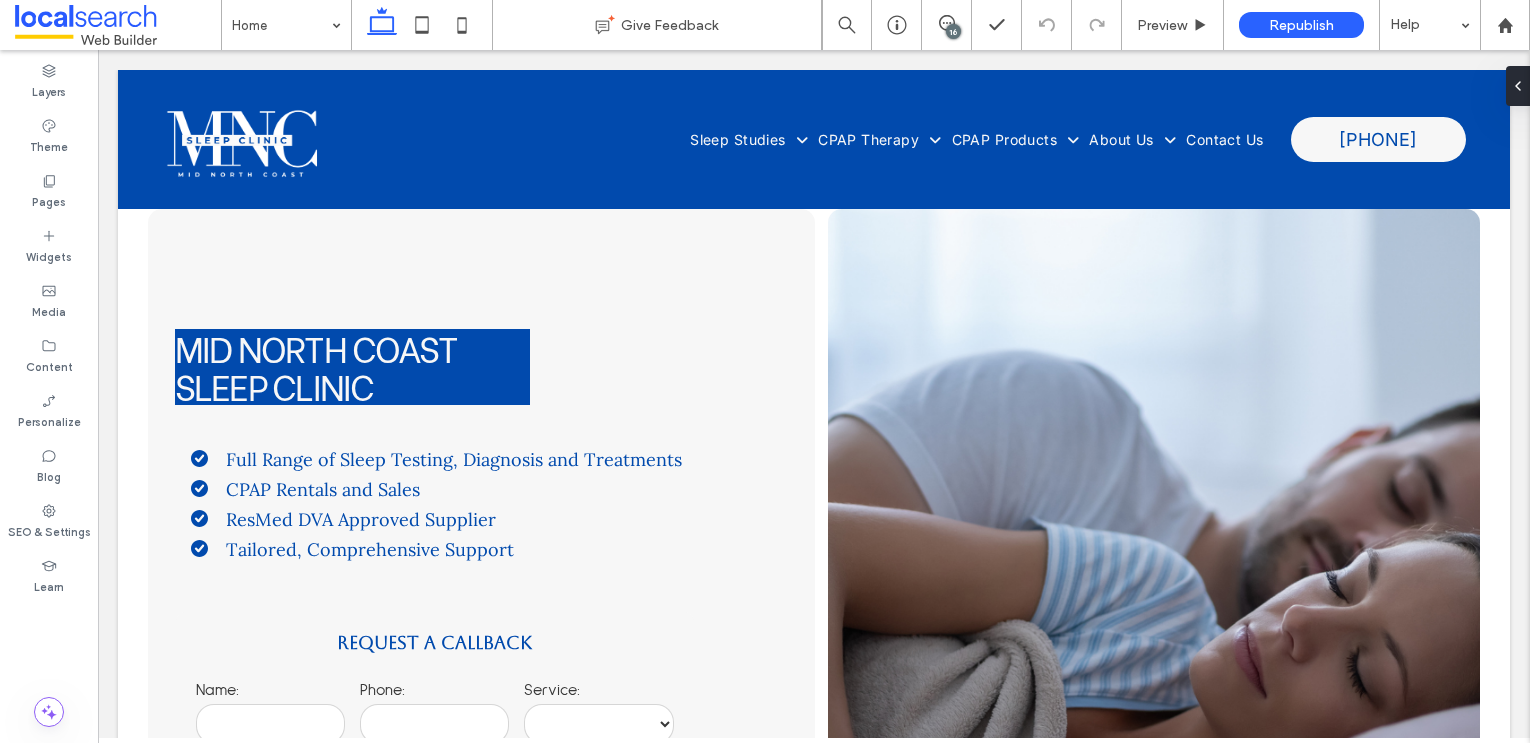scroll, scrollTop: 0, scrollLeft: 0, axis: both 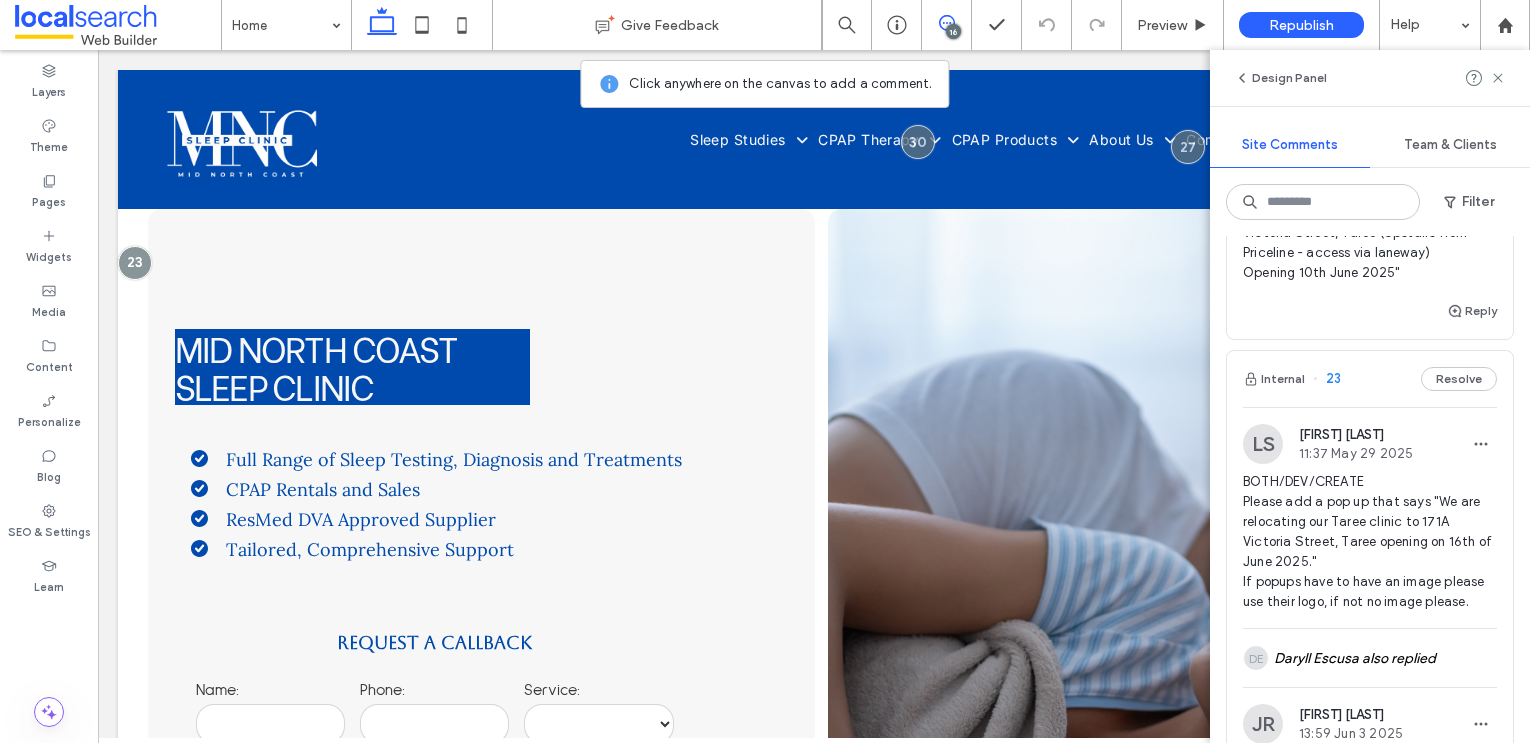 click on "Both/Change
Pop Up Change
Please change the wording on the pop up to.
"We are relocating our Taree Clinic to 171 Victoria Street, Taree (Upstairs from Priceline - access via laneway)
Opening 10th June 2025"" at bounding box center (1370, 183) 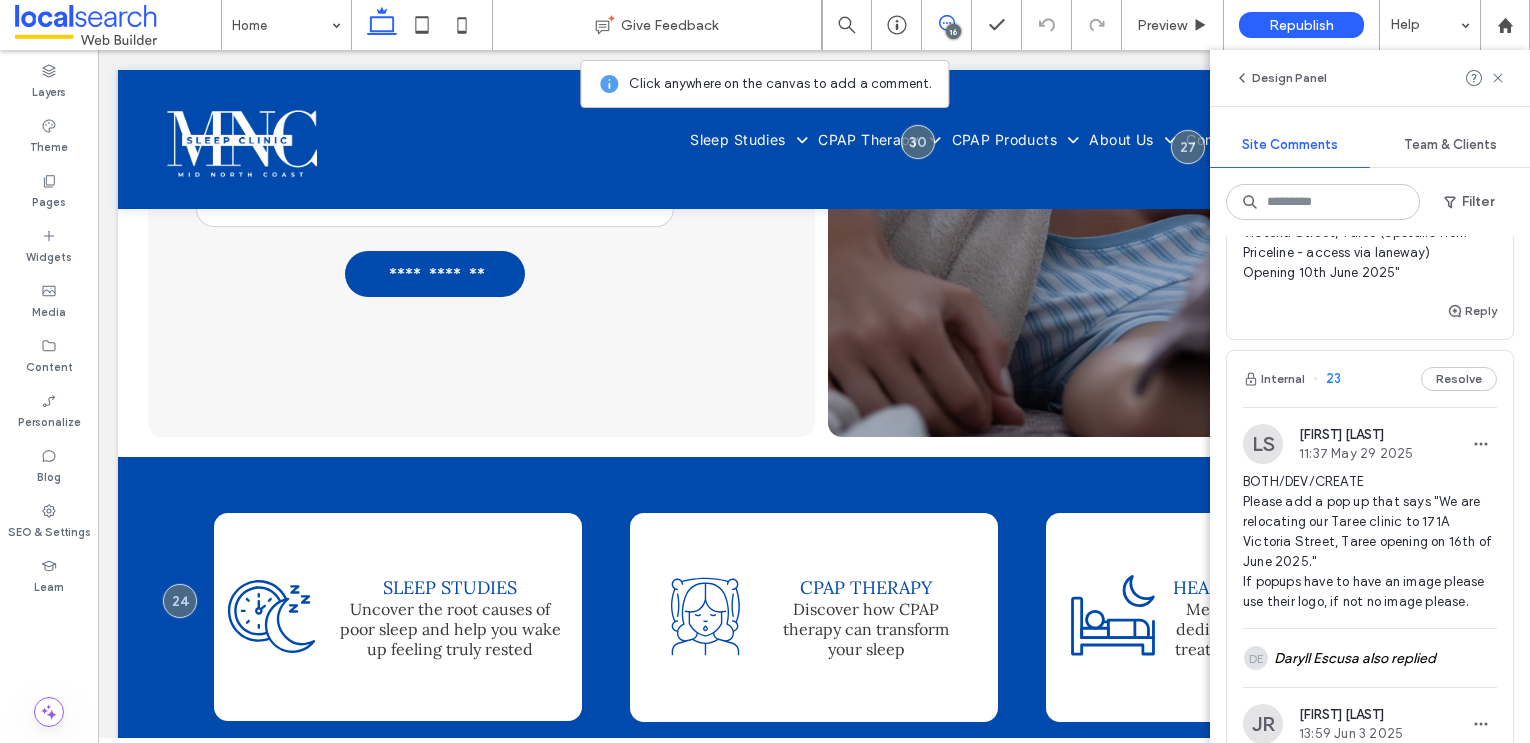 scroll, scrollTop: 761, scrollLeft: 0, axis: vertical 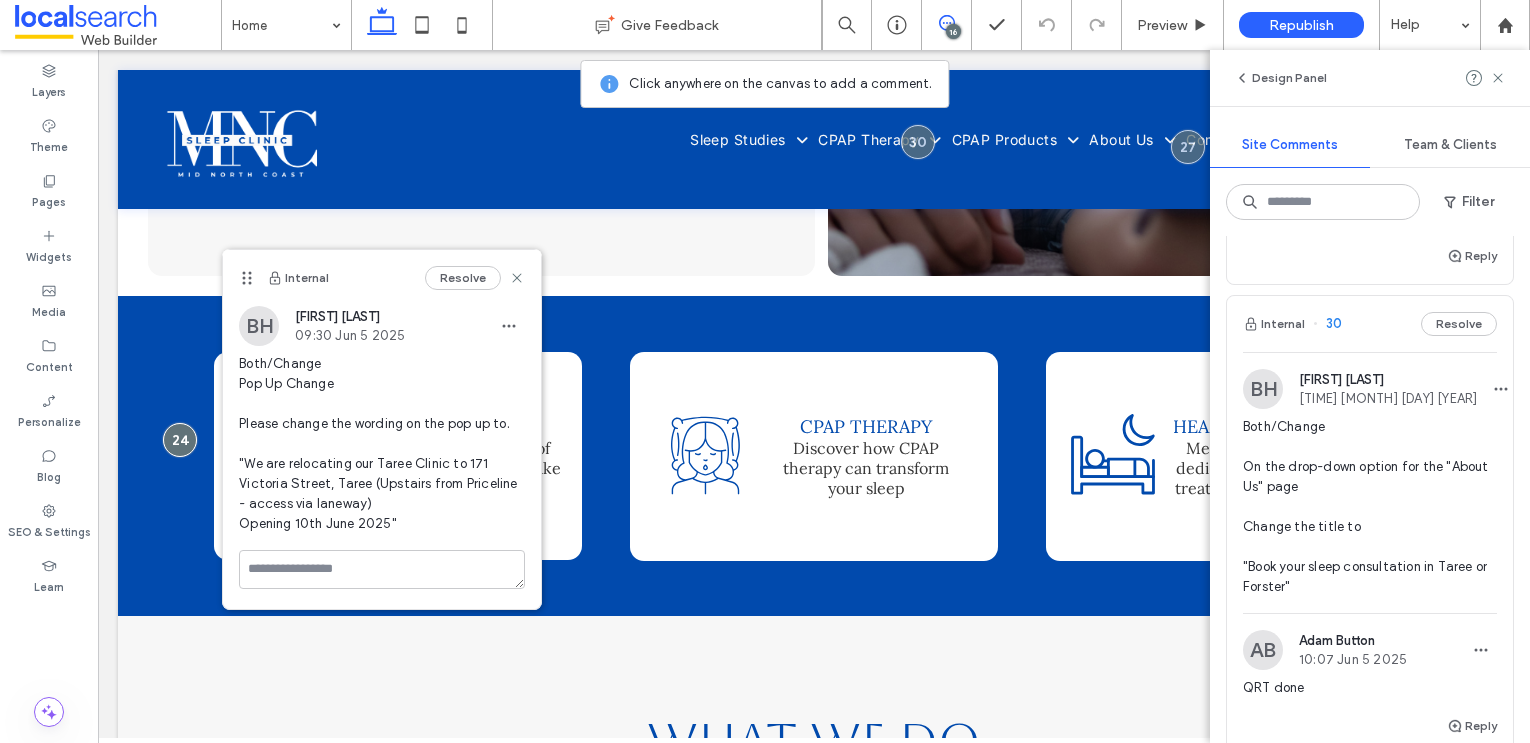 click on "Sleep Studies/ Both/ Content
Replace copy on this page with the copy on this document. Feel free to ignore any images on the document. Please add sections to the page to fit in any extra copy.
irp.cdn-website.com/180c291e/files/uploaded/SLEEP+STUDY+SECTION.pdf" at bounding box center [1370, 138] 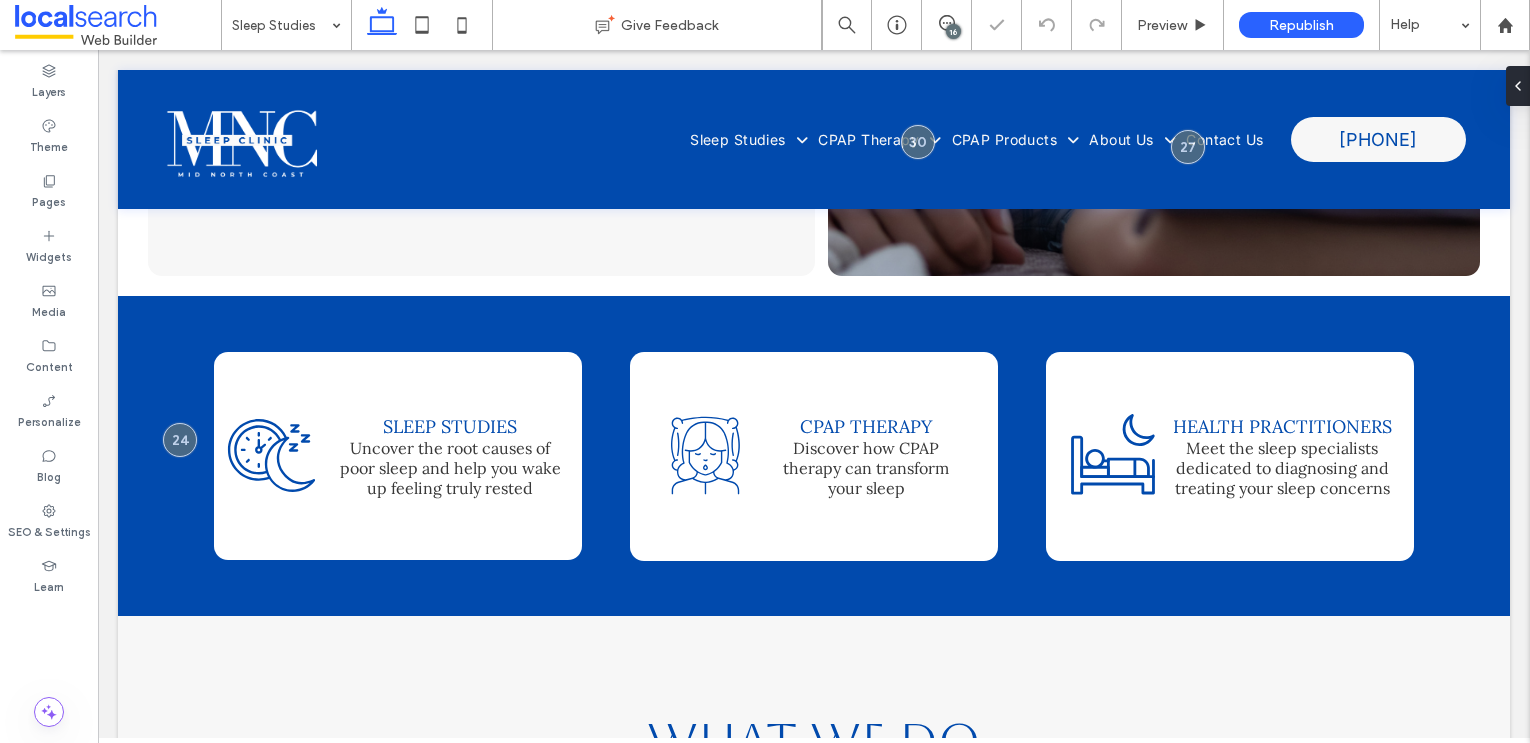 scroll, scrollTop: 0, scrollLeft: 0, axis: both 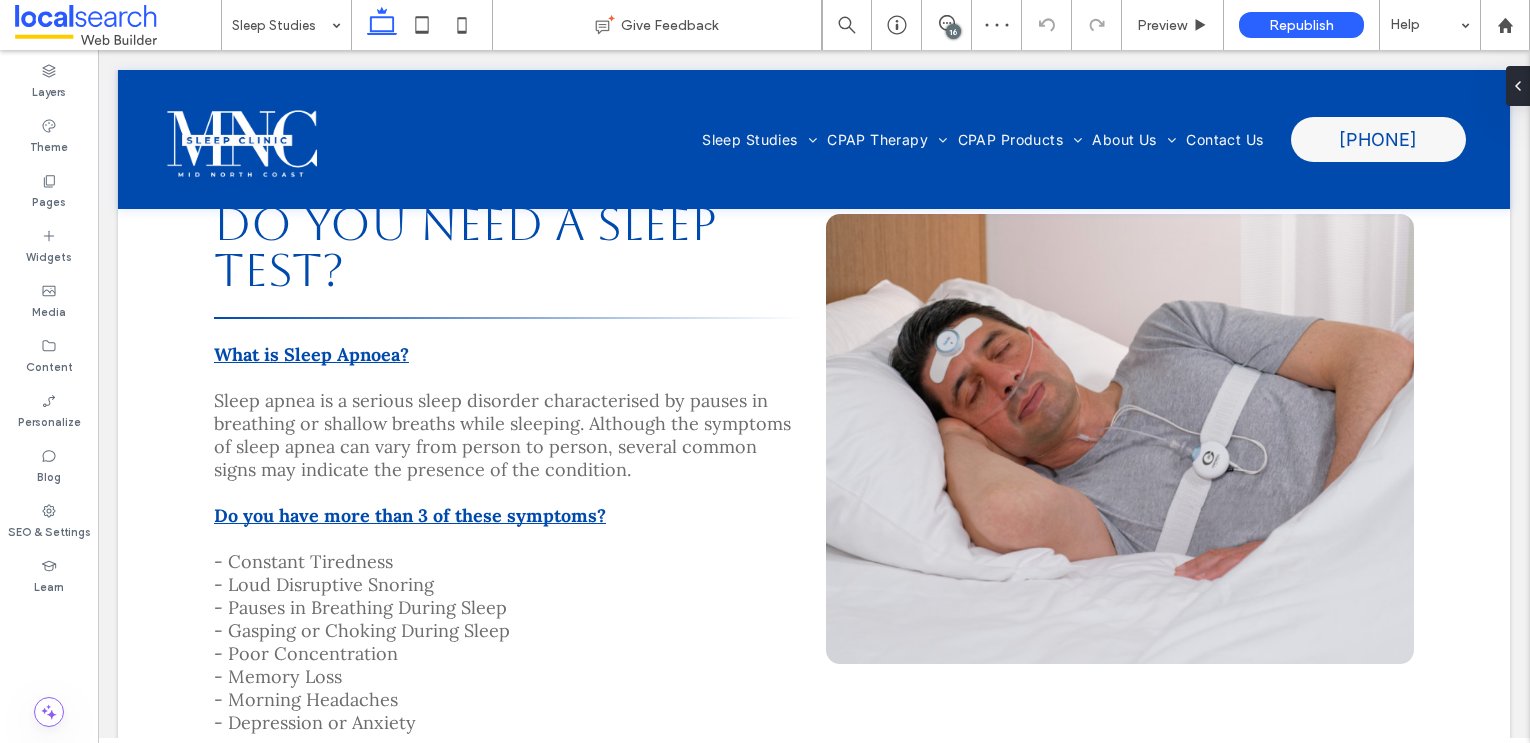 click on "16" at bounding box center [953, 31] 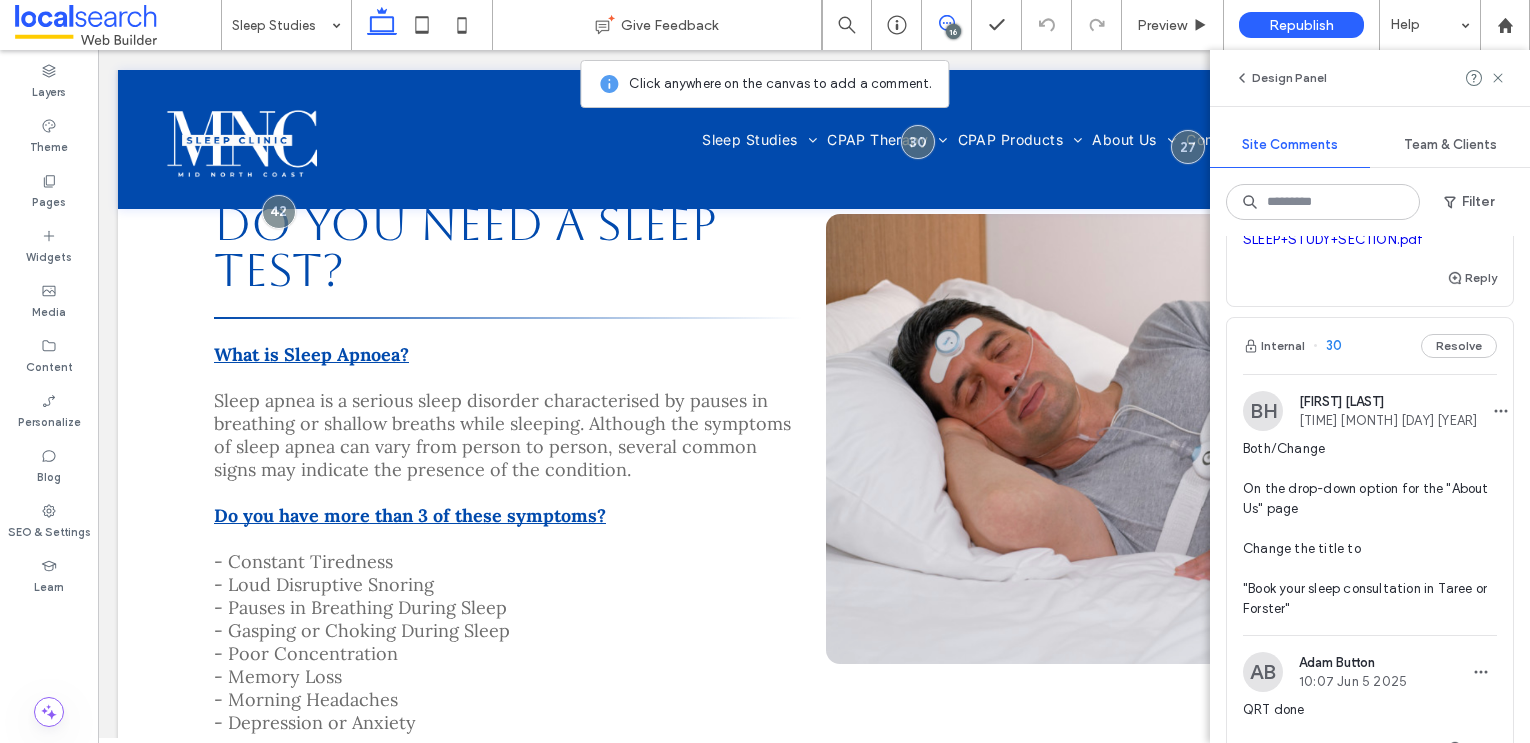 scroll, scrollTop: 3232, scrollLeft: 0, axis: vertical 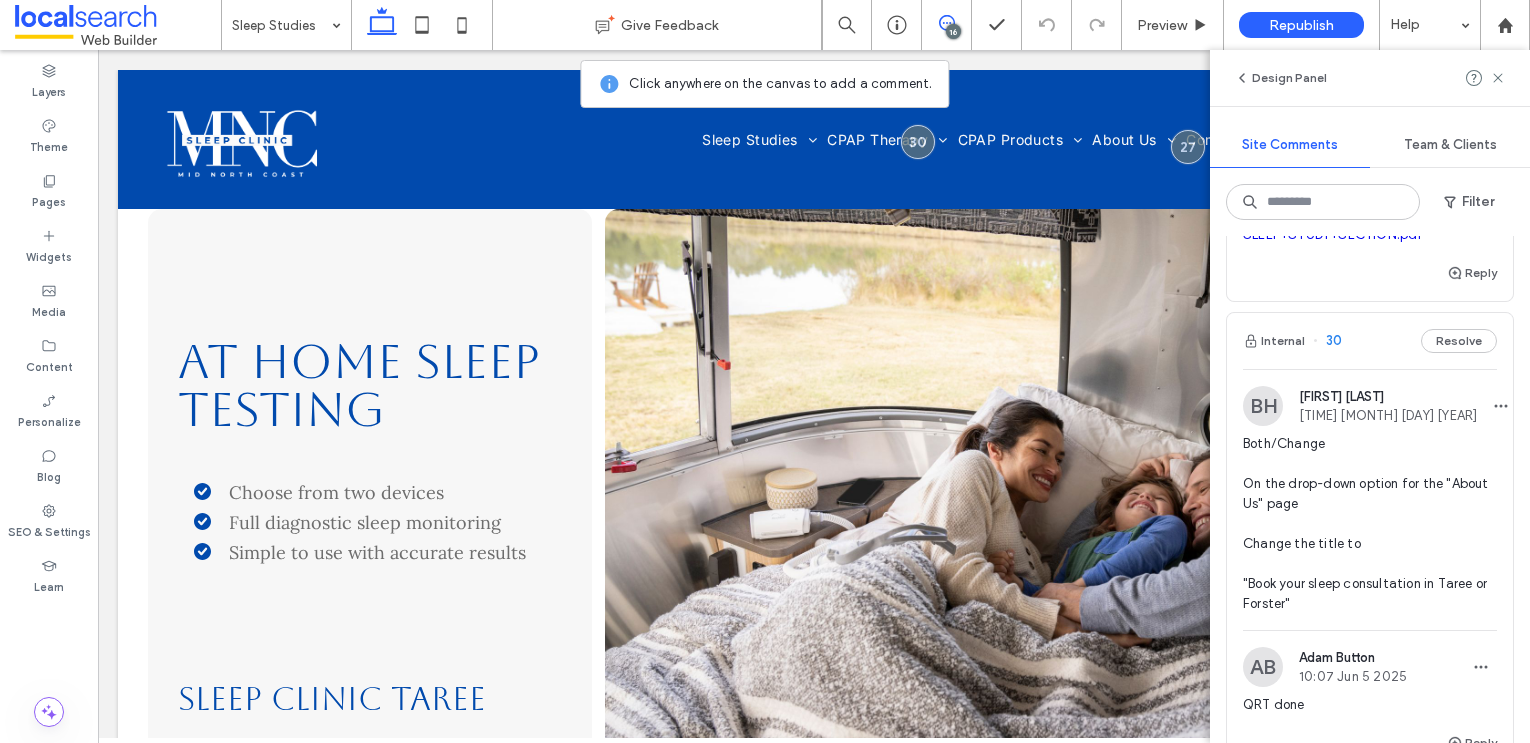 click on "Sleep Studies/ Both/ Content
Replace copy on this page with the copy on this document. Feel free to ignore any images on the document. Please add sections to the page to fit in any extra copy.
irp.cdn-website.com/180c291e/files/uploaded/SLEEP+STUDY+SECTION.pdf" at bounding box center (1370, 155) 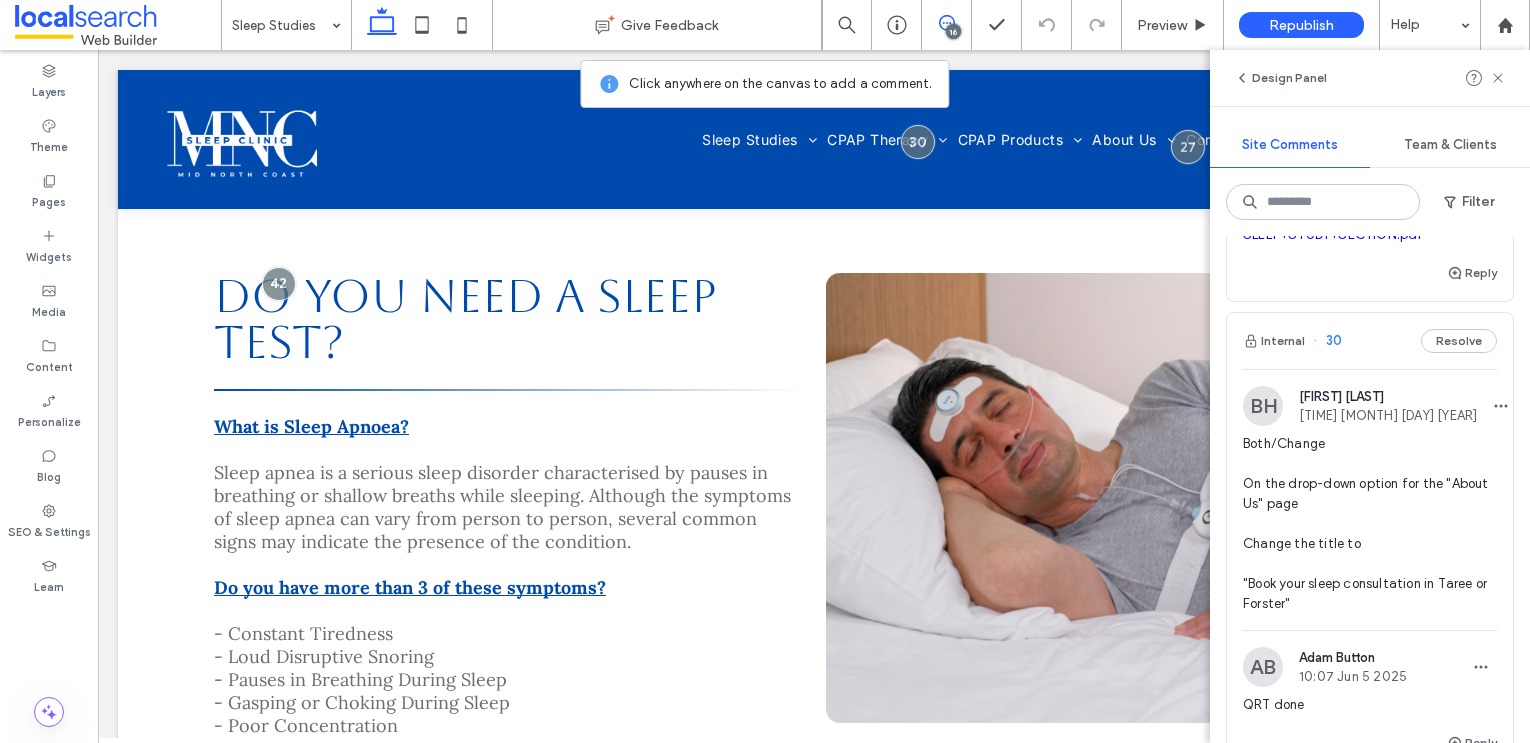 scroll, scrollTop: 672, scrollLeft: 0, axis: vertical 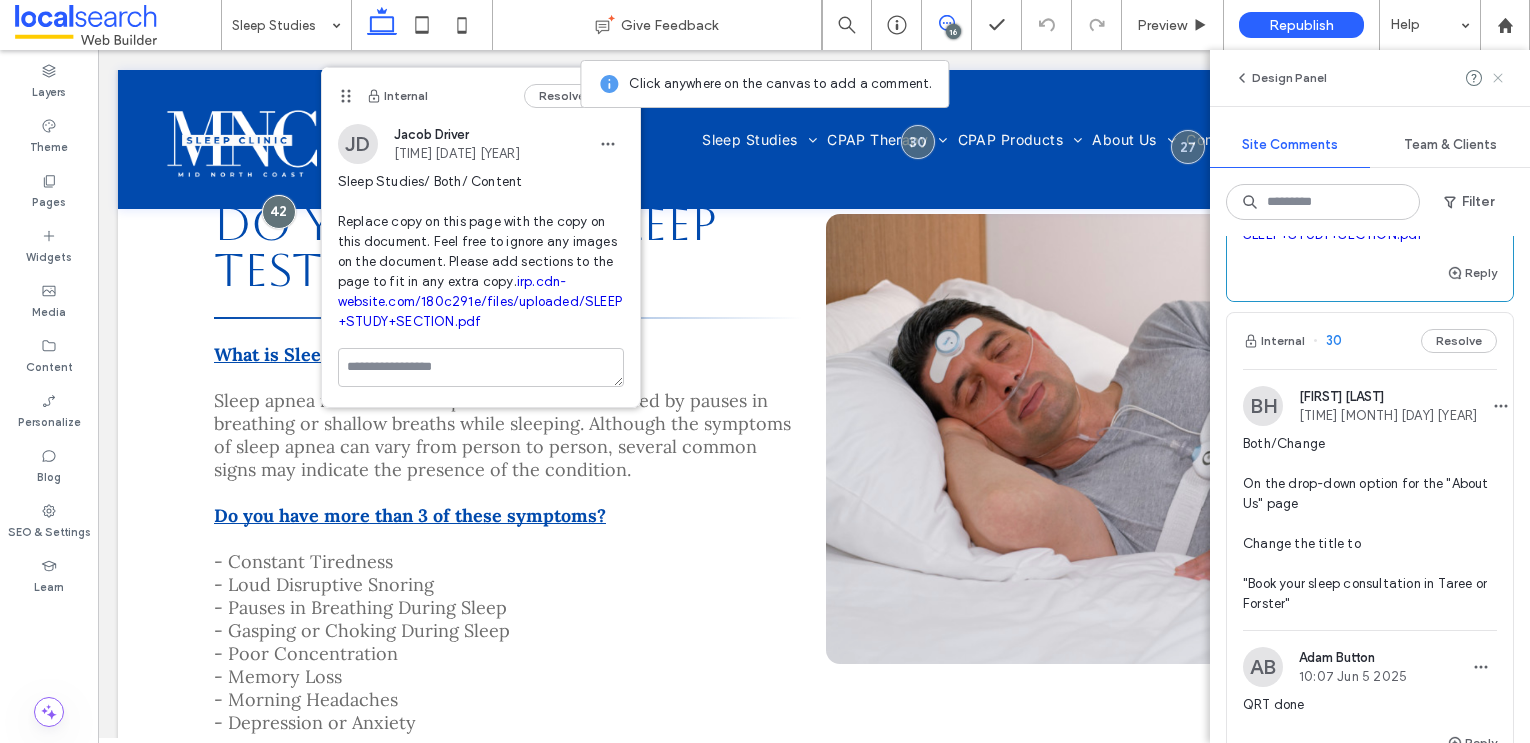 click 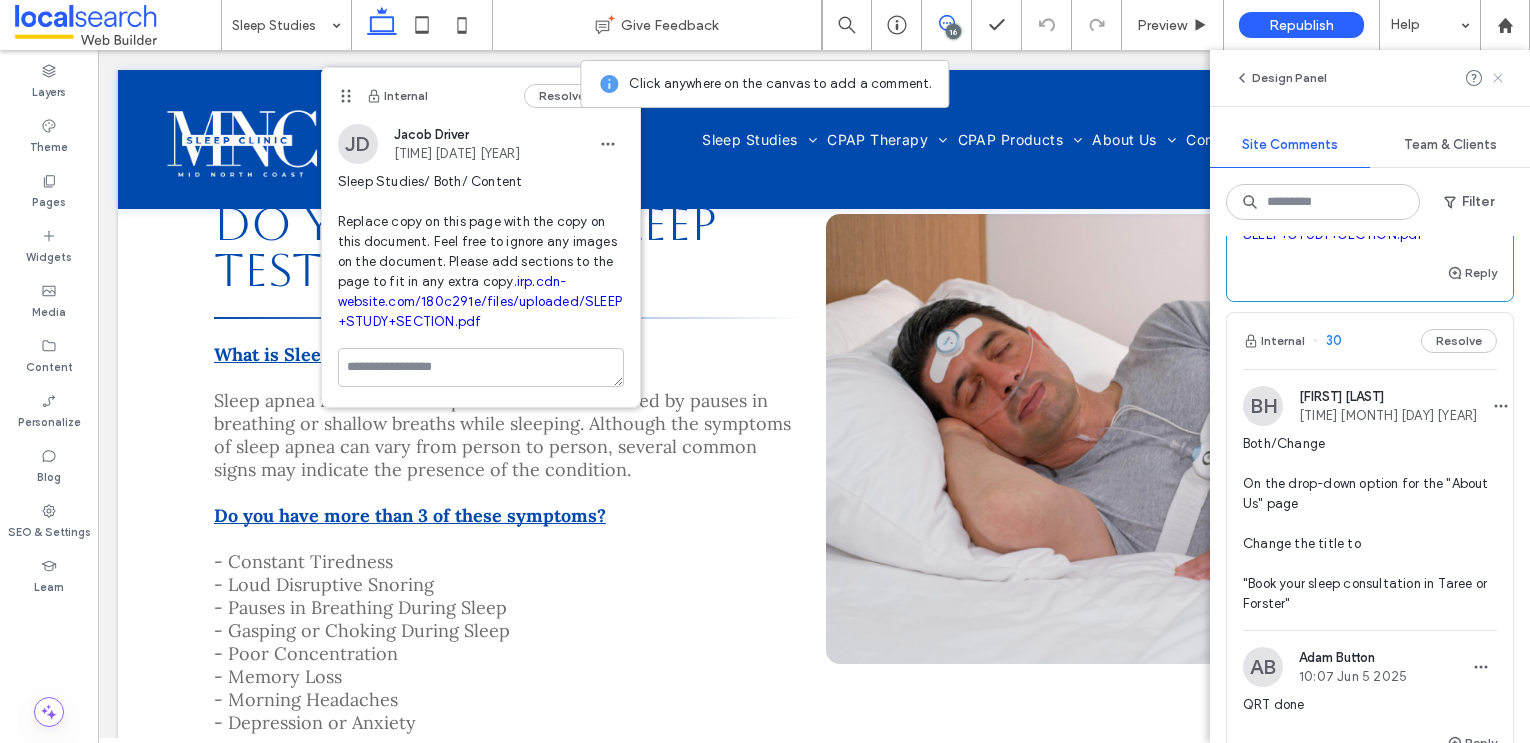 scroll, scrollTop: 0, scrollLeft: 0, axis: both 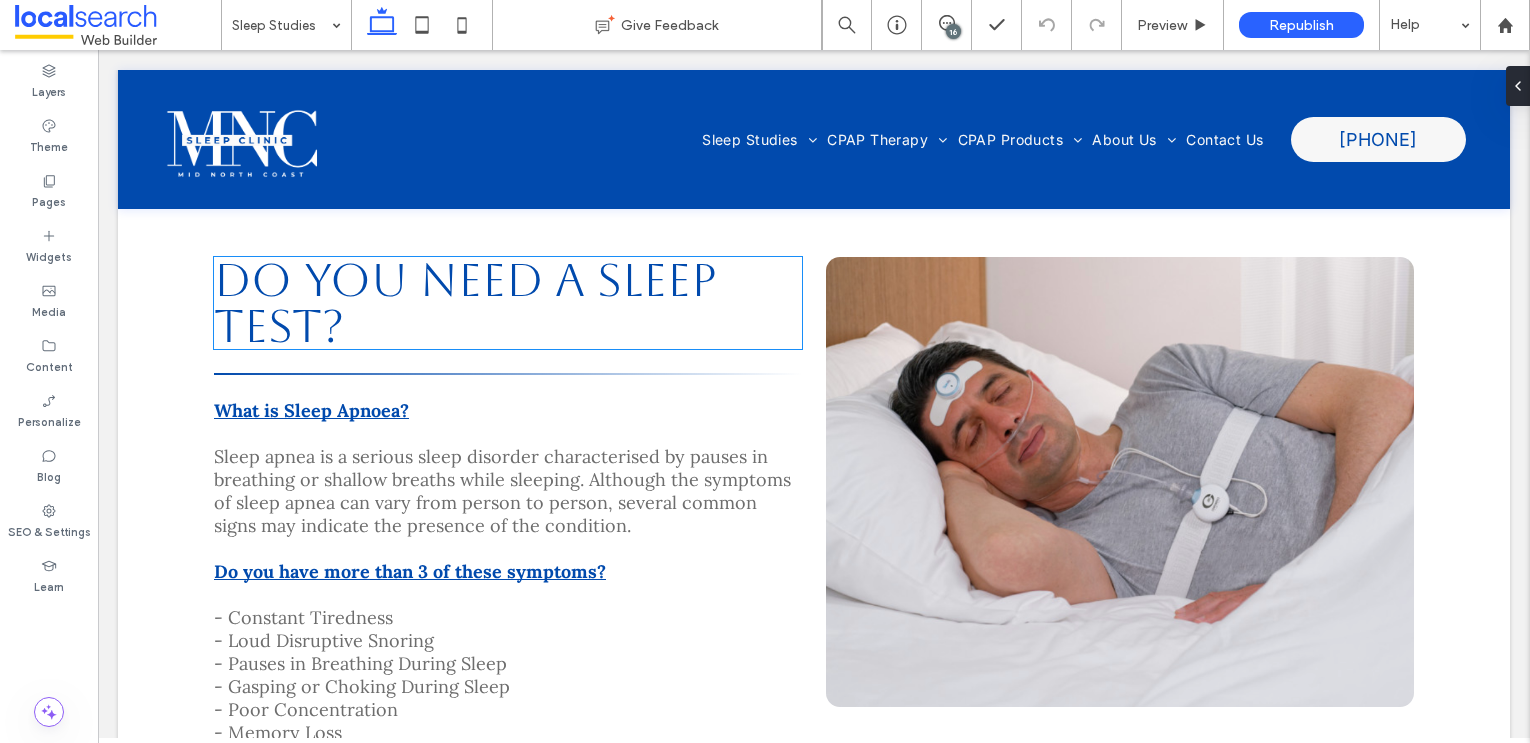 click on "Do You Need a Sleep Test?" at bounding box center [465, 303] 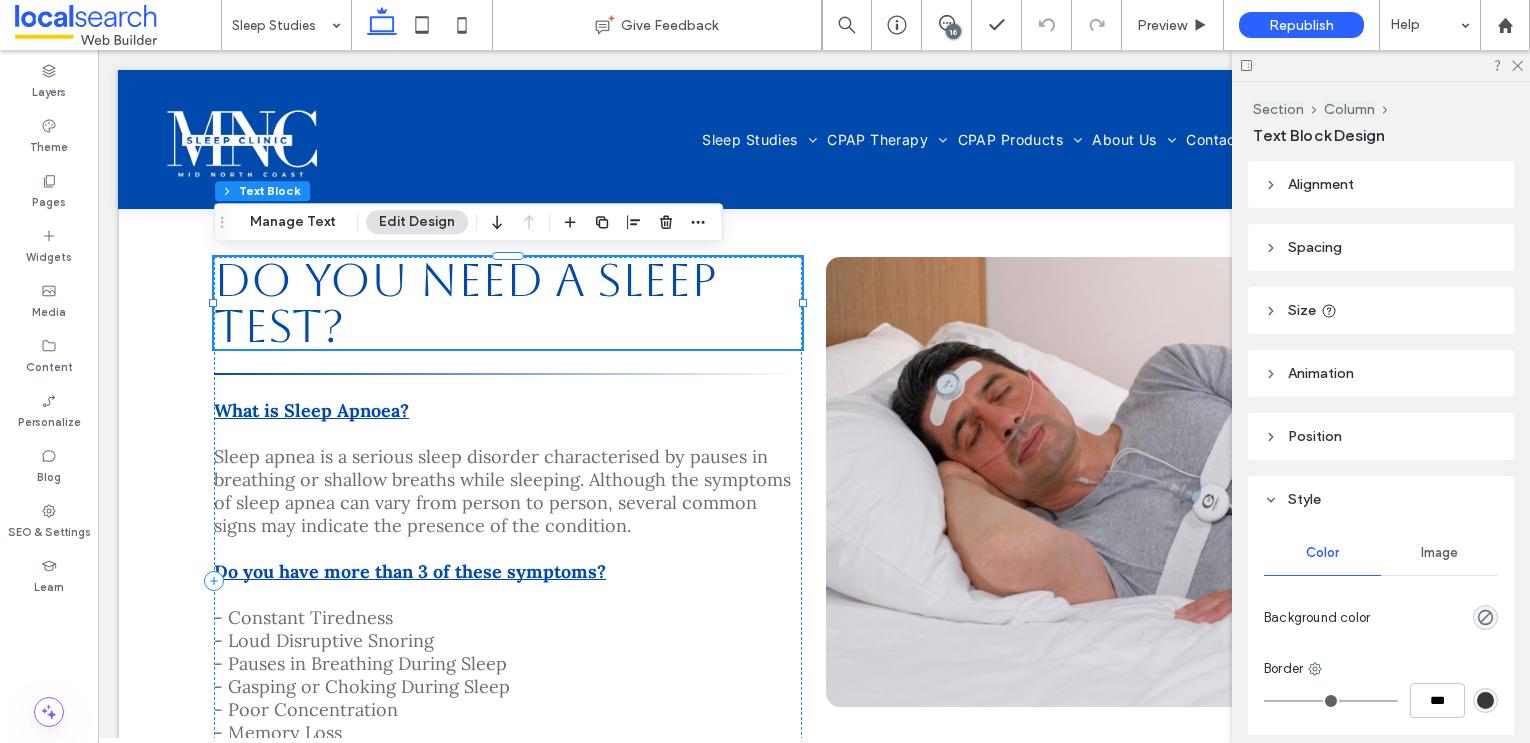 click on "Do You Need a Sleep Test?" at bounding box center (465, 303) 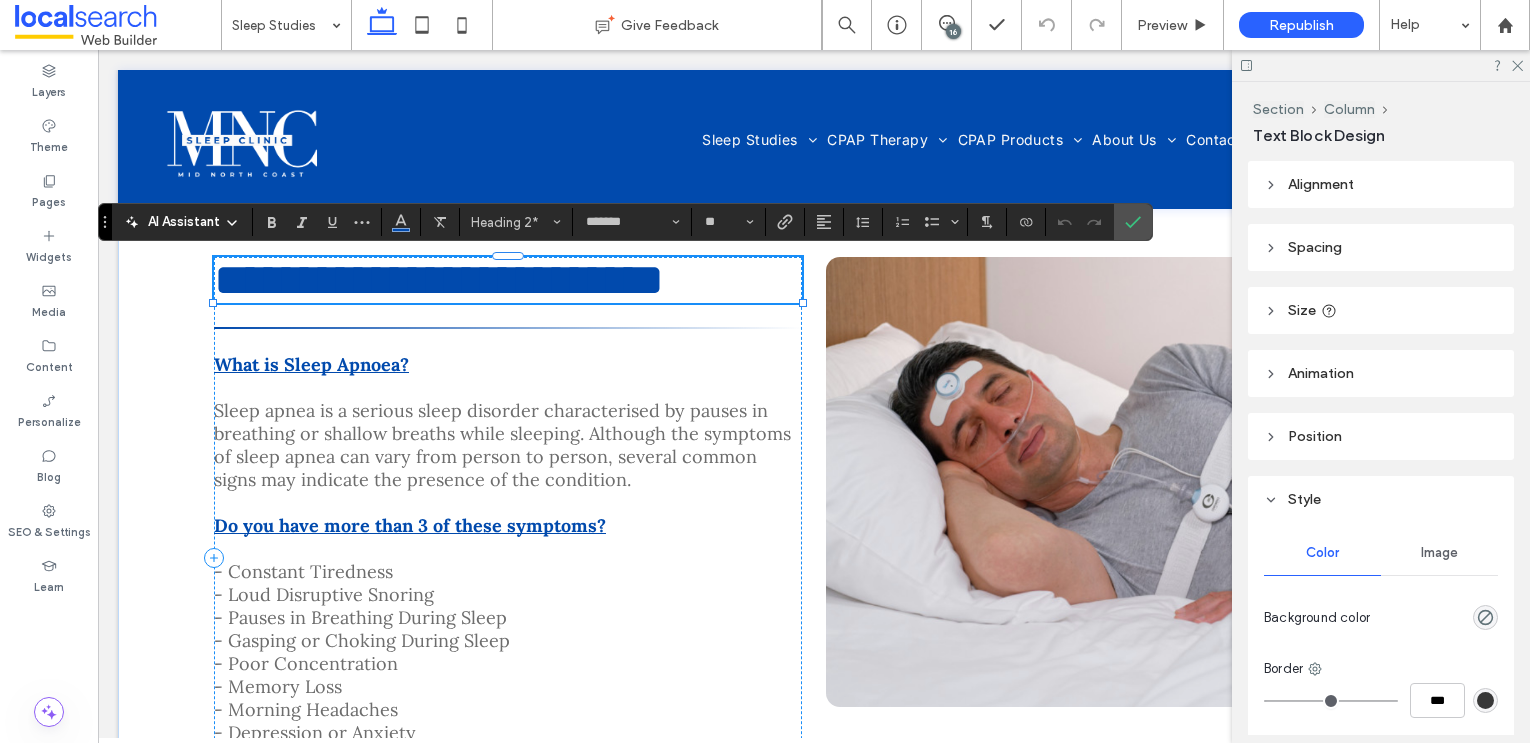 click on "**********" at bounding box center [439, 280] 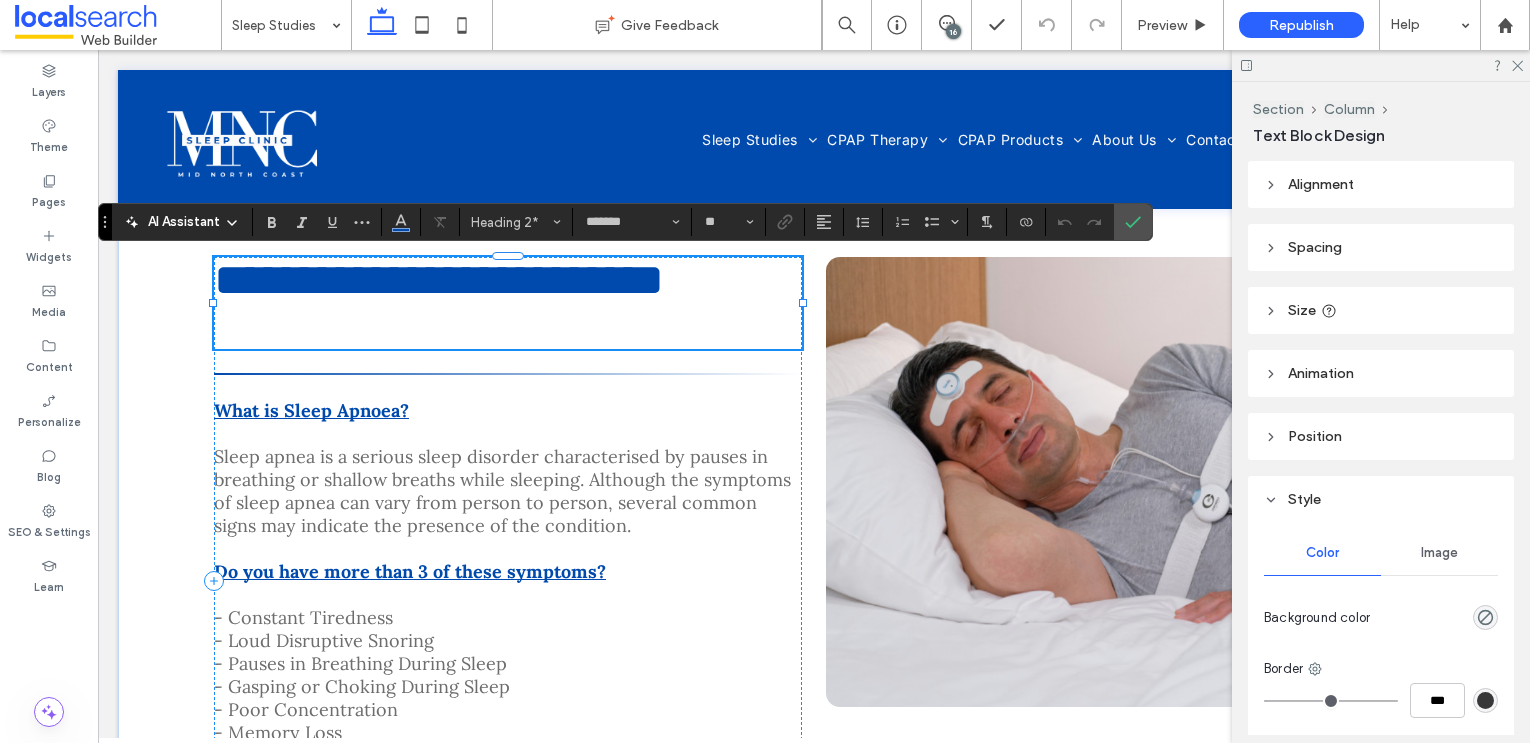 click on "**********" at bounding box center (439, 280) 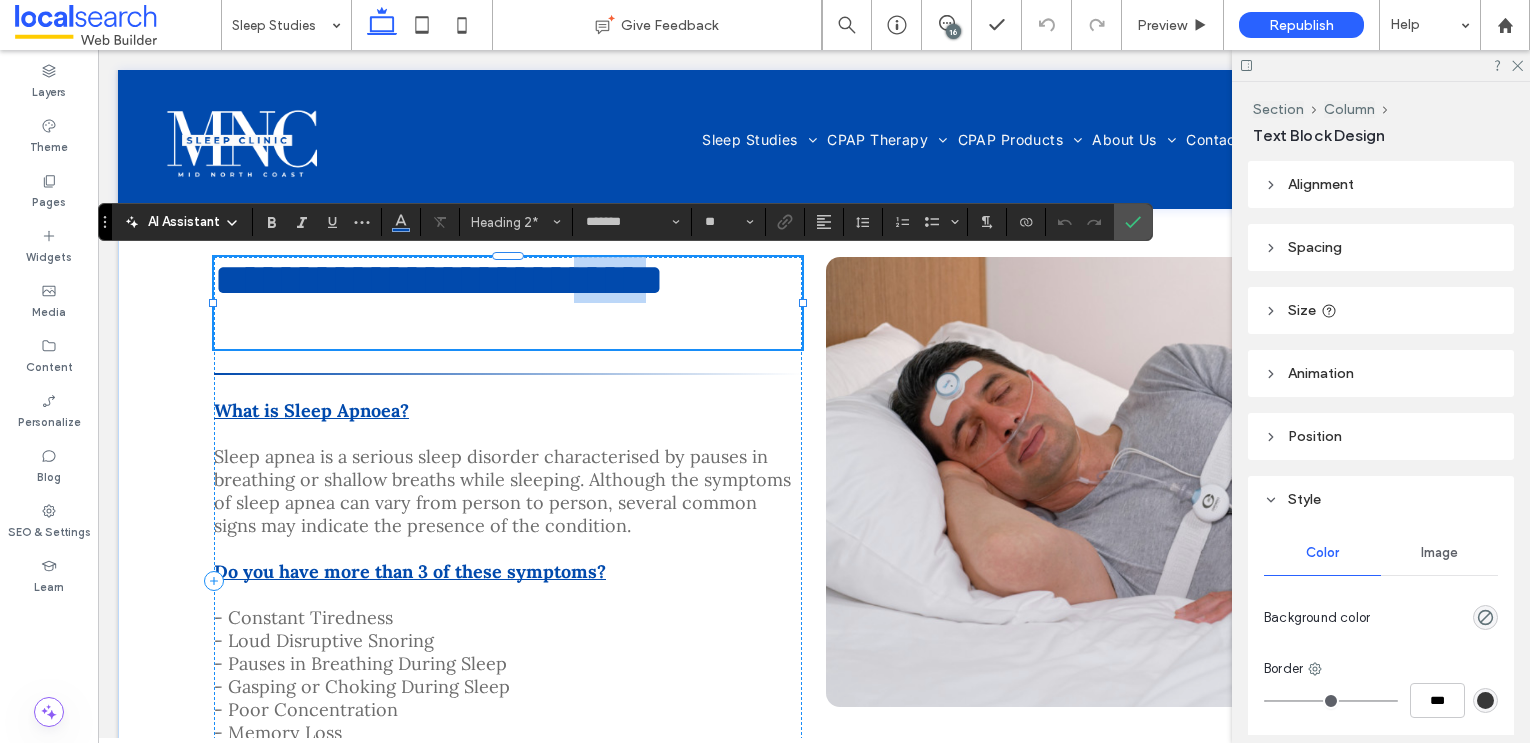 click on "**********" at bounding box center [439, 280] 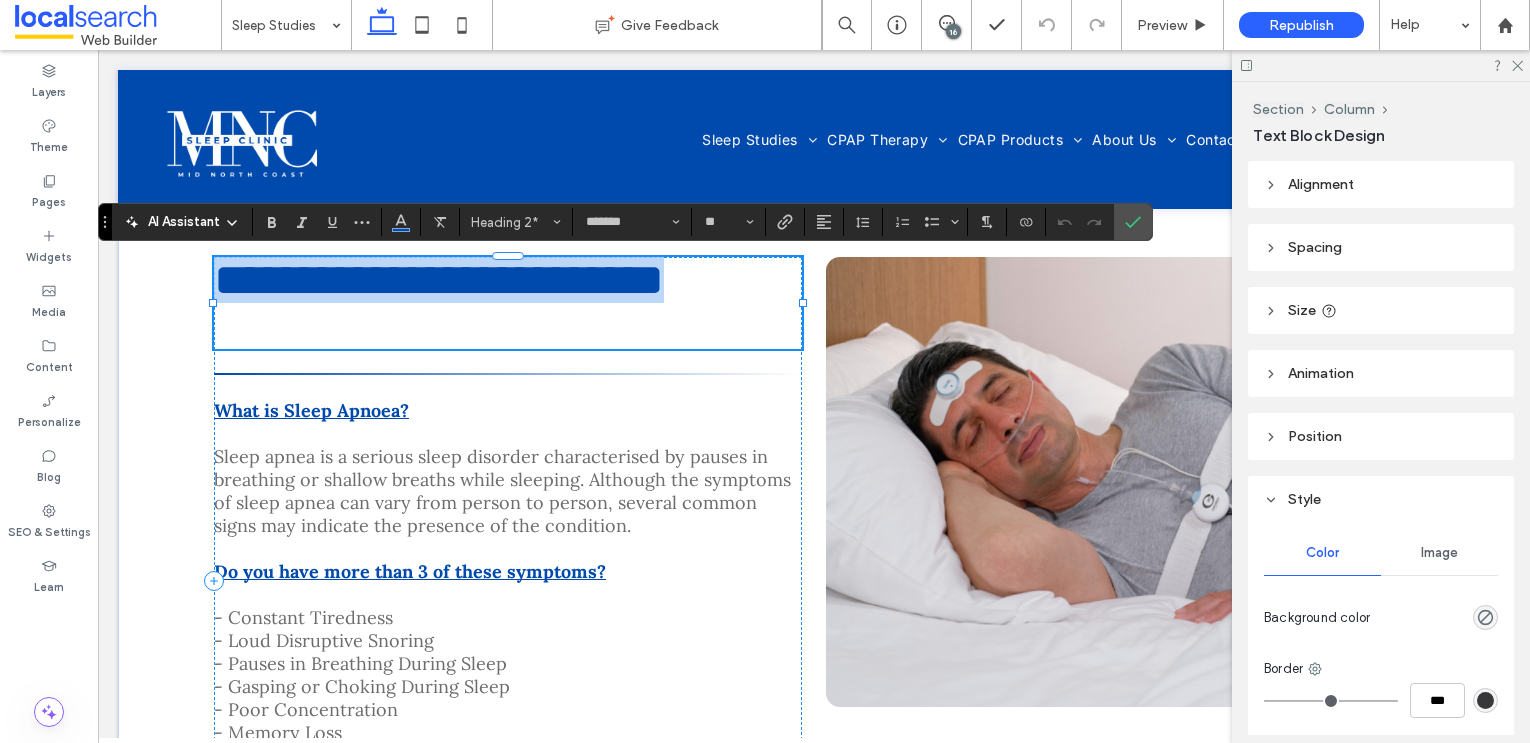 click on "**********" at bounding box center (439, 280) 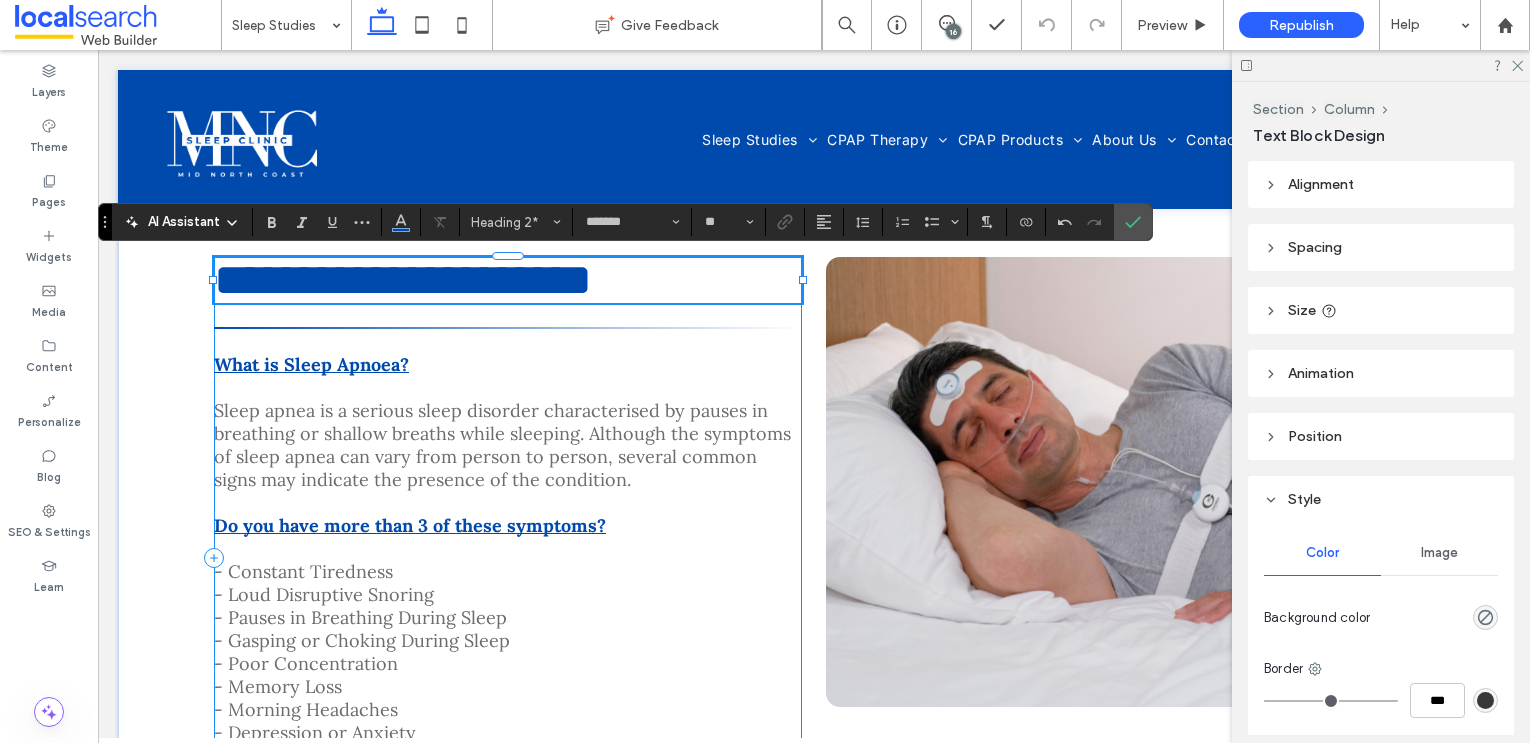 scroll, scrollTop: 3, scrollLeft: 0, axis: vertical 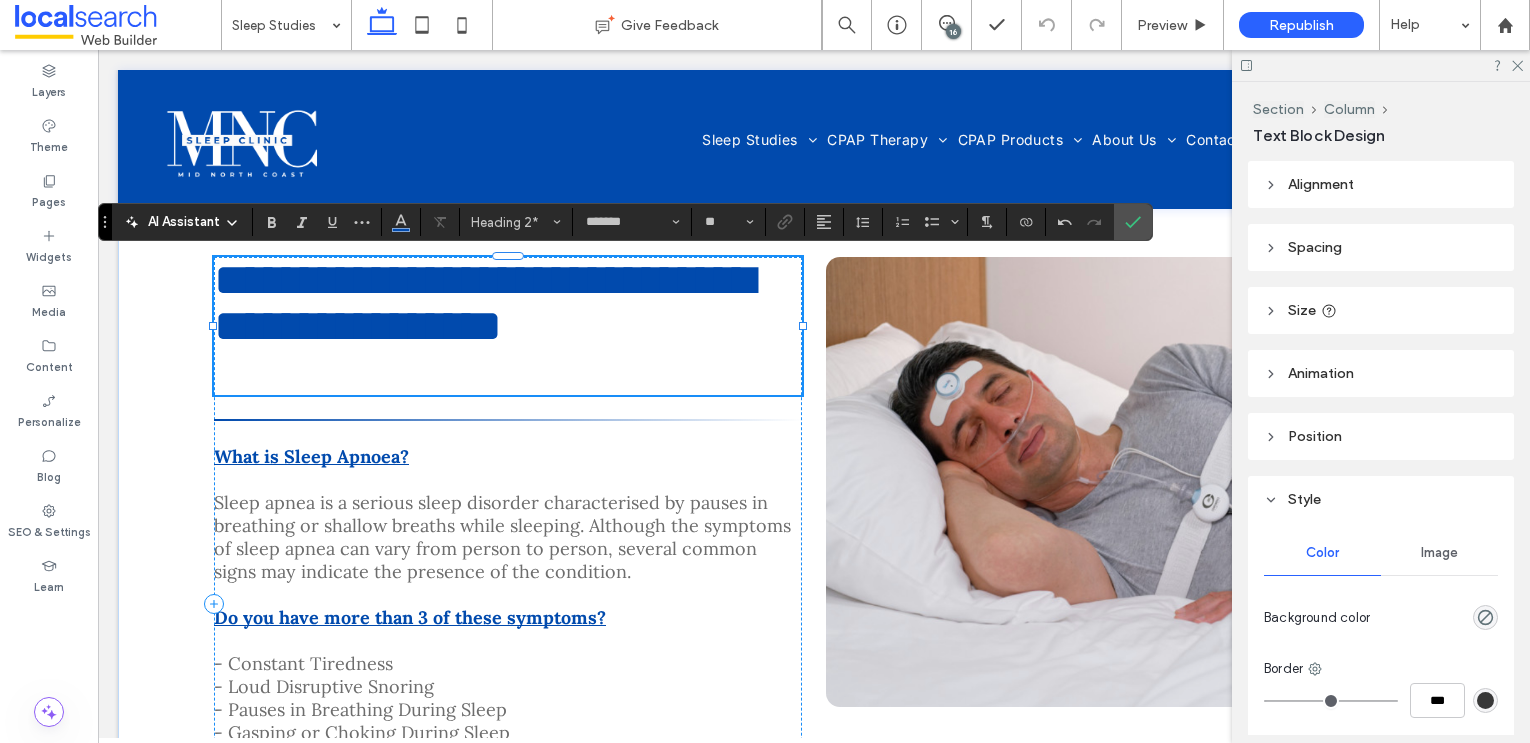 click on "**********" at bounding box center (484, 303) 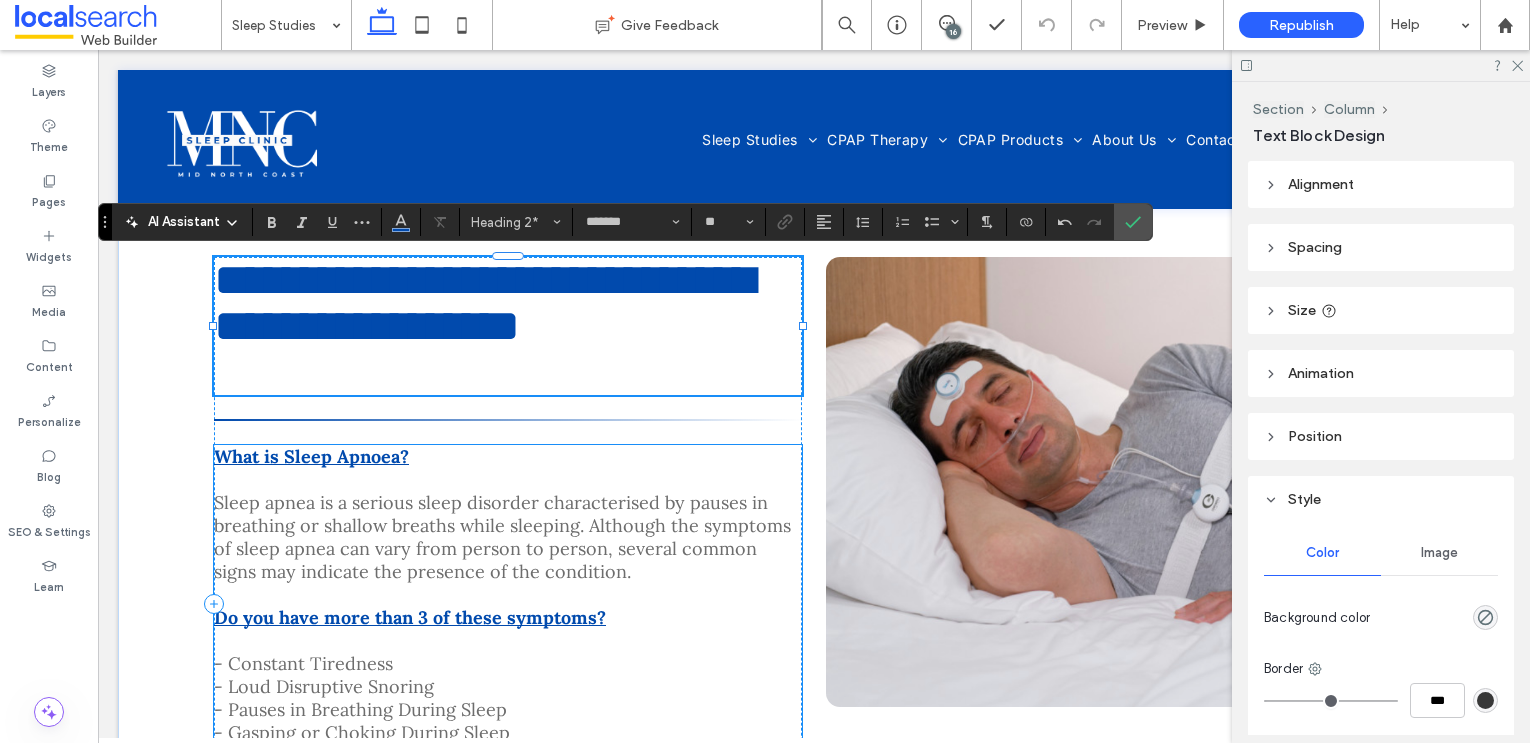 click on "Sleep apnea is a serious sleep disorder characterised by pauses in breathing or shallow breaths while sleeping. Although the symptoms of sleep apnea can vary from person to person, several common signs may indicate the presence of the condition." at bounding box center [502, 537] 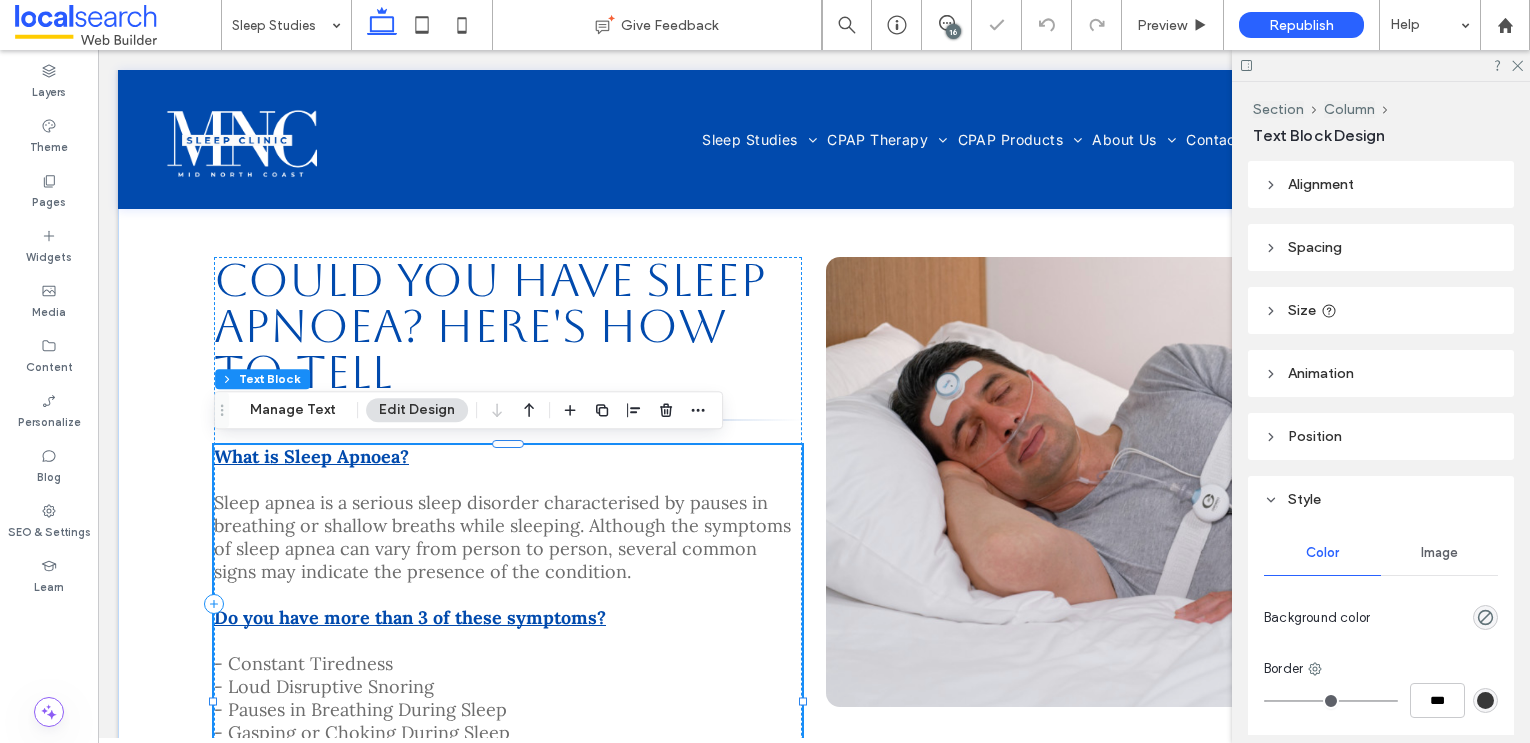click on "Sleep apnea is a serious sleep disorder characterised by pauses in breathing or shallow breaths while sleeping. Although the symptoms of sleep apnea can vary from person to person, several common signs may indicate the presence of the condition." at bounding box center [502, 537] 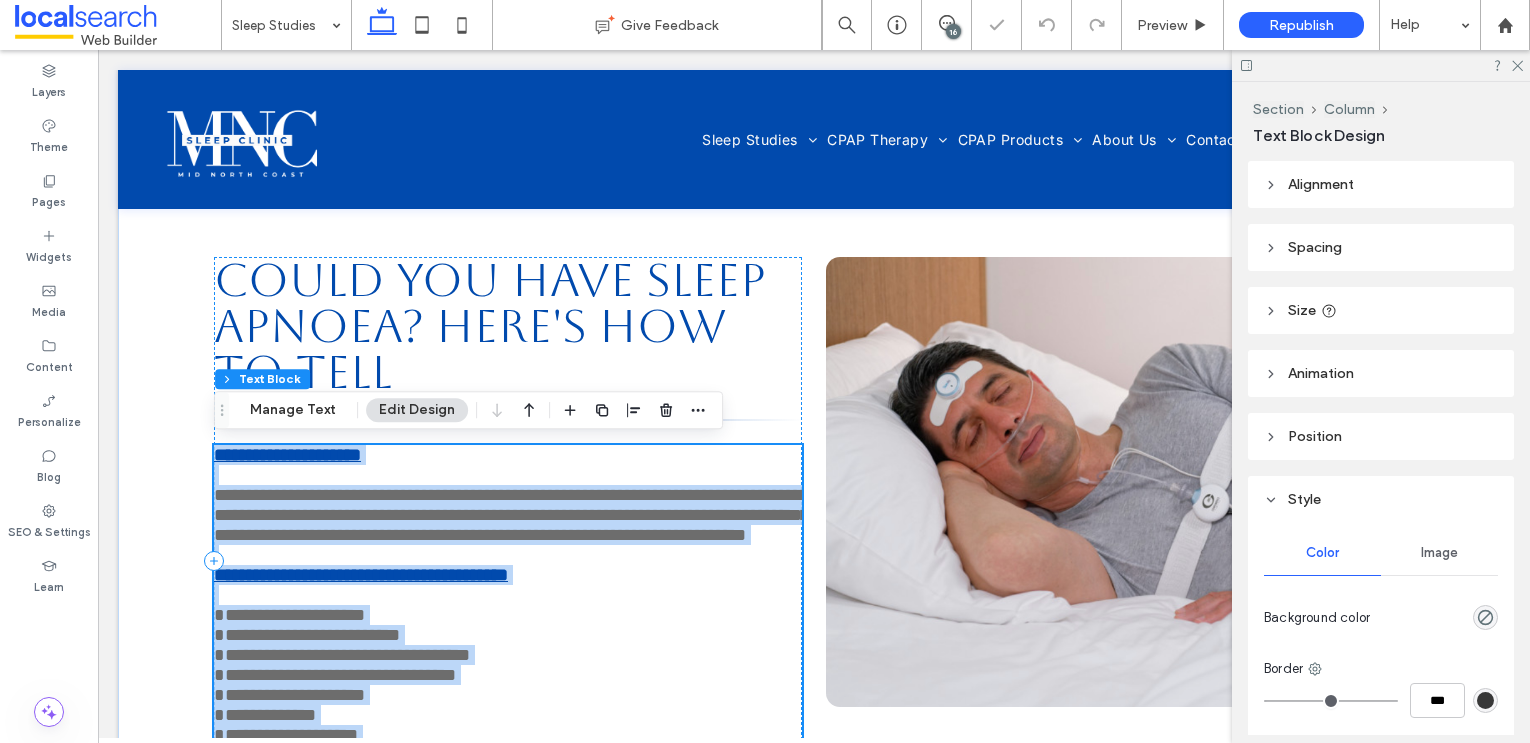 scroll, scrollTop: 923, scrollLeft: 0, axis: vertical 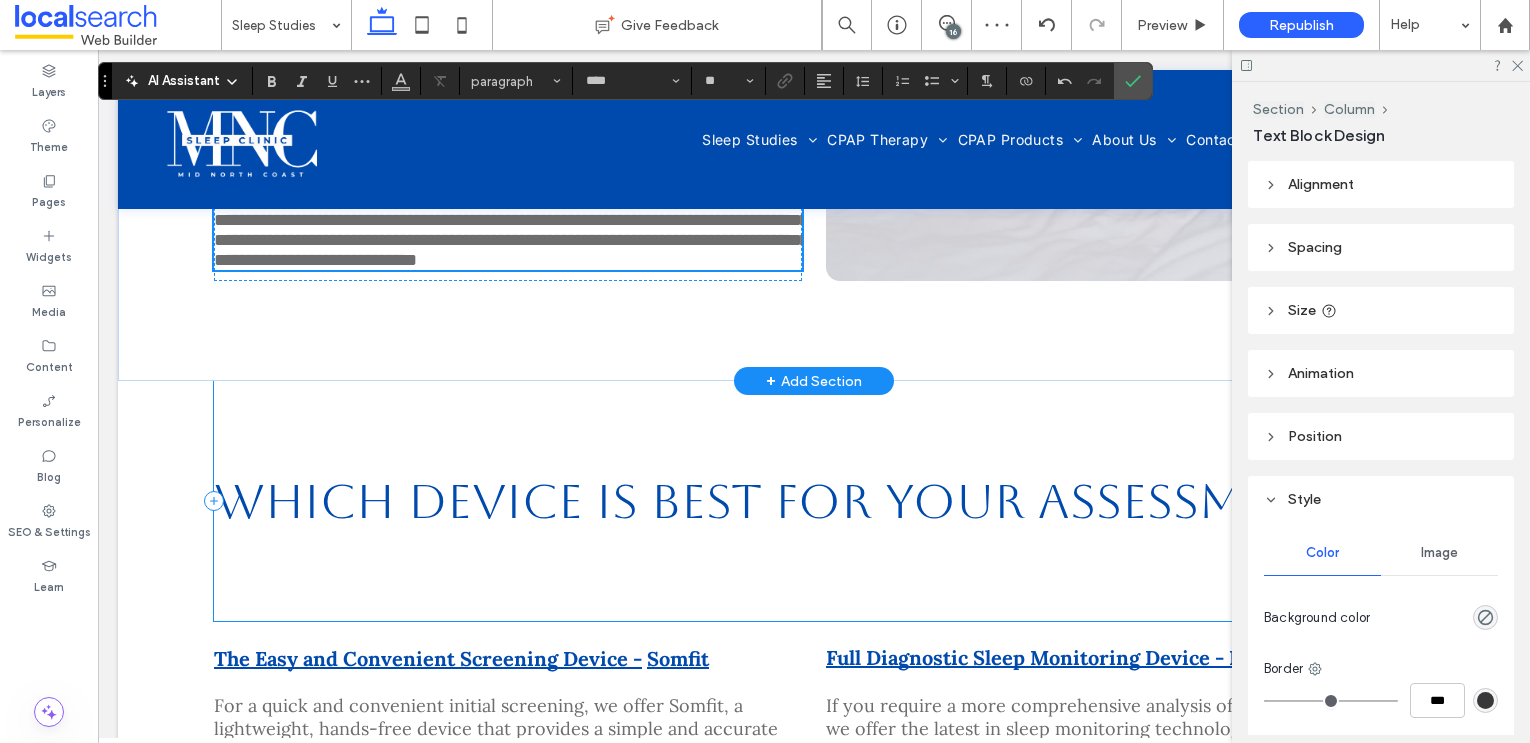 type on "**" 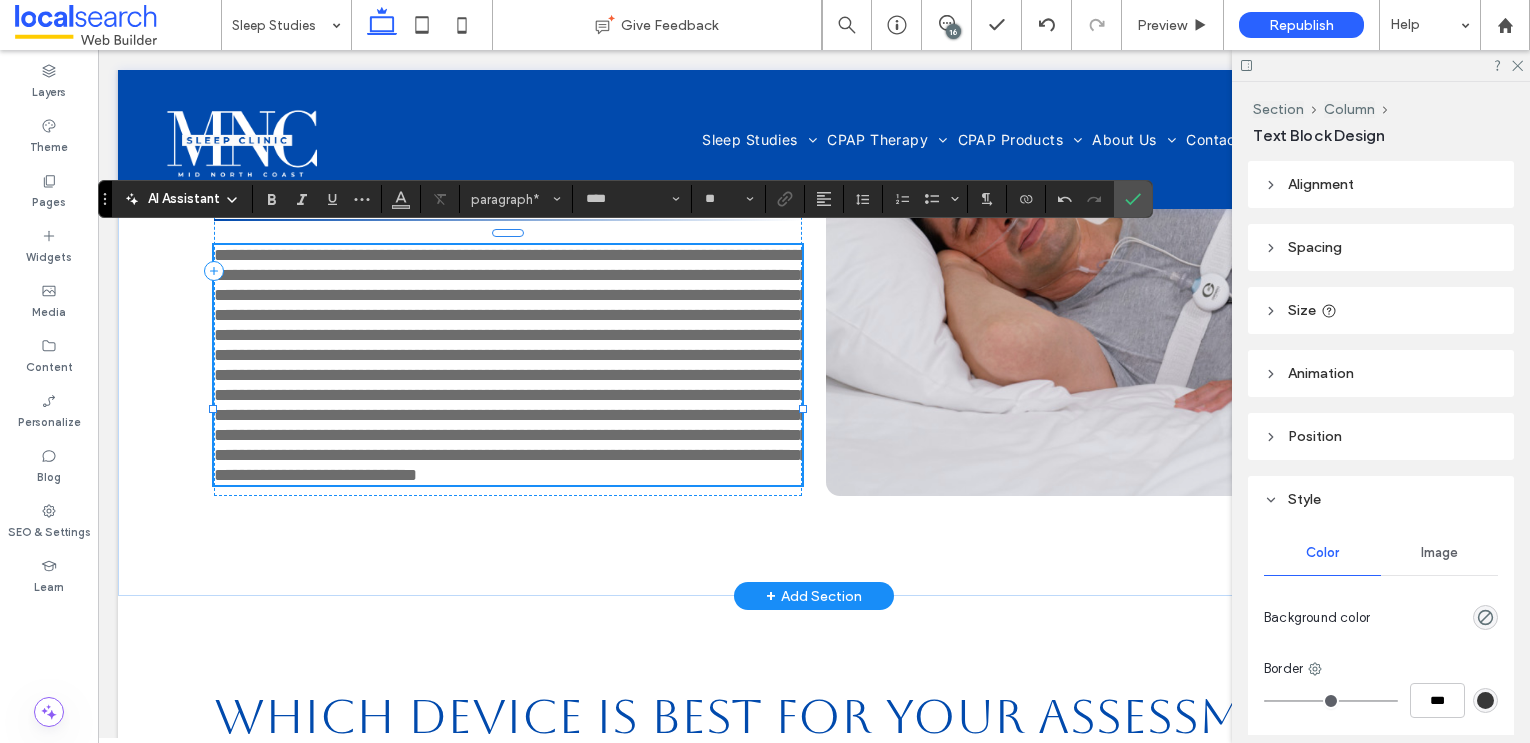 click on "**********" at bounding box center [511, 365] 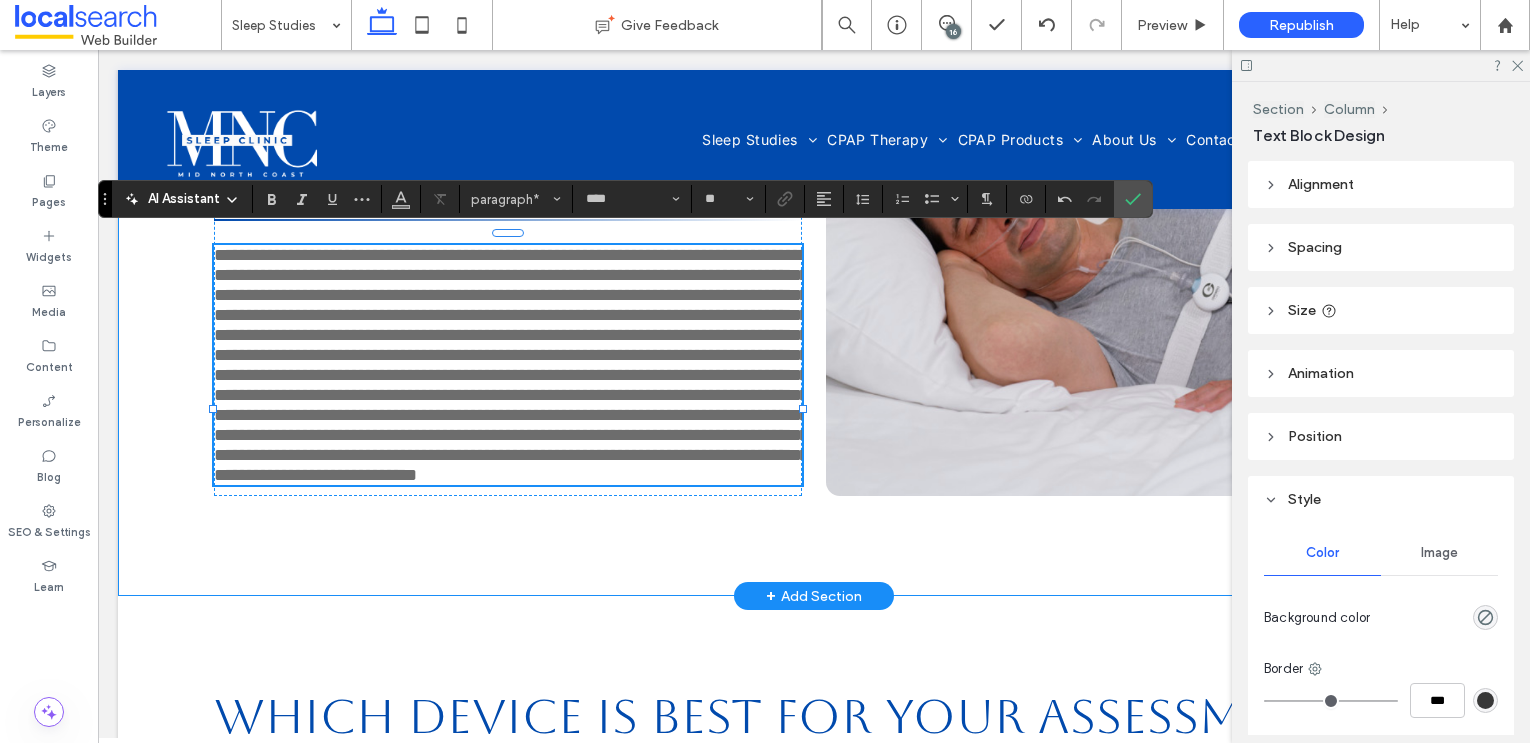 type 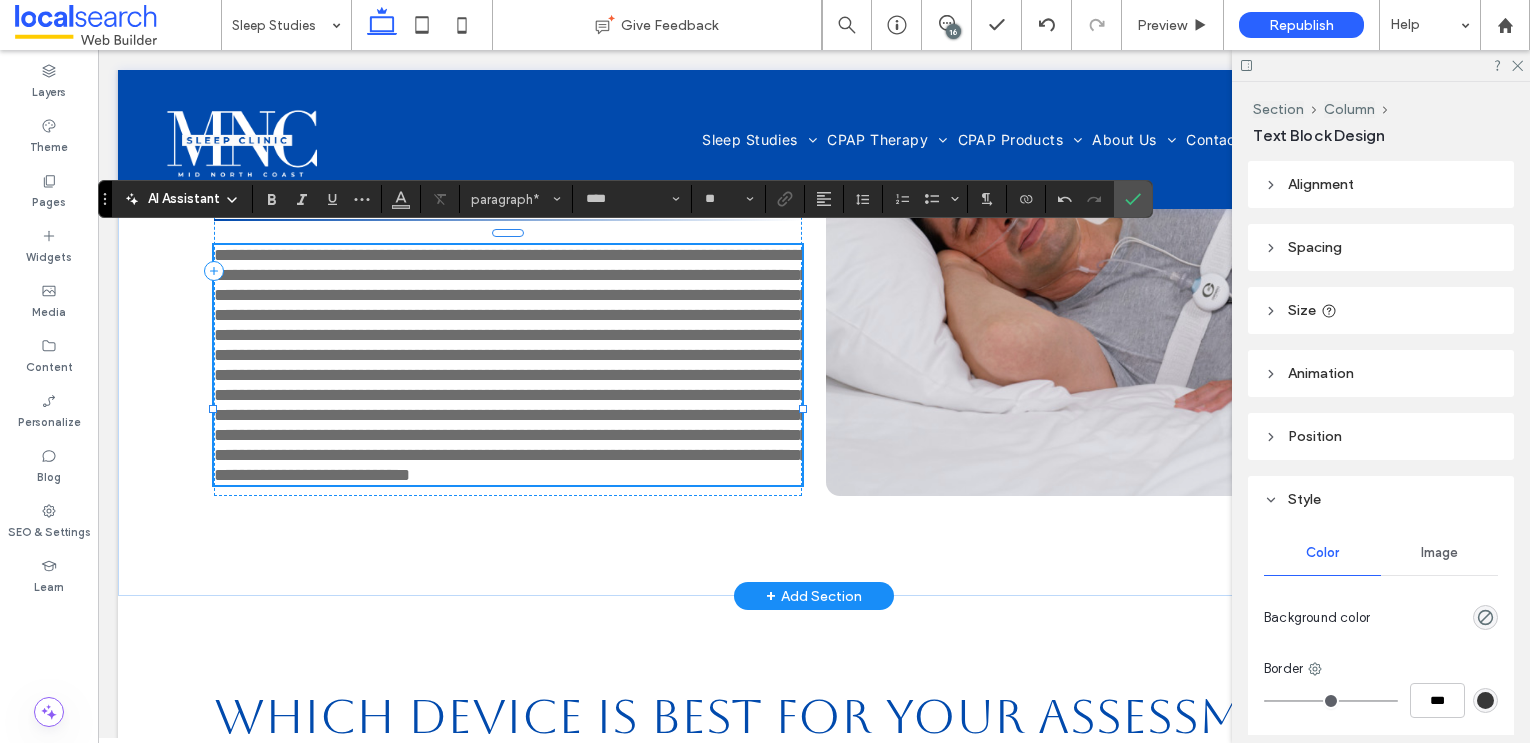 click on "**********" at bounding box center [511, 365] 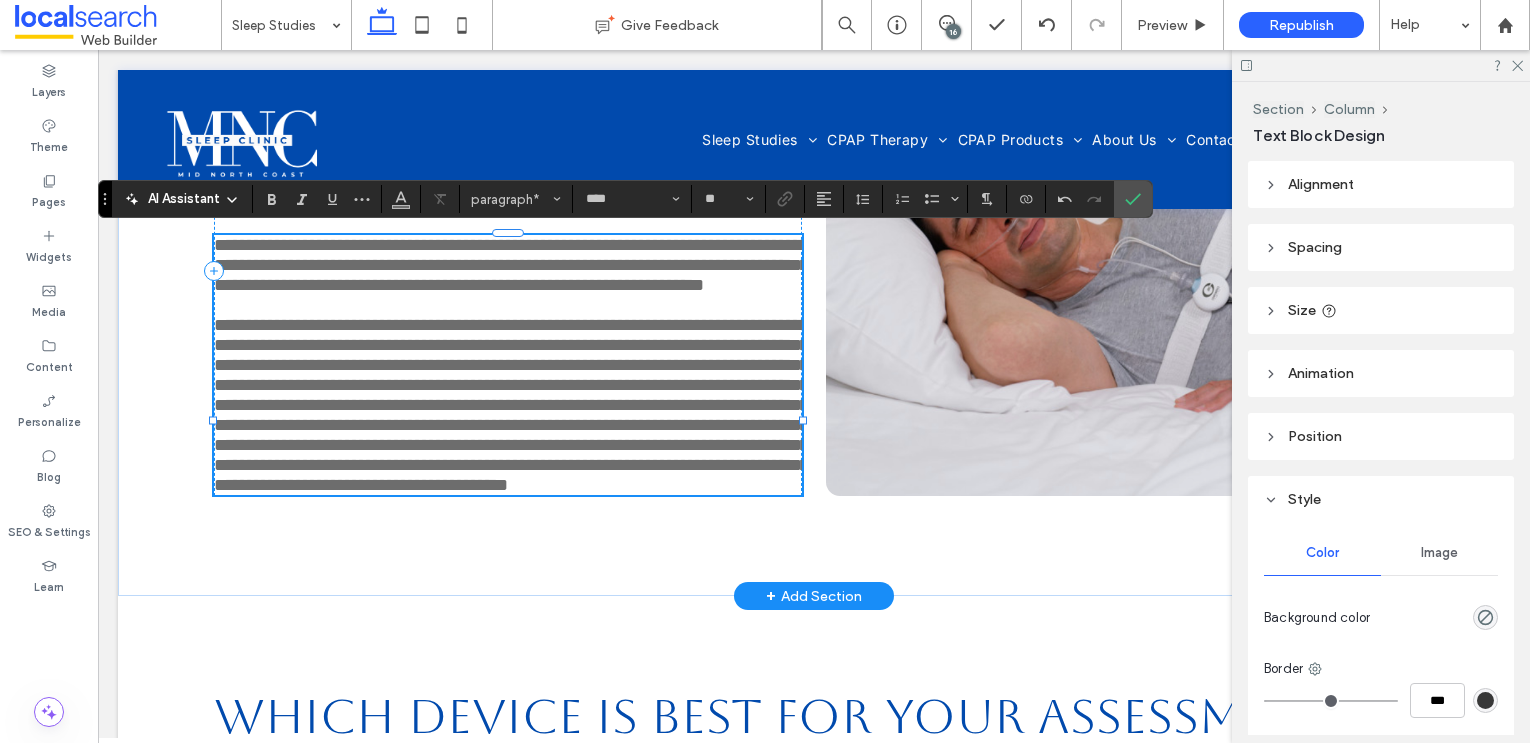 click on "**********" at bounding box center [511, 405] 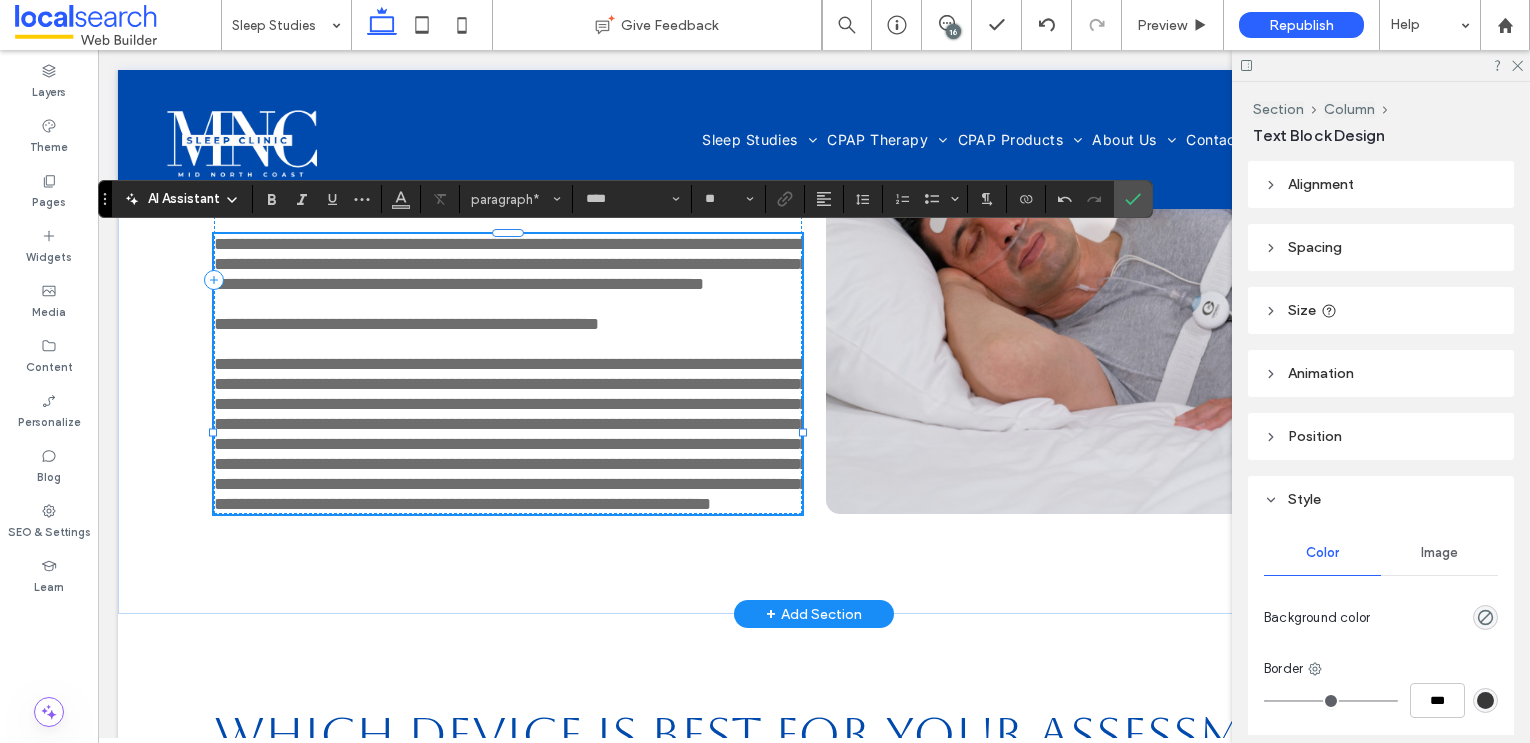click on "**********" at bounding box center [511, 434] 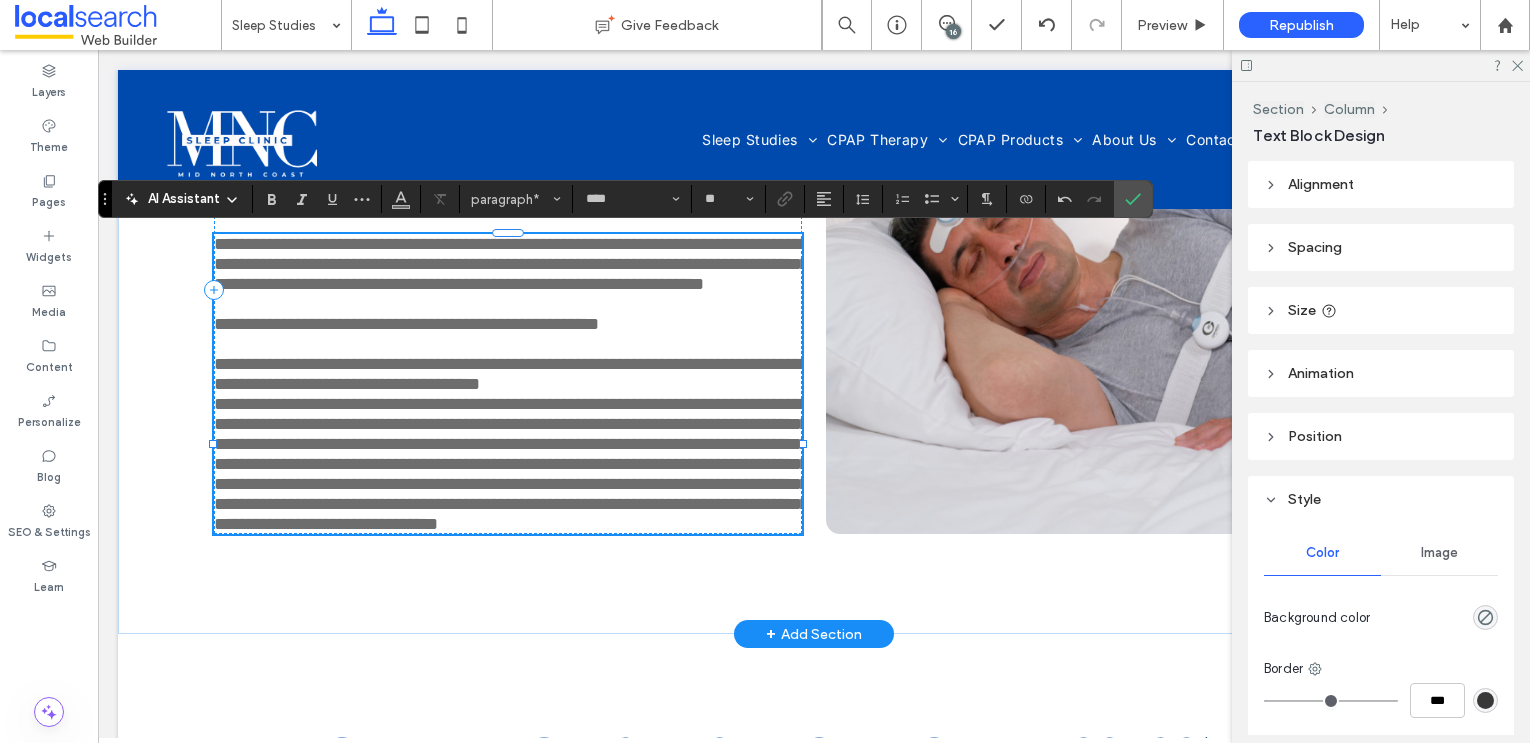 click on "**********" at bounding box center [511, 464] 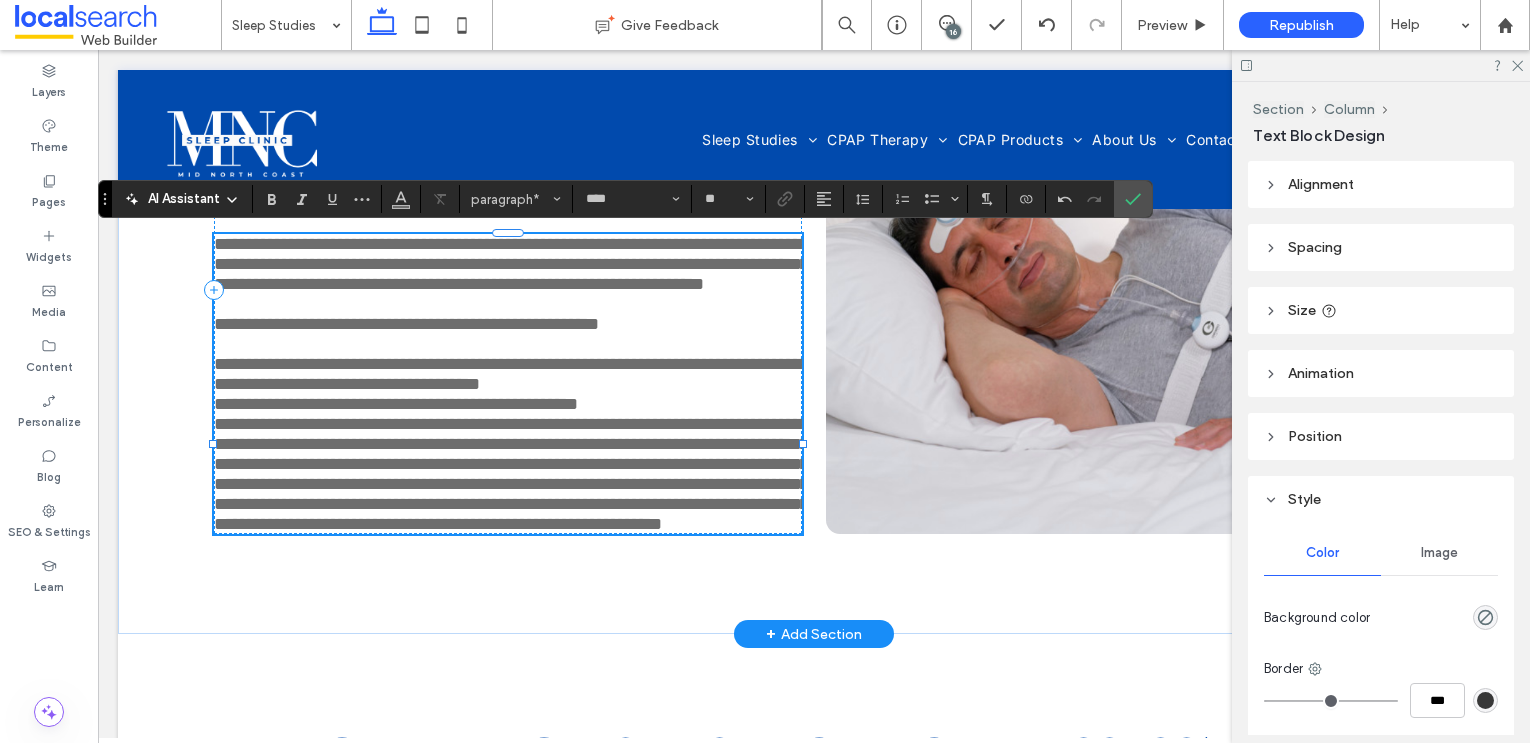 click on "**********" at bounding box center [511, 474] 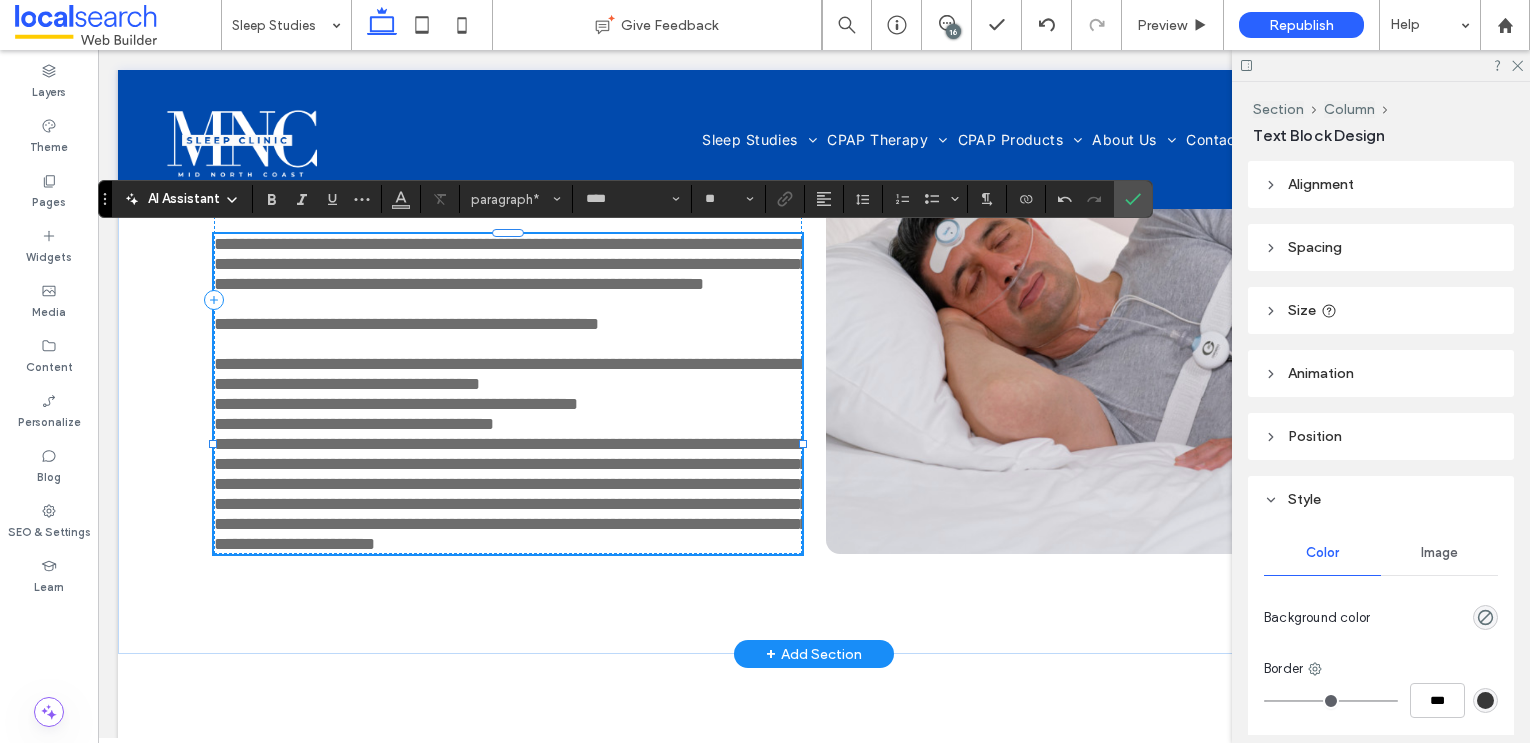click on "**********" at bounding box center [511, 494] 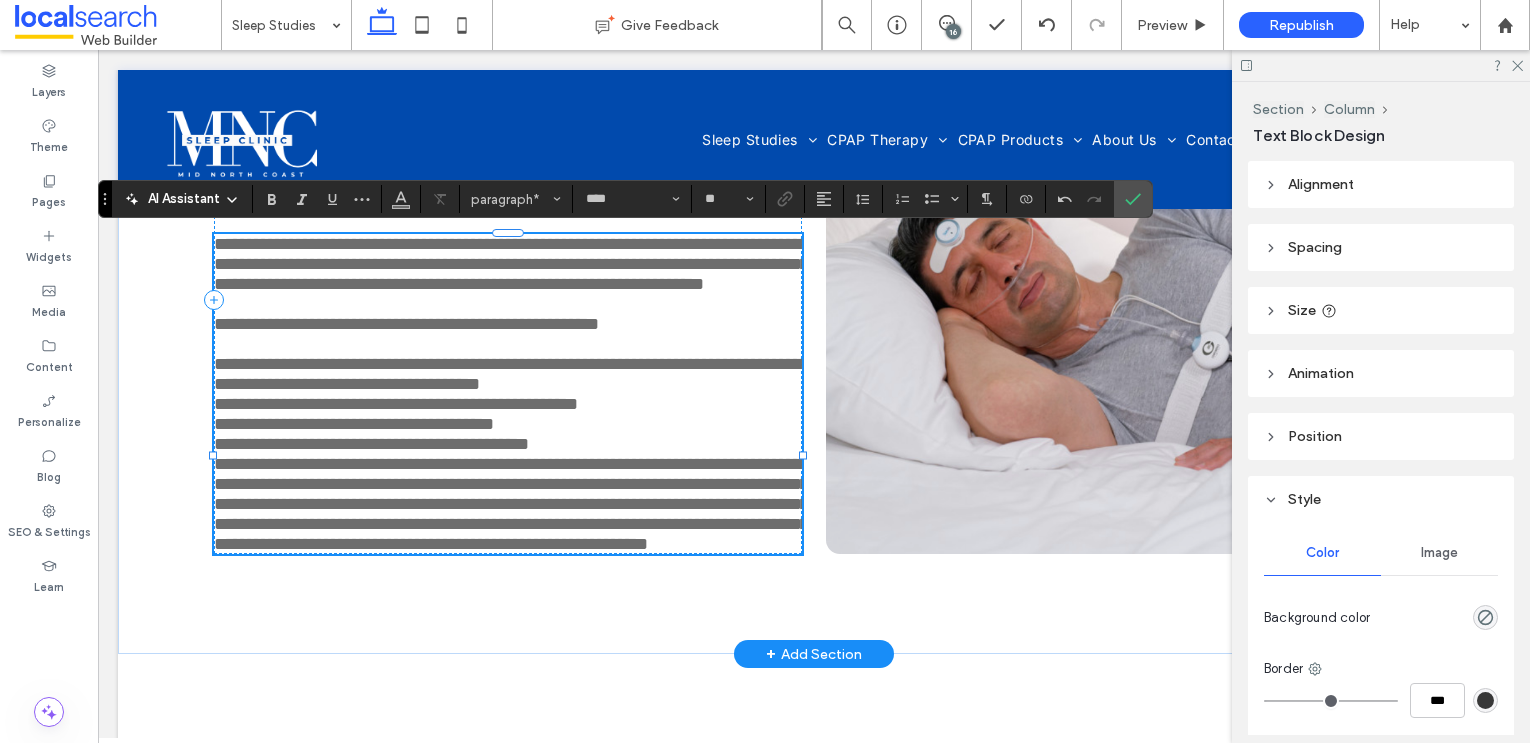 click on "**********" at bounding box center [511, 504] 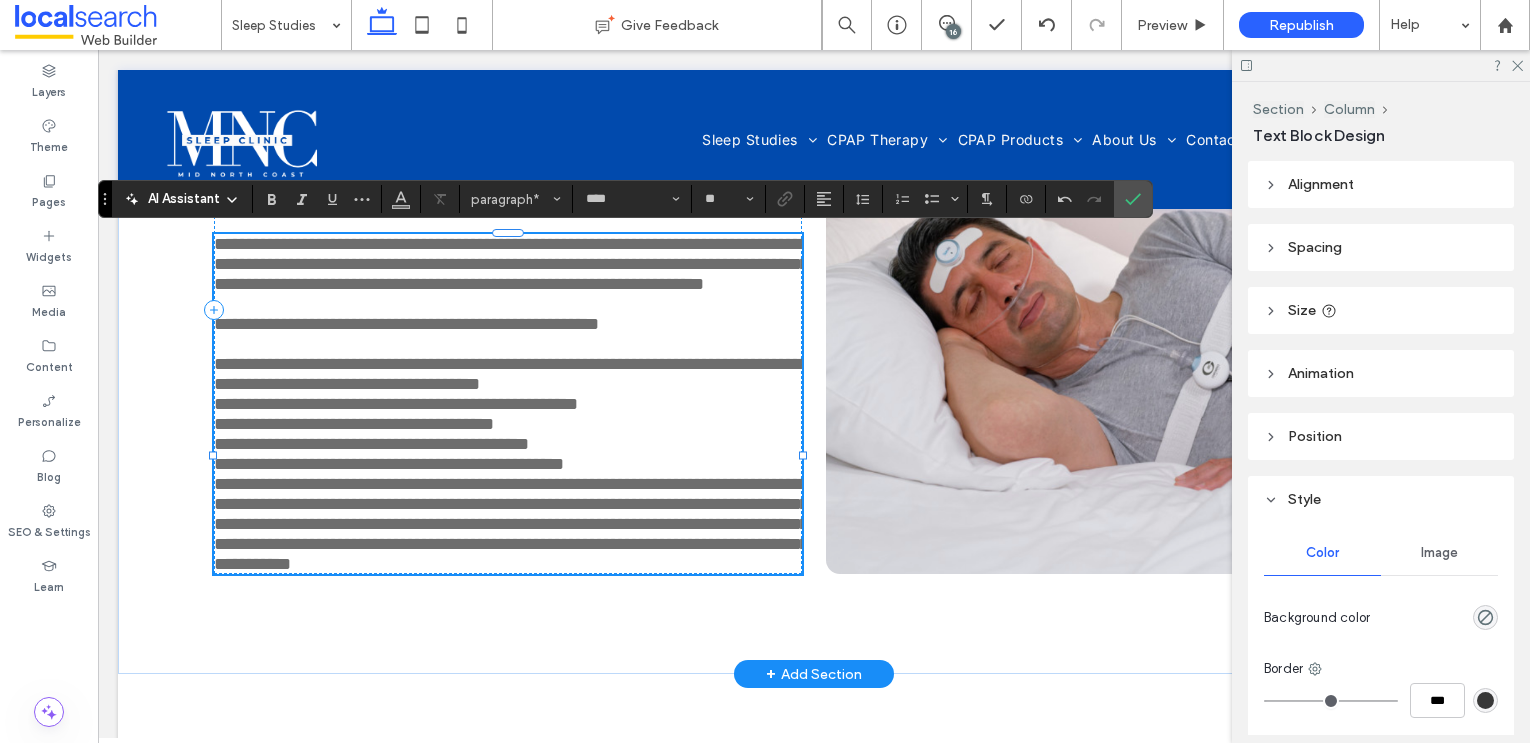 click on "**********" at bounding box center [511, 524] 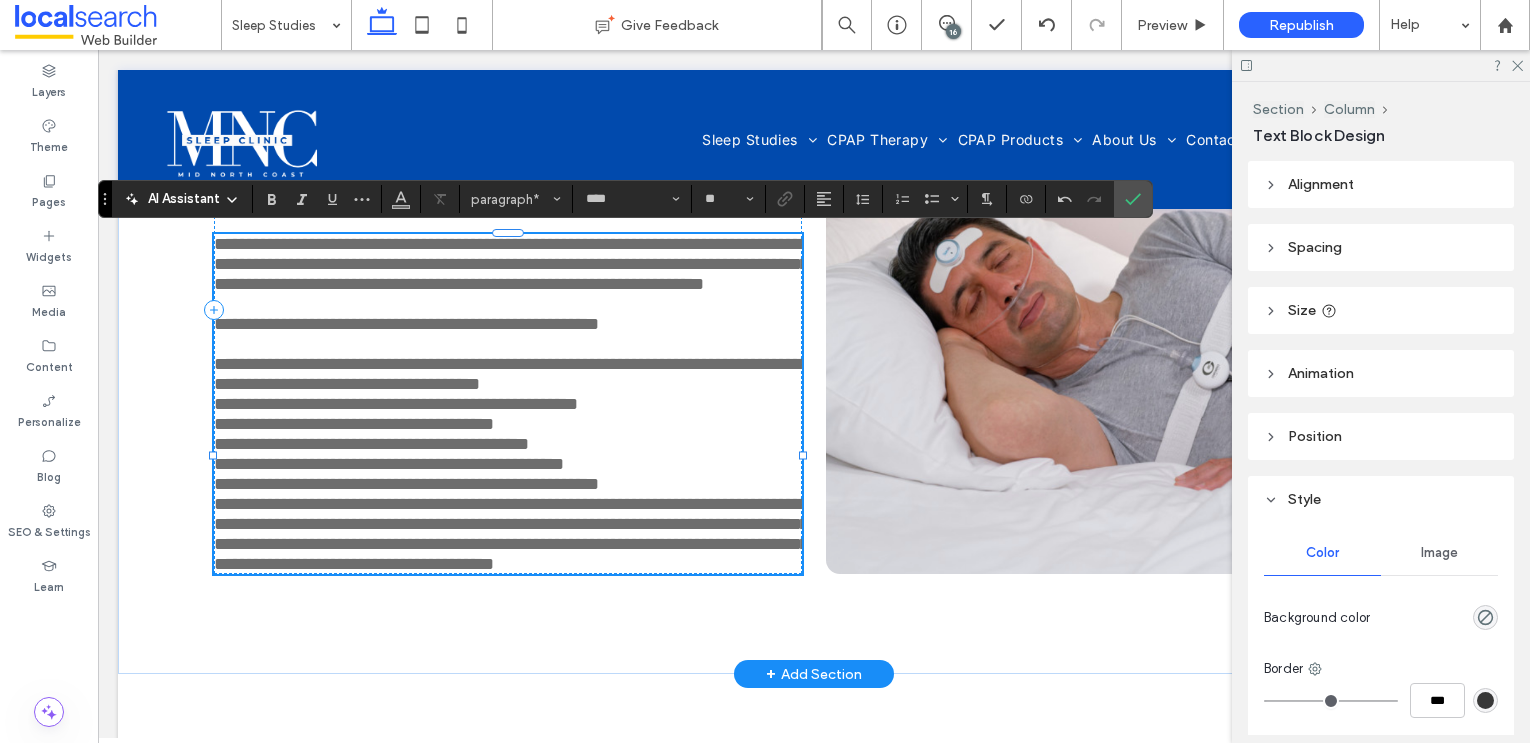 click on "**********" at bounding box center [511, 534] 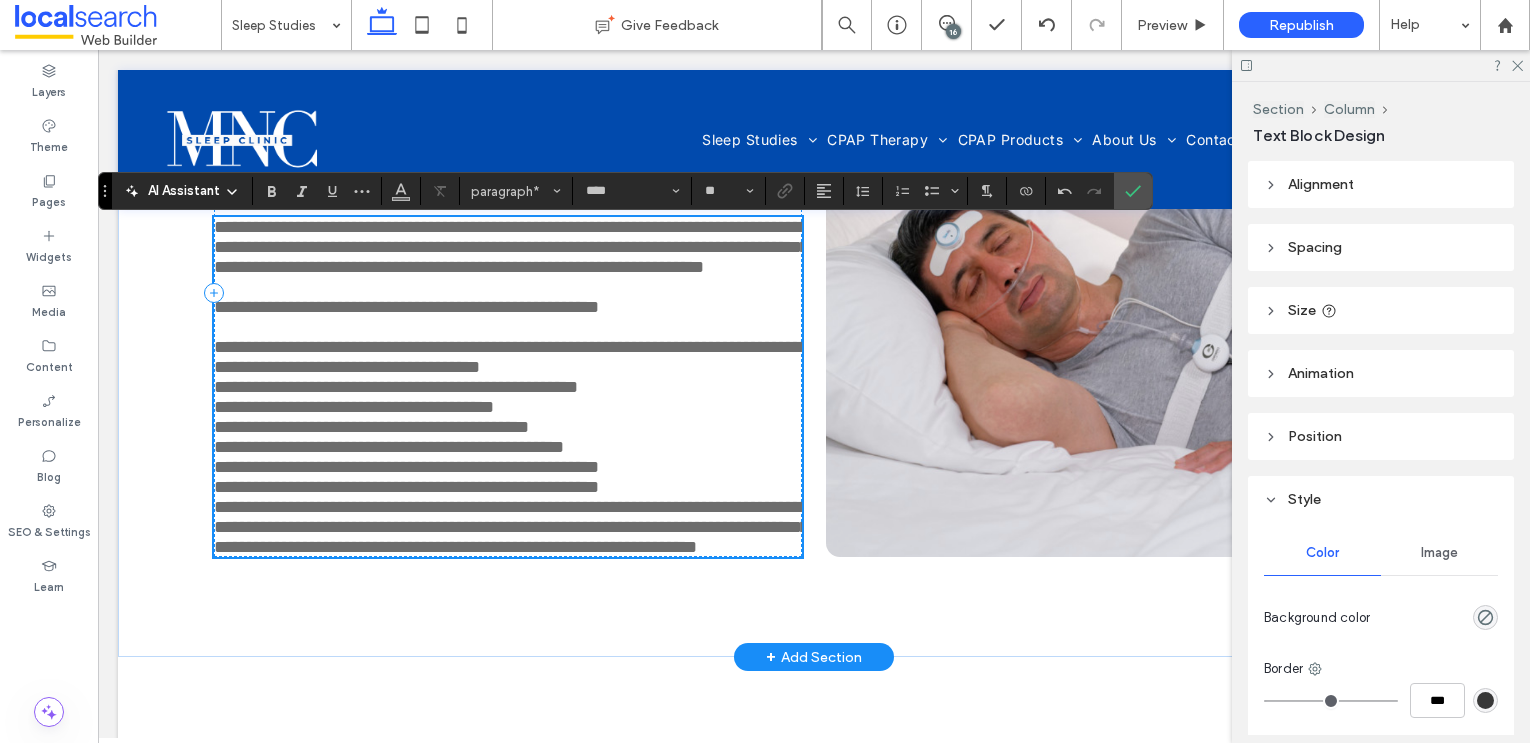 scroll, scrollTop: 851, scrollLeft: 0, axis: vertical 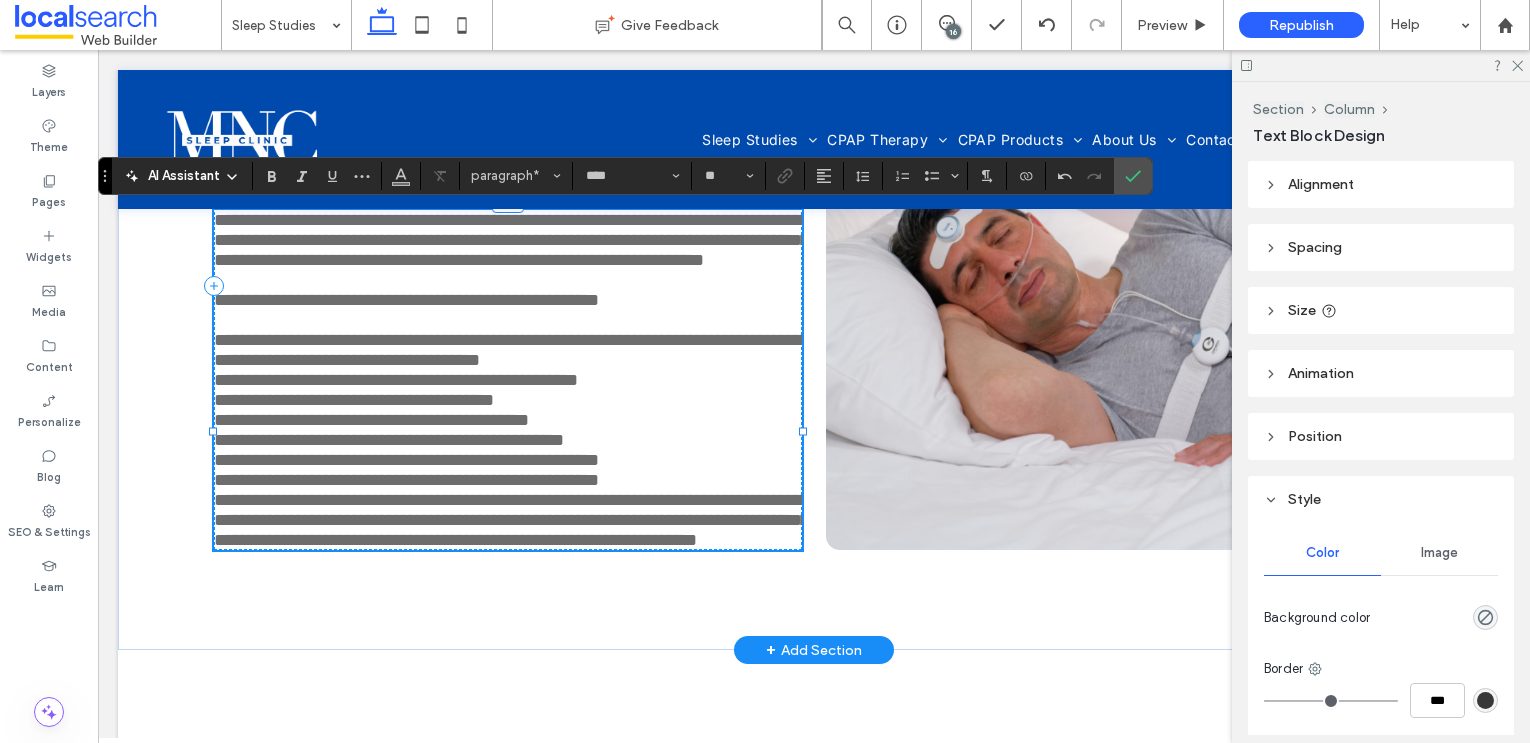 click on "**********" at bounding box center [511, 520] 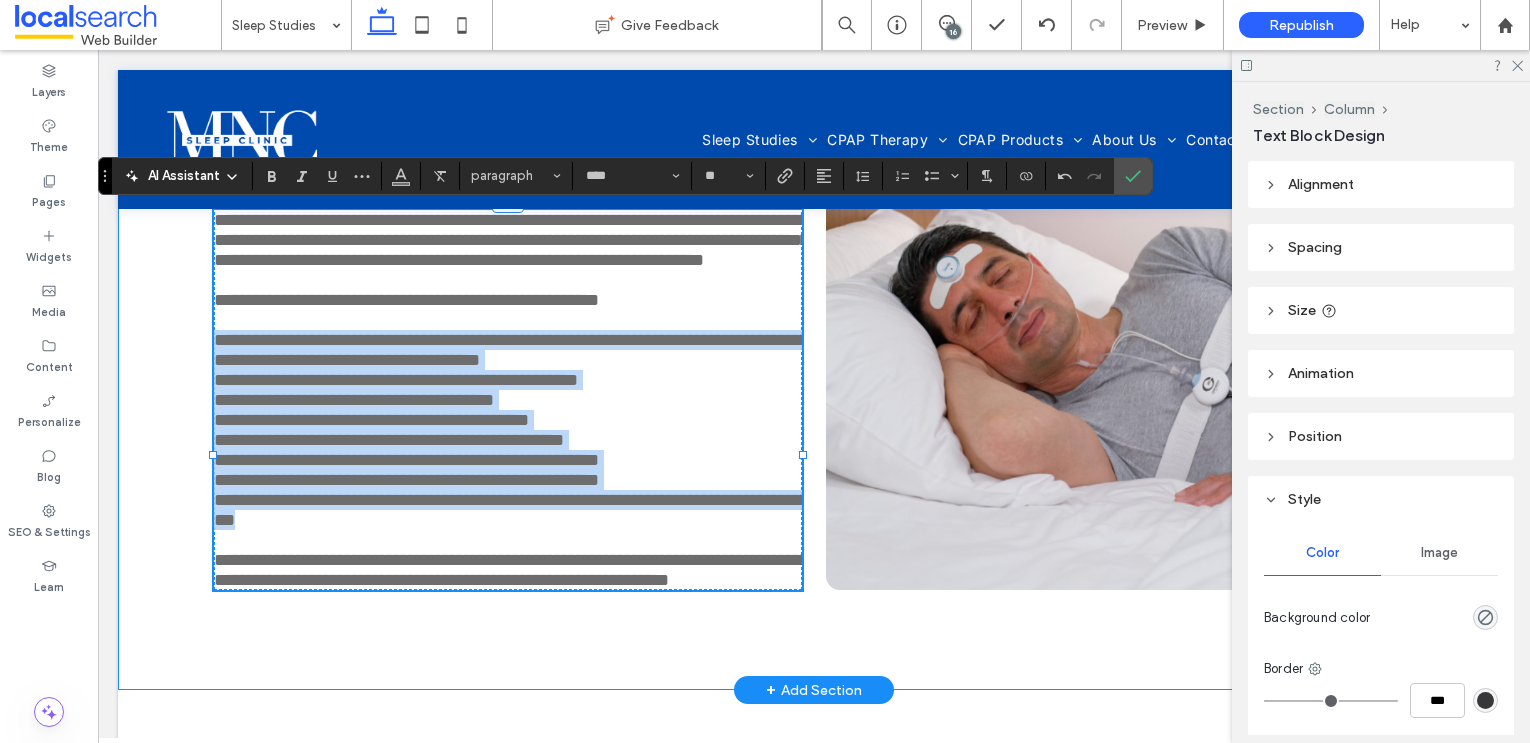 drag, startPoint x: 390, startPoint y: 598, endPoint x: 191, endPoint y: 389, distance: 288.5862 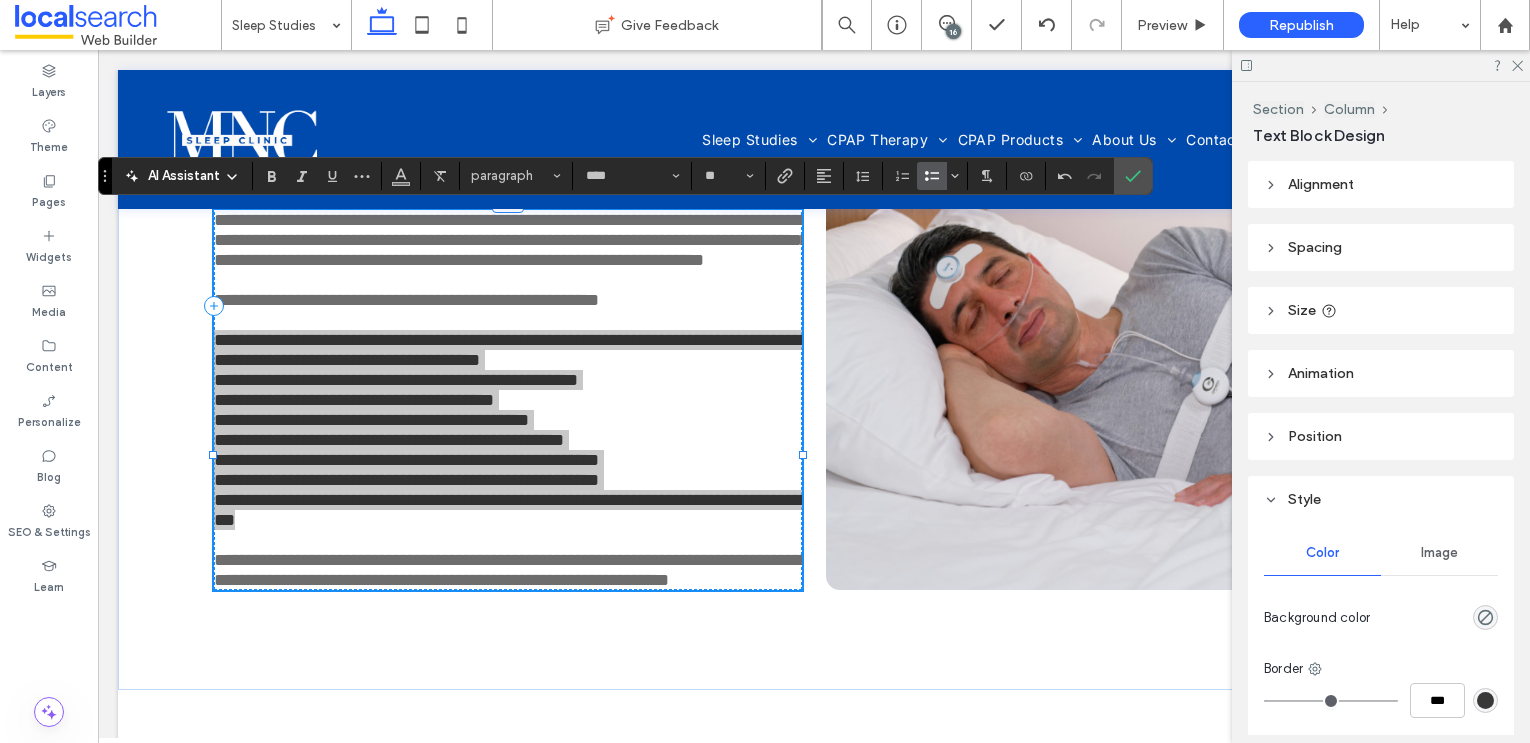 click 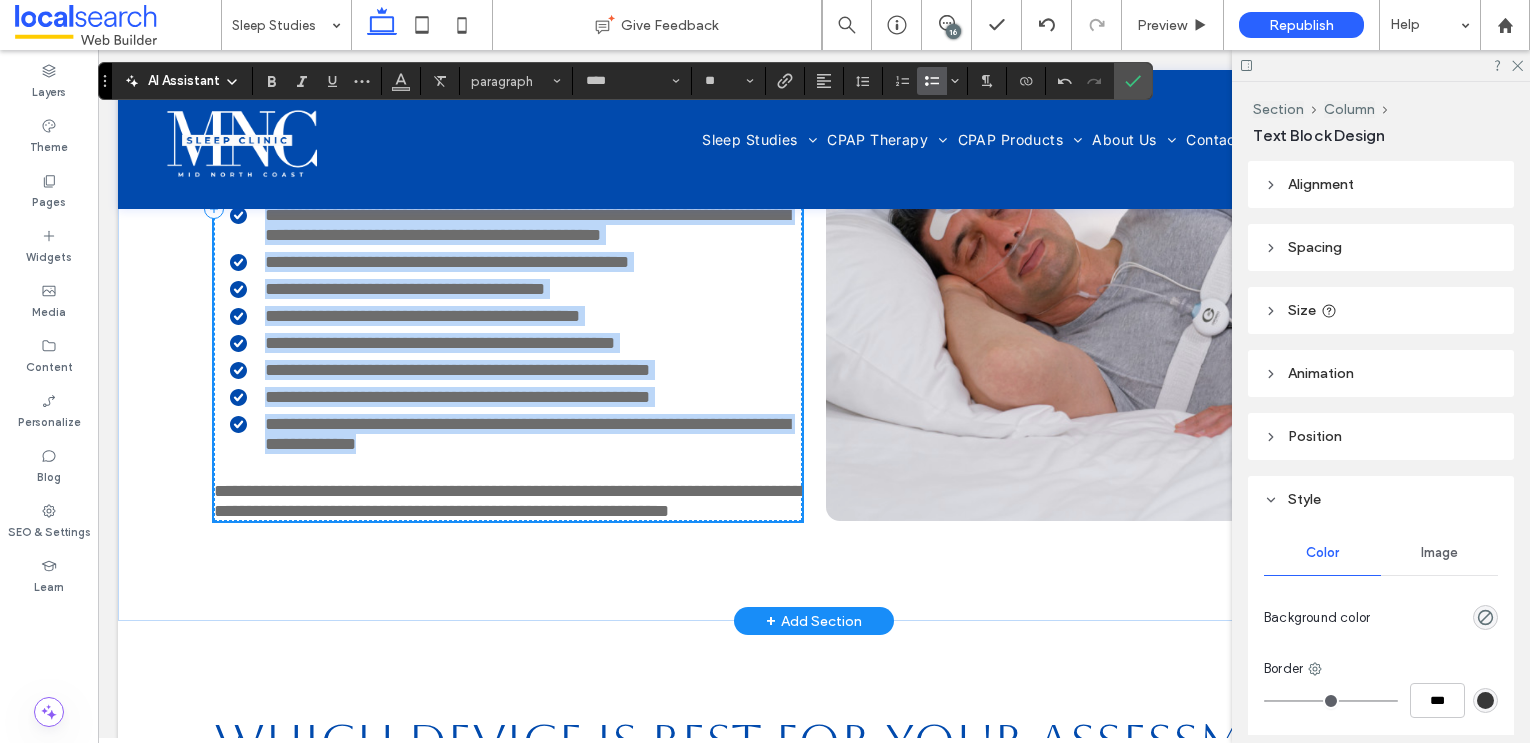 scroll, scrollTop: 993, scrollLeft: 0, axis: vertical 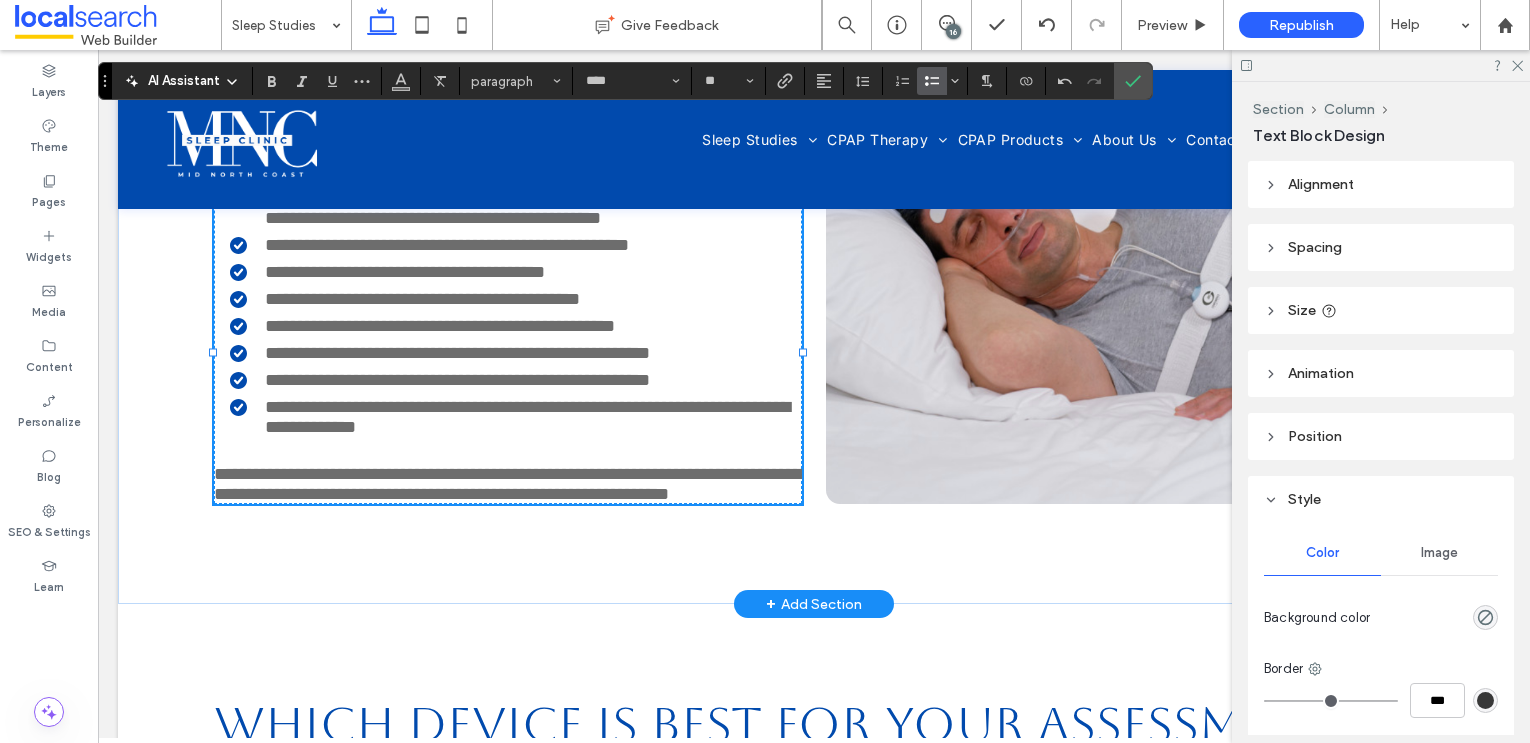 click on "**********" at bounding box center (511, 484) 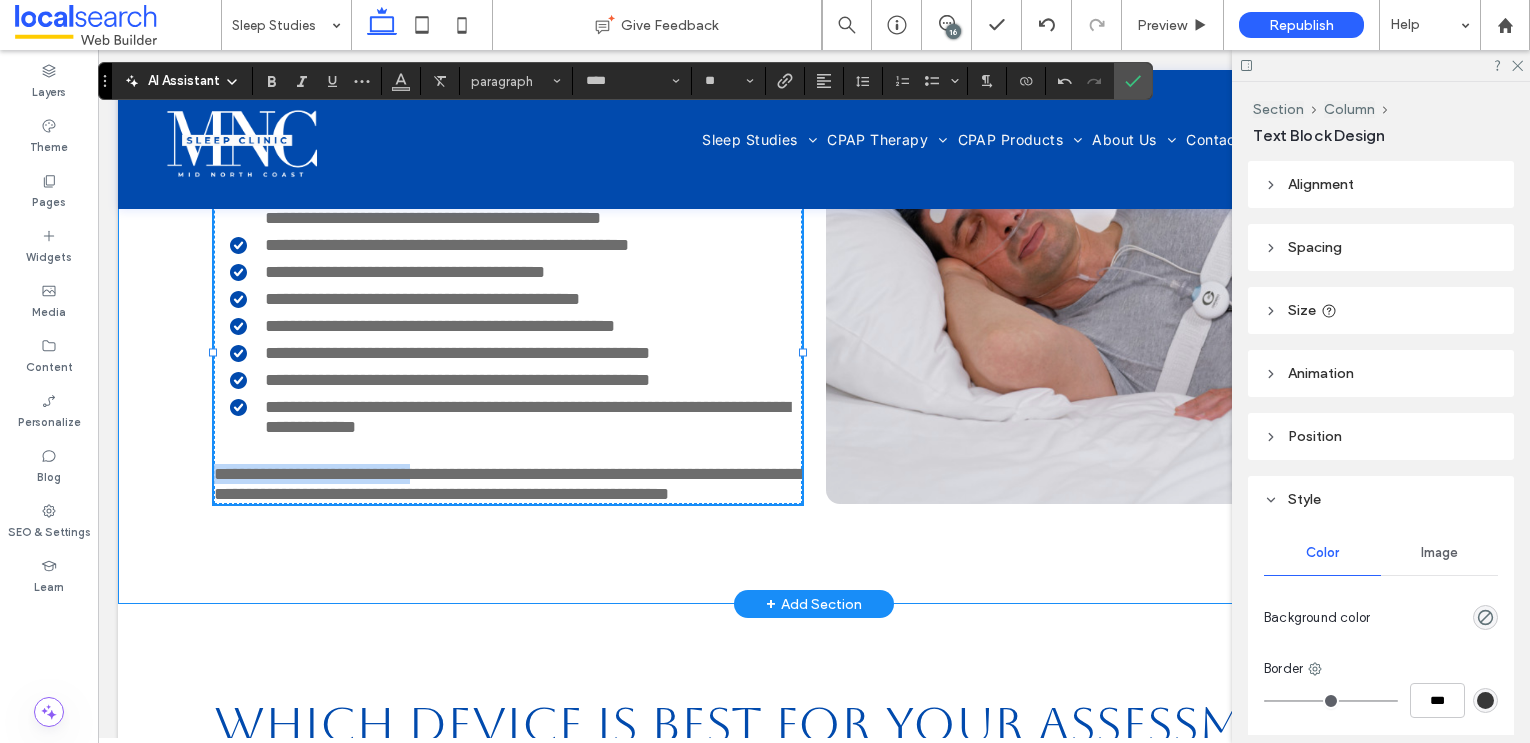 drag, startPoint x: 461, startPoint y: 579, endPoint x: 199, endPoint y: 576, distance: 262.01718 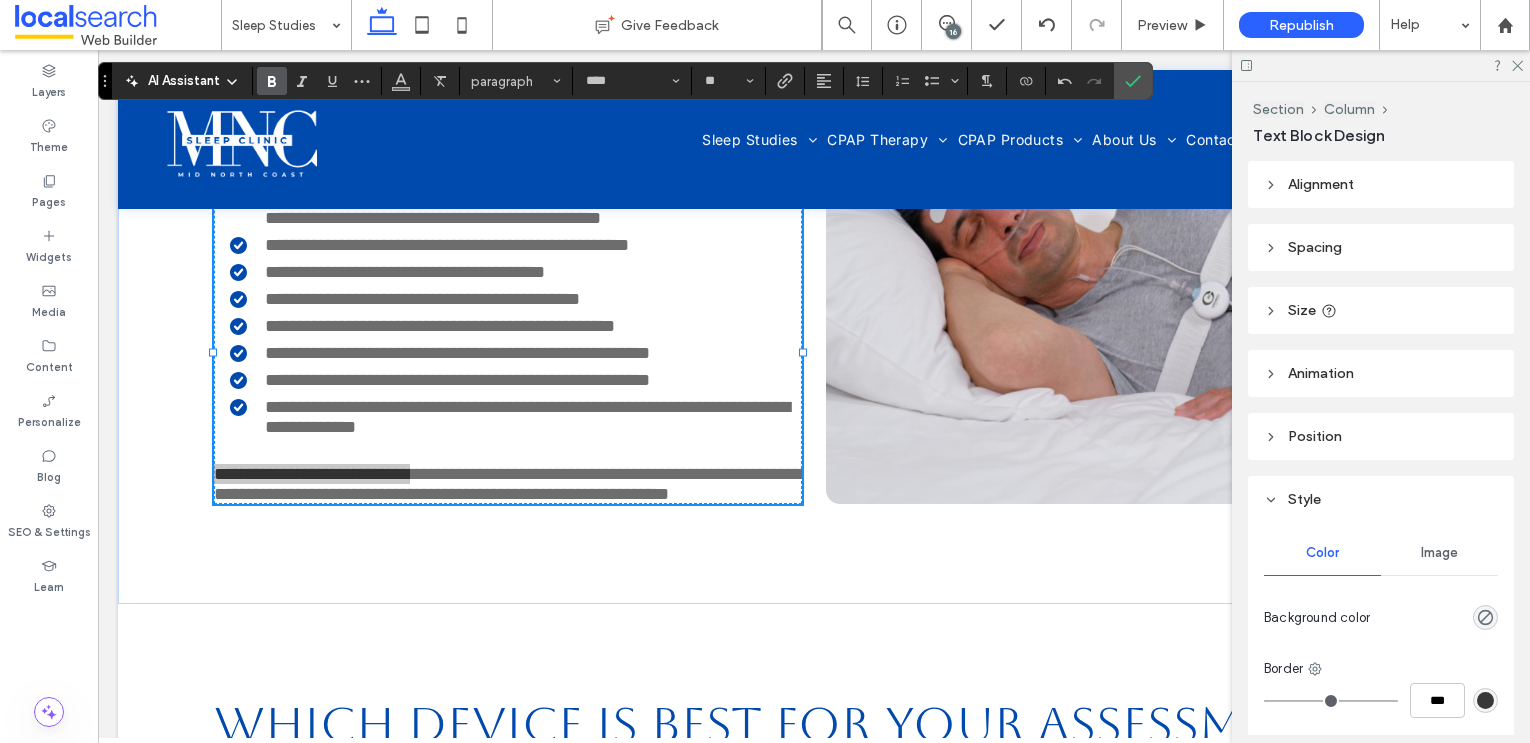 click 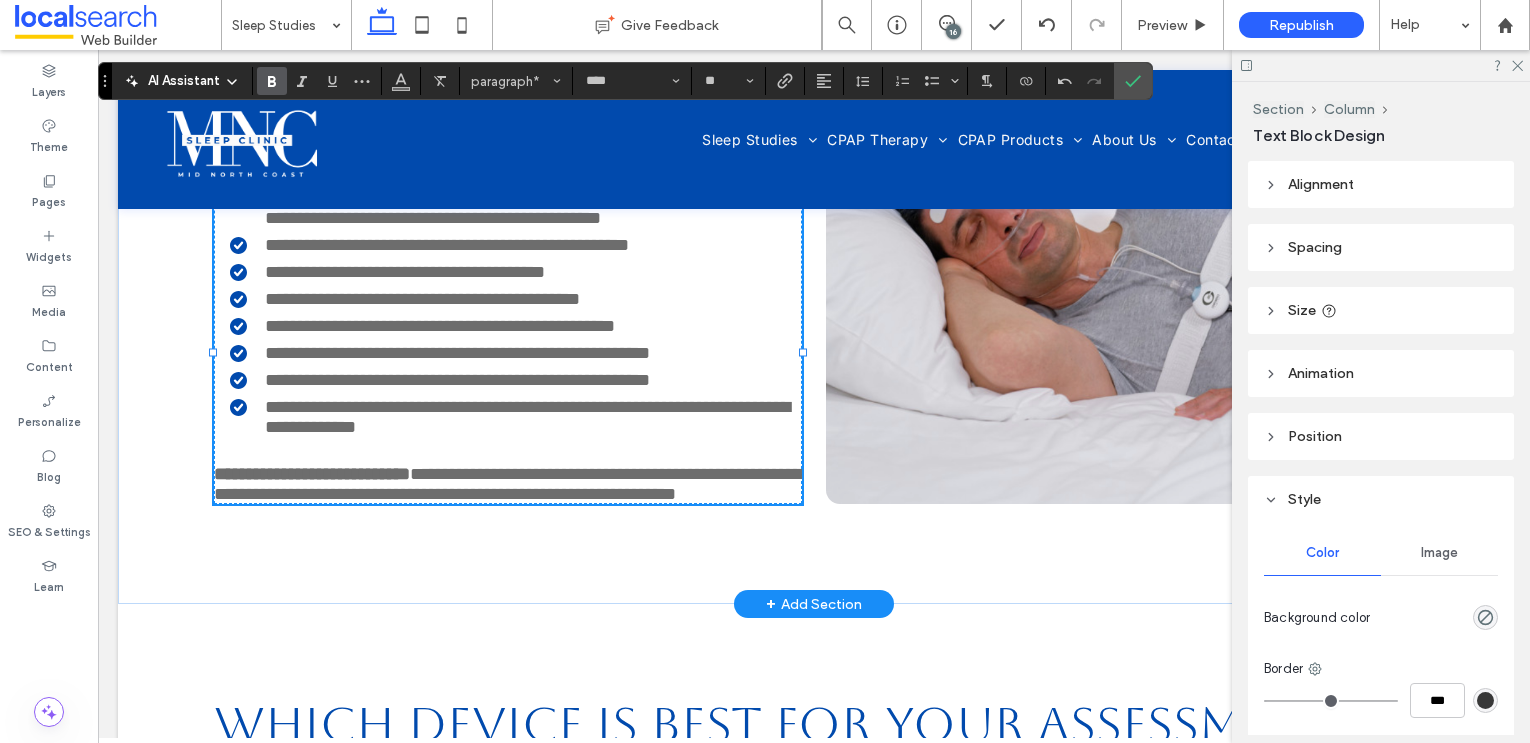 click on "**********" at bounding box center (457, 380) 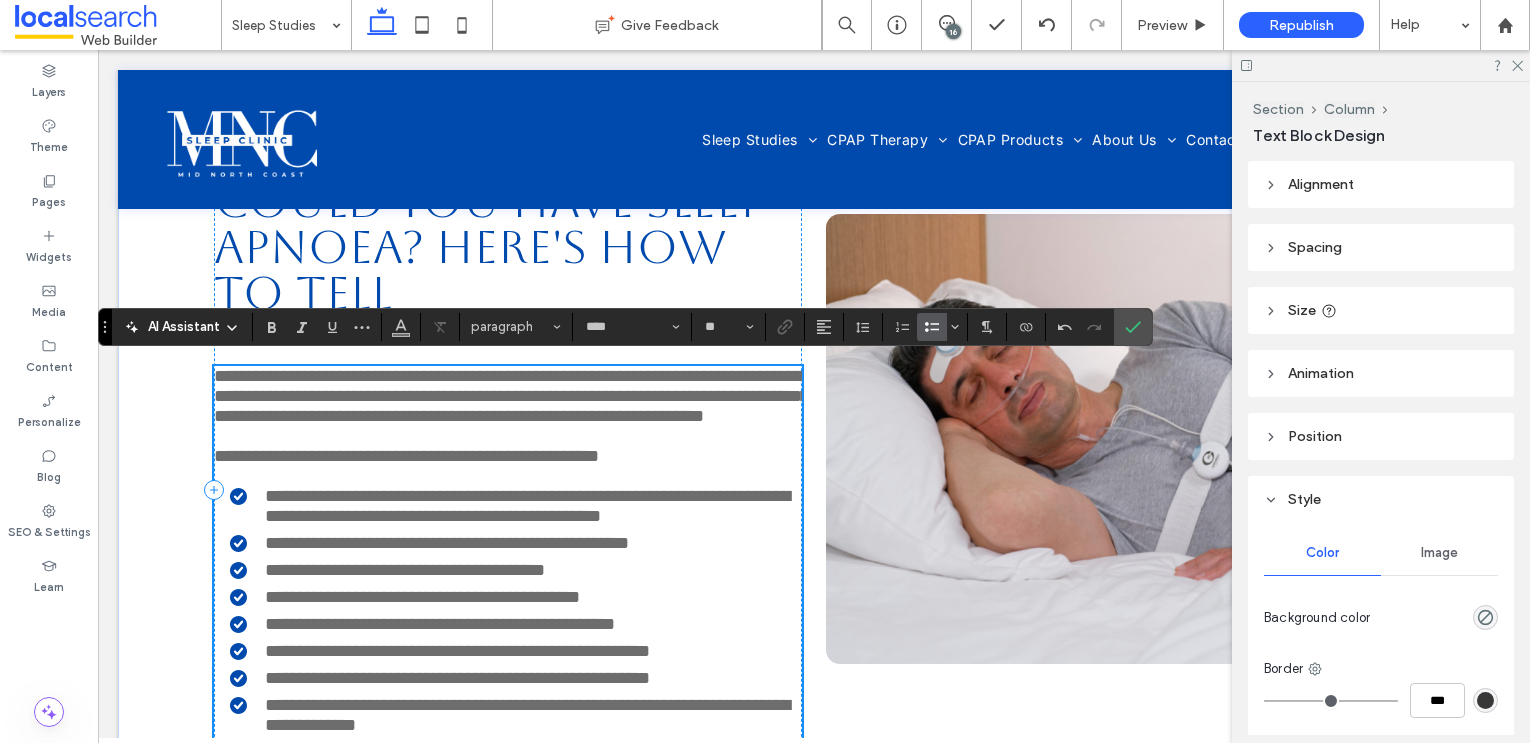 scroll, scrollTop: 691, scrollLeft: 0, axis: vertical 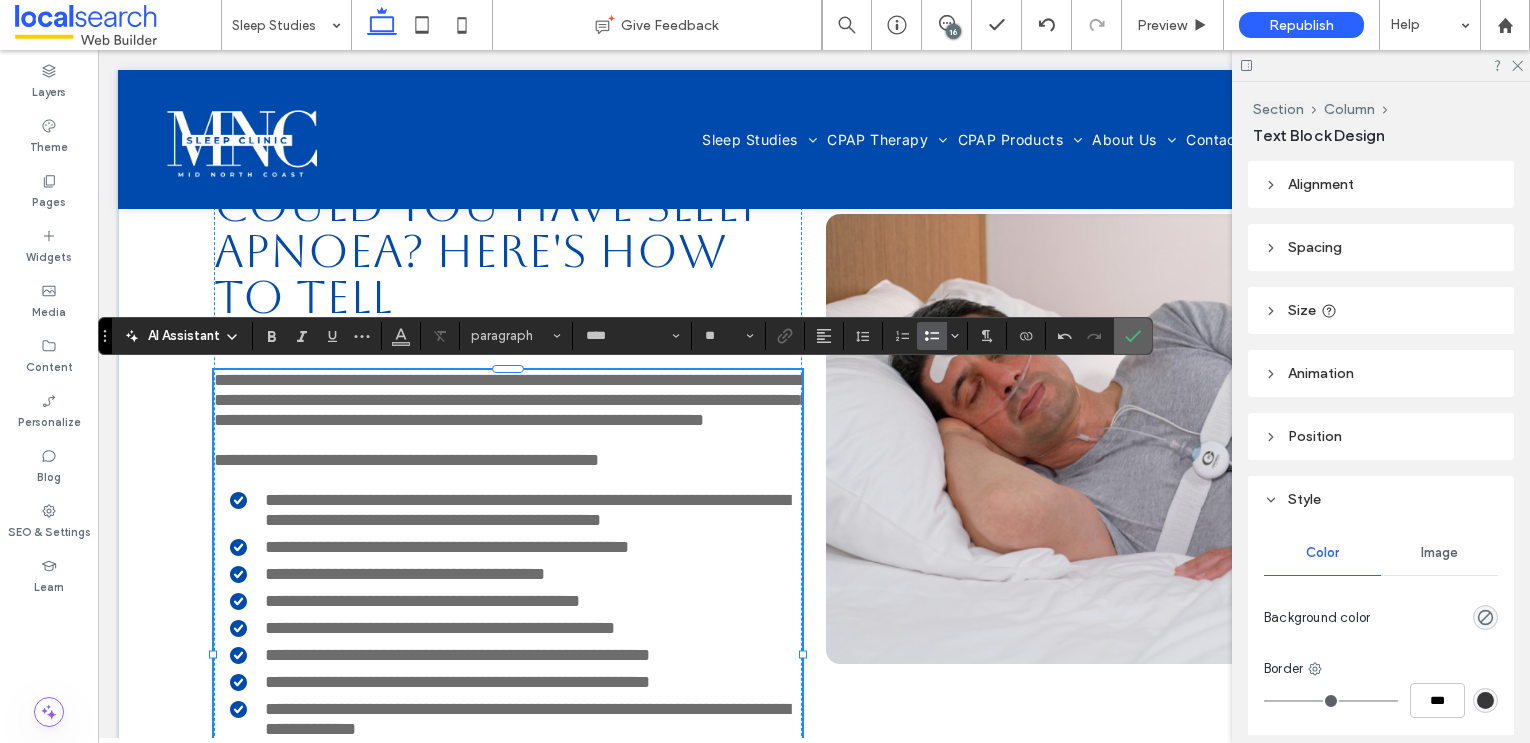 click 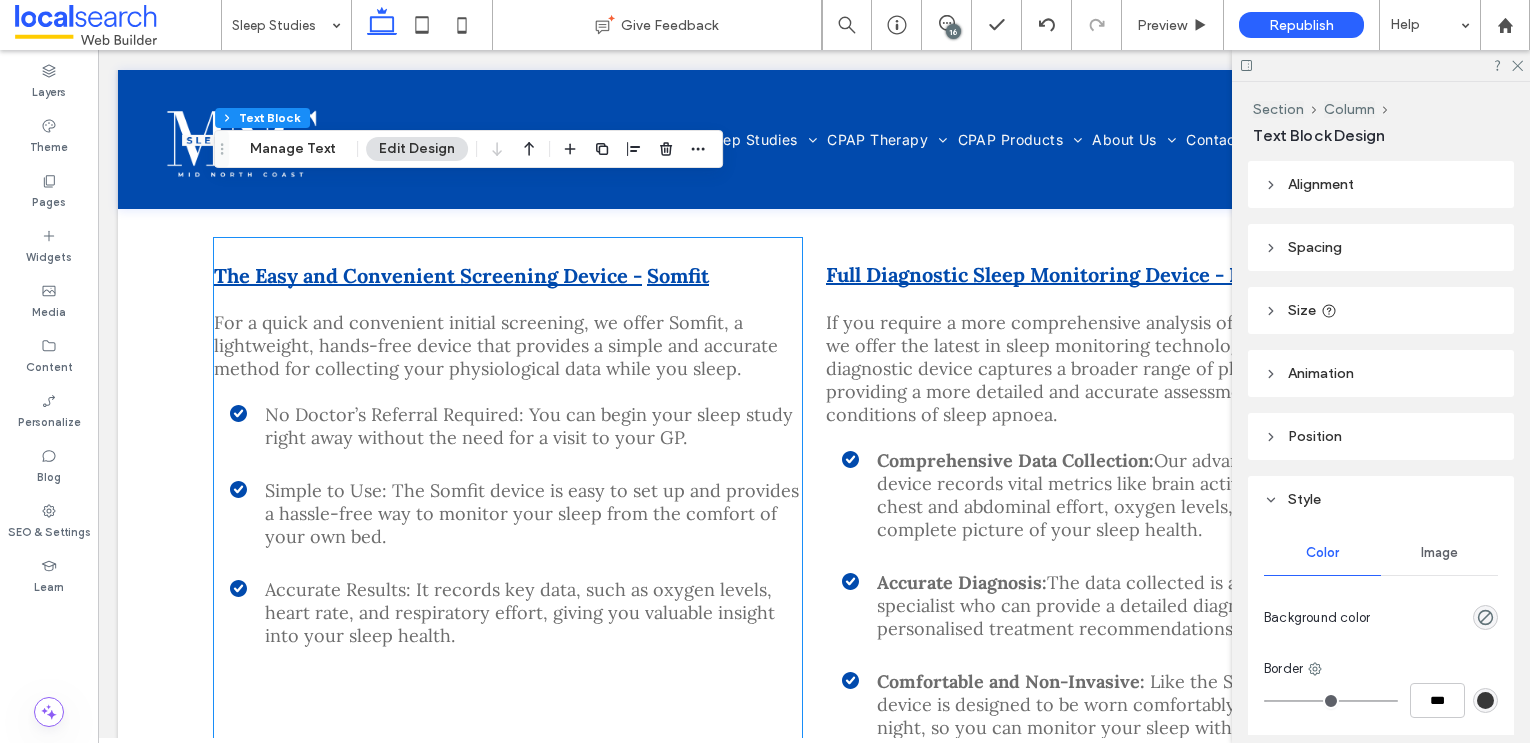 scroll, scrollTop: 1724, scrollLeft: 0, axis: vertical 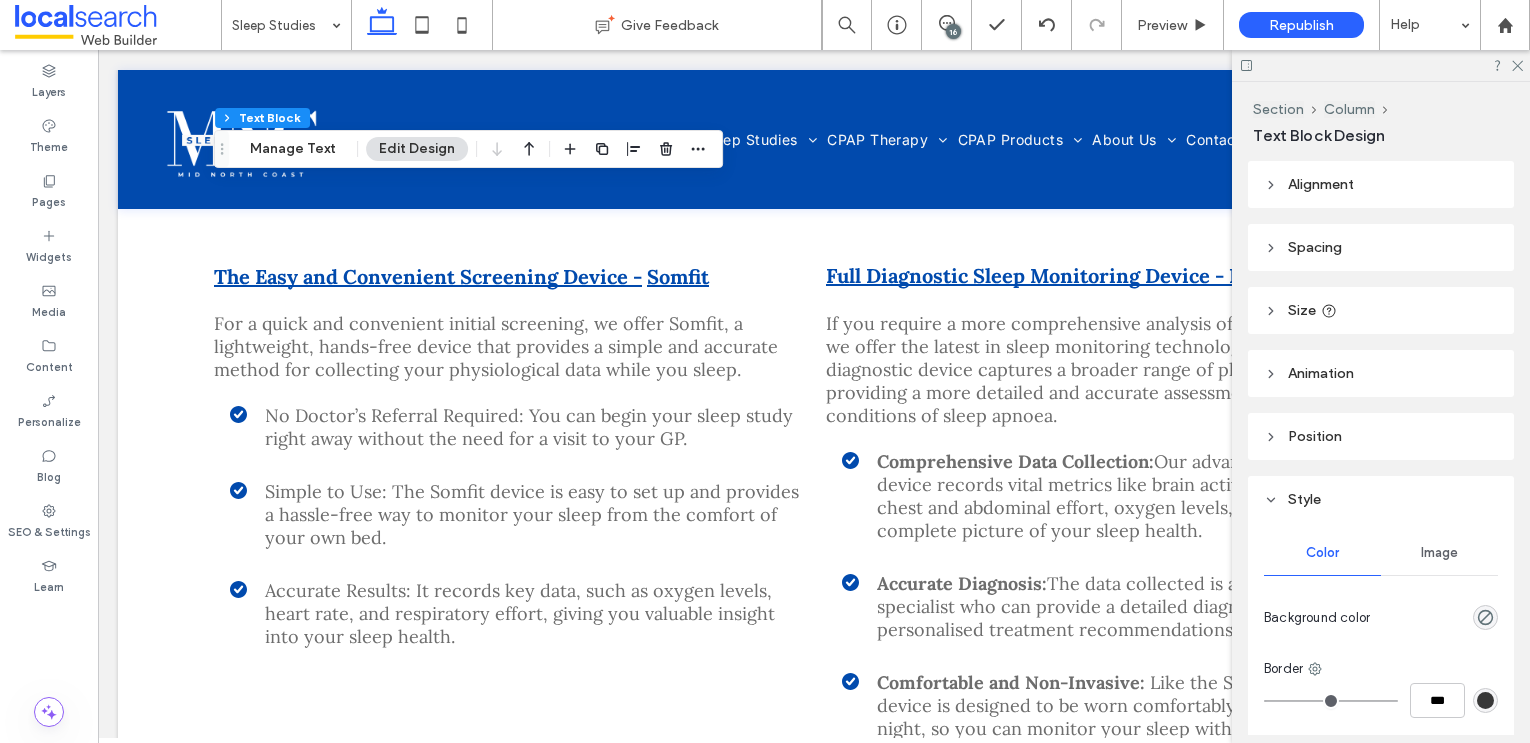 click at bounding box center [1381, 65] 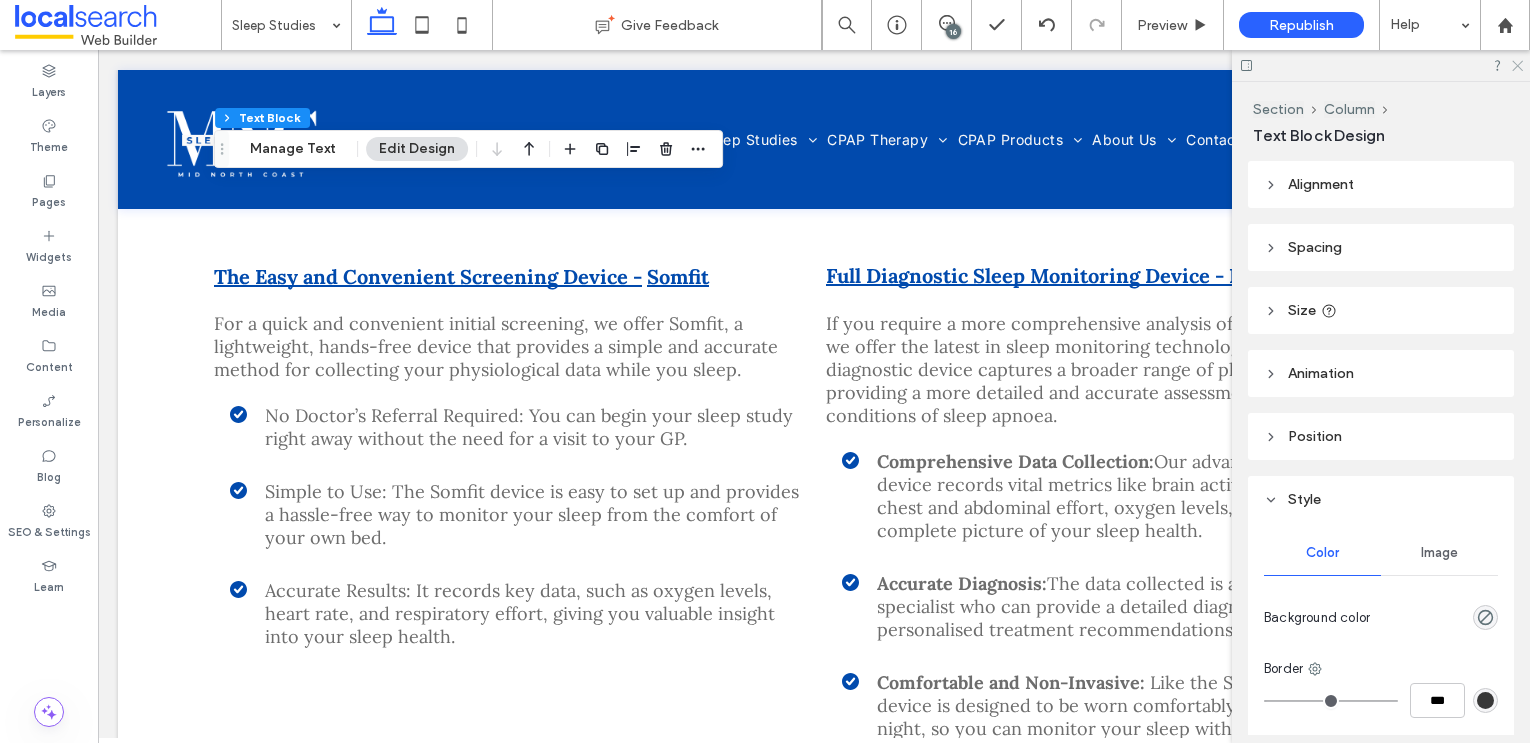 click 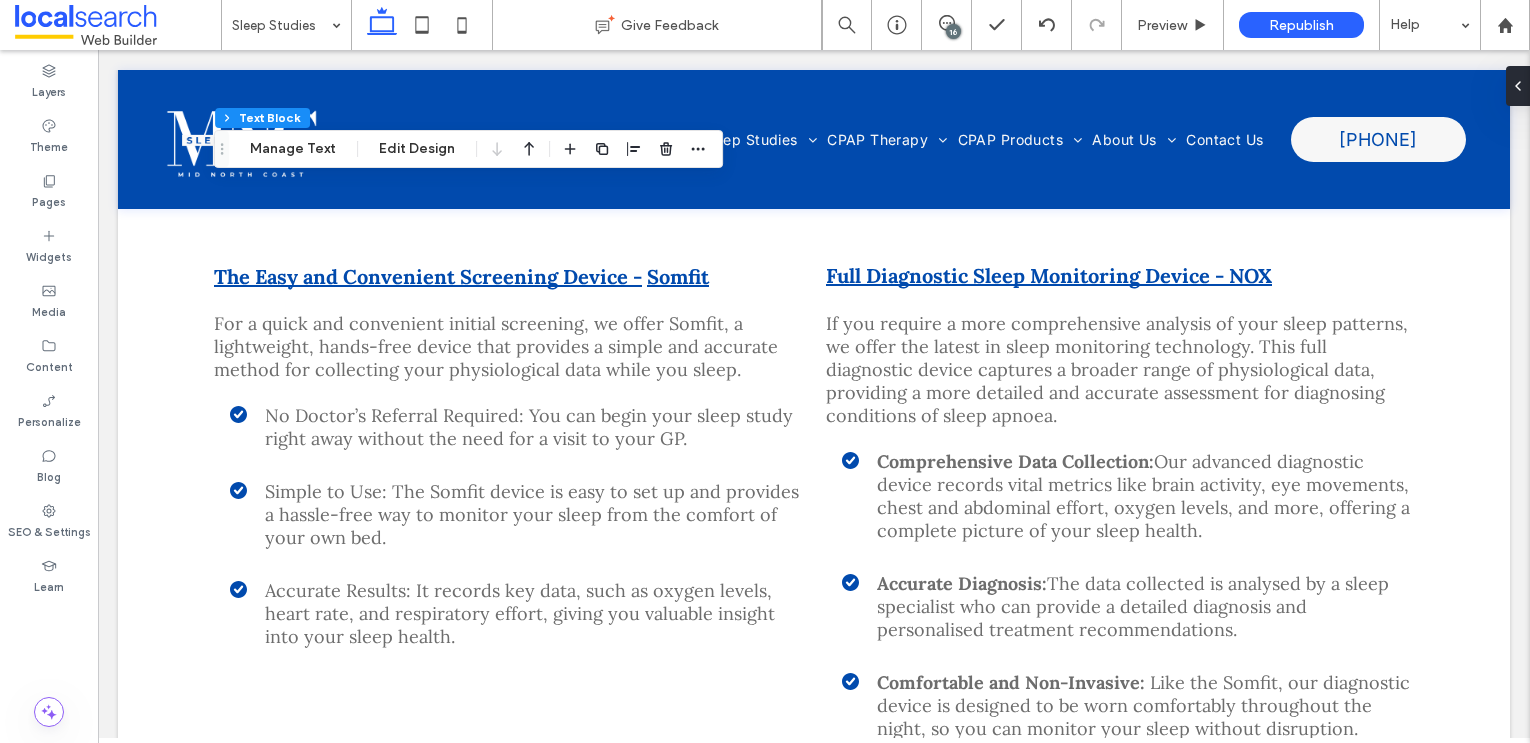 click on "16" at bounding box center [953, 31] 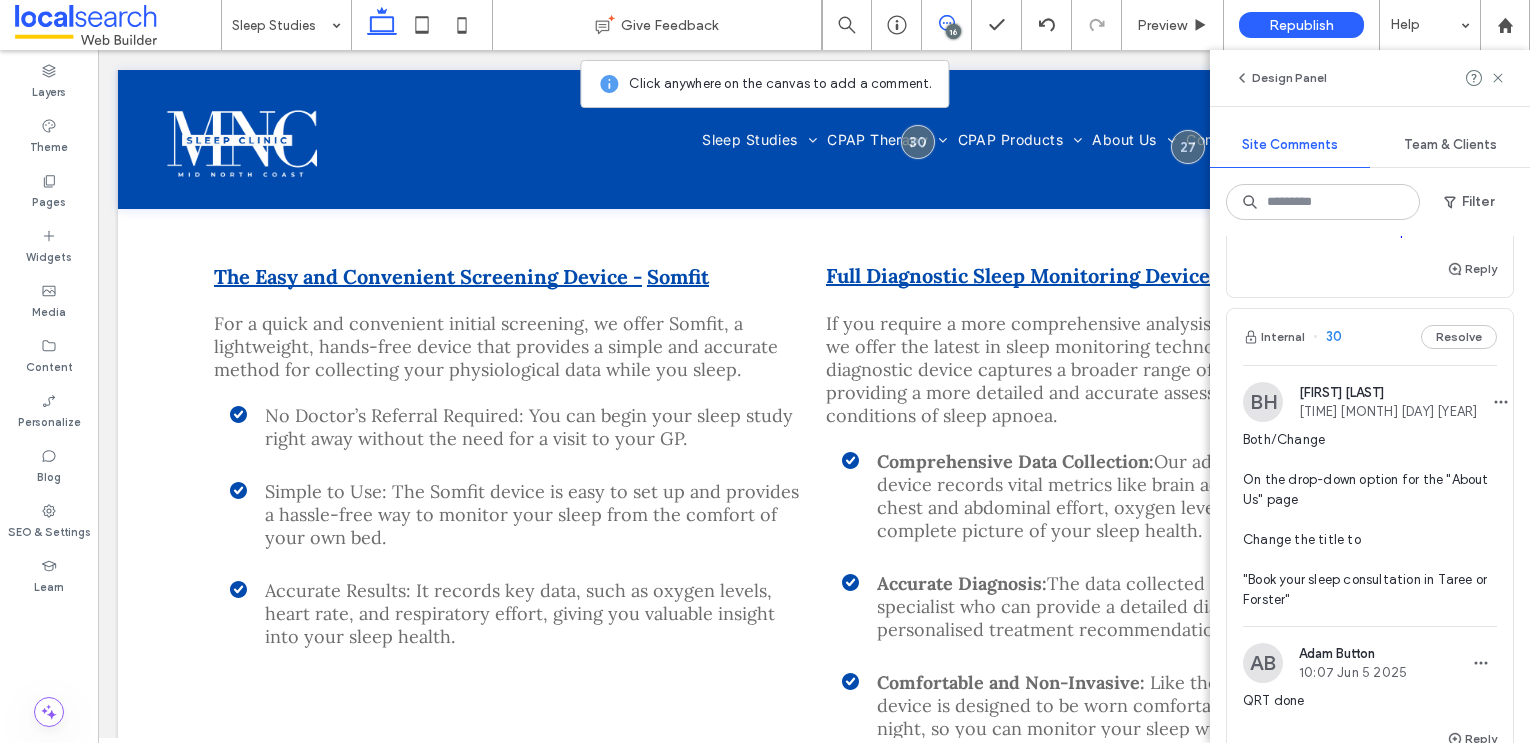 scroll, scrollTop: 3242, scrollLeft: 0, axis: vertical 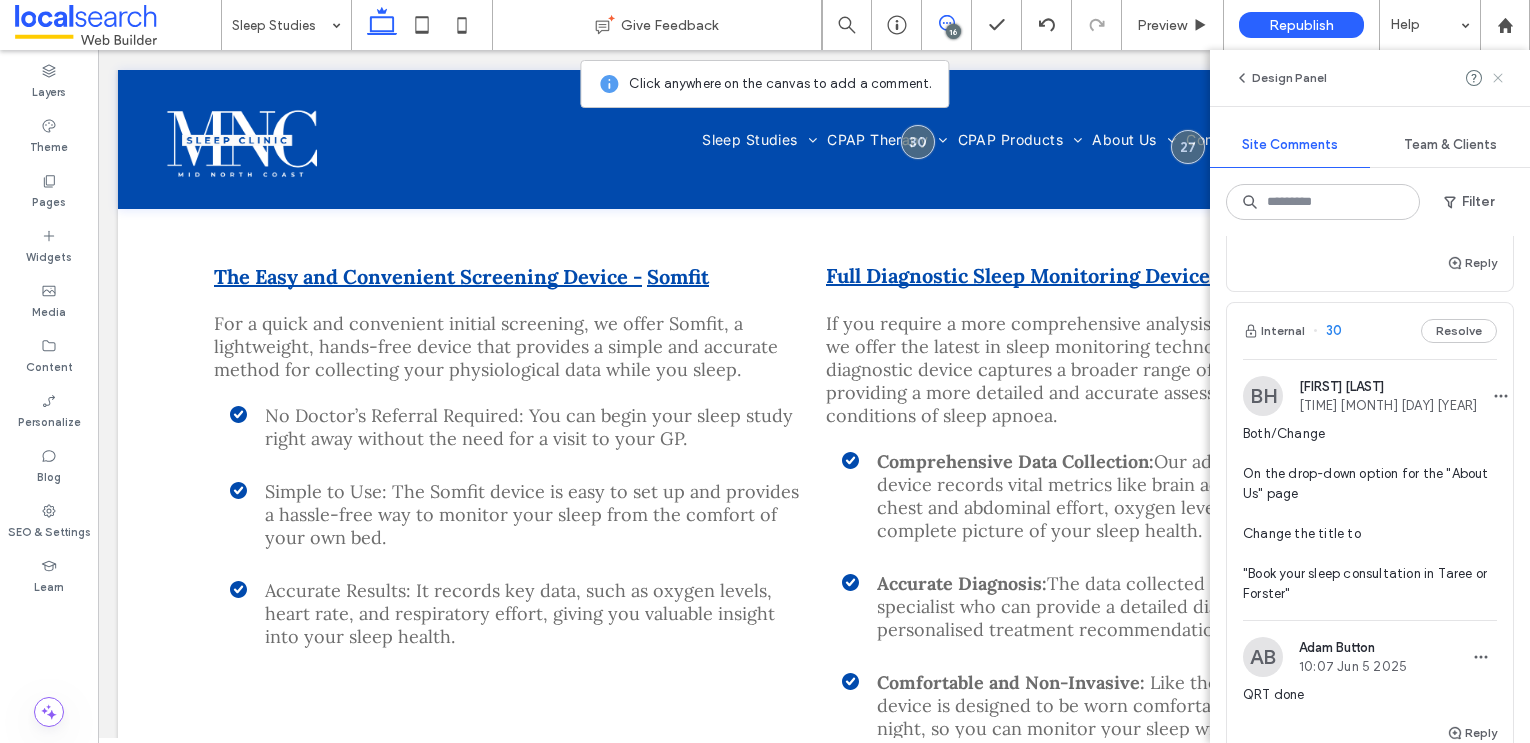 click 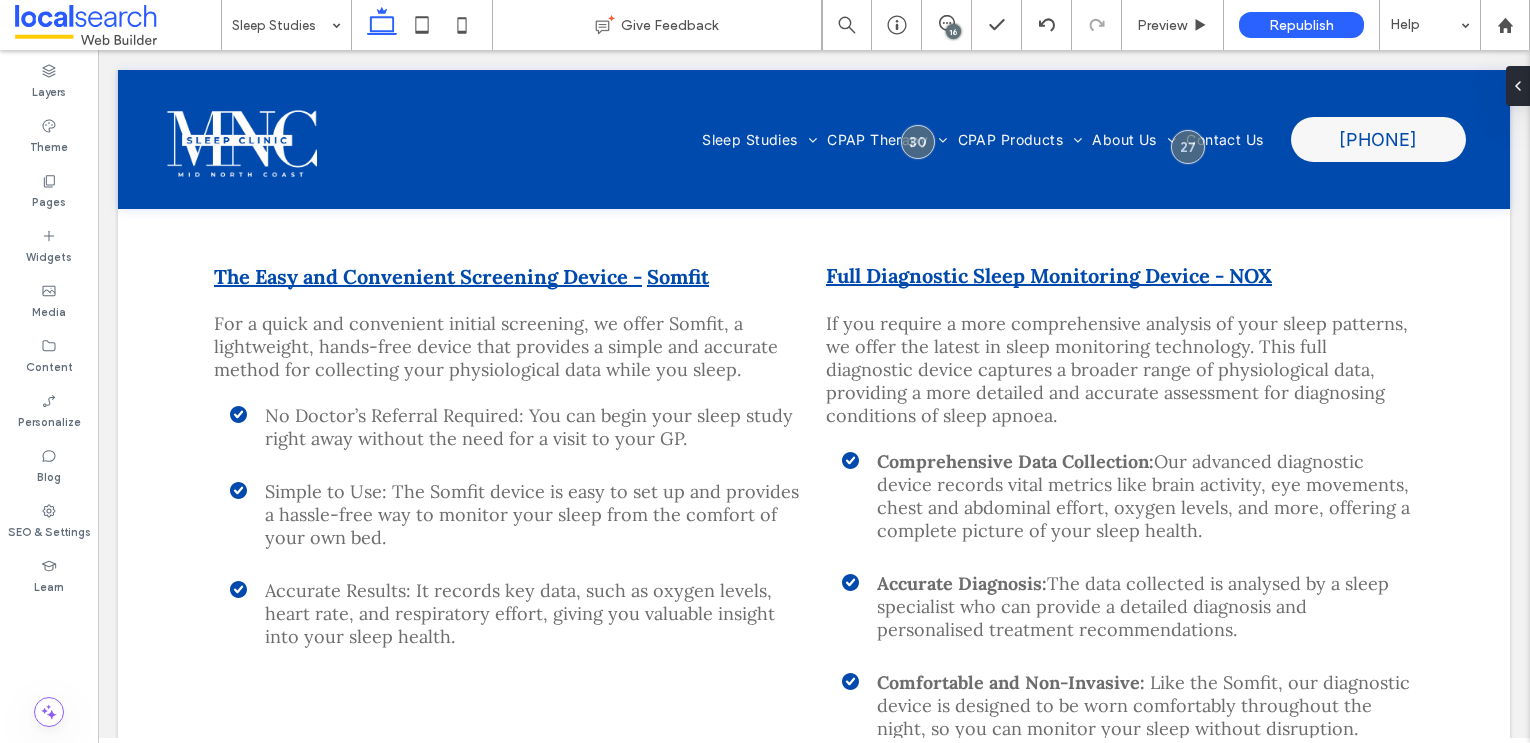 scroll, scrollTop: 0, scrollLeft: 0, axis: both 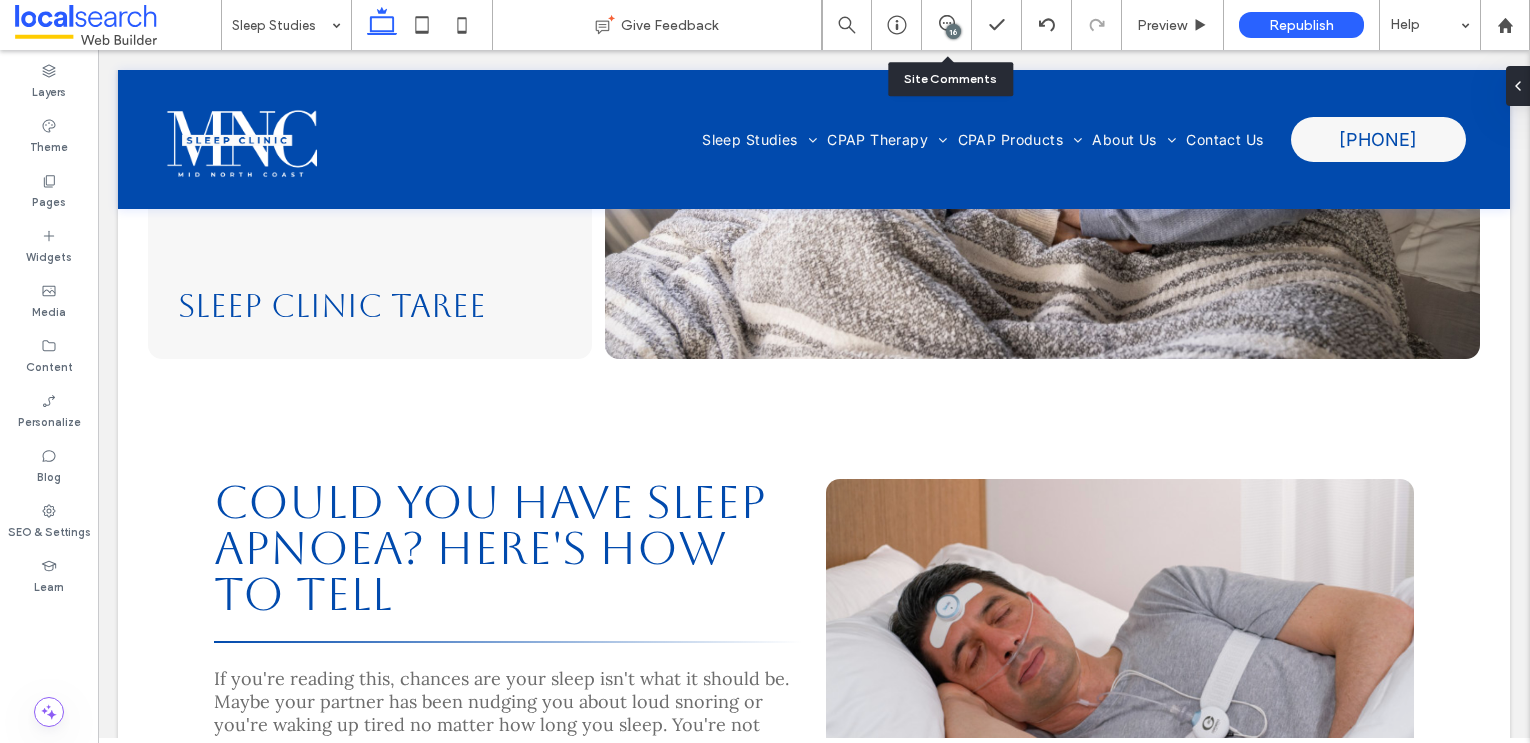 click on "16" at bounding box center [947, 25] 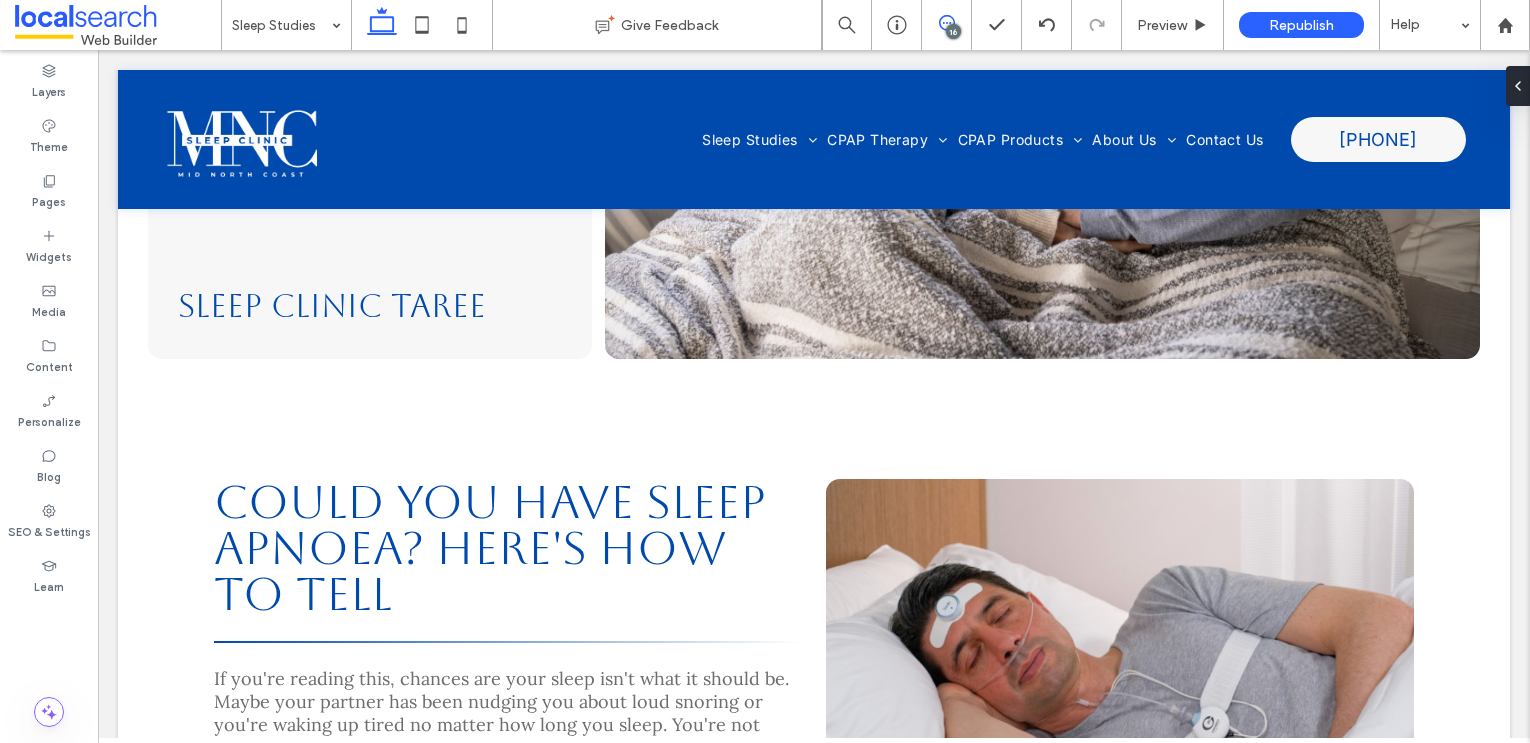 click 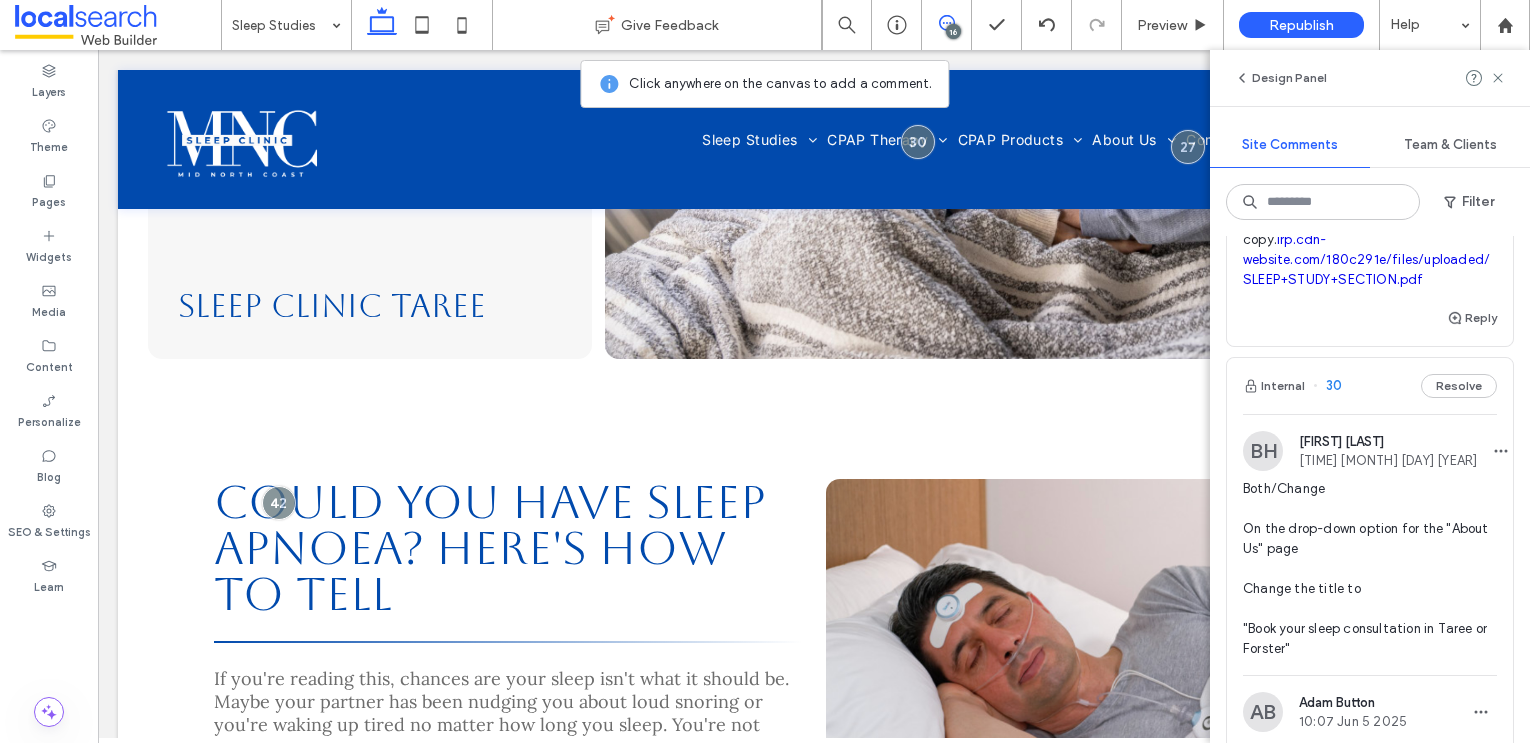 scroll, scrollTop: 3200, scrollLeft: 0, axis: vertical 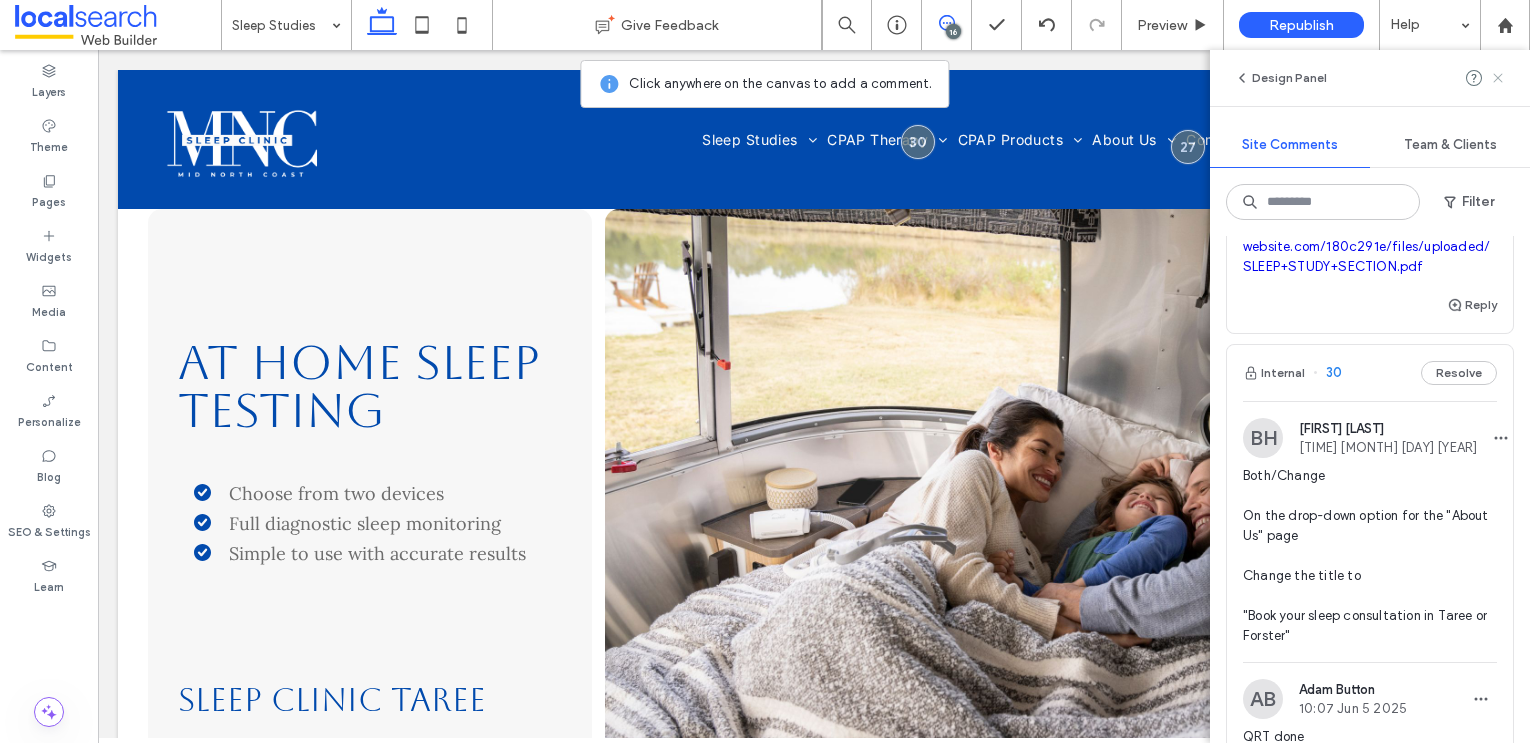 click 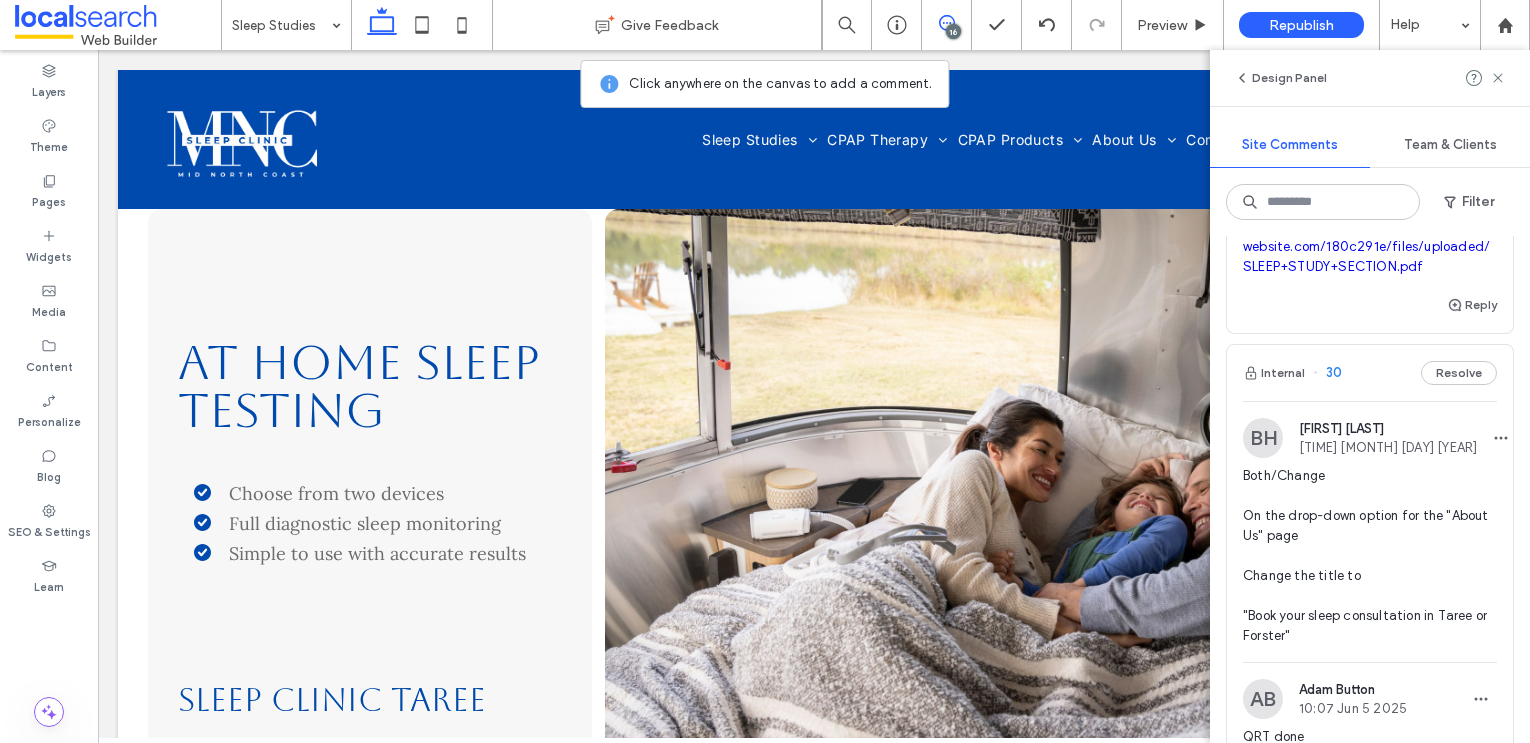 scroll, scrollTop: 0, scrollLeft: 0, axis: both 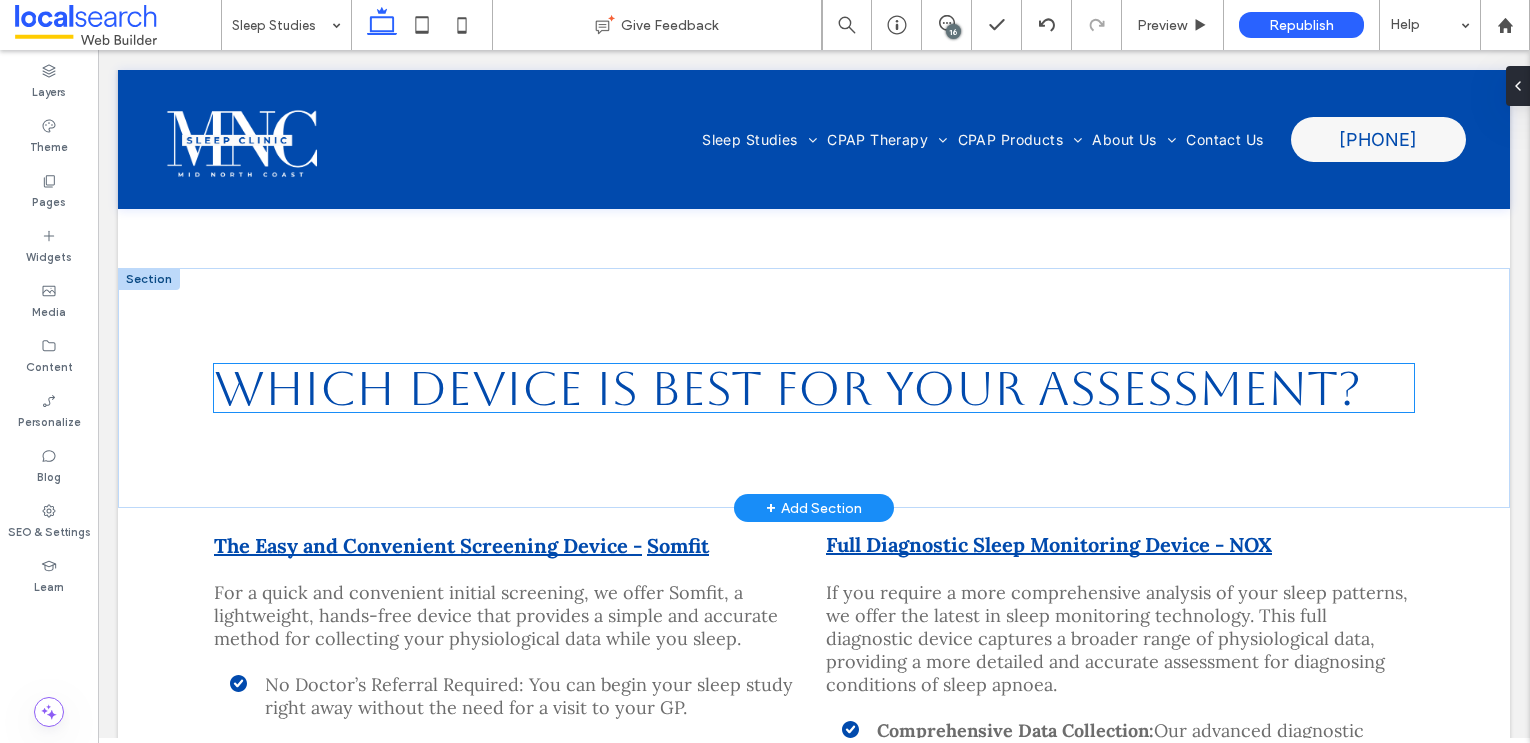 click on "Which Device is Best for Your Assessment?" at bounding box center (787, 388) 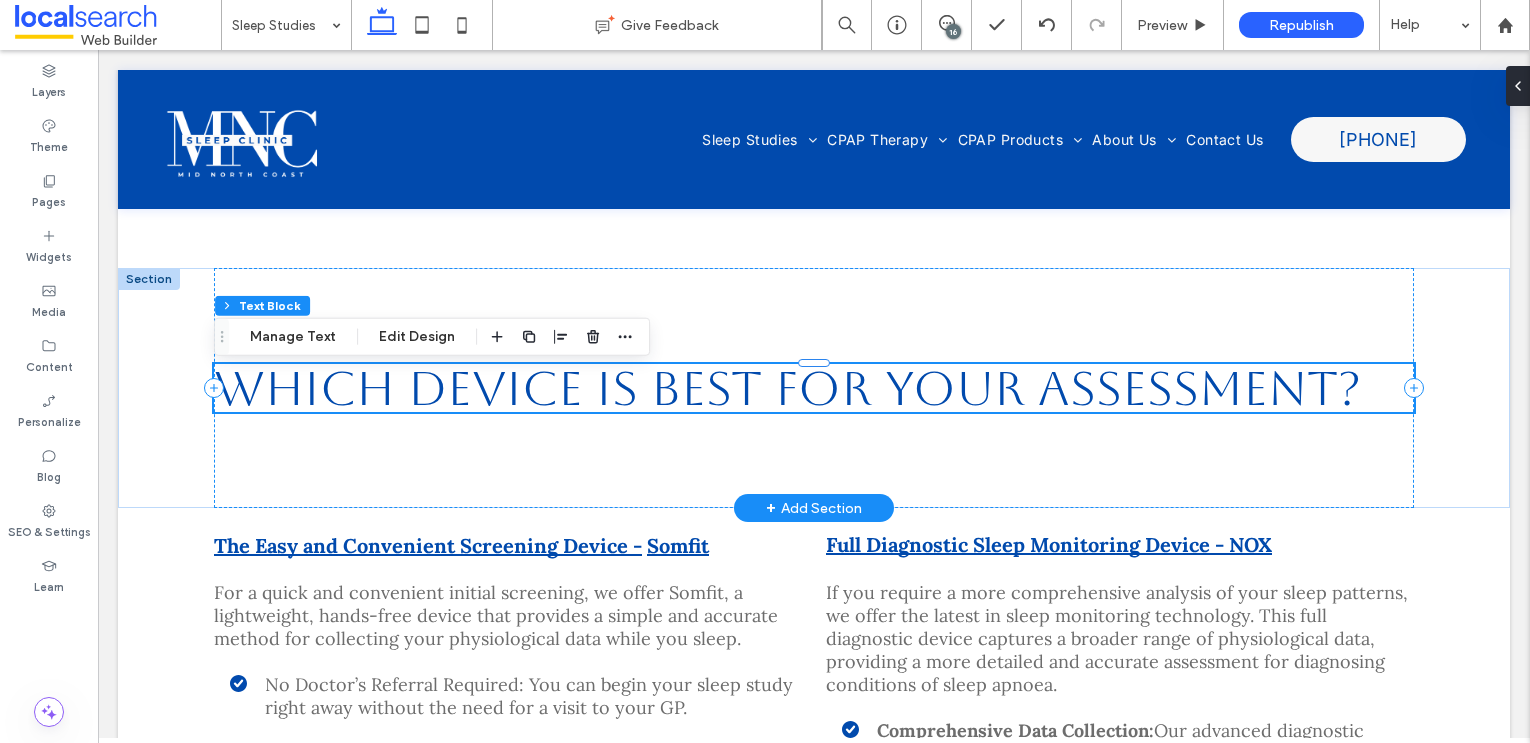 click on "Which Device is Best for Your Assessment?" at bounding box center [787, 388] 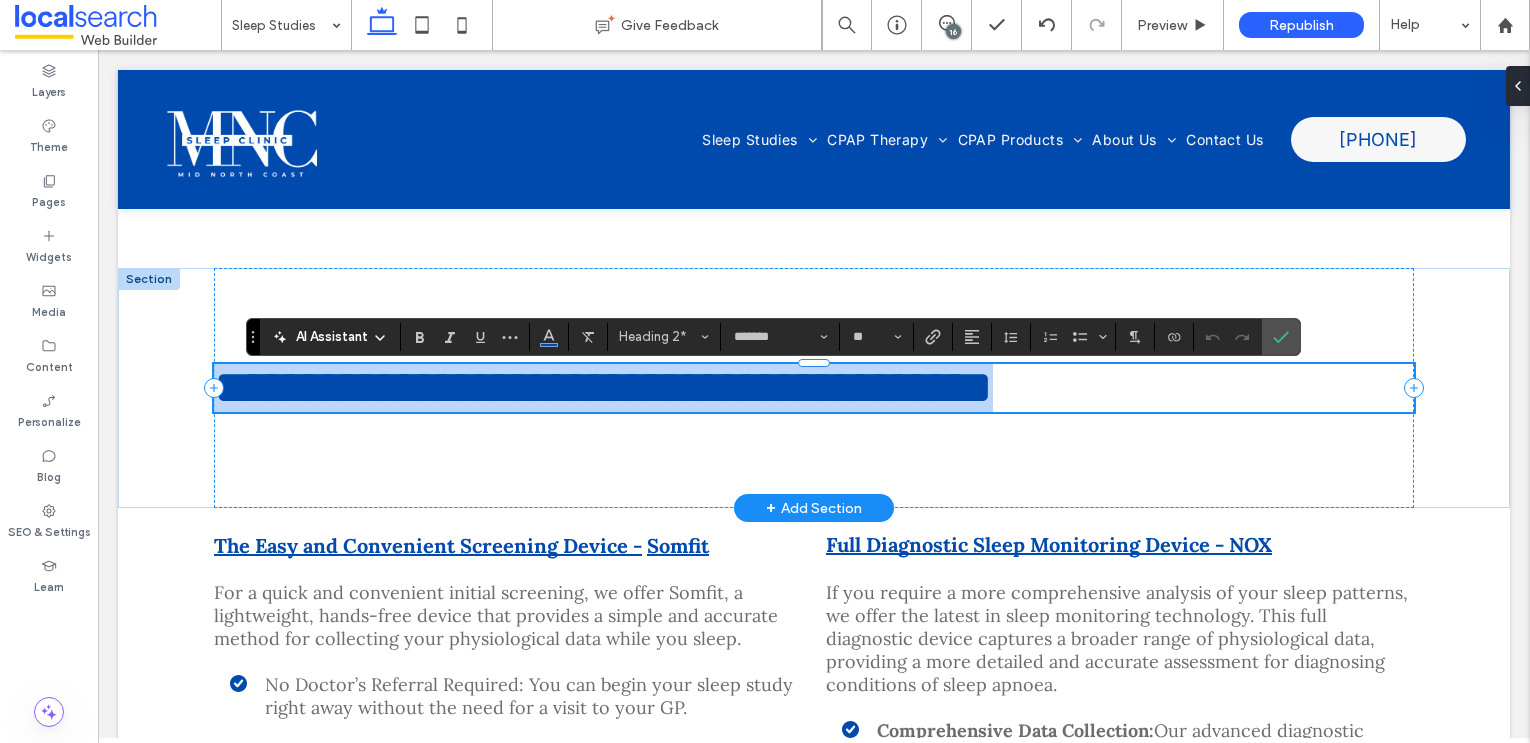 type 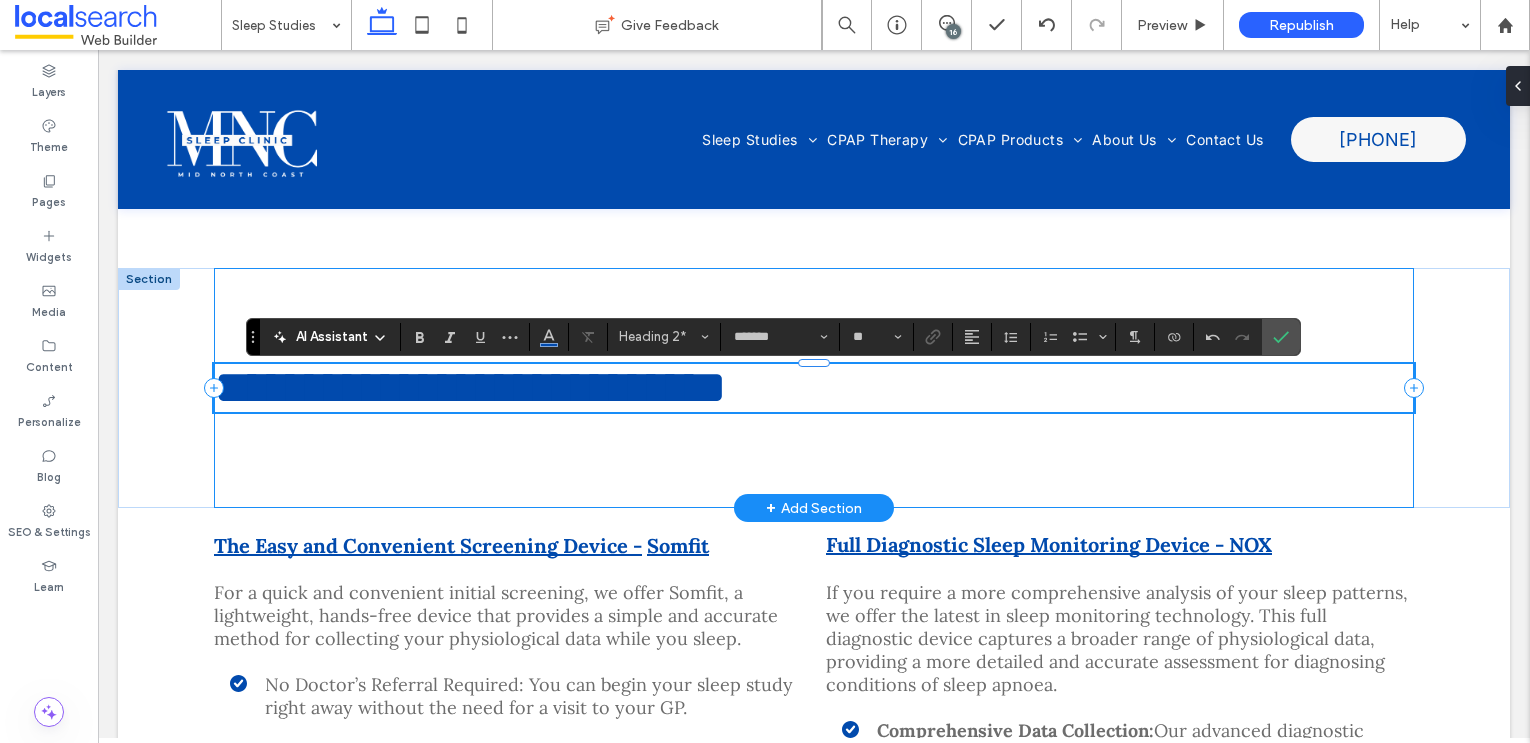 click on "**********" at bounding box center (814, 388) 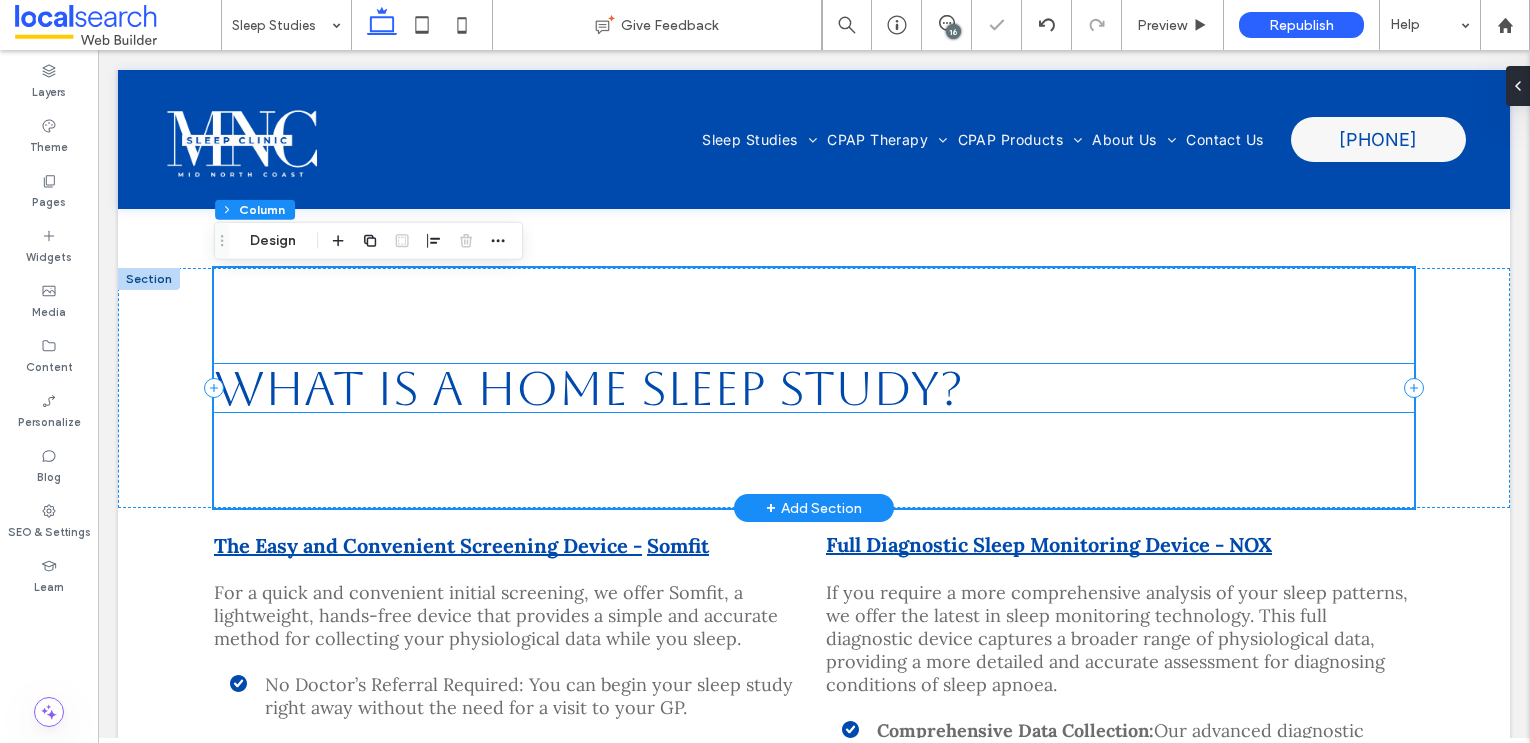click on "What is a Home Sleep Study?" at bounding box center (588, 388) 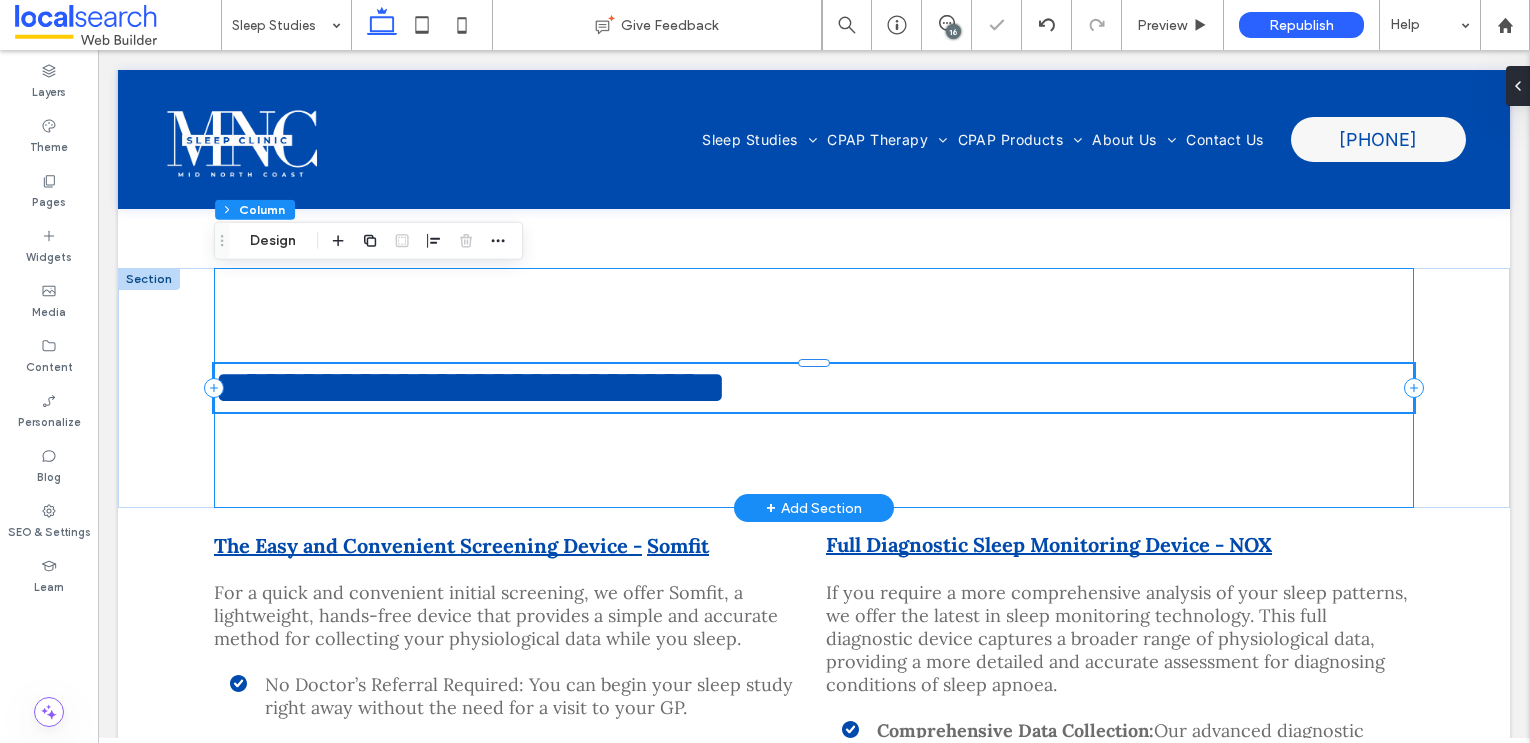 click on "**********" at bounding box center [814, 388] 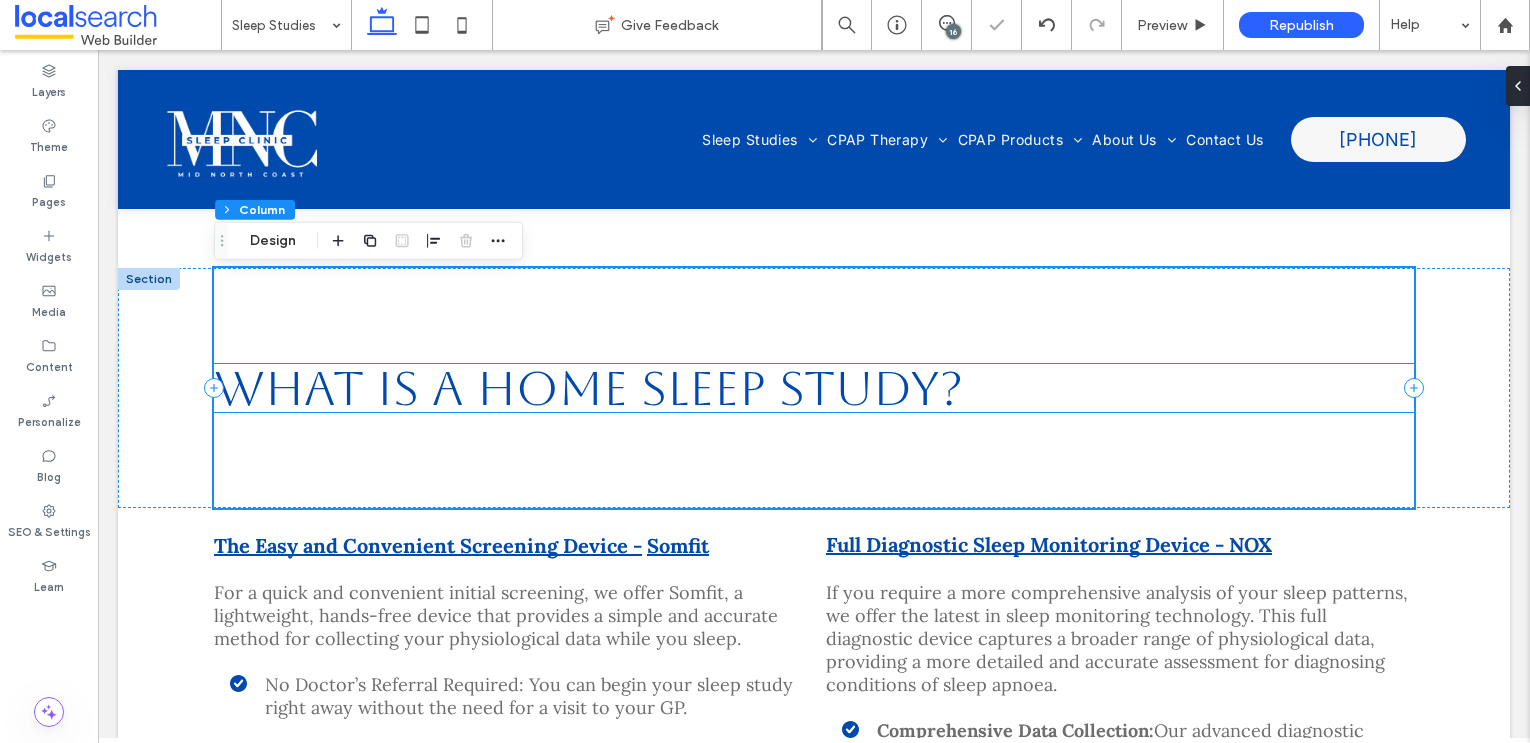 click on "What is a Home Sleep Study?" at bounding box center [588, 388] 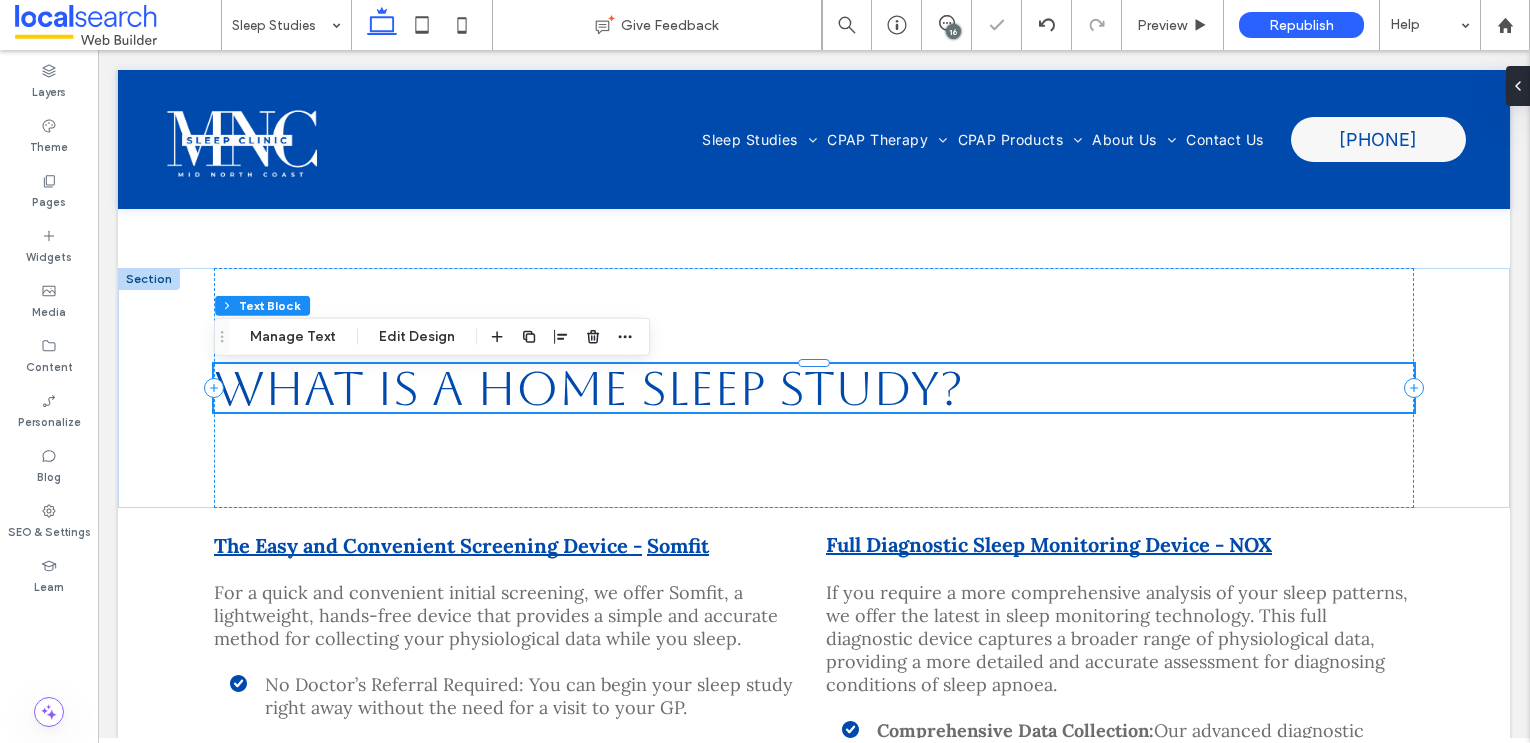 click on "What is a Home Sleep Study?" at bounding box center [814, 388] 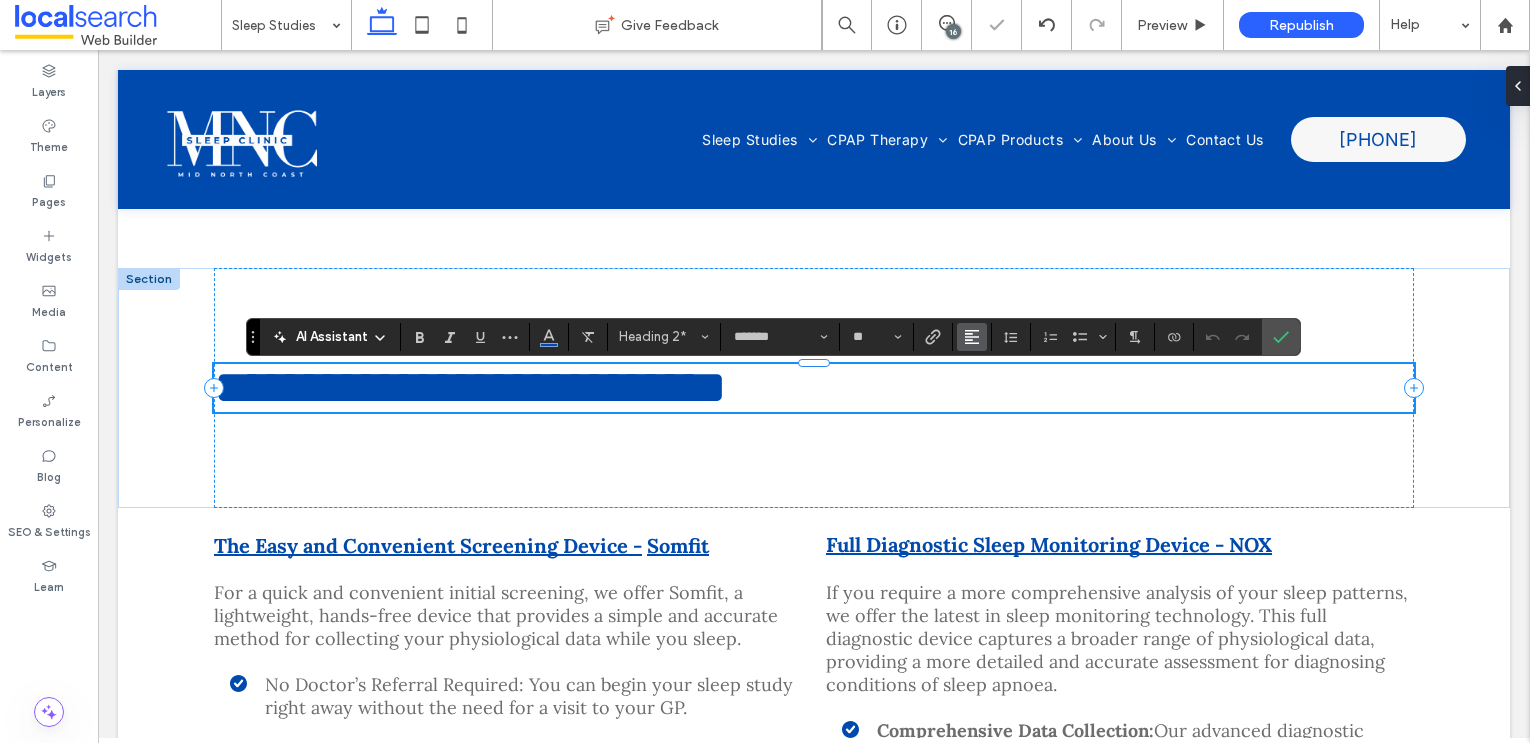 click at bounding box center [972, 337] 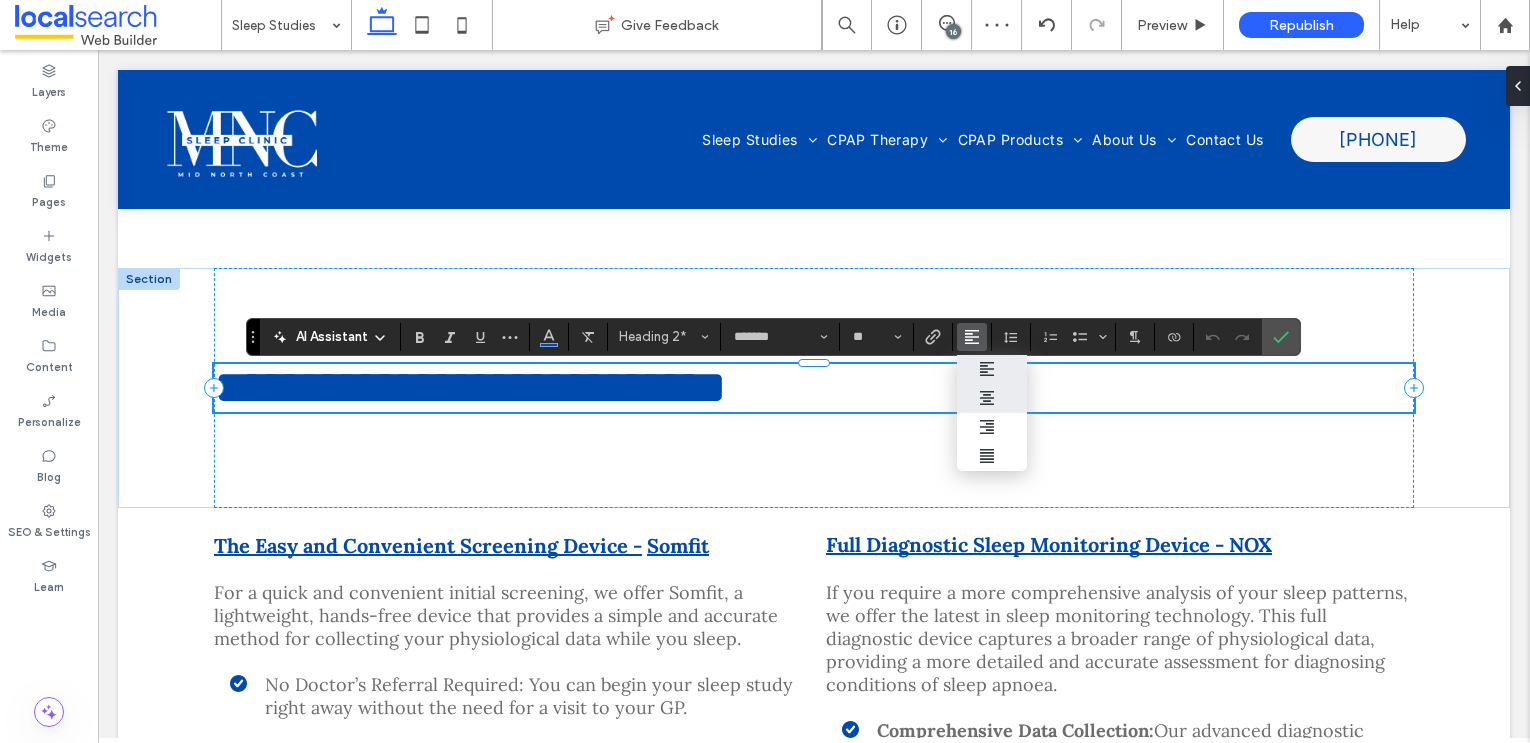 click at bounding box center (992, 398) 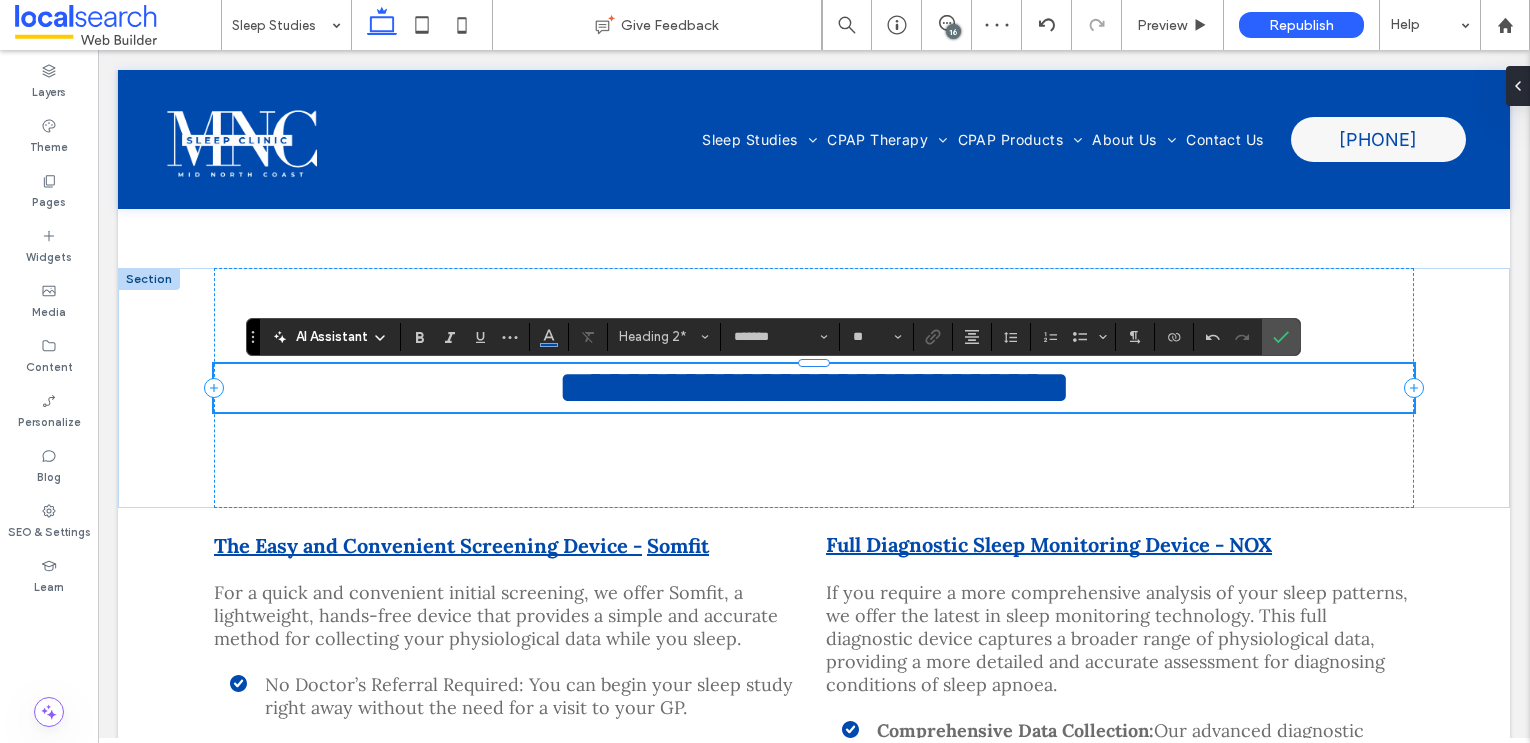 click on "**********" at bounding box center [814, 387] 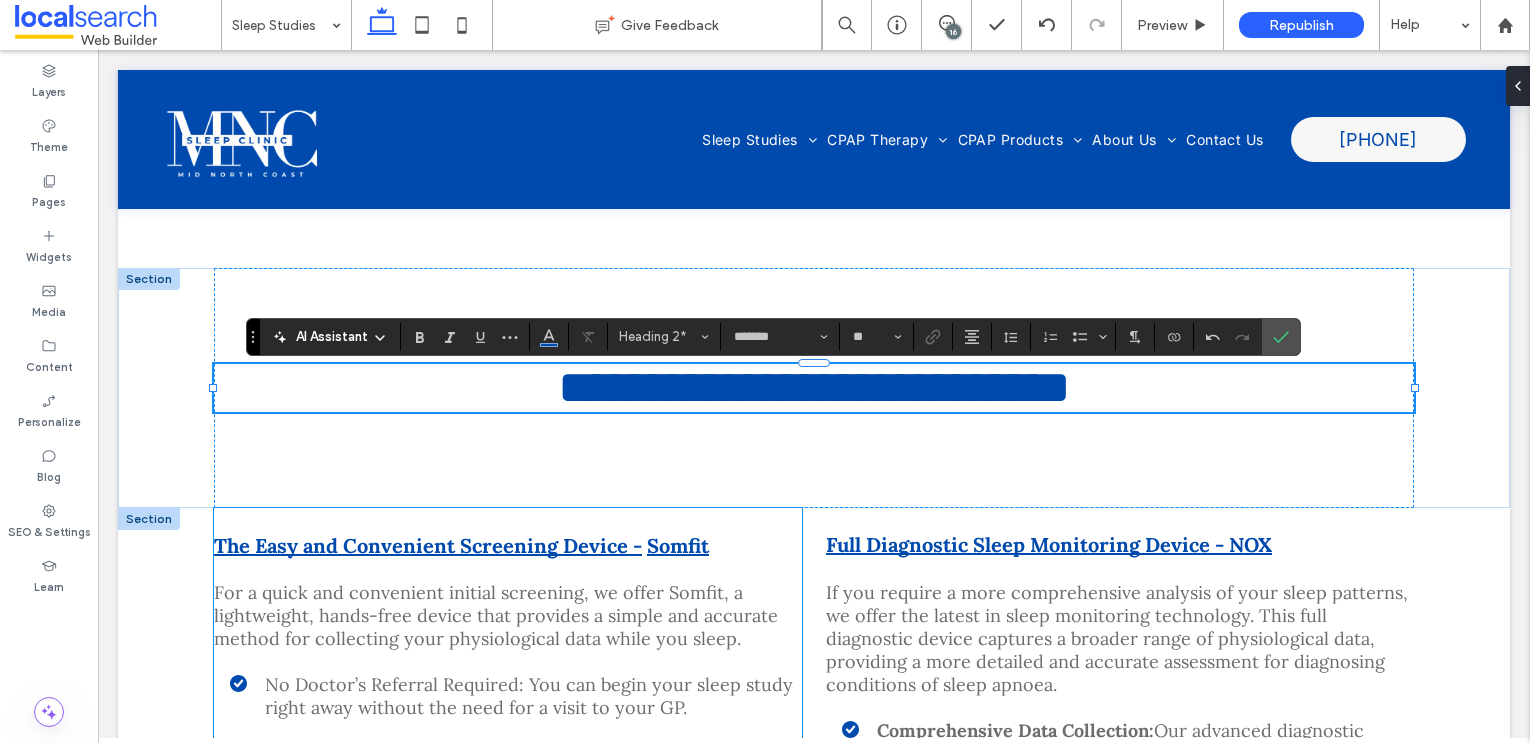click on "The Easy and Convenient Screening Device -   Somfit" at bounding box center [508, 545] 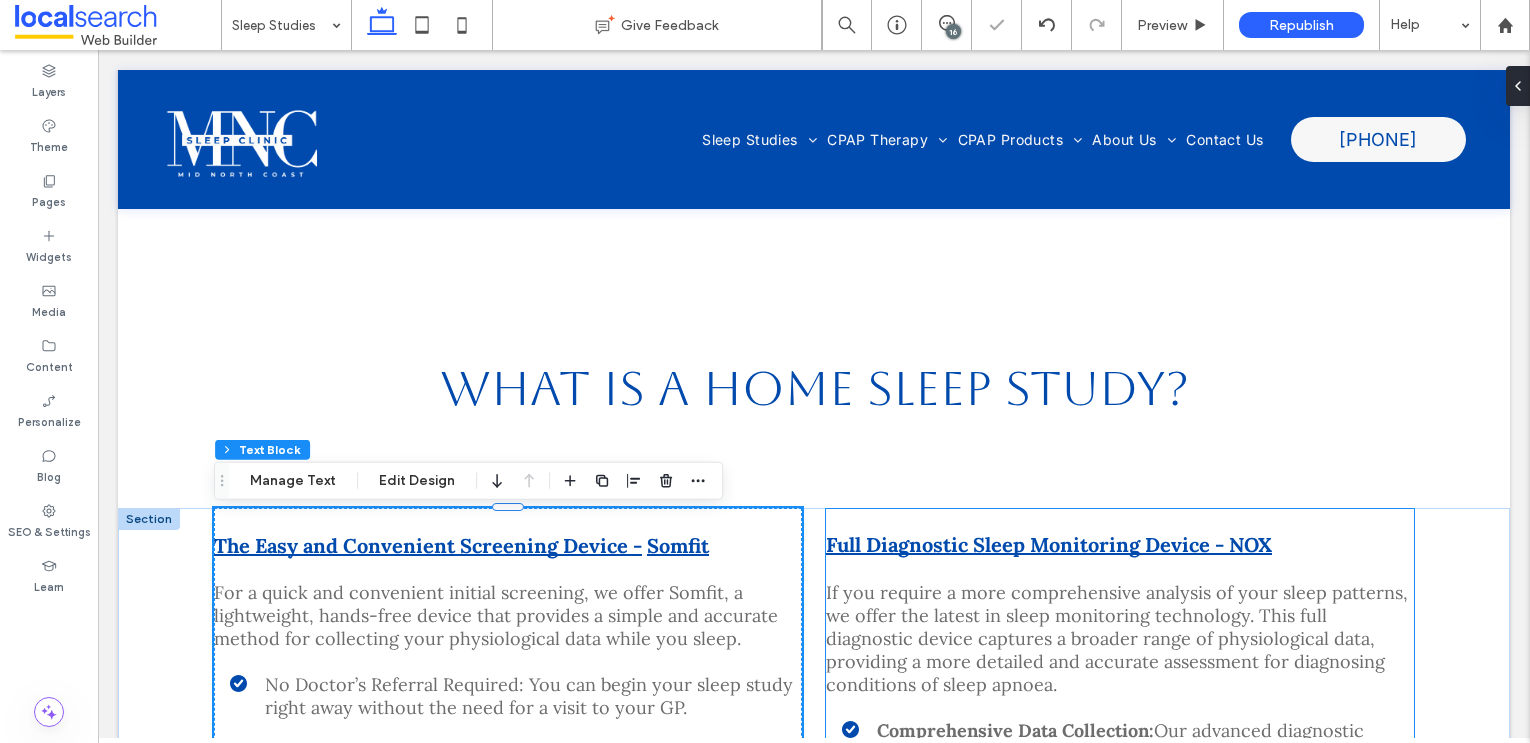 click at bounding box center (1120, 520) 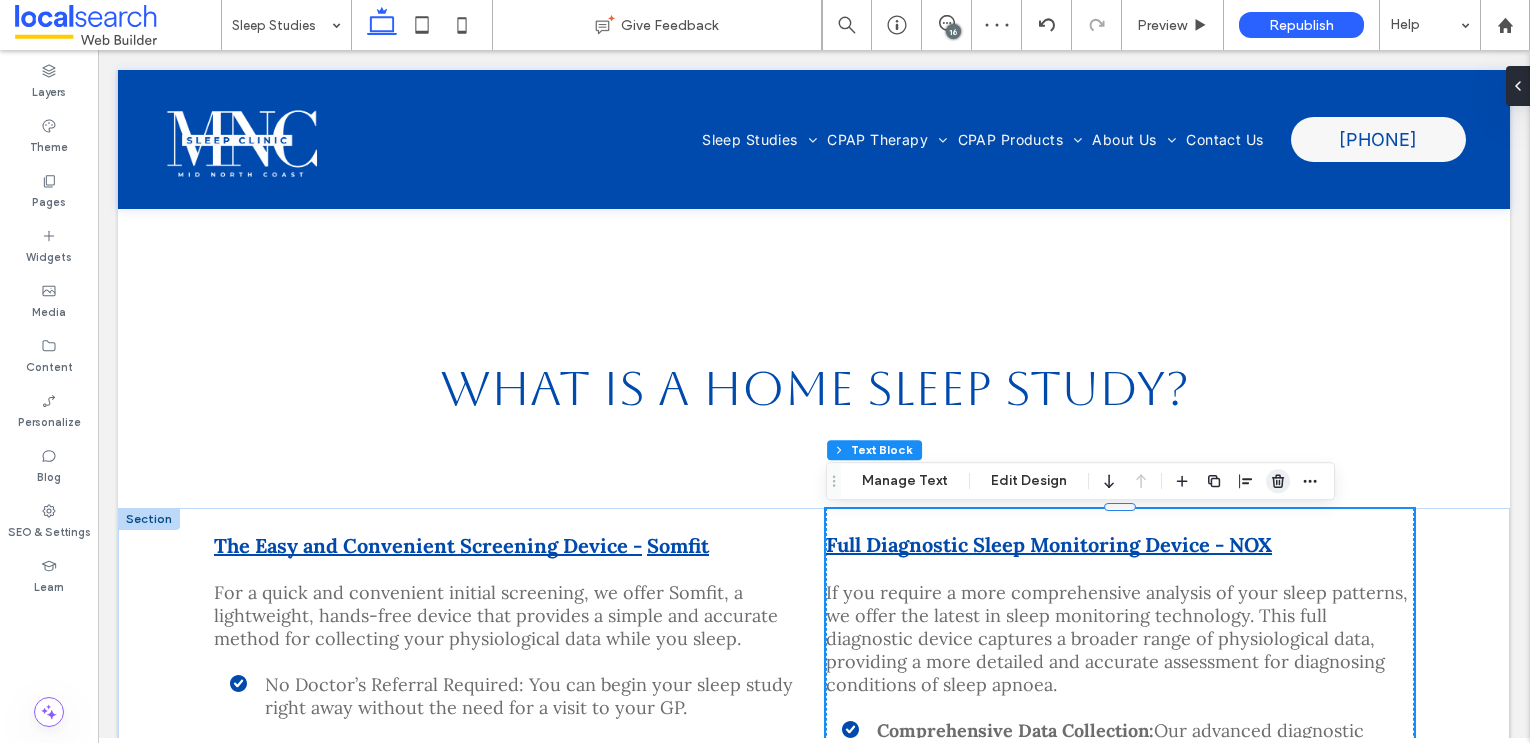 click 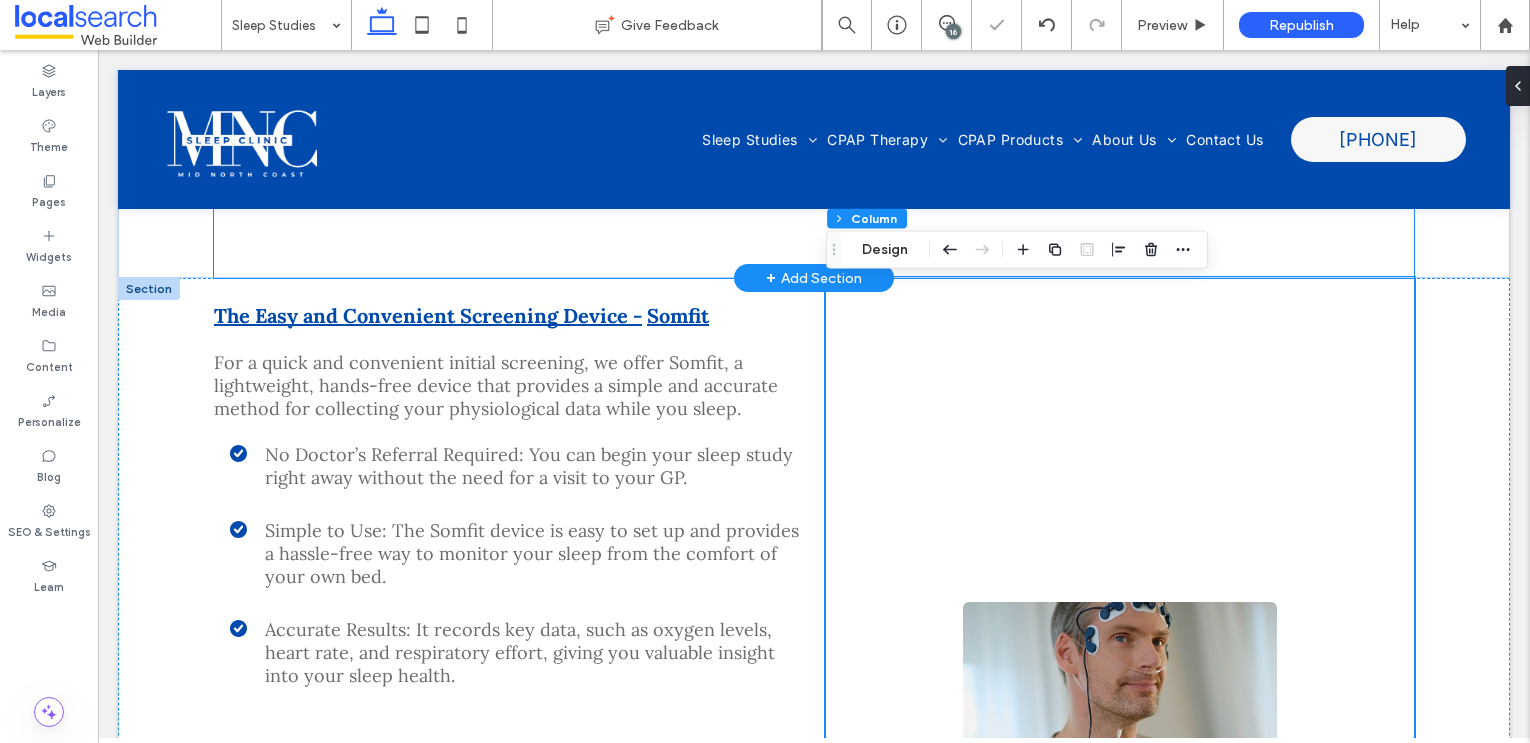 scroll, scrollTop: 1686, scrollLeft: 0, axis: vertical 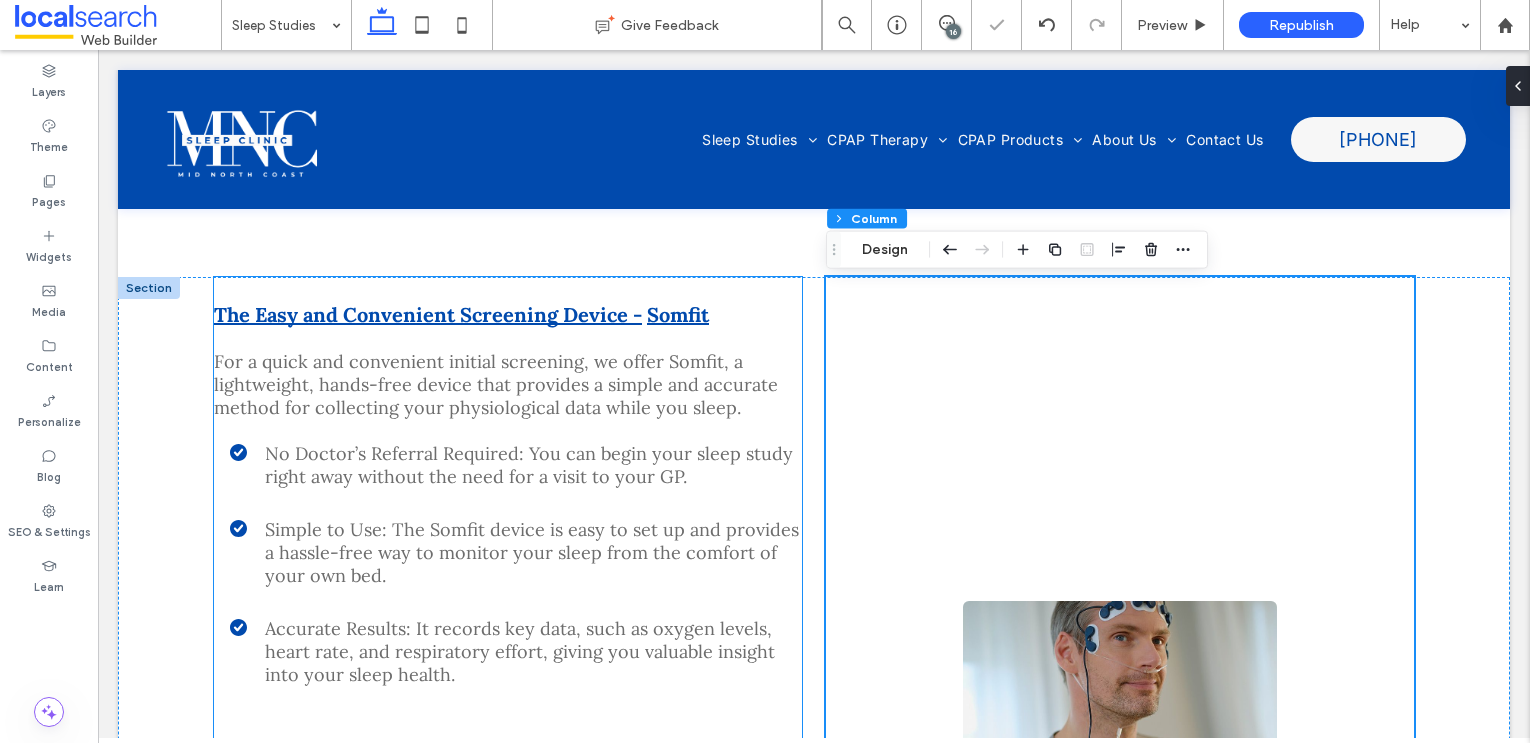click at bounding box center (508, 430) 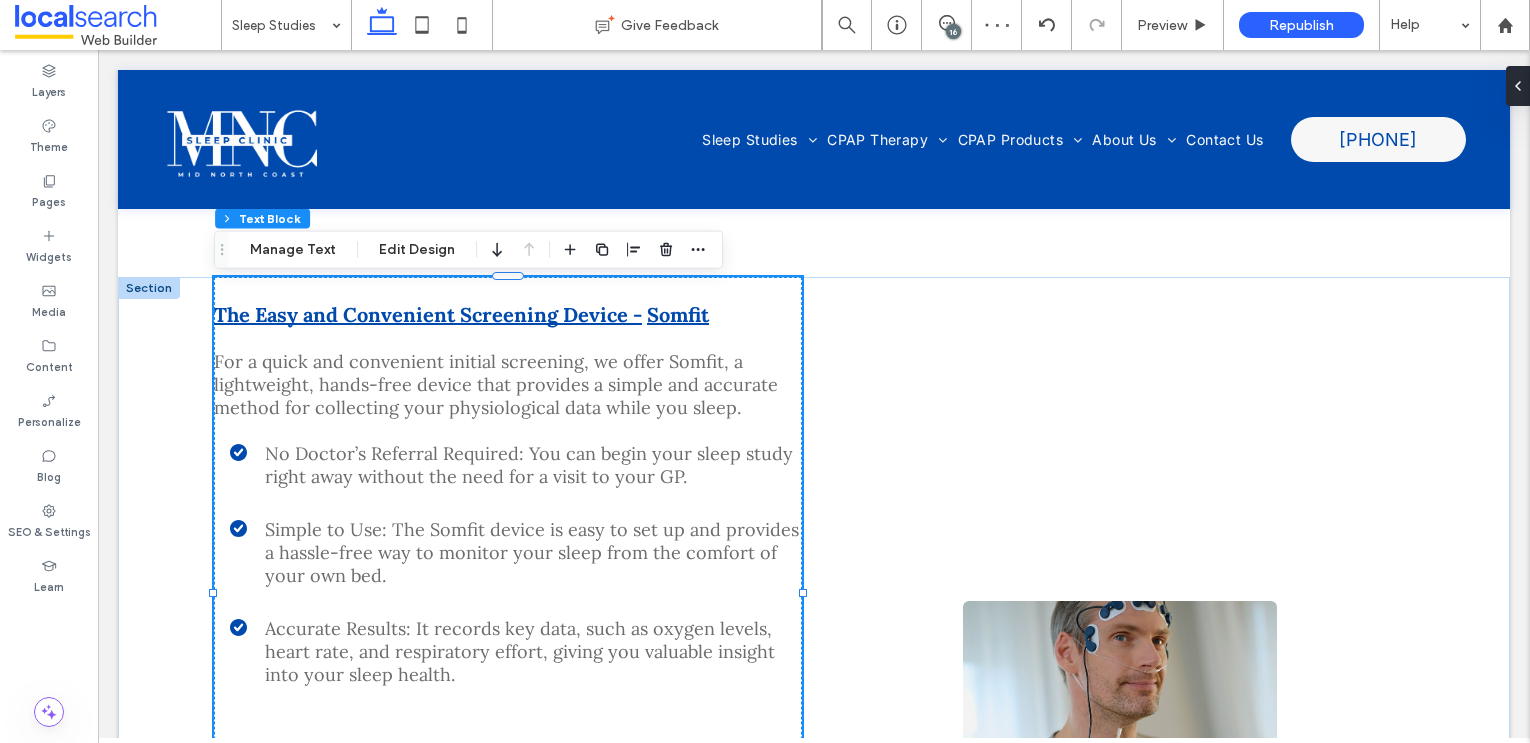 click at bounding box center [508, 430] 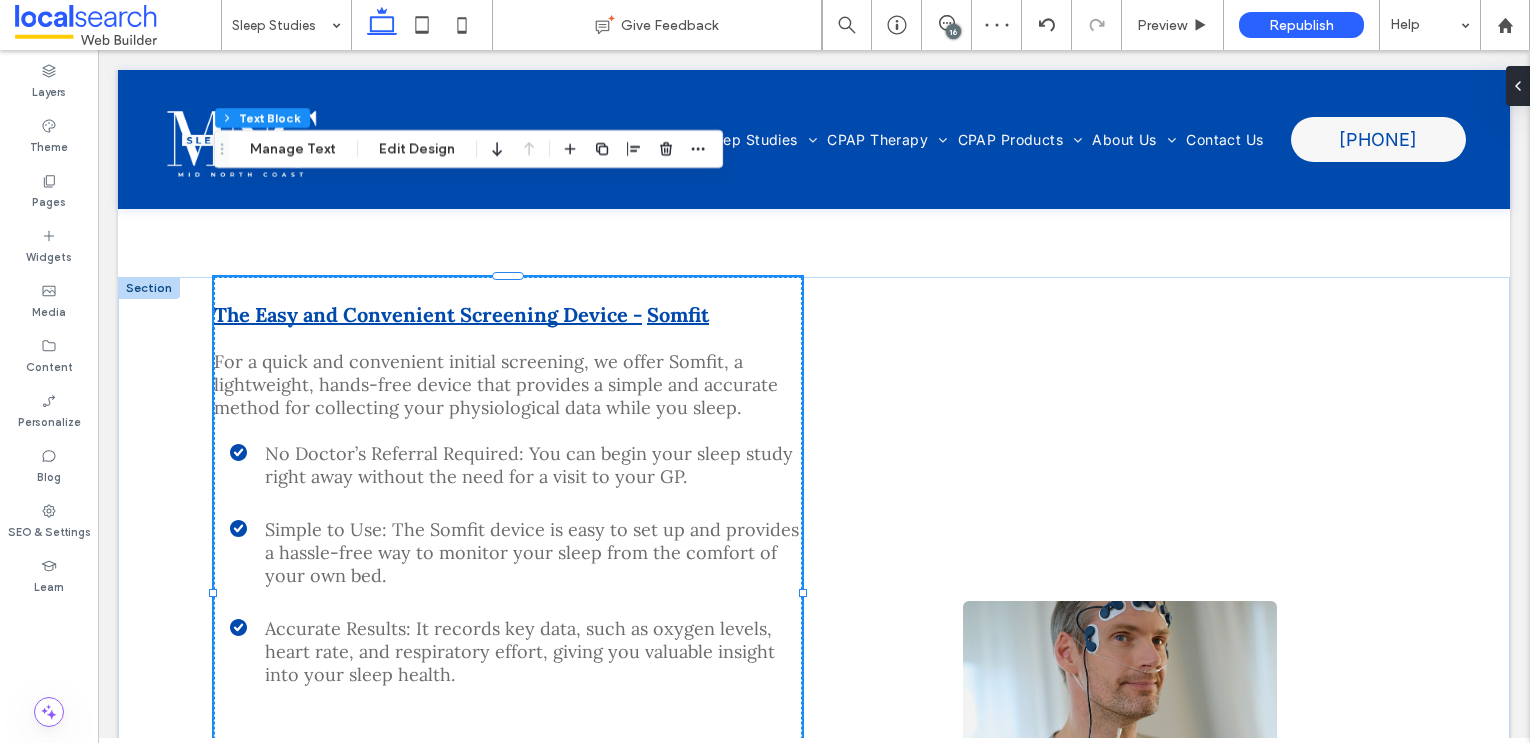 type on "****" 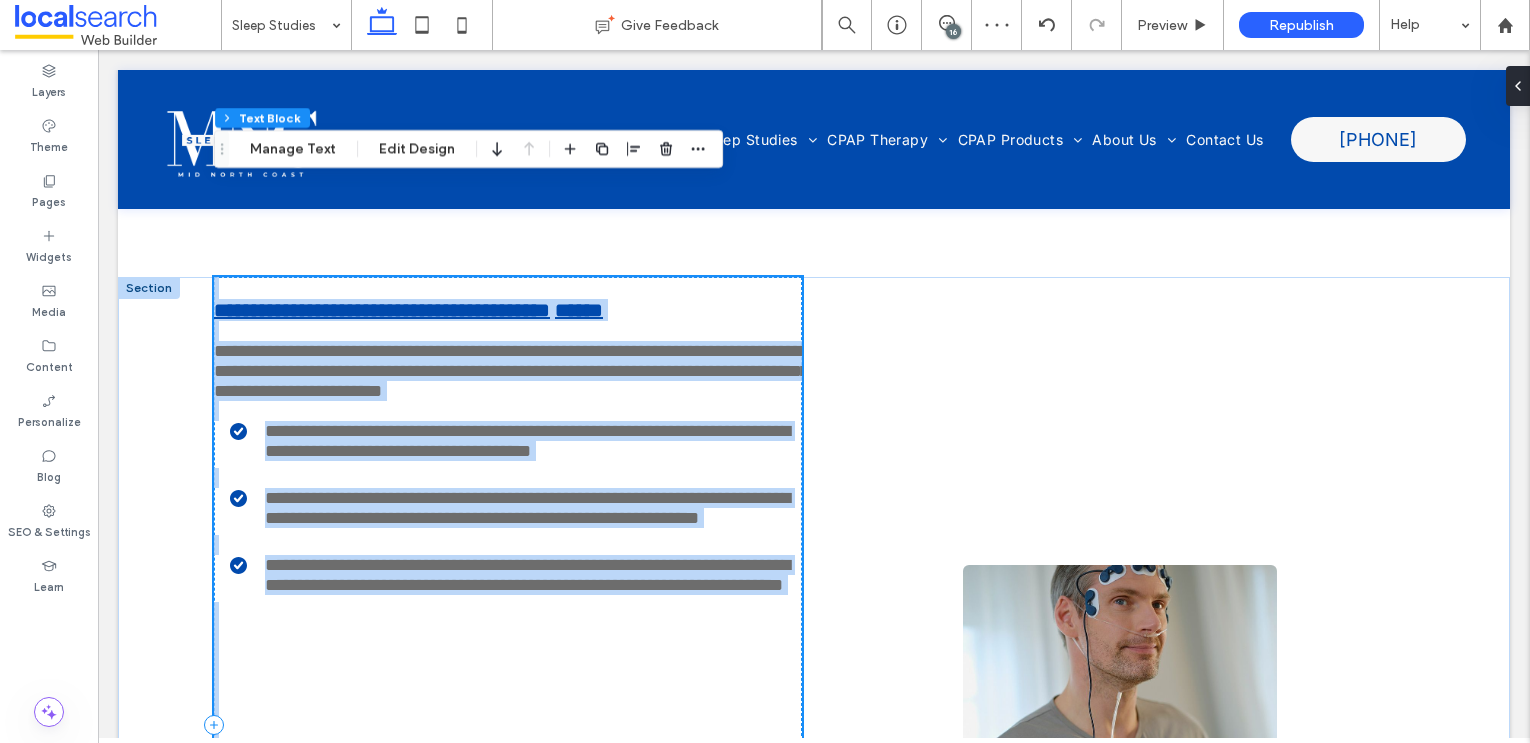 scroll, scrollTop: 1892, scrollLeft: 0, axis: vertical 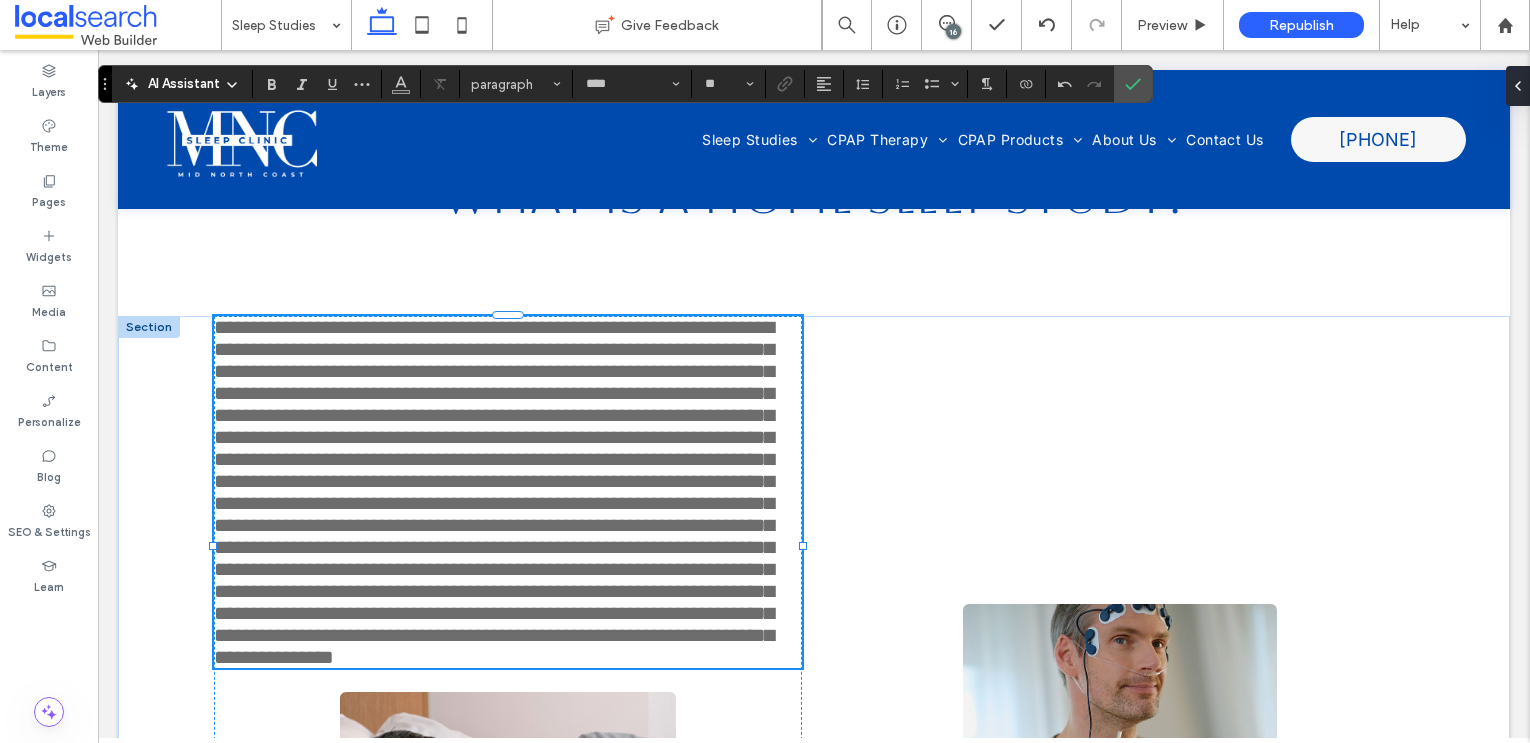type on "**" 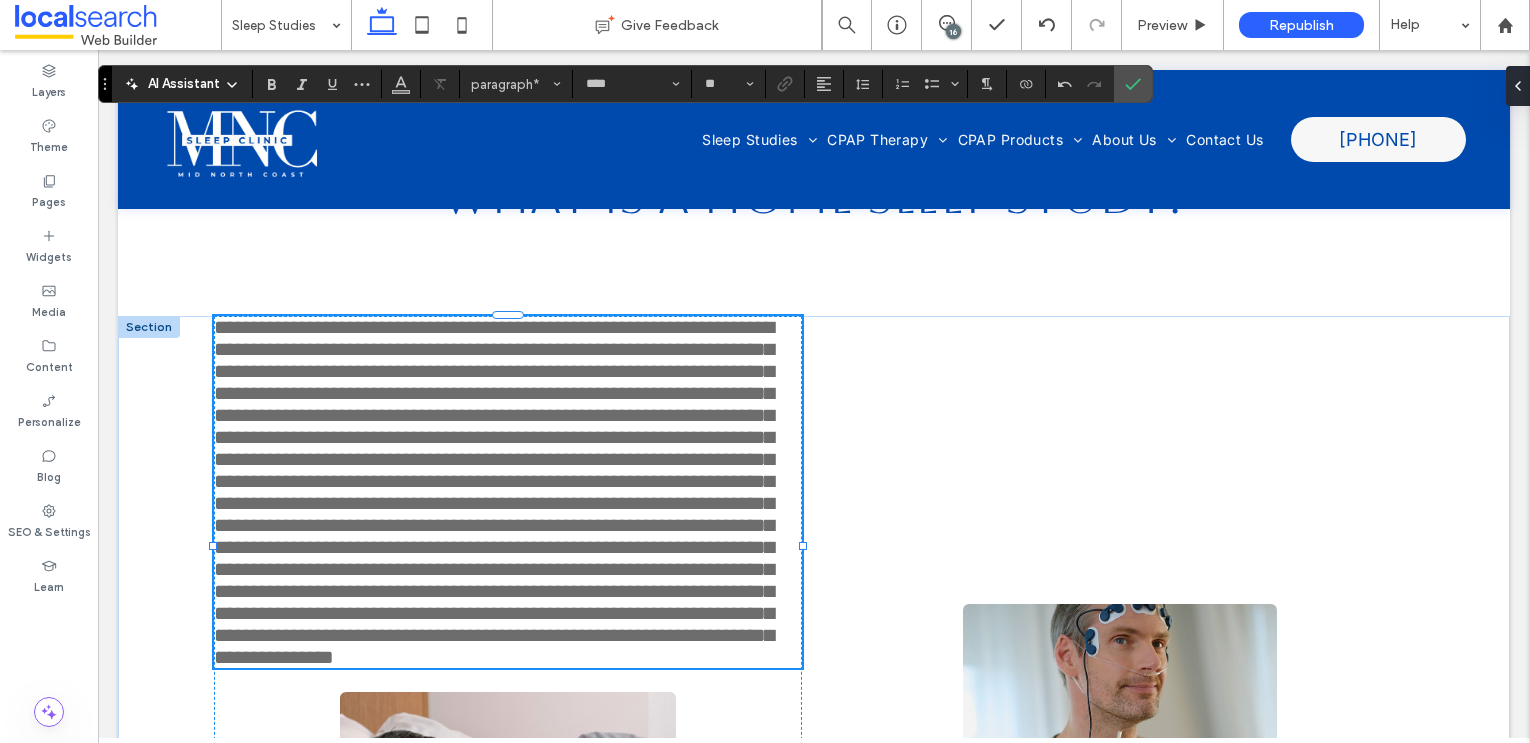 click at bounding box center [494, 492] 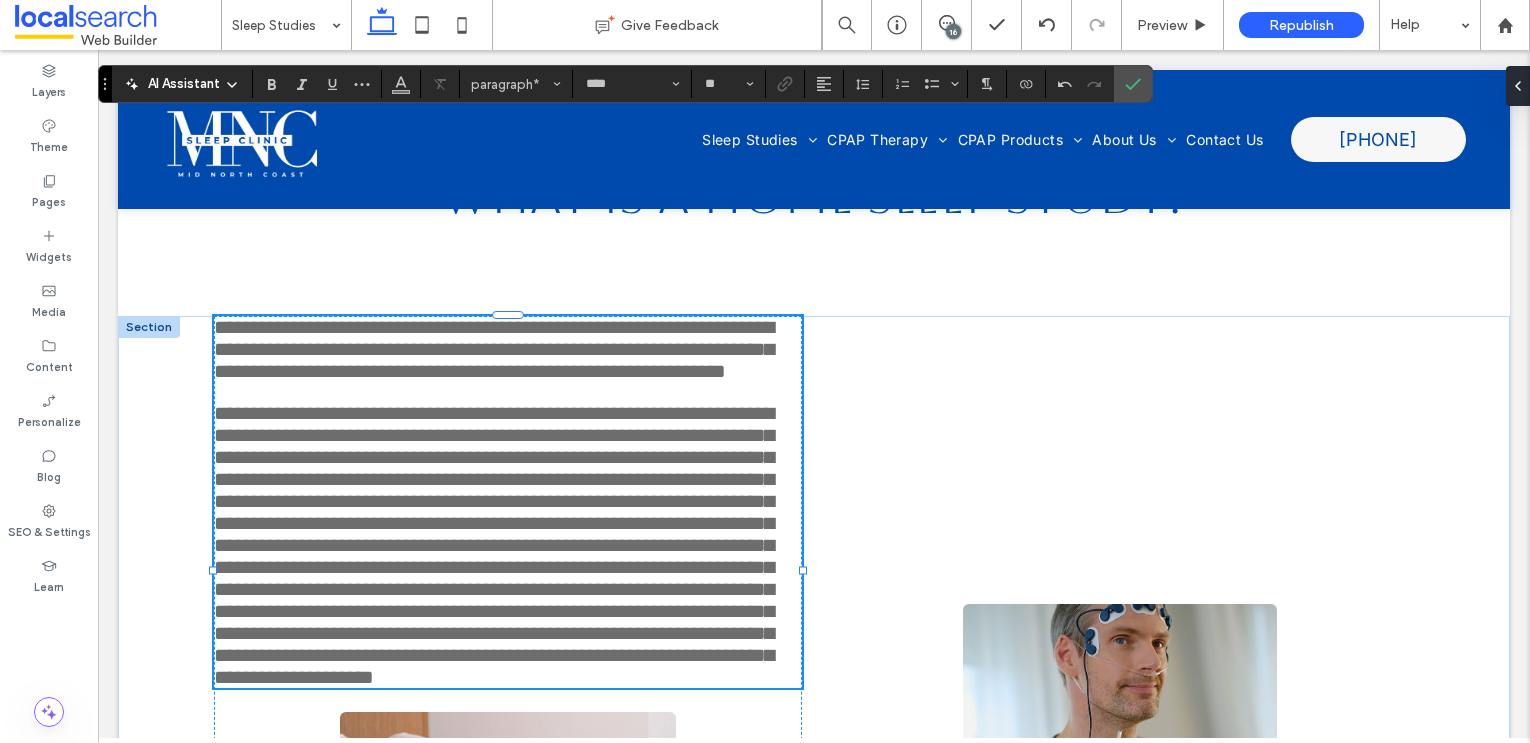 click on "**********" at bounding box center [494, 545] 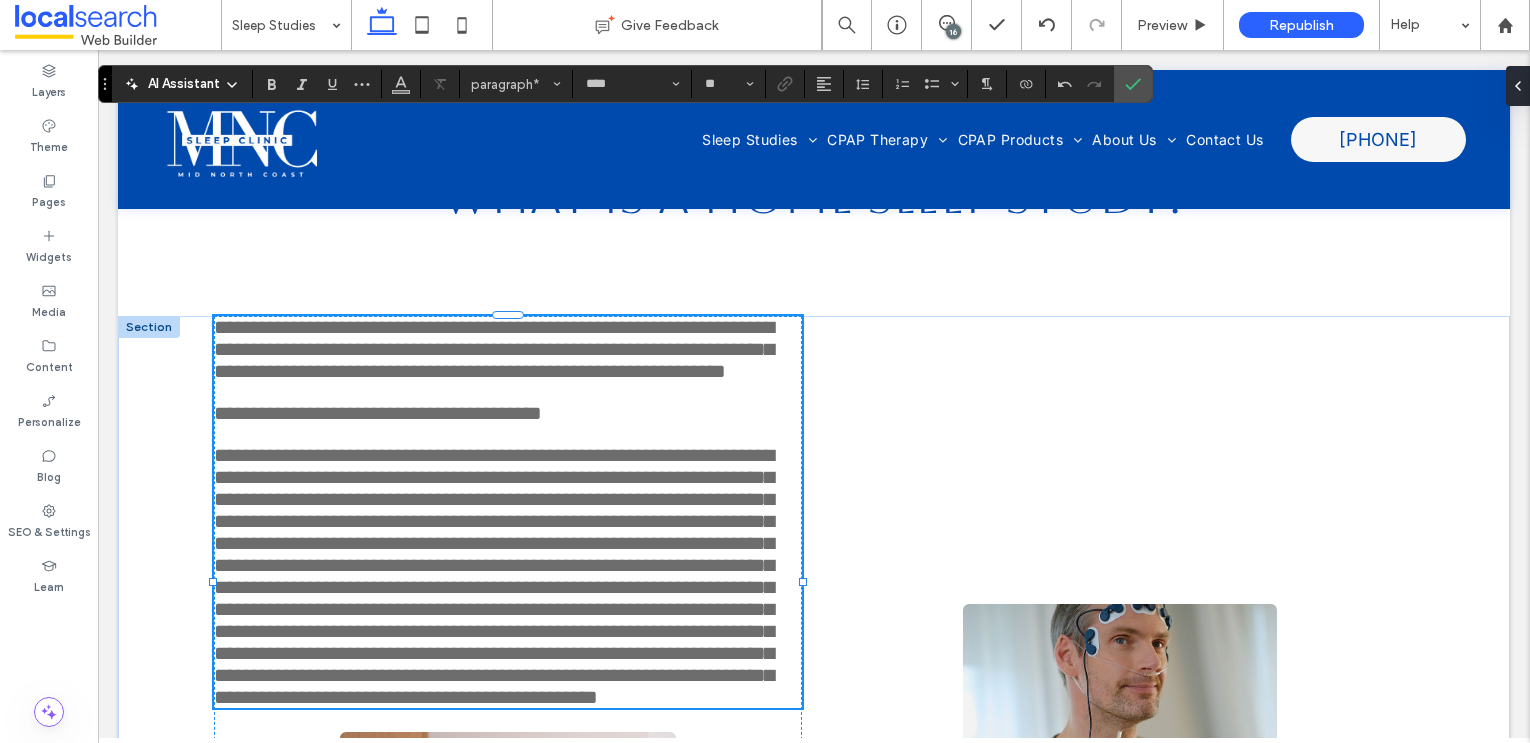 click on "**********" at bounding box center (378, 413) 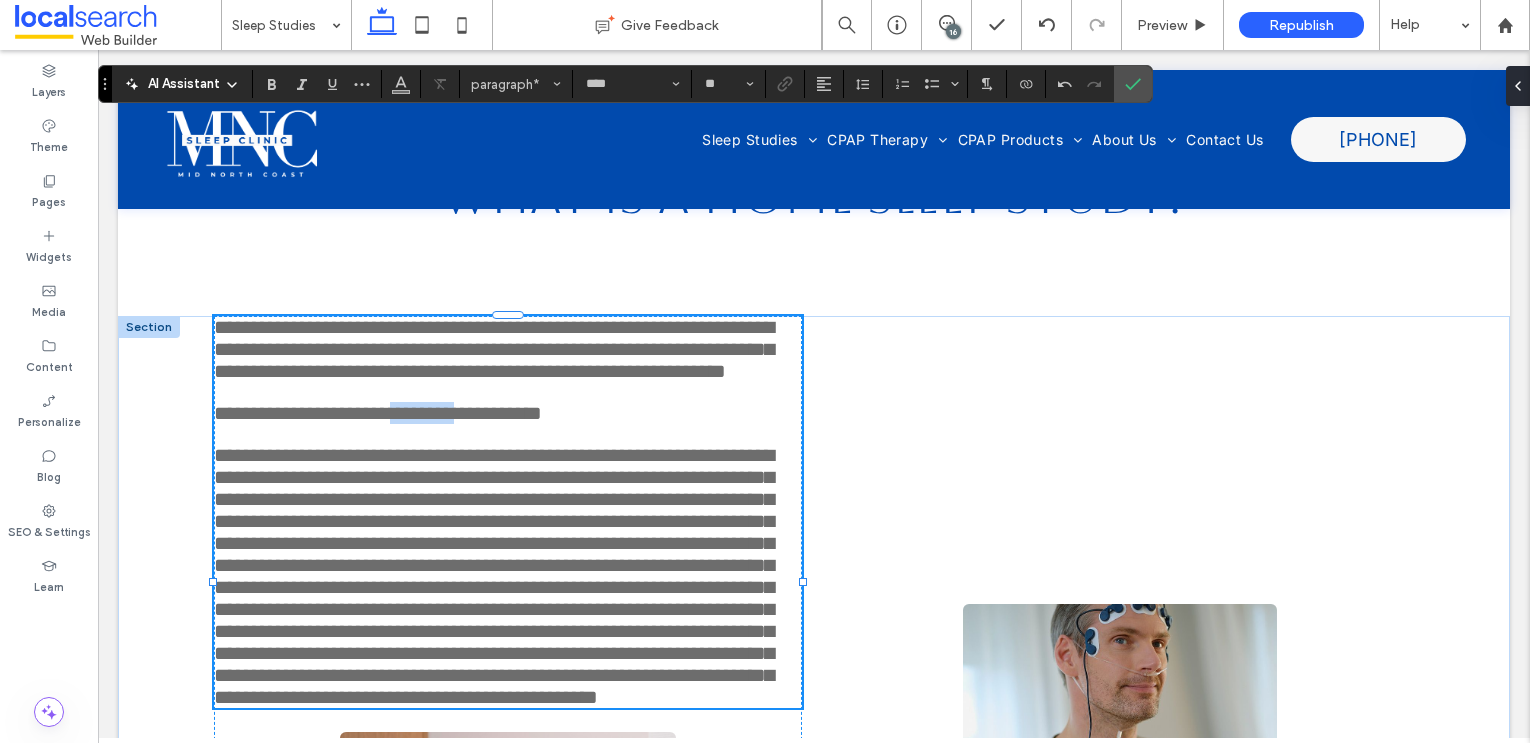 click on "**********" at bounding box center (378, 413) 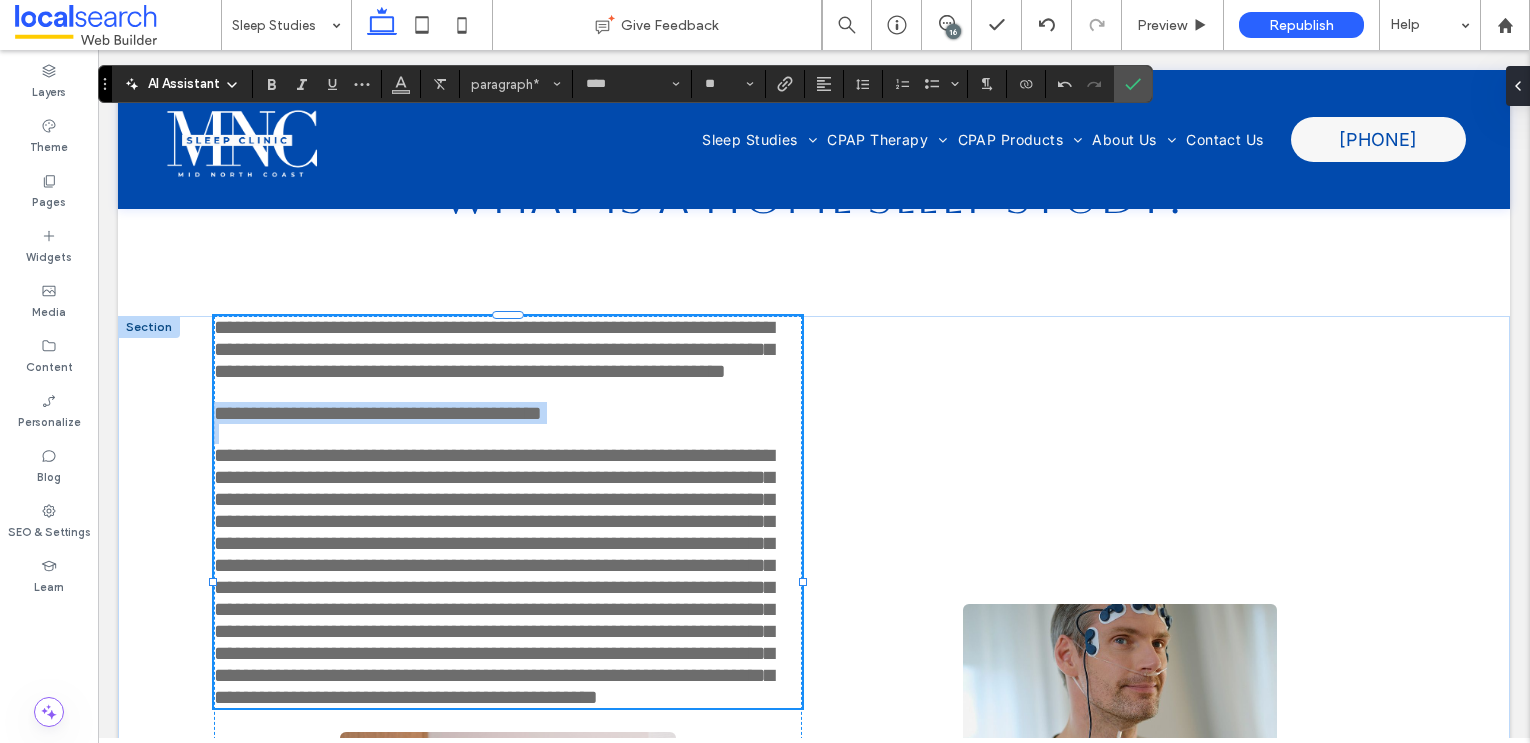 click on "**********" at bounding box center (378, 413) 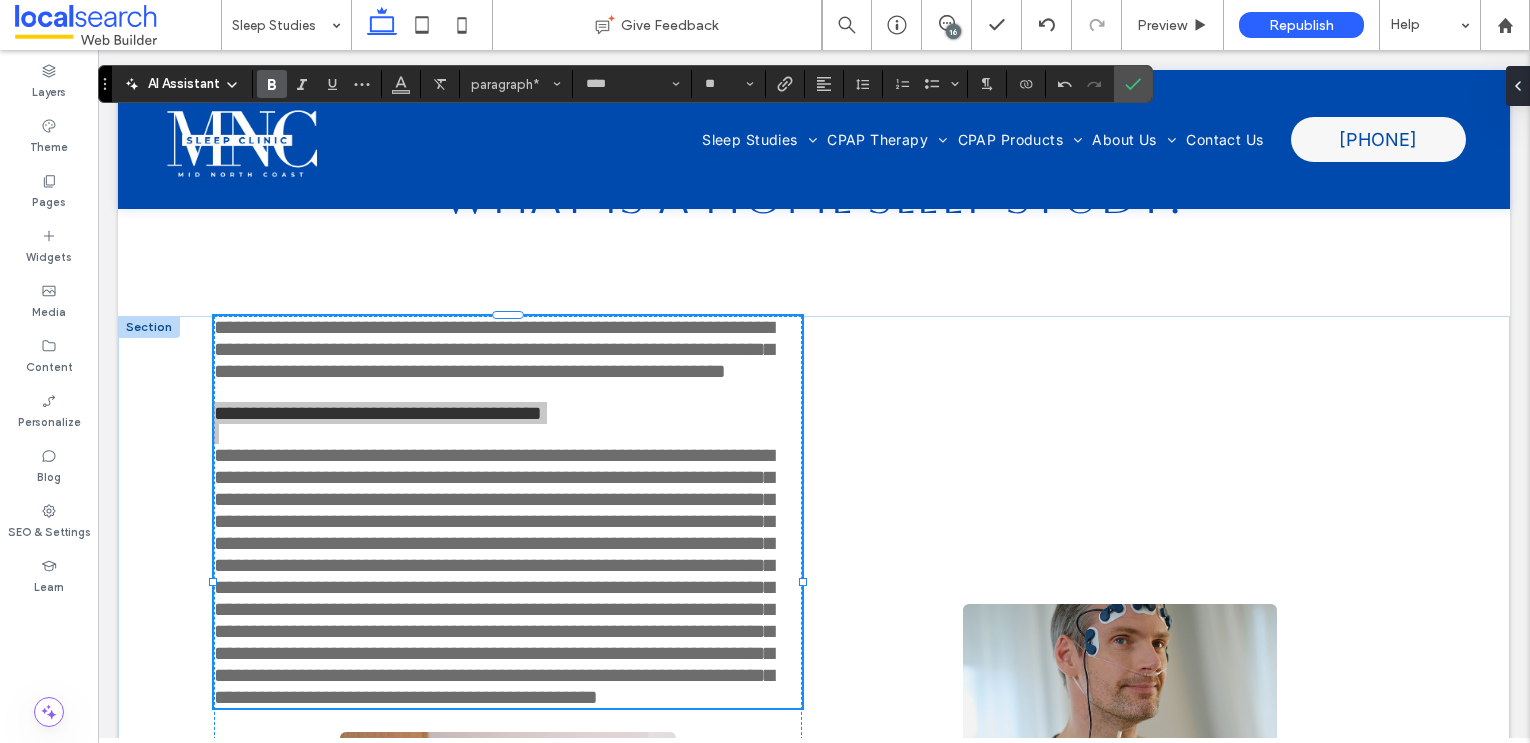 click 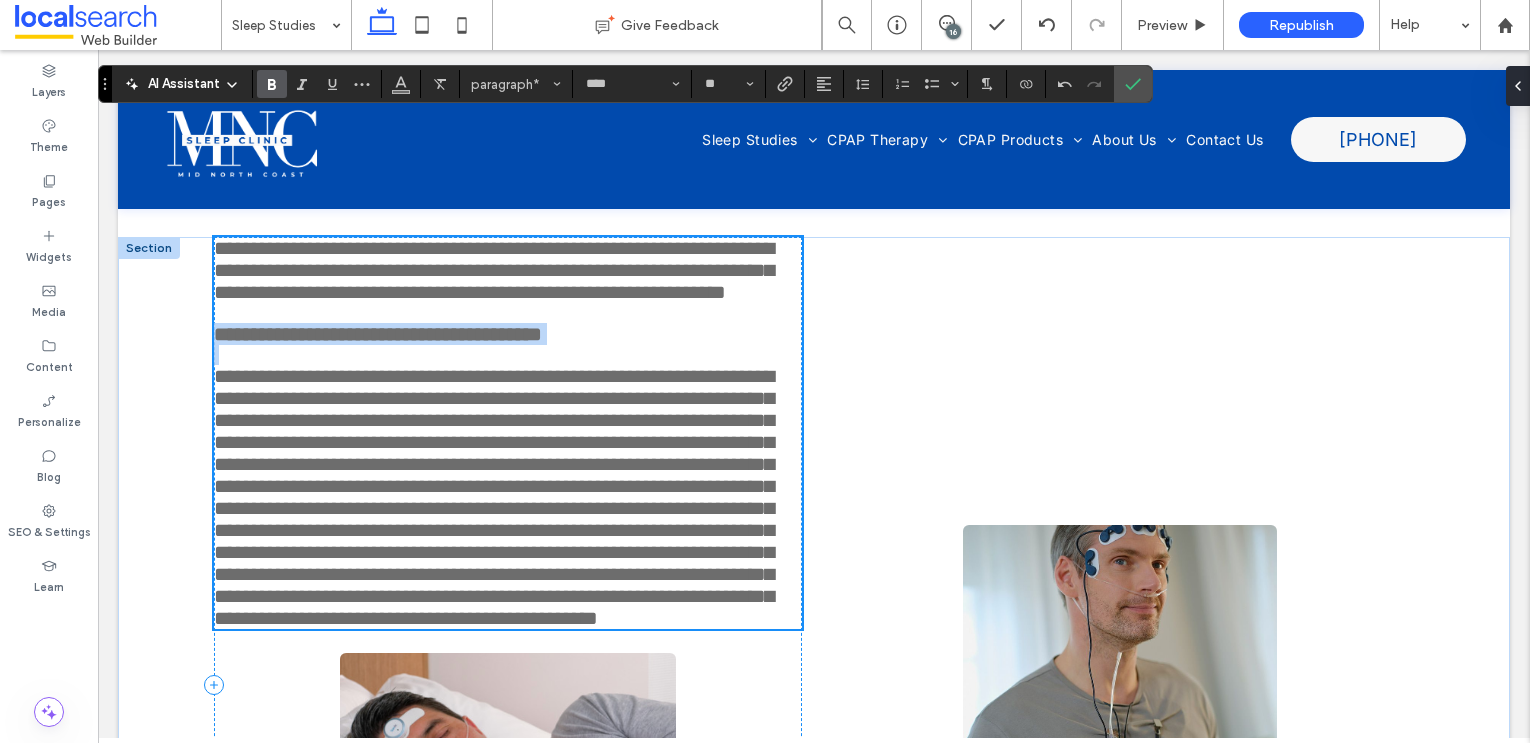 scroll, scrollTop: 1728, scrollLeft: 0, axis: vertical 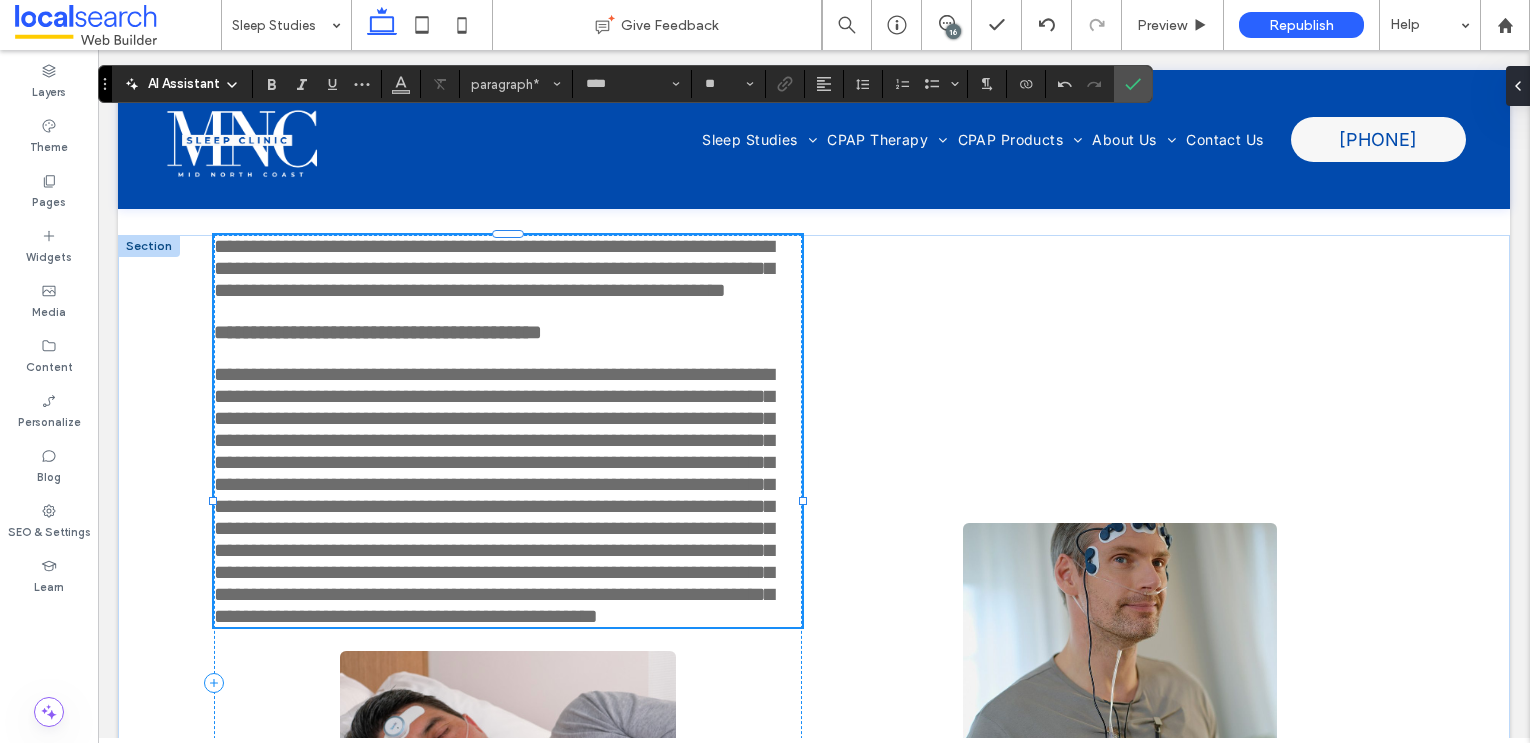 click on "**********" at bounding box center [494, 495] 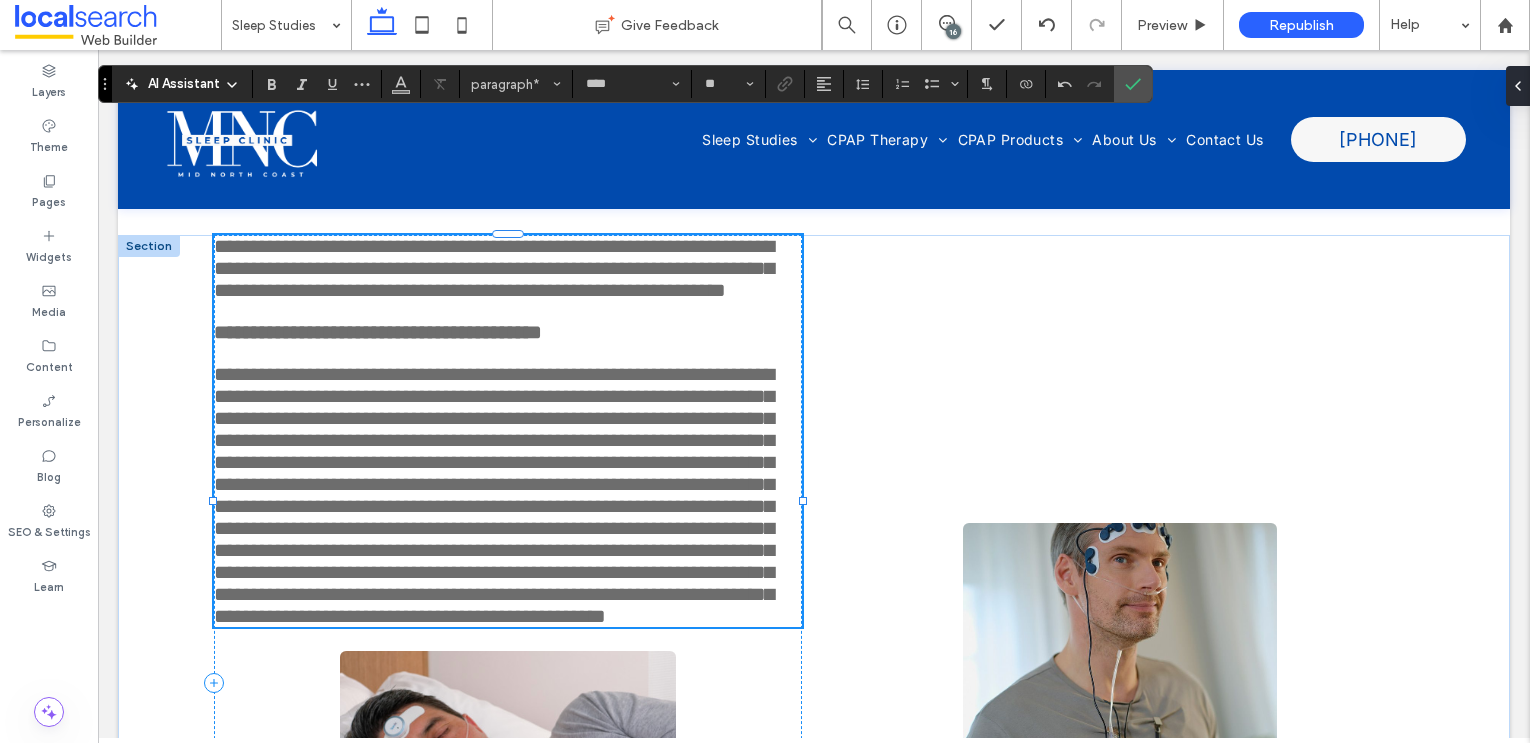 drag, startPoint x: 486, startPoint y: 502, endPoint x: 486, endPoint y: 648, distance: 146 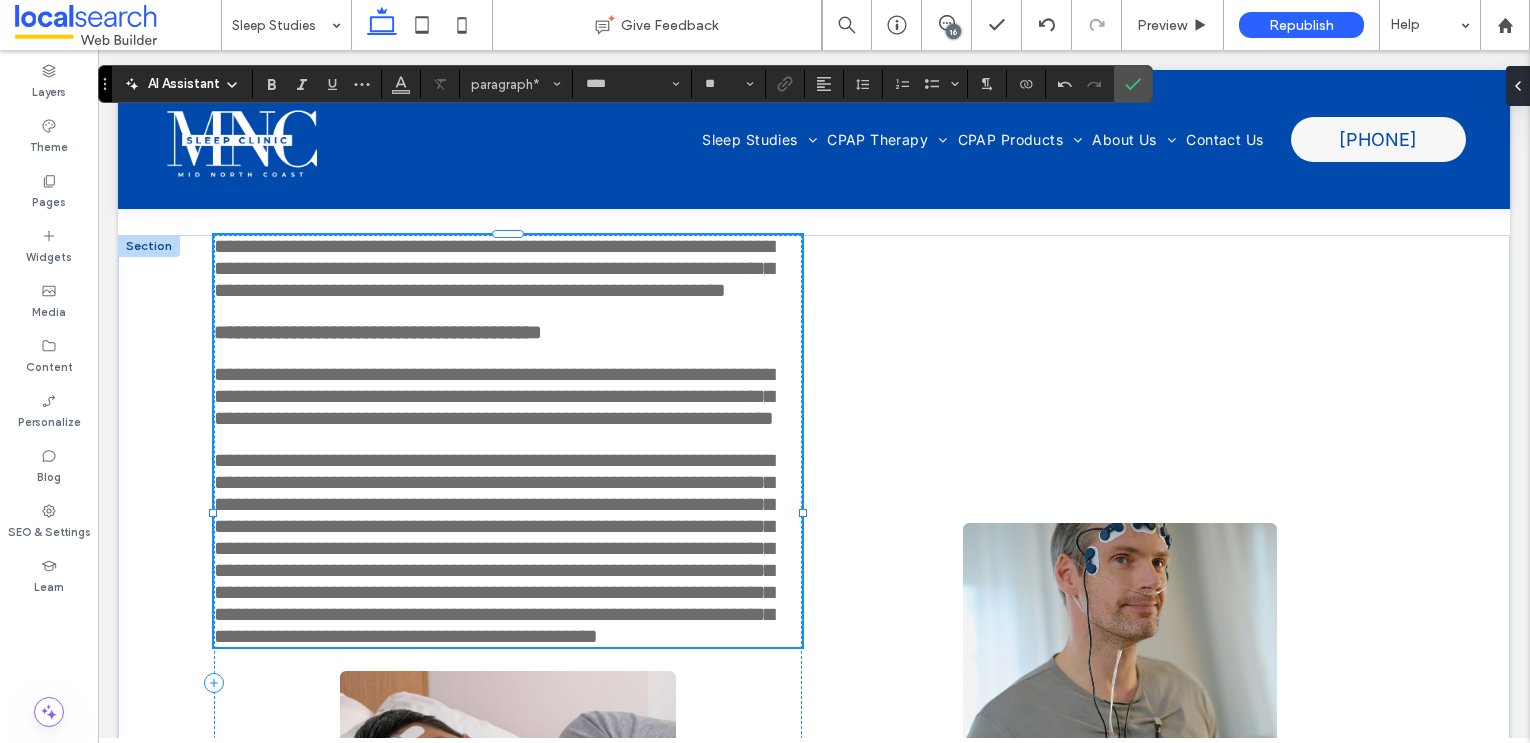 click on "**********" at bounding box center (494, 548) 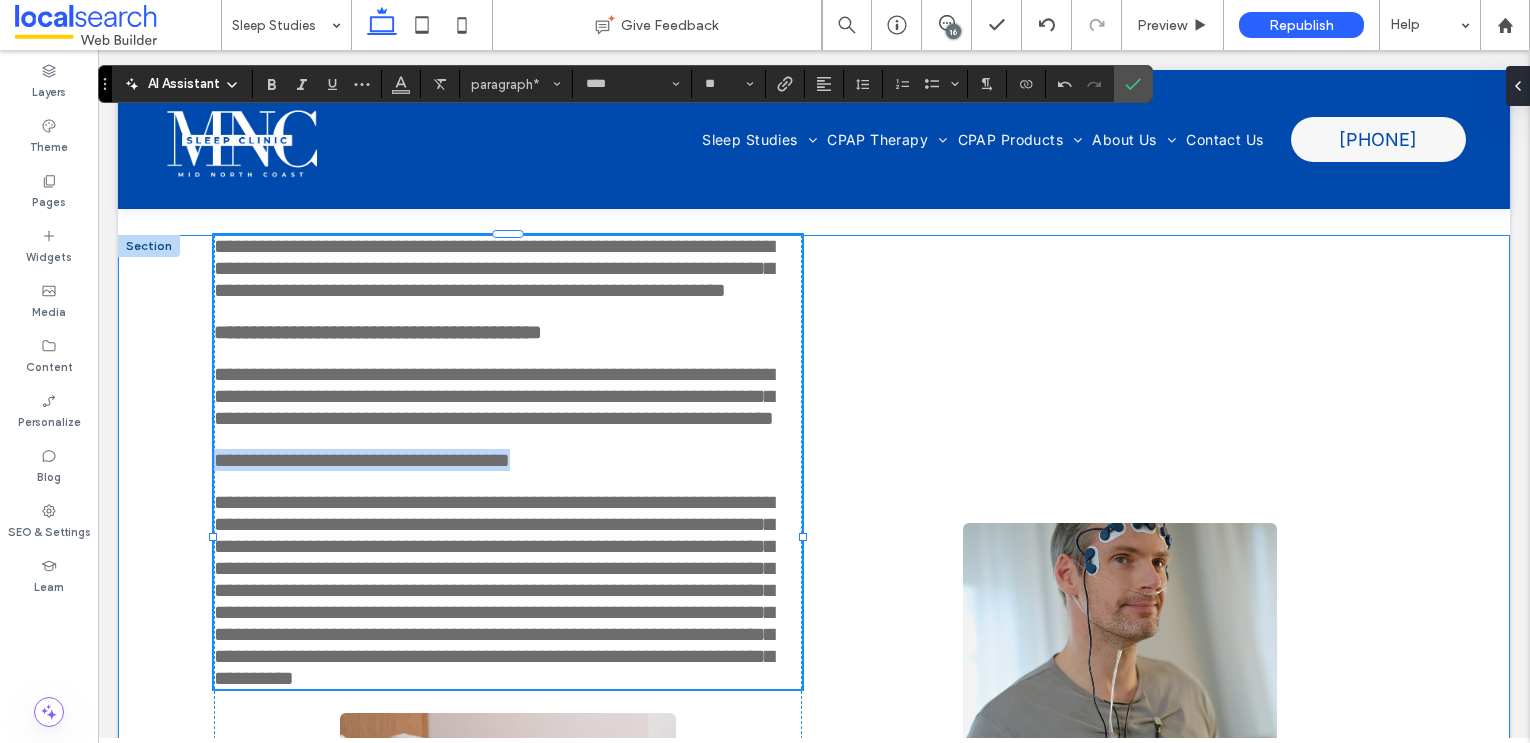 drag, startPoint x: 581, startPoint y: 553, endPoint x: 154, endPoint y: 556, distance: 427.01053 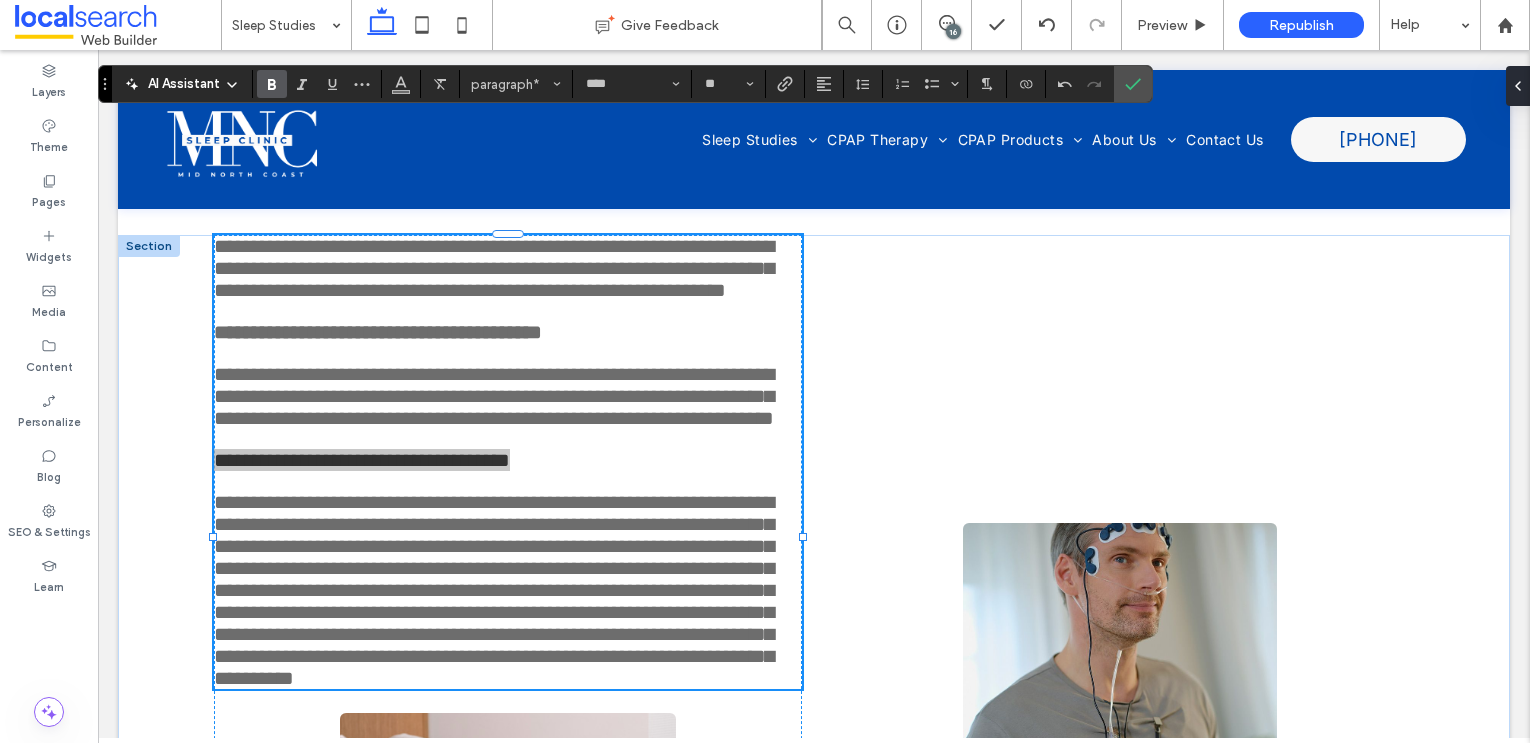 click 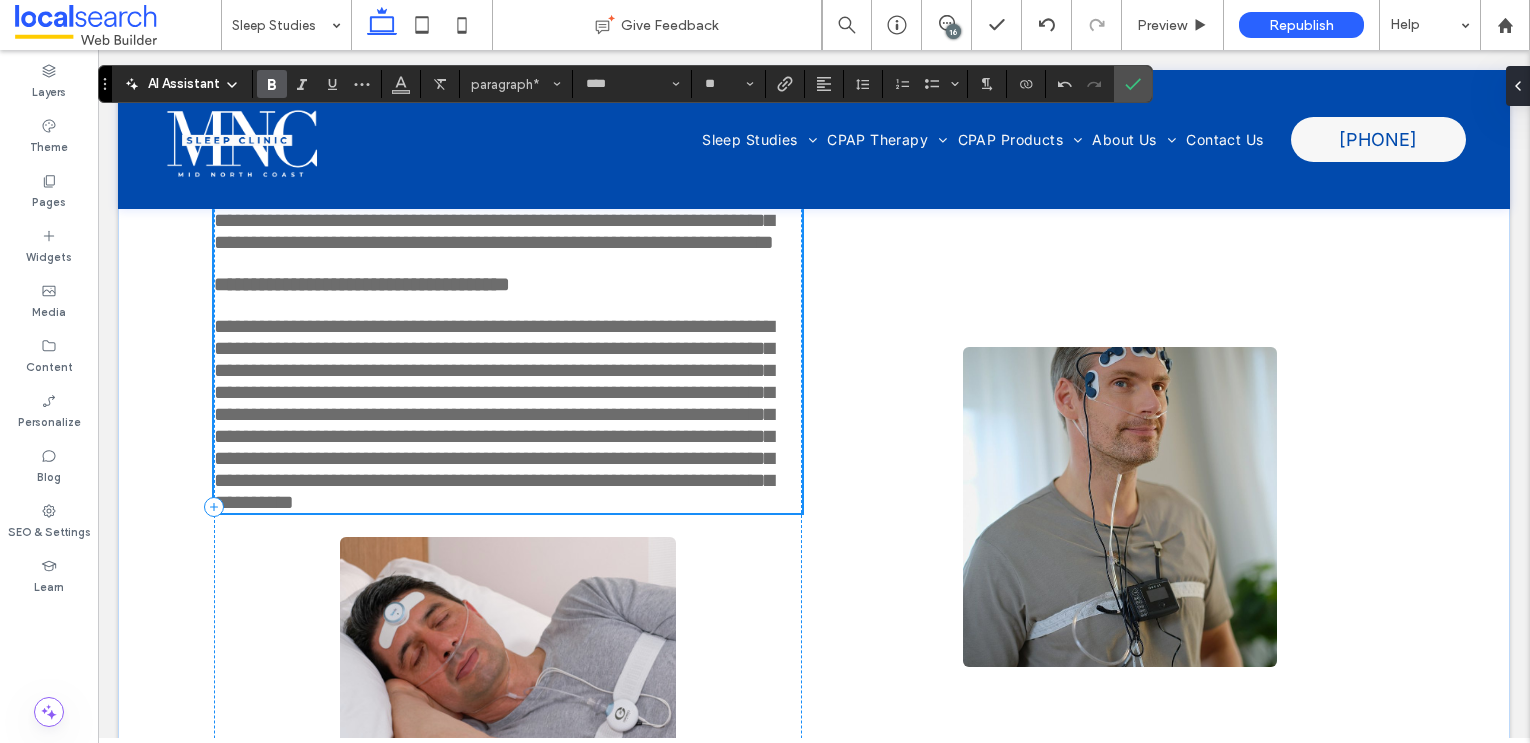 scroll, scrollTop: 1921, scrollLeft: 0, axis: vertical 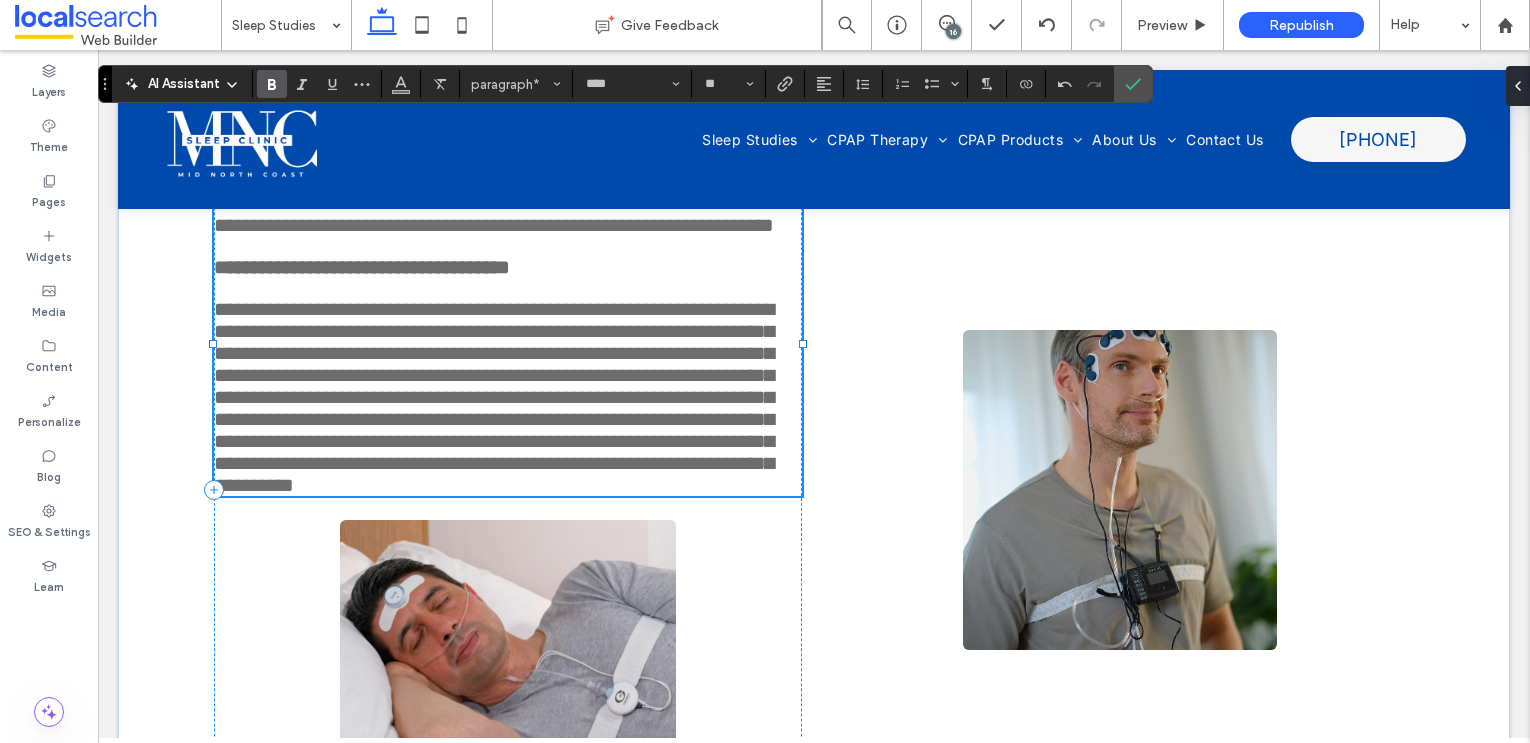 click on "**********" at bounding box center [494, 397] 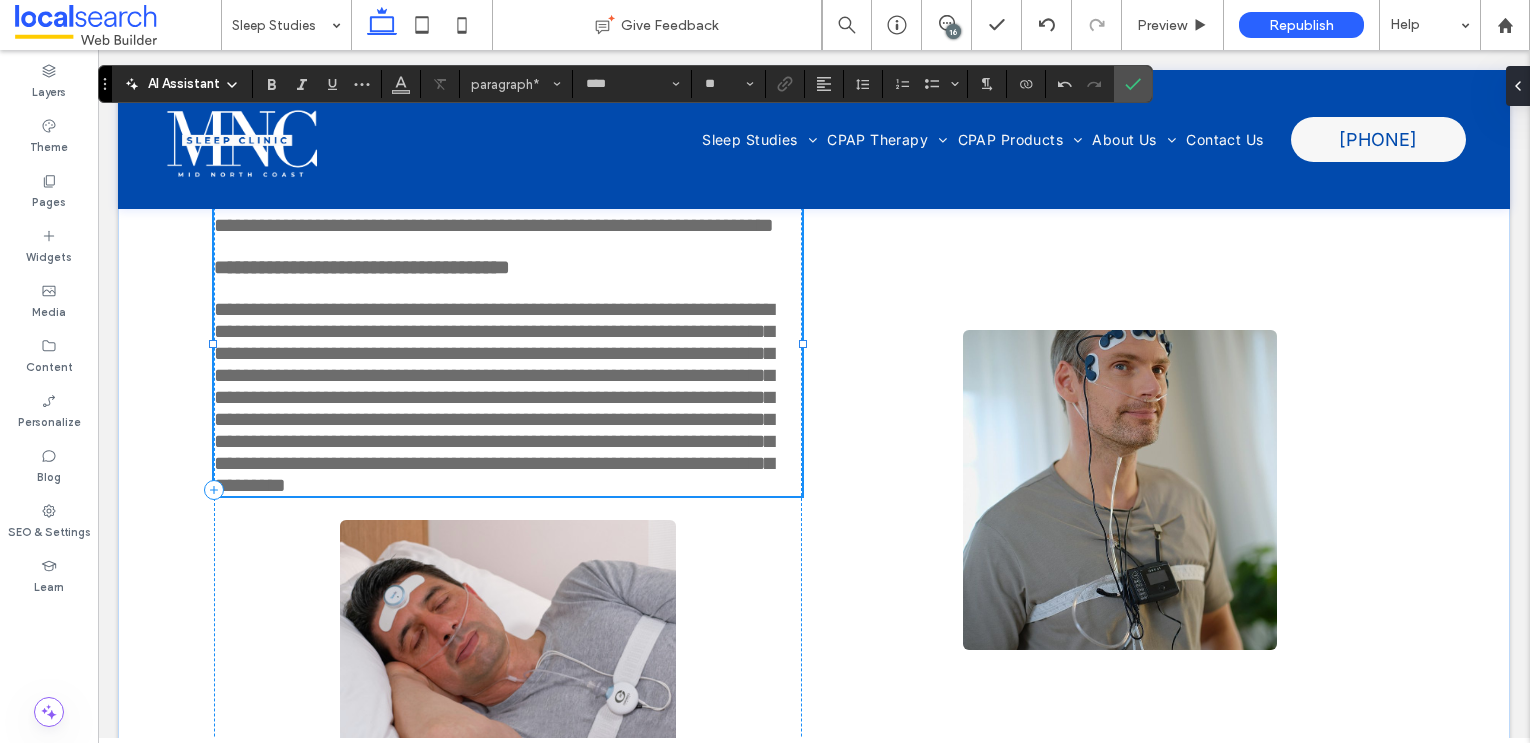 click on "**********" at bounding box center [494, 397] 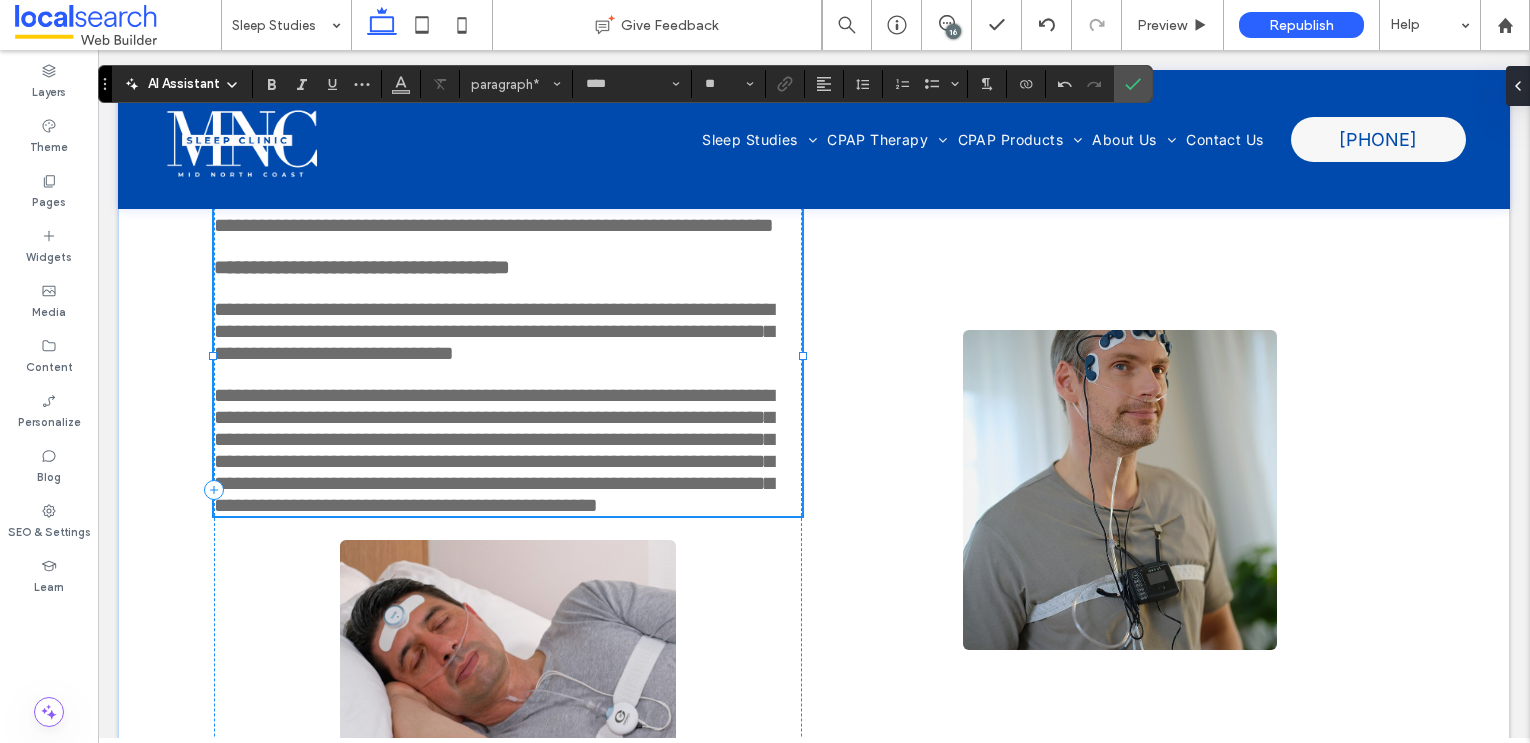 click on "**********" at bounding box center (494, 450) 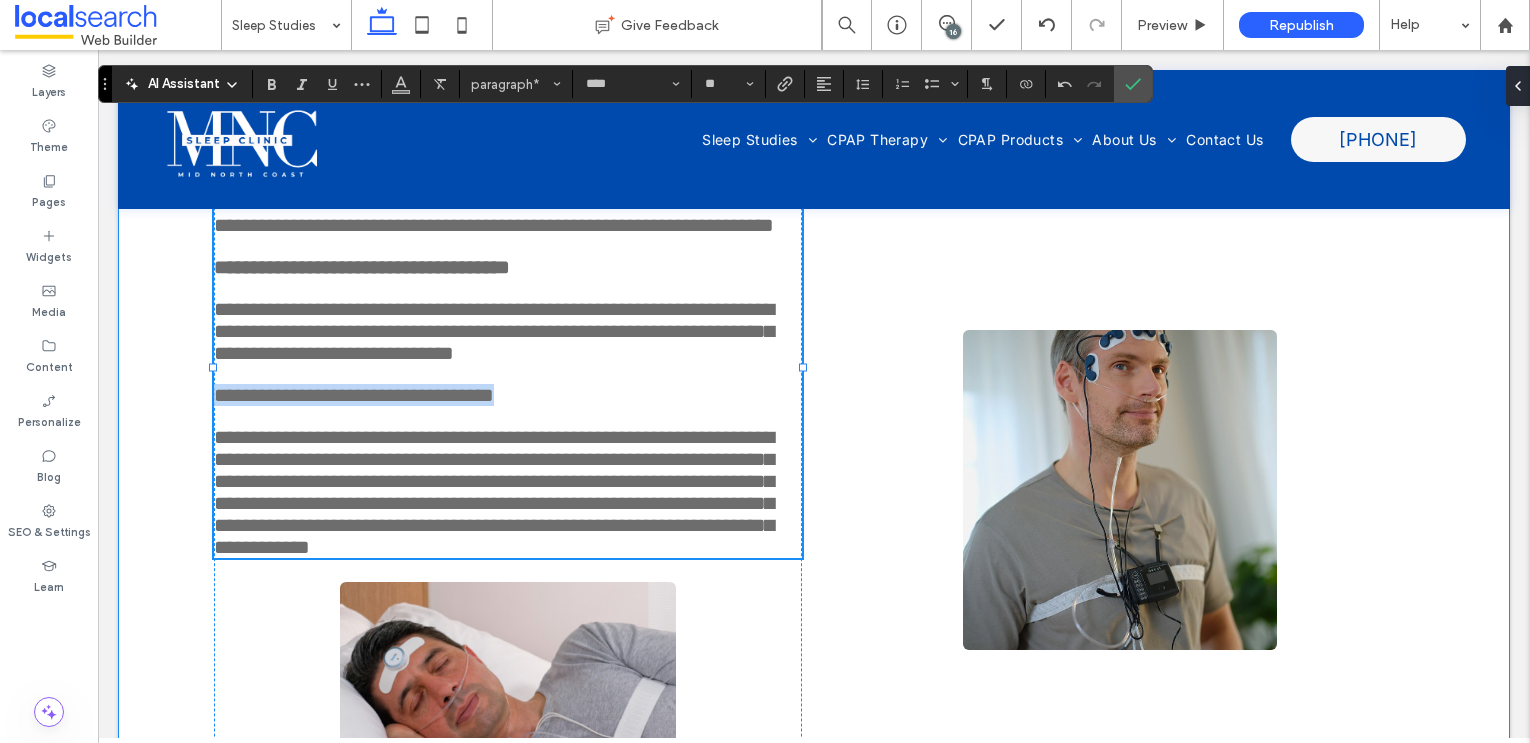 drag, startPoint x: 568, startPoint y: 510, endPoint x: 204, endPoint y: 512, distance: 364.0055 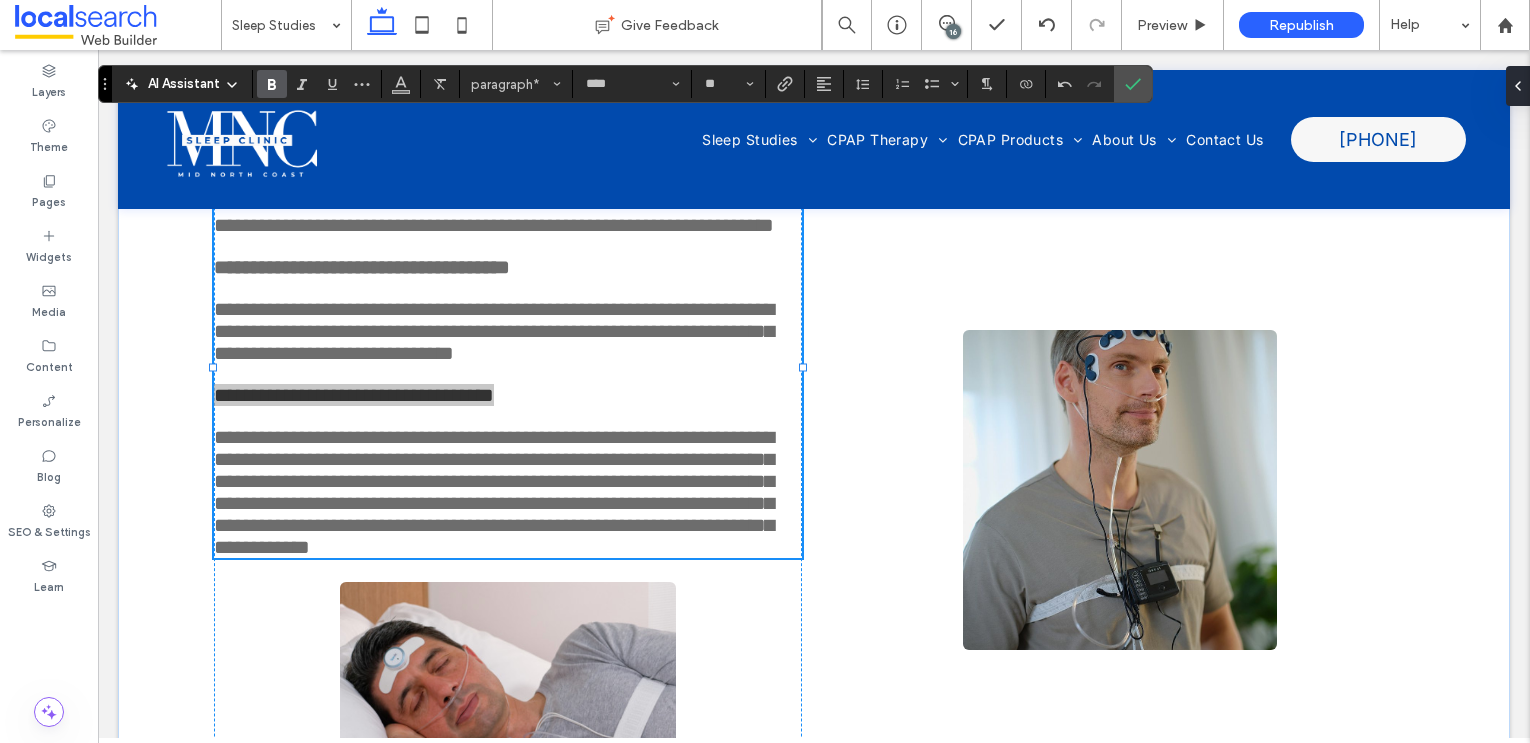 click 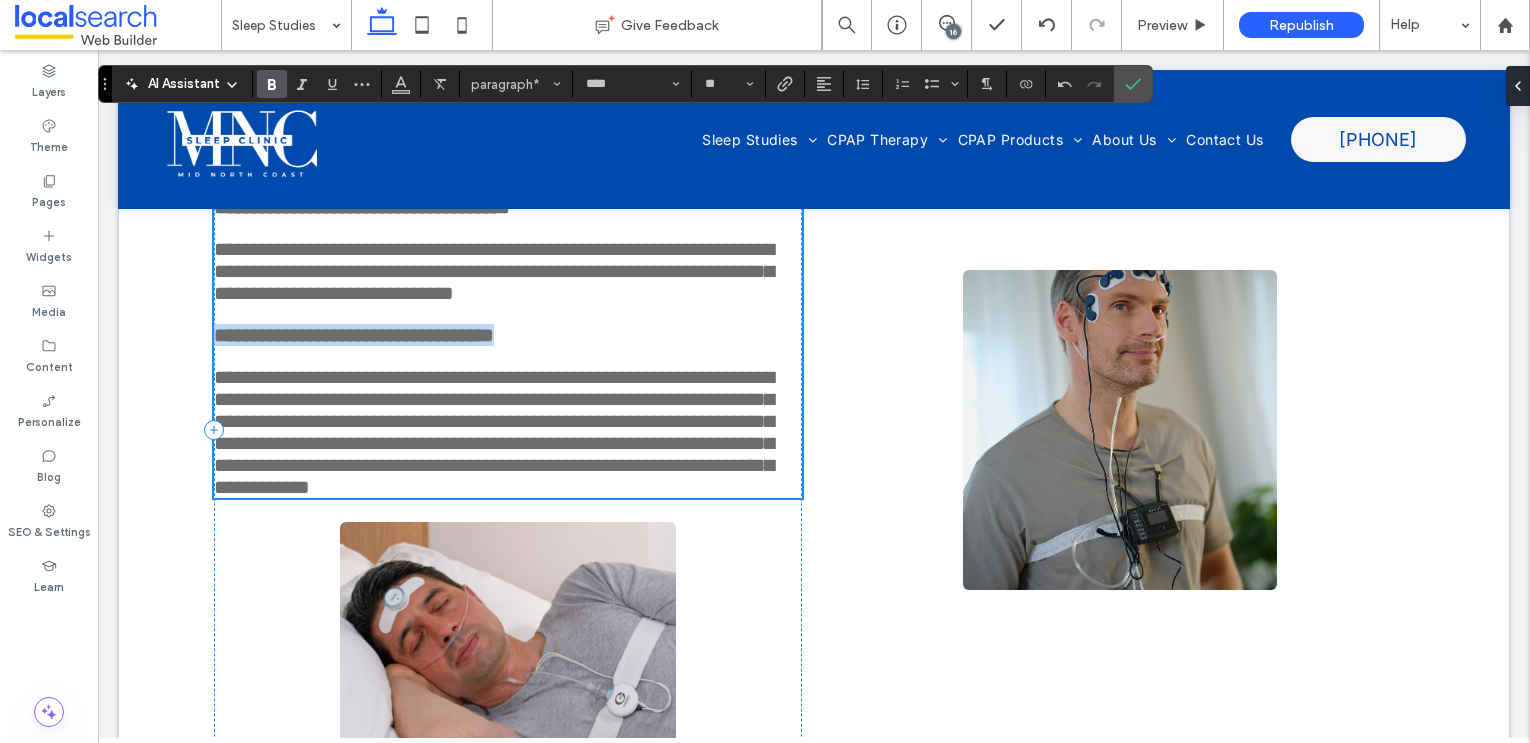 scroll, scrollTop: 1982, scrollLeft: 0, axis: vertical 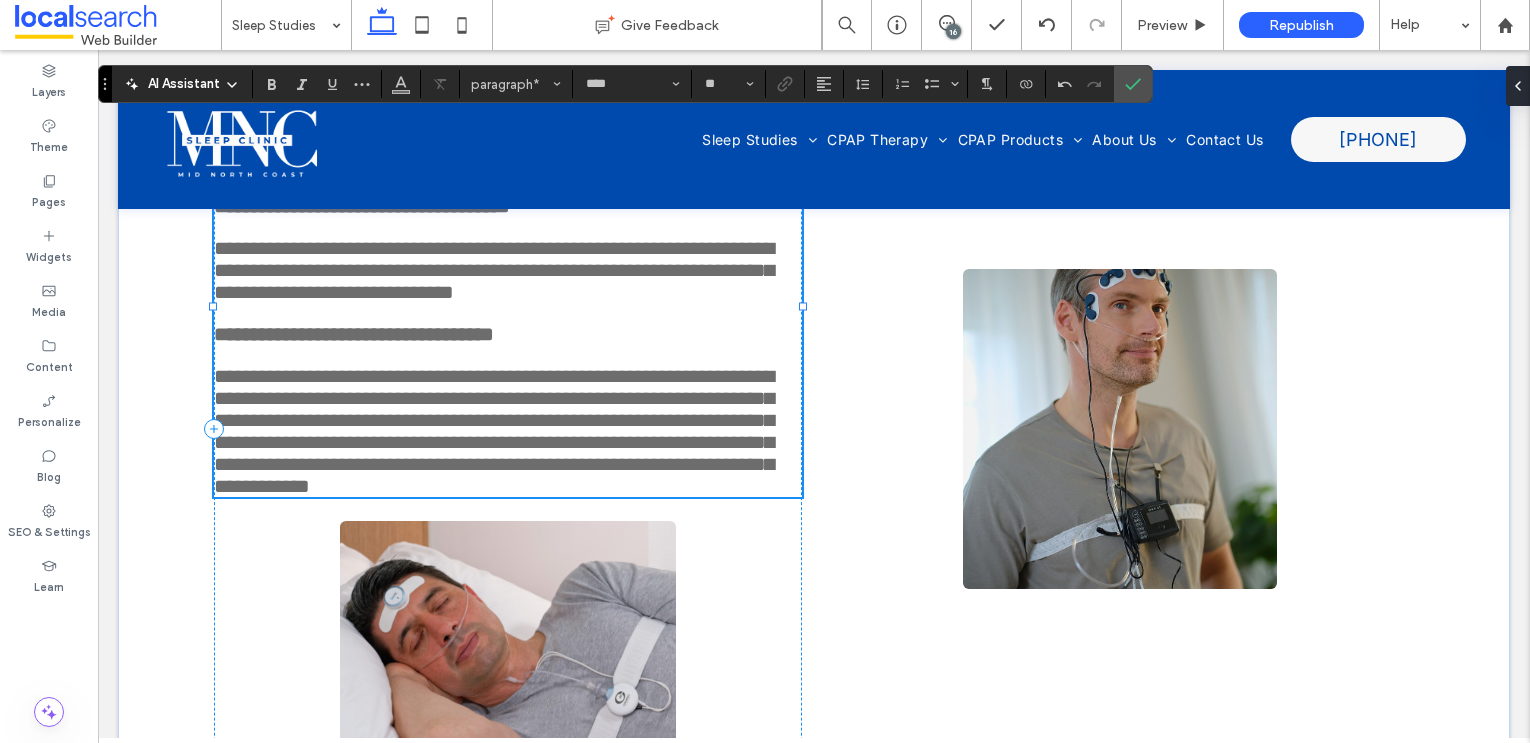 click on "**********" at bounding box center [494, 431] 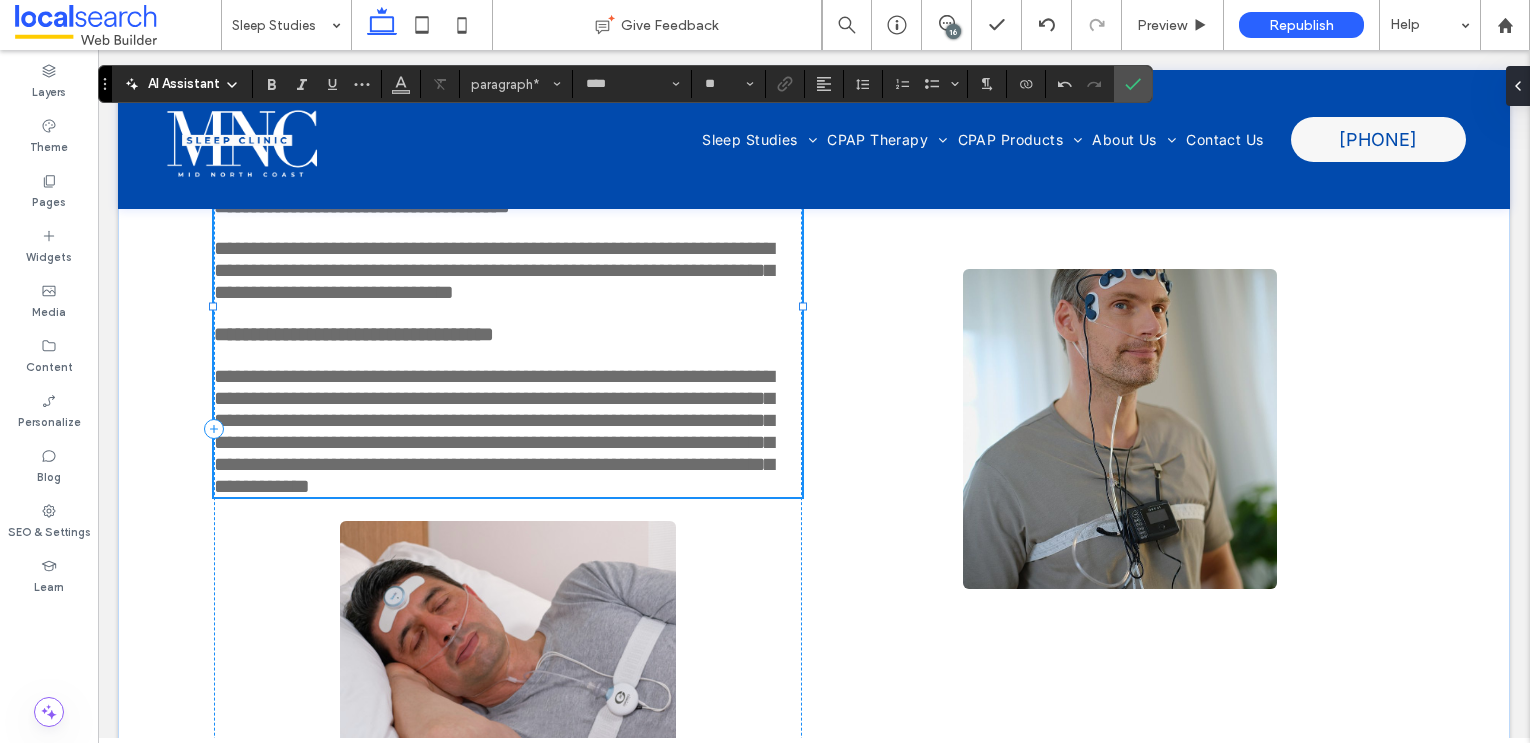 click on "**********" at bounding box center [494, 431] 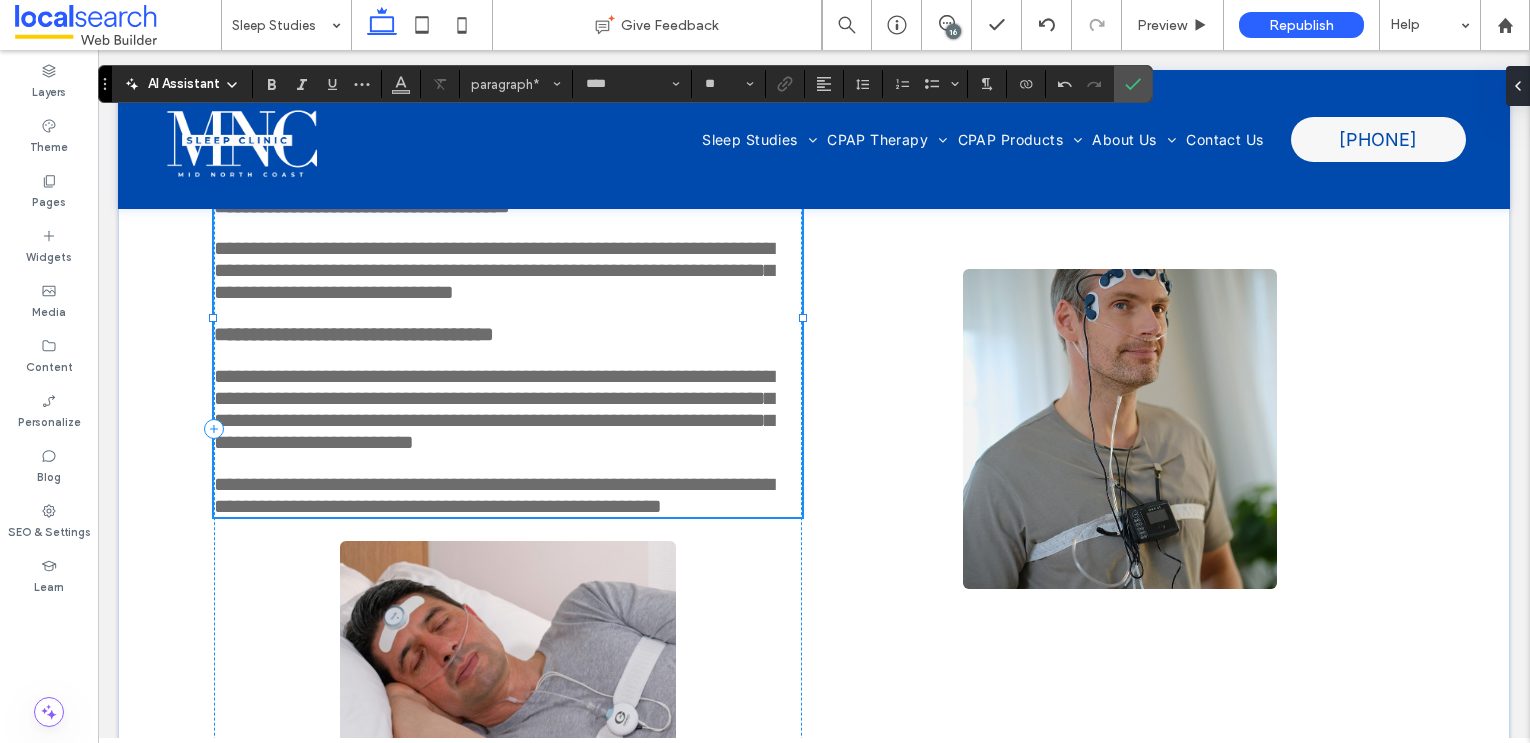 type on "**" 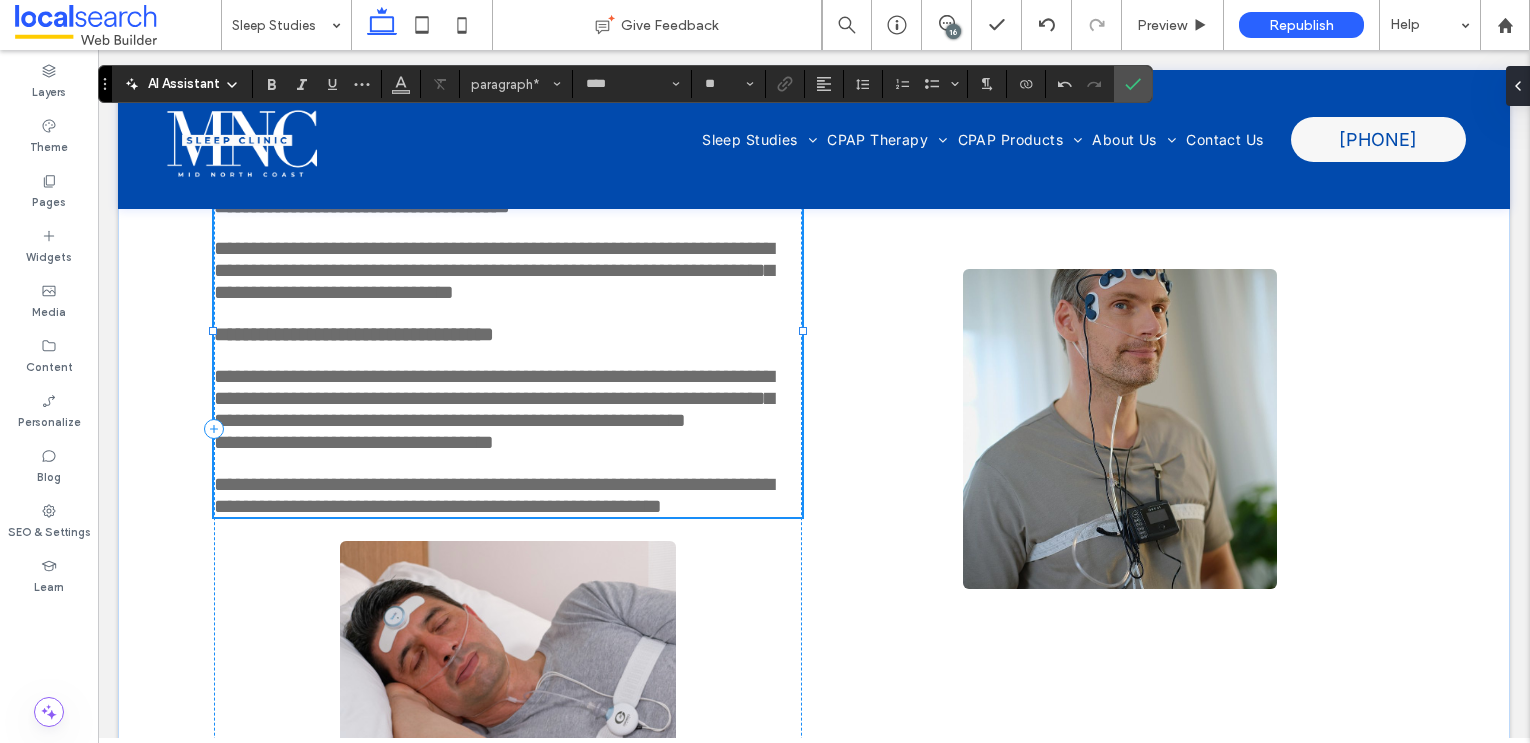 click on "**********" at bounding box center (494, 398) 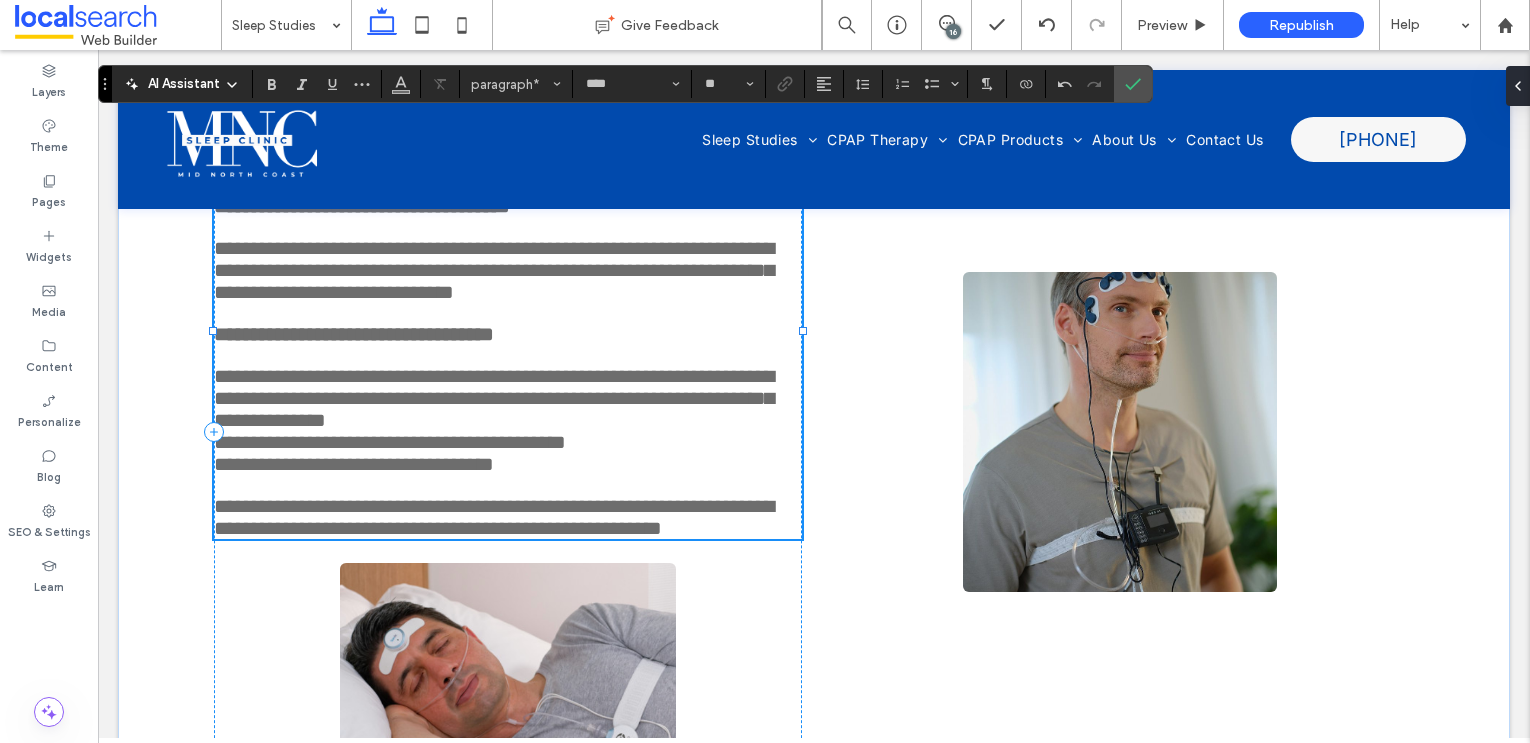 click on "**********" at bounding box center [494, 398] 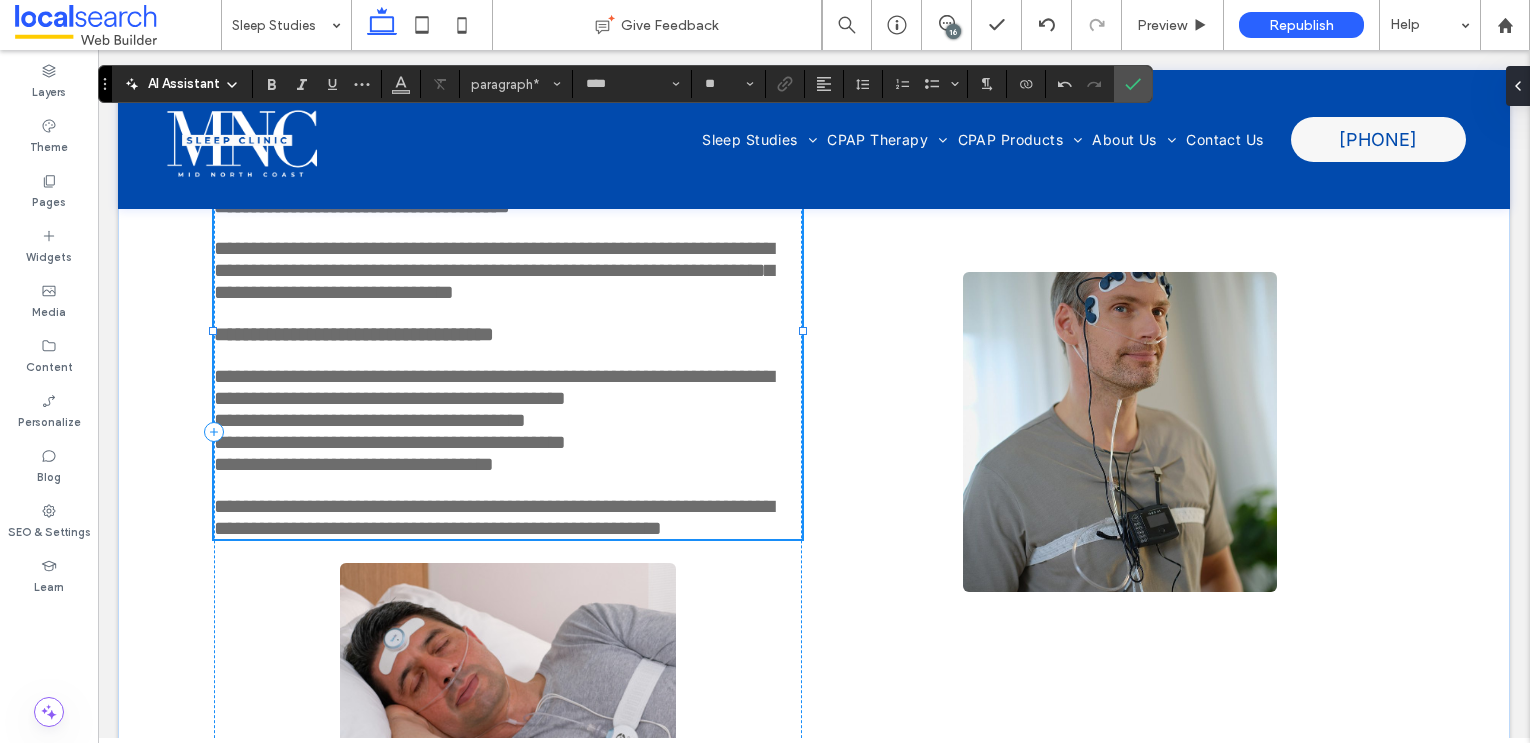 click on "**********" at bounding box center [494, 387] 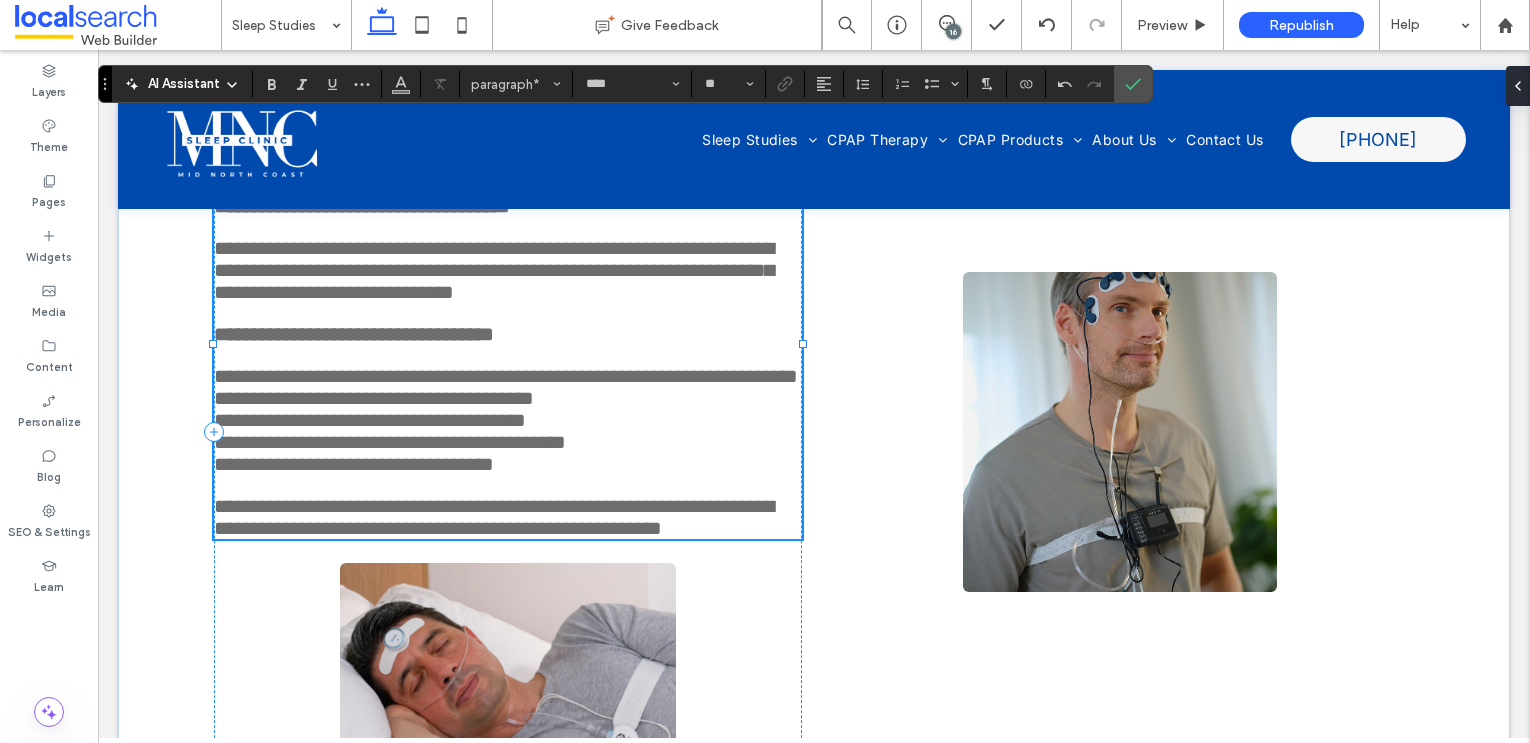 click on "**********" at bounding box center (506, 376) 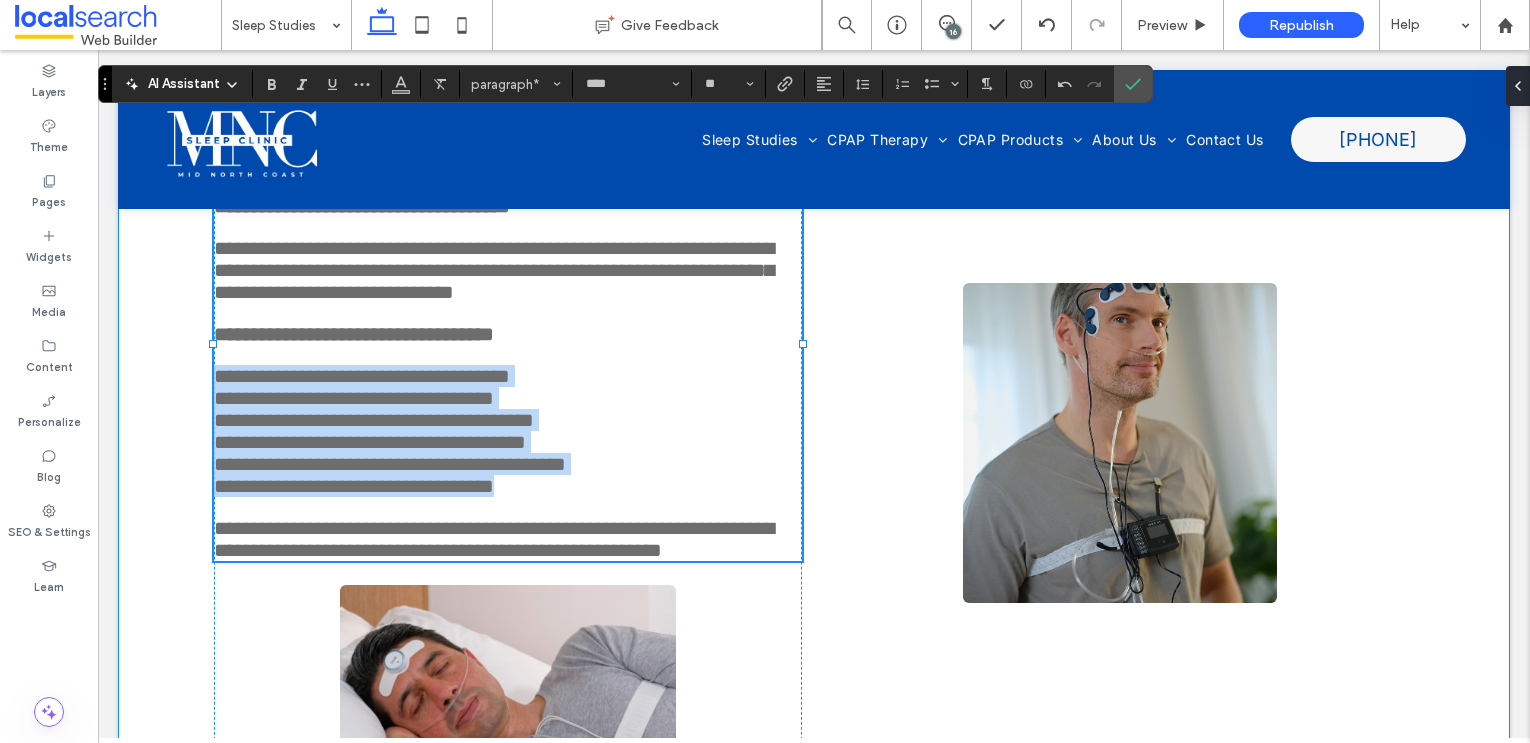 drag, startPoint x: 575, startPoint y: 632, endPoint x: 191, endPoint y: 503, distance: 405.08887 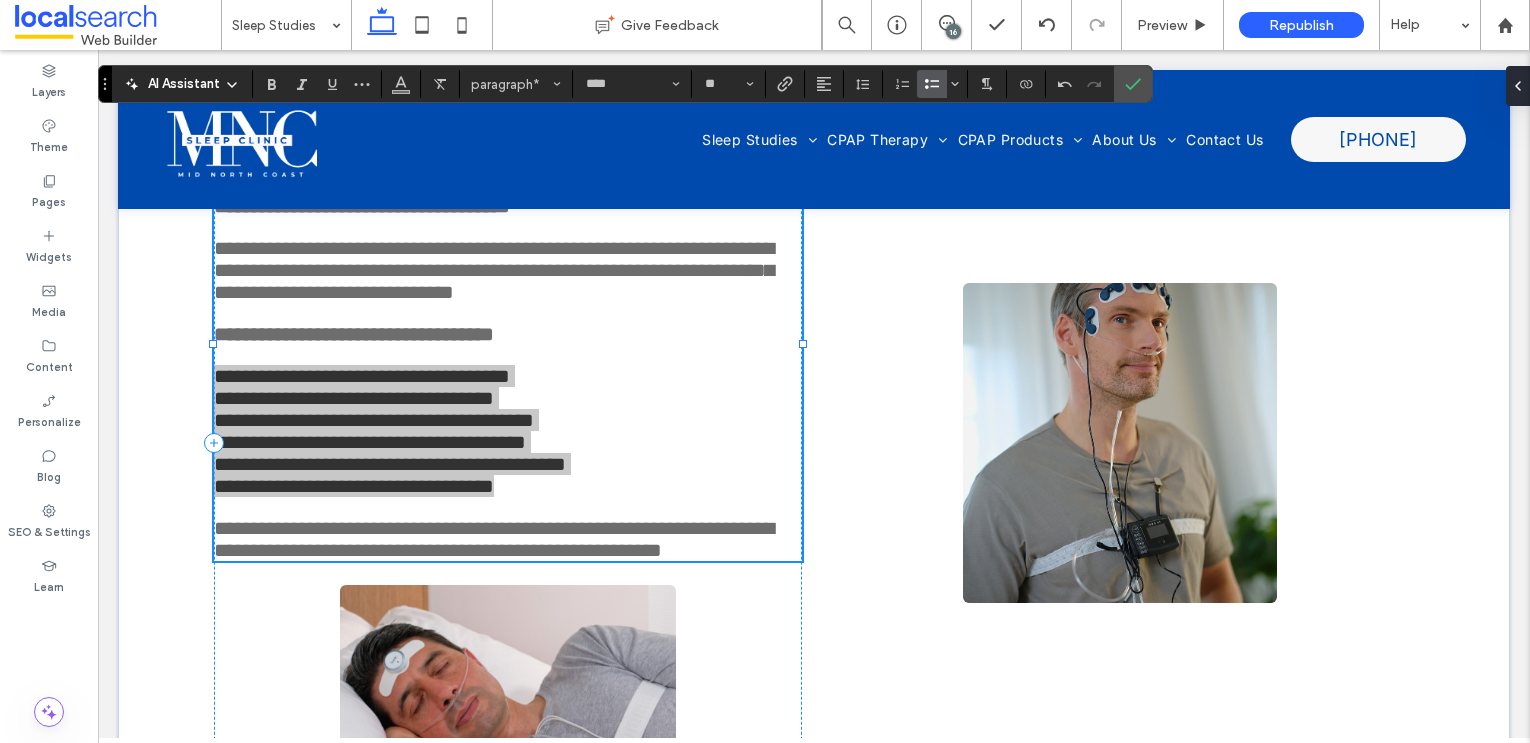 click 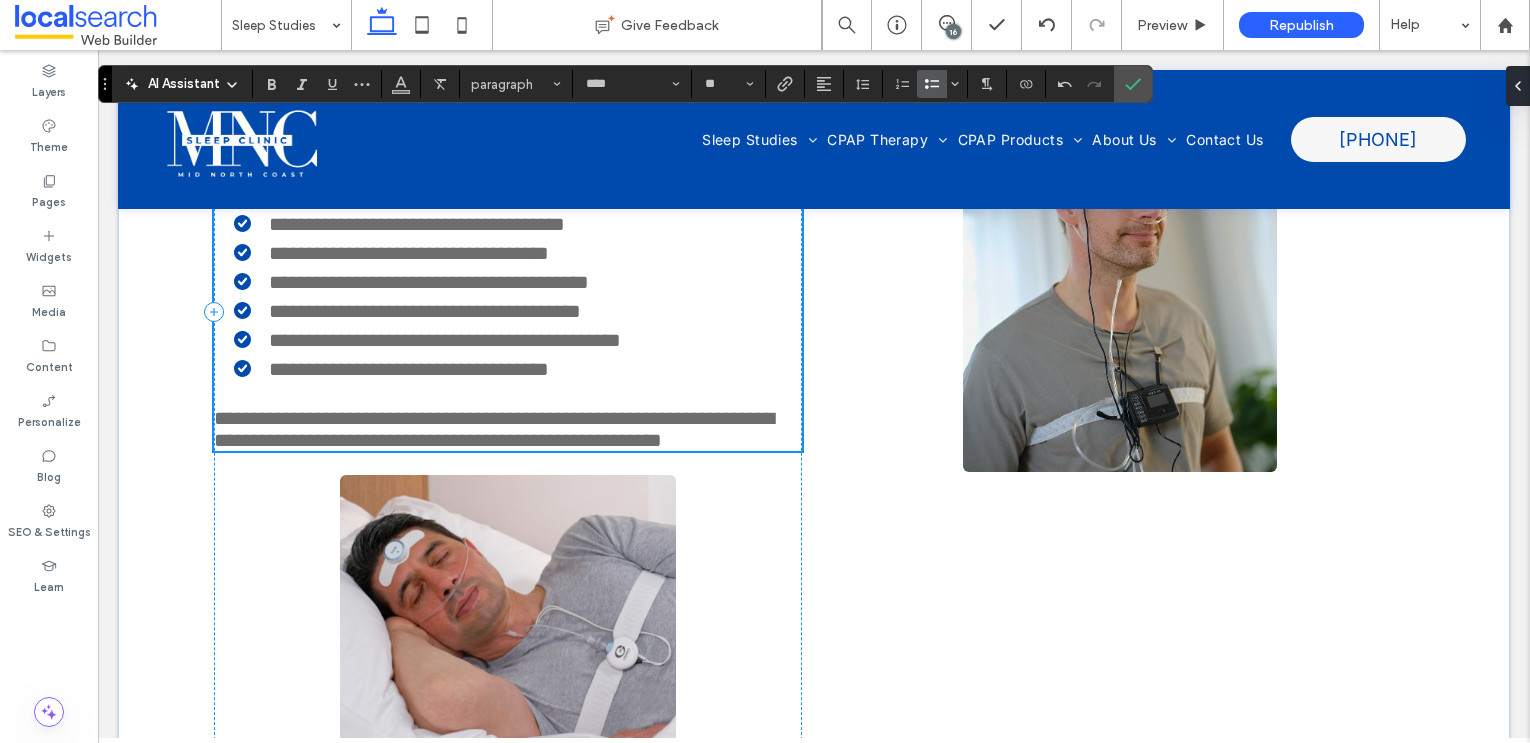 scroll, scrollTop: 2138, scrollLeft: 0, axis: vertical 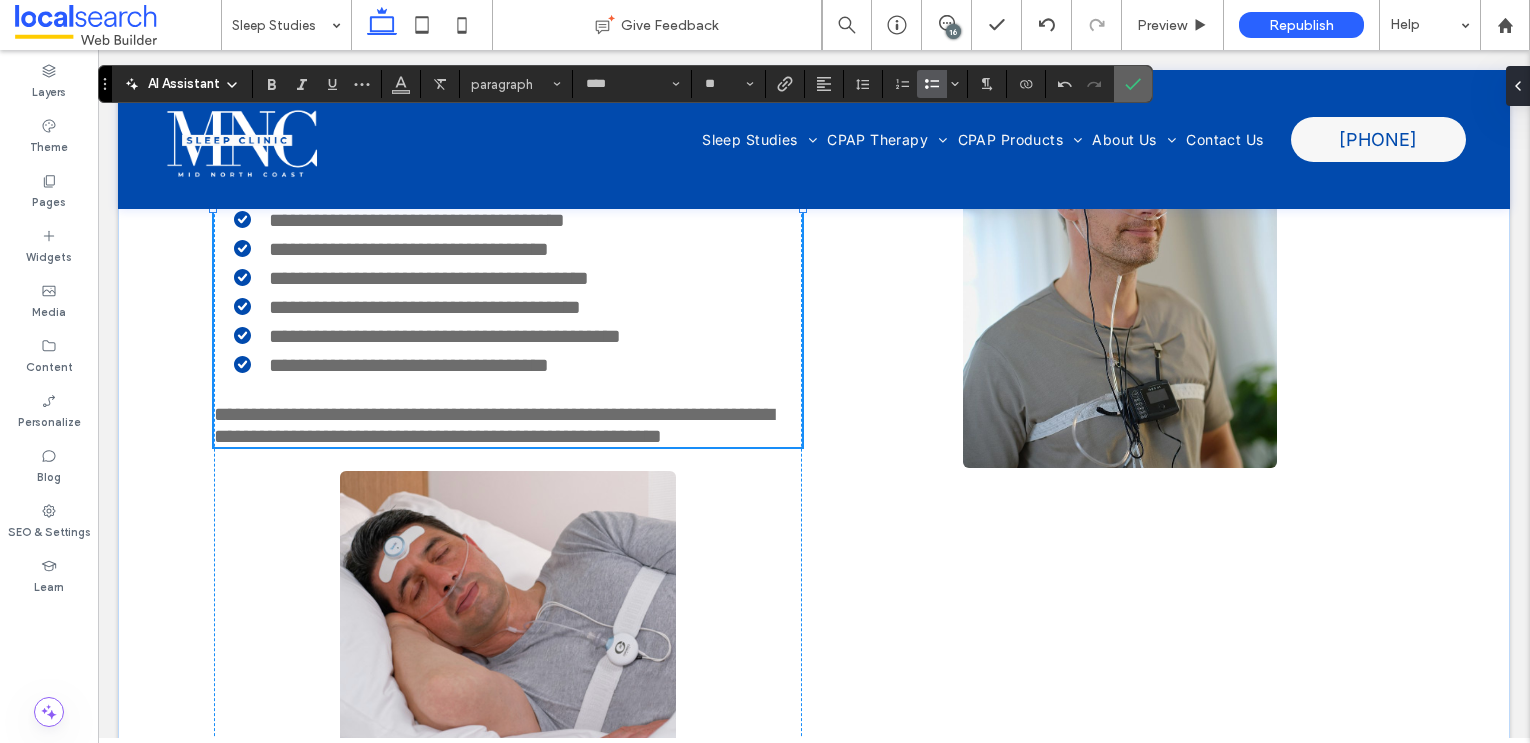click 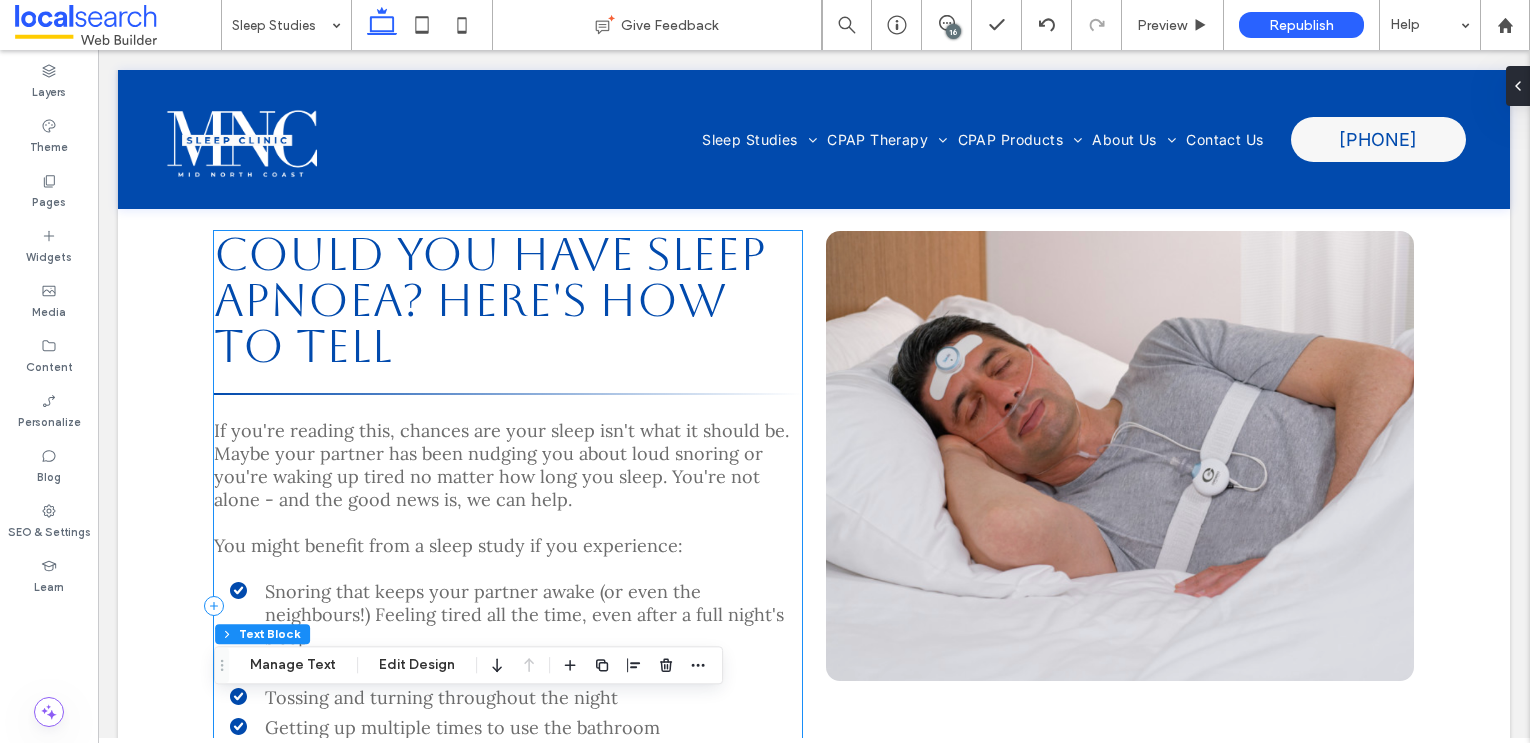 scroll, scrollTop: 546, scrollLeft: 0, axis: vertical 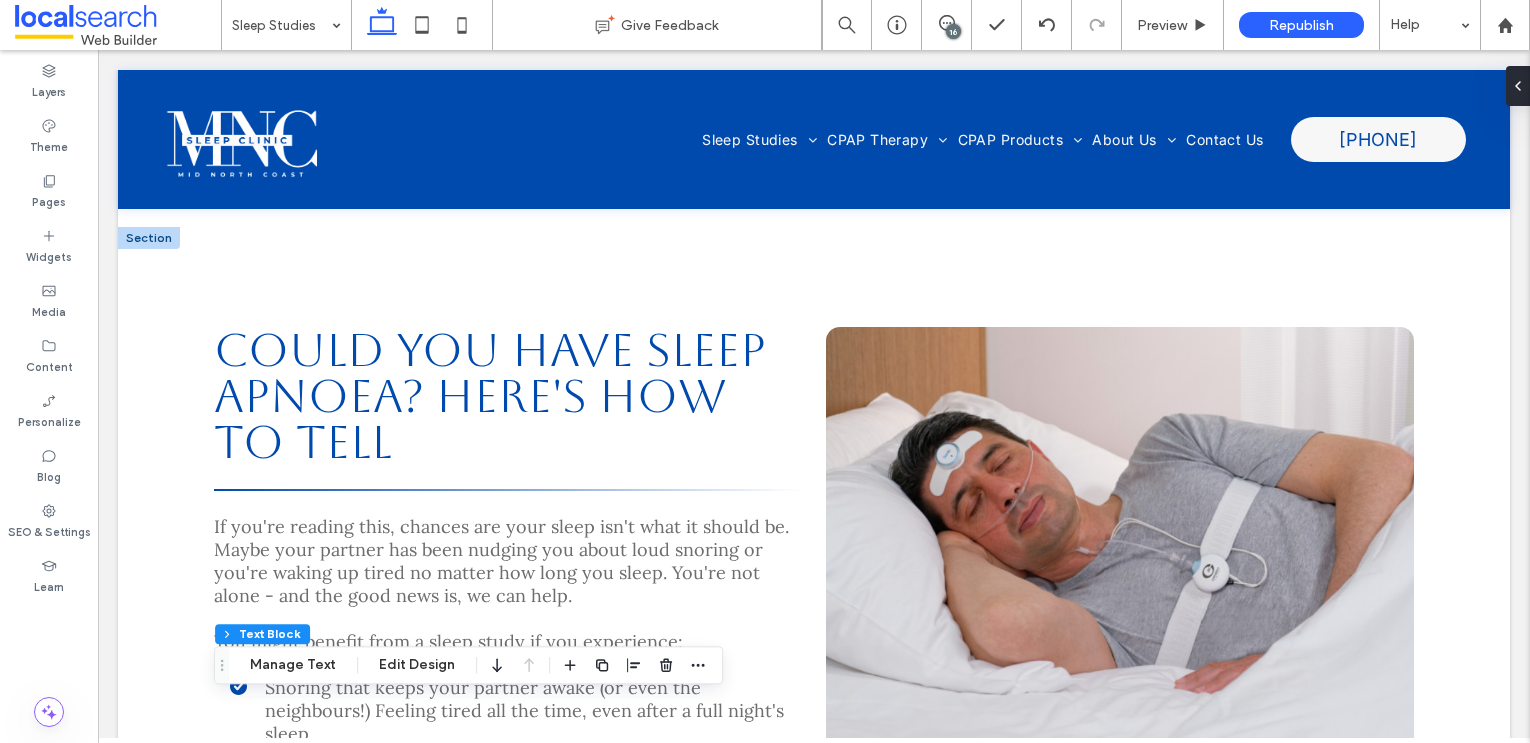 click at bounding box center [149, 238] 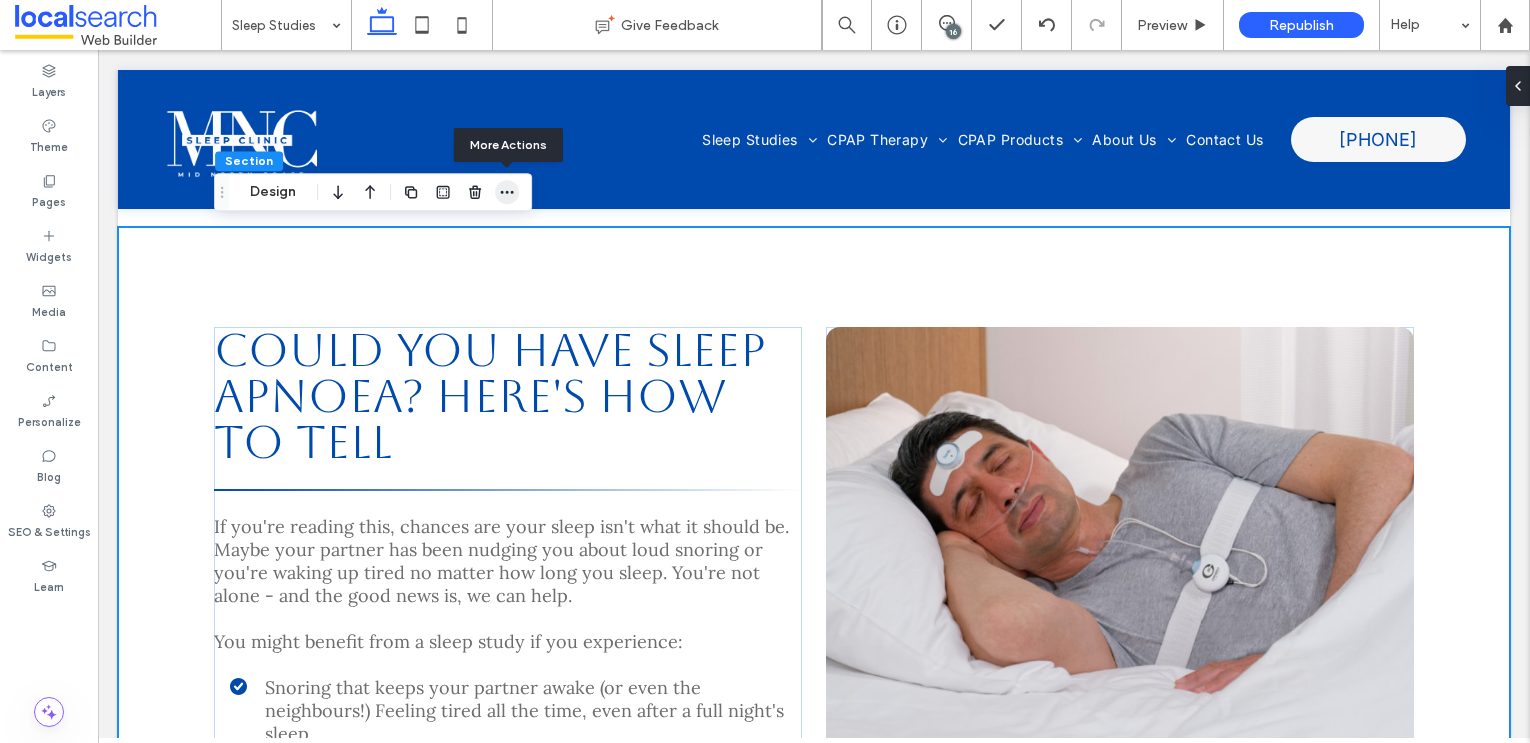 click 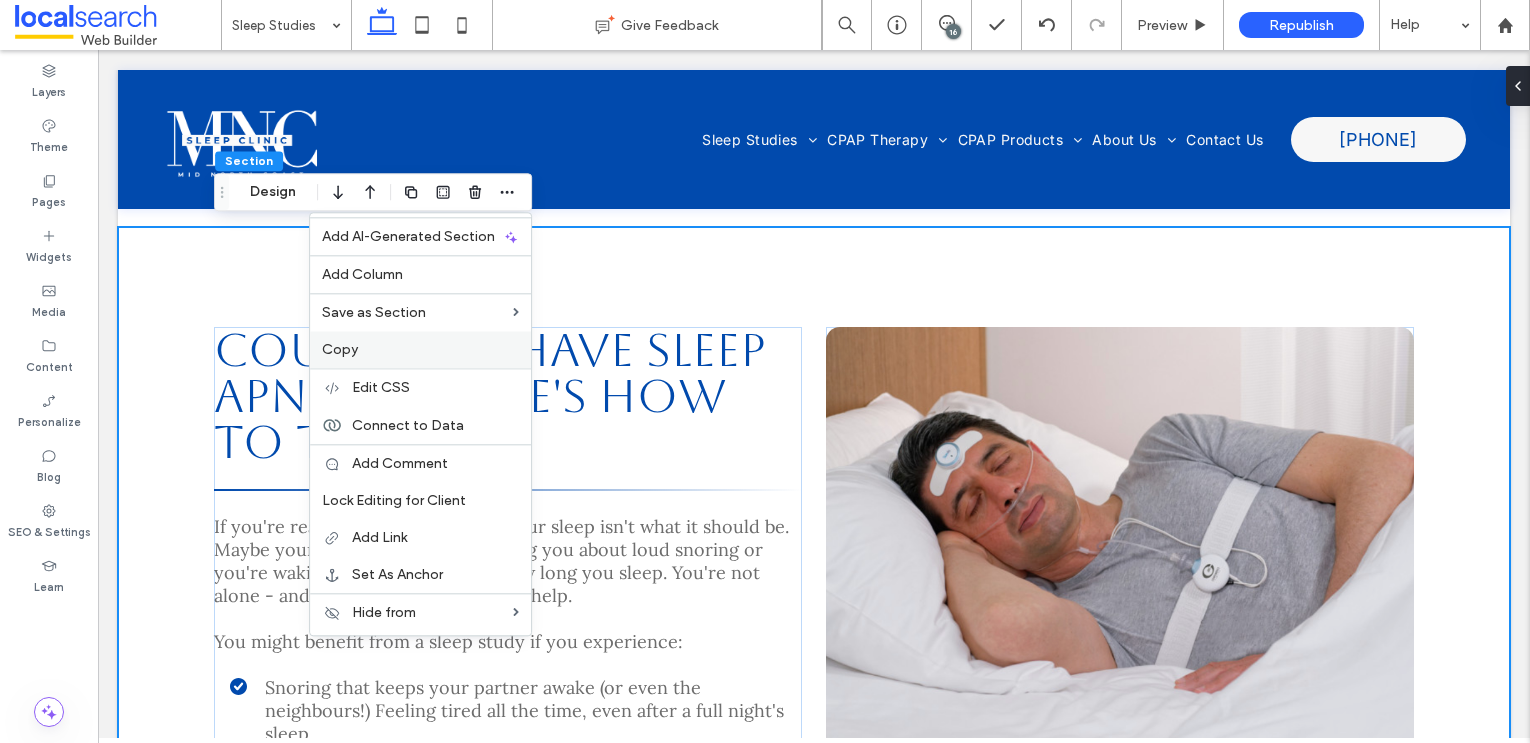 click on "Copy" at bounding box center (420, 349) 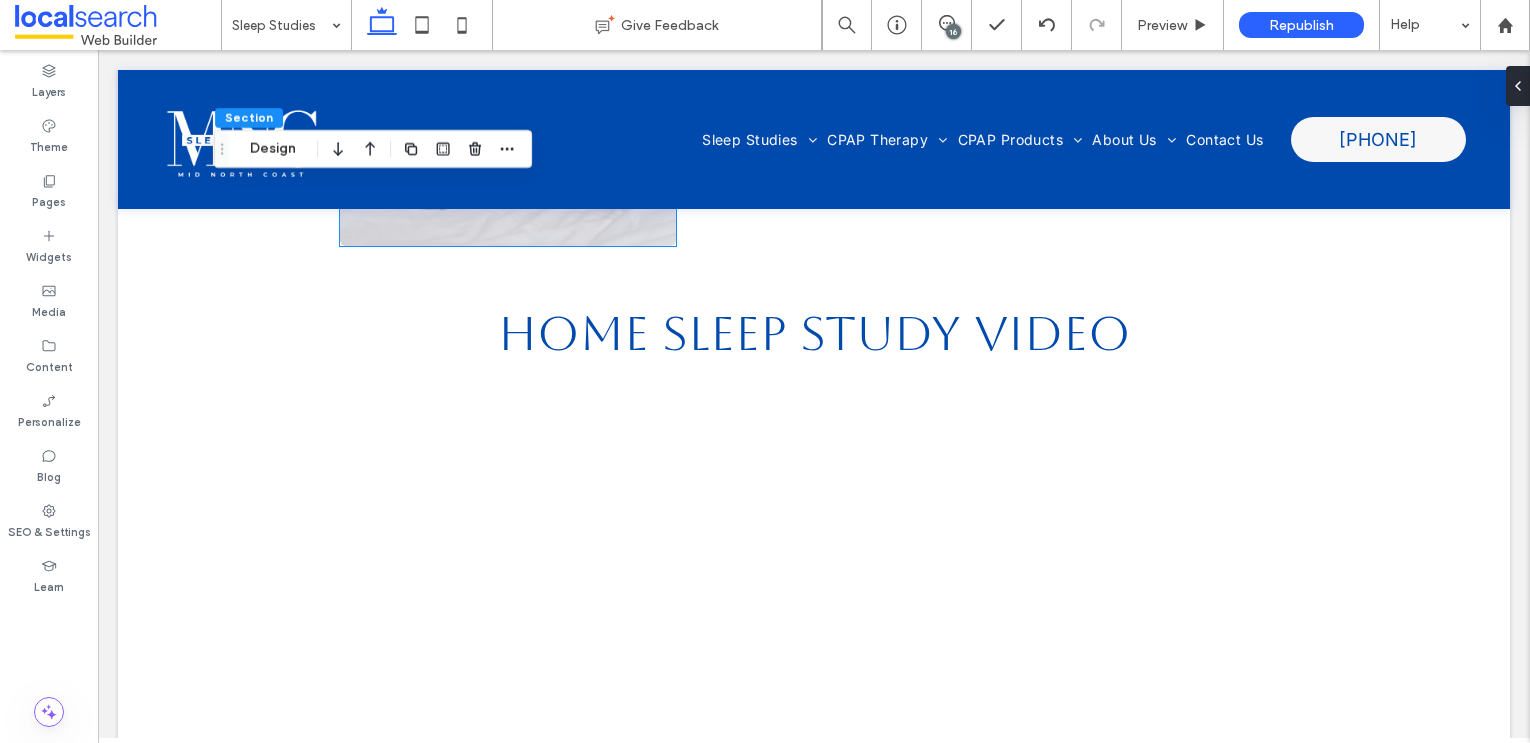 scroll, scrollTop: 2815, scrollLeft: 0, axis: vertical 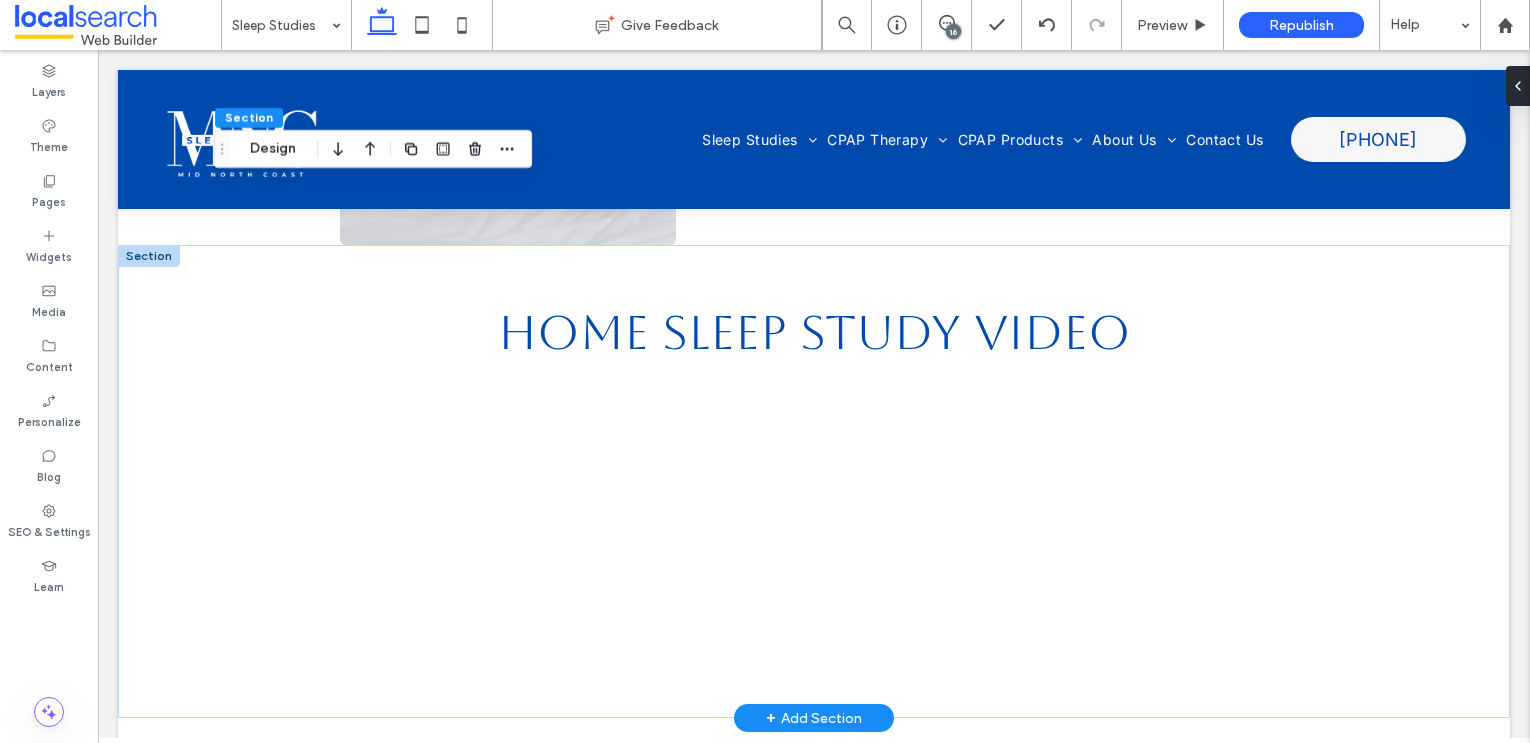 click at bounding box center [149, 256] 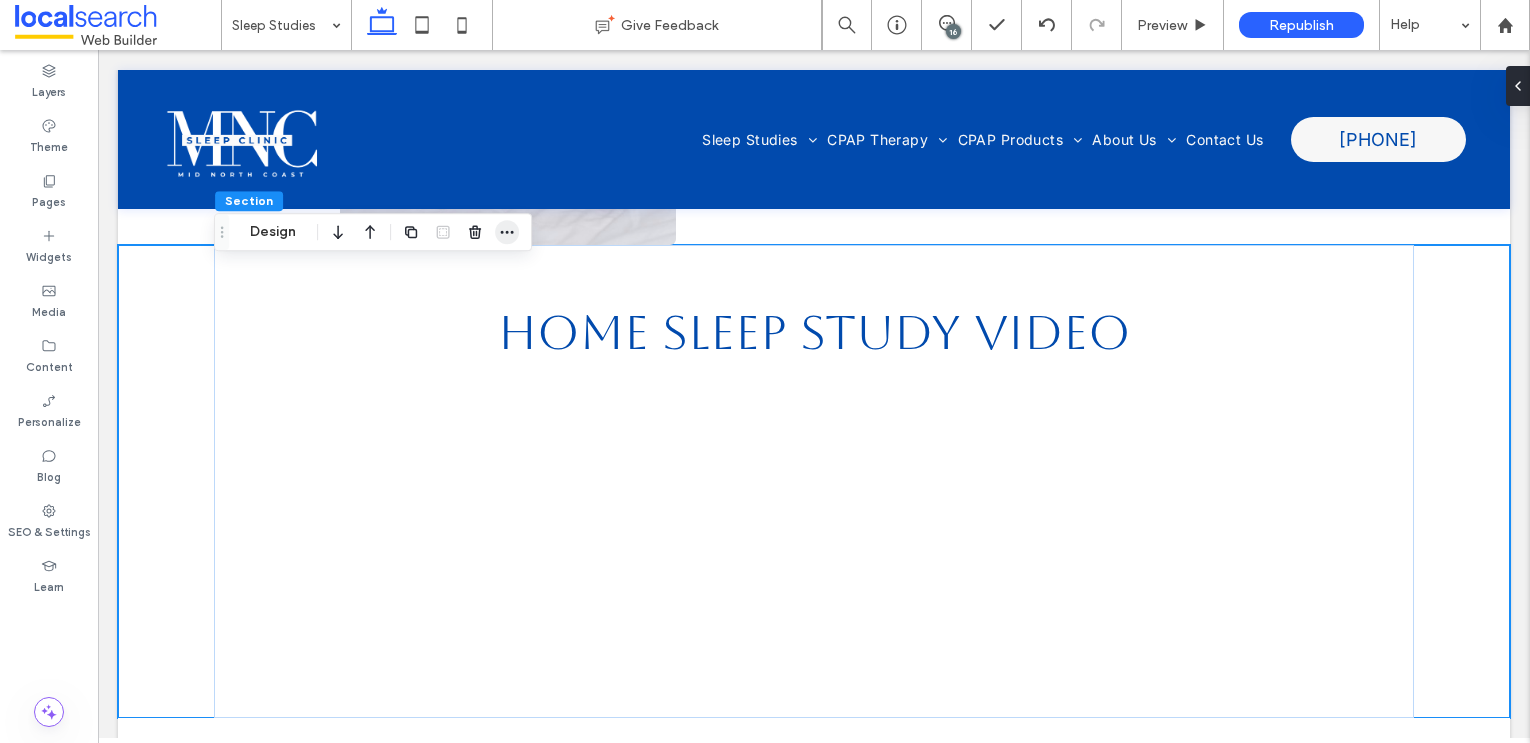 click 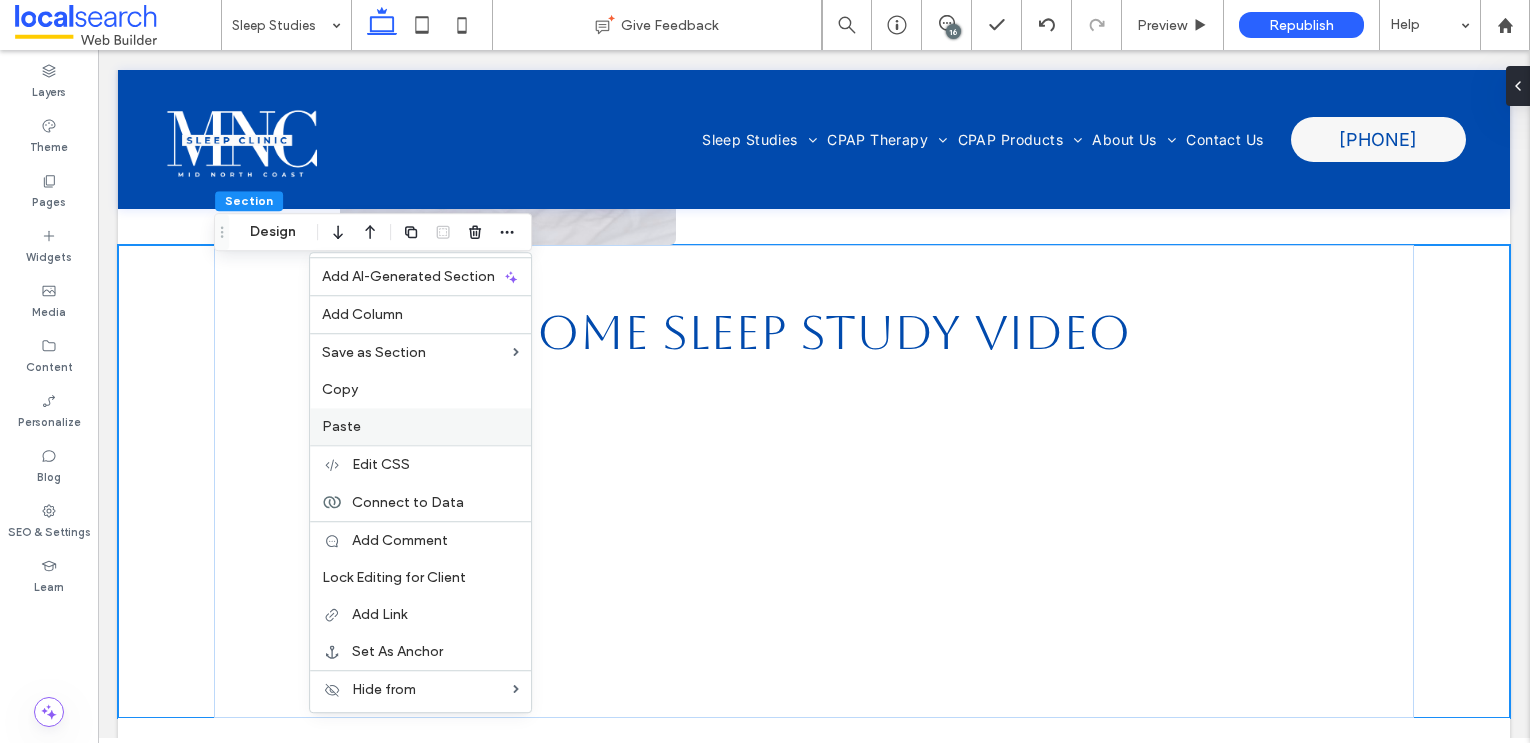 click on "Paste" at bounding box center (420, 426) 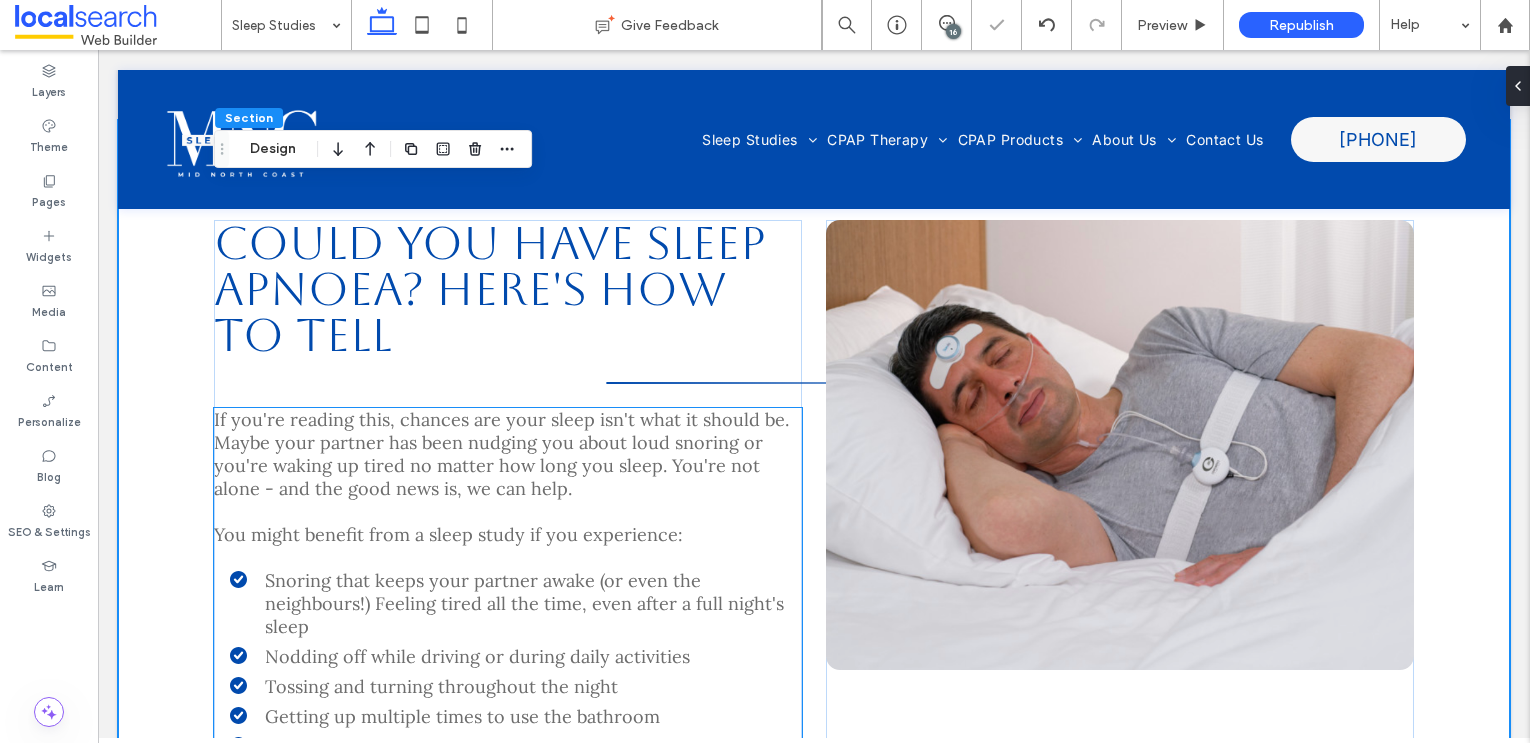 scroll, scrollTop: 3435, scrollLeft: 0, axis: vertical 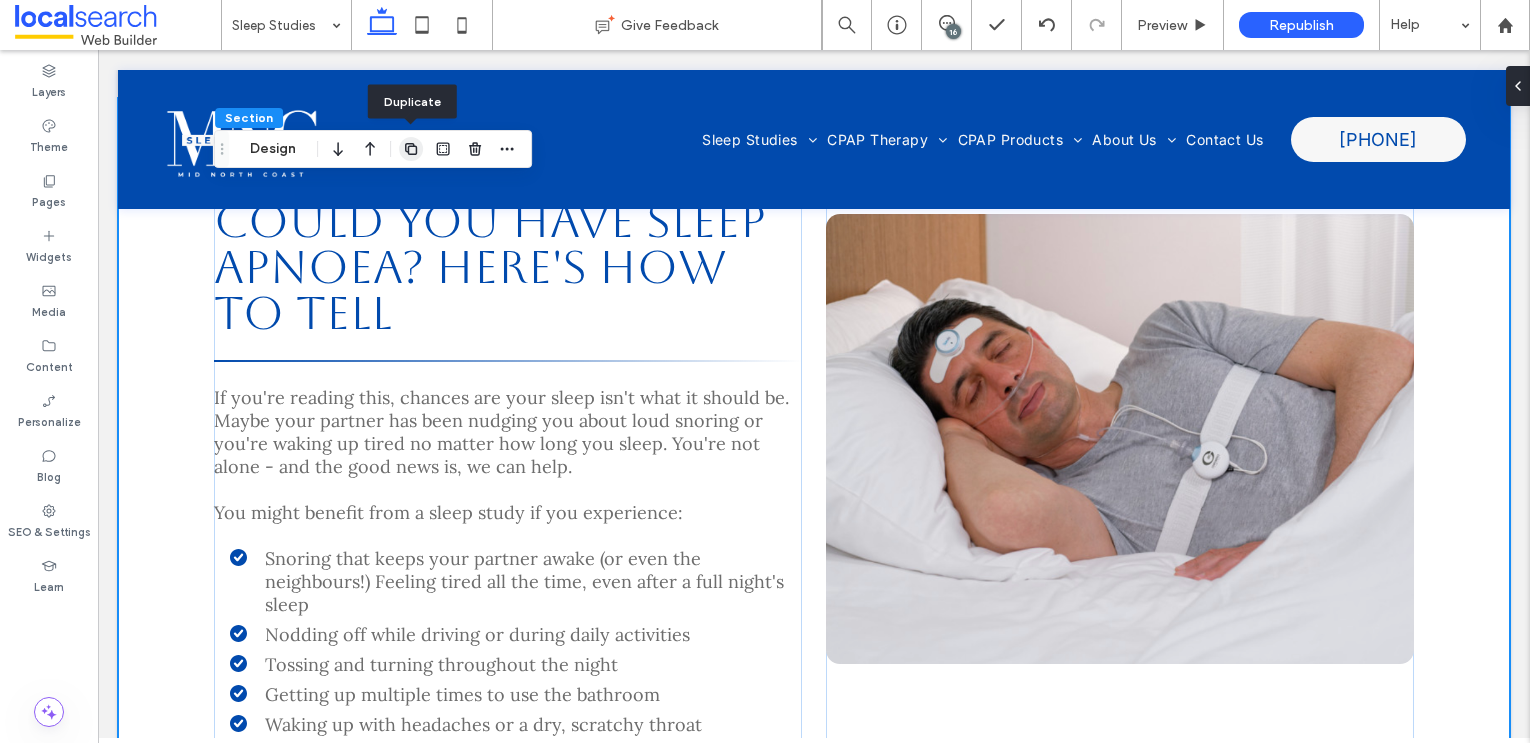 click 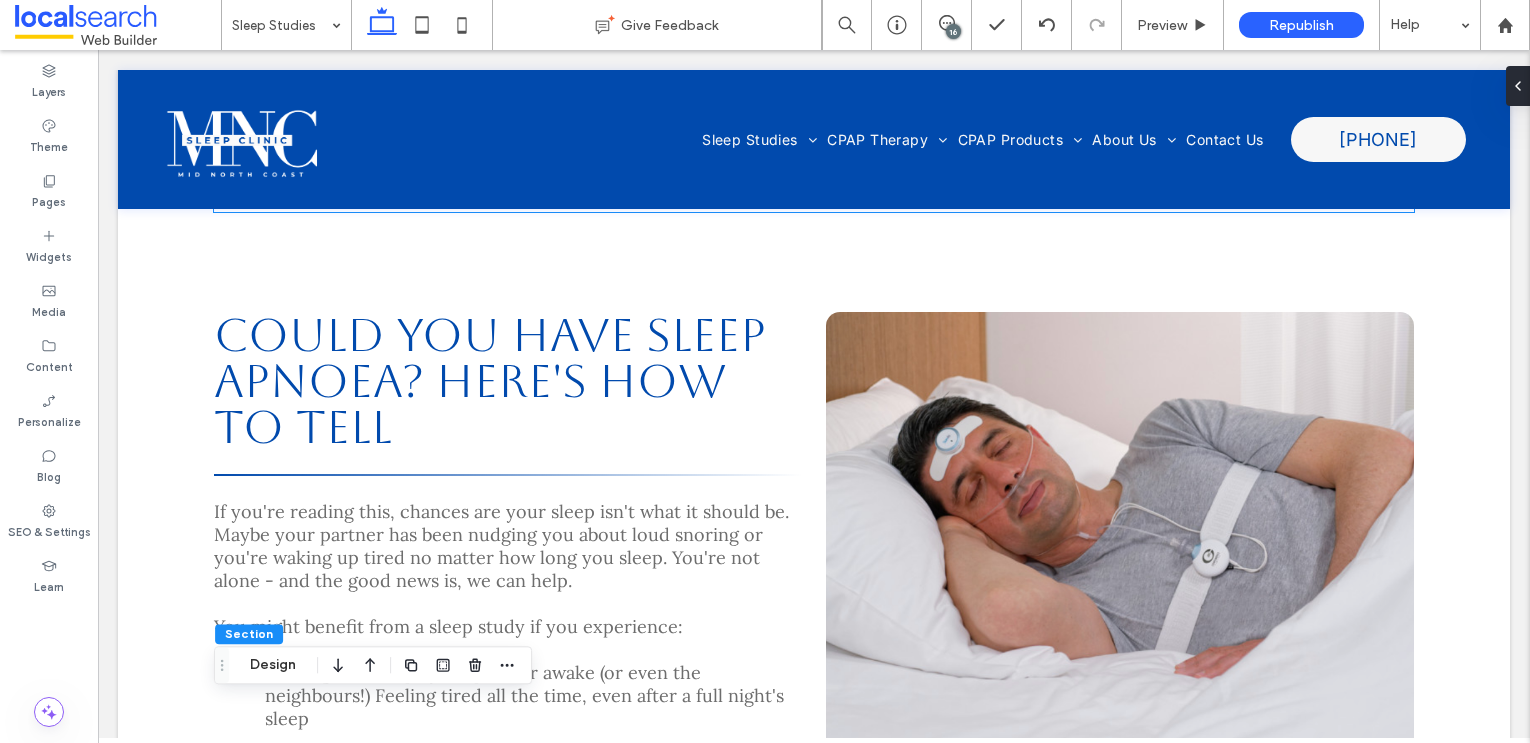 scroll, scrollTop: 3354, scrollLeft: 0, axis: vertical 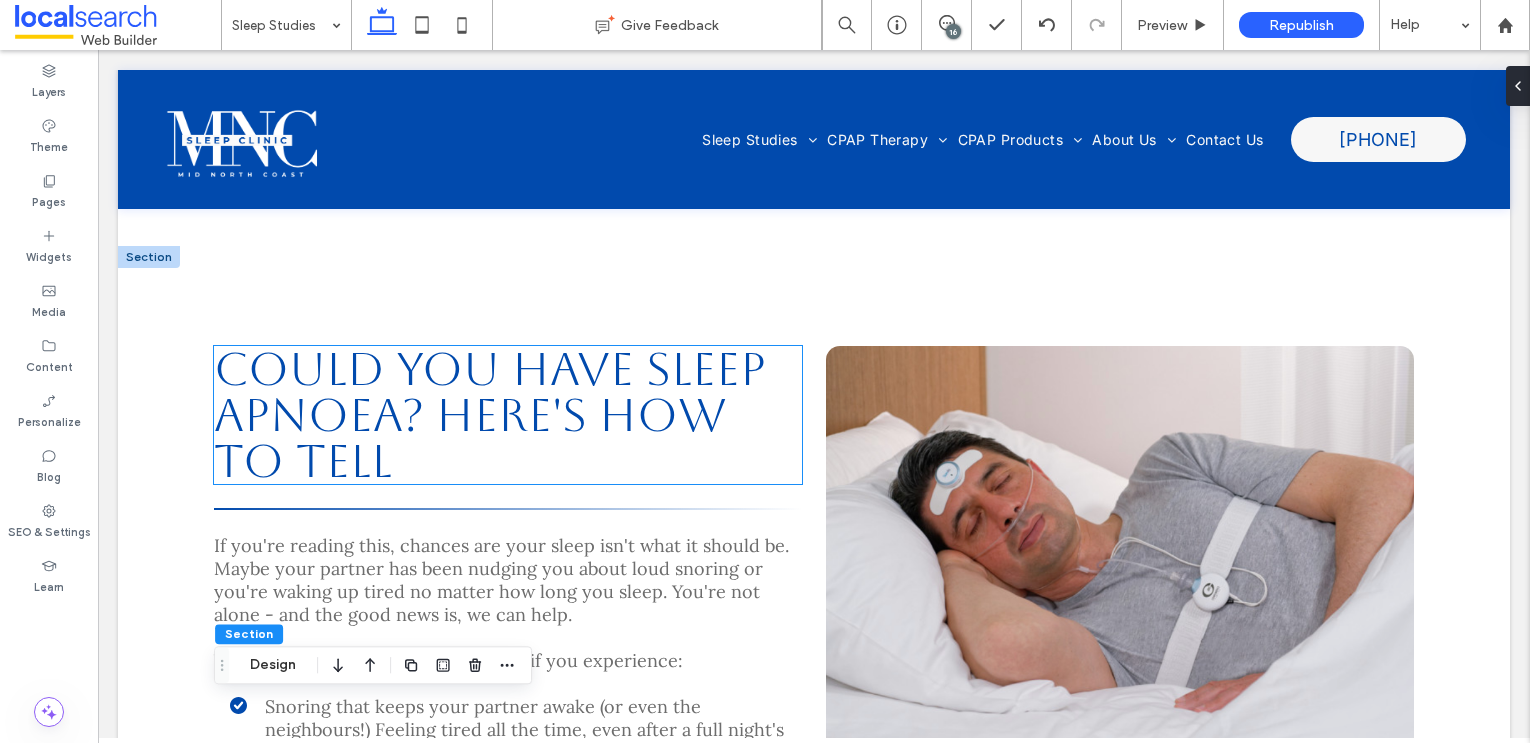 click on "Could you have sleep apnoea? here's how to tell" at bounding box center (490, 415) 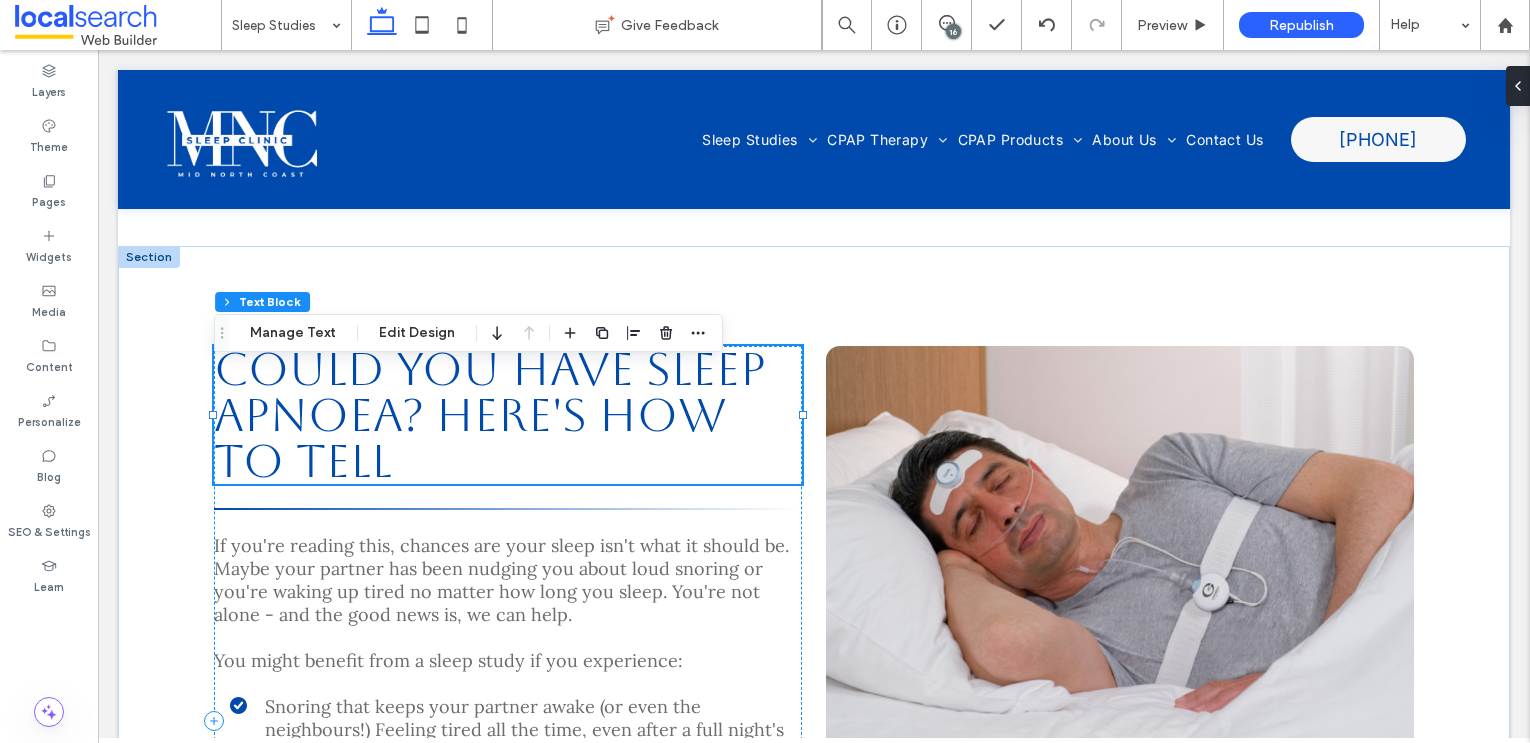 click on "Could you have sleep apnoea? here's how to tell" at bounding box center (490, 415) 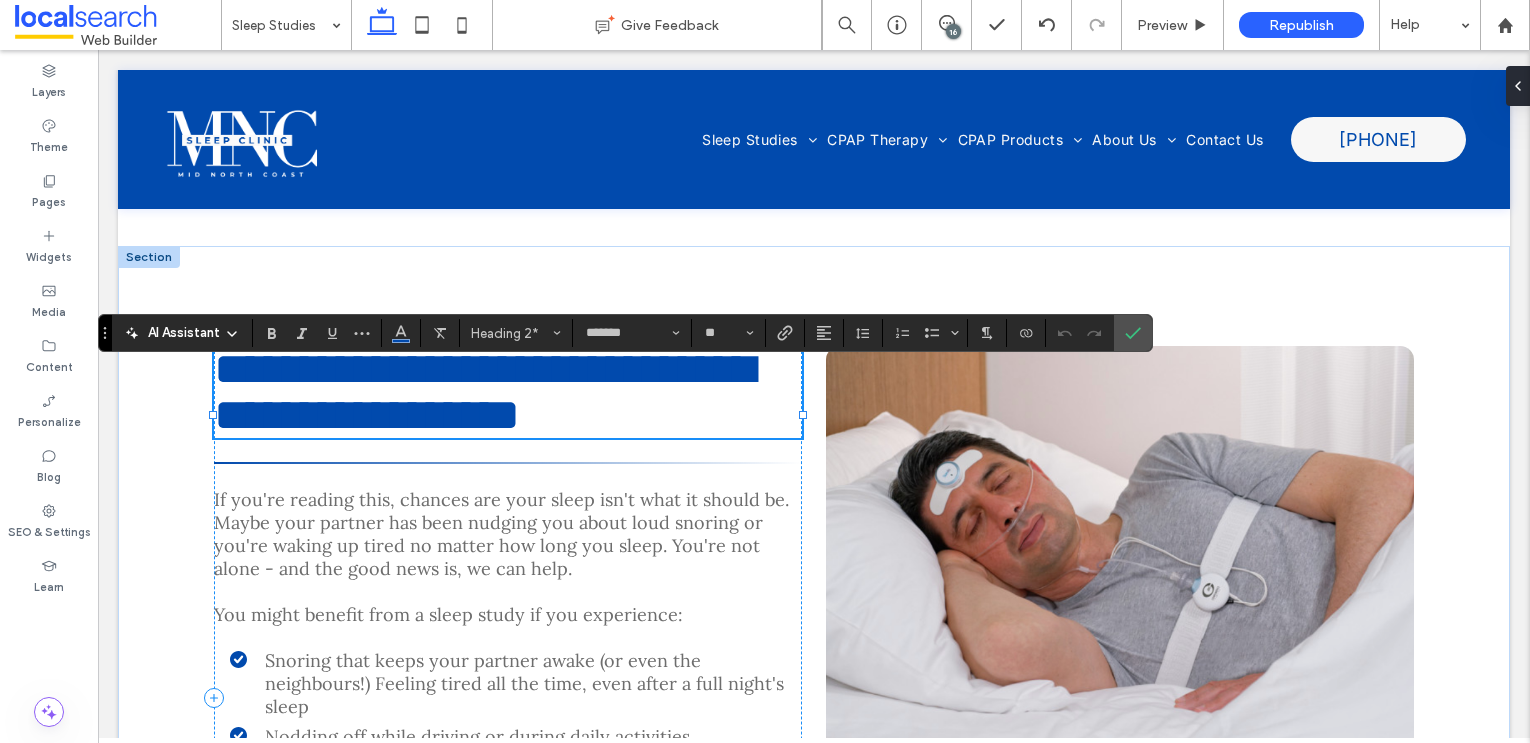 type 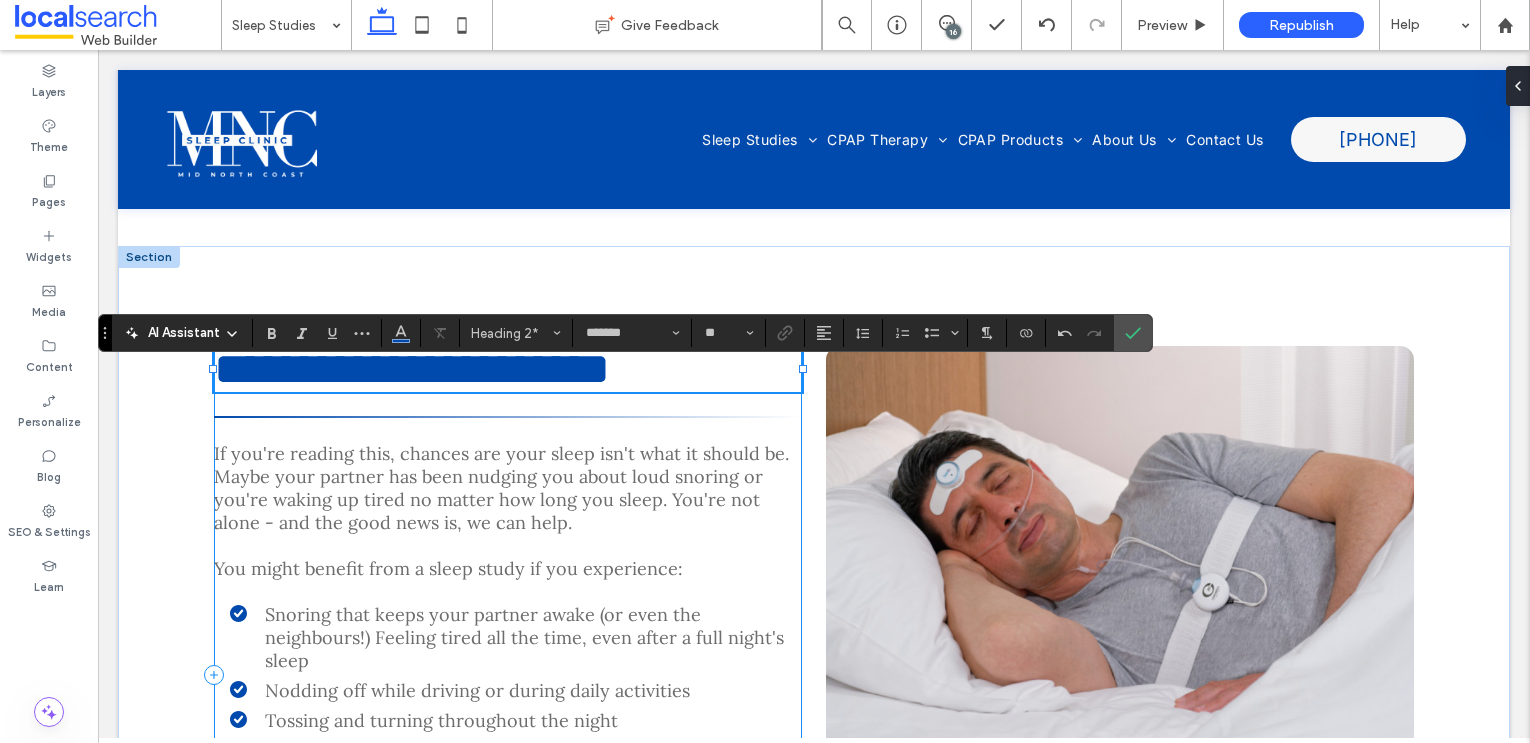 scroll, scrollTop: 3, scrollLeft: 0, axis: vertical 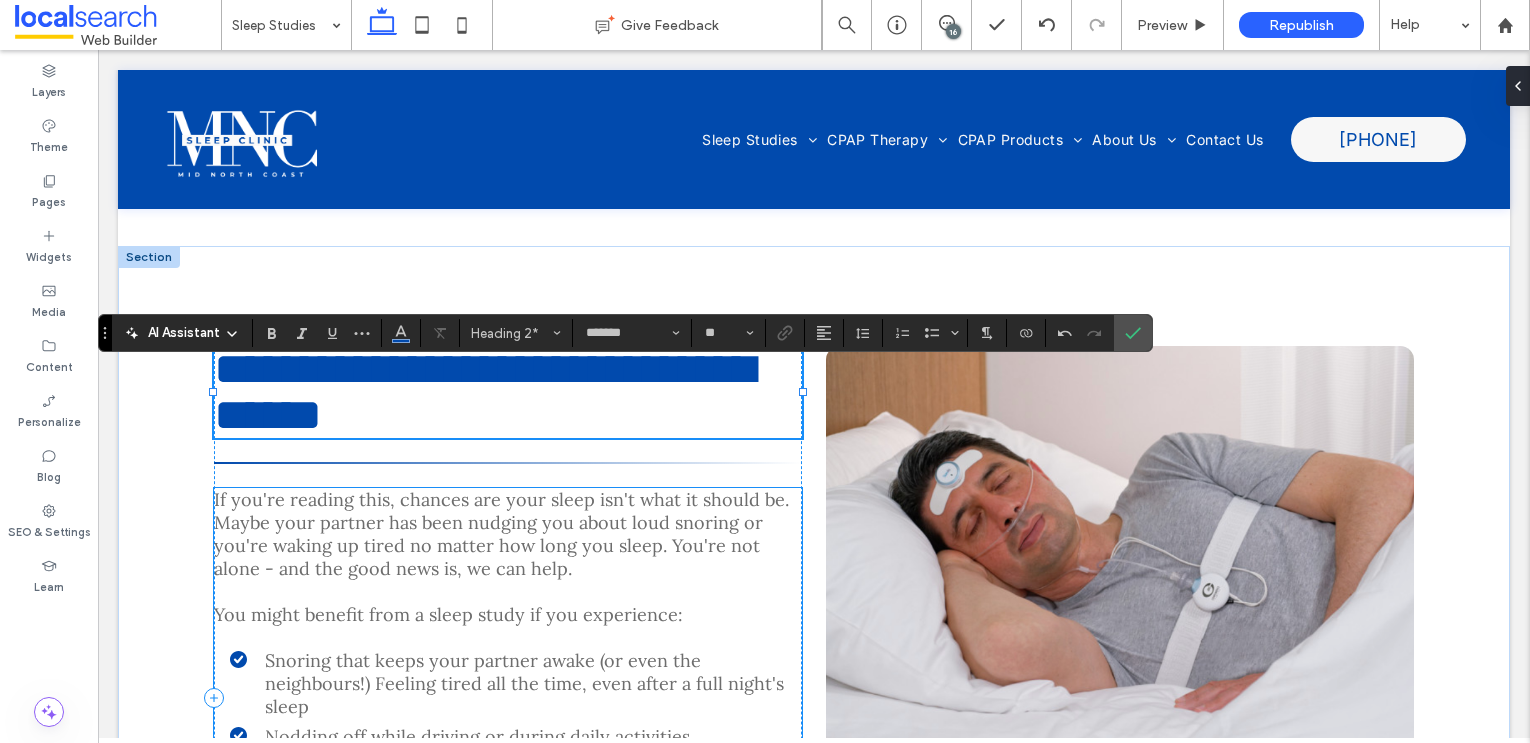 click on "If you're reading this, chances are your sleep isn't what it should be. Maybe your partner has been nudging you about loud snoring or you're waking up tired no matter how long you sleep. You're not alone - and the good news is, we can help." at bounding box center (501, 534) 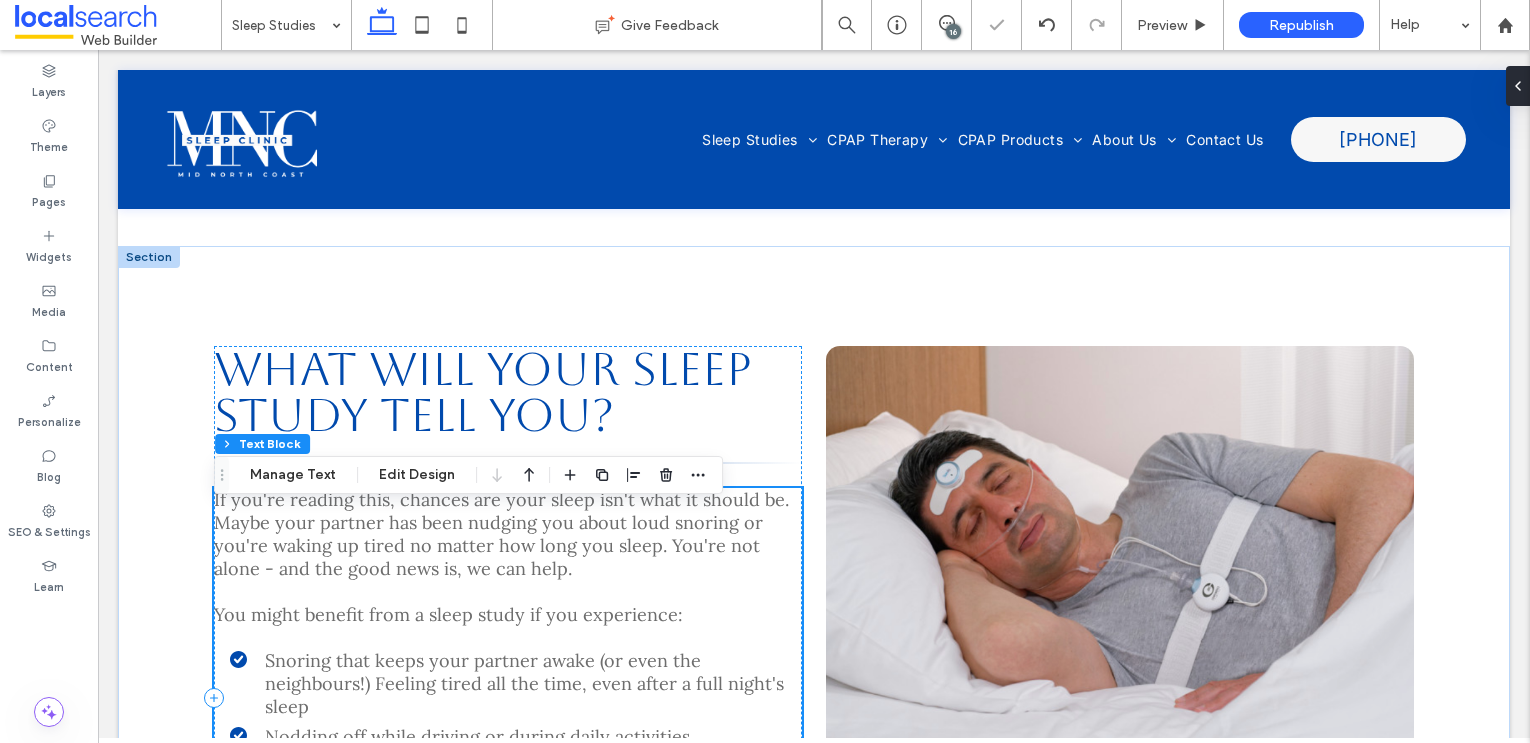 click on "If you're reading this, chances are your sleep isn't what it should be. Maybe your partner has been nudging you about loud snoring or you're waking up tired no matter how long you sleep. You're not alone - and the good news is, we can help." at bounding box center (501, 534) 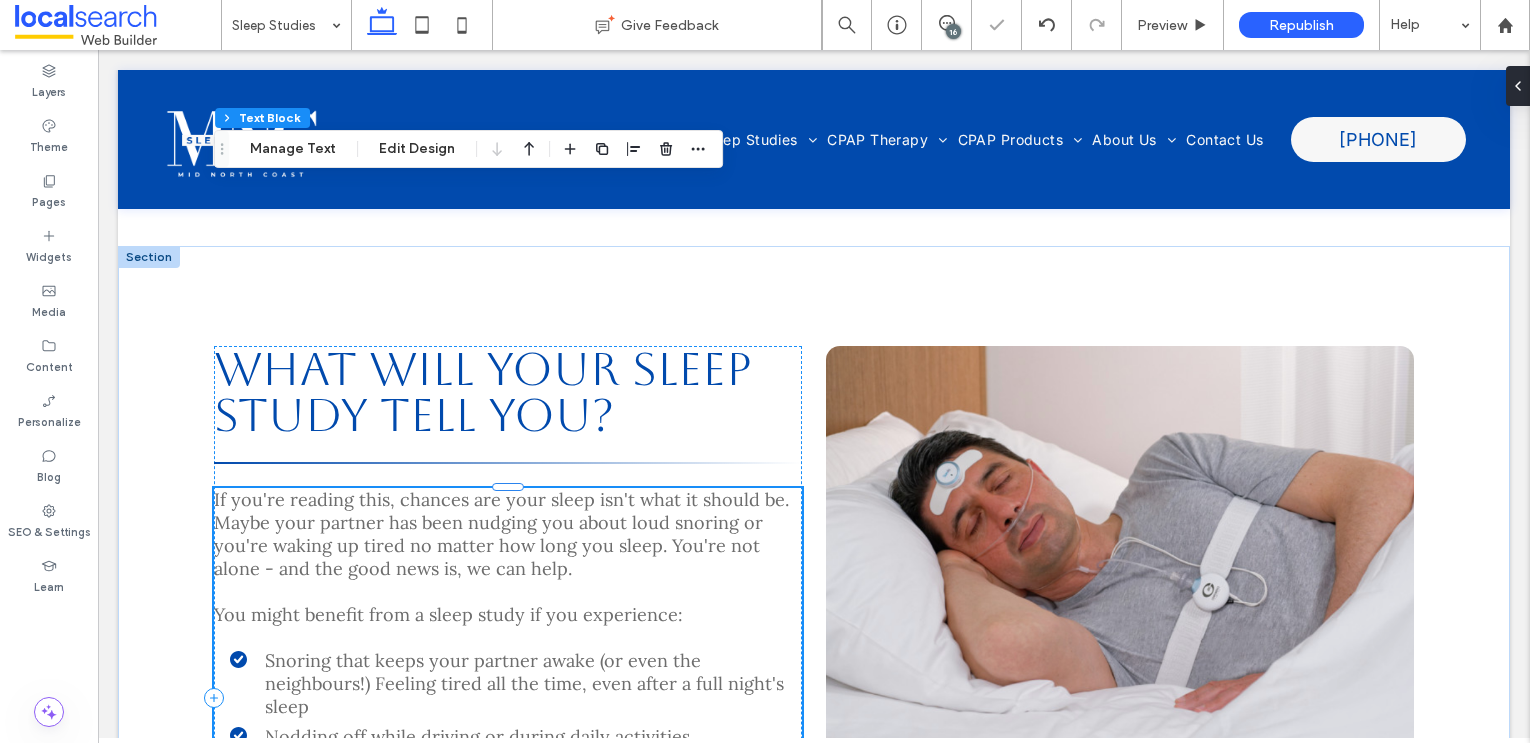 type on "****" 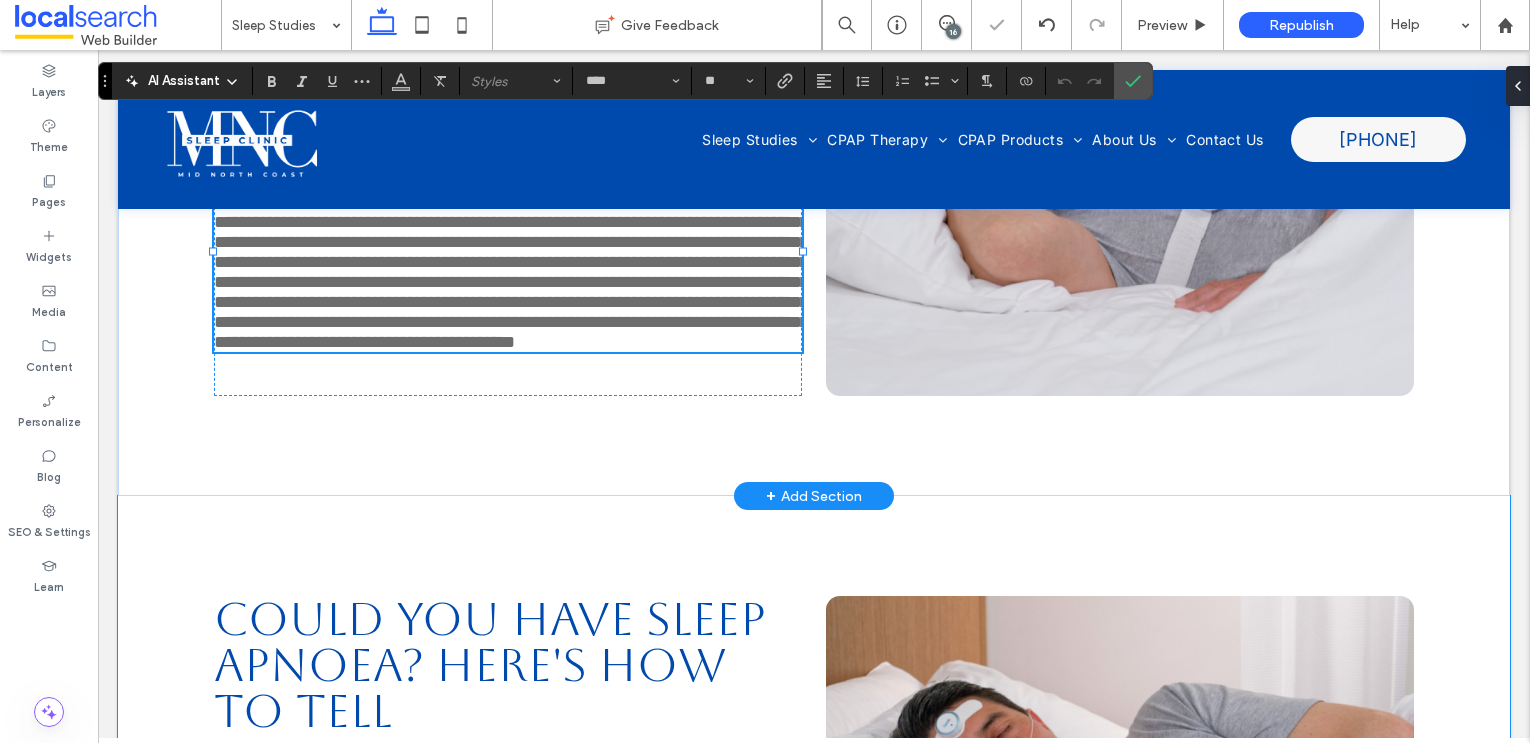 type on "**" 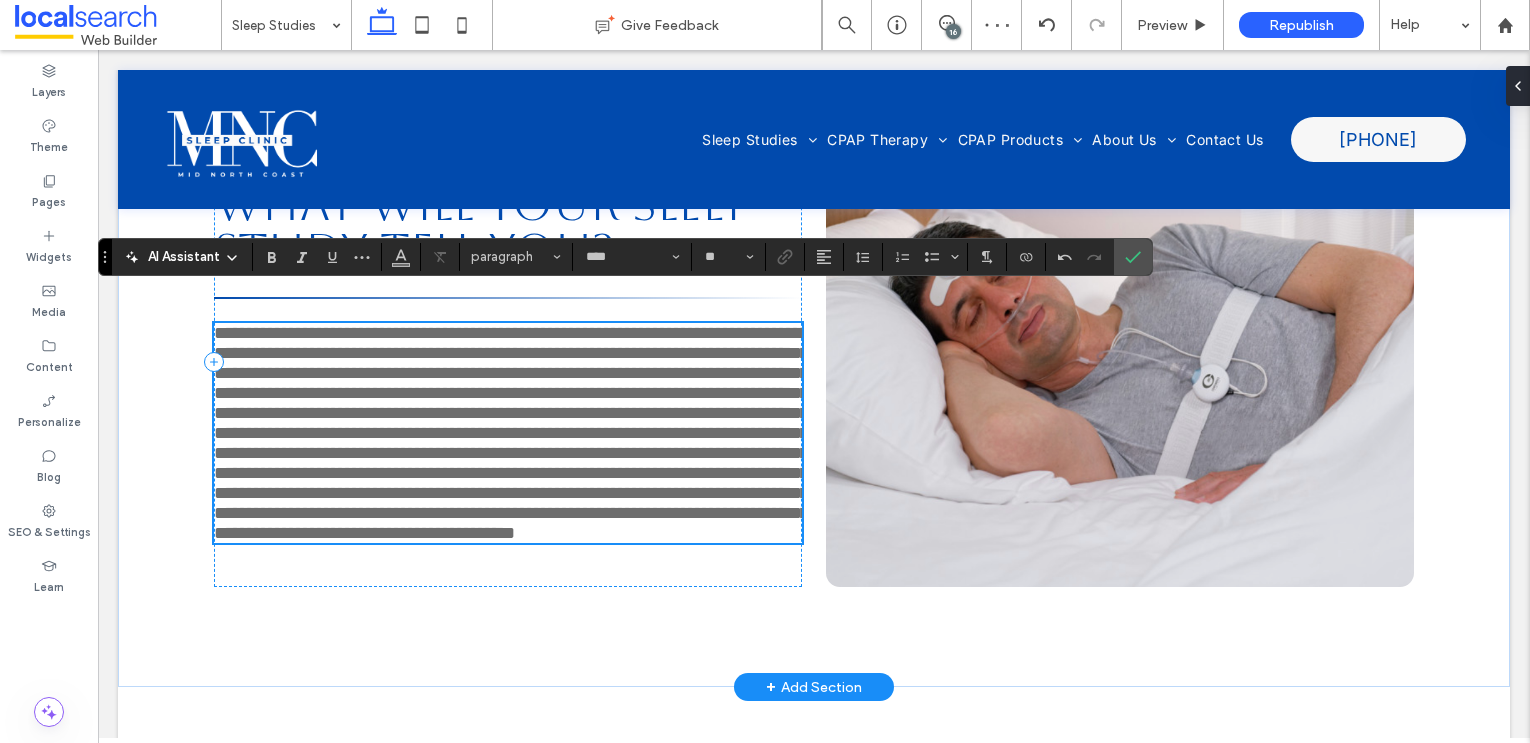 scroll, scrollTop: 3487, scrollLeft: 0, axis: vertical 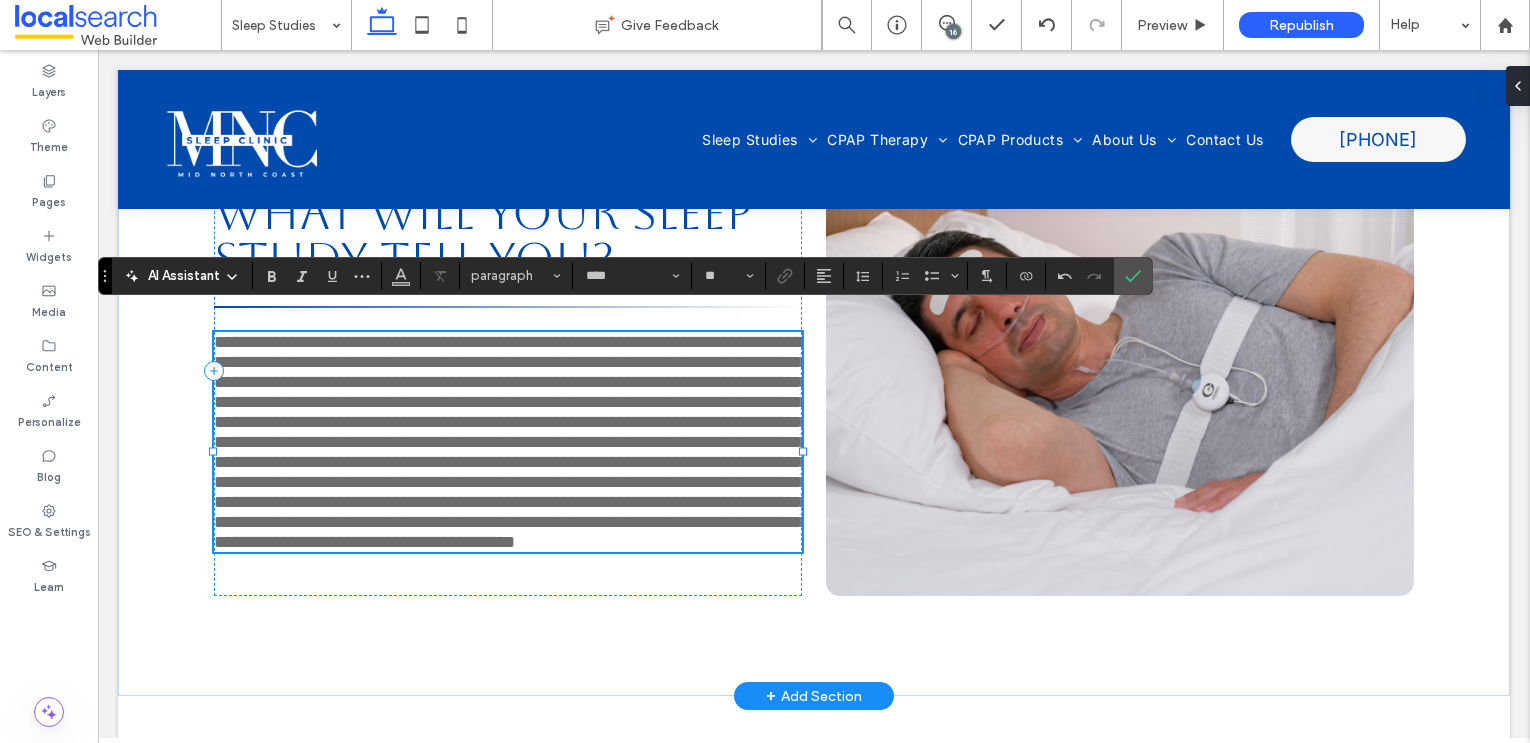 click on "**********" at bounding box center (511, 442) 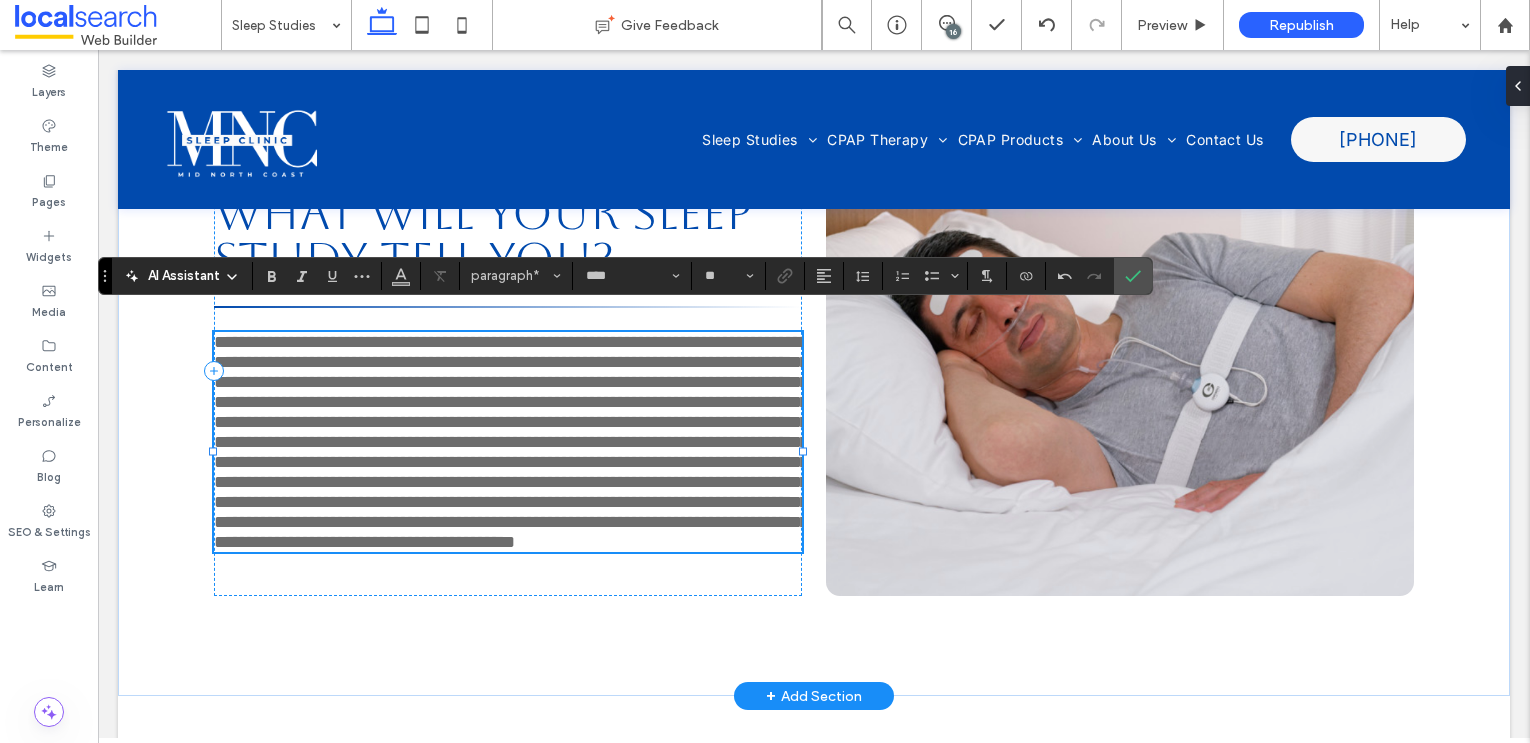 type 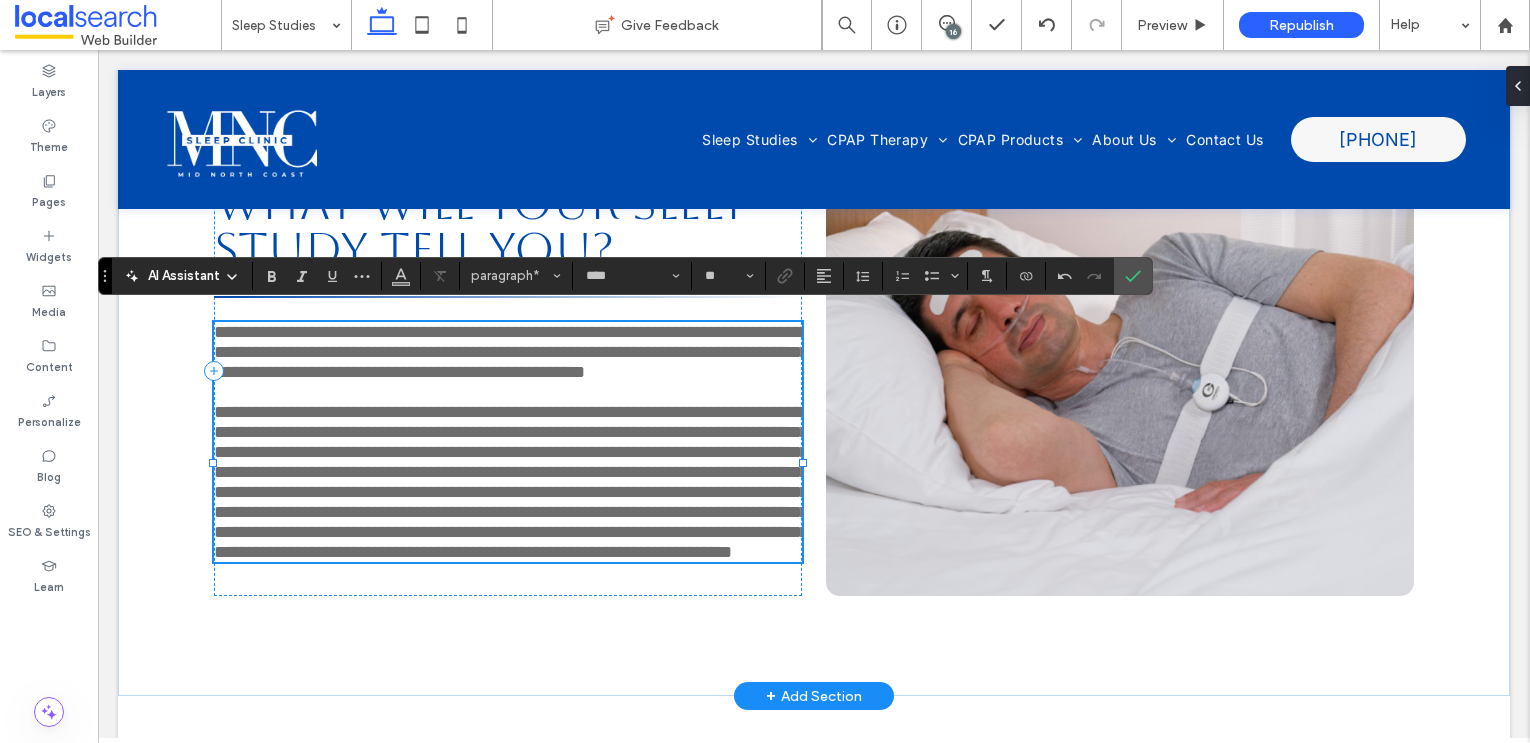click on "**********" at bounding box center [511, 352] 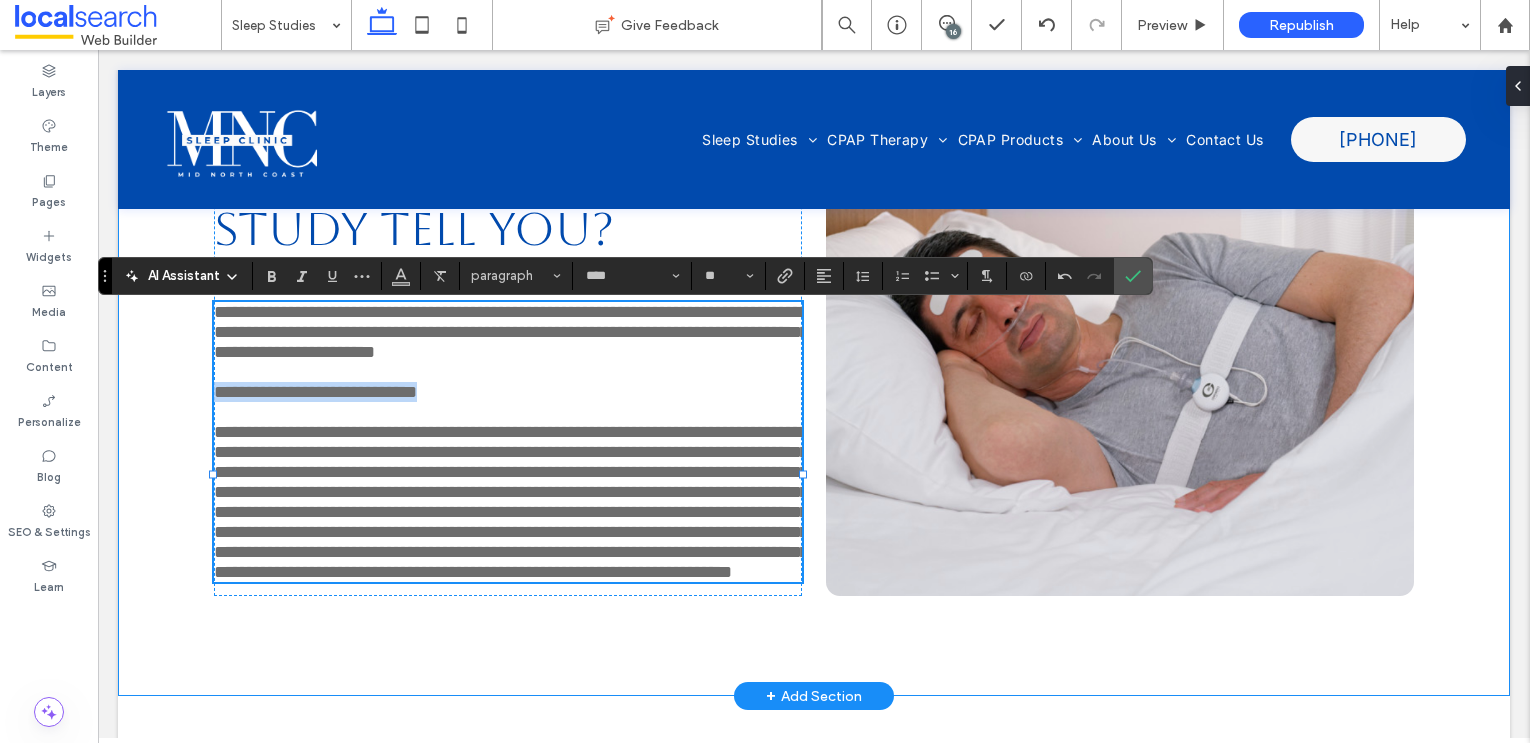 drag, startPoint x: 483, startPoint y: 417, endPoint x: 197, endPoint y: 413, distance: 286.02798 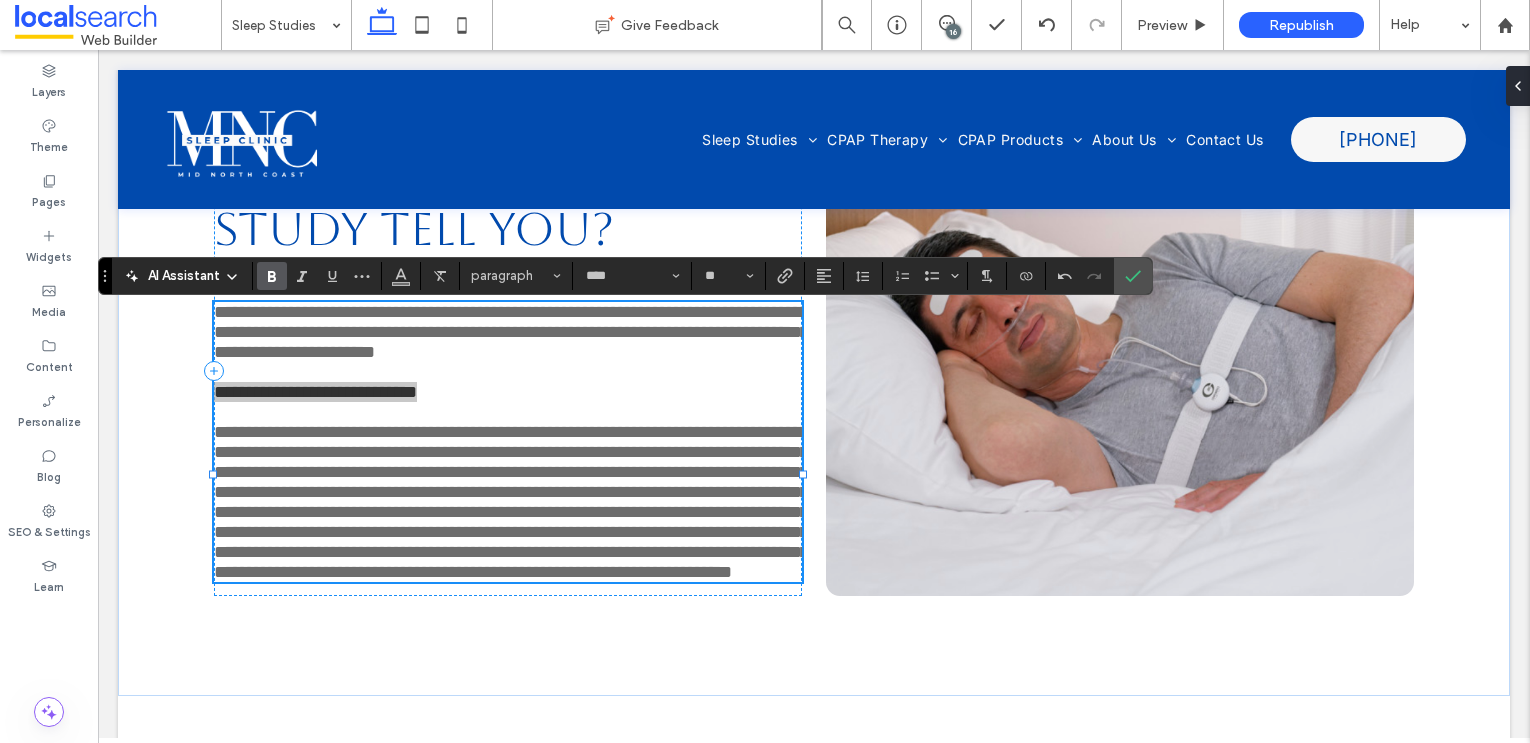 click 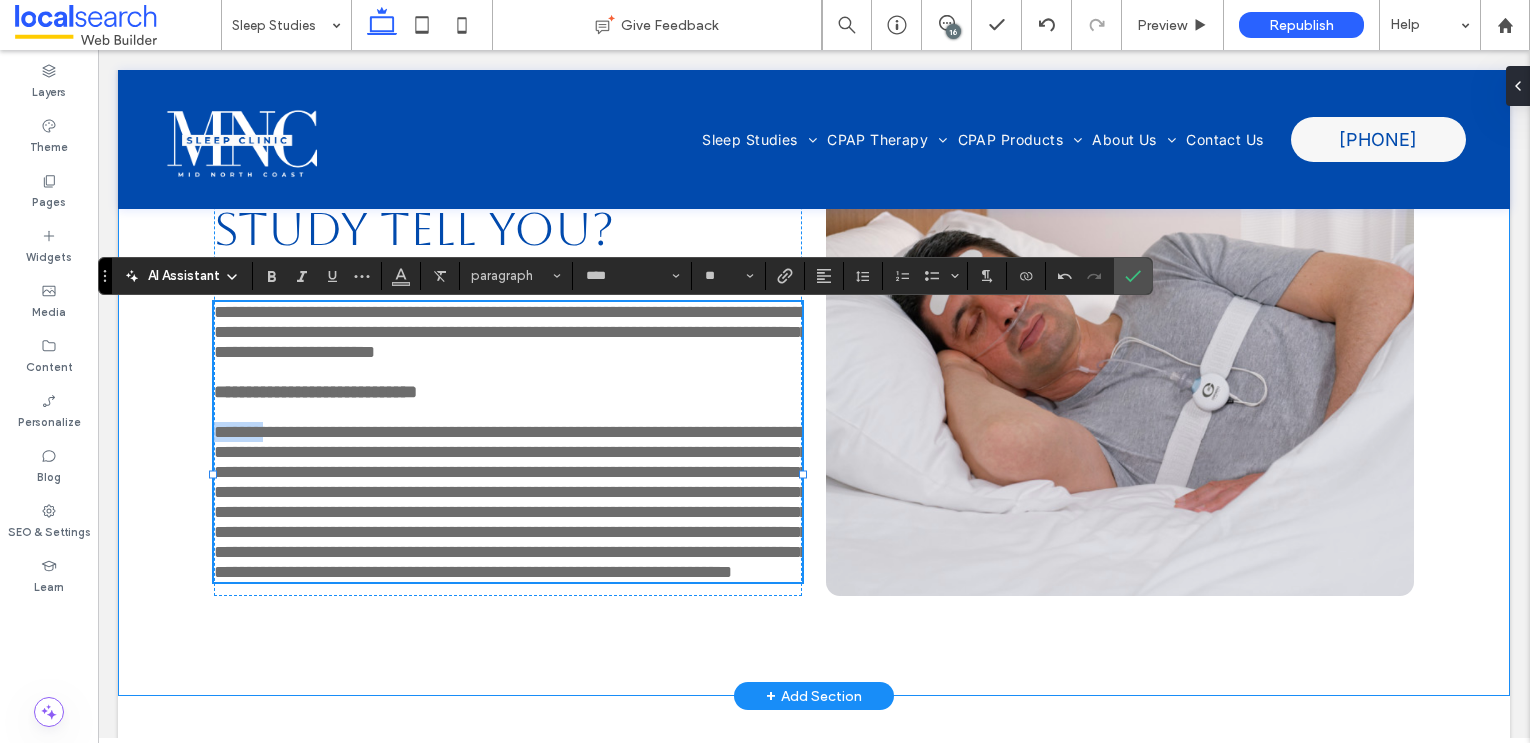 drag, startPoint x: 282, startPoint y: 461, endPoint x: 185, endPoint y: 459, distance: 97.020615 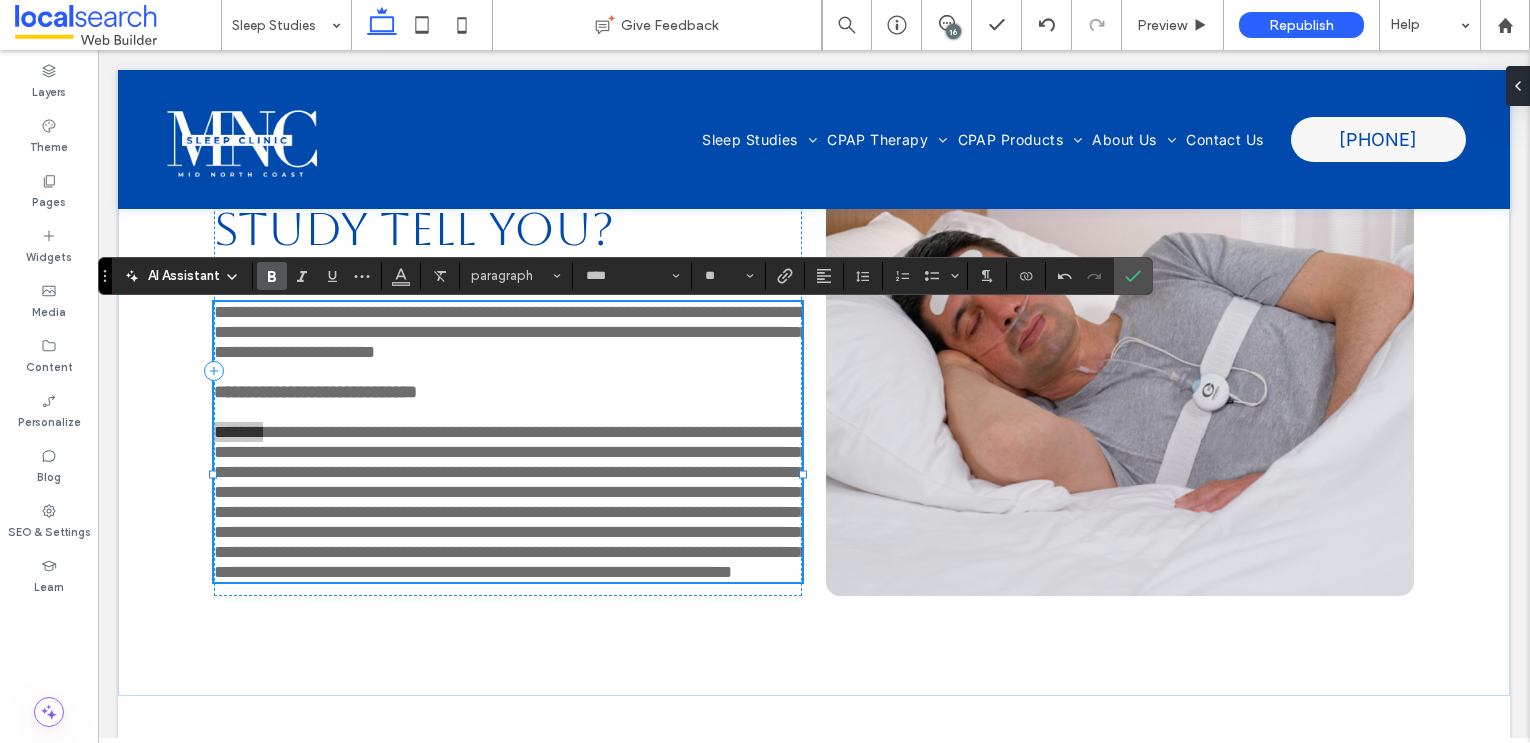 click at bounding box center [268, 276] 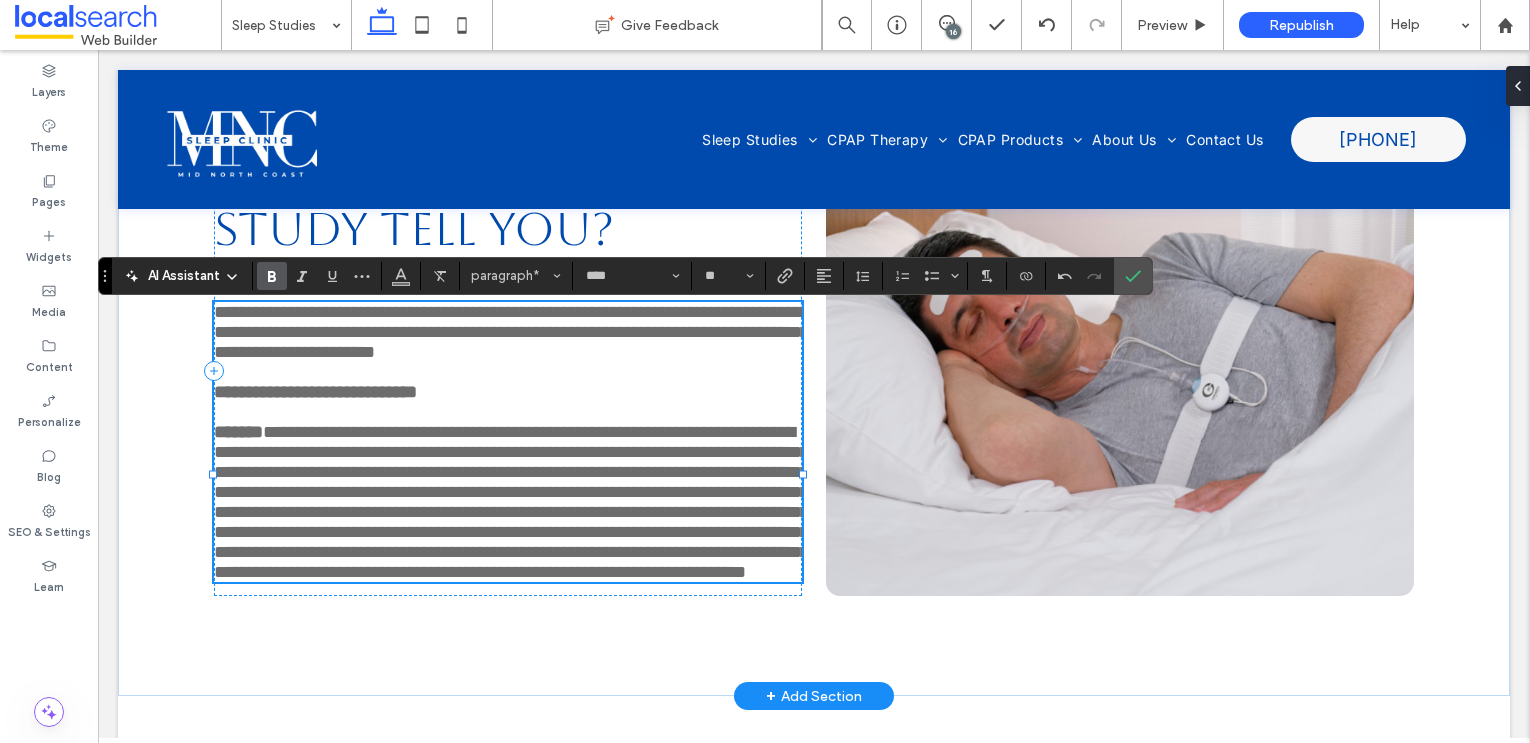 click on "**********" at bounding box center (511, 502) 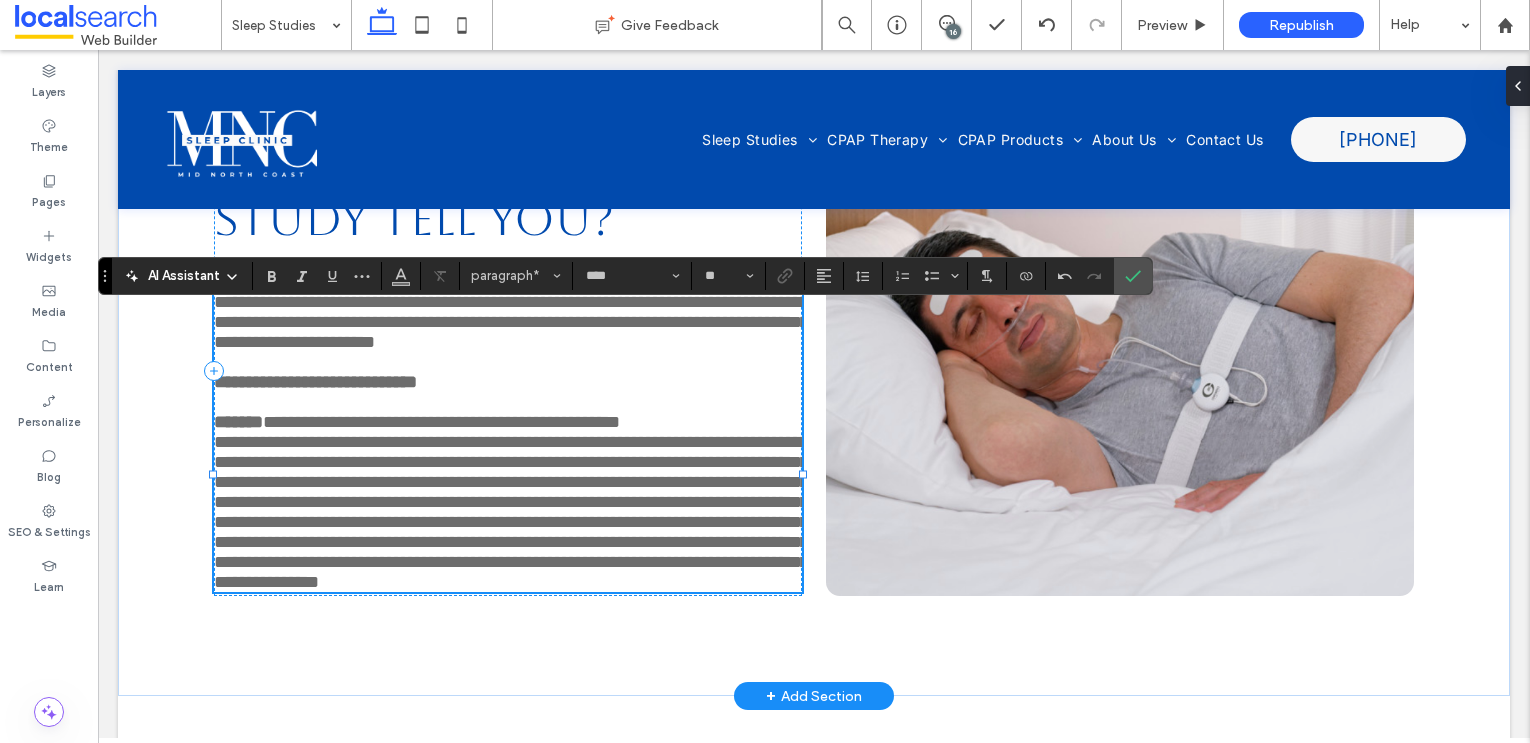 click on "**********" at bounding box center [511, 512] 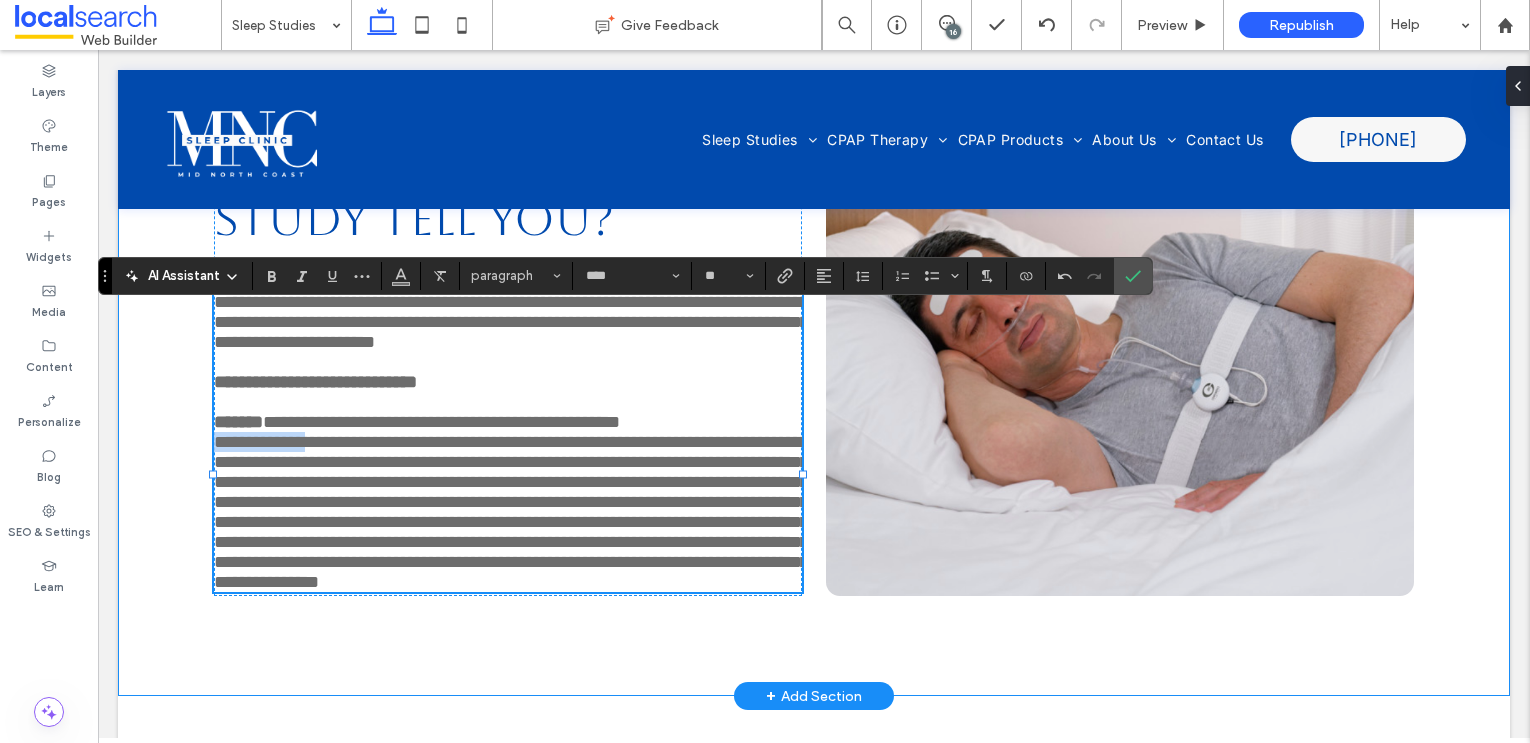 drag, startPoint x: 333, startPoint y: 487, endPoint x: 174, endPoint y: 487, distance: 159 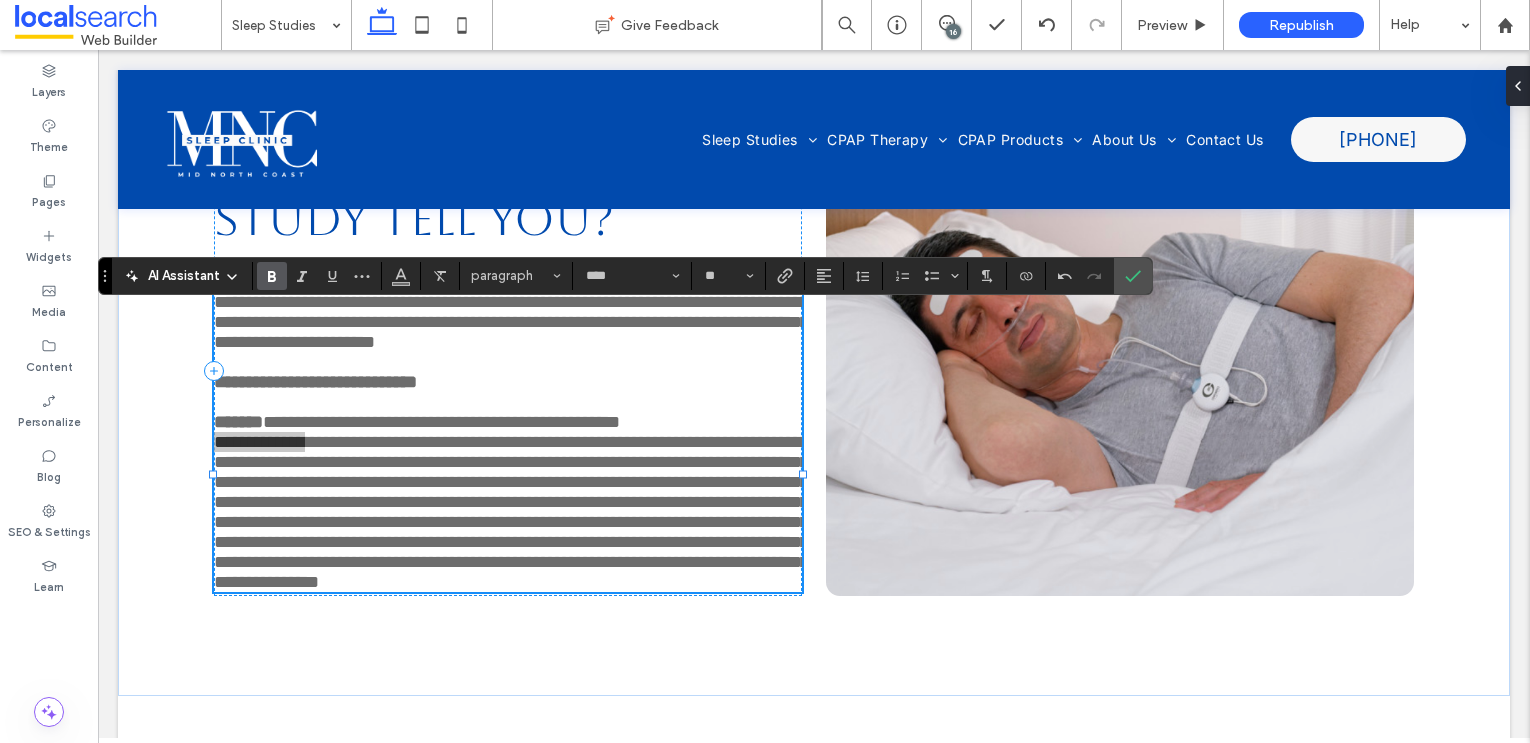 click 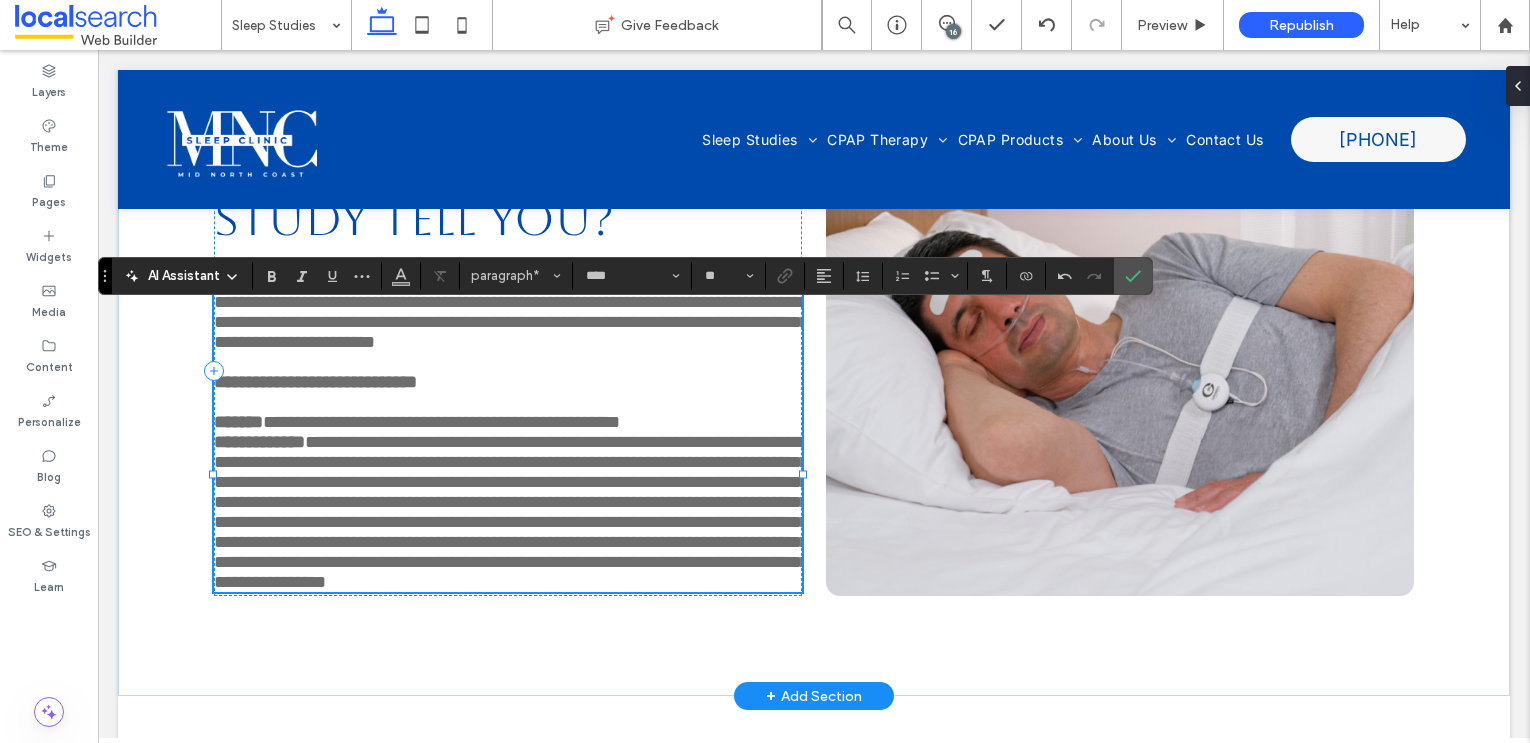 click on "**********" at bounding box center [511, 512] 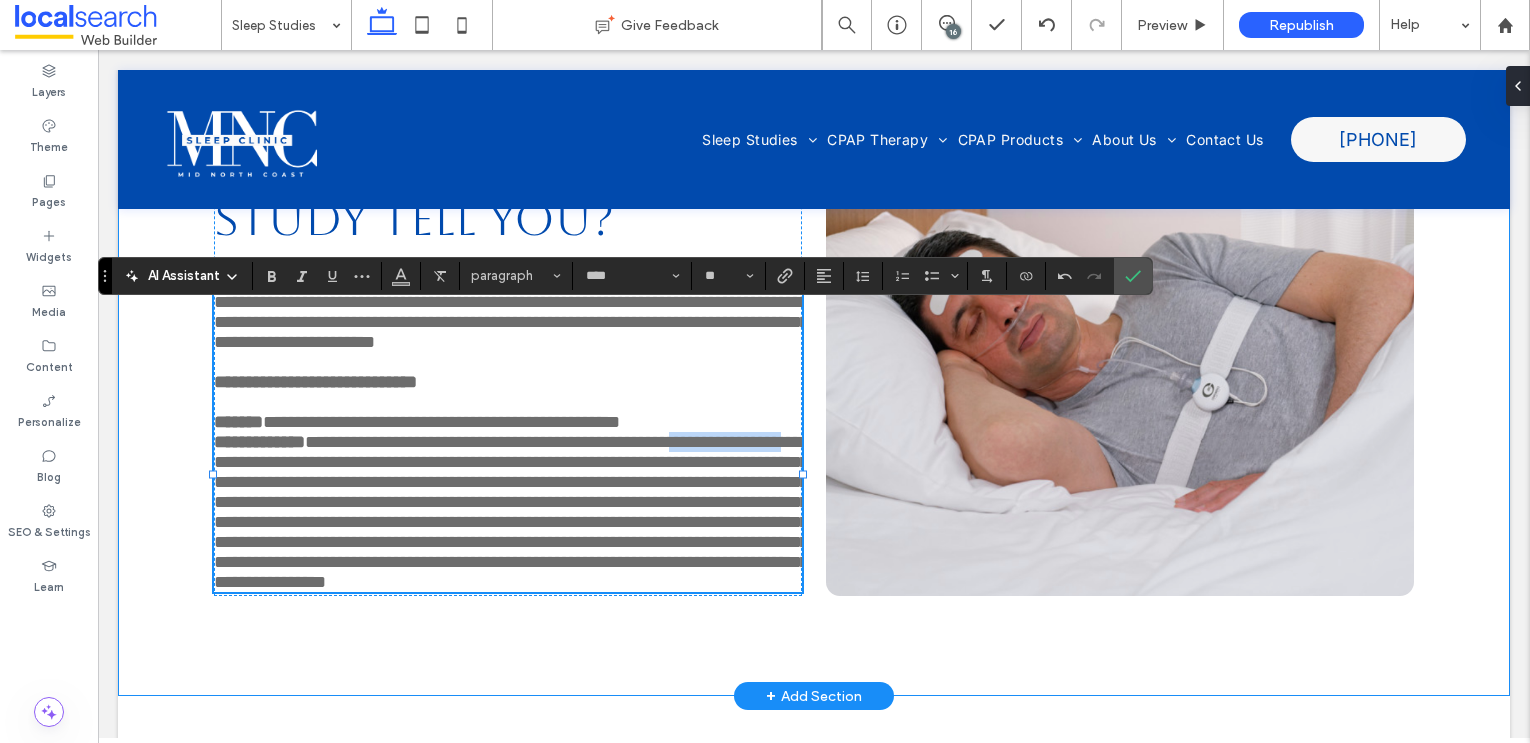 drag, startPoint x: 356, startPoint y: 510, endPoint x: 207, endPoint y: 510, distance: 149 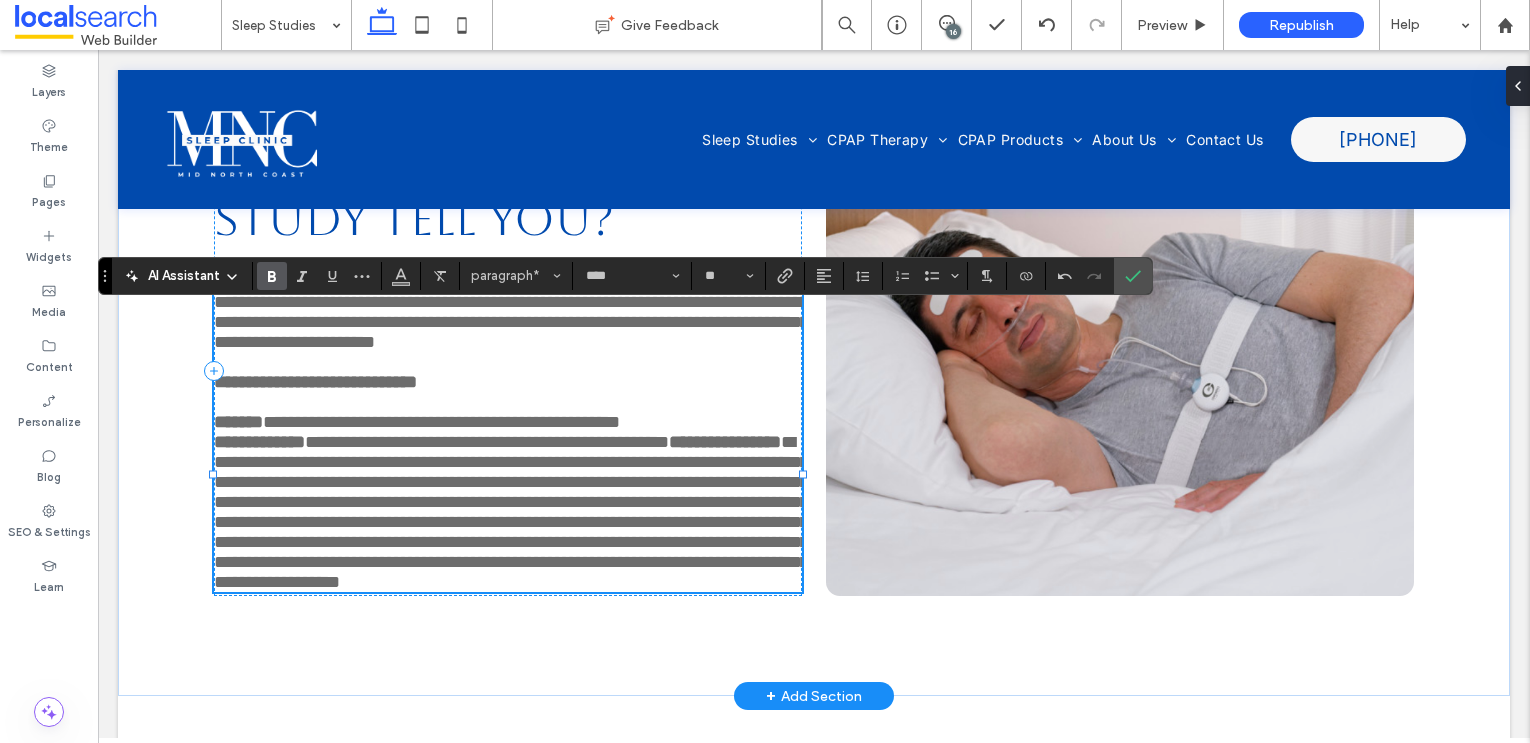 click on "**********" at bounding box center [511, 512] 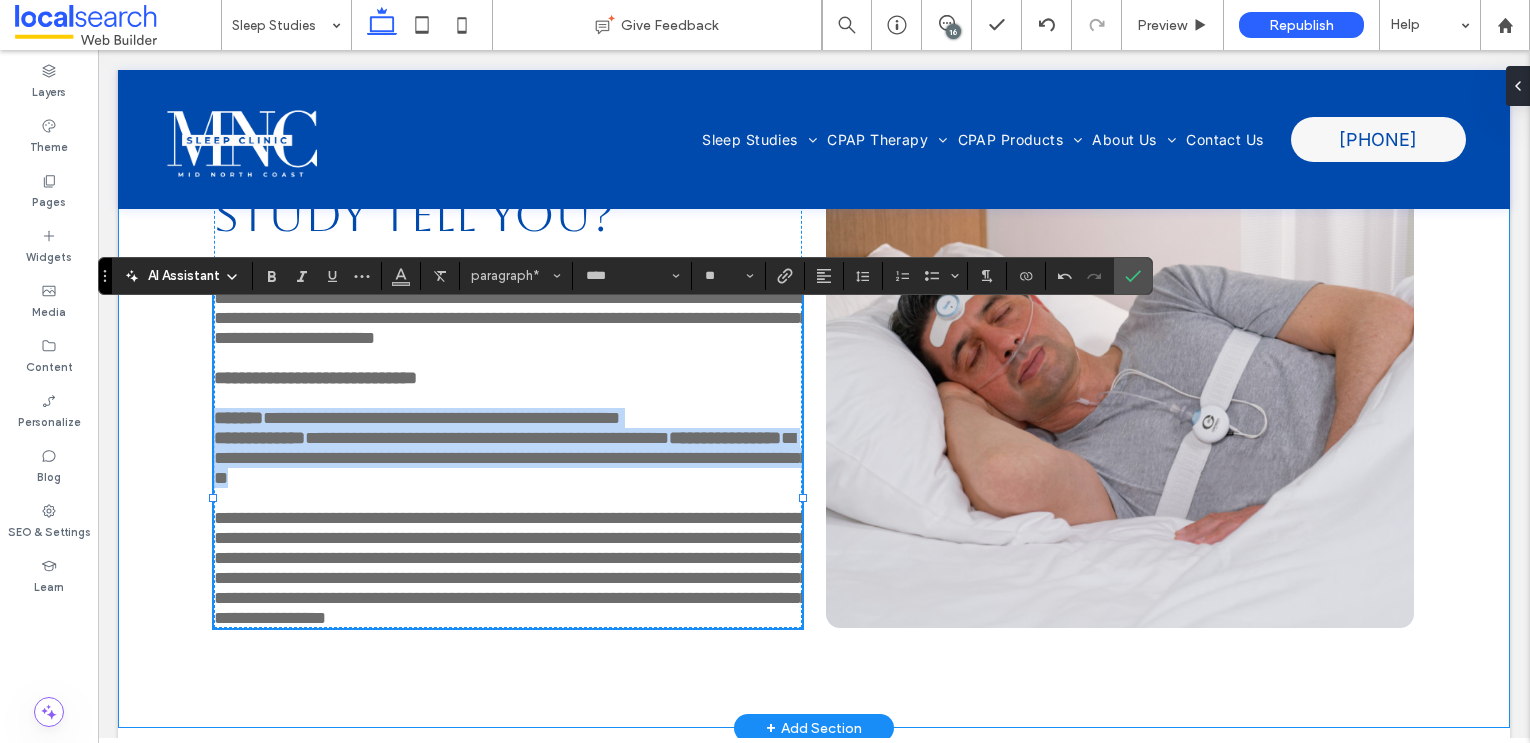 drag, startPoint x: 533, startPoint y: 531, endPoint x: 205, endPoint y: 465, distance: 334.57437 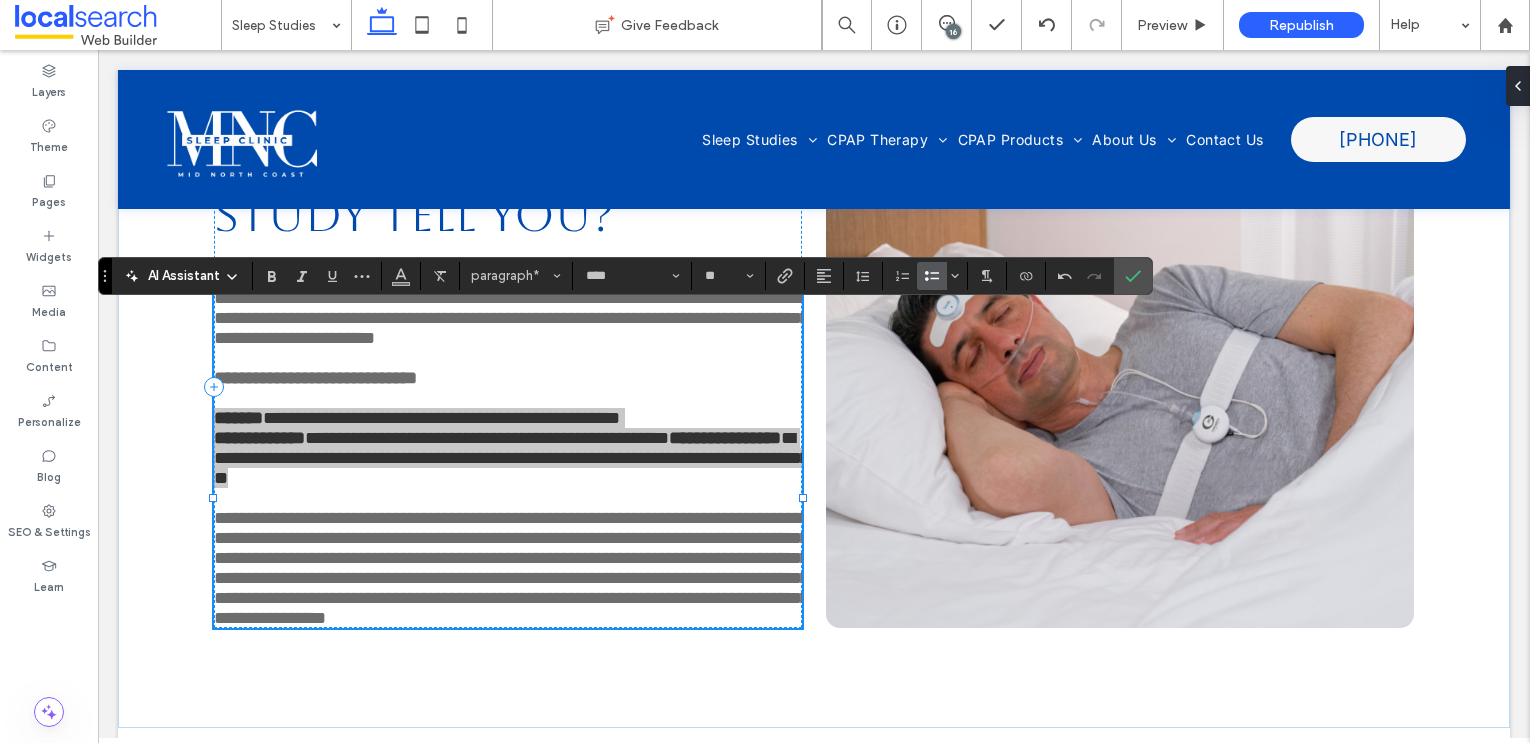 click 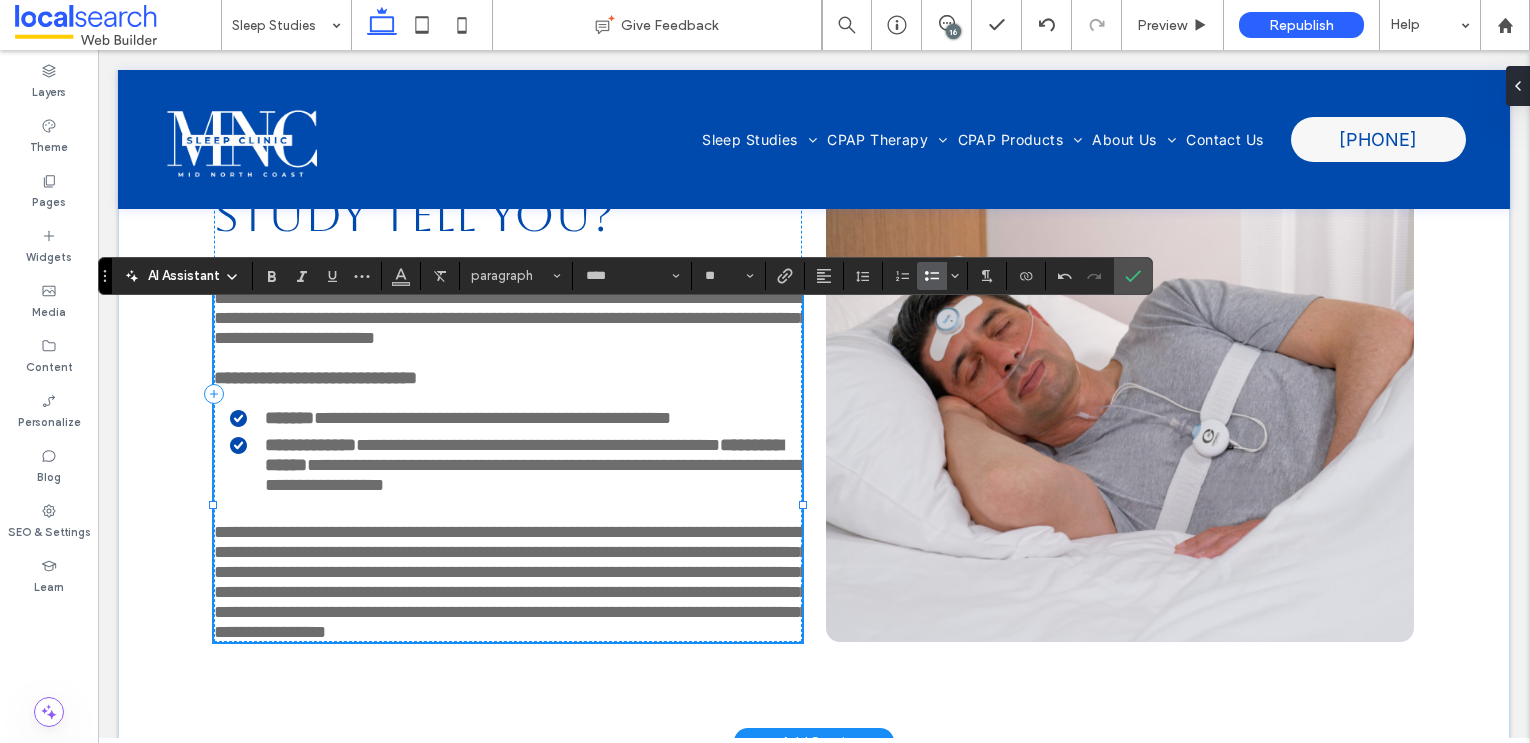 click on "**********" at bounding box center [538, 445] 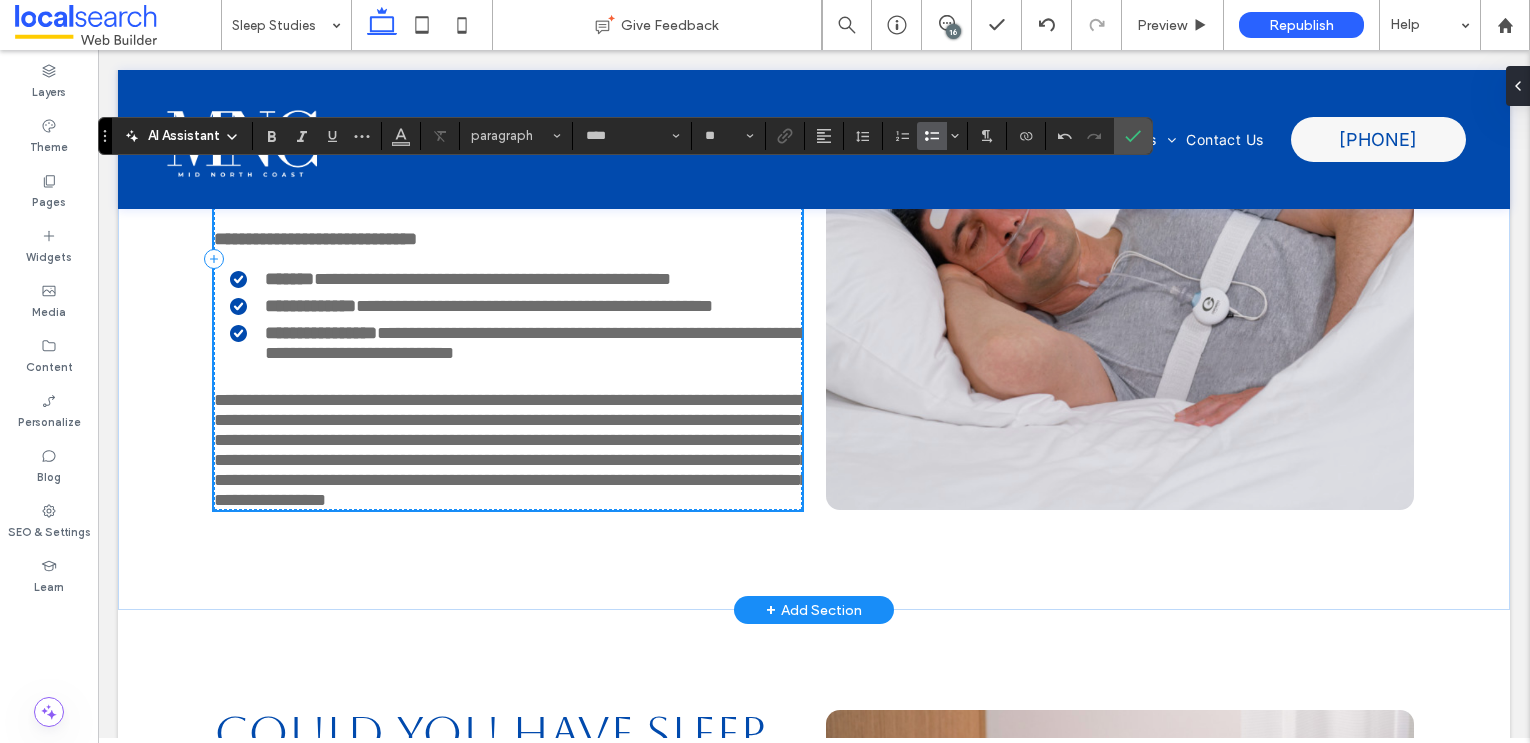 scroll, scrollTop: 3627, scrollLeft: 0, axis: vertical 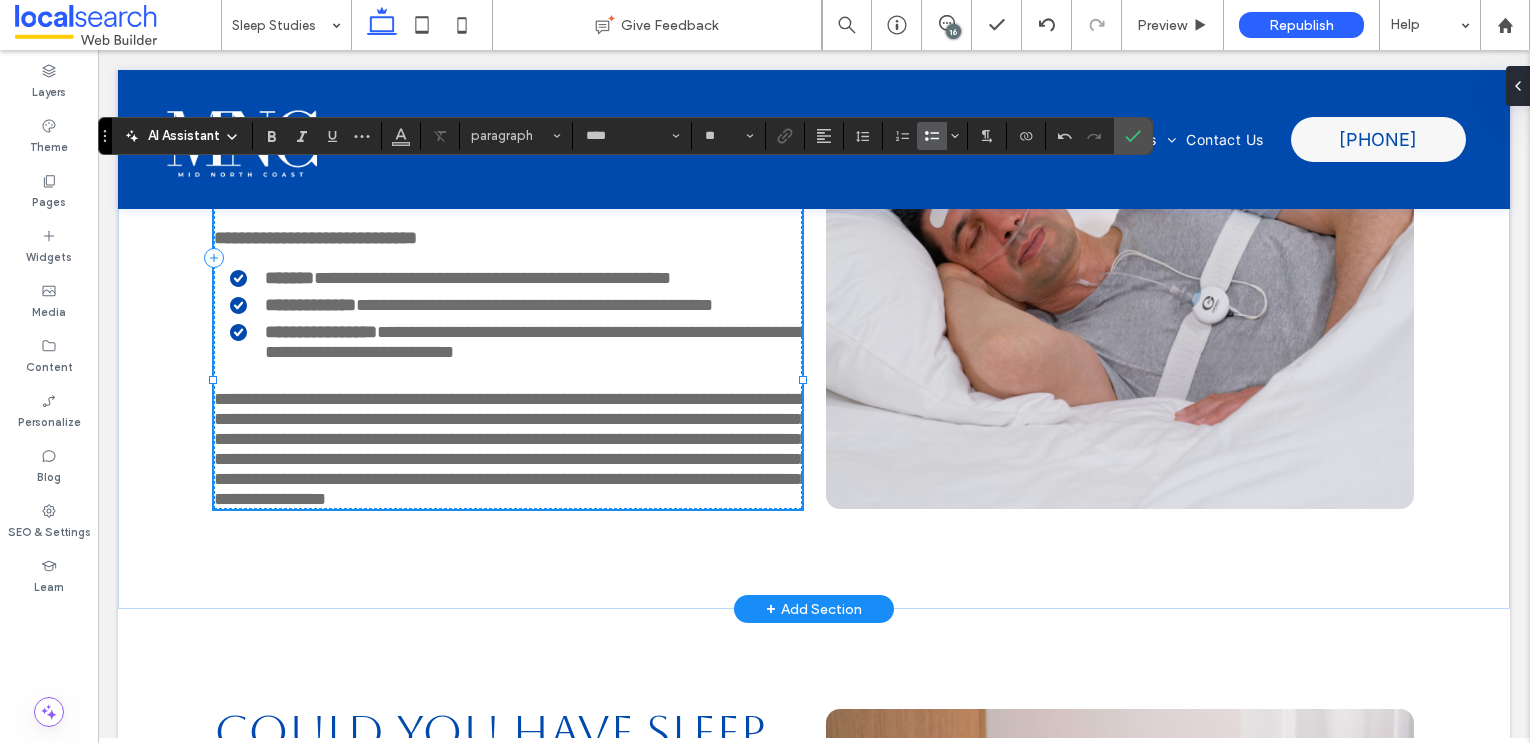 click on "**********" at bounding box center [516, 305] 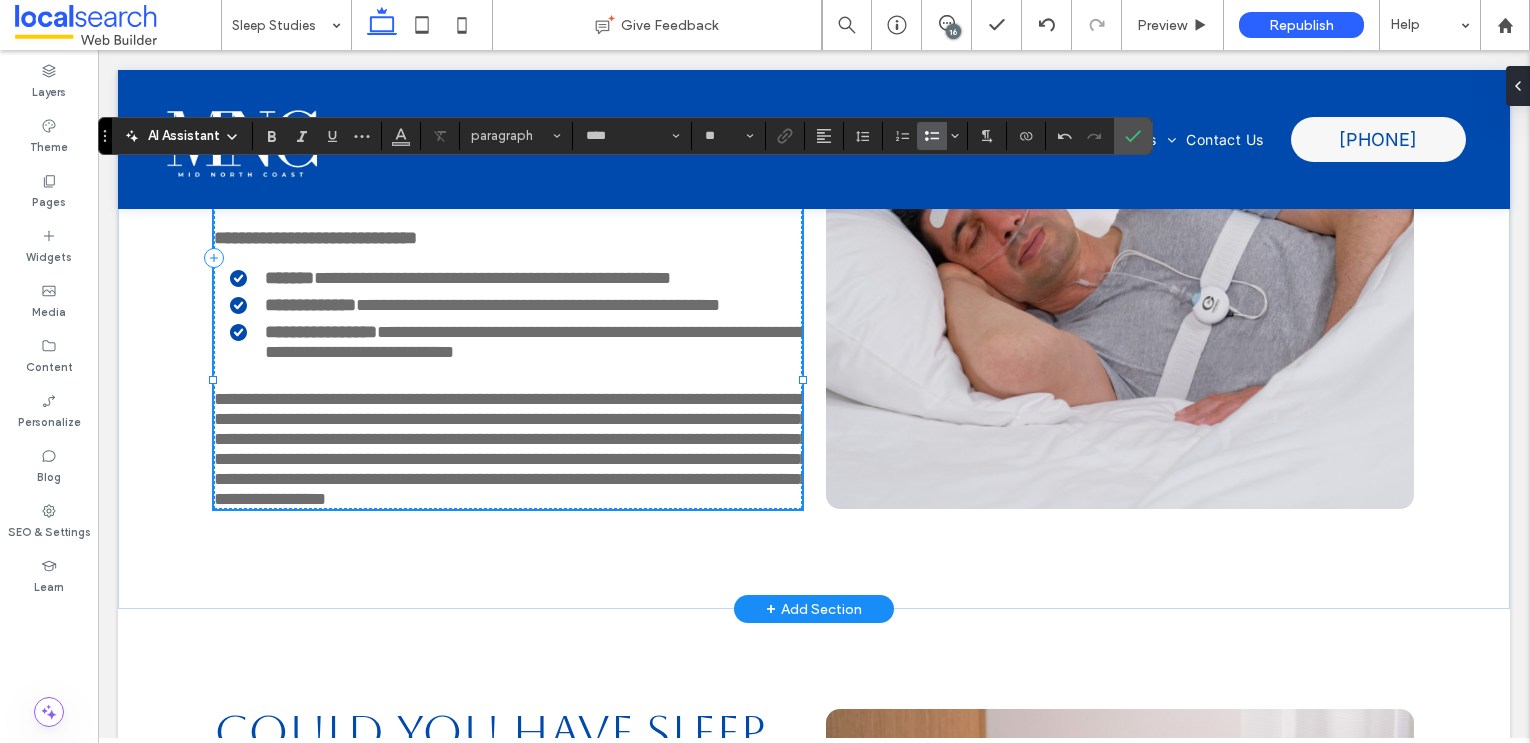 click on "**********" at bounding box center (516, 278) 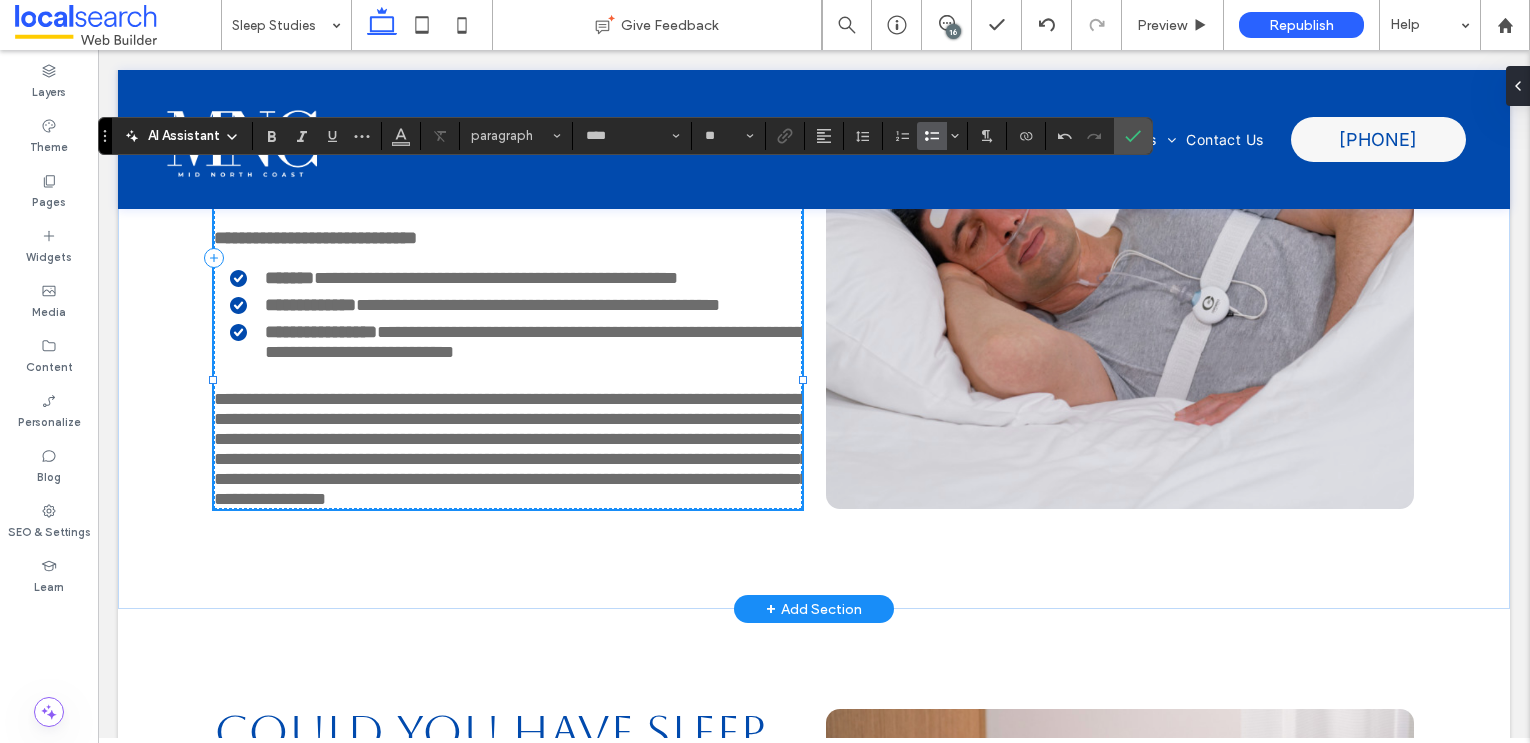 click on "**********" at bounding box center [511, 449] 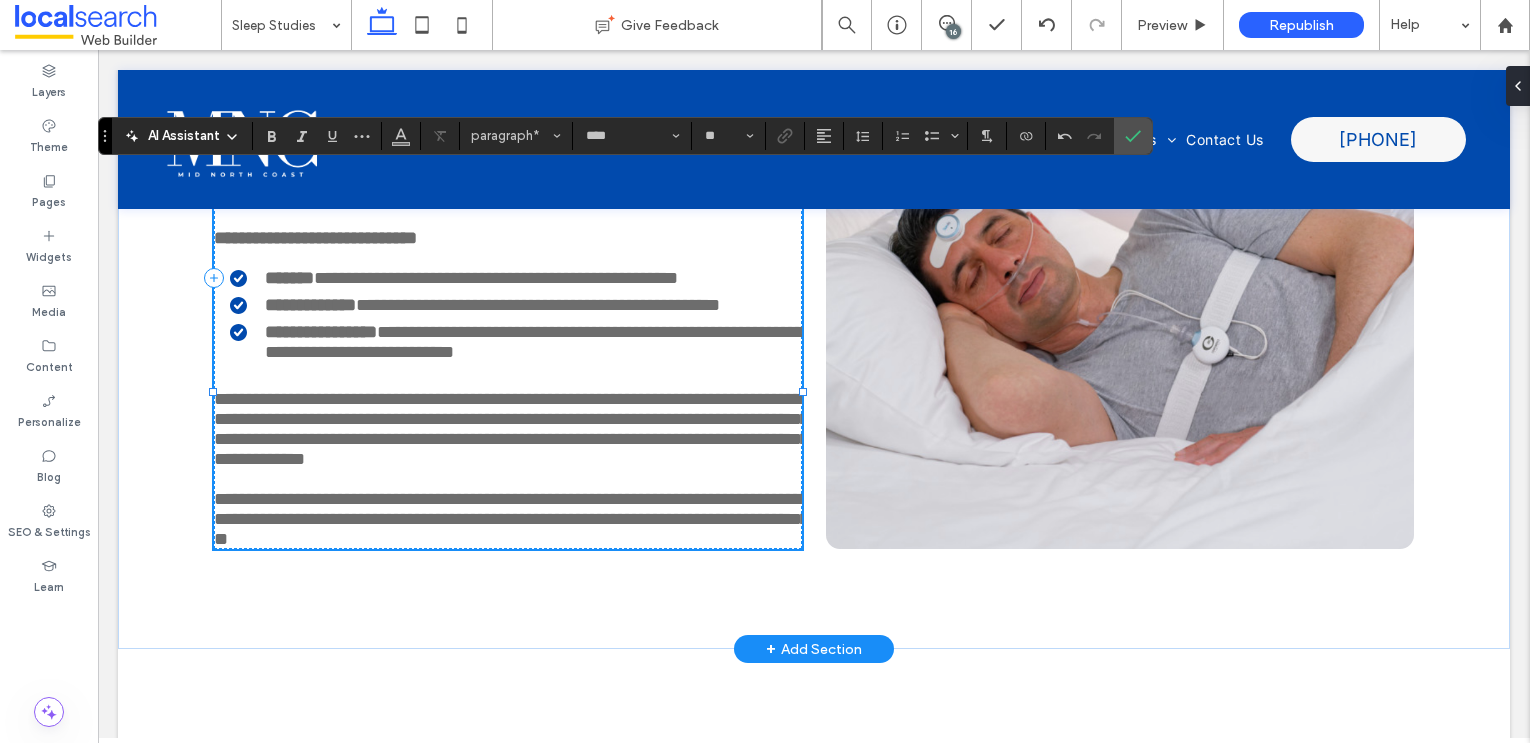 click on "**********" at bounding box center (511, 519) 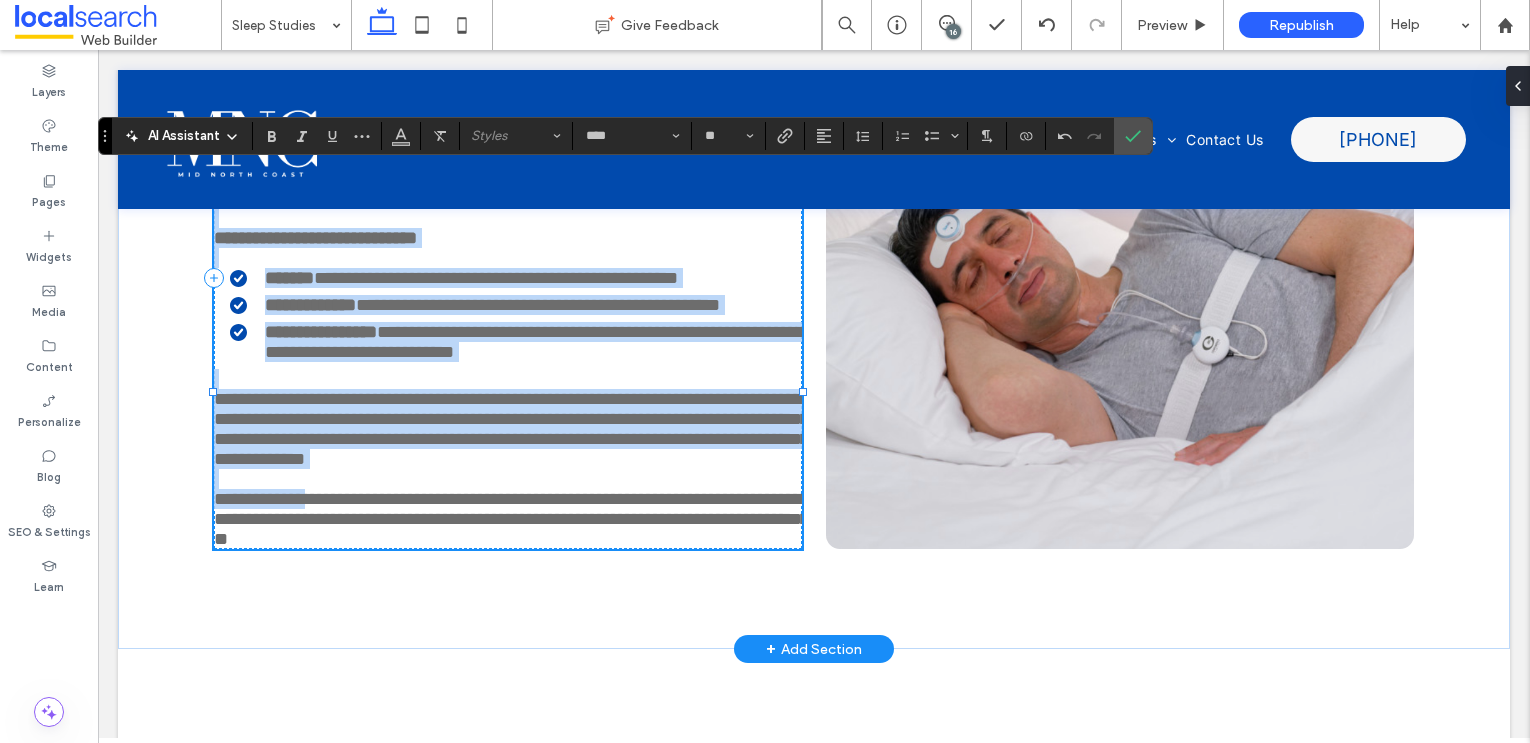drag, startPoint x: 336, startPoint y: 600, endPoint x: 214, endPoint y: 600, distance: 122 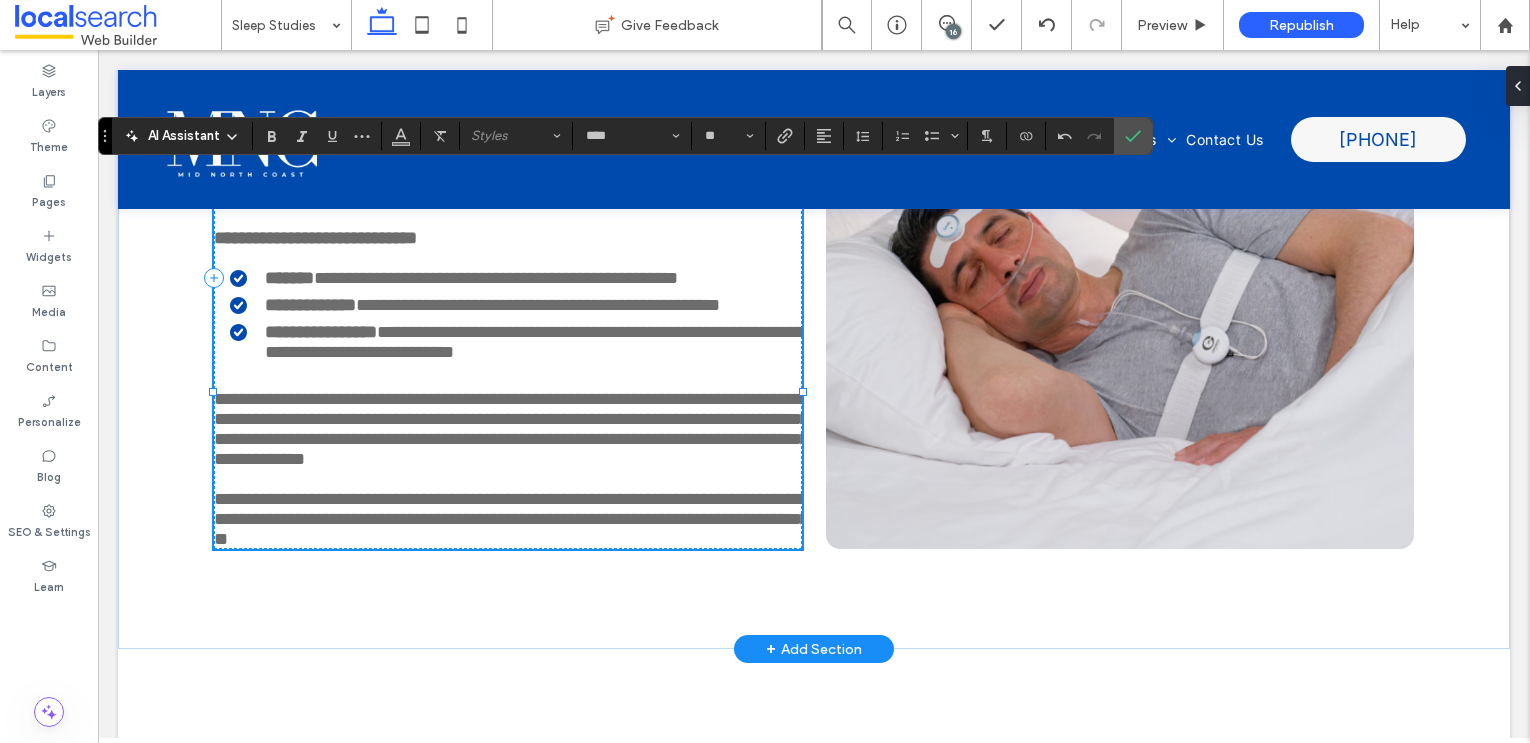 click on "**********" at bounding box center (511, 519) 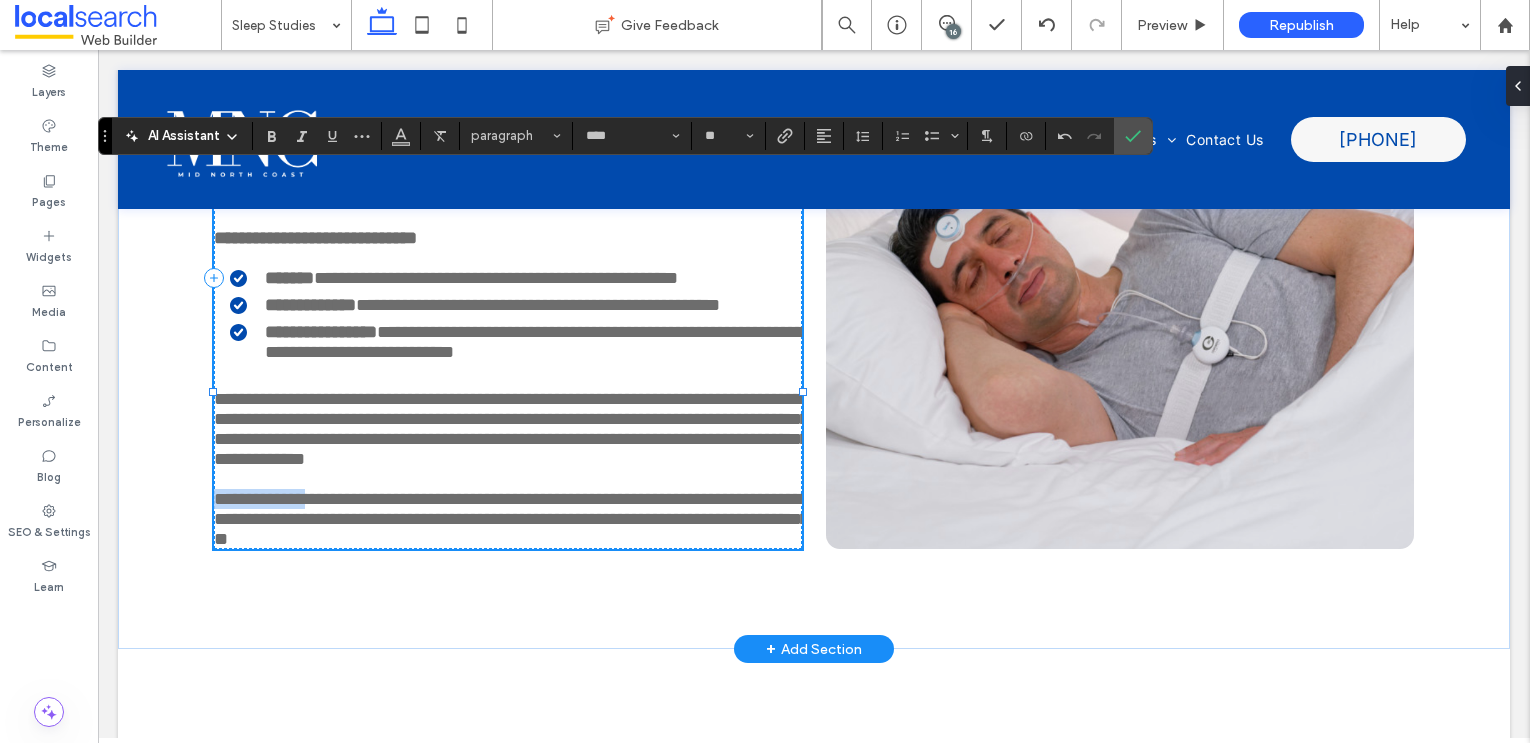 drag, startPoint x: 338, startPoint y: 601, endPoint x: 217, endPoint y: 601, distance: 121 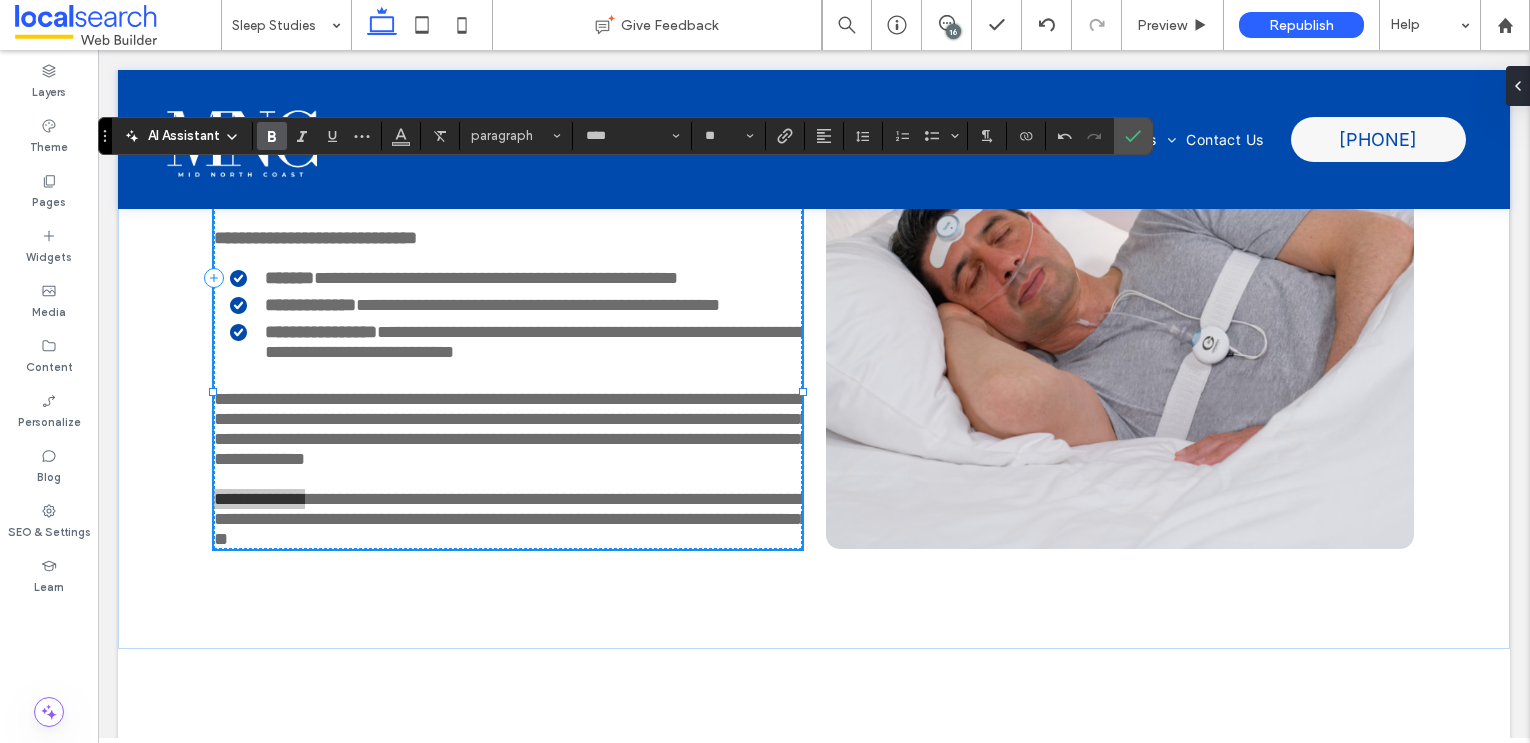 click at bounding box center (268, 136) 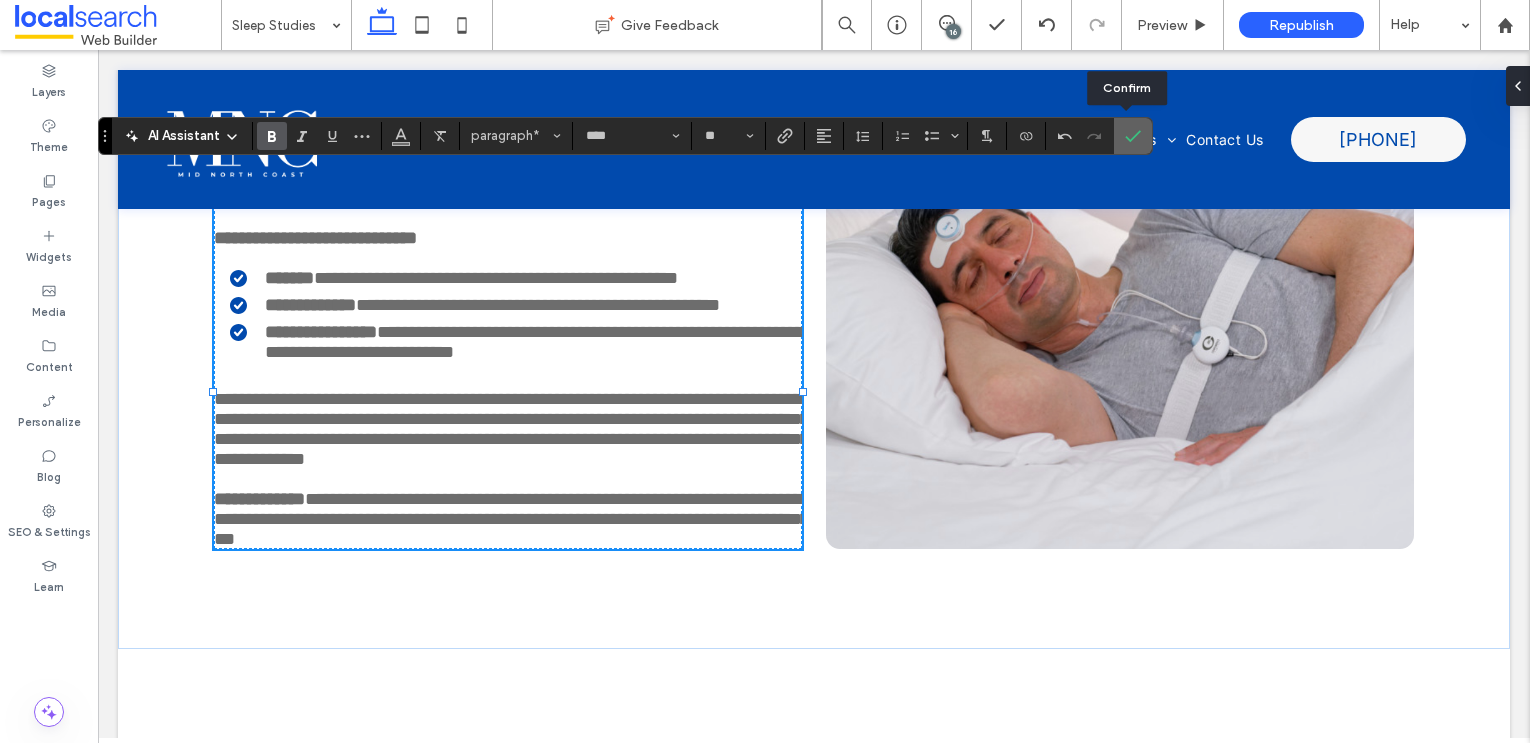 click at bounding box center (1129, 136) 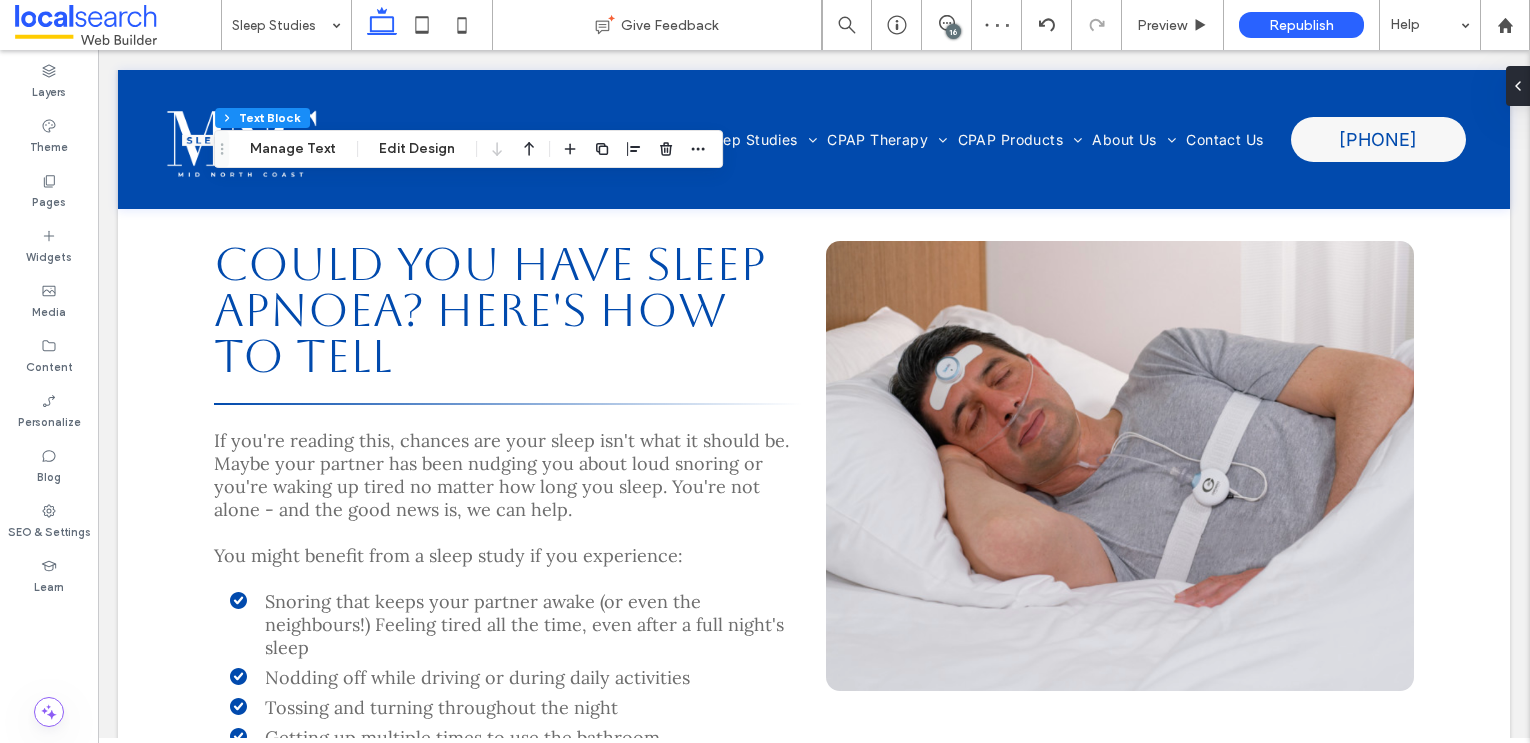 scroll, scrollTop: 4239, scrollLeft: 0, axis: vertical 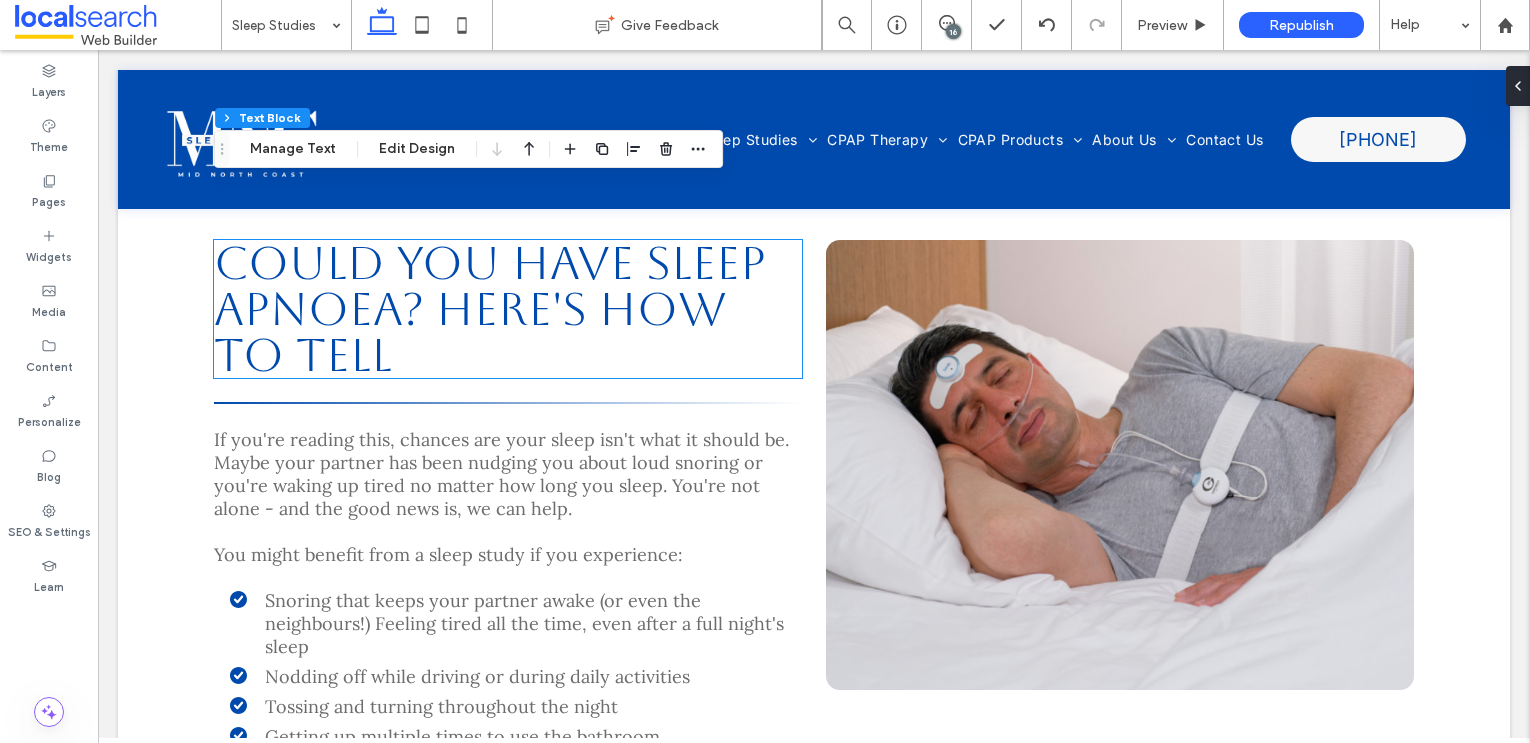 click on "Could you have sleep apnoea? here's how to tell" at bounding box center [490, 309] 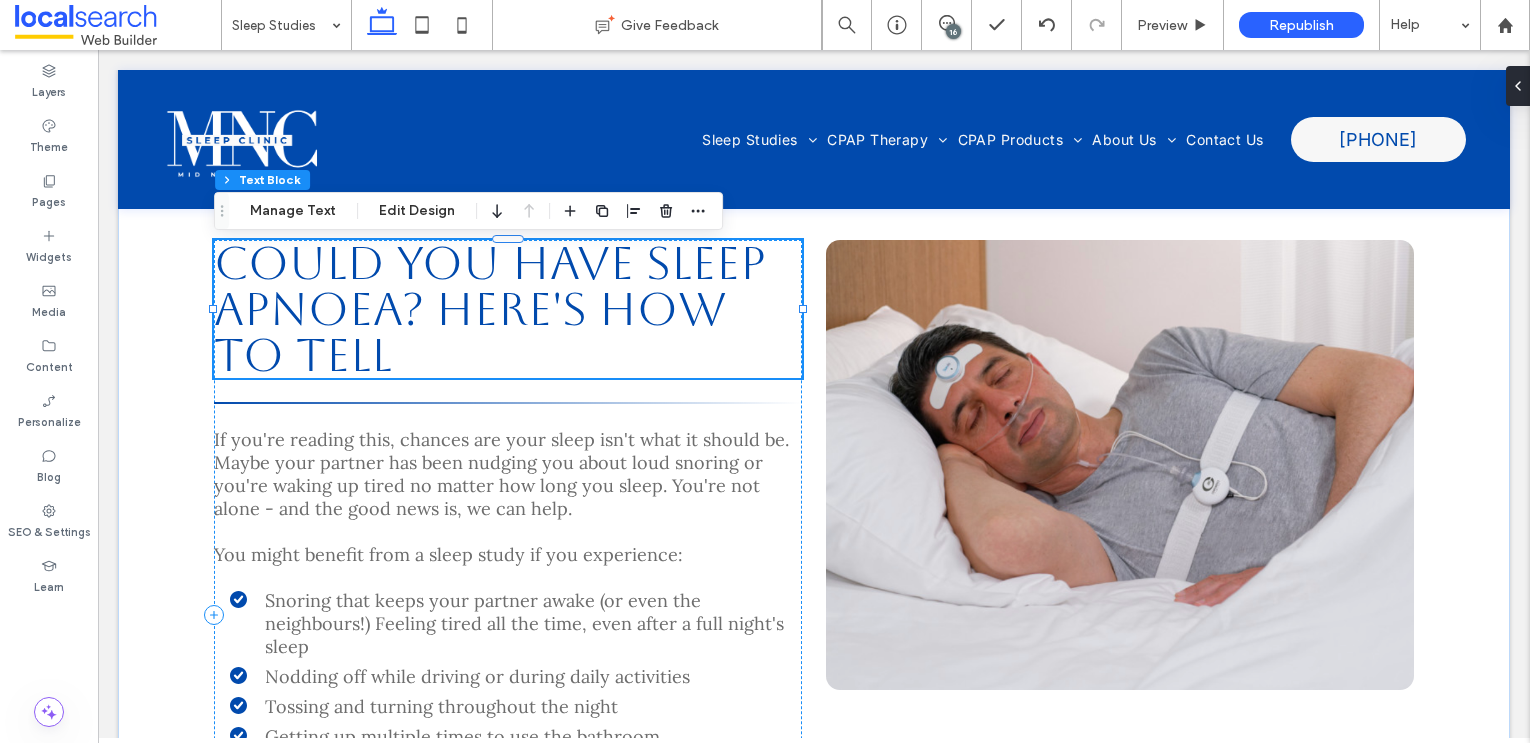 click on "Could you have sleep apnoea? here's how to tell" at bounding box center [490, 309] 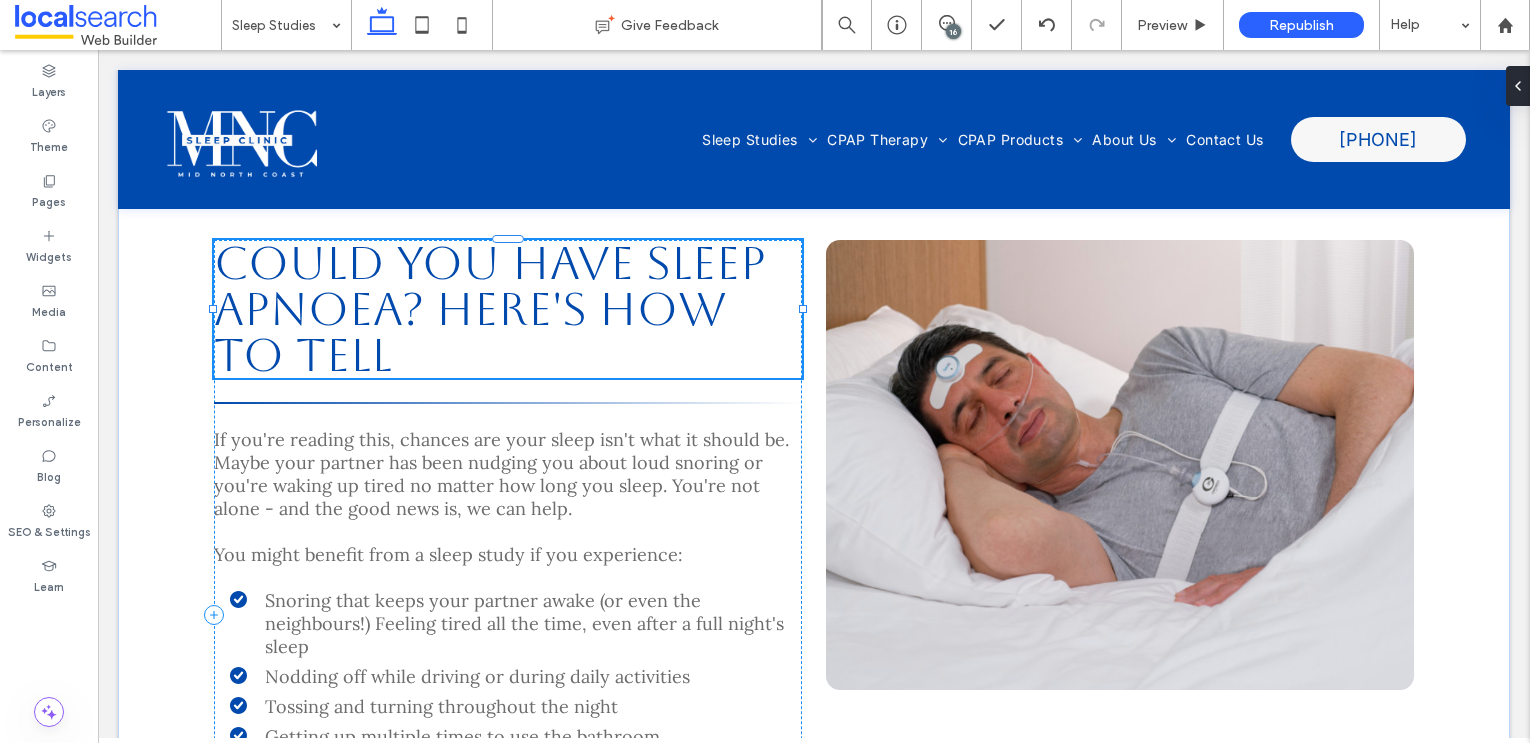 type on "*******" 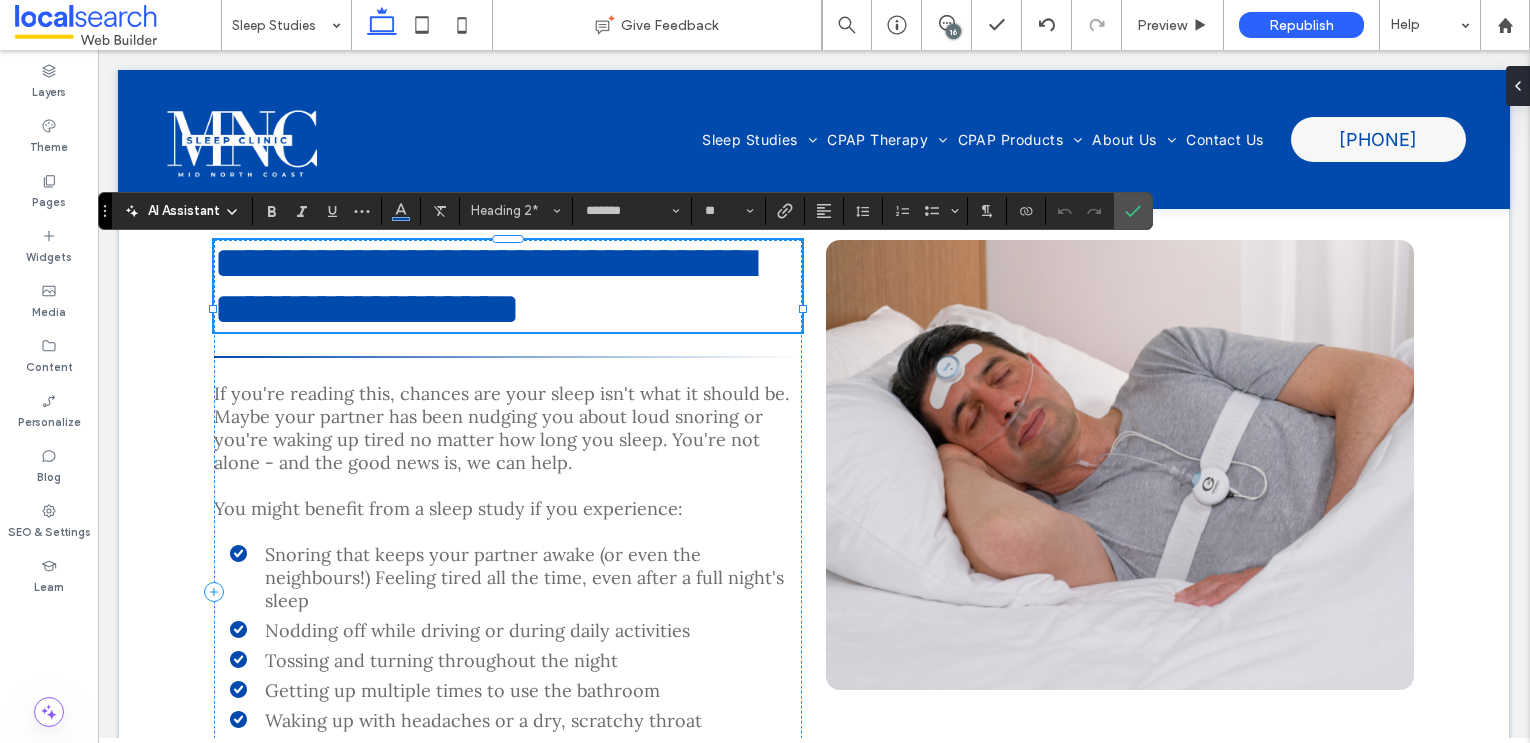type 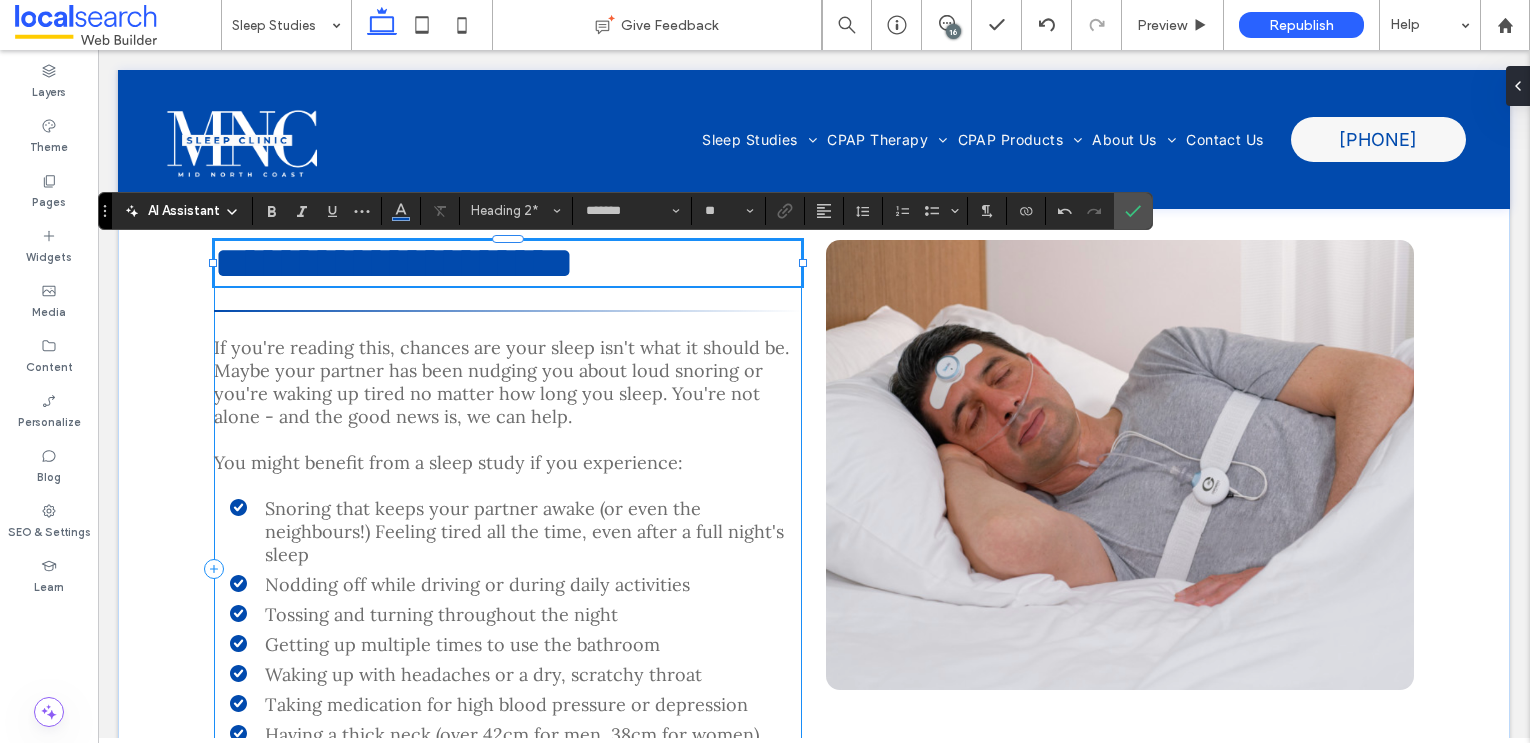 scroll, scrollTop: 3, scrollLeft: 0, axis: vertical 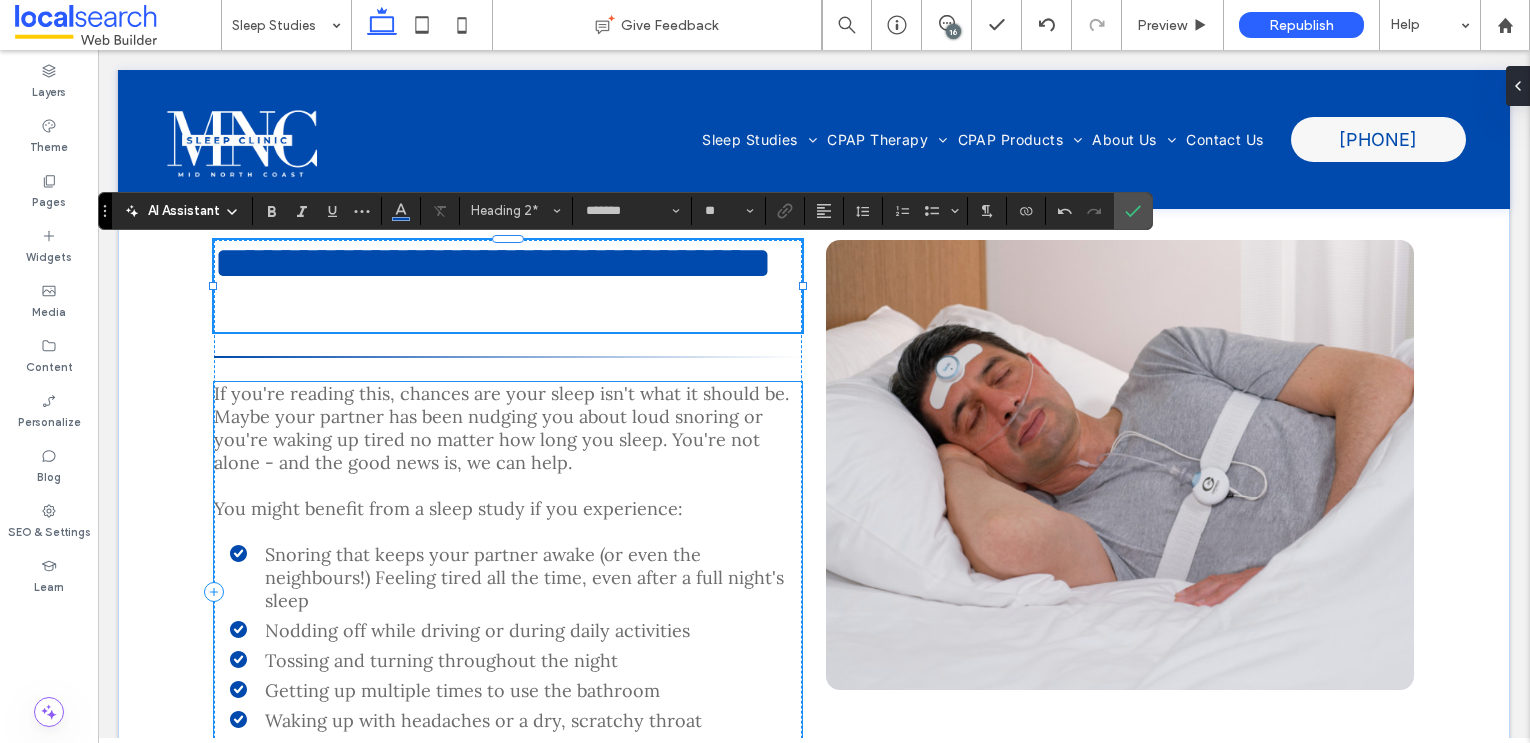 click on "You might benefit from a sleep study if you experience:" at bounding box center [448, 508] 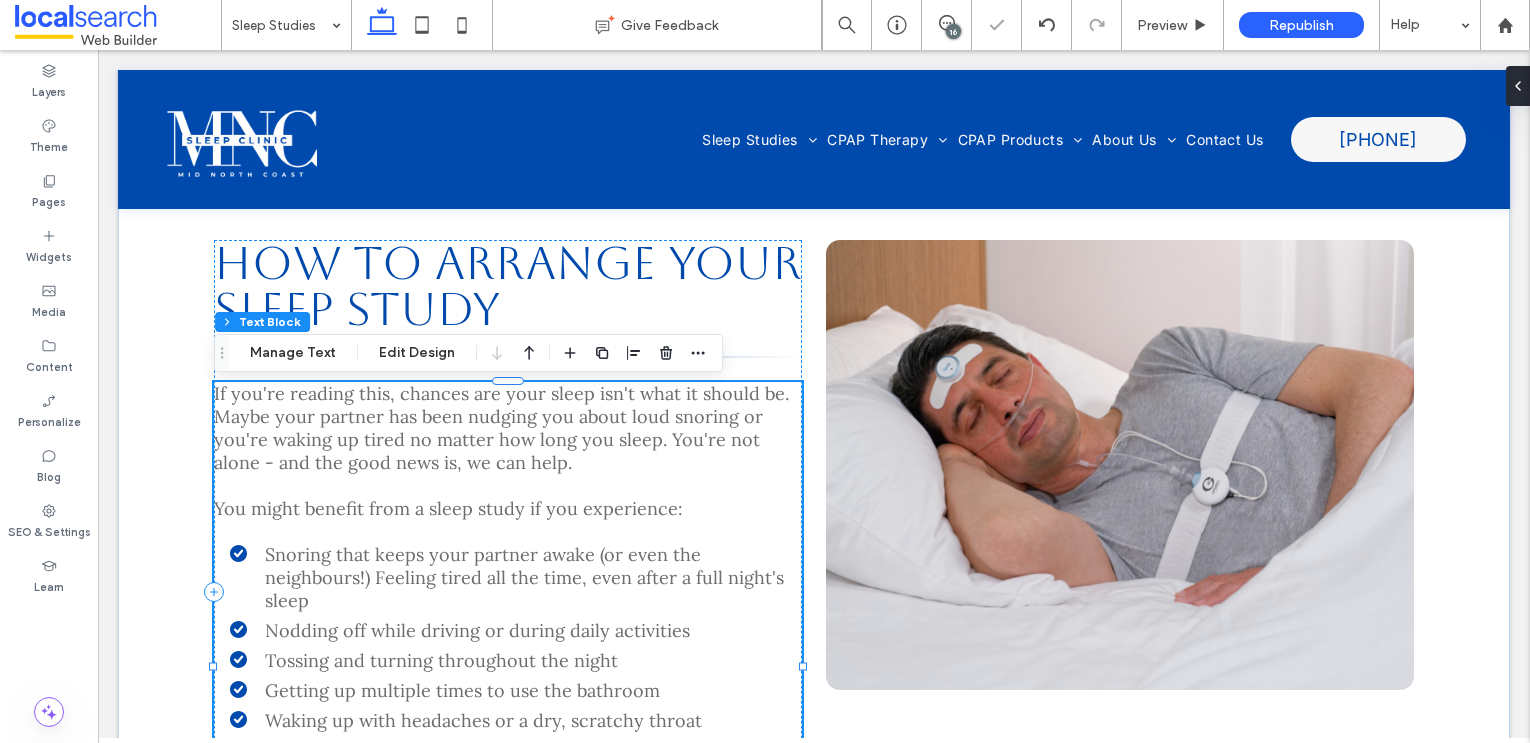 click on "If you're reading this, chances are your sleep isn't what it should be. Maybe your partner has been nudging you about loud snoring or you're waking up tired no matter how long you sleep. You're not alone - and the good news is, we can help." at bounding box center (501, 428) 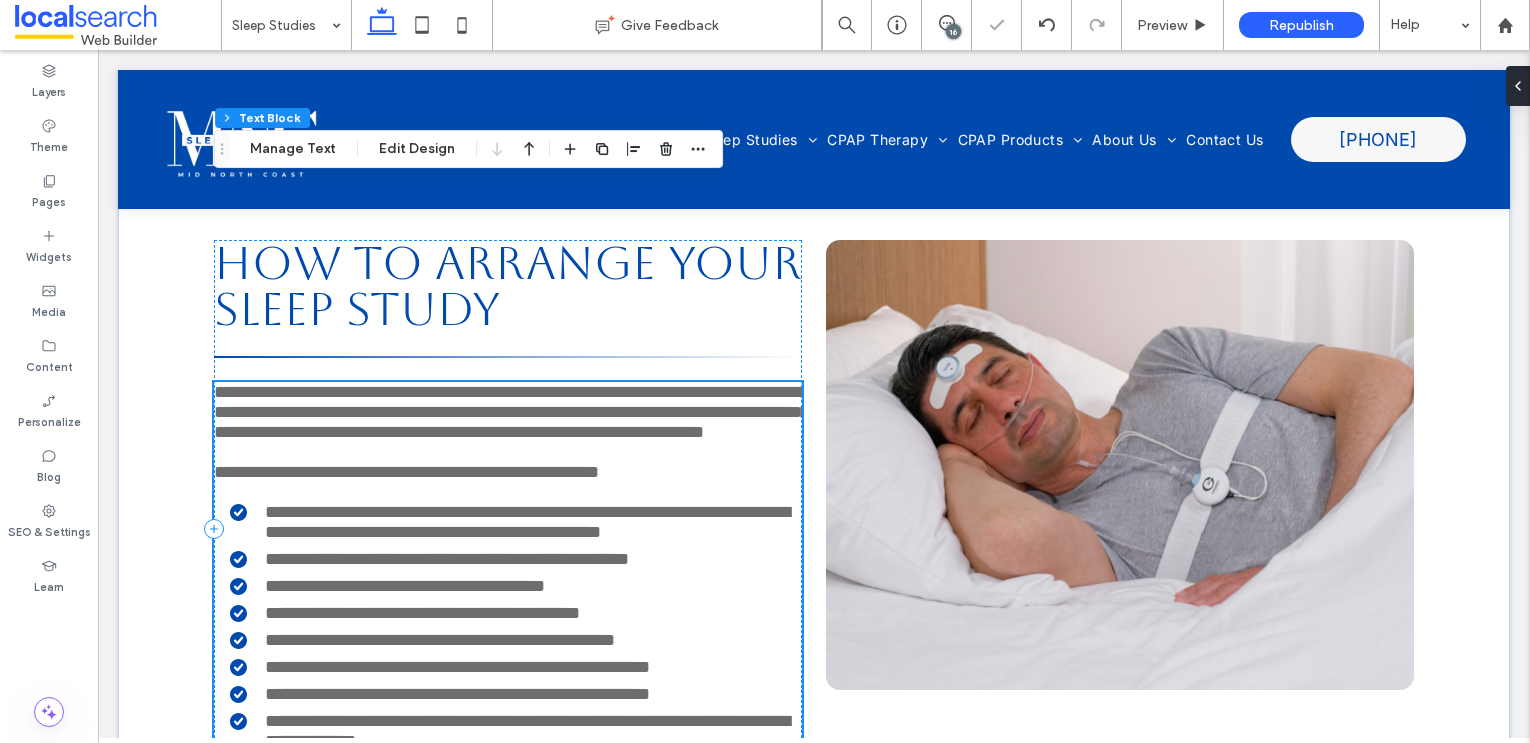 type on "****" 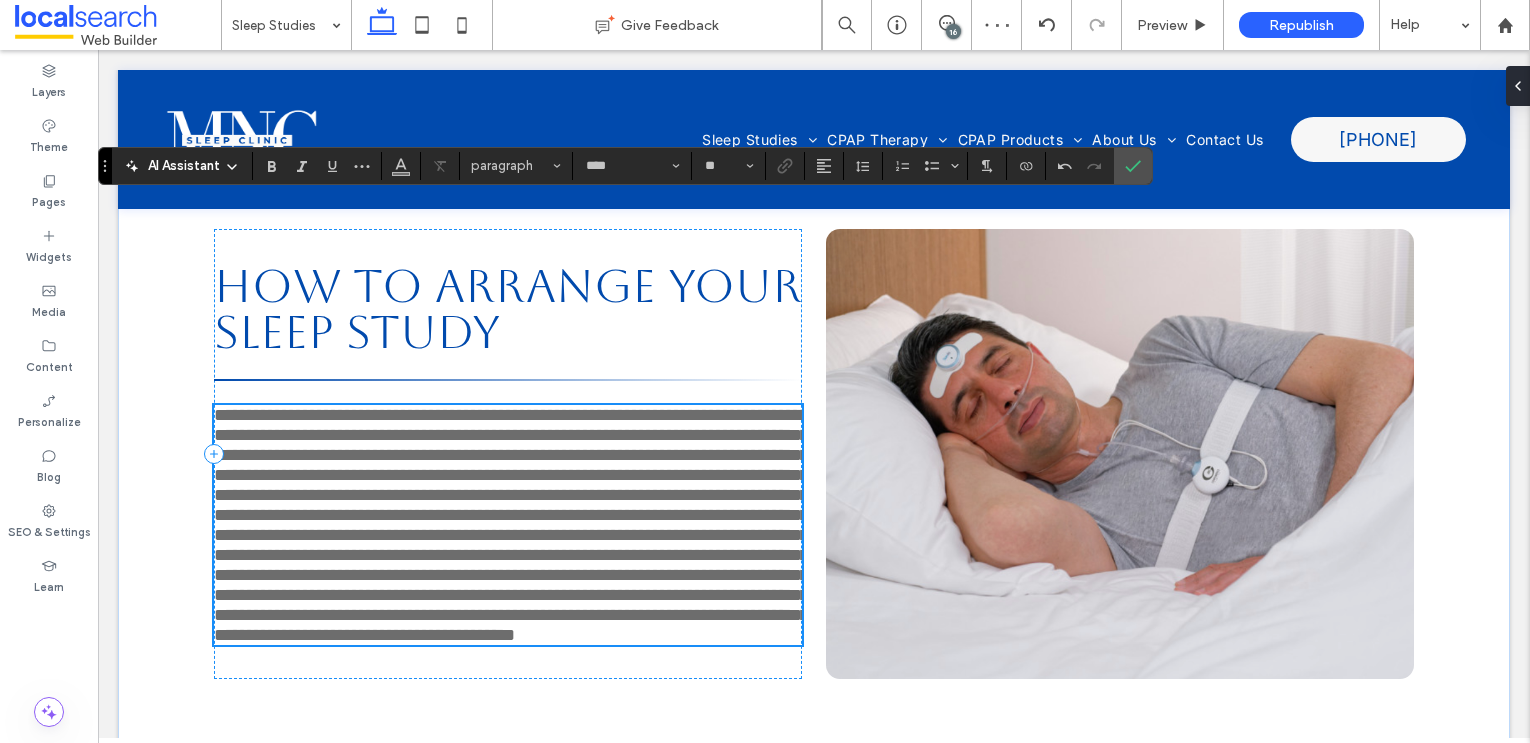 scroll, scrollTop: 4235, scrollLeft: 0, axis: vertical 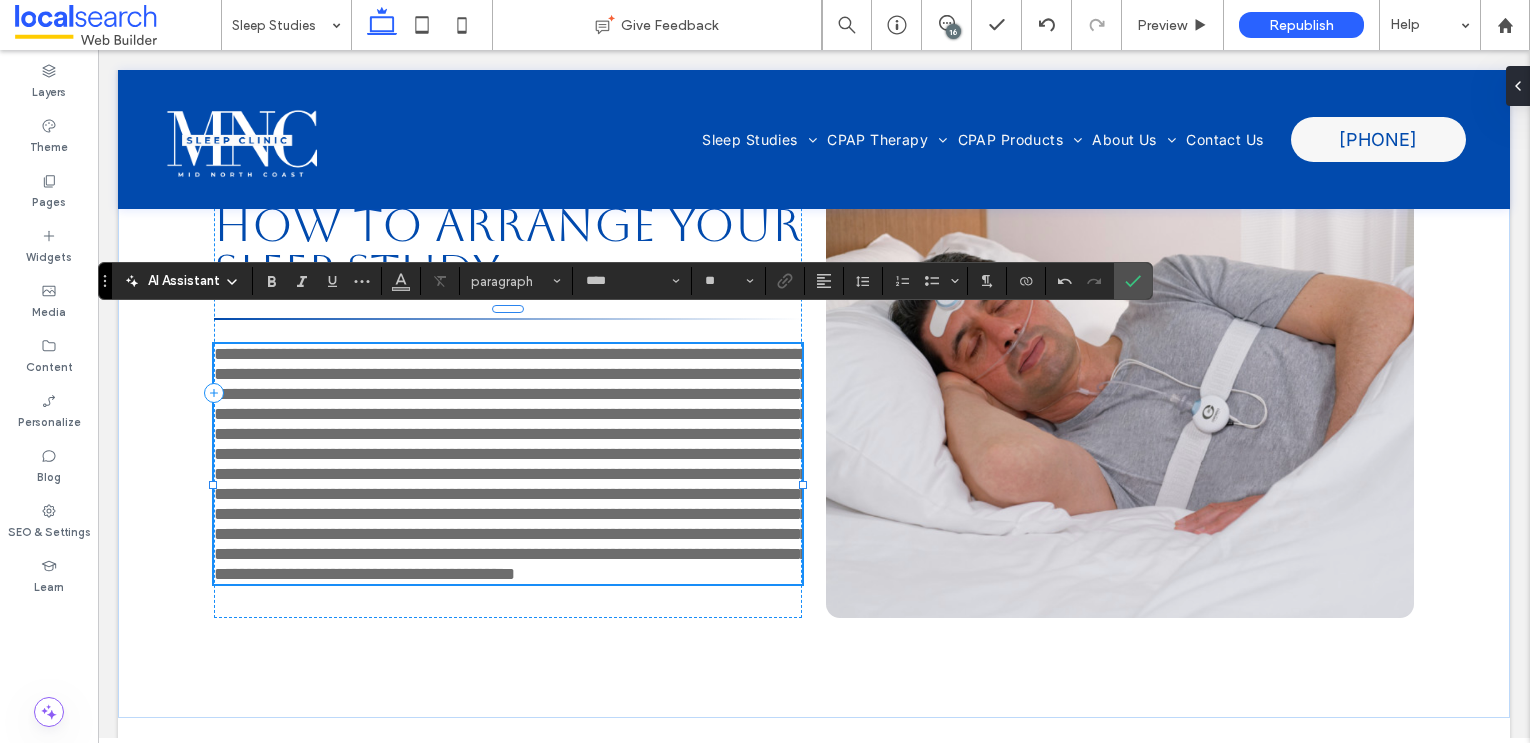 click on "**********" at bounding box center [508, 464] 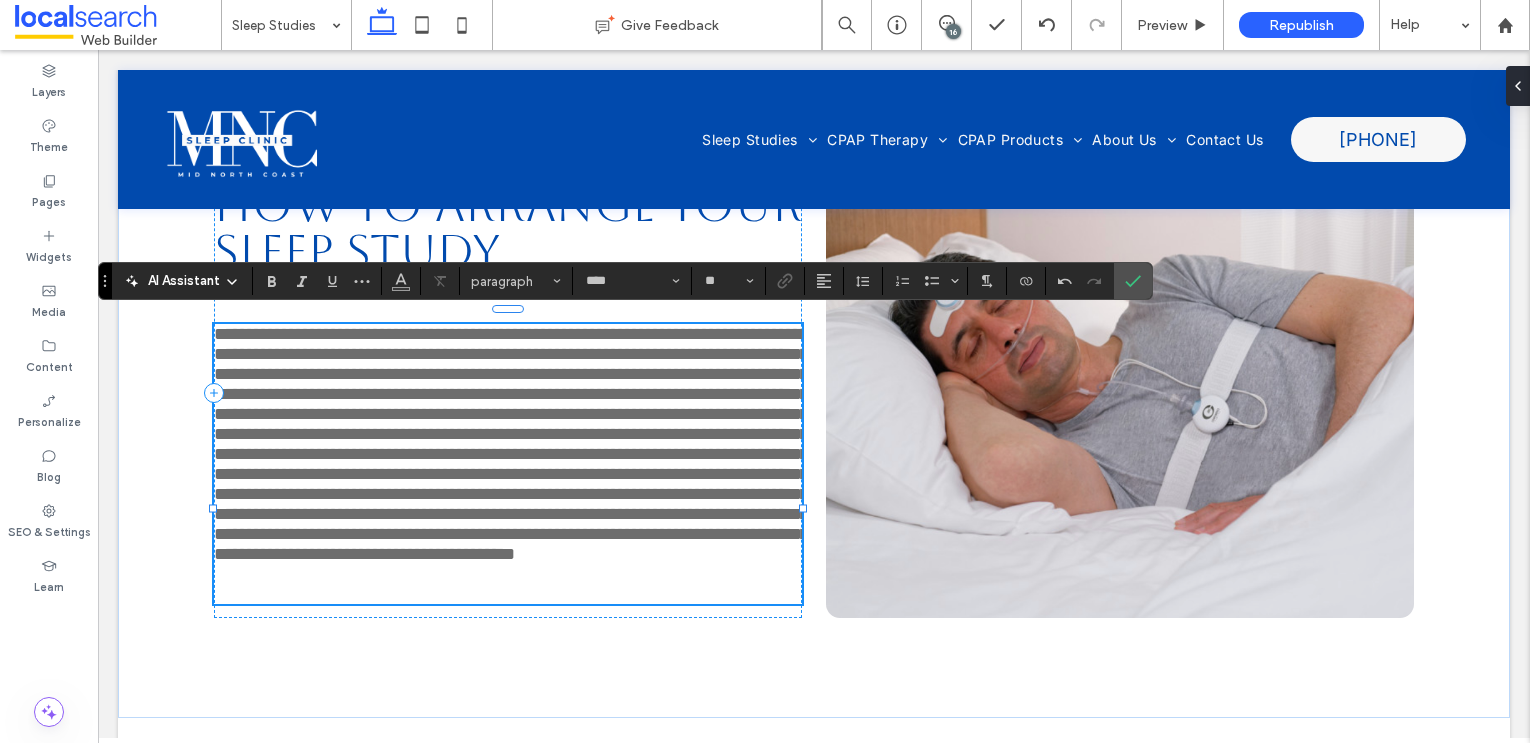 type on "**" 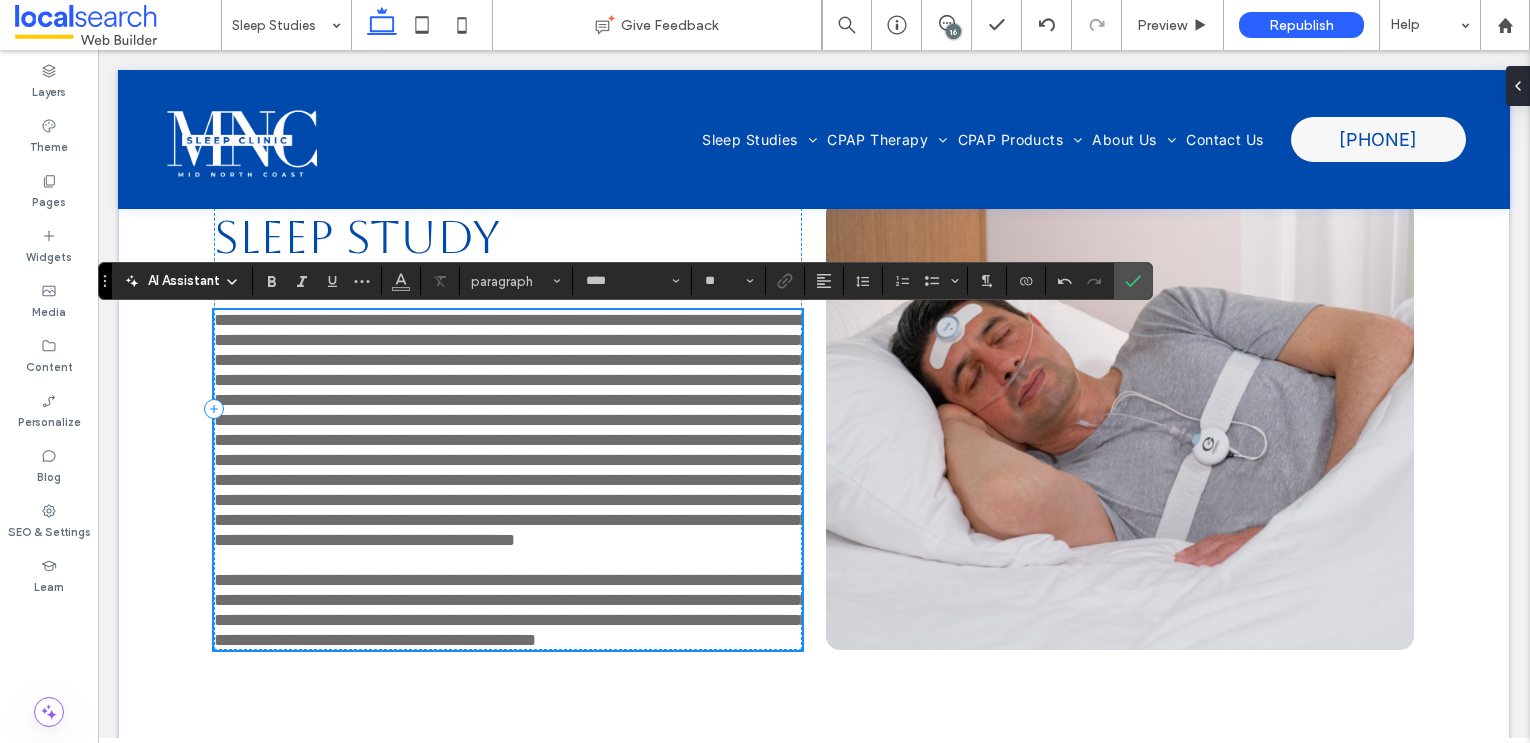 scroll, scrollTop: 4407, scrollLeft: 0, axis: vertical 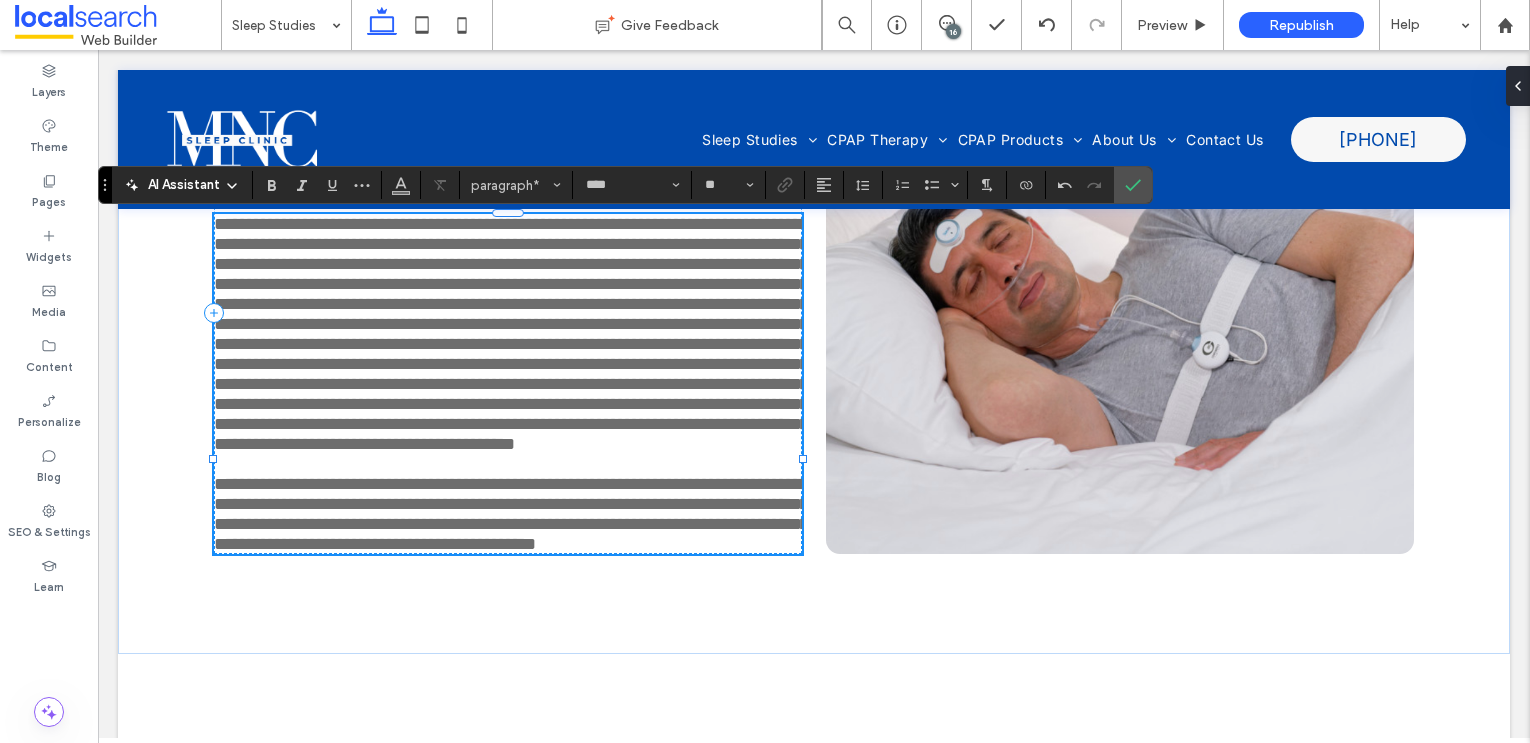 click on "**********" at bounding box center (511, 334) 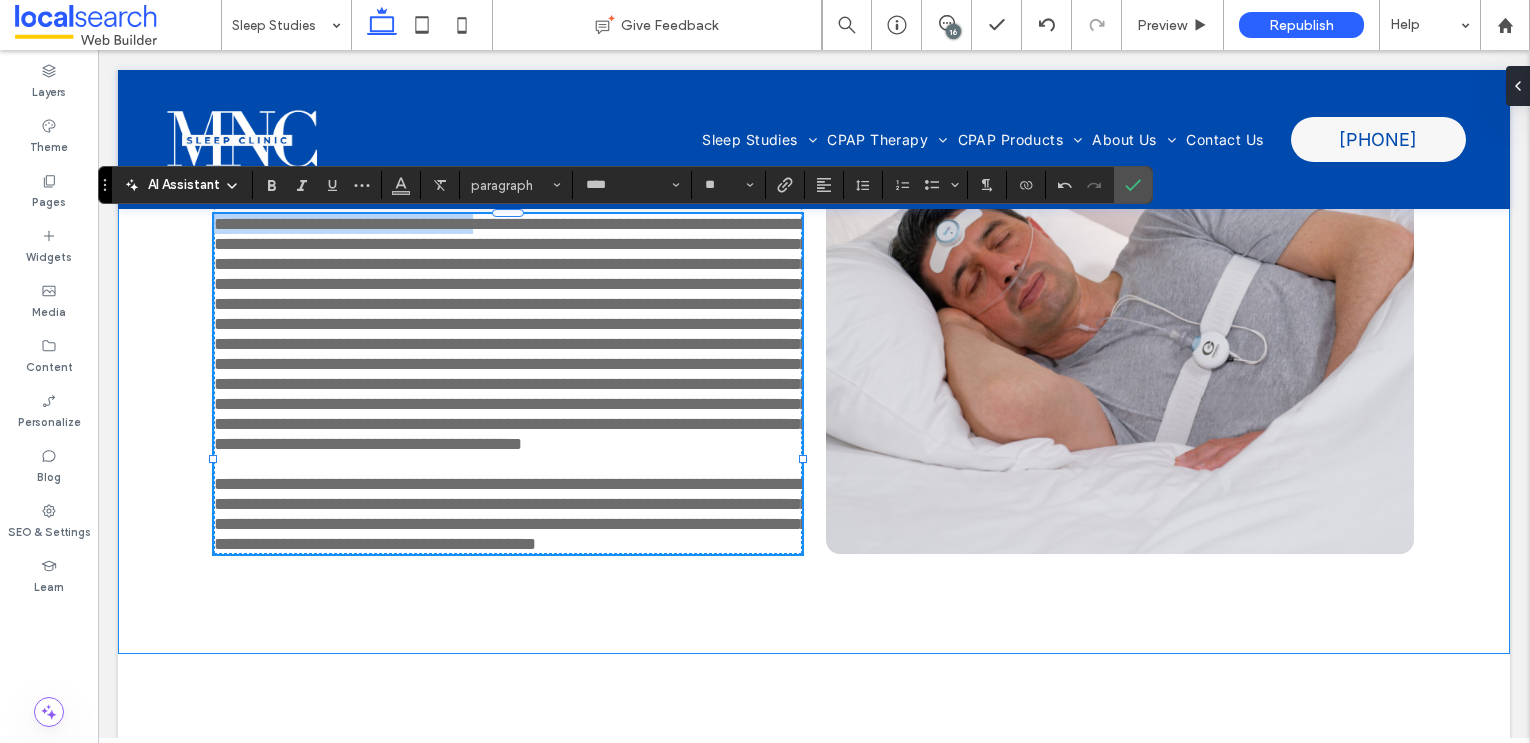 drag, startPoint x: 509, startPoint y: 232, endPoint x: 210, endPoint y: 229, distance: 299.01505 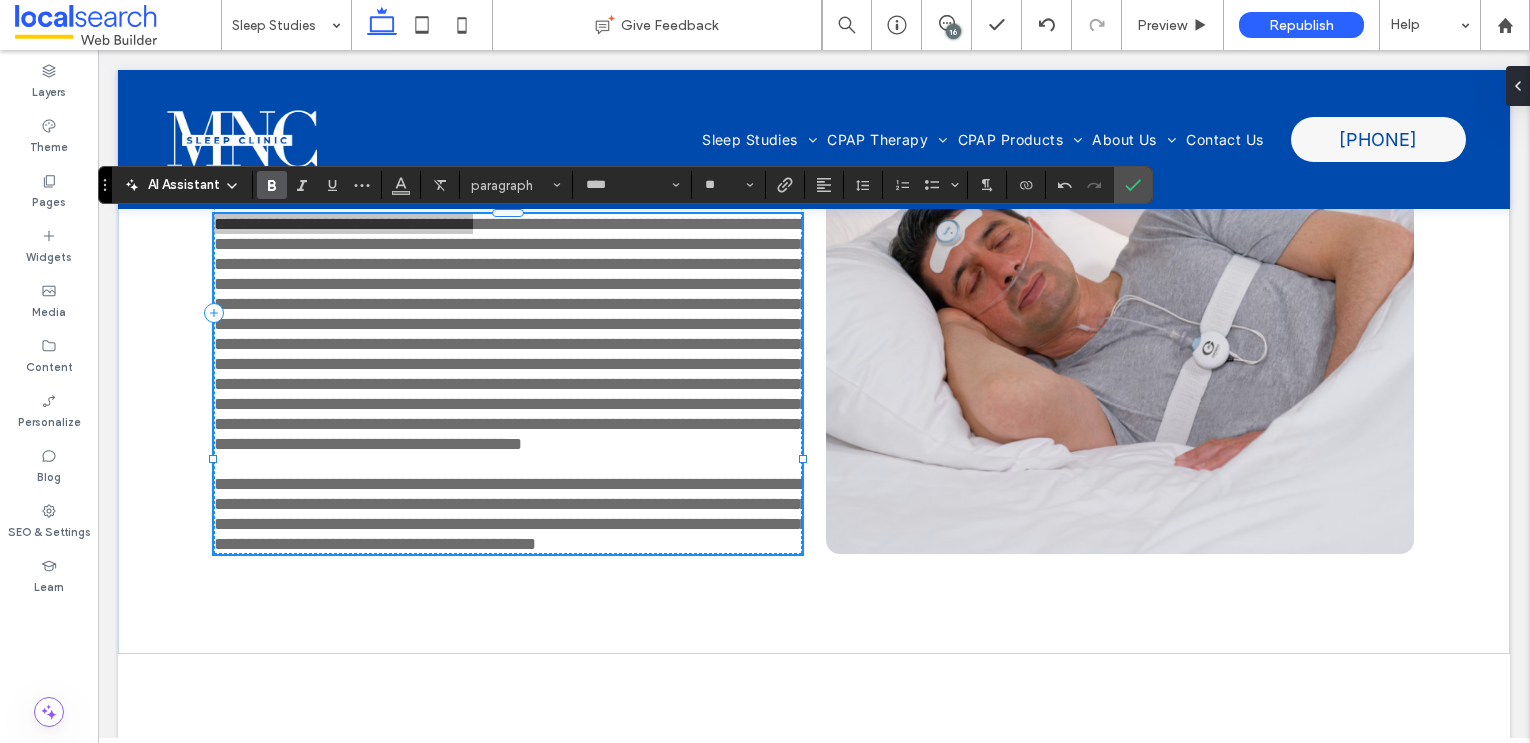 click 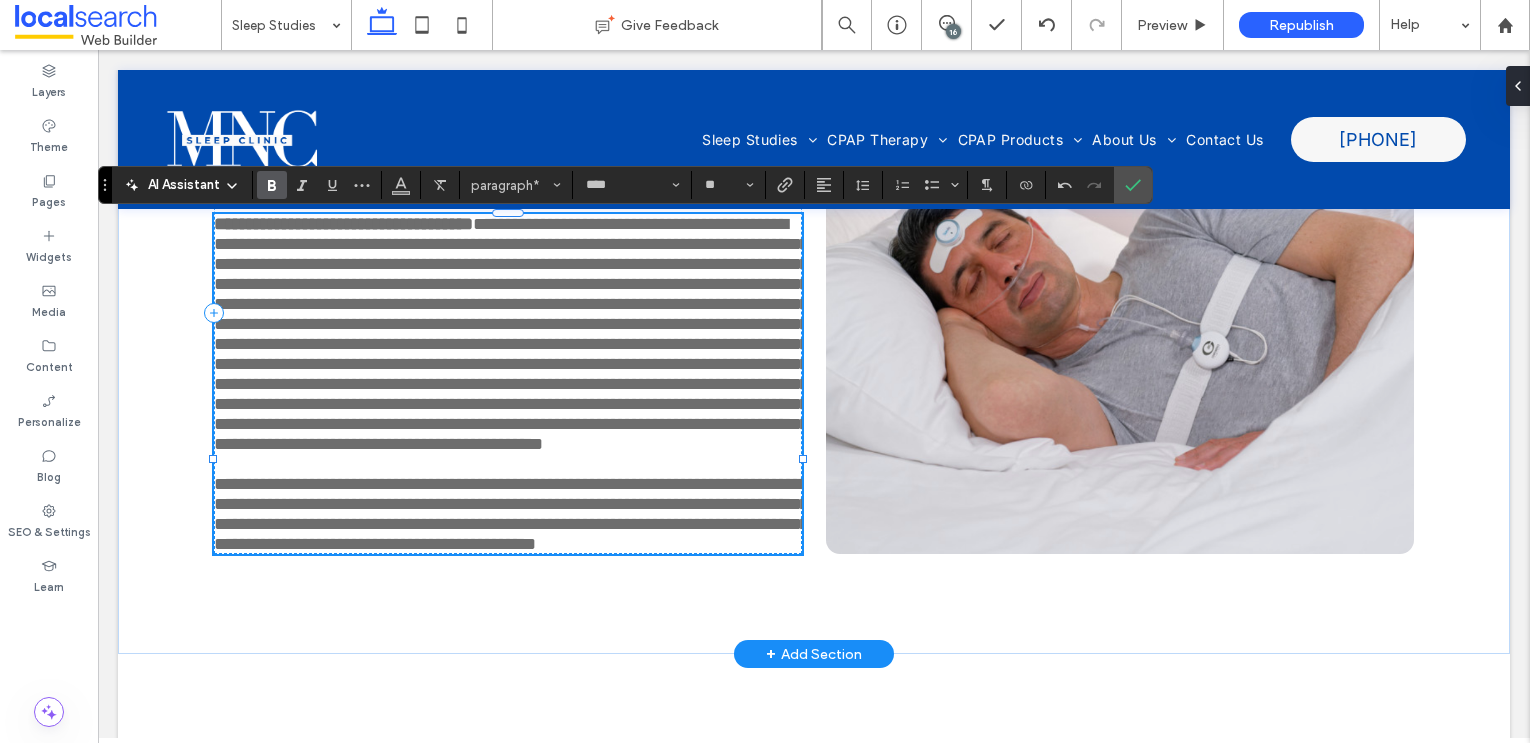 click on "**********" at bounding box center [511, 334] 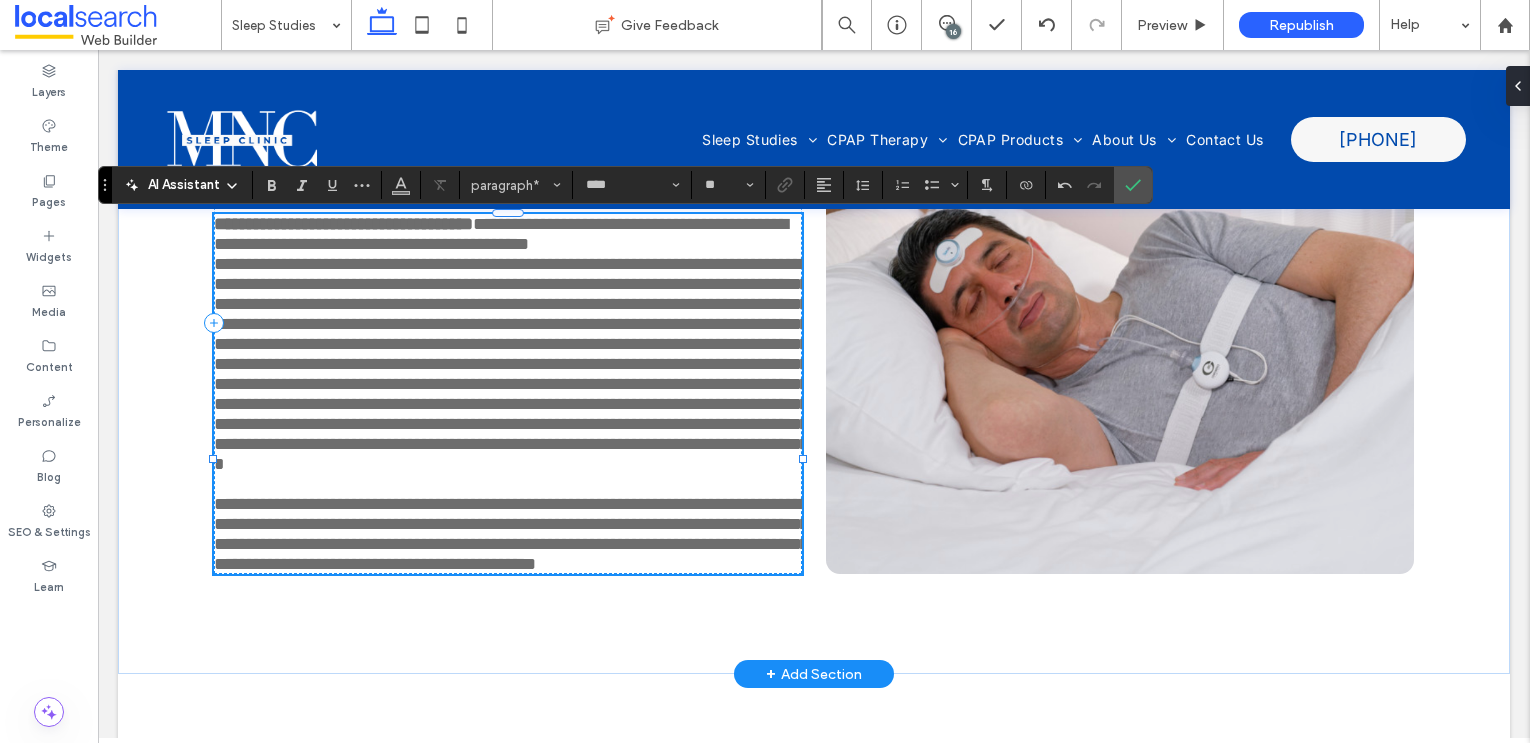 click on "**********" at bounding box center (515, 364) 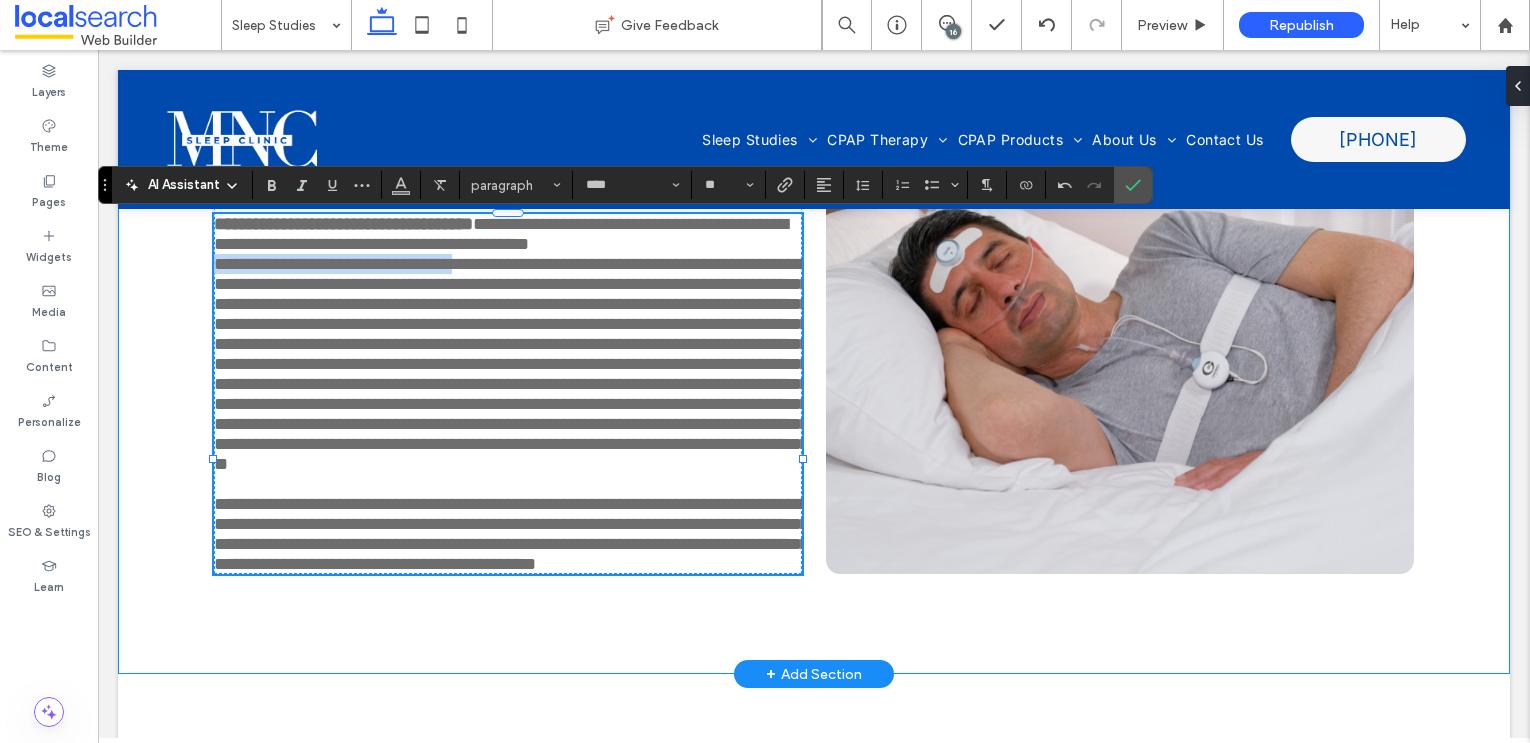 drag, startPoint x: 510, startPoint y: 278, endPoint x: 188, endPoint y: 282, distance: 322.02484 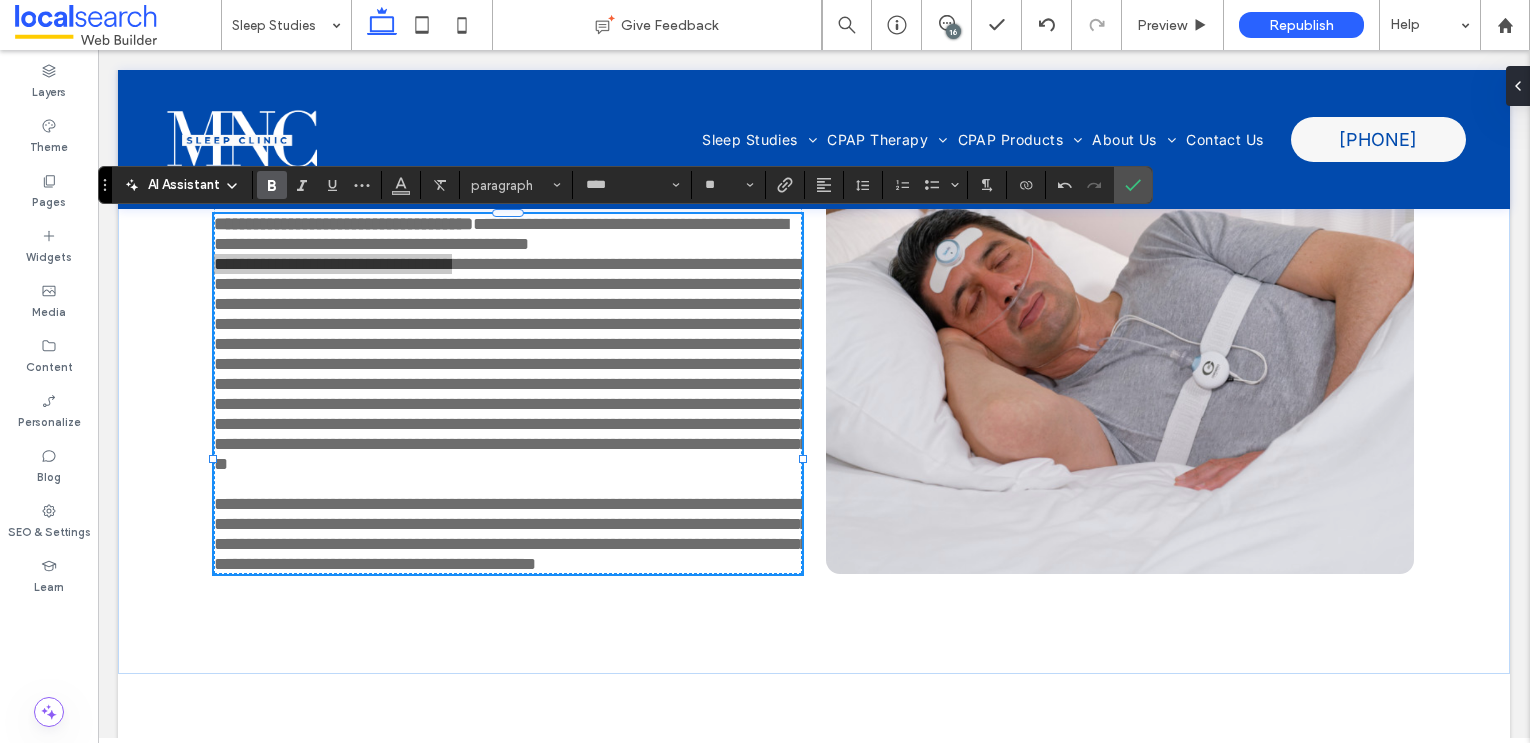click 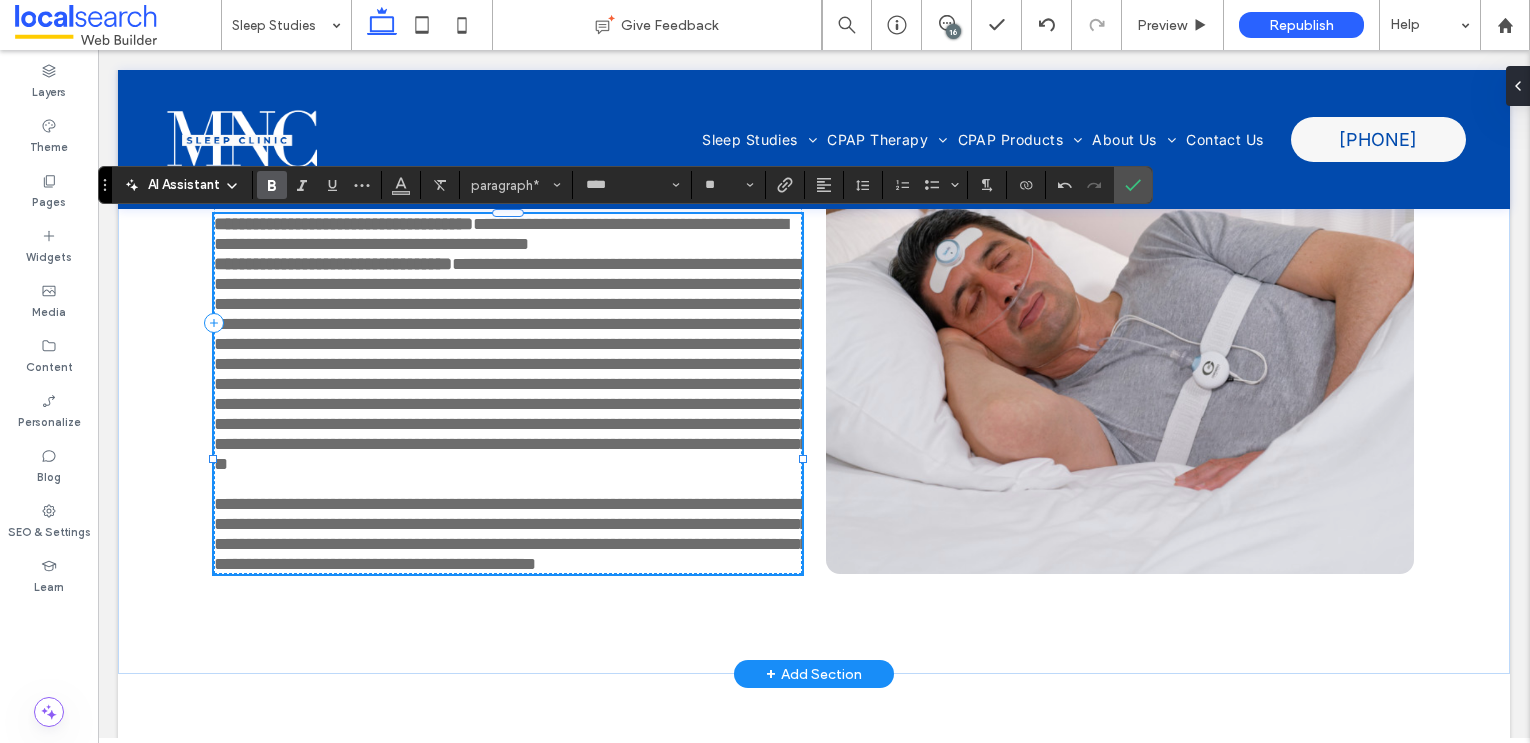 click on "**********" at bounding box center (511, 364) 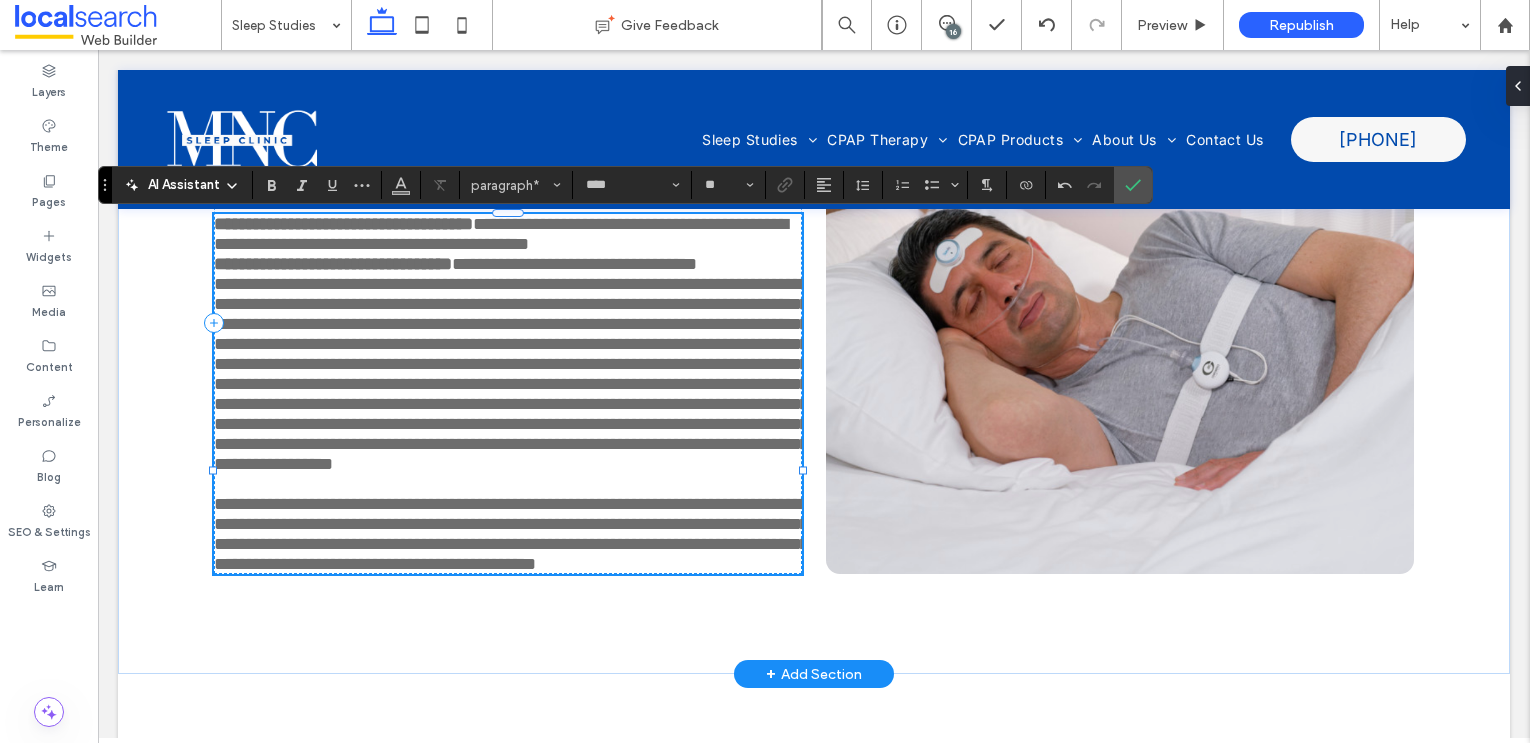 click on "**********" at bounding box center [511, 374] 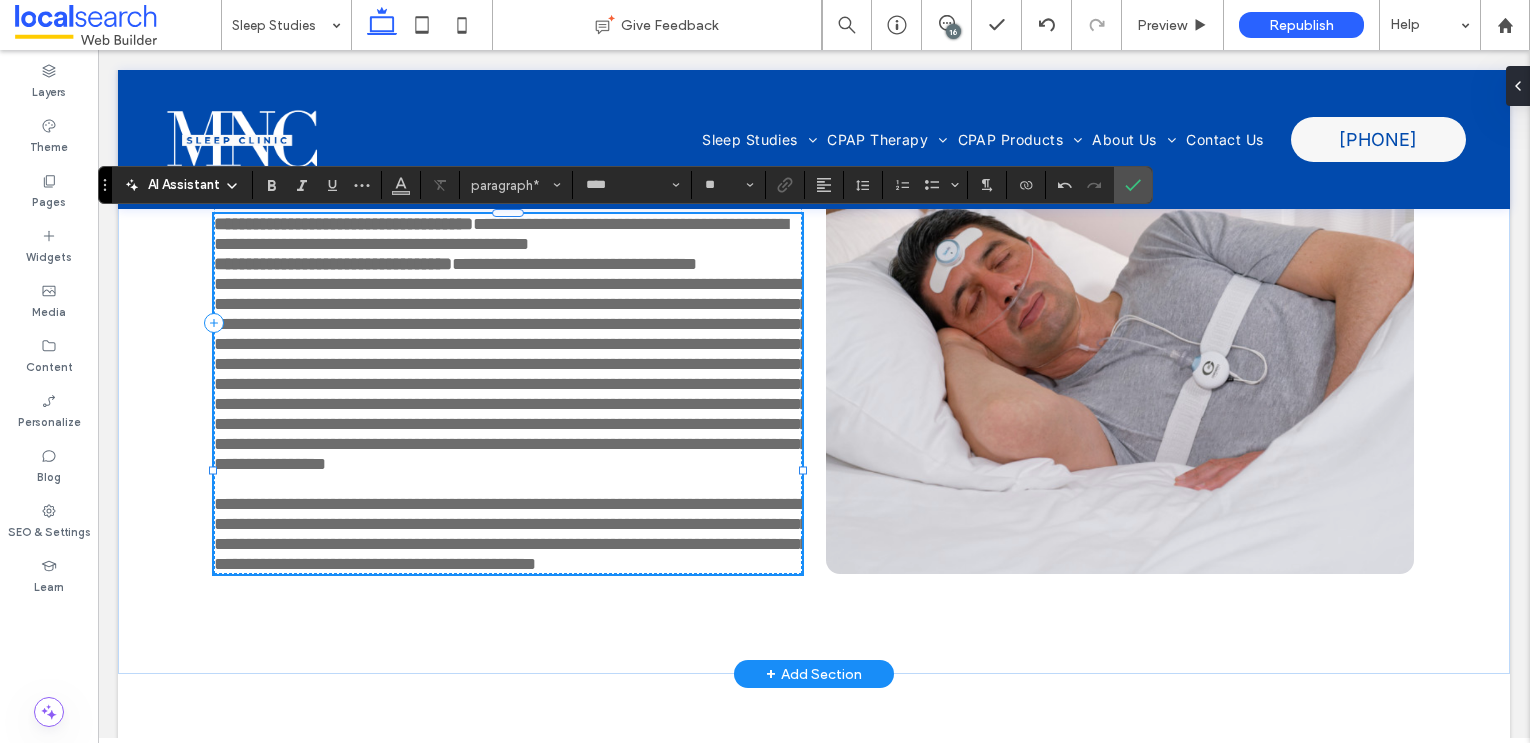 click on "**********" at bounding box center [511, 374] 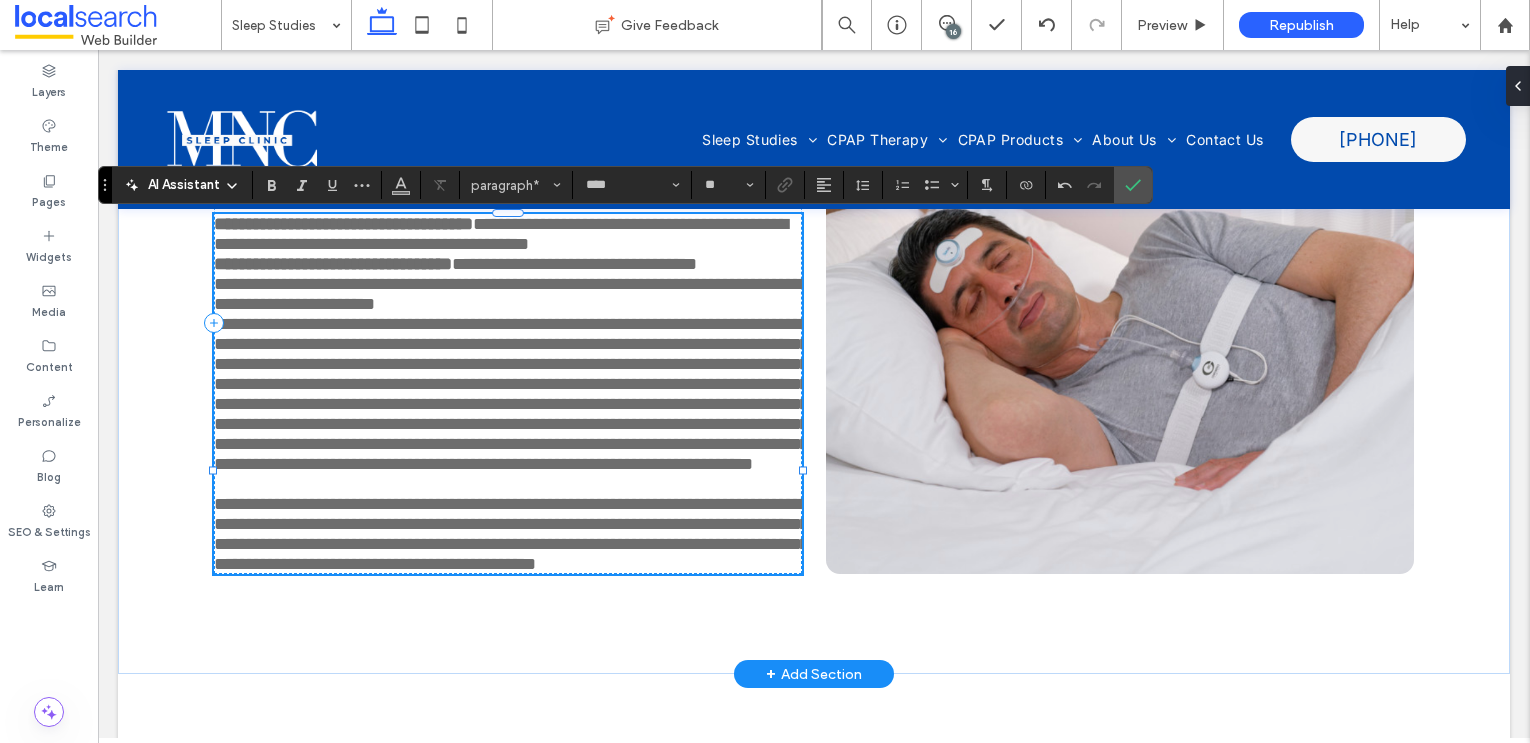 click on "**********" at bounding box center [511, 394] 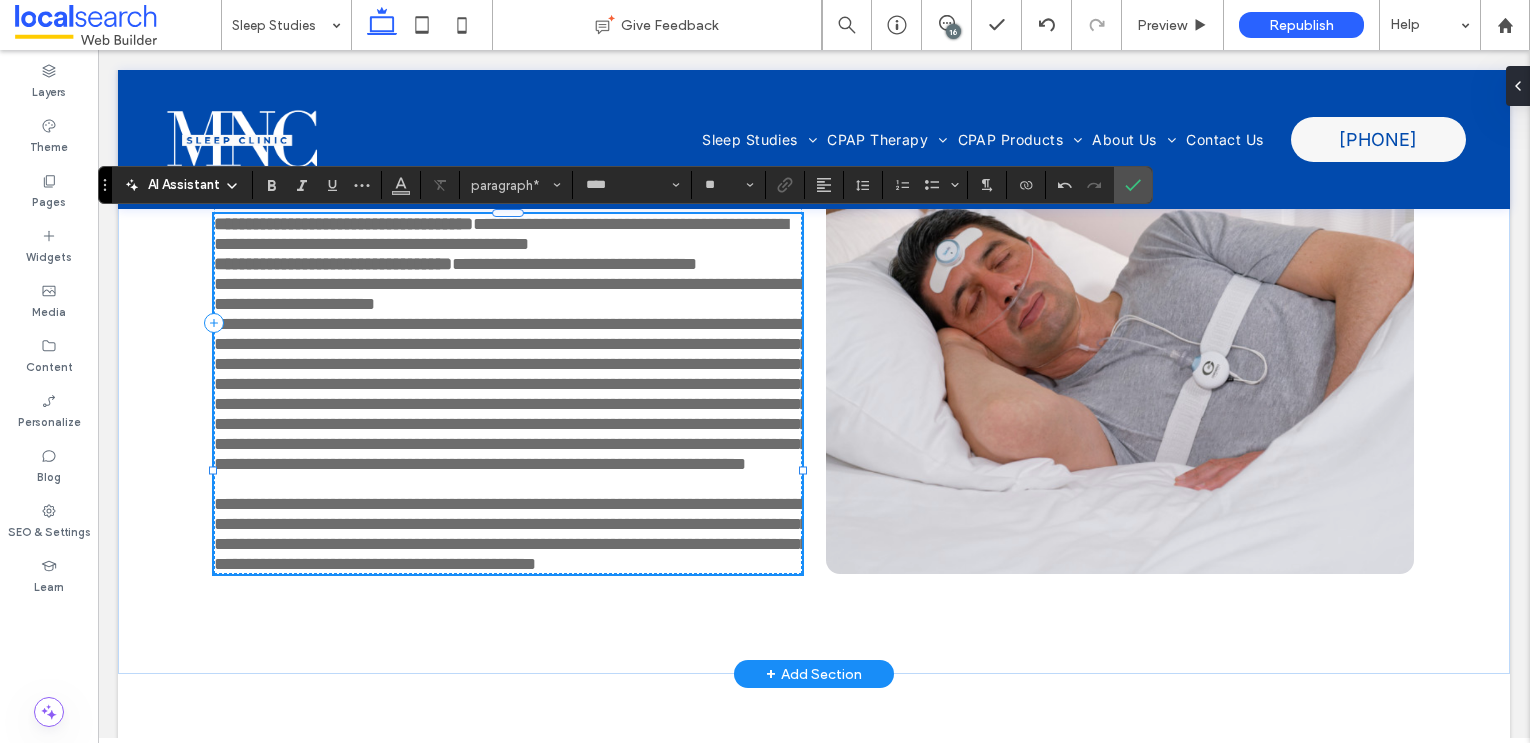 click on "**********" at bounding box center (511, 394) 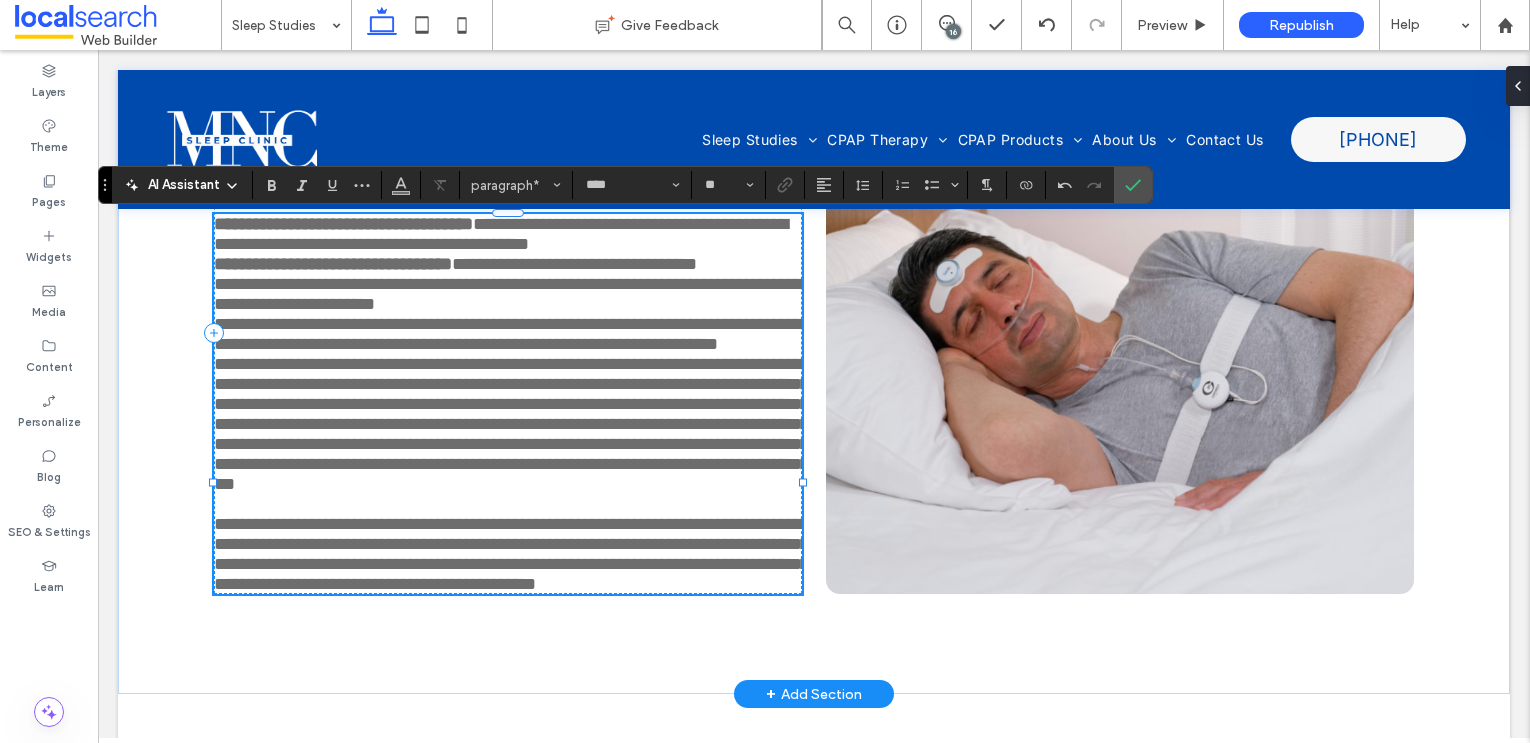 click on "**********" at bounding box center [511, 424] 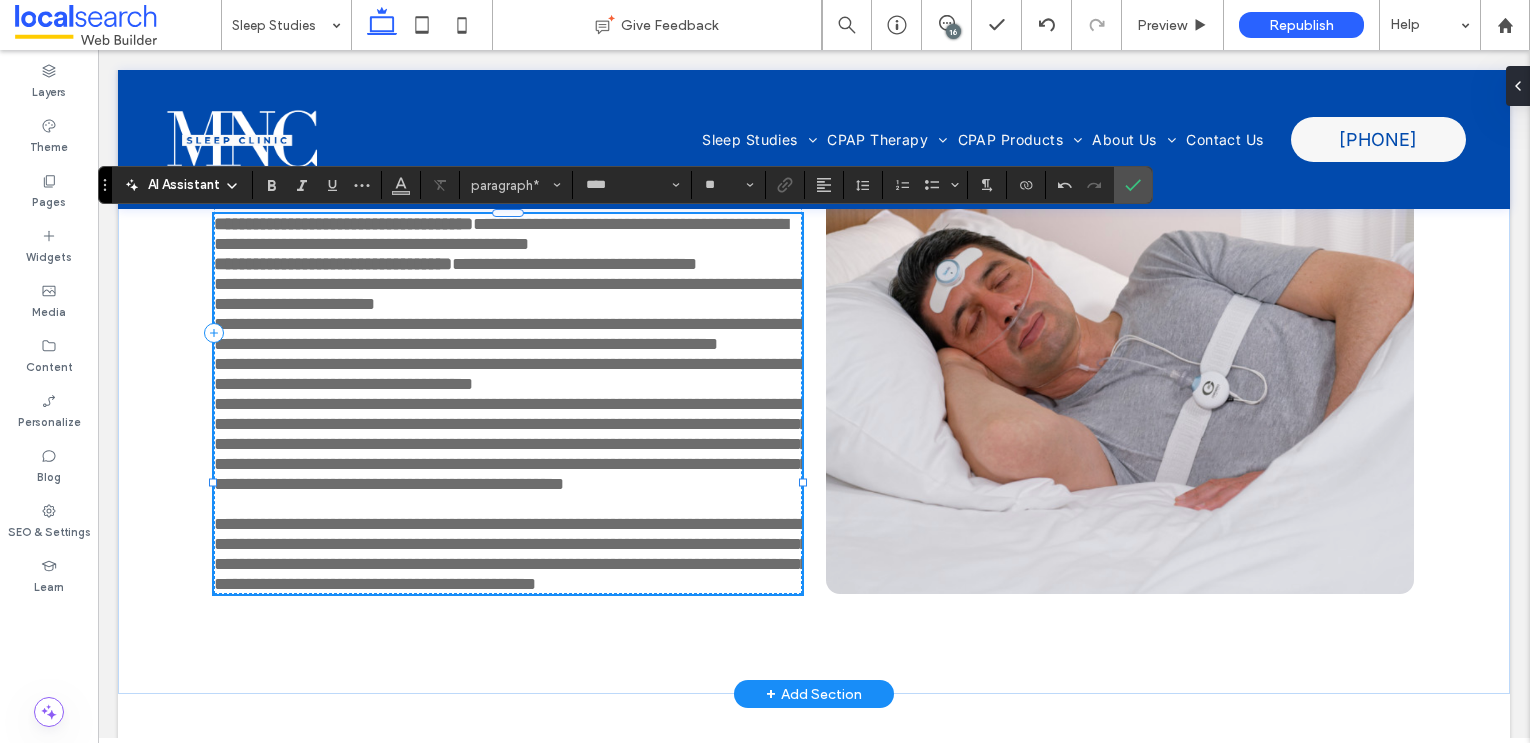 click on "**********" at bounding box center (511, 444) 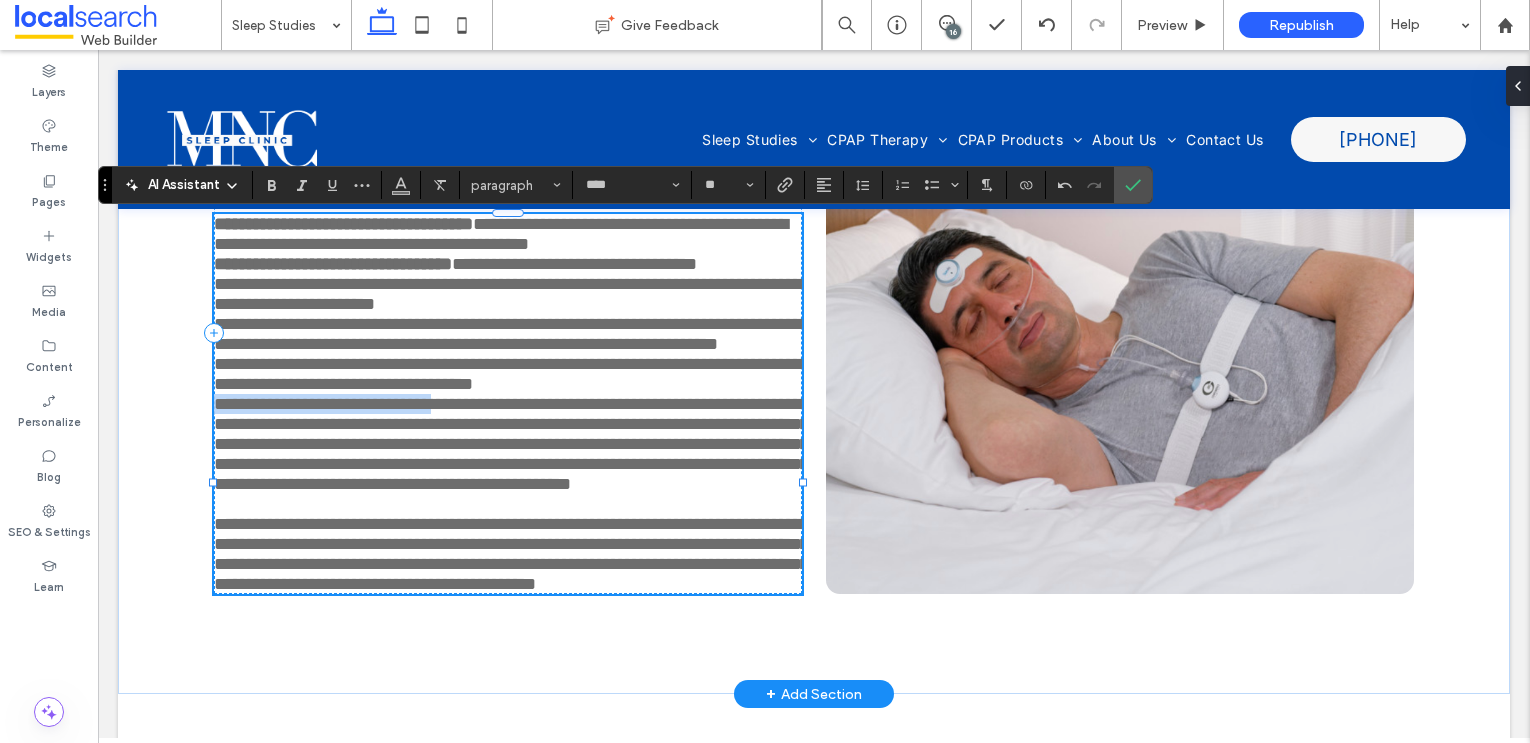 drag, startPoint x: 453, startPoint y: 490, endPoint x: 217, endPoint y: 488, distance: 236.00847 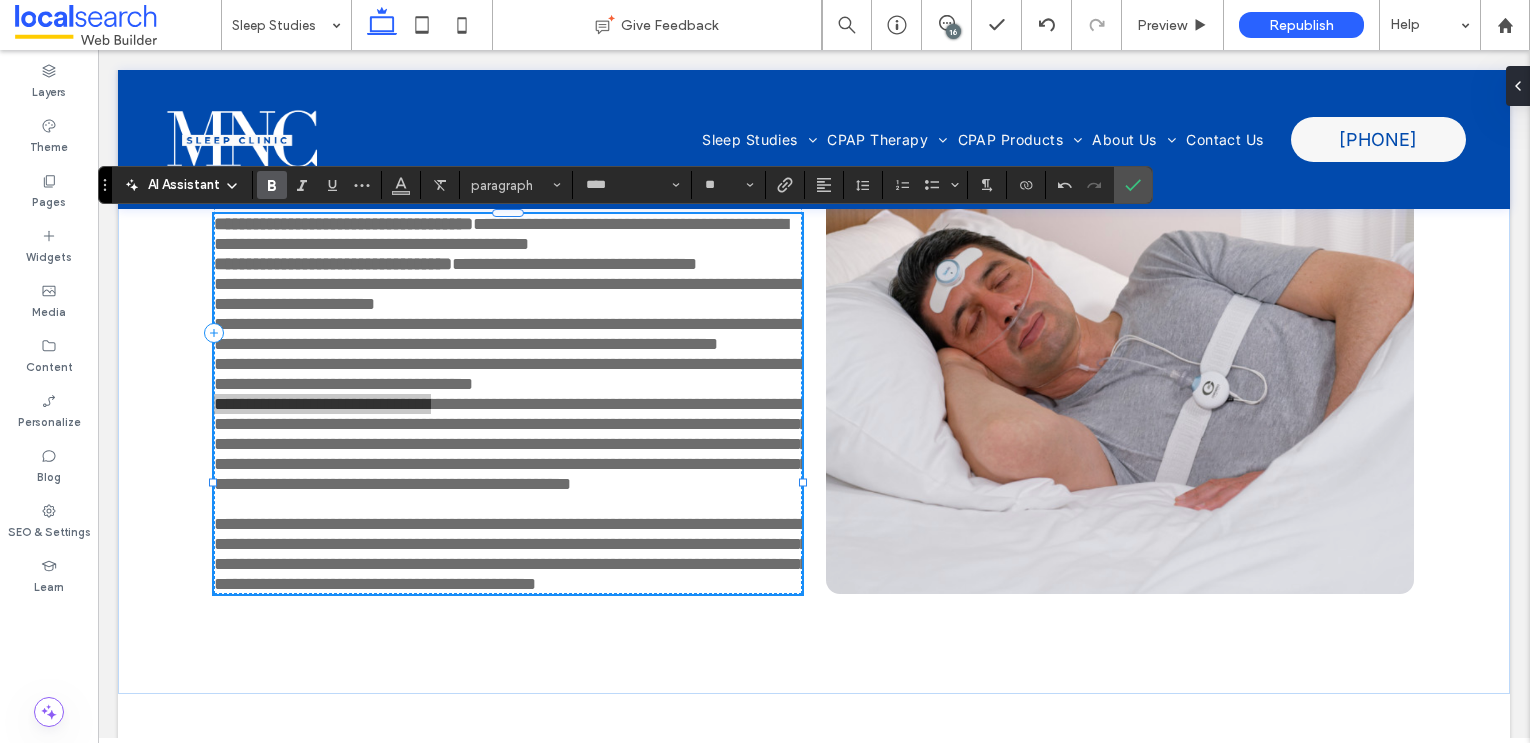 click 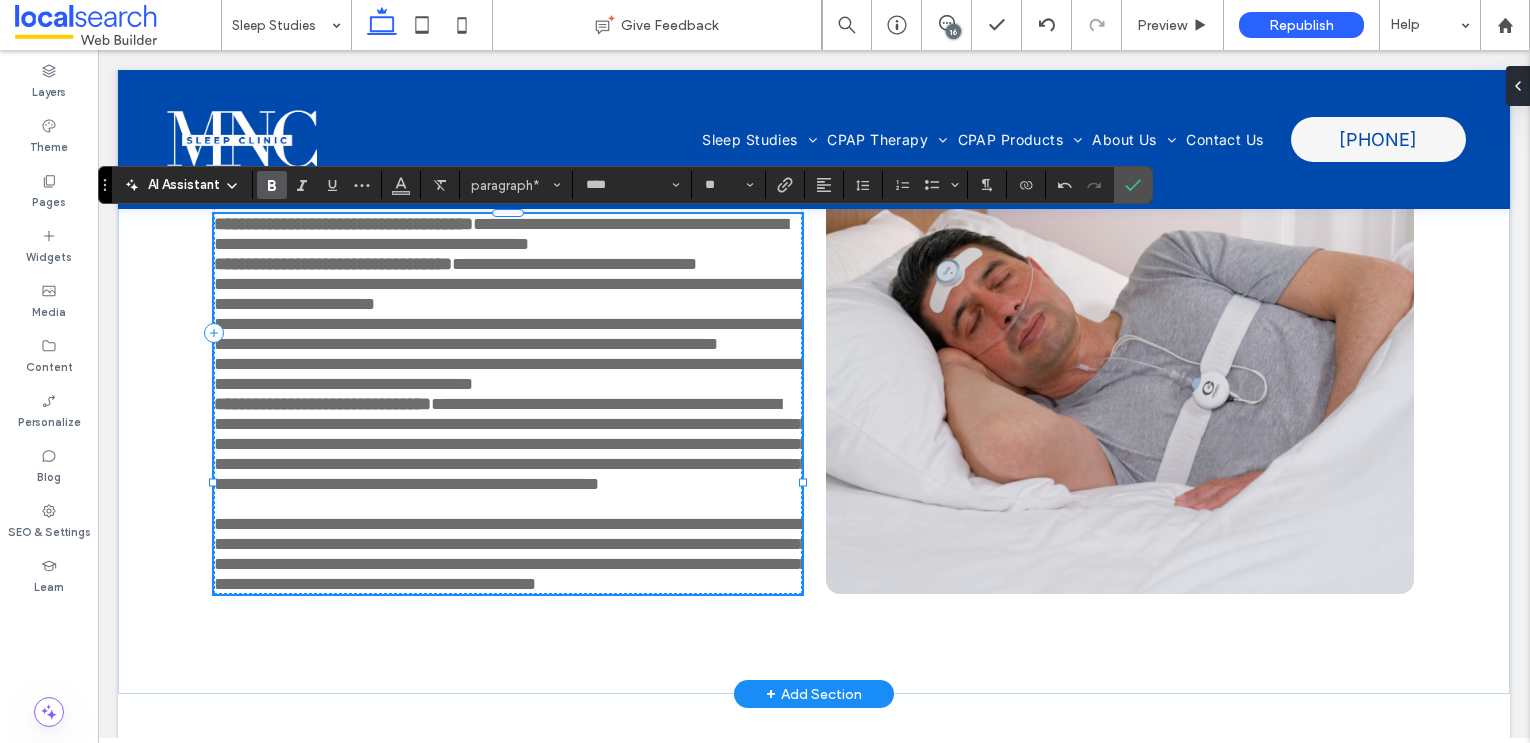 click on "**********" at bounding box center (511, 444) 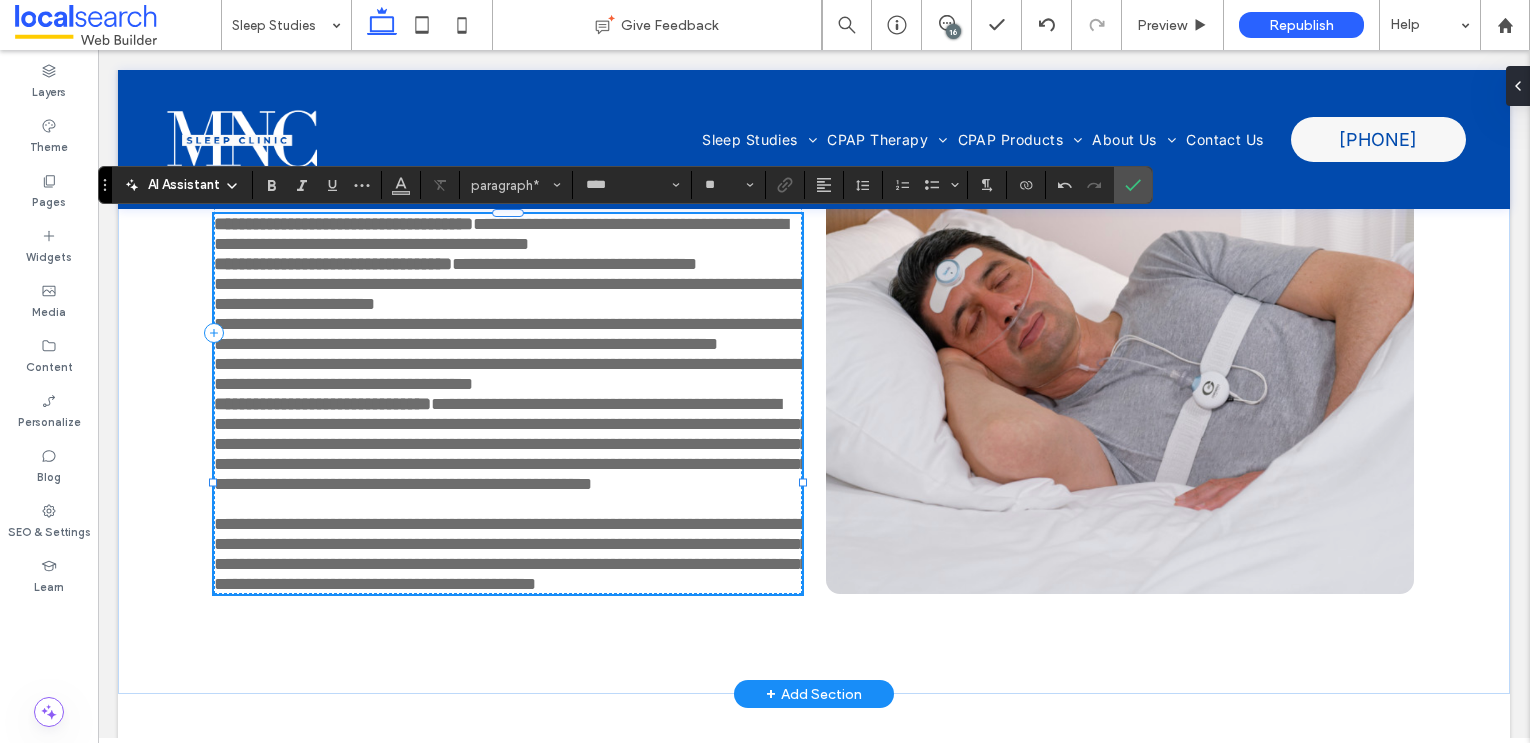 click on "**********" at bounding box center (511, 444) 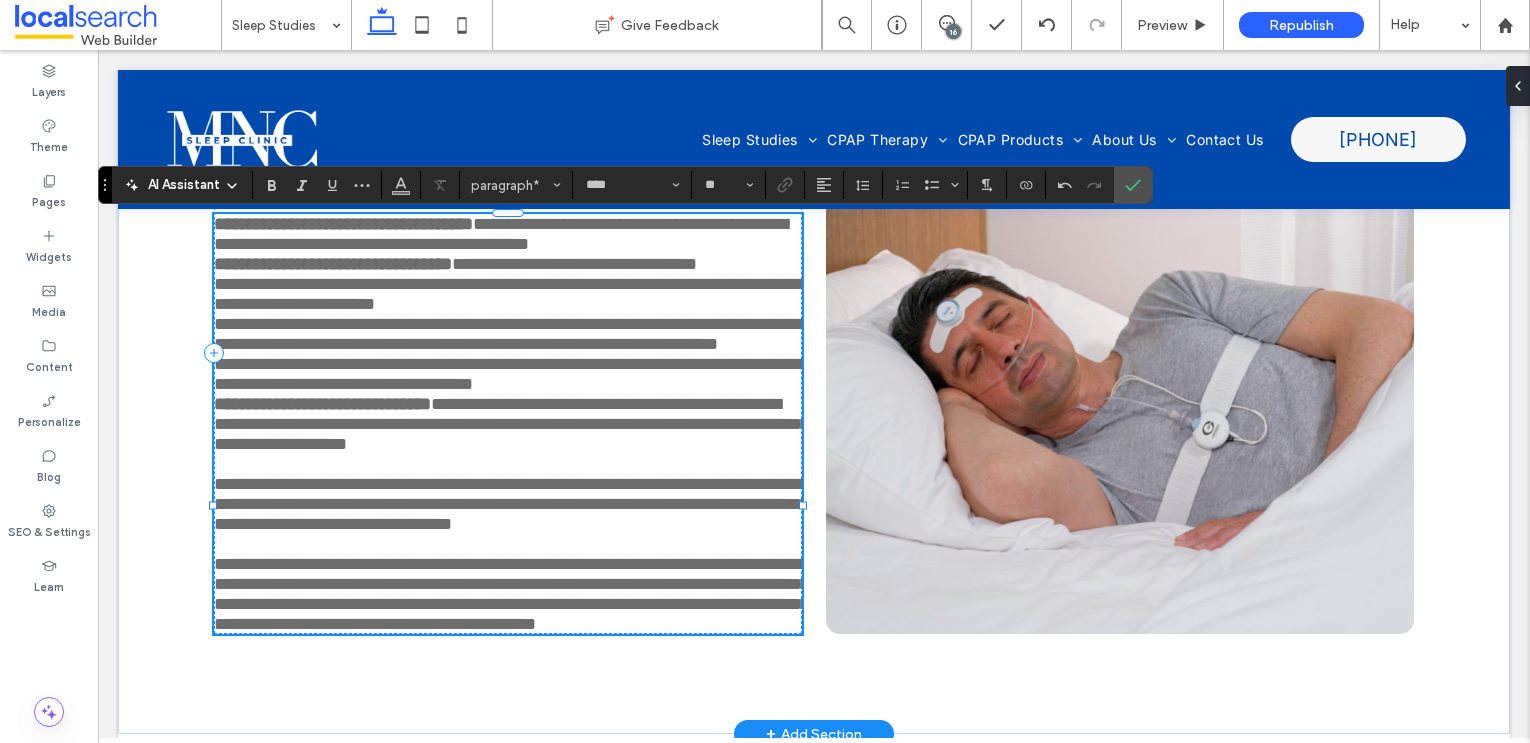 click on "**********" at bounding box center (511, 504) 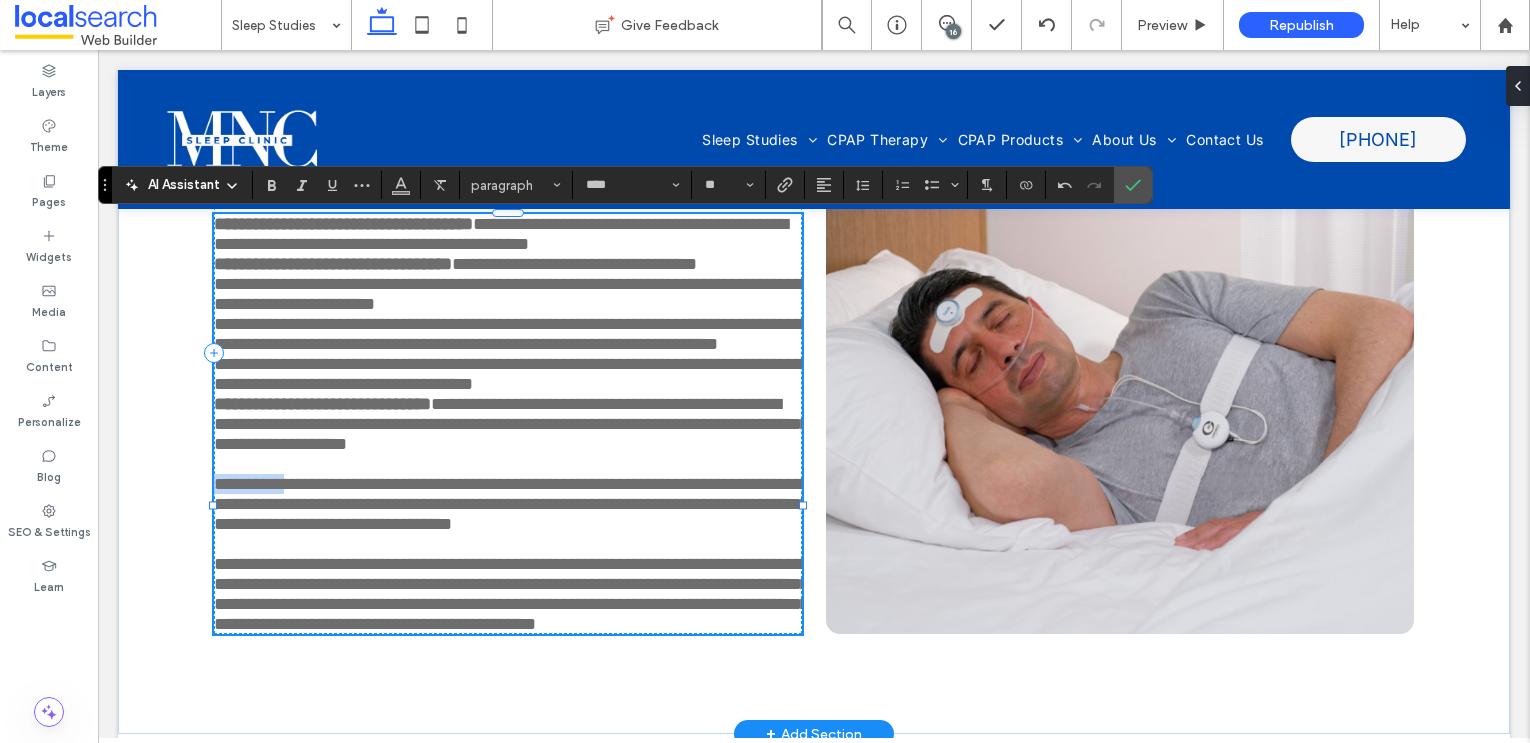 drag, startPoint x: 297, startPoint y: 580, endPoint x: 213, endPoint y: 584, distance: 84.095184 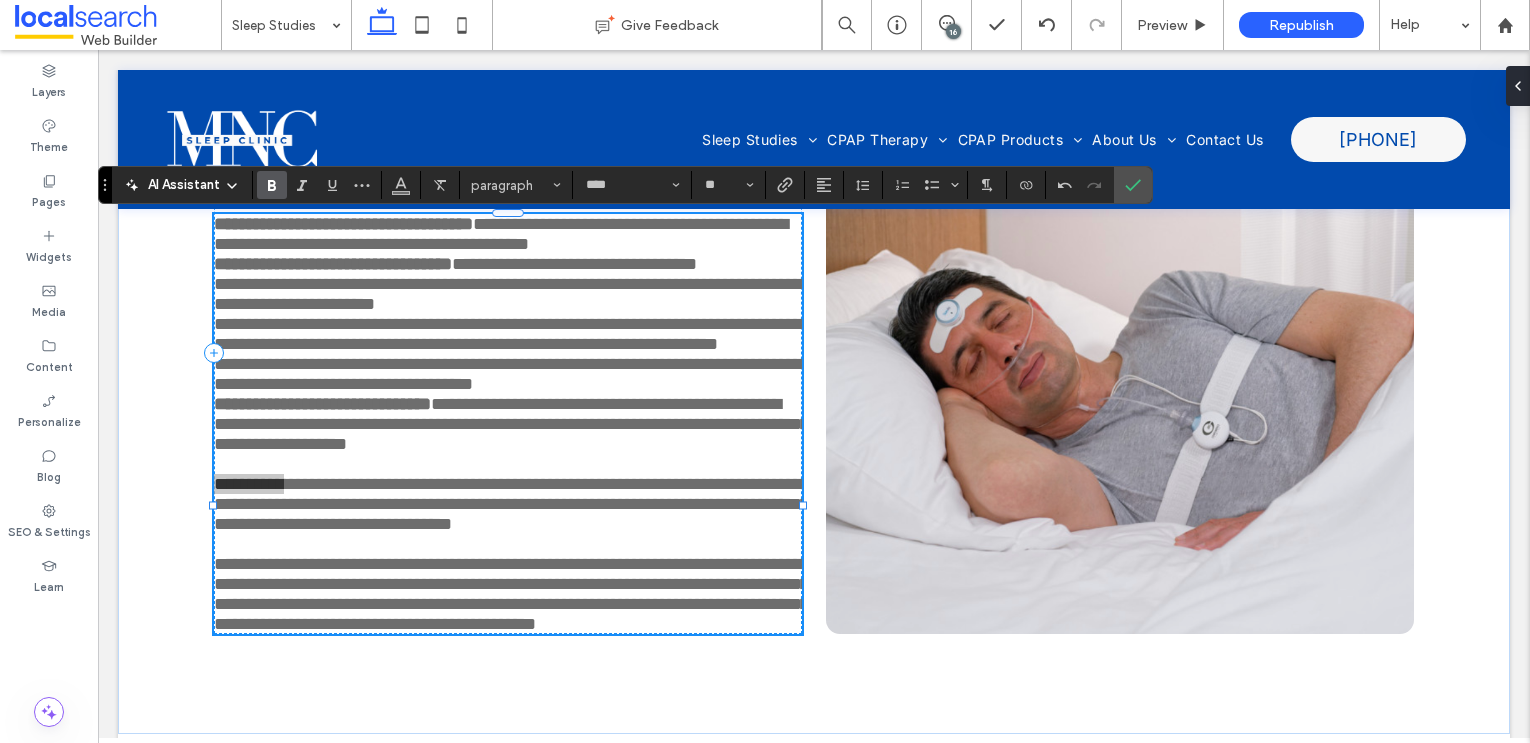 click 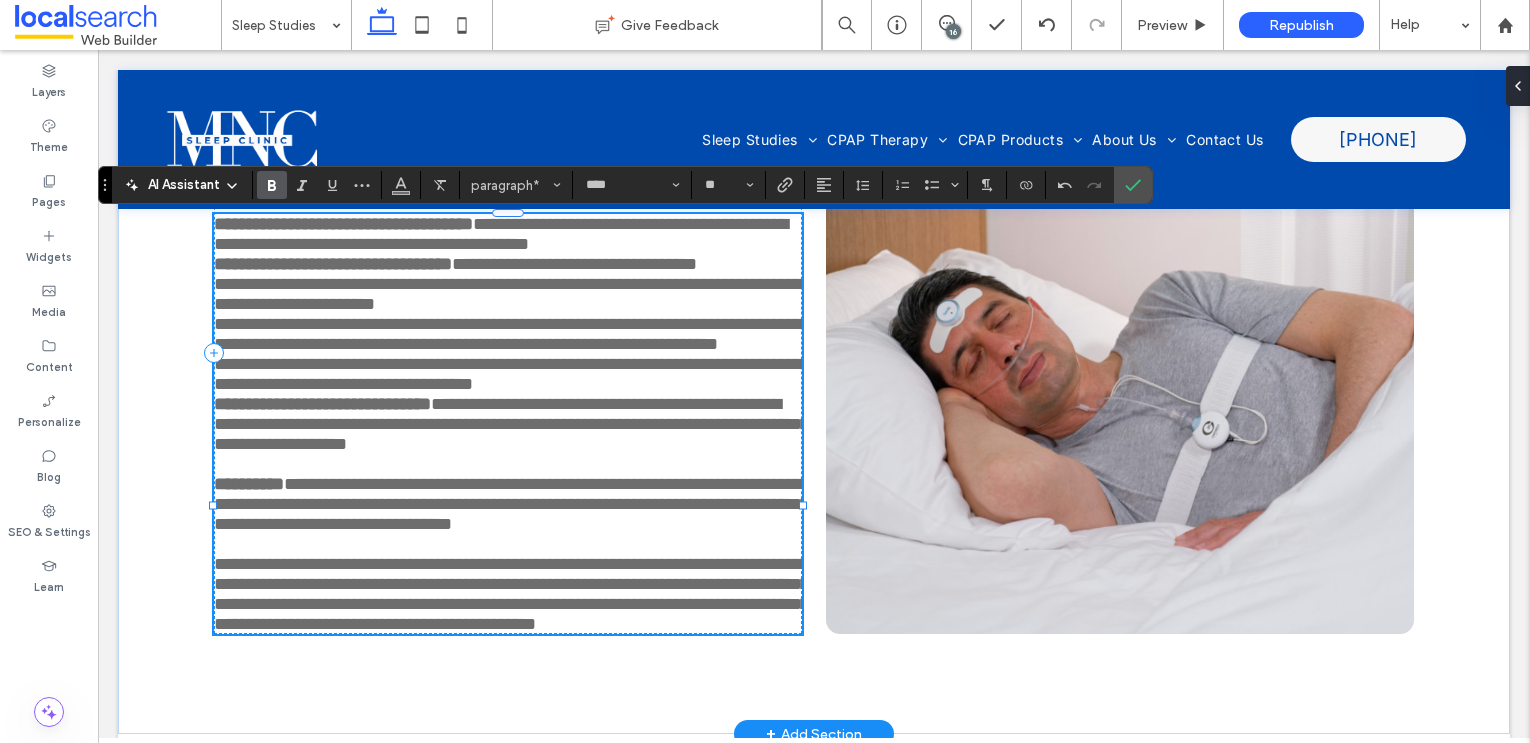 click on "**********" at bounding box center (511, 374) 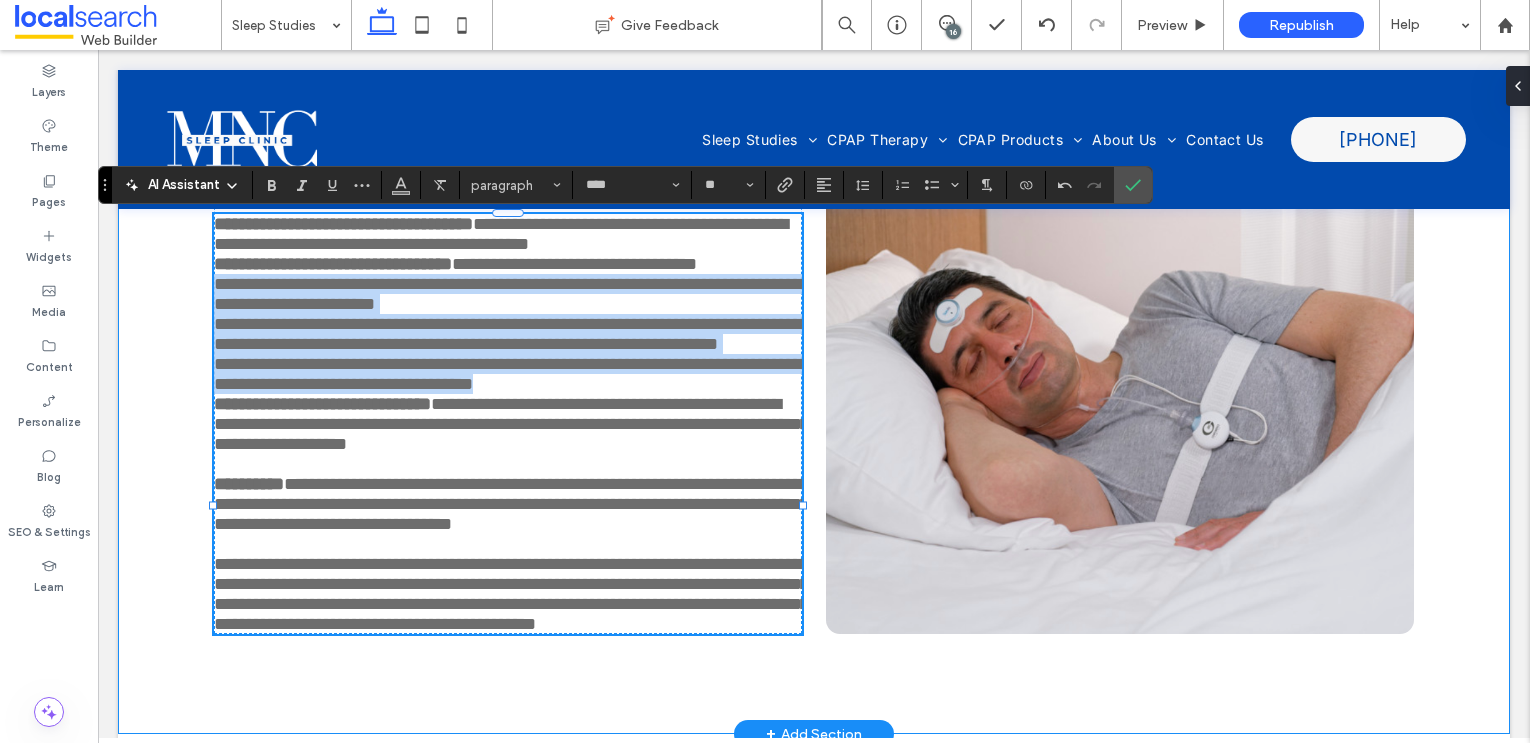 drag, startPoint x: 760, startPoint y: 465, endPoint x: 168, endPoint y: 330, distance: 607.19763 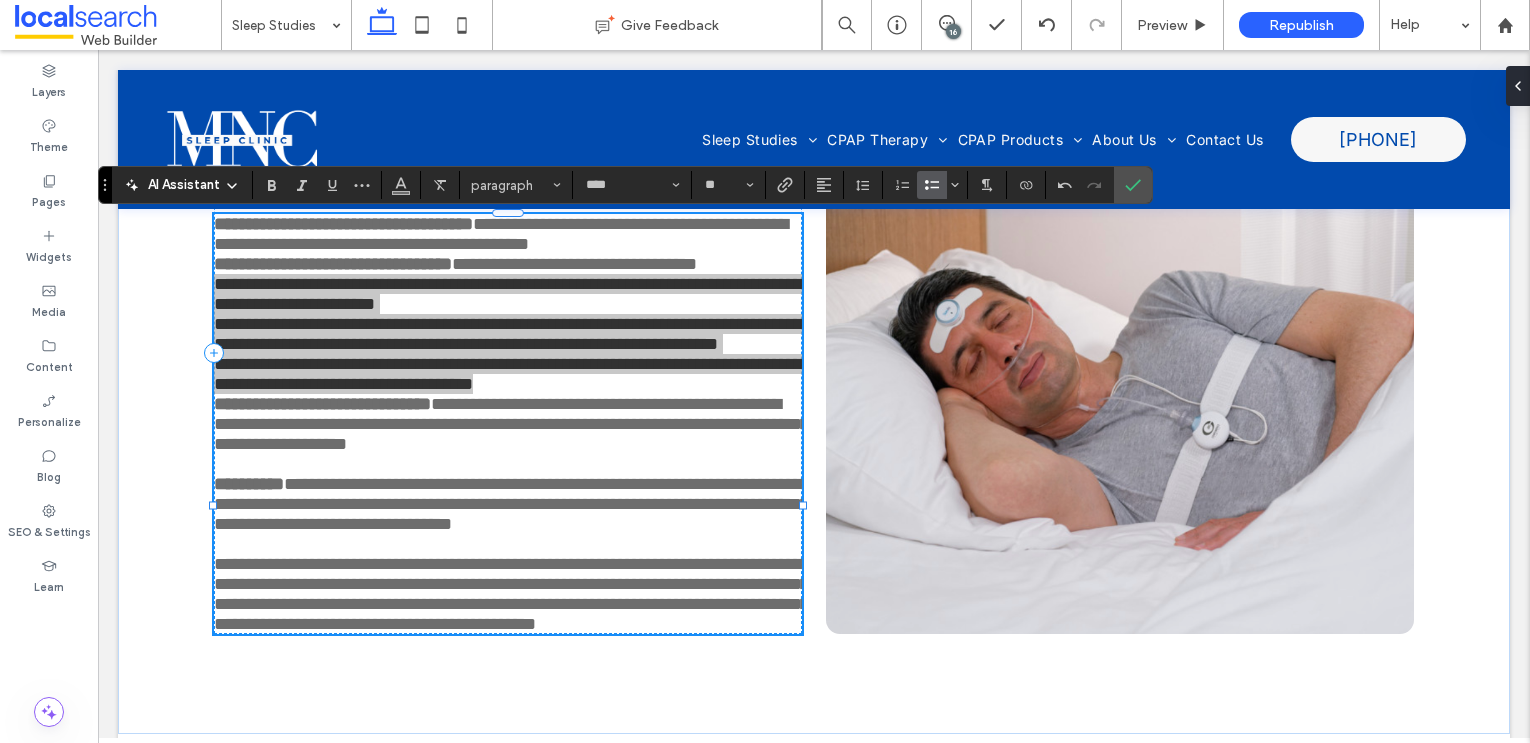 click 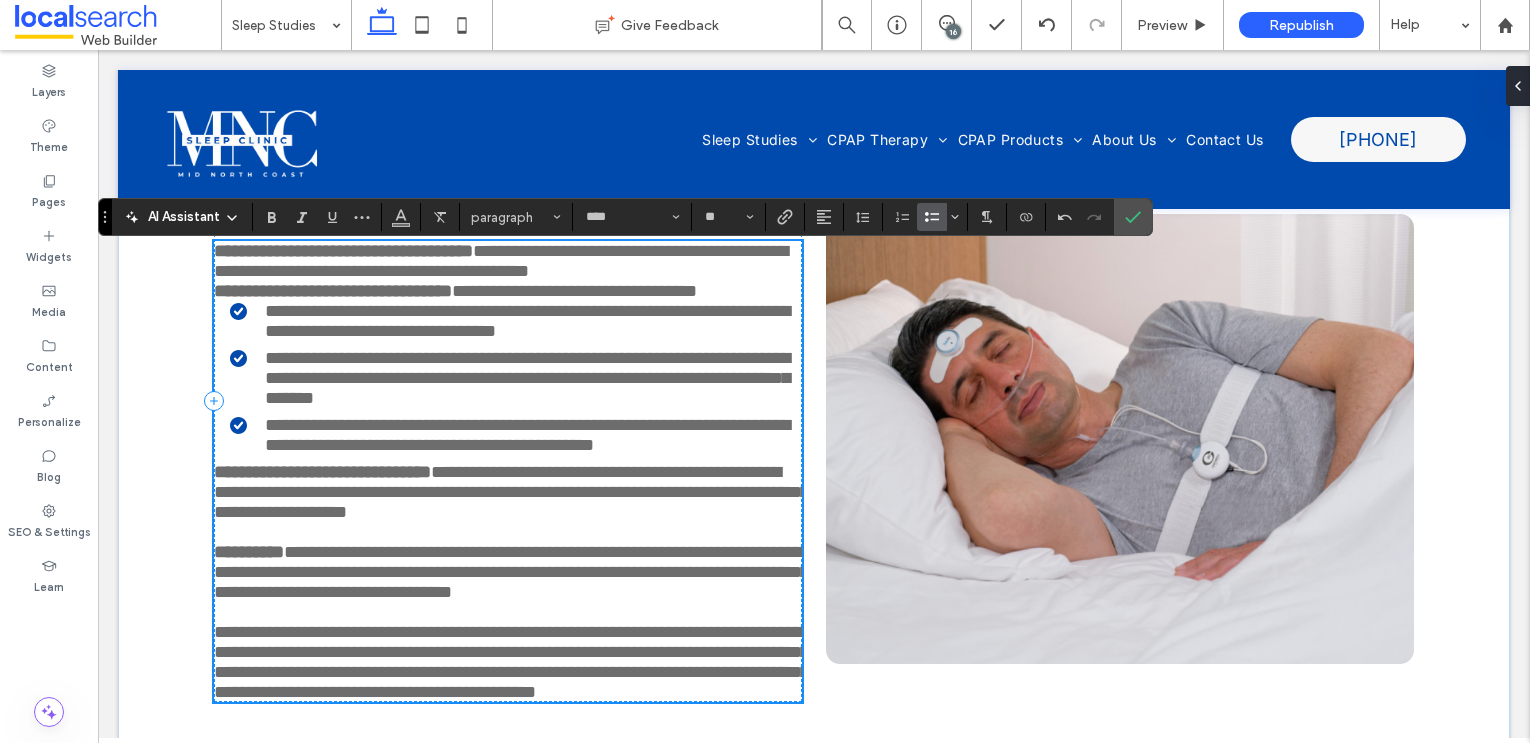 scroll, scrollTop: 4375, scrollLeft: 0, axis: vertical 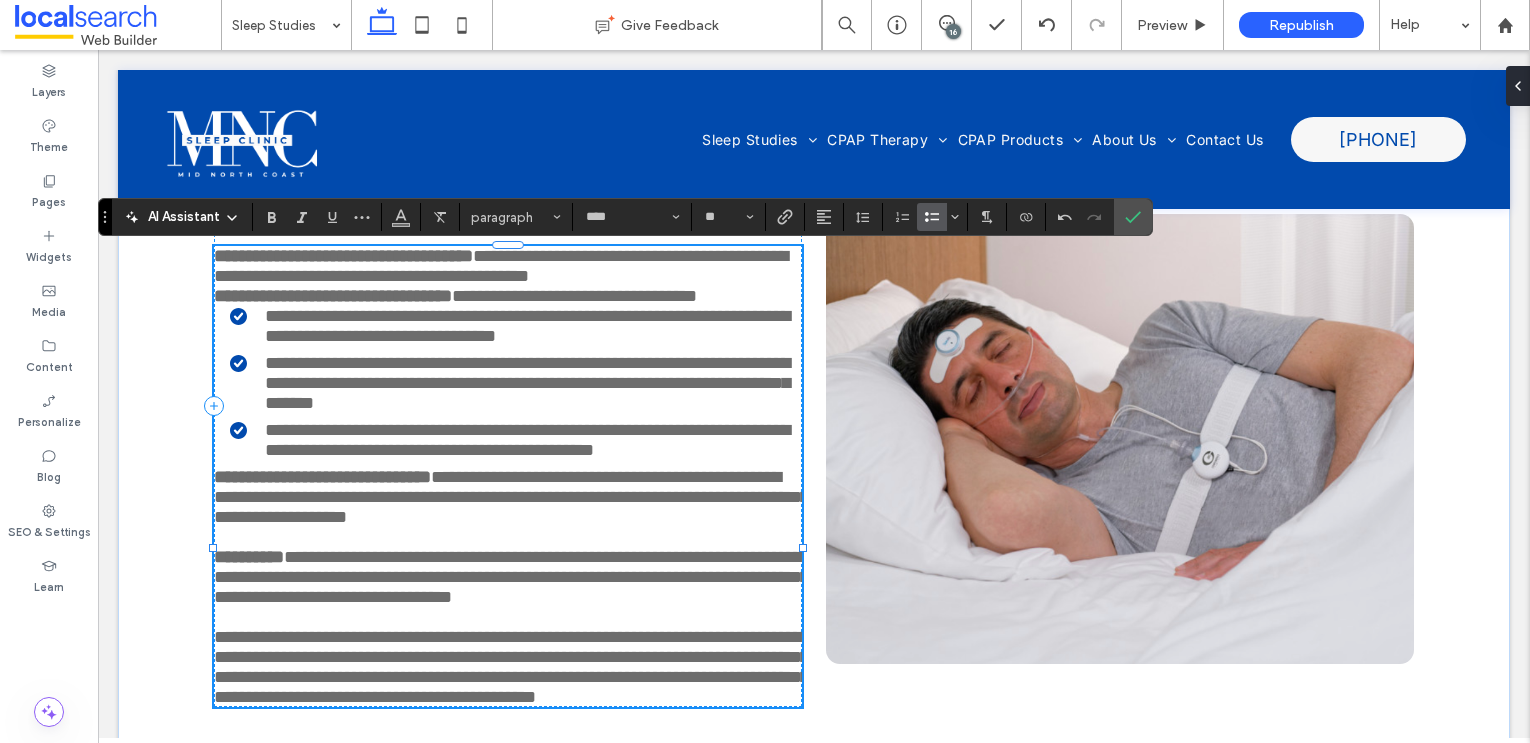 click at bounding box center (508, 537) 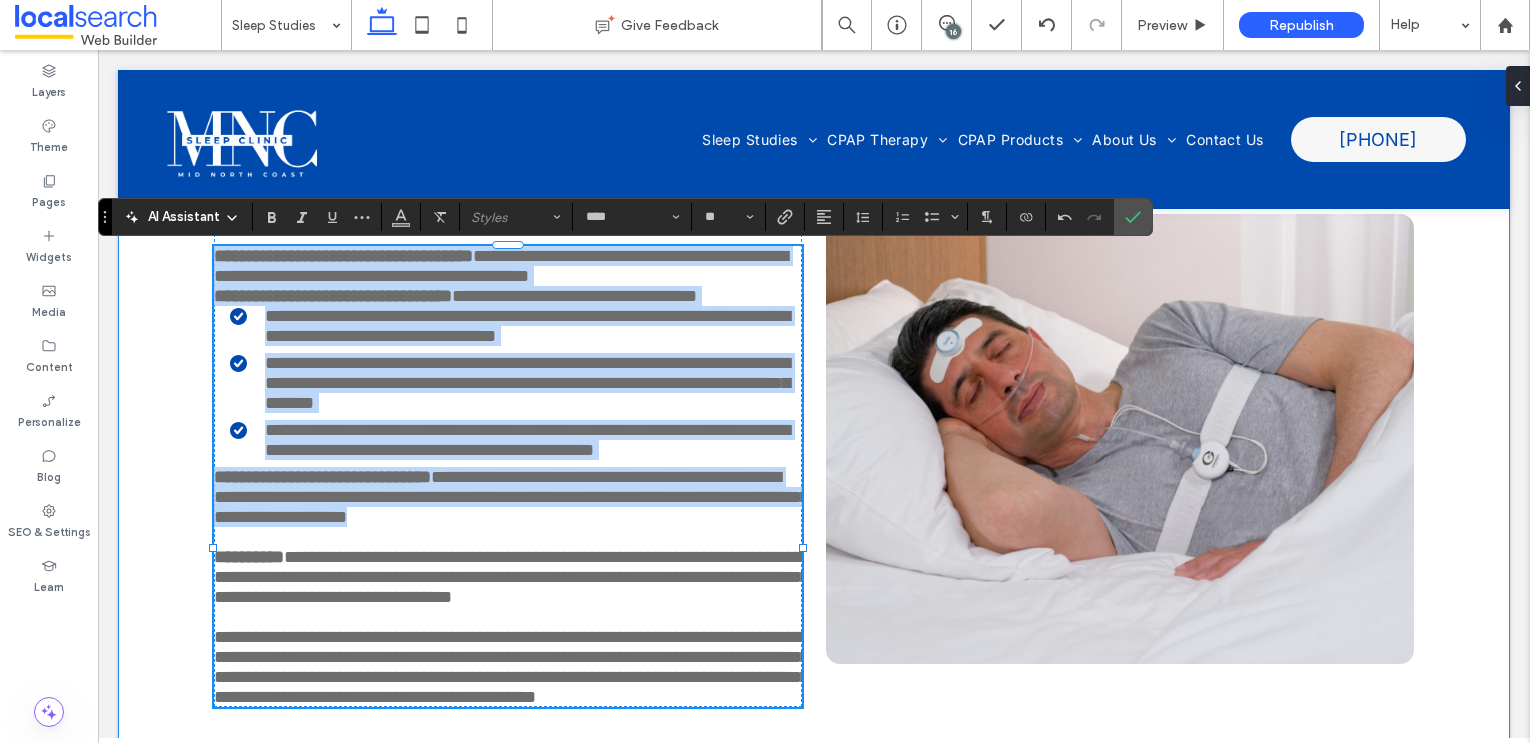 drag, startPoint x: 686, startPoint y: 589, endPoint x: 161, endPoint y: 268, distance: 615.35846 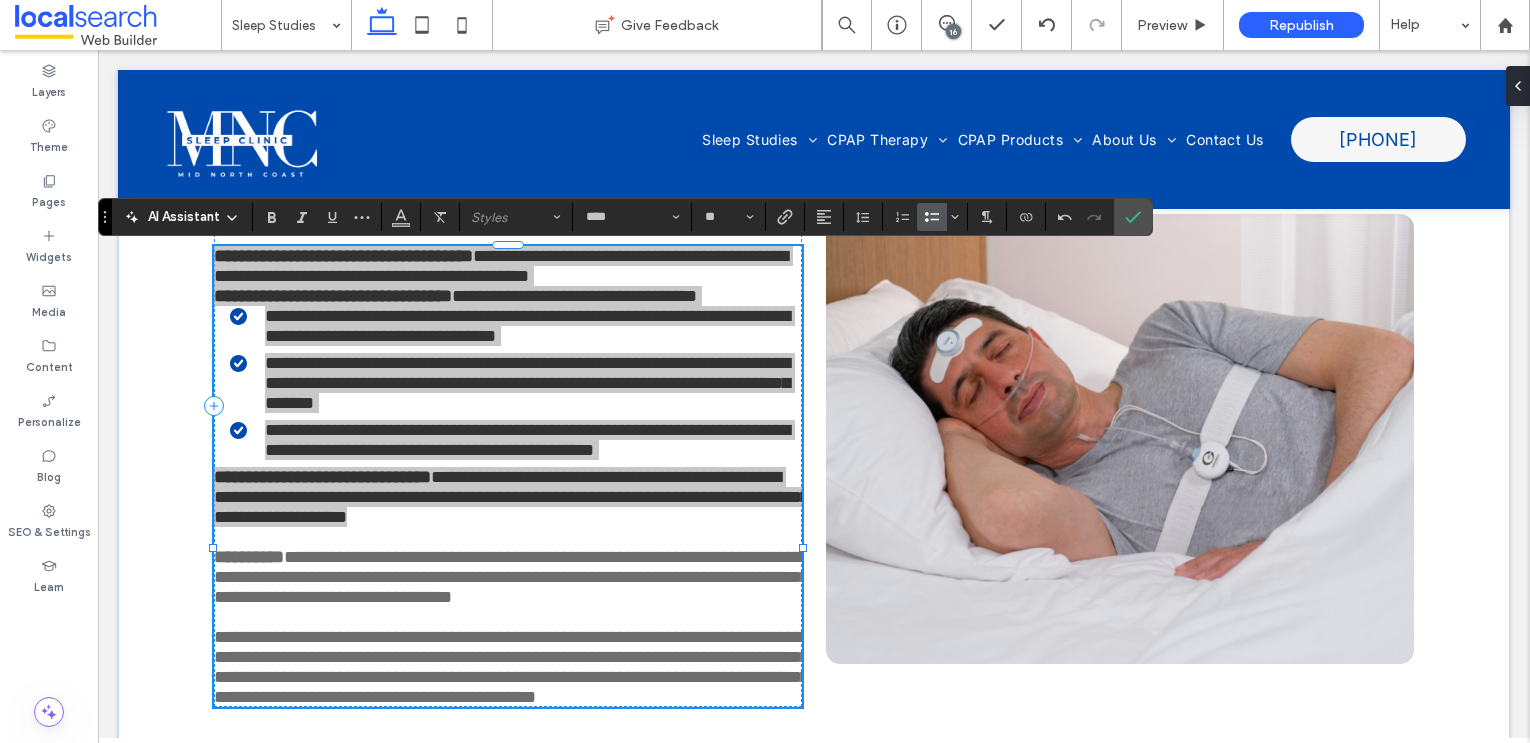 click 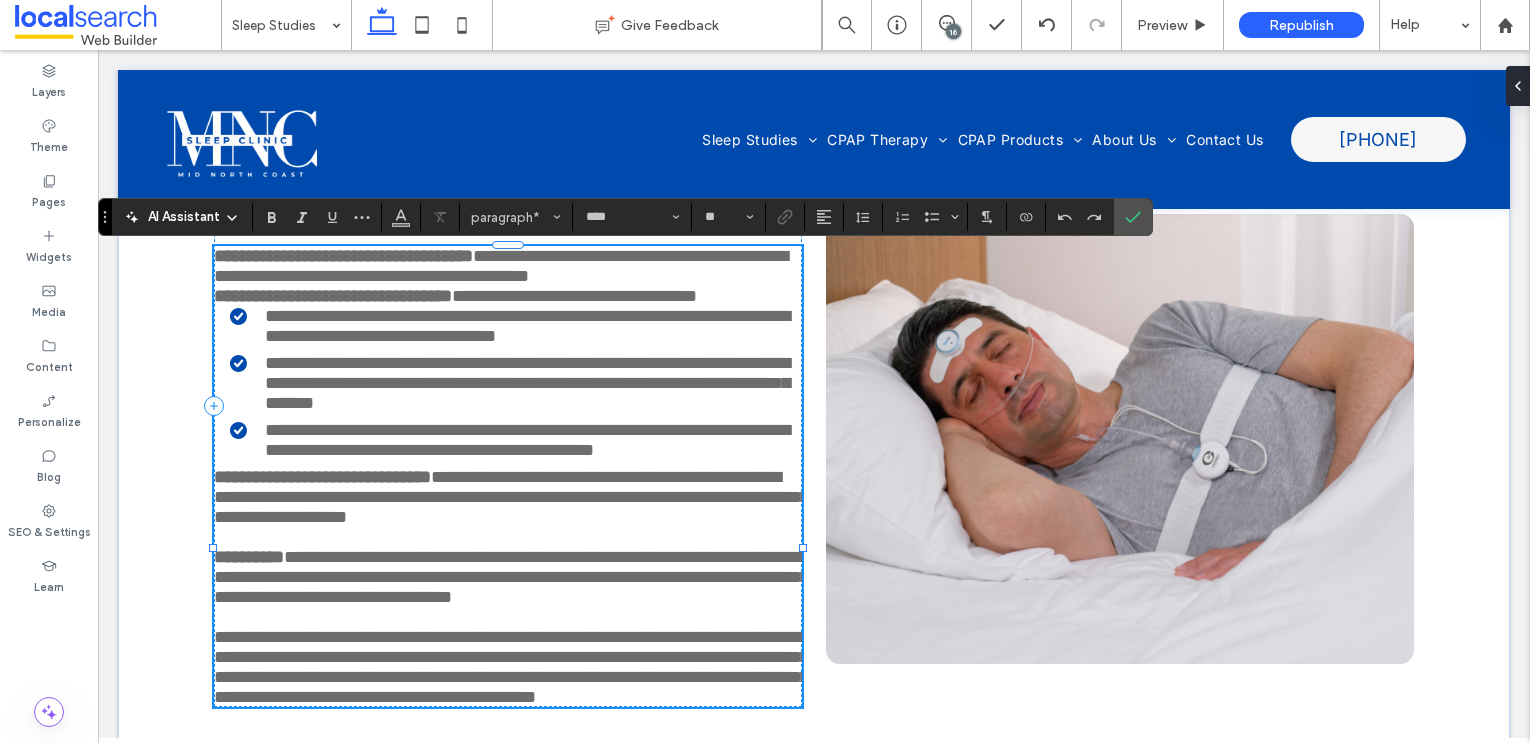 click on "**********" at bounding box center (508, 296) 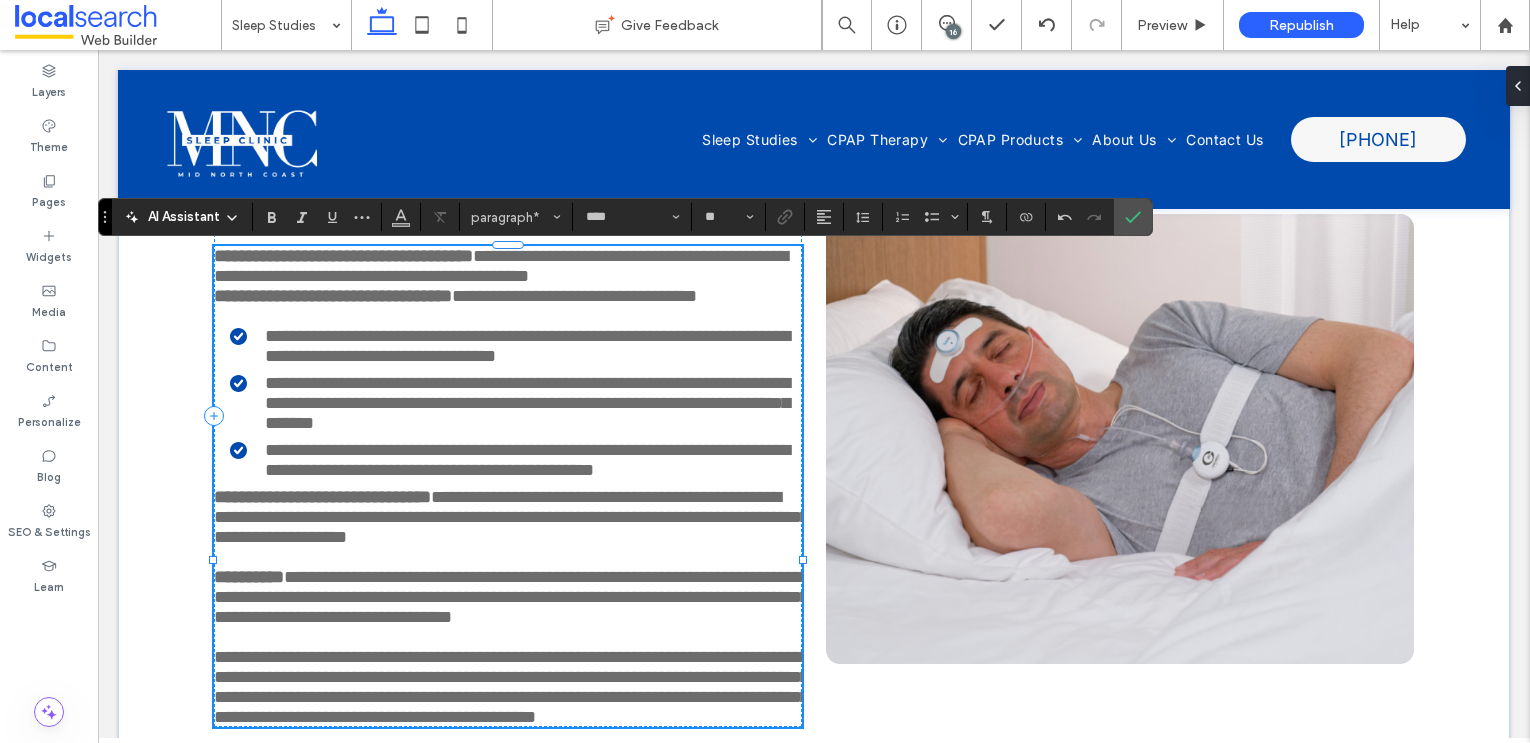 click on "**********" at bounding box center (527, 460) 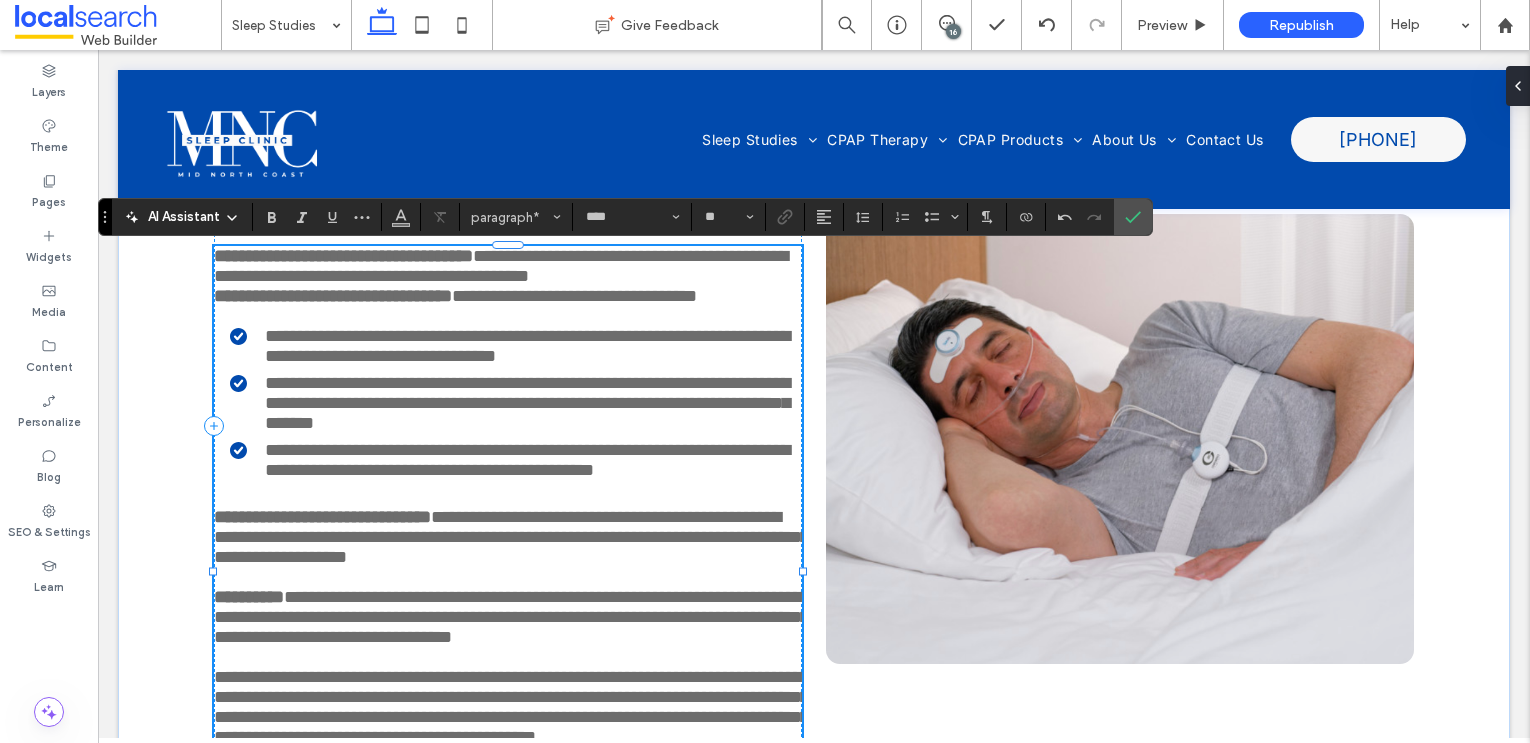 click on "**********" at bounding box center [508, 266] 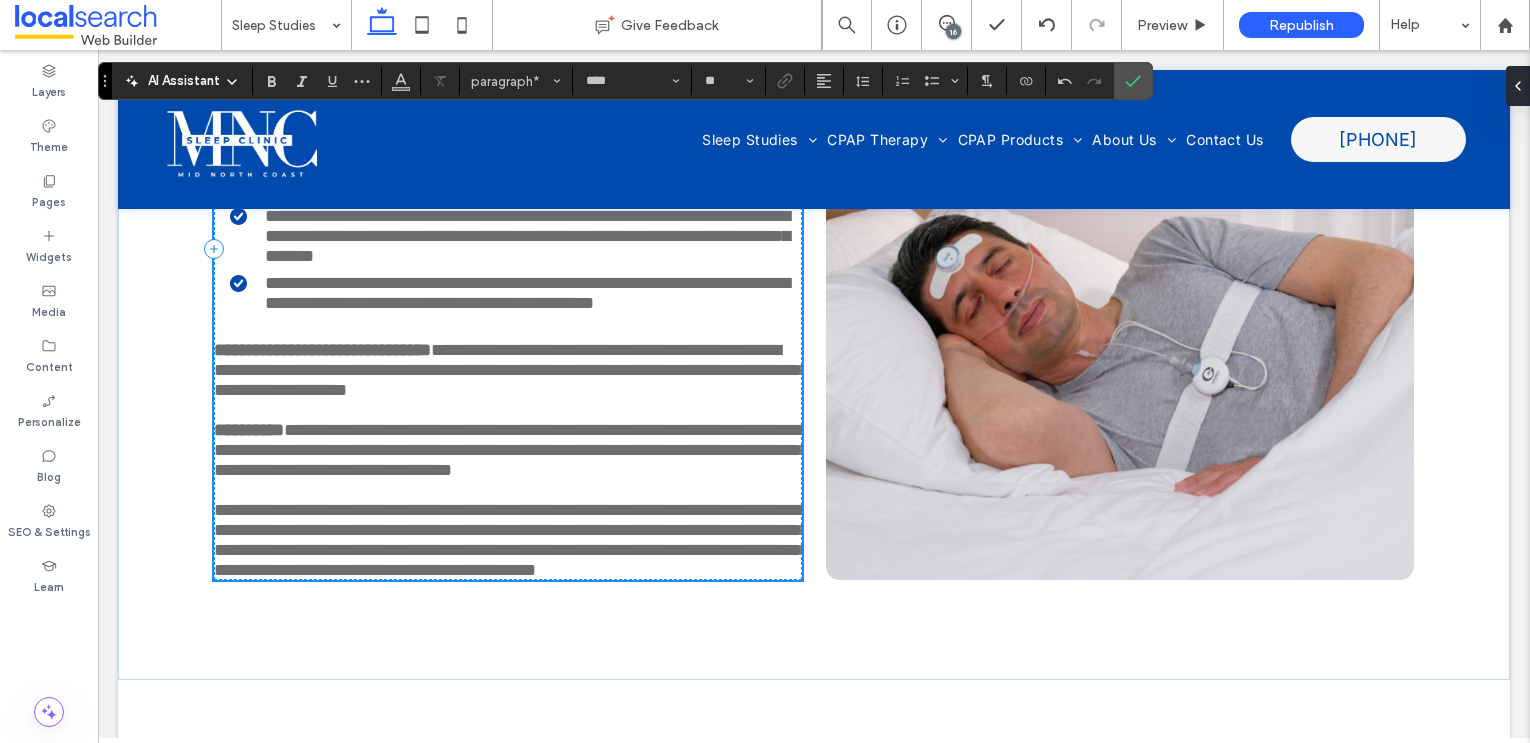 scroll, scrollTop: 4563, scrollLeft: 0, axis: vertical 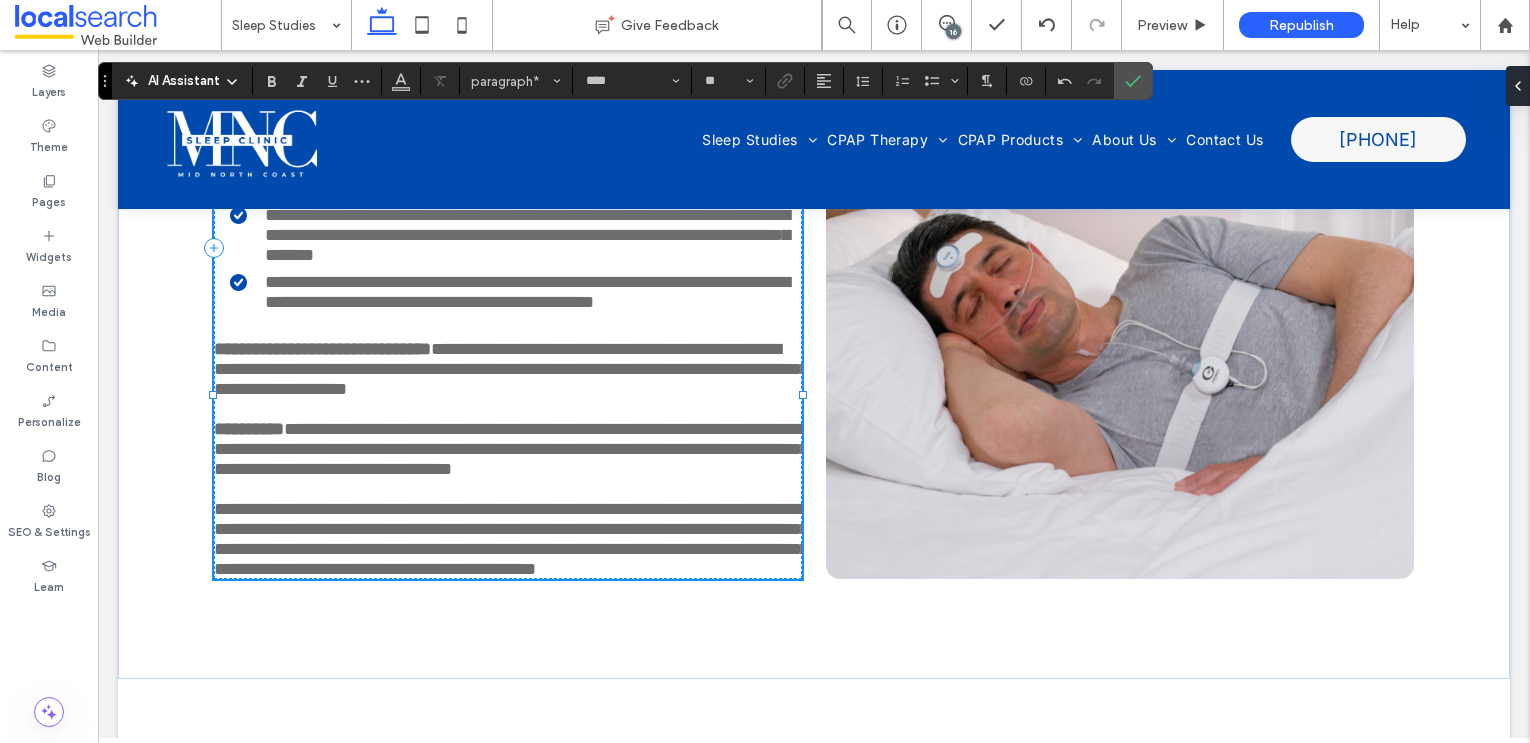 click on "**********" at bounding box center (511, 449) 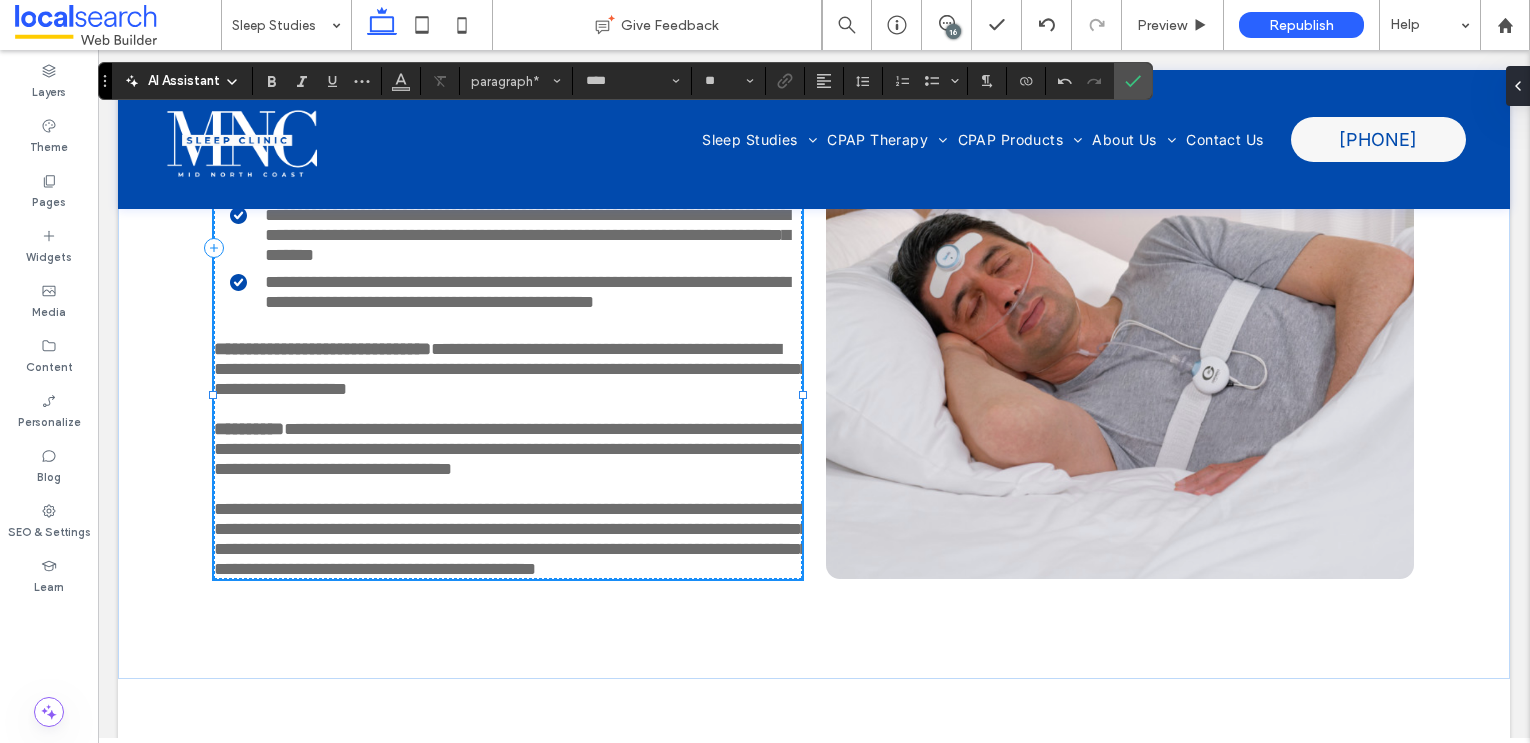 click on "**********" at bounding box center [511, 449] 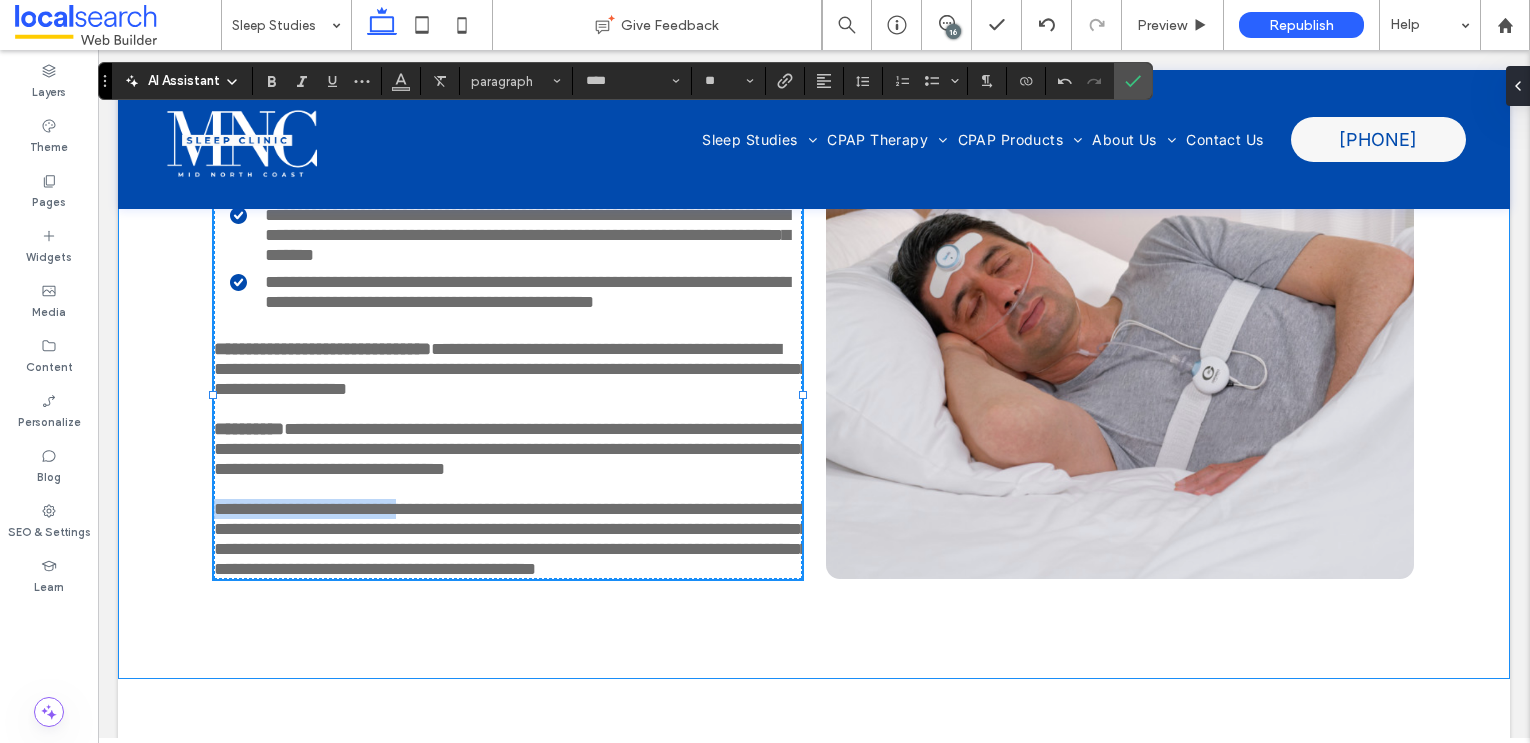 drag, startPoint x: 437, startPoint y: 635, endPoint x: 202, endPoint y: 635, distance: 235 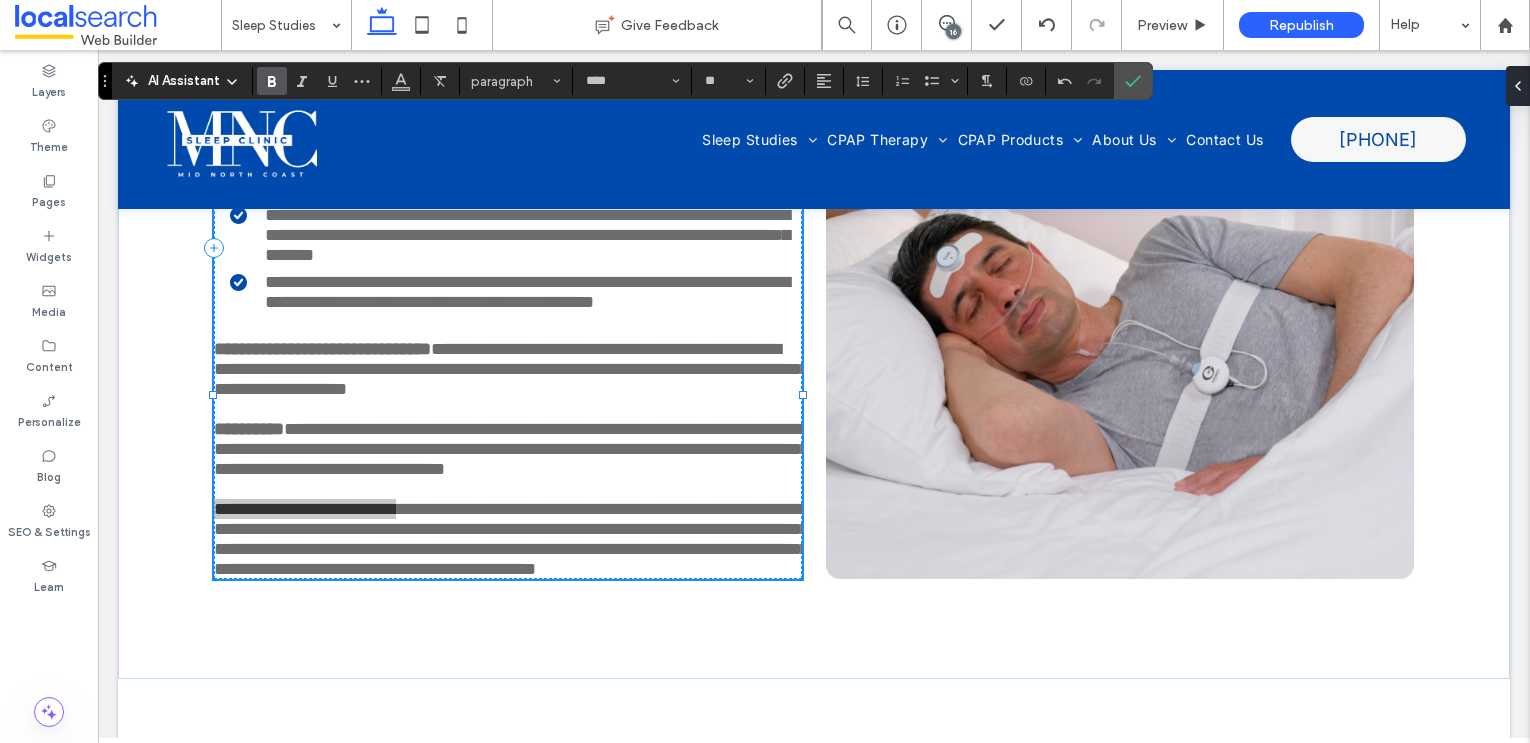 click 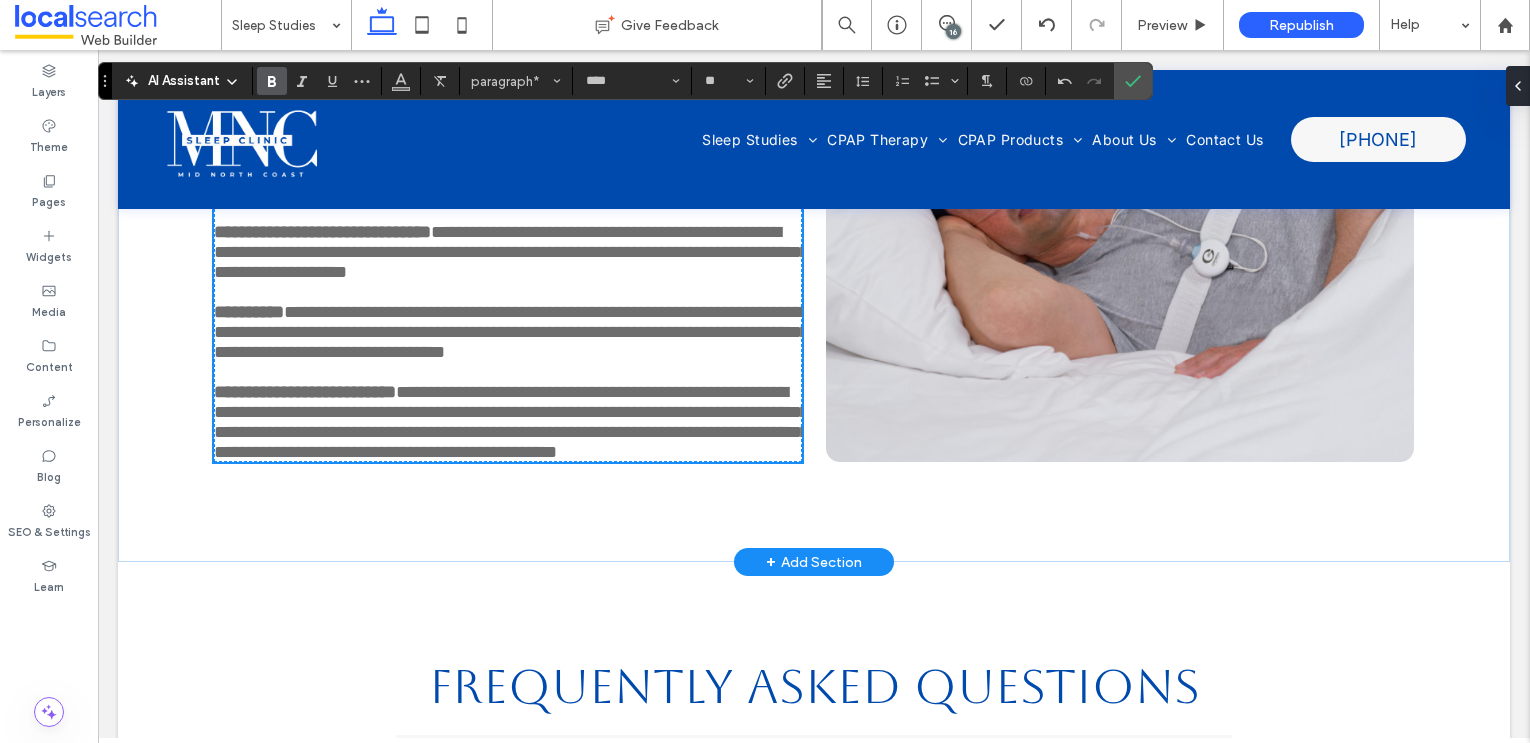 scroll, scrollTop: 4696, scrollLeft: 0, axis: vertical 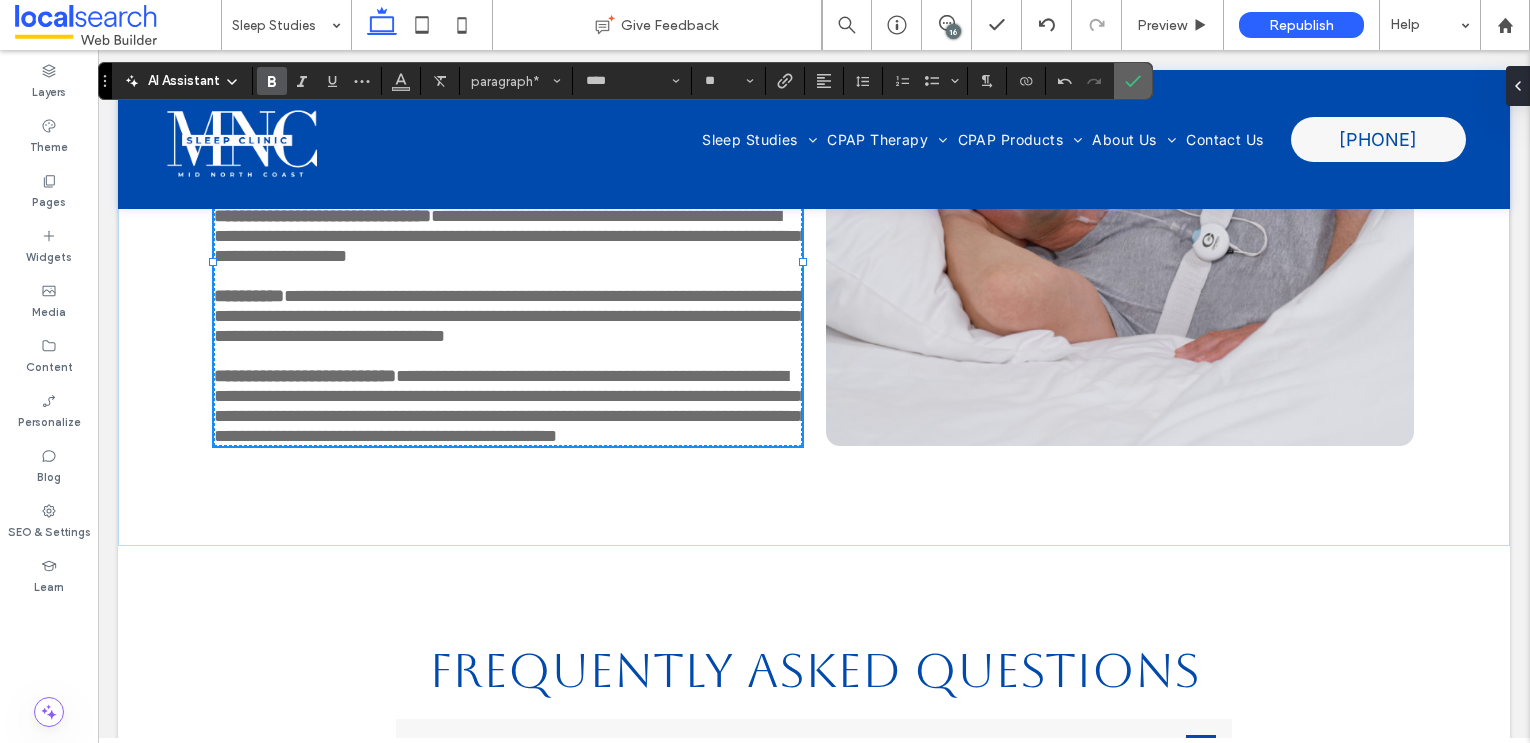 click 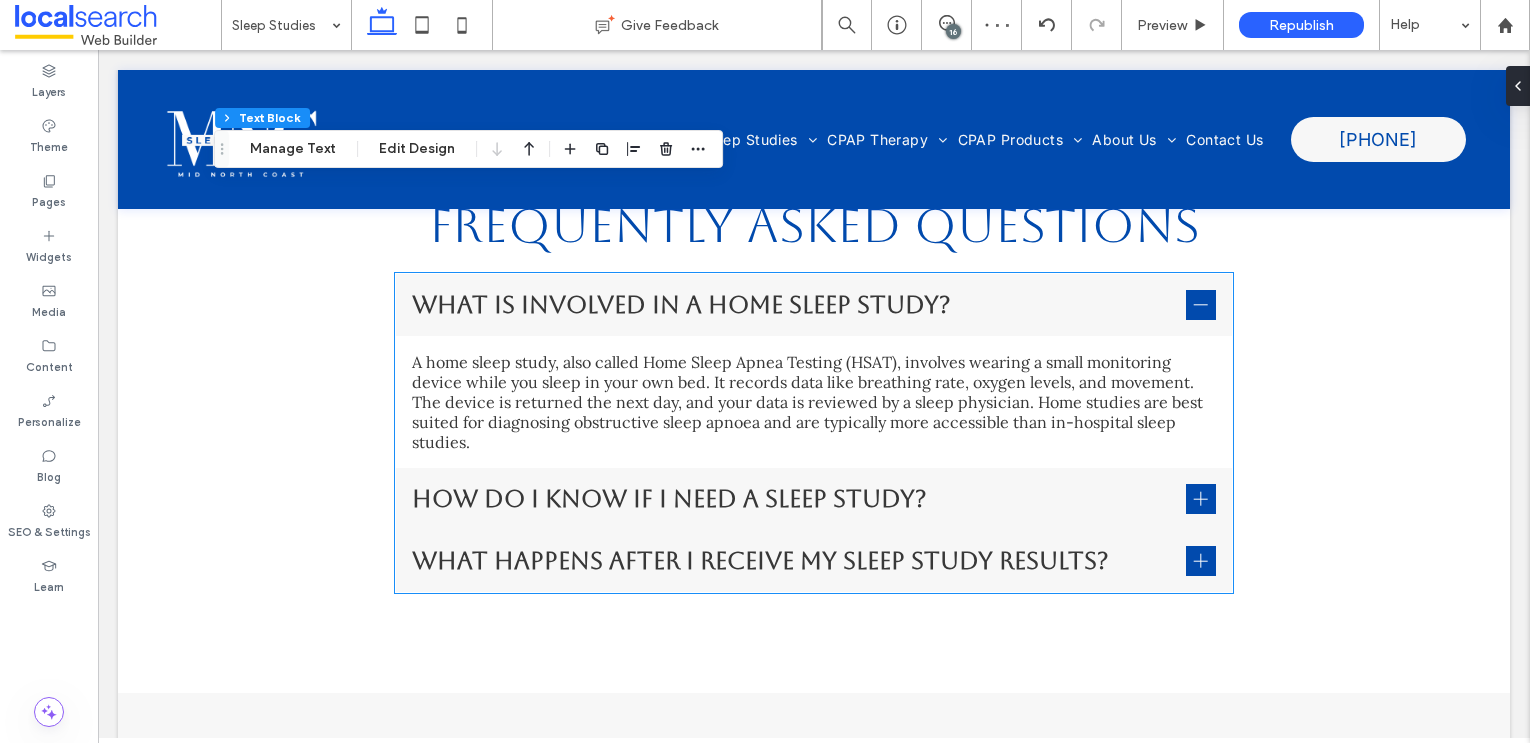 scroll, scrollTop: 5287, scrollLeft: 0, axis: vertical 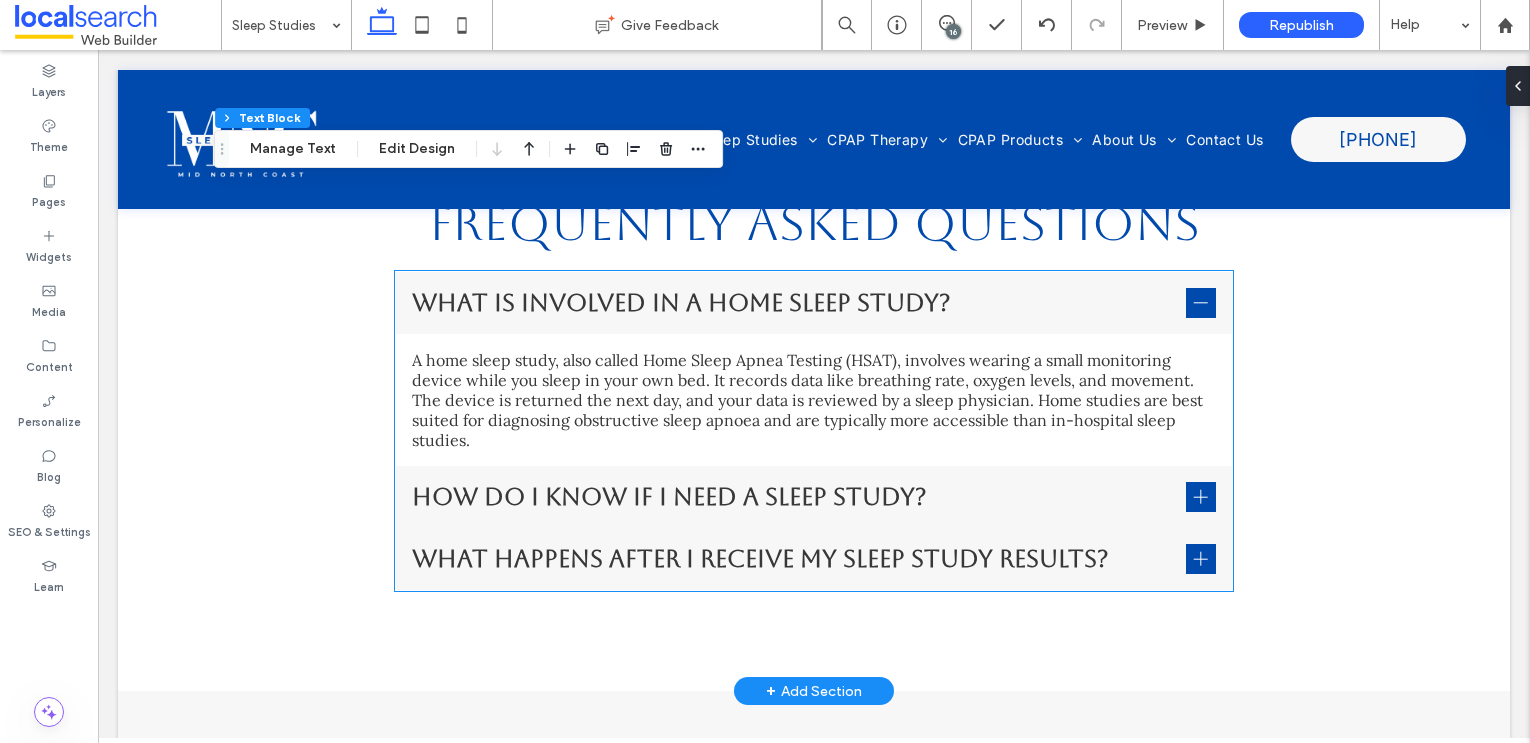 click on "What is involved in a home sleep study?" at bounding box center (795, 303) 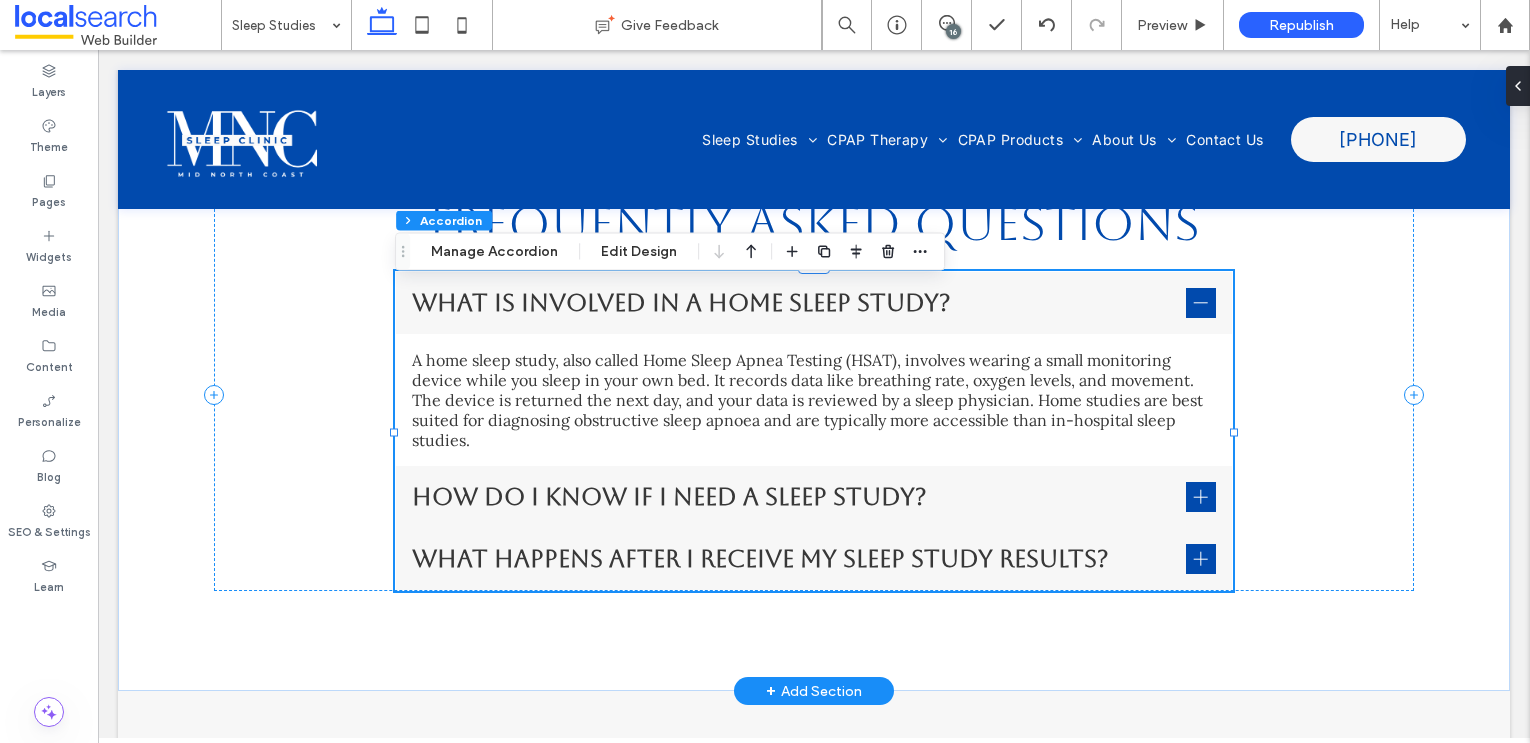 click on "What is involved in a home sleep study?" at bounding box center (795, 303) 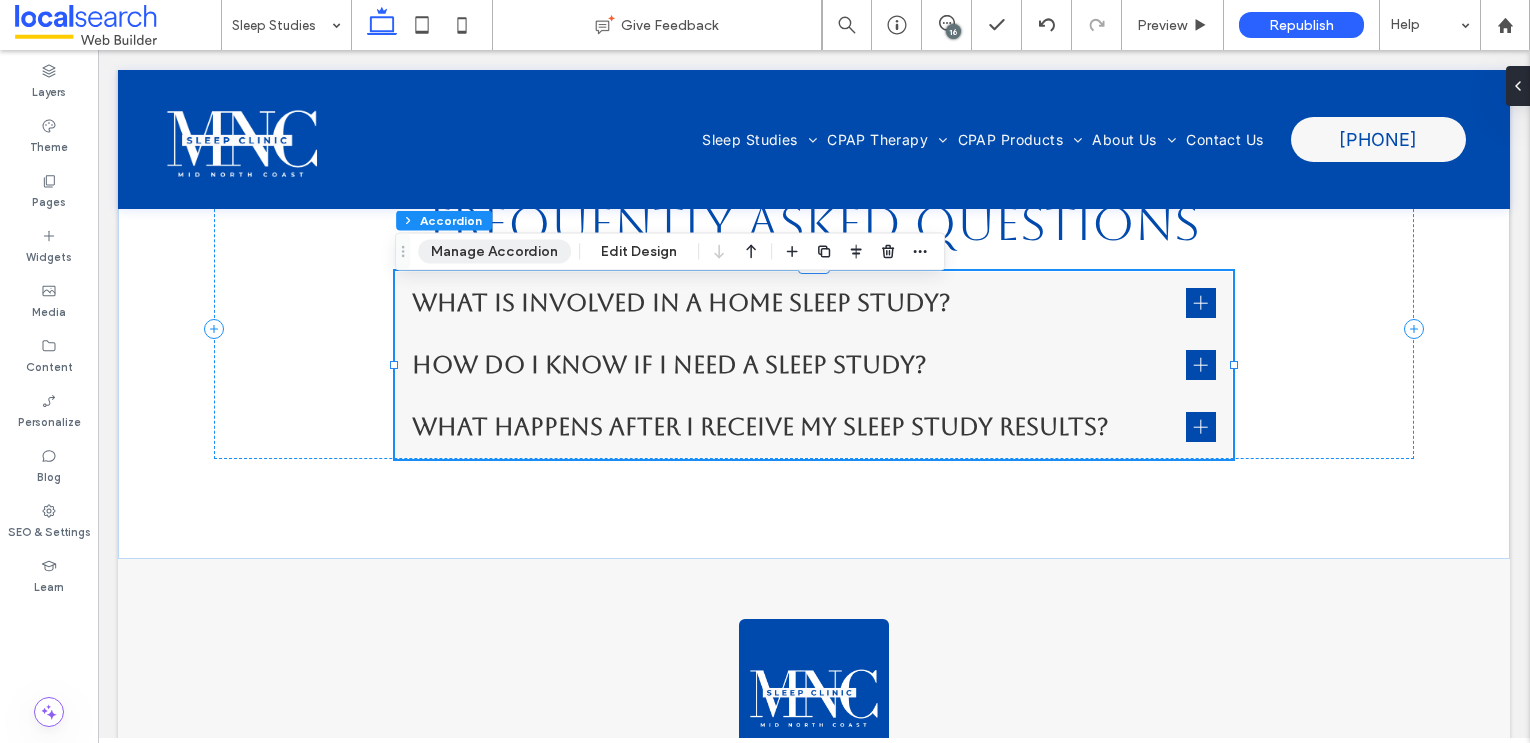 click on "Manage Accordion" at bounding box center (494, 252) 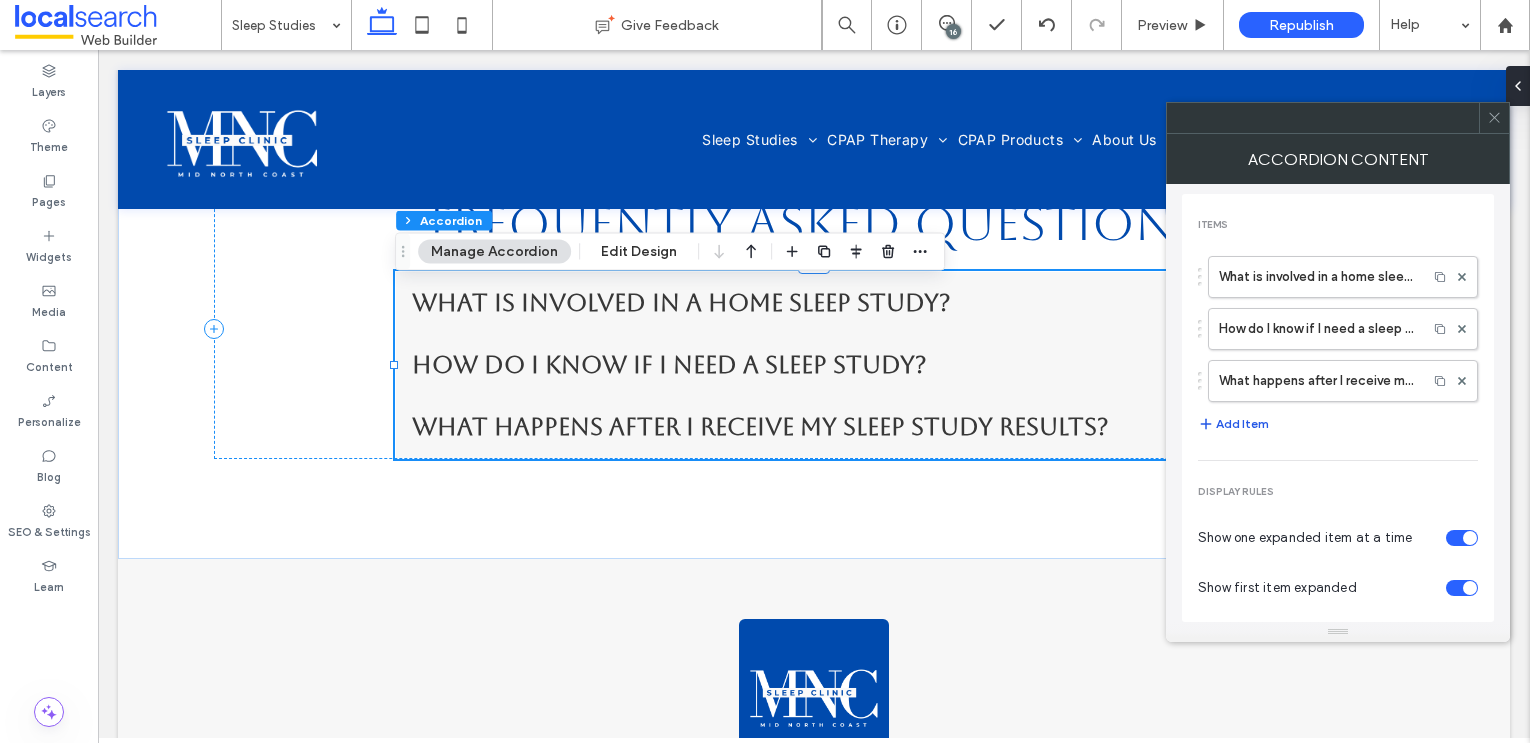 click on "Add Item" at bounding box center [1233, 424] 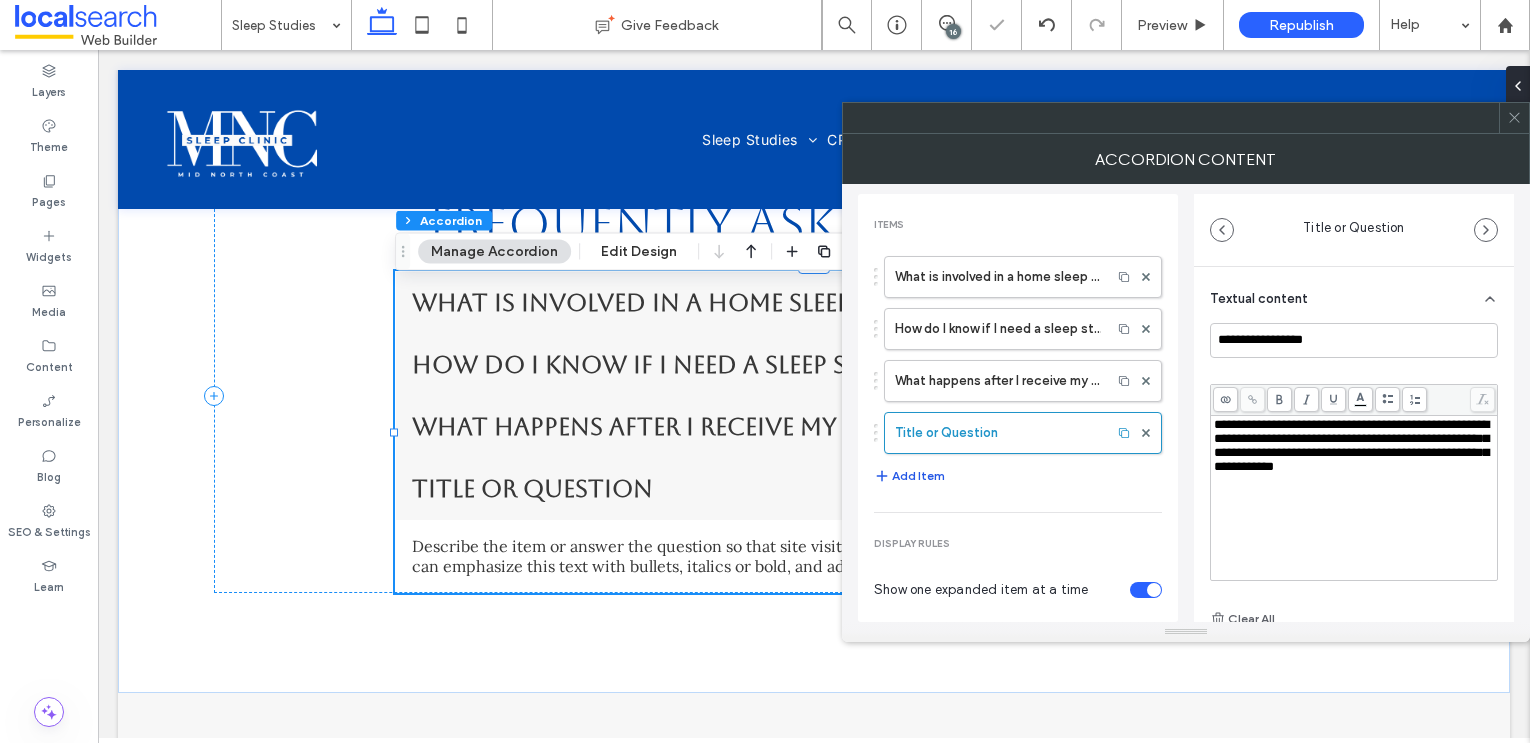 click on "Add Item" at bounding box center (909, 476) 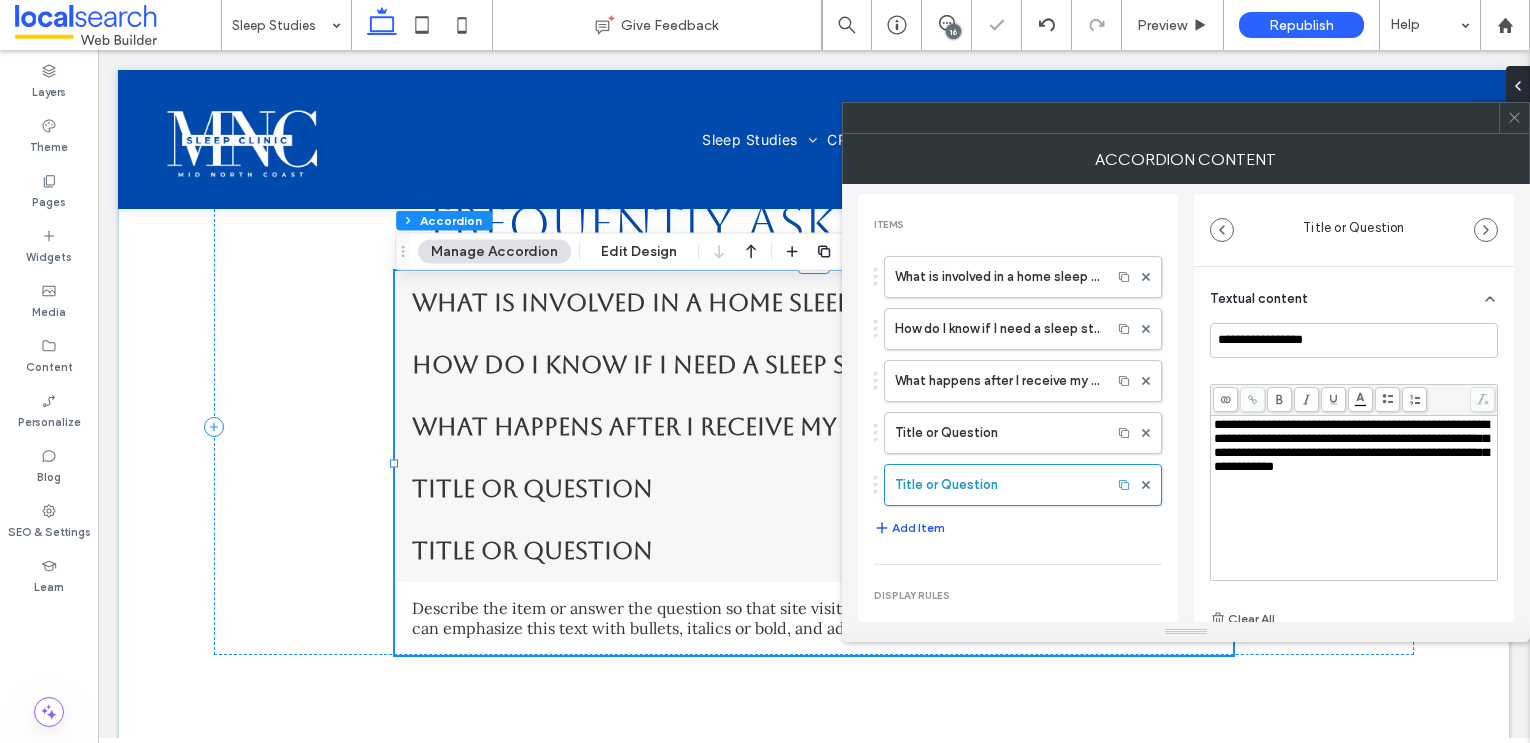 click on "Add Item" at bounding box center [909, 528] 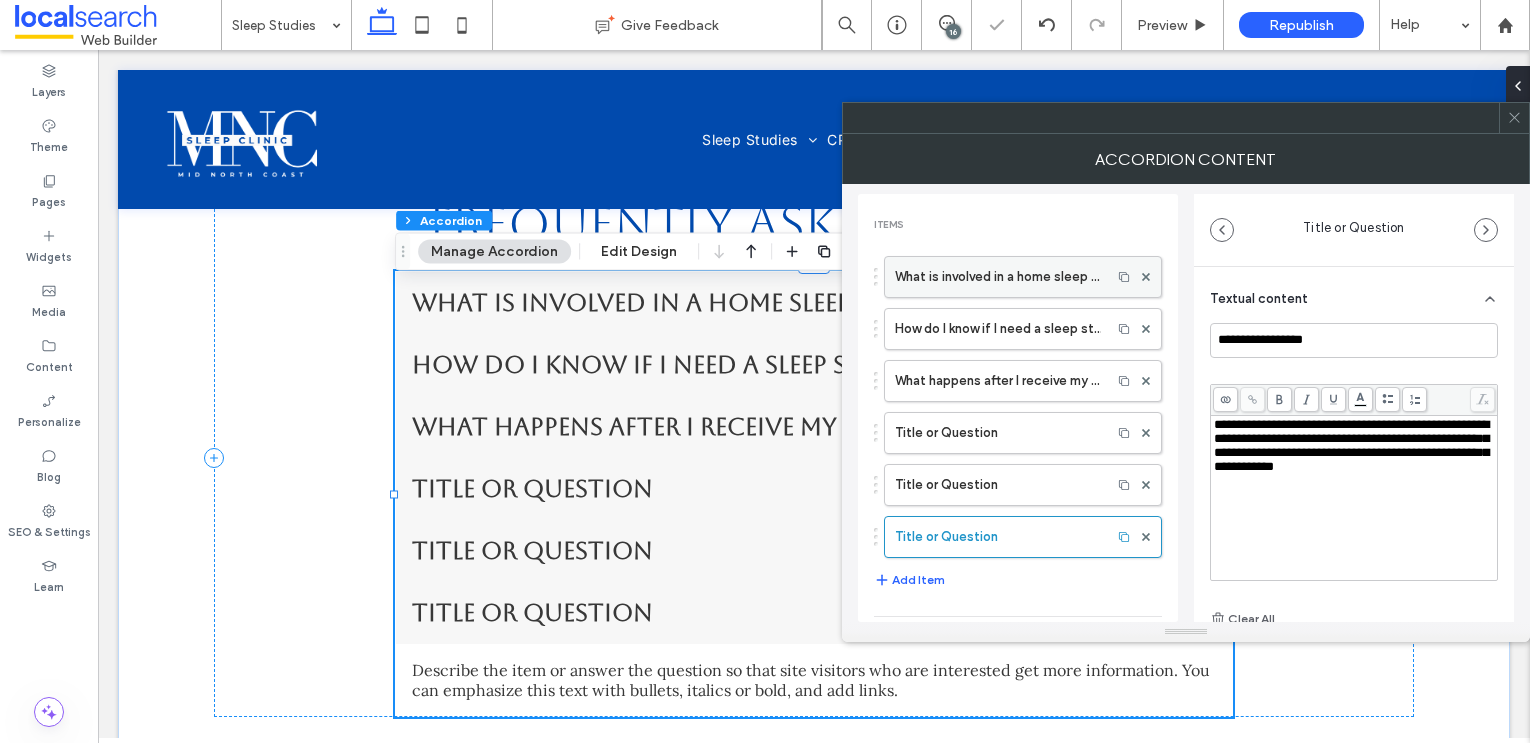 click on "What is involved in a home sleep study?" at bounding box center [998, 277] 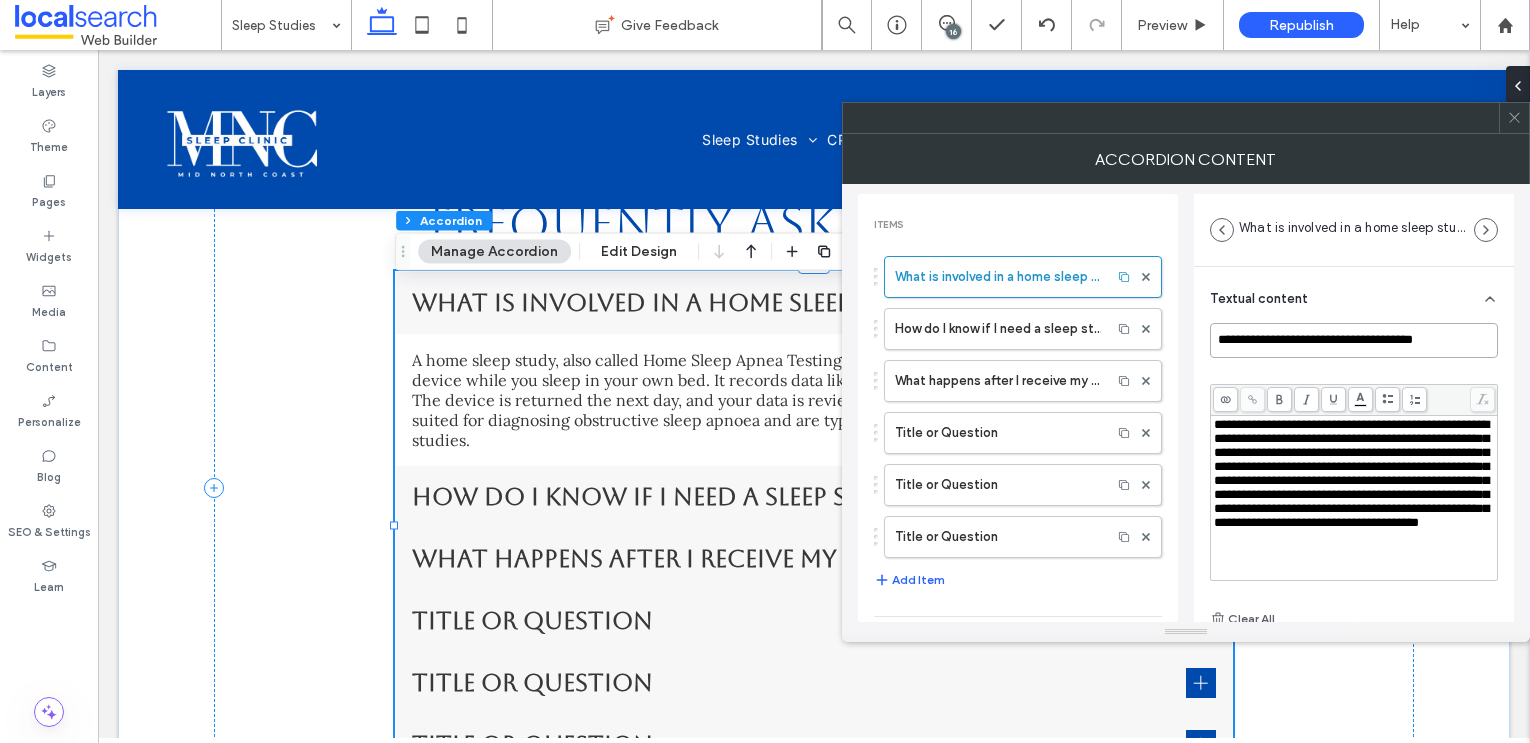 click on "**********" at bounding box center [1354, 340] 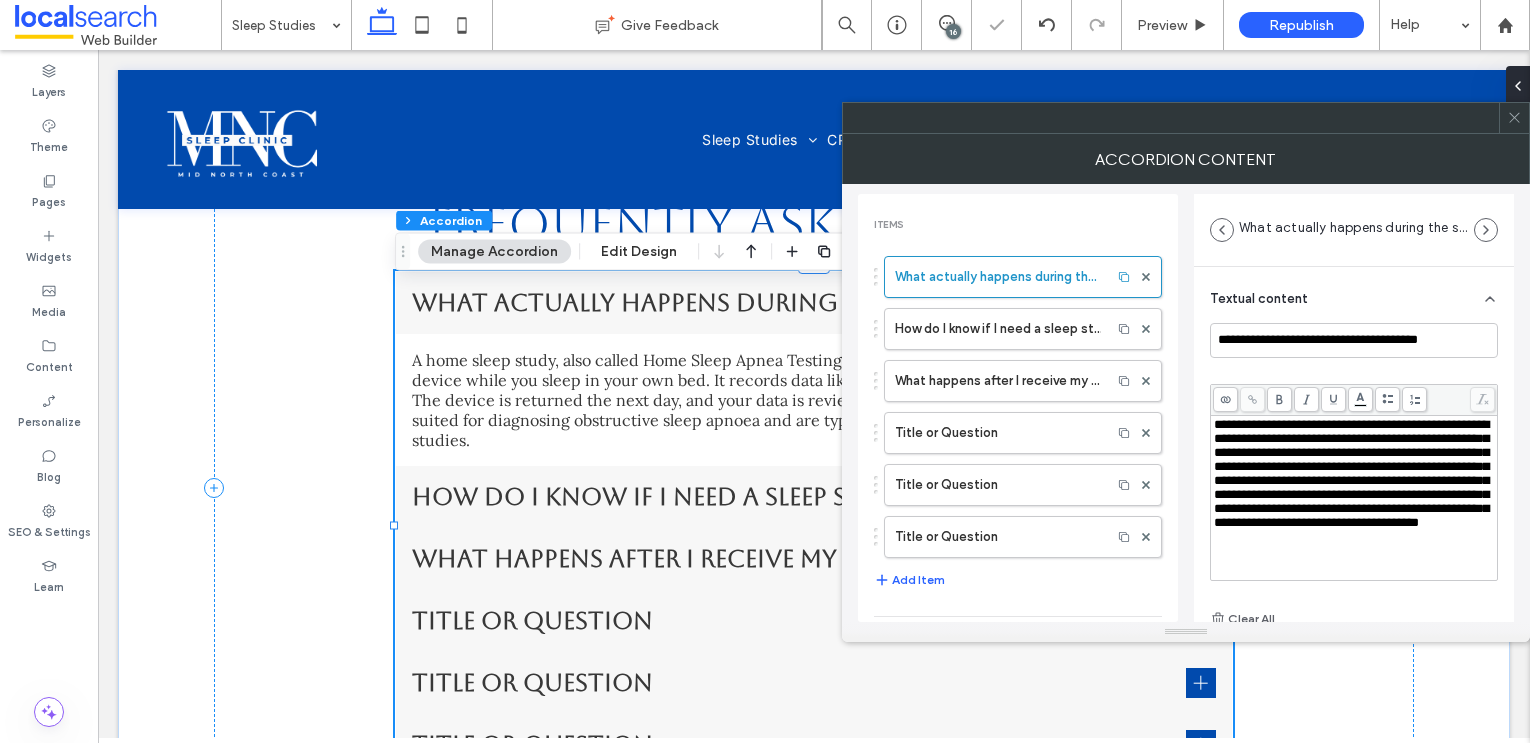 click on "**********" at bounding box center (1351, 473) 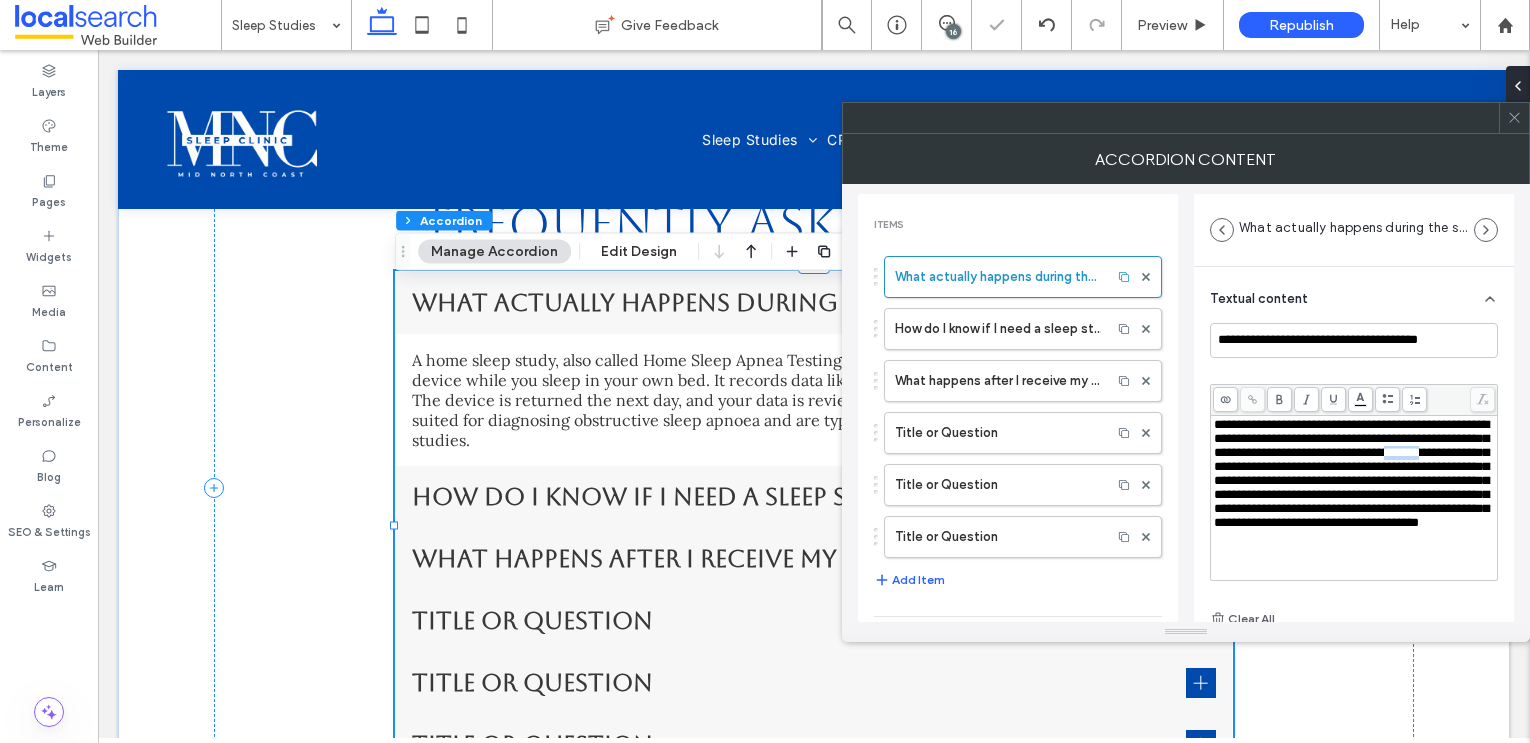 click on "**********" at bounding box center (1351, 473) 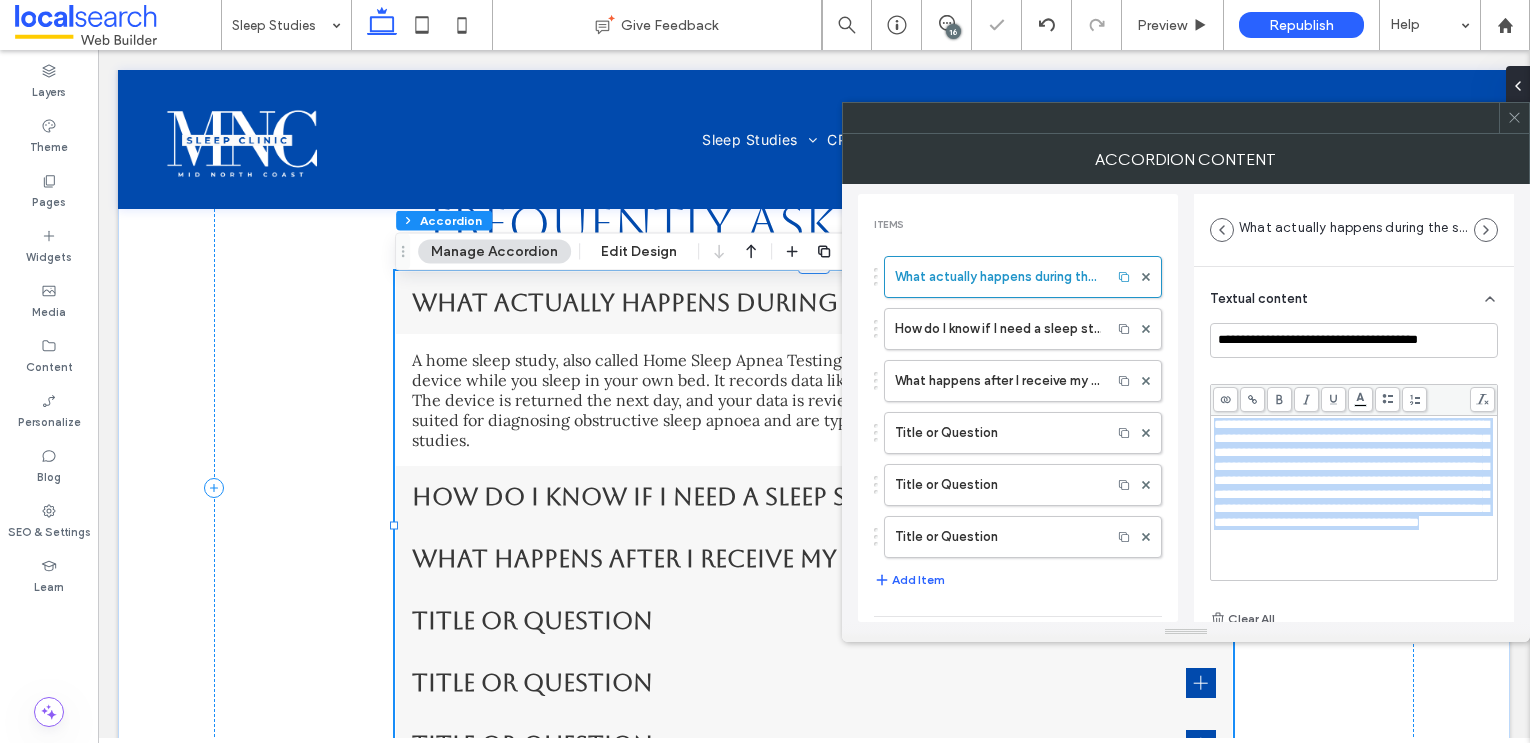 click on "**********" at bounding box center [1351, 473] 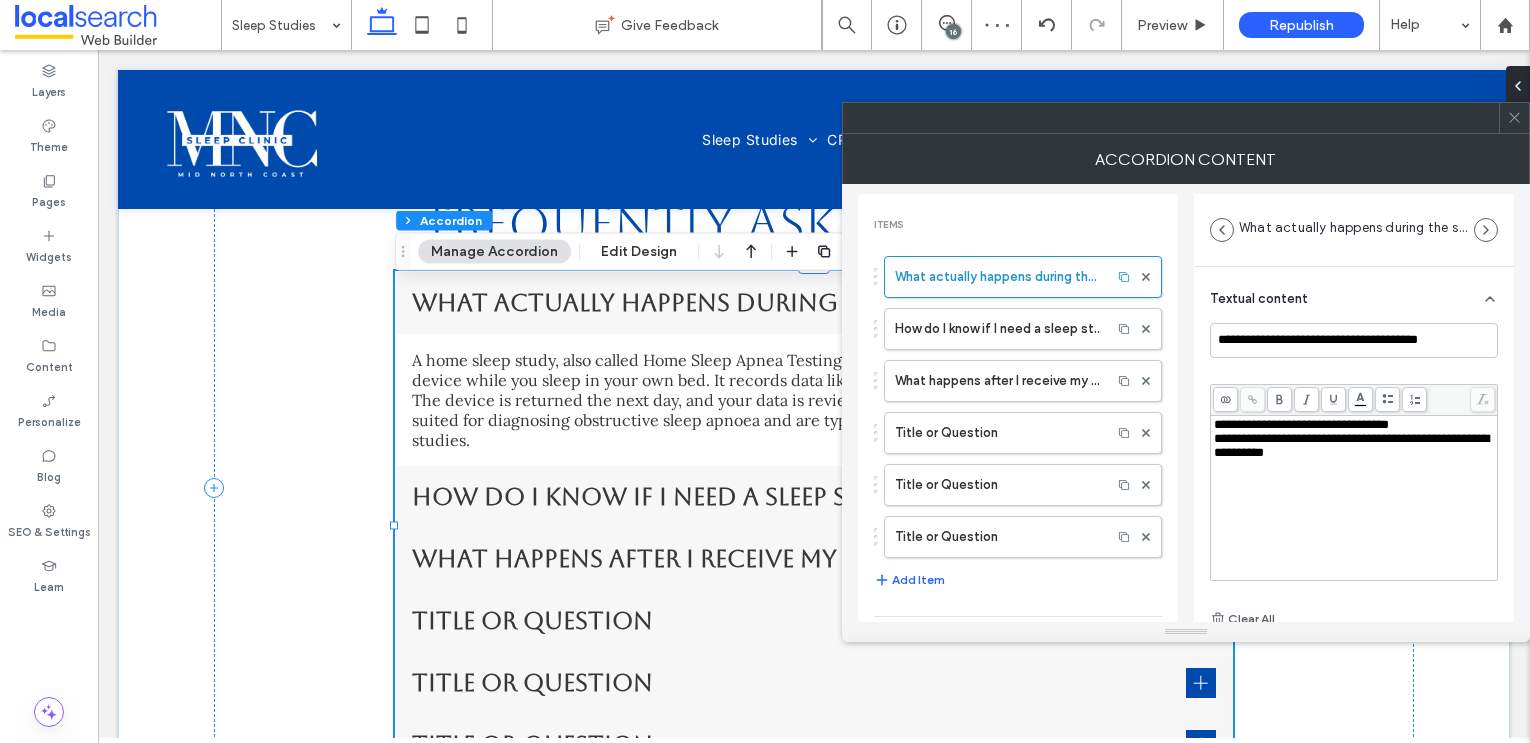 click on "**********" at bounding box center (1351, 445) 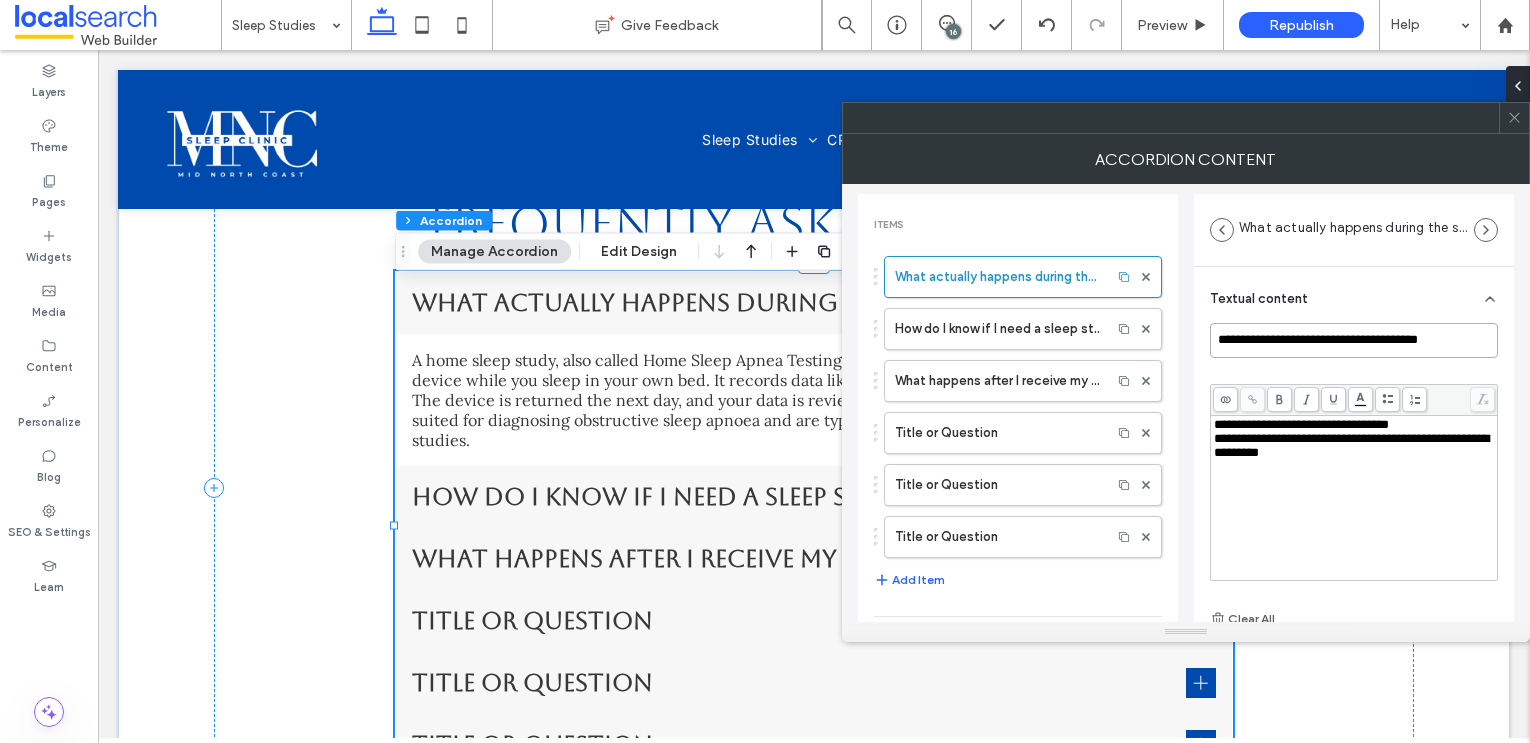 click on "**********" at bounding box center (1354, 340) 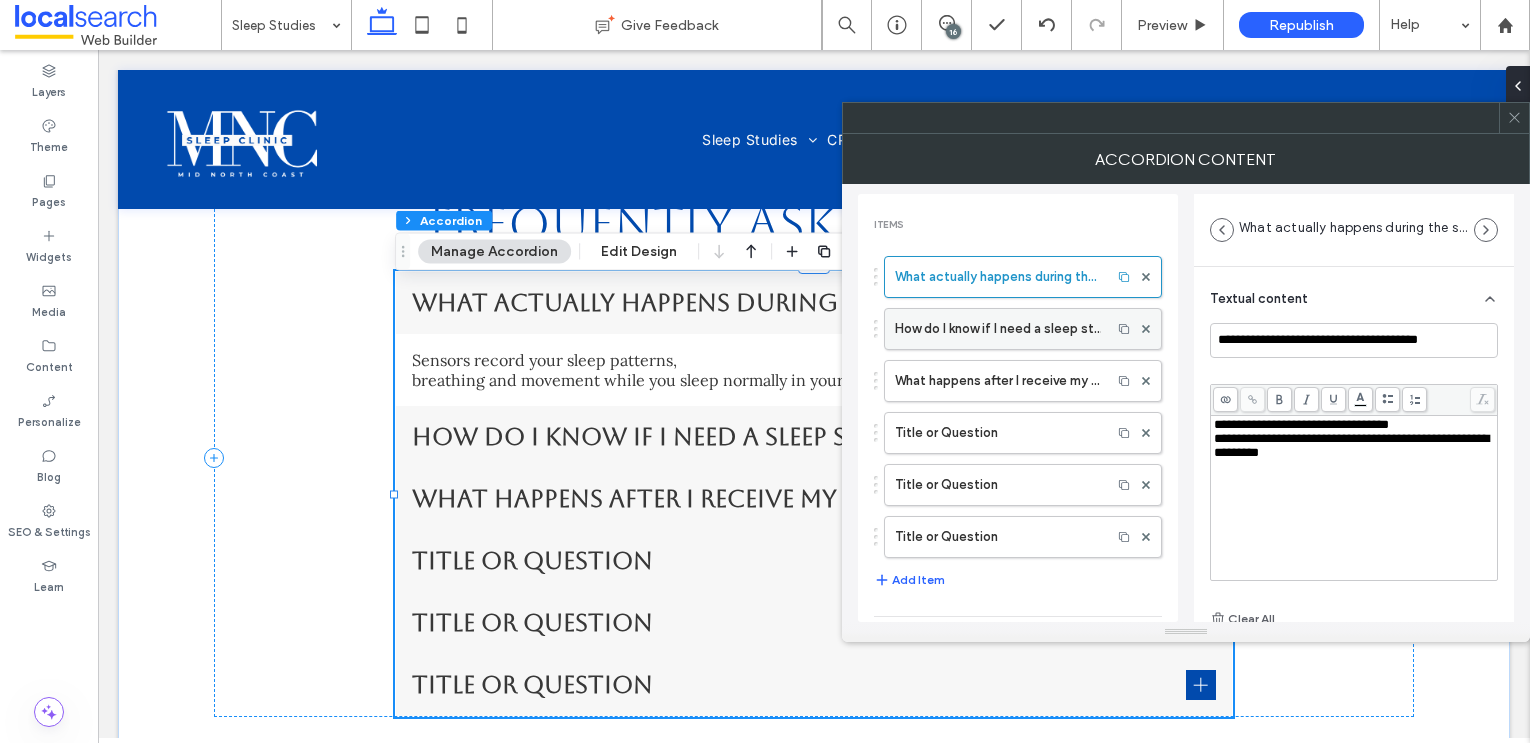 click on "How do I know if I need a sleep study?" at bounding box center (998, 329) 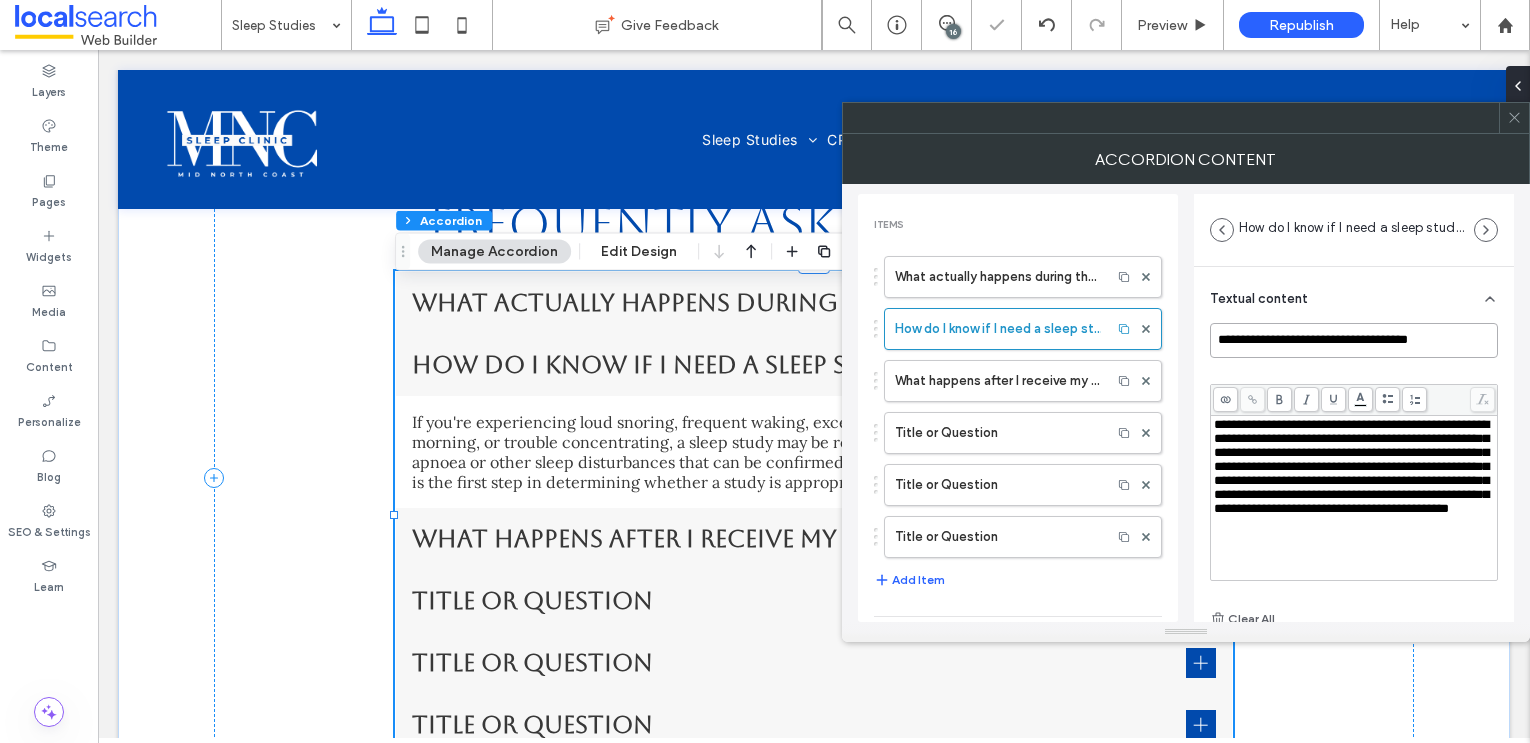click on "**********" at bounding box center [1354, 340] 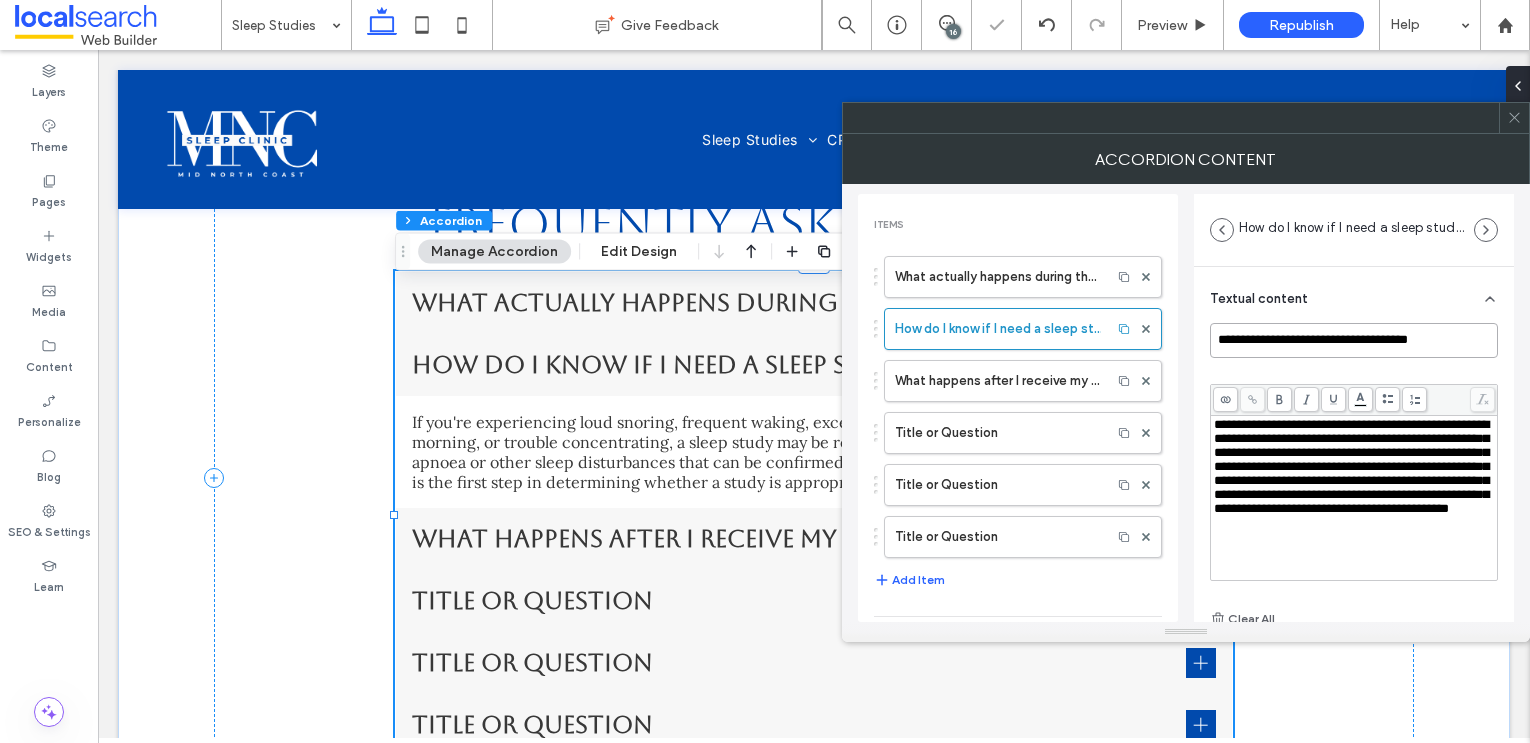 click on "**********" at bounding box center [1354, 340] 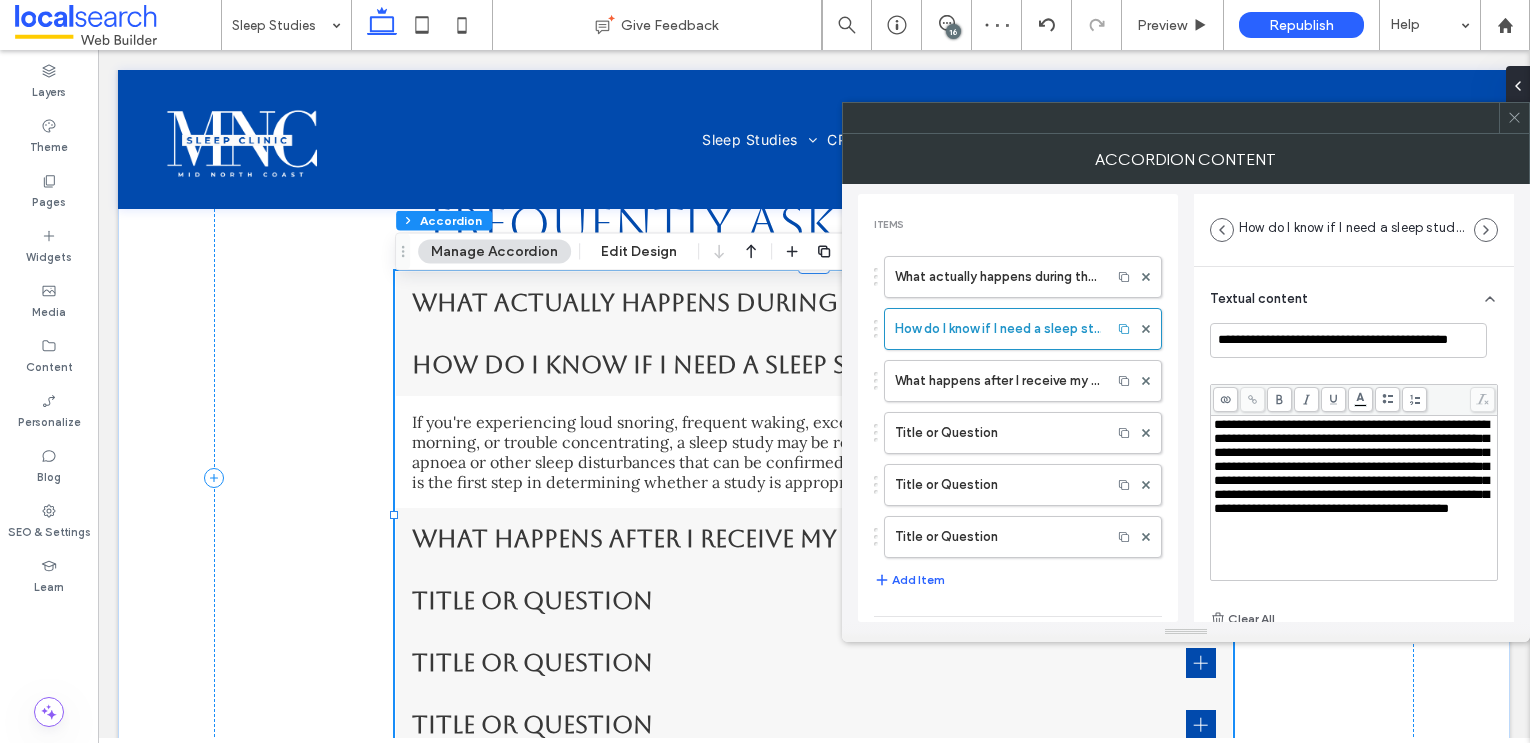 scroll, scrollTop: 0, scrollLeft: 0, axis: both 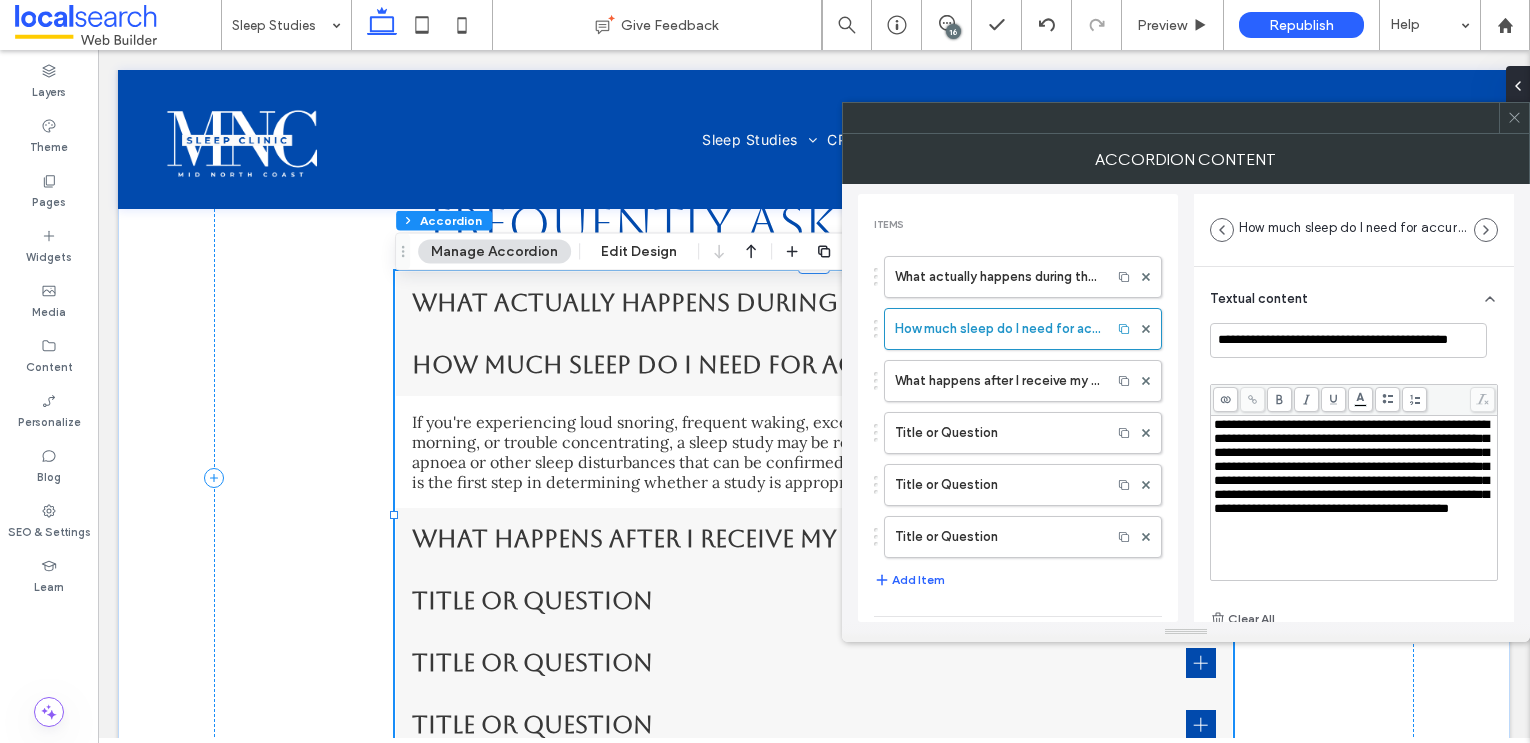 click on "**********" at bounding box center (1351, 466) 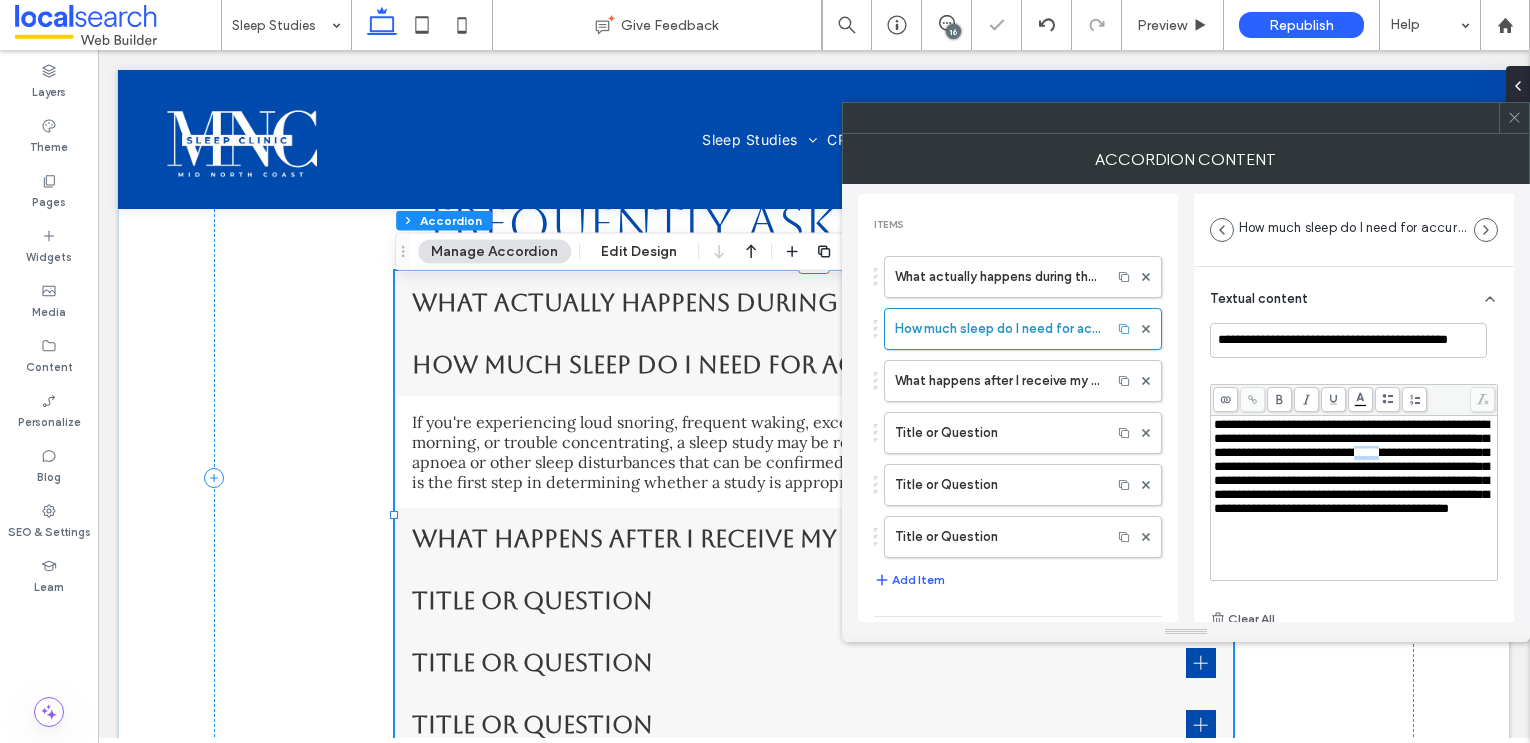 click on "**********" at bounding box center [1351, 466] 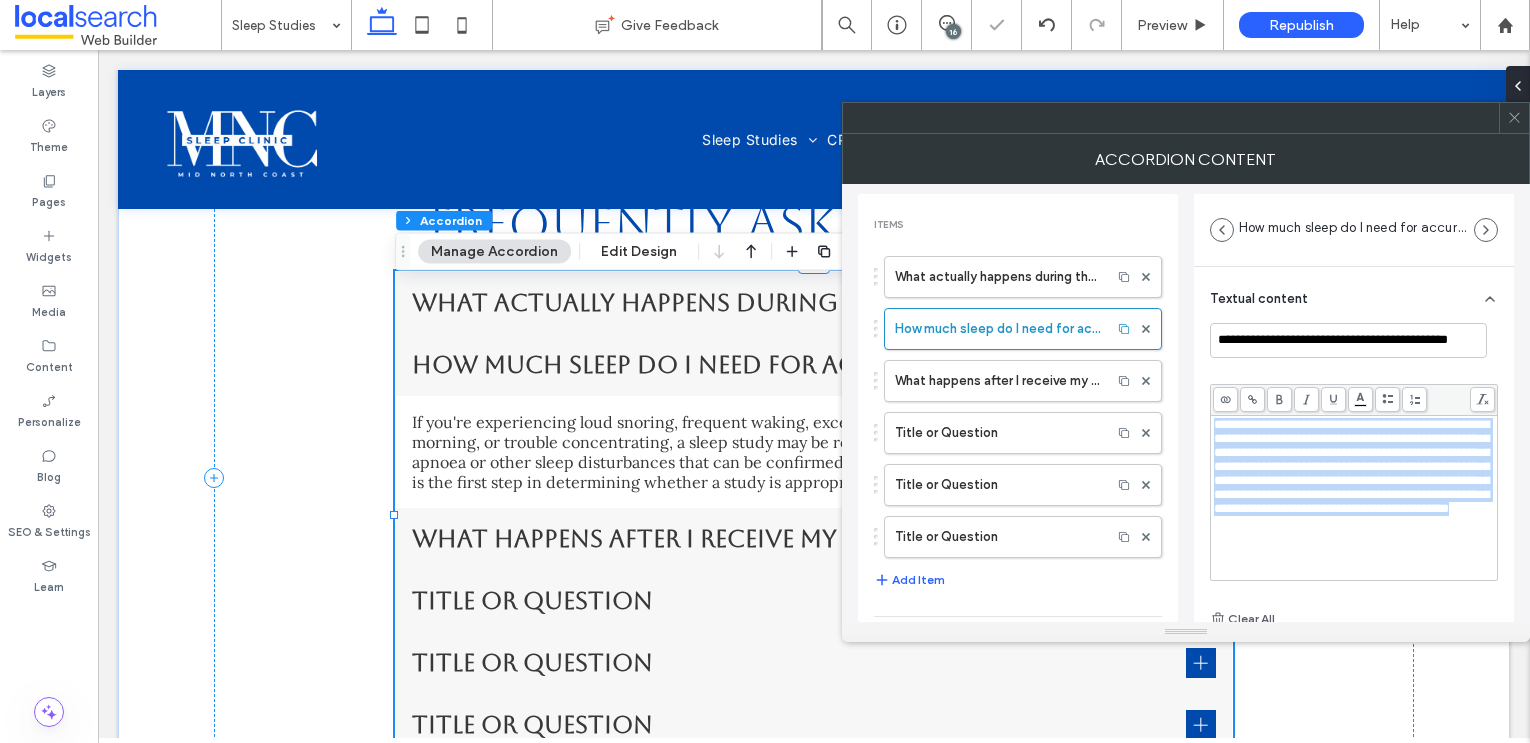 click on "**********" at bounding box center [1351, 466] 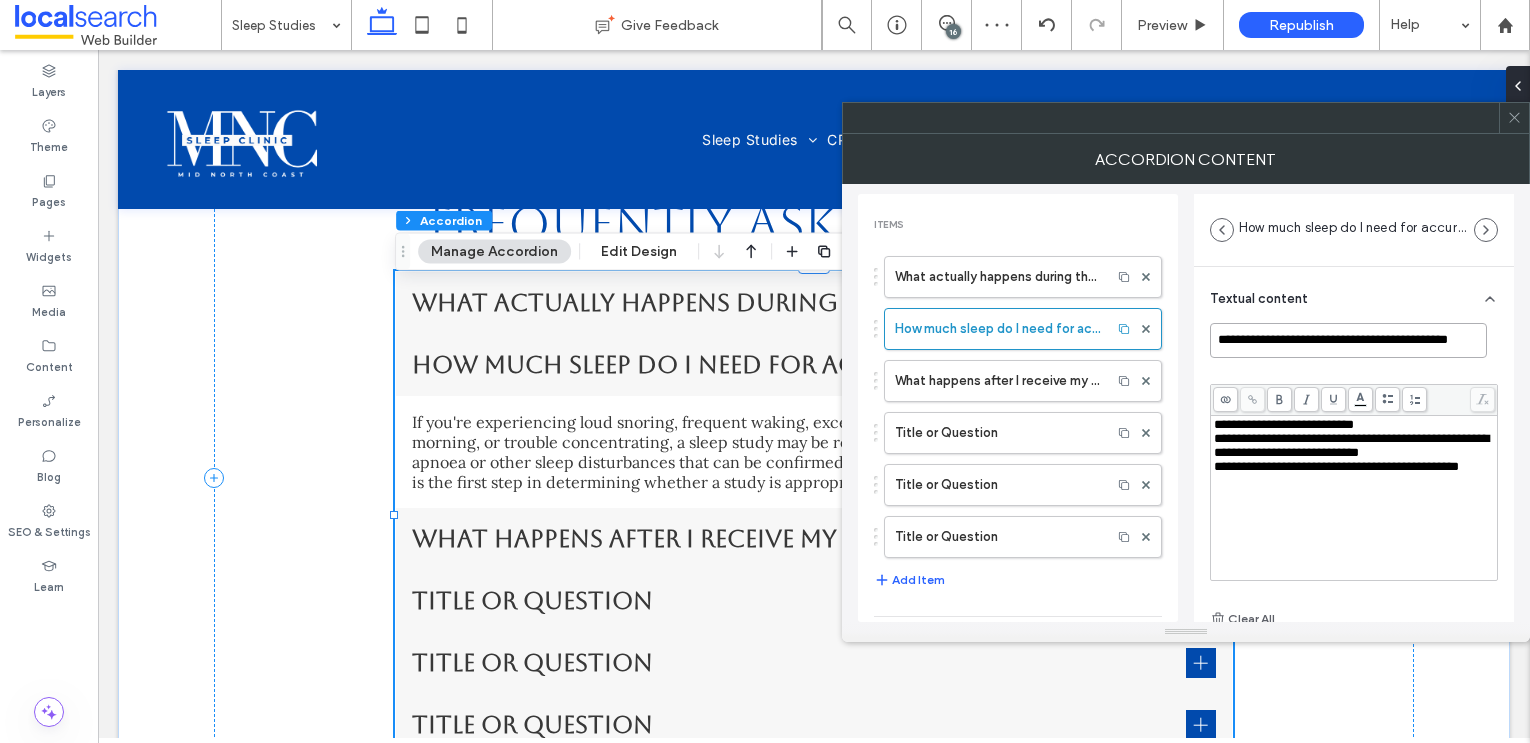 click on "**********" at bounding box center (1348, 340) 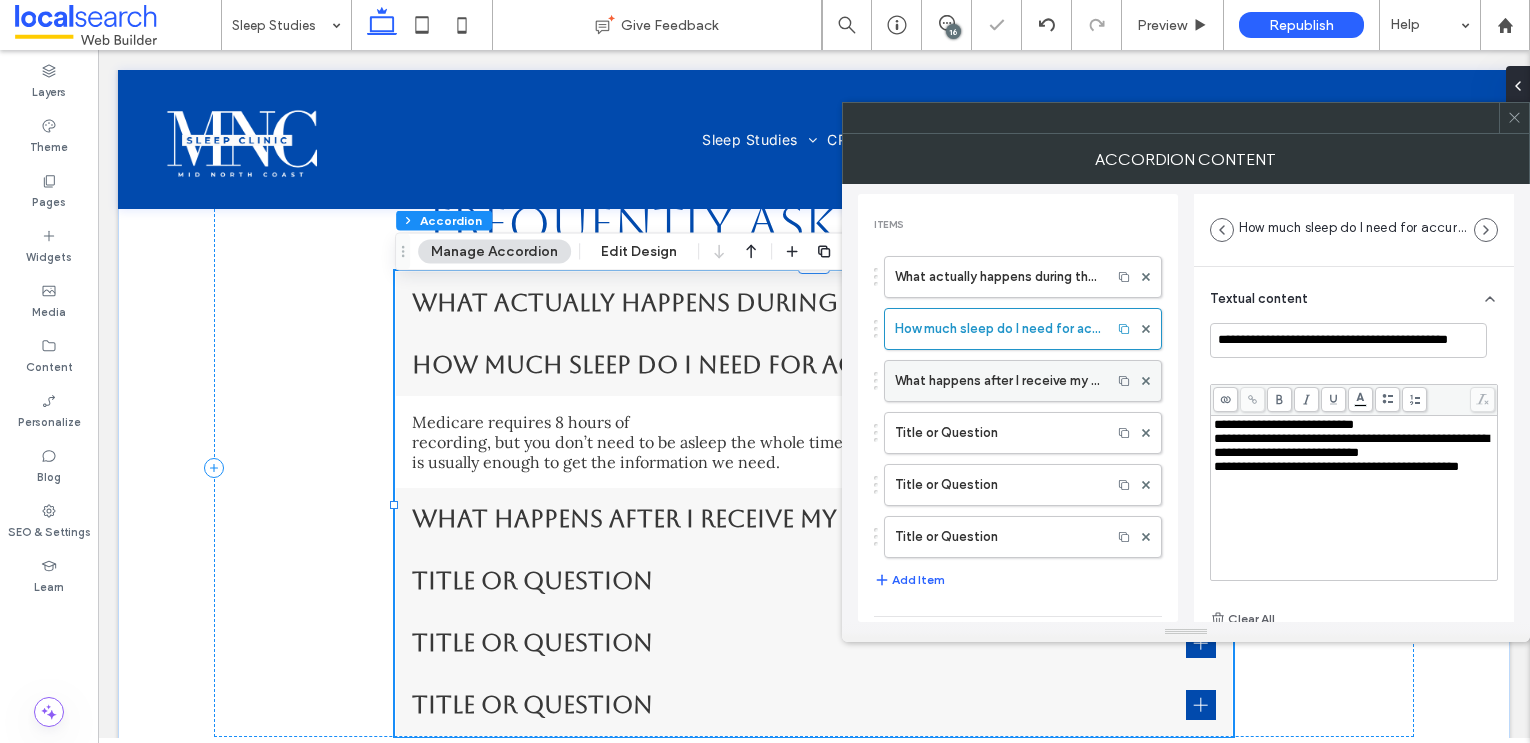 click on "What happens after I receive my sleep study results?" at bounding box center [998, 381] 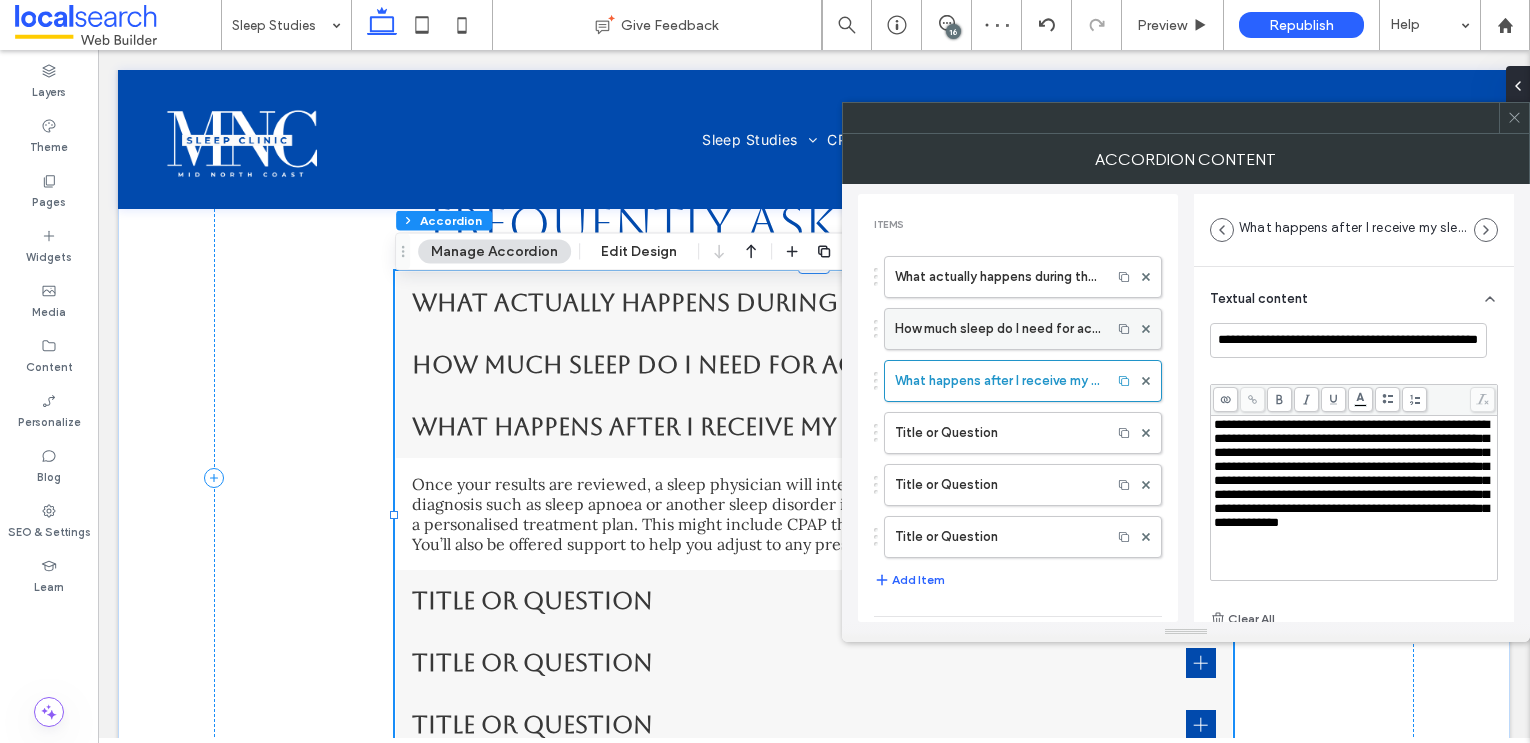 click on "How much sleep do I need for accurate results?" at bounding box center [998, 329] 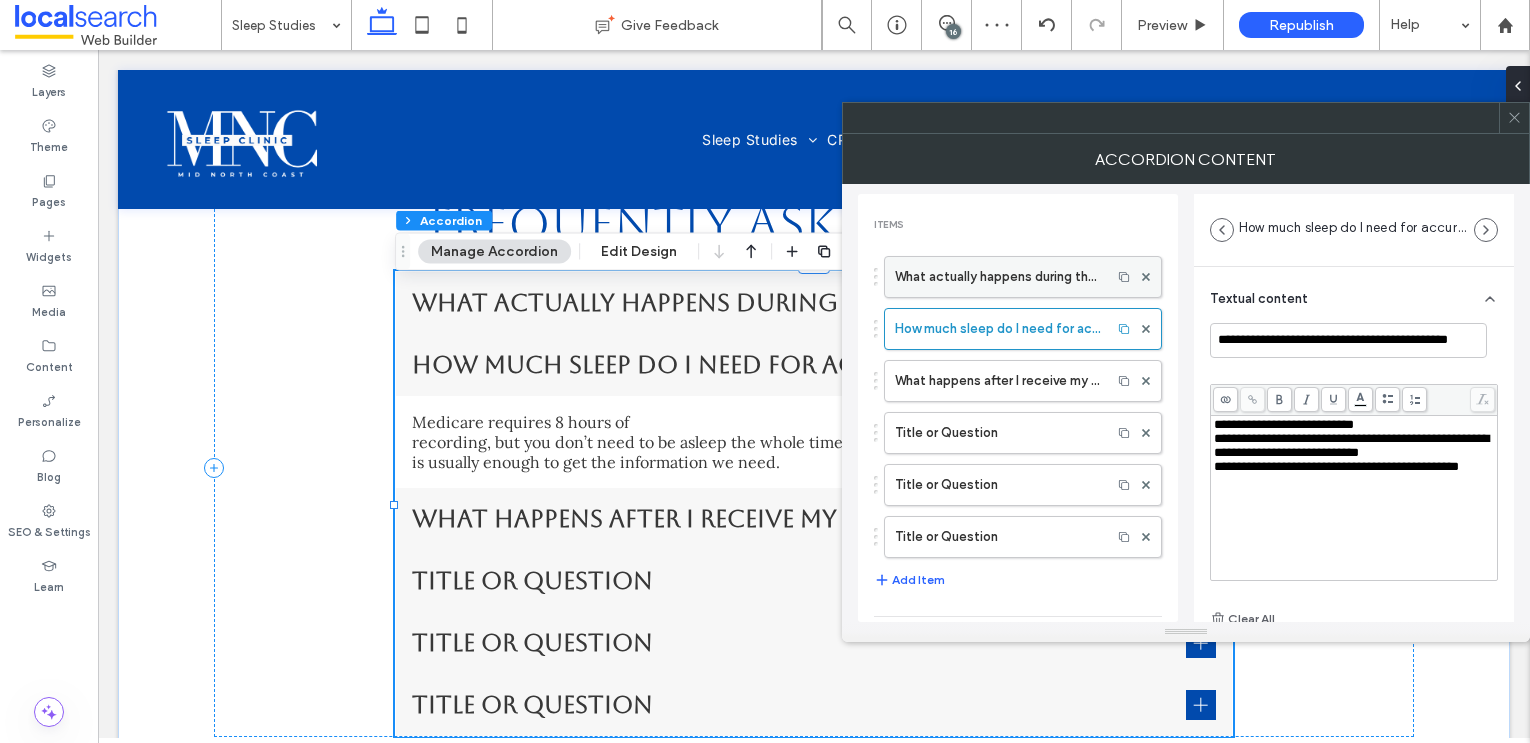 click on "What actually happens during the study?" at bounding box center (998, 277) 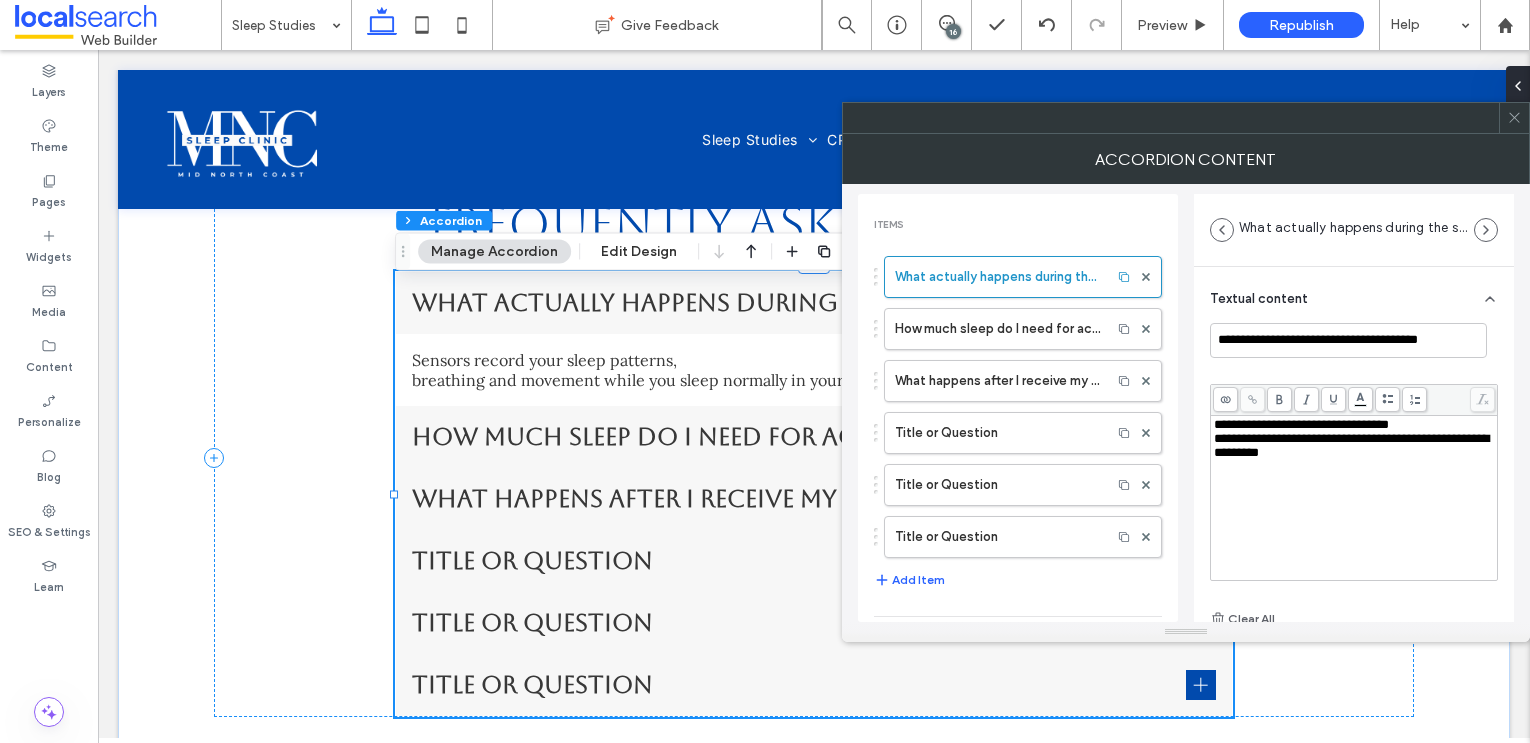 click on "**********" at bounding box center [1351, 445] 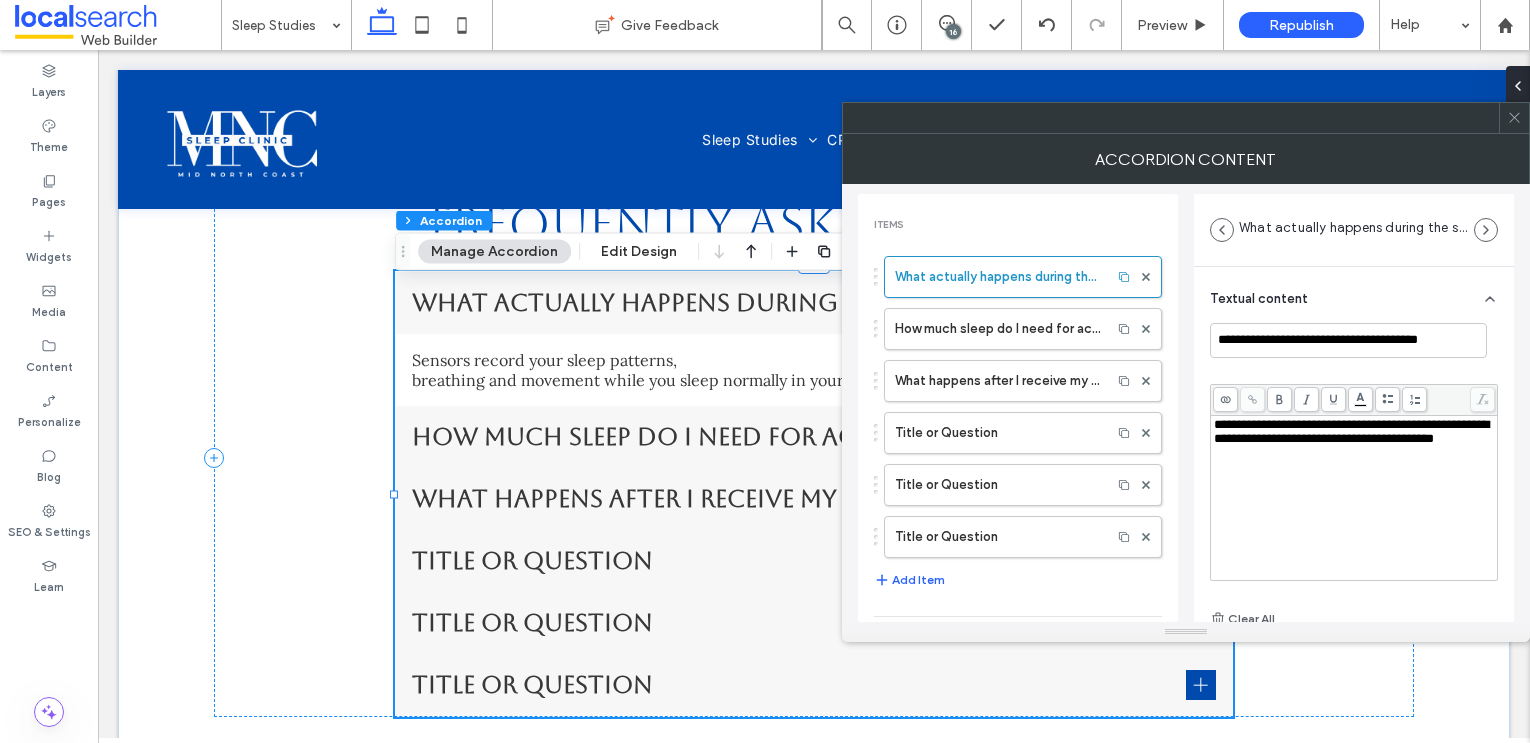 type 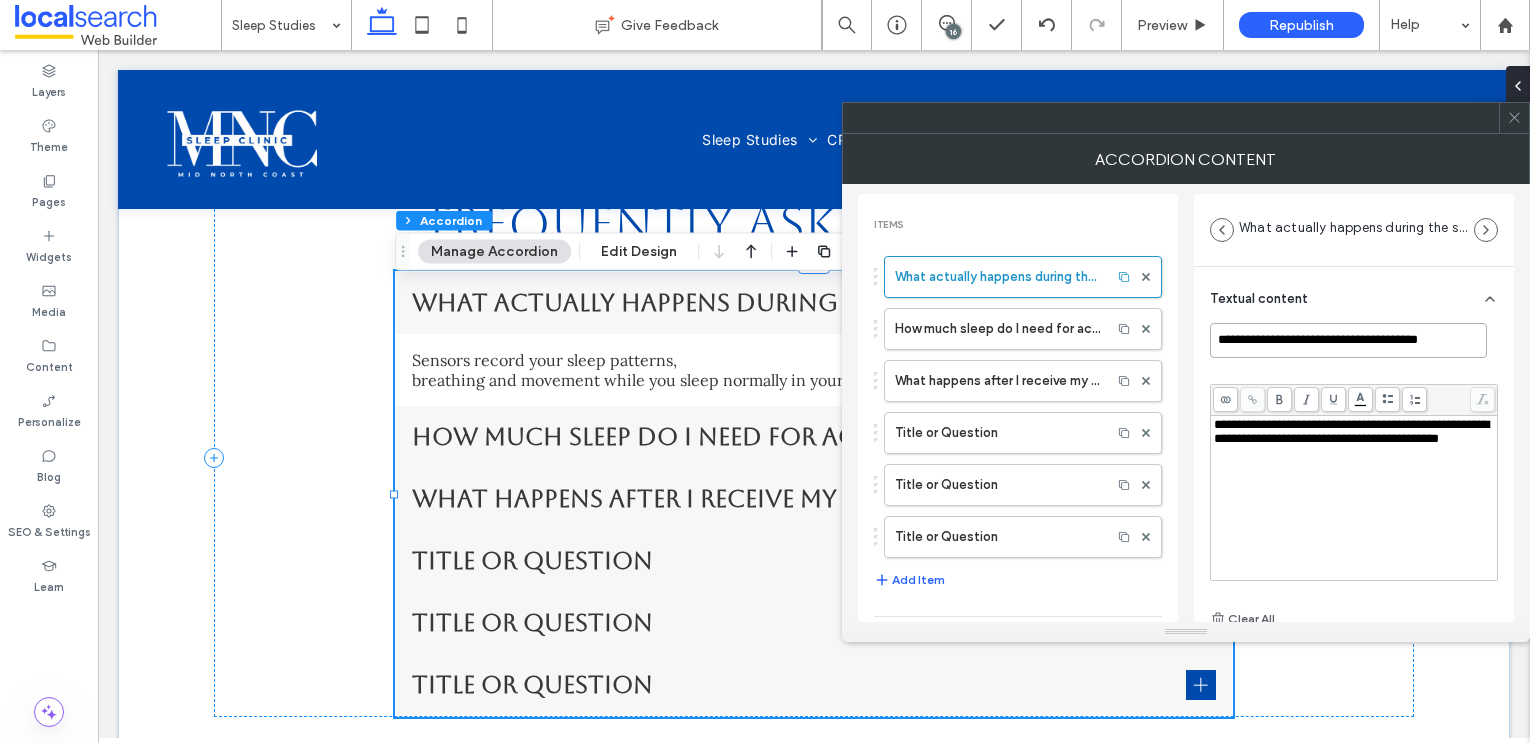 click on "**********" at bounding box center (1348, 340) 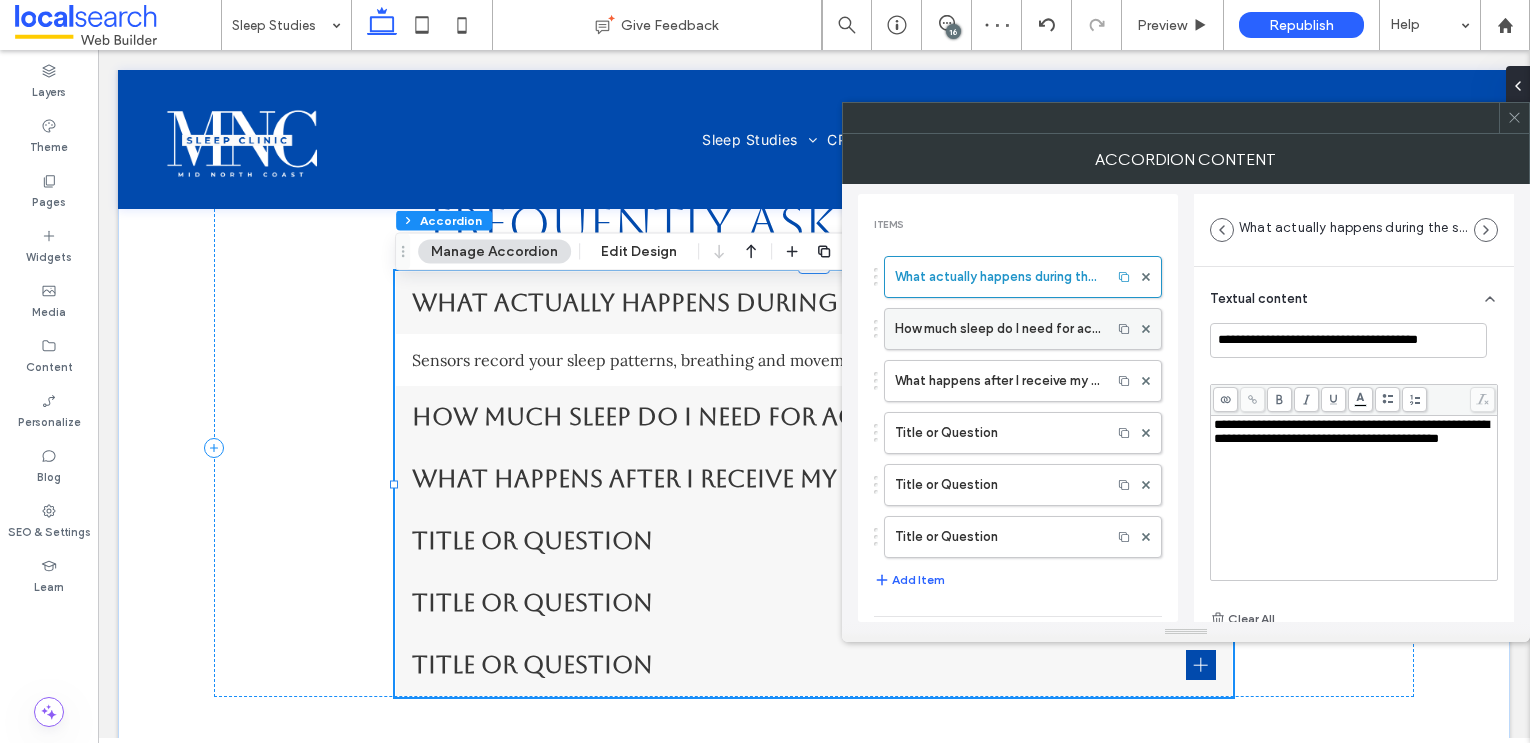 click on "How much sleep do I need for accurate results?" at bounding box center (998, 329) 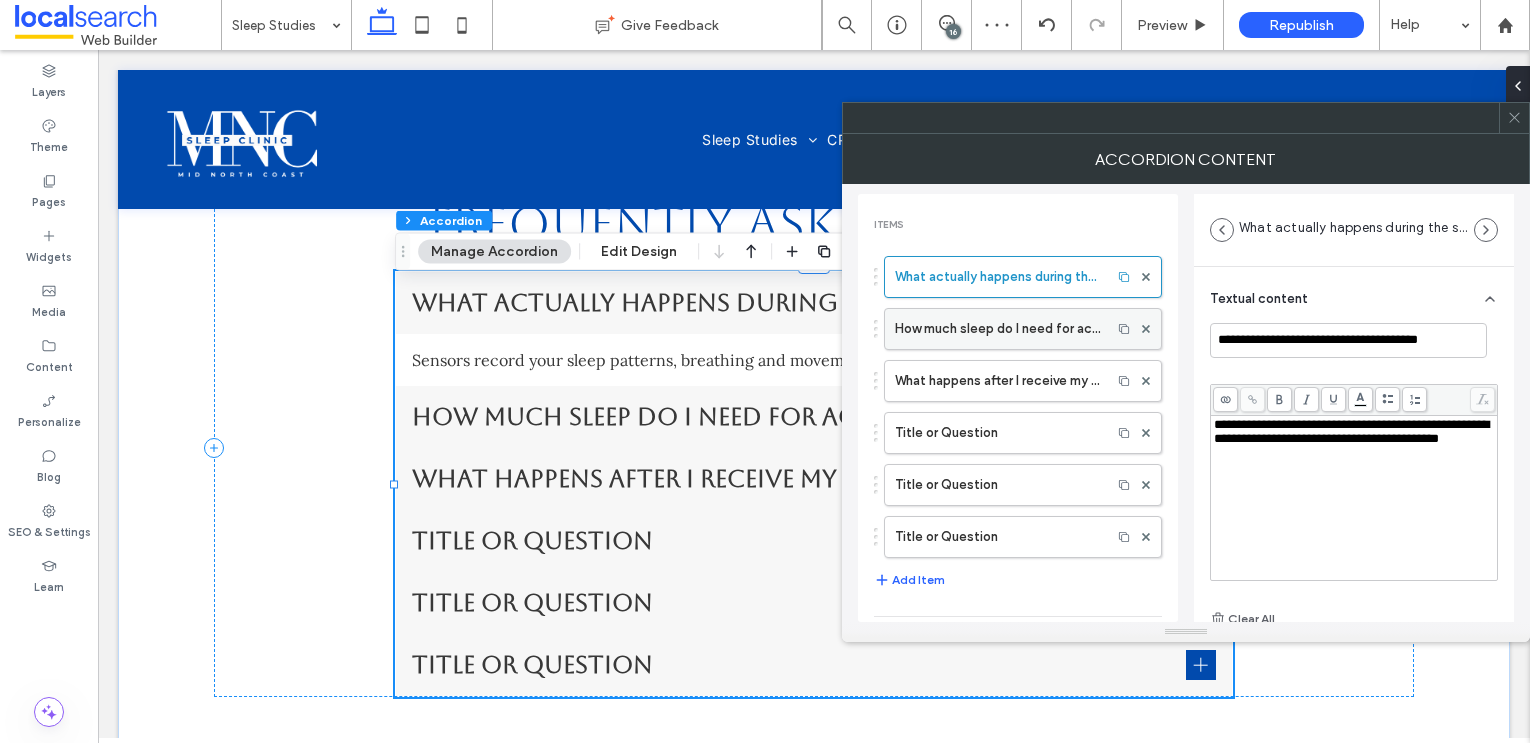 type on "**********" 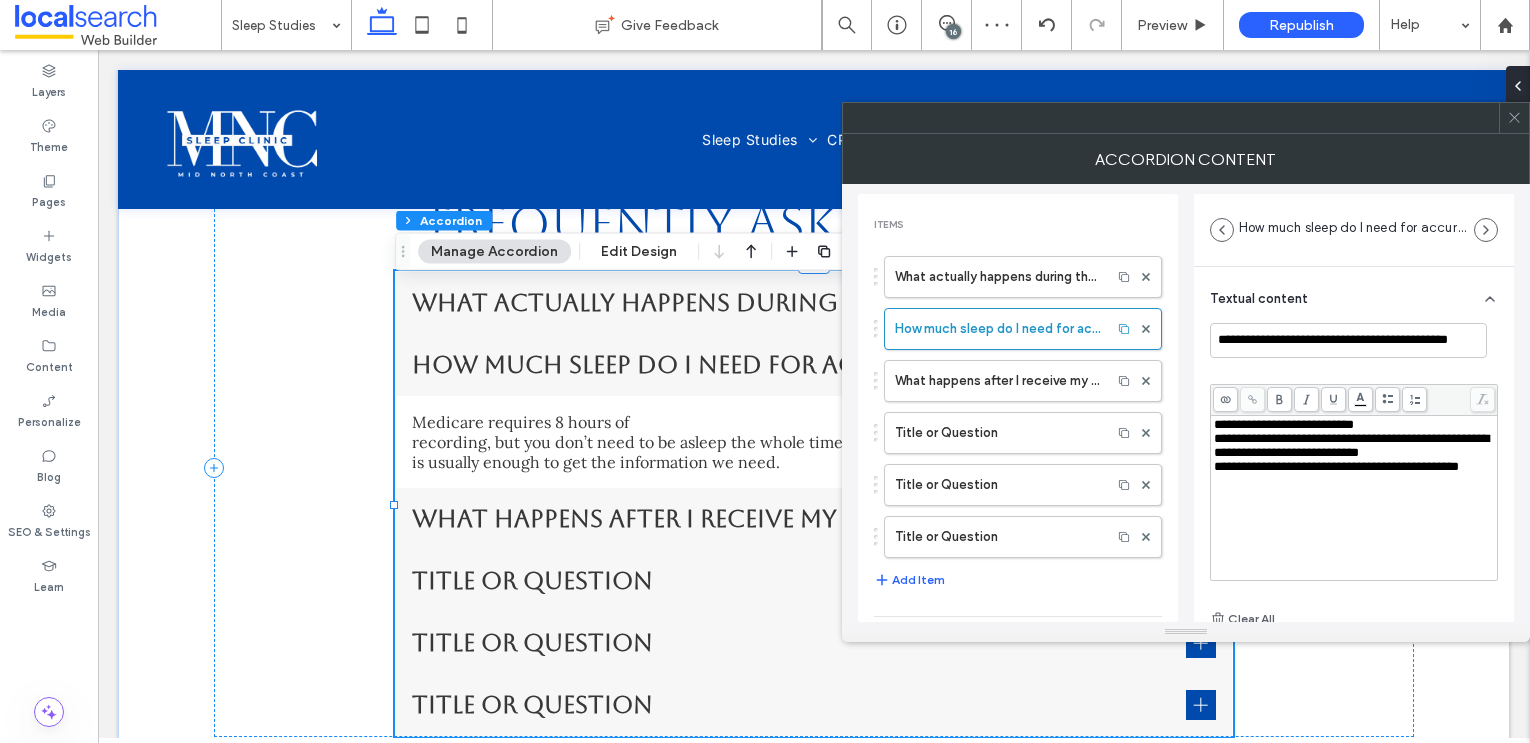 click on "**********" at bounding box center [1351, 445] 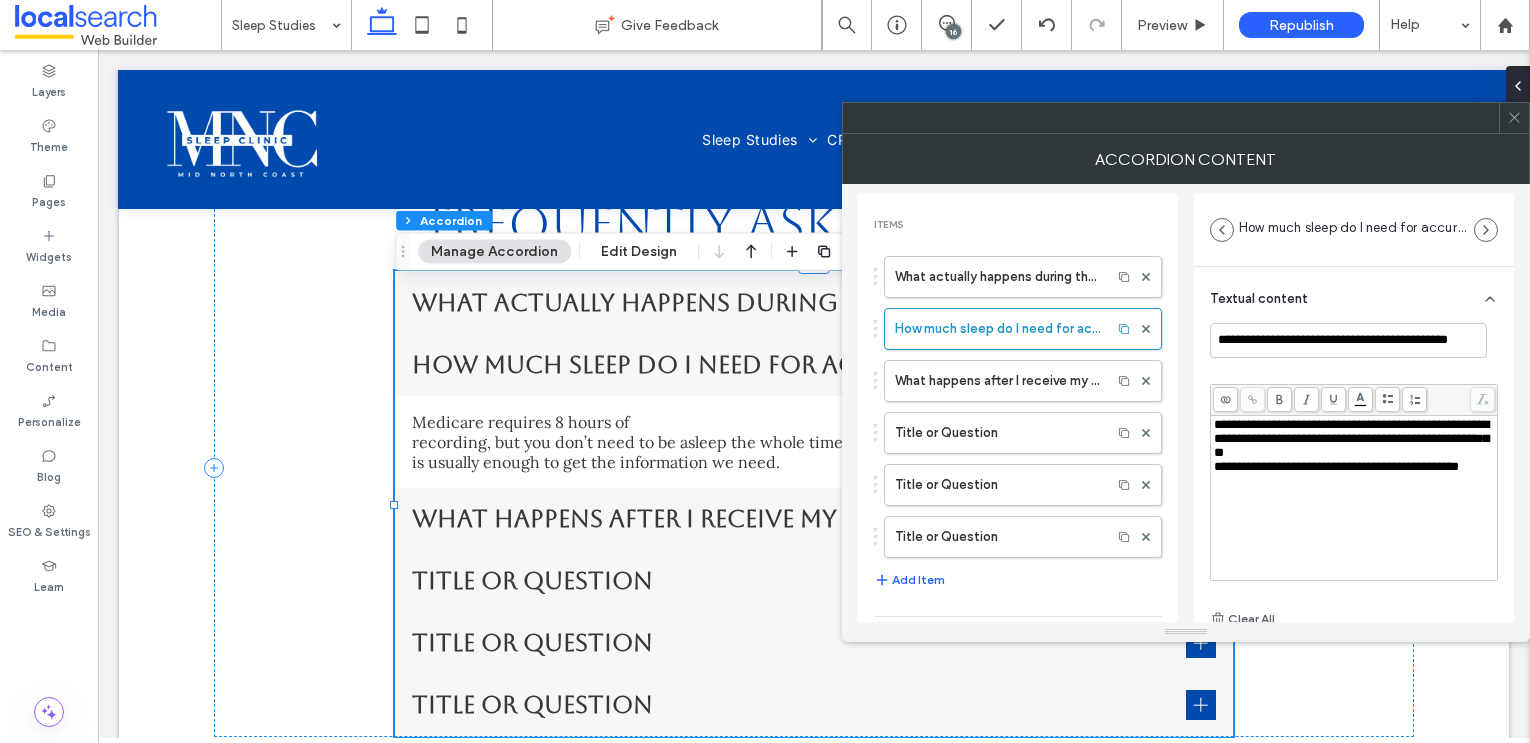 type 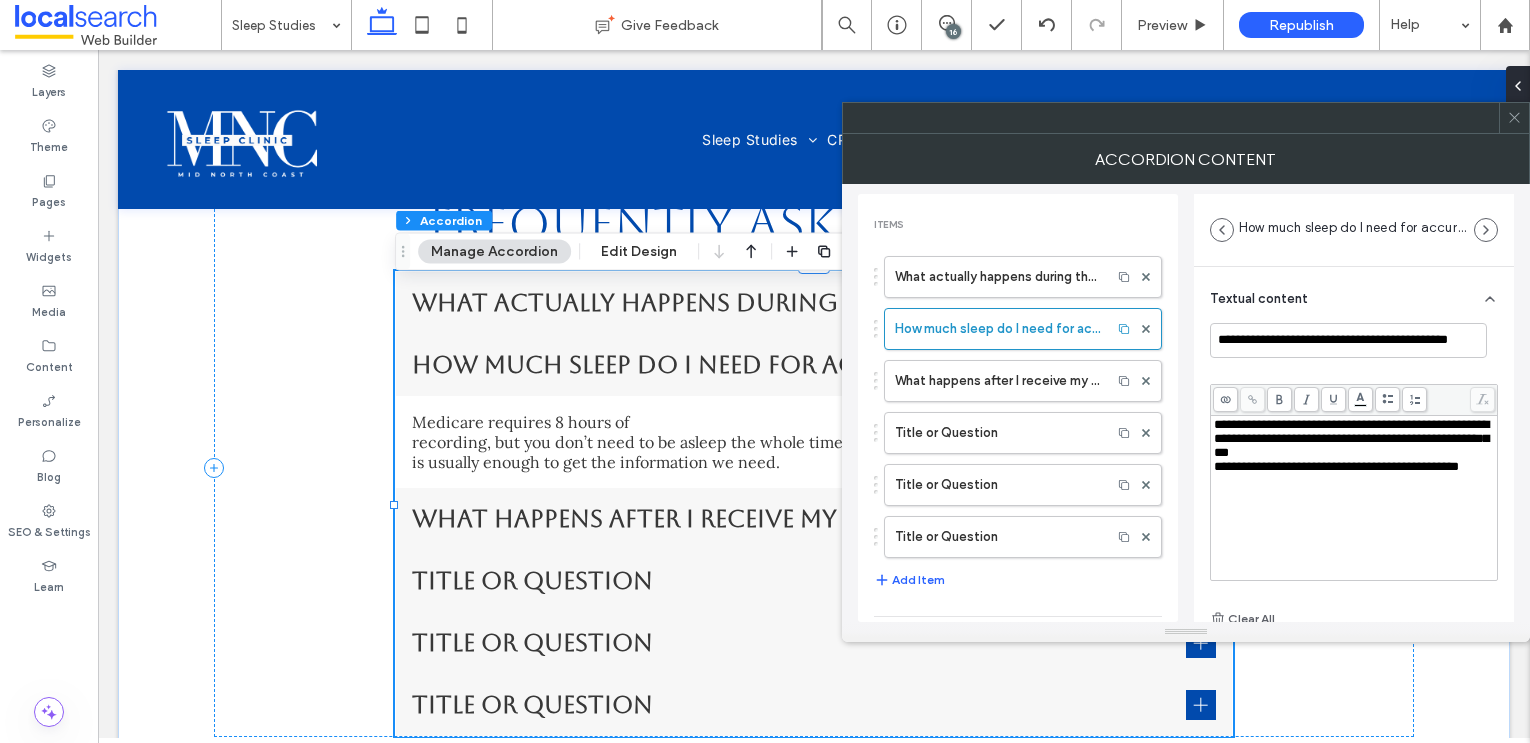 click on "**********" at bounding box center [1336, 466] 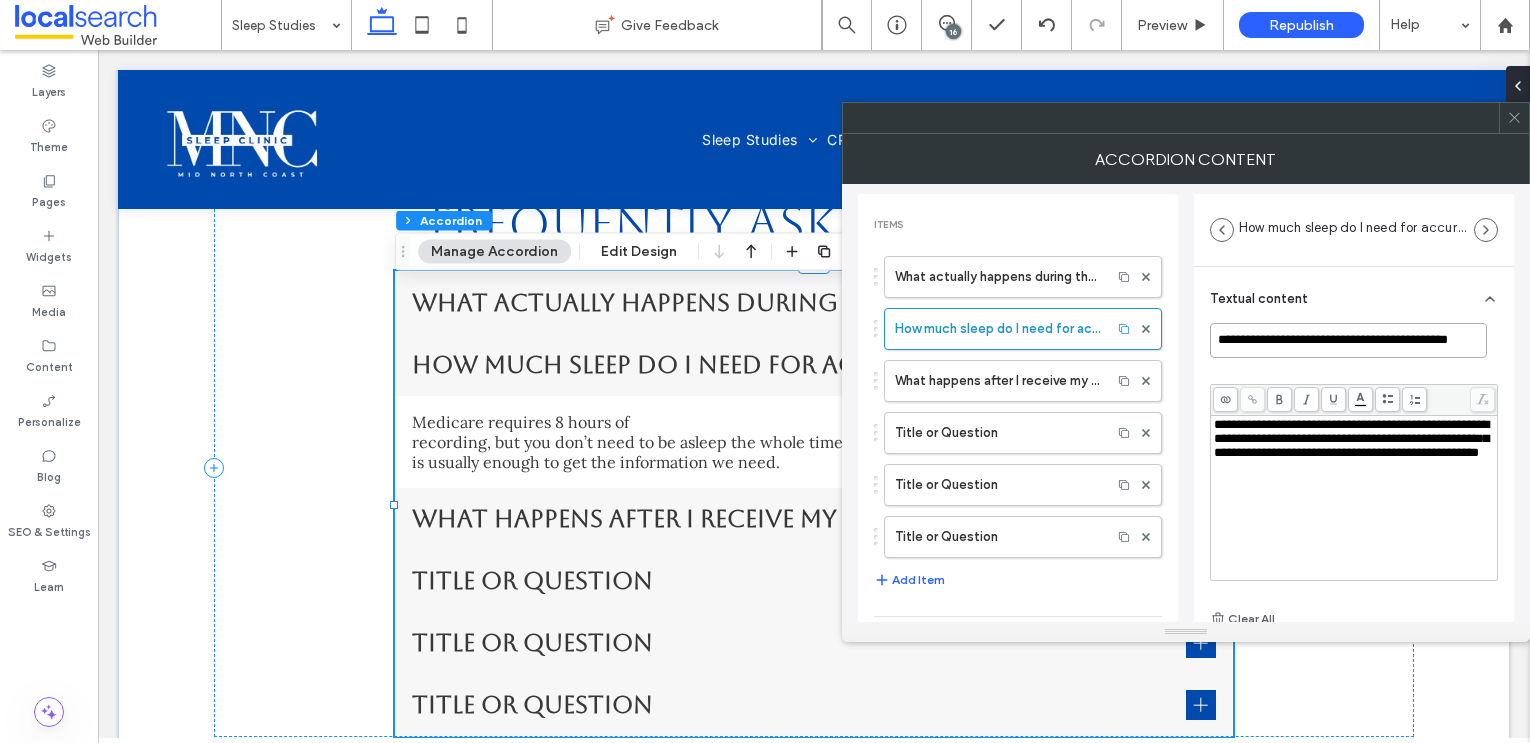 click on "**********" at bounding box center (1348, 340) 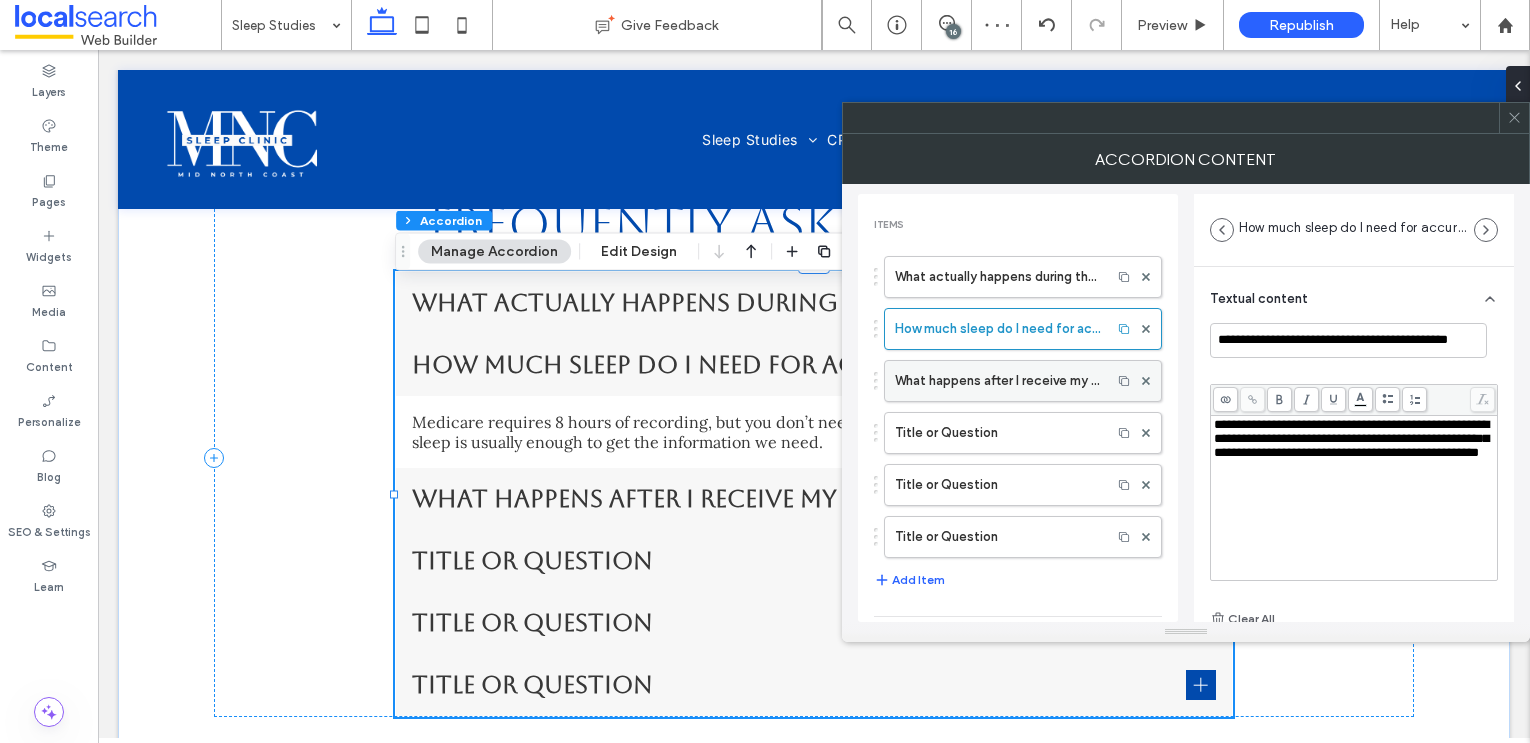 click on "What happens after I receive my sleep study results?" at bounding box center [998, 381] 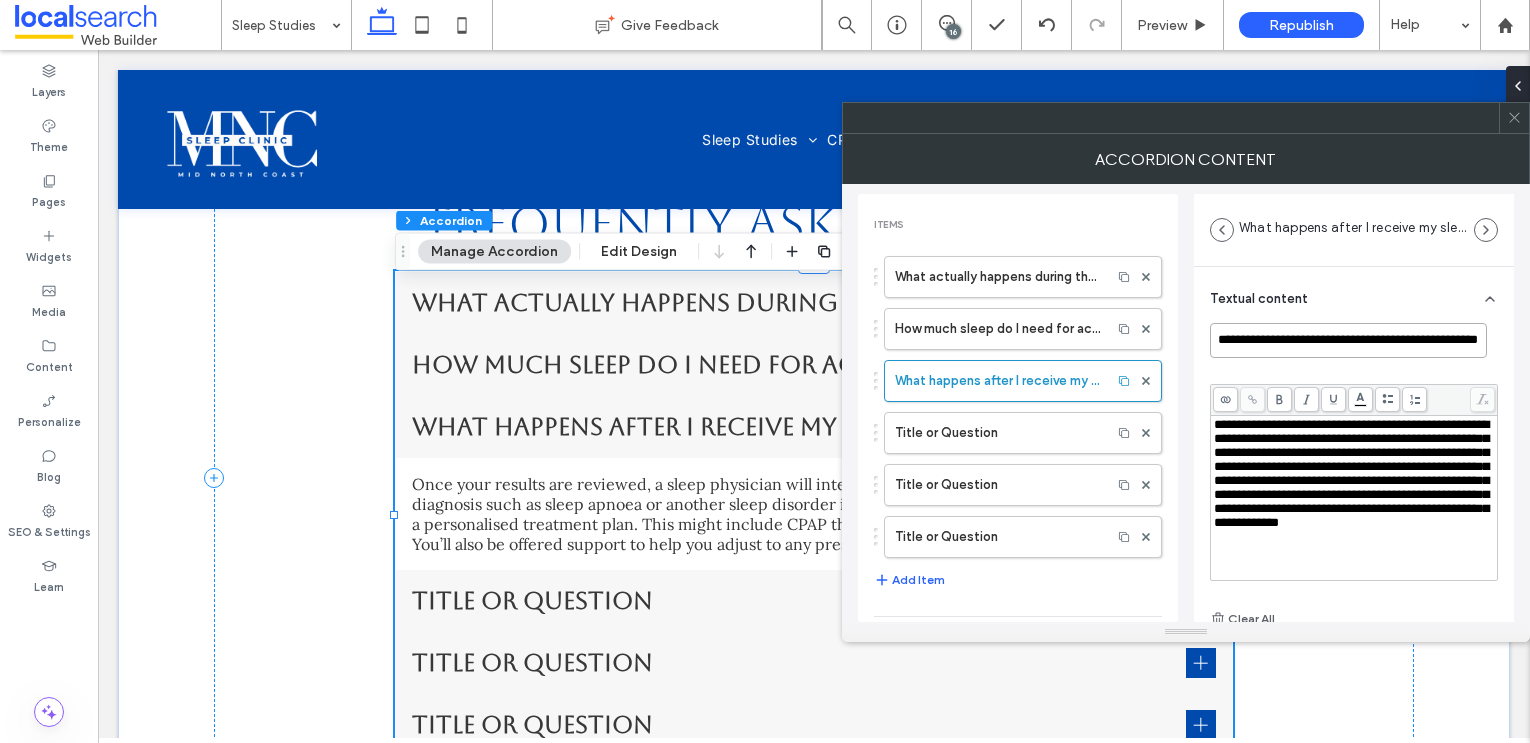 click on "**********" at bounding box center (1348, 340) 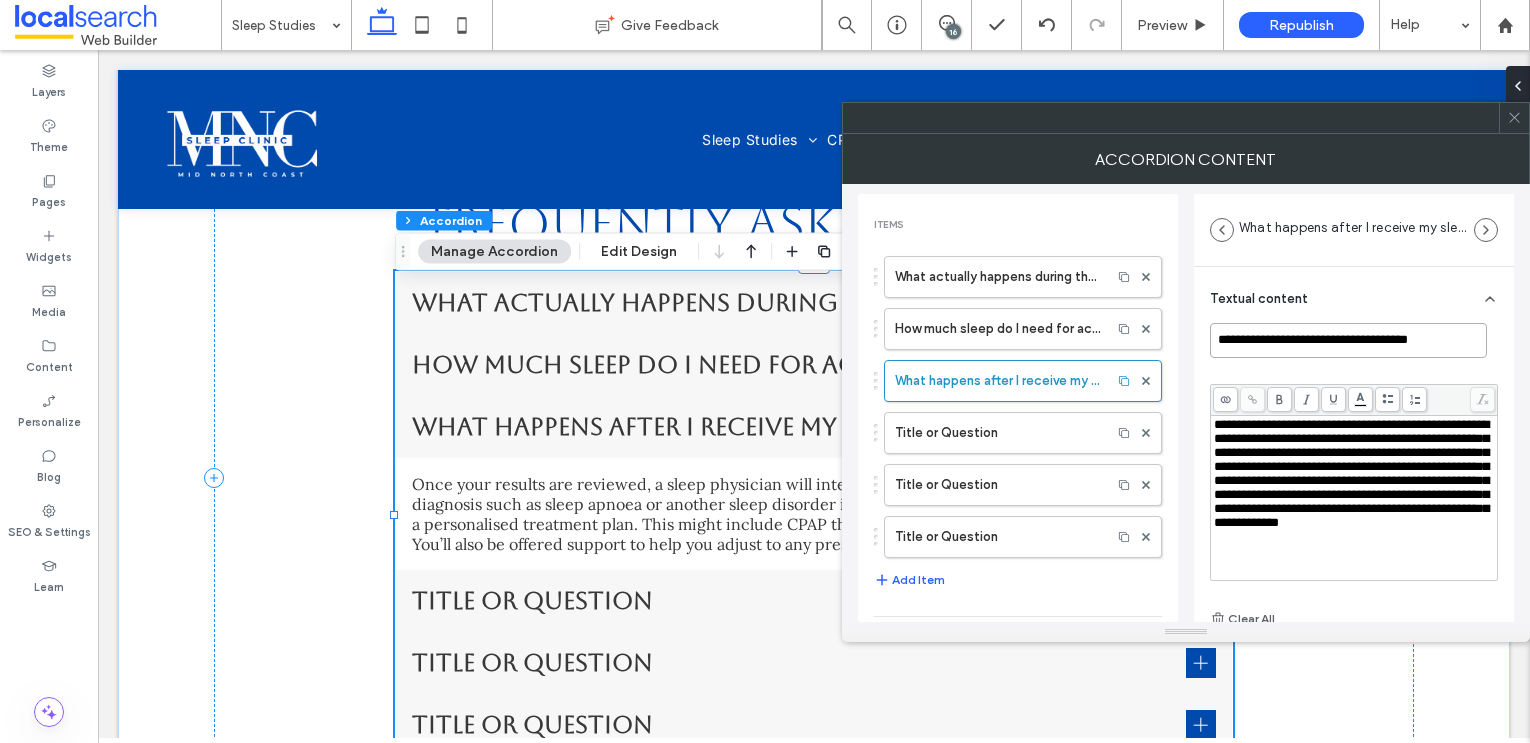 type on "**********" 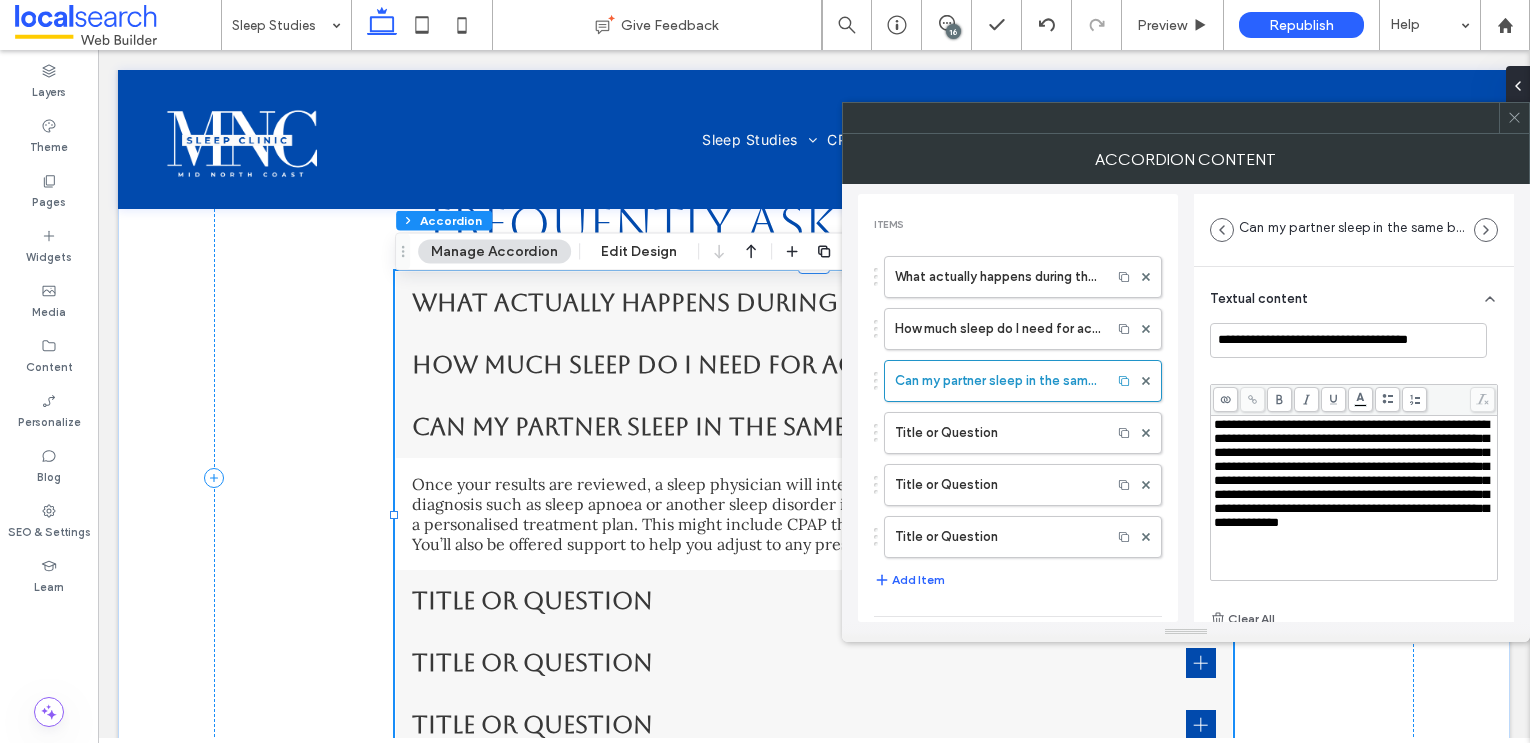 click on "**********" at bounding box center (1351, 473) 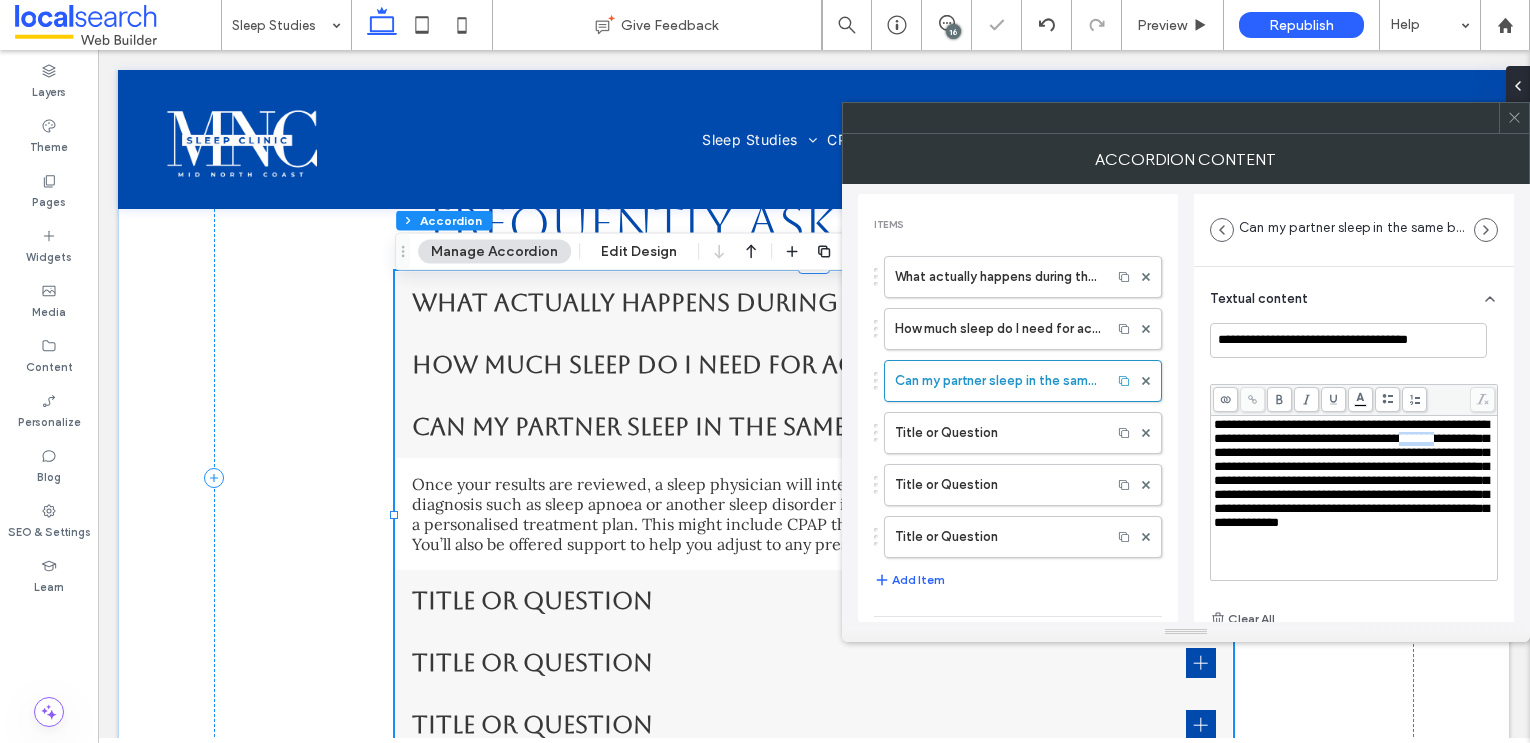 click on "**********" at bounding box center (1351, 473) 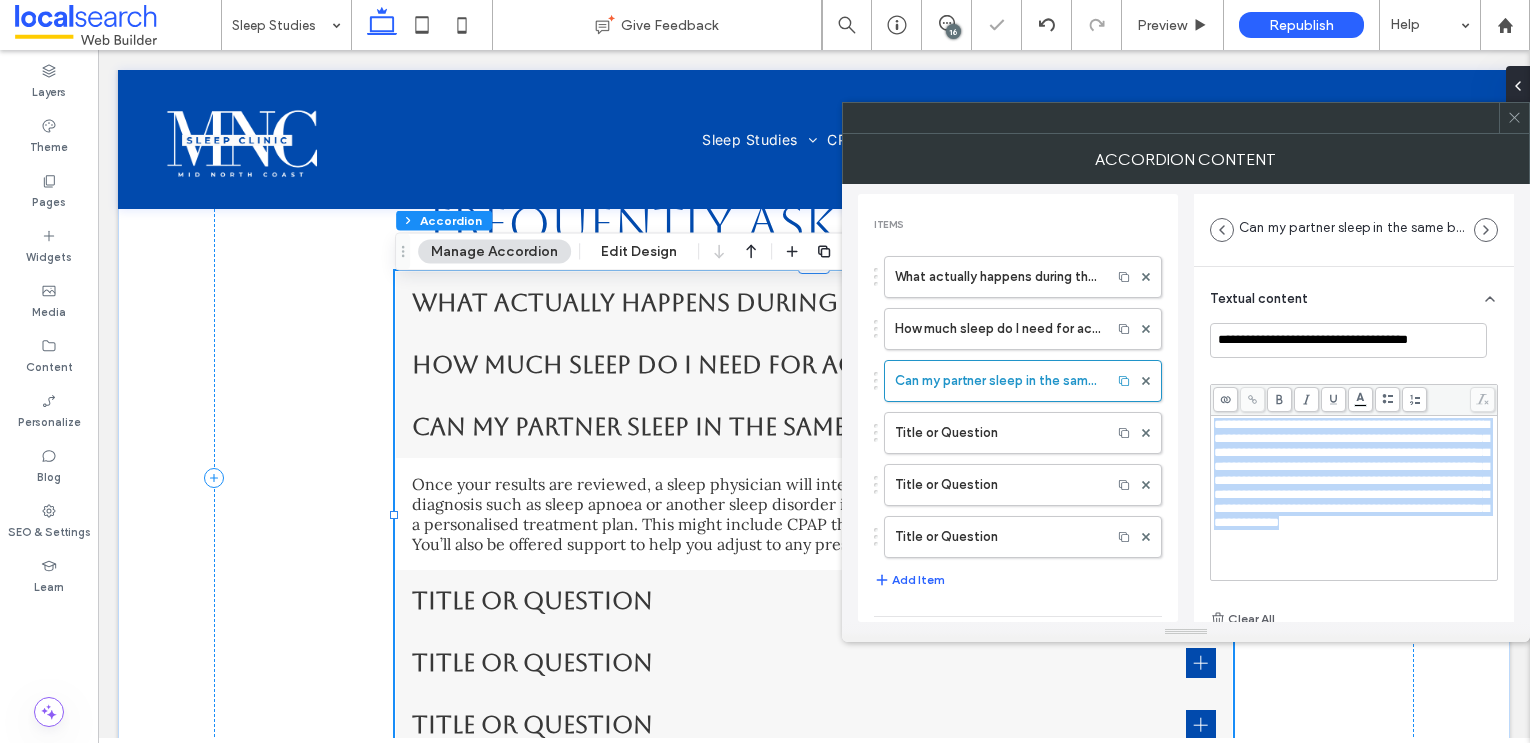 click on "**********" at bounding box center (1351, 473) 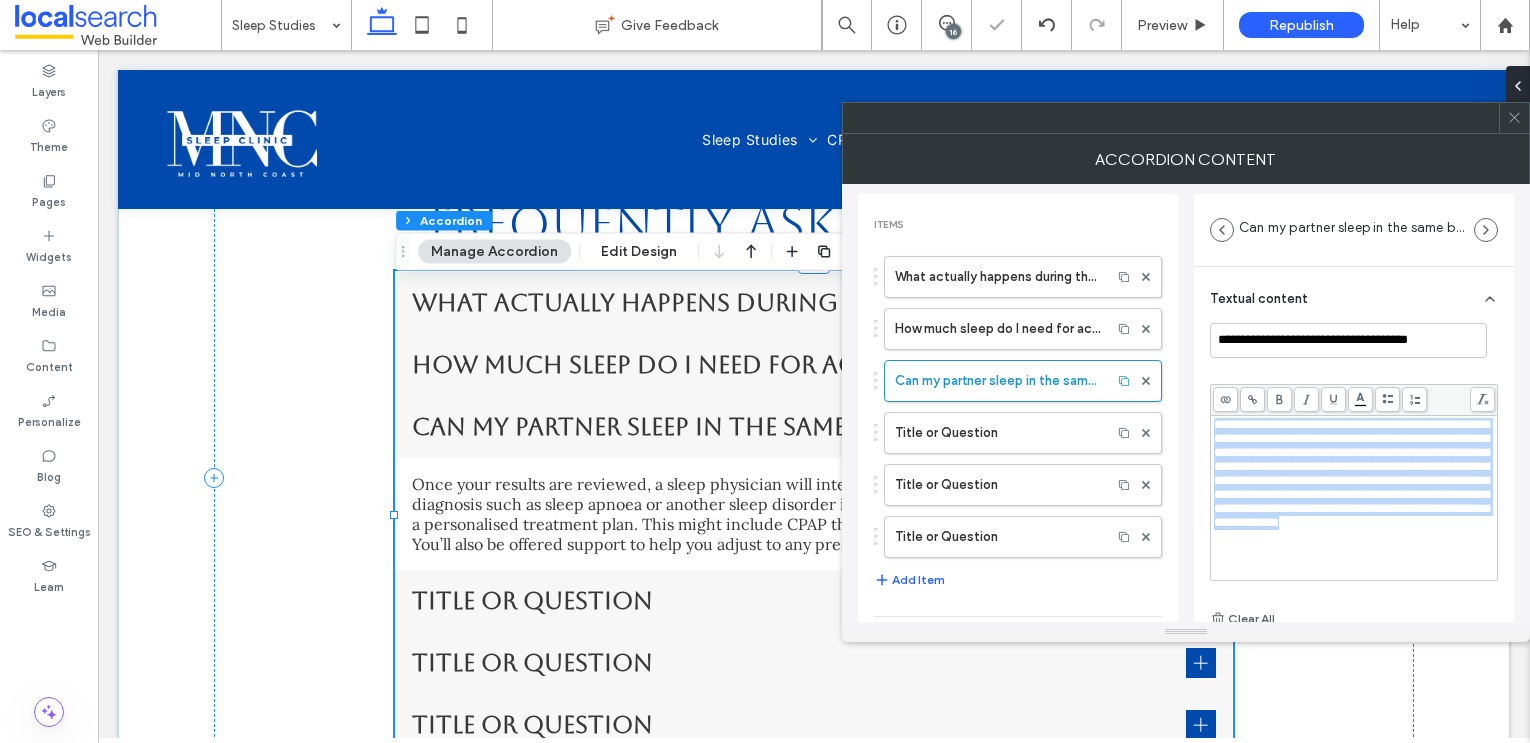 paste 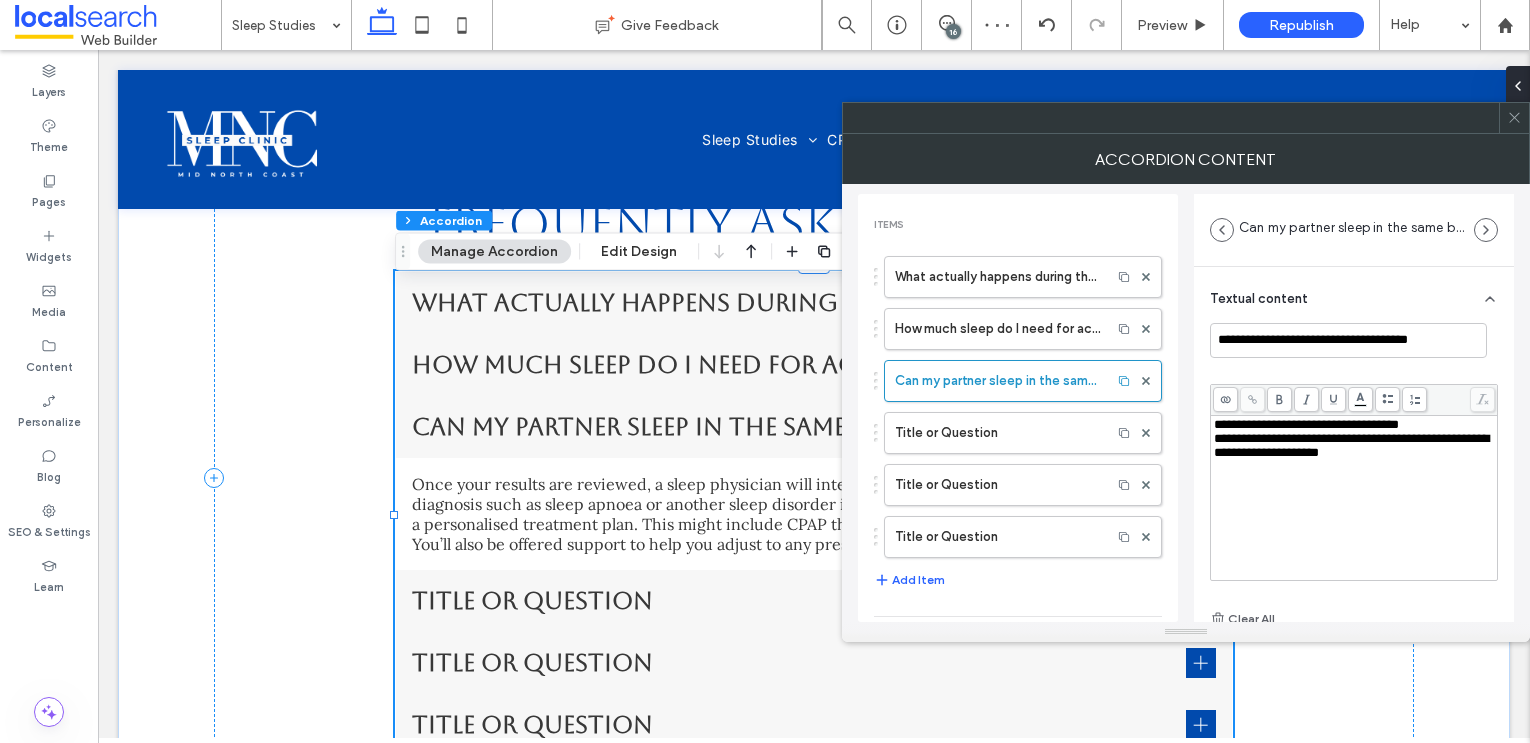type 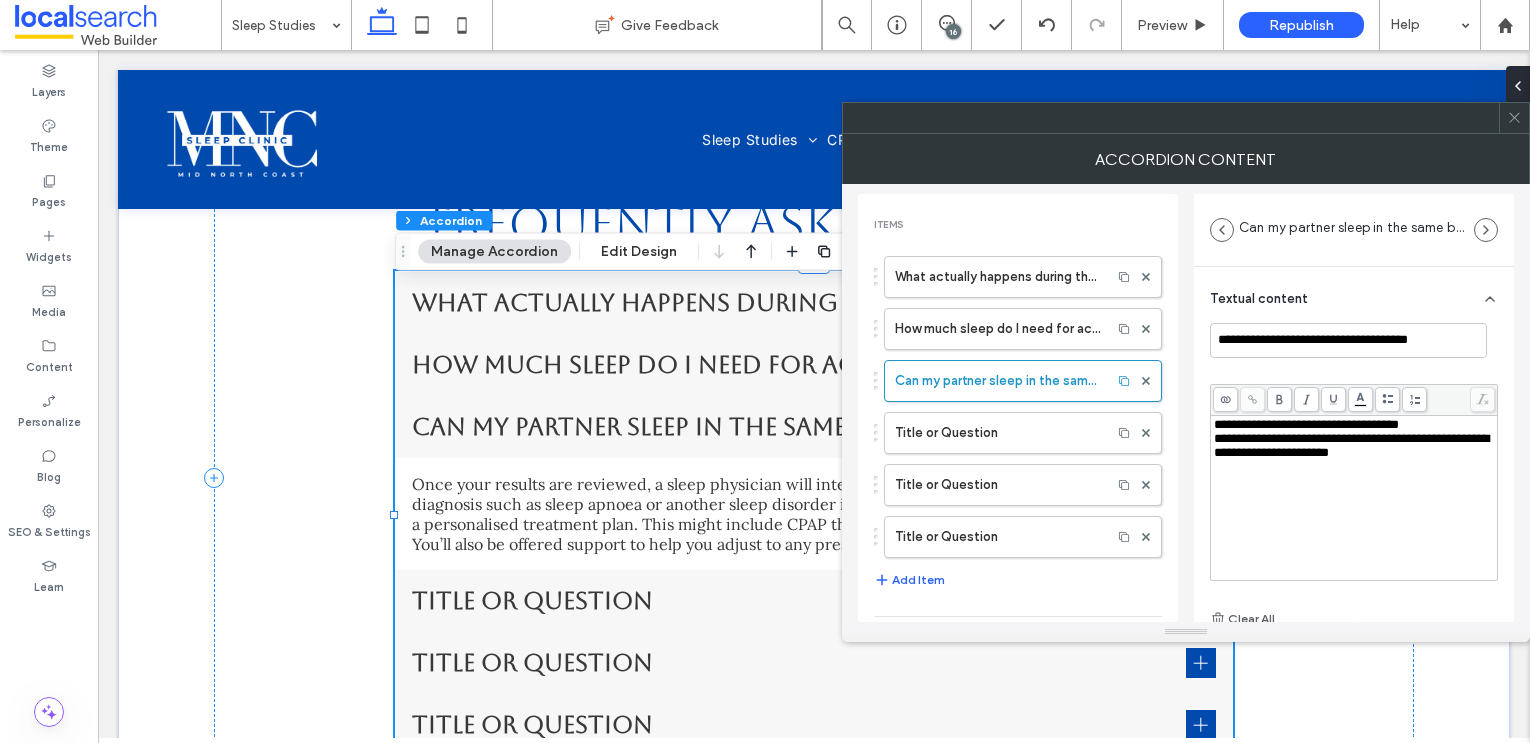click on "**********" at bounding box center (1351, 445) 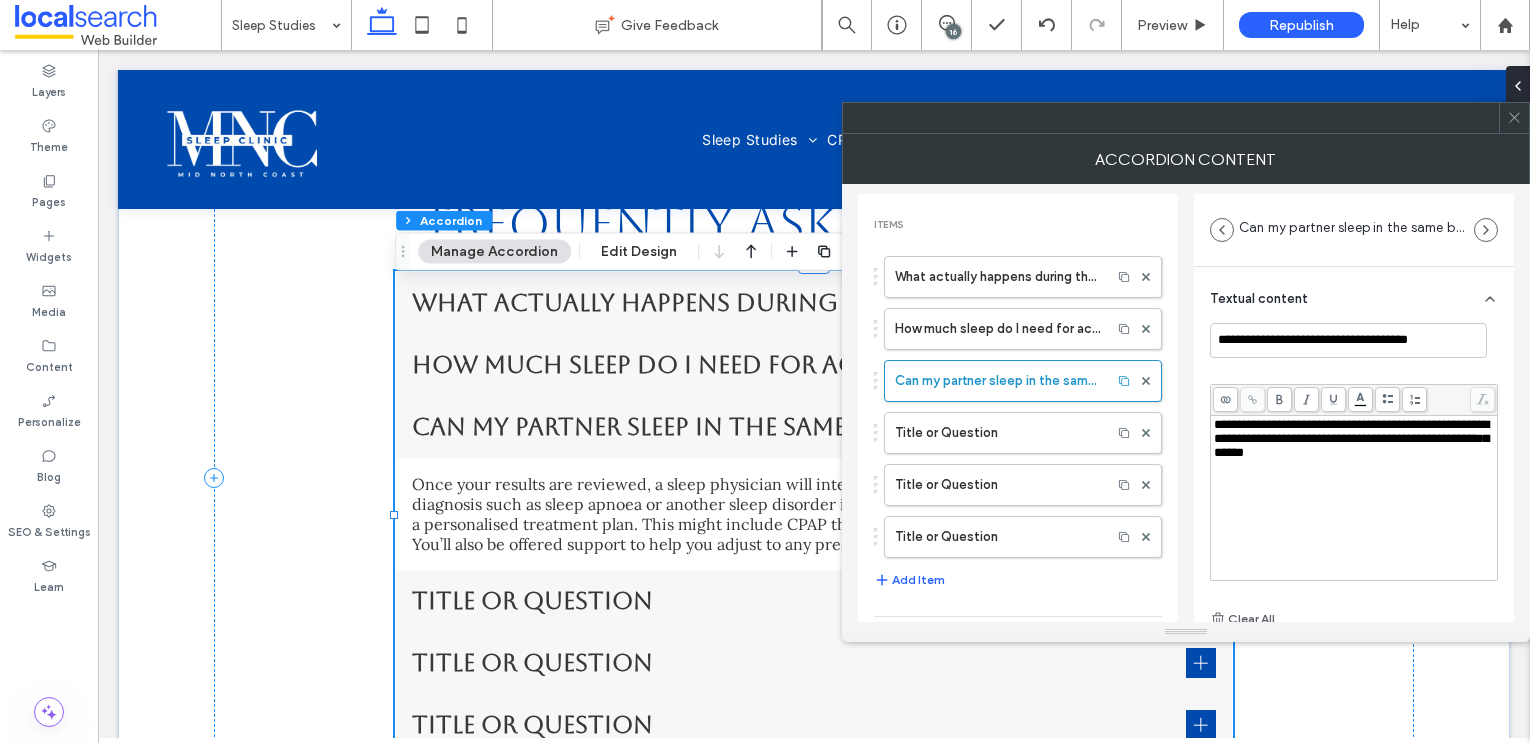 click on "**********" at bounding box center (1351, 438) 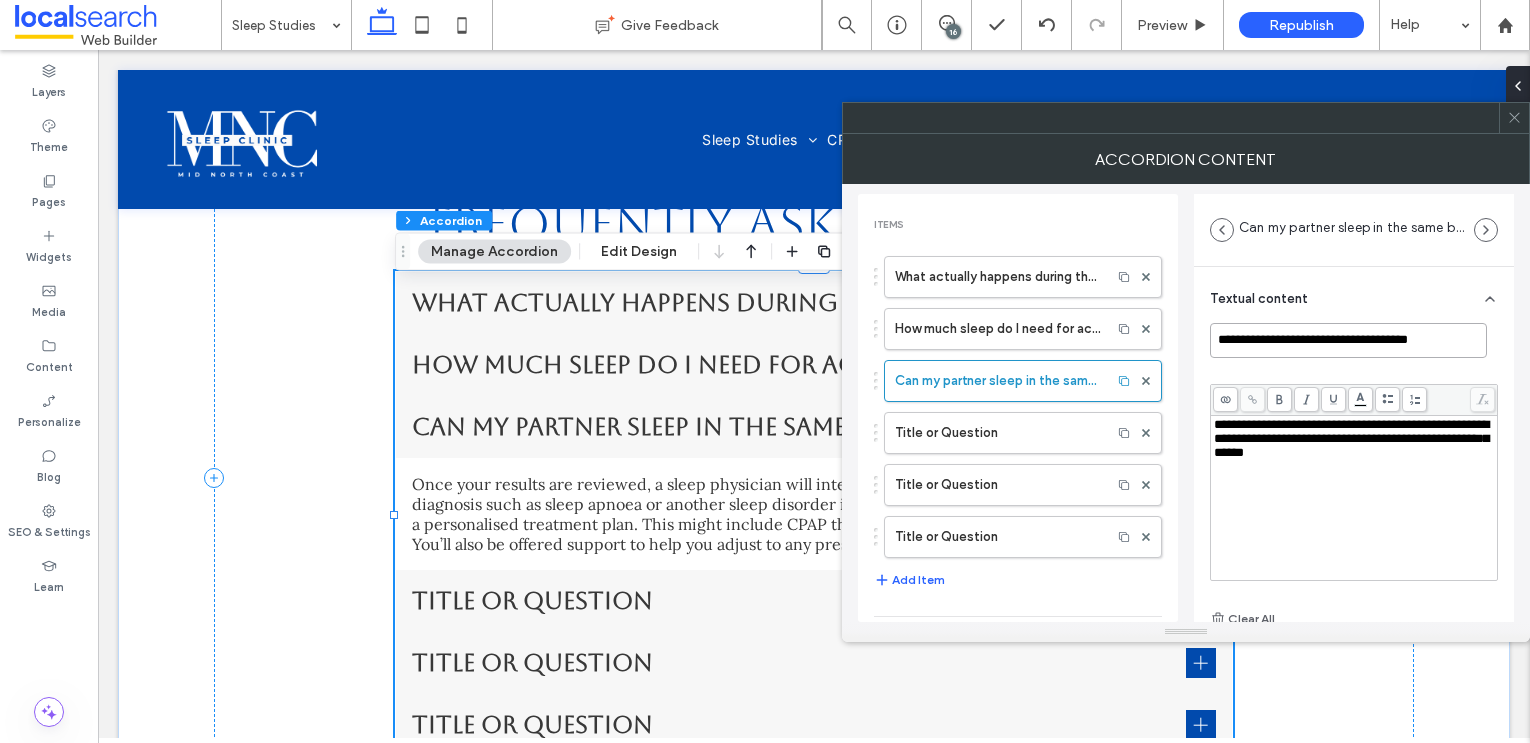 click on "**********" at bounding box center (1348, 340) 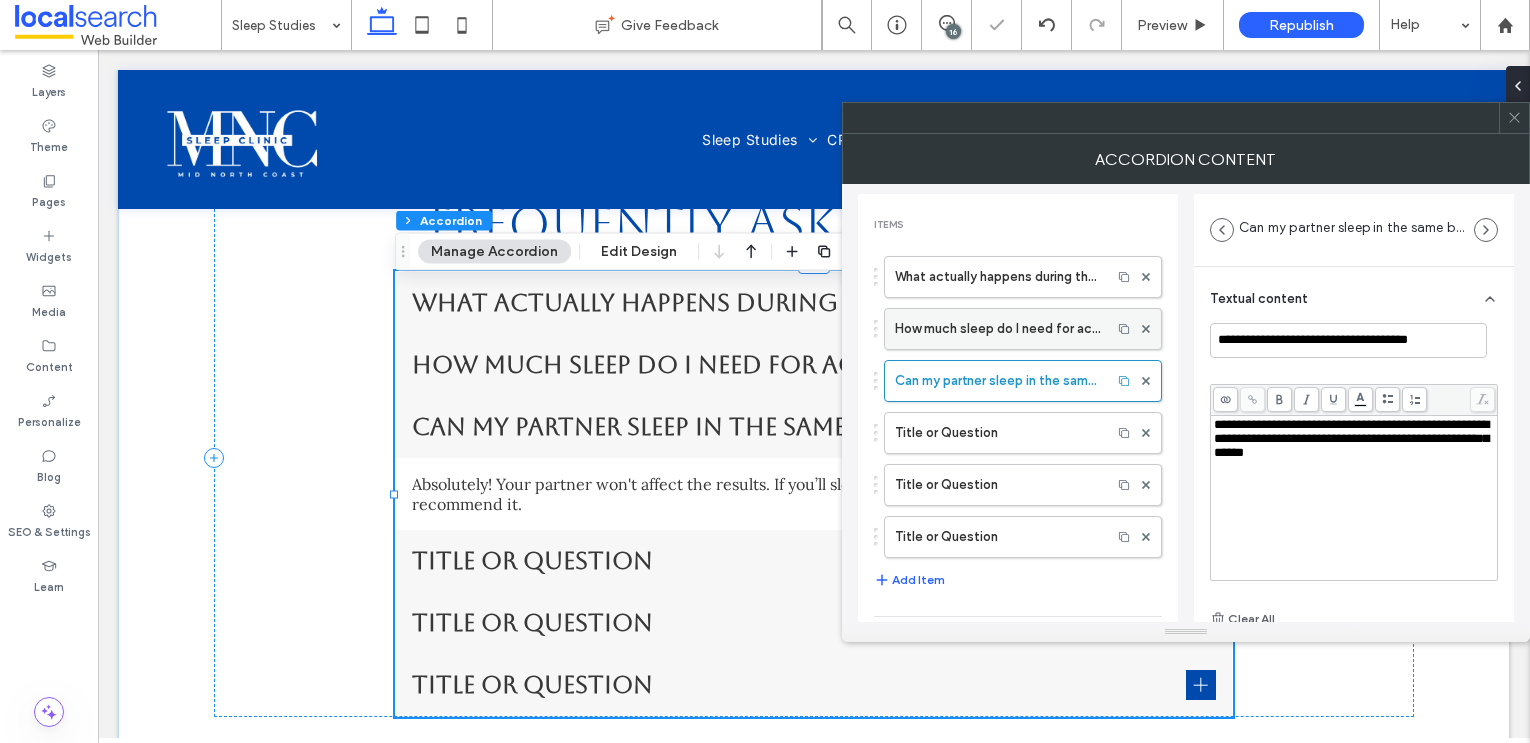 click on "How much sleep do I need for accurate results?" at bounding box center [998, 329] 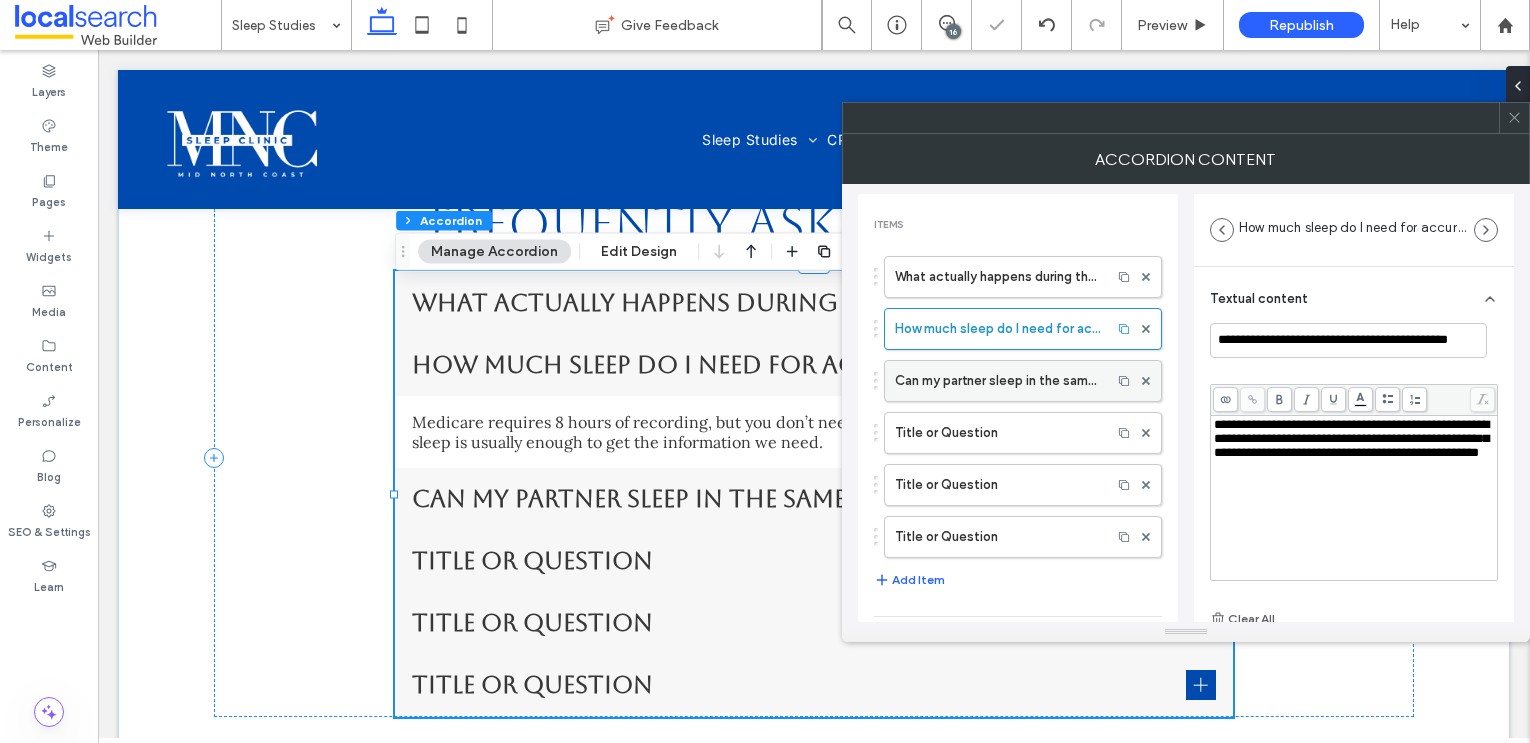 click on "Can my partner sleep in the same bed?" at bounding box center [998, 381] 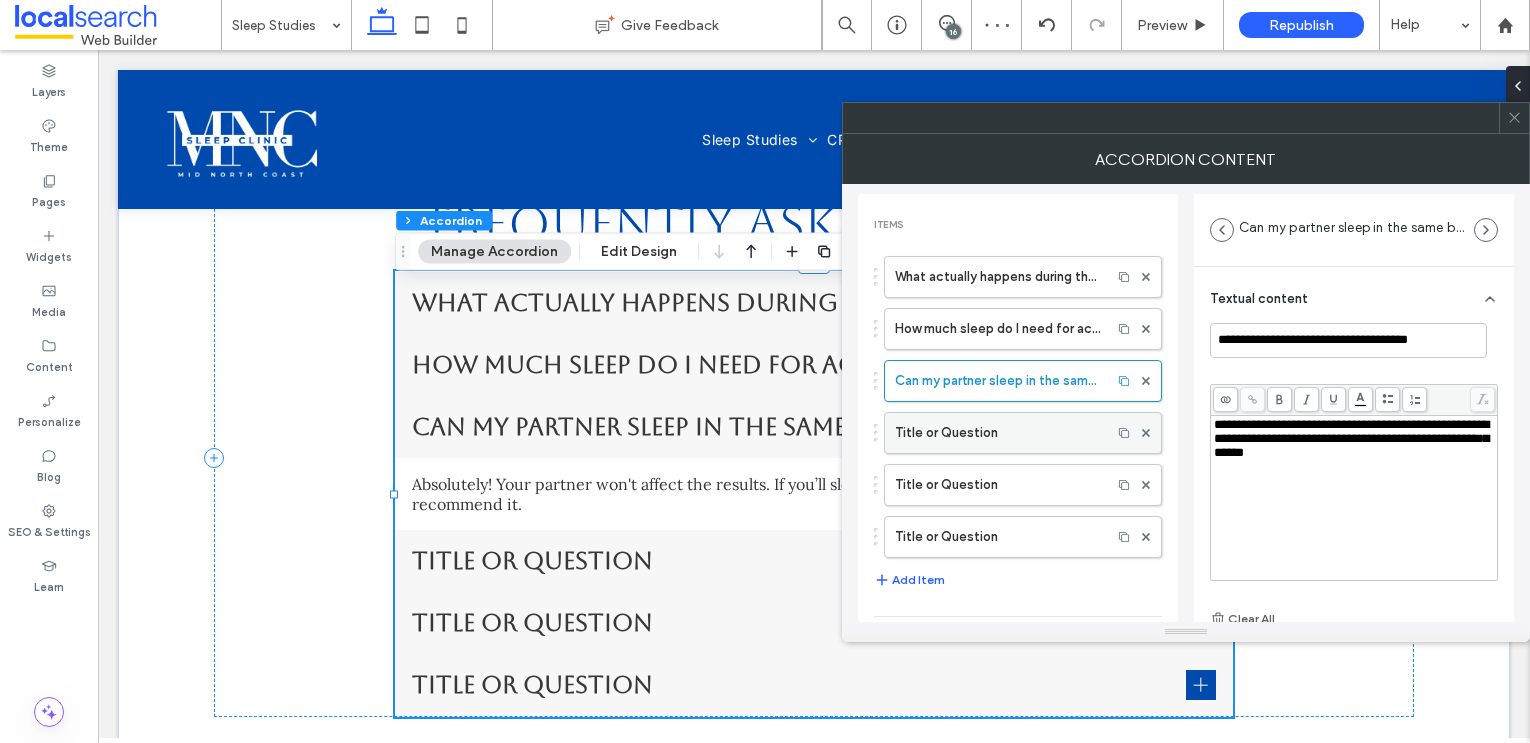 click on "Title or Question" at bounding box center [998, 433] 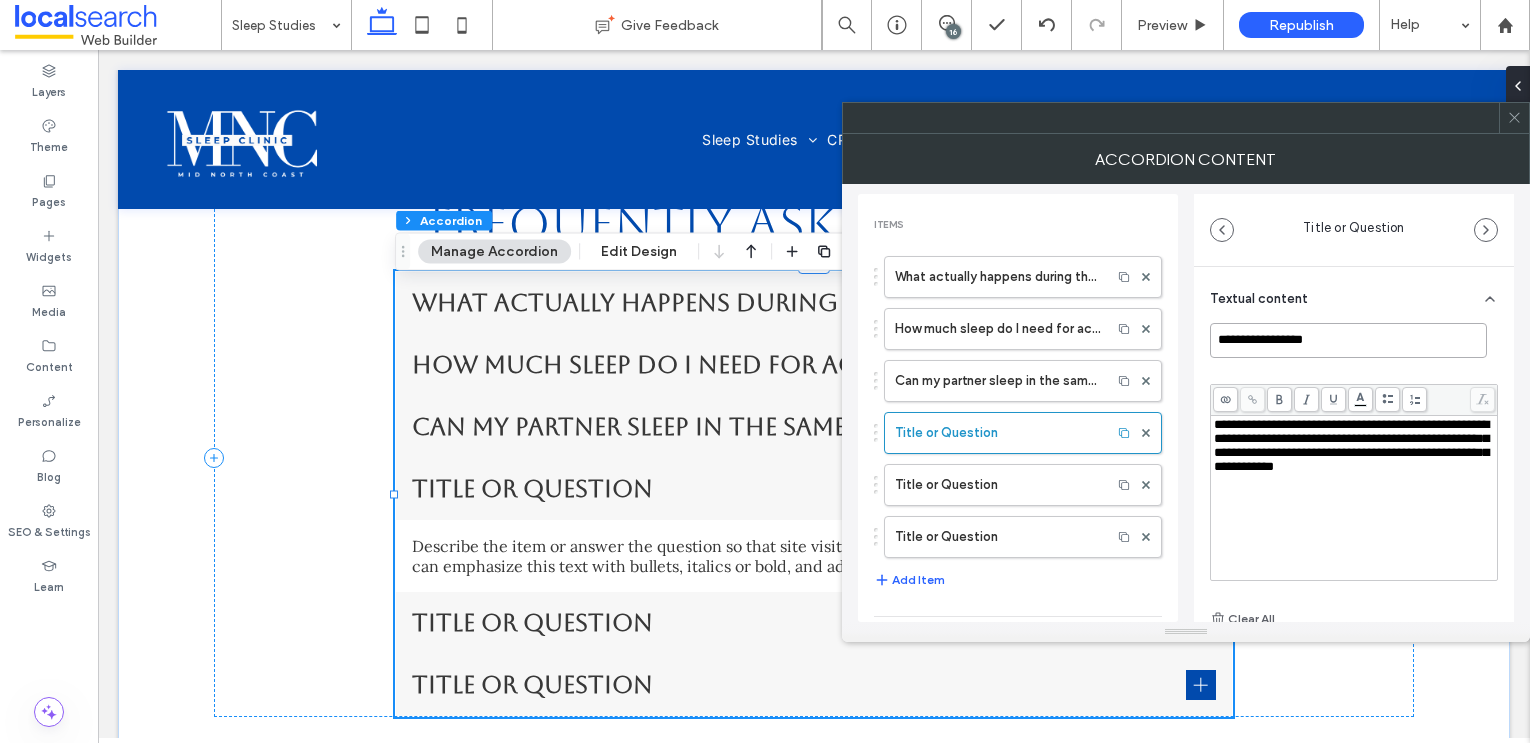 click on "**********" at bounding box center (1348, 340) 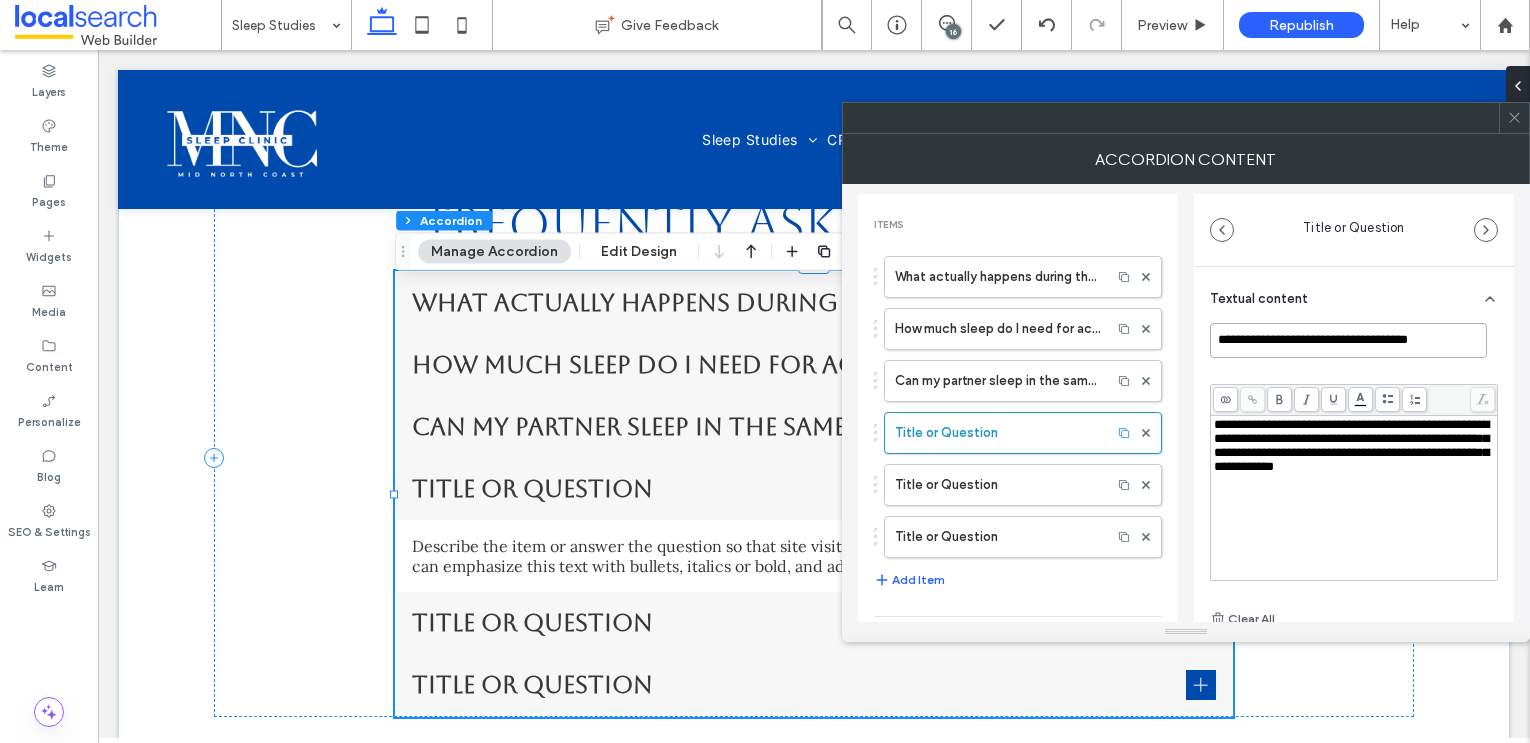 type on "**********" 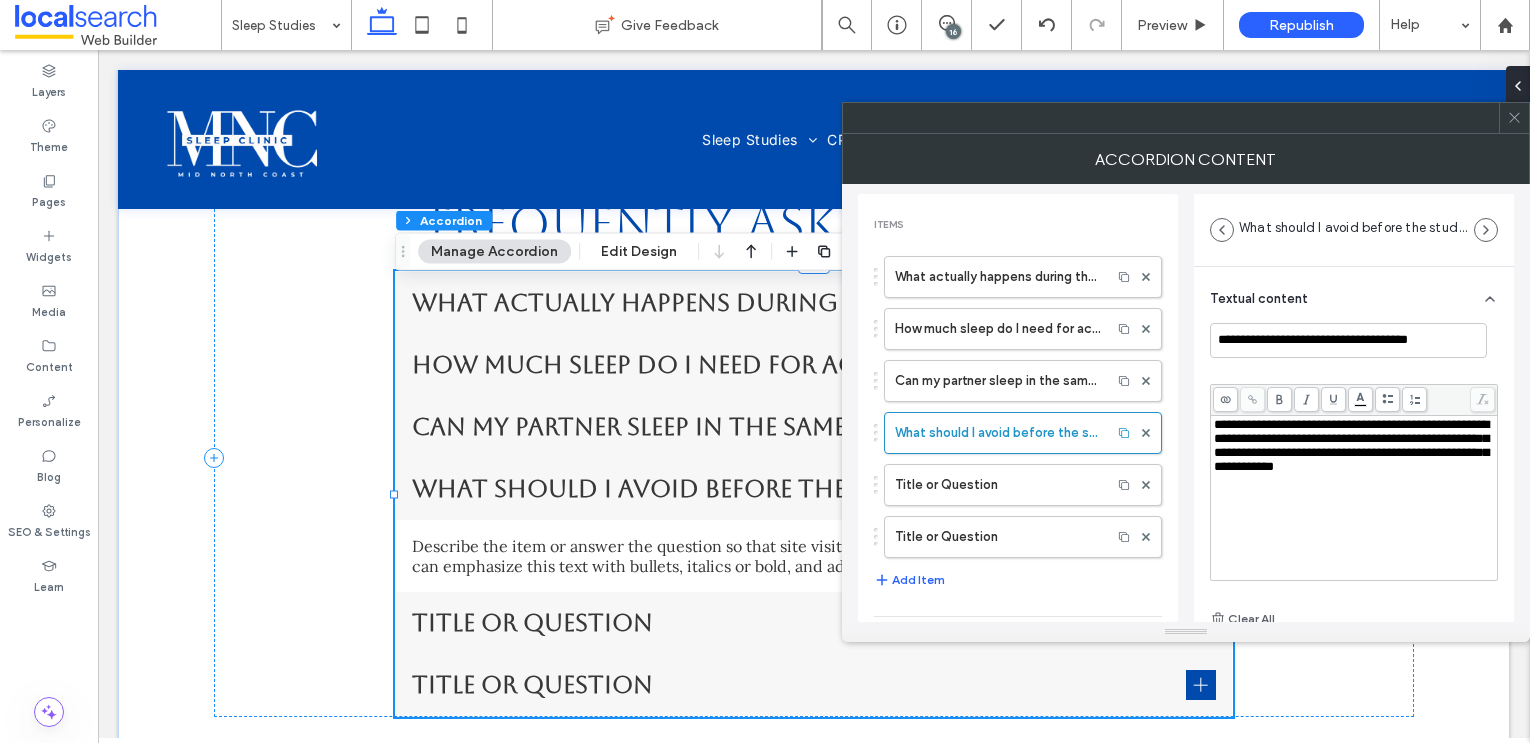 click on "**********" at bounding box center [1351, 445] 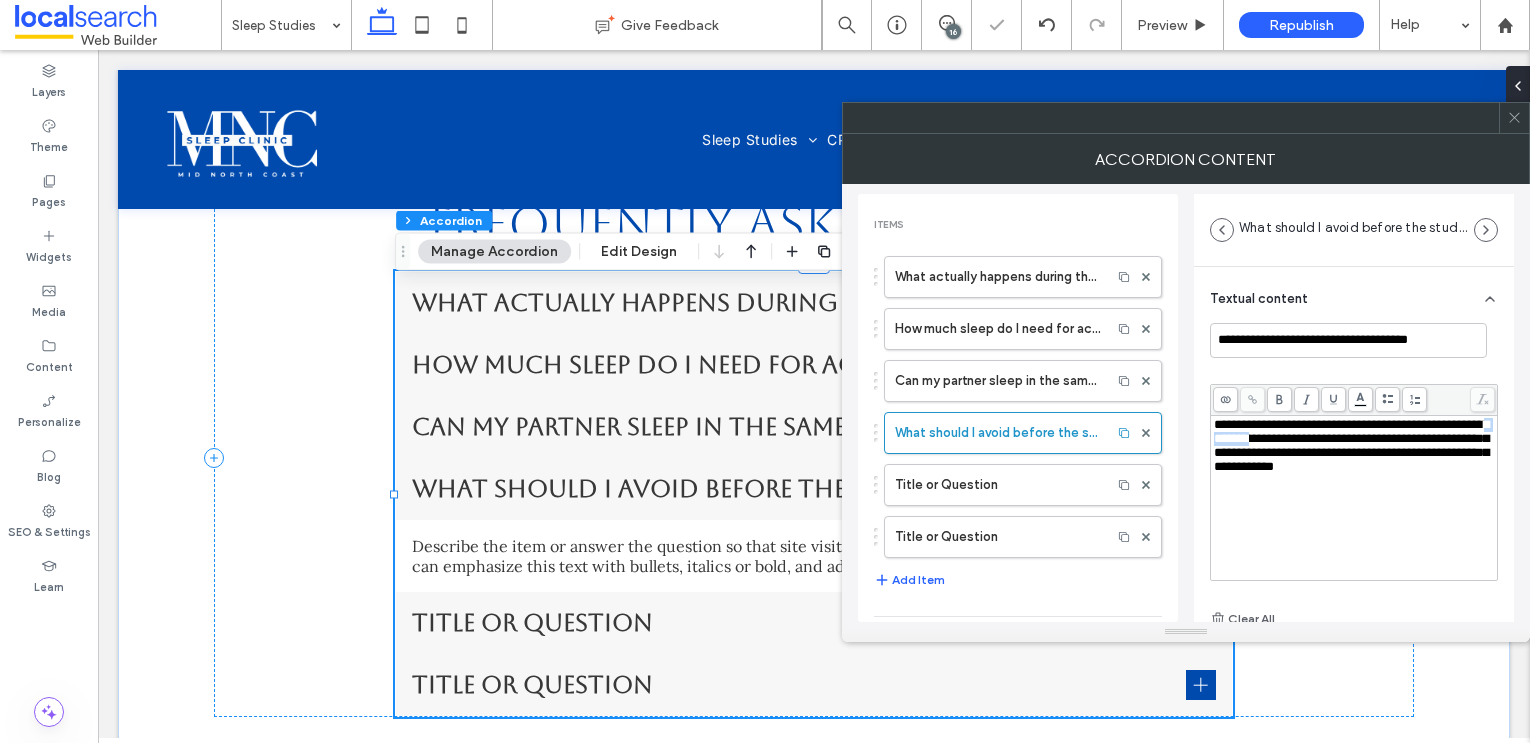 click on "**********" at bounding box center [1351, 445] 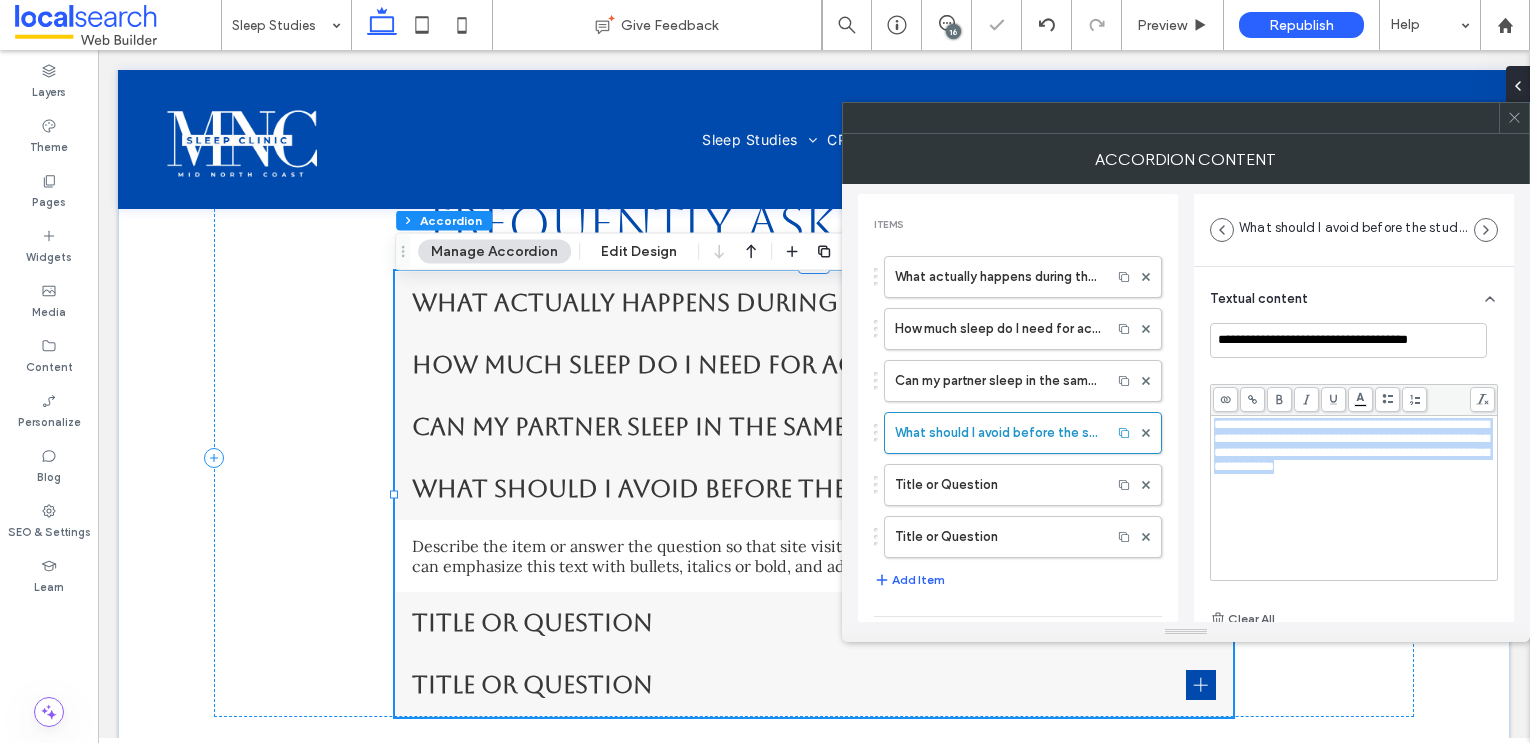 click on "**********" at bounding box center (1351, 445) 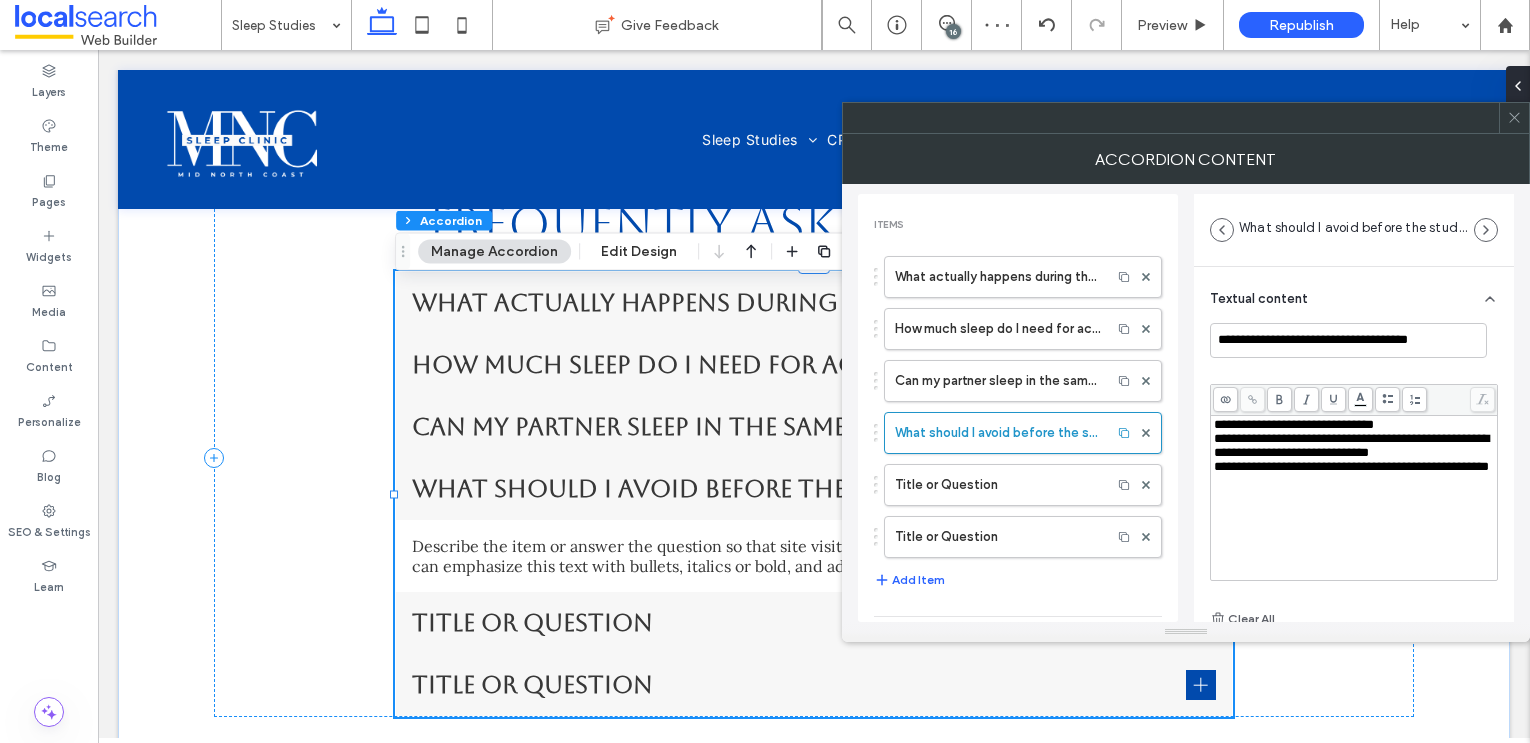 click on "**********" at bounding box center [1351, 445] 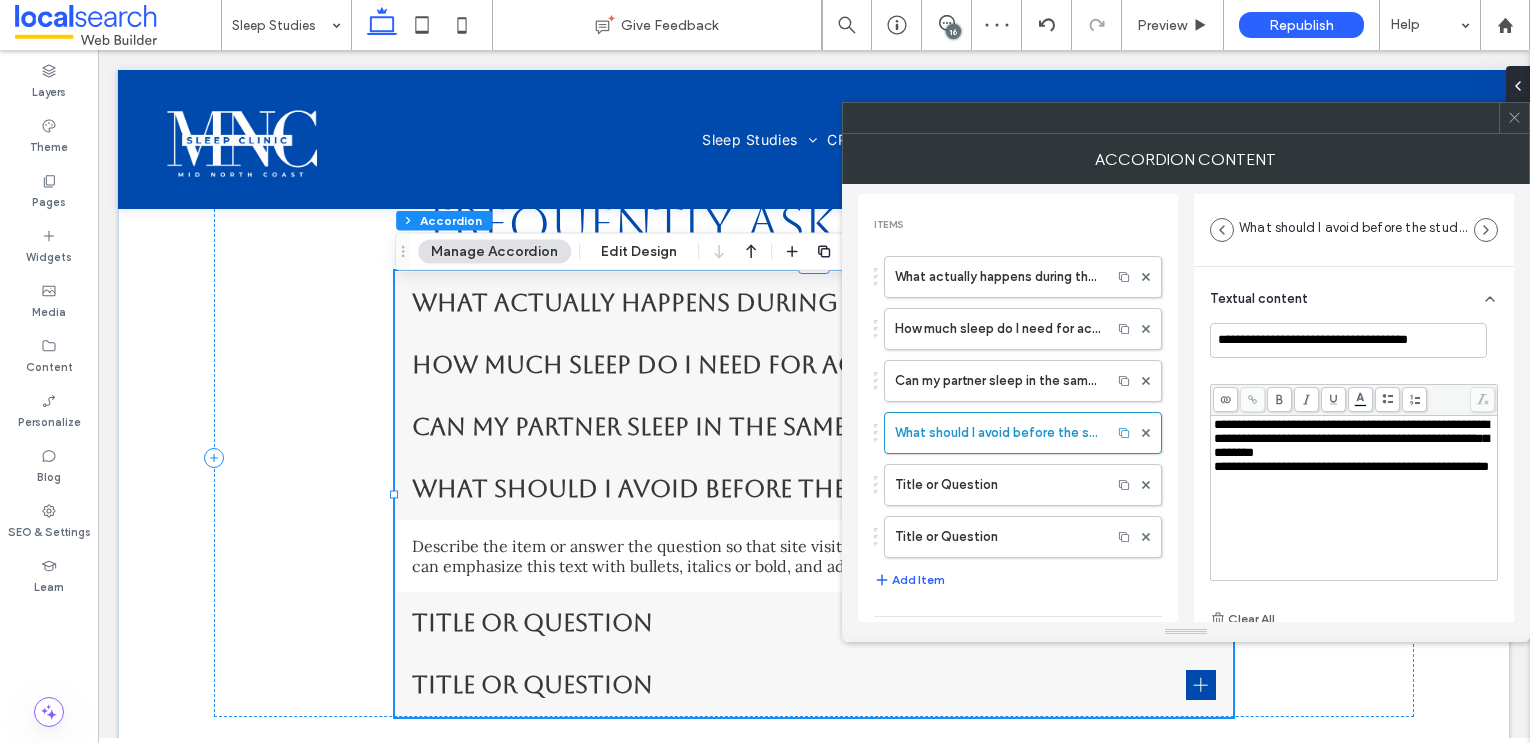 type 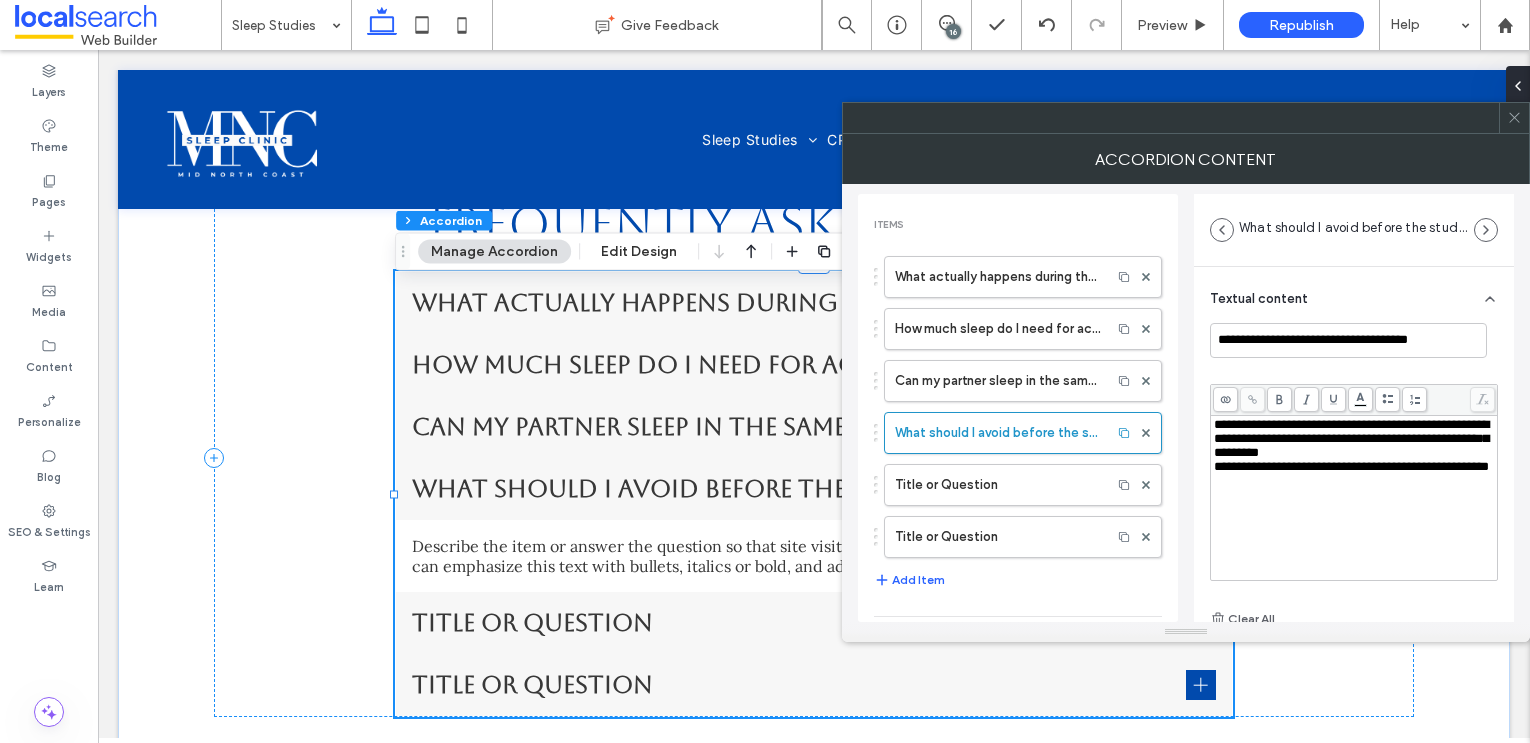 click on "**********" at bounding box center (1351, 438) 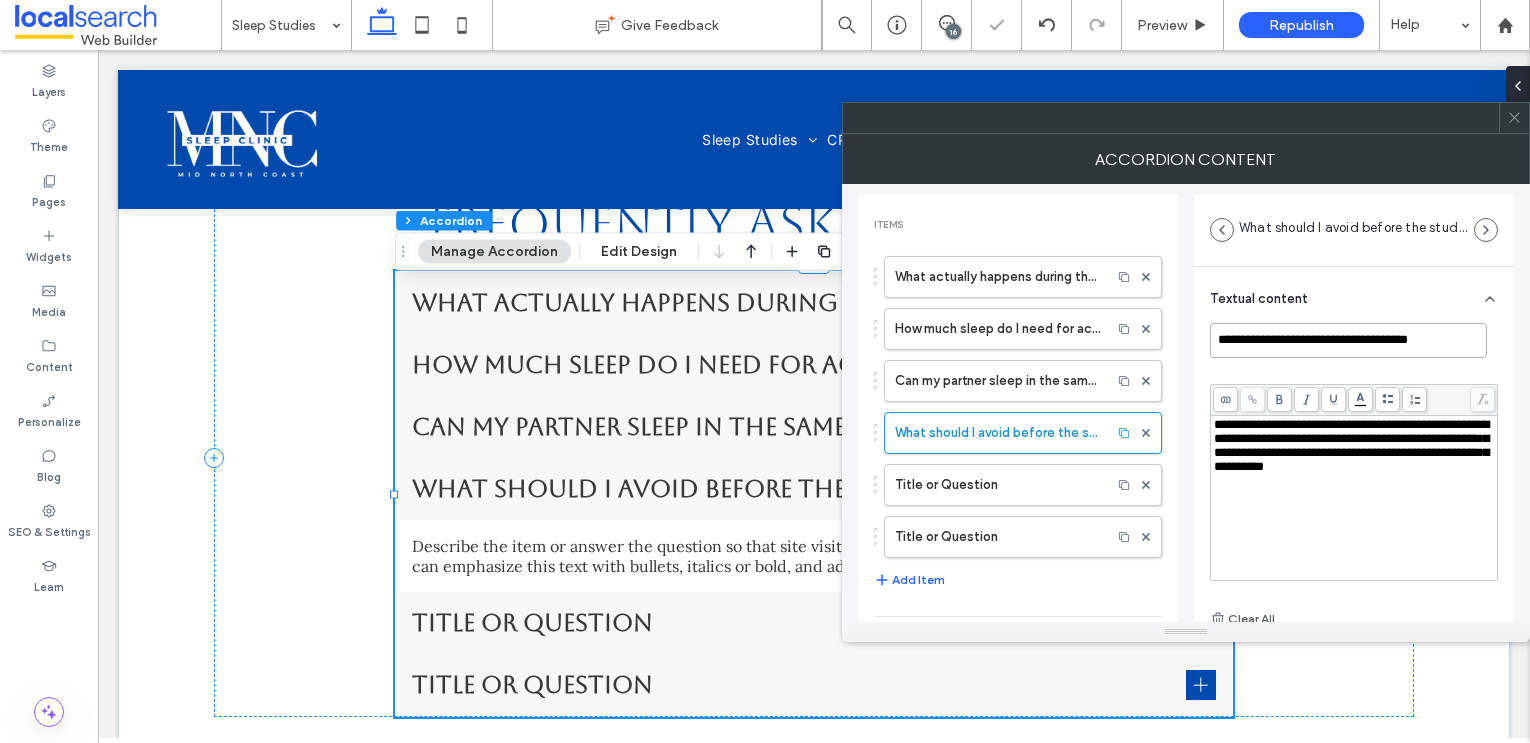 click on "**********" at bounding box center (1348, 340) 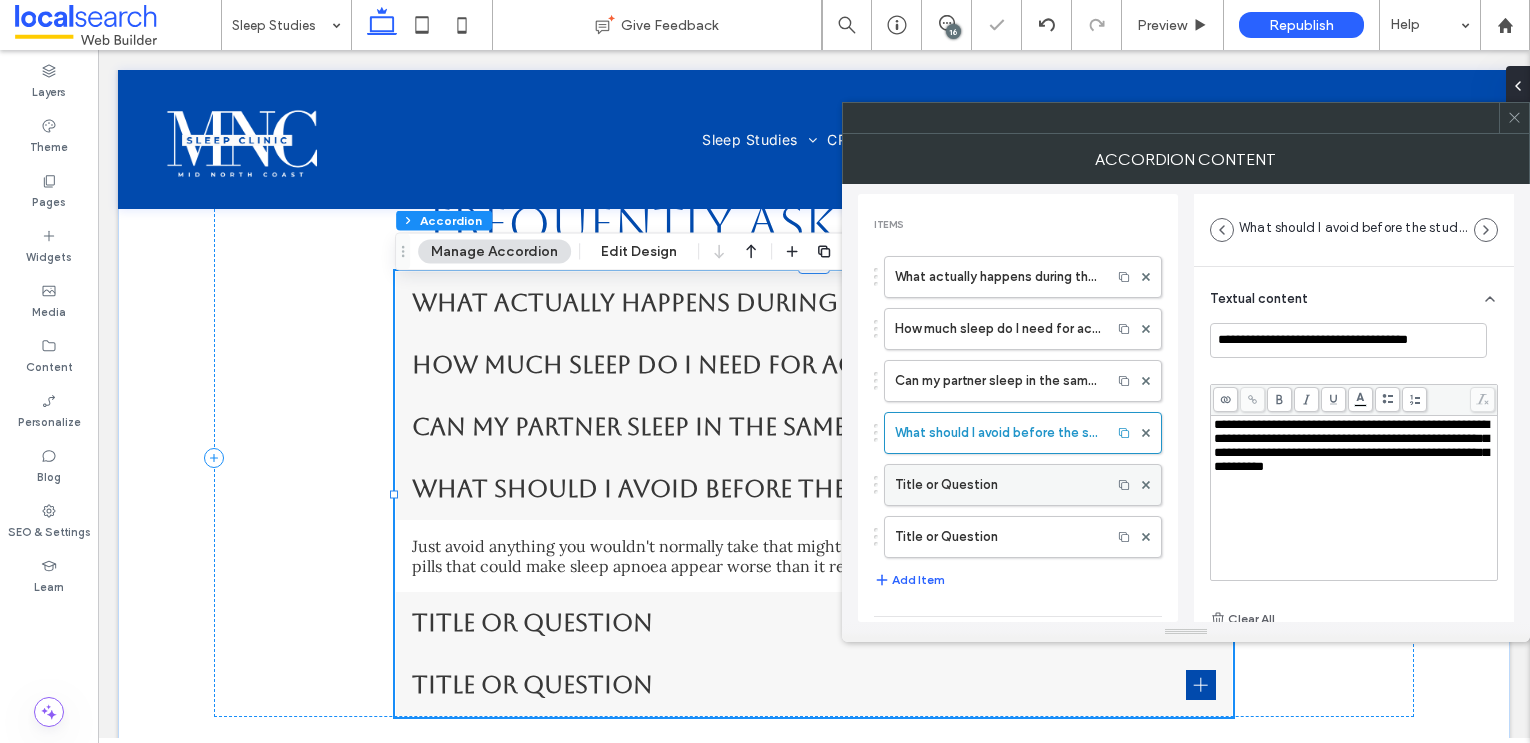 click on "Title or Question" at bounding box center [998, 485] 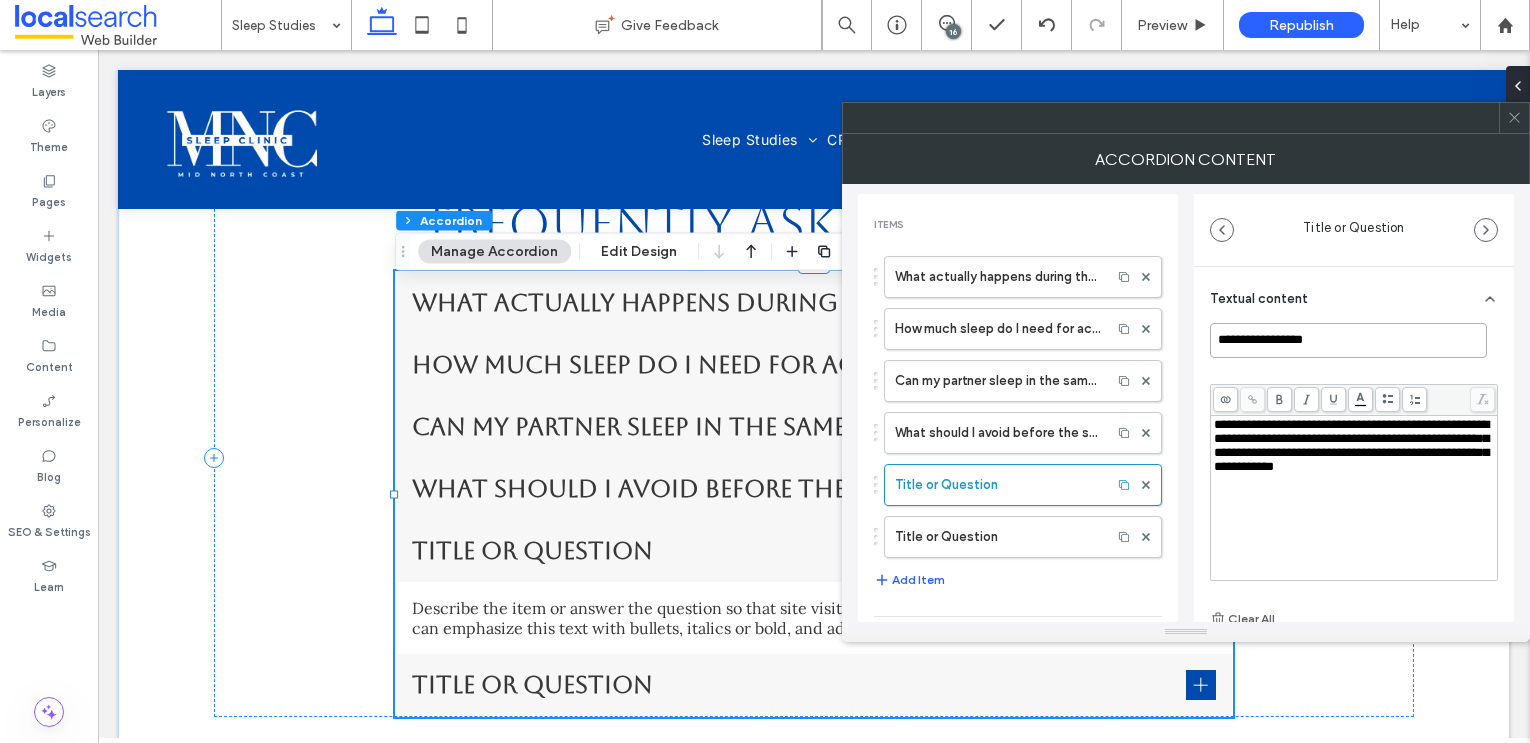 click on "**********" at bounding box center (1348, 340) 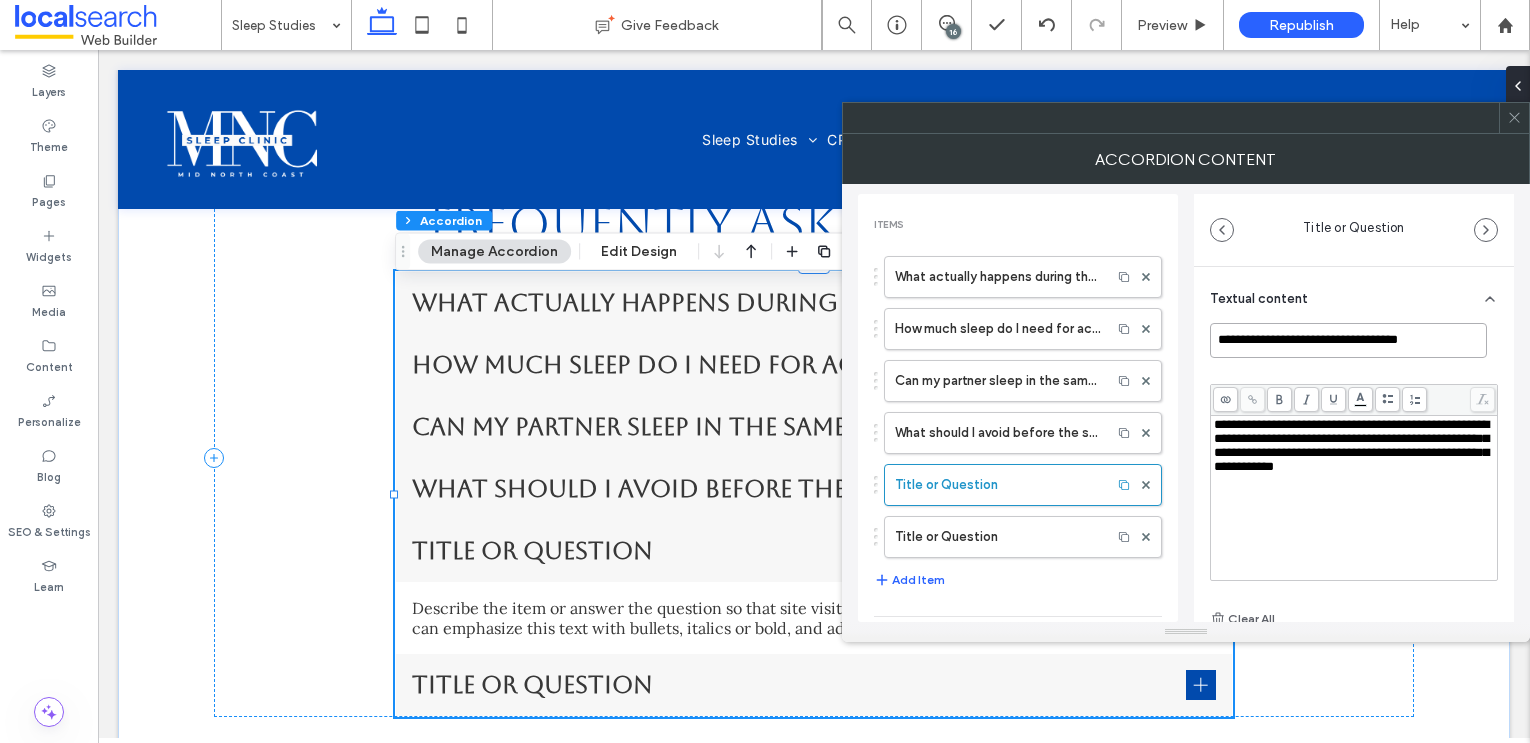 type on "**********" 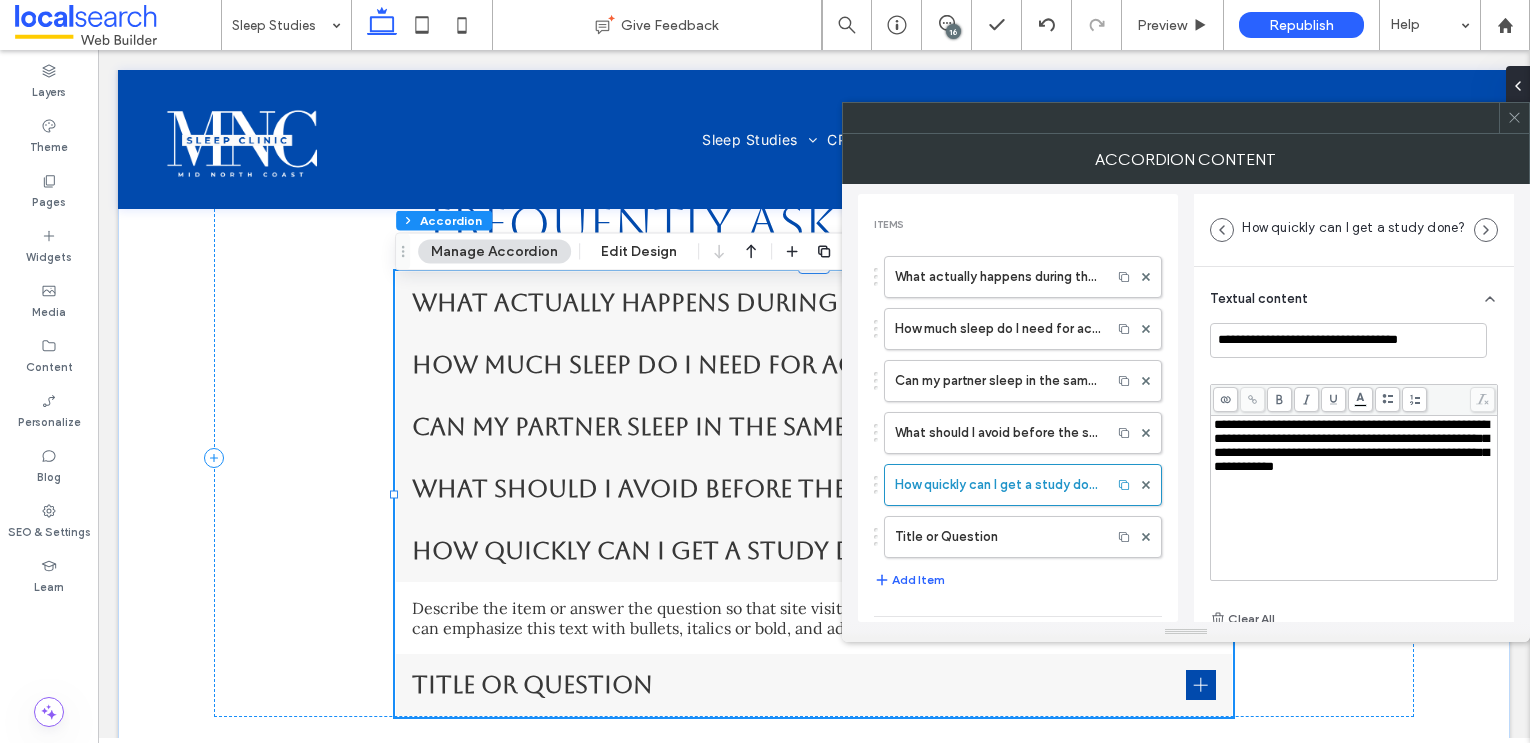 click on "**********" at bounding box center [1351, 445] 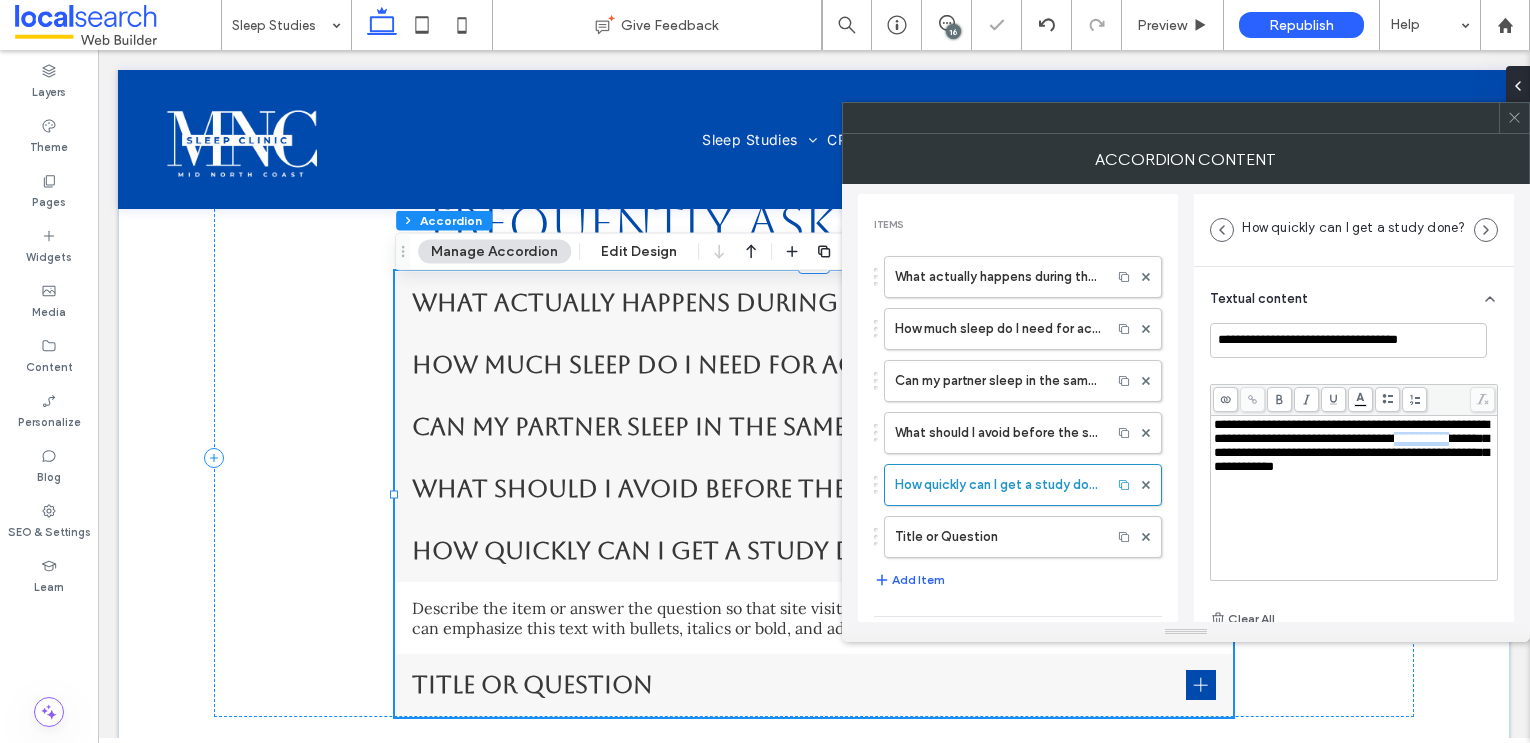 click on "**********" at bounding box center [1351, 445] 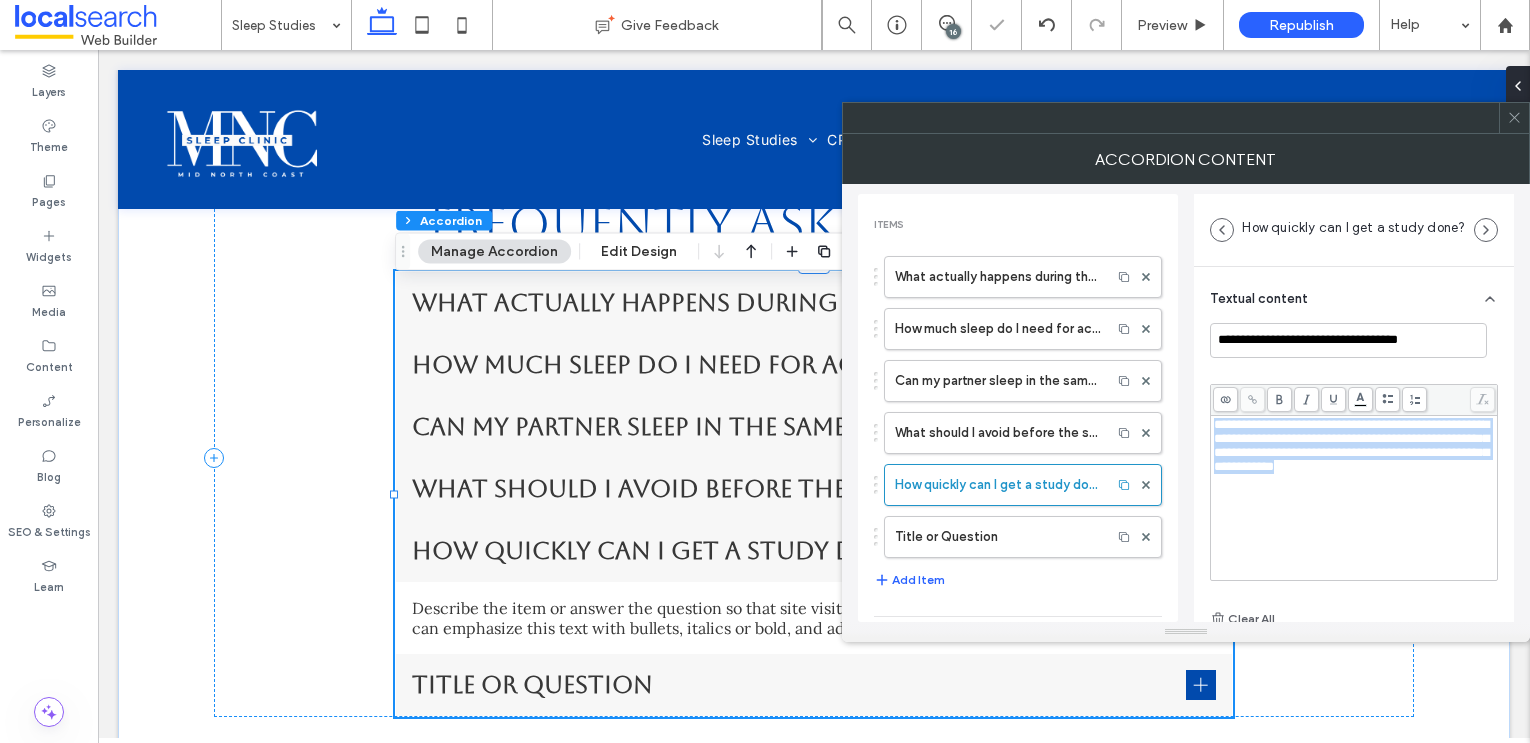 click on "**********" at bounding box center (1351, 445) 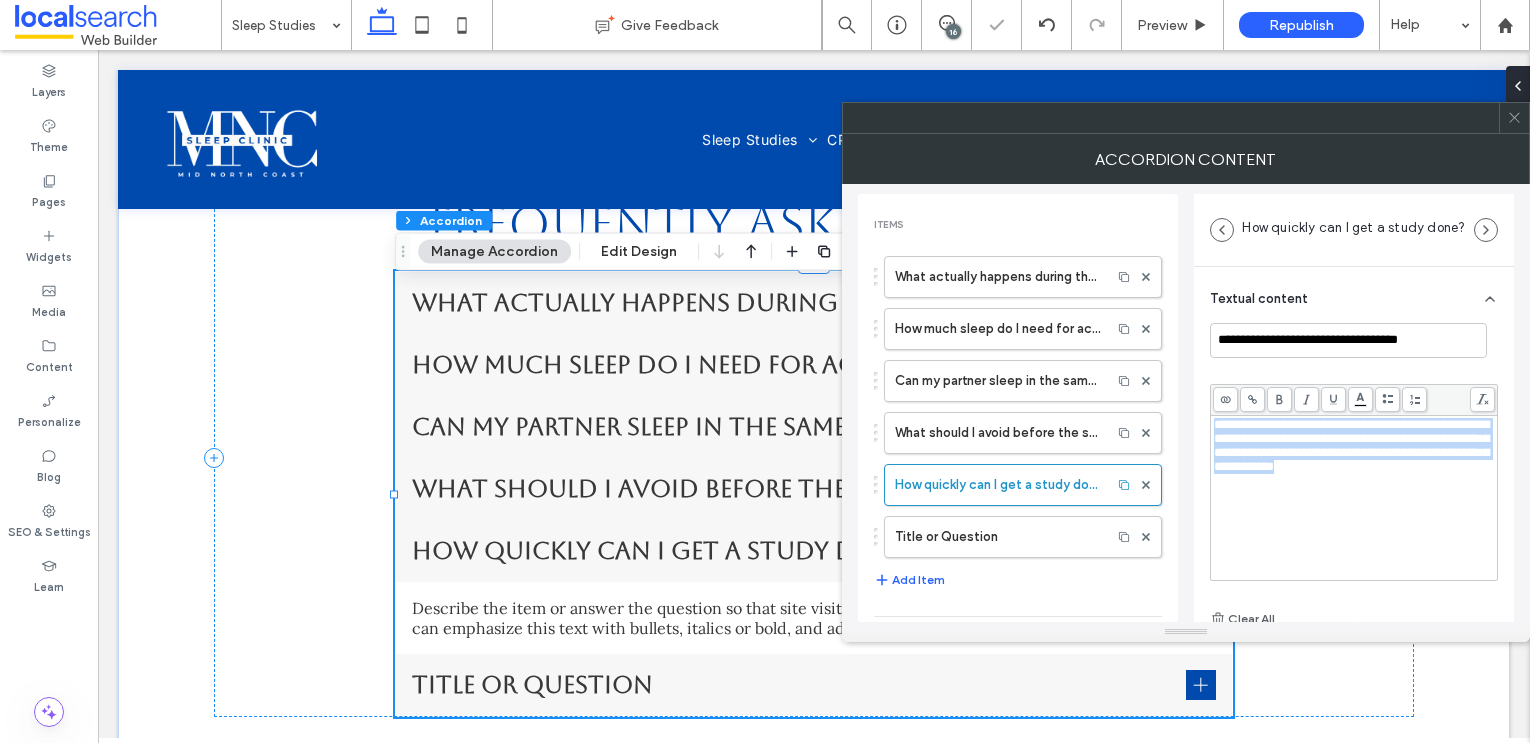 paste 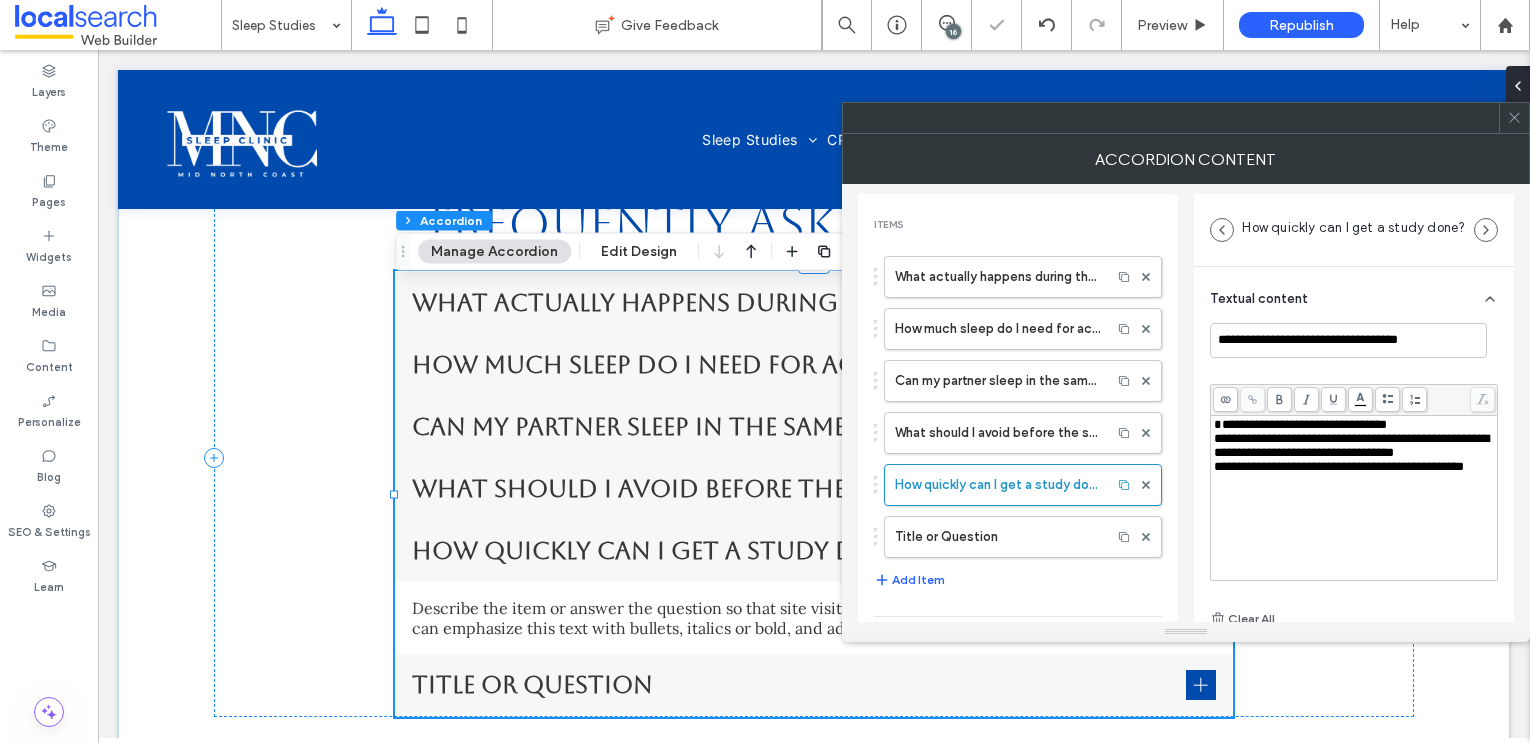 type 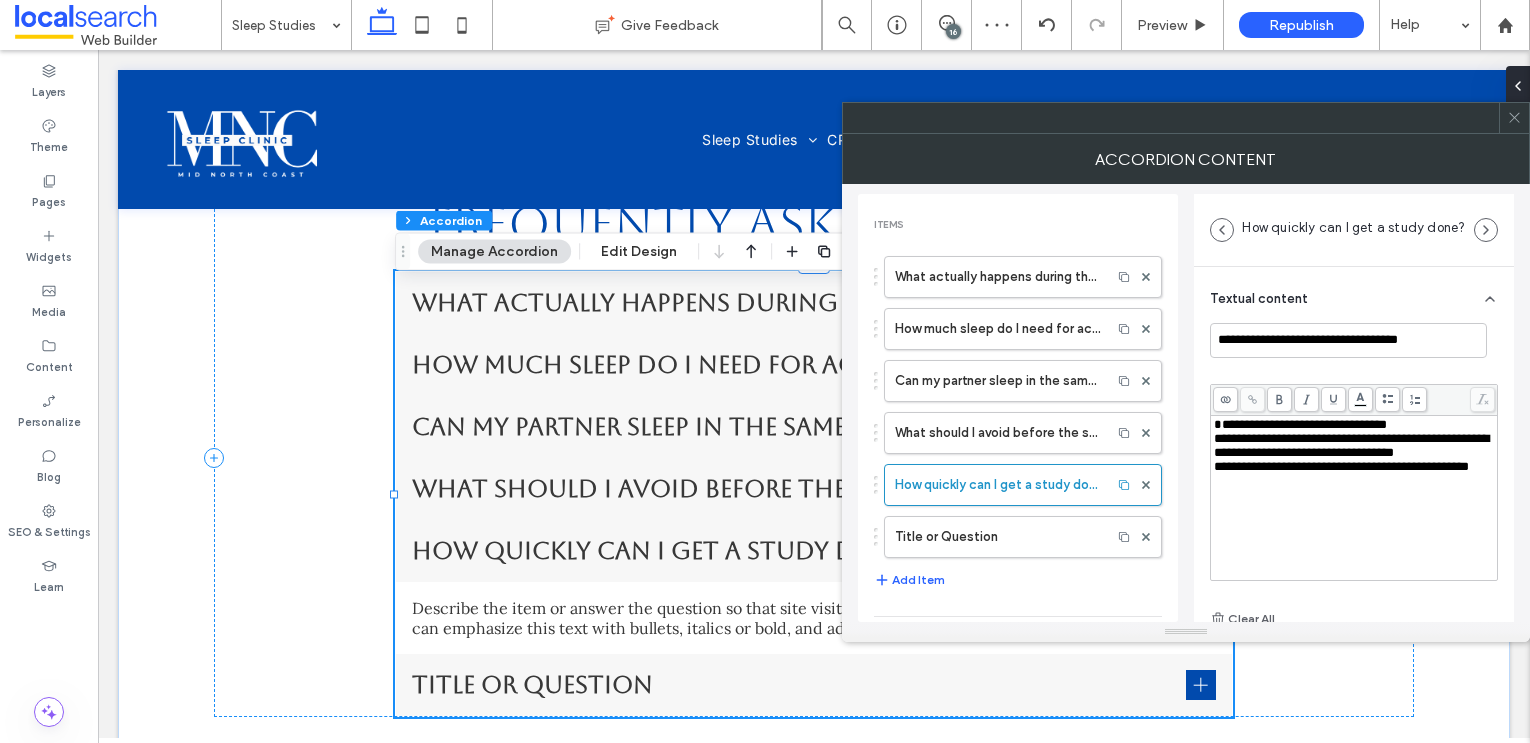 click on "**********" at bounding box center (1351, 445) 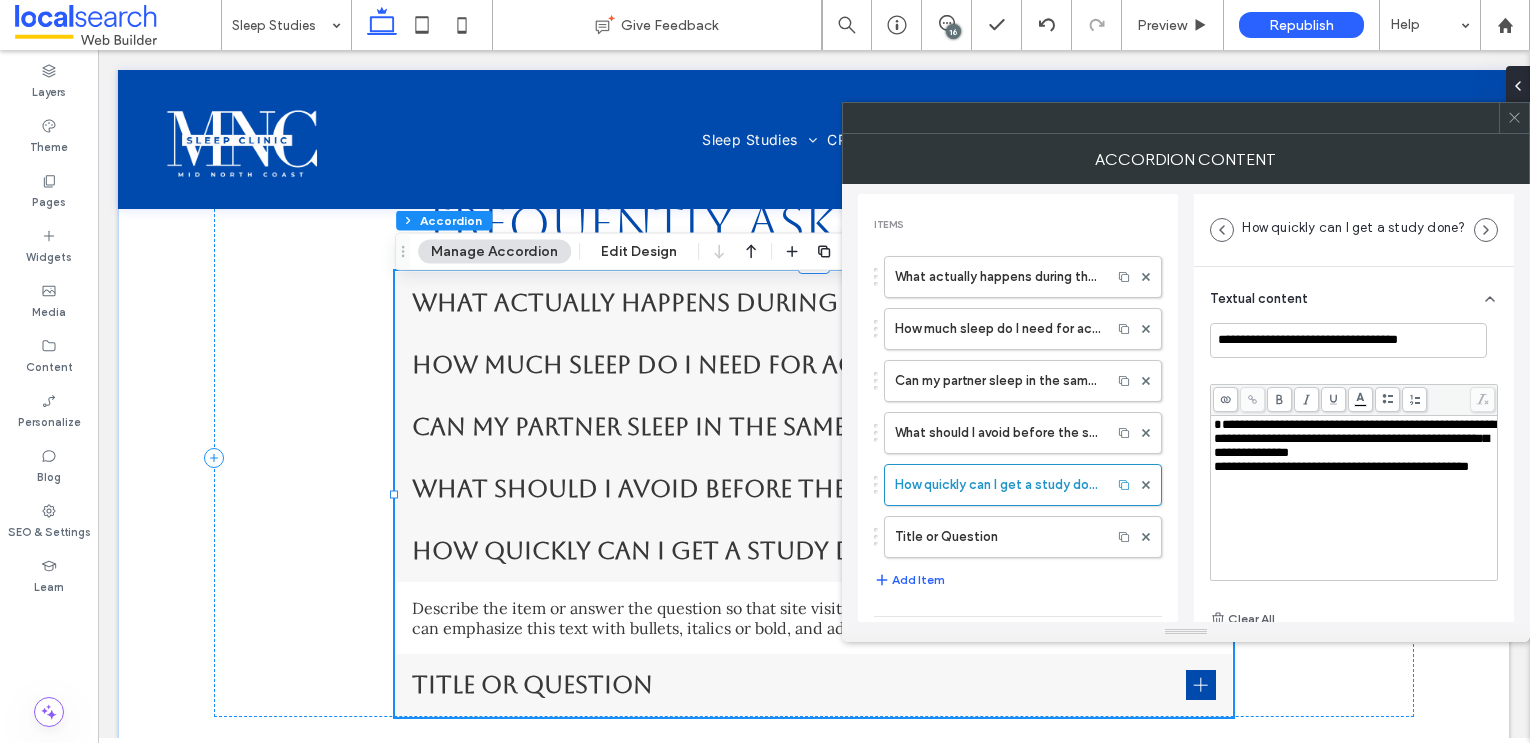 click on "**********" at bounding box center [1354, 498] 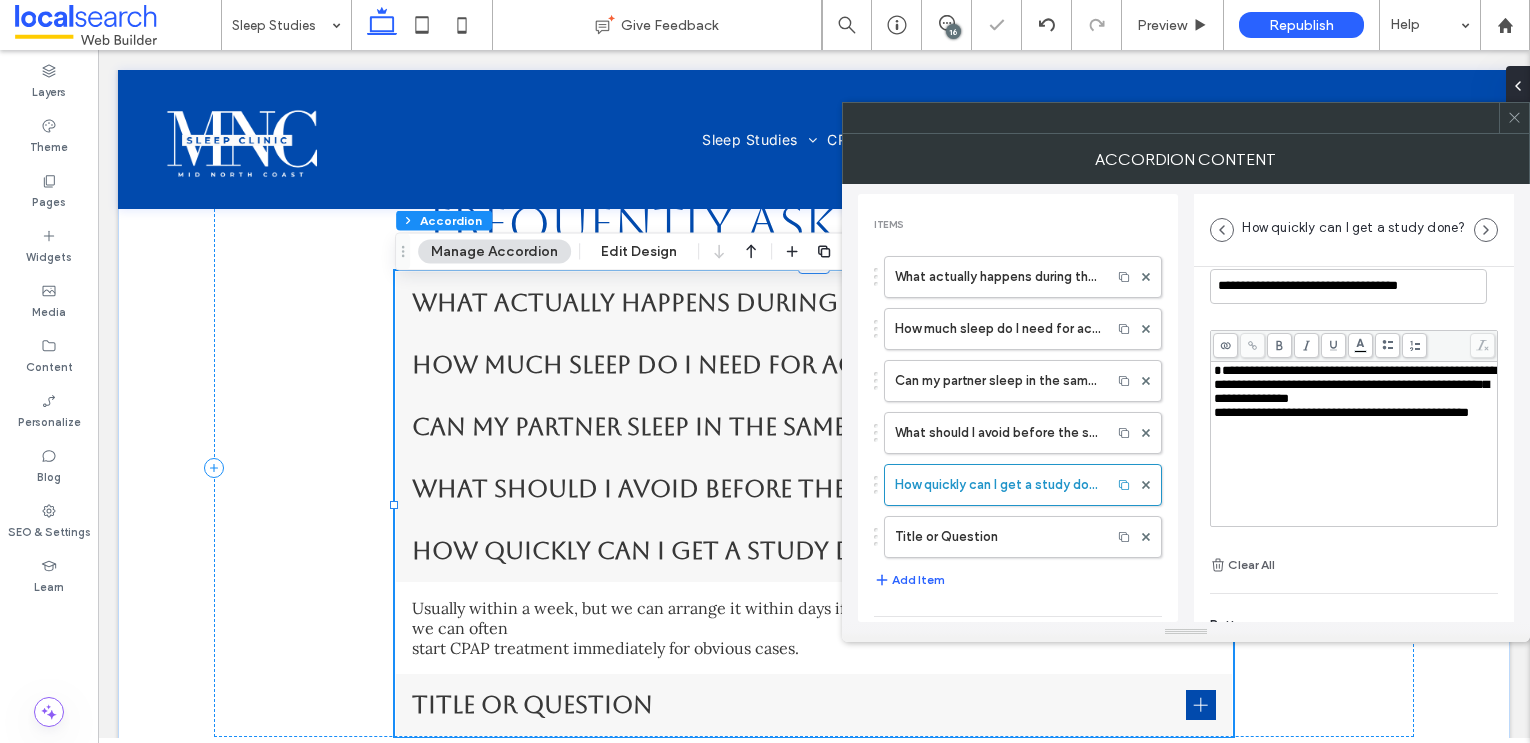 scroll, scrollTop: 52, scrollLeft: 0, axis: vertical 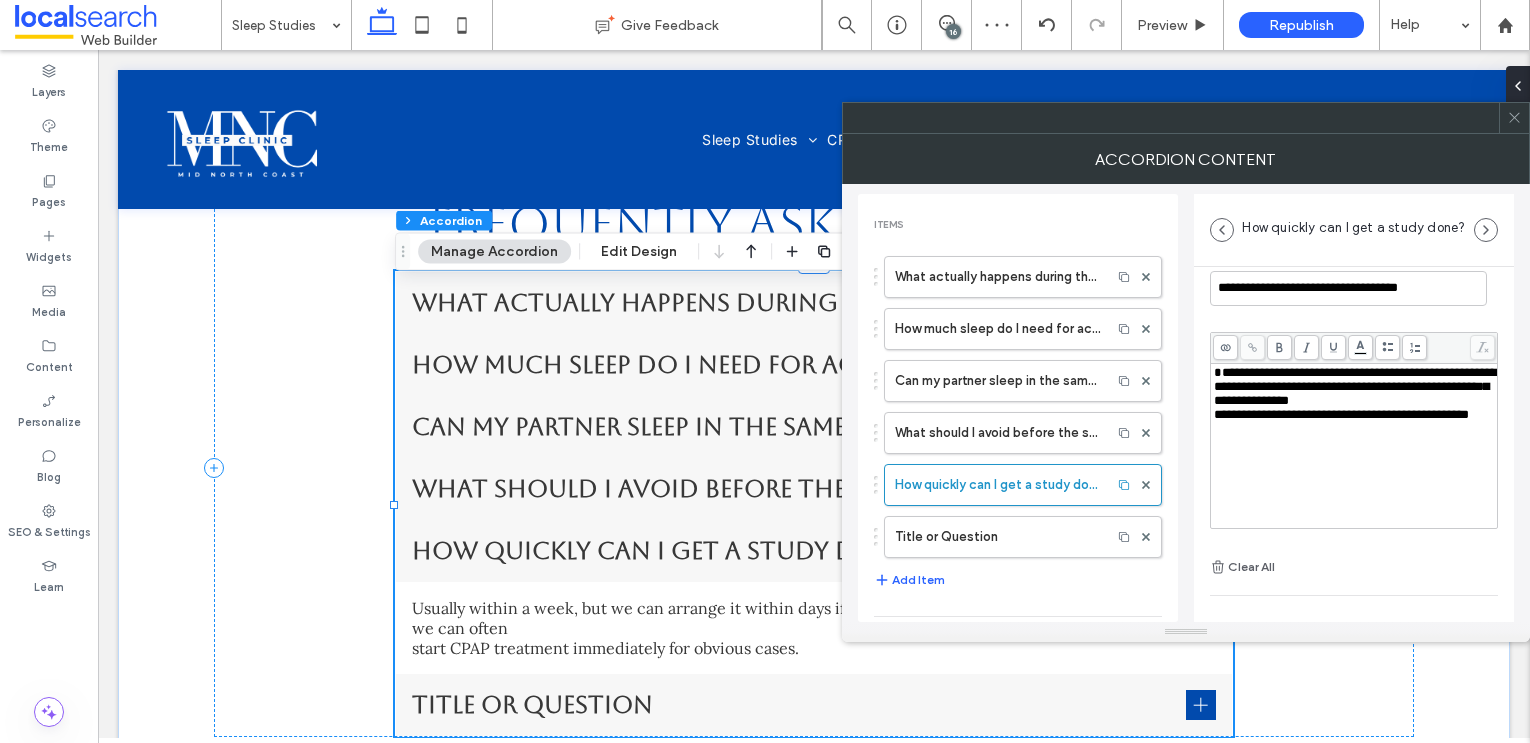 click on "**********" at bounding box center (1355, 386) 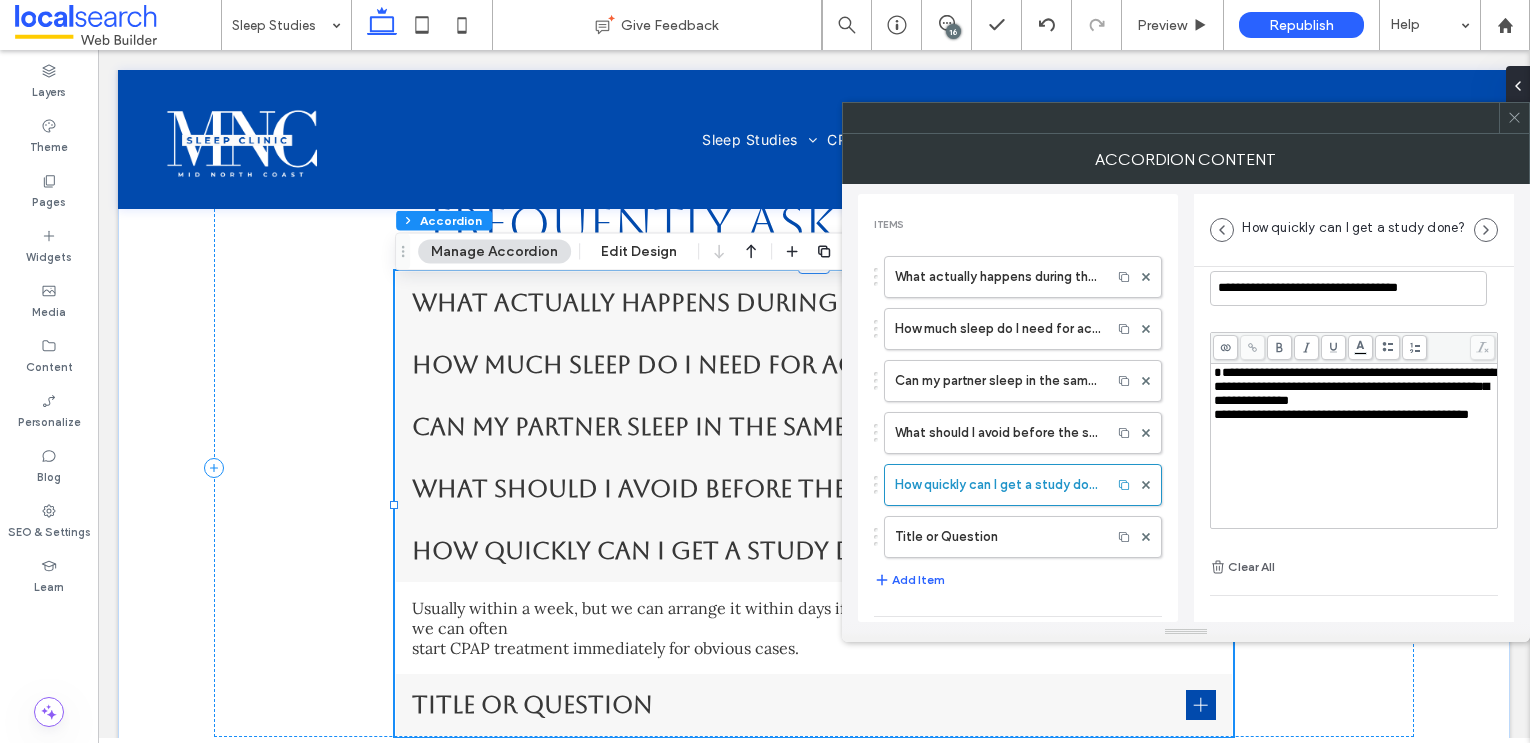 click on "**********" at bounding box center [1341, 414] 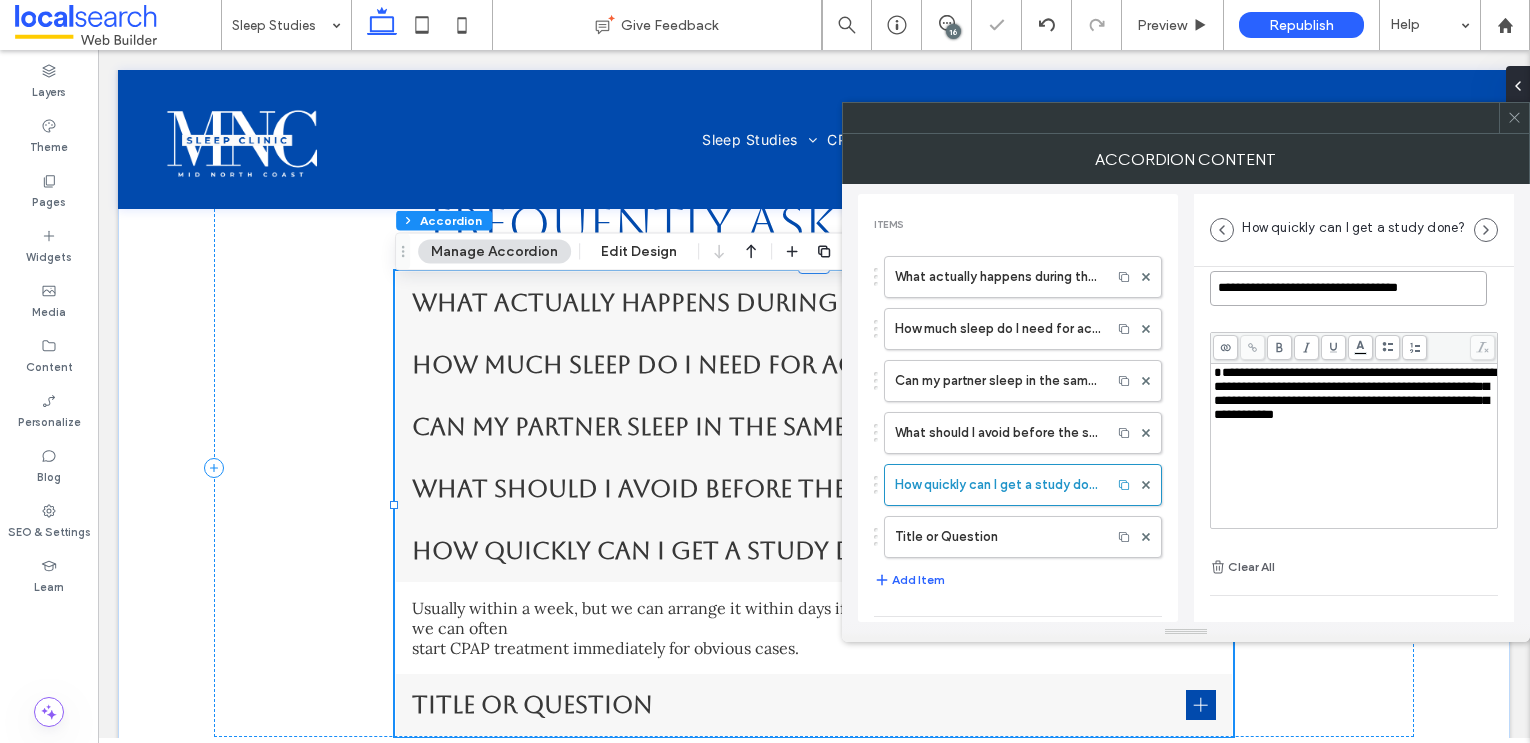 click on "**********" at bounding box center [1348, 288] 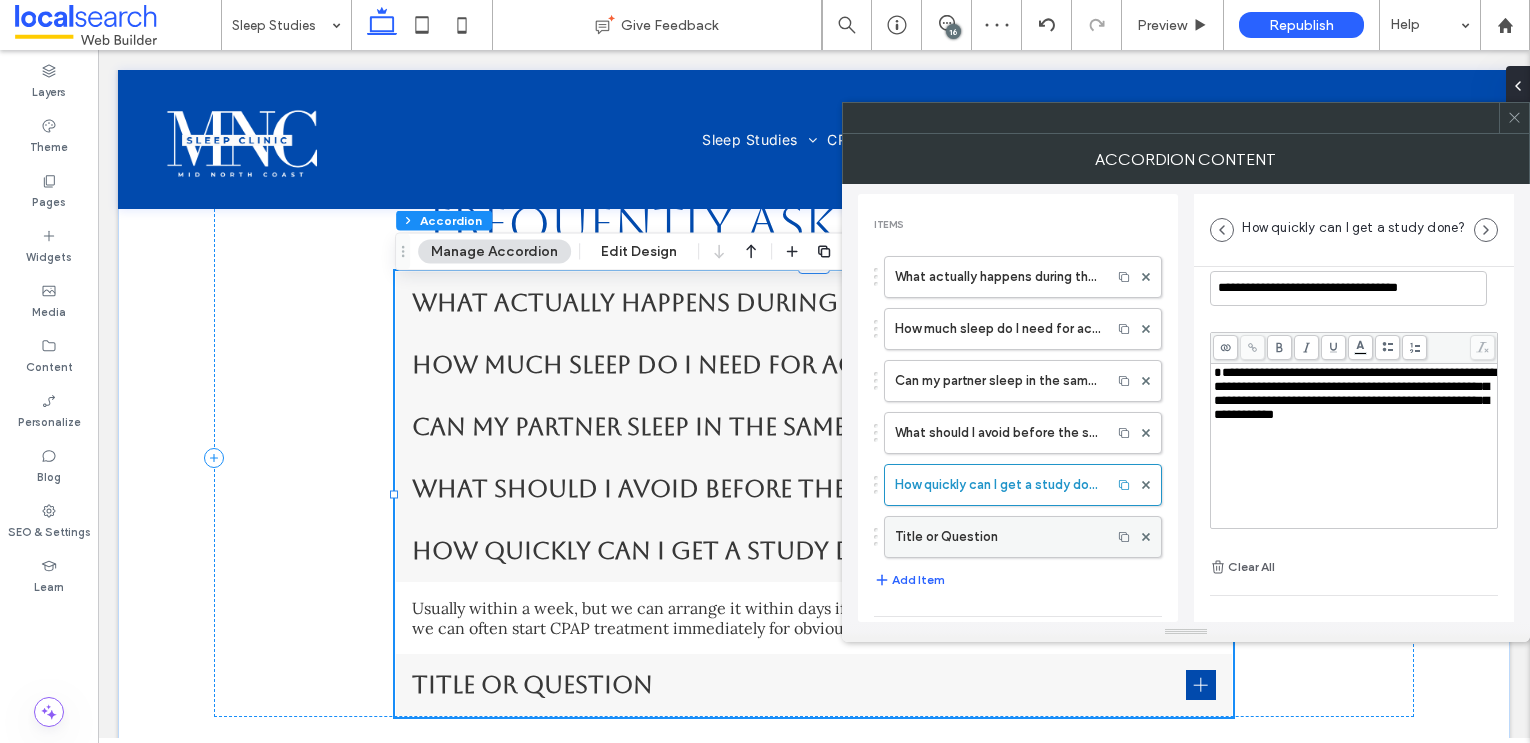 click on "Title or Question" at bounding box center (998, 537) 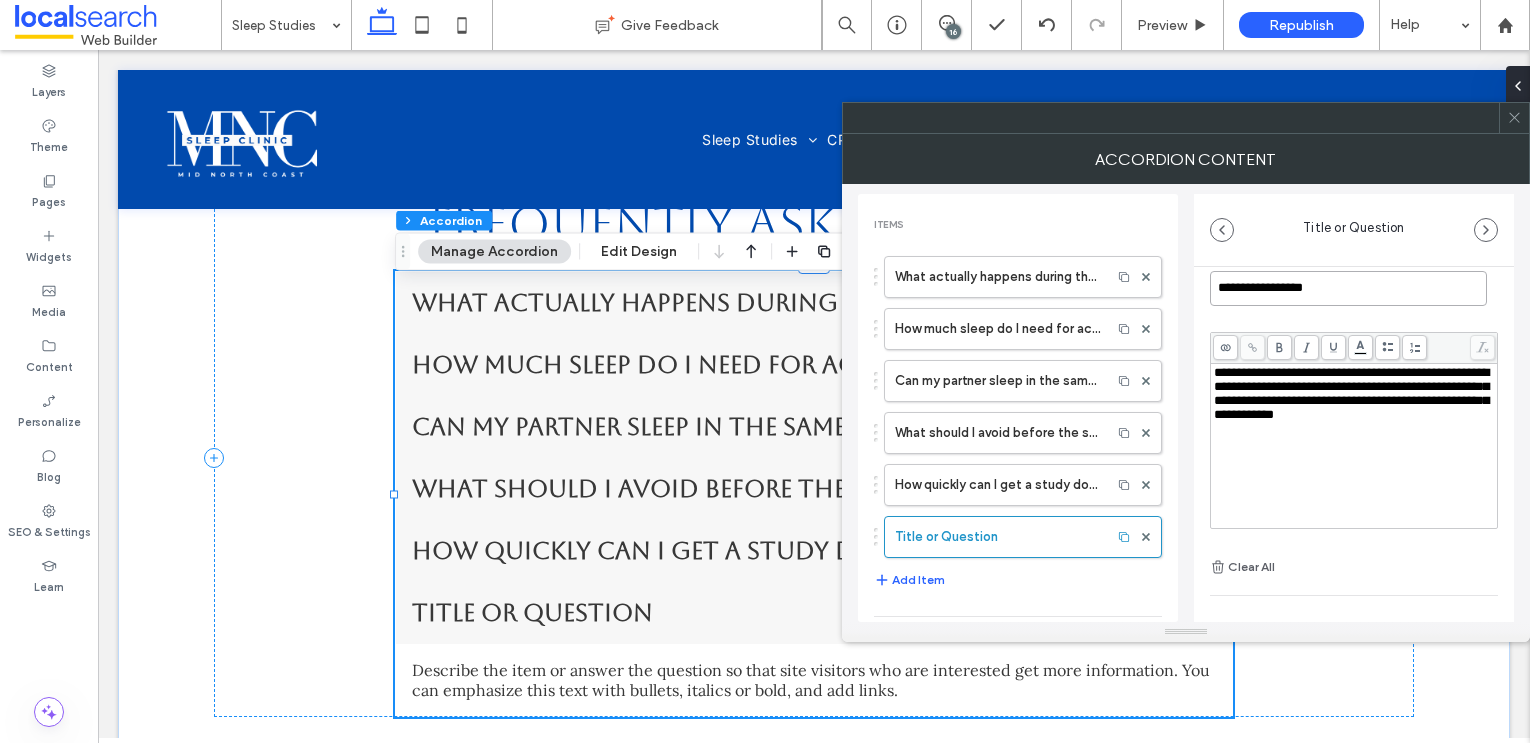 click on "**********" at bounding box center [1348, 288] 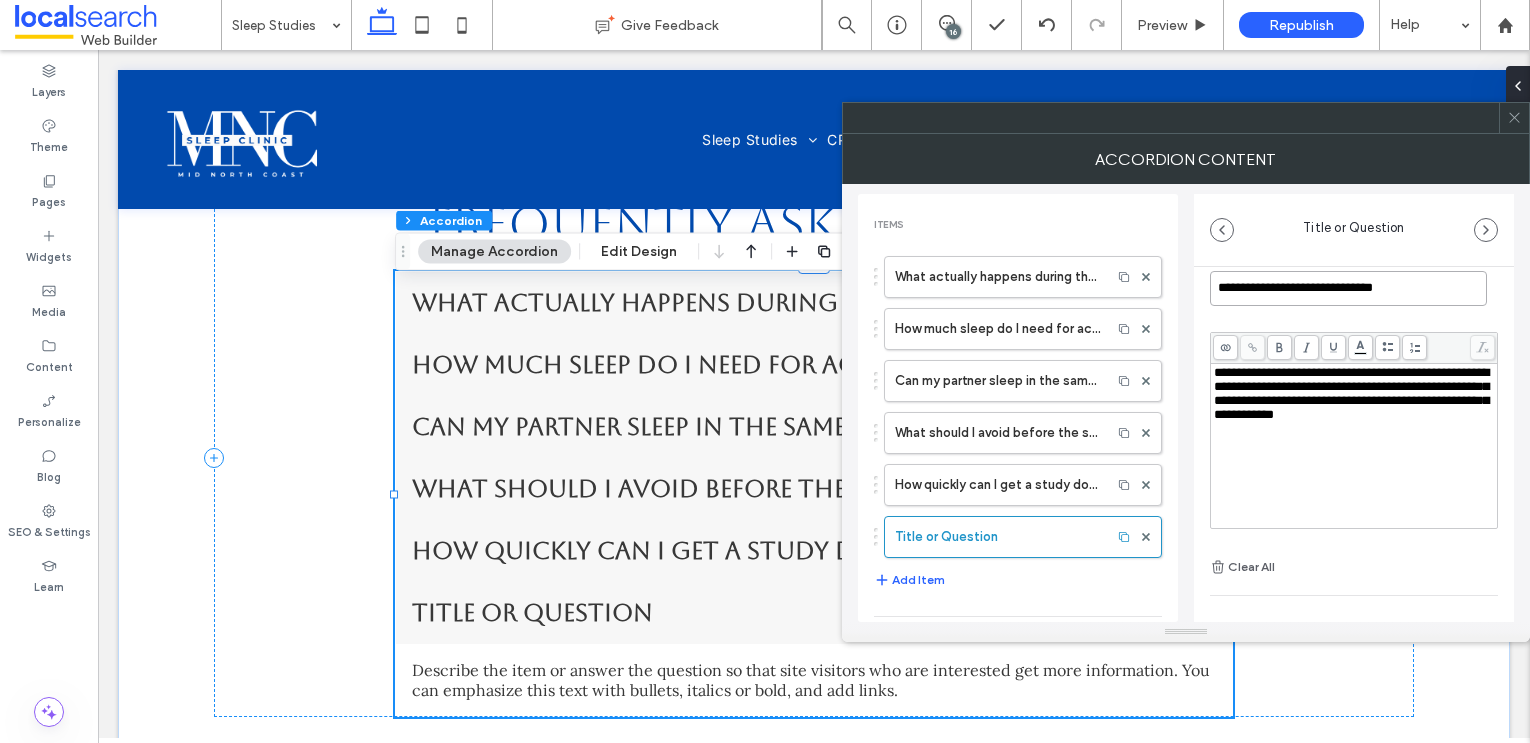type on "**********" 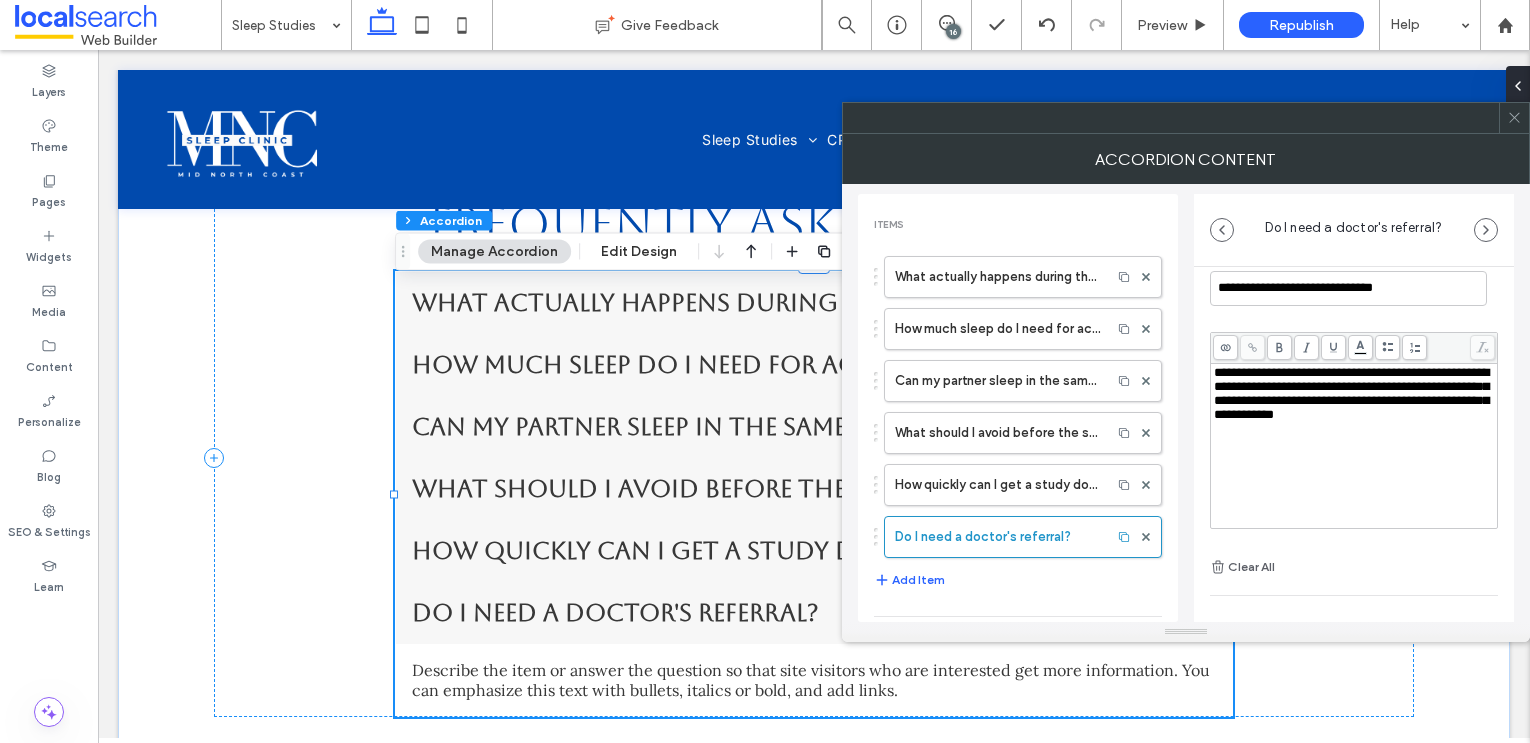 click on "**********" at bounding box center [1351, 393] 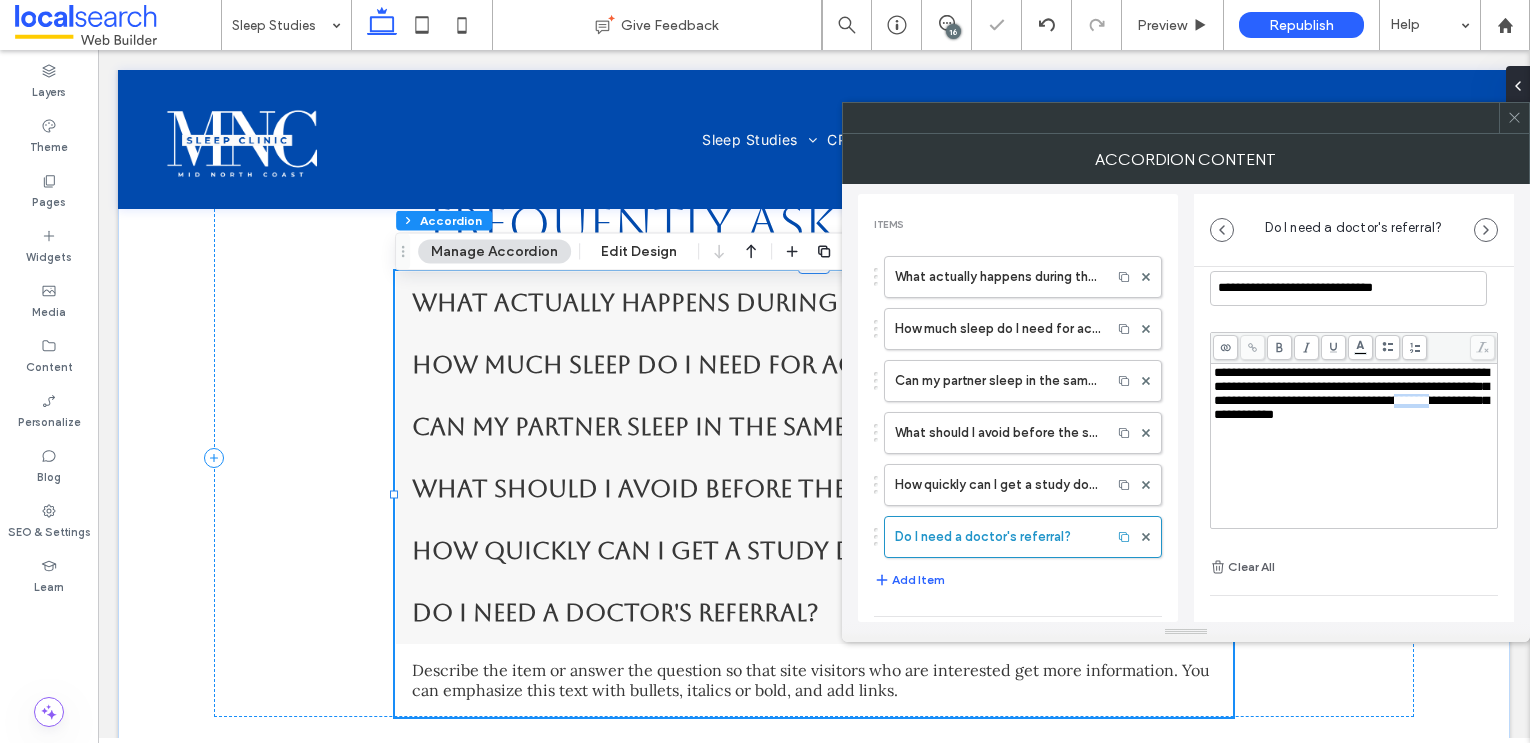 click on "**********" at bounding box center [1351, 393] 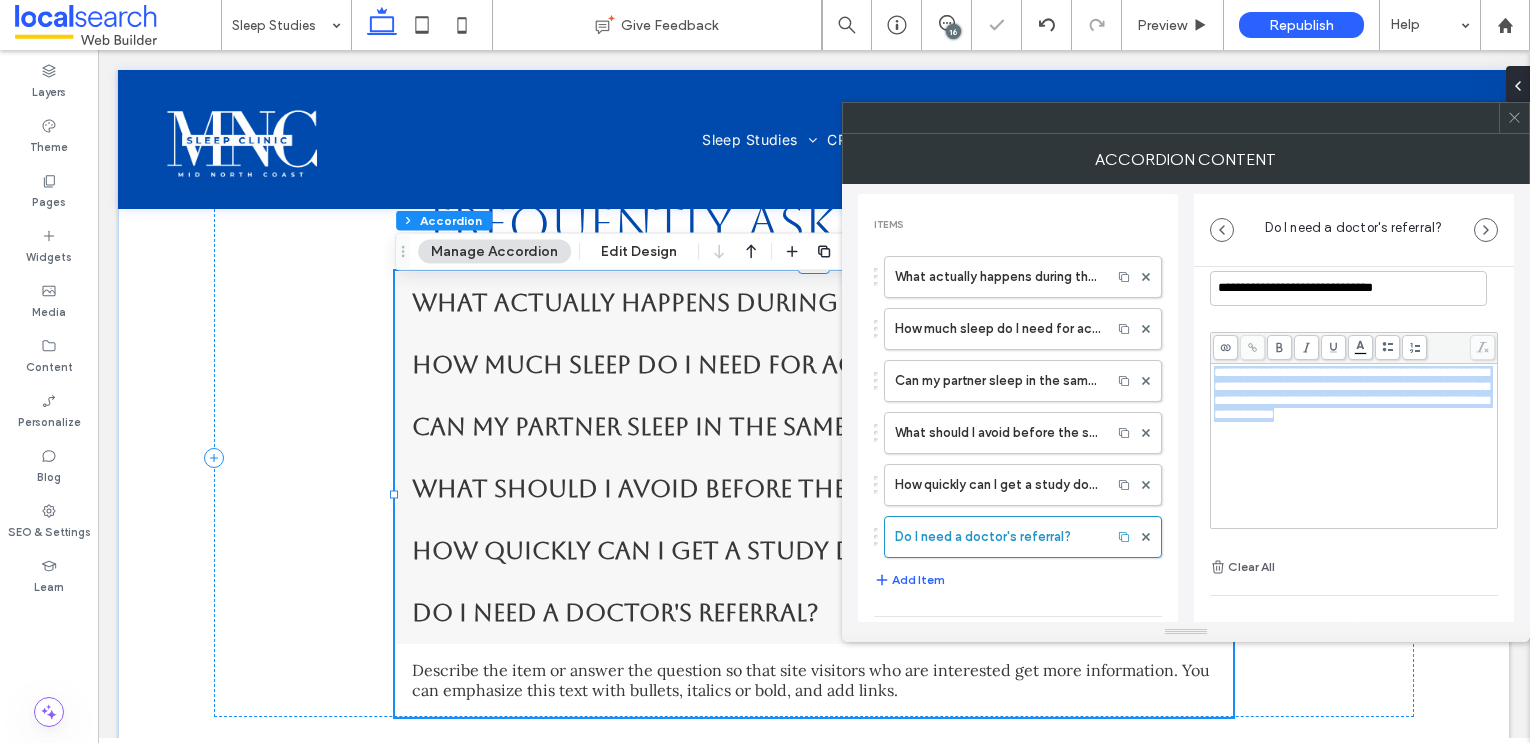 click on "**********" at bounding box center (1351, 393) 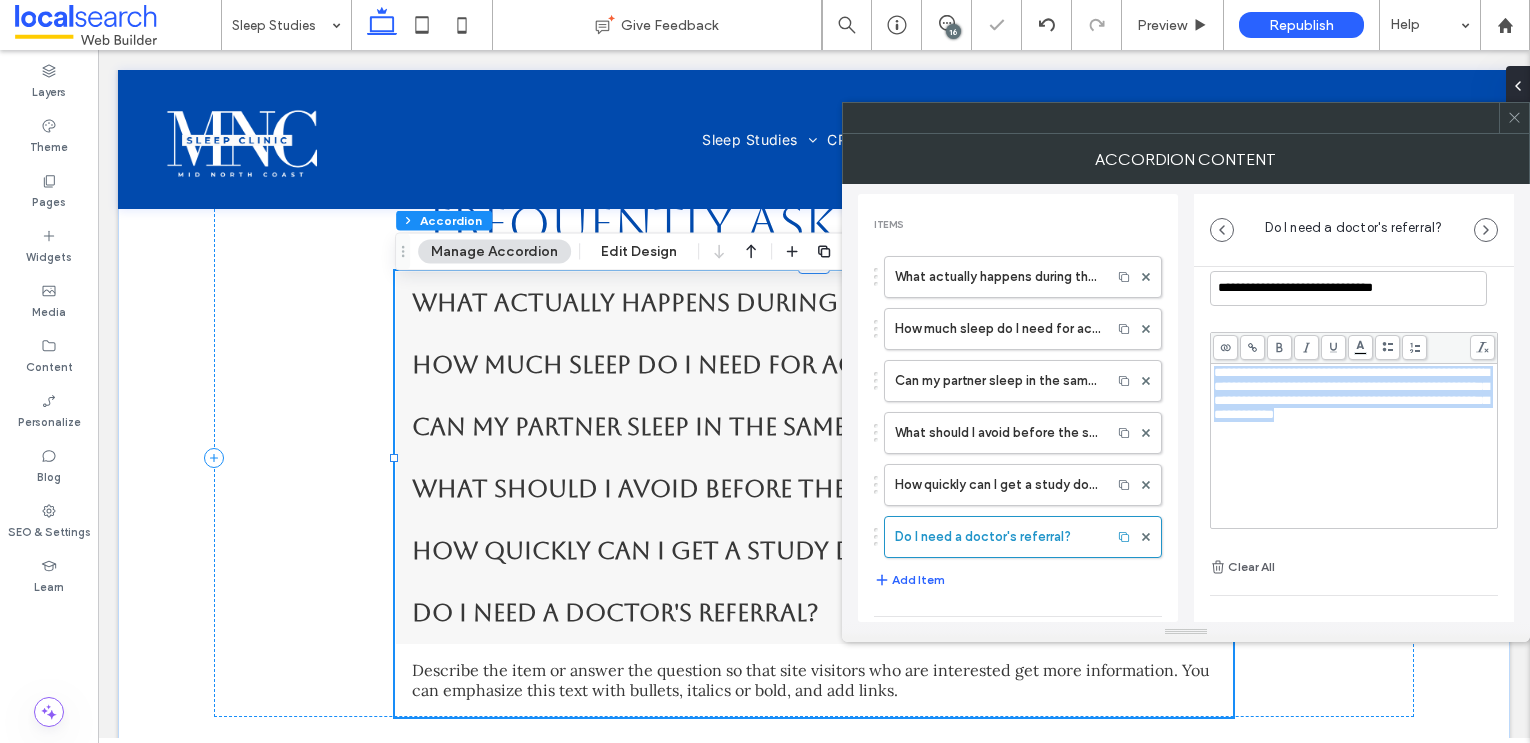 paste 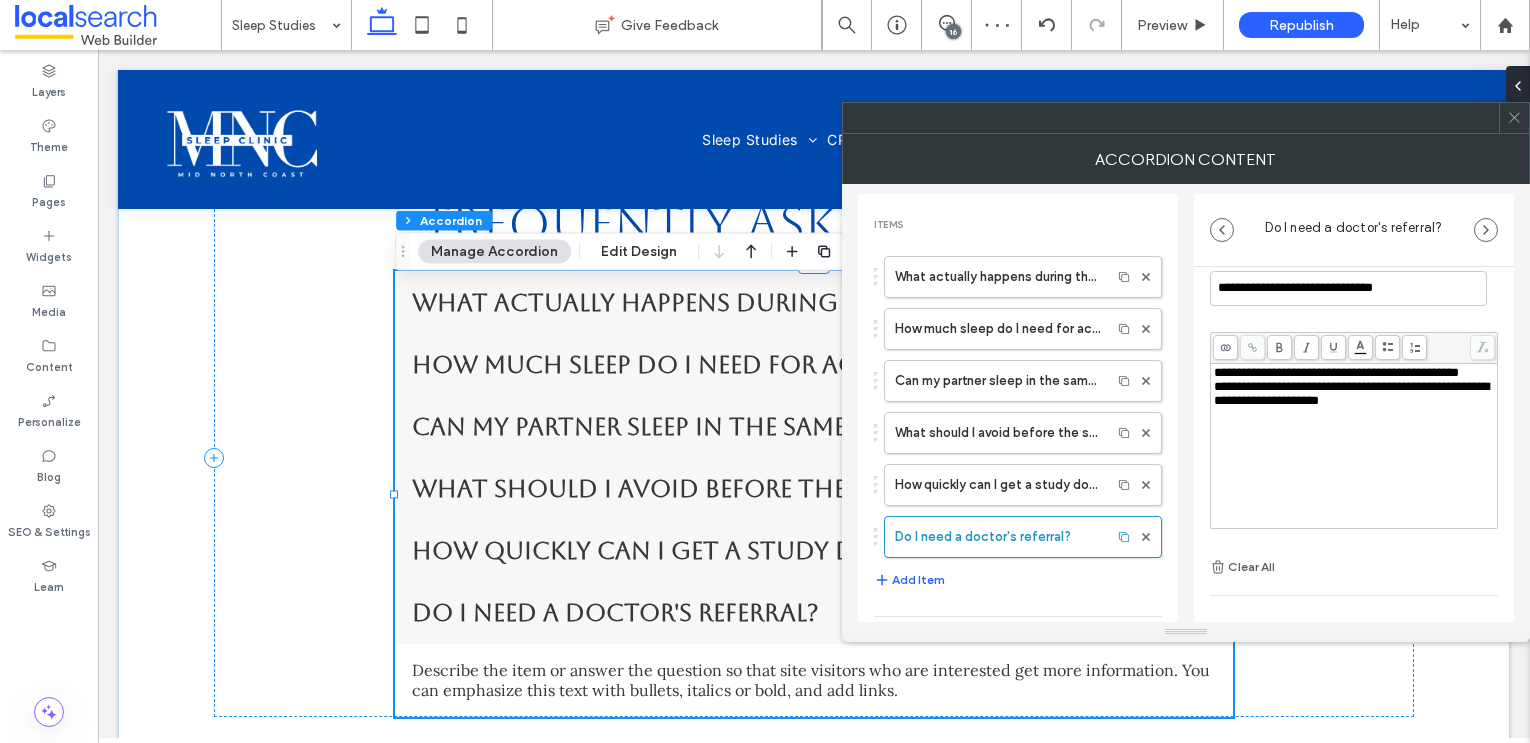 type 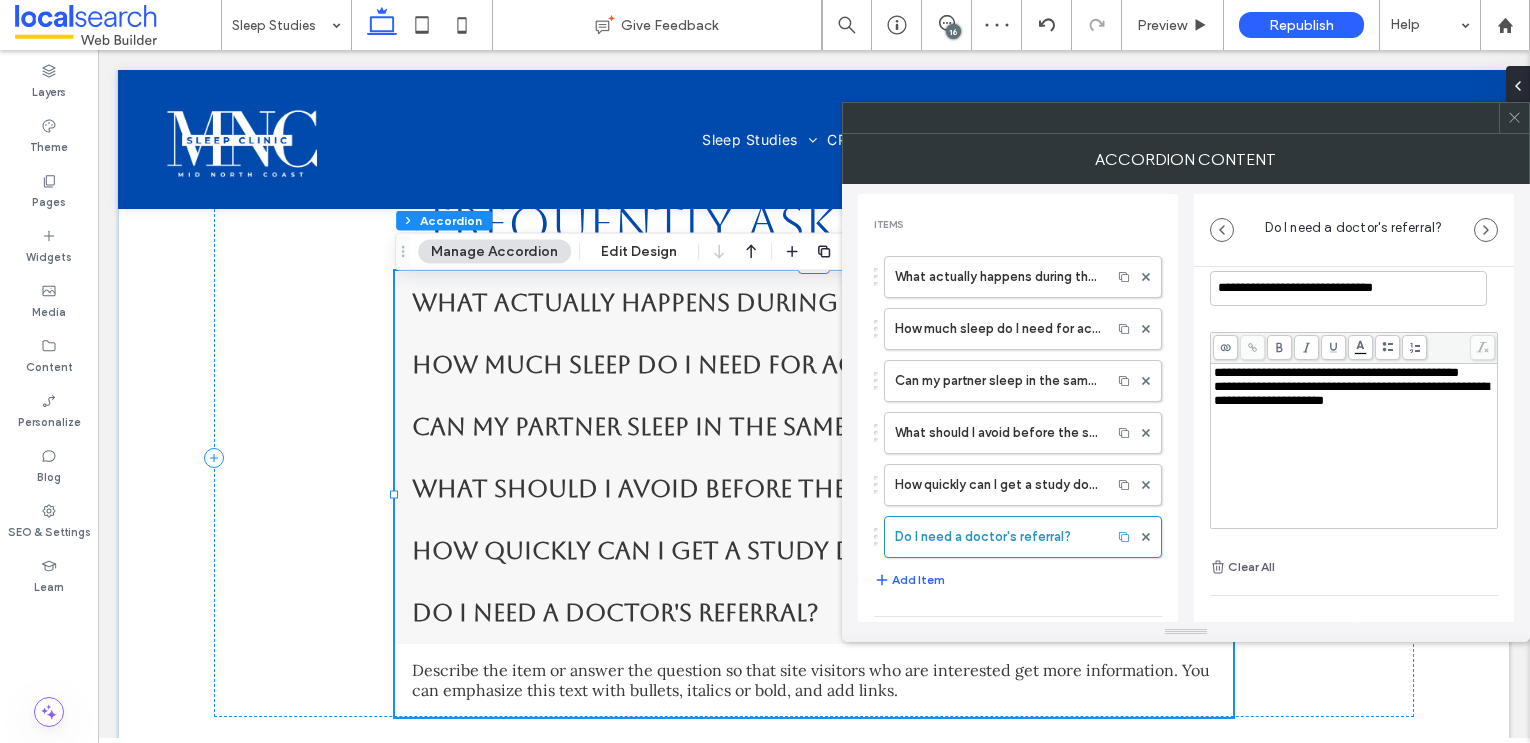 click on "**********" at bounding box center [1351, 393] 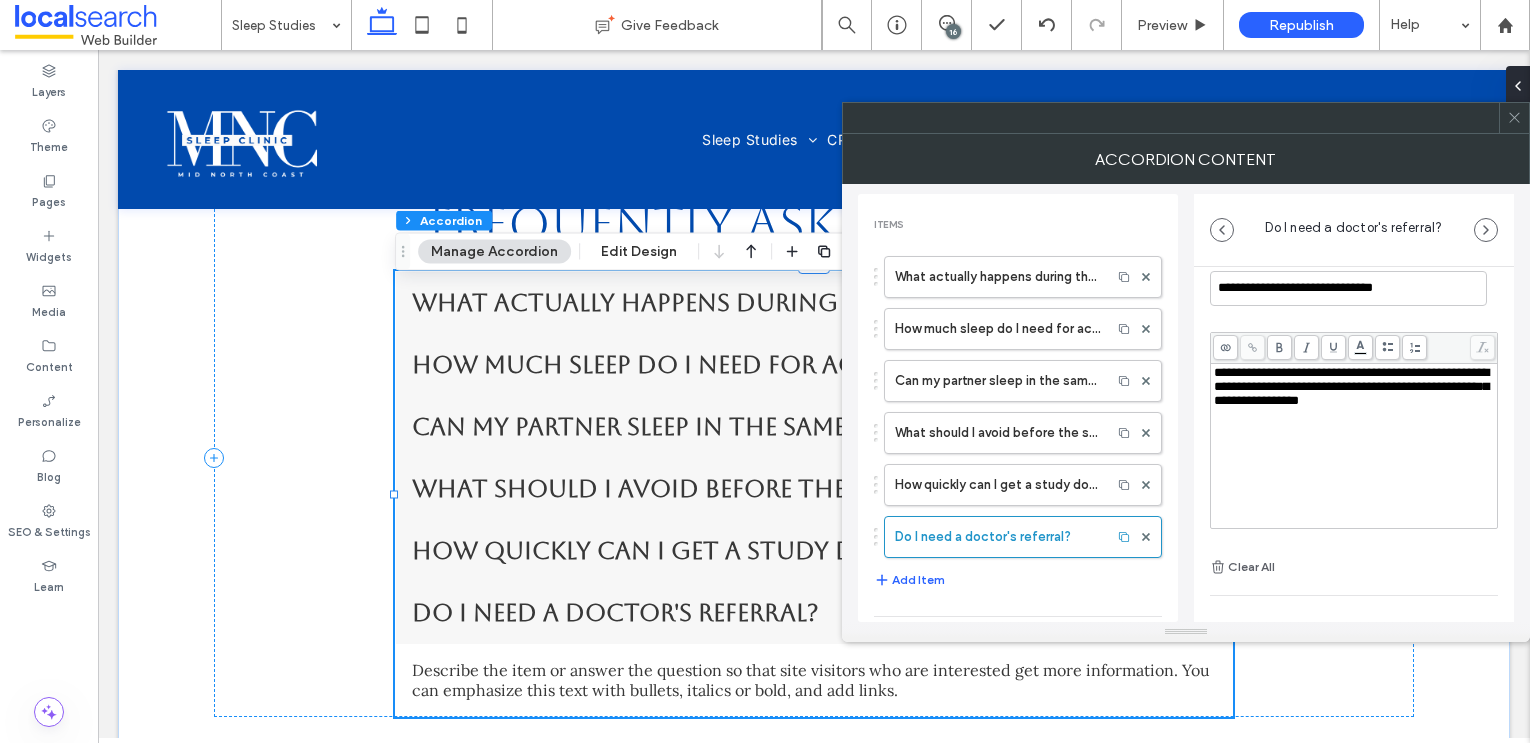 click on "**********" at bounding box center (1351, 386) 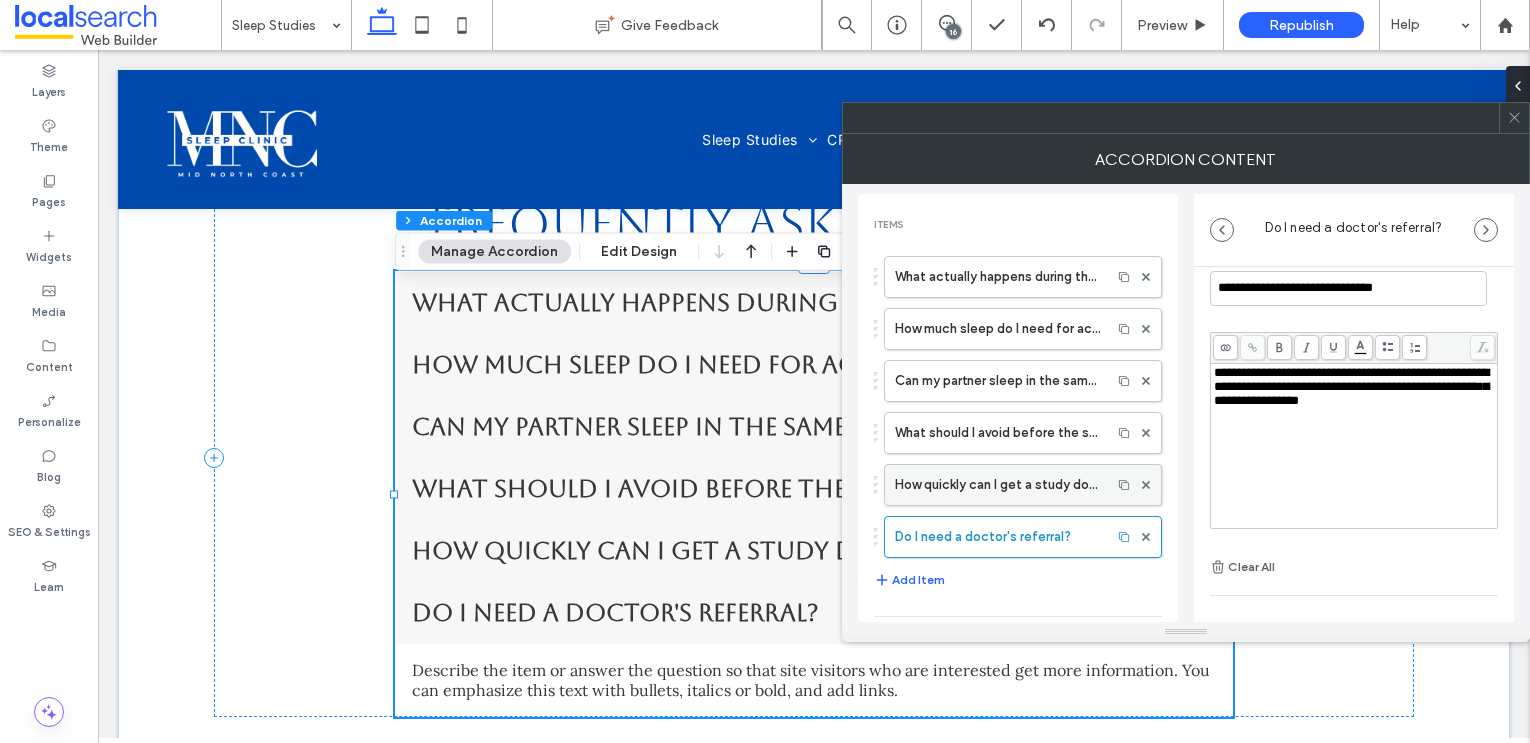 click on "How quickly can I get a study done?" at bounding box center [998, 485] 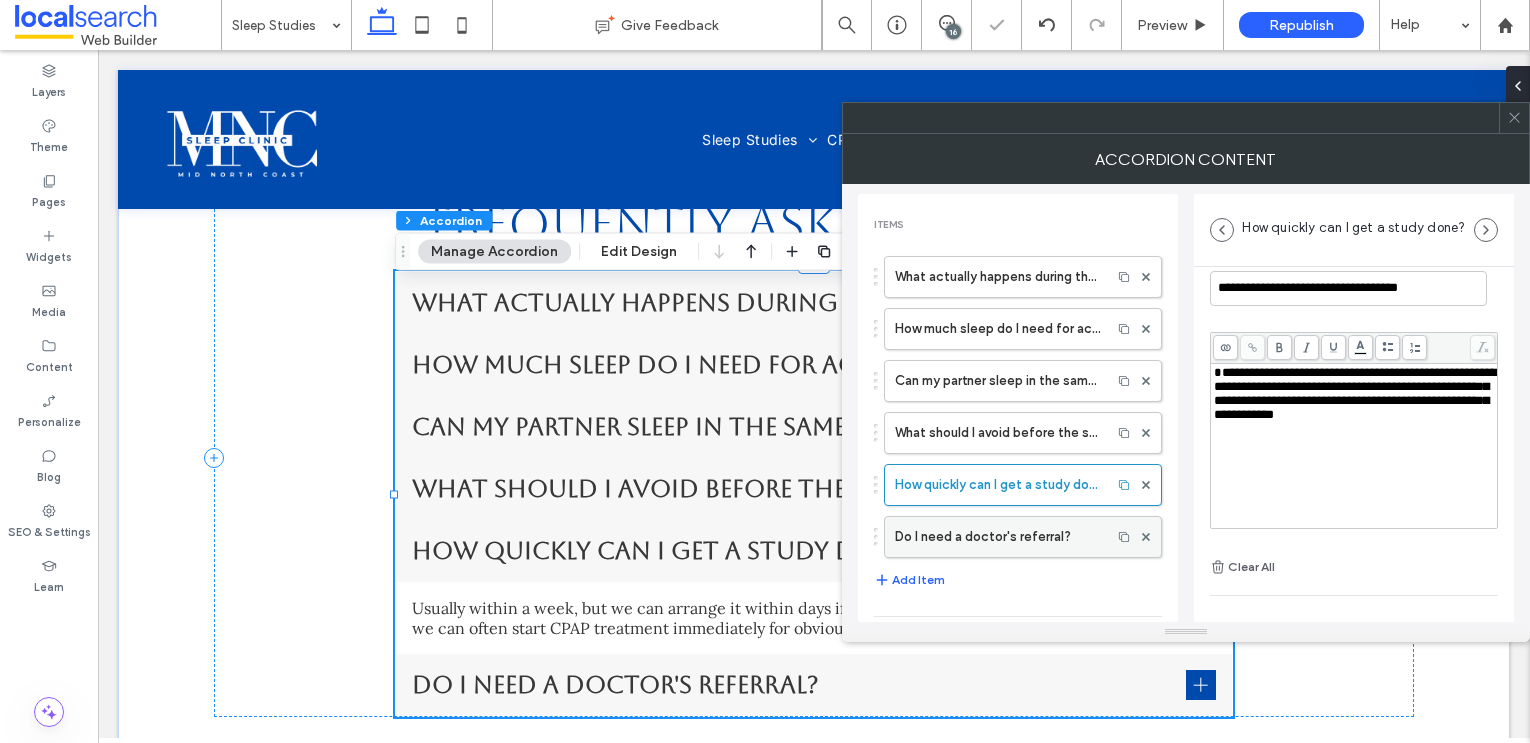 click on "Do I need a doctor's referral?" at bounding box center [998, 537] 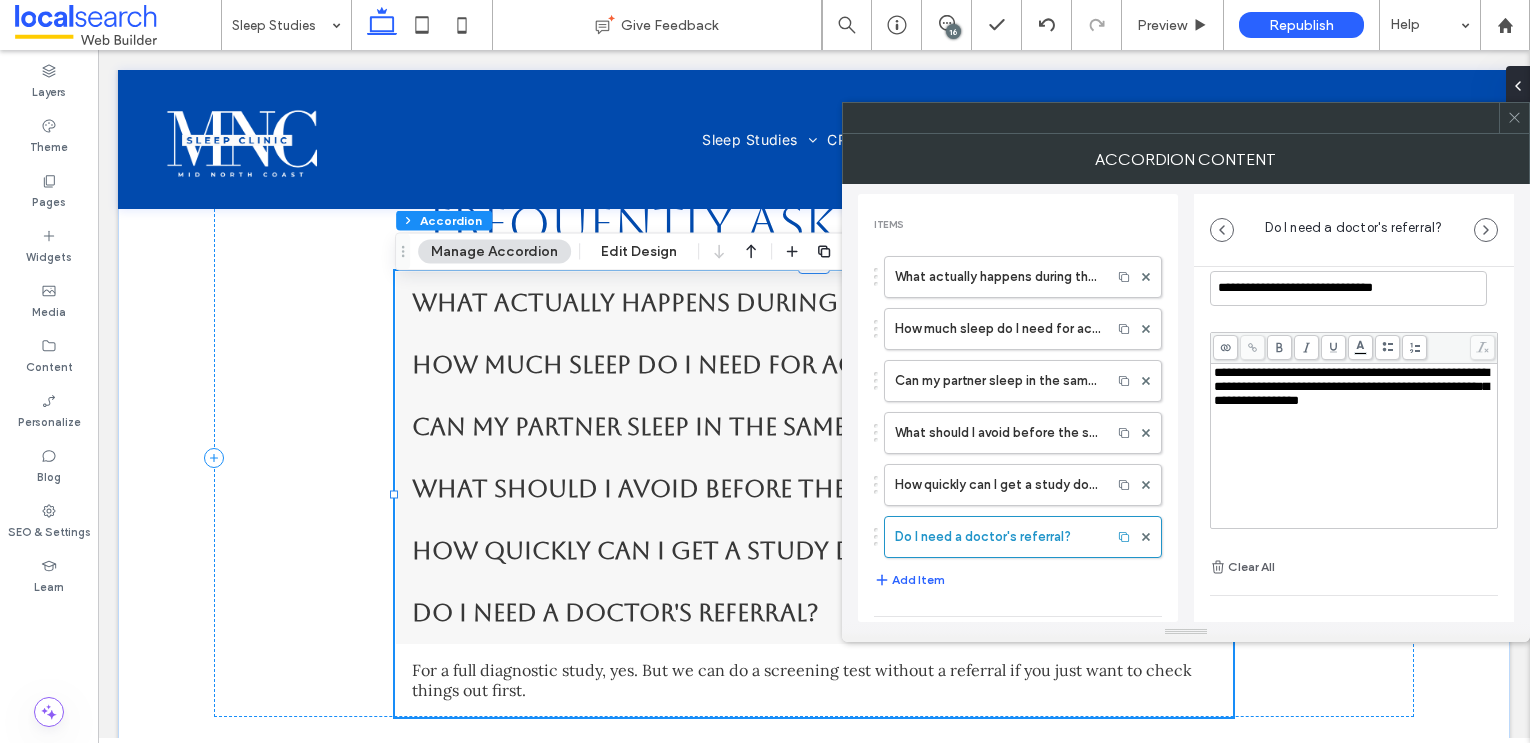 click 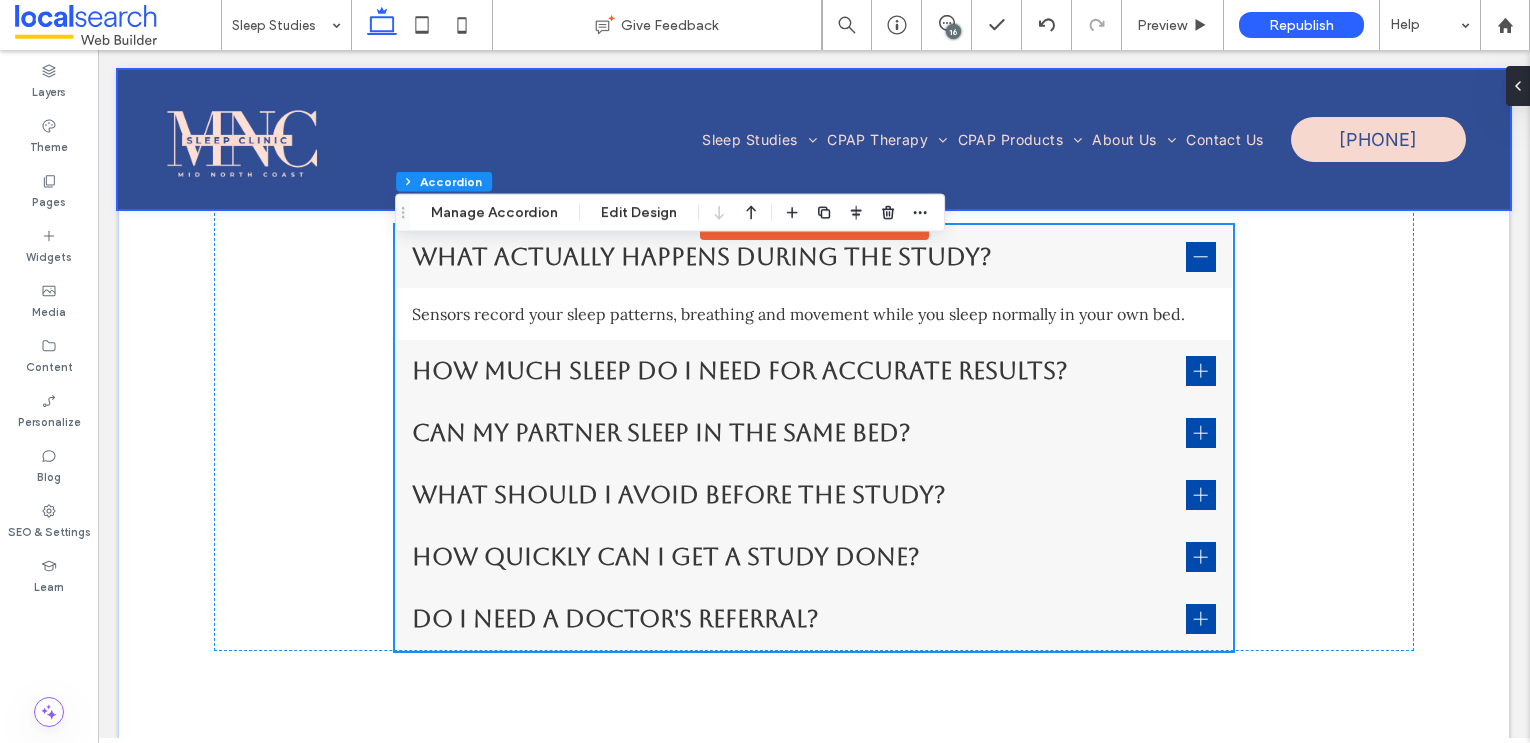 scroll, scrollTop: 5326, scrollLeft: 0, axis: vertical 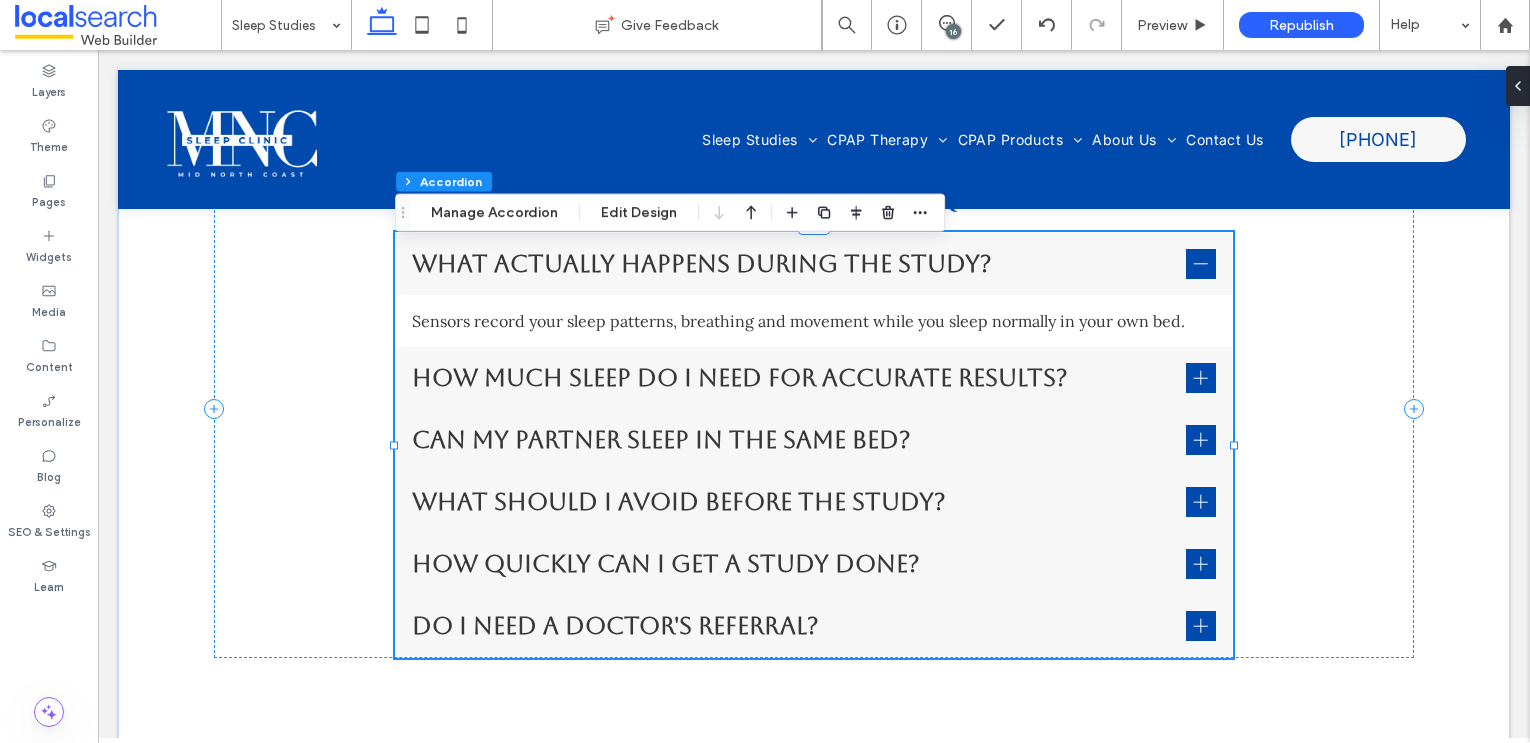 click on "16" at bounding box center (953, 31) 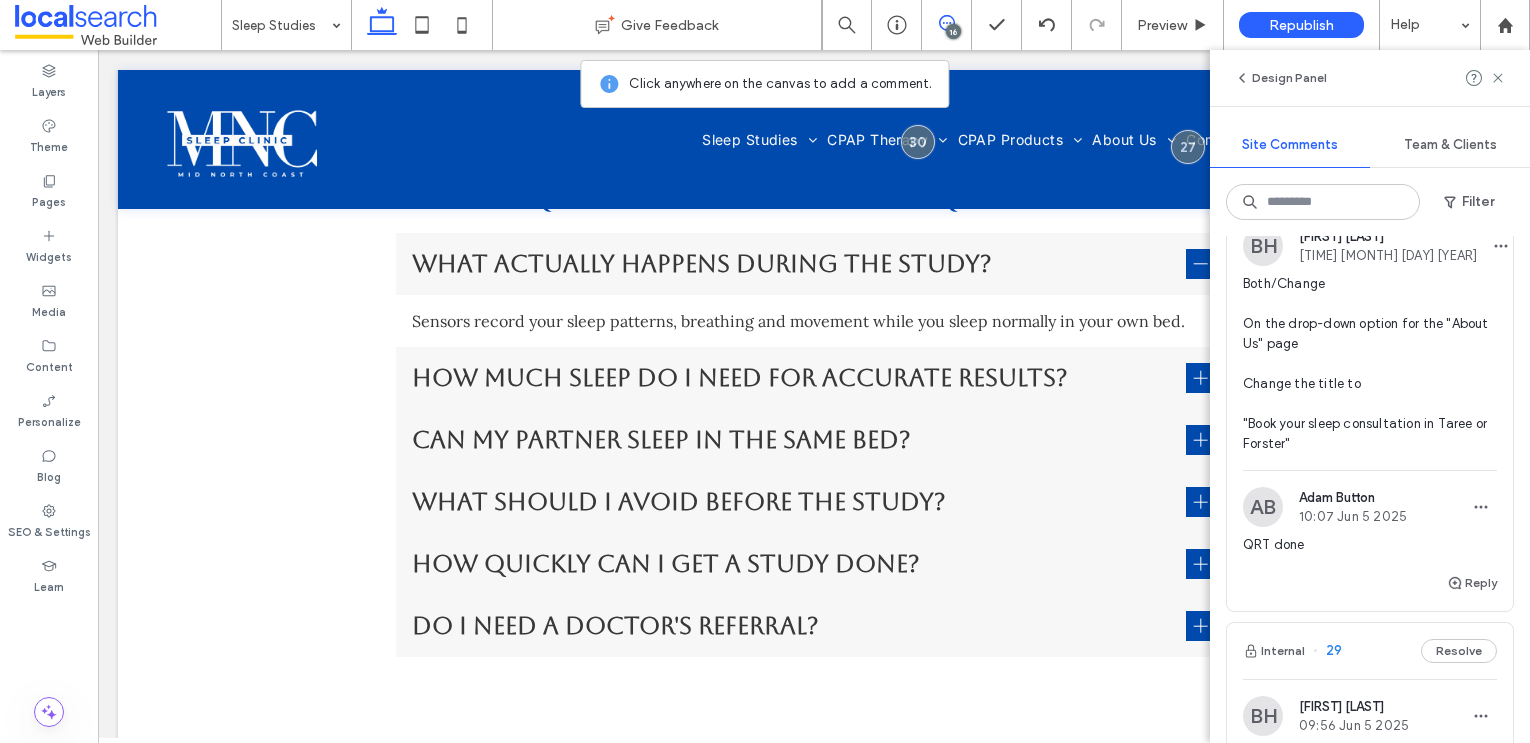 scroll, scrollTop: 3393, scrollLeft: 0, axis: vertical 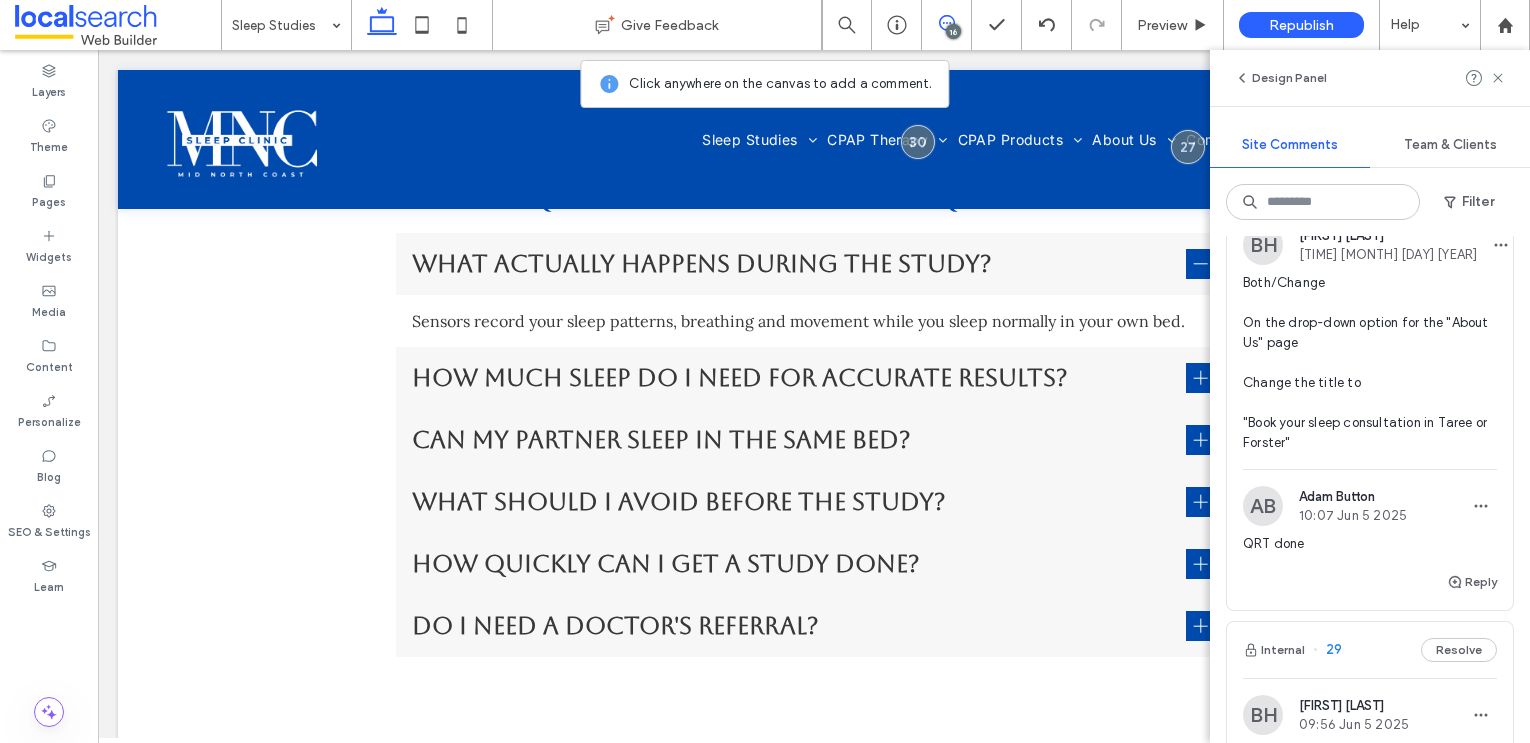 click on "Reply" at bounding box center [1472, 112] 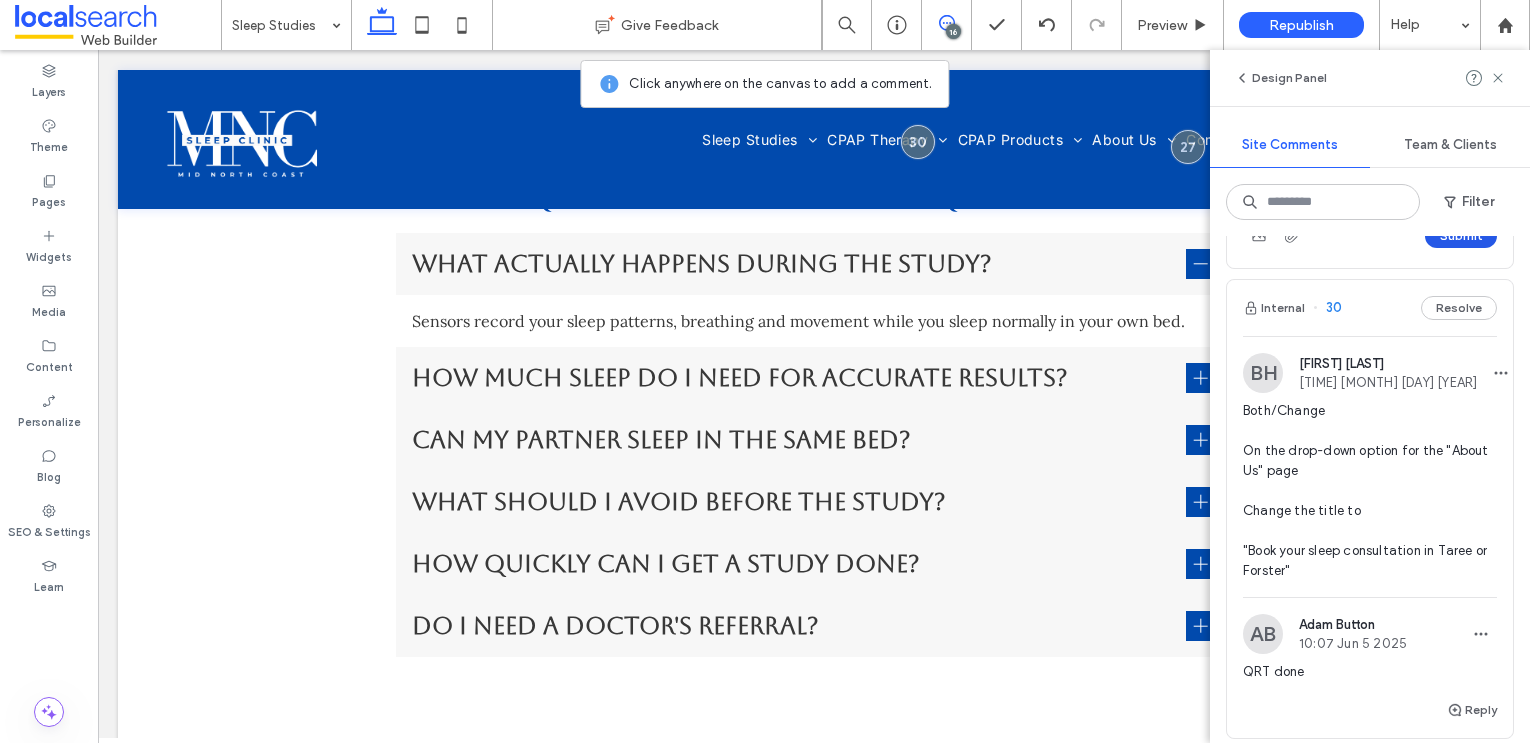 type on "**********" 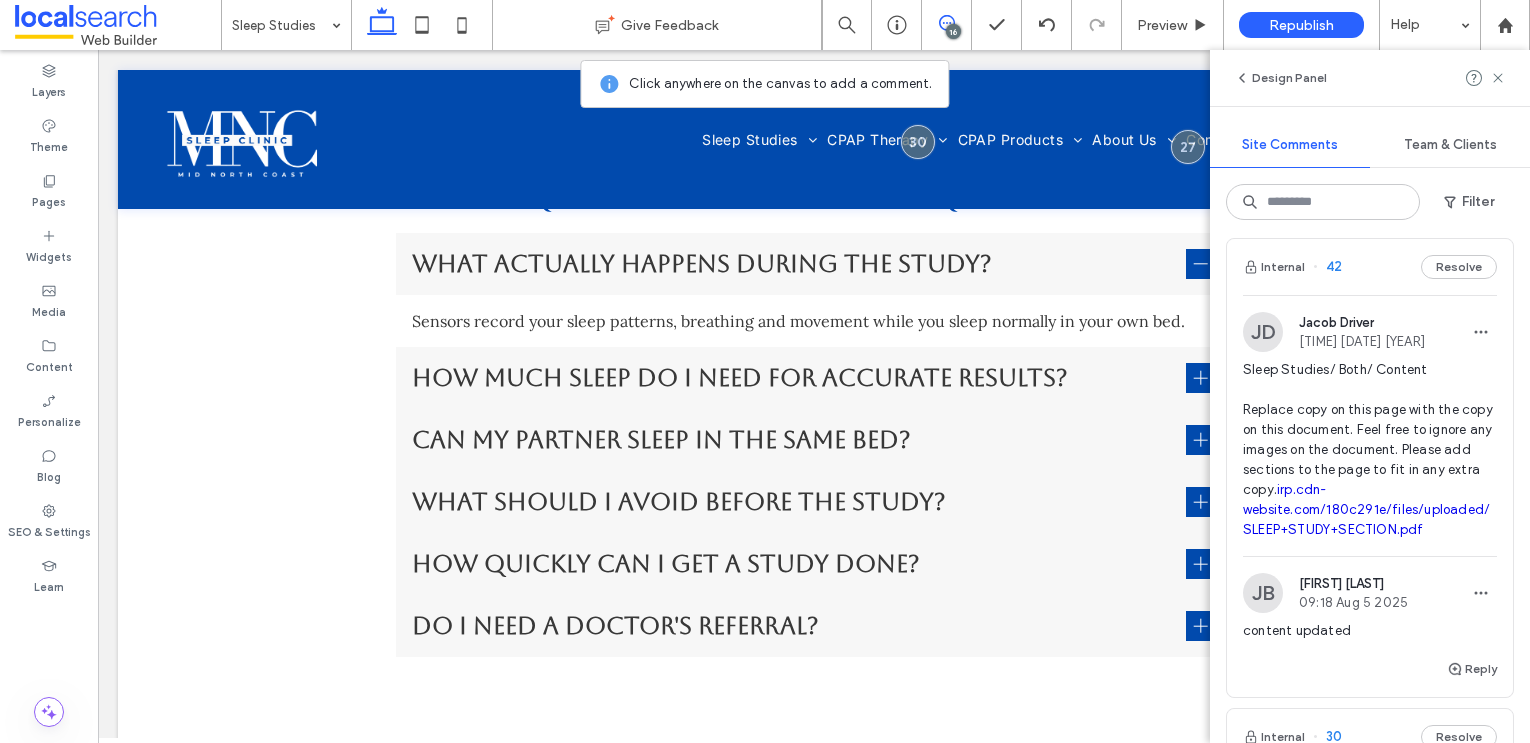 scroll, scrollTop: 2936, scrollLeft: 0, axis: vertical 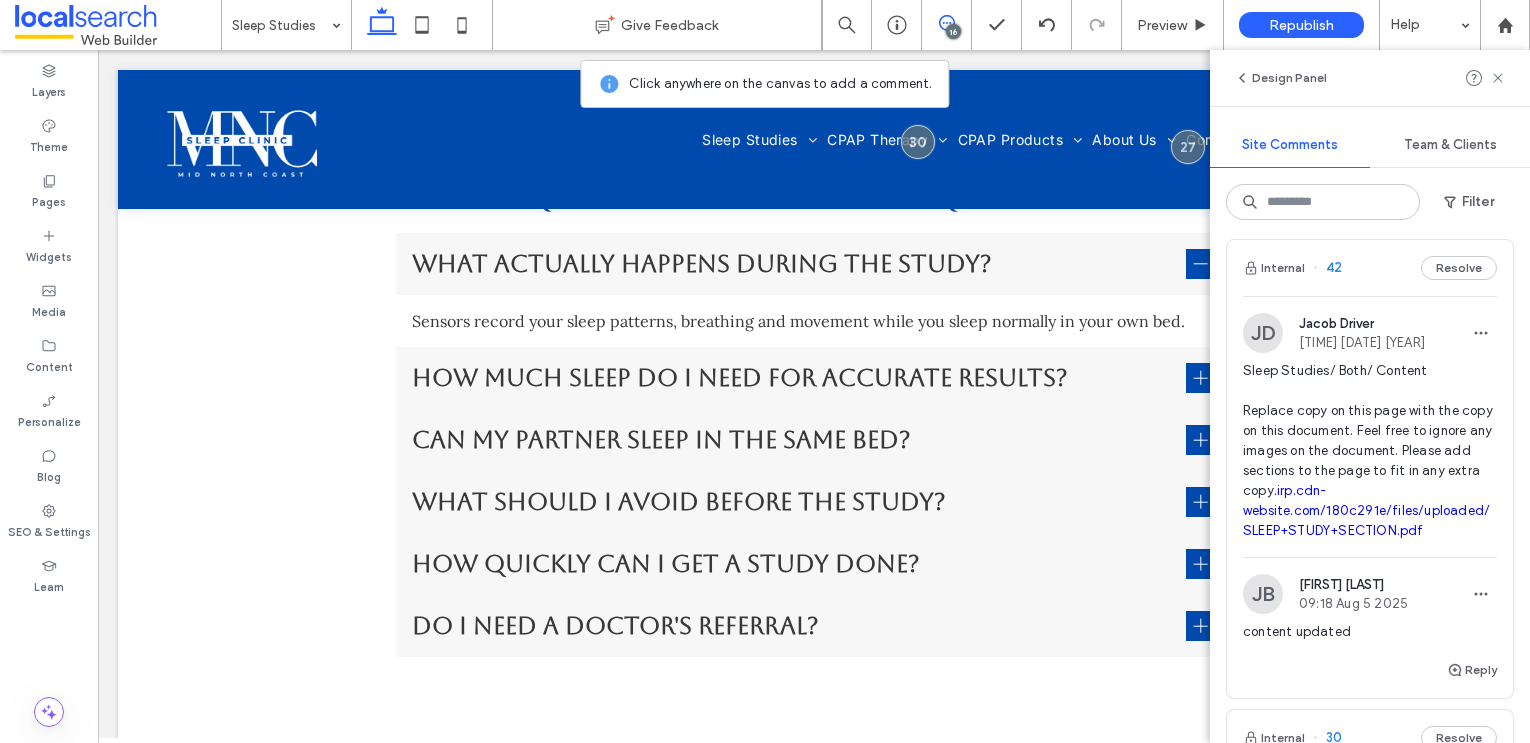 click on "Sleep Disorders/ Both/ Content
Replace copy on this page with the copy on this document. Feel free to ignore any images on the document. Please add sections to the page to fit in any extra copy.
irp.cdn-website.com/180c291e/files/uploaded/SLEEP+DISORDERS+SECTION.pdf" at bounding box center [1370, 82] 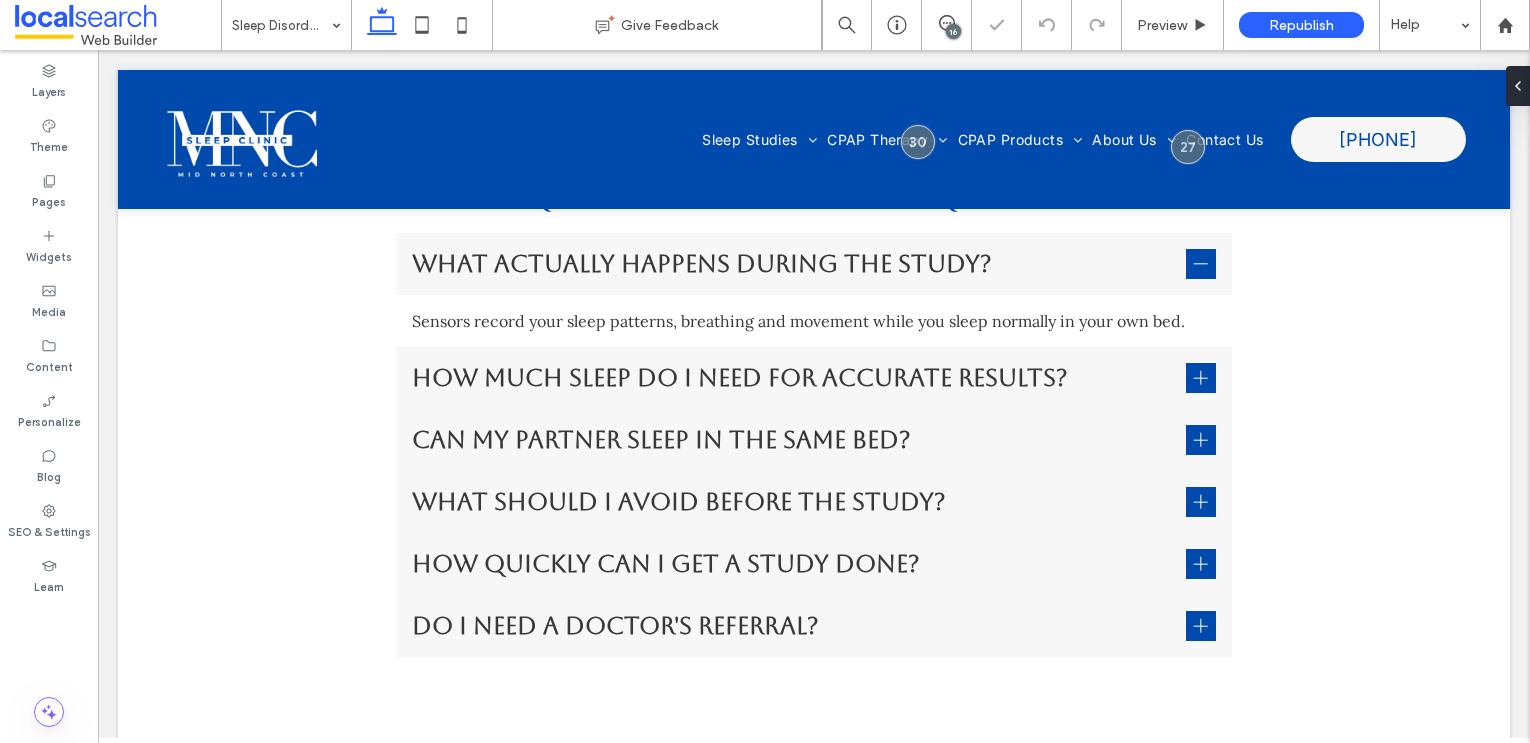 scroll, scrollTop: 0, scrollLeft: 0, axis: both 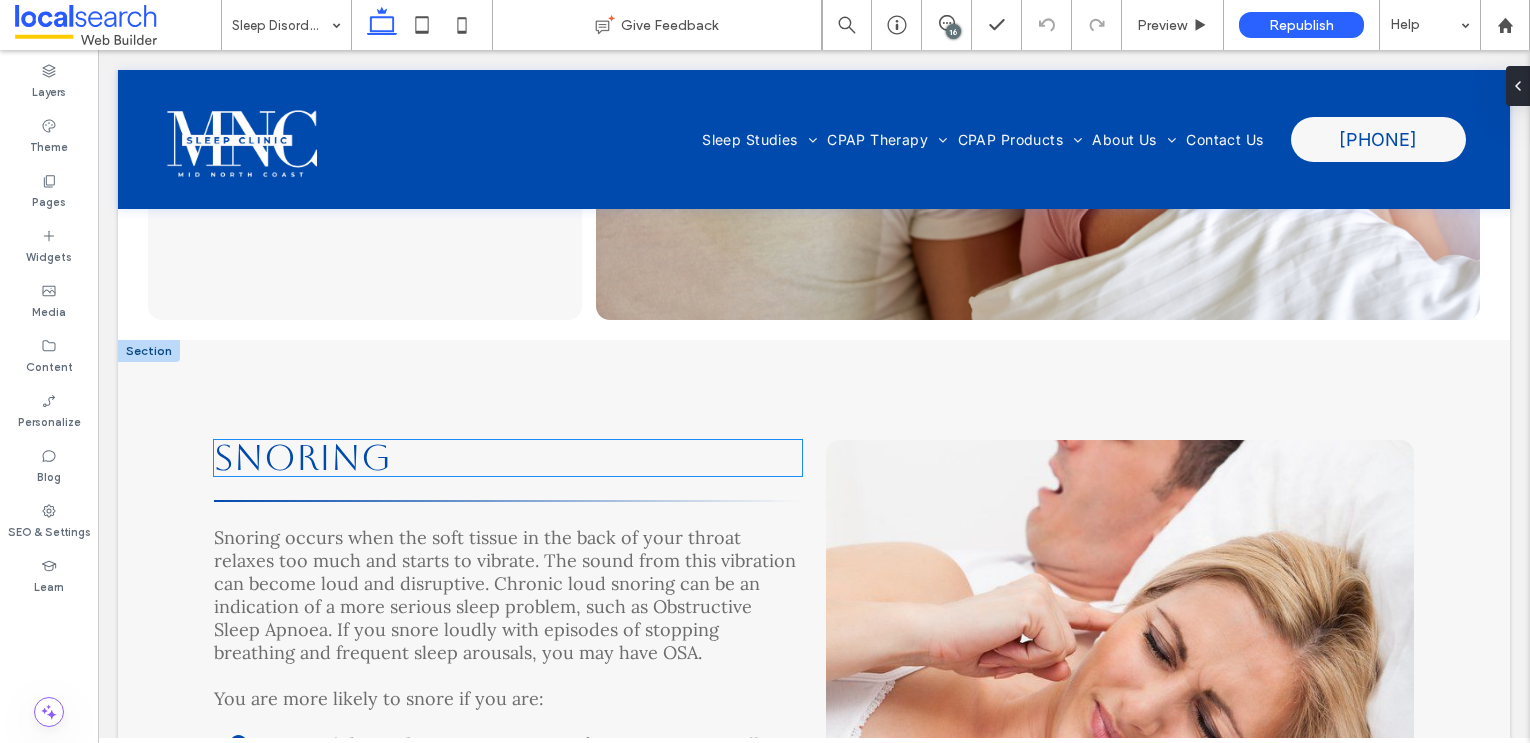 click on "Snoring" at bounding box center [302, 457] 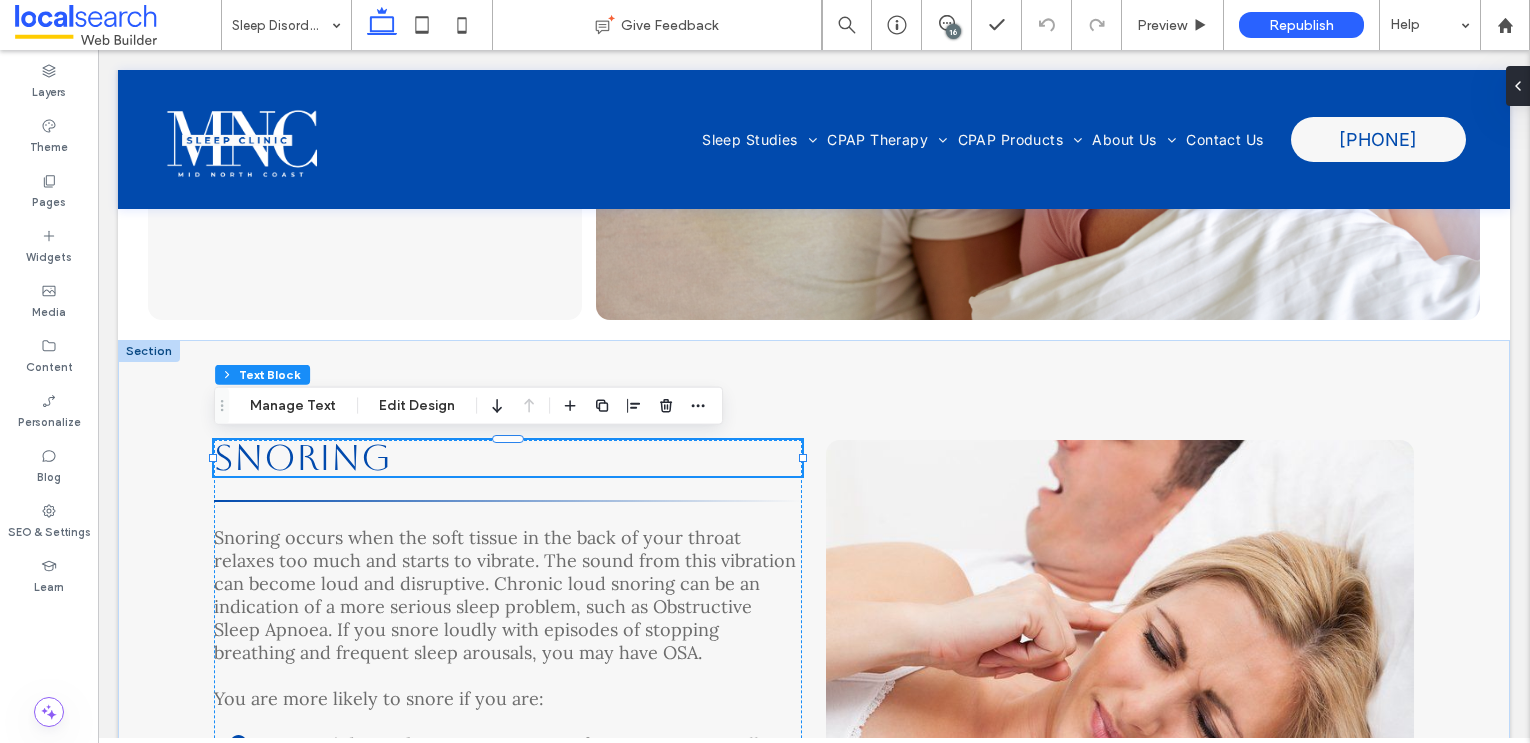 click on "Snoring" at bounding box center (302, 457) 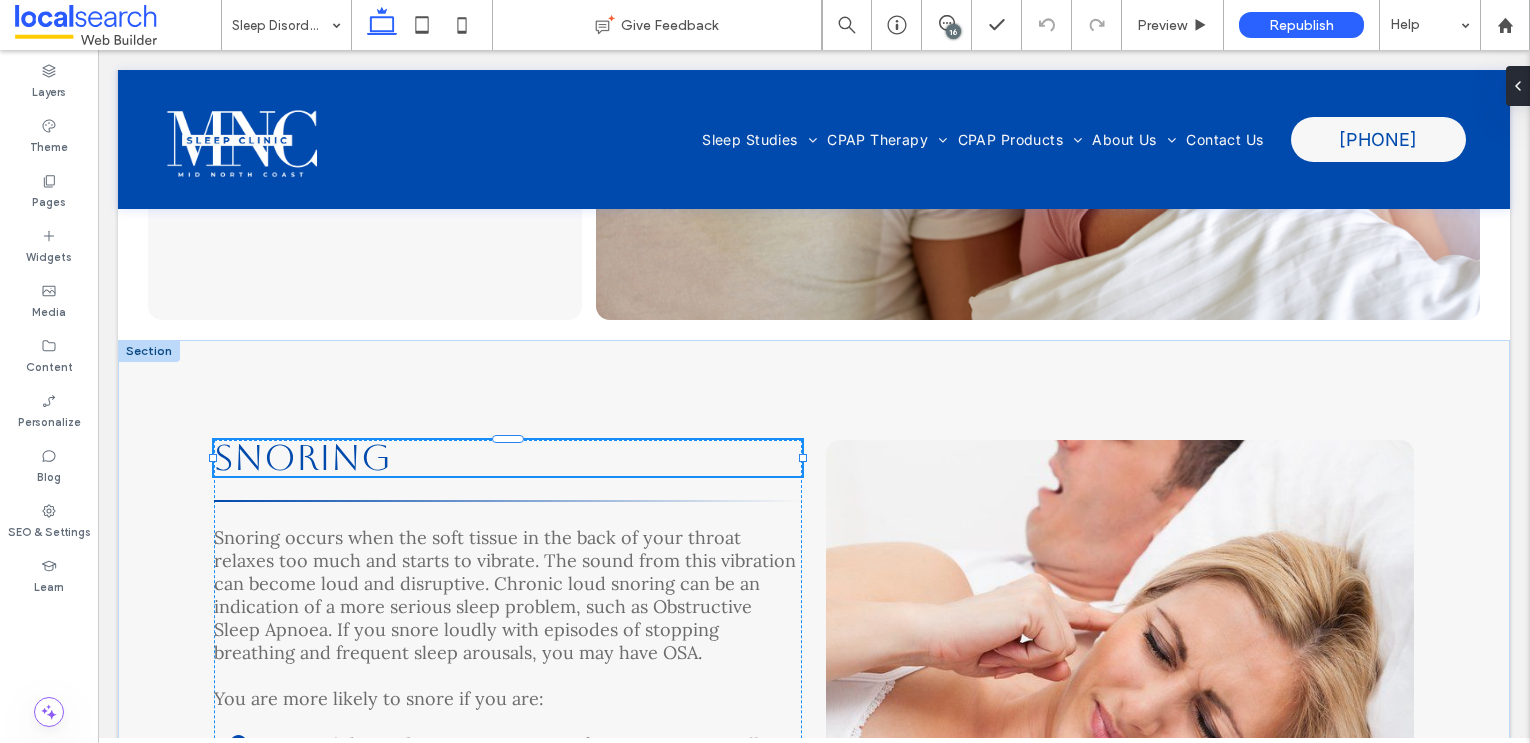 type on "*******" 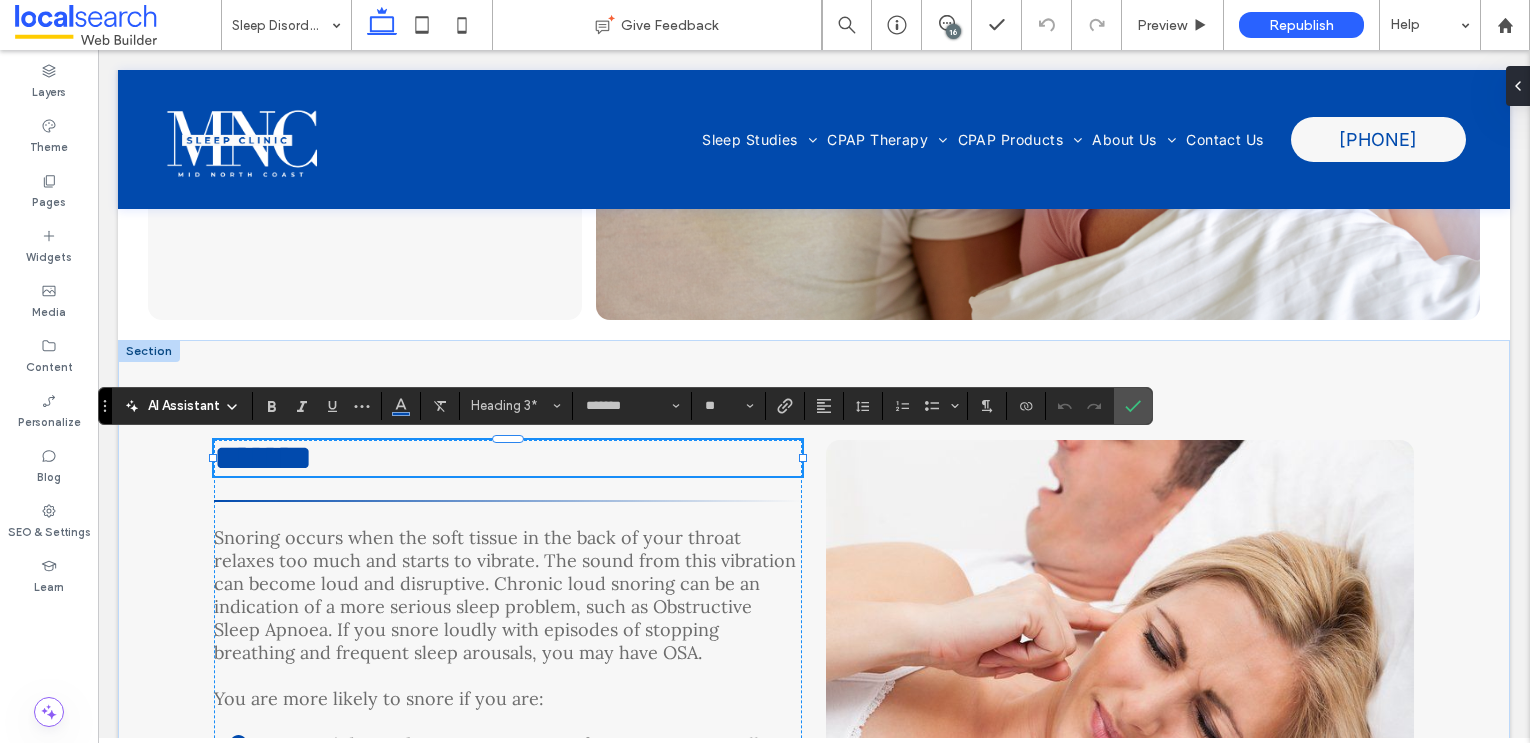 type 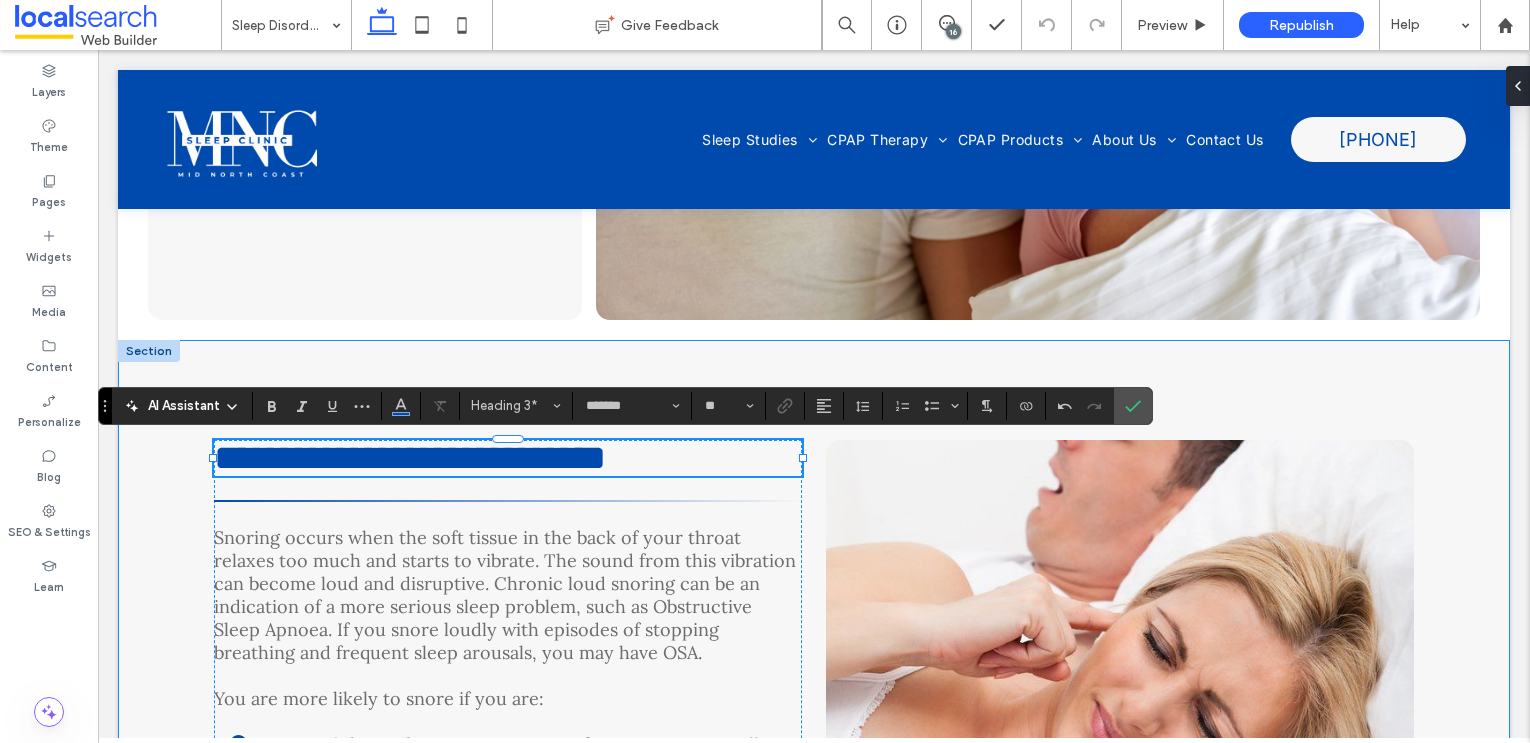 scroll, scrollTop: 2, scrollLeft: 0, axis: vertical 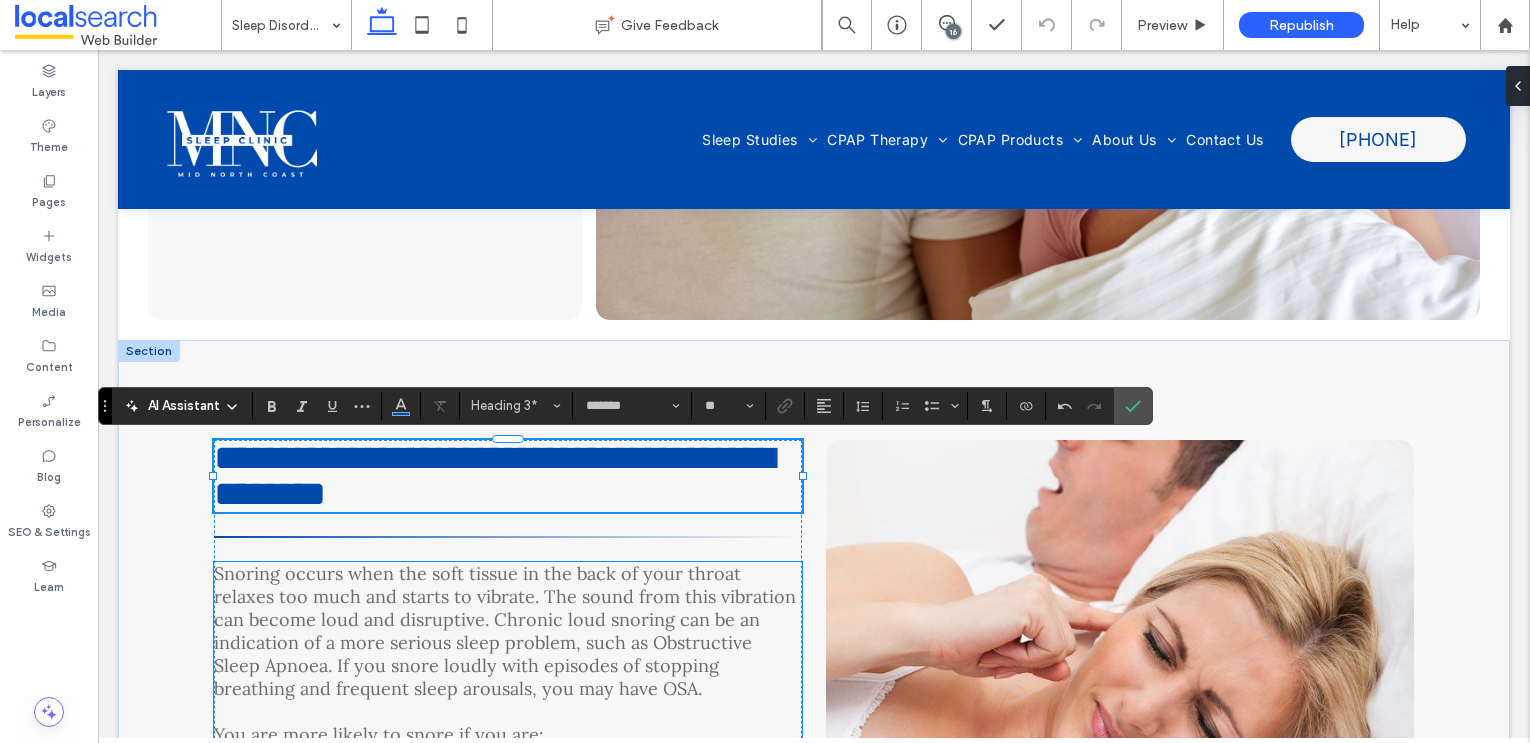 click on "Snoring occurs when the soft tissue in the back of your throat relaxes too much and starts to vibrate. The sound from this vibration can become loud and disruptive. Chronic loud snoring can be an indication of a more serious sleep problem, such as Obstructive Sleep Apnoea. If you snore loudly with episodes of stopping breathing and frequent sleep arousals, you may have OSA." at bounding box center (505, 631) 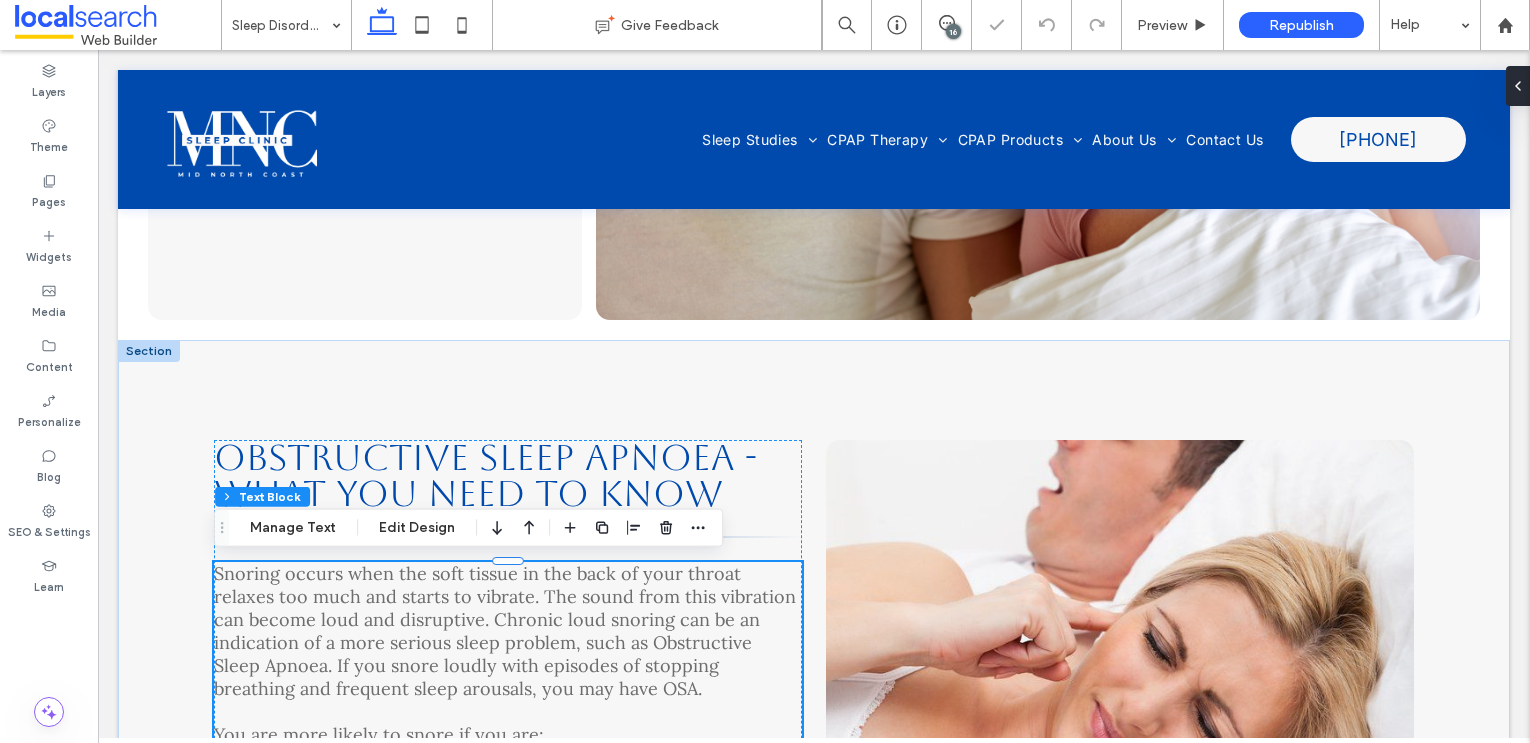 click on "Snoring occurs when the soft tissue in the back of your throat relaxes too much and starts to vibrate. The sound from this vibration can become loud and disruptive. Chronic loud snoring can be an indication of a more serious sleep problem, such as Obstructive Sleep Apnoea. If you snore loudly with episodes of stopping breathing and frequent sleep arousals, you may have OSA." at bounding box center [505, 631] 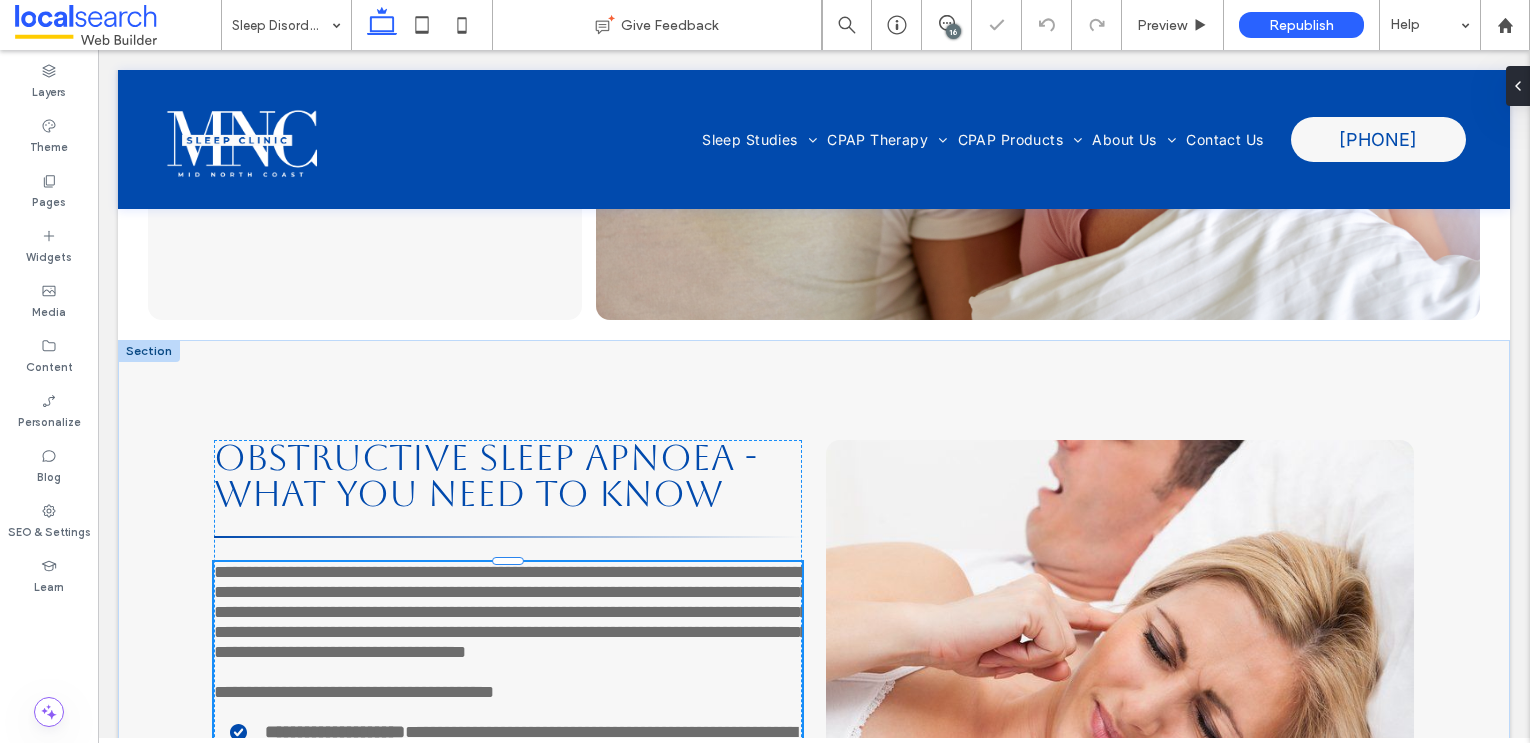 type on "****" 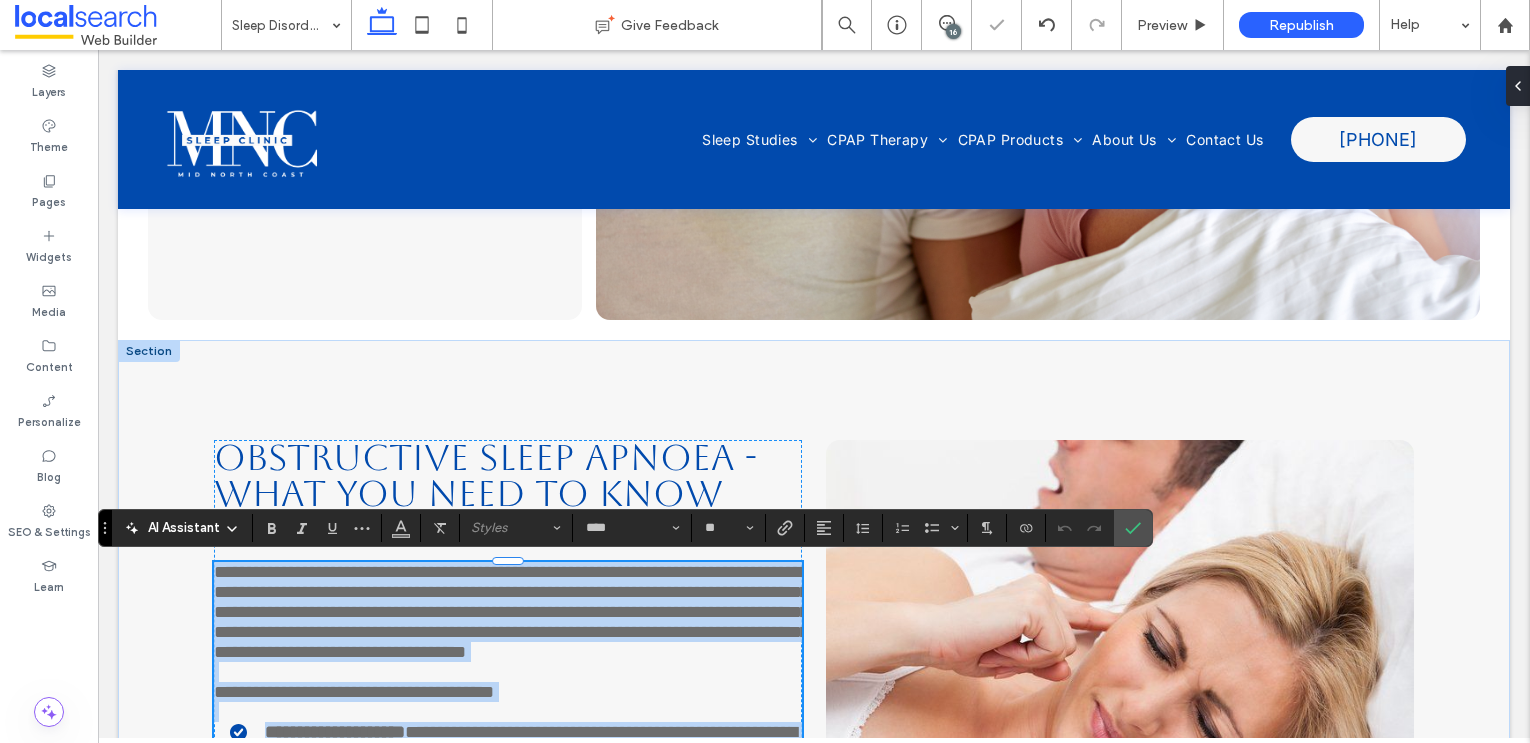 type on "**" 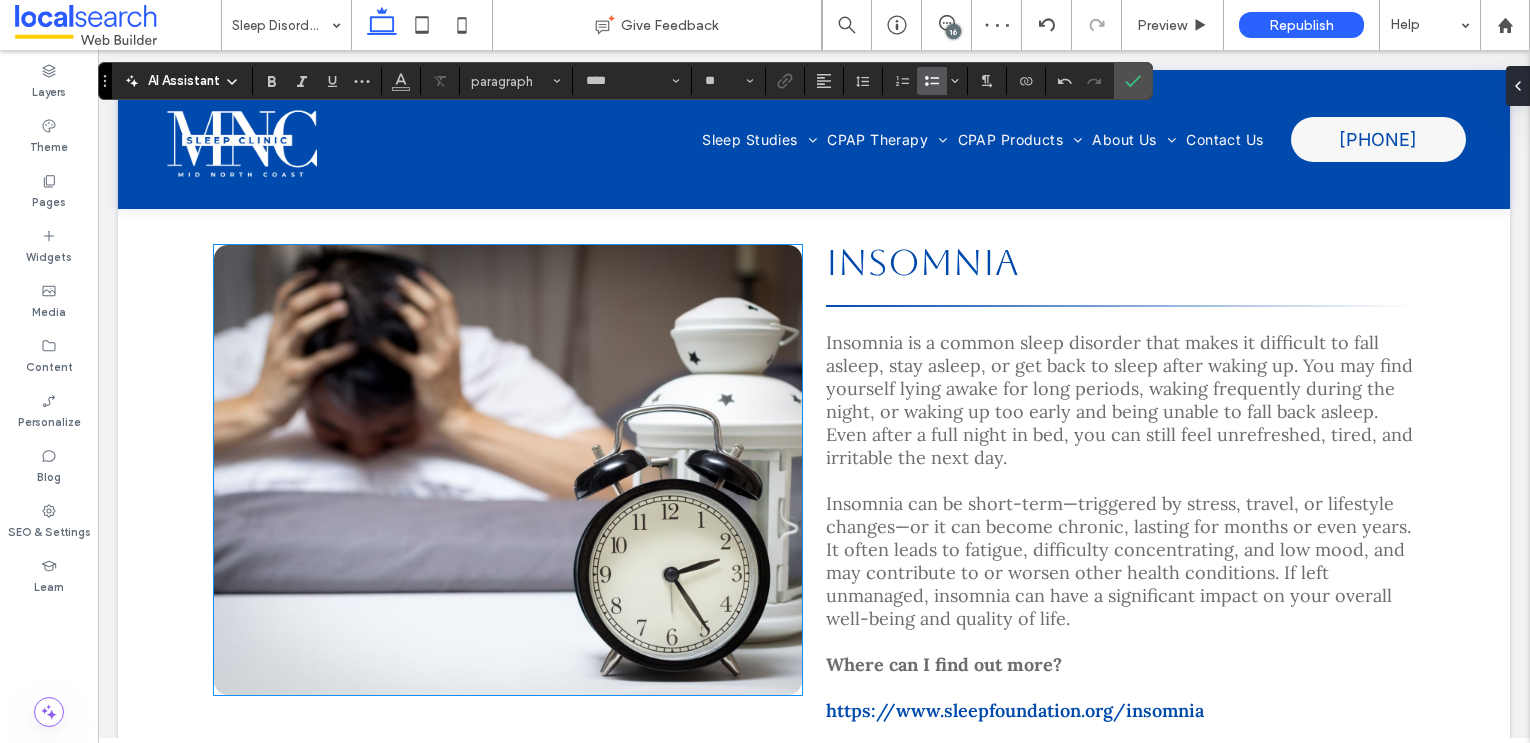 scroll, scrollTop: 1328, scrollLeft: 0, axis: vertical 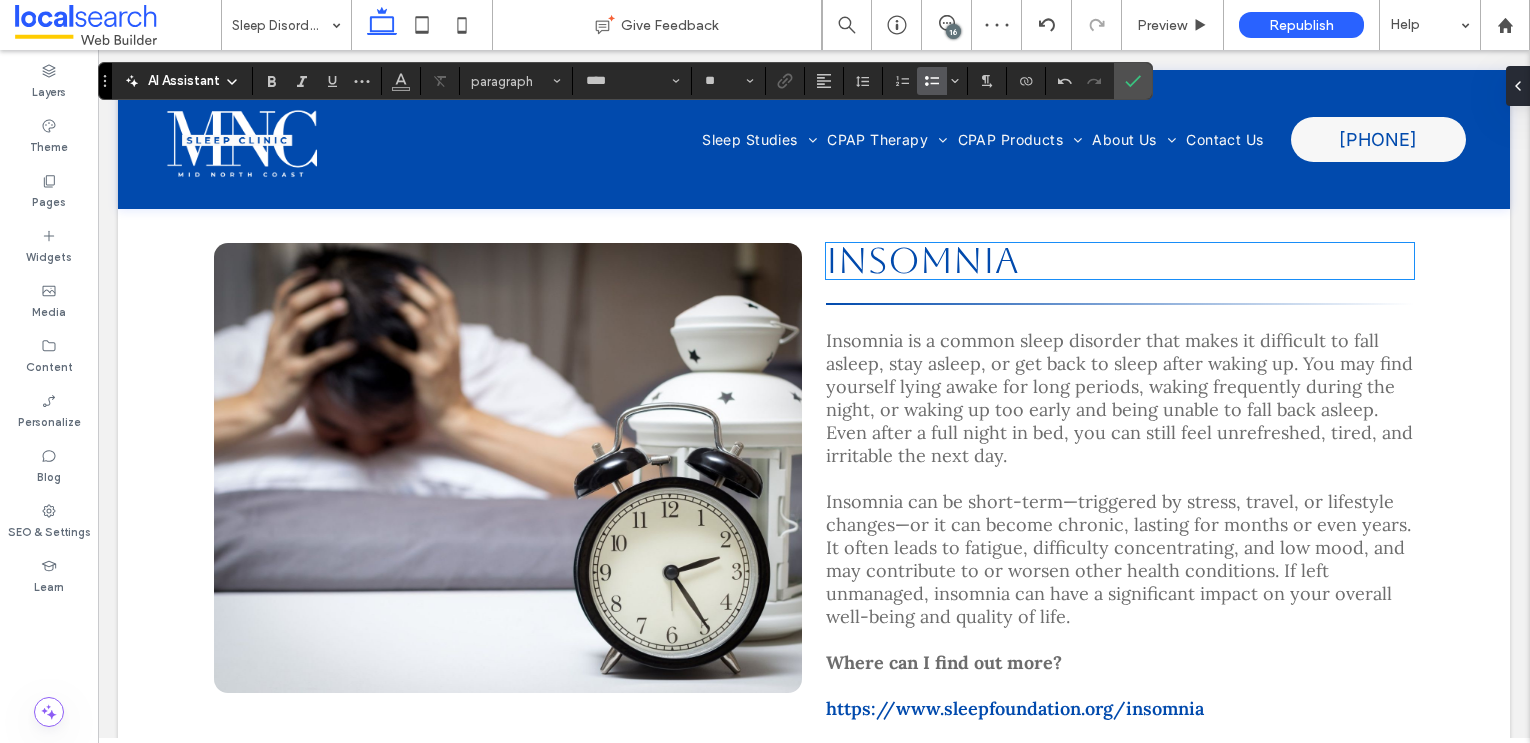 click on "Insomnia" at bounding box center [922, 260] 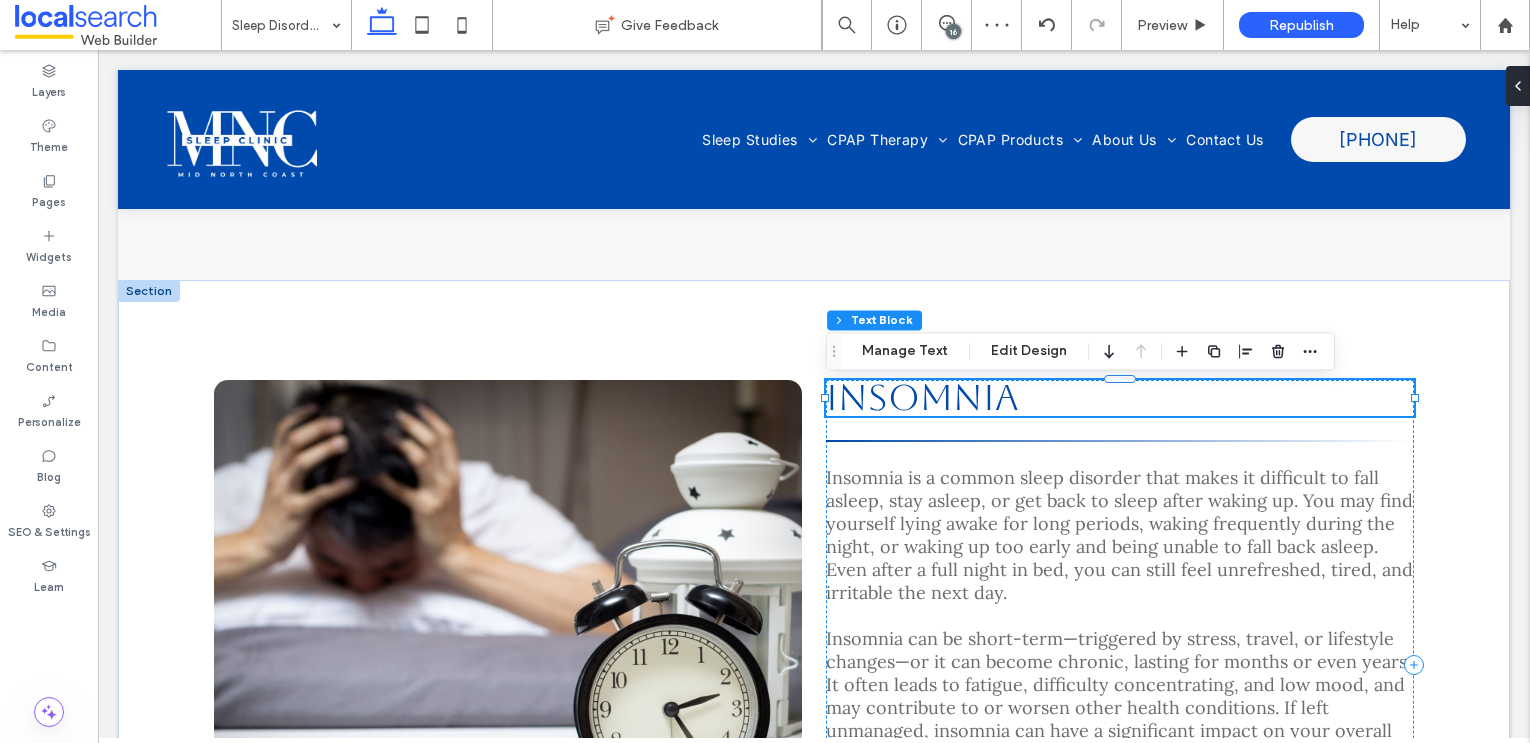 click on "Insomnia" at bounding box center [922, 397] 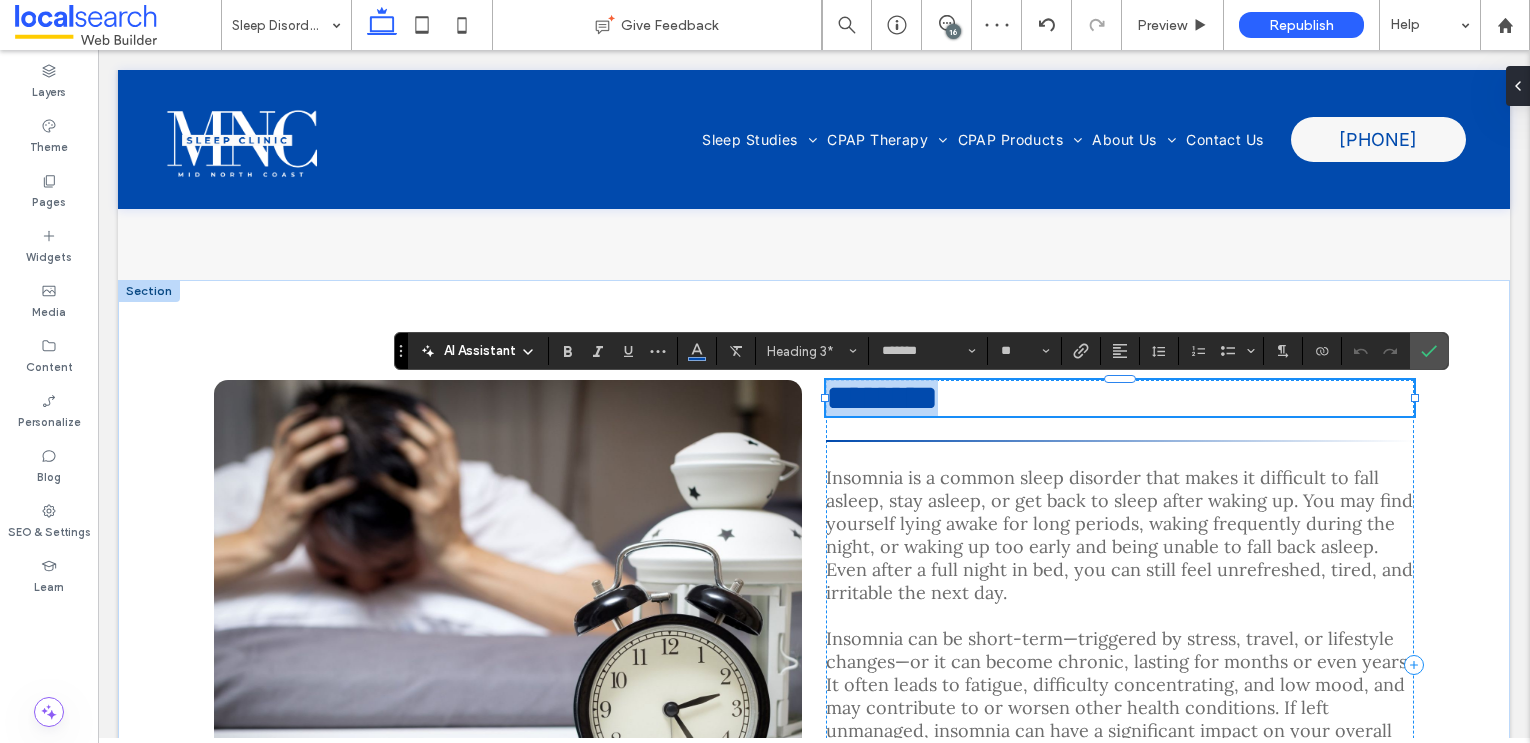 type 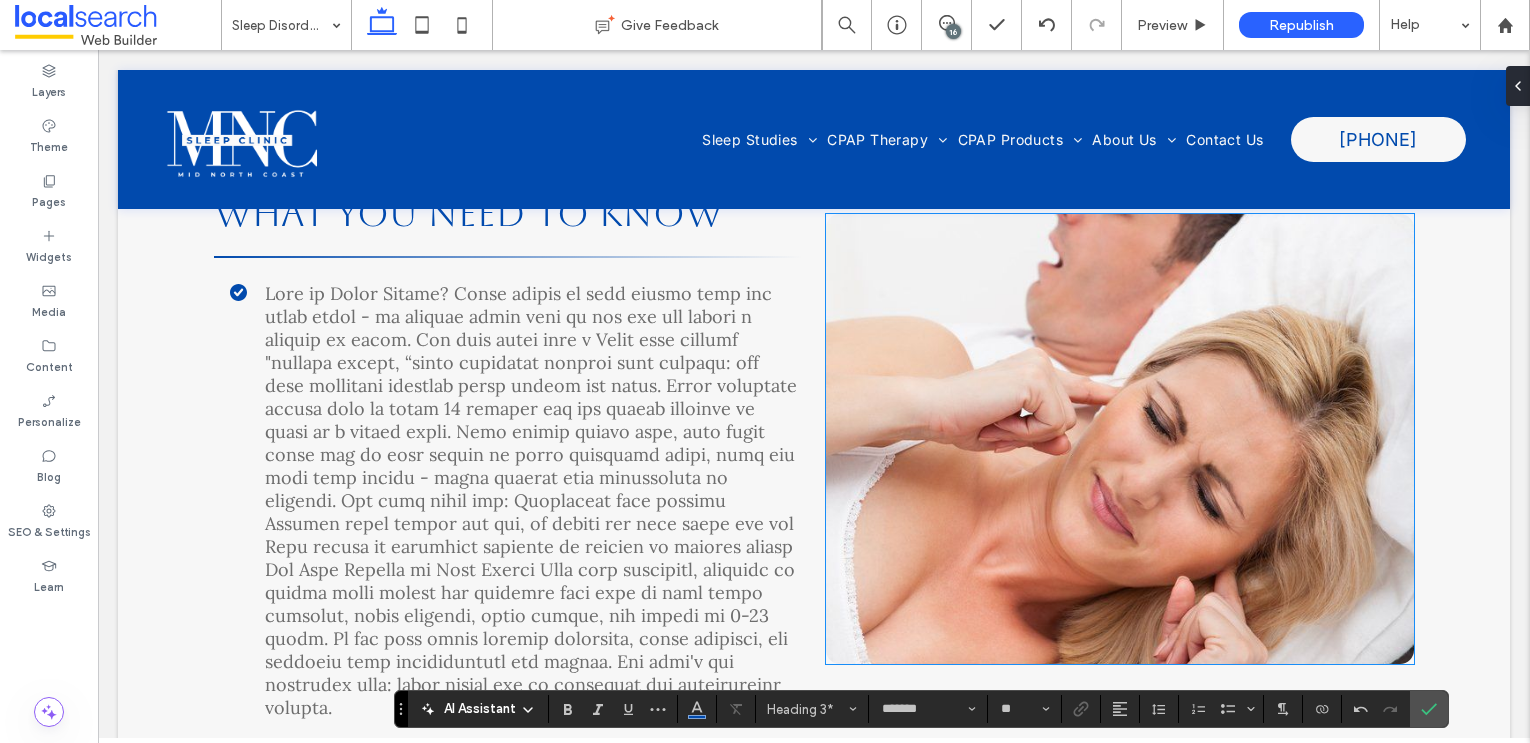 scroll, scrollTop: 760, scrollLeft: 0, axis: vertical 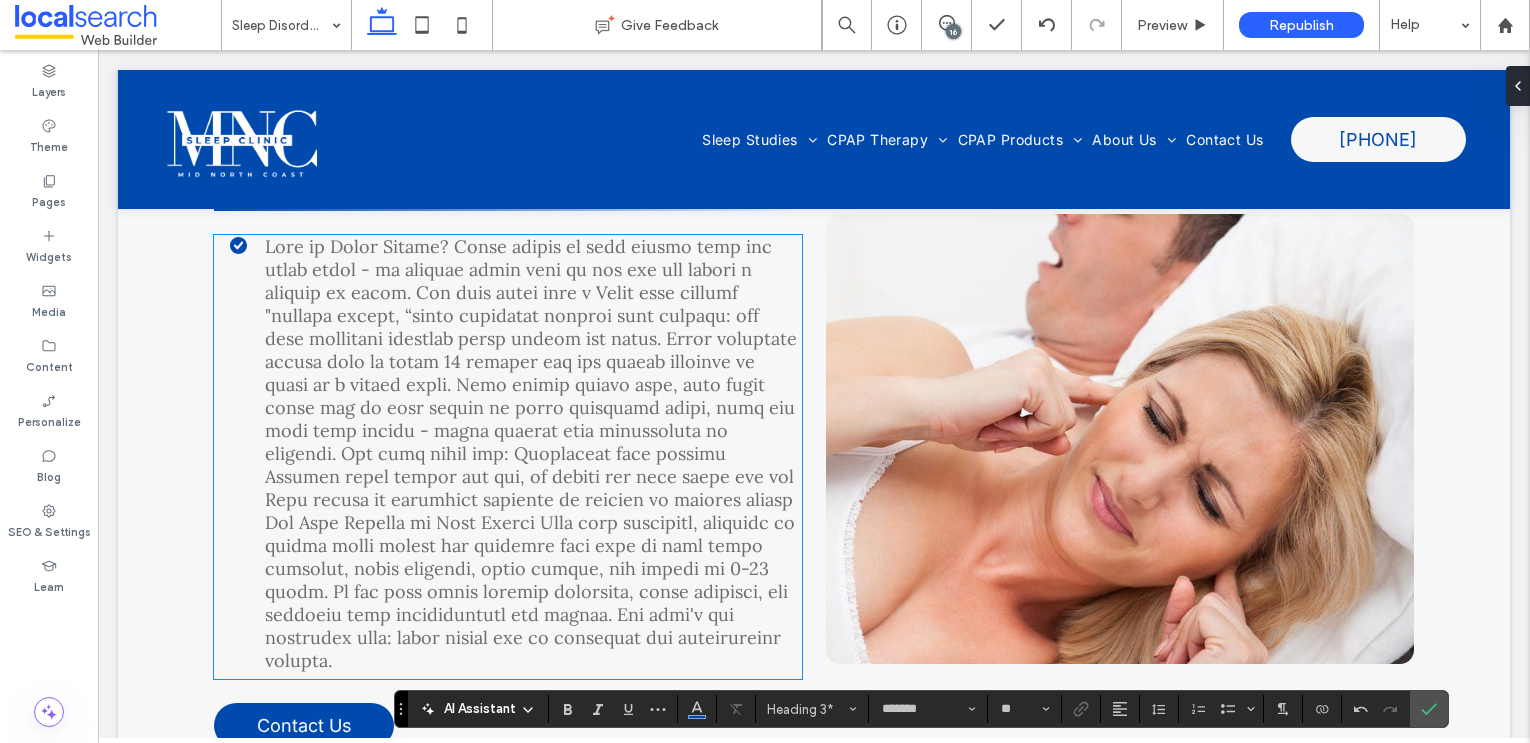 click at bounding box center (531, 453) 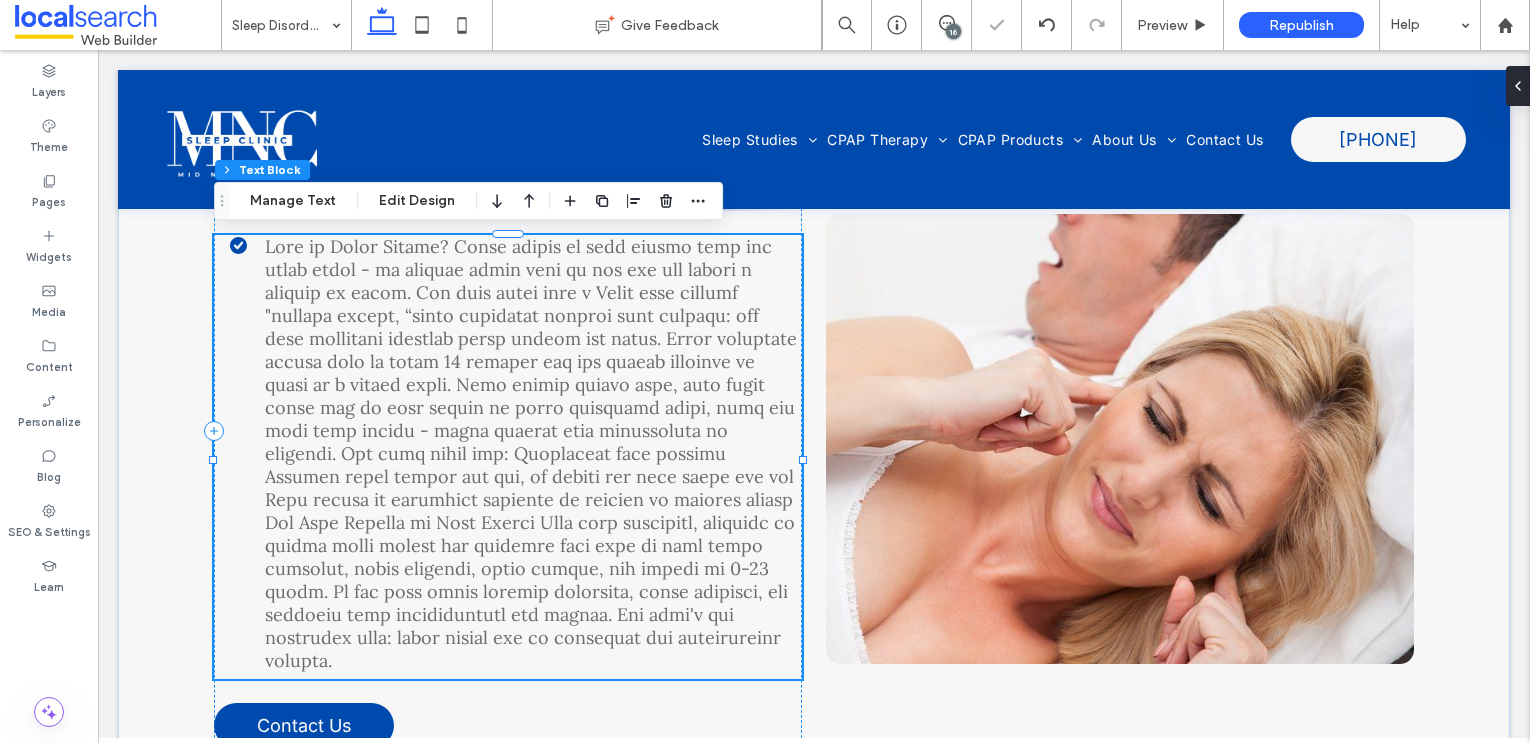 click at bounding box center (531, 453) 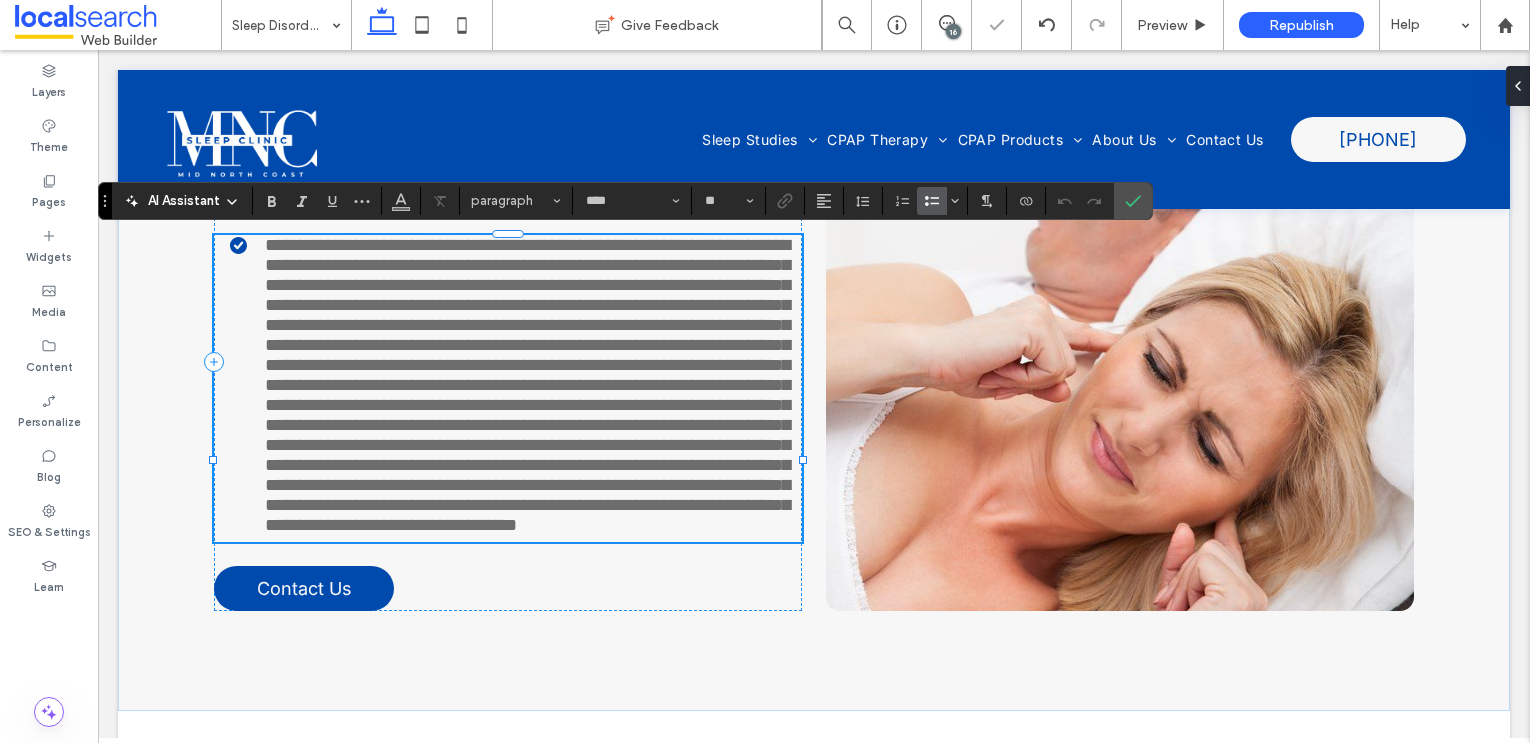 click at bounding box center (527, 385) 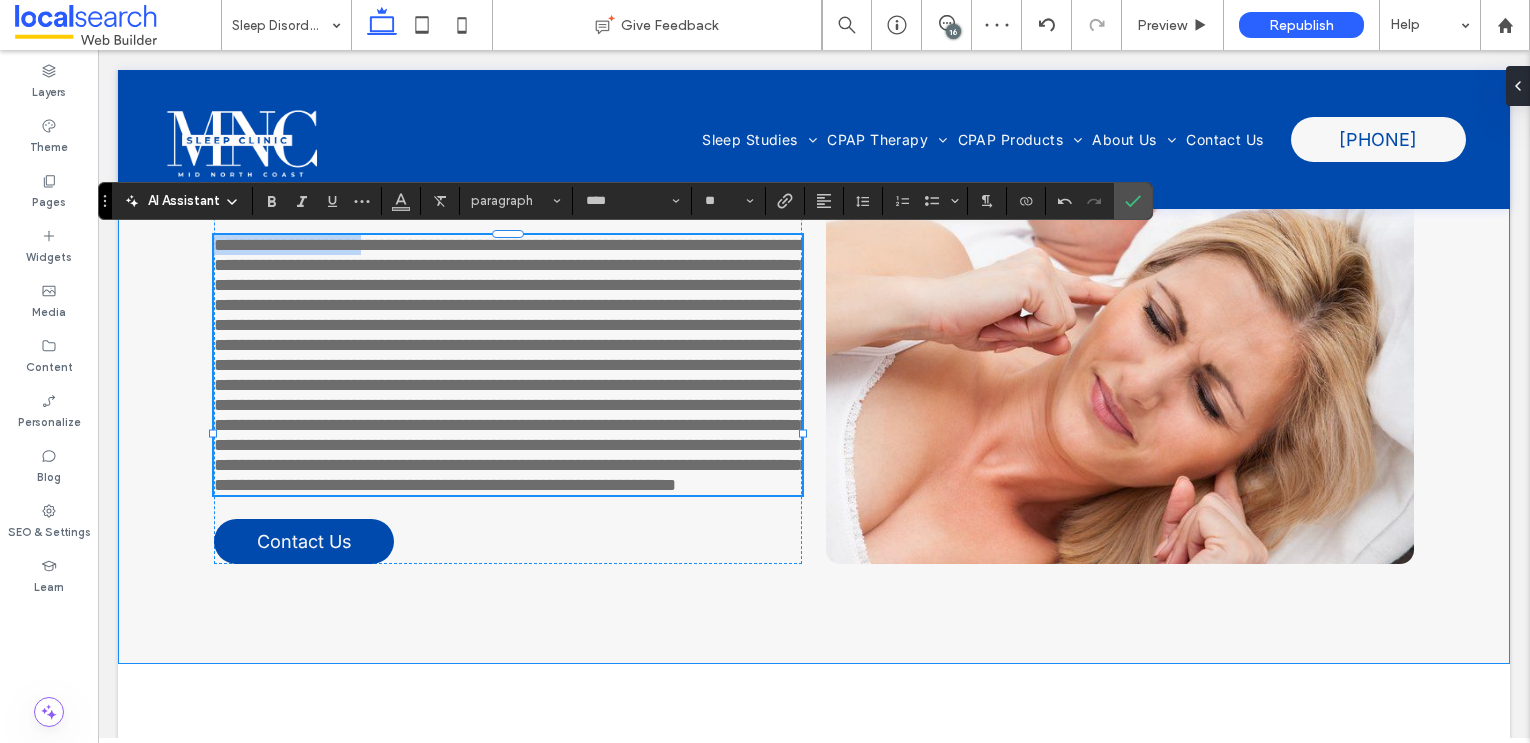 drag, startPoint x: 401, startPoint y: 250, endPoint x: 207, endPoint y: 249, distance: 194.00258 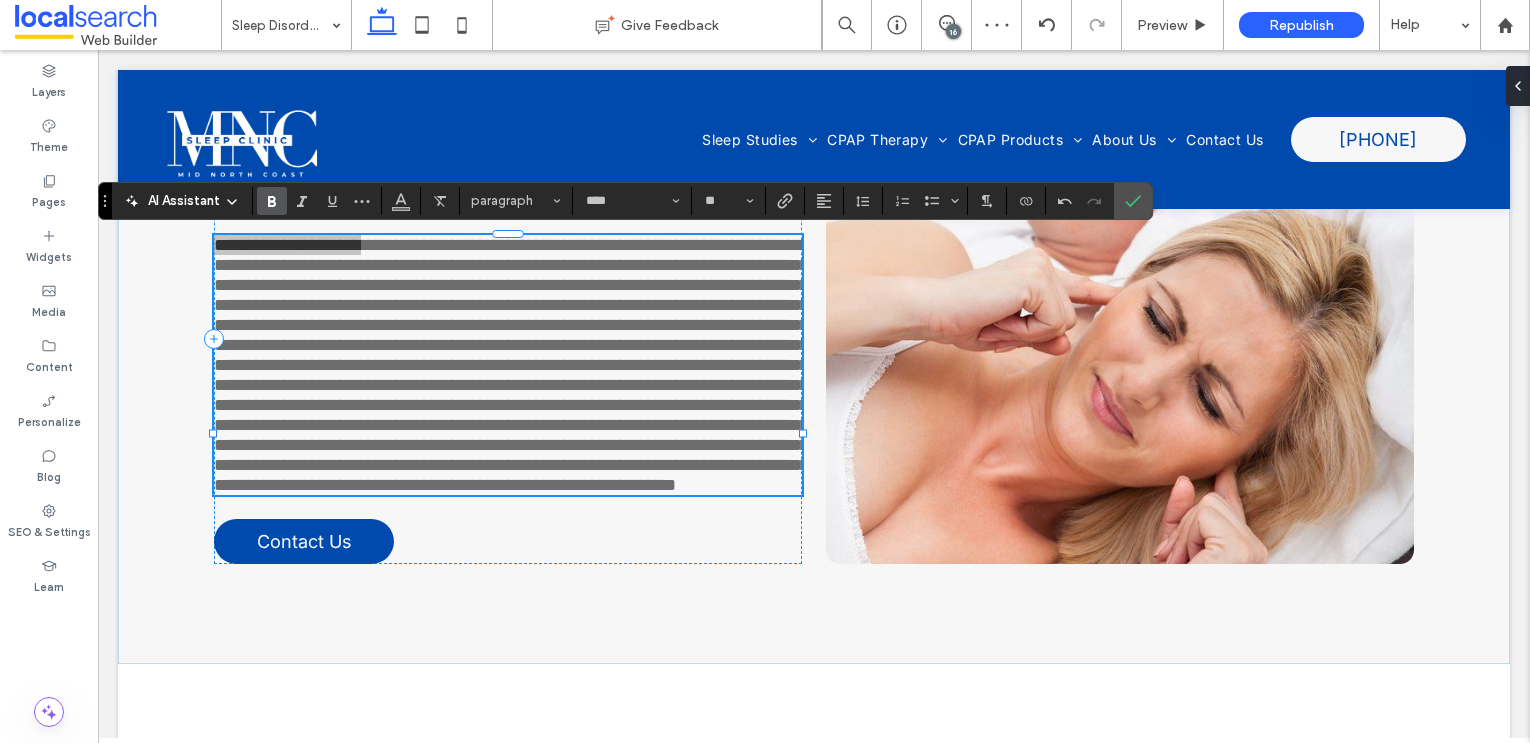 click 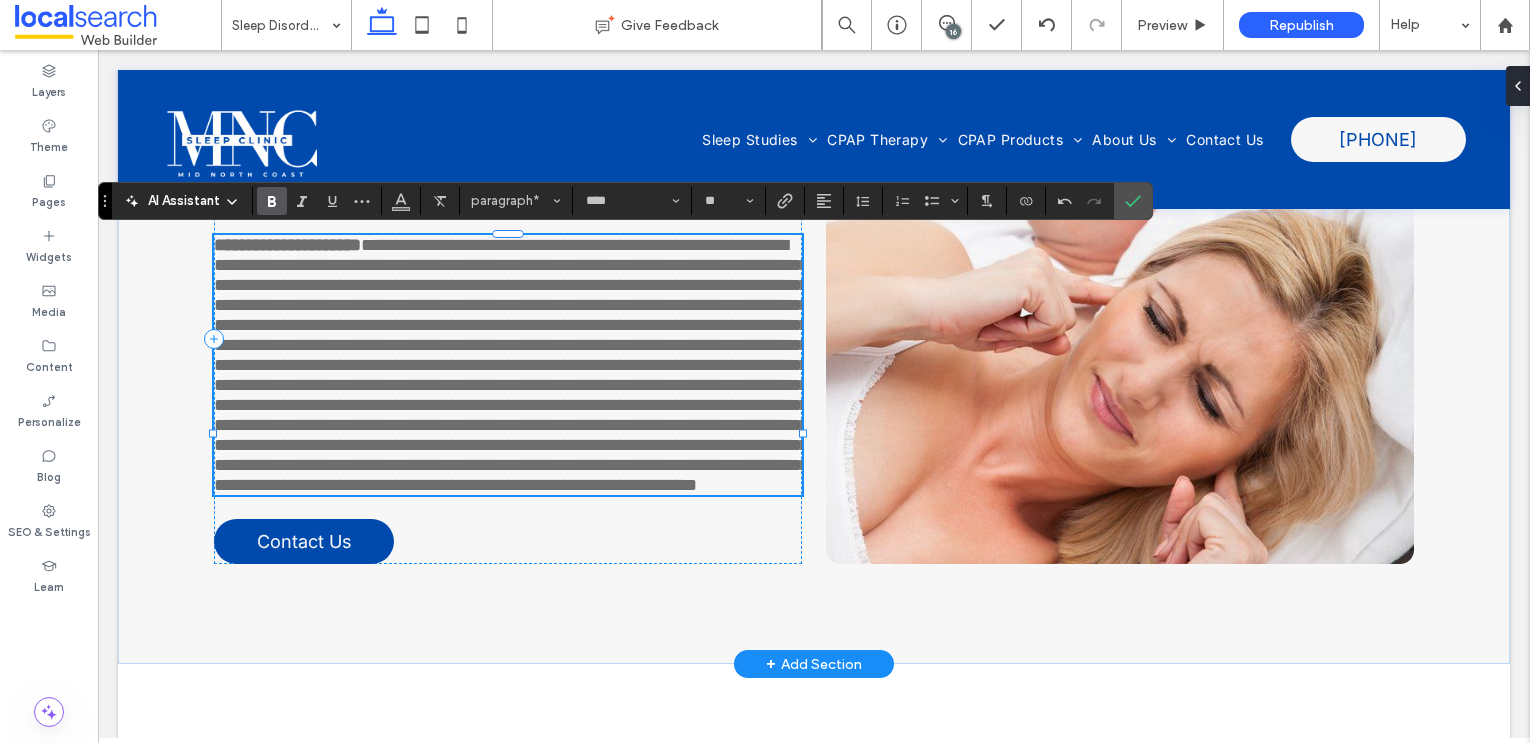 click at bounding box center [511, 365] 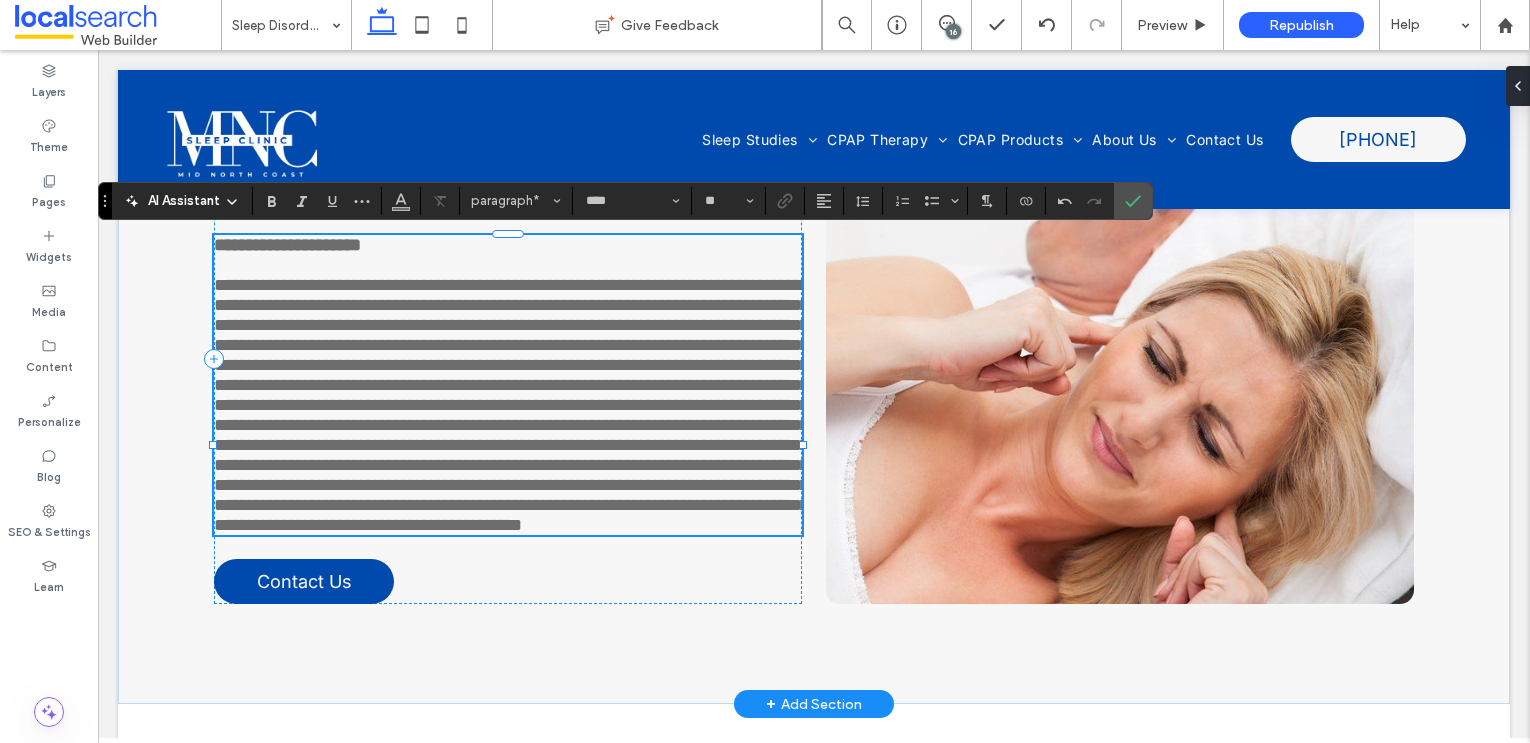 click at bounding box center [511, 405] 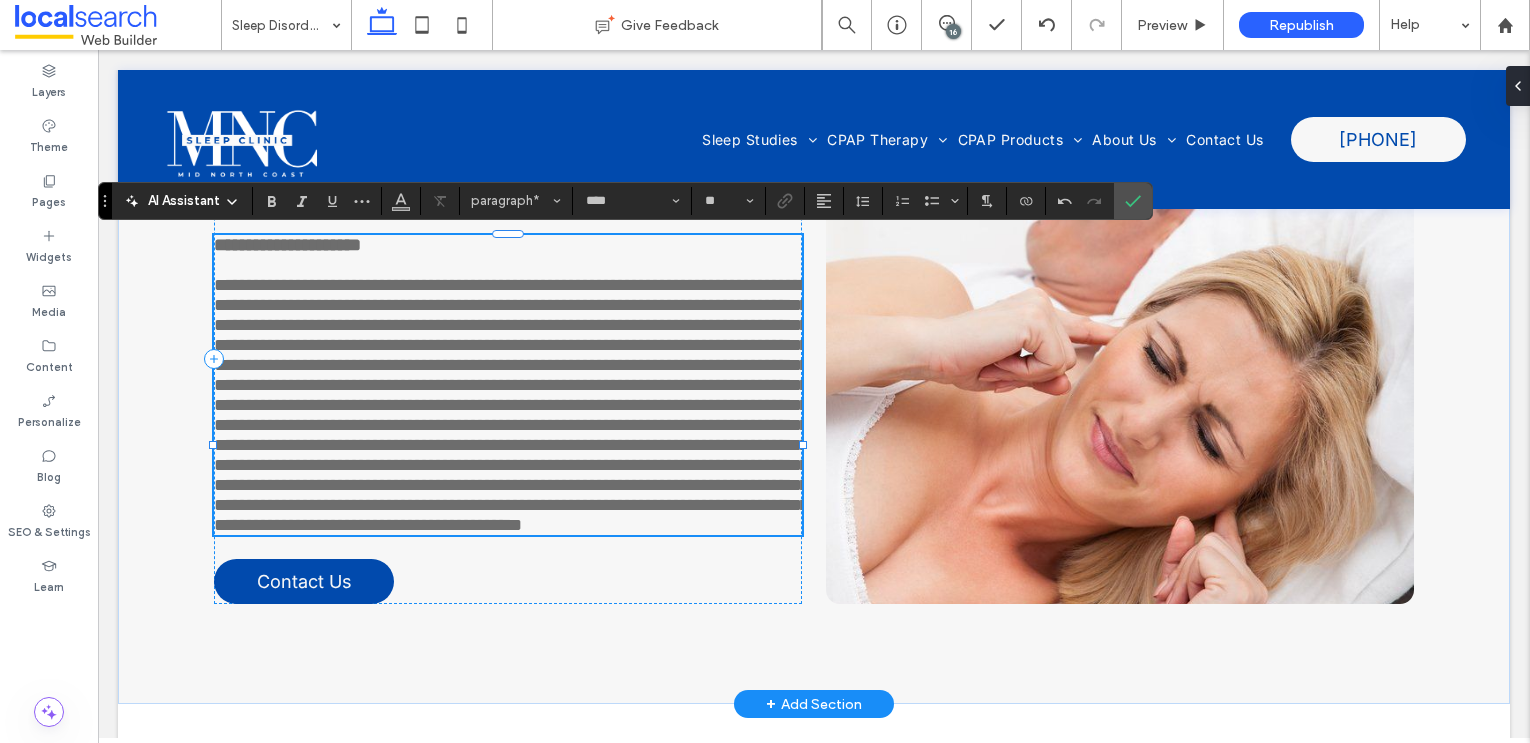 click at bounding box center [511, 405] 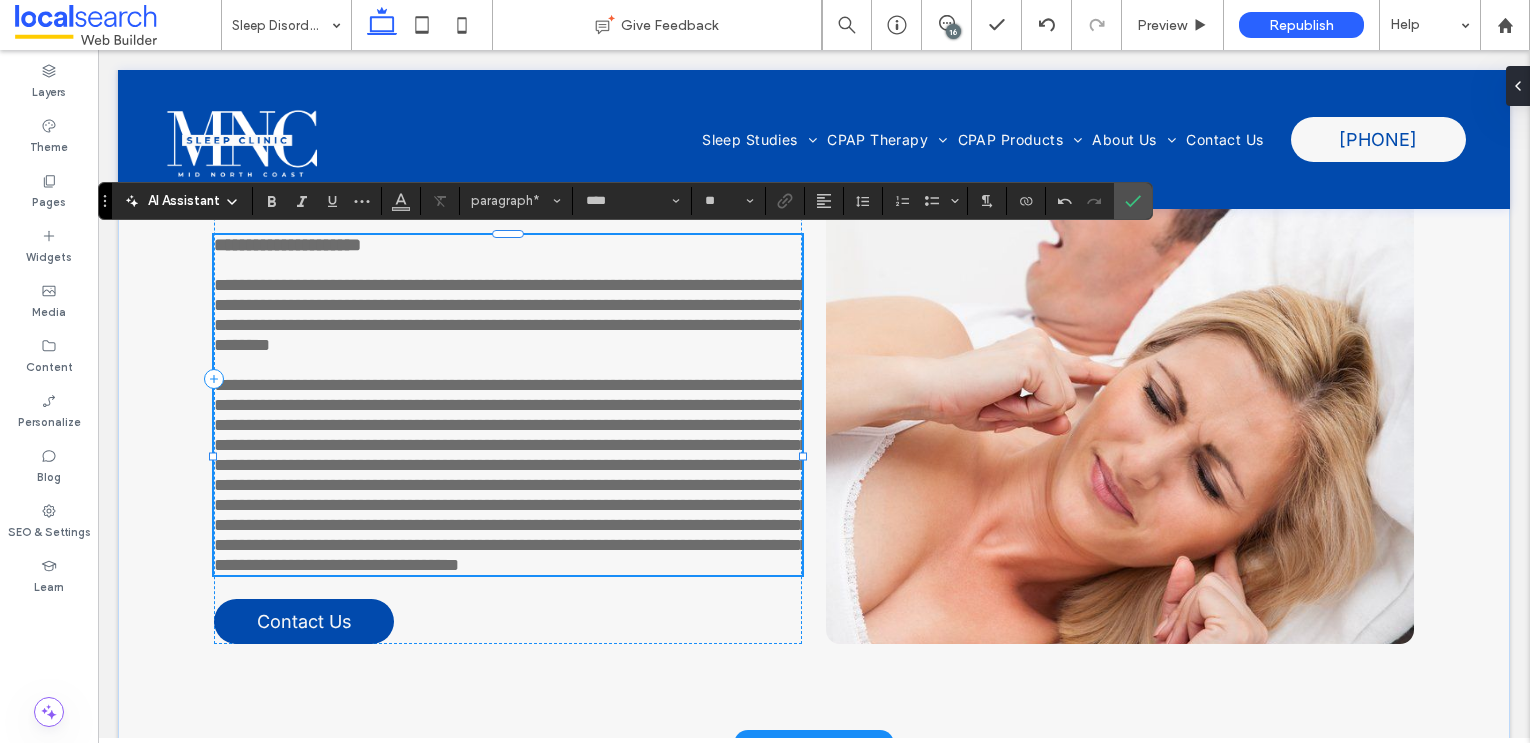 click on "**********" at bounding box center [511, 475] 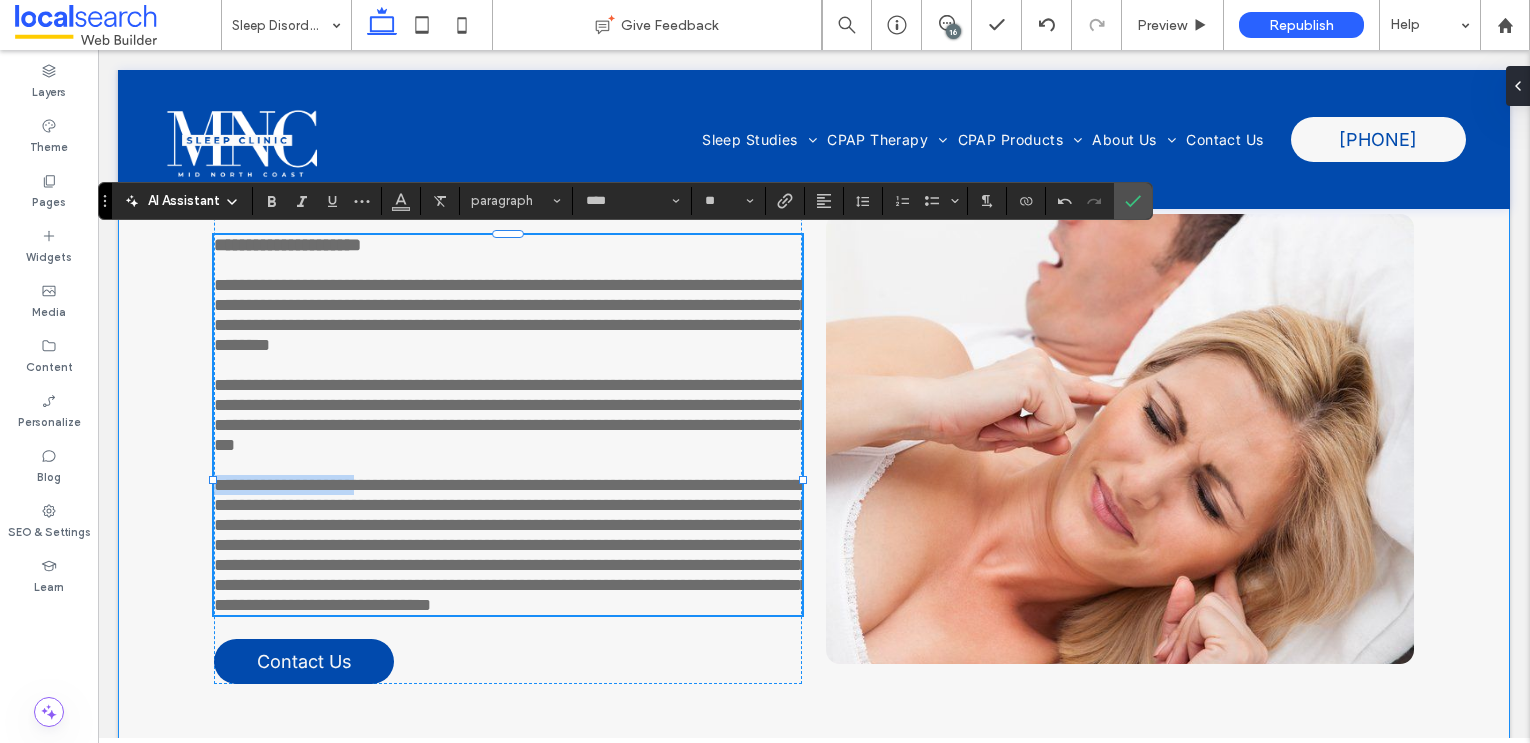drag, startPoint x: 378, startPoint y: 531, endPoint x: 182, endPoint y: 531, distance: 196 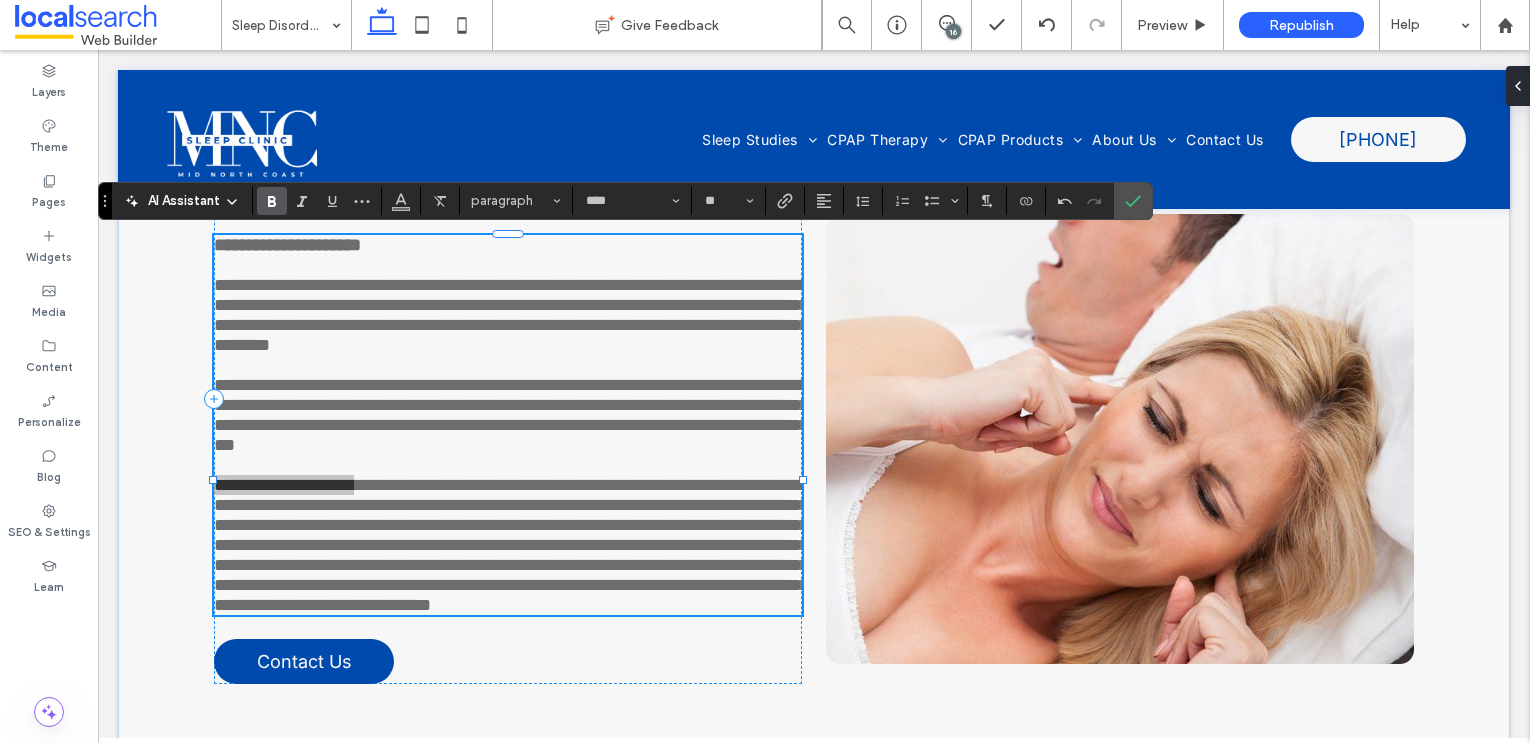 click 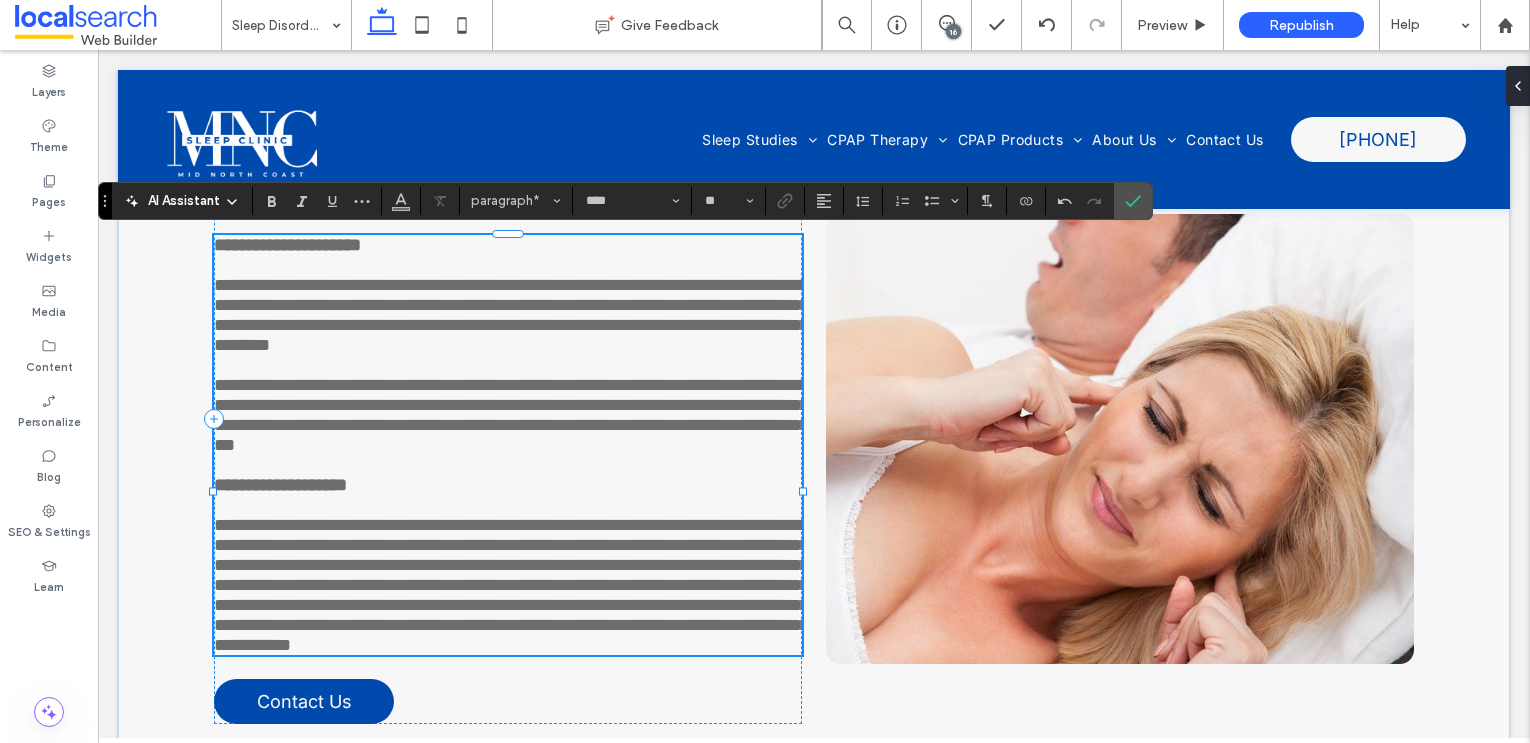 click on "**********" at bounding box center (511, 585) 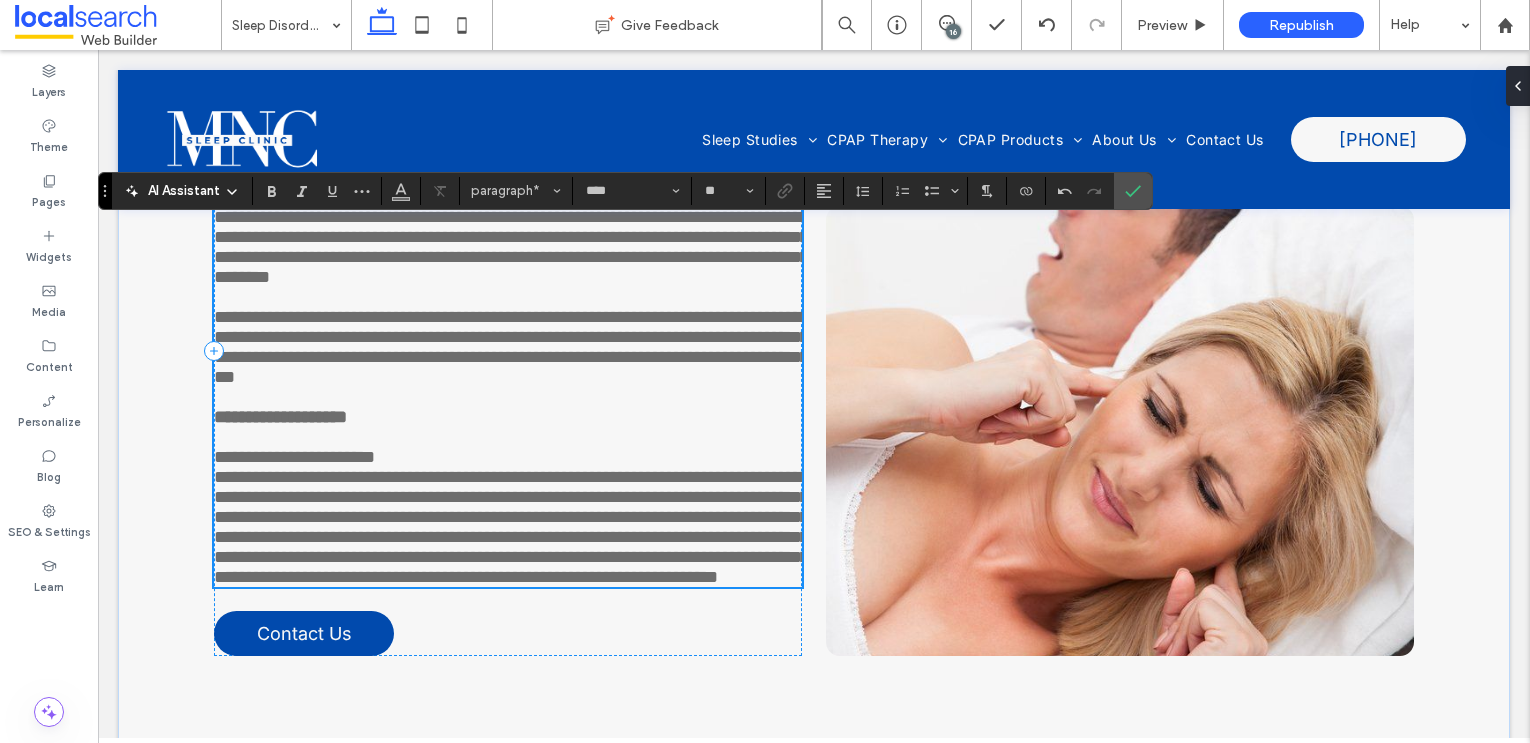 scroll, scrollTop: 856, scrollLeft: 0, axis: vertical 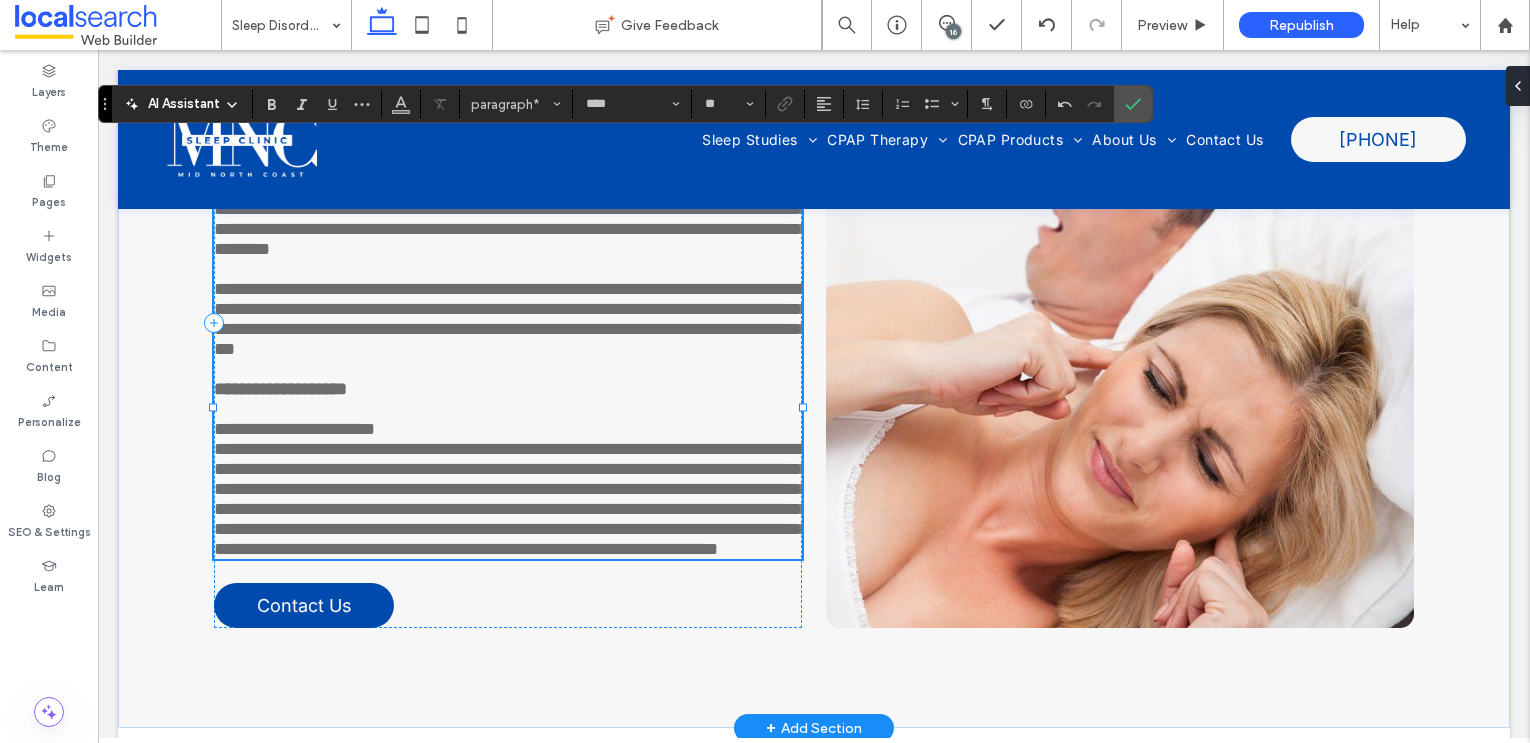 click on "**********" at bounding box center [511, 499] 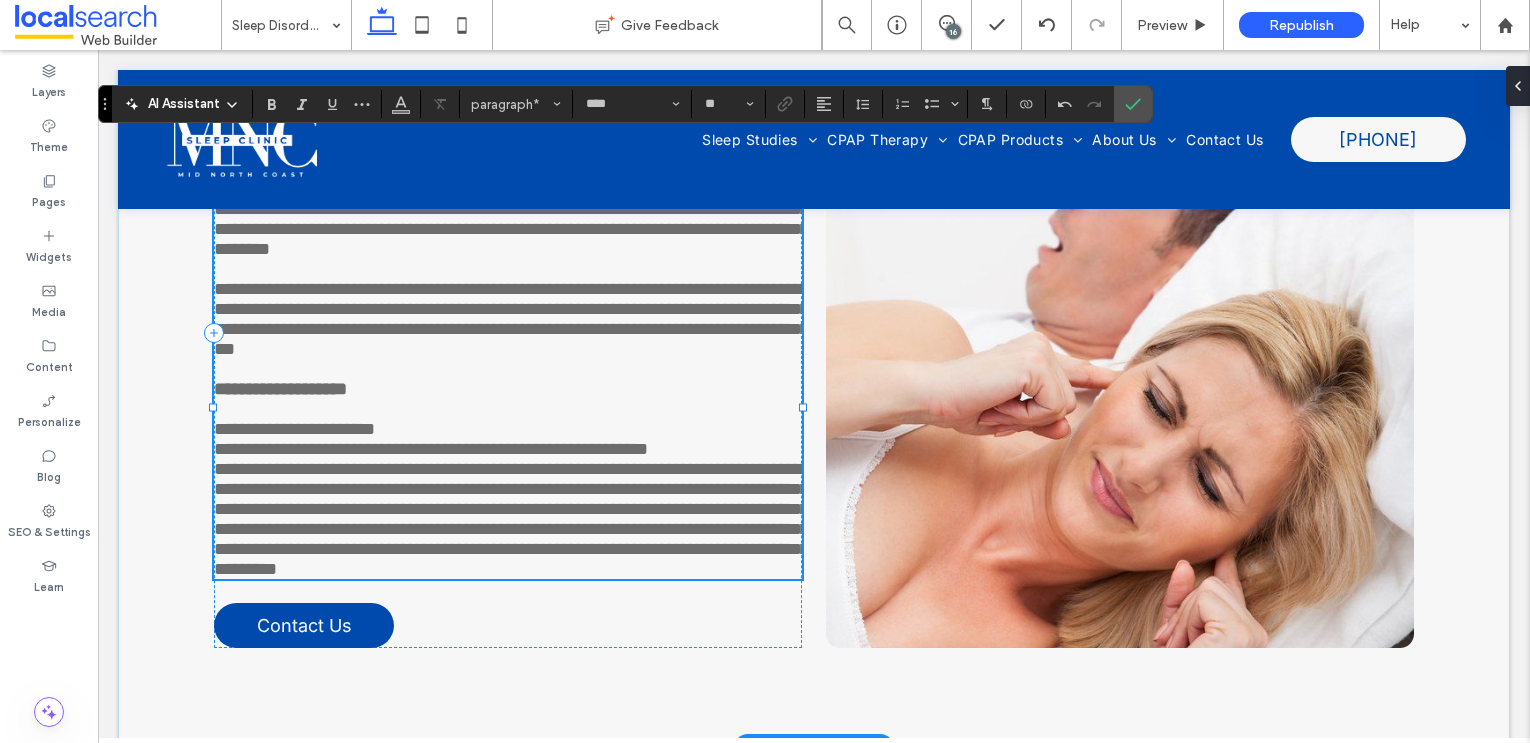 click on "**********" at bounding box center (511, 519) 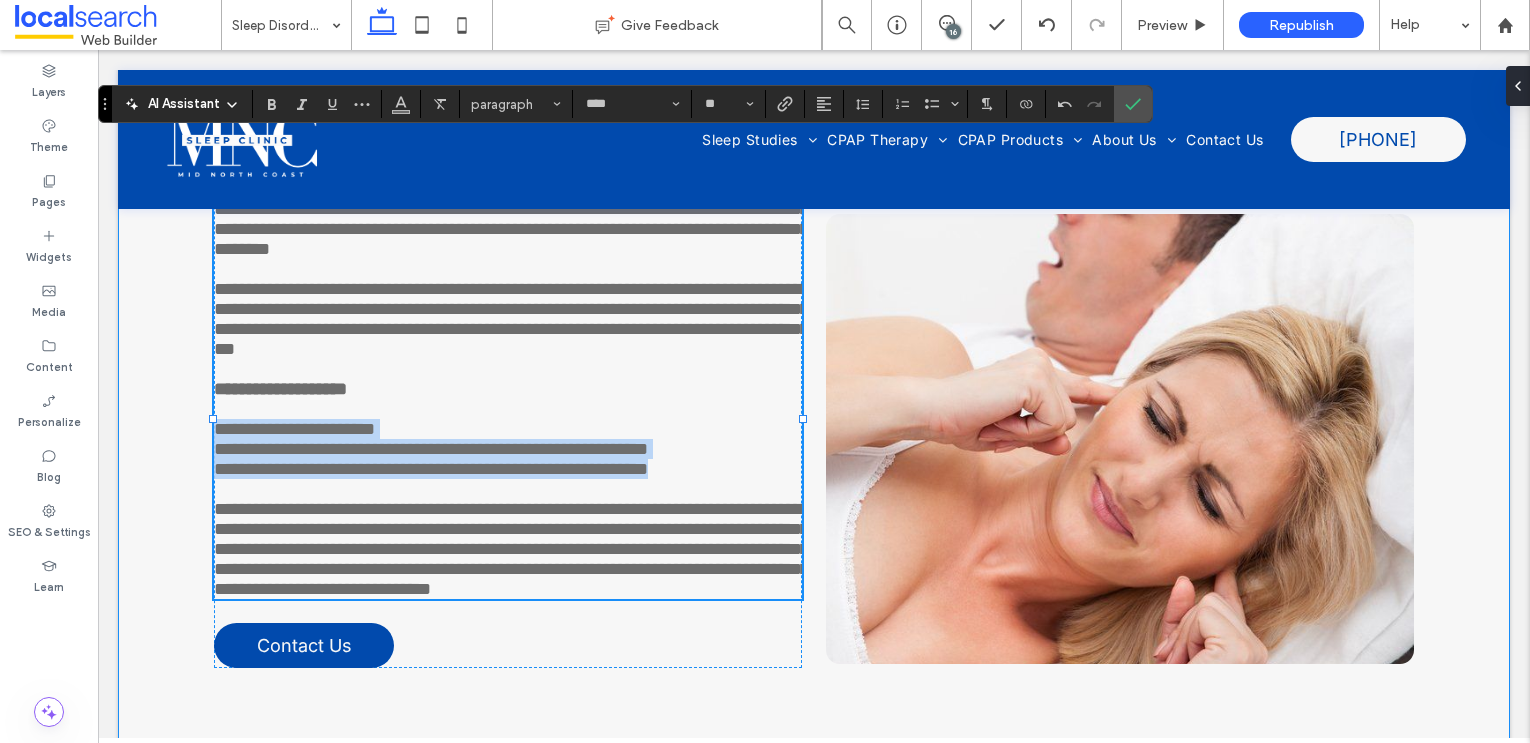 drag, startPoint x: 765, startPoint y: 525, endPoint x: 195, endPoint y: 481, distance: 571.69574 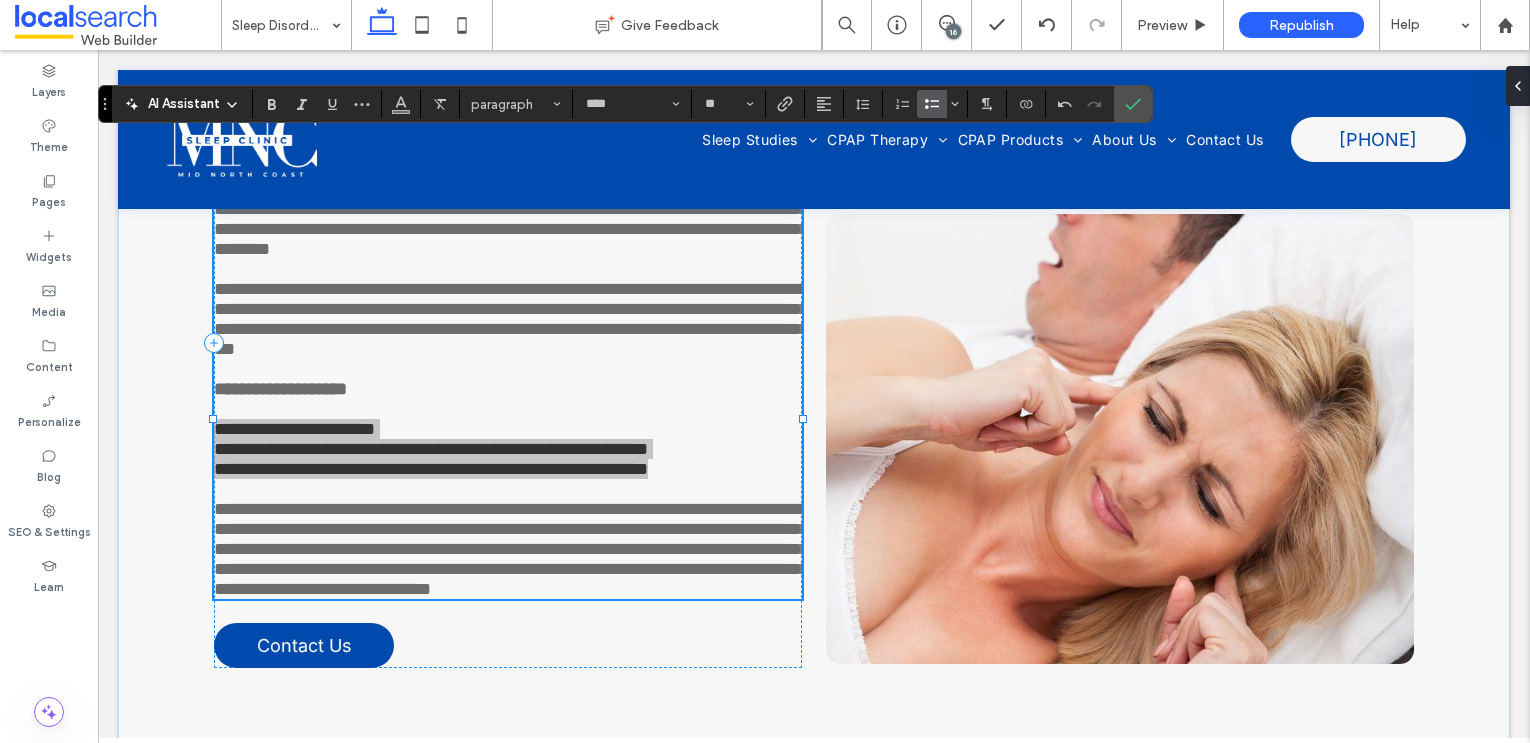click 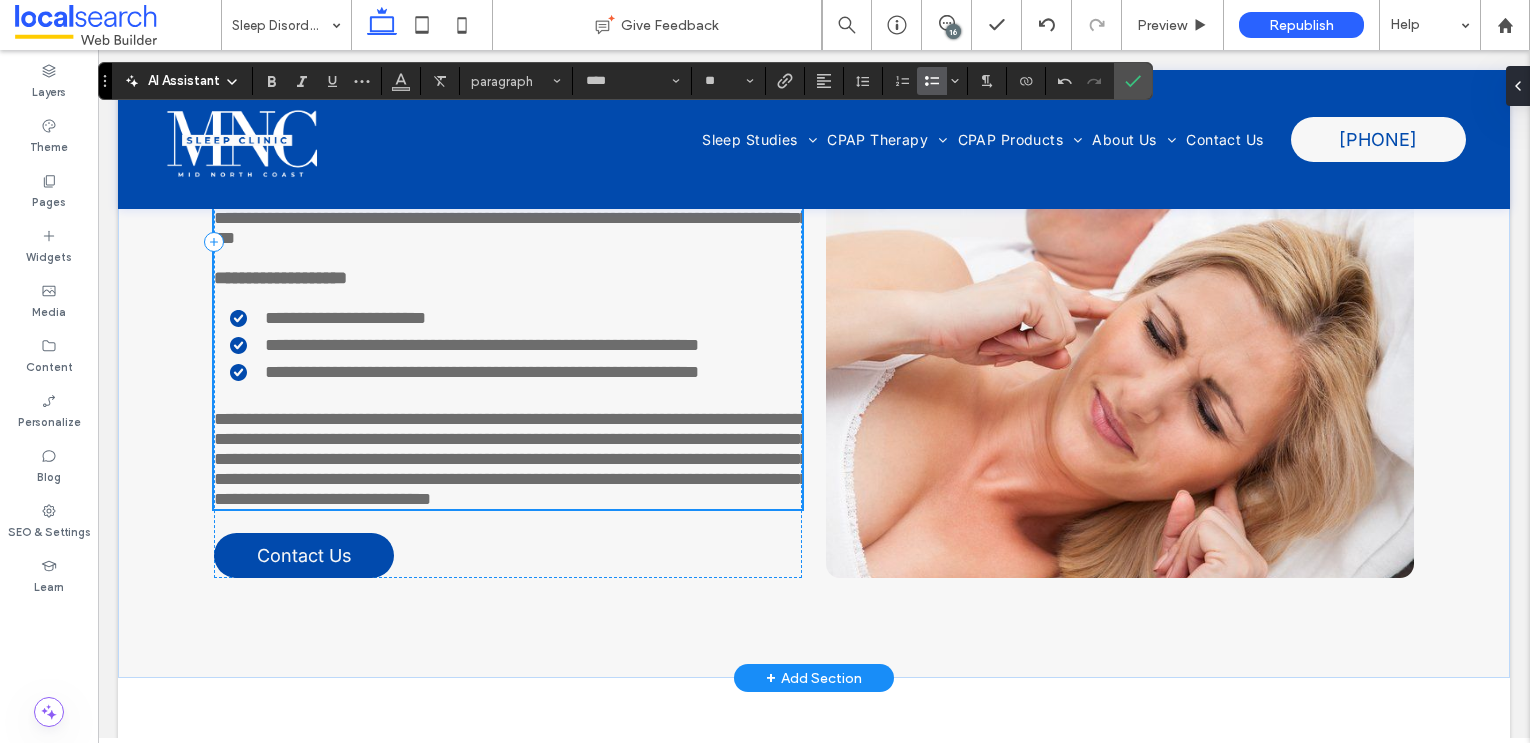 scroll, scrollTop: 973, scrollLeft: 0, axis: vertical 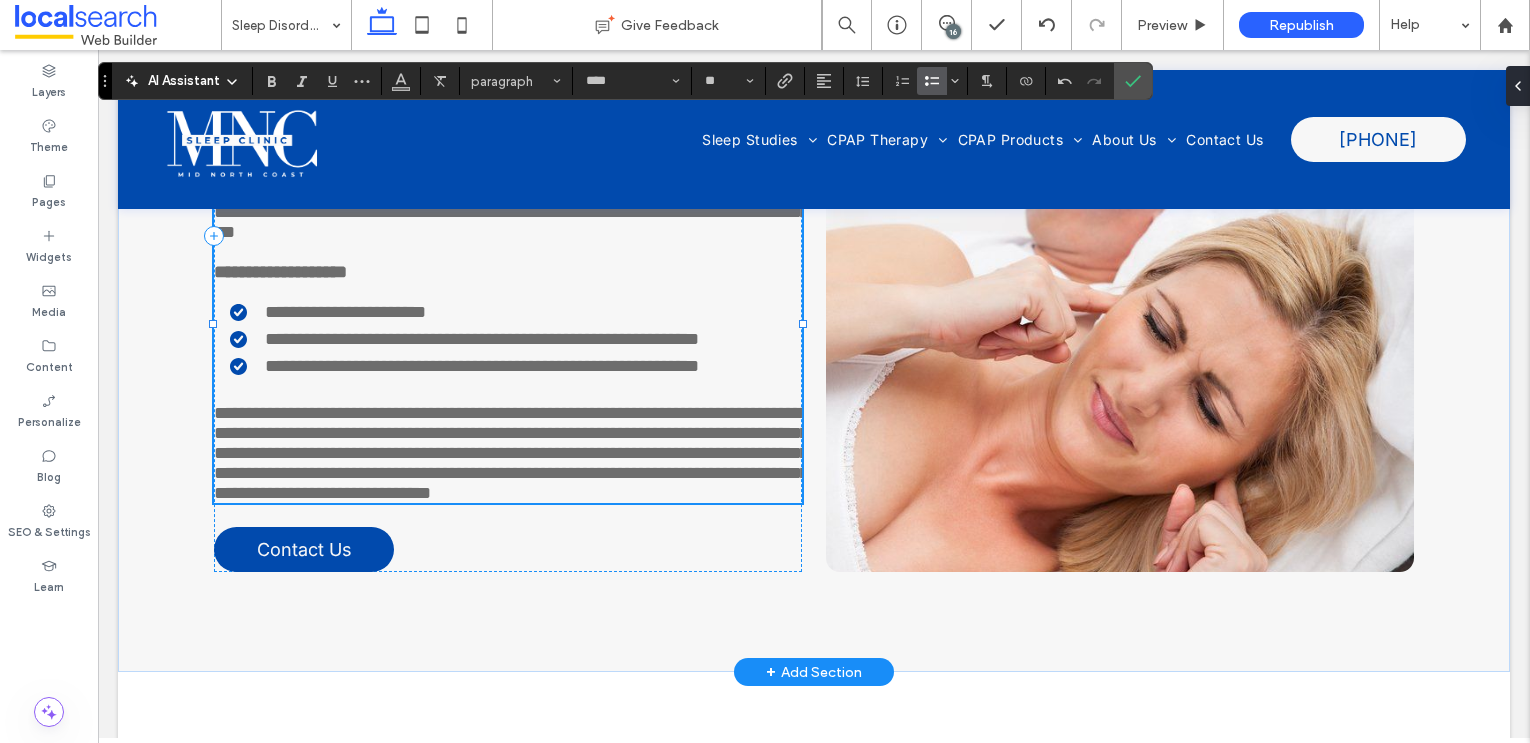 click on "**********" at bounding box center (511, 453) 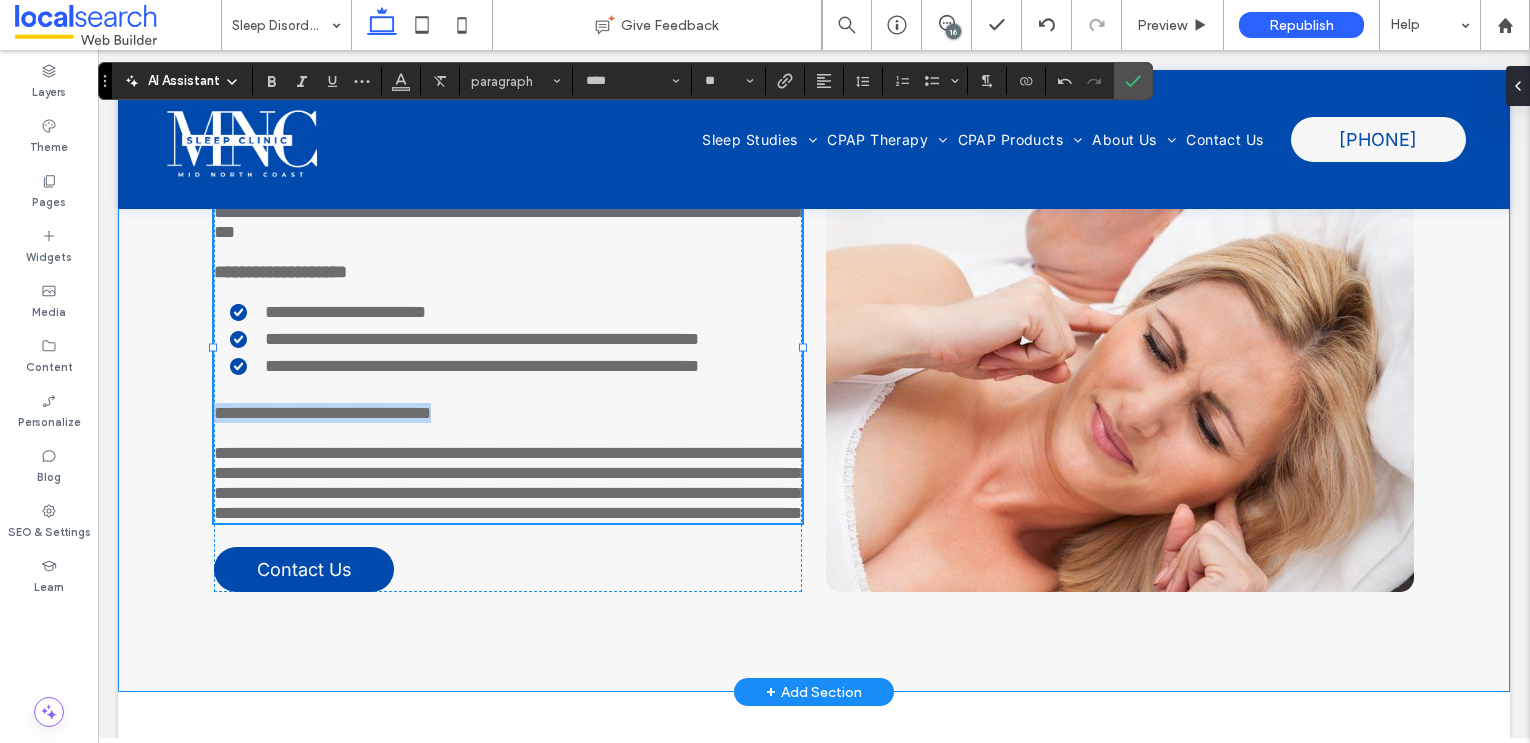drag, startPoint x: 509, startPoint y: 496, endPoint x: 202, endPoint y: 494, distance: 307.0065 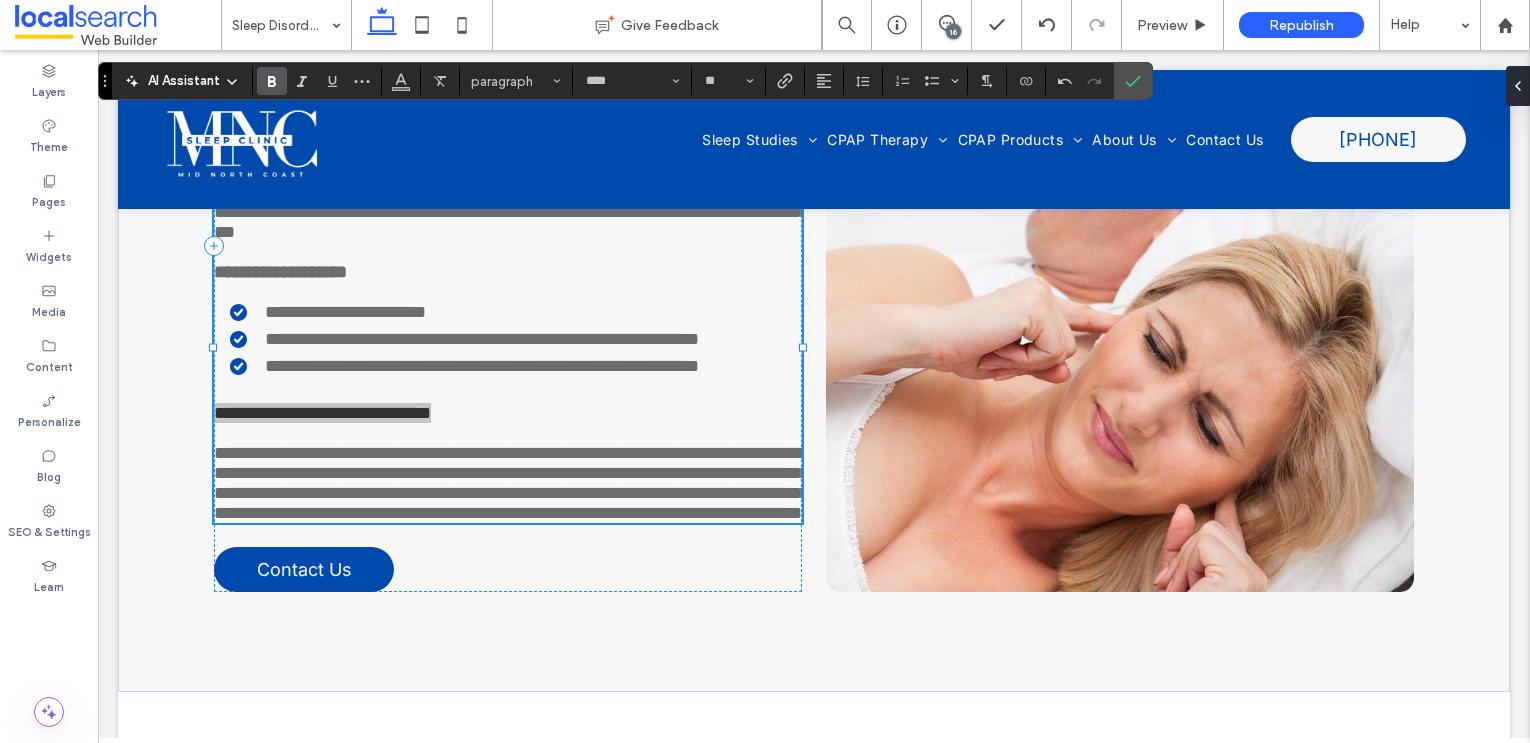 click 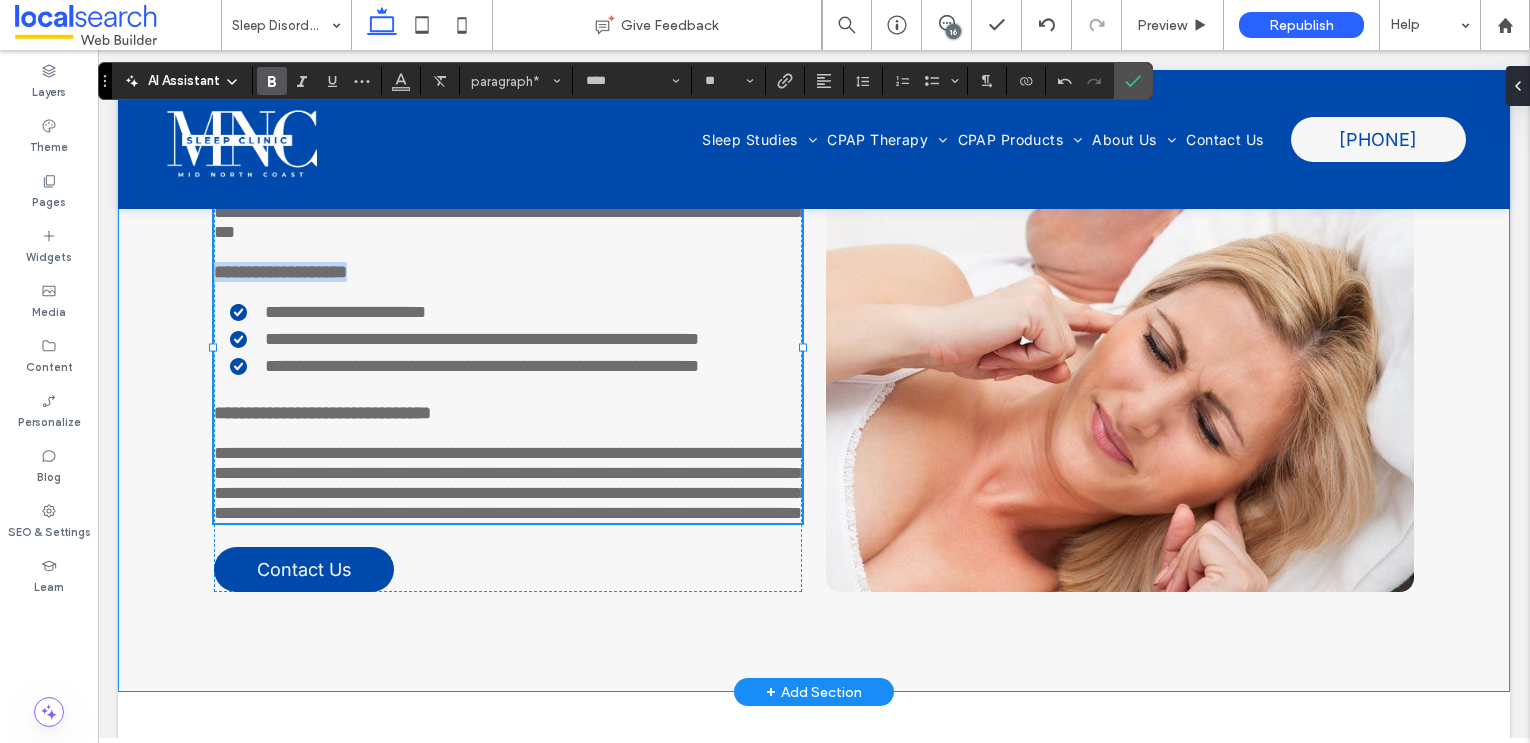 drag, startPoint x: 386, startPoint y: 313, endPoint x: 158, endPoint y: 313, distance: 228 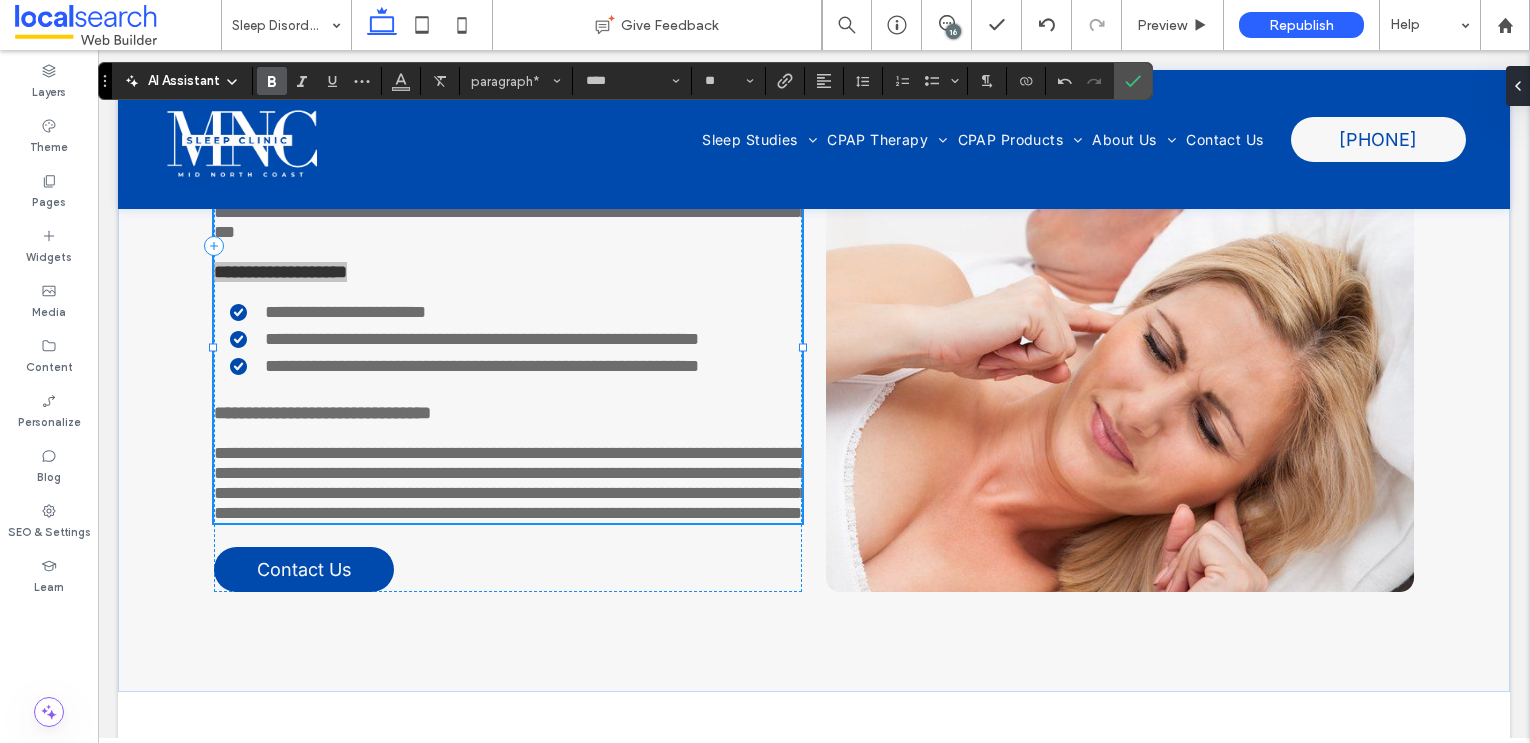 click 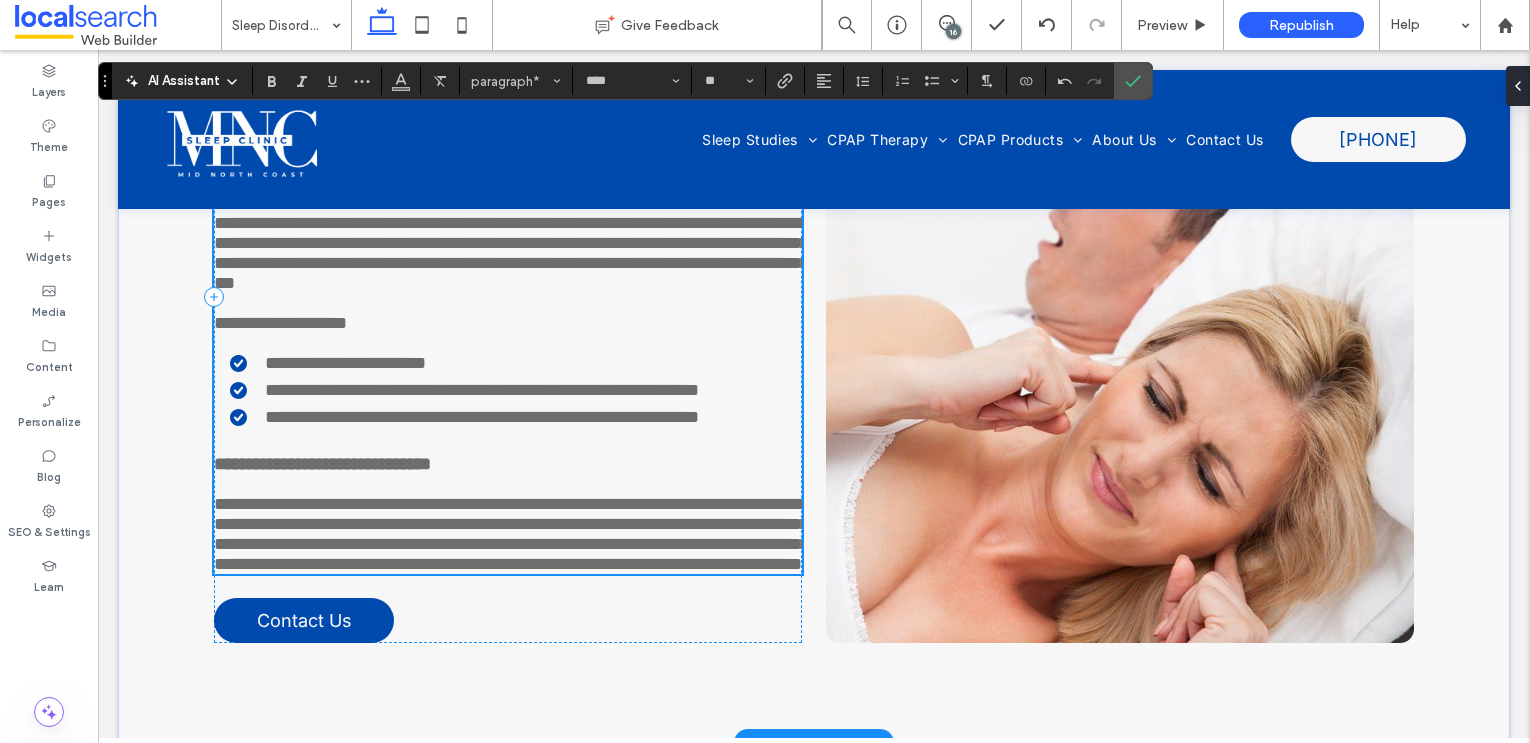 click on "**********" at bounding box center [508, 323] 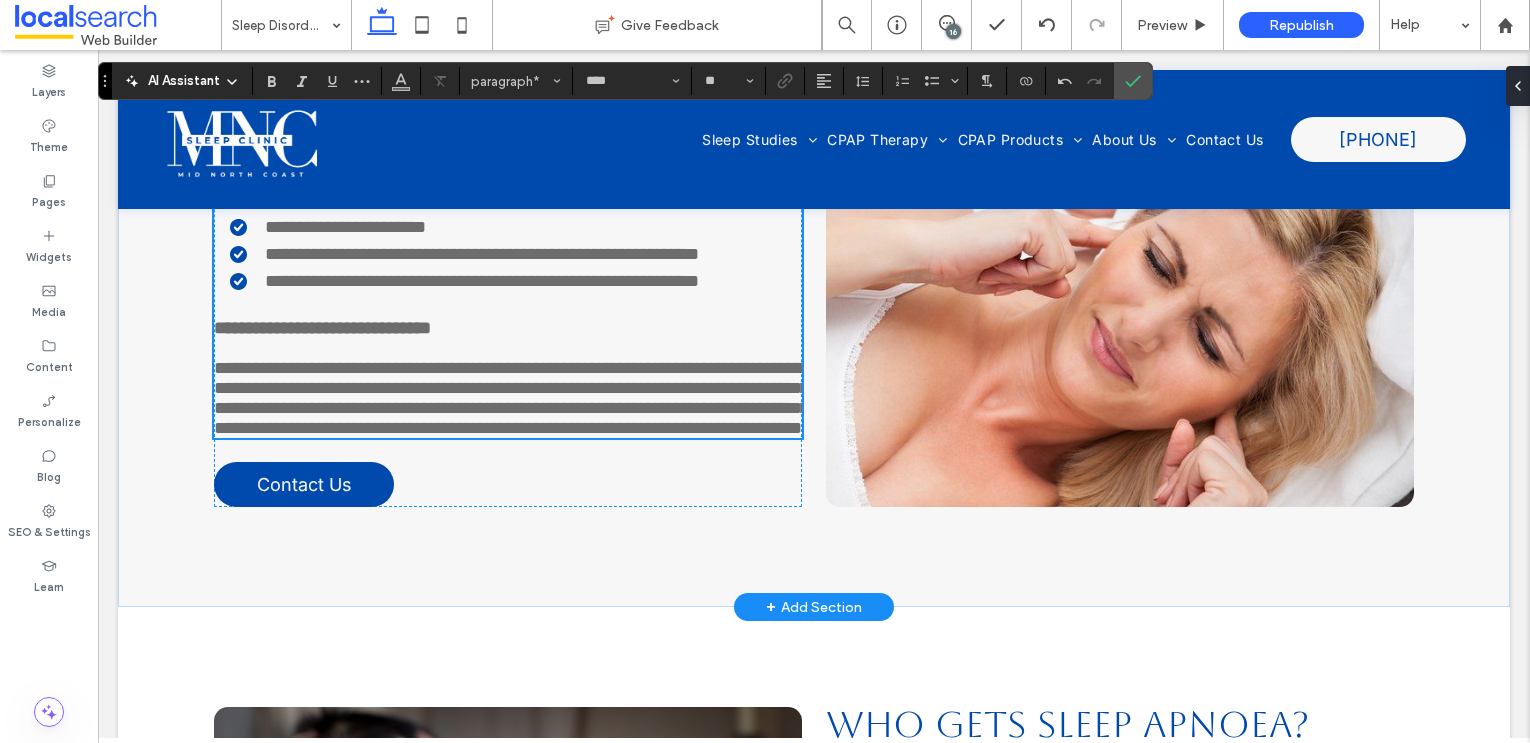 scroll, scrollTop: 1072, scrollLeft: 0, axis: vertical 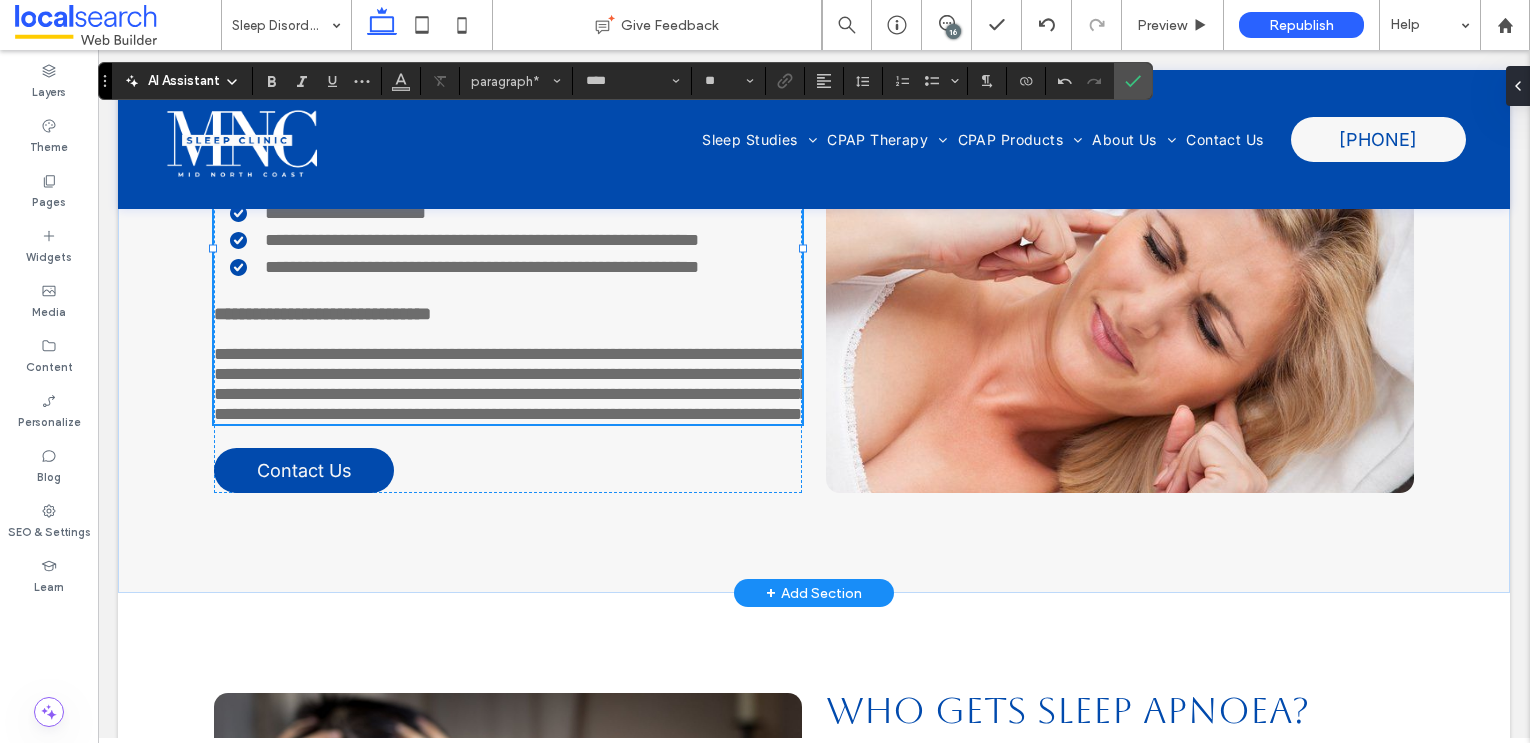 click on "**********" at bounding box center (511, 384) 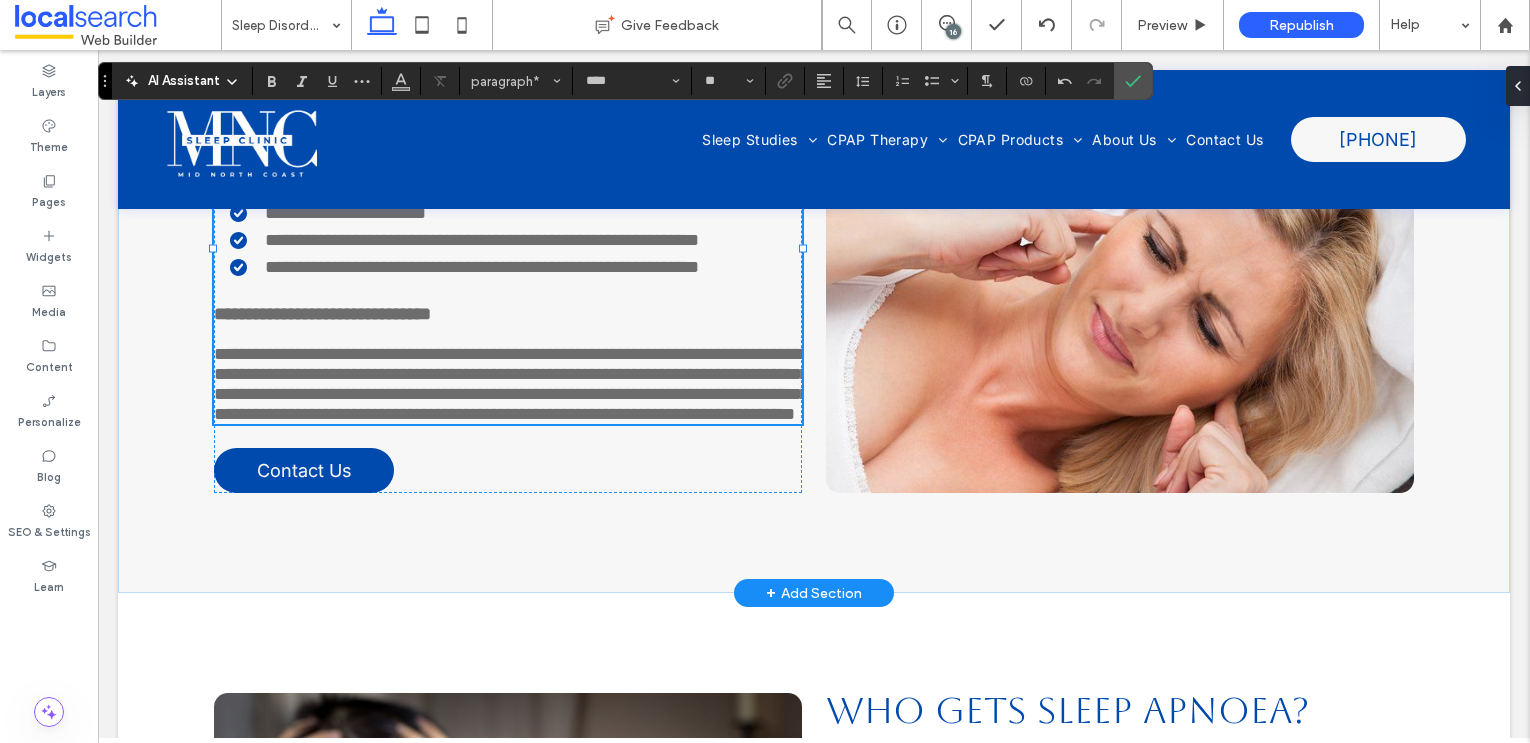 click on "**********" at bounding box center (511, 384) 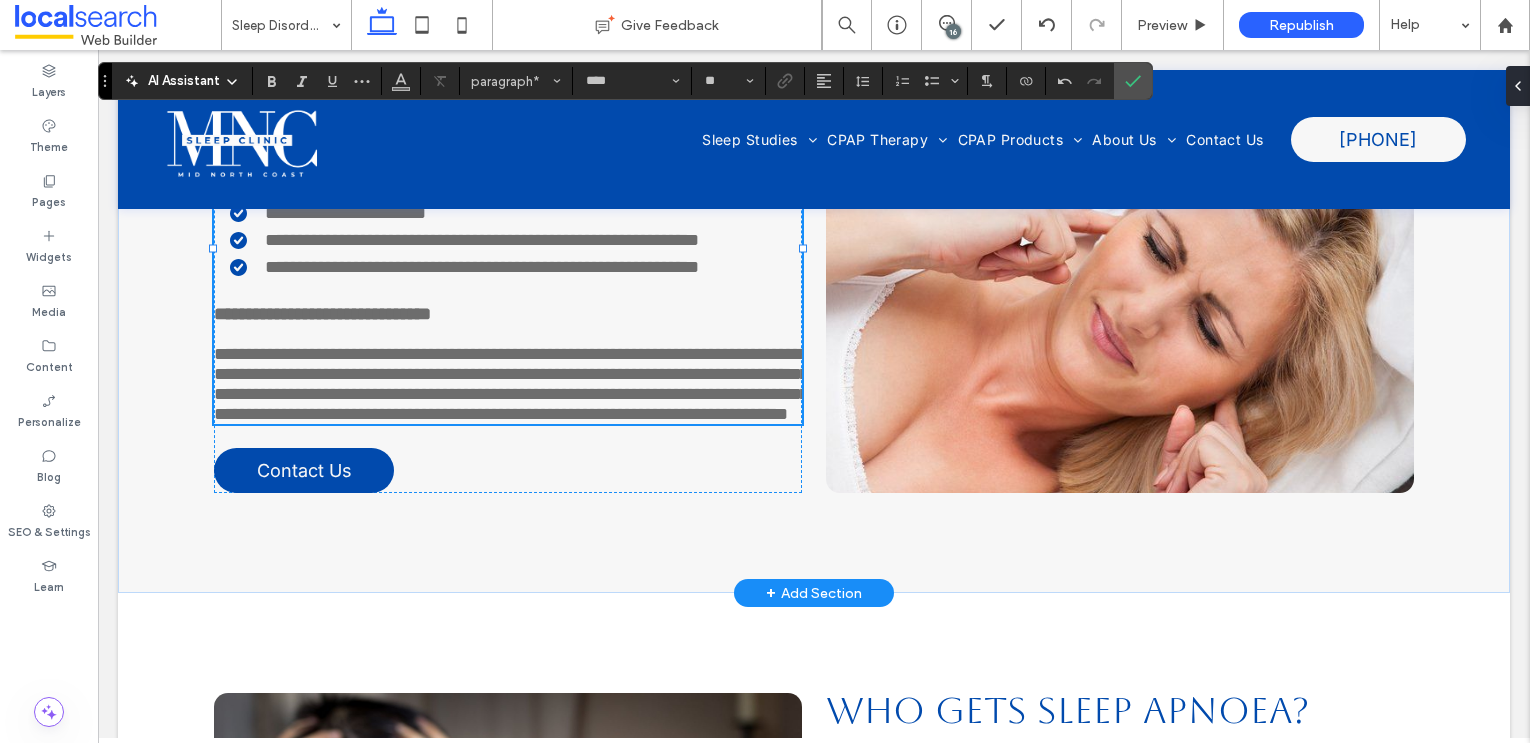 click on "**********" at bounding box center [511, 384] 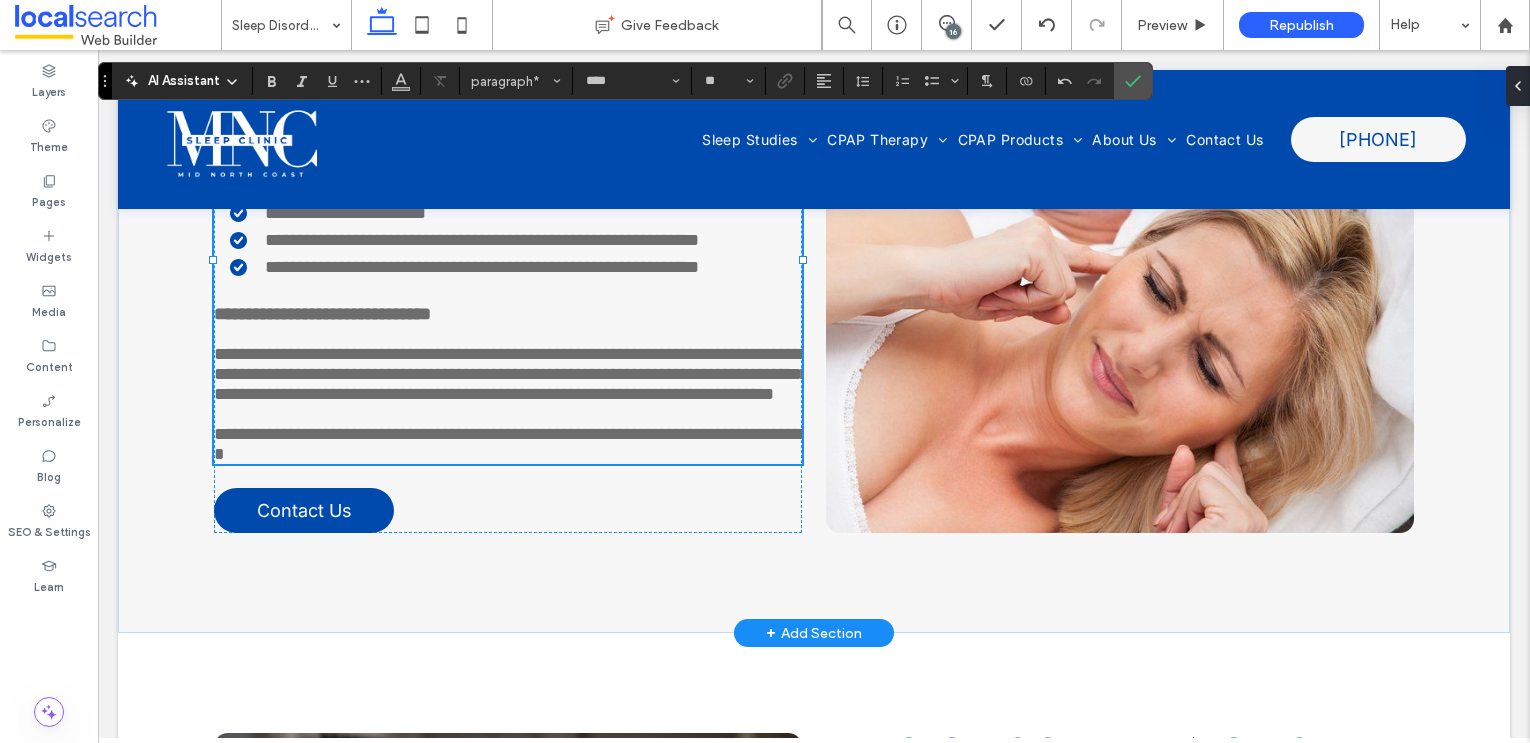 click on "**********" at bounding box center (515, 444) 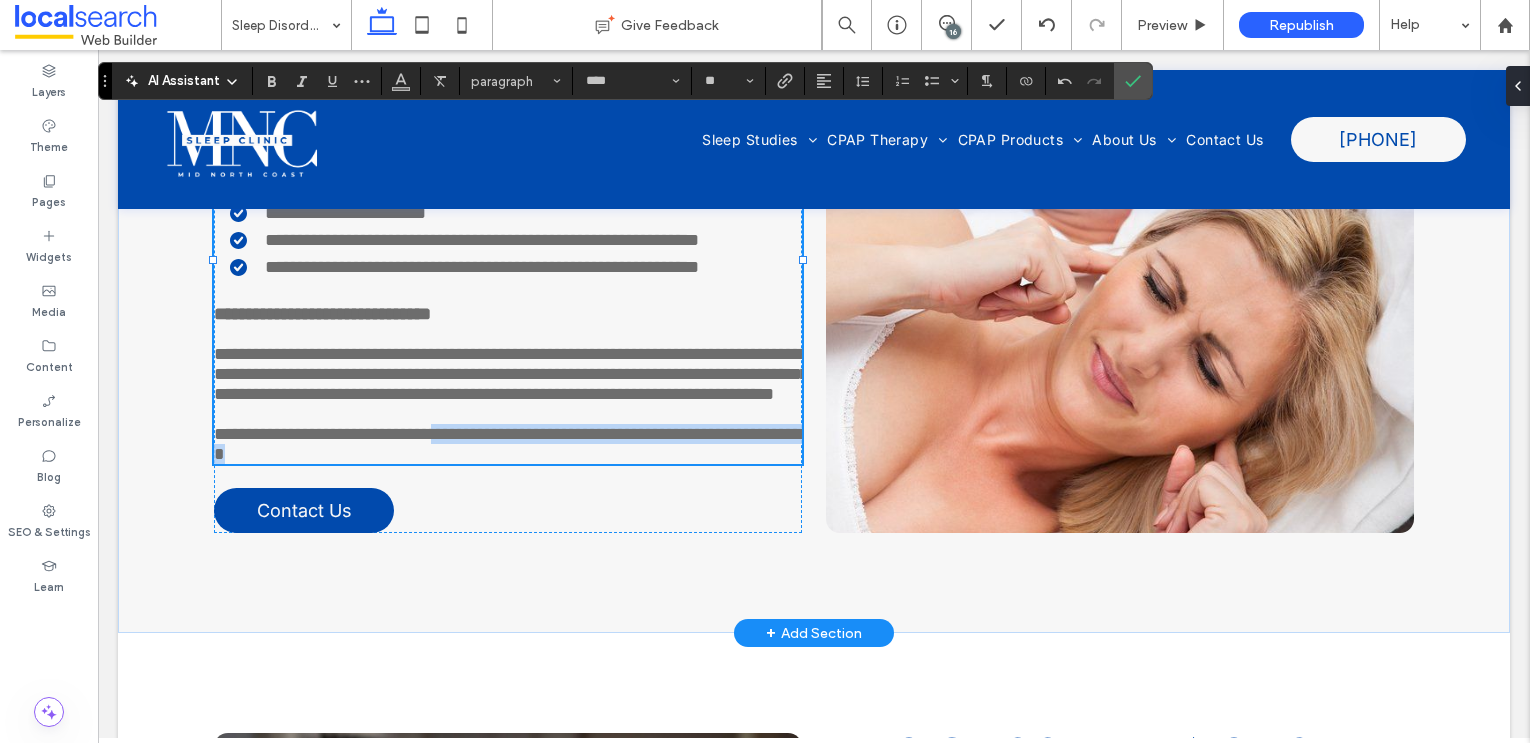 drag, startPoint x: 468, startPoint y: 564, endPoint x: 489, endPoint y: 588, distance: 31.890438 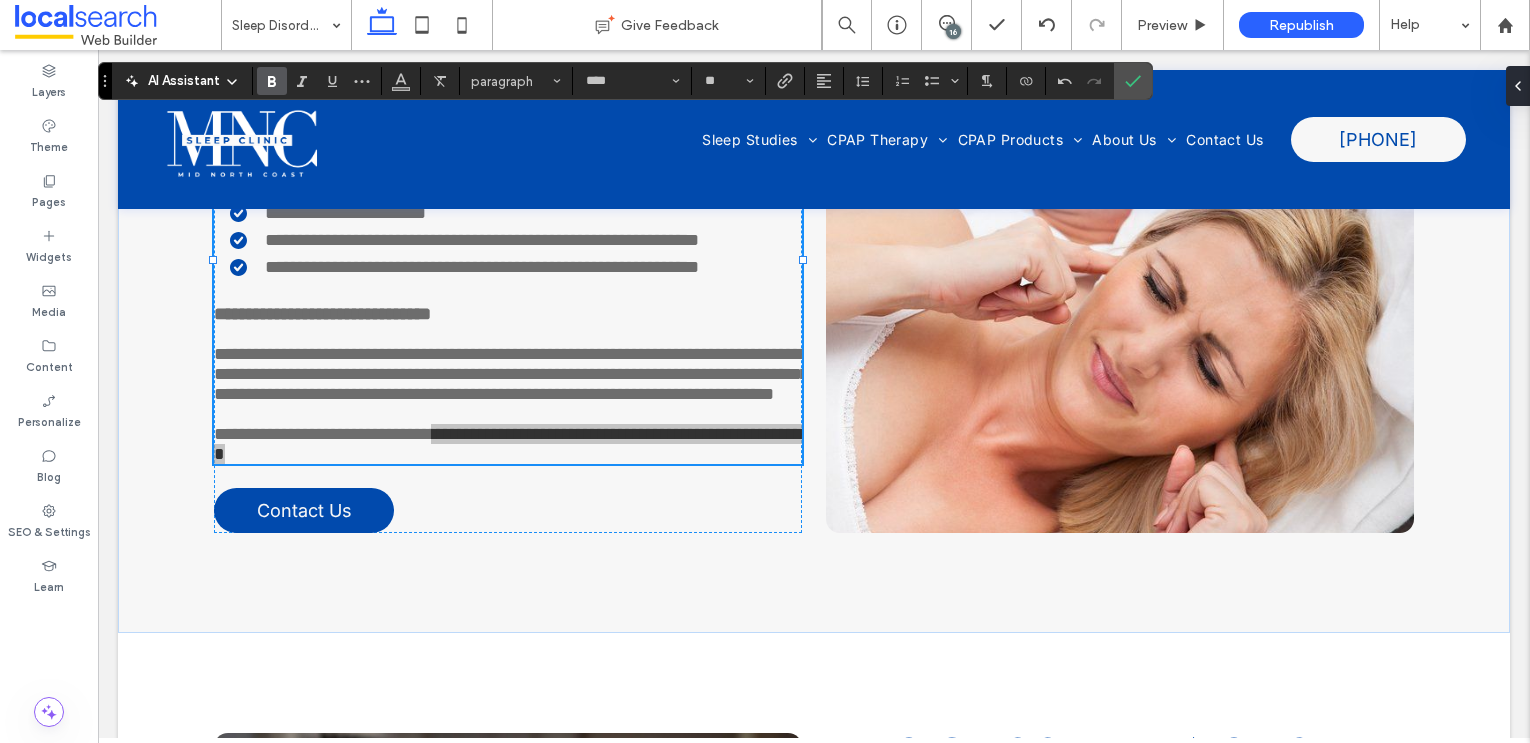 click at bounding box center (268, 81) 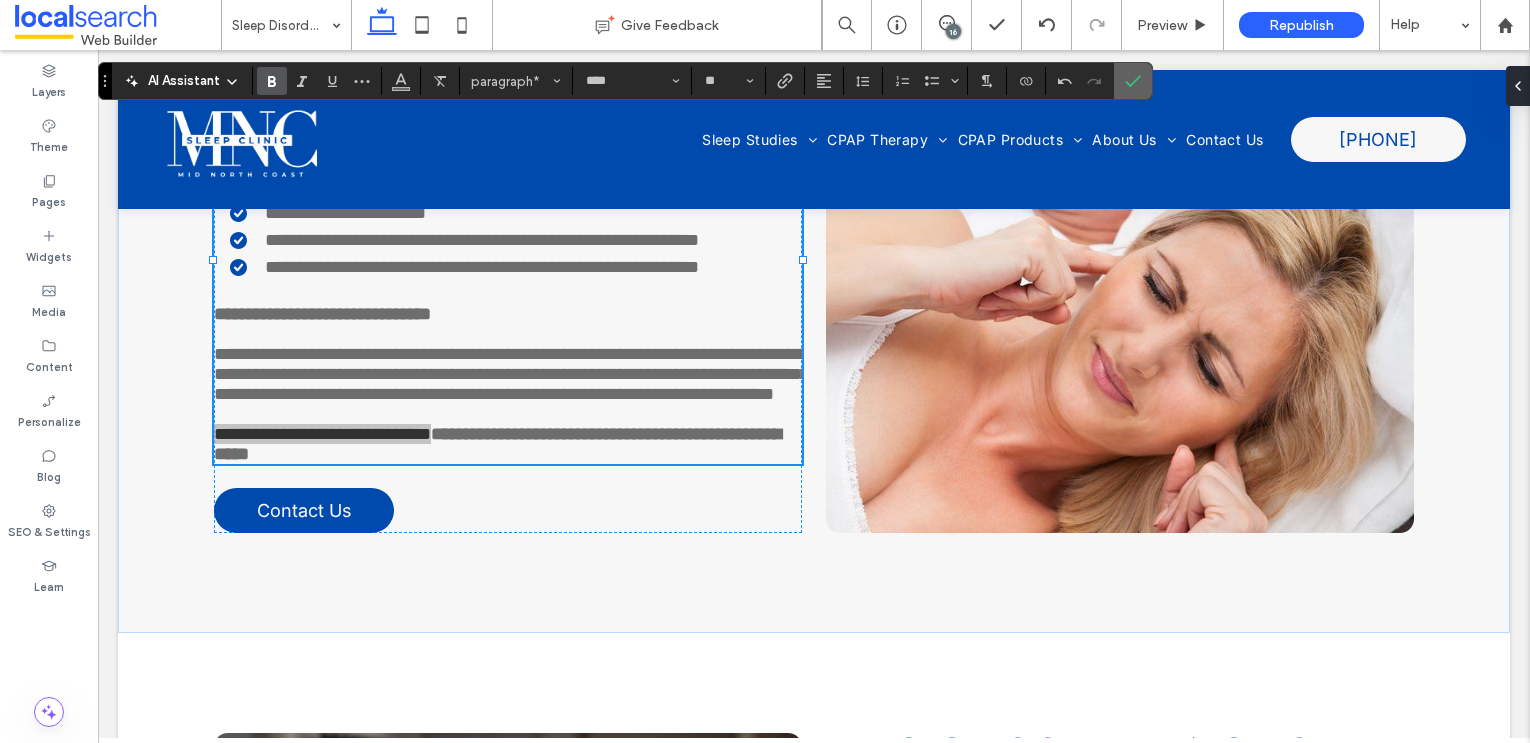drag, startPoint x: 1122, startPoint y: 83, endPoint x: 950, endPoint y: 187, distance: 200.99751 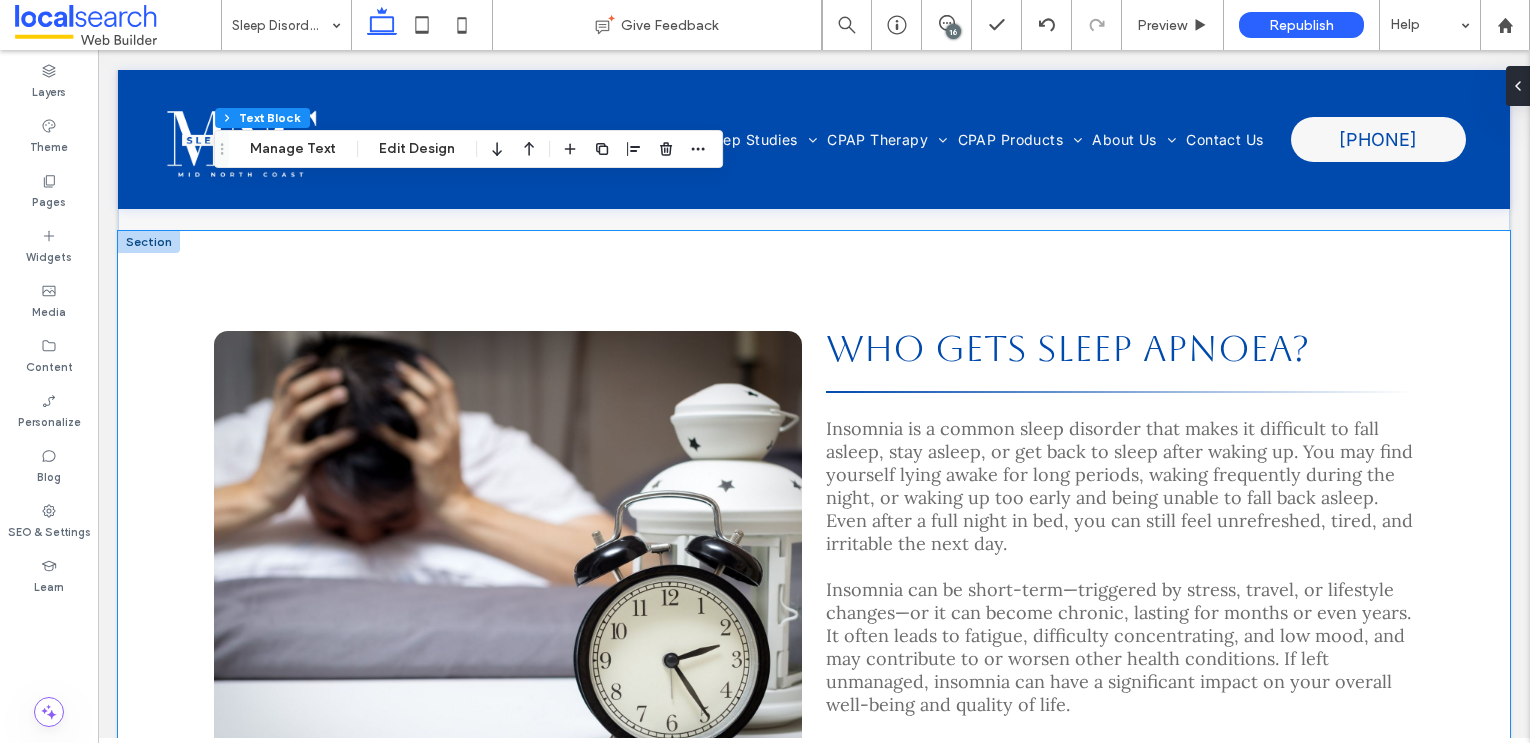 scroll, scrollTop: 1633, scrollLeft: 0, axis: vertical 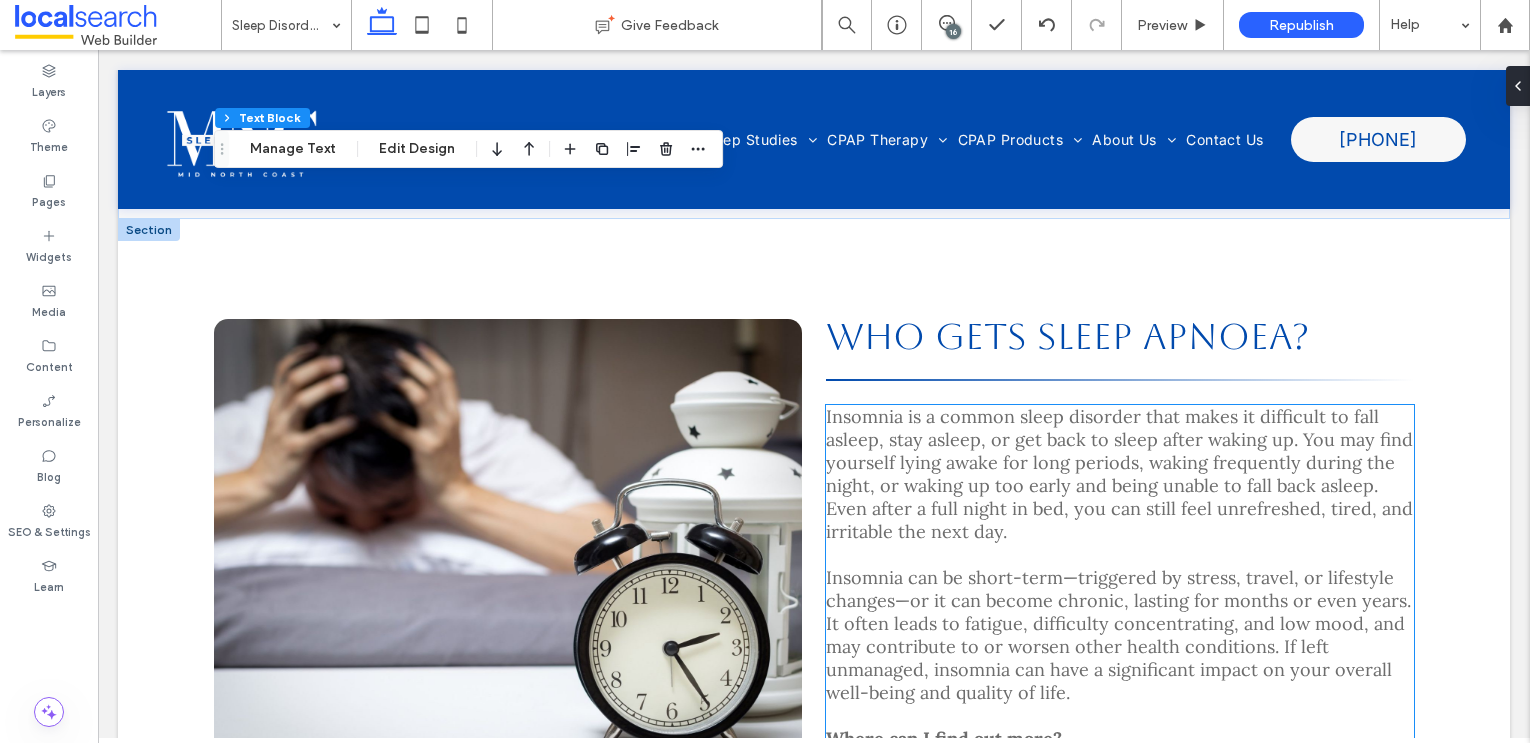 click on "Insomnia is a common sleep disorder that makes it difficult to fall asleep, stay asleep, or get back to sleep after waking up. You may find yourself lying awake for long periods, waking frequently during the night, or waking up too early and being unable to fall back asleep. Even after a full night in bed, you can still feel unrefreshed, tired, and irritable the next day." at bounding box center (1119, 474) 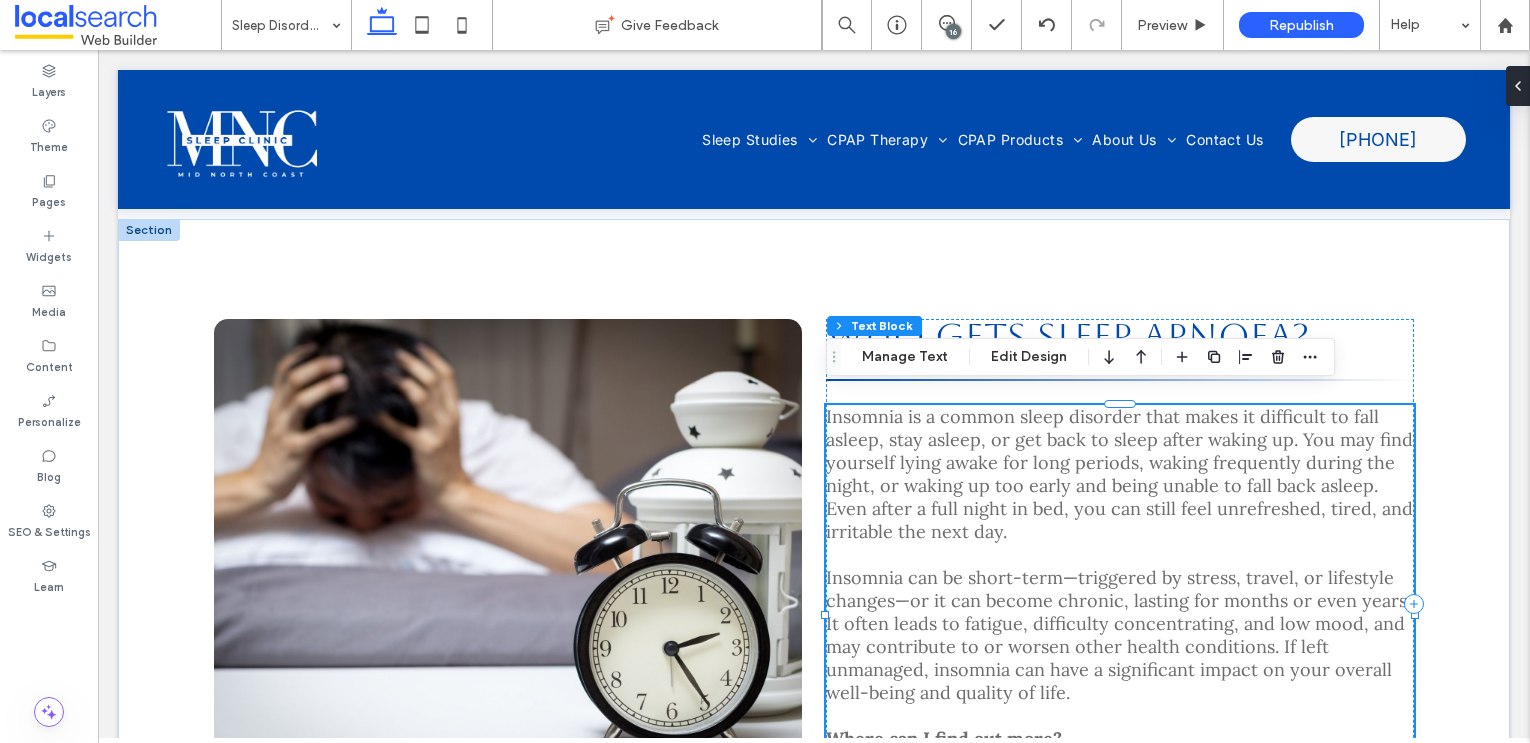 click on "Insomnia is a common sleep disorder that makes it difficult to fall asleep, stay asleep, or get back to sleep after waking up. You may find yourself lying awake for long periods, waking frequently during the night, or waking up too early and being unable to fall back asleep. Even after a full night in bed, you can still feel unrefreshed, tired, and irritable the next day." at bounding box center (1119, 474) 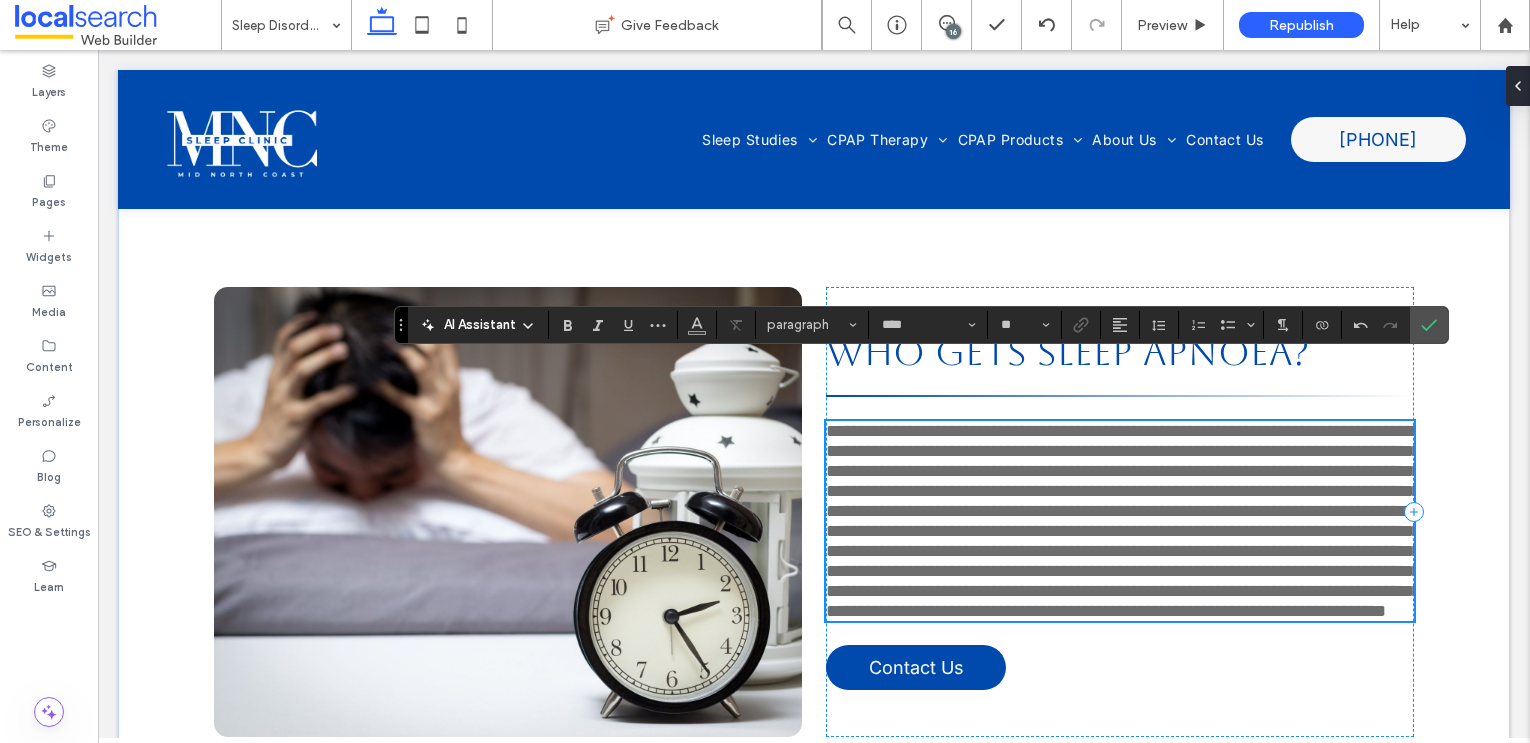 scroll, scrollTop: 1660, scrollLeft: 0, axis: vertical 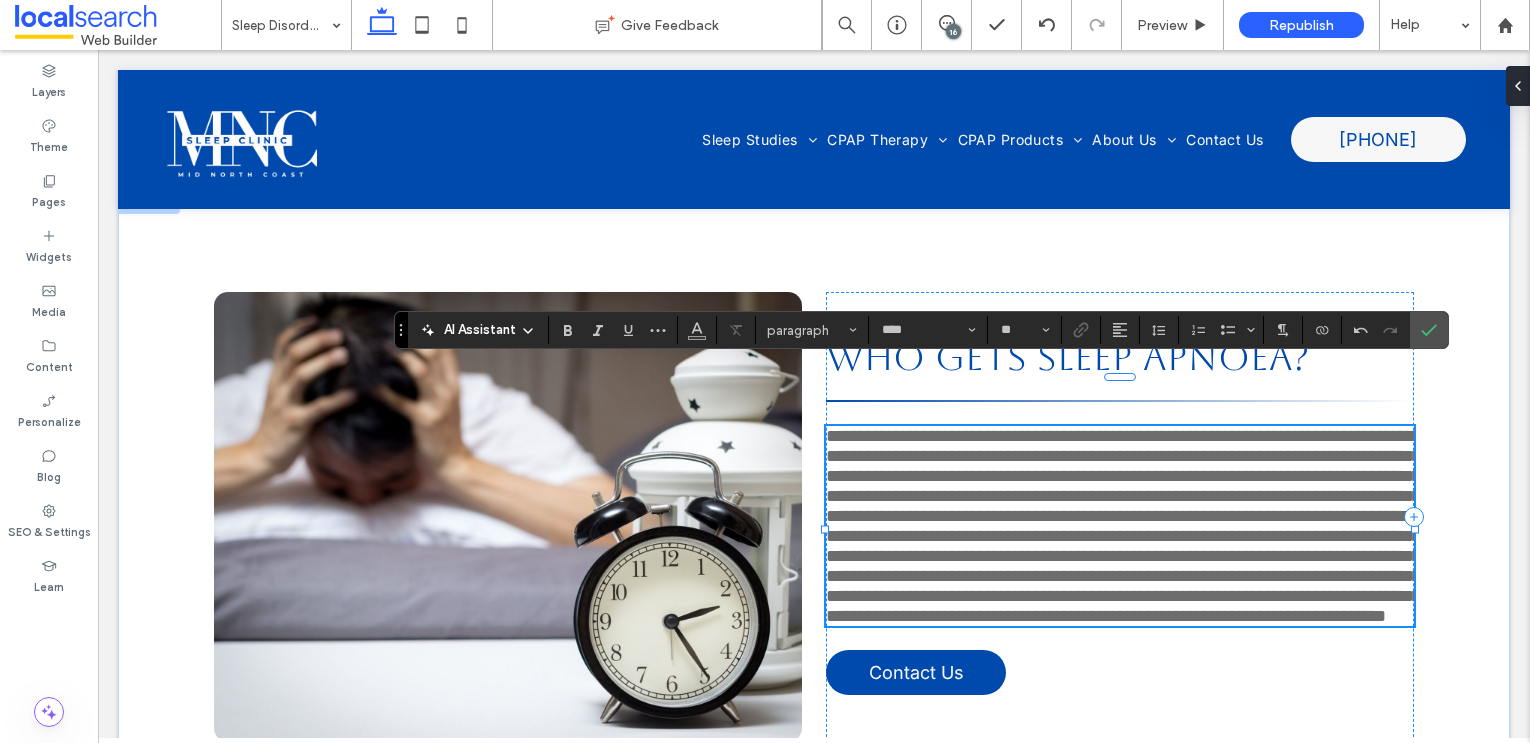 type on "**" 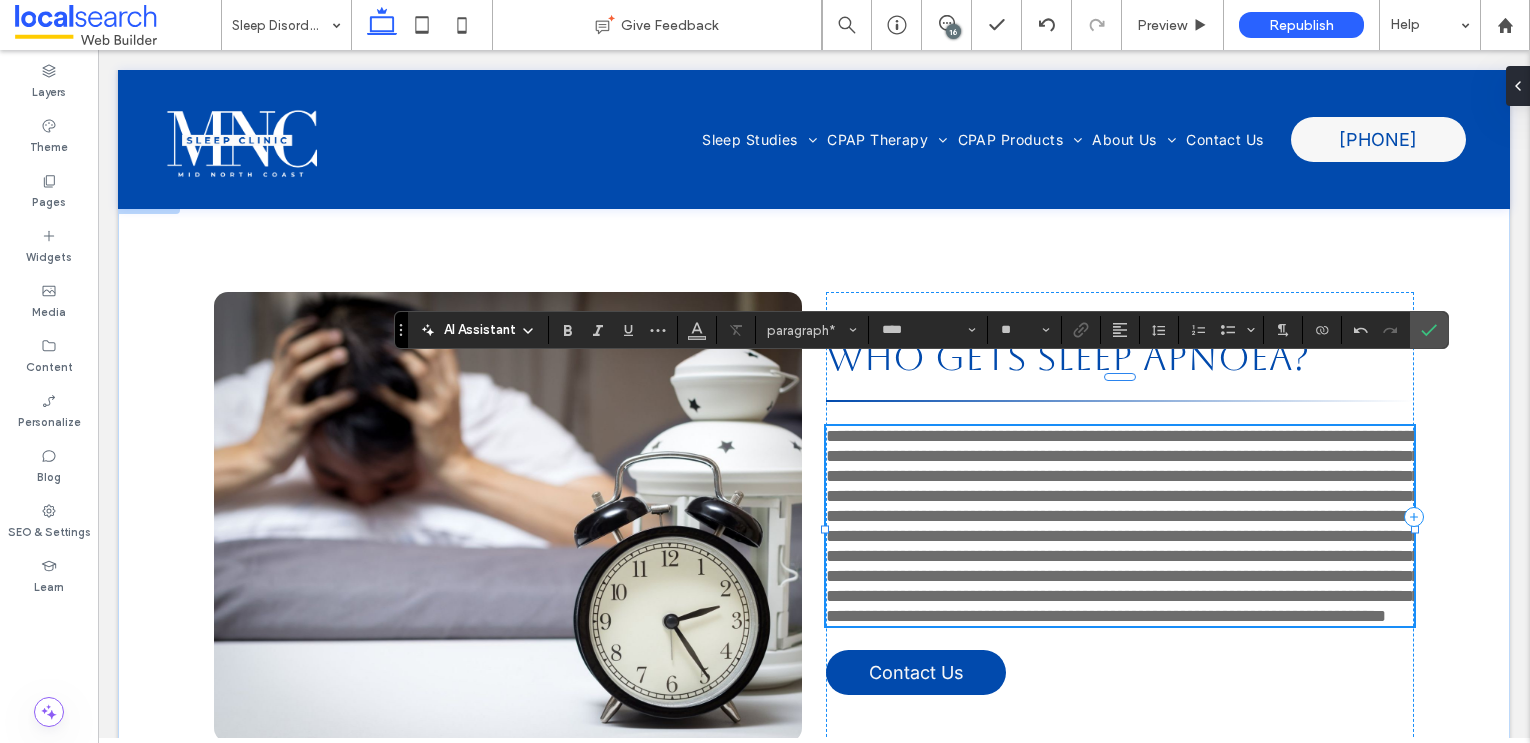 type 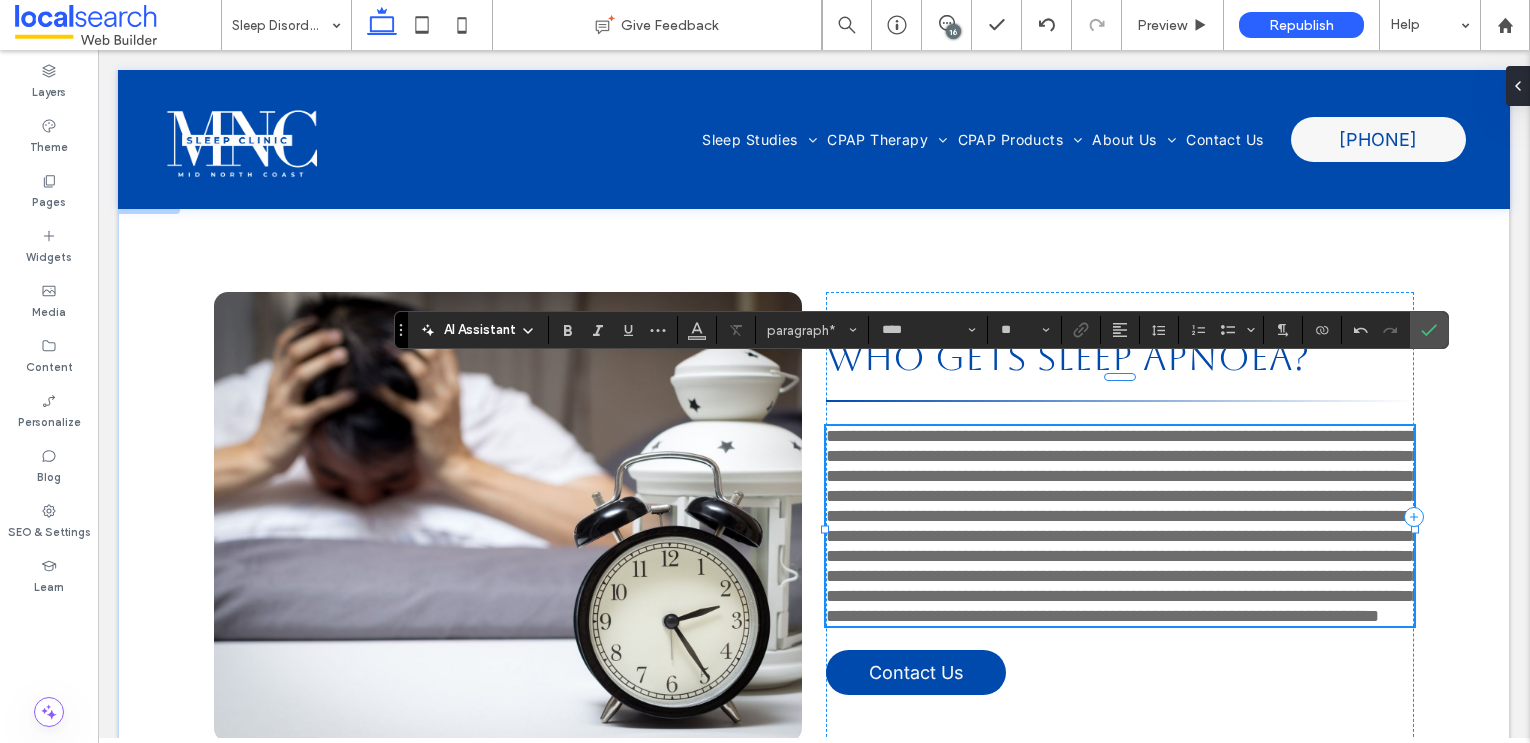 click on "**********" at bounding box center (1123, 526) 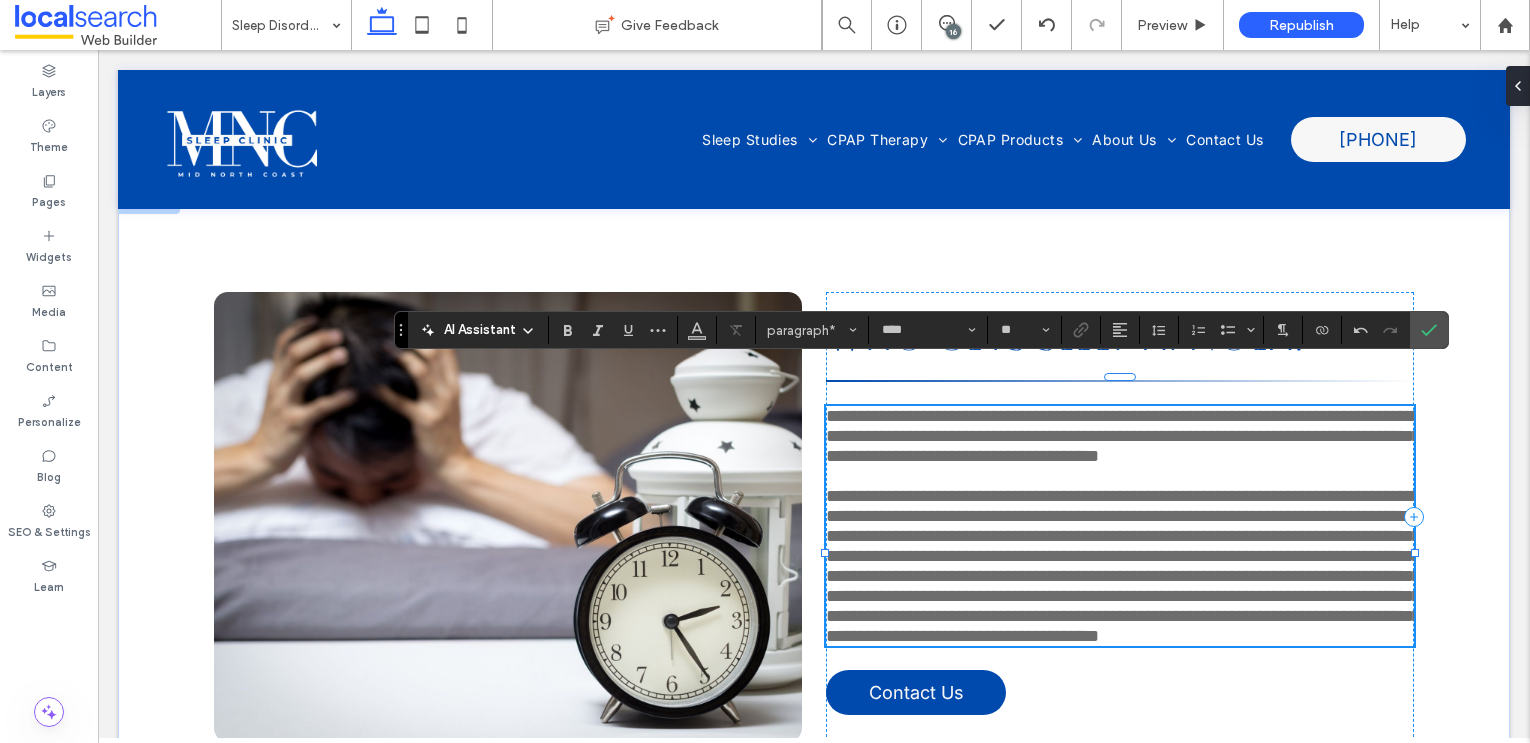 click on "**********" at bounding box center (1123, 566) 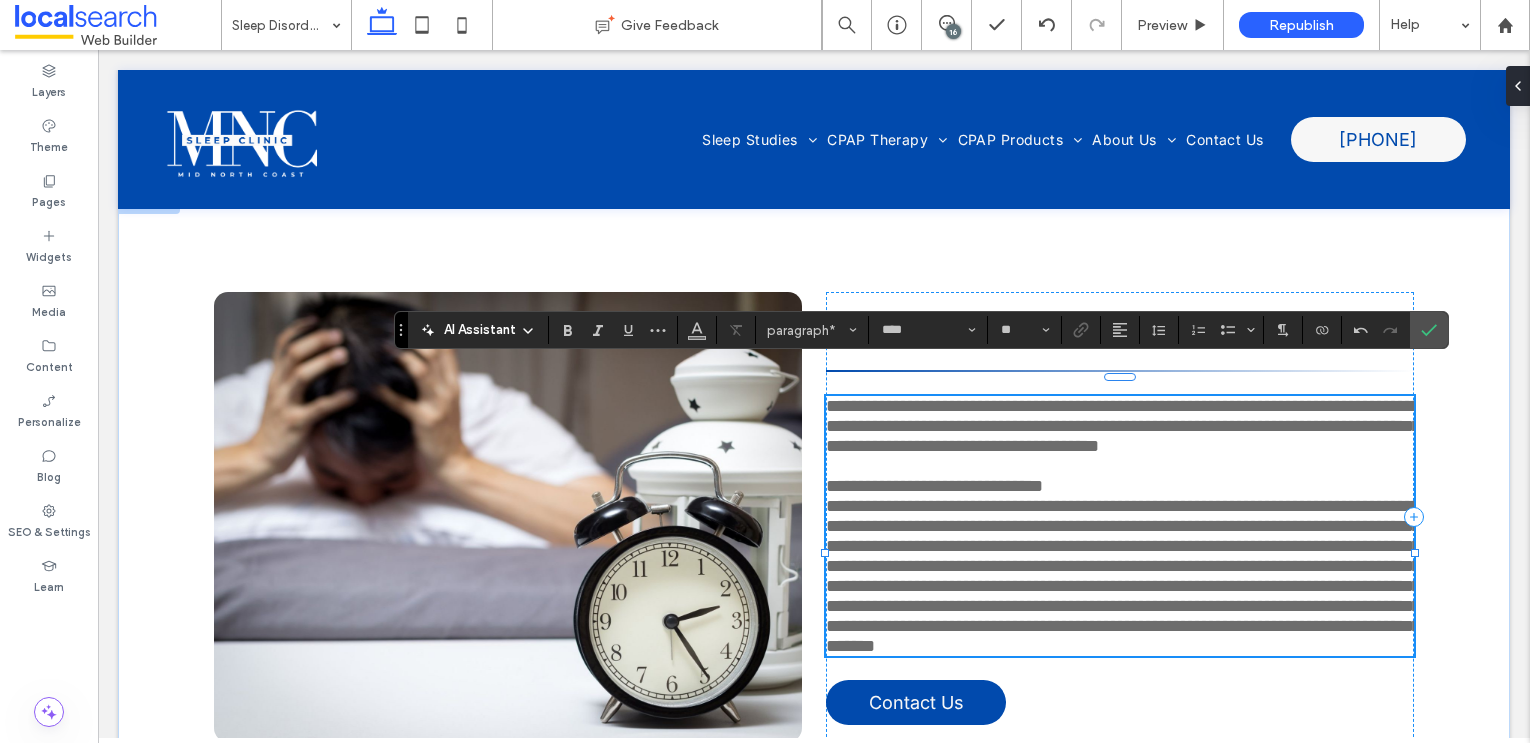 click on "**********" at bounding box center [1123, 576] 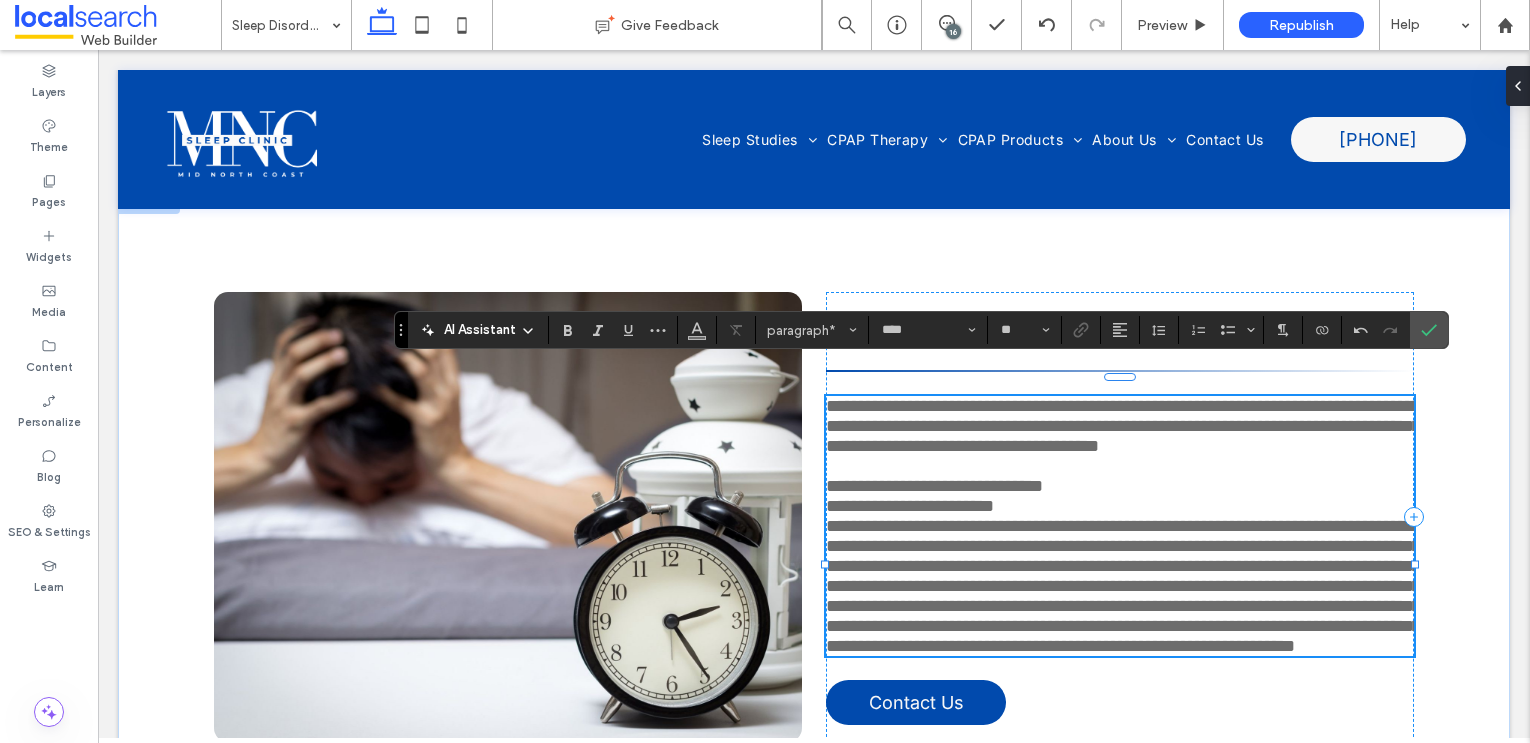 click on "**********" at bounding box center [1123, 586] 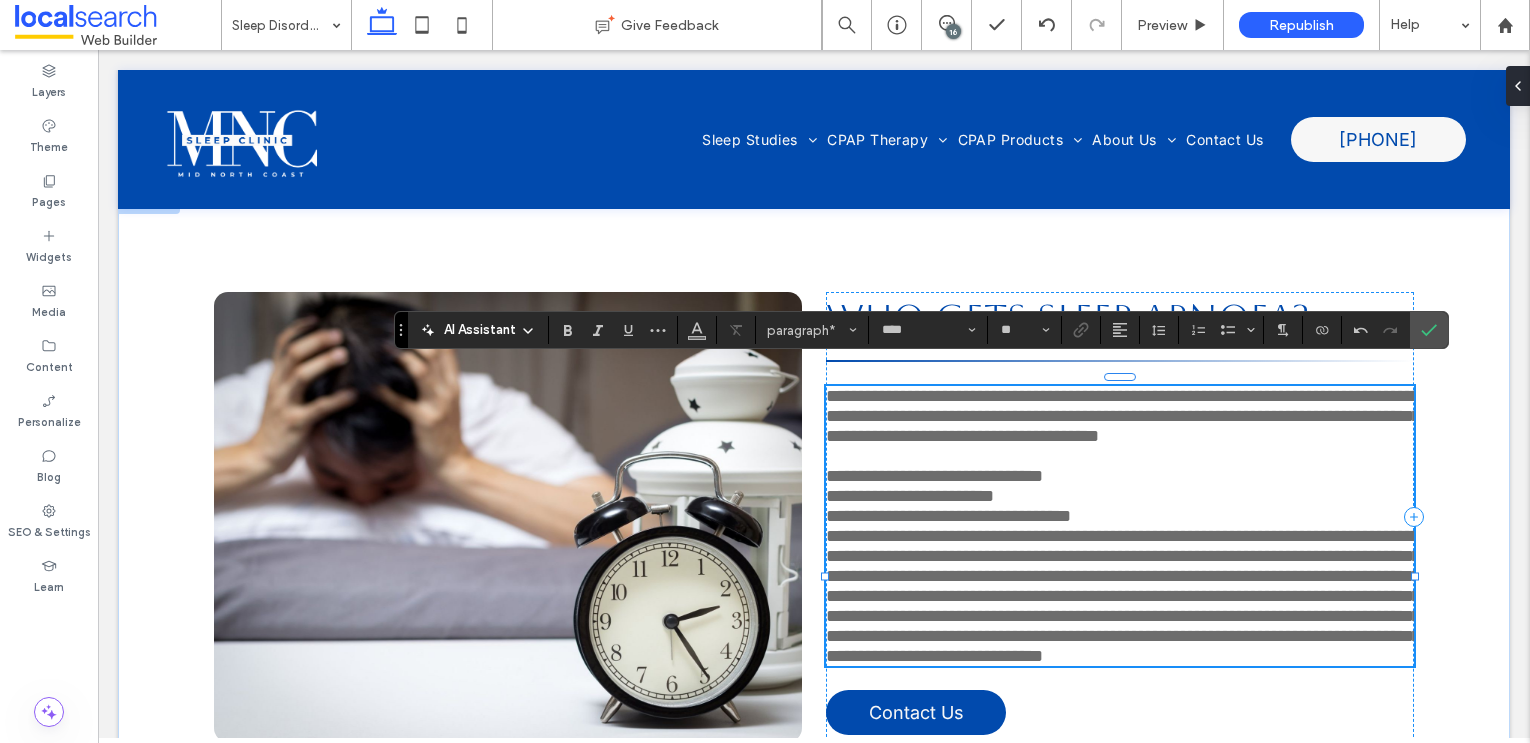 click on "**********" at bounding box center [1123, 596] 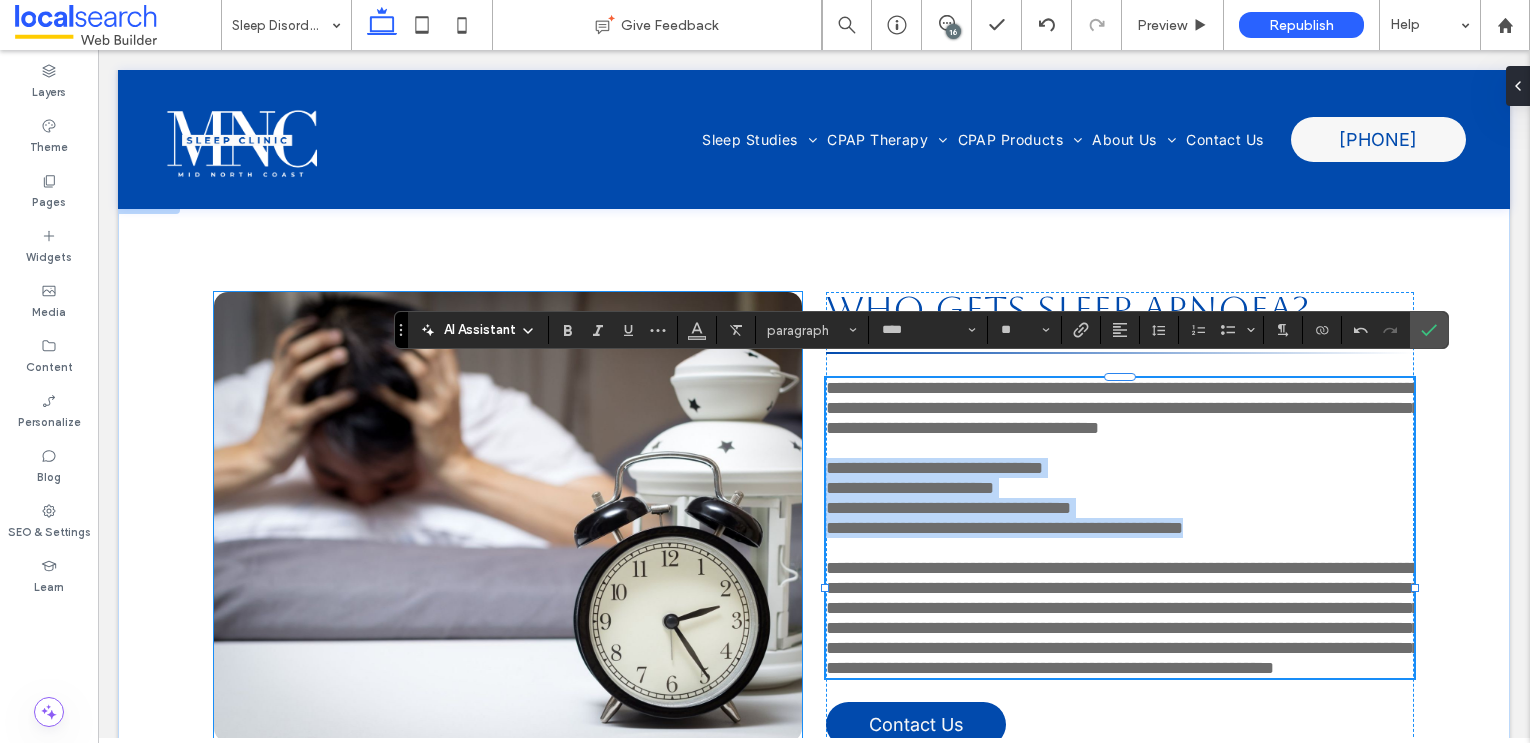 drag, startPoint x: 1272, startPoint y: 561, endPoint x: 797, endPoint y: 495, distance: 479.56335 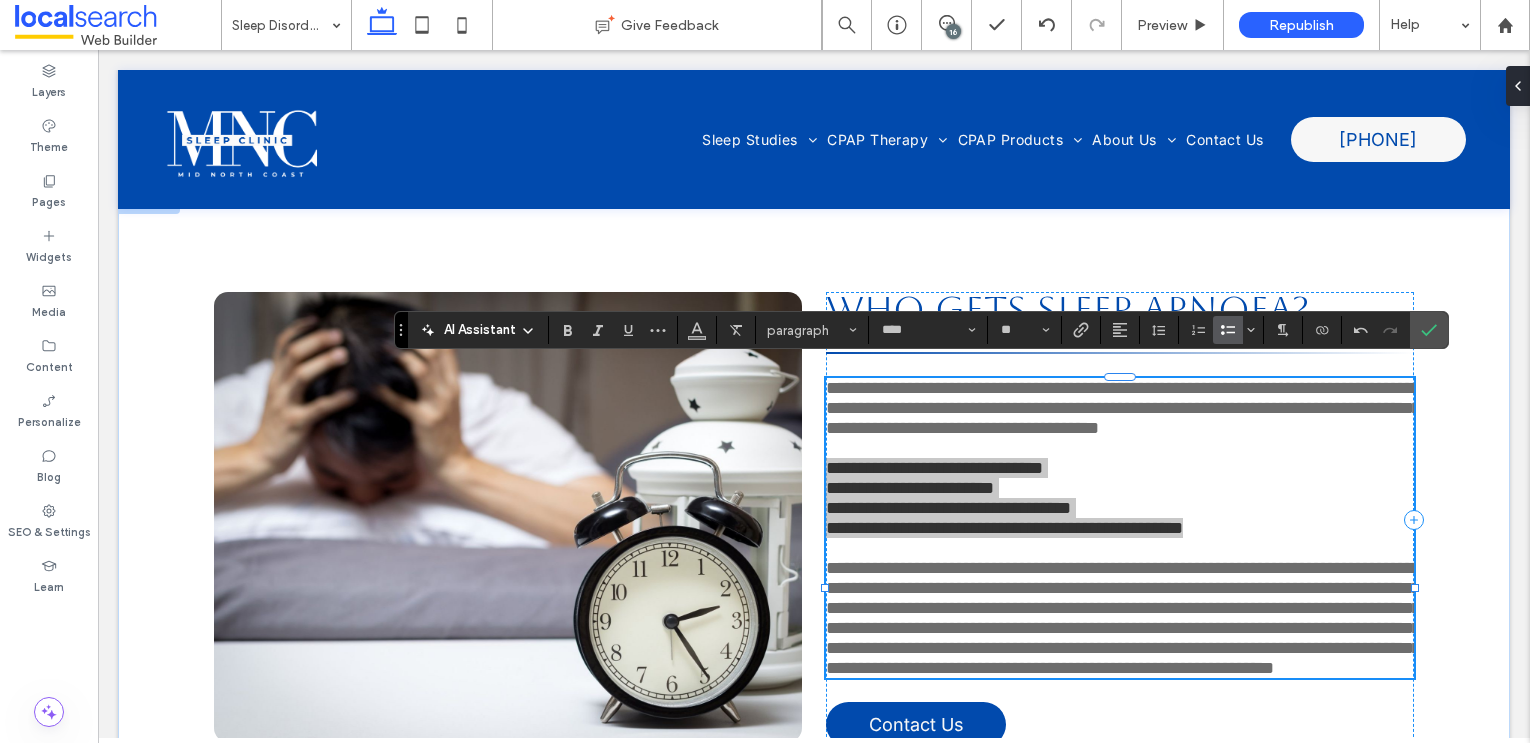 click at bounding box center [1228, 330] 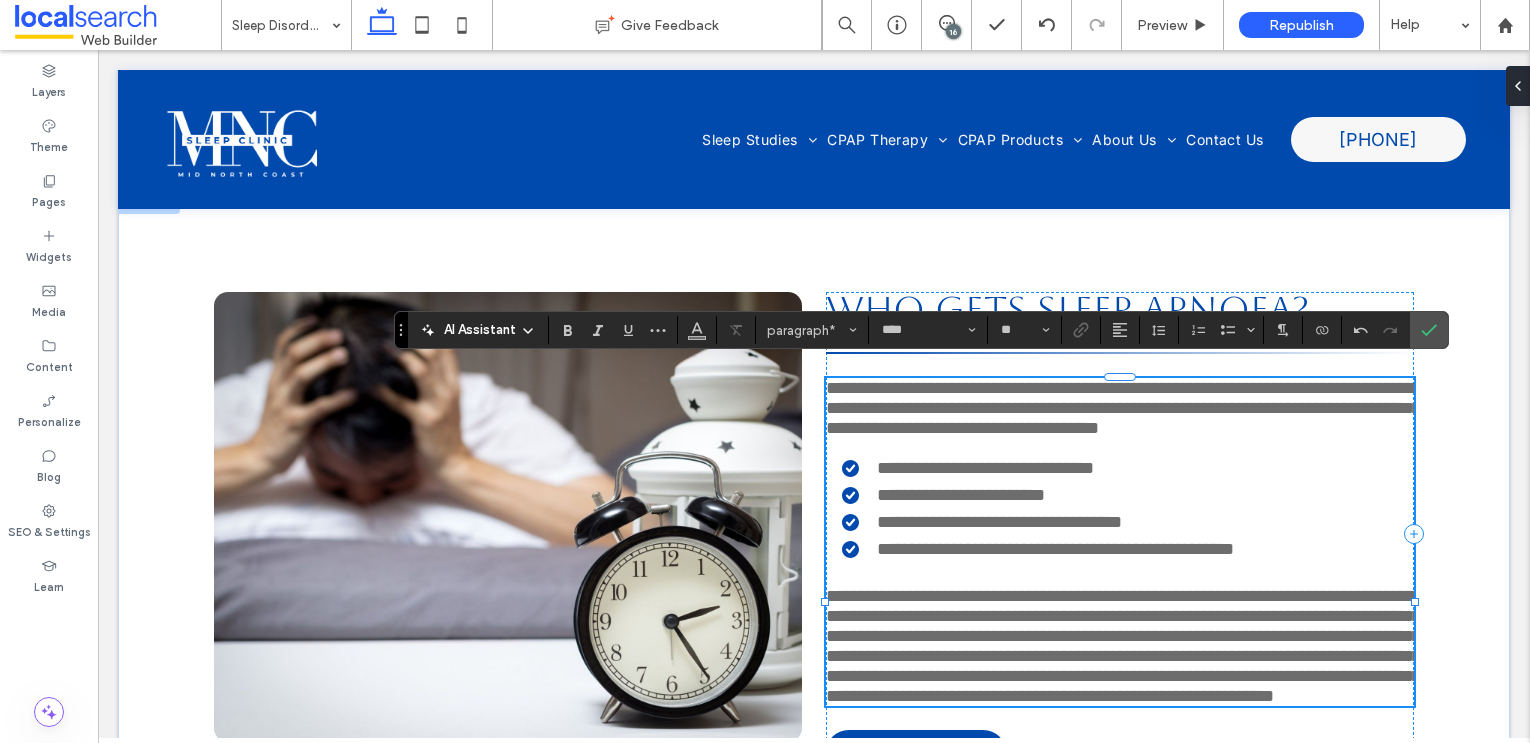 click on "**********" at bounding box center [1123, 408] 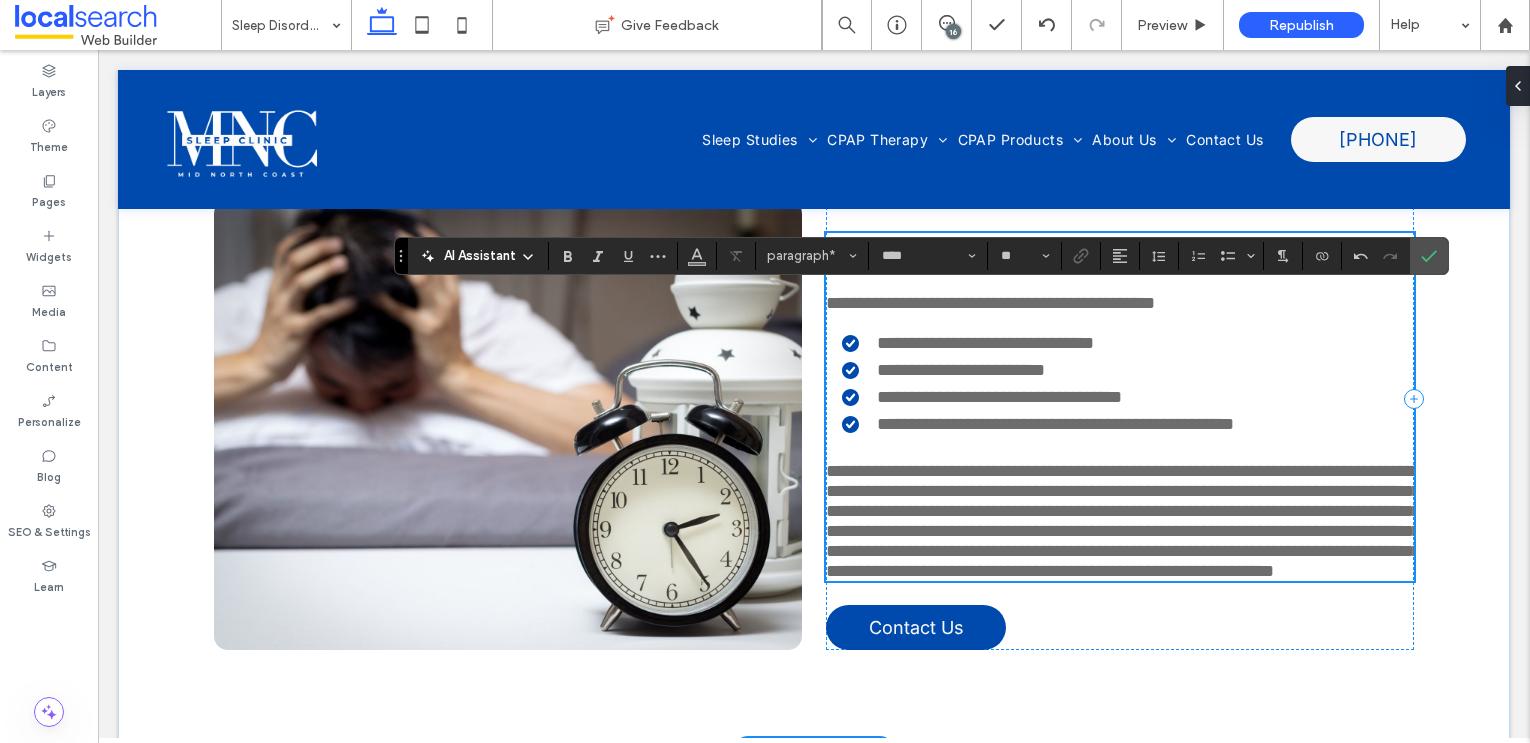 scroll, scrollTop: 1853, scrollLeft: 0, axis: vertical 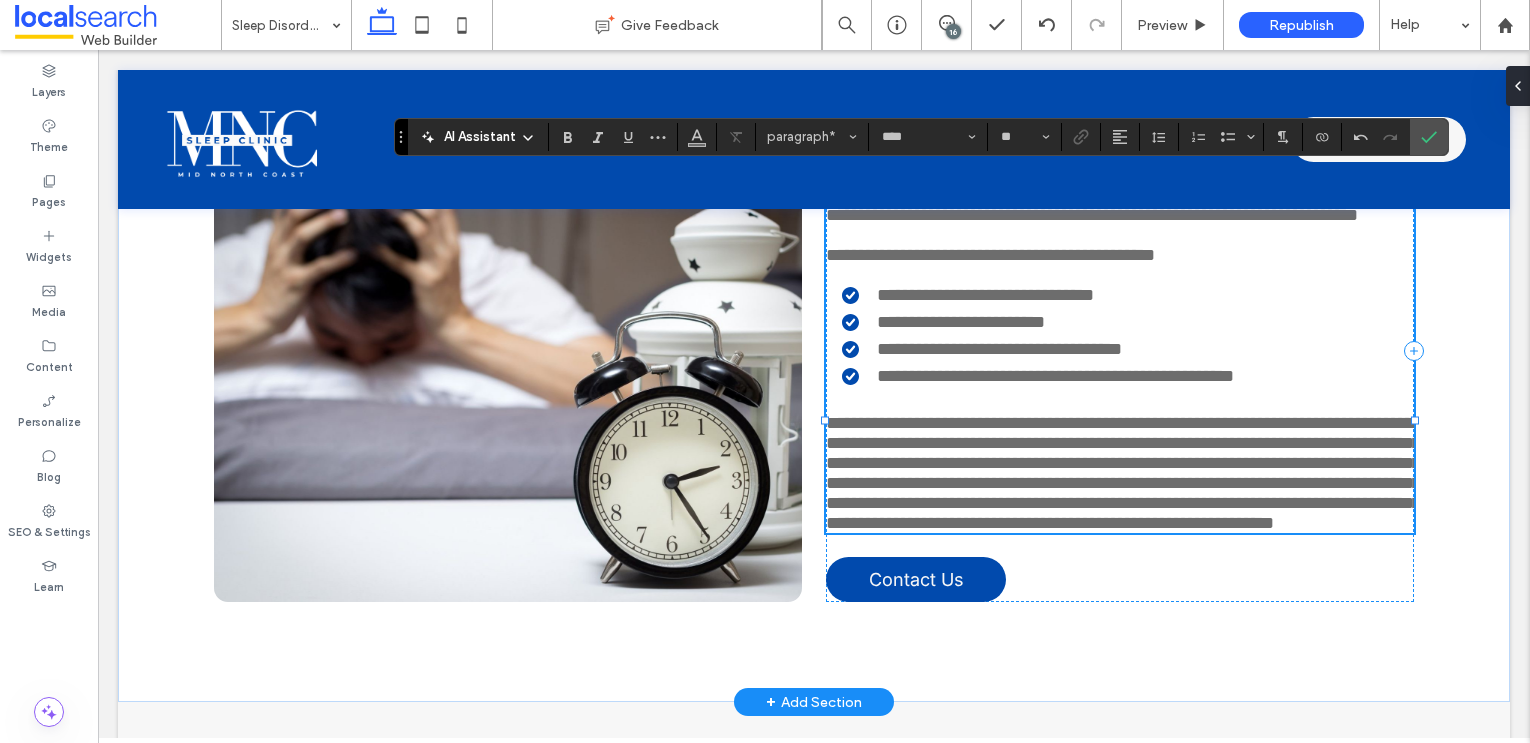 click on "**********" at bounding box center [1123, 473] 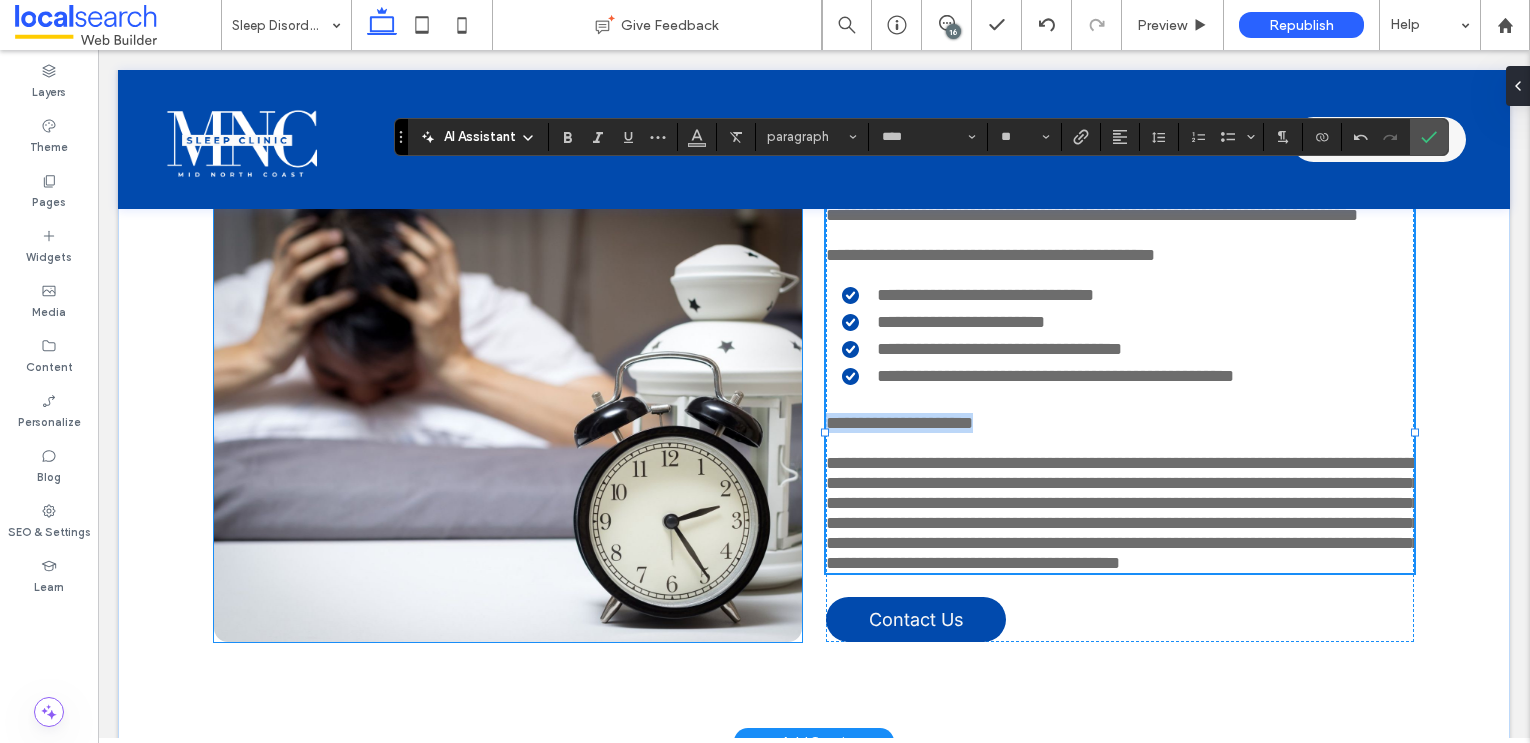drag, startPoint x: 1017, startPoint y: 464, endPoint x: 794, endPoint y: 464, distance: 223 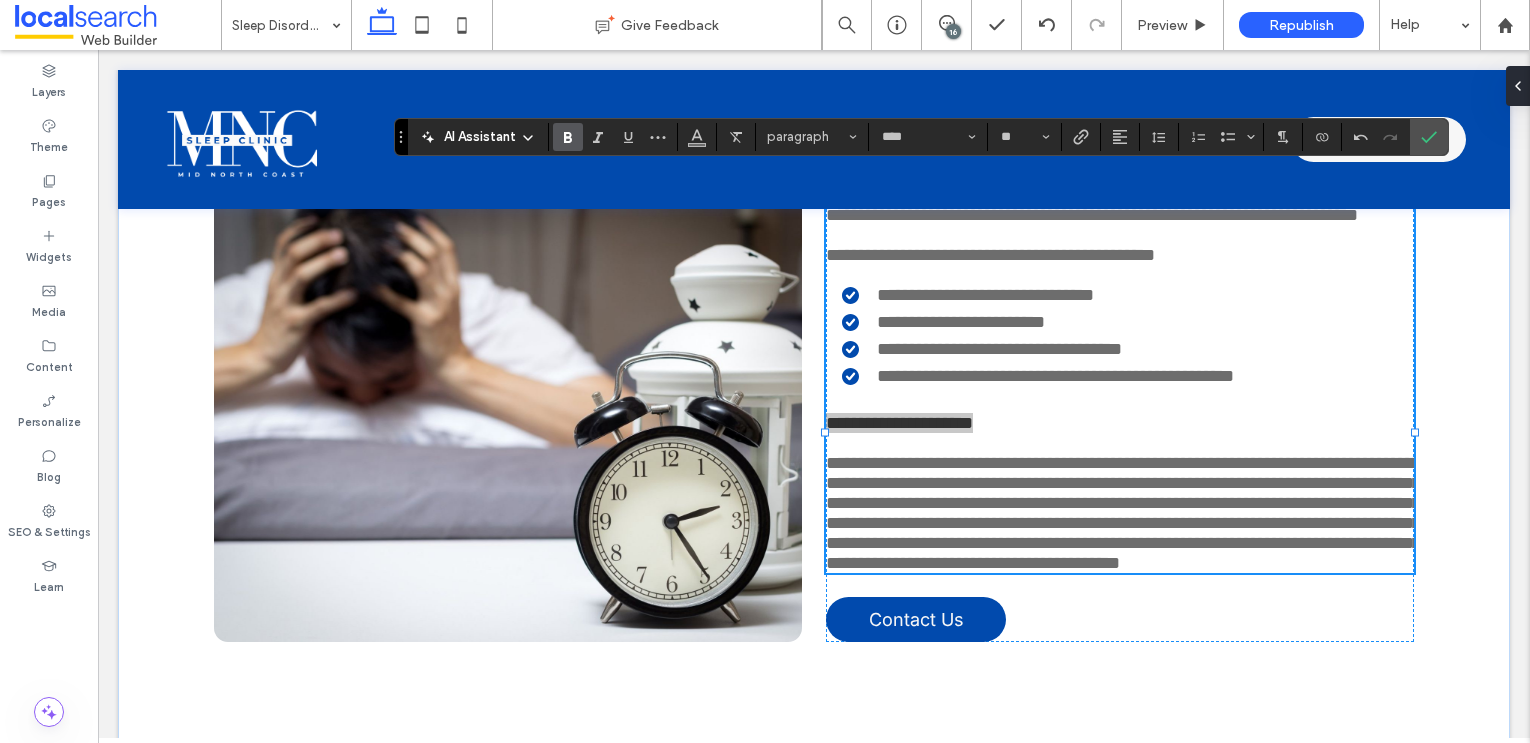 click 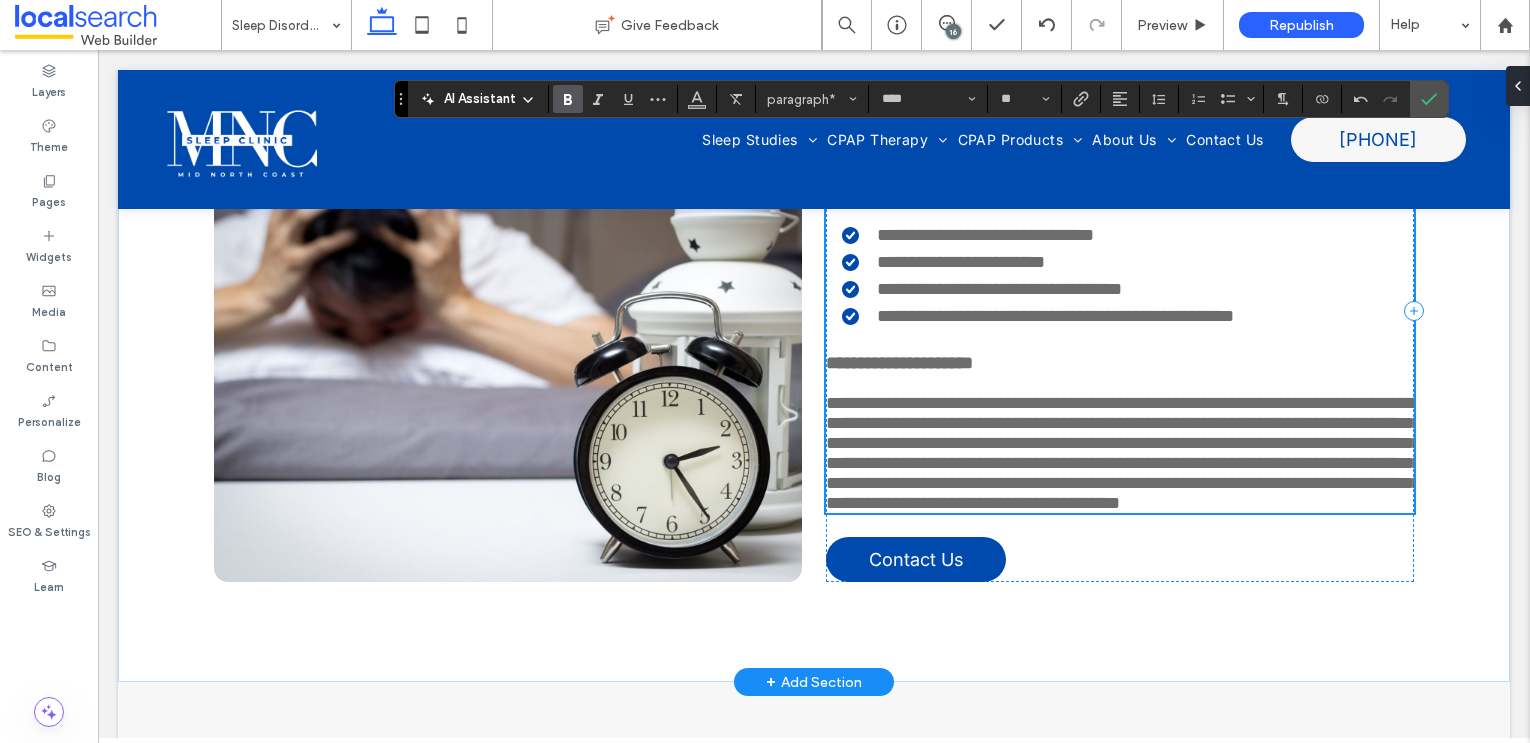 scroll, scrollTop: 1914, scrollLeft: 0, axis: vertical 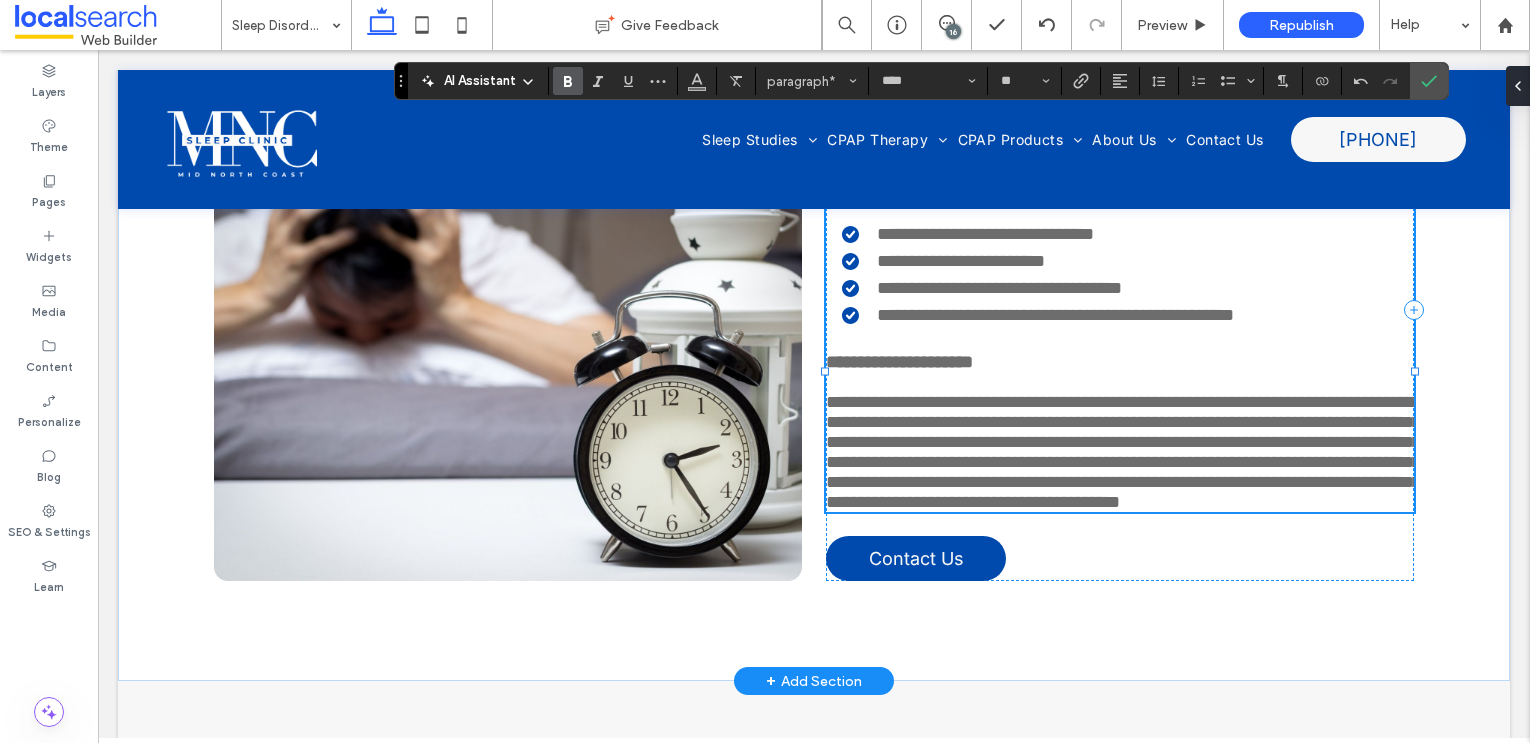 click on "**********" at bounding box center (1123, 452) 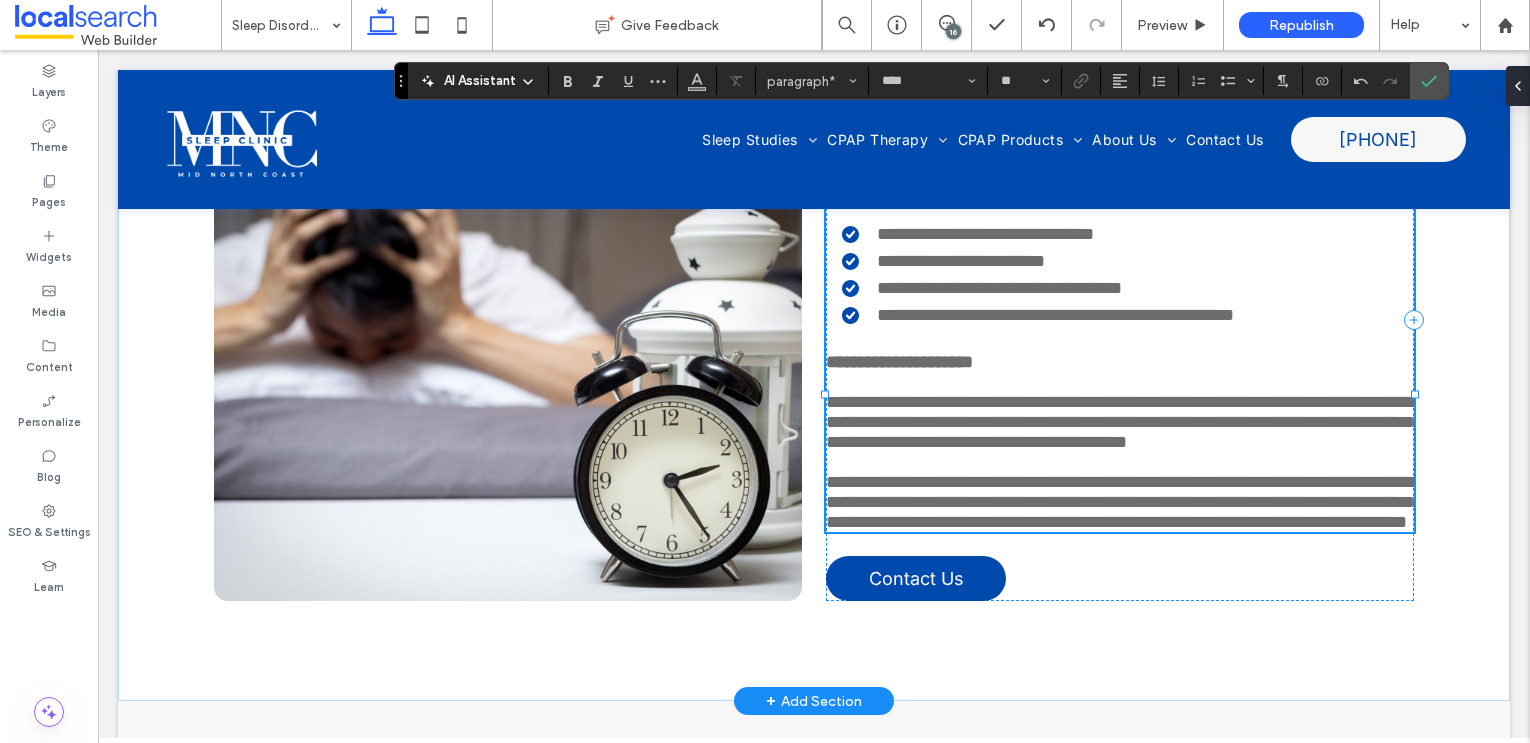 click on "**********" at bounding box center [1123, 502] 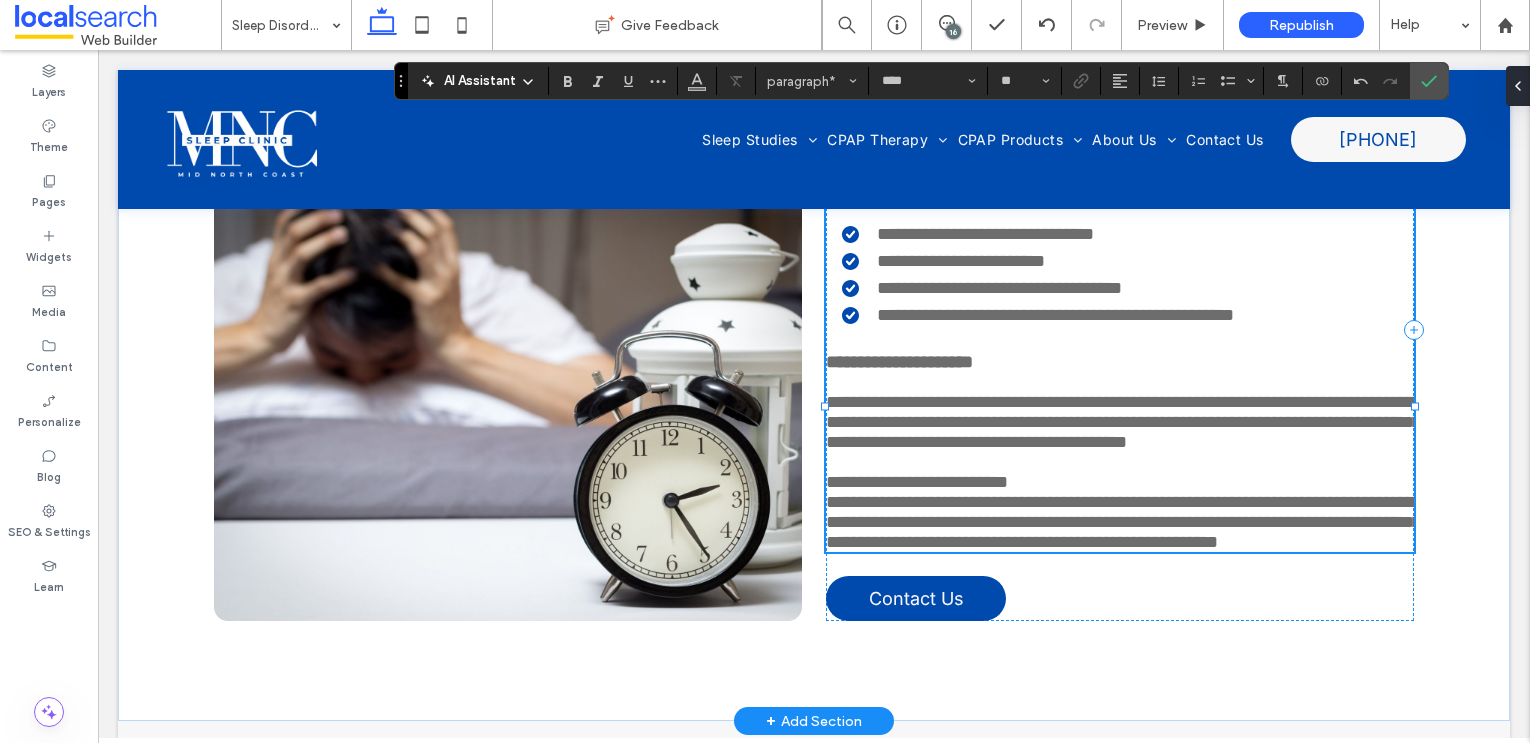 click on "**********" at bounding box center [1123, 522] 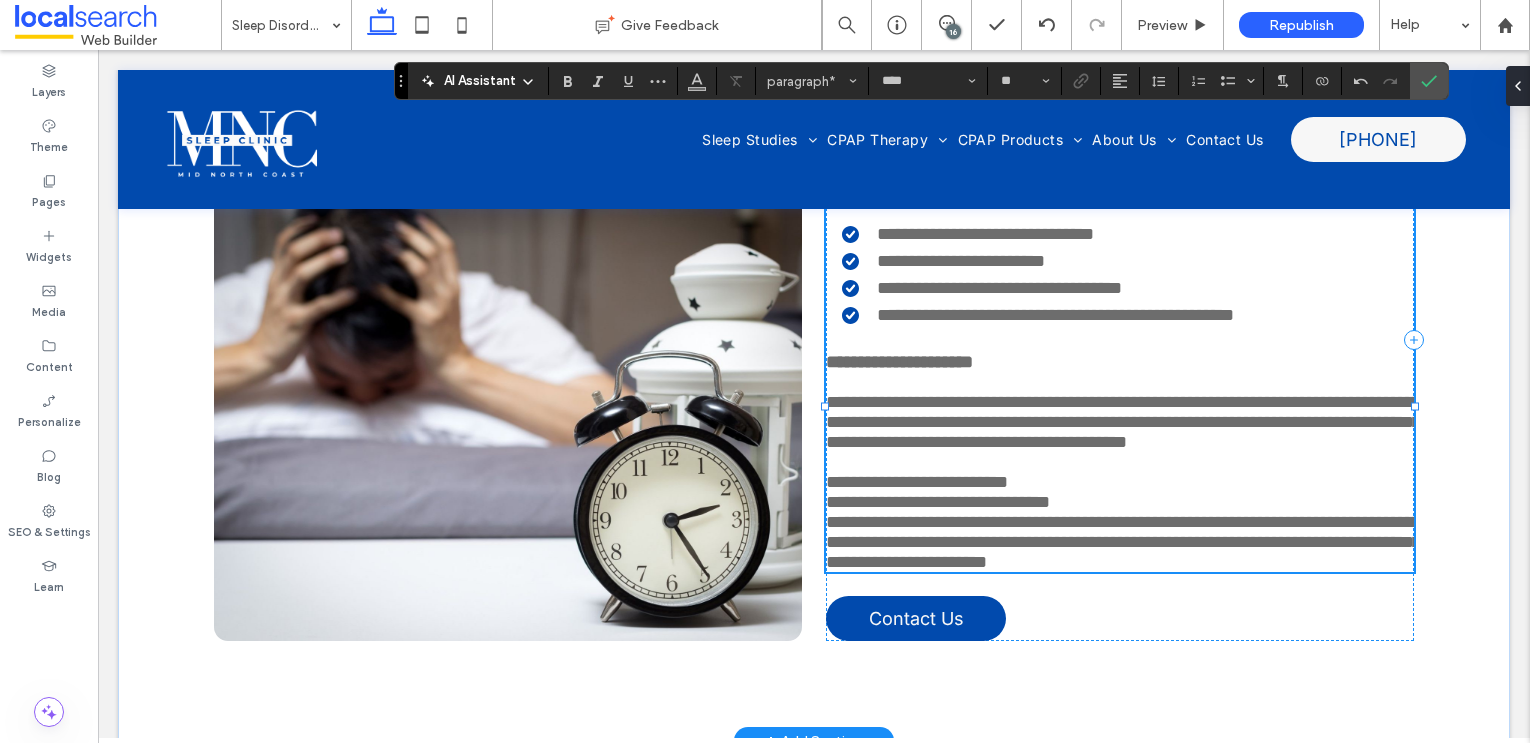 click on "**********" at bounding box center [1123, 542] 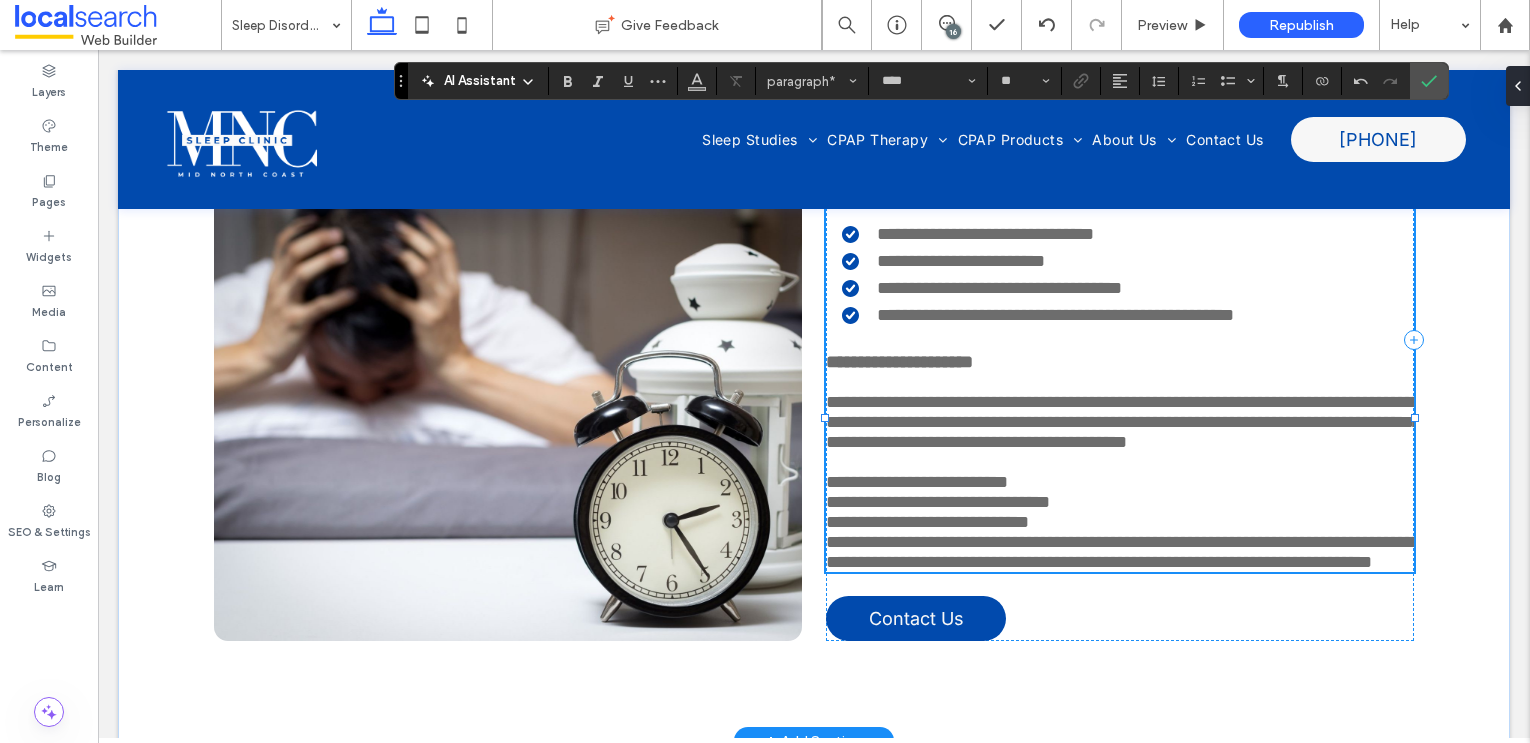 click on "**********" at bounding box center (1123, 552) 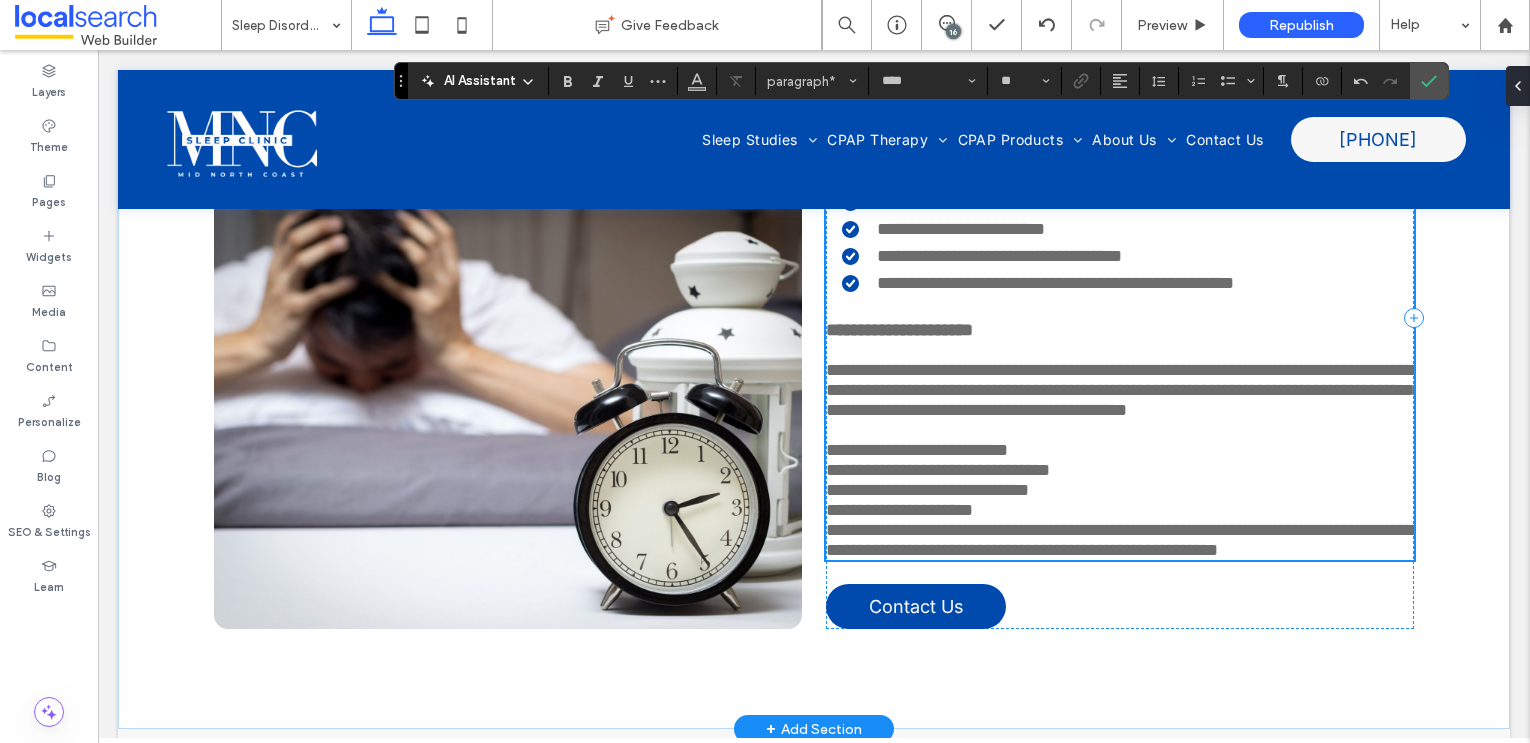 scroll, scrollTop: 1953, scrollLeft: 0, axis: vertical 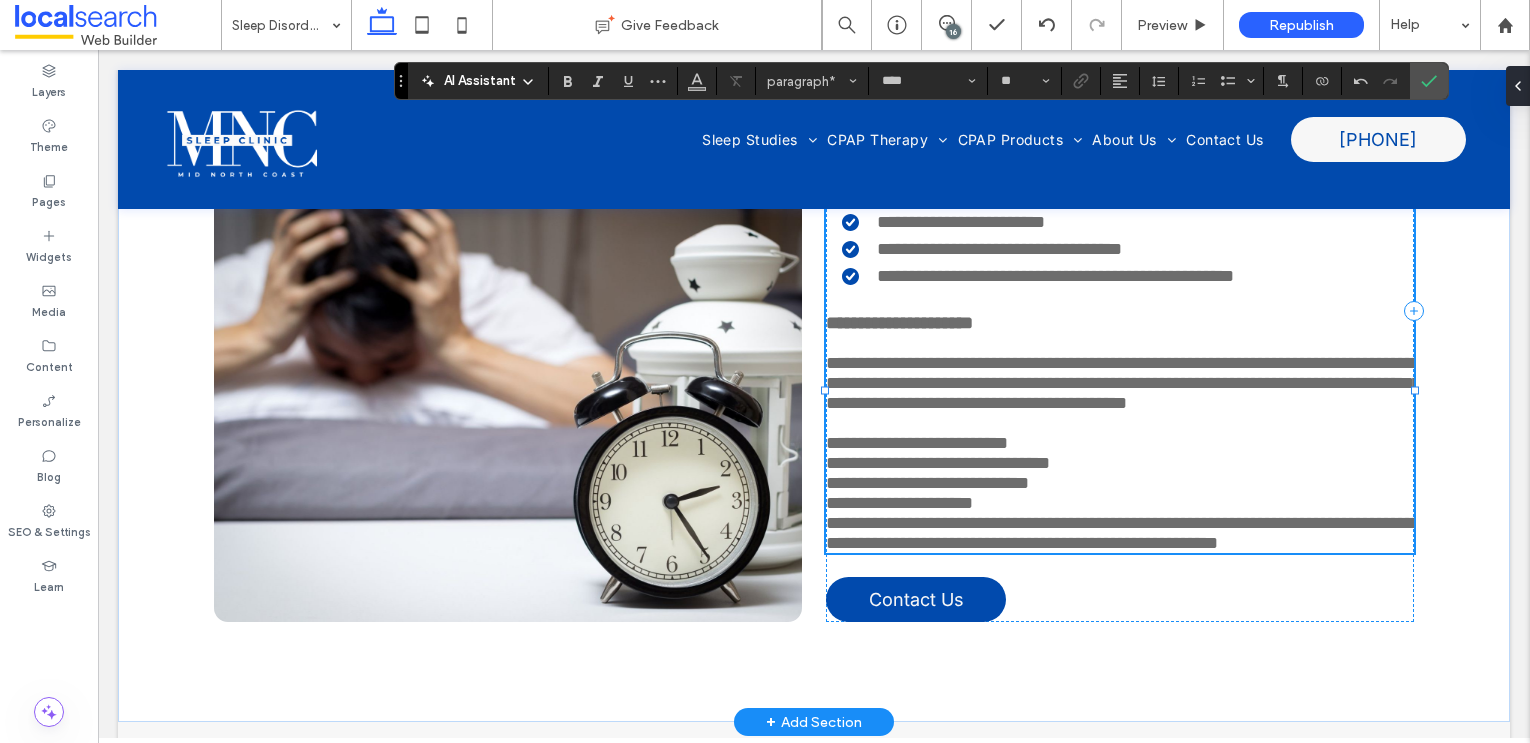 click on "**********" at bounding box center [1123, 533] 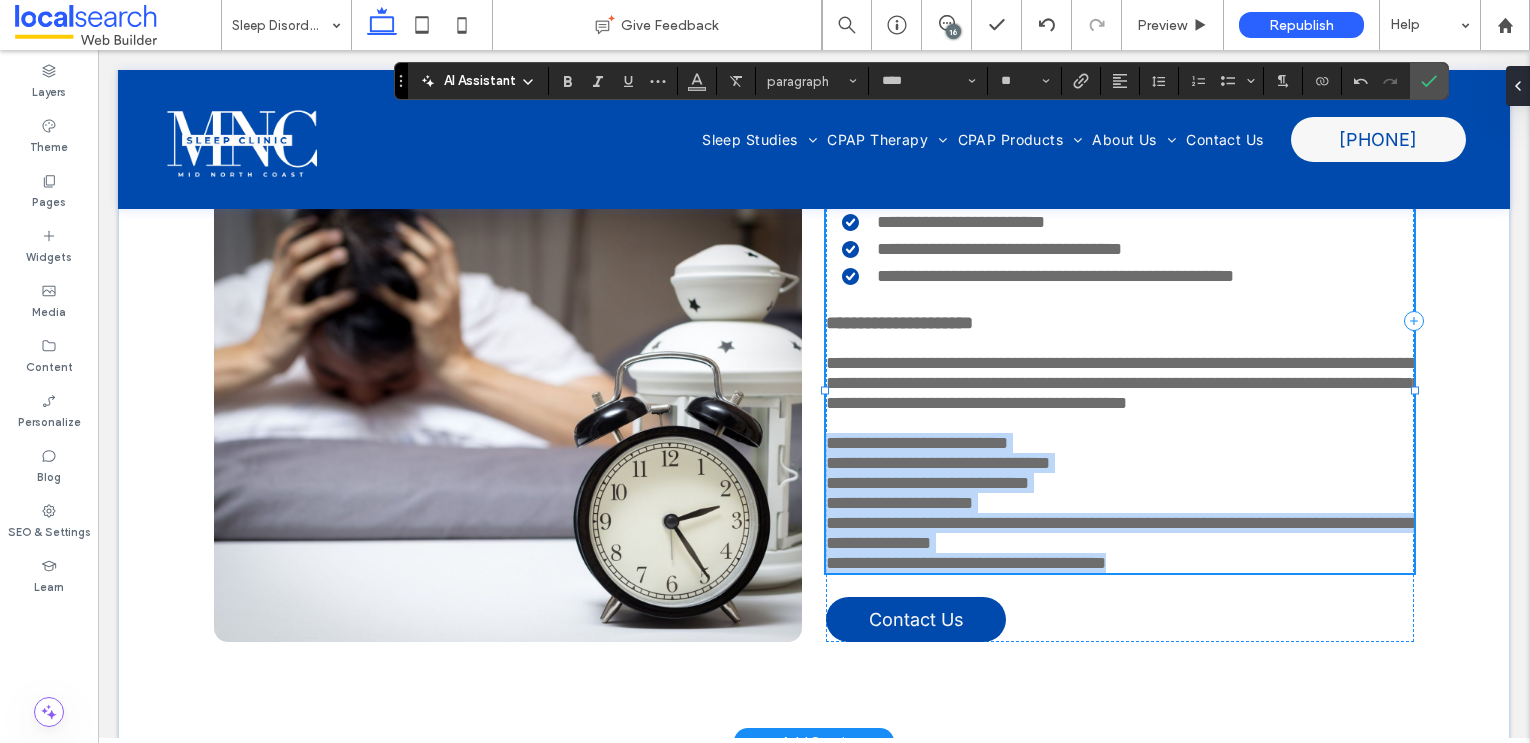 drag, startPoint x: 828, startPoint y: 527, endPoint x: 1162, endPoint y: 668, distance: 362.54242 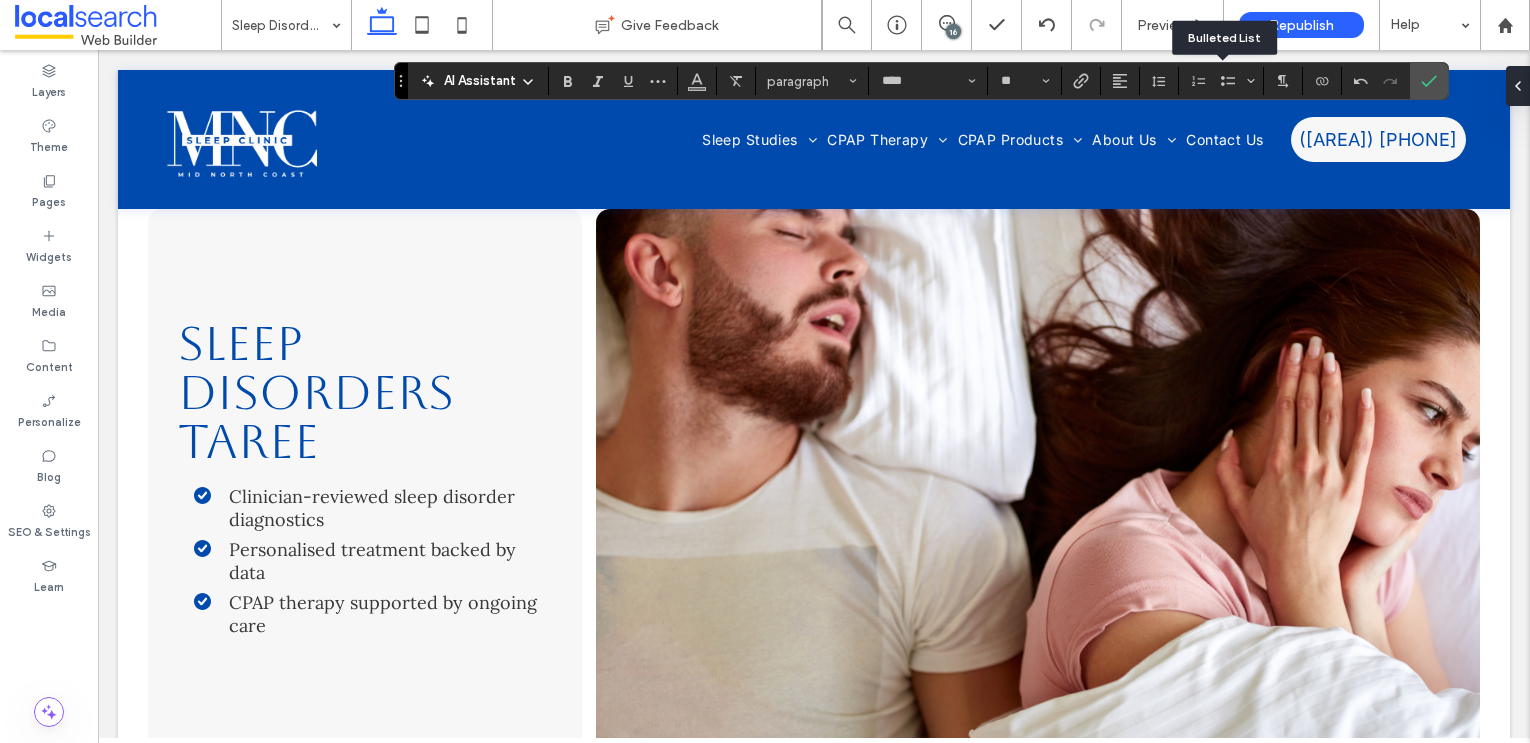 scroll, scrollTop: 1953, scrollLeft: 0, axis: vertical 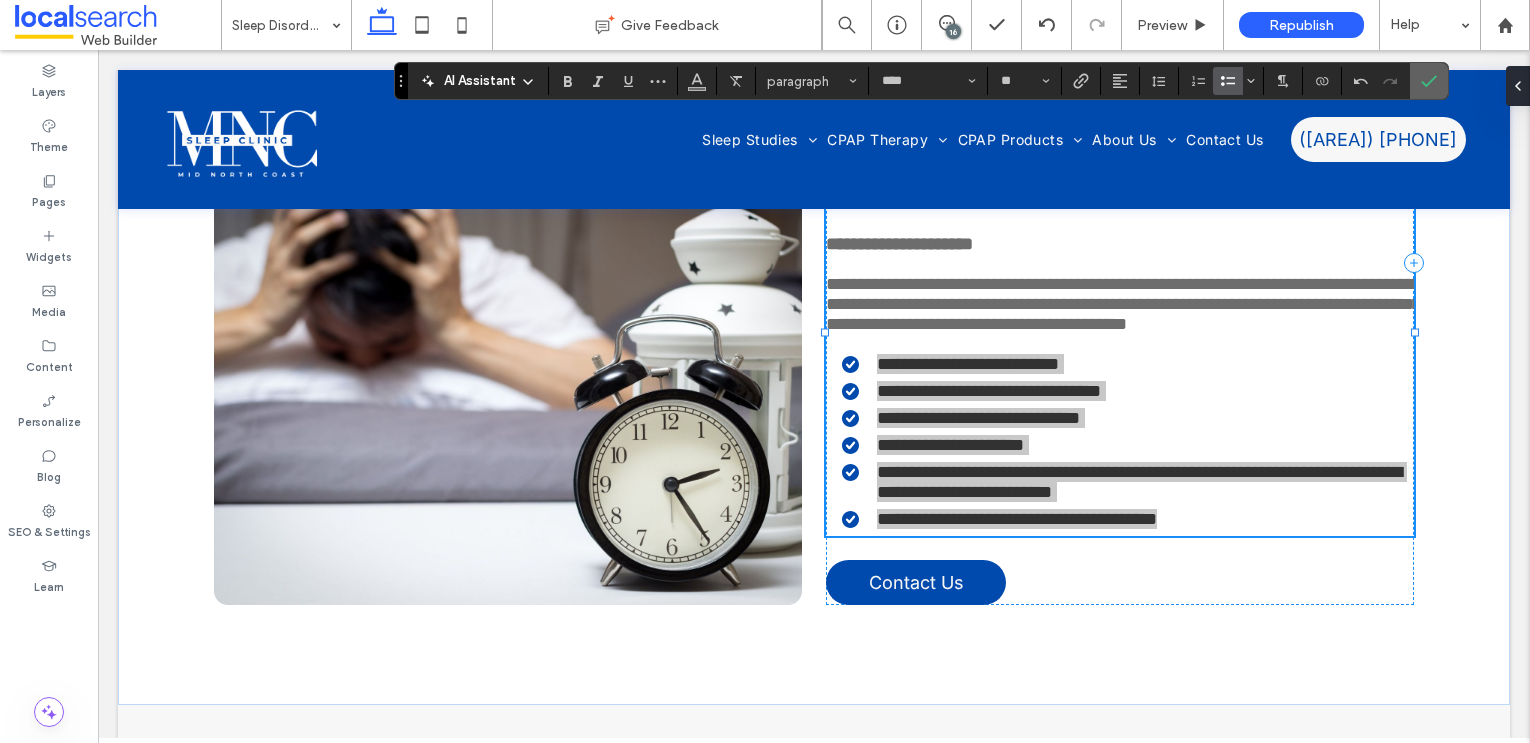 click 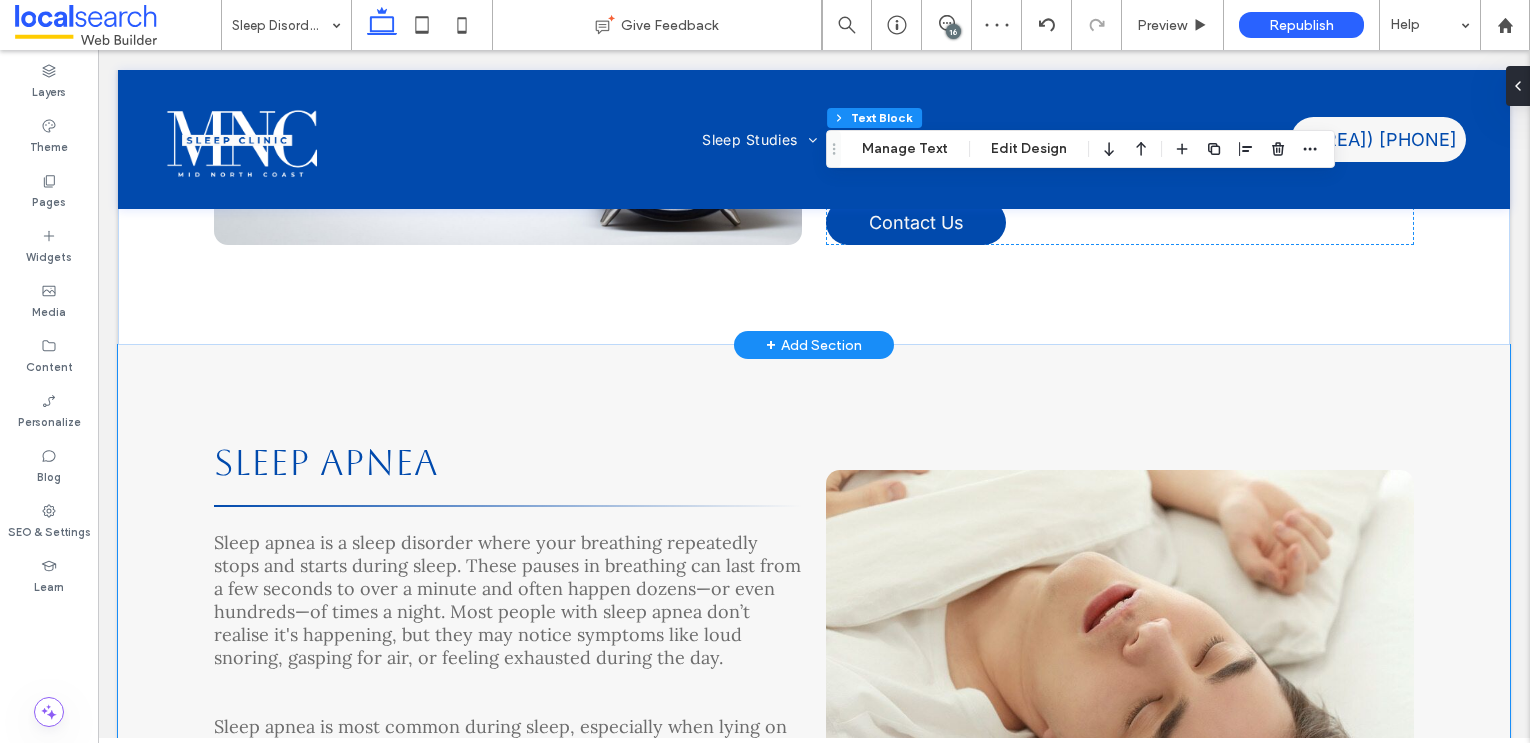 scroll, scrollTop: 2576, scrollLeft: 0, axis: vertical 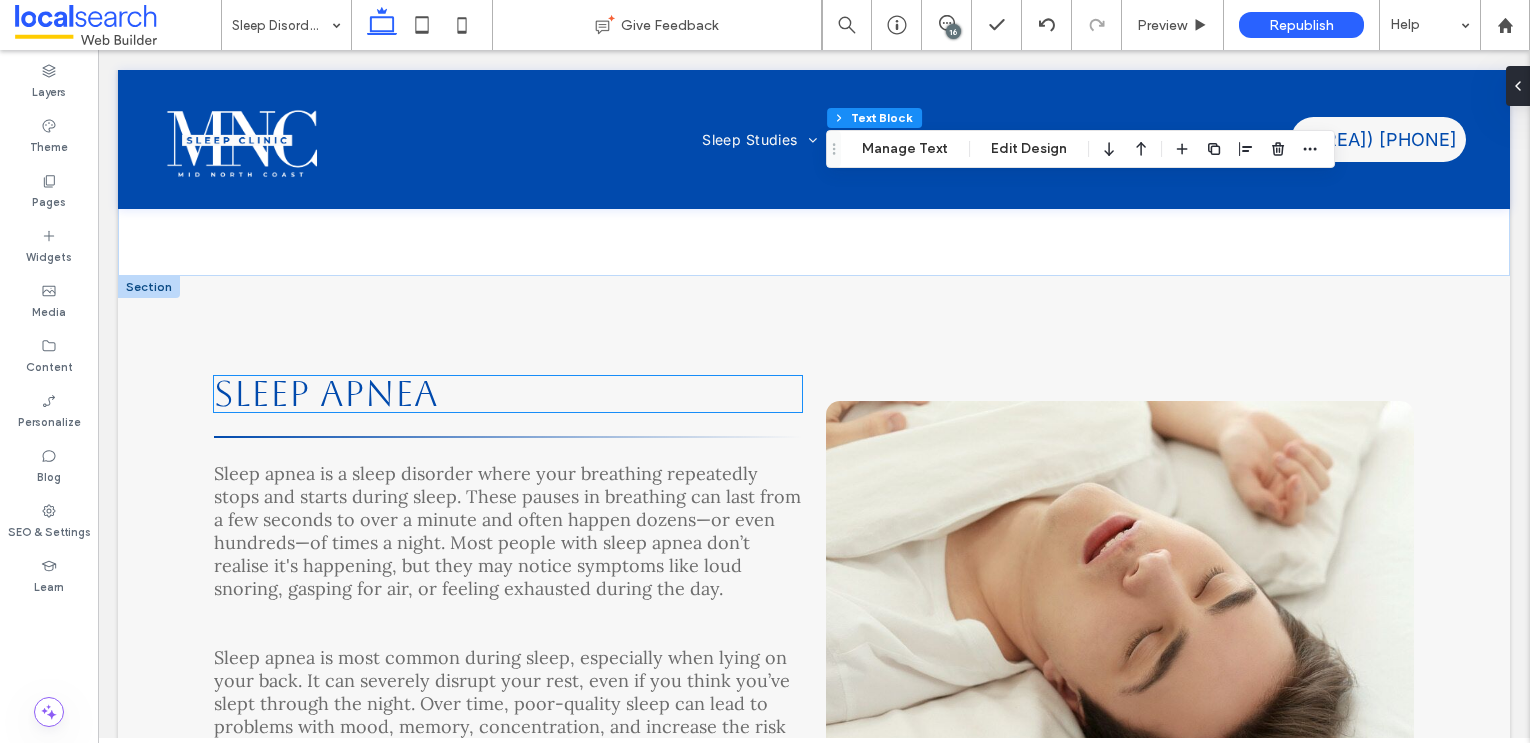click on "Sleep Apnea" at bounding box center (326, 393) 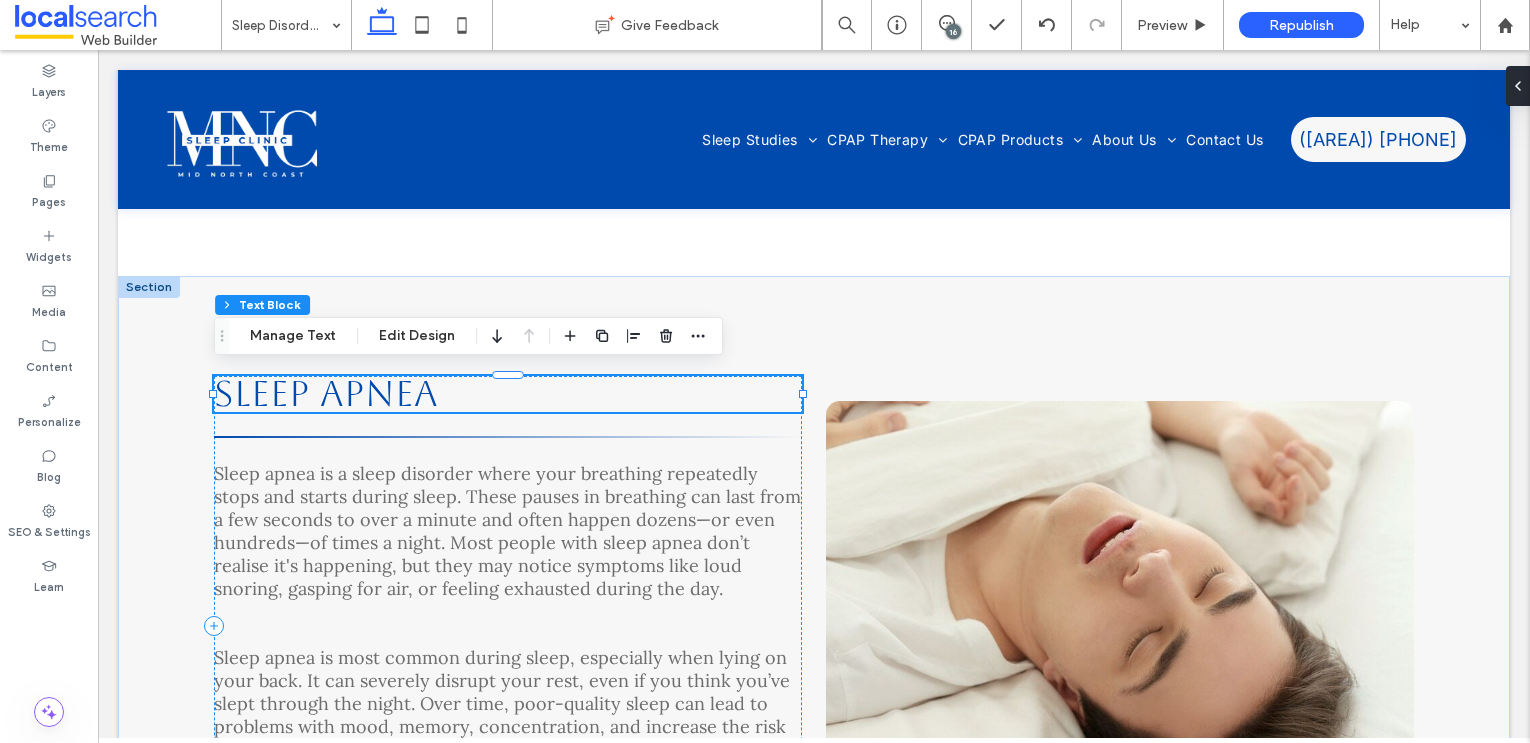 click on "Sleep Apnea" at bounding box center (326, 393) 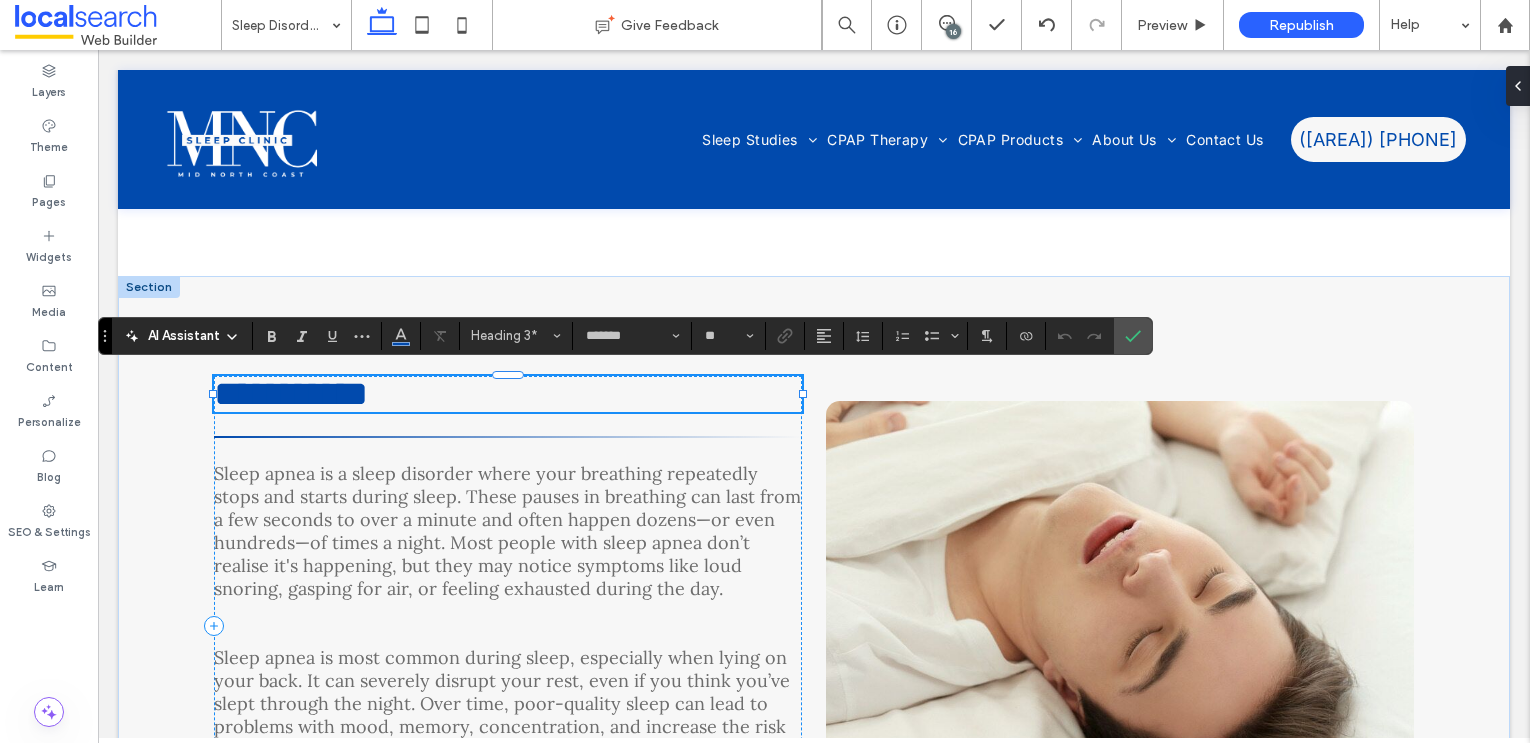 type 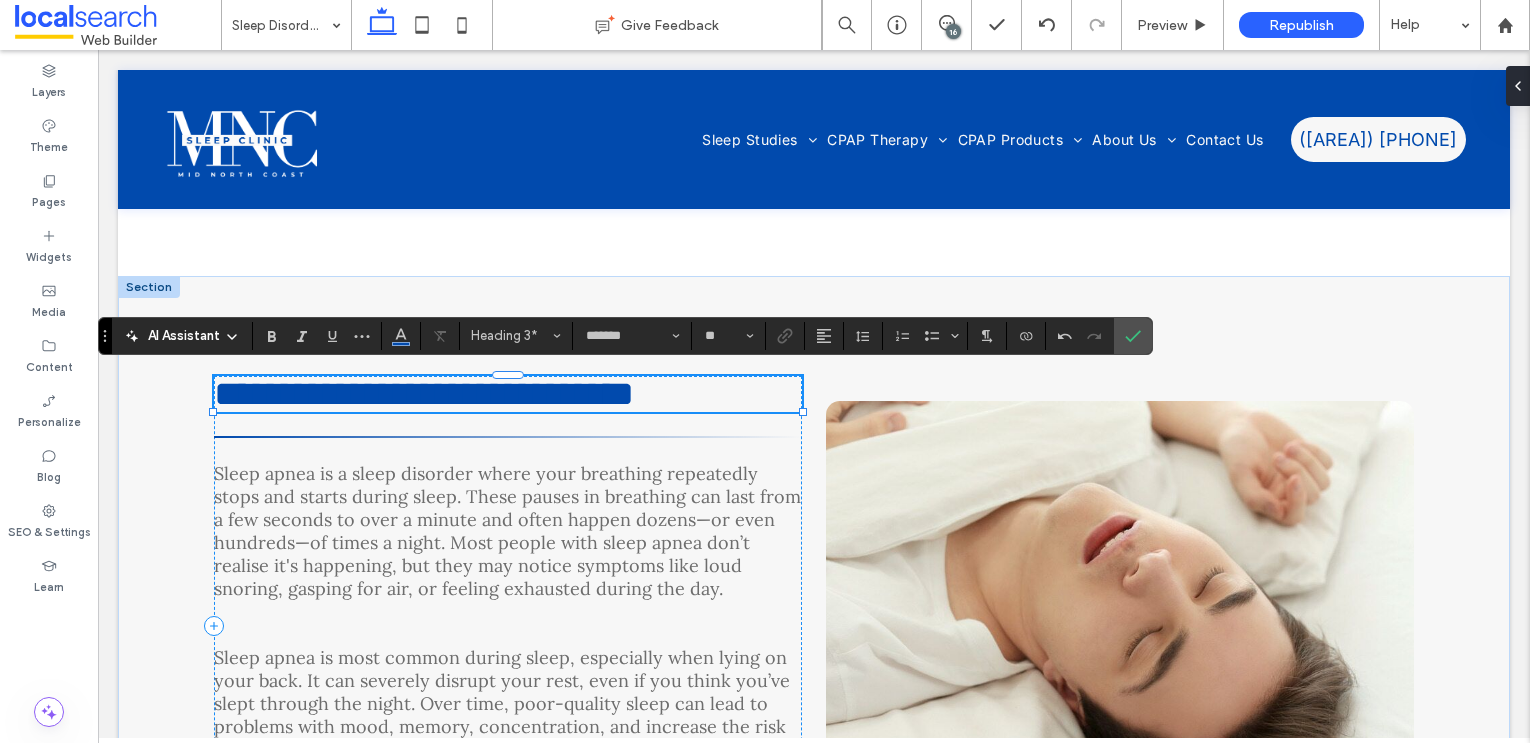 scroll, scrollTop: 2, scrollLeft: 0, axis: vertical 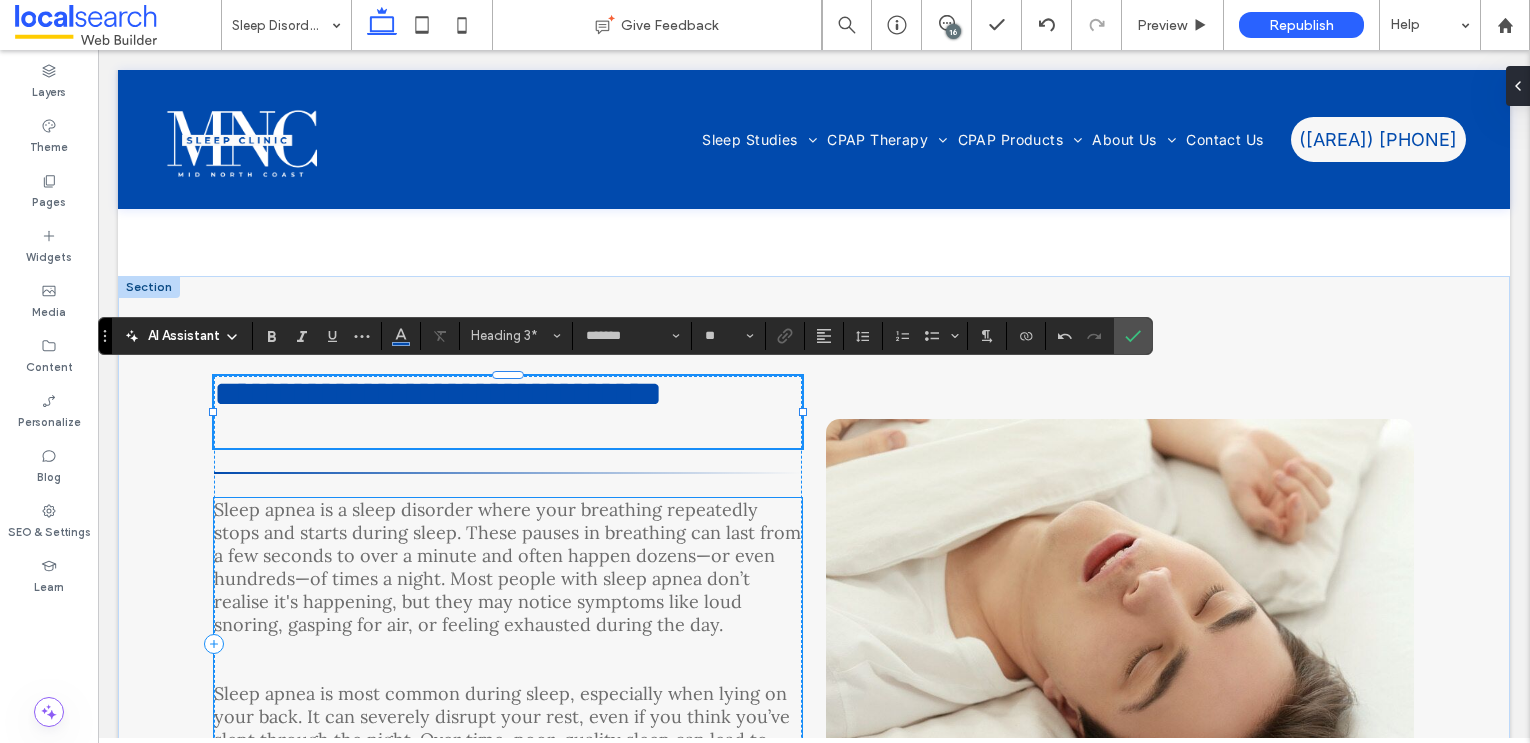 click on "Sleep apnea is a sleep disorder where your breathing repeatedly stops and starts during sleep. These pauses in breathing can last from a few seconds to over a minute and often happen dozens—or even hundreds—of times a night. Most people with sleep apnea don’t realise it's happening, but they may notice symptoms like loud snoring, gasping for air, or feeling exhausted during the day." at bounding box center (507, 567) 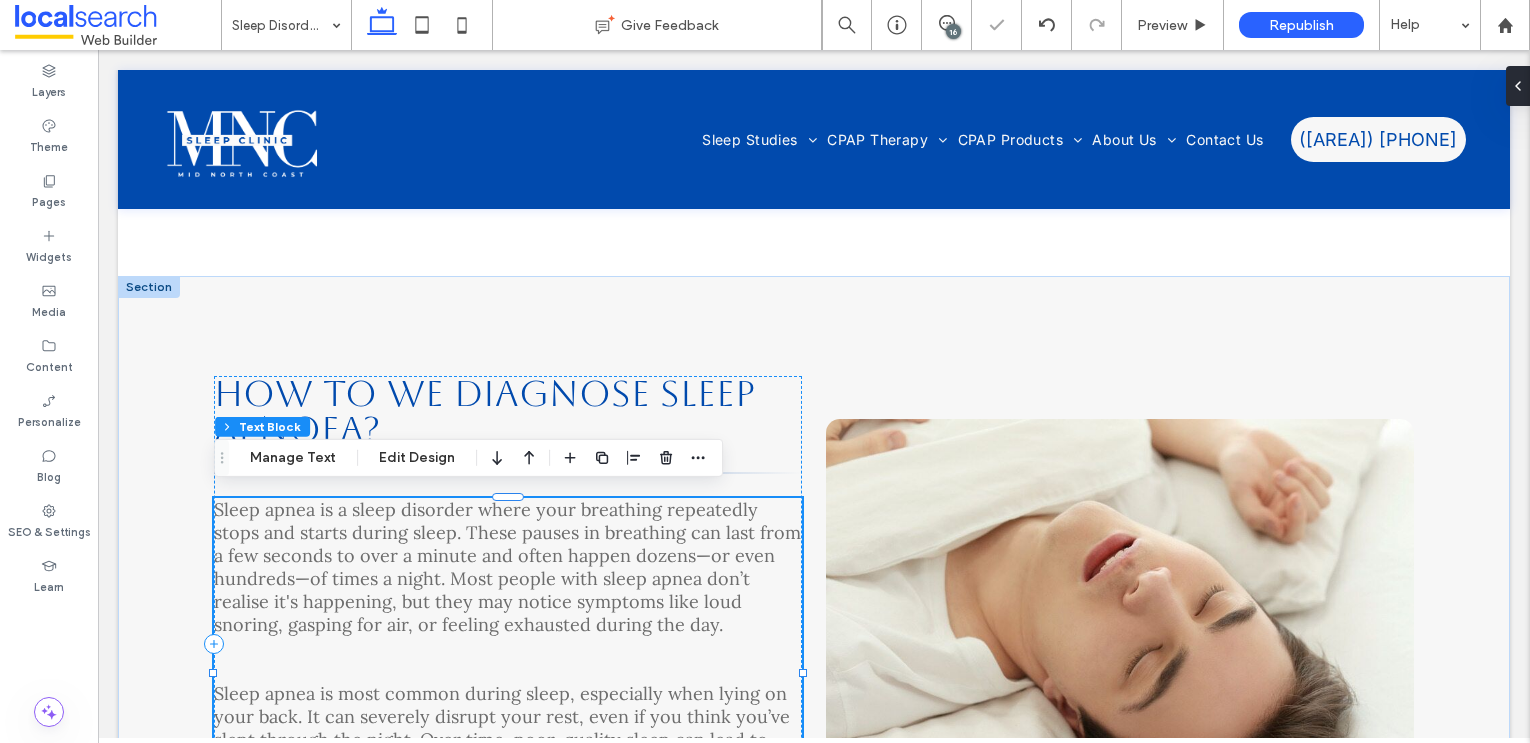 click on "Sleep apnea is a sleep disorder where your breathing repeatedly stops and starts during sleep. These pauses in breathing can last from a few seconds to over a minute and often happen dozens—or even hundreds—of times a night. Most people with sleep apnea don’t realise it's happening, but they may notice symptoms like loud snoring, gasping for air, or feeling exhausted during the day." at bounding box center (507, 567) 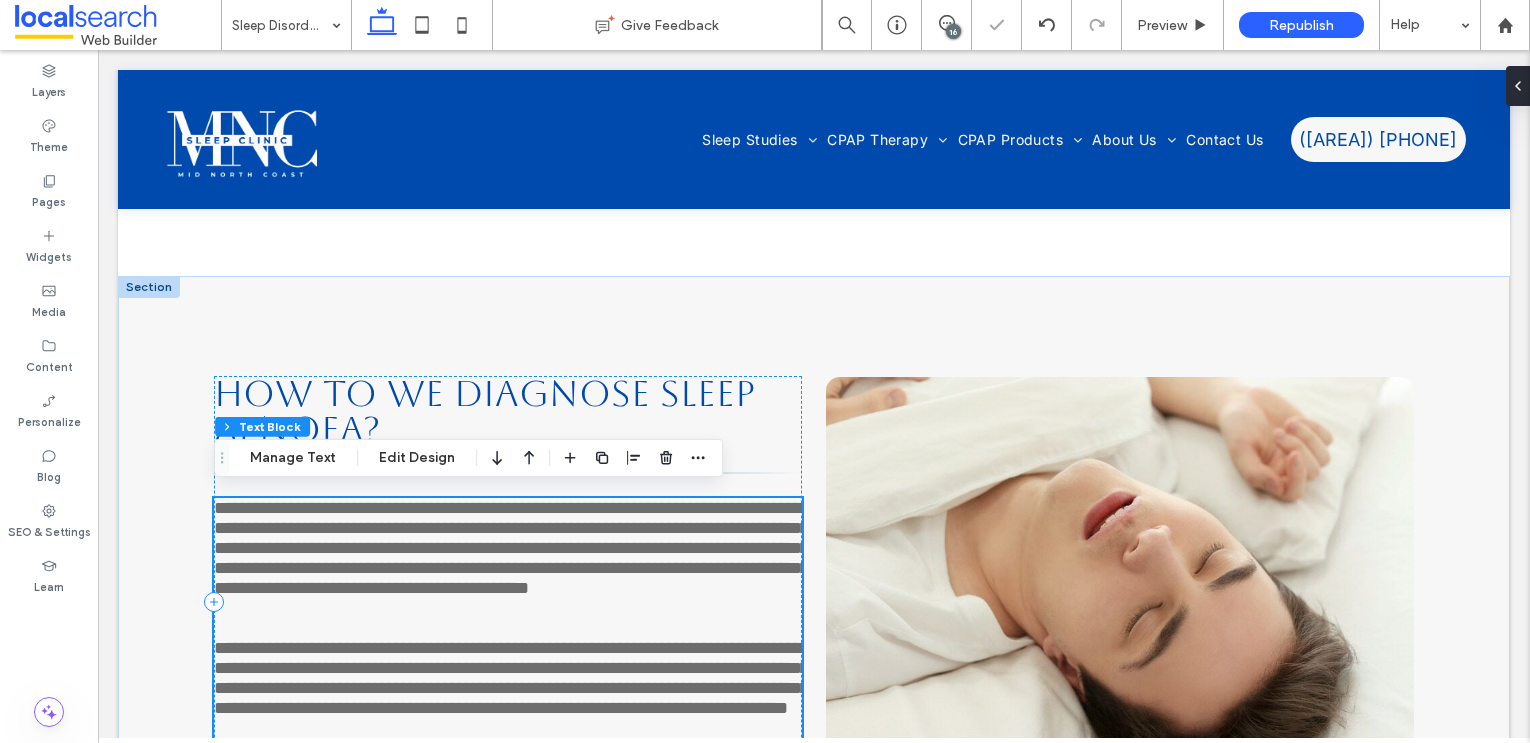scroll, scrollTop: 2849, scrollLeft: 0, axis: vertical 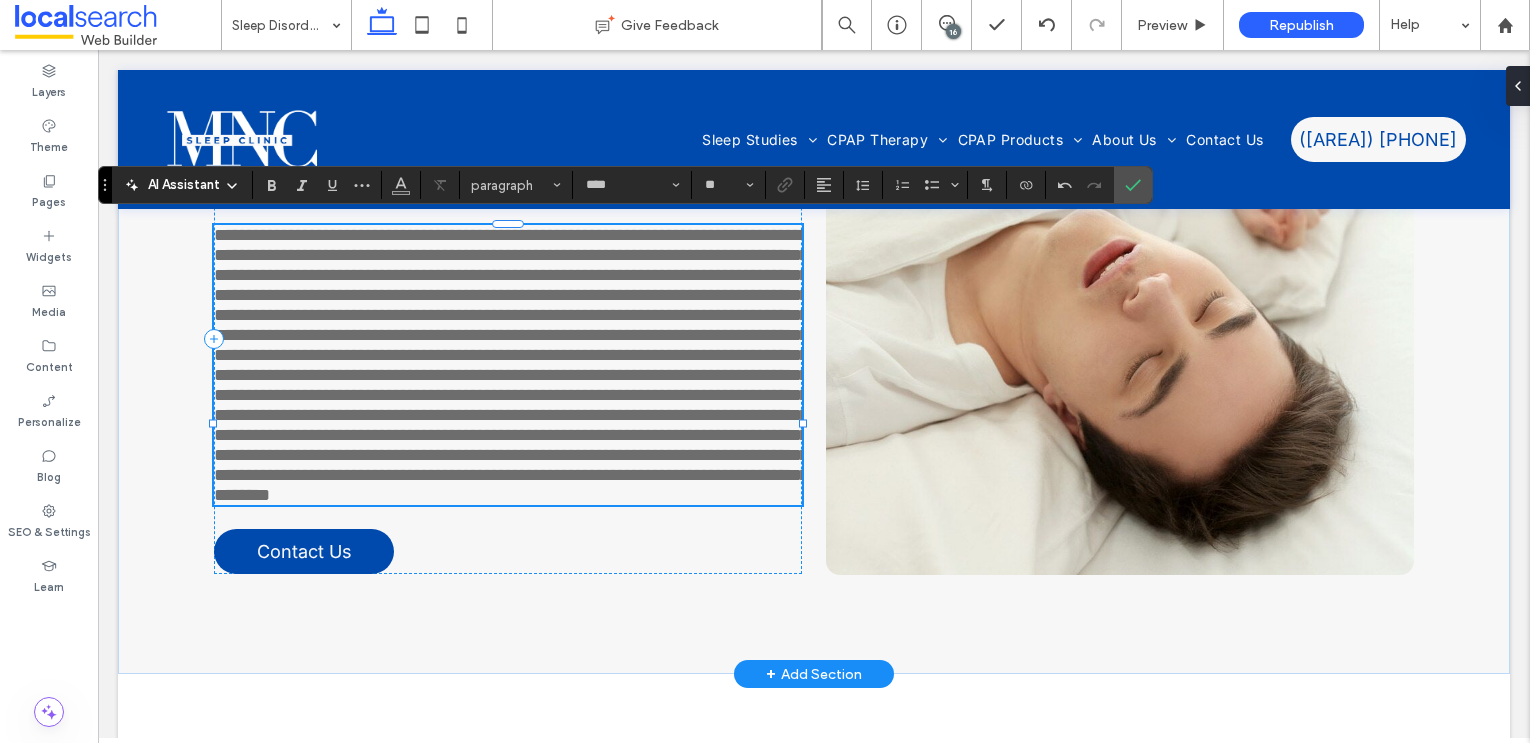 type on "**" 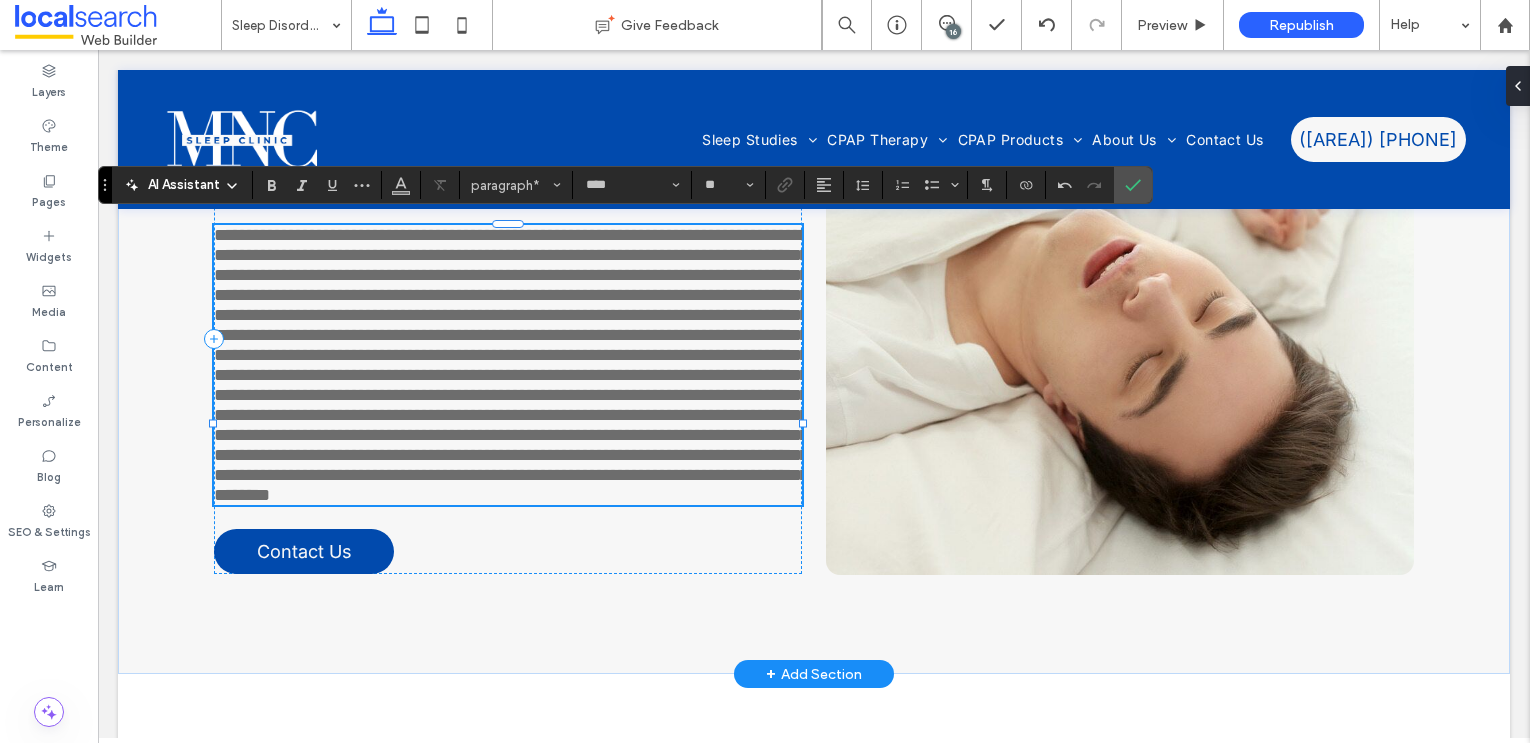 type 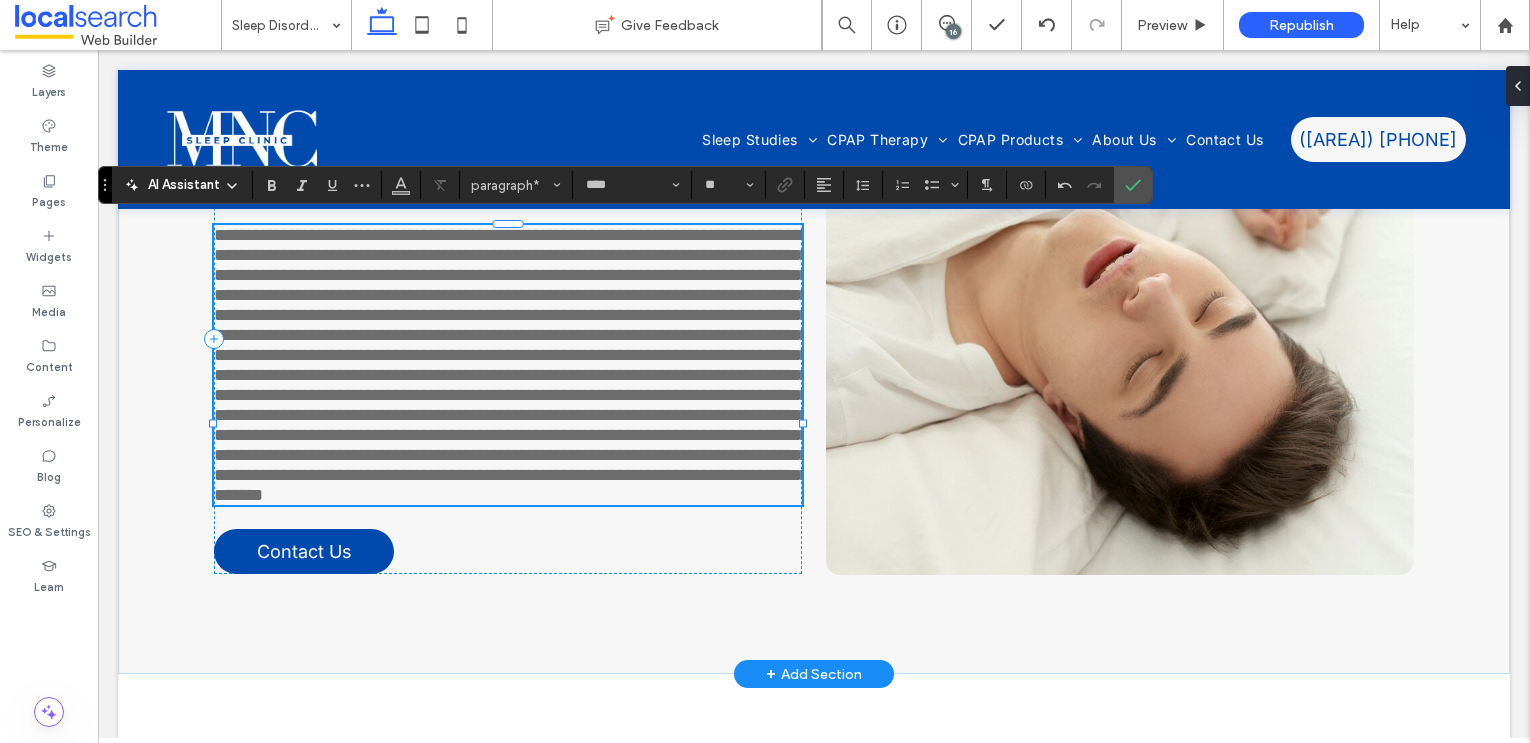click at bounding box center [511, 365] 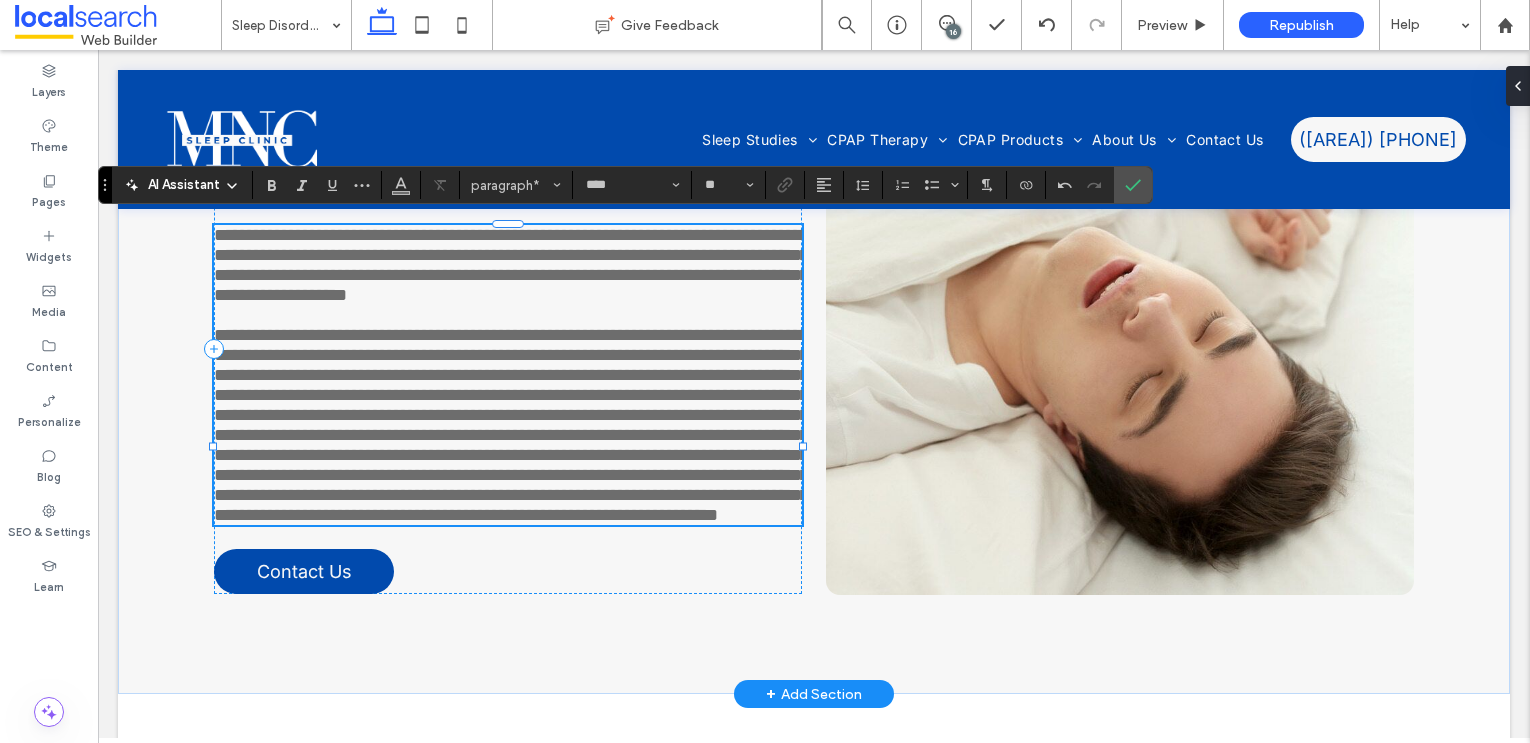 click on "**********" at bounding box center [511, 425] 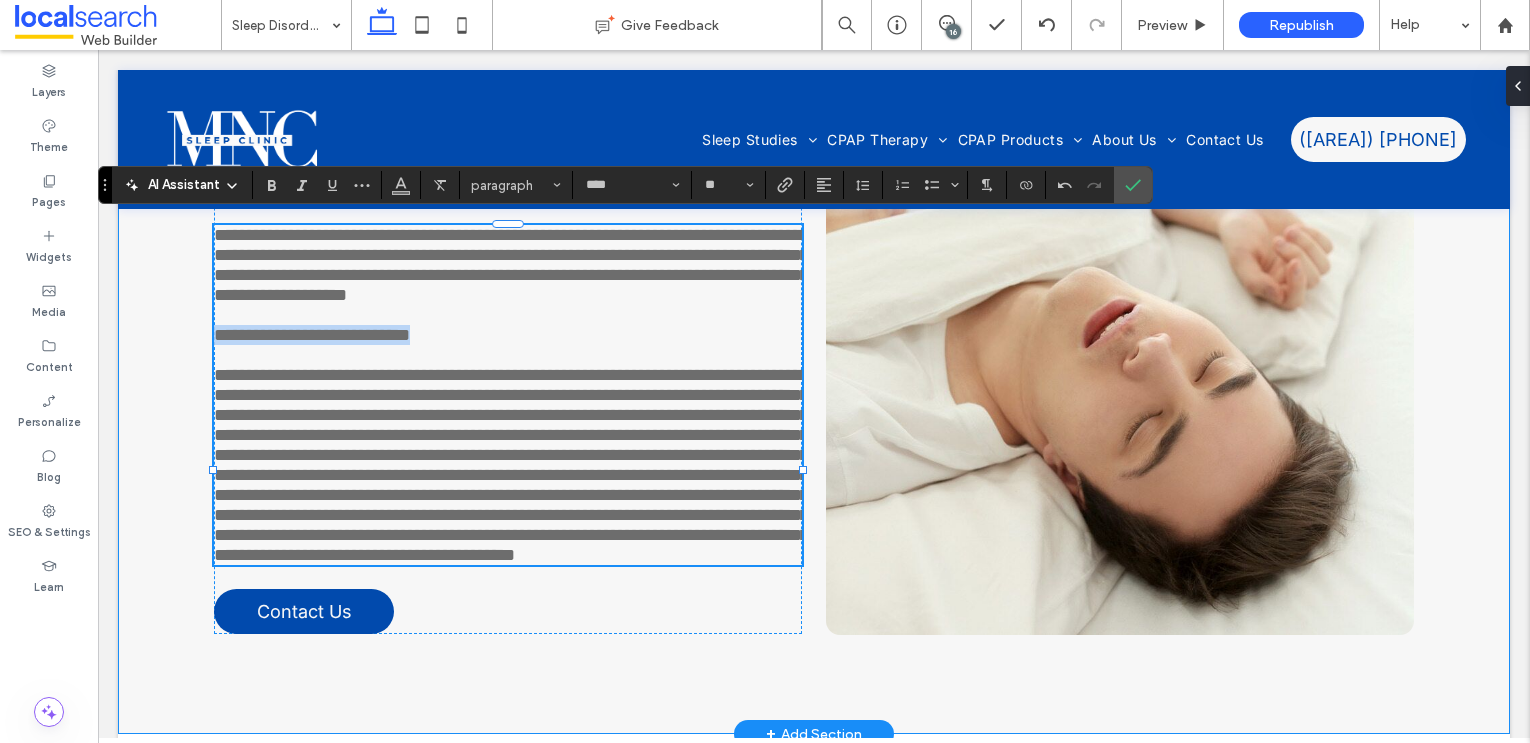 drag, startPoint x: 473, startPoint y: 375, endPoint x: 175, endPoint y: 374, distance: 298.00168 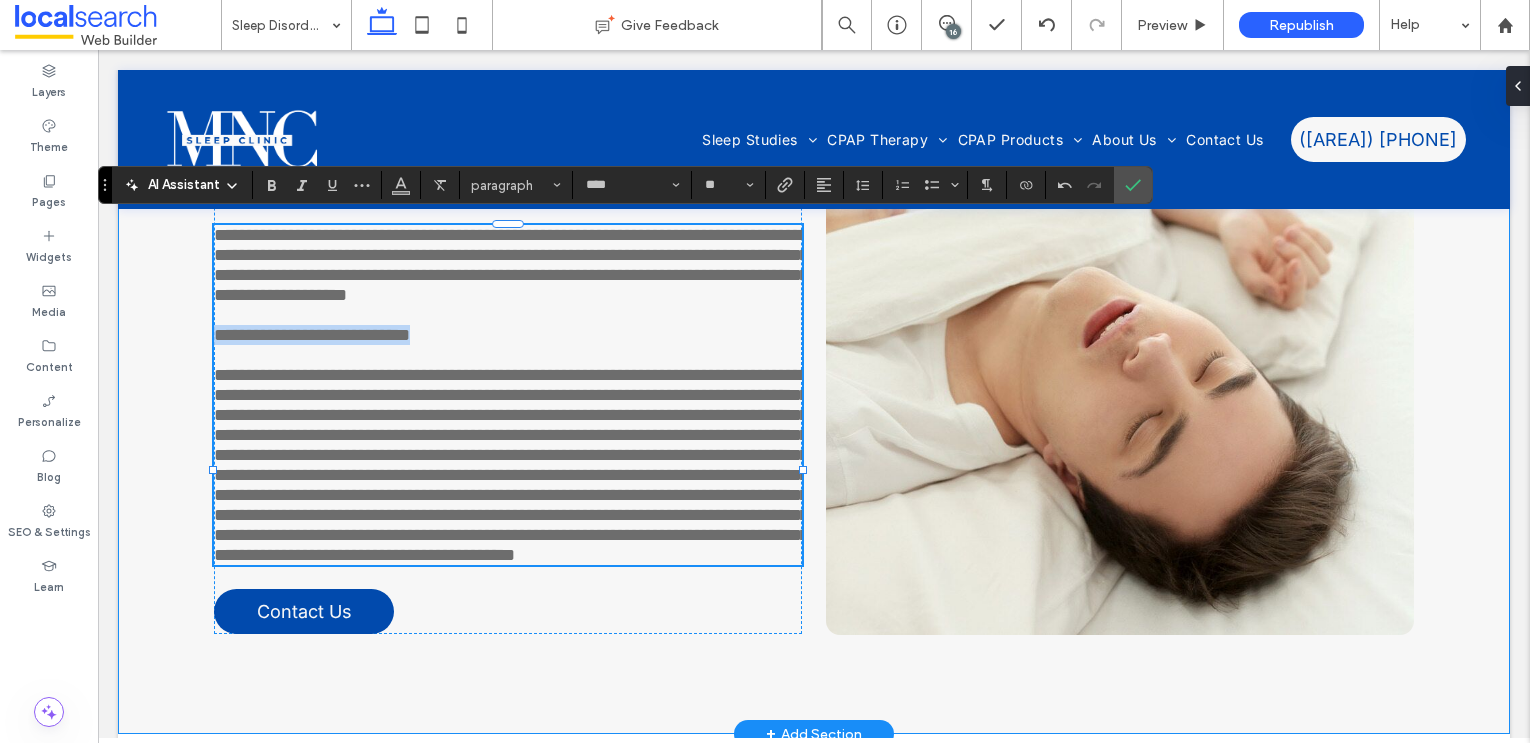 click on "**********" at bounding box center (814, 368) 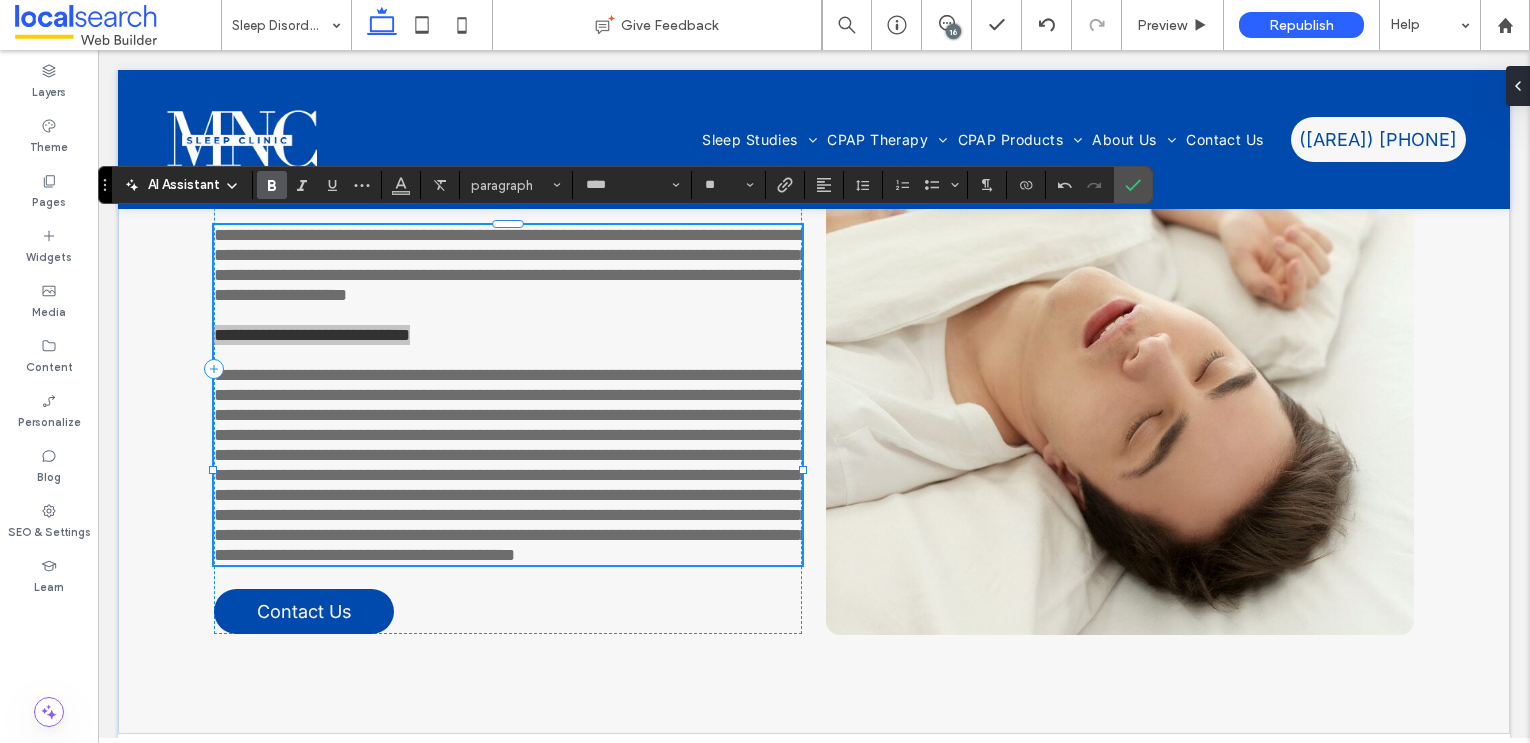 click at bounding box center (268, 185) 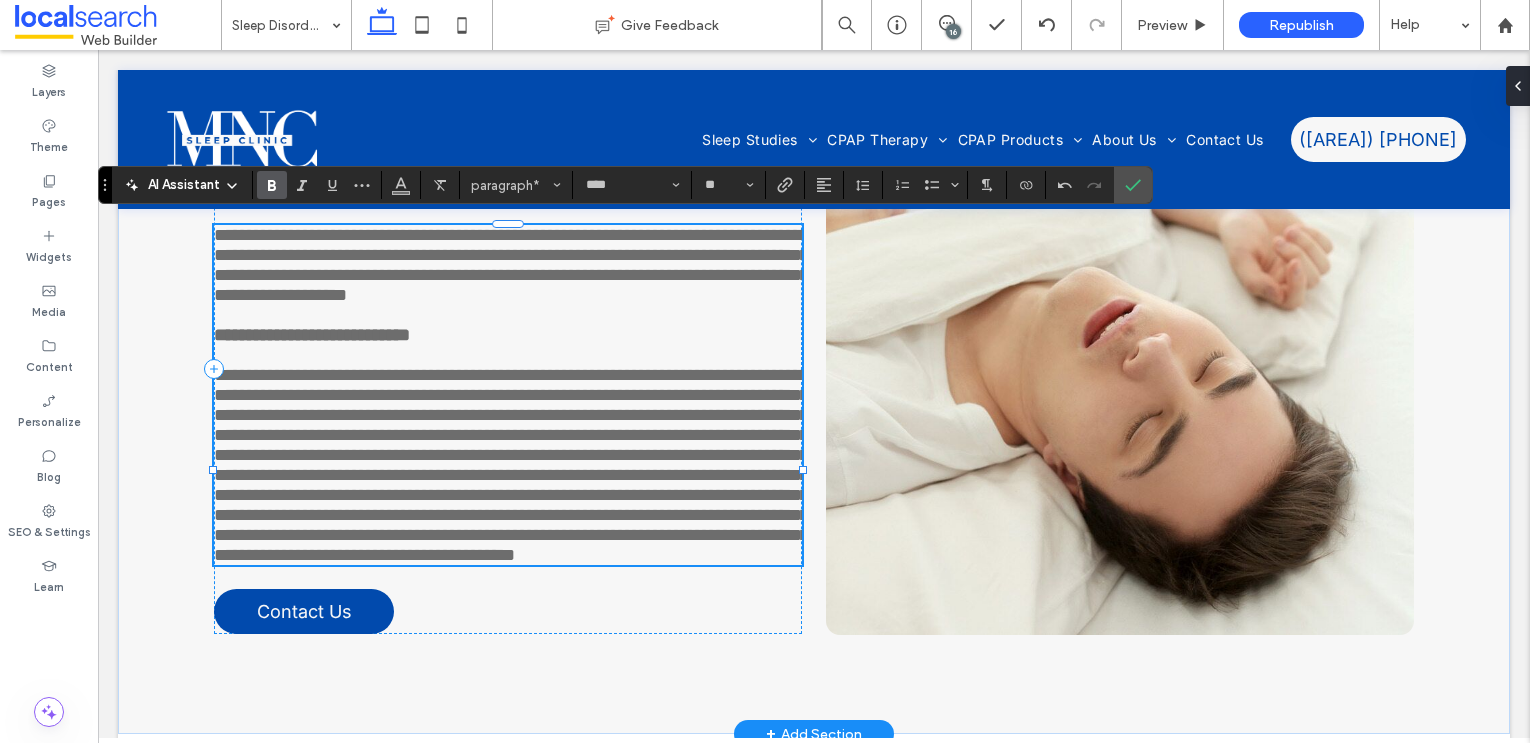 click on "**********" at bounding box center (511, 465) 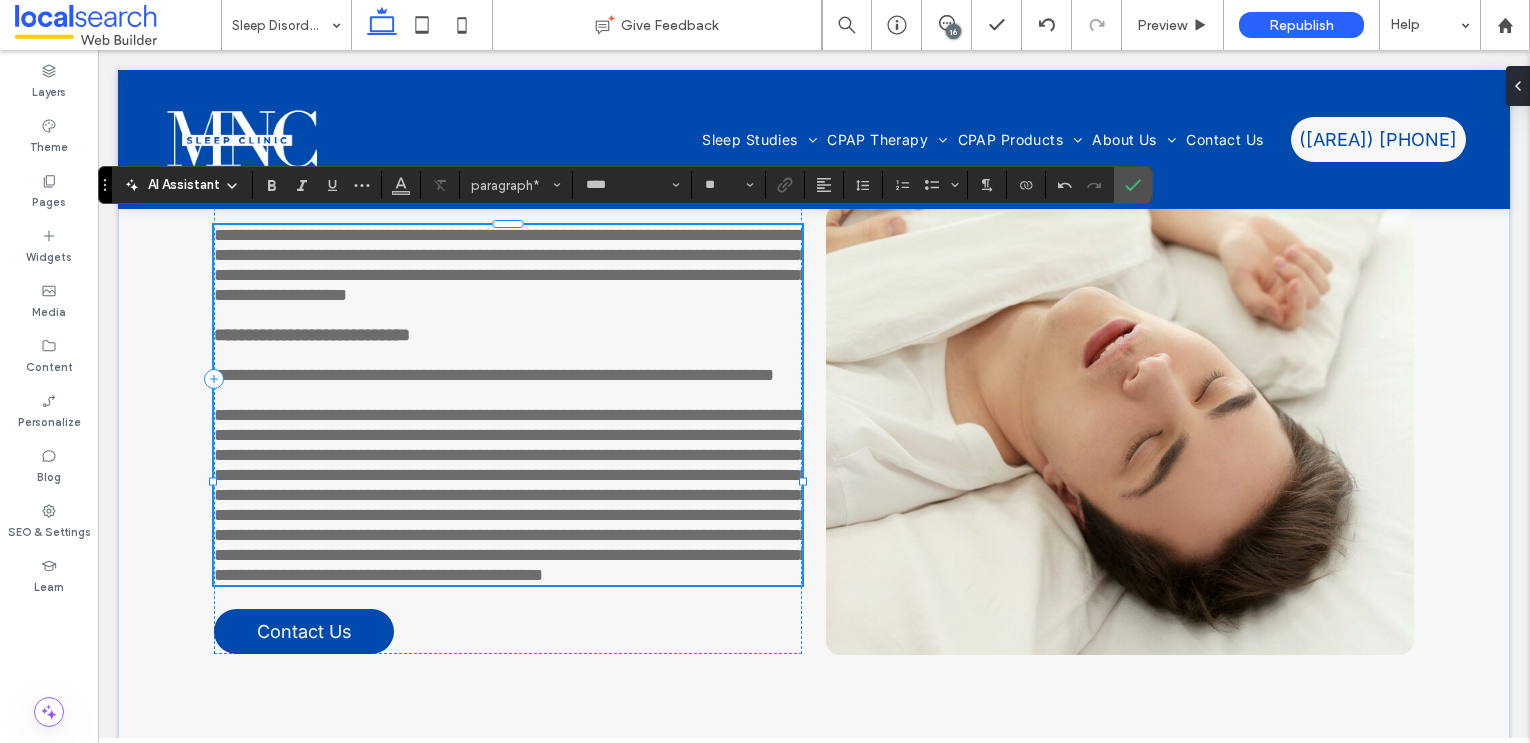 click on "**********" at bounding box center [511, 495] 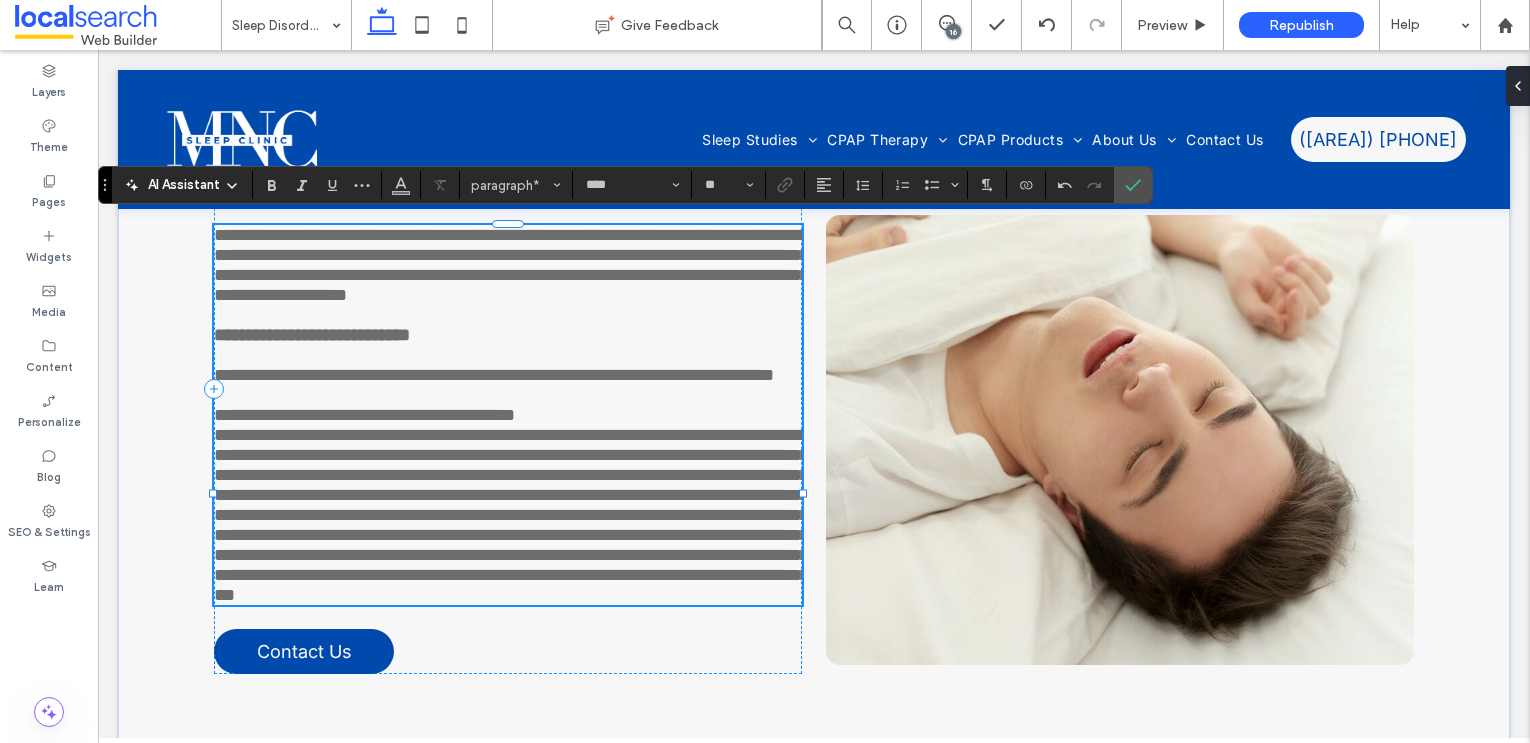 click on "**********" at bounding box center [364, 415] 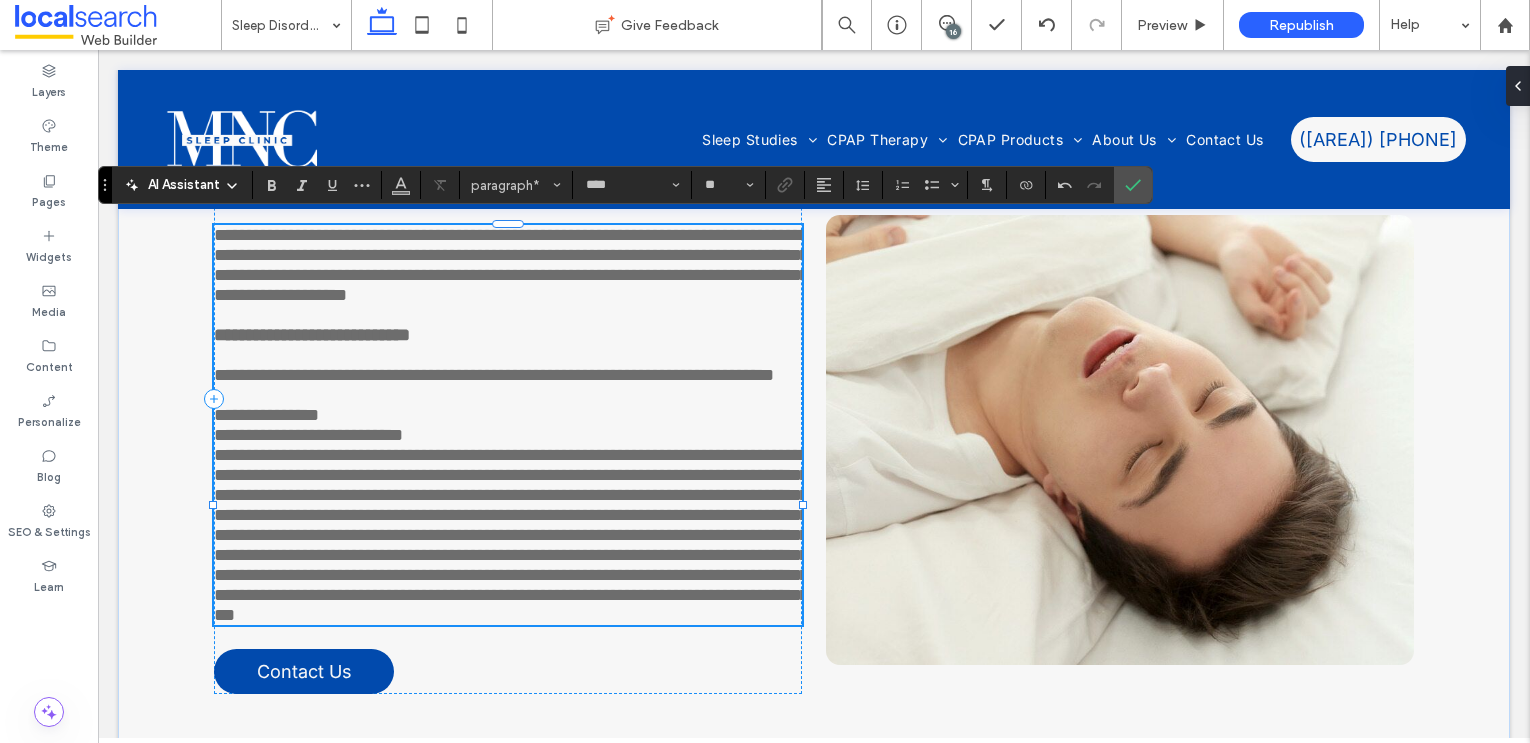 click on "**********" at bounding box center (511, 535) 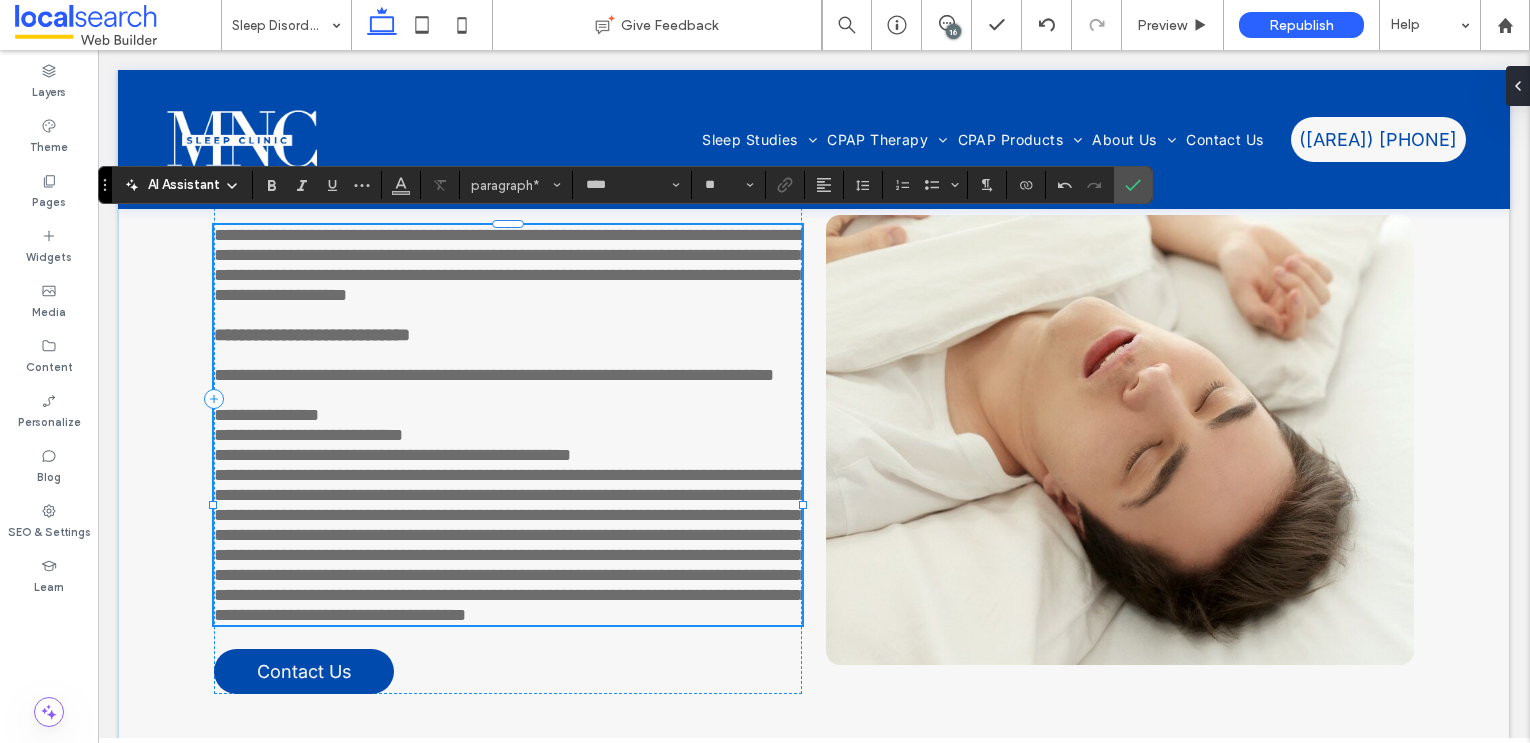 click on "**********" at bounding box center (511, 545) 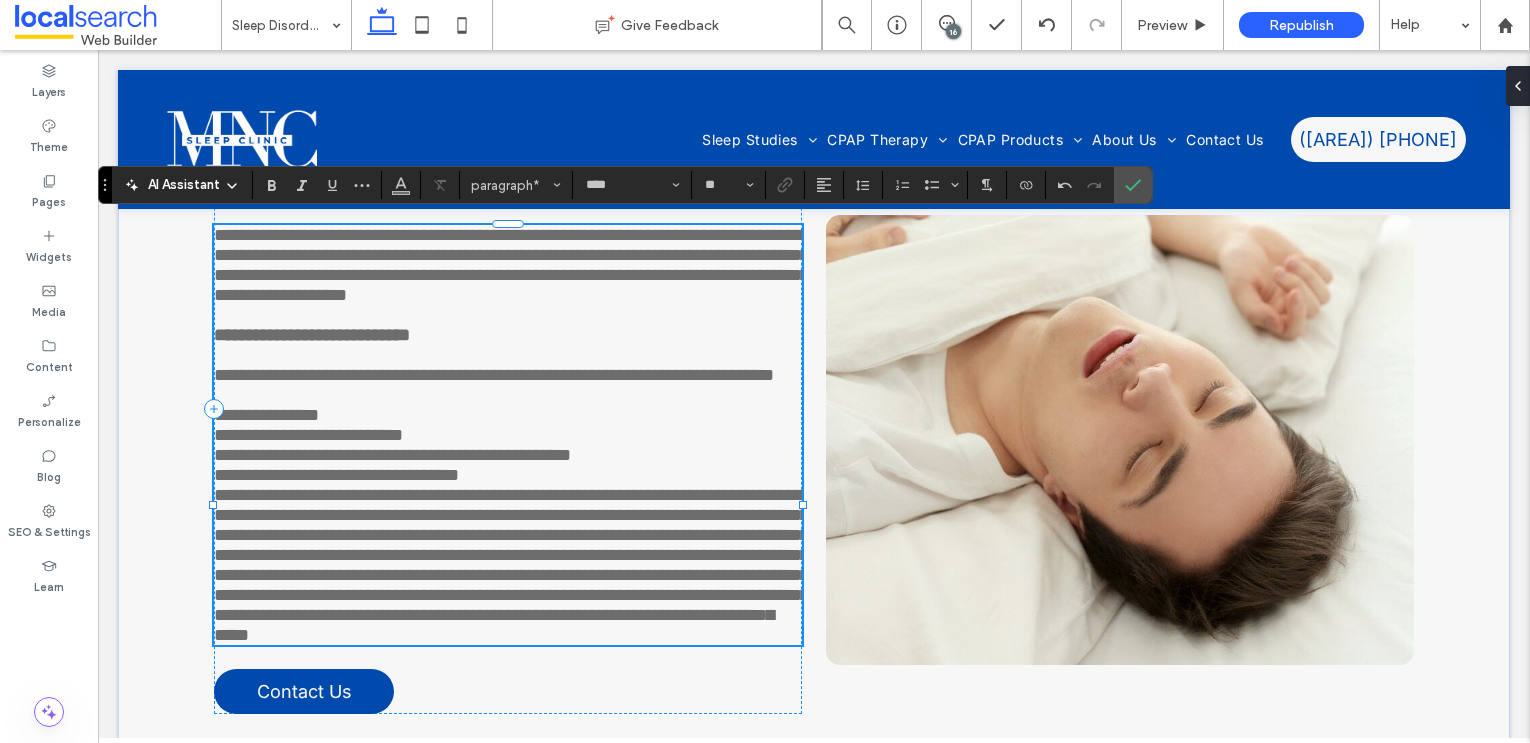 click on "**********" at bounding box center [511, 565] 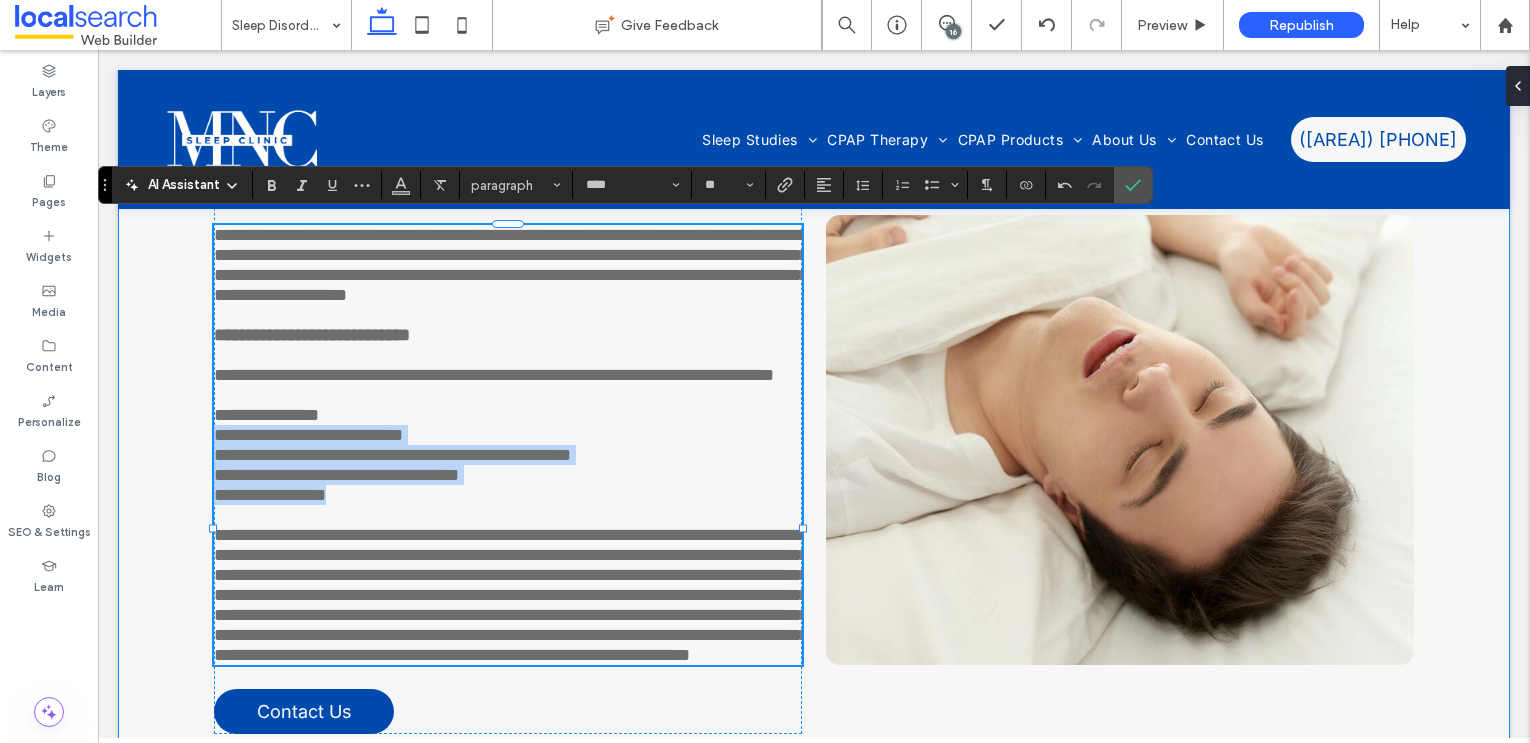 drag, startPoint x: 372, startPoint y: 578, endPoint x: 198, endPoint y: 514, distance: 185.39687 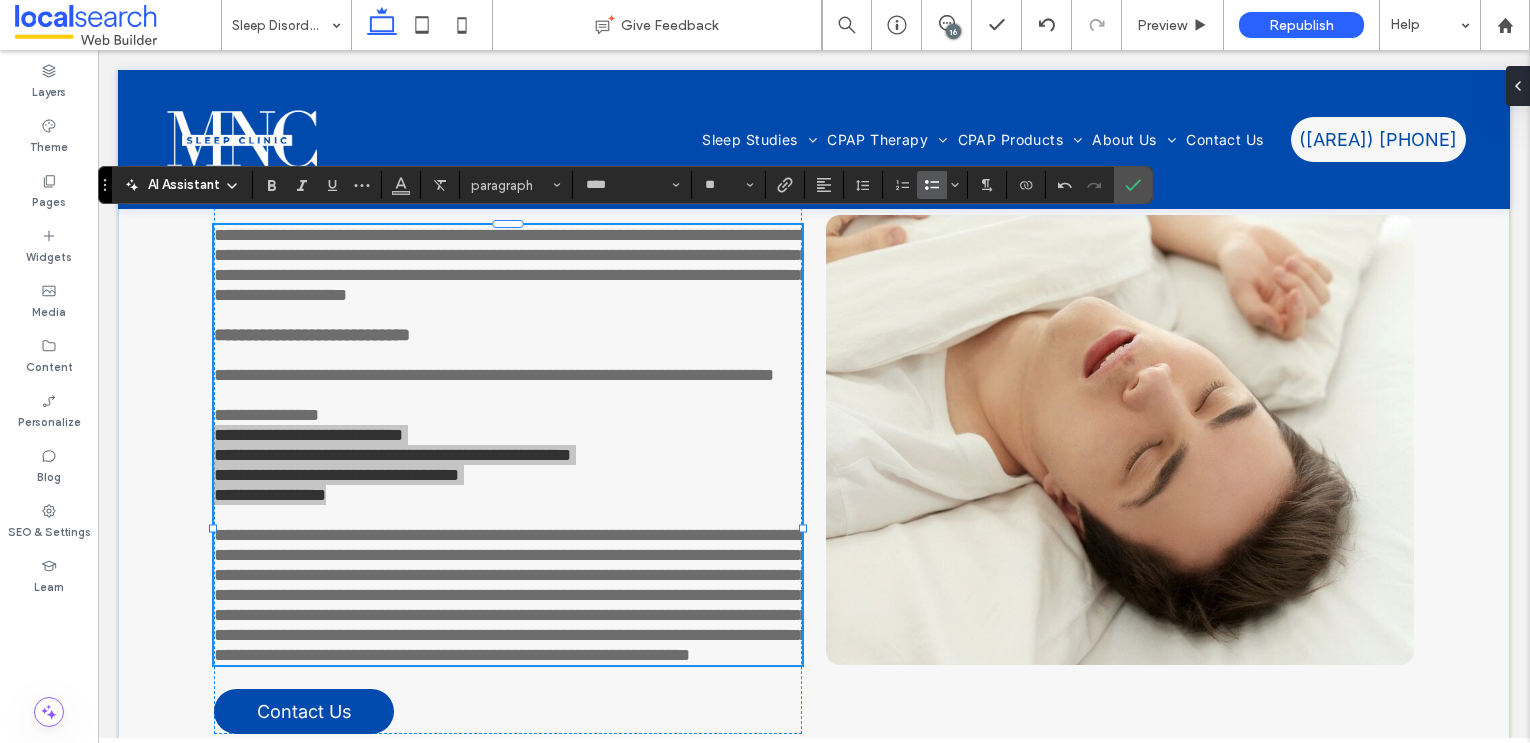 click 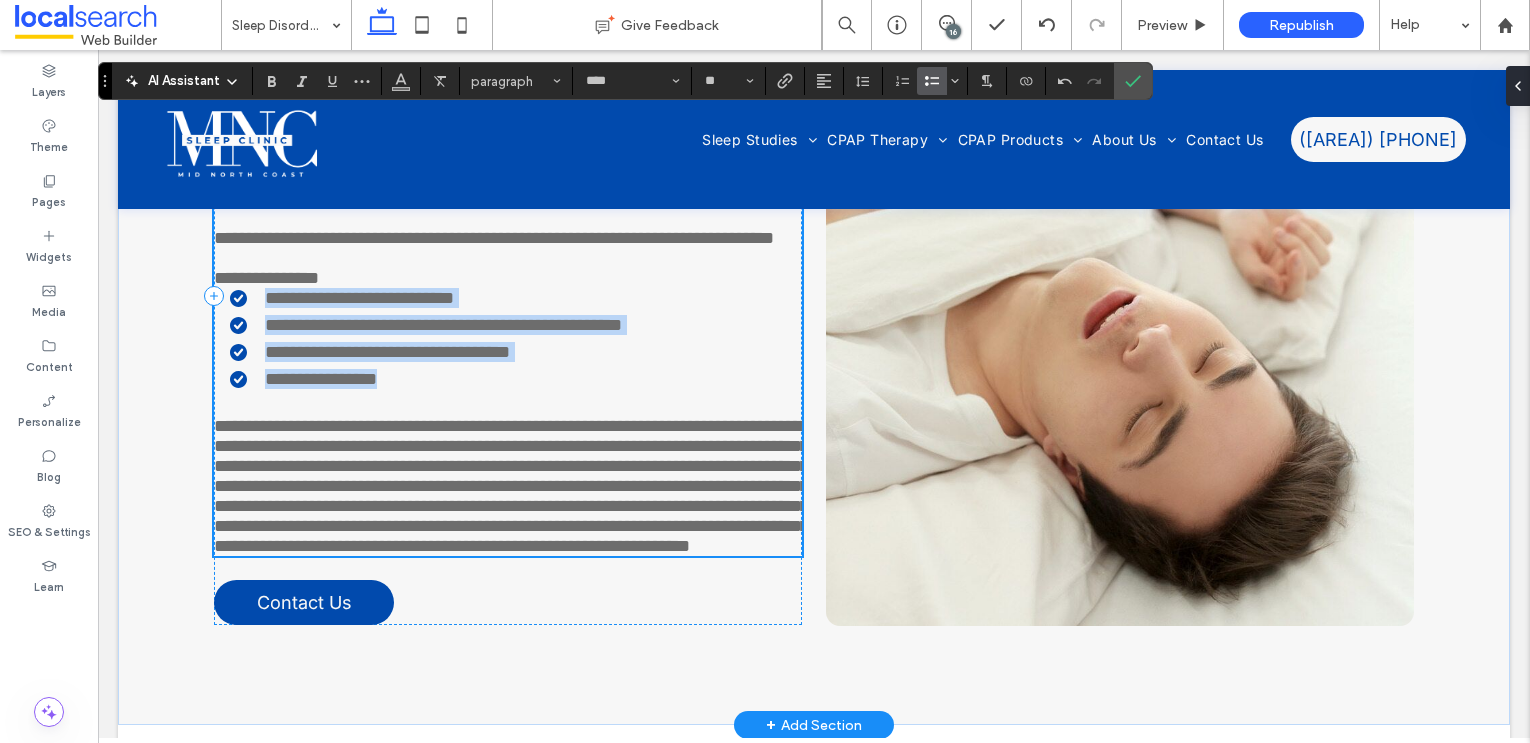 scroll, scrollTop: 3055, scrollLeft: 0, axis: vertical 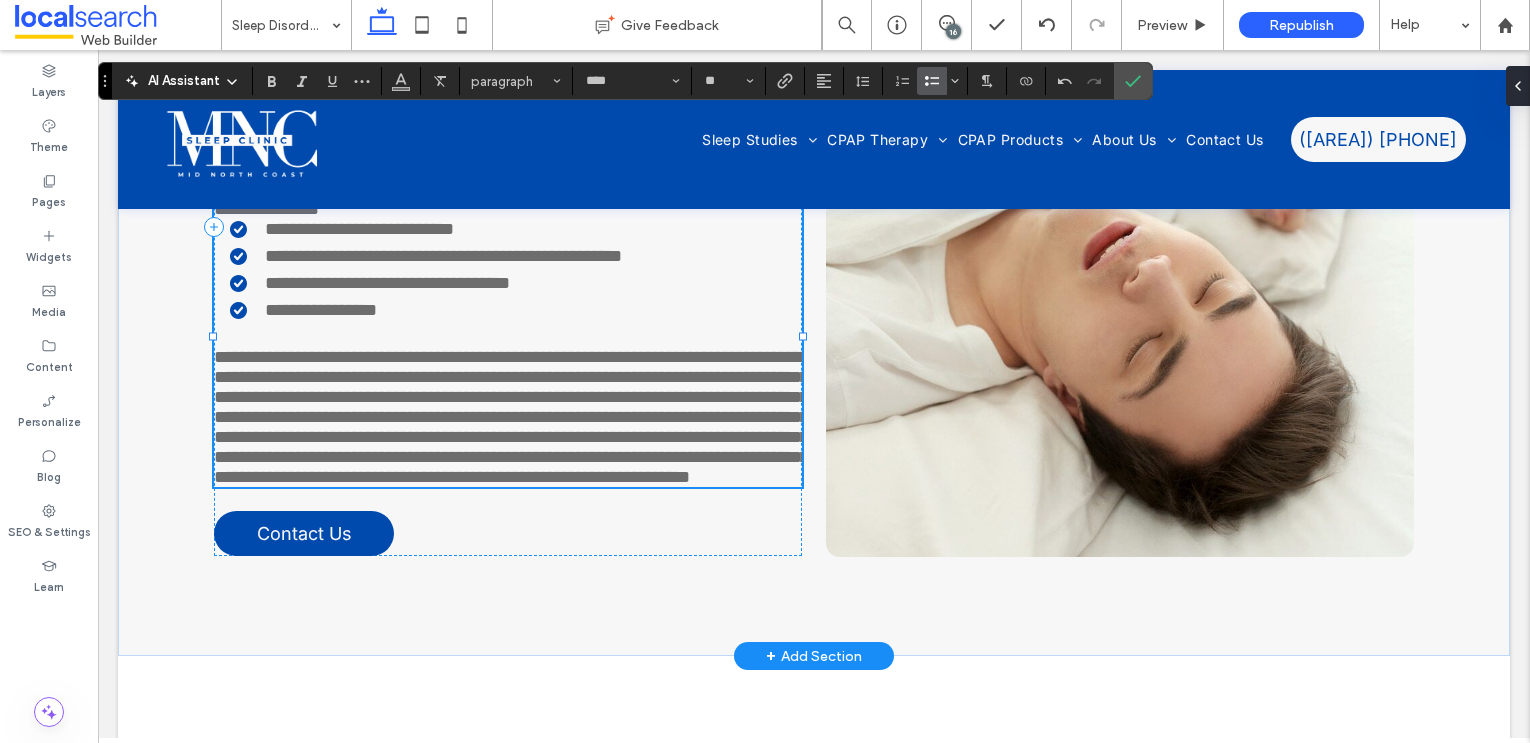 click on "**********" at bounding box center [511, 417] 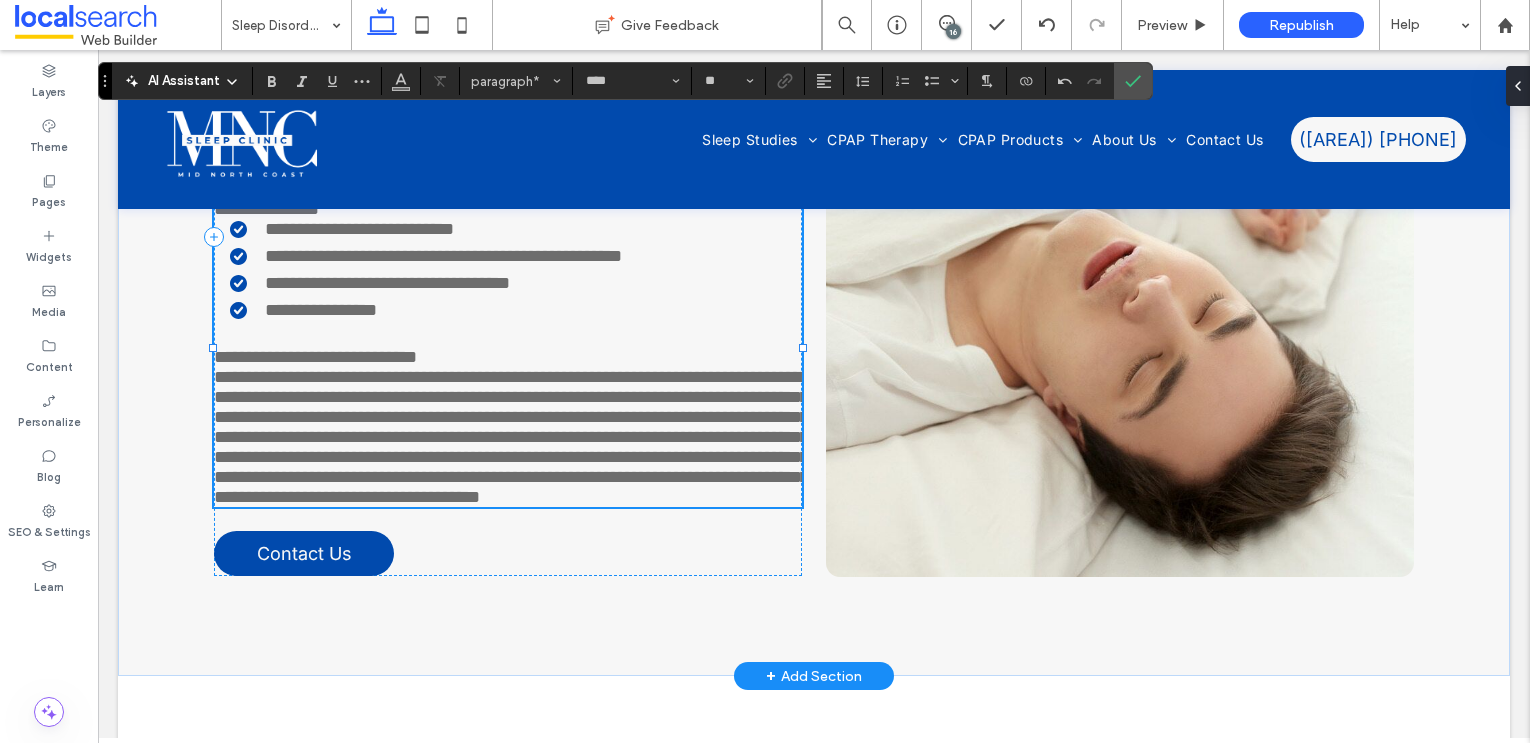 click on "**********" at bounding box center [511, 437] 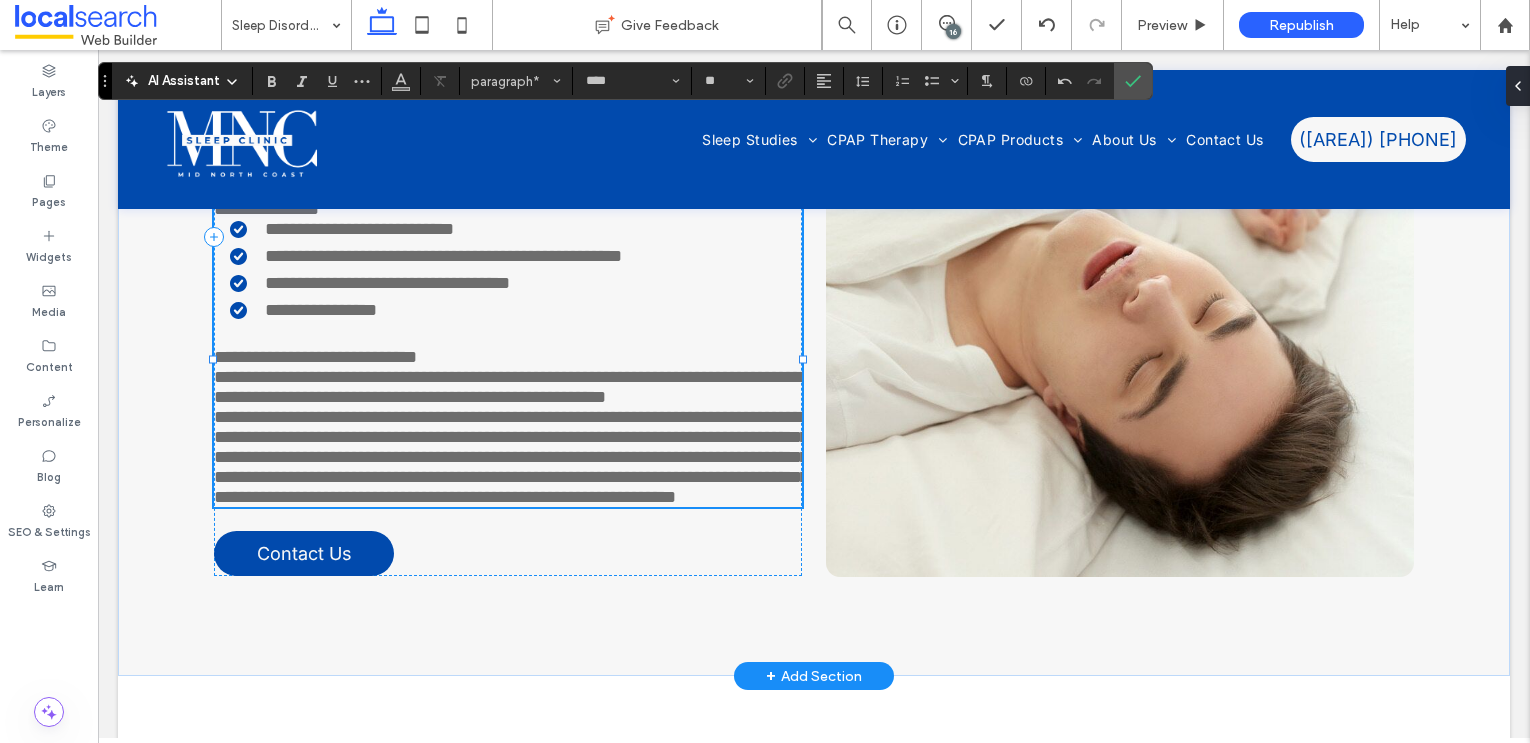 click on "**********" at bounding box center (511, 457) 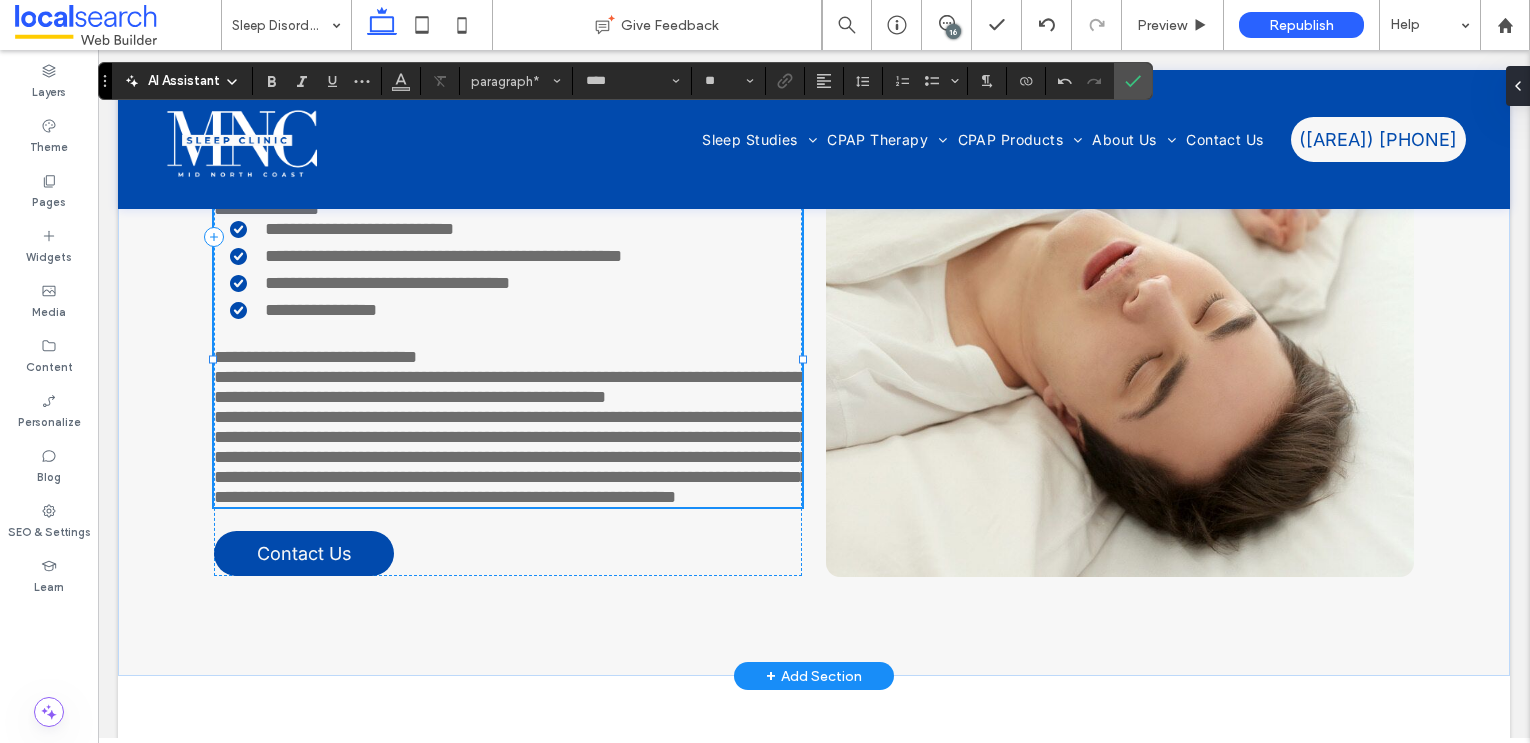 click on "**********" at bounding box center [508, 387] 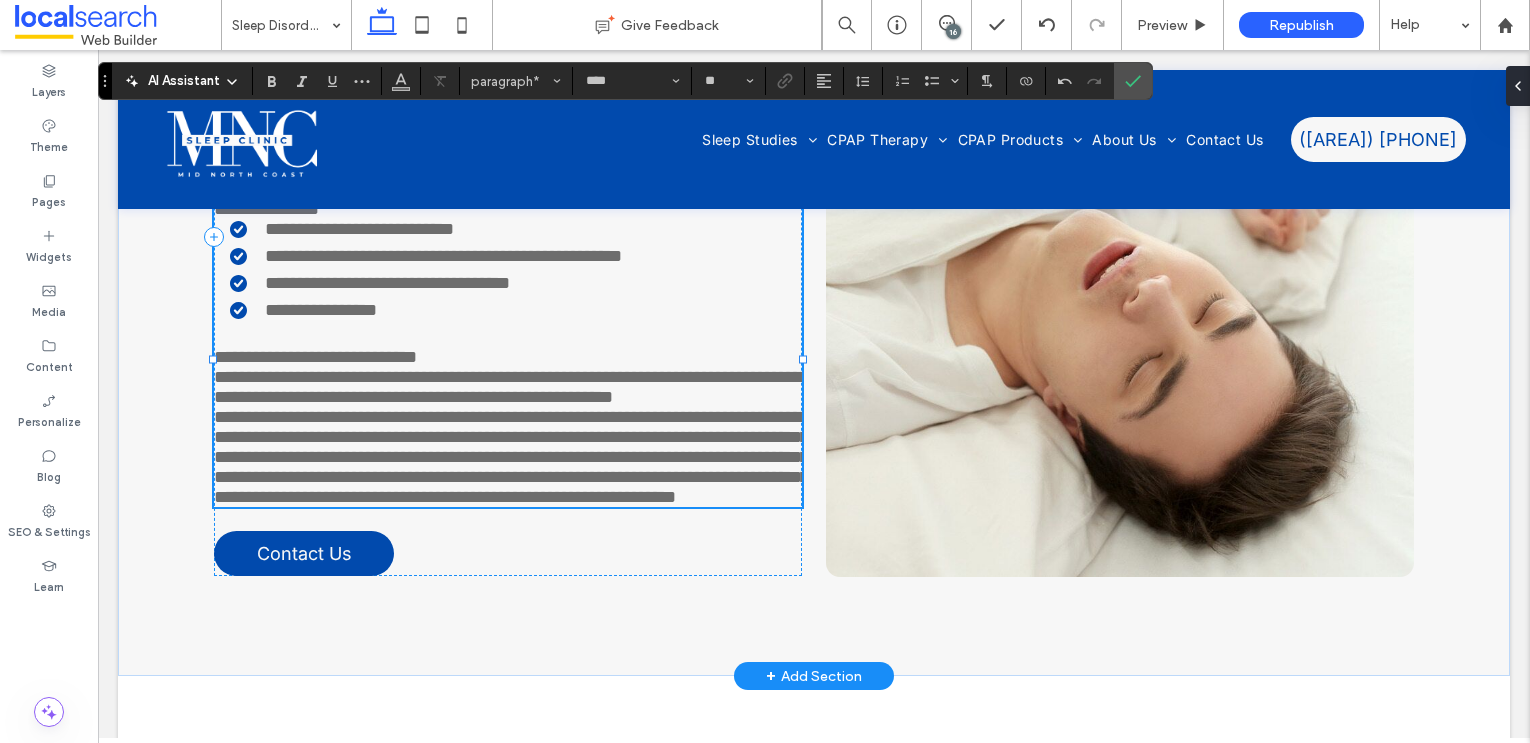 click on "**********" at bounding box center (511, 457) 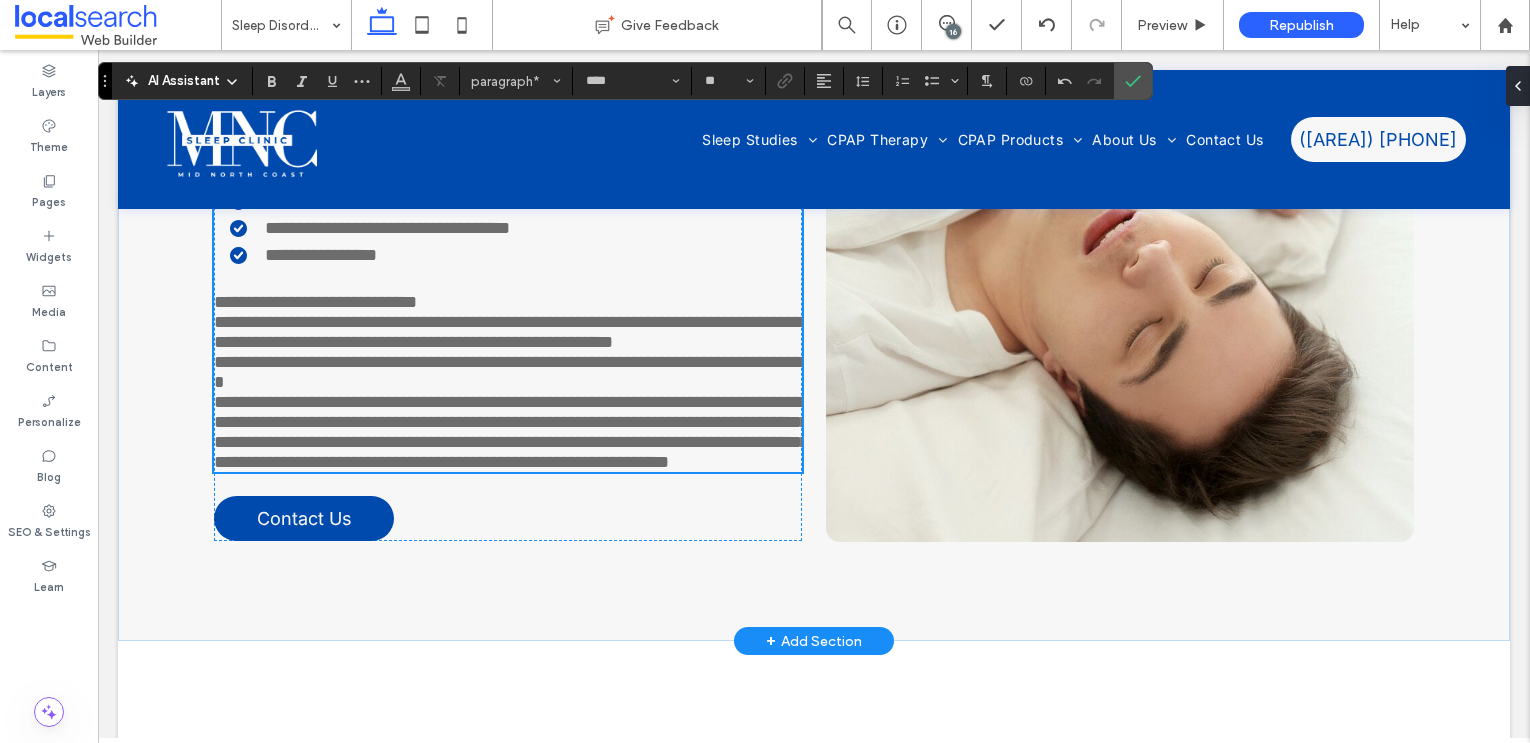scroll, scrollTop: 3118, scrollLeft: 0, axis: vertical 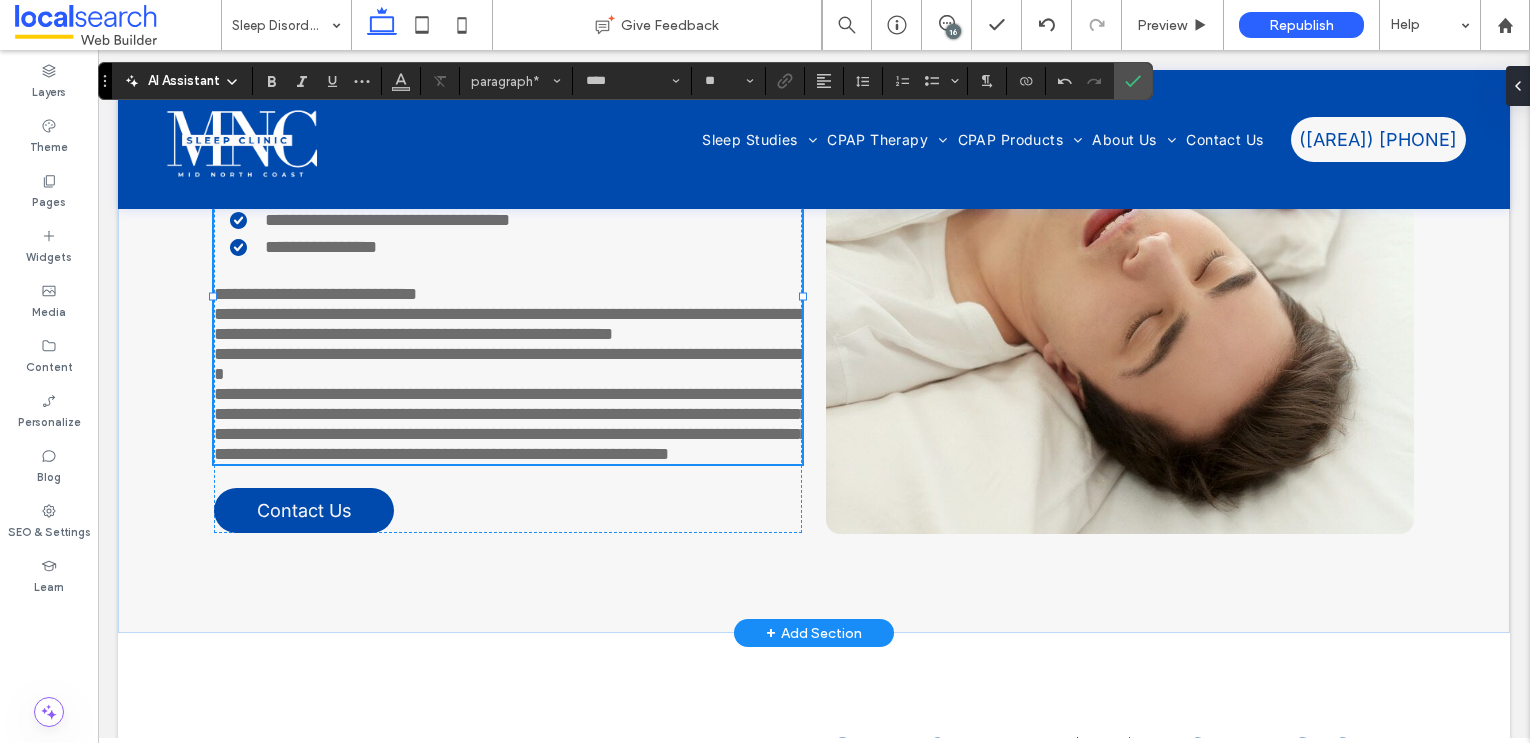 click on "**********" at bounding box center [511, 424] 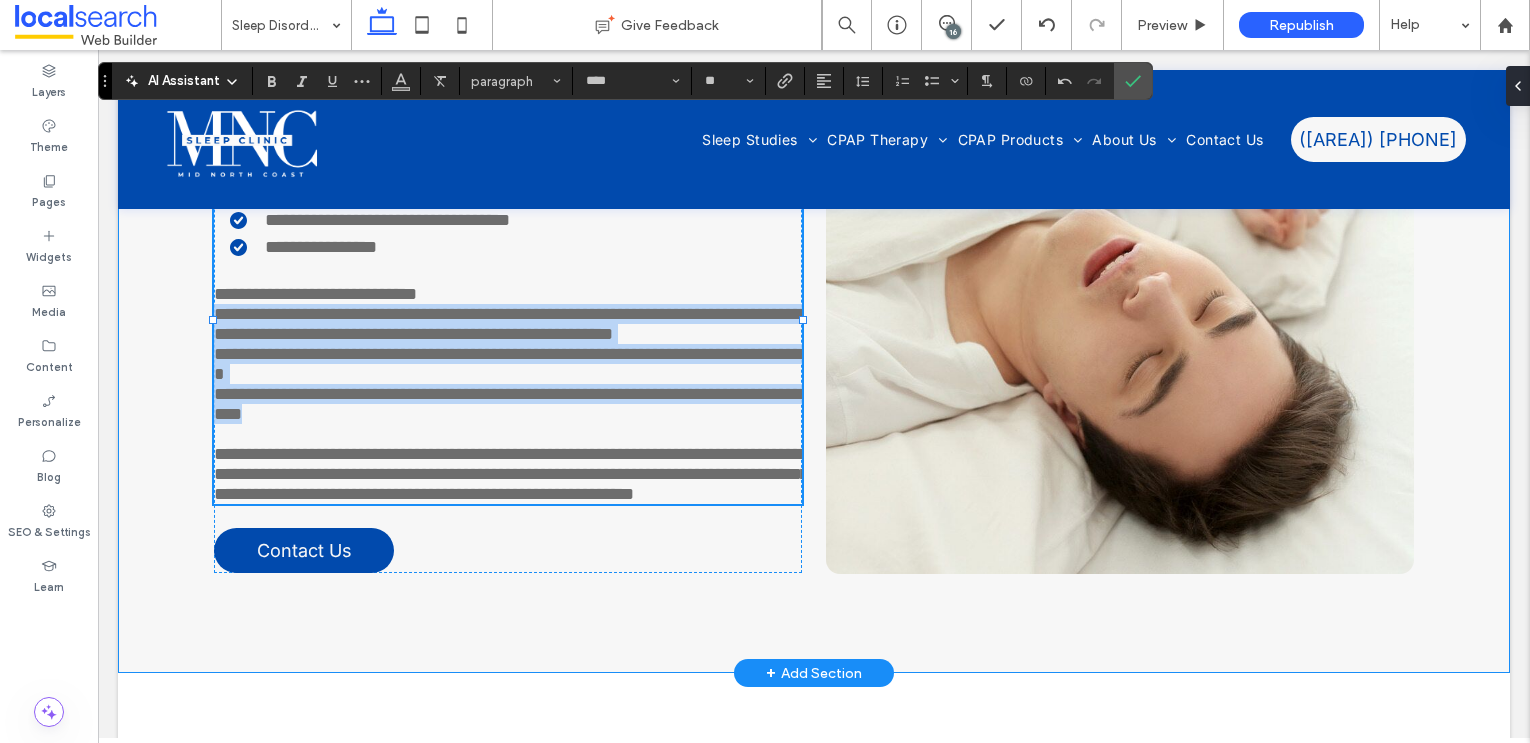 drag, startPoint x: 461, startPoint y: 553, endPoint x: 193, endPoint y: 413, distance: 302.364 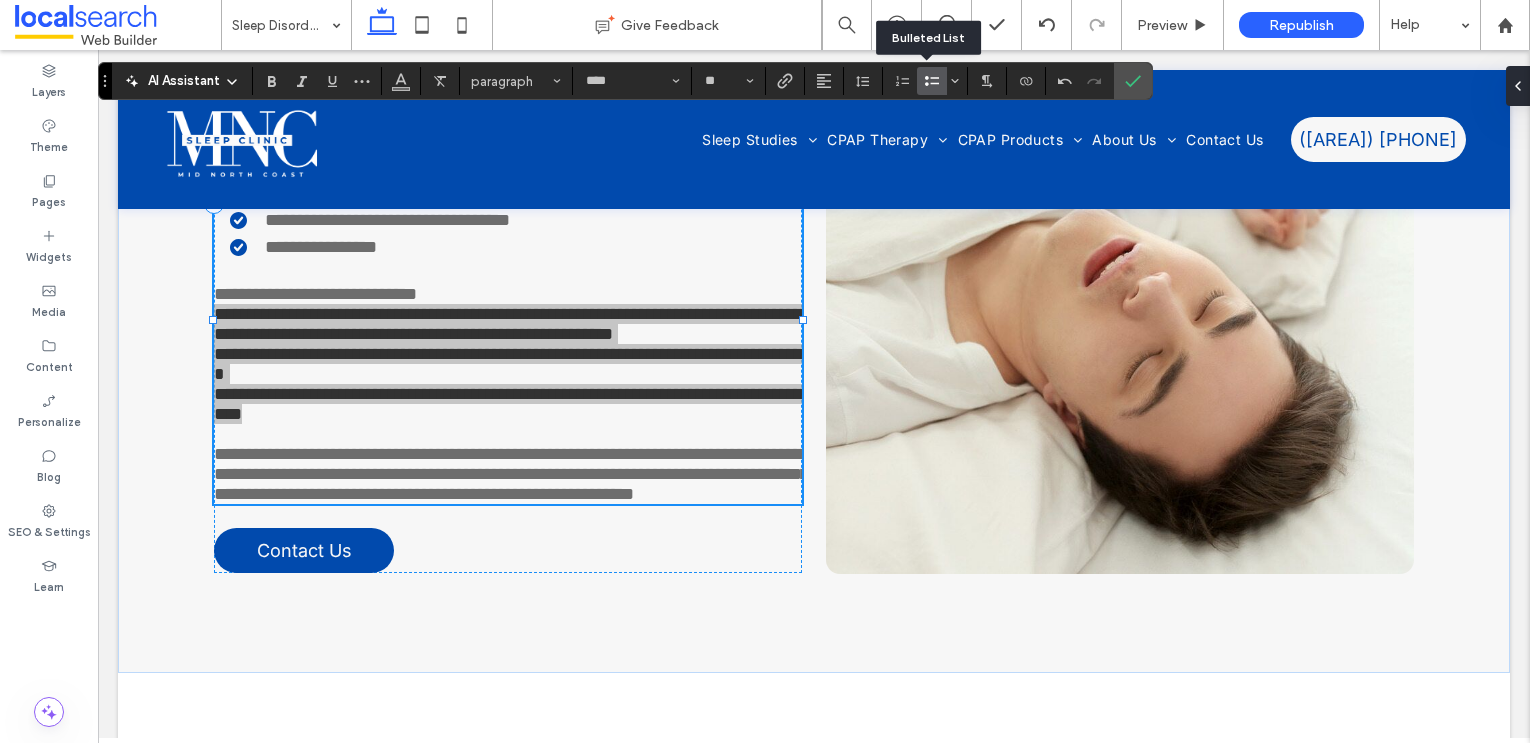 click 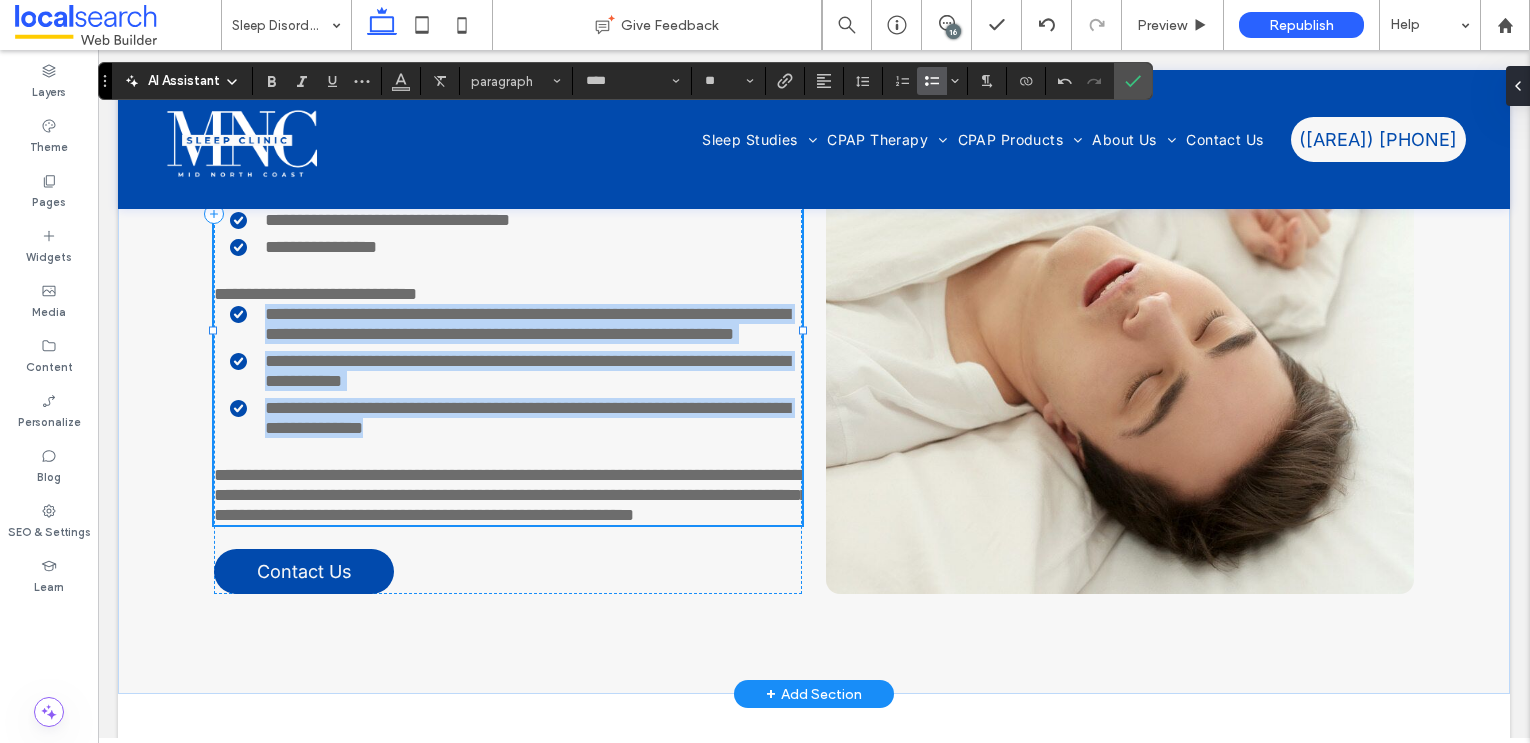 click on "**********" at bounding box center [516, 418] 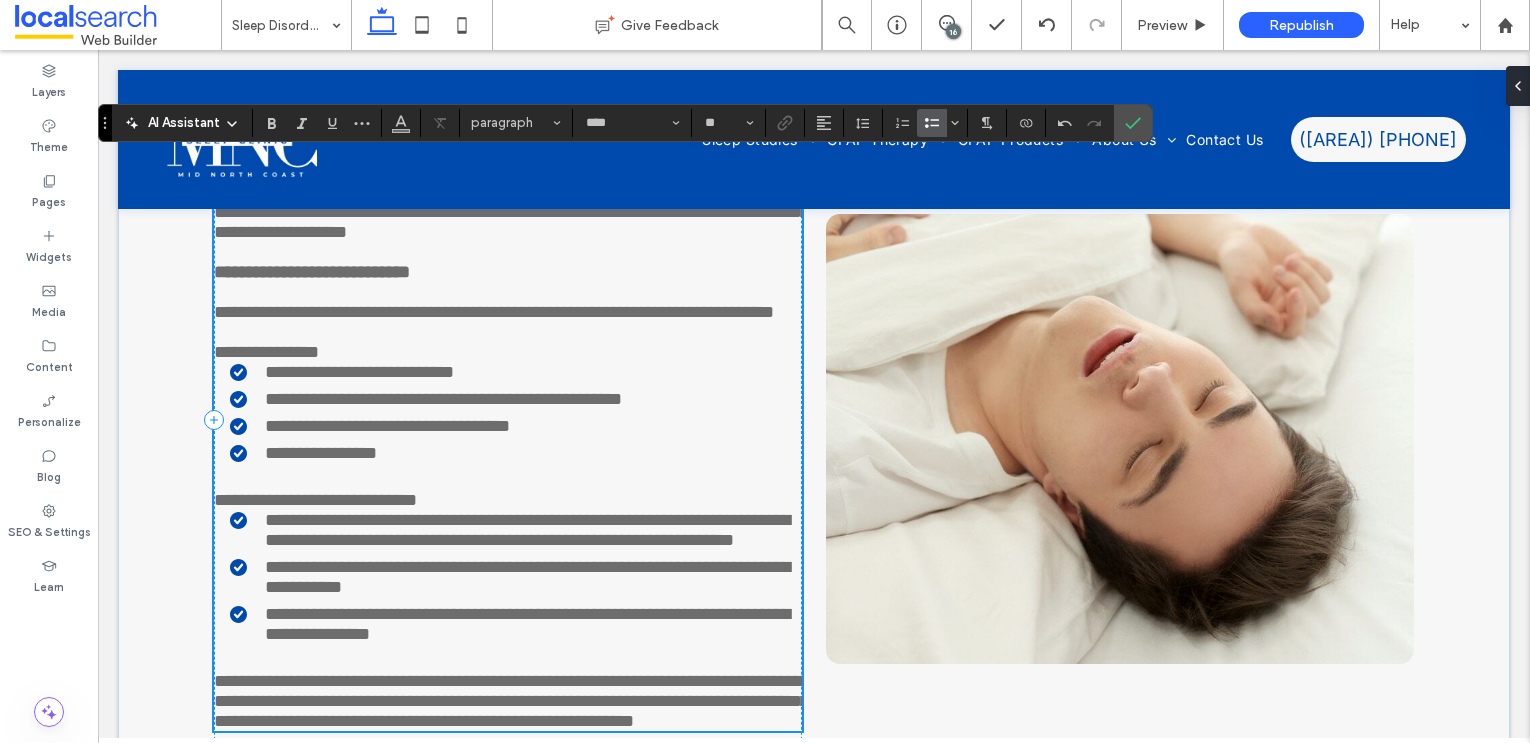 scroll, scrollTop: 2910, scrollLeft: 0, axis: vertical 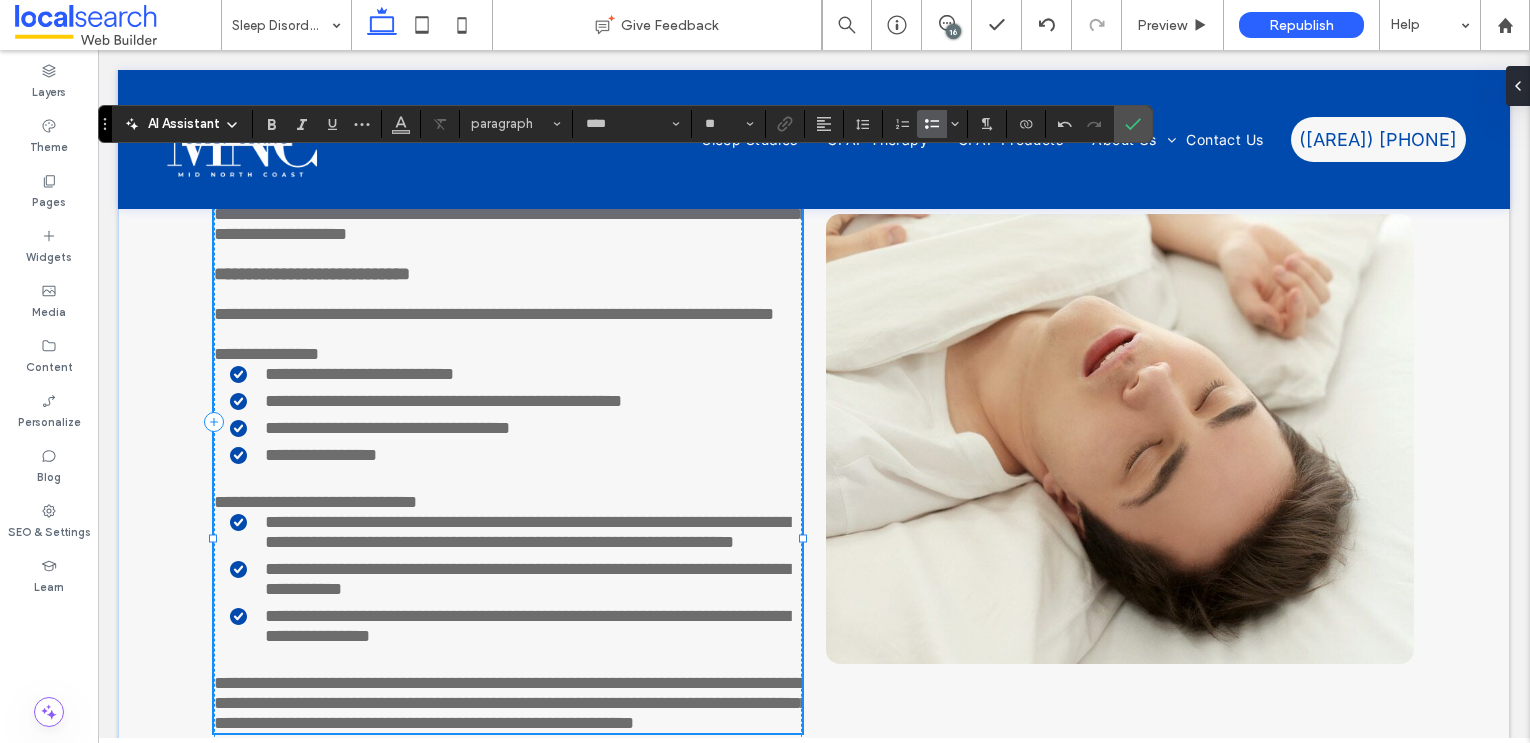 click on "**********" at bounding box center (508, 354) 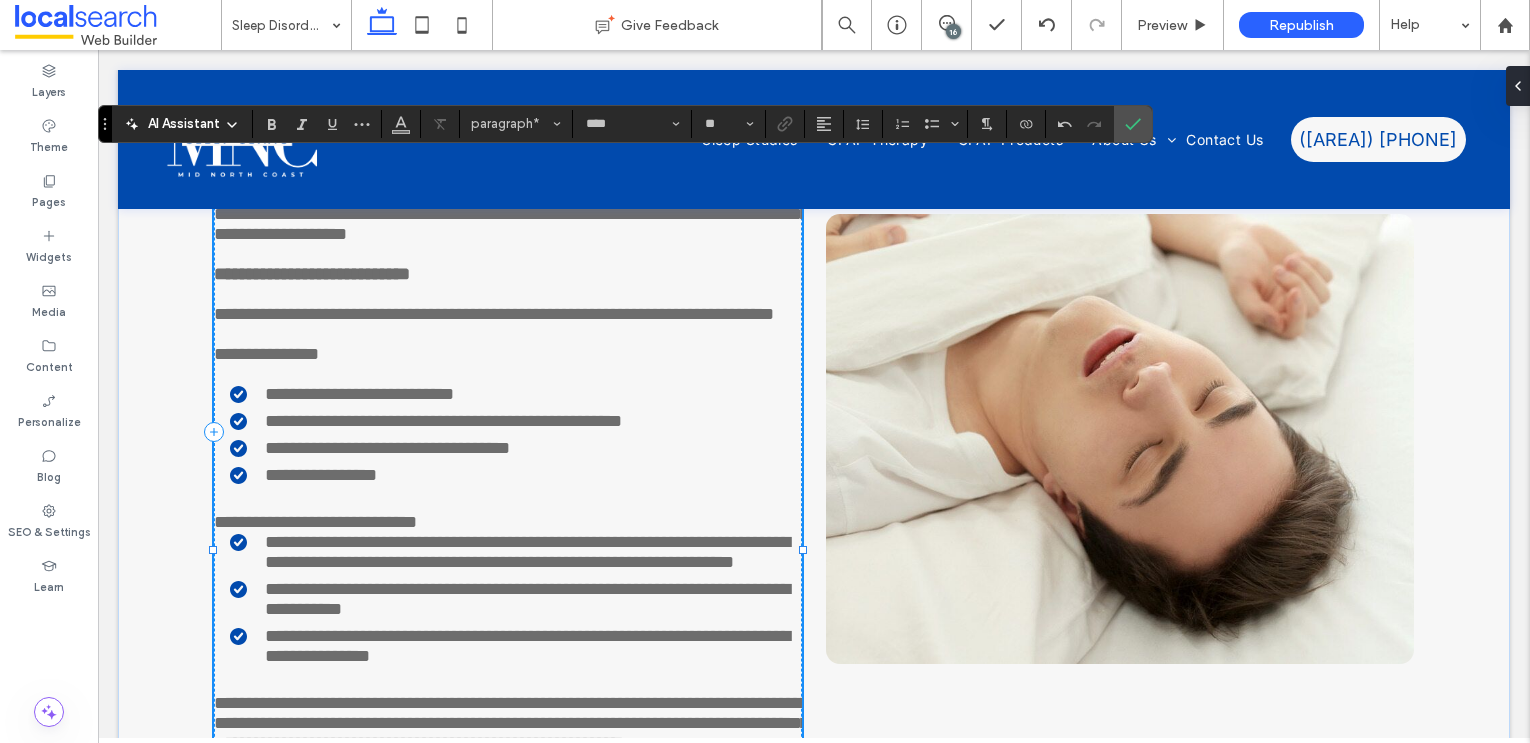 click on "**********" at bounding box center (508, 522) 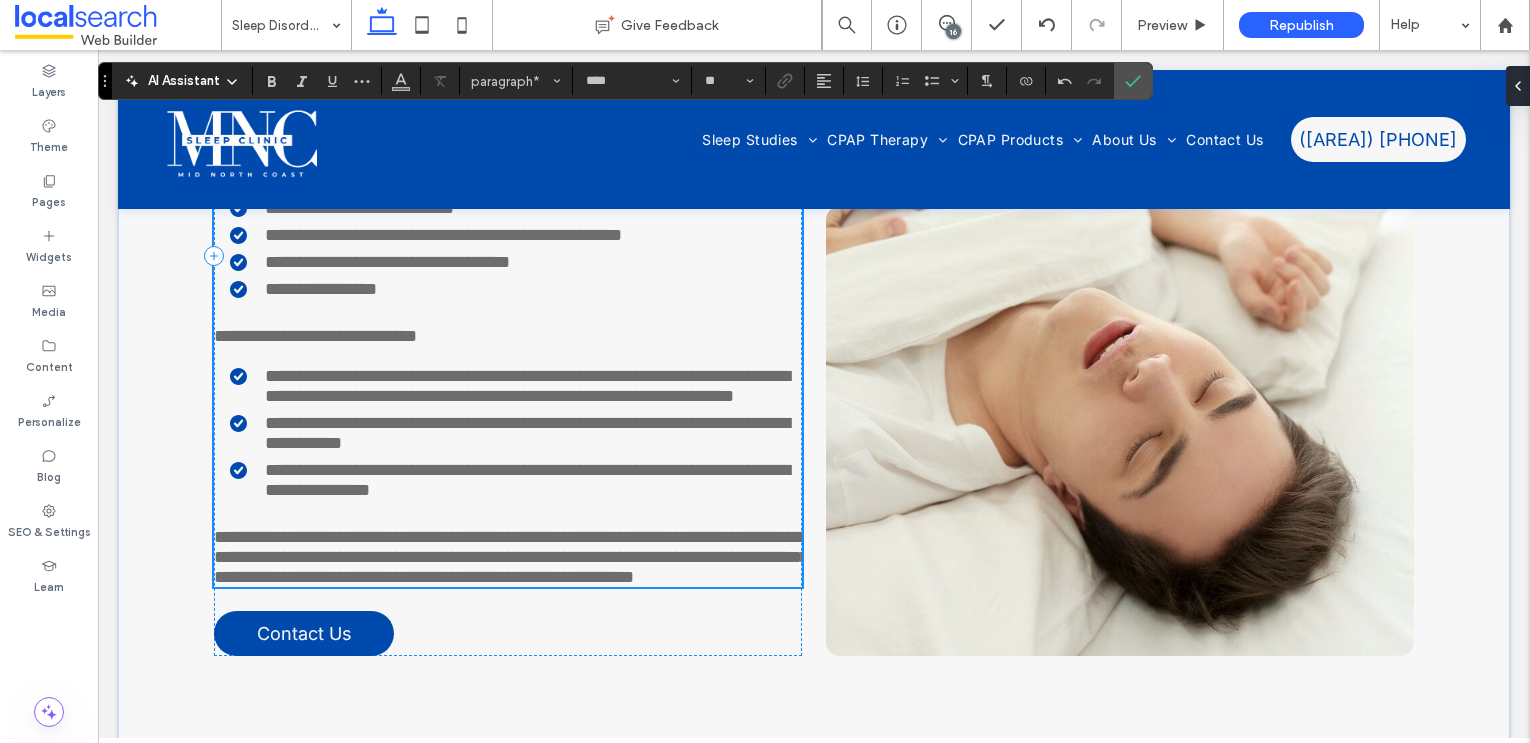 scroll, scrollTop: 3108, scrollLeft: 0, axis: vertical 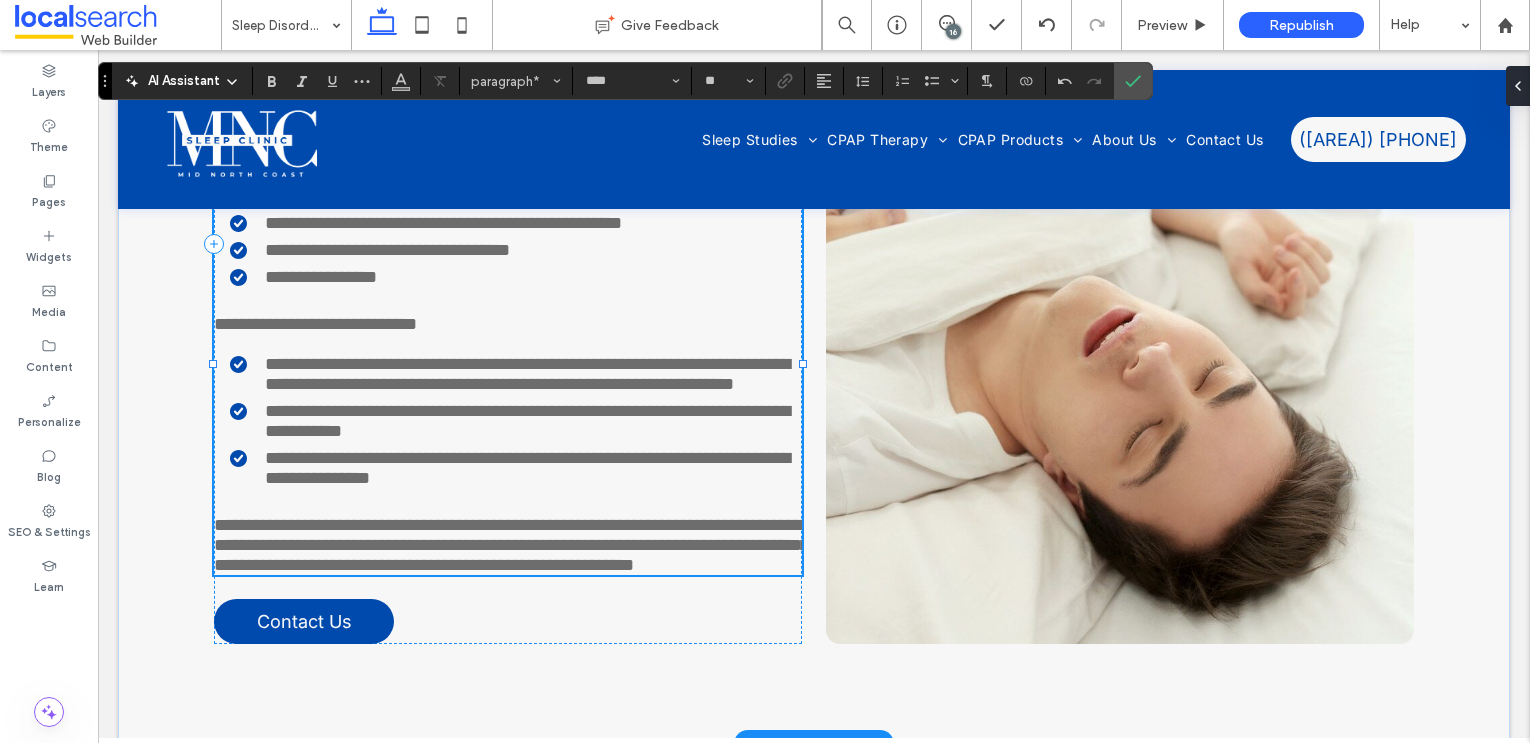 click on "**********" at bounding box center [511, 545] 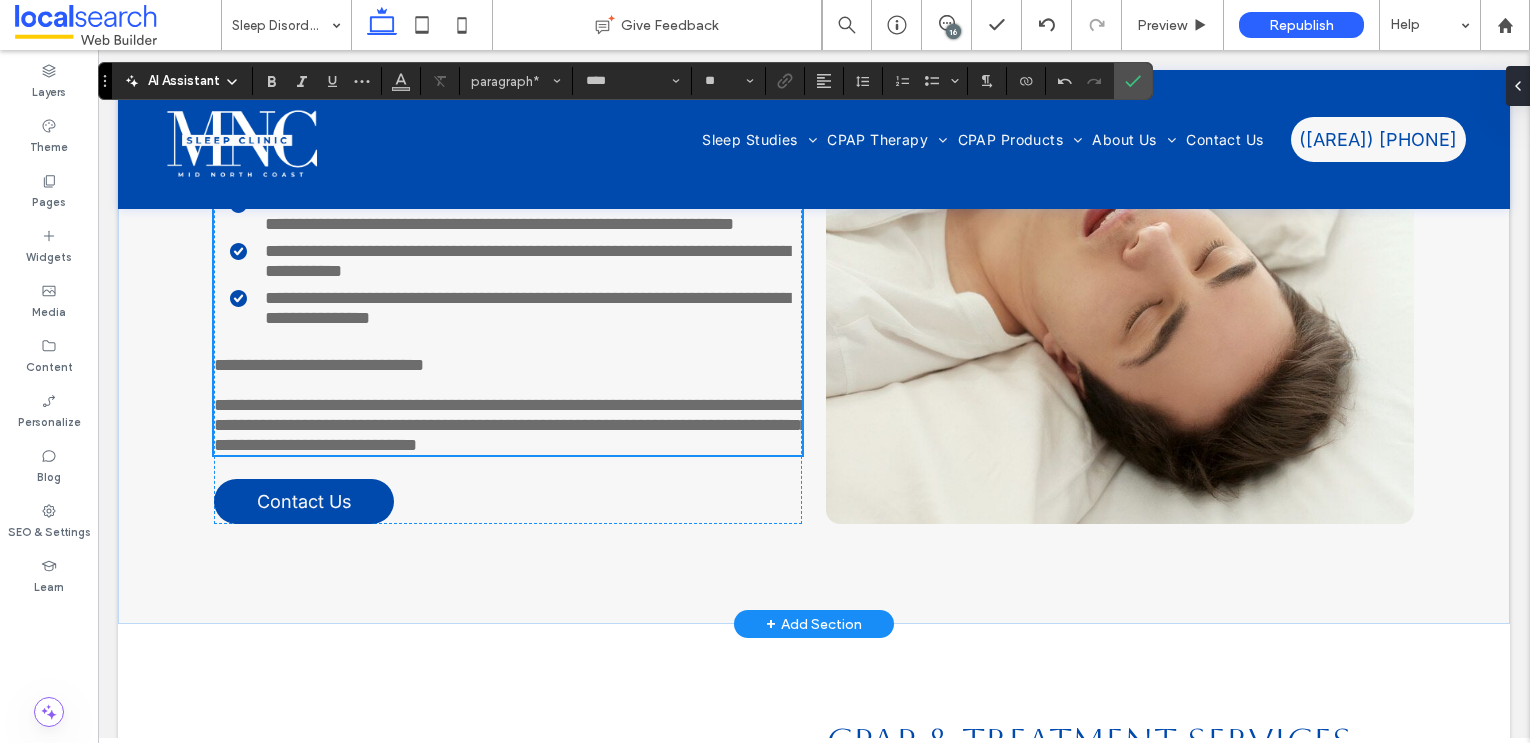 scroll, scrollTop: 3271, scrollLeft: 0, axis: vertical 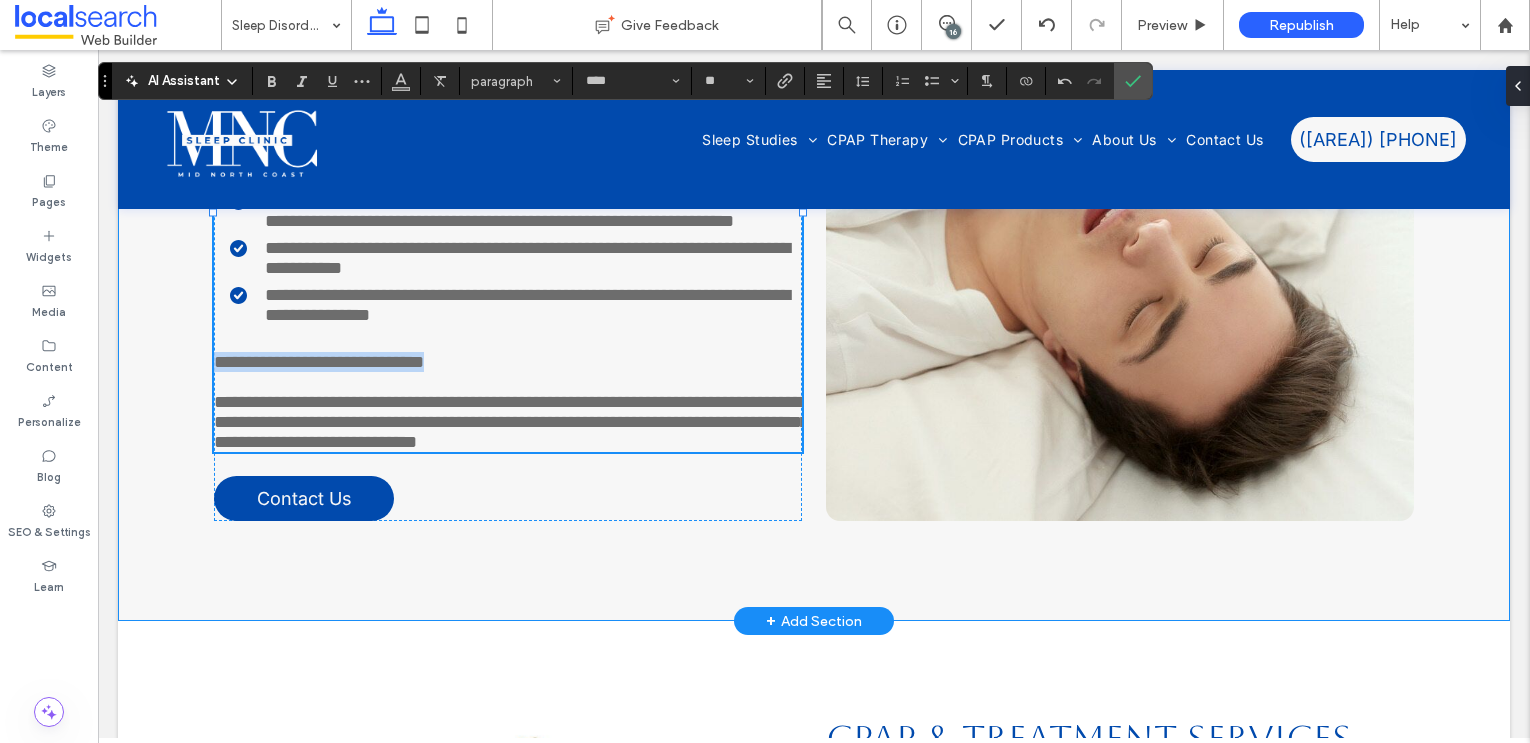 drag, startPoint x: 504, startPoint y: 506, endPoint x: 181, endPoint y: 515, distance: 323.12537 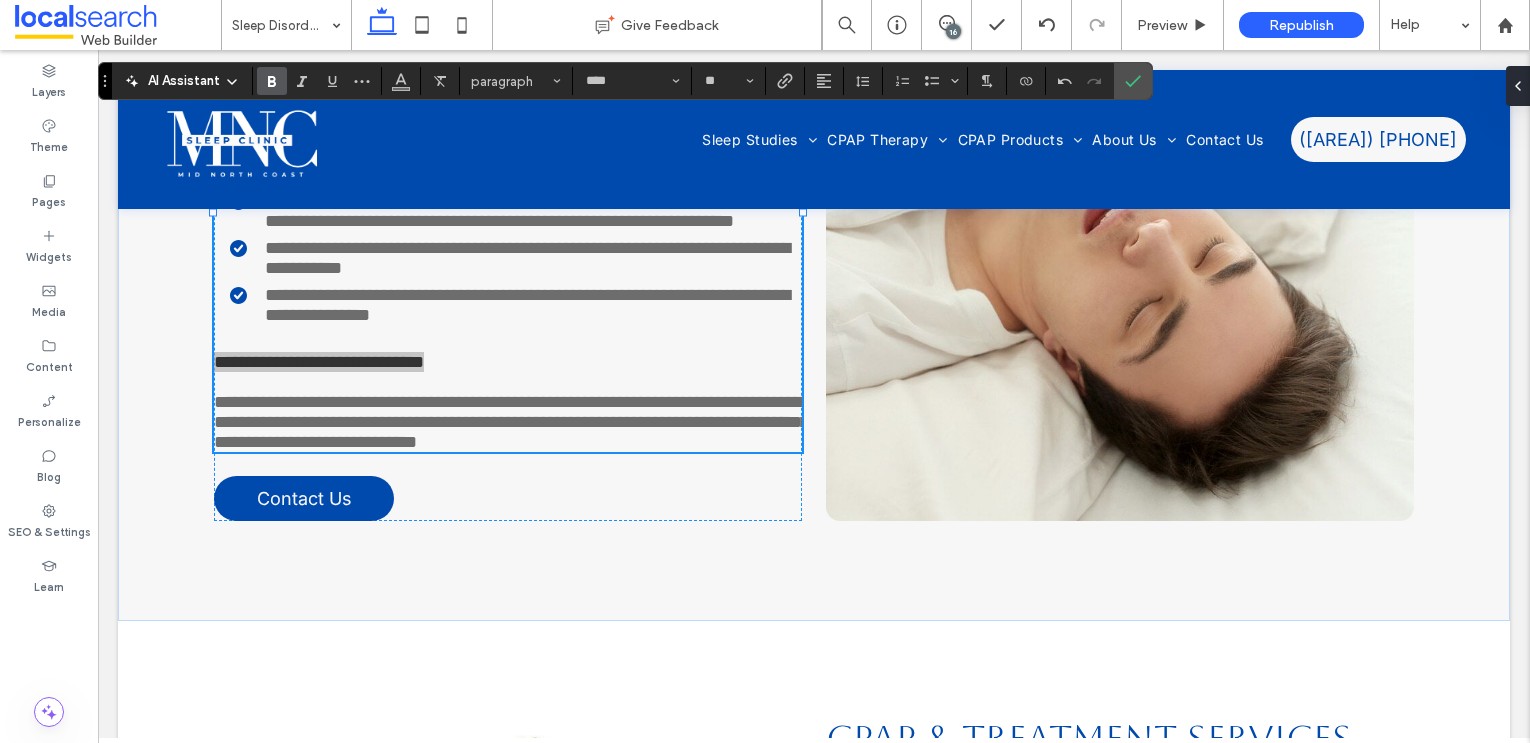 click at bounding box center (272, 81) 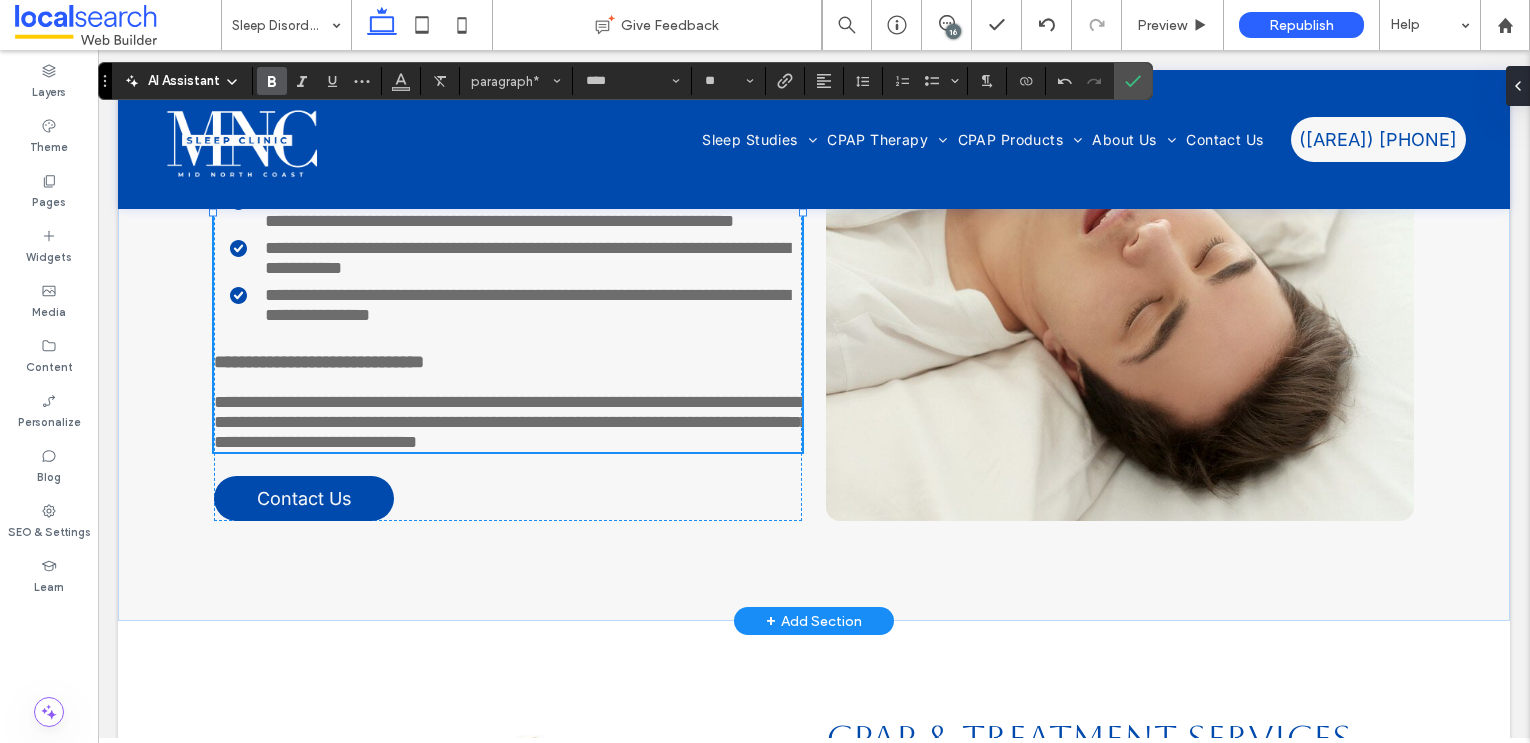 click on "**********" at bounding box center [511, 422] 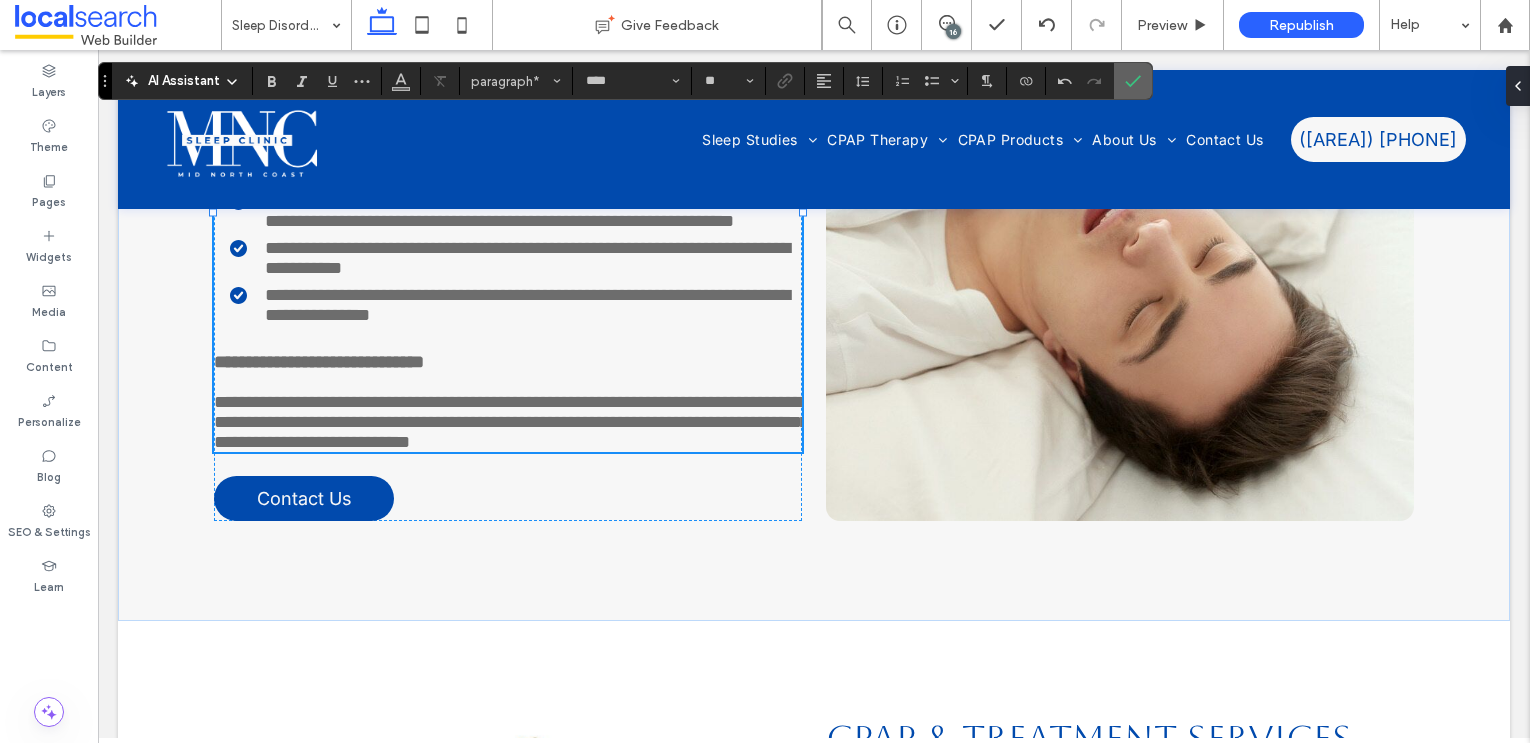 click 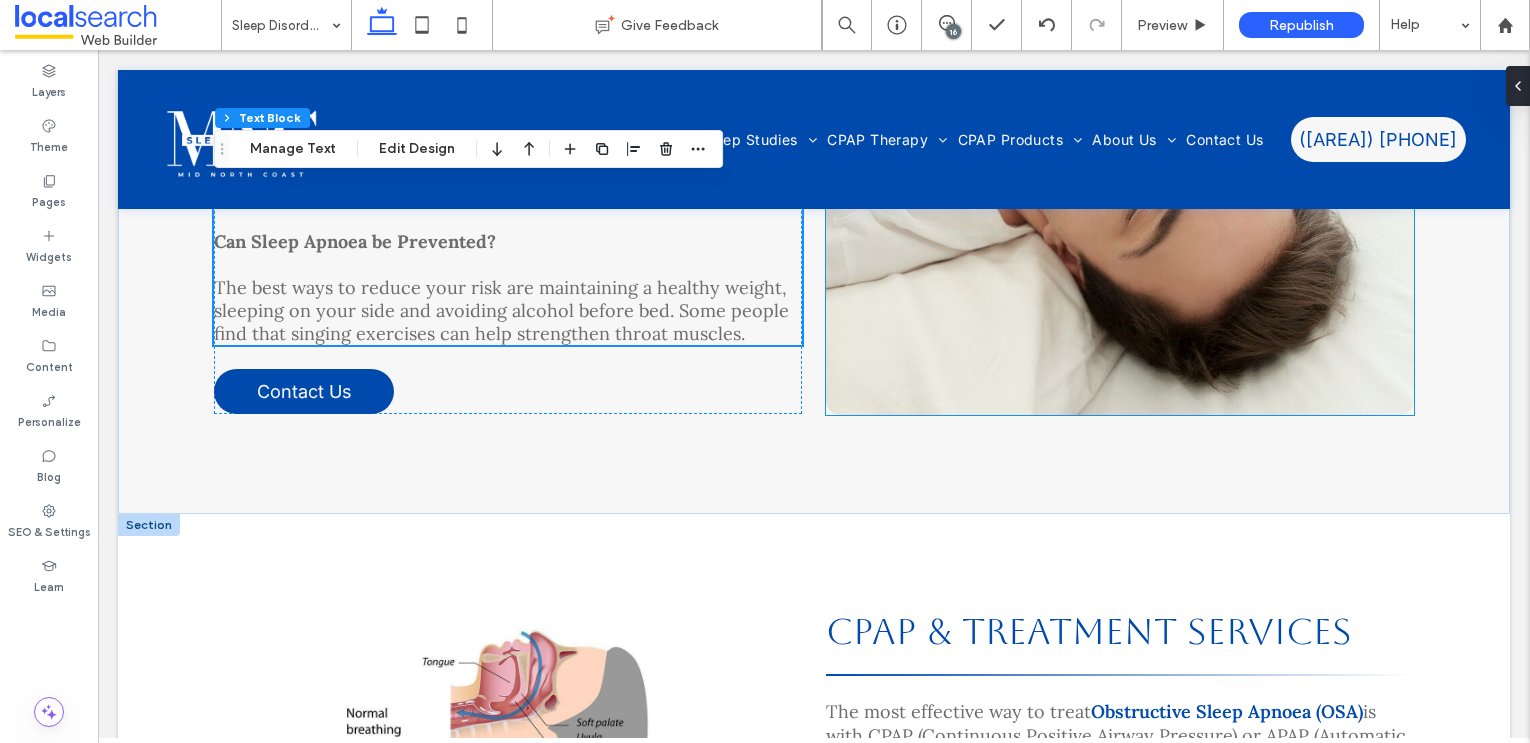 scroll, scrollTop: 3545, scrollLeft: 0, axis: vertical 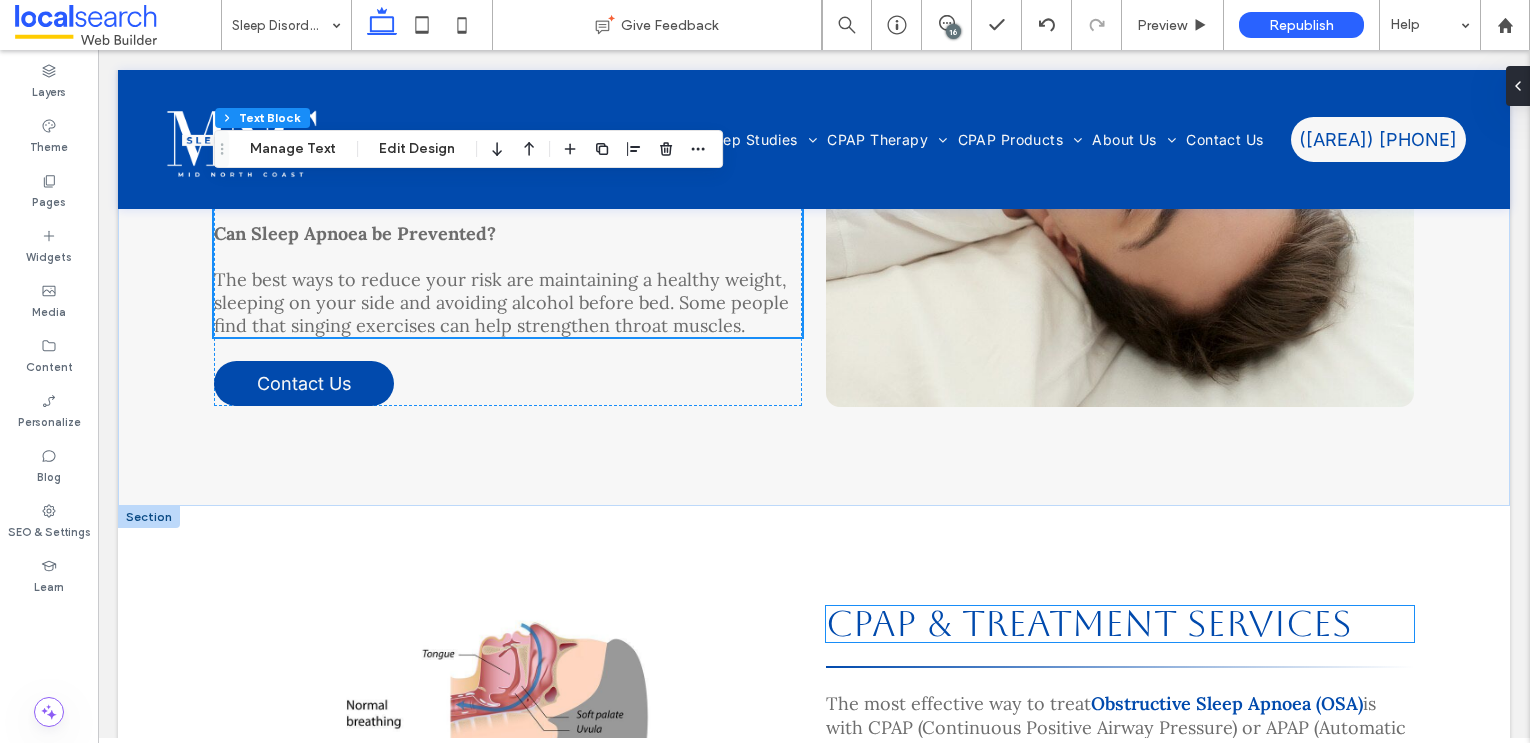 click on "CPAP & Treatment Services" at bounding box center (1089, 623) 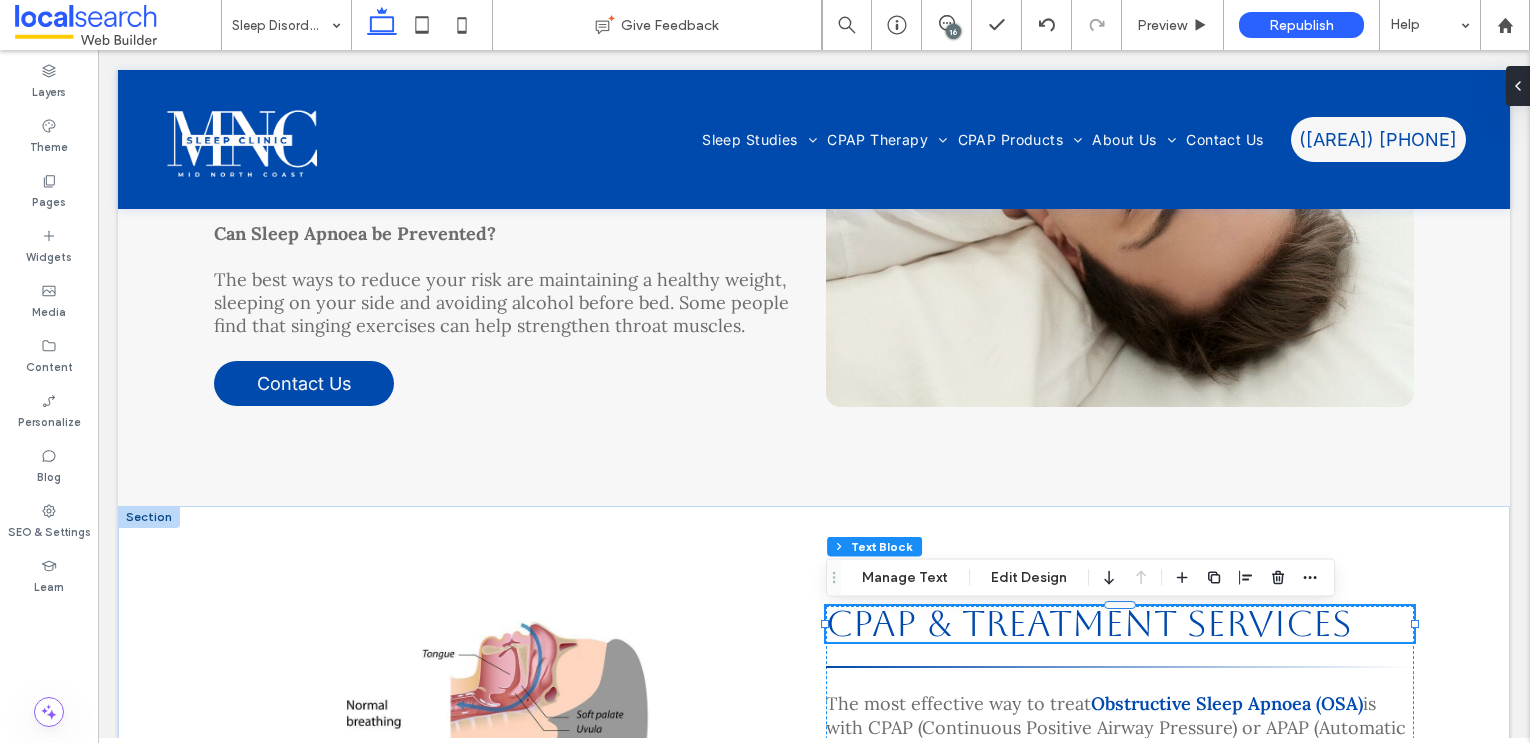 click on "CPAP & Treatment Services" at bounding box center (1089, 623) 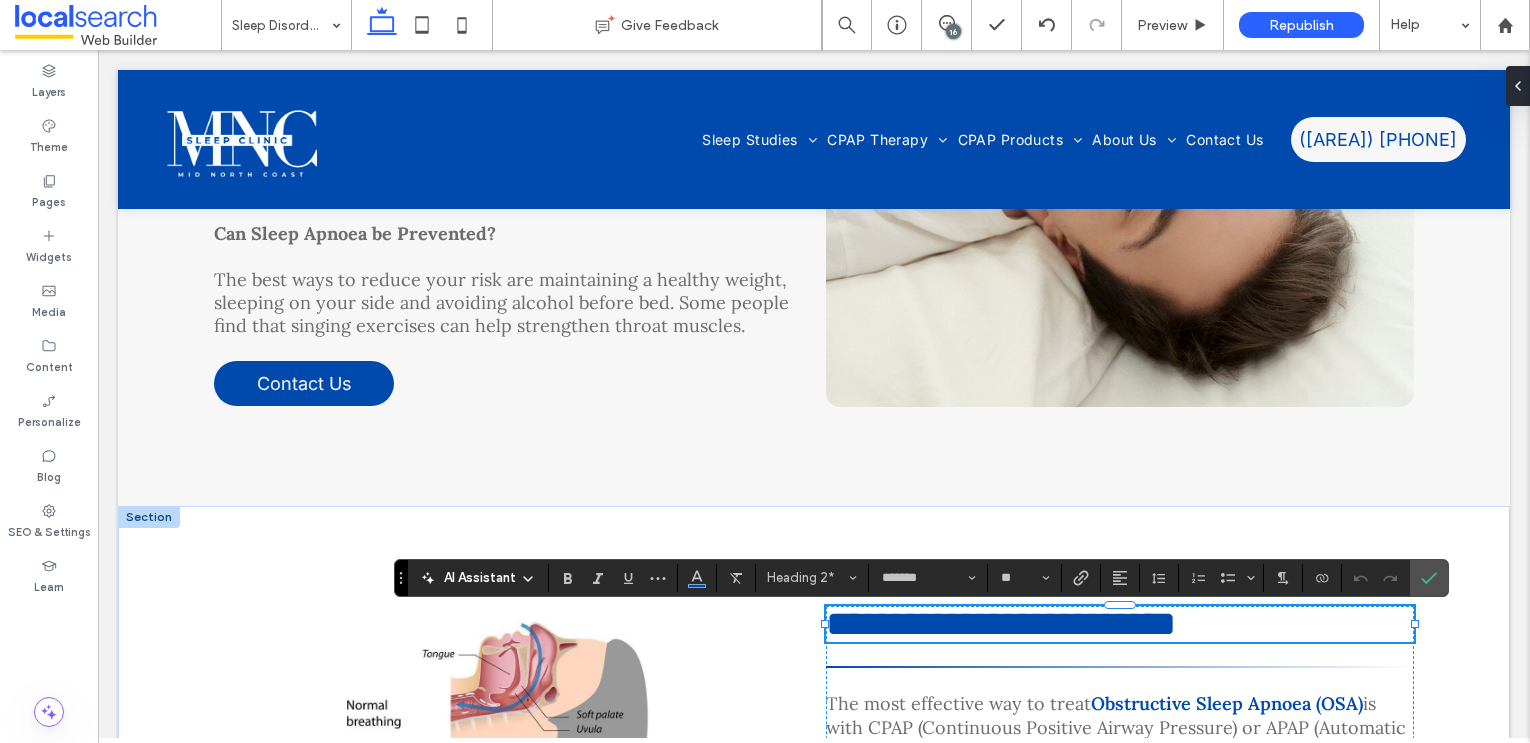 type 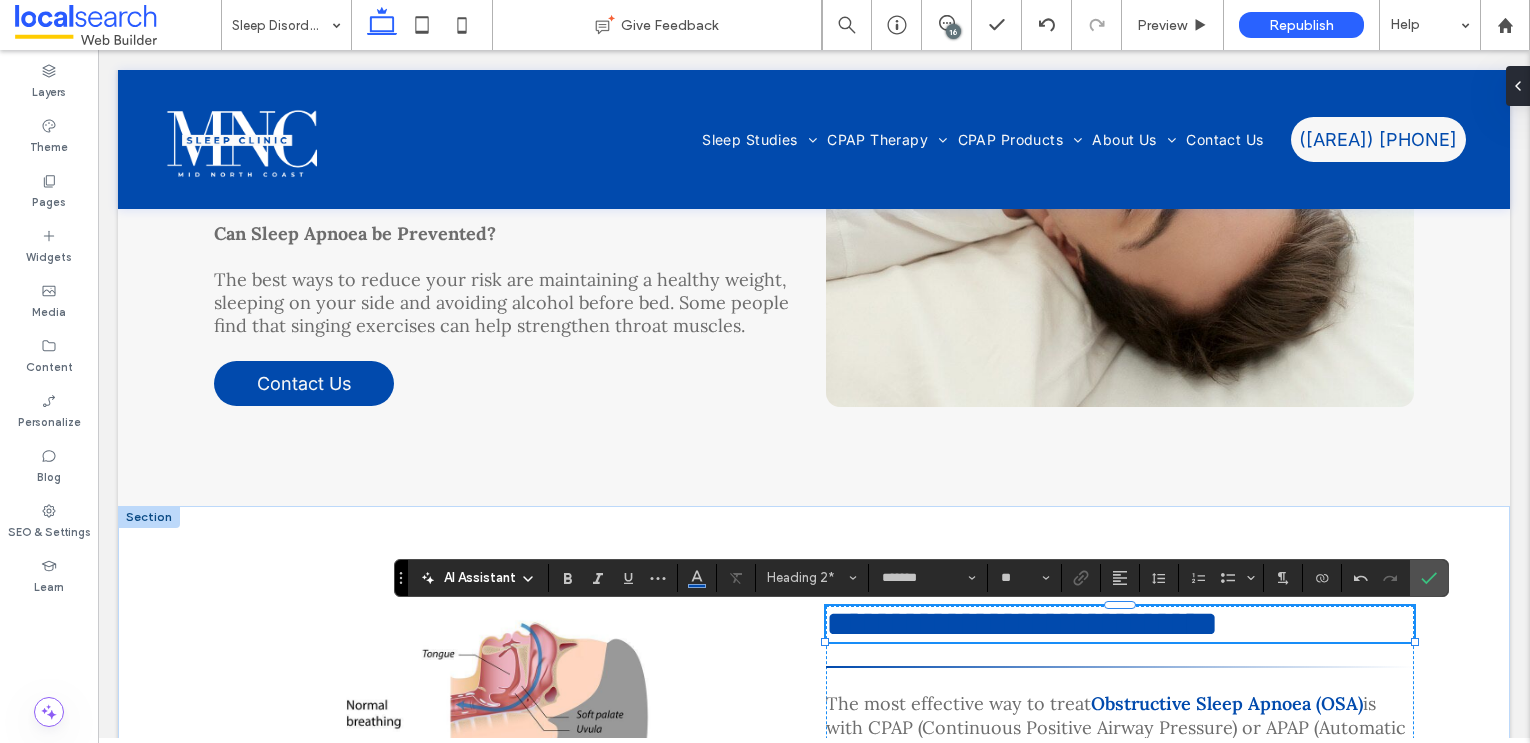 scroll, scrollTop: 2, scrollLeft: 0, axis: vertical 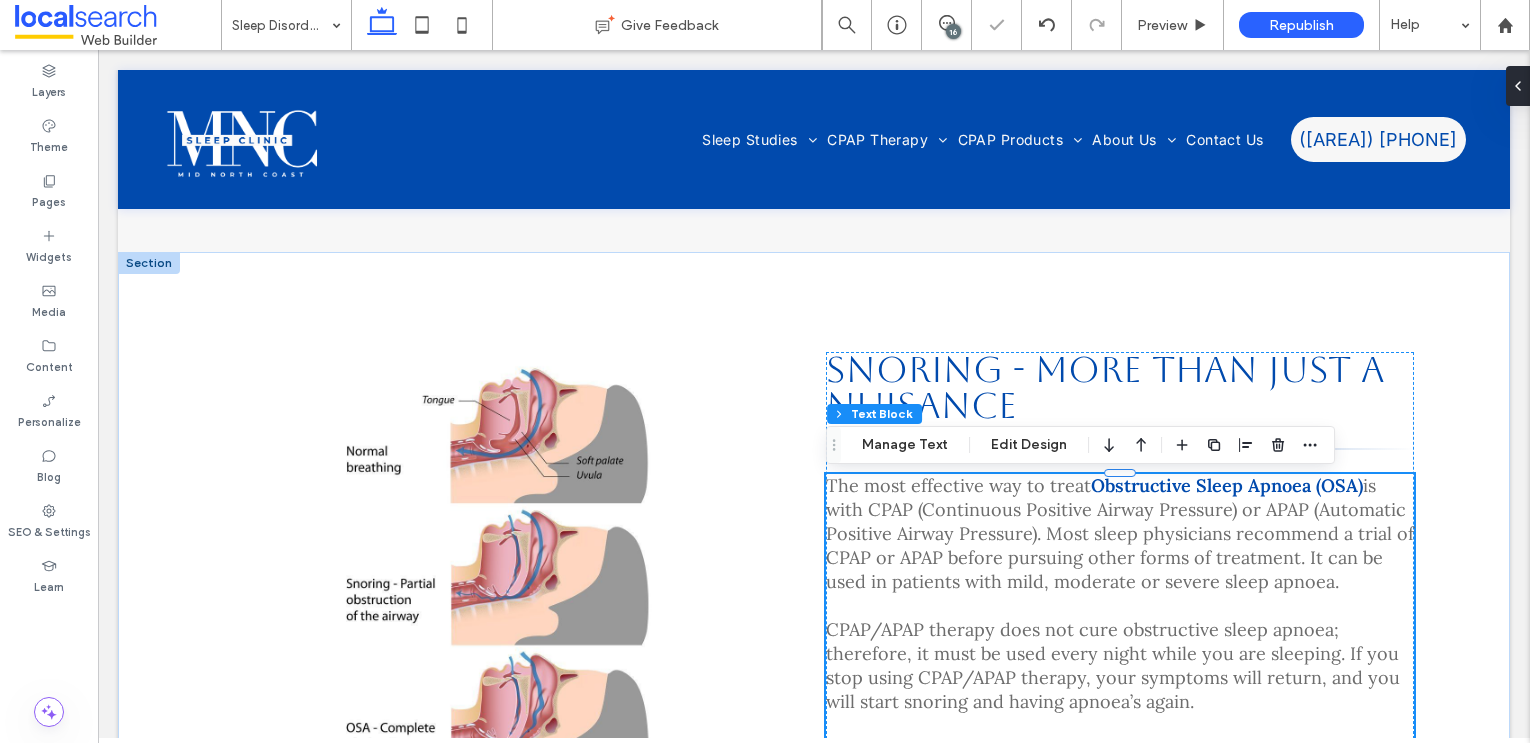 click on "is with CPAP (Continuous Positive Airway Pressure) or APAP (Automatic Positive Airway Pressure). Most sleep physicians recommend a trial of CPAP or APAP before pursuing other forms of treatment. It can be used in patients with mild, moderate or severe sleep apnoea." at bounding box center [1120, 533] 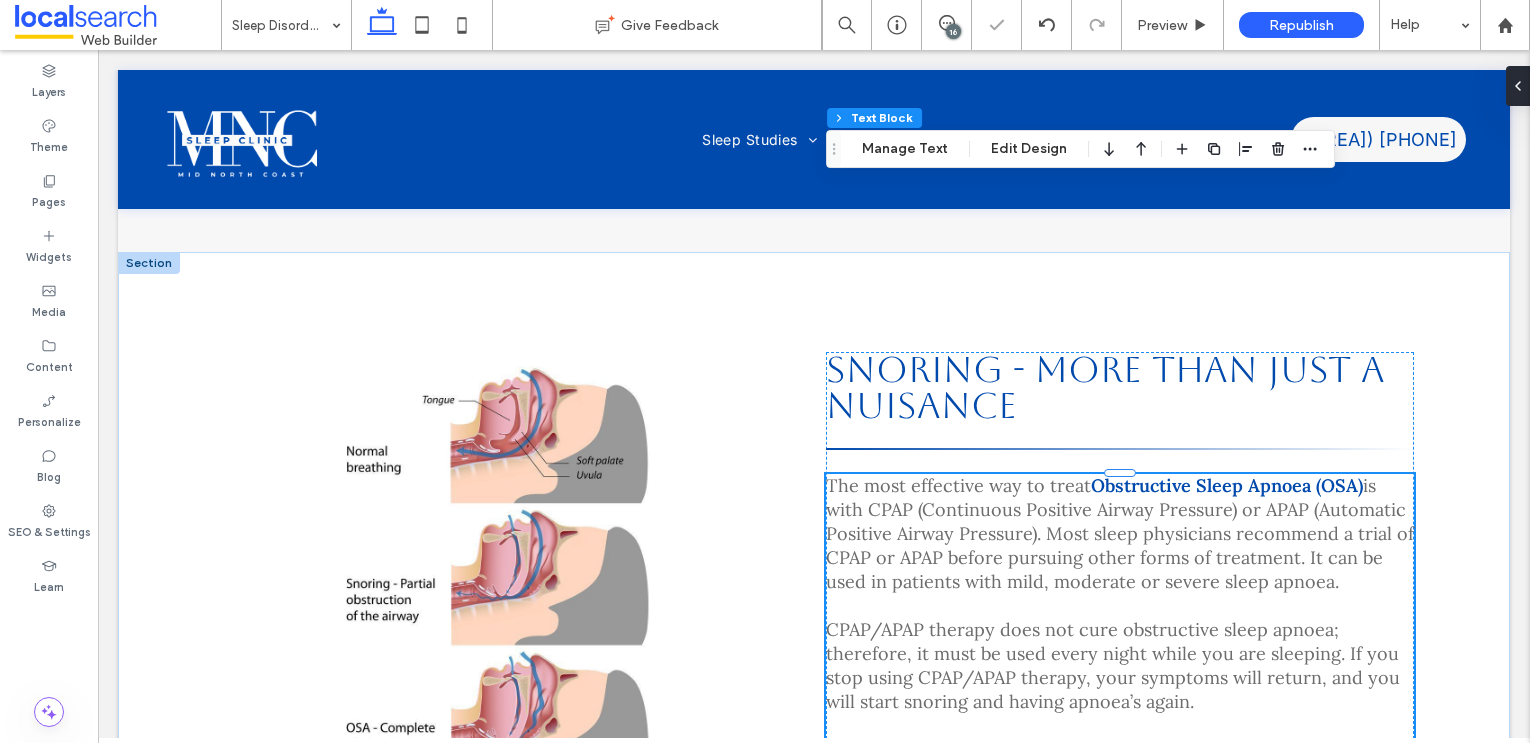 type on "****" 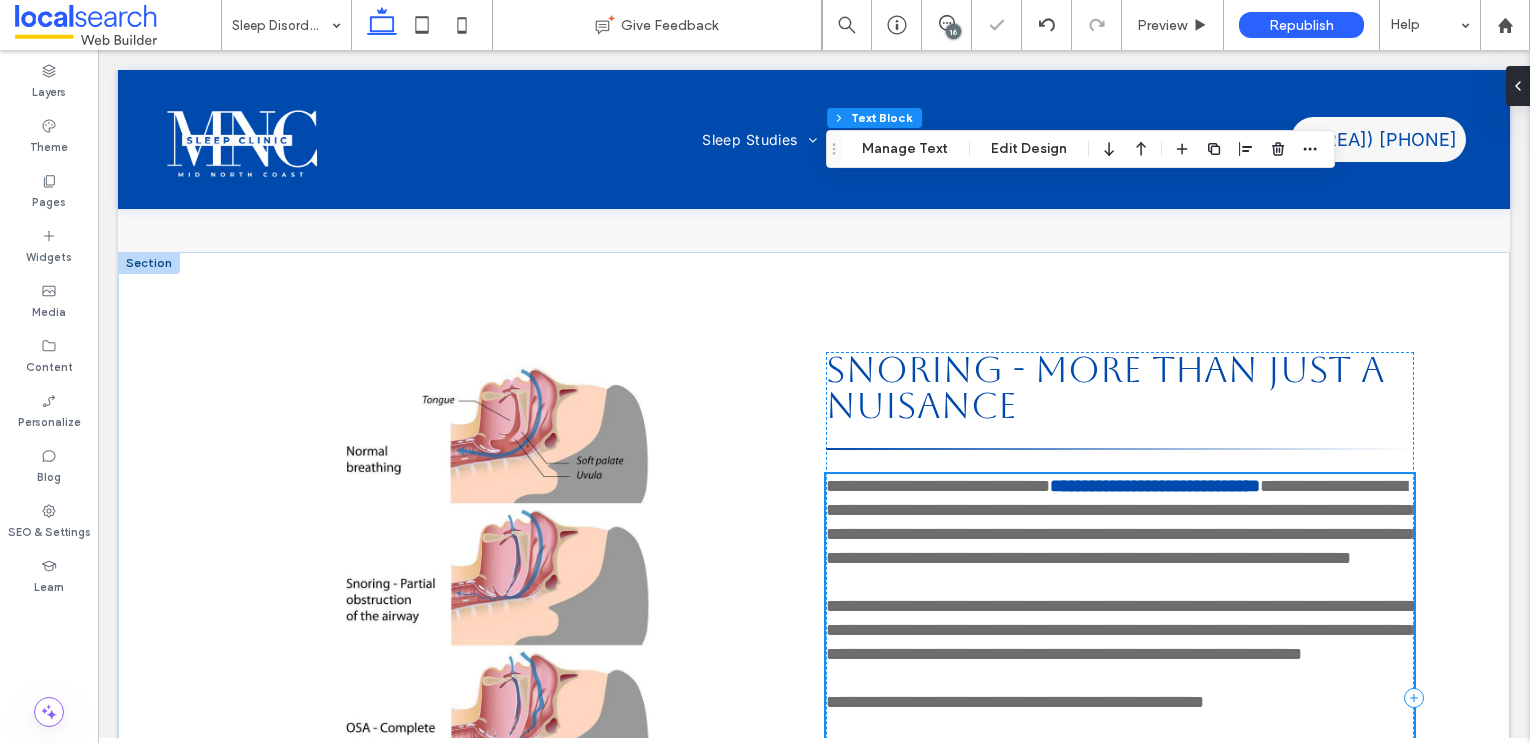 scroll, scrollTop: 4184, scrollLeft: 0, axis: vertical 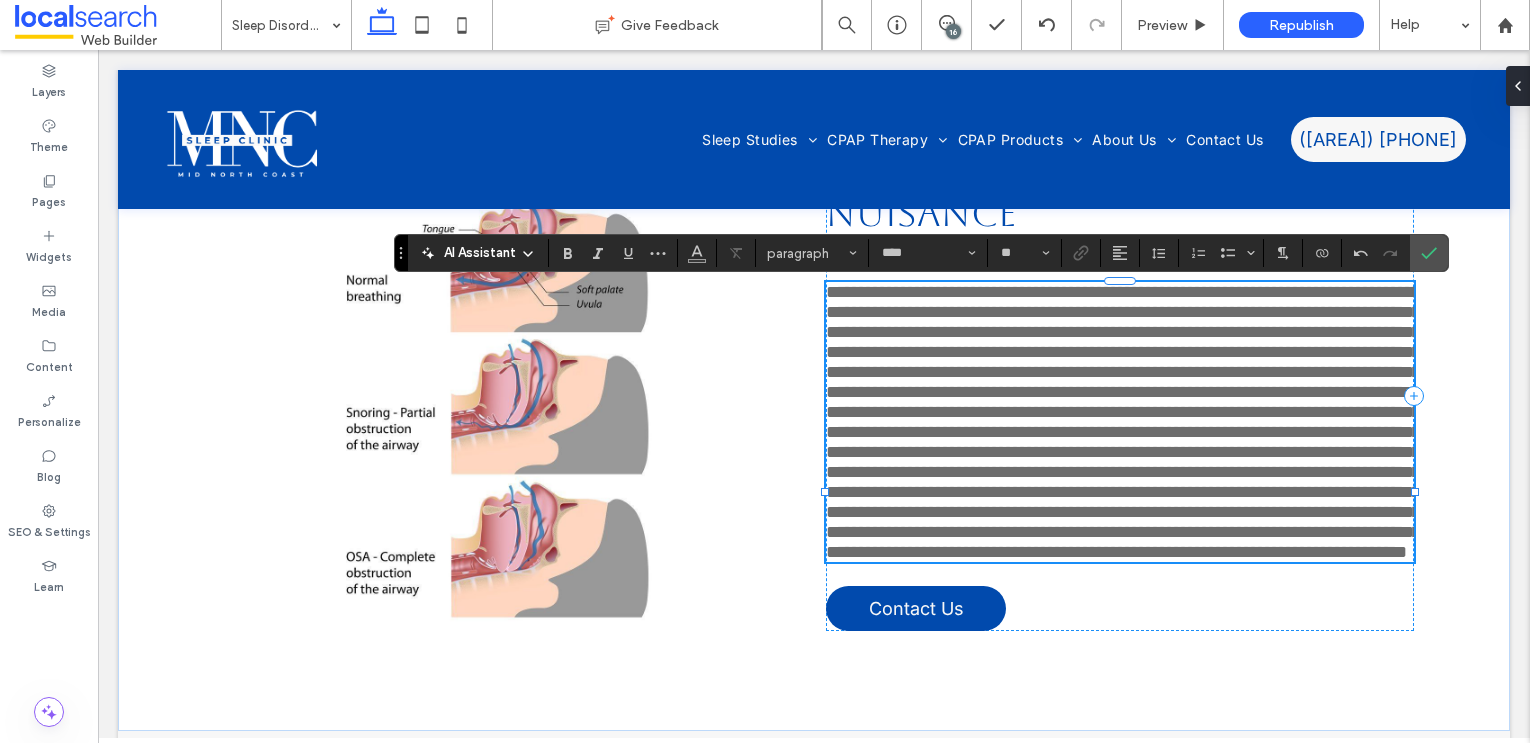 type on "**" 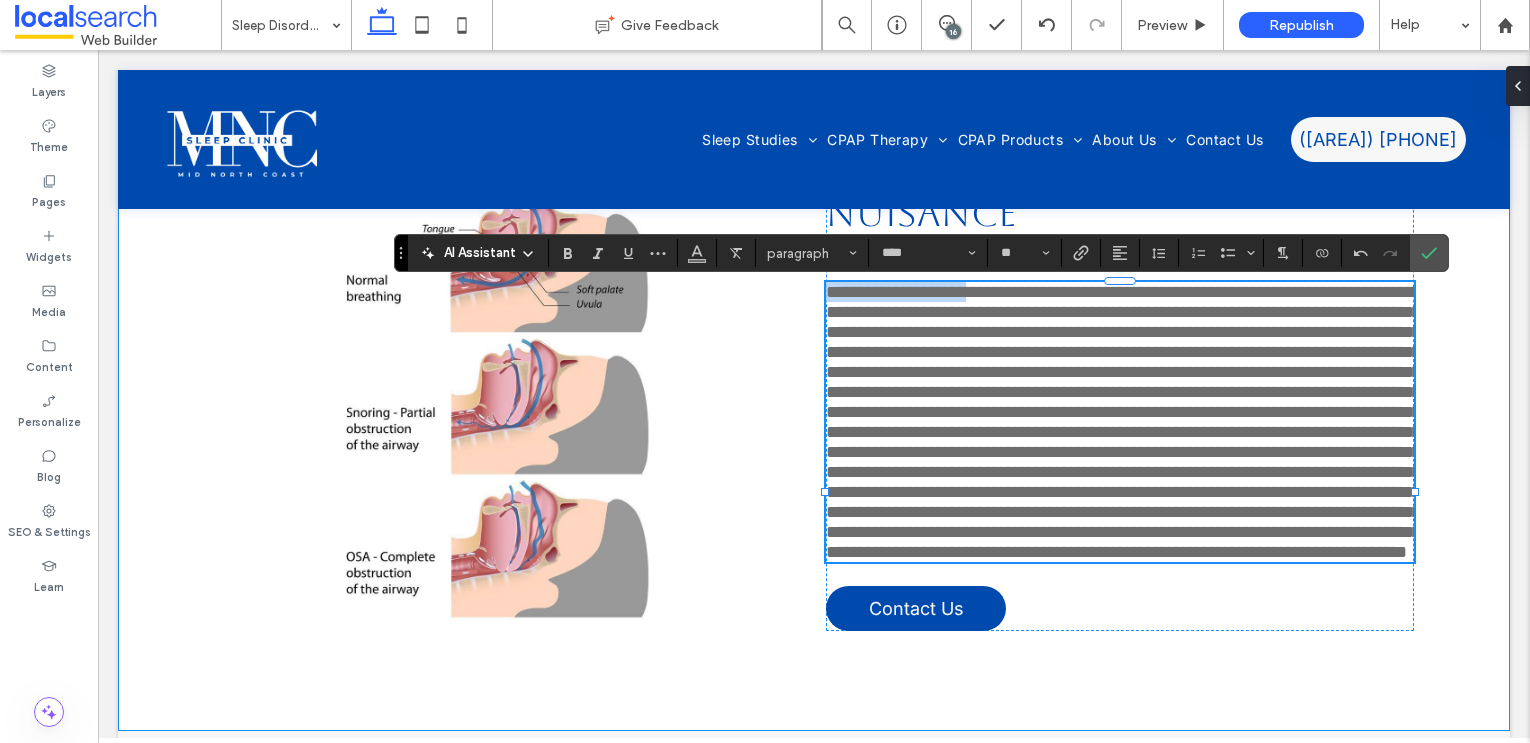 drag, startPoint x: 1013, startPoint y: 299, endPoint x: 820, endPoint y: 298, distance: 193.0026 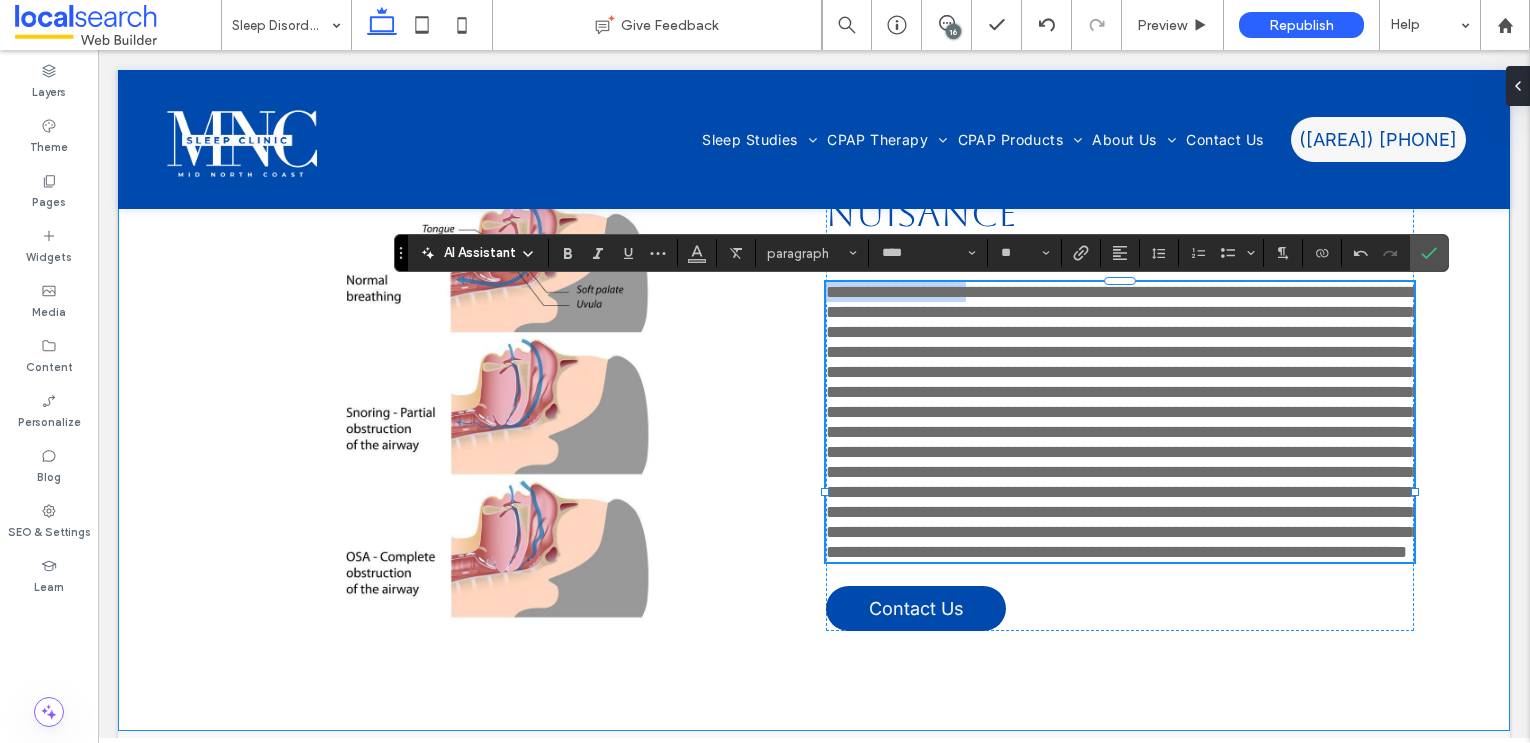 click on "Snoring - More than Just a Nuisance
Contact Us" at bounding box center (814, 395) 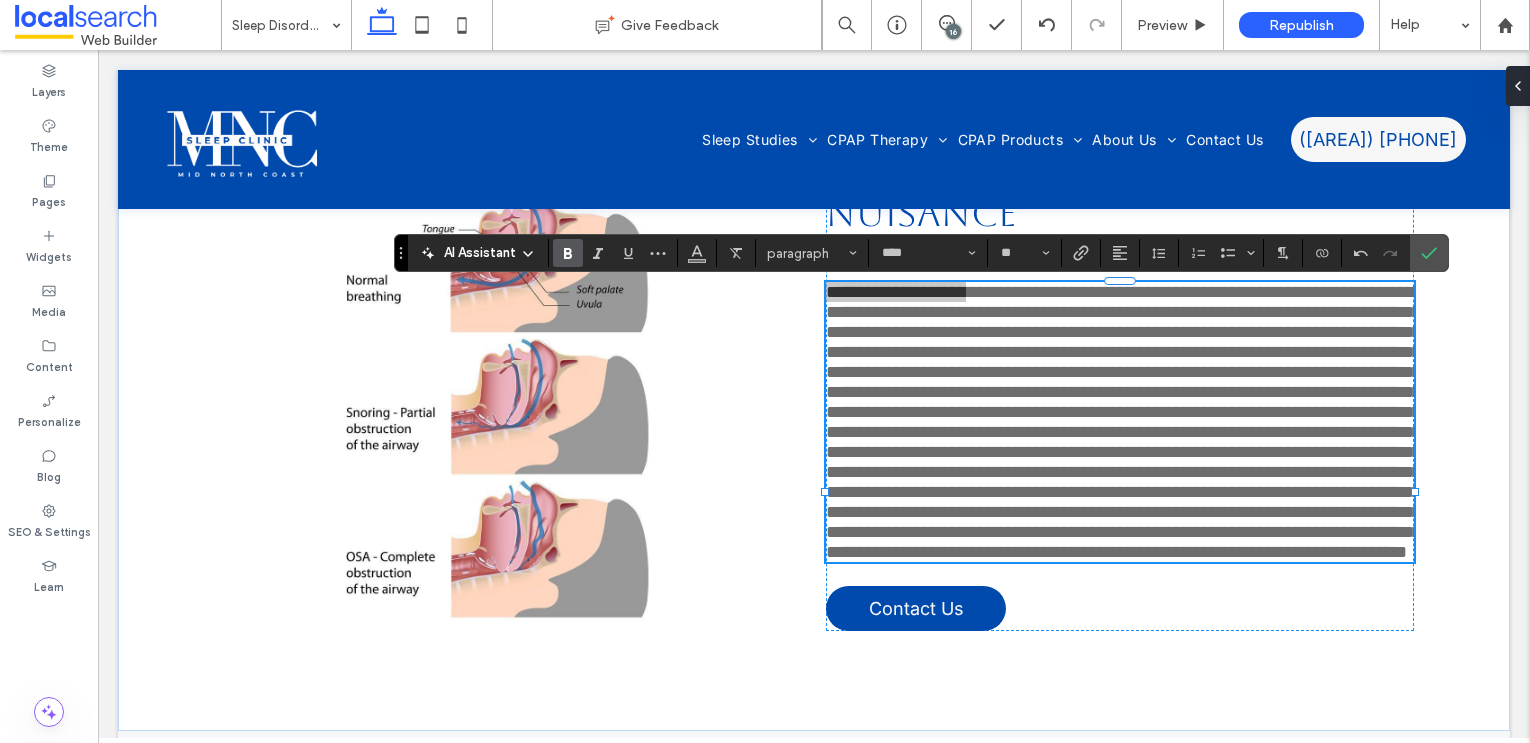 click 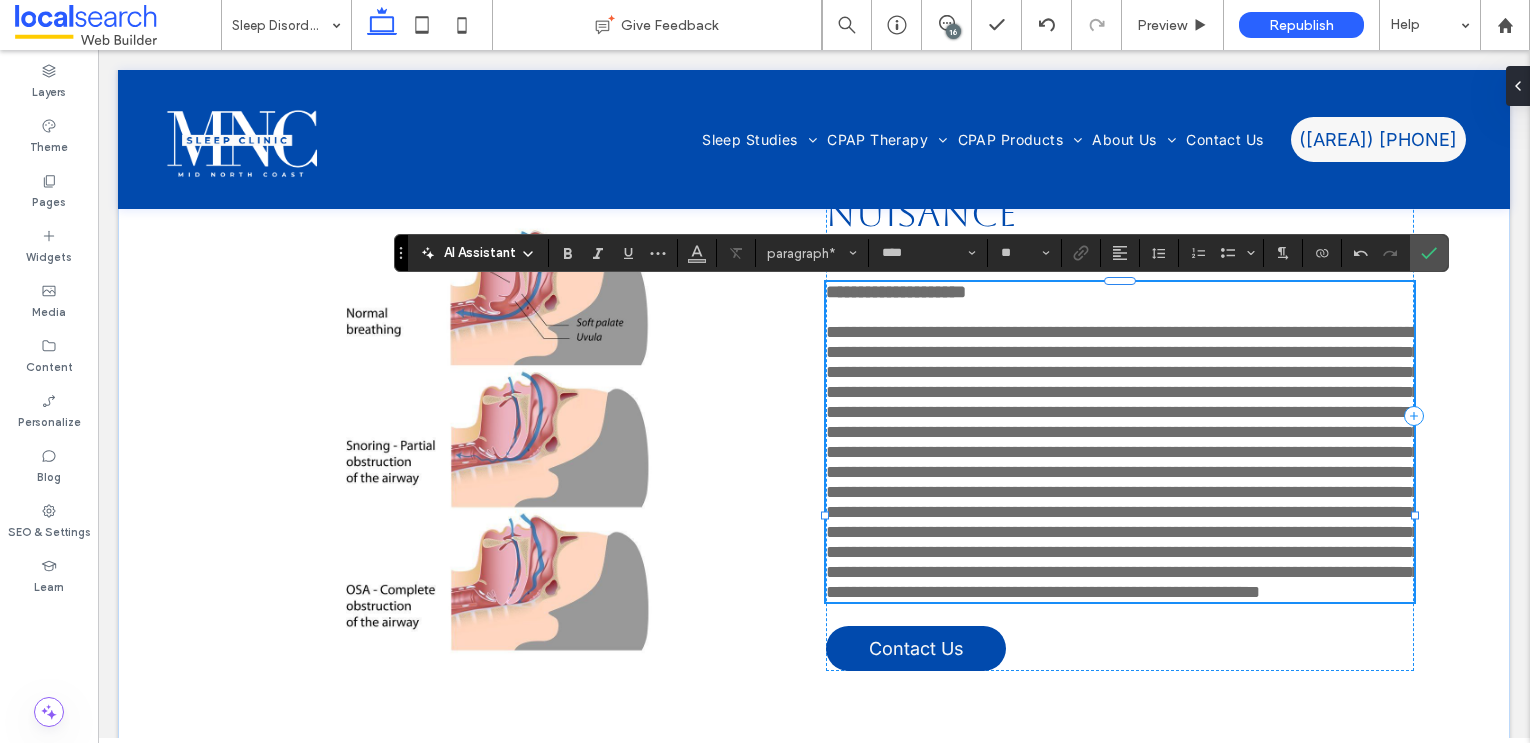 click at bounding box center [1123, 462] 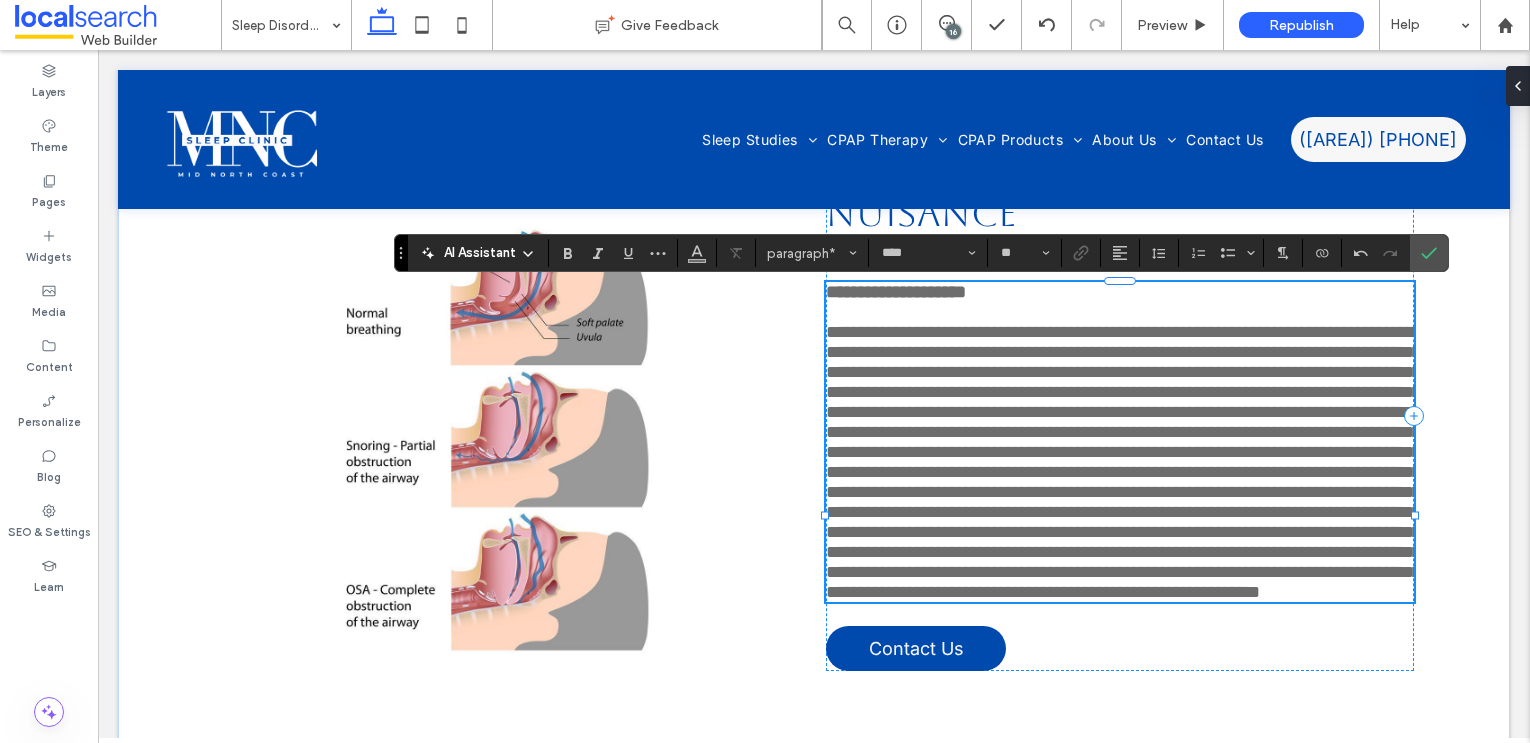 type 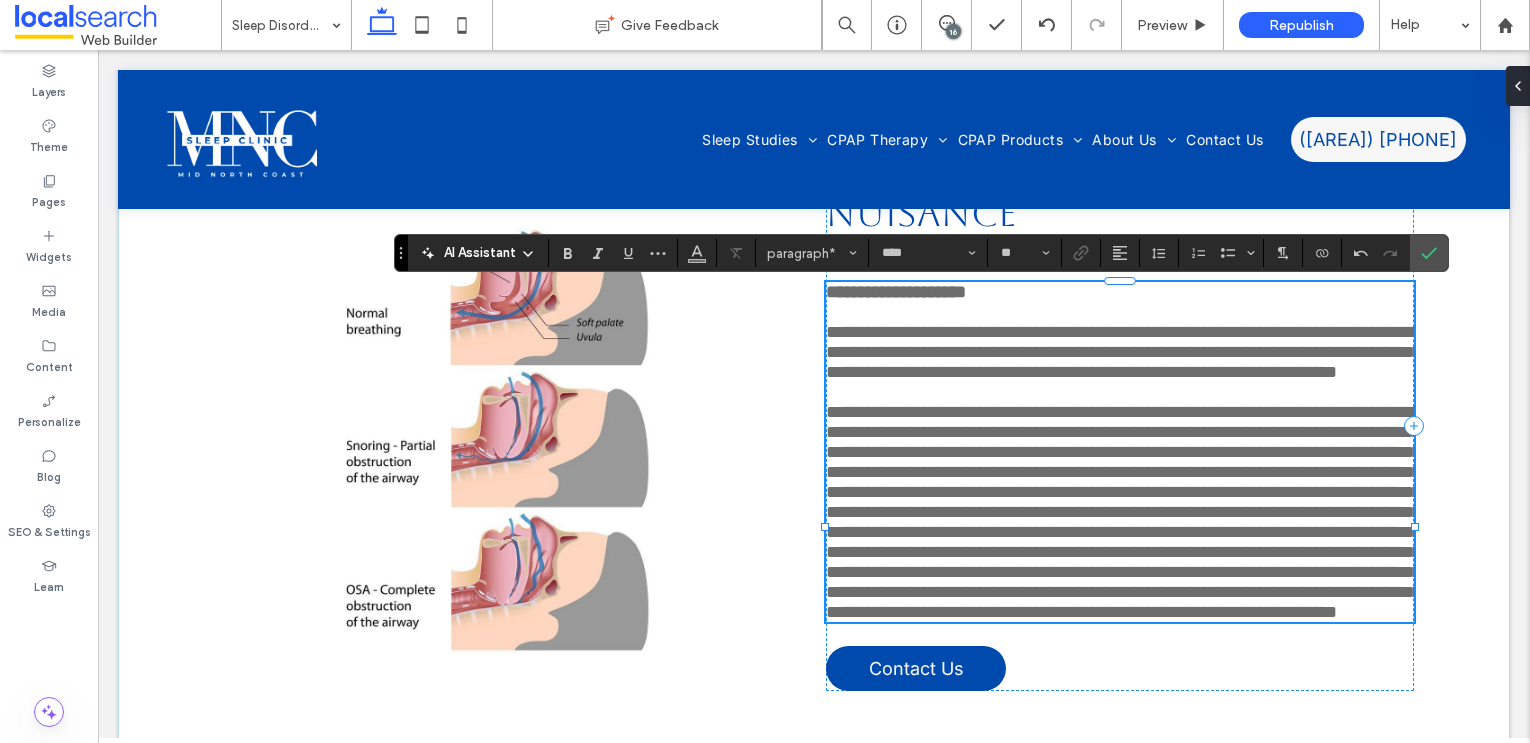 click on "**********" at bounding box center (1123, 512) 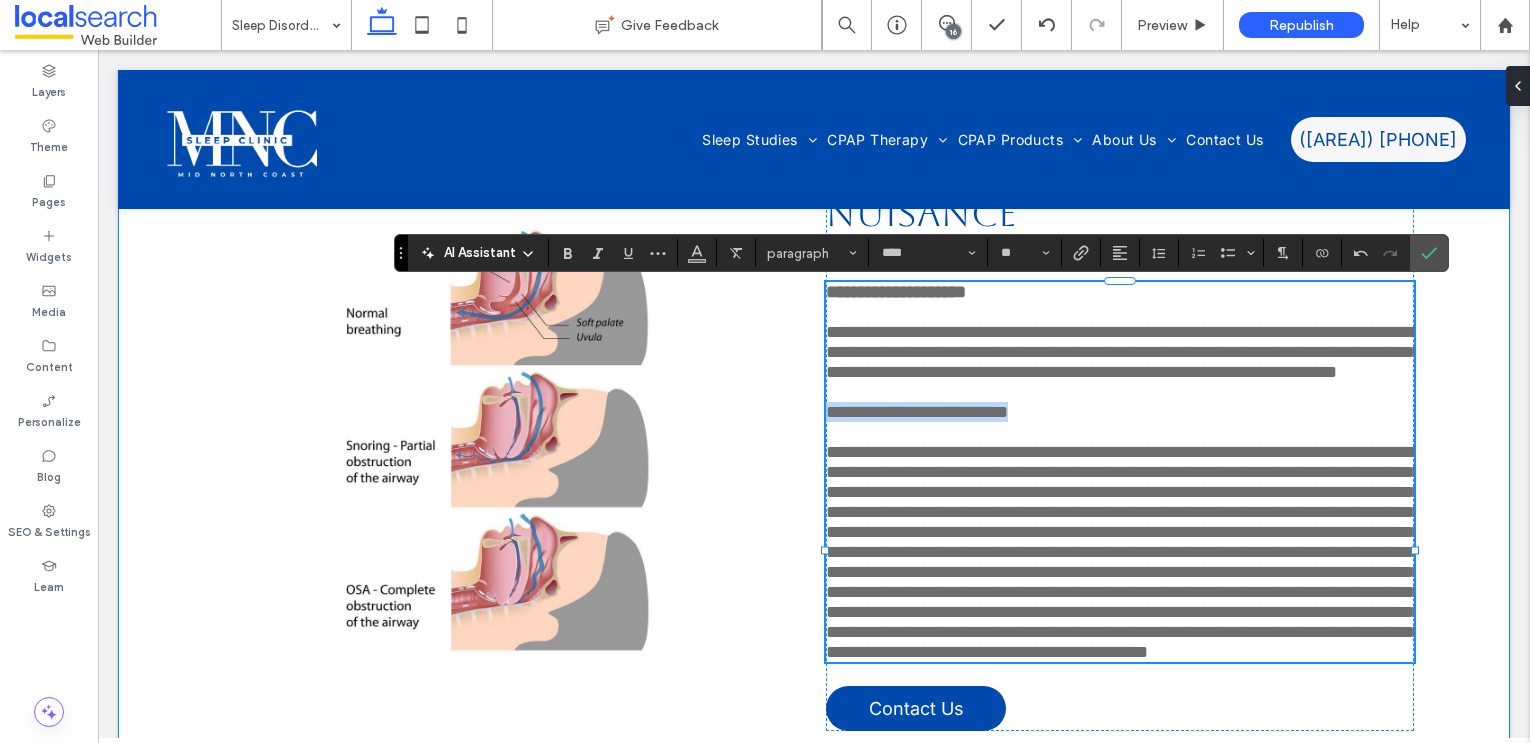 drag, startPoint x: 1066, startPoint y: 457, endPoint x: 822, endPoint y: 459, distance: 244.0082 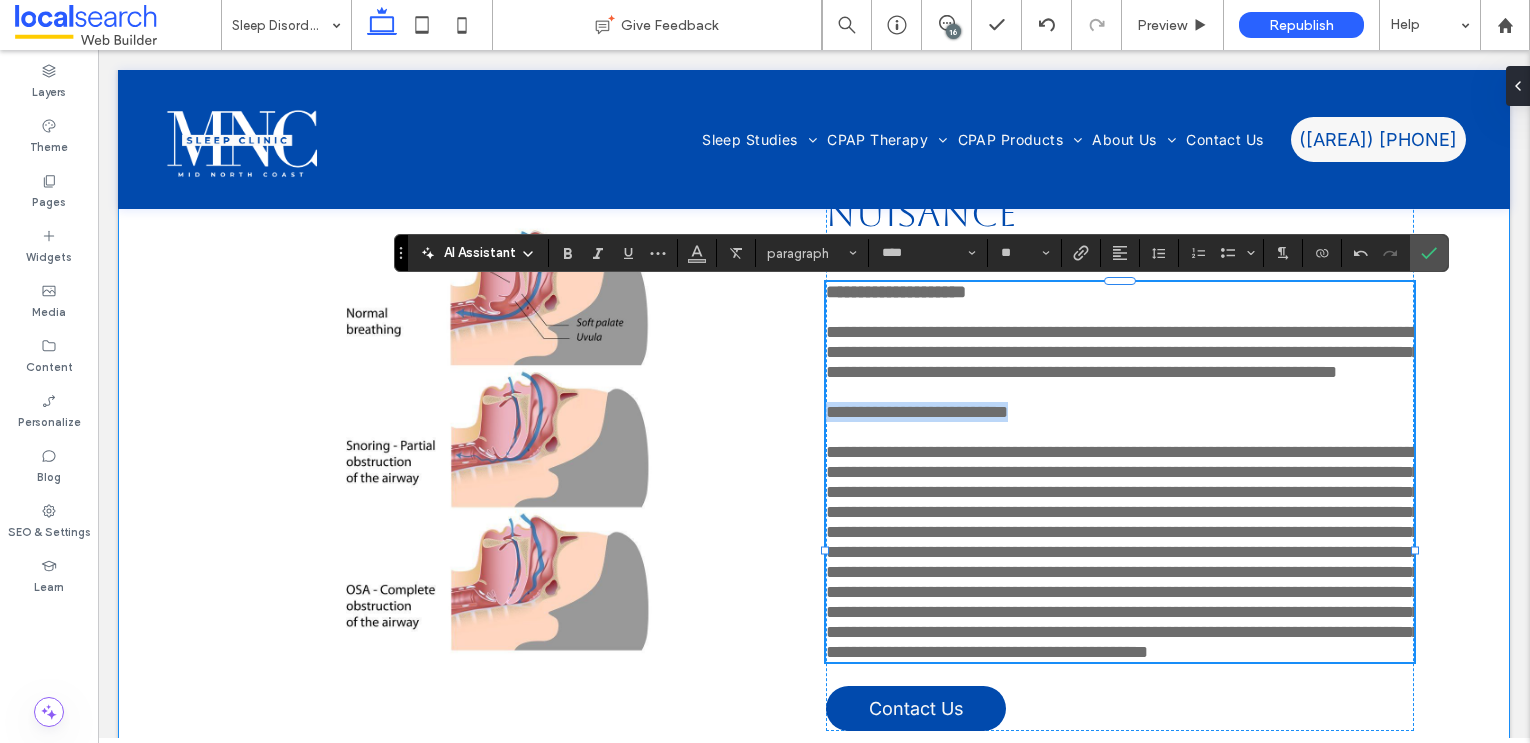 click on "**********" at bounding box center [814, 445] 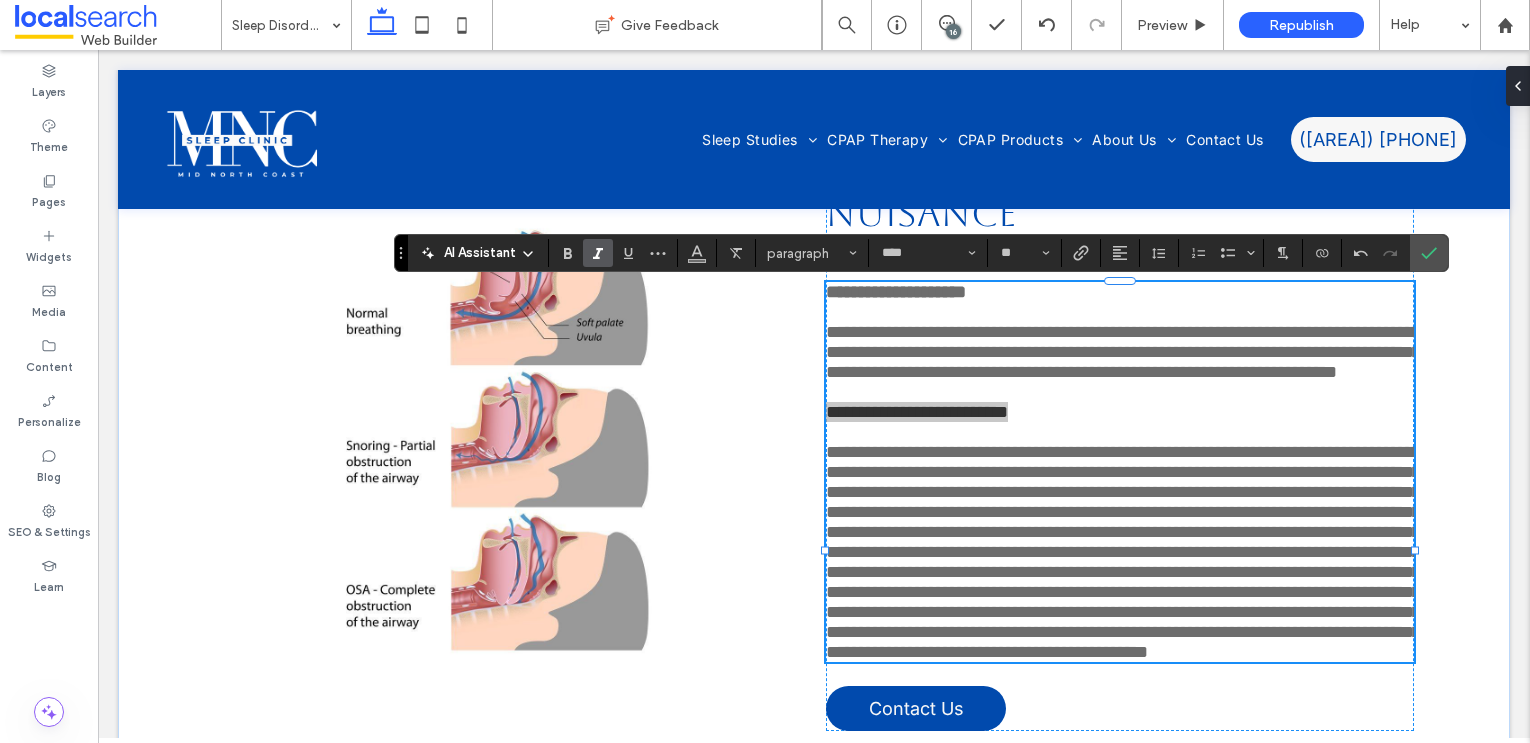 drag, startPoint x: 566, startPoint y: 249, endPoint x: 588, endPoint y: 250, distance: 22.022715 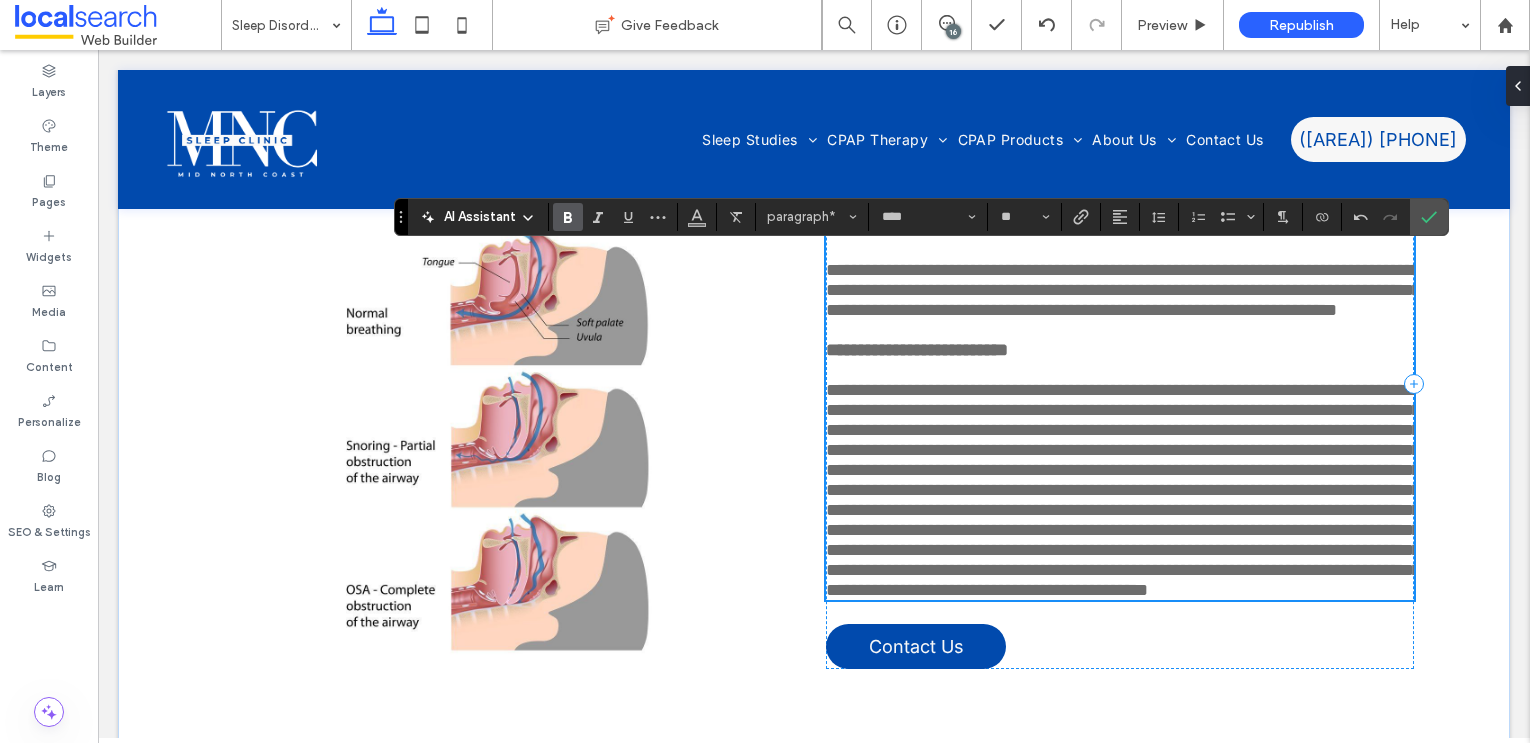 scroll, scrollTop: 4058, scrollLeft: 0, axis: vertical 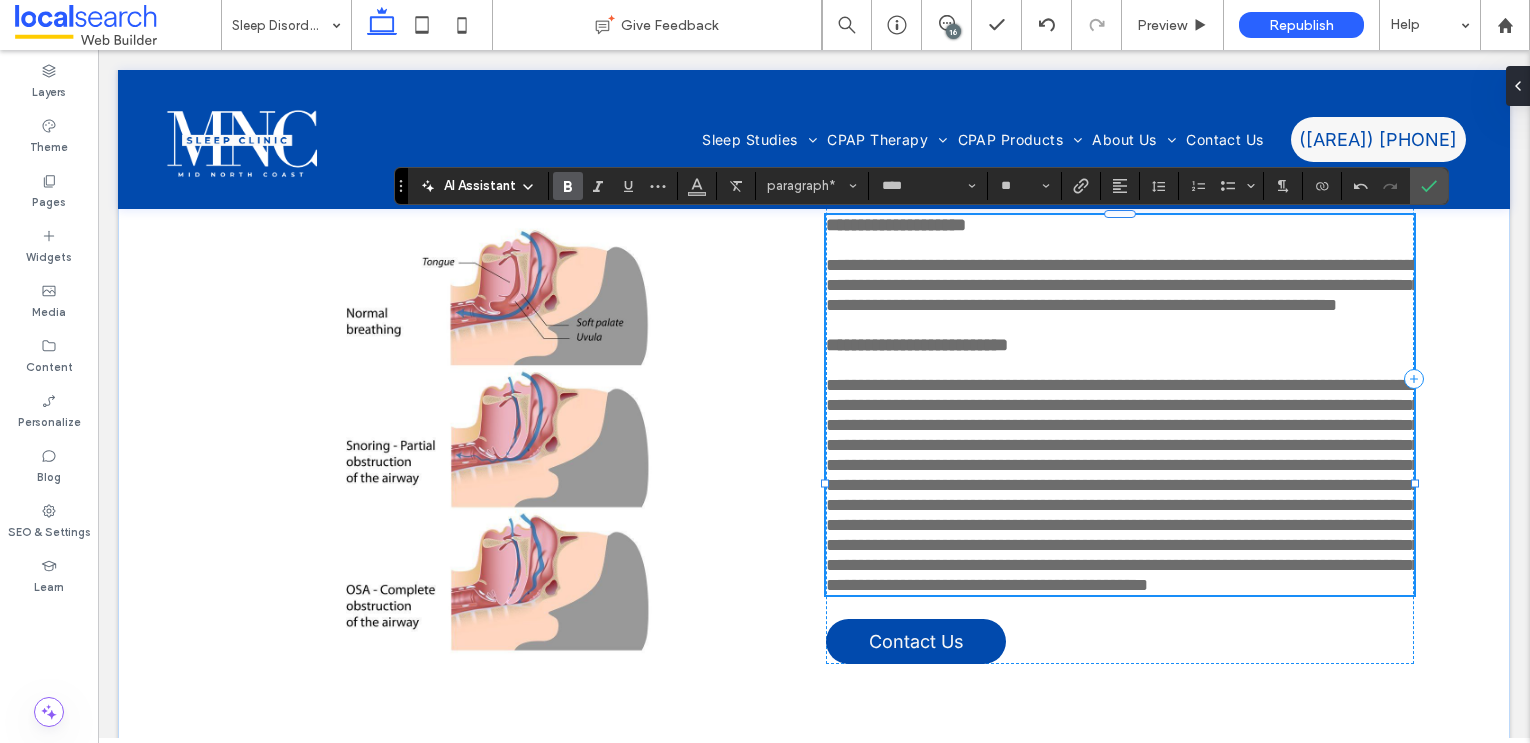 drag, startPoint x: 1325, startPoint y: 483, endPoint x: 1315, endPoint y: 562, distance: 79.630394 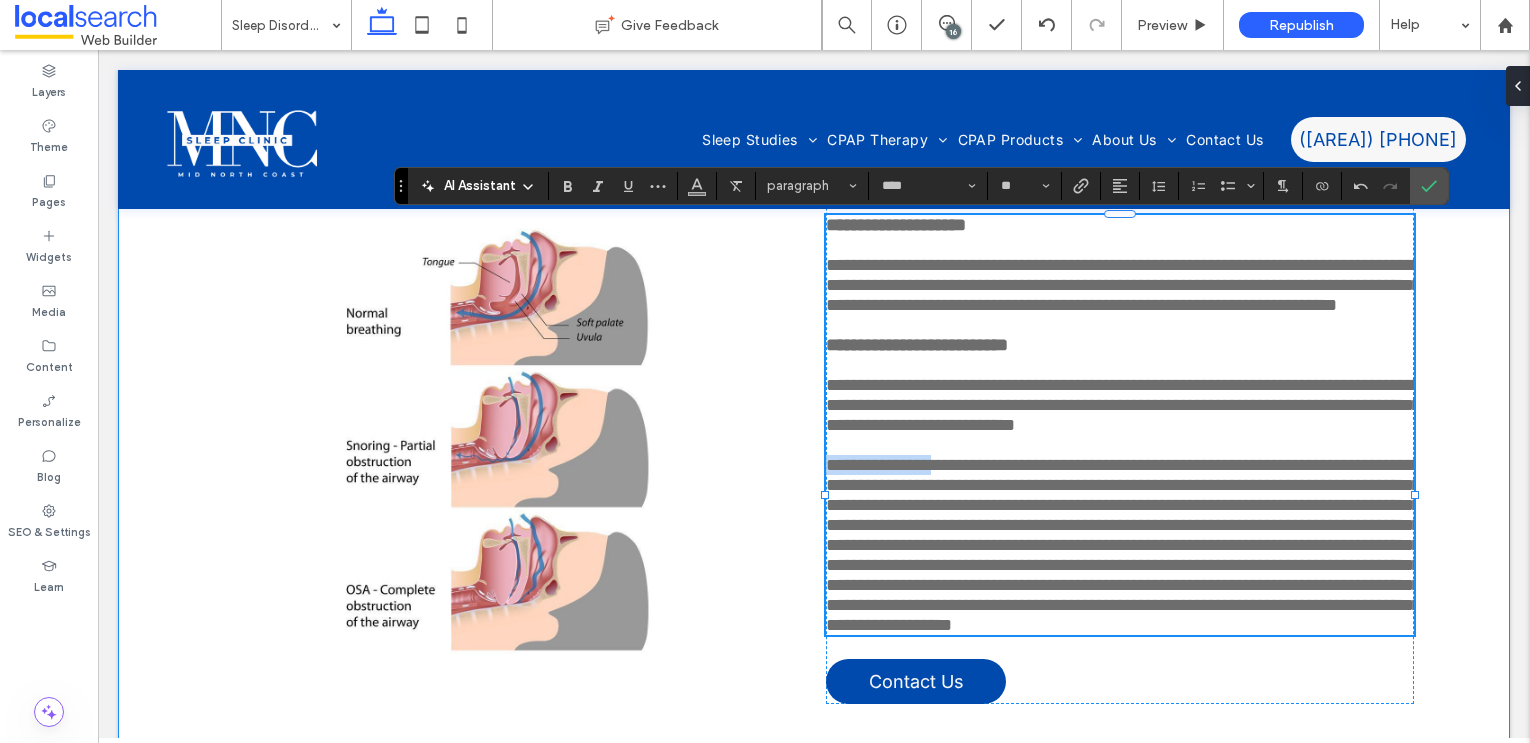 drag, startPoint x: 977, startPoint y: 537, endPoint x: 809, endPoint y: 535, distance: 168.0119 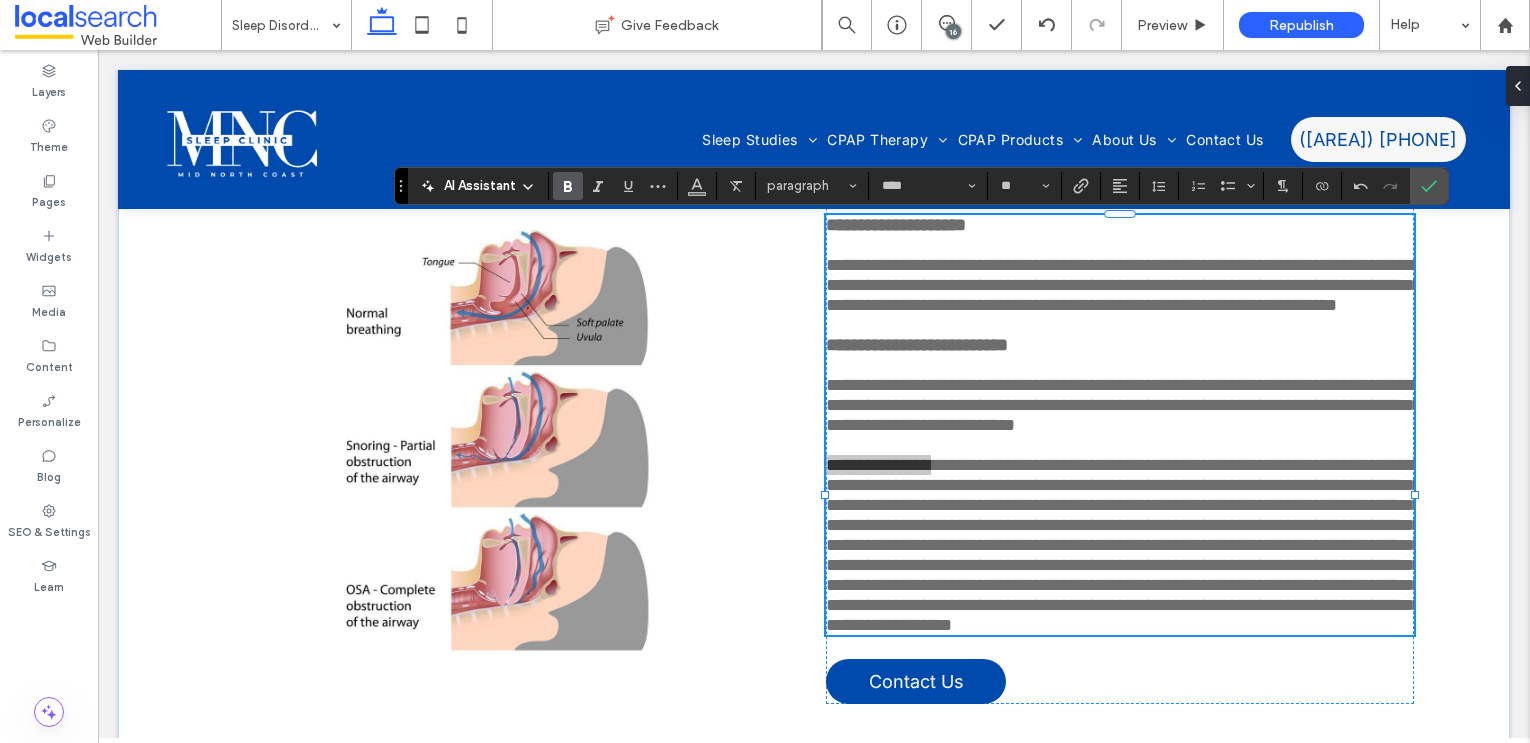 click 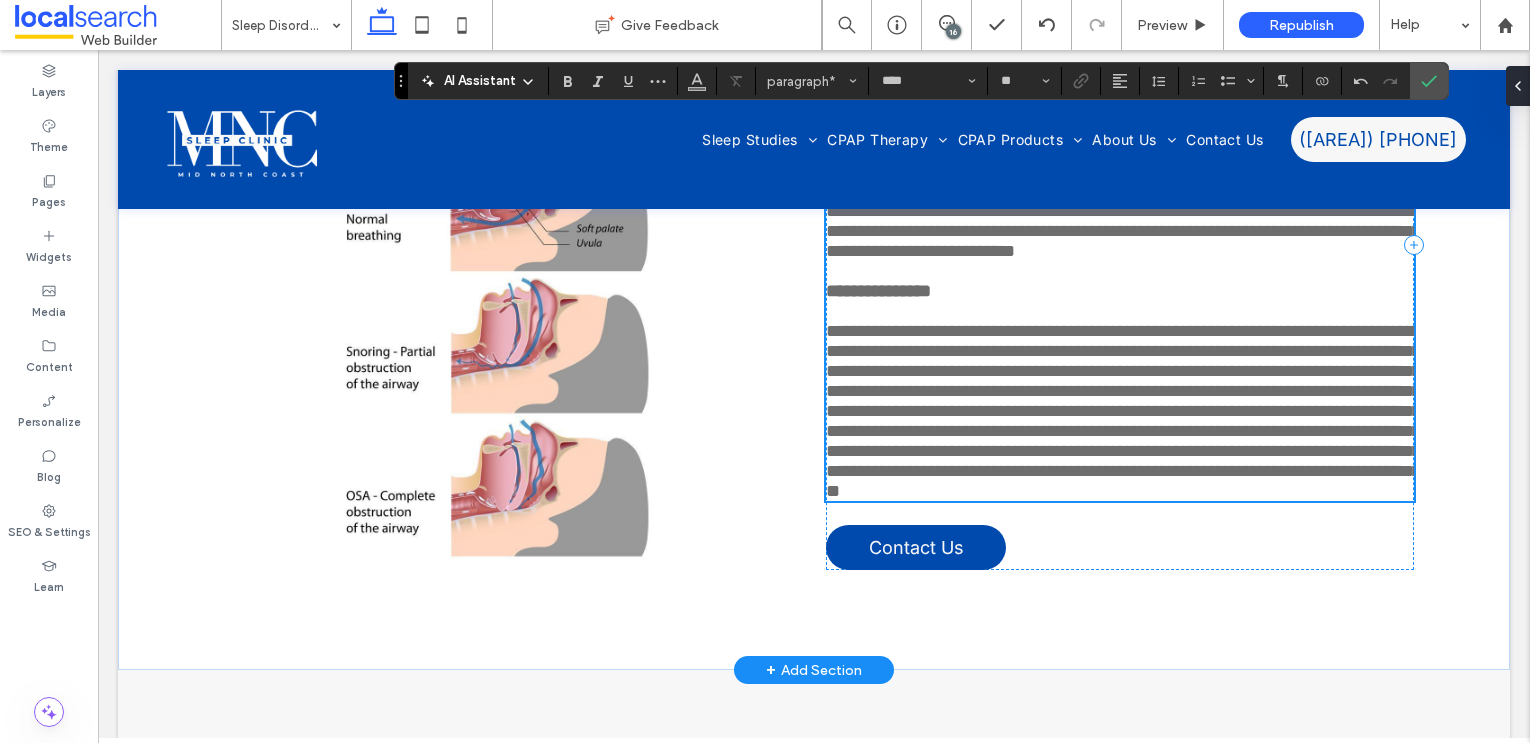 scroll, scrollTop: 4236, scrollLeft: 0, axis: vertical 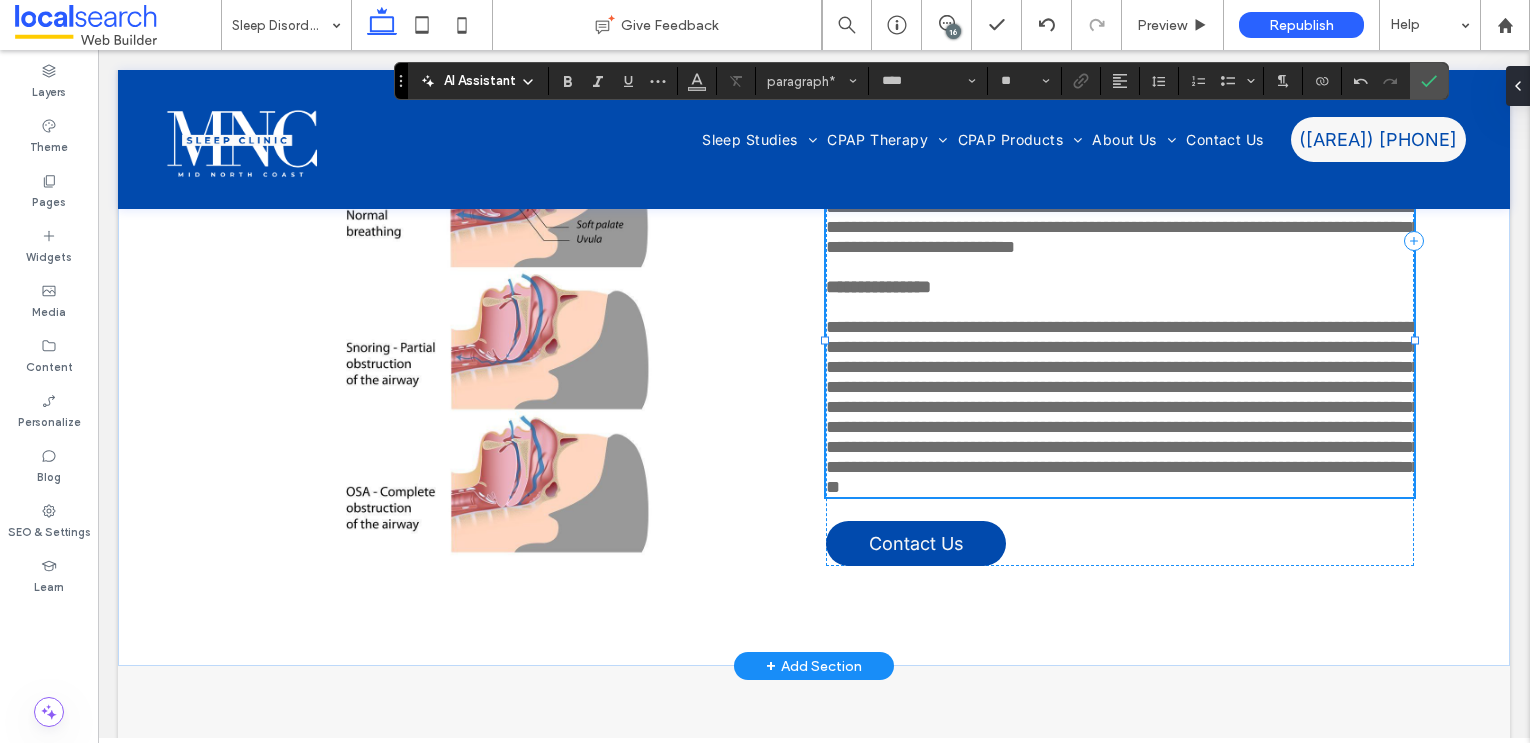 click on "**********" at bounding box center [1123, 407] 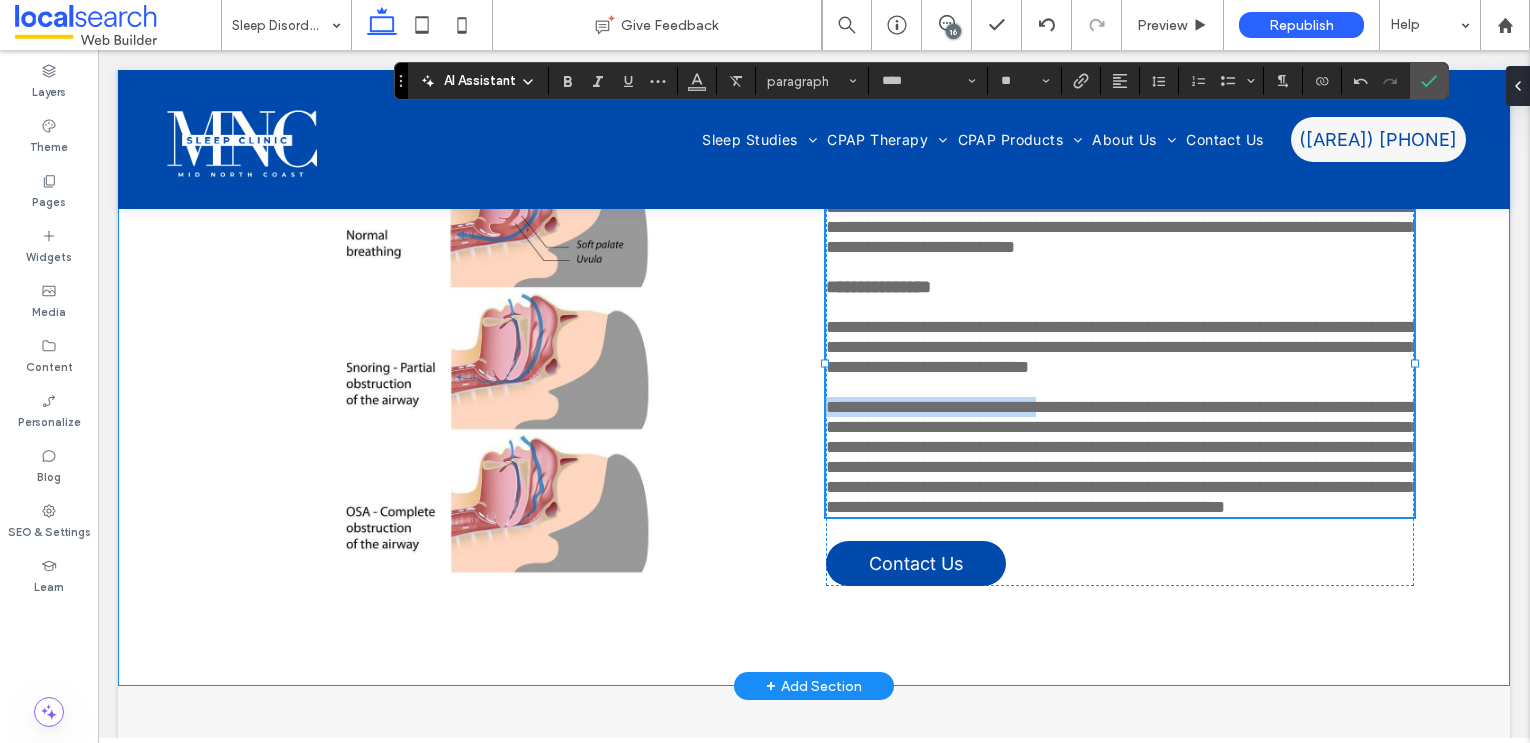 drag, startPoint x: 1091, startPoint y: 520, endPoint x: 809, endPoint y: 524, distance: 282.02838 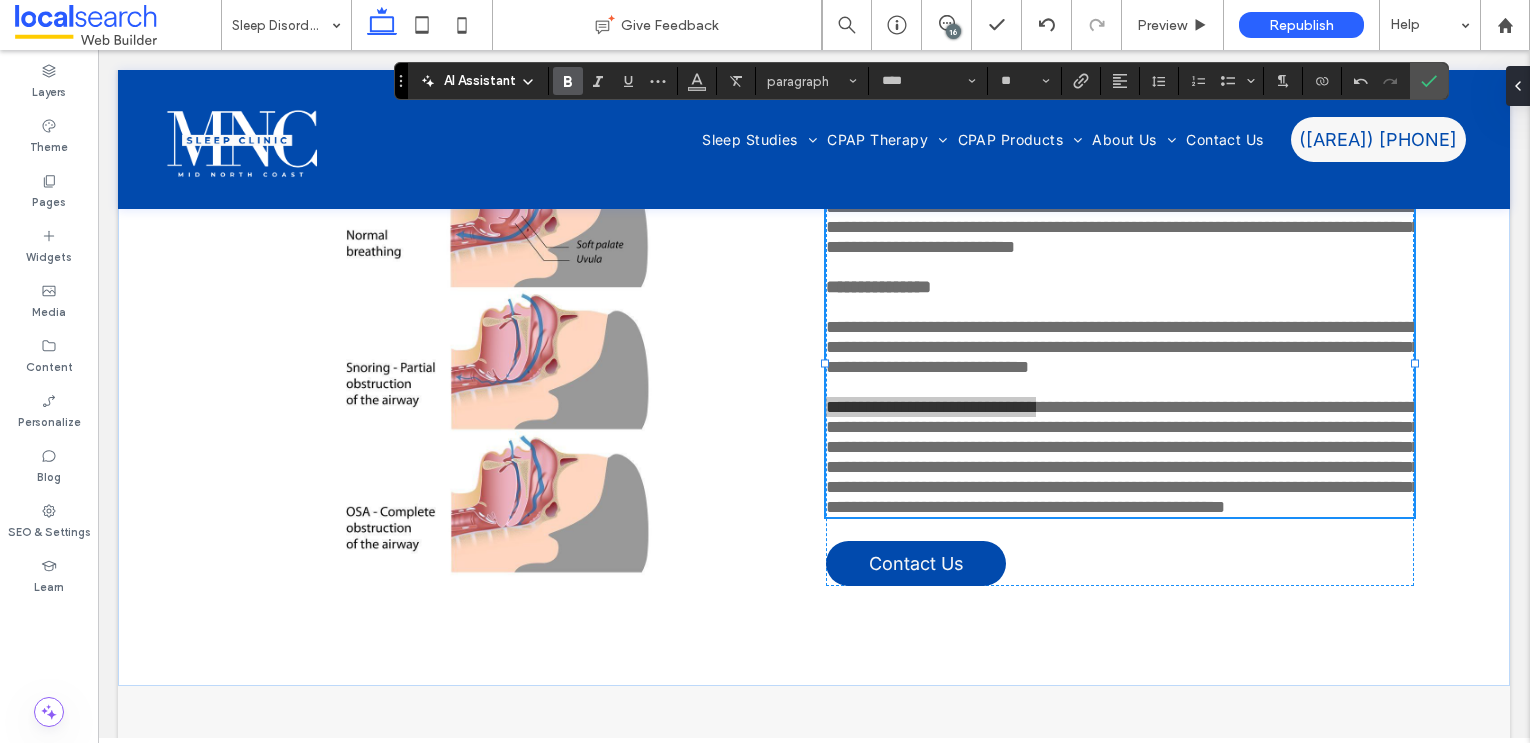 click 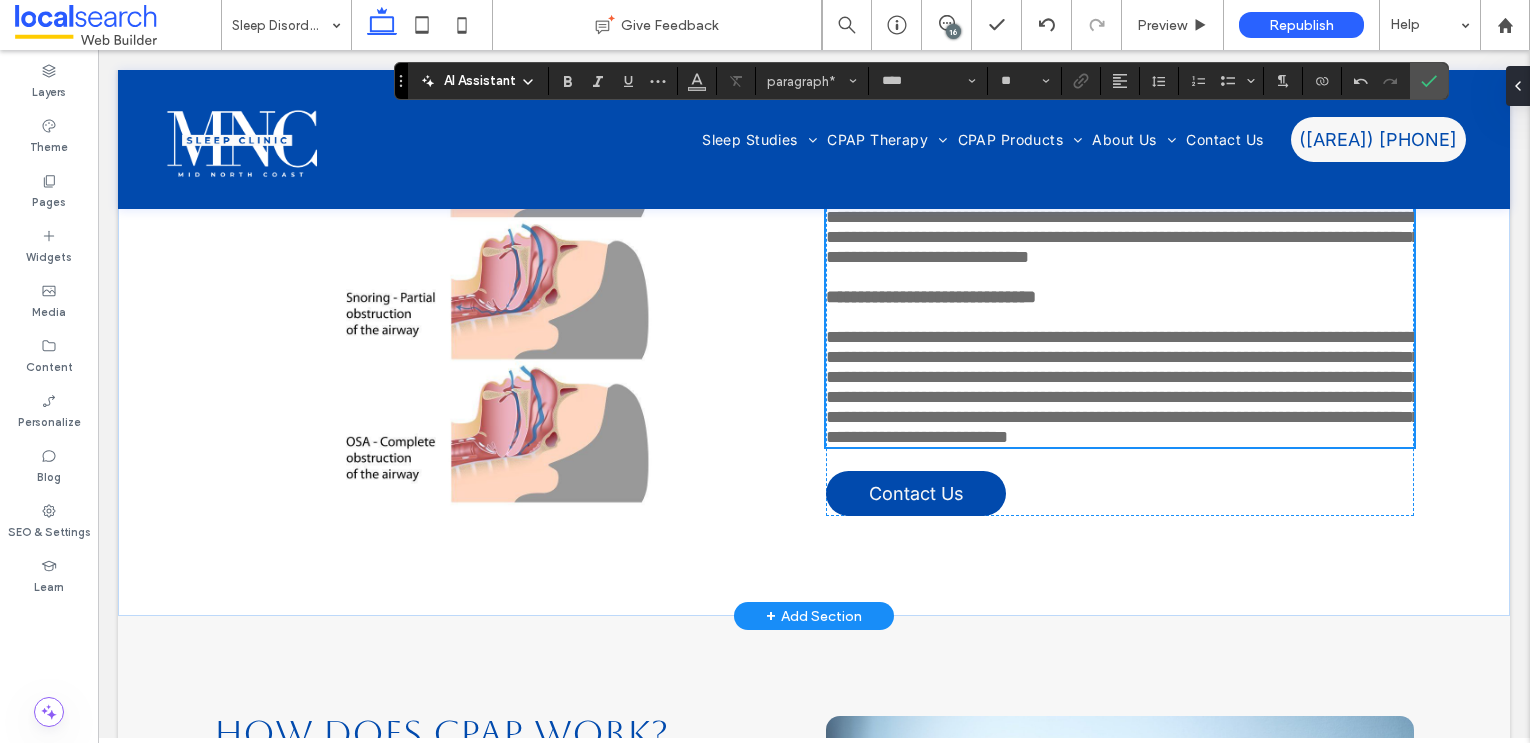 scroll, scrollTop: 4348, scrollLeft: 0, axis: vertical 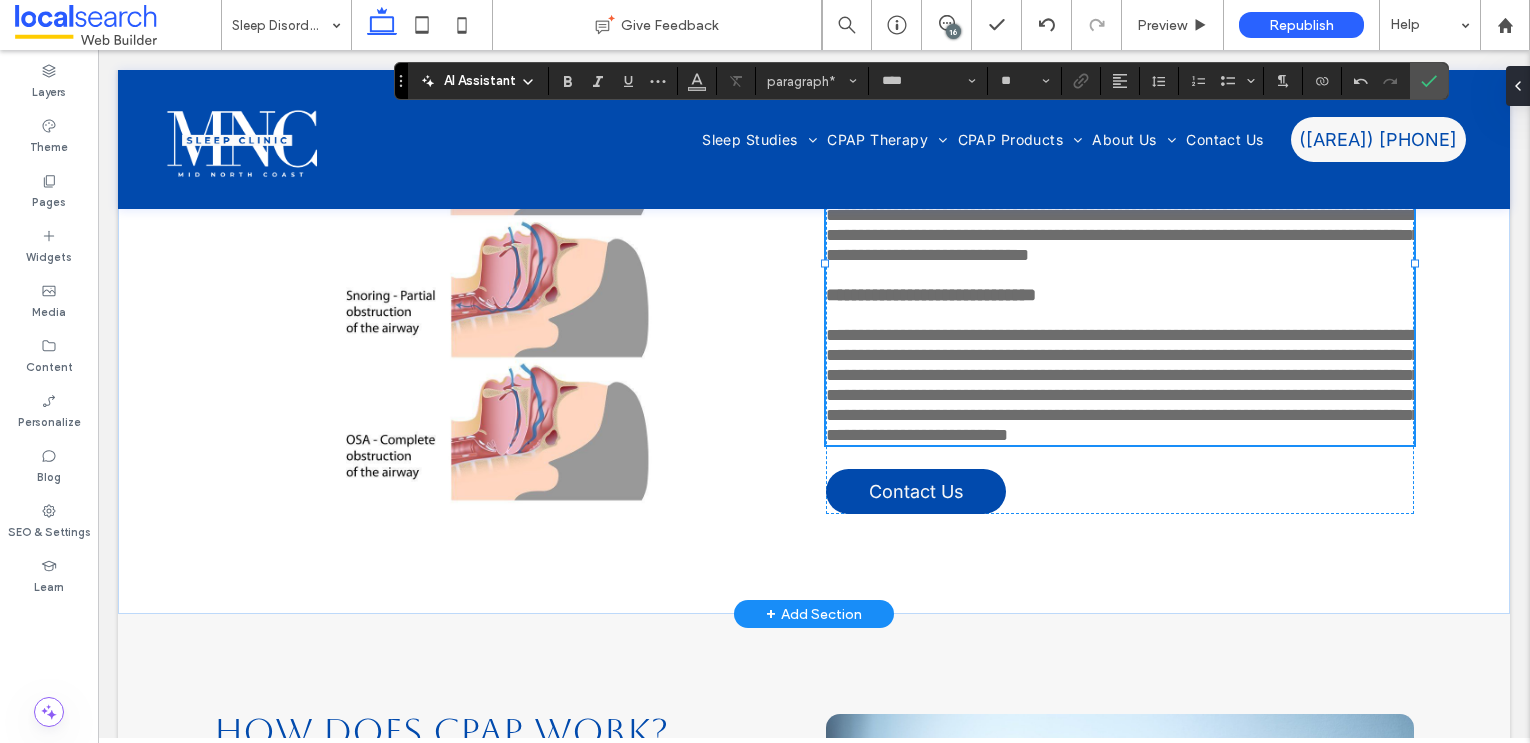 click on "**********" at bounding box center (1123, 385) 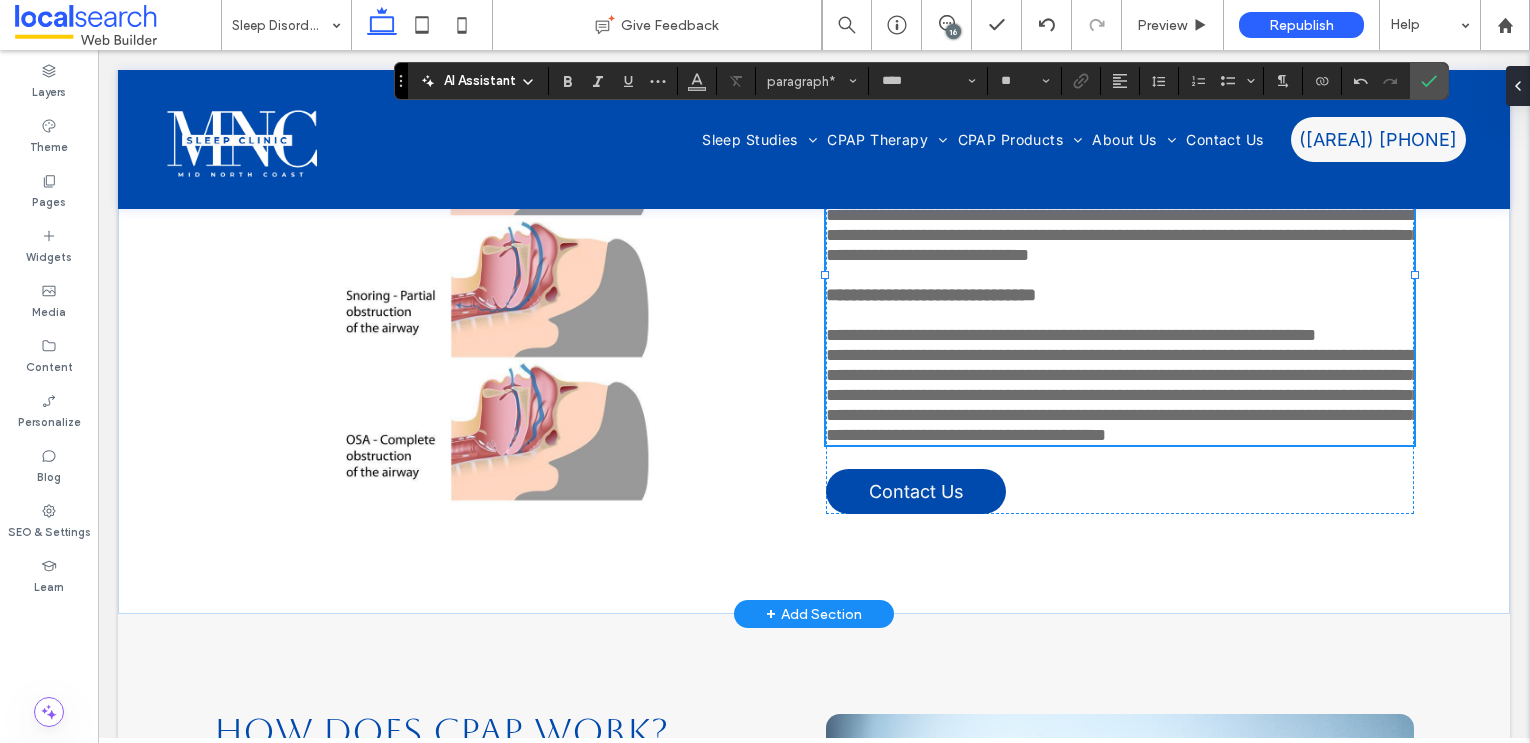 click on "**********" at bounding box center (1123, 395) 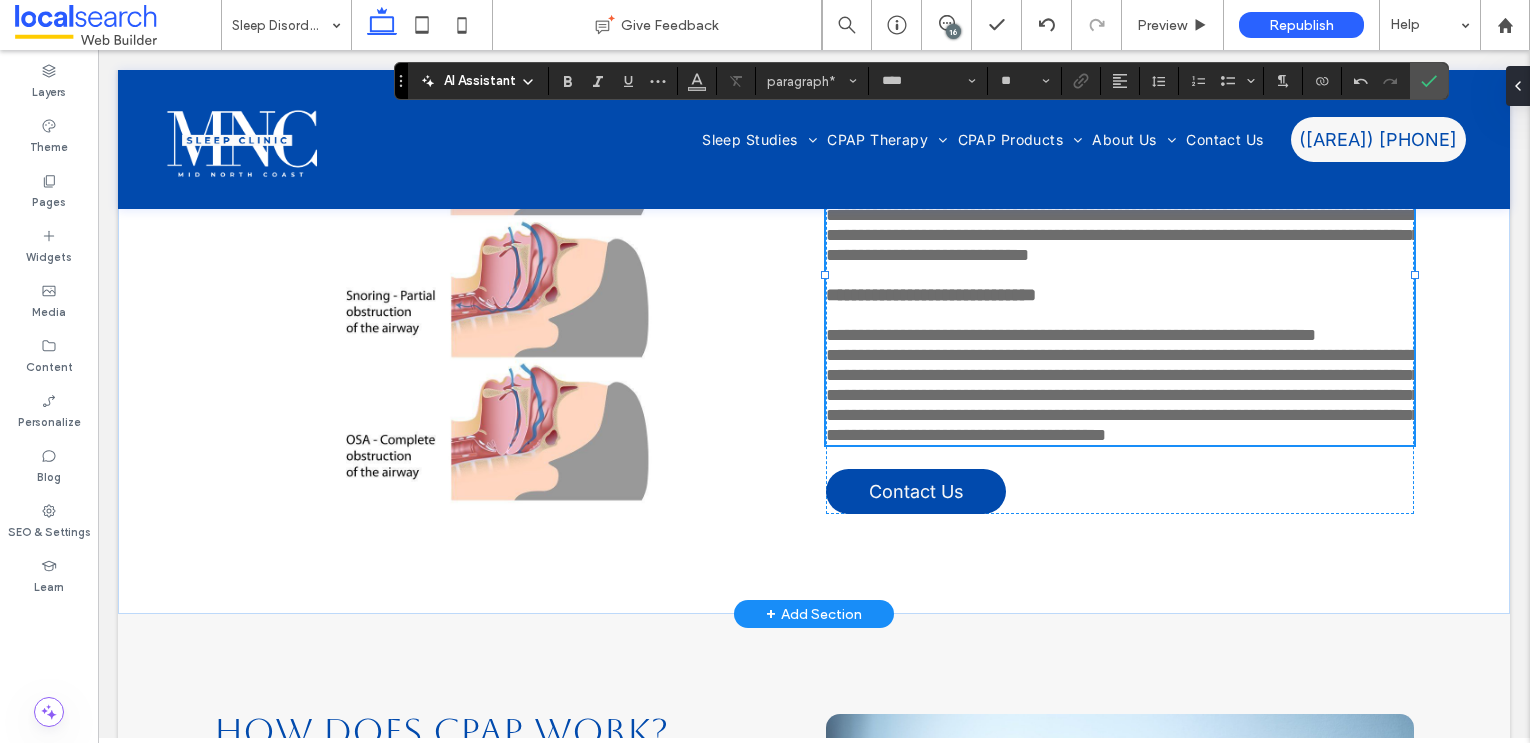 click on "**********" at bounding box center (1123, 395) 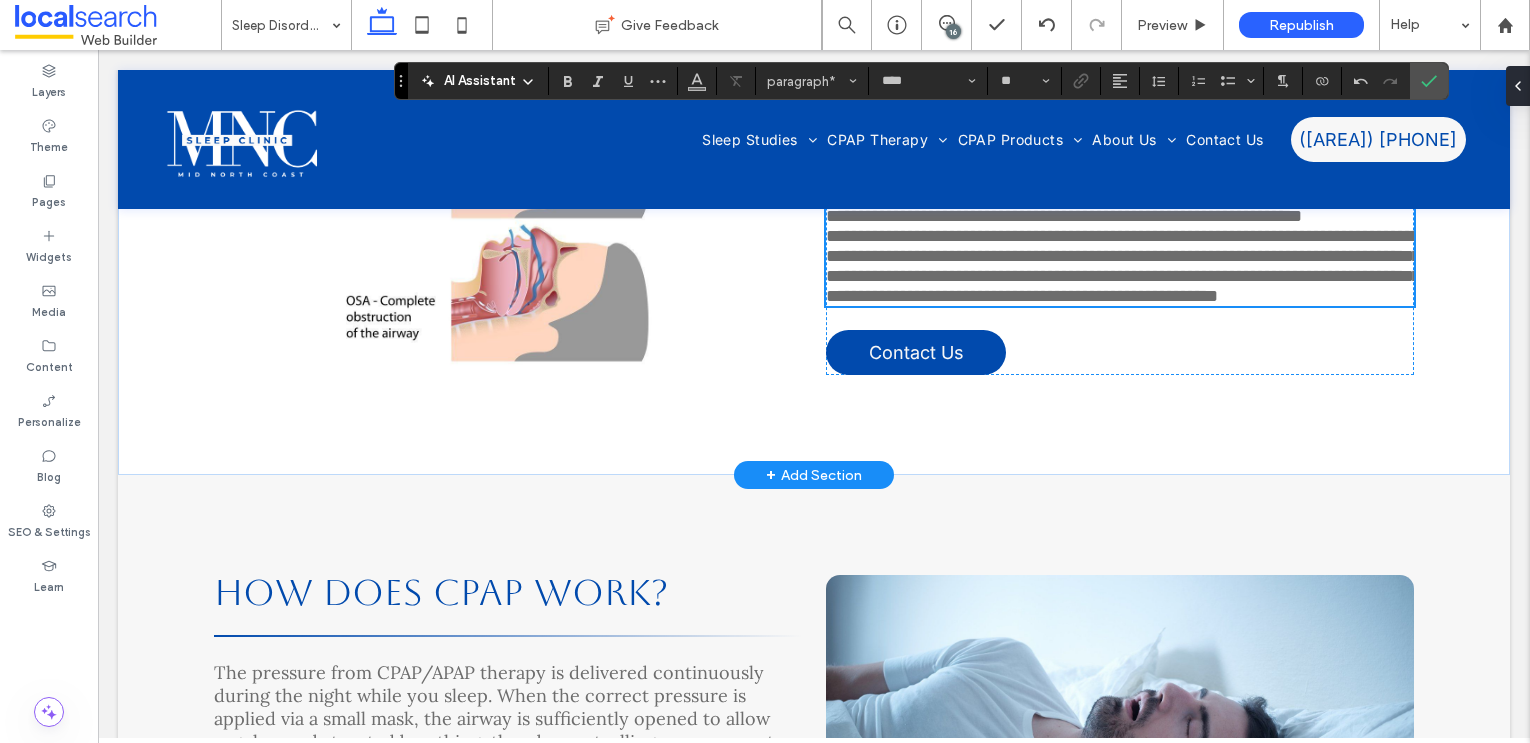 scroll, scrollTop: 4491, scrollLeft: 0, axis: vertical 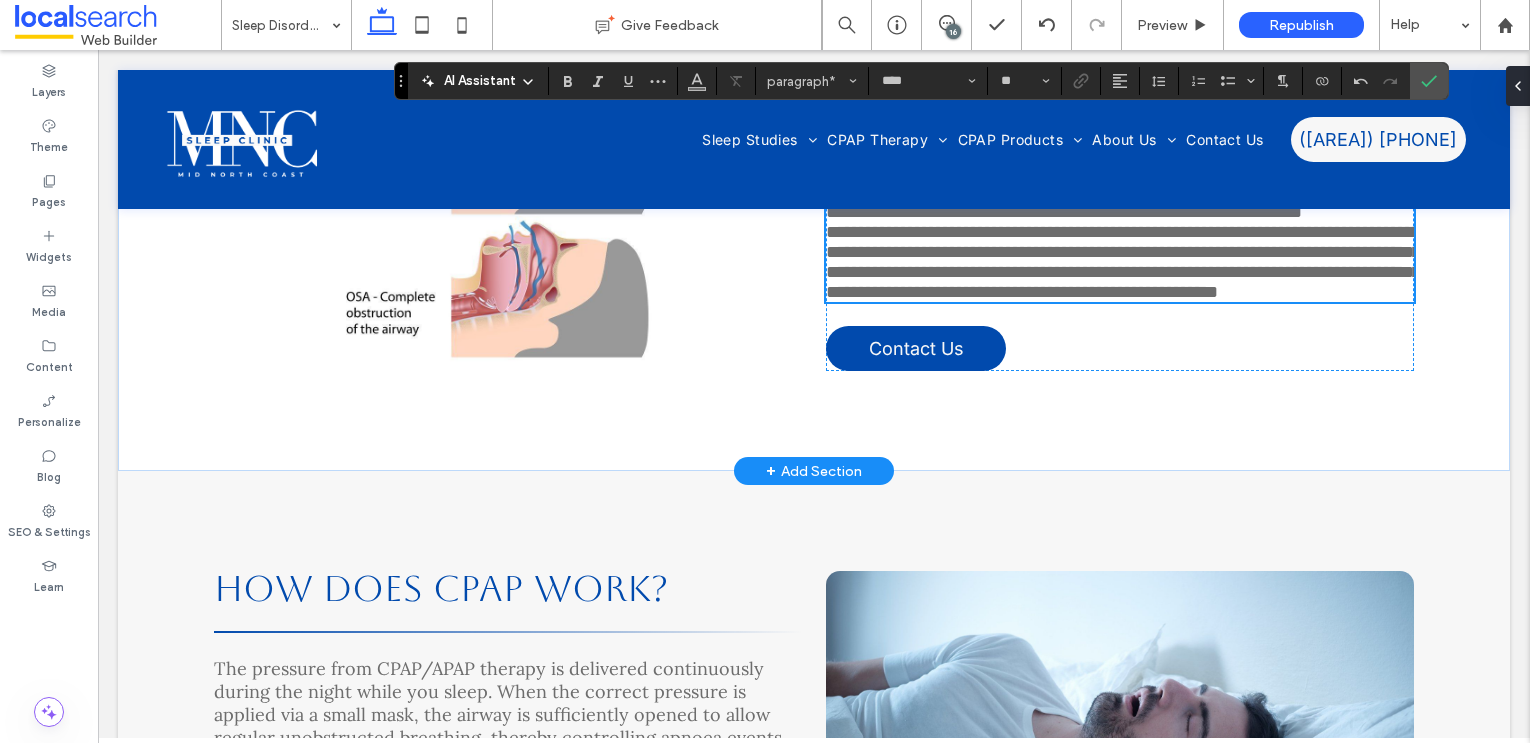 click on "**********" at bounding box center (1123, 262) 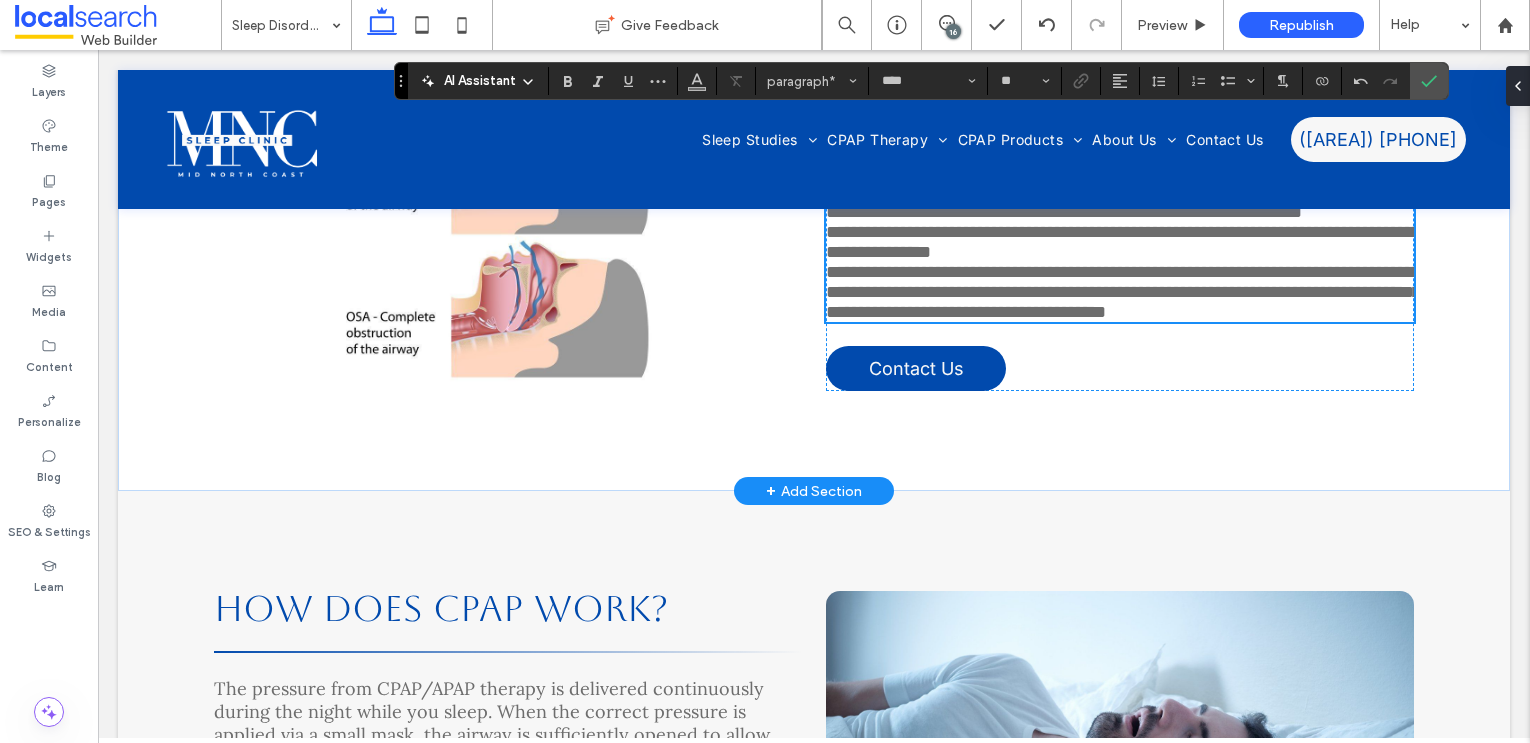 click on "**********" at bounding box center (1123, 292) 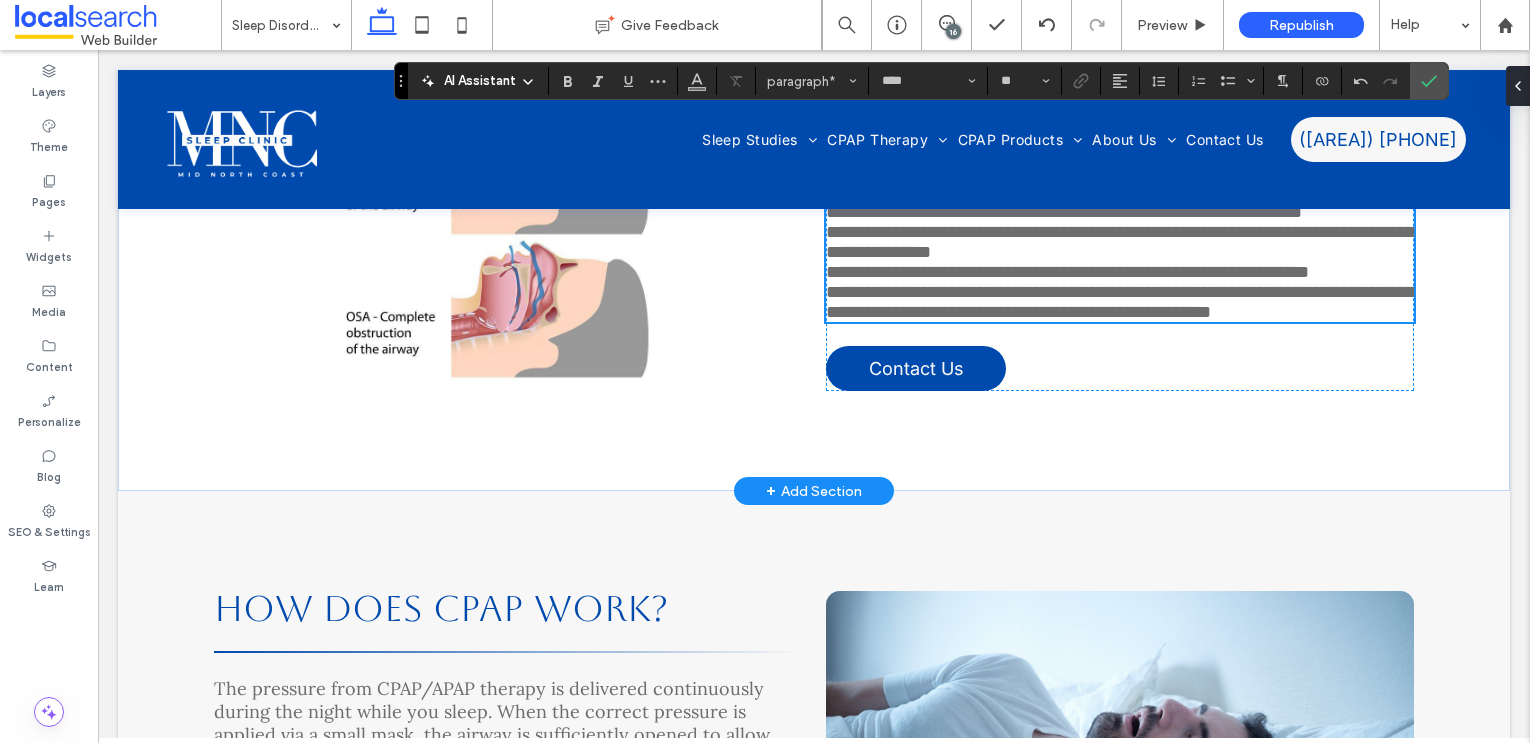 click on "**********" at bounding box center [1123, 302] 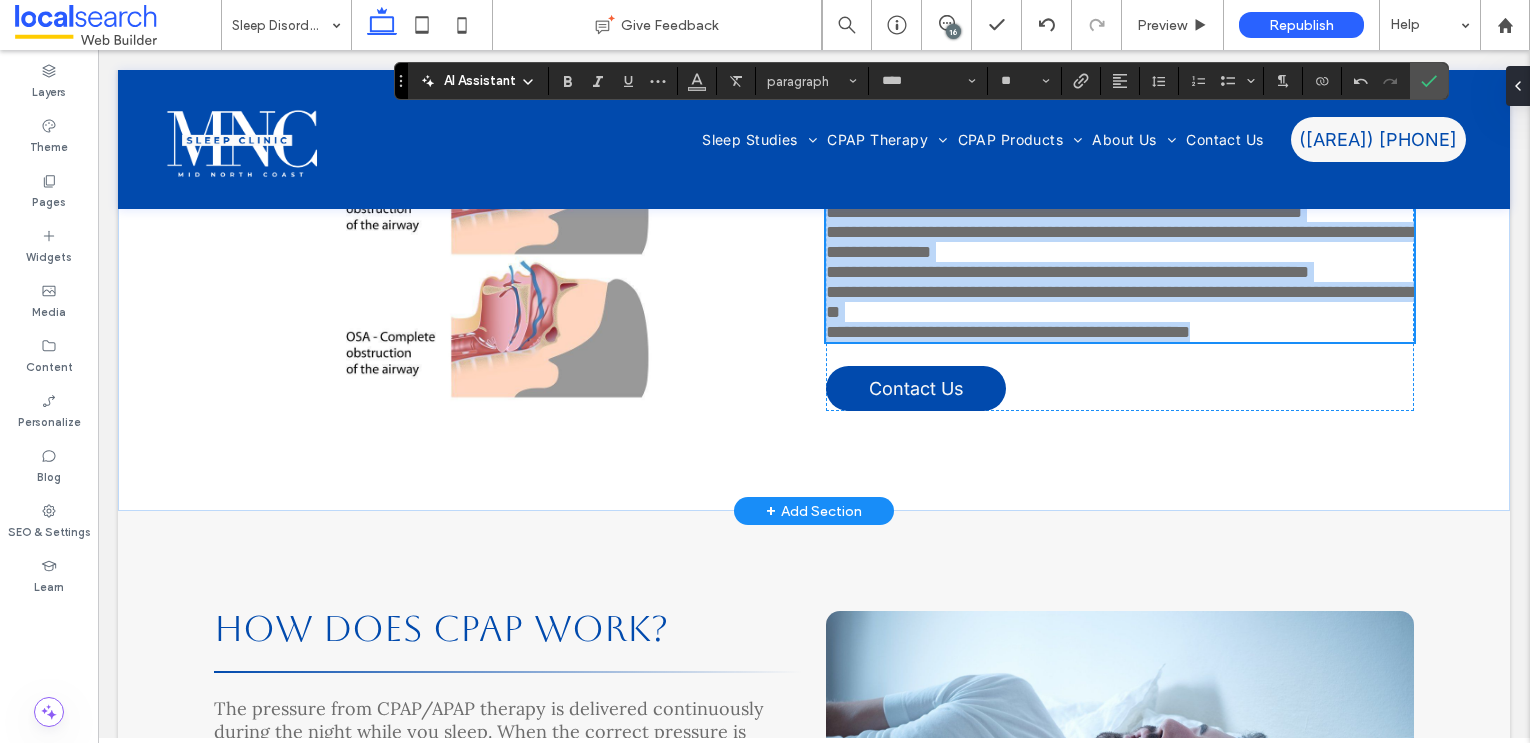 drag, startPoint x: 827, startPoint y: 308, endPoint x: 1267, endPoint y: 528, distance: 491.93497 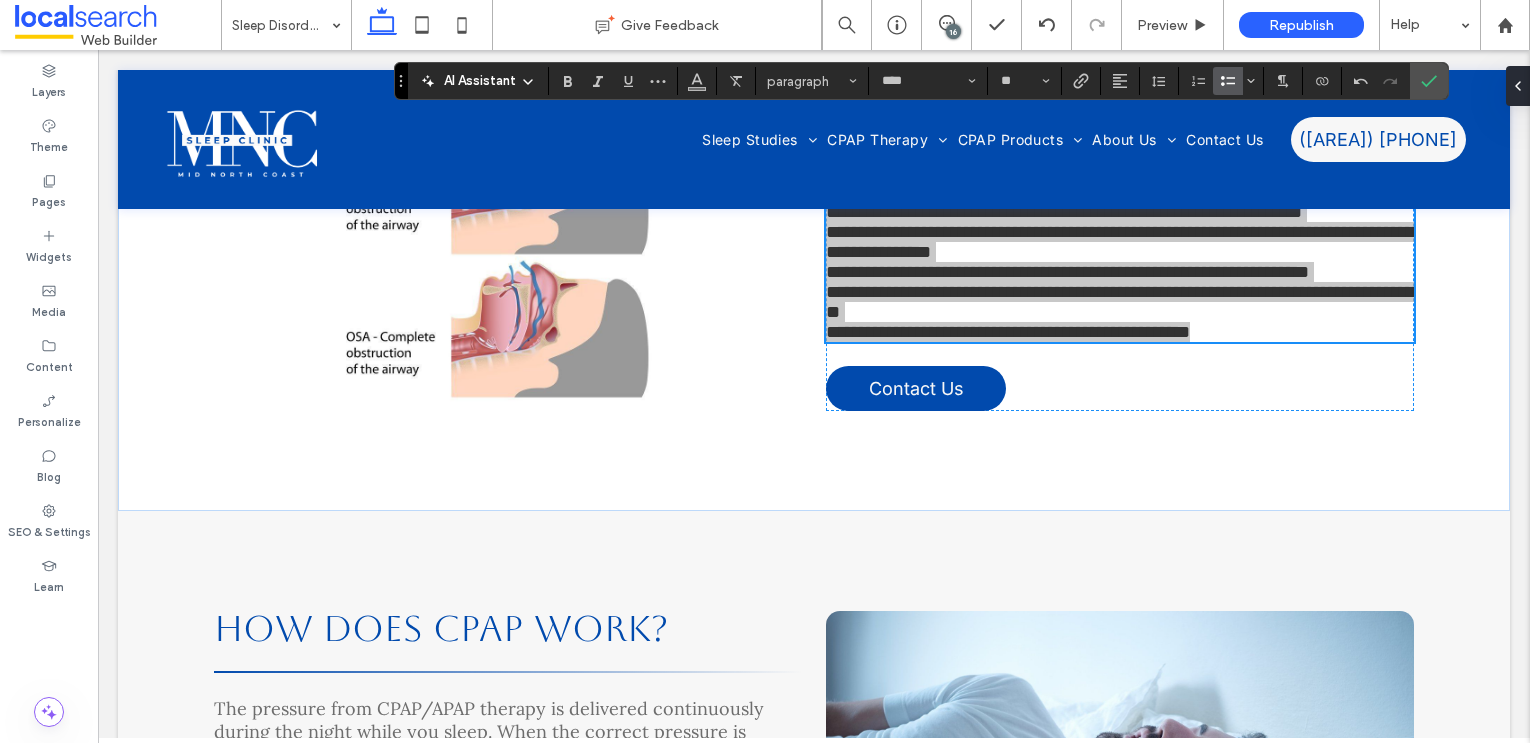 click 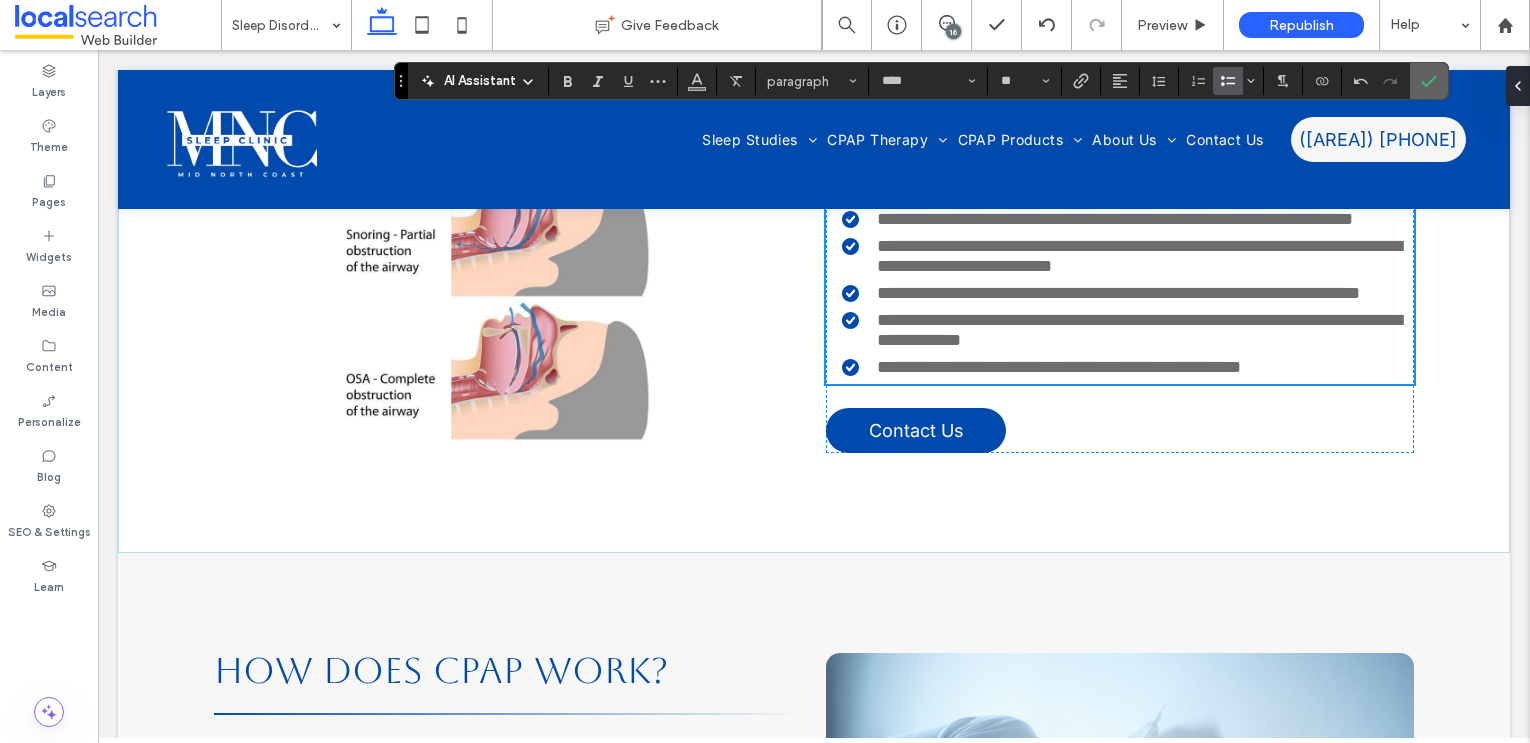 click 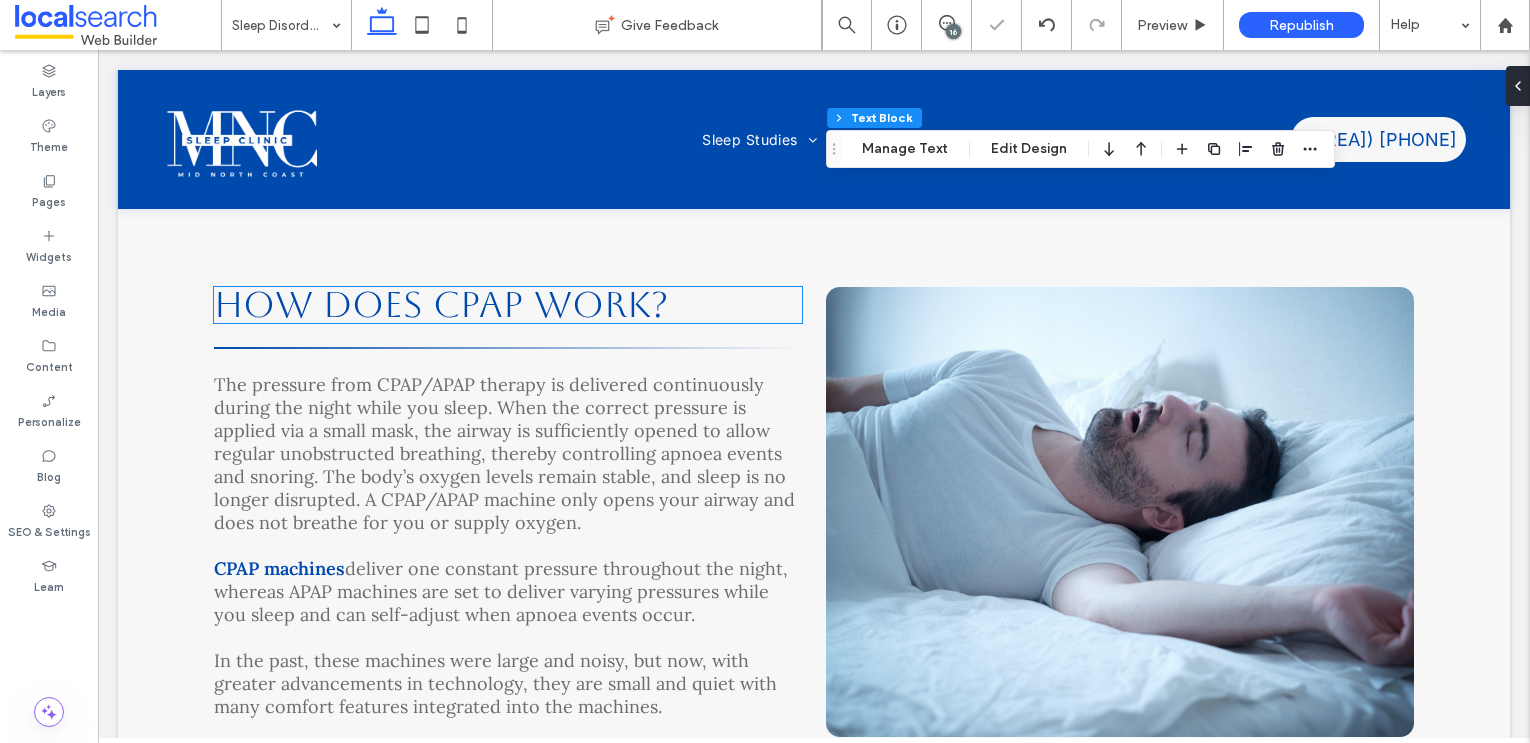 scroll, scrollTop: 5060, scrollLeft: 0, axis: vertical 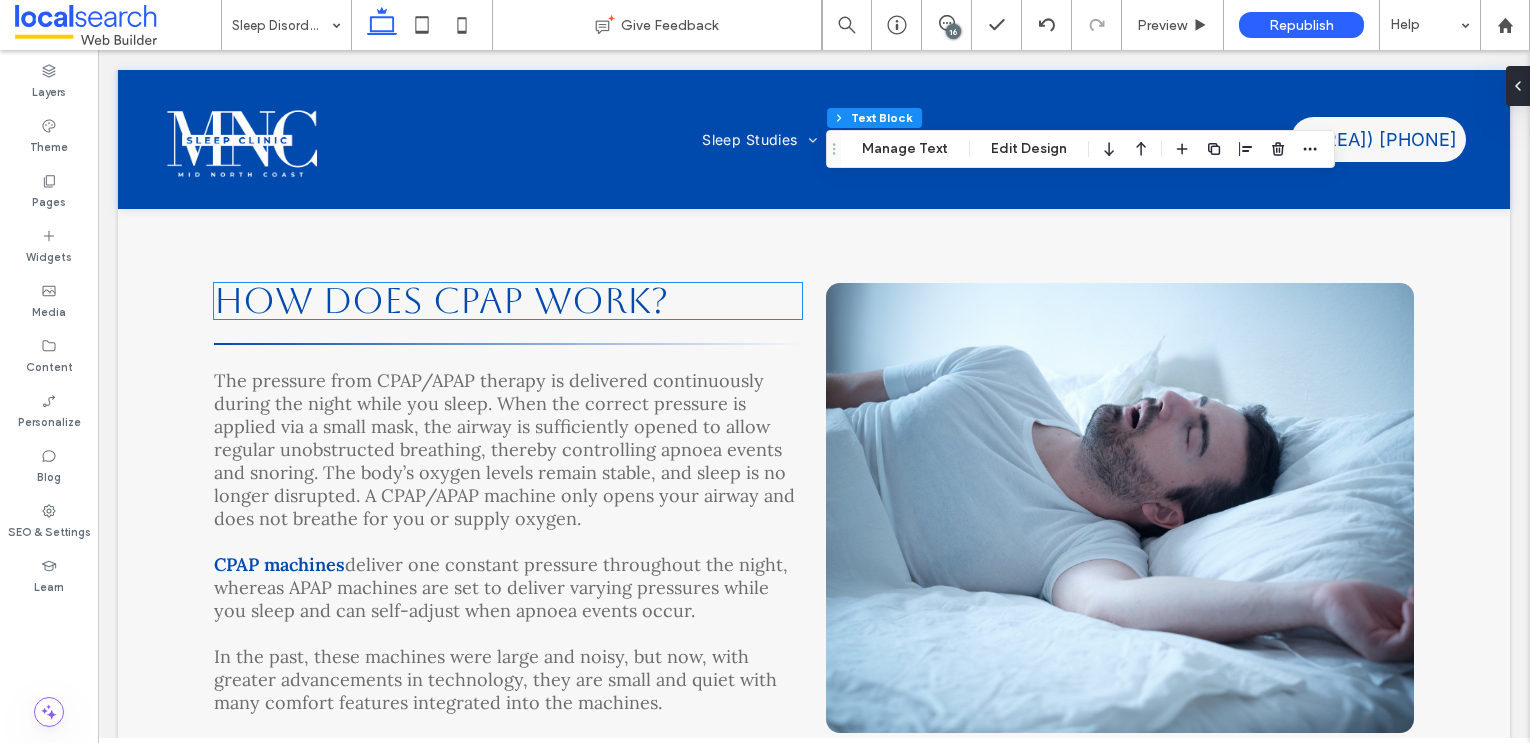 click on "How Does CPAP Work?" at bounding box center (441, 300) 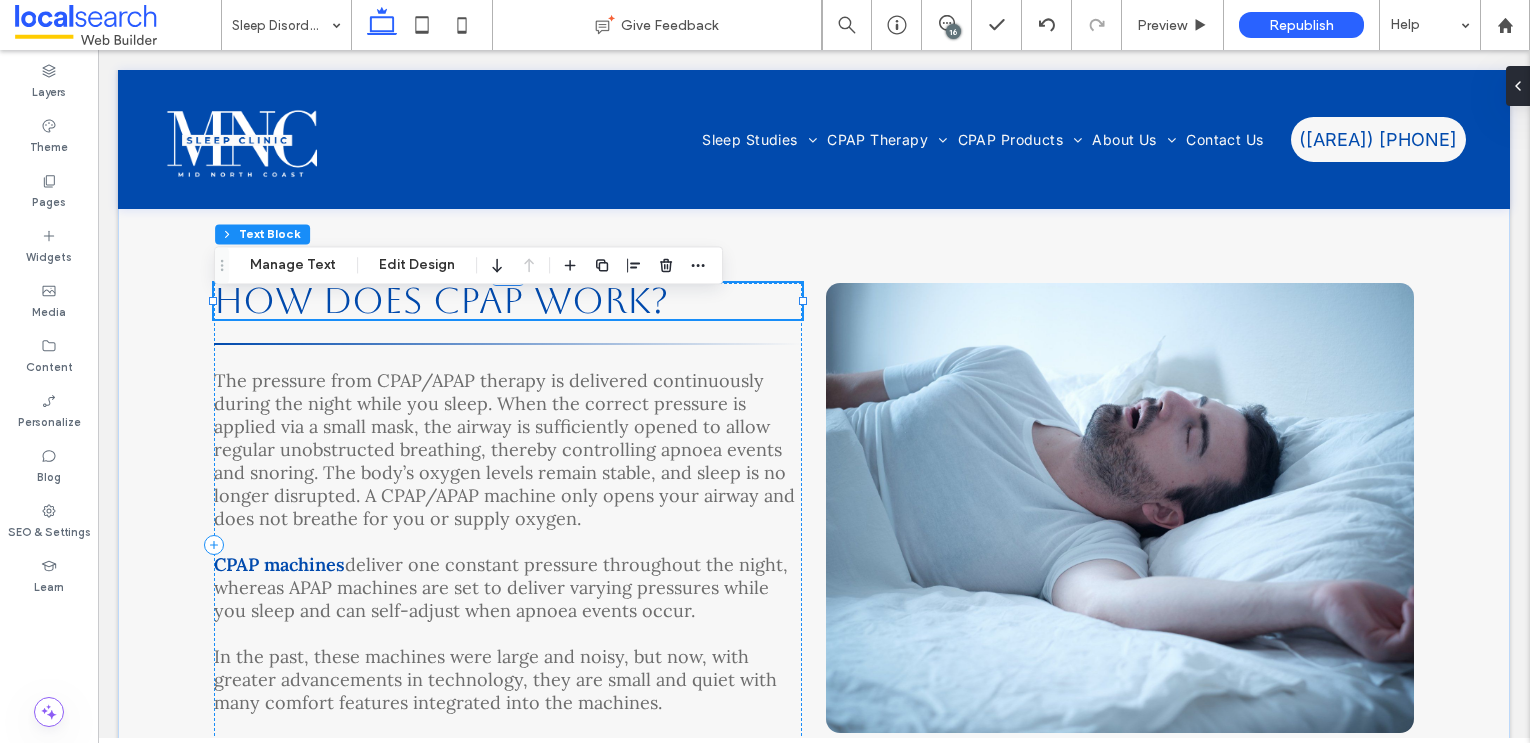 click on "How Does CPAP Work?" at bounding box center [441, 300] 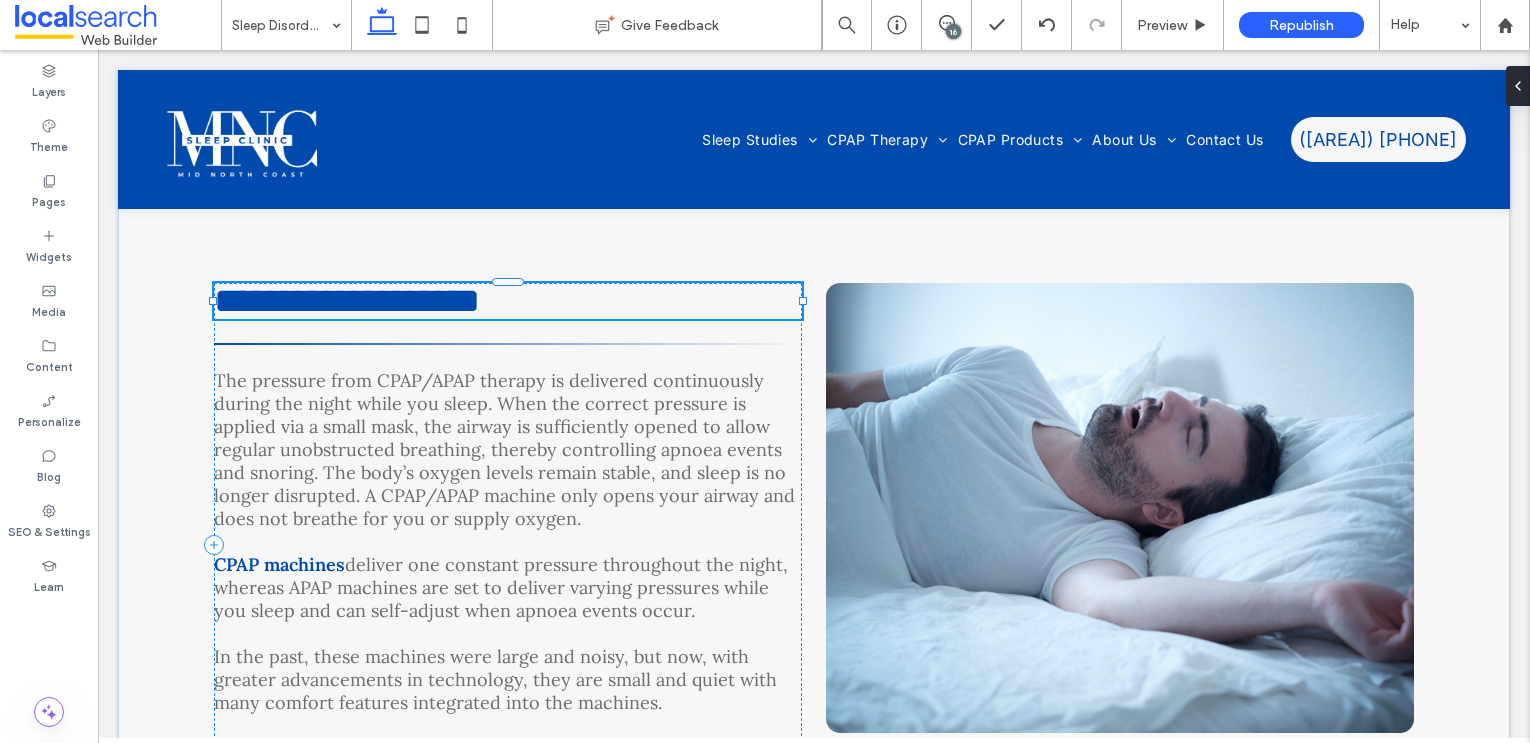type on "*******" 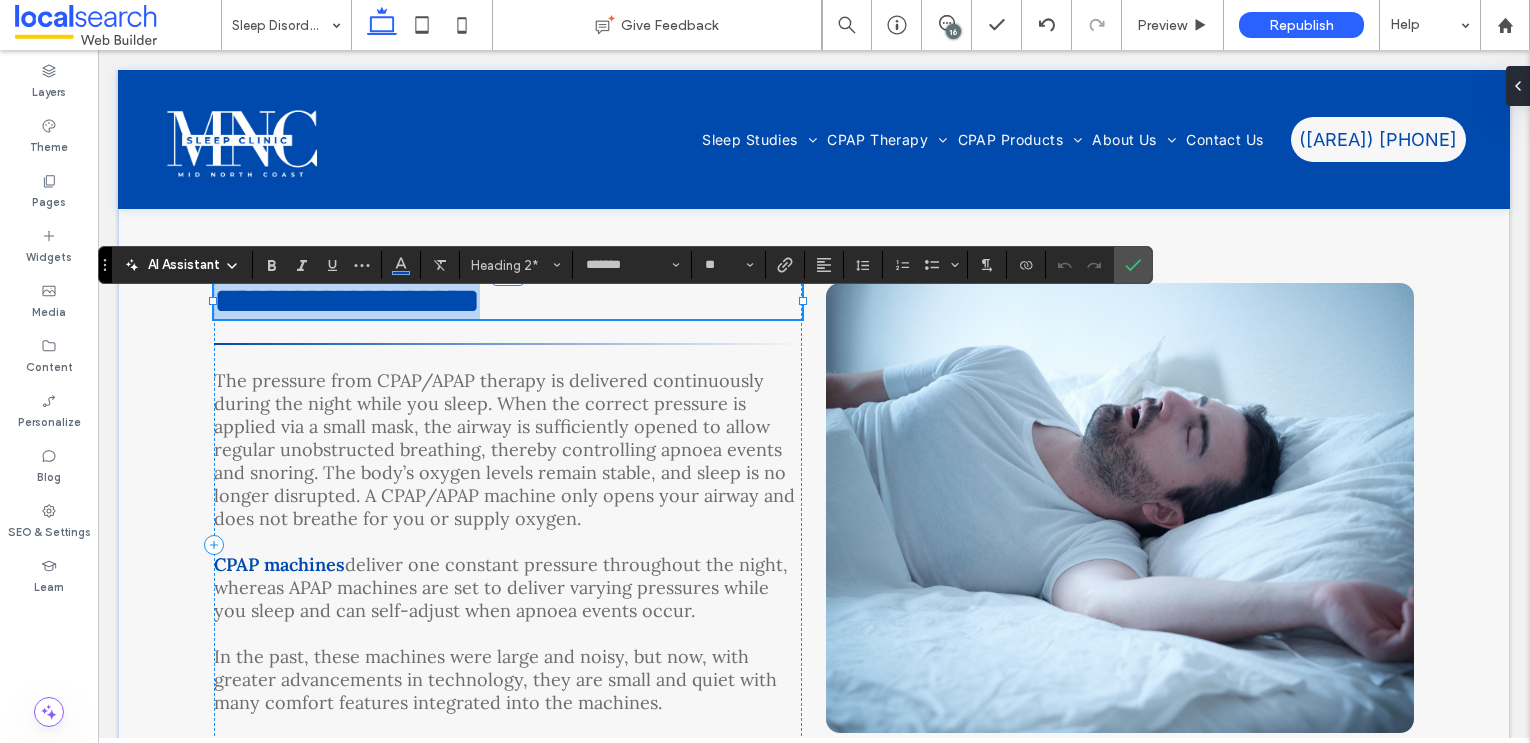 type 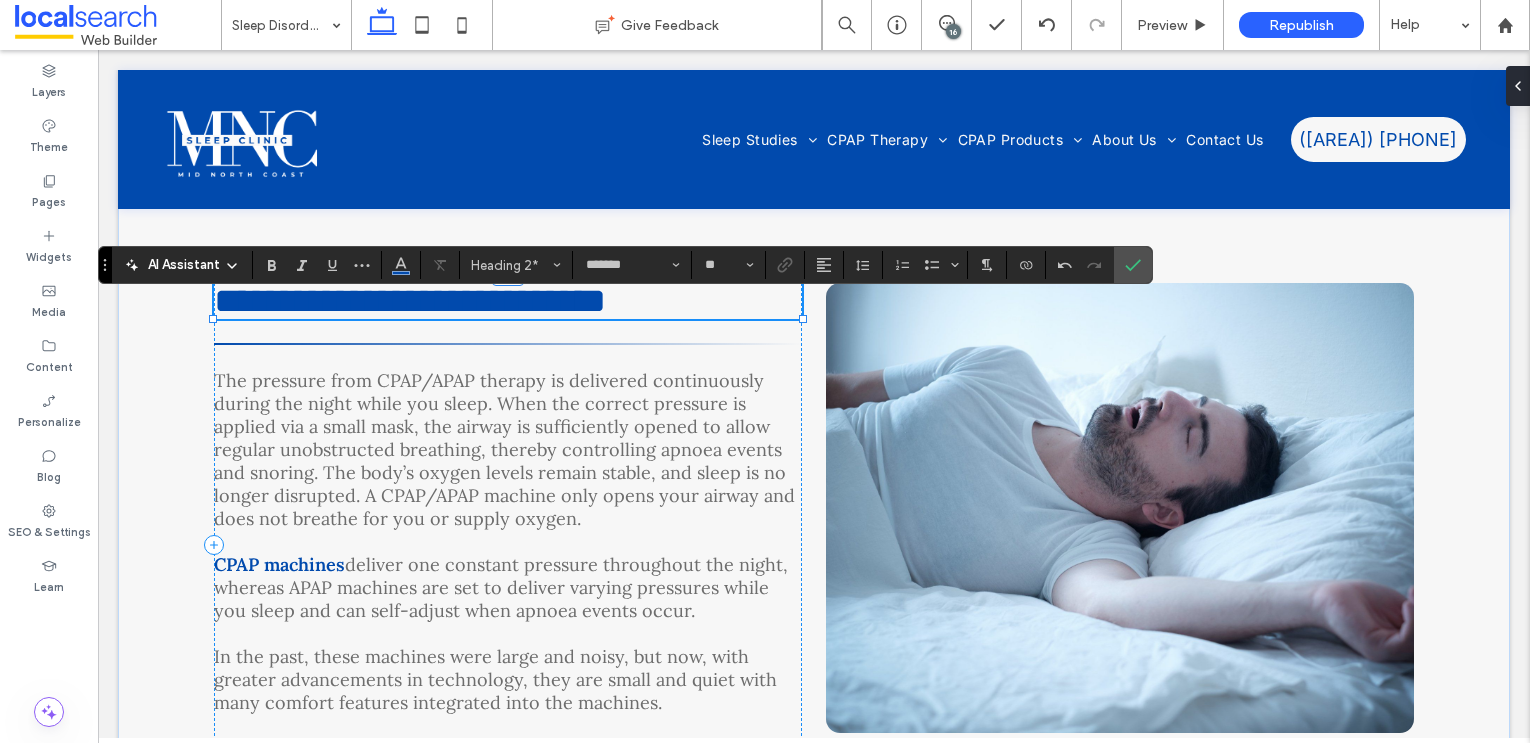 scroll, scrollTop: 2, scrollLeft: 0, axis: vertical 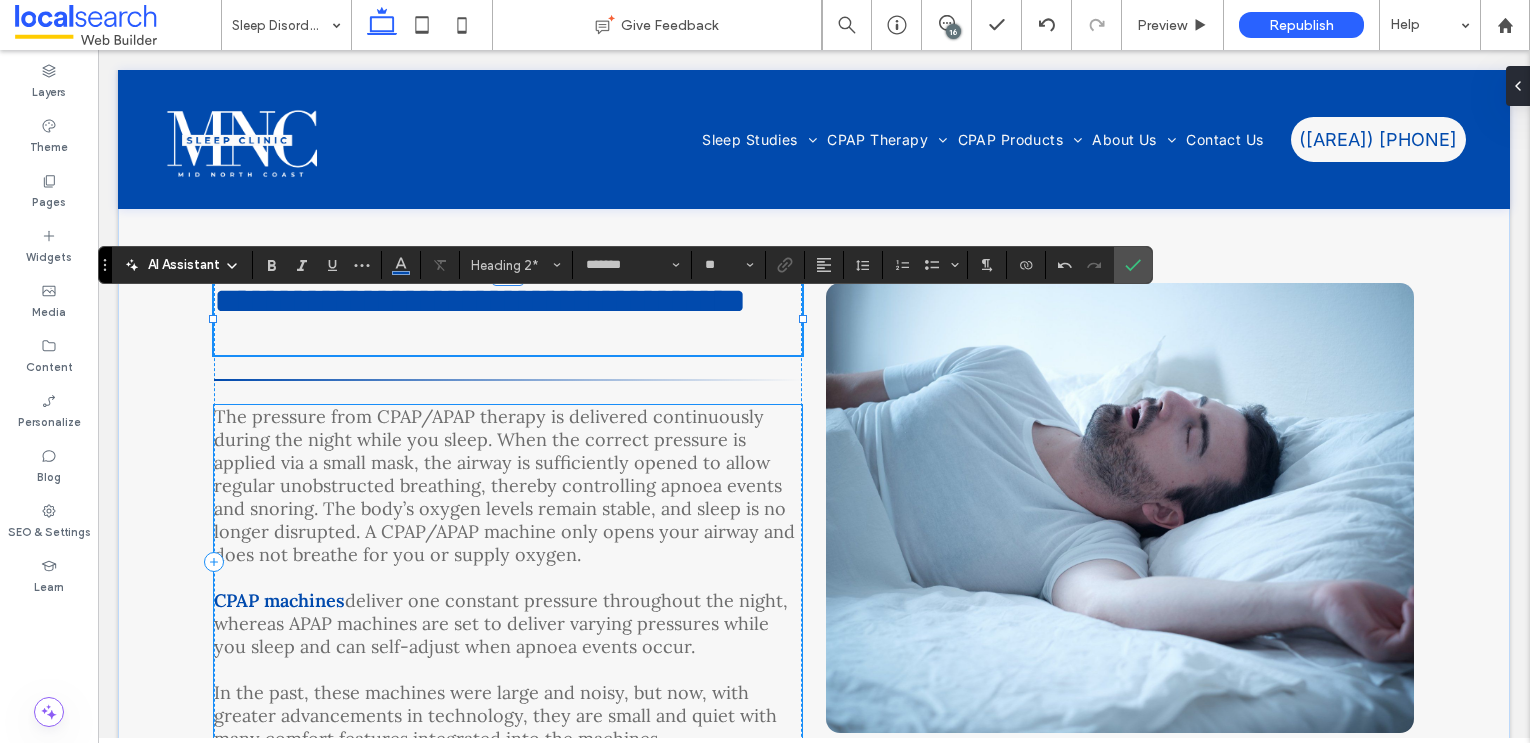 click on "The pressure from CPAP/APAP therapy is delivered continuously during the night while you sleep. When the correct pressure is applied via a small mask, the airway is sufficiently opened to allow regular unobstructed breathing, thereby controlling apnoea events and snoring. The body’s oxygen levels remain stable, and sleep is no longer disrupted. A CPAP/APAP machine only opens your airway and does not breathe for you or supply oxygen." at bounding box center [504, 485] 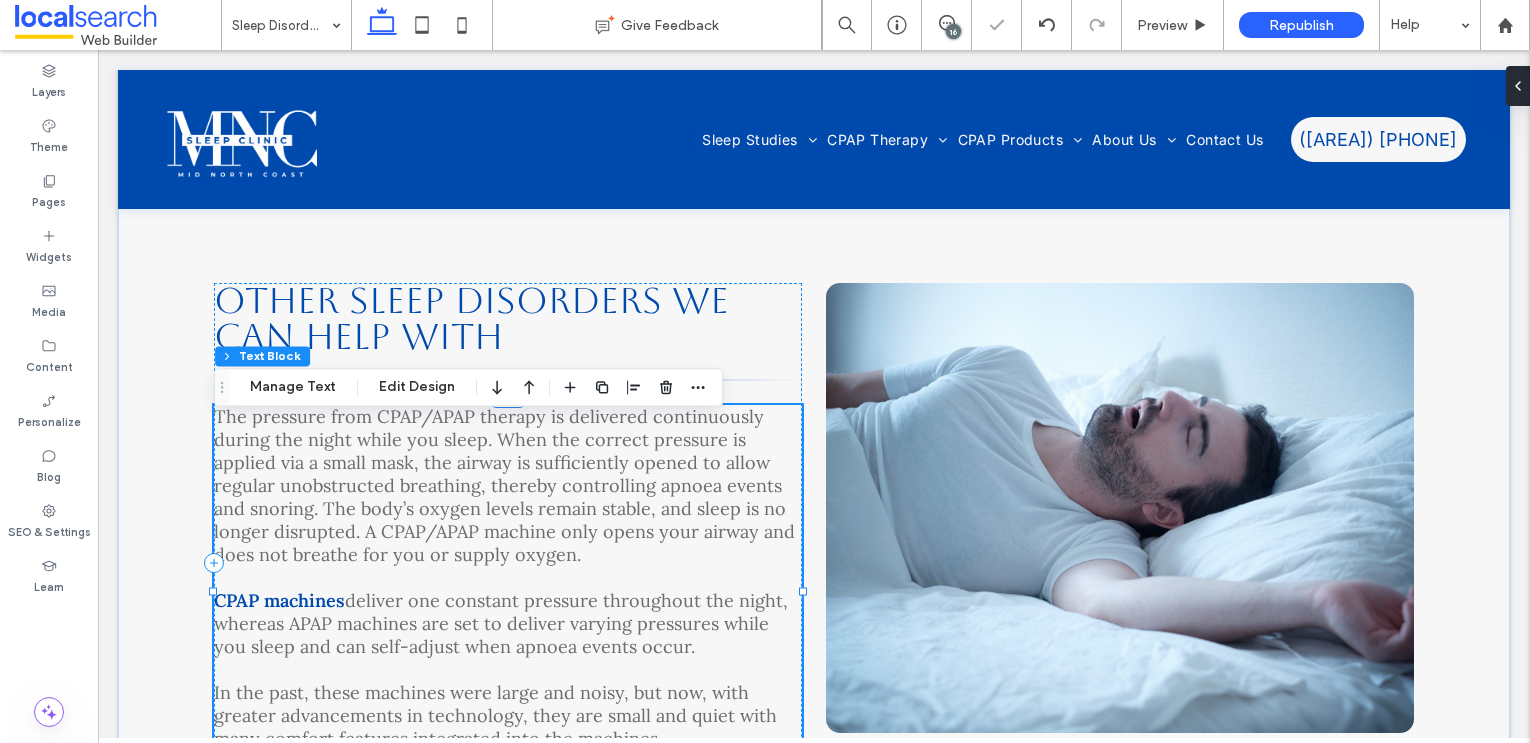 click on "The pressure from CPAP/APAP therapy is delivered continuously during the night while you sleep. When the correct pressure is applied via a small mask, the airway is sufficiently opened to allow regular unobstructed breathing, thereby controlling apnoea events and snoring. The body’s oxygen levels remain stable, and sleep is no longer disrupted. A CPAP/APAP machine only opens your airway and does not breathe for you or supply oxygen." at bounding box center [504, 485] 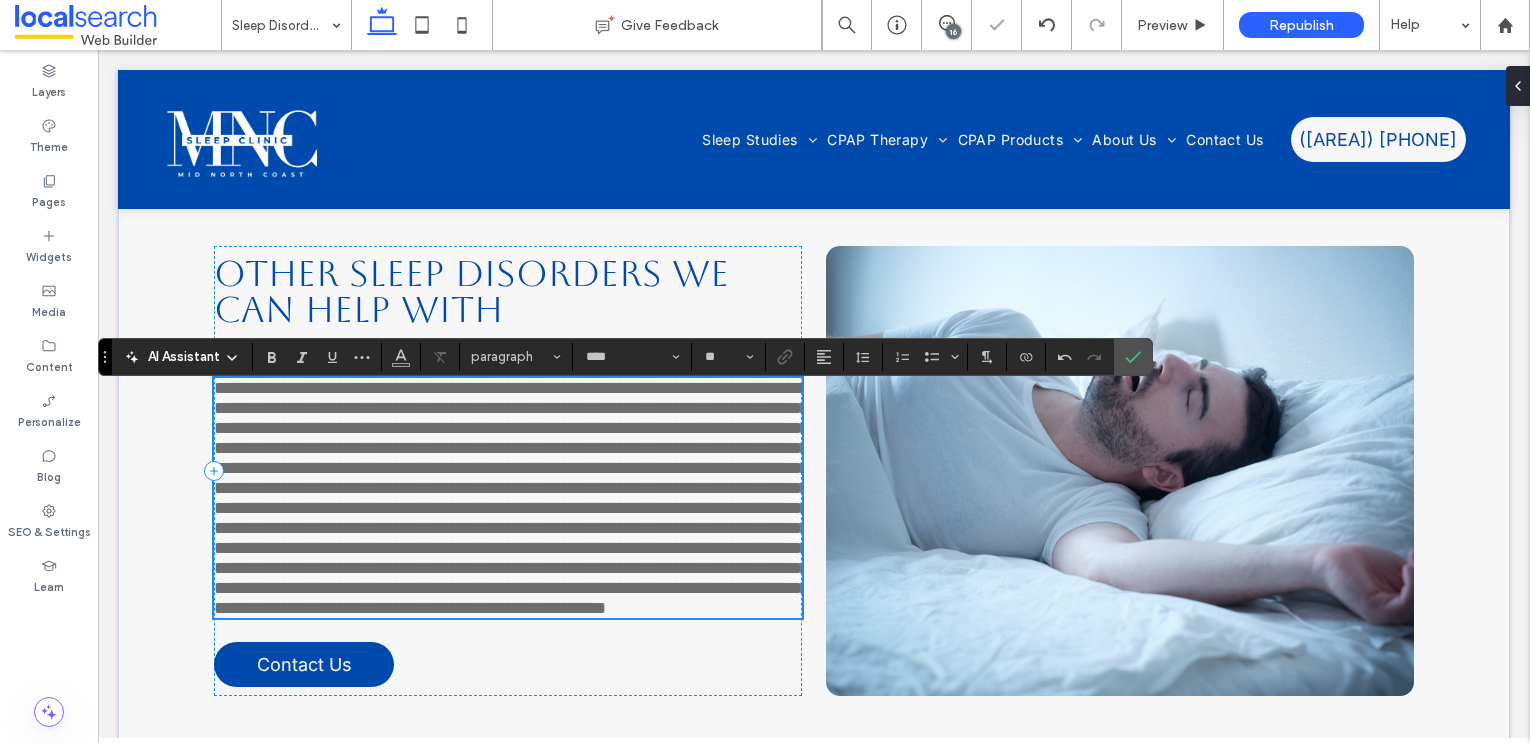 scroll, scrollTop: 5090, scrollLeft: 0, axis: vertical 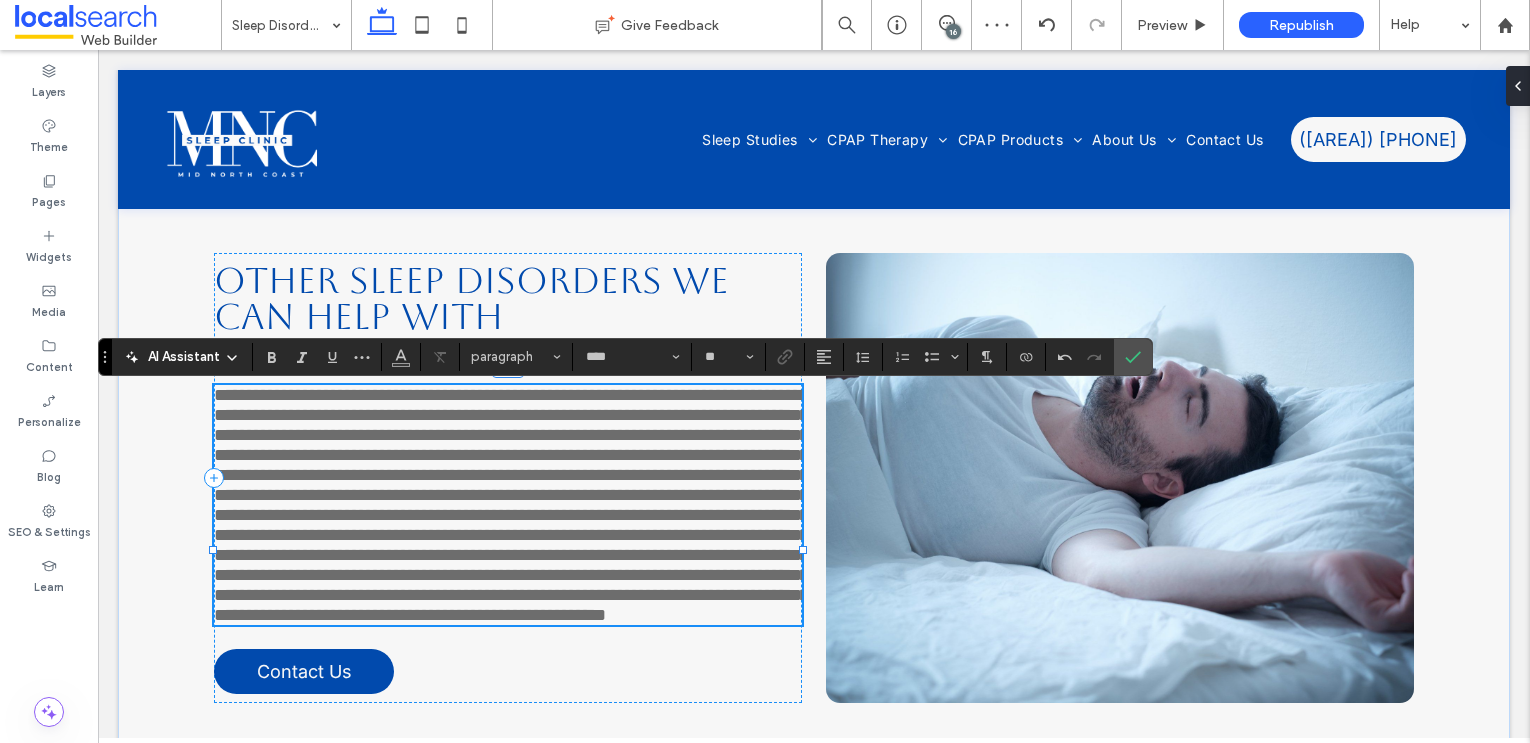 type on "**" 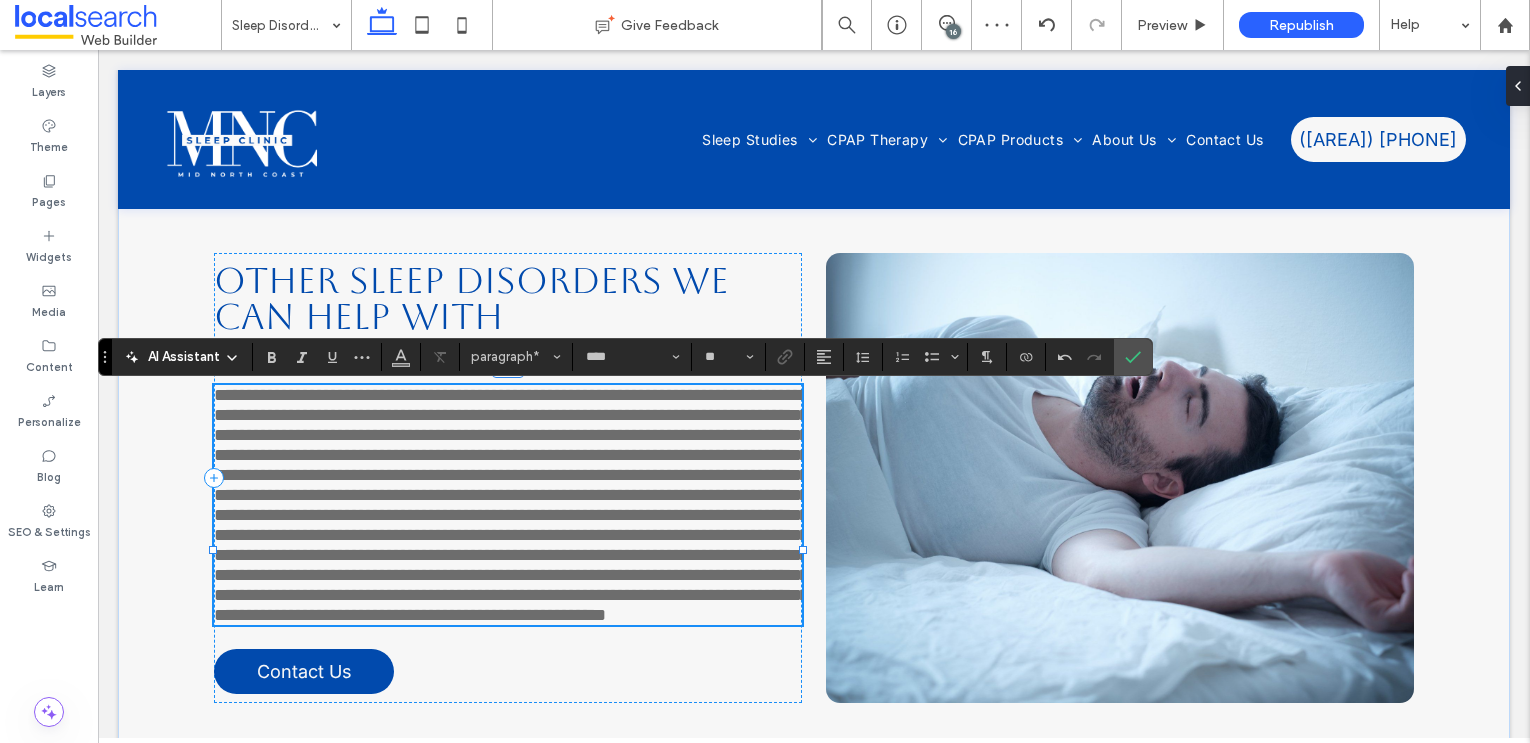 click on "**********" at bounding box center (511, 505) 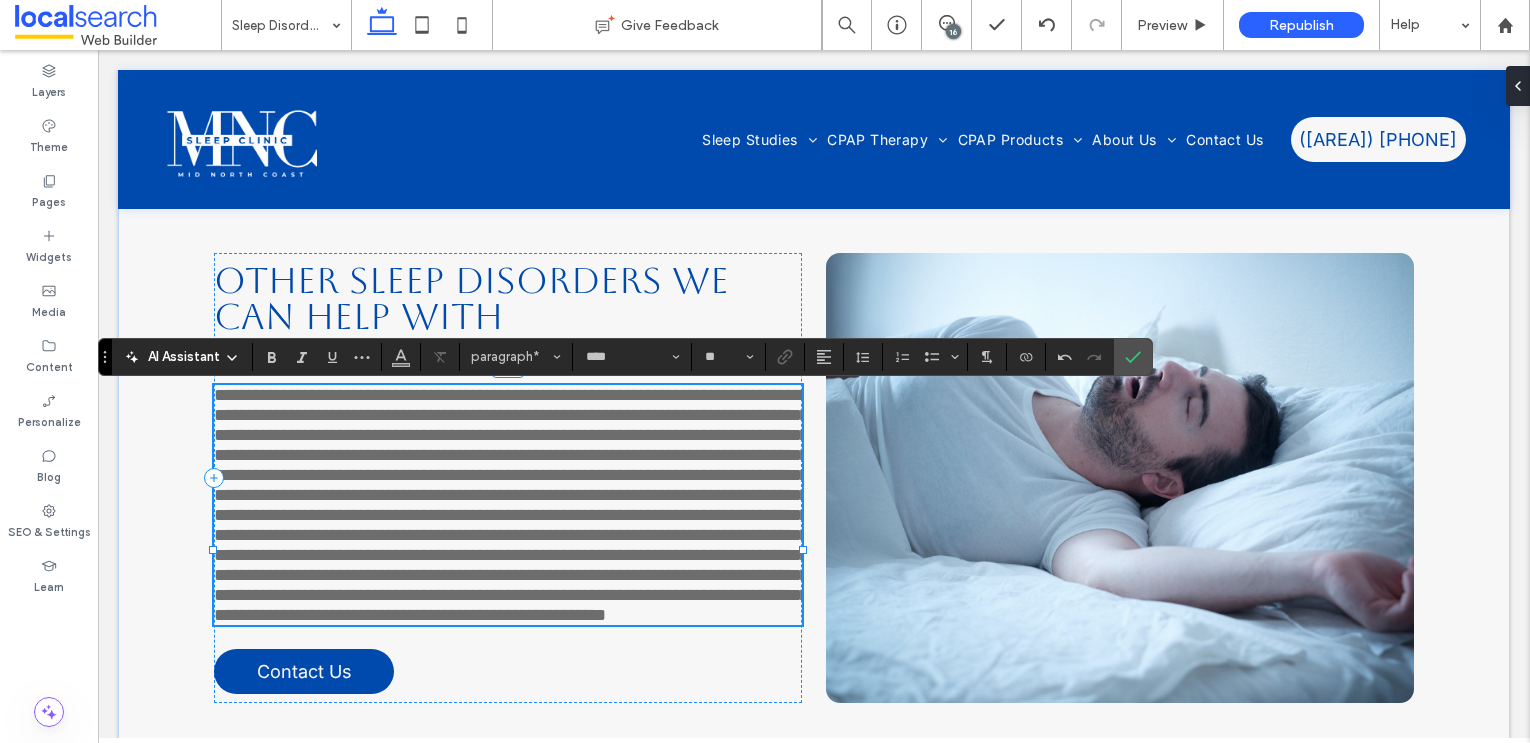 type 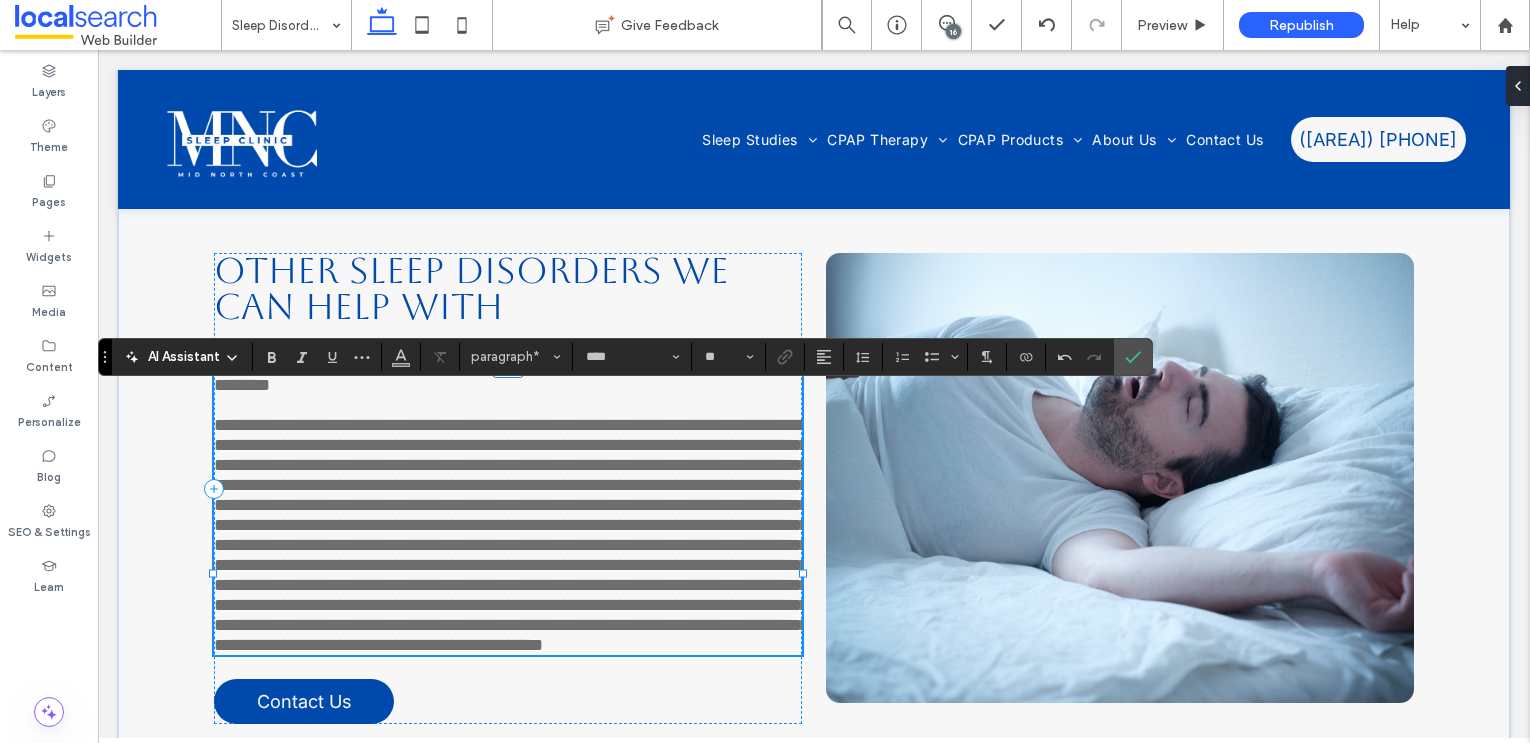 click on "********" at bounding box center [242, 385] 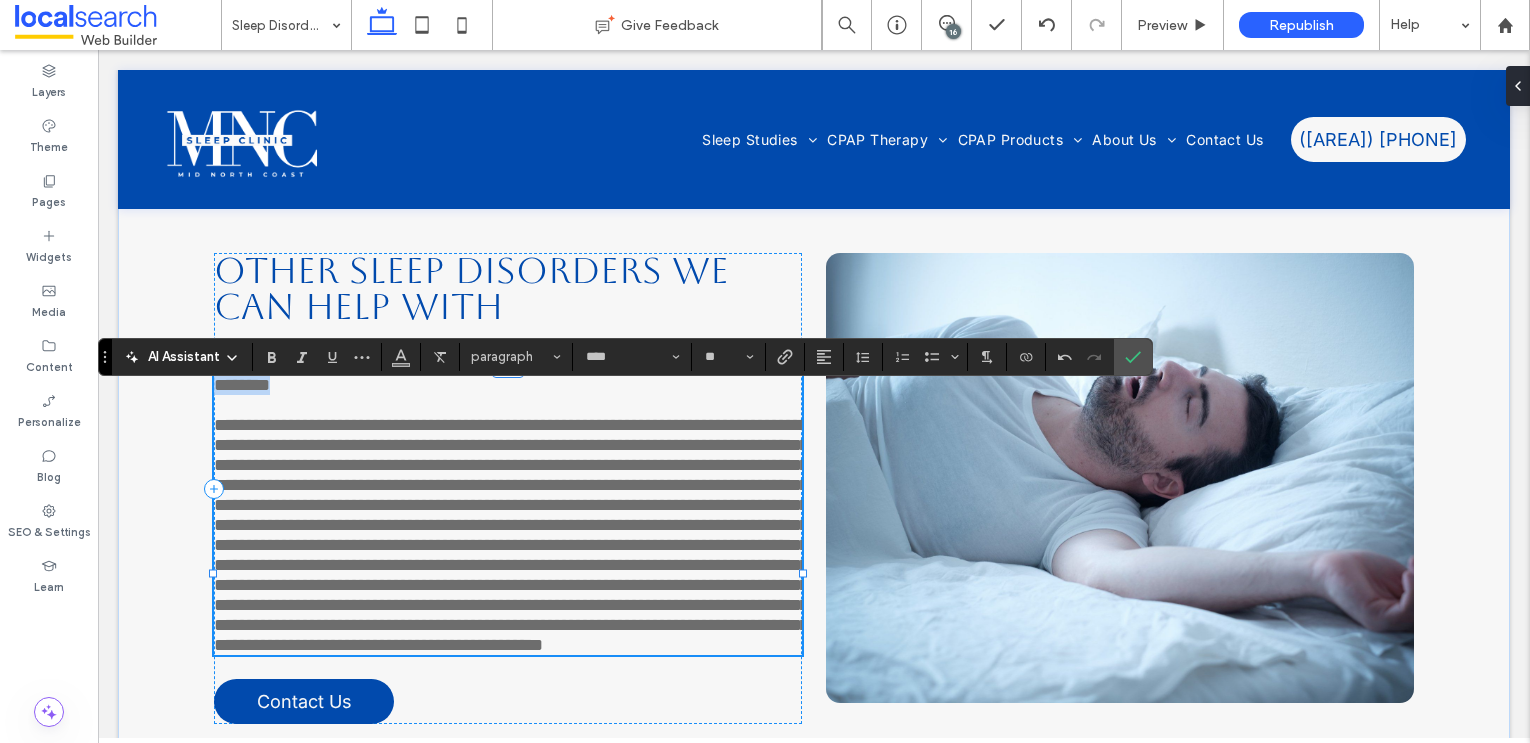 click on "********" at bounding box center (242, 385) 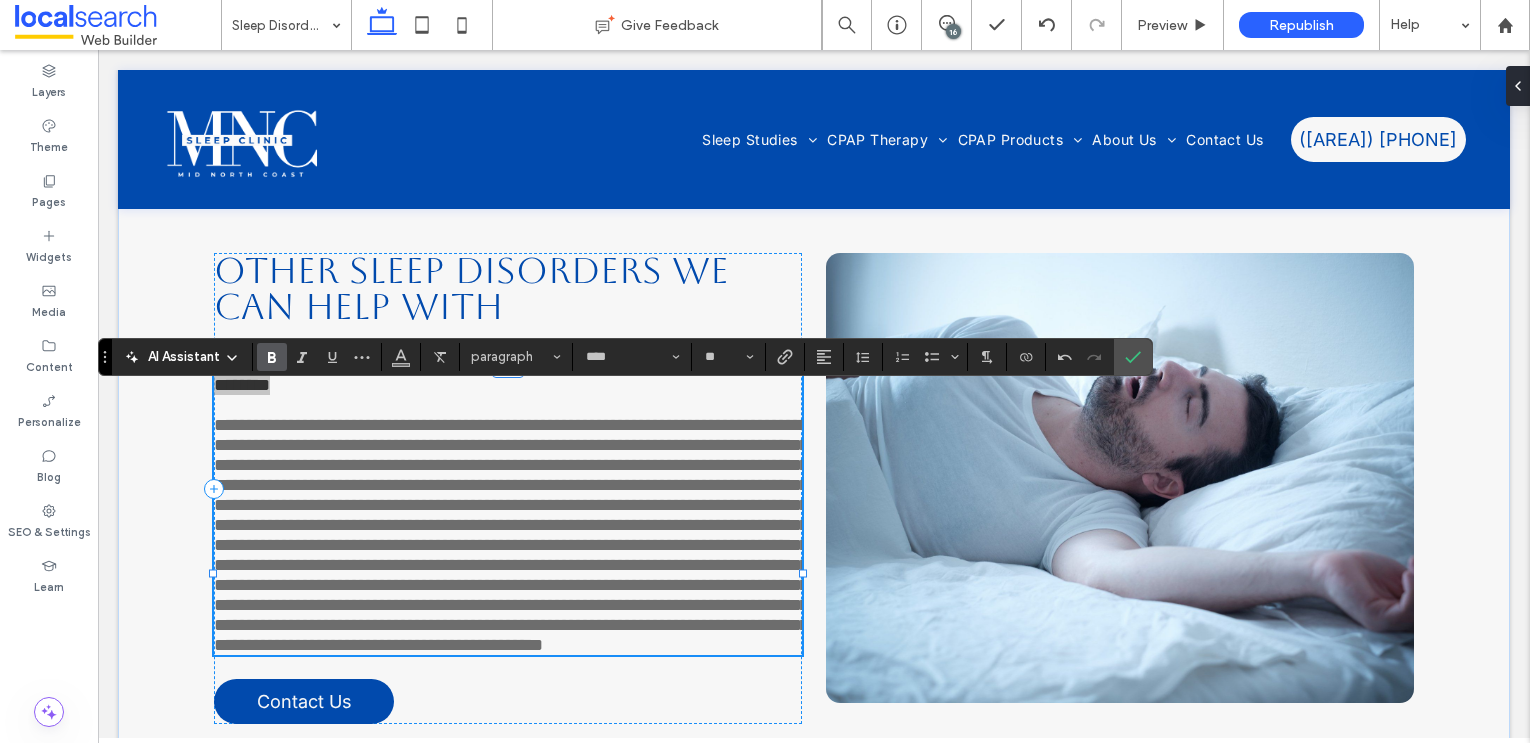 click 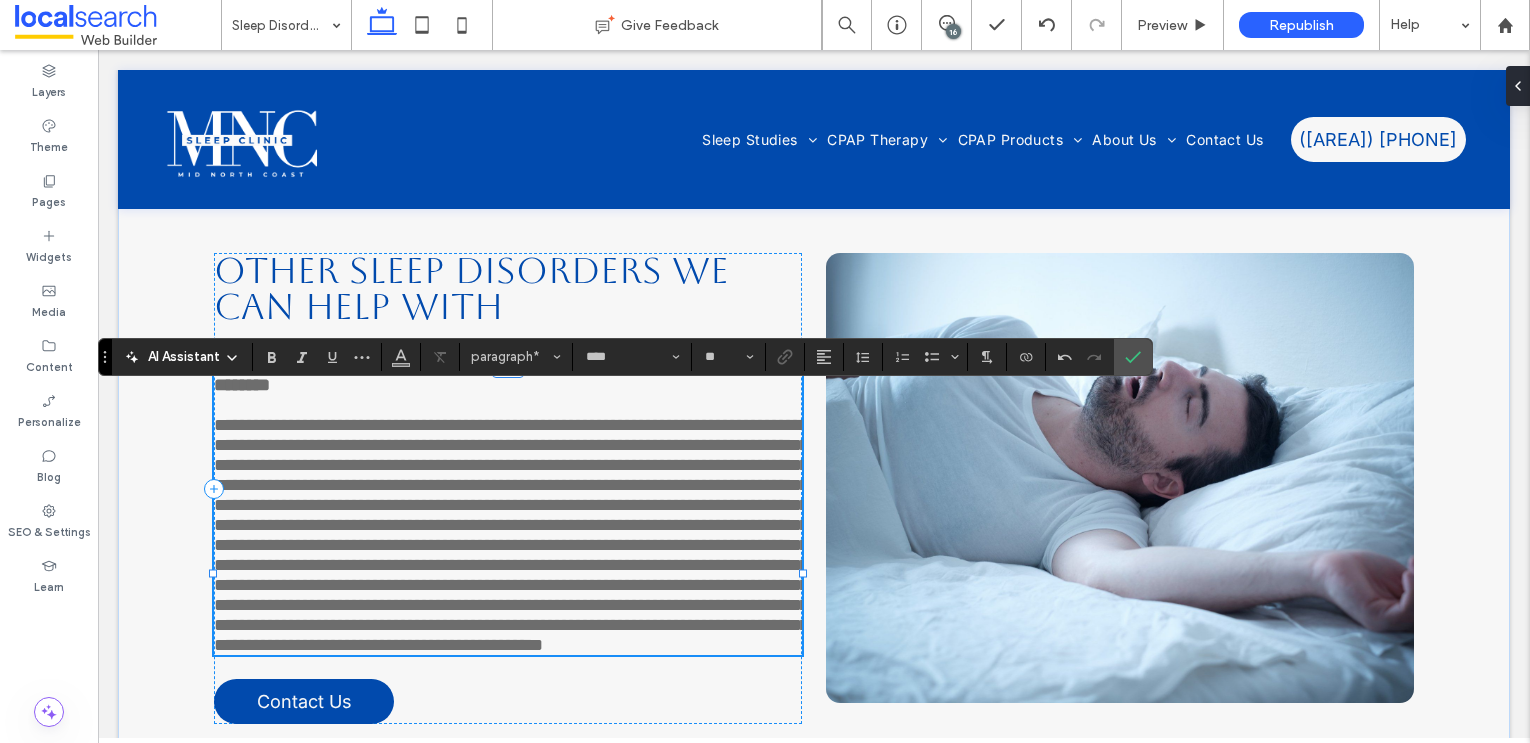 click on "**********" at bounding box center [511, 535] 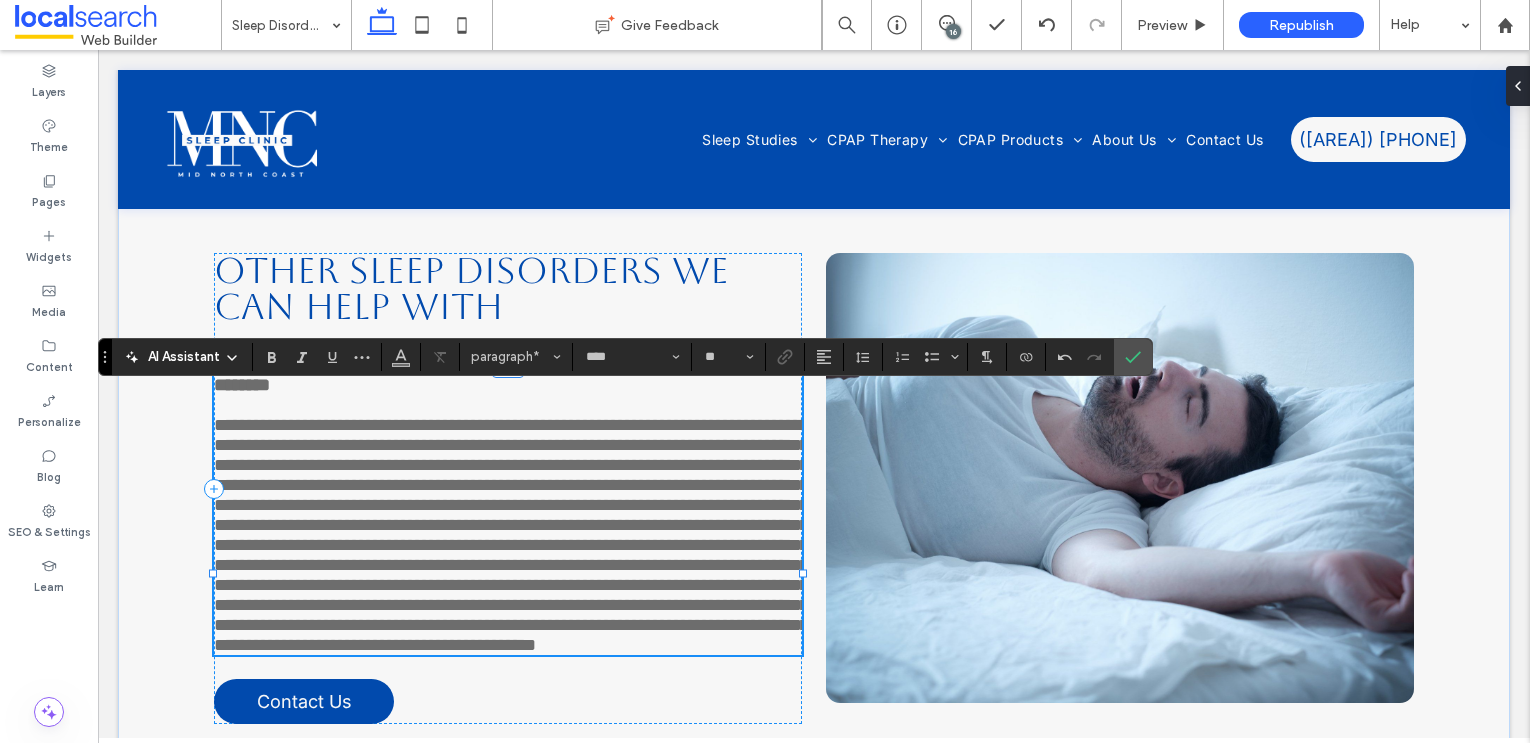 click on "**********" at bounding box center (511, 535) 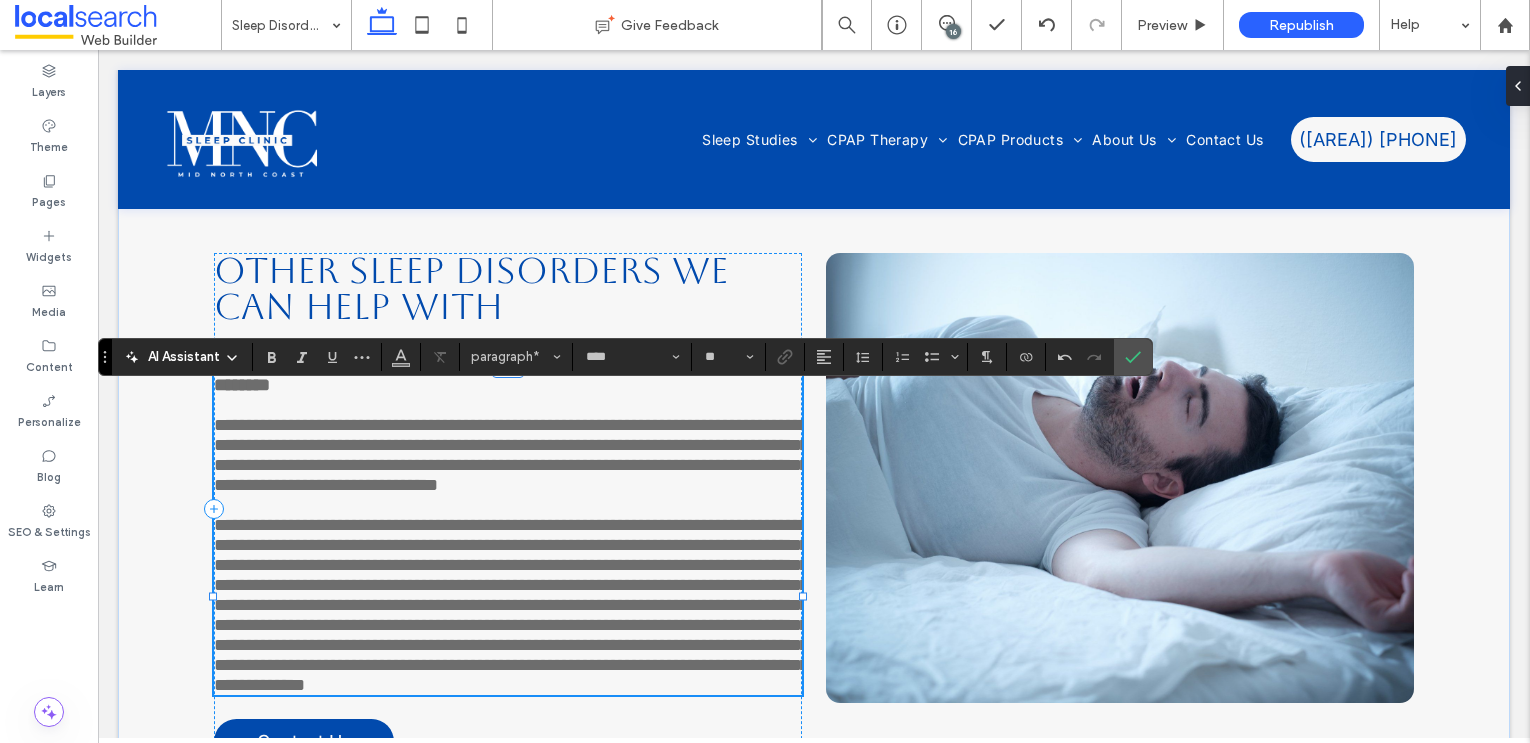 click on "**********" at bounding box center (511, 605) 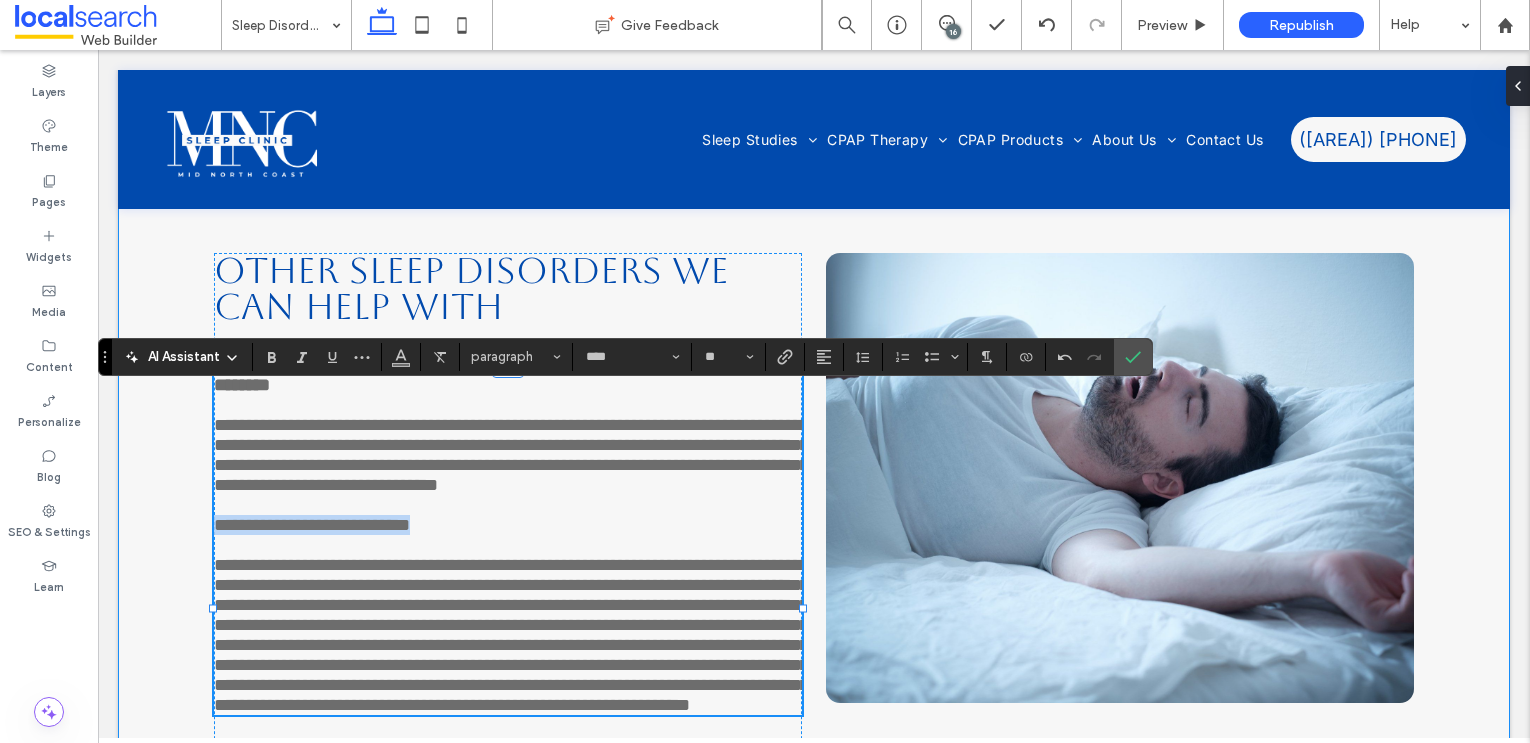 drag, startPoint x: 497, startPoint y: 593, endPoint x: 182, endPoint y: 595, distance: 315.00635 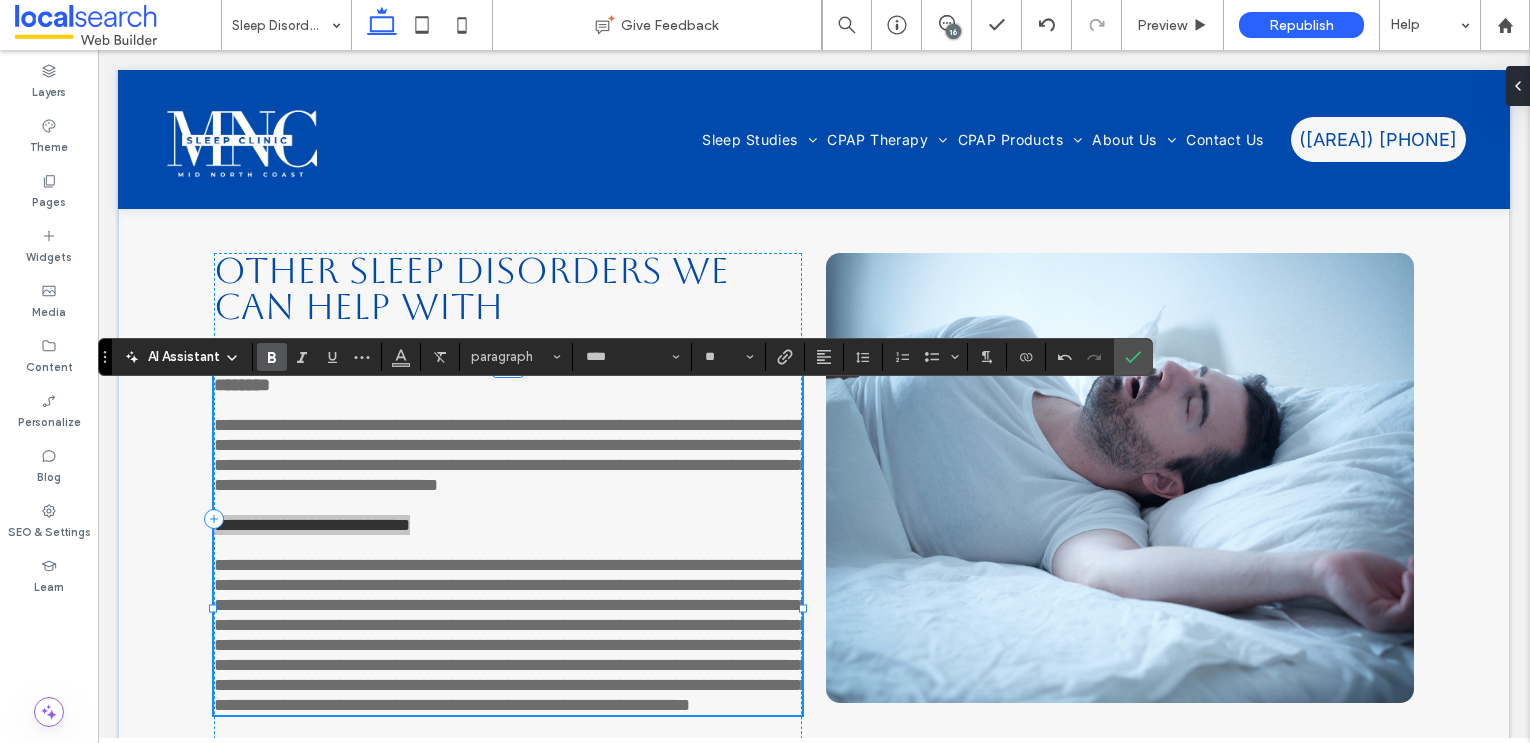 click 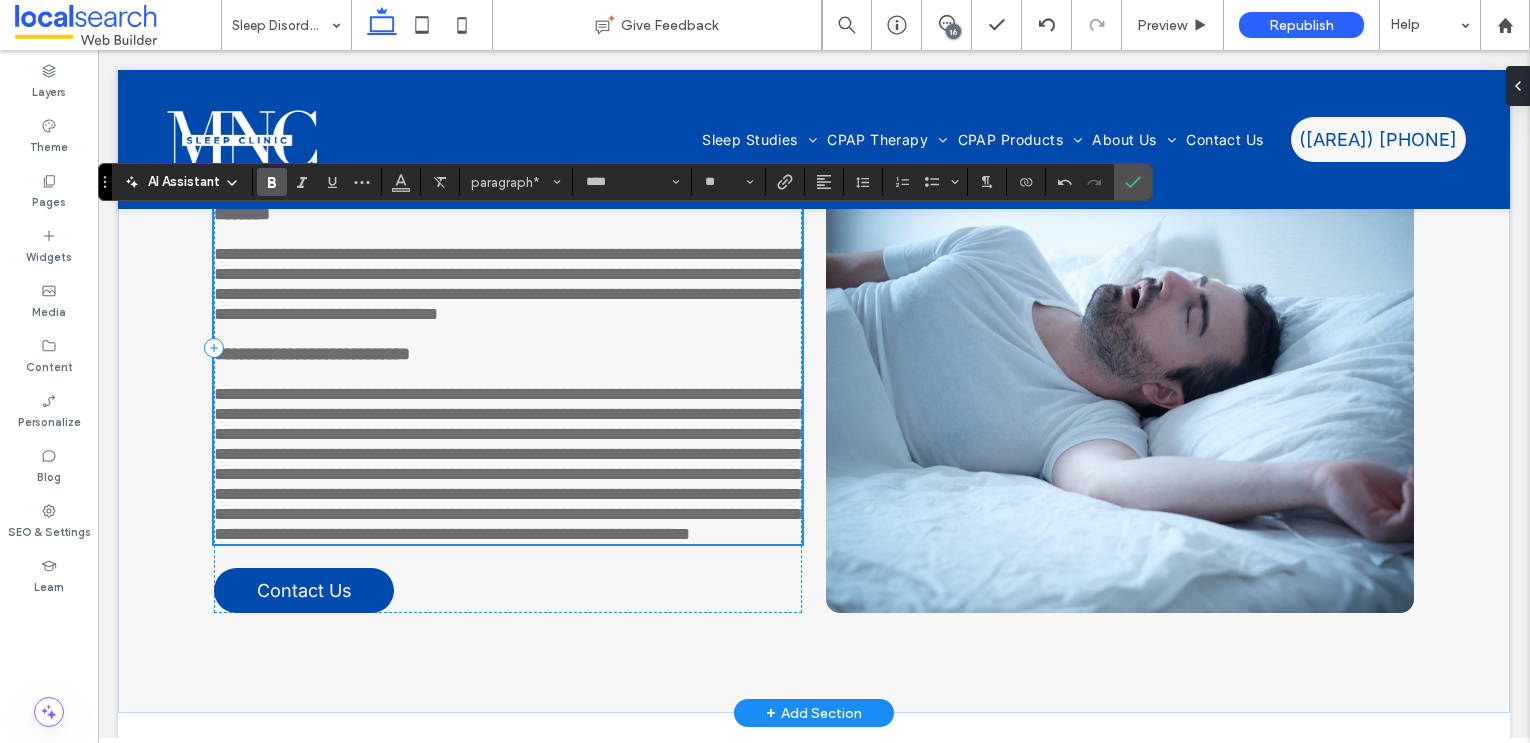 scroll, scrollTop: 5267, scrollLeft: 0, axis: vertical 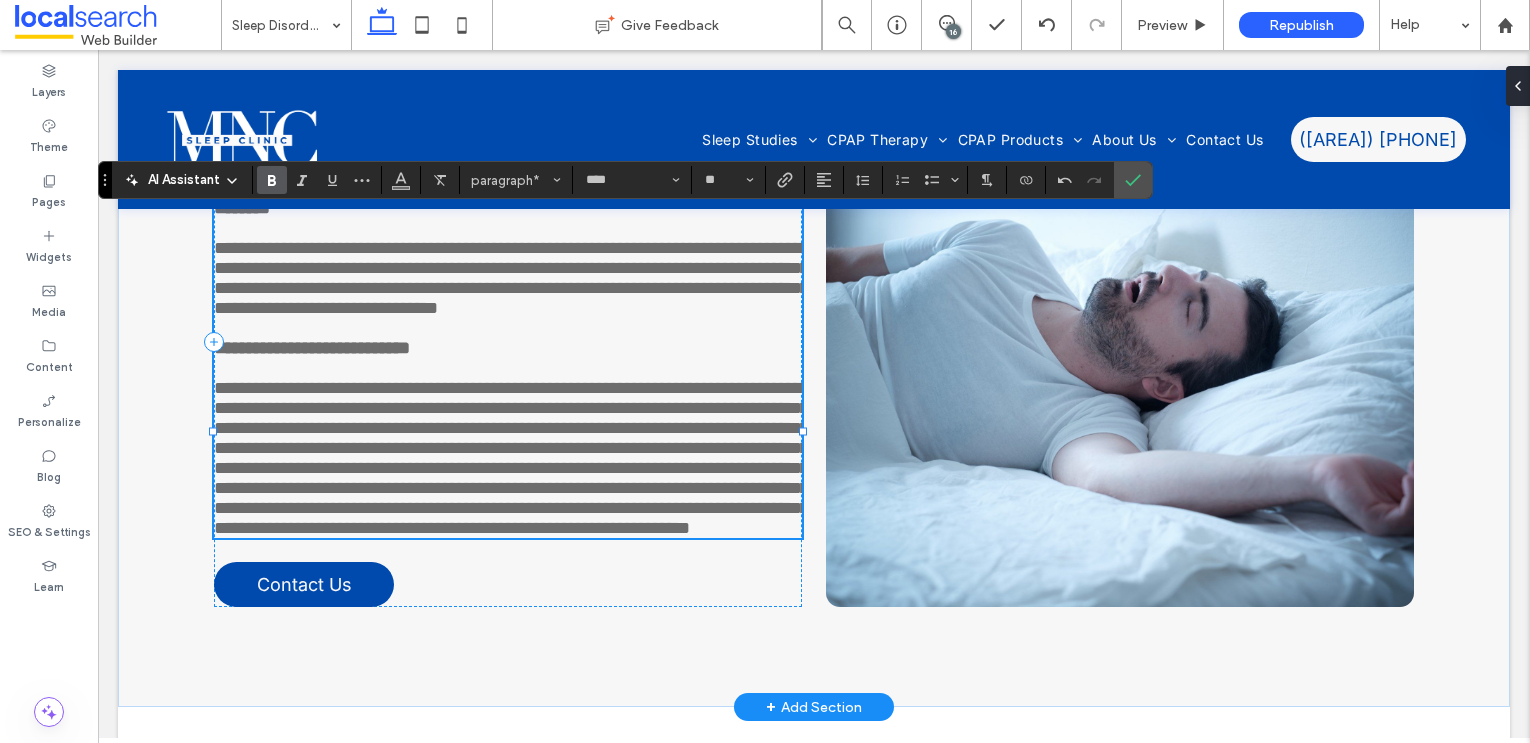 click on "**********" at bounding box center [511, 458] 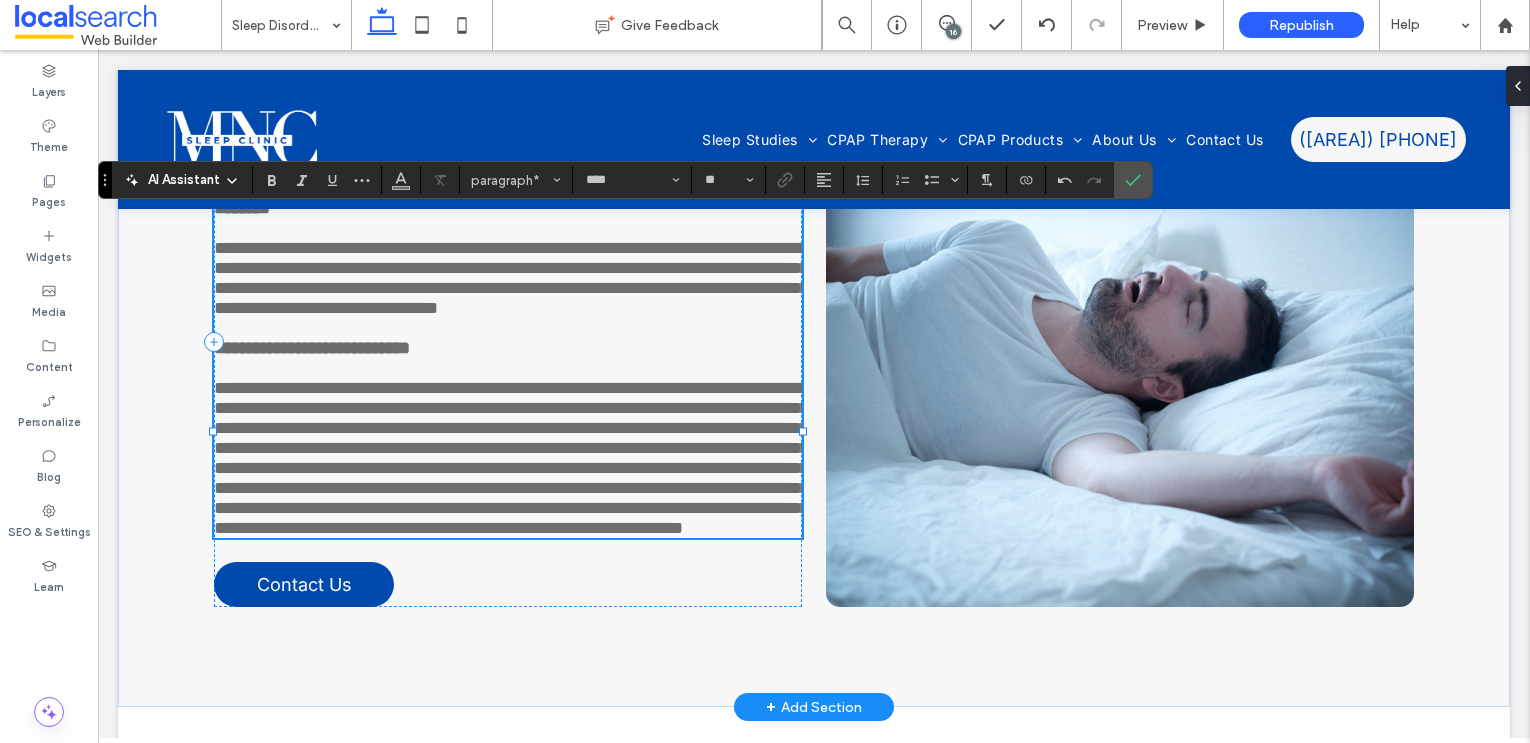 click on "**********" at bounding box center [511, 458] 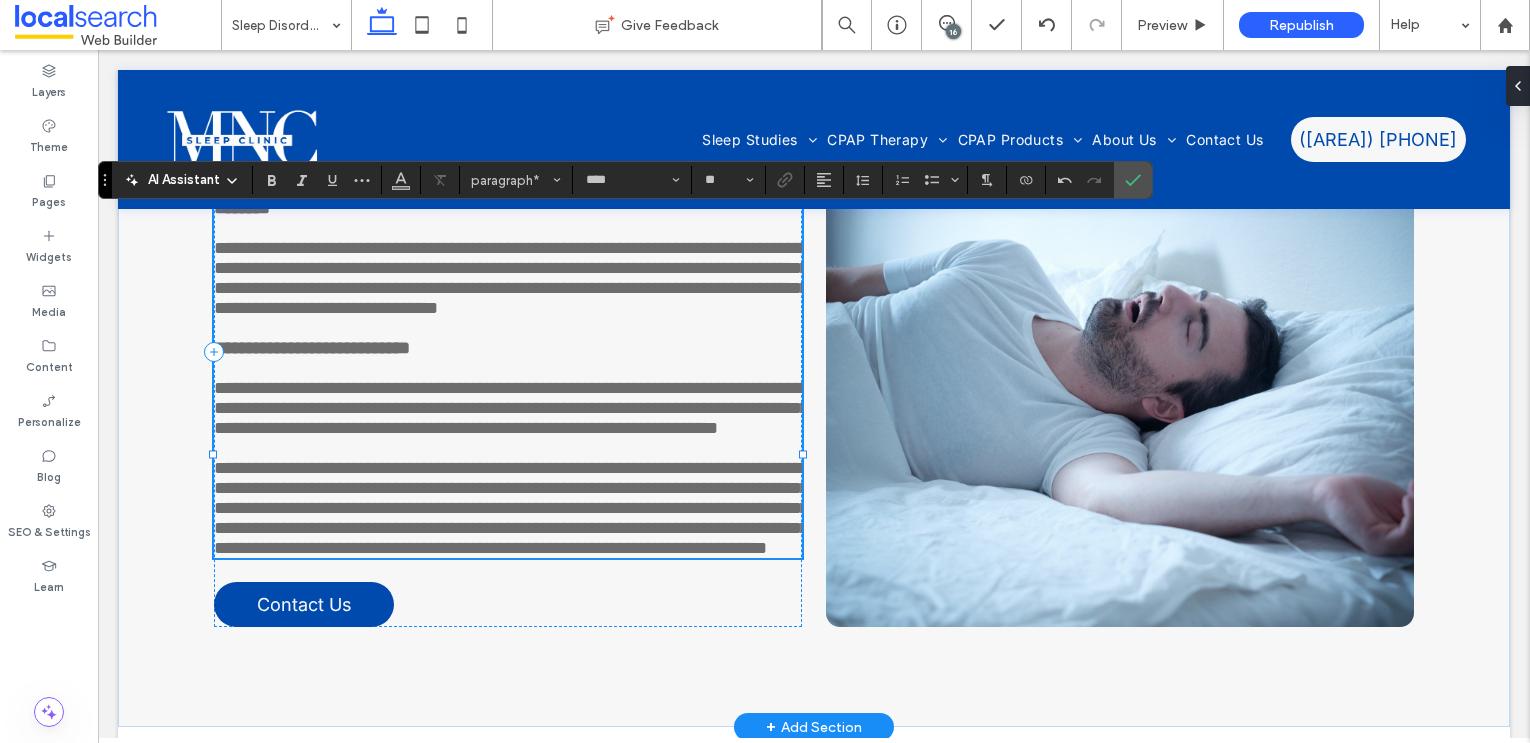 click on "**********" at bounding box center [511, 508] 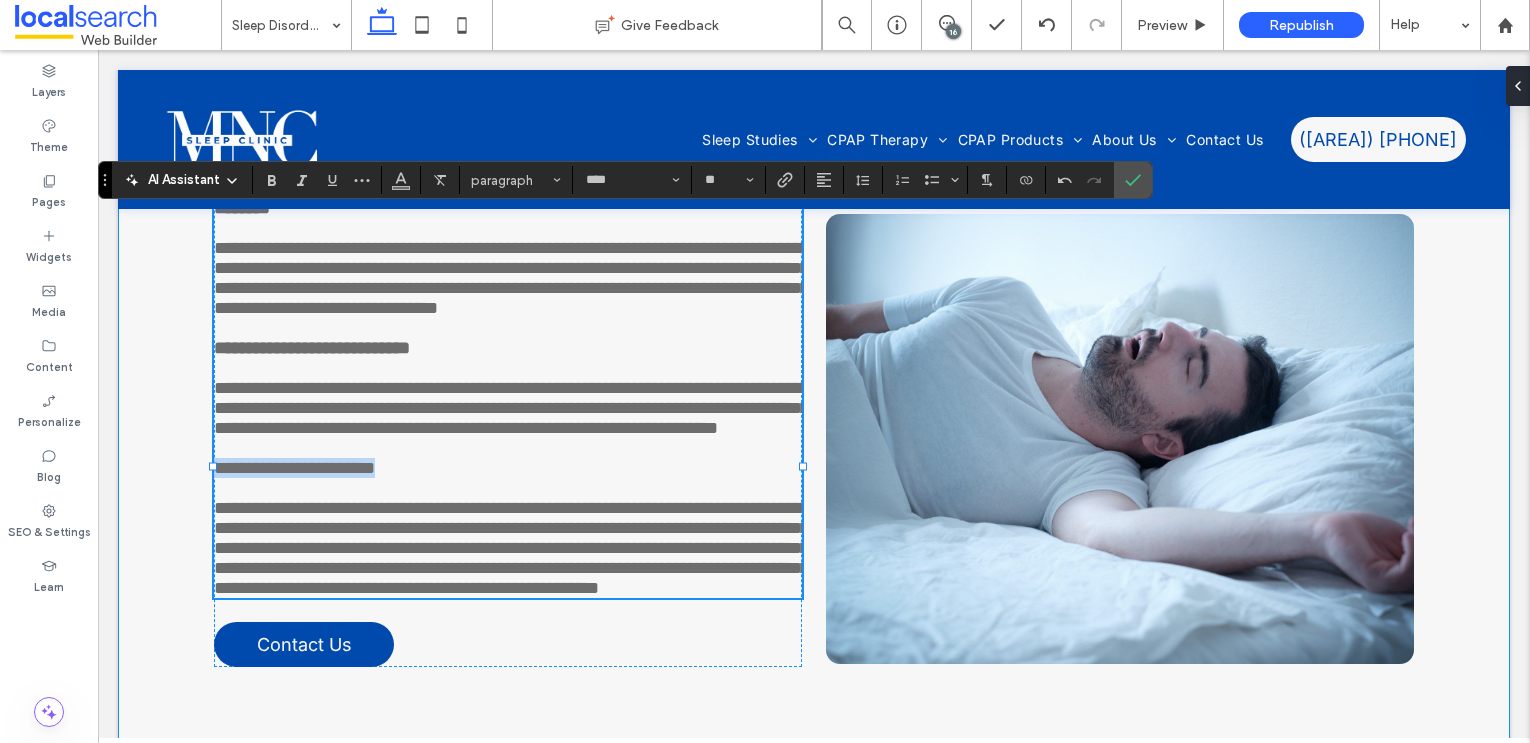drag, startPoint x: 453, startPoint y: 581, endPoint x: 209, endPoint y: 580, distance: 244.00204 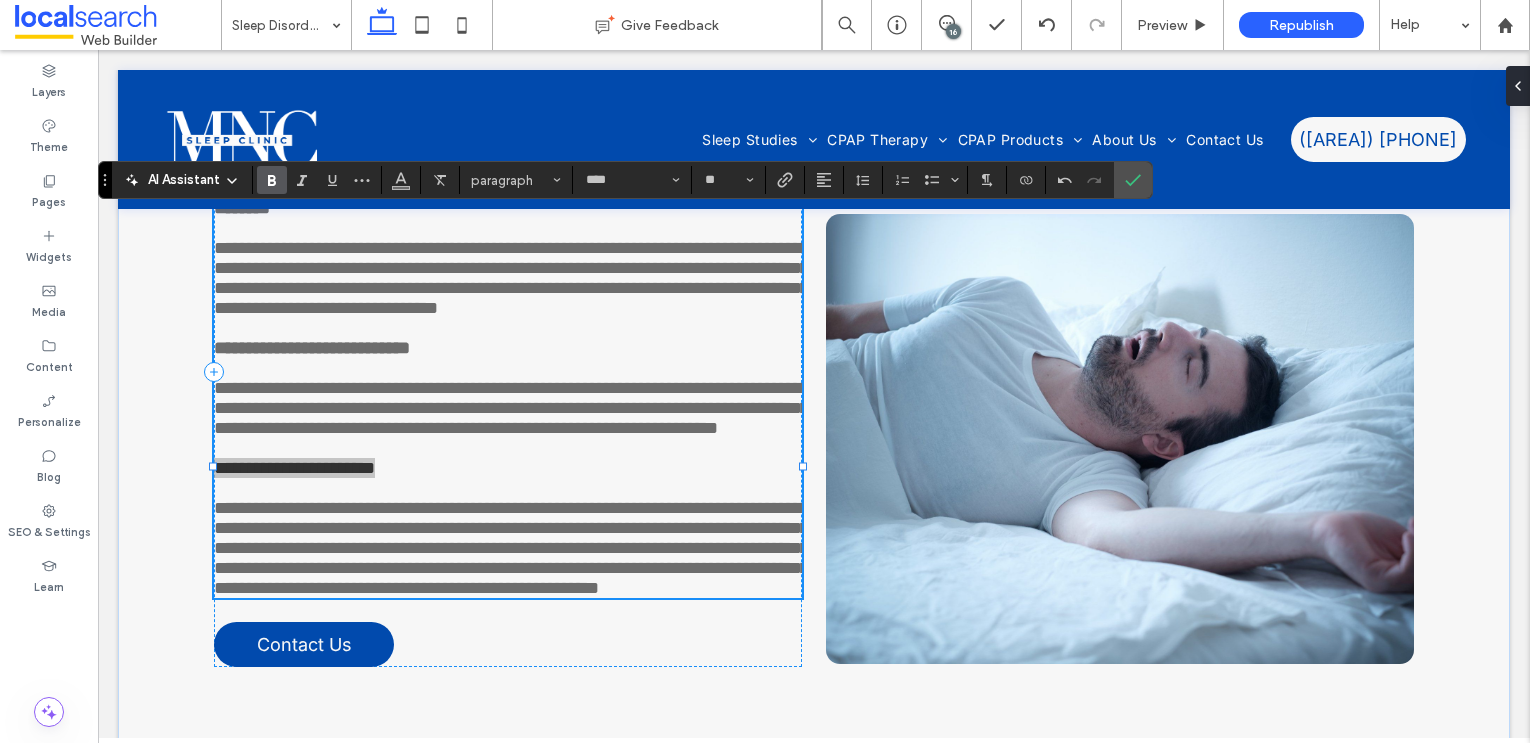 click 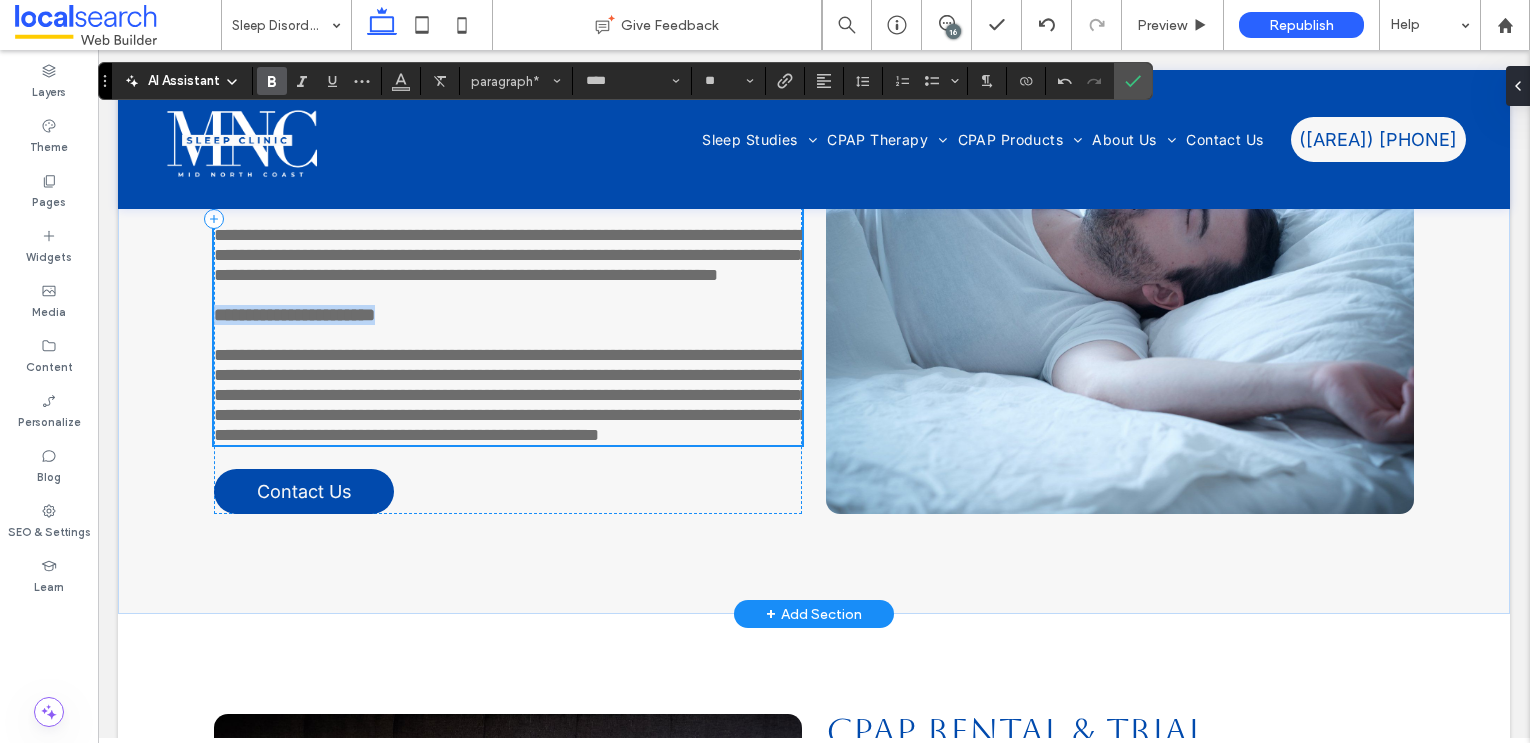 scroll, scrollTop: 5421, scrollLeft: 0, axis: vertical 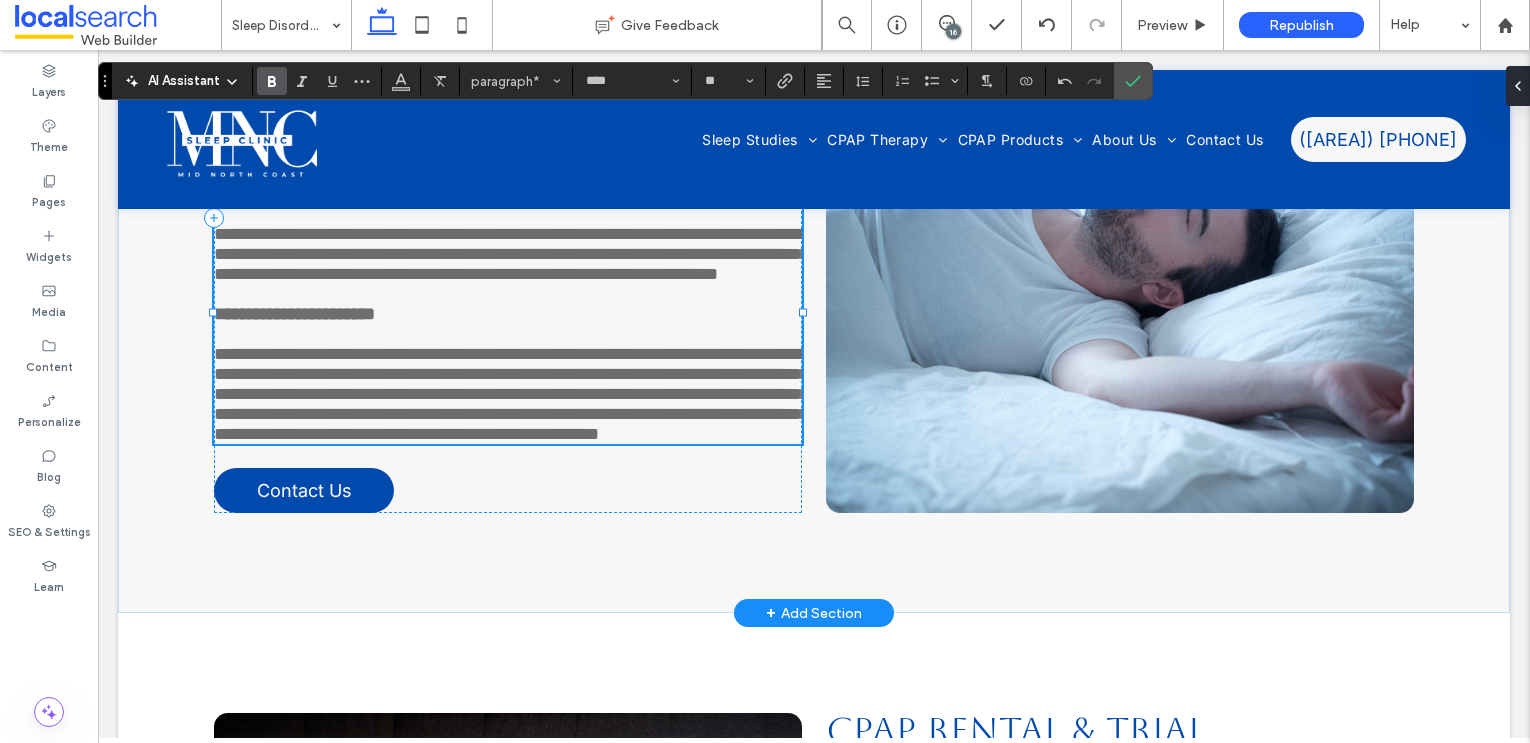 click on "**********" at bounding box center (511, 394) 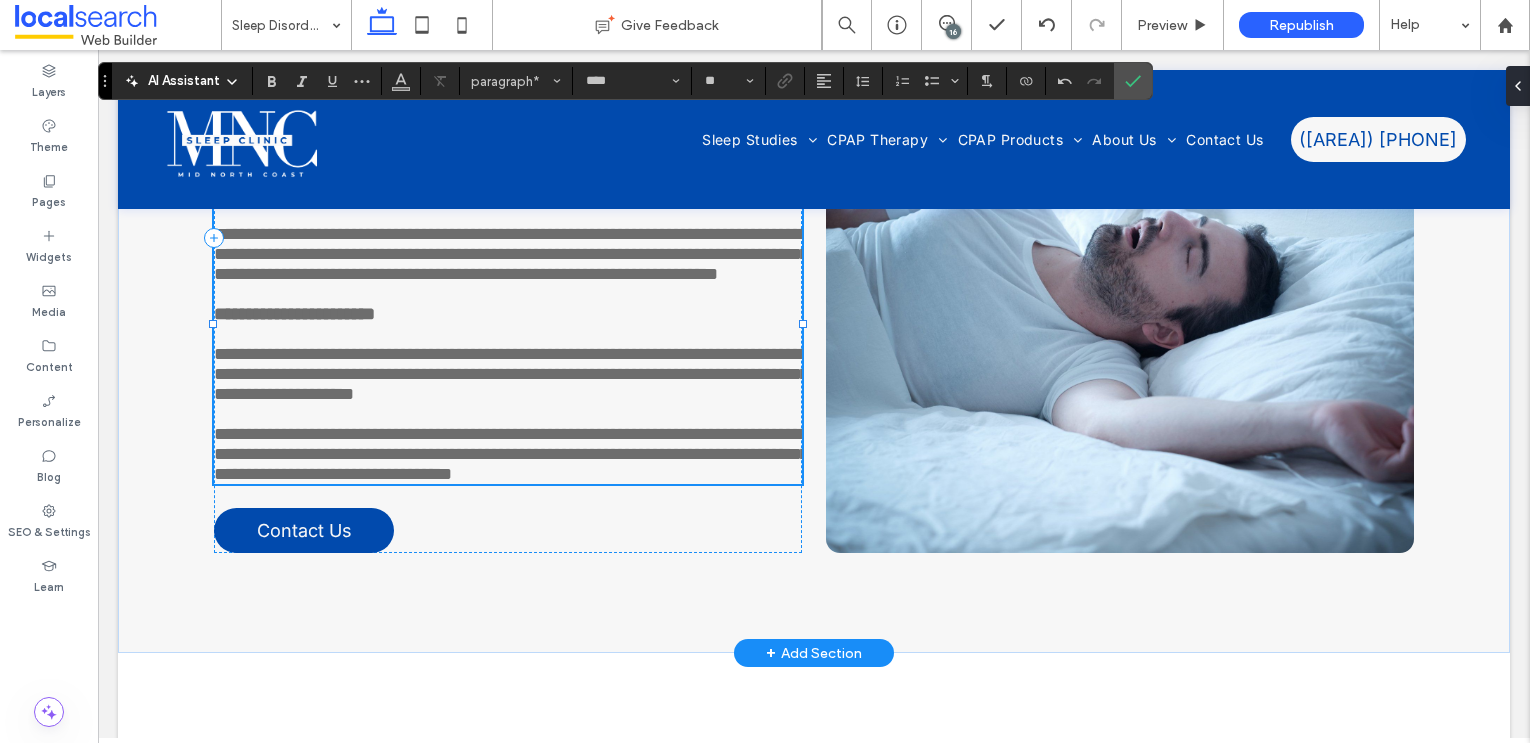 click on "**********" at bounding box center (511, 454) 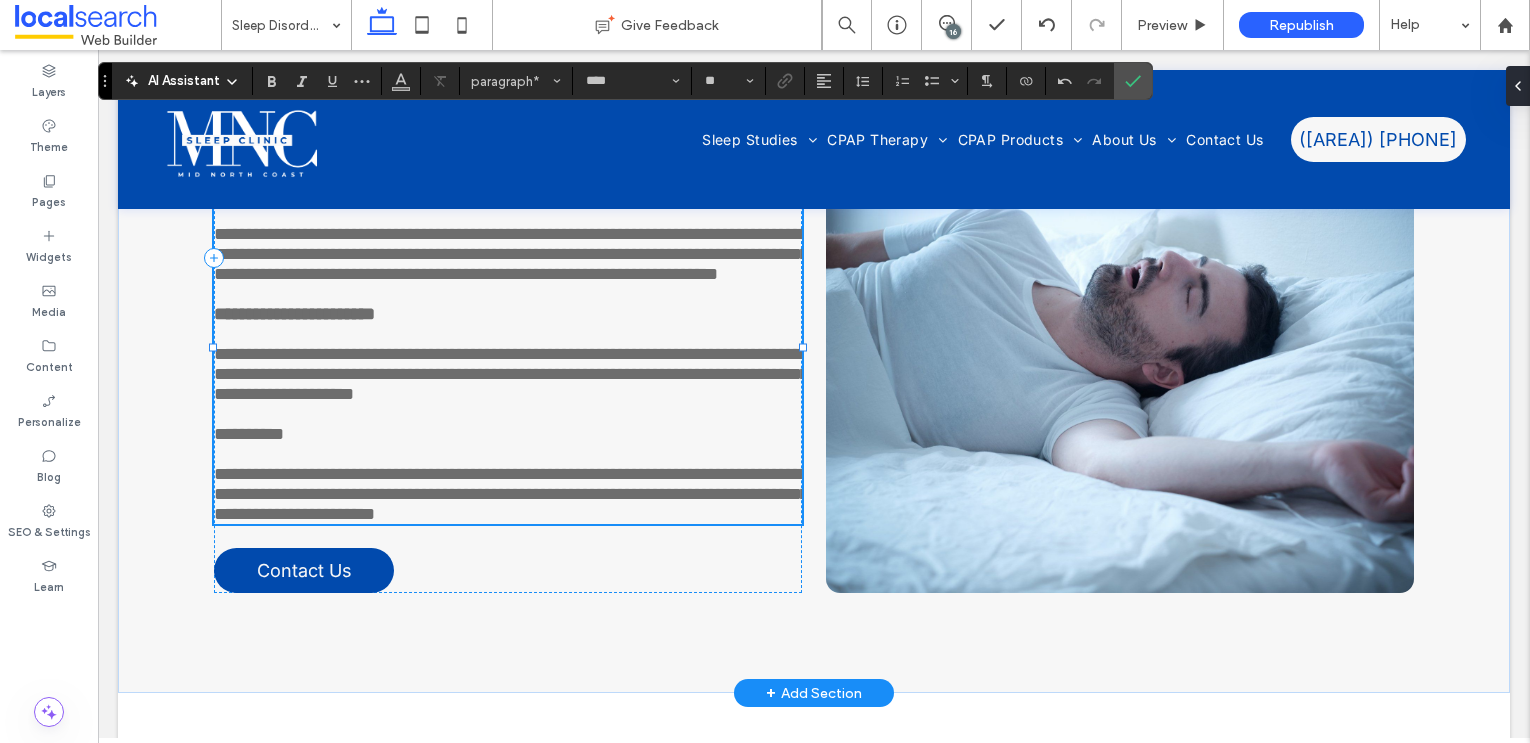 click on "**********" at bounding box center (249, 434) 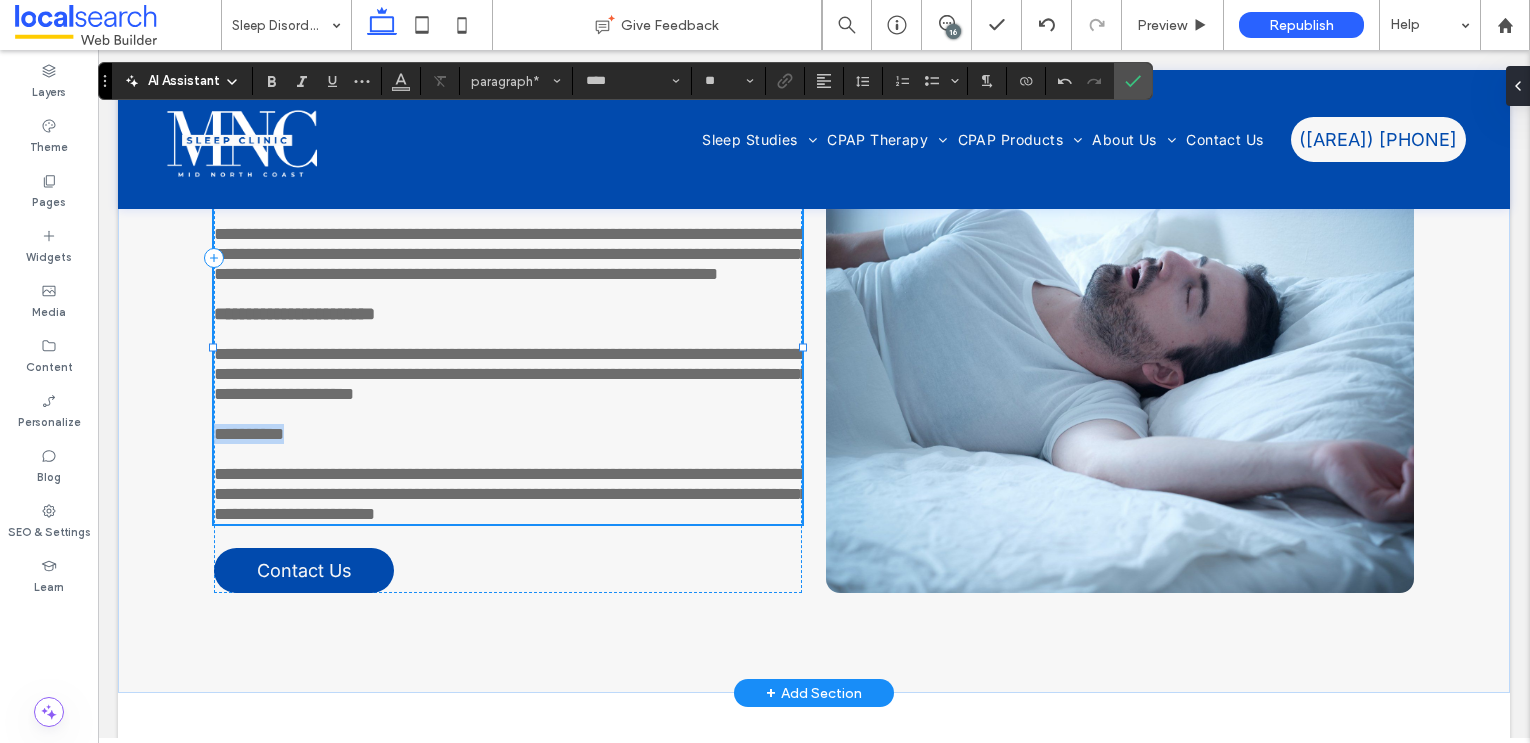 click on "**********" at bounding box center (249, 434) 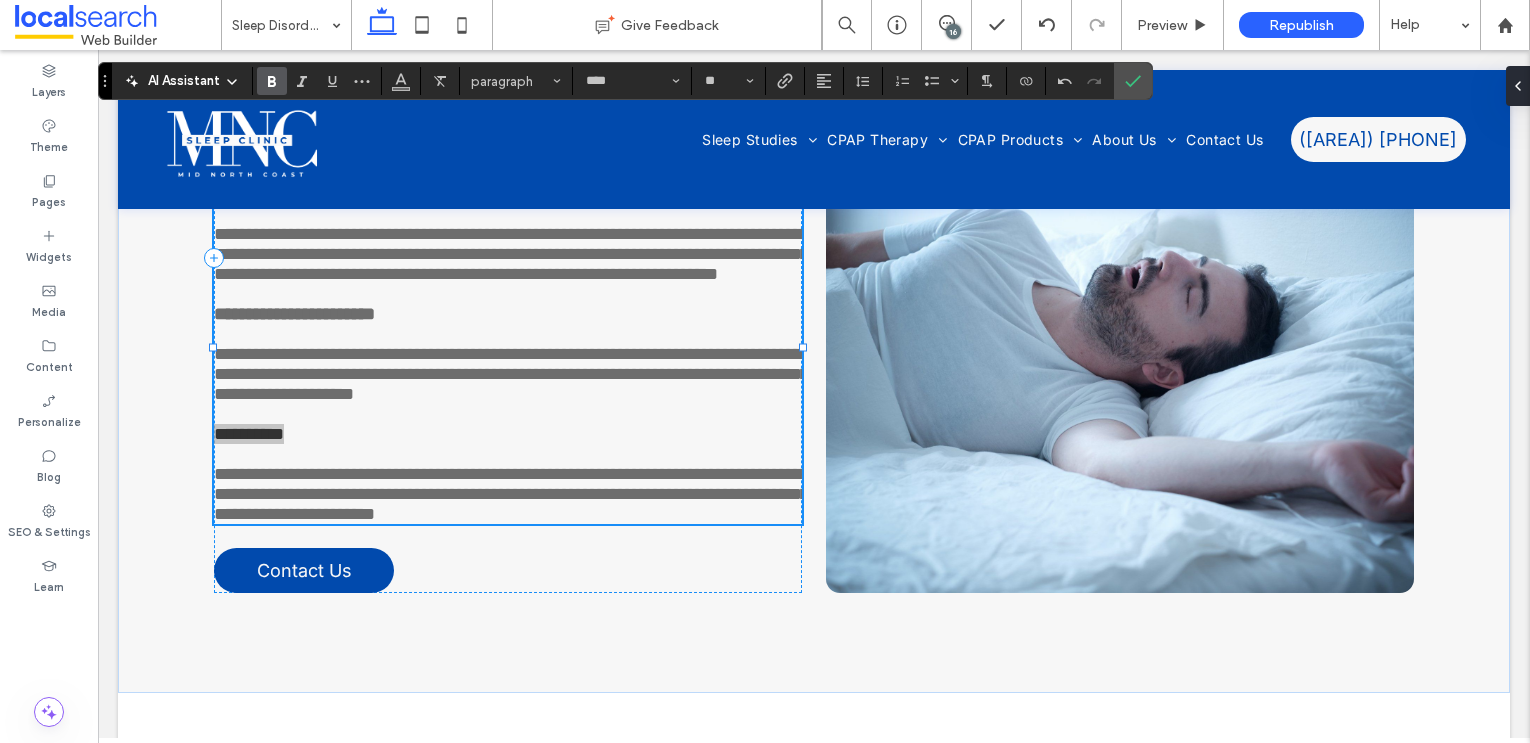 click 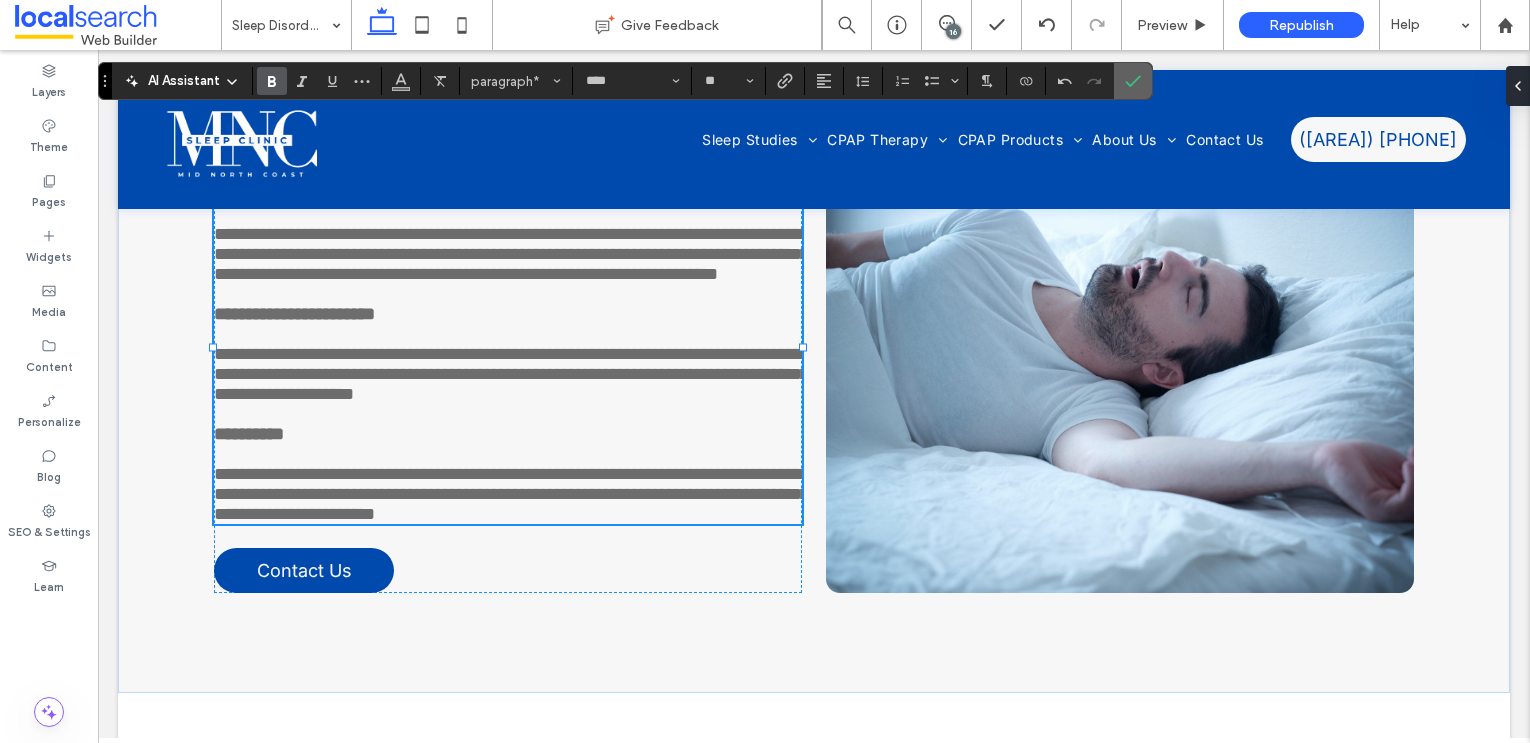 click 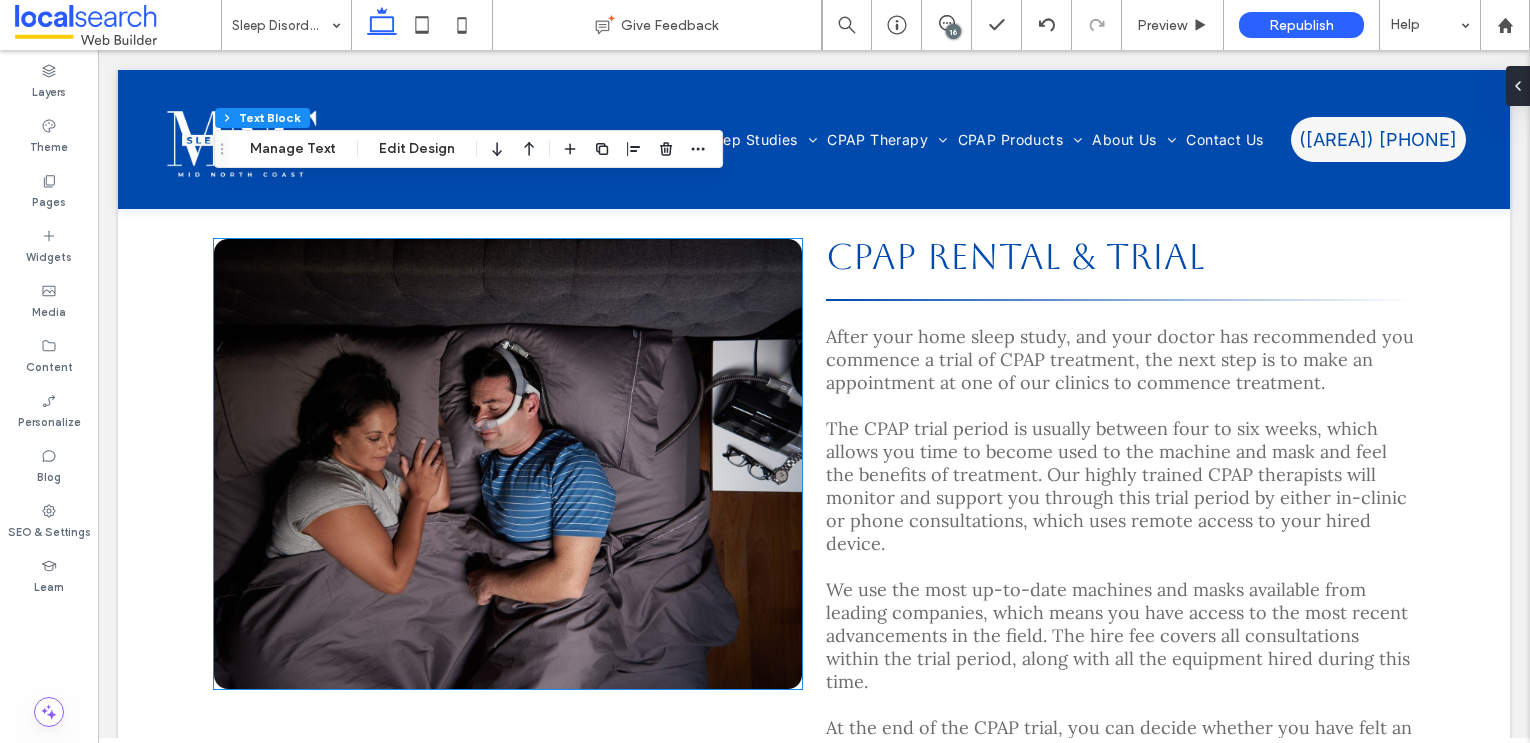scroll, scrollTop: 6095, scrollLeft: 0, axis: vertical 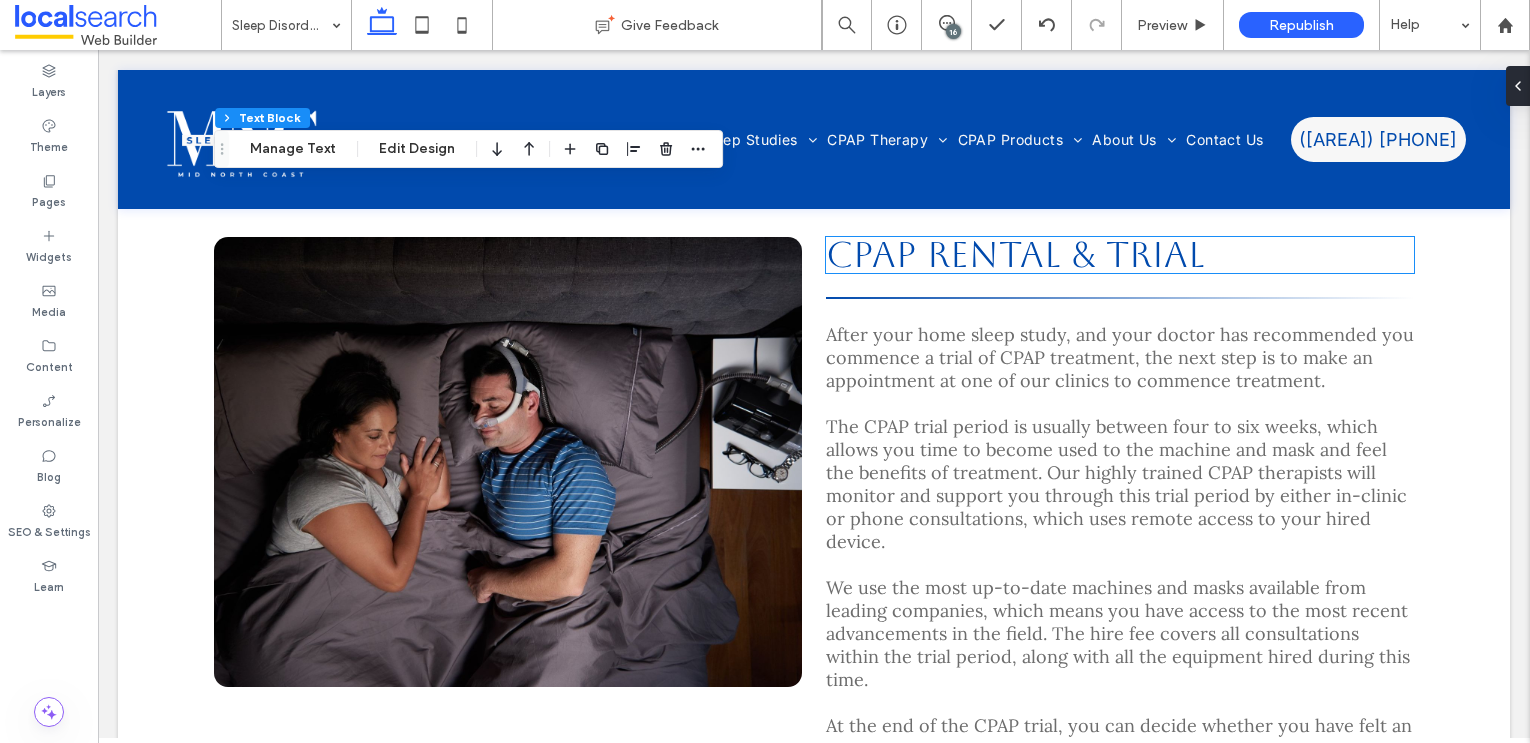 click on "CPAP Rental & Trial" at bounding box center [1015, 254] 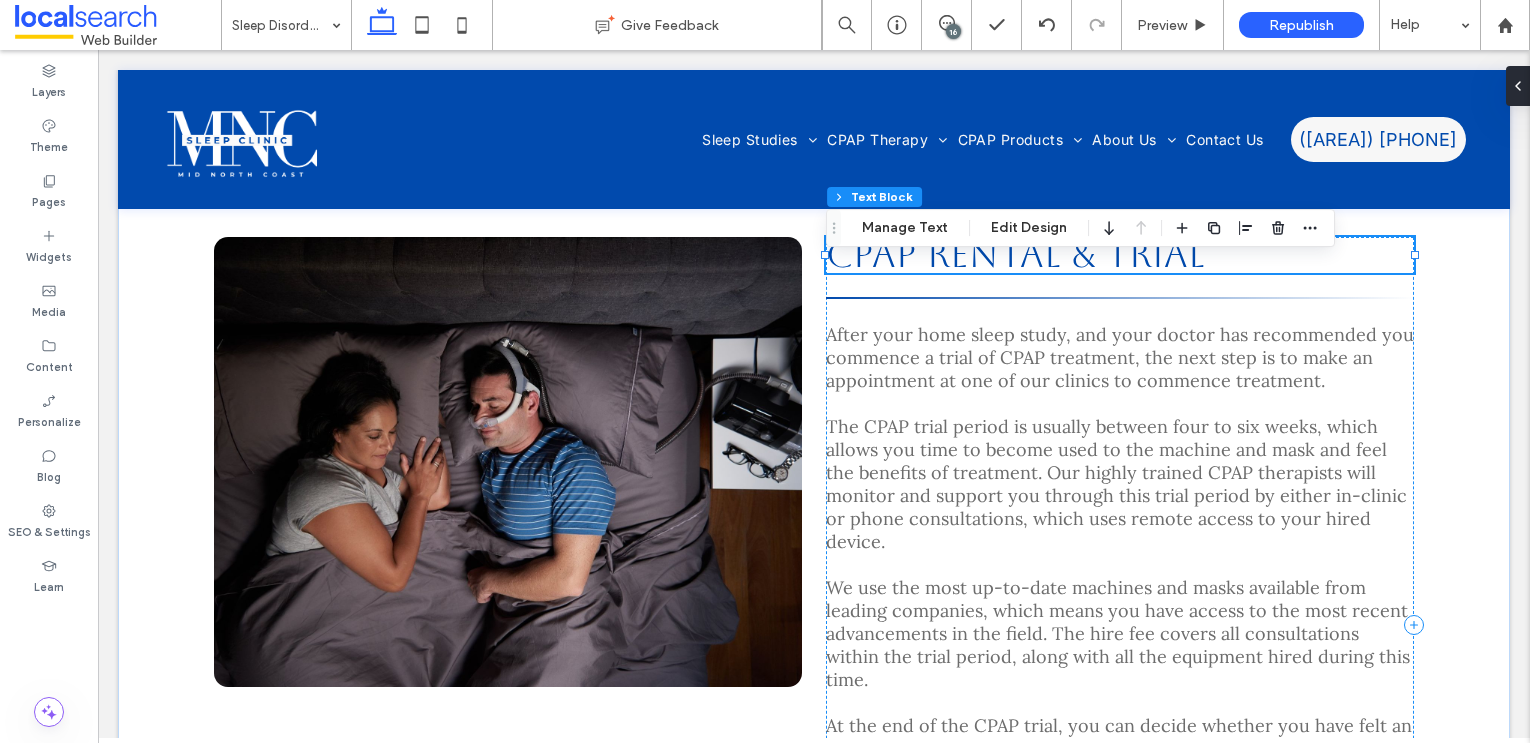 click on "CPAP Rental & Trial" at bounding box center [1015, 254] 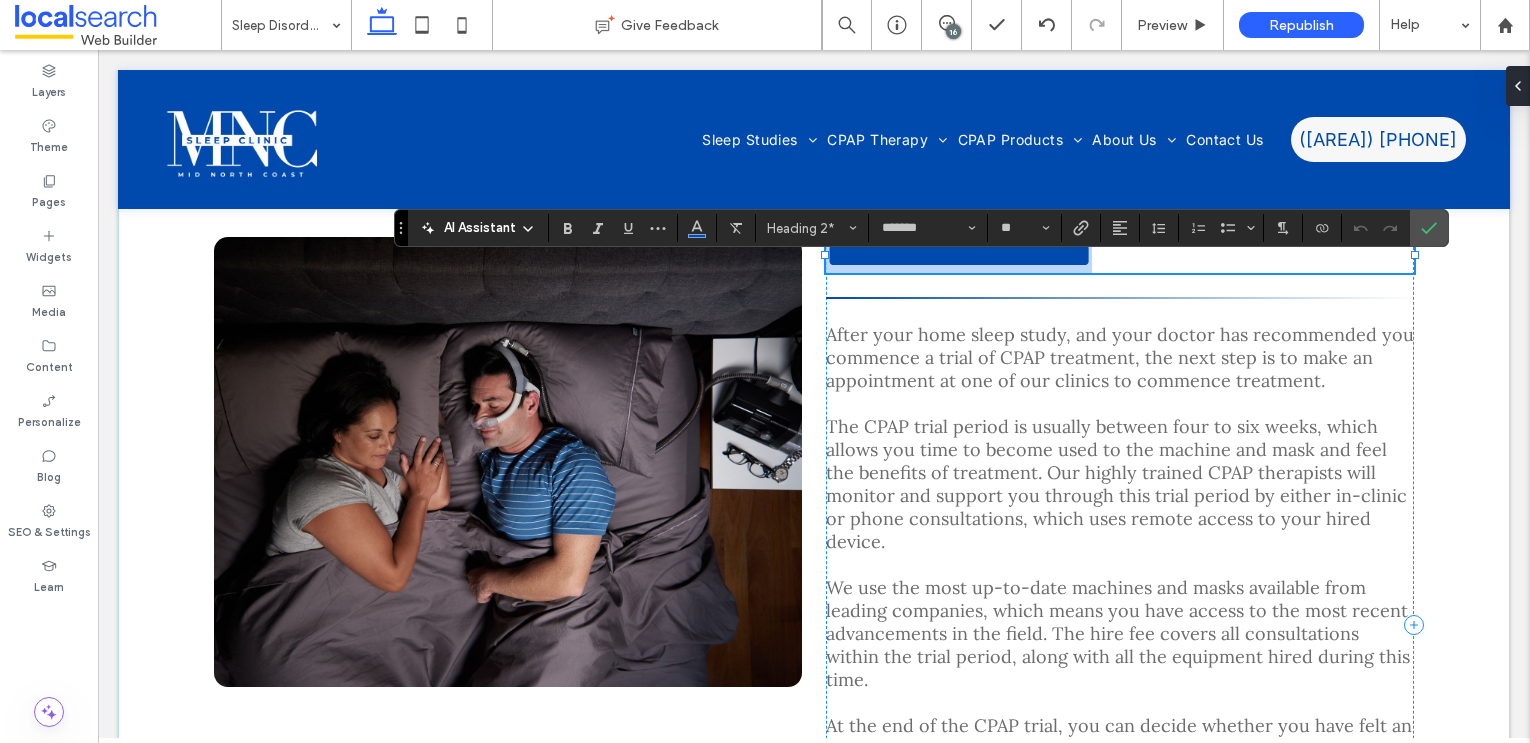 type 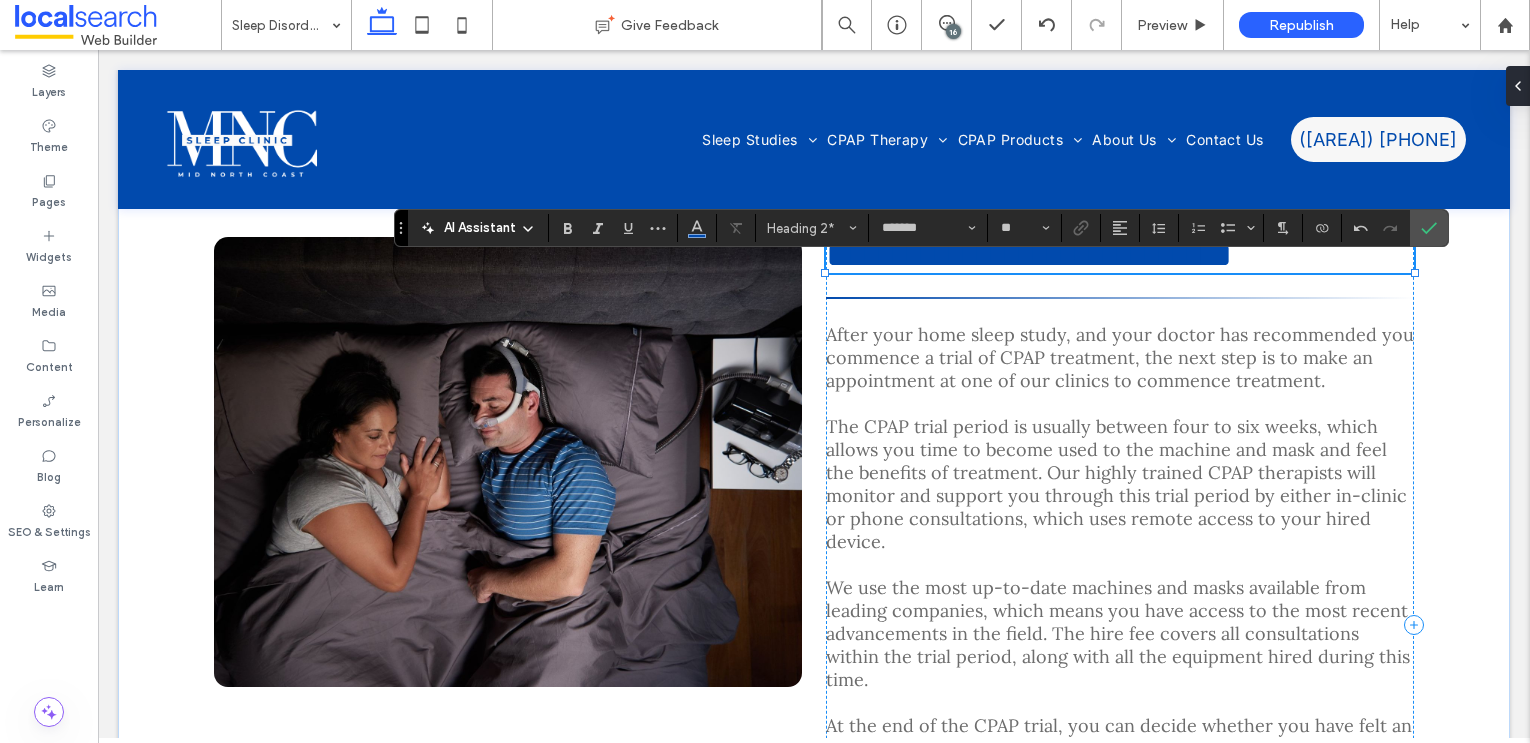 scroll, scrollTop: 2, scrollLeft: 0, axis: vertical 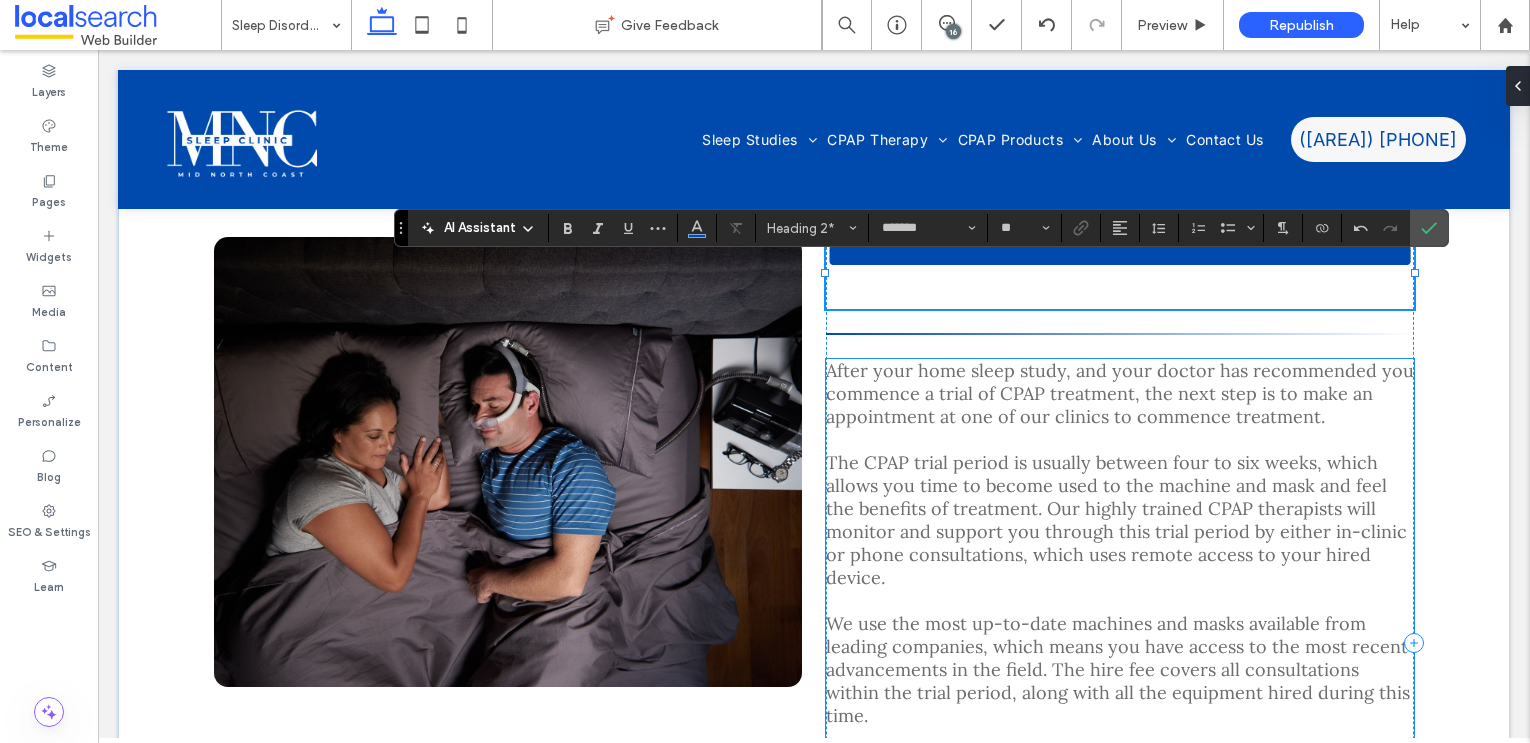 click on "After your home sleep study, and your doctor has recommended you commence a trial of CPAP treatment, the next step is to make an appointment at one of our clinics to commence treatment." at bounding box center [1120, 393] 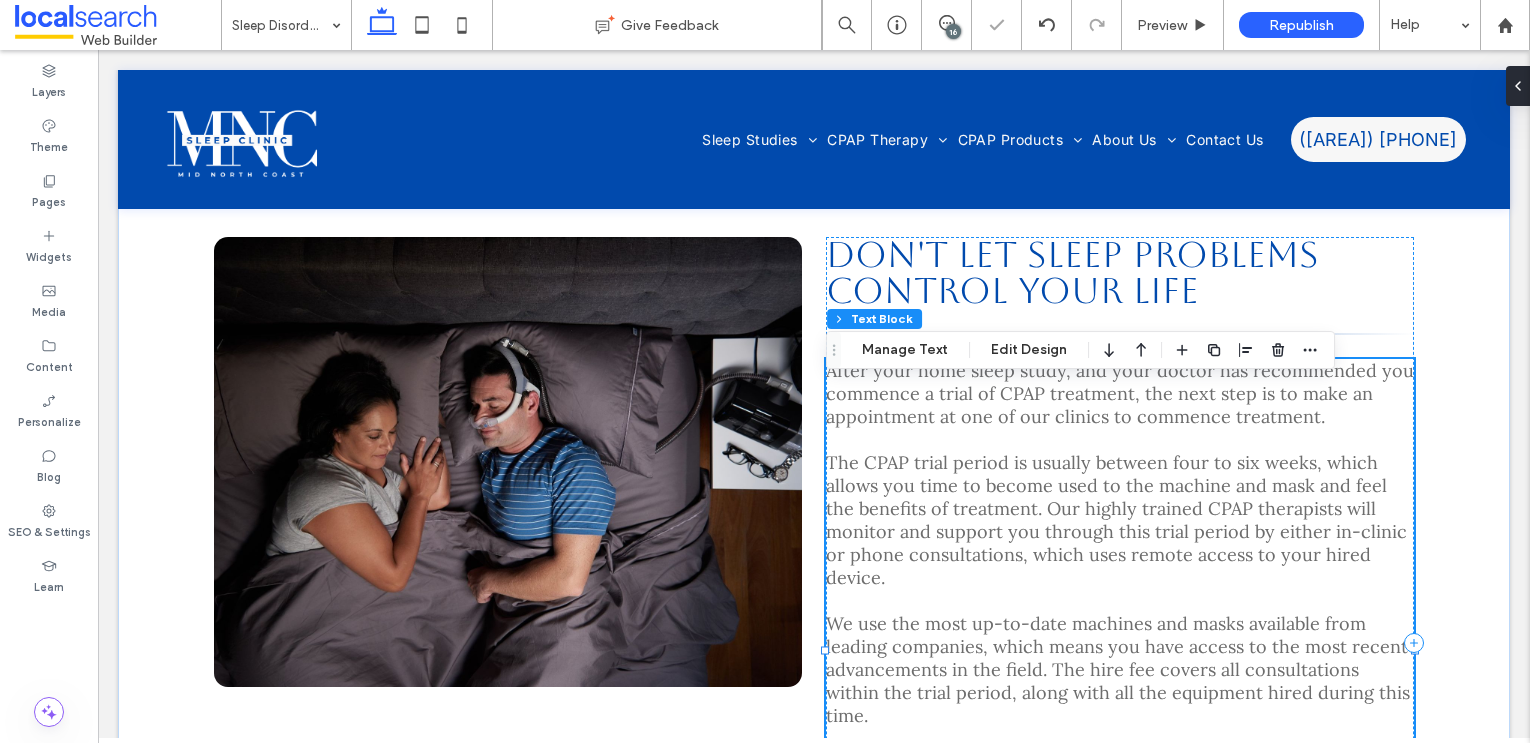 click on "After your home sleep study, and your doctor has recommended you commence a trial of CPAP treatment, the next step is to make an appointment at one of our clinics to commence treatment." at bounding box center (1120, 393) 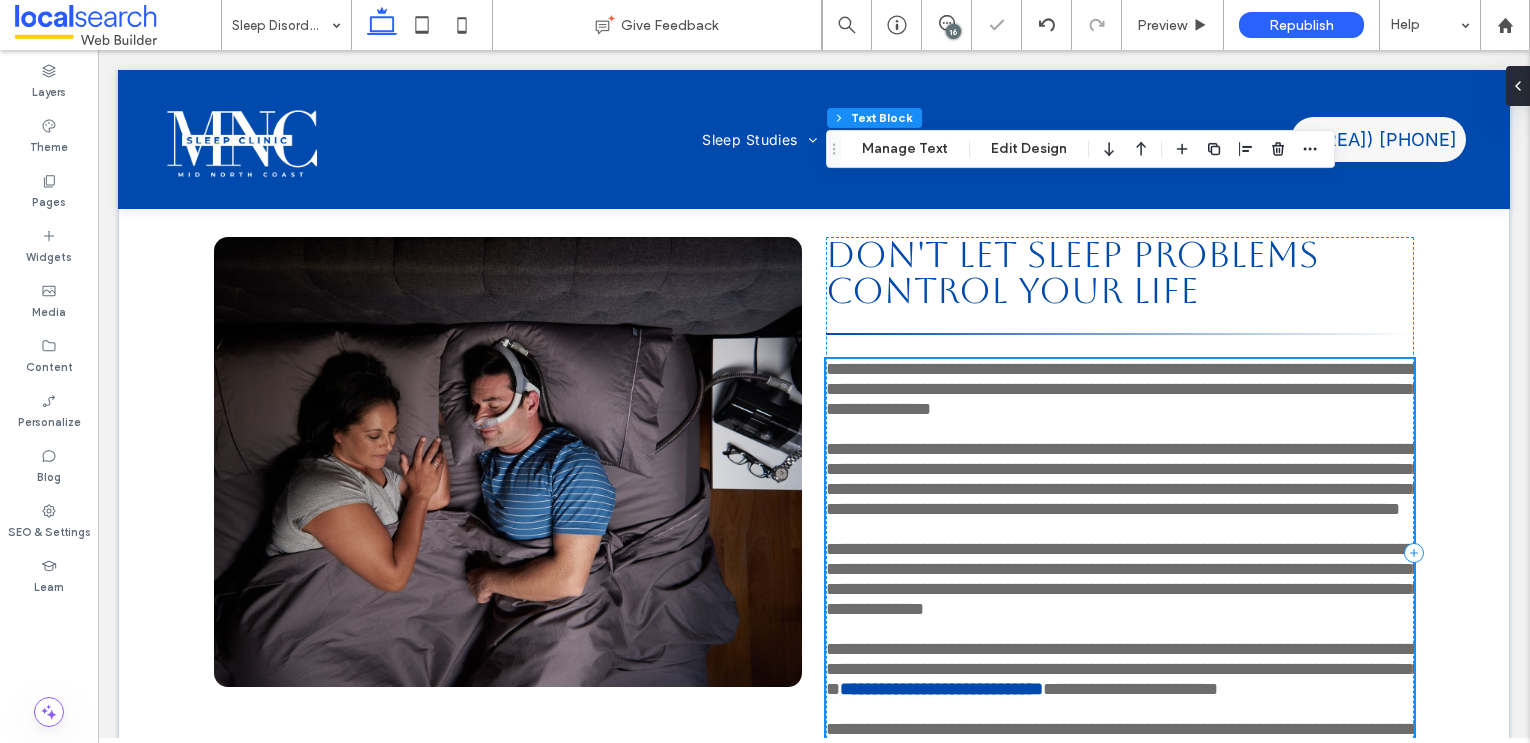 type on "****" 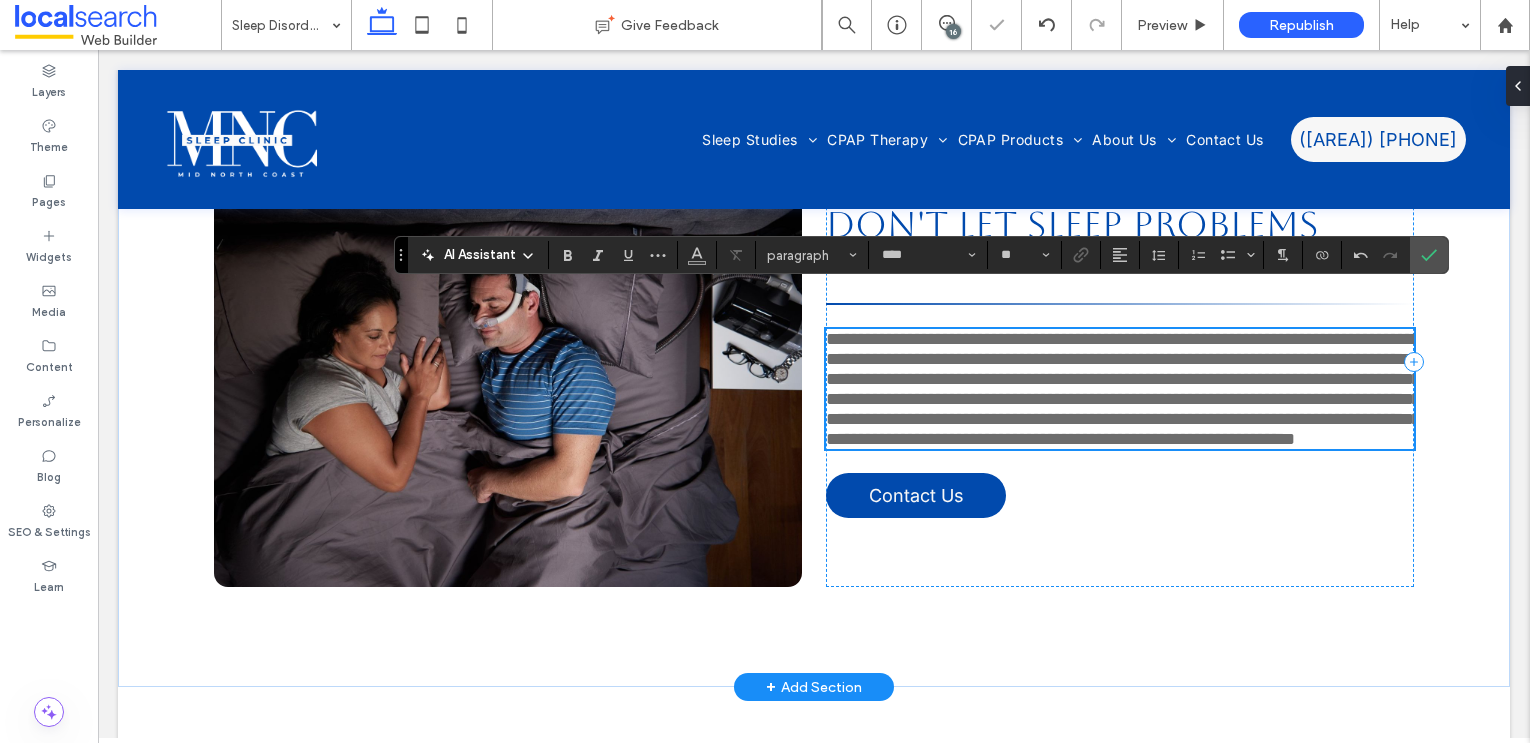 scroll, scrollTop: 6188, scrollLeft: 0, axis: vertical 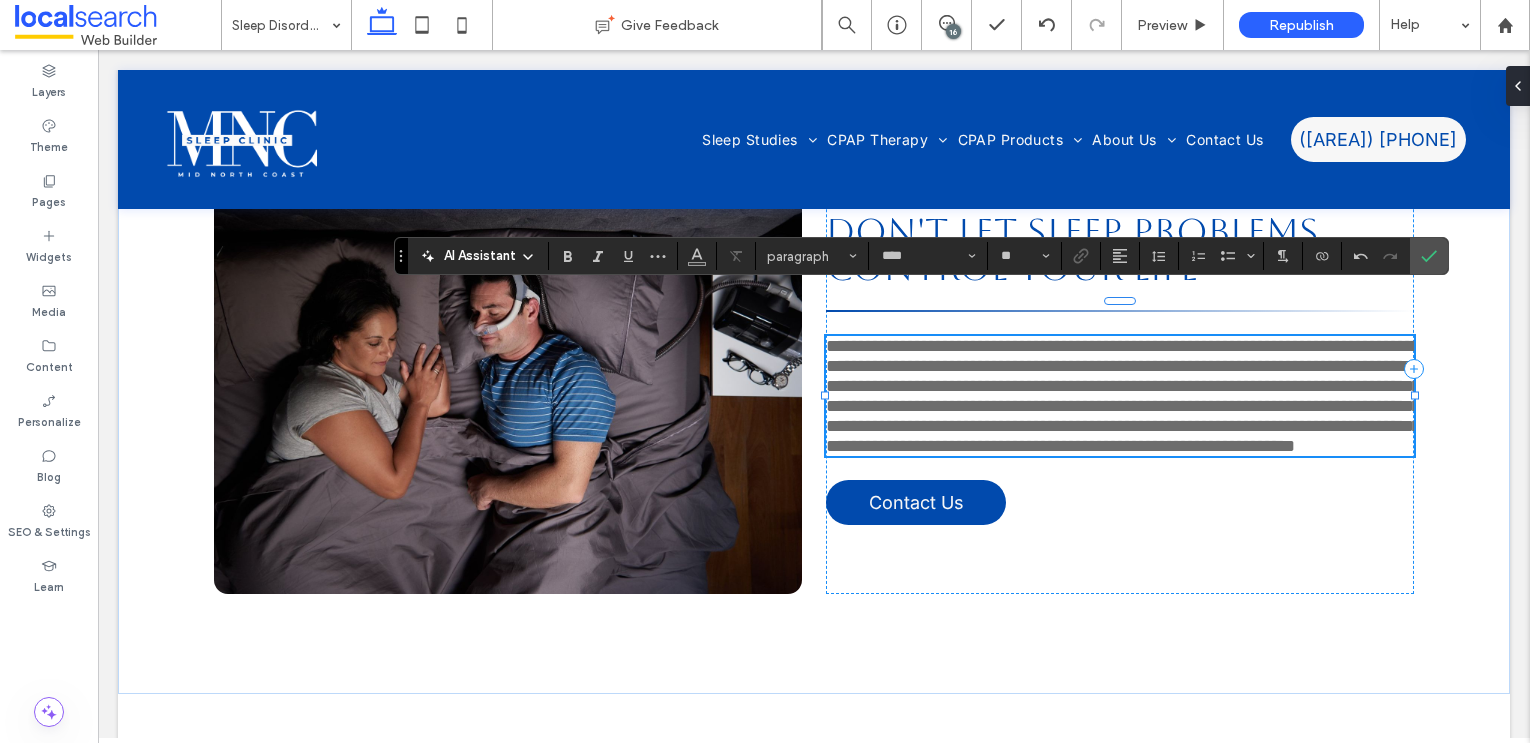type on "**" 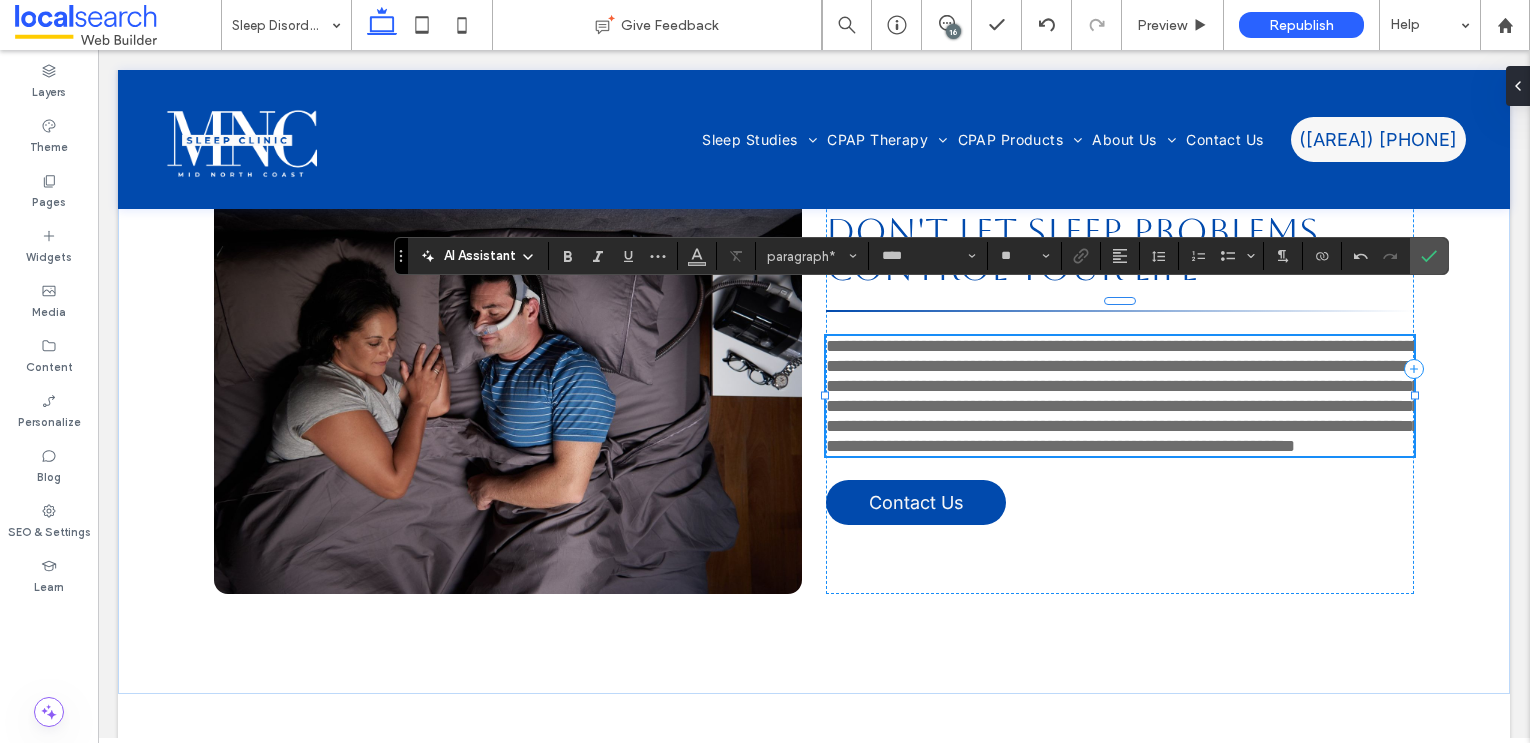 type 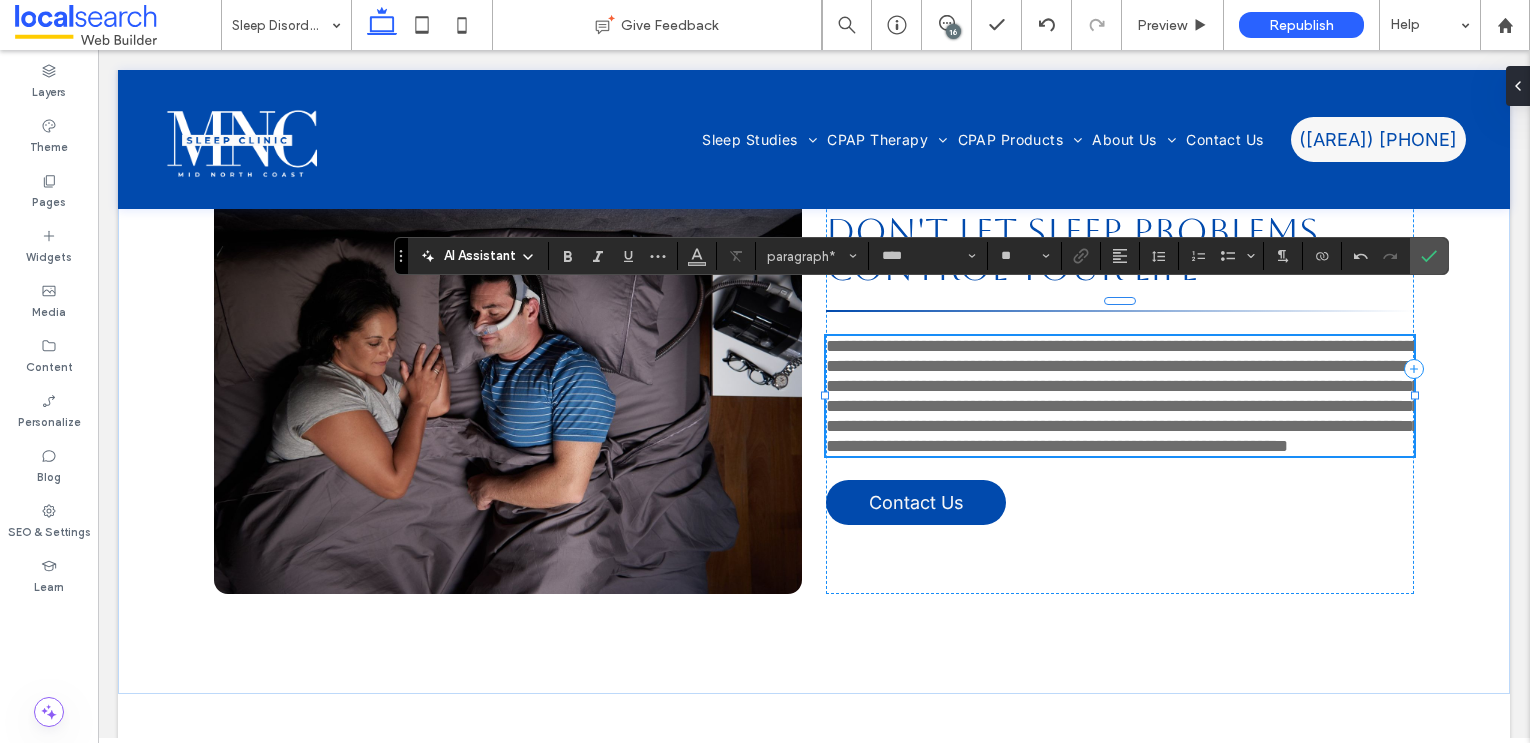 click on "**********" at bounding box center [1123, 396] 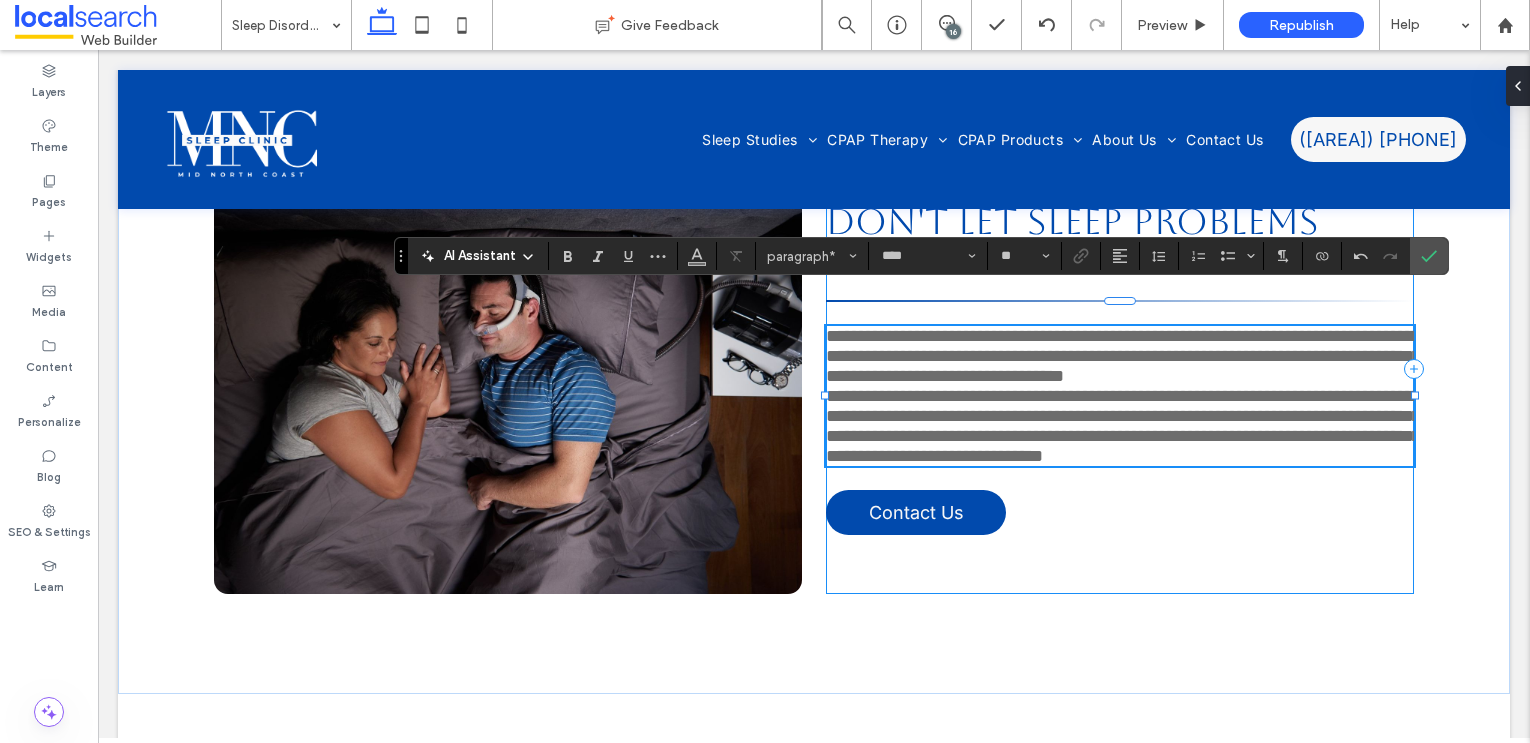 scroll, scrollTop: 6177, scrollLeft: 0, axis: vertical 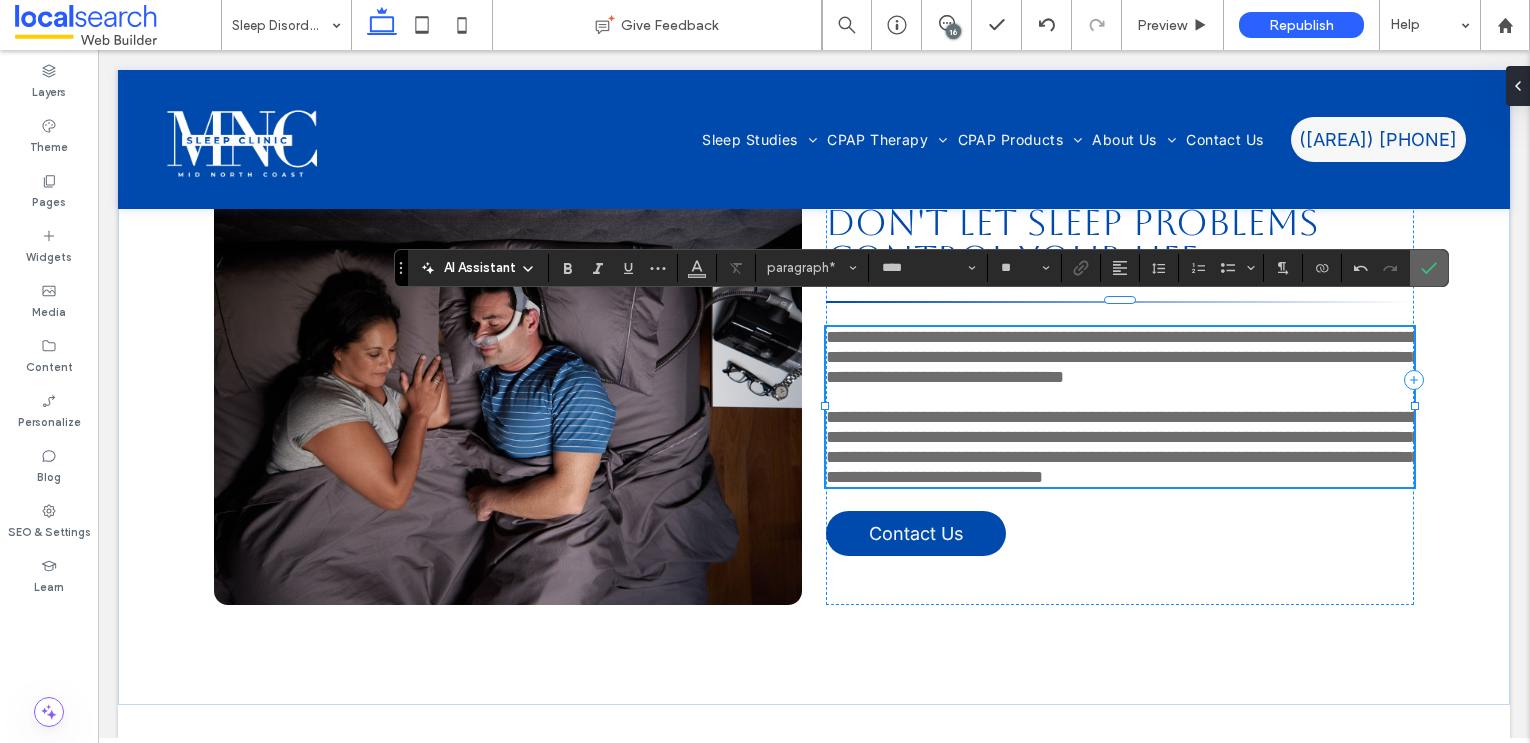 click 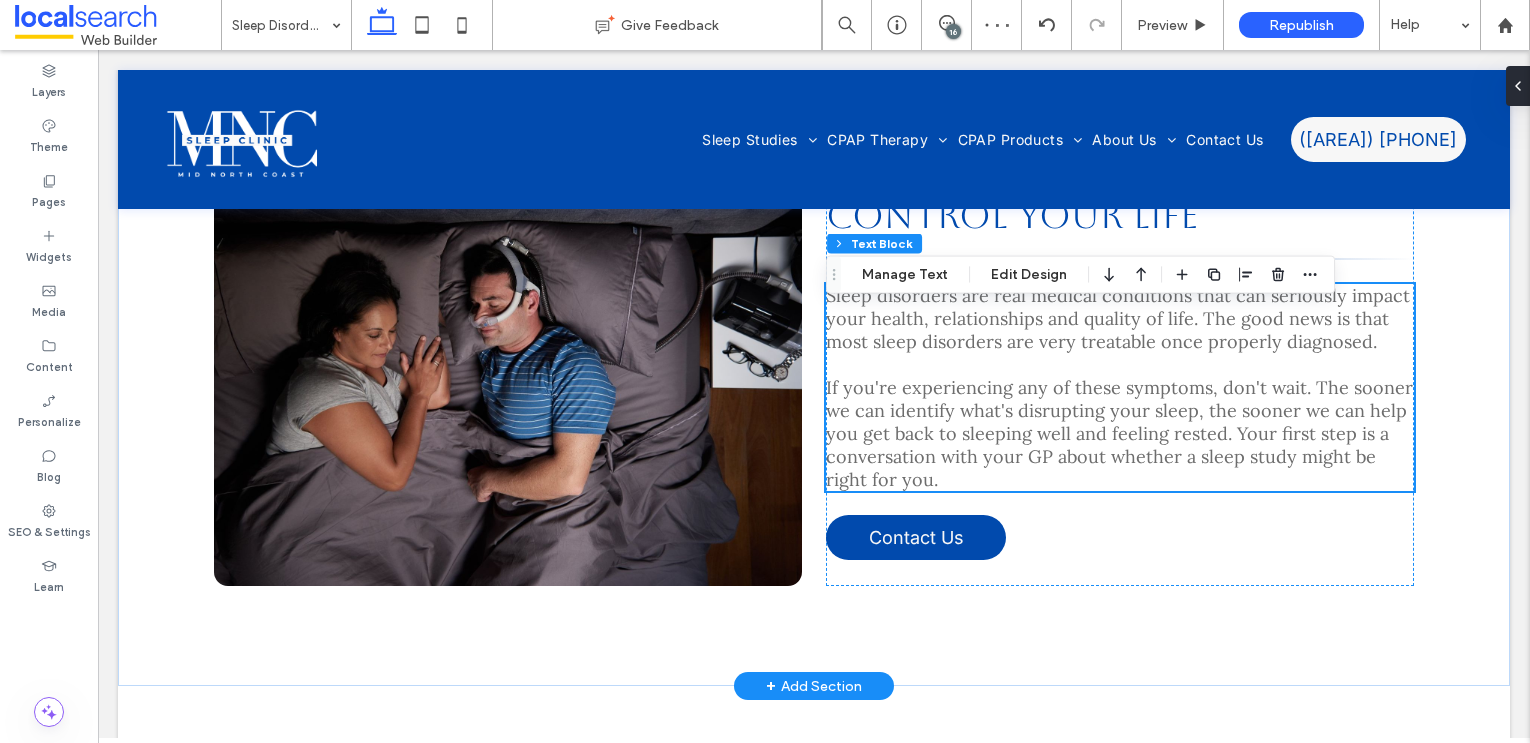 scroll, scrollTop: 6195, scrollLeft: 0, axis: vertical 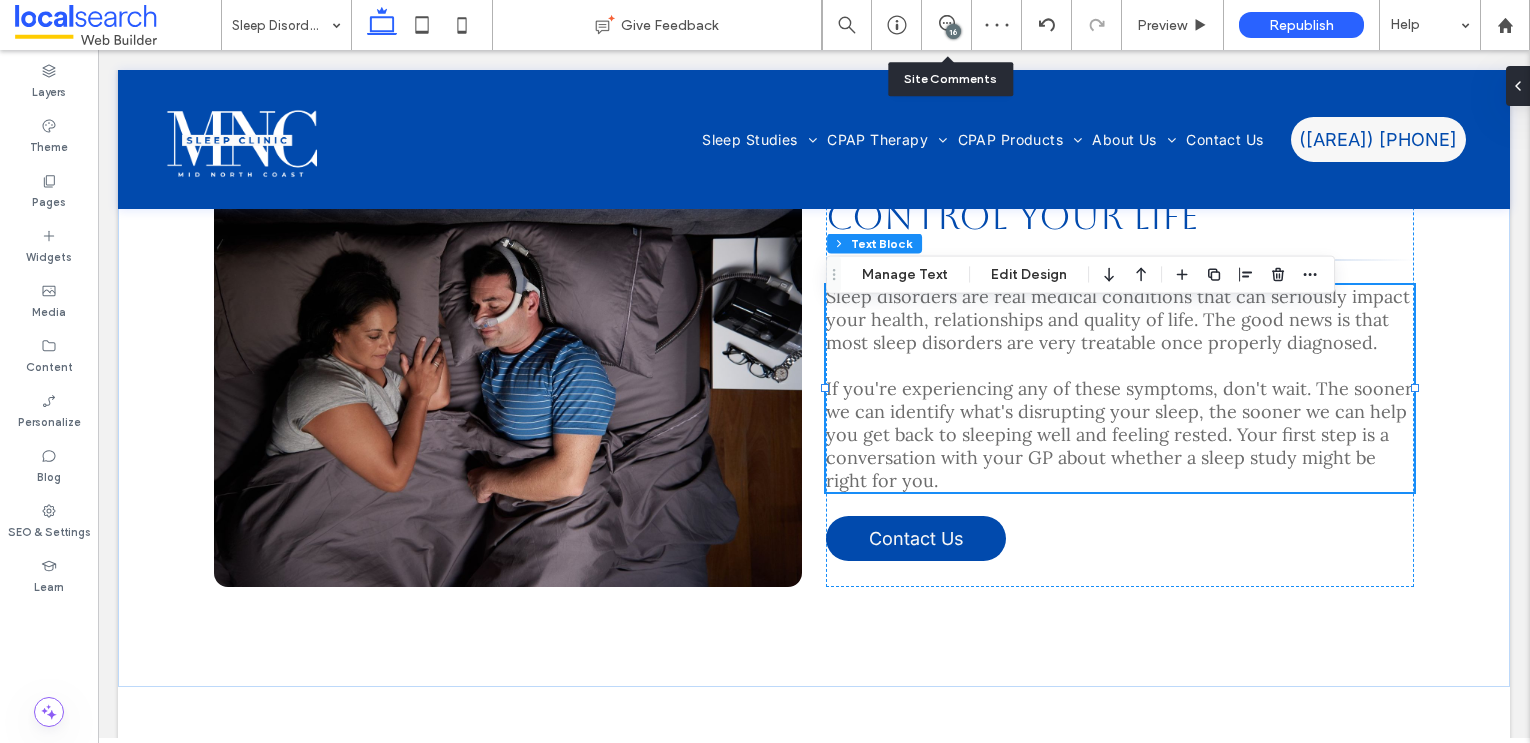 click on "16" at bounding box center (953, 31) 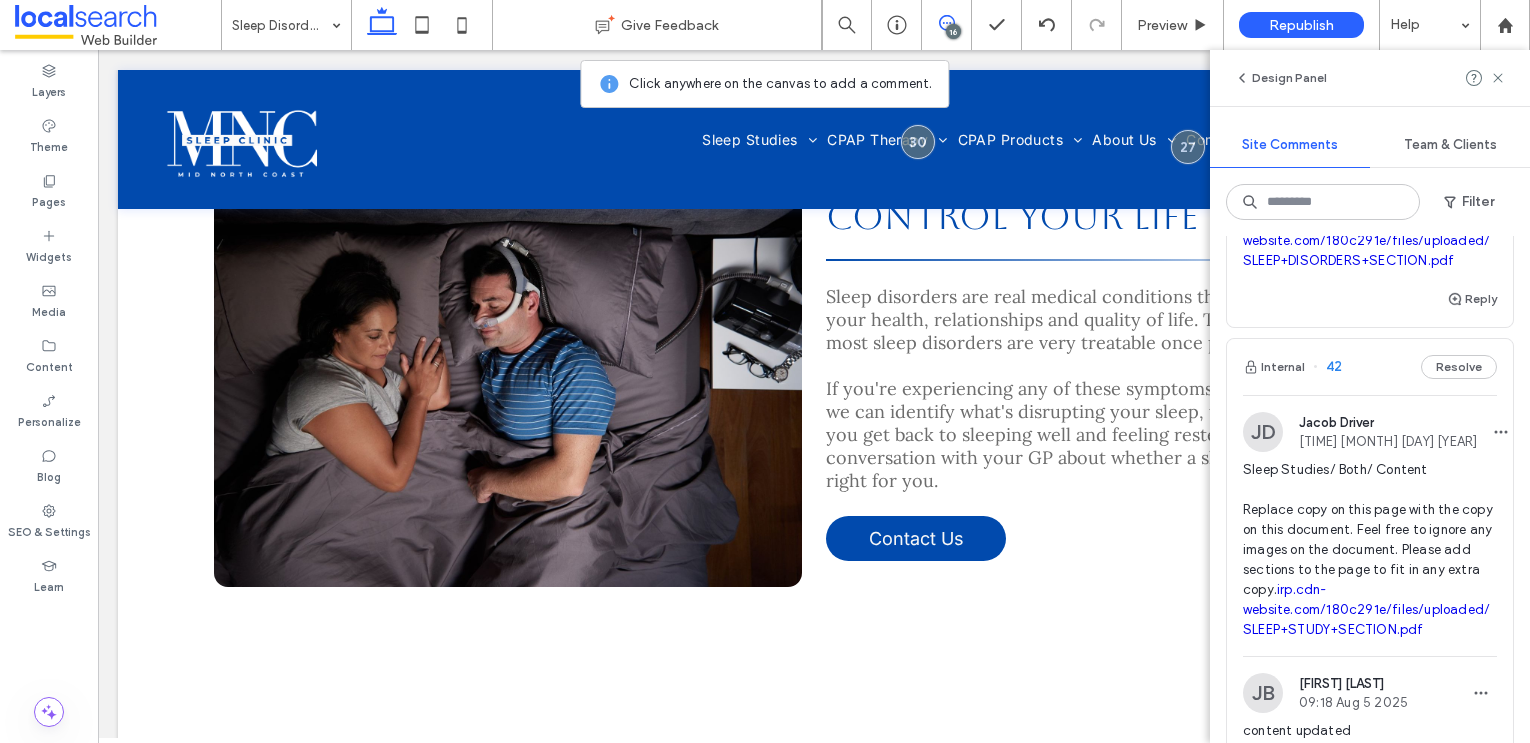 scroll, scrollTop: 2836, scrollLeft: 0, axis: vertical 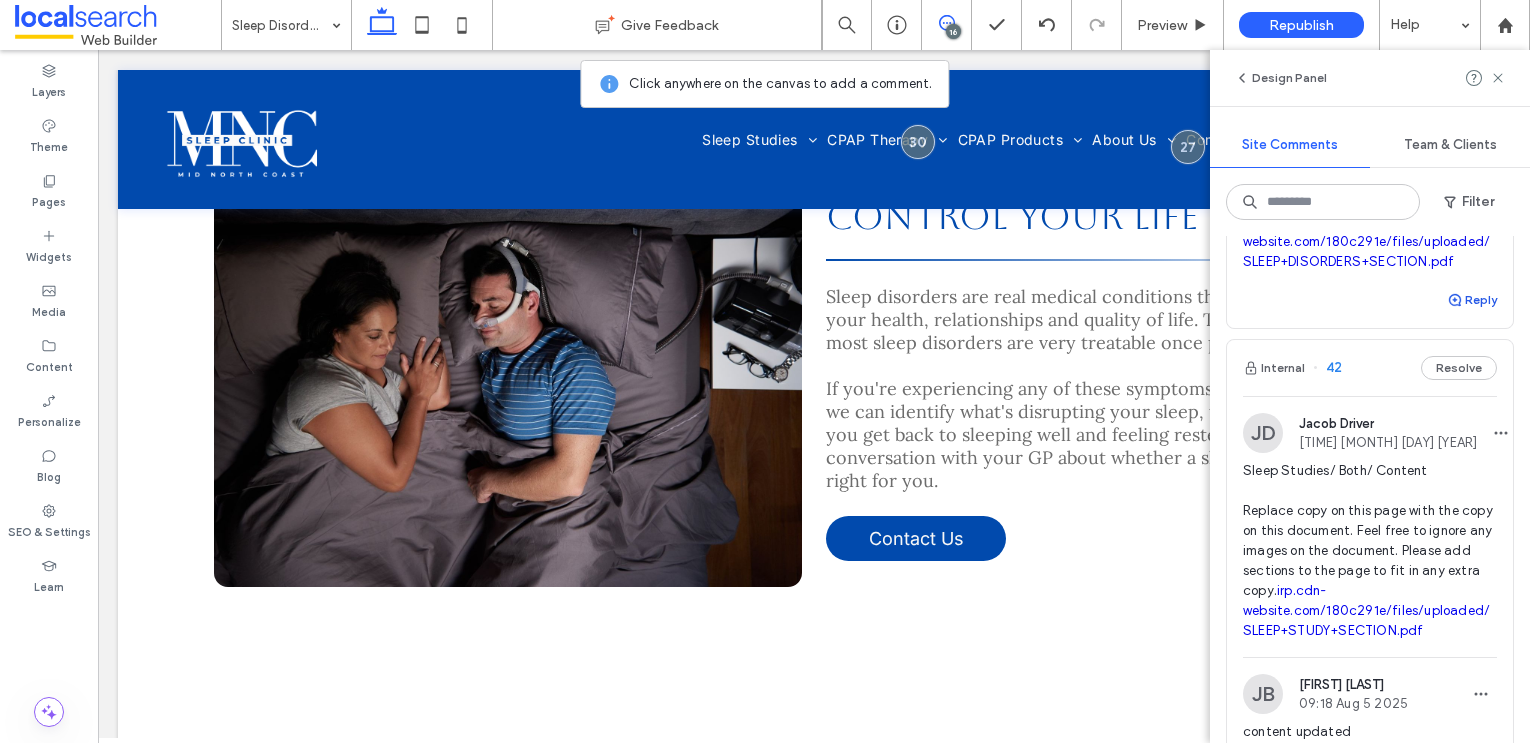 click on "Reply" at bounding box center (1472, 300) 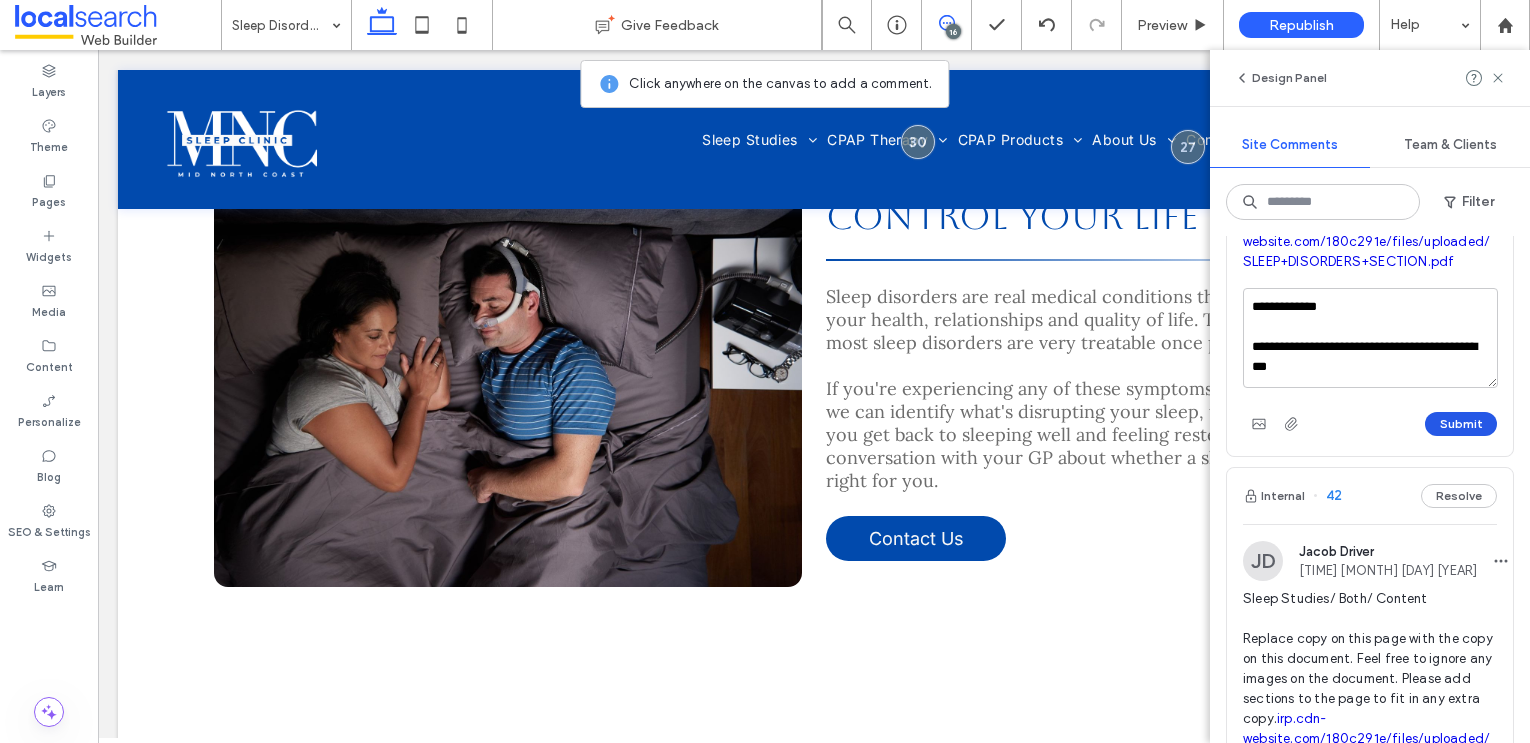 type on "**********" 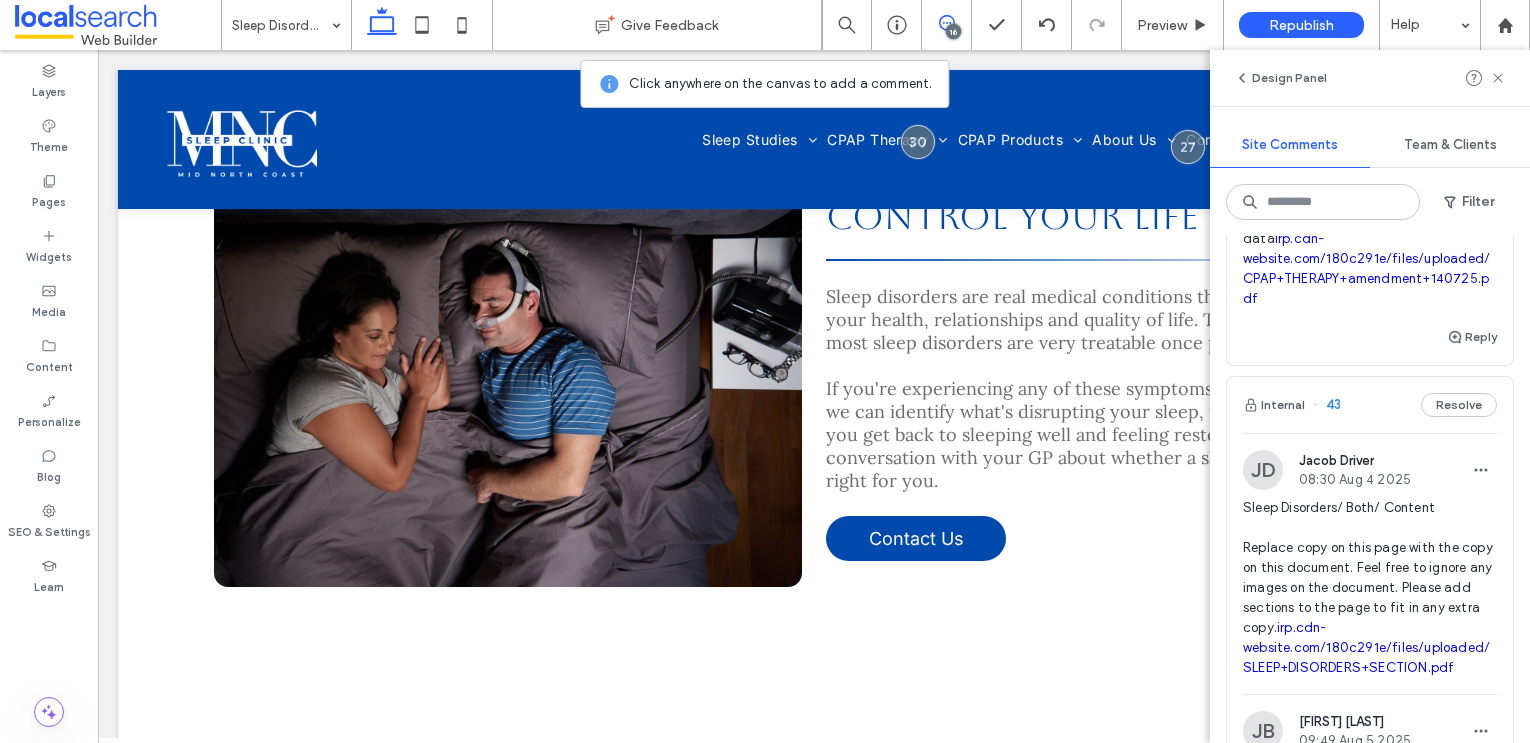 scroll, scrollTop: 2420, scrollLeft: 0, axis: vertical 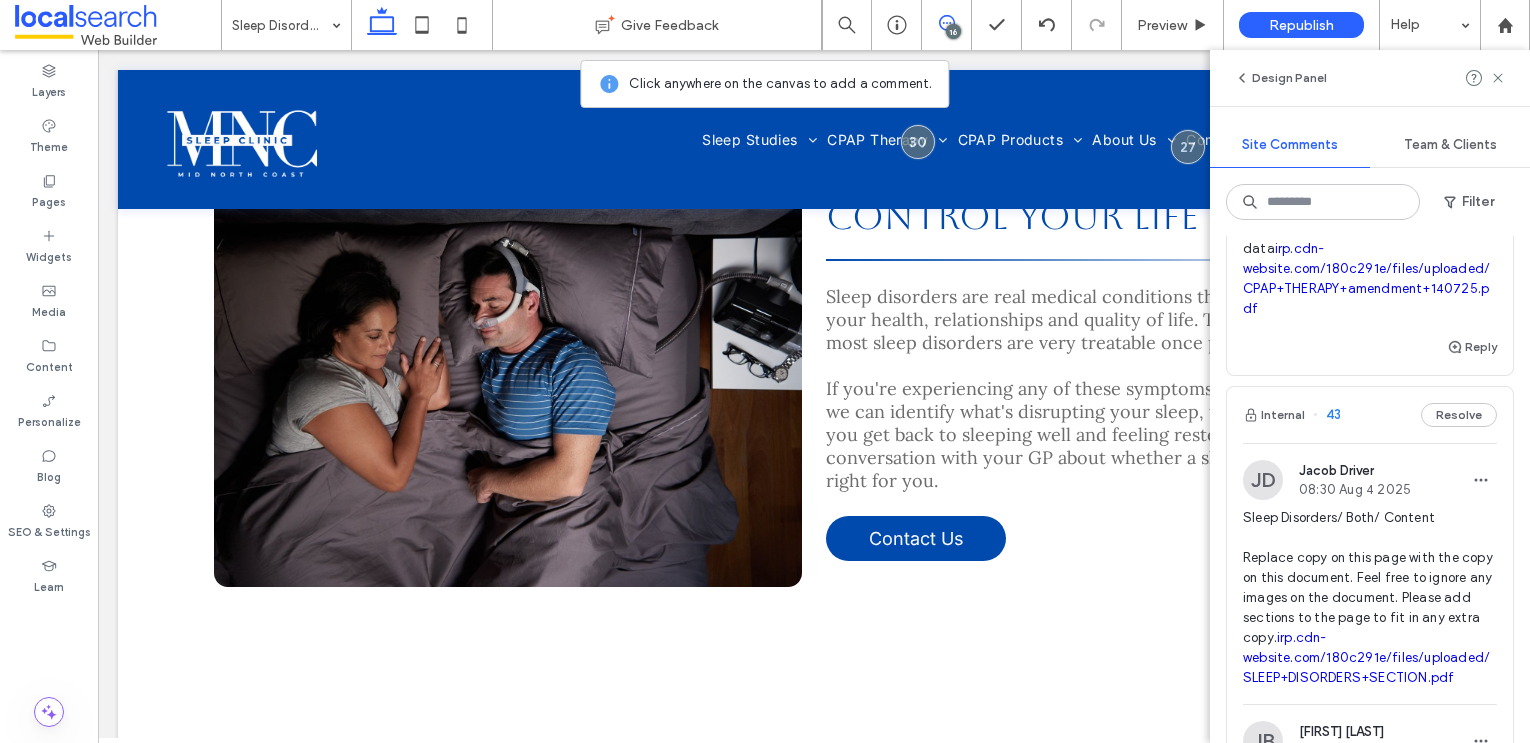 click on "CPAP Therapy/ Both/ Content
Replace copy on this page with the copy on this document. Feel free to ignore any images on the document. Please add sections to the page to fit in any extra copy. Please add any necescery meta data
irp.cdn-website.com/180c291e/files/uploaded/CPAP+THERAPY+amendment+140725.pdf" at bounding box center [1370, 209] 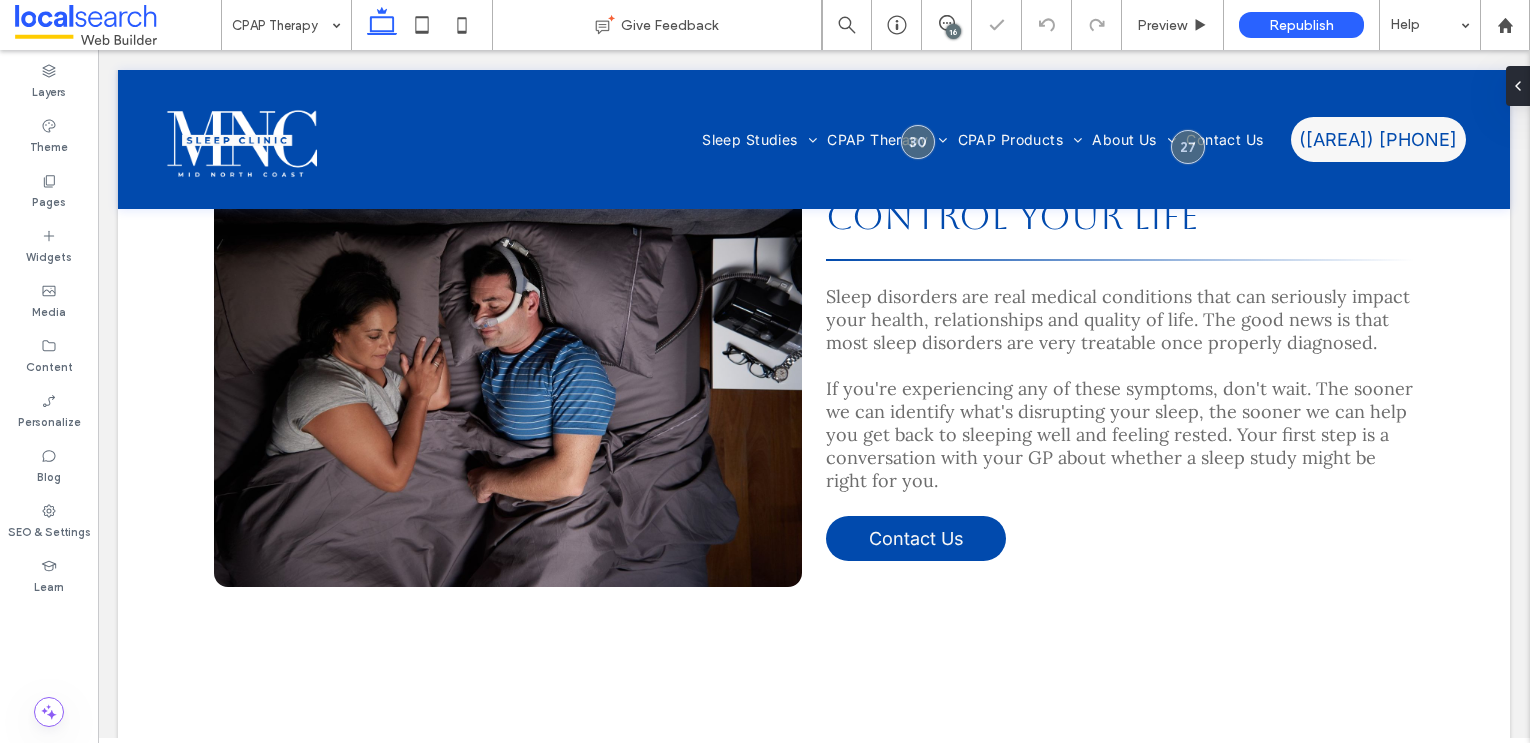 scroll, scrollTop: 0, scrollLeft: 0, axis: both 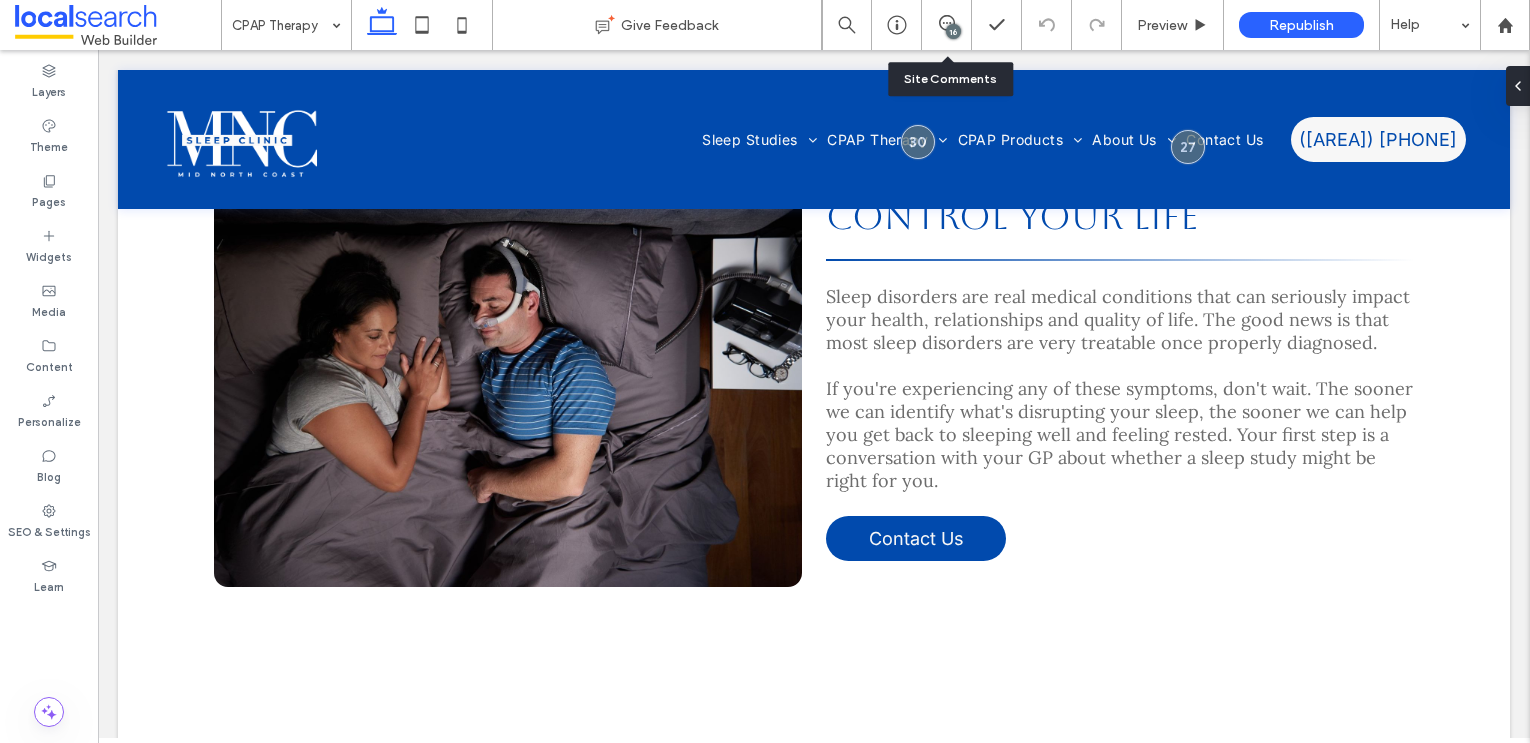 click on "16" at bounding box center (946, 25) 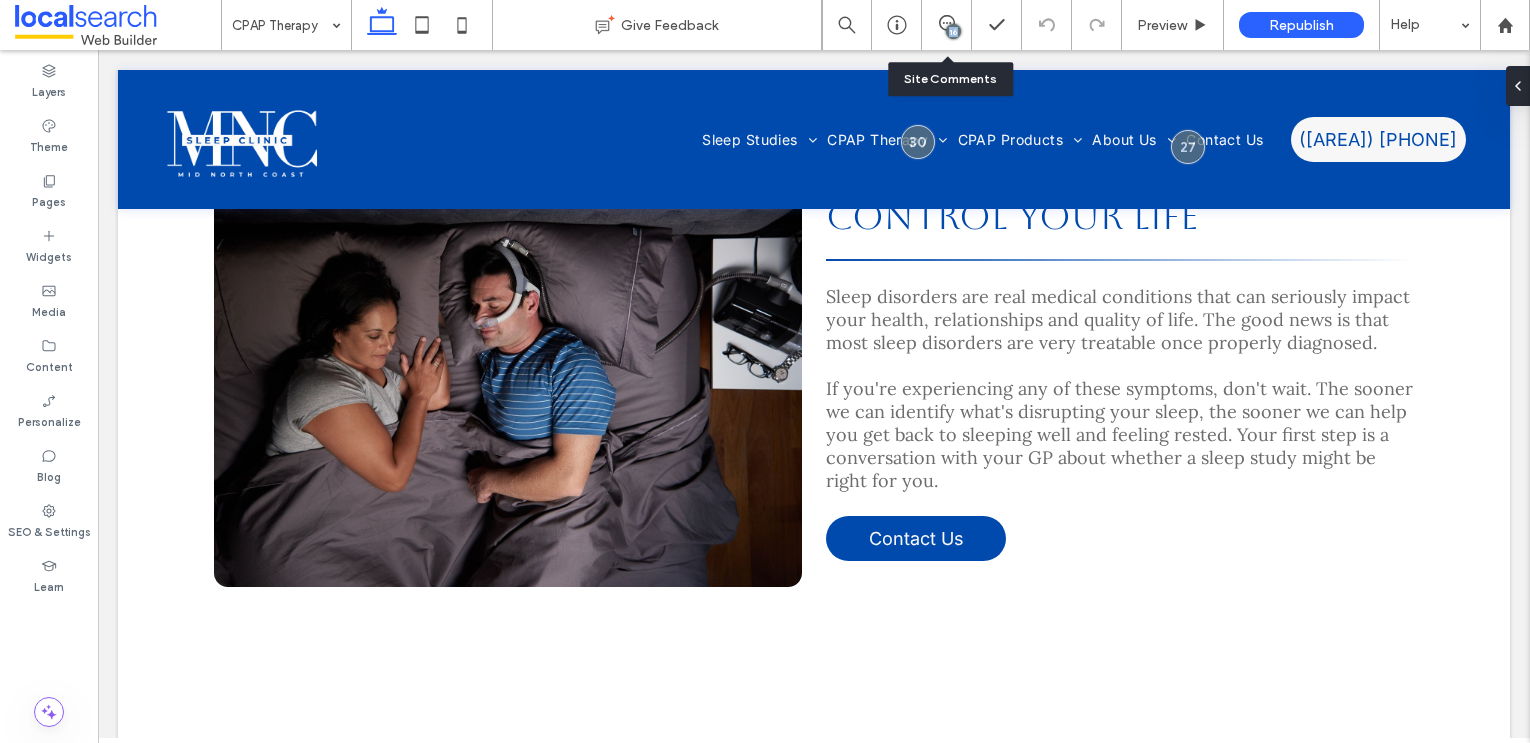 click on "16" at bounding box center (946, 25) 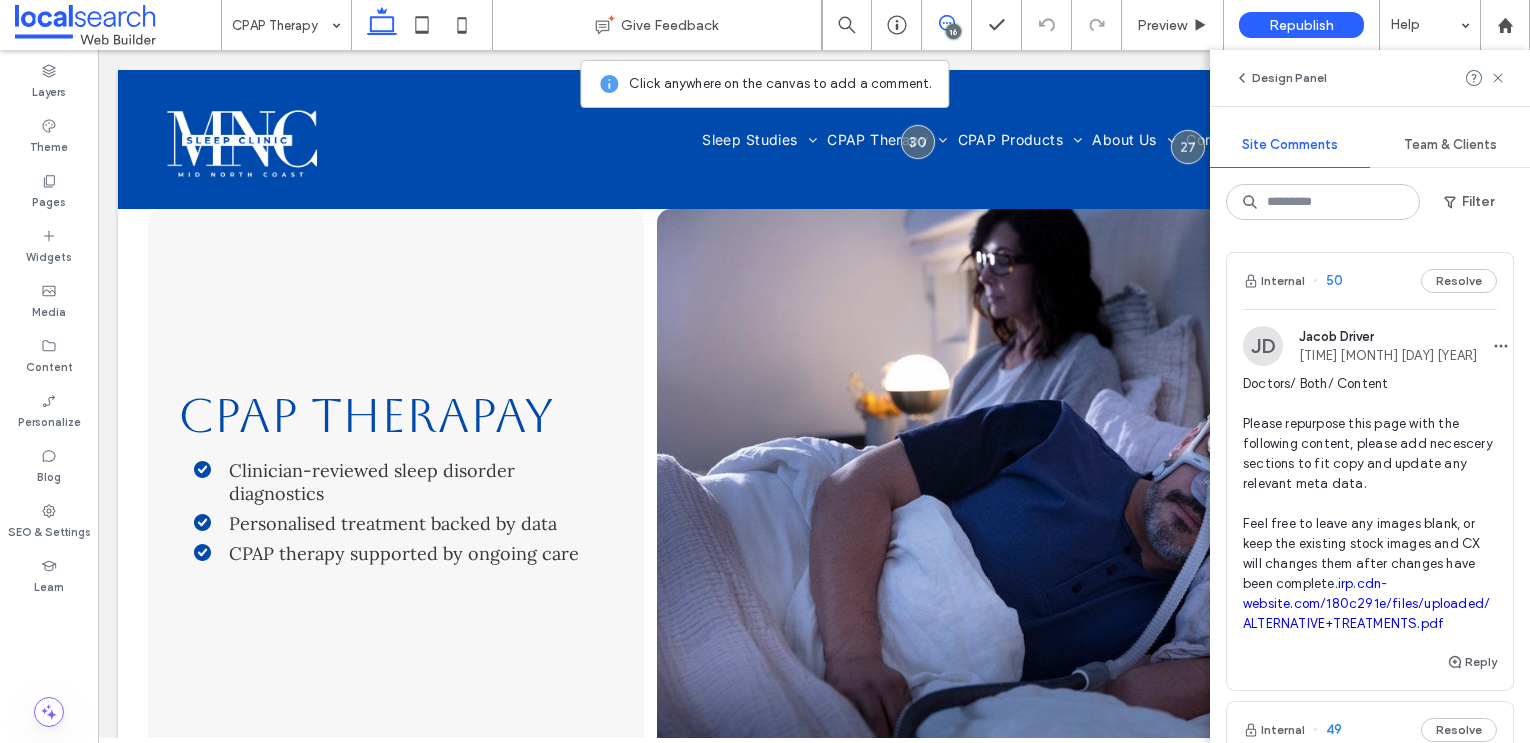 scroll, scrollTop: 0, scrollLeft: 0, axis: both 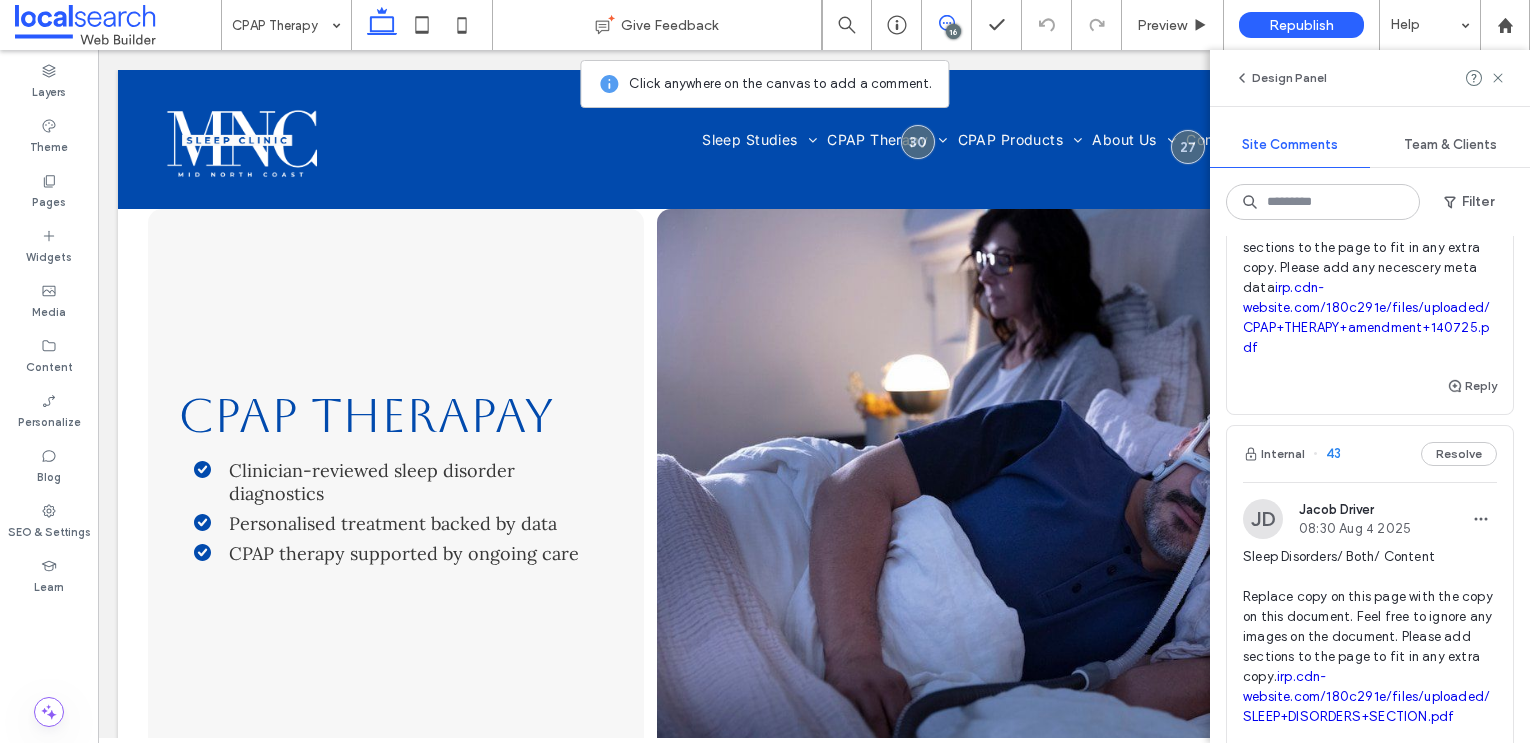 click on "CPAP Therapy/ Both/ Content
Replace copy on this page with the copy on this document. Feel free to ignore any images on the document. Please add sections to the page to fit in any extra copy. Please add any necescery meta data
irp.cdn-website.com/180c291e/files/uploaded/CPAP+THERAPY+amendment+140725.pdf" at bounding box center [1370, 248] 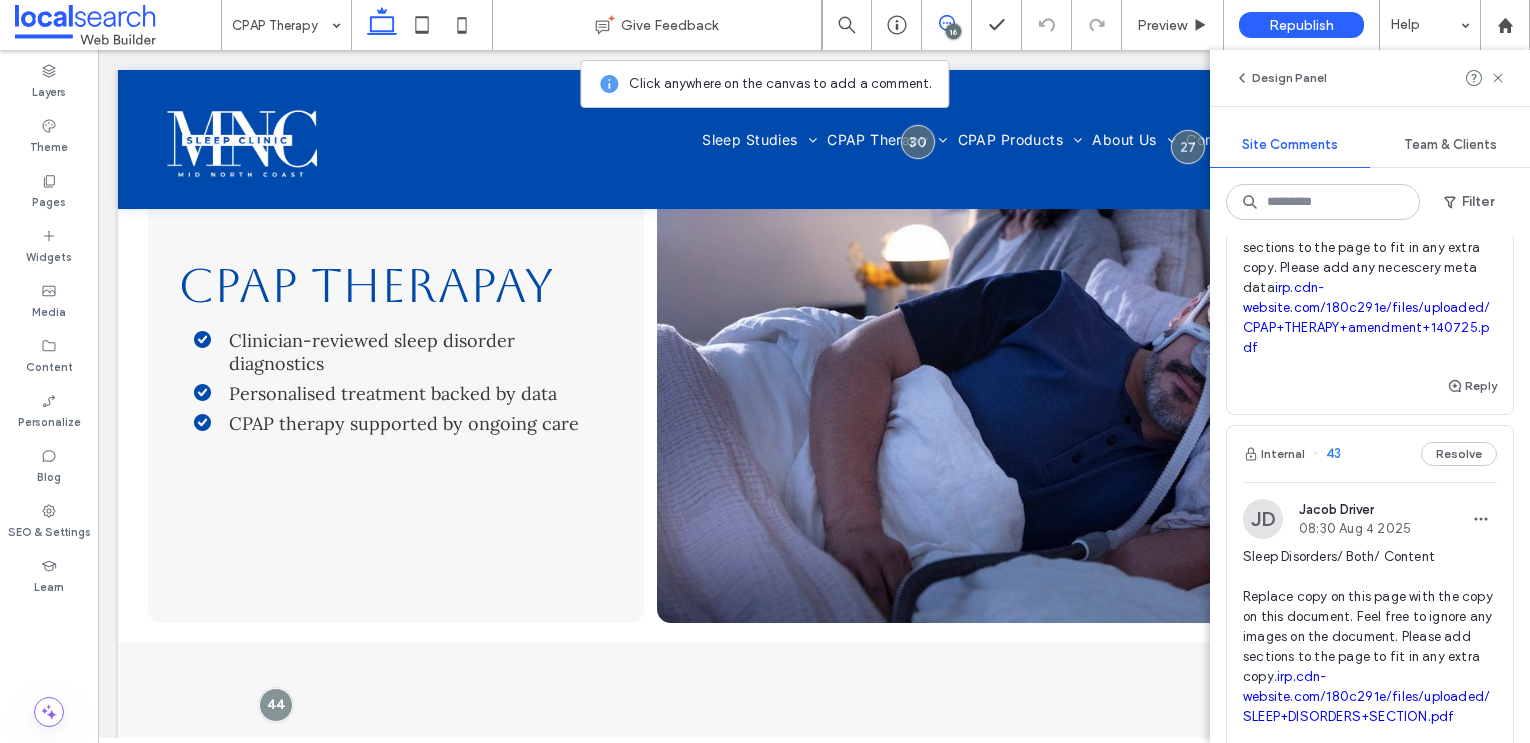 scroll, scrollTop: 535, scrollLeft: 0, axis: vertical 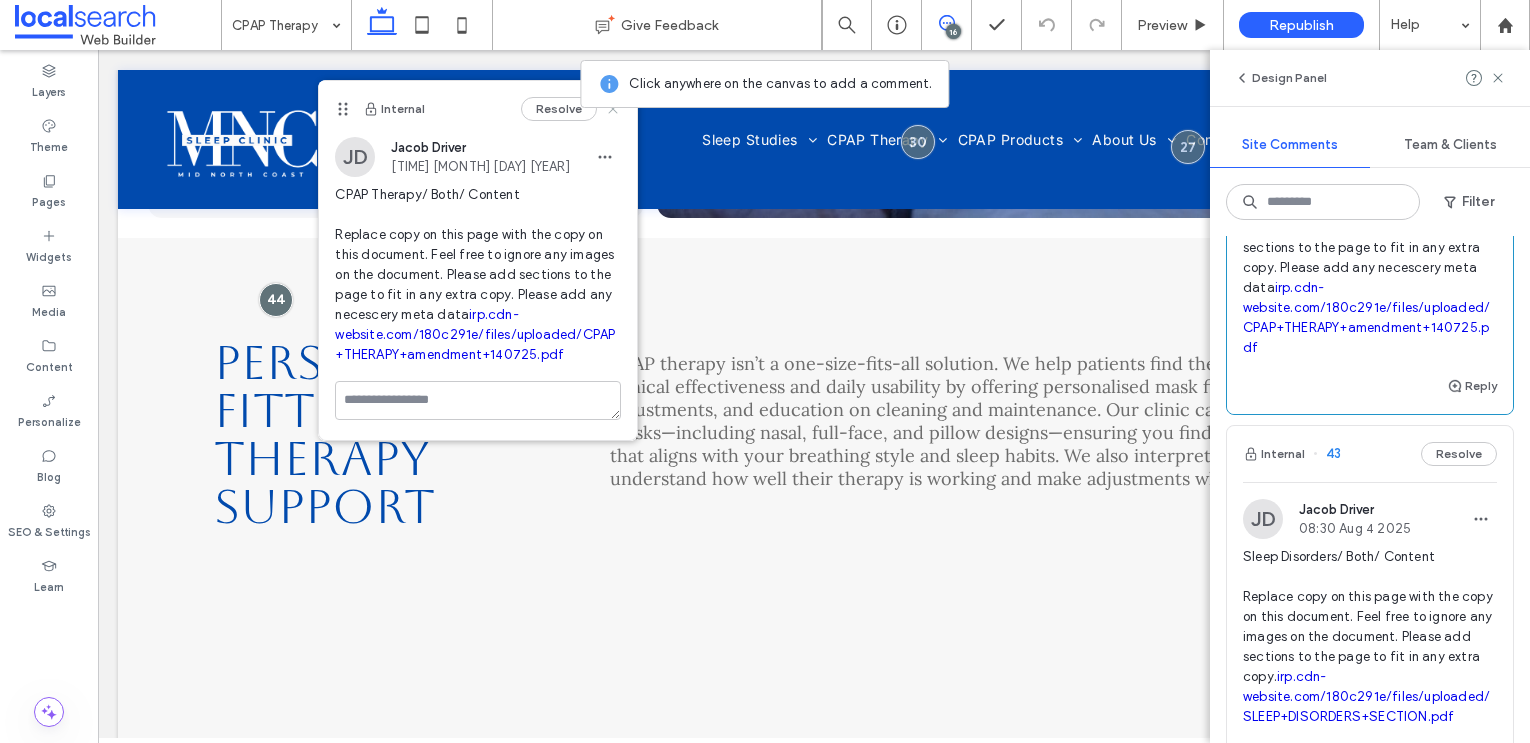 click 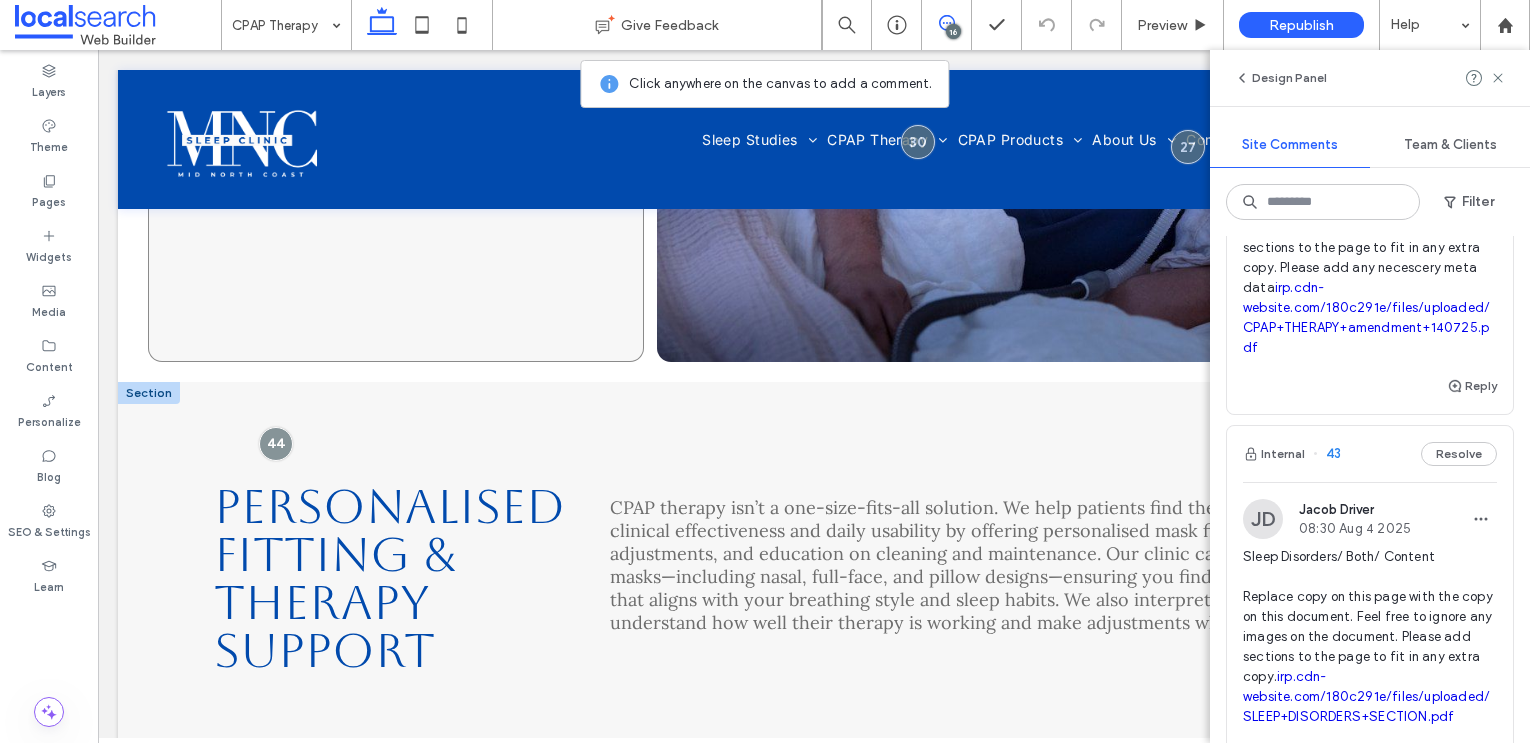 scroll, scrollTop: 414, scrollLeft: 0, axis: vertical 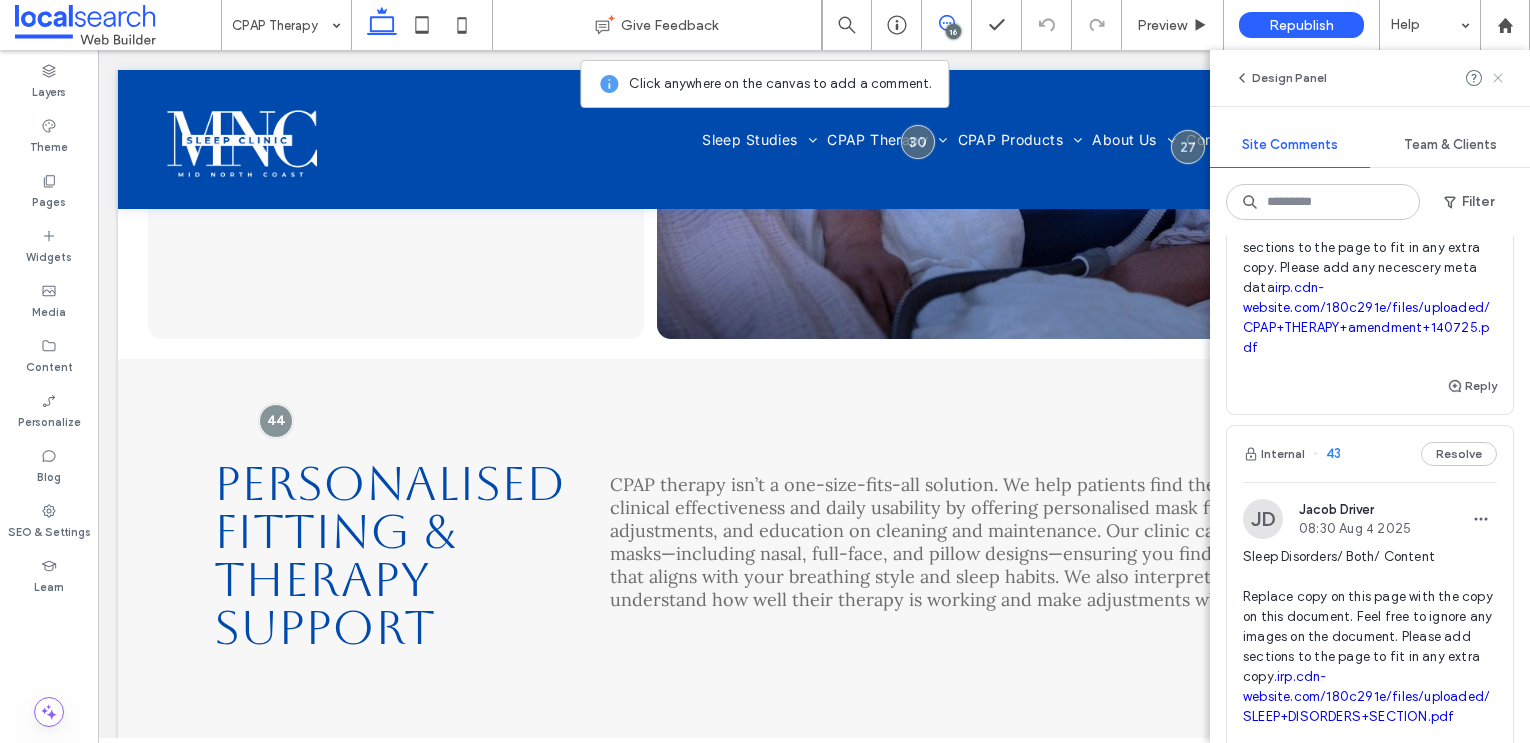 click 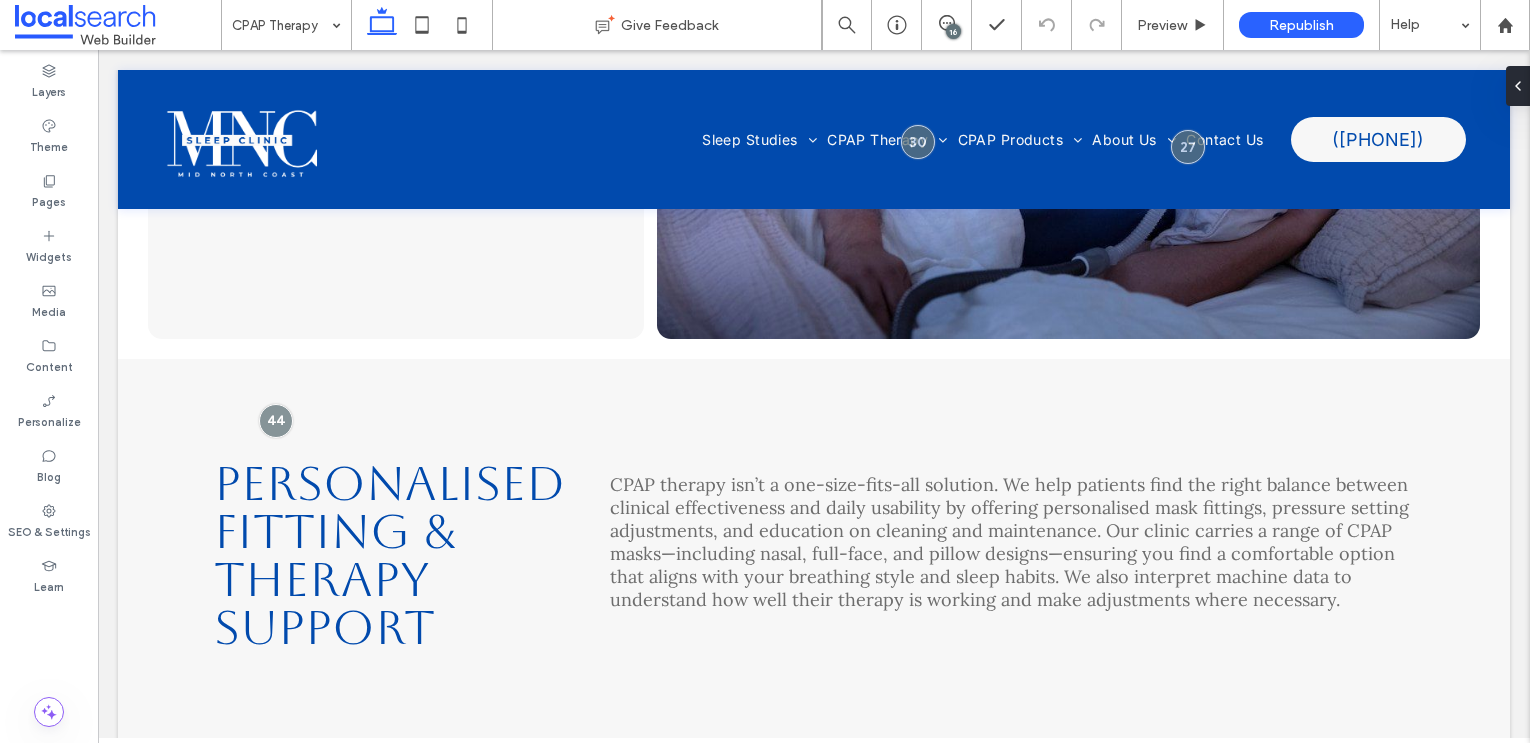 scroll, scrollTop: 0, scrollLeft: 0, axis: both 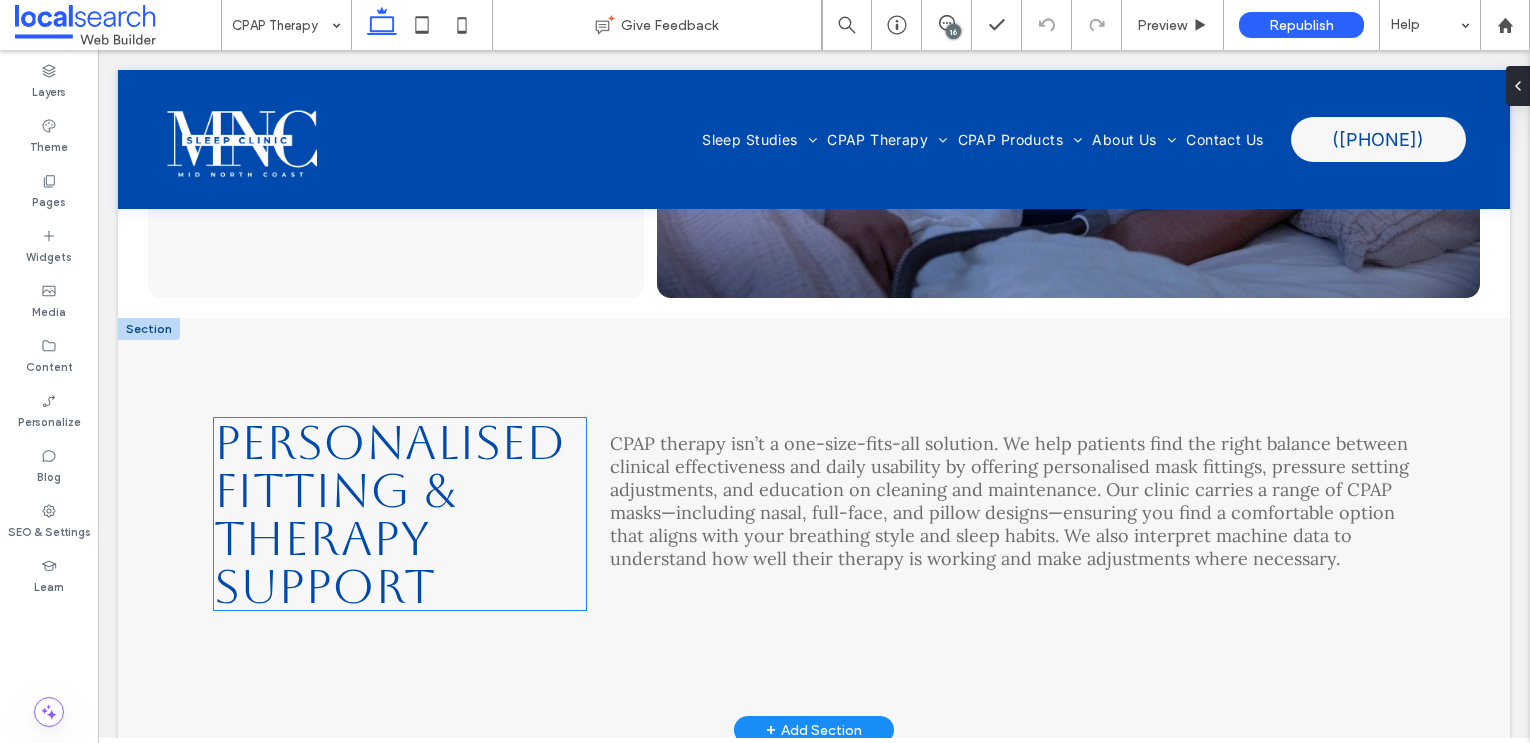 click on "Personalised Fitting & Therapy Support" at bounding box center (389, 514) 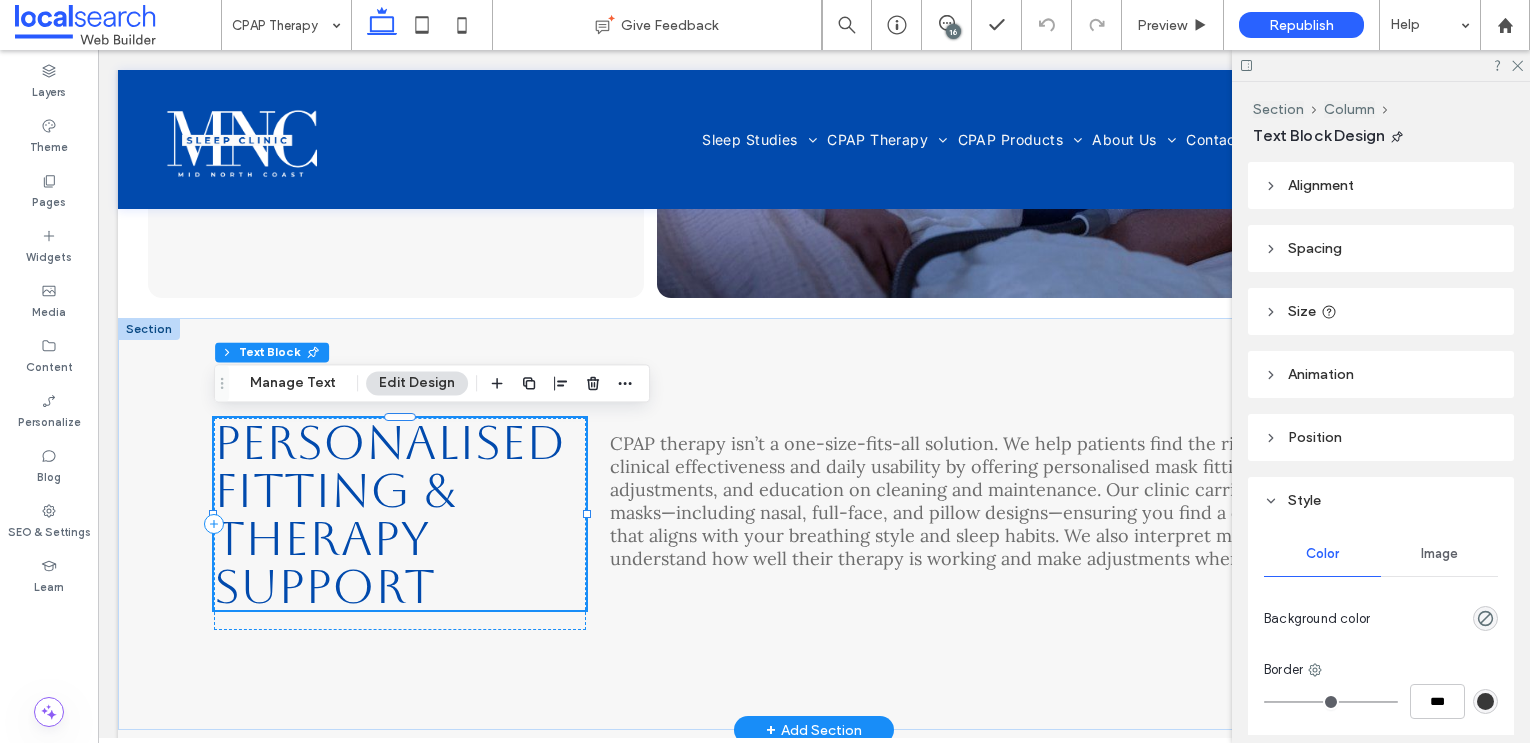 click on "Personalised Fitting & Therapy Support" at bounding box center [389, 514] 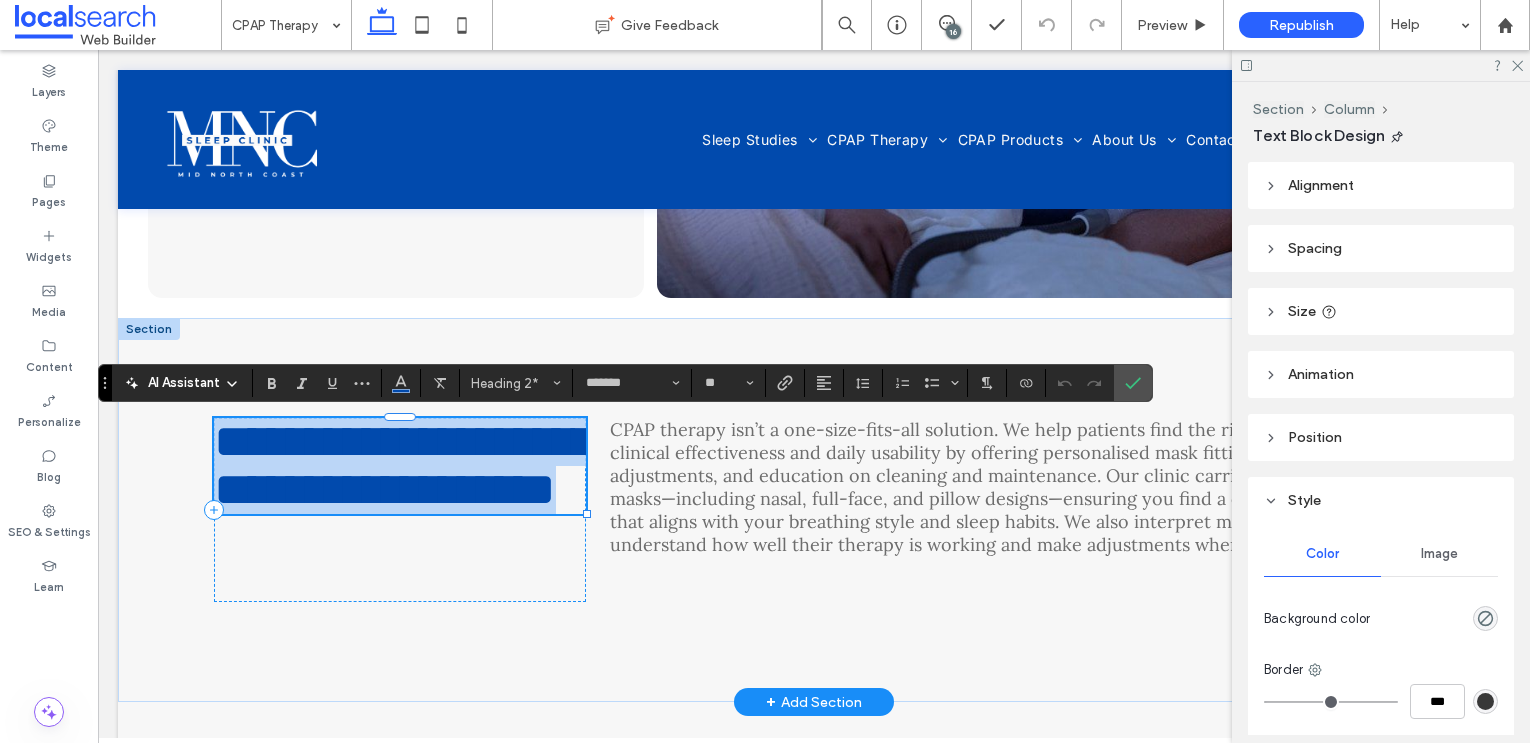 type 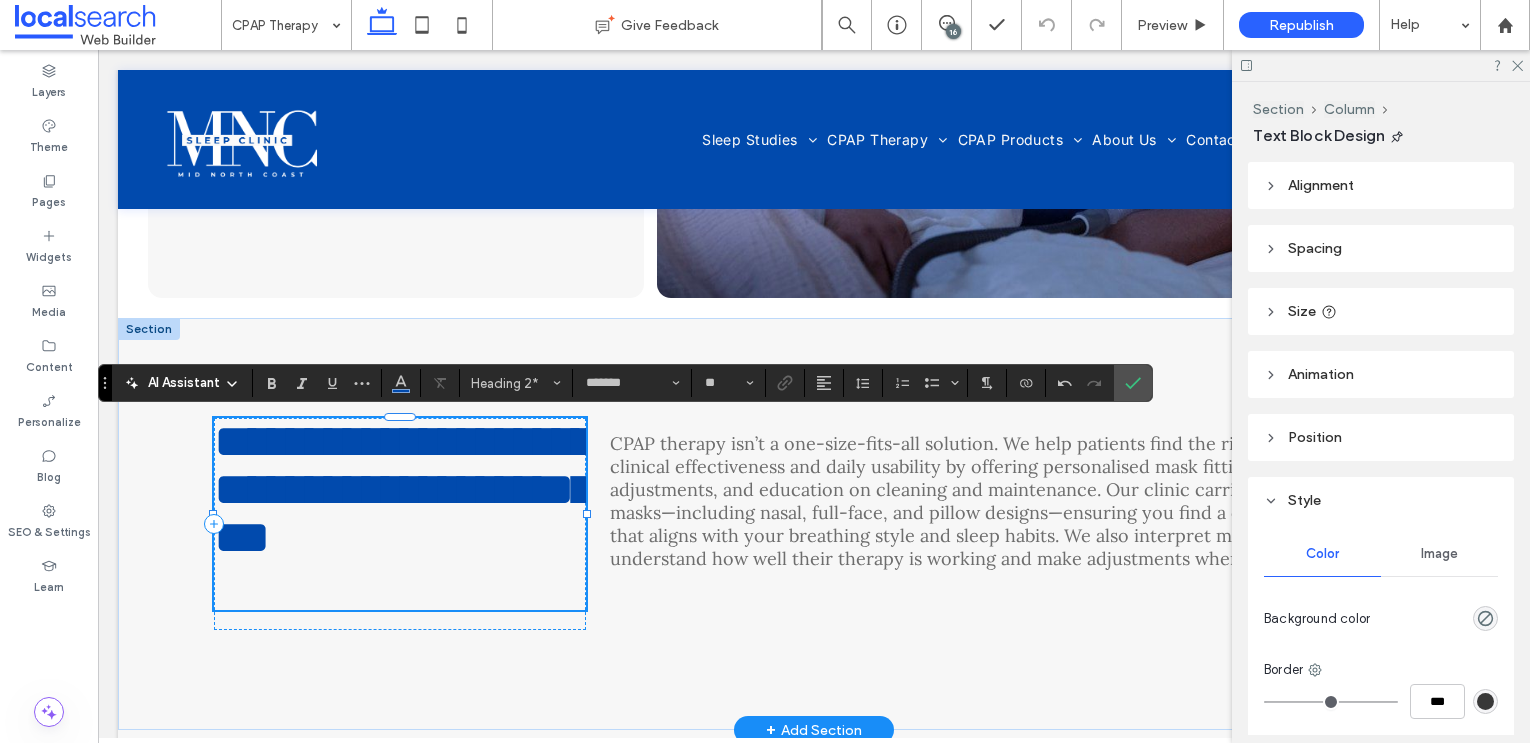 scroll, scrollTop: 3, scrollLeft: 0, axis: vertical 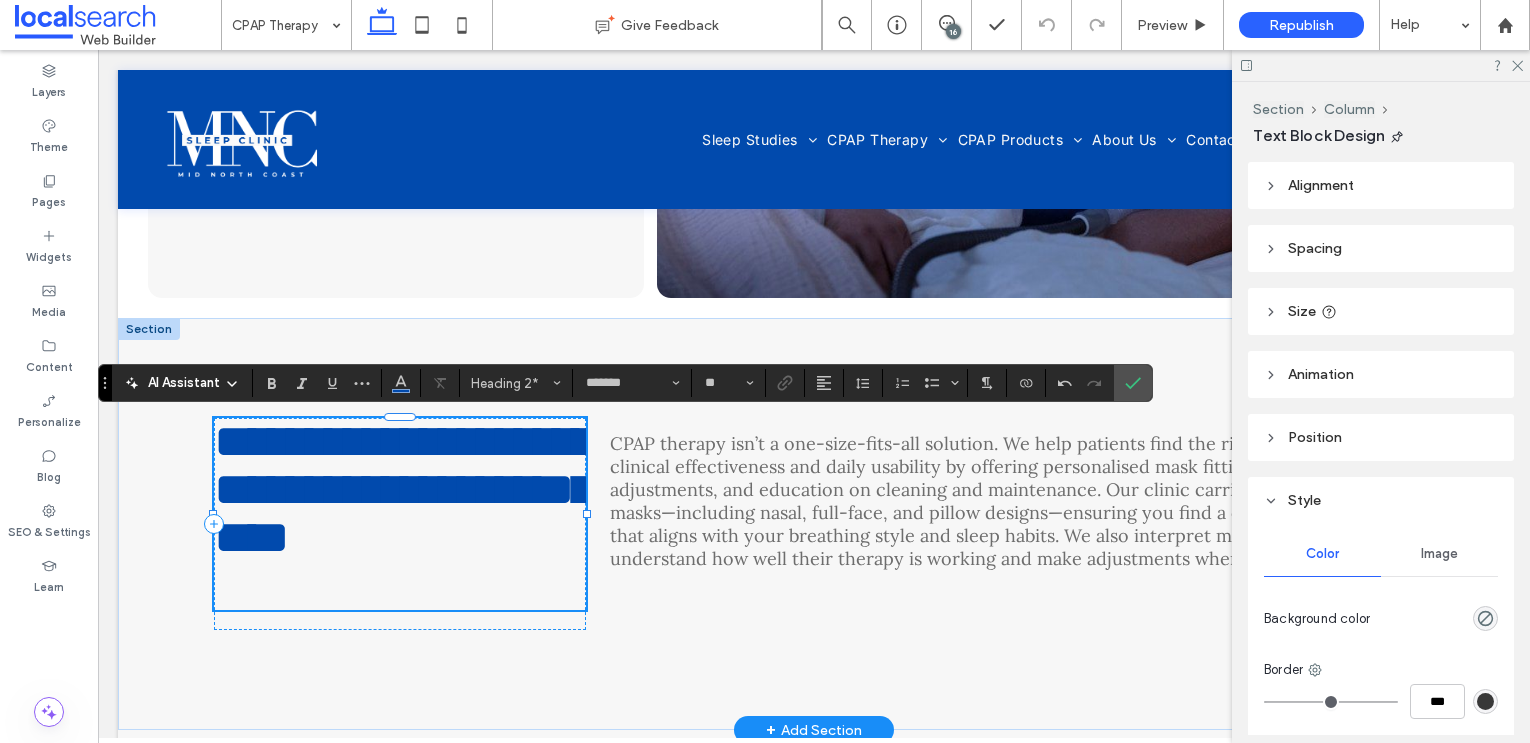 click on "**********" at bounding box center (404, 489) 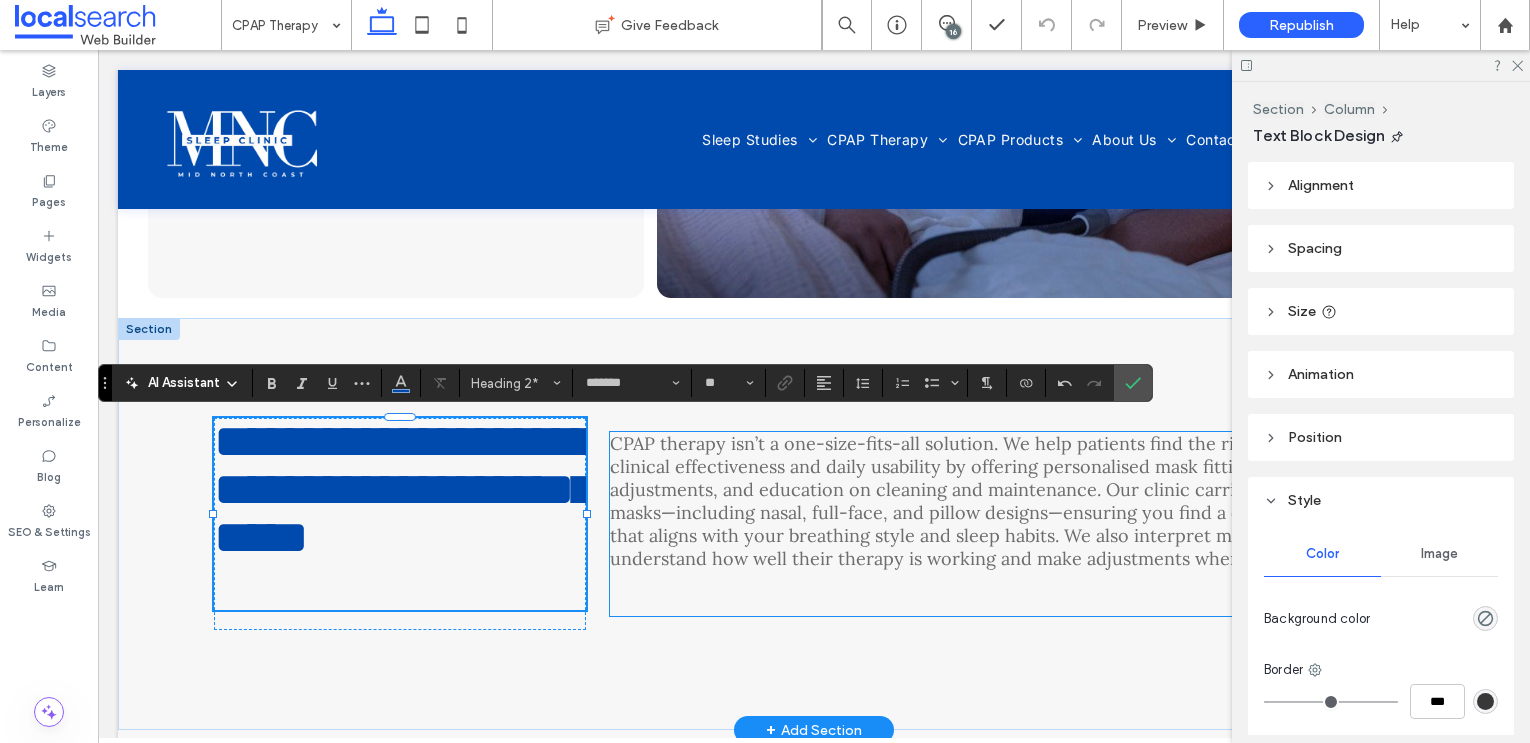 drag, startPoint x: 769, startPoint y: 480, endPoint x: 791, endPoint y: 480, distance: 22 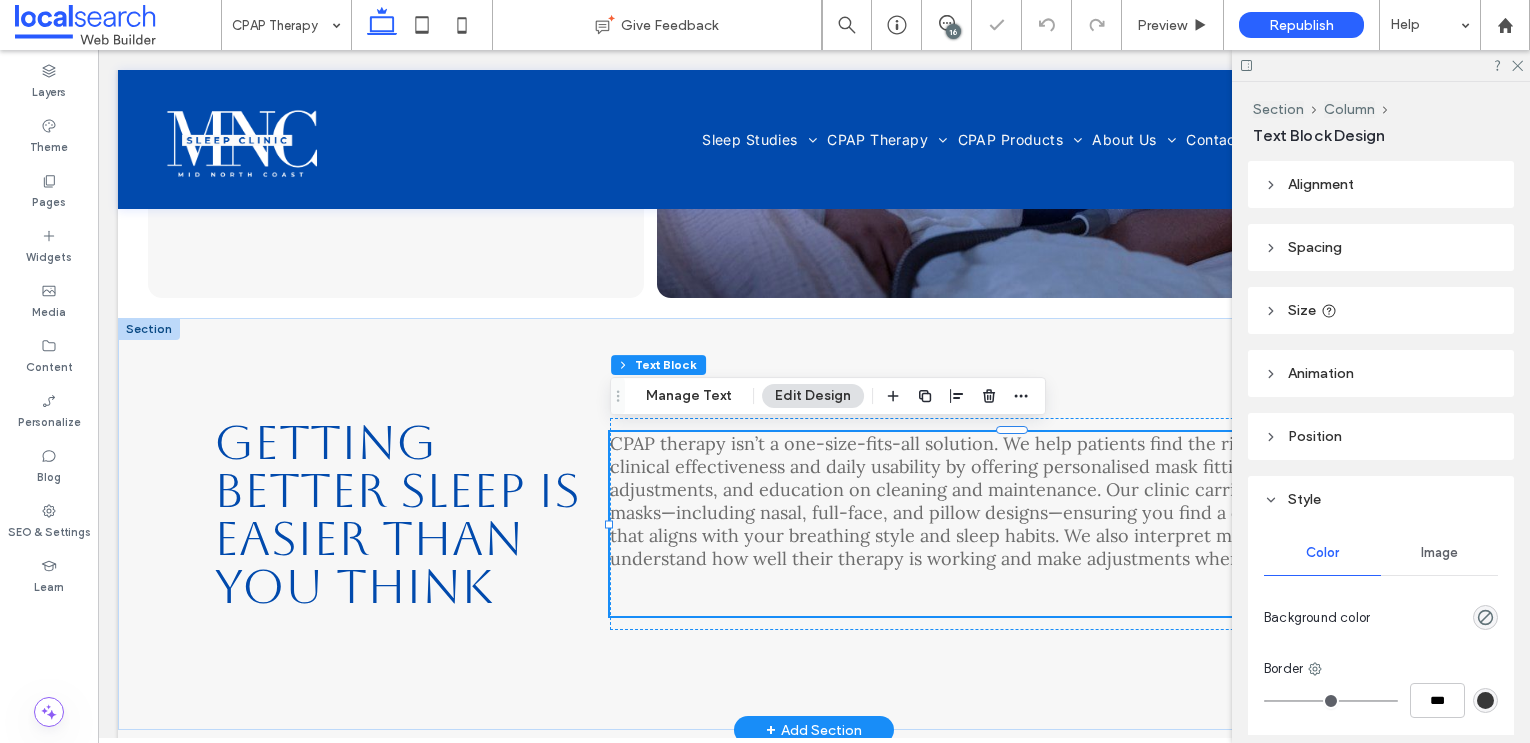 click on "CPAP therapy isn’t a one-size-fits-all solution. We help patients find the right balance between clinical effectiveness and daily usability by offering personalised mask fittings, pressure setting adjustments, and education on cleaning and maintenance. Our clinic carries a range of CPAP masks—including nasal, full-face, and pillow designs—ensuring you find a comfortable option that aligns with your breathing style and sleep habits. We also interpret machine data to understand how well their therapy is working and make adjustments where necessary." at bounding box center (1009, 501) 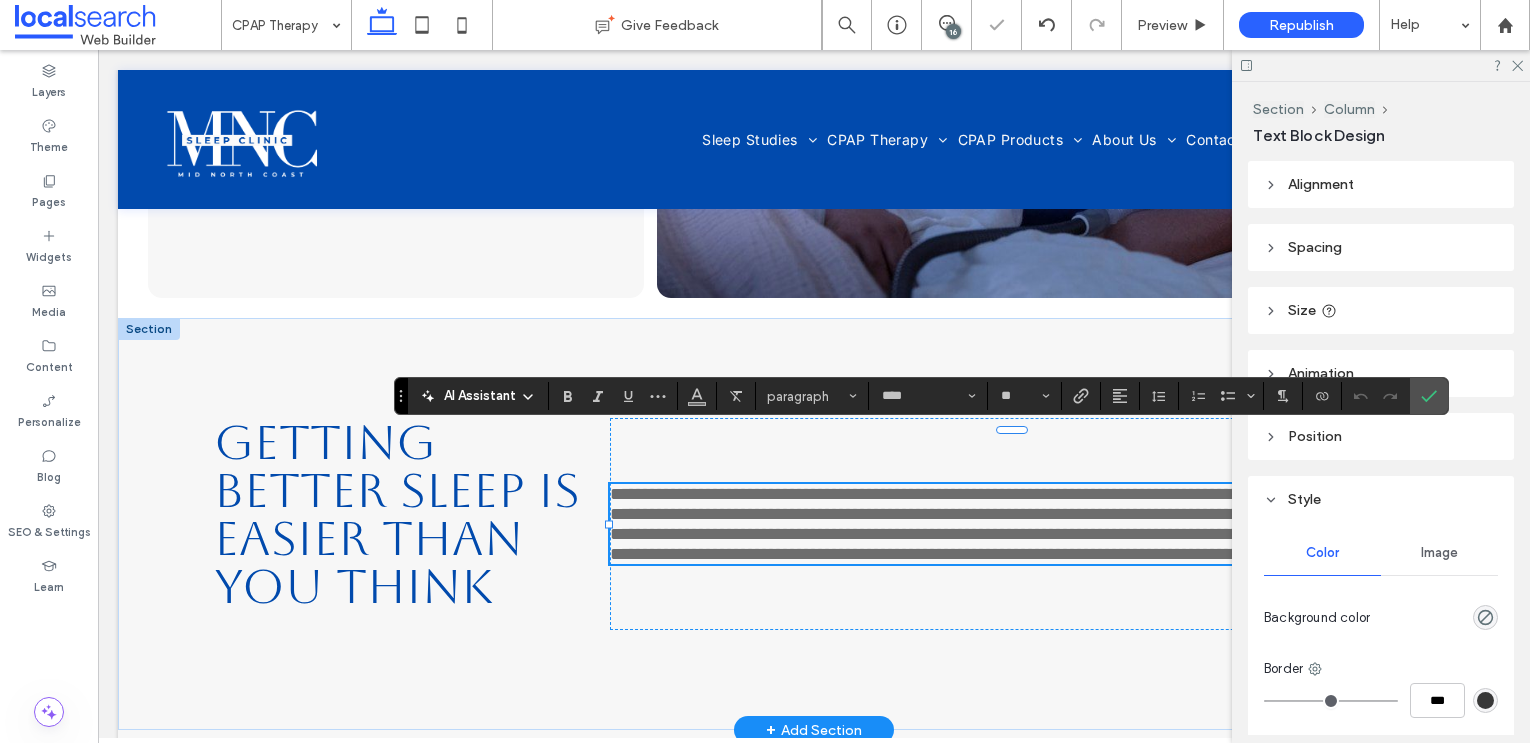 type on "**" 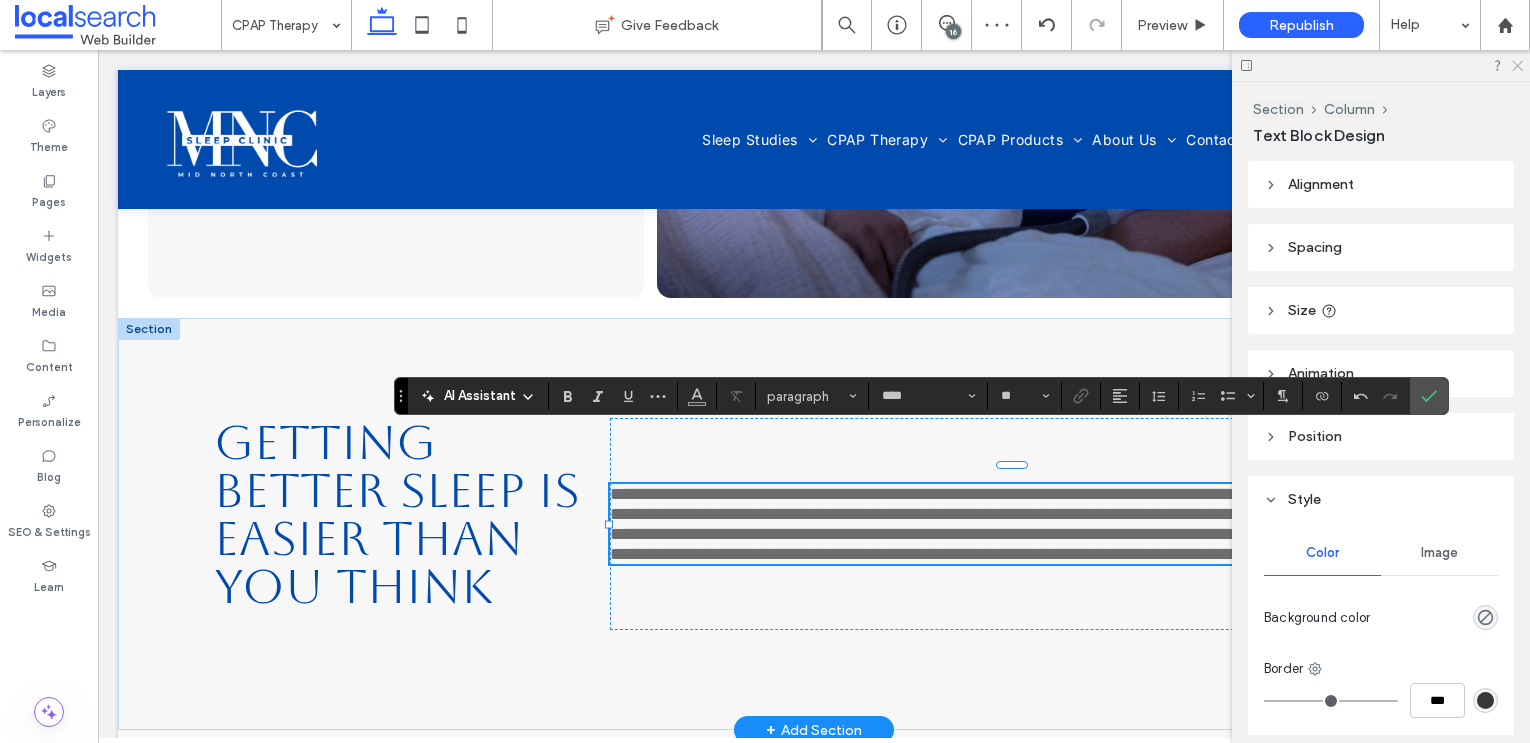 click 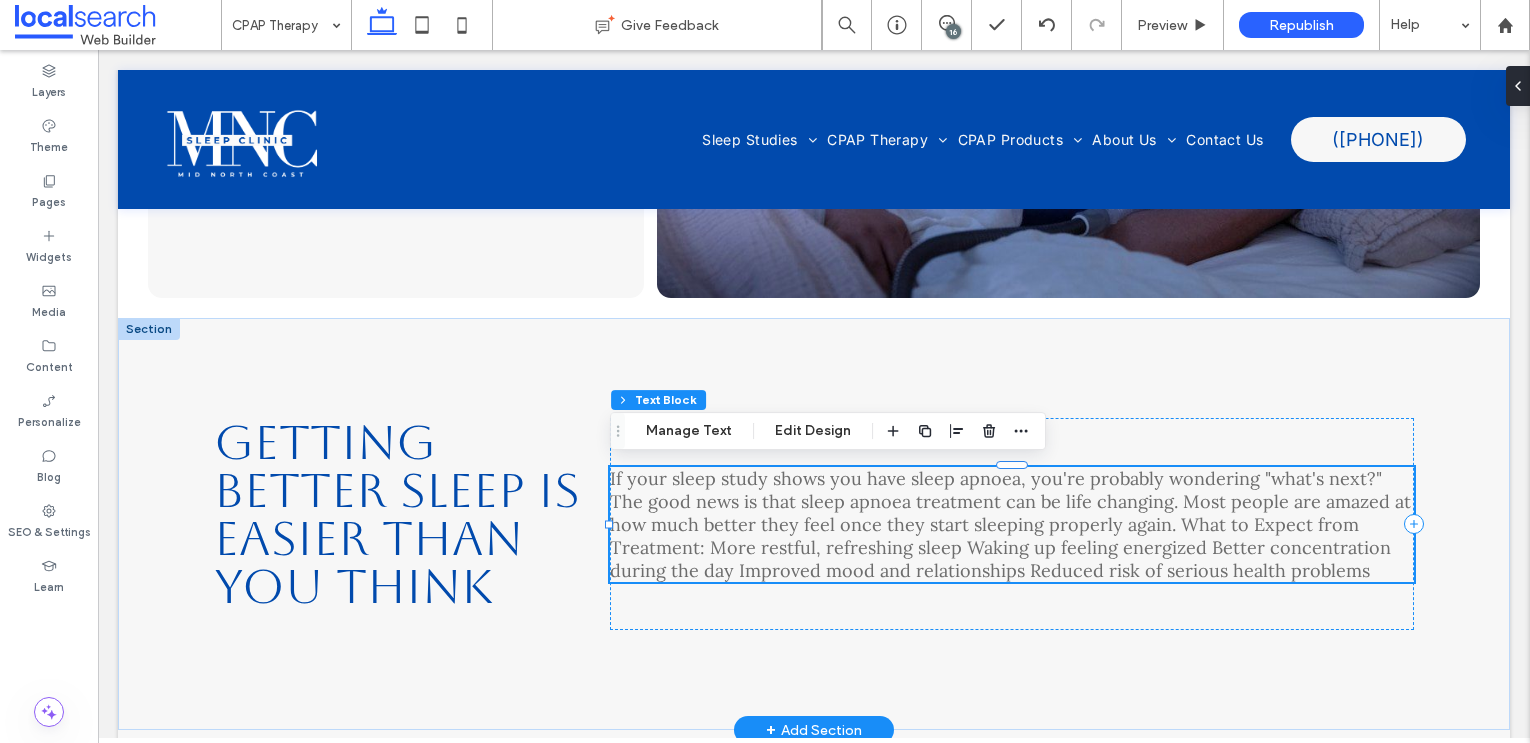 click on "If your sleep study shows you have sleep apnoea, you're probably wondering "what's next?" The good news is that sleep apnoea treatment can be life changing. Most people are amazed at how much better they feel once they start sleeping properly again. What to Expect from Treatment: More restful, refreshing sleep Waking up feeling energized Better concentration during the day Improved mood and relationships Reduced risk of serious health problems" at bounding box center [1010, 524] 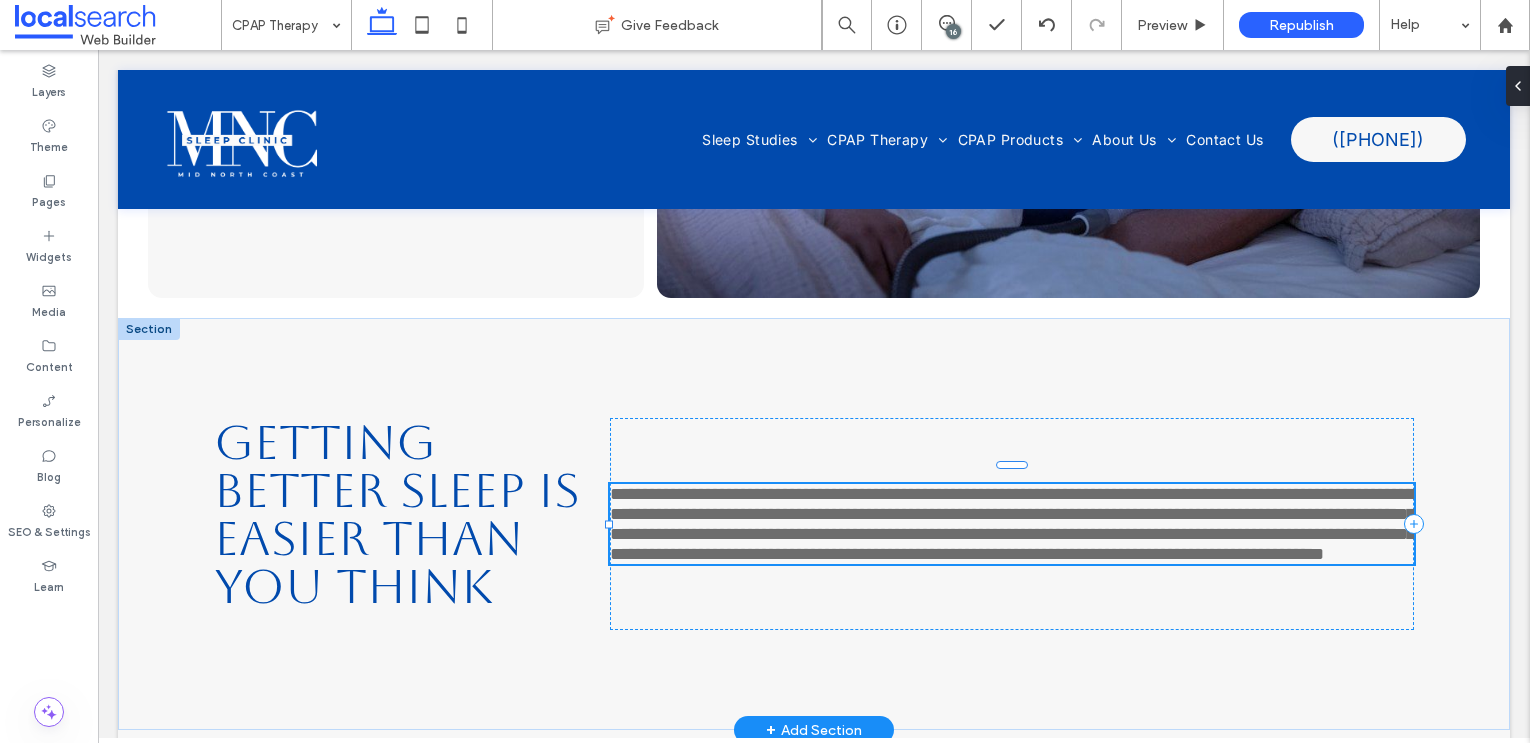 type on "****" 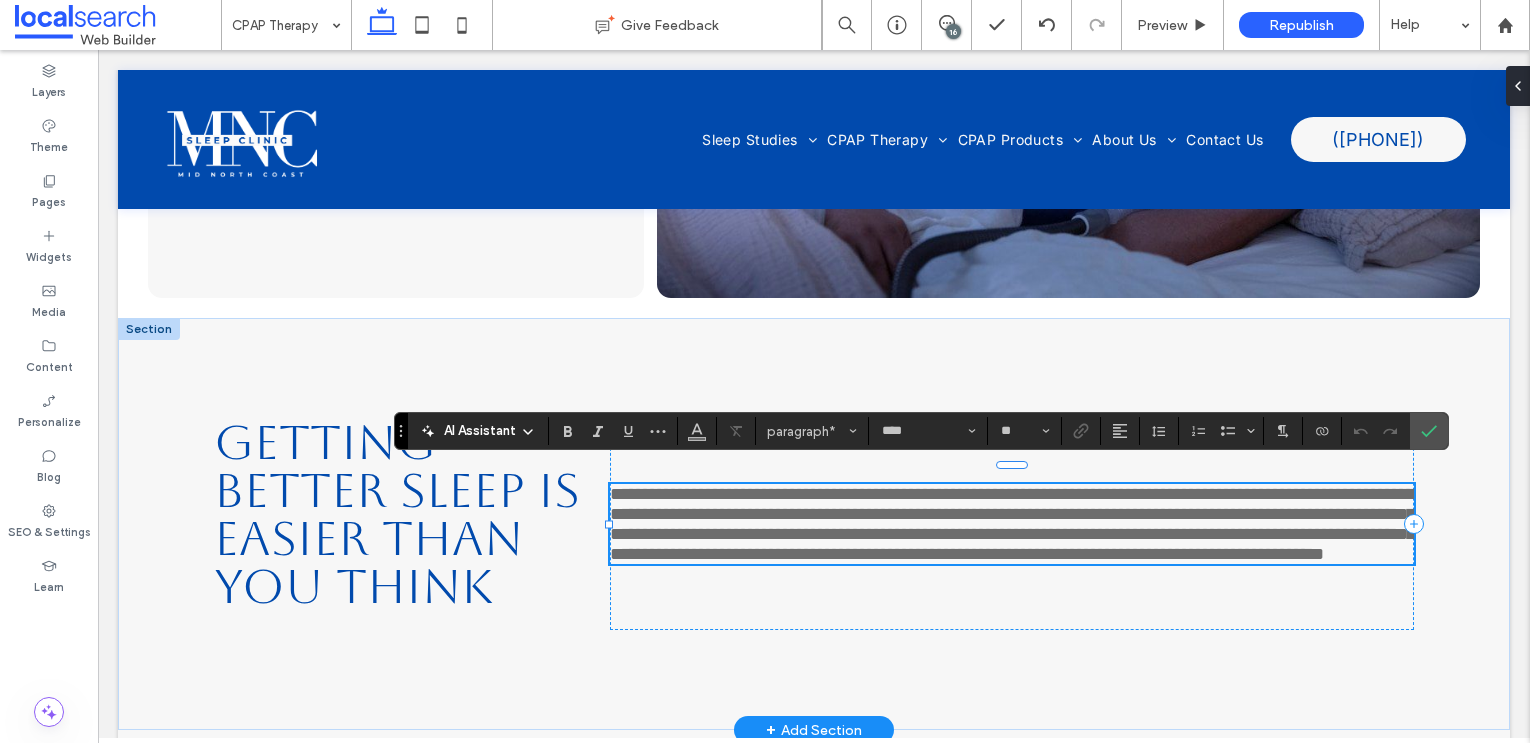 click on "**********" at bounding box center [1012, 524] 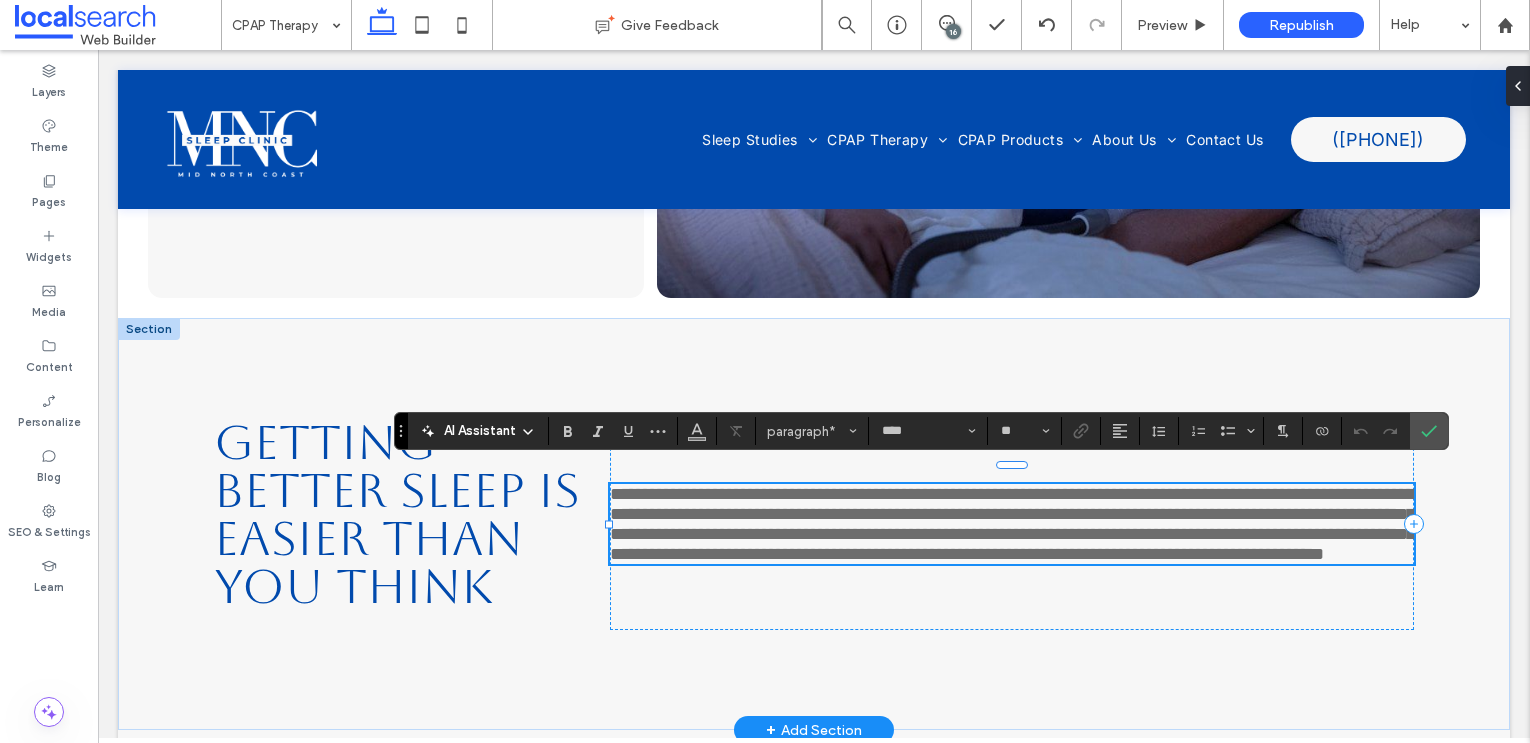 type 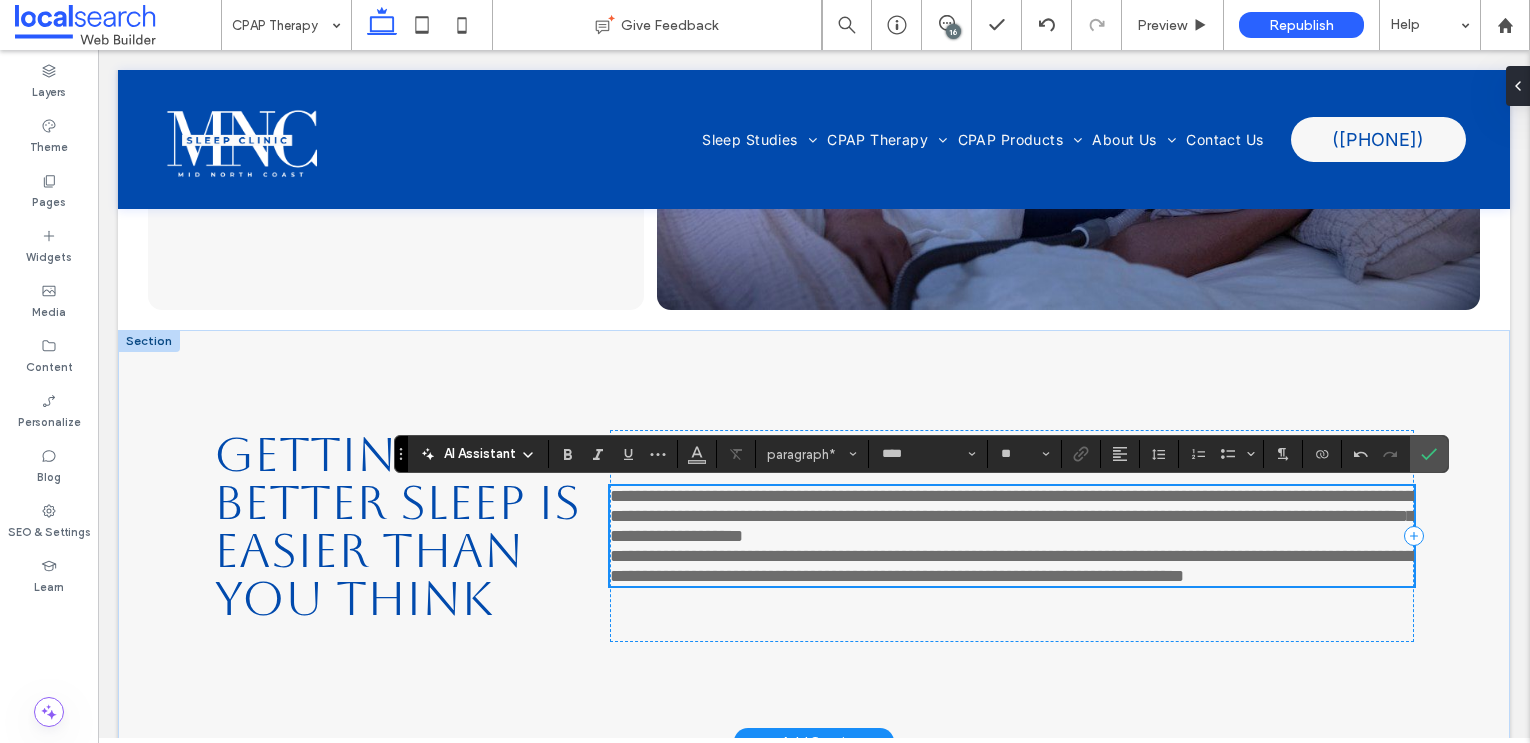 scroll, scrollTop: 432, scrollLeft: 0, axis: vertical 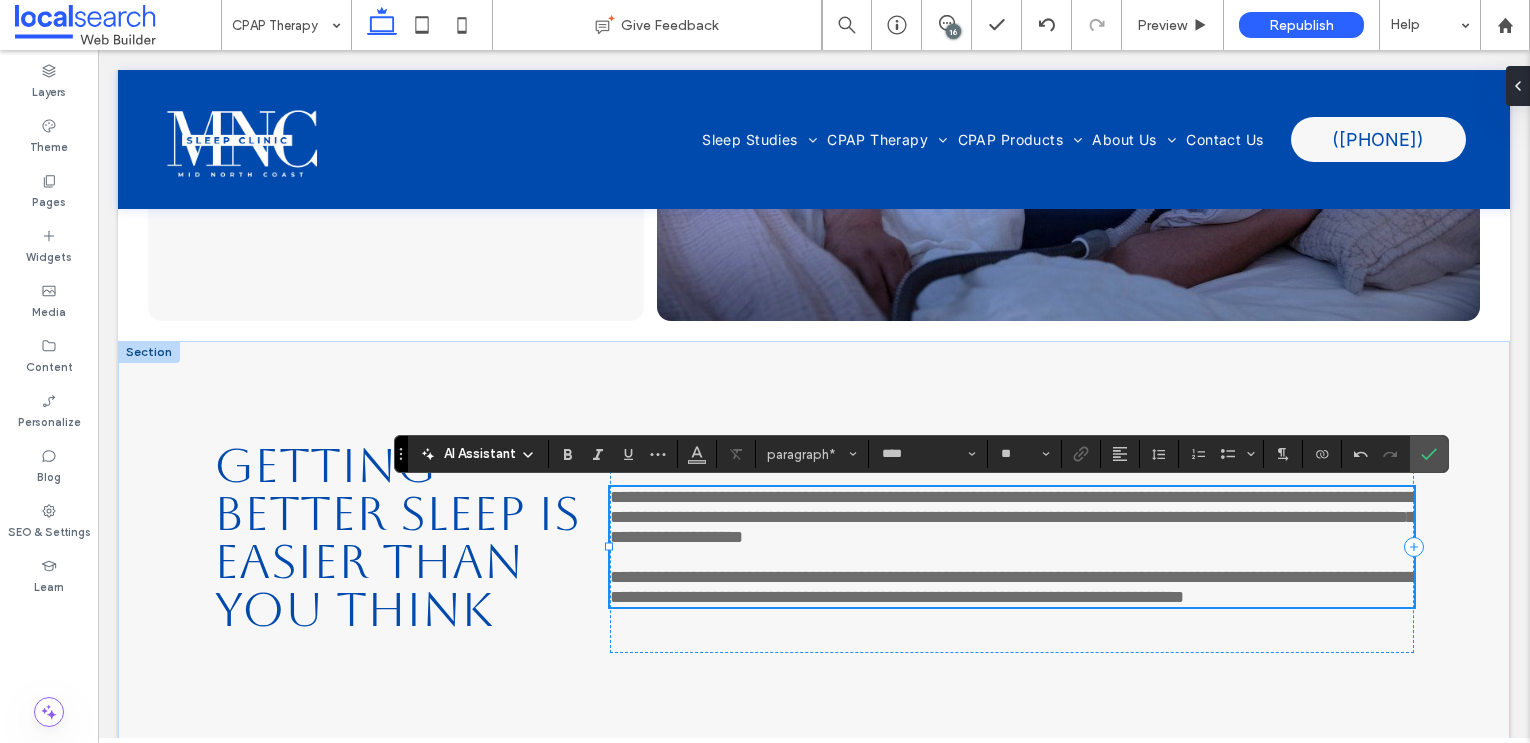 click on "**********" at bounding box center [1012, 587] 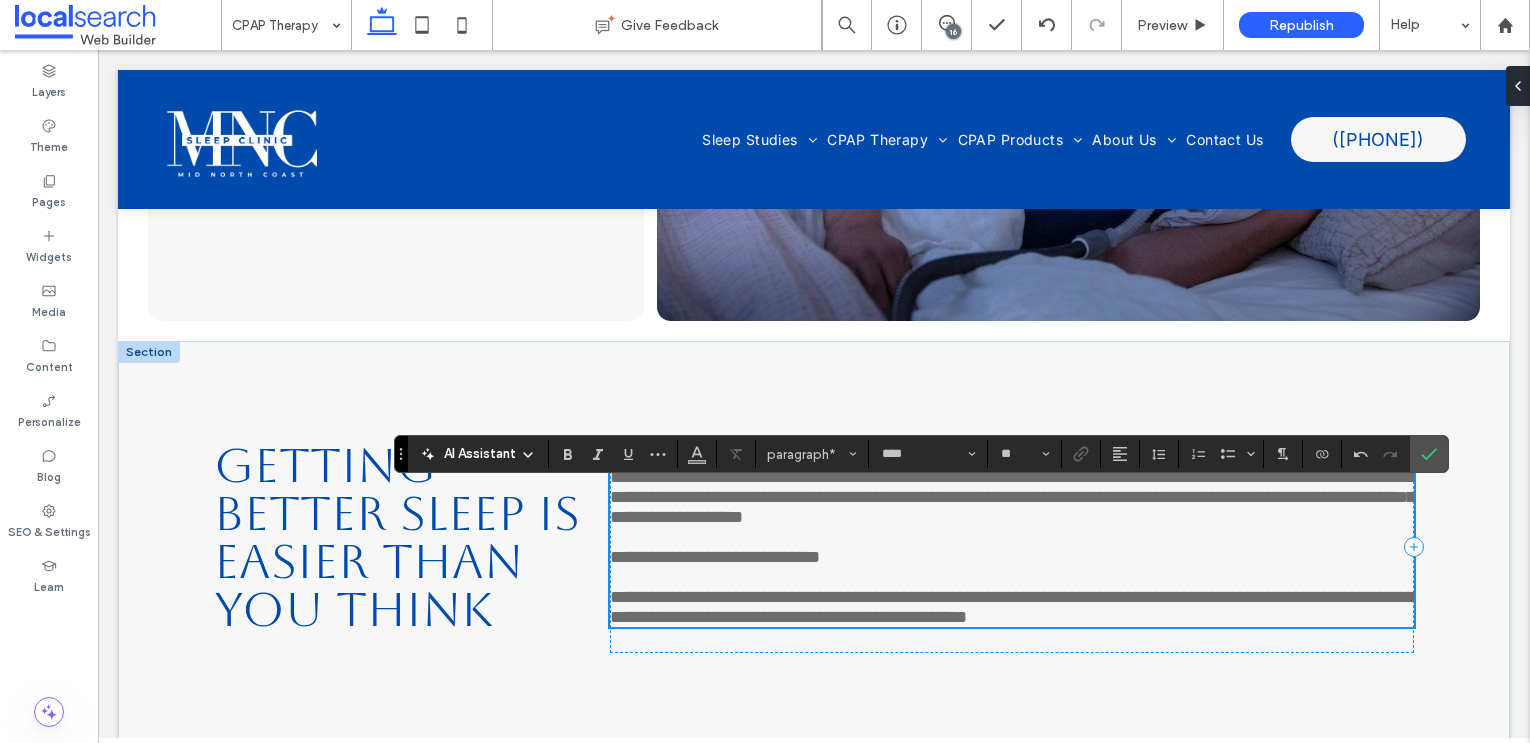 scroll, scrollTop: 420, scrollLeft: 0, axis: vertical 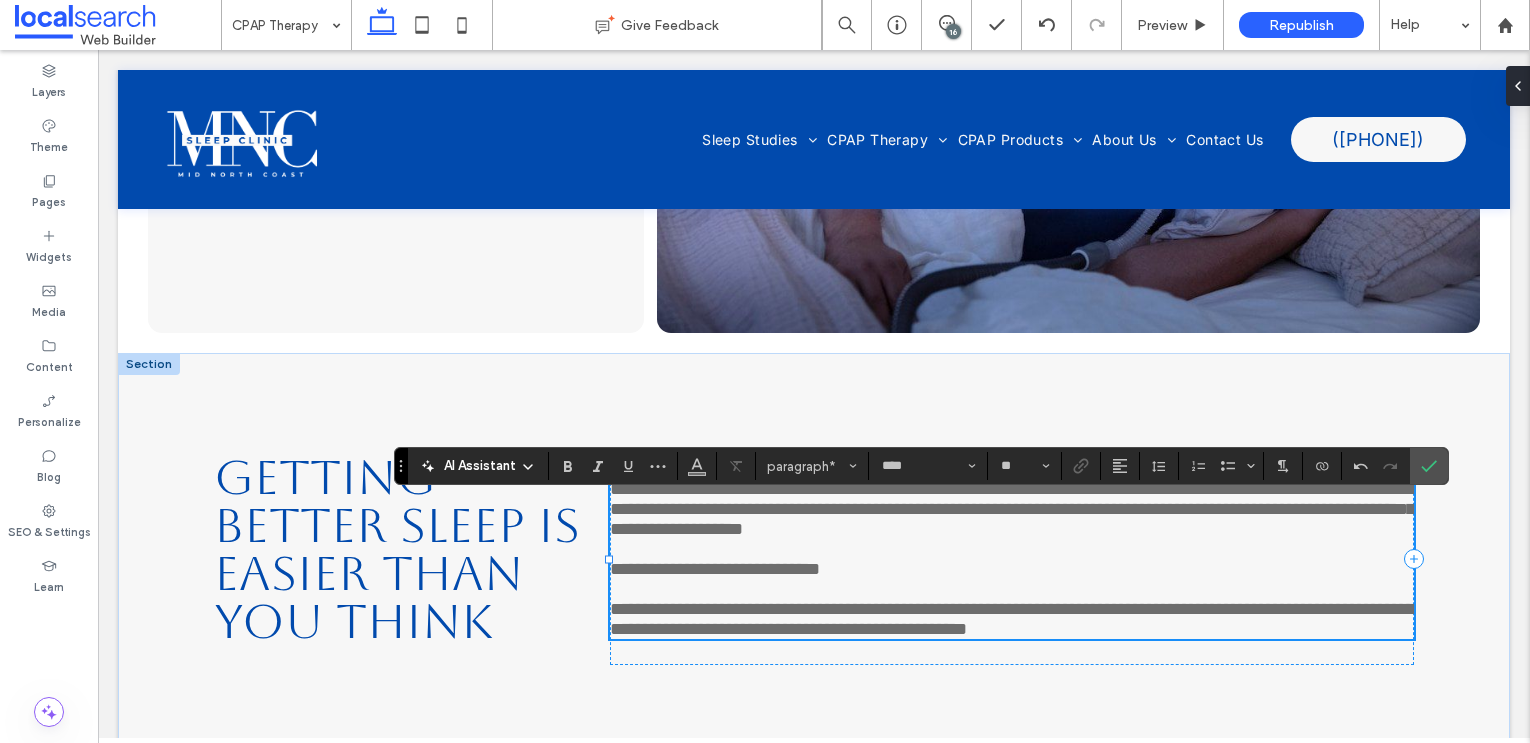click on "**********" at bounding box center [715, 569] 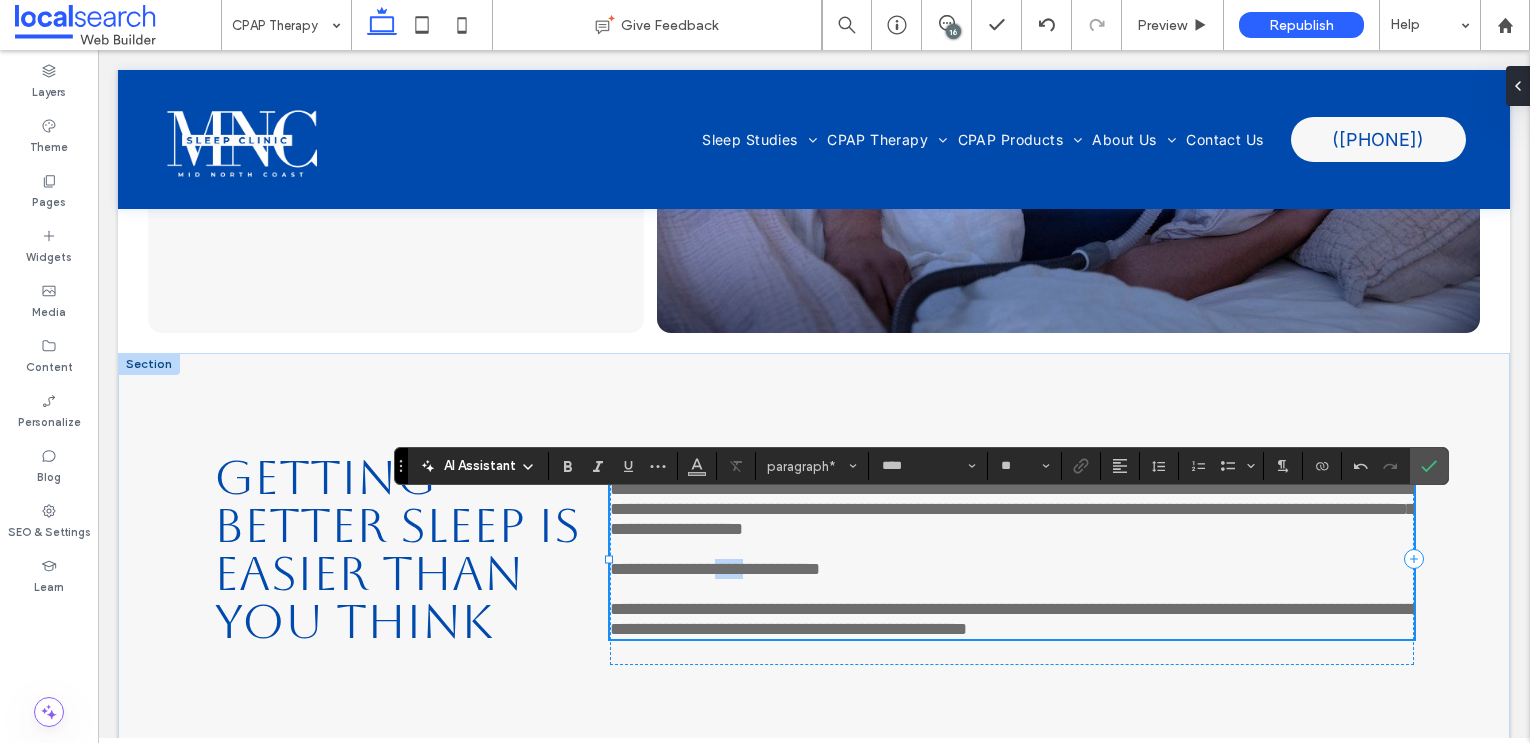 click on "**********" at bounding box center [715, 569] 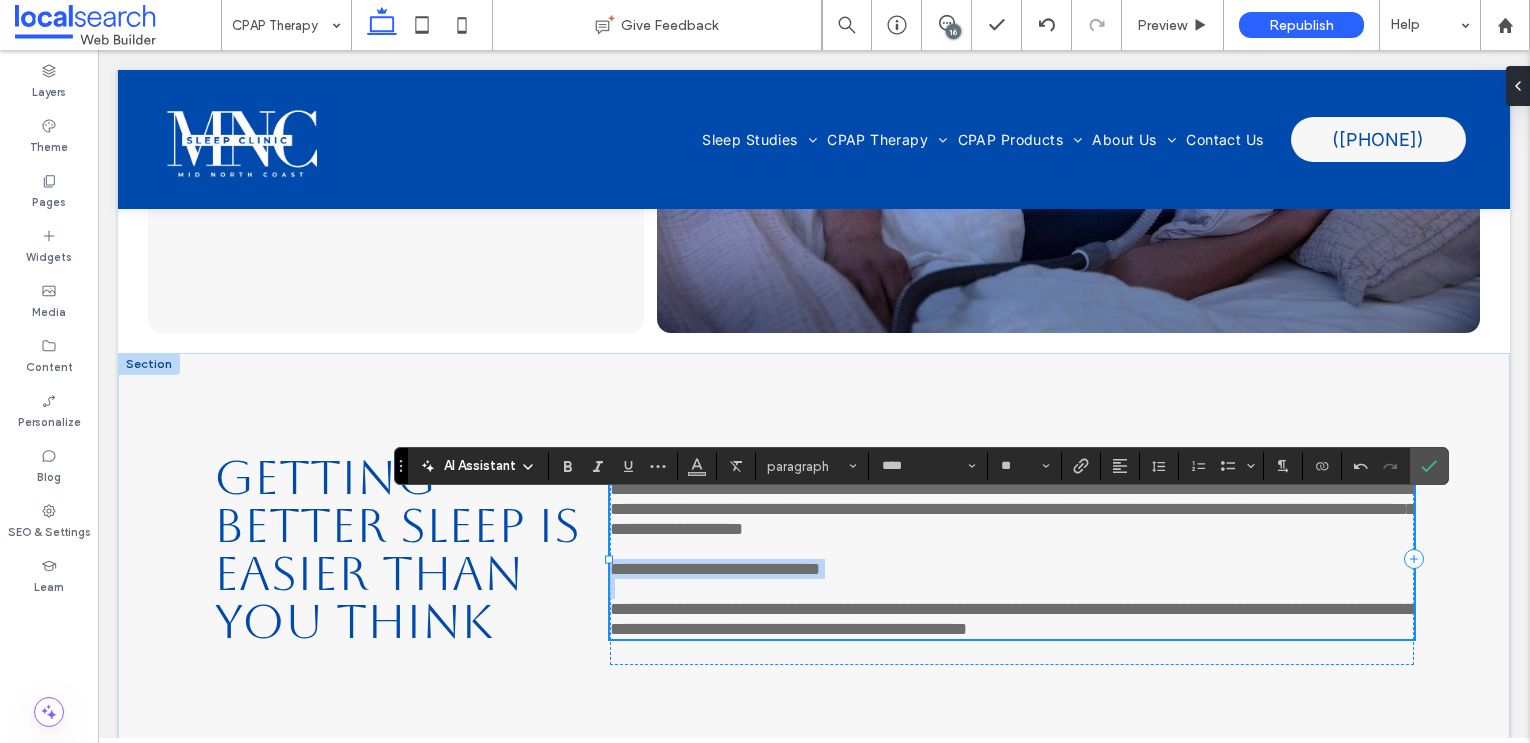 click on "**********" at bounding box center [715, 569] 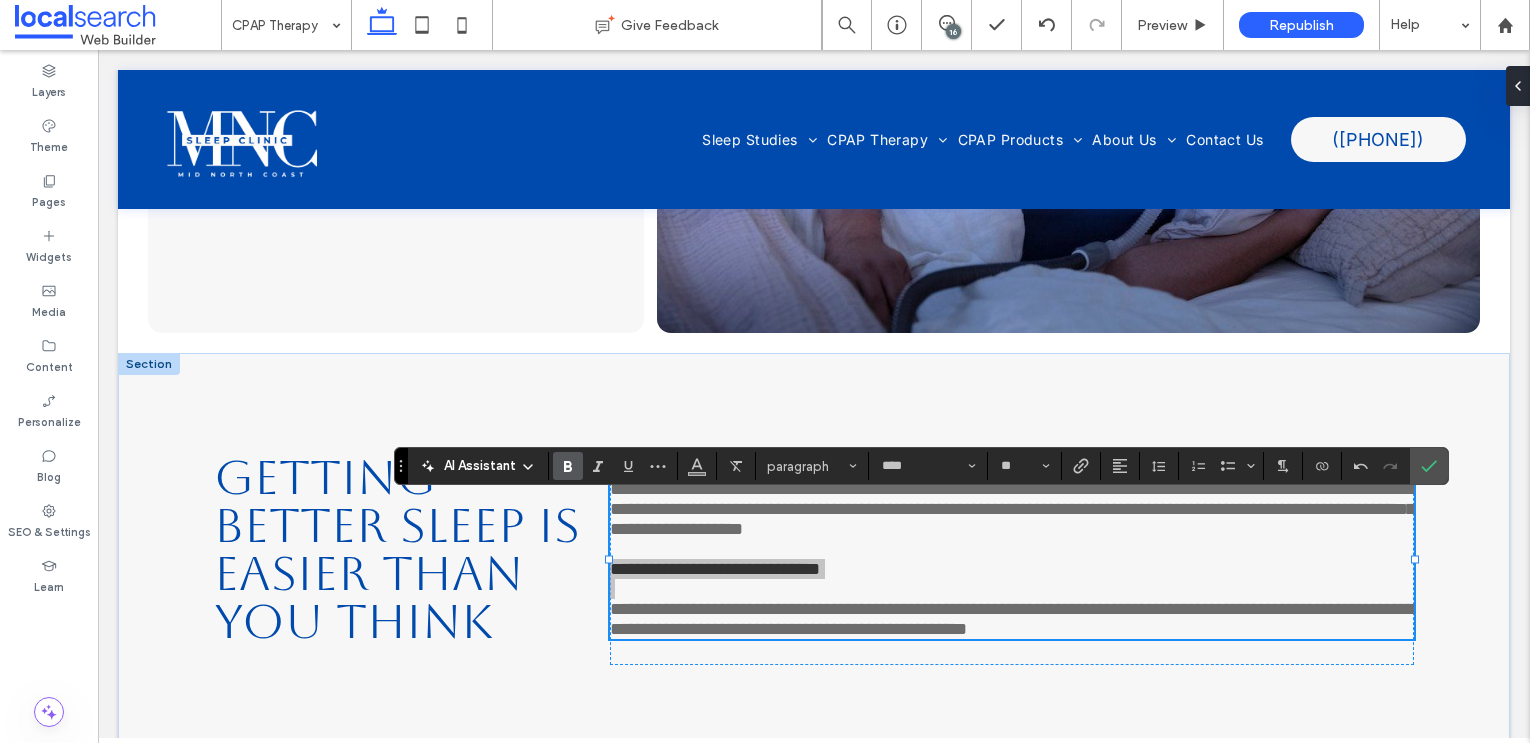 click at bounding box center (568, 466) 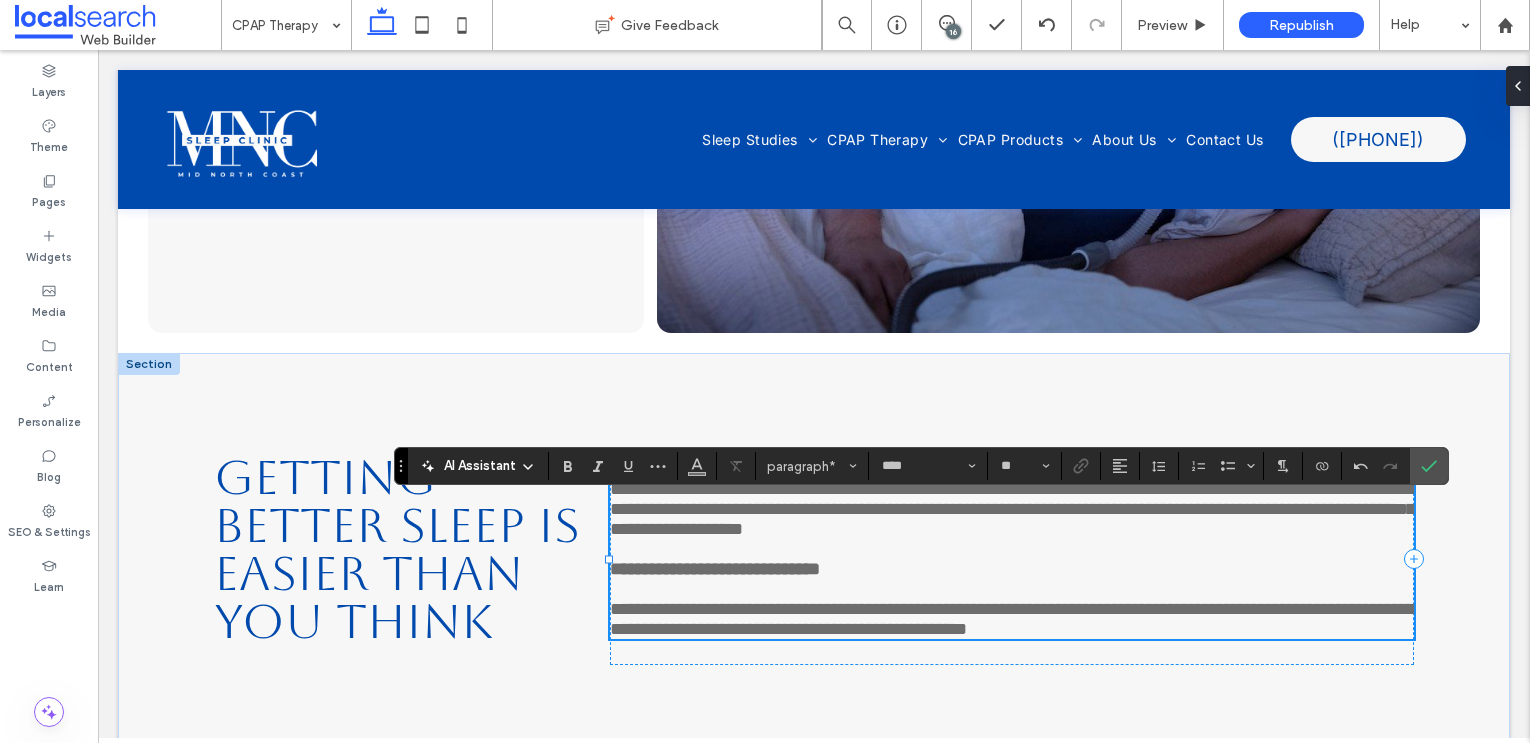 click on "**********" at bounding box center [1012, 619] 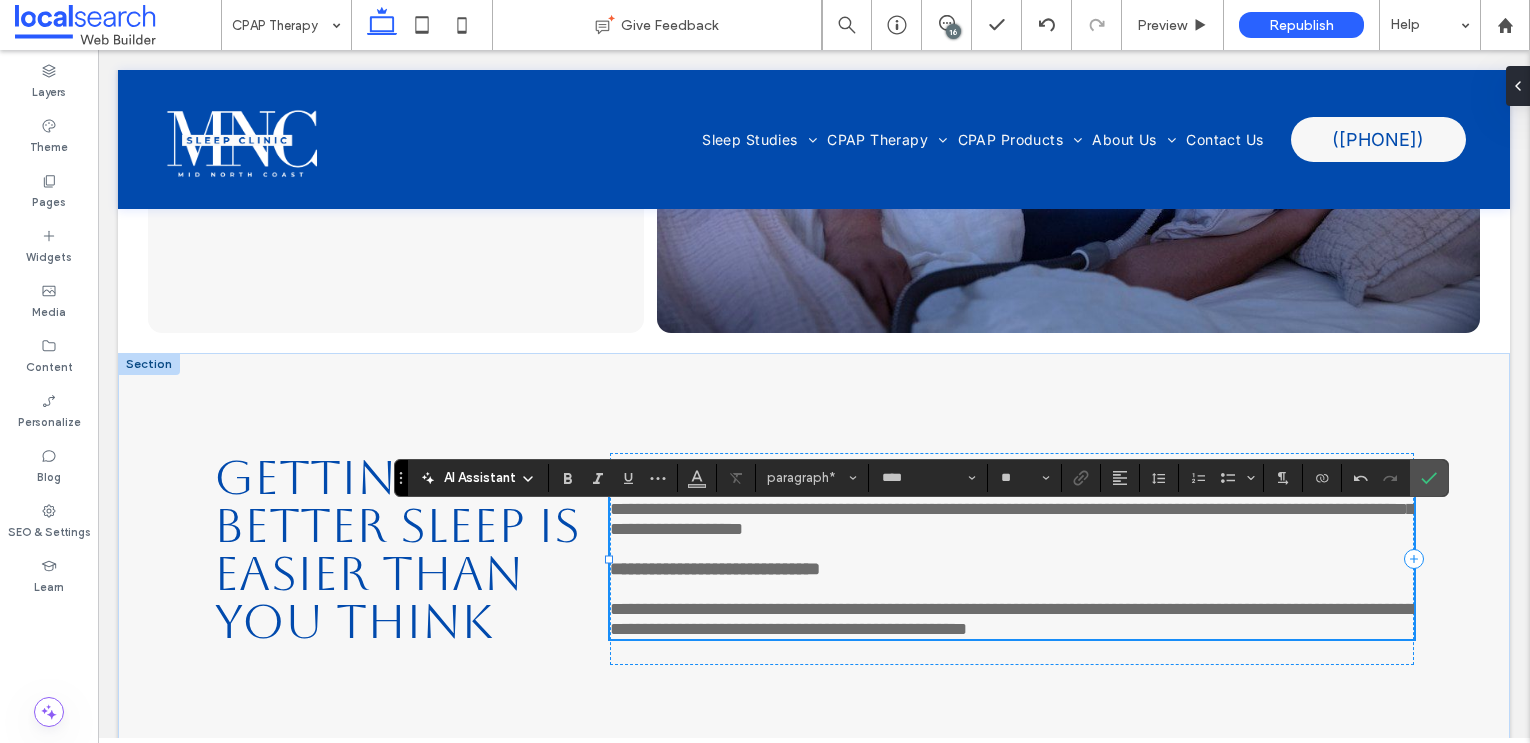 scroll, scrollTop: 408, scrollLeft: 0, axis: vertical 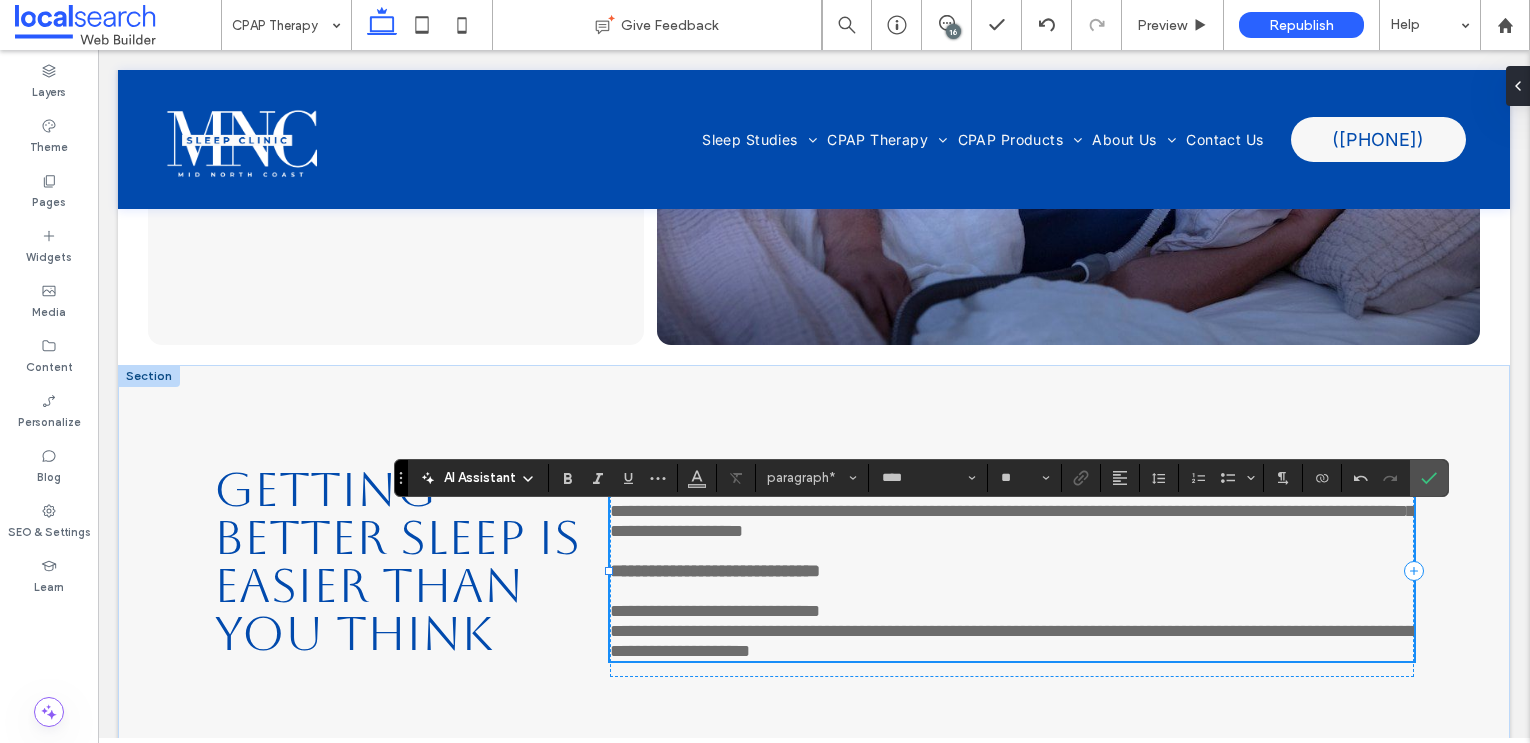 click on "**********" at bounding box center [1012, 641] 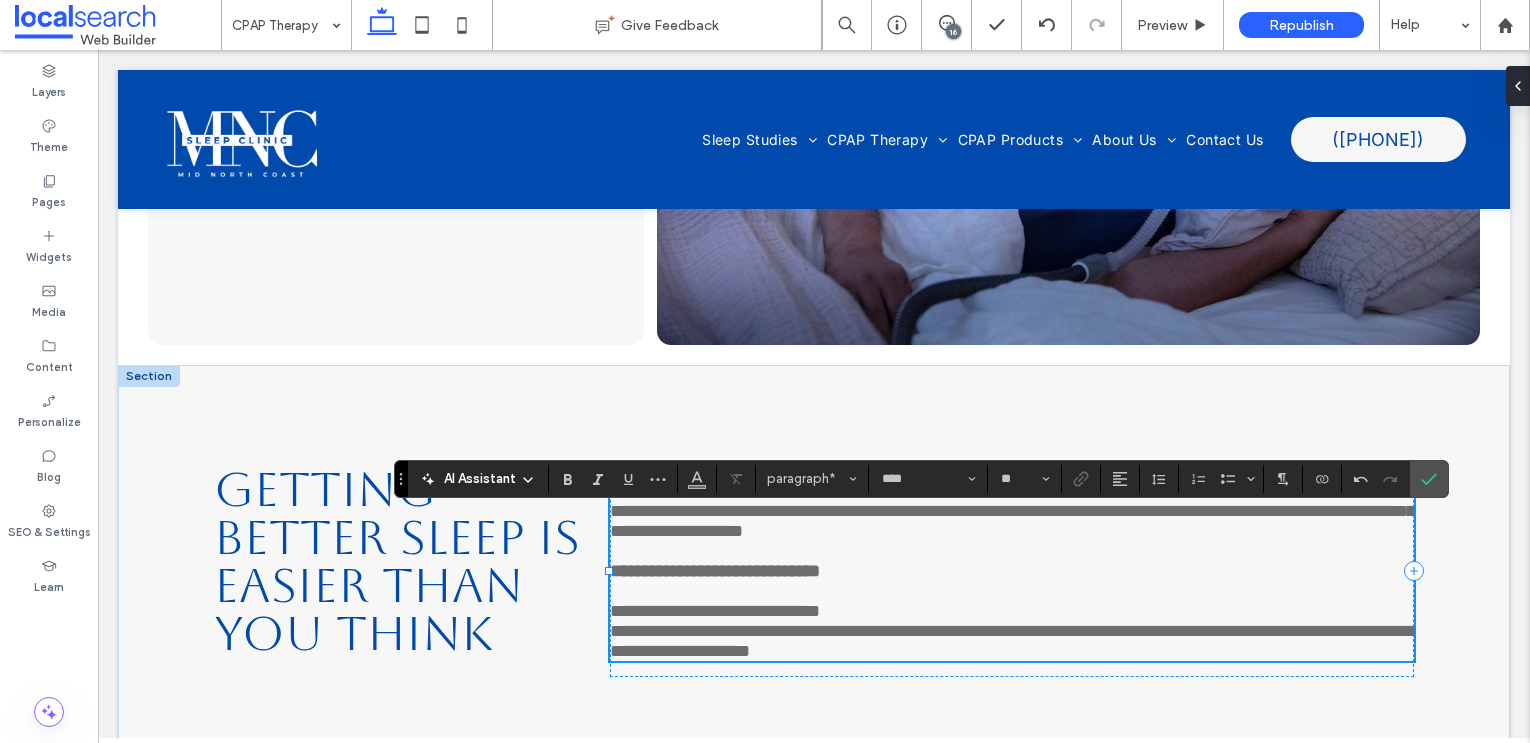 scroll, scrollTop: 407, scrollLeft: 0, axis: vertical 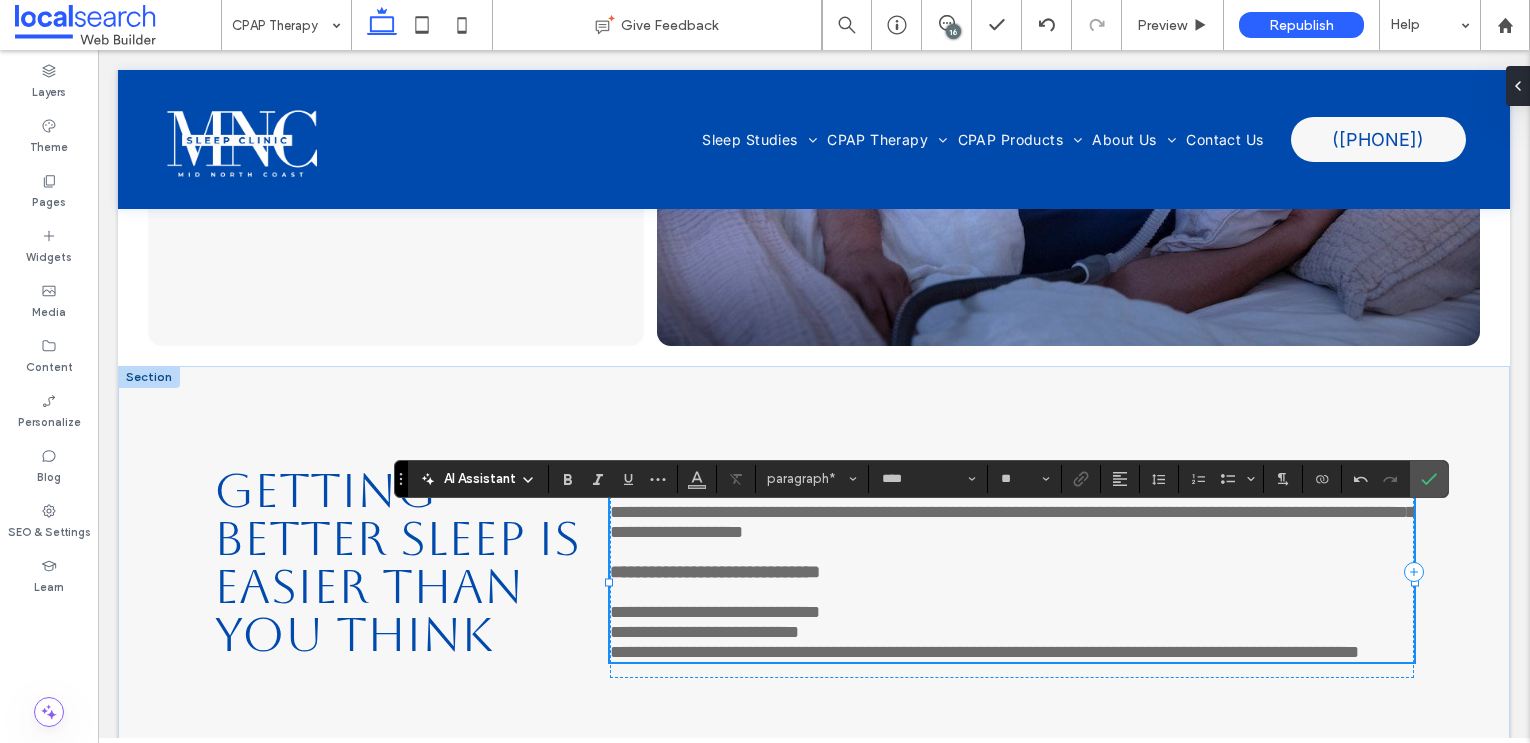 click on "**********" at bounding box center (704, 632) 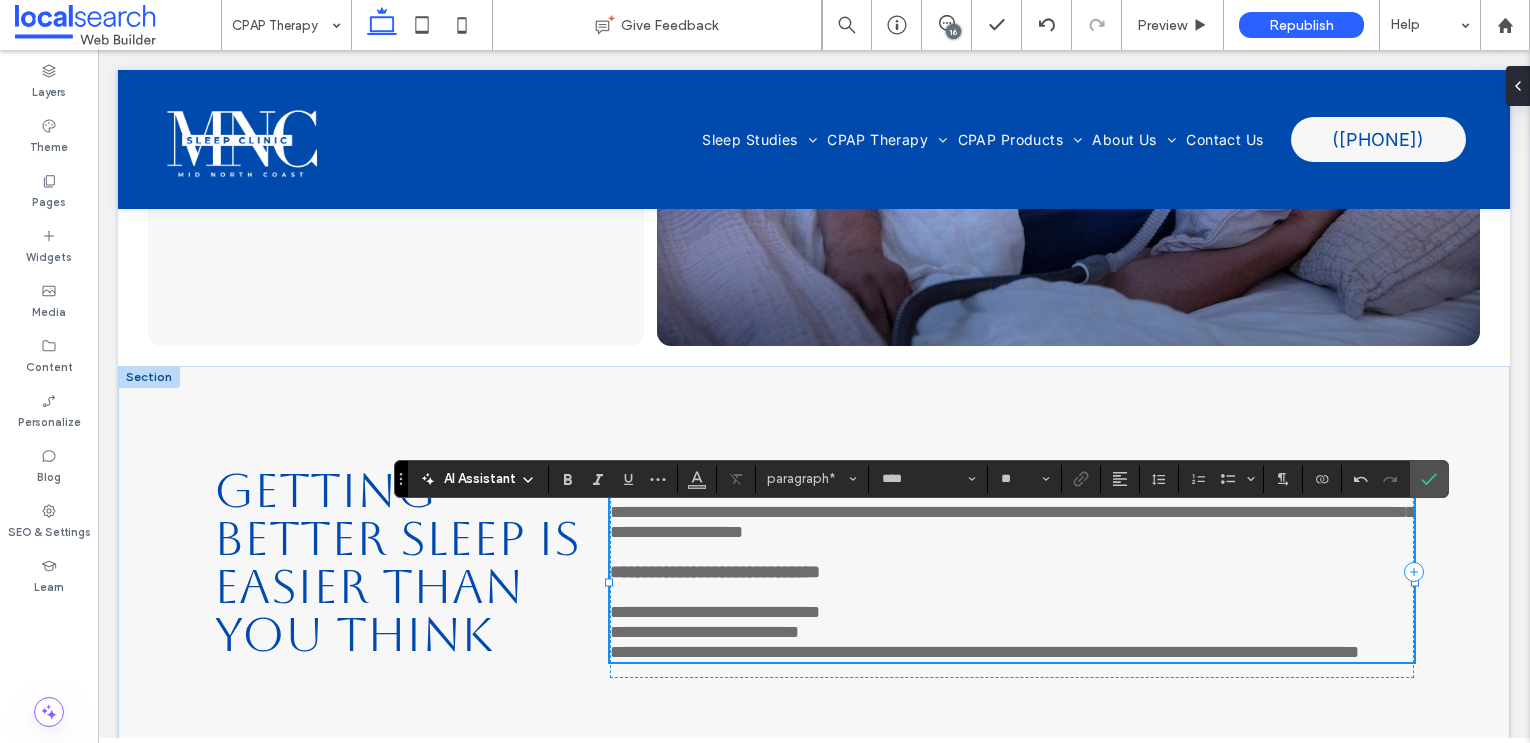 drag, startPoint x: 916, startPoint y: 666, endPoint x: 916, endPoint y: 732, distance: 66 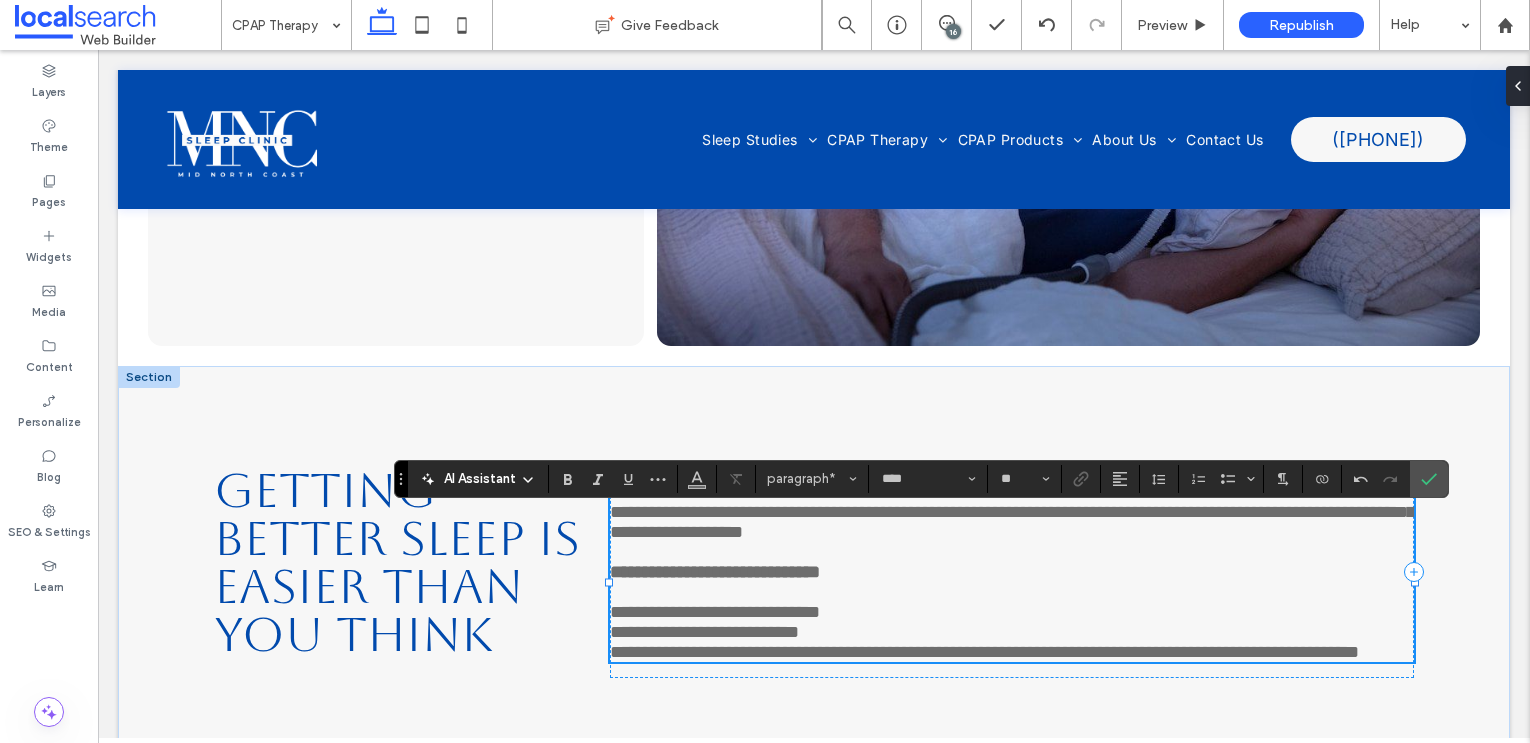click on "**********" at bounding box center (984, 652) 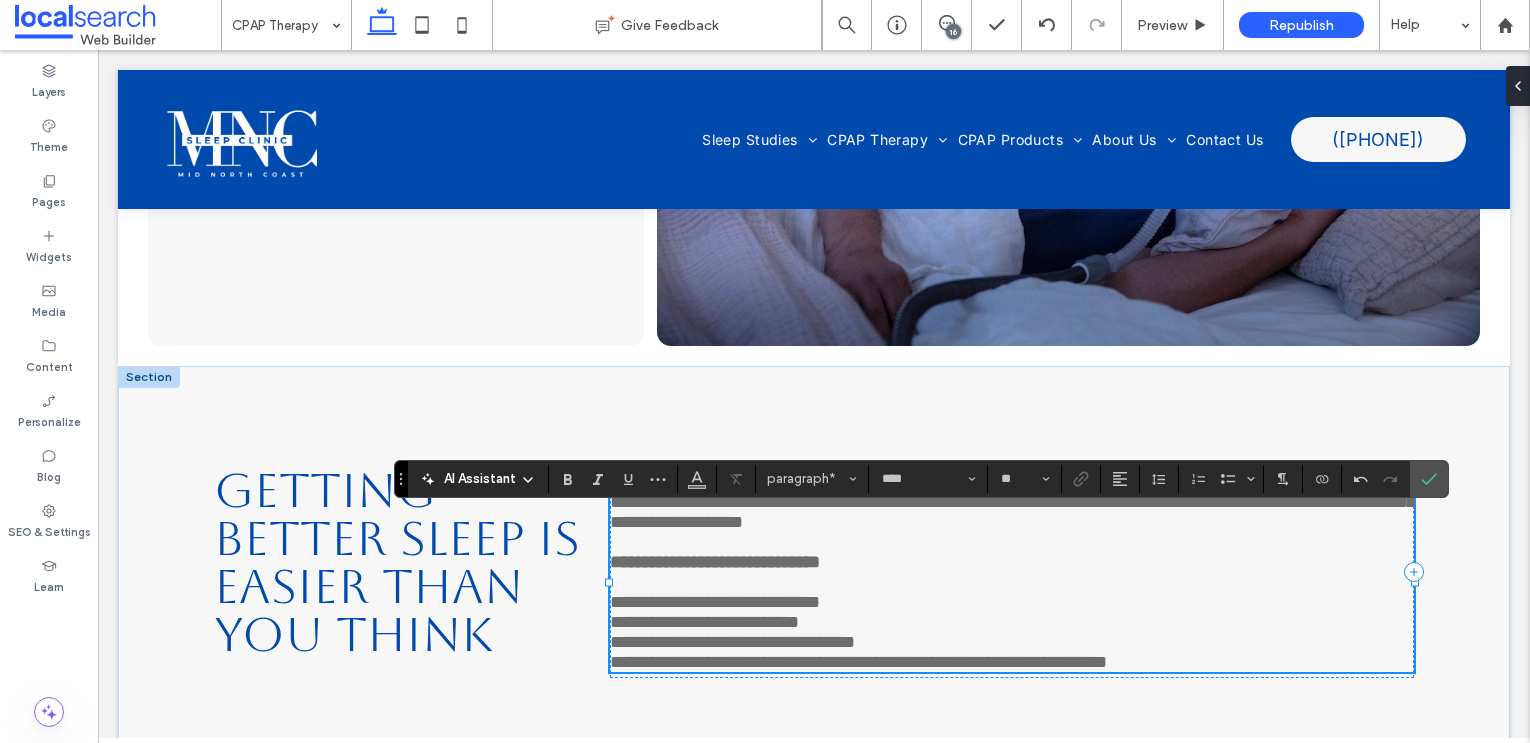 click on "**********" at bounding box center (858, 662) 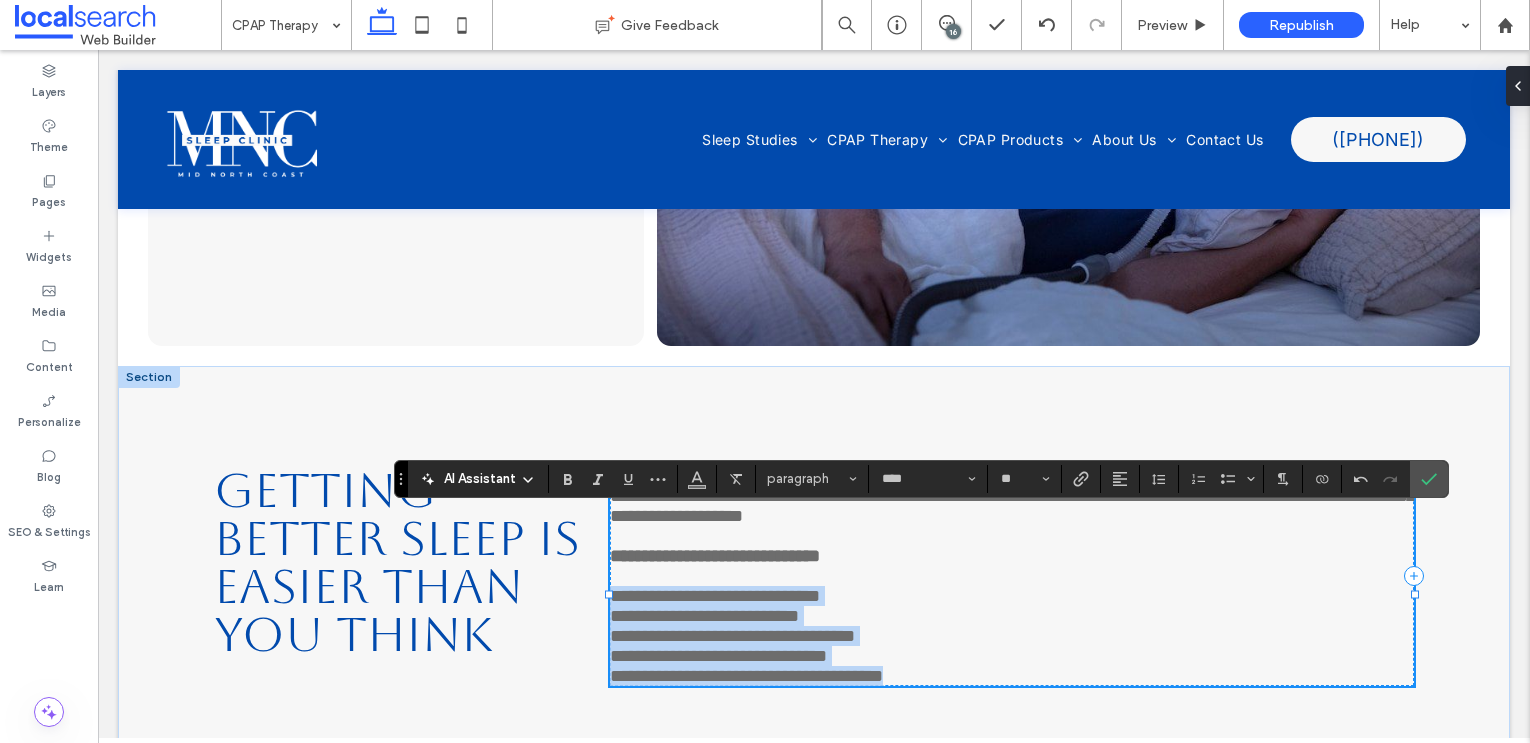 drag, startPoint x: 612, startPoint y: 616, endPoint x: 958, endPoint y: 720, distance: 361.2921 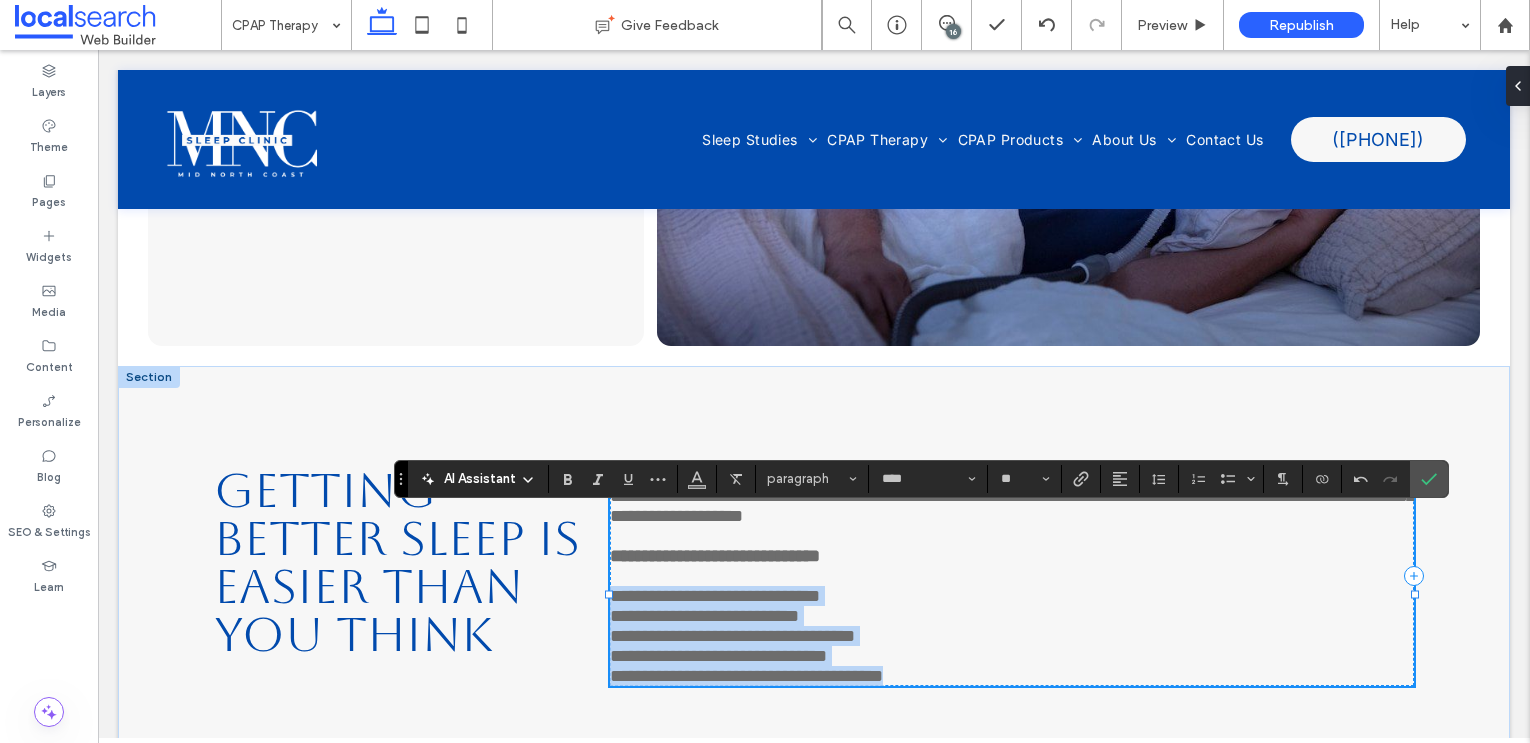 click on "**********" at bounding box center (1012, 576) 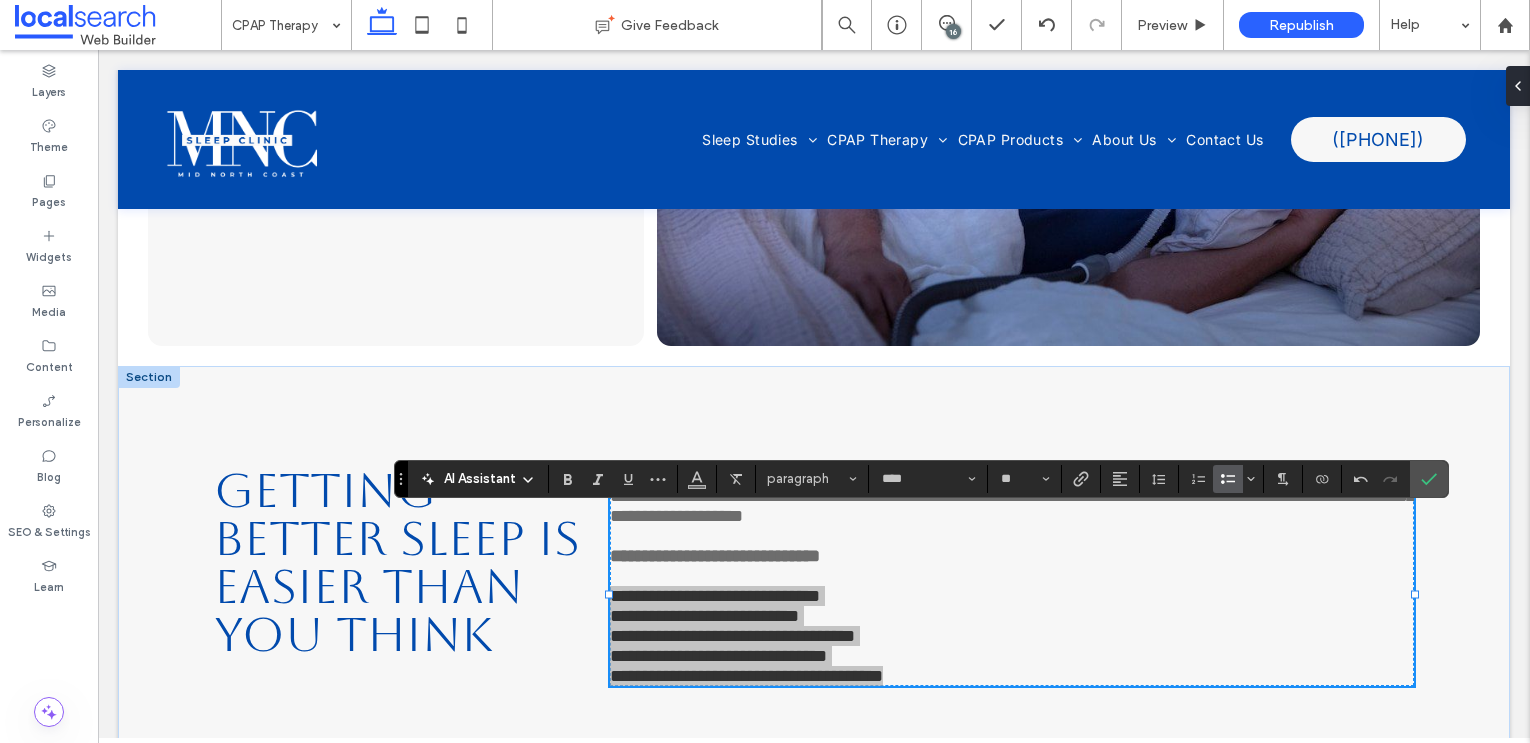 click 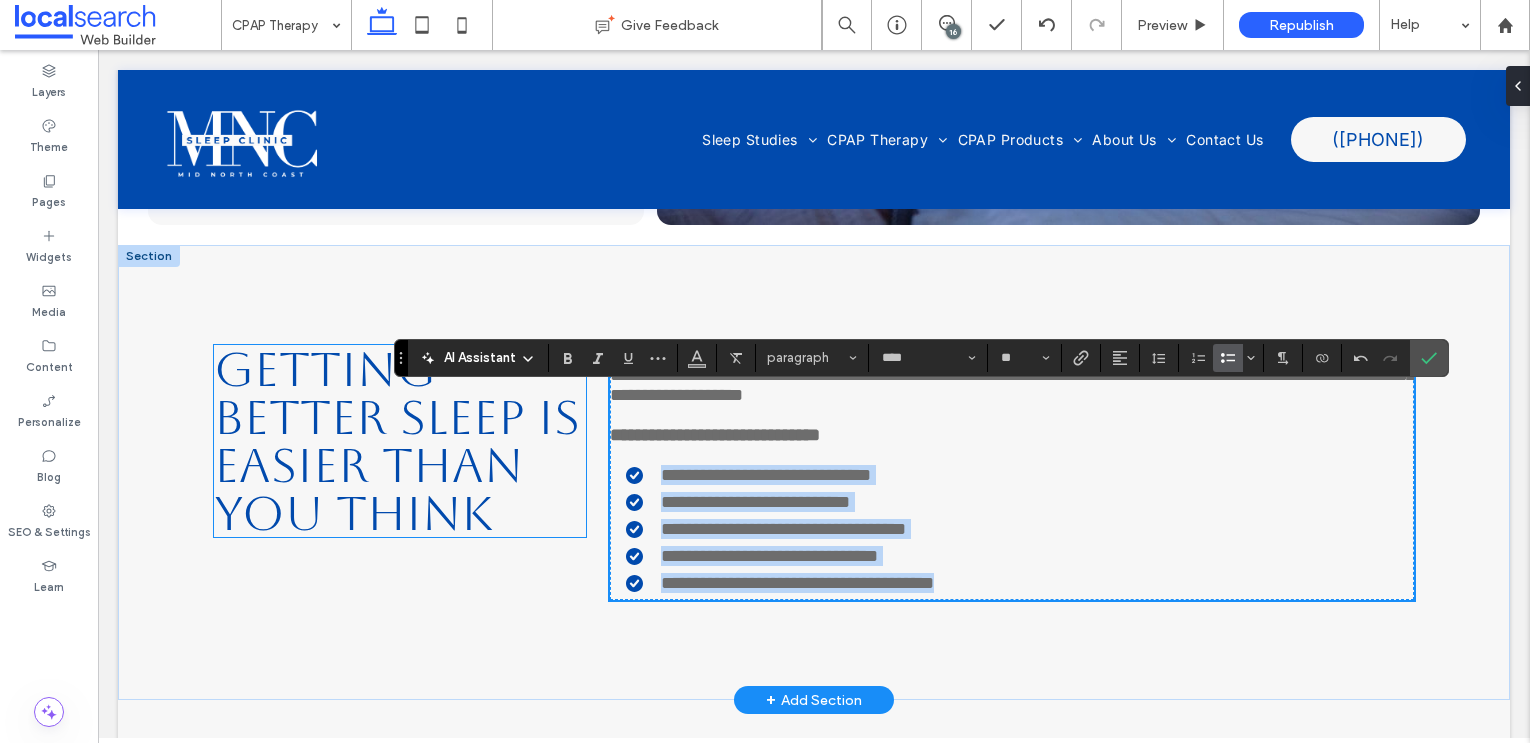 scroll, scrollTop: 587, scrollLeft: 0, axis: vertical 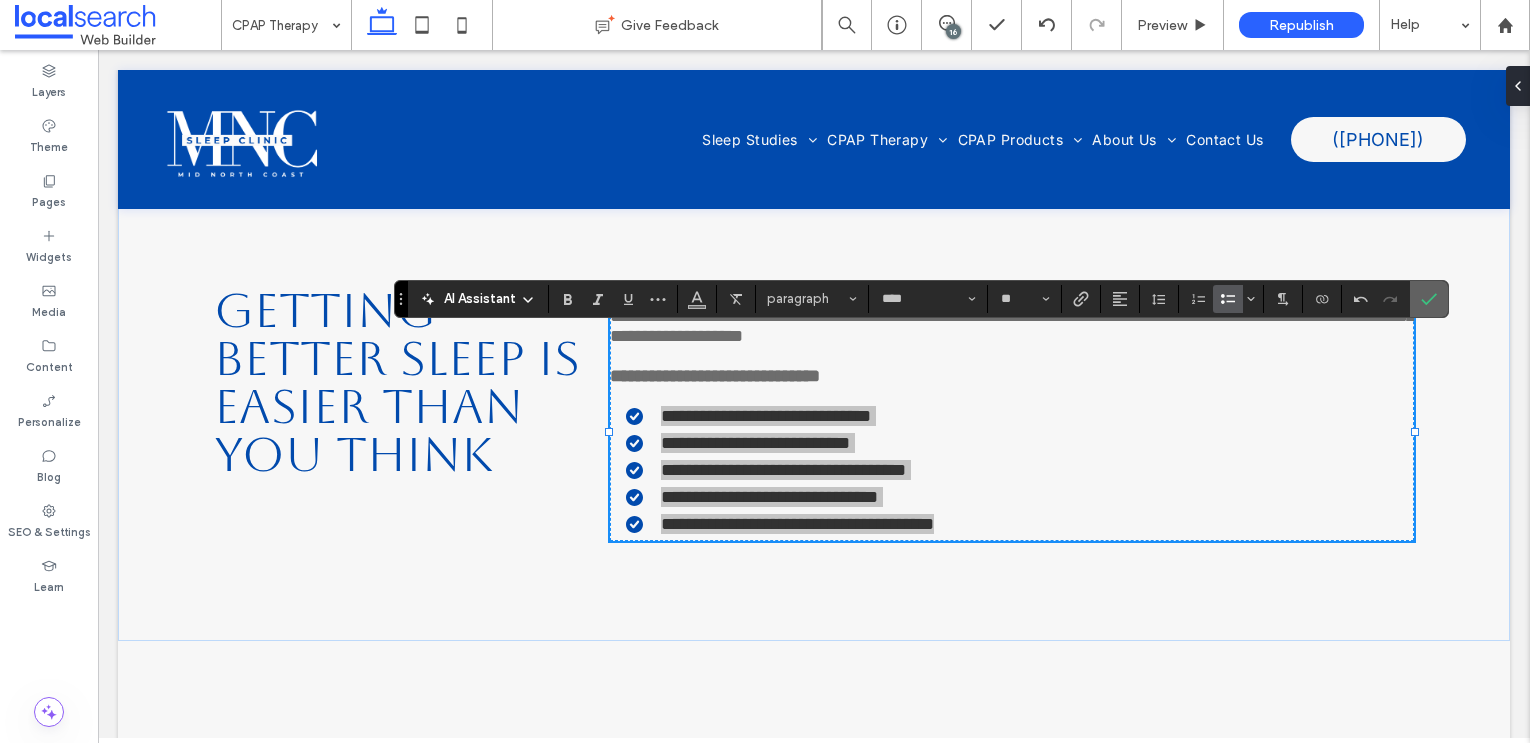 click 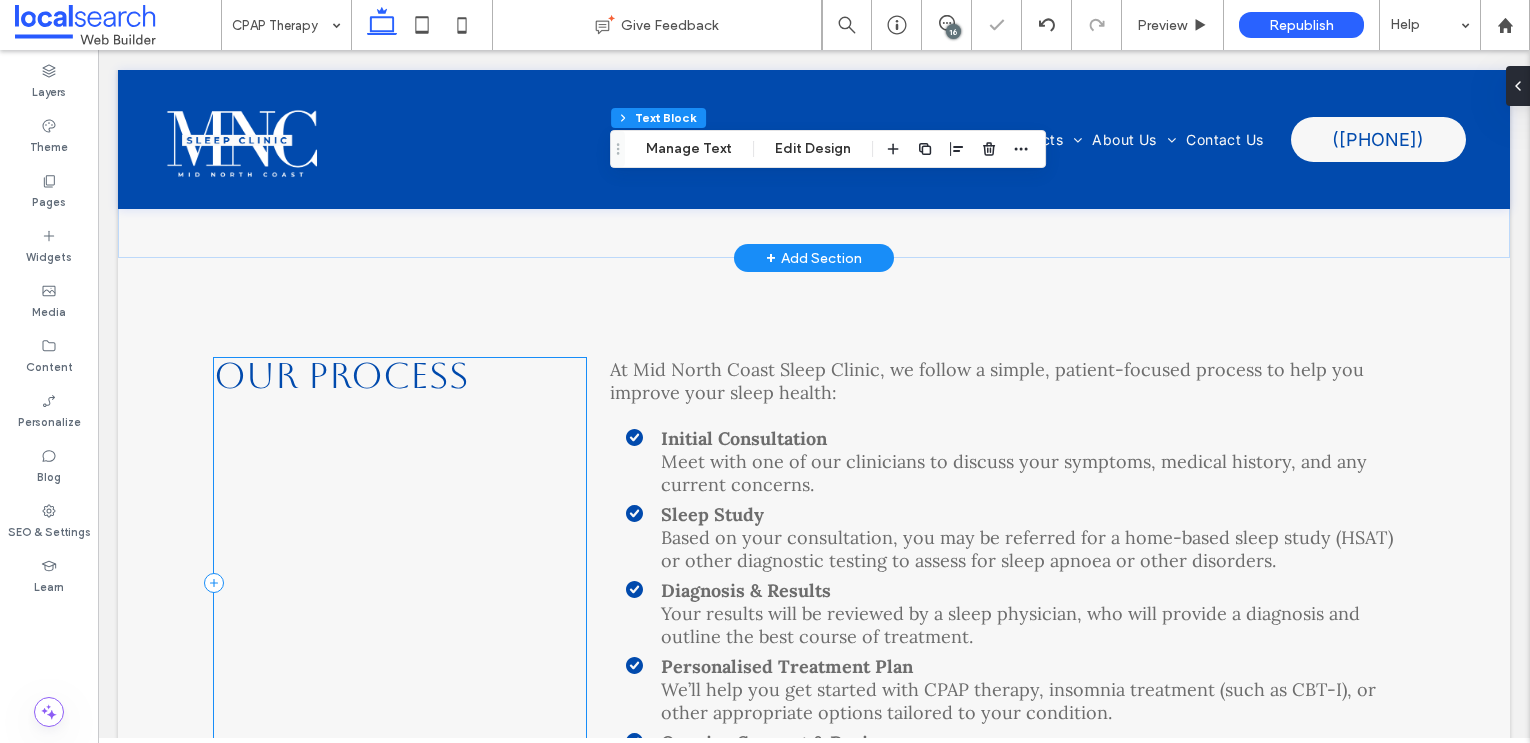 scroll, scrollTop: 1024, scrollLeft: 0, axis: vertical 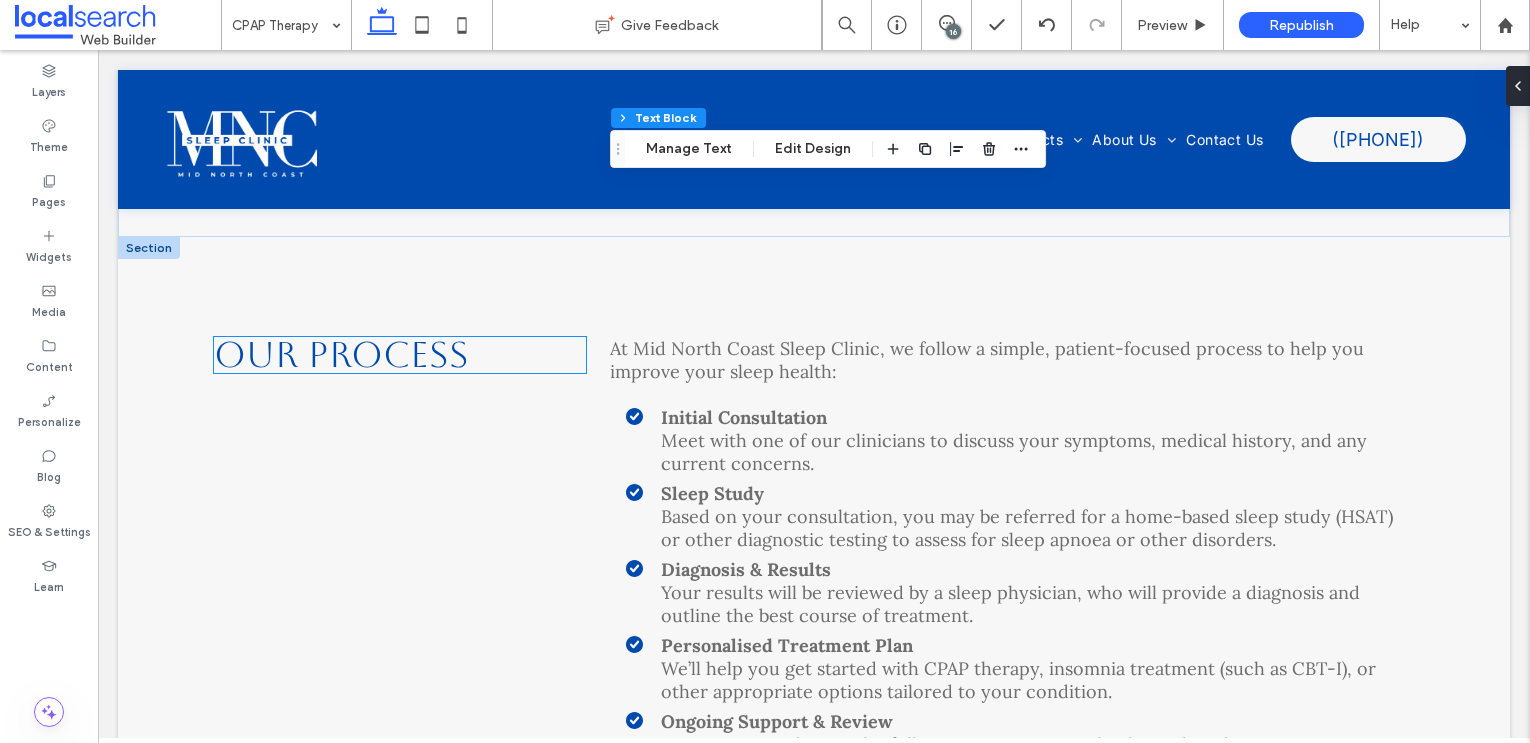 click on "Our Process ﻿" at bounding box center [341, 354] 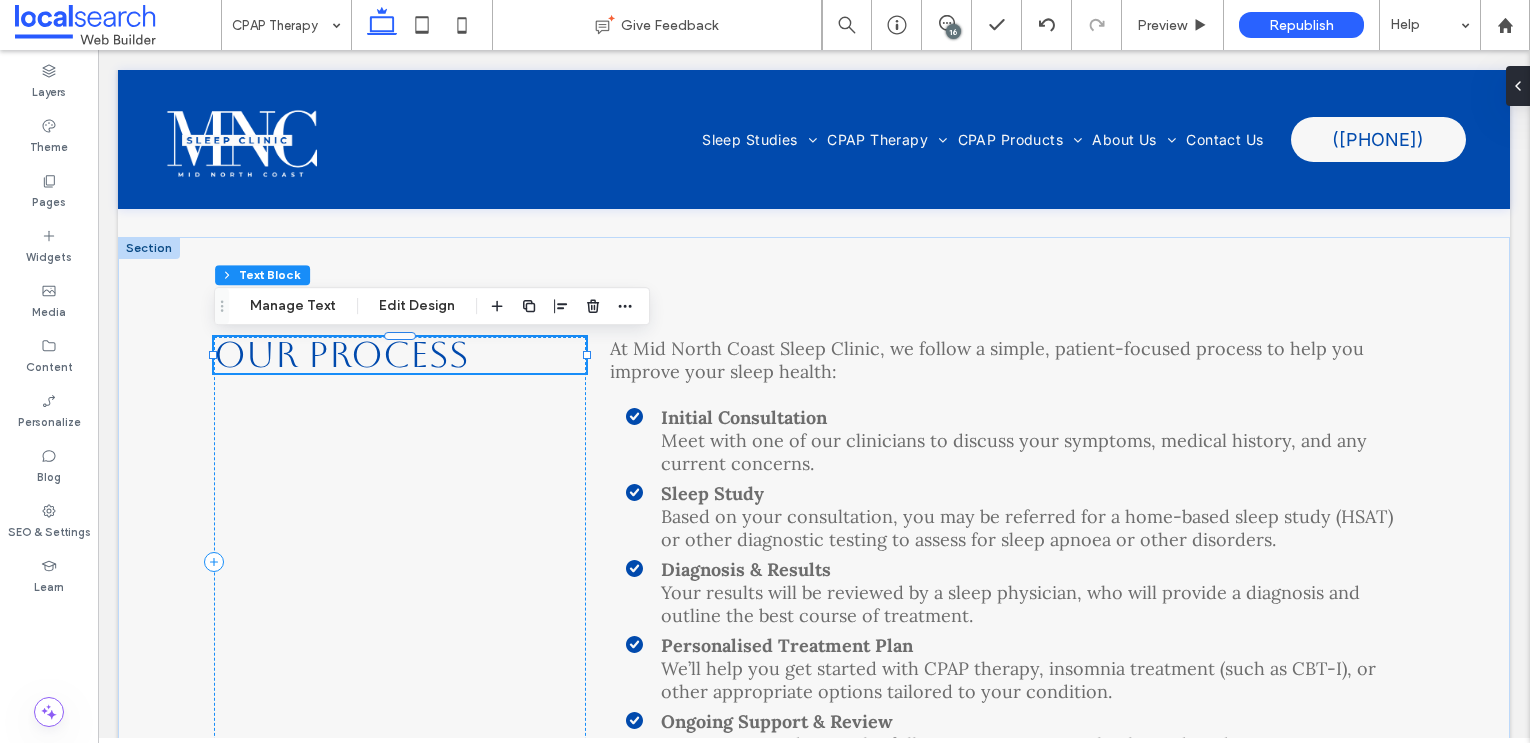 click on "Our Process ﻿" at bounding box center (341, 354) 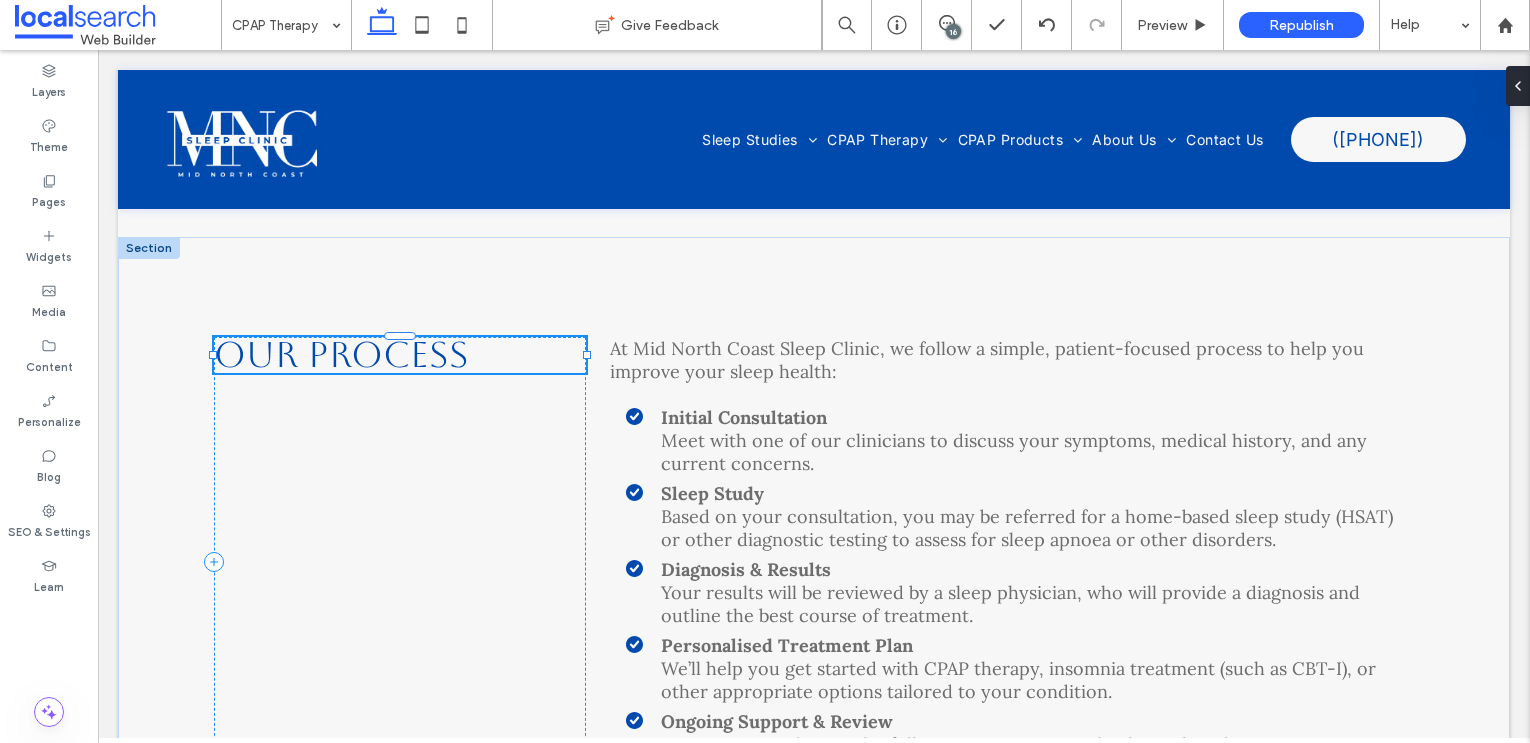 type on "*******" 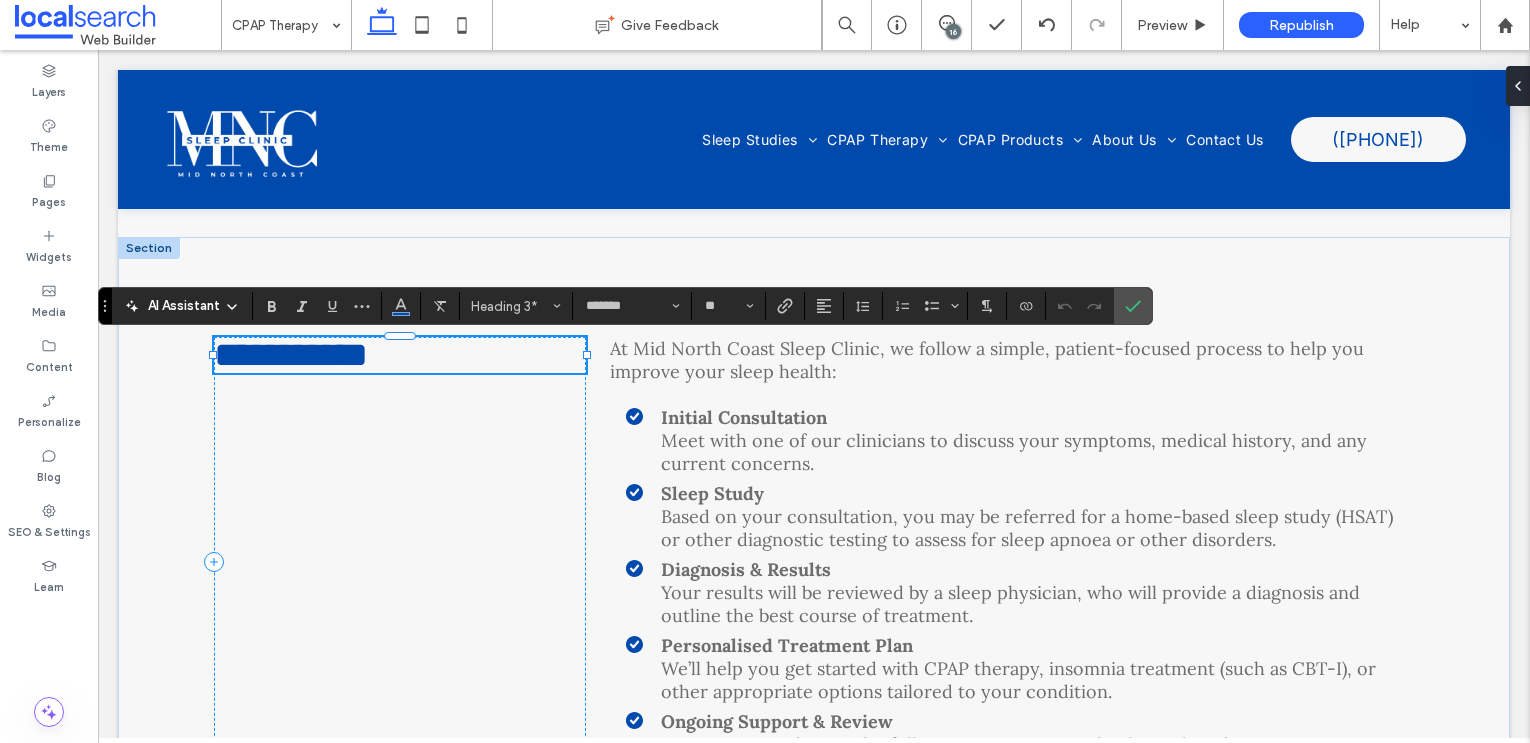 type 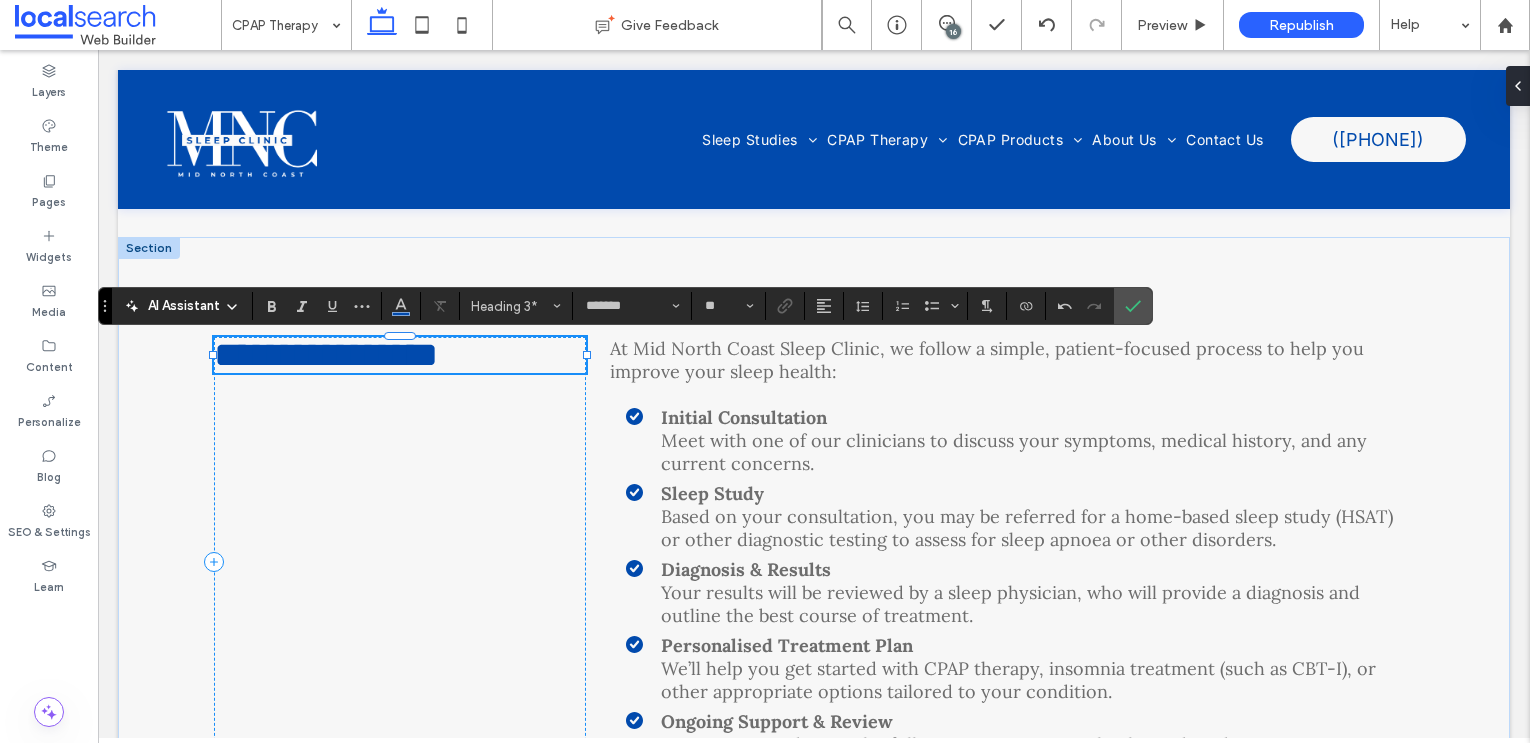 scroll, scrollTop: 2, scrollLeft: 0, axis: vertical 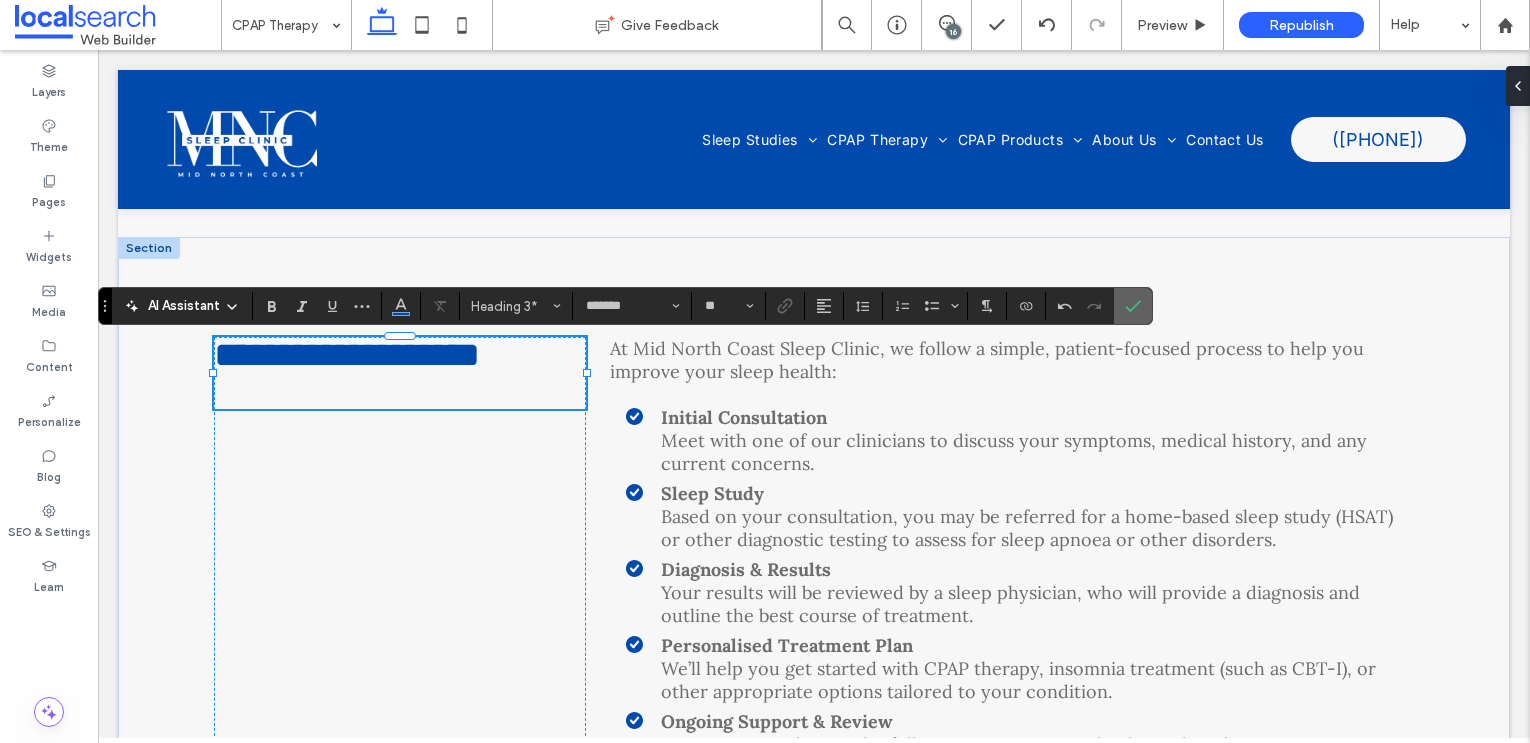click 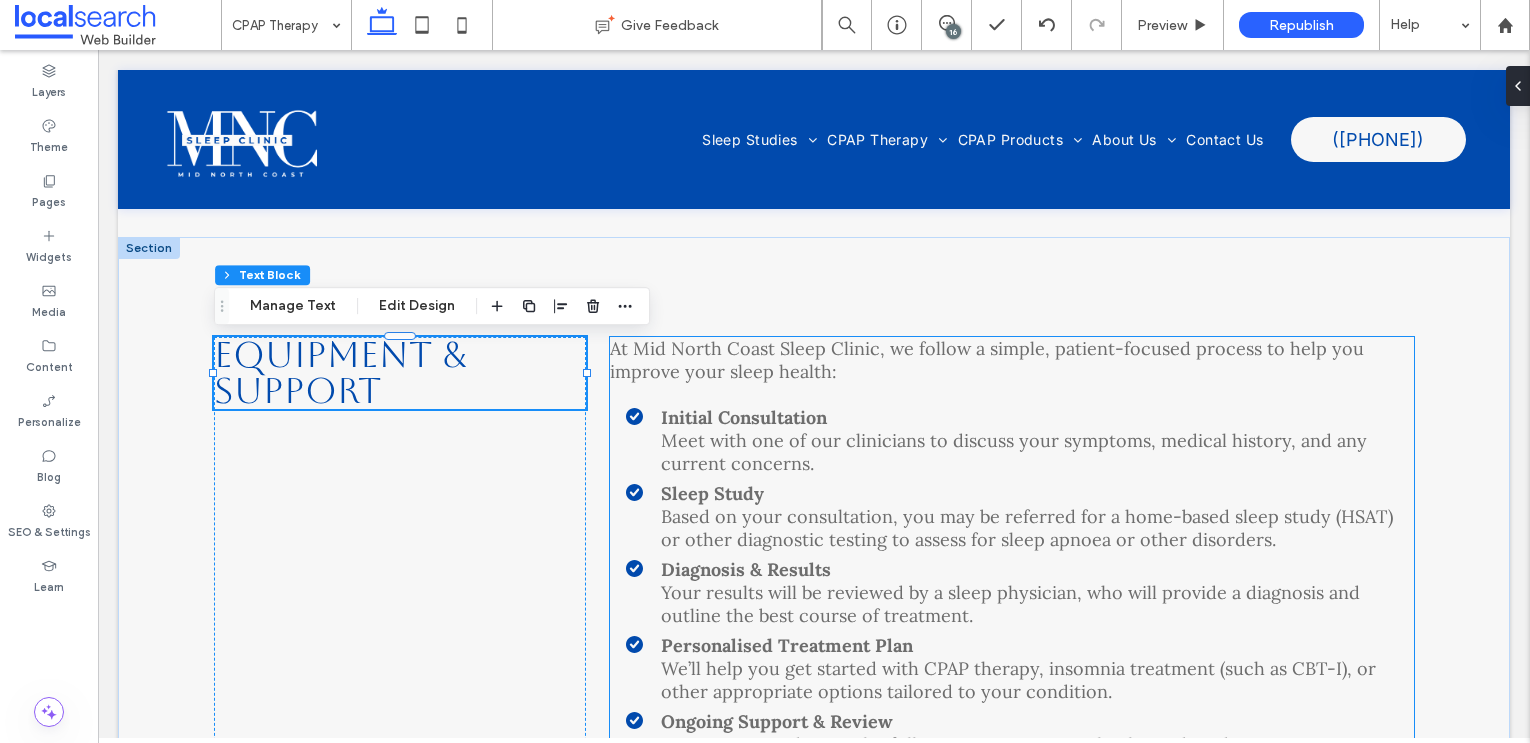 click on "Initial Consultation  Meet with one of our clinicians to discuss your symptoms, medical history, and any current concerns. Sleep Study  Based on your consultation, you may be referred for a home-based sleep study (HSAT) or other diagnostic testing to assess for sleep apnoea or other disorders. Diagnosis & Results  Your results will be reviewed by a sleep physician, who will provide a diagnosis and outline the best course of treatment. Personalised Treatment Plan  We’ll help you get started with CPAP therapy, insomnia treatment (such as CBT-I), or other appropriate options tailored to your condition. Ongoing Support & Review  Our team provides regular follow-ups, equipment checks, and guidance to ensure your treatment is working effectively and comfortably." at bounding box center [1002, 592] 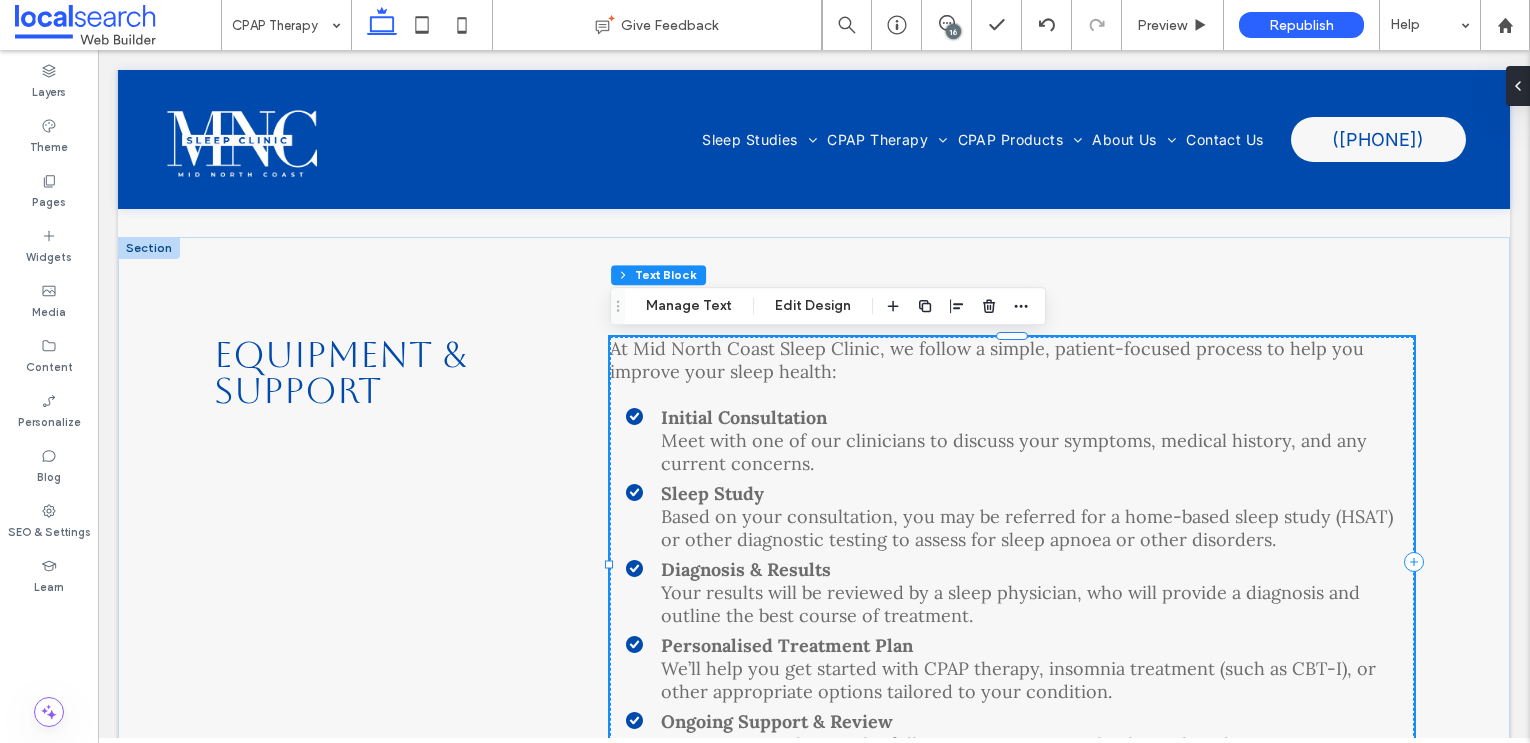 click on "Initial Consultation  Meet with one of our clinicians to discuss your symptoms, medical history, and any current concerns." at bounding box center (1020, 440) 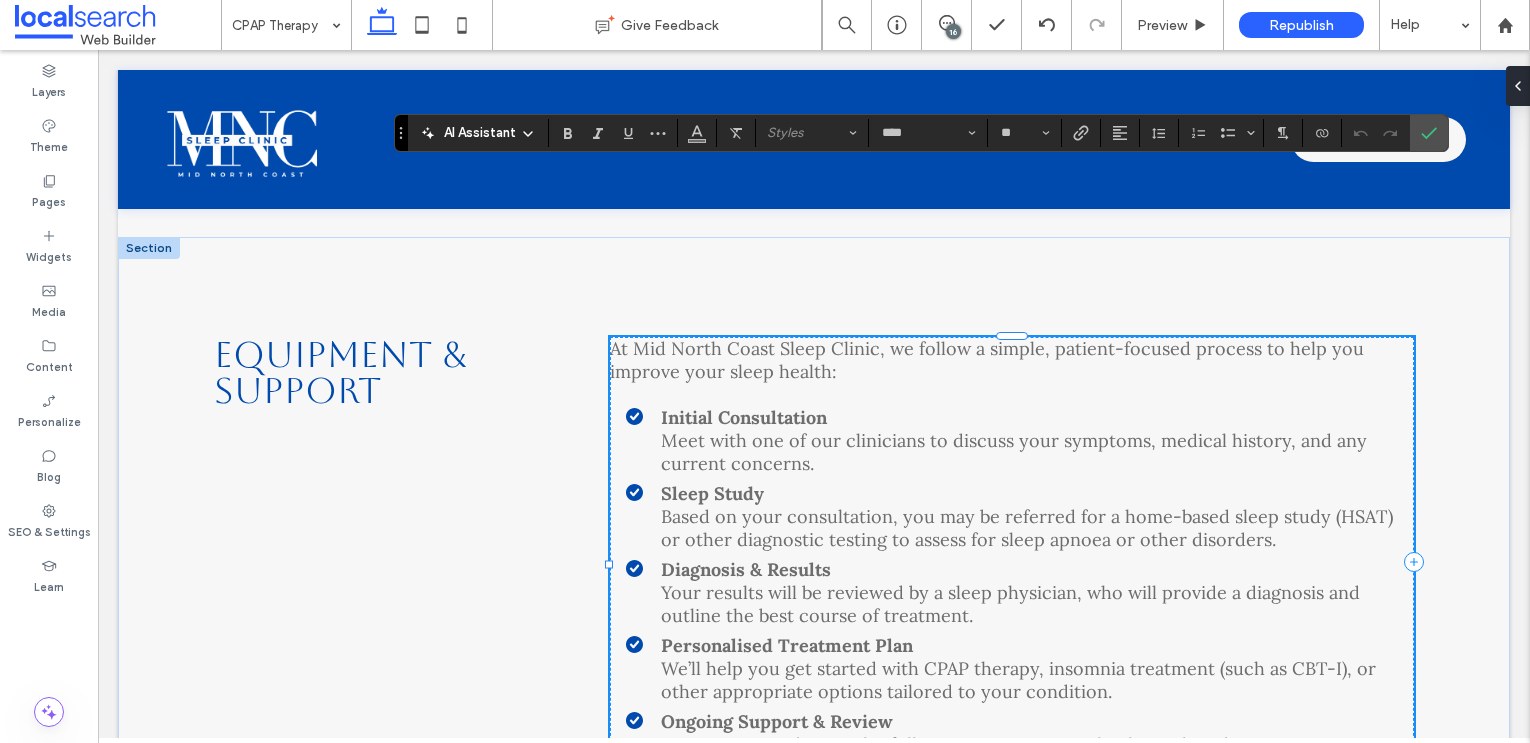 scroll, scrollTop: 1197, scrollLeft: 0, axis: vertical 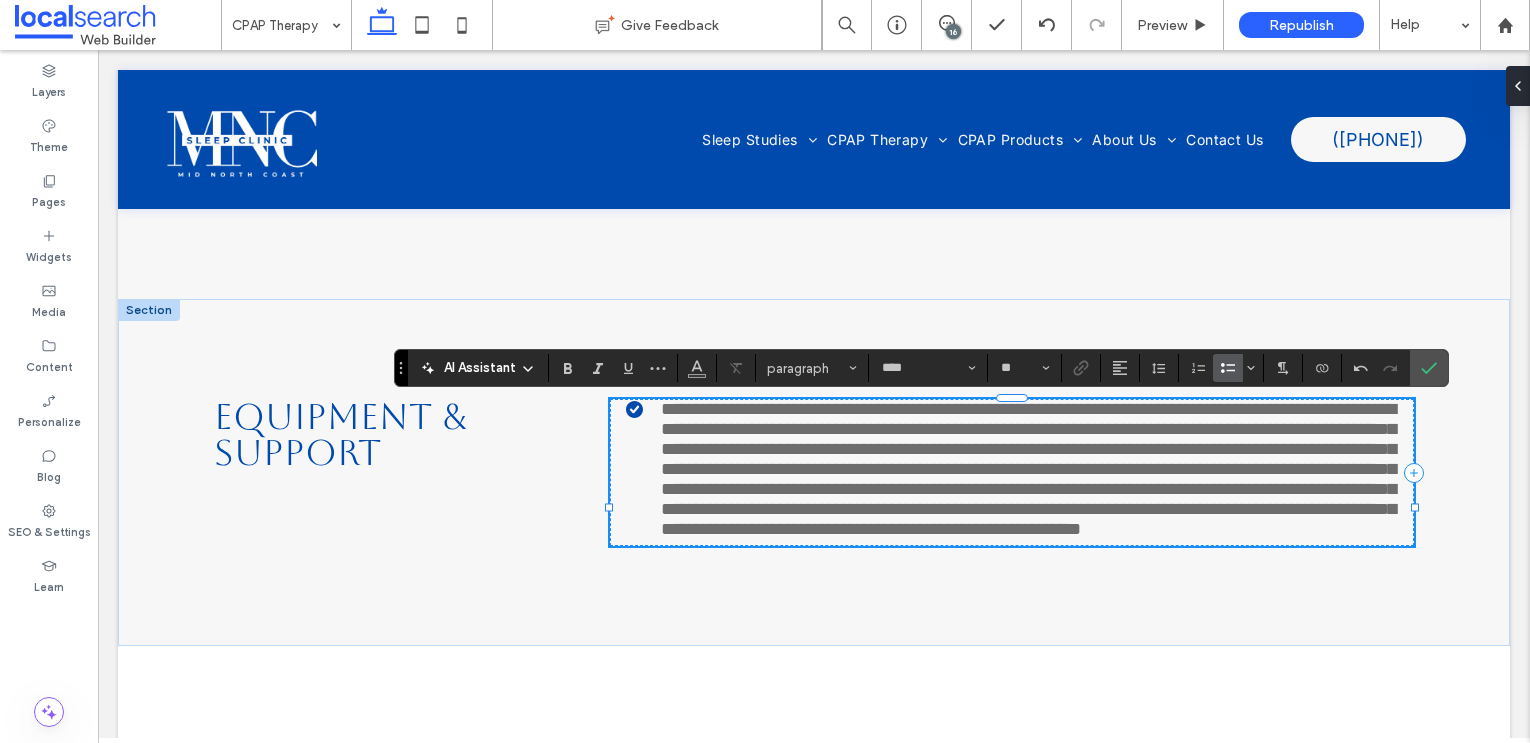 type on "**" 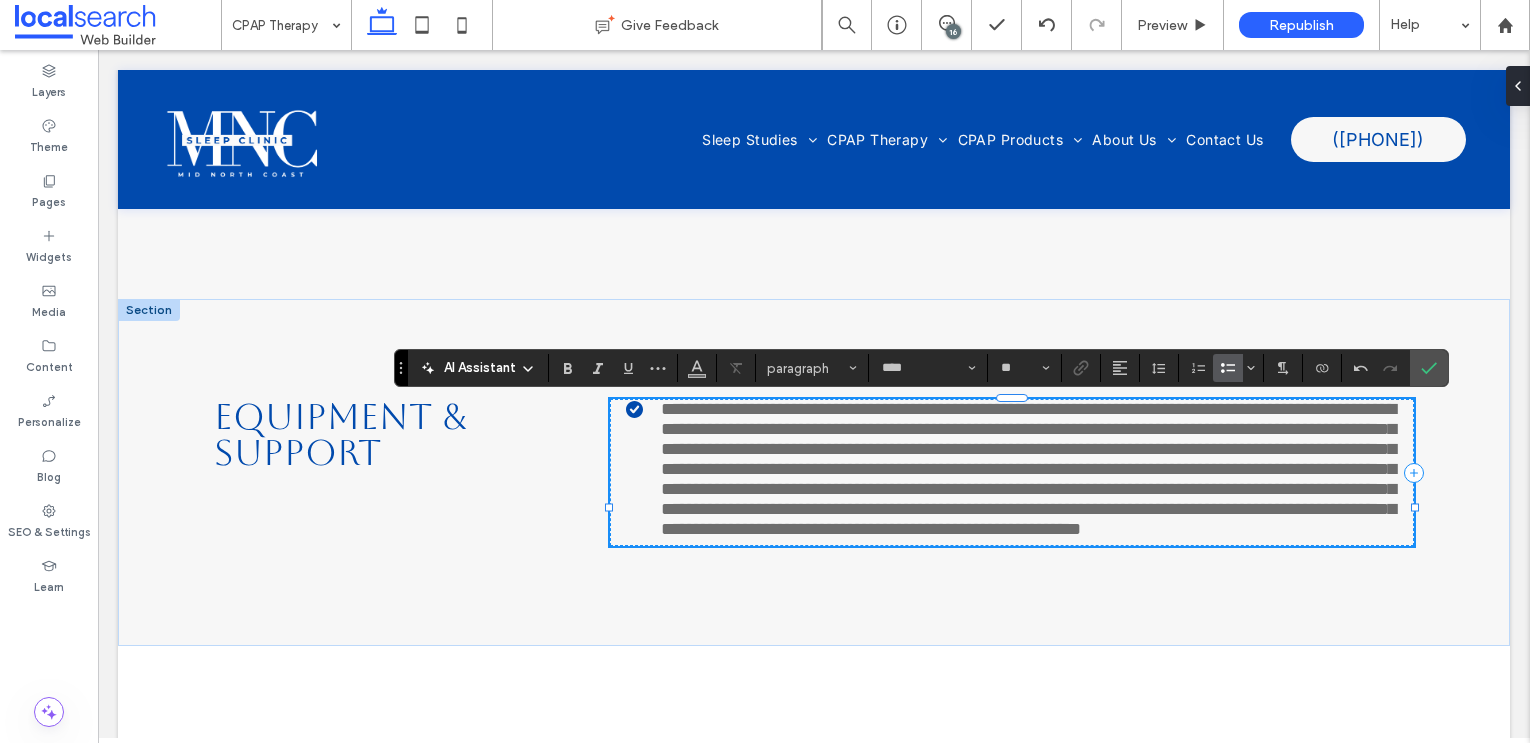 click on "**********" at bounding box center [1028, 469] 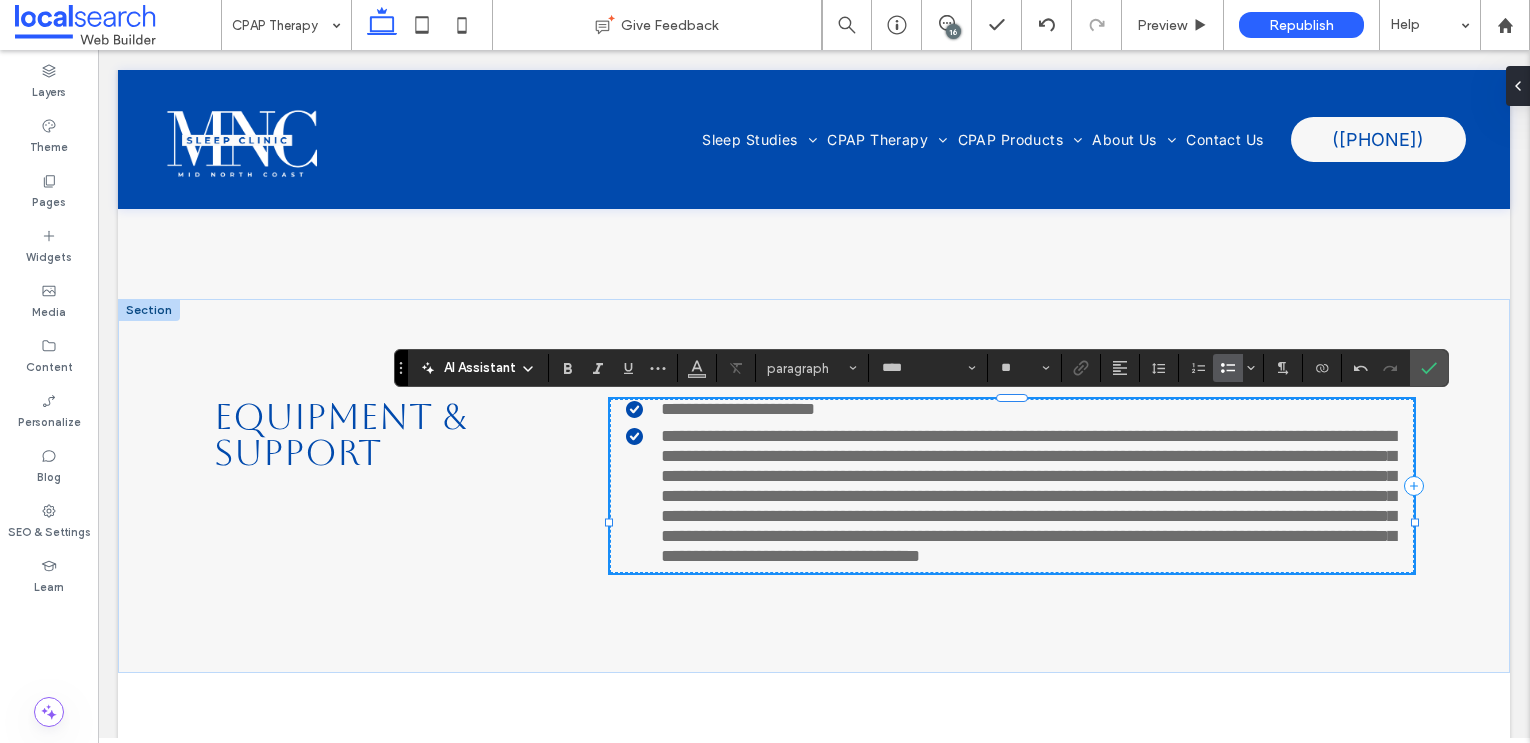 click on "**********" at bounding box center (1020, 409) 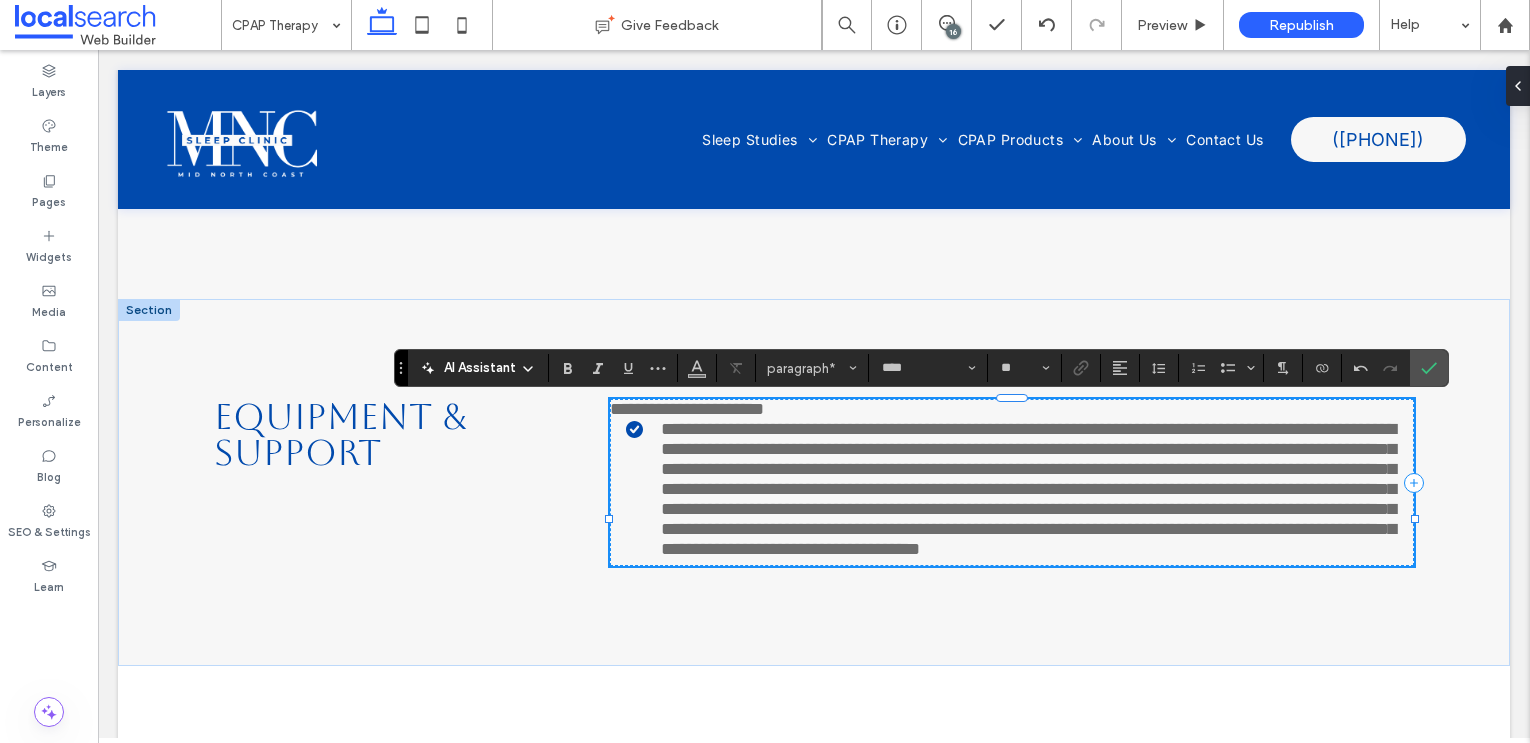 click on "**********" at bounding box center [1028, 489] 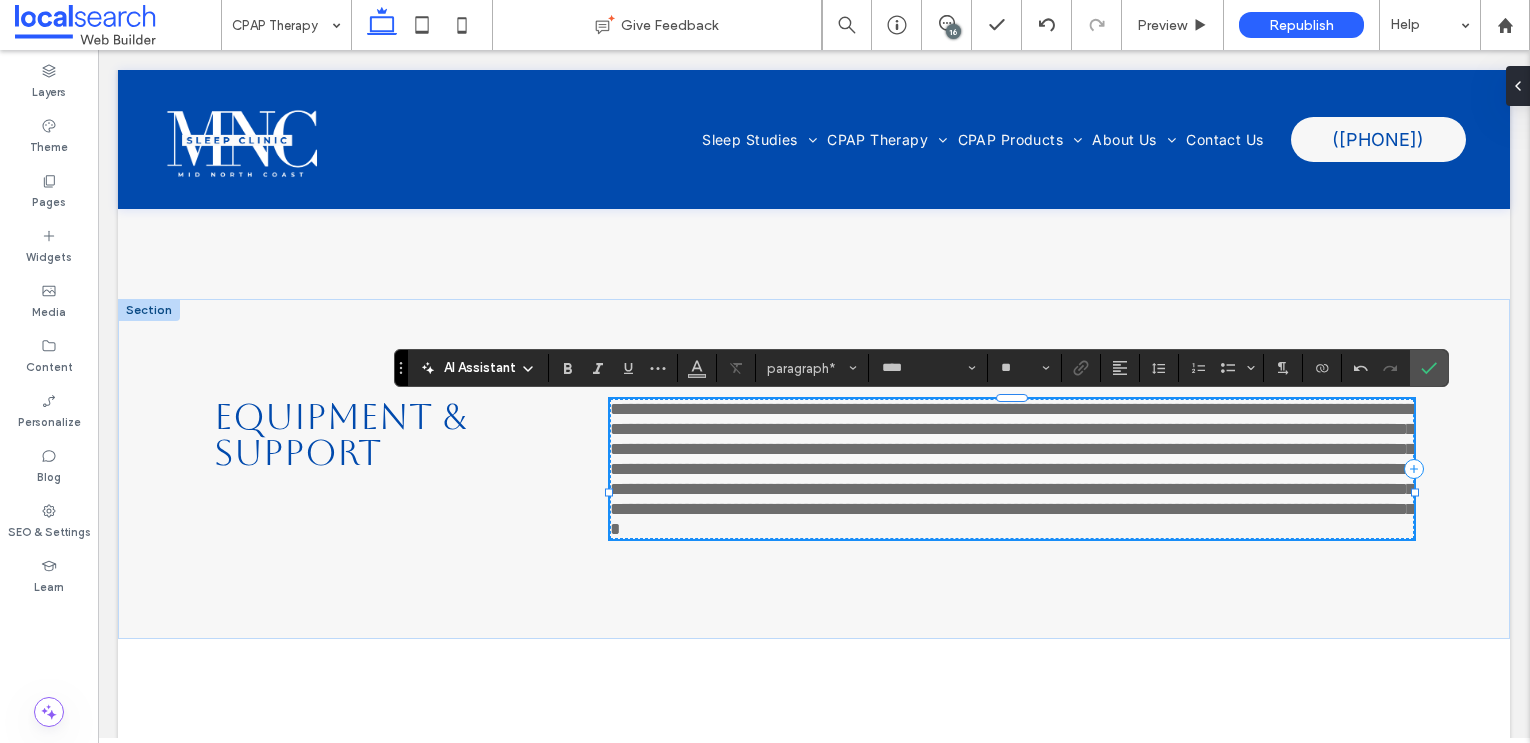 click on "**********" at bounding box center (1016, 469) 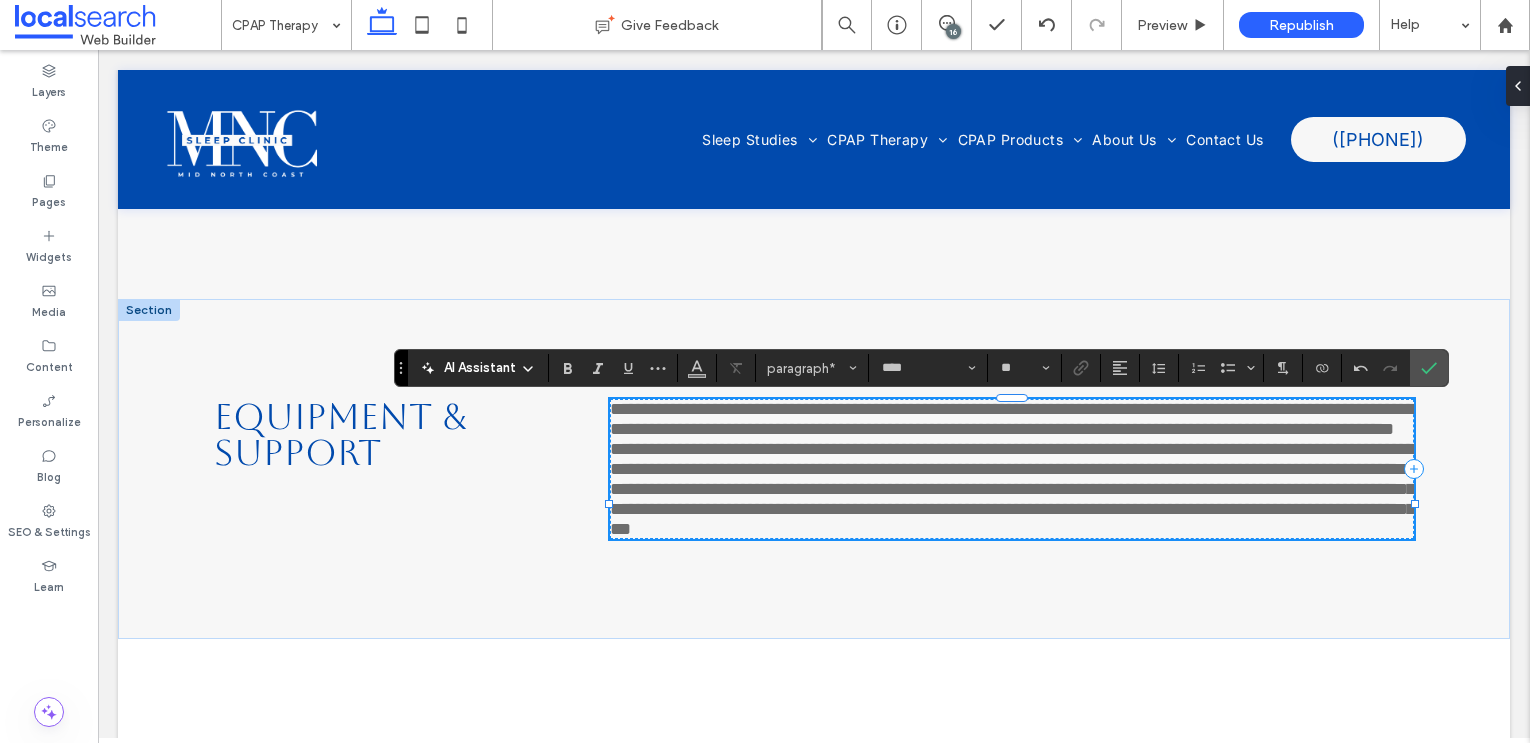 click on "**********" at bounding box center [1012, 489] 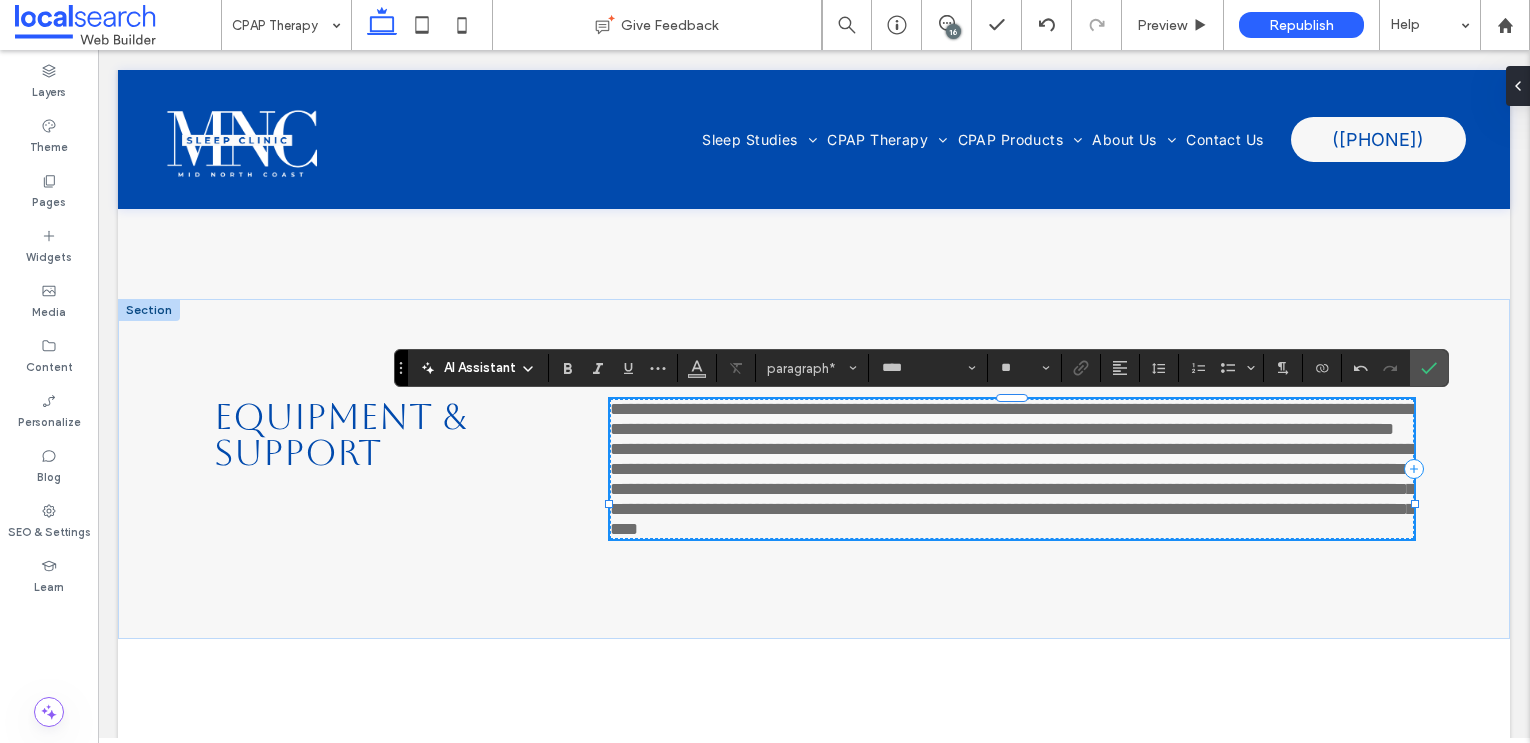 click on "**********" at bounding box center [1012, 489] 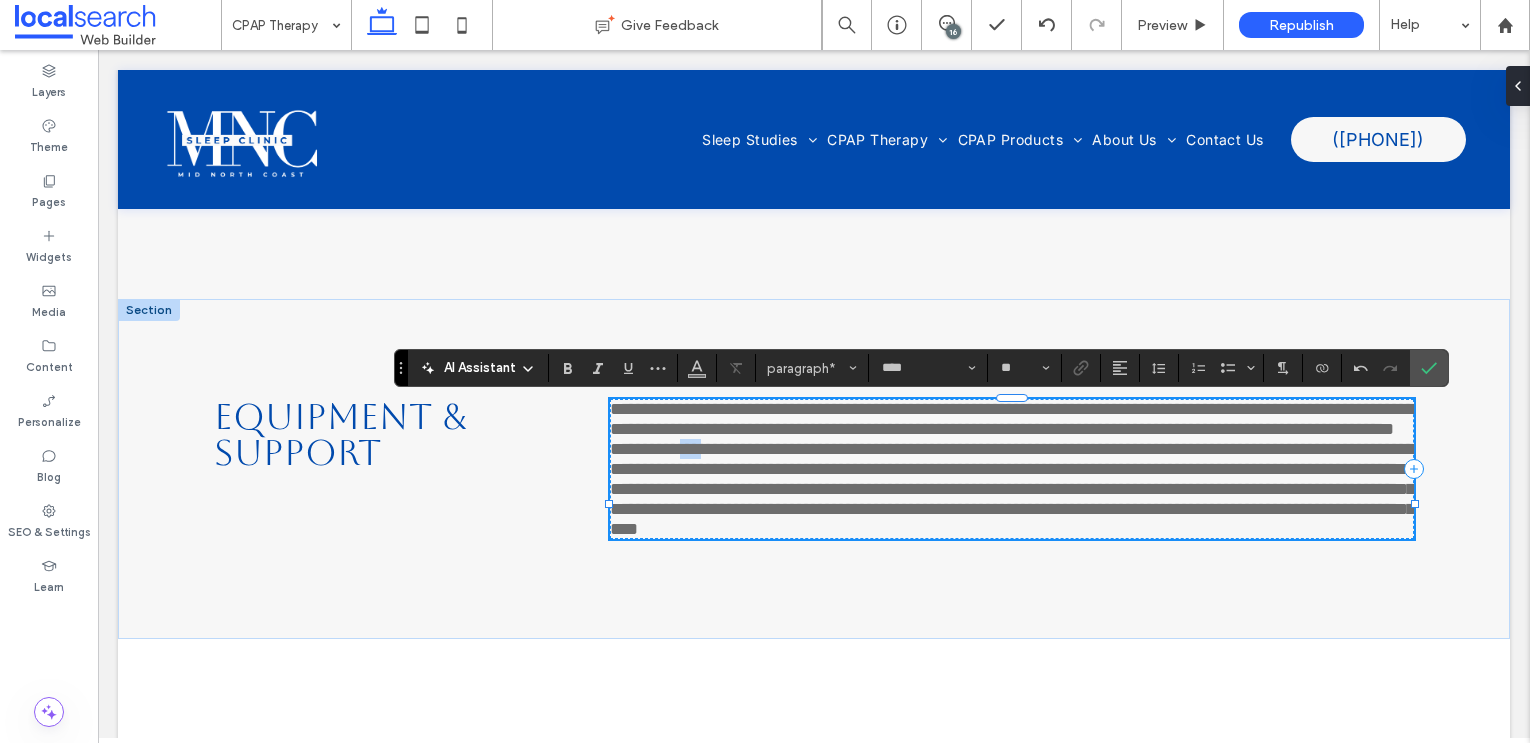 click on "**********" at bounding box center [1012, 489] 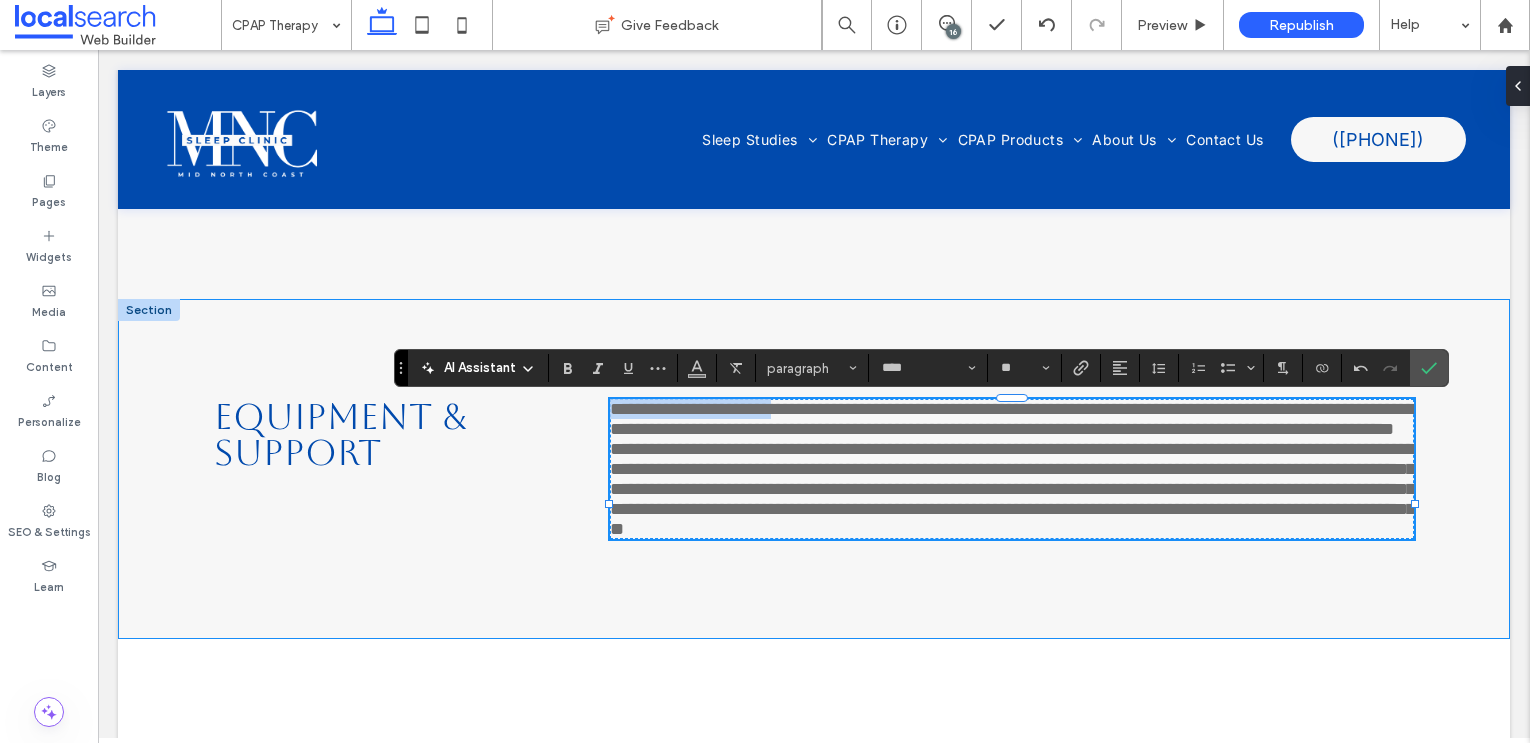 drag, startPoint x: 818, startPoint y: 416, endPoint x: 585, endPoint y: 416, distance: 233 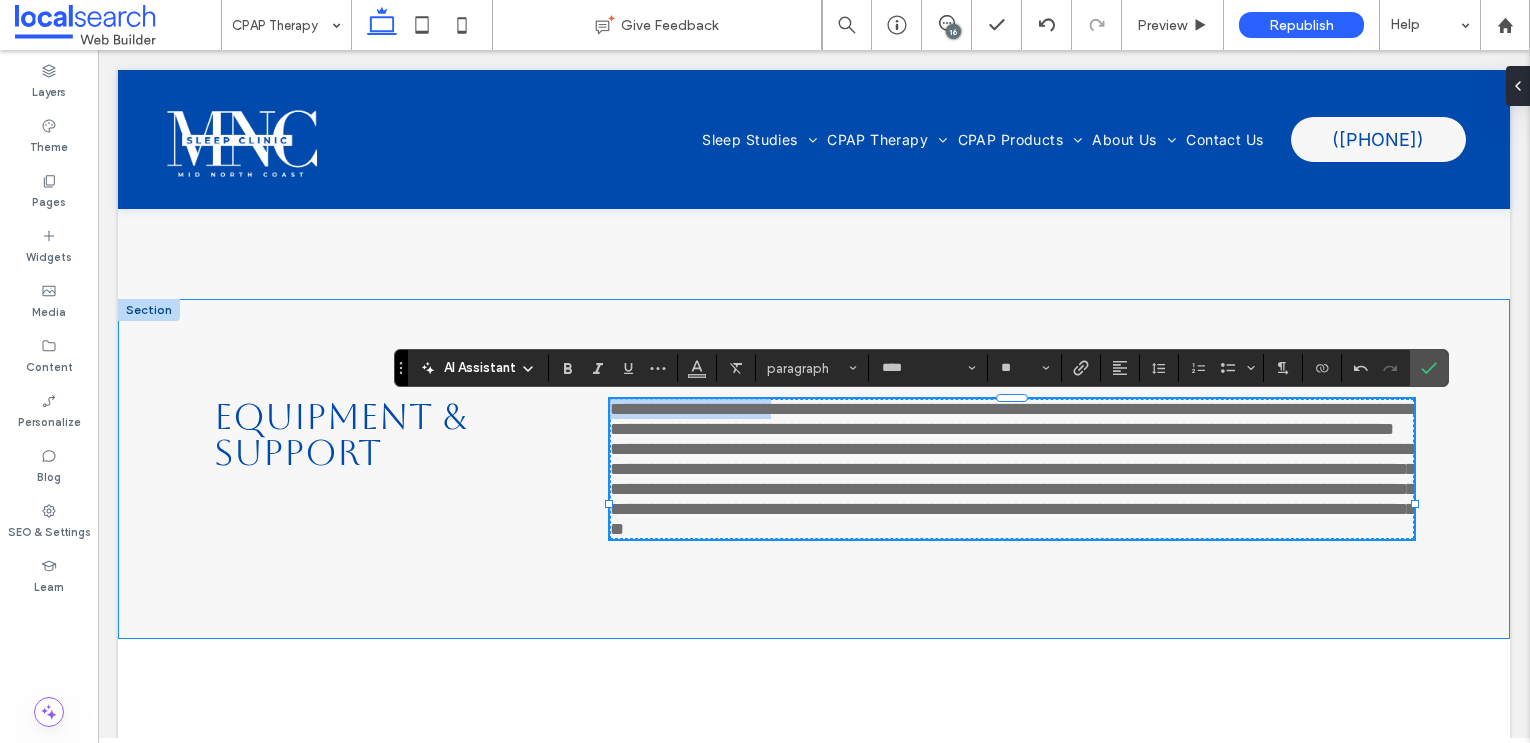 click on "**********" at bounding box center (814, 469) 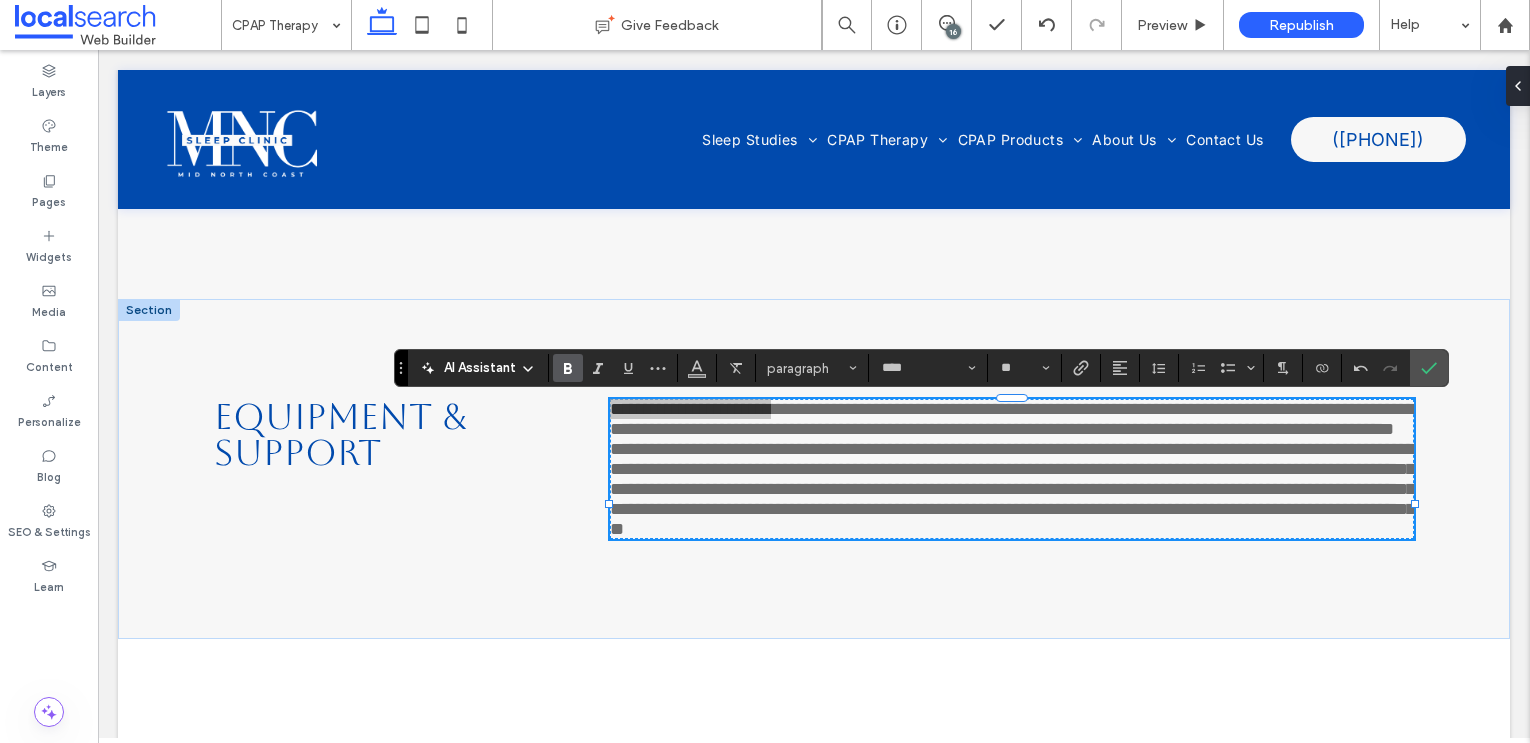 click 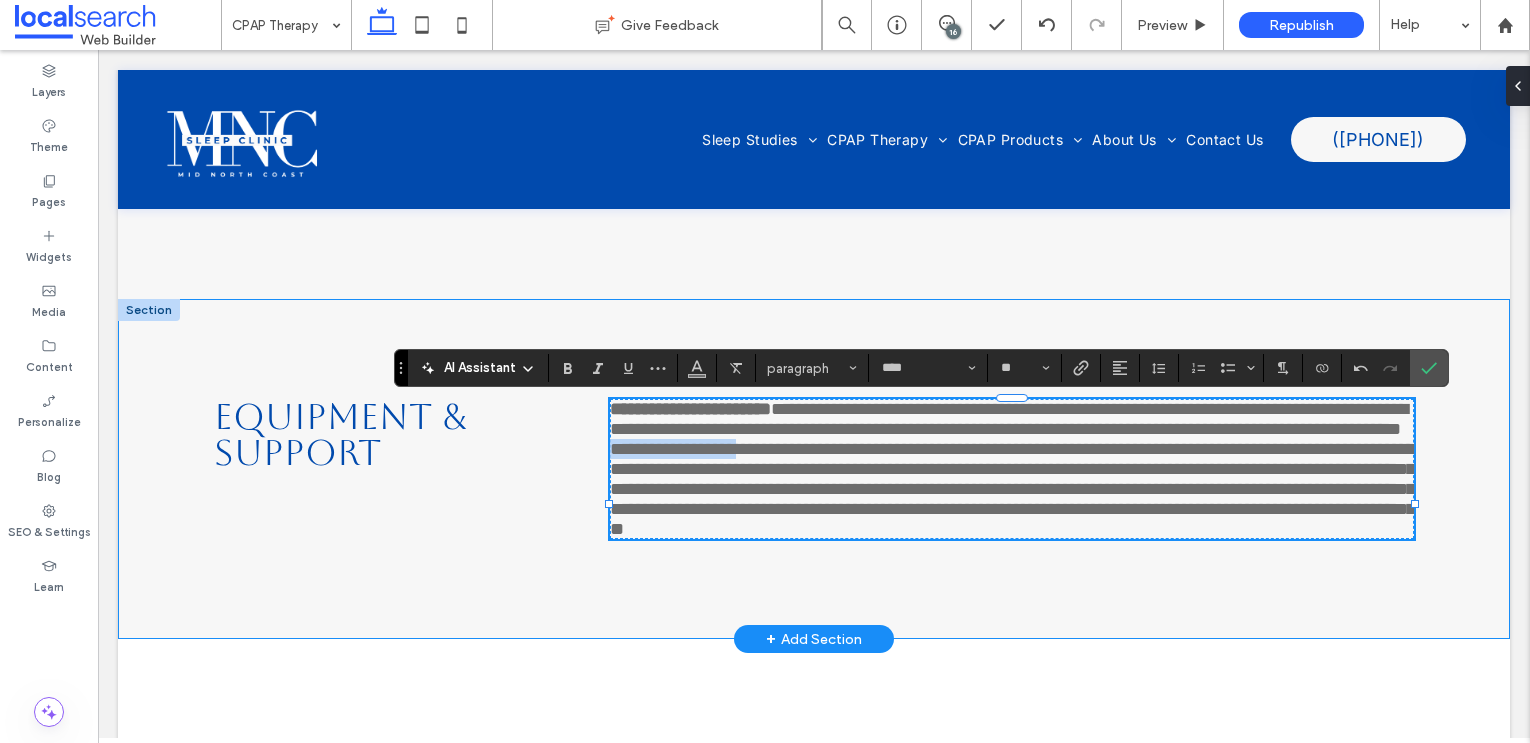 drag, startPoint x: 768, startPoint y: 486, endPoint x: 600, endPoint y: 484, distance: 168.0119 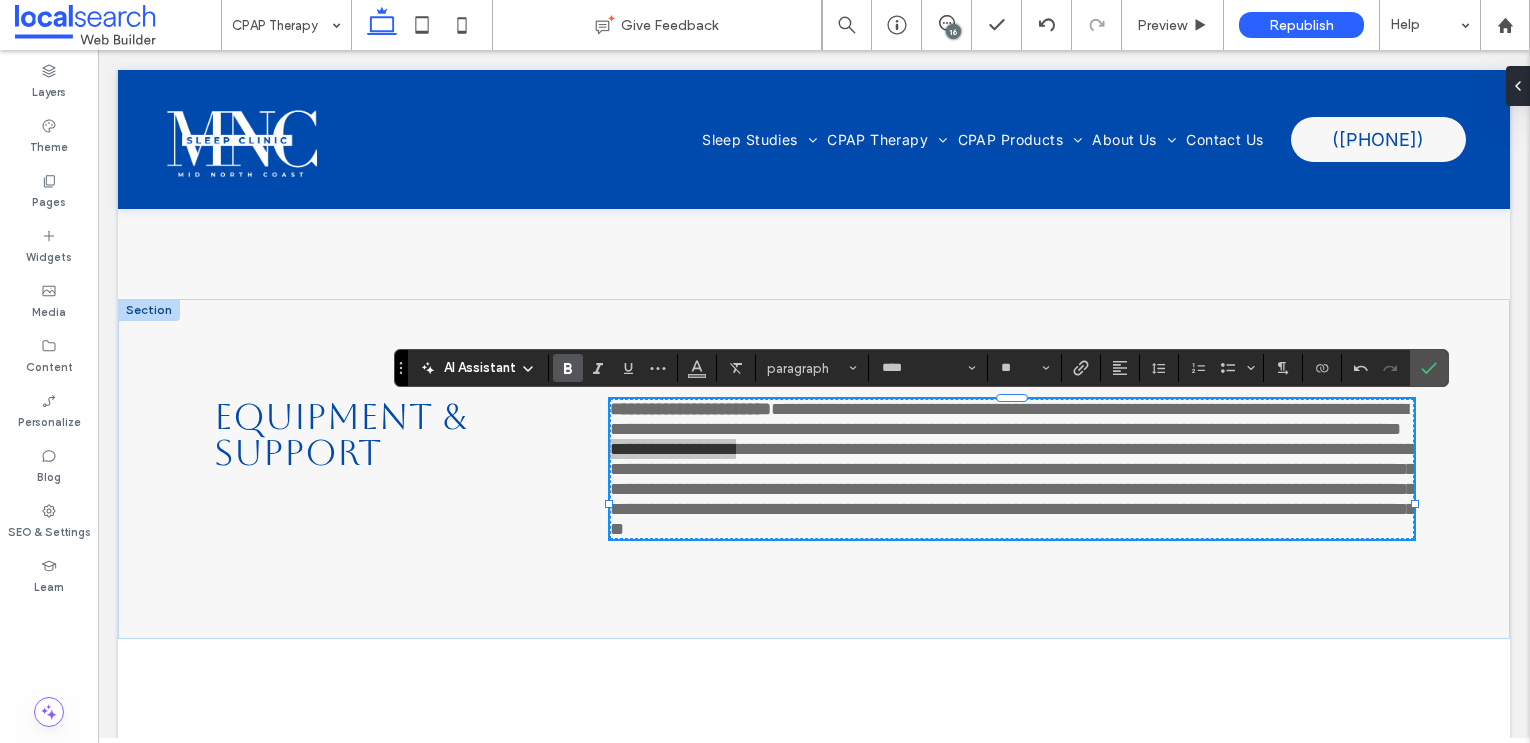 click 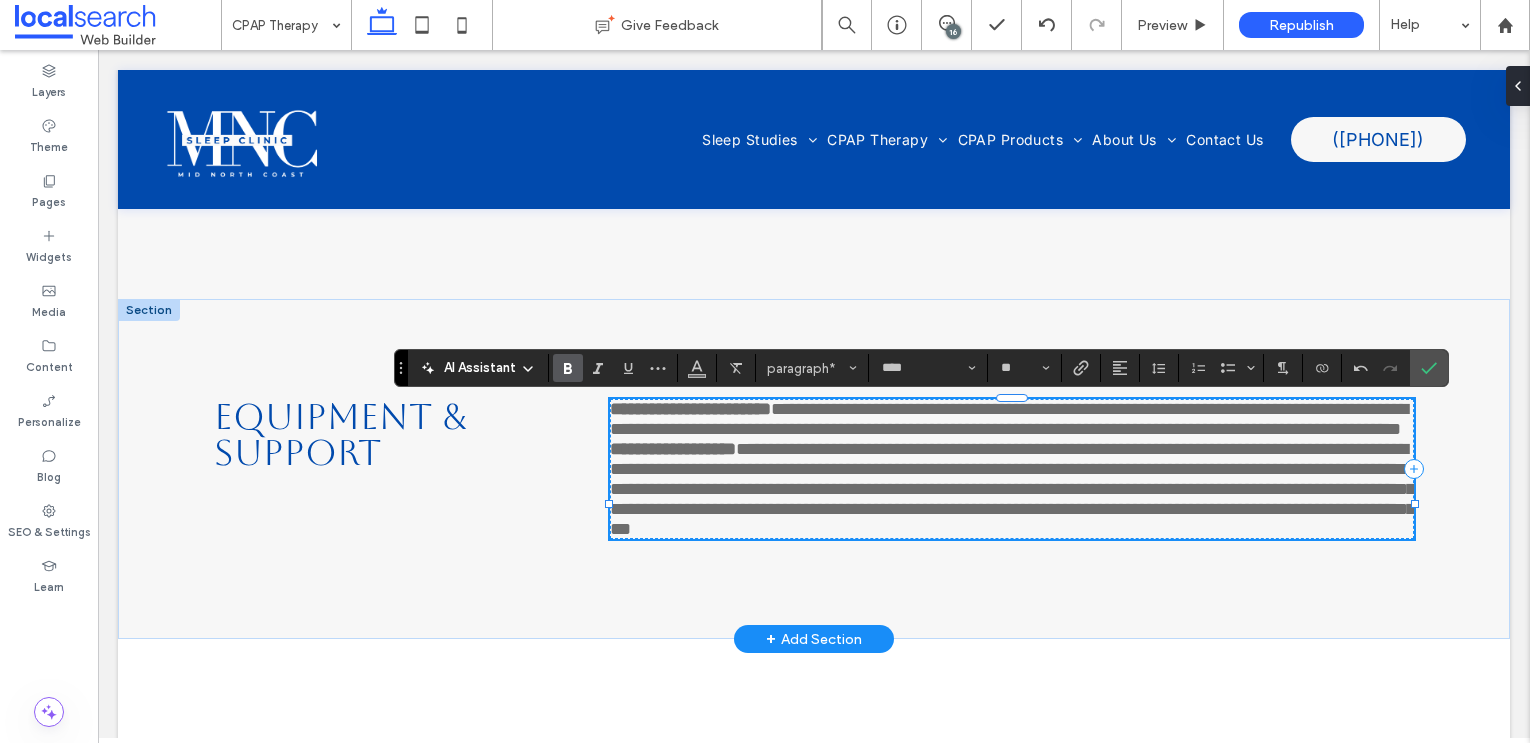click on "**********" at bounding box center (1012, 489) 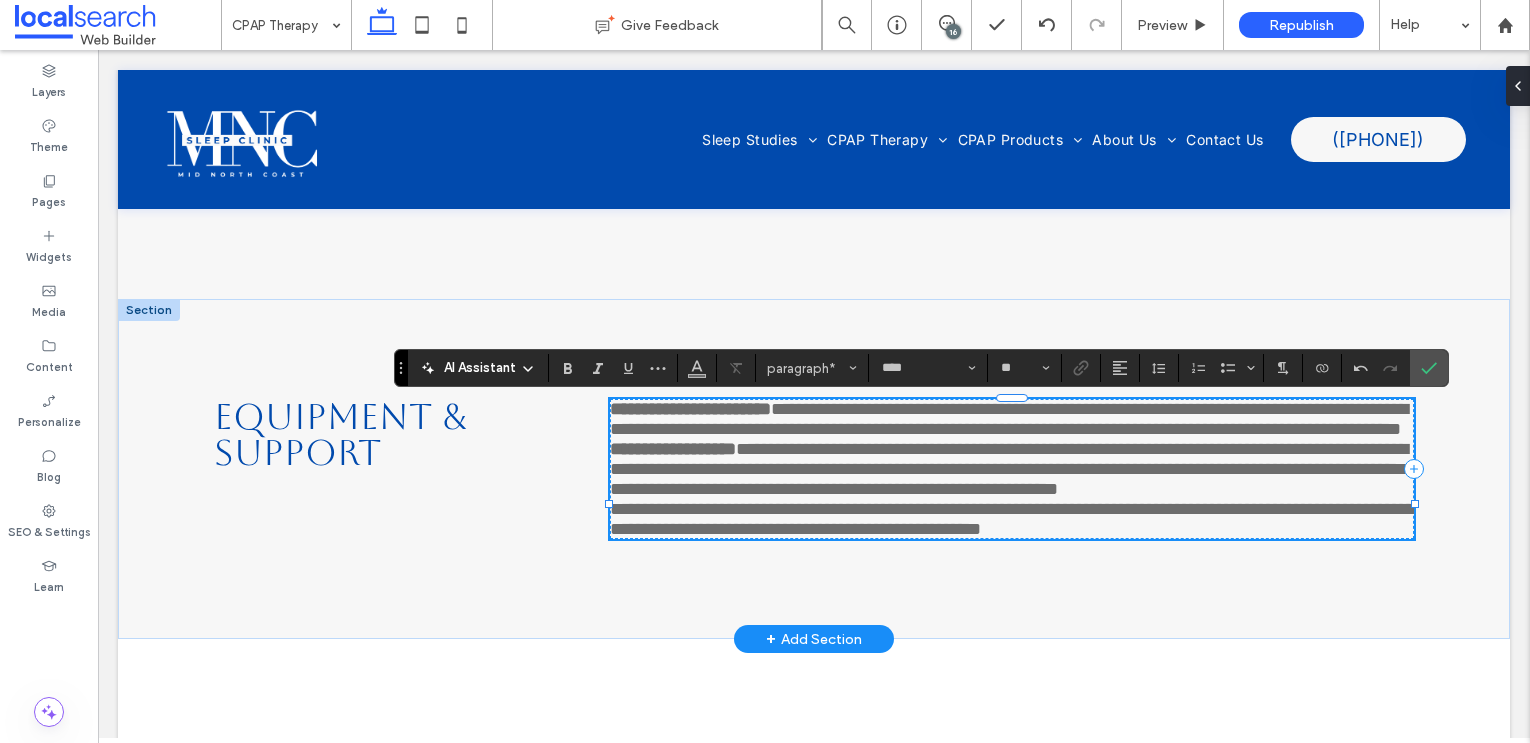 click on "**********" at bounding box center [1012, 519] 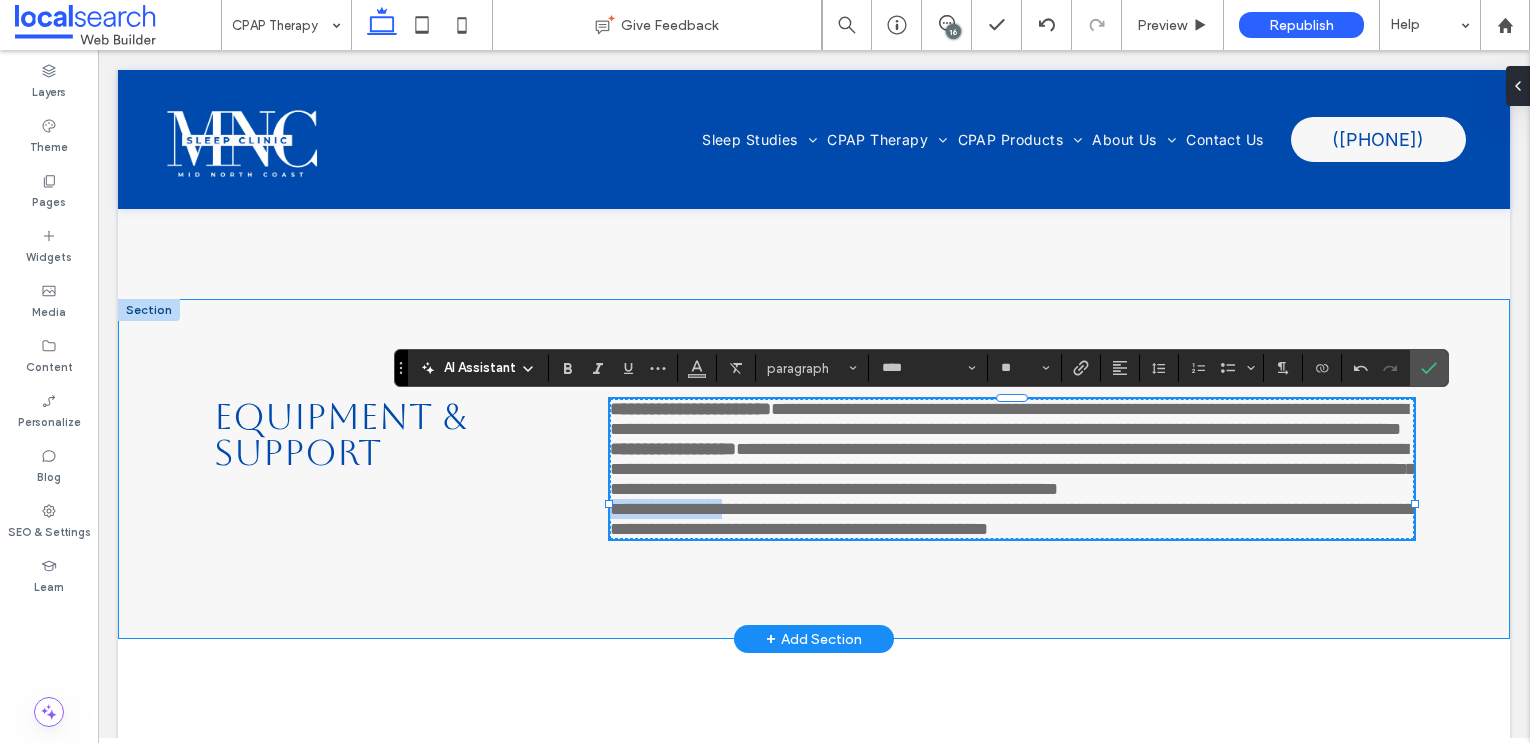 drag, startPoint x: 759, startPoint y: 580, endPoint x: 600, endPoint y: 579, distance: 159.00314 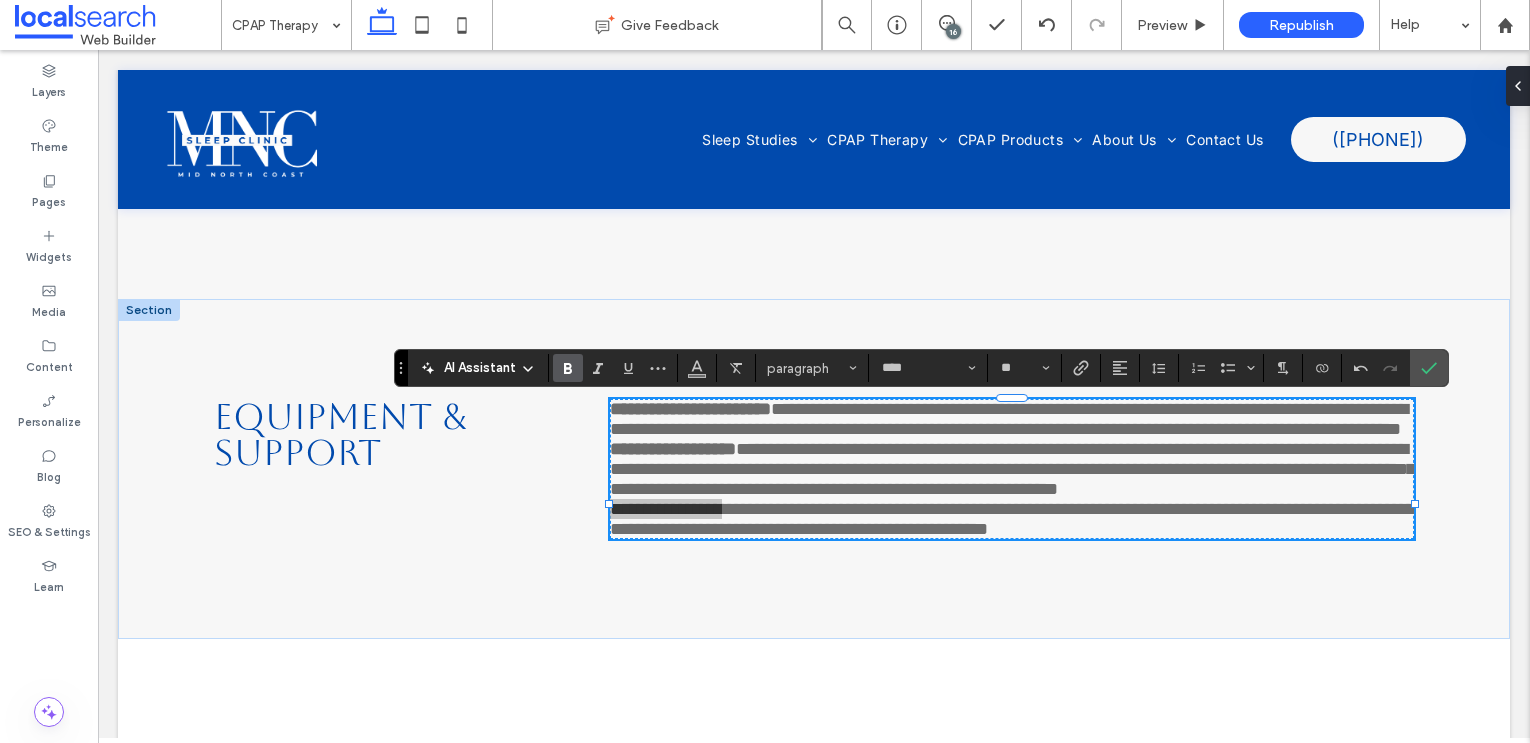 click 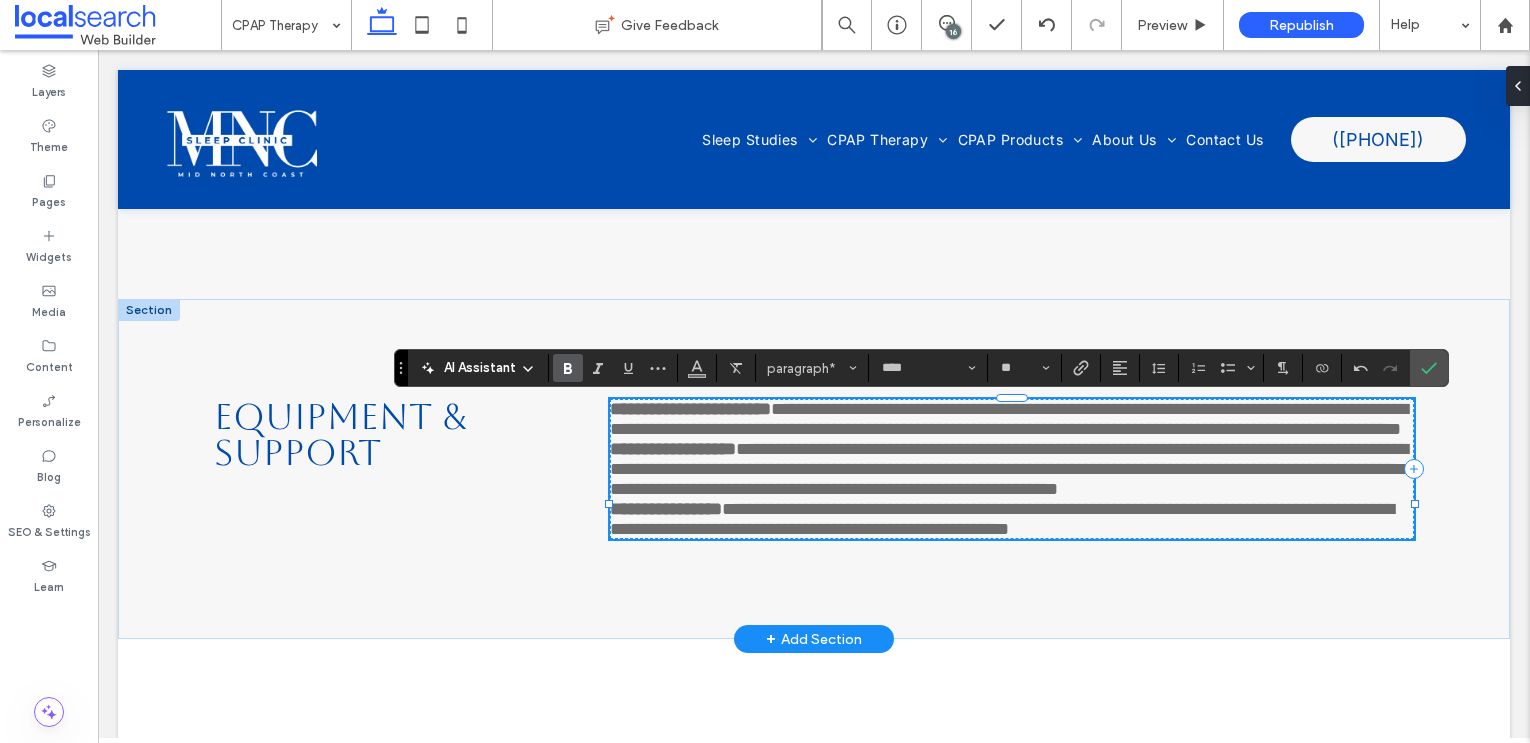 click on "**********" at bounding box center (1009, 419) 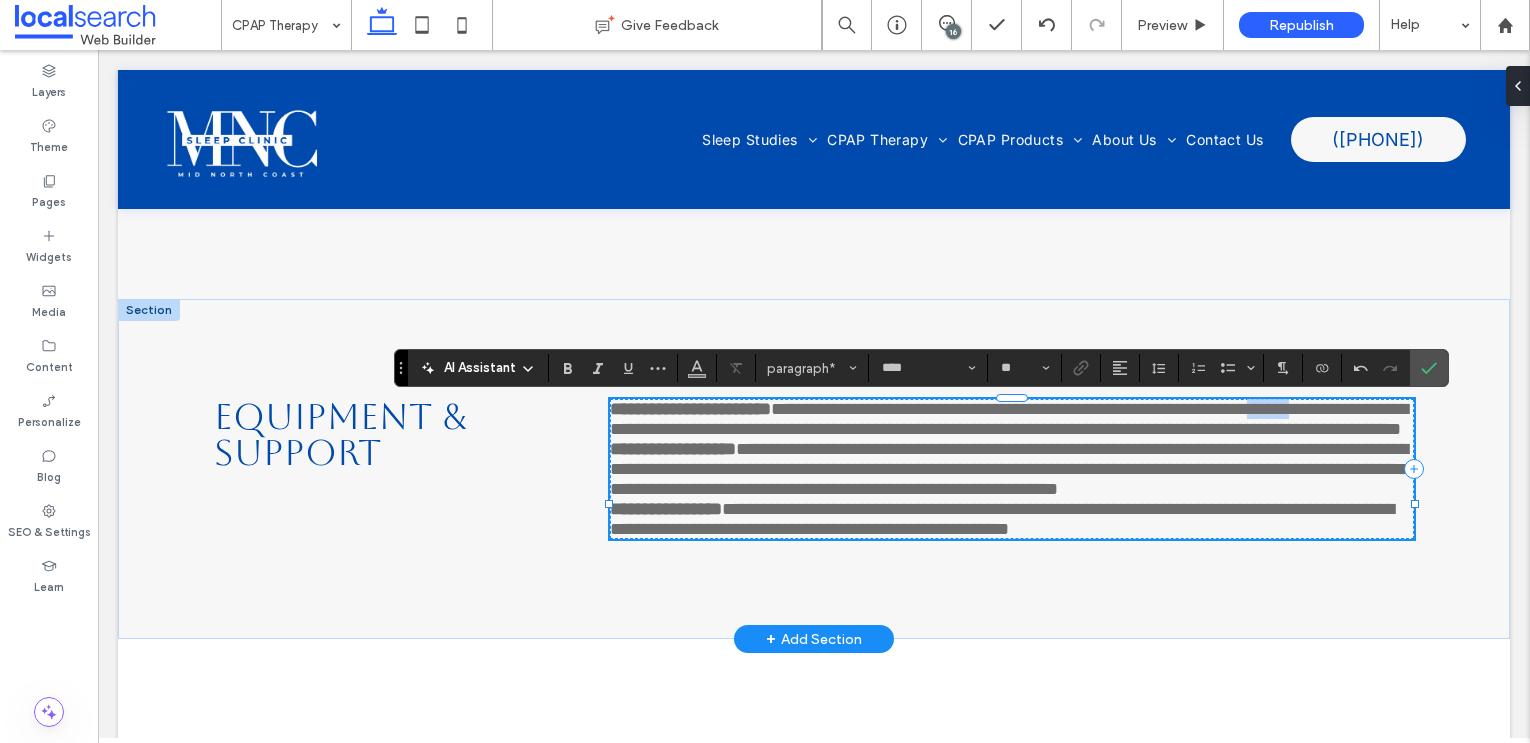 click on "**********" at bounding box center (1009, 419) 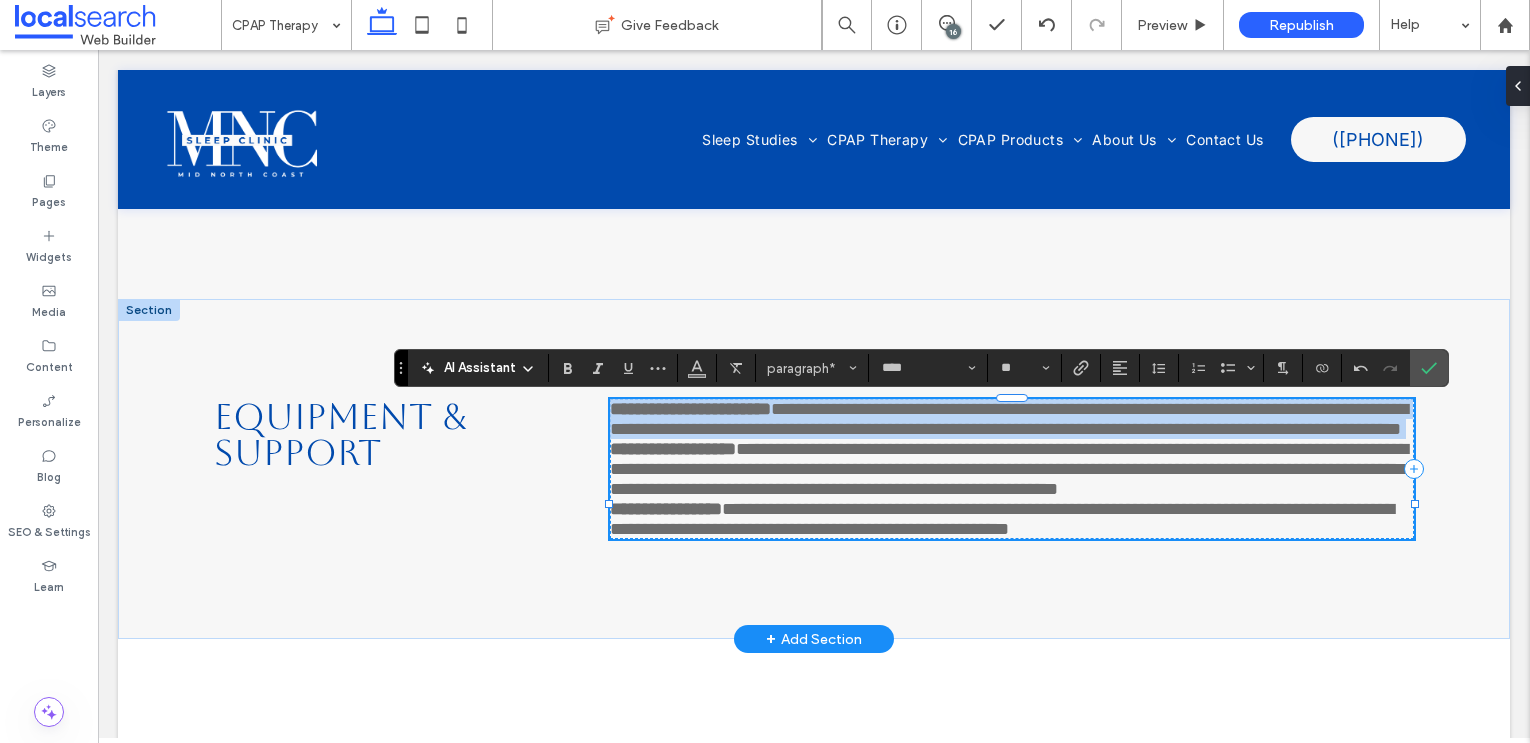click on "**********" at bounding box center (1009, 419) 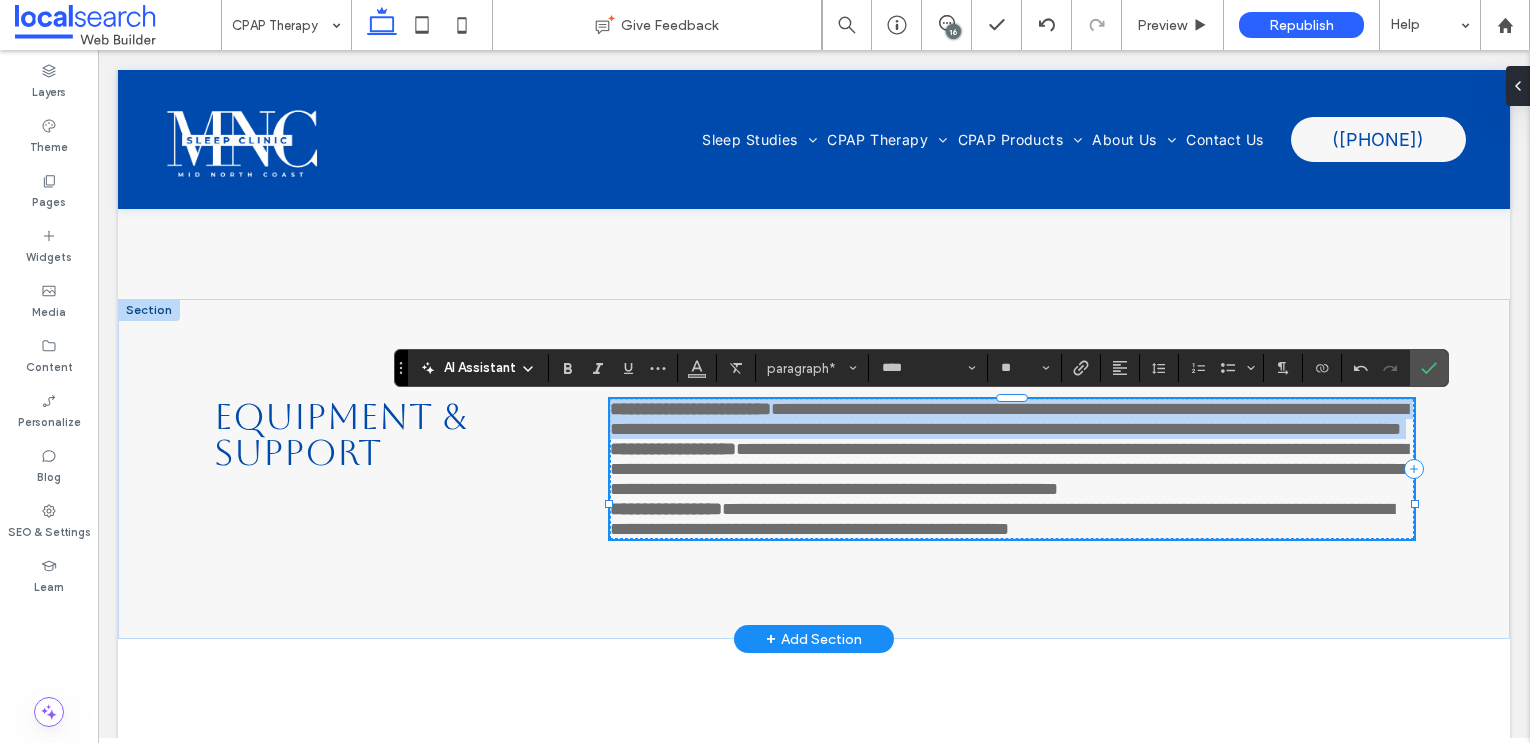 click on "**********" at bounding box center [1009, 419] 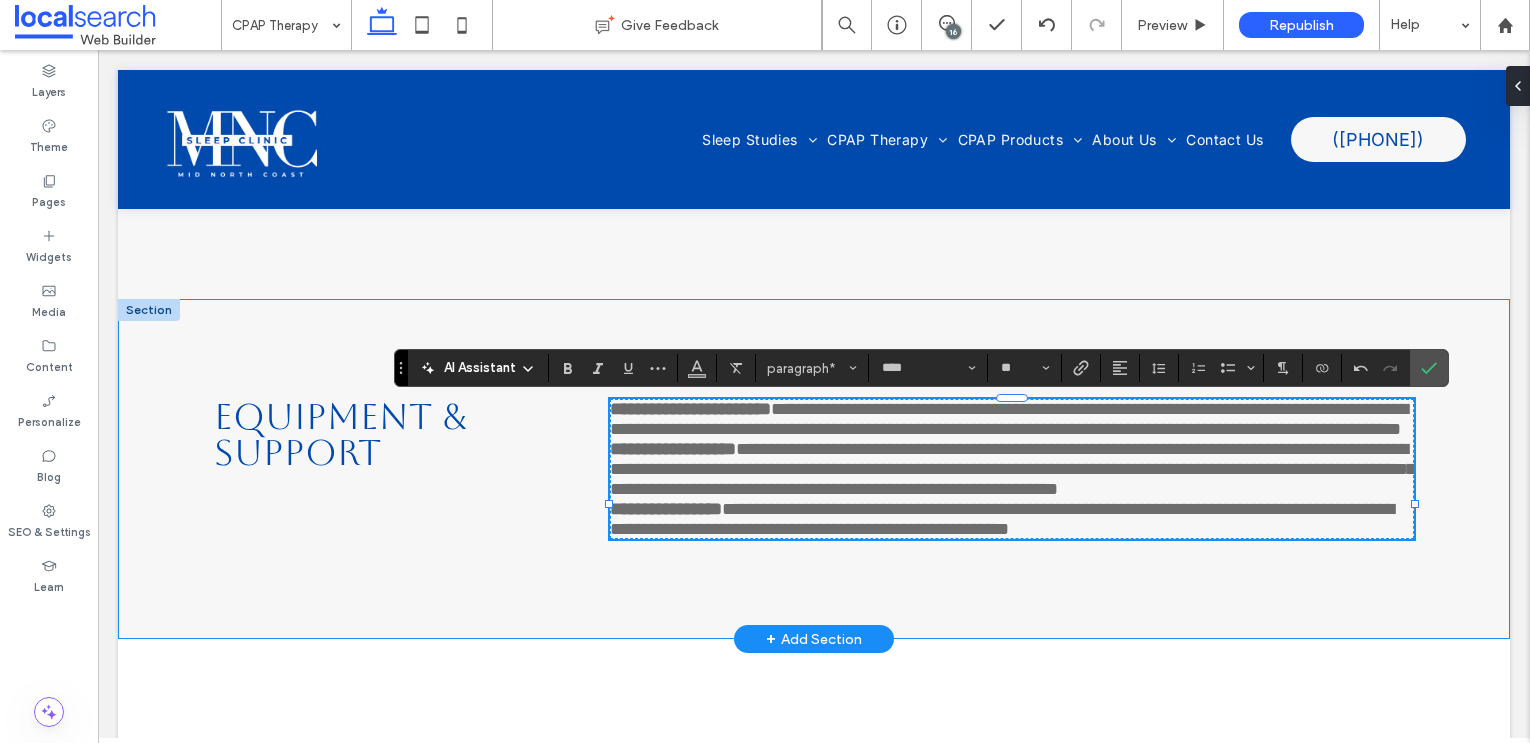 click on "**********" at bounding box center (814, 469) 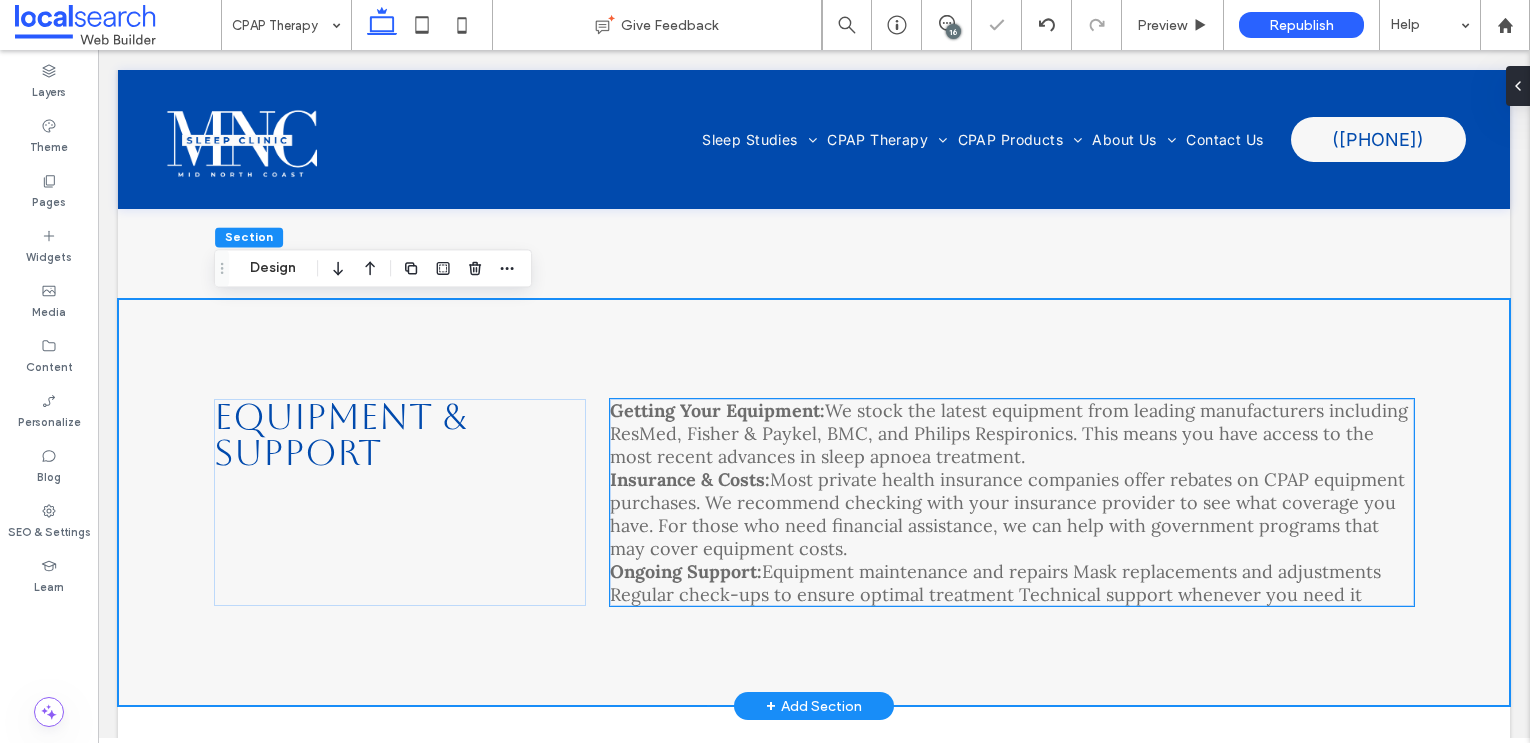 click on "We stock the latest equipment from leading manufacturers including ResMed, Fisher & Paykel, BMC, and Philips Respironics. This means you have access to the most recent advances in sleep apnoea treatment." at bounding box center (1009, 433) 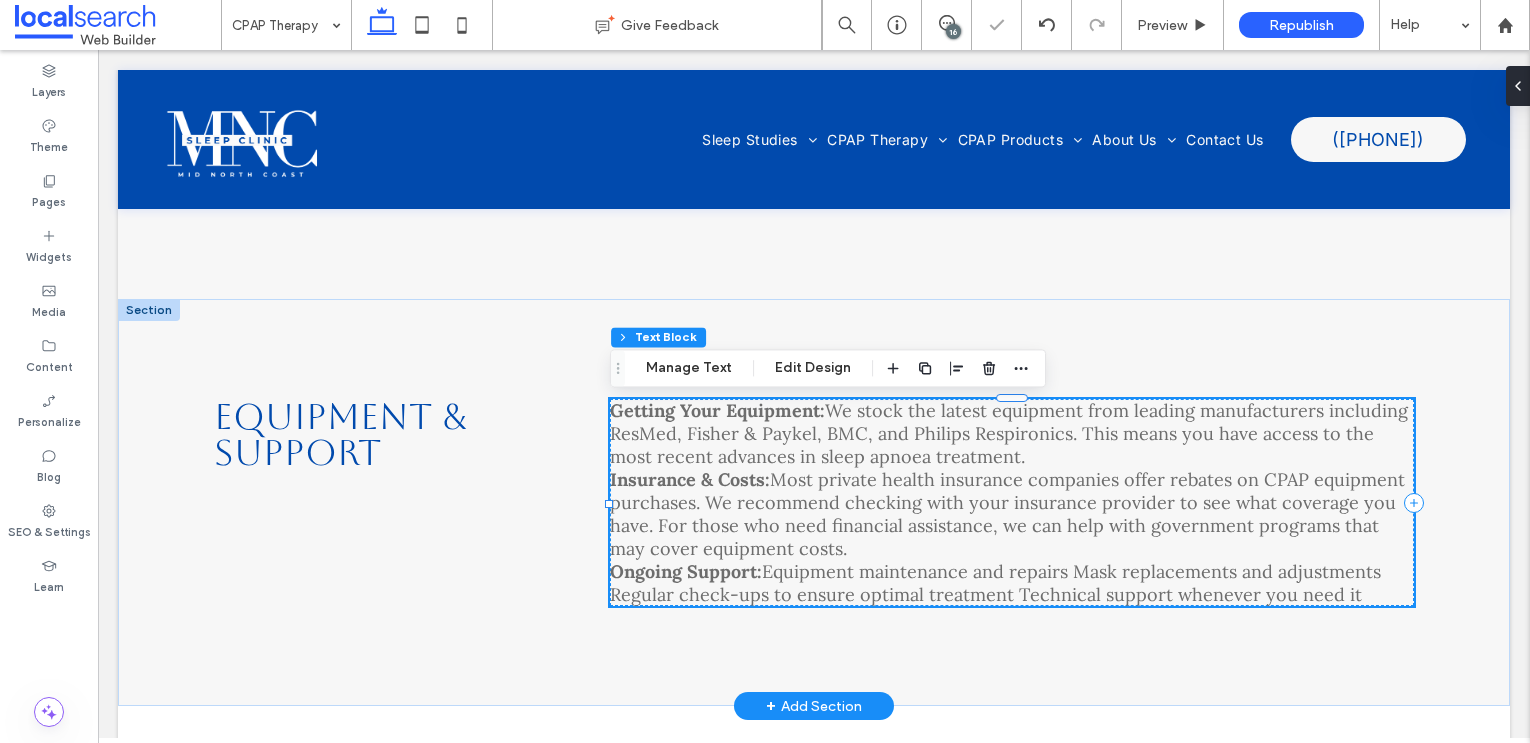 click on "Getting Your Equipment:" at bounding box center [717, 410] 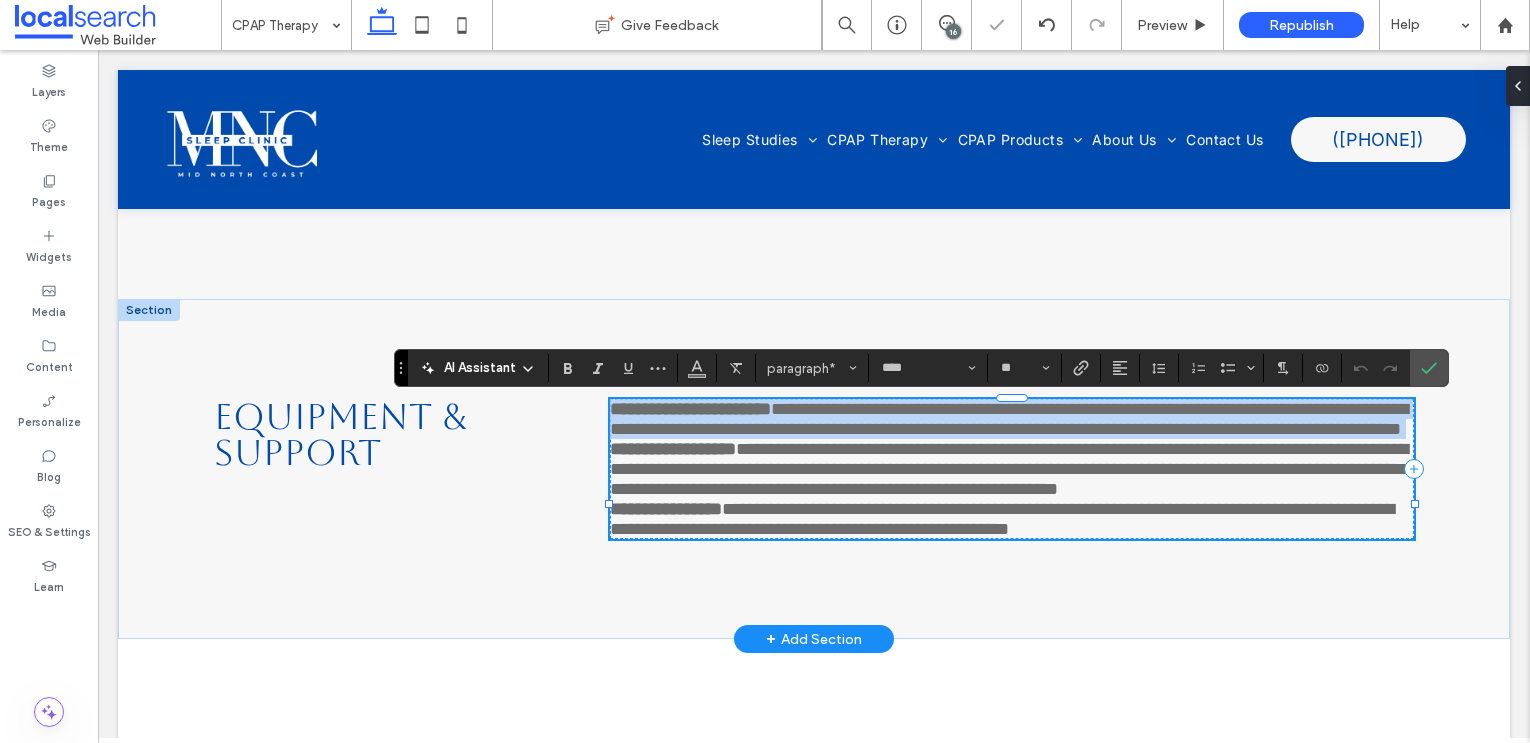 click on "**********" at bounding box center [690, 409] 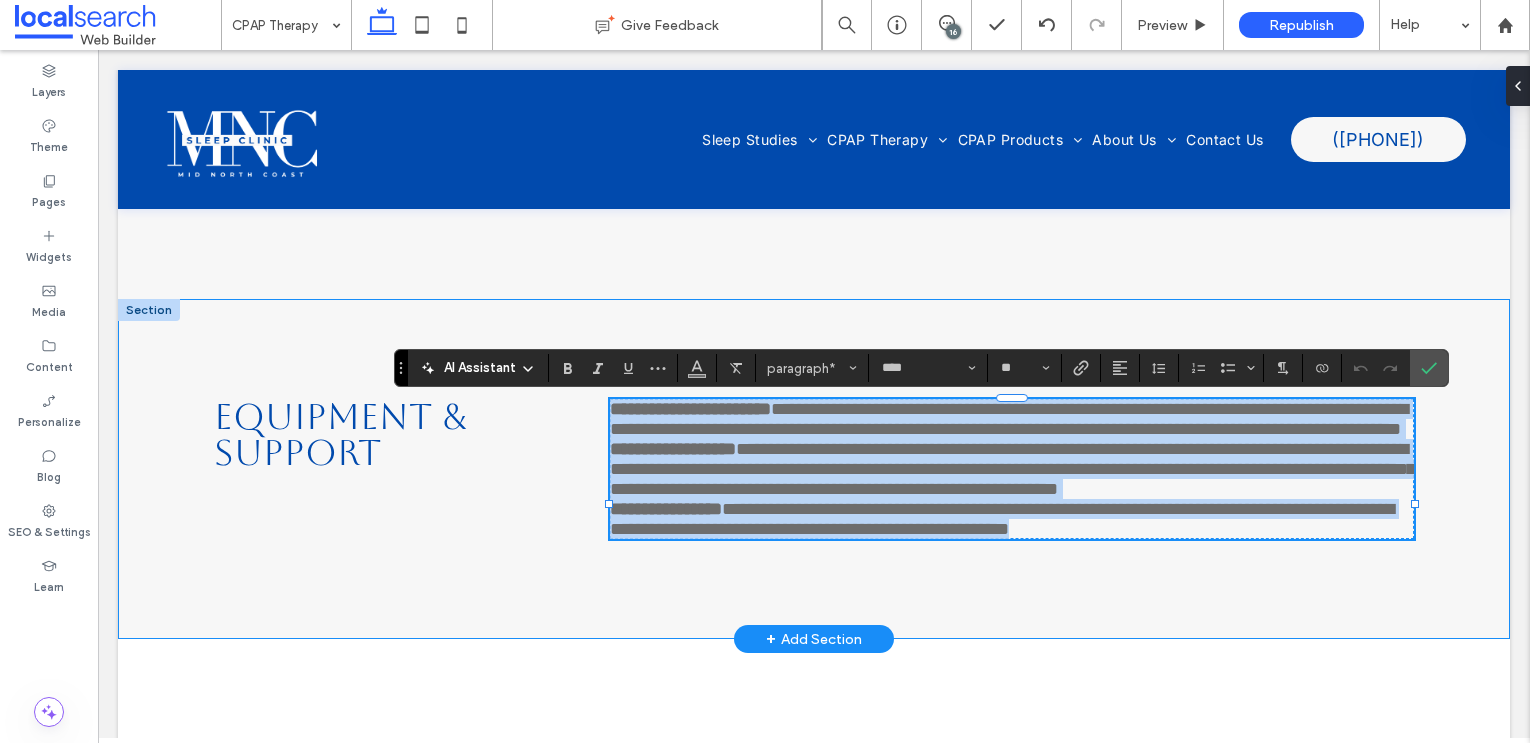 drag, startPoint x: 615, startPoint y: 412, endPoint x: 1486, endPoint y: 617, distance: 894.79944 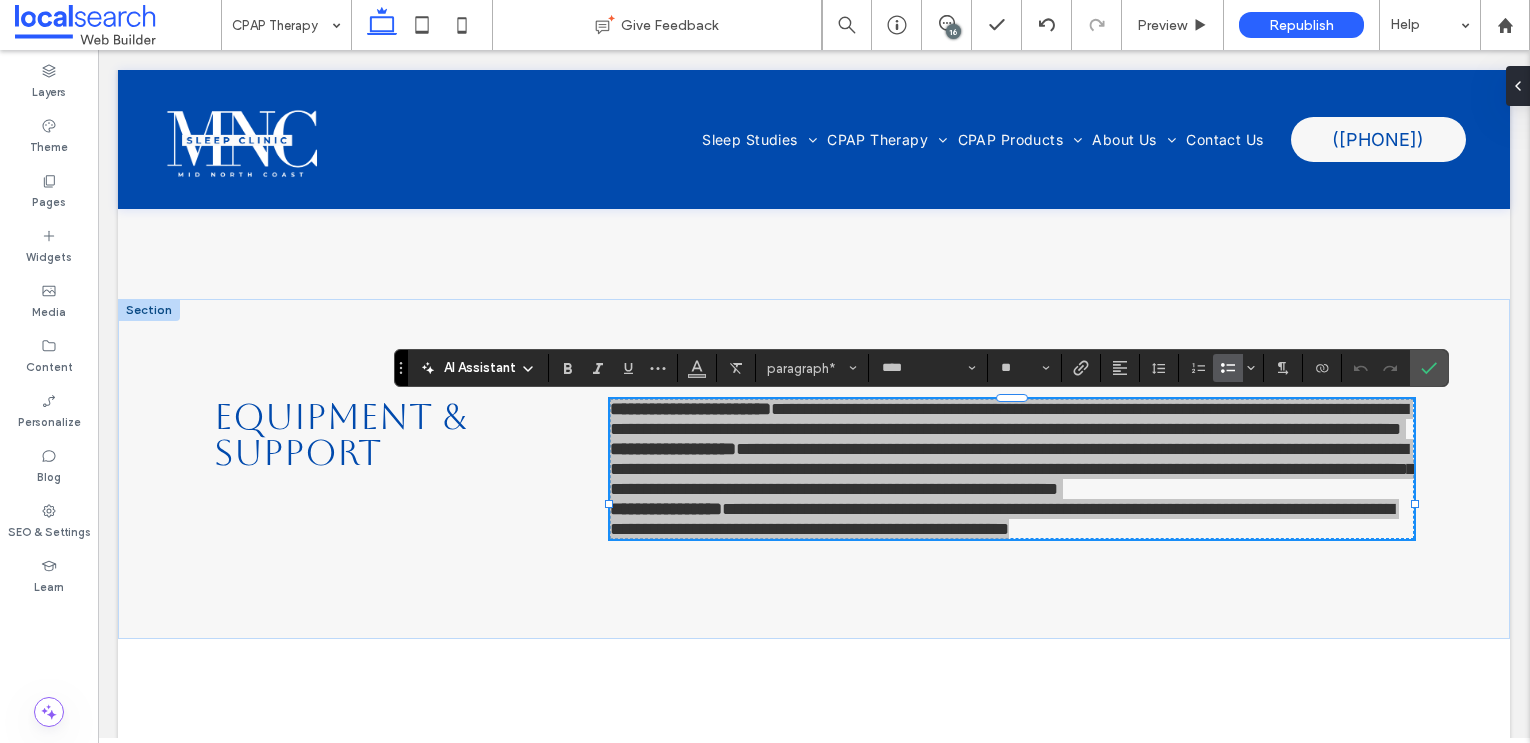 click at bounding box center (1228, 368) 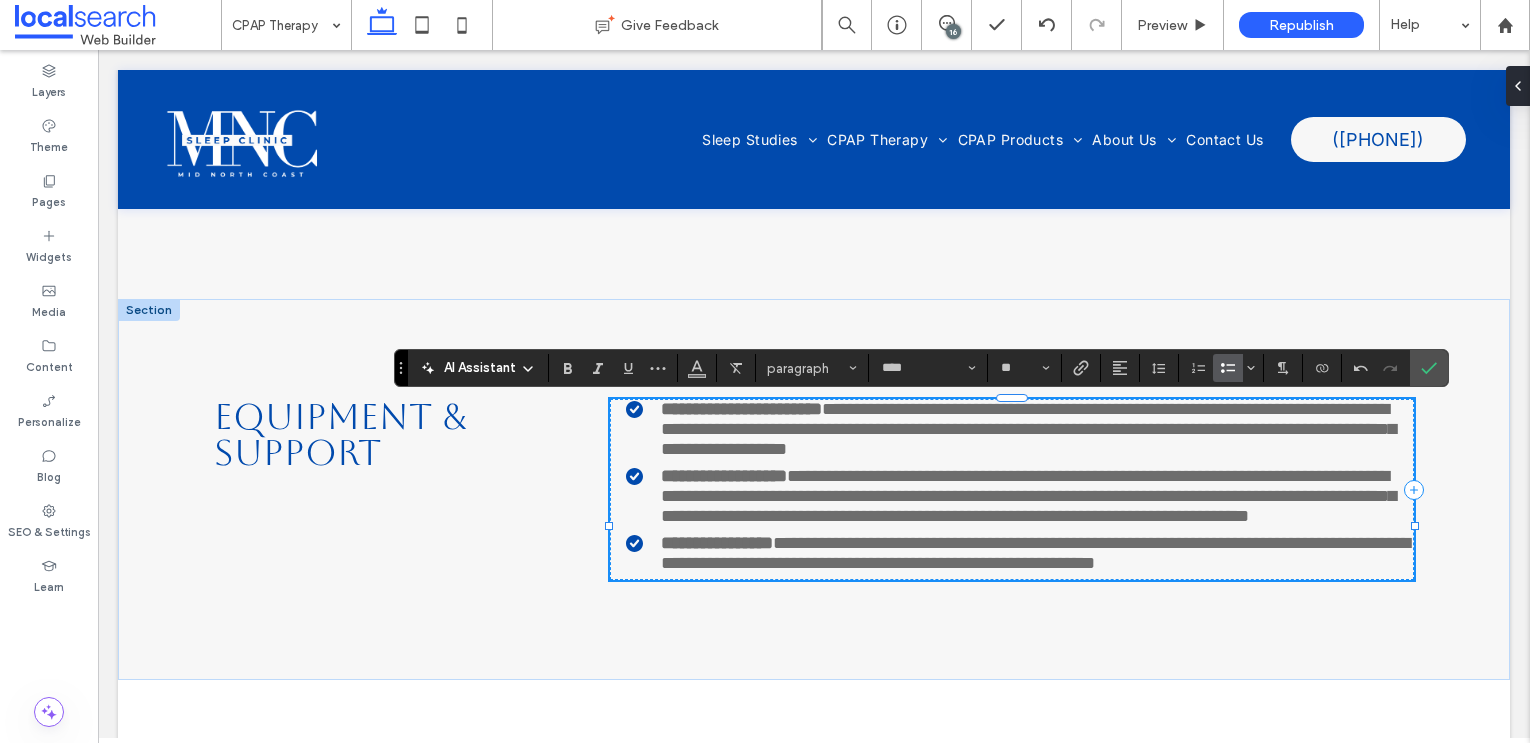 click on "**********" at bounding box center (1028, 496) 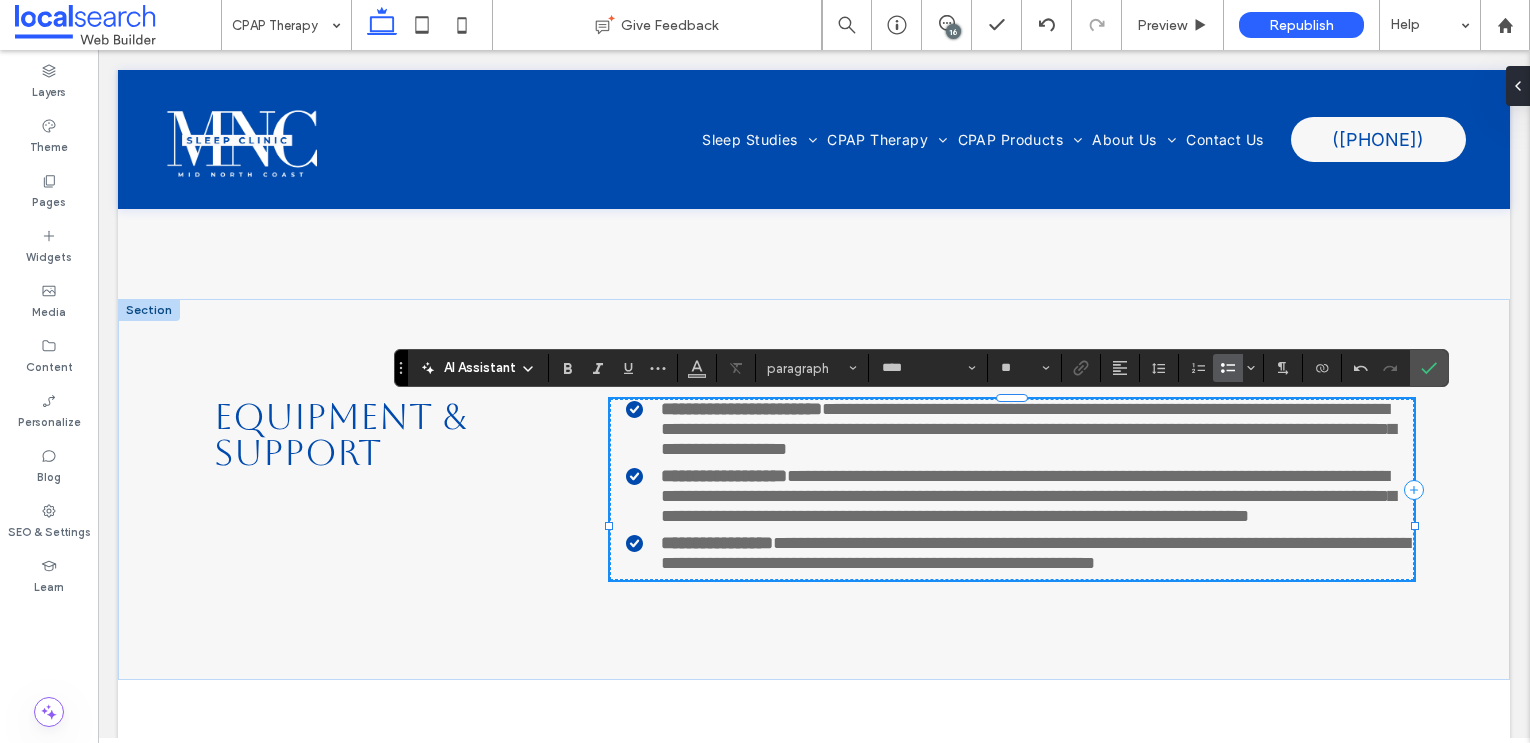 click on "**********" at bounding box center (1035, 553) 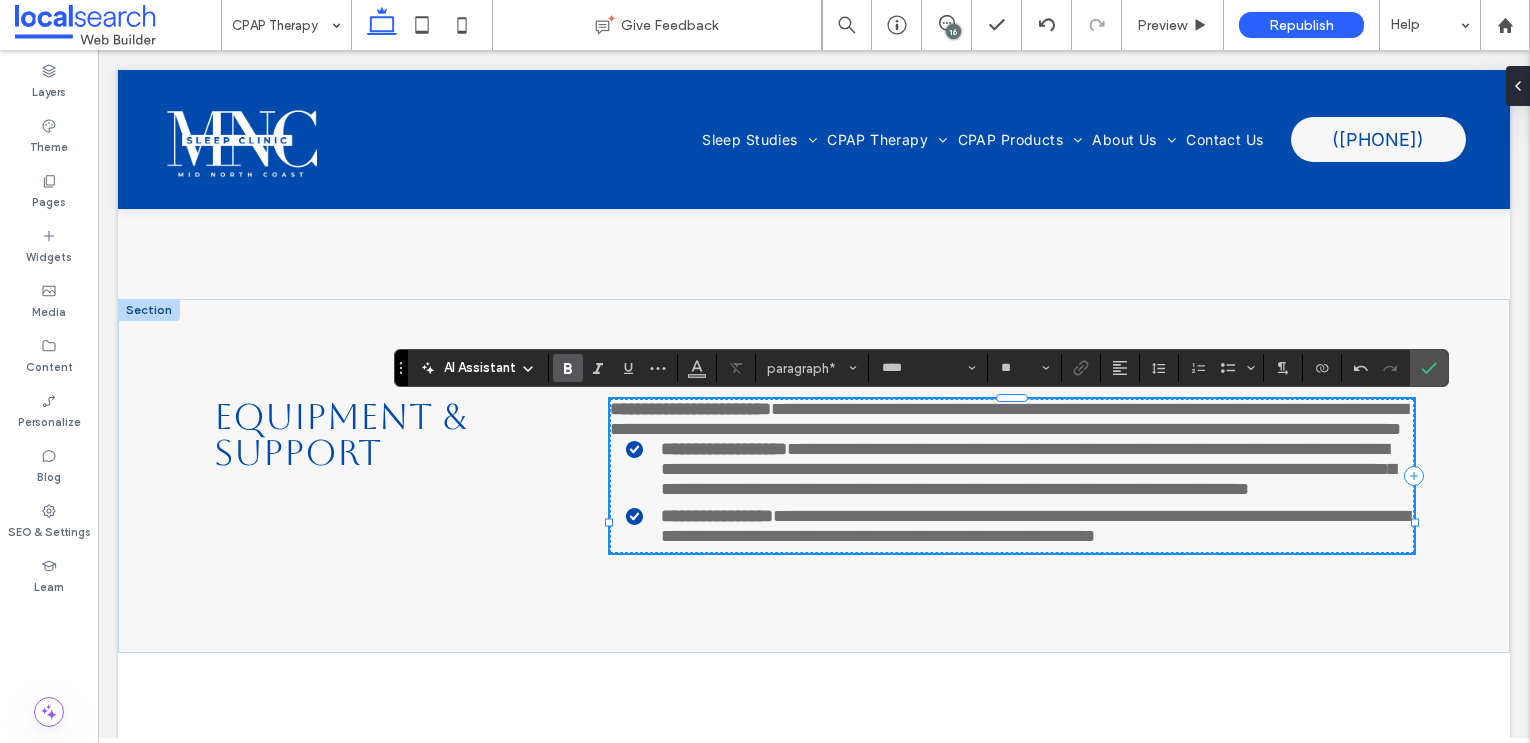 click on "**********" at bounding box center [1020, 469] 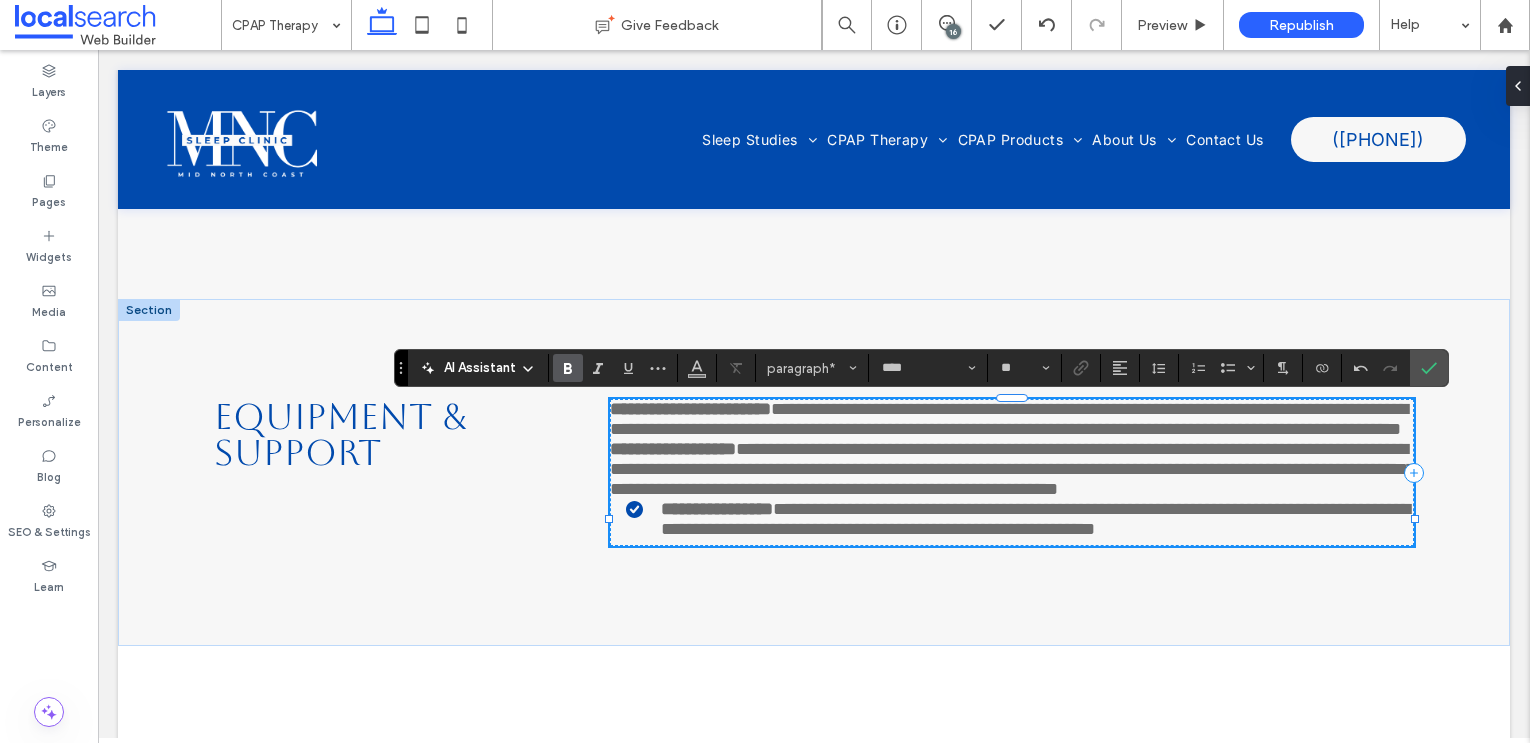 click on "**********" at bounding box center [1020, 519] 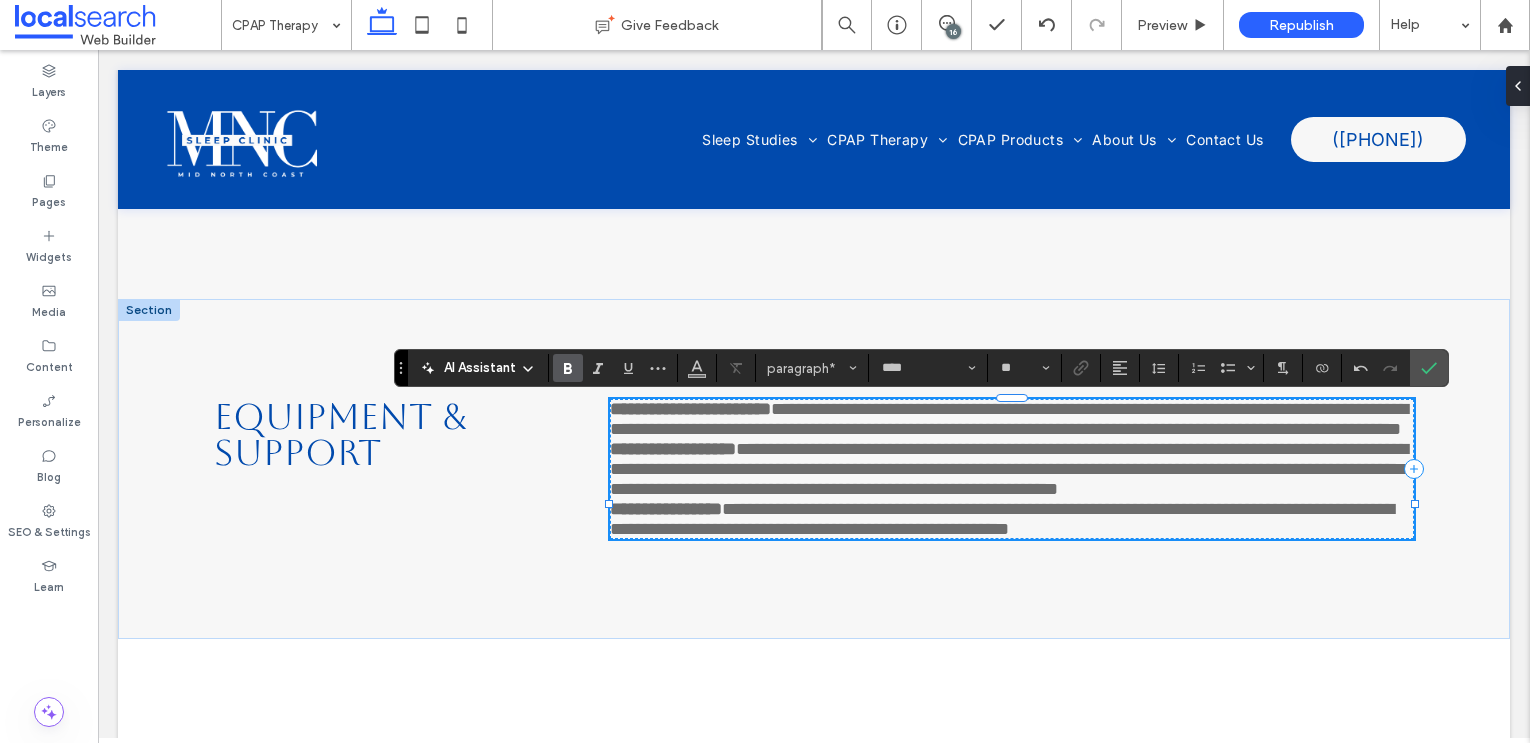 click on "**********" at bounding box center [1002, 519] 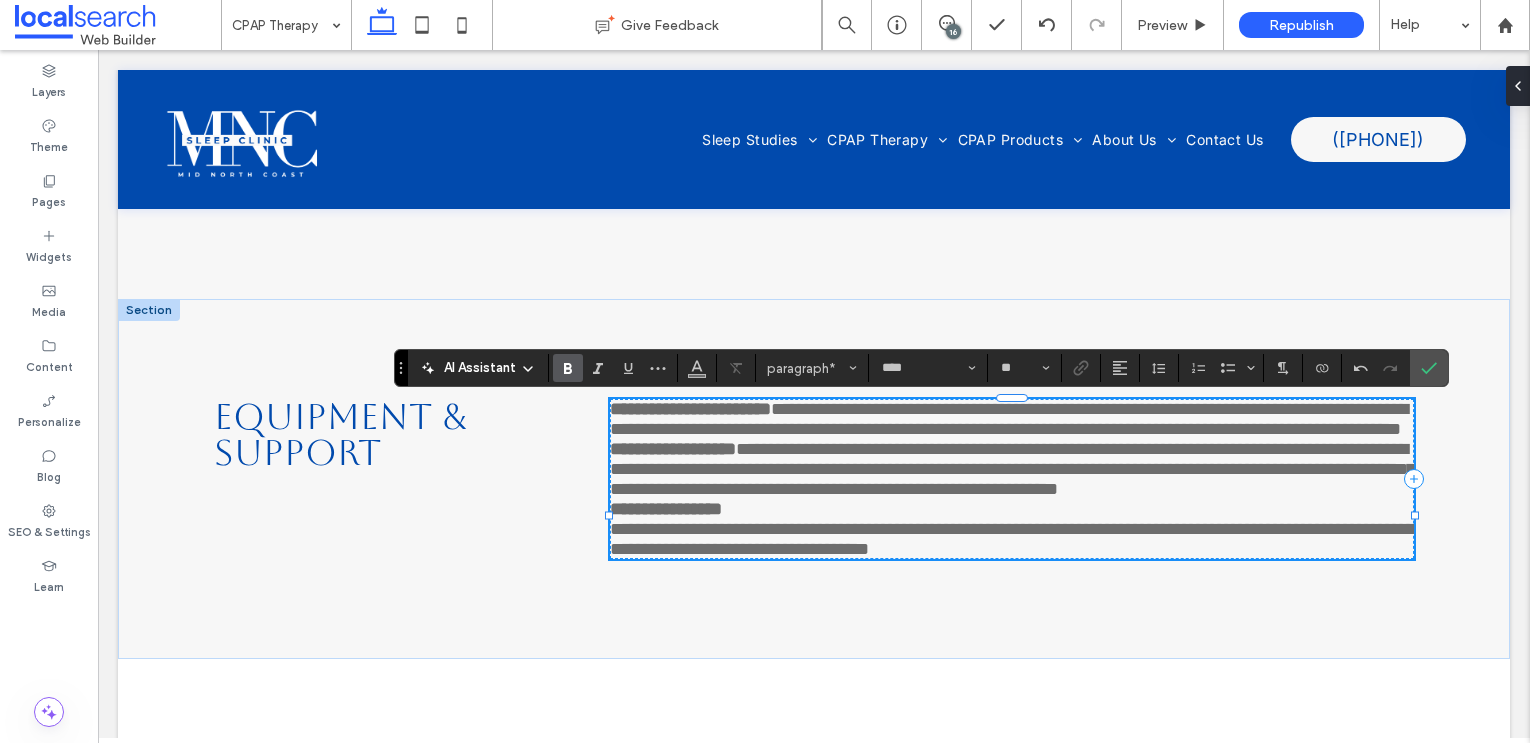 click on "**********" at bounding box center (1012, 539) 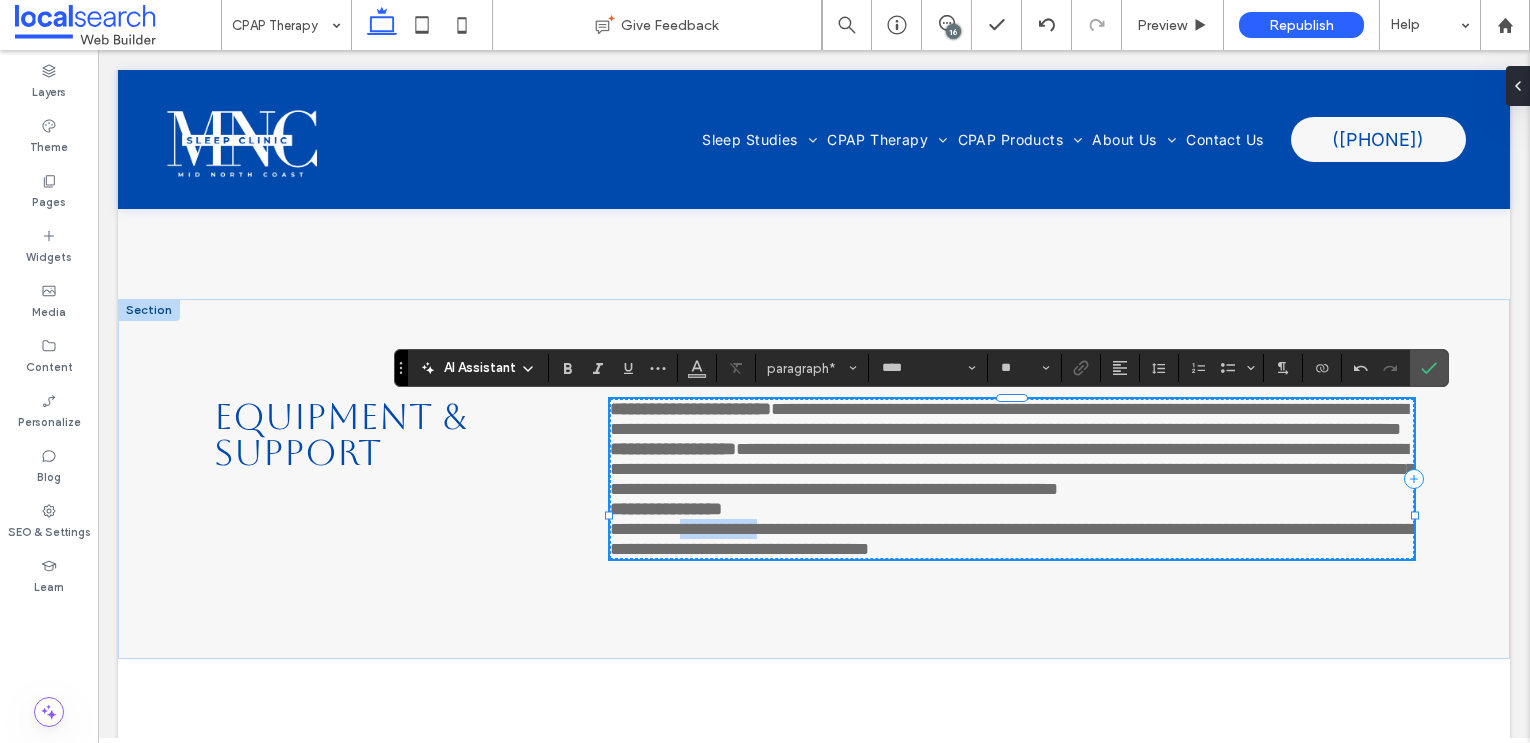 click on "**********" at bounding box center [1012, 539] 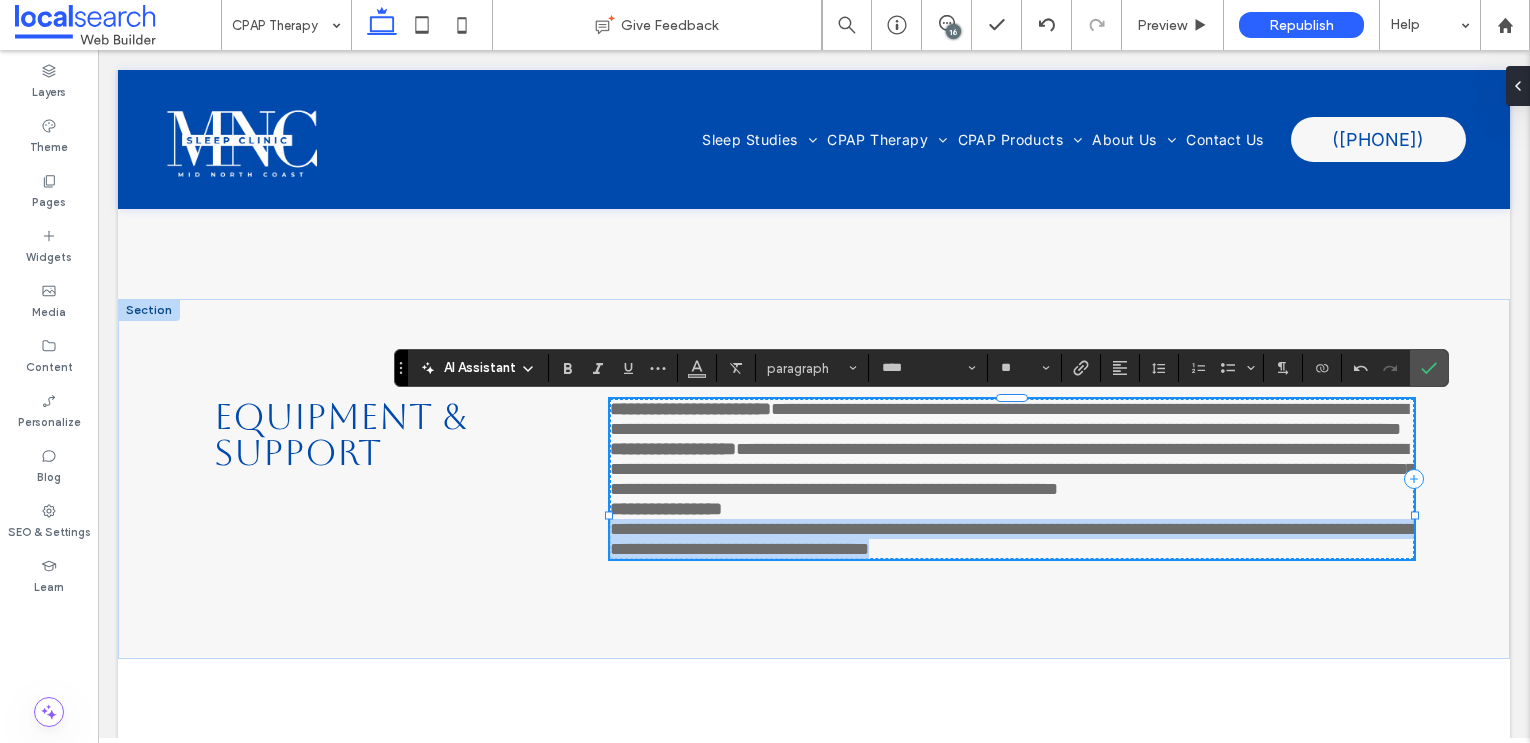 click on "**********" at bounding box center (1012, 539) 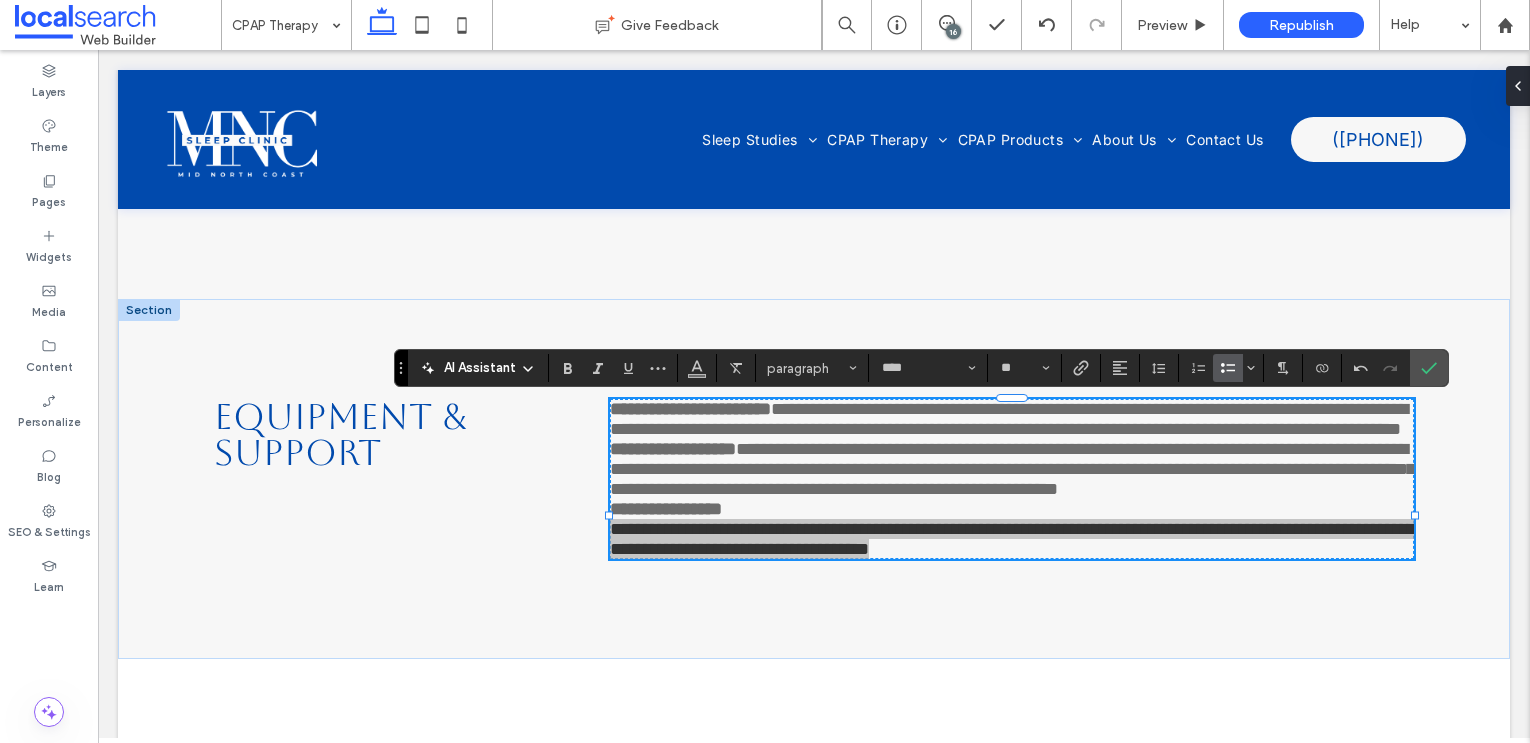 click 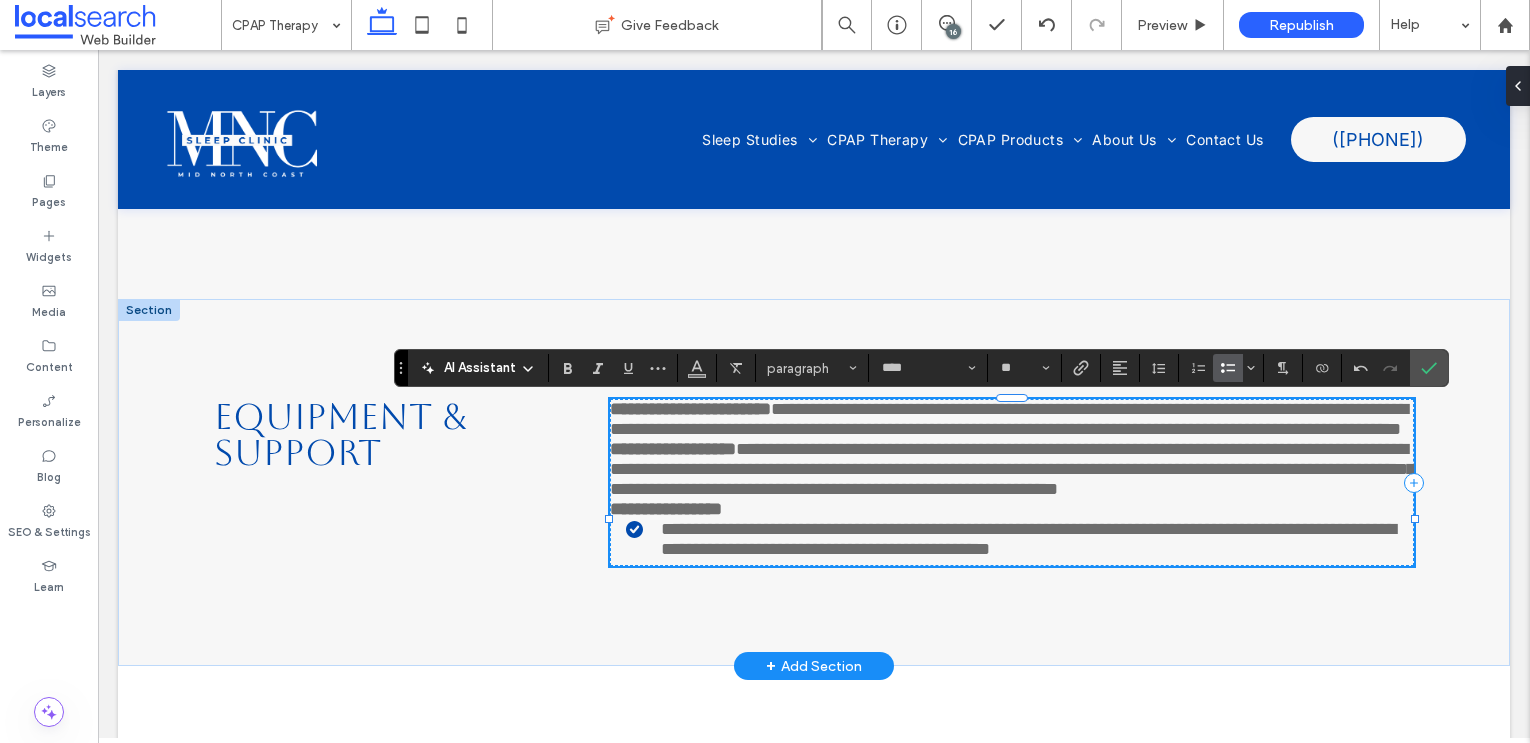 click on "**********" at bounding box center [1028, 539] 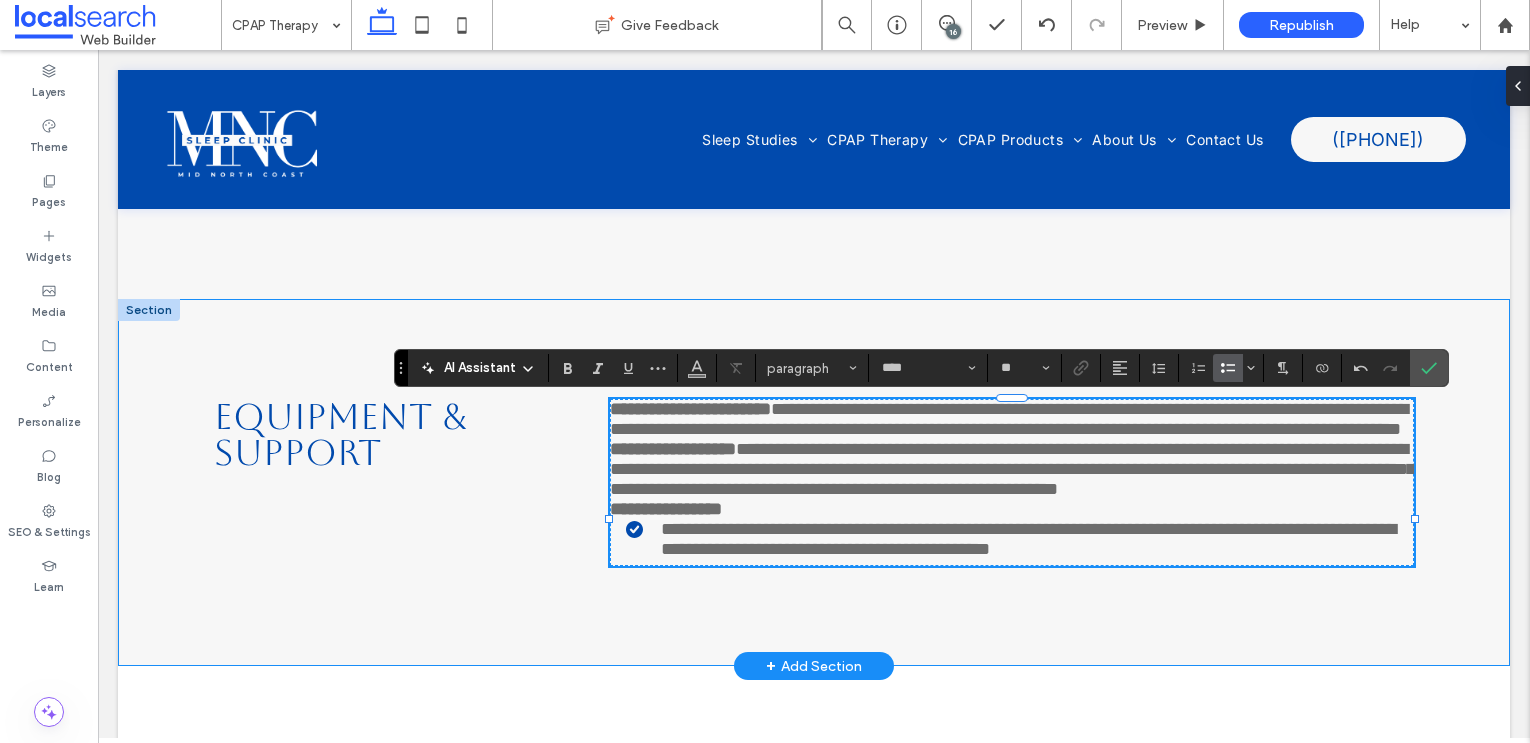 type 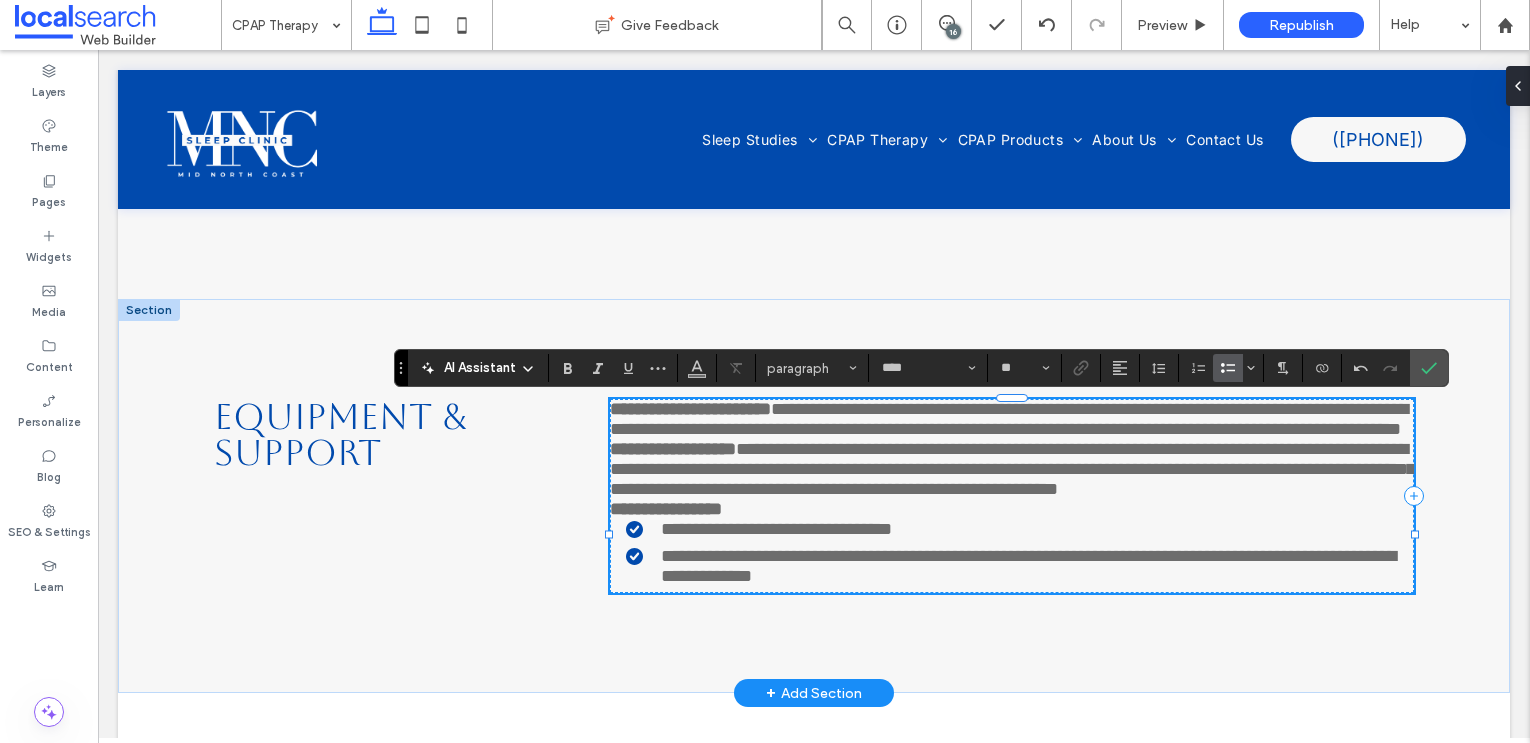 click on "**********" at bounding box center [1028, 566] 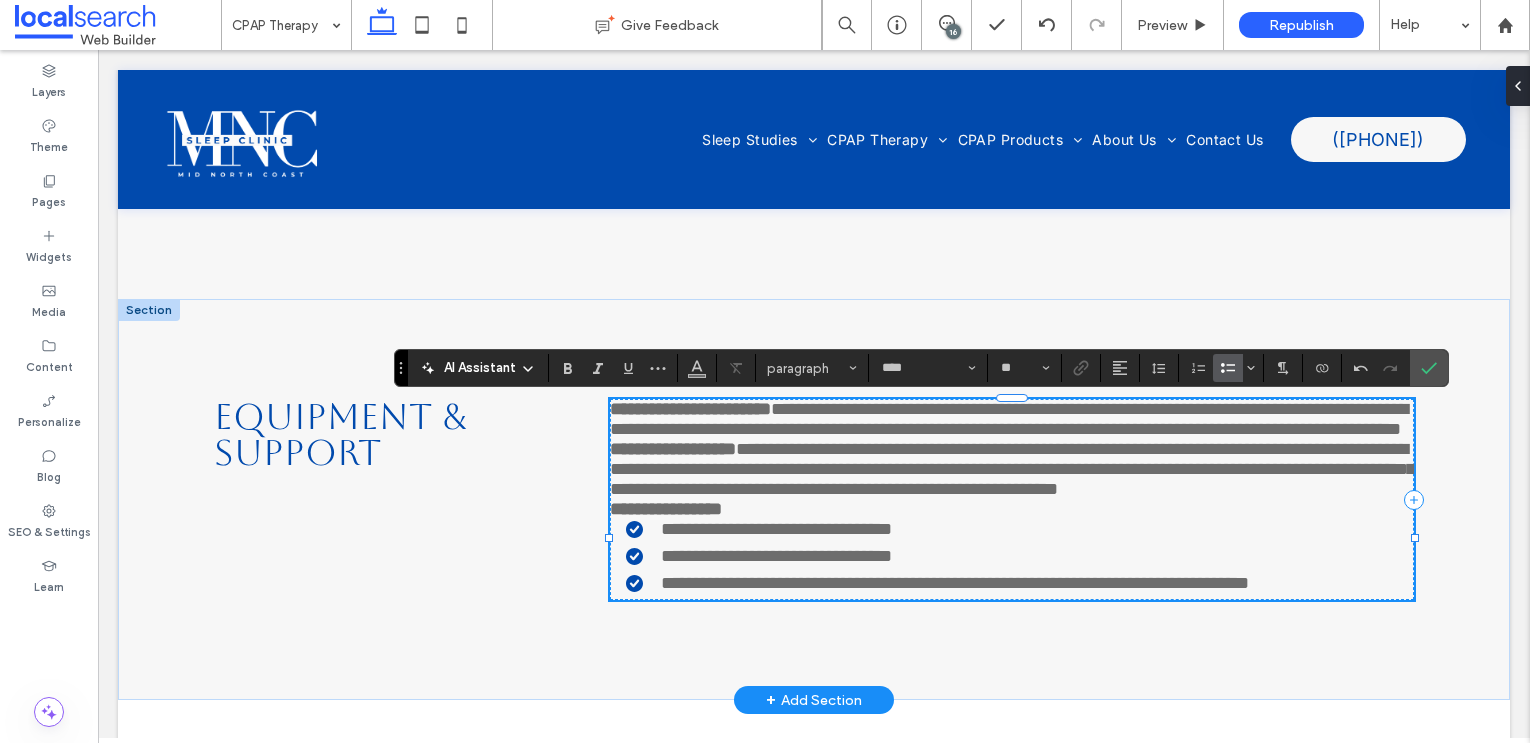 click on "**********" at bounding box center [955, 583] 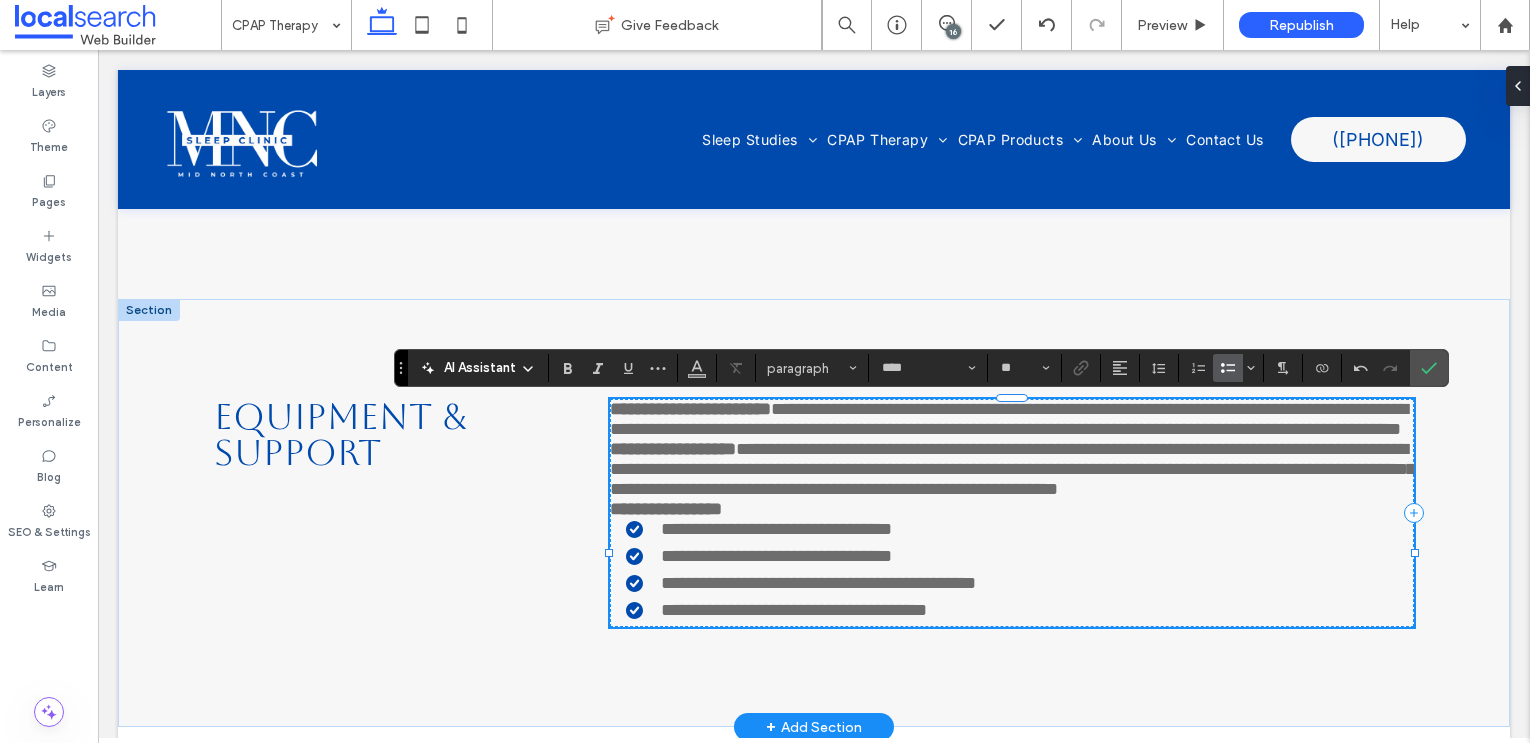 click on "**********" at bounding box center (1012, 509) 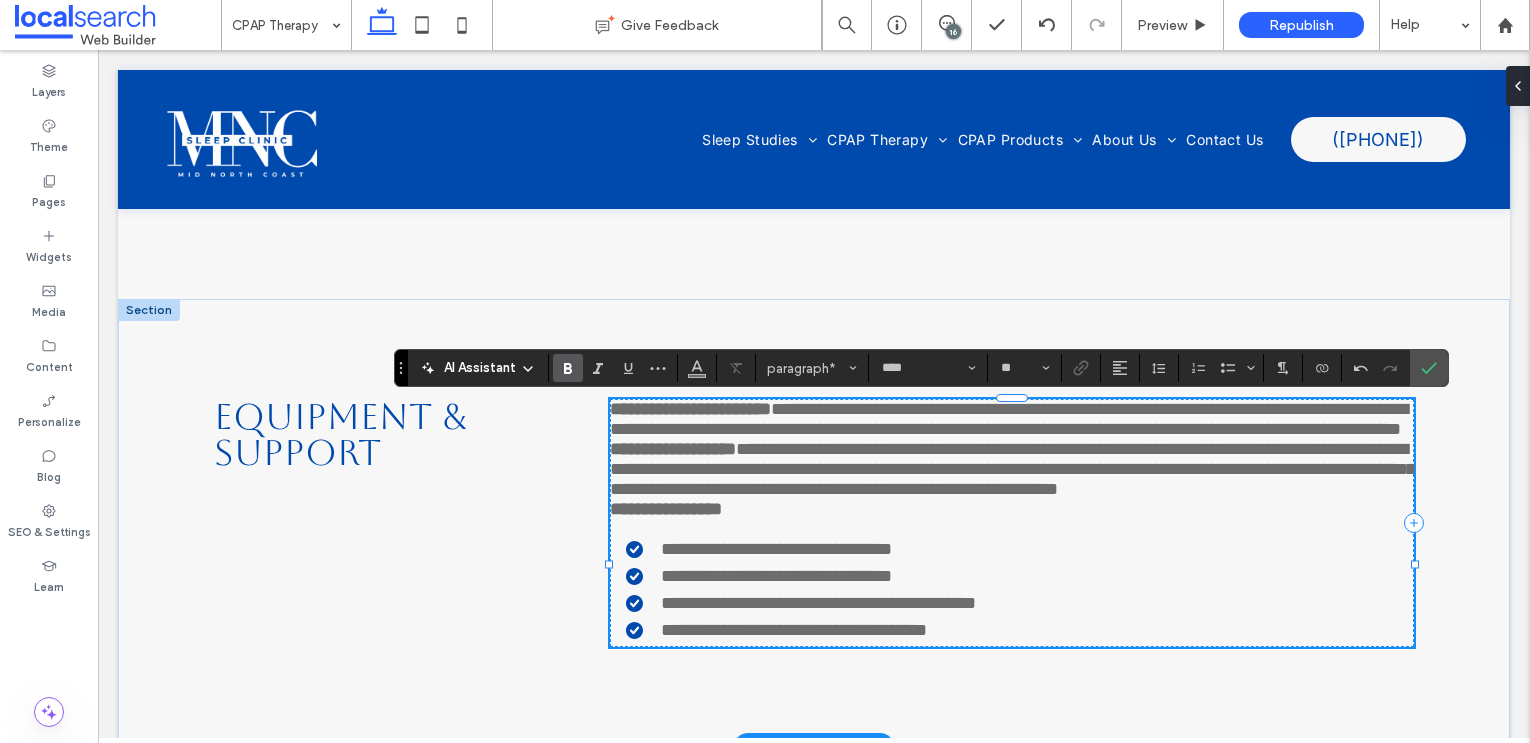 click on "**********" at bounding box center (1012, 469) 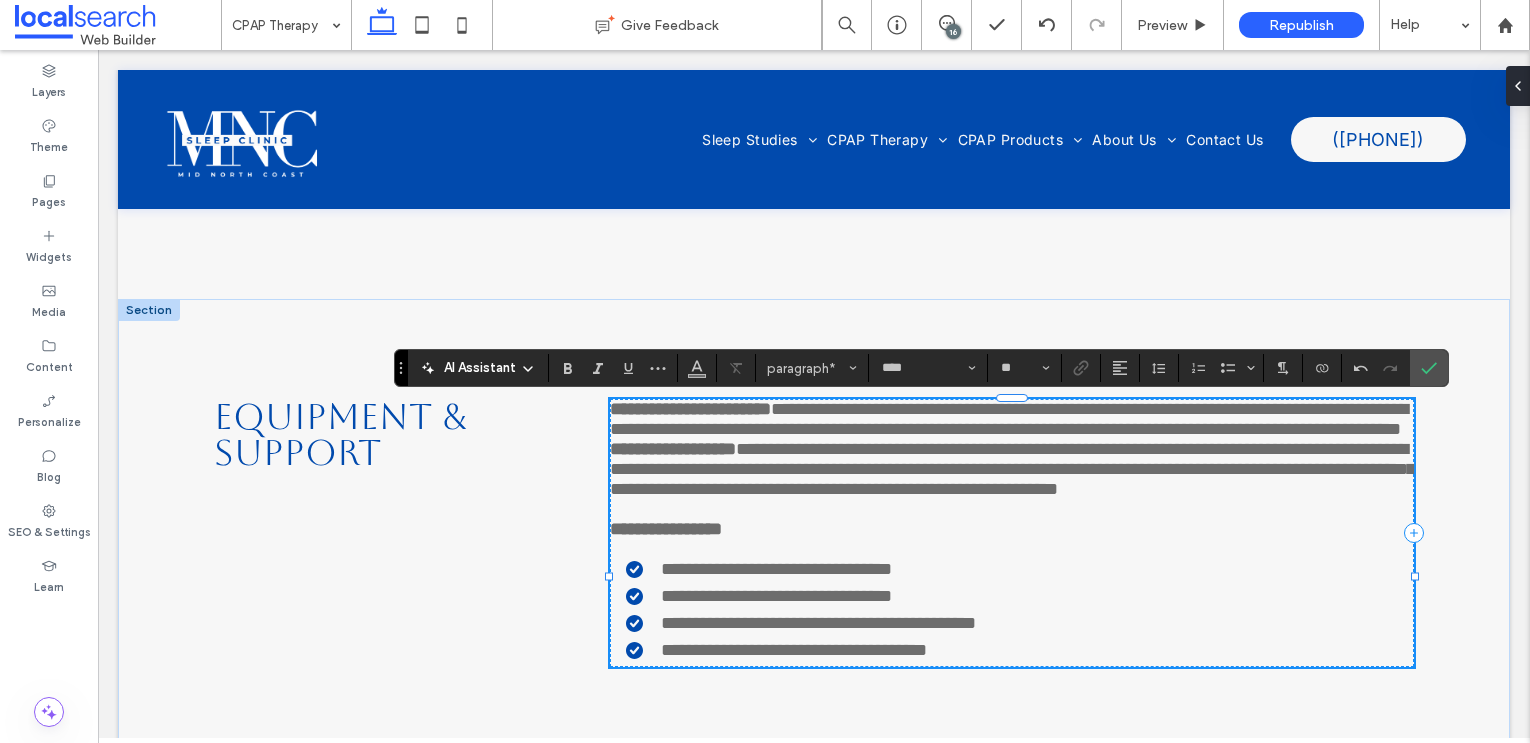 click on "**********" at bounding box center [1012, 419] 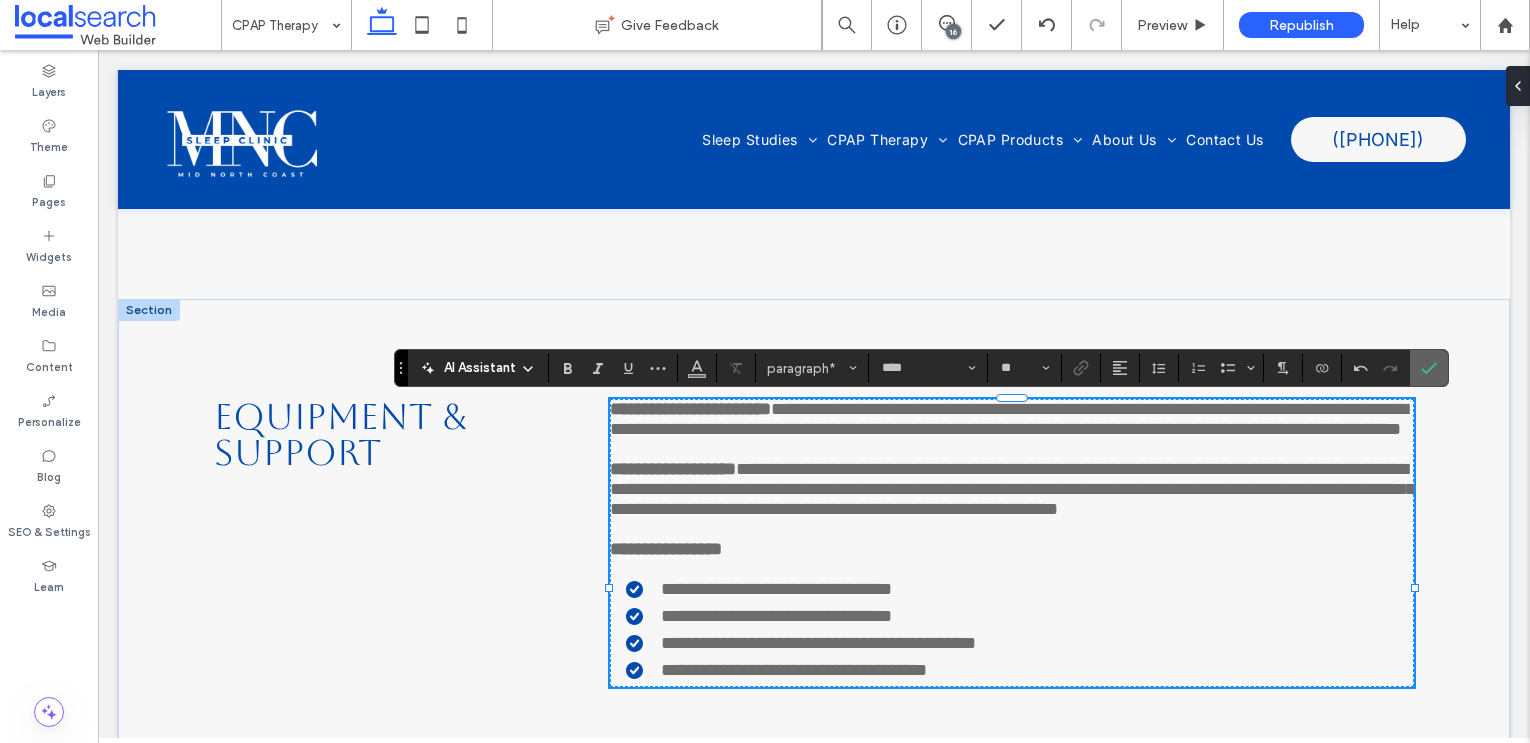 click 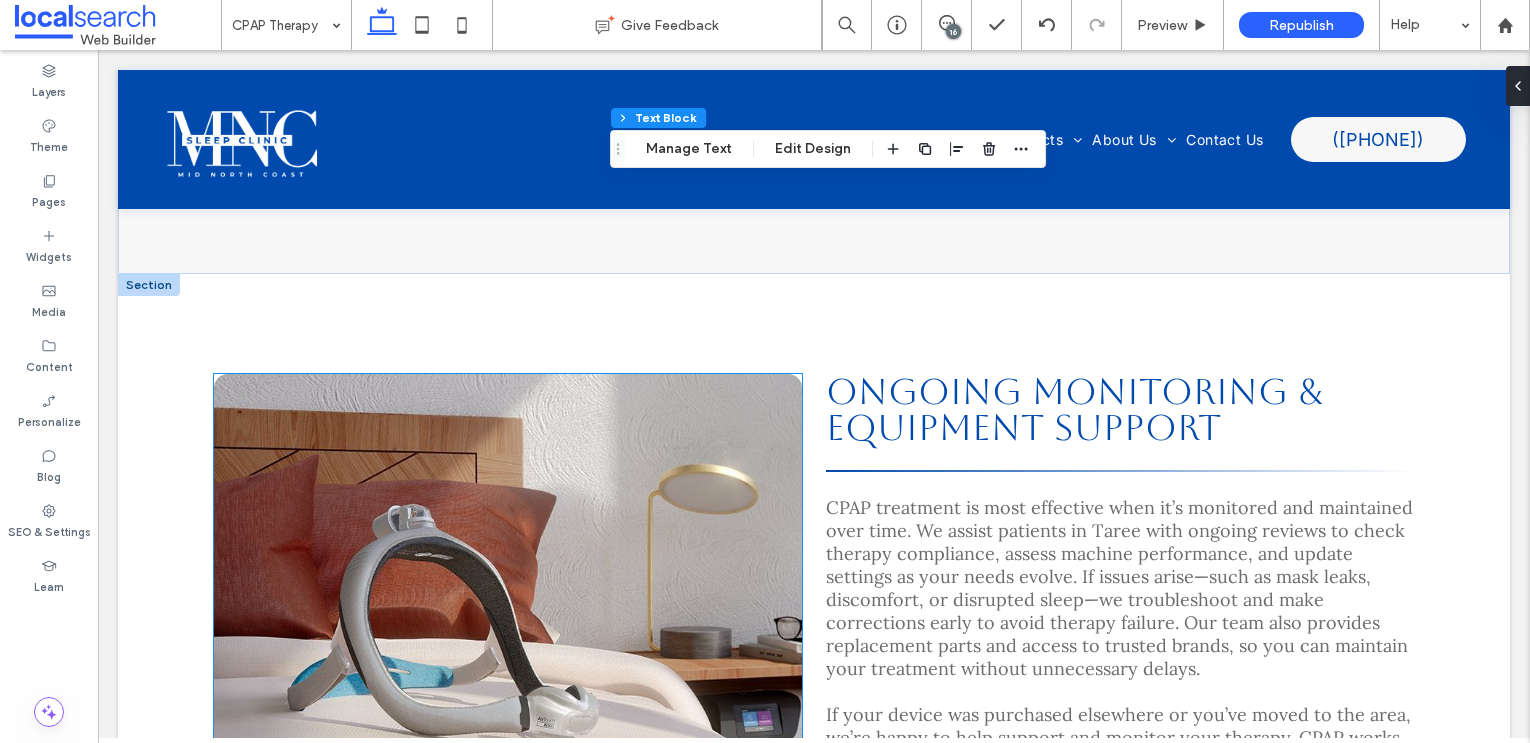 scroll, scrollTop: 1558, scrollLeft: 0, axis: vertical 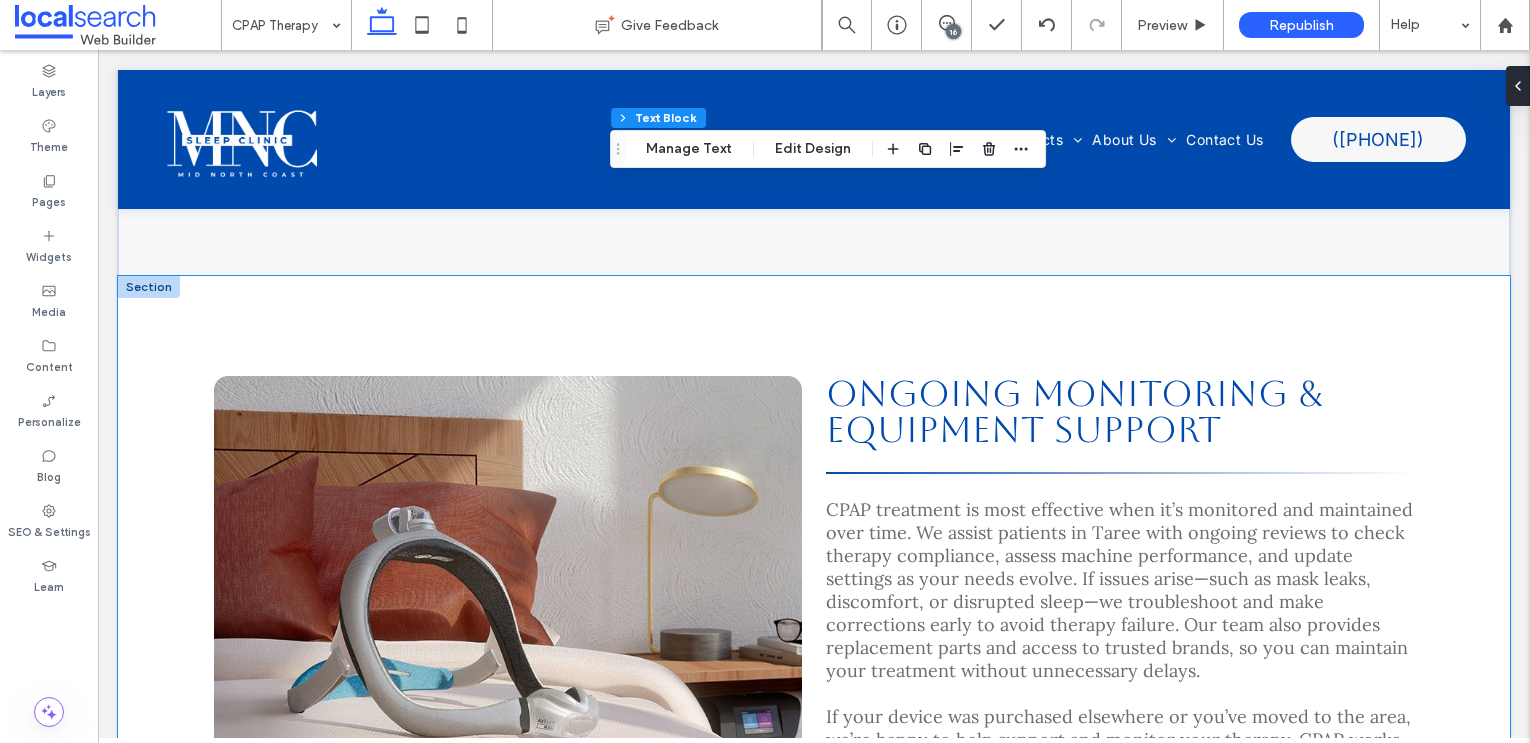 click on "Ongoing Monitoring & Equipment Support
CPAP treatment is most effective when it’s monitored and maintained over time. We assist patients in Taree with ongoing reviews to check therapy compliance, assess machine performance, and update settings as your needs evolve. If issues arise—such as mask leaks, discomfort, or disrupted sleep—we troubleshoot and make corrections early to avoid therapy failure. Our team also provides replacement parts and access to trusted brands, so you can maintain your treatment without unnecessary delays. If your device was purchased elsewhere or you’ve moved to the area, we’re happy to help support and monitor your therapy. CPAP works best when backed by professionals who understand the importance of comfort, accuracy, and long-term care.
Contact Us" at bounding box center [814, 621] 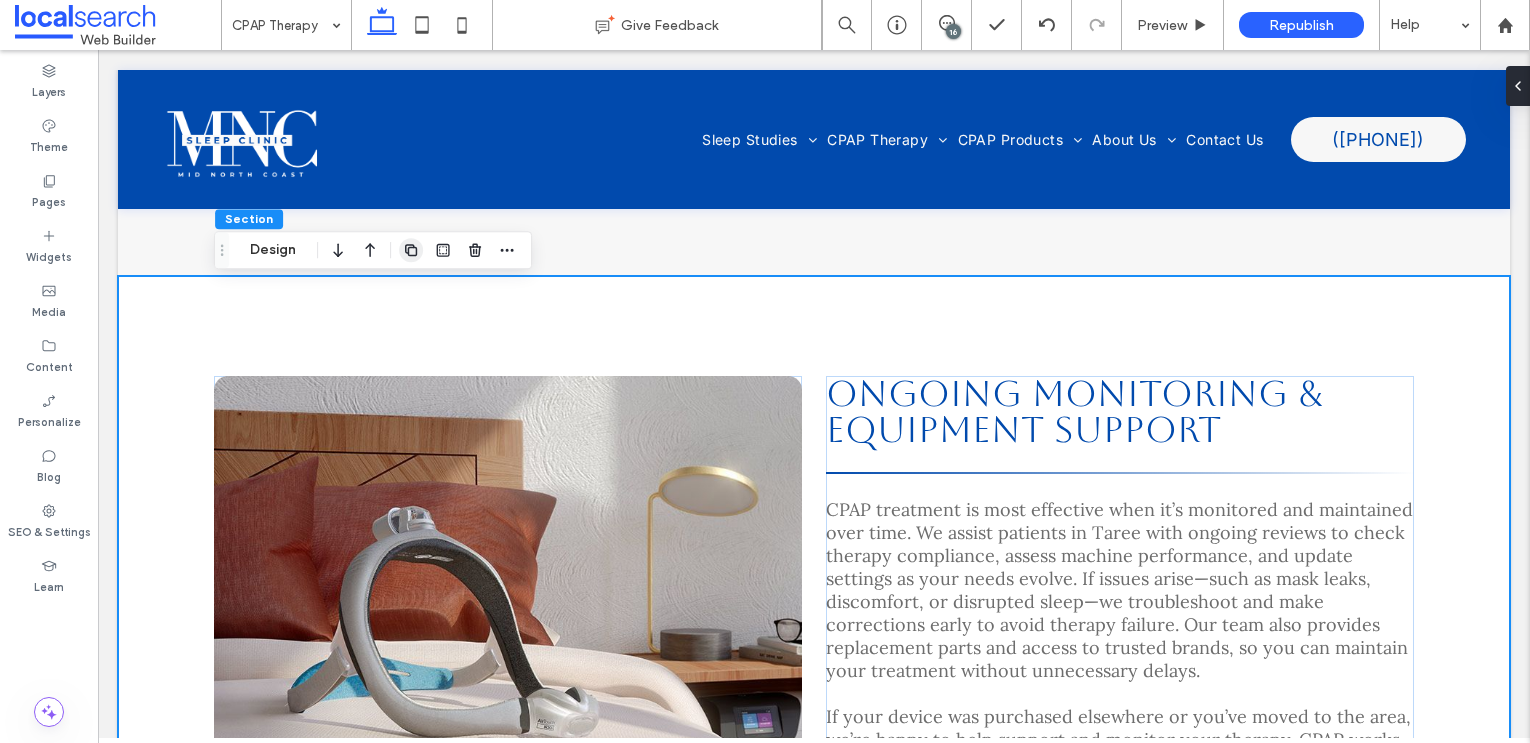 click 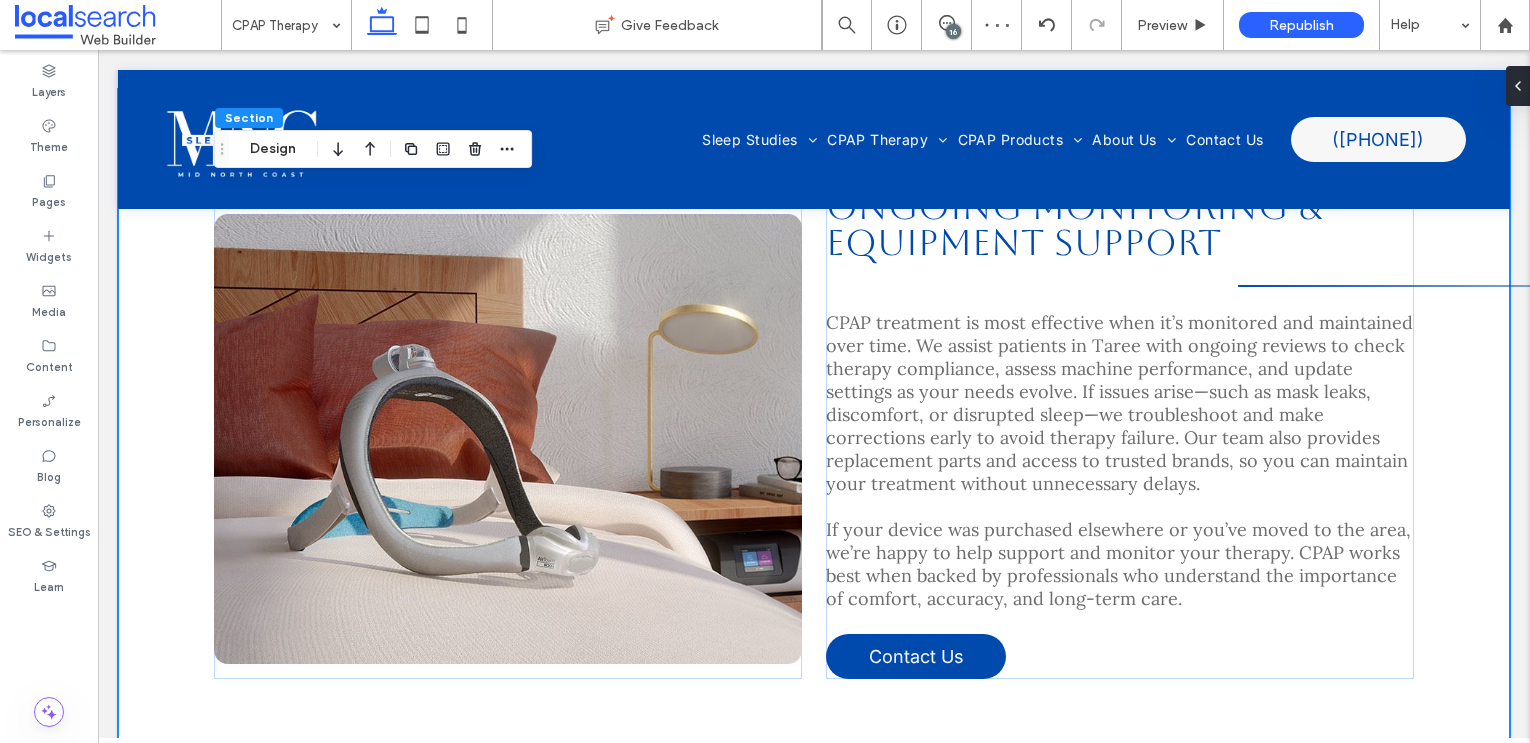 scroll, scrollTop: 2490, scrollLeft: 0, axis: vertical 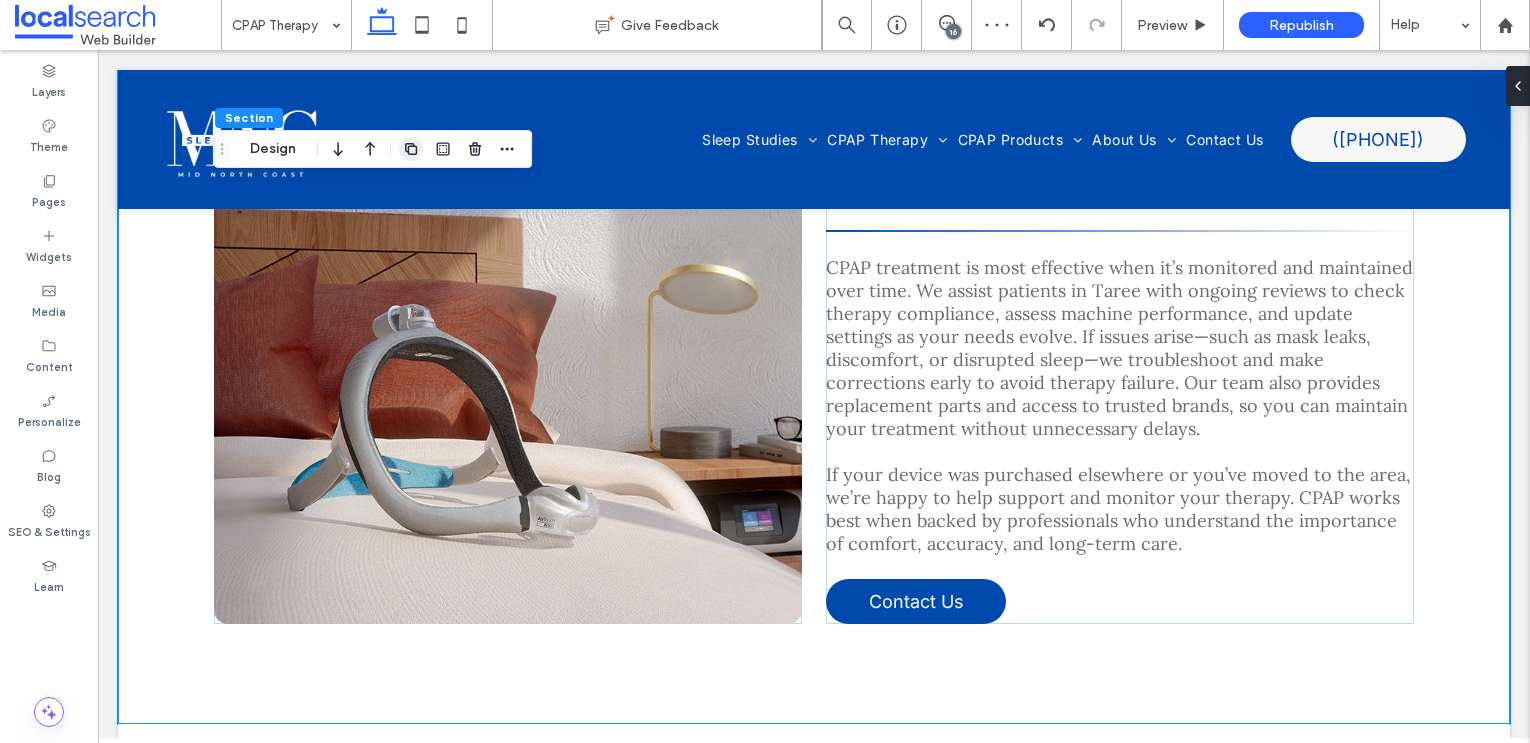 click 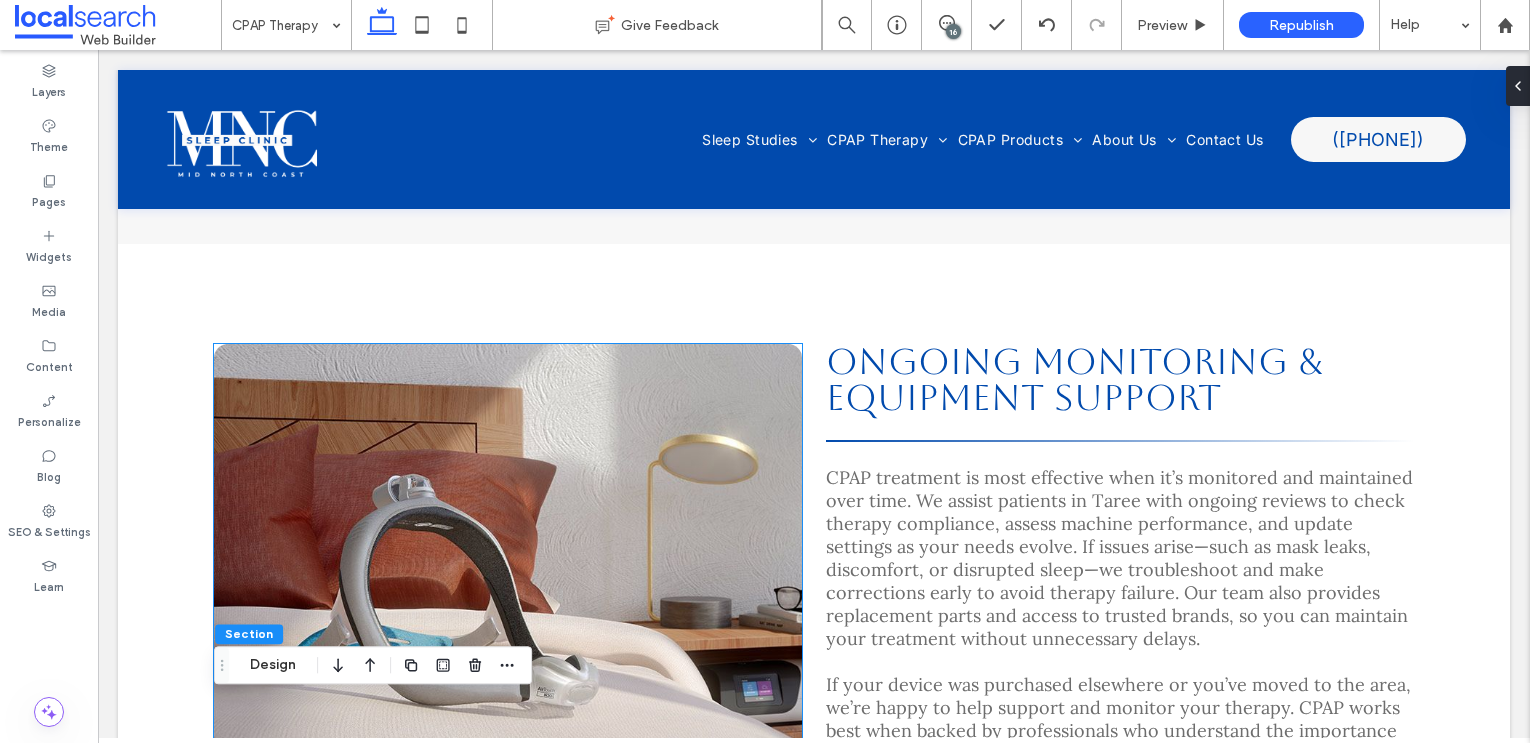 scroll, scrollTop: 1591, scrollLeft: 0, axis: vertical 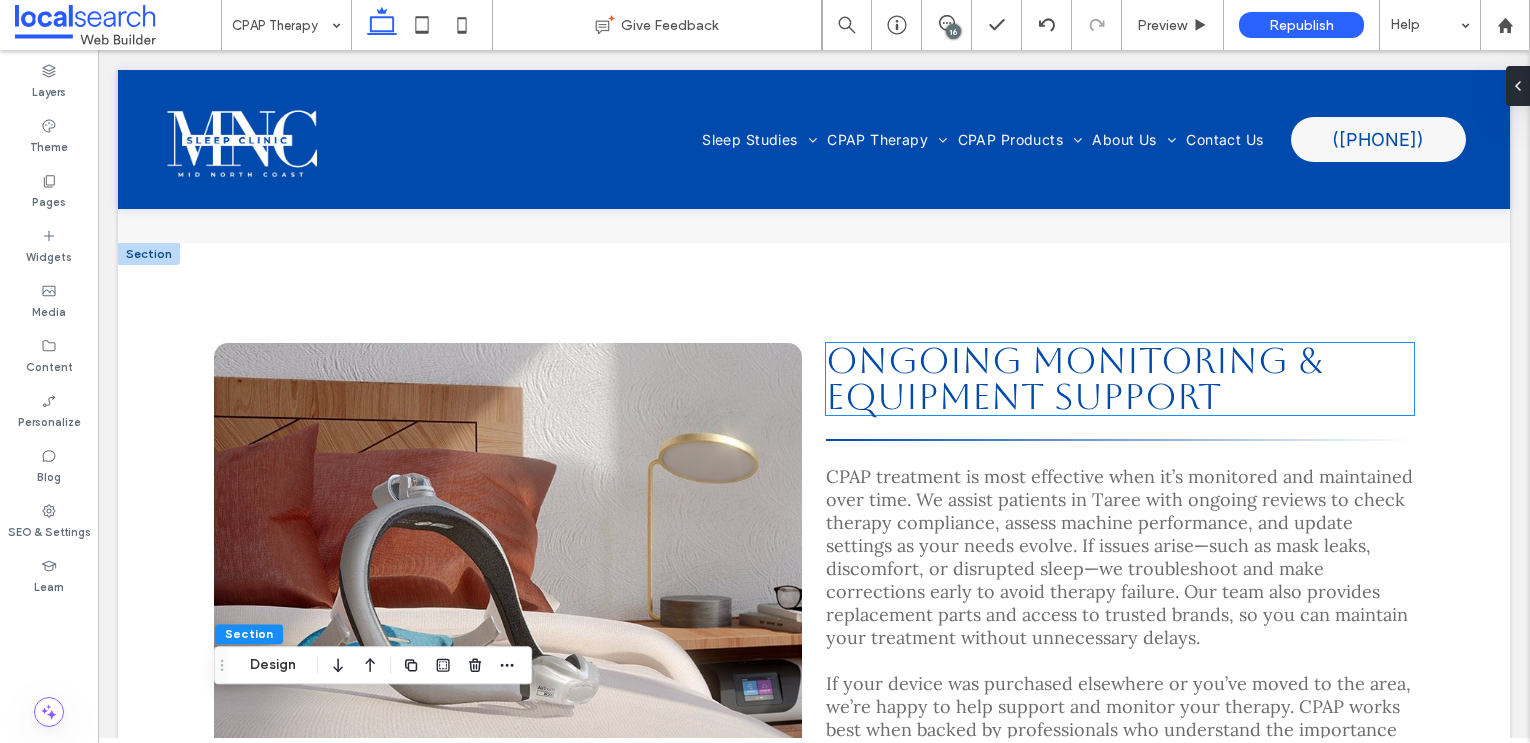 click on "Ongoing Monitoring & Equipment Support" at bounding box center (1074, 378) 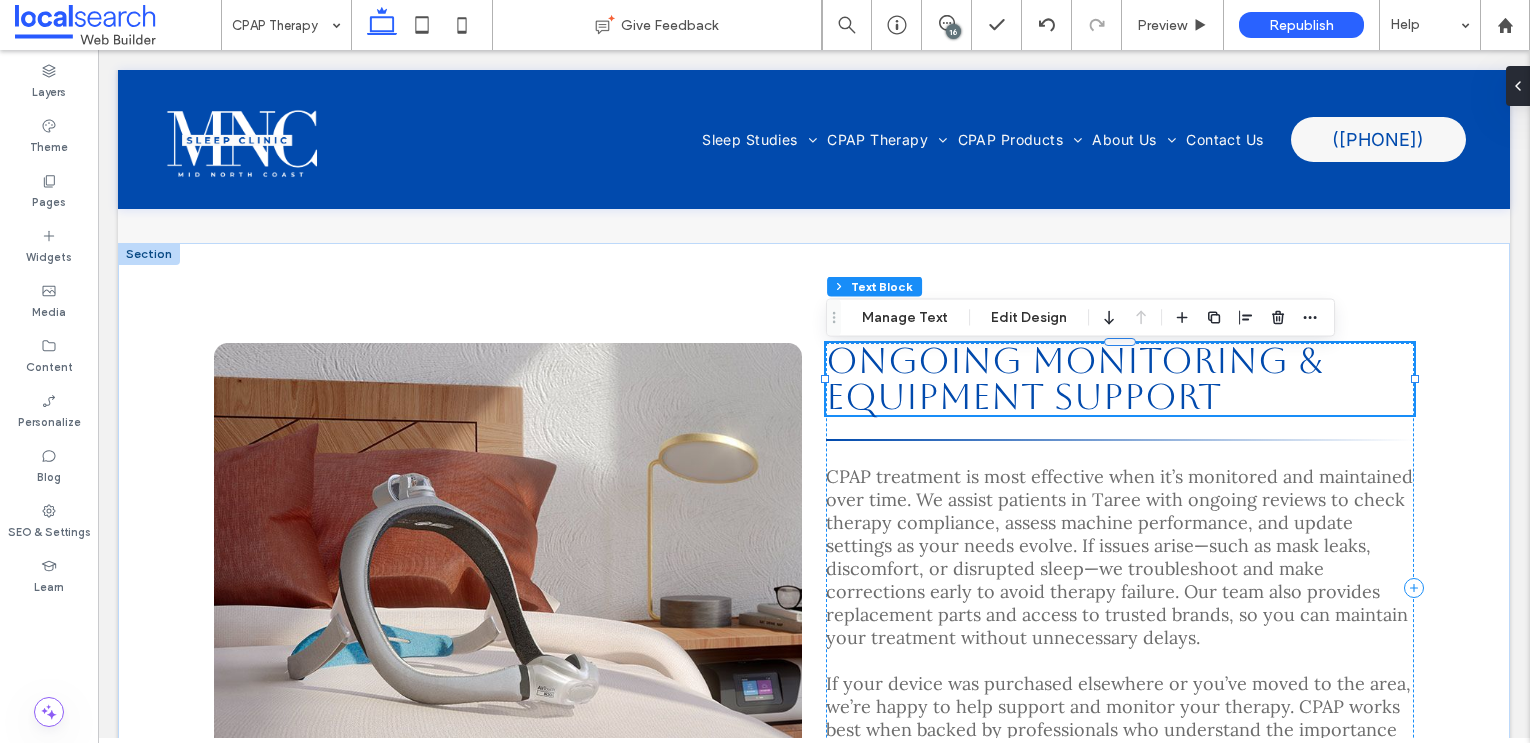 click on "Ongoing Monitoring & Equipment Support" at bounding box center [1074, 378] 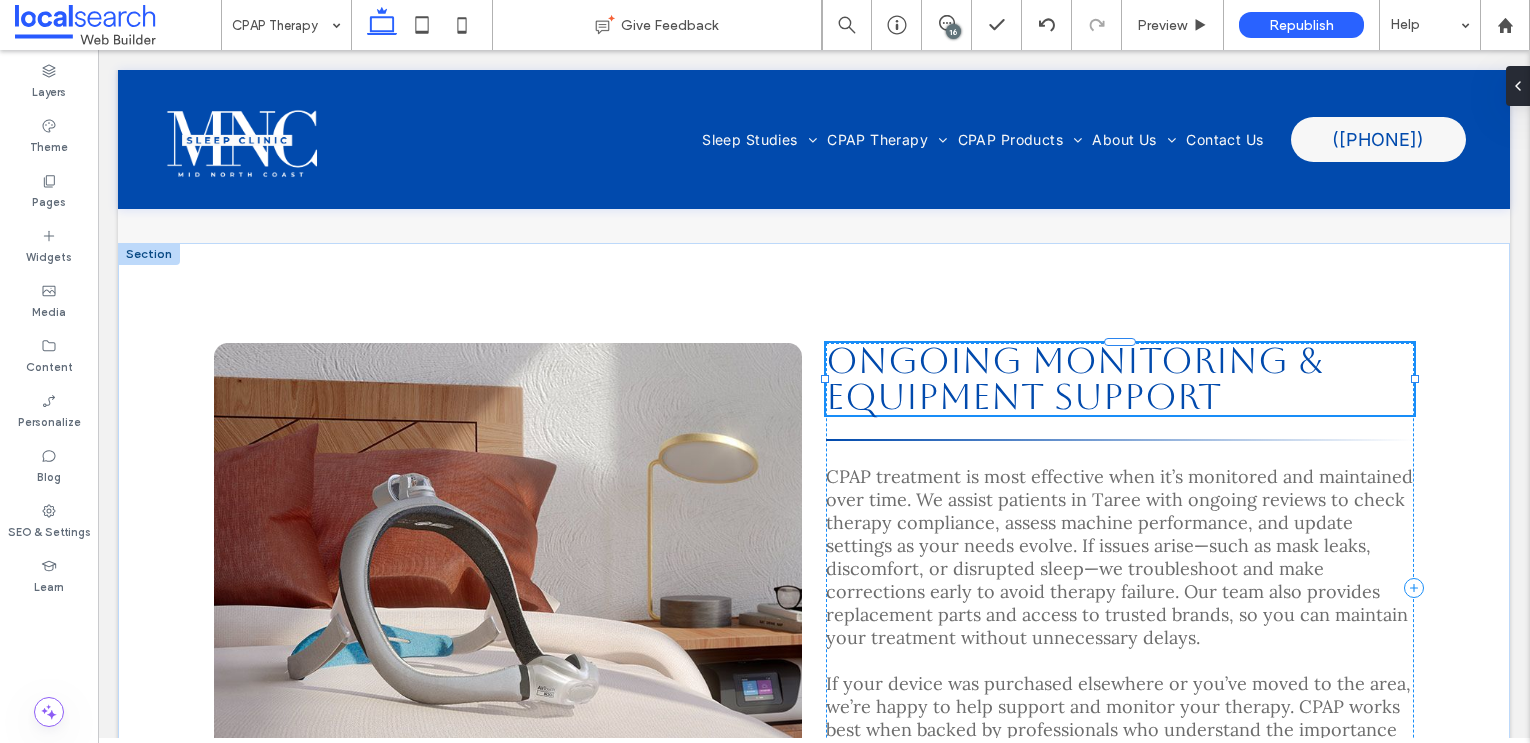 type on "*******" 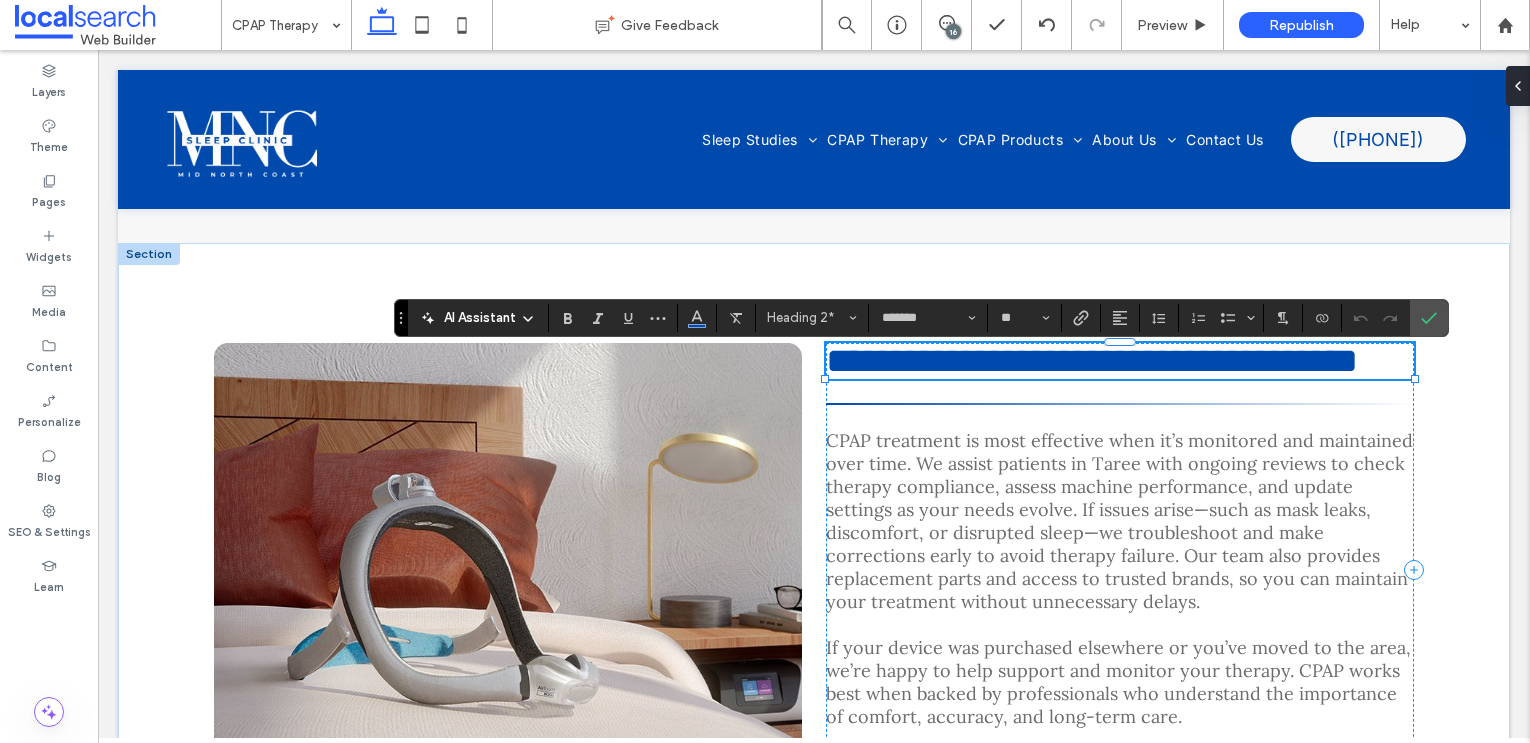 type 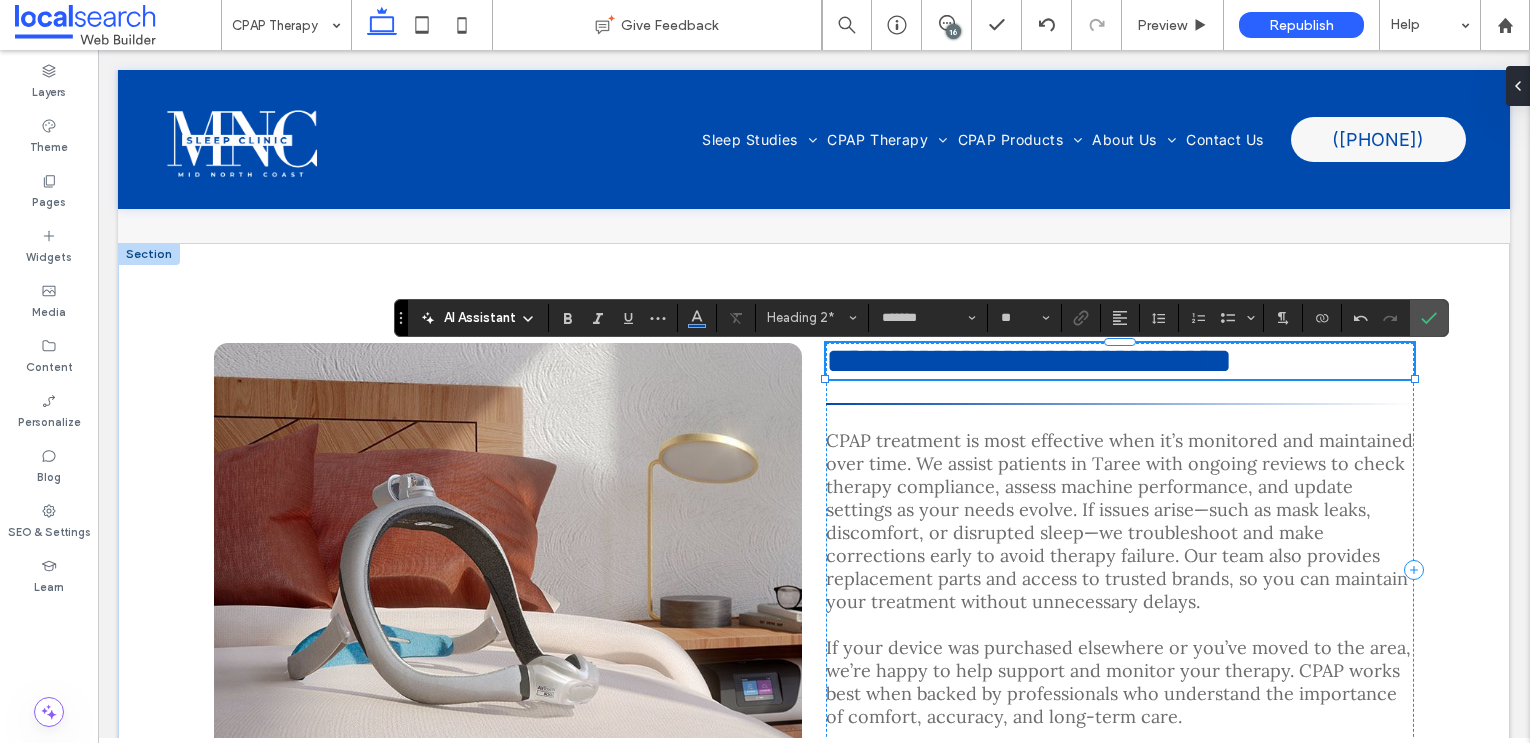 scroll, scrollTop: 2, scrollLeft: 0, axis: vertical 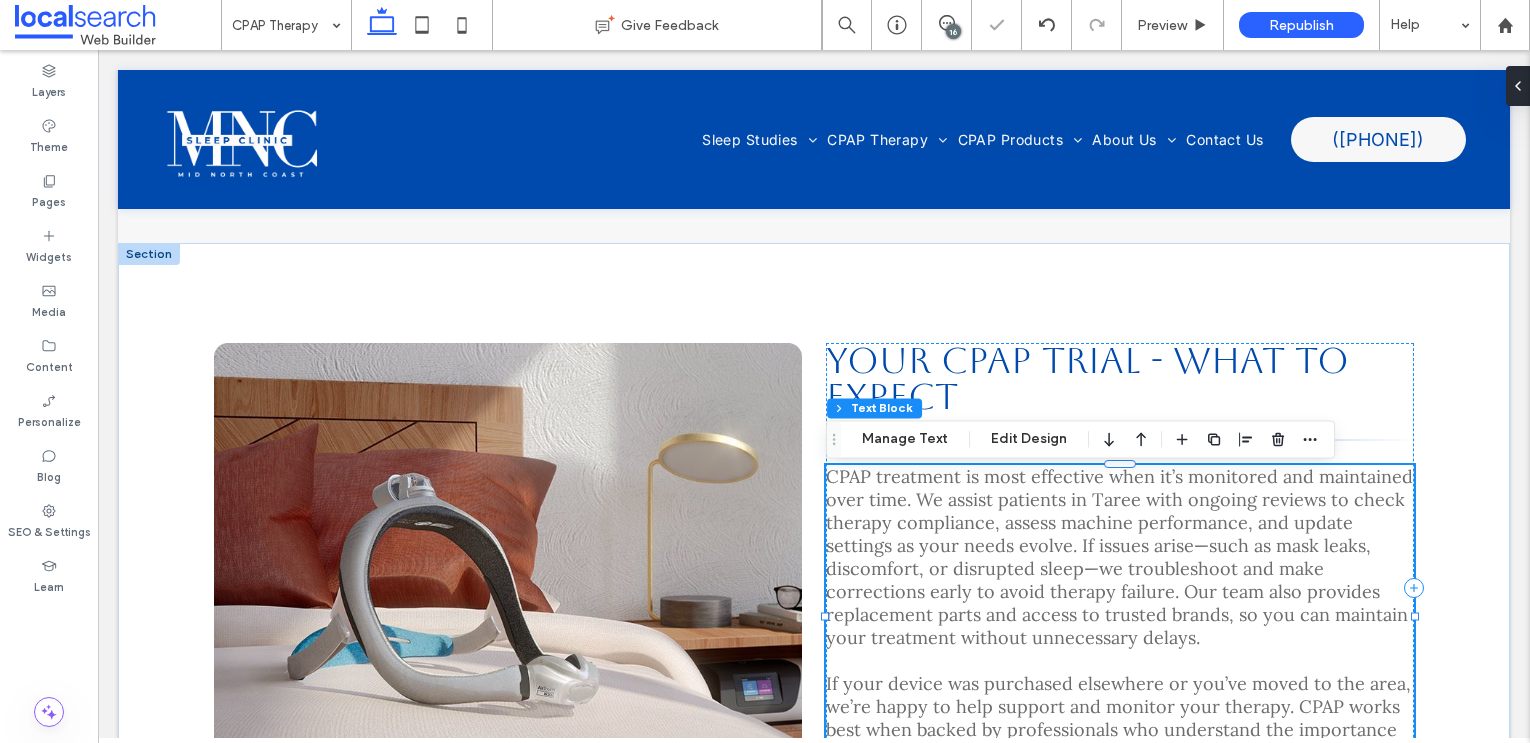 click on "CPAP treatment is most effective when it’s monitored and maintained over time. We assist patients in Taree with ongoing reviews to check therapy compliance, assess machine performance, and update settings as your needs evolve. If issues arise—such as mask leaks, discomfort, or disrupted sleep—we troubleshoot and make corrections early to avoid therapy failure. Our team also provides replacement parts and access to trusted brands, so you can maintain your treatment without unnecessary delays." at bounding box center (1119, 557) 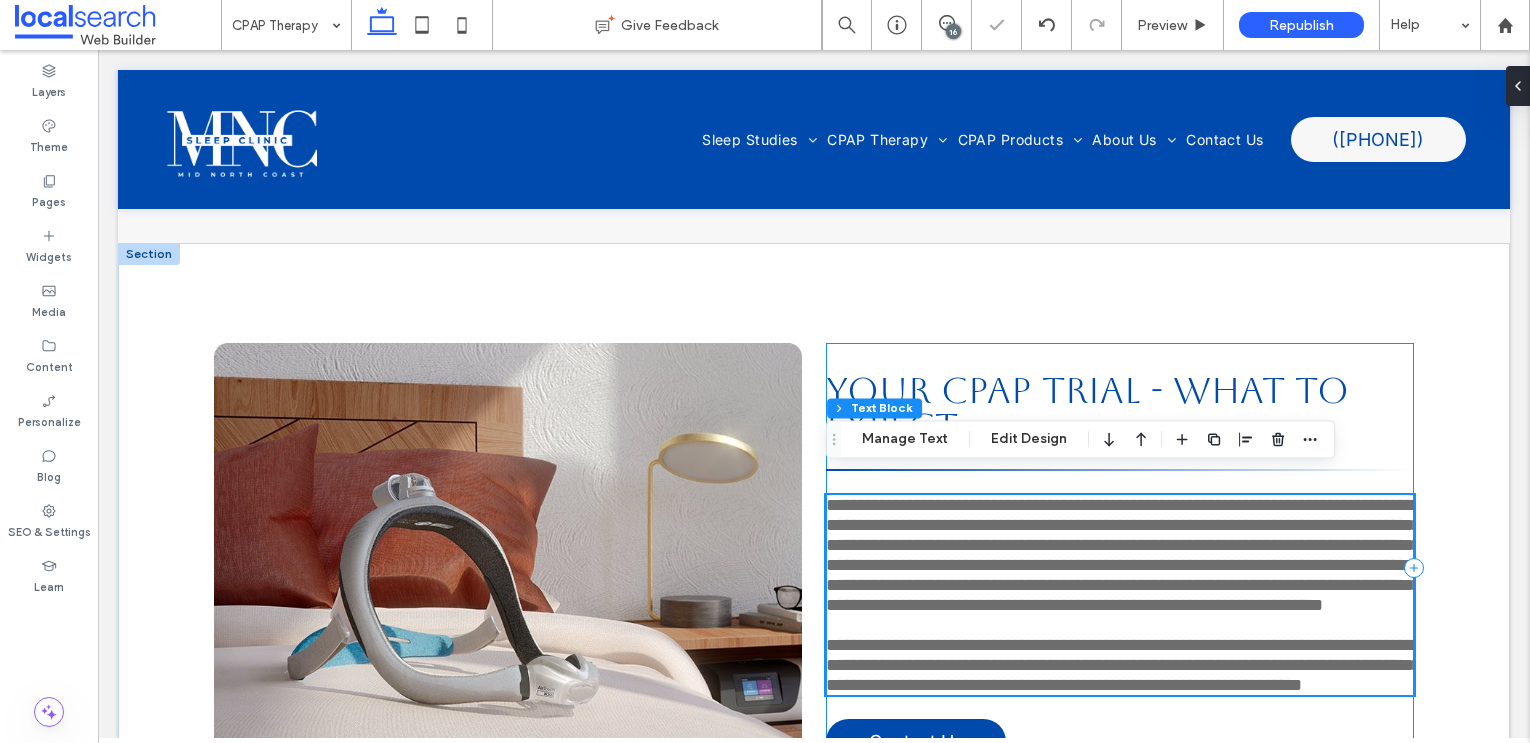 scroll, scrollTop: 1822, scrollLeft: 0, axis: vertical 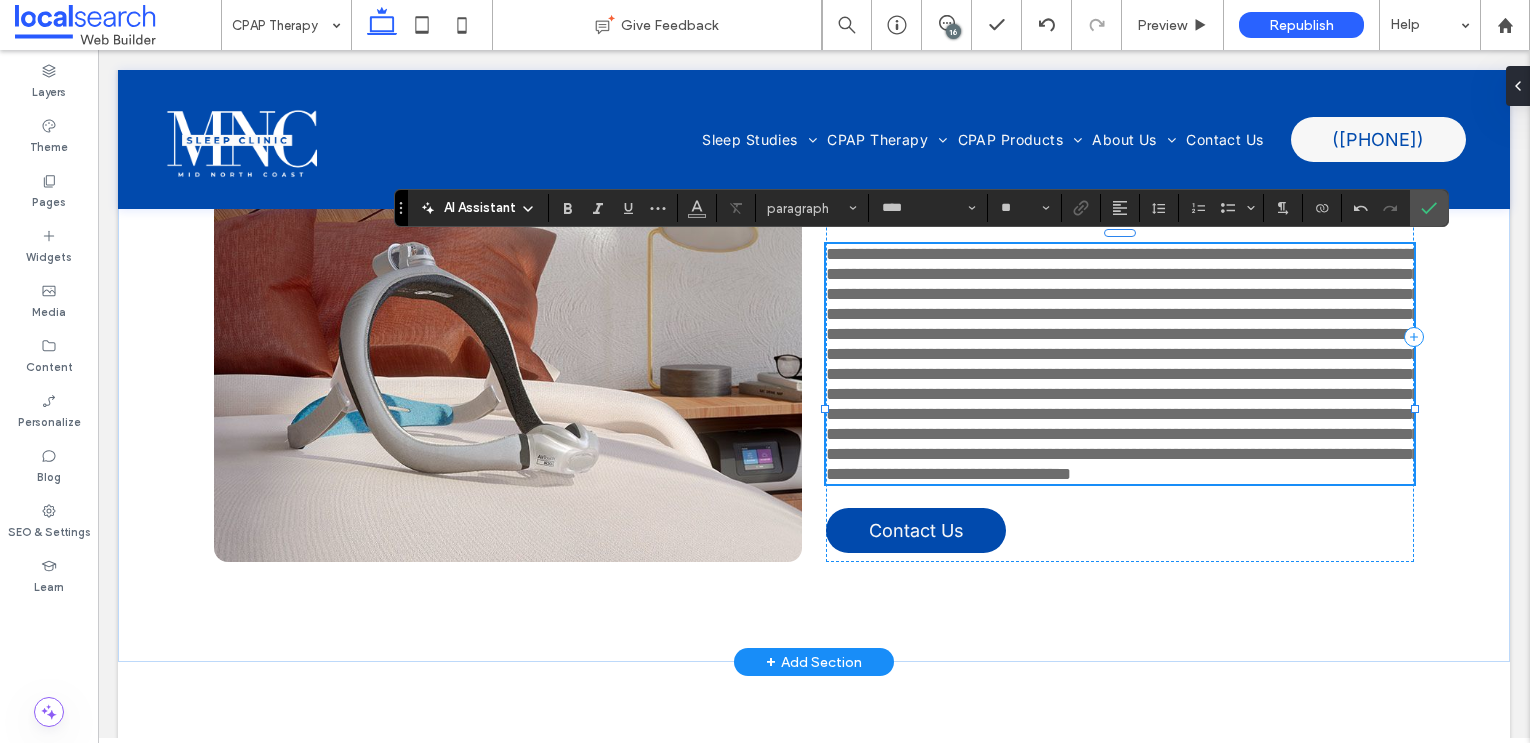 type on "**" 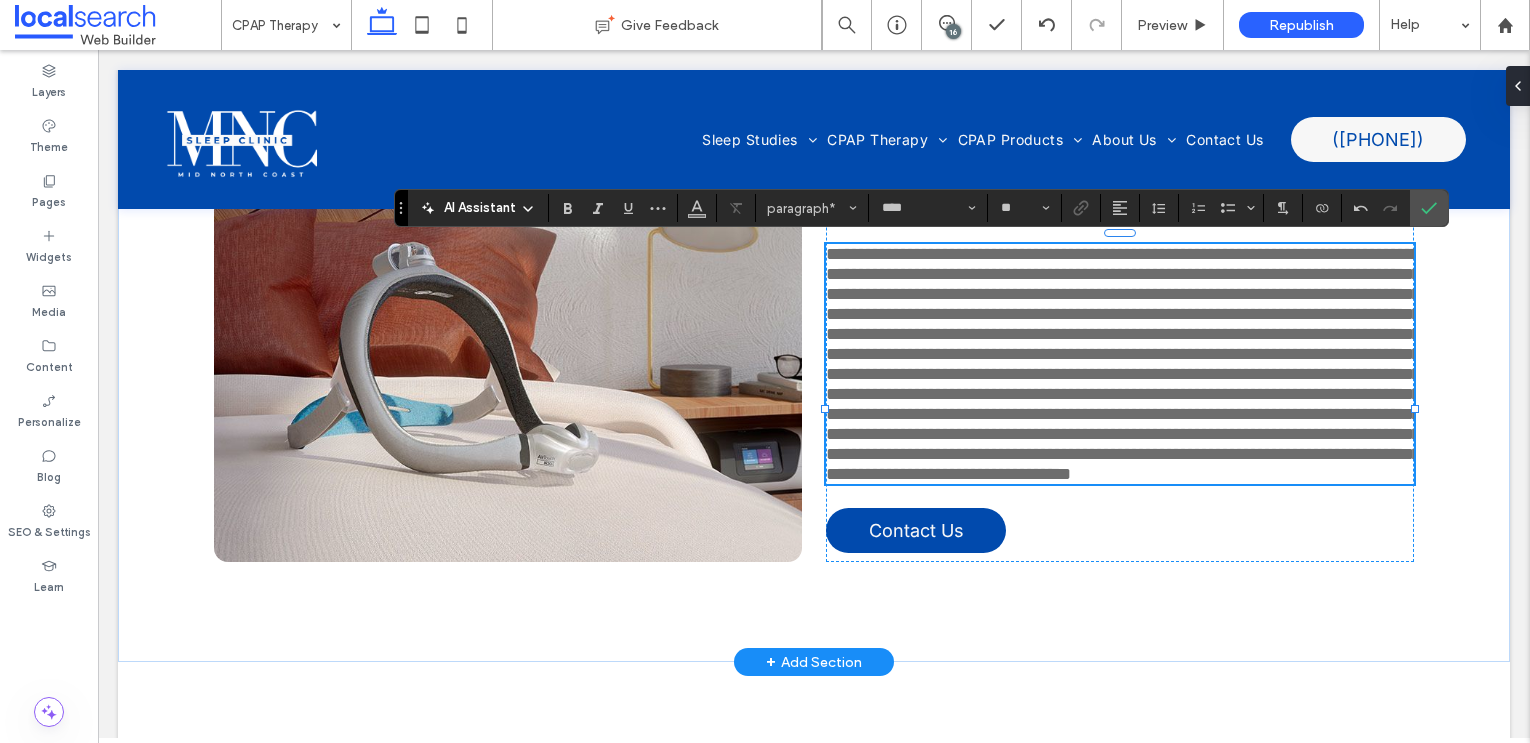 type 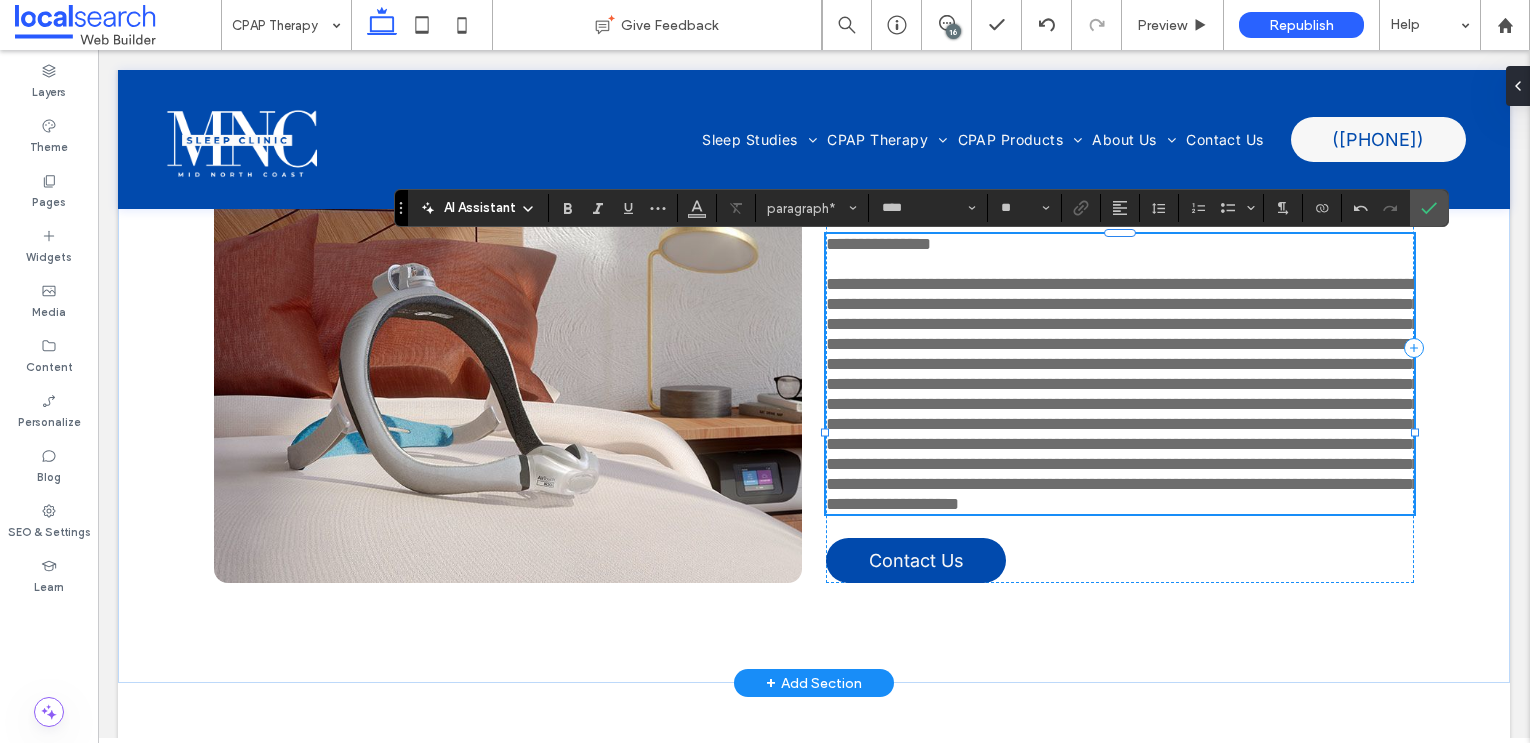 click on "**********" at bounding box center (1123, 394) 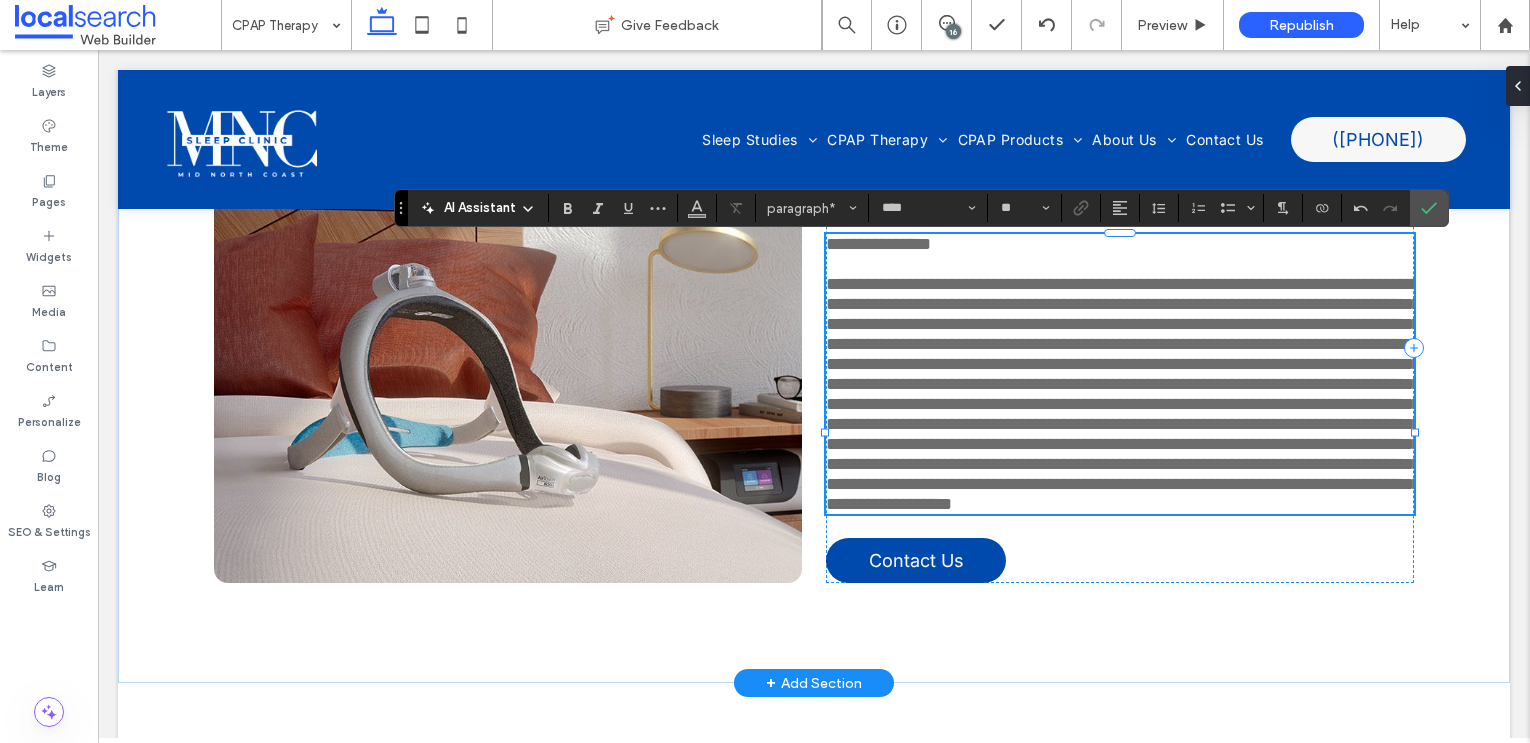 click on "**********" at bounding box center [1123, 394] 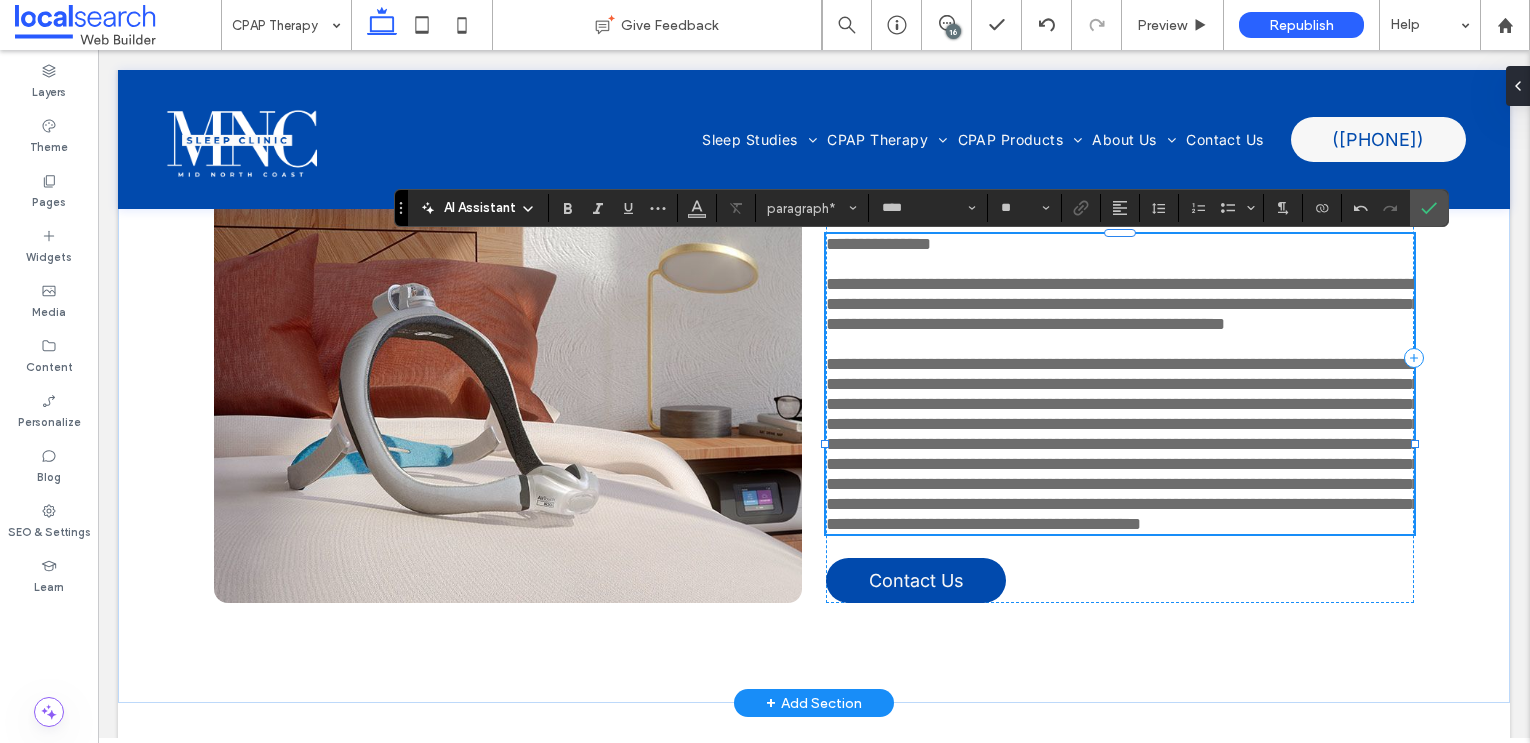 click on "**********" at bounding box center [1123, 304] 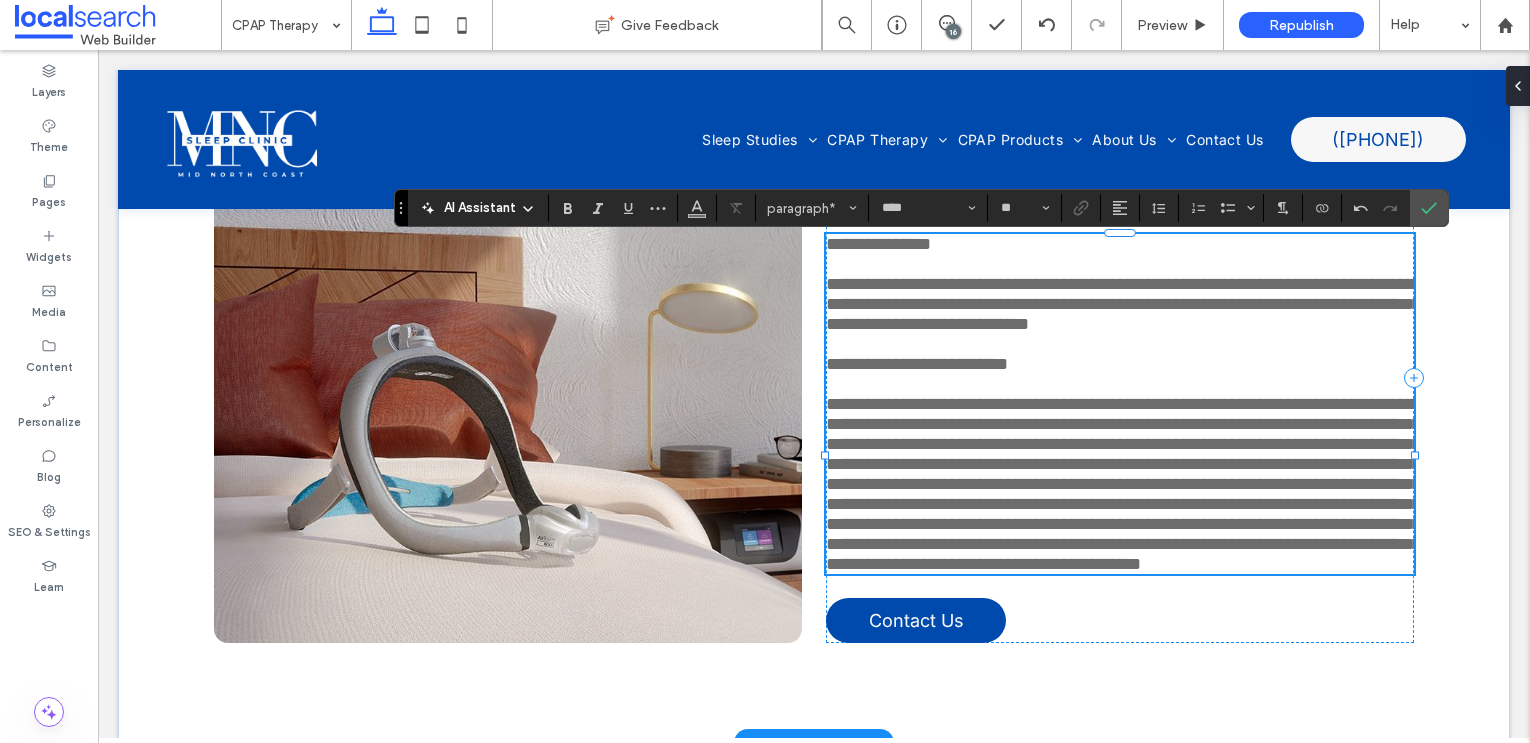click on "**********" at bounding box center (917, 364) 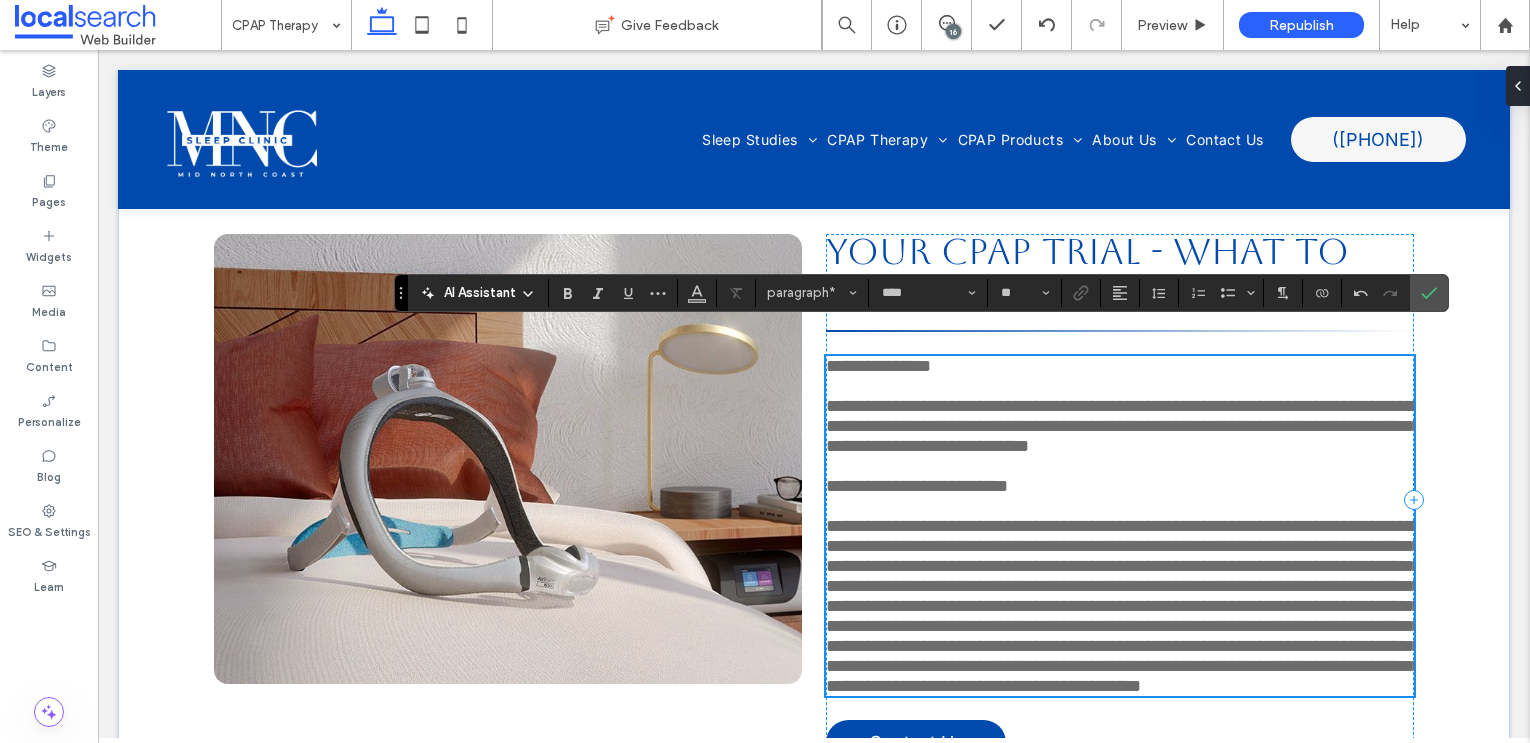 scroll, scrollTop: 1697, scrollLeft: 0, axis: vertical 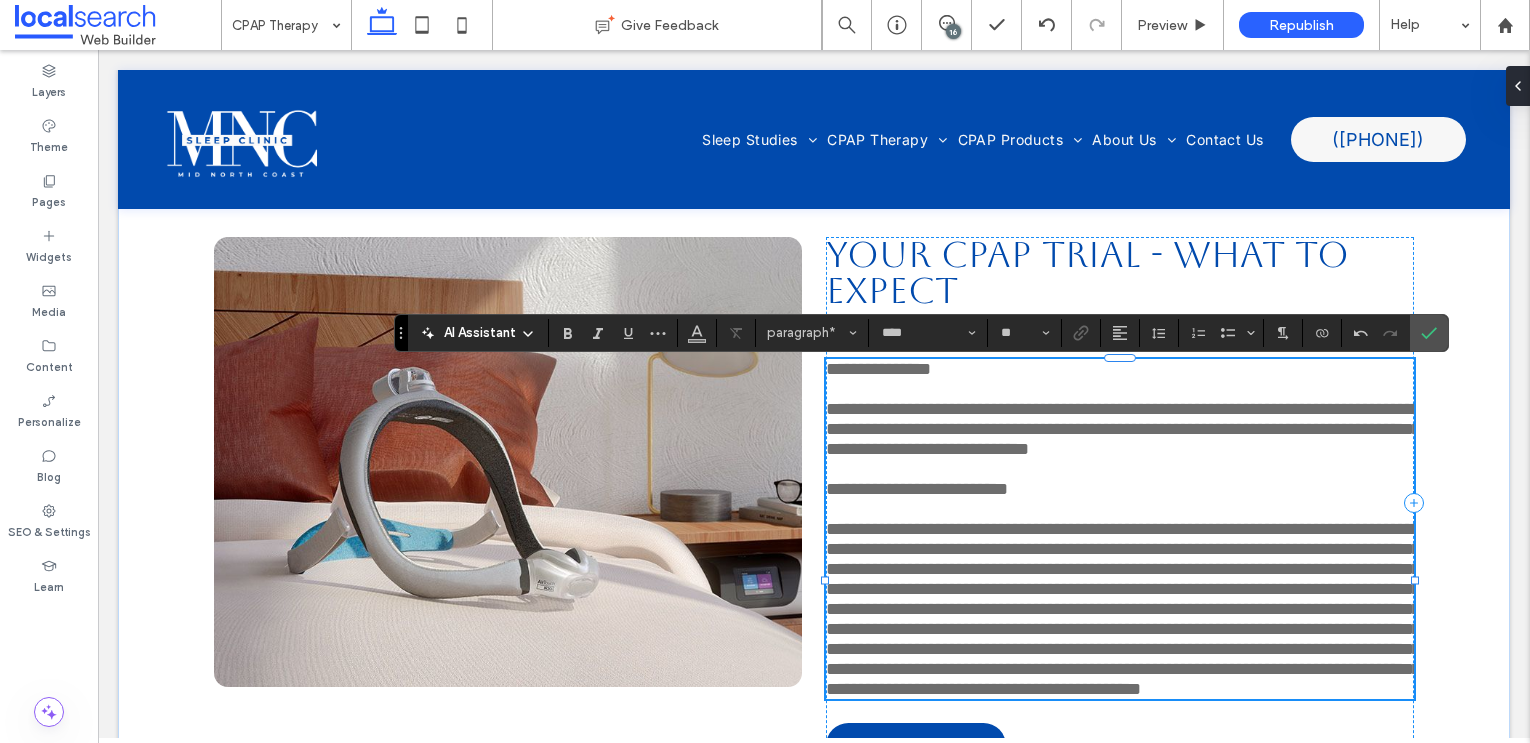 click on "**********" at bounding box center (878, 369) 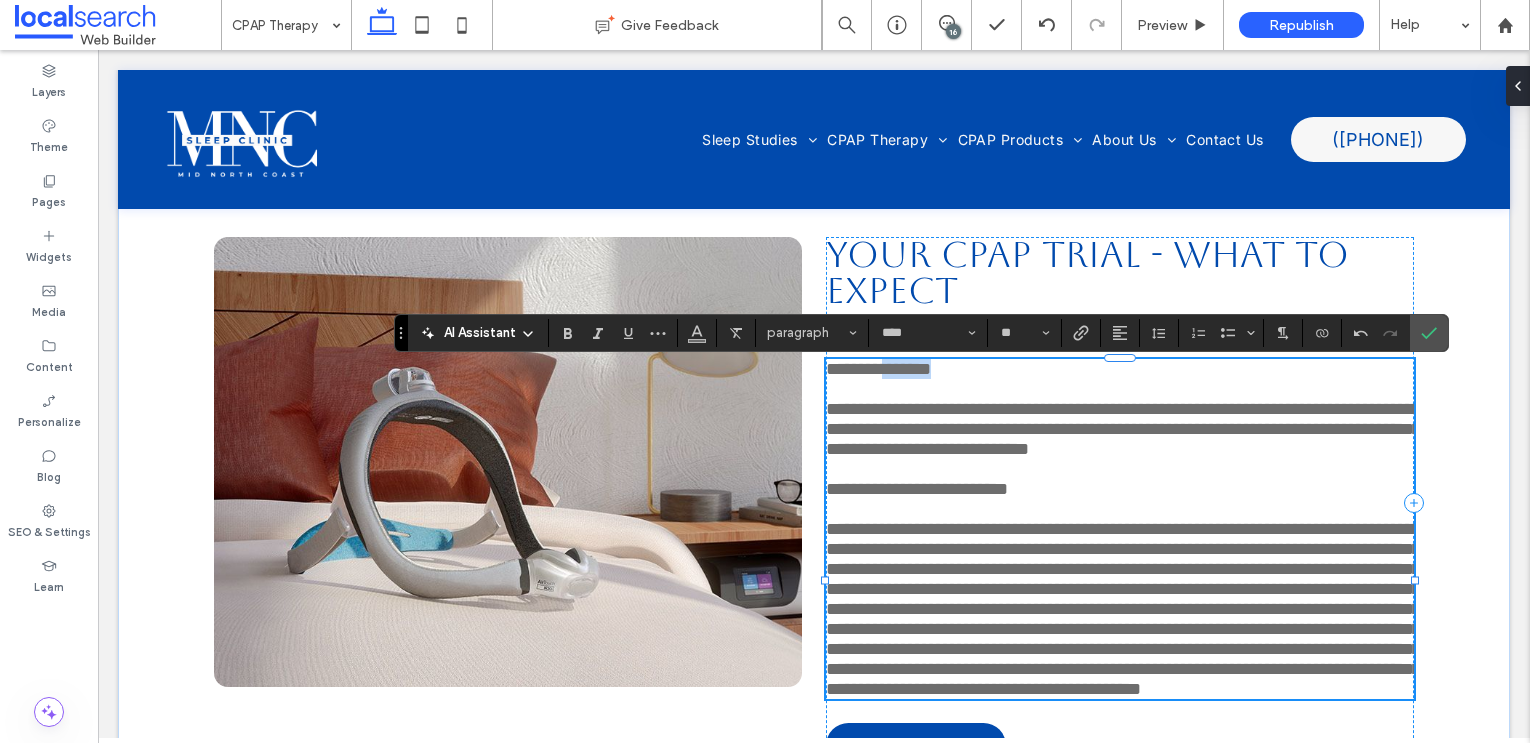 click on "**********" at bounding box center [878, 369] 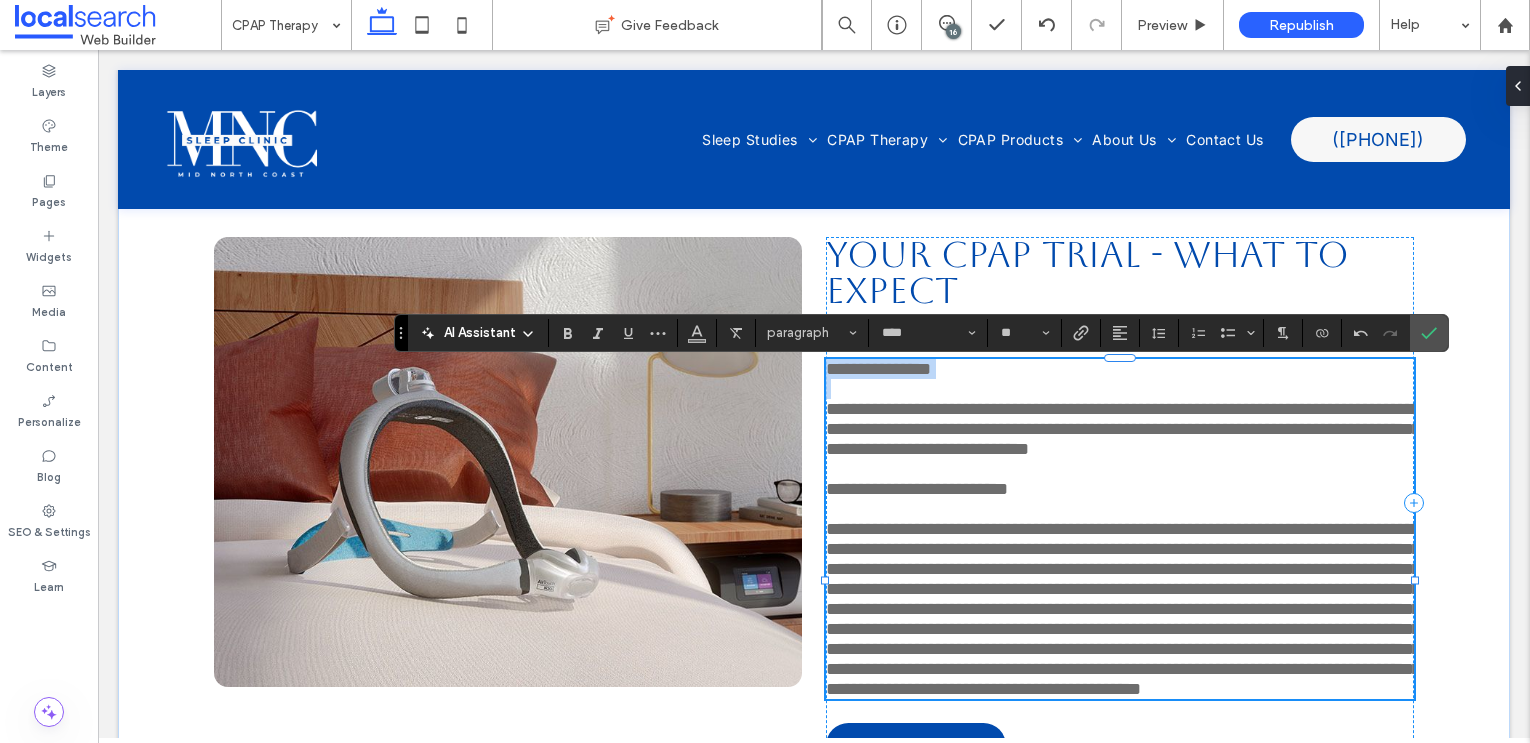 click on "**********" at bounding box center (878, 369) 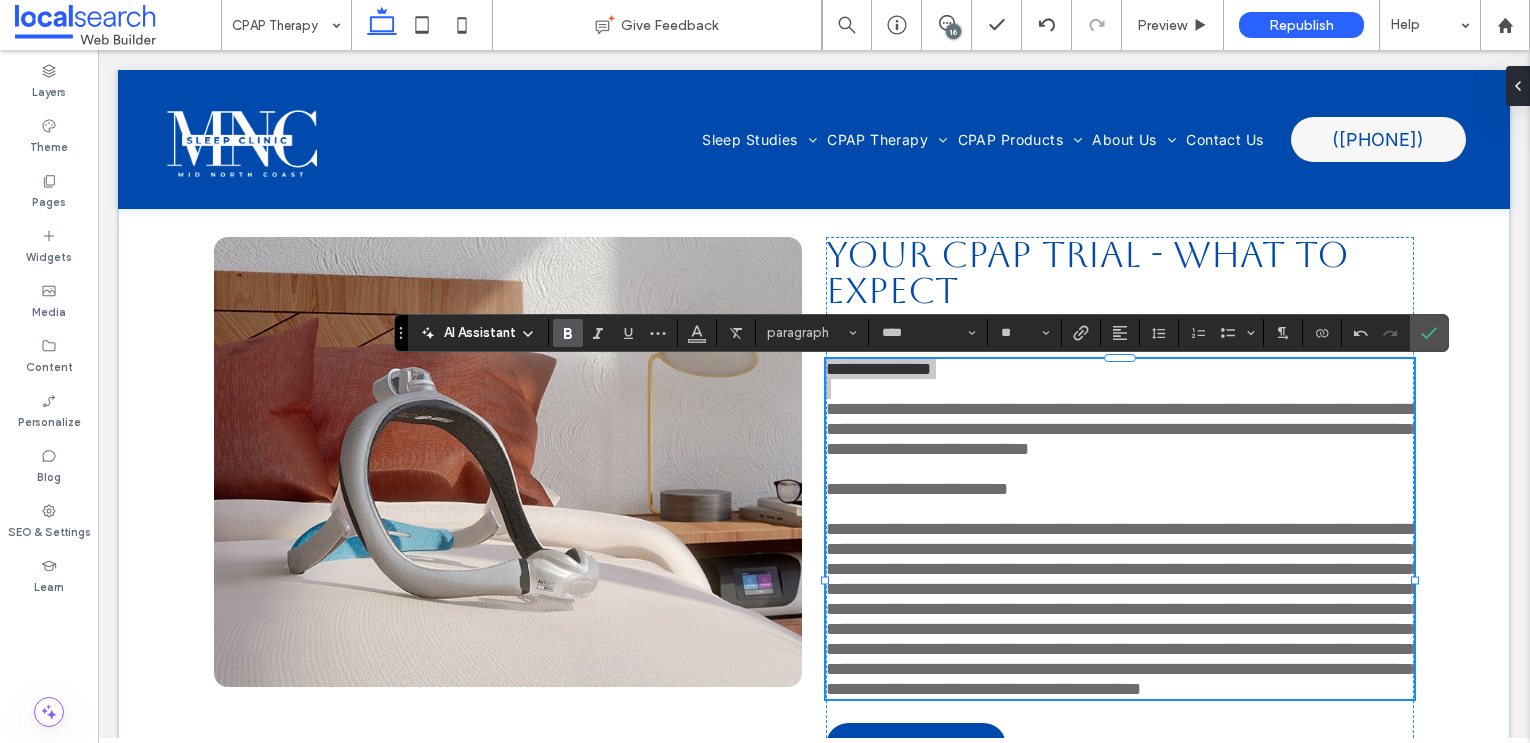click at bounding box center [564, 333] 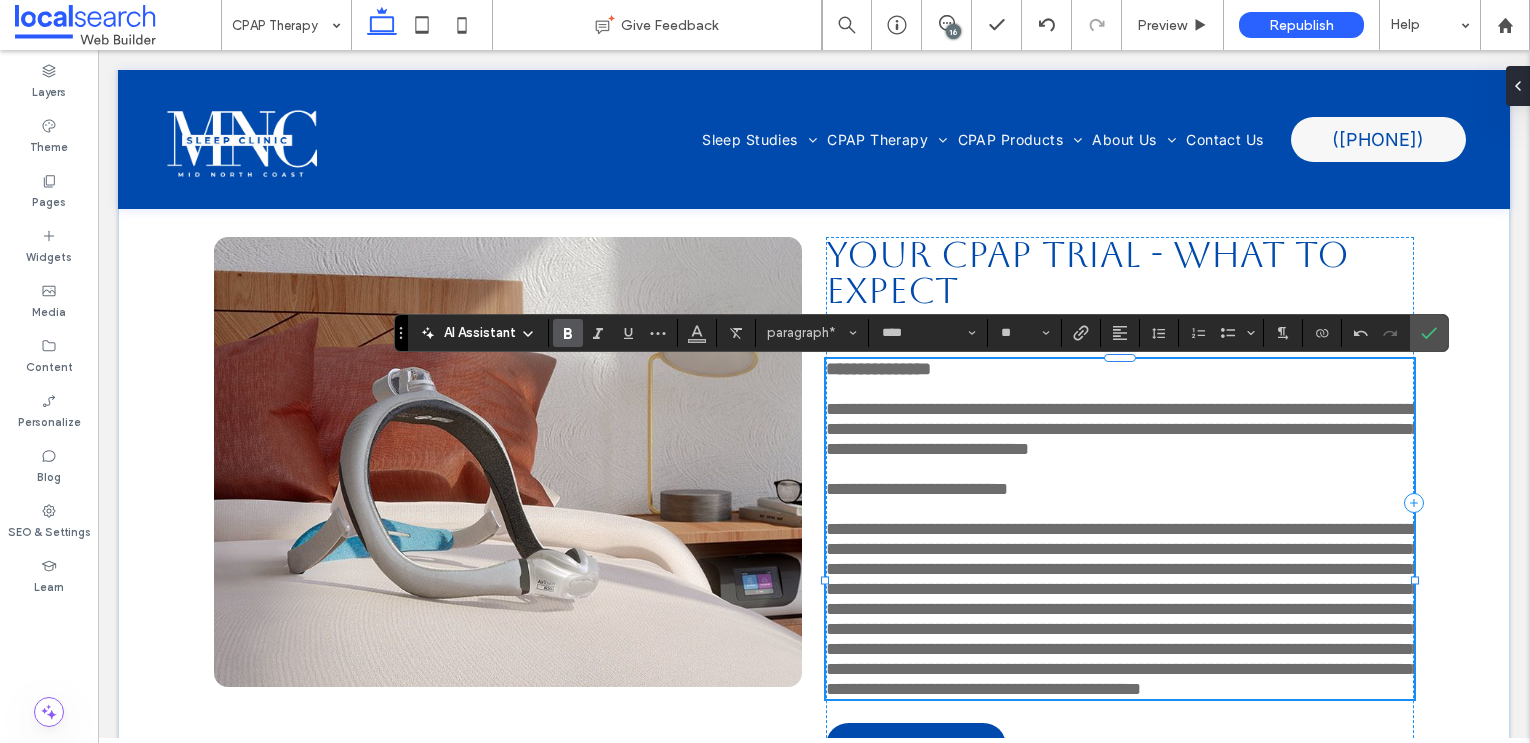 click on "**********" at bounding box center (917, 489) 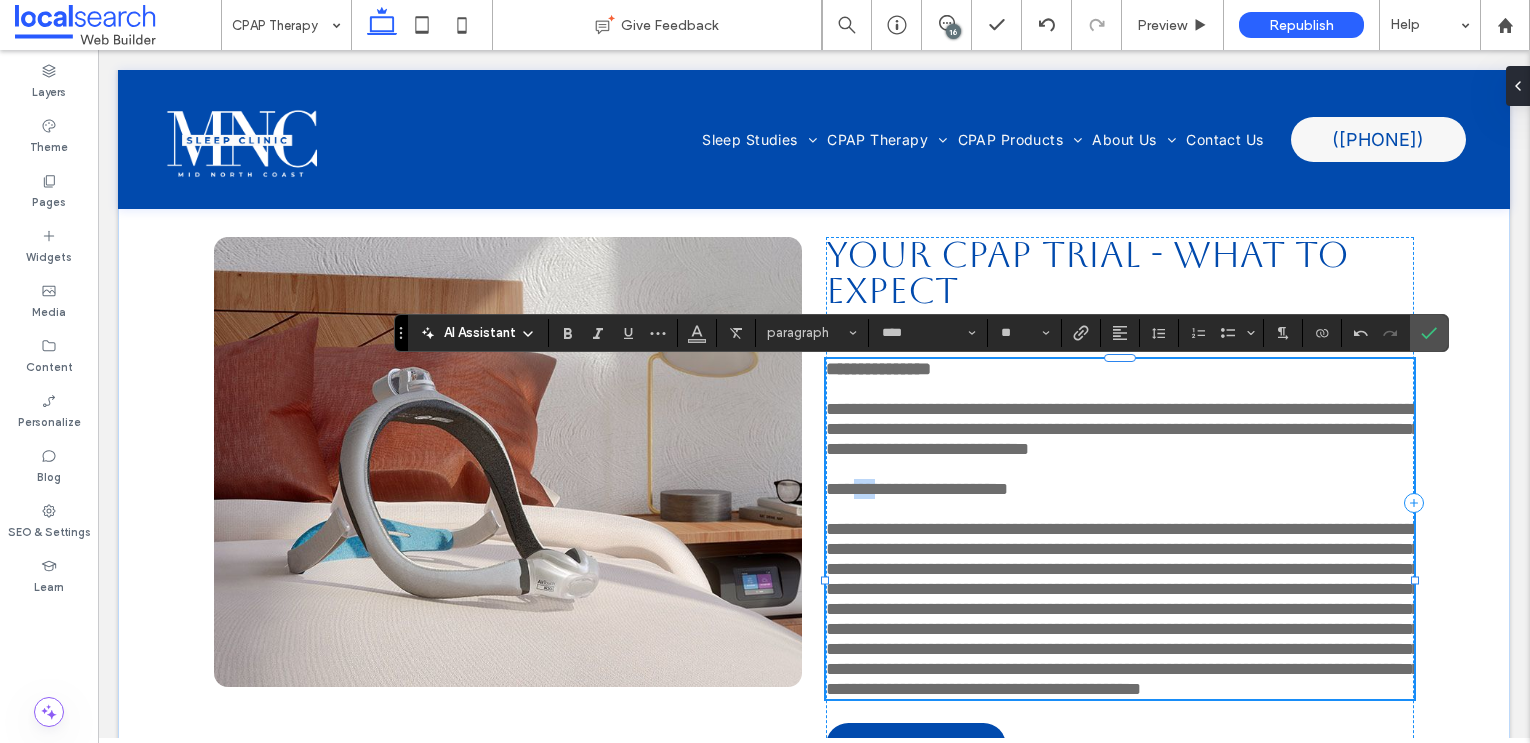 click on "**********" at bounding box center (917, 489) 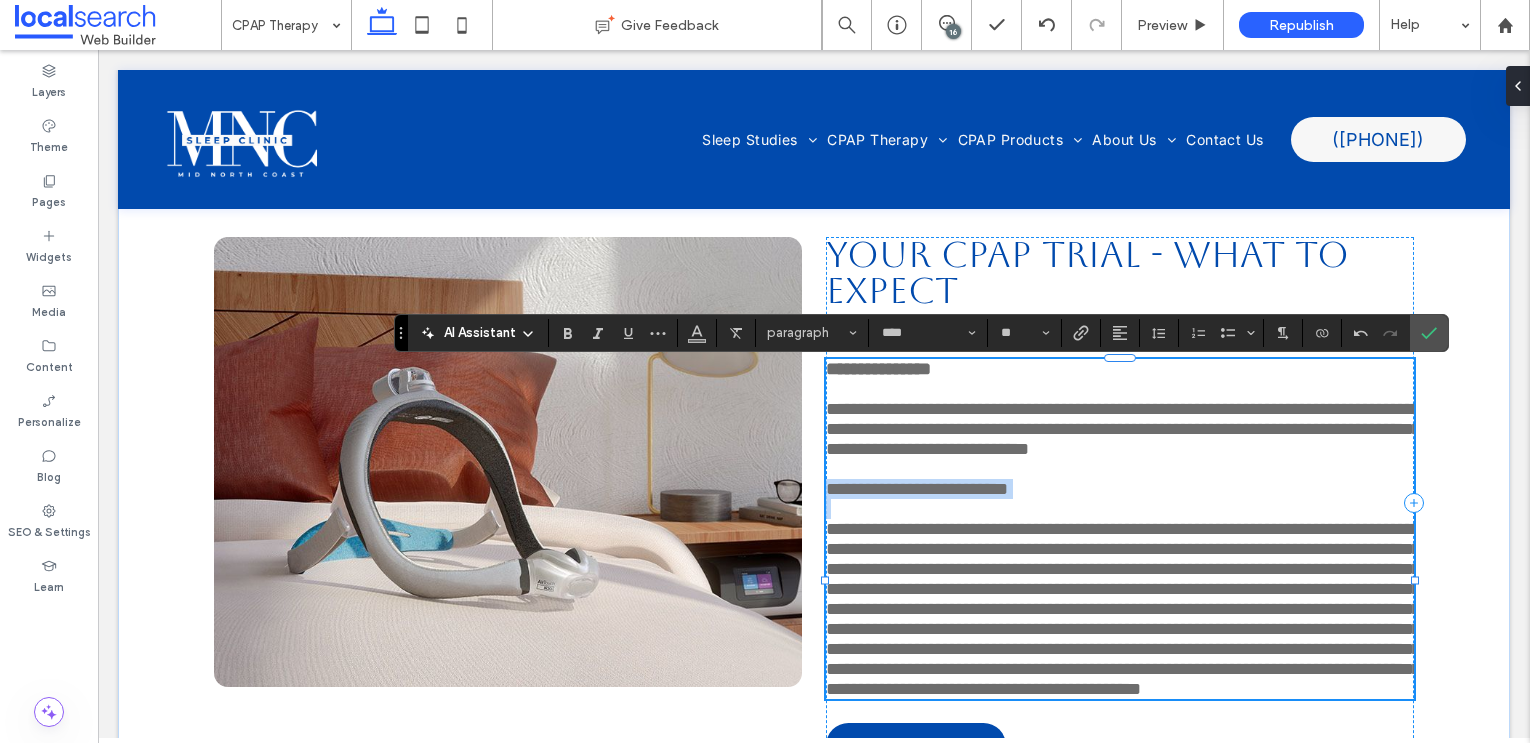 click on "**********" at bounding box center [917, 489] 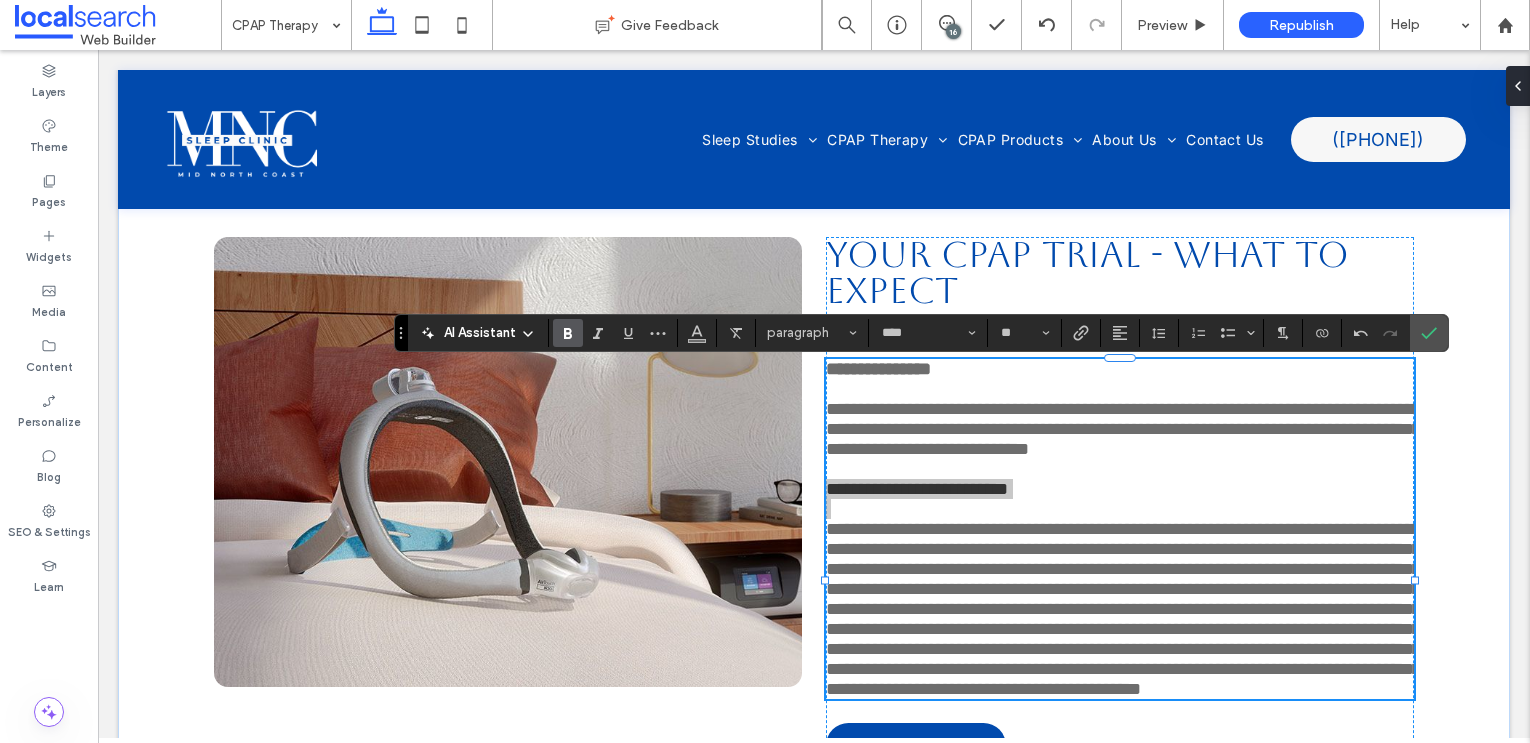click 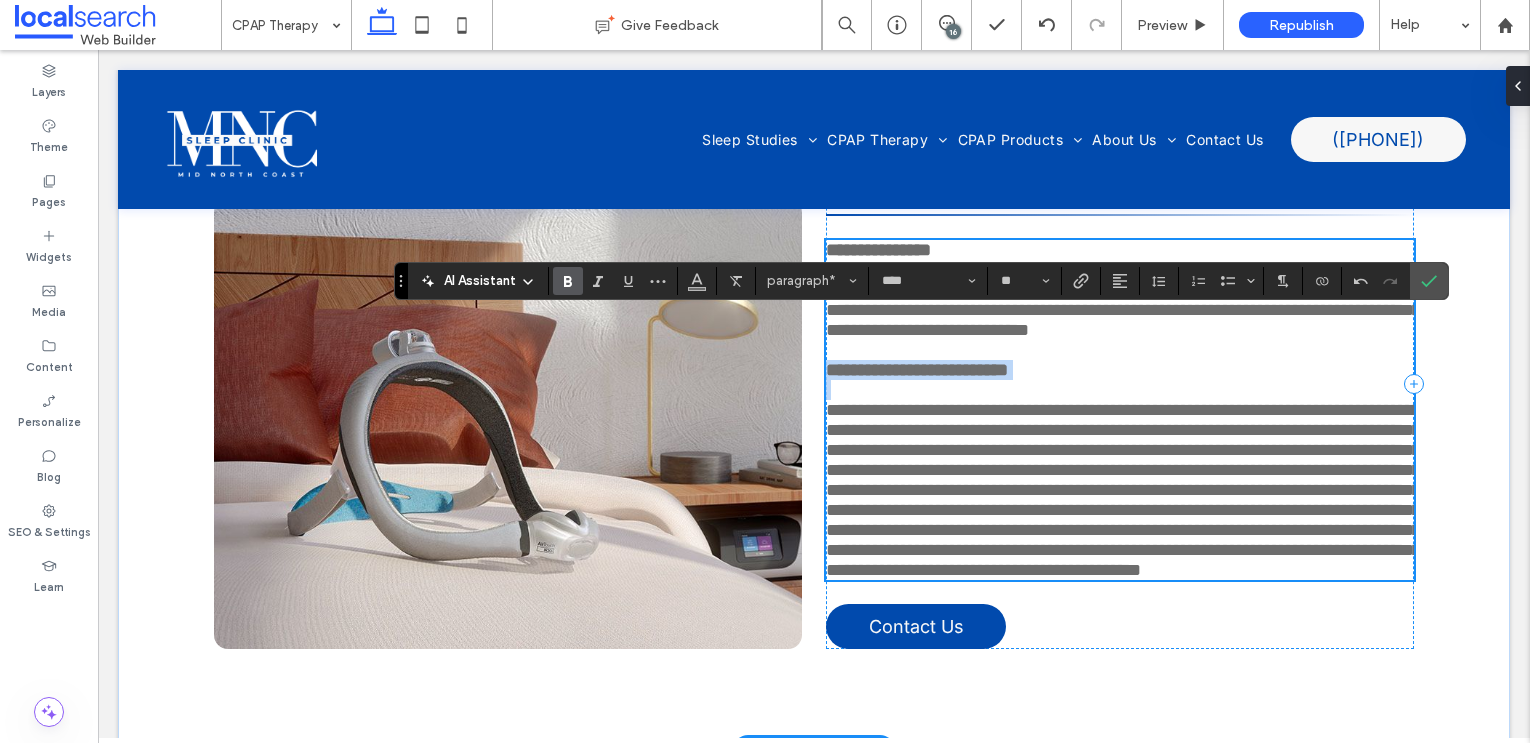 scroll, scrollTop: 1847, scrollLeft: 0, axis: vertical 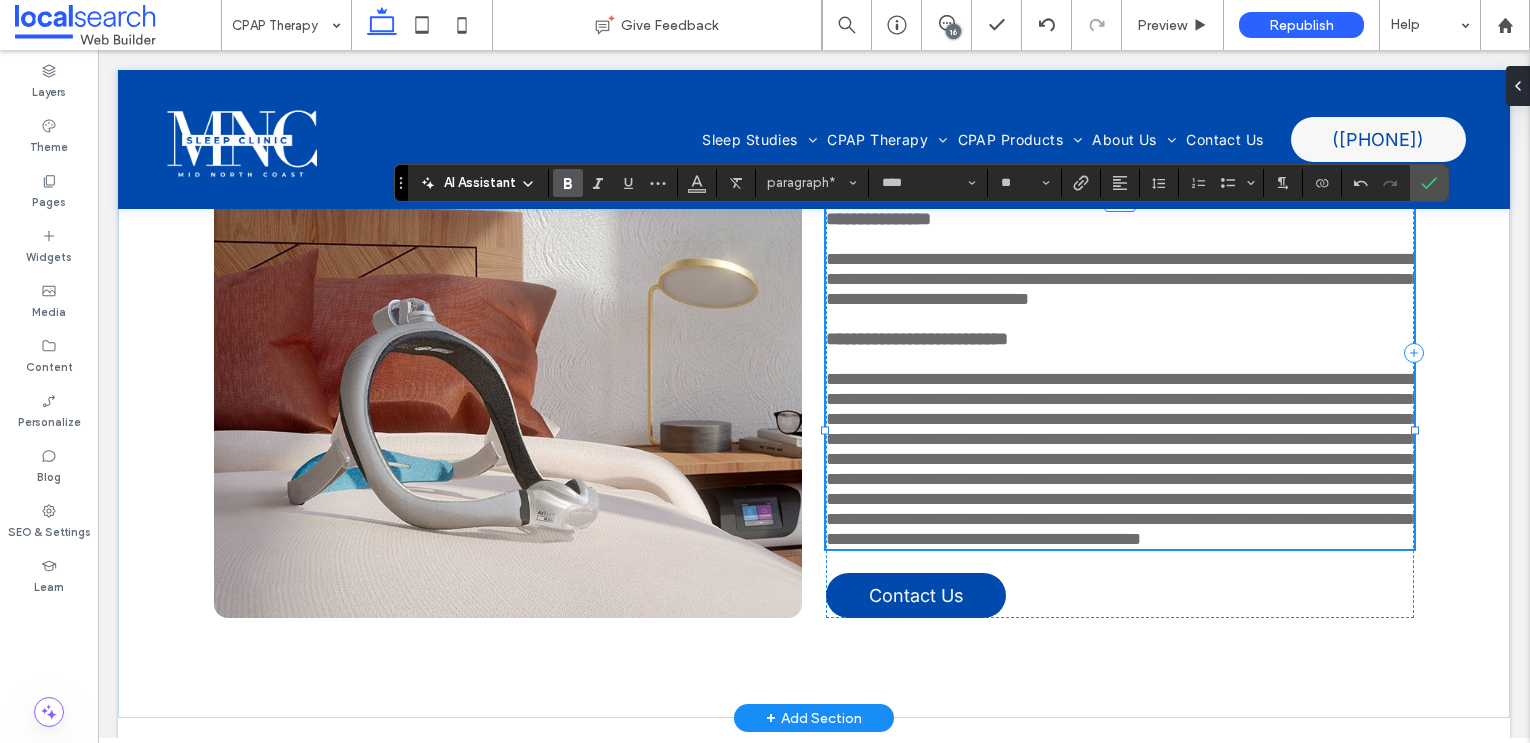 click on "**********" at bounding box center (1123, 459) 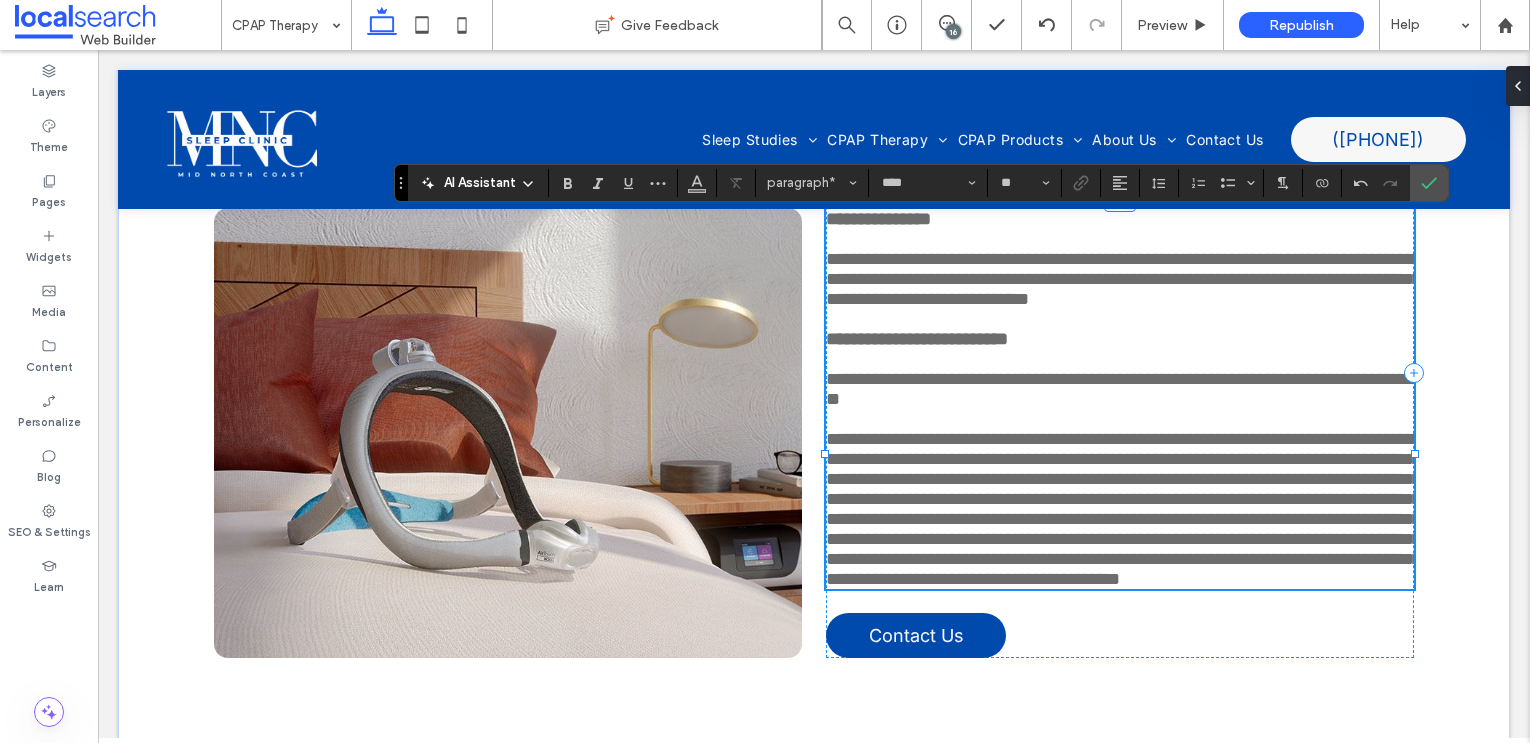 click on "**********" at bounding box center (1123, 509) 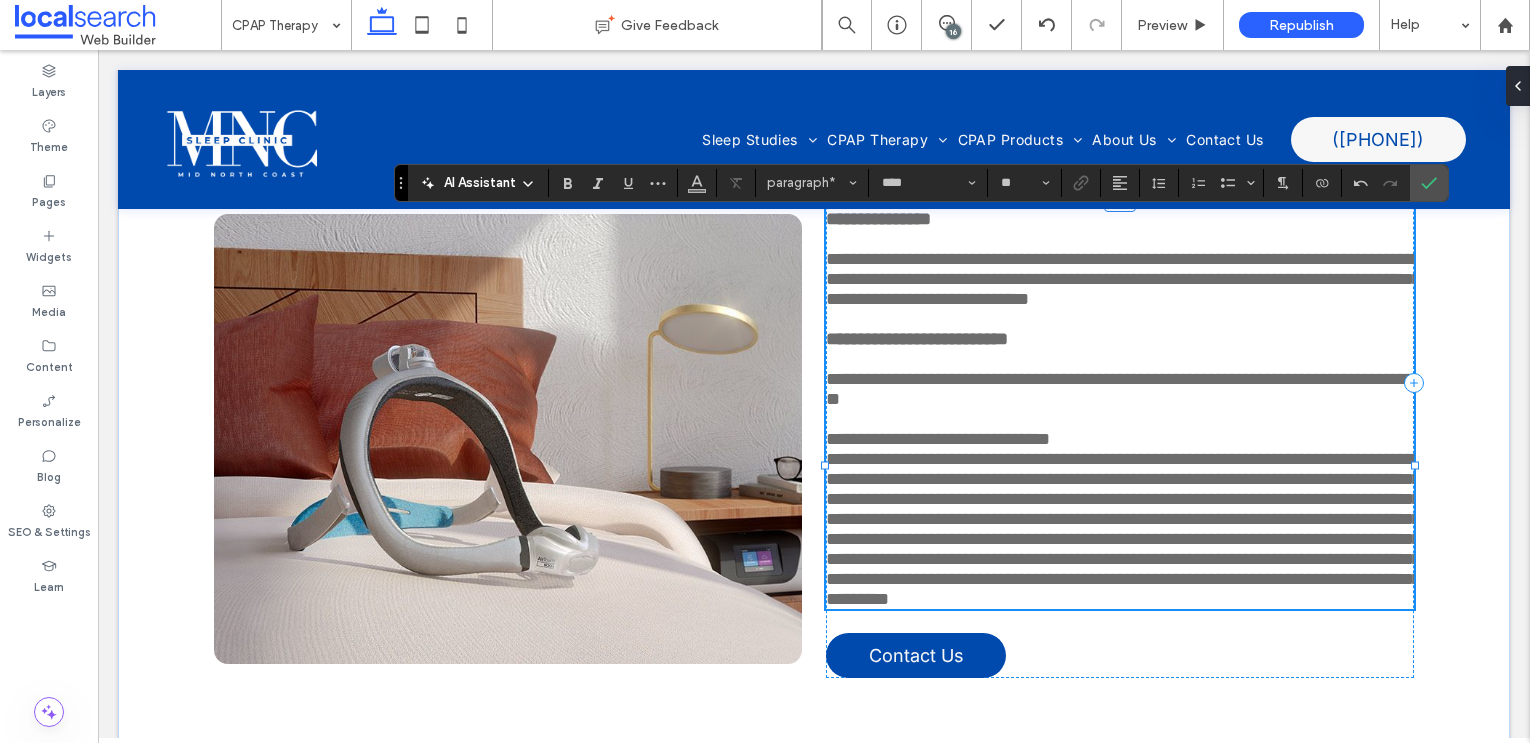 click on "**********" at bounding box center (1123, 529) 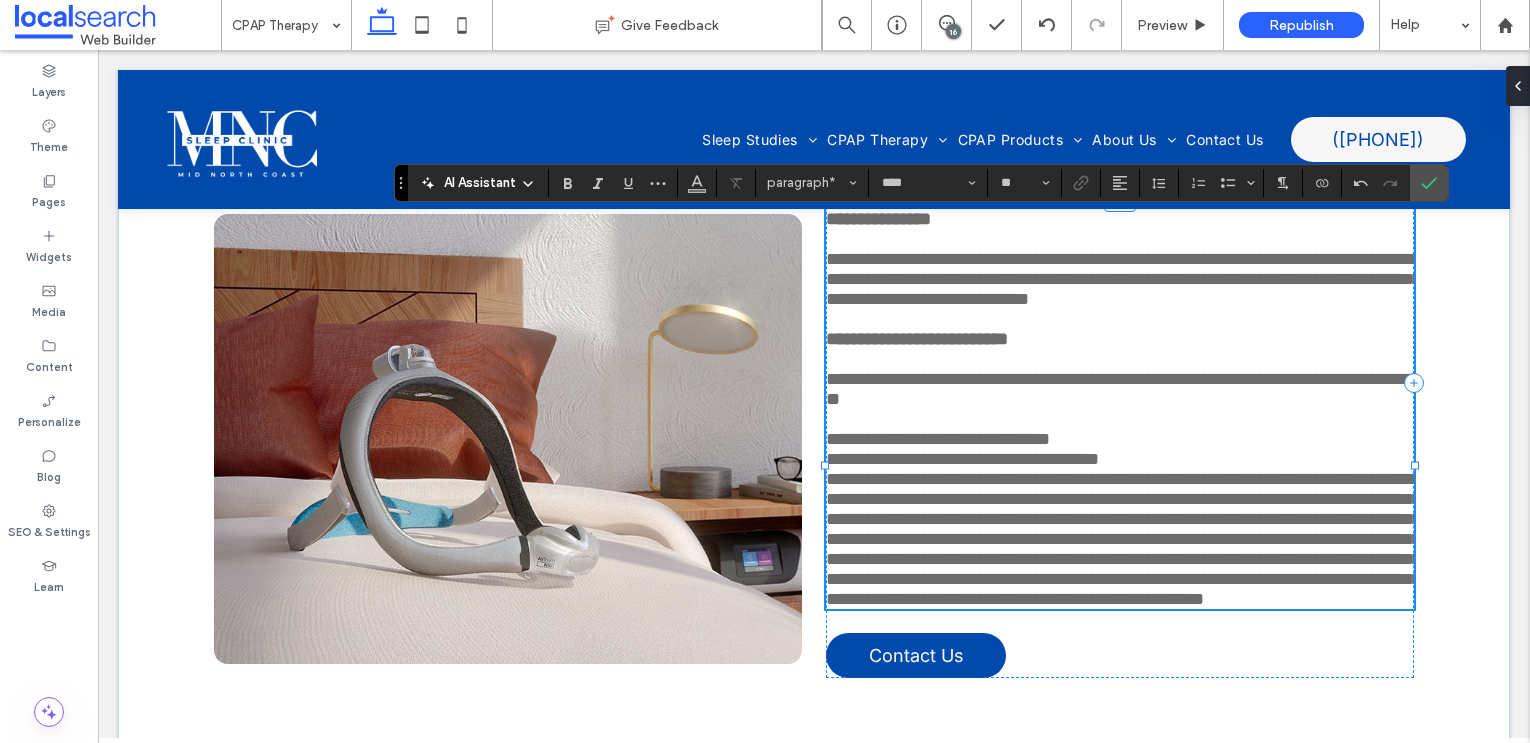 click on "**********" at bounding box center (1123, 539) 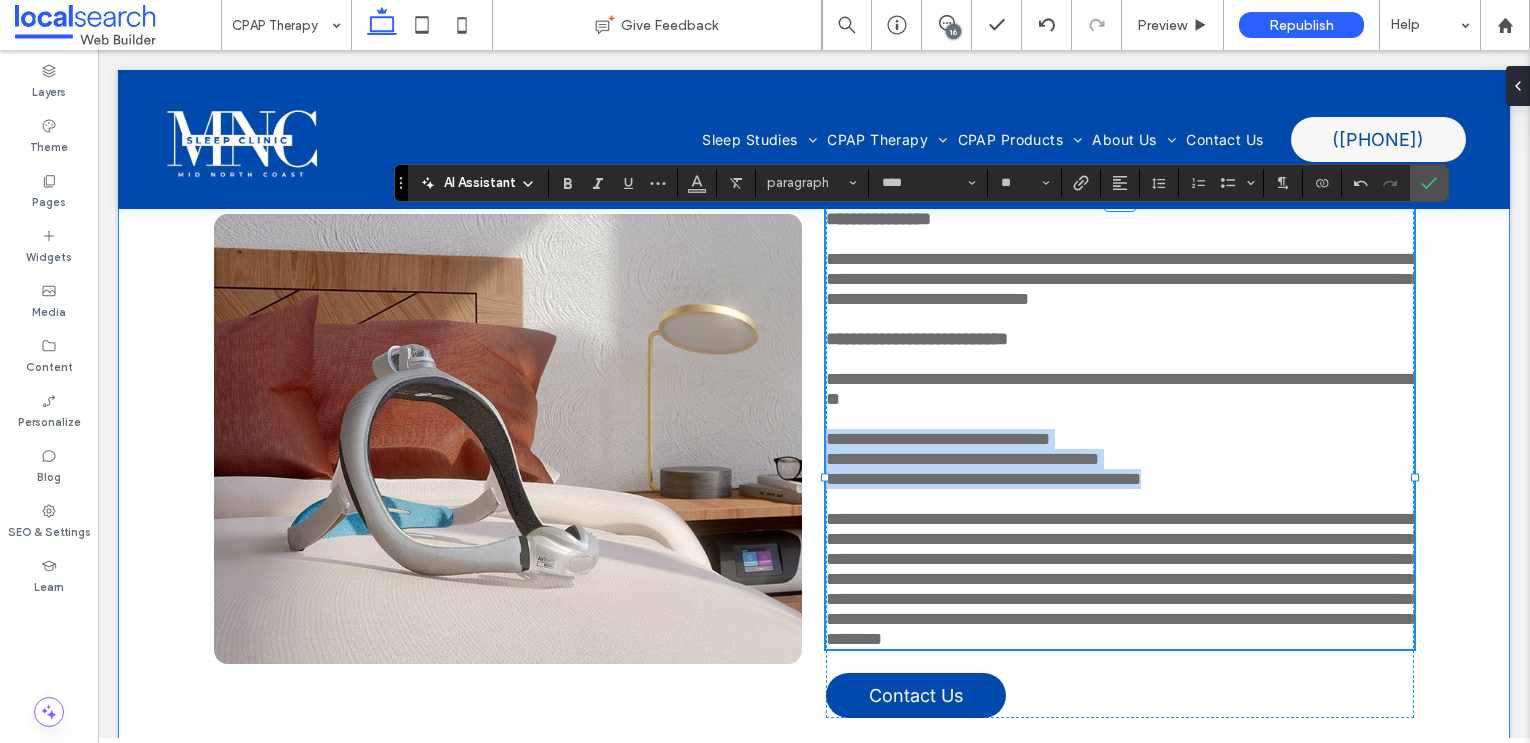 drag, startPoint x: 1253, startPoint y: 531, endPoint x: 805, endPoint y: 488, distance: 450.0589 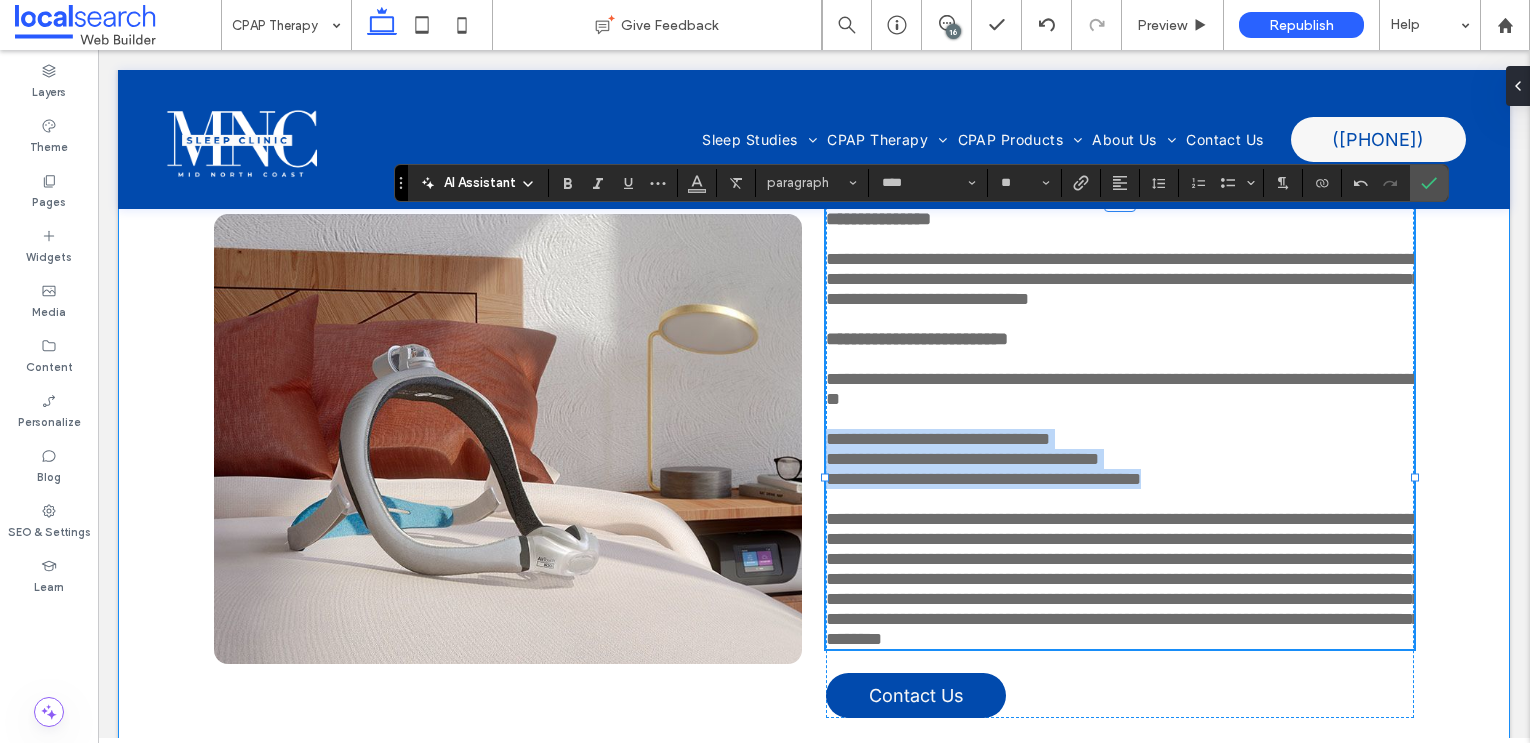 click on "**********" at bounding box center [814, 402] 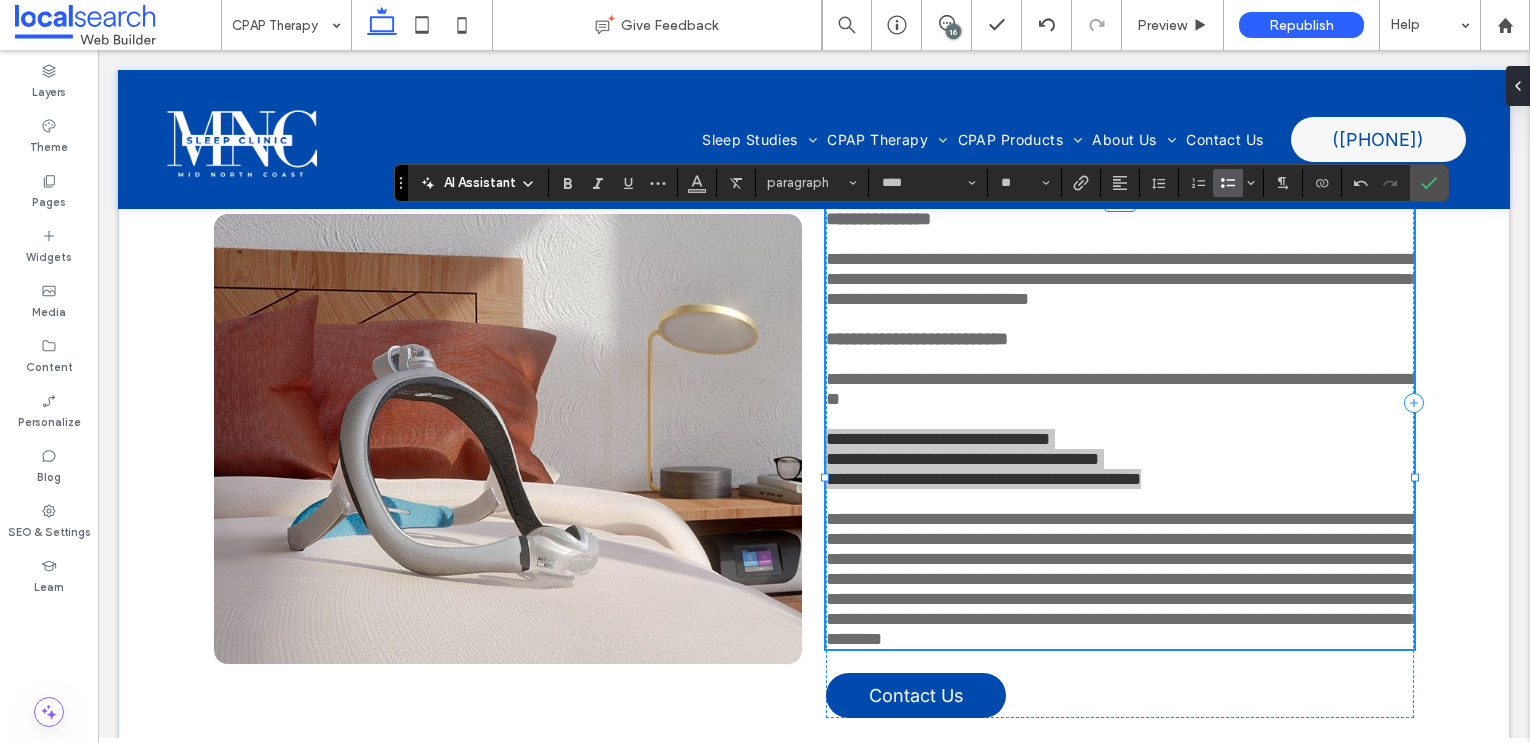 click 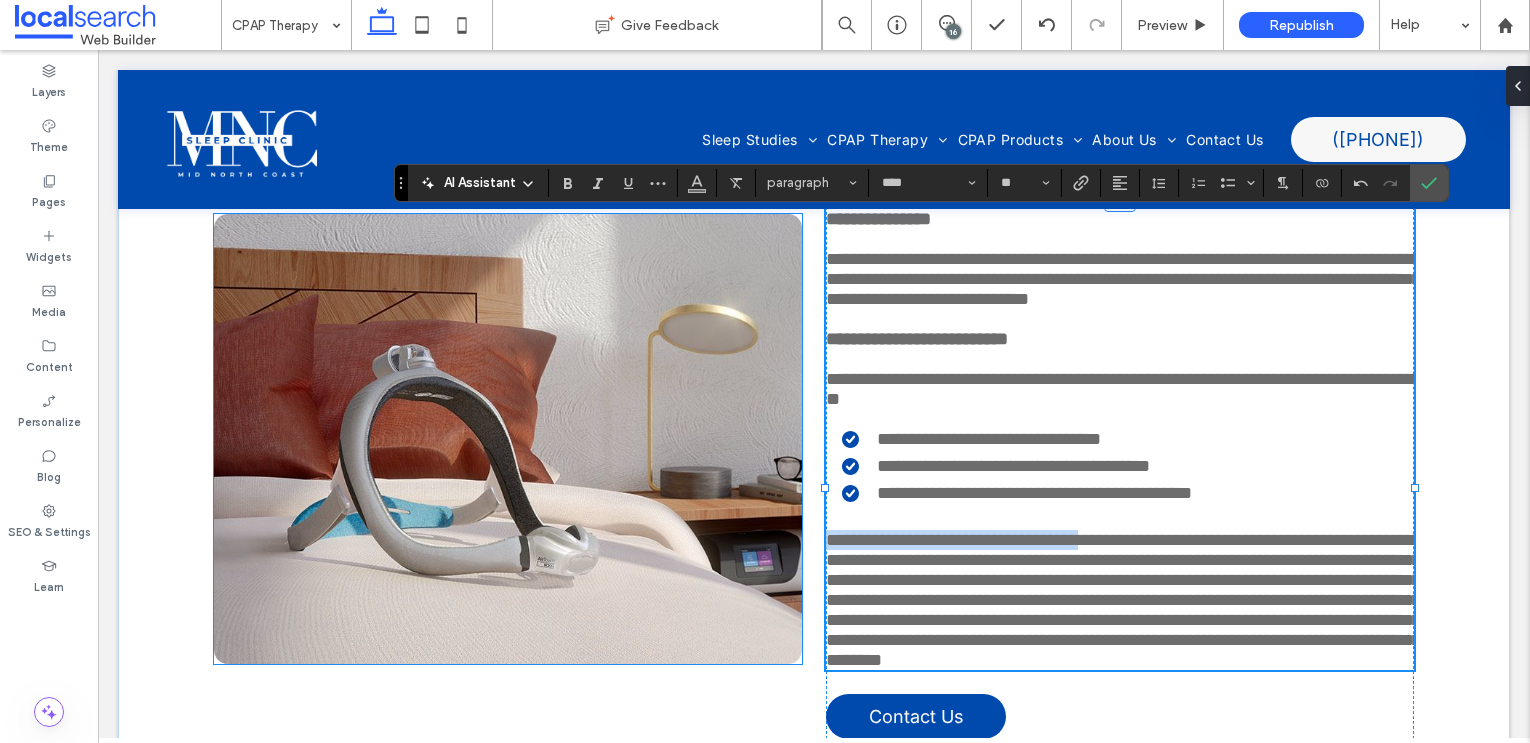 drag, startPoint x: 1150, startPoint y: 601, endPoint x: 757, endPoint y: 602, distance: 393.00128 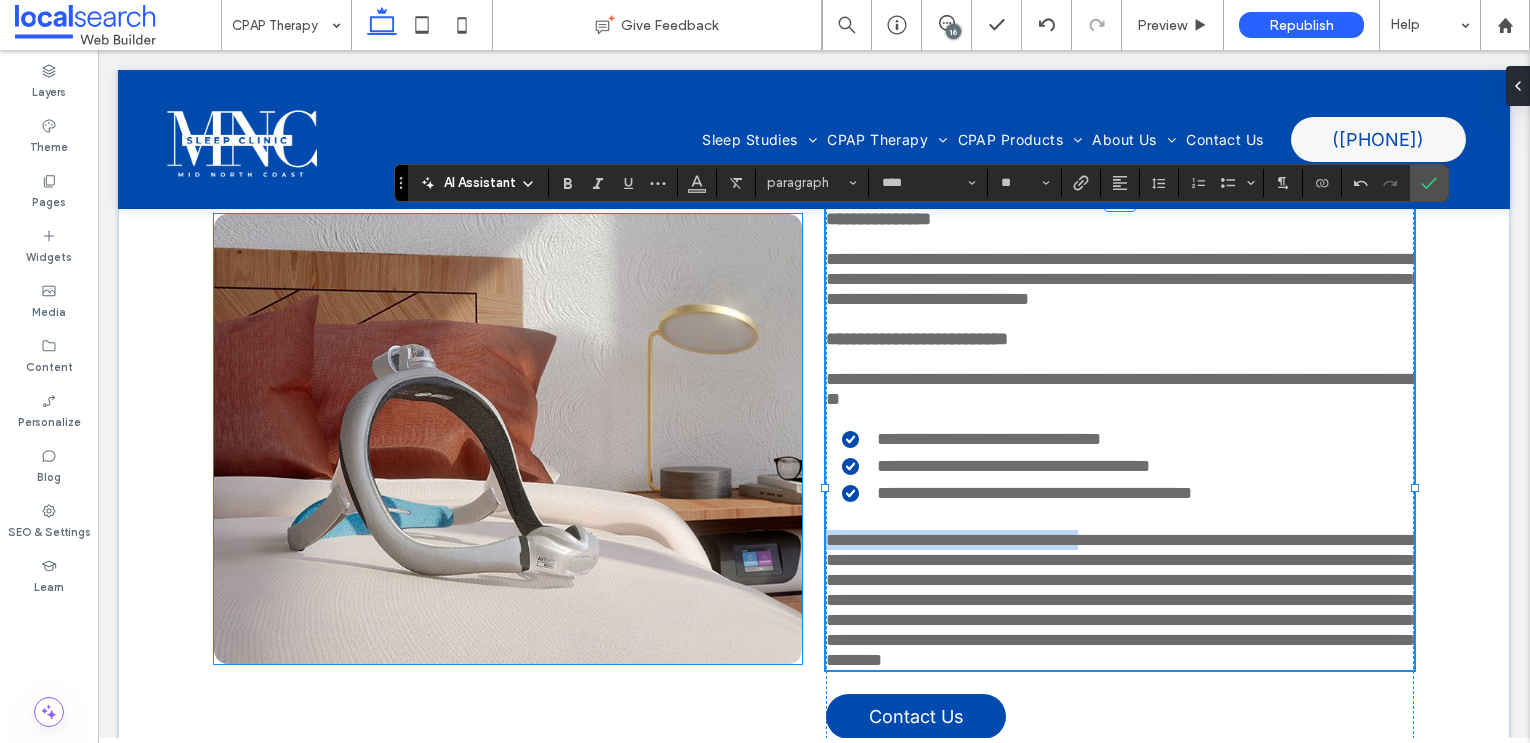 click on "**********" at bounding box center [814, 413] 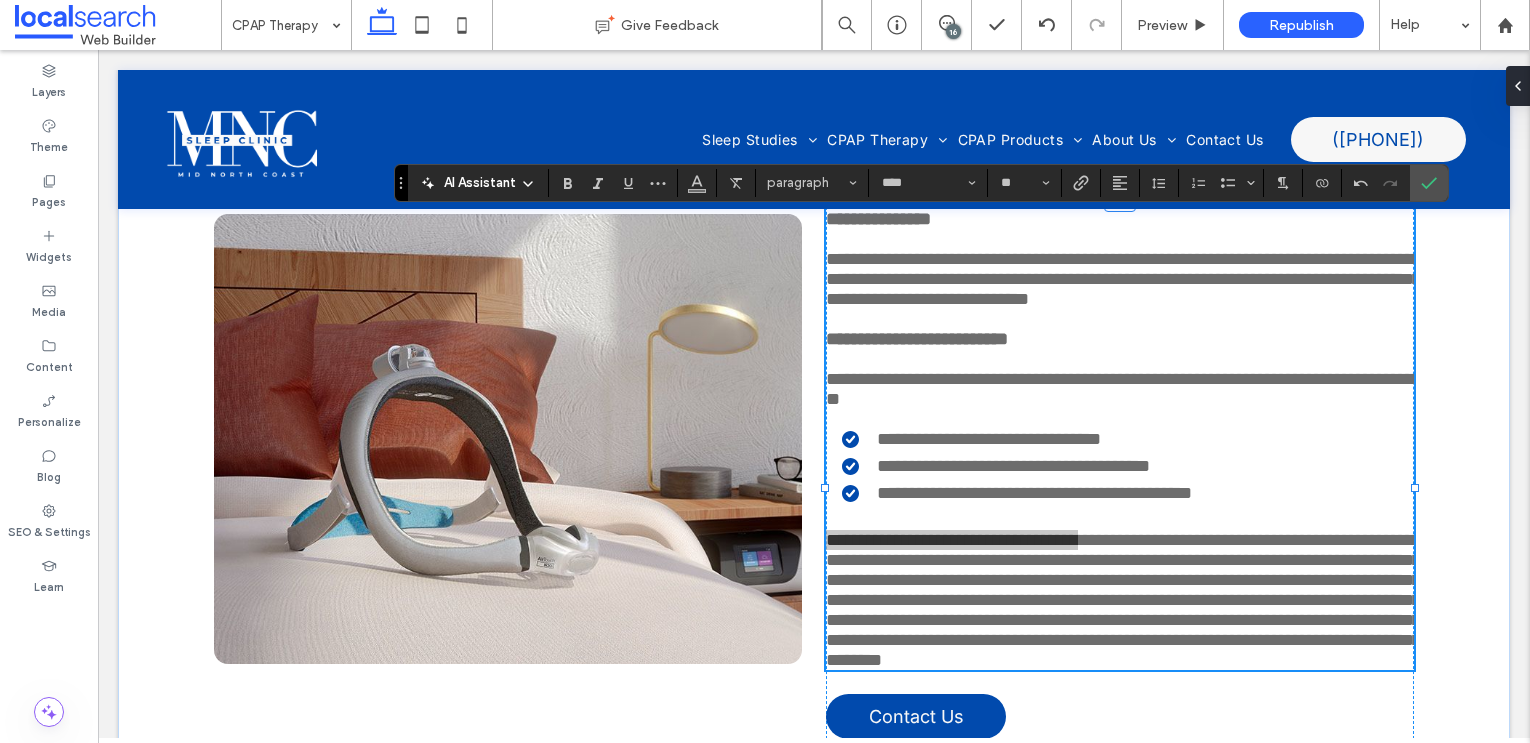 click at bounding box center (613, 183) 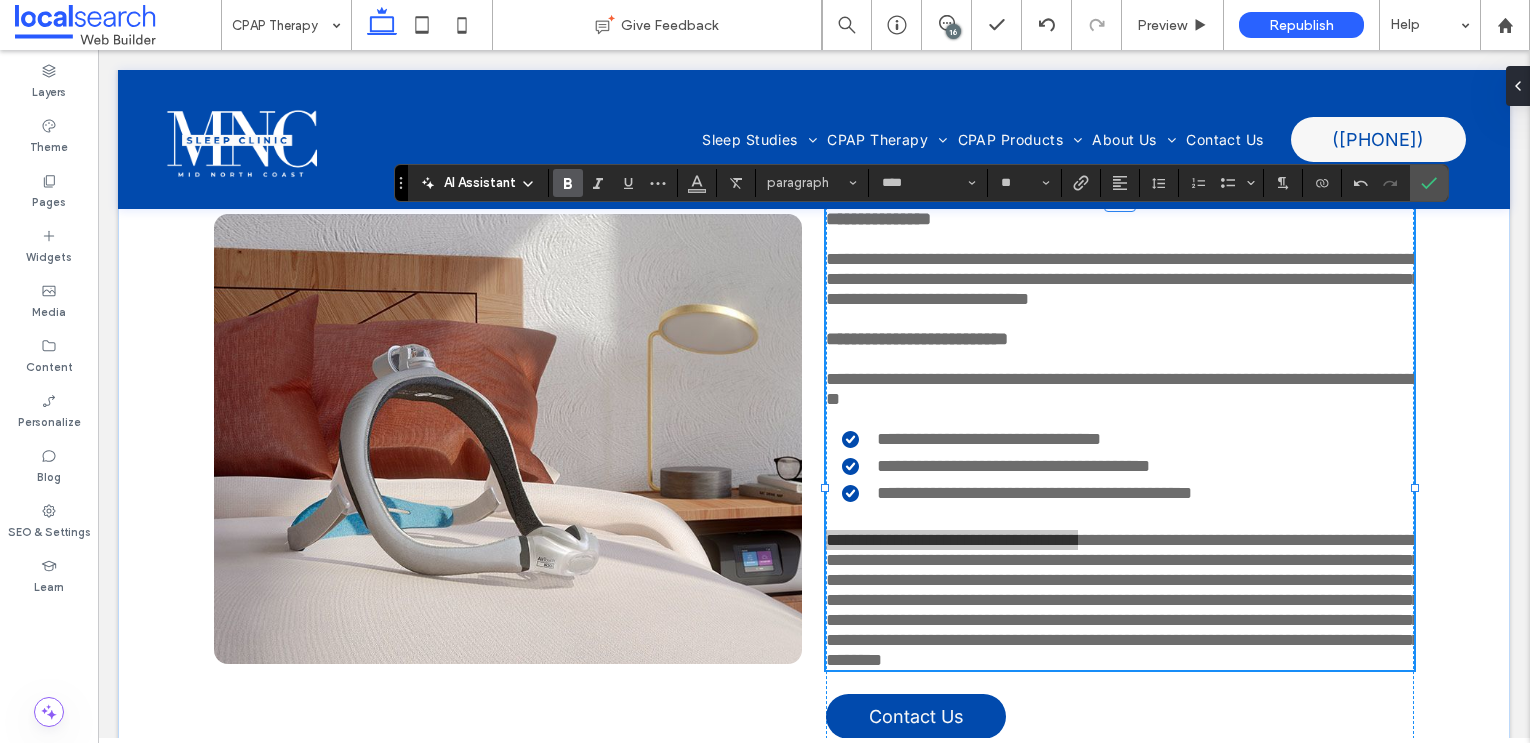 click 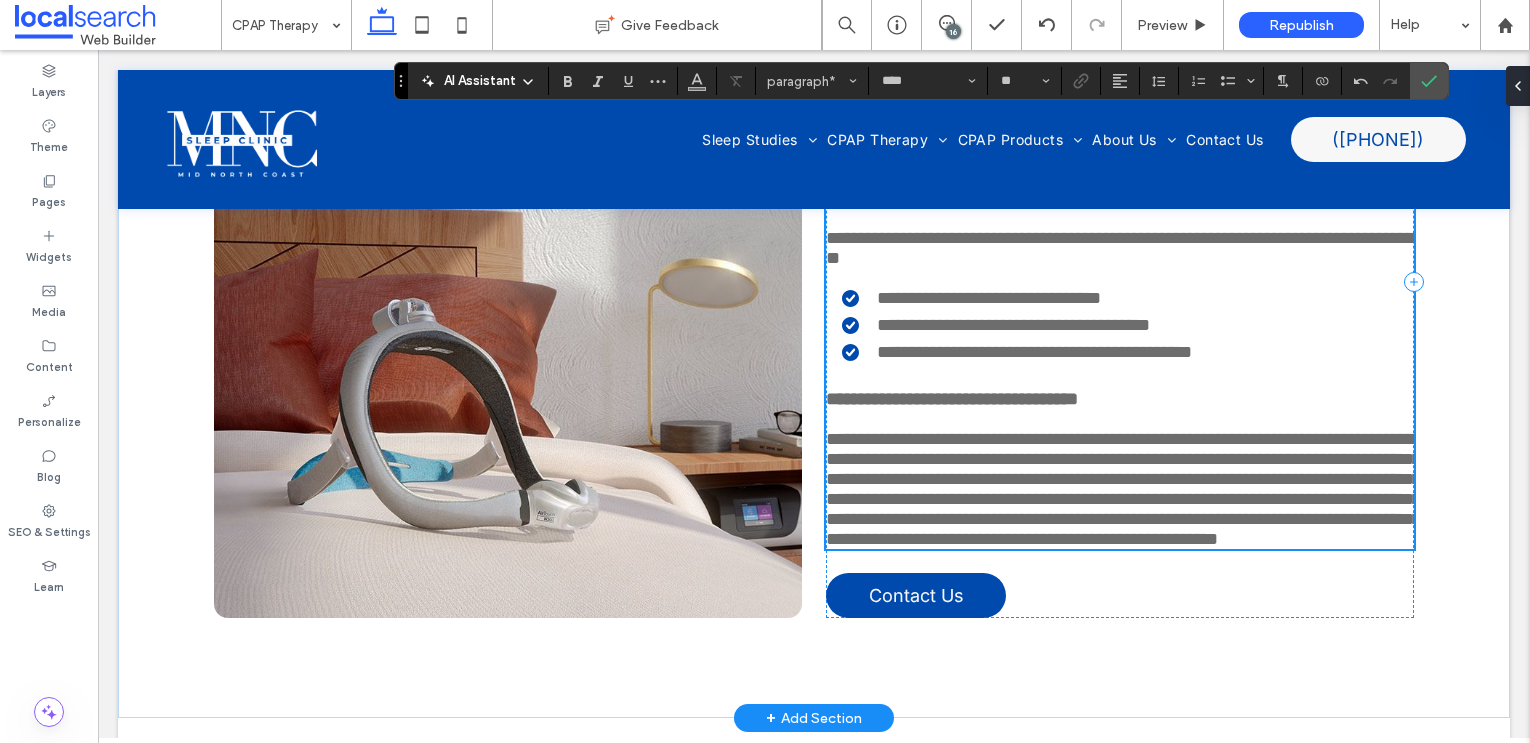 scroll, scrollTop: 1992, scrollLeft: 0, axis: vertical 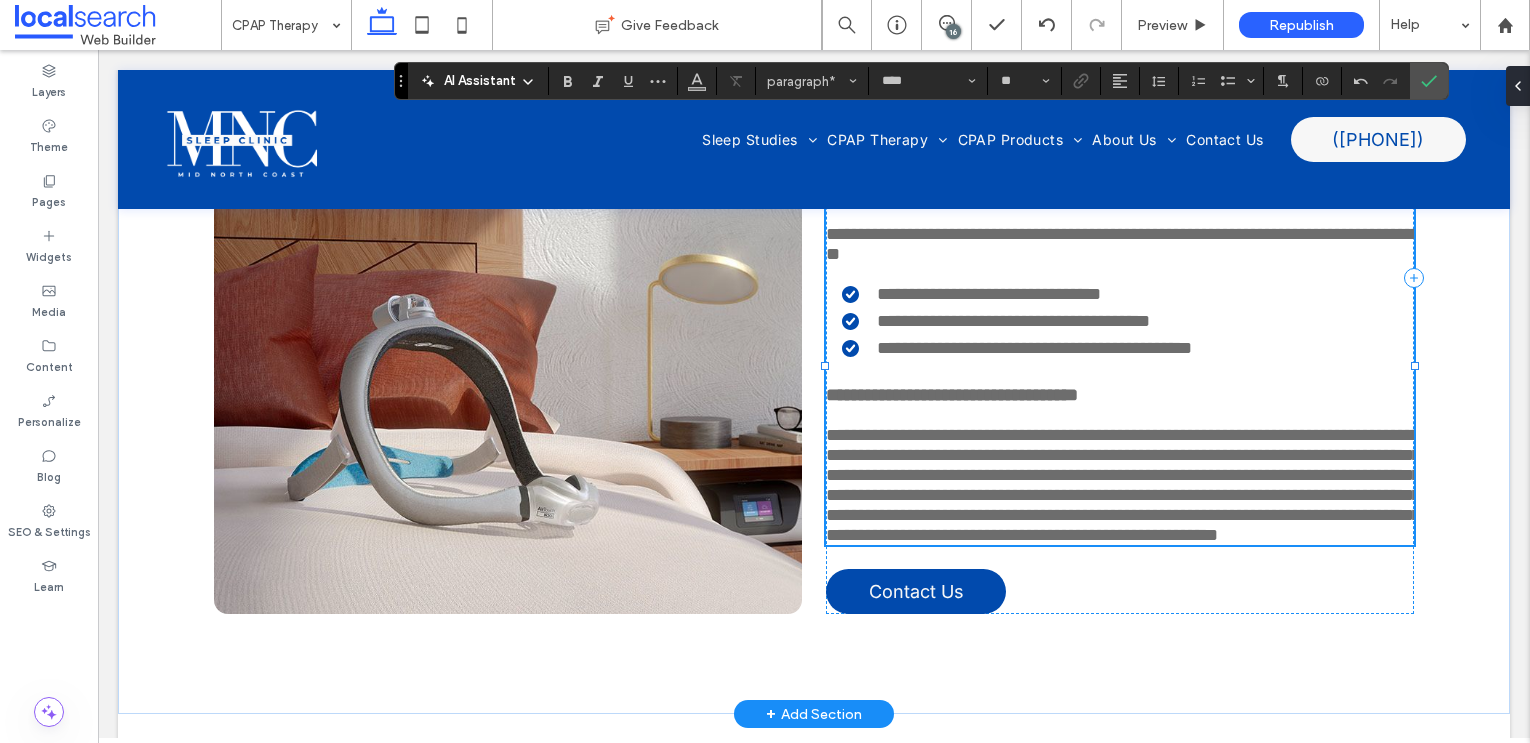 click on "**********" at bounding box center [1123, 485] 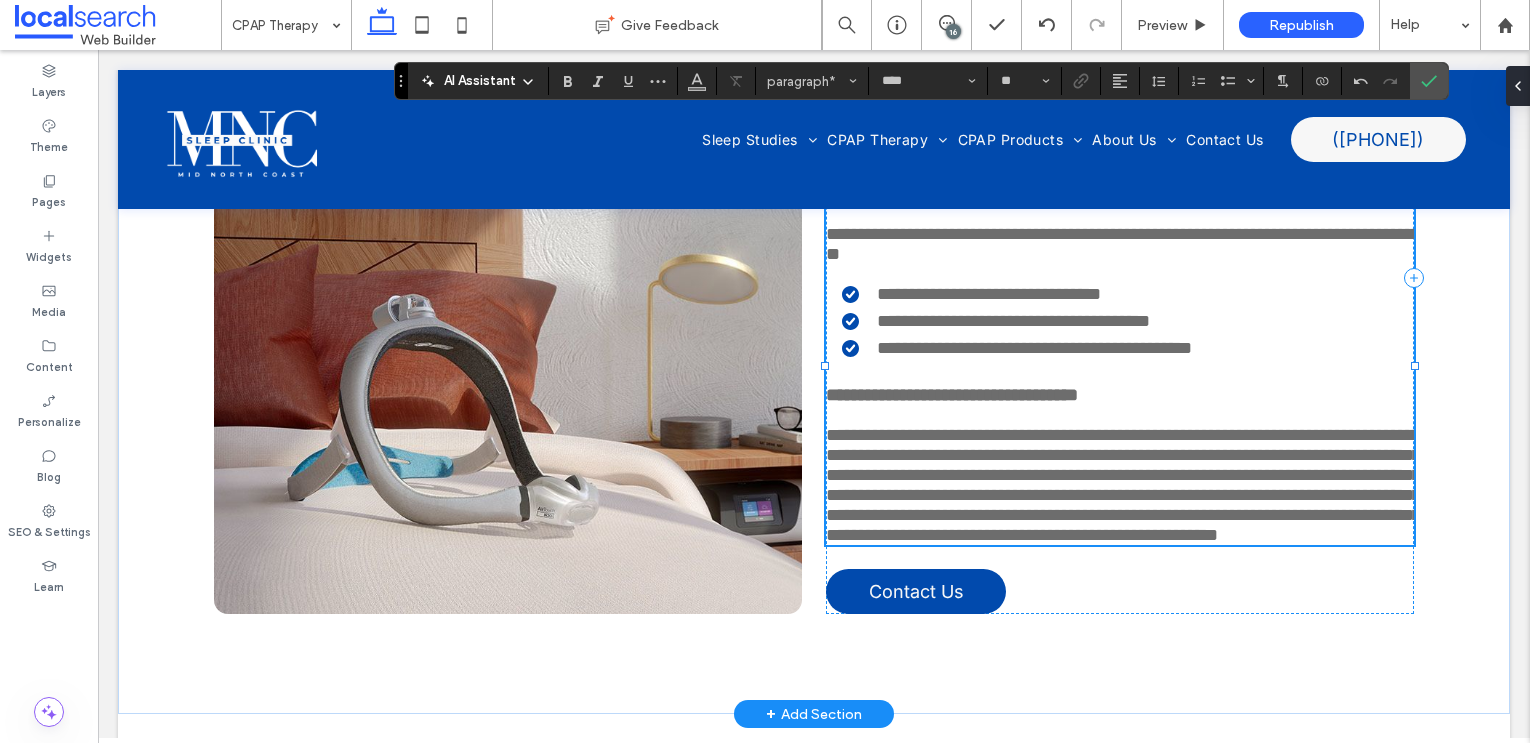 click on "**********" at bounding box center [1123, 485] 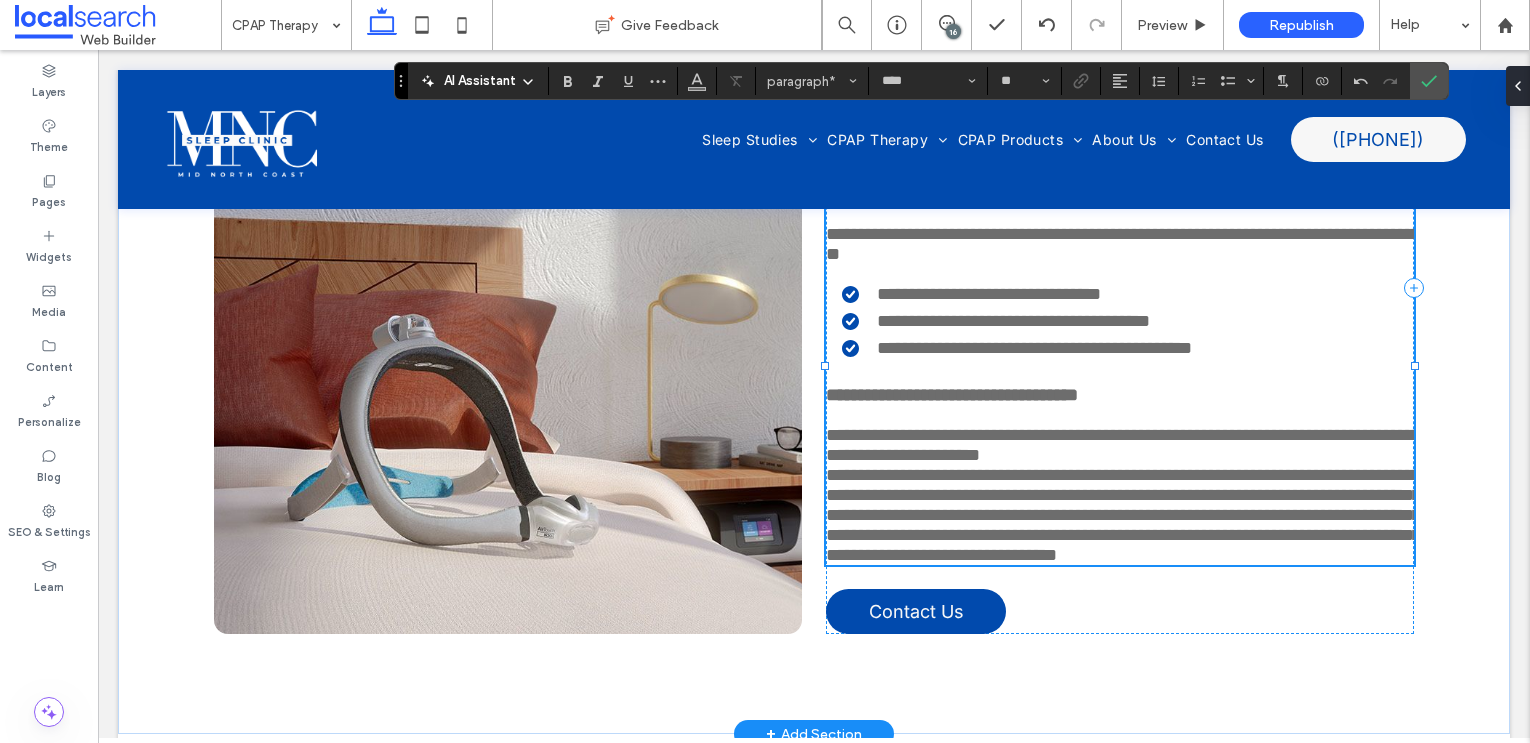 click on "**********" at bounding box center [1123, 515] 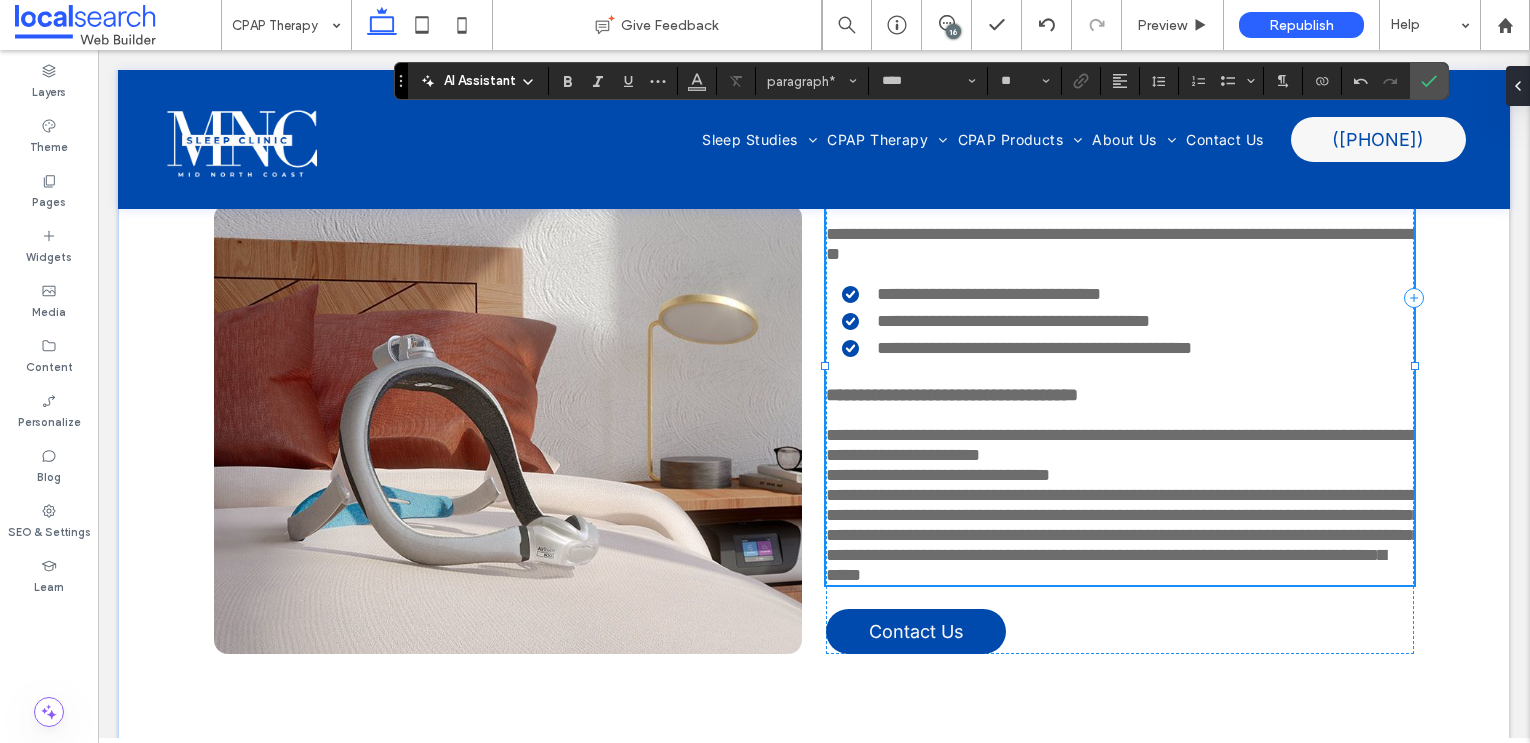 click on "**********" at bounding box center [1123, 535] 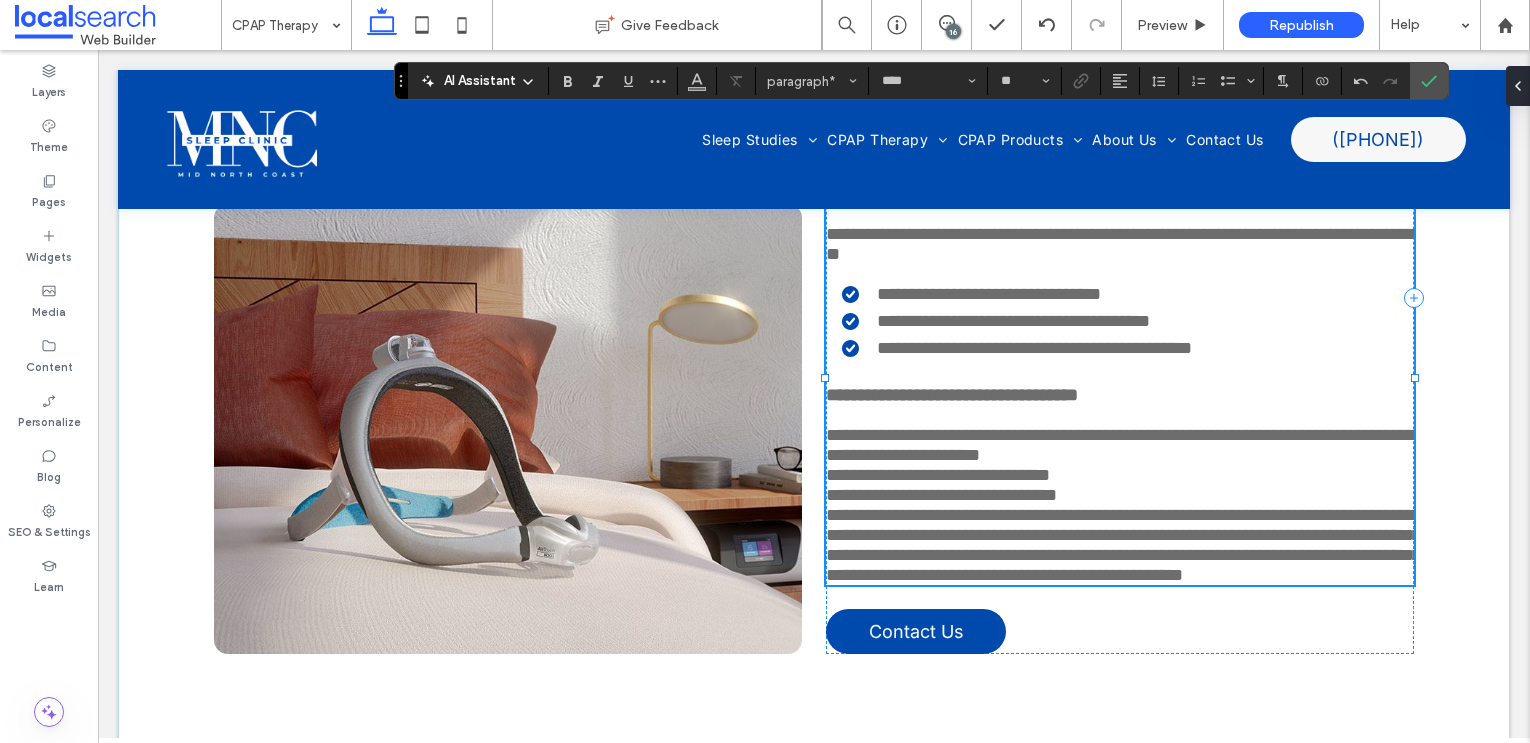 click on "**********" at bounding box center (1123, 545) 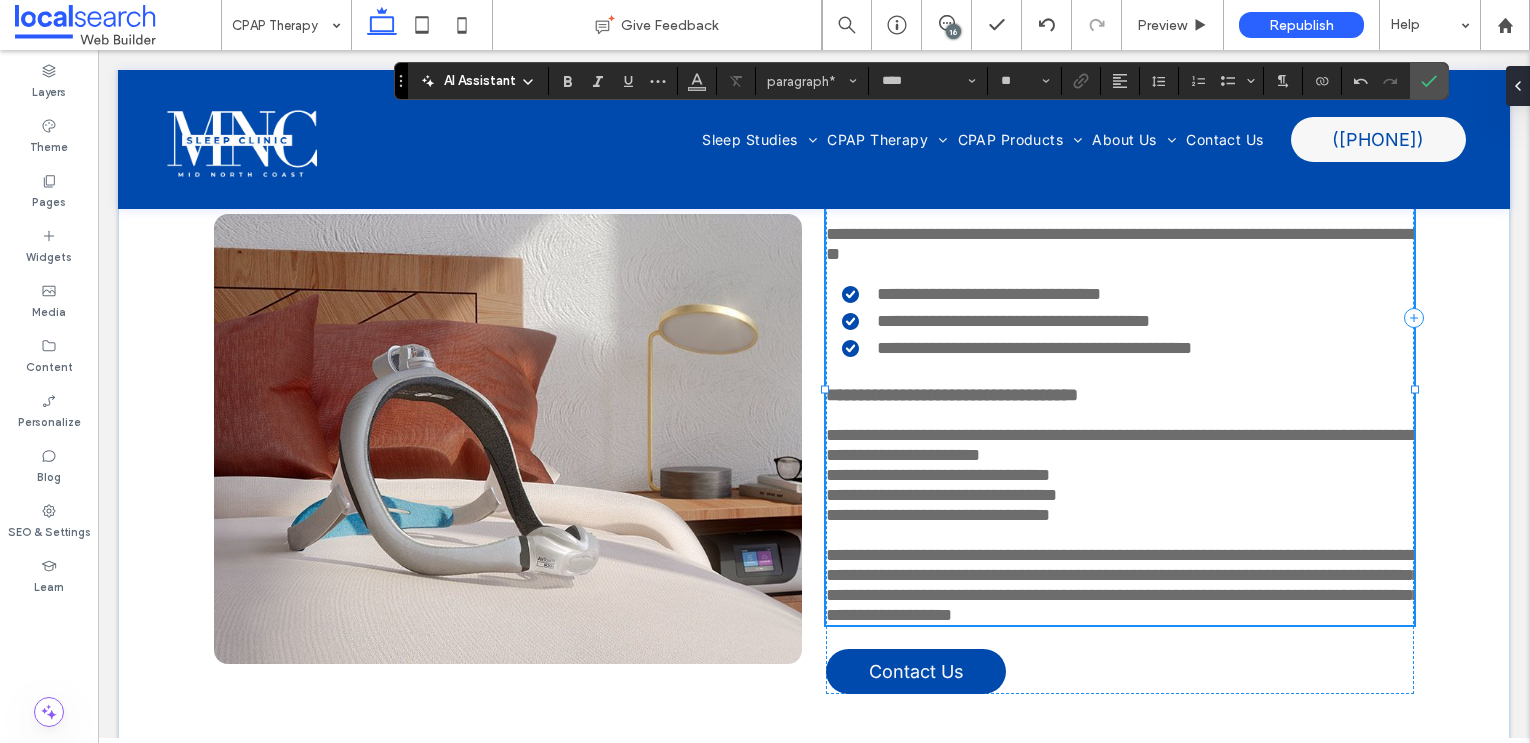 click on "**********" at bounding box center [1123, 585] 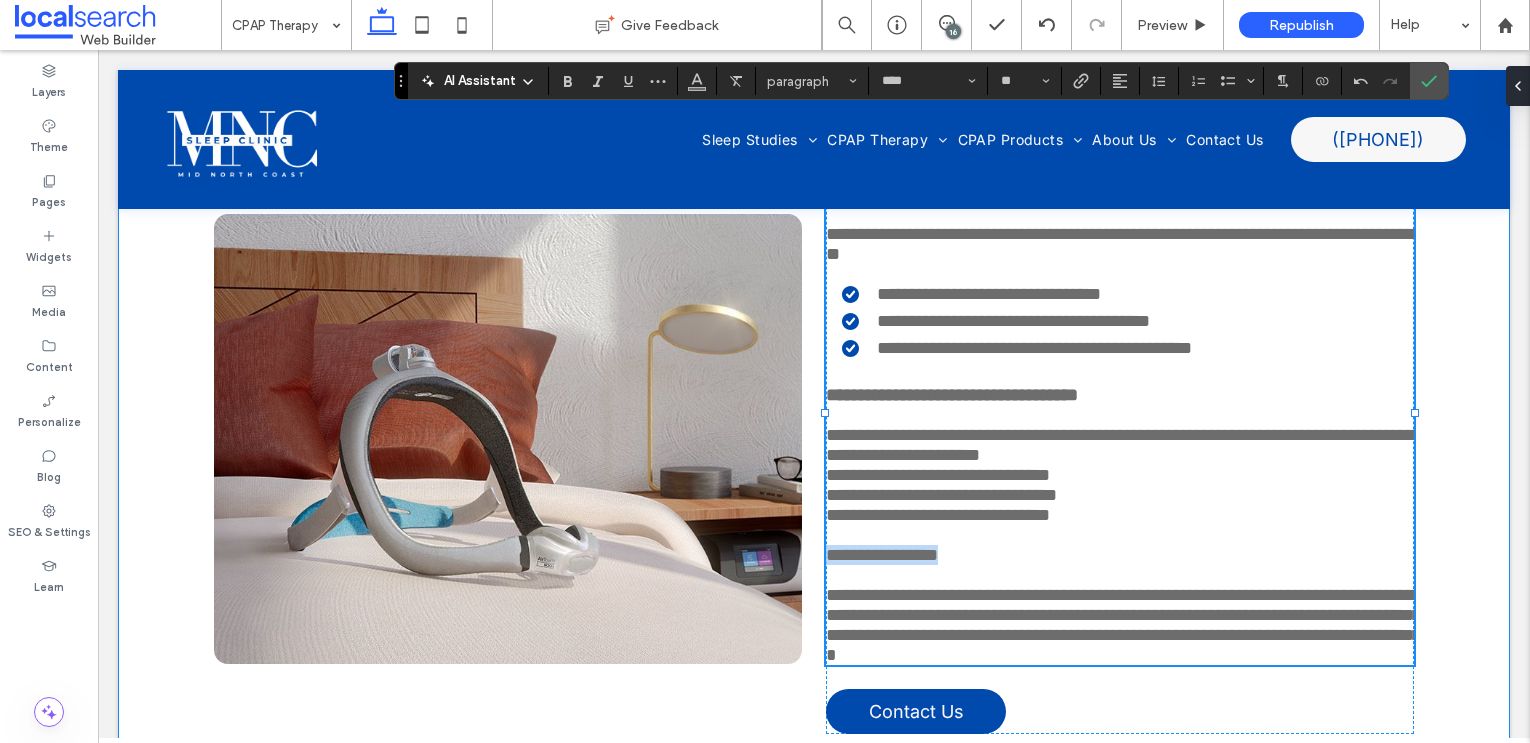 drag, startPoint x: 962, startPoint y: 634, endPoint x: 809, endPoint y: 634, distance: 153 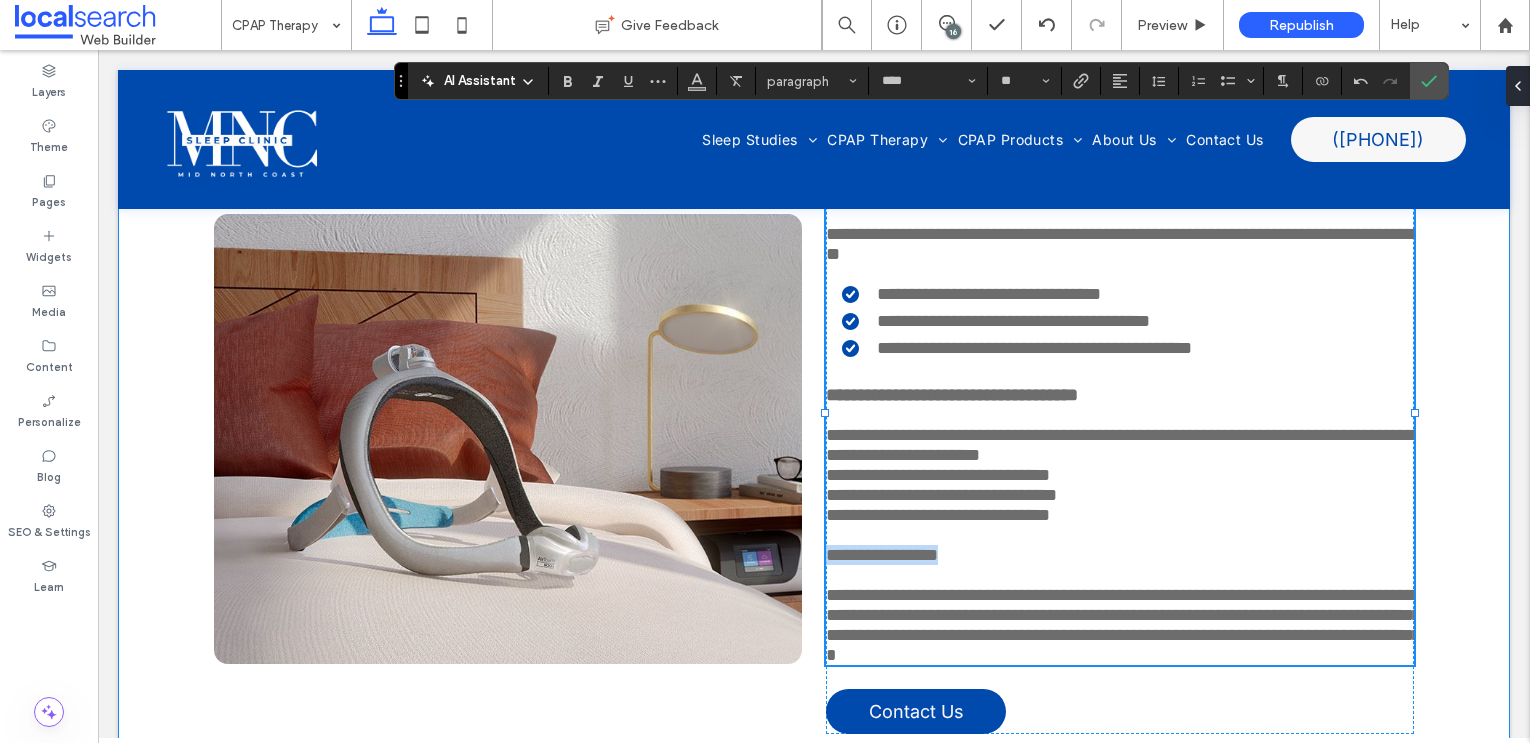 click on "**********" at bounding box center [814, 338] 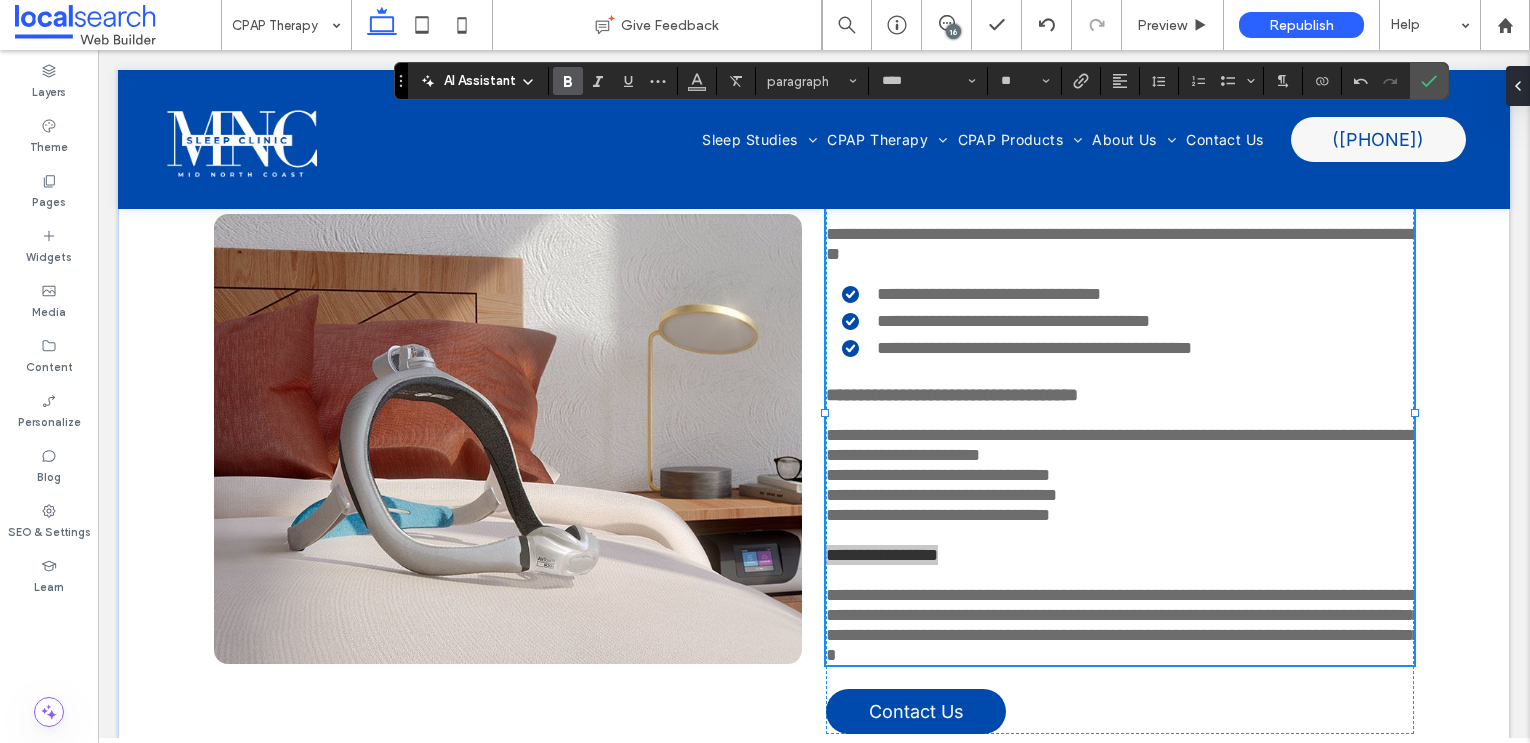 click 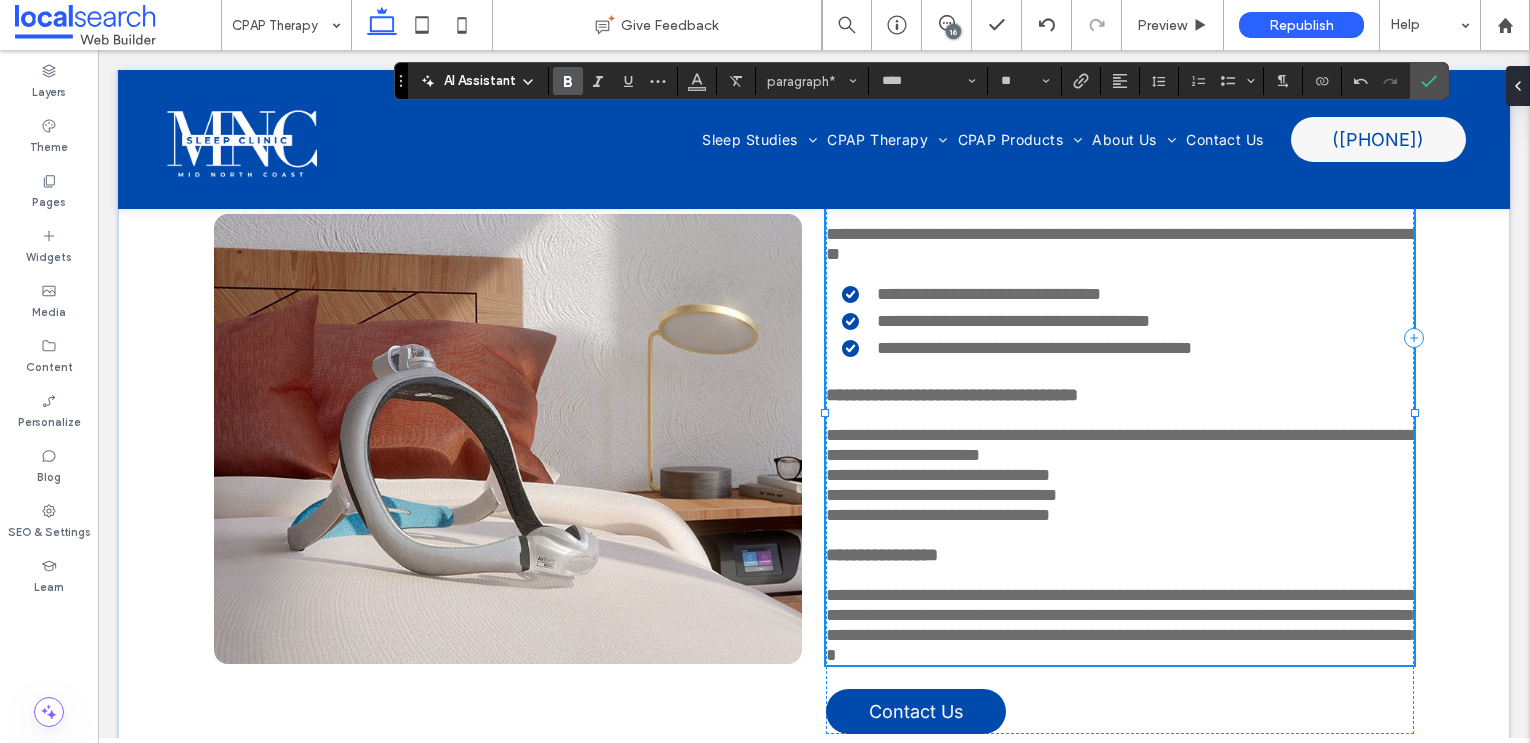 click at bounding box center (1120, 535) 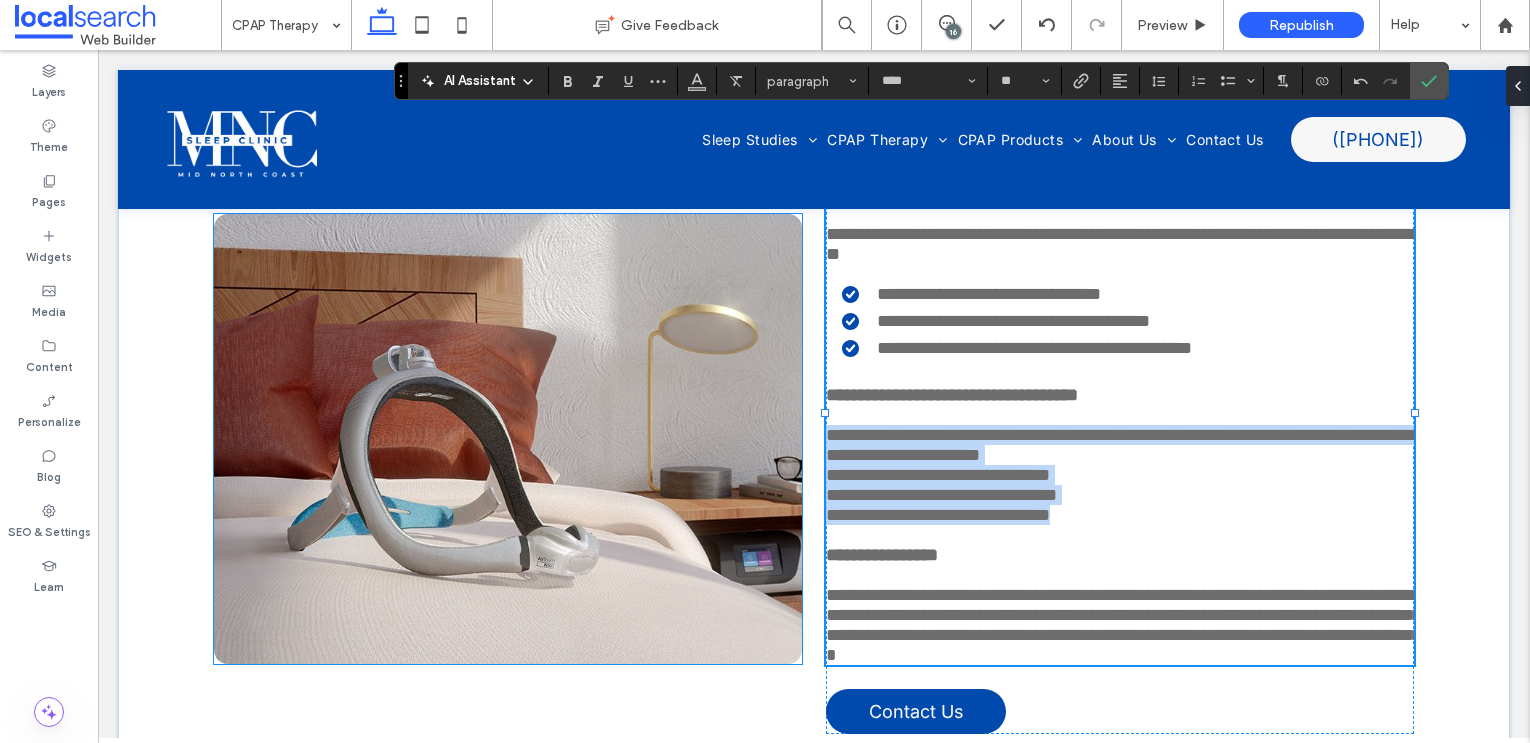 drag, startPoint x: 1113, startPoint y: 595, endPoint x: 786, endPoint y: 499, distance: 340.80054 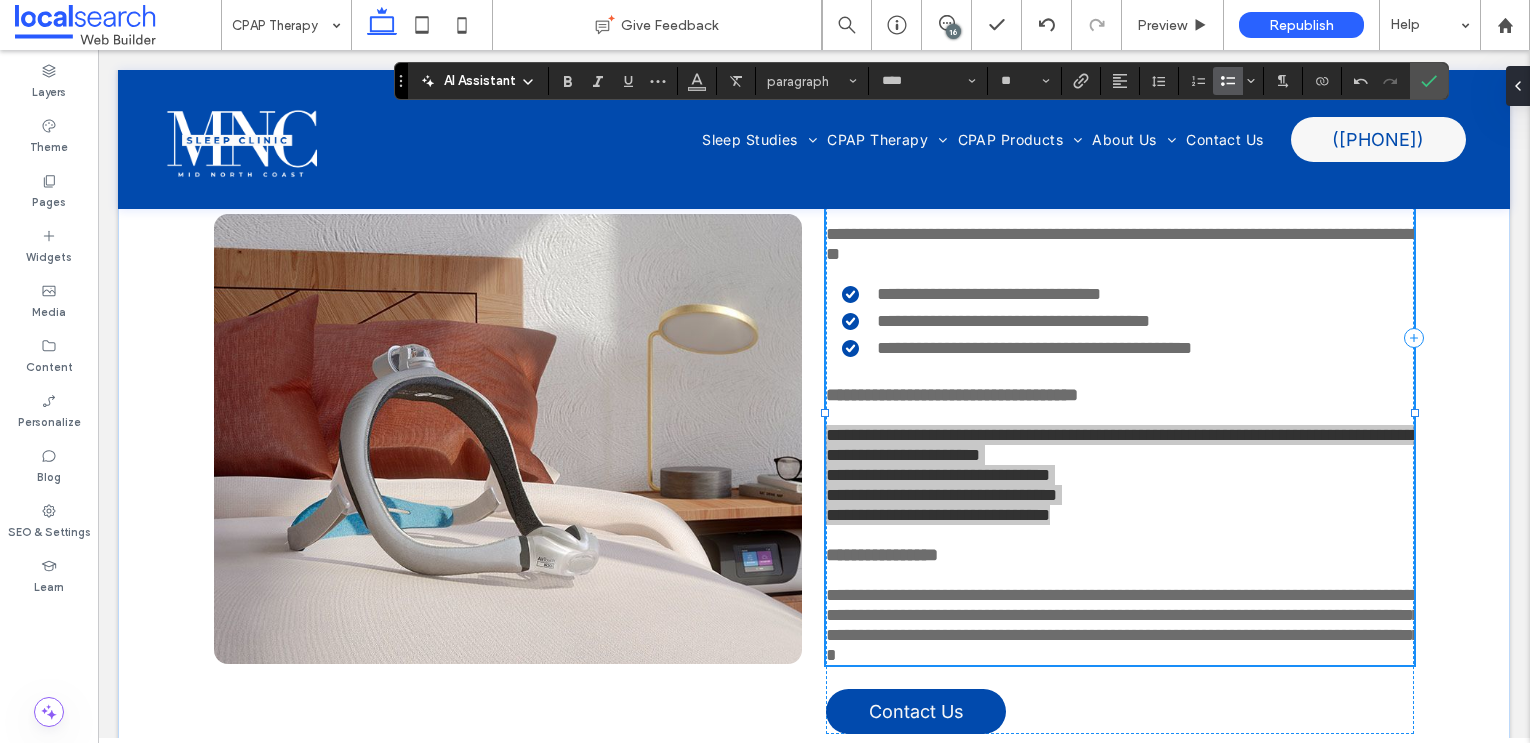 click 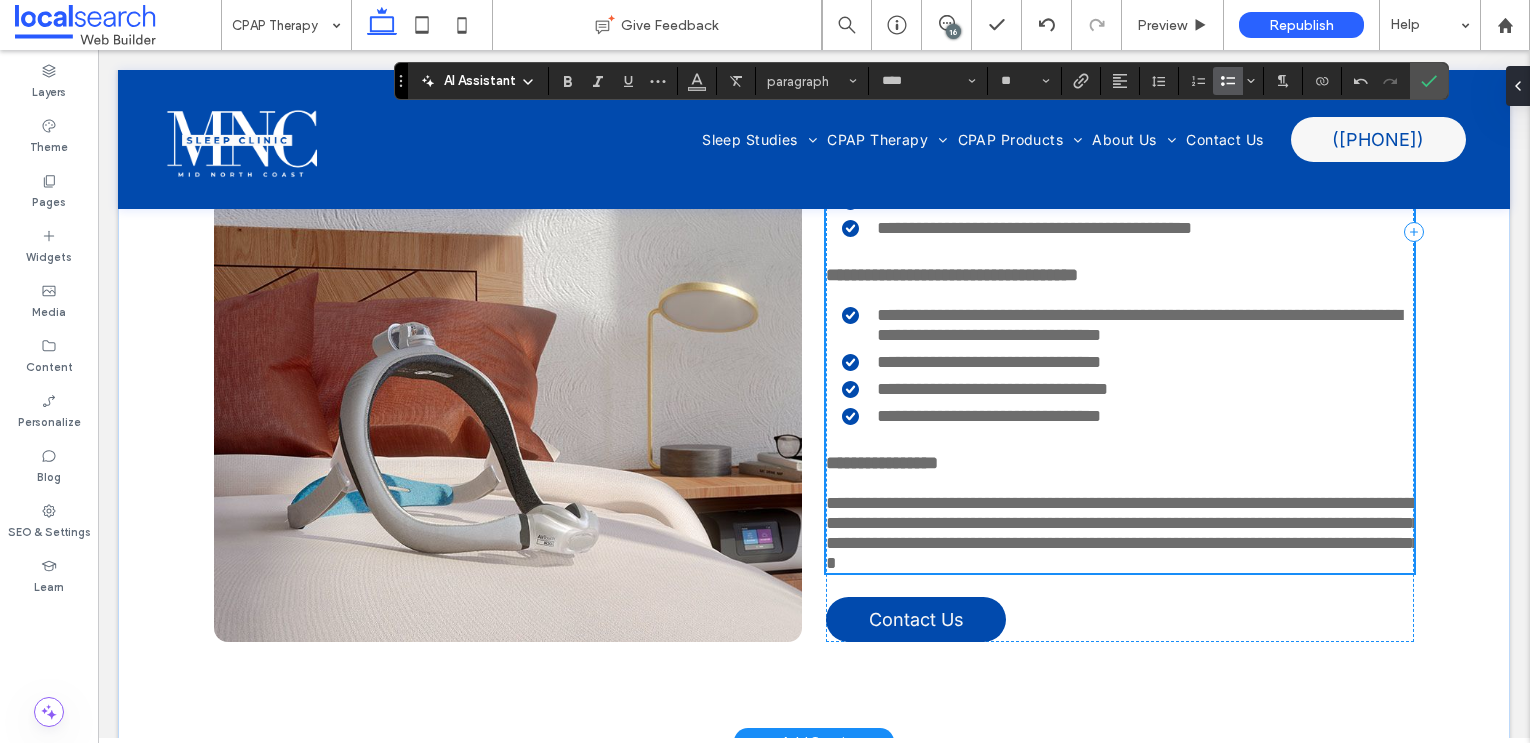 scroll, scrollTop: 2144, scrollLeft: 0, axis: vertical 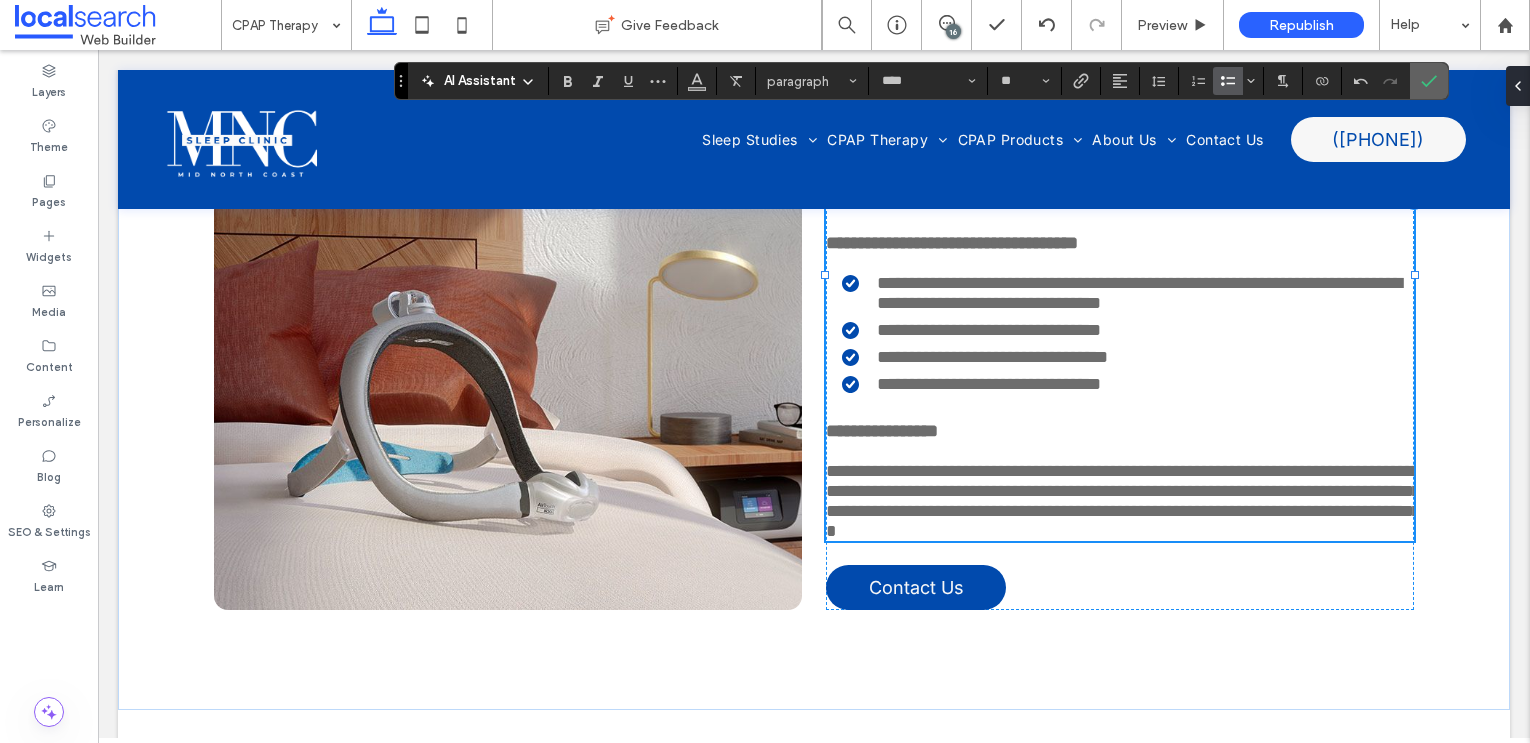 click 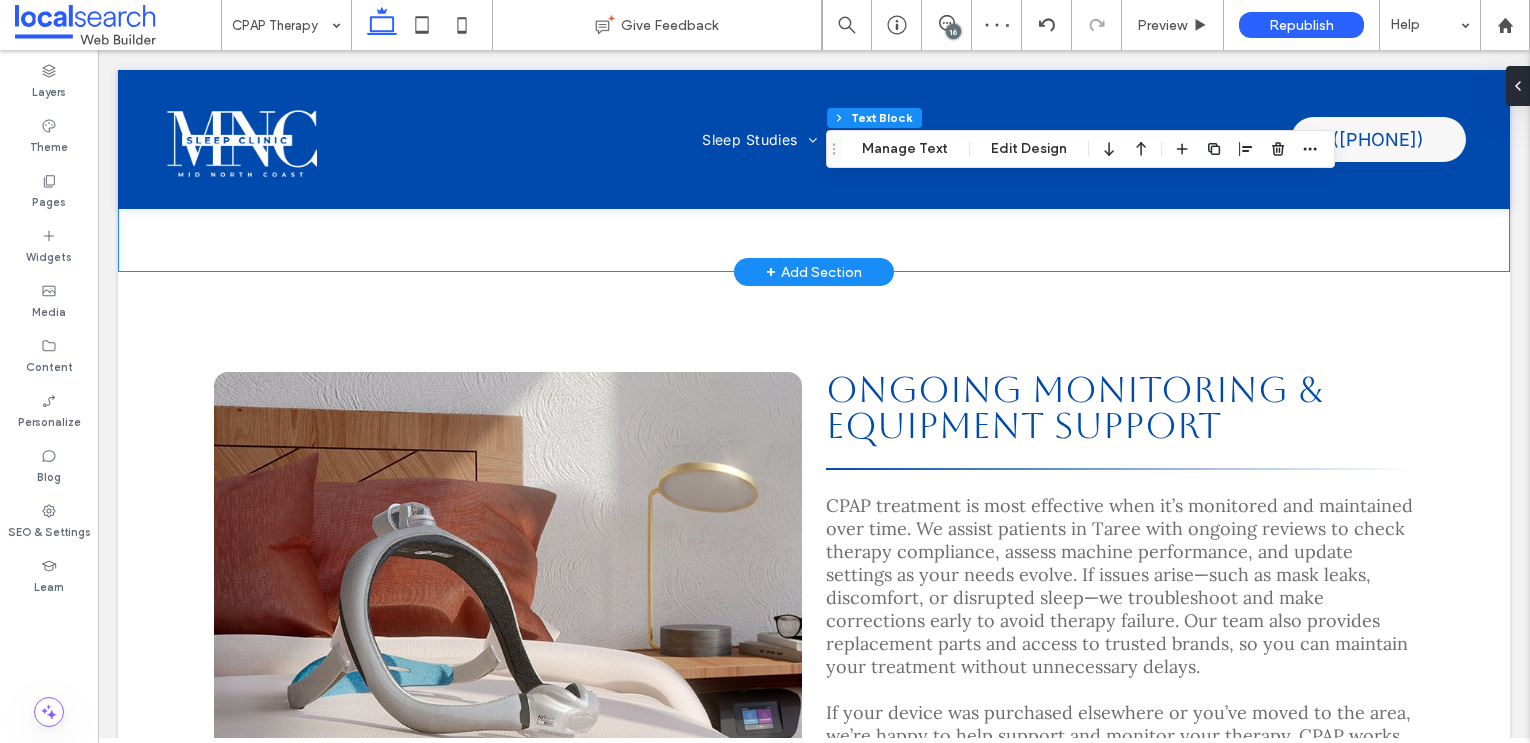 scroll, scrollTop: 2863, scrollLeft: 0, axis: vertical 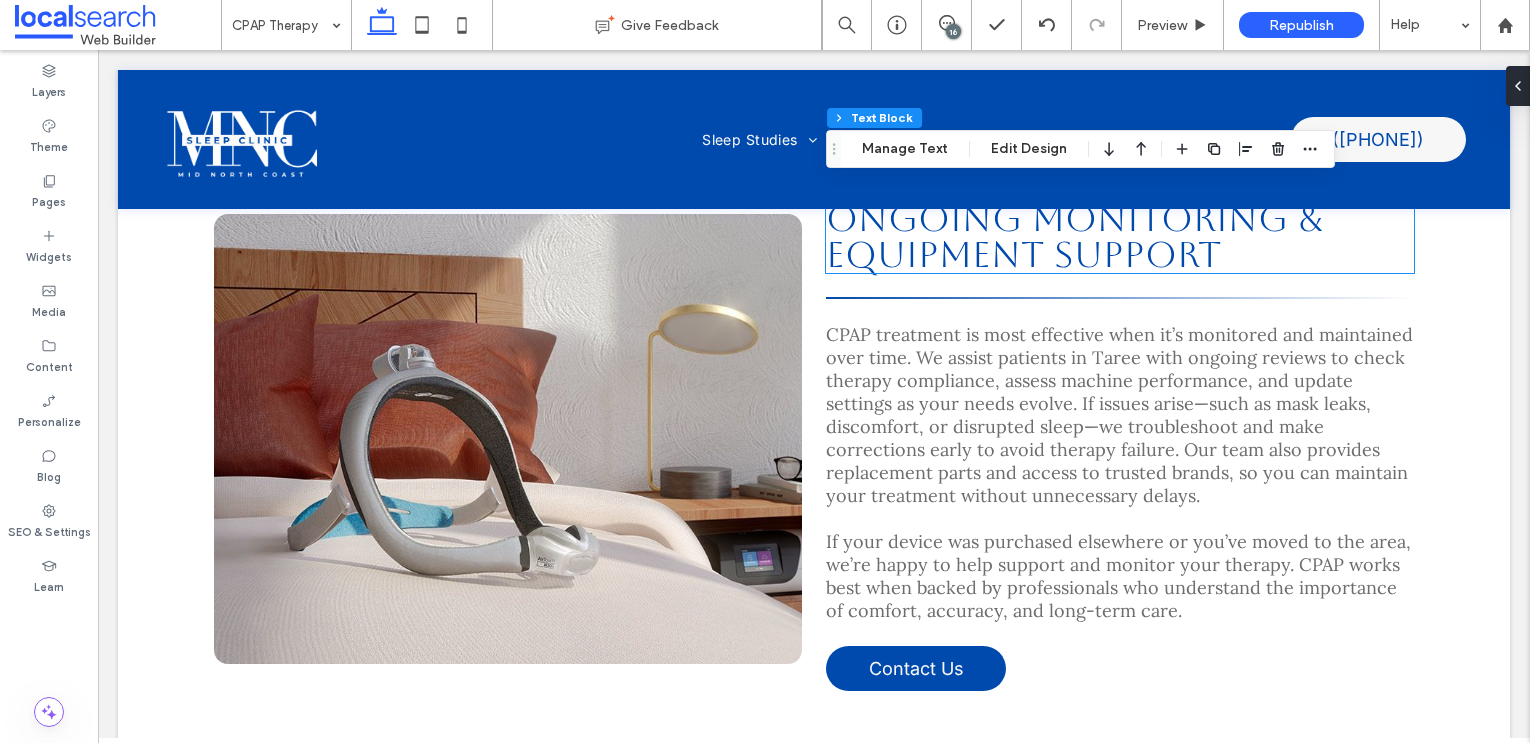 click on "Ongoing Monitoring & Equipment Support" at bounding box center (1074, 236) 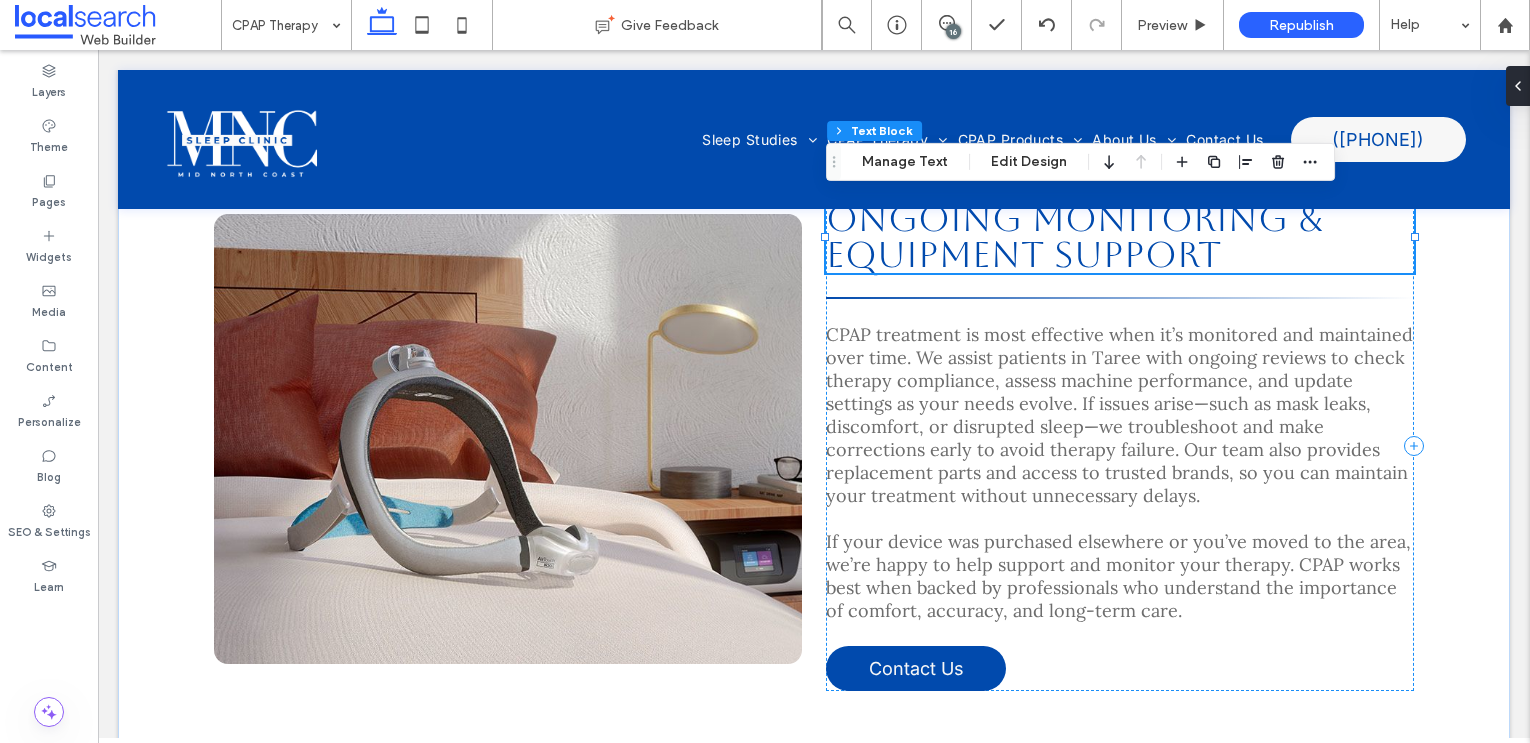 click on "Ongoing Monitoring & Equipment Support" at bounding box center (1074, 236) 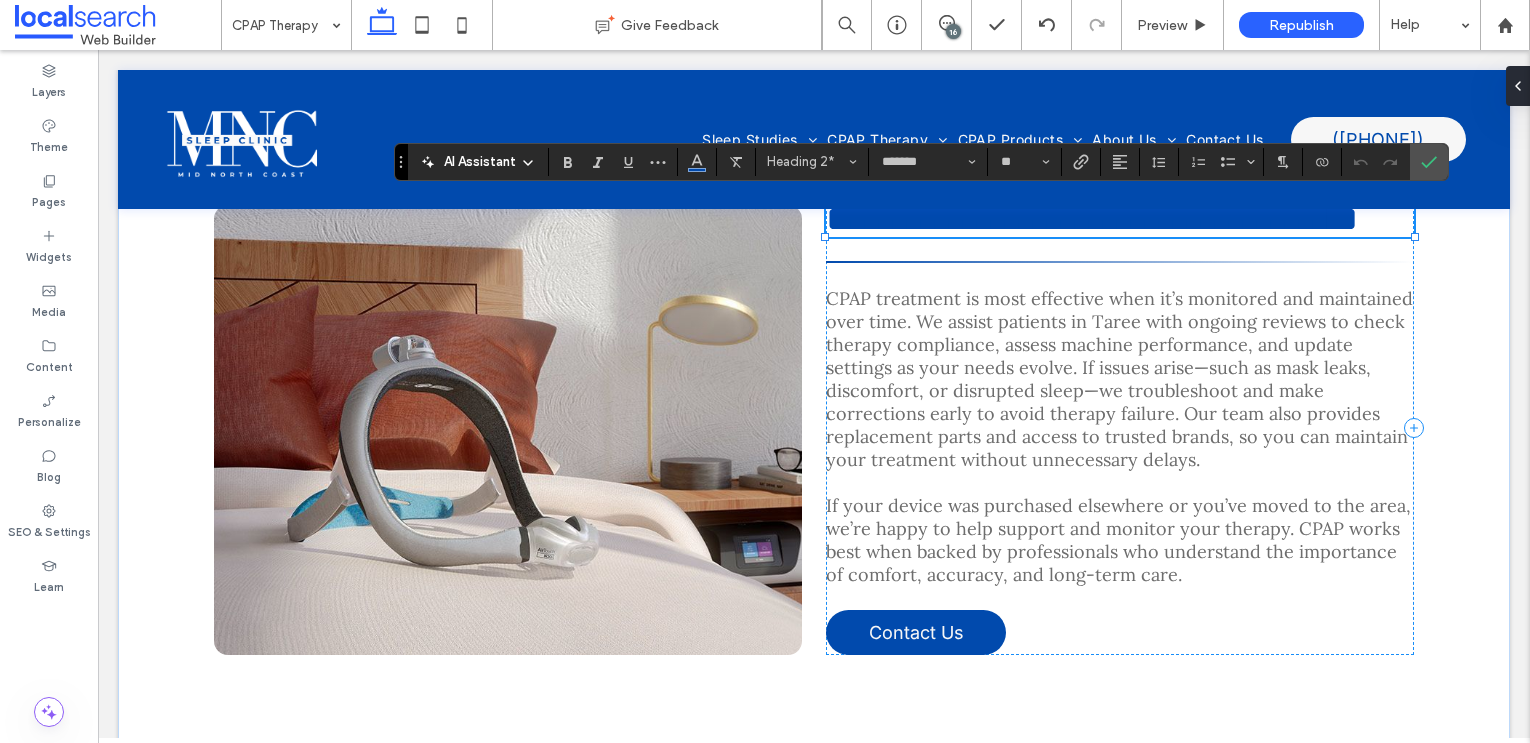 type 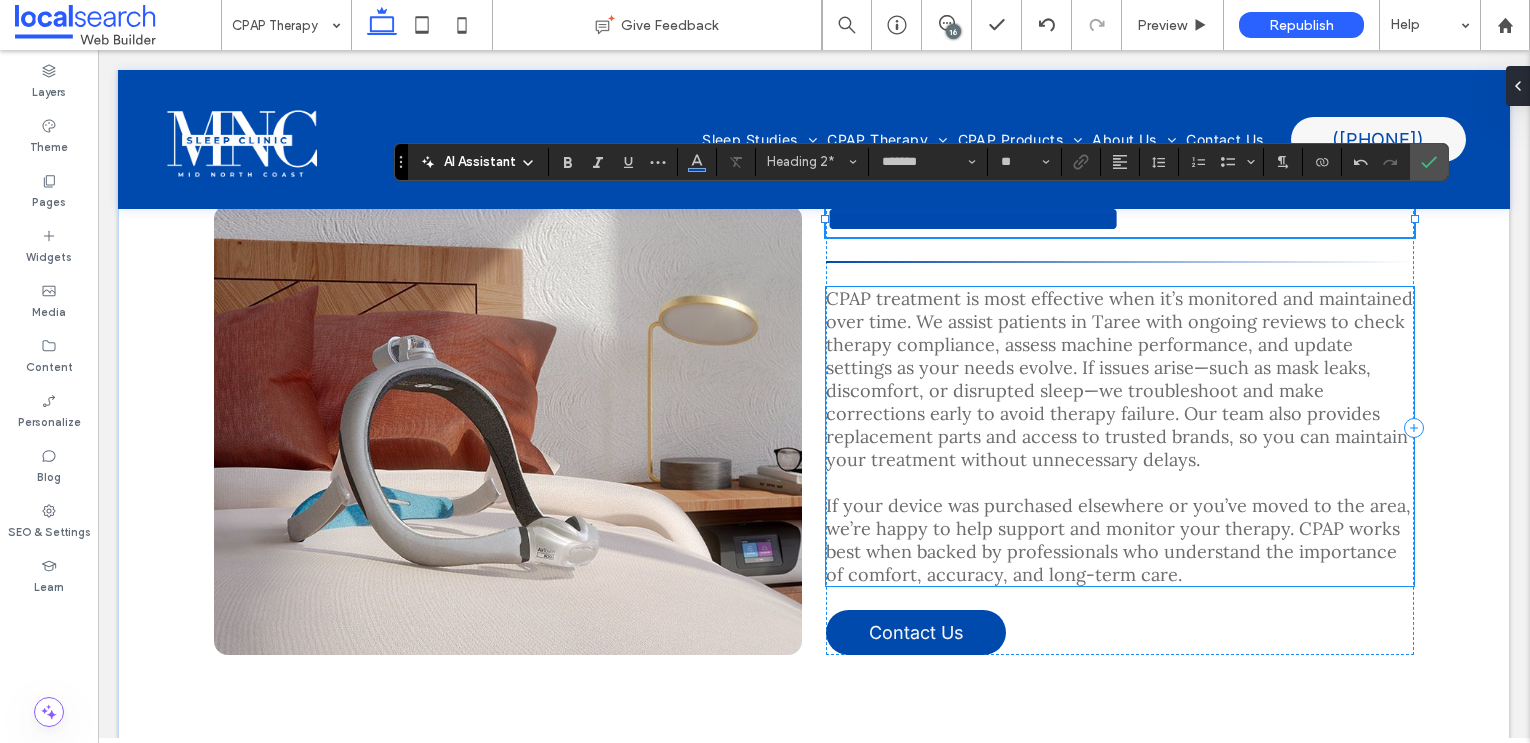 click on "CPAP treatment is most effective when it’s monitored and maintained over time. We assist patients in Taree with ongoing reviews to check therapy compliance, assess machine performance, and update settings as your needs evolve. If issues arise—such as mask leaks, discomfort, or disrupted sleep—we troubleshoot and make corrections early to avoid therapy failure. Our team also provides replacement parts and access to trusted brands, so you can maintain your treatment without unnecessary delays." at bounding box center (1119, 379) 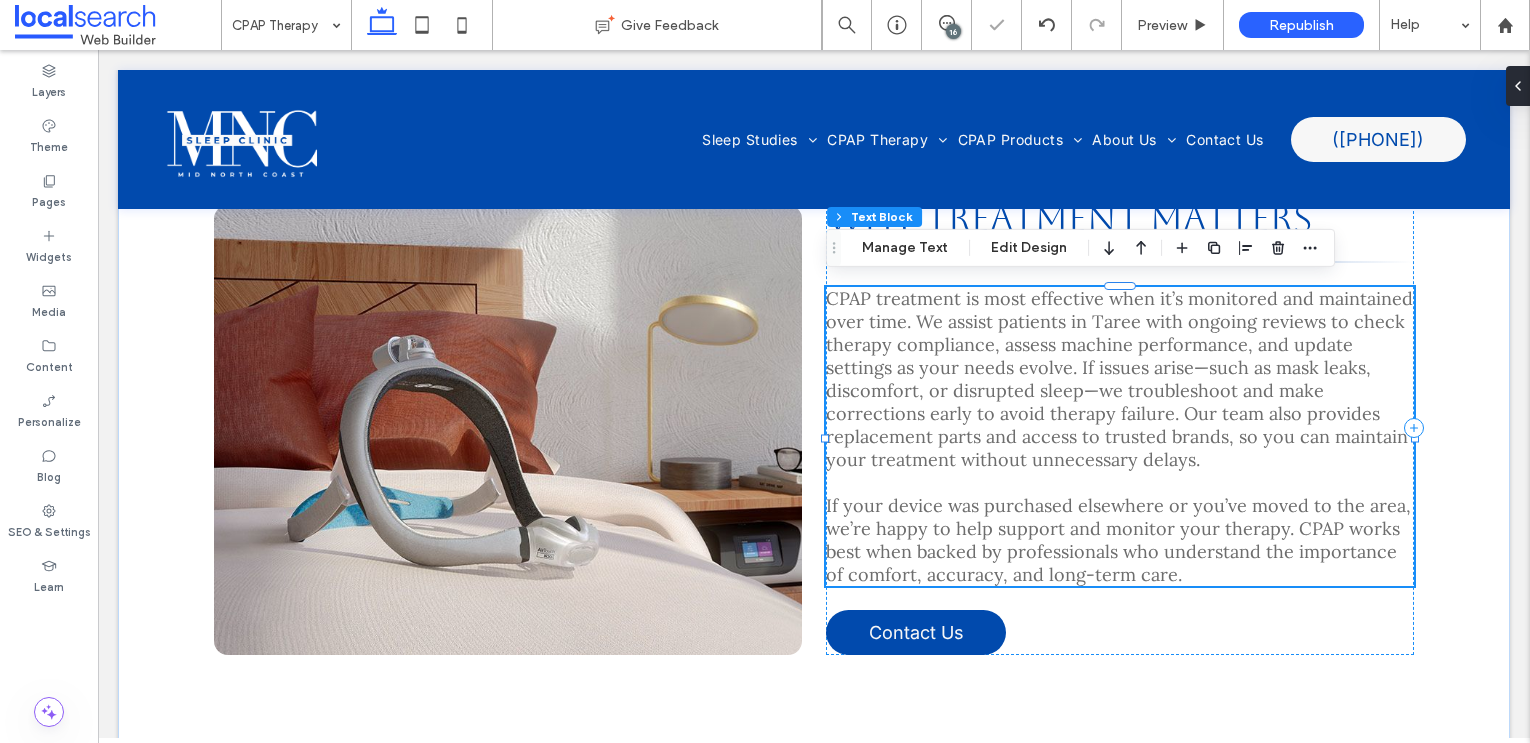 click on "CPAP treatment is most effective when it’s monitored and maintained over time. We assist patients in Taree with ongoing reviews to check therapy compliance, assess machine performance, and update settings as your needs evolve. If issues arise—such as mask leaks, discomfort, or disrupted sleep—we troubleshoot and make corrections early to avoid therapy failure. Our team also provides replacement parts and access to trusted brands, so you can maintain your treatment without unnecessary delays." at bounding box center [1119, 379] 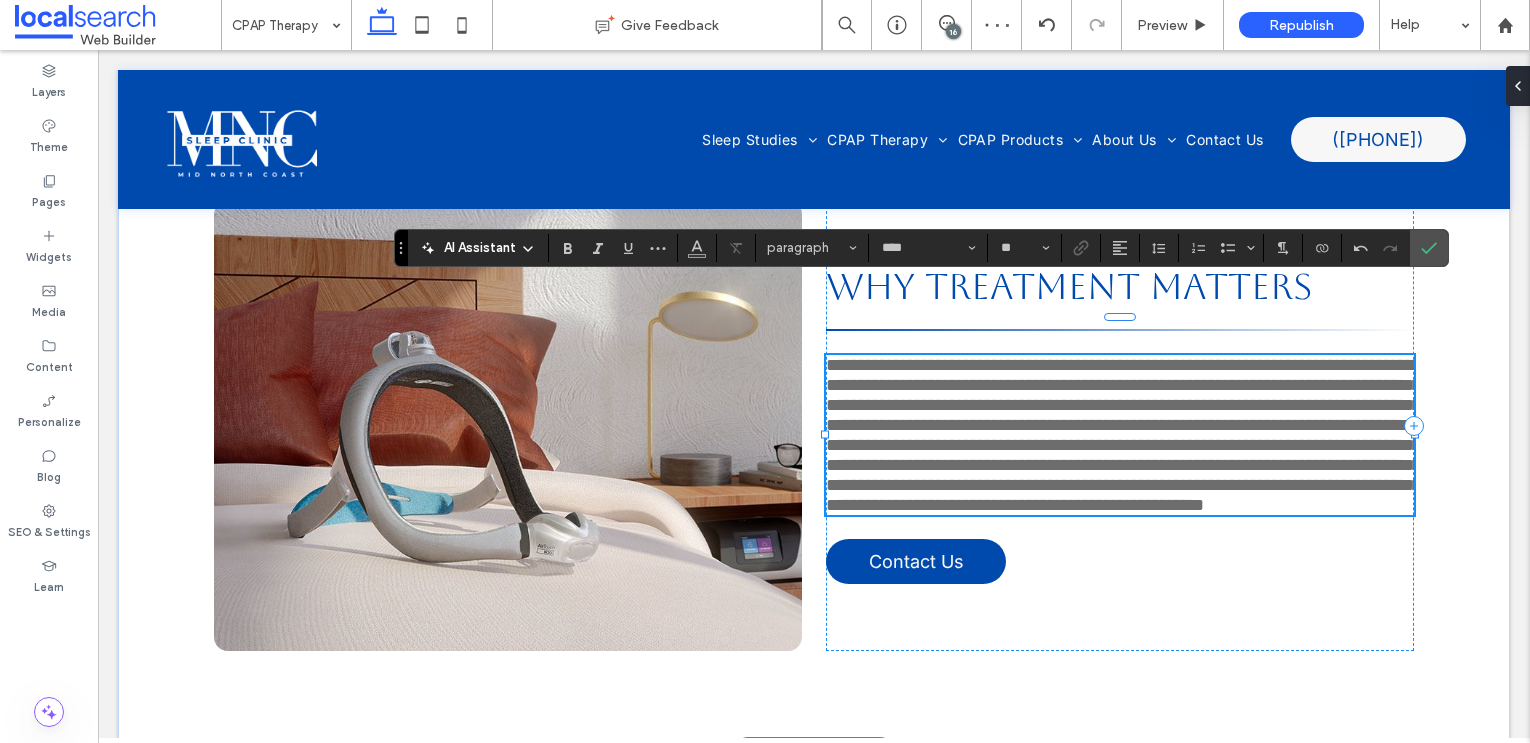 type on "**" 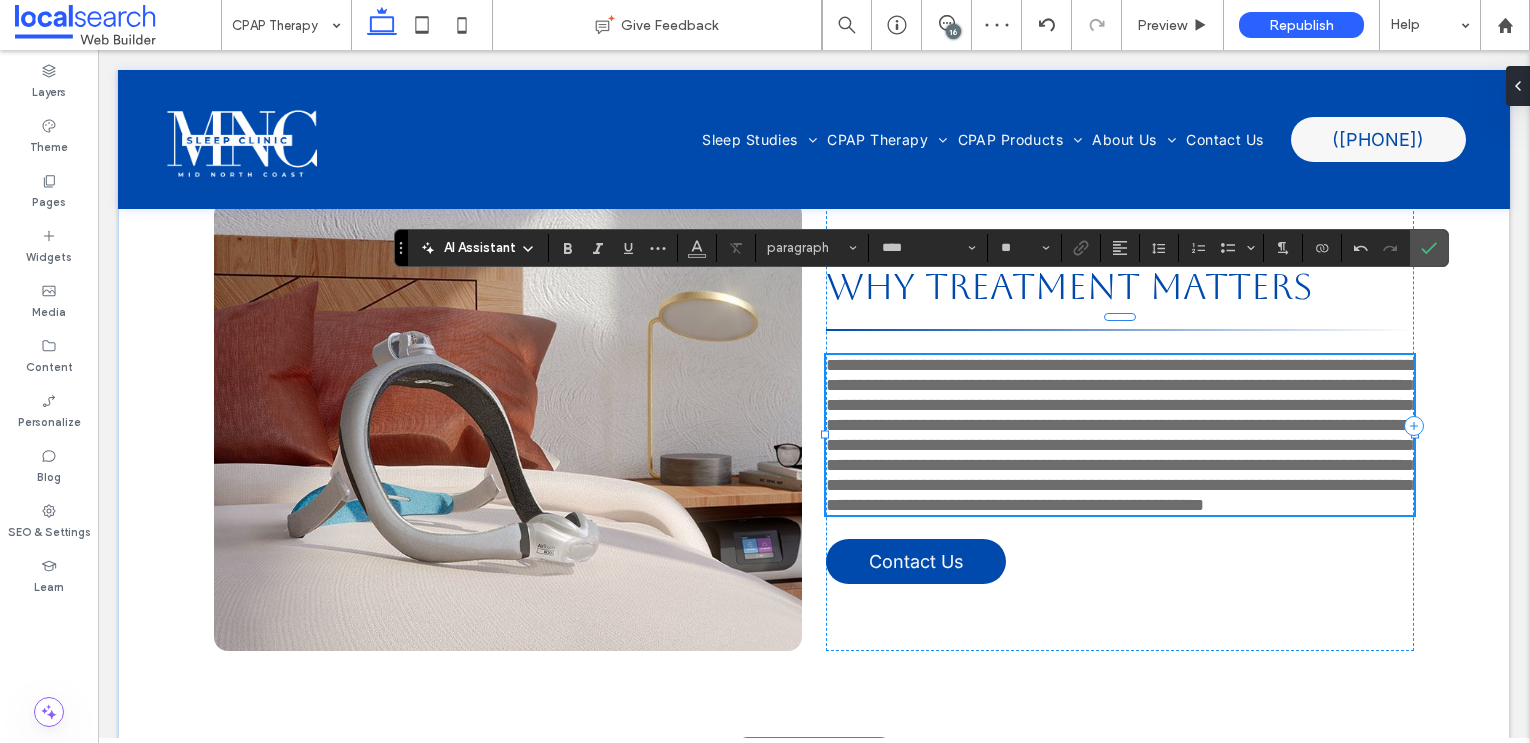 click on "**********" at bounding box center (1123, 435) 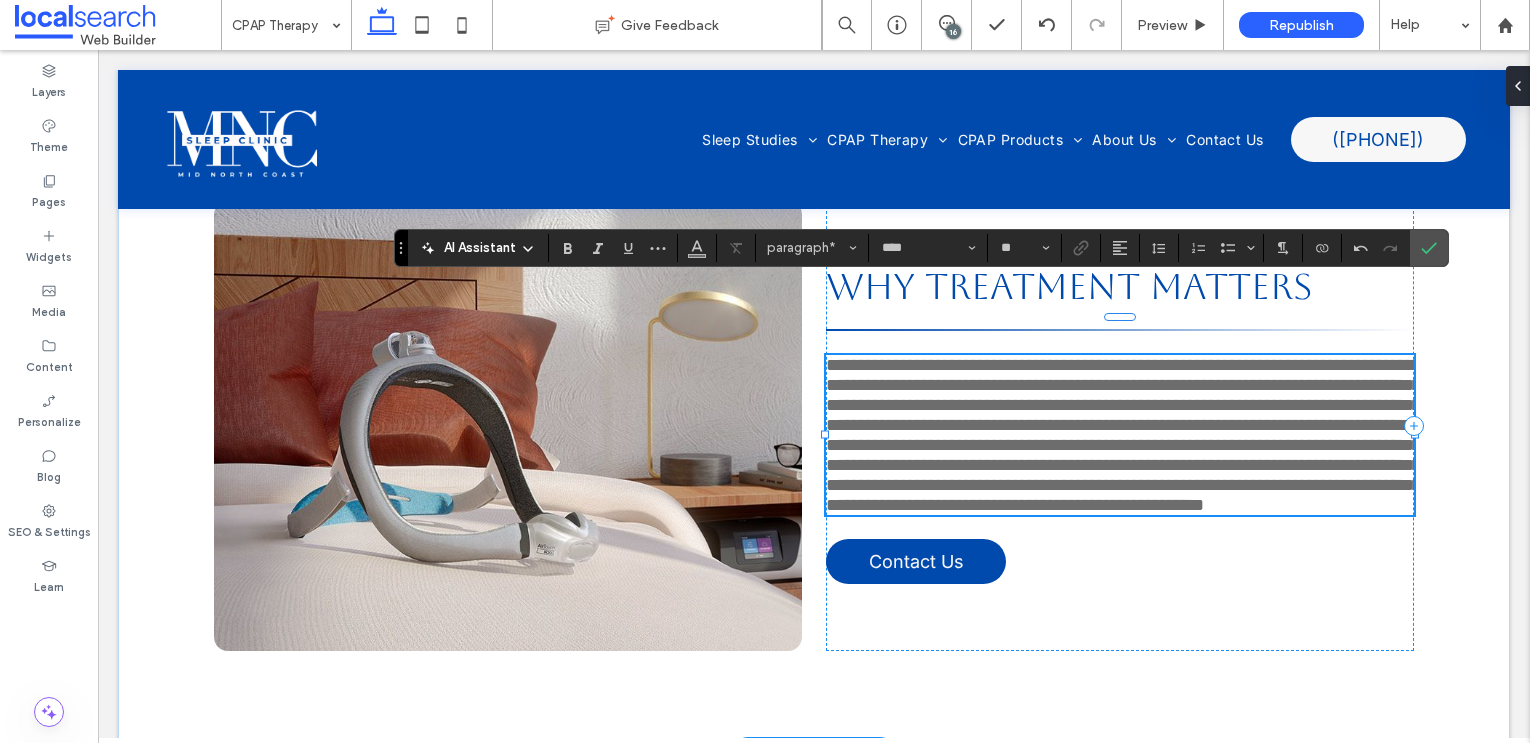 type 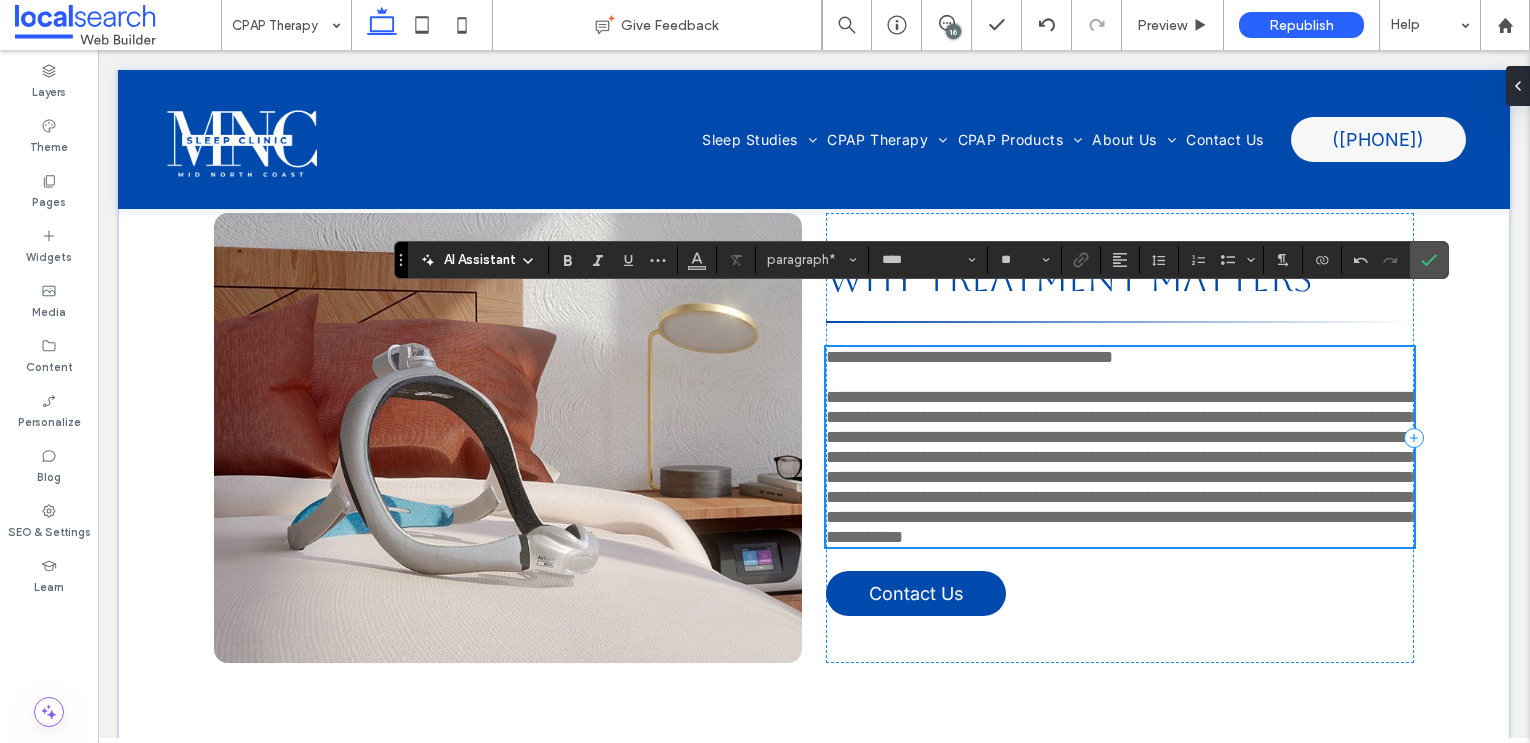 scroll, scrollTop: 2840, scrollLeft: 0, axis: vertical 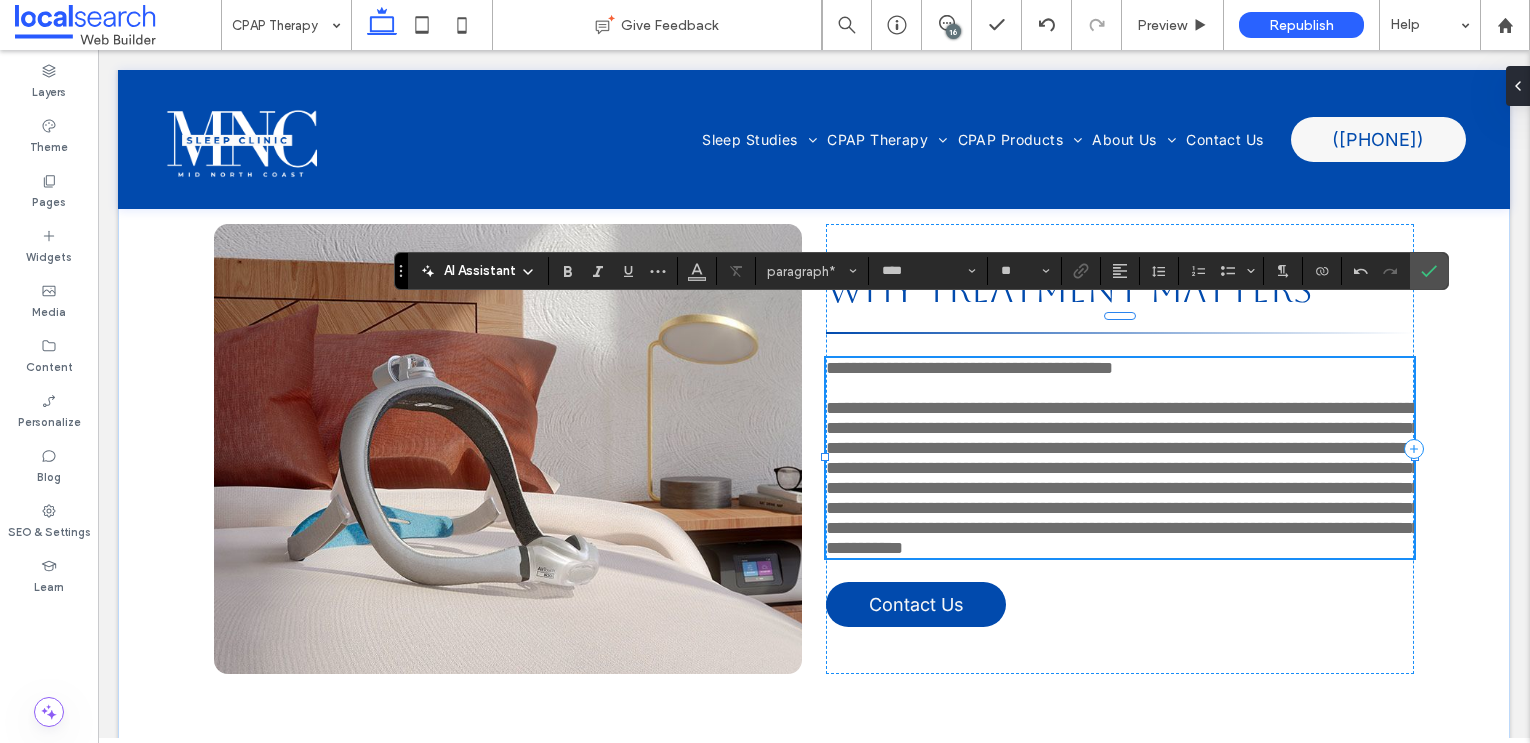 click on "**********" at bounding box center [969, 368] 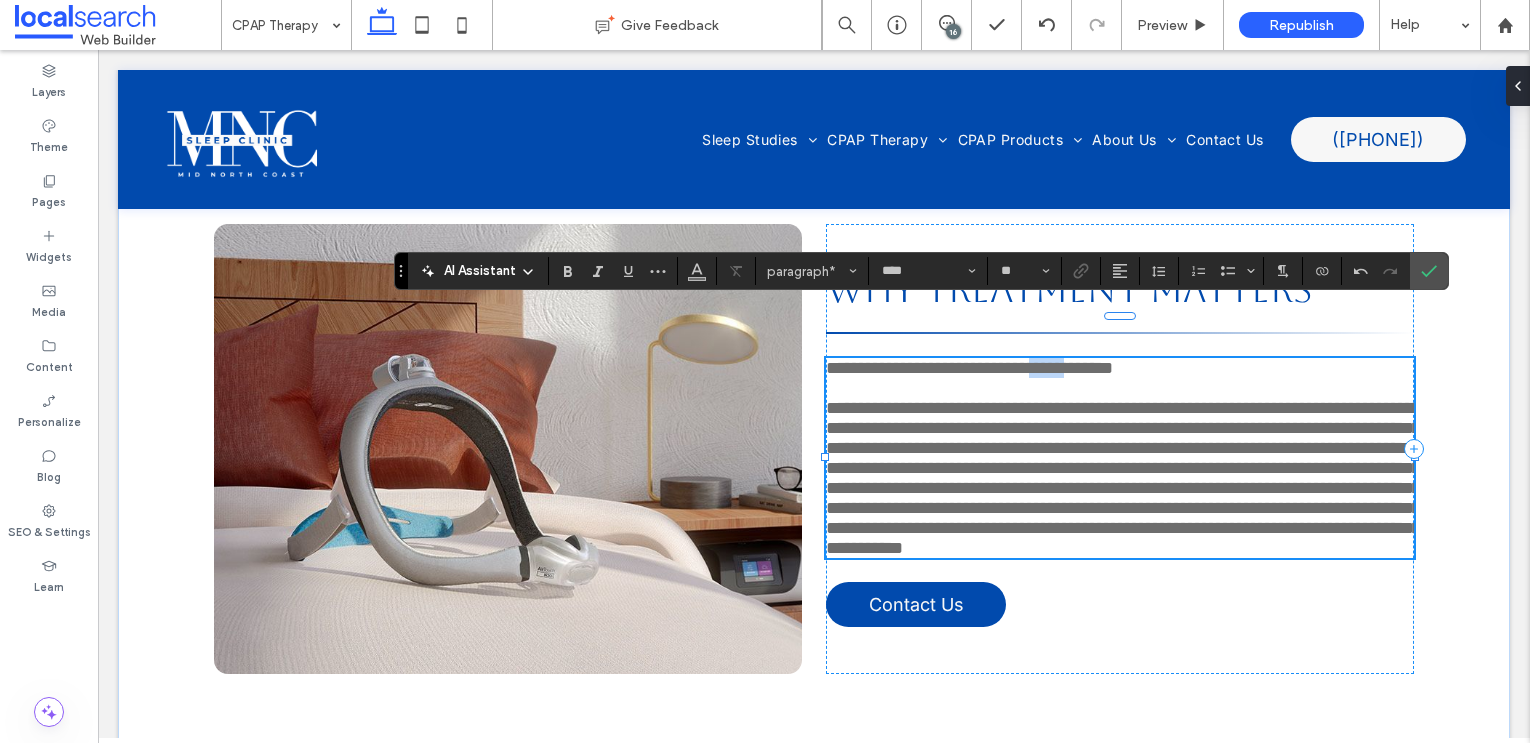 click on "**********" at bounding box center (969, 368) 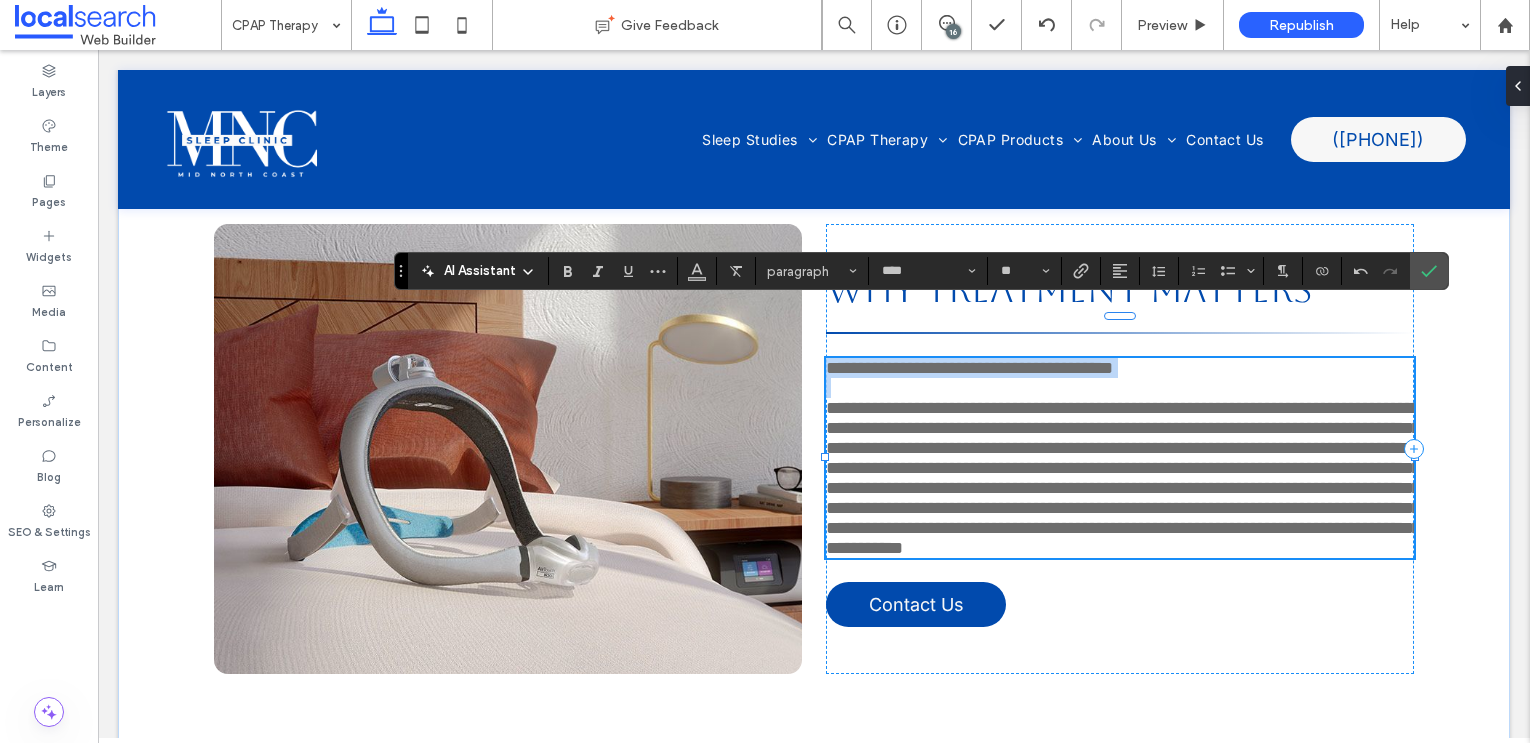 click on "**********" at bounding box center [969, 368] 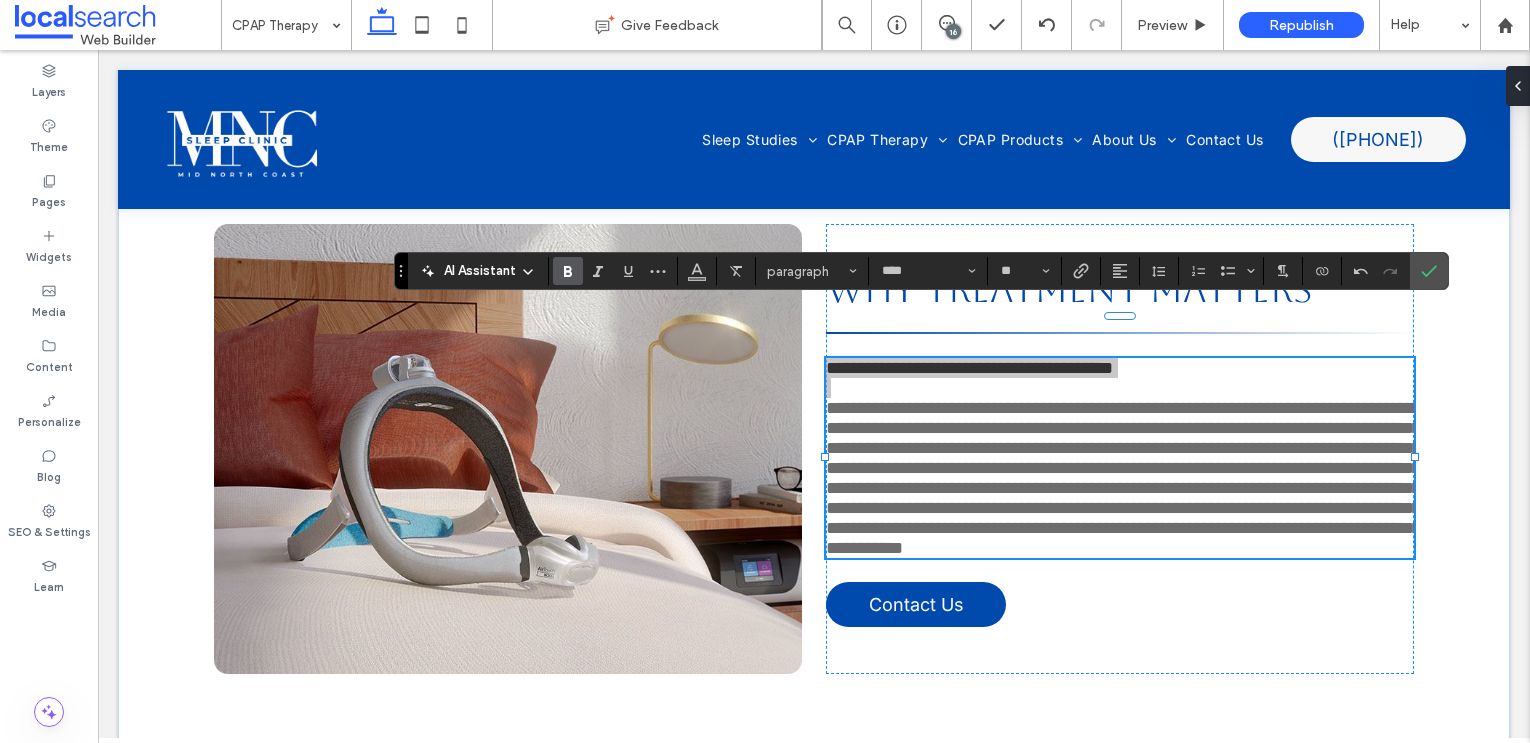 click at bounding box center (568, 271) 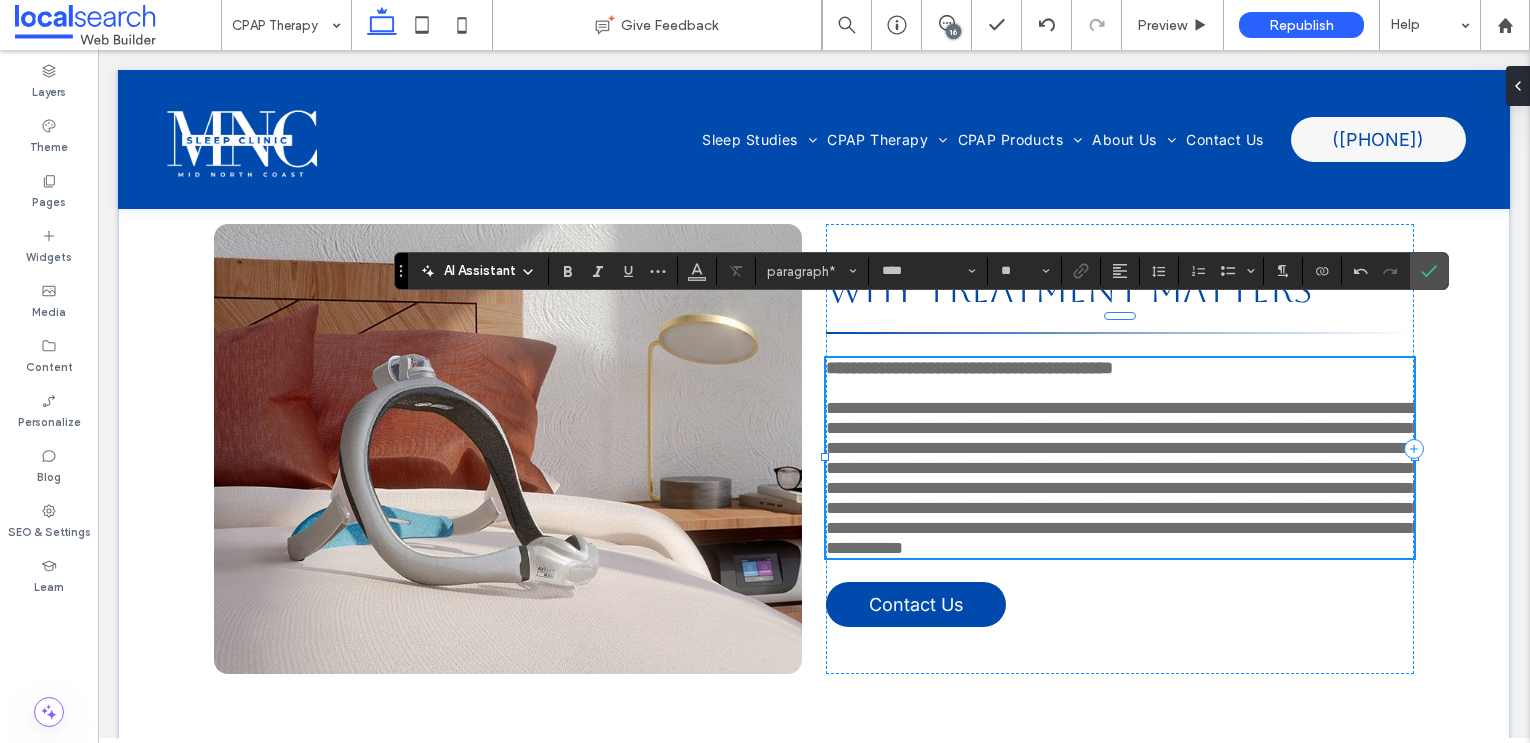 click on "**********" at bounding box center [1123, 478] 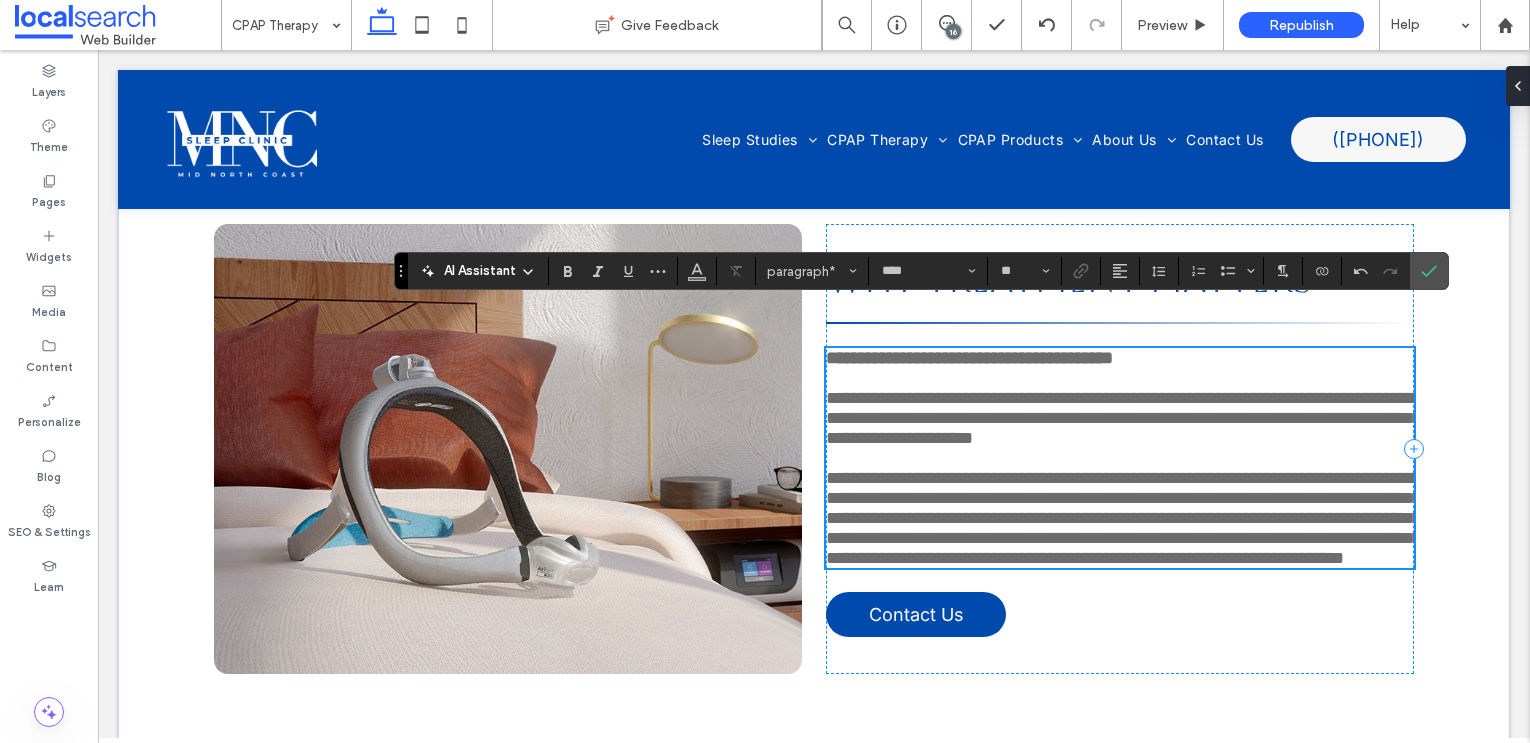 scroll, scrollTop: 2832, scrollLeft: 0, axis: vertical 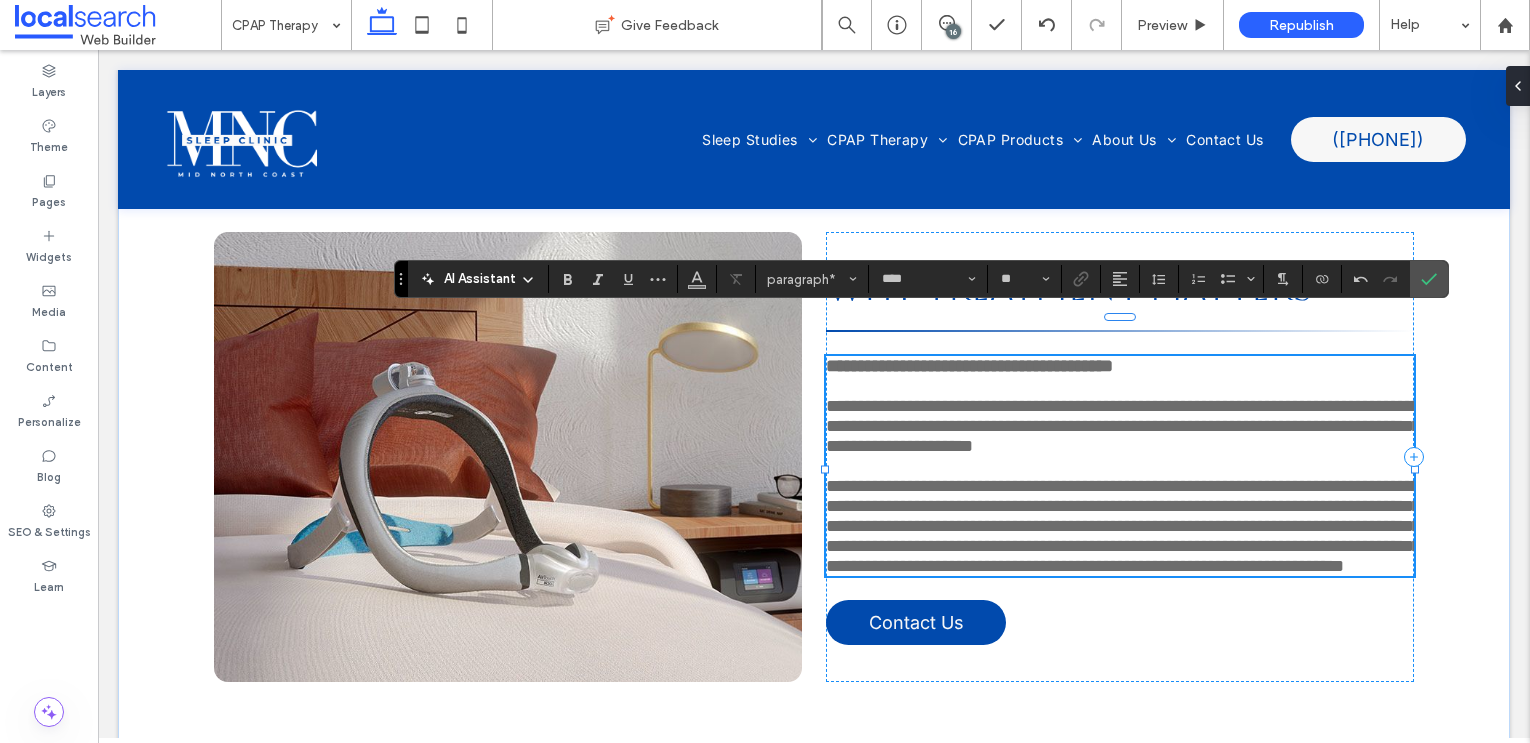 click on "**********" at bounding box center (1123, 526) 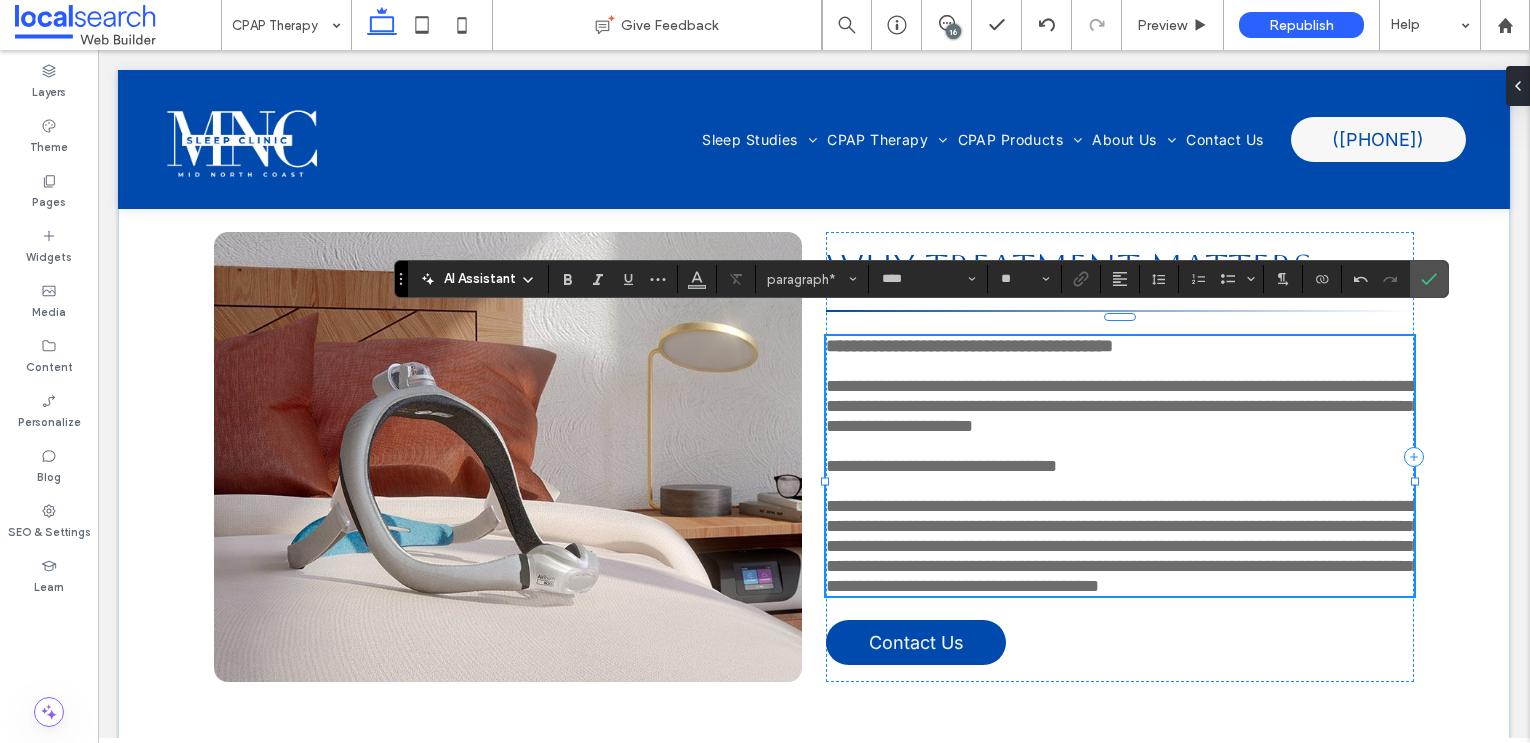 click on "**********" at bounding box center [1123, 546] 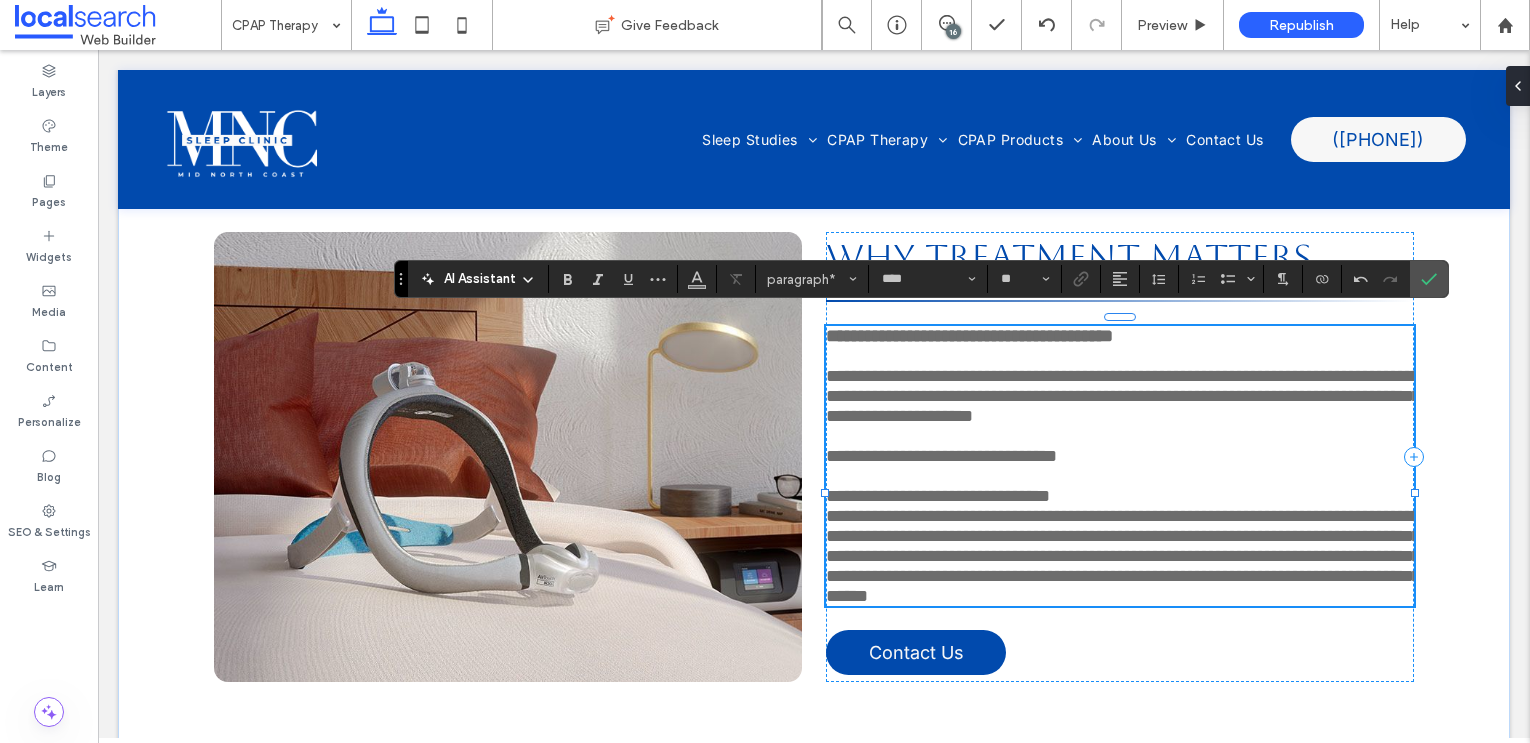 click on "**********" at bounding box center (1123, 556) 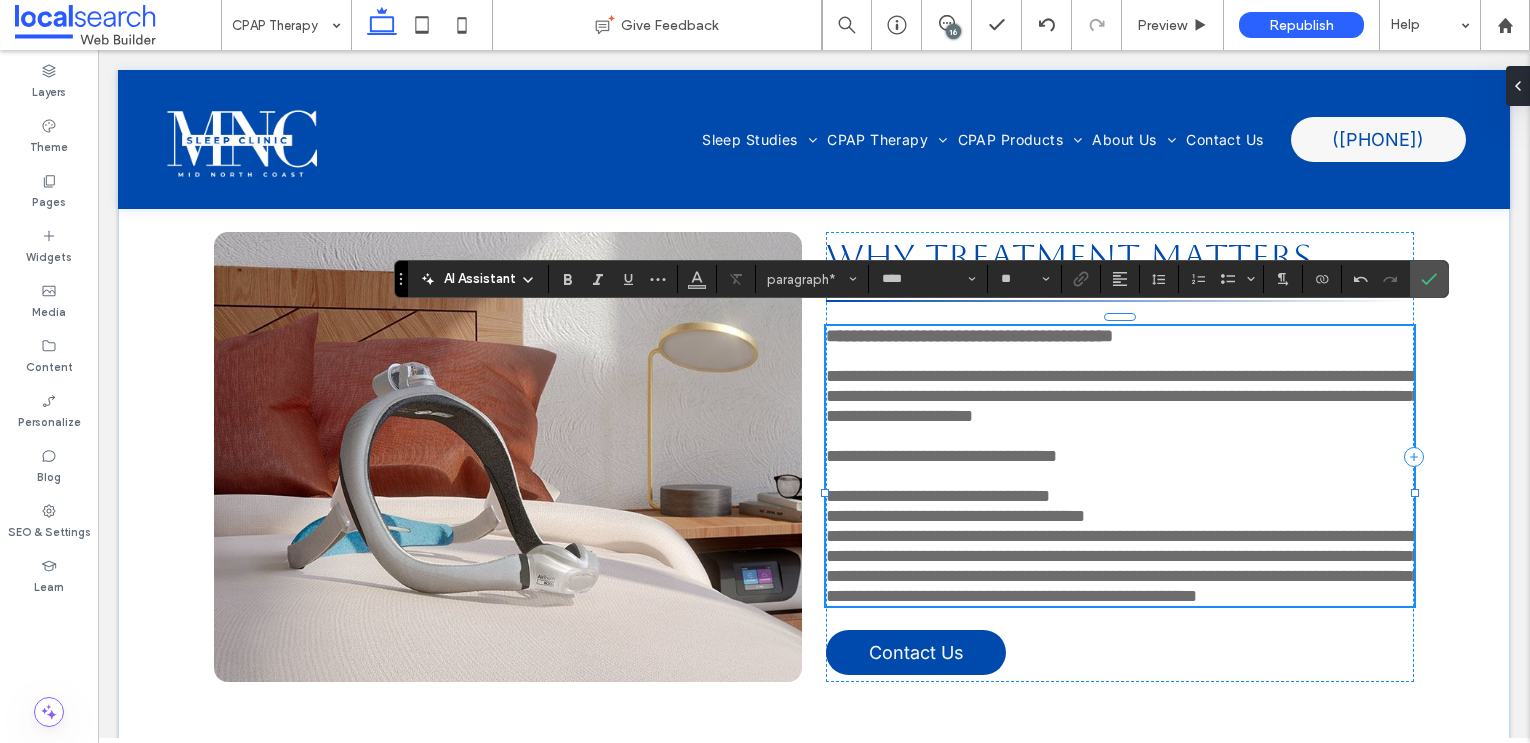 click on "**********" at bounding box center (1123, 566) 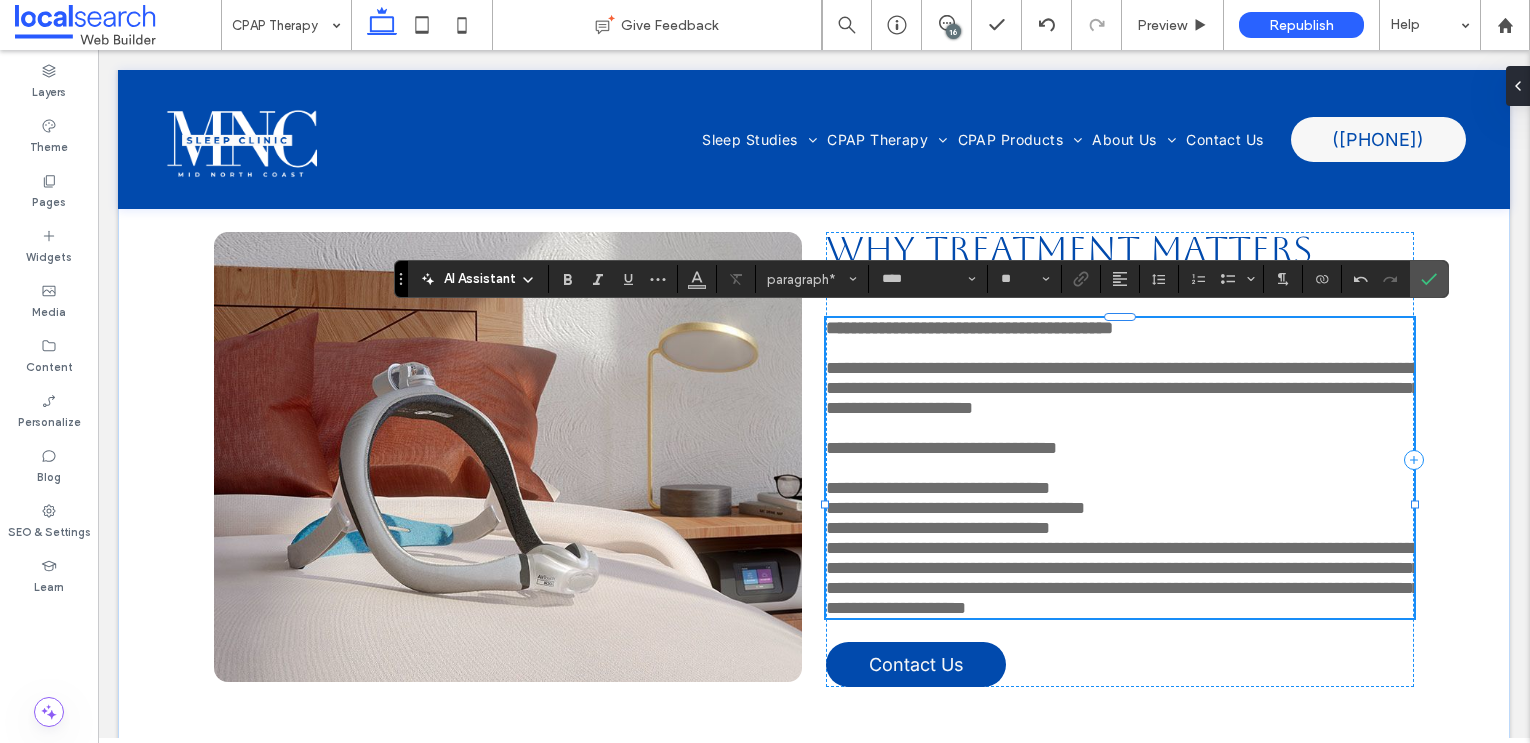 click on "**********" at bounding box center (1123, 578) 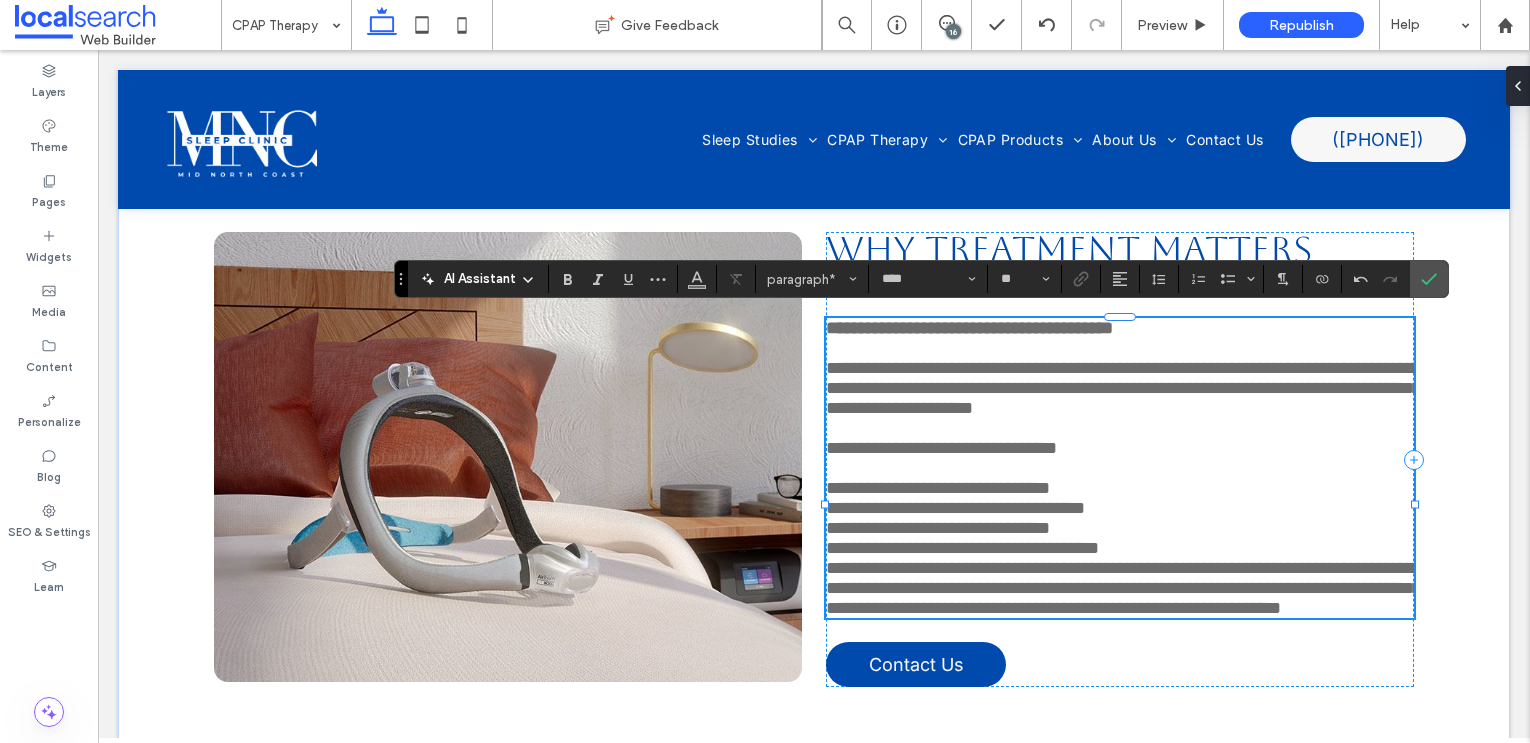 click on "**********" at bounding box center (1123, 588) 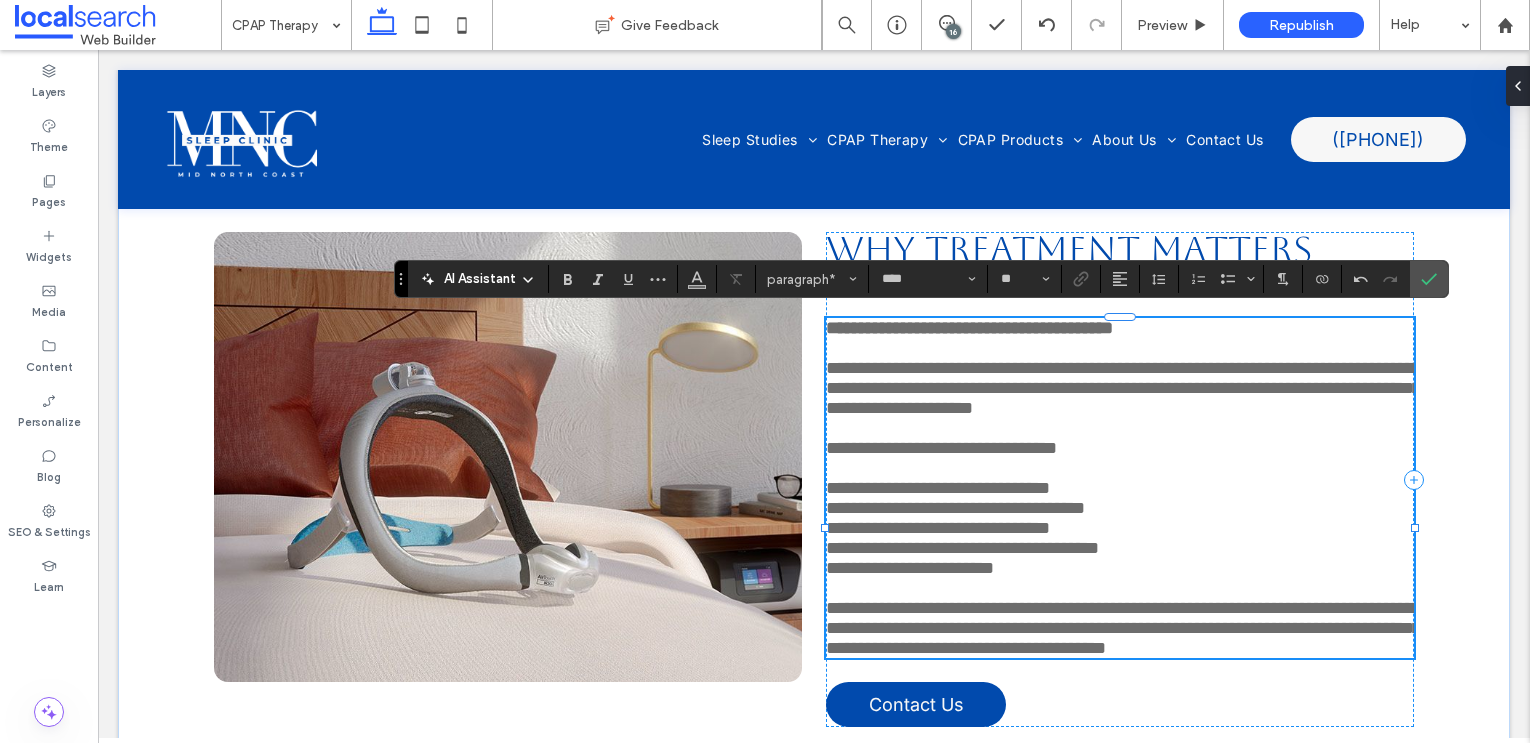 click on "**********" at bounding box center (1123, 628) 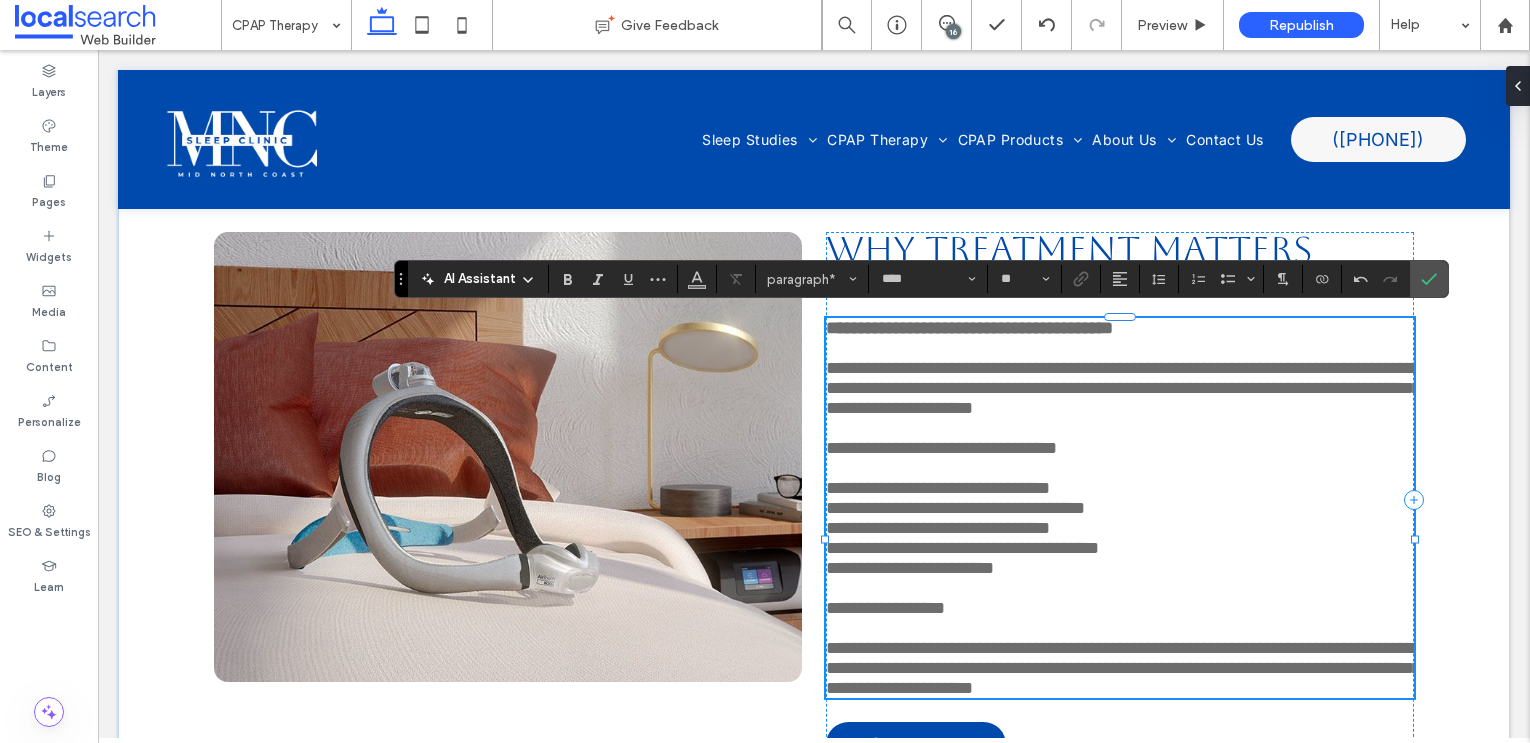 click on "**********" at bounding box center [941, 448] 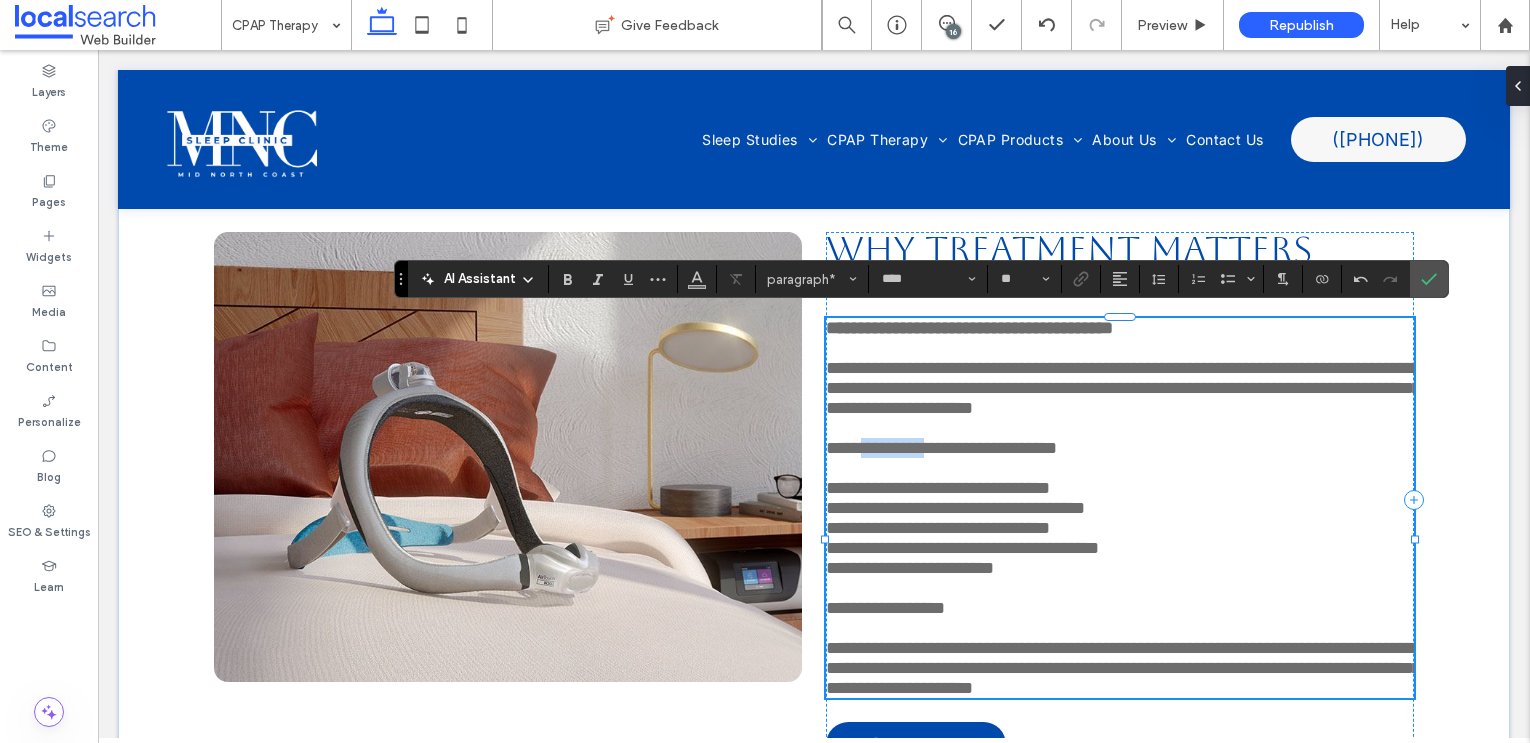 click on "**********" at bounding box center [941, 448] 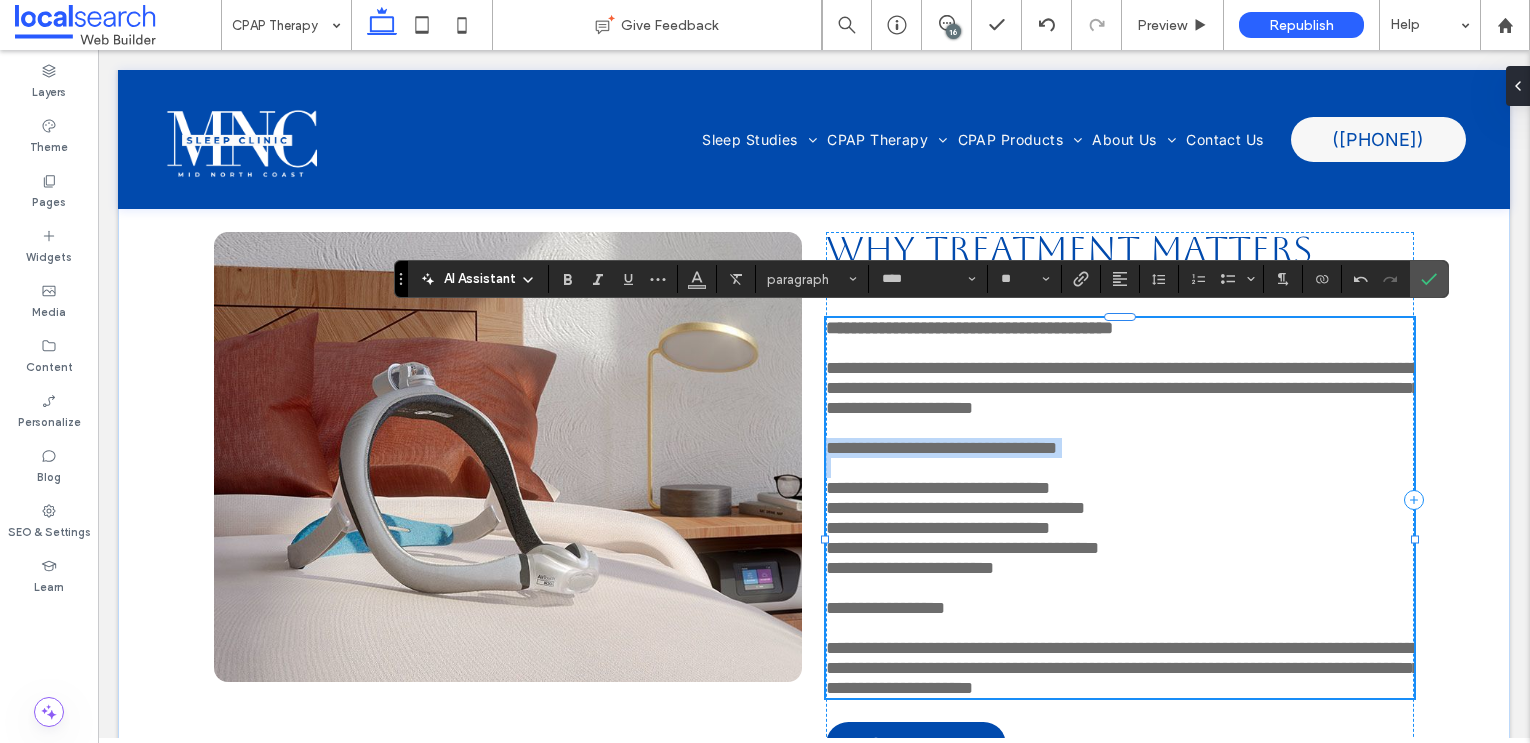 click on "**********" at bounding box center (941, 448) 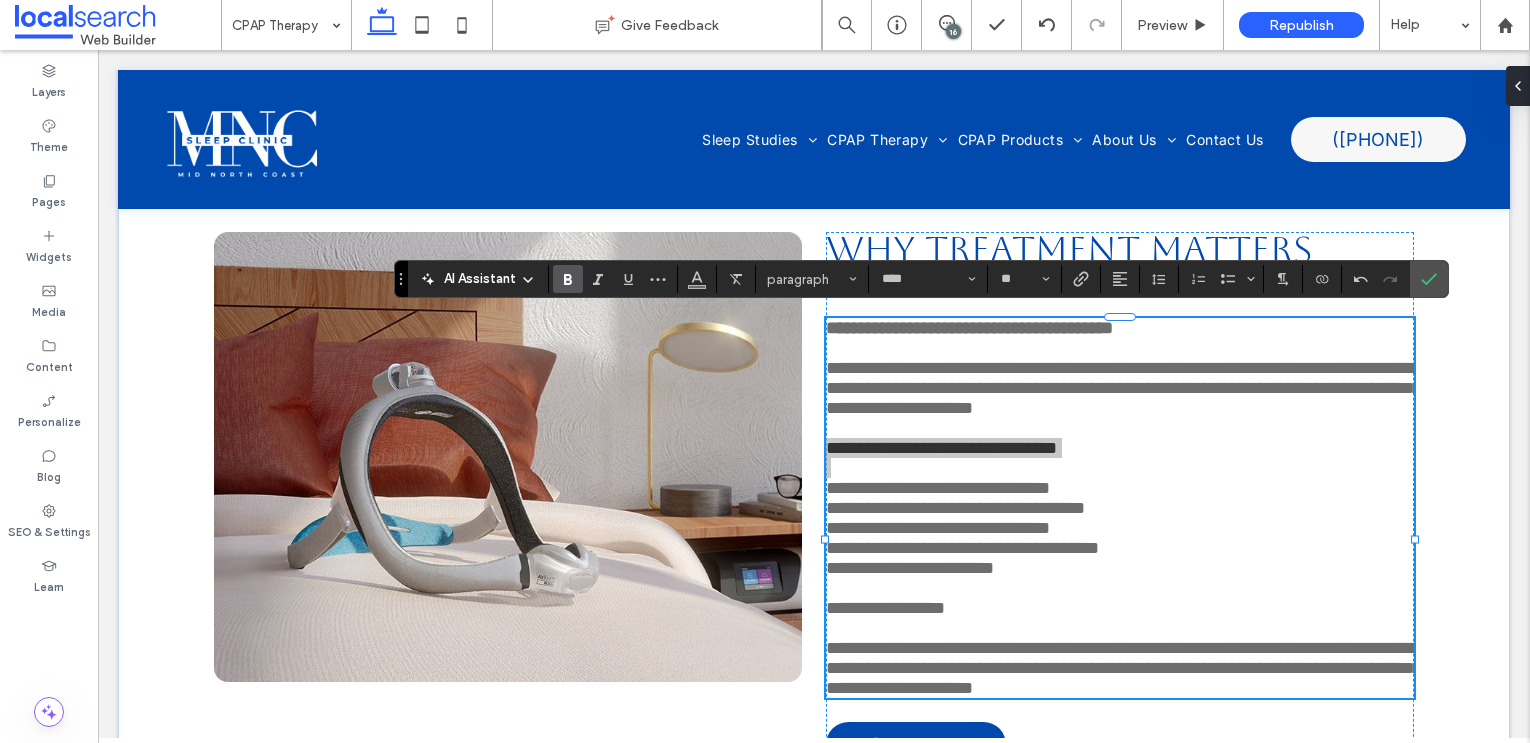 click 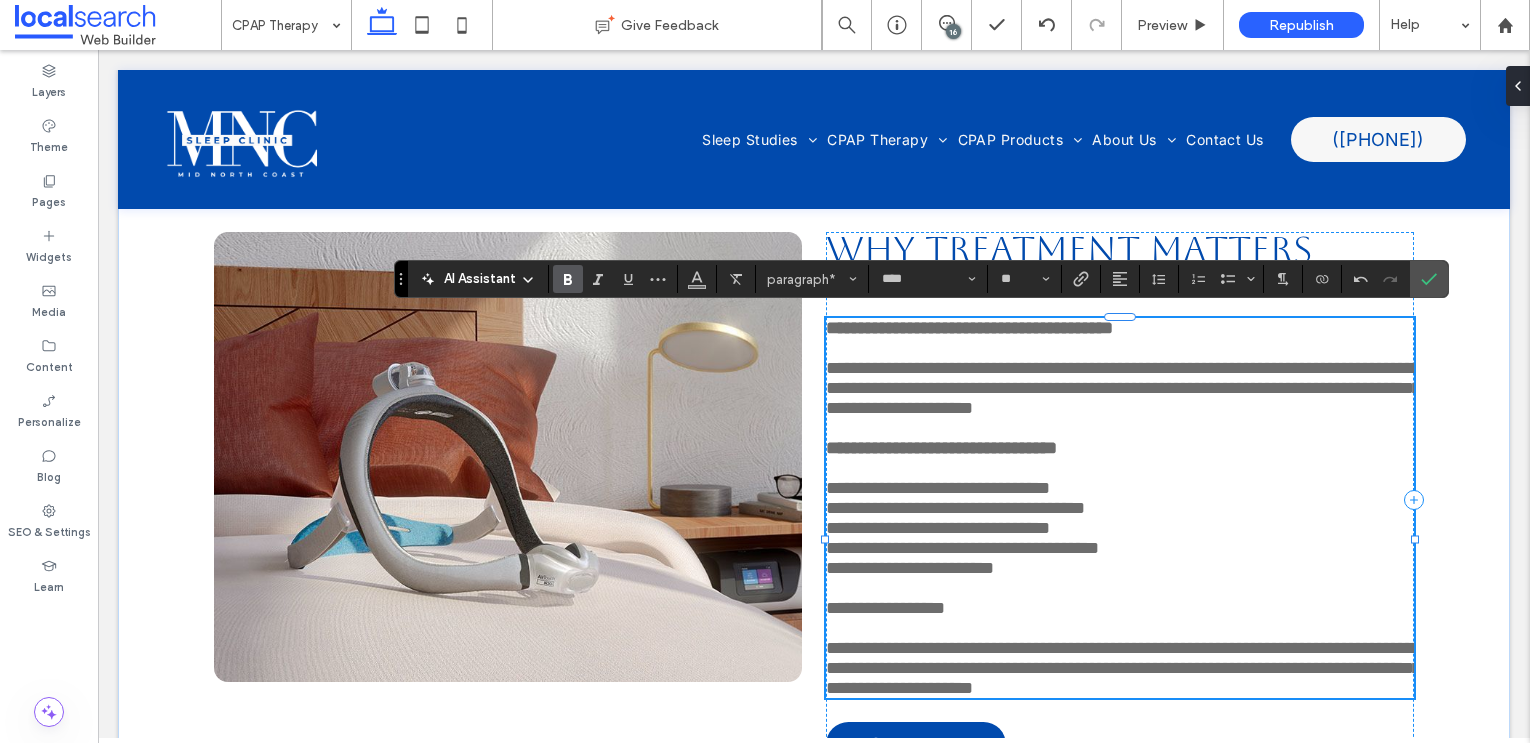 click on "**********" at bounding box center (885, 608) 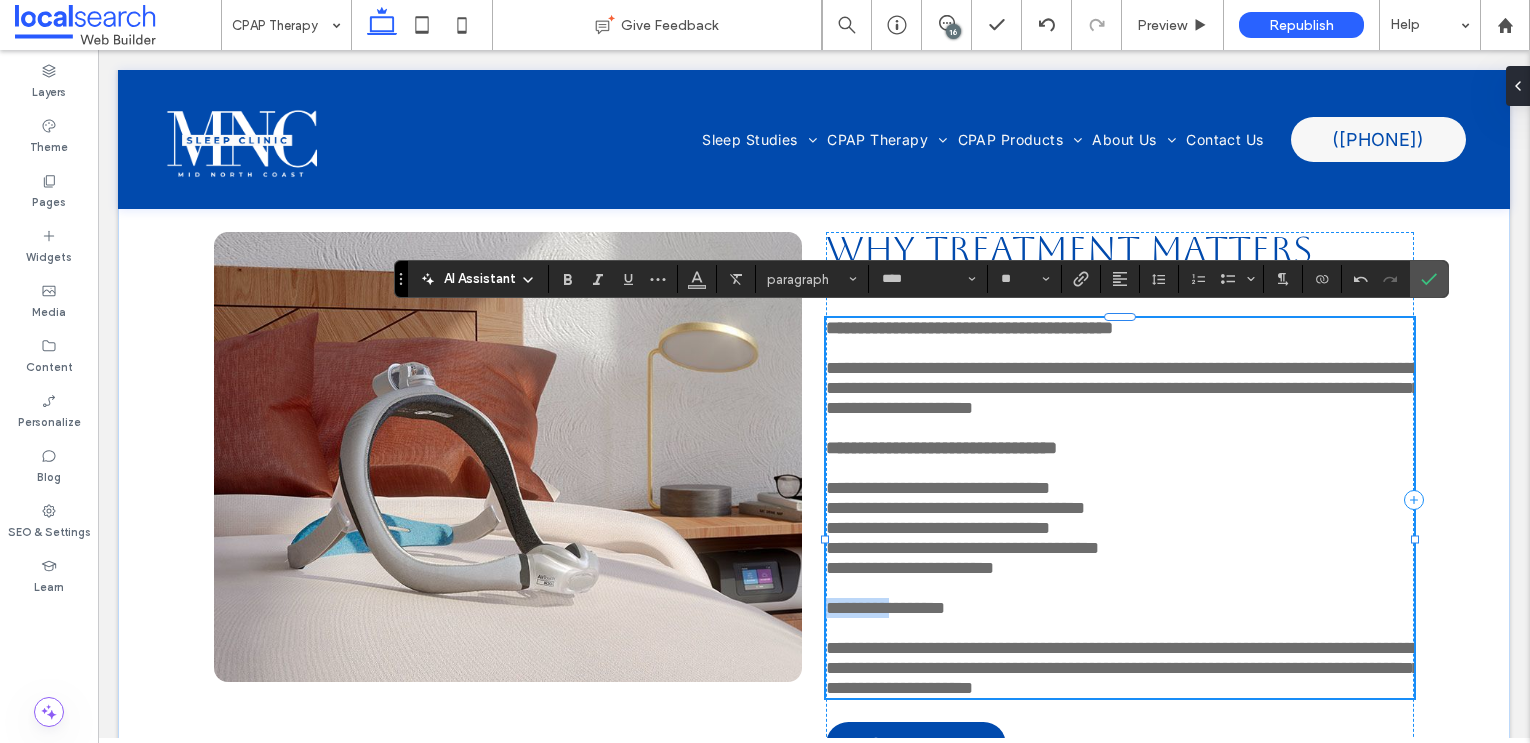 click on "**********" at bounding box center (885, 608) 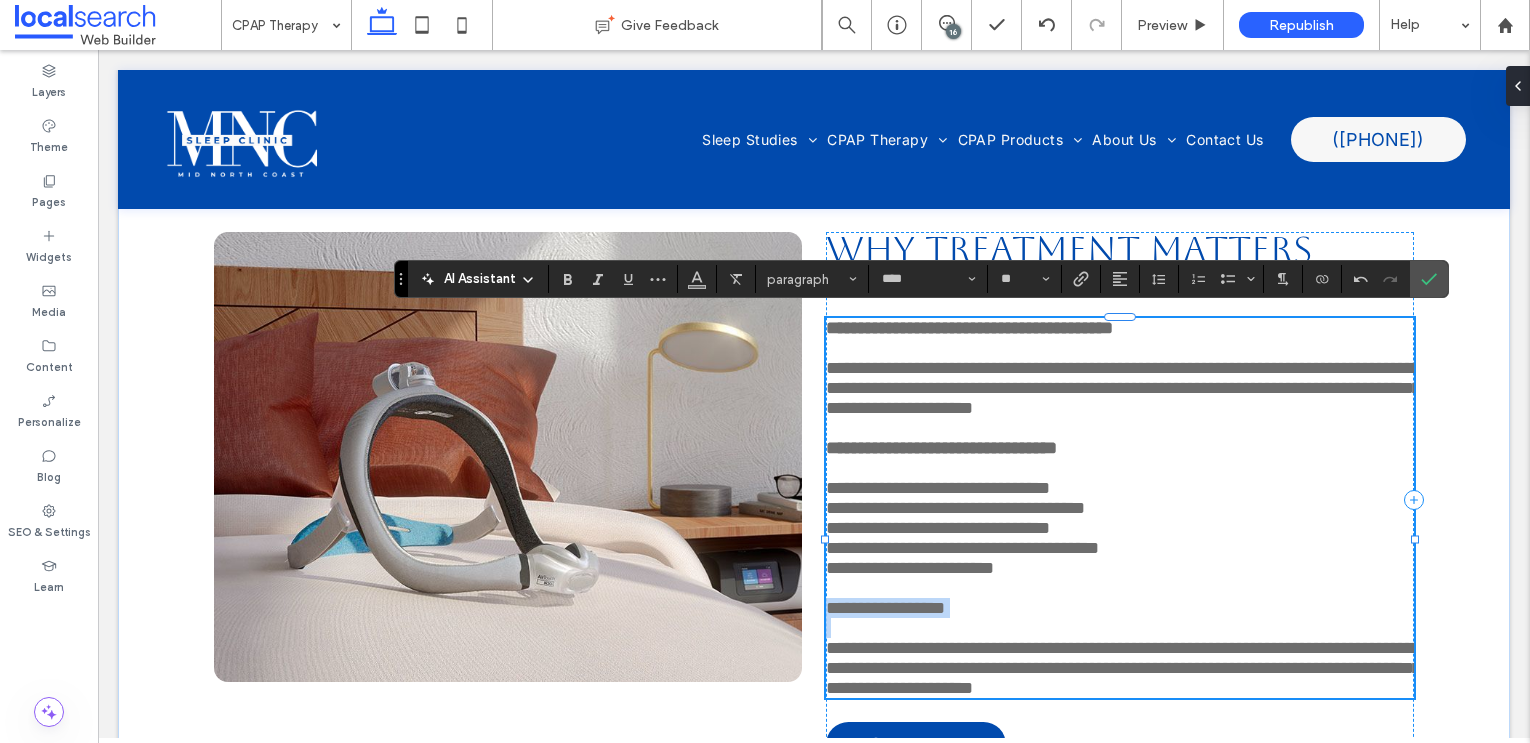 click on "**********" at bounding box center (885, 608) 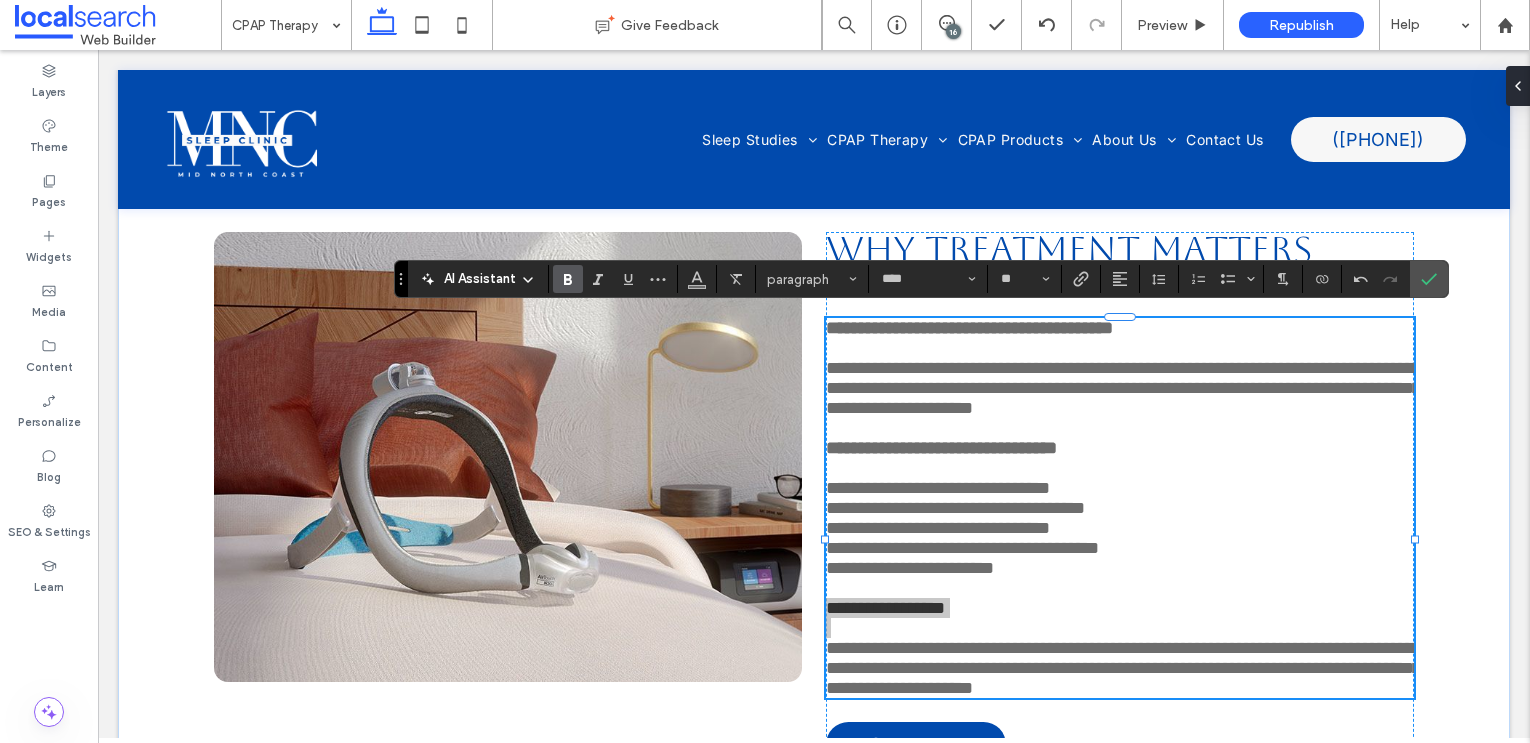 click 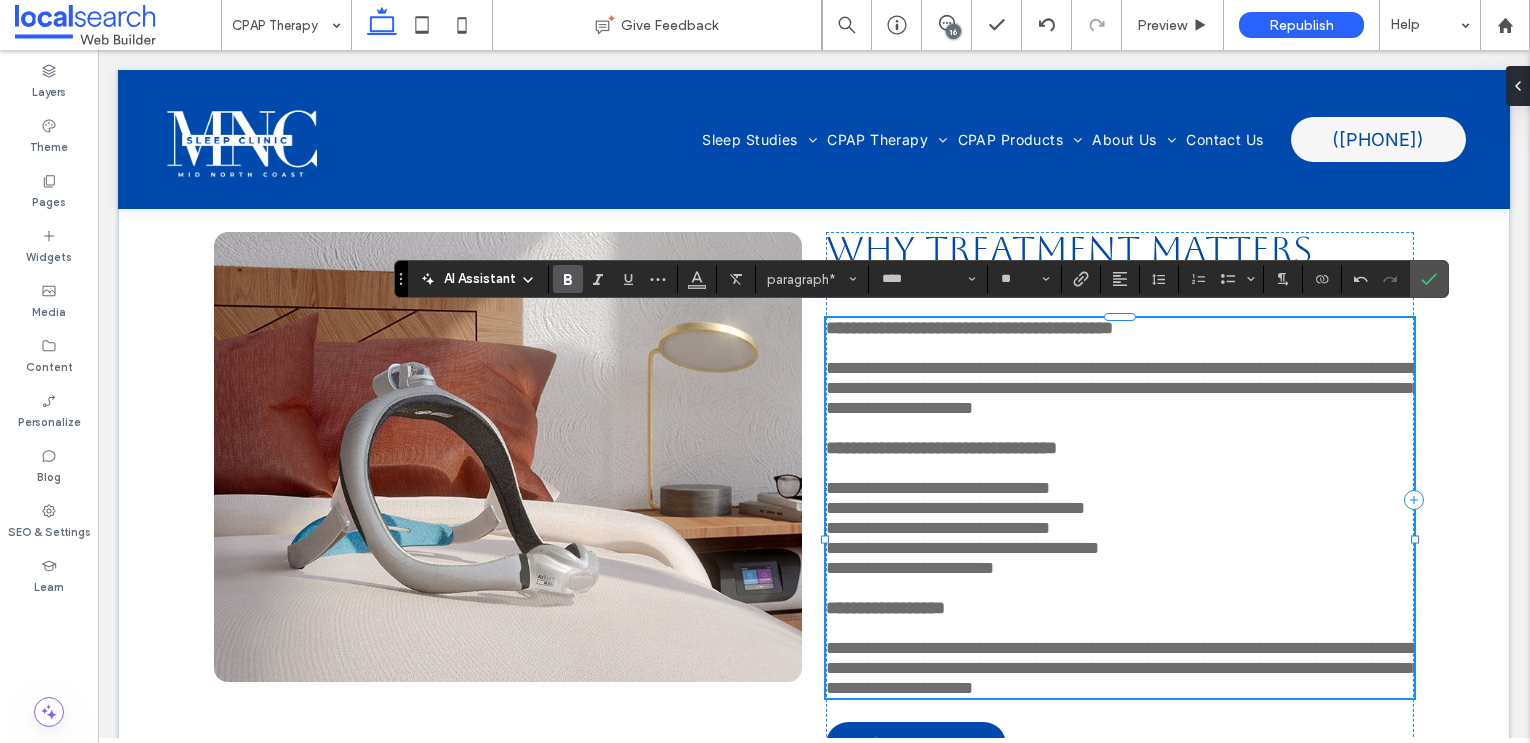 click on "**********" at bounding box center [938, 488] 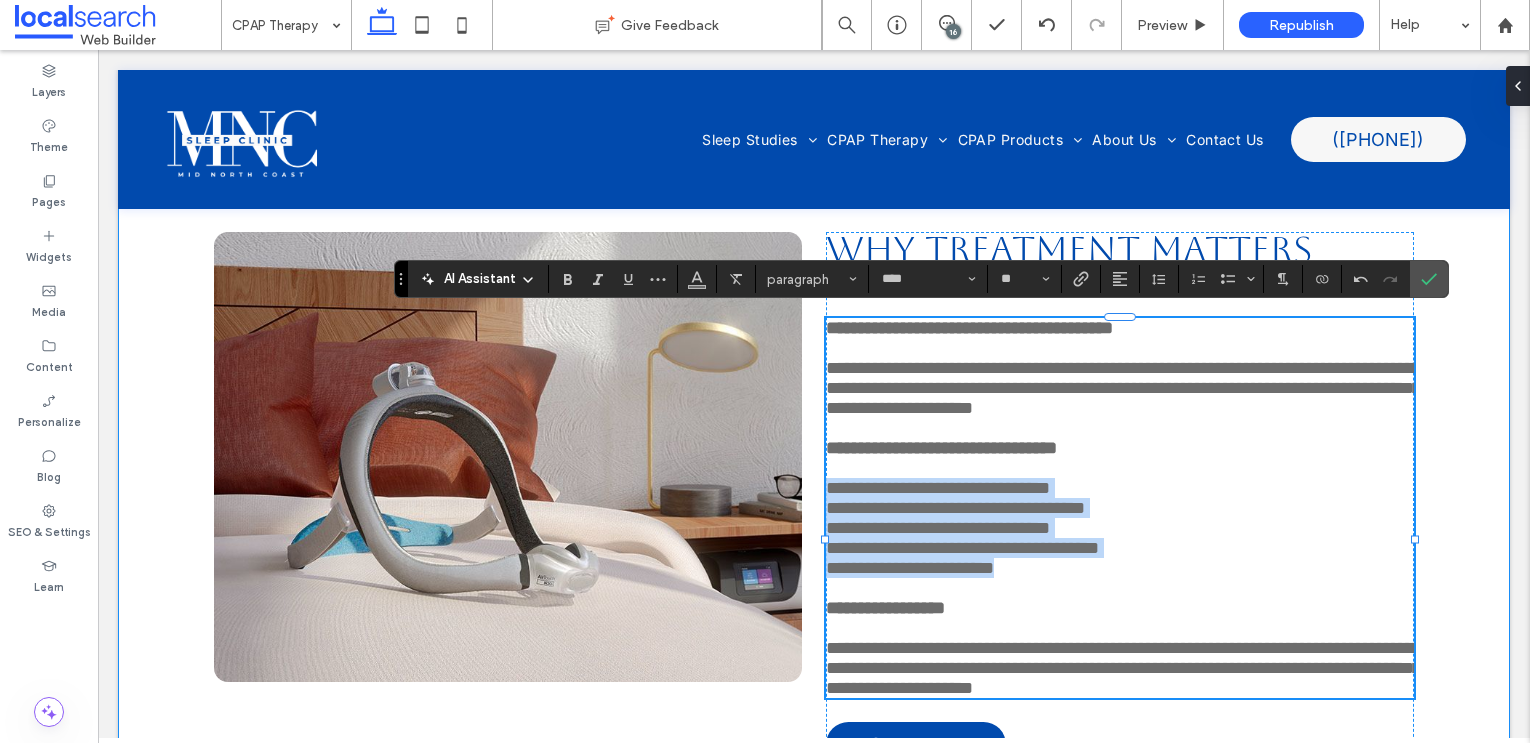 drag, startPoint x: 1042, startPoint y: 606, endPoint x: 813, endPoint y: 510, distance: 248.30827 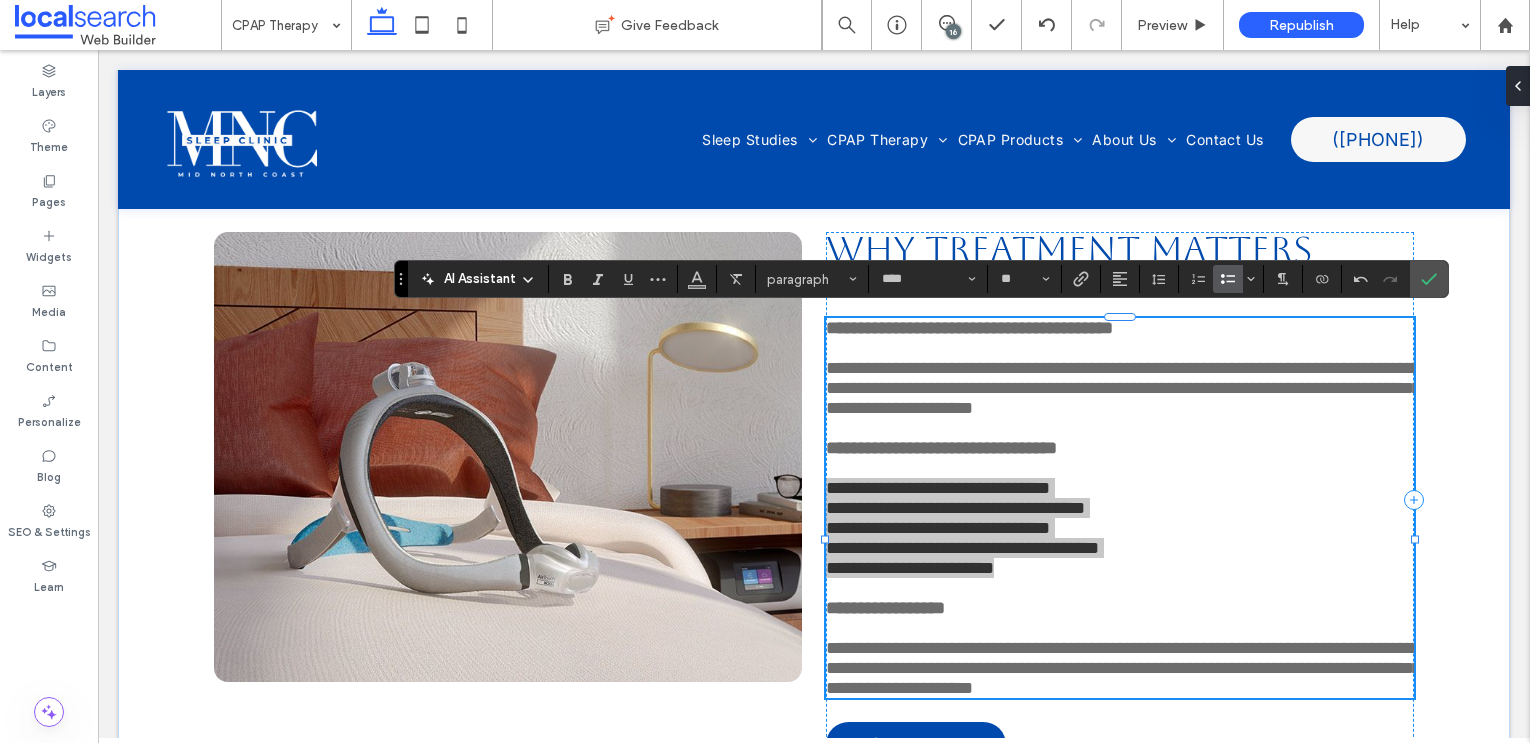 click 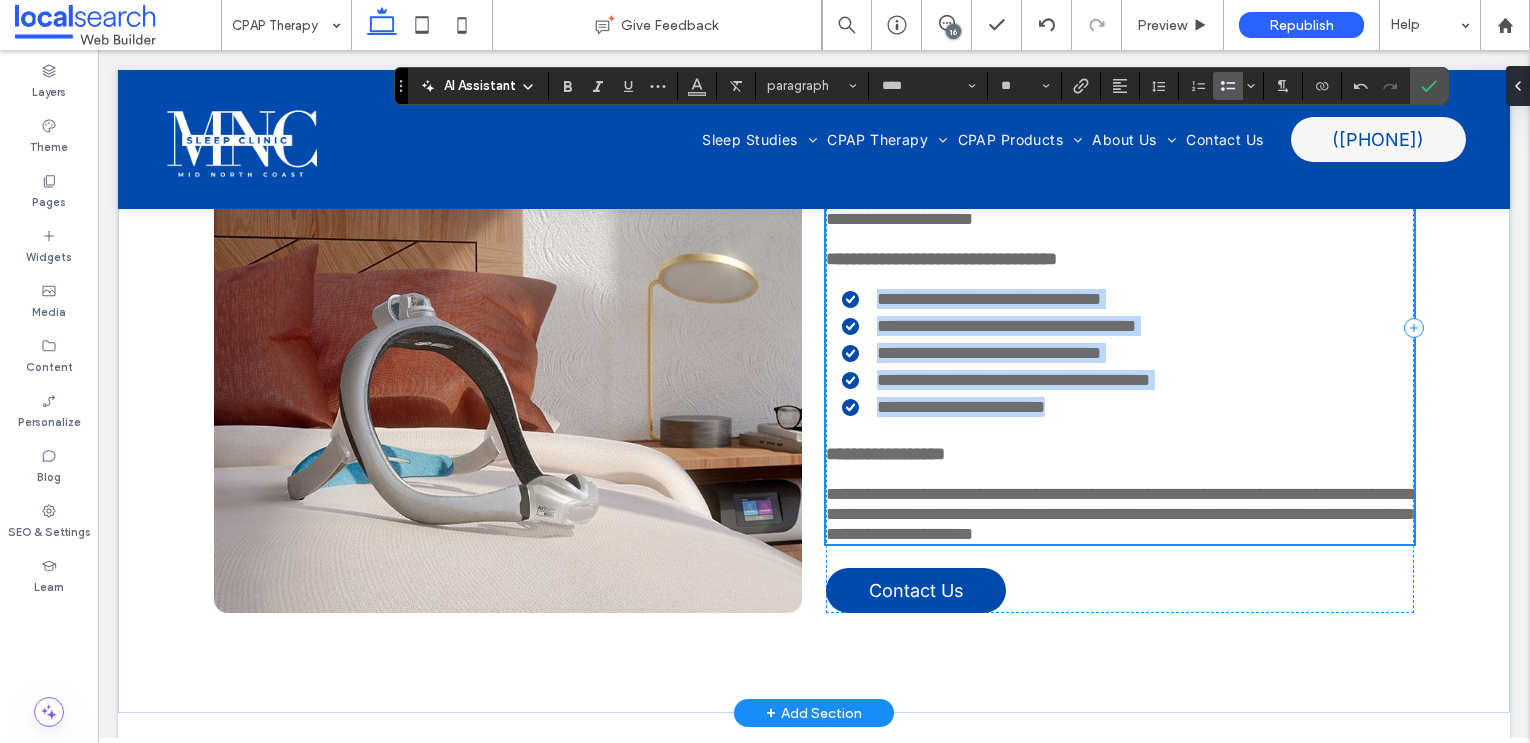 scroll, scrollTop: 3025, scrollLeft: 0, axis: vertical 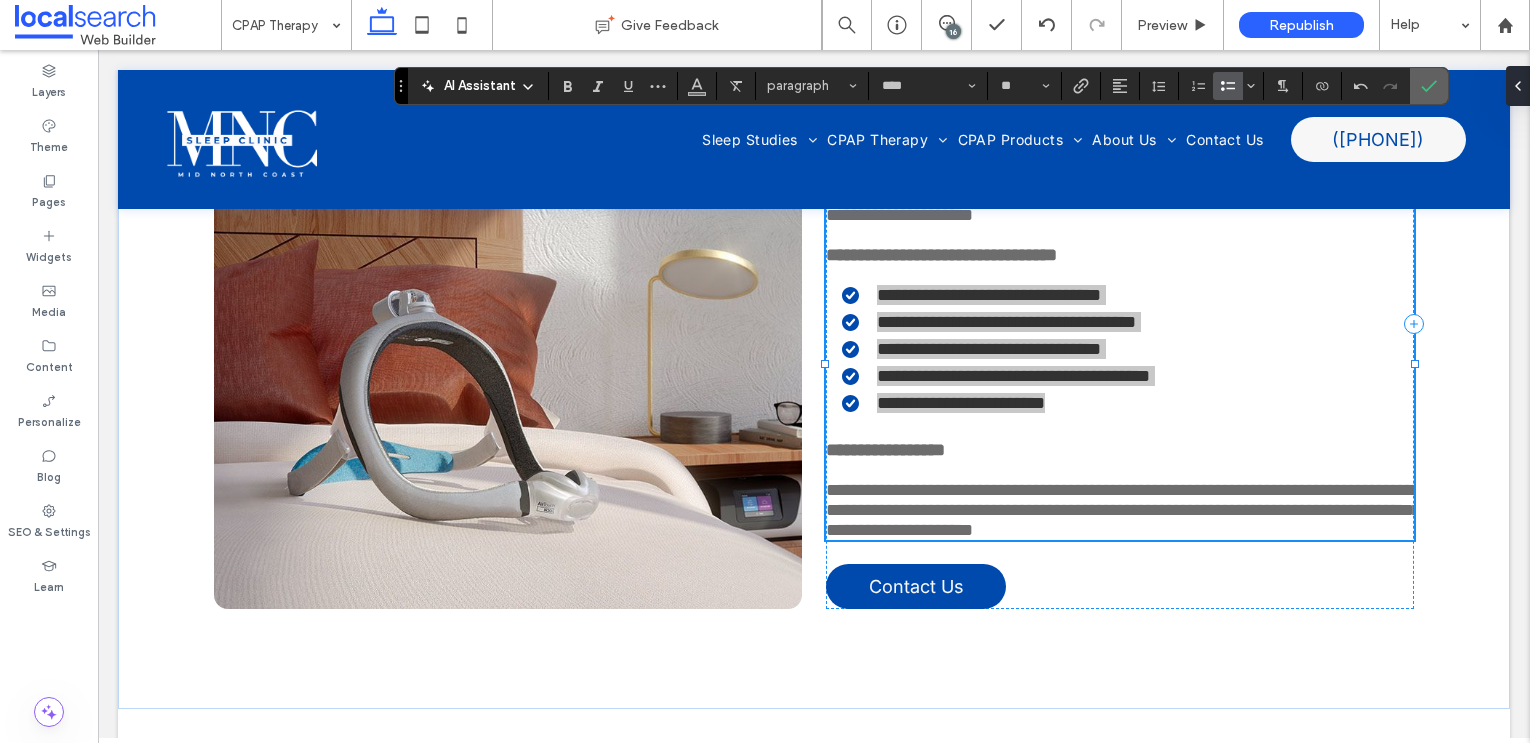 click 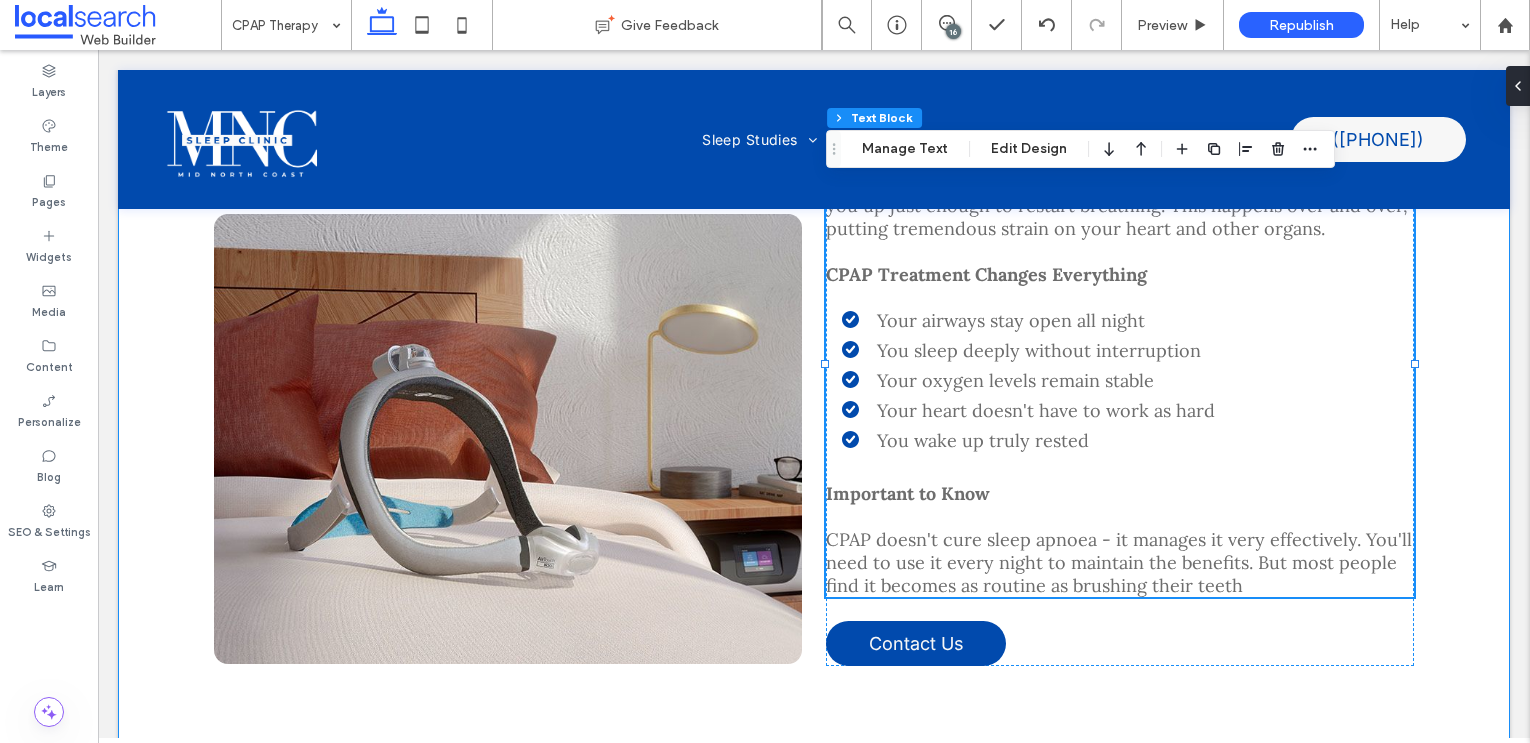 click on "Button
Why Treatment Matters
The Real Impact of Untreated Sleep Apnoea When you stop breathing during the night, your brain has to wake you up just enough to restart breathing. This happens over and over, putting tremendous strain on your heart and other organs. CPAP Treatment Changes Everything Your airways stay open all night You sleep deeply without interruption Your oxygen levels remain stable Your heart doesn't have to work as hard You wake up truly rested Important to Know CPAP doesn't cure sleep apnoea - it manages it very effectively. You'll need to use it every night to maintain the benefits. But most people find it becomes as routine as brushing their teeth
Contact Us" at bounding box center (814, 352) 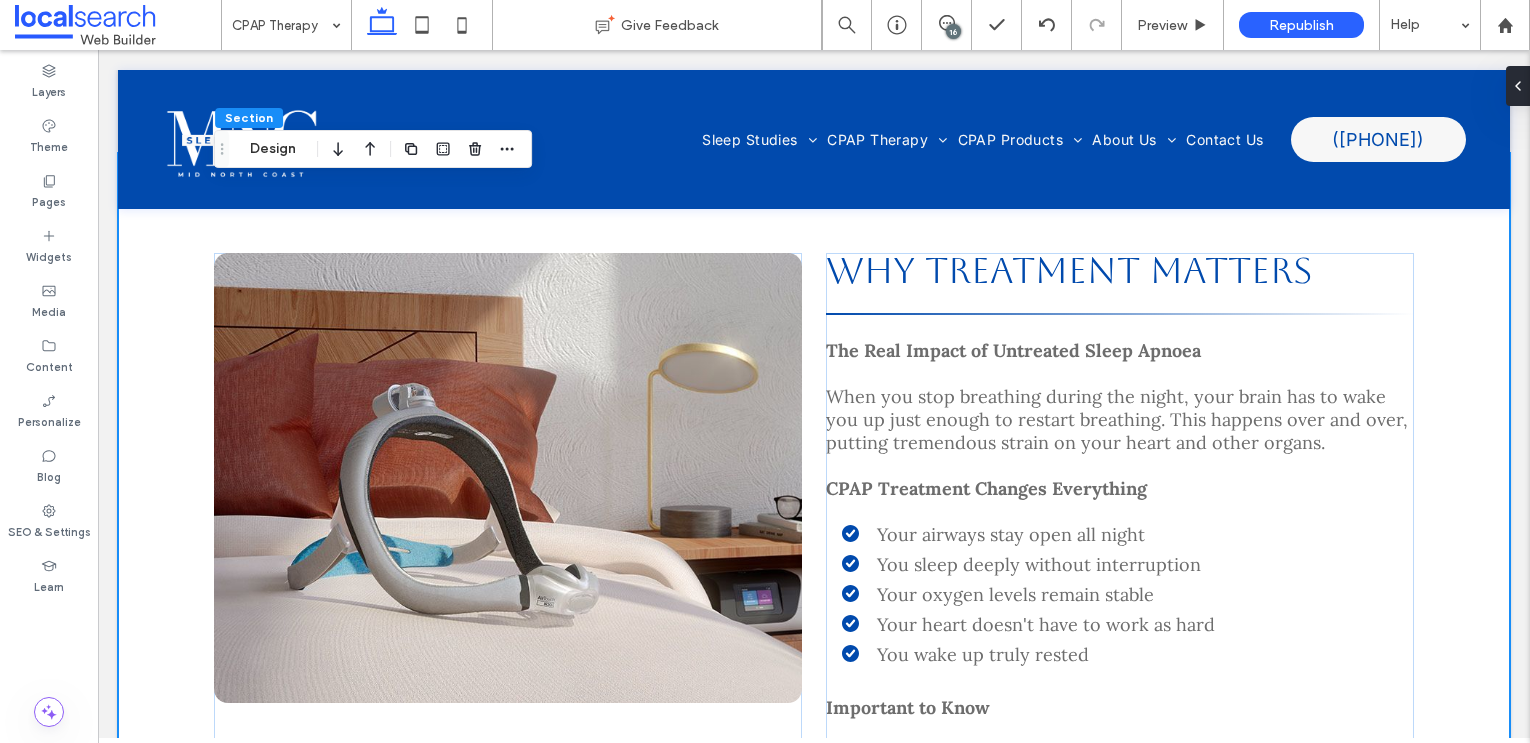 scroll, scrollTop: 2802, scrollLeft: 0, axis: vertical 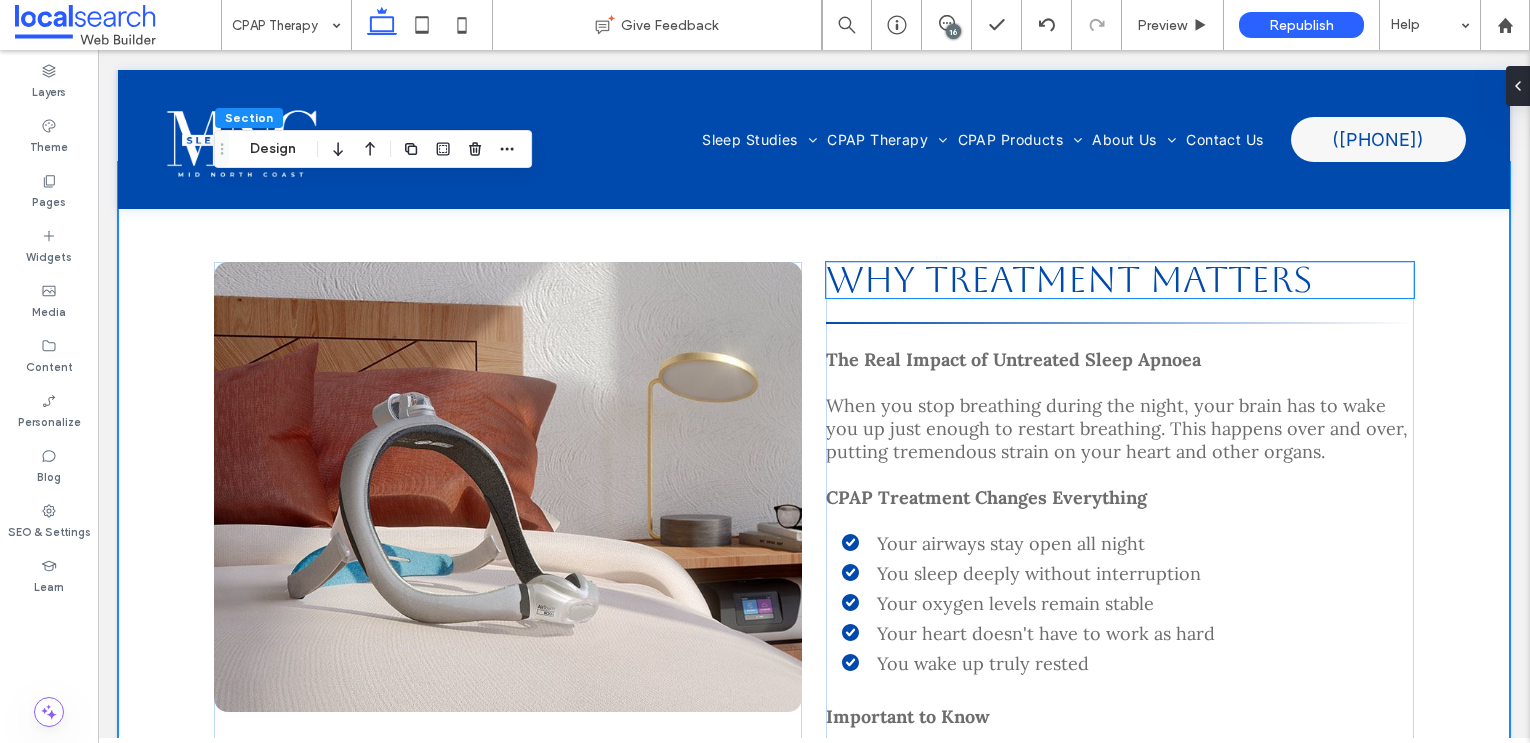 click on "Why Treatment Matters" at bounding box center [1069, 279] 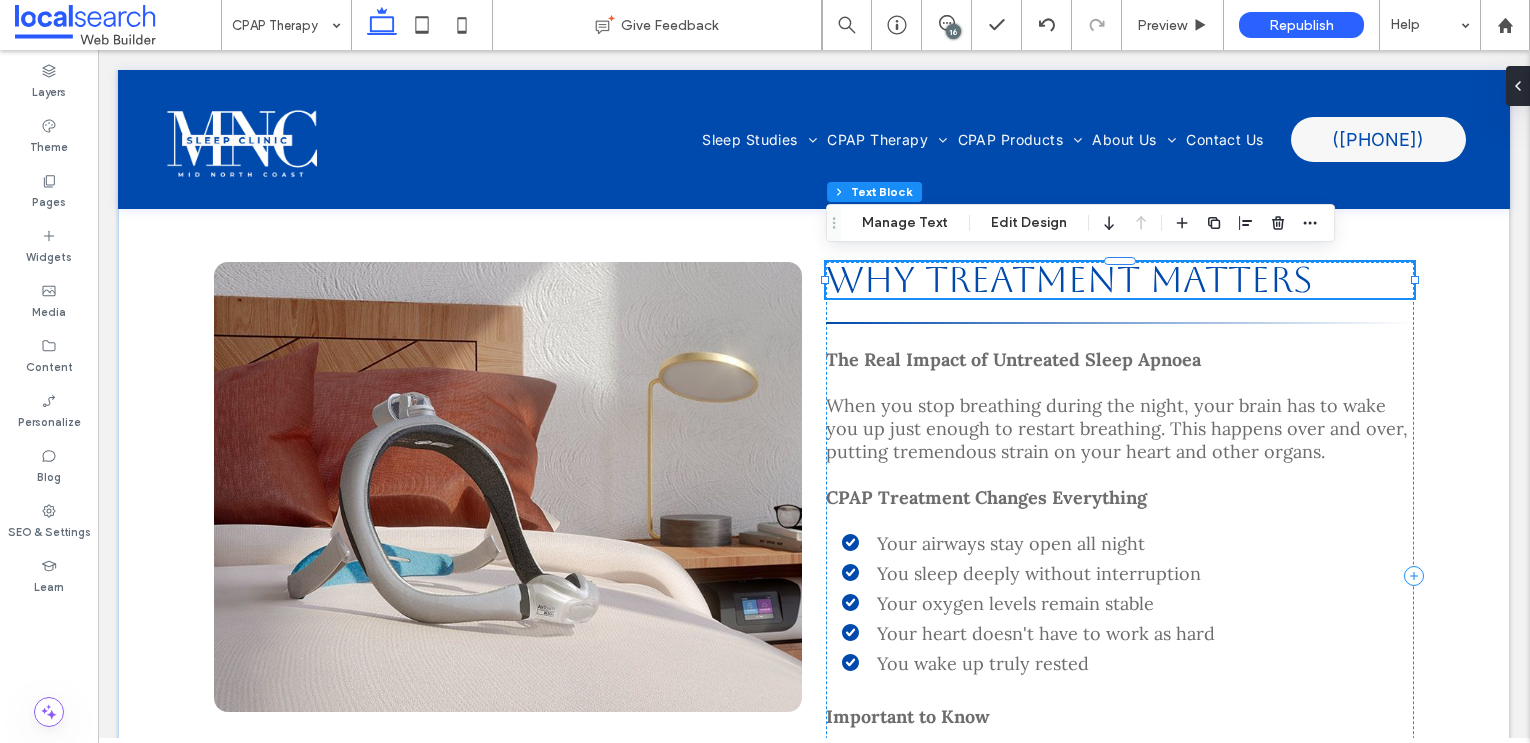 click on "Why Treatment Matters" at bounding box center (1069, 279) 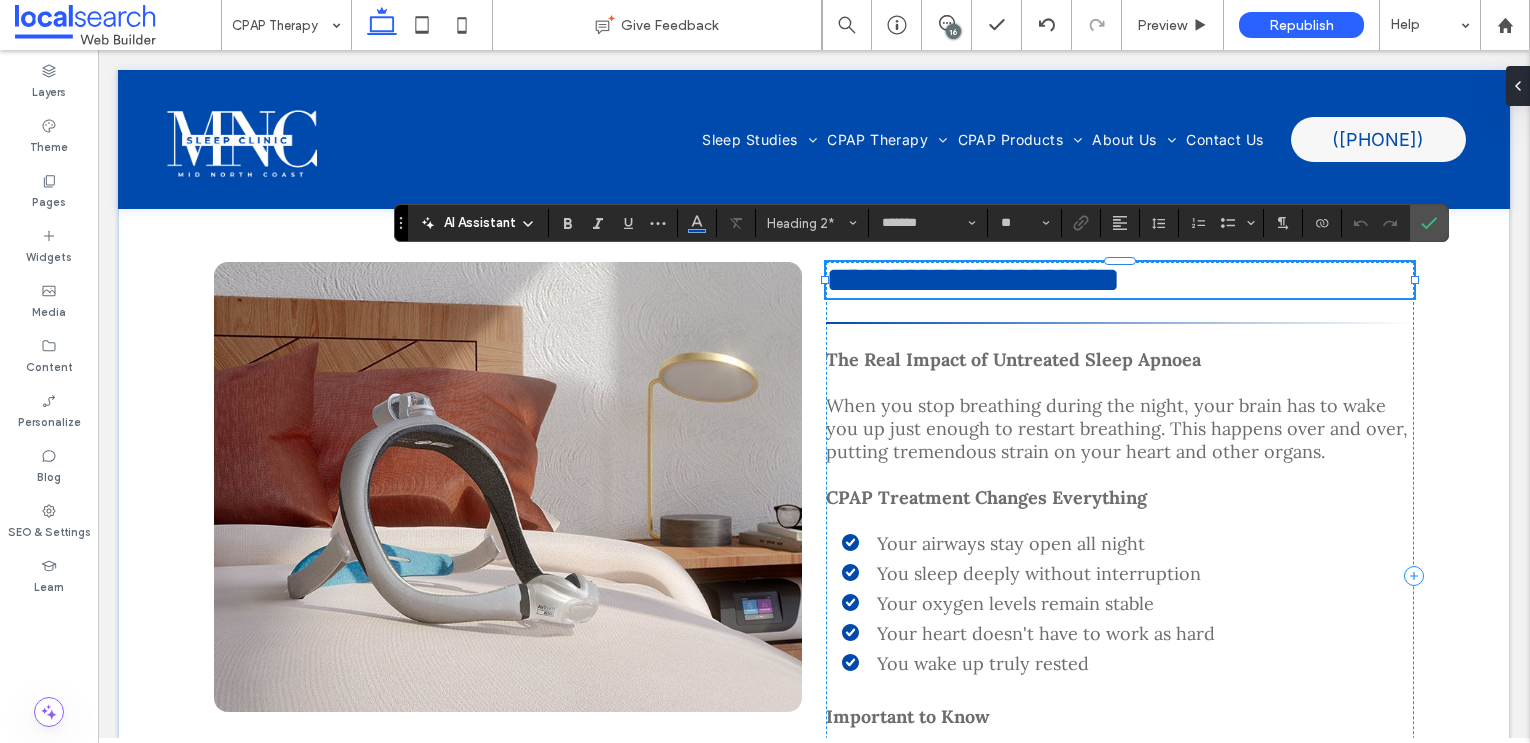 click on "**********" at bounding box center [973, 280] 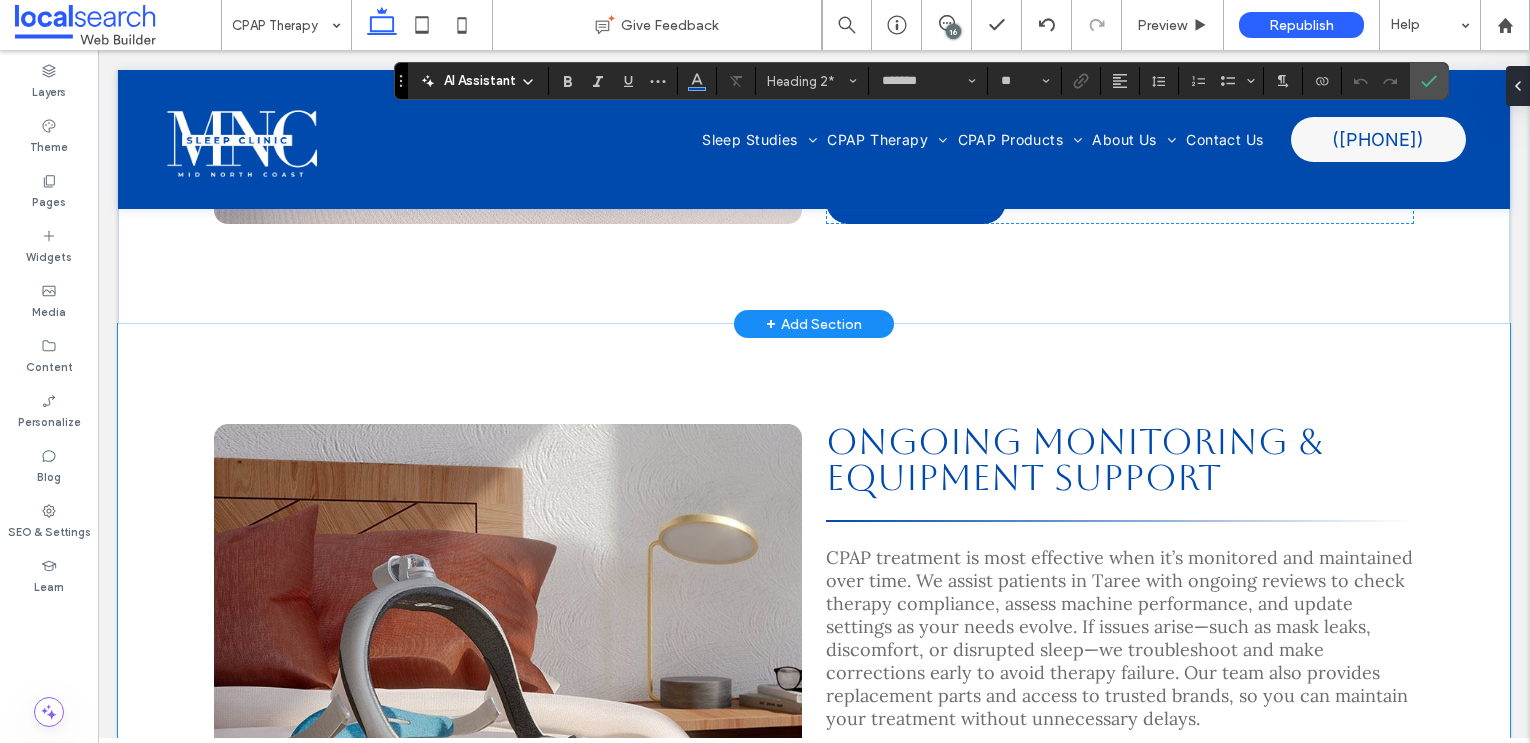 scroll, scrollTop: 3493, scrollLeft: 0, axis: vertical 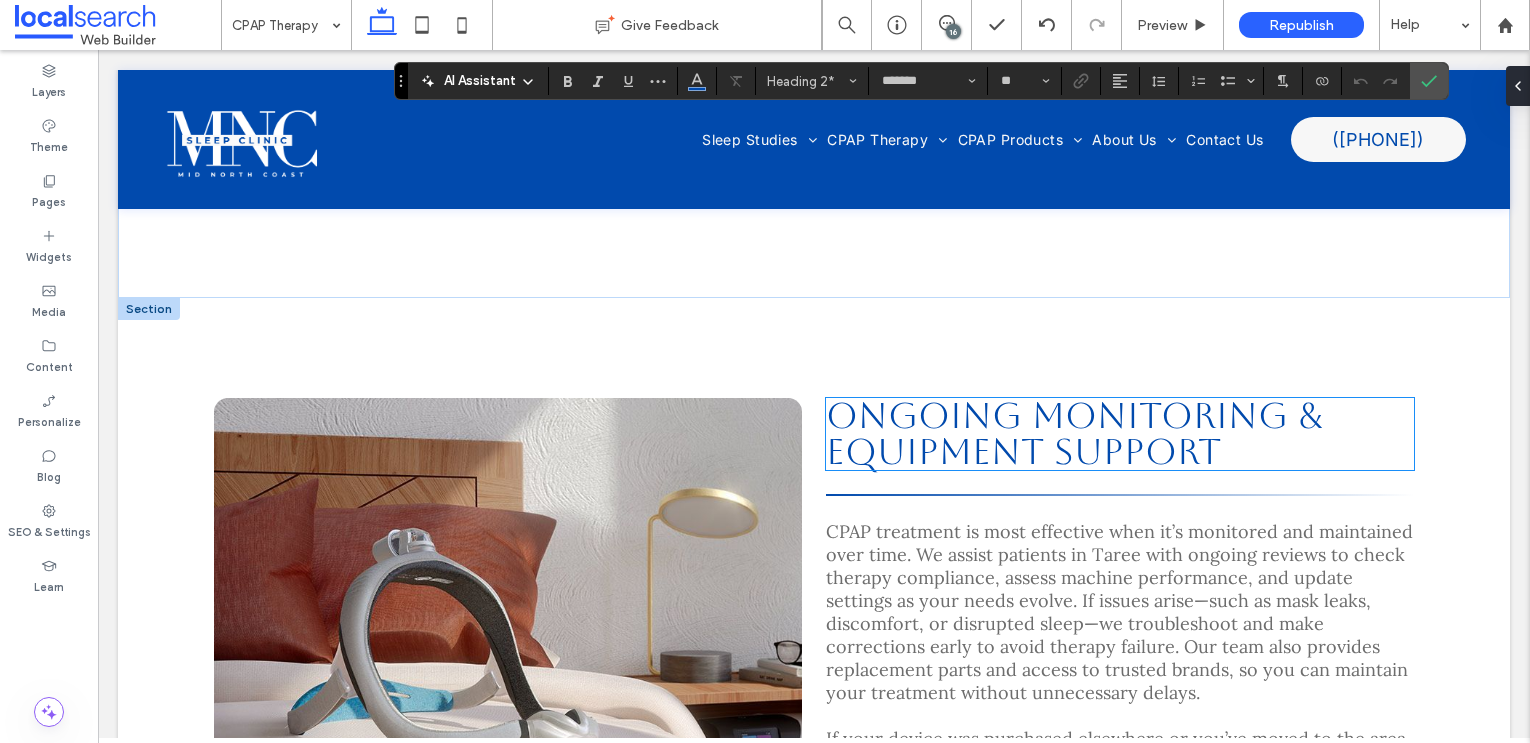 click on "Ongoing Monitoring & Equipment Support" at bounding box center [1074, 433] 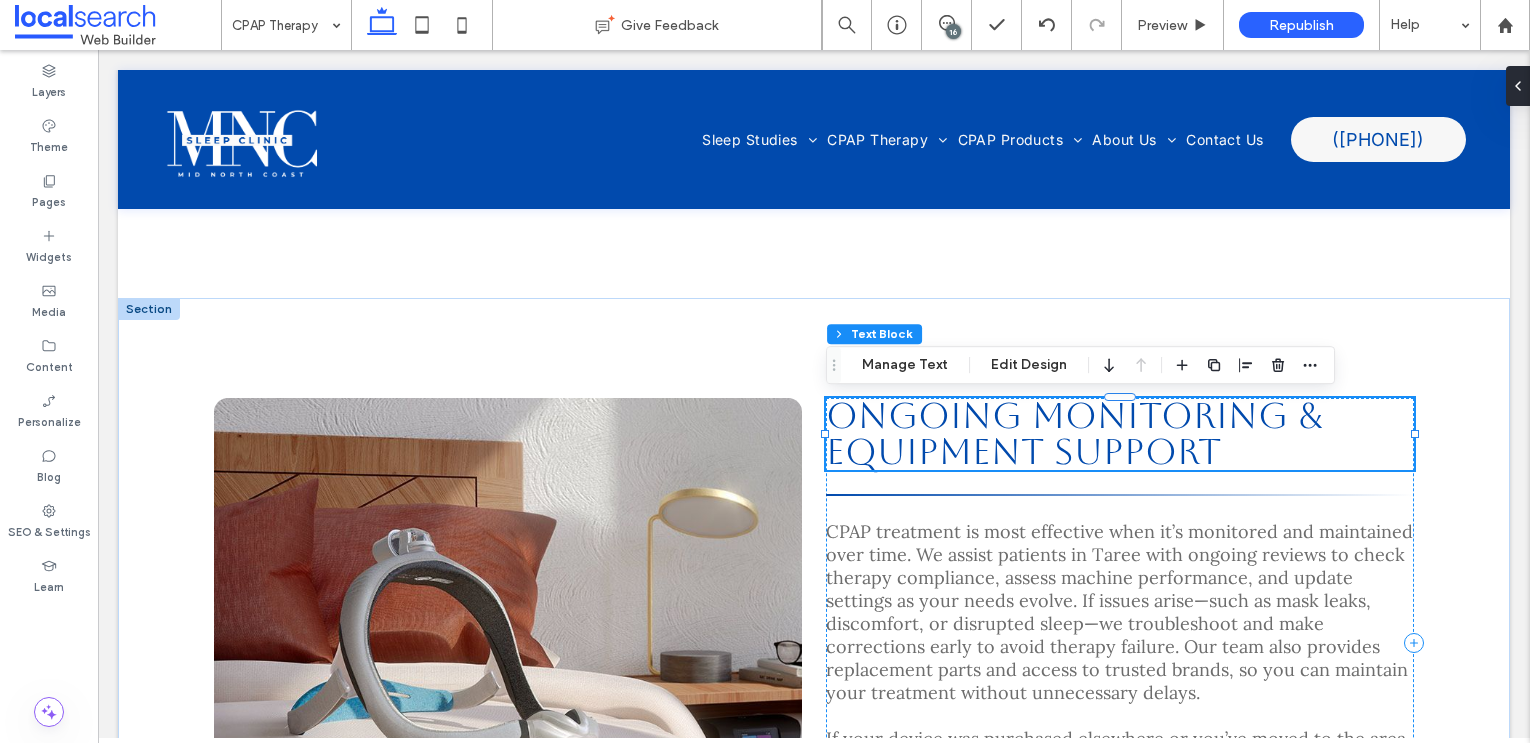 click on "Ongoing Monitoring & Equipment Support" at bounding box center [1074, 433] 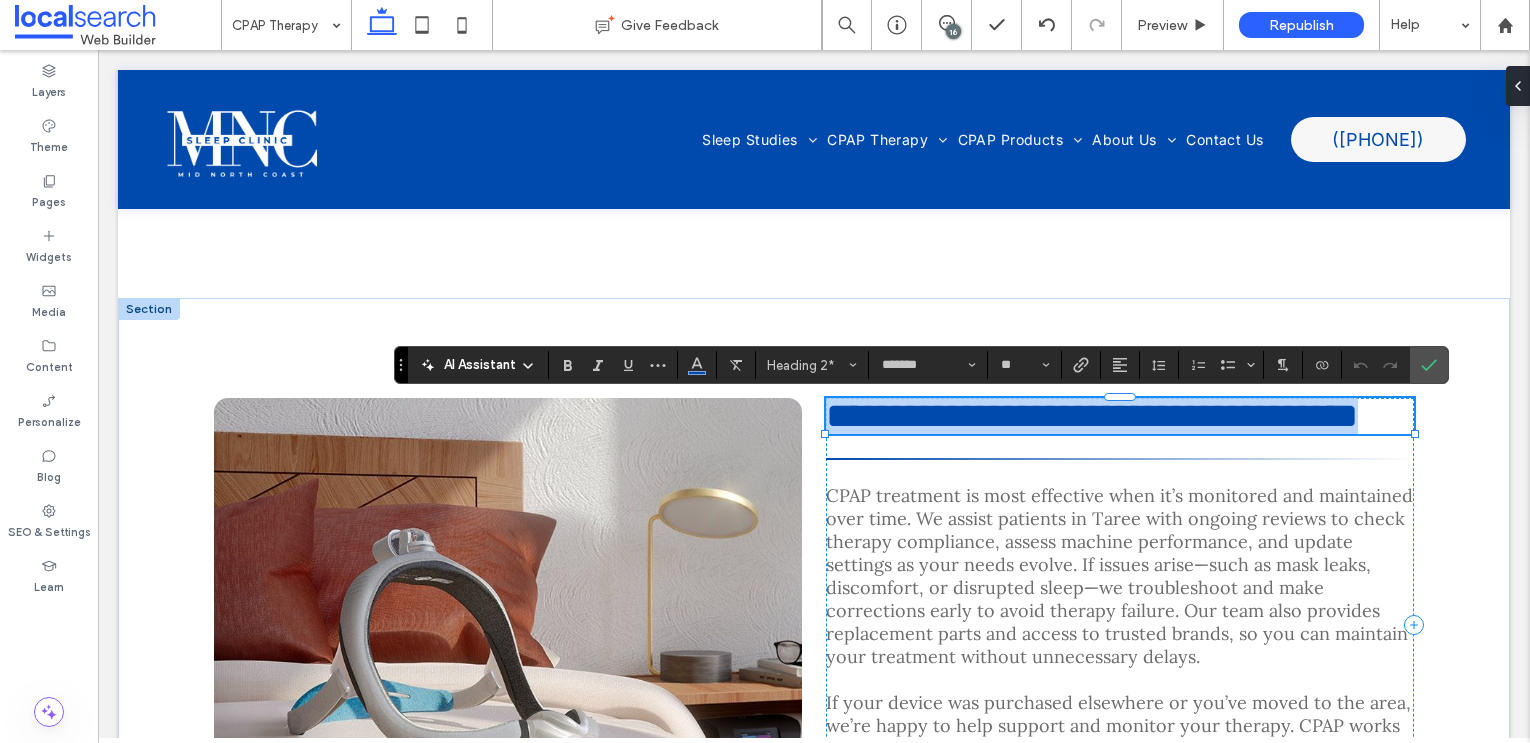 type 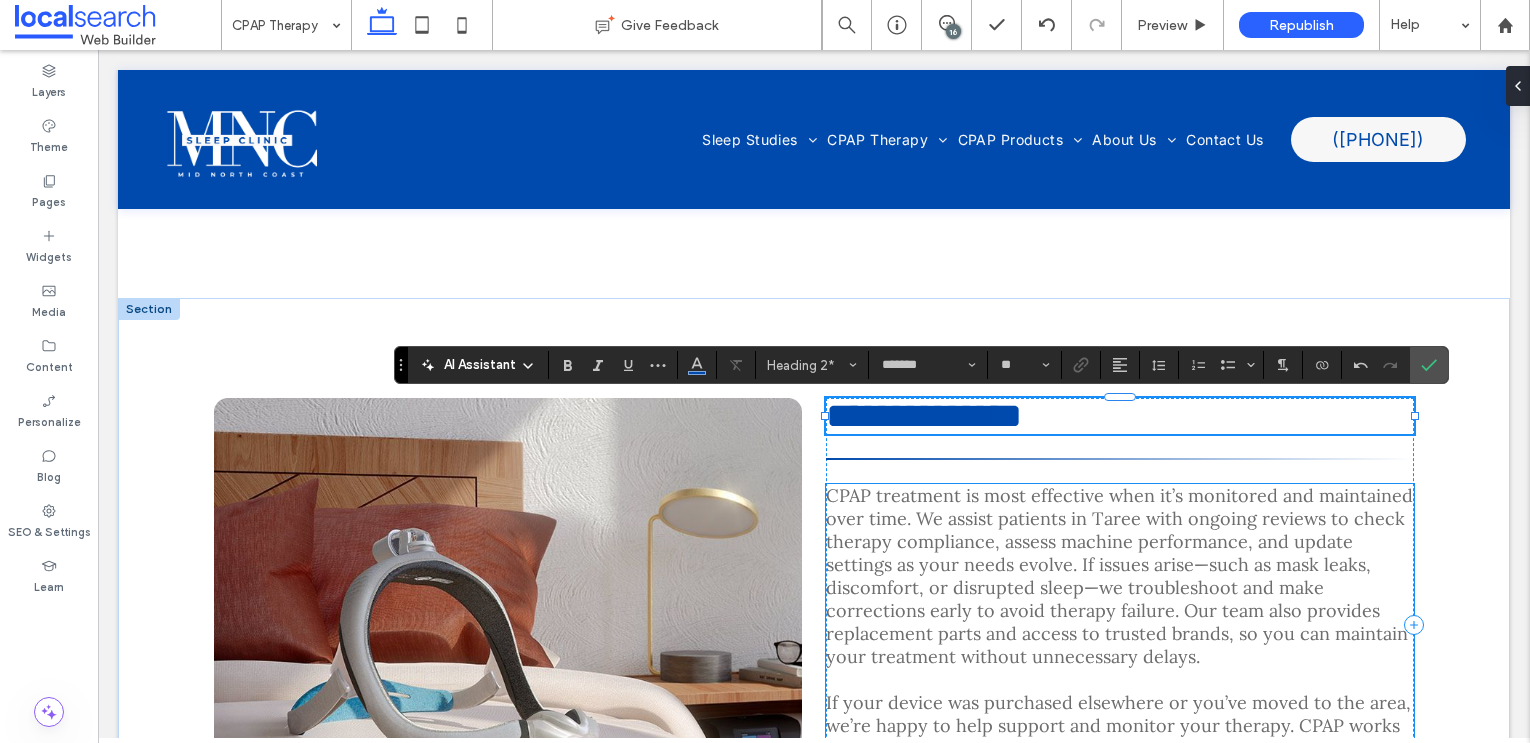 click on "CPAP treatment is most effective when it’s monitored and maintained over time. We assist patients in Taree with ongoing reviews to check therapy compliance, assess machine performance, and update settings as your needs evolve. If issues arise—such as mask leaks, discomfort, or disrupted sleep—we troubleshoot and make corrections early to avoid therapy failure. Our team also provides replacement parts and access to trusted brands, so you can maintain your treatment without unnecessary delays." at bounding box center [1119, 576] 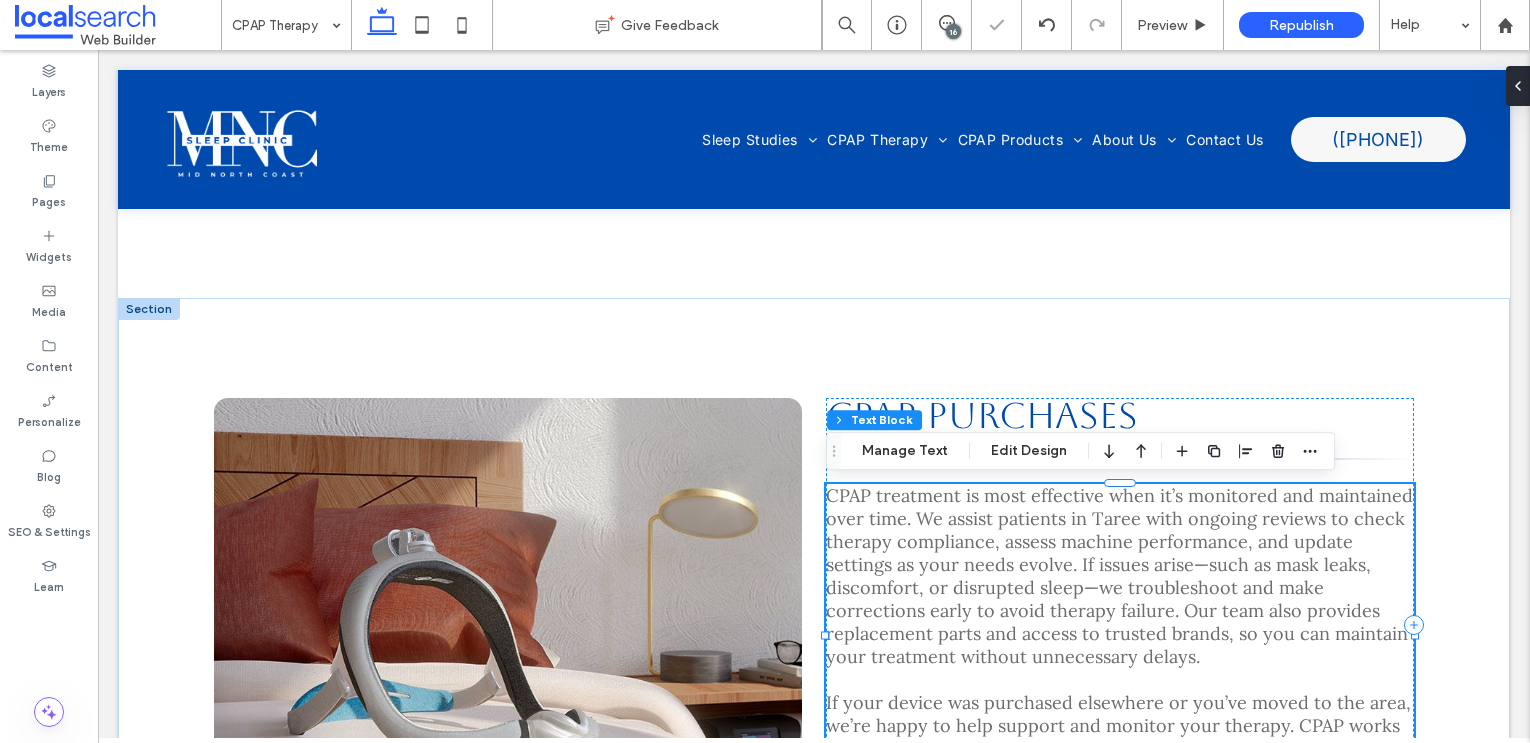 click on "CPAP treatment is most effective when it’s monitored and maintained over time. We assist patients in Taree with ongoing reviews to check therapy compliance, assess machine performance, and update settings as your needs evolve. If issues arise—such as mask leaks, discomfort, or disrupted sleep—we troubleshoot and make corrections early to avoid therapy failure. Our team also provides replacement parts and access to trusted brands, so you can maintain your treatment without unnecessary delays." at bounding box center [1119, 576] 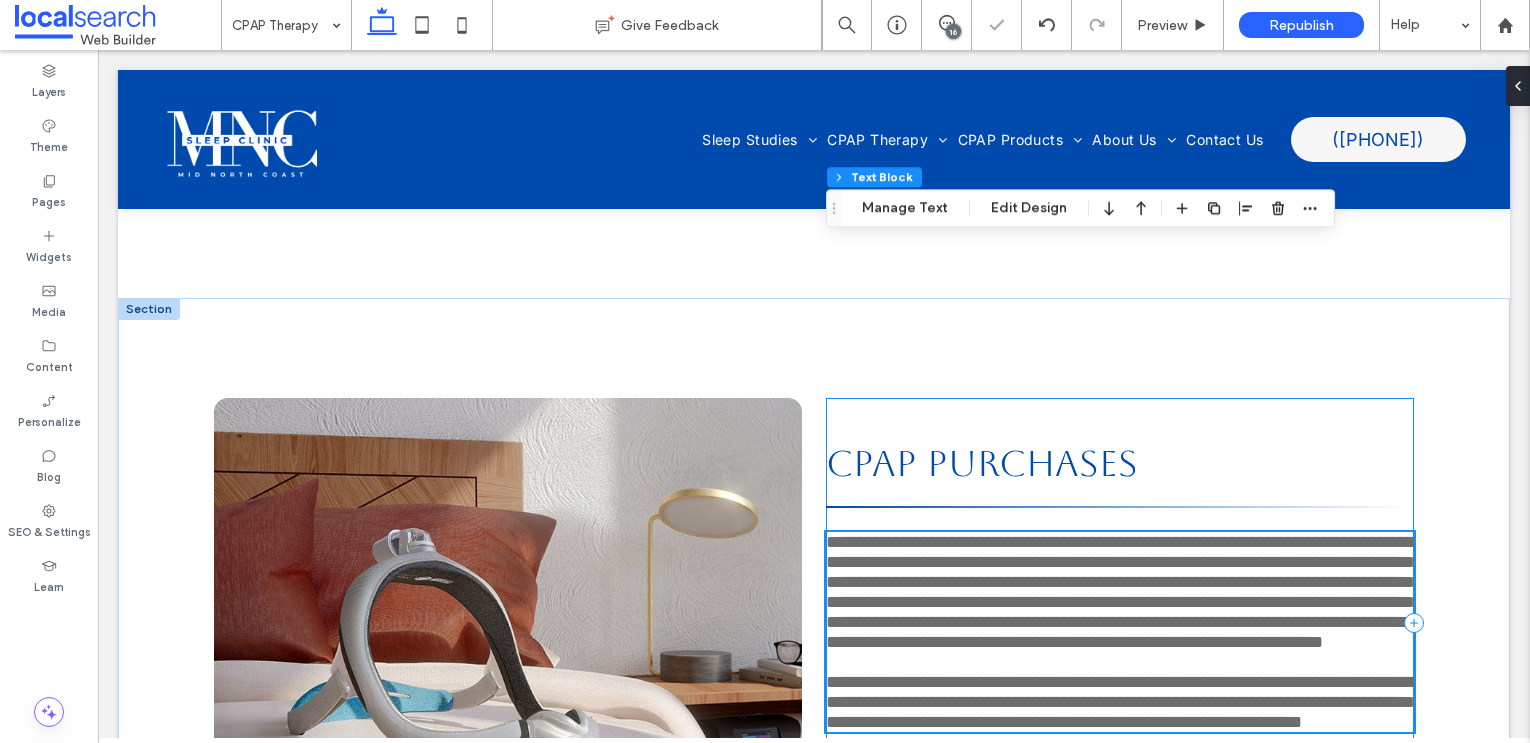 type on "****" 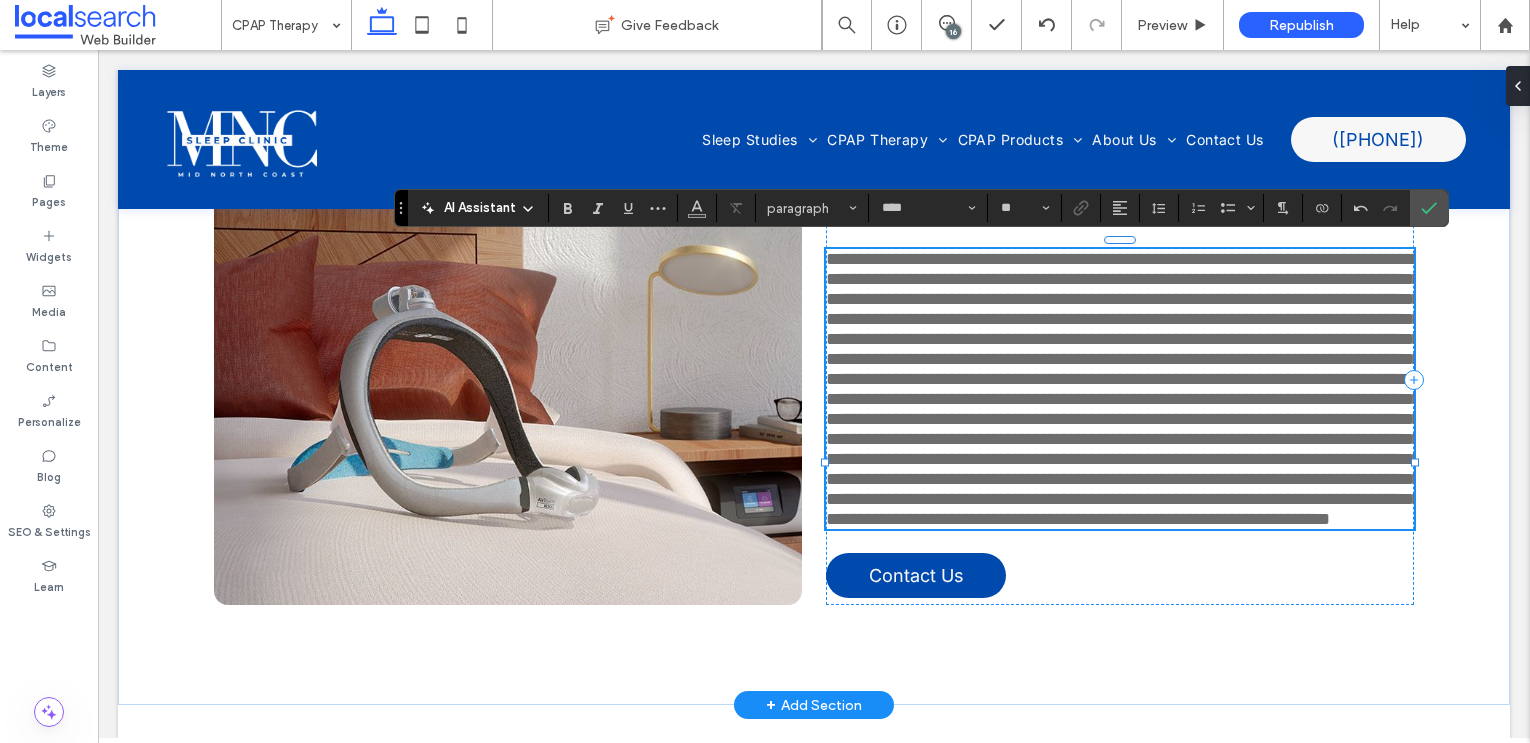 type on "**" 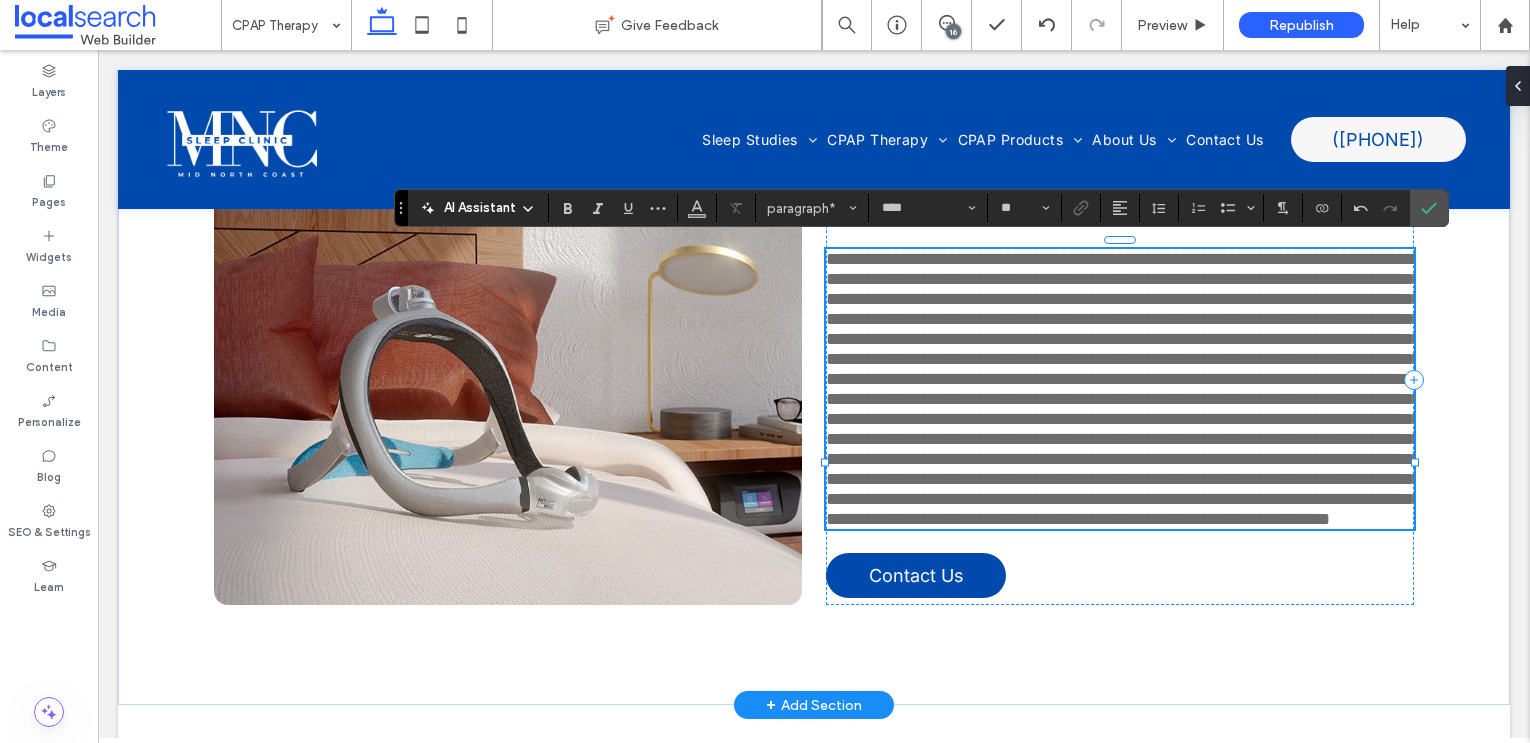 type 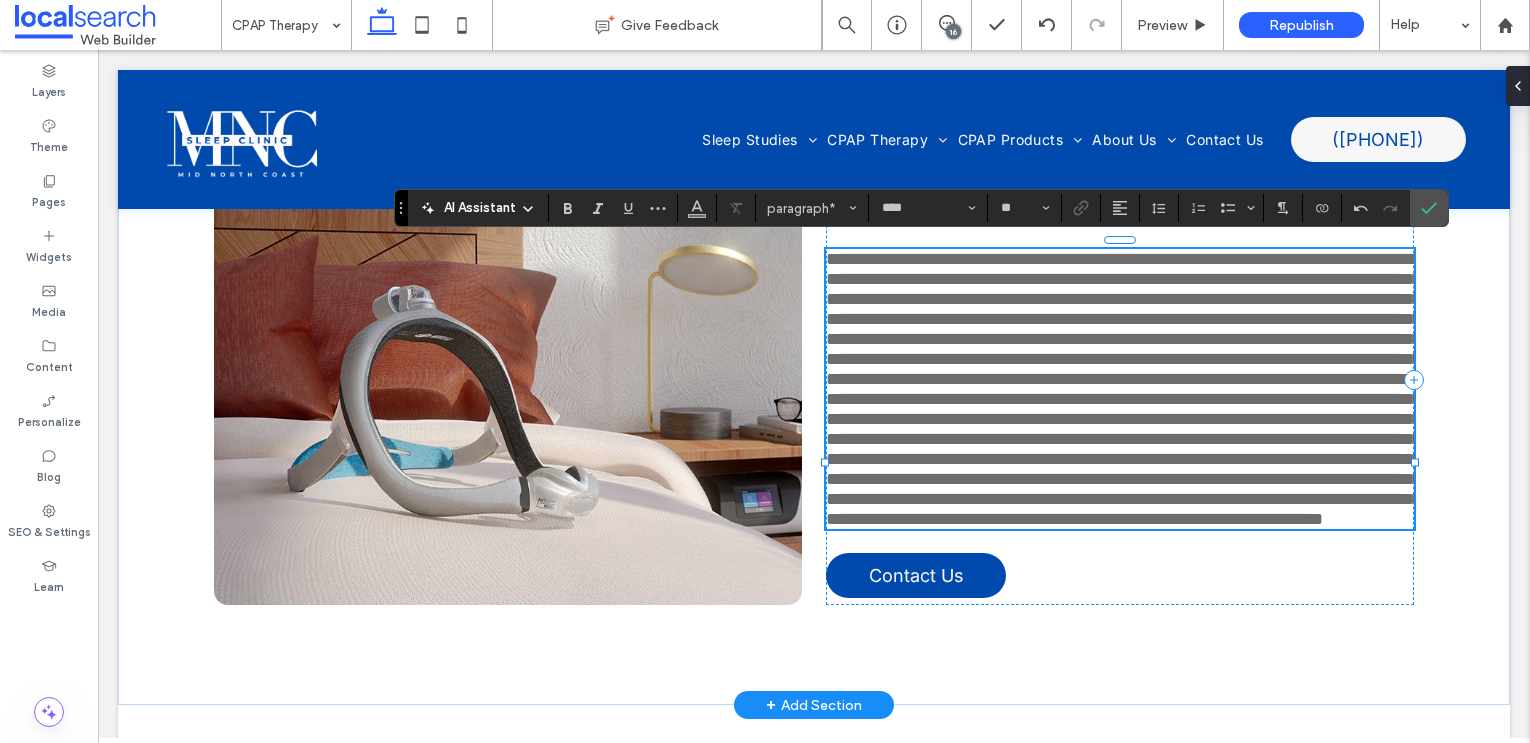 click at bounding box center (1123, 389) 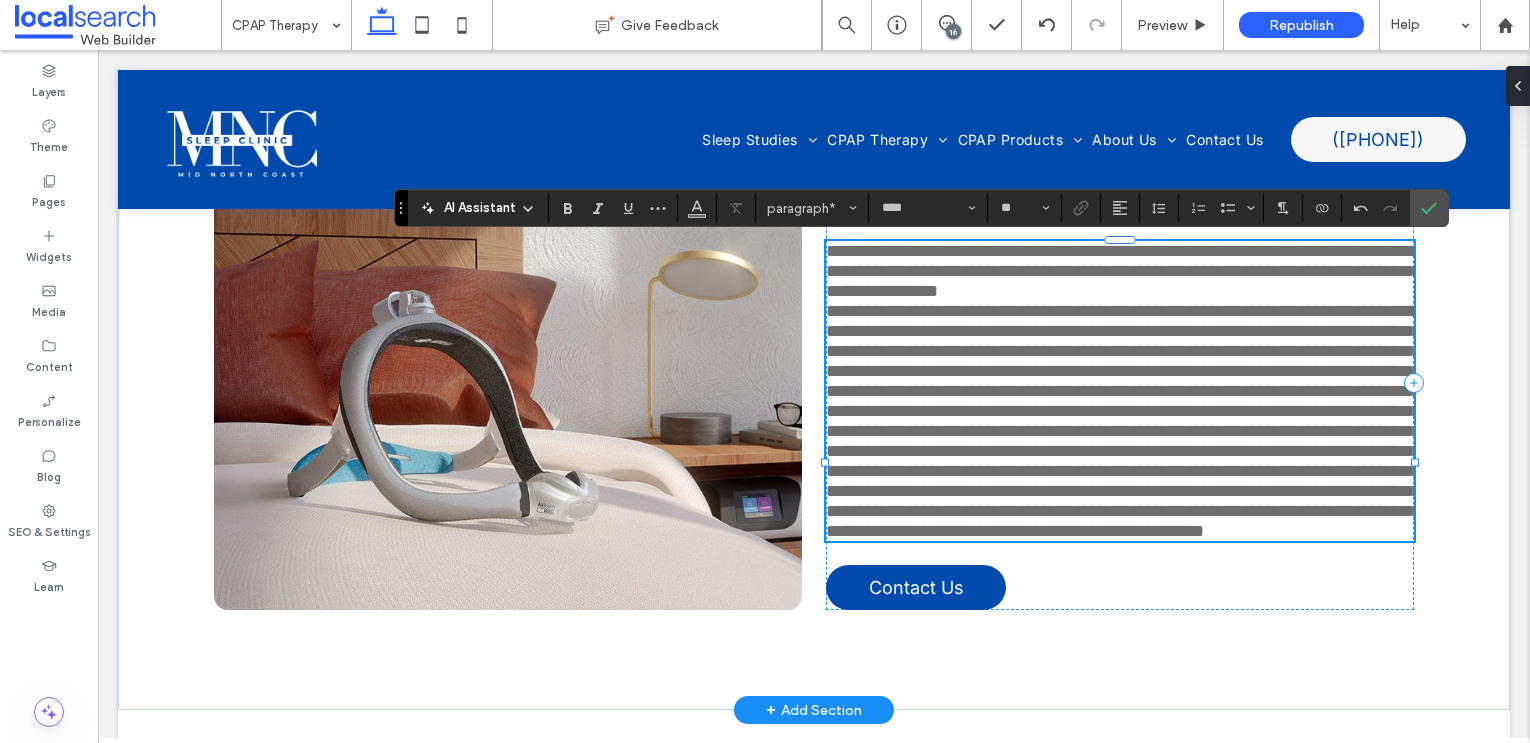 click on "**********" at bounding box center [1123, 421] 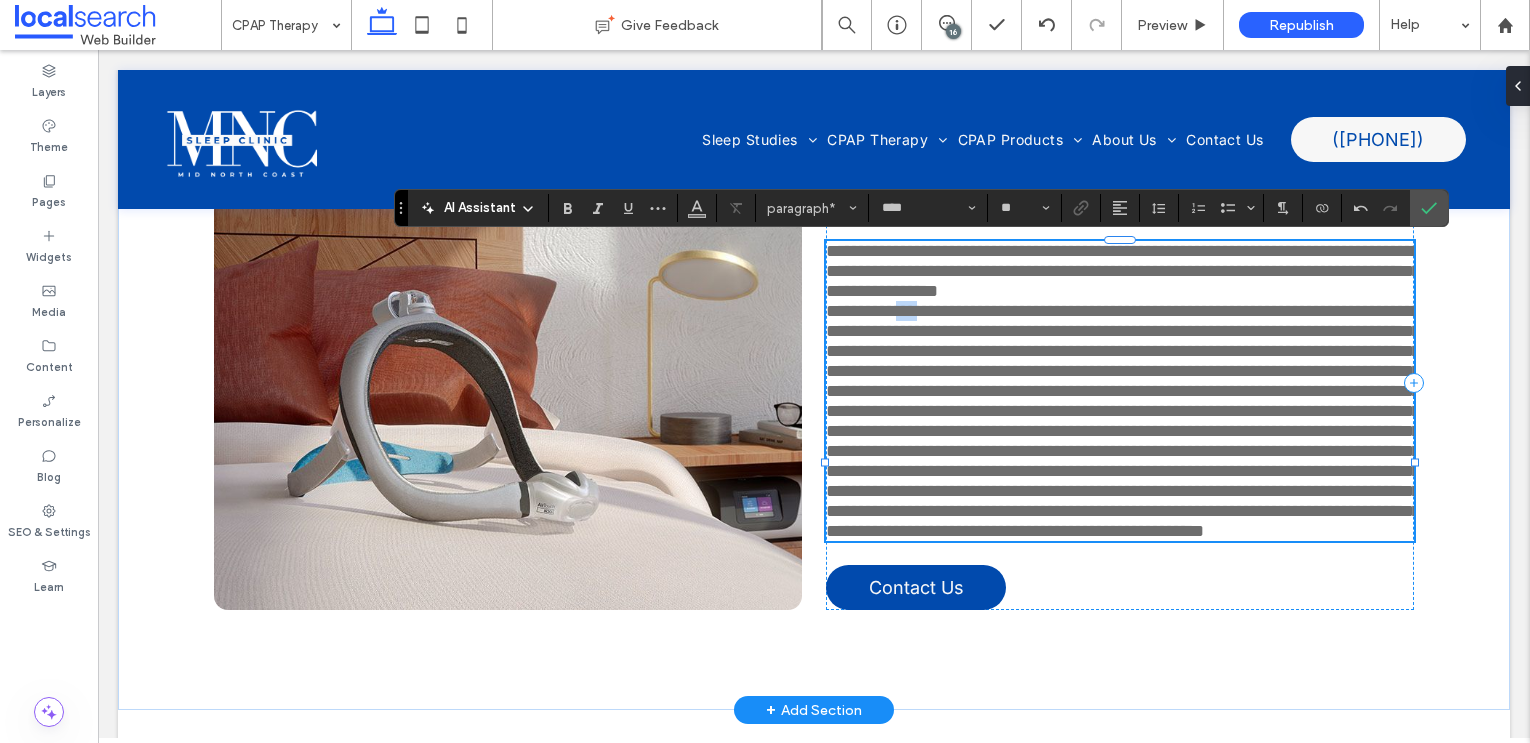 click on "**********" at bounding box center [1123, 421] 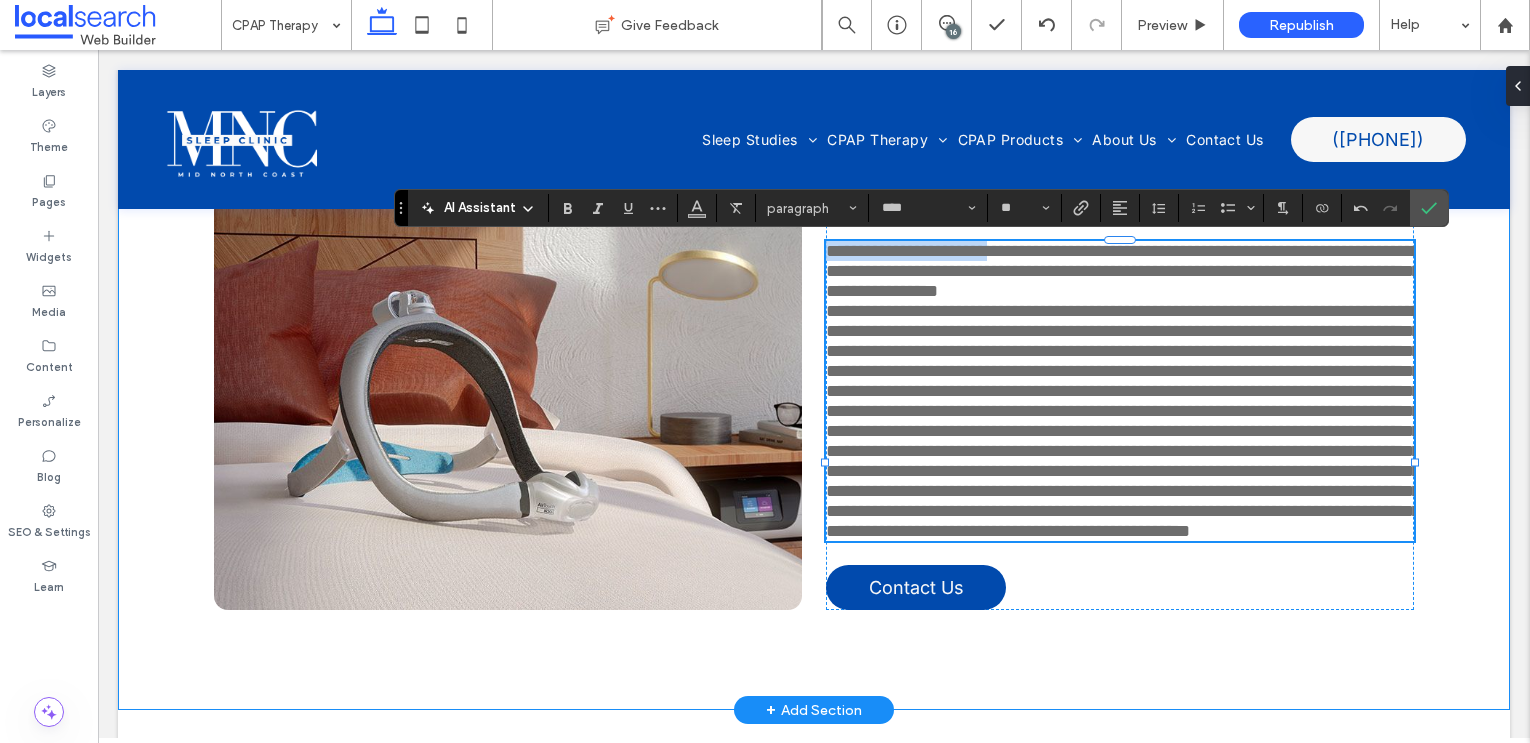 drag, startPoint x: 1035, startPoint y: 255, endPoint x: 816, endPoint y: 255, distance: 219 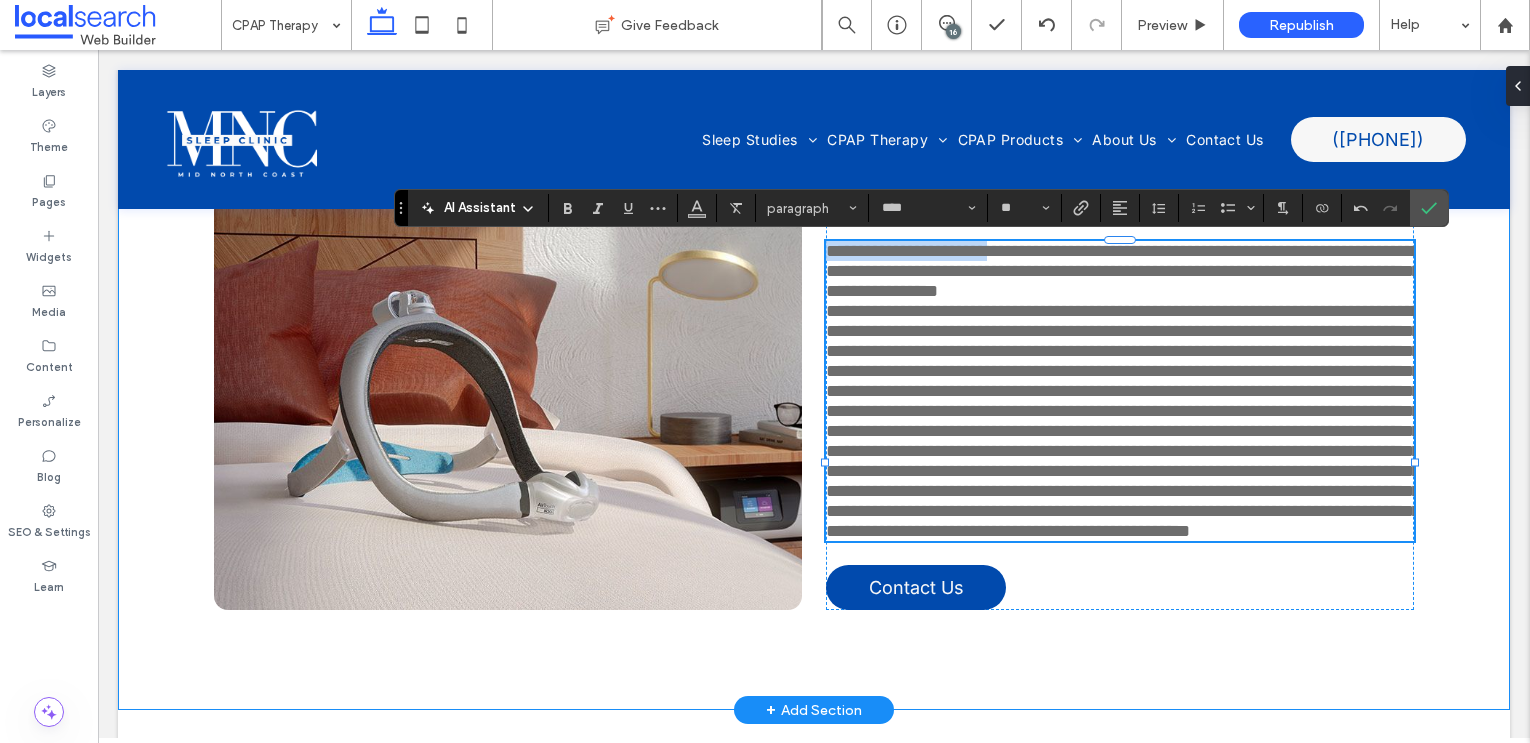 click on "**********" at bounding box center (814, 382) 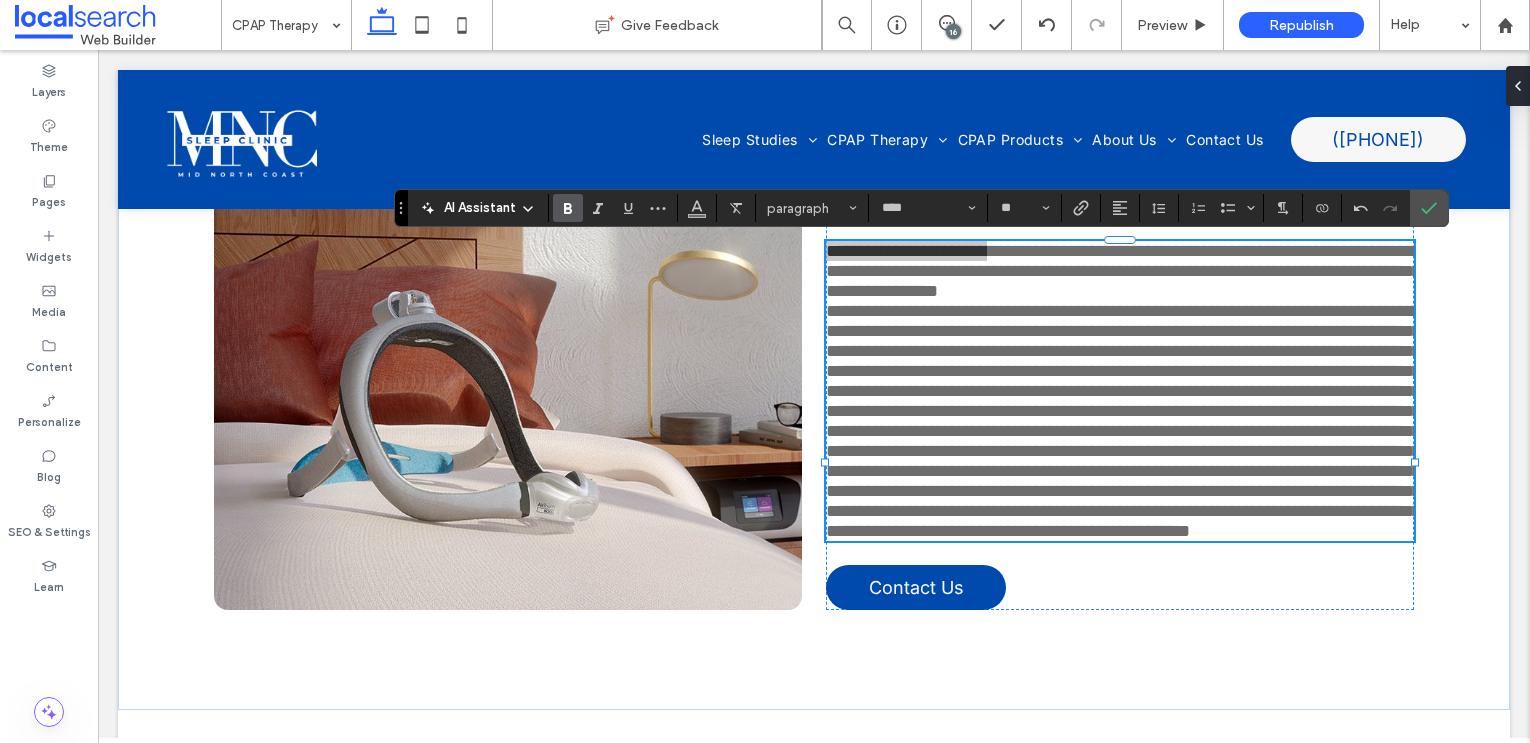 click at bounding box center [568, 208] 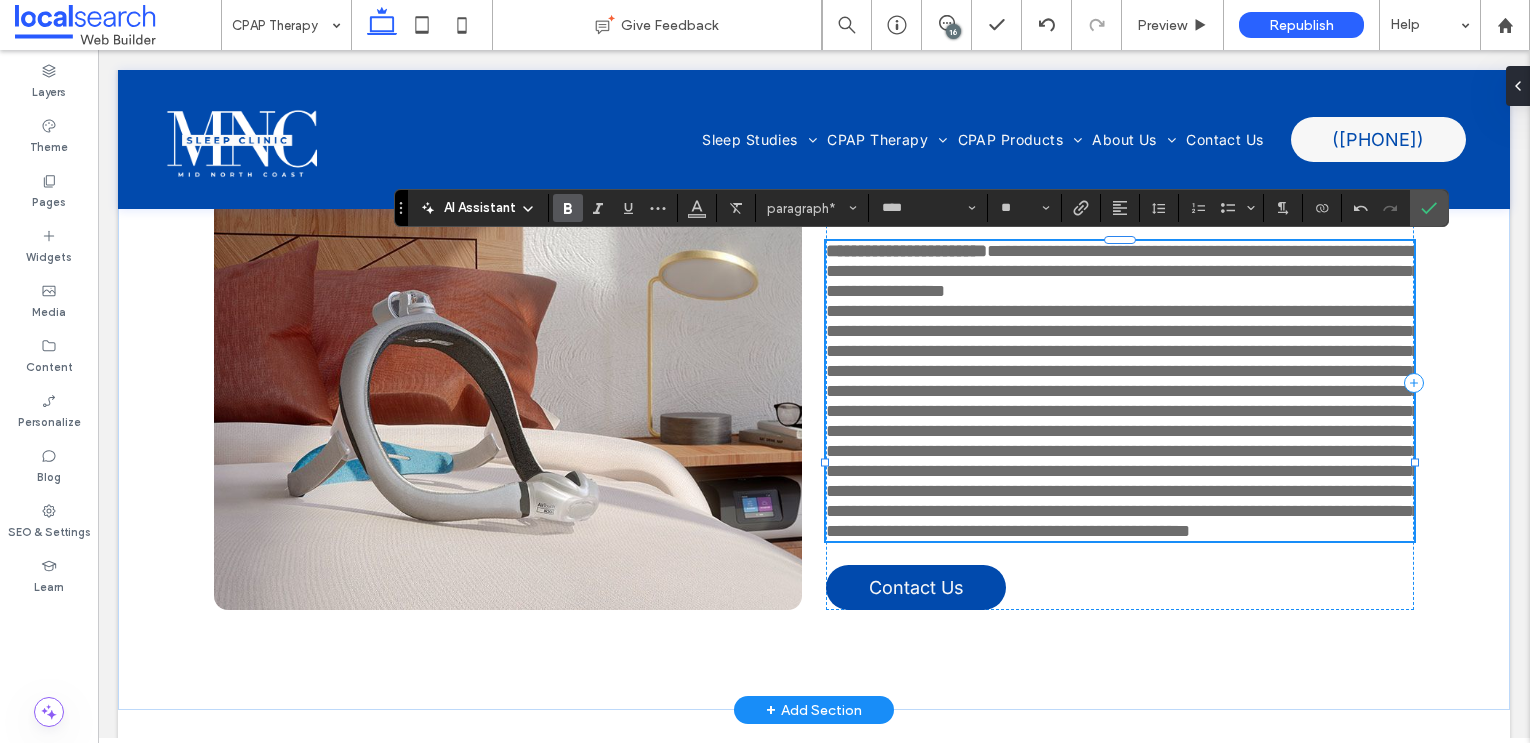 click on "**********" at bounding box center (1123, 421) 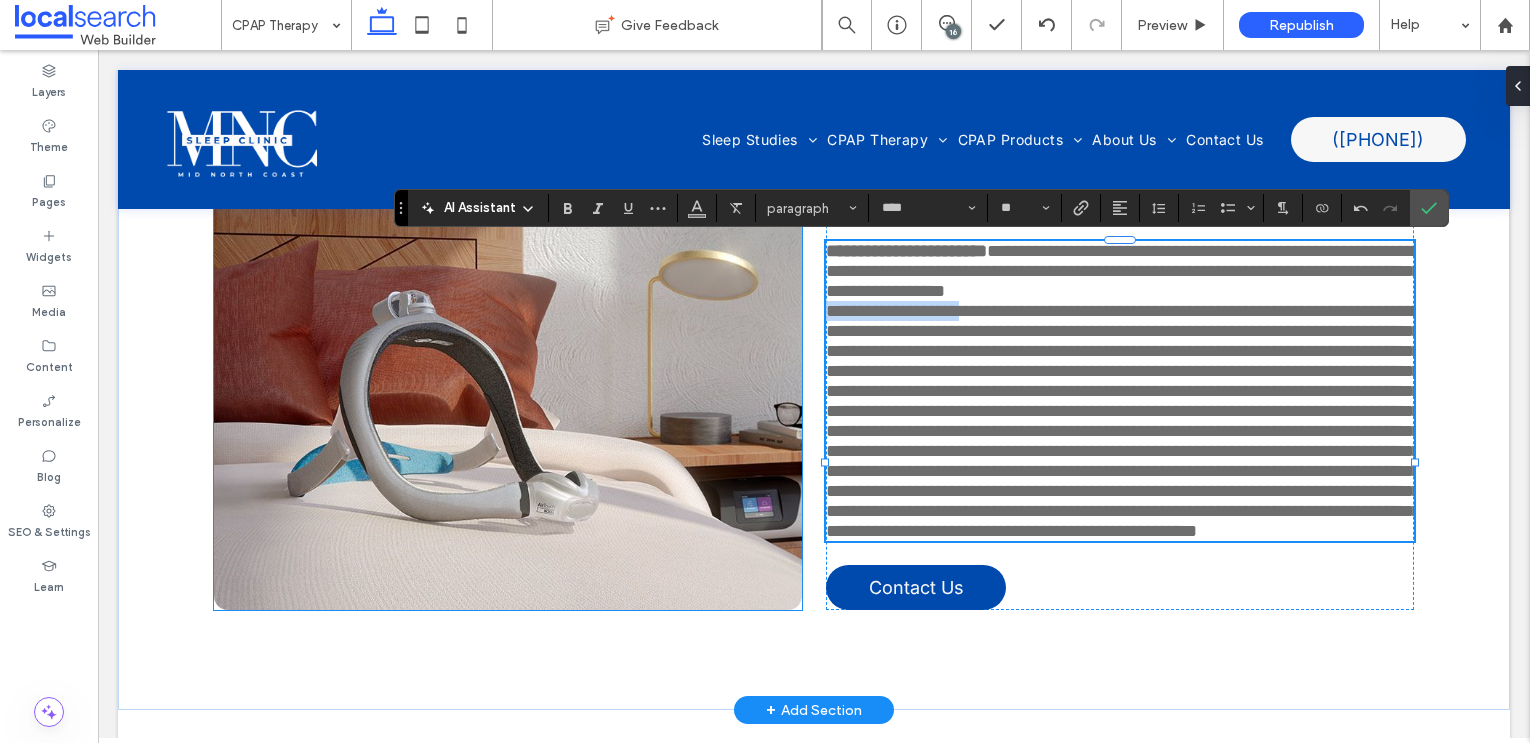 drag, startPoint x: 985, startPoint y: 324, endPoint x: 777, endPoint y: 325, distance: 208.00241 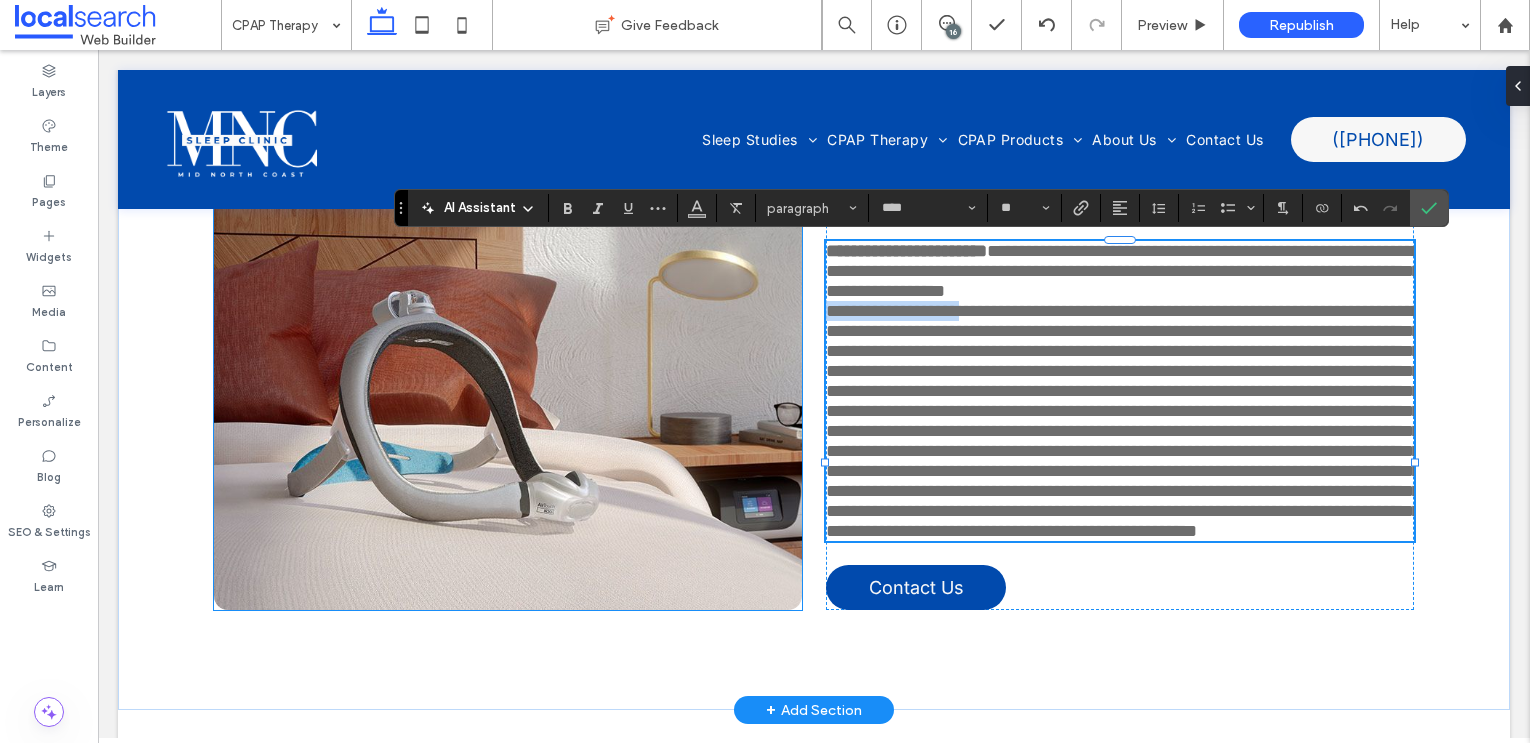click on "**********" at bounding box center (814, 382) 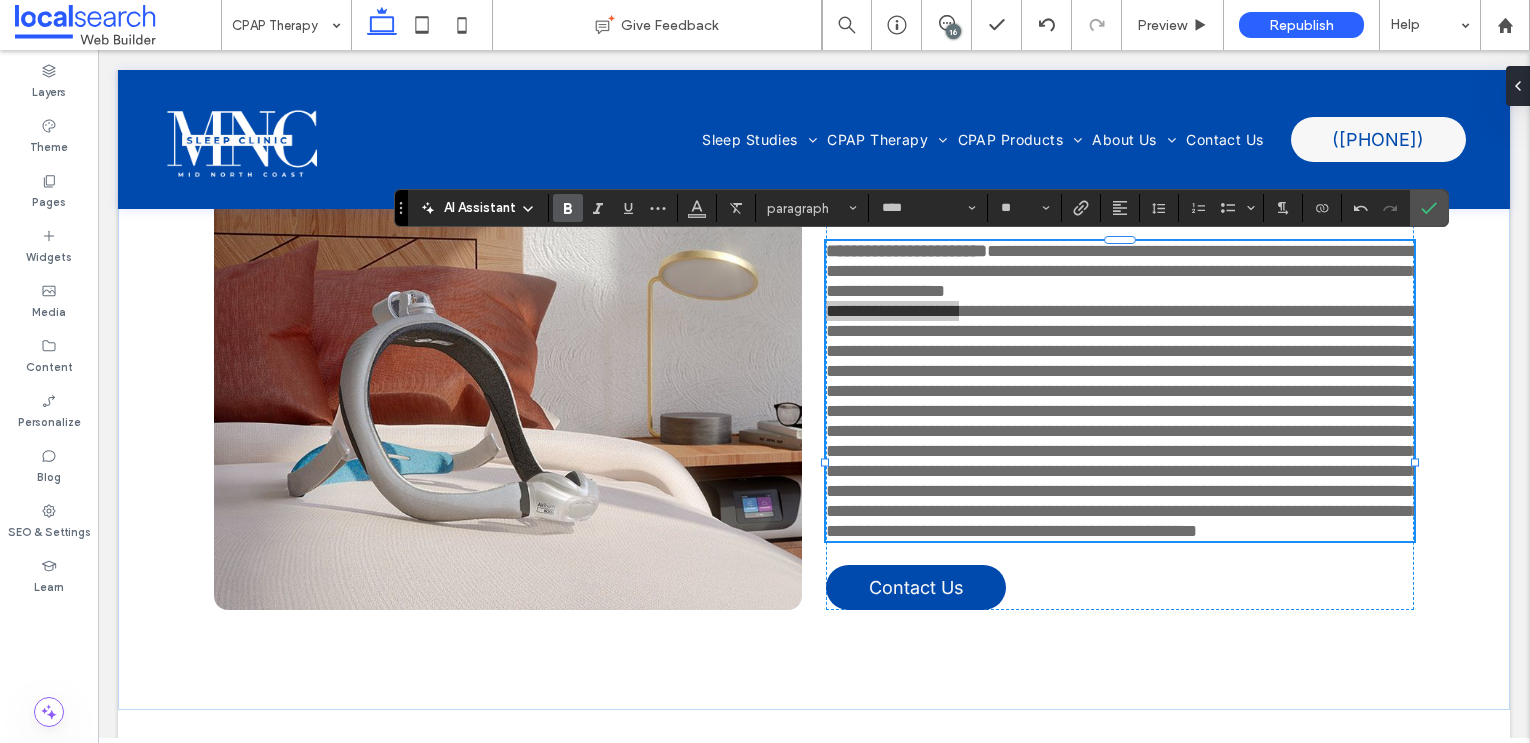 click 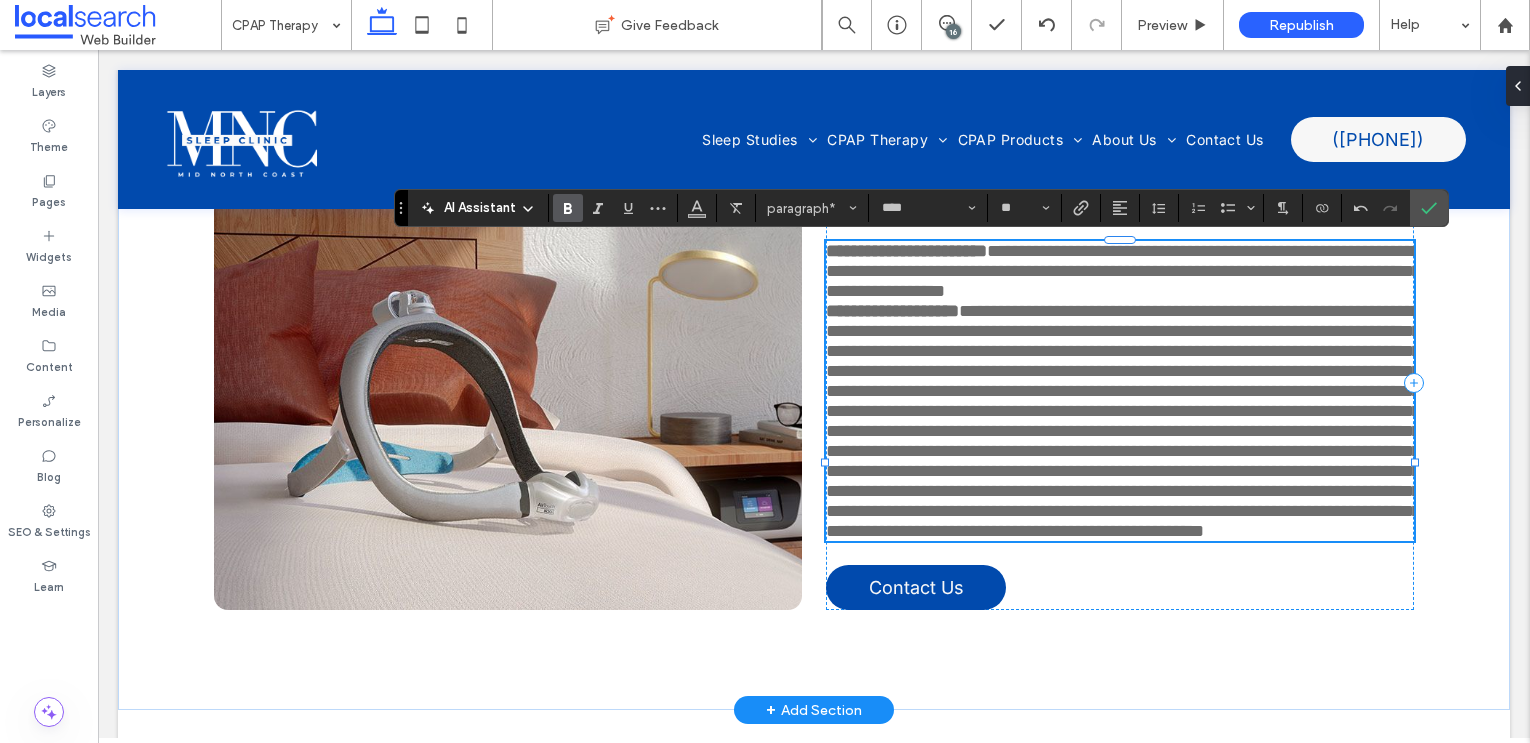 click on "**********" at bounding box center [1123, 421] 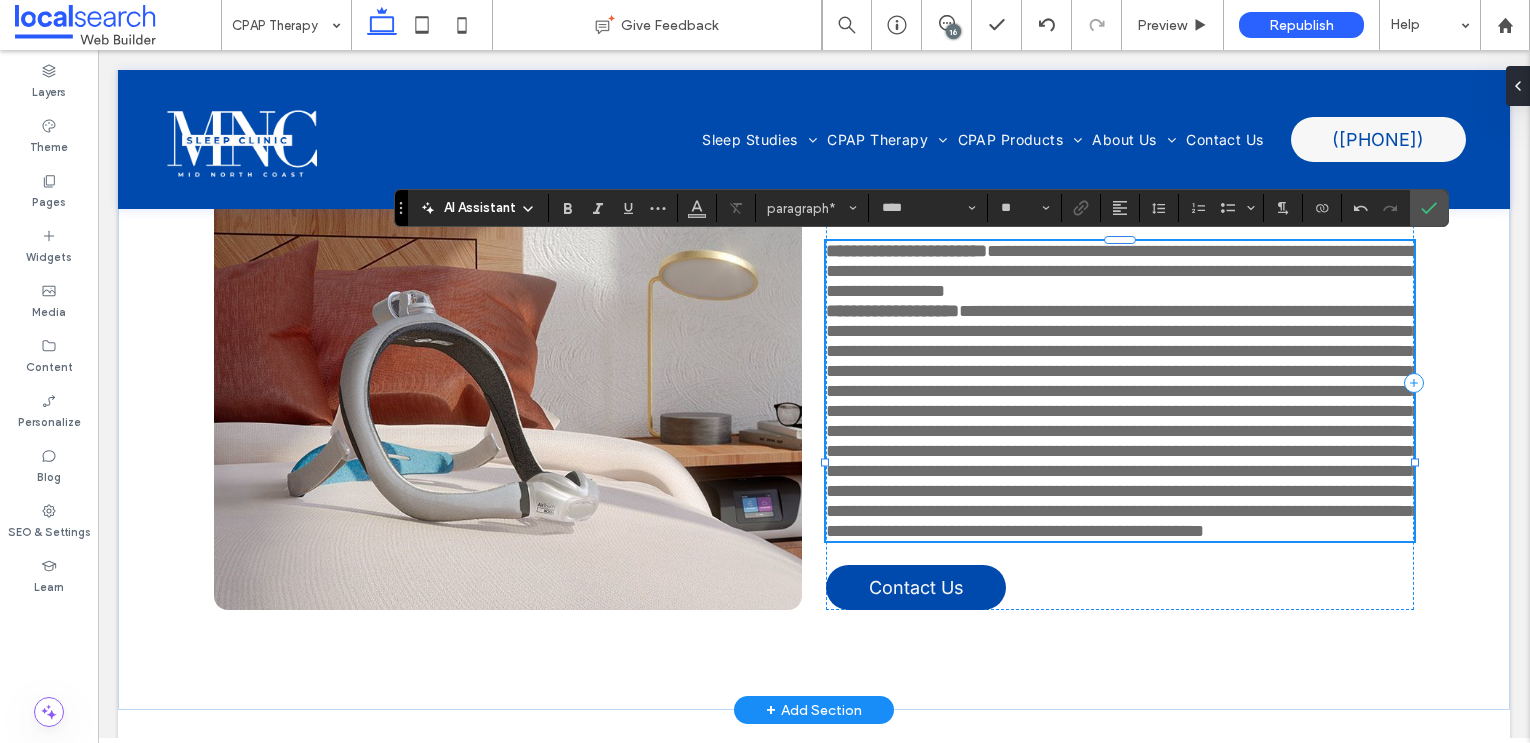 click on "**********" at bounding box center [1123, 421] 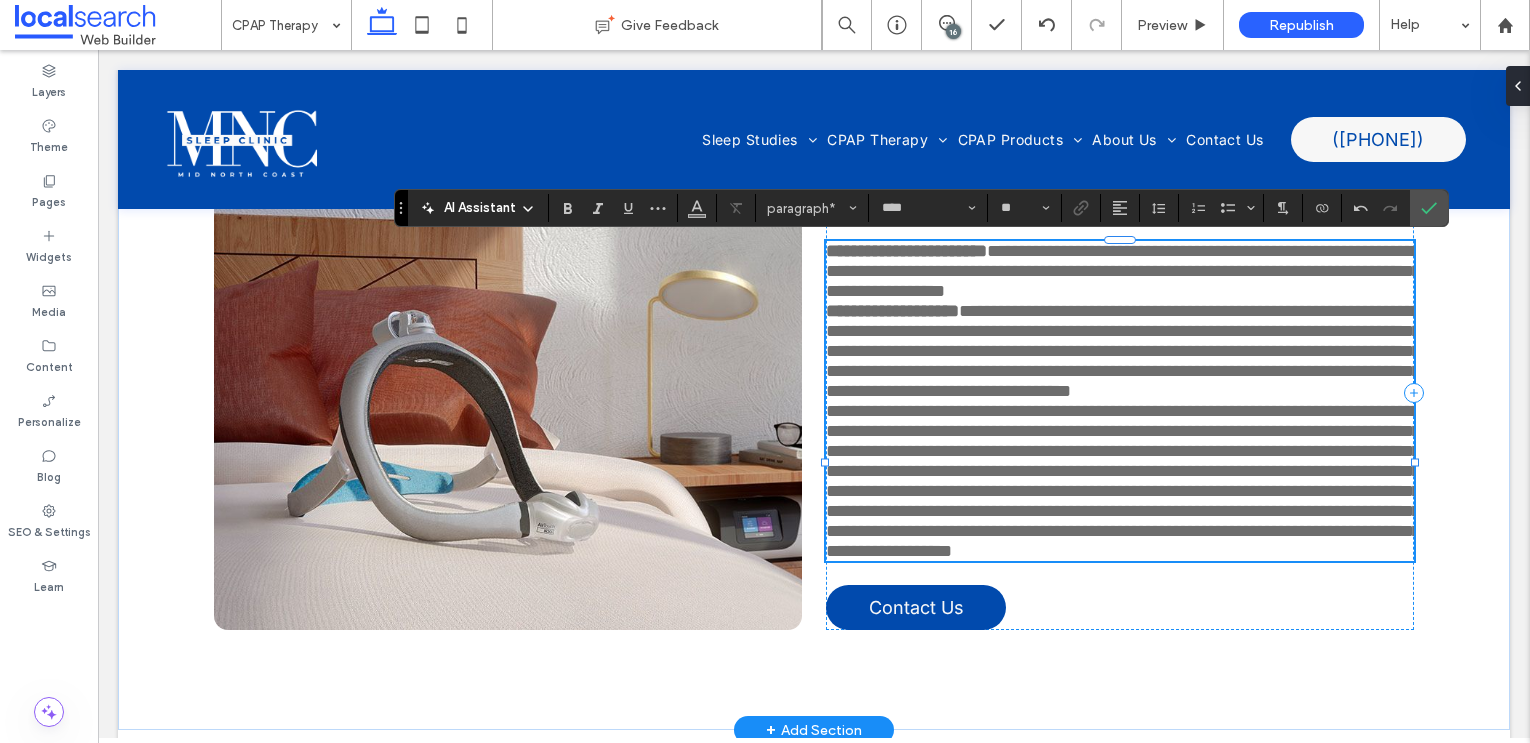 click on "**********" at bounding box center (1123, 481) 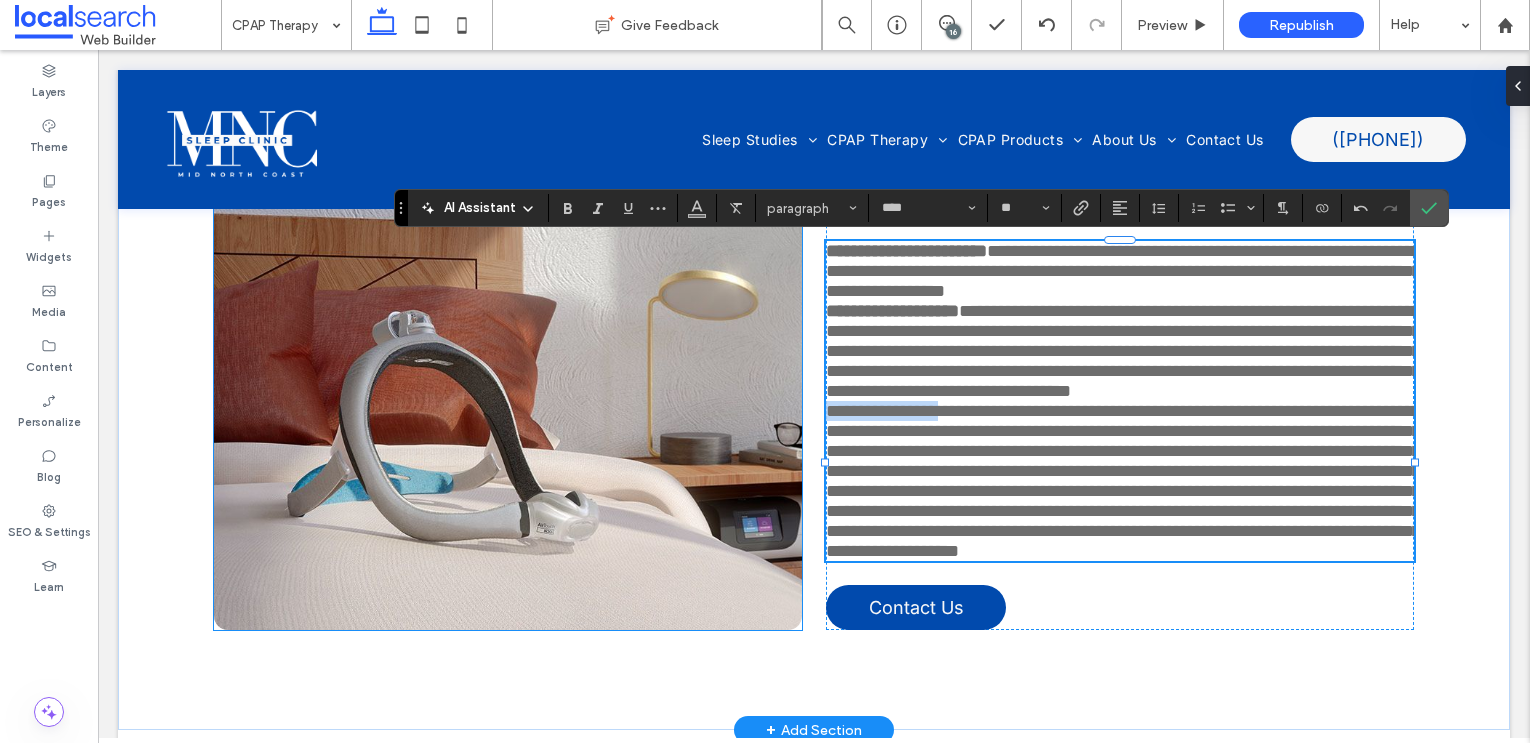 drag, startPoint x: 975, startPoint y: 464, endPoint x: 798, endPoint y: 463, distance: 177.00282 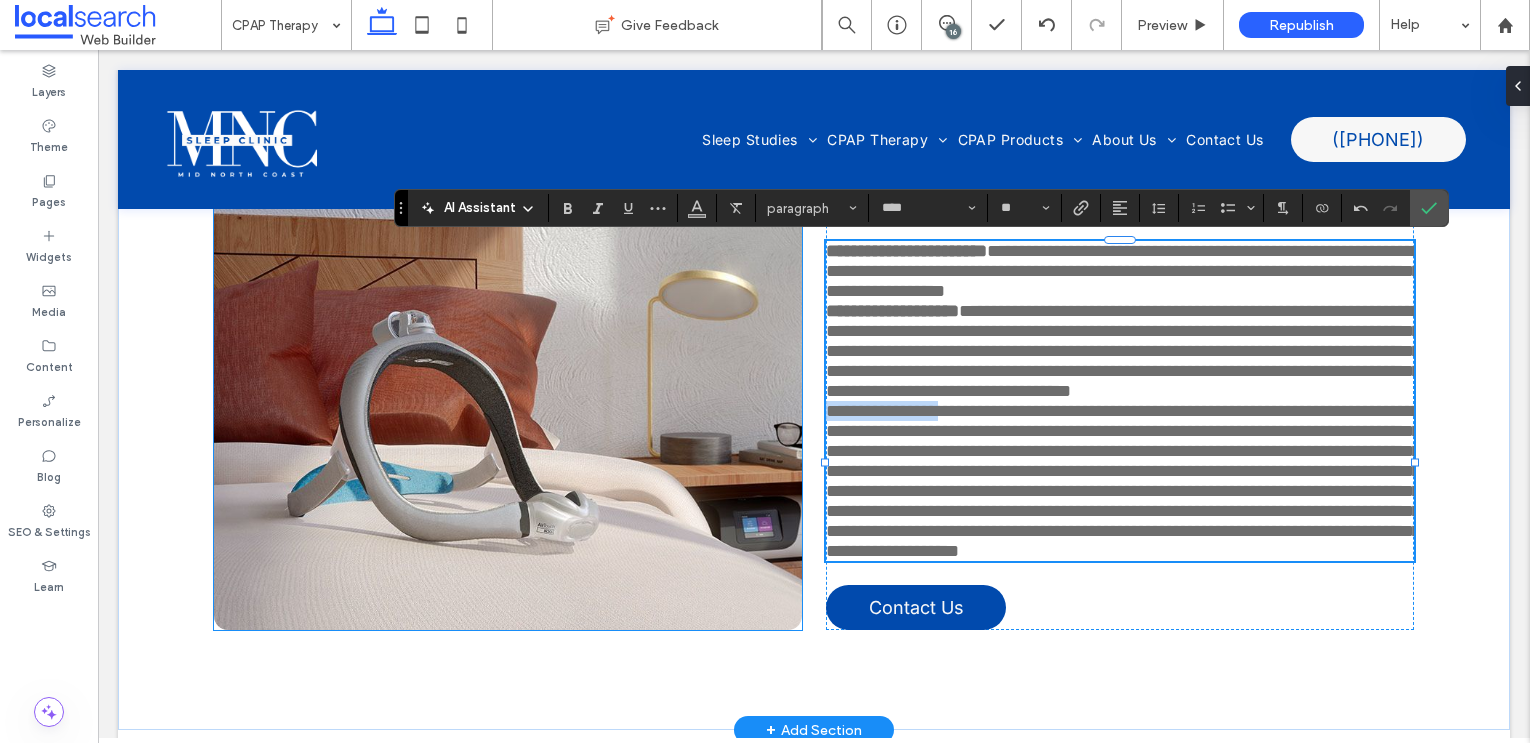 click on "**********" at bounding box center (814, 392) 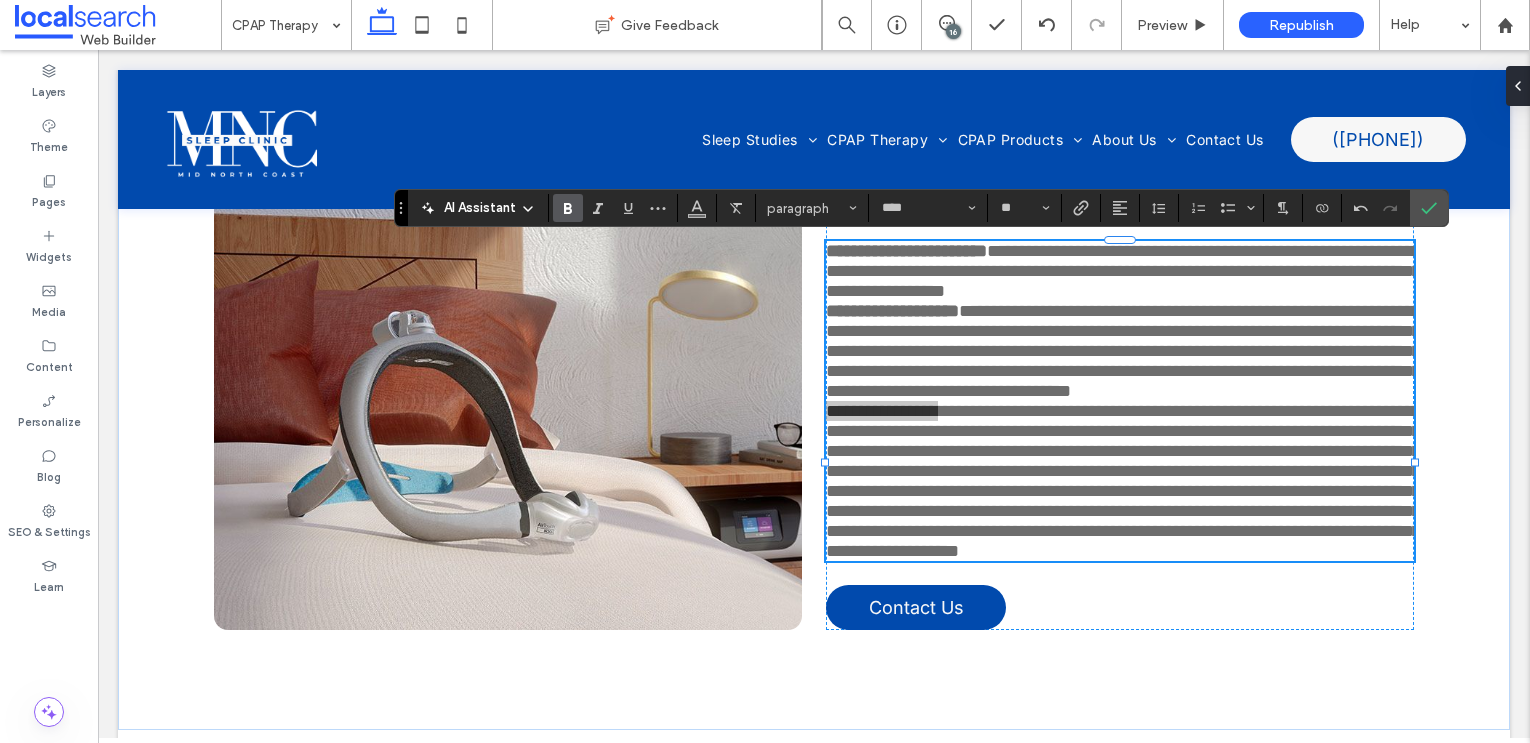 click 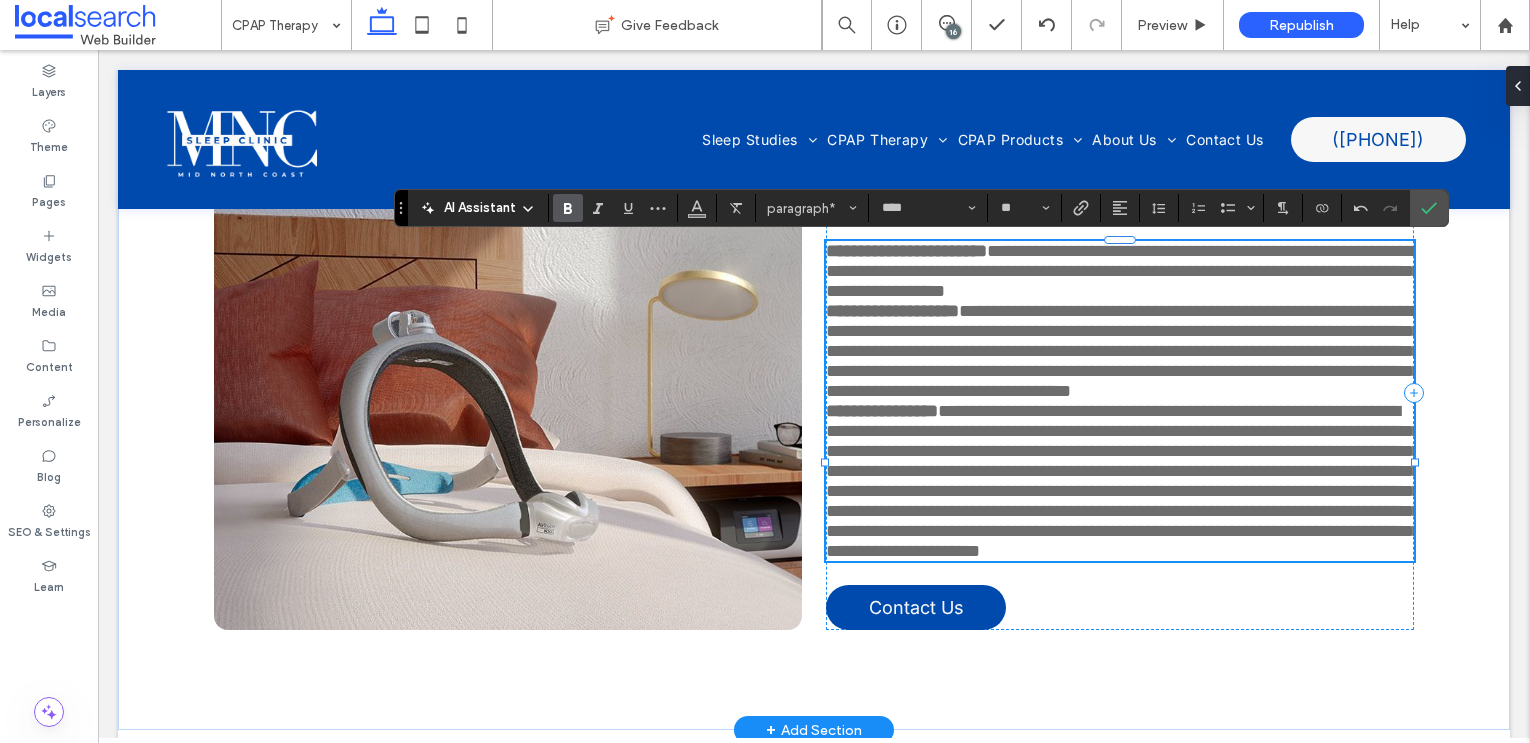 click on "**********" at bounding box center (1123, 481) 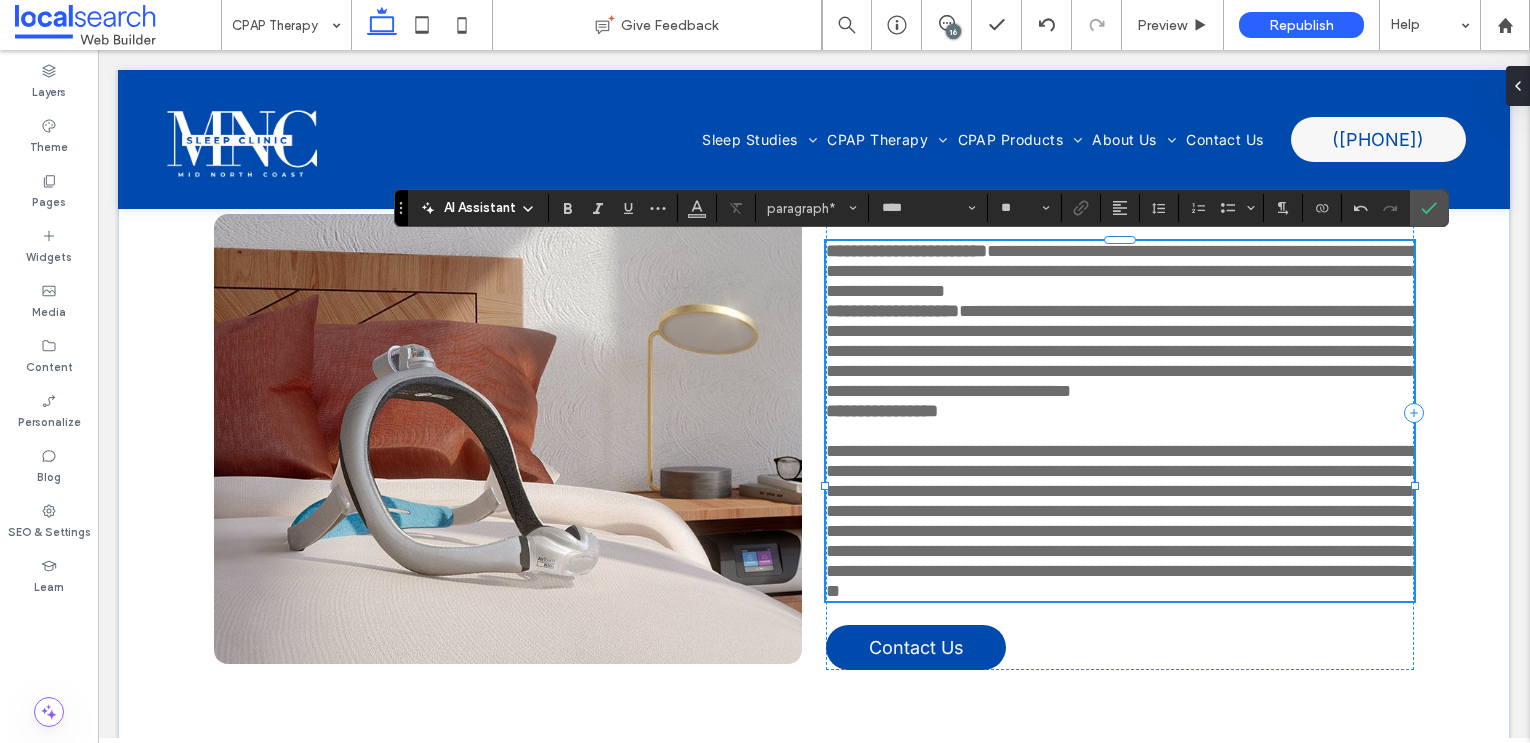 click on "**********" at bounding box center (1123, 521) 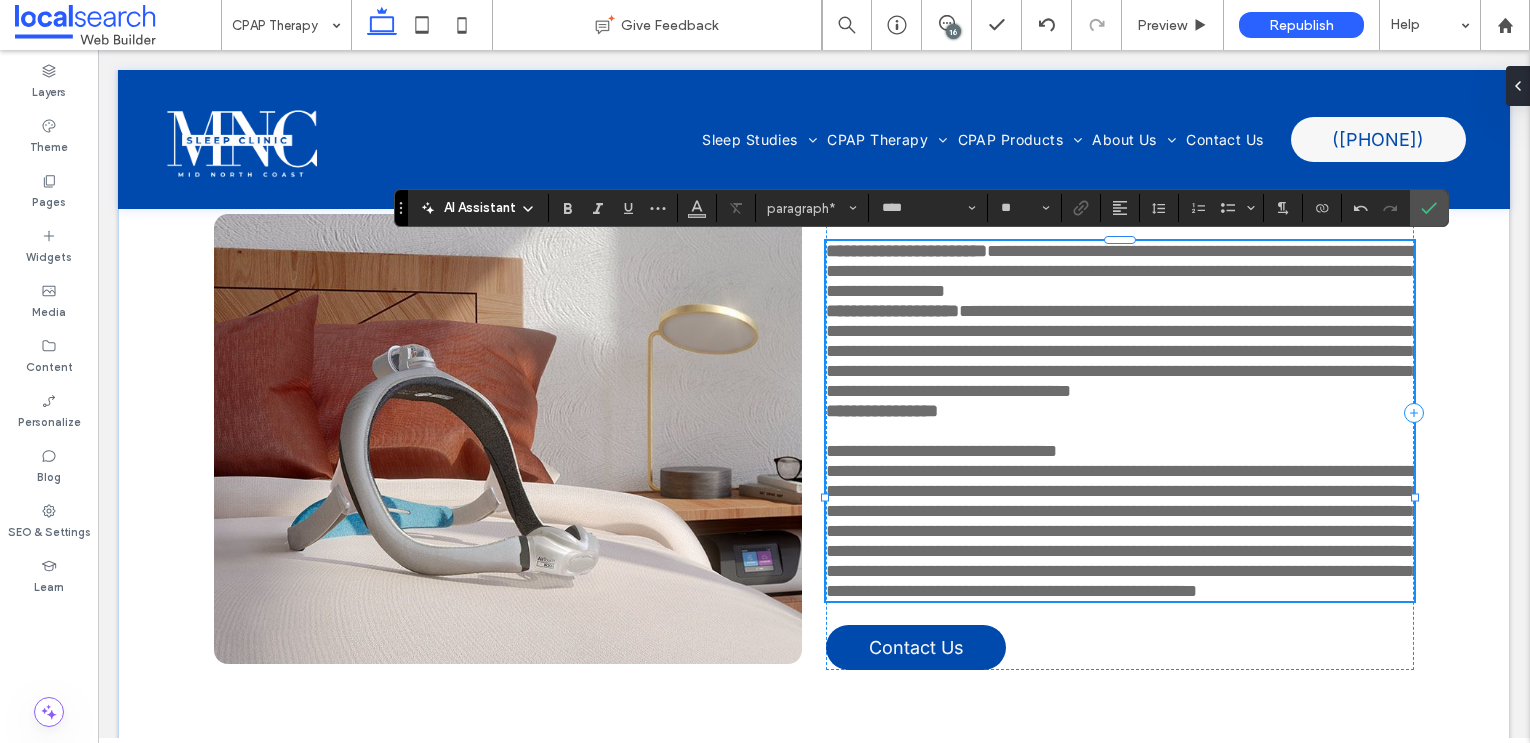 click on "**********" at bounding box center [1123, 531] 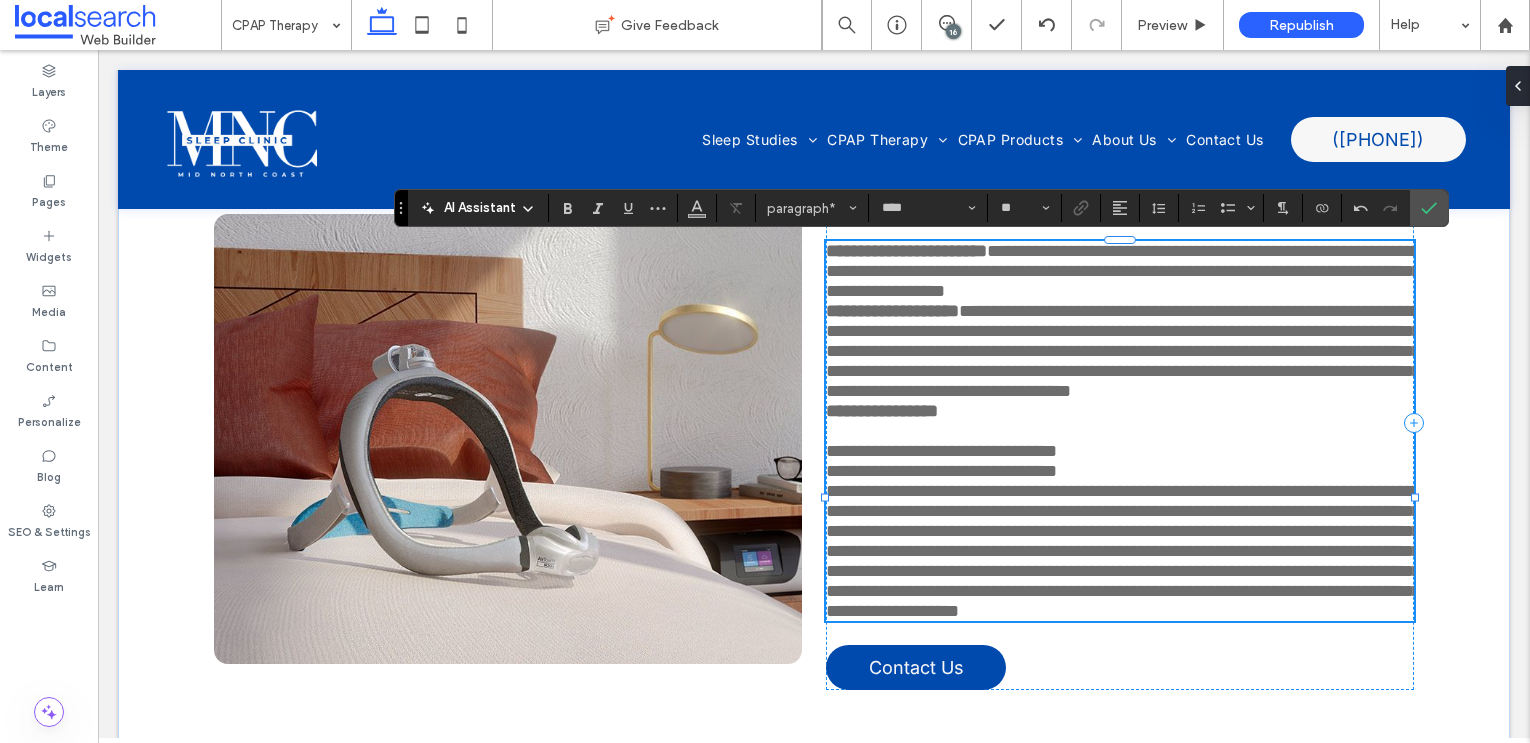 click on "**********" at bounding box center (1123, 551) 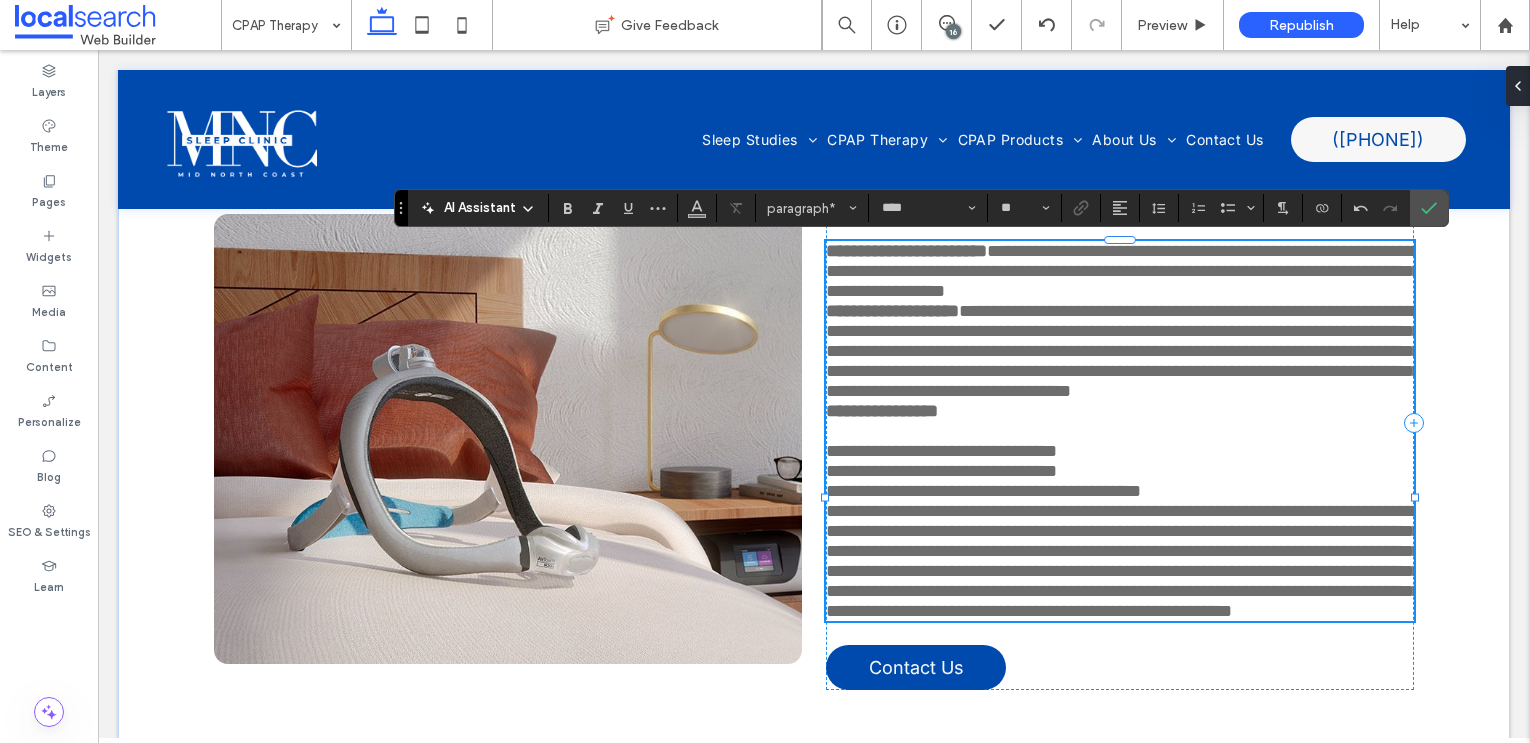 click on "**********" at bounding box center [1120, 351] 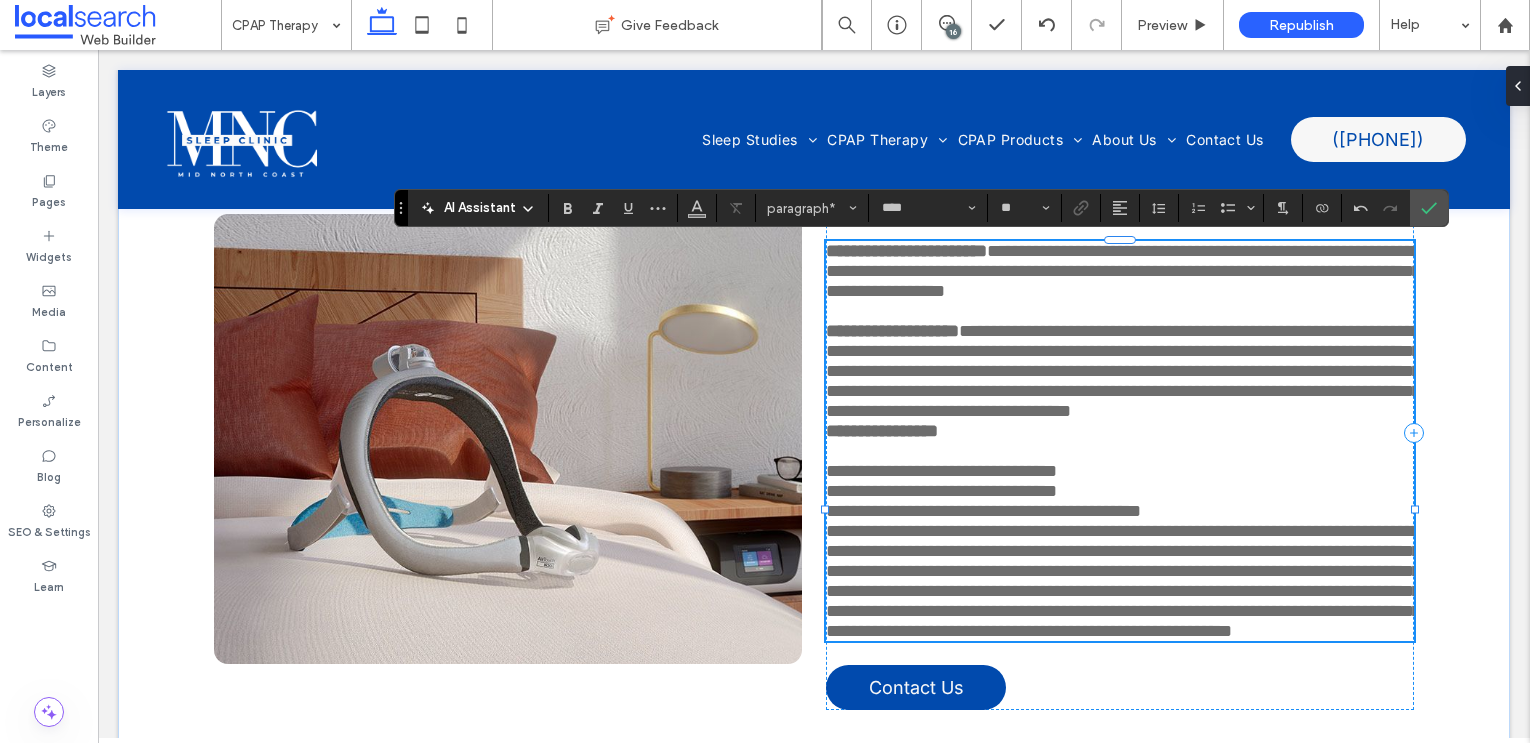click on "**********" at bounding box center [1120, 371] 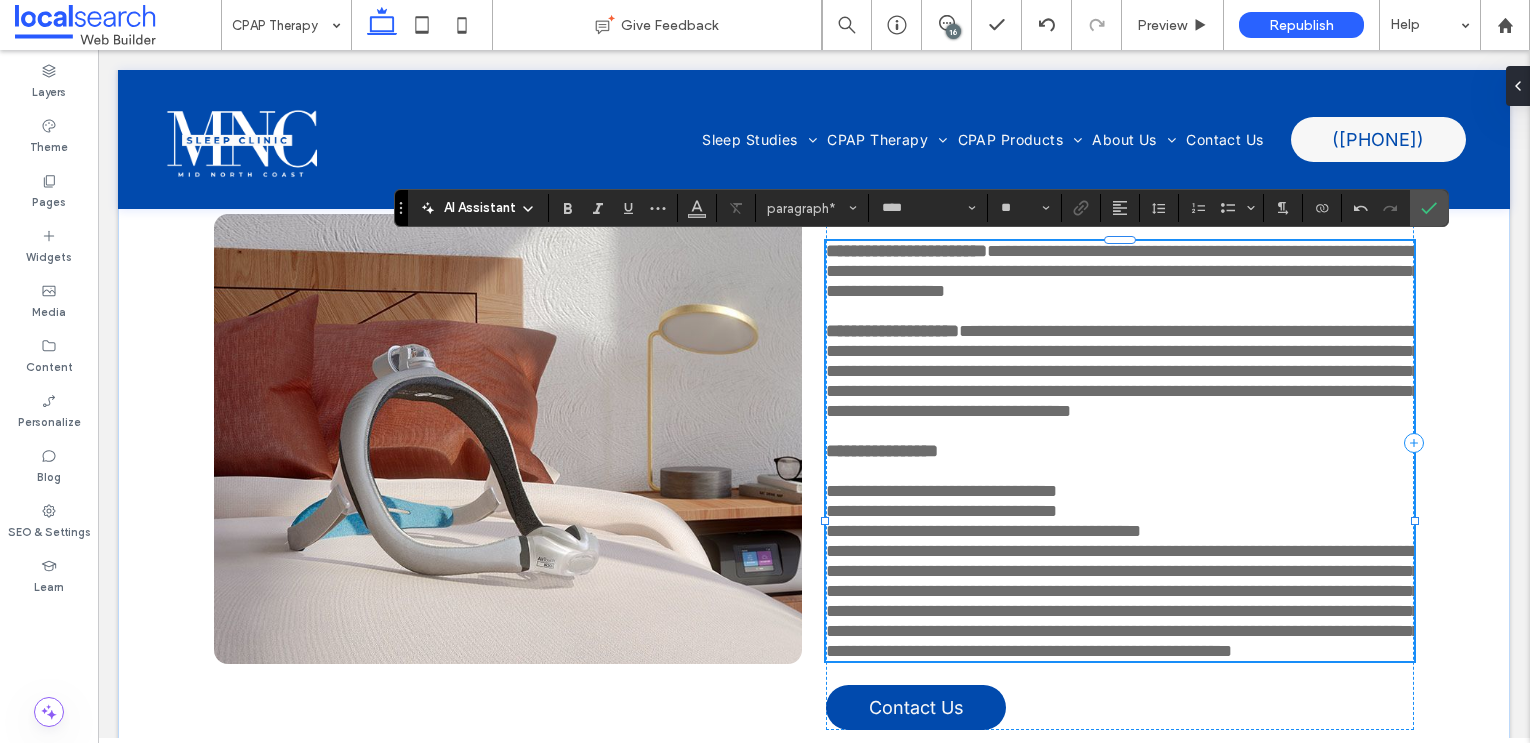 click on "**********" at bounding box center [1123, 371] 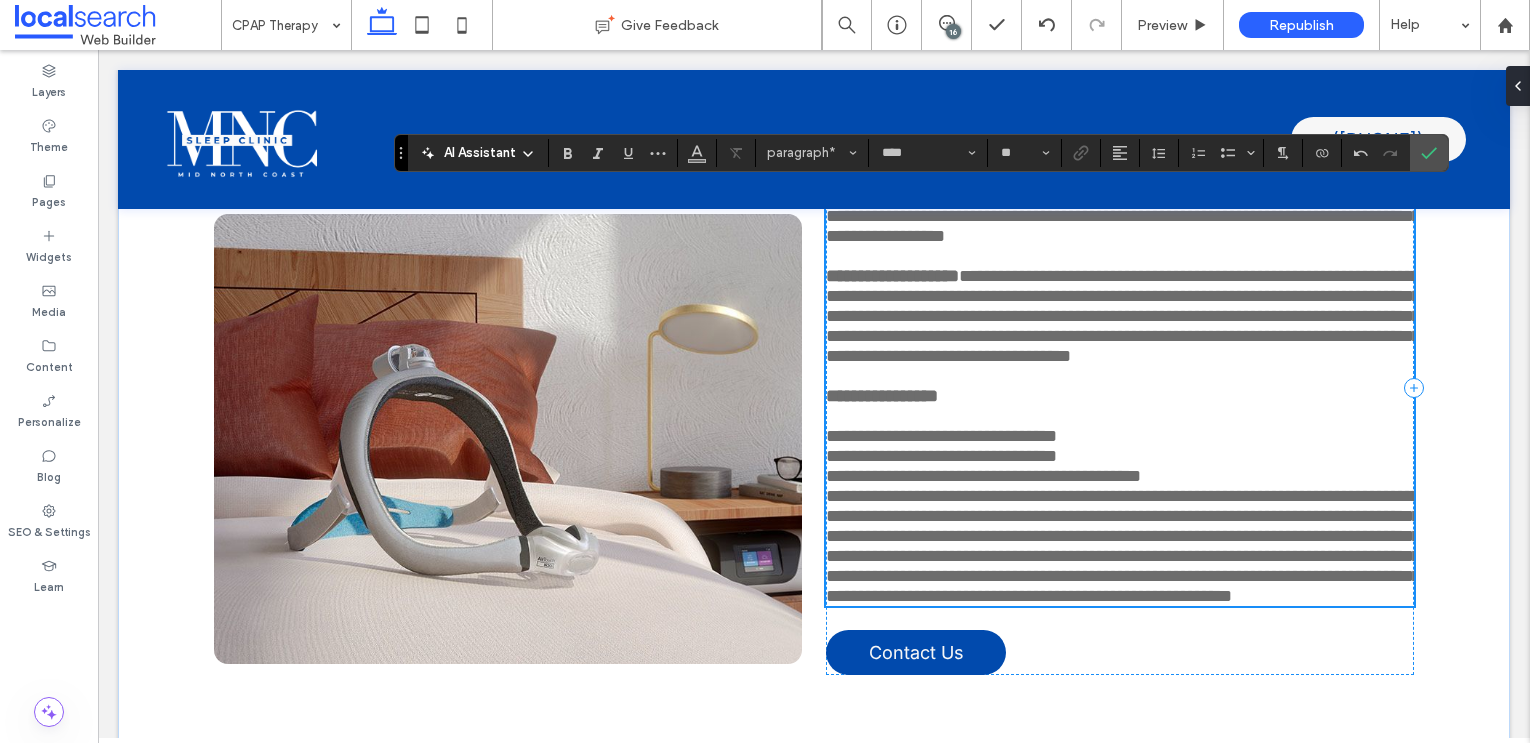 scroll, scrollTop: 3792, scrollLeft: 0, axis: vertical 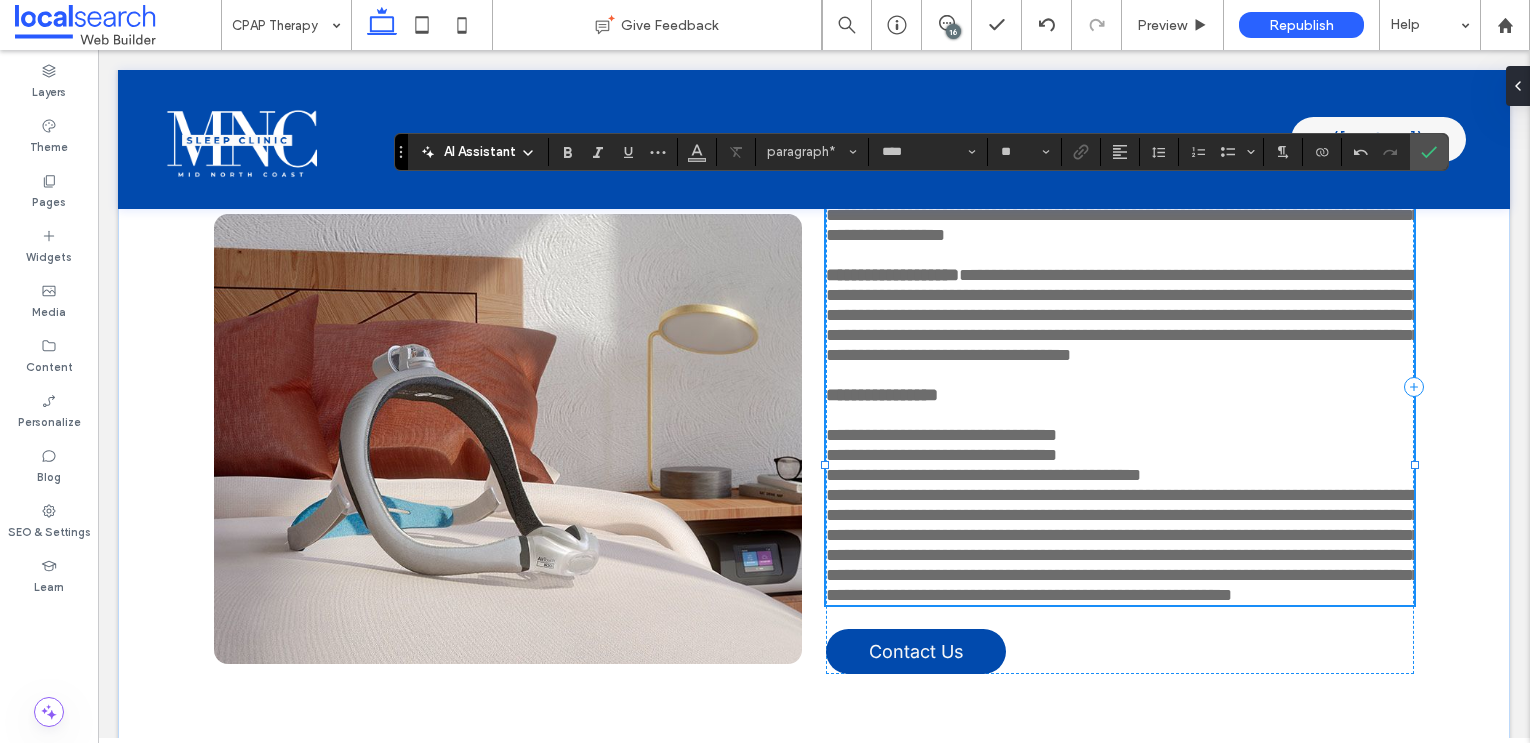 click on "**********" at bounding box center [1123, 545] 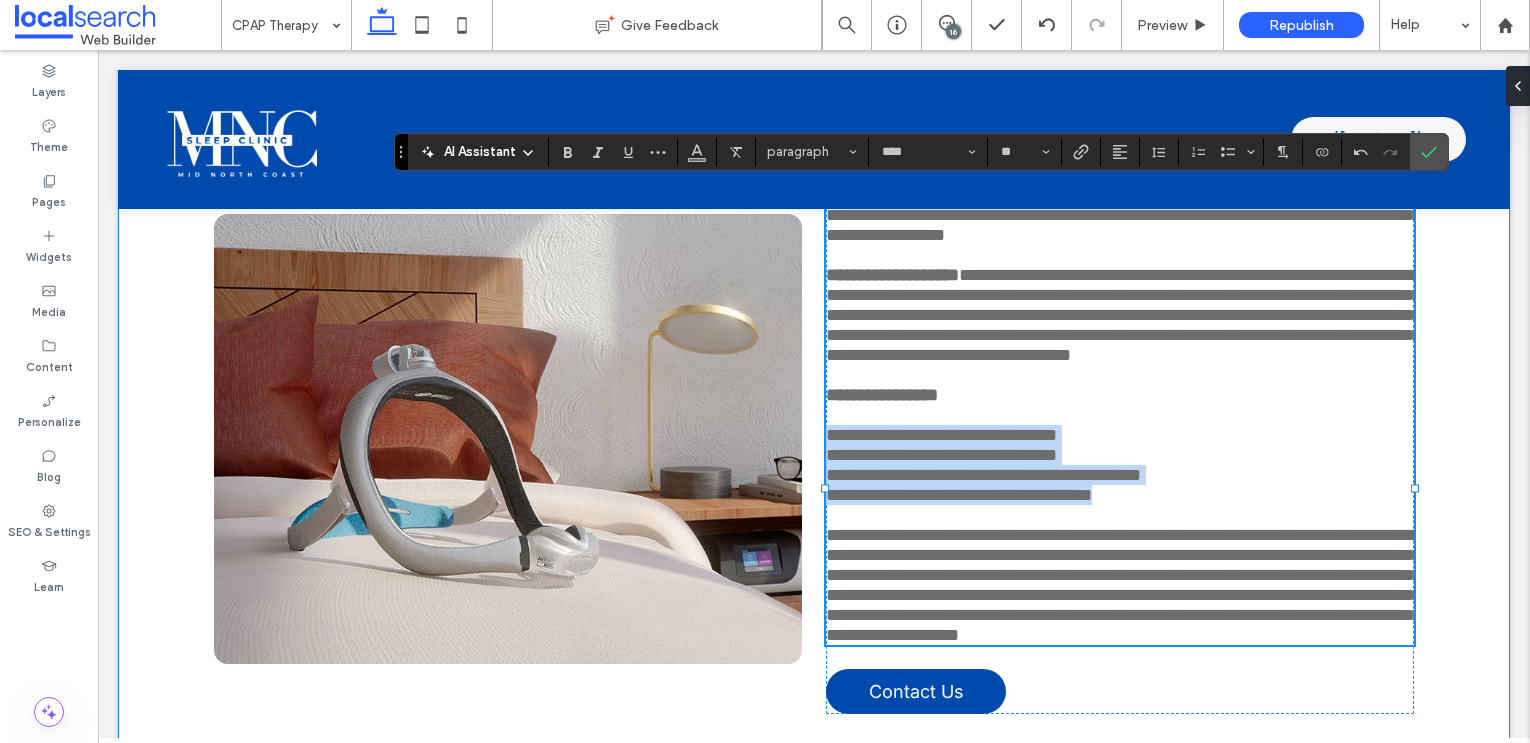 drag, startPoint x: 1187, startPoint y: 567, endPoint x: 812, endPoint y: 504, distance: 380.2552 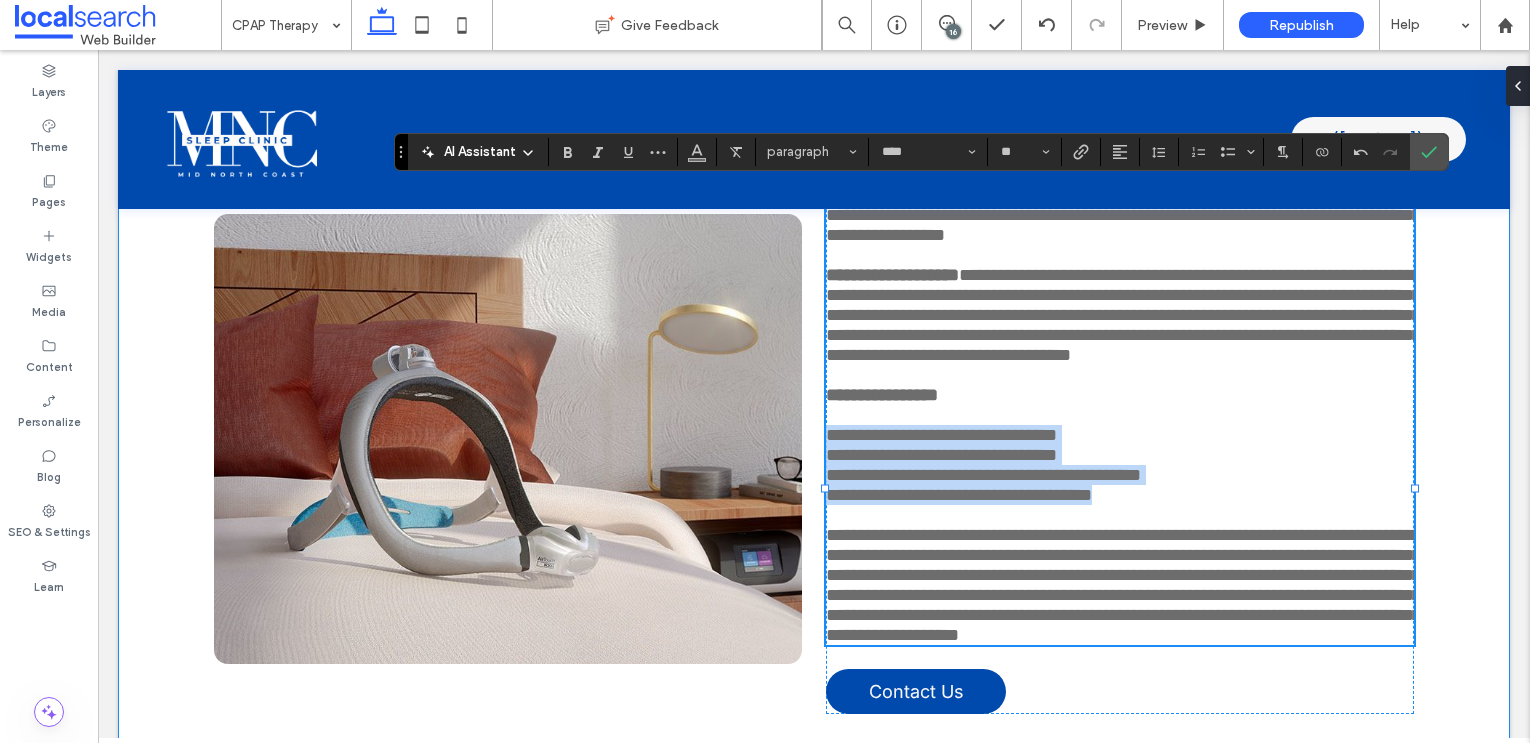 click on "**********" at bounding box center [814, 406] 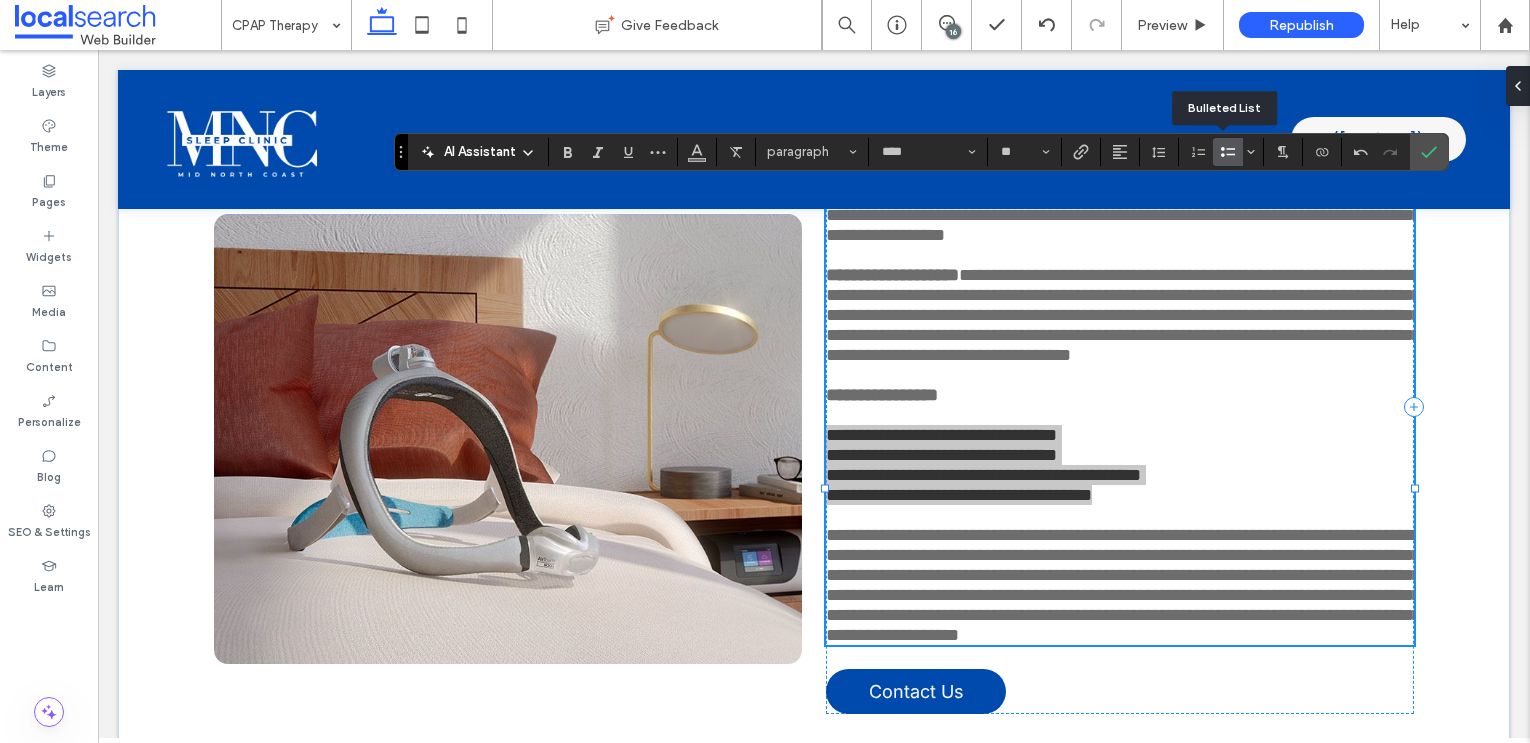 drag, startPoint x: 1213, startPoint y: 154, endPoint x: 1115, endPoint y: 399, distance: 263.87308 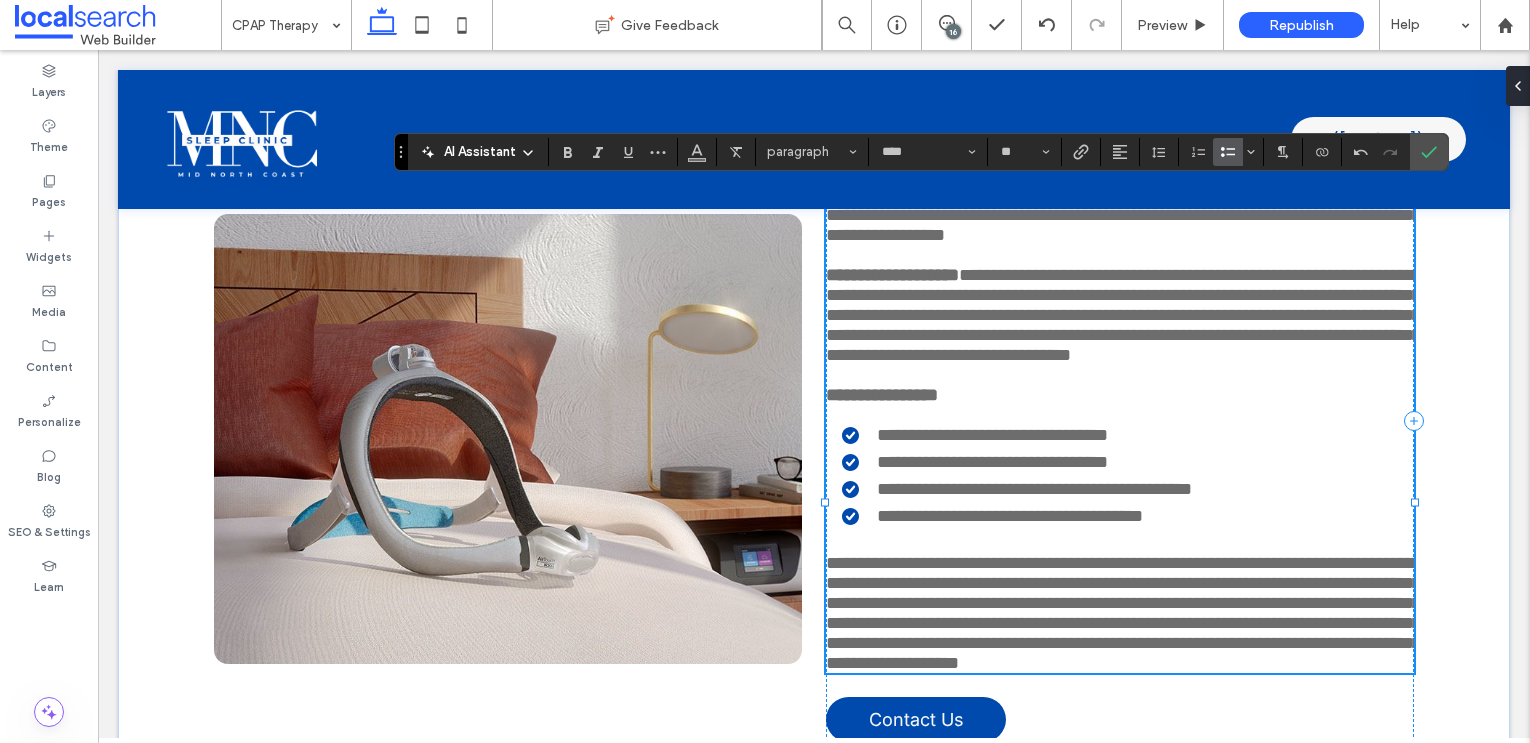 click at bounding box center (1120, 543) 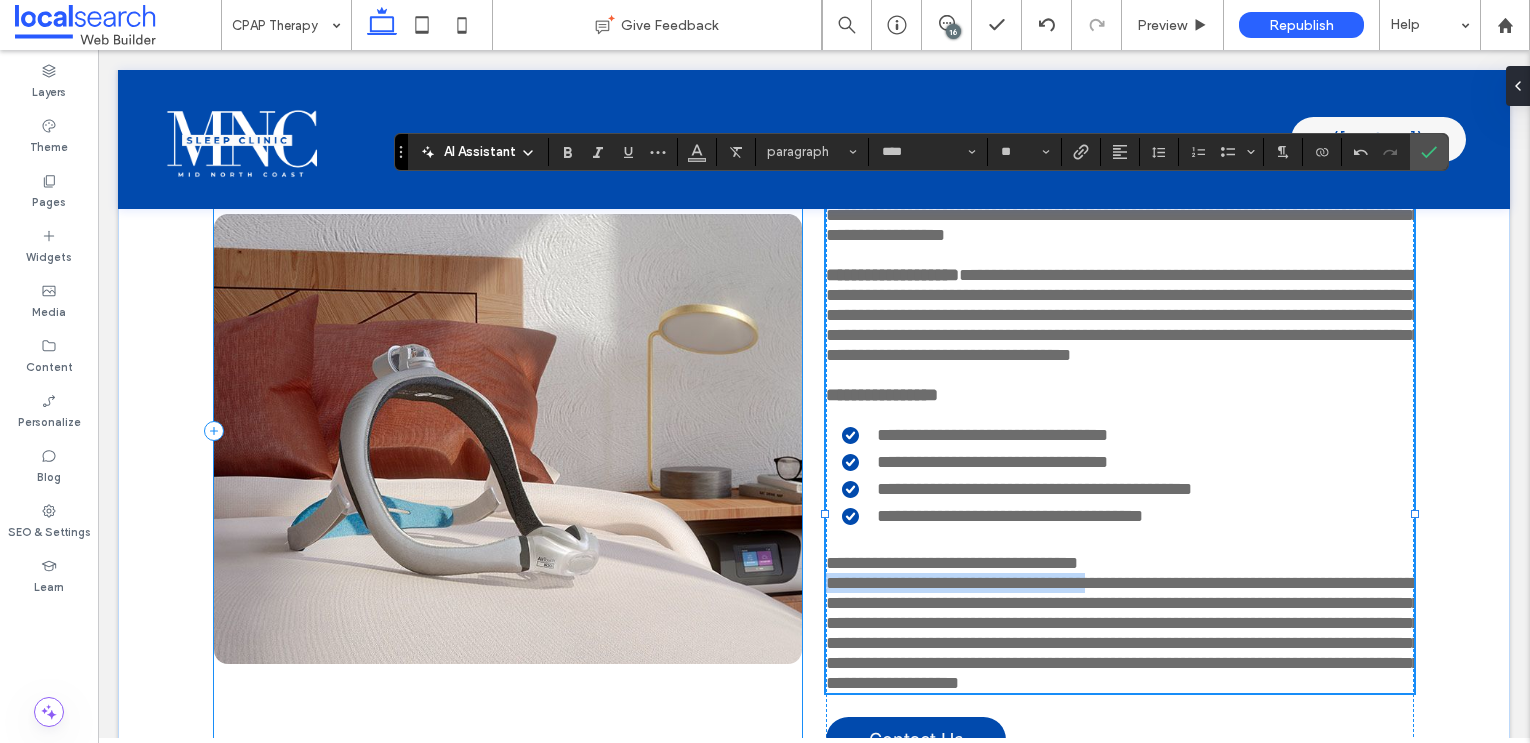 drag, startPoint x: 1224, startPoint y: 670, endPoint x: 798, endPoint y: 667, distance: 426.01056 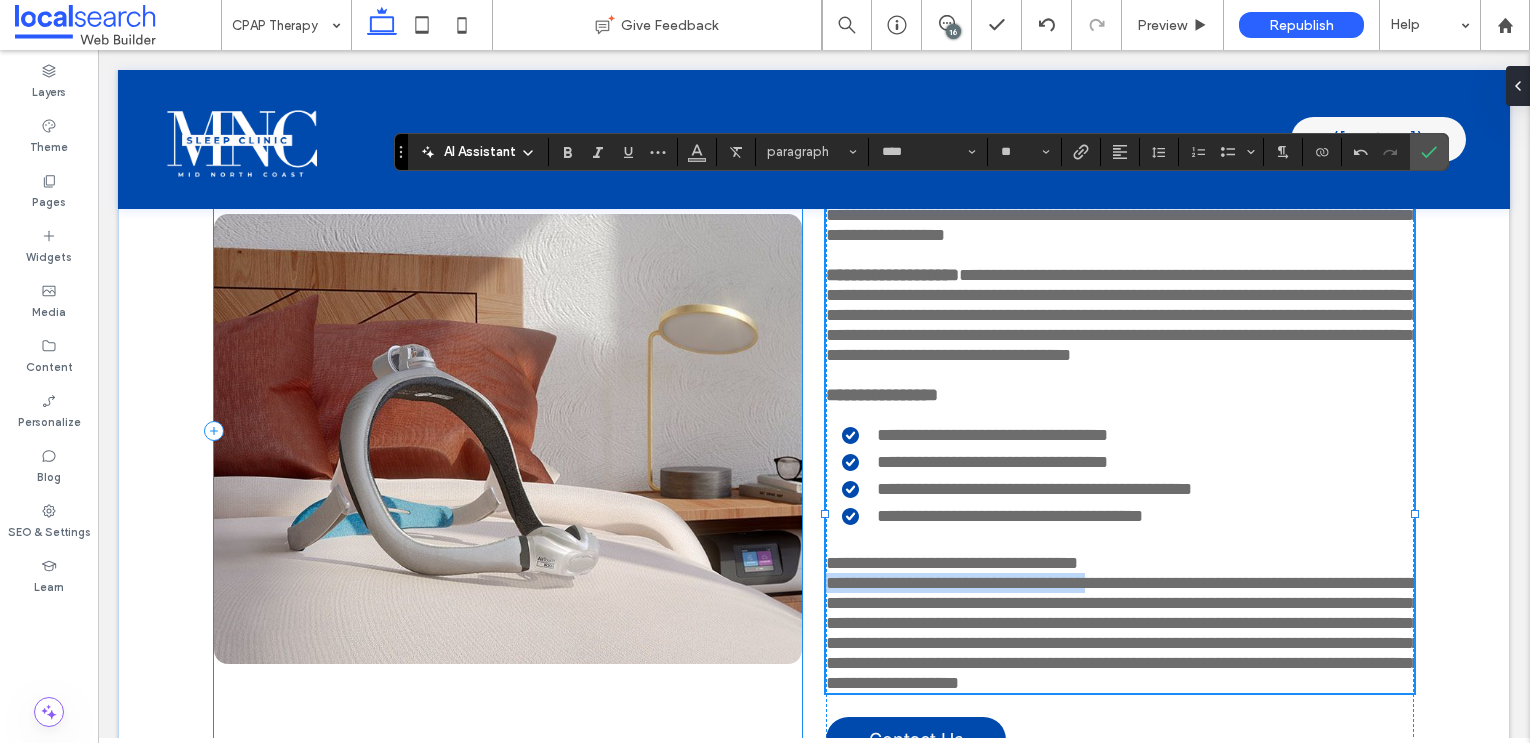 click on "**********" at bounding box center (814, 430) 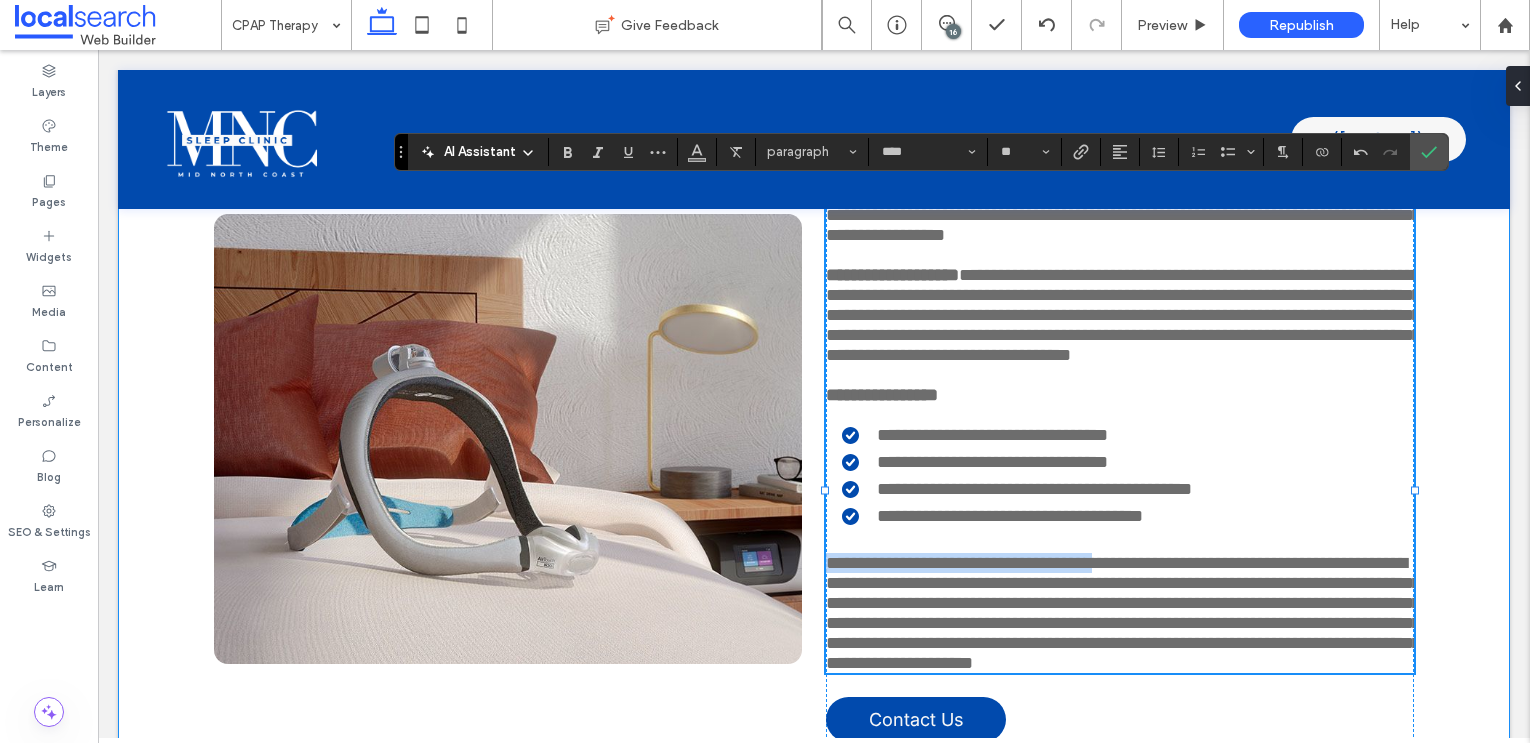 drag, startPoint x: 1177, startPoint y: 647, endPoint x: 810, endPoint y: 647, distance: 367 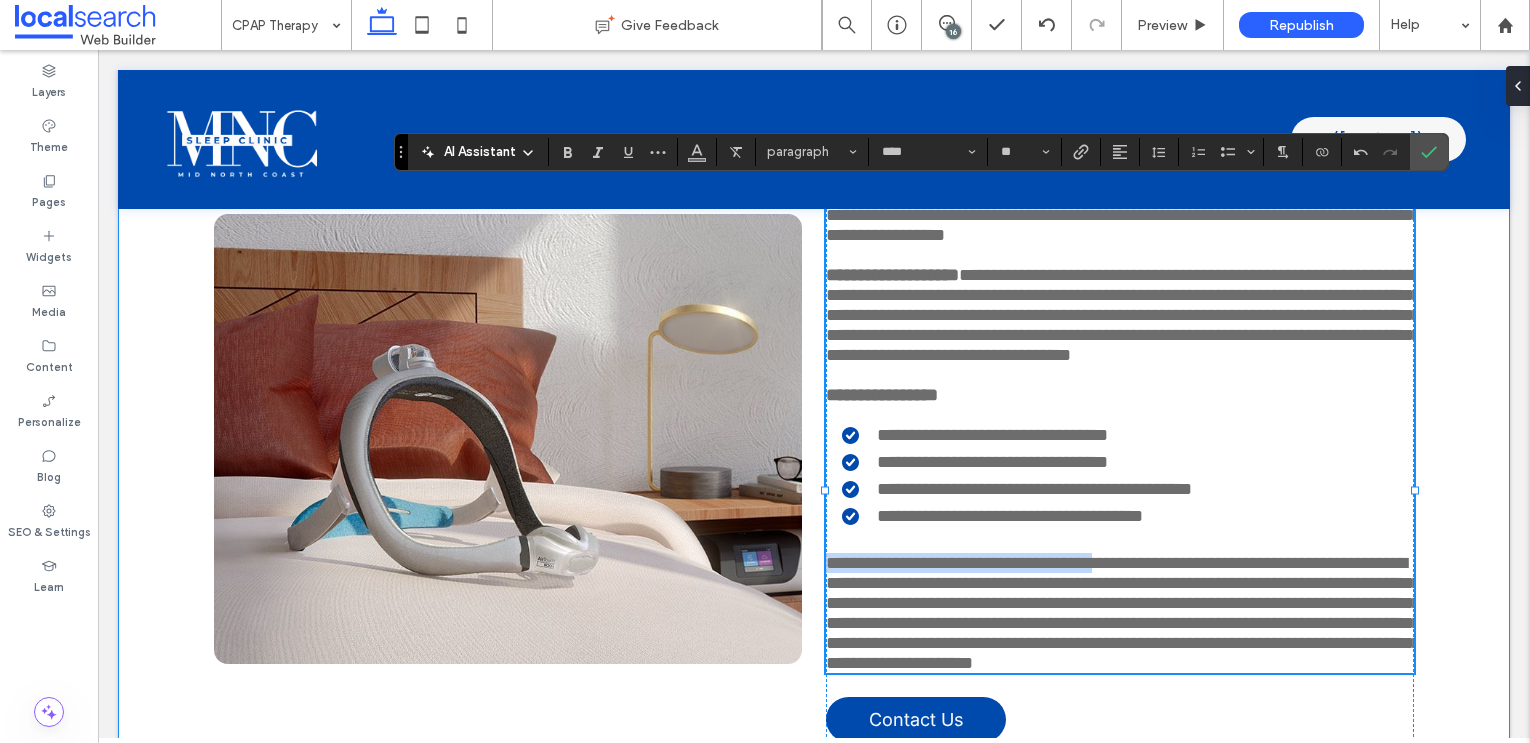 click on "**********" at bounding box center (814, 420) 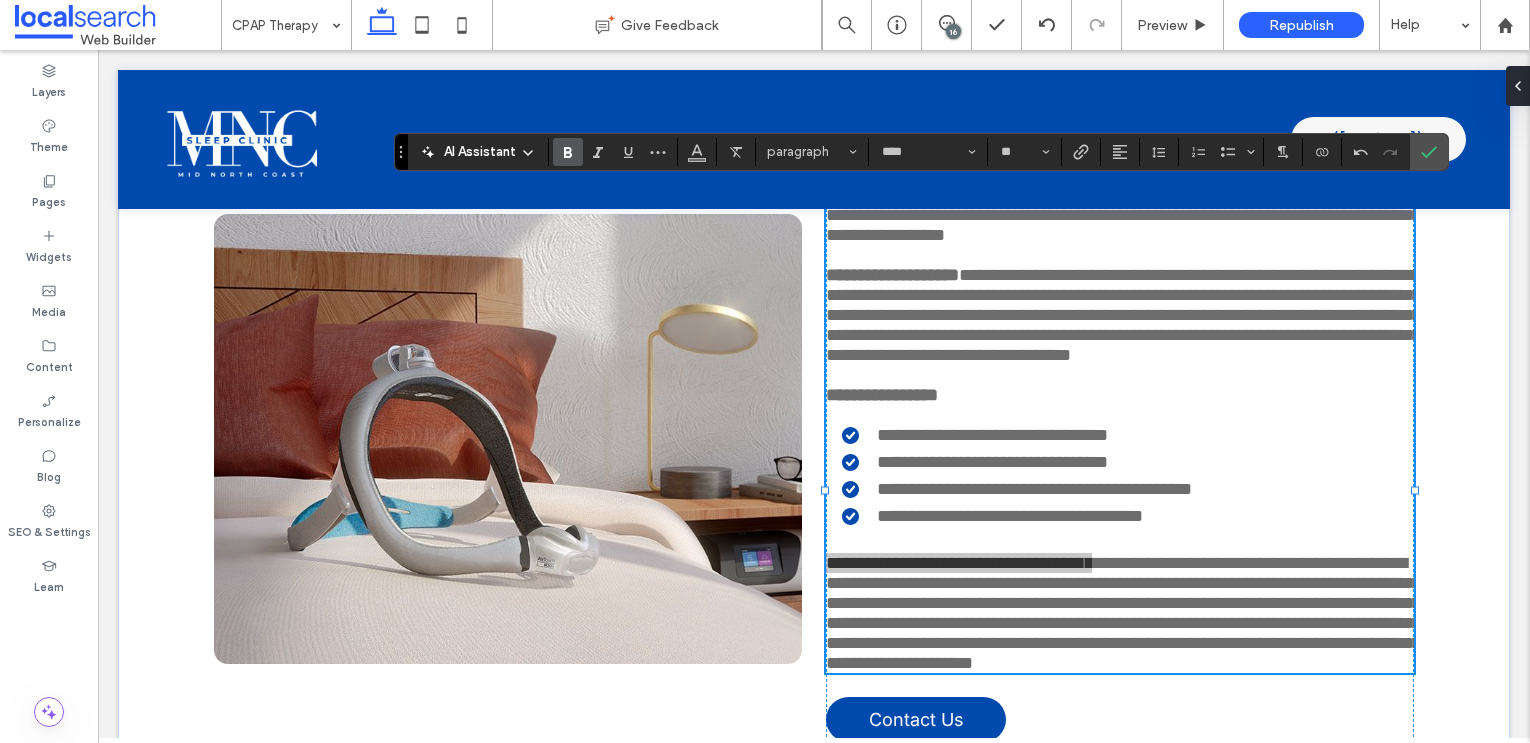 click 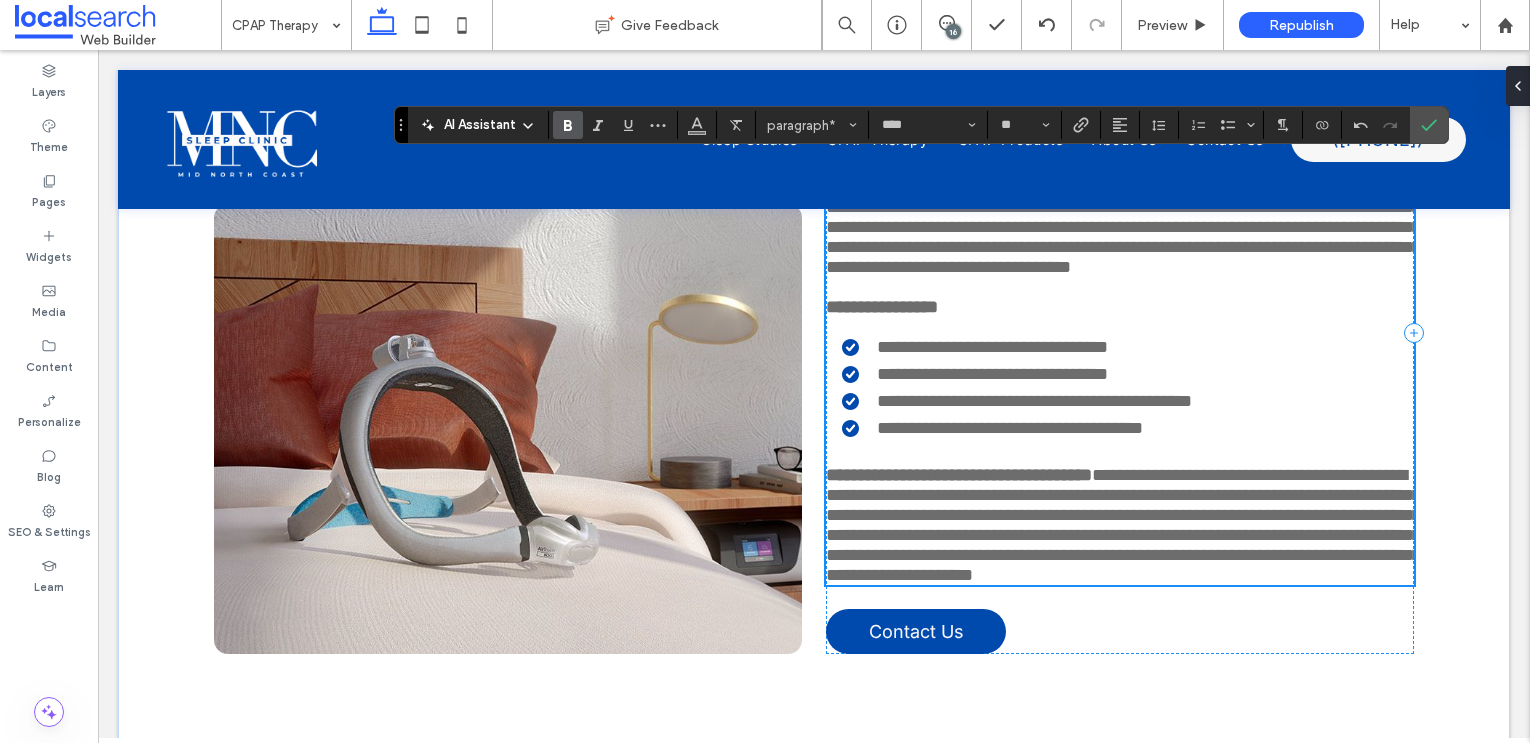 scroll, scrollTop: 3883, scrollLeft: 0, axis: vertical 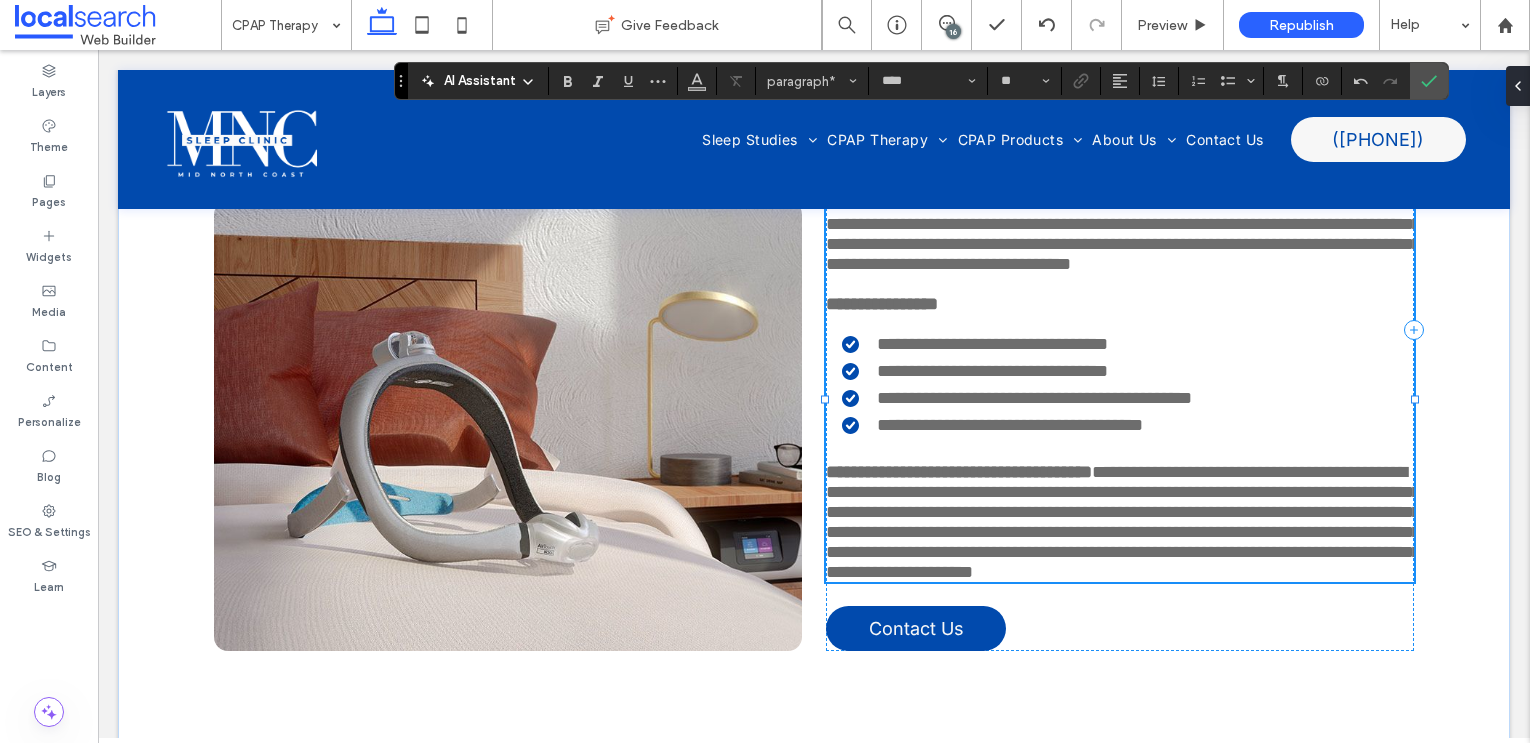 click on "**********" at bounding box center (1123, 522) 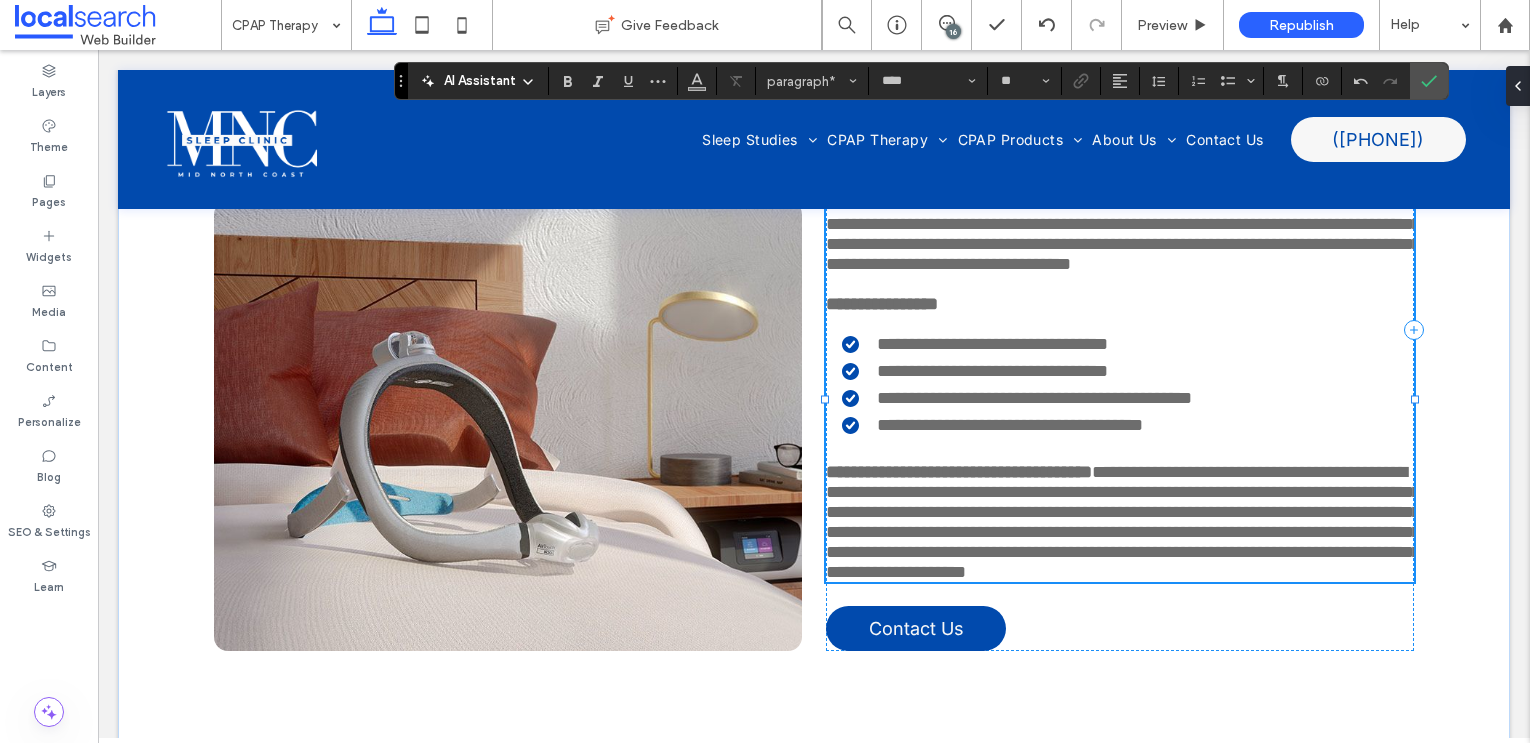 click on "**********" at bounding box center (1123, 522) 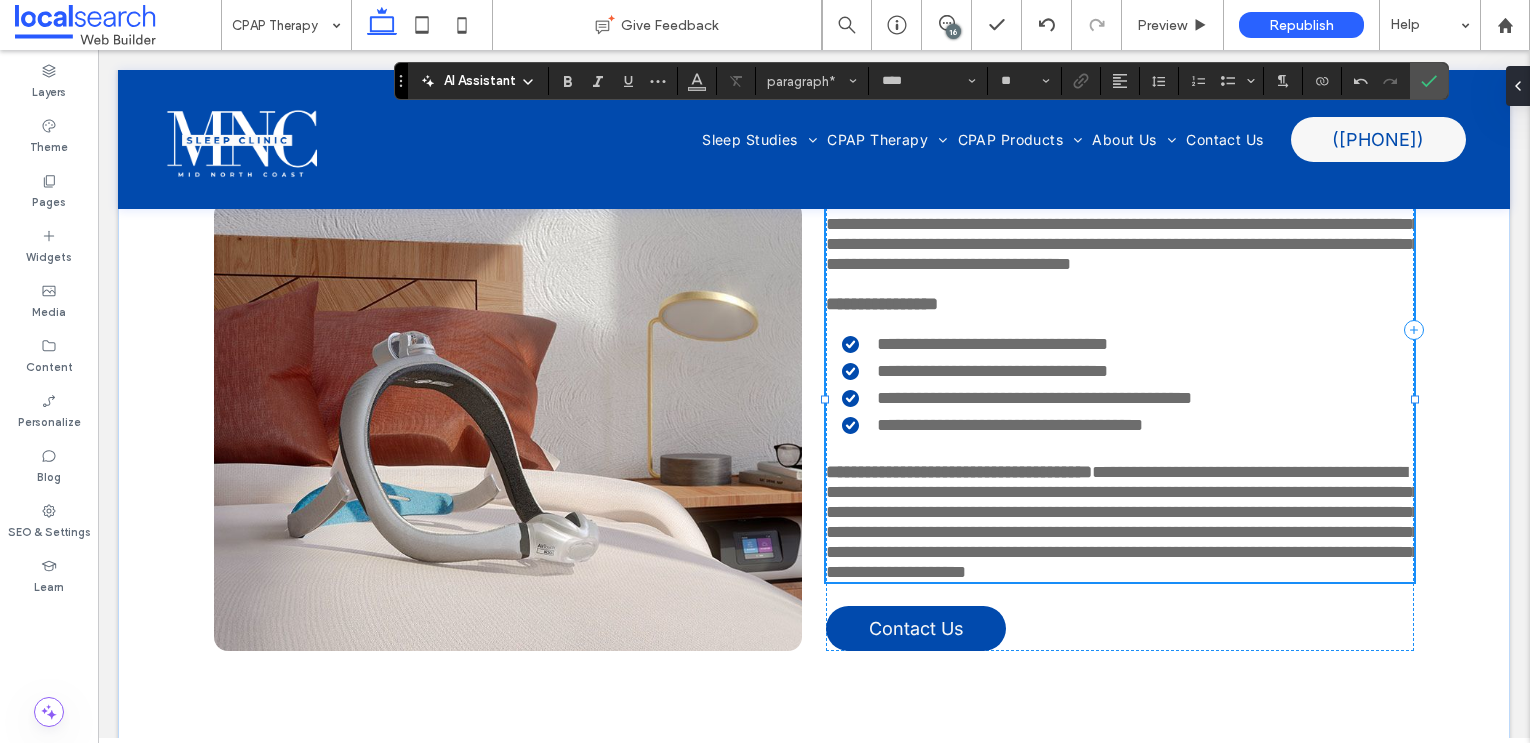 click on "**********" at bounding box center (1123, 522) 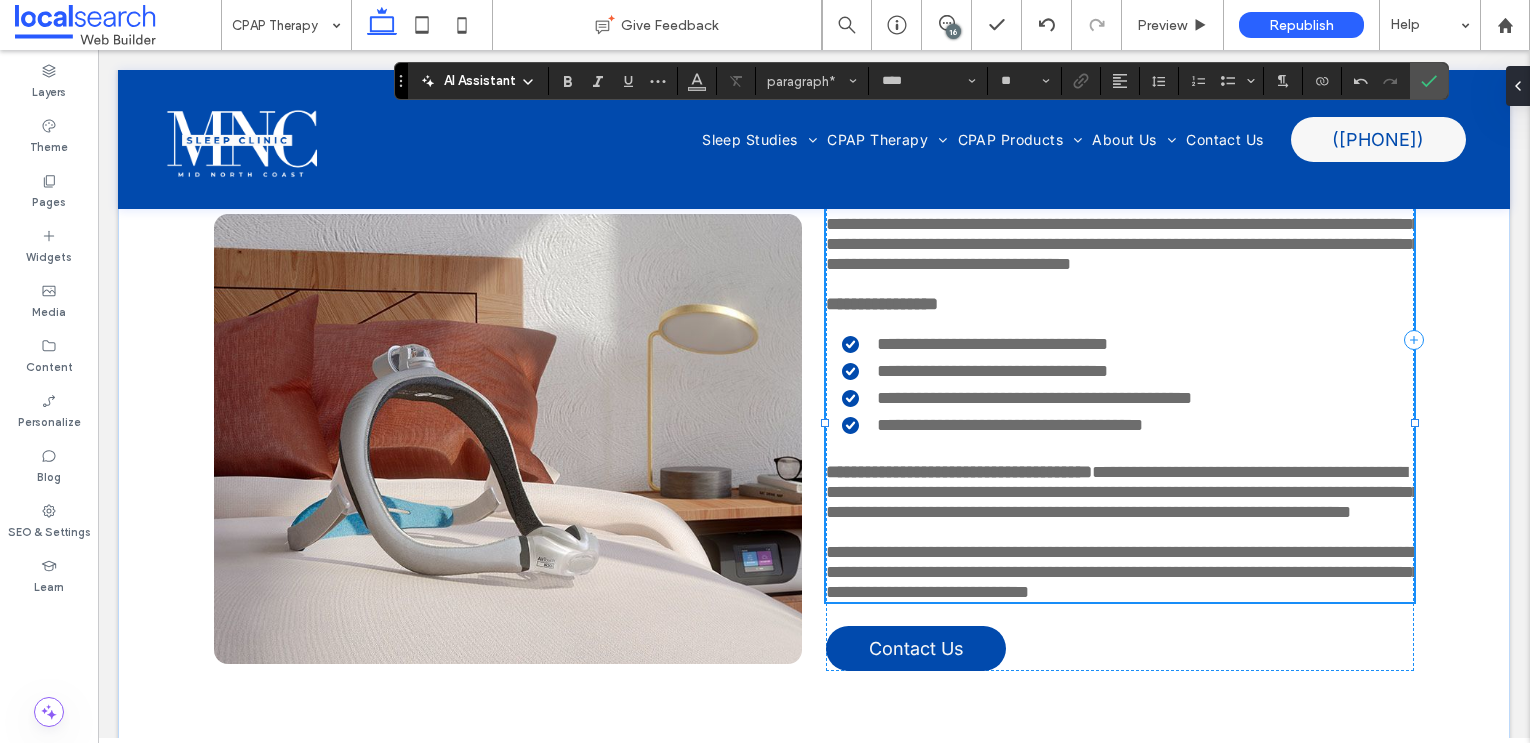 click on "**********" at bounding box center [1120, 492] 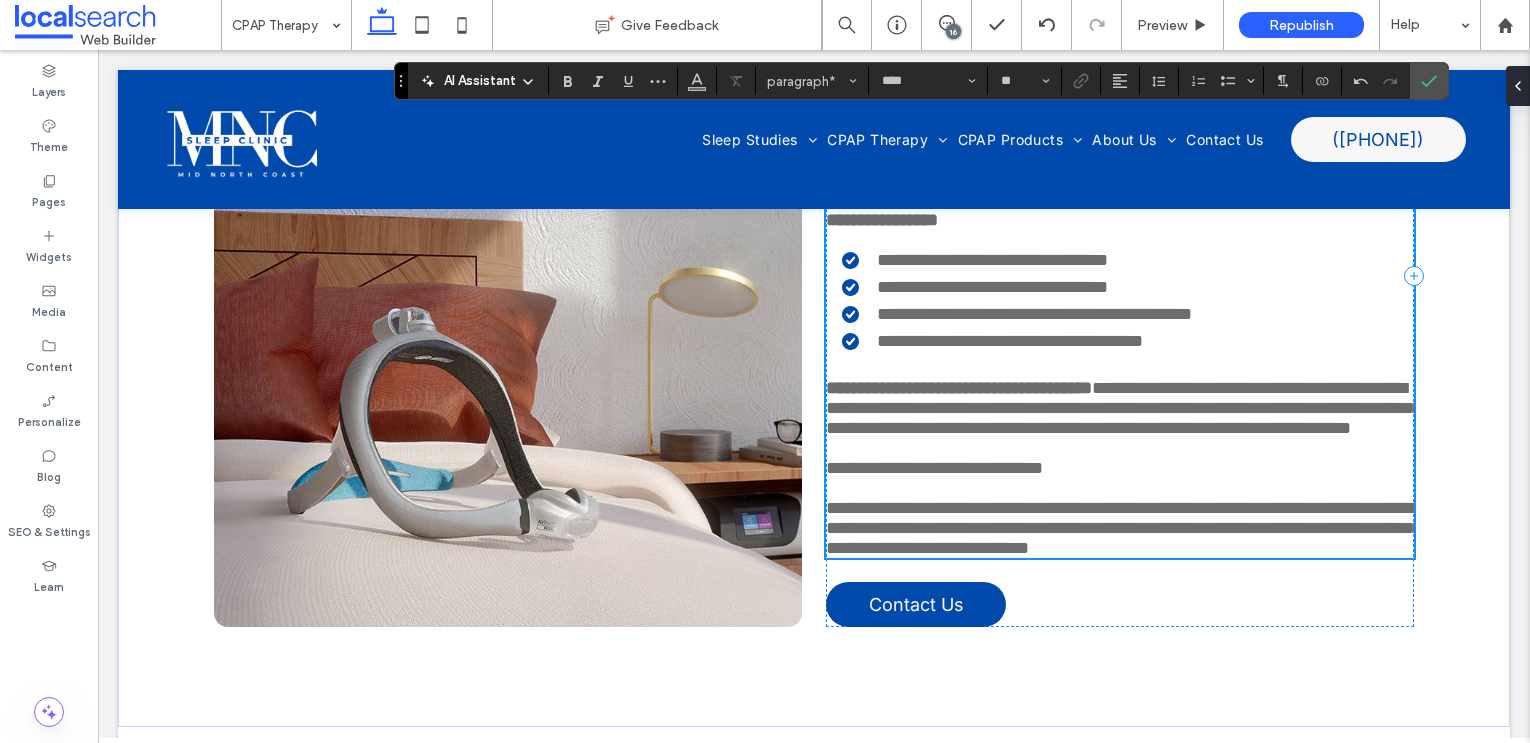 scroll, scrollTop: 3973, scrollLeft: 0, axis: vertical 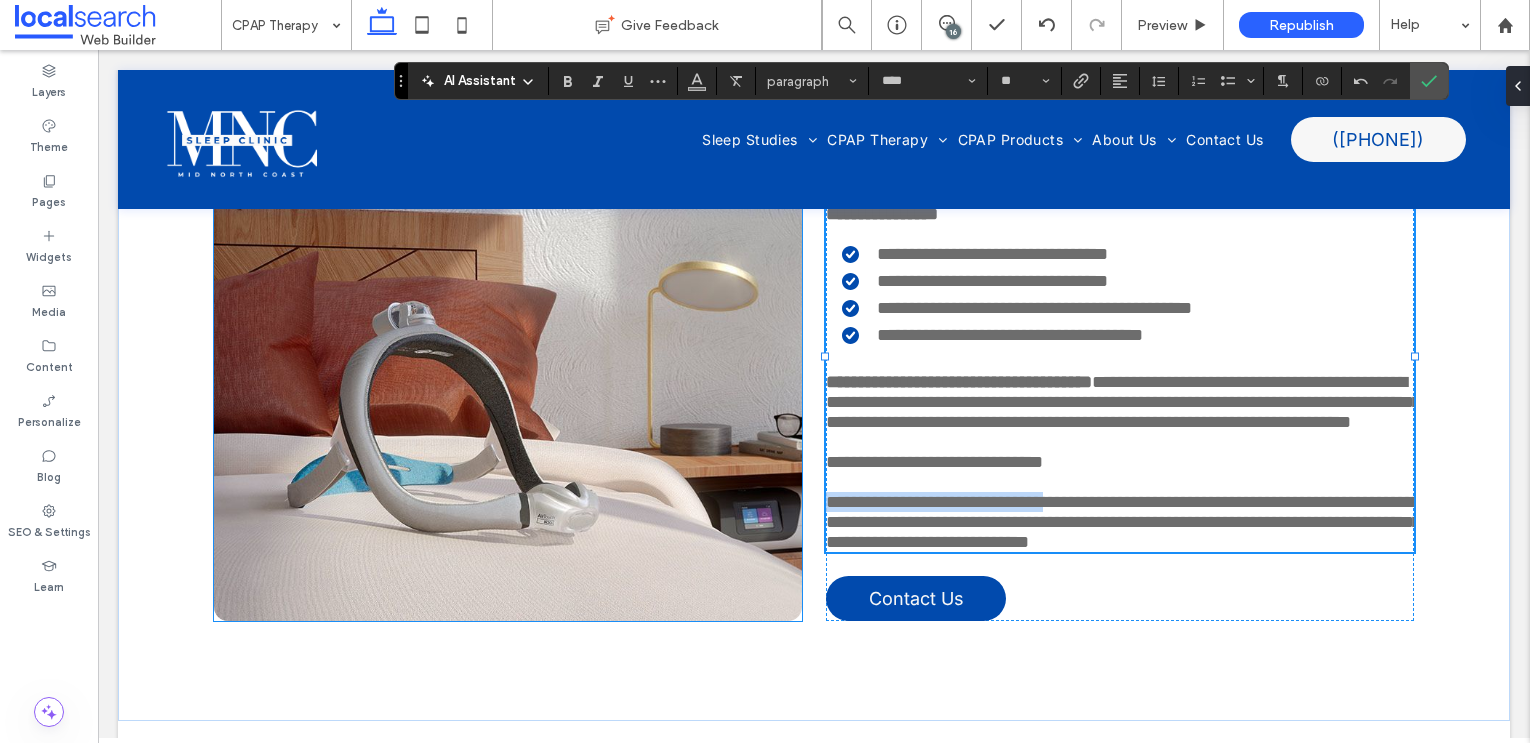drag, startPoint x: 1152, startPoint y: 630, endPoint x: 792, endPoint y: 633, distance: 360.0125 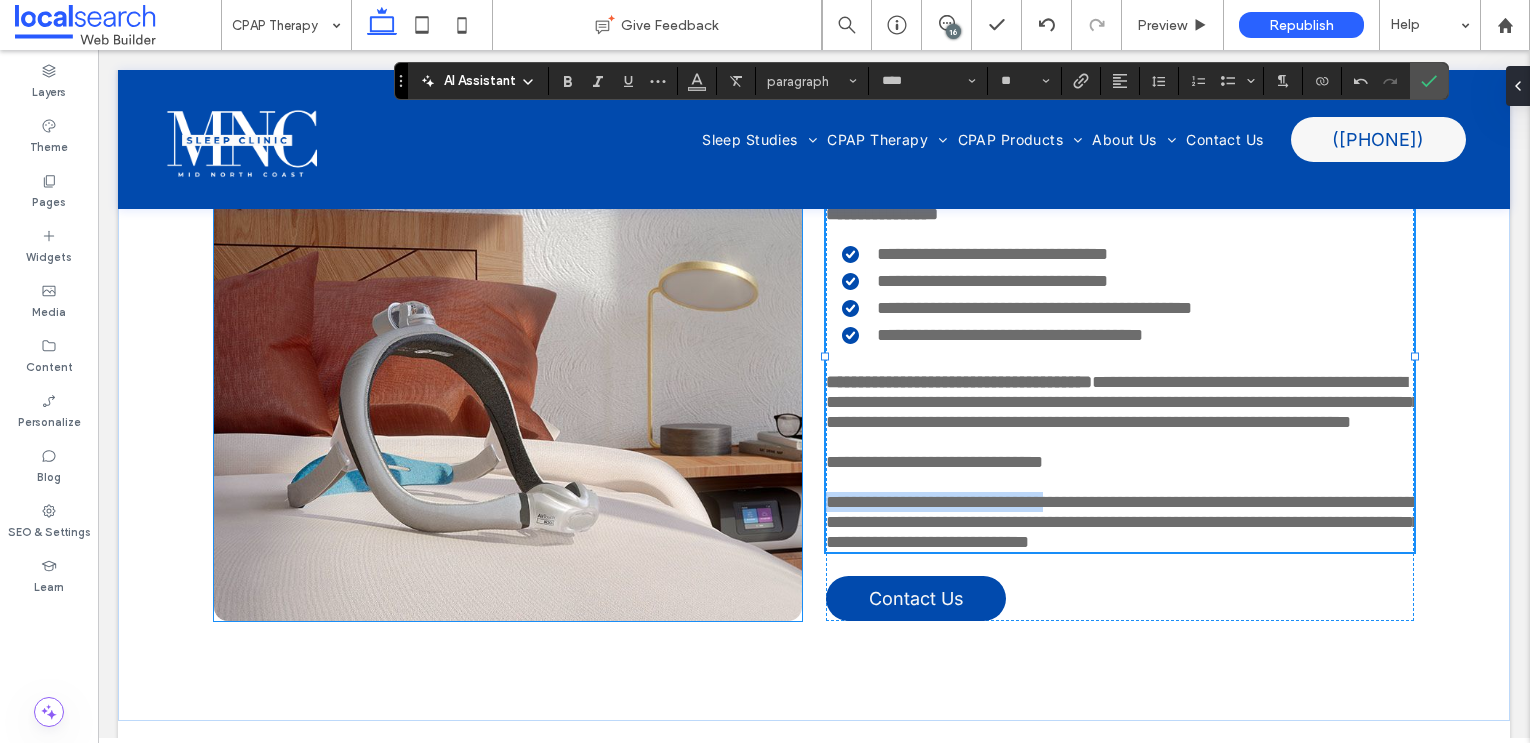 click on "**********" at bounding box center [814, 269] 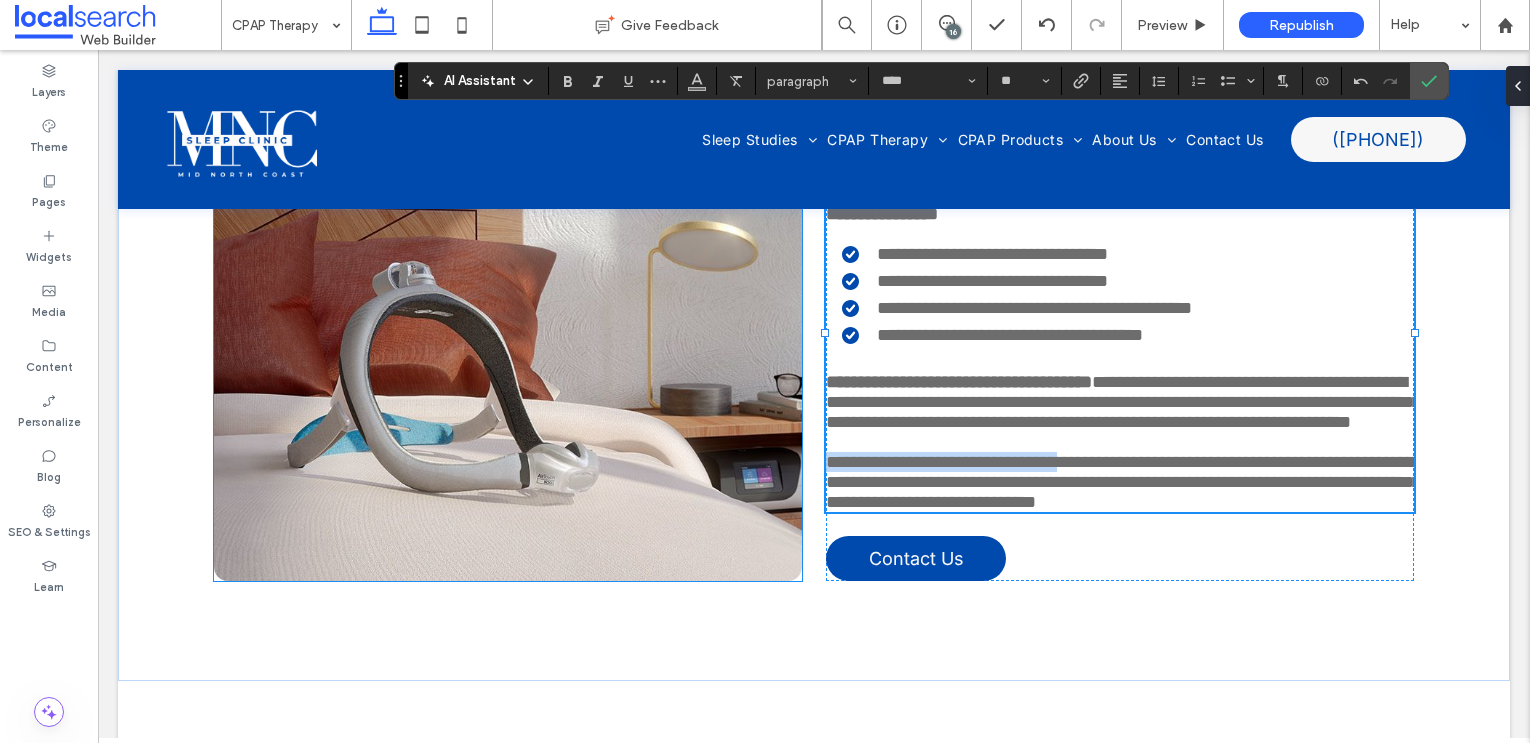 drag, startPoint x: 1098, startPoint y: 584, endPoint x: 790, endPoint y: 583, distance: 308.00162 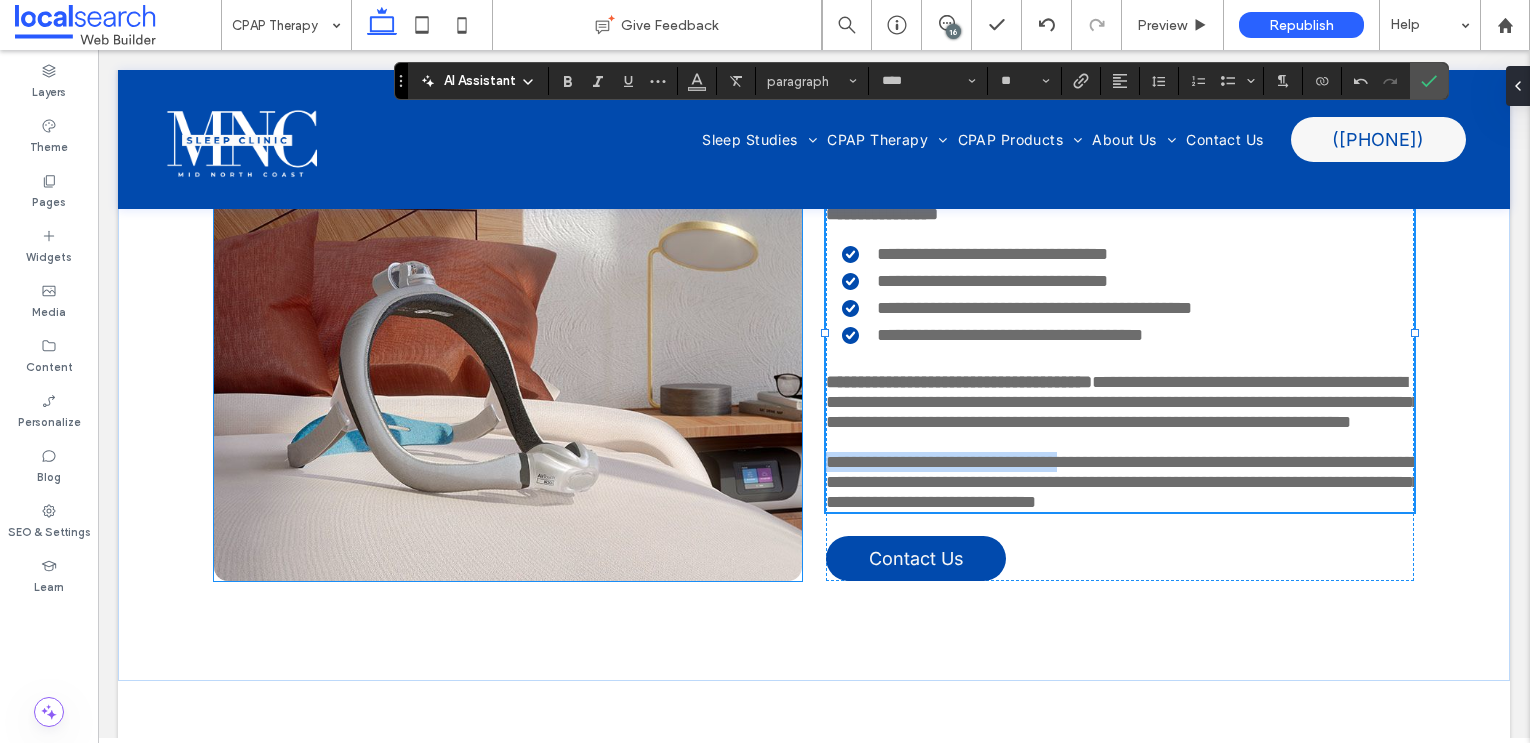 click on "**********" at bounding box center [814, 249] 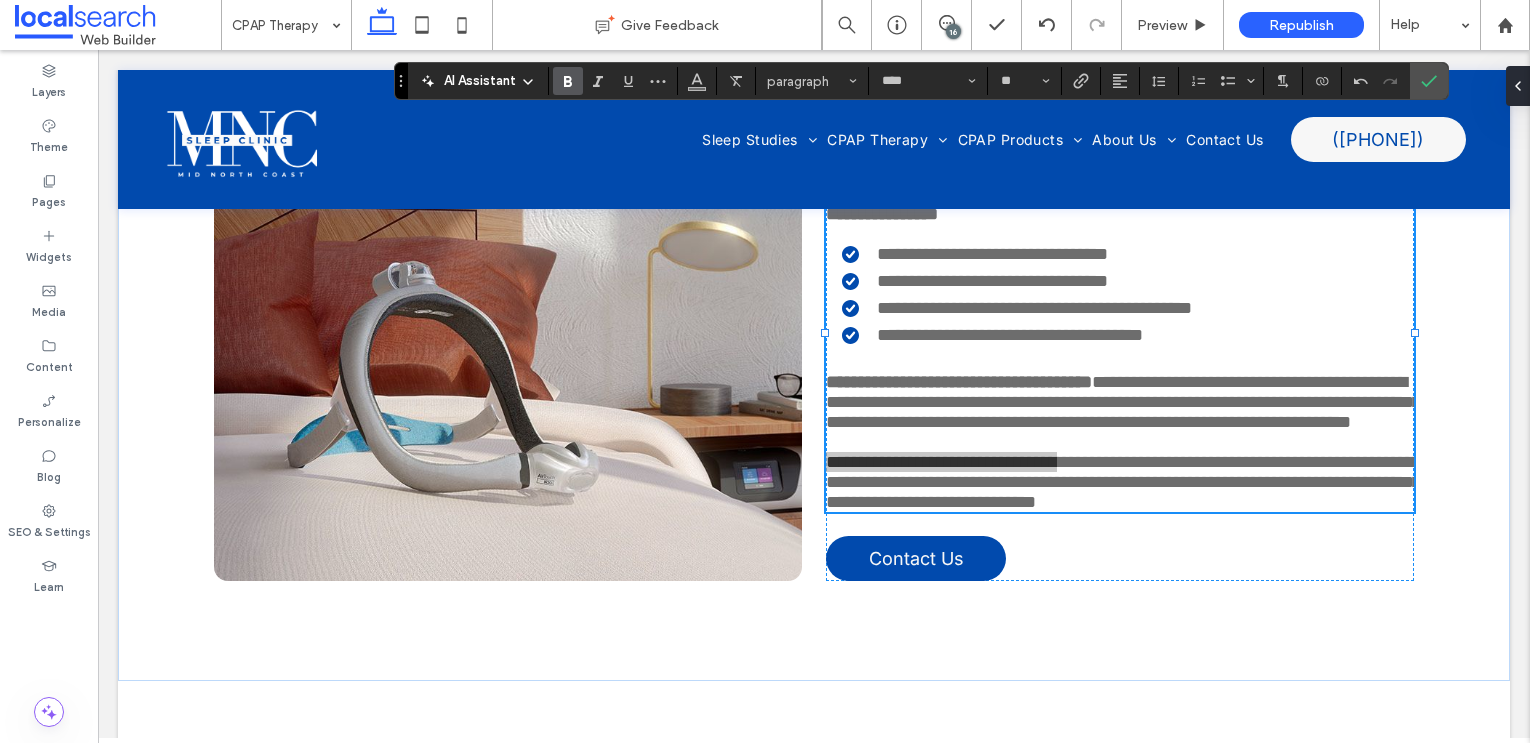 click 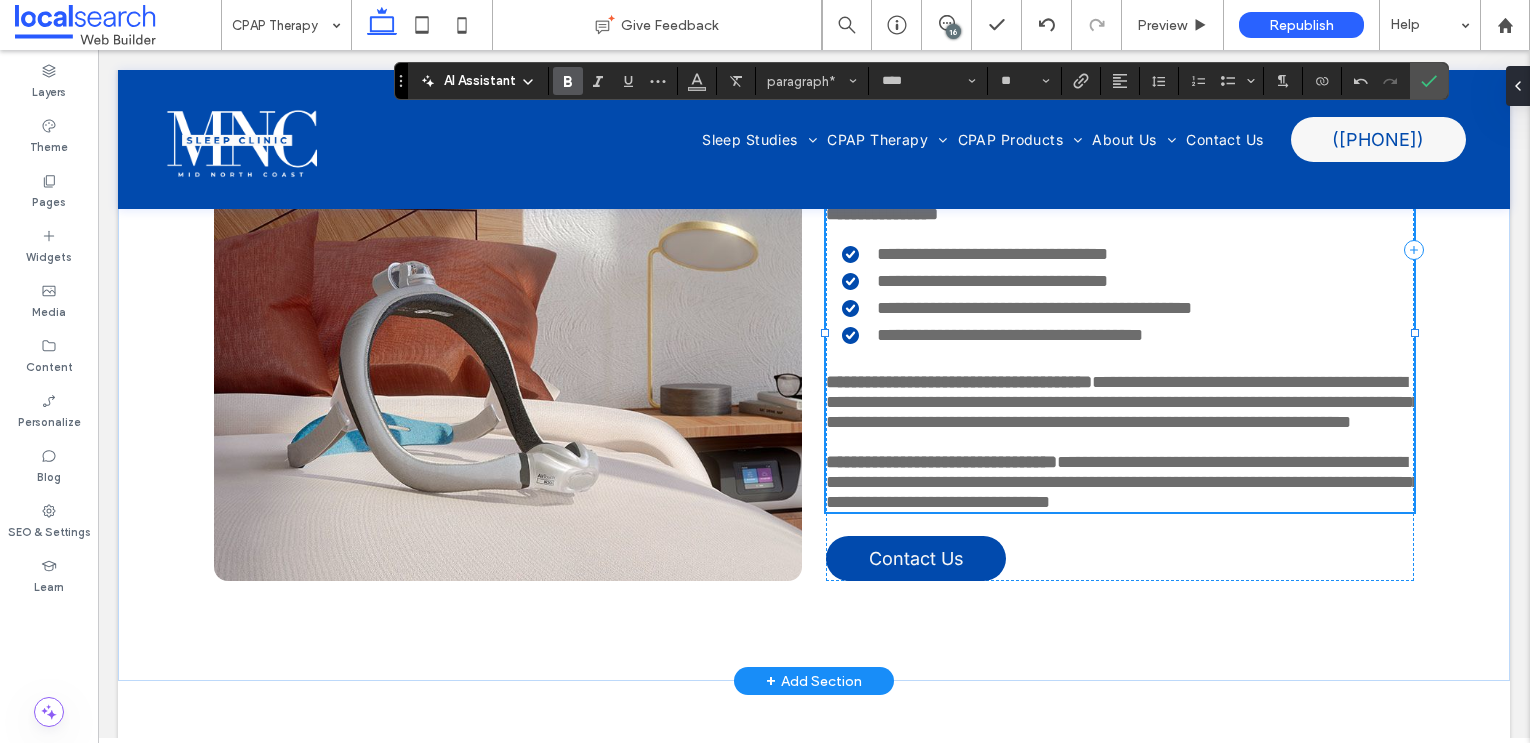 click on "**********" at bounding box center [1123, 482] 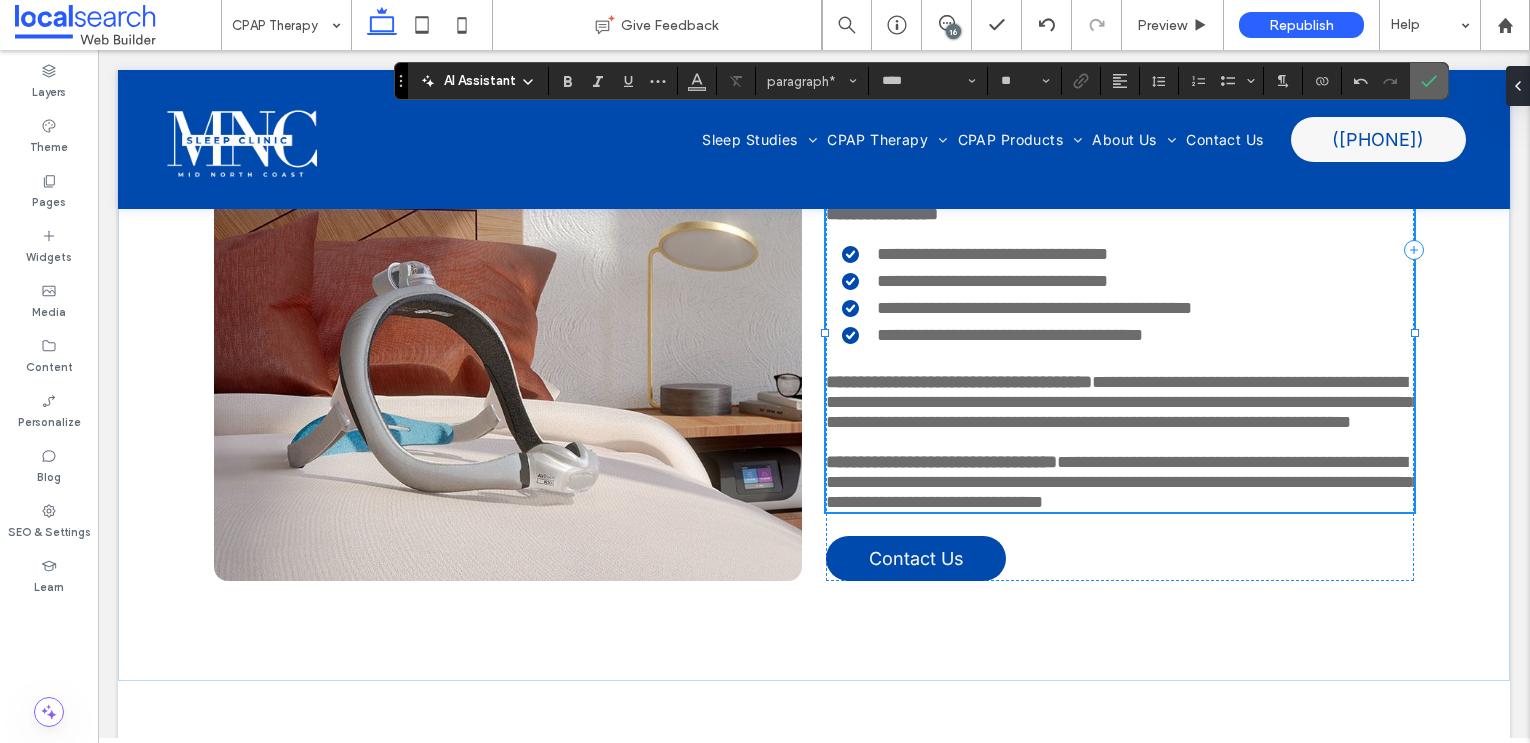 click 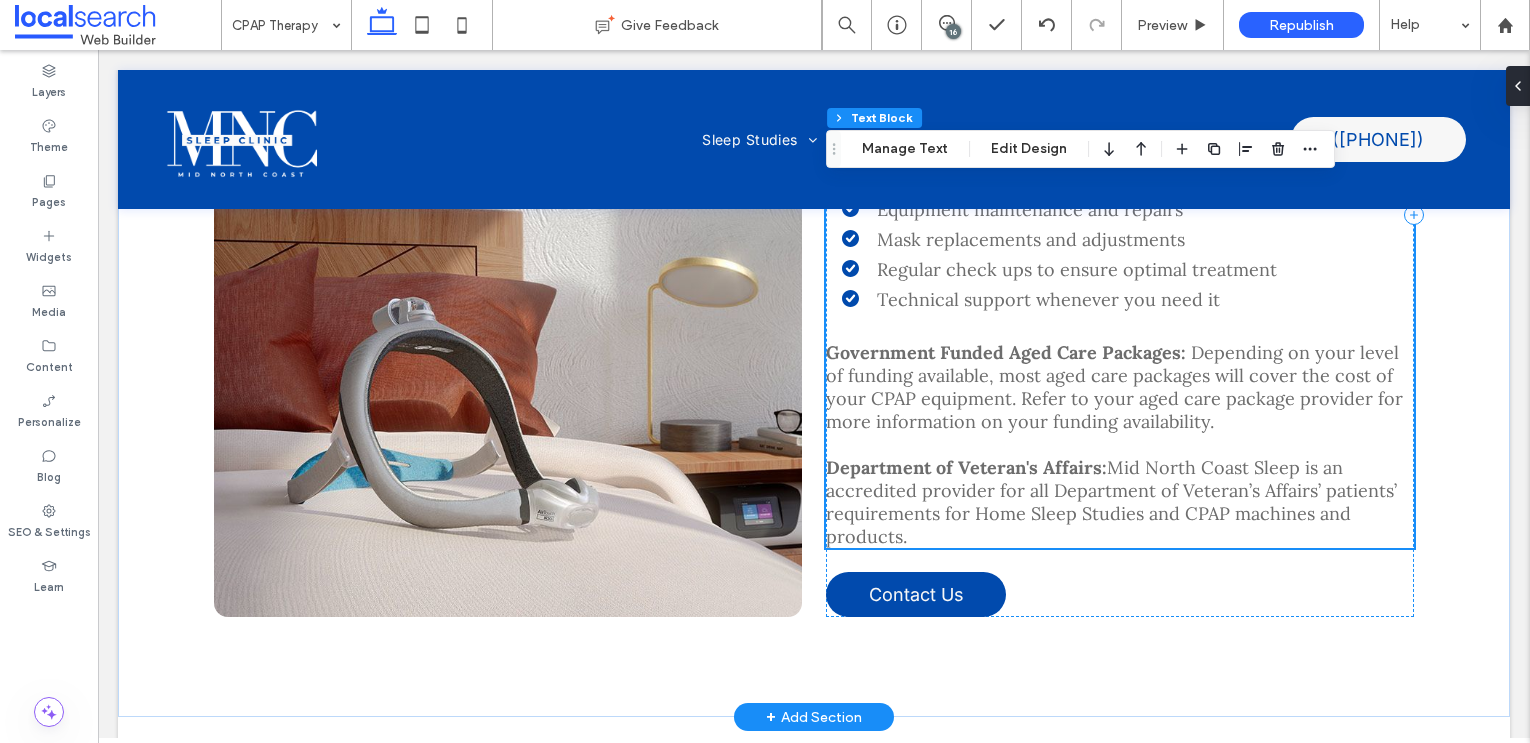 scroll, scrollTop: 4081, scrollLeft: 0, axis: vertical 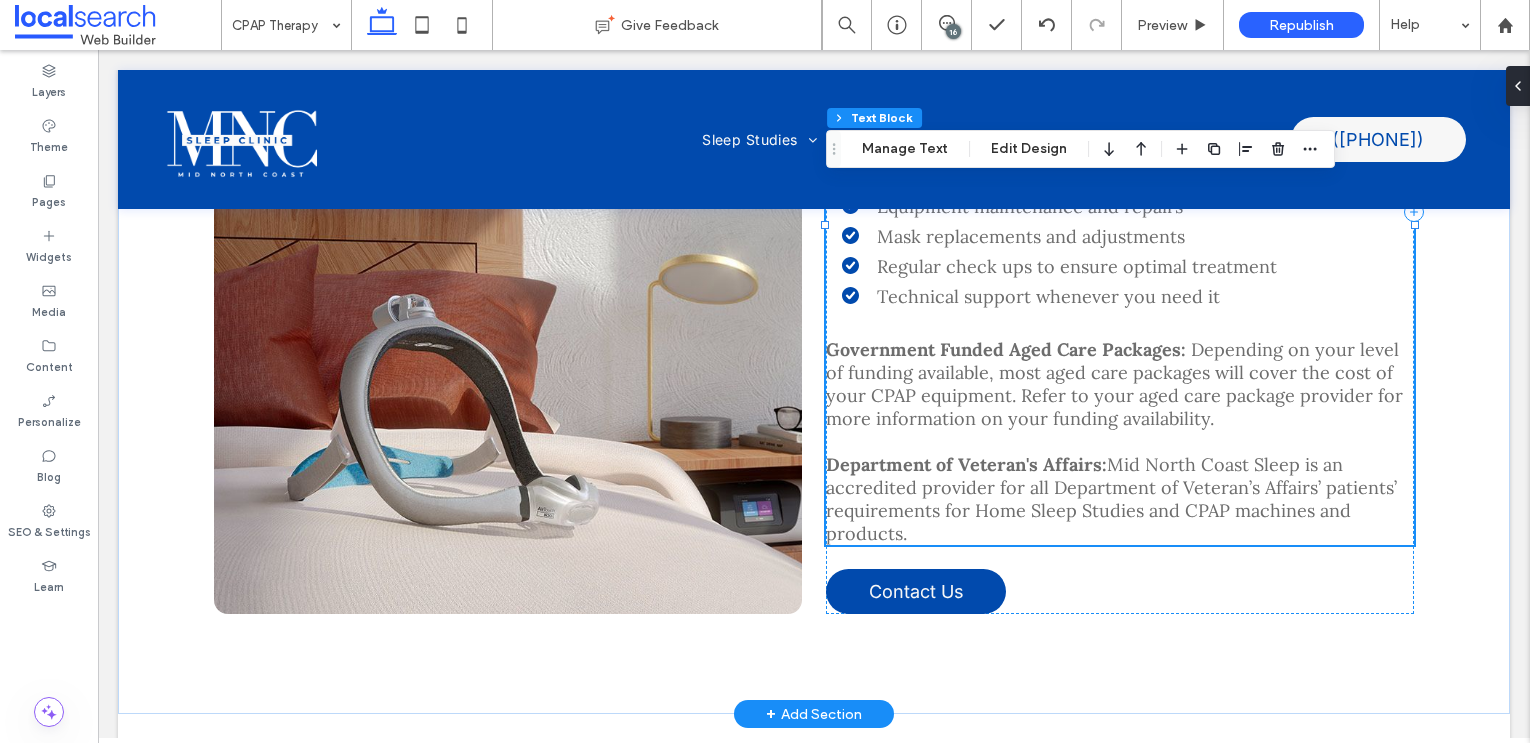 click on "Department of Veteran's Affairs:  Mid North Coast Sleep is an accredited provider for all Department of Veteran’s Affairs’ patients’ requirements for Home Sleep Studies and CPAP machines and products." at bounding box center [1120, 499] 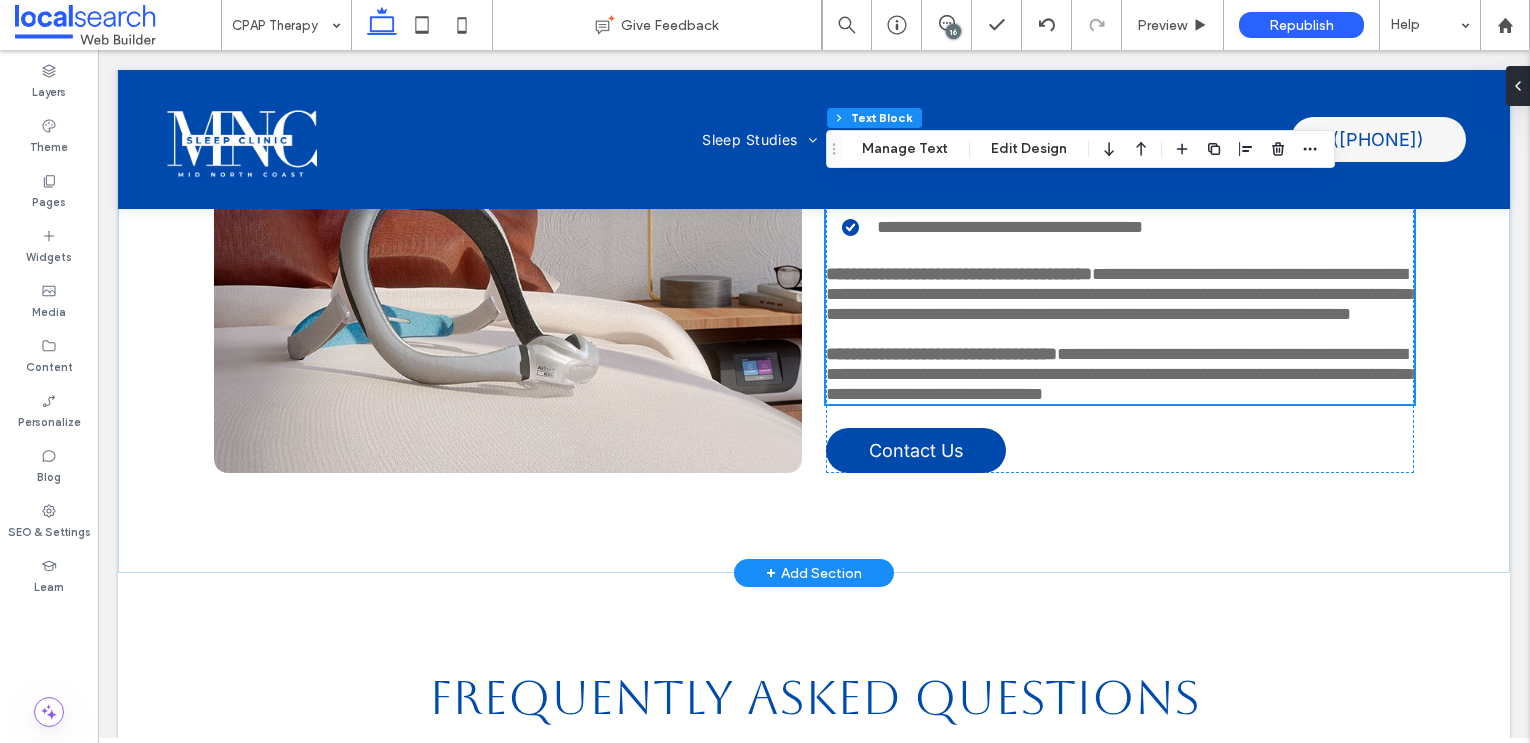 scroll, scrollTop: 3913, scrollLeft: 0, axis: vertical 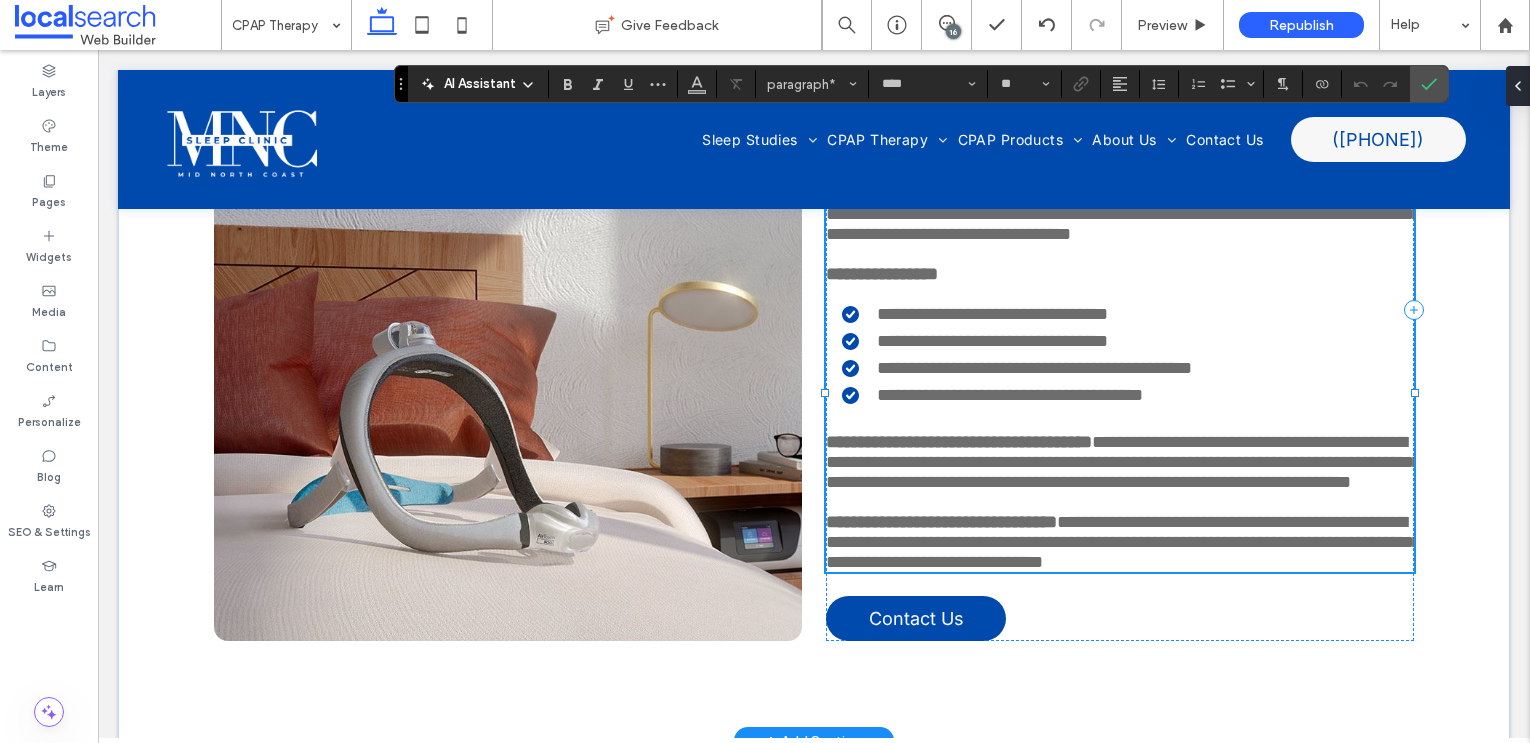 click on "**********" at bounding box center (1120, 542) 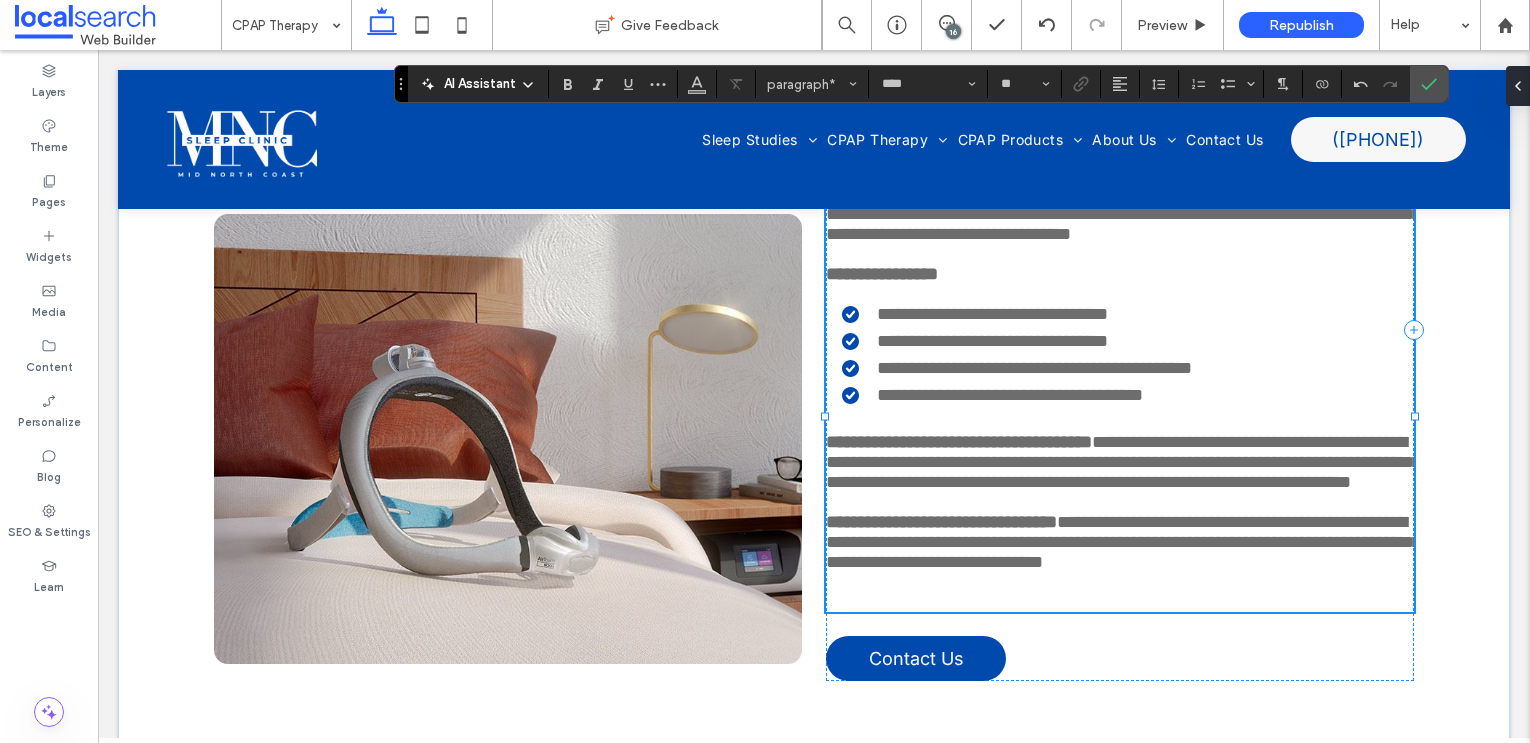 type 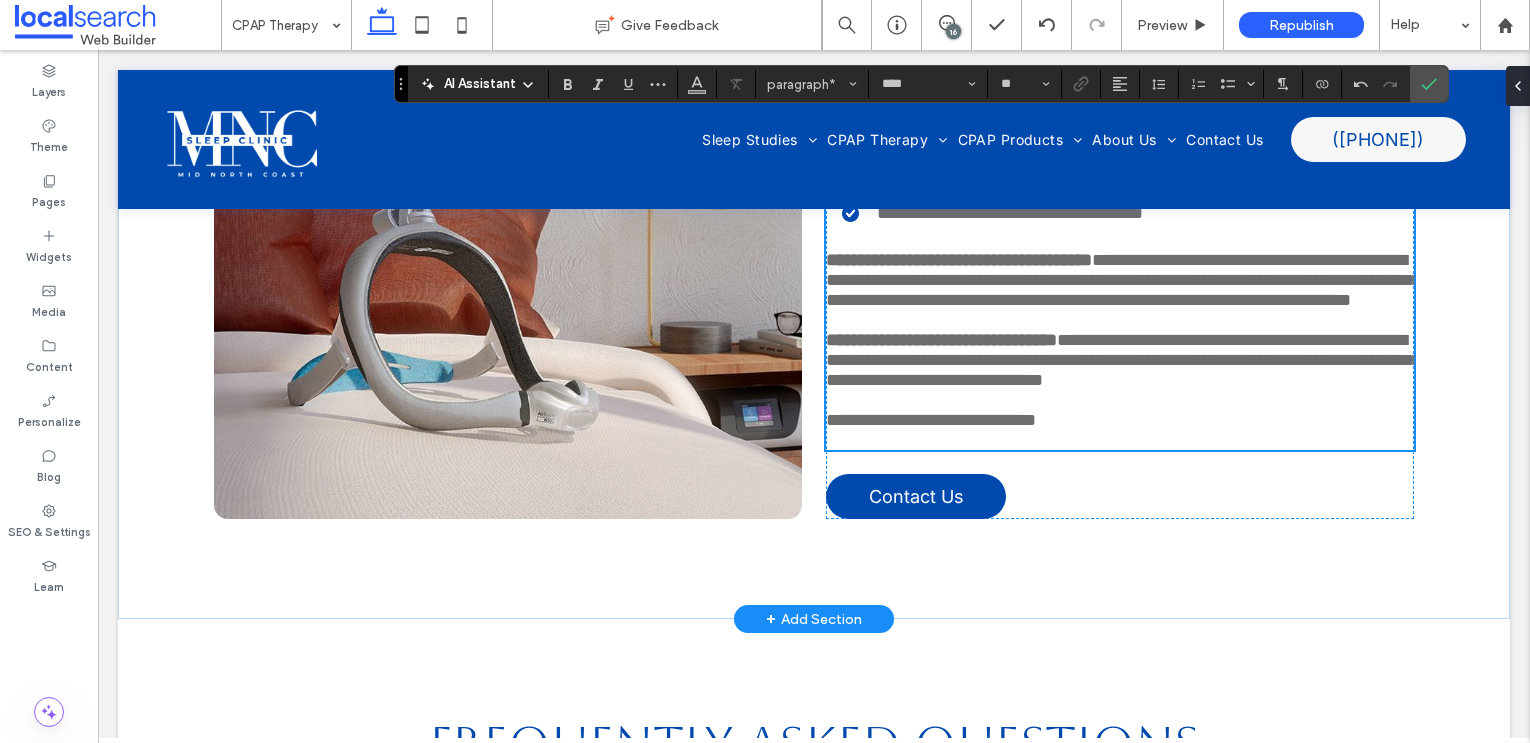 scroll, scrollTop: 4096, scrollLeft: 0, axis: vertical 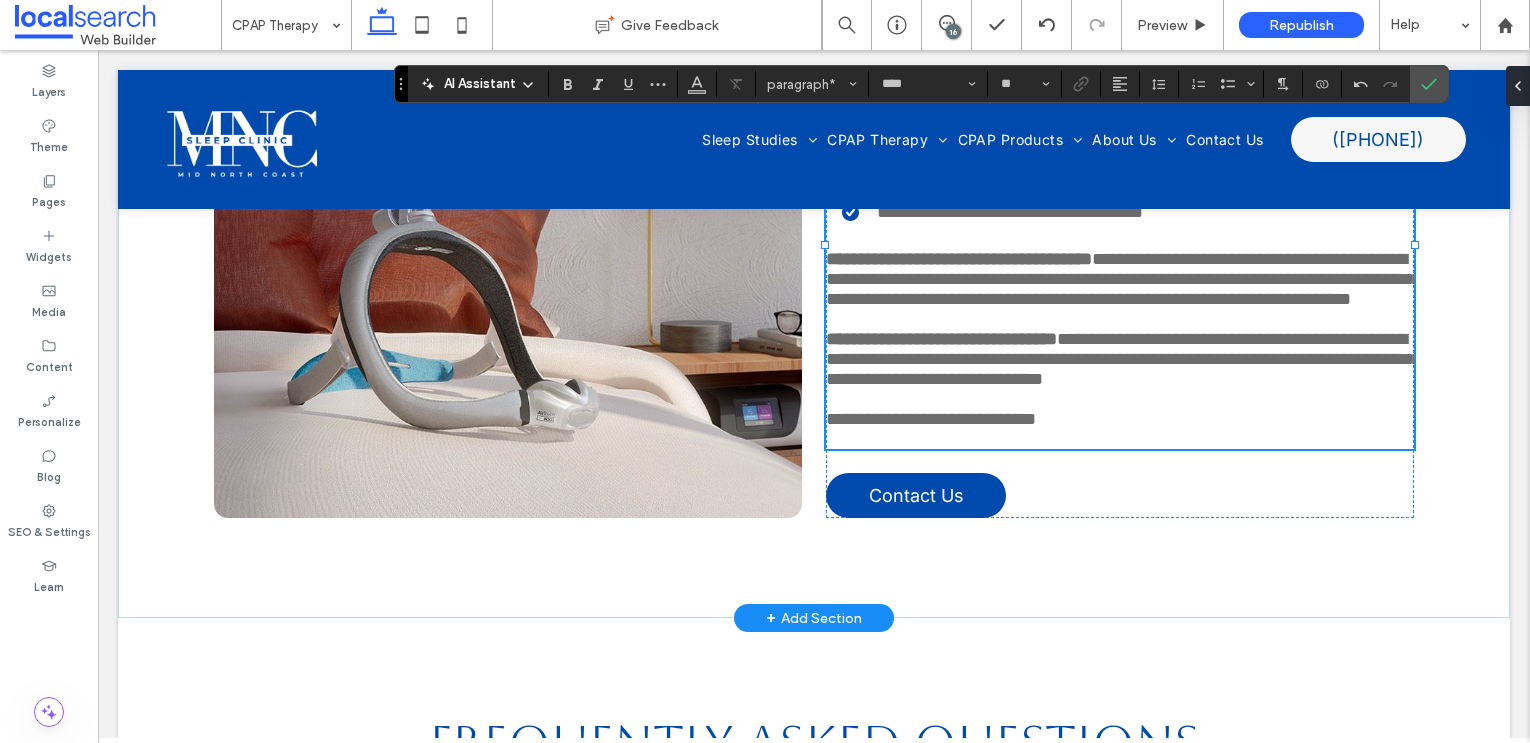 click on "**********" at bounding box center [931, 419] 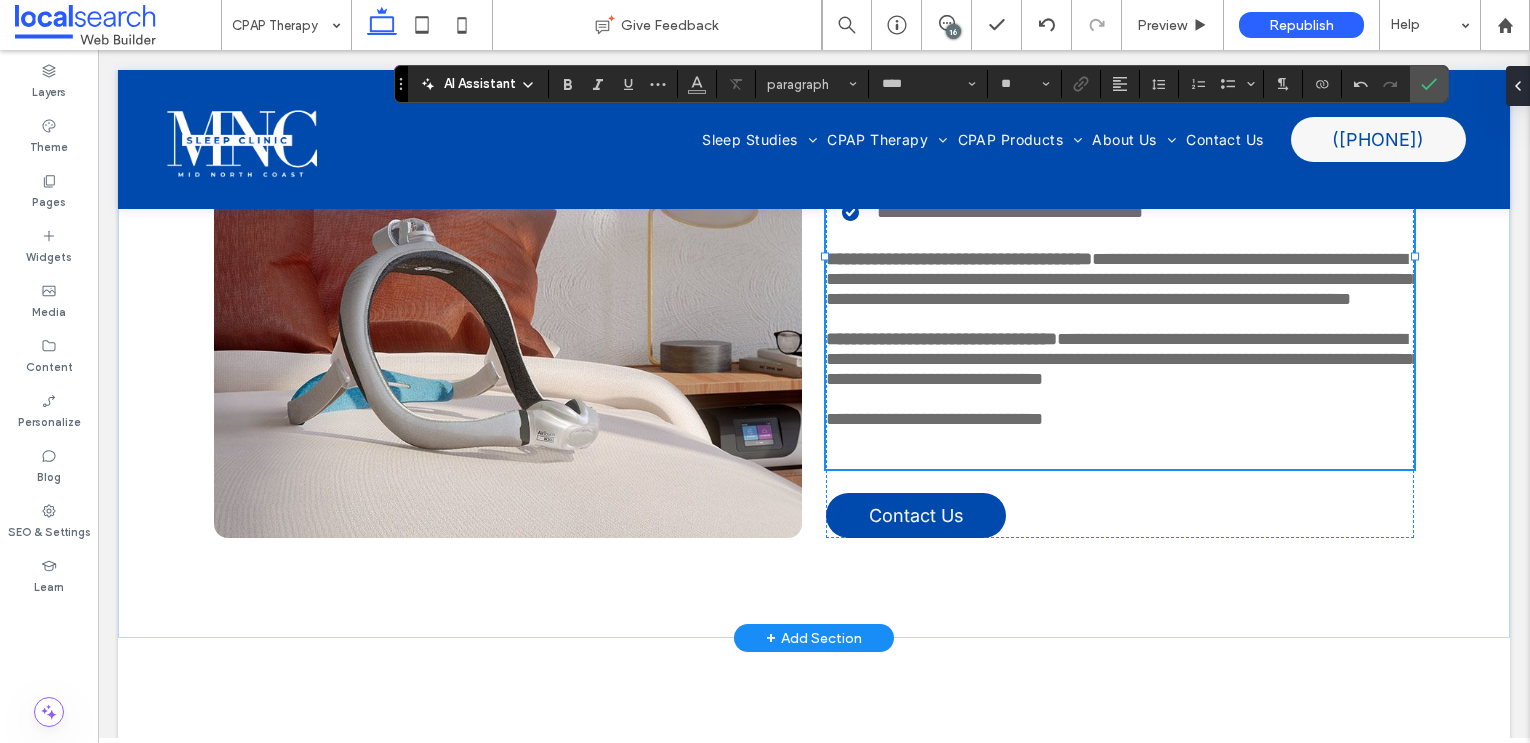 type on "**" 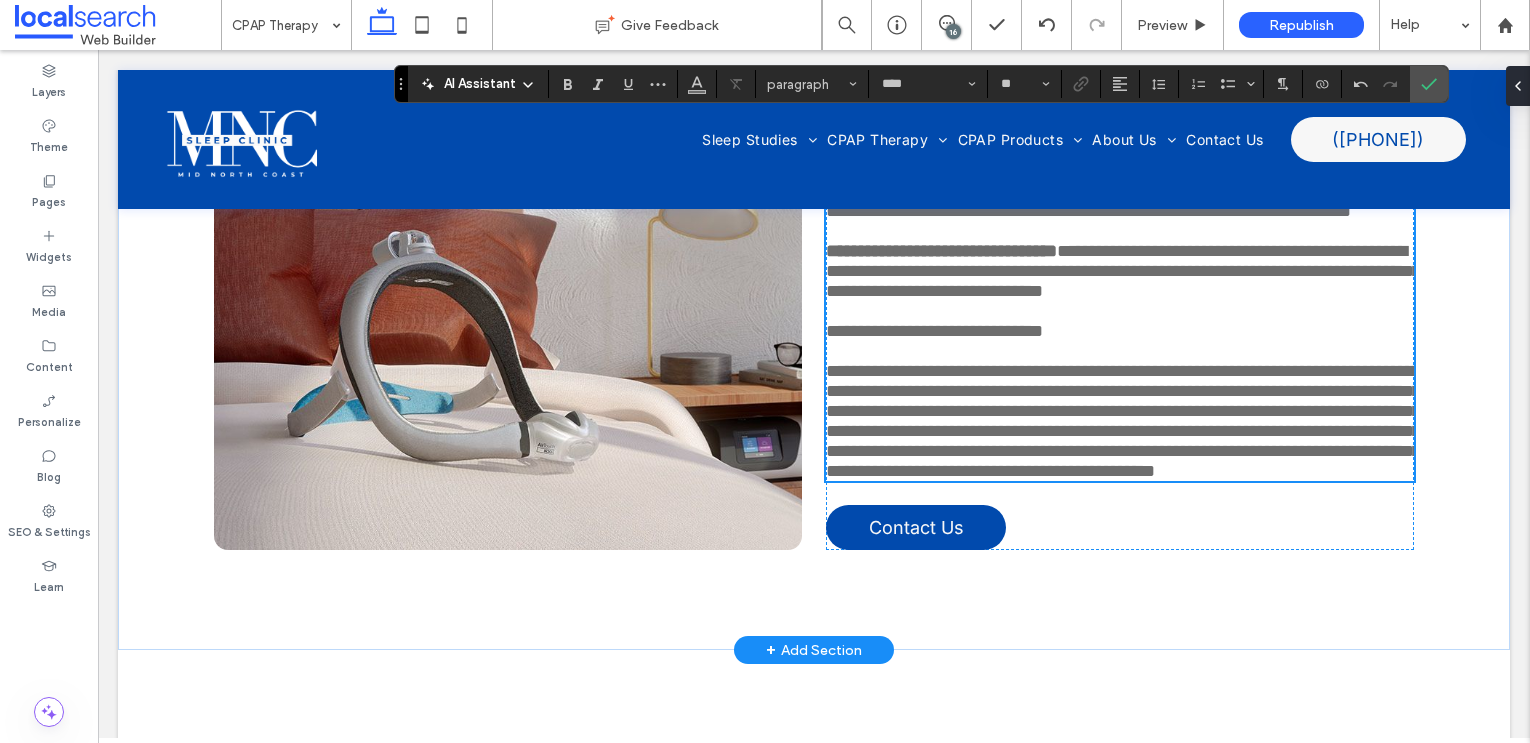 scroll, scrollTop: 4185, scrollLeft: 0, axis: vertical 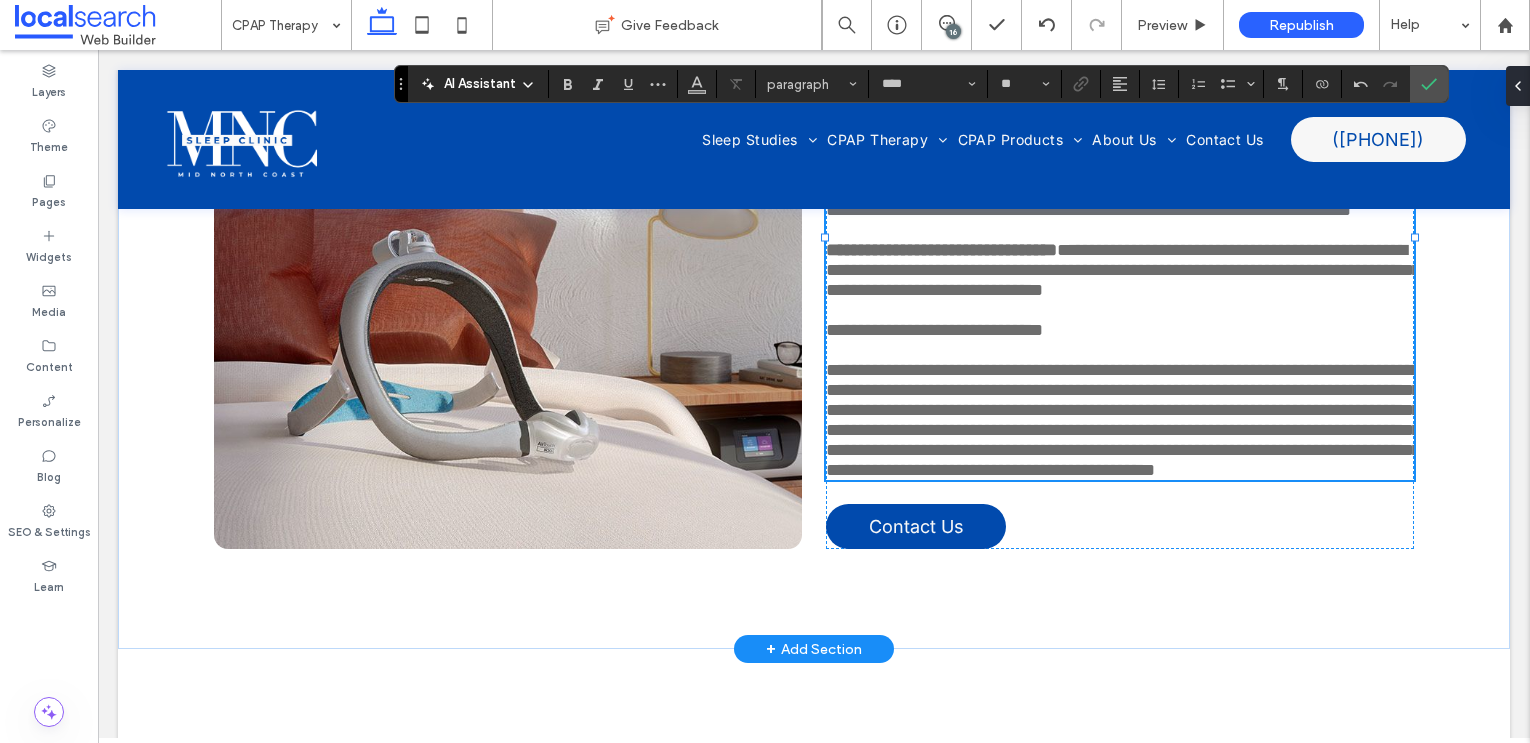 click on "**********" at bounding box center (934, 330) 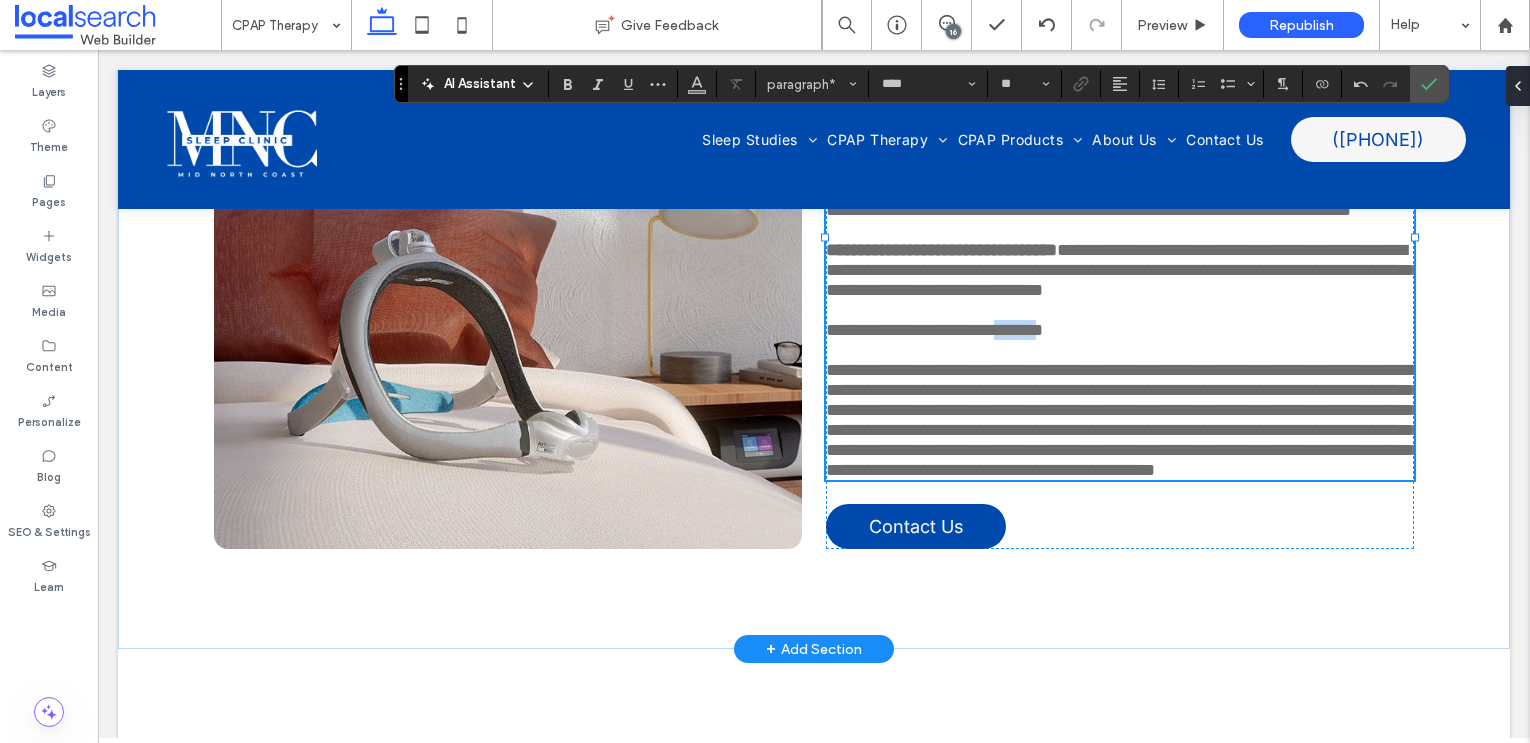 click on "**********" at bounding box center [934, 330] 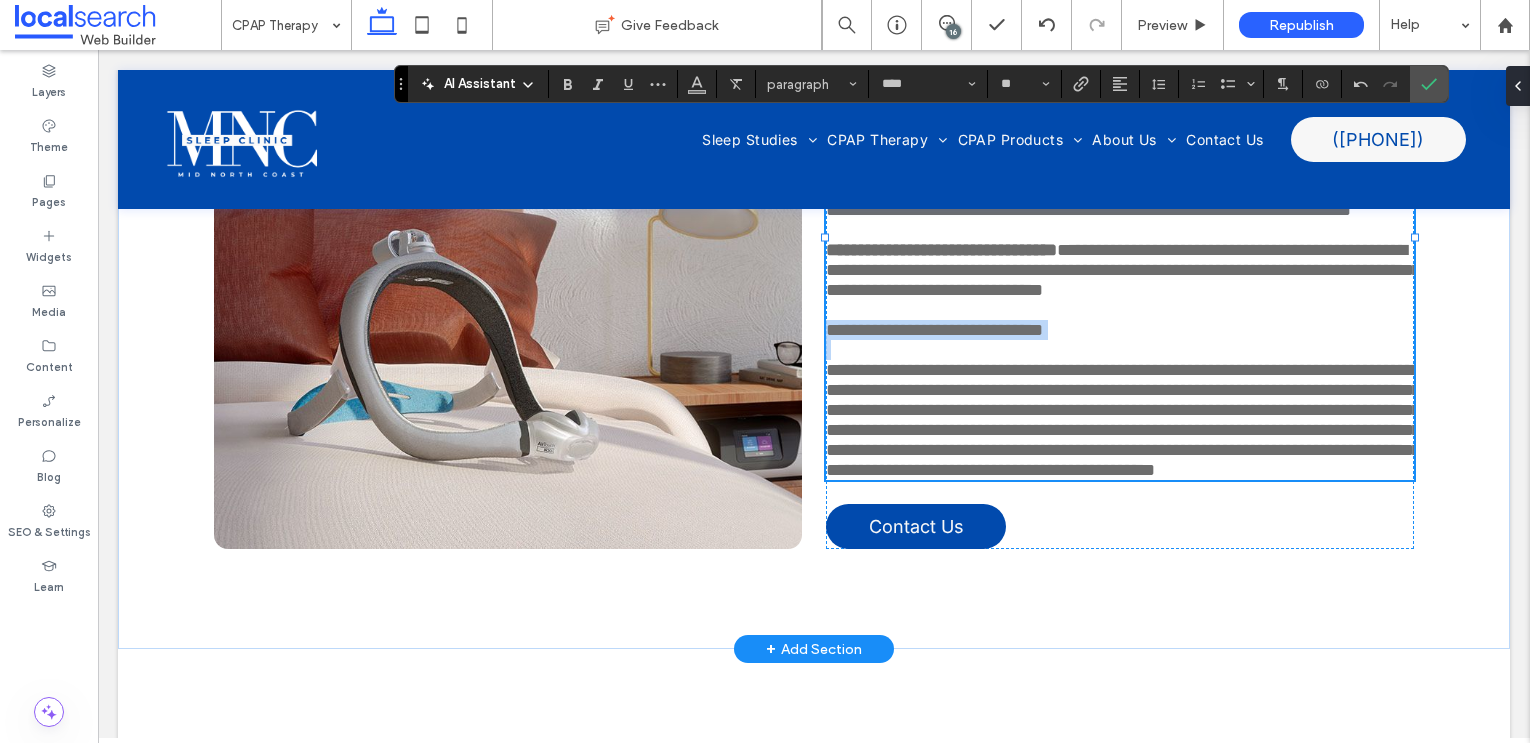 click on "**********" at bounding box center (934, 330) 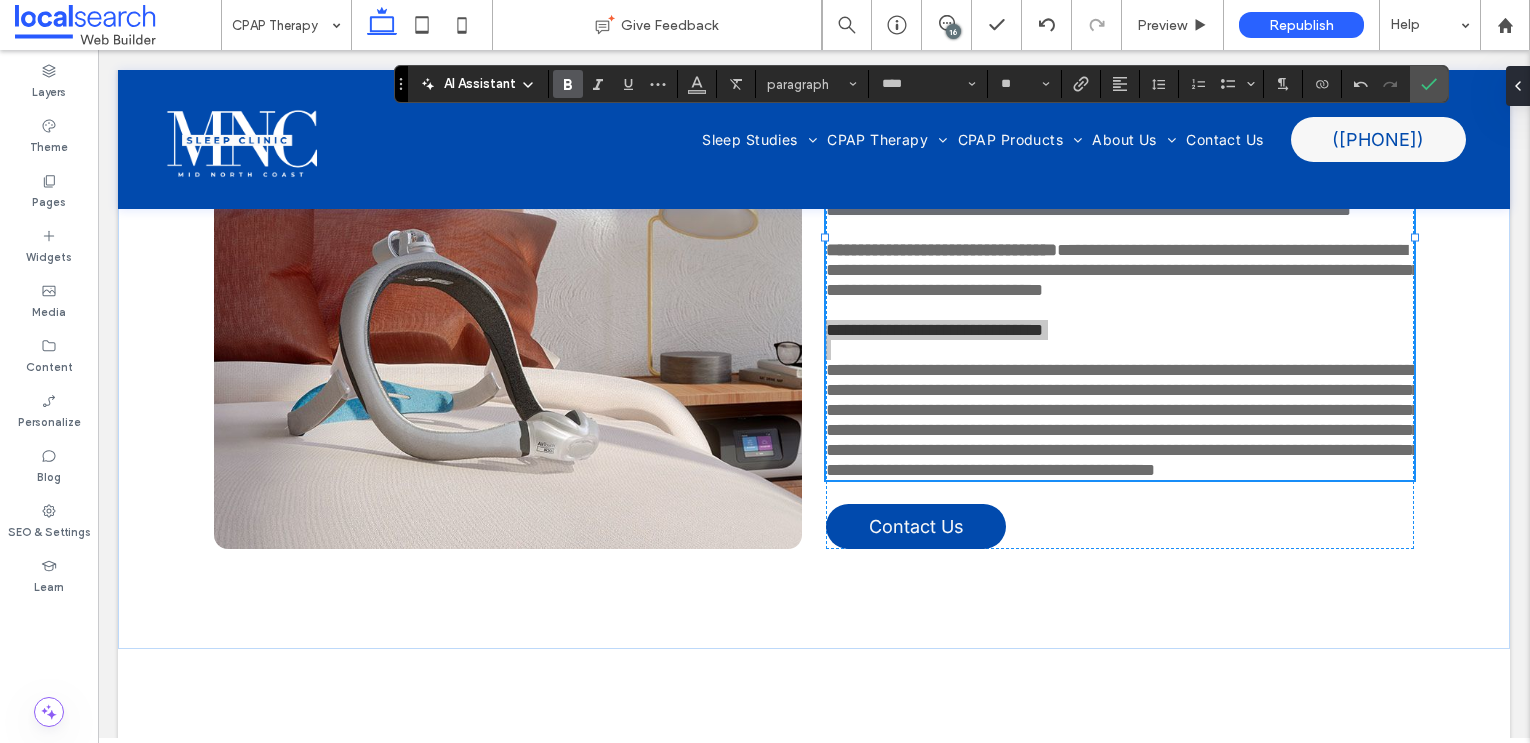 click at bounding box center (568, 84) 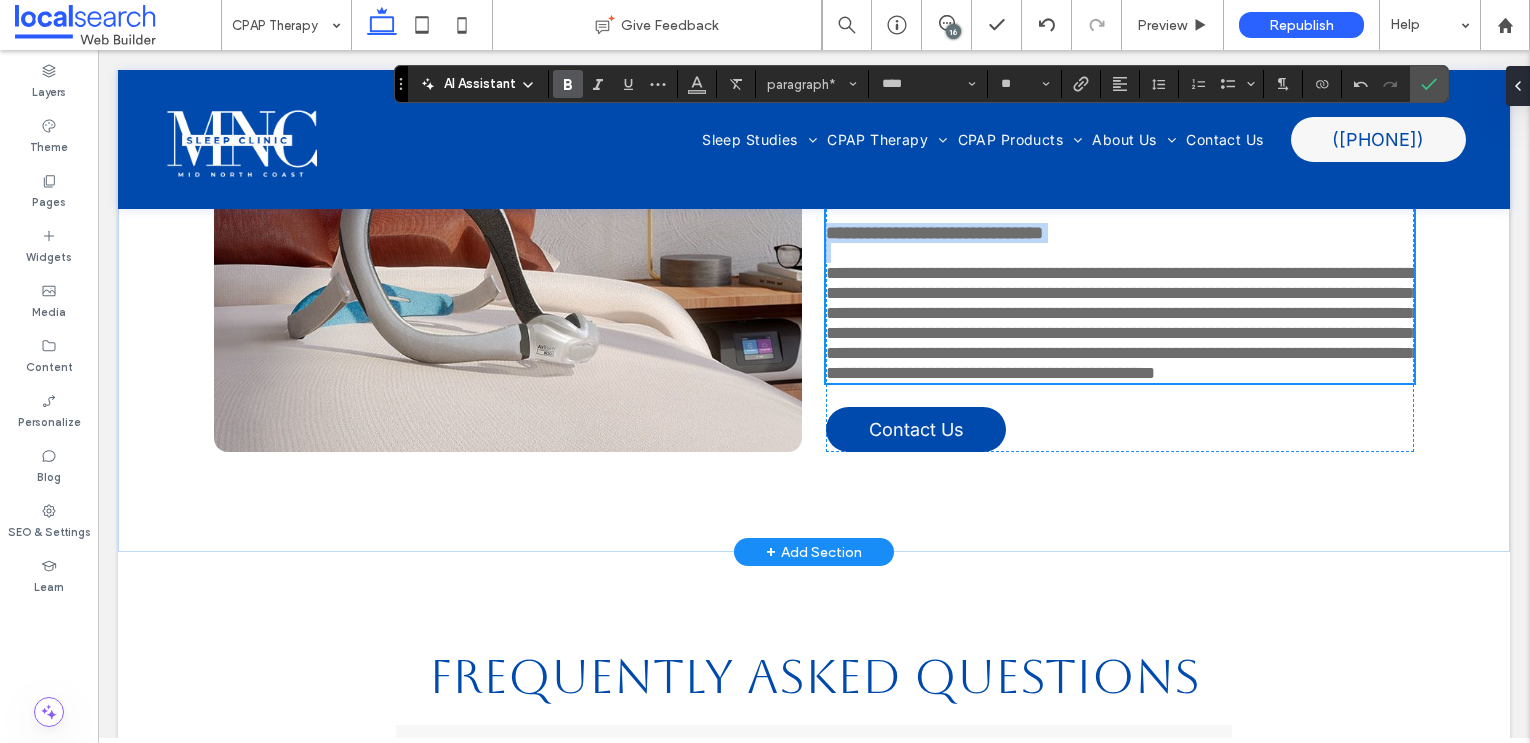 scroll, scrollTop: 4285, scrollLeft: 0, axis: vertical 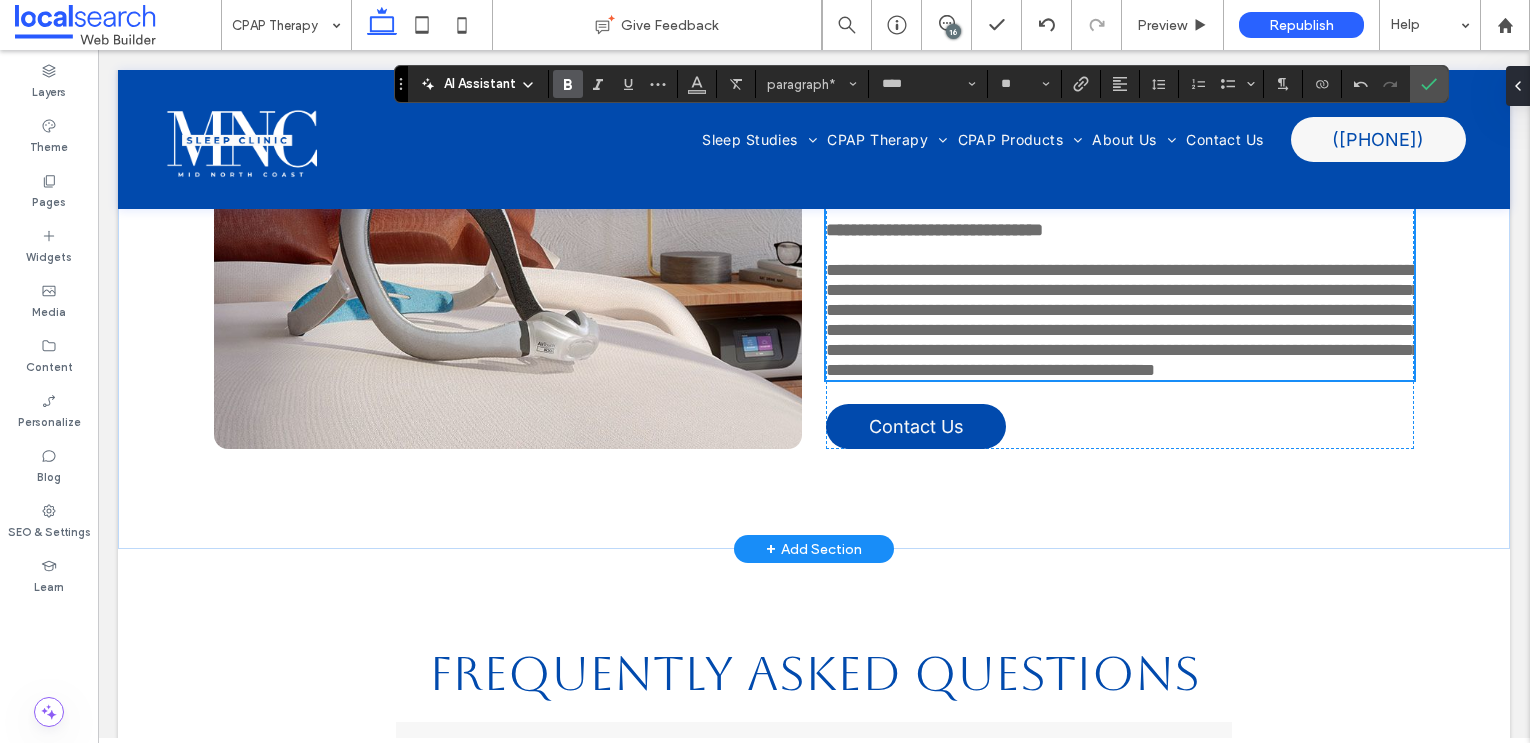 click on "**********" at bounding box center [1123, 320] 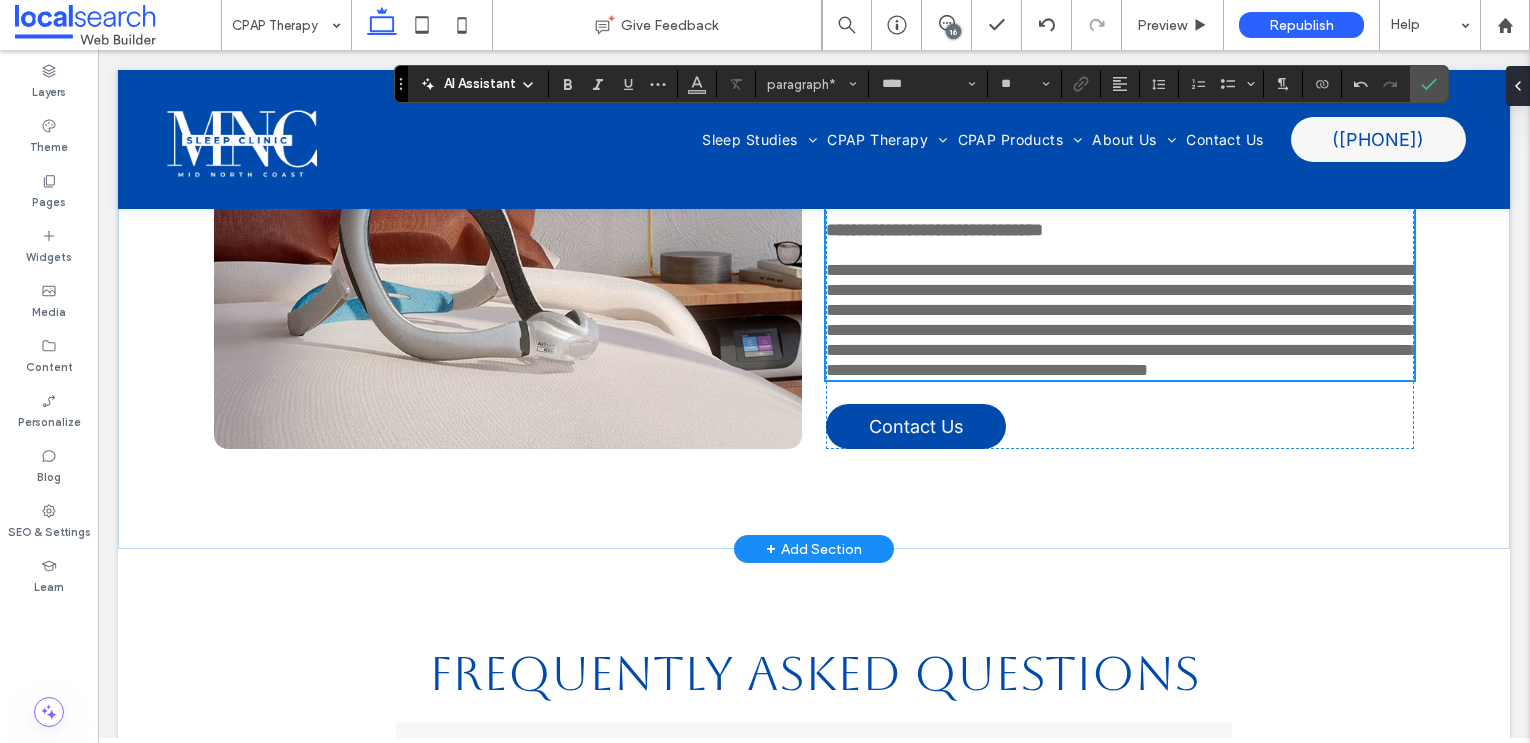 click on "**********" at bounding box center (1123, 320) 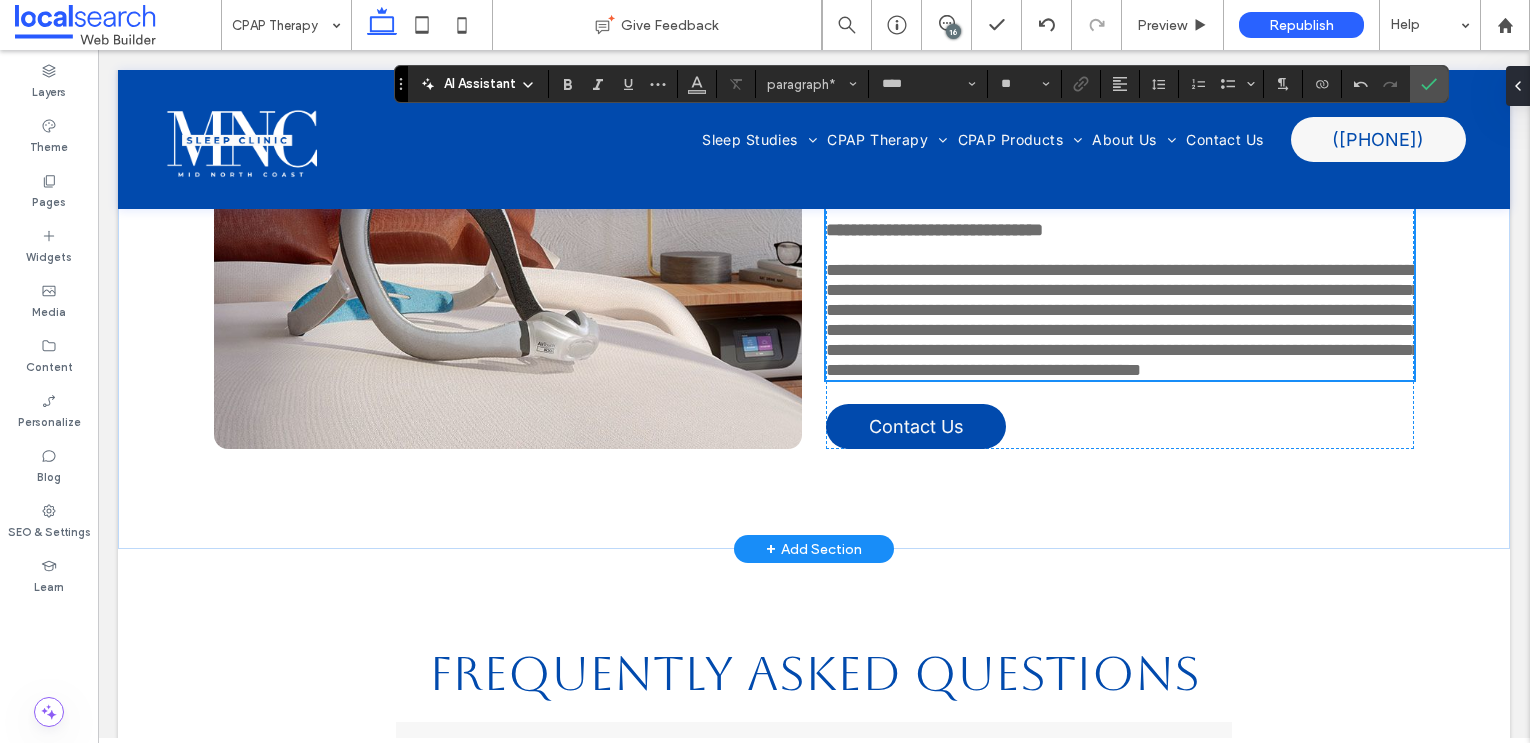 click on "**********" at bounding box center [1123, 320] 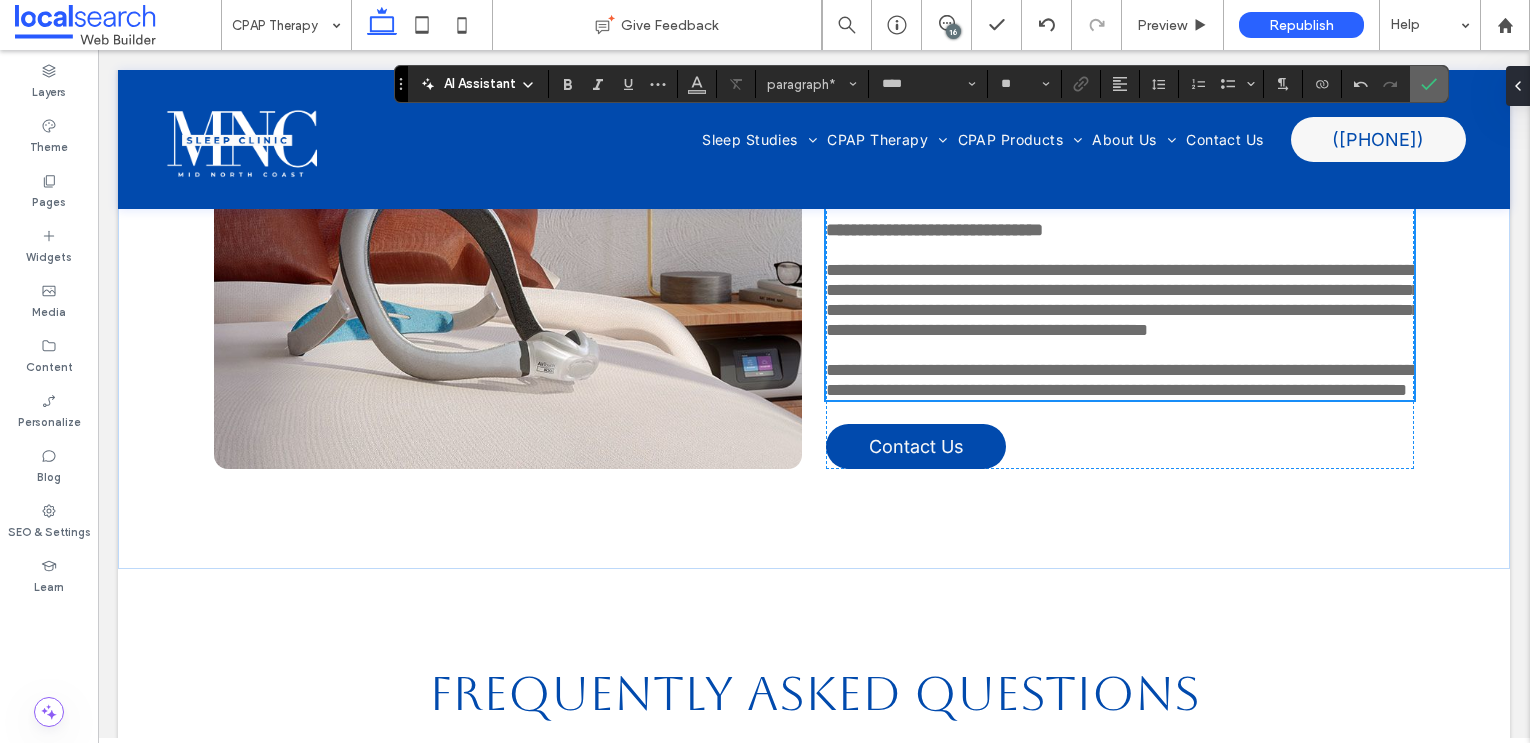 click 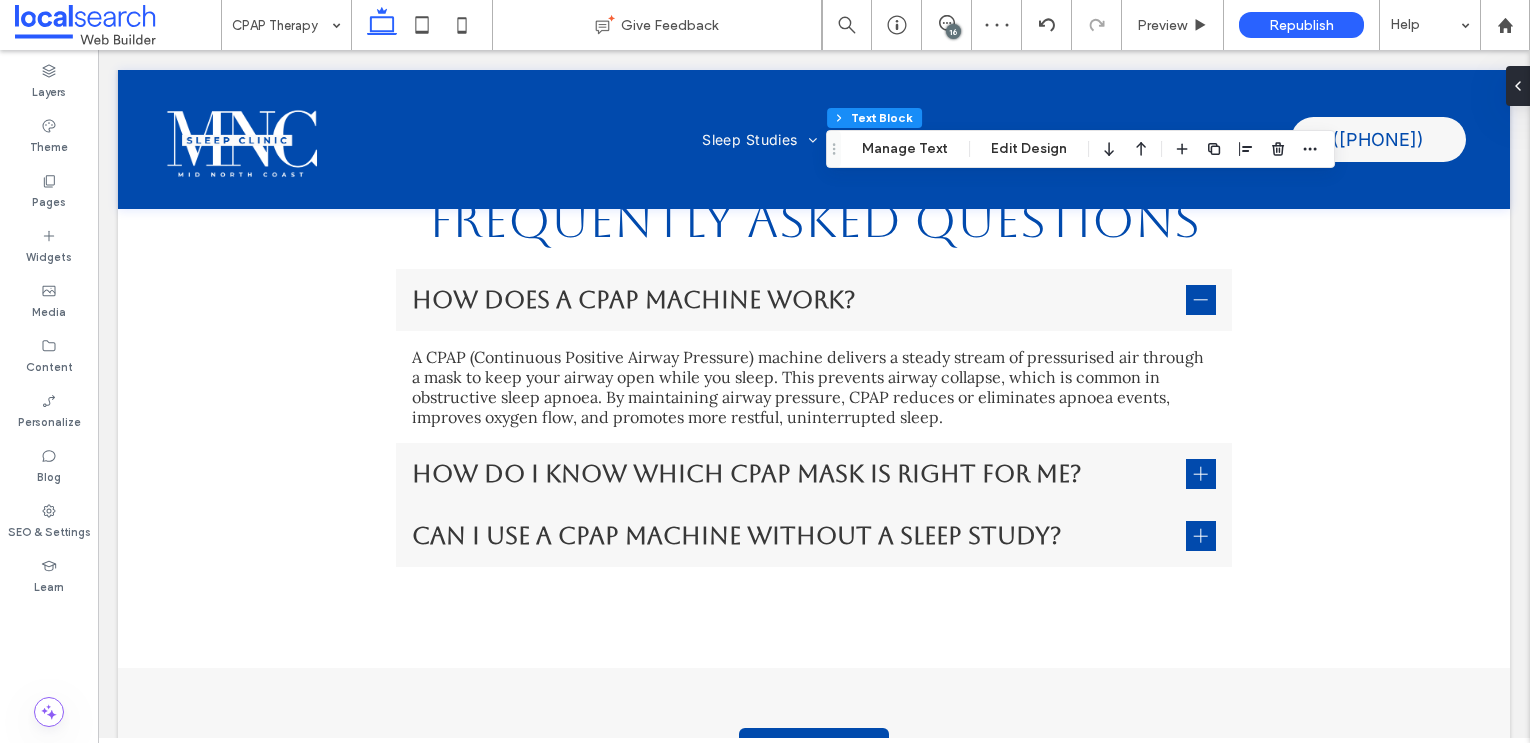 scroll, scrollTop: 4976, scrollLeft: 0, axis: vertical 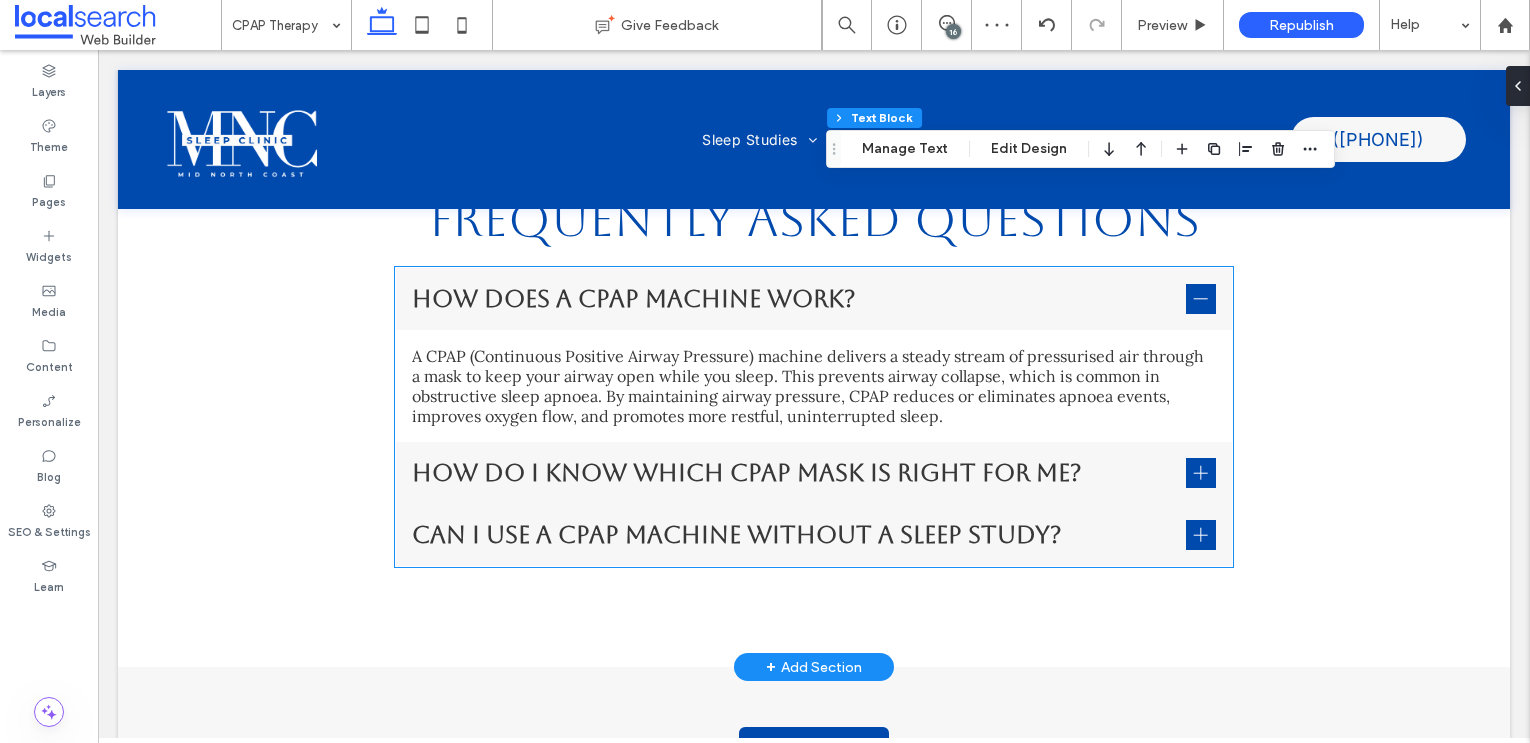 click on "How does a CPAP machine work?" at bounding box center [795, 299] 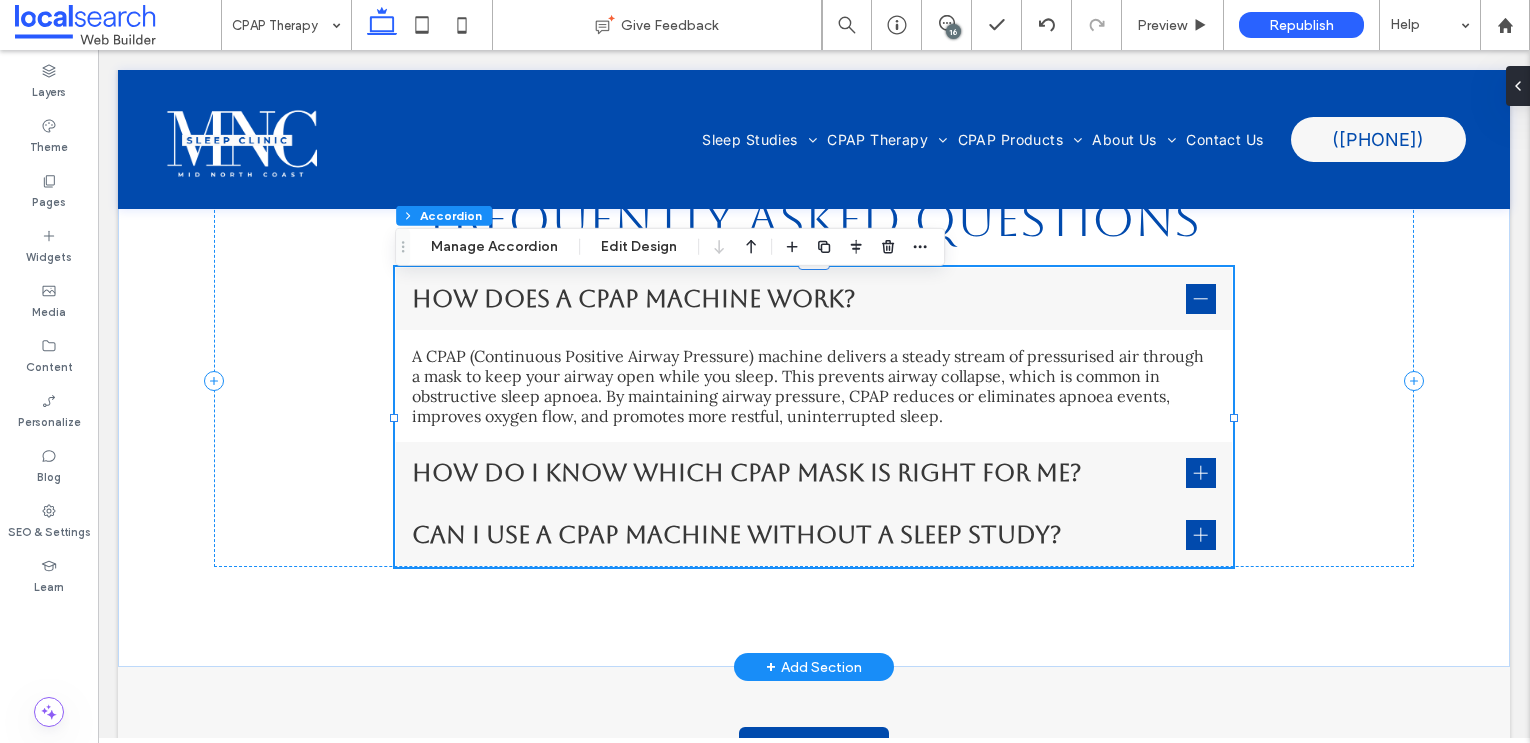 click on "How does a CPAP machine work?" at bounding box center (795, 299) 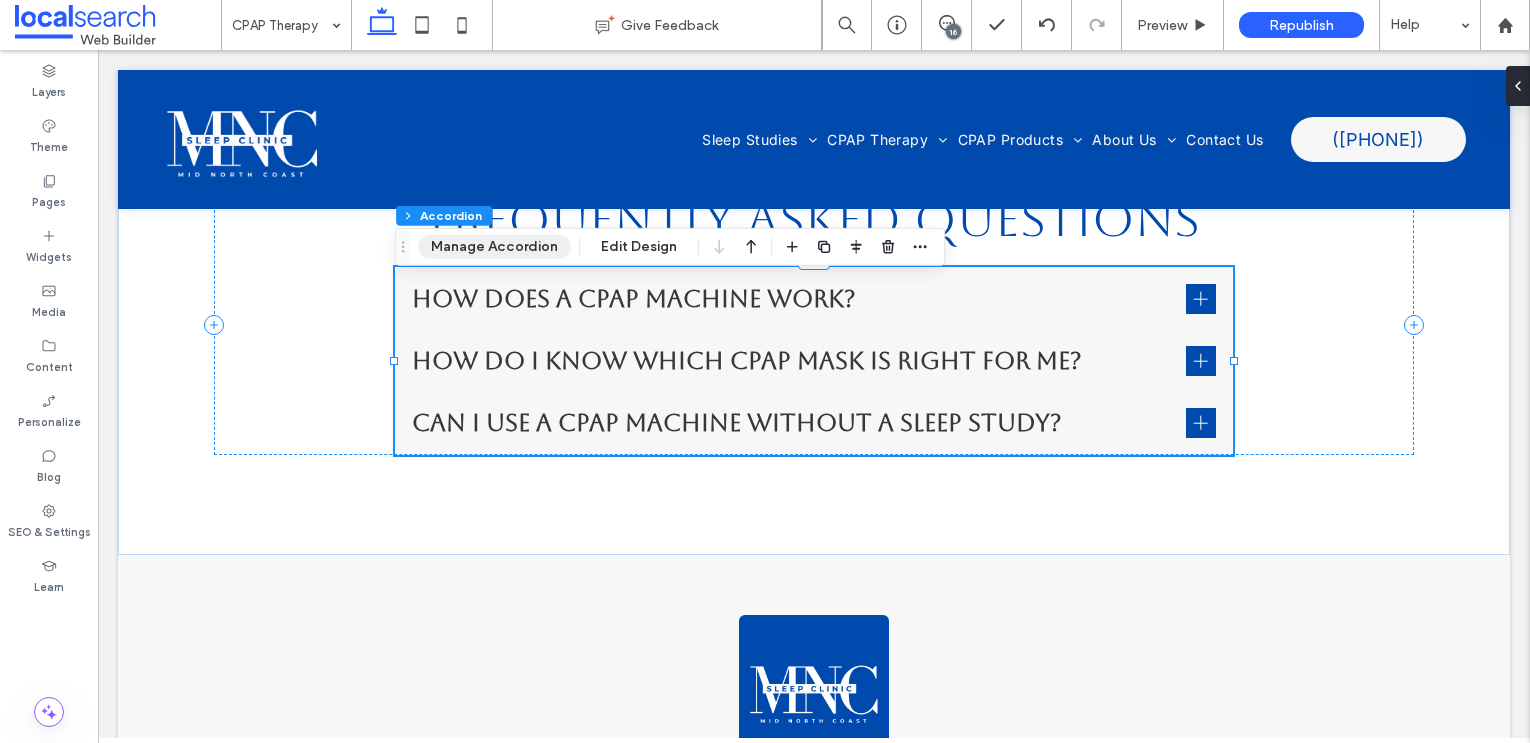 click on "Manage Accordion" at bounding box center (494, 247) 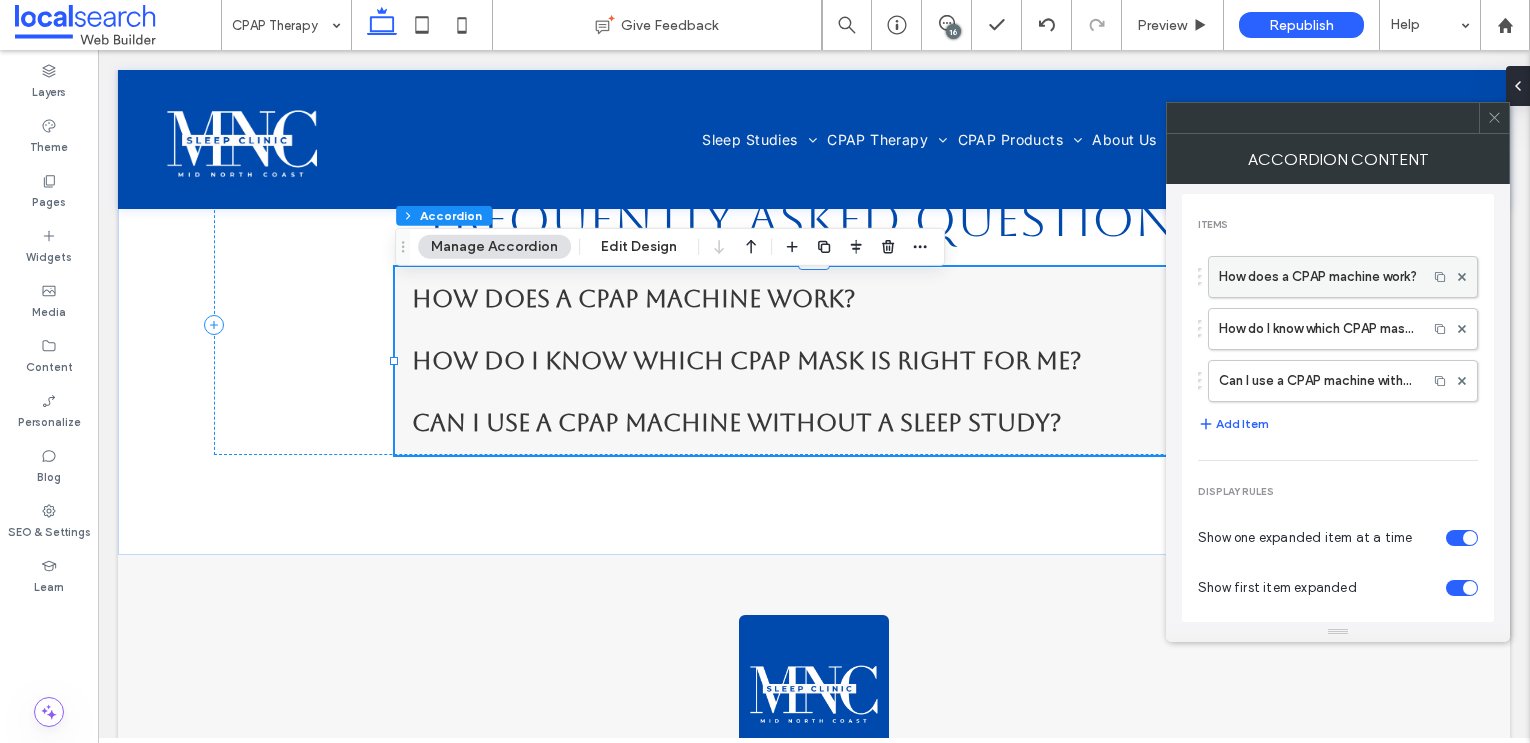 click on "How does a CPAP machine work?" at bounding box center [1318, 277] 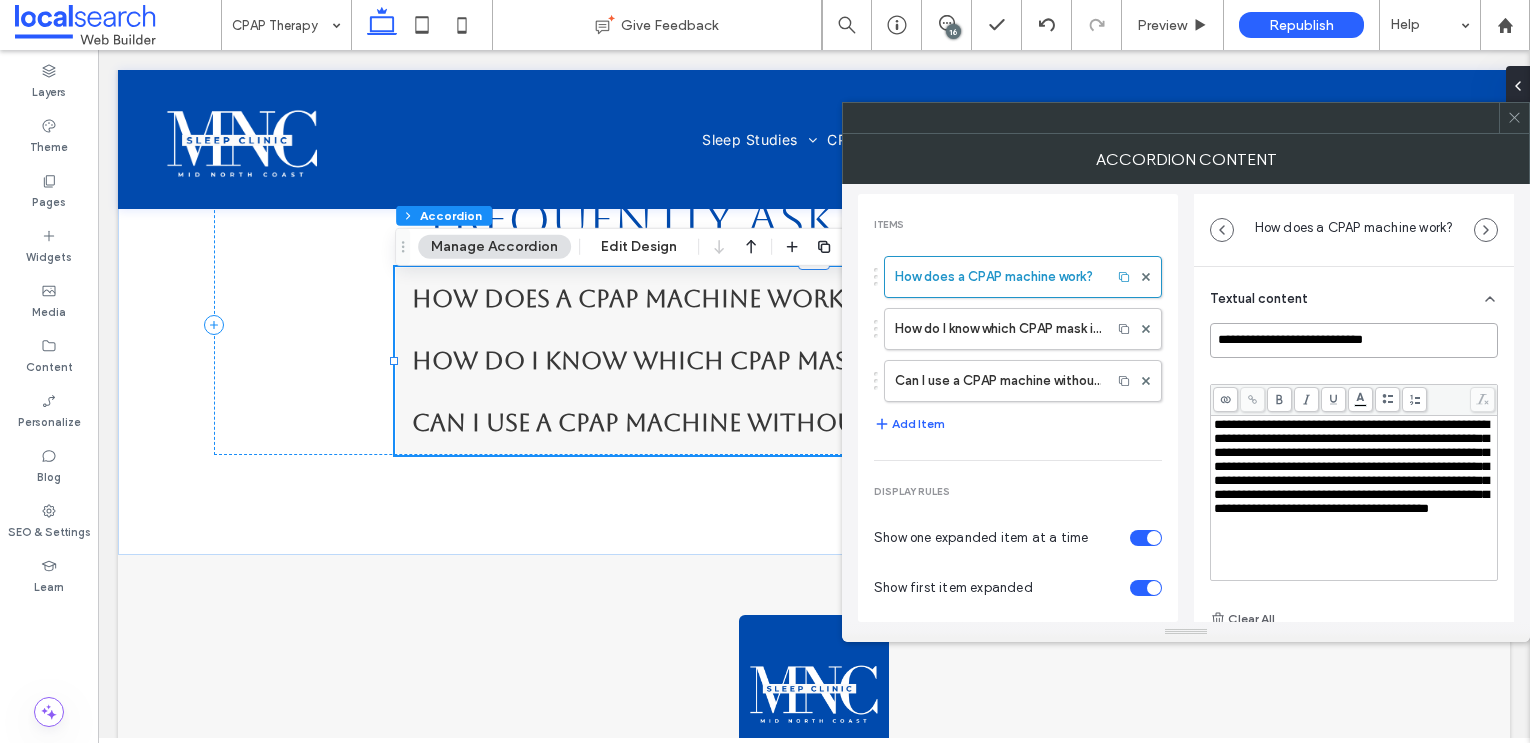 click on "**********" at bounding box center [1354, 340] 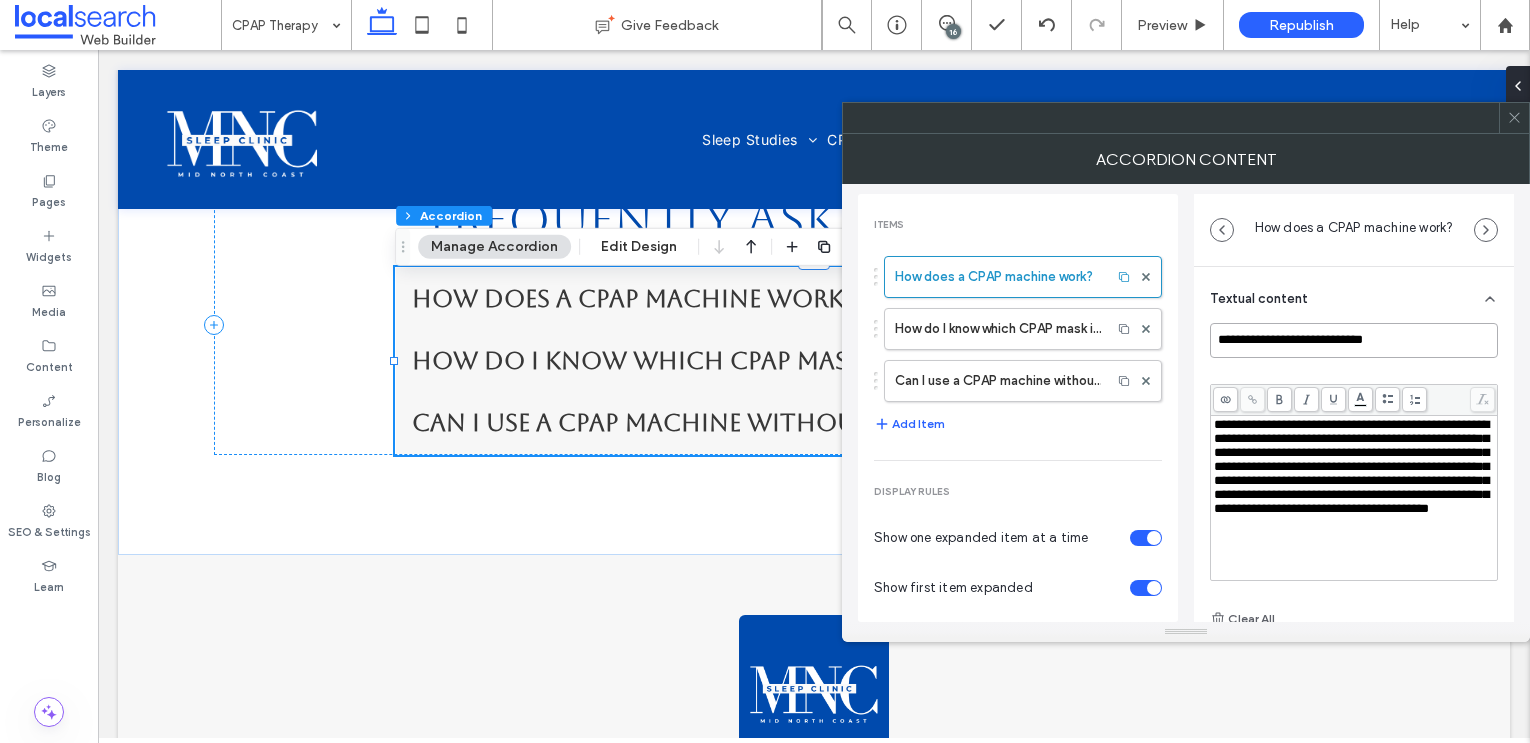 paste on "*****" 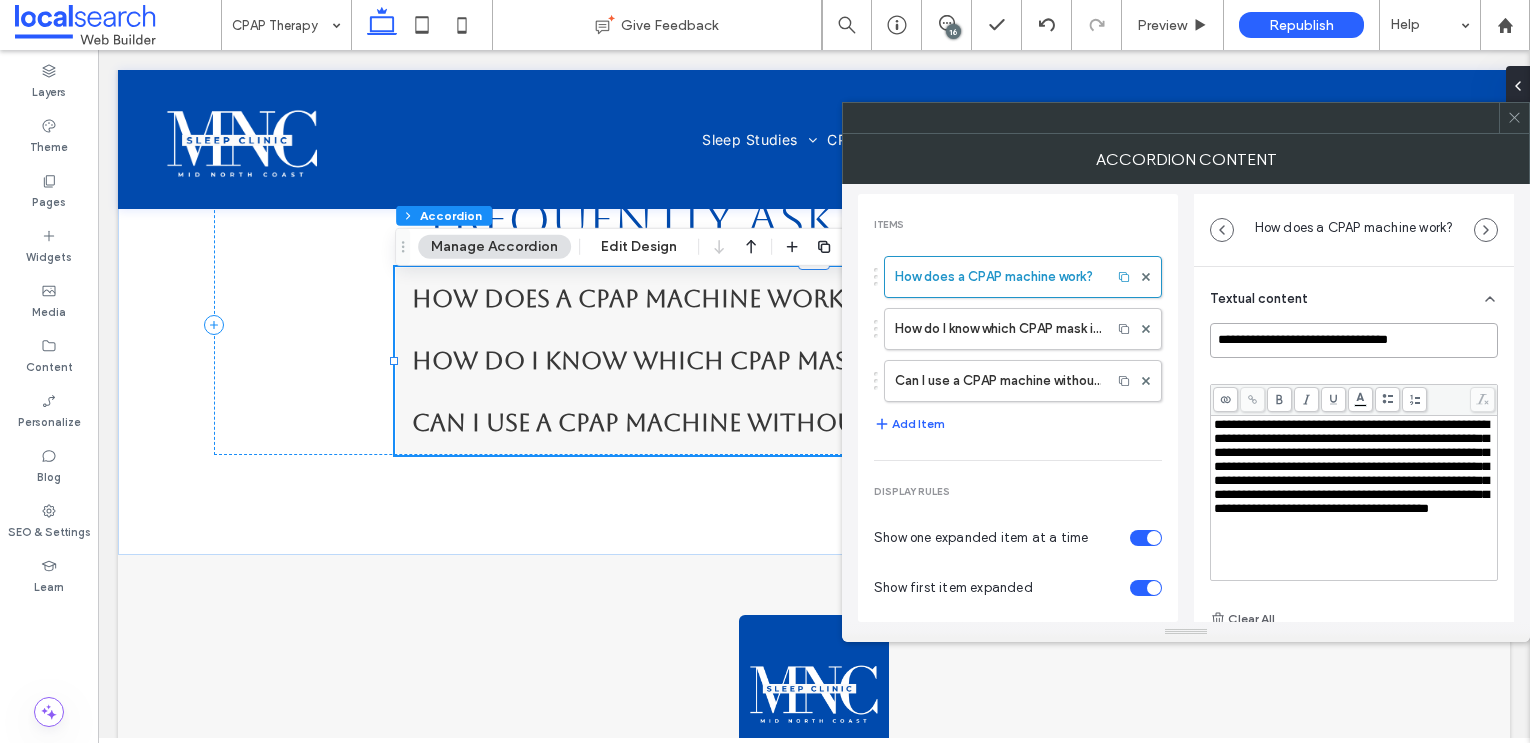 click on "**********" at bounding box center (1354, 340) 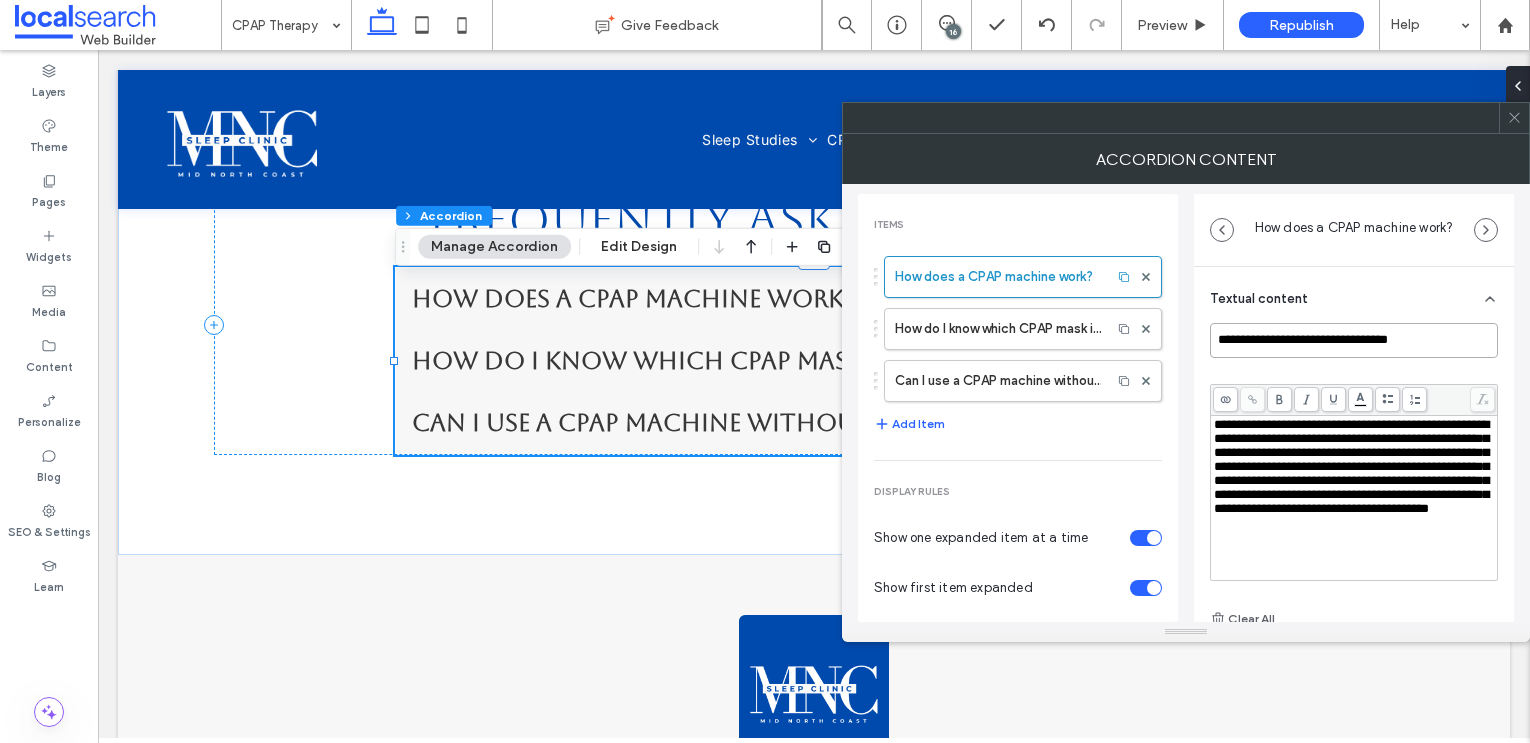 type on "**********" 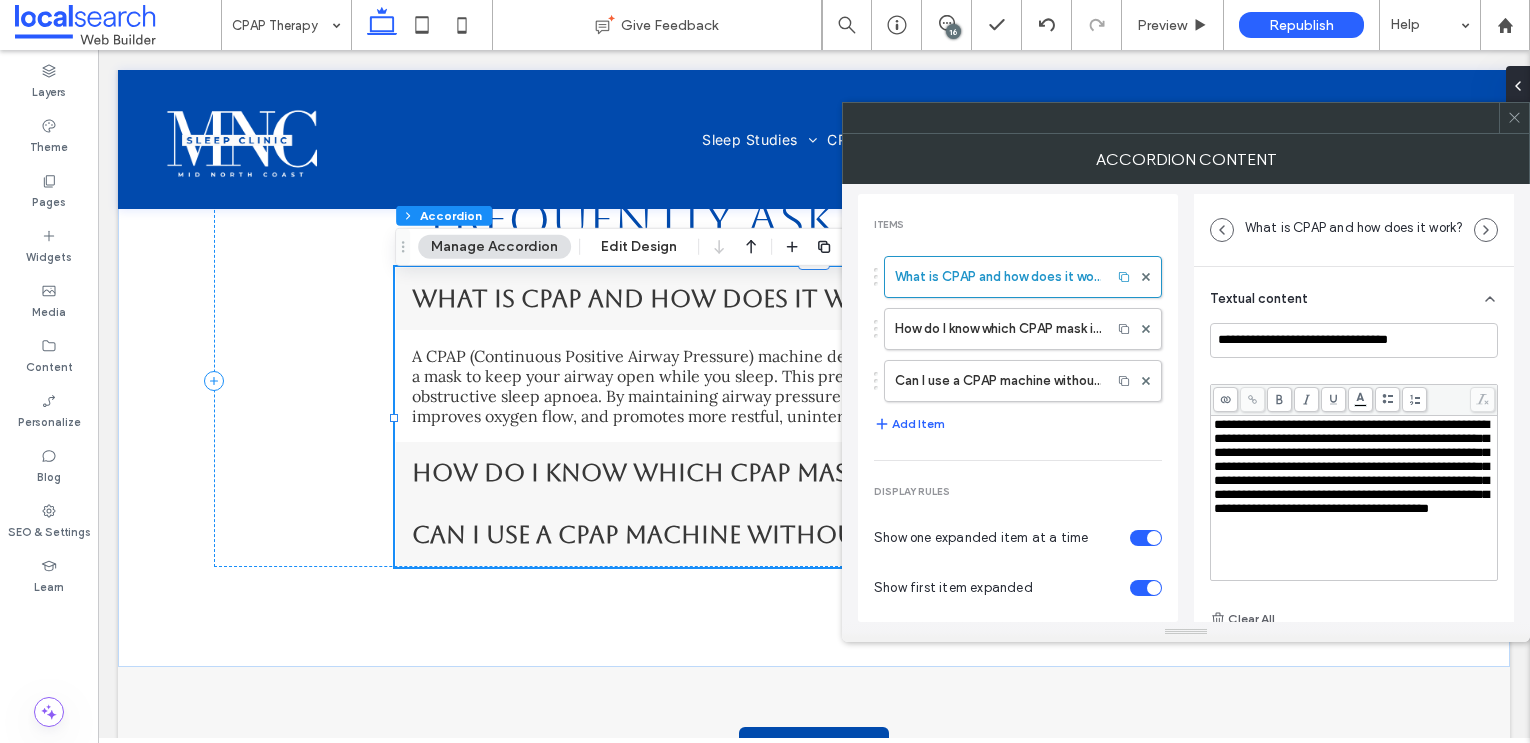 click on "**********" at bounding box center [1351, 466] 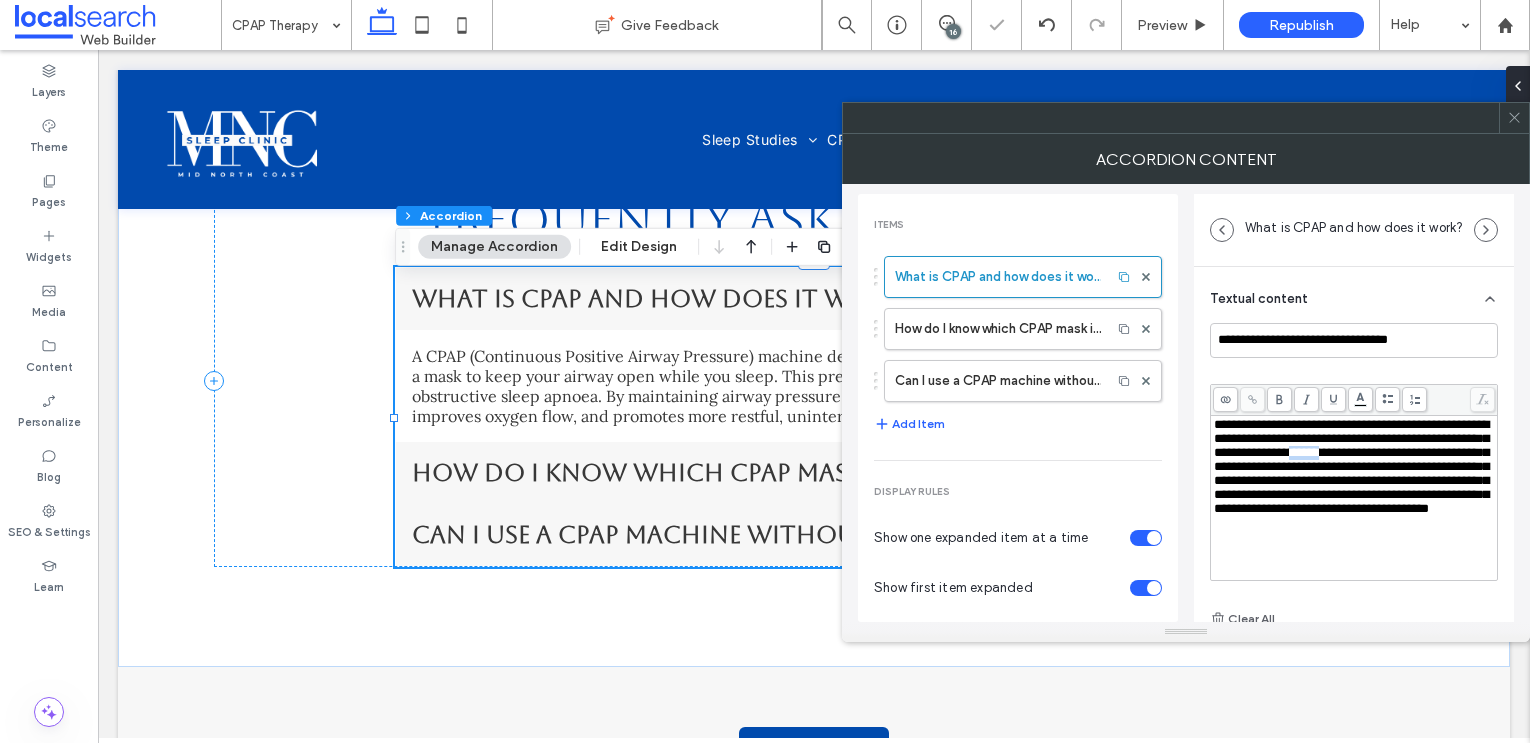 click on "**********" at bounding box center [1351, 466] 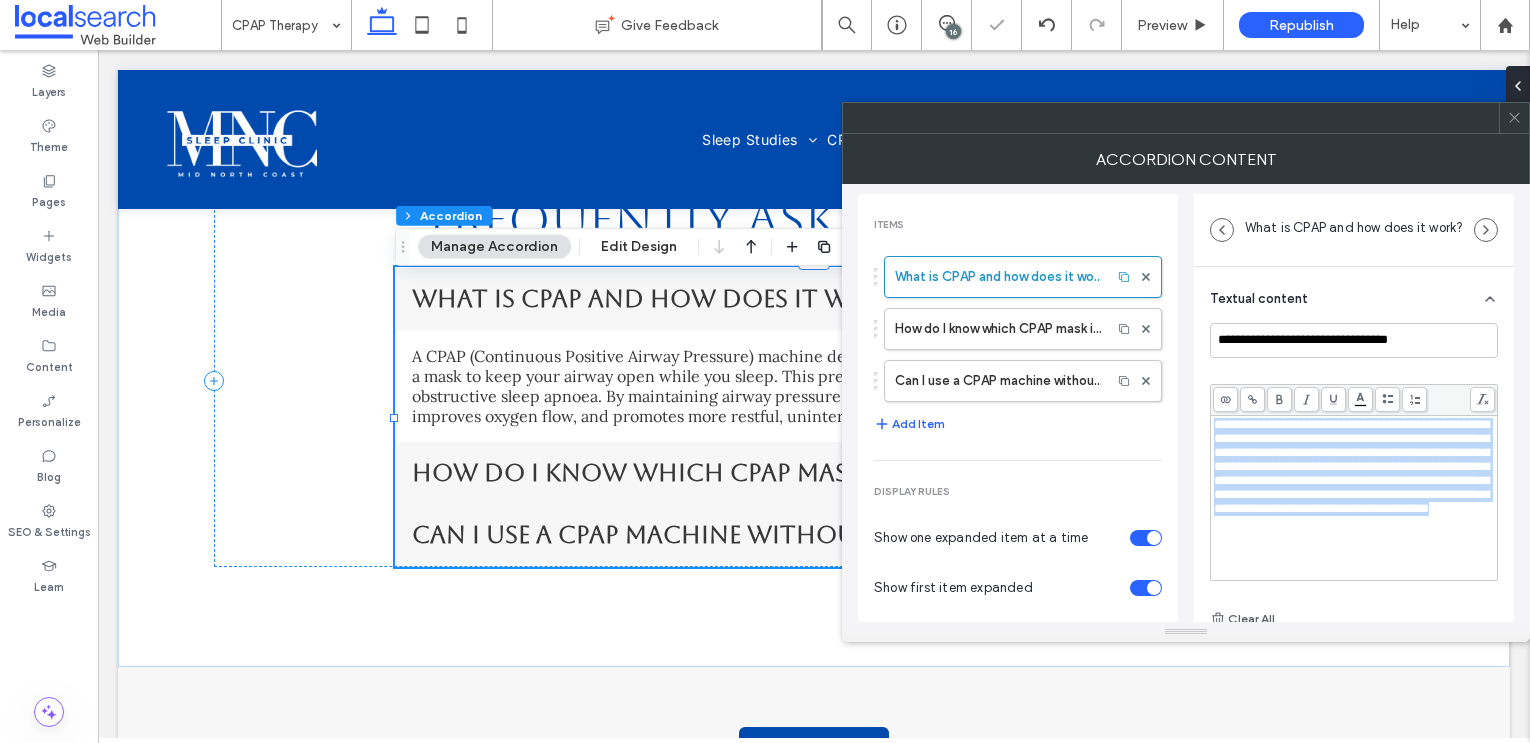 click on "**********" at bounding box center [1351, 466] 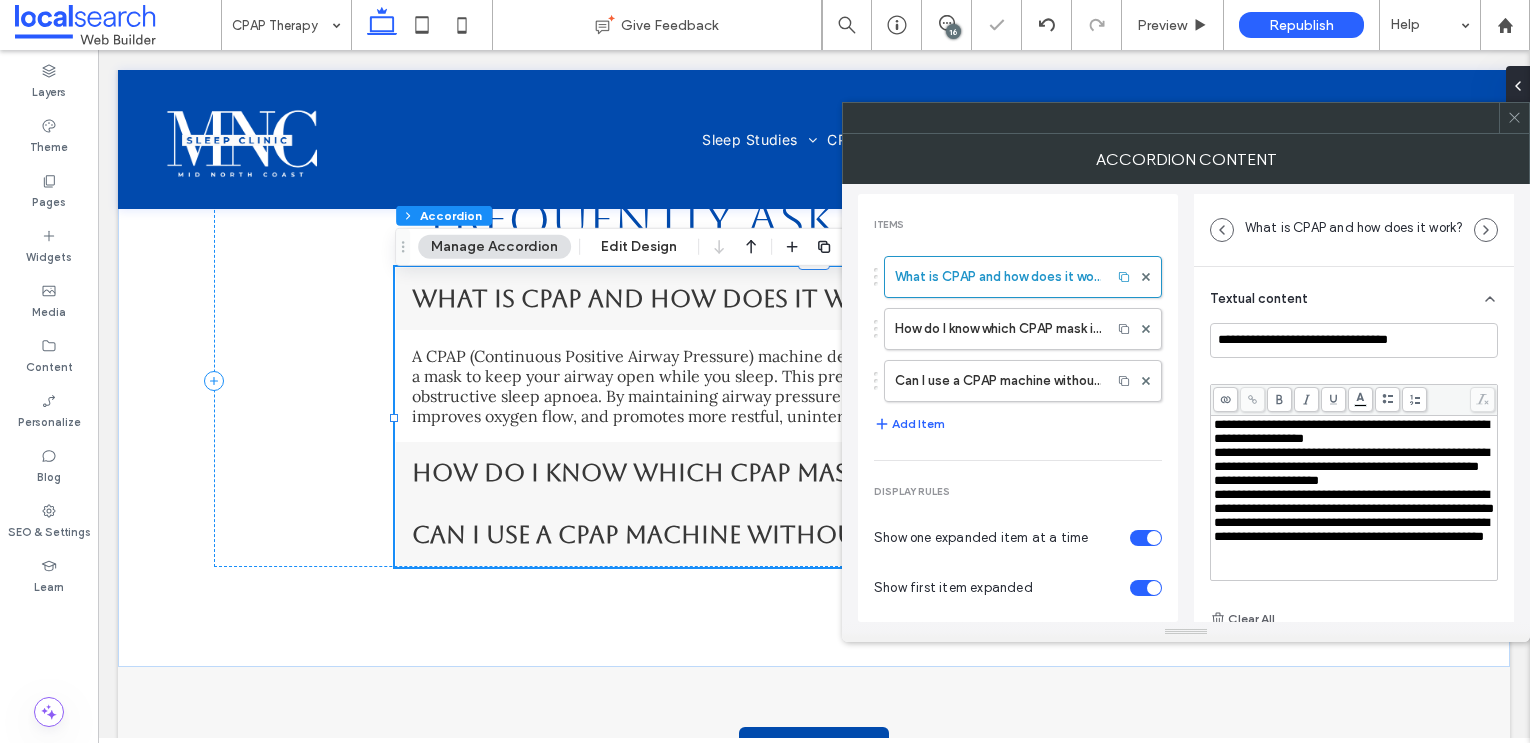 scroll, scrollTop: 0, scrollLeft: 0, axis: both 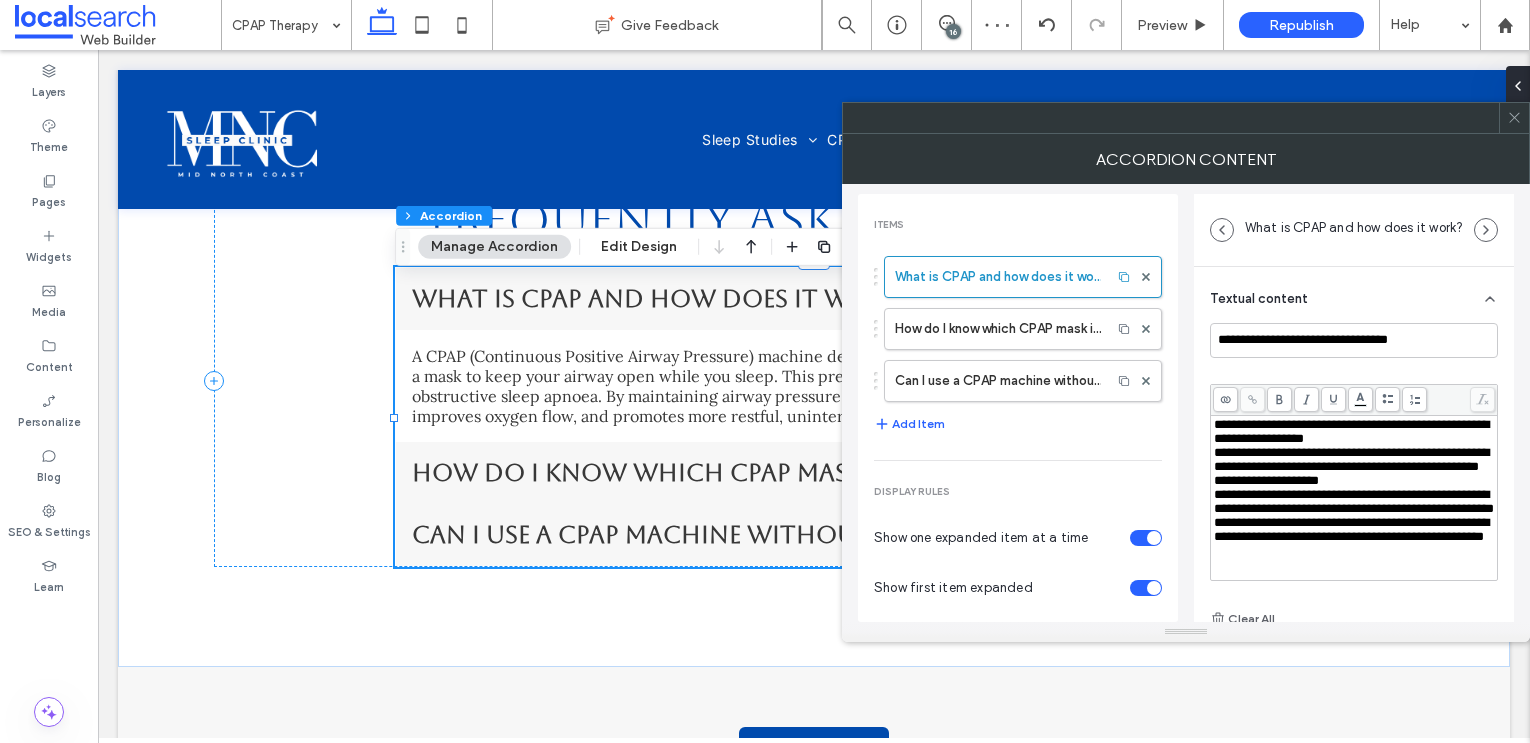 click on "**********" at bounding box center (1351, 459) 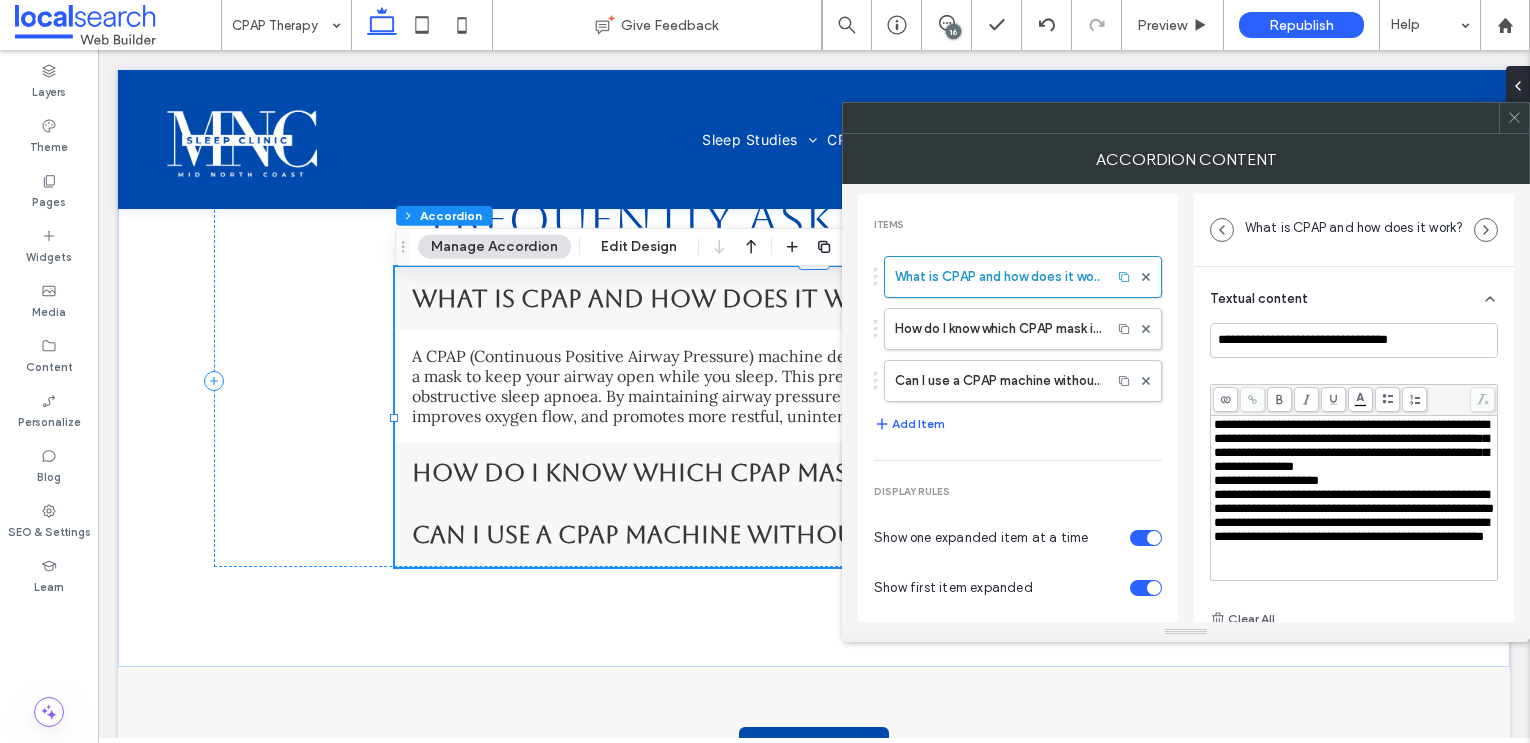 click on "**********" at bounding box center (1351, 445) 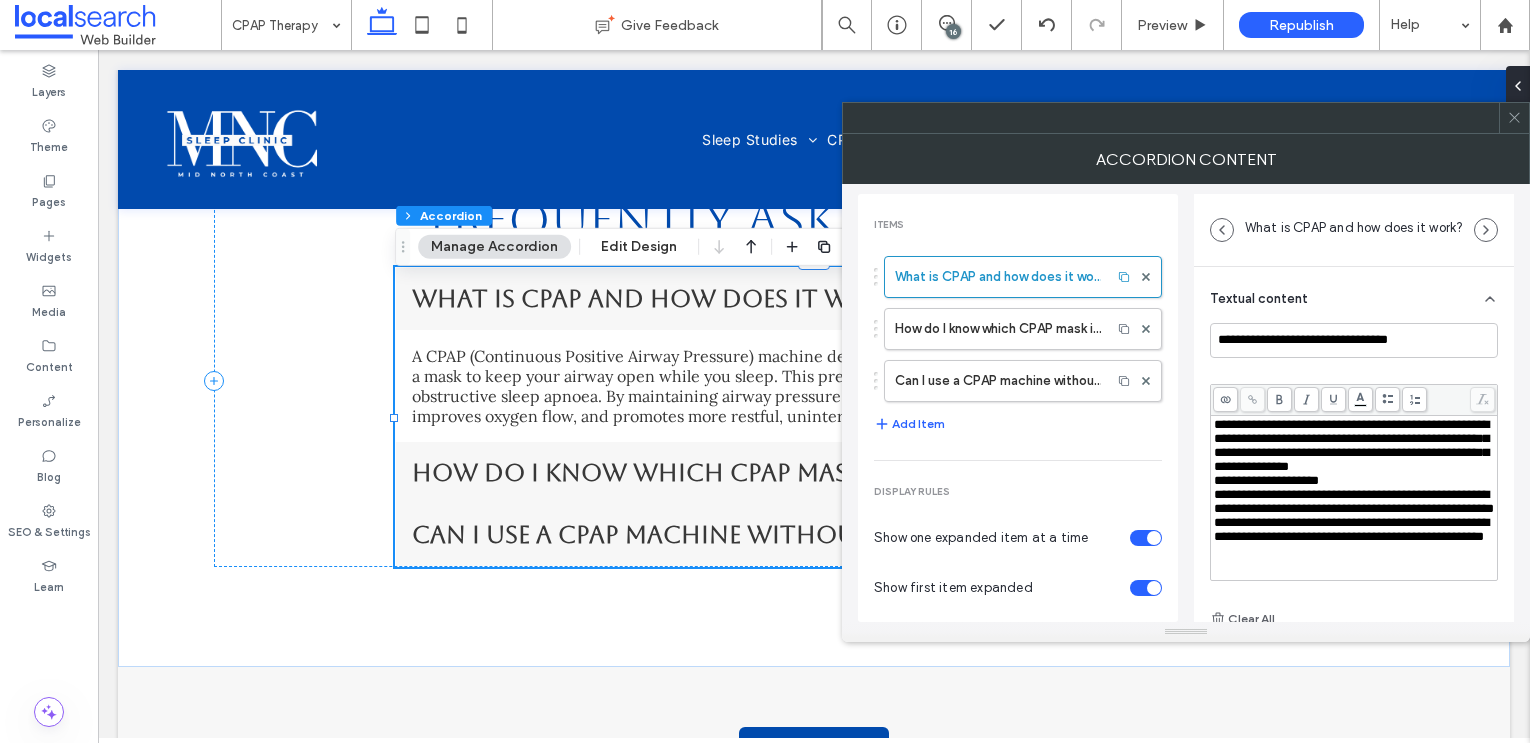 type 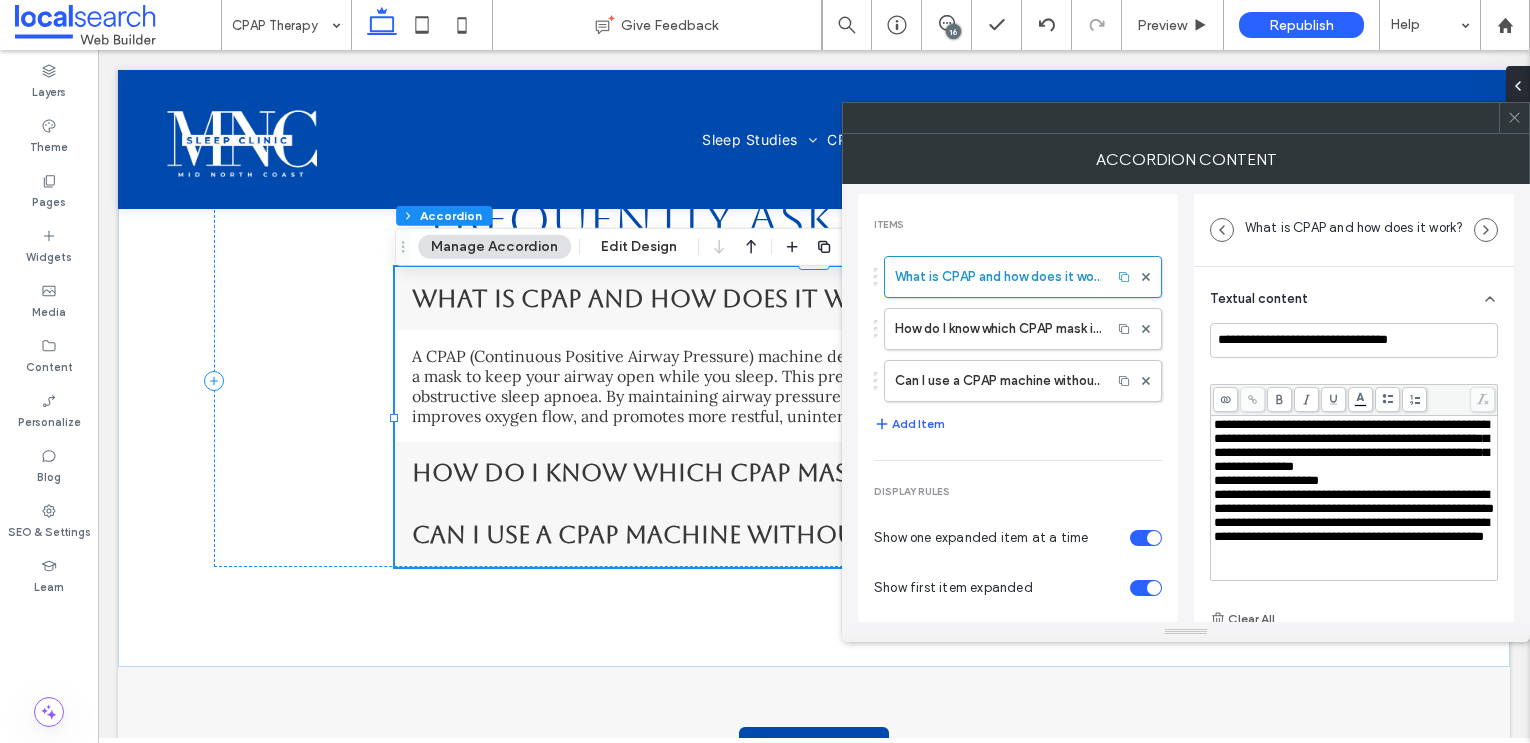 click on "**********" at bounding box center [1351, 445] 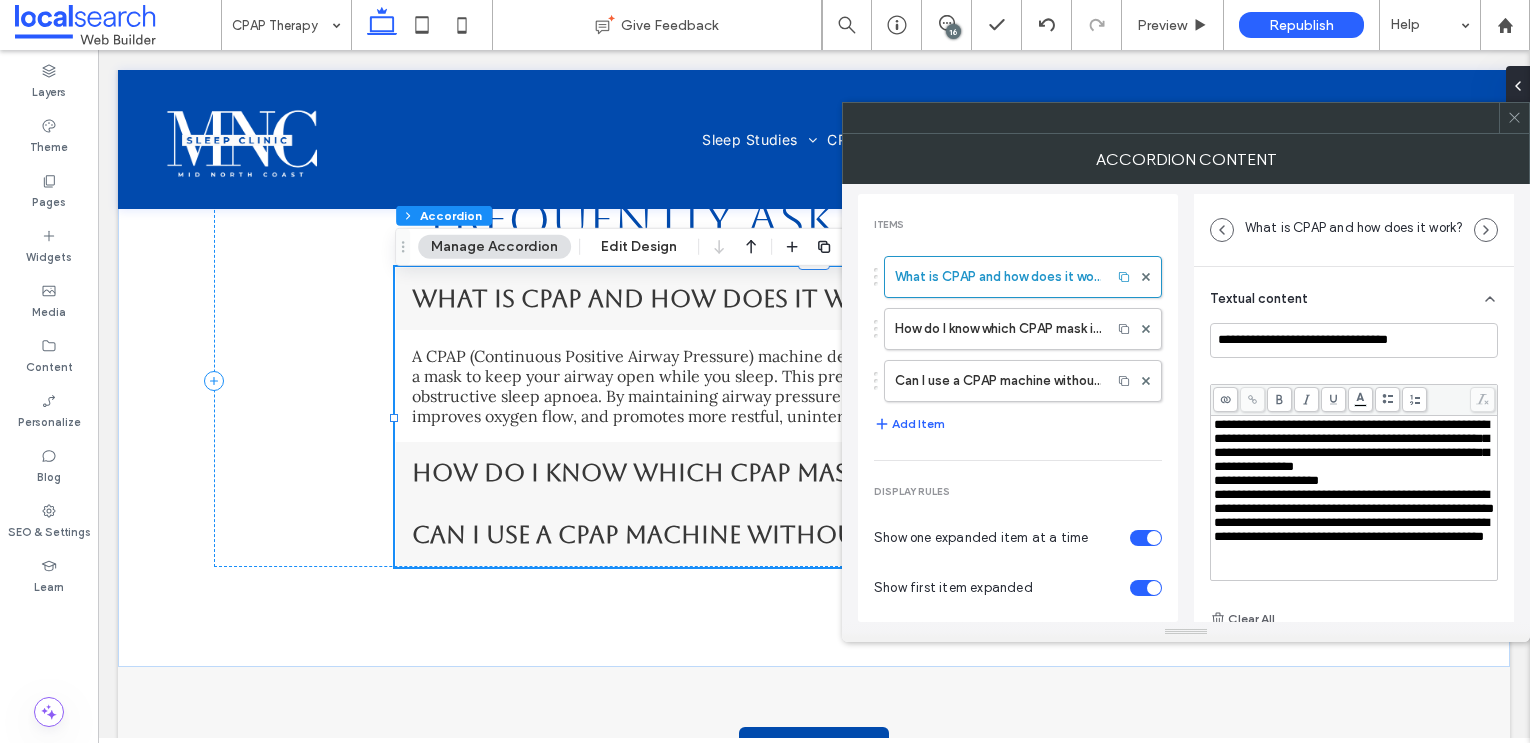 click on "**********" at bounding box center (1351, 445) 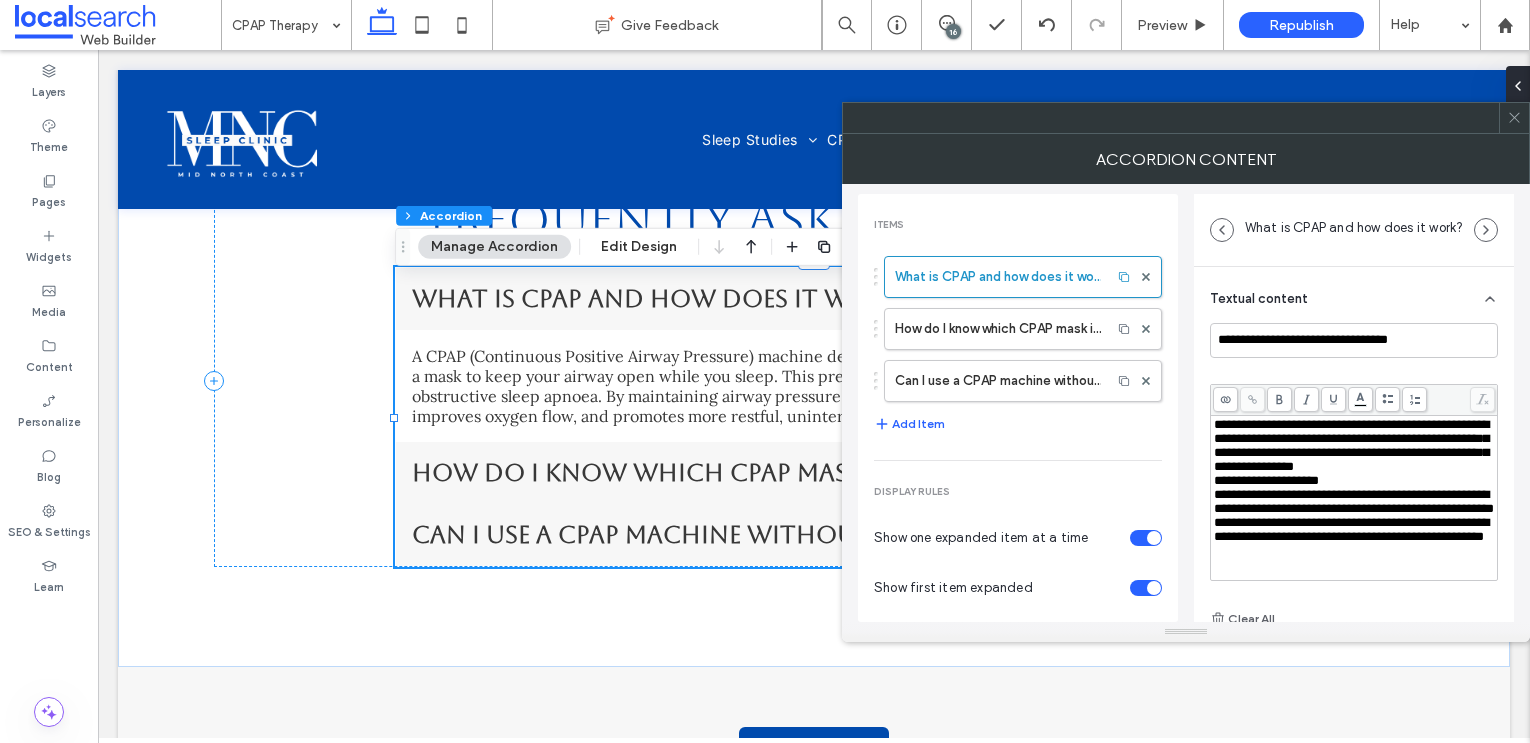click on "**********" at bounding box center (1266, 480) 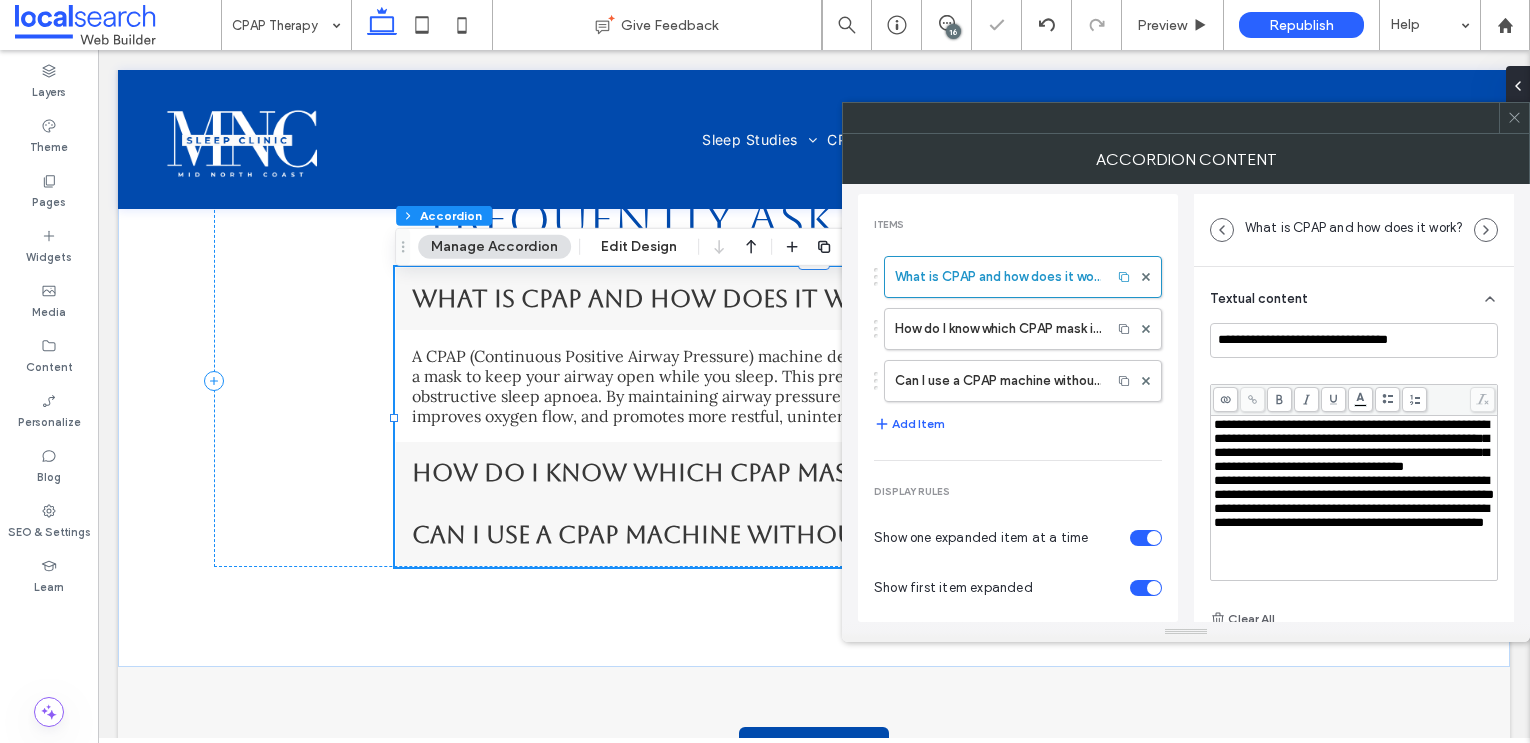 click on "**********" at bounding box center (1354, 498) 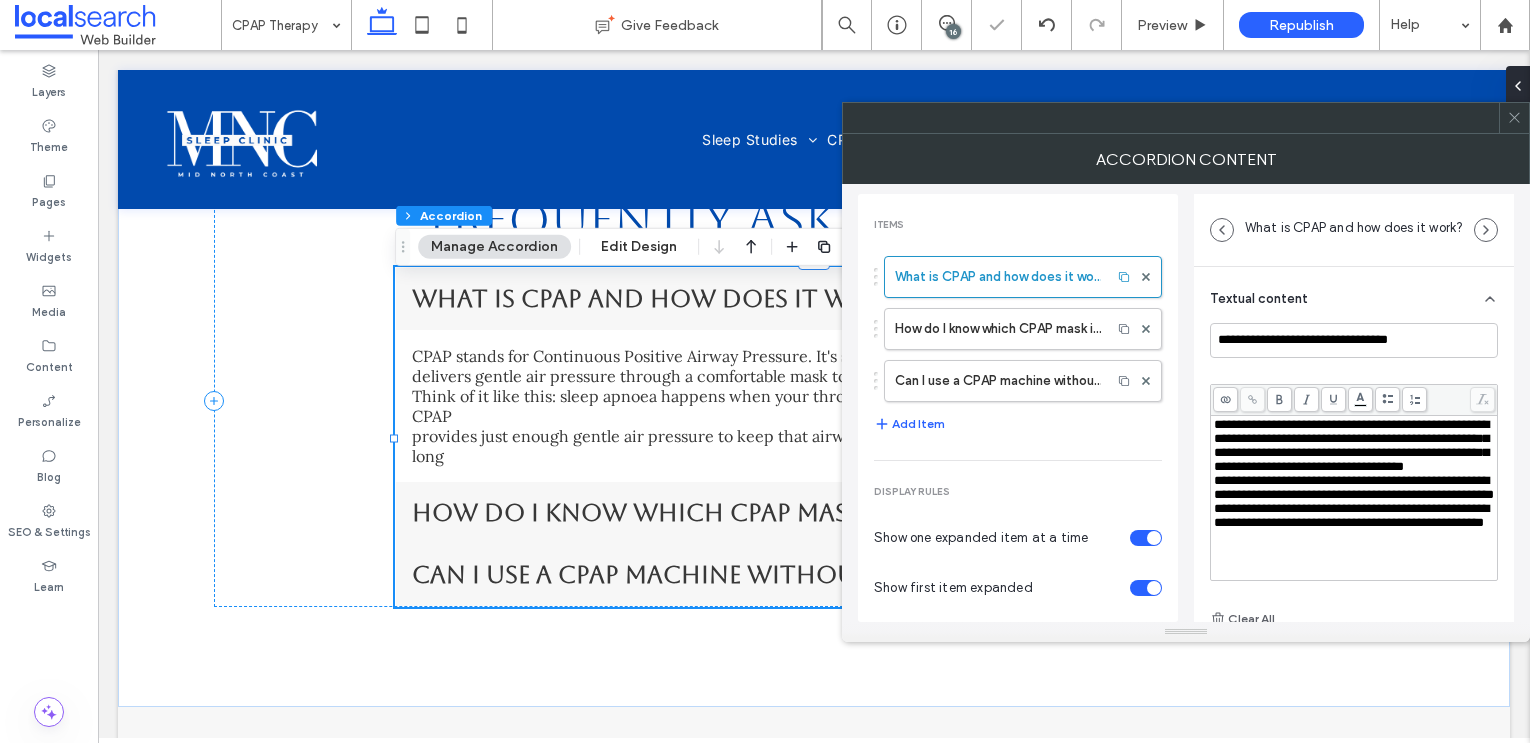 click on "**********" at bounding box center (1354, 487) 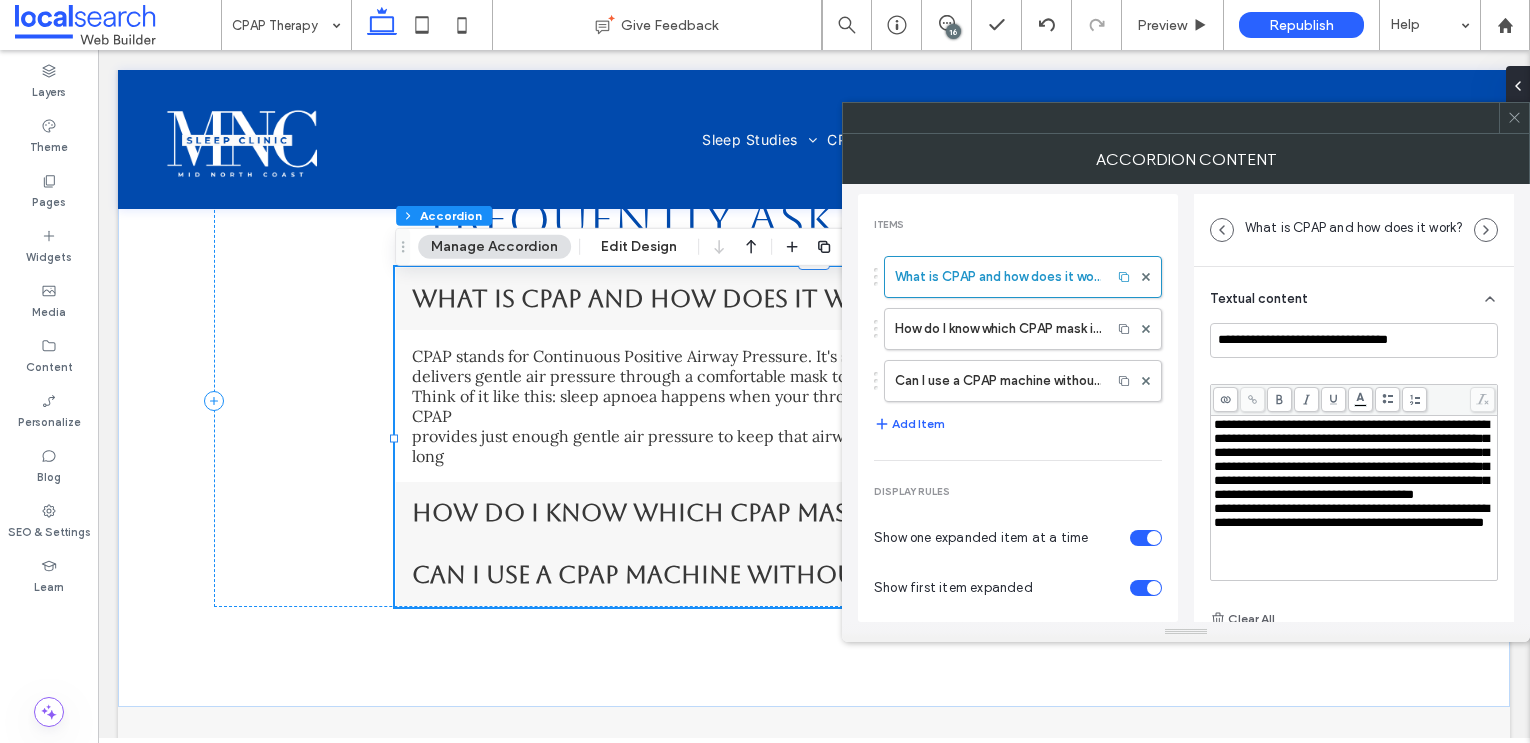 click on "**********" at bounding box center [1354, 460] 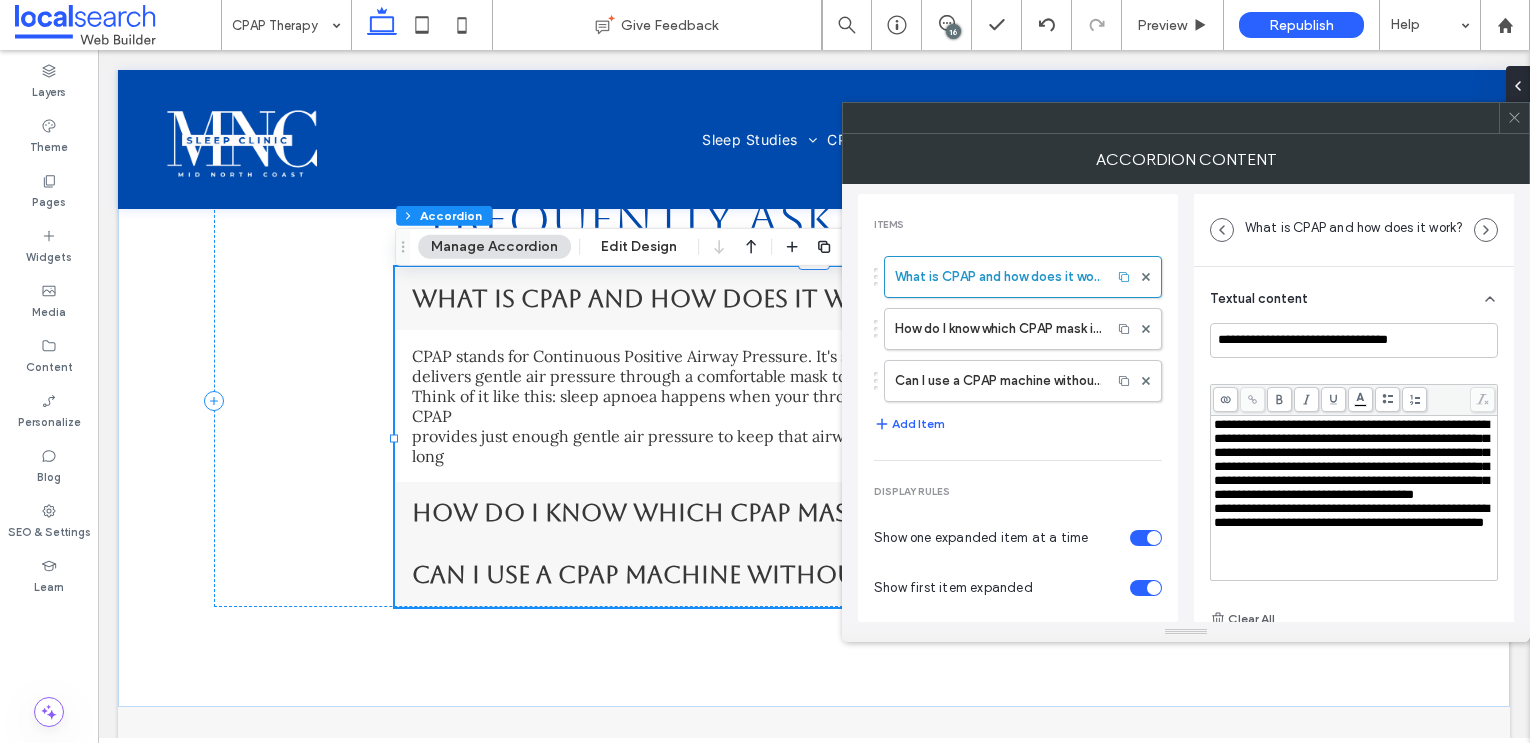 click on "**********" at bounding box center [1351, 459] 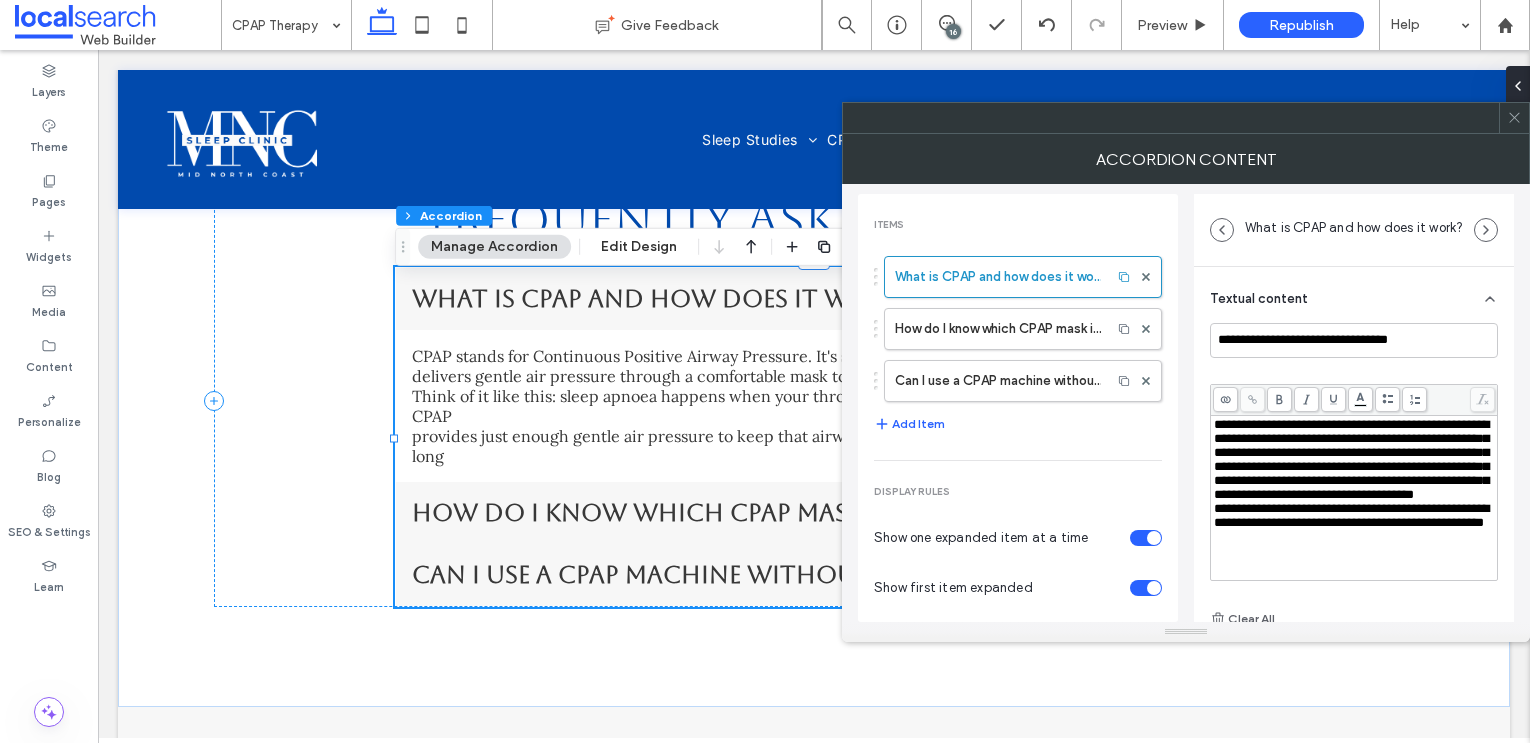 click on "**********" at bounding box center (1351, 459) 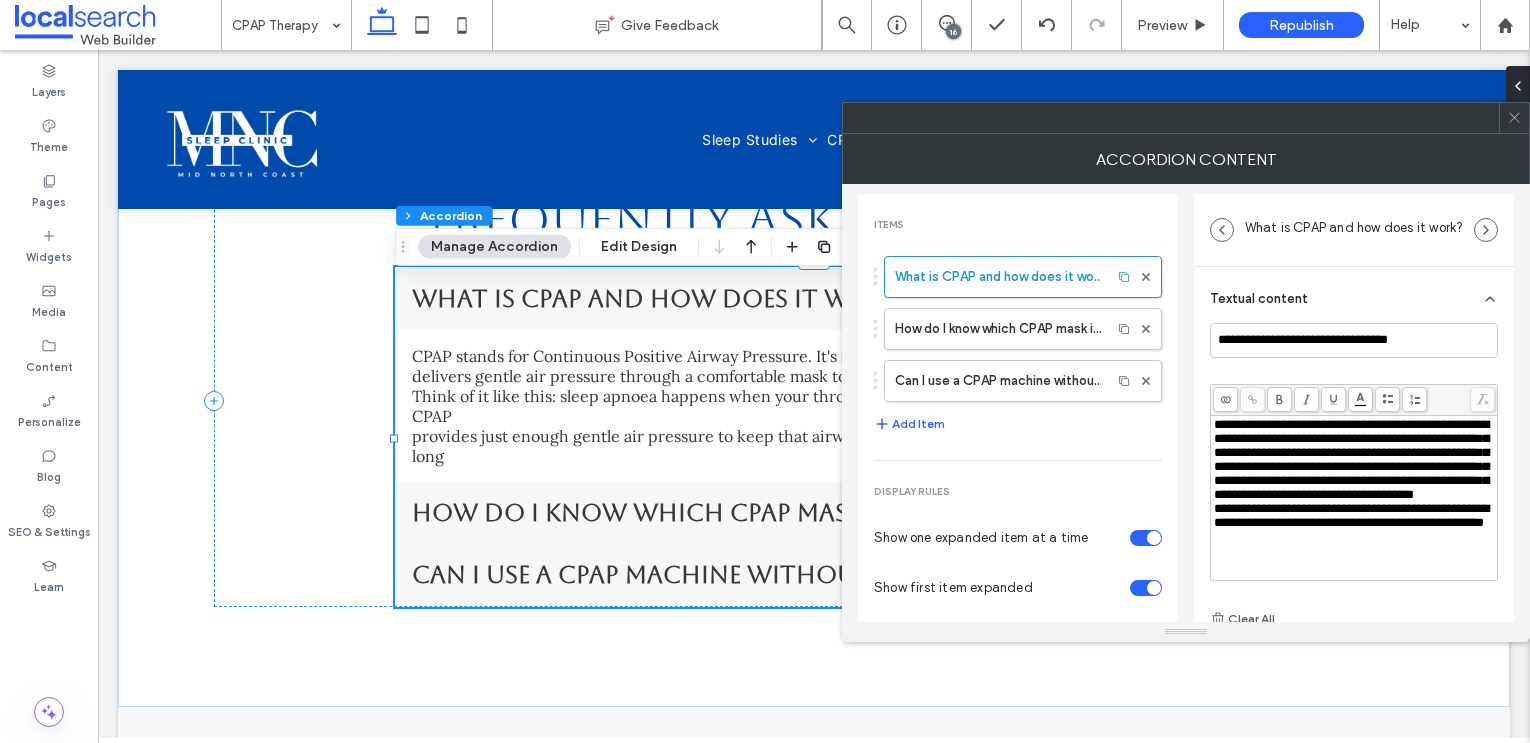 click on "**********" at bounding box center (1351, 515) 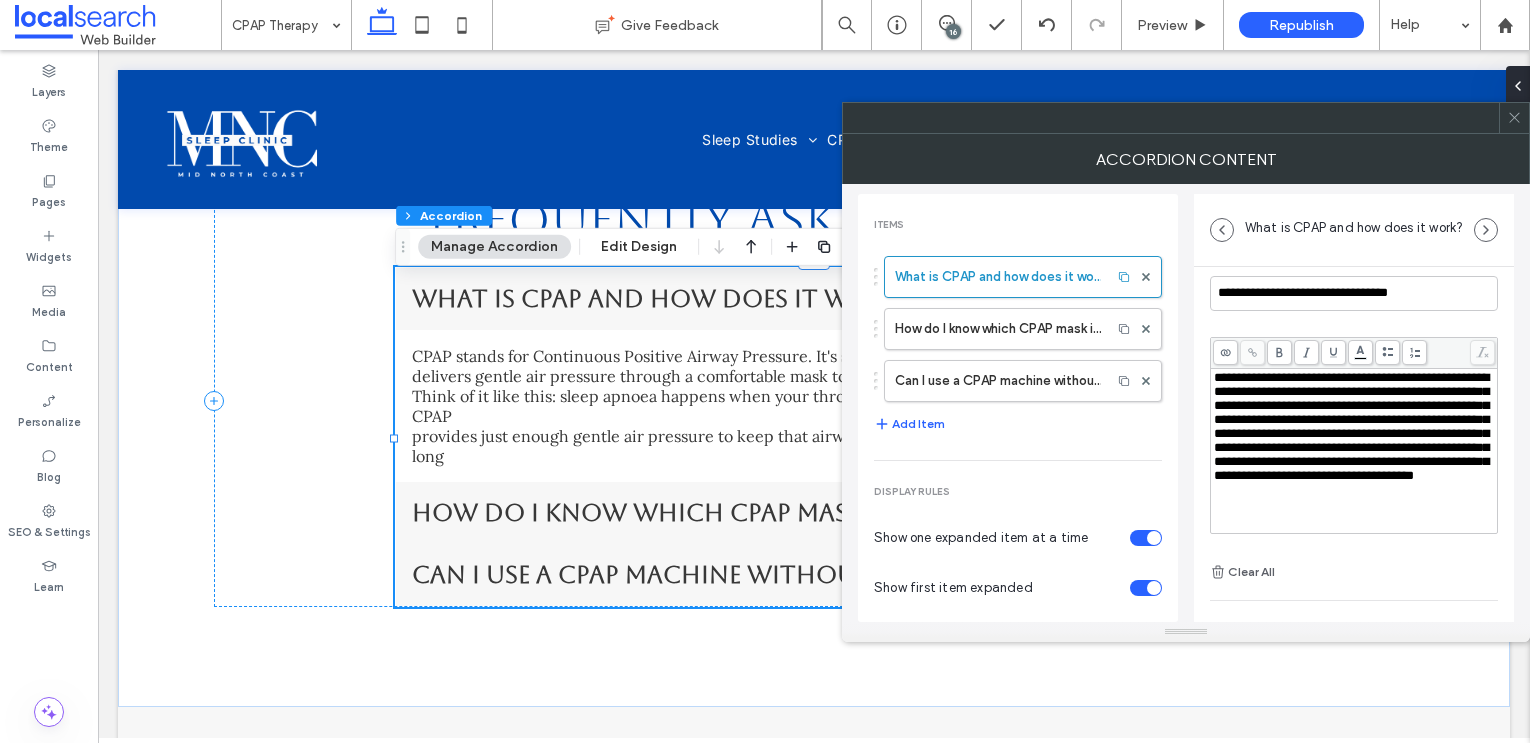 scroll, scrollTop: 56, scrollLeft: 0, axis: vertical 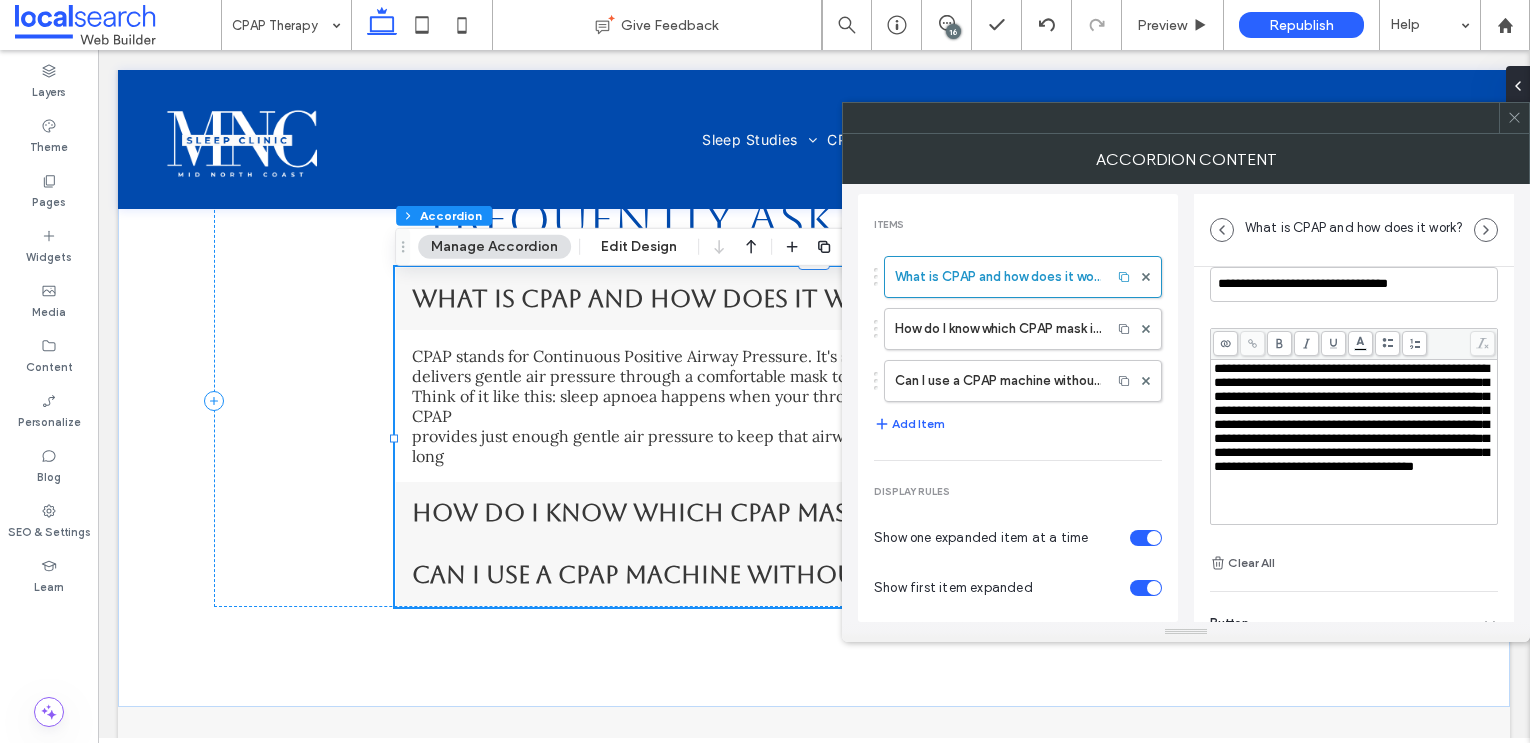 click on "**********" at bounding box center (1351, 417) 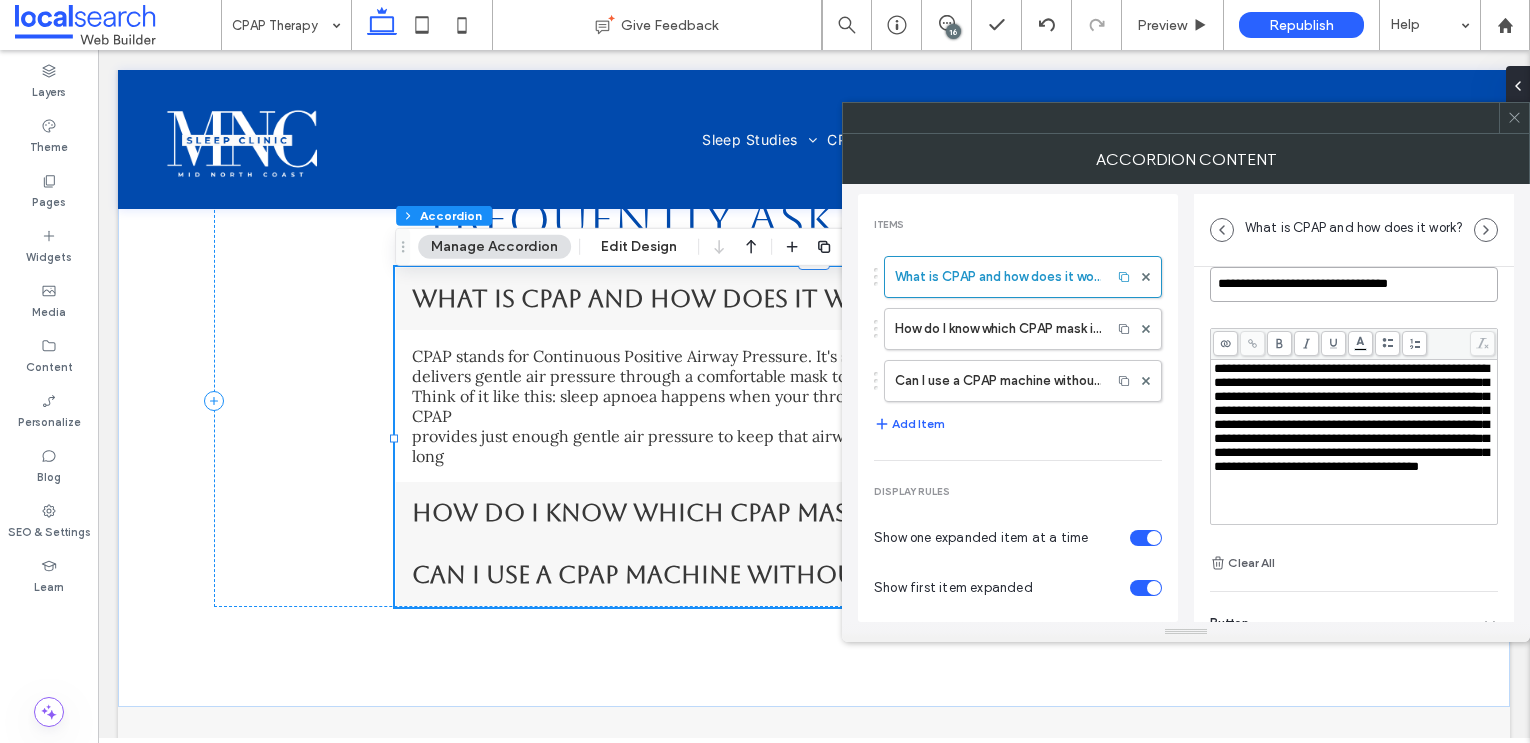click on "**********" at bounding box center [1354, 284] 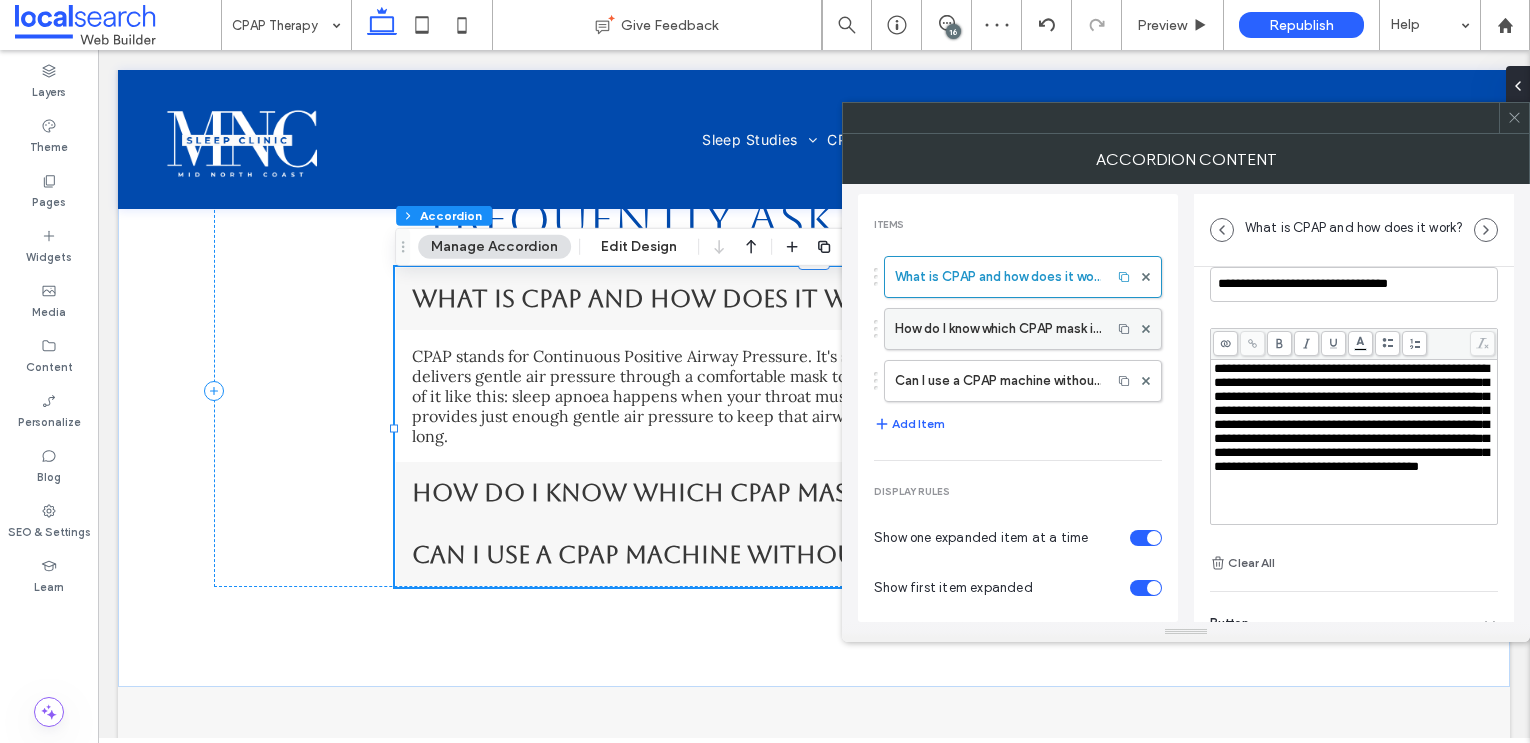 click on "How do I know which CPAP mask is right for me?" at bounding box center (998, 329) 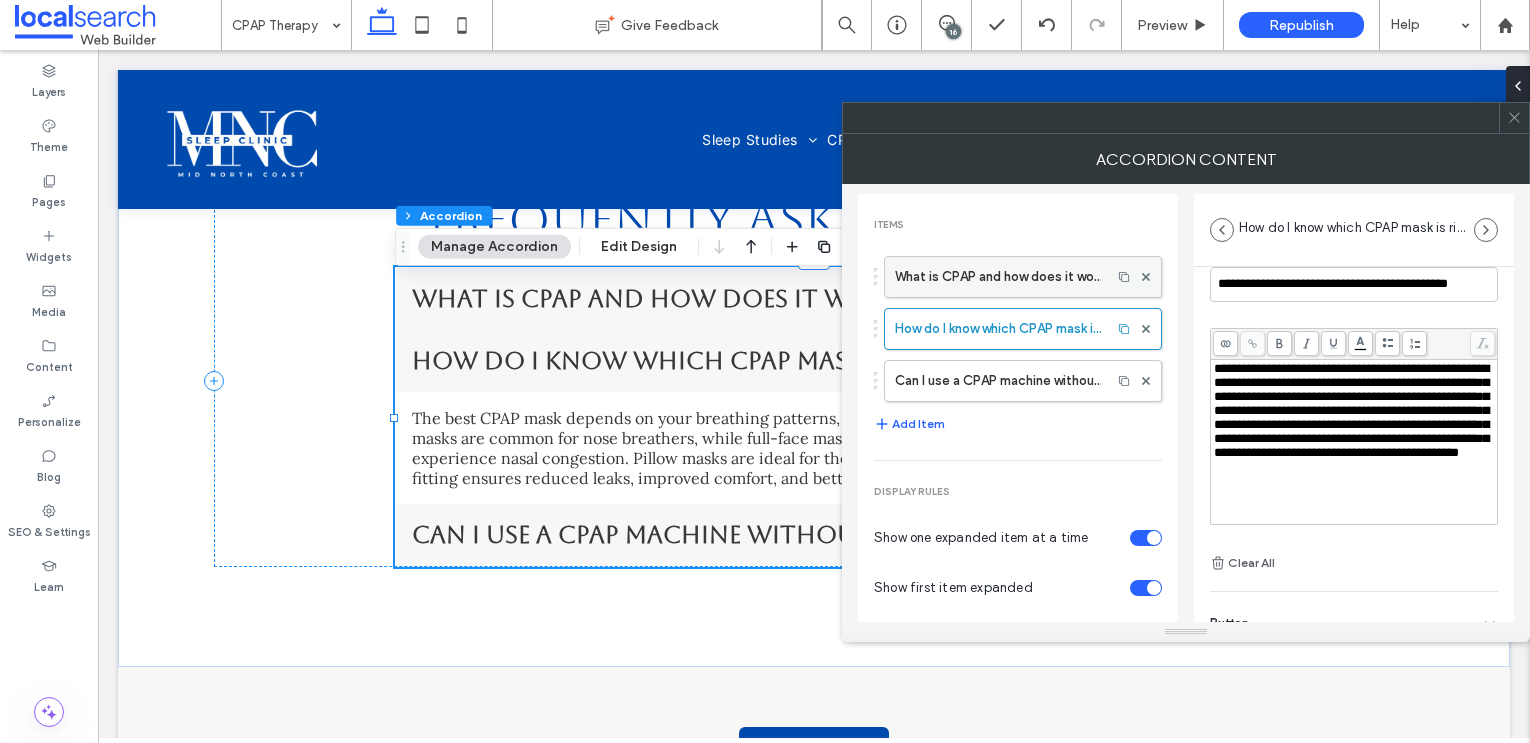 click on "What is CPAP and how does it work?" at bounding box center [998, 277] 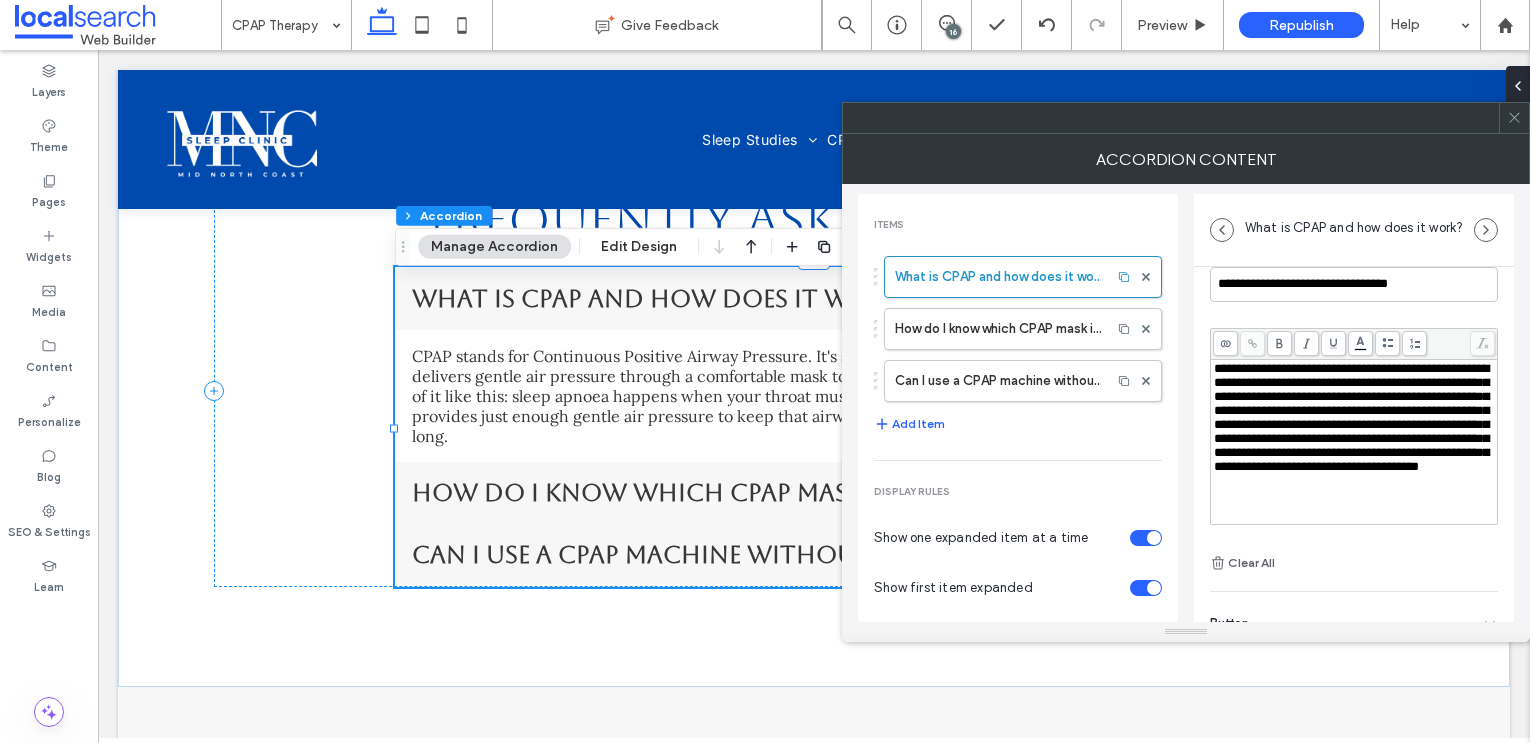 click on "**********" at bounding box center [1354, 418] 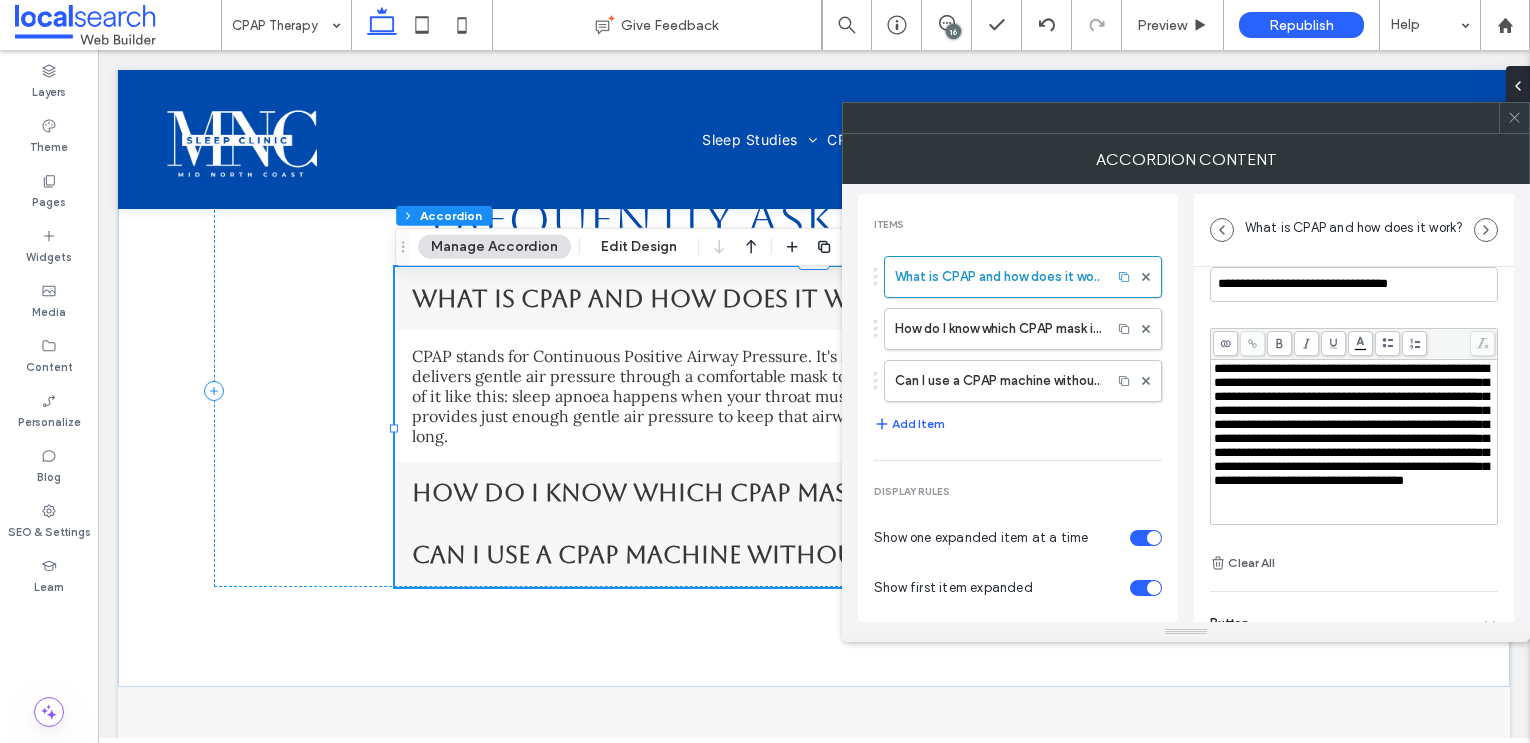 scroll, scrollTop: 133, scrollLeft: 0, axis: vertical 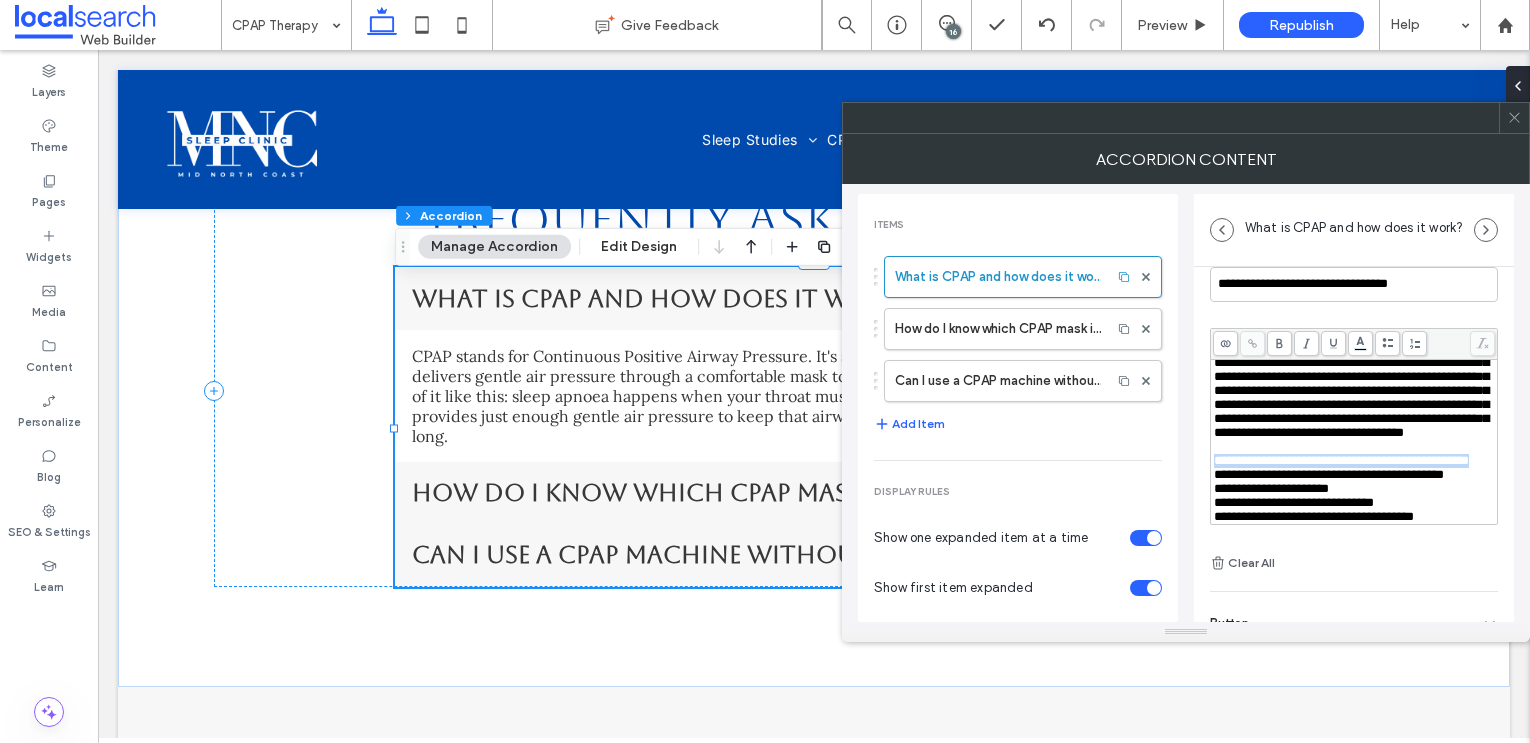 drag, startPoint x: 1292, startPoint y: 434, endPoint x: 1200, endPoint y: 419, distance: 93.214806 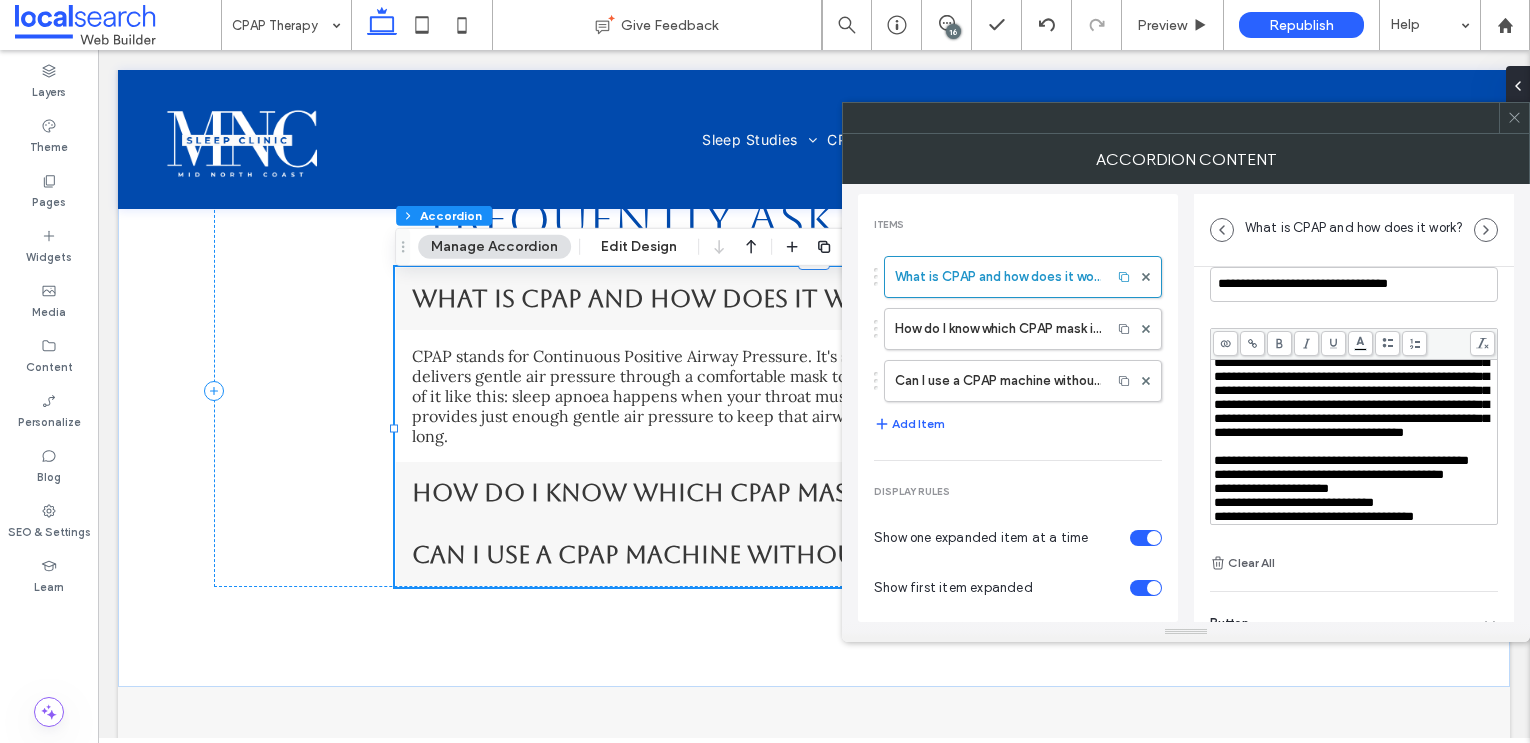 scroll, scrollTop: 118, scrollLeft: 0, axis: vertical 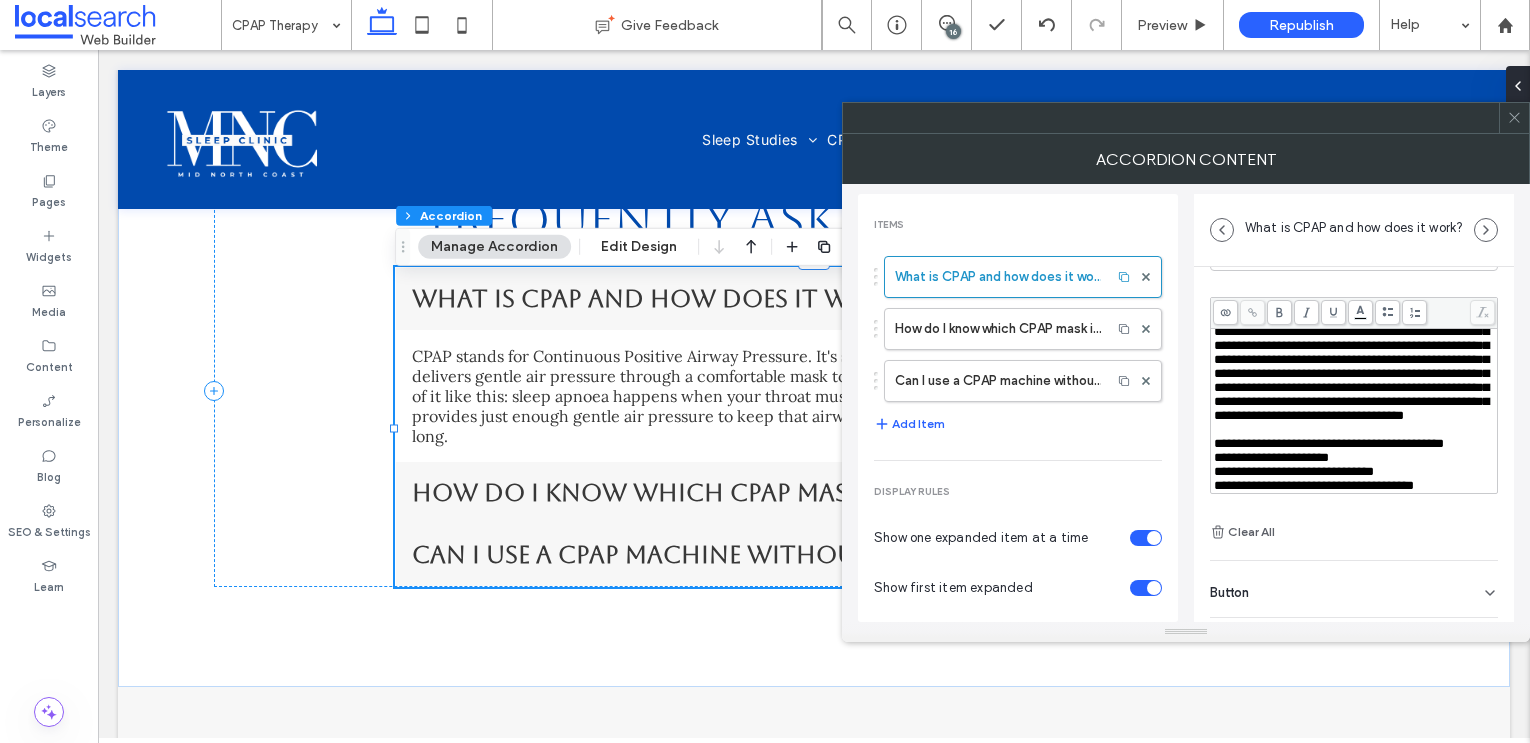 click on "**********" at bounding box center (1329, 443) 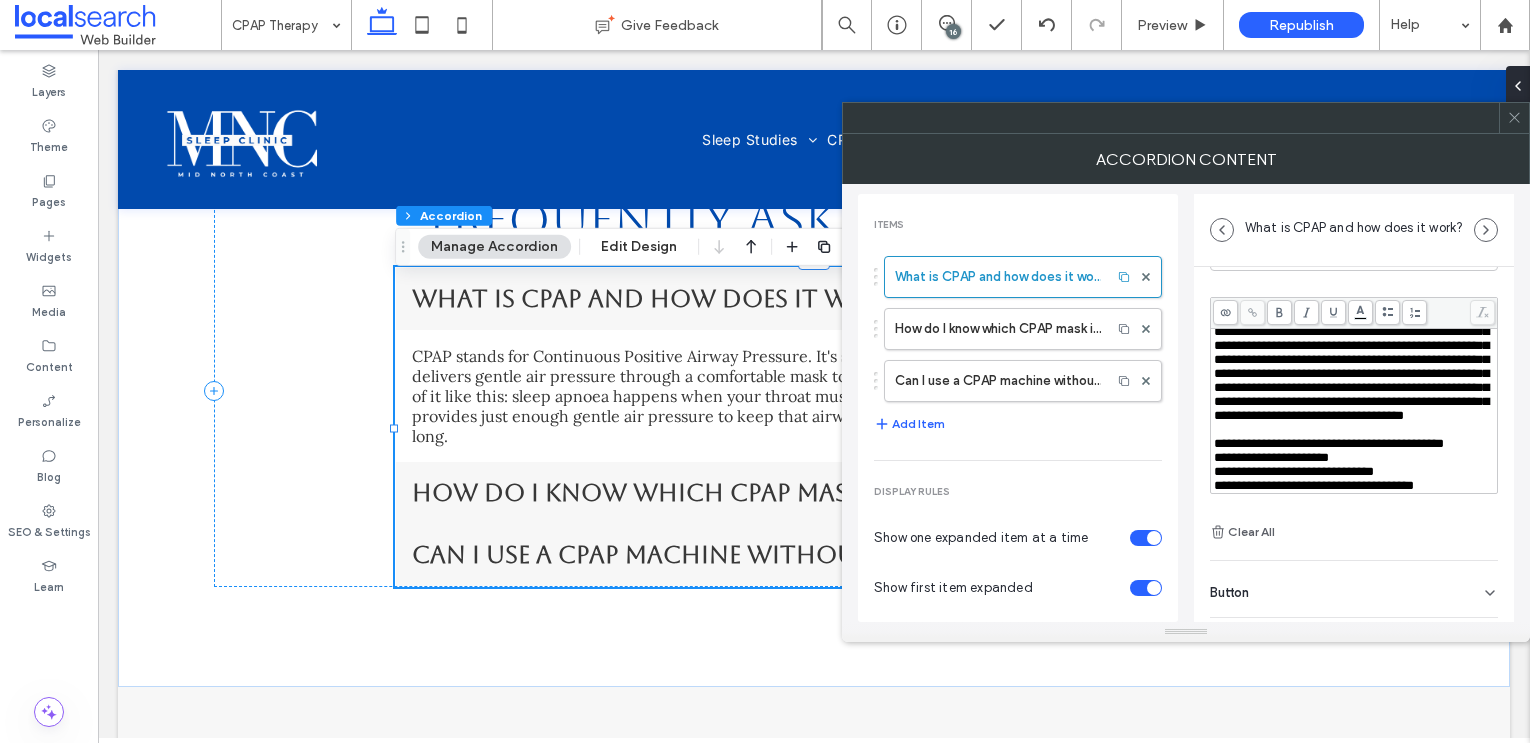 scroll, scrollTop: 102, scrollLeft: 0, axis: vertical 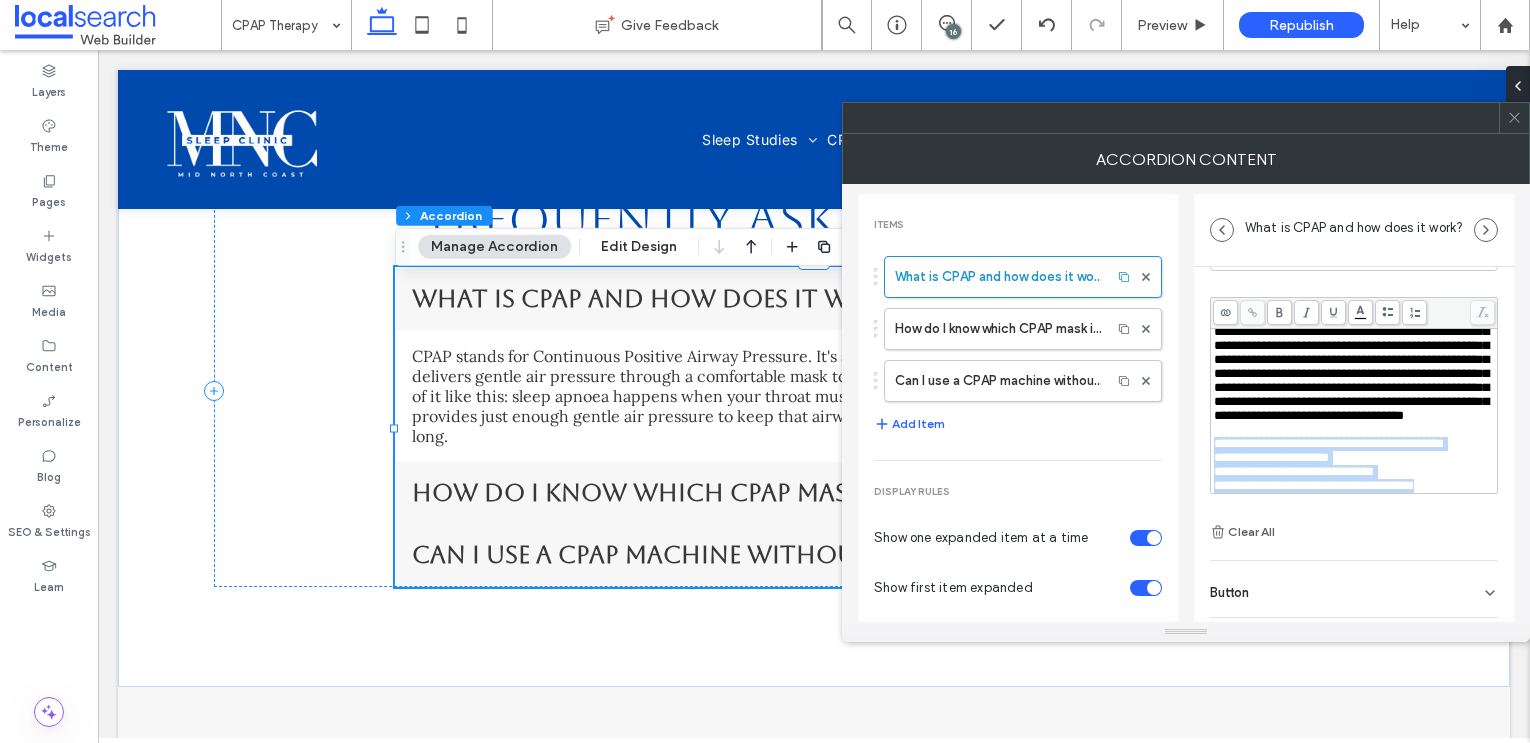 drag, startPoint x: 1213, startPoint y: 418, endPoint x: 1465, endPoint y: 484, distance: 260.4995 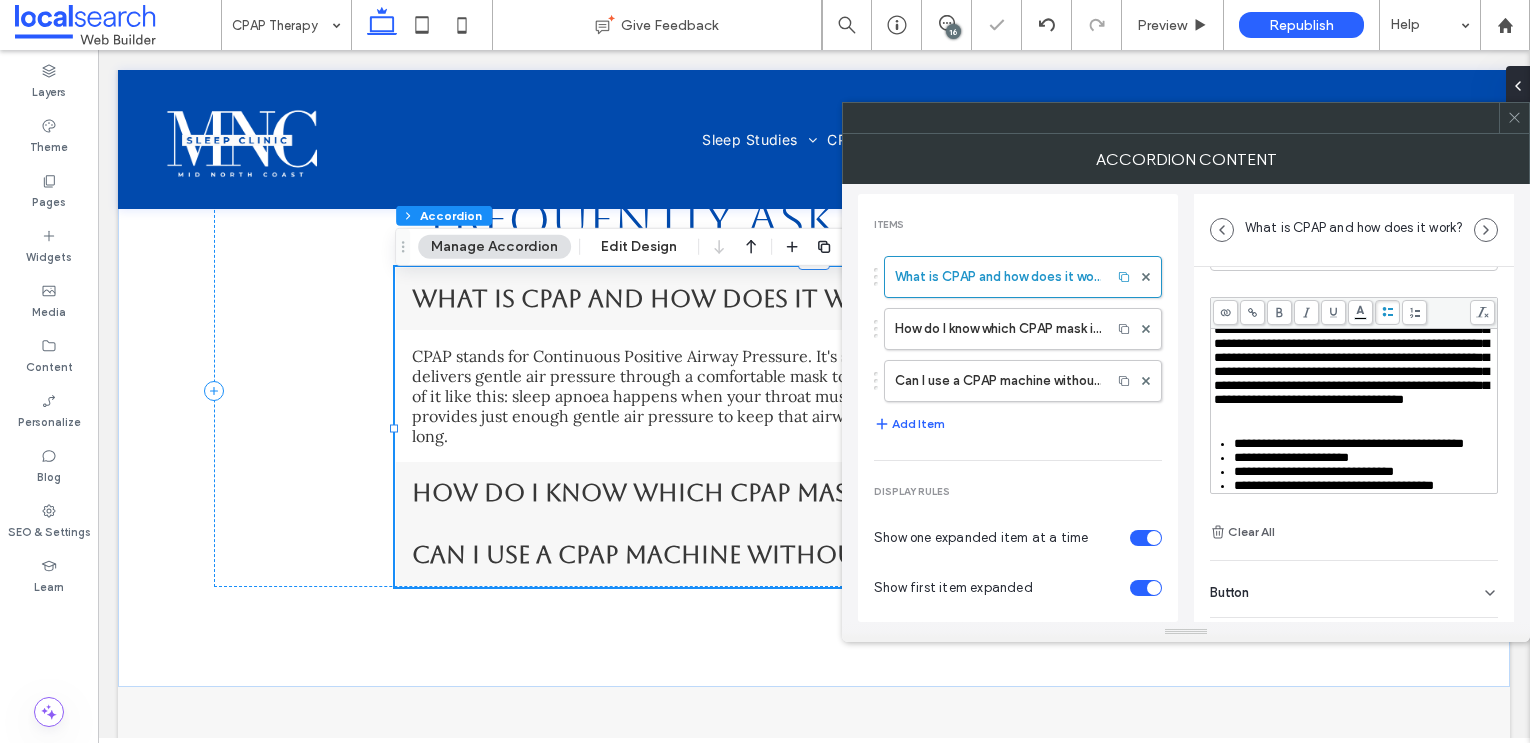 click 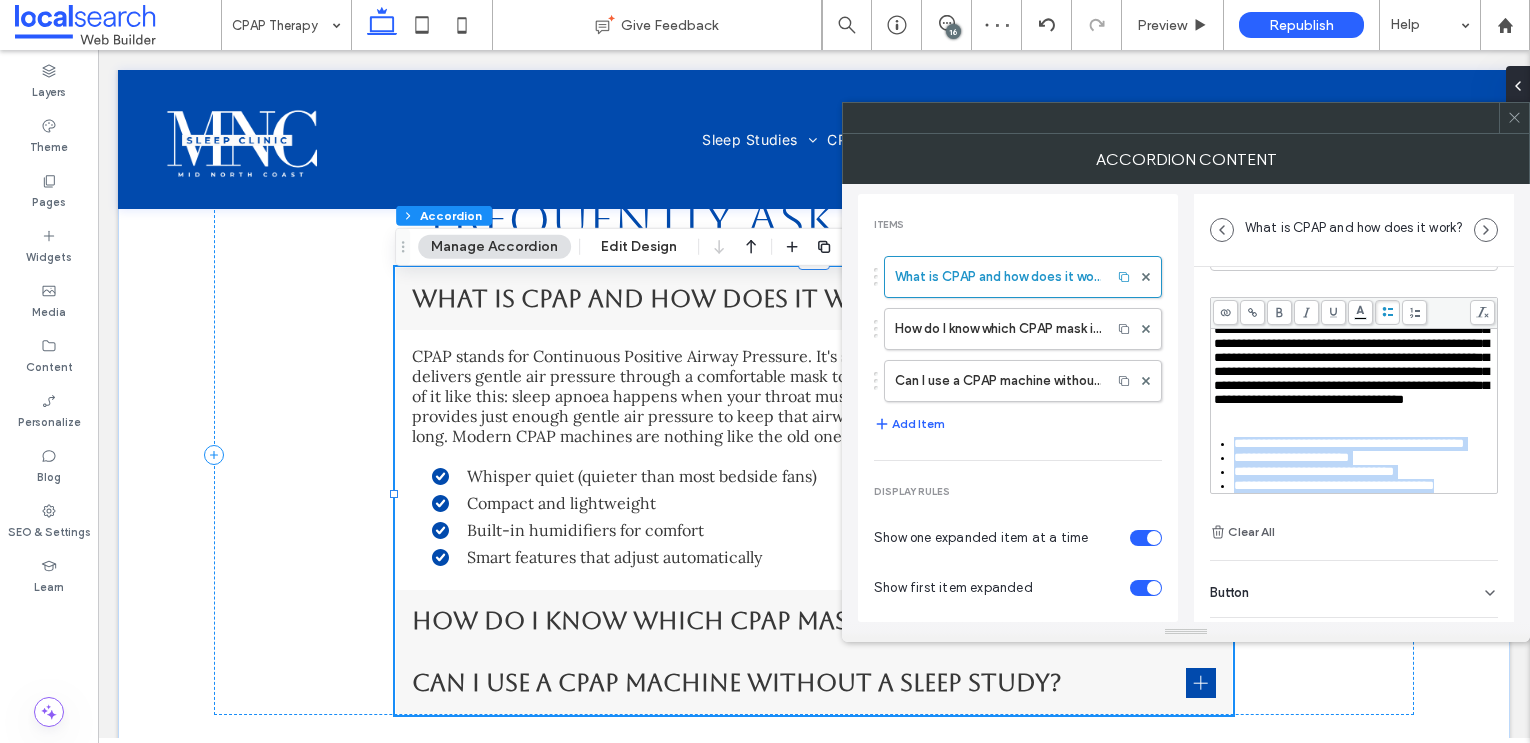 scroll, scrollTop: 0, scrollLeft: 0, axis: both 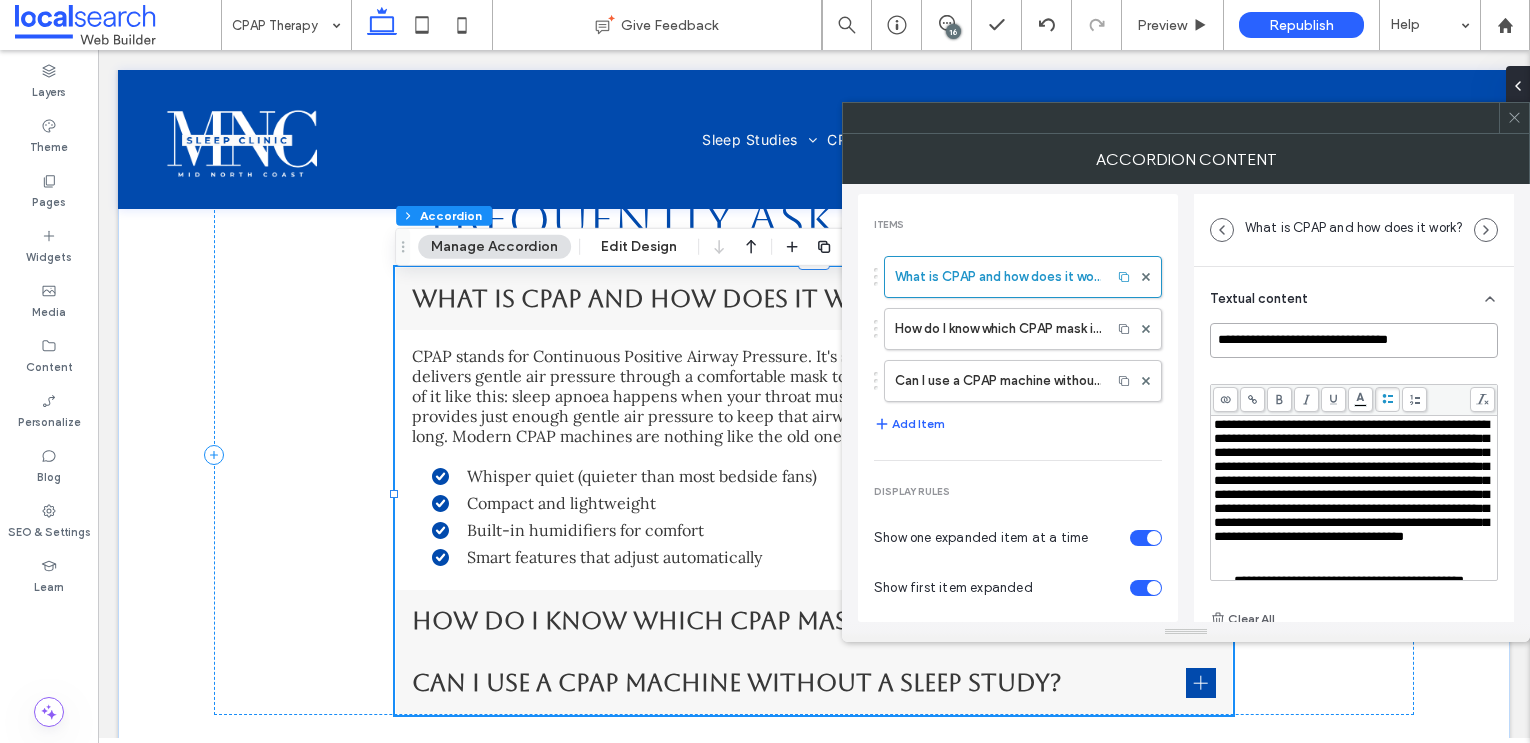 click on "**********" at bounding box center (1354, 340) 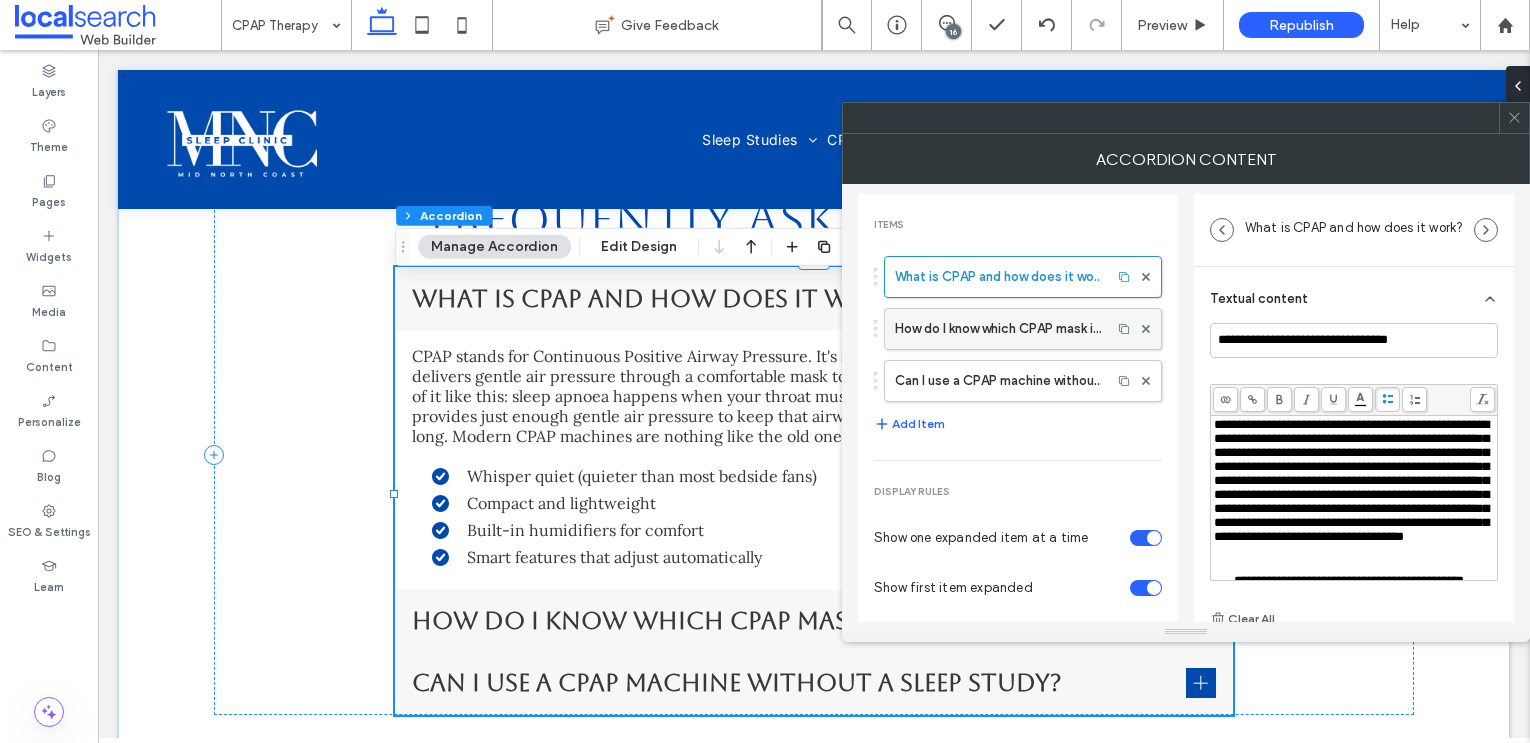 click on "How do I know which CPAP mask is right for me?" at bounding box center (998, 329) 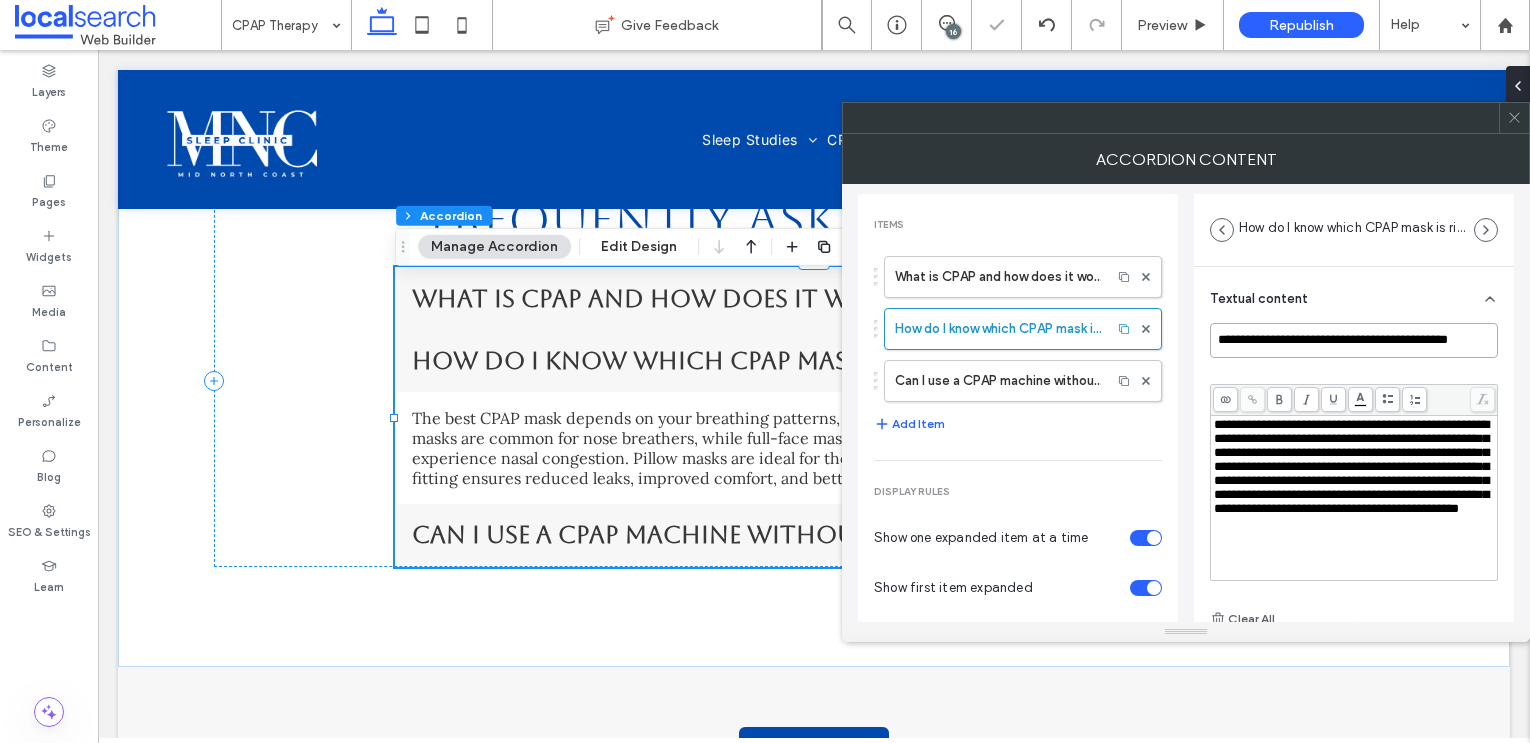 click on "**********" at bounding box center (1354, 340) 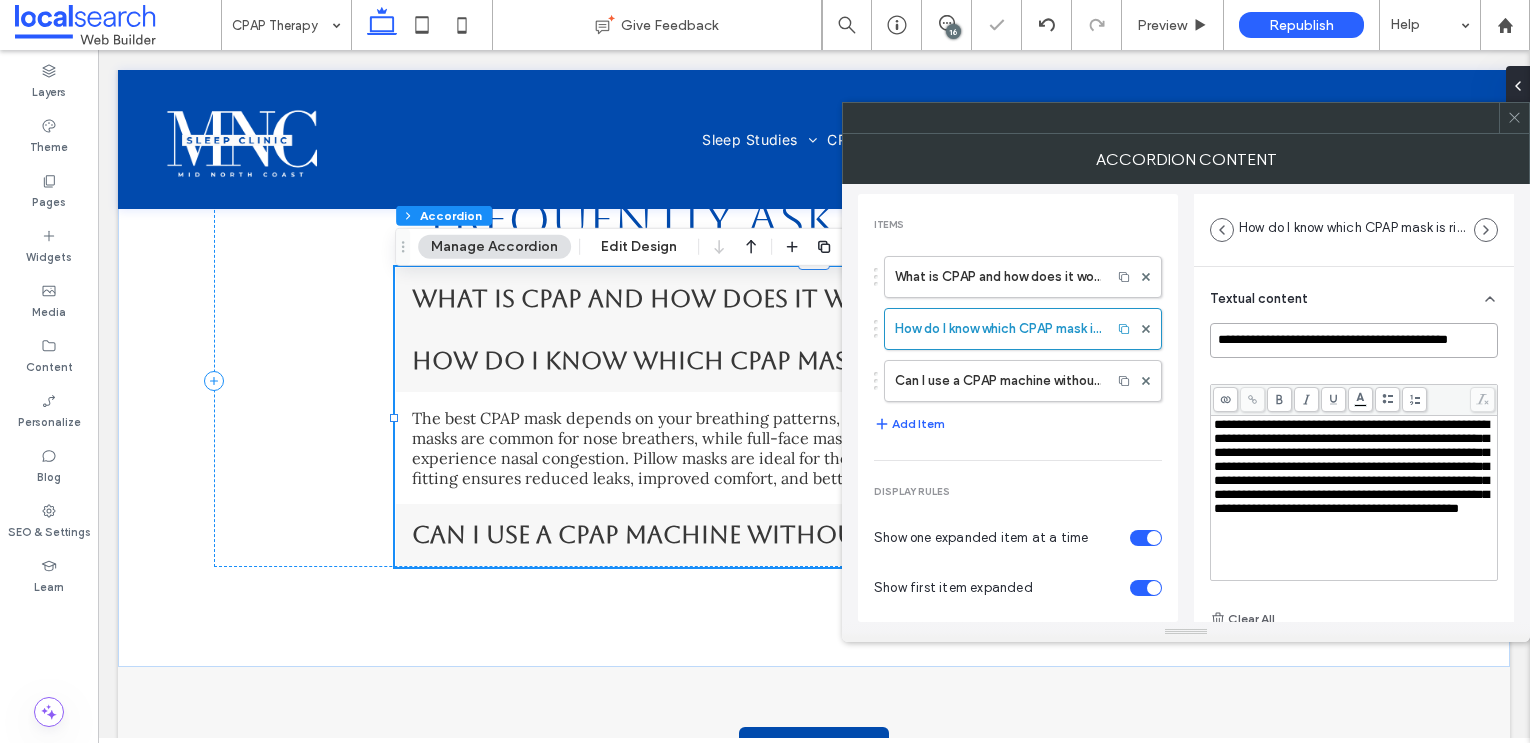 click on "**********" at bounding box center [1354, 340] 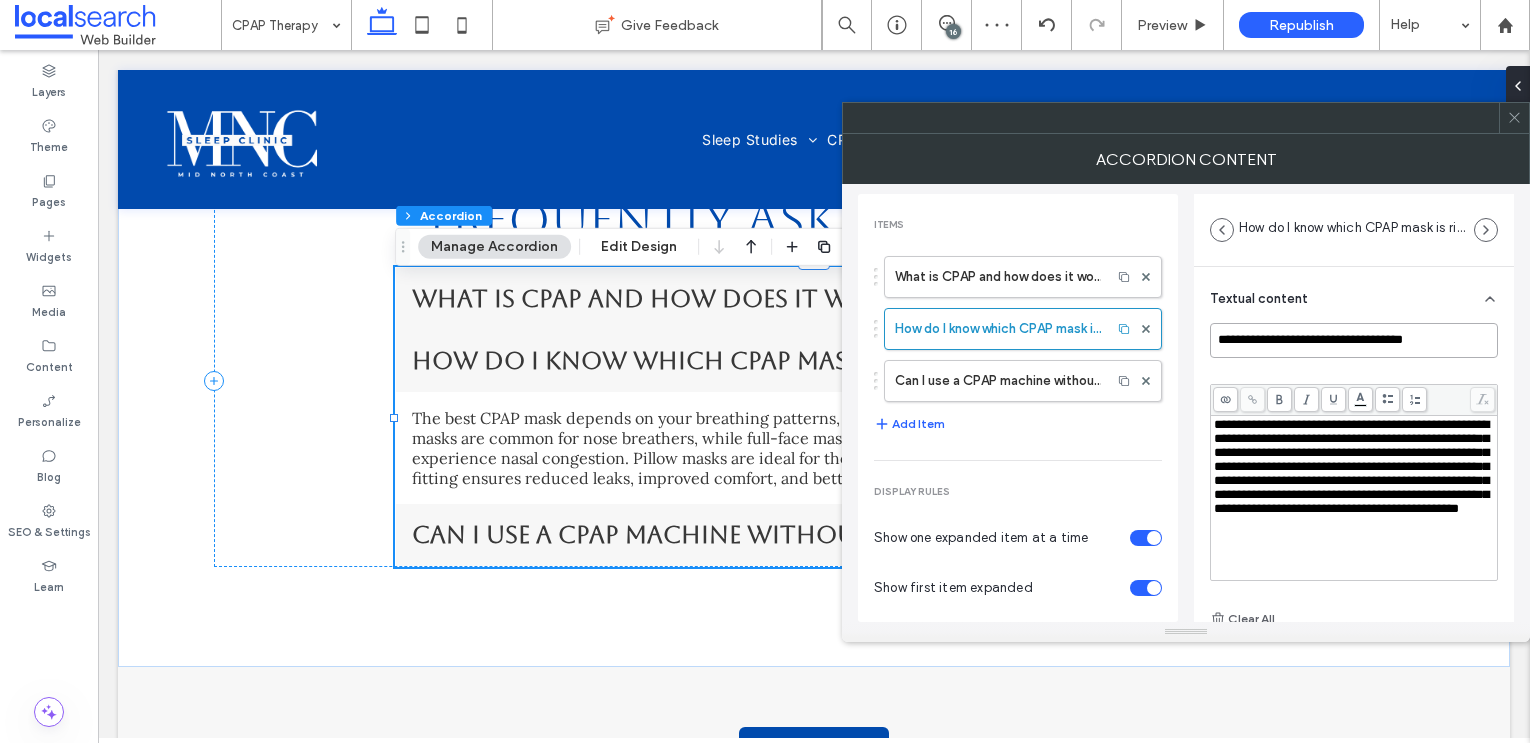 click on "**********" at bounding box center [1354, 340] 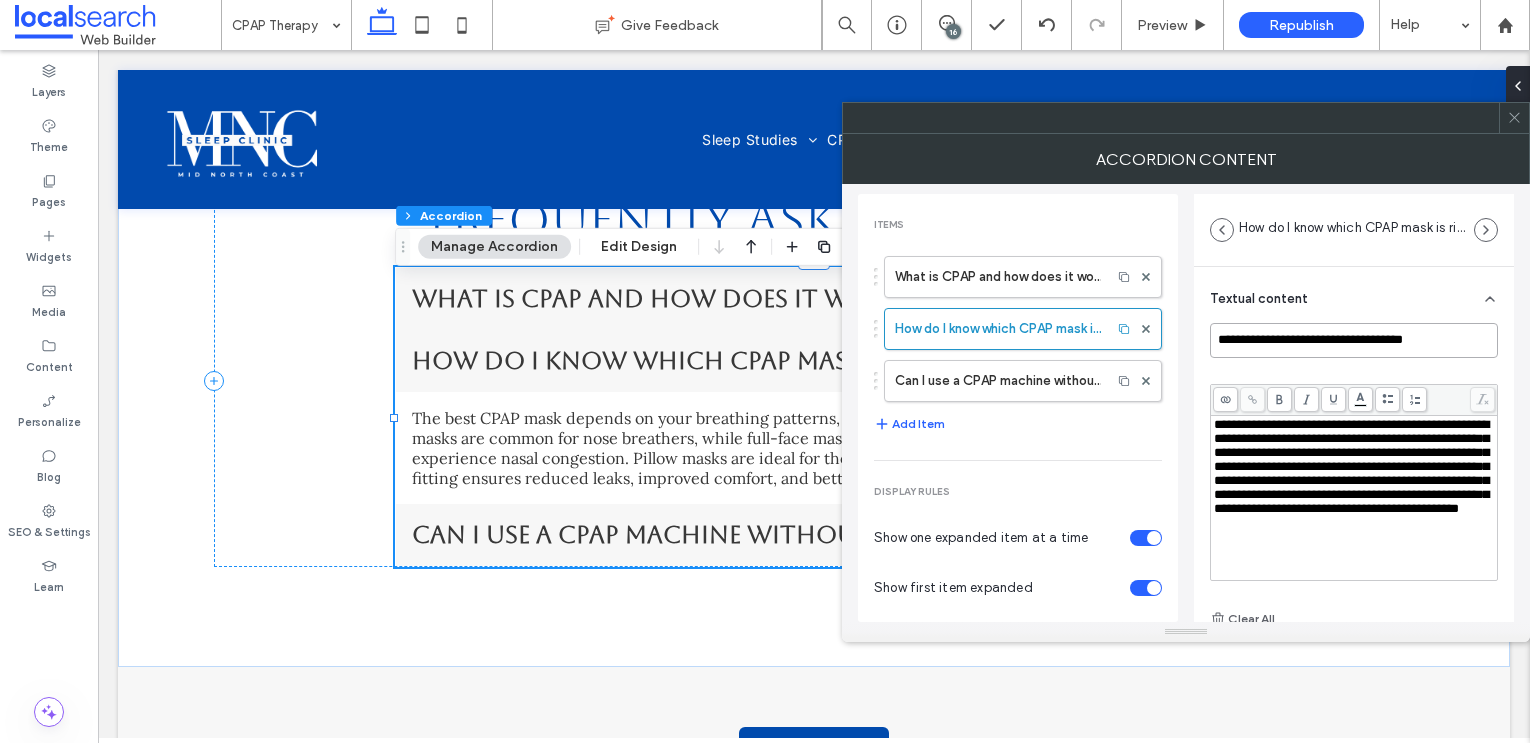 click on "**********" at bounding box center (1354, 340) 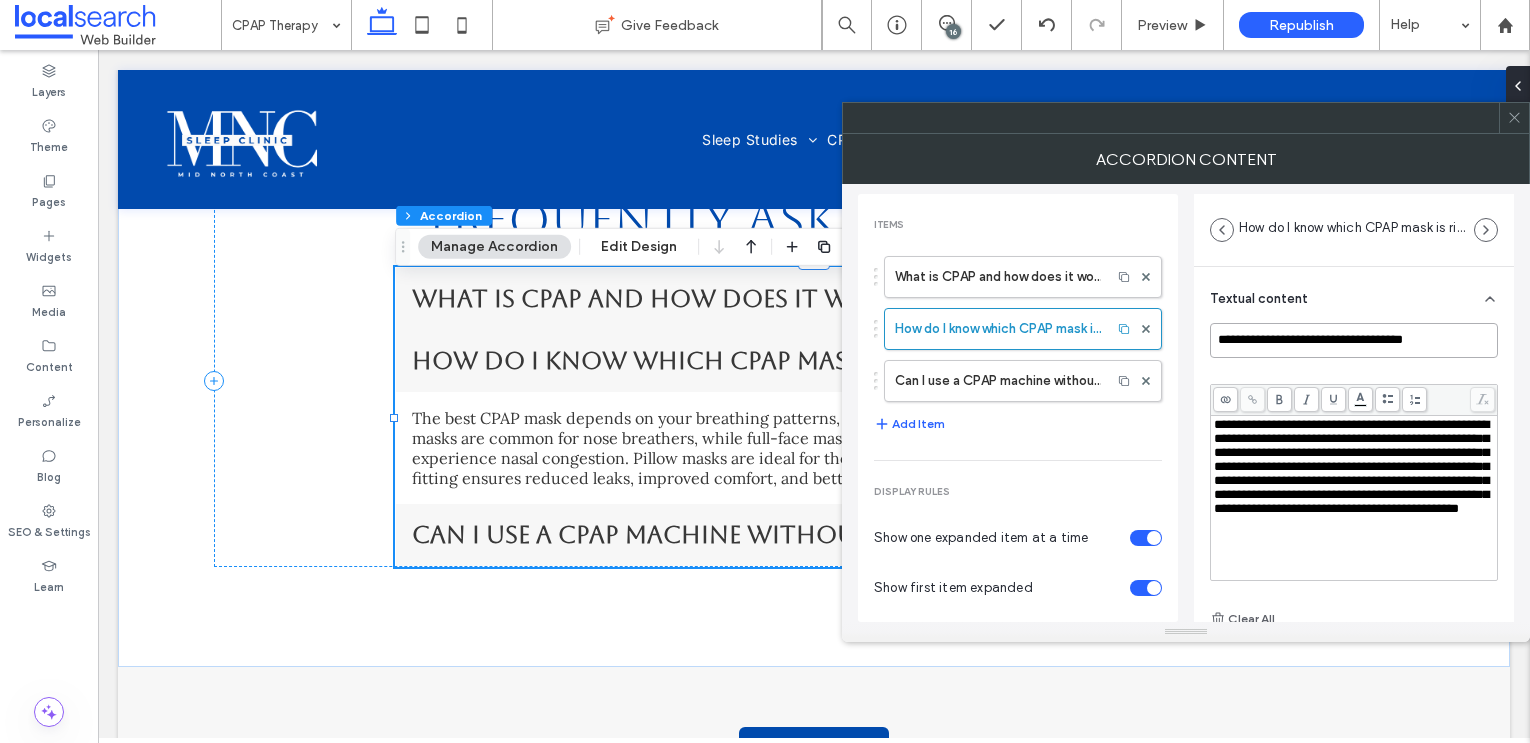 type on "**********" 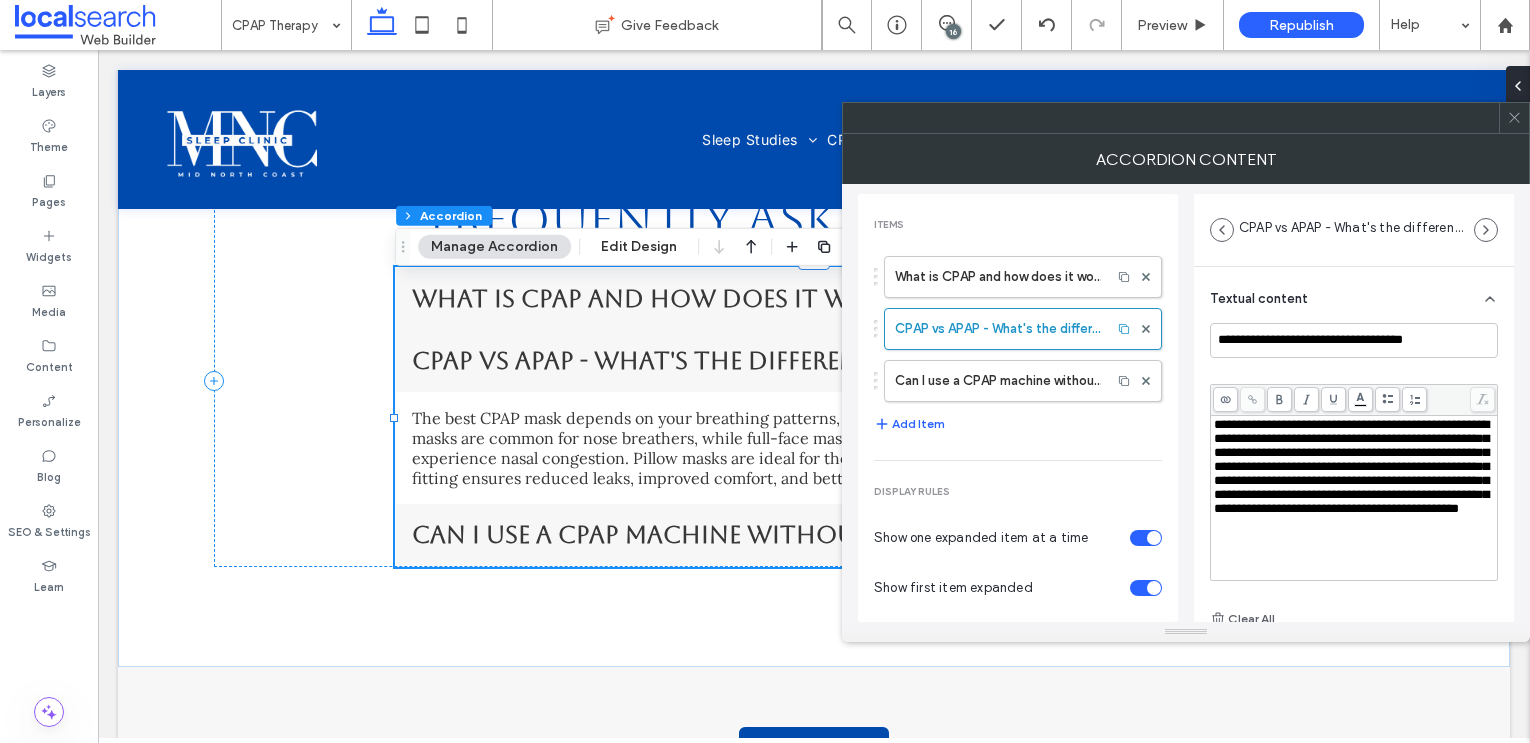 click on "**********" at bounding box center (1351, 466) 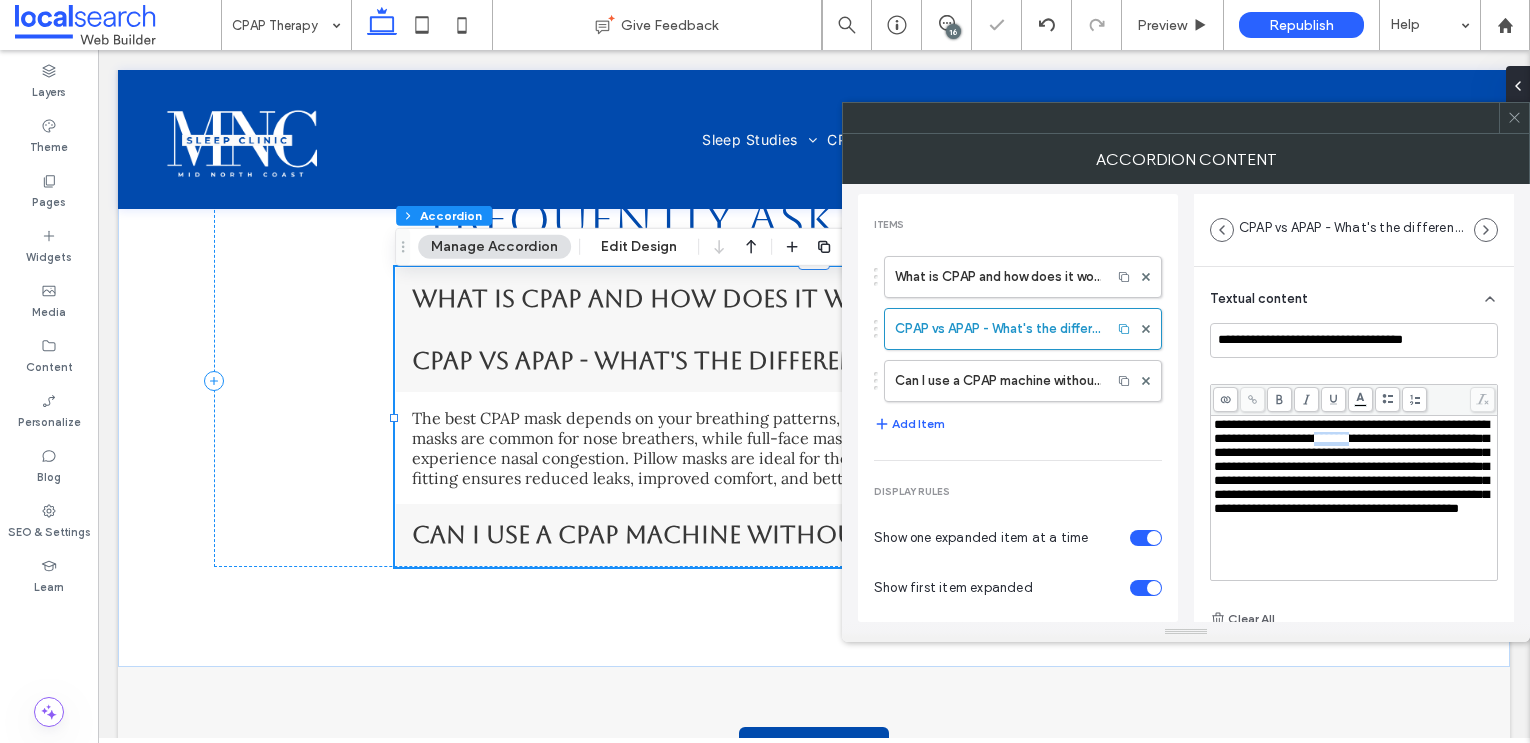 click on "**********" at bounding box center (1351, 466) 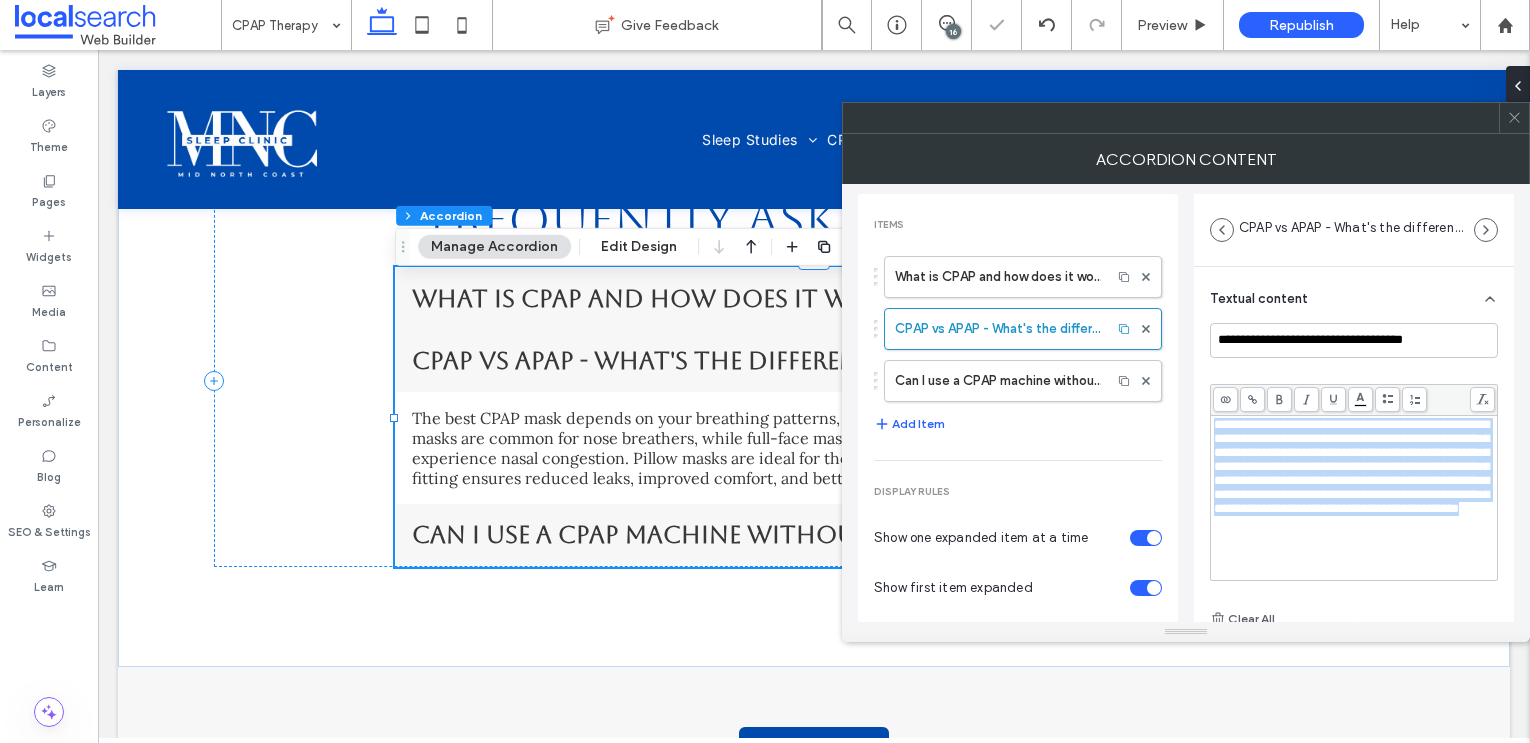 click on "**********" at bounding box center (1351, 466) 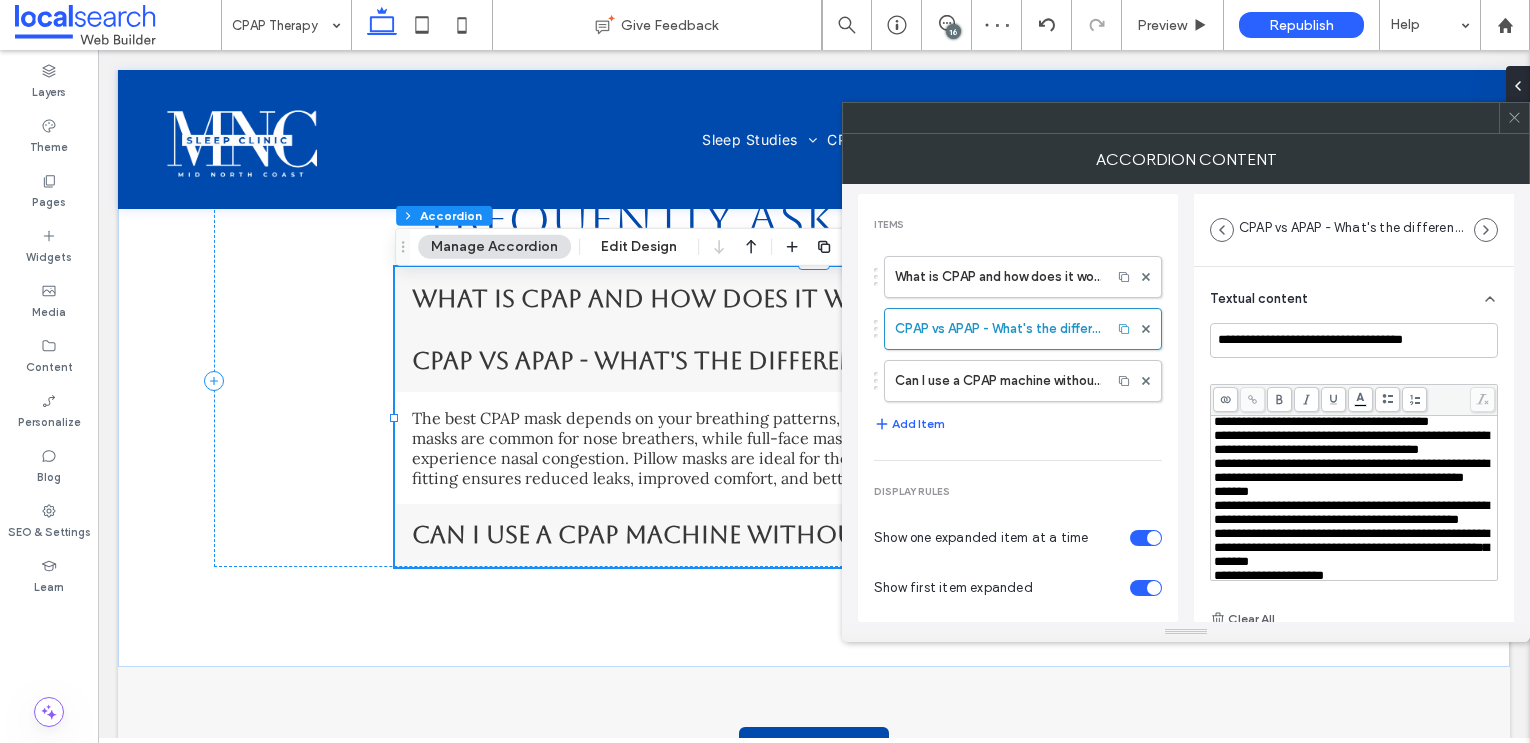 scroll, scrollTop: 0, scrollLeft: 0, axis: both 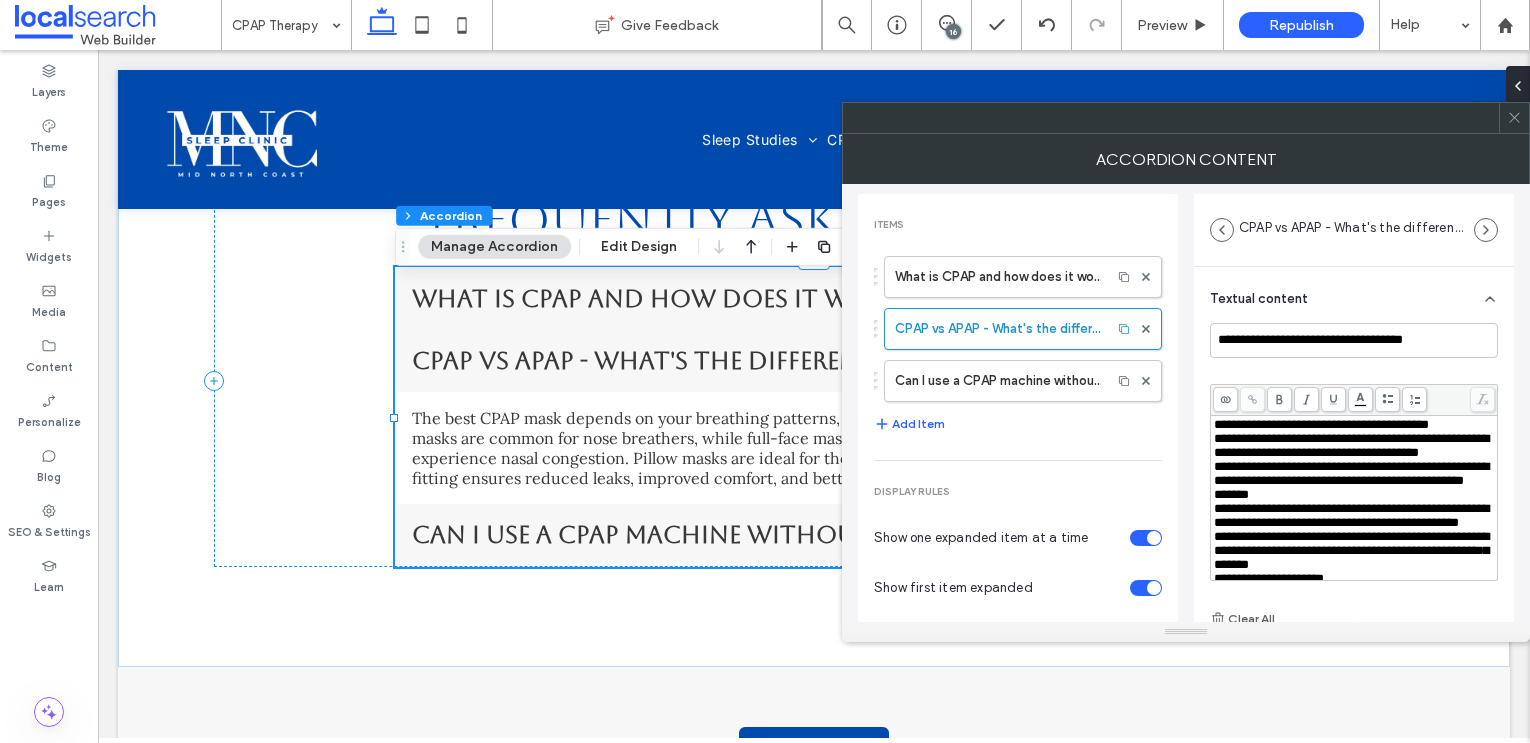 click on "**********" at bounding box center [1351, 445] 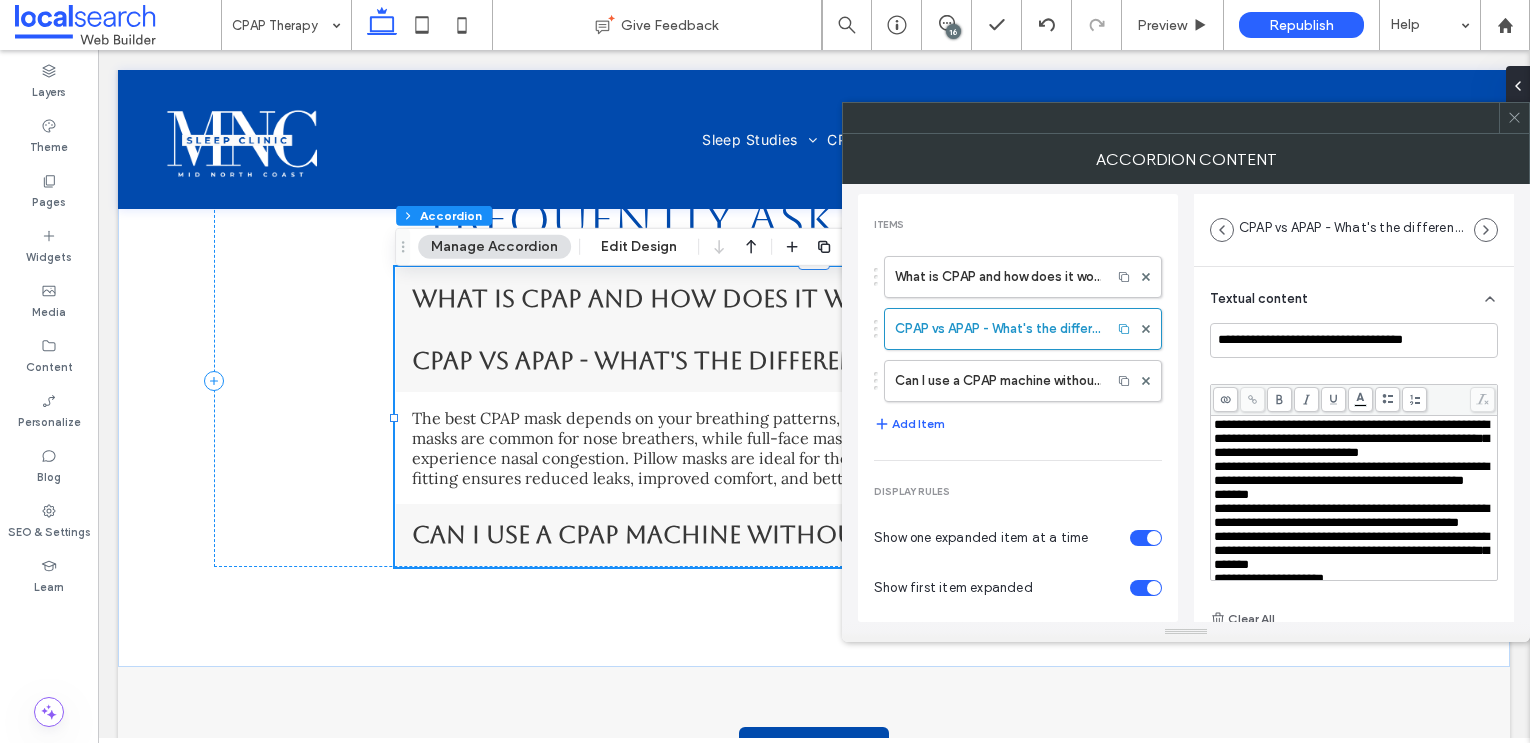 type 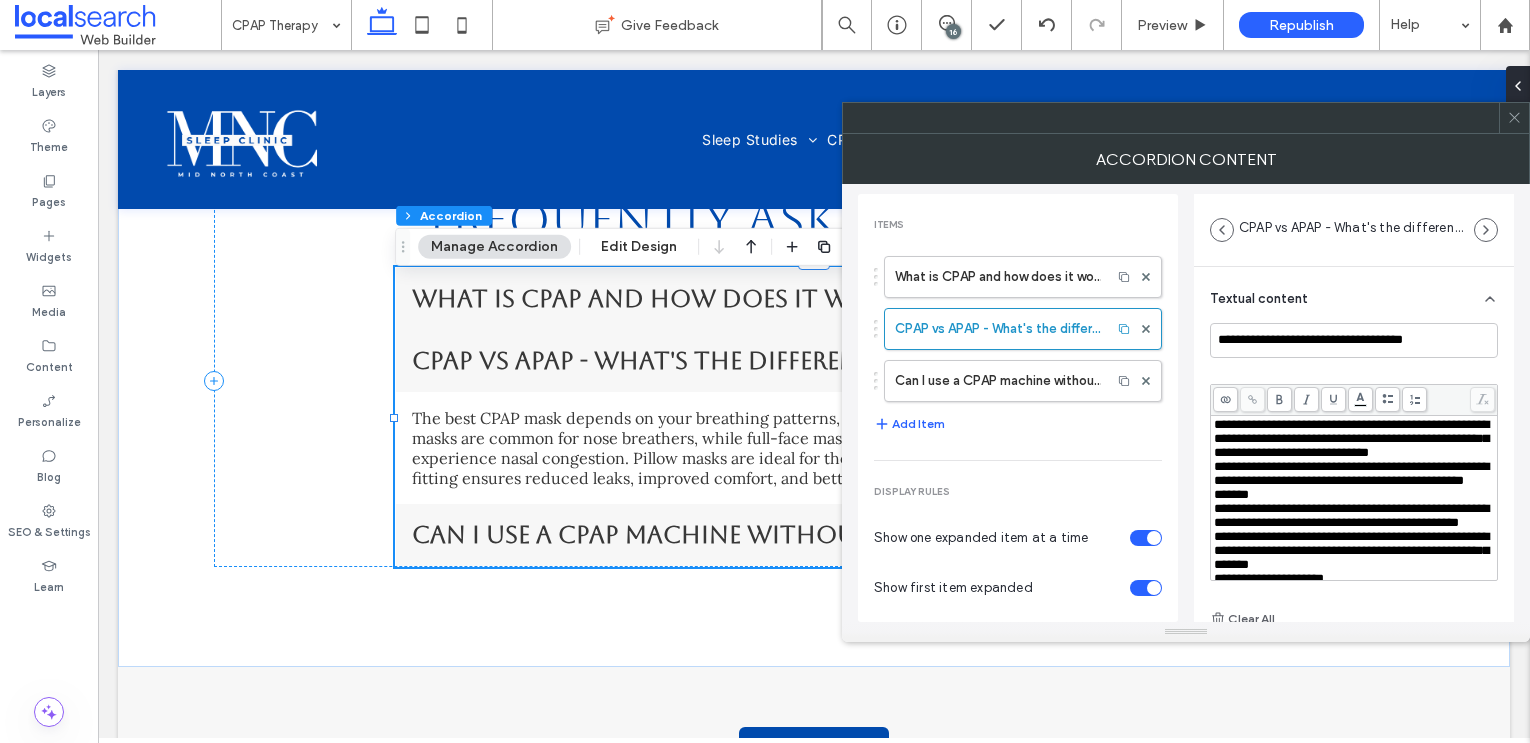 click on "**********" at bounding box center [1351, 438] 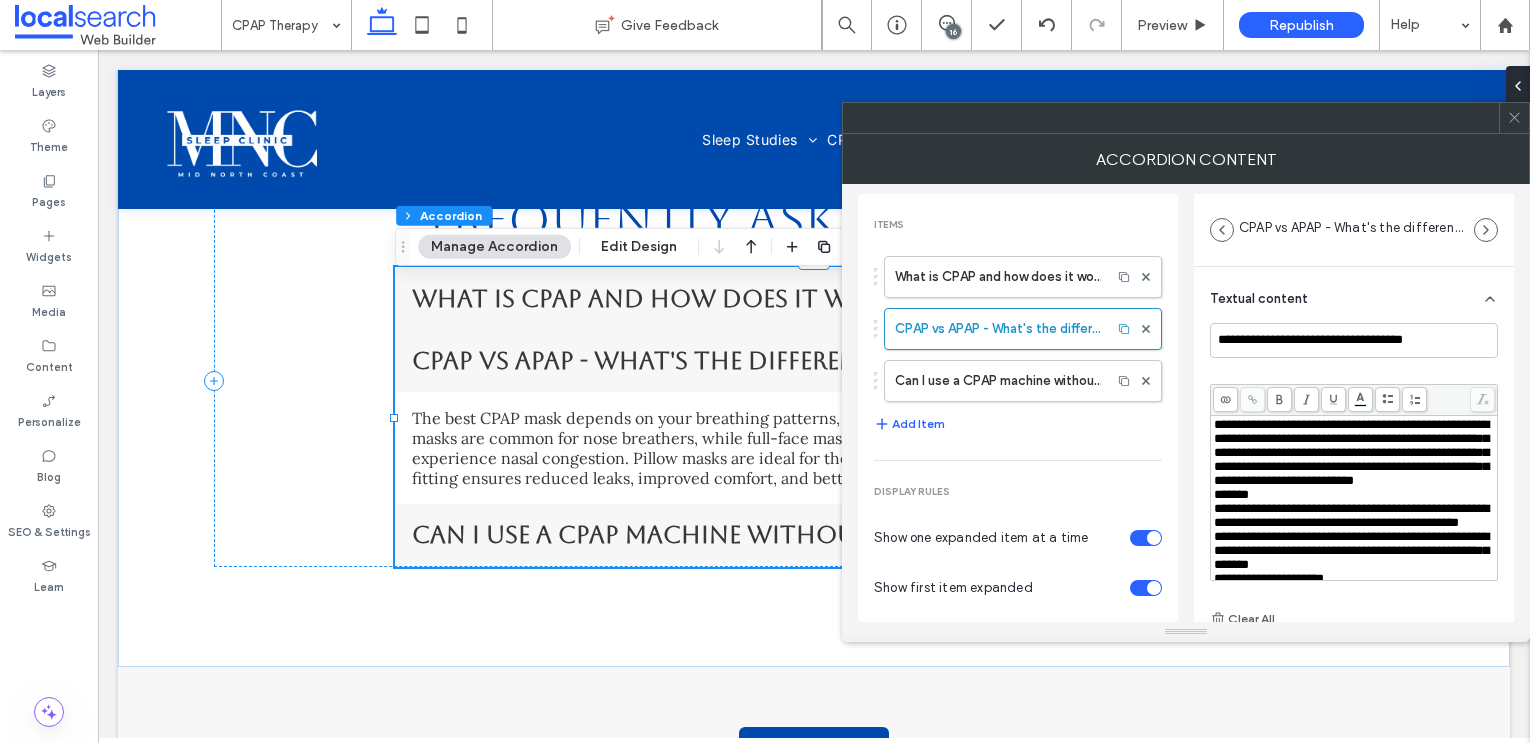 click on "*******" at bounding box center [1354, 495] 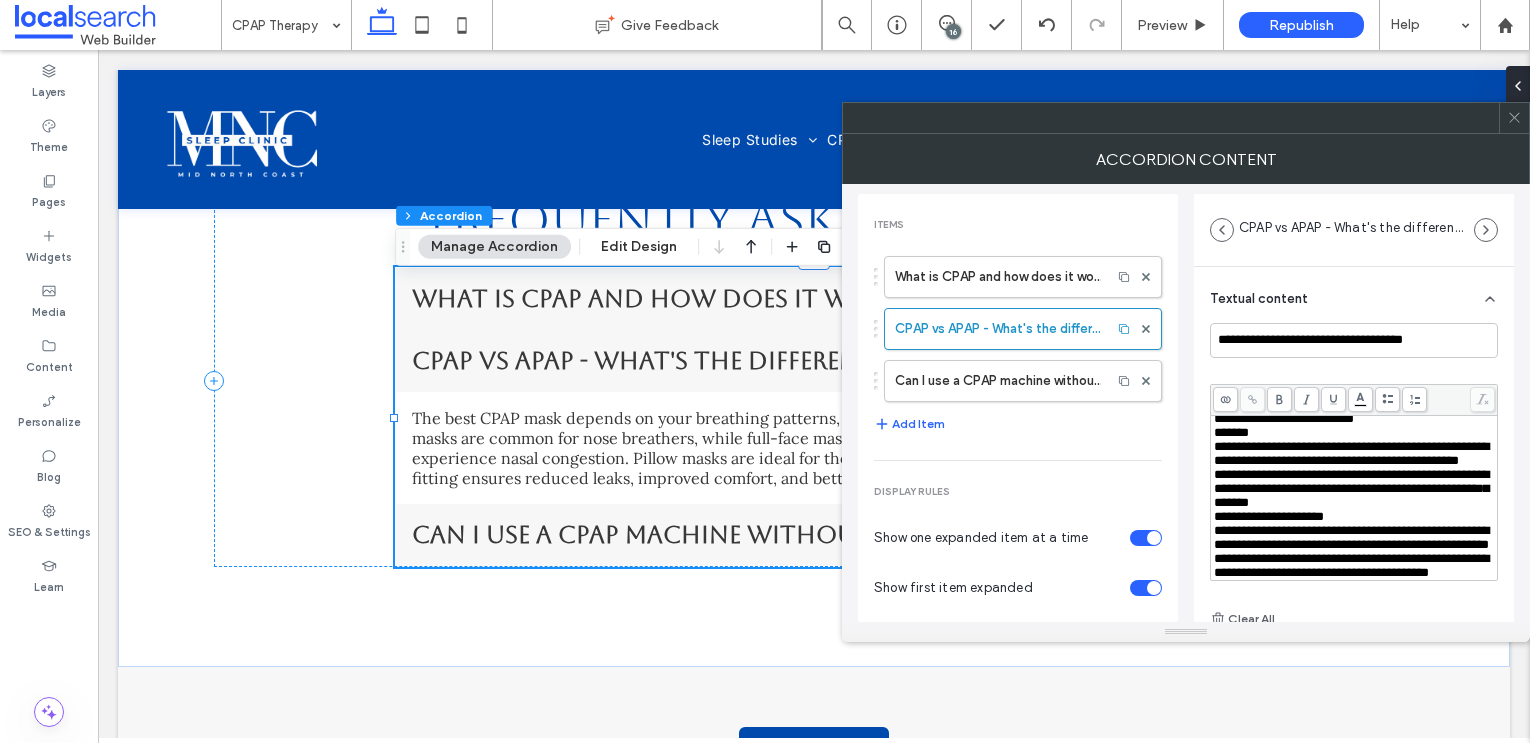 scroll, scrollTop: 90, scrollLeft: 0, axis: vertical 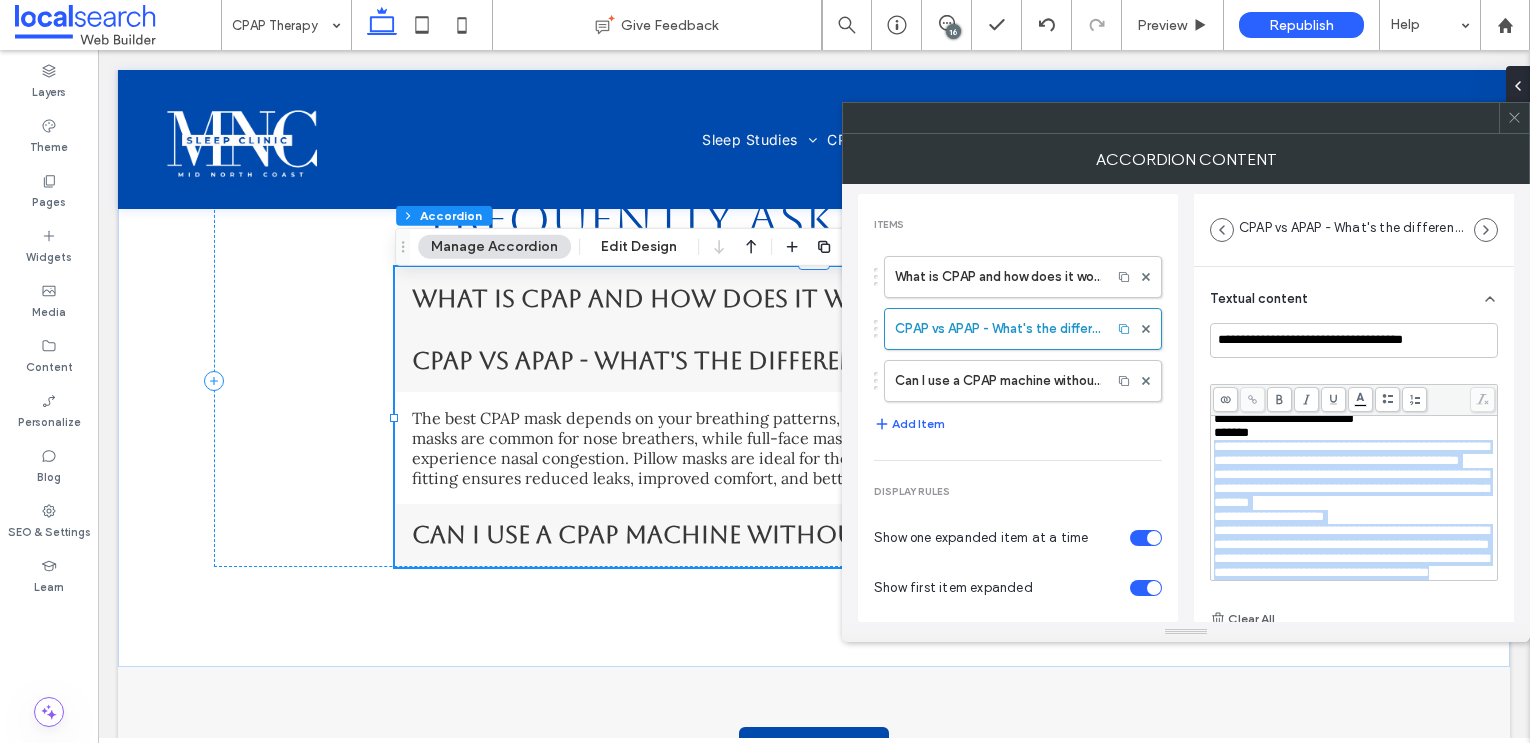 drag, startPoint x: 1214, startPoint y: 440, endPoint x: 1447, endPoint y: 592, distance: 278.19598 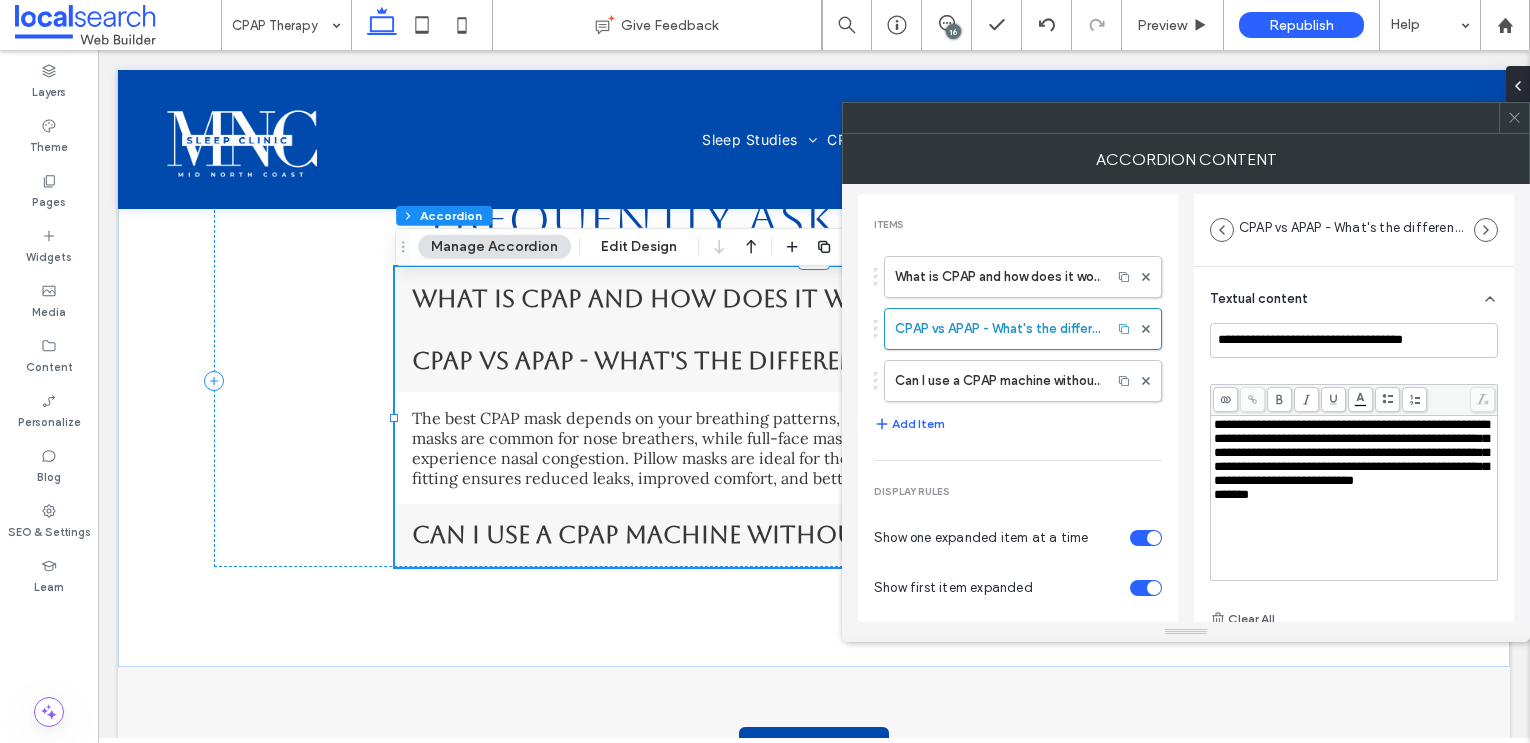 scroll, scrollTop: 0, scrollLeft: 0, axis: both 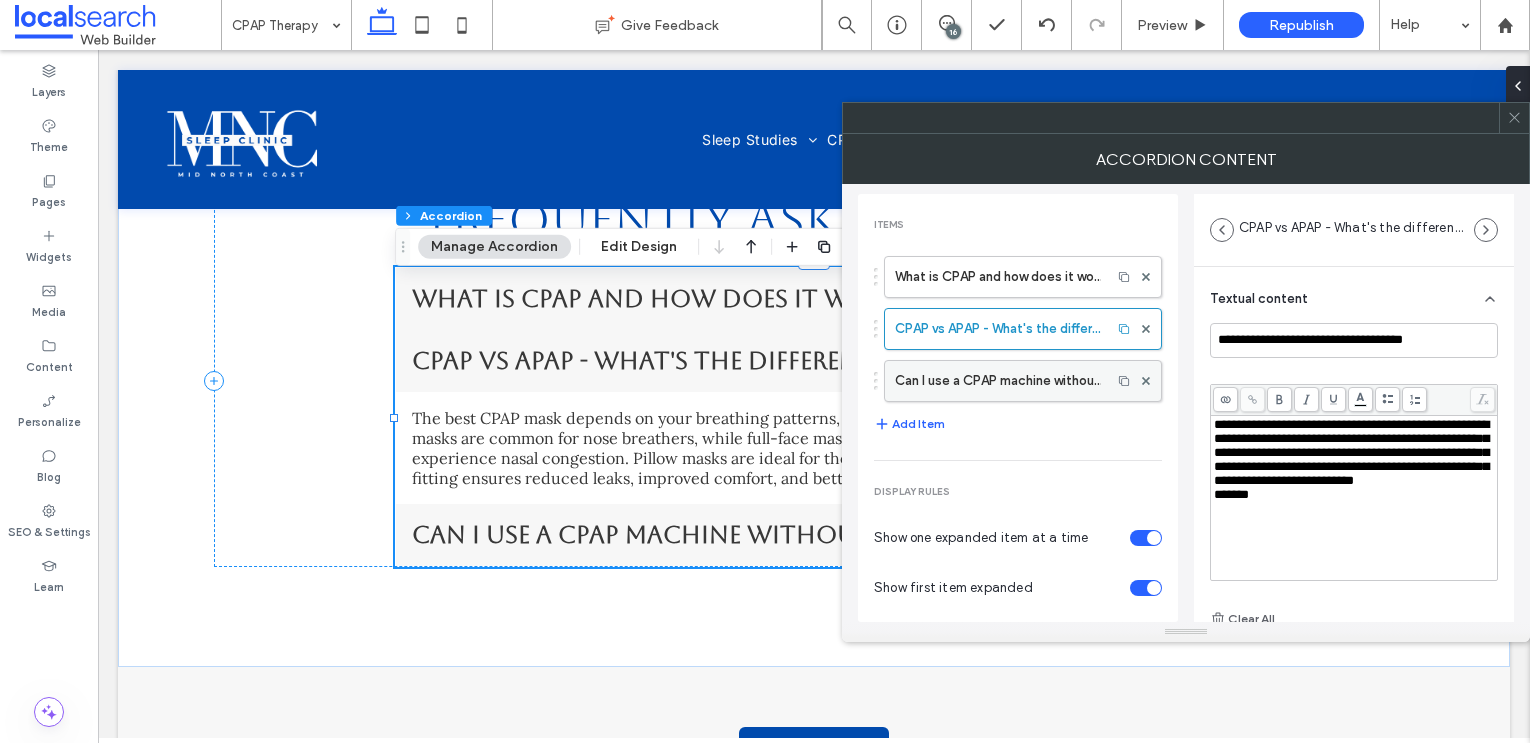click on "Can I use a CPAP machine without a sleep study?" at bounding box center [998, 381] 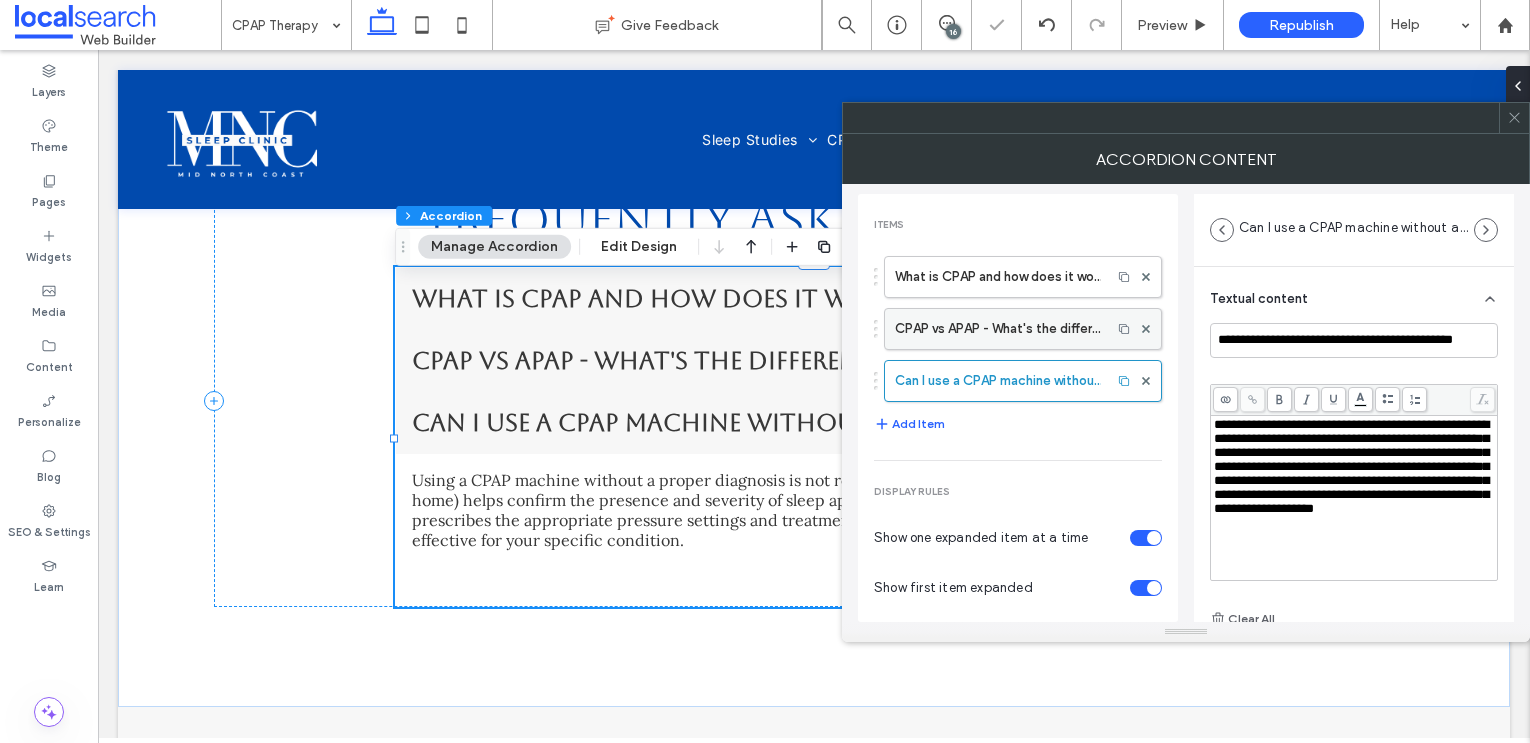 click on "CPAP vs APAP - What's the difference?" at bounding box center [998, 329] 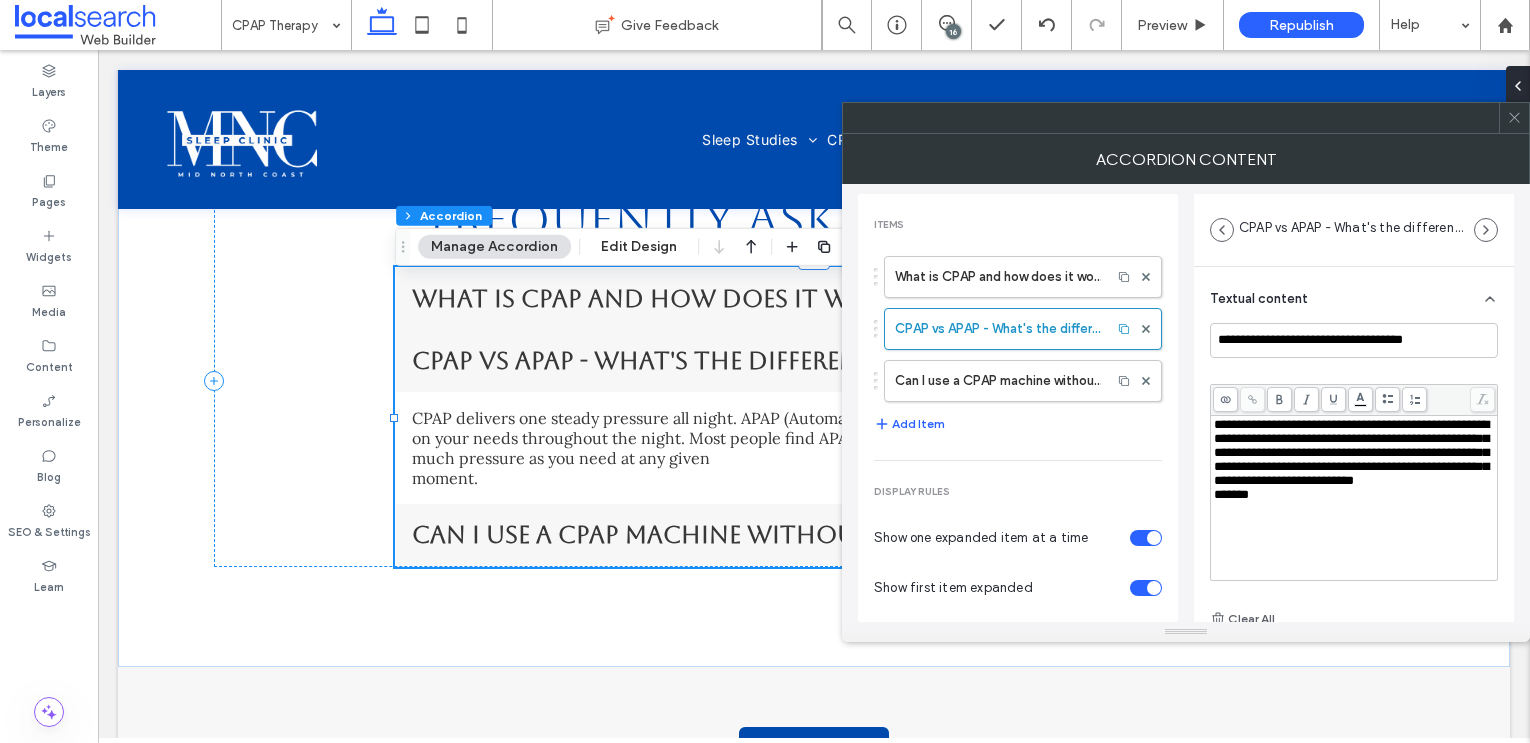 click on "*******" at bounding box center (1231, 494) 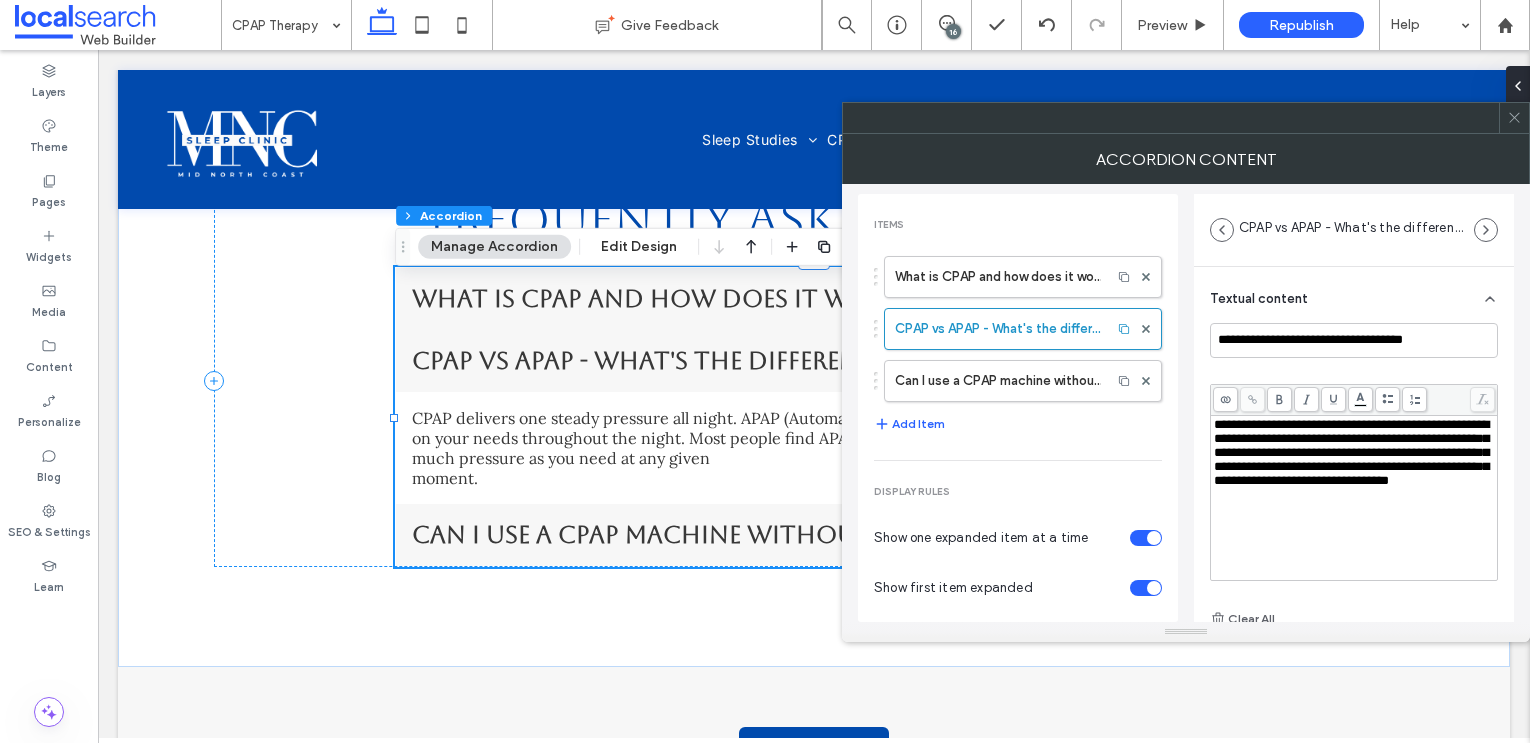 type 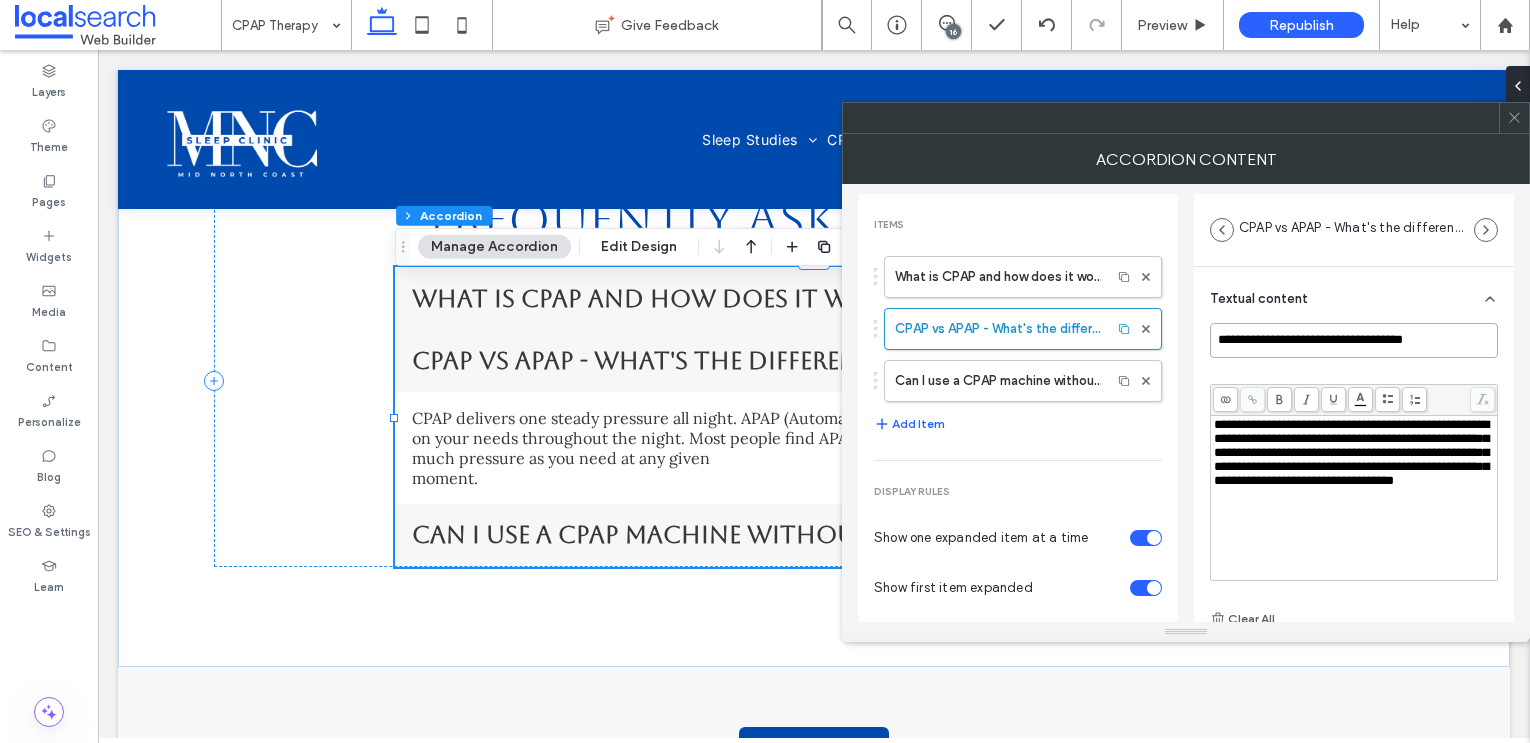 click on "**********" at bounding box center [1354, 340] 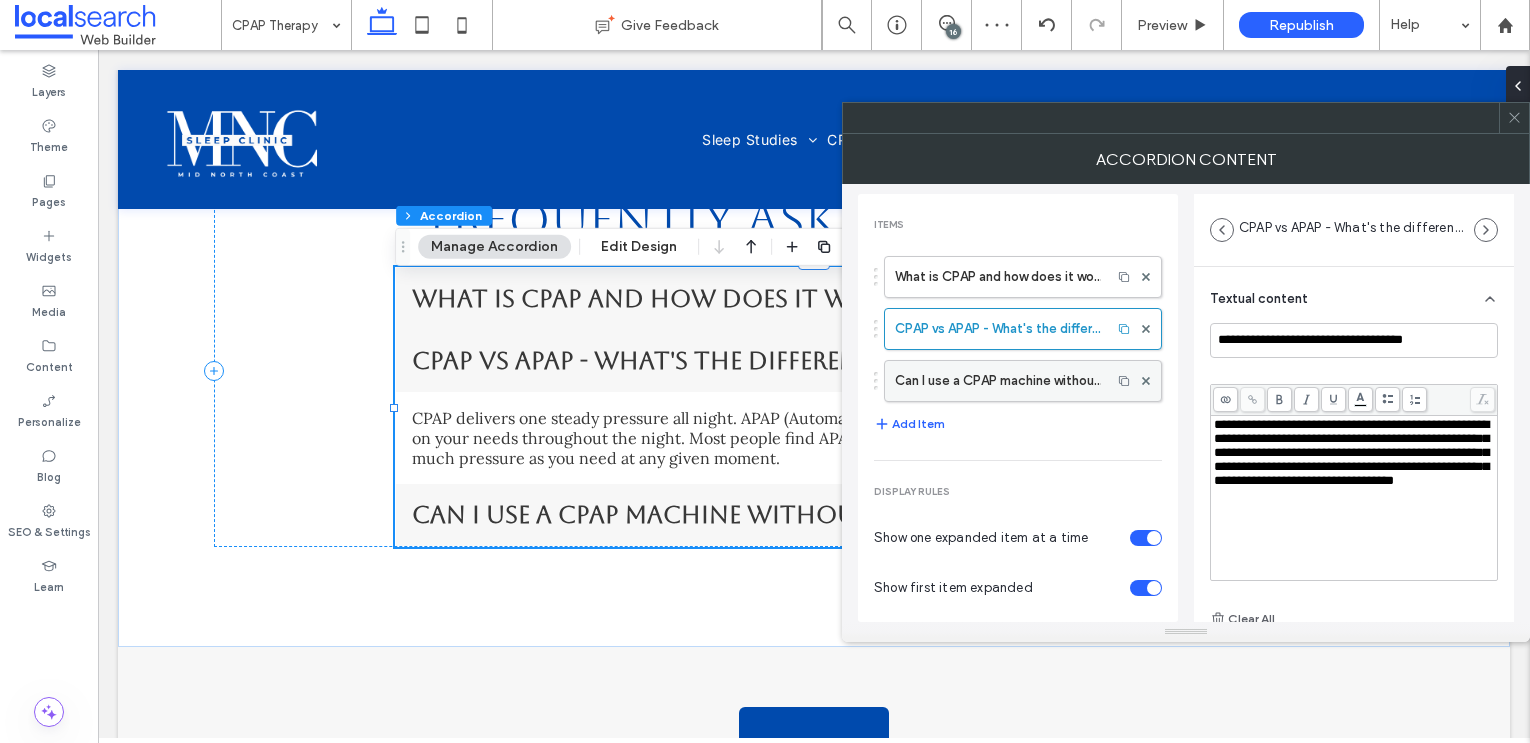 click on "Can I use a CPAP machine without a sleep study?" at bounding box center (998, 381) 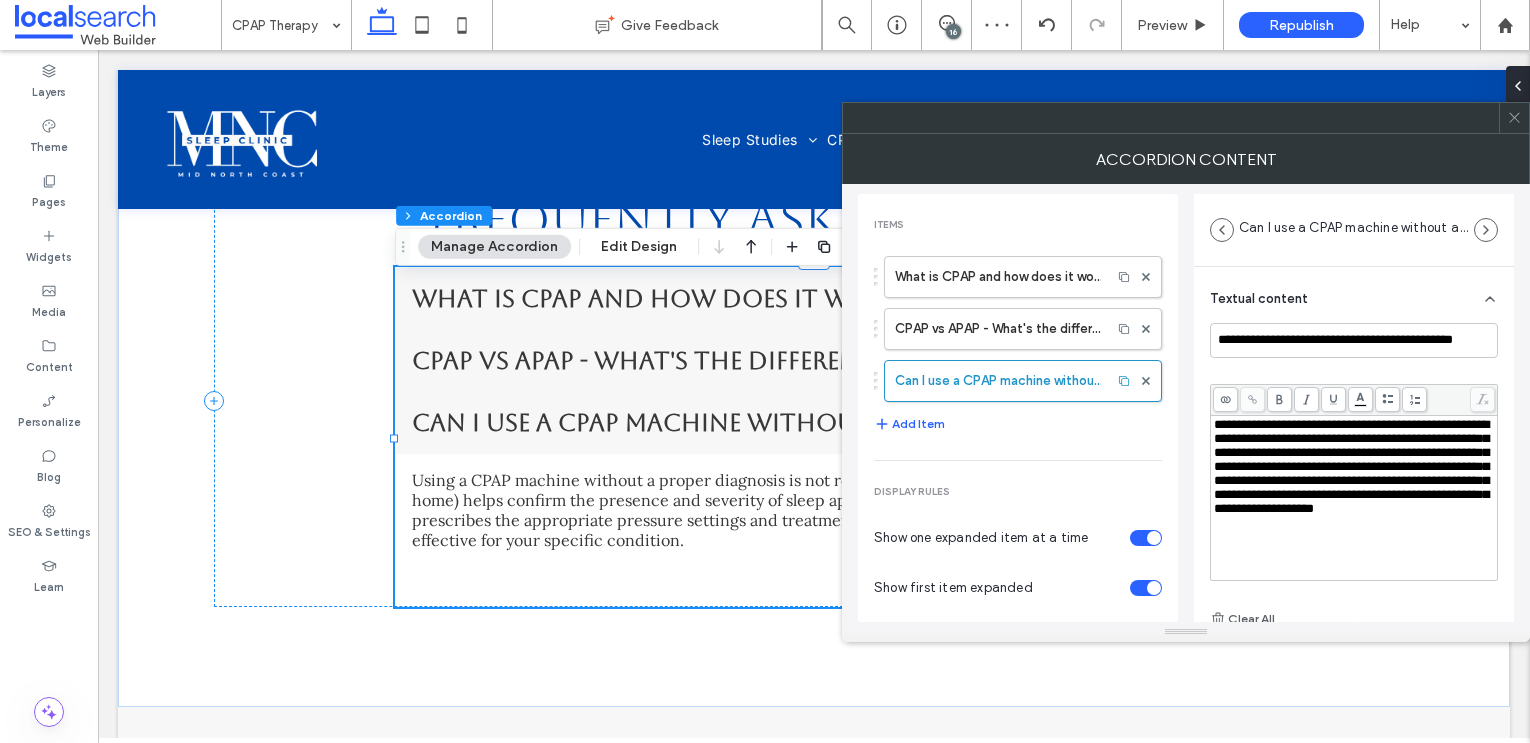 click on "**********" at bounding box center [1351, 466] 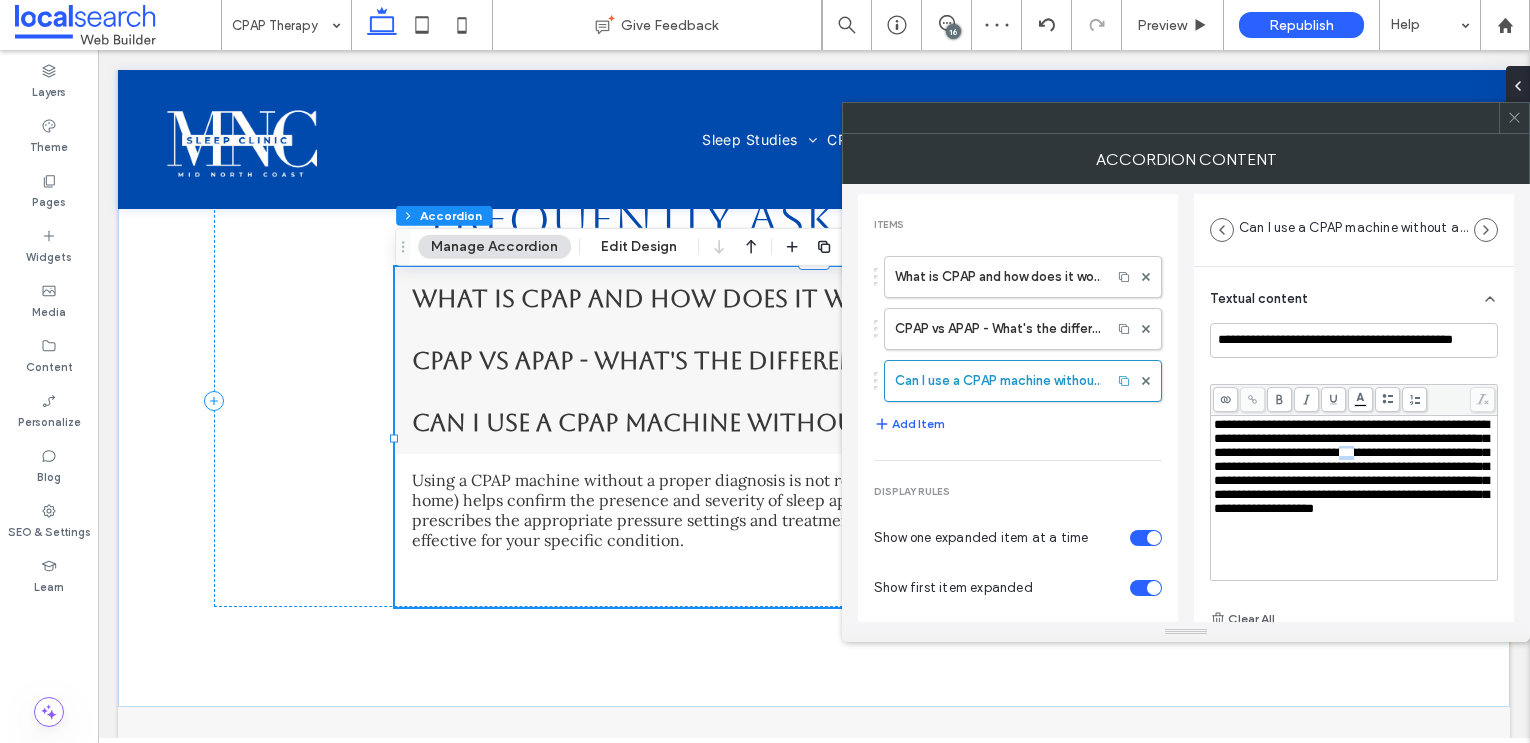 click on "**********" at bounding box center (1351, 466) 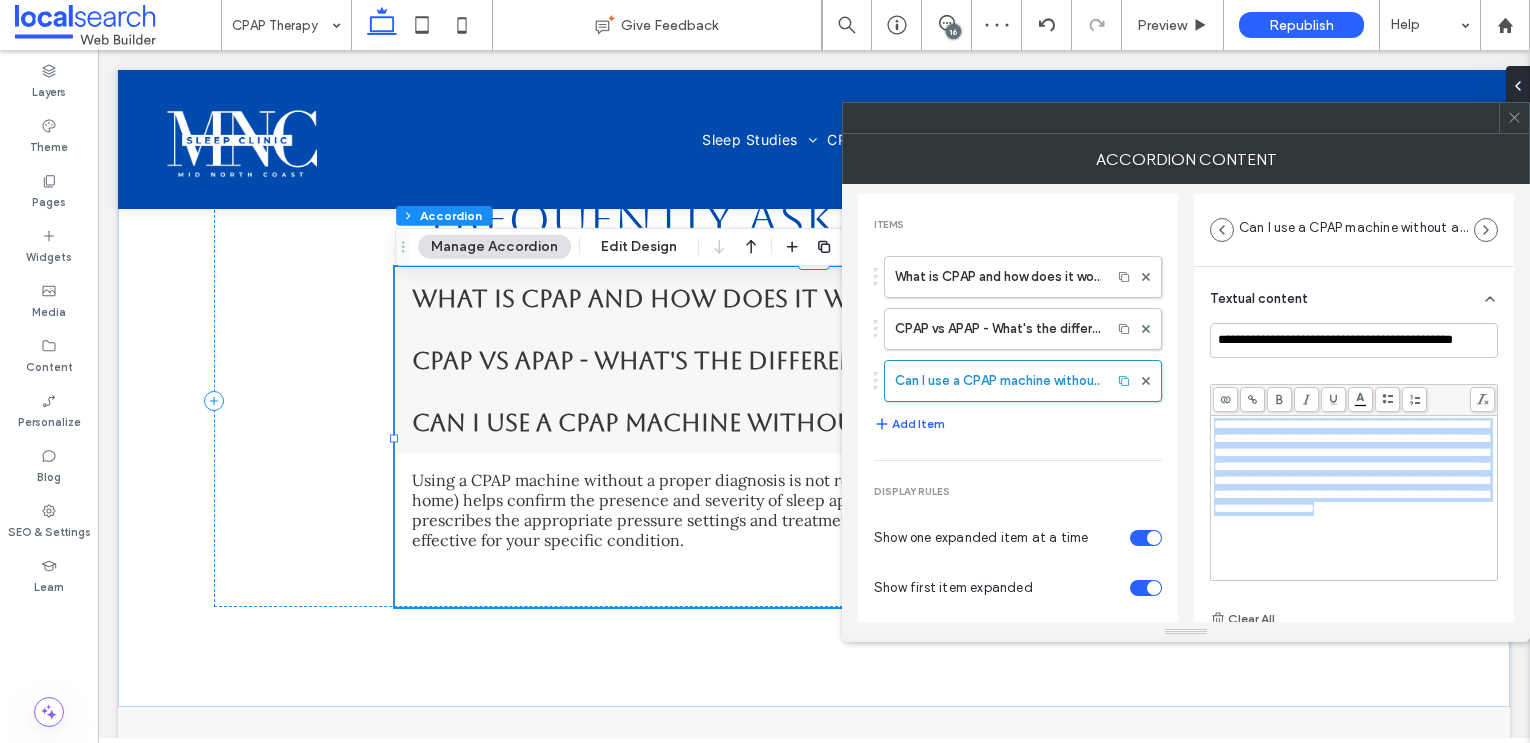 click on "**********" at bounding box center (1351, 466) 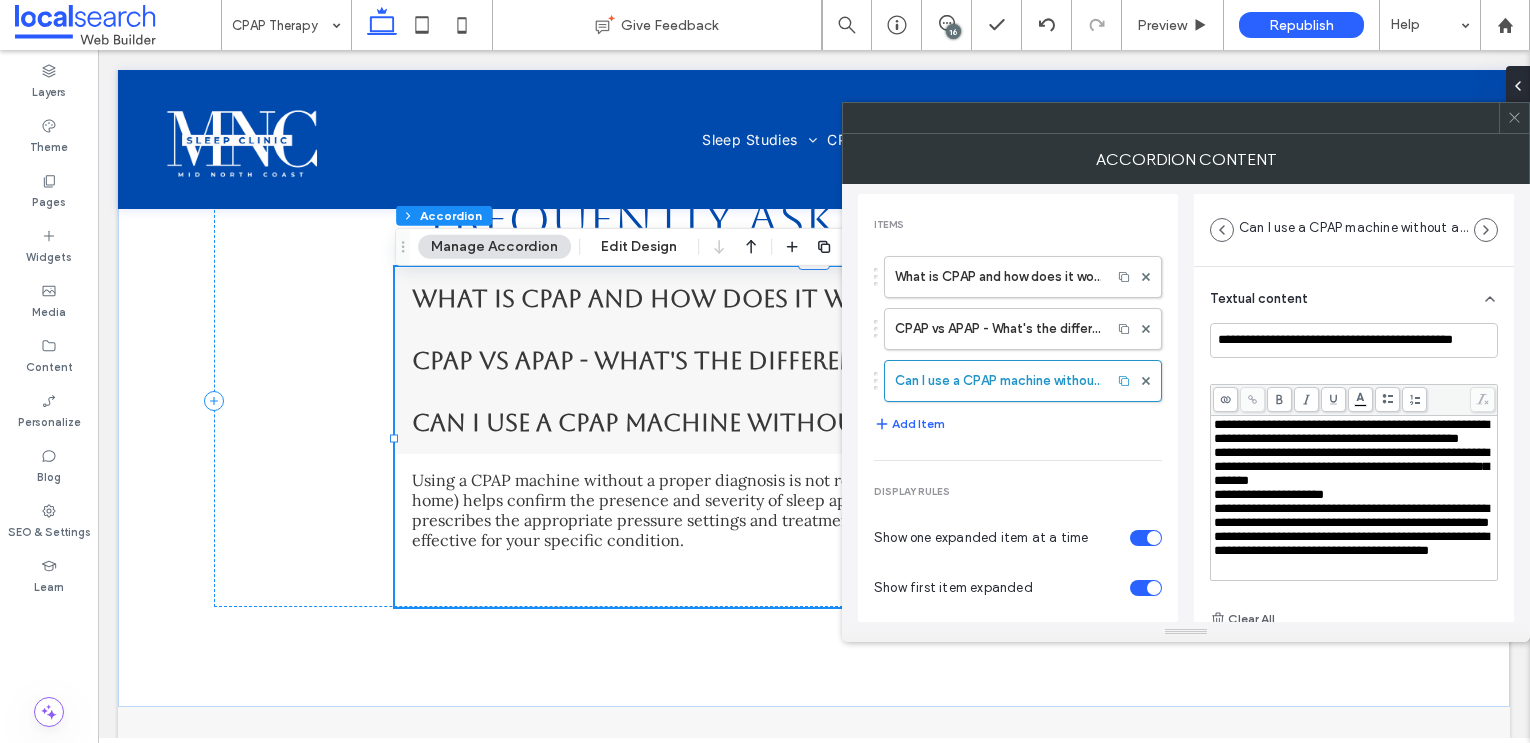 scroll, scrollTop: 0, scrollLeft: 0, axis: both 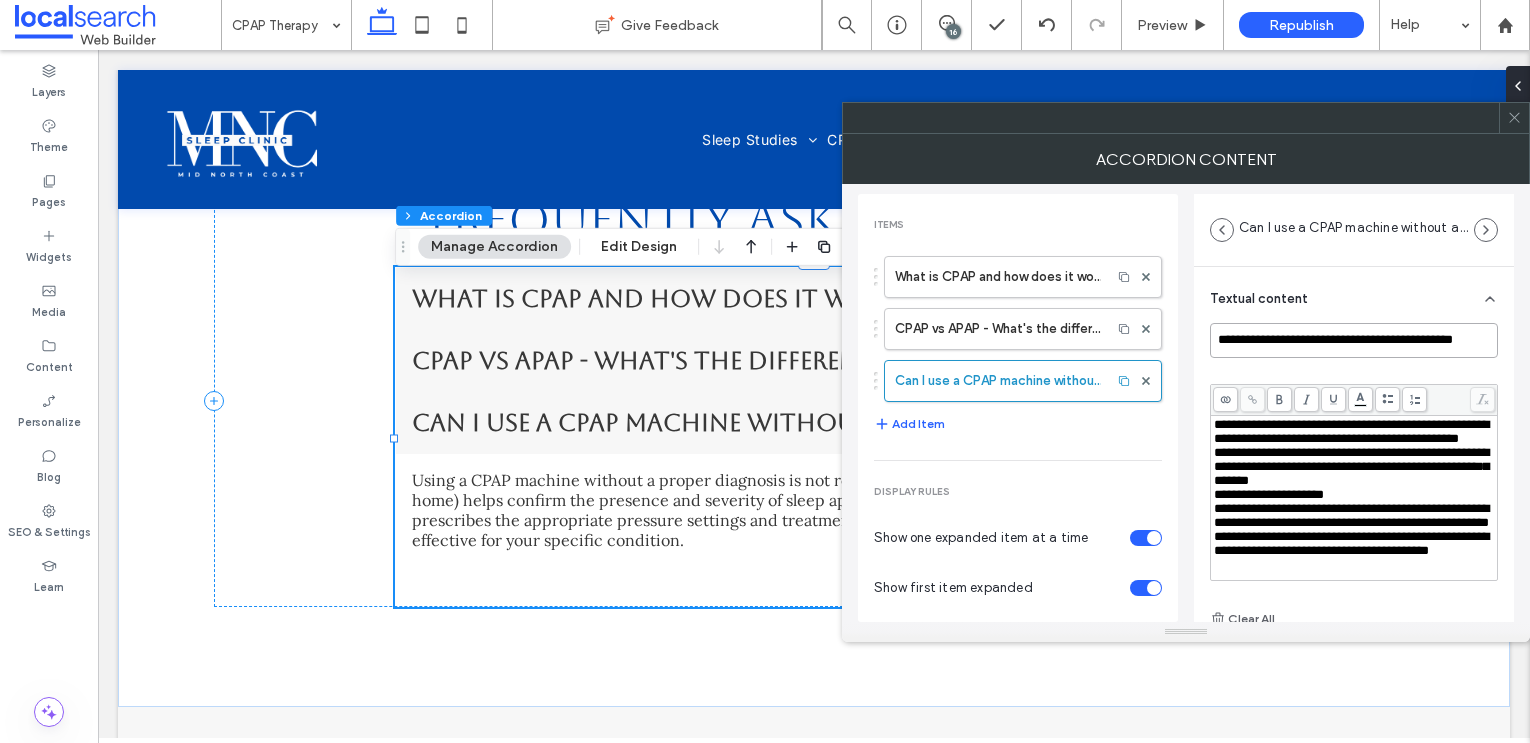 click on "**********" at bounding box center (1354, 340) 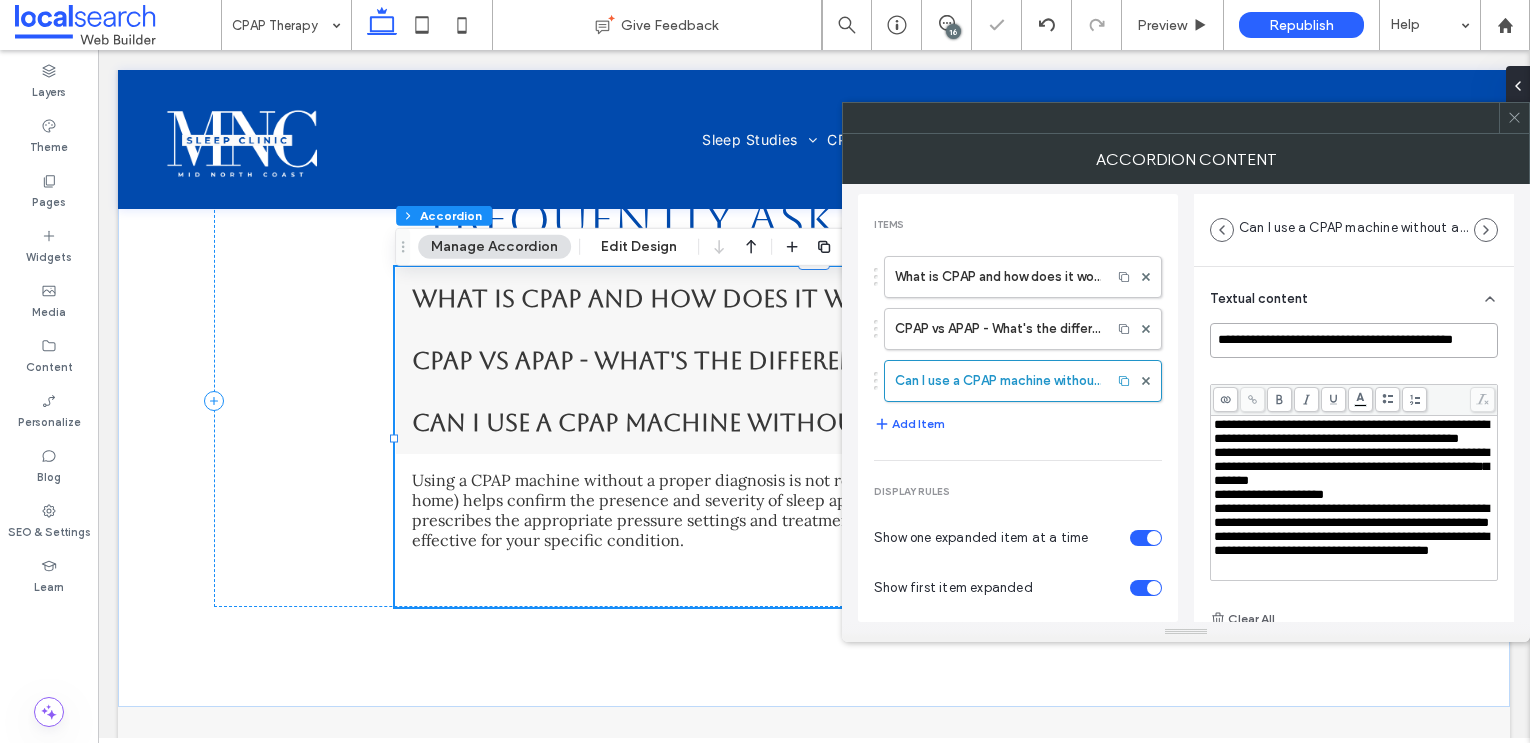 click on "**********" at bounding box center [1354, 340] 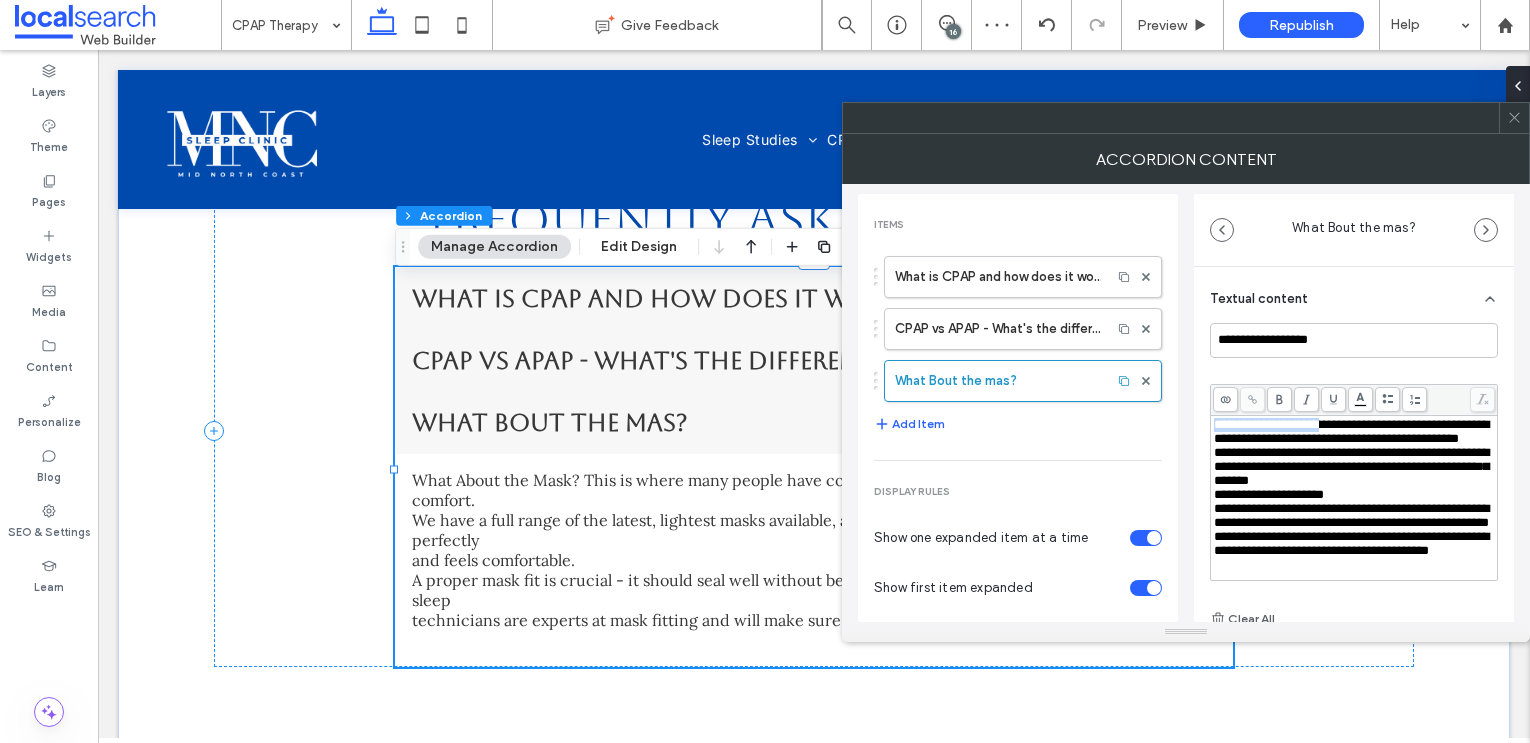 drag, startPoint x: 1350, startPoint y: 420, endPoint x: 1210, endPoint y: 411, distance: 140.28899 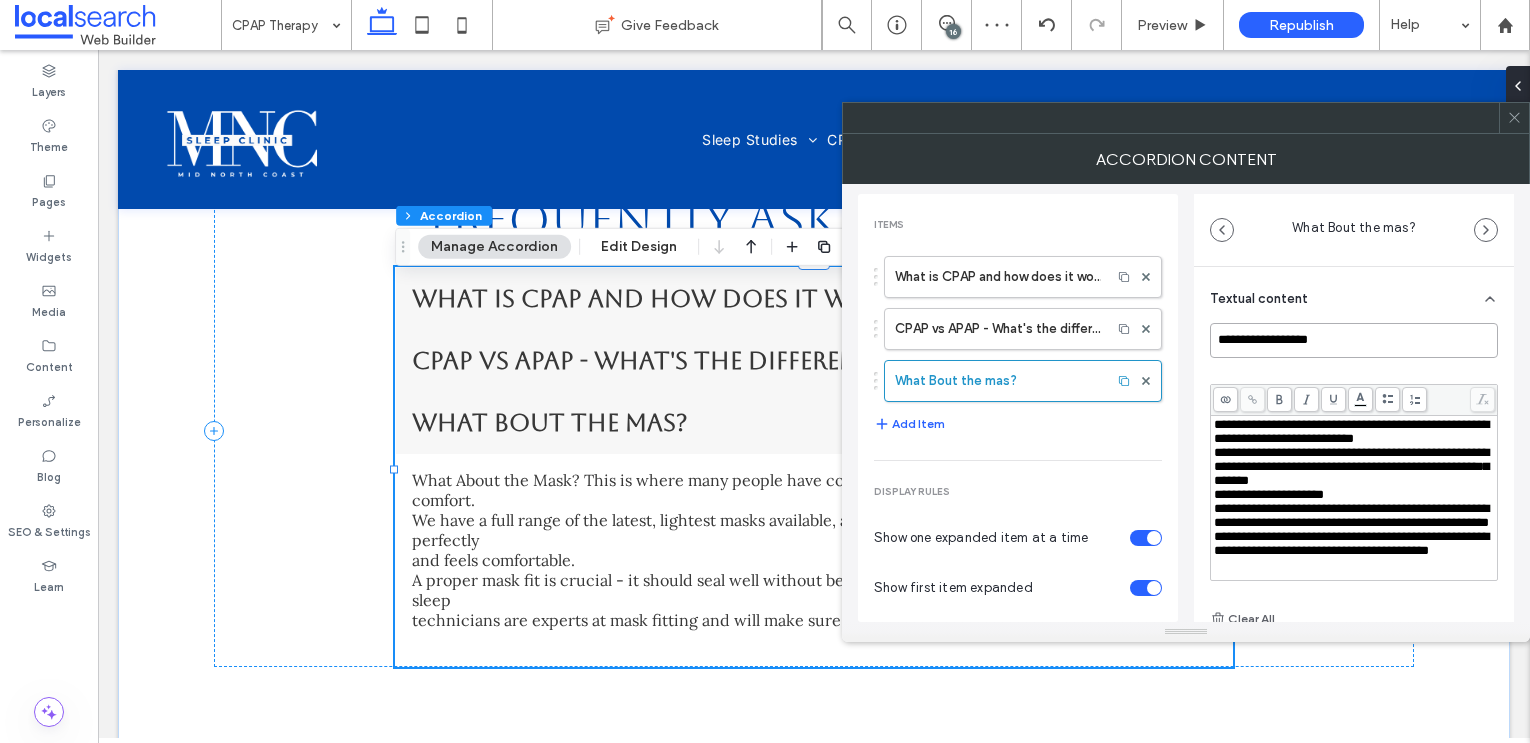 click on "**********" at bounding box center (1354, 340) 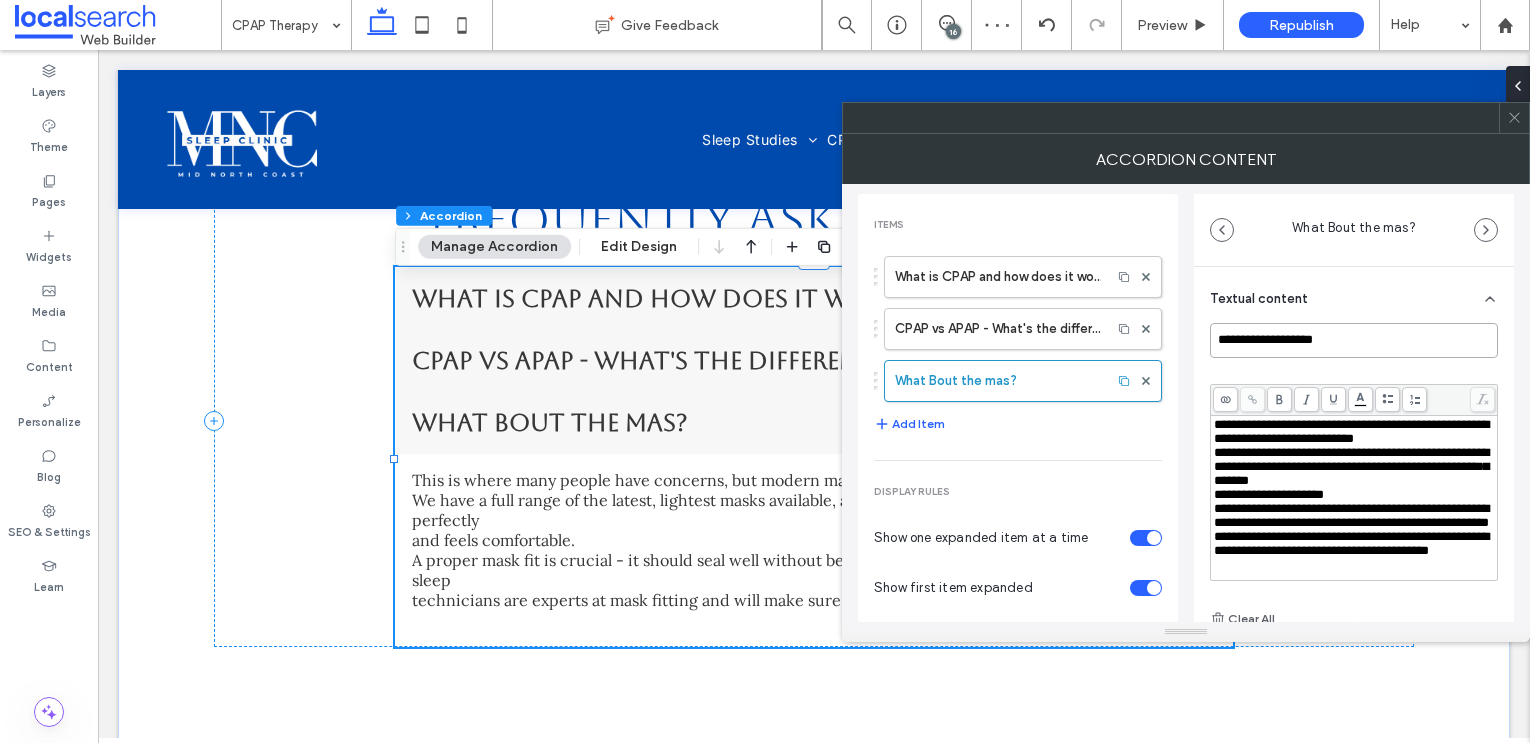 click on "**********" at bounding box center (1354, 340) 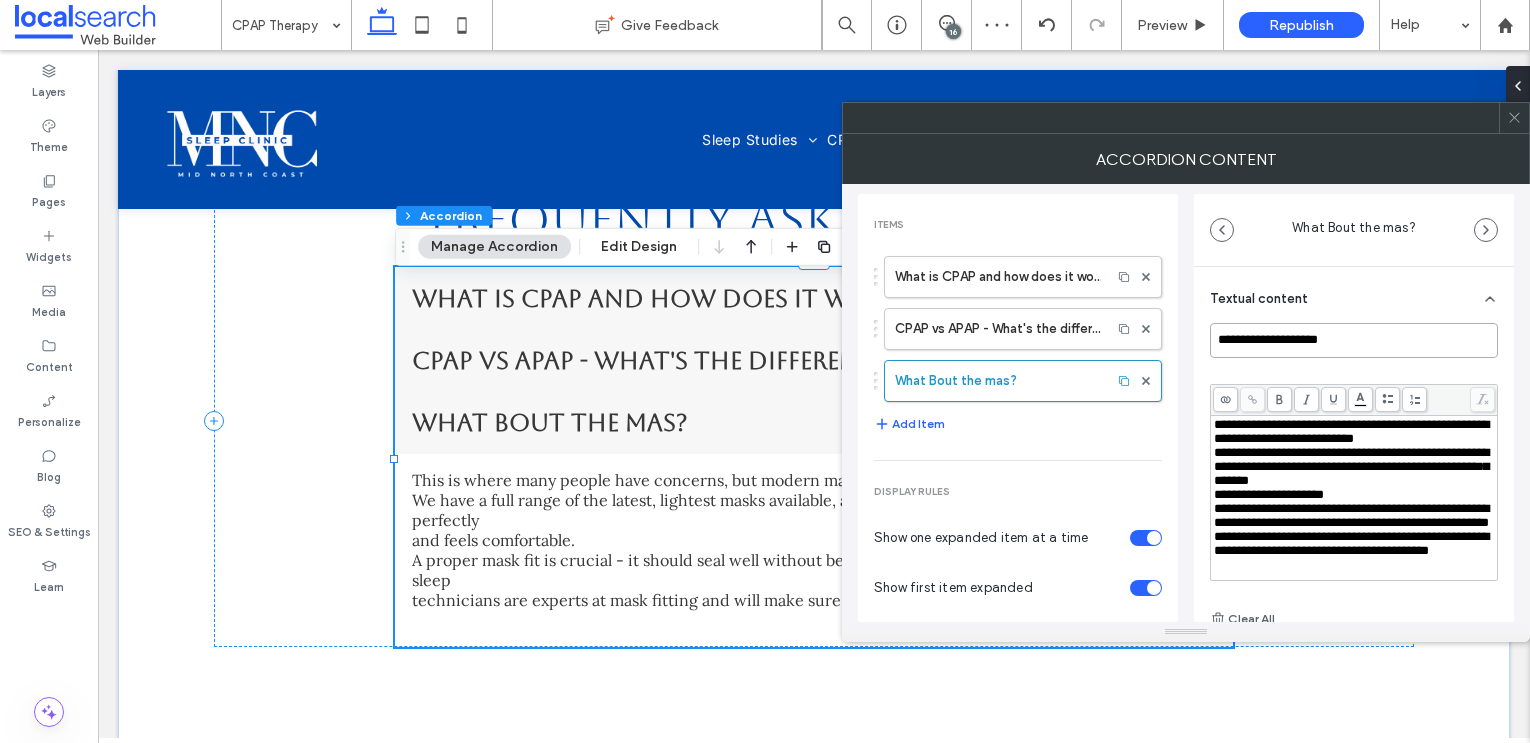 type on "**********" 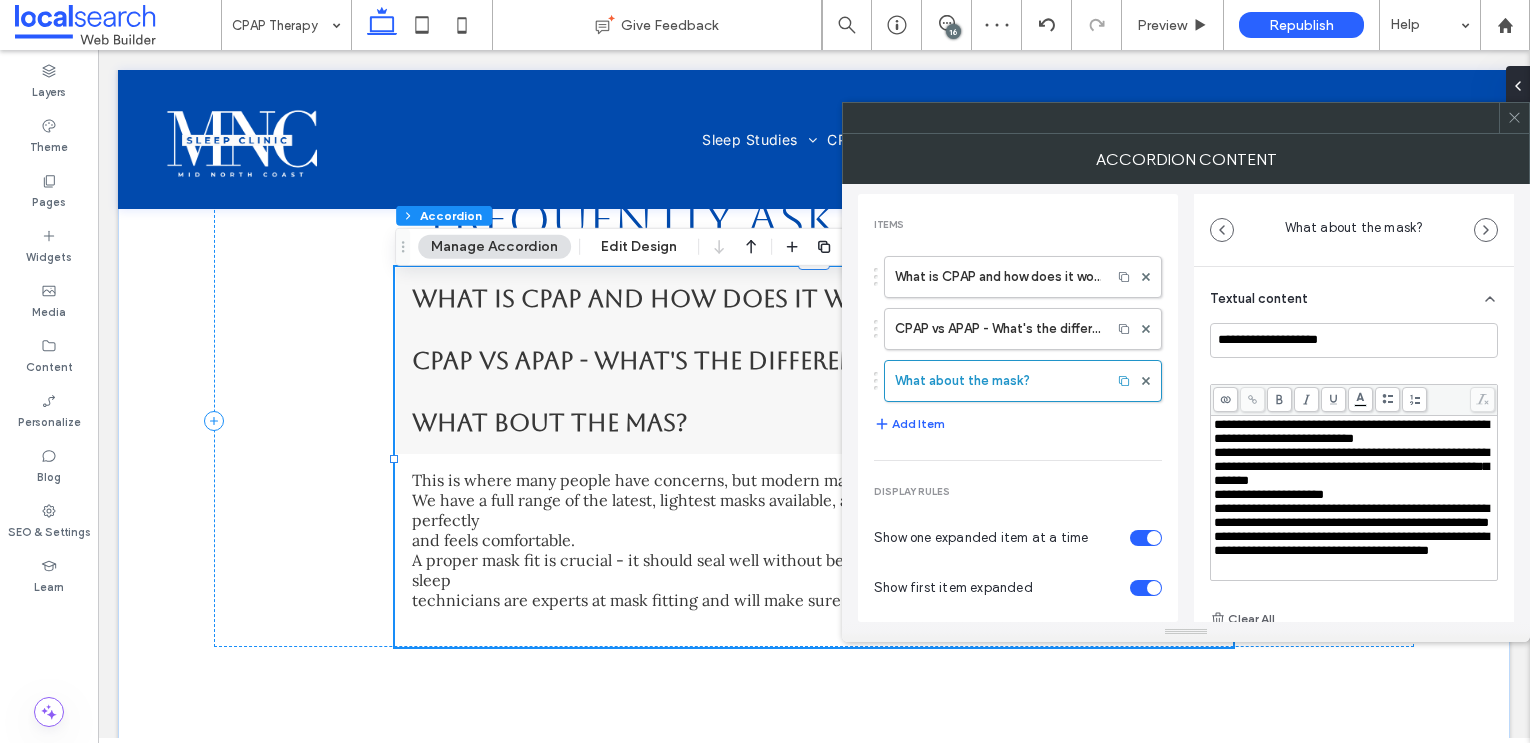 click on "**********" at bounding box center [1351, 466] 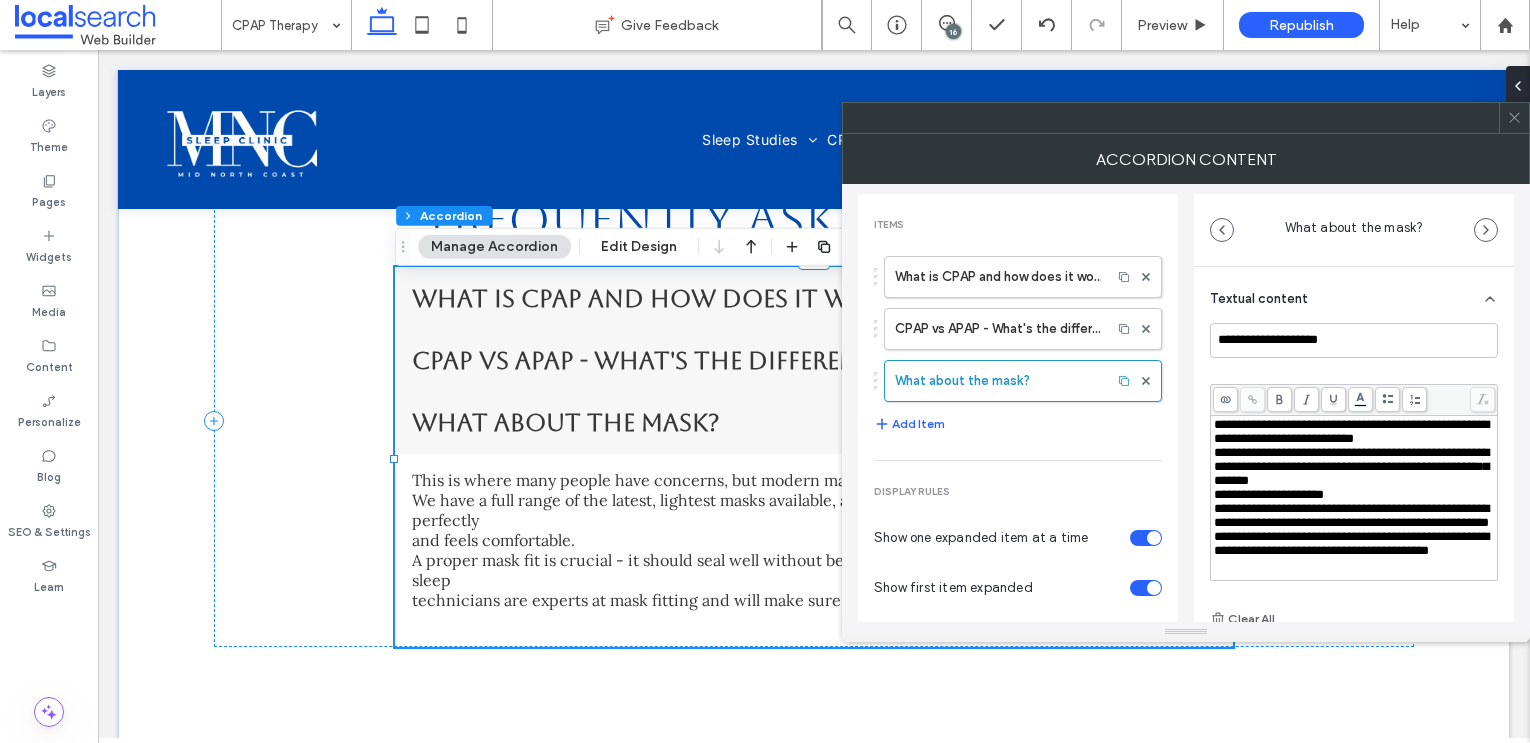 click on "**********" at bounding box center (1351, 466) 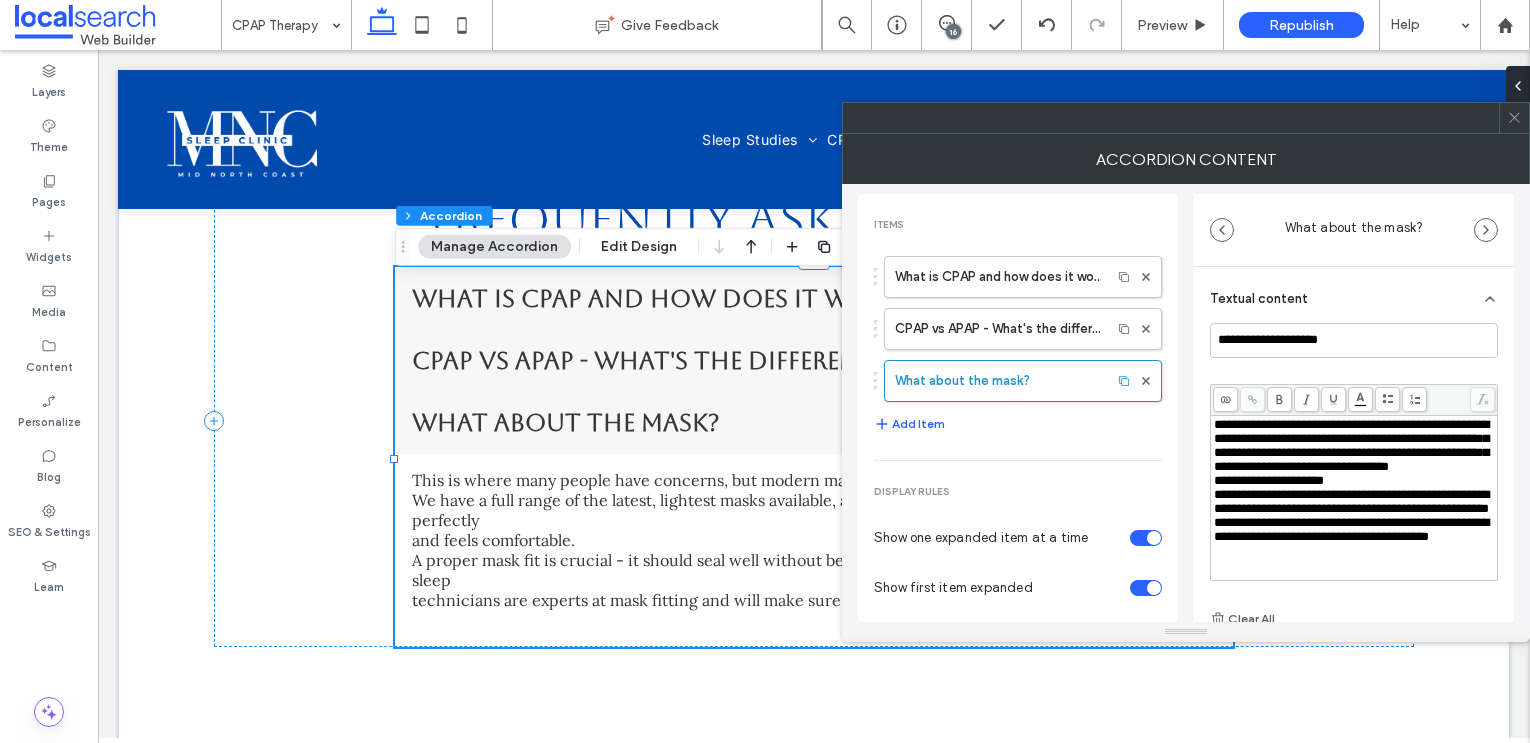 type 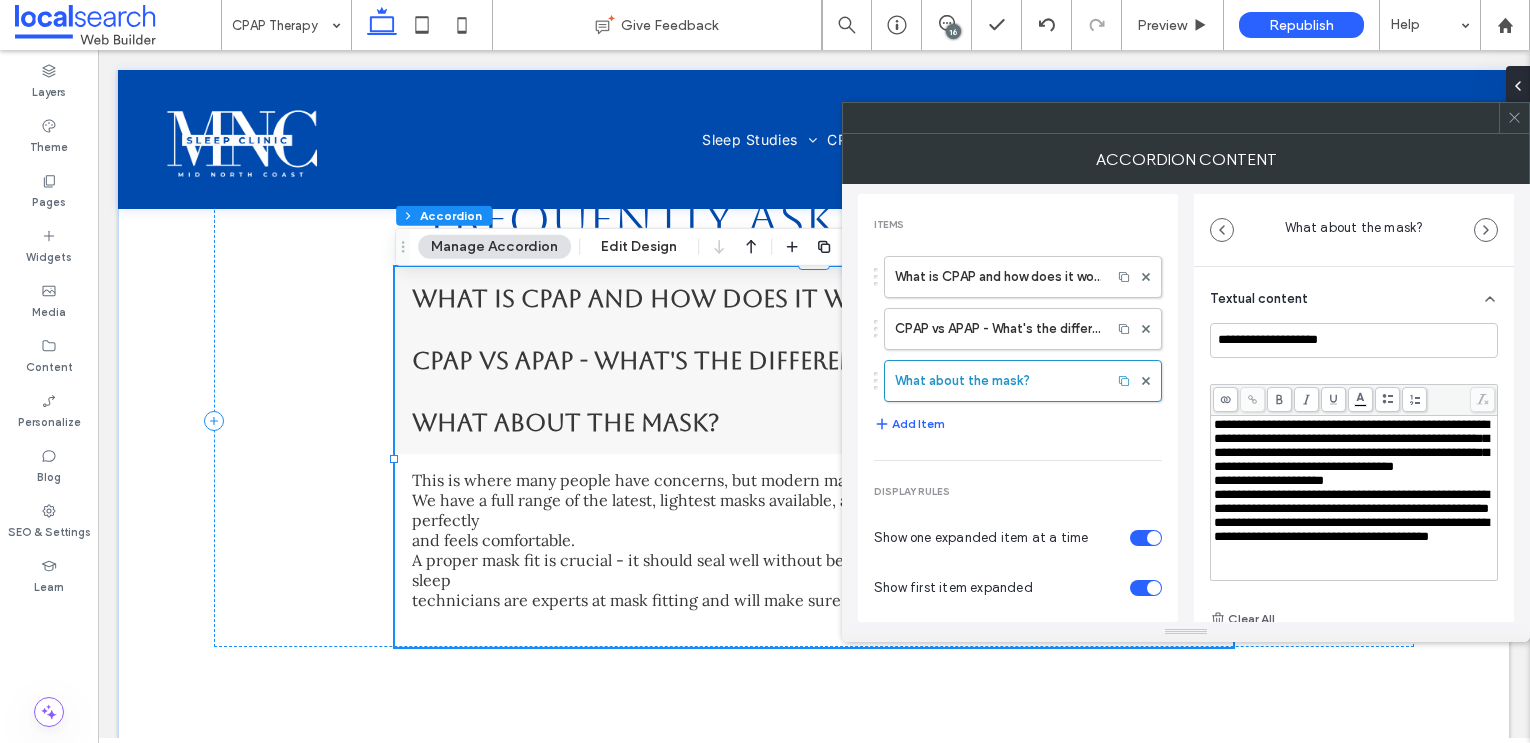 click on "**********" at bounding box center (1351, 445) 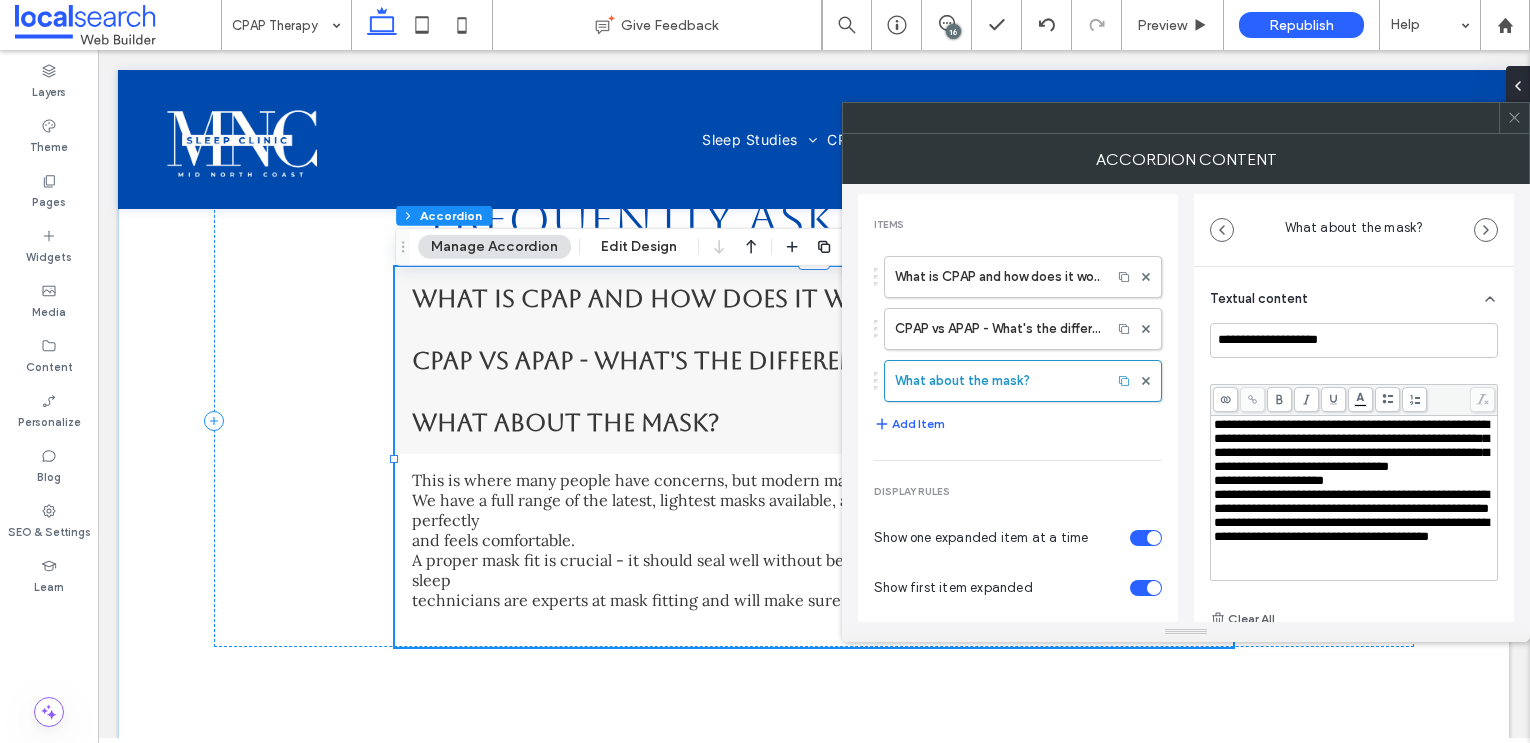 click on "**********" at bounding box center [1351, 445] 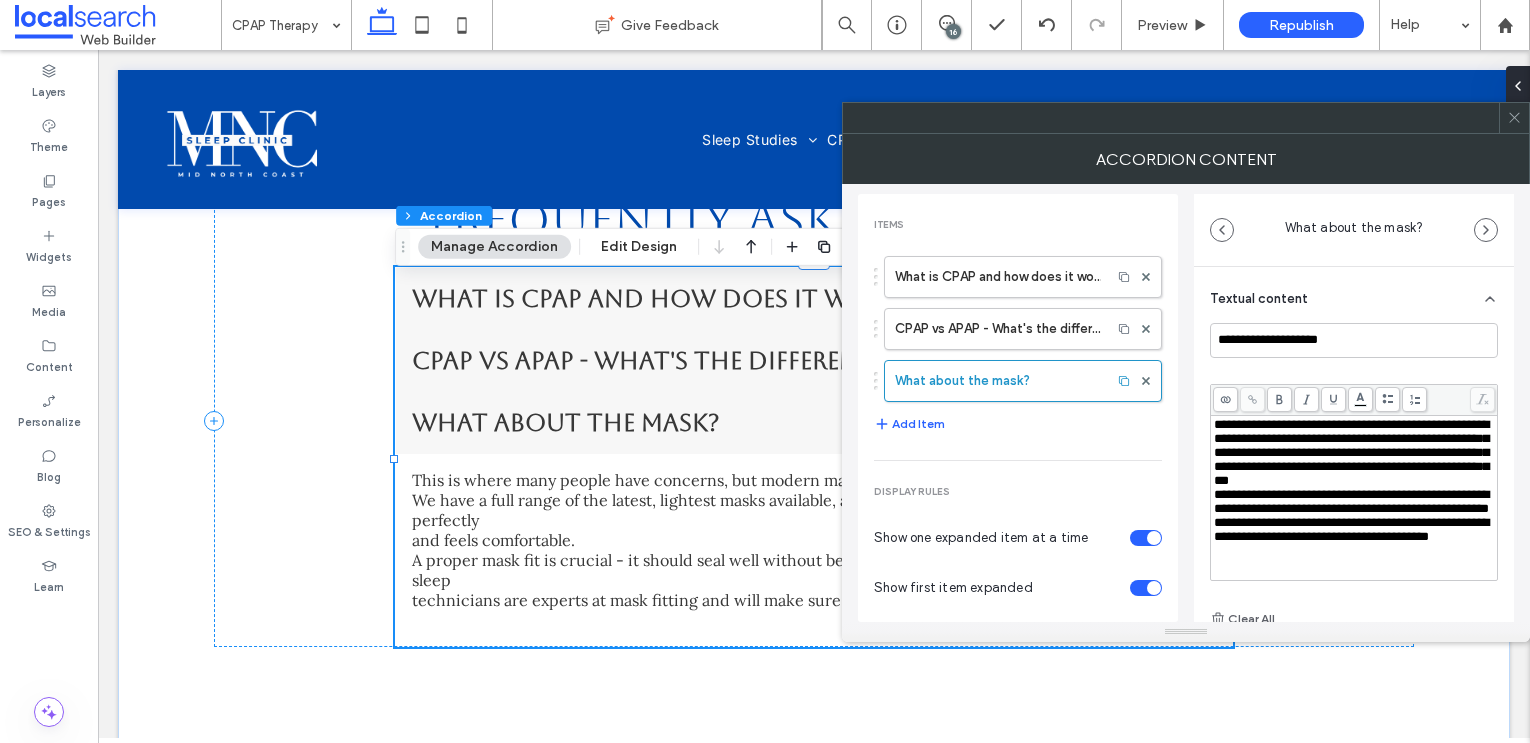 click on "**********" at bounding box center (1351, 501) 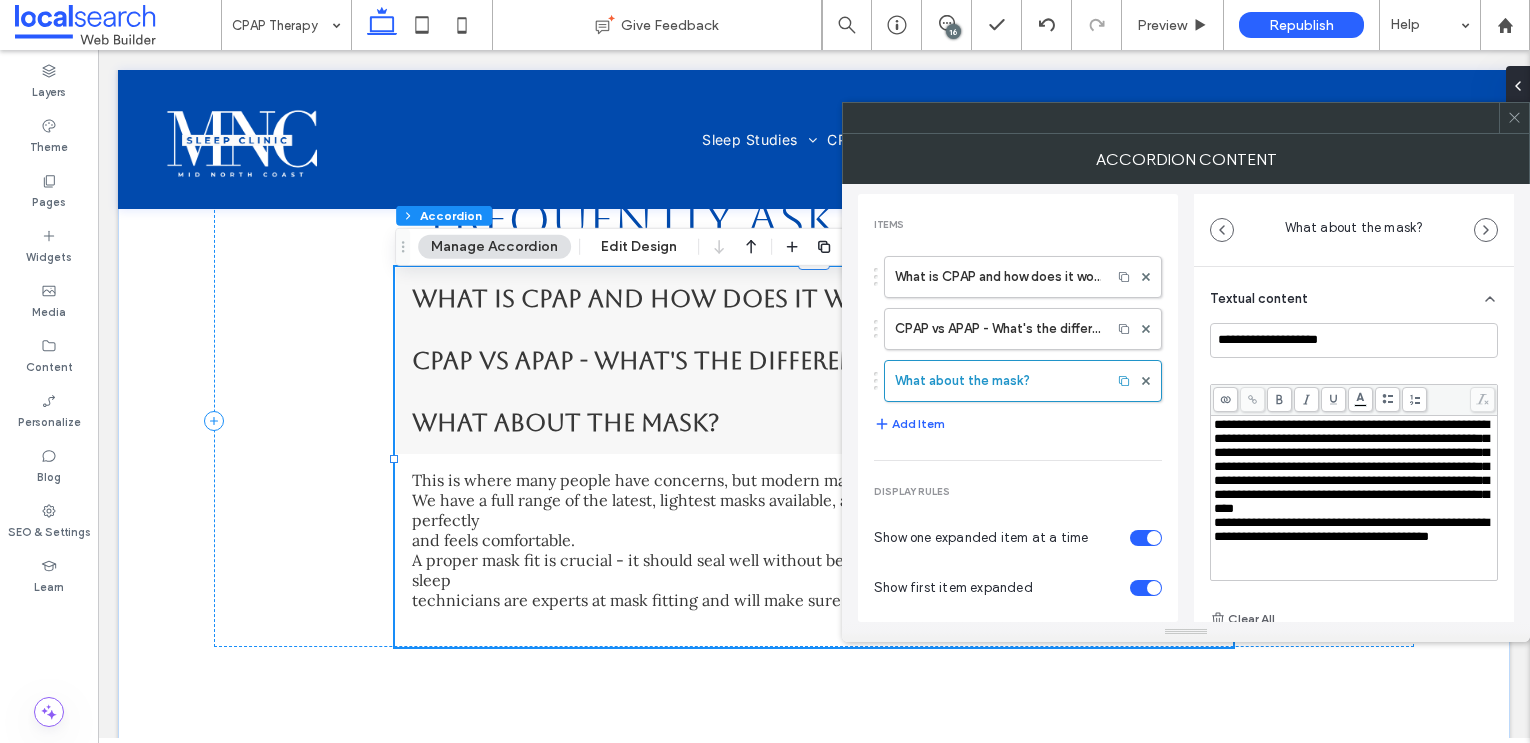 scroll, scrollTop: 24, scrollLeft: 0, axis: vertical 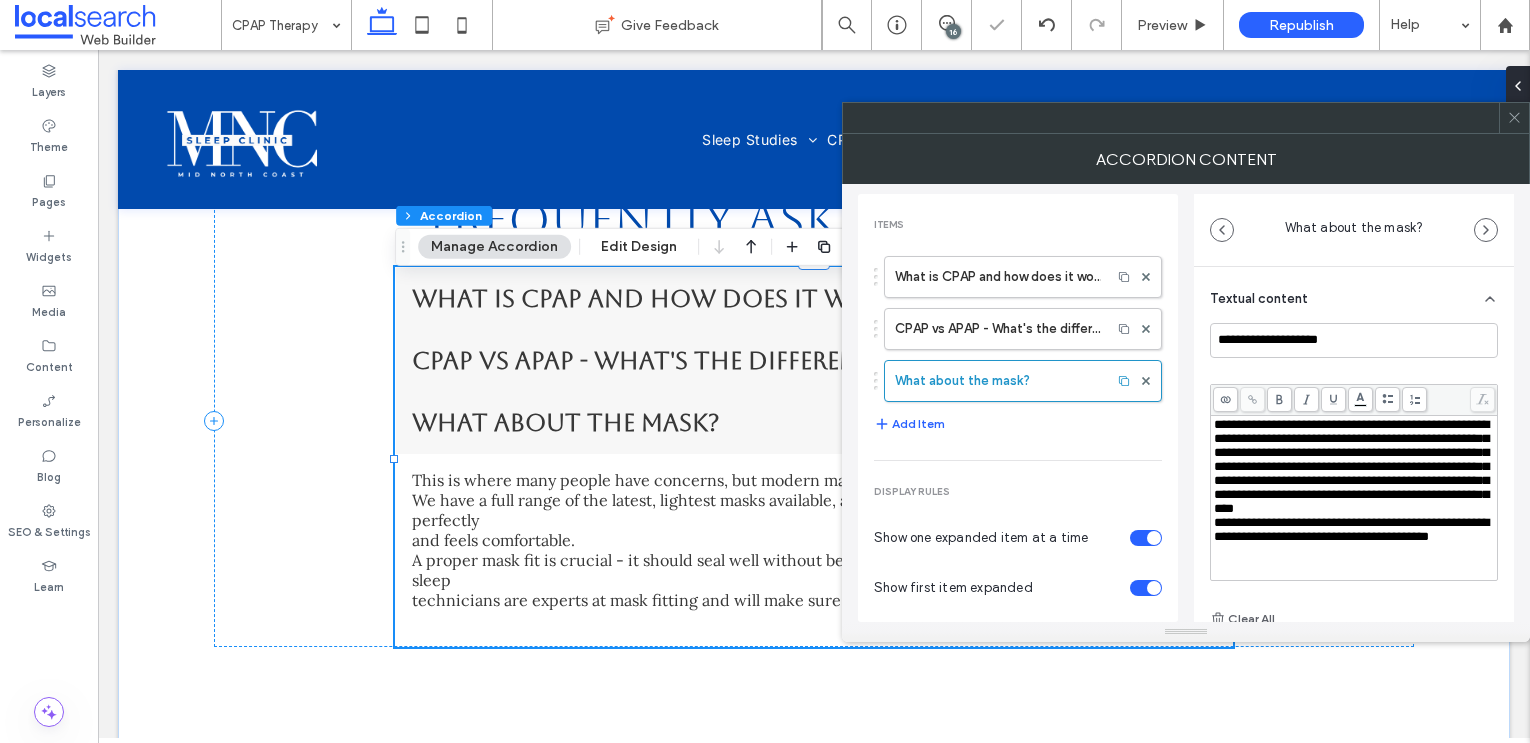 click on "**********" at bounding box center [1354, 498] 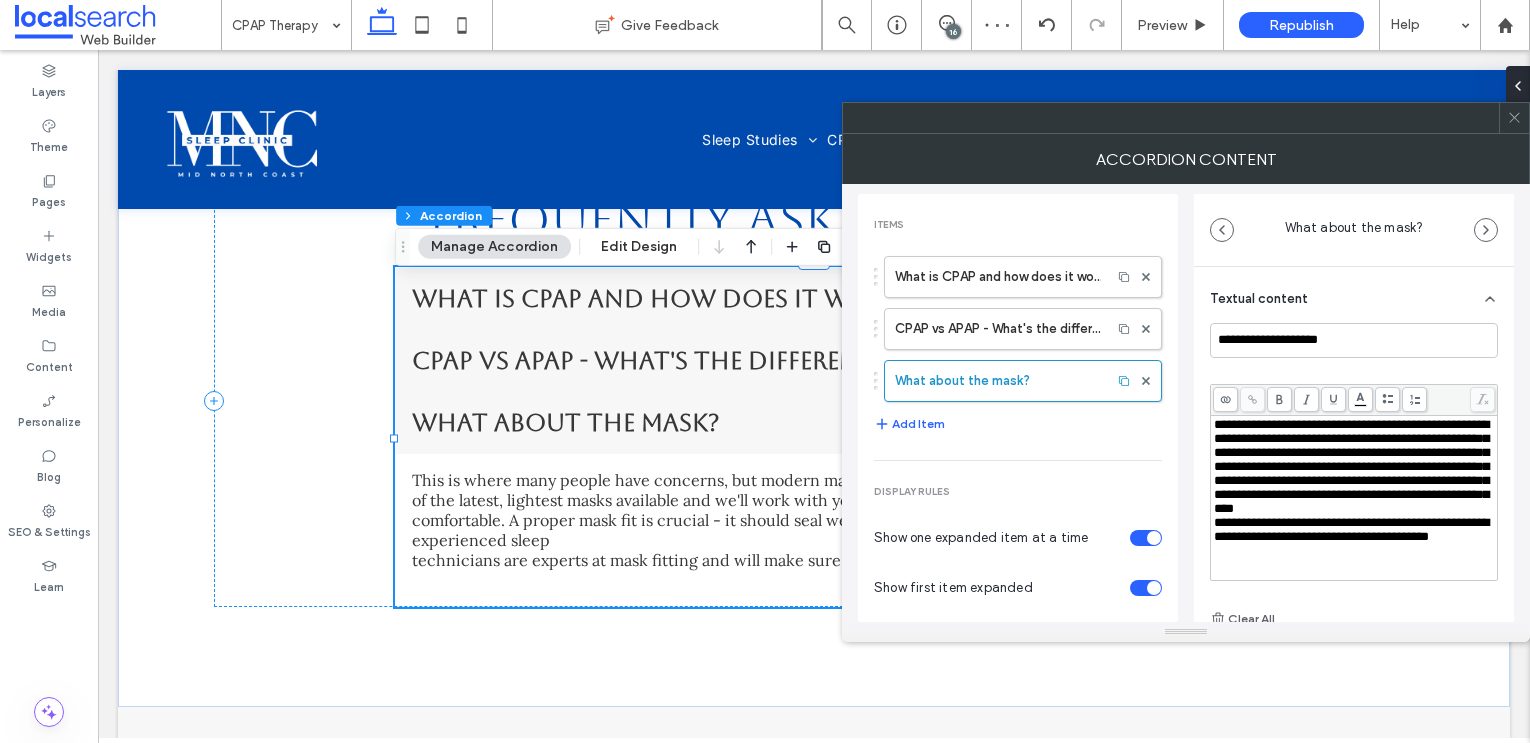 click on "**********" at bounding box center [1354, 498] 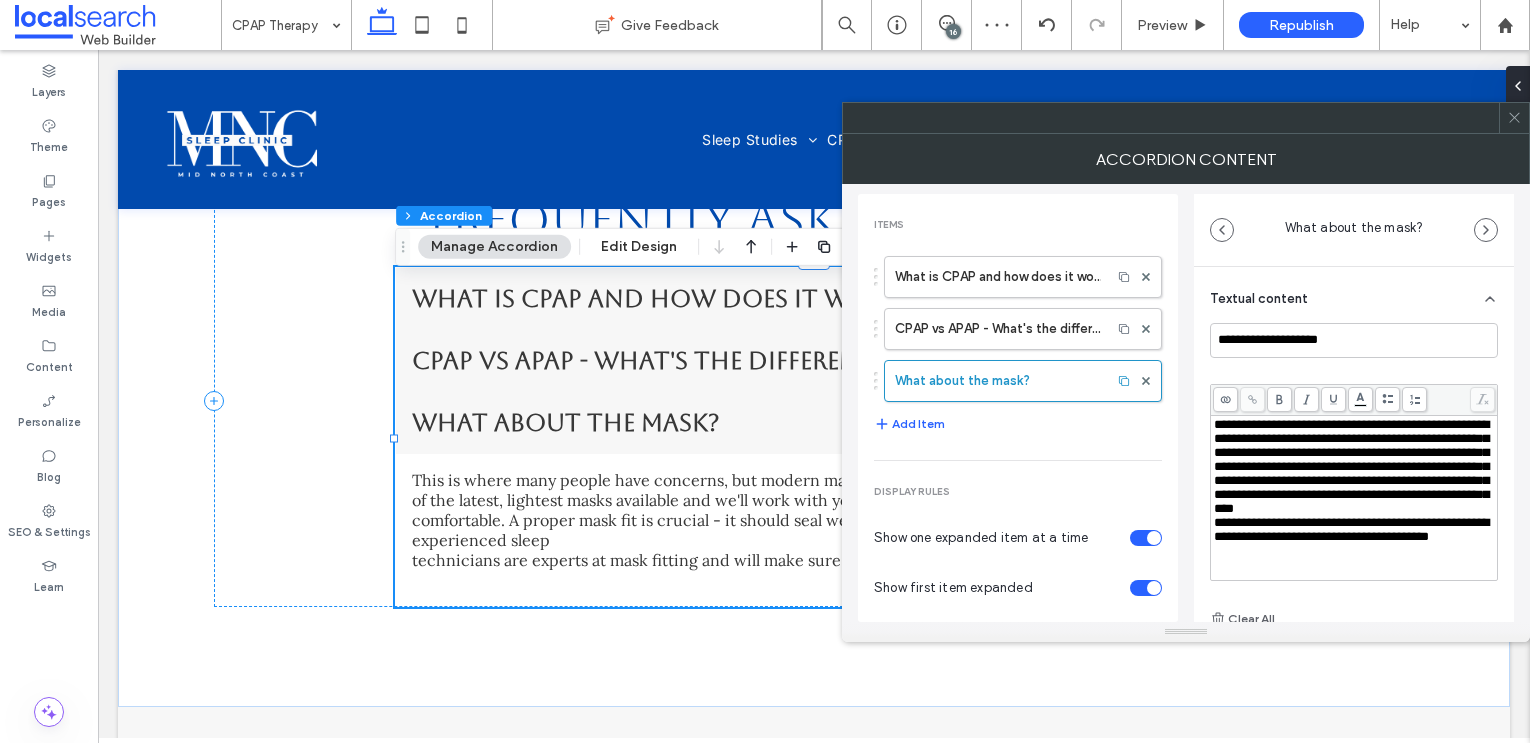 click on "**********" at bounding box center [1351, 529] 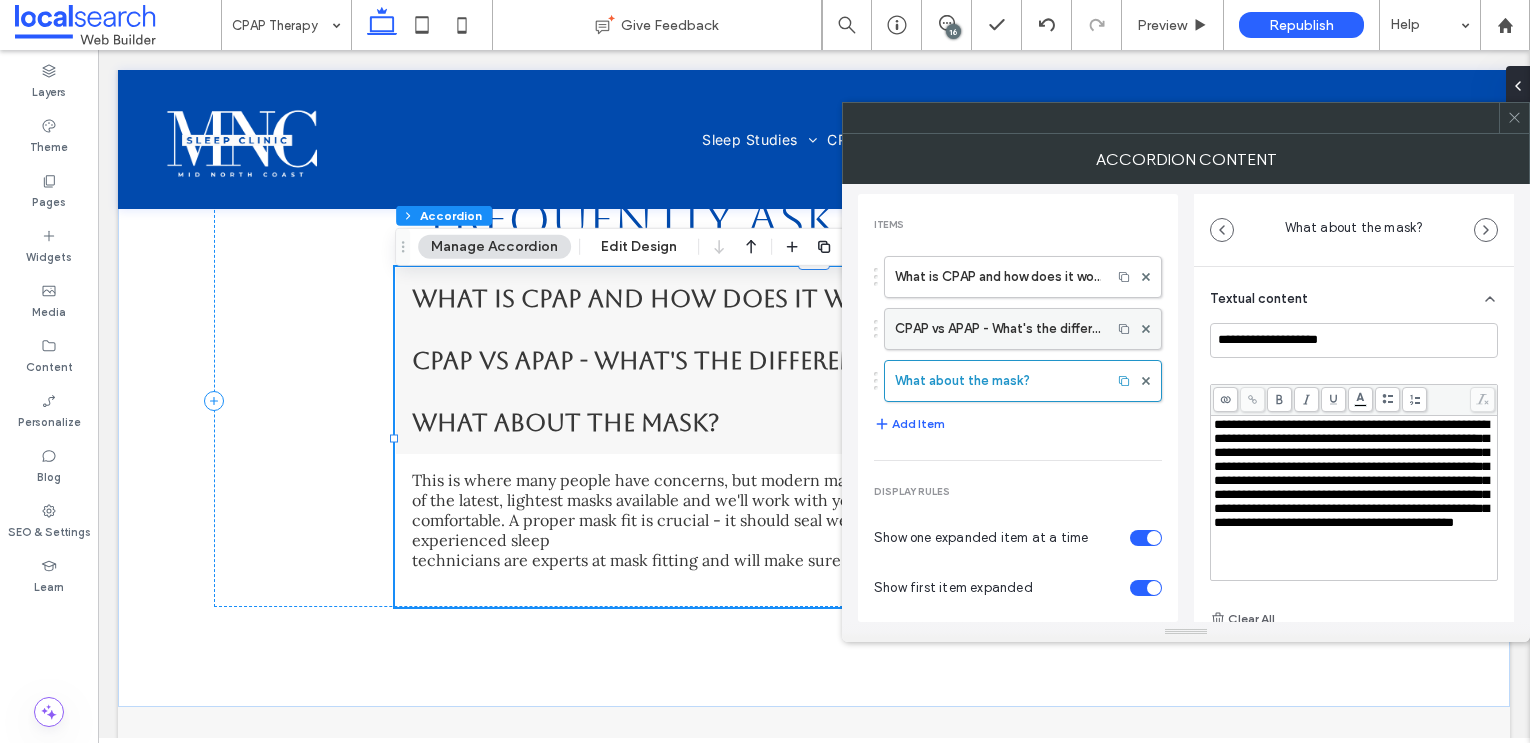 click on "CPAP vs APAP - What's the difference?" at bounding box center [998, 329] 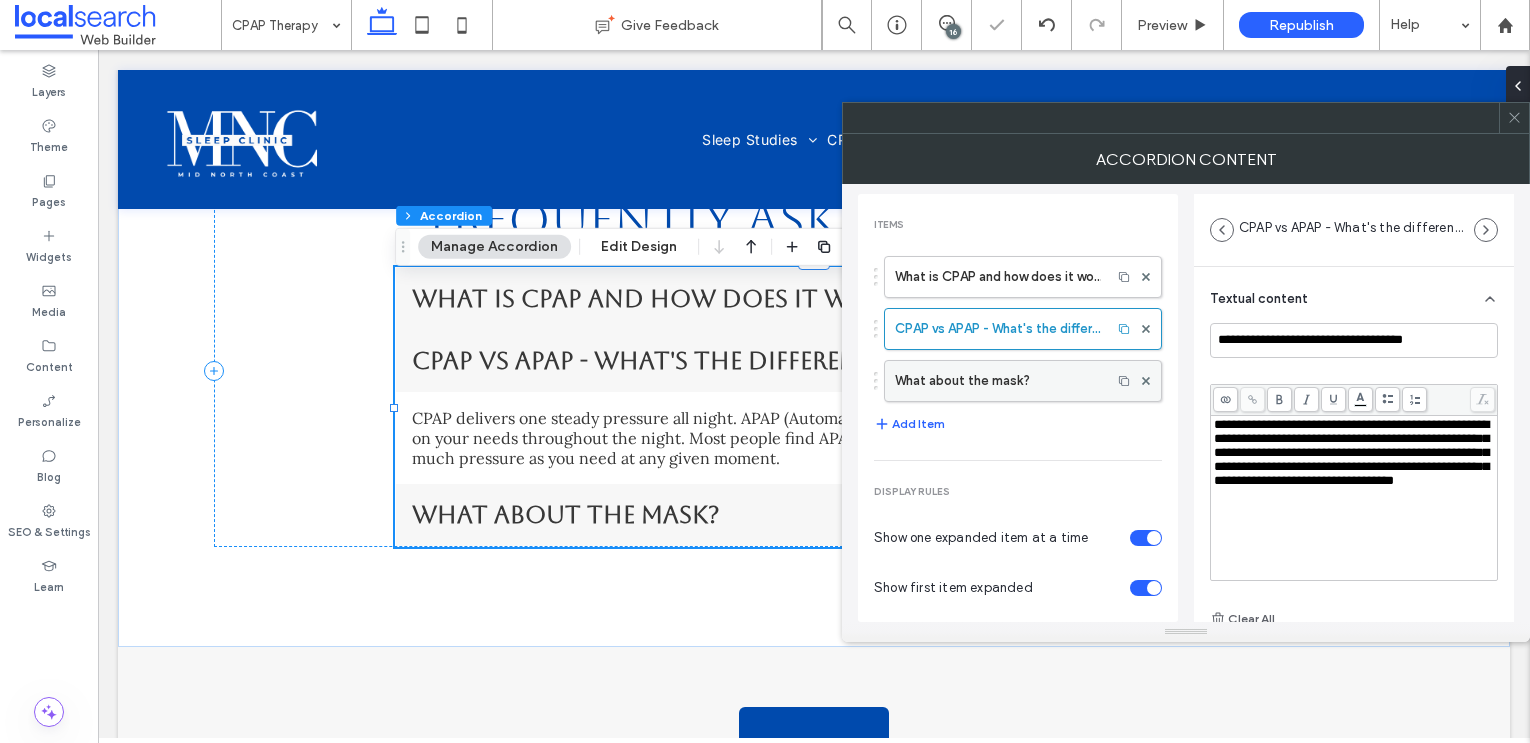 click on "What about the mask?" at bounding box center [998, 381] 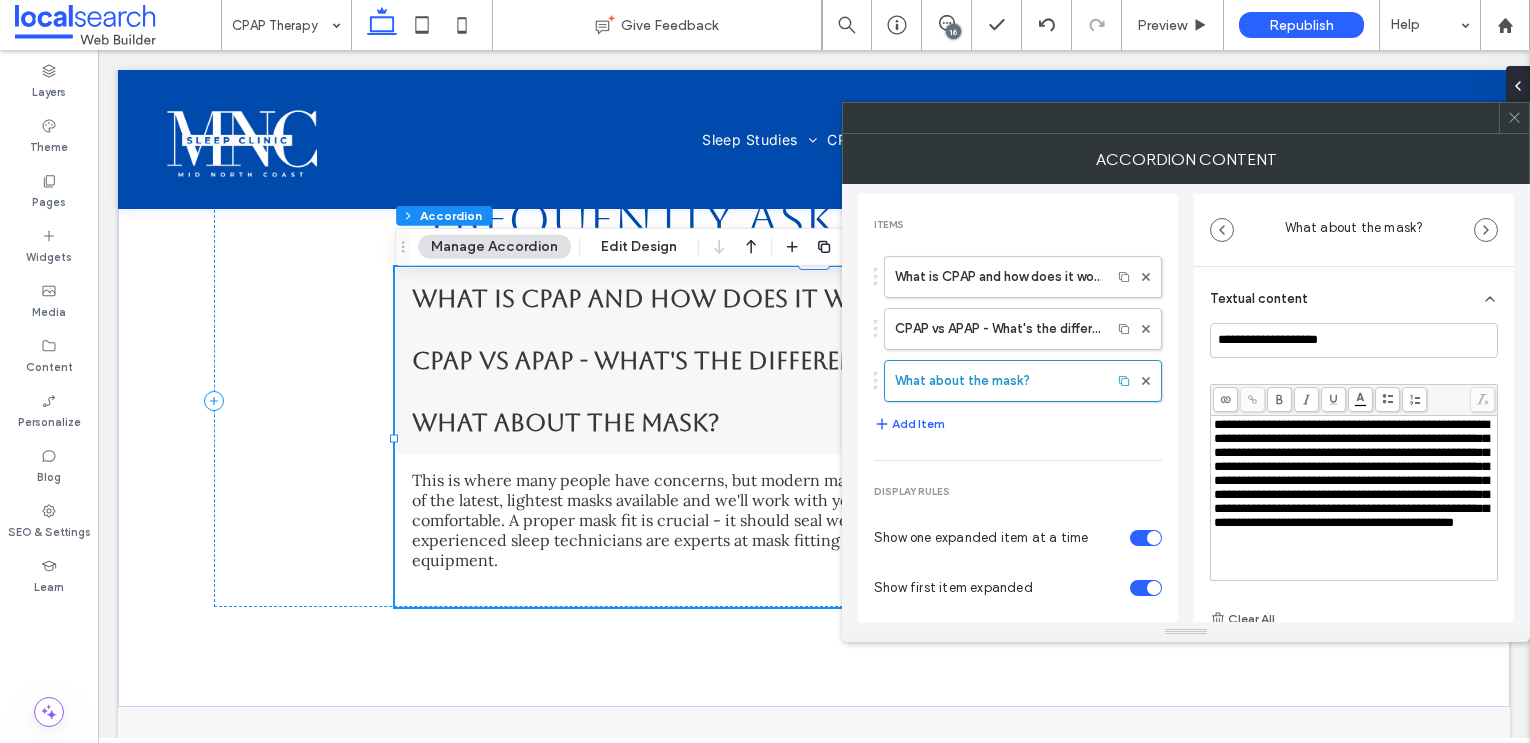 scroll, scrollTop: 24, scrollLeft: 0, axis: vertical 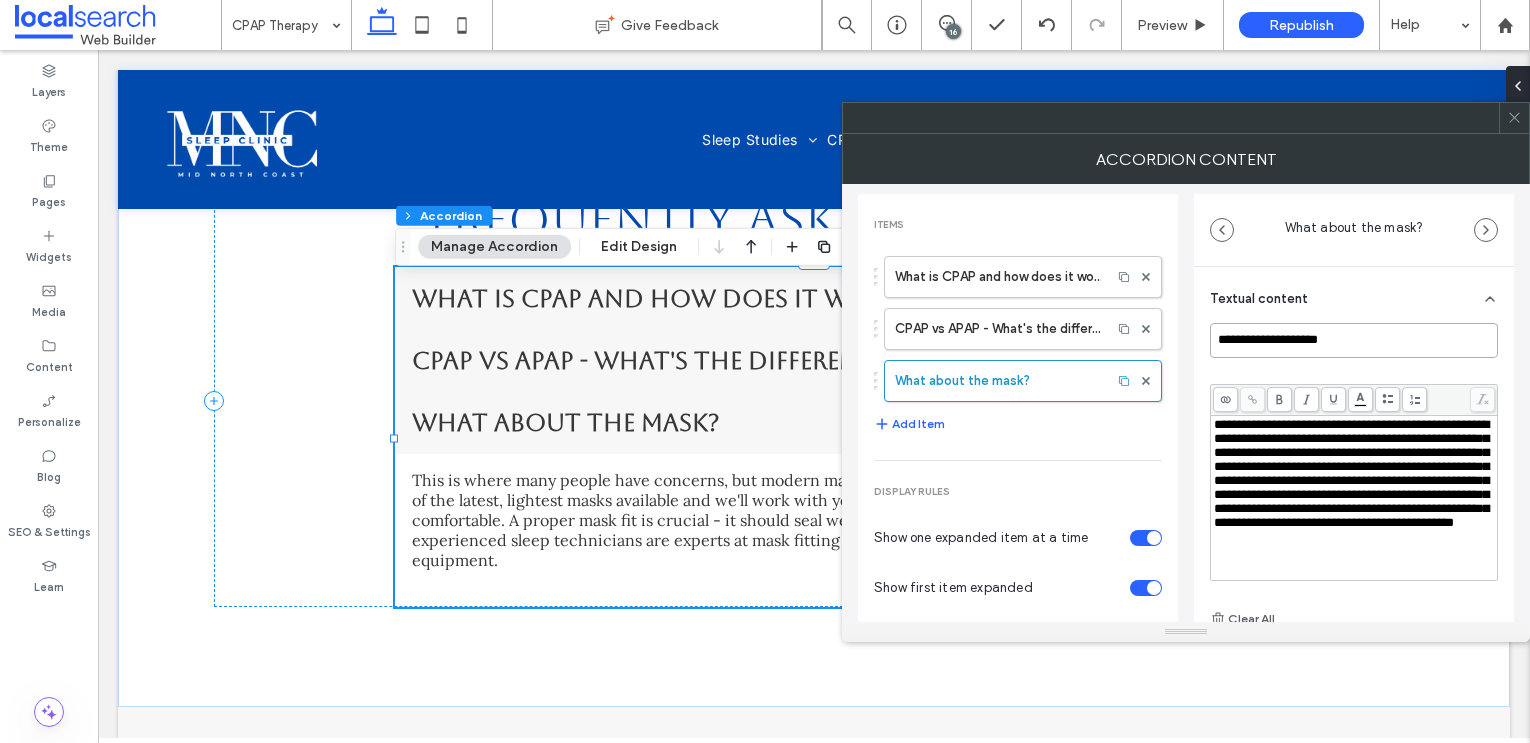 click on "**********" at bounding box center (1354, 340) 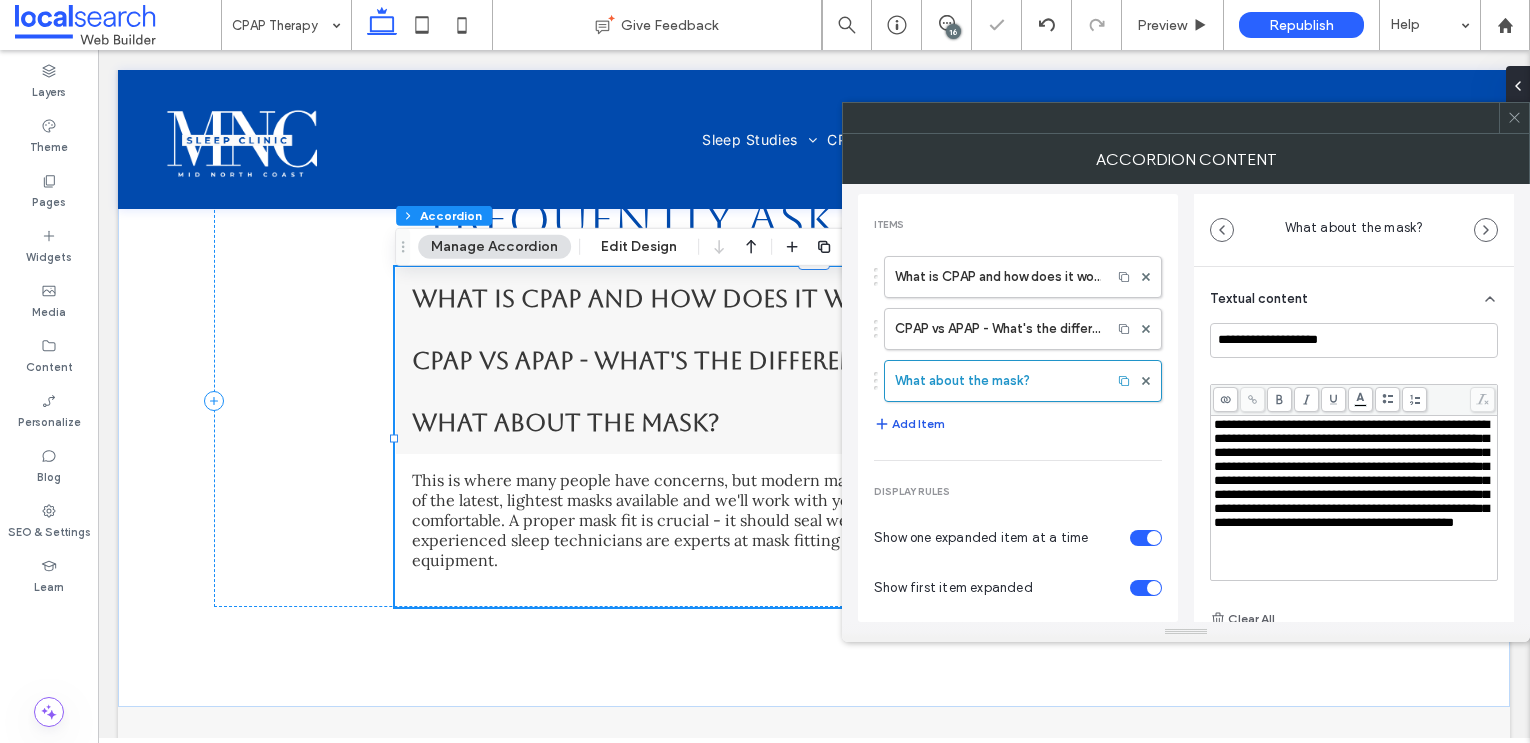 click on "Add Item" at bounding box center (909, 424) 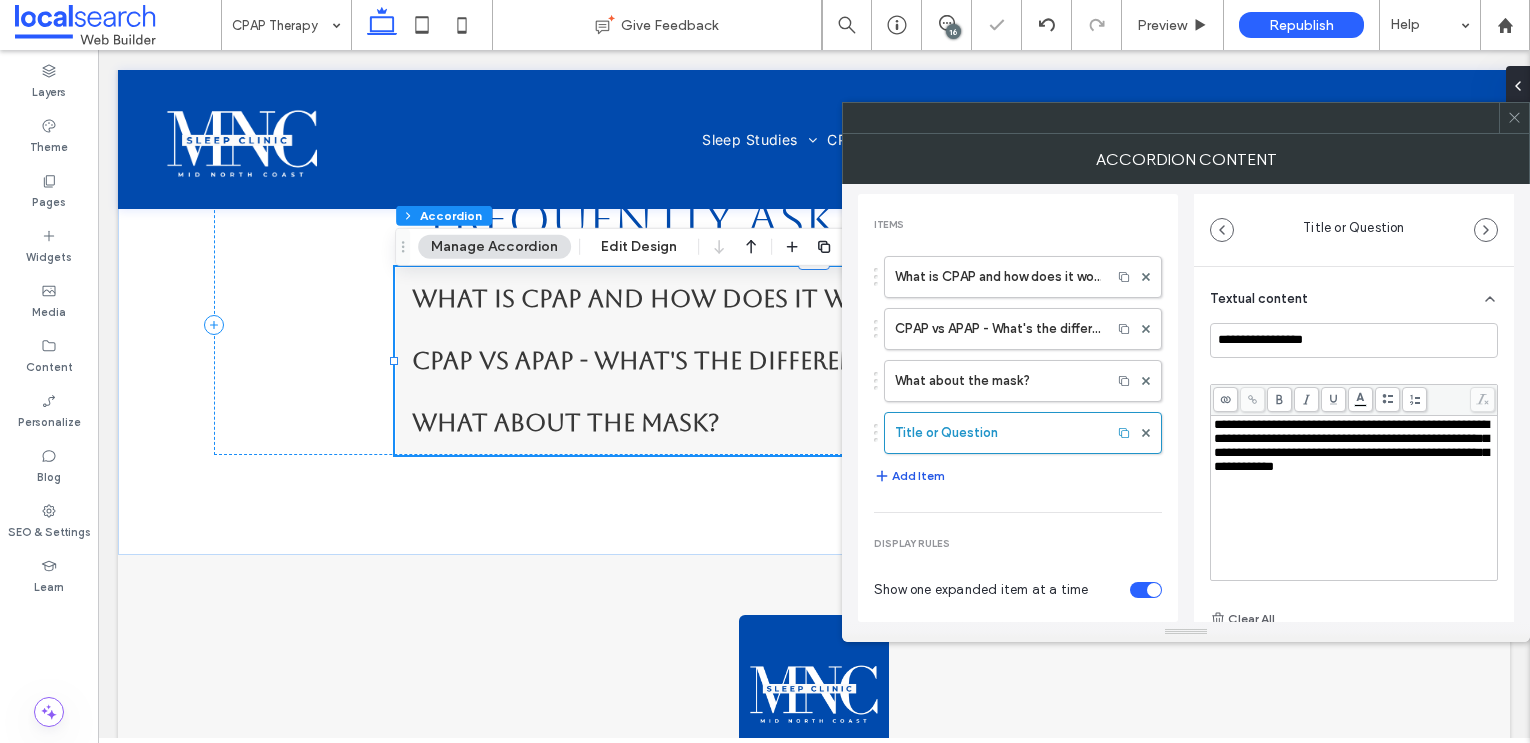 click on "Add Item" at bounding box center [909, 476] 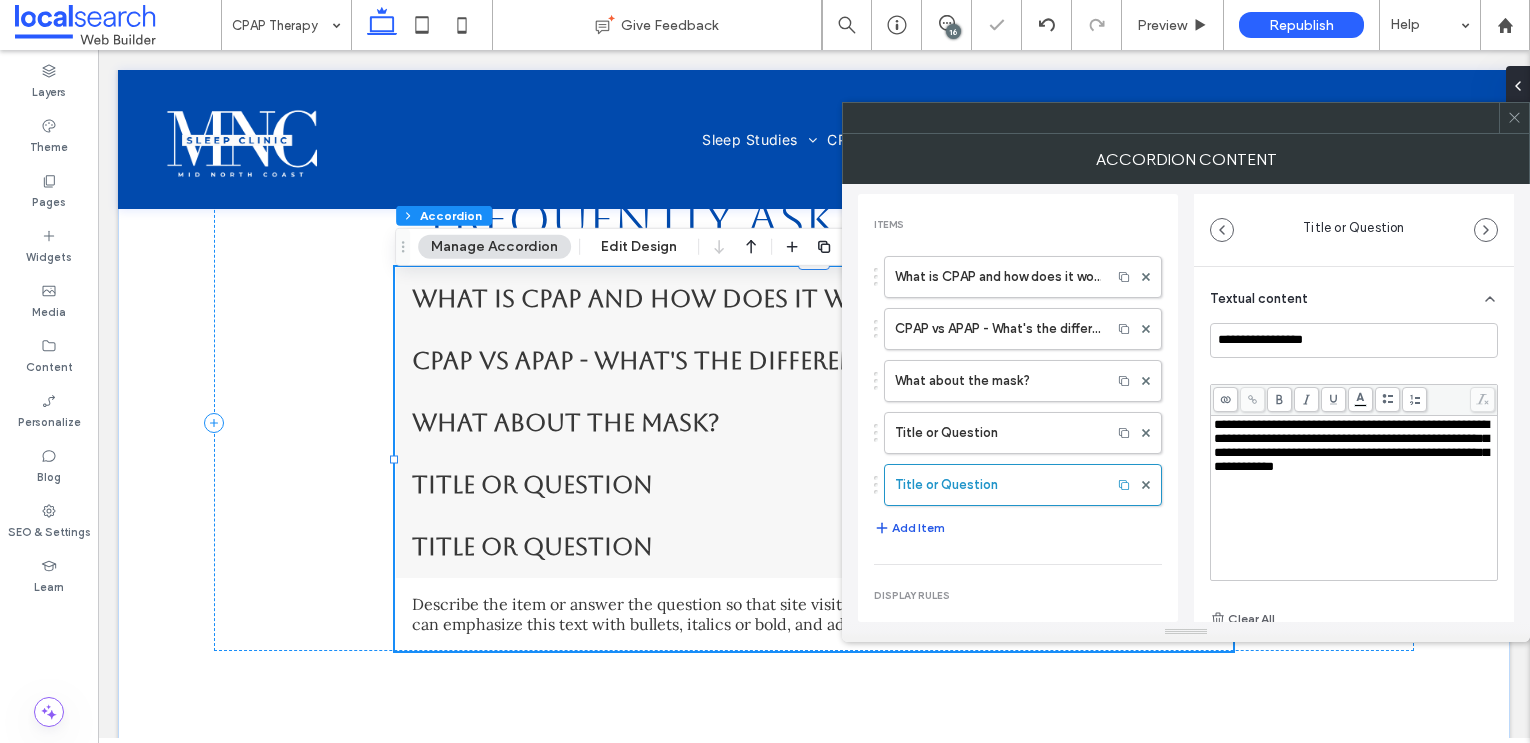 click on "Add Item" at bounding box center (909, 528) 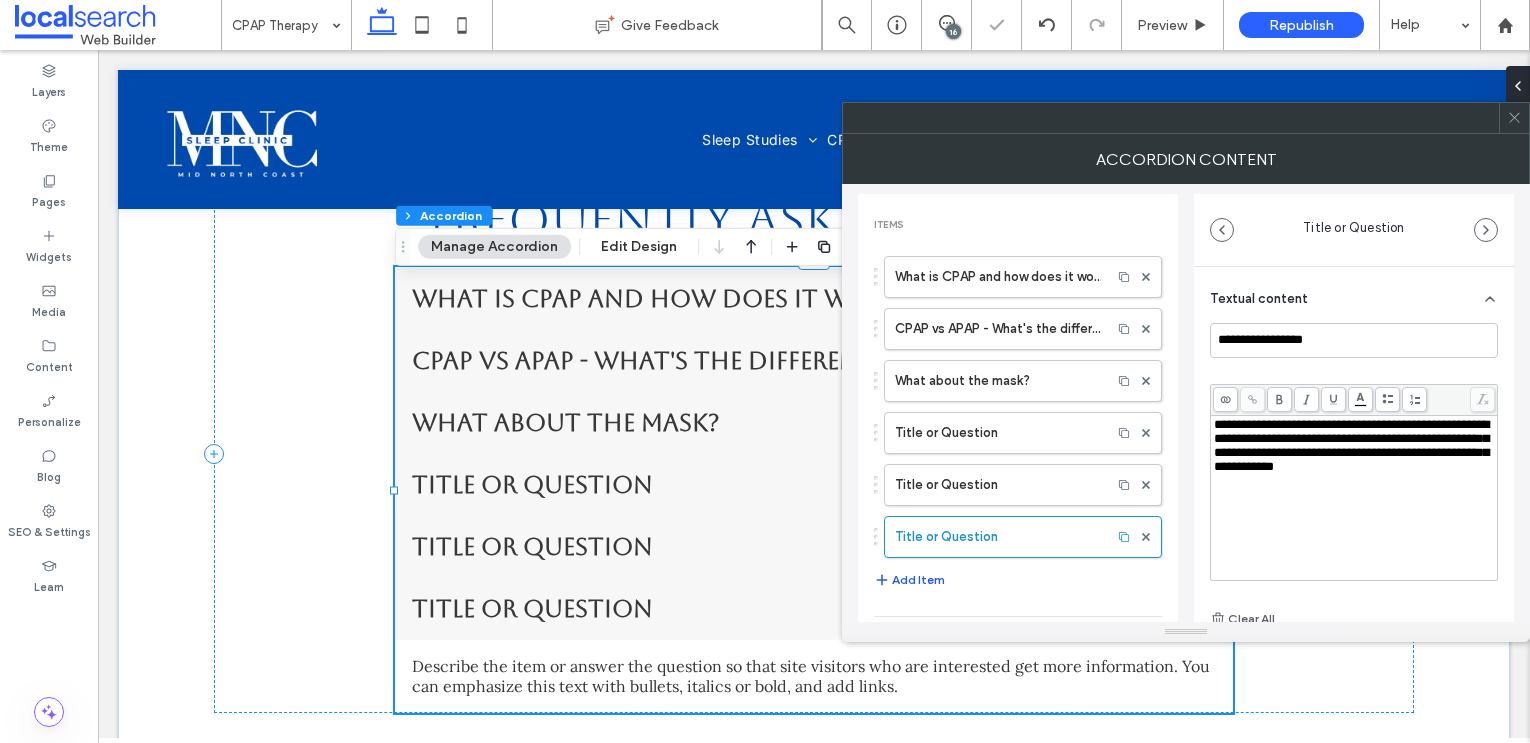 click on "Add Item" at bounding box center (909, 580) 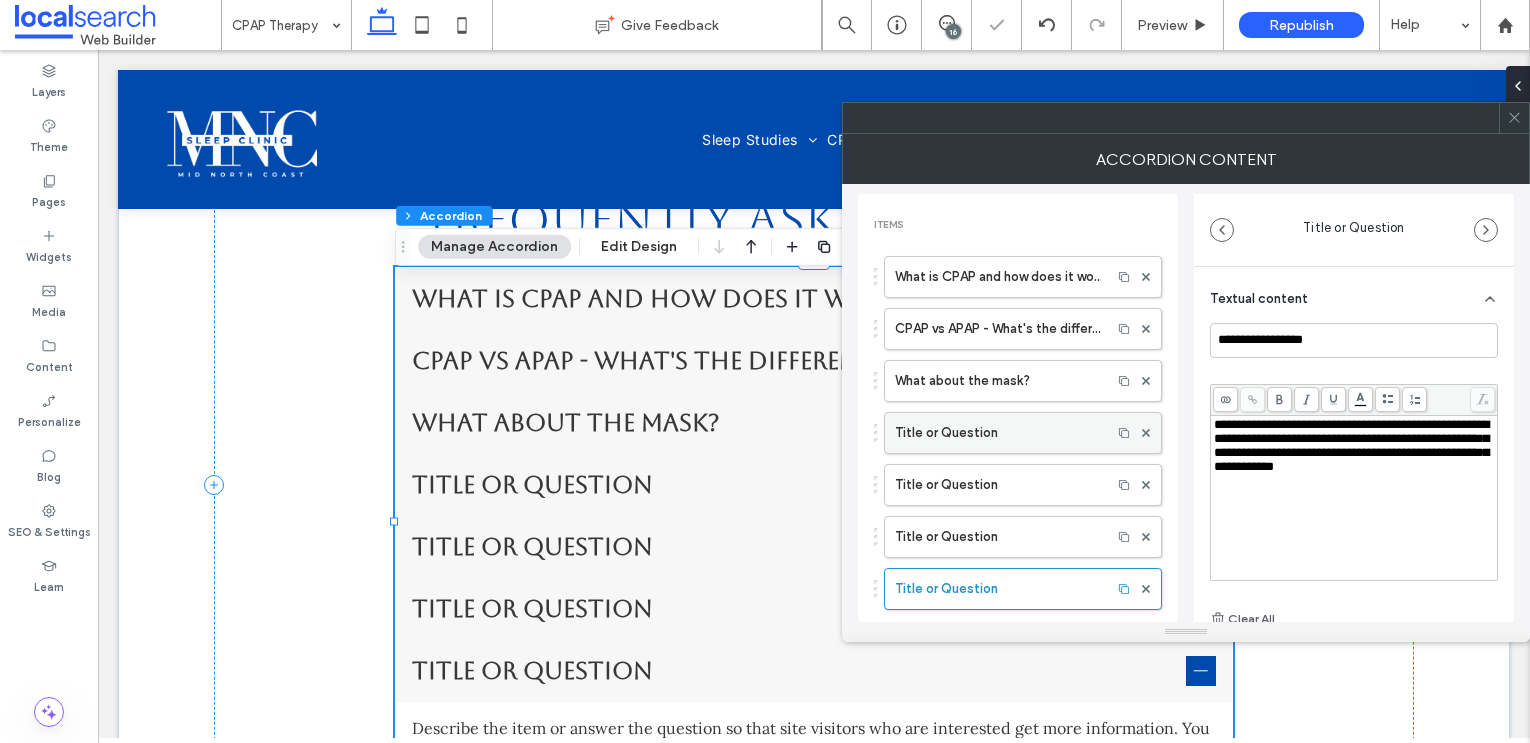 click on "Title or Question" at bounding box center (998, 433) 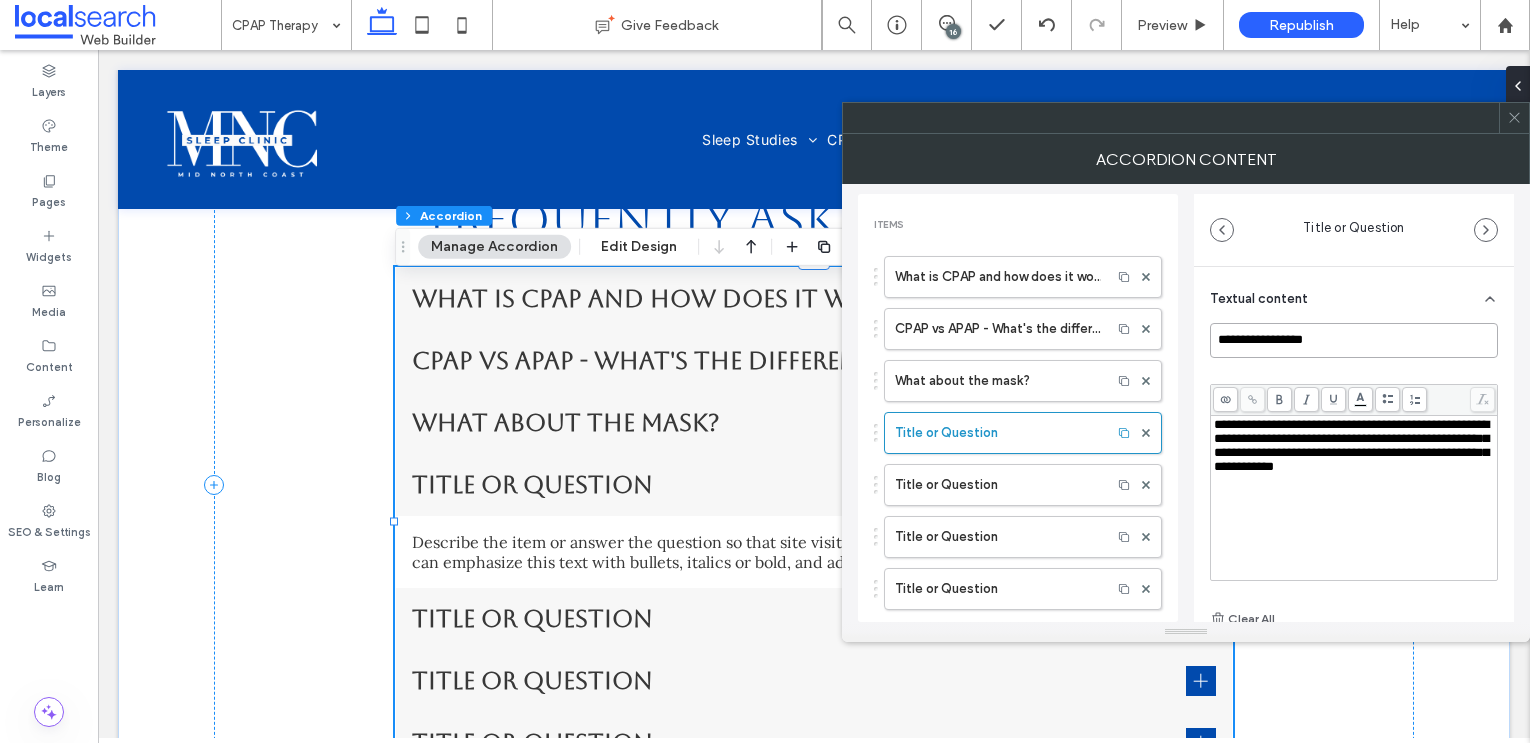 click on "**********" at bounding box center [1354, 340] 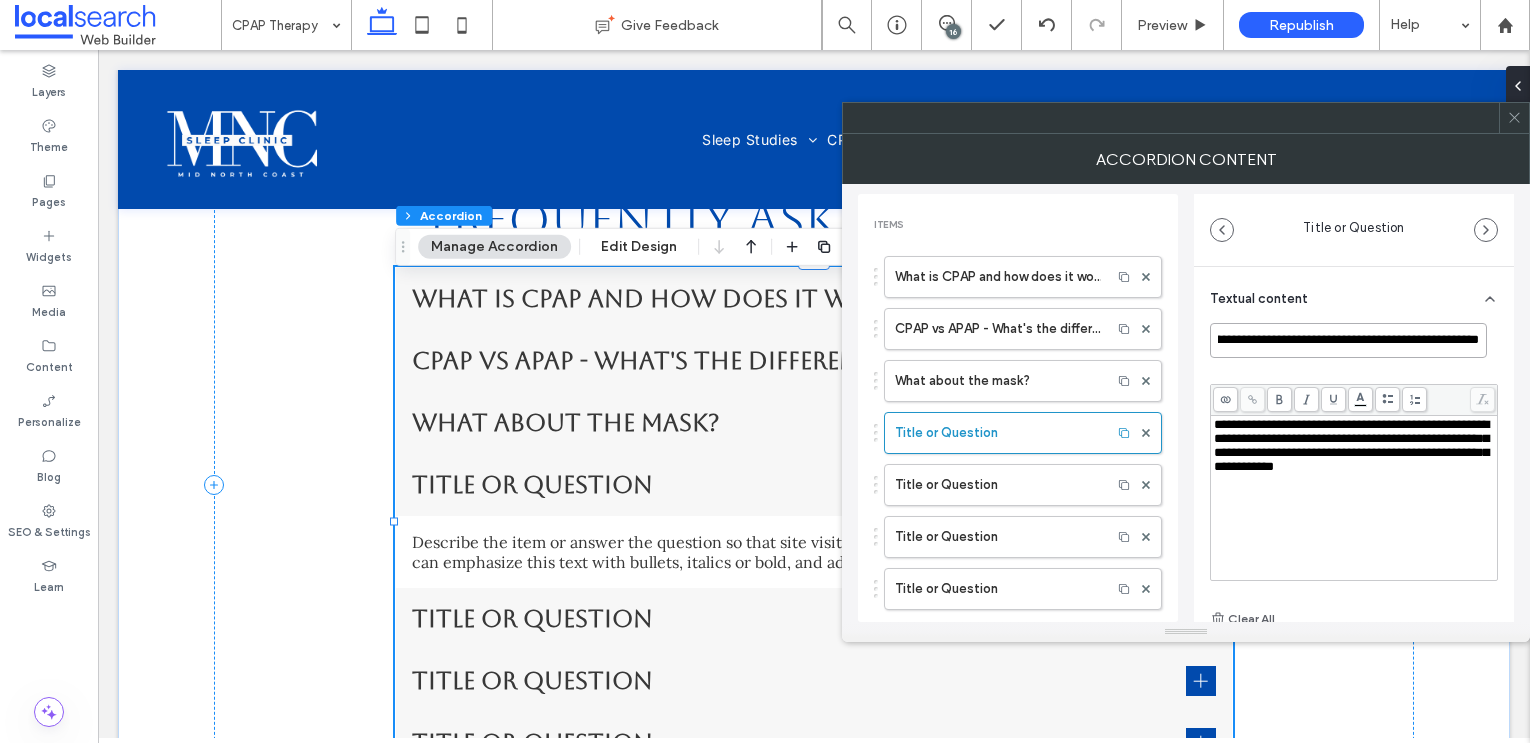 scroll, scrollTop: 0, scrollLeft: 163, axis: horizontal 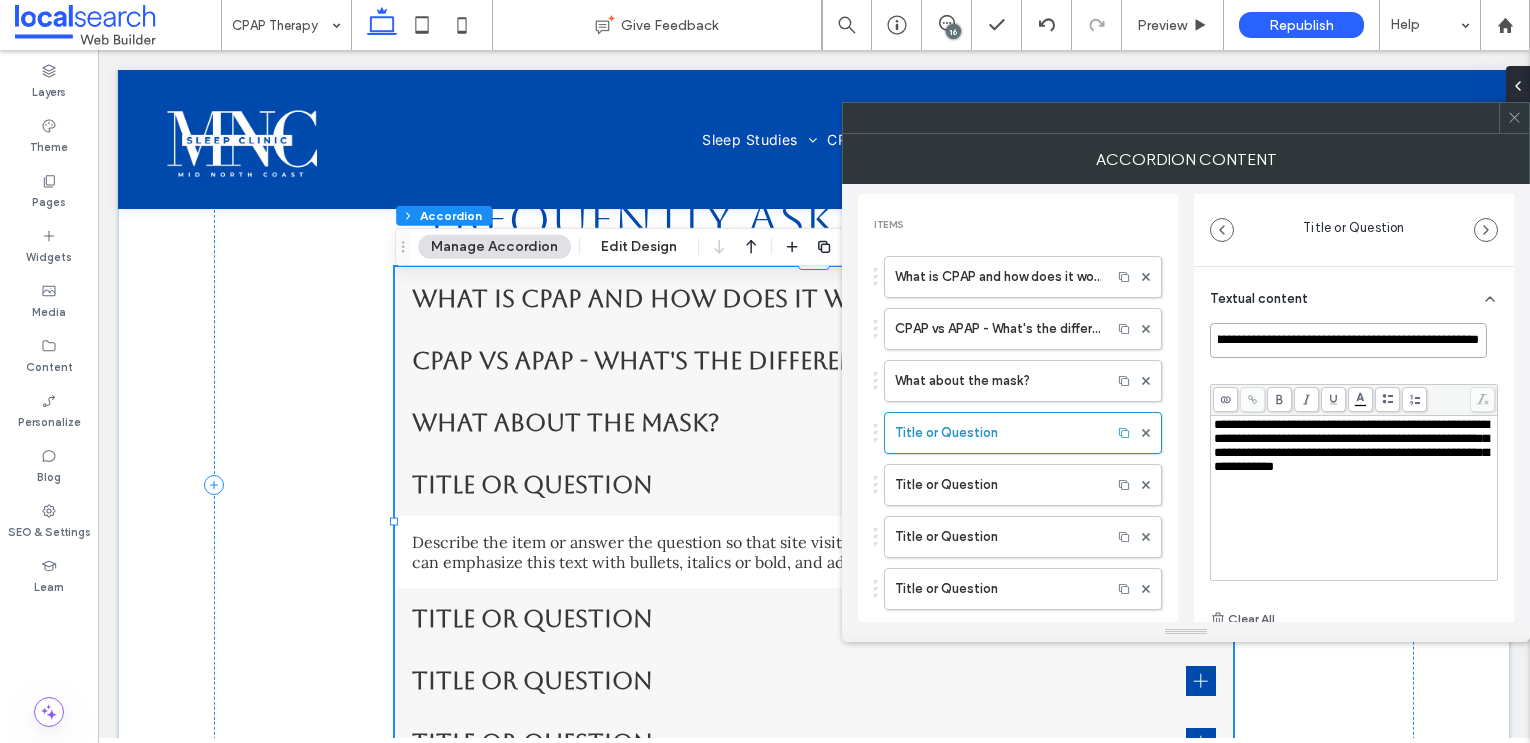 type on "**********" 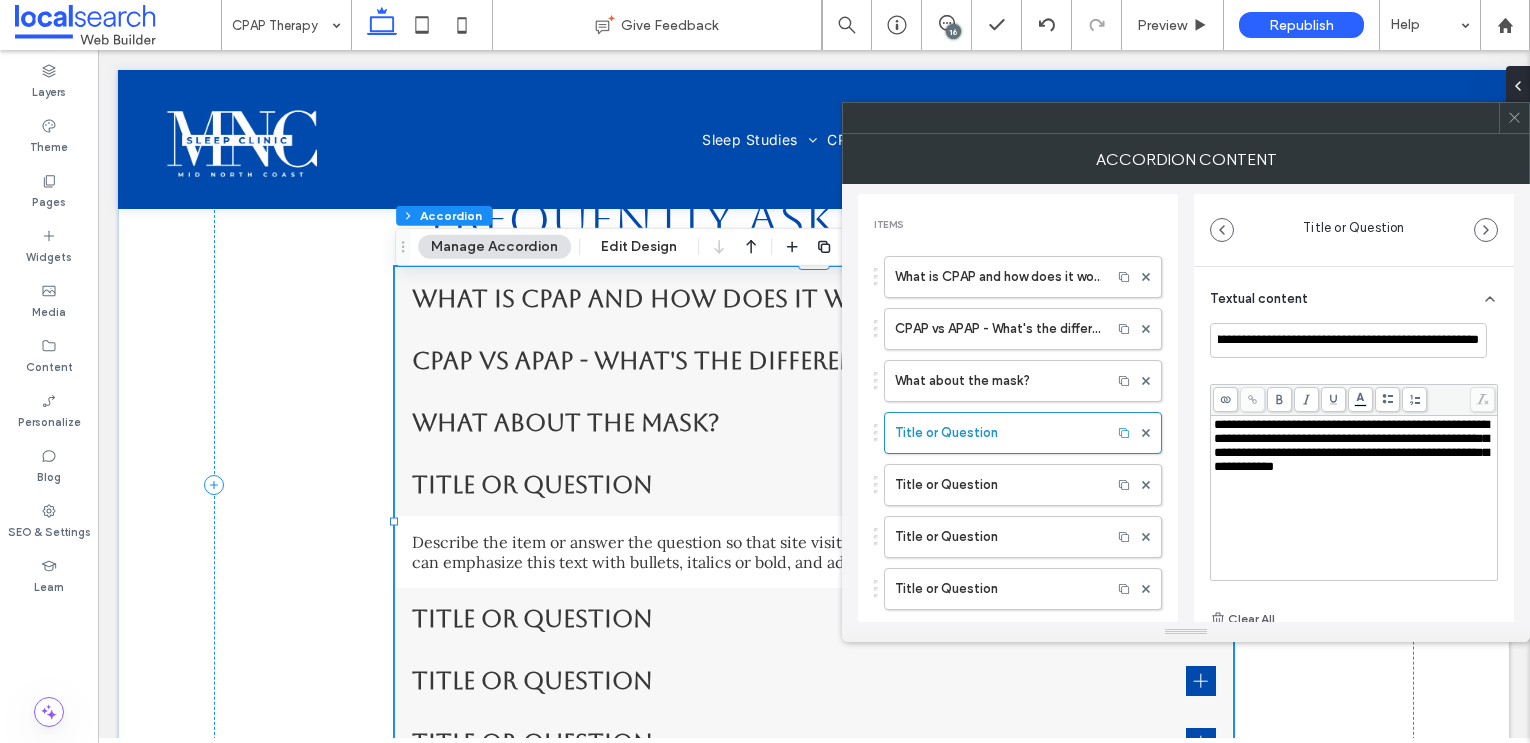 scroll, scrollTop: 0, scrollLeft: 0, axis: both 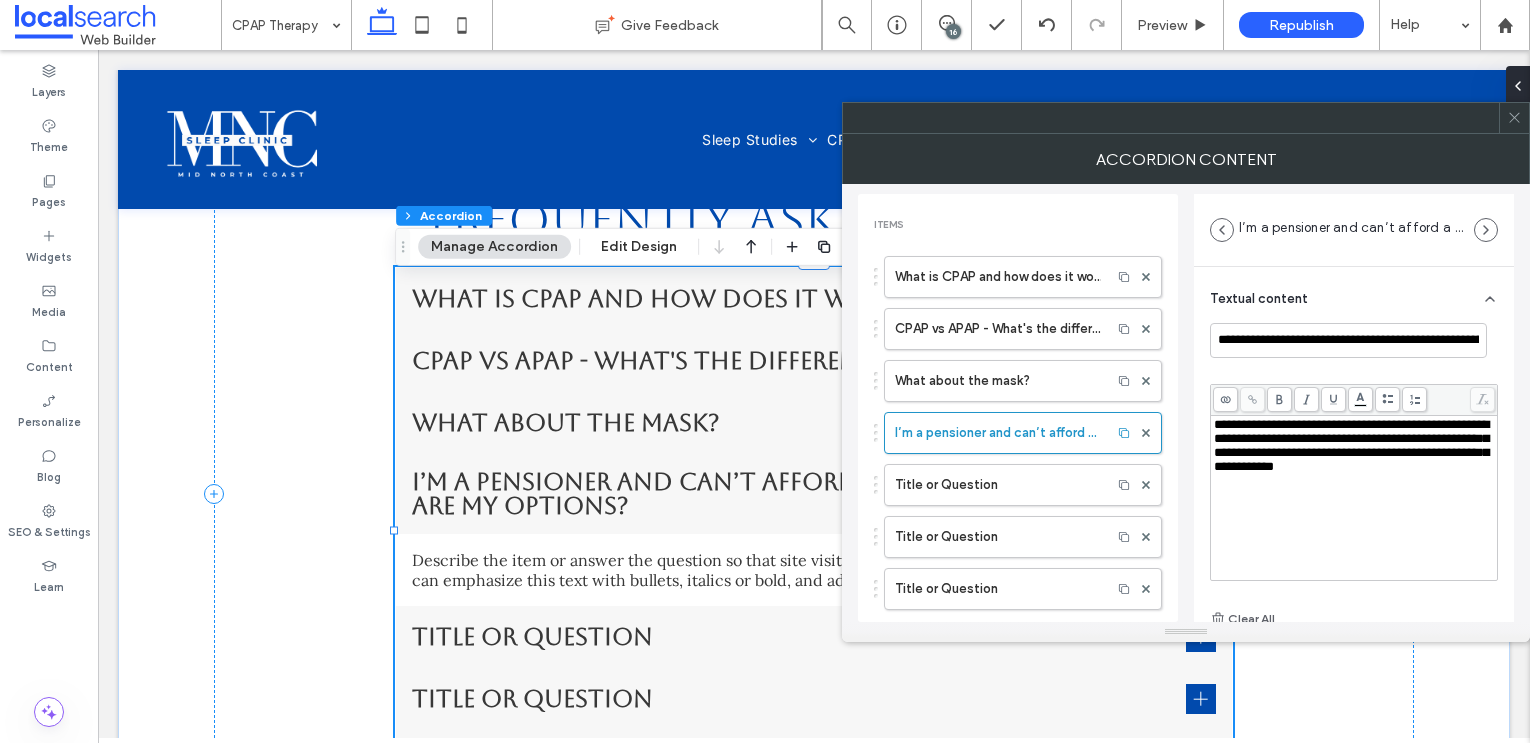 click on "**********" at bounding box center [1351, 445] 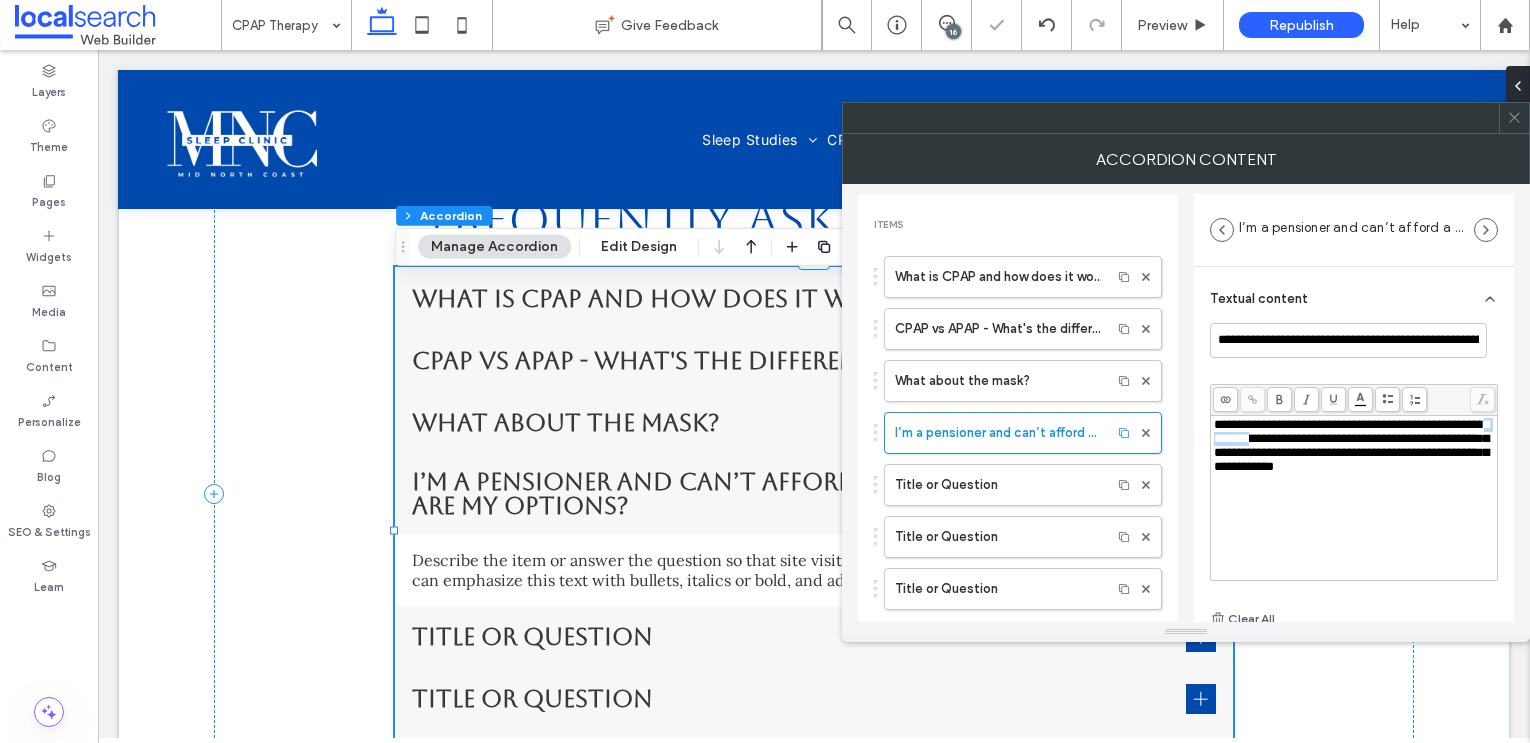 click on "**********" at bounding box center (1351, 445) 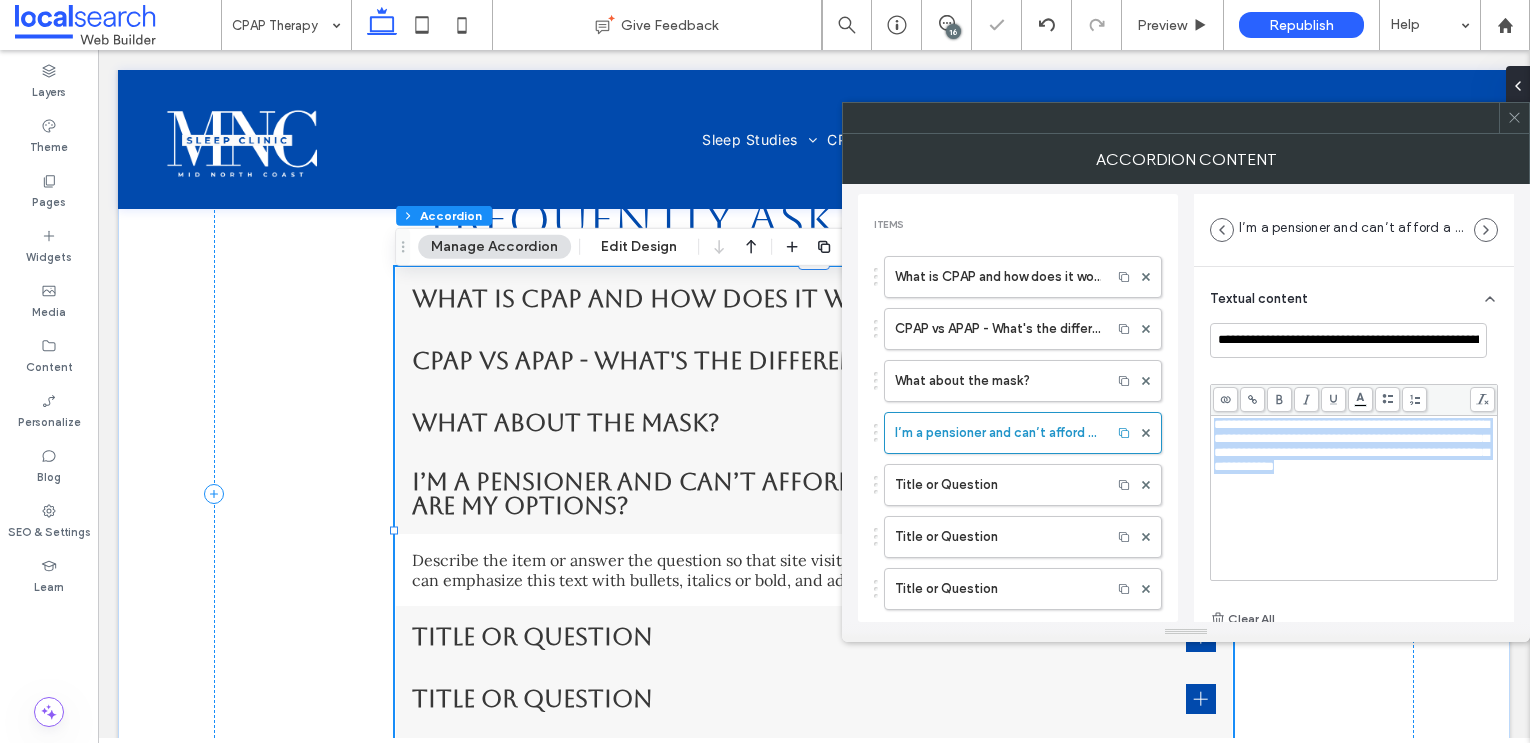 click on "**********" at bounding box center (1351, 445) 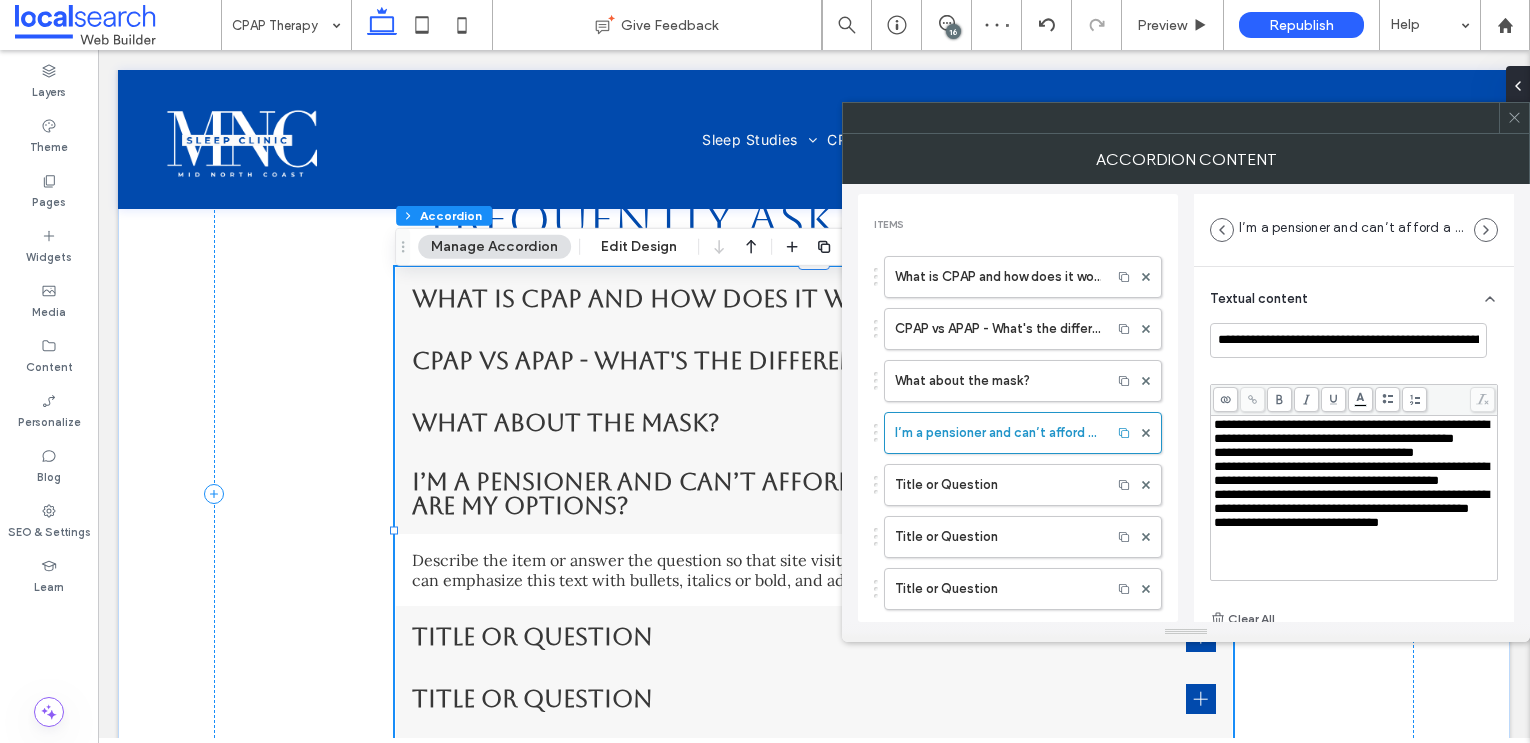 scroll, scrollTop: 0, scrollLeft: 0, axis: both 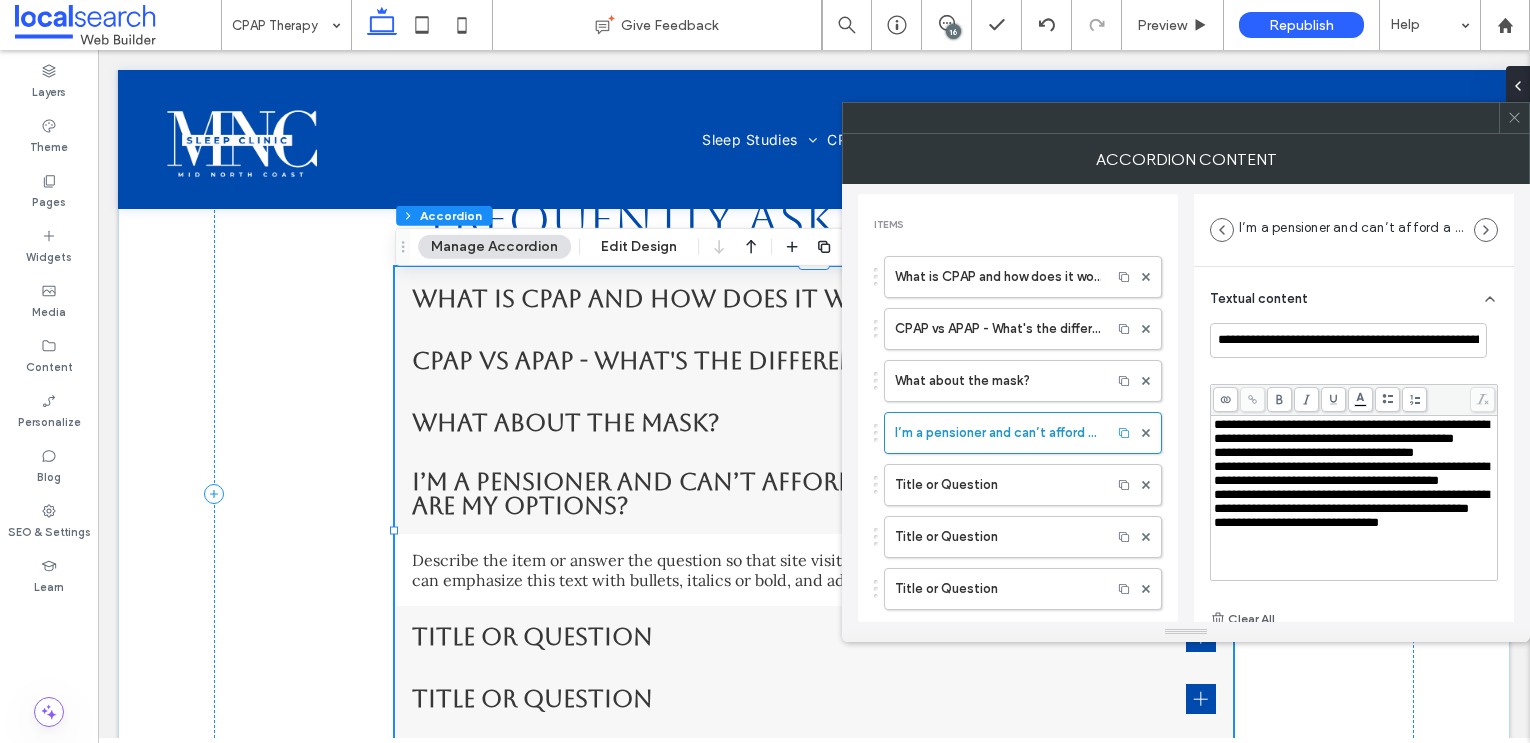 click on "**********" at bounding box center (1314, 452) 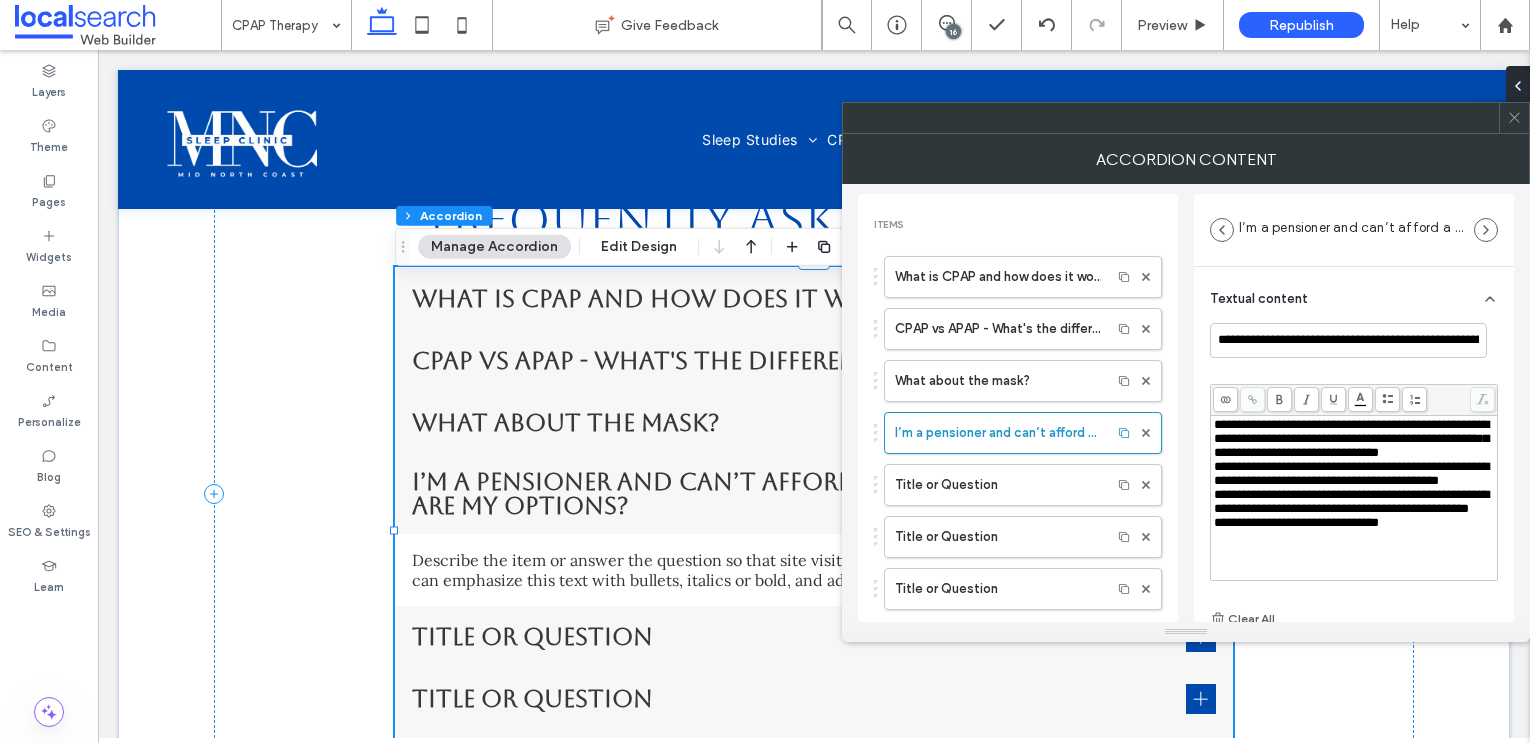 type 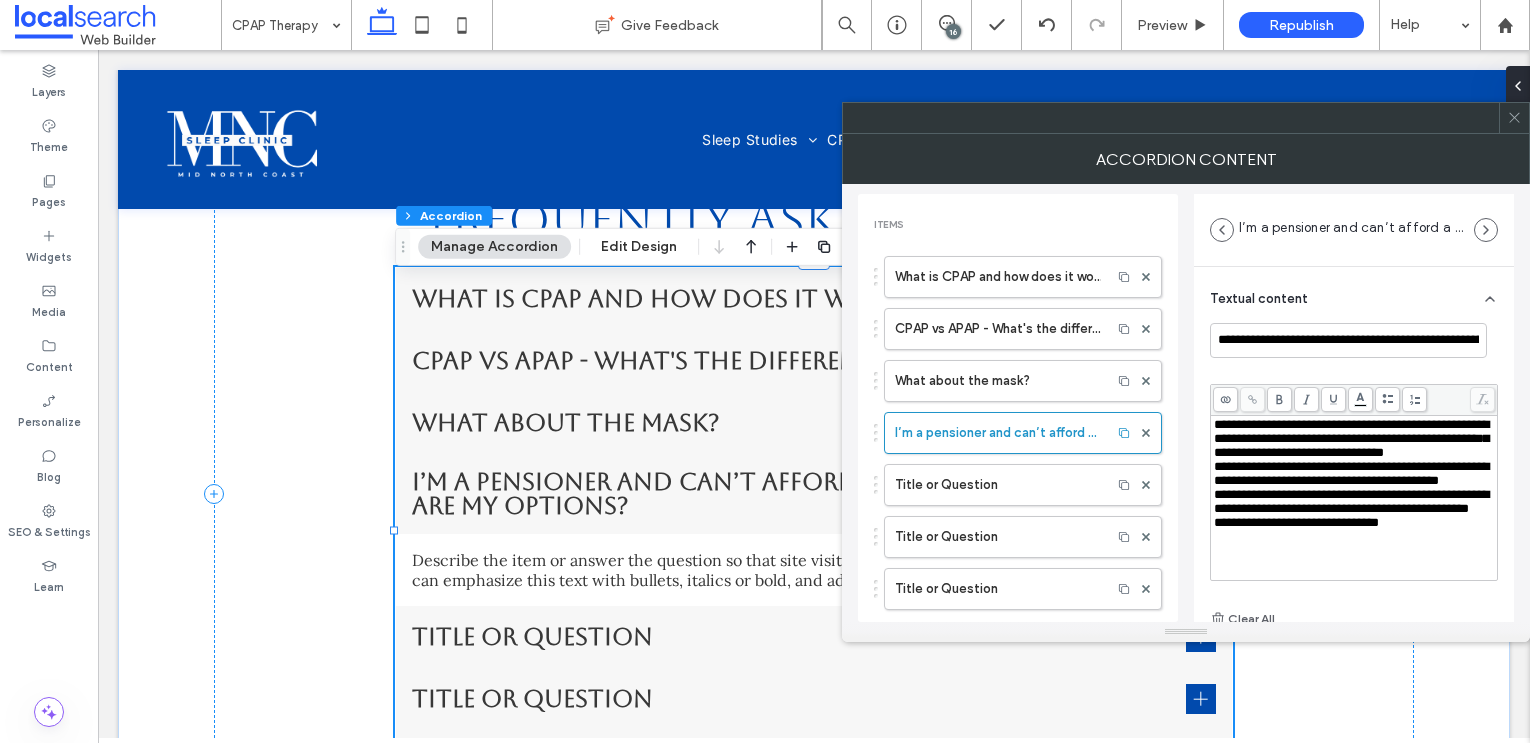 click on "**********" at bounding box center [1351, 473] 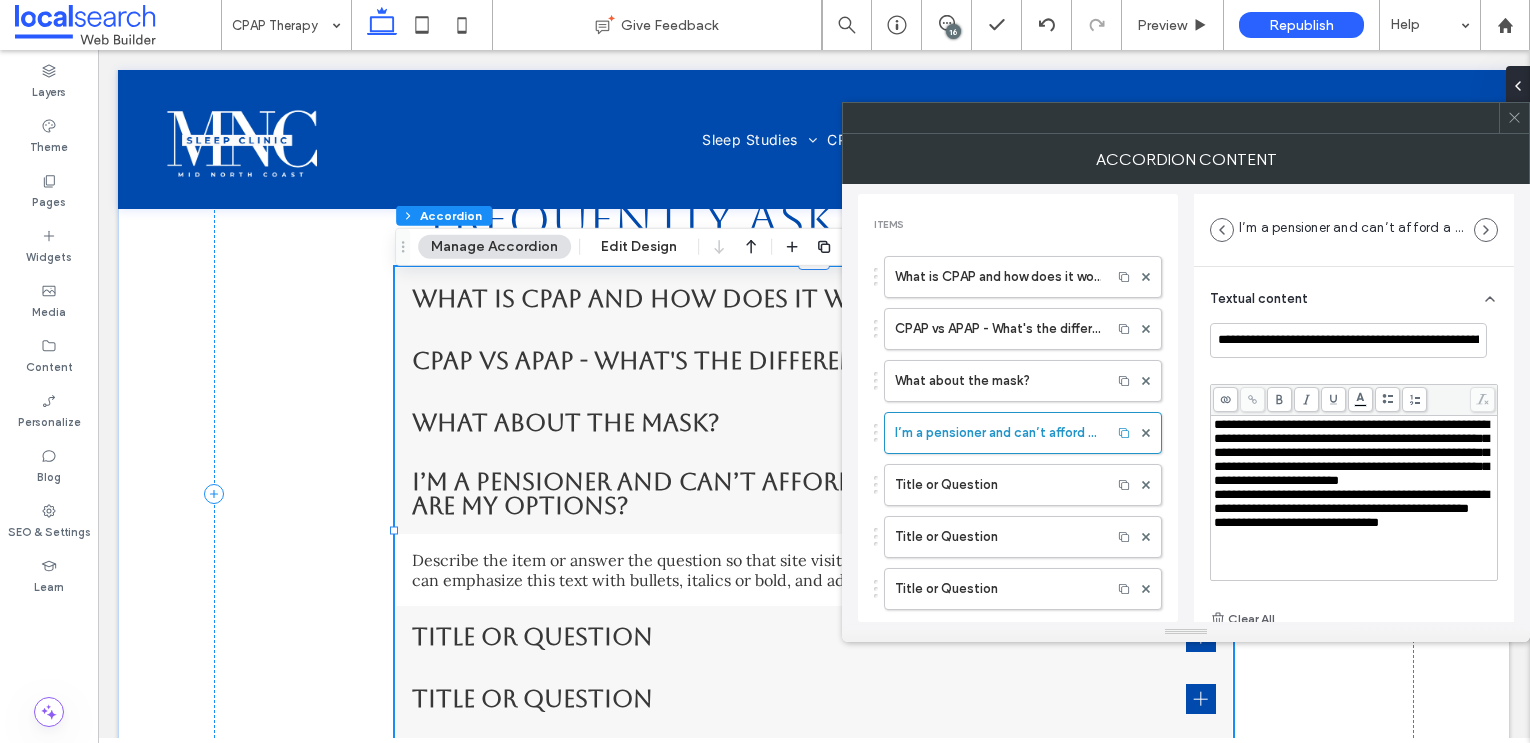 click on "**********" at bounding box center (1351, 501) 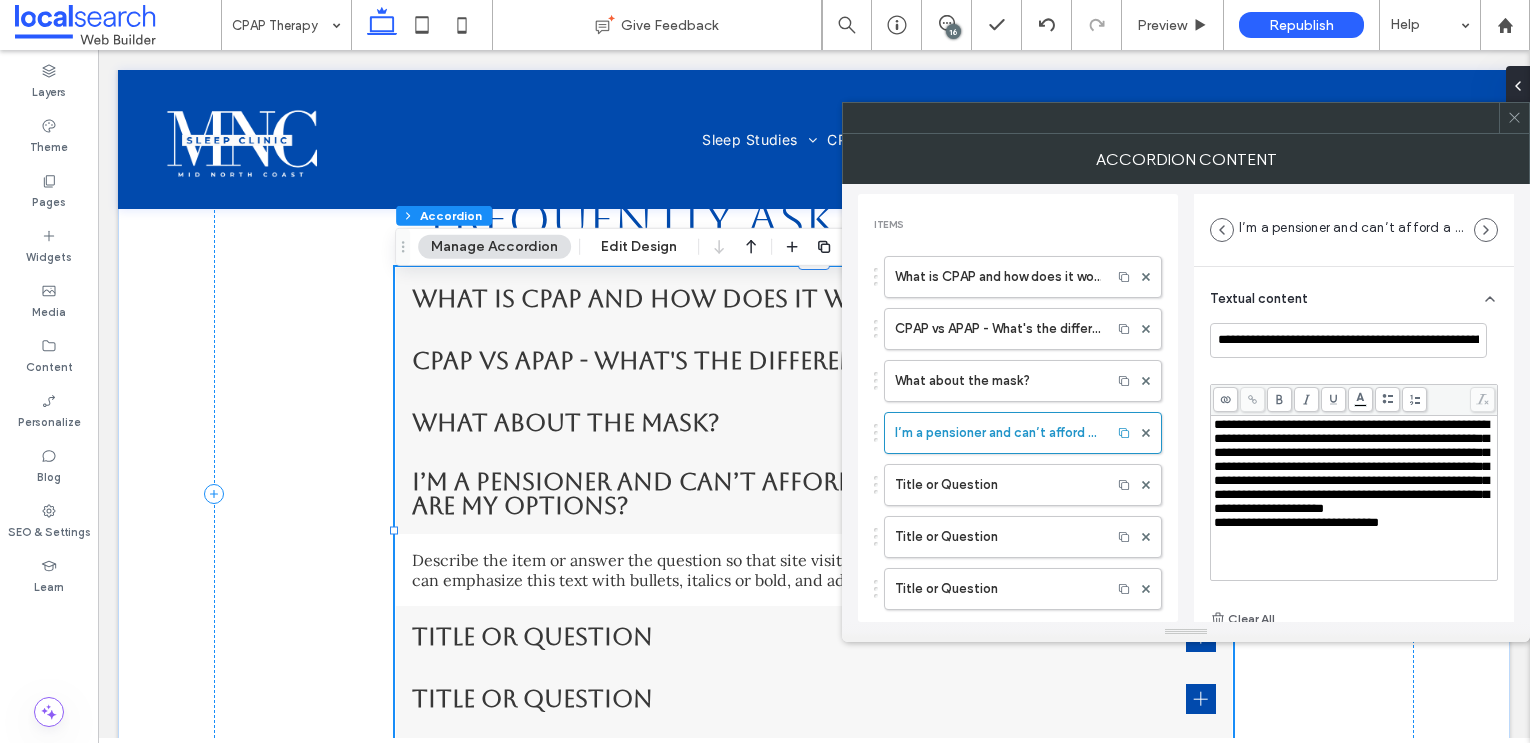 click on "**********" at bounding box center (1296, 522) 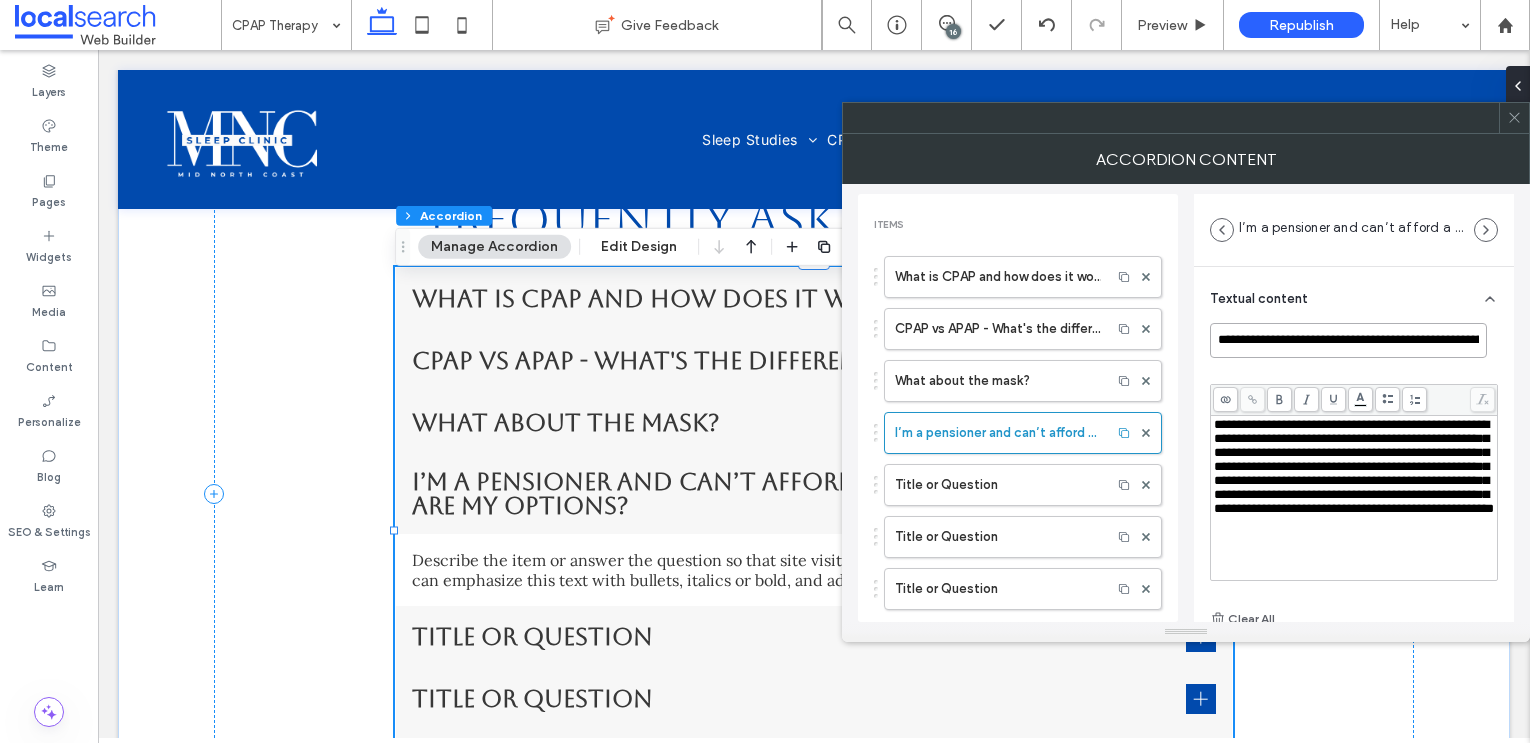 click on "**********" at bounding box center [1348, 340] 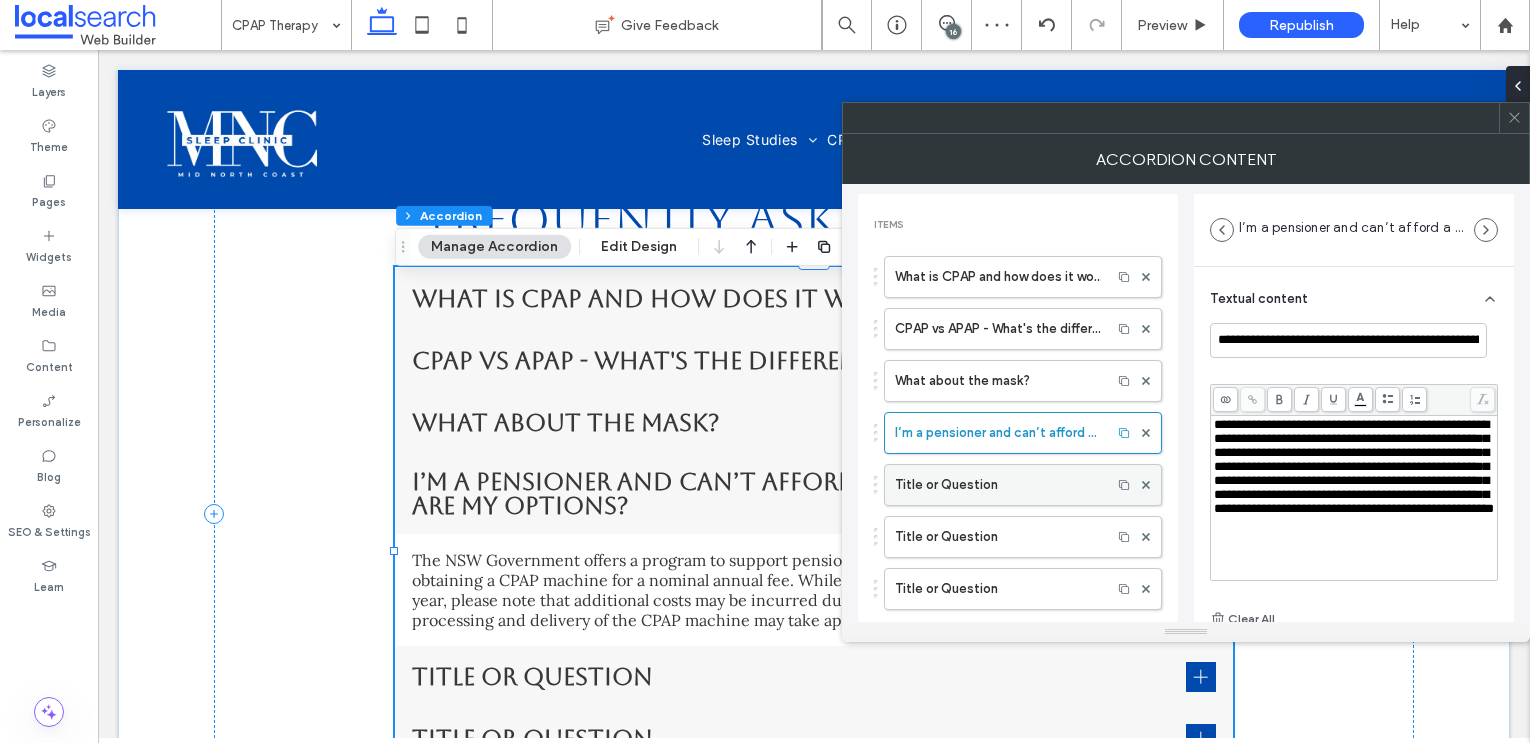 click on "Title or Question" at bounding box center (998, 485) 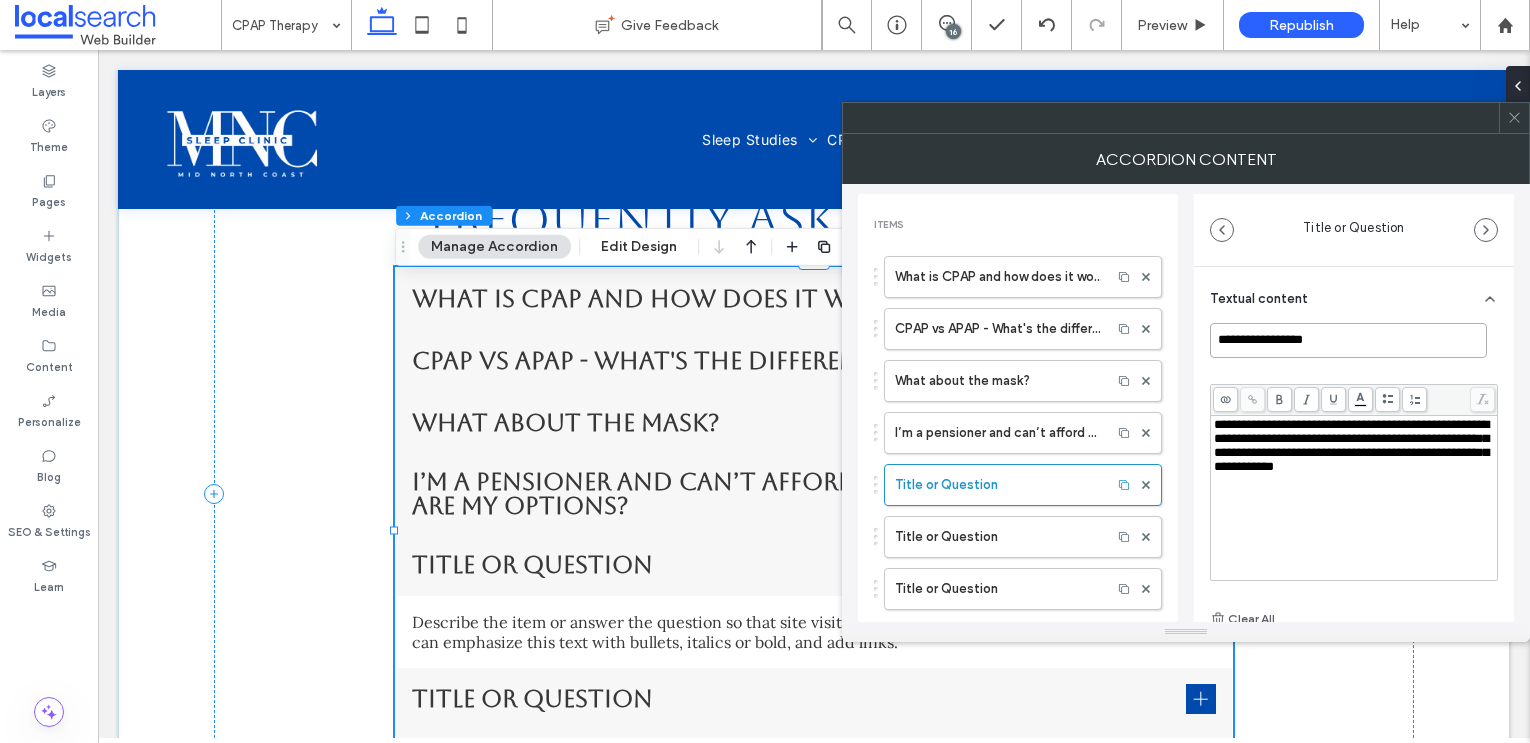 click on "**********" at bounding box center (1348, 340) 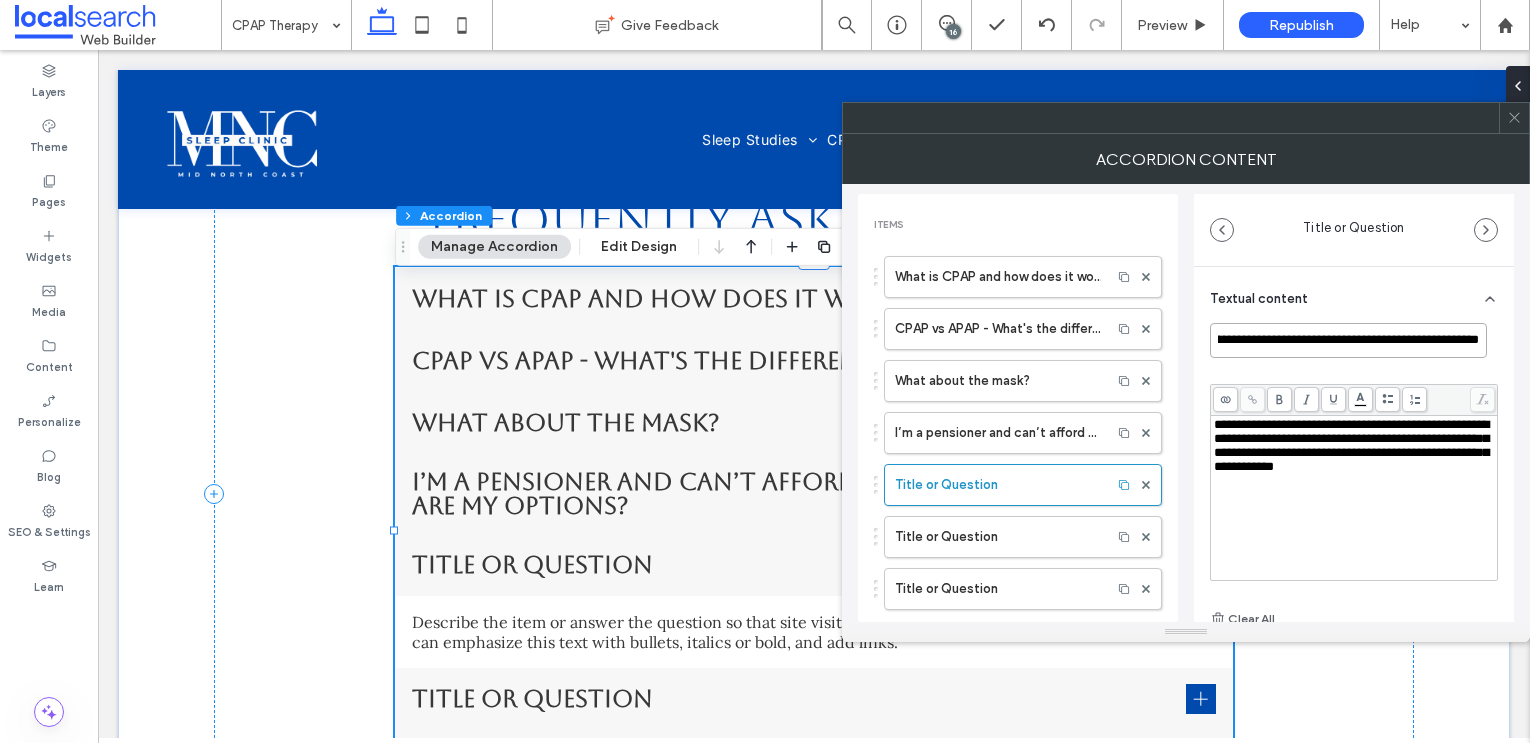 scroll, scrollTop: 0, scrollLeft: 248, axis: horizontal 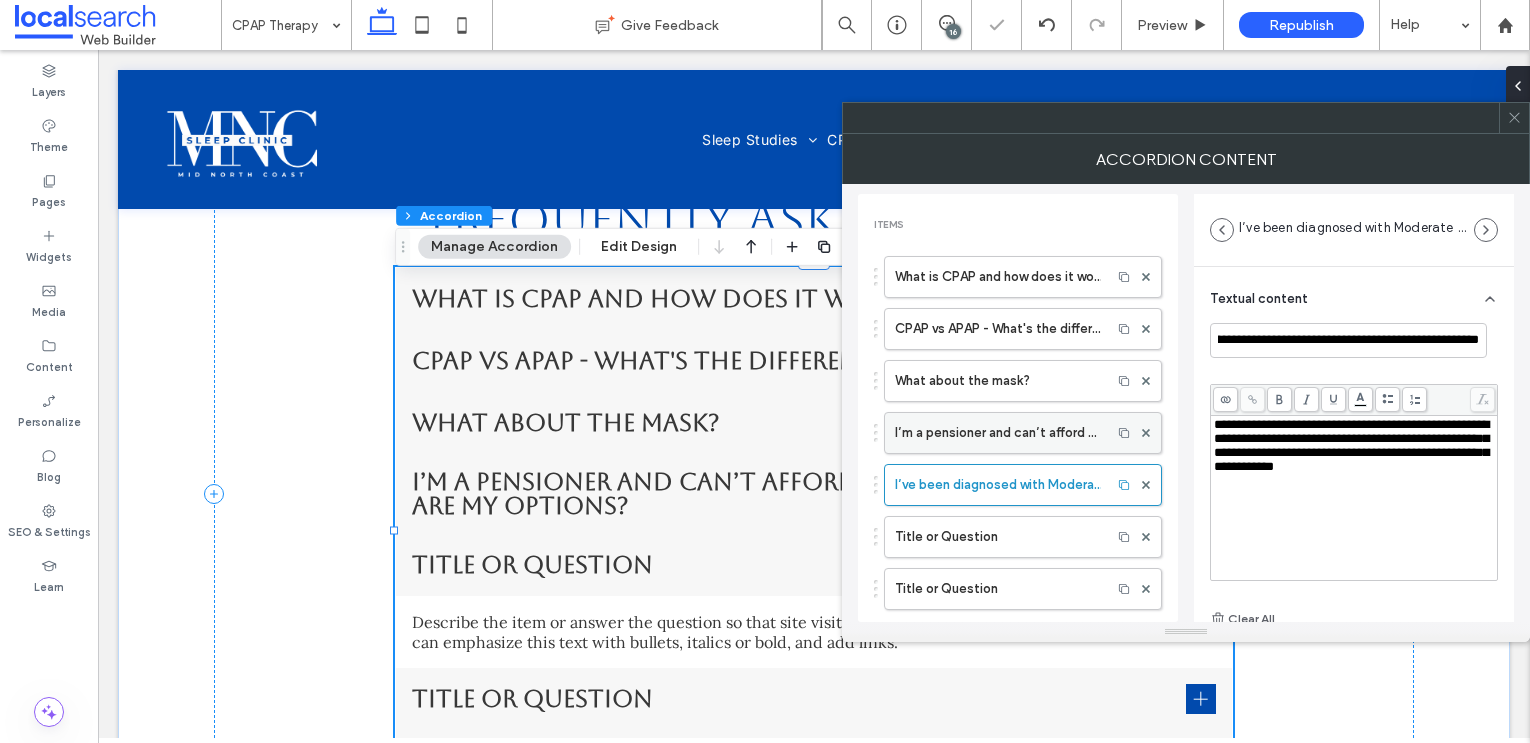 click on "I’m a pensioner and can’t afford a CPAP machine. What are my options?" at bounding box center [998, 433] 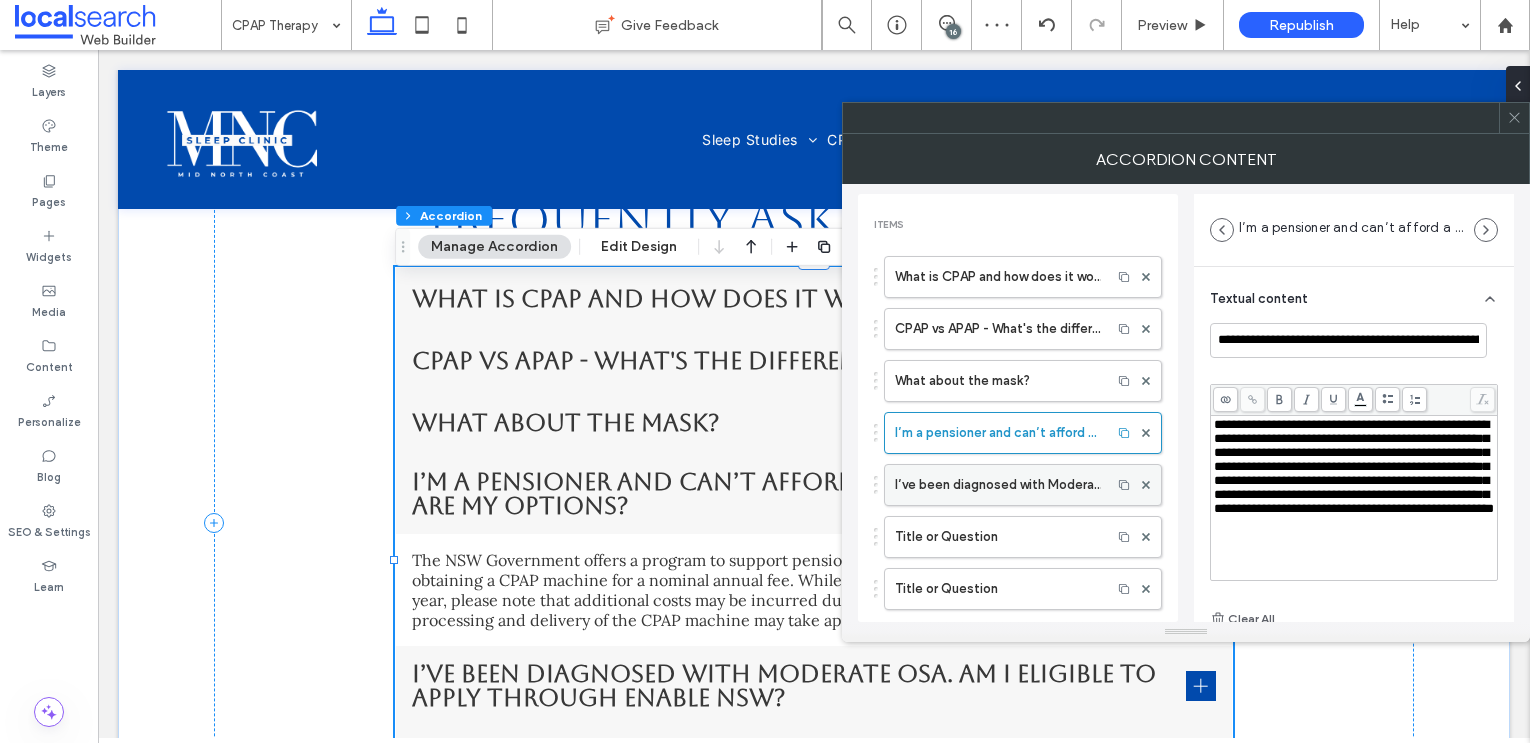 click on "I’ve been diagnosed with Moderate OSA. Am I eligible to apply through ENABLE NSW?" at bounding box center (998, 485) 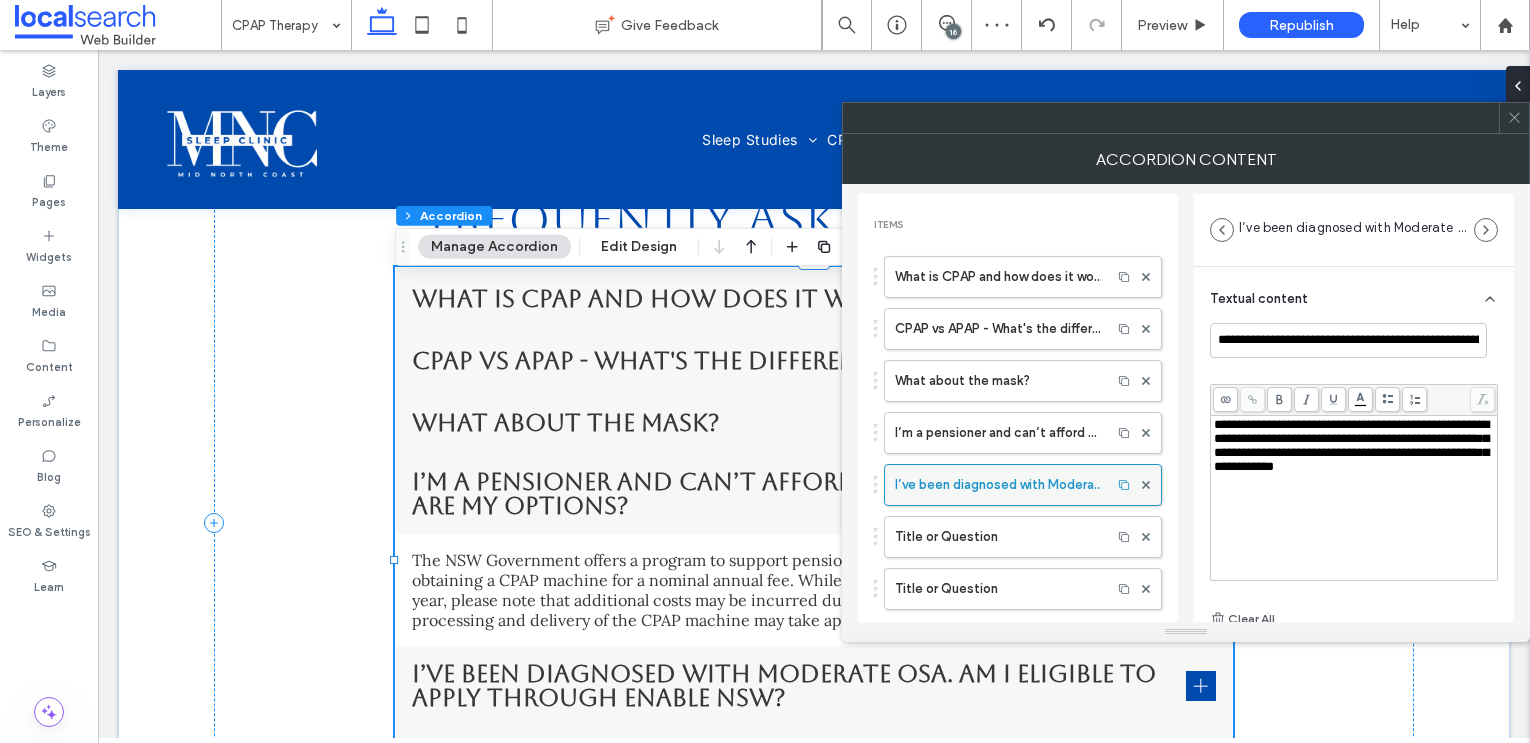 type on "**********" 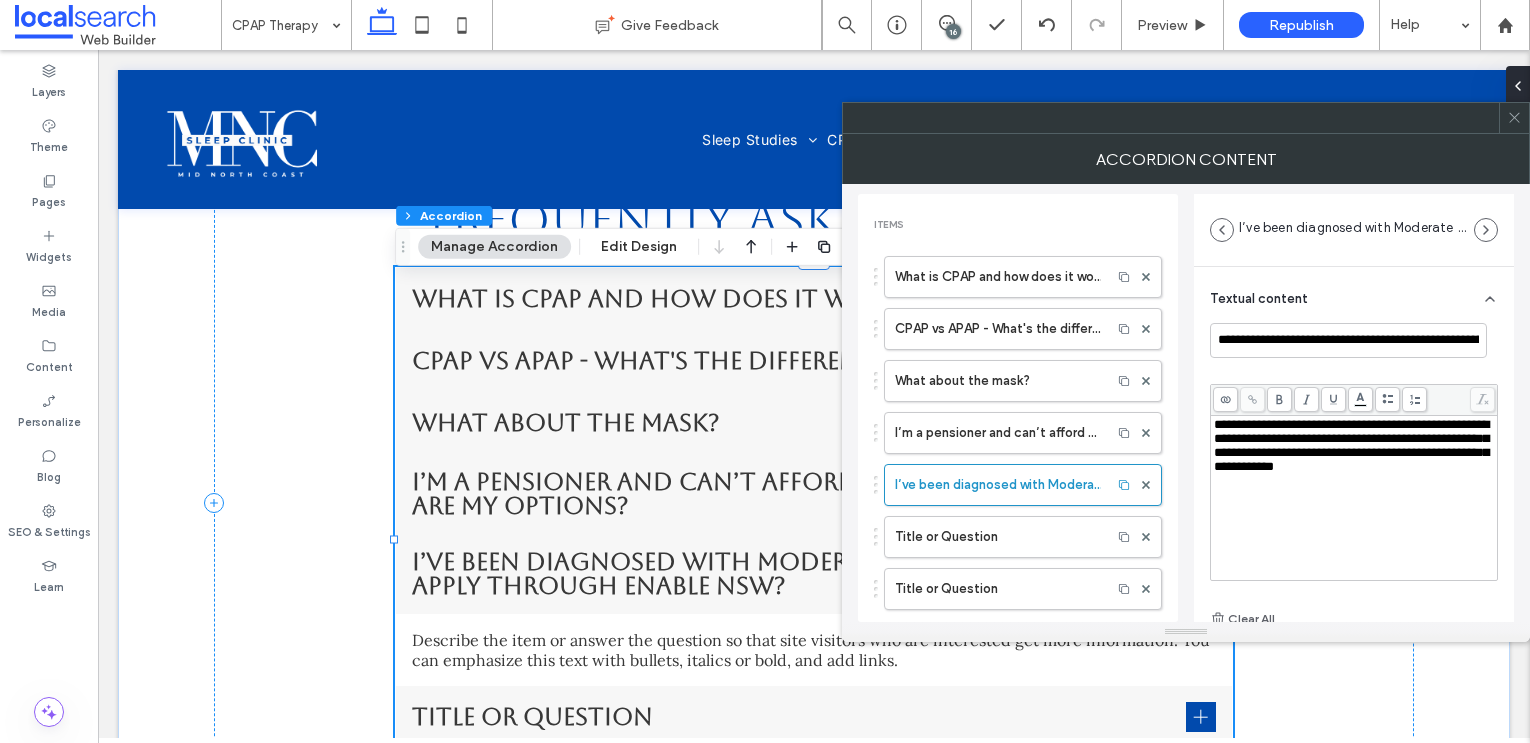 click on "**********" at bounding box center (1351, 445) 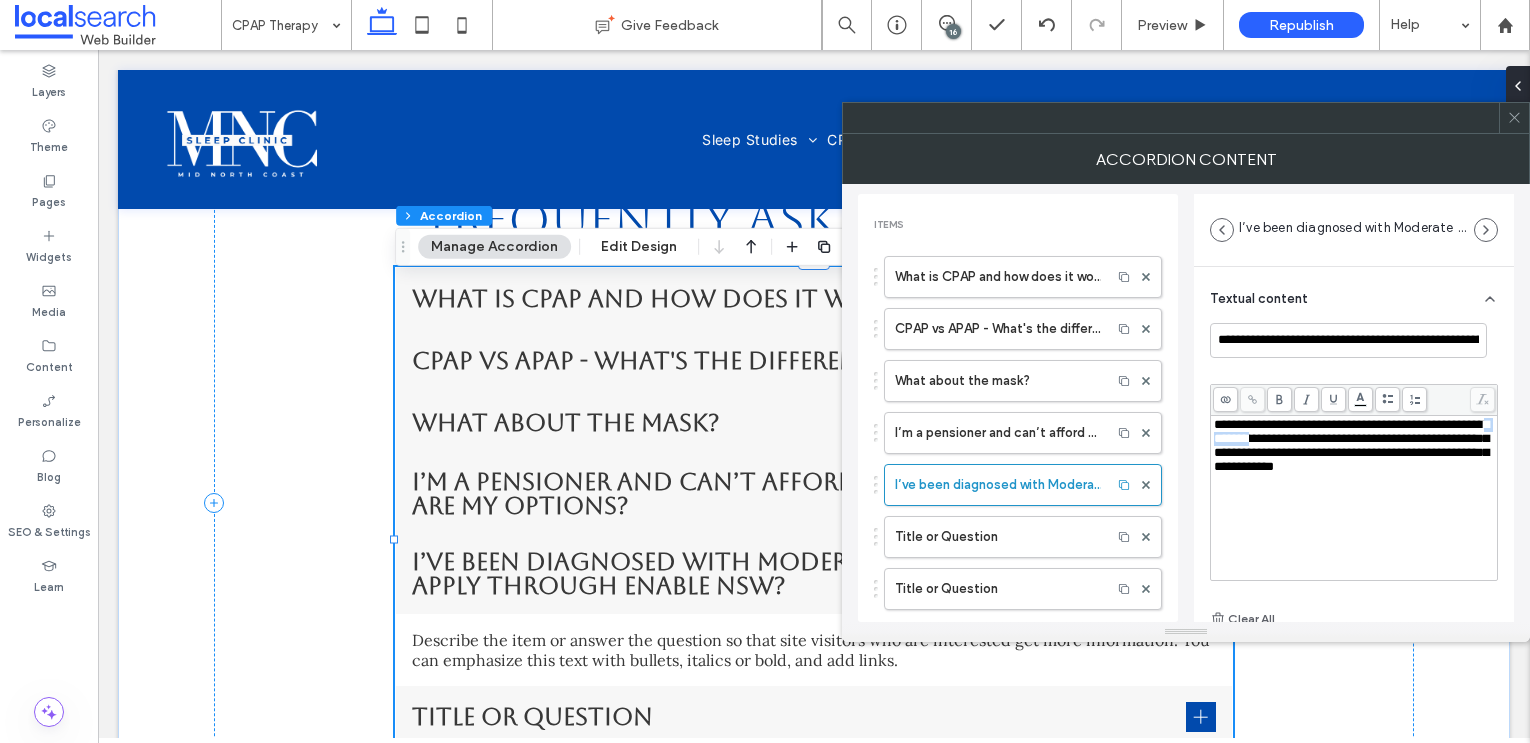 click on "**********" at bounding box center (1351, 445) 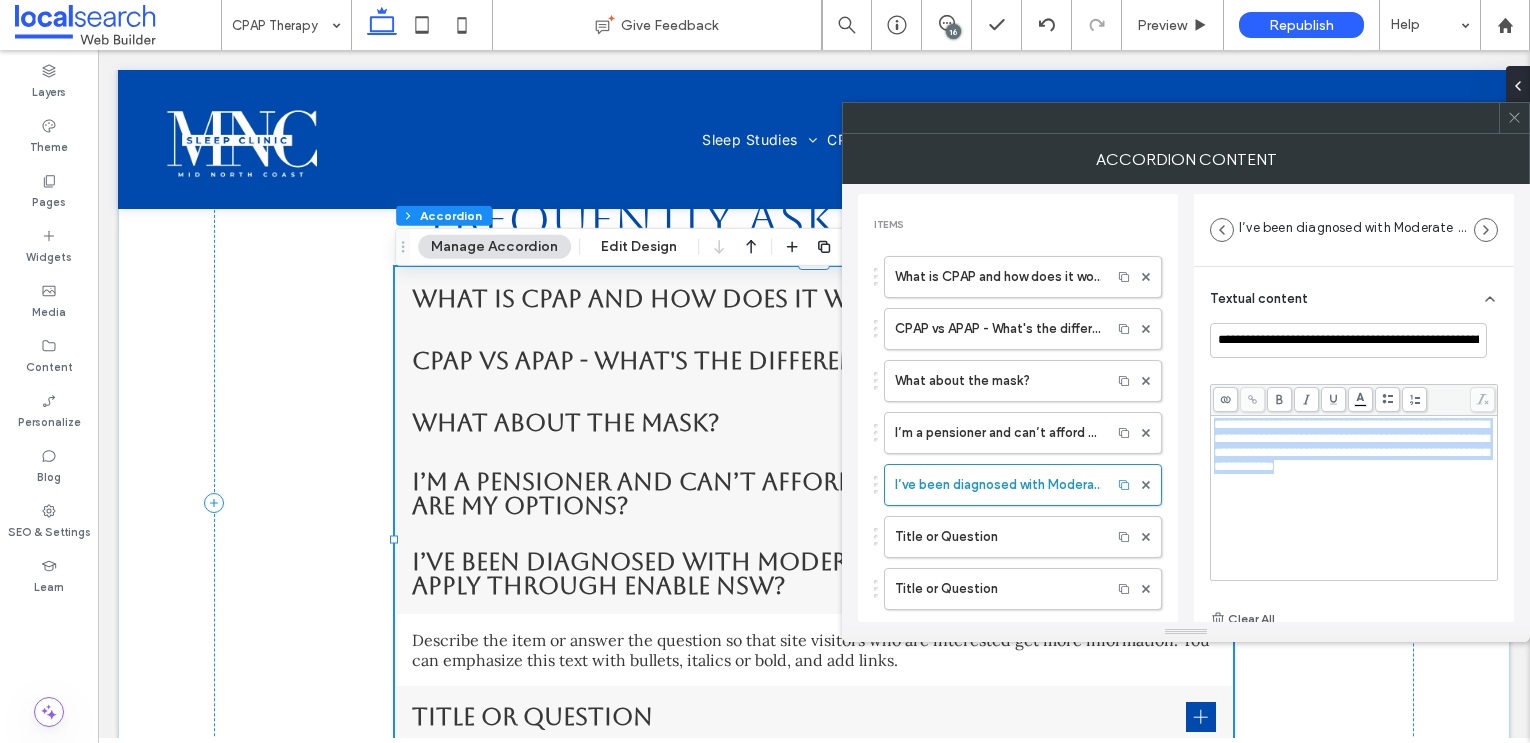 click on "**********" at bounding box center (1351, 445) 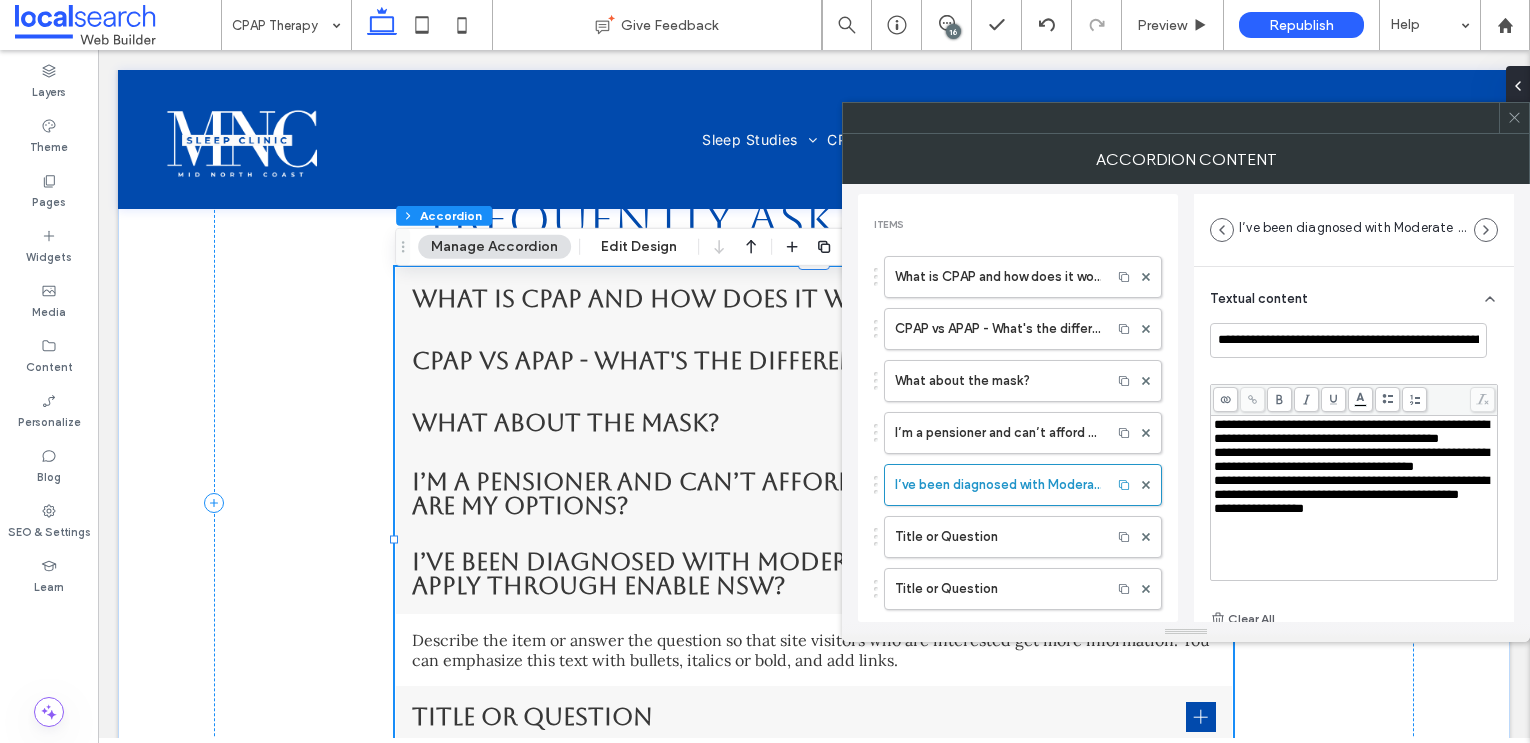 click on "**********" at bounding box center (1354, 432) 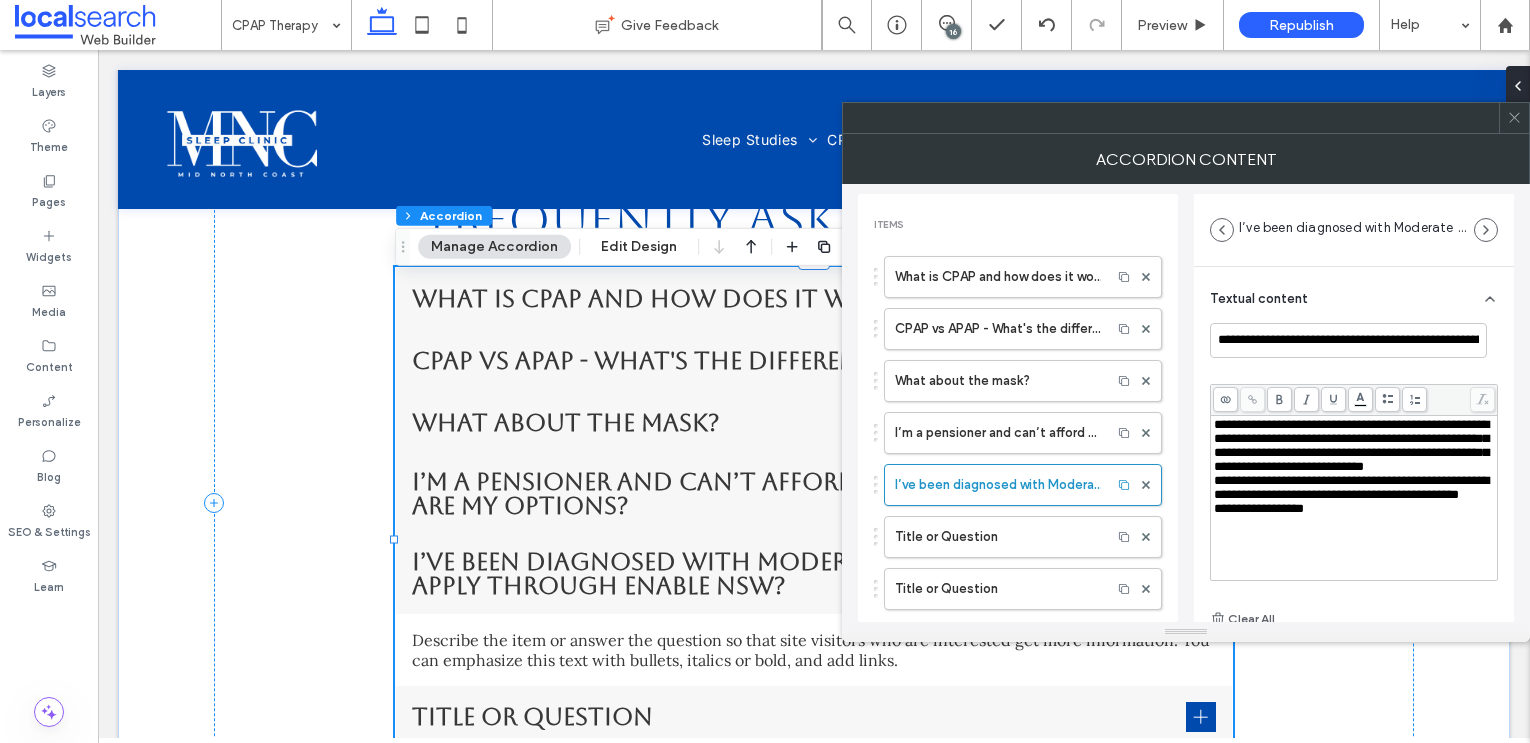 type 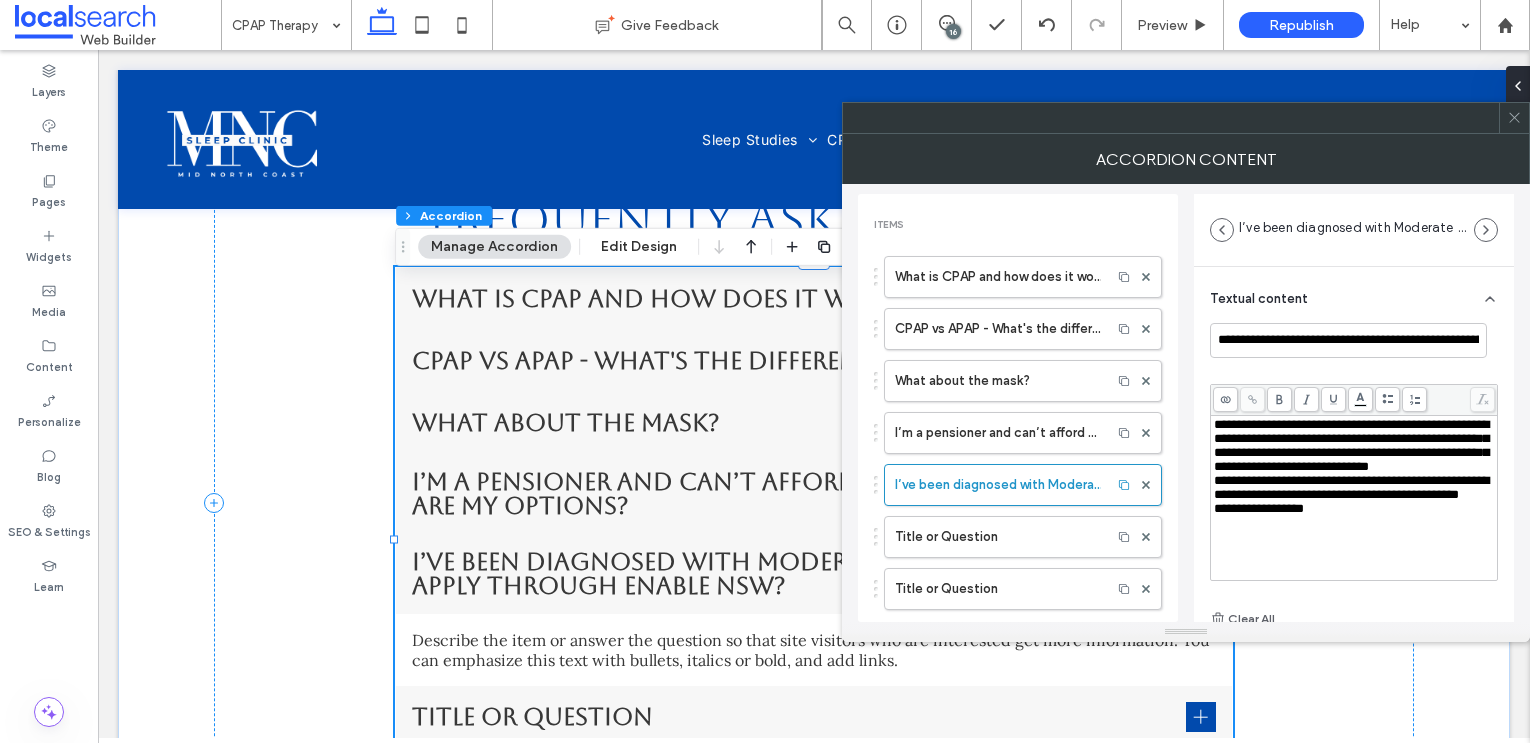 click on "**********" at bounding box center (1351, 445) 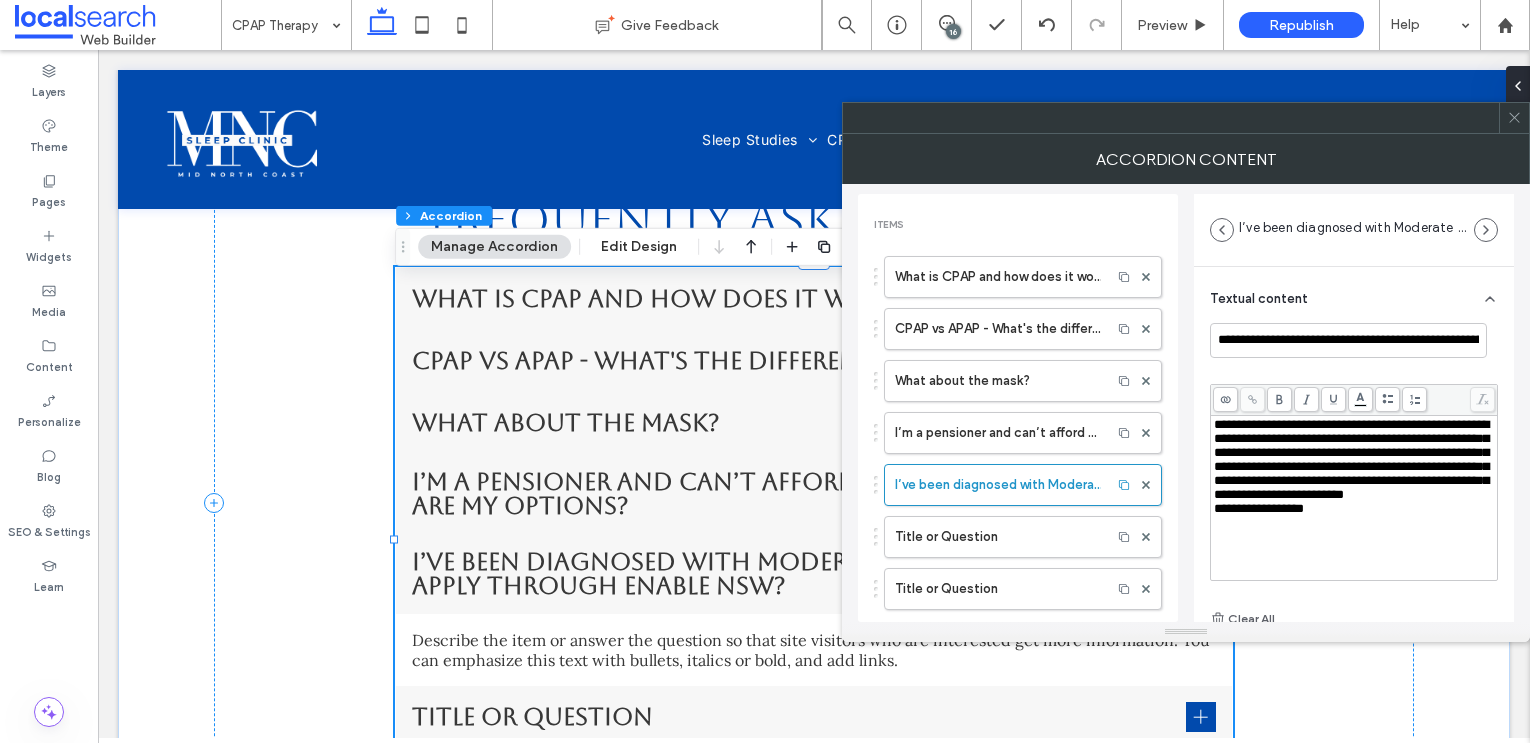 click on "**********" at bounding box center [1354, 482] 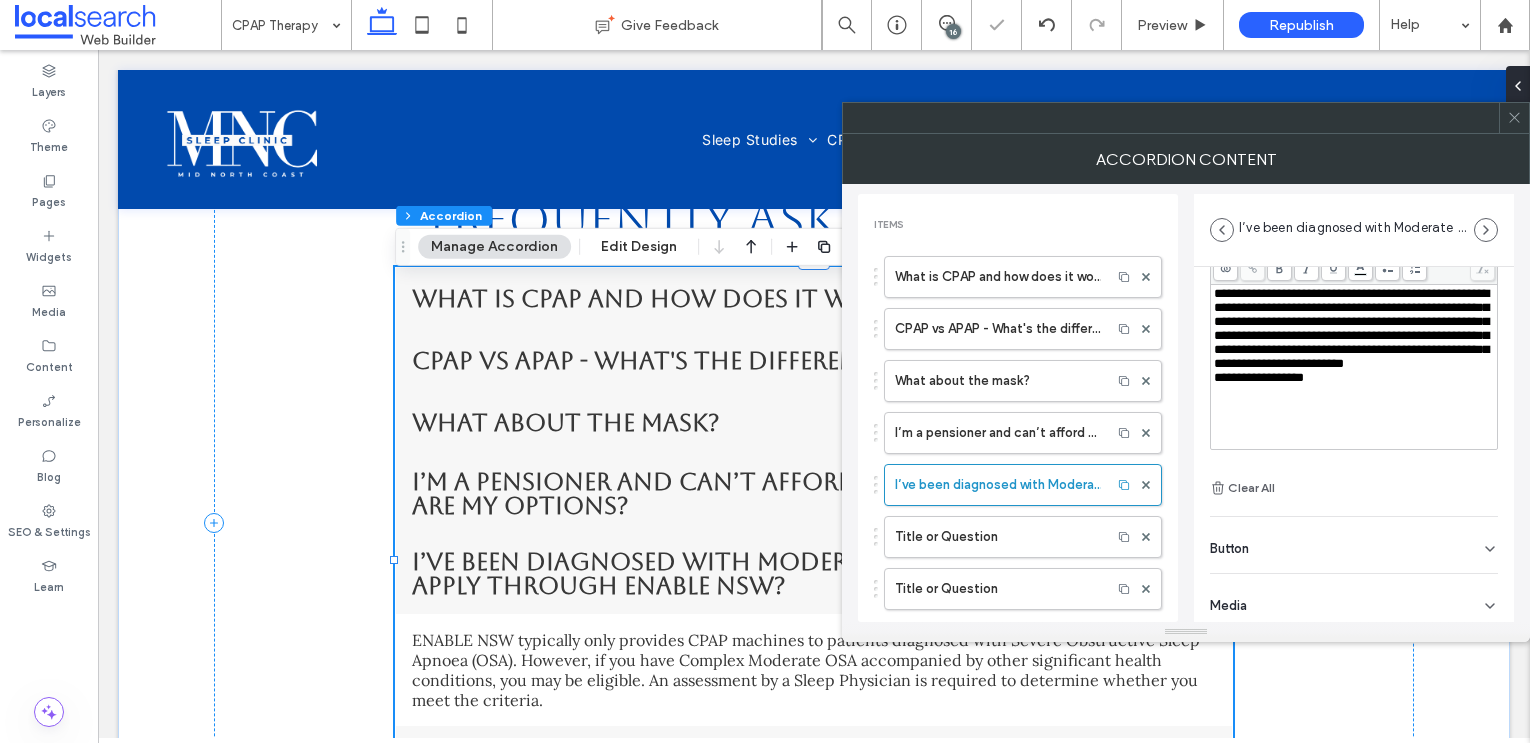 scroll, scrollTop: 135, scrollLeft: 0, axis: vertical 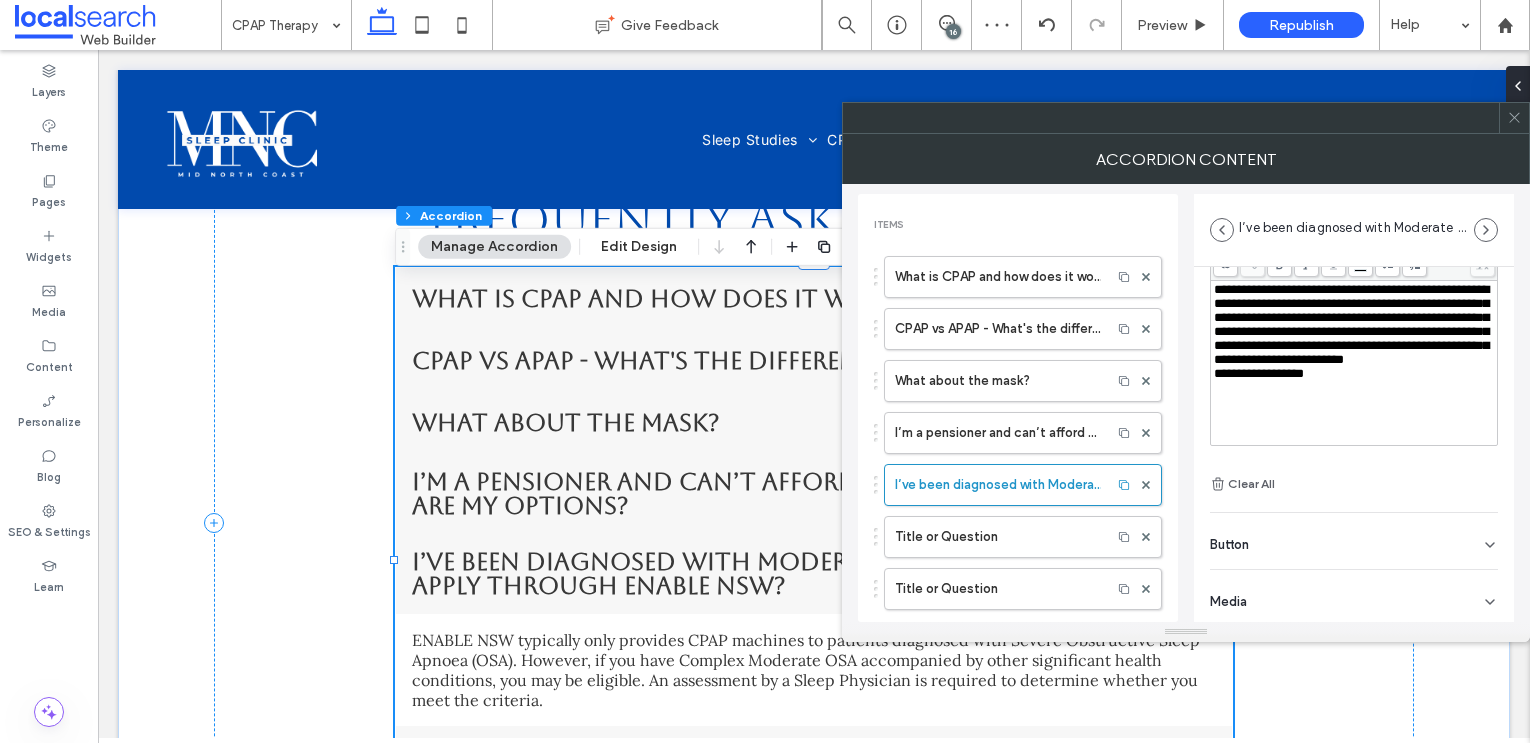 click on "**********" at bounding box center [1351, 324] 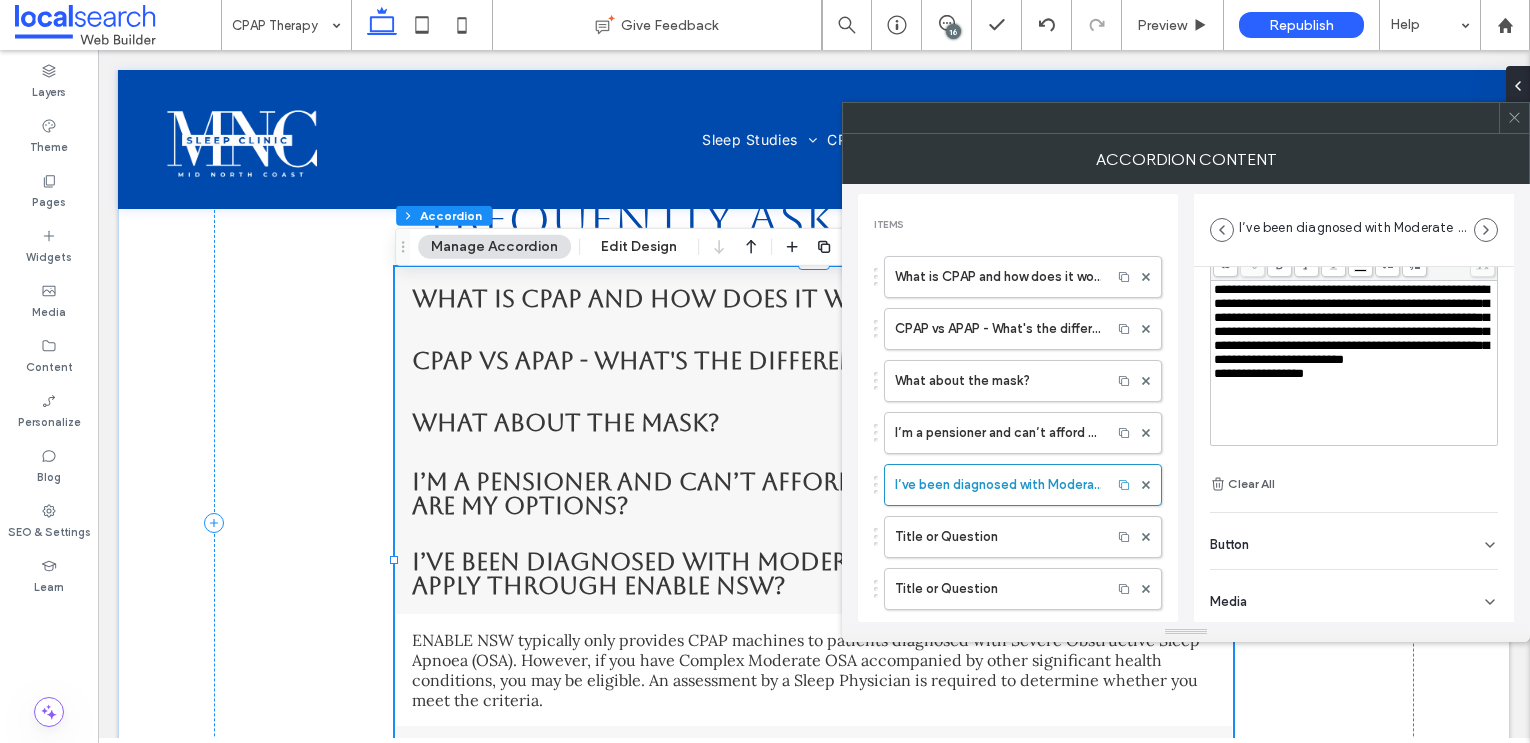 click on "**********" at bounding box center [1259, 373] 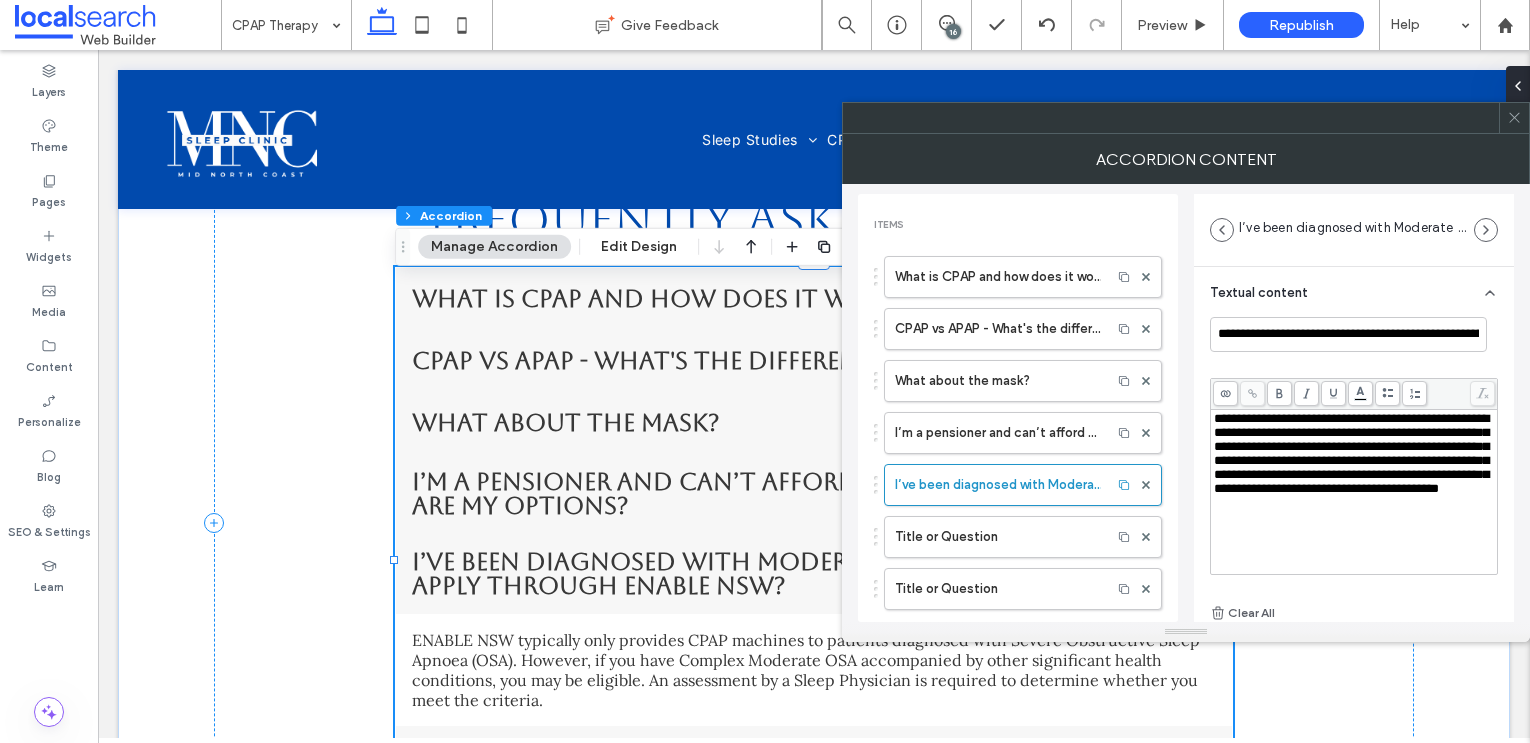 scroll, scrollTop: 0, scrollLeft: 0, axis: both 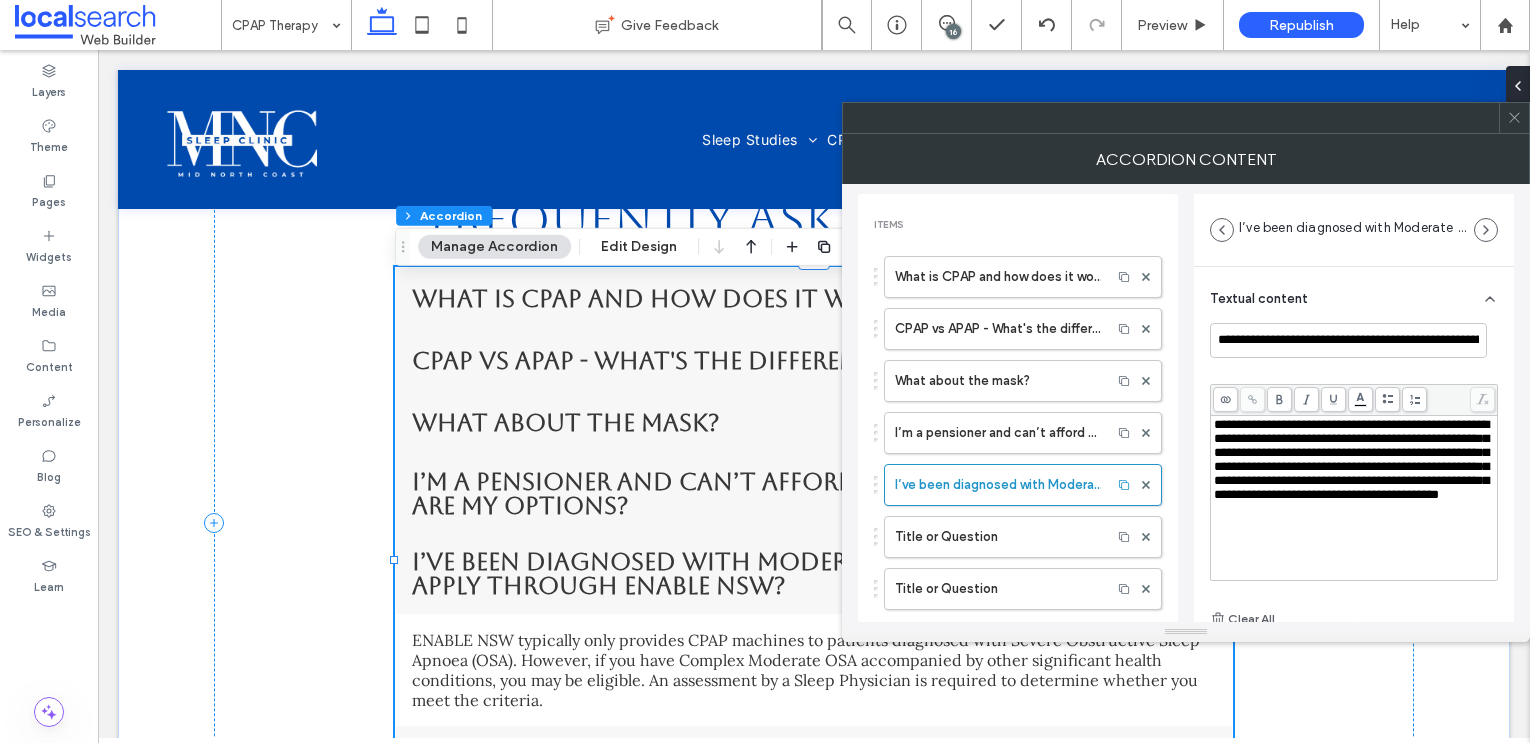 click on "**********" at bounding box center [1351, 459] 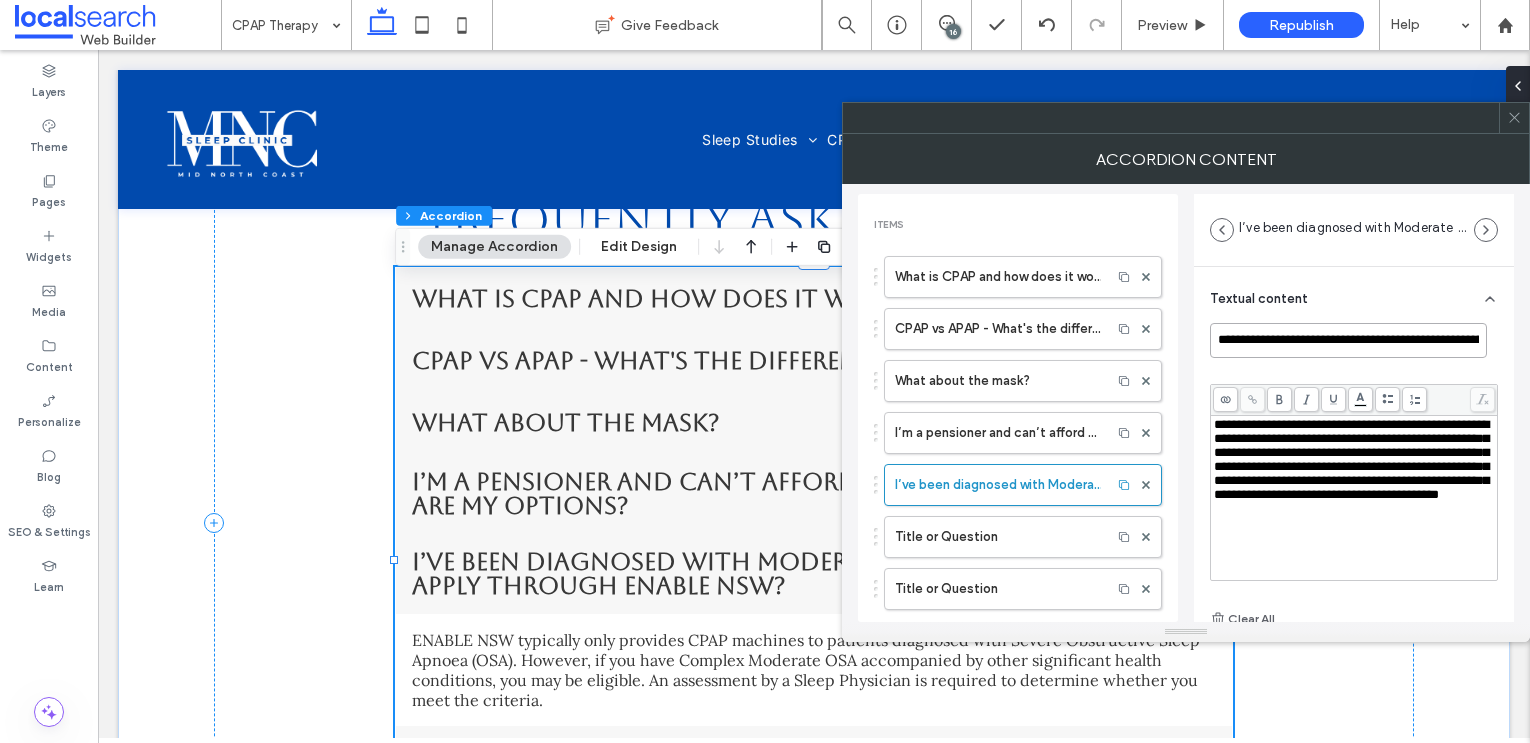 click on "**********" at bounding box center [1348, 340] 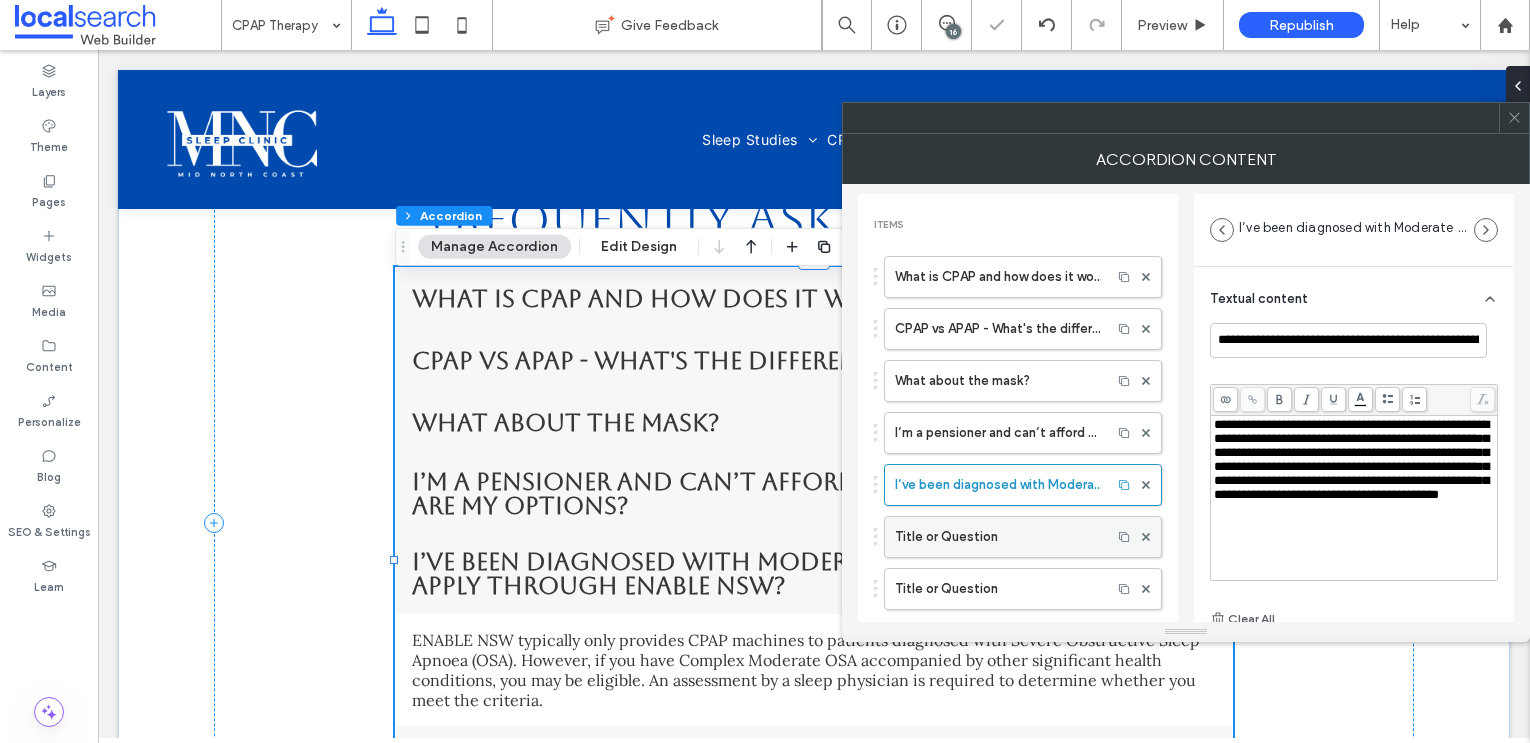 click on "Title or Question" at bounding box center [998, 537] 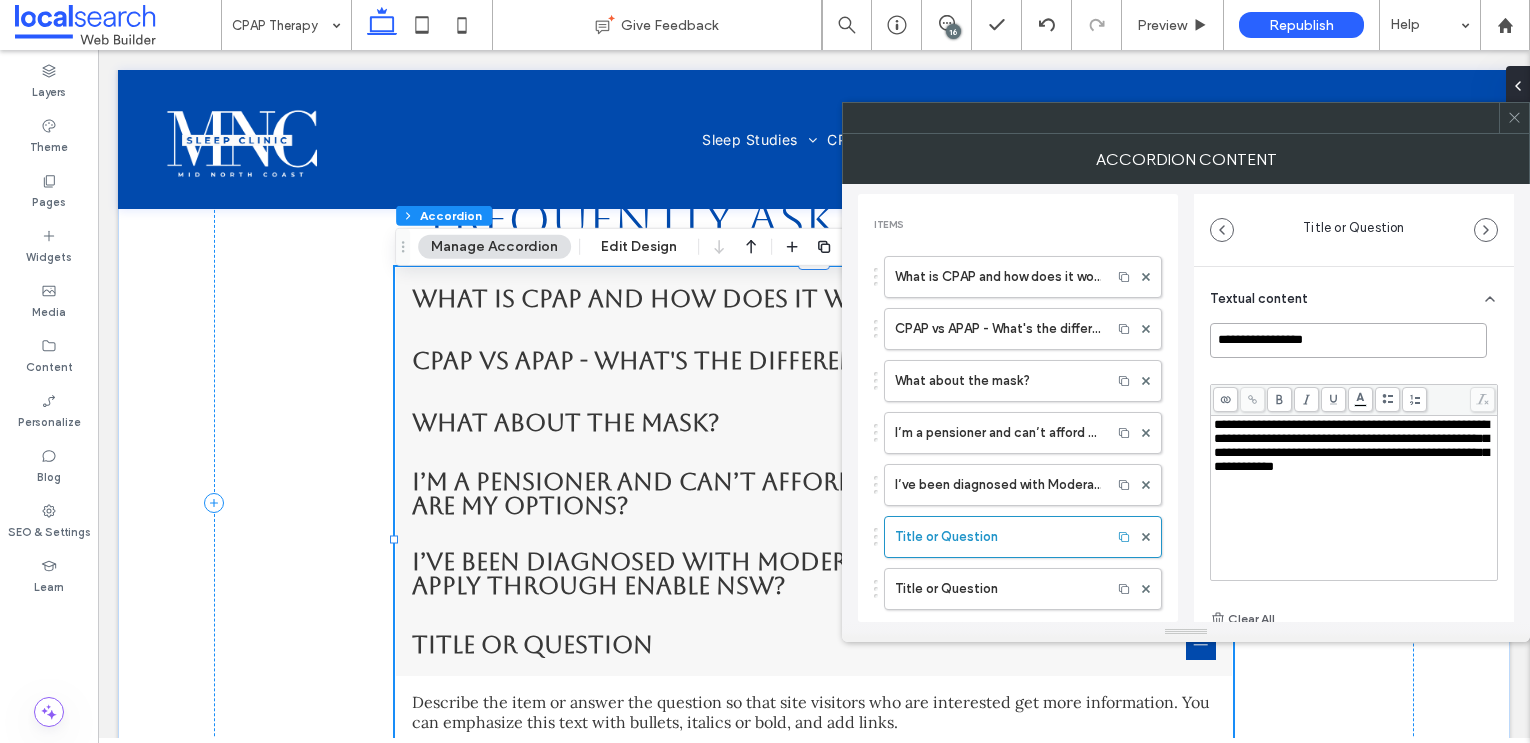 click on "**********" at bounding box center (1348, 340) 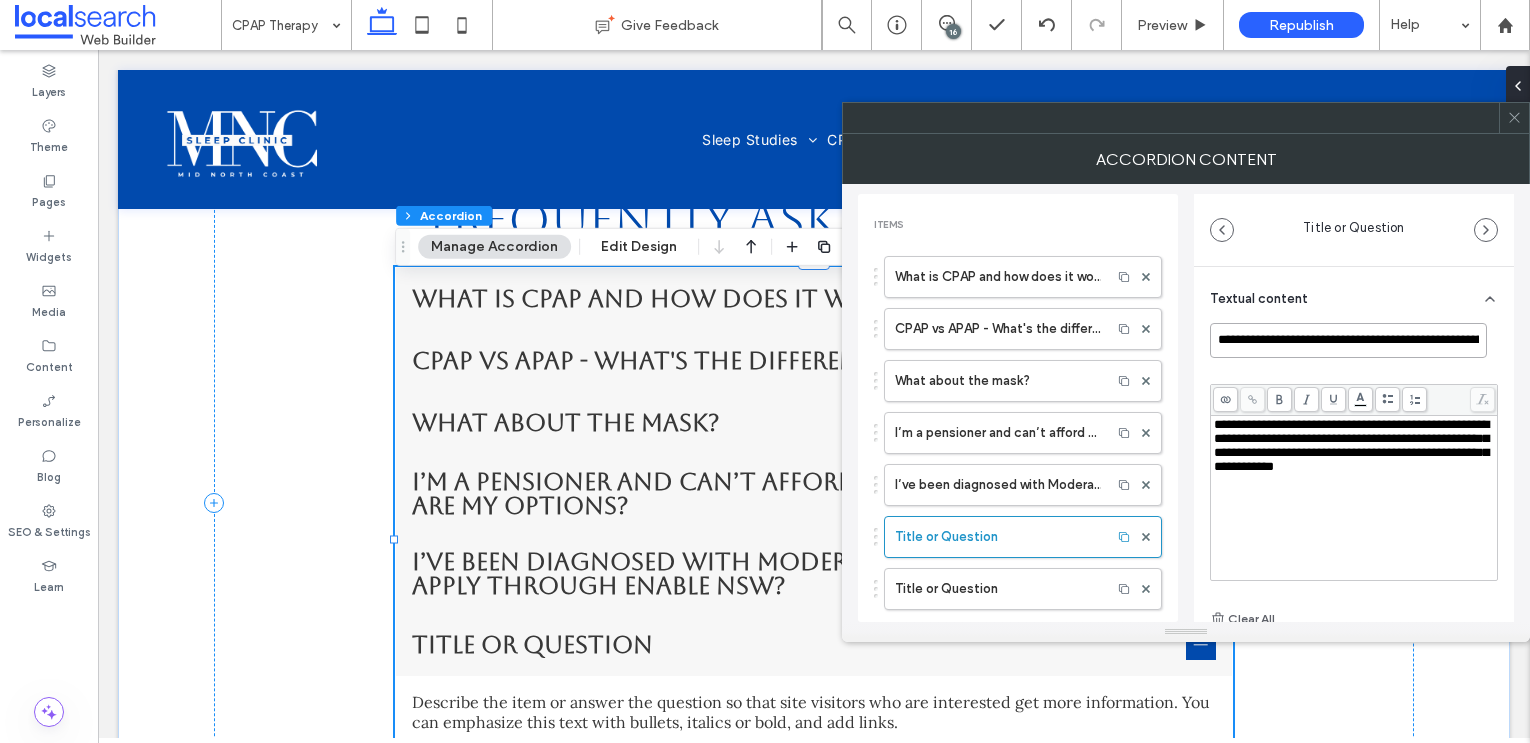 scroll, scrollTop: 0, scrollLeft: 130, axis: horizontal 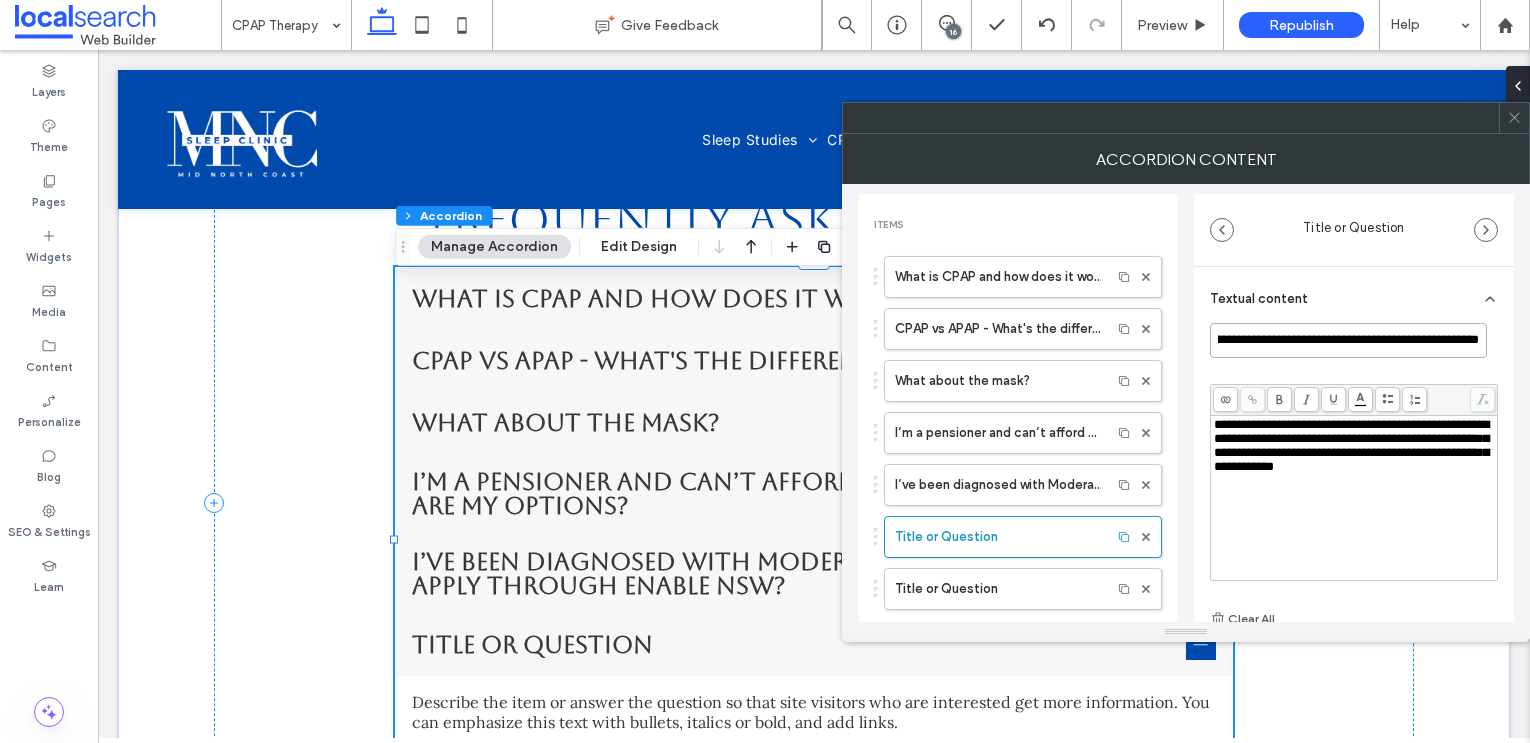 type on "**********" 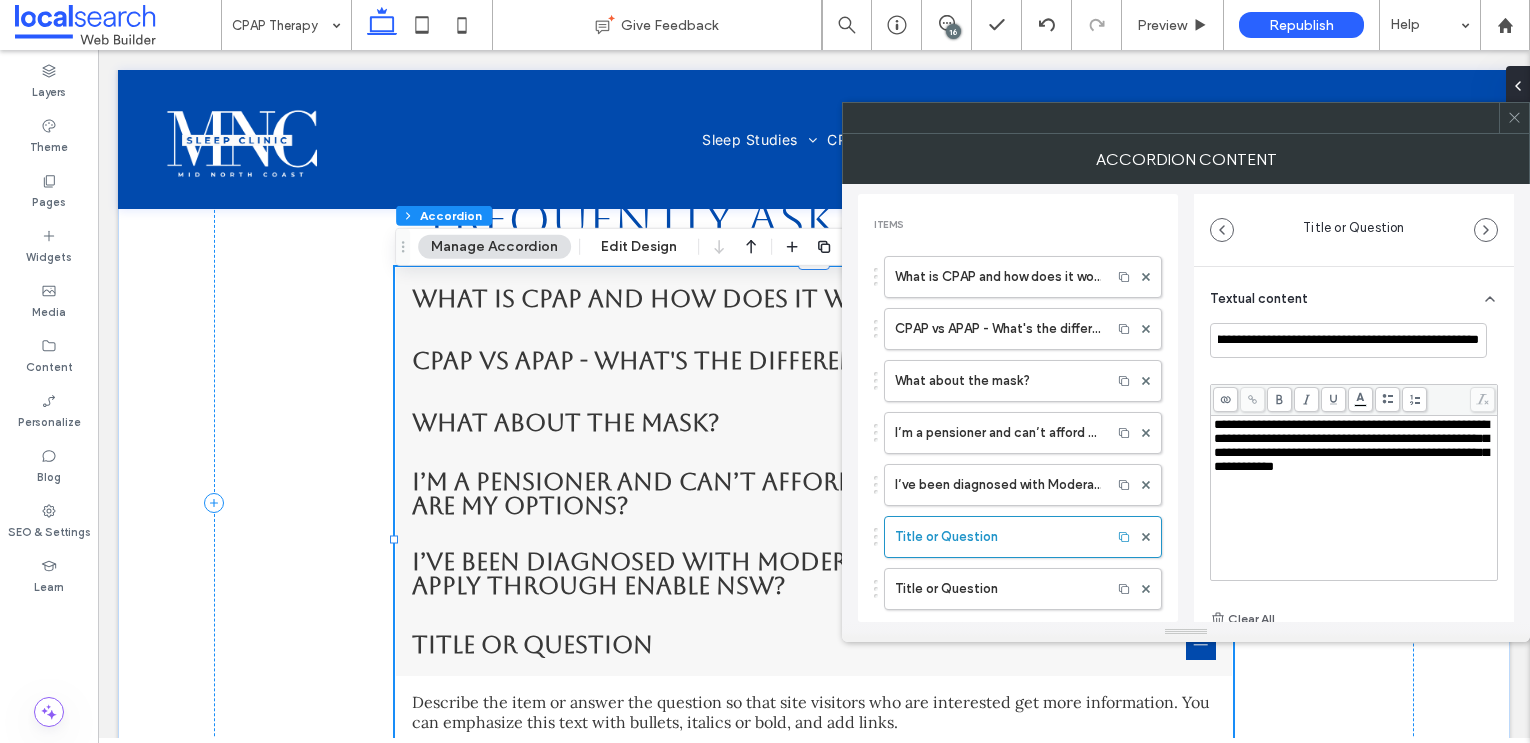 scroll, scrollTop: 0, scrollLeft: 0, axis: both 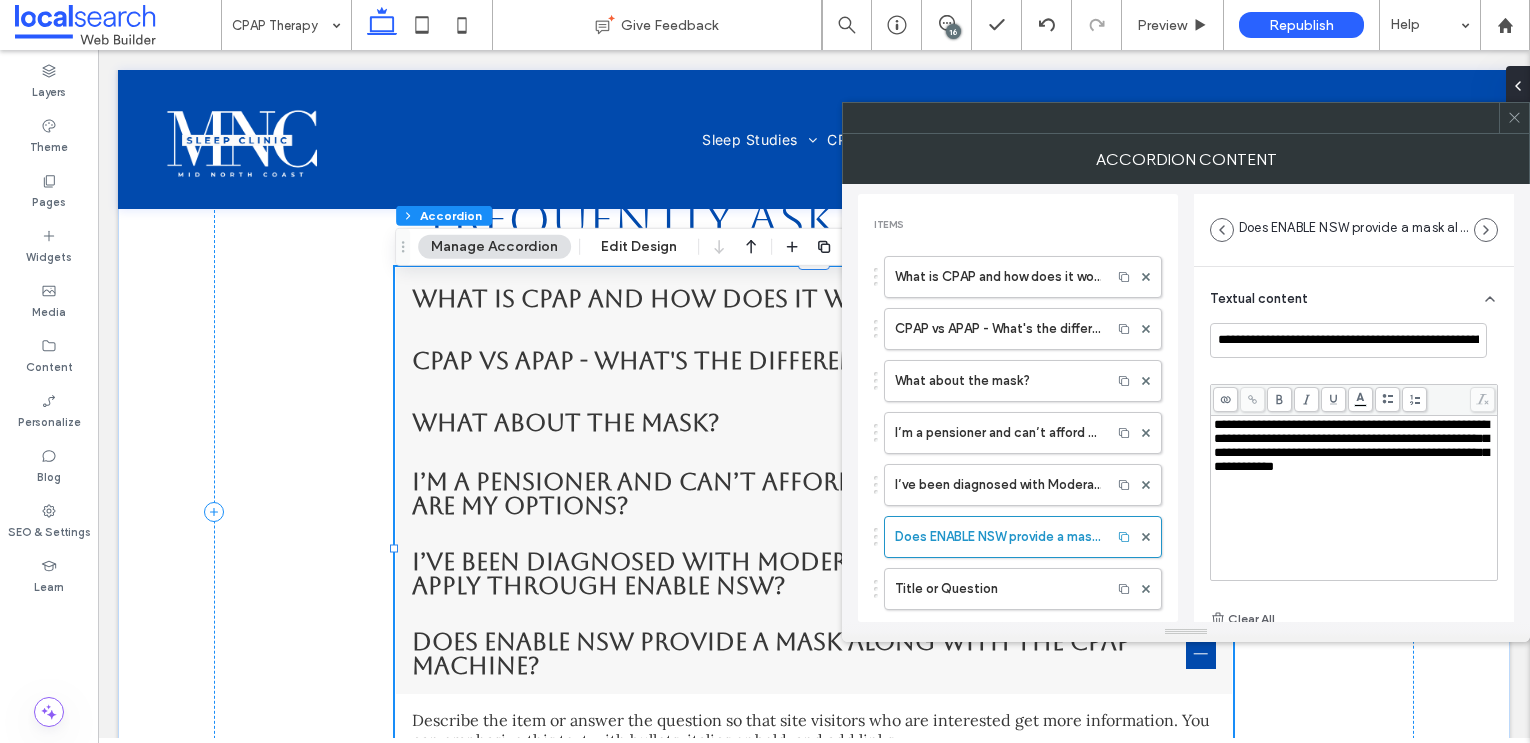 click on "**********" at bounding box center [1351, 445] 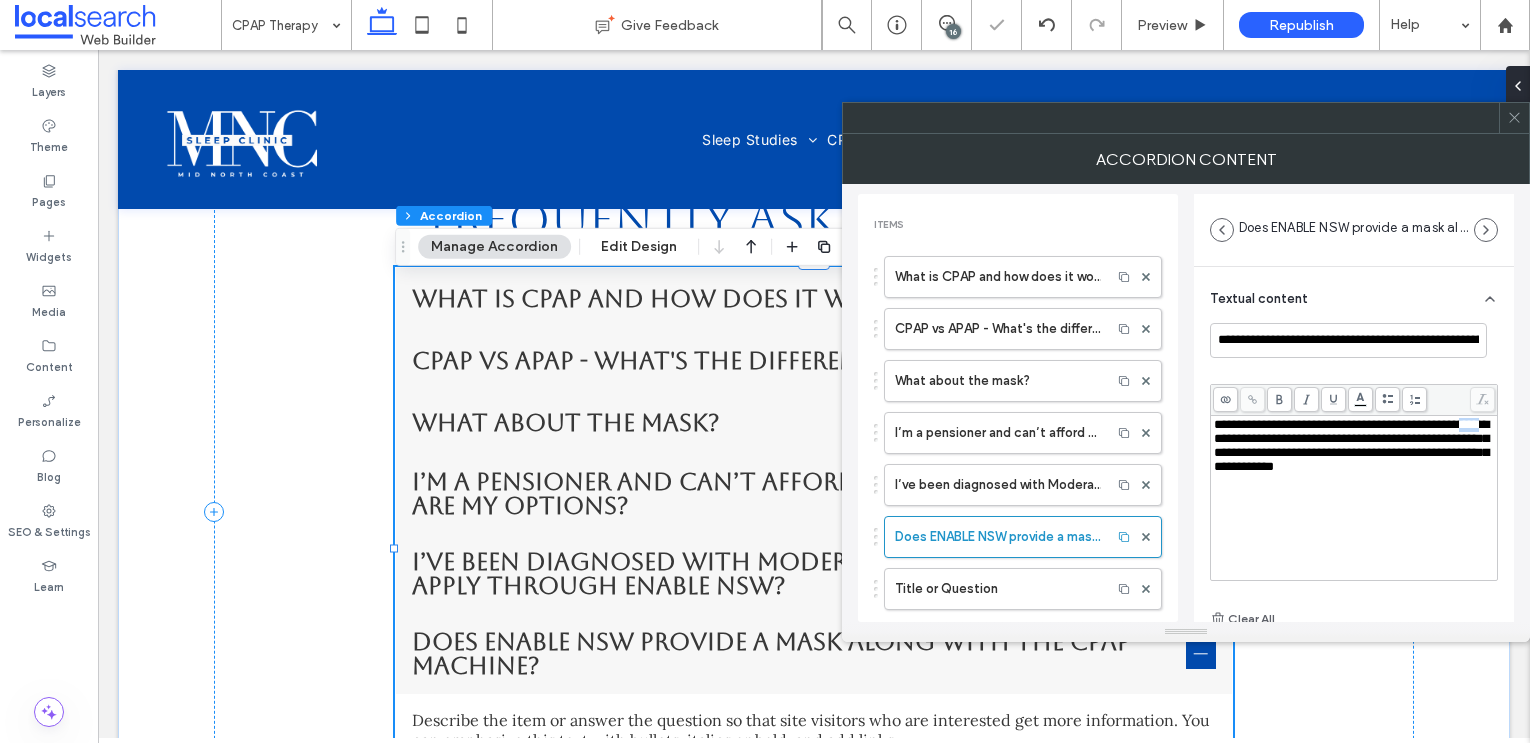 click on "**********" at bounding box center [1351, 445] 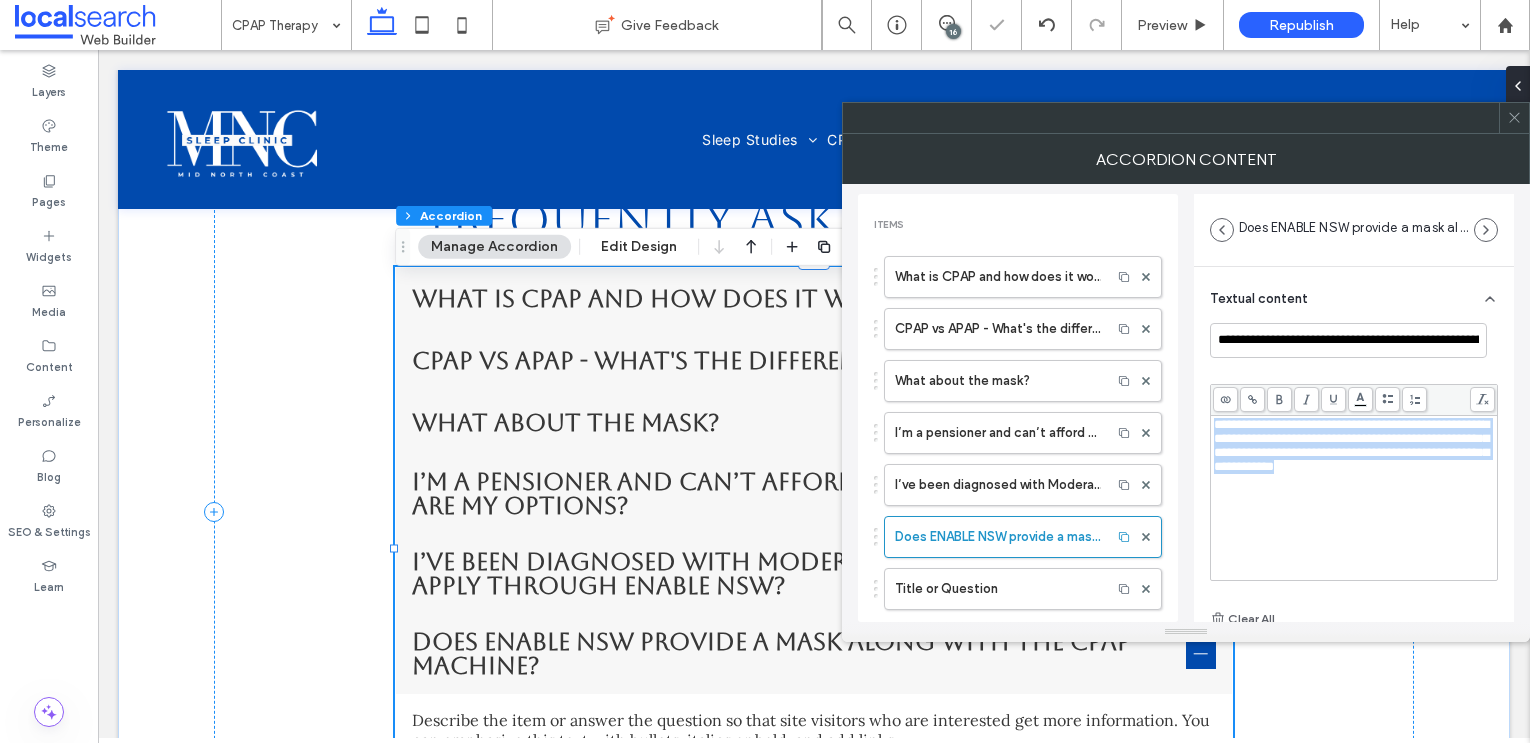 click on "**********" at bounding box center (1351, 445) 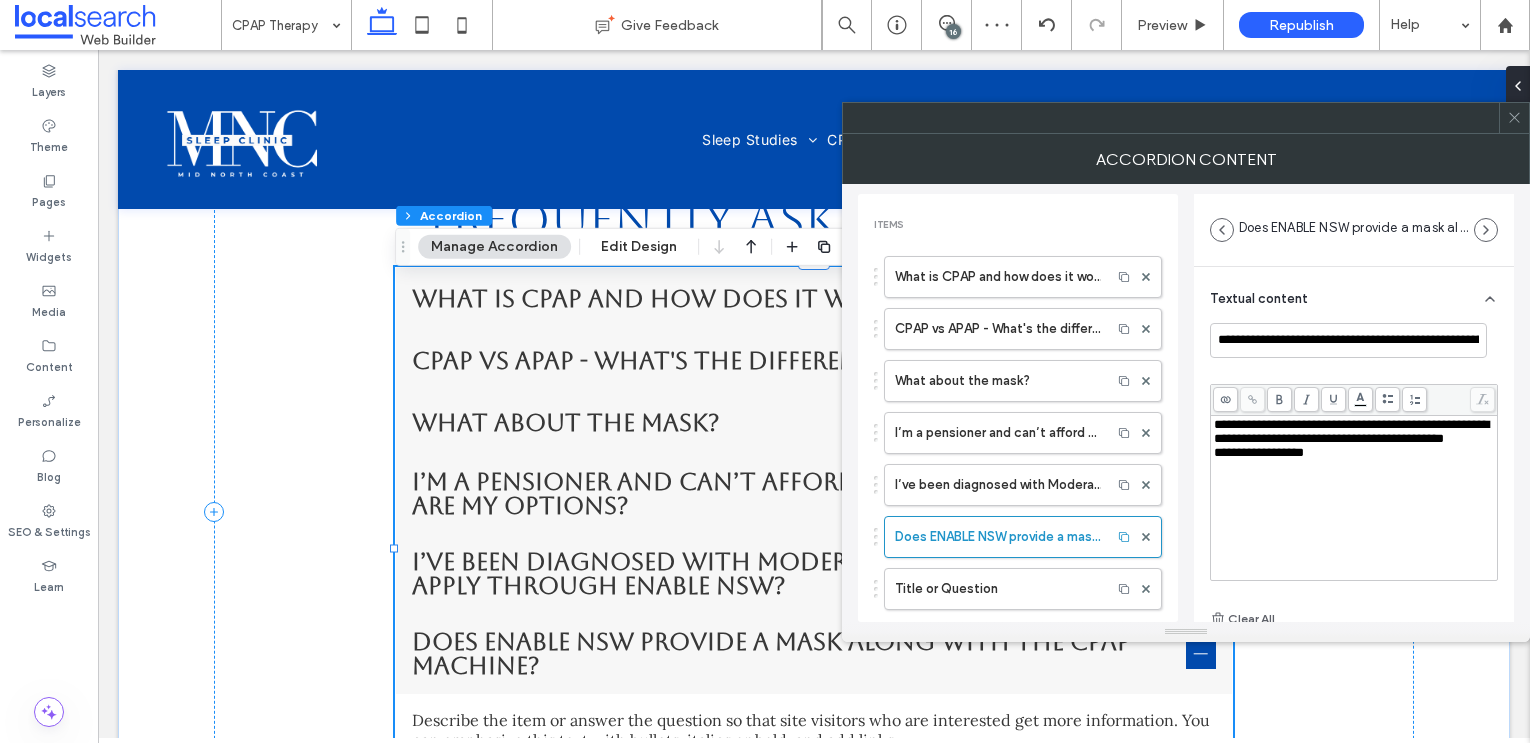 click on "**********" at bounding box center (1259, 452) 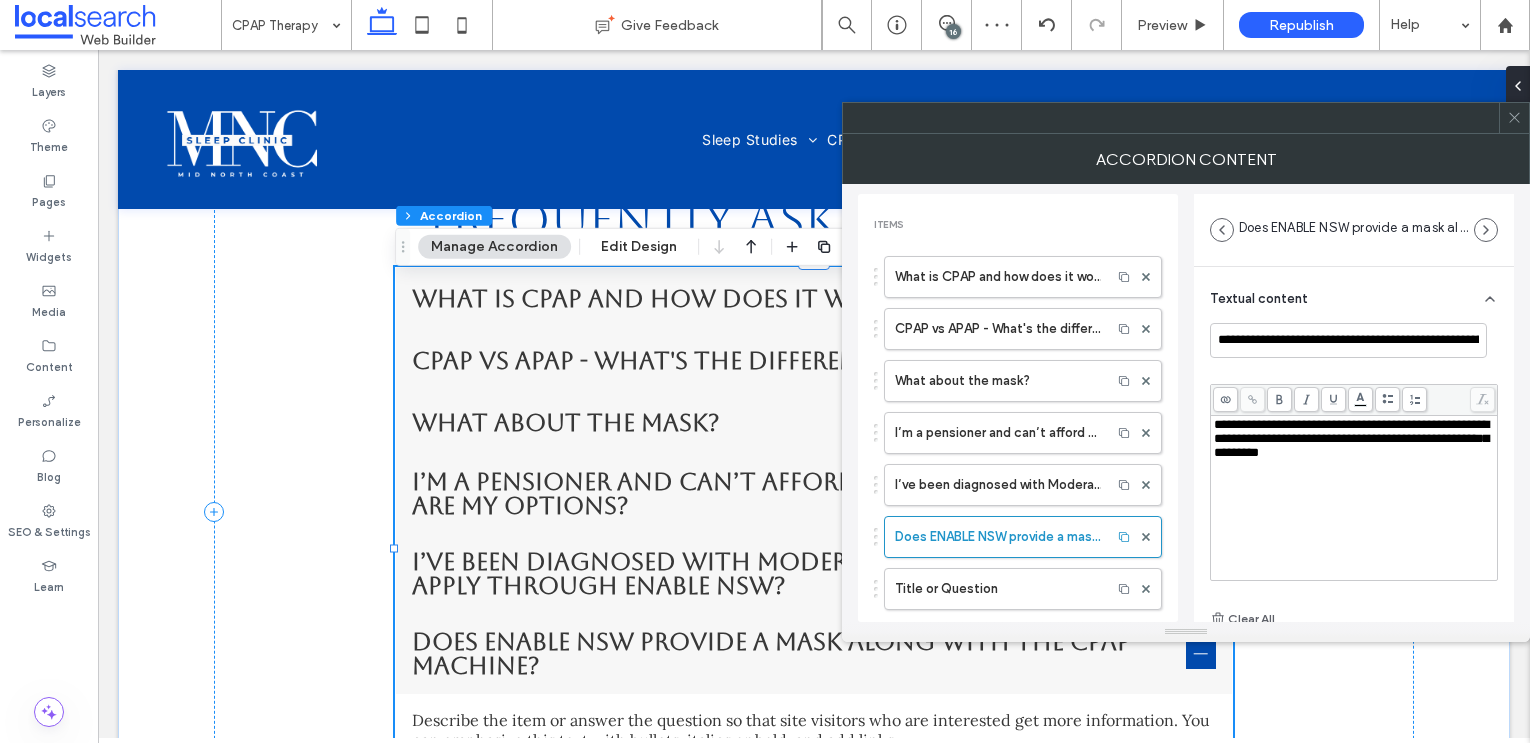 type 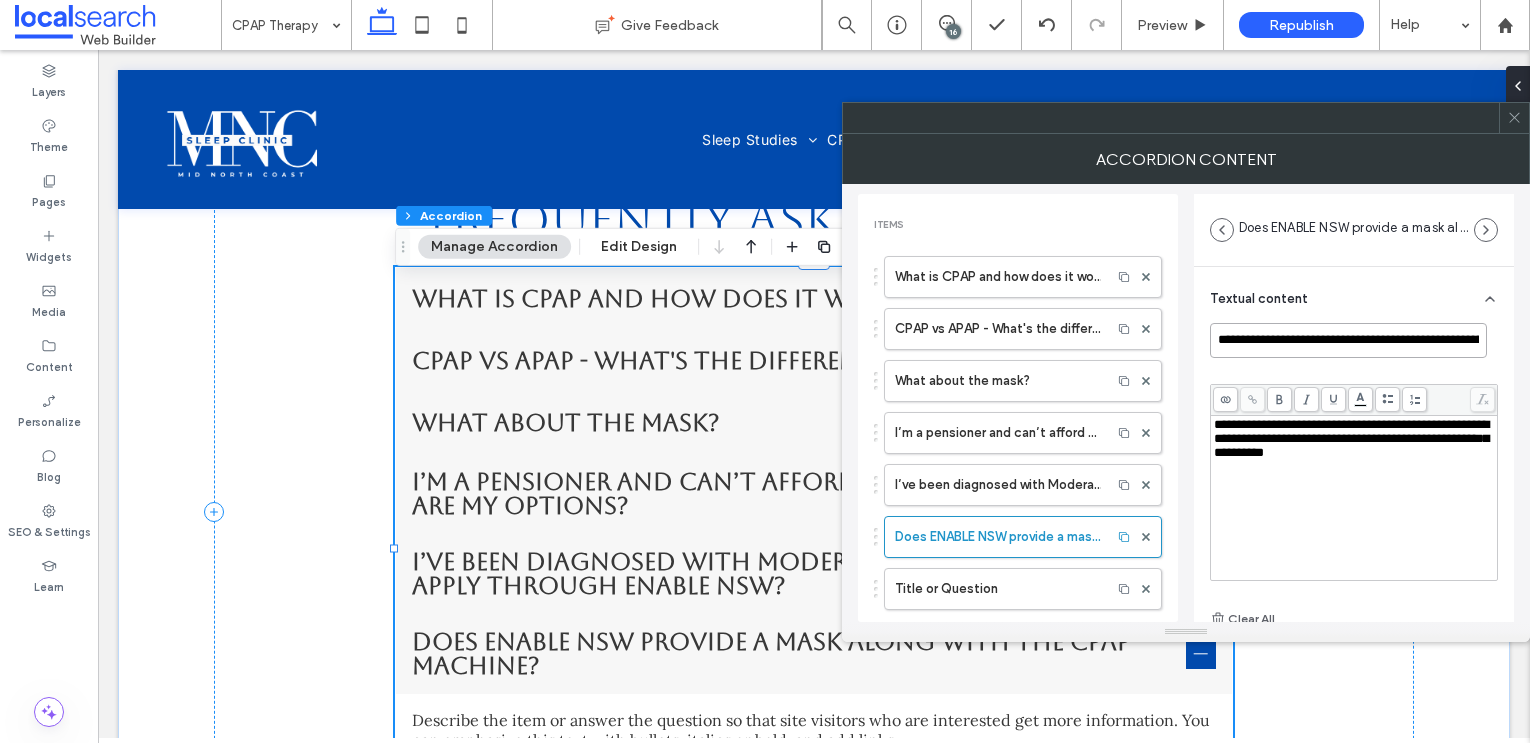 click on "**********" at bounding box center [1348, 340] 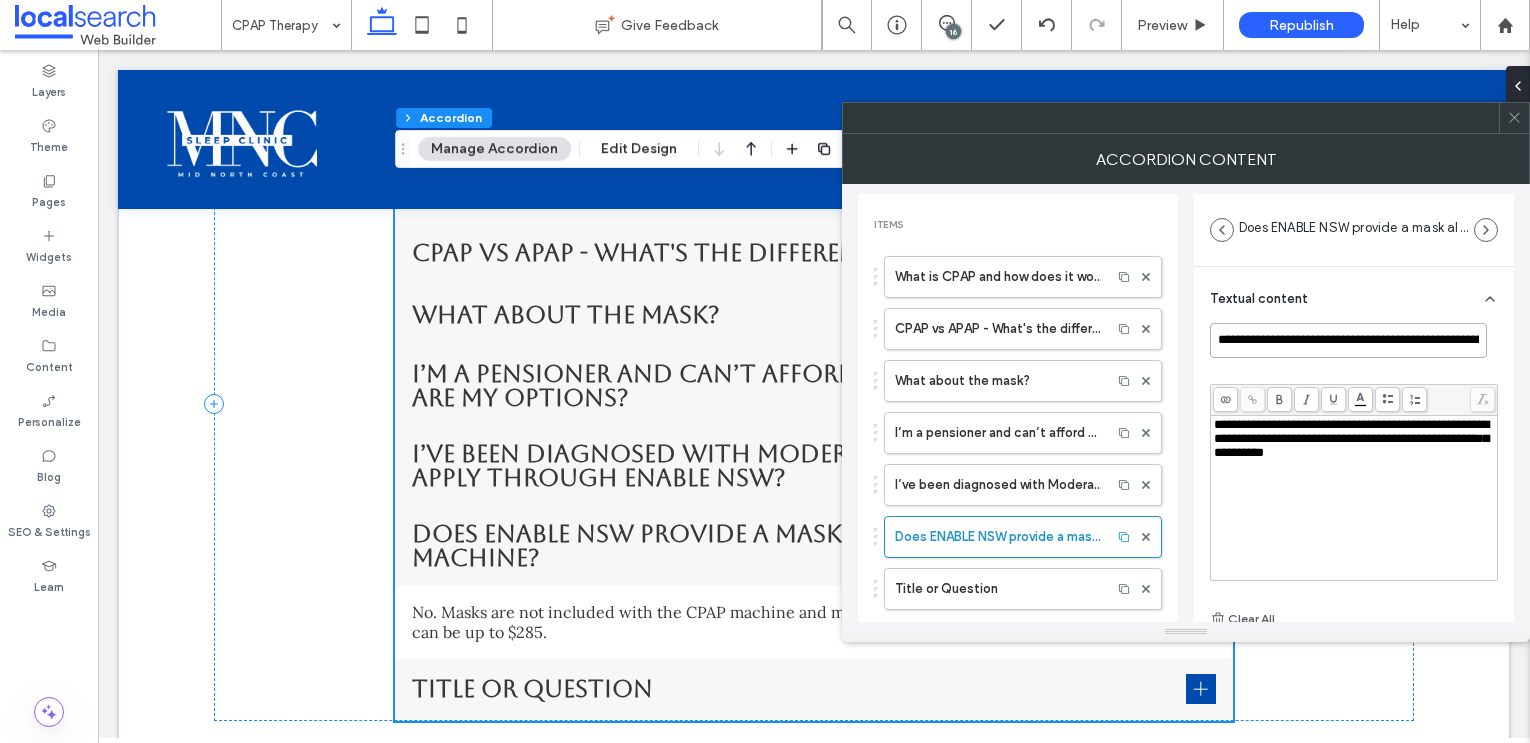 scroll, scrollTop: 5108, scrollLeft: 0, axis: vertical 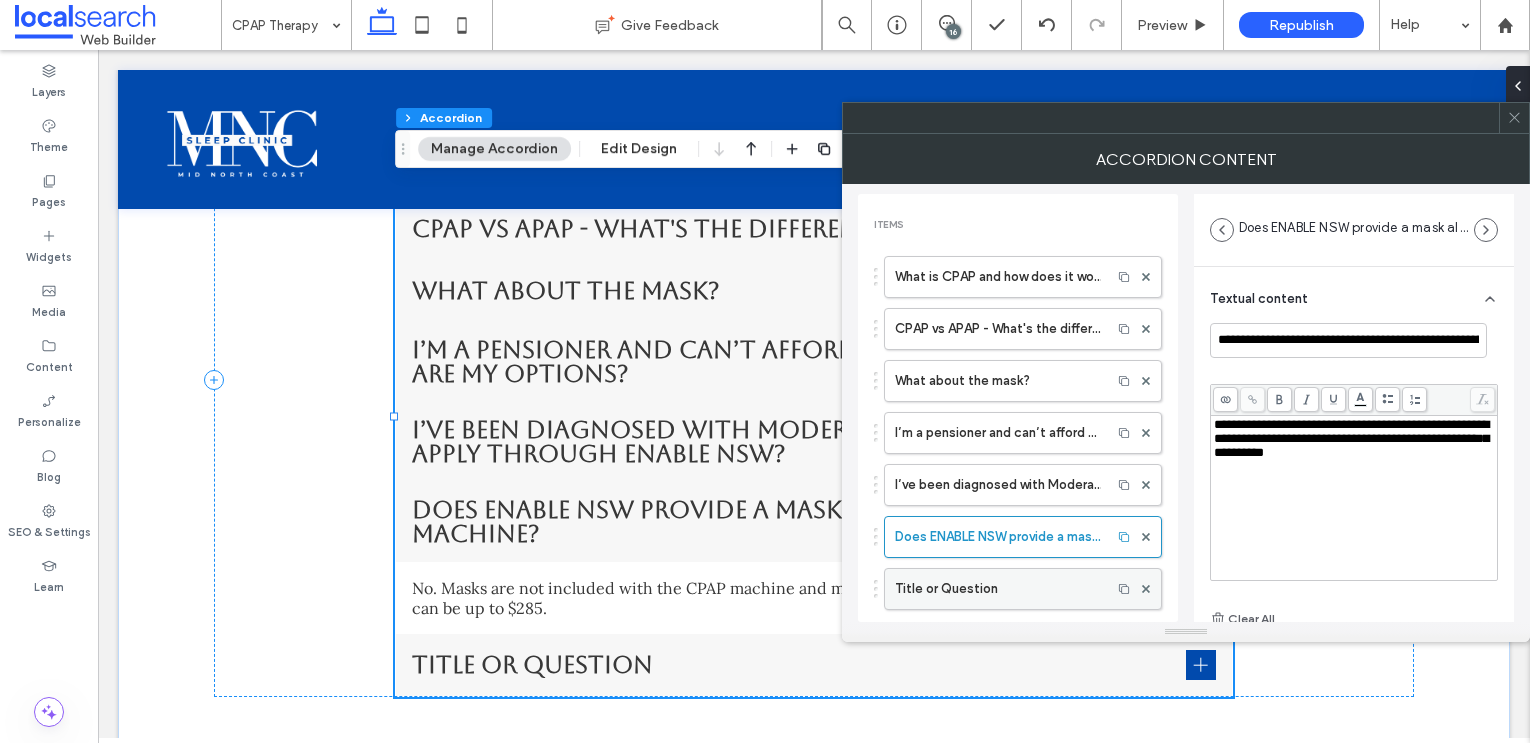 click on "Title or Question" at bounding box center [998, 589] 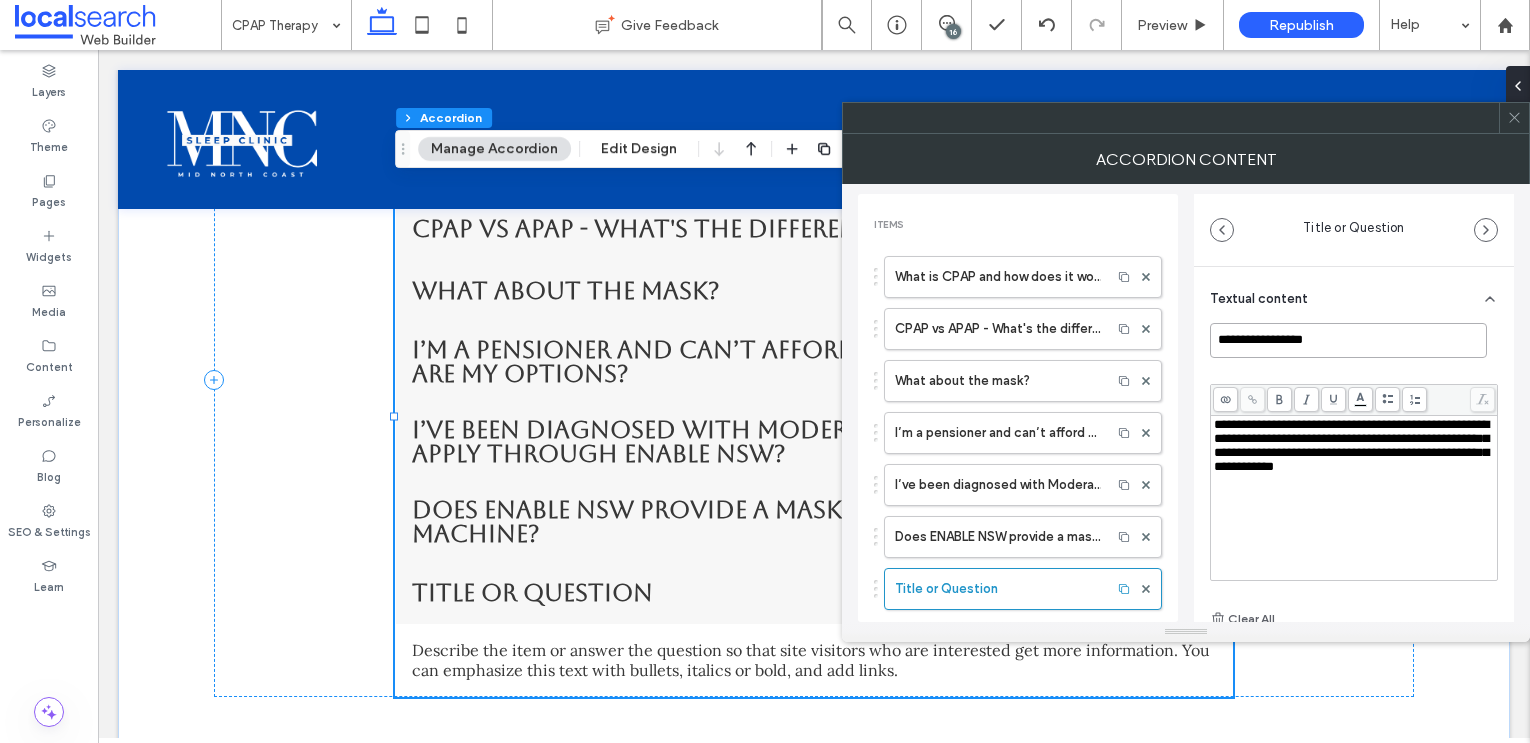 click on "**********" at bounding box center (1348, 340) 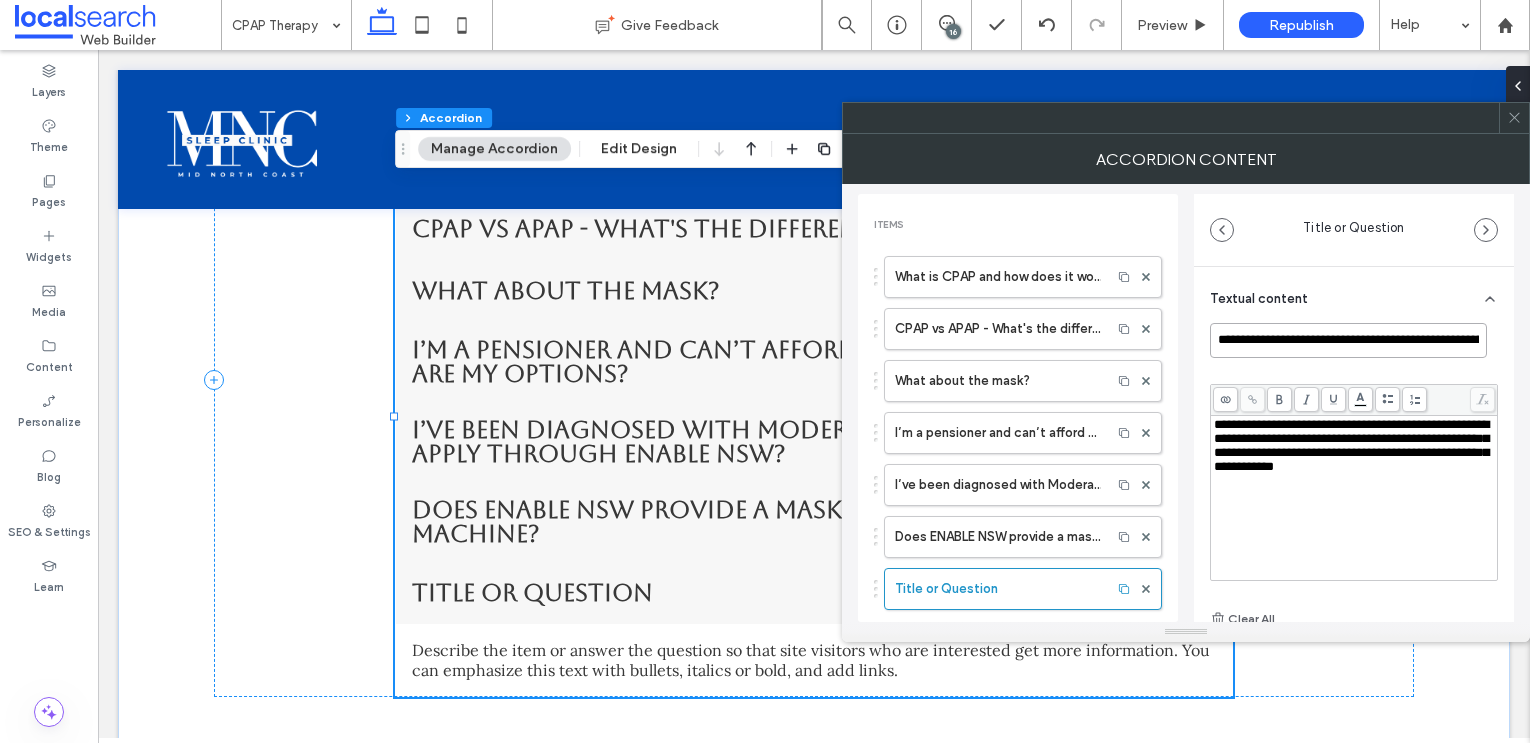 scroll, scrollTop: 0, scrollLeft: 96, axis: horizontal 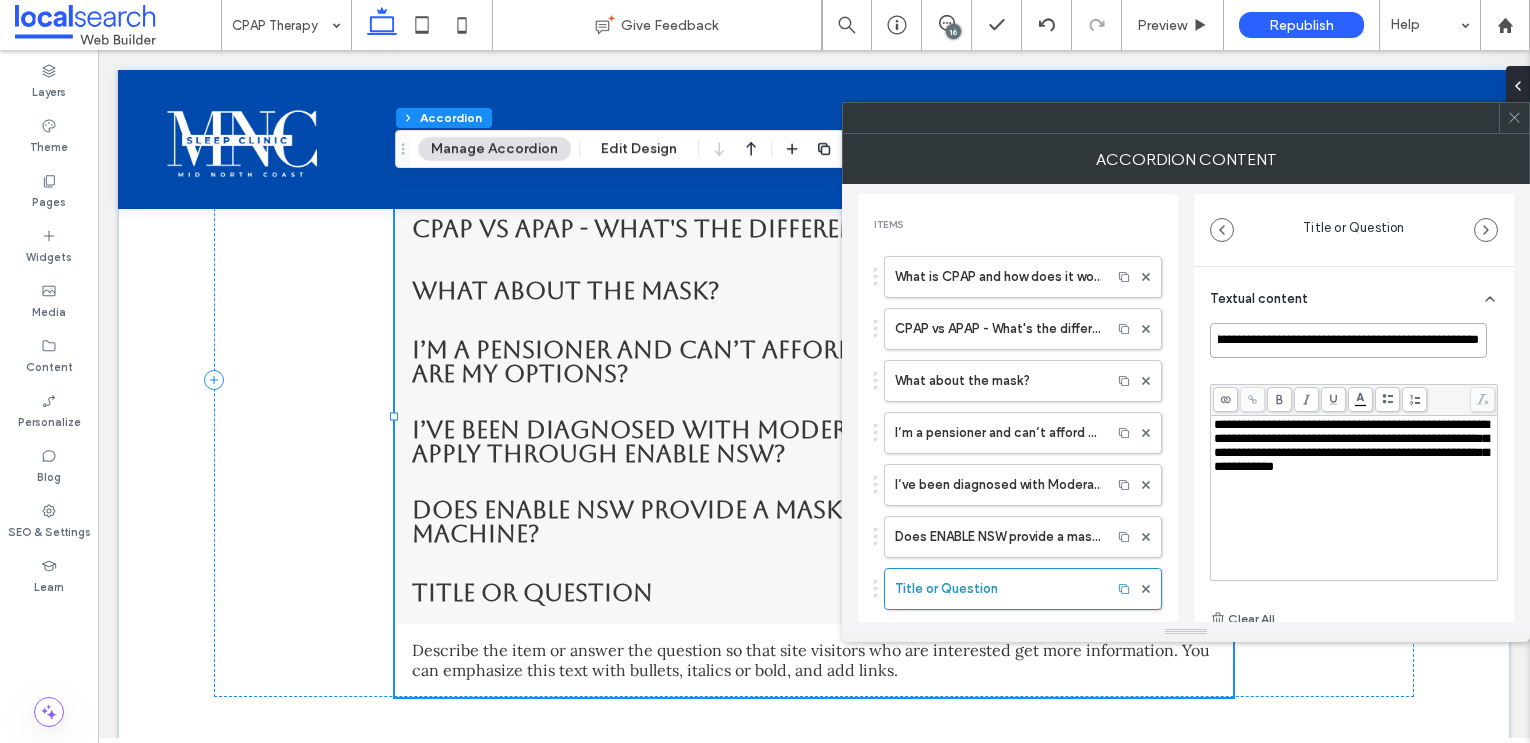 type on "**********" 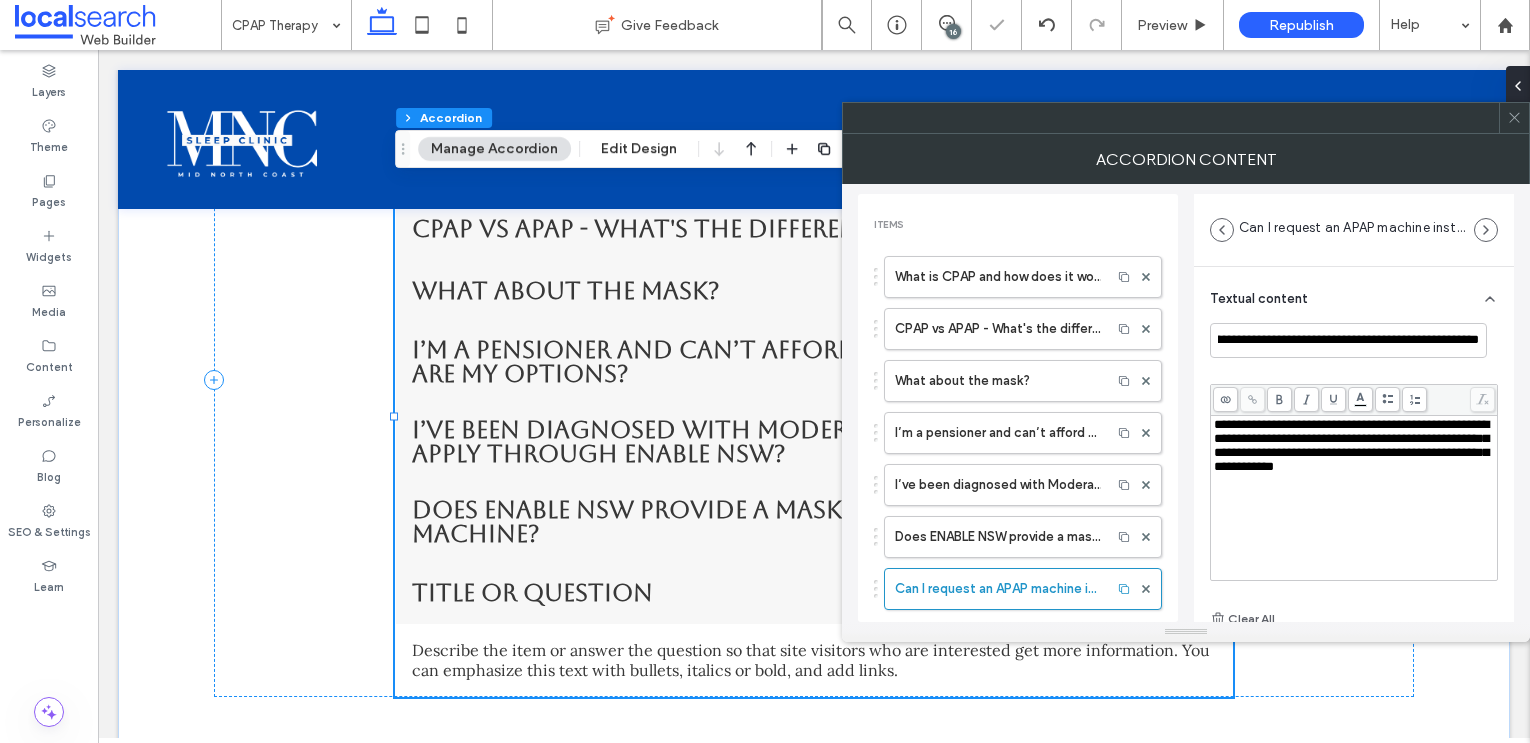 scroll, scrollTop: 0, scrollLeft: 0, axis: both 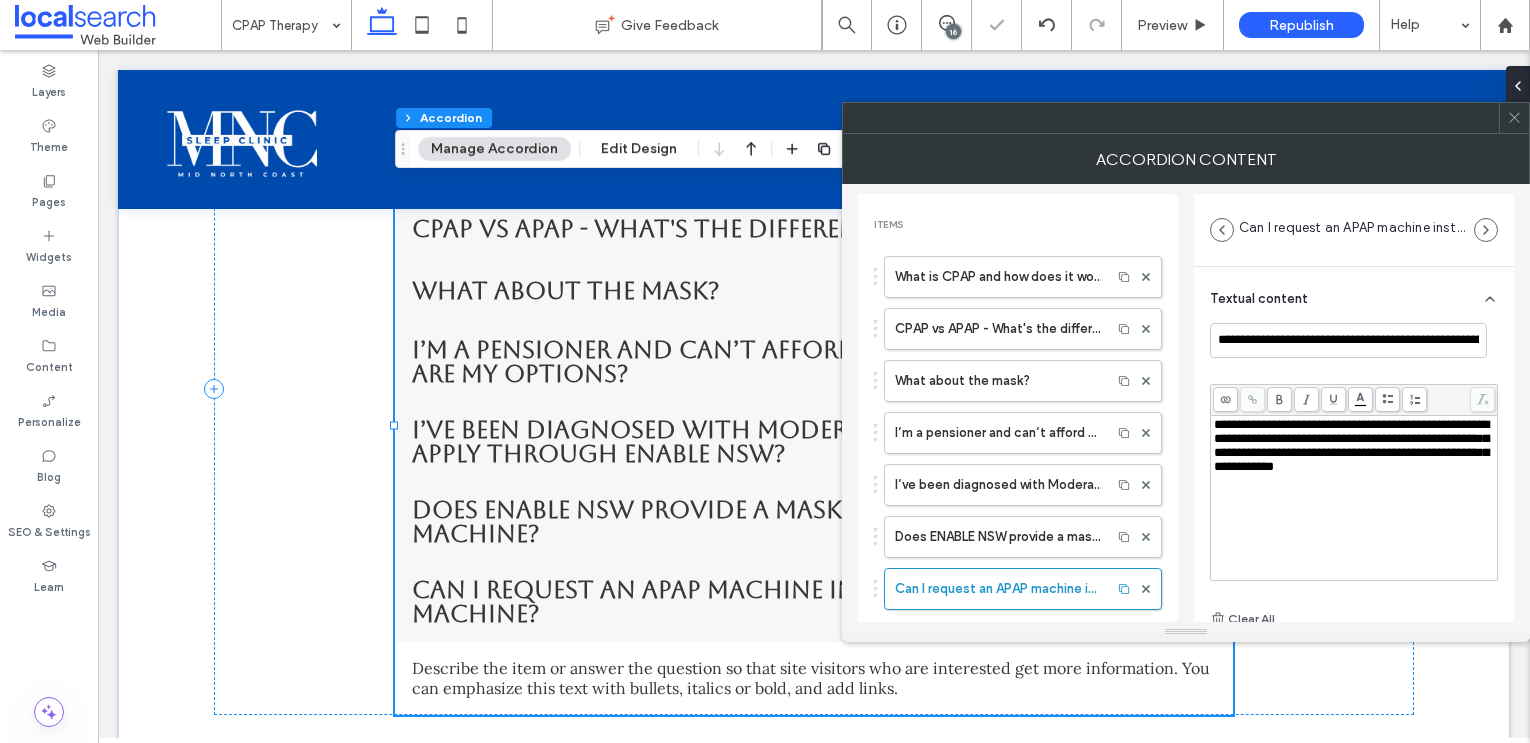 click on "**********" at bounding box center [1351, 445] 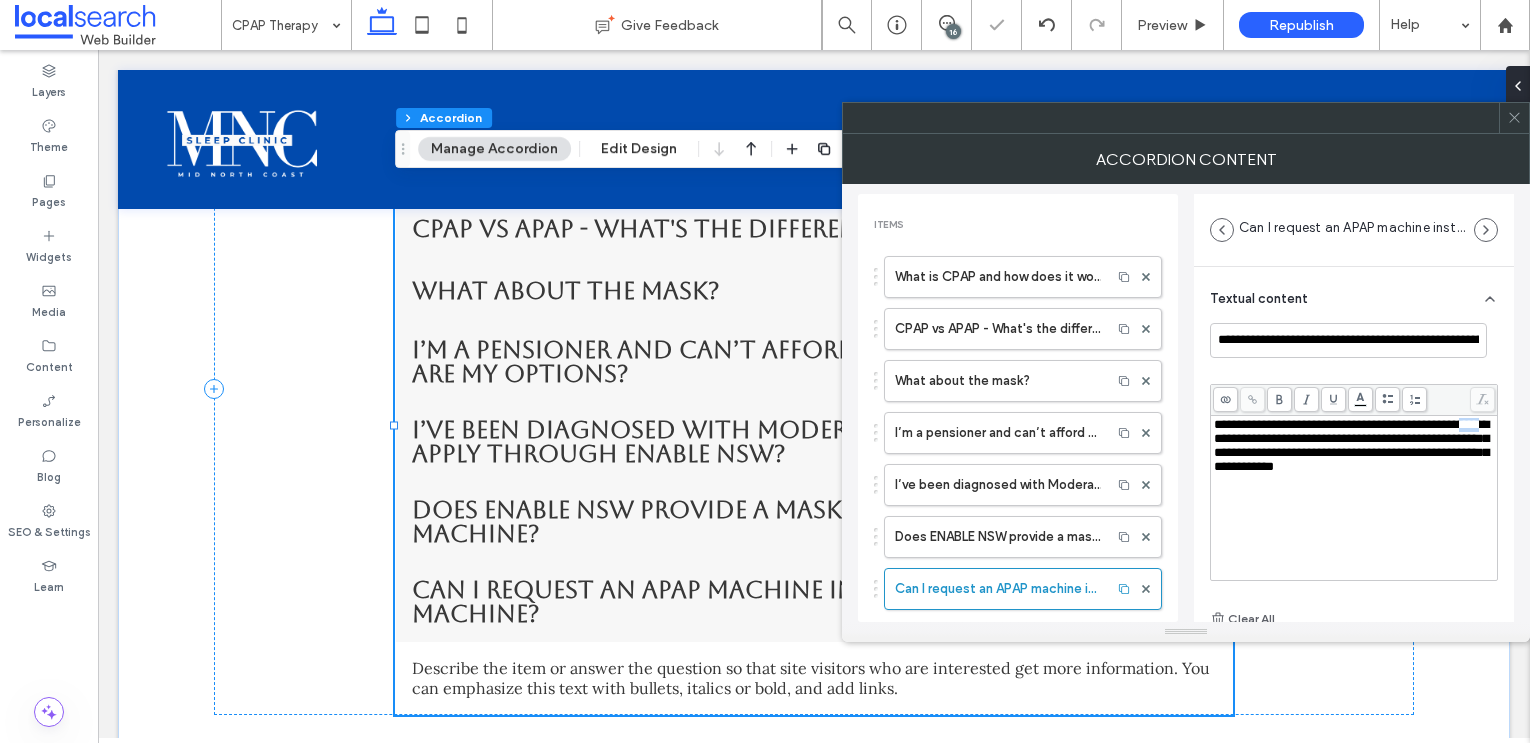click on "**********" at bounding box center (1351, 445) 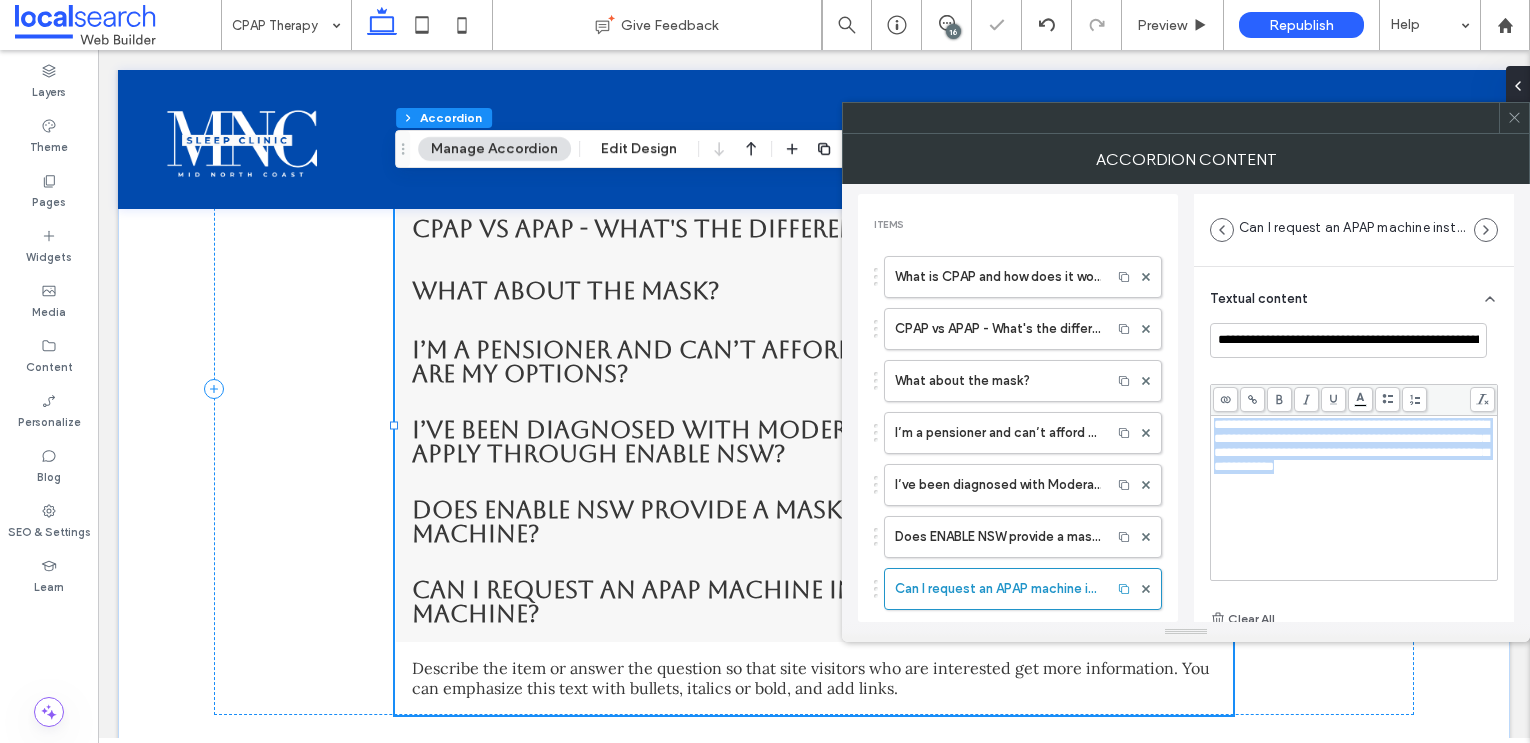 click on "**********" at bounding box center [1351, 445] 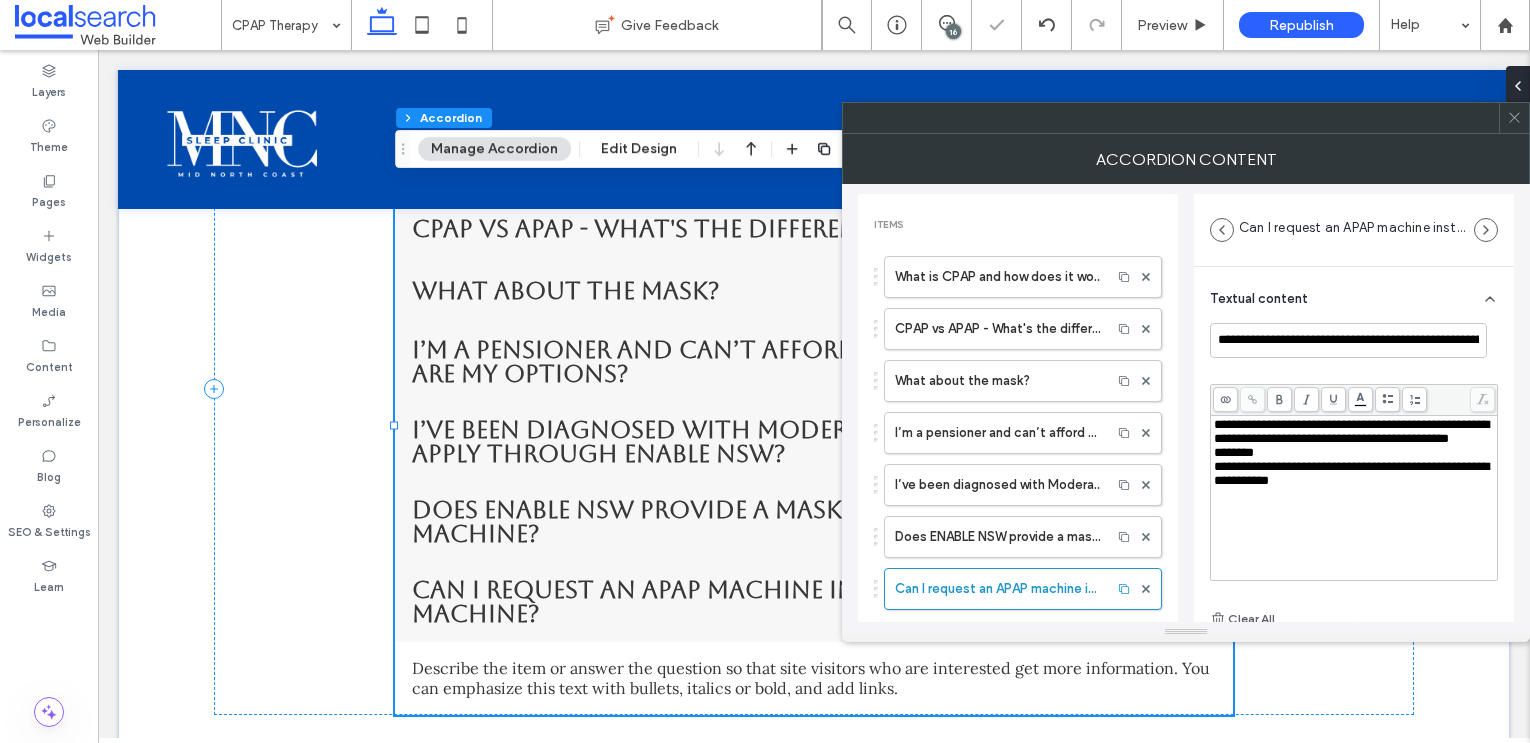 click on "**********" at bounding box center (1351, 473) 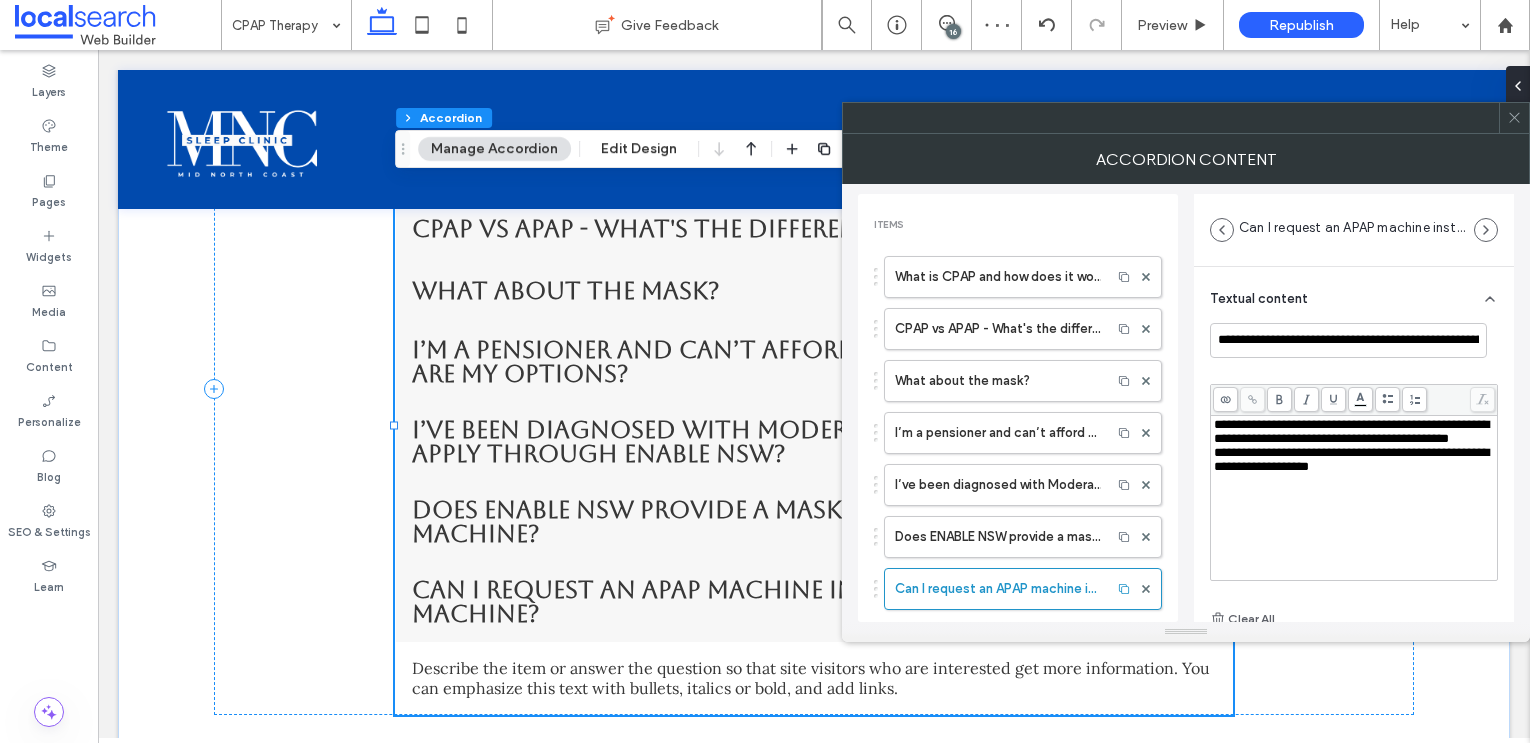 type 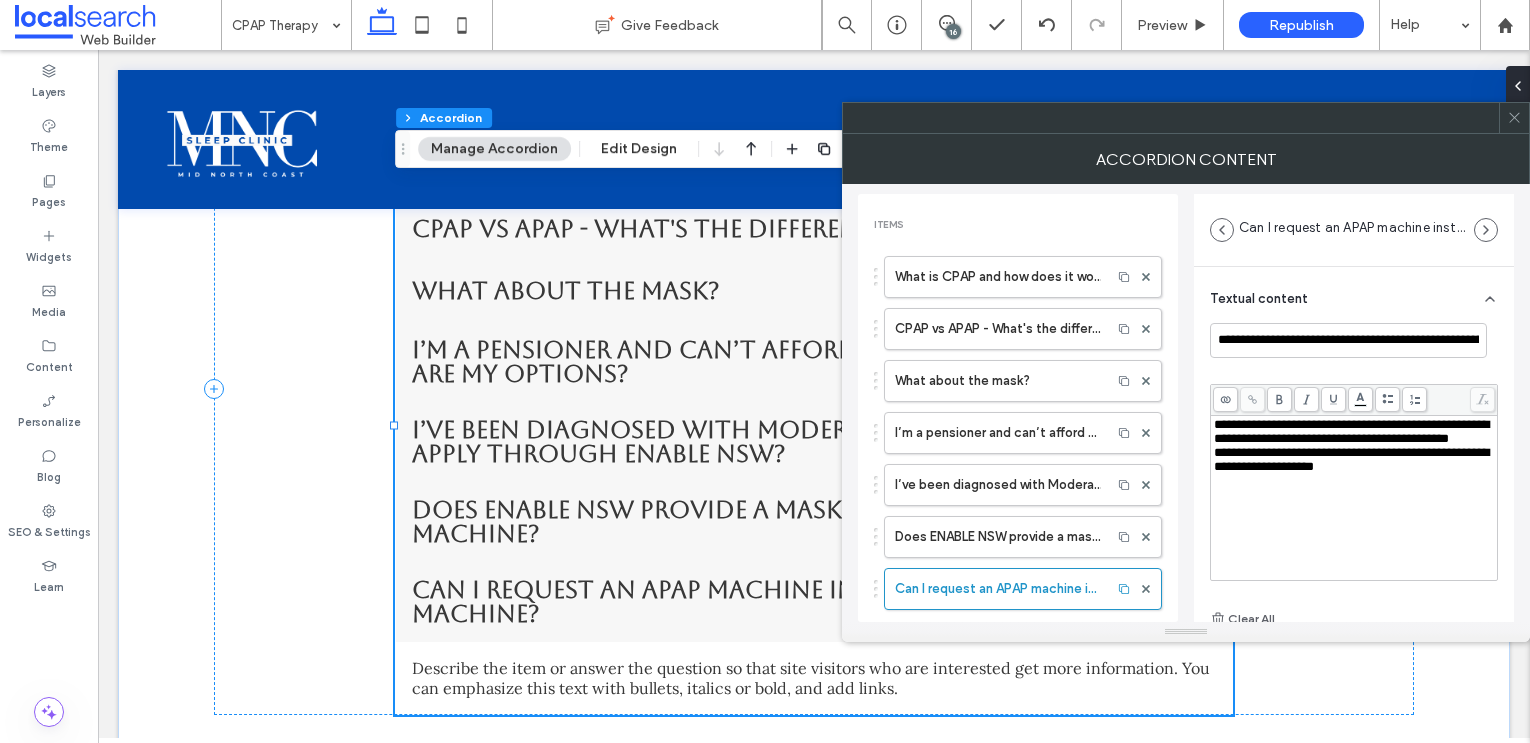 click on "**********" at bounding box center (1351, 459) 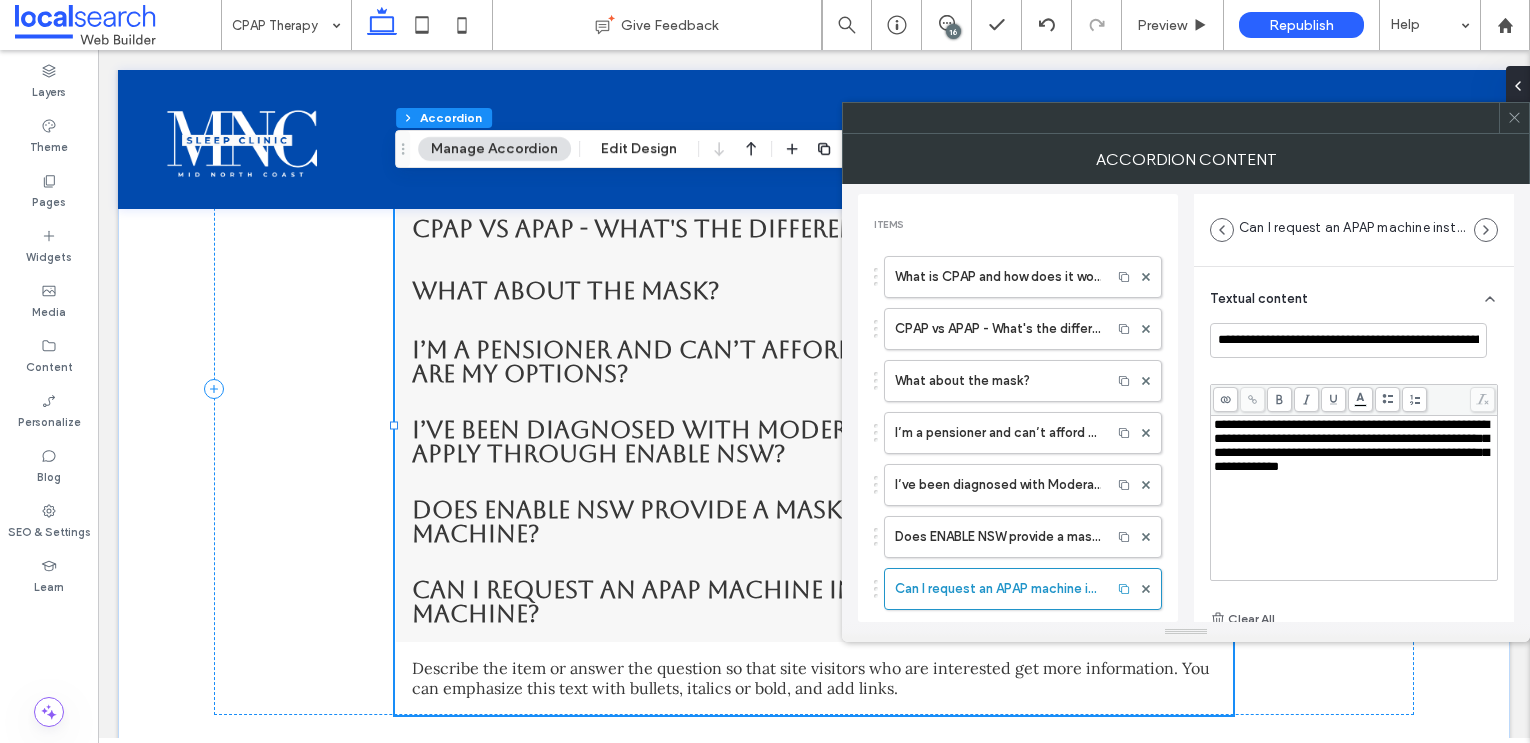 click on "**********" at bounding box center (1351, 445) 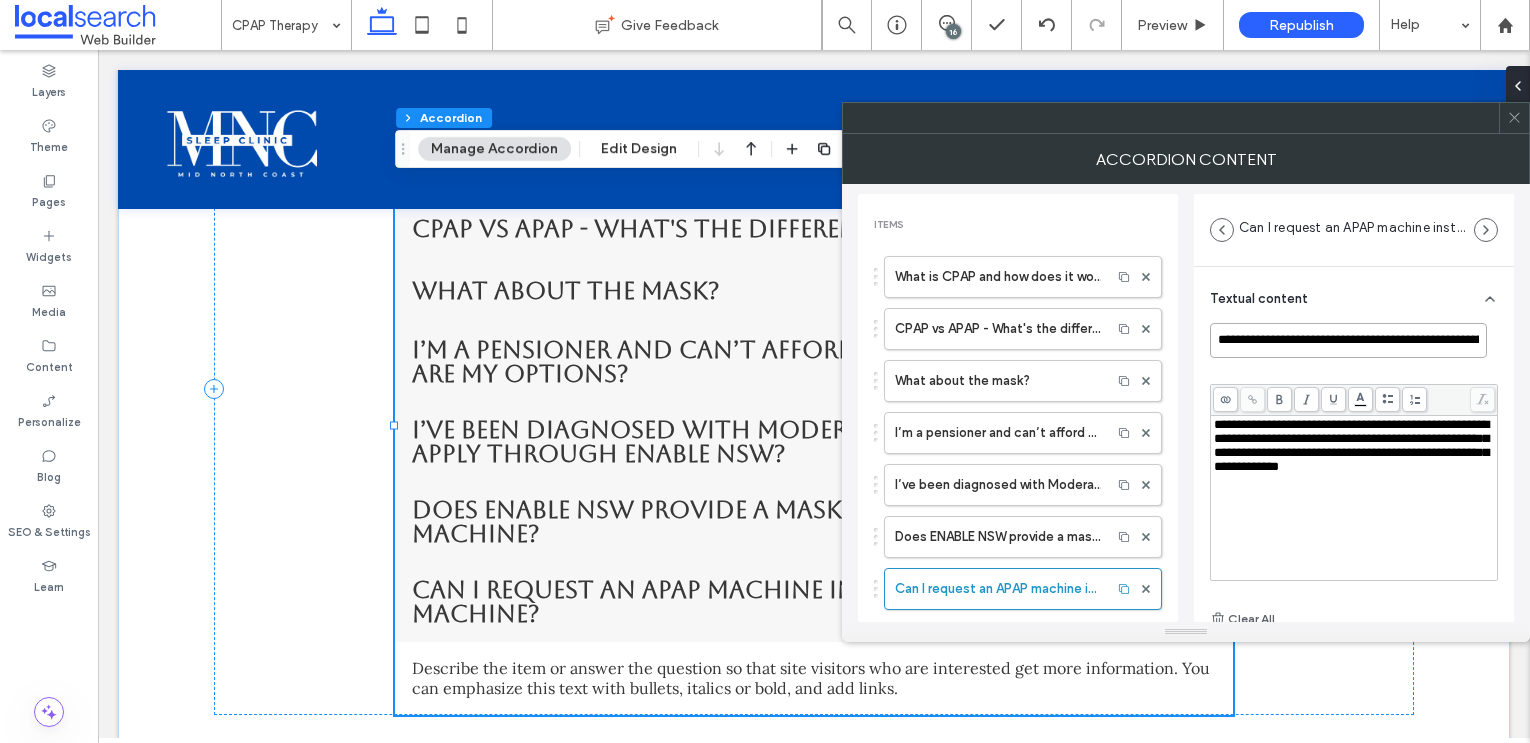 click on "**********" at bounding box center [1348, 340] 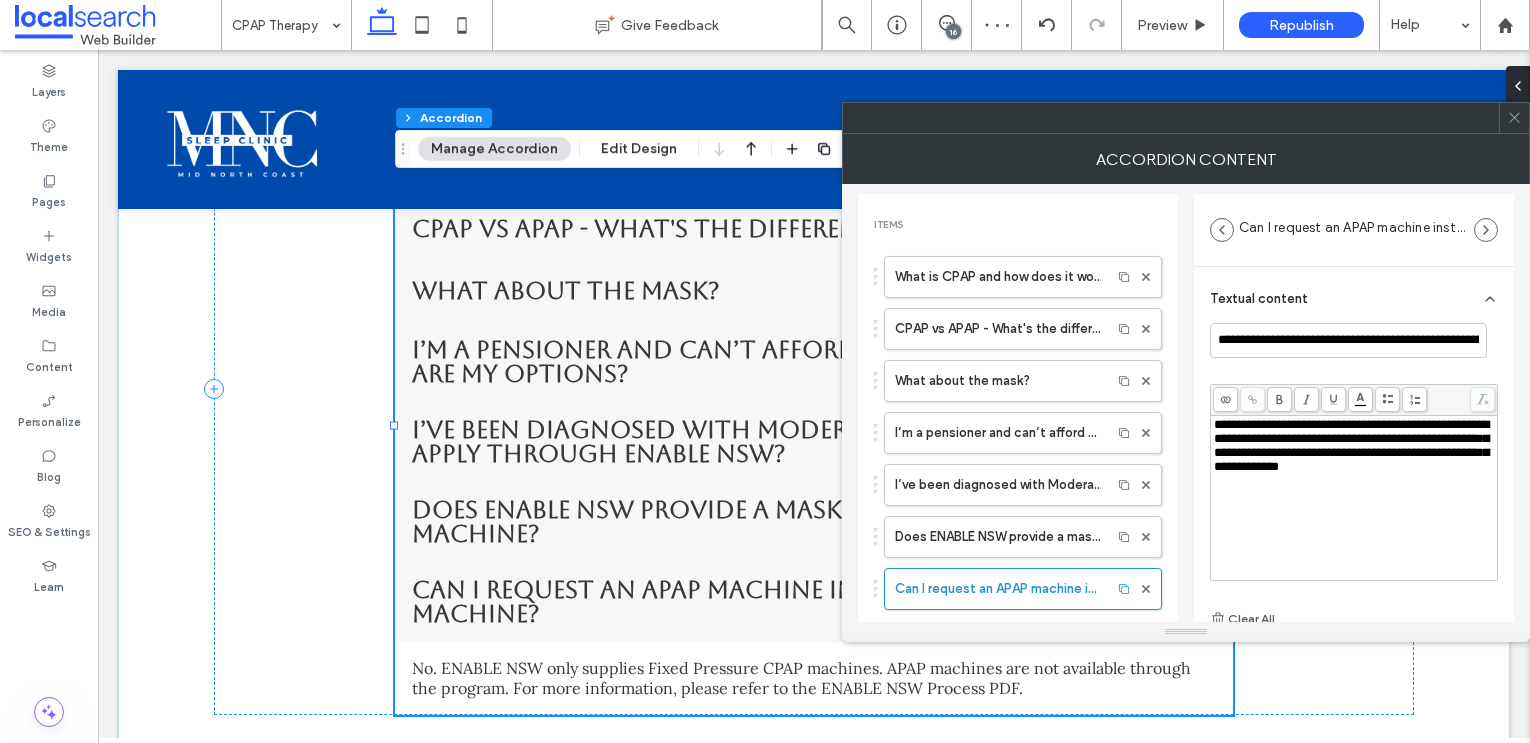 click 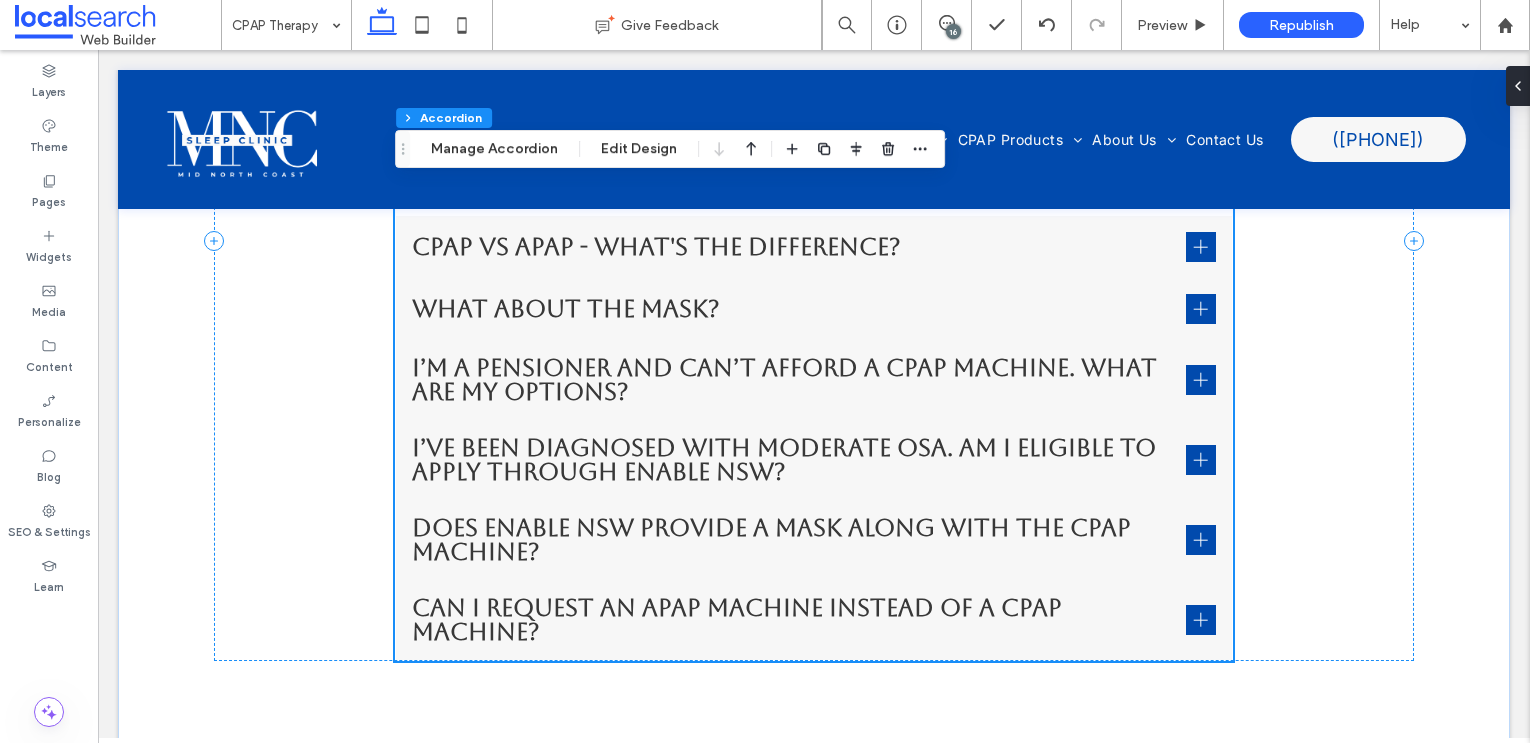 scroll, scrollTop: 5352, scrollLeft: 0, axis: vertical 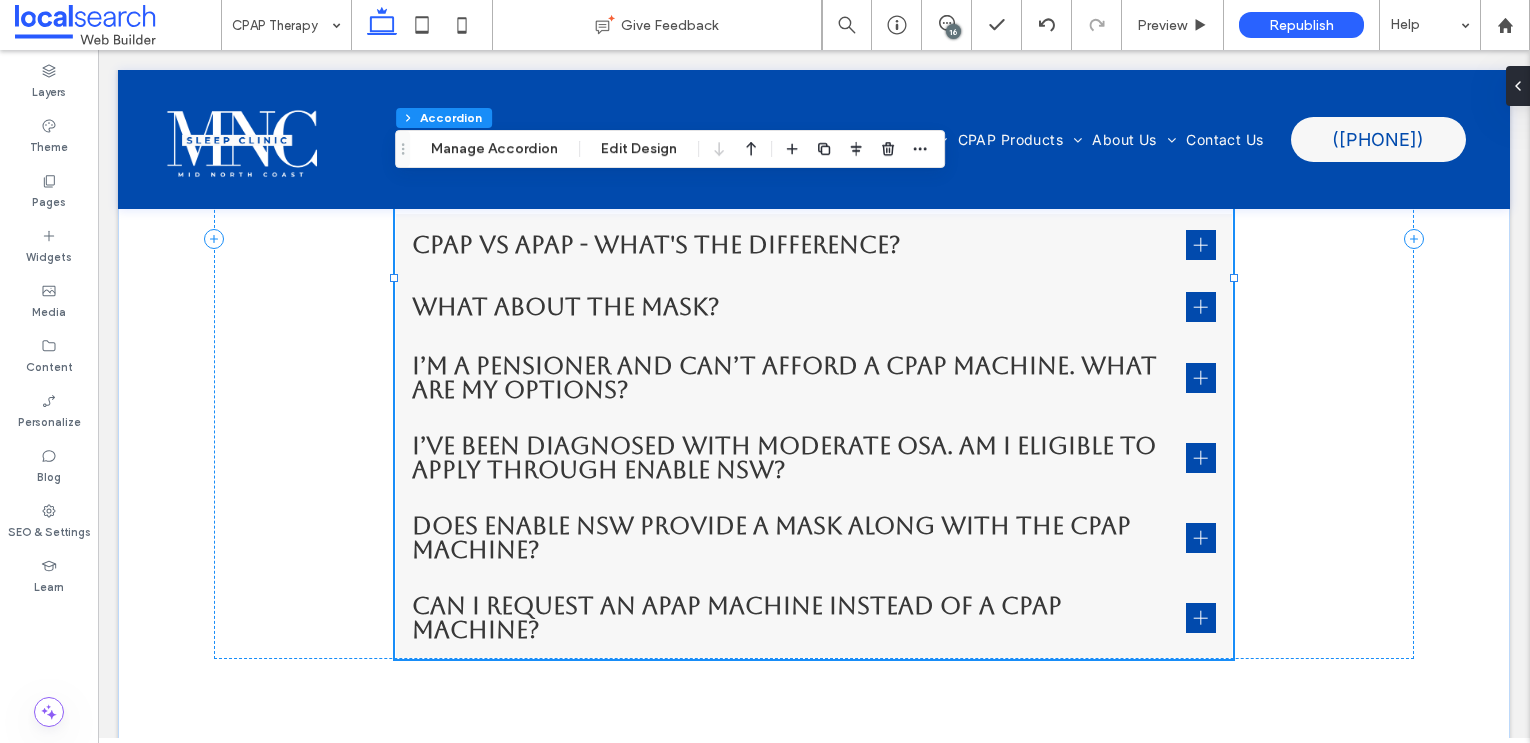 click on "Can I request an APAP machine instead of a CPAP machine?" at bounding box center (795, 618) 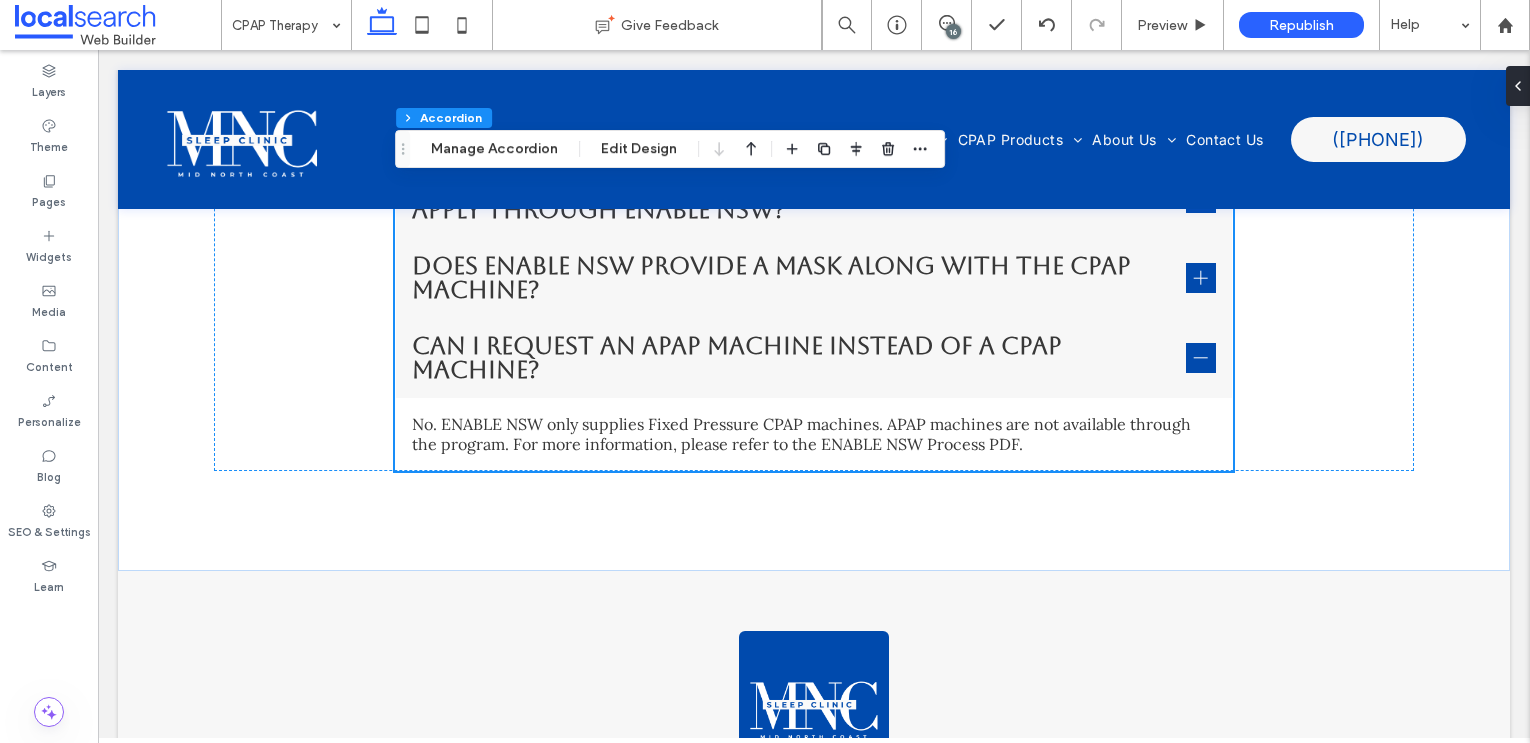 click on "16" at bounding box center (953, 31) 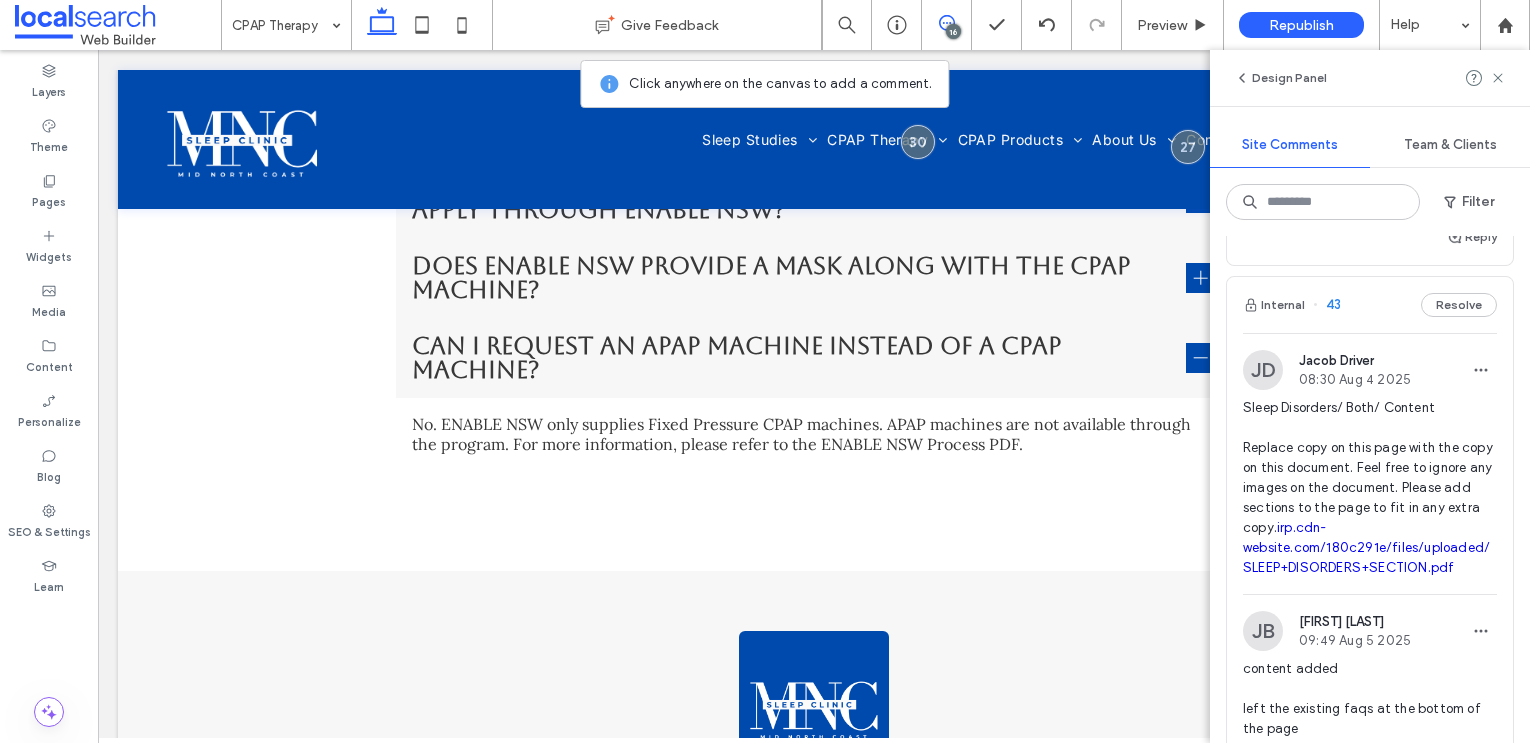 scroll, scrollTop: 2526, scrollLeft: 0, axis: vertical 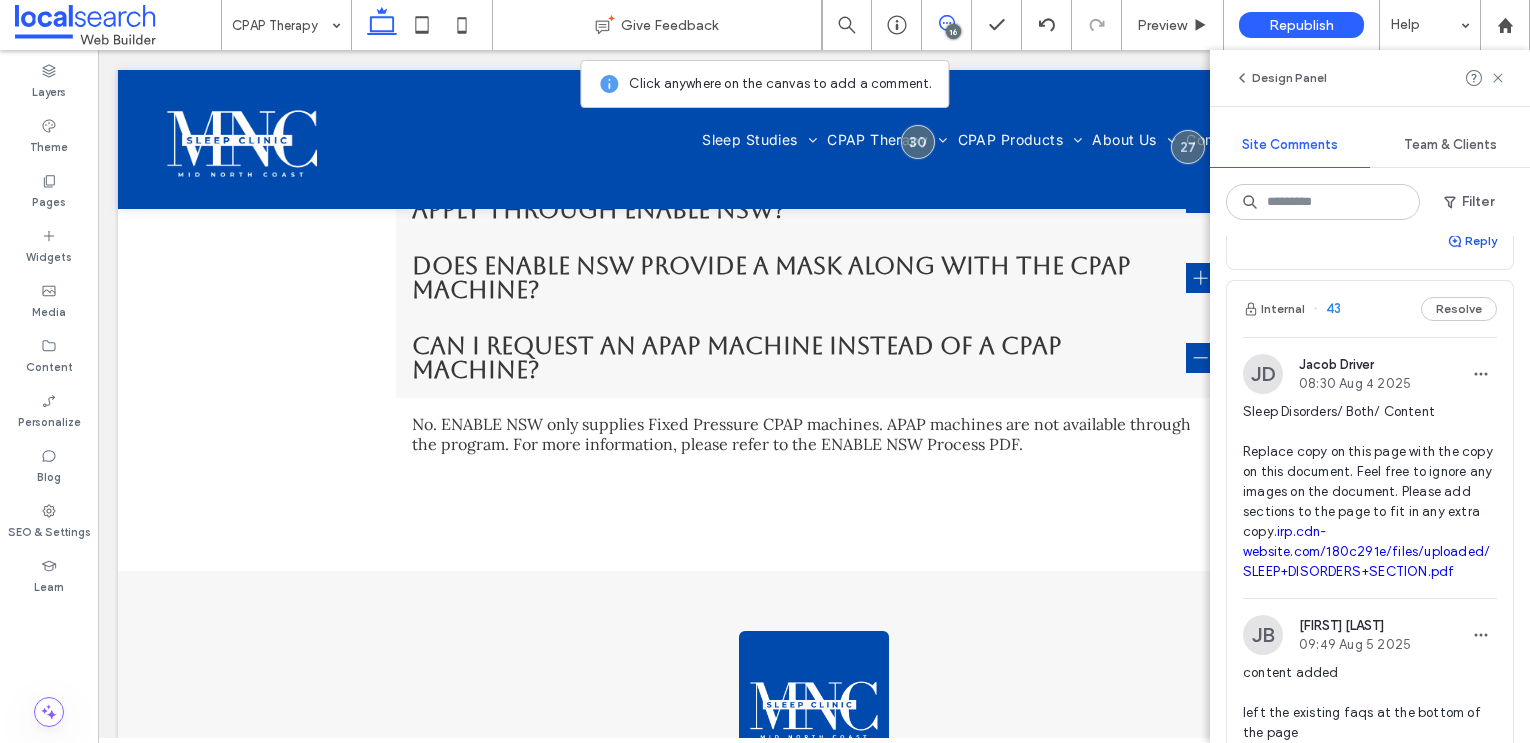 click on "Reply" at bounding box center [1472, 241] 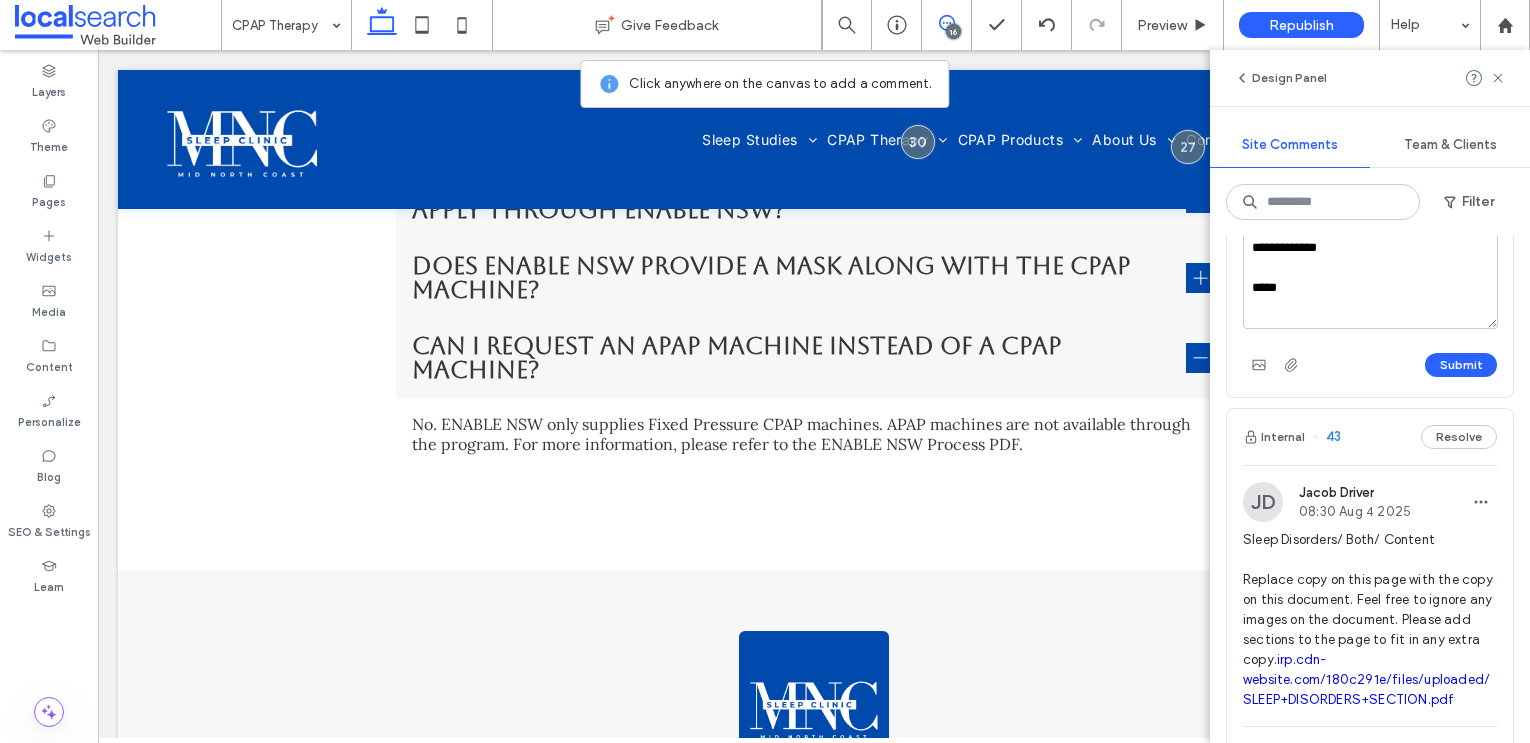 scroll, scrollTop: 7, scrollLeft: 0, axis: vertical 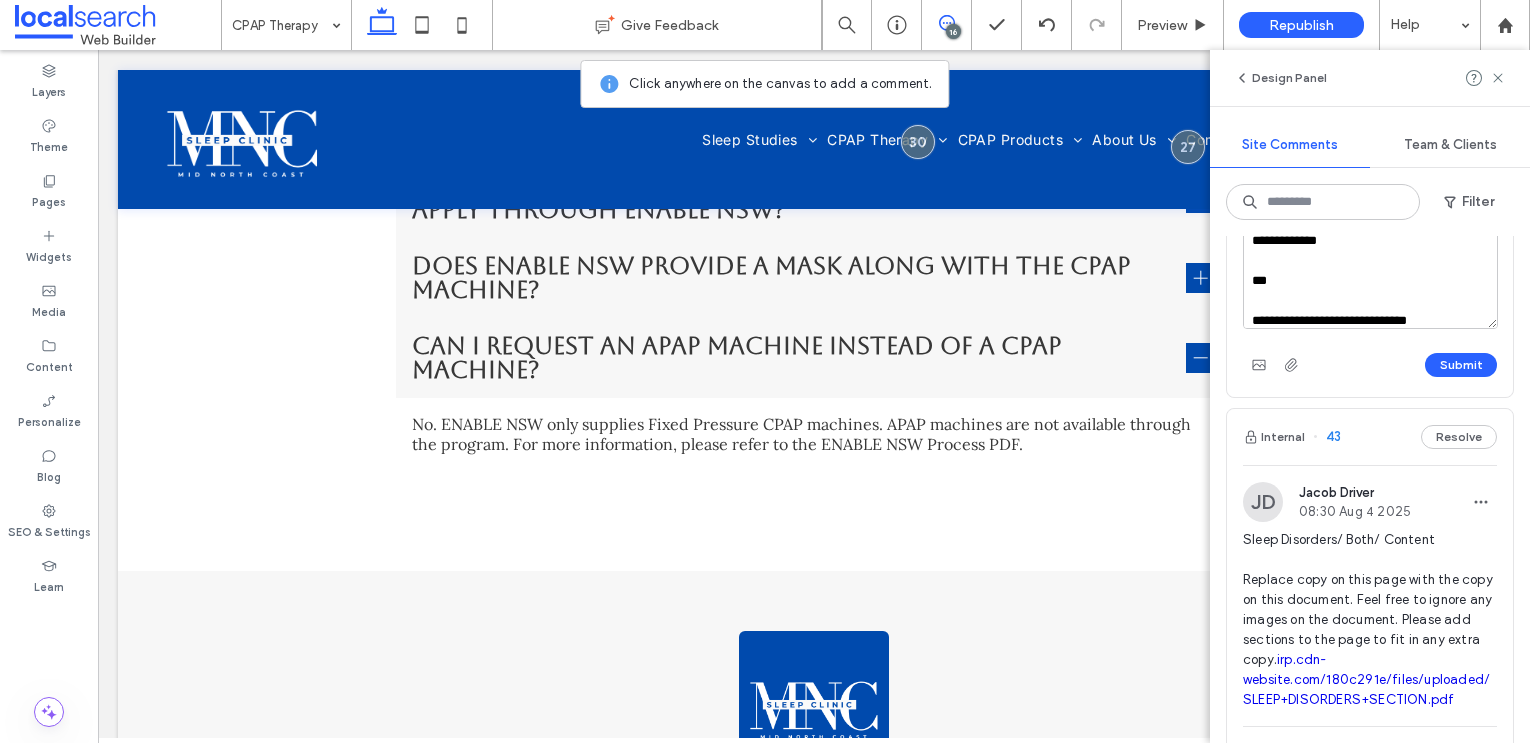 click on "**********" at bounding box center [1370, 279] 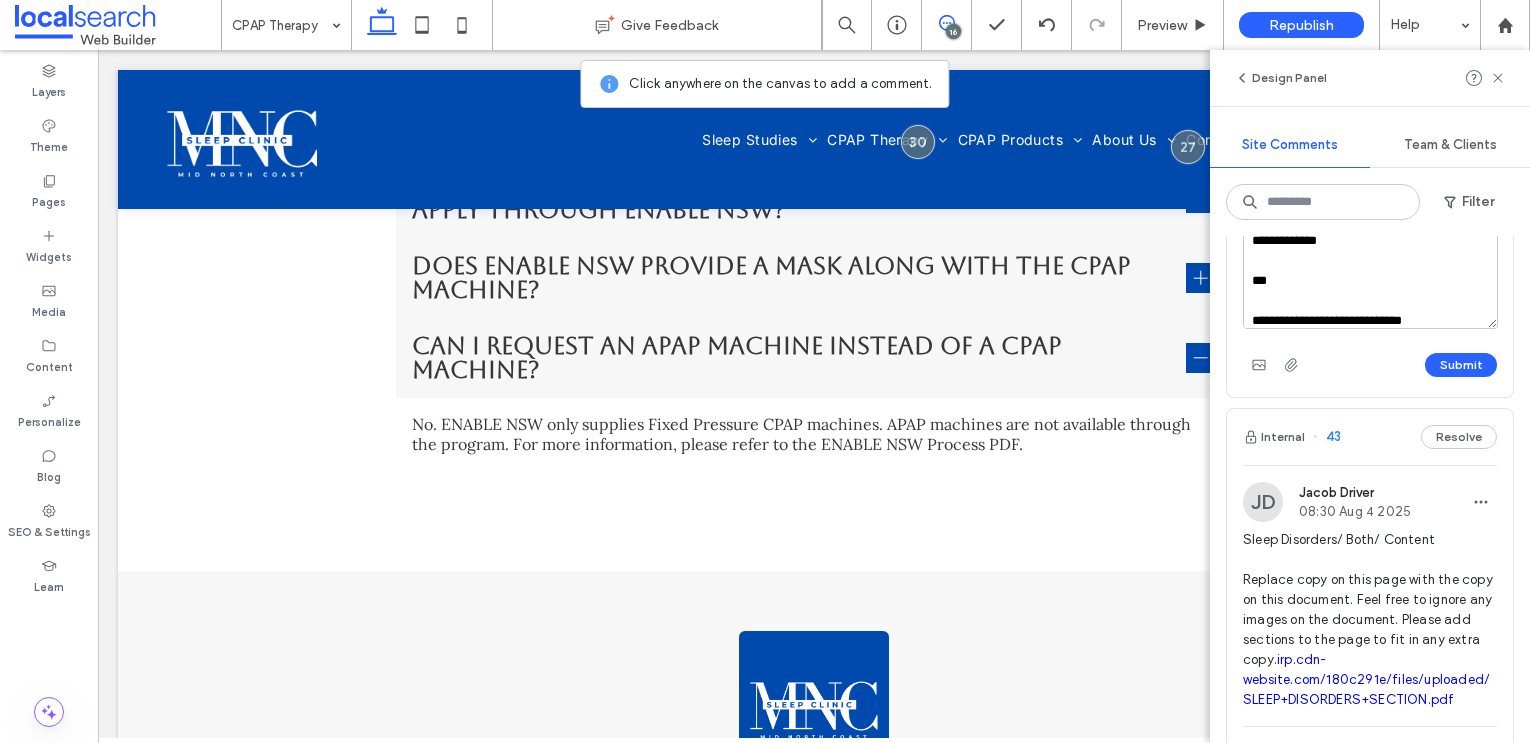 click on "**********" at bounding box center (1370, 279) 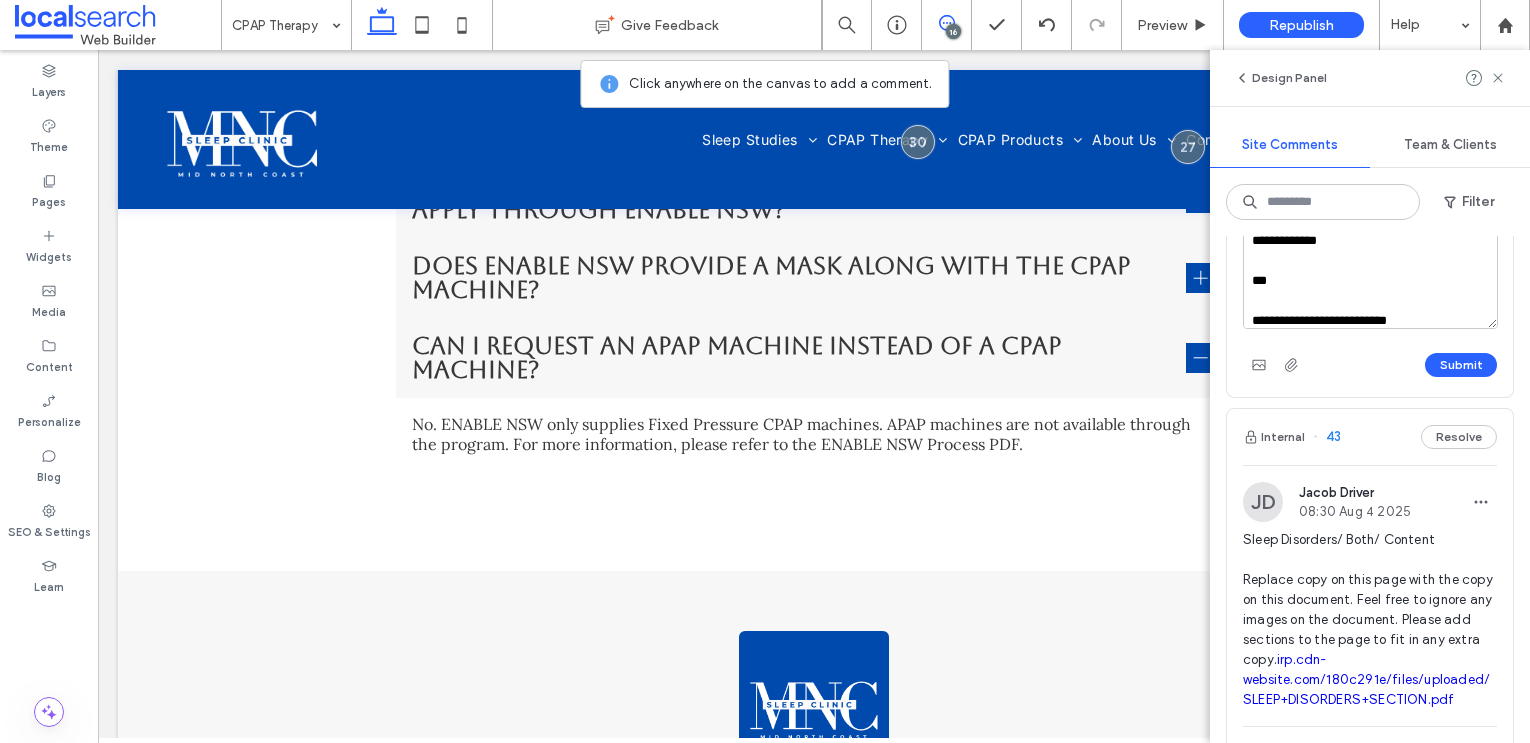 click on "**********" at bounding box center [1370, 279] 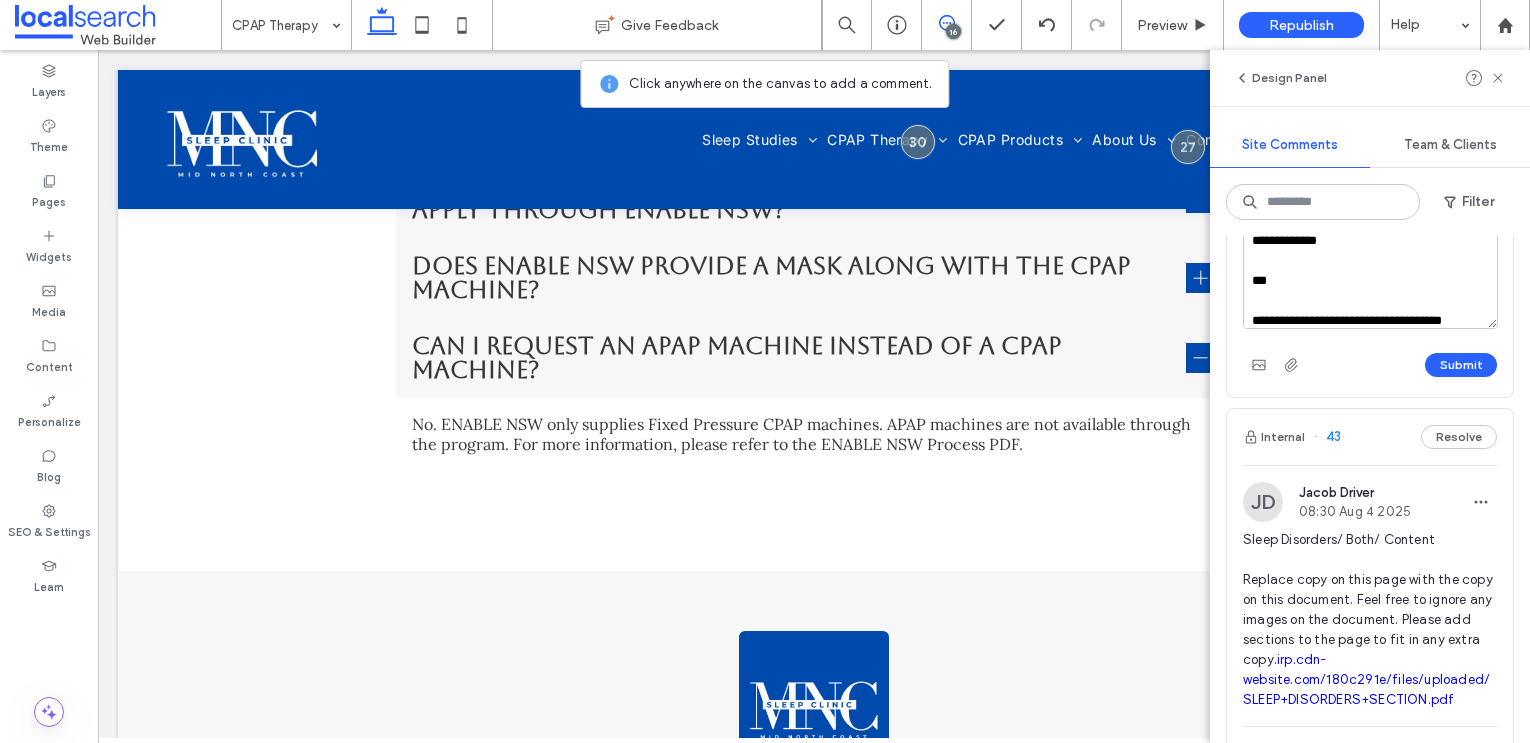 click on "**********" at bounding box center (1370, 279) 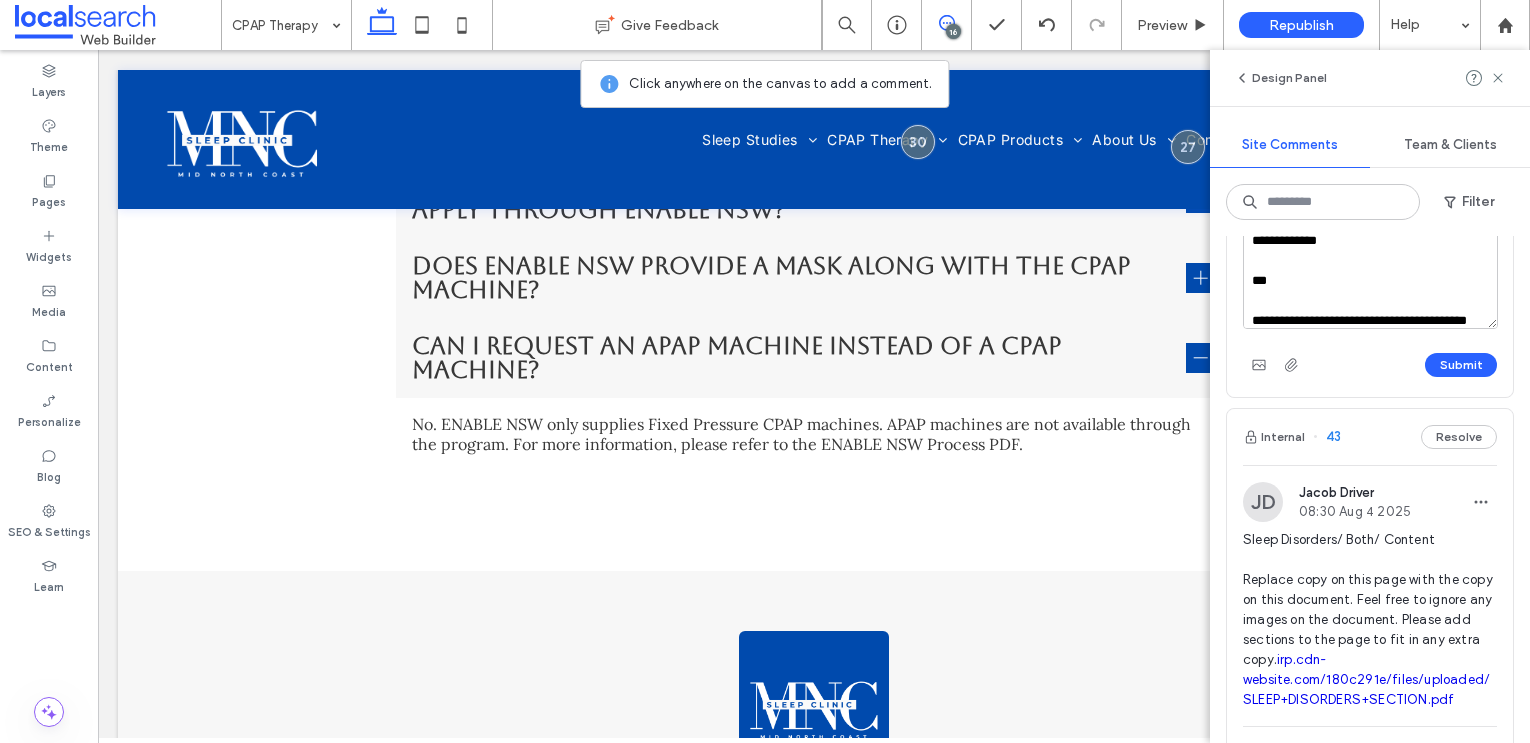 scroll, scrollTop: 27, scrollLeft: 0, axis: vertical 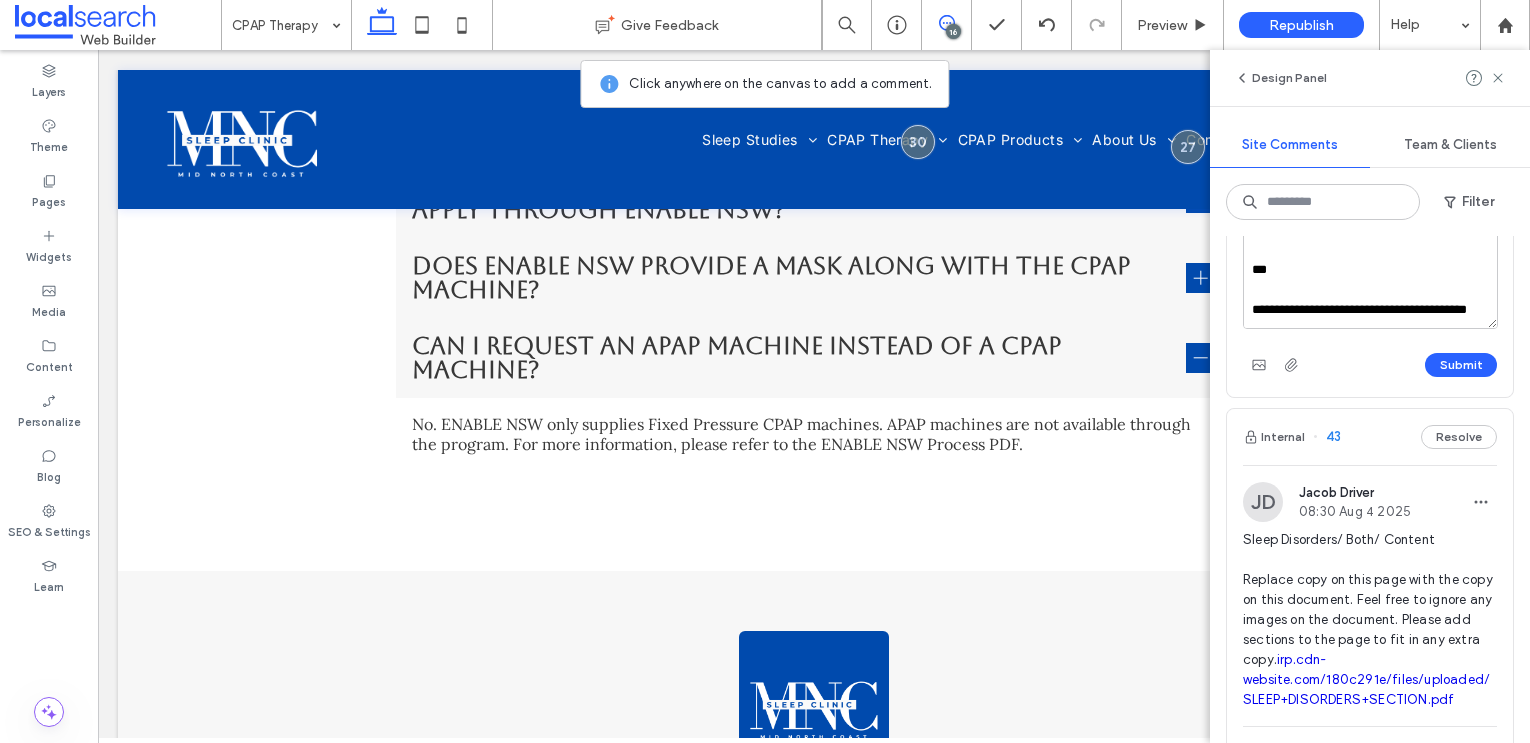 type on "**********" 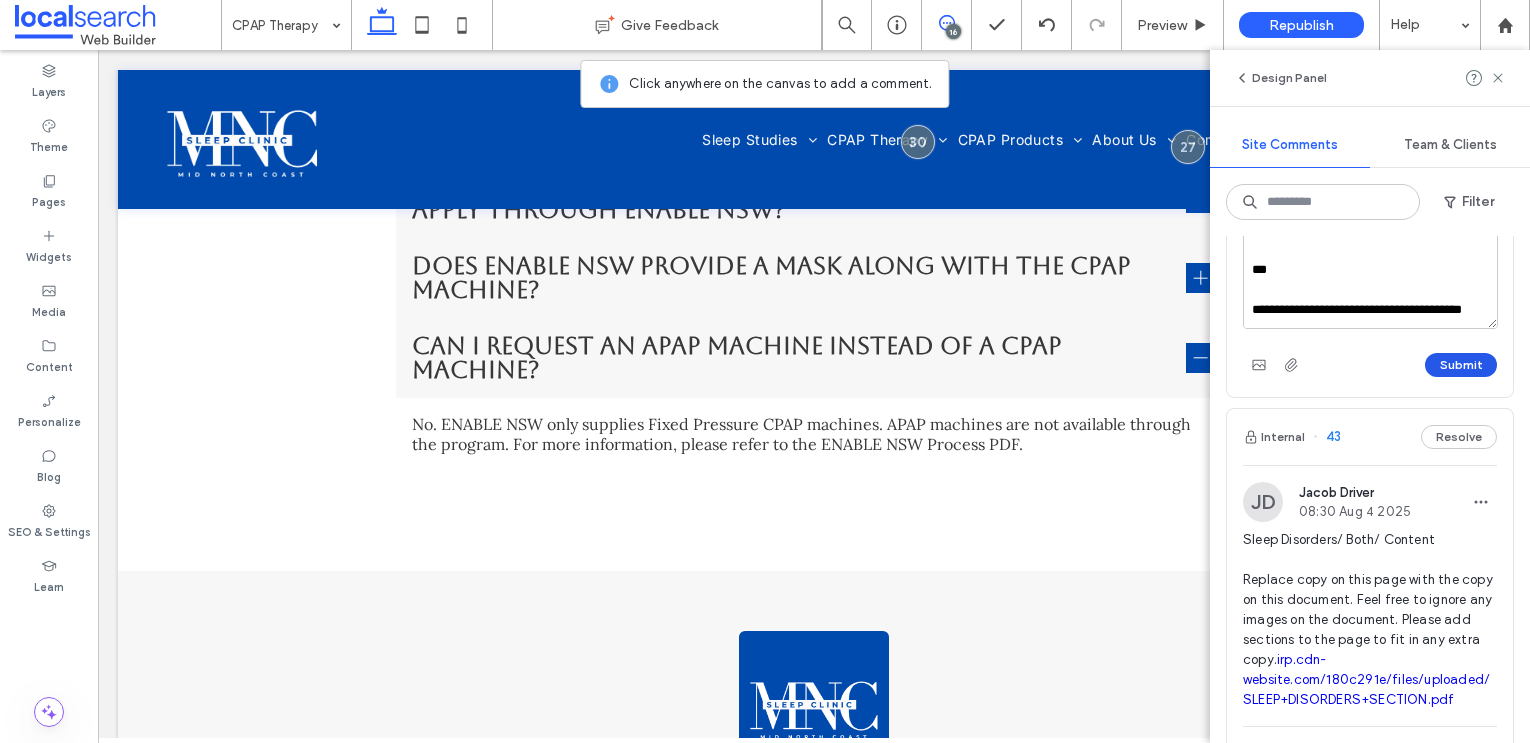 click on "Submit" at bounding box center [1461, 365] 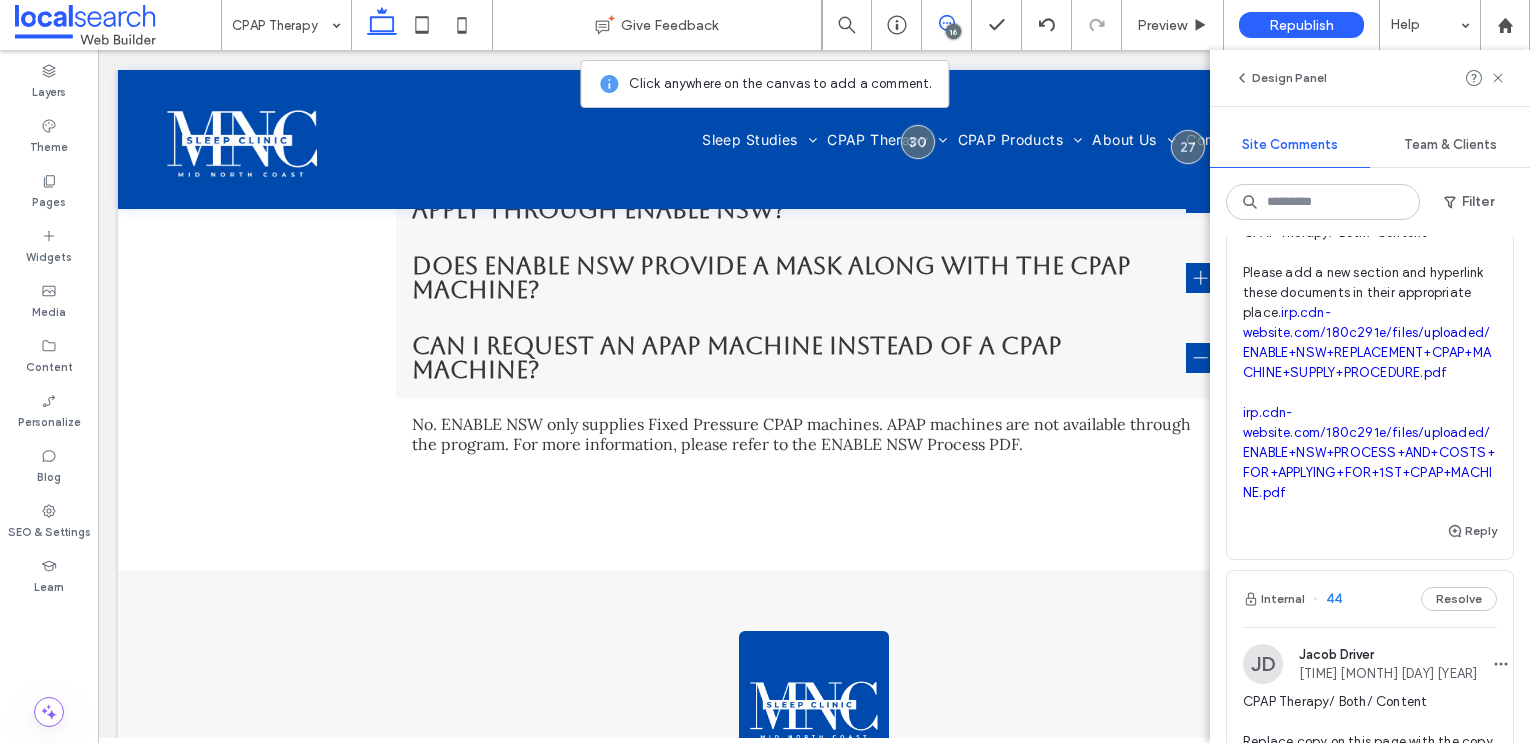 scroll, scrollTop: 1803, scrollLeft: 0, axis: vertical 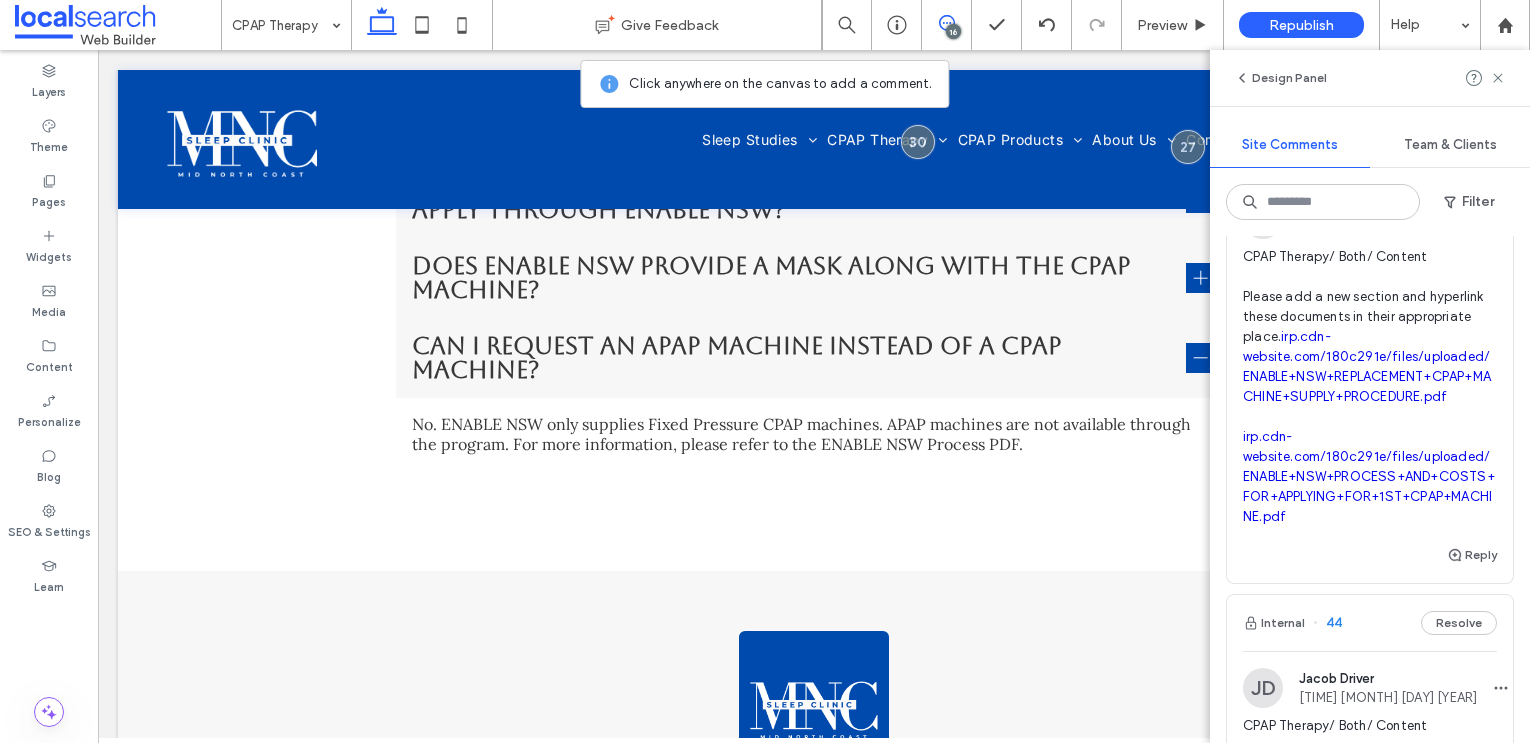 click on "CPAP Therapy/ Both/ Content
Please add a new section and hyperlink these documents in their appropriate place.
irp.cdn-website.com/180c291e/files/uploaded/ENABLE+NSW+REPLACEMENT+CPAP+MACHINE+SUPPLY+PROCEDURE.pdf
irp.cdn-website.com/180c291e/files/uploaded/ENABLE+NSW+PROCESS+AND+COSTS+FOR+APPLYING+FOR+1ST+CPAP+MACHINE.pdf" at bounding box center (1370, 387) 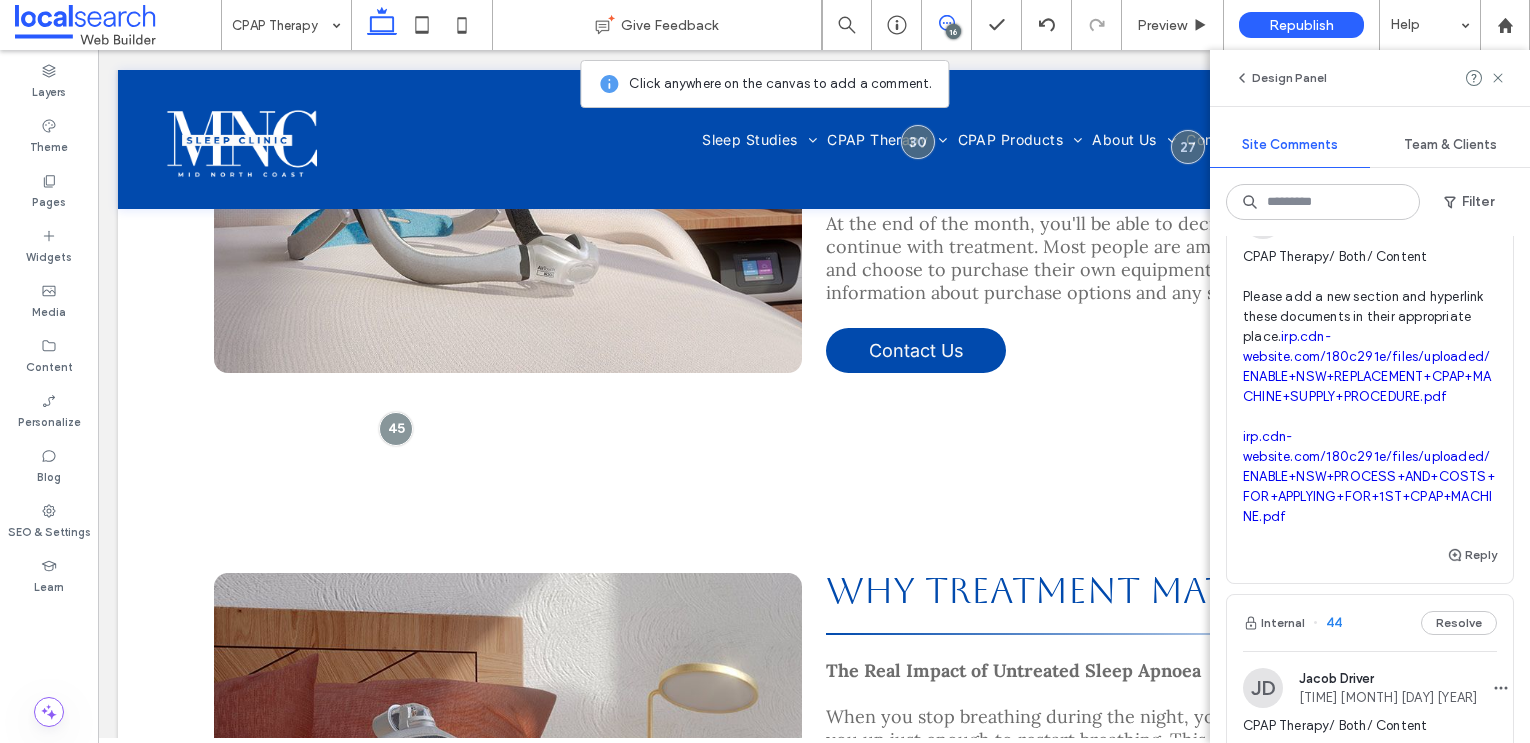 scroll, scrollTop: 1742, scrollLeft: 0, axis: vertical 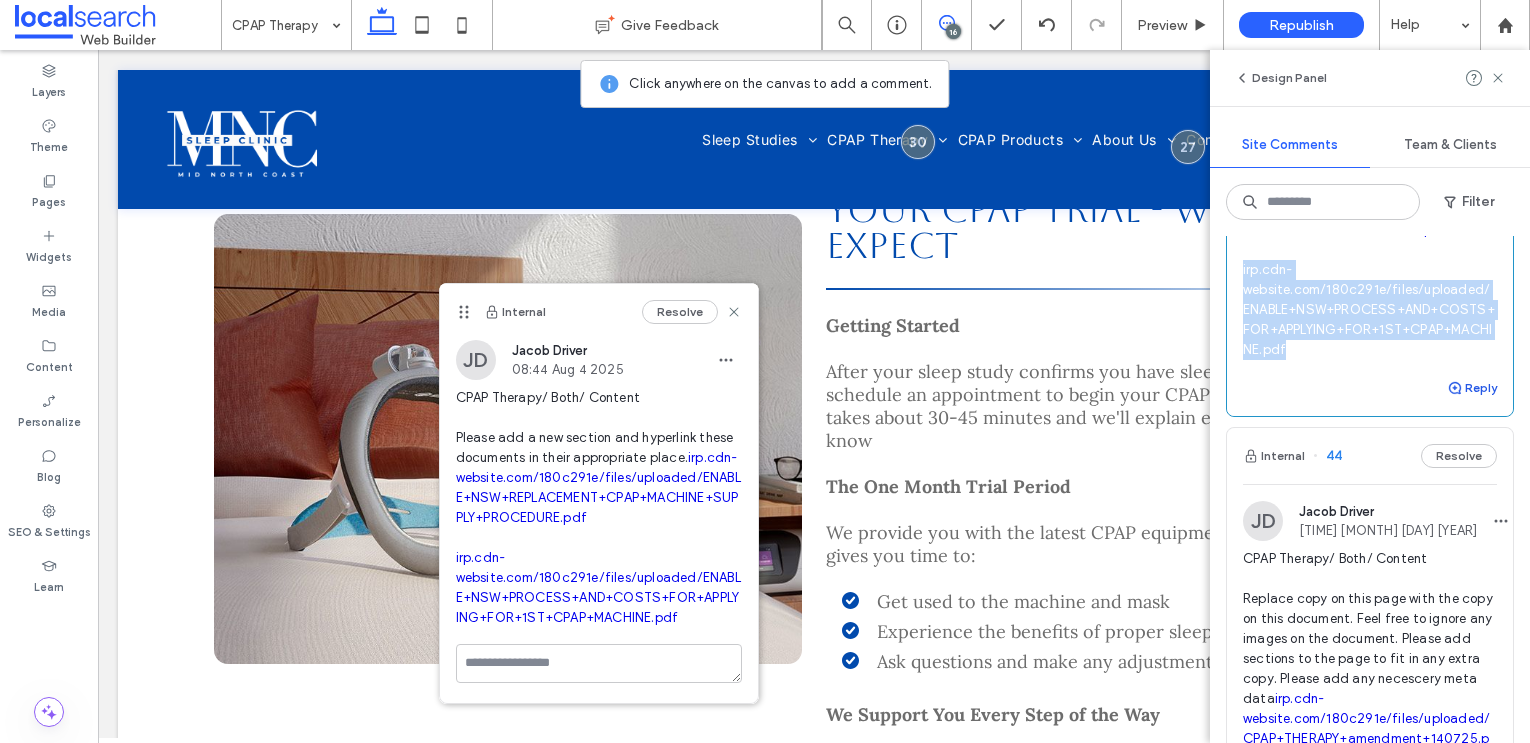 click on "Reply" at bounding box center (1472, 388) 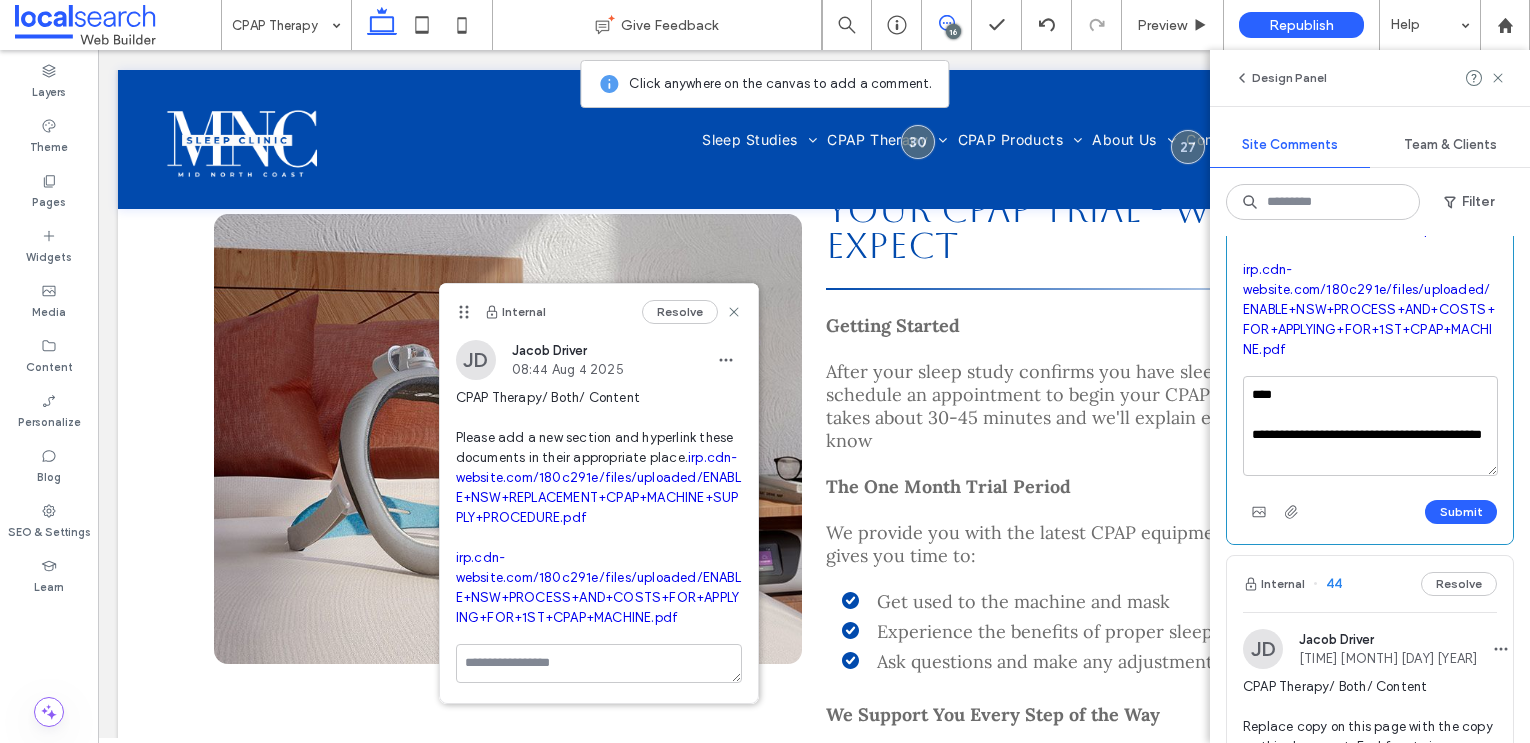 click on "**********" at bounding box center (1370, 426) 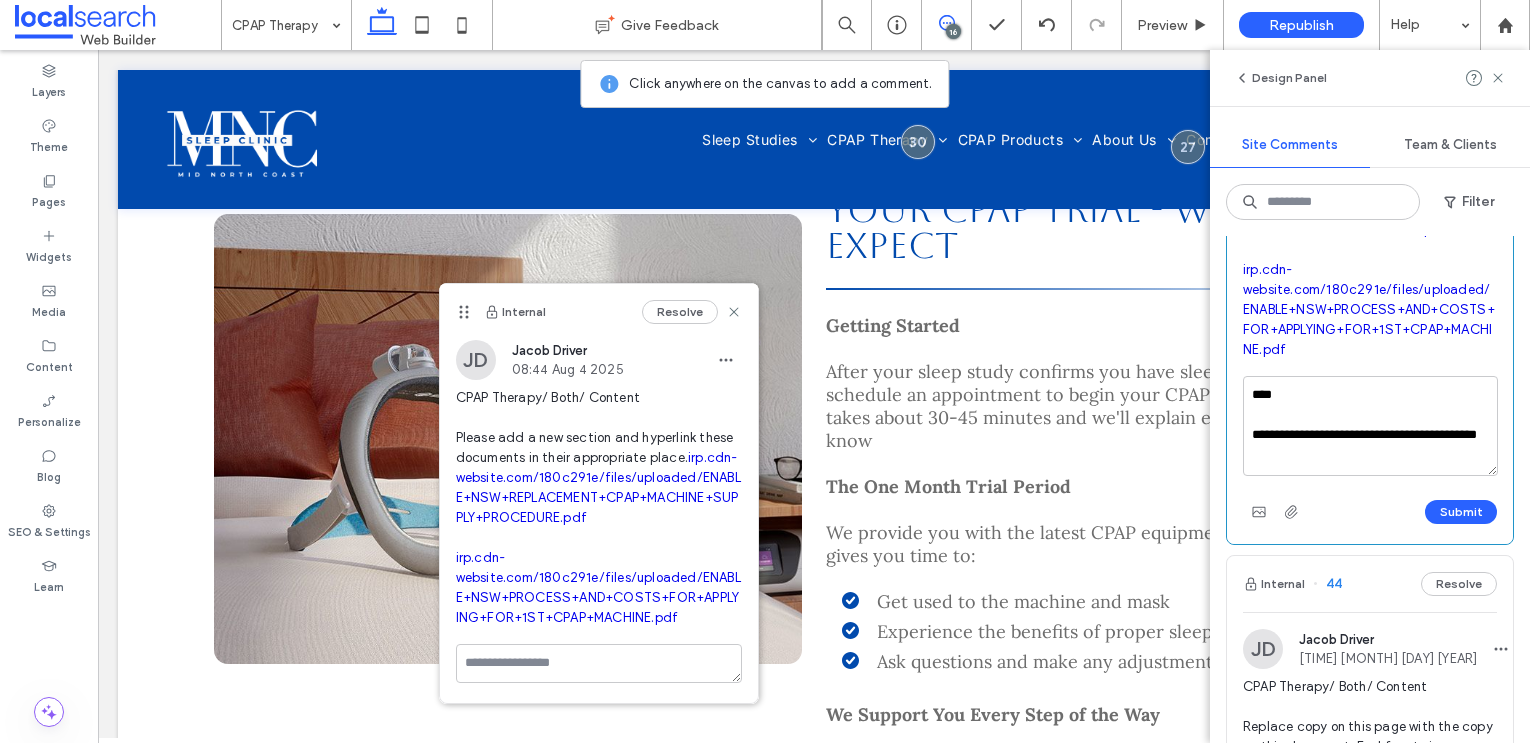 click on "**********" at bounding box center (1370, 426) 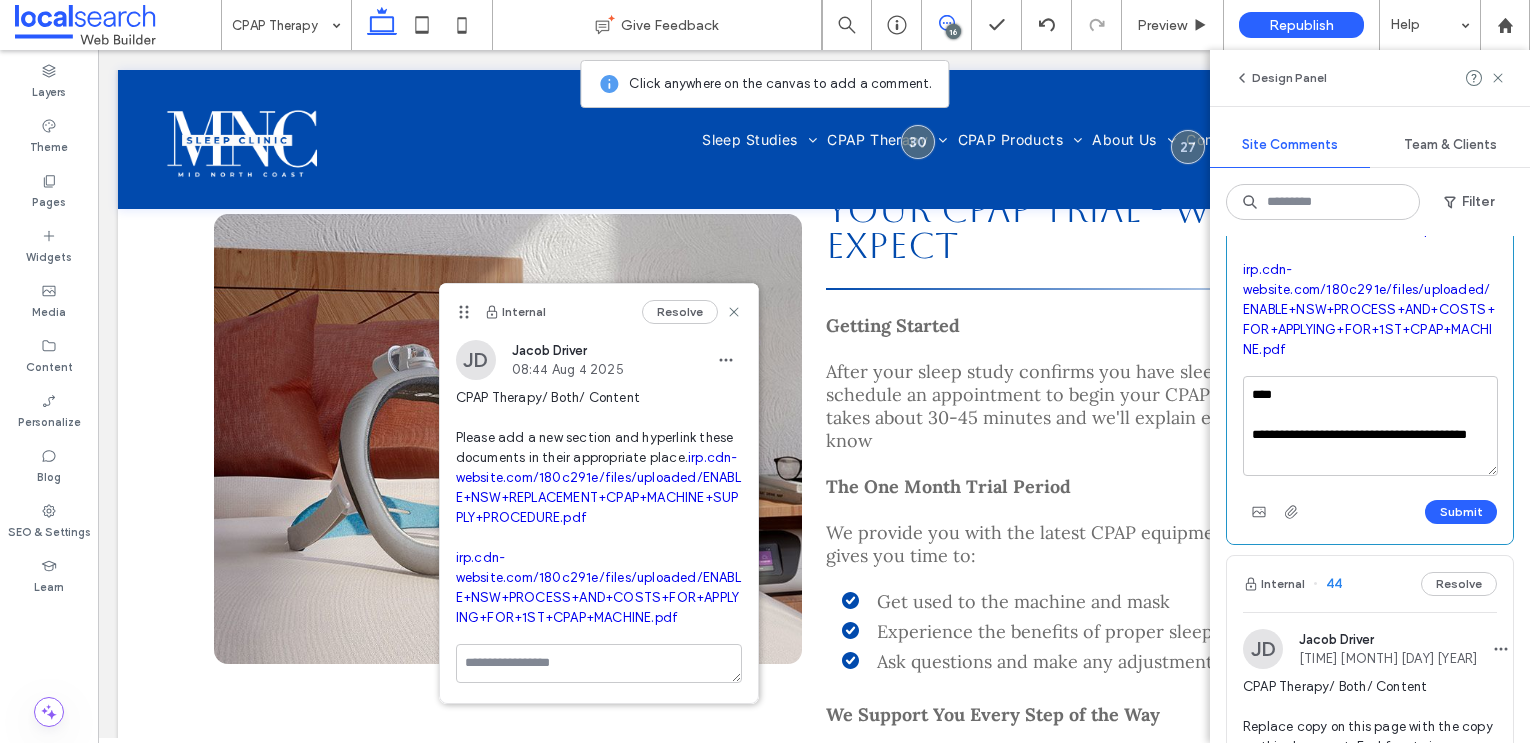 type on "**********" 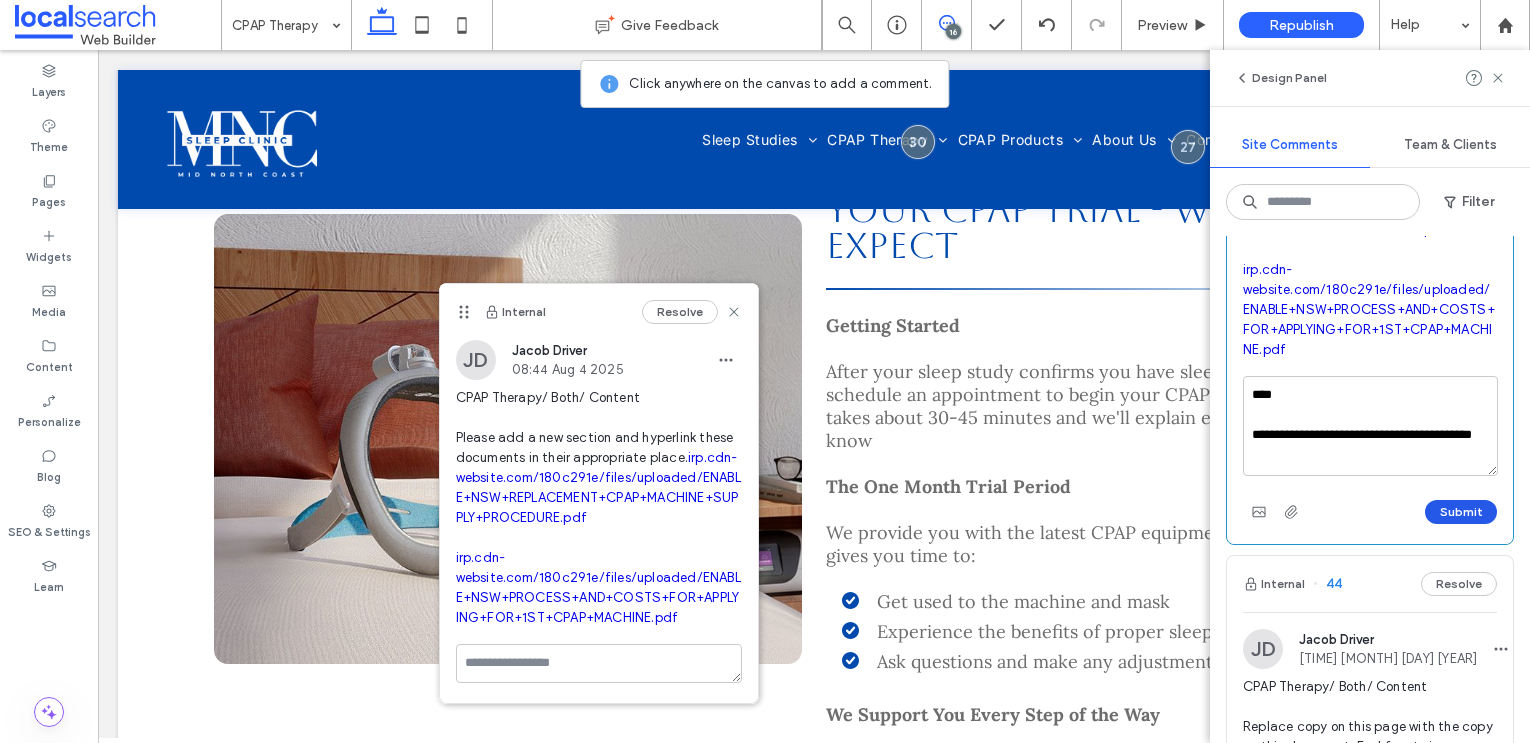 click on "Submit" at bounding box center (1461, 512) 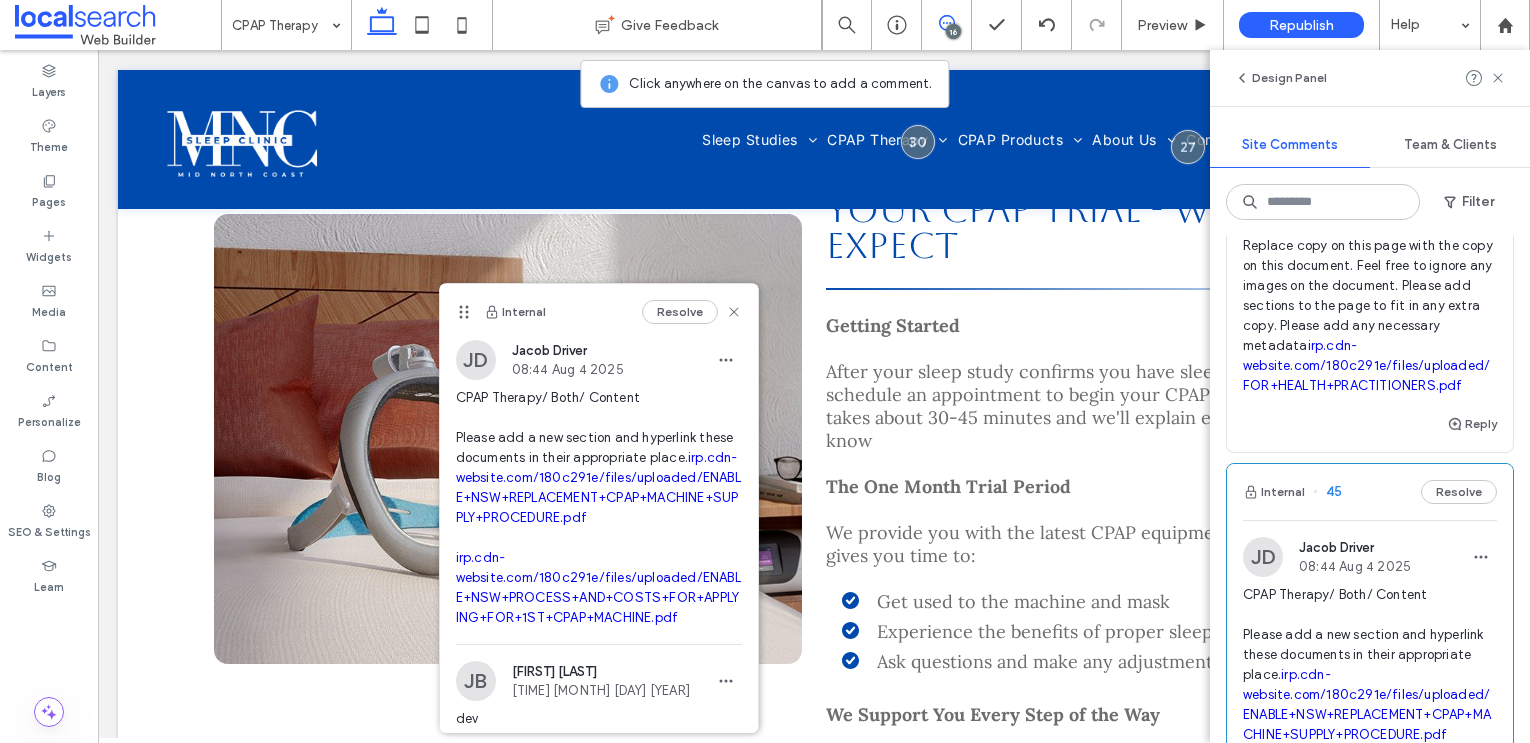 scroll, scrollTop: 1462, scrollLeft: 0, axis: vertical 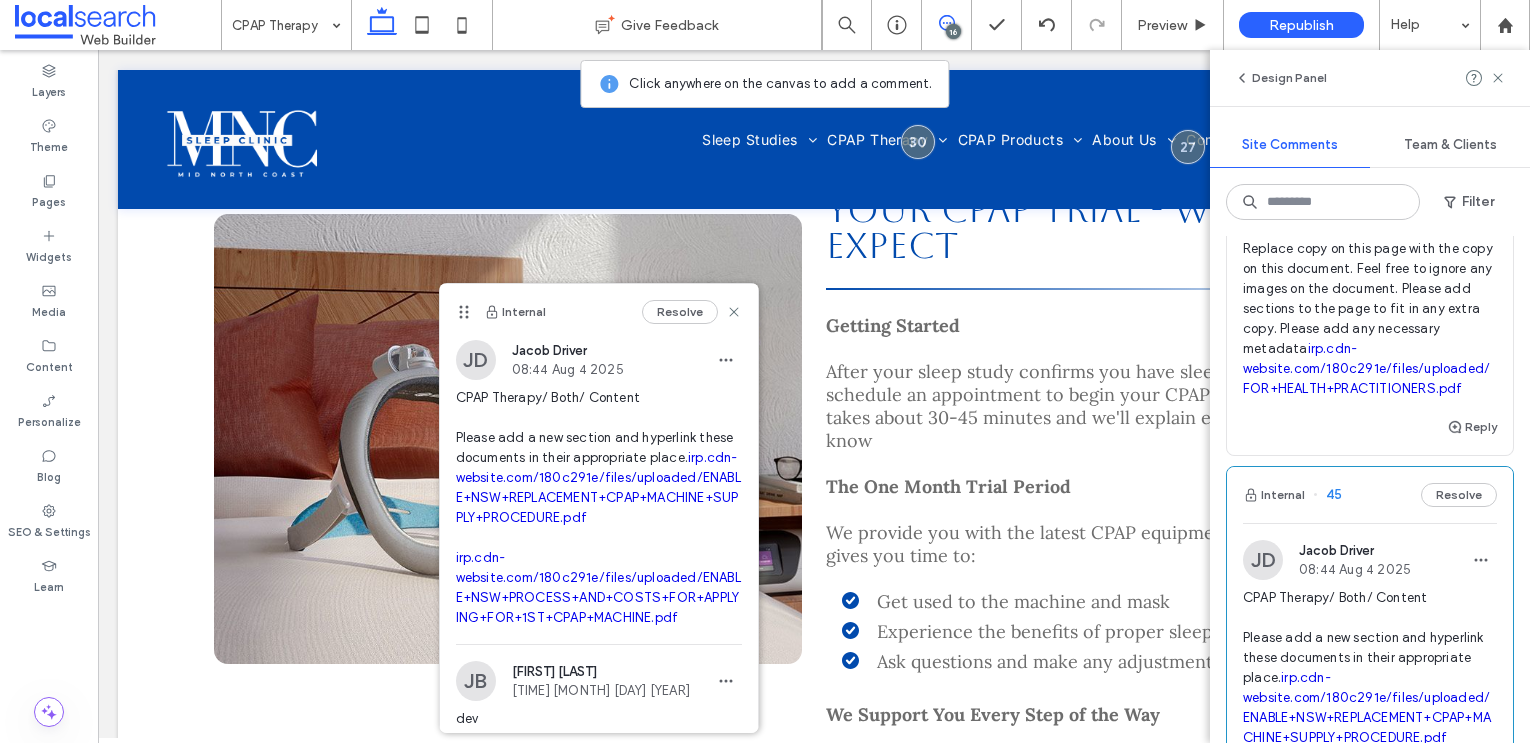 click on "For Health Practitioners/ Both/ Content
Replace copy on this page with the copy on this document. Feel free to ignore any images on the document. Please add sections to the page to fit in any extra copy. Please add any necessary metadata
irp.cdn-website.com/180c291e/files/uploaded/FOR+HEALTH+PRACTITIONERS.pdf" at bounding box center (1370, 299) 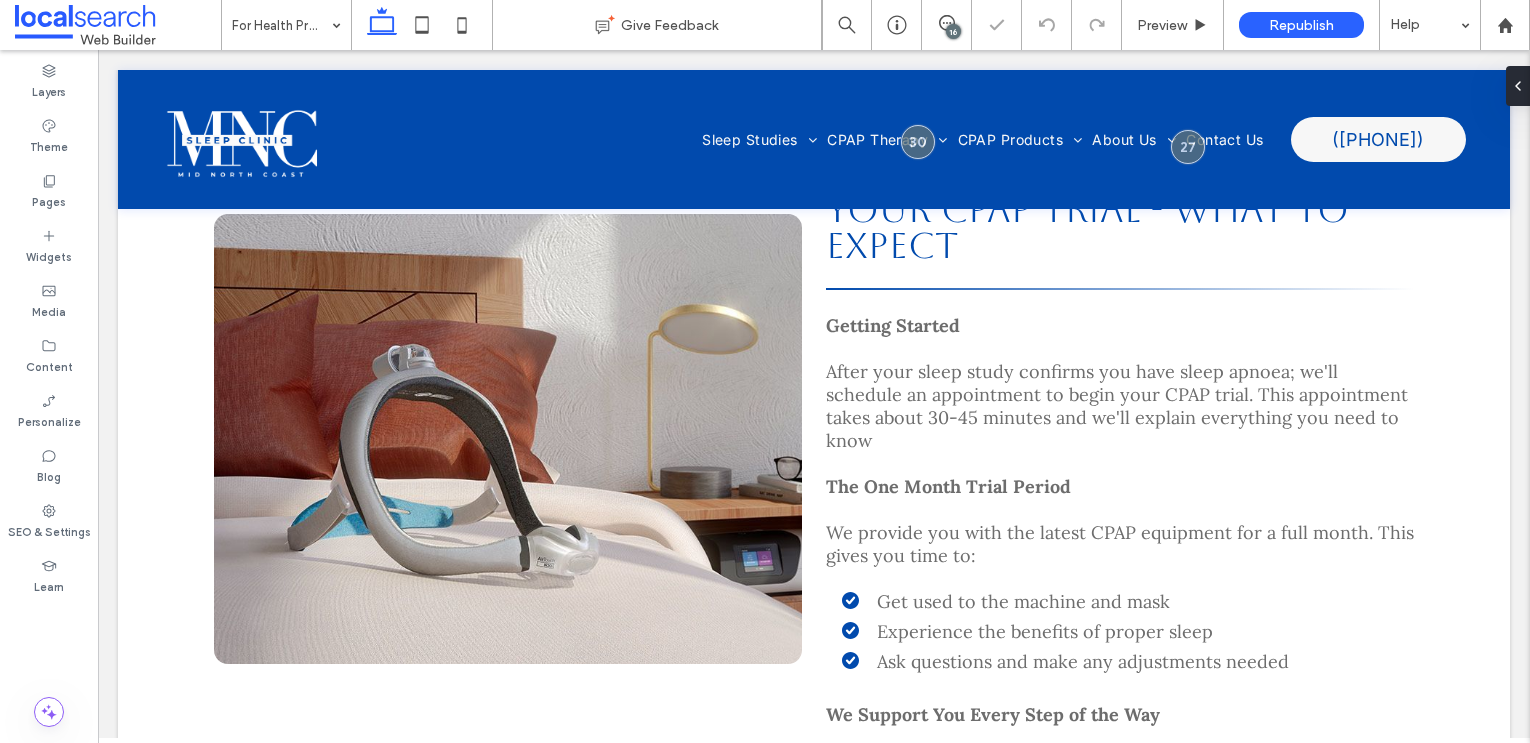 scroll, scrollTop: 0, scrollLeft: 0, axis: both 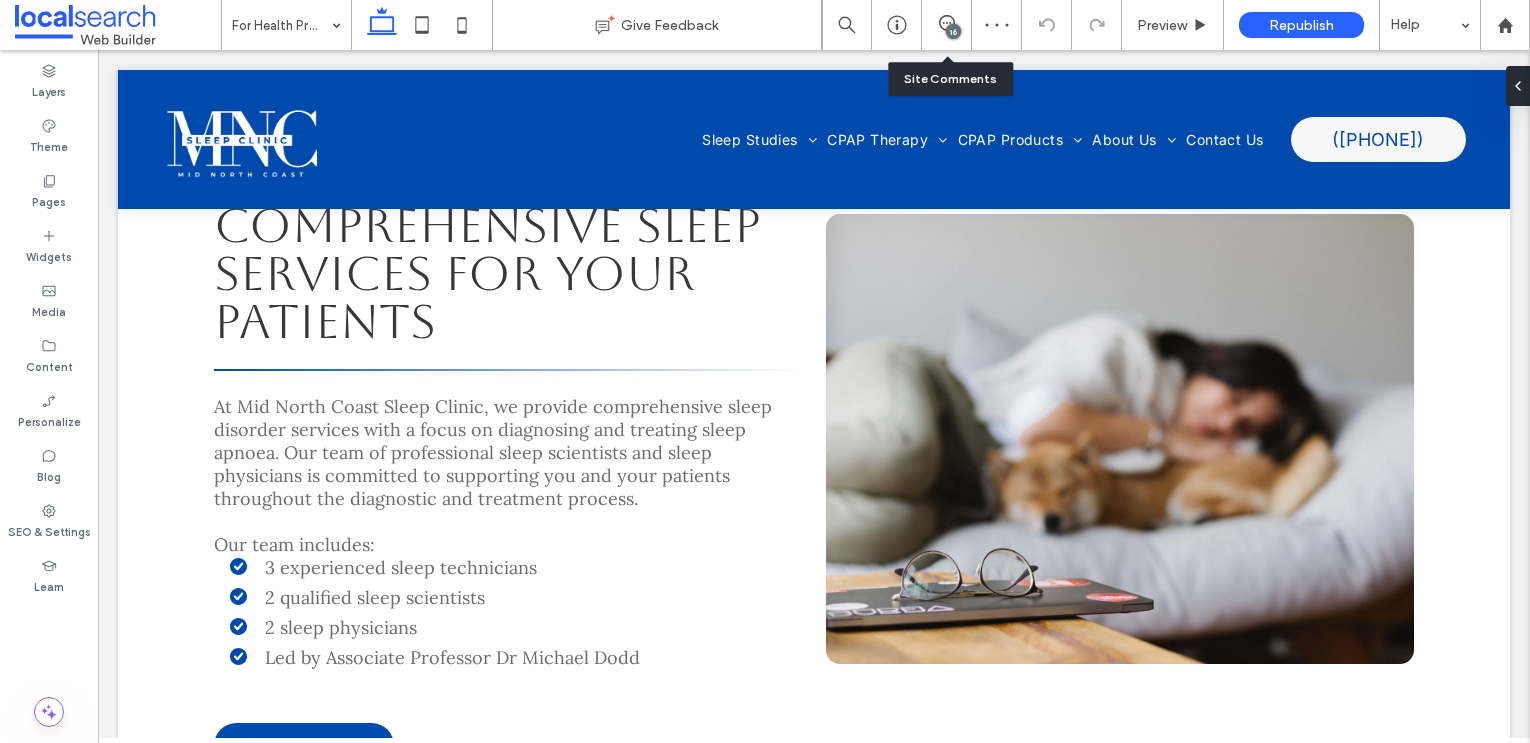 click on "16" at bounding box center [946, 25] 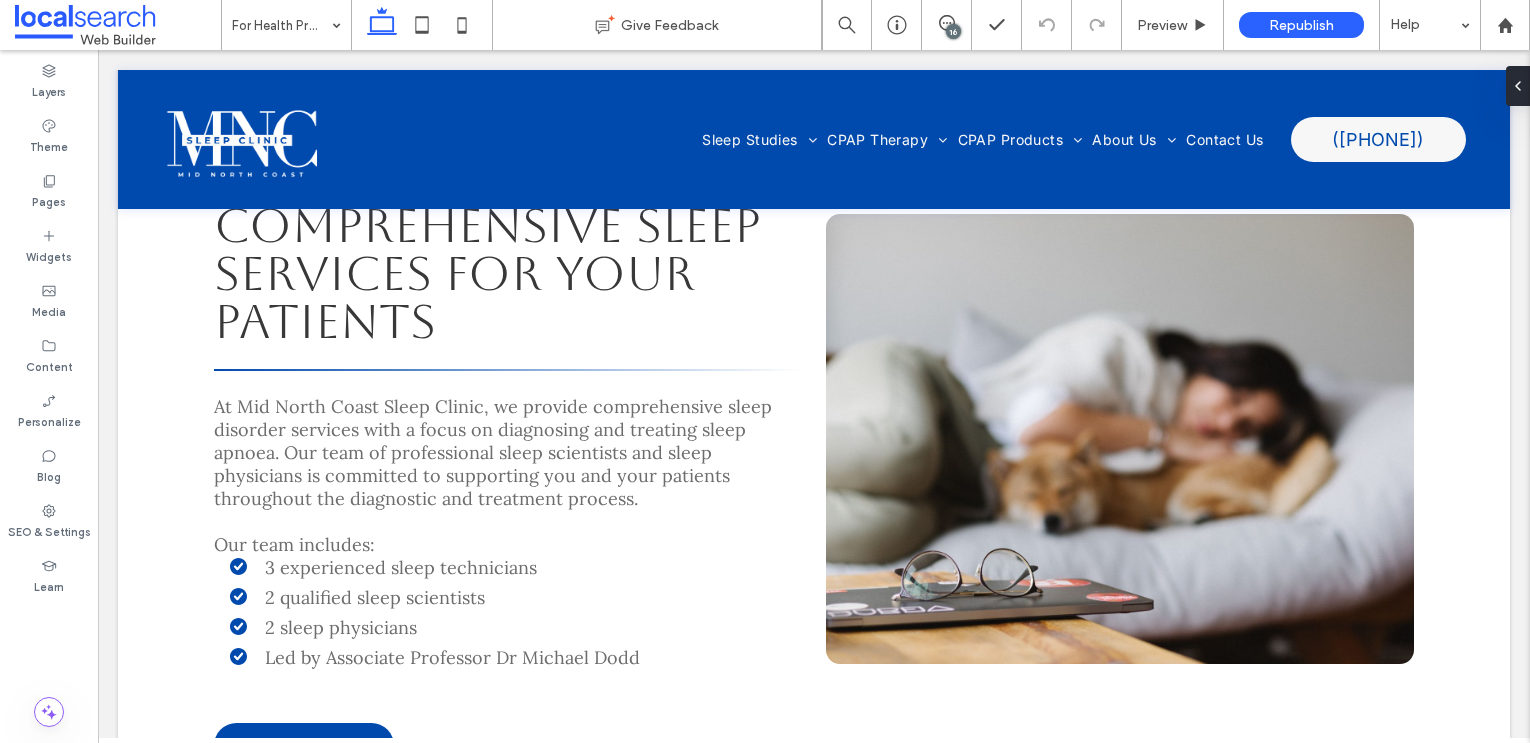 click on "16" at bounding box center [953, 31] 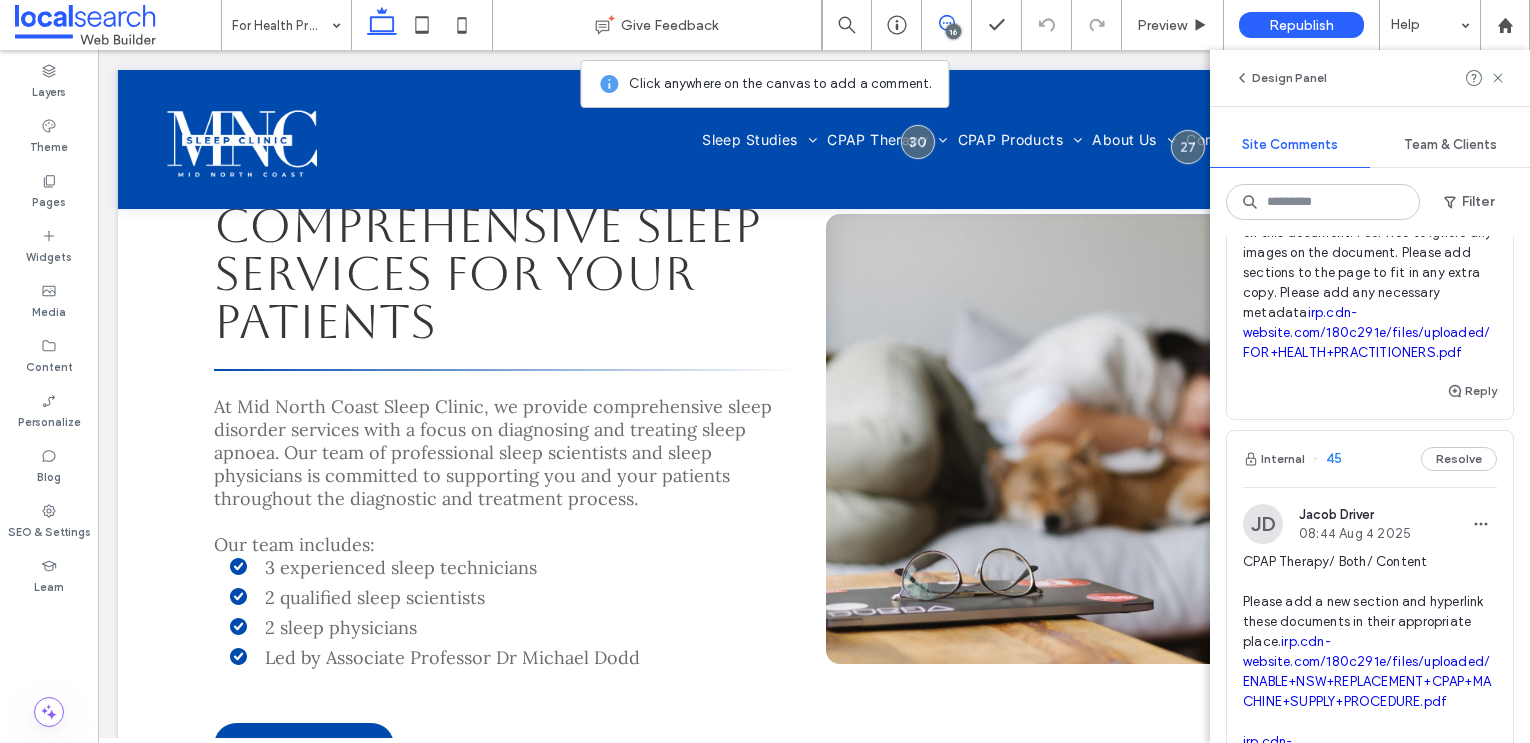scroll, scrollTop: 1501, scrollLeft: 0, axis: vertical 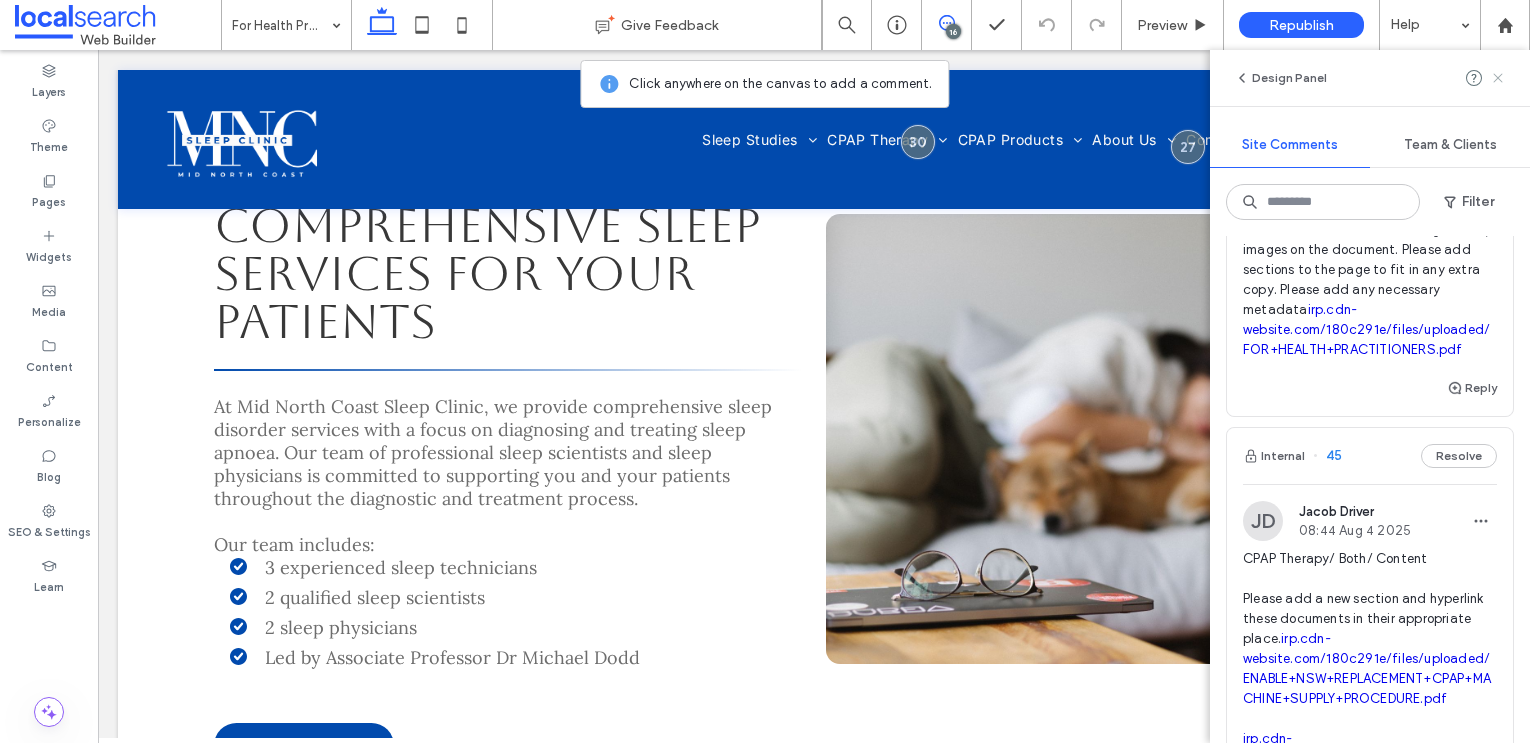 click 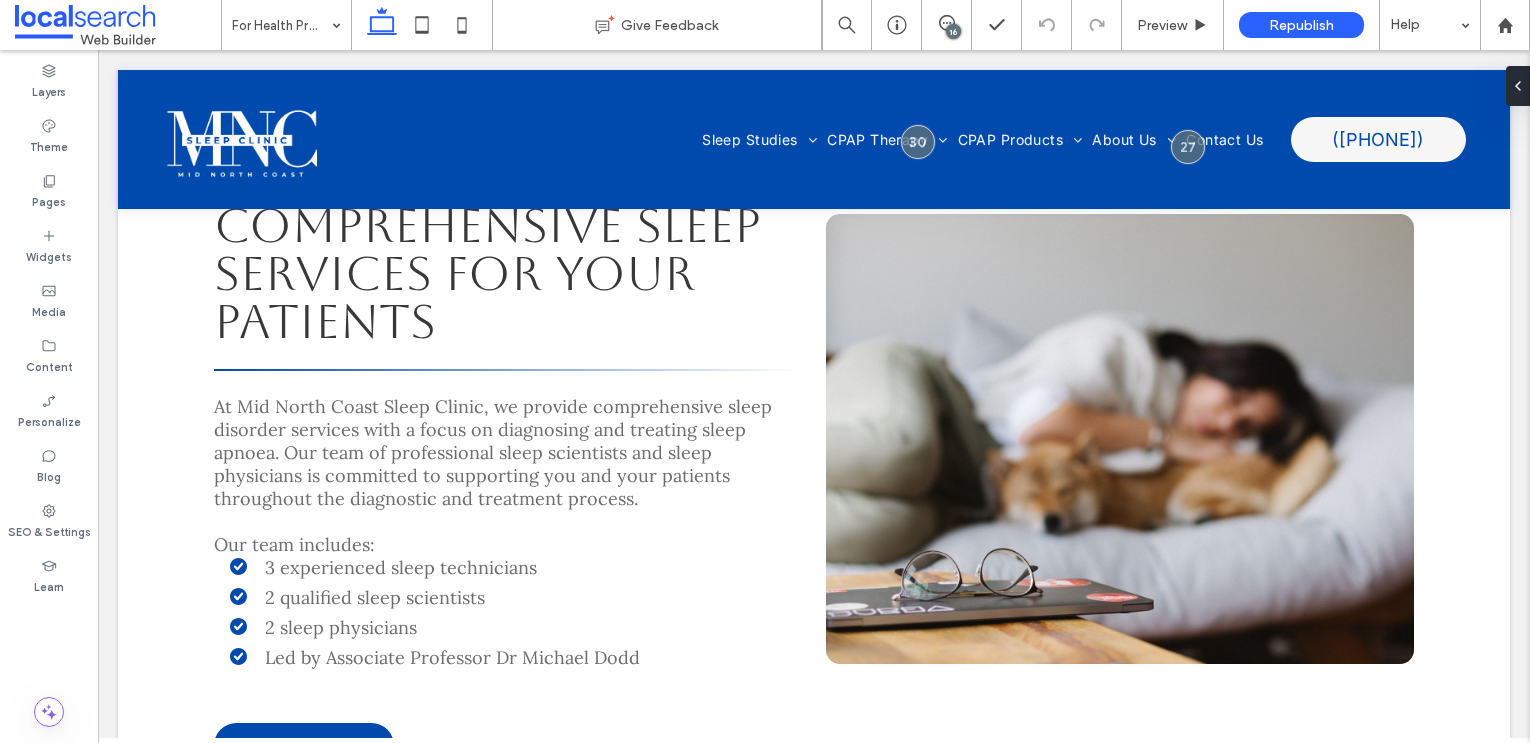 scroll, scrollTop: 0, scrollLeft: 0, axis: both 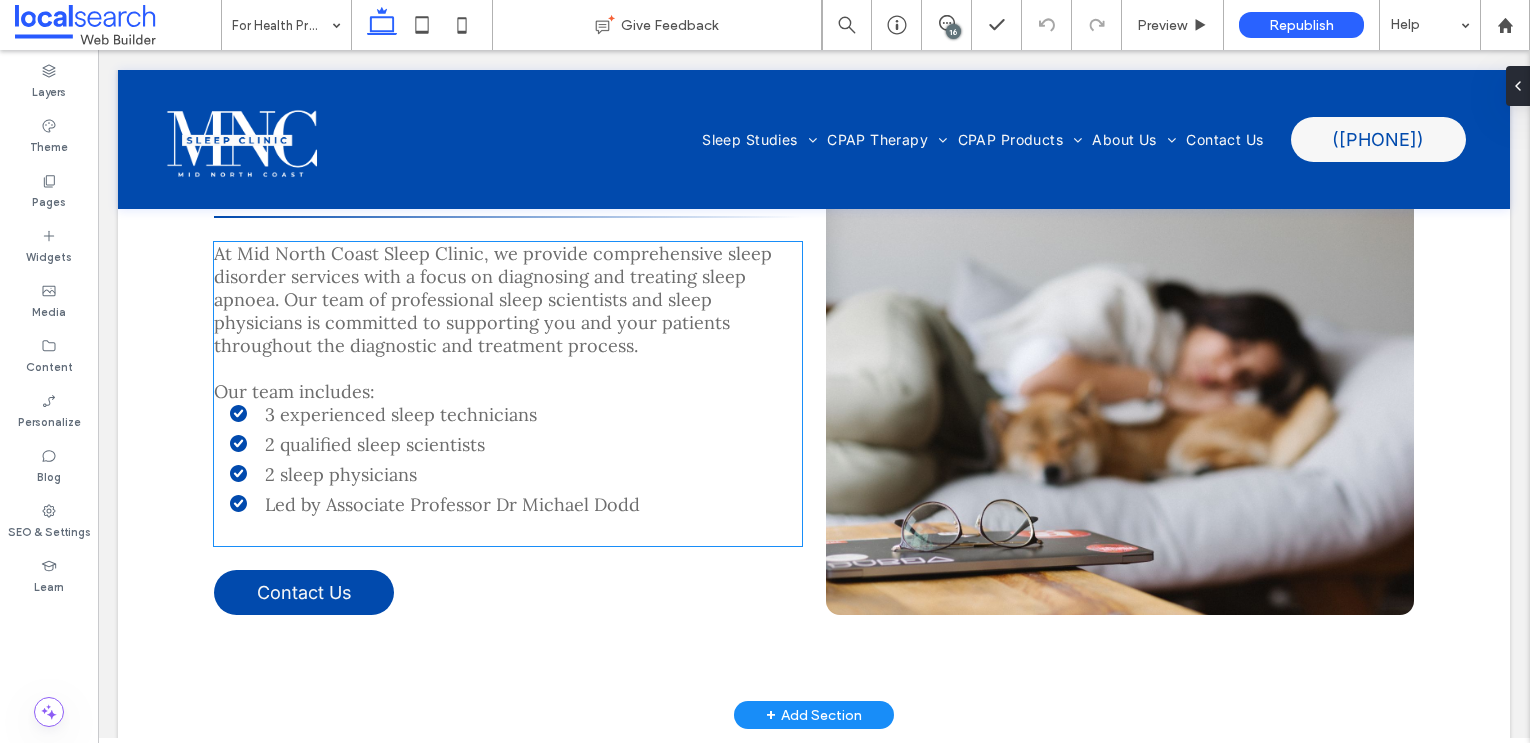 click on "At Mid North Coast Sleep Clinic, we provide comprehensive sleep disorder services with a focus on diagnosing and treating sleep apnoea. Our team of professional sleep scientists and sleep physicians is committed to supporting you and your patients throughout the diagnostic and treatment process." at bounding box center [493, 299] 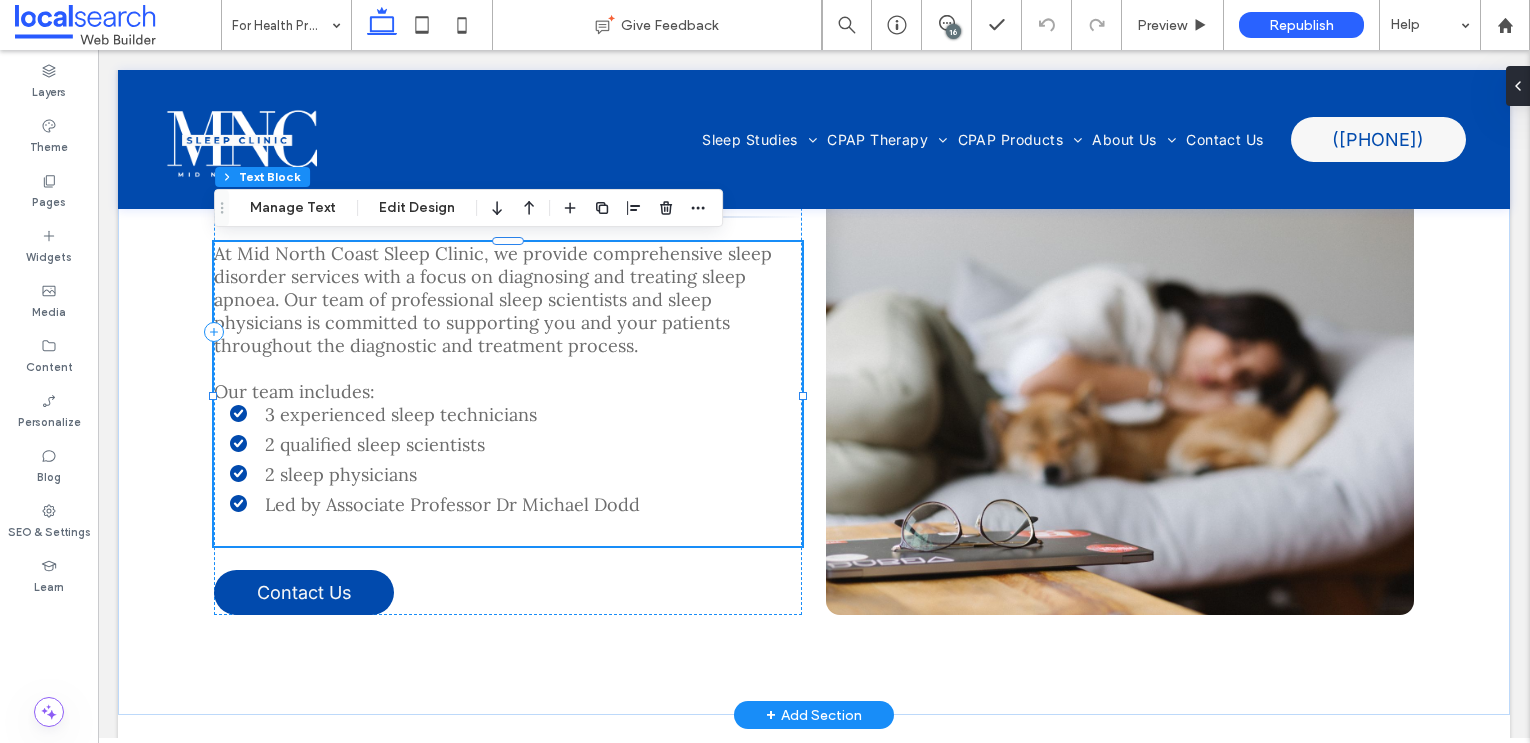 click on "At Mid North Coast Sleep Clinic, we provide comprehensive sleep disorder services with a focus on diagnosing and treating sleep apnoea. Our team of professional sleep scientists and sleep physicians is committed to supporting you and your patients throughout the diagnostic and treatment process." at bounding box center [493, 299] 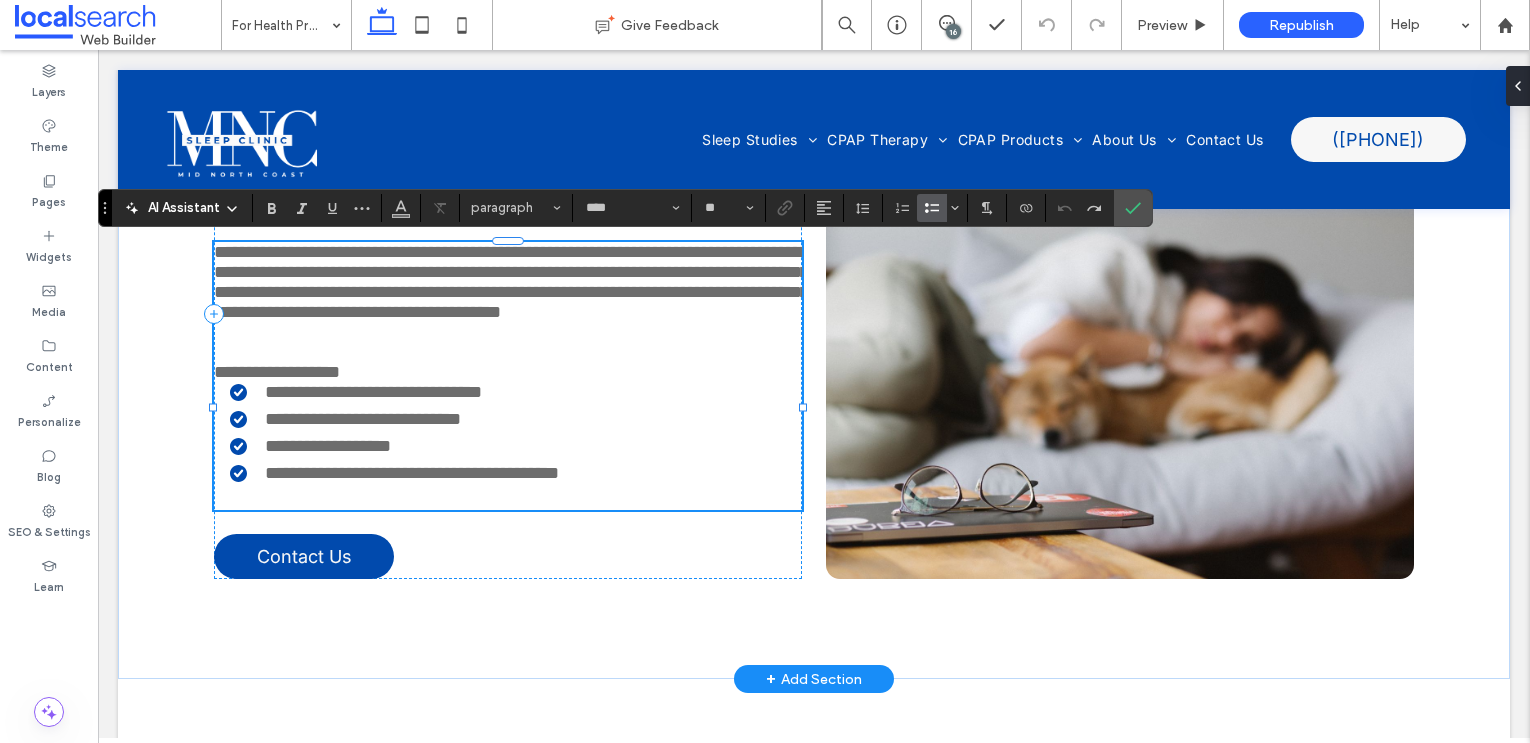 click at bounding box center [508, 500] 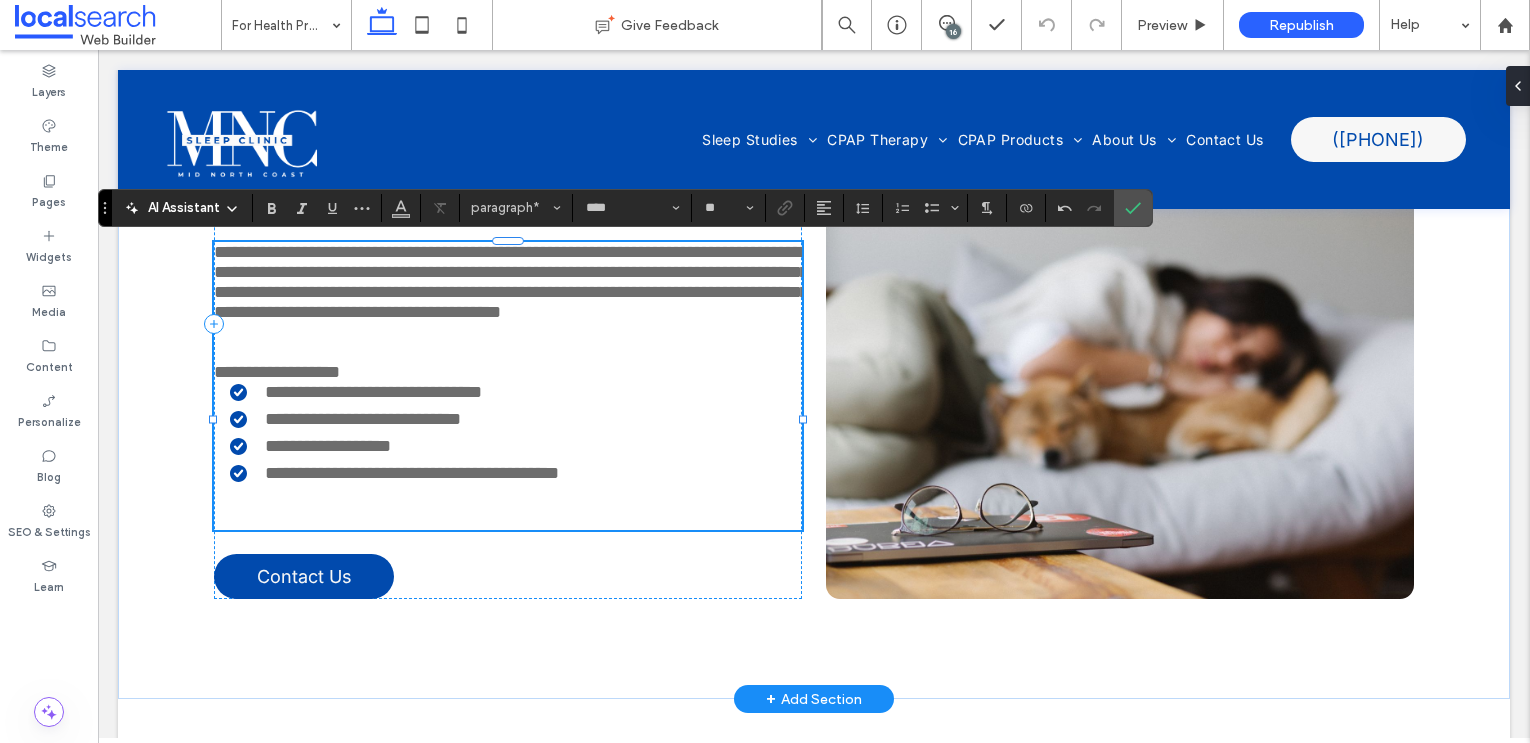 type on "**" 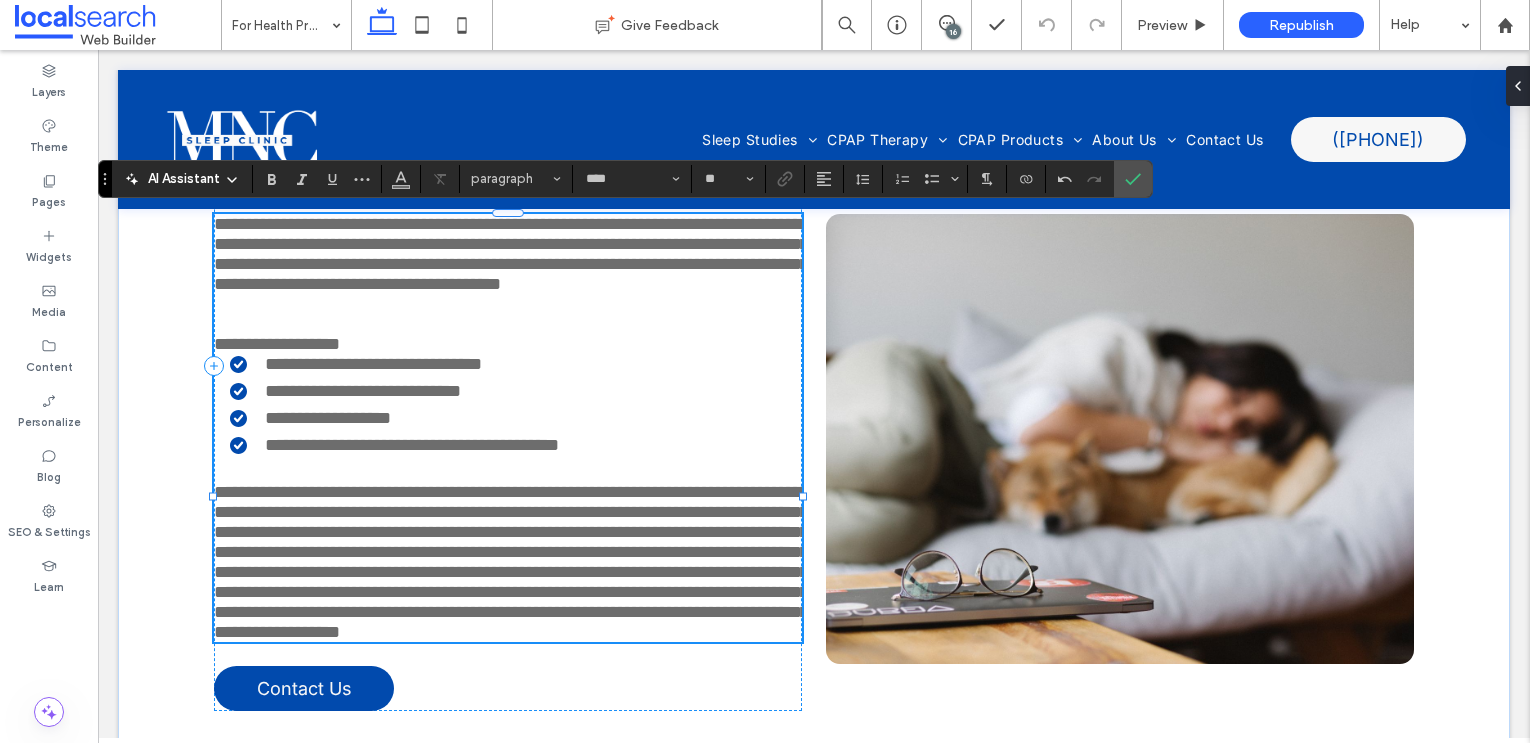 scroll, scrollTop: 780, scrollLeft: 0, axis: vertical 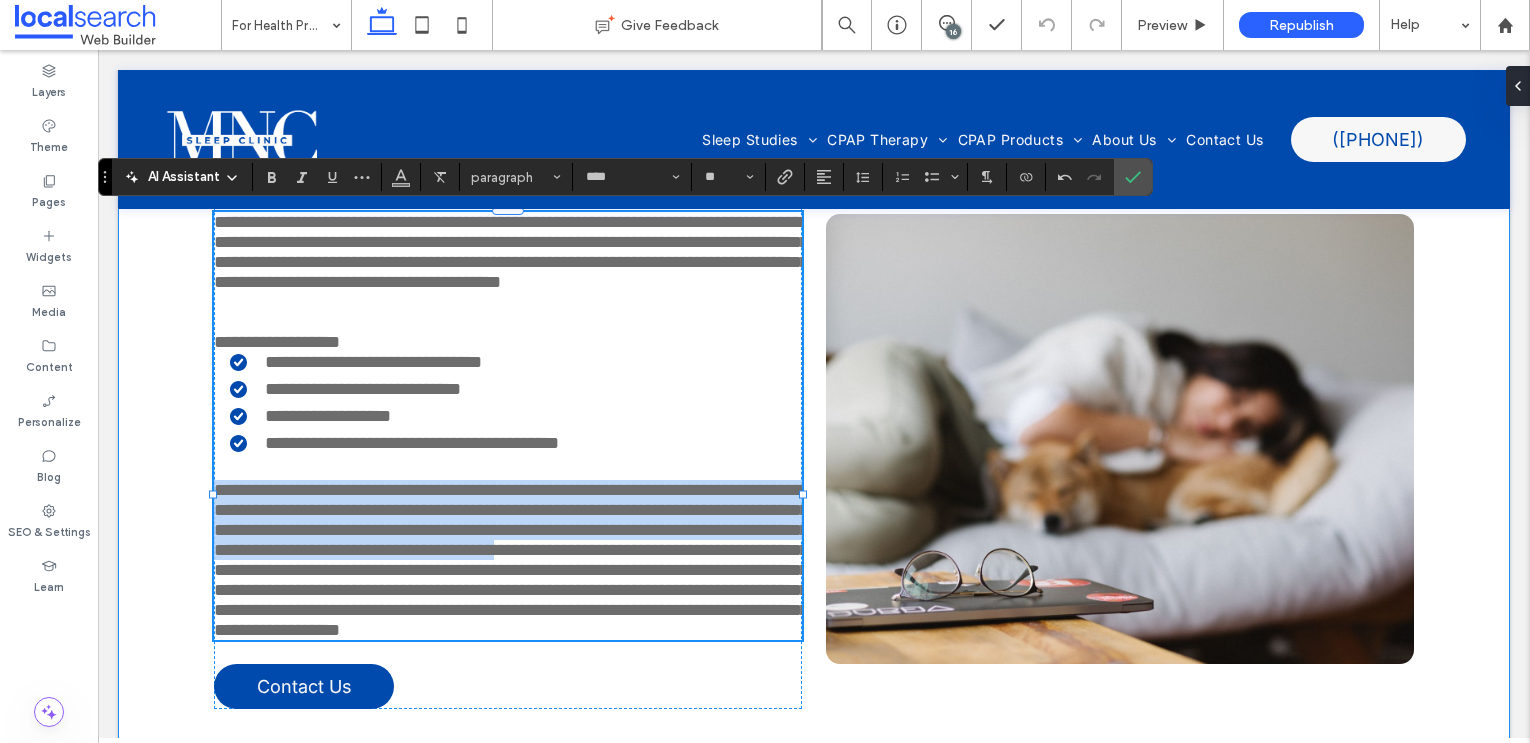 drag, startPoint x: 496, startPoint y: 651, endPoint x: 201, endPoint y: 559, distance: 309.01294 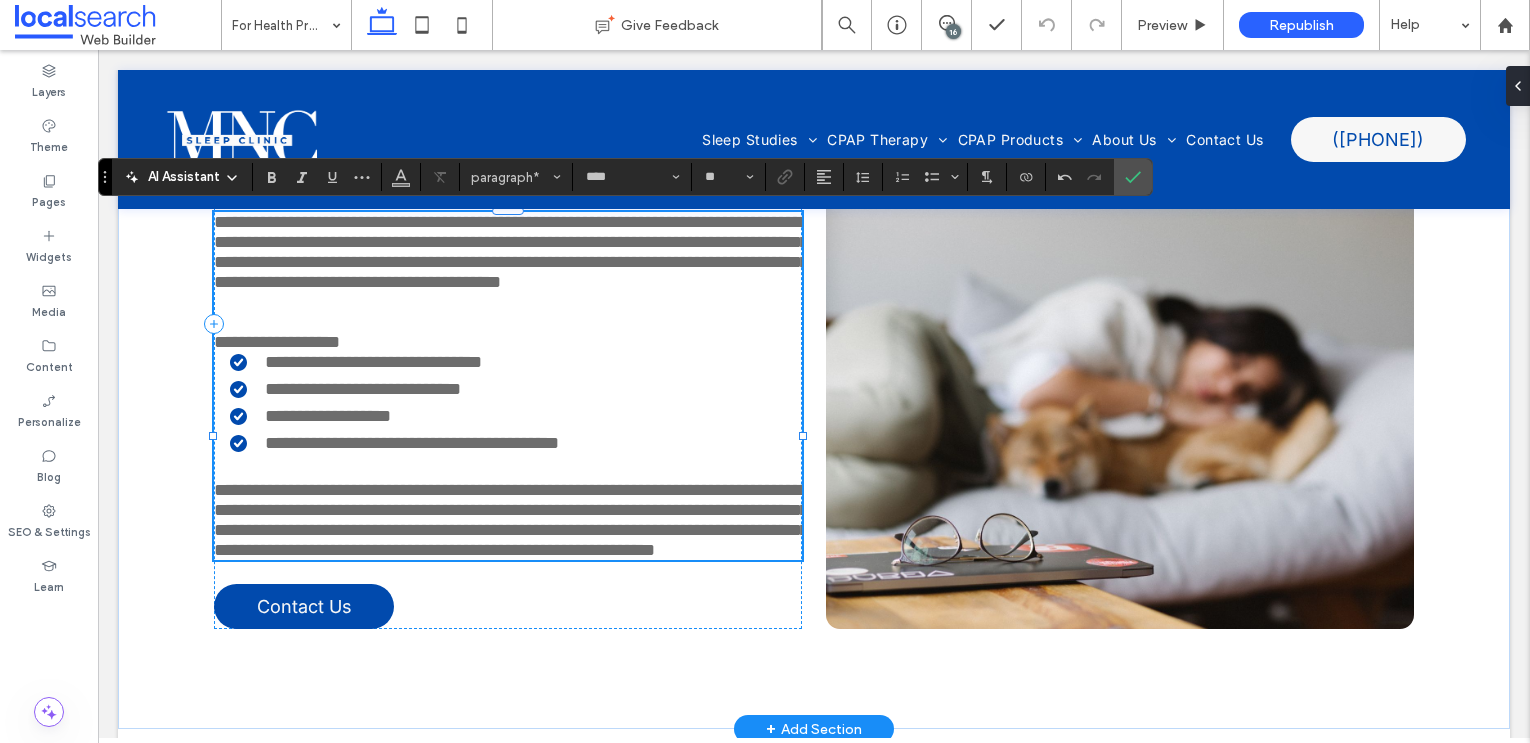click on "**********" at bounding box center [511, 520] 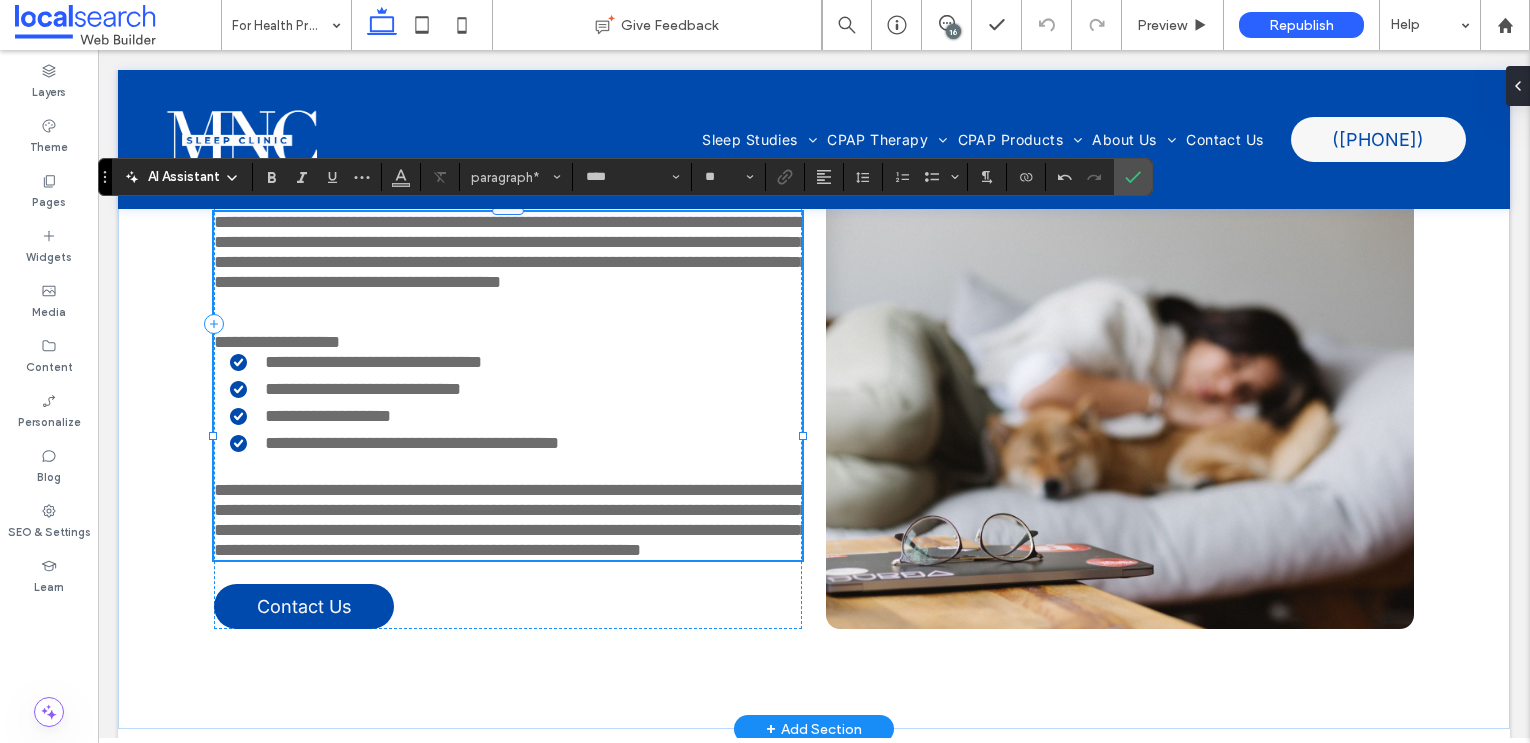 click on "**********" at bounding box center (511, 520) 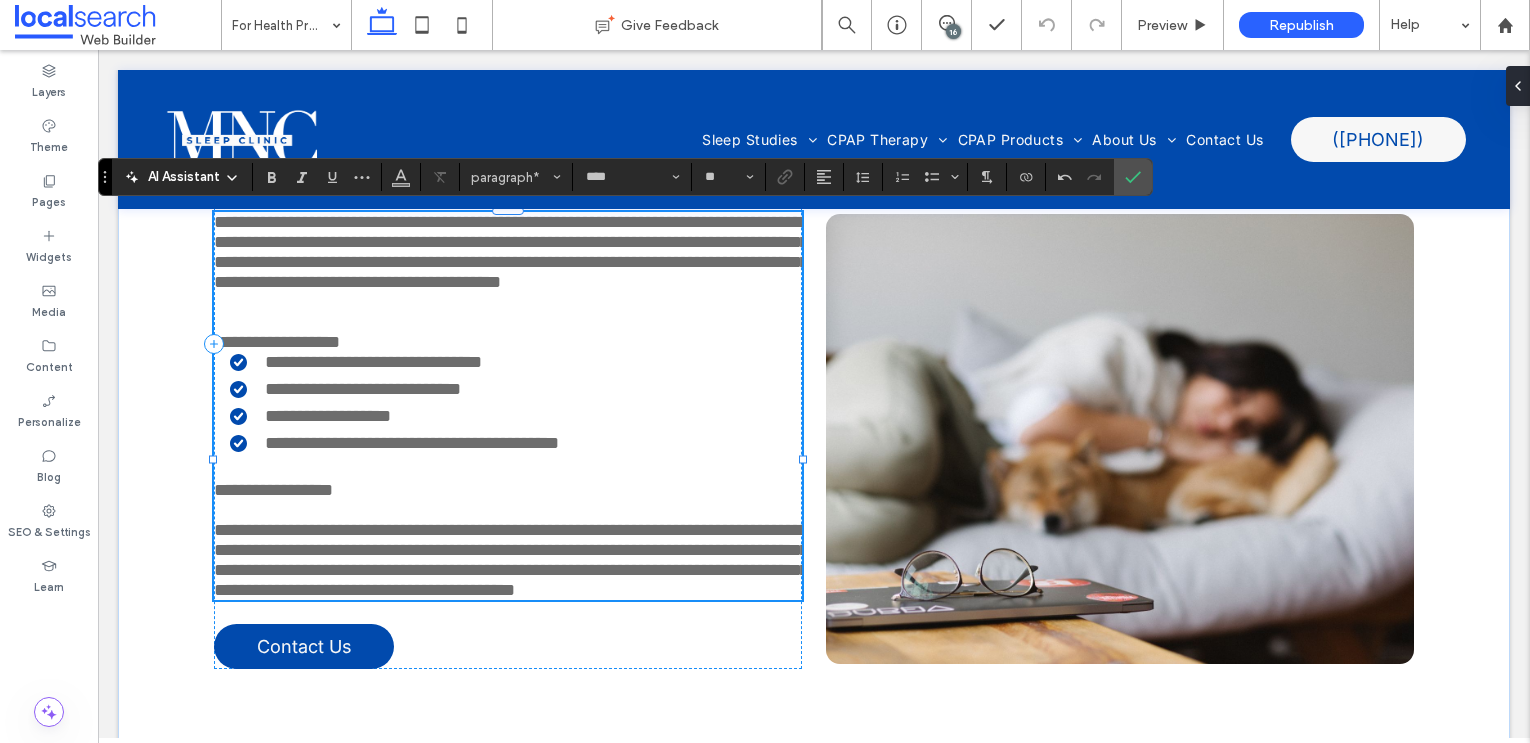 click on "**********" at bounding box center (508, 342) 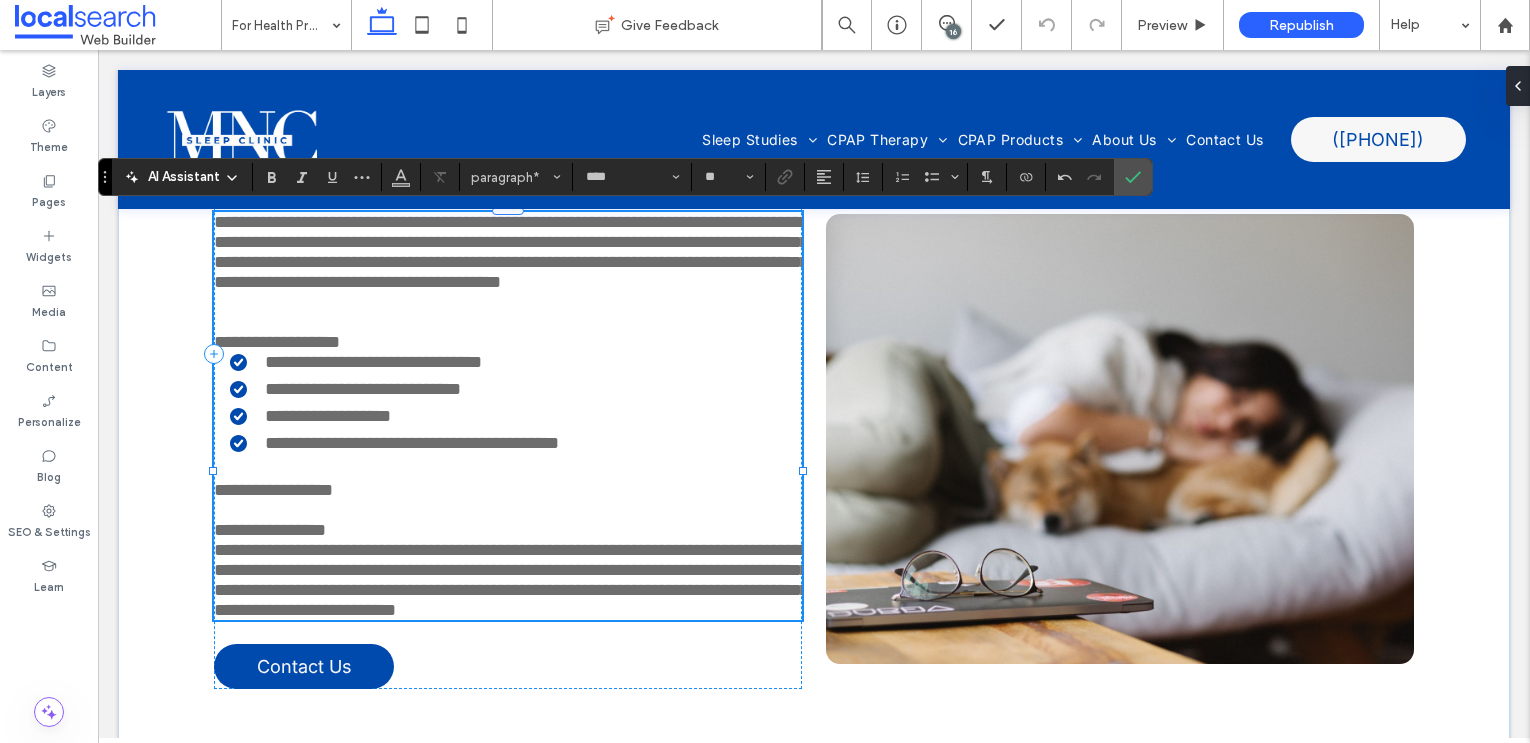 click on "**********" at bounding box center (511, 580) 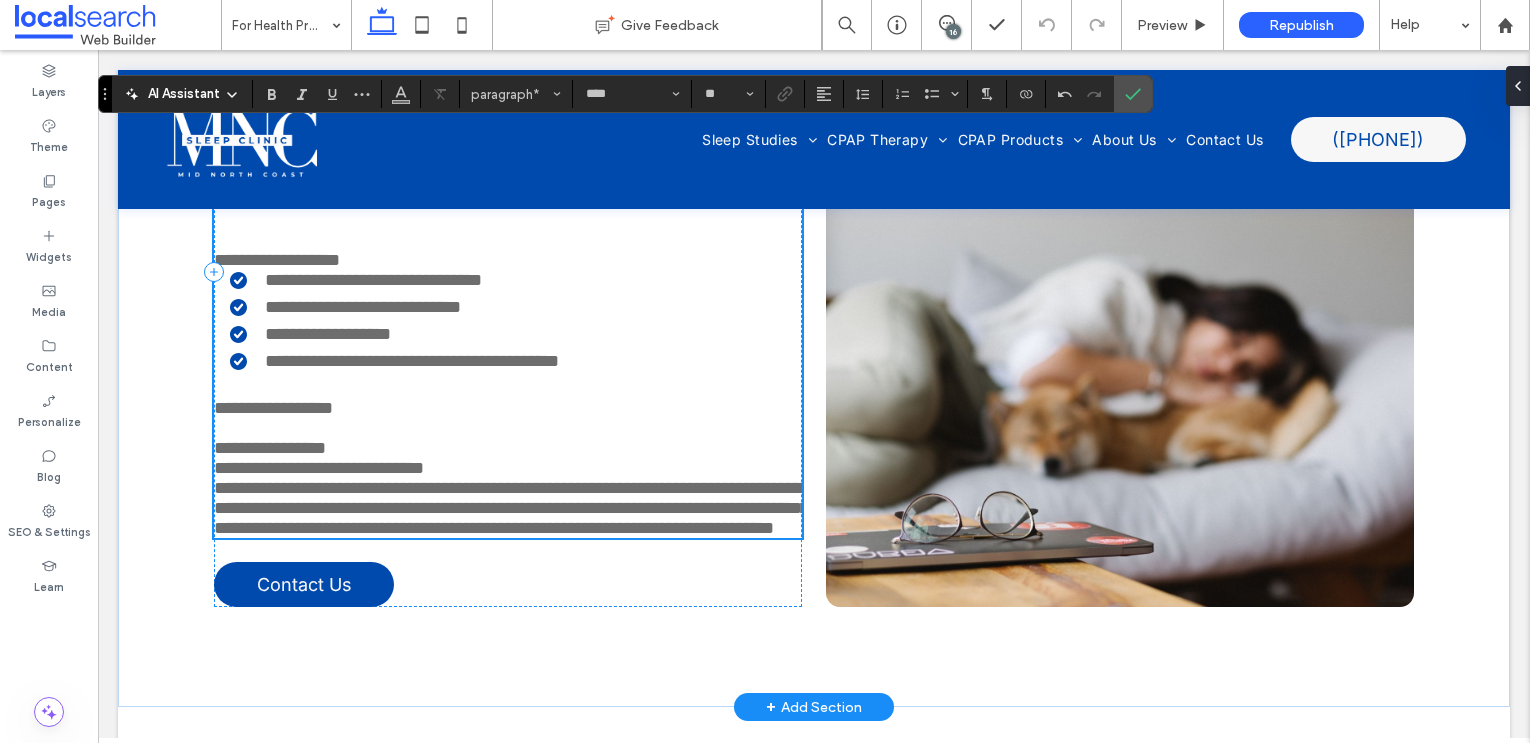 scroll, scrollTop: 863, scrollLeft: 0, axis: vertical 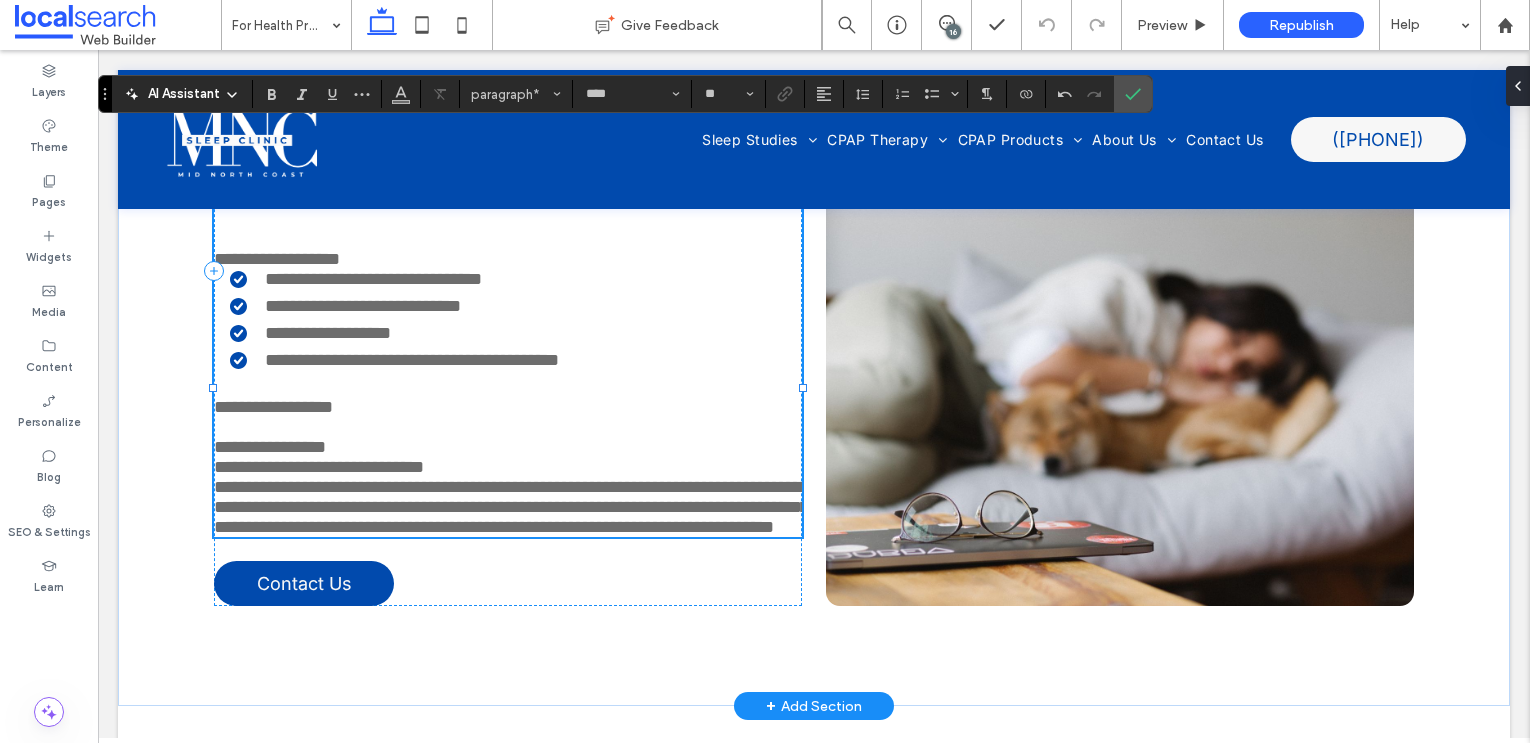 click on "**********" at bounding box center (508, 467) 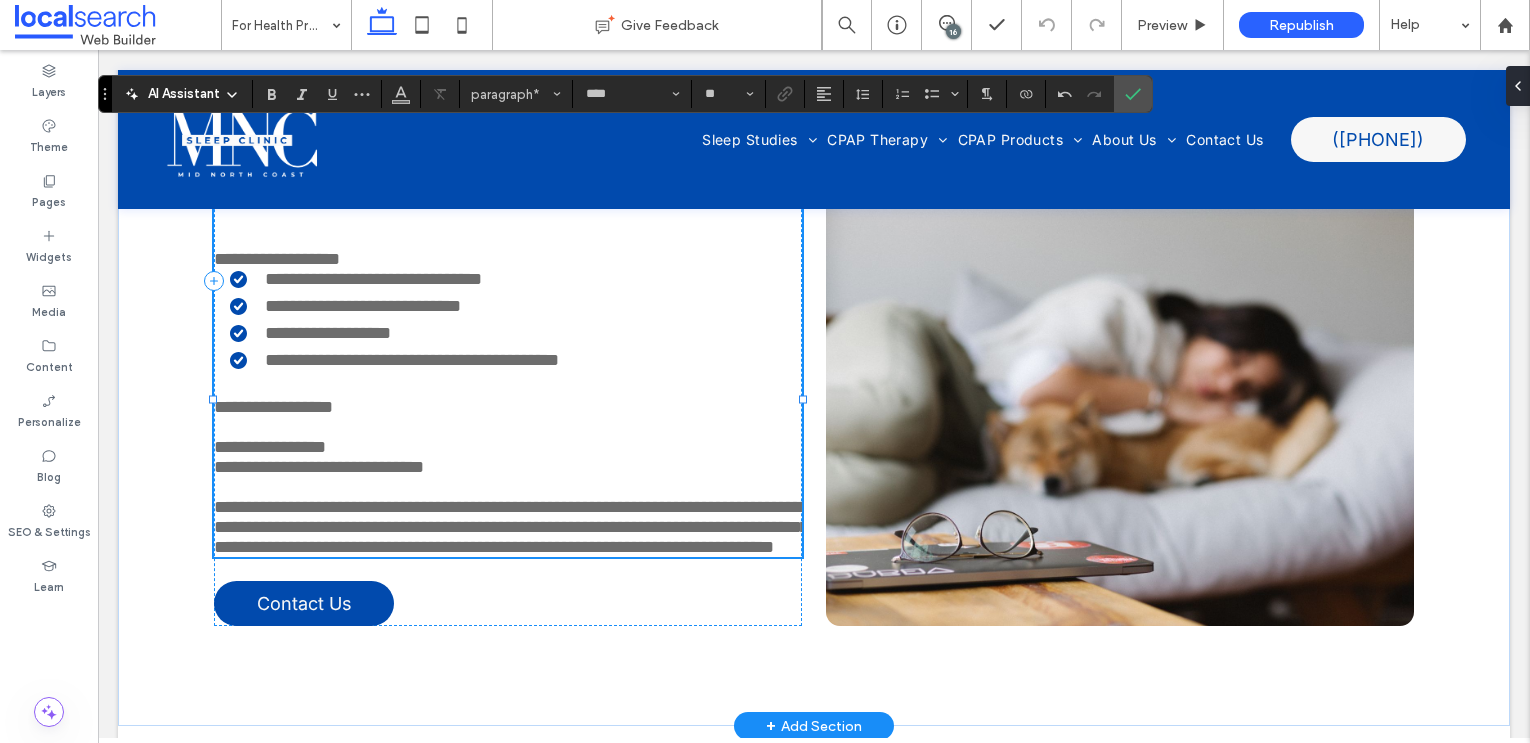 click on "**********" at bounding box center [511, 527] 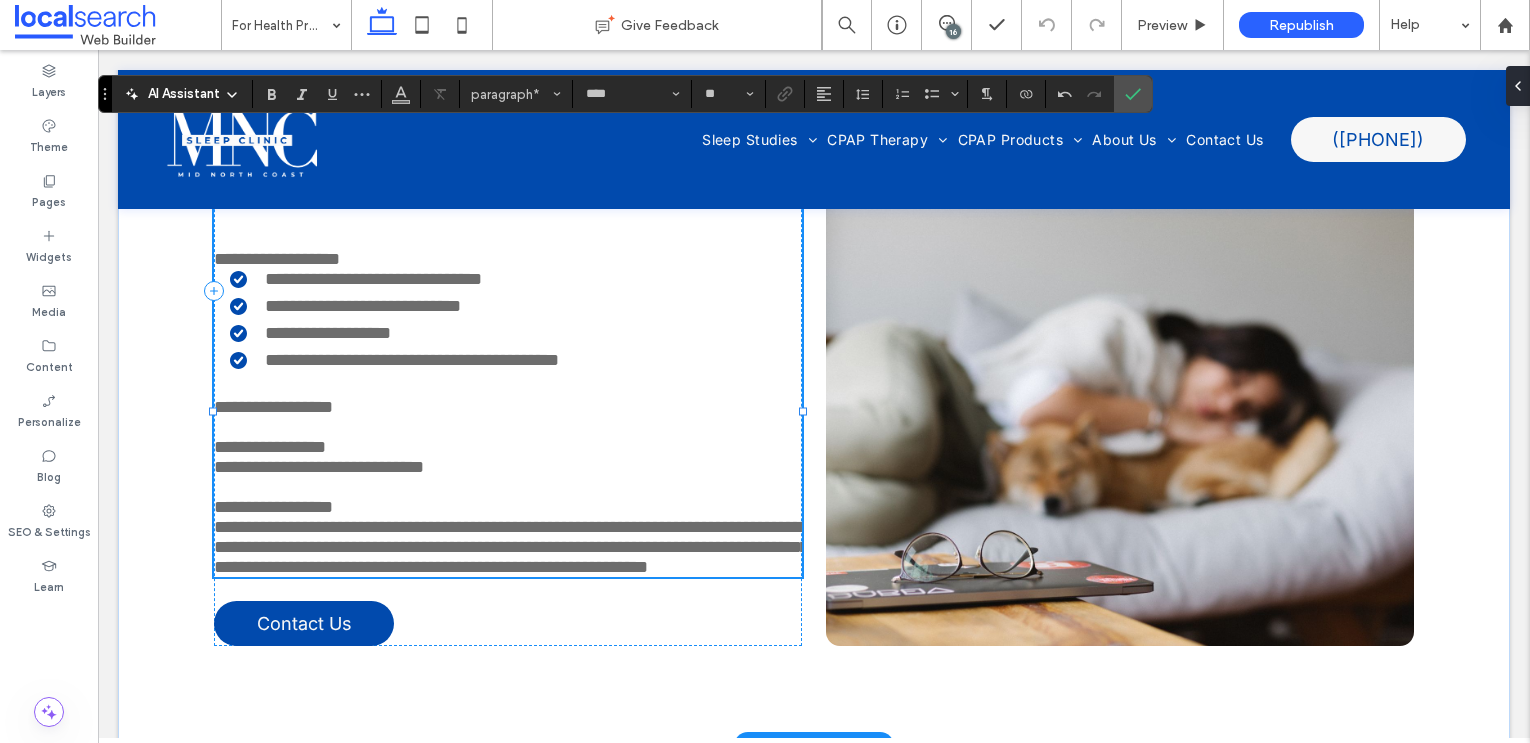 click on "**********" at bounding box center (511, 547) 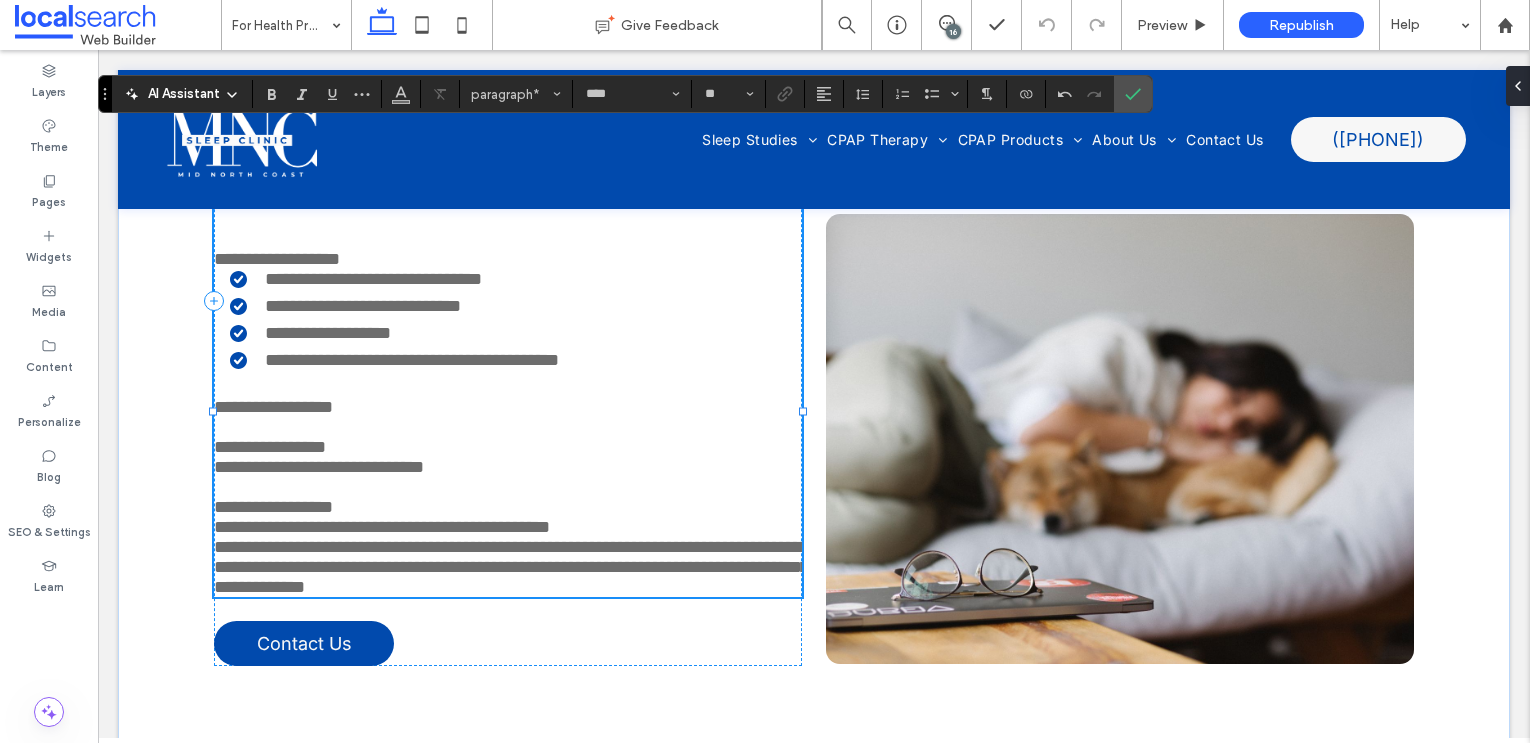 click on "**********" at bounding box center [508, 527] 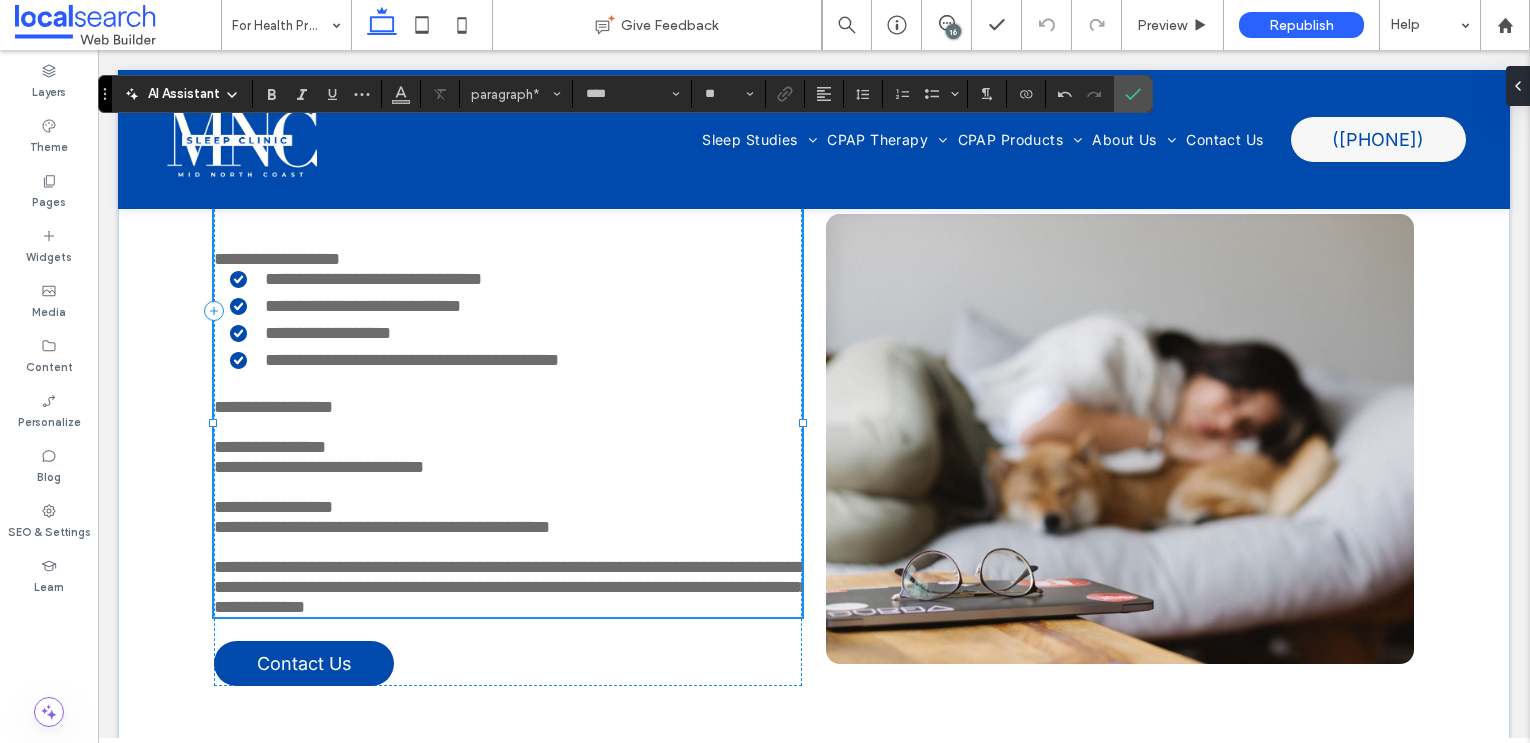 click on "**********" at bounding box center (511, 587) 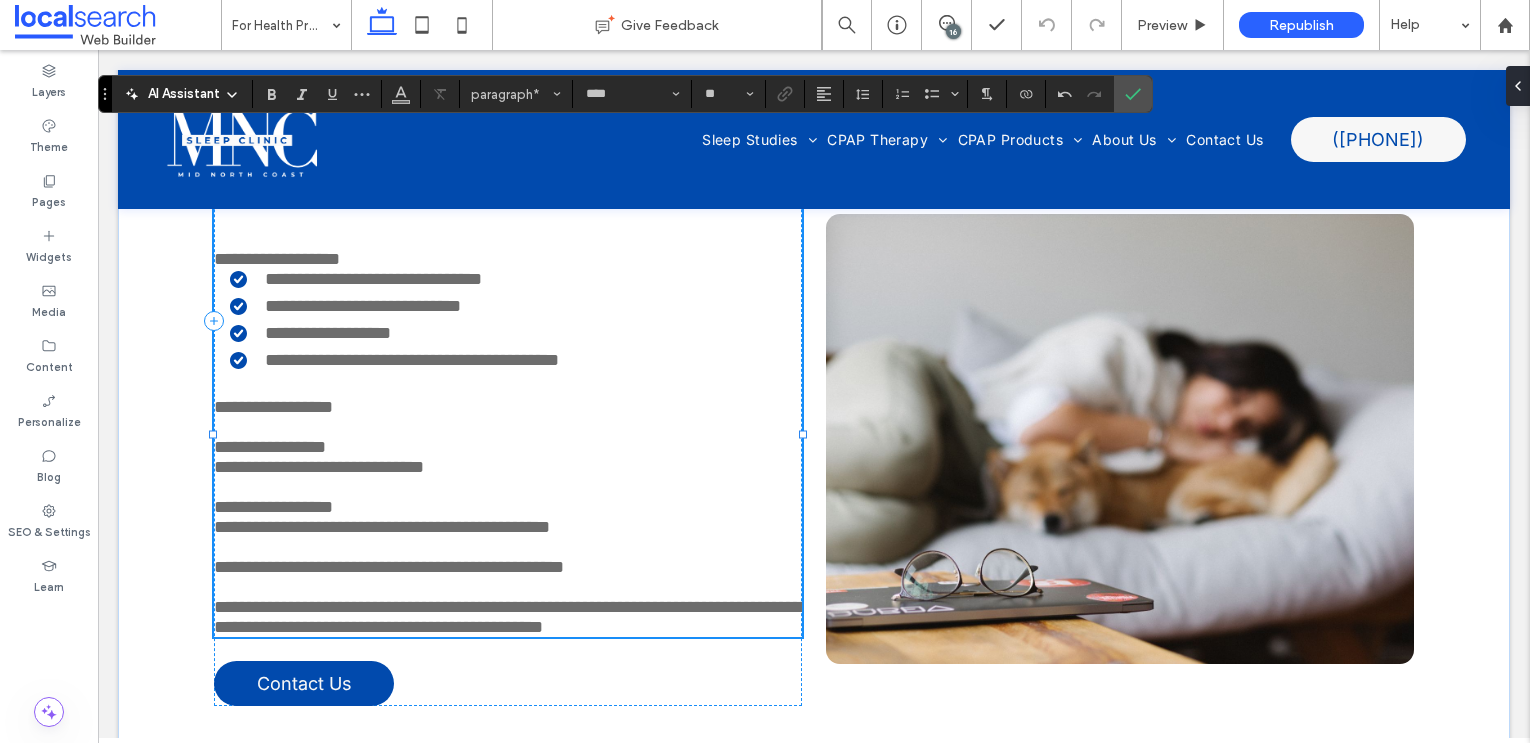 scroll, scrollTop: 933, scrollLeft: 0, axis: vertical 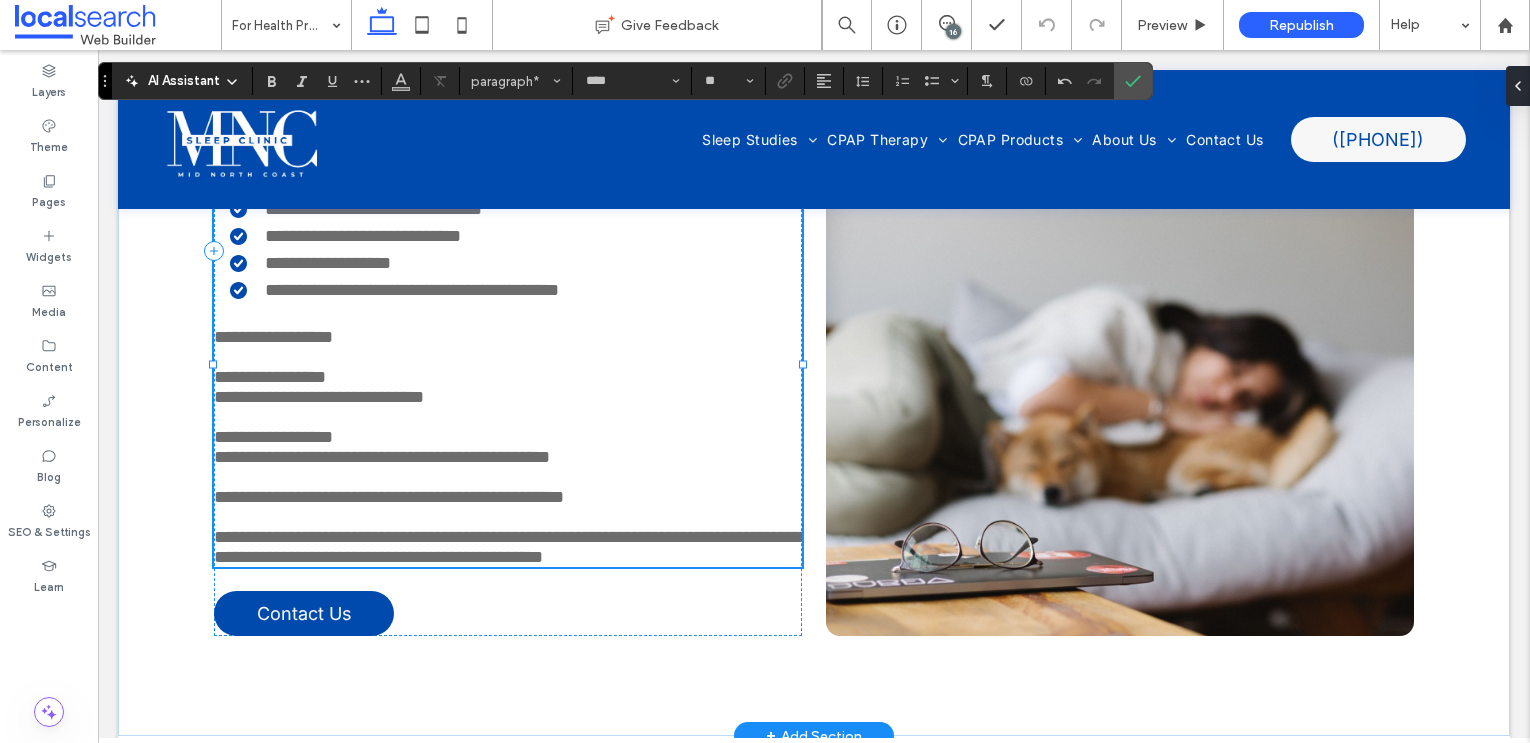 click on "**********" at bounding box center (511, 547) 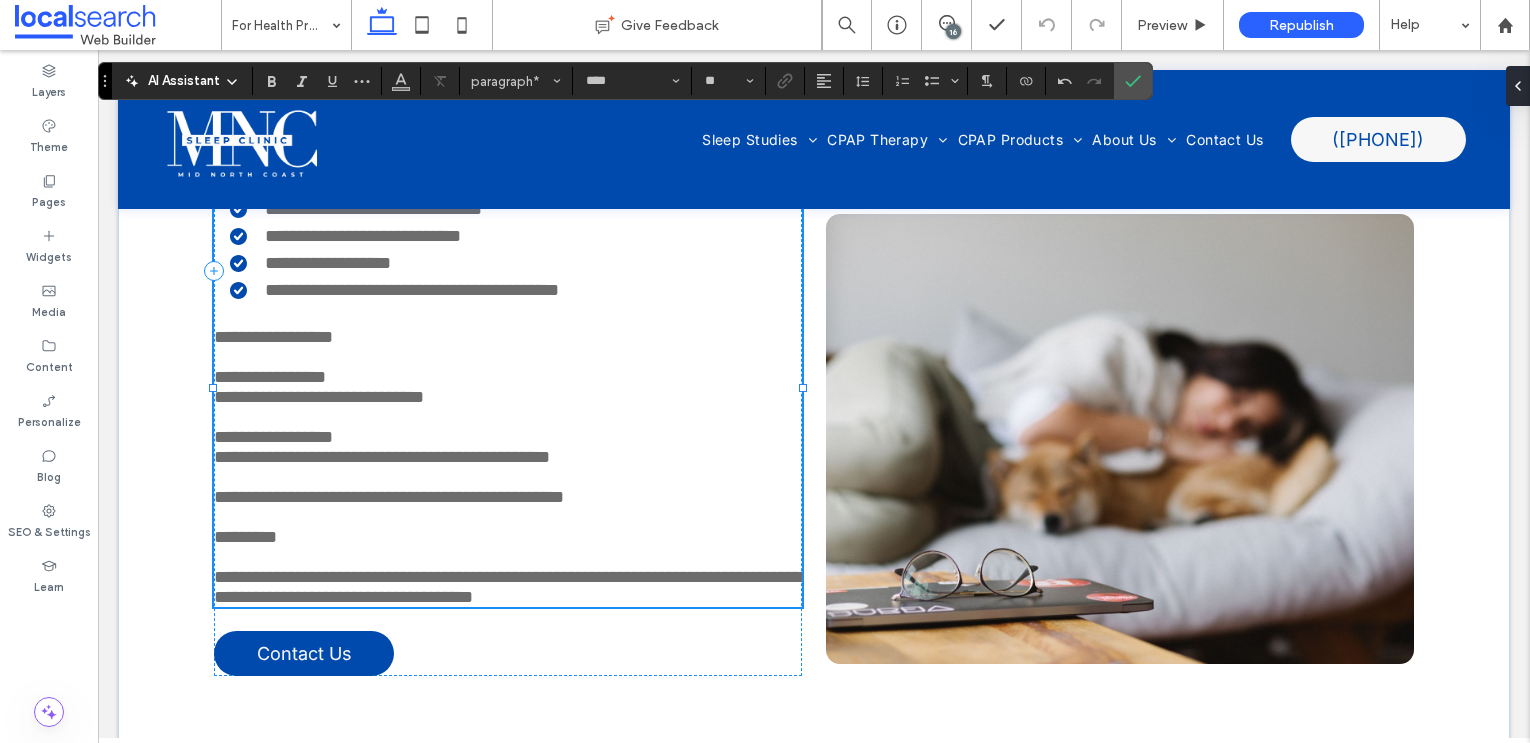 click on "**********" at bounding box center [511, 587] 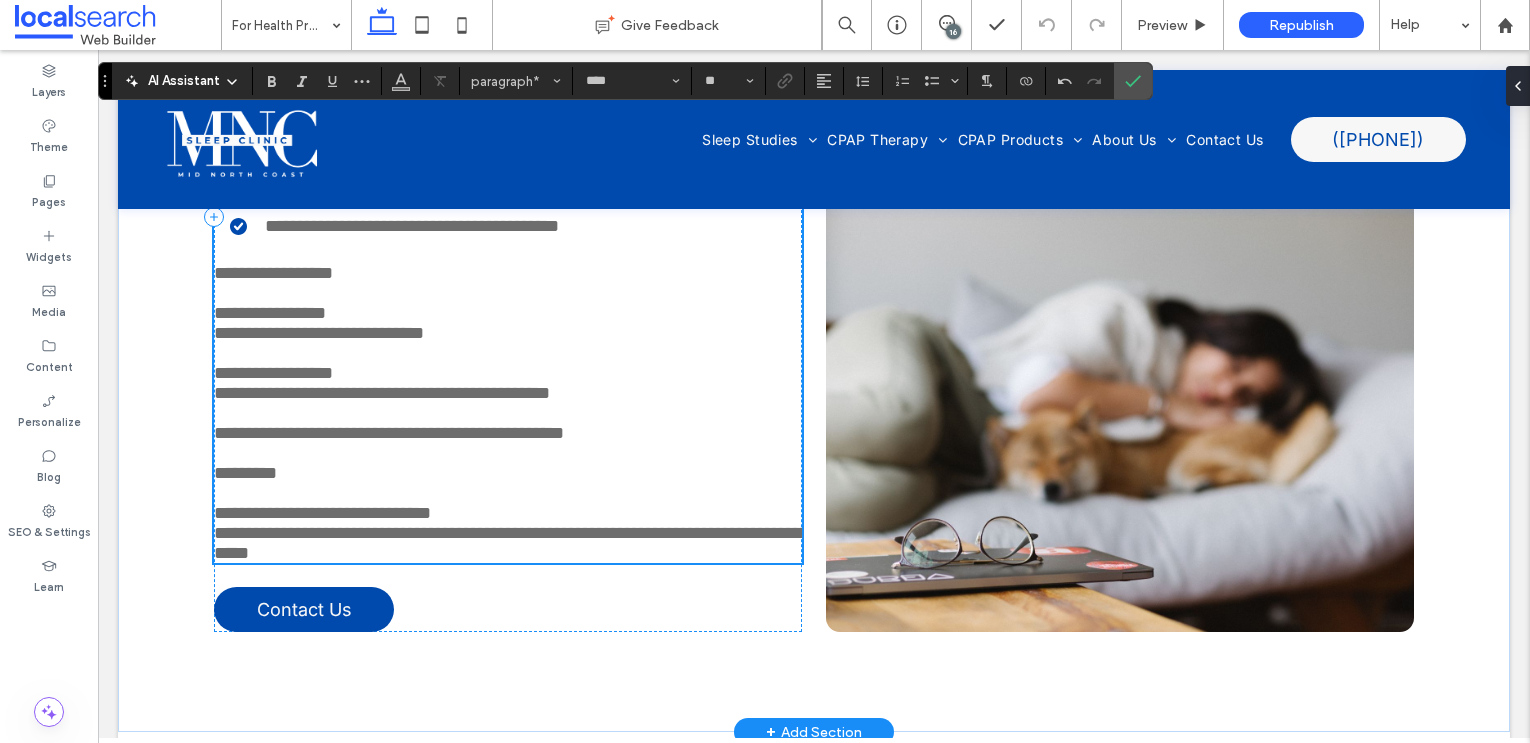 scroll, scrollTop: 1007, scrollLeft: 0, axis: vertical 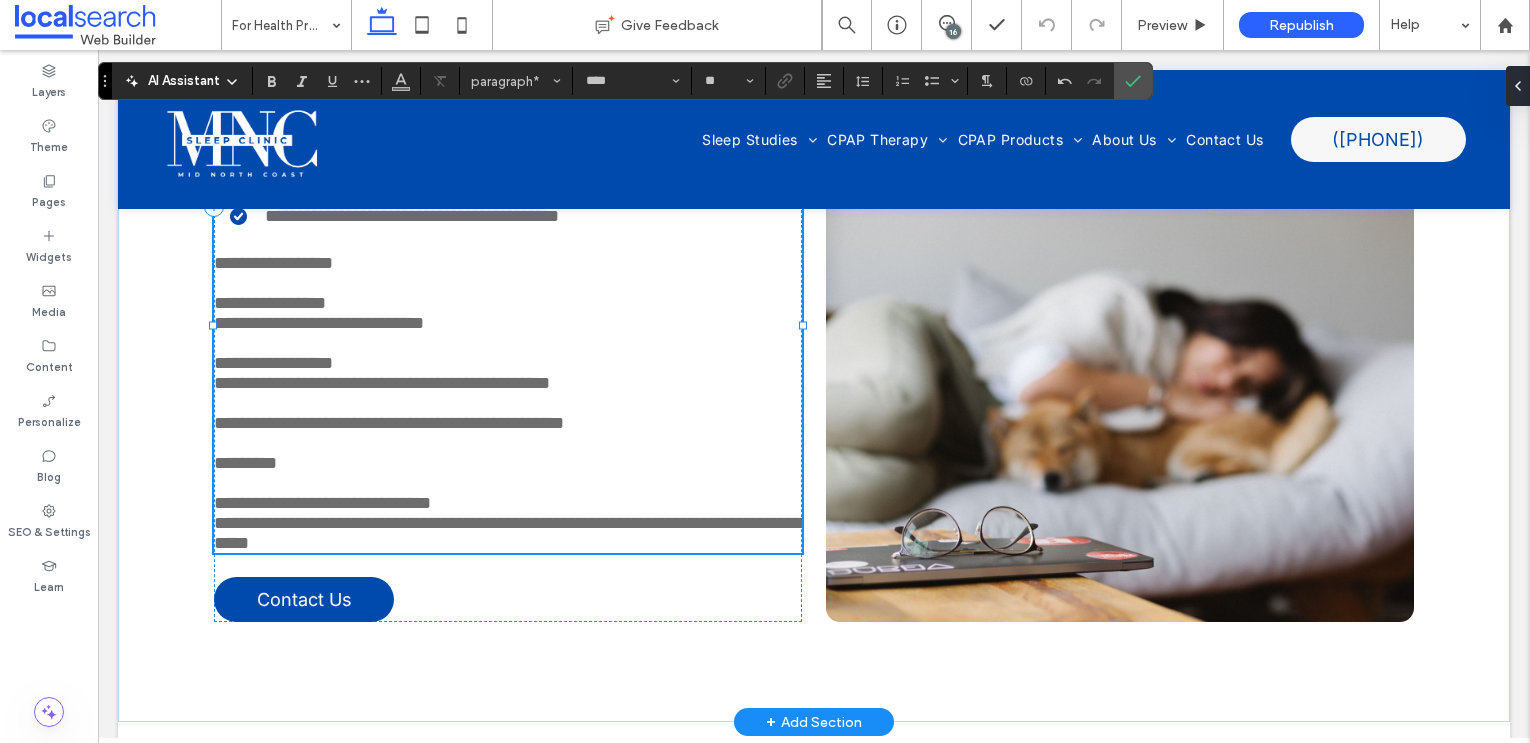 click on "**********" at bounding box center [511, 533] 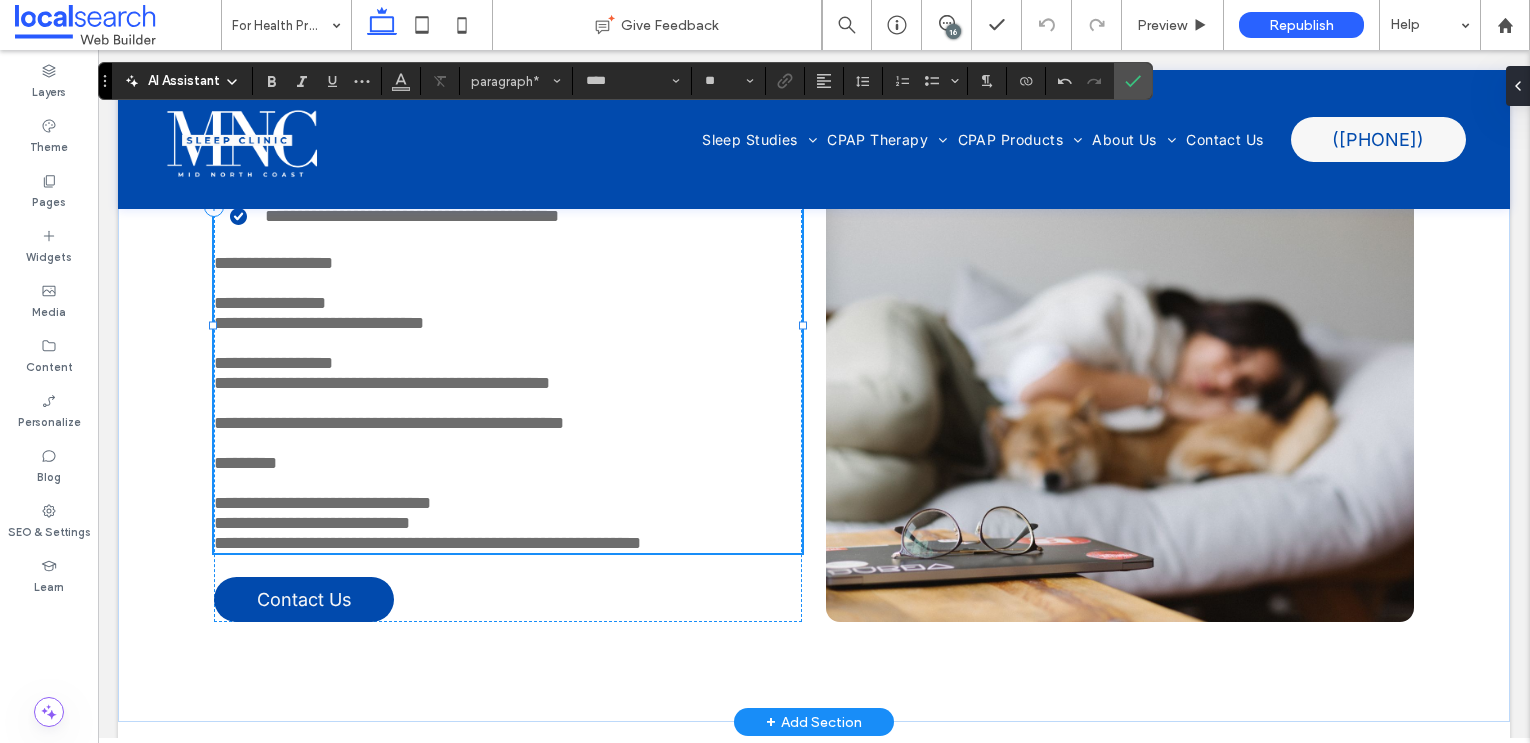 click on "**********" at bounding box center (427, 543) 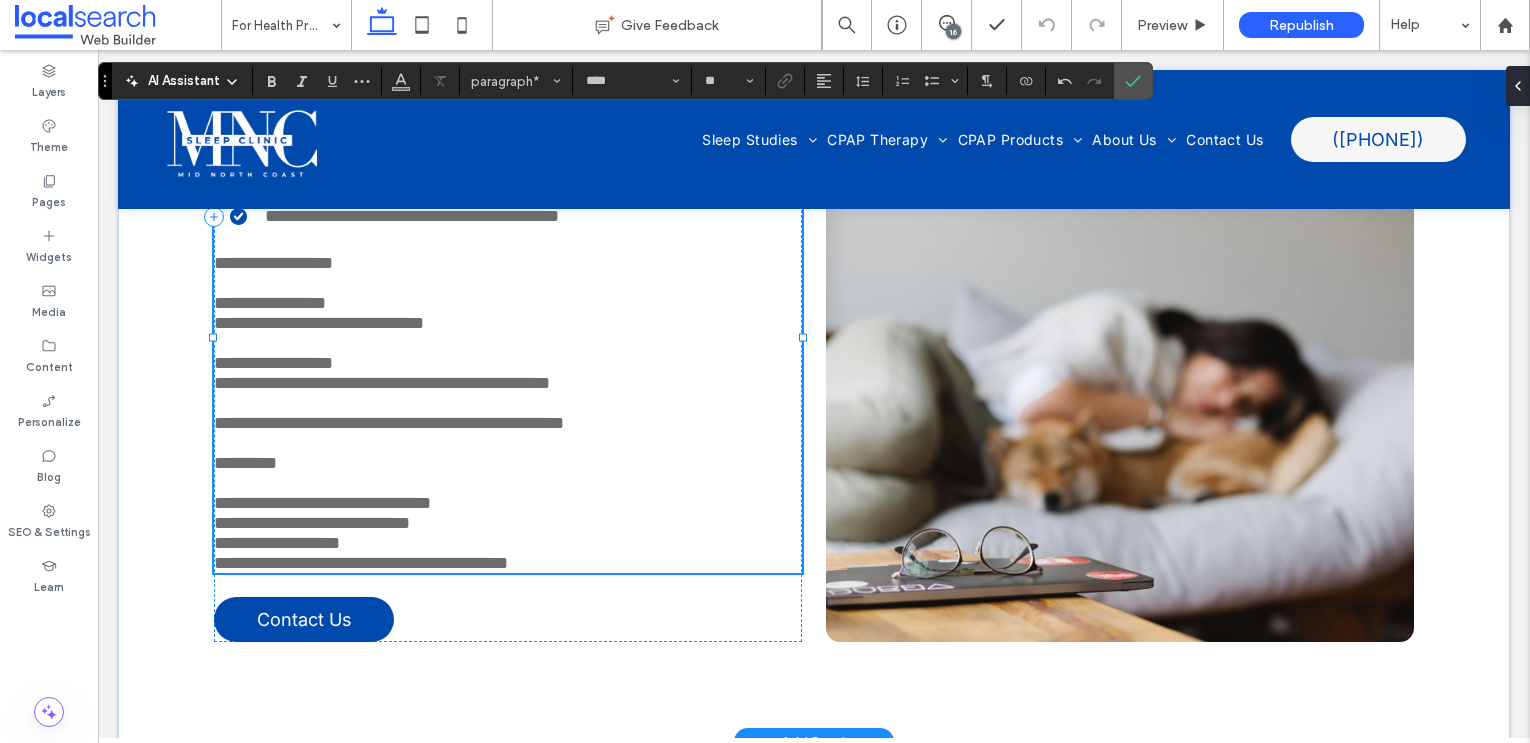 click on "**********" at bounding box center [389, 423] 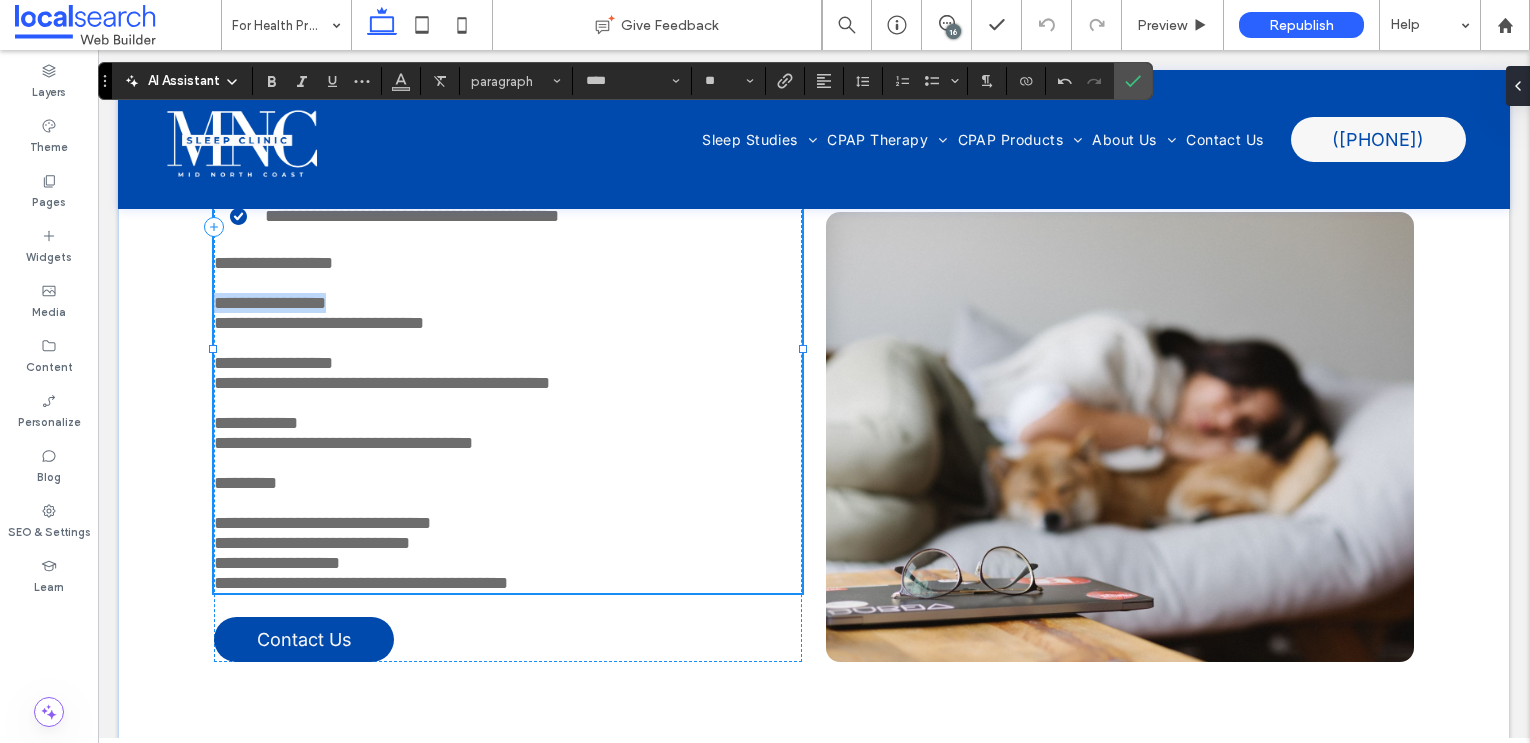 drag, startPoint x: 364, startPoint y: 376, endPoint x: 123, endPoint y: 376, distance: 241 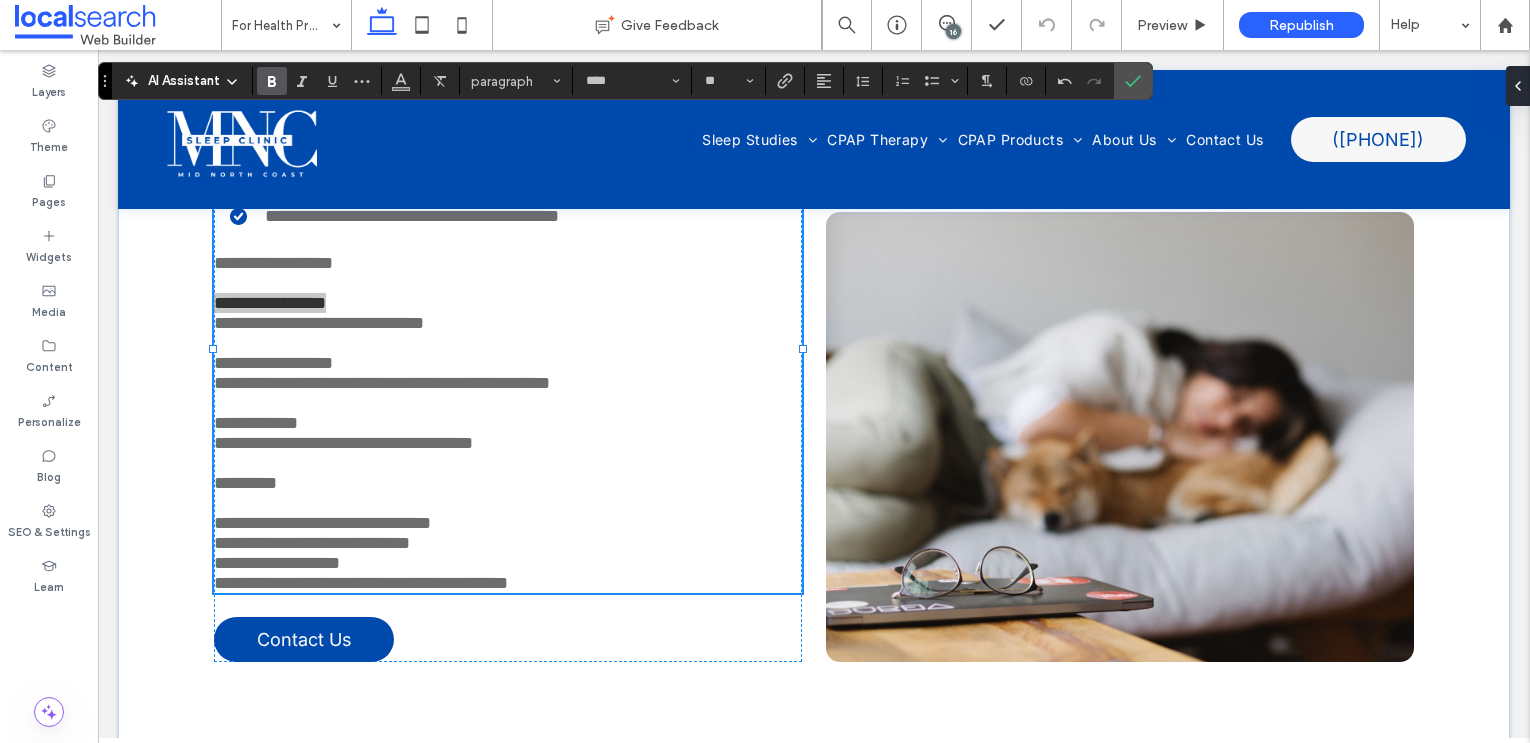 click 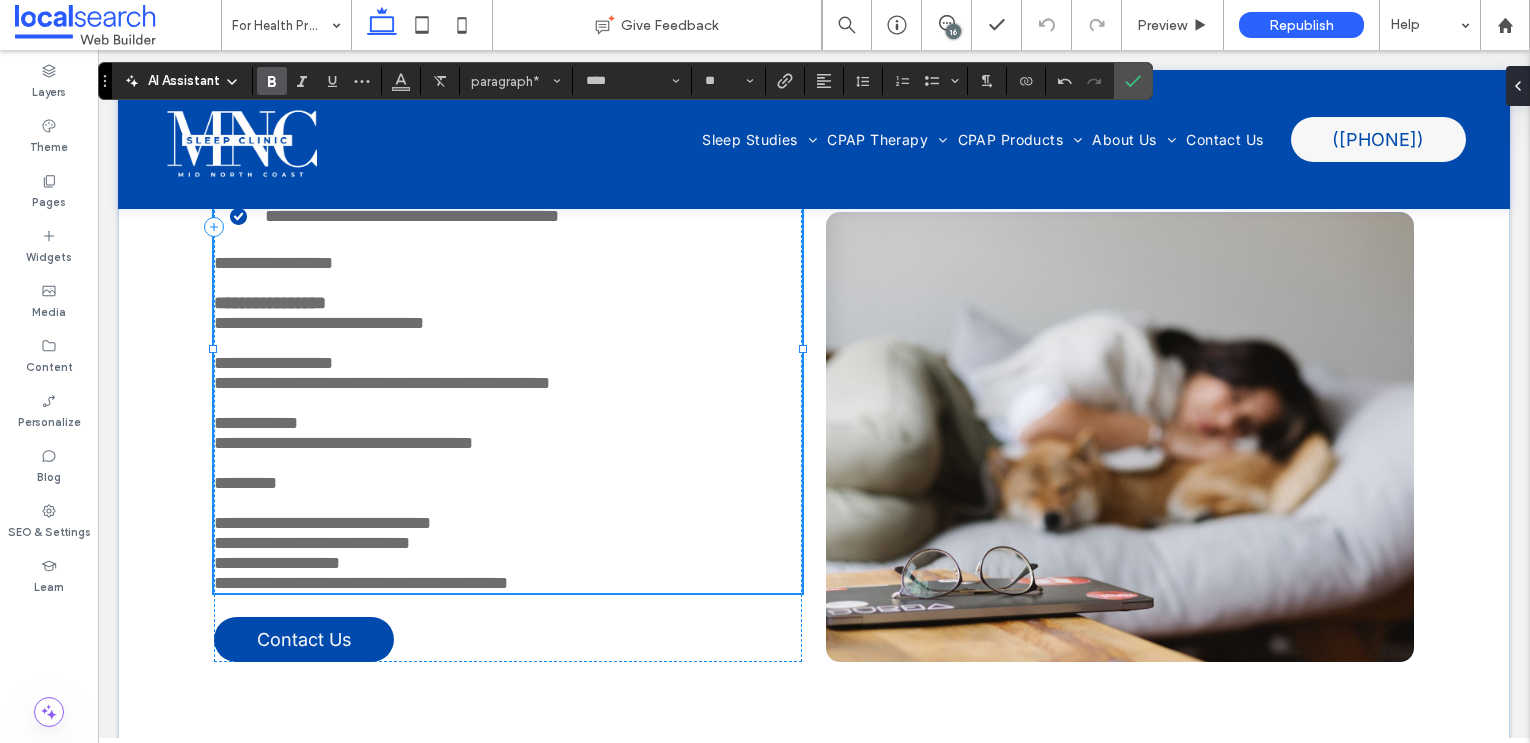 click on "**********" at bounding box center (508, 303) 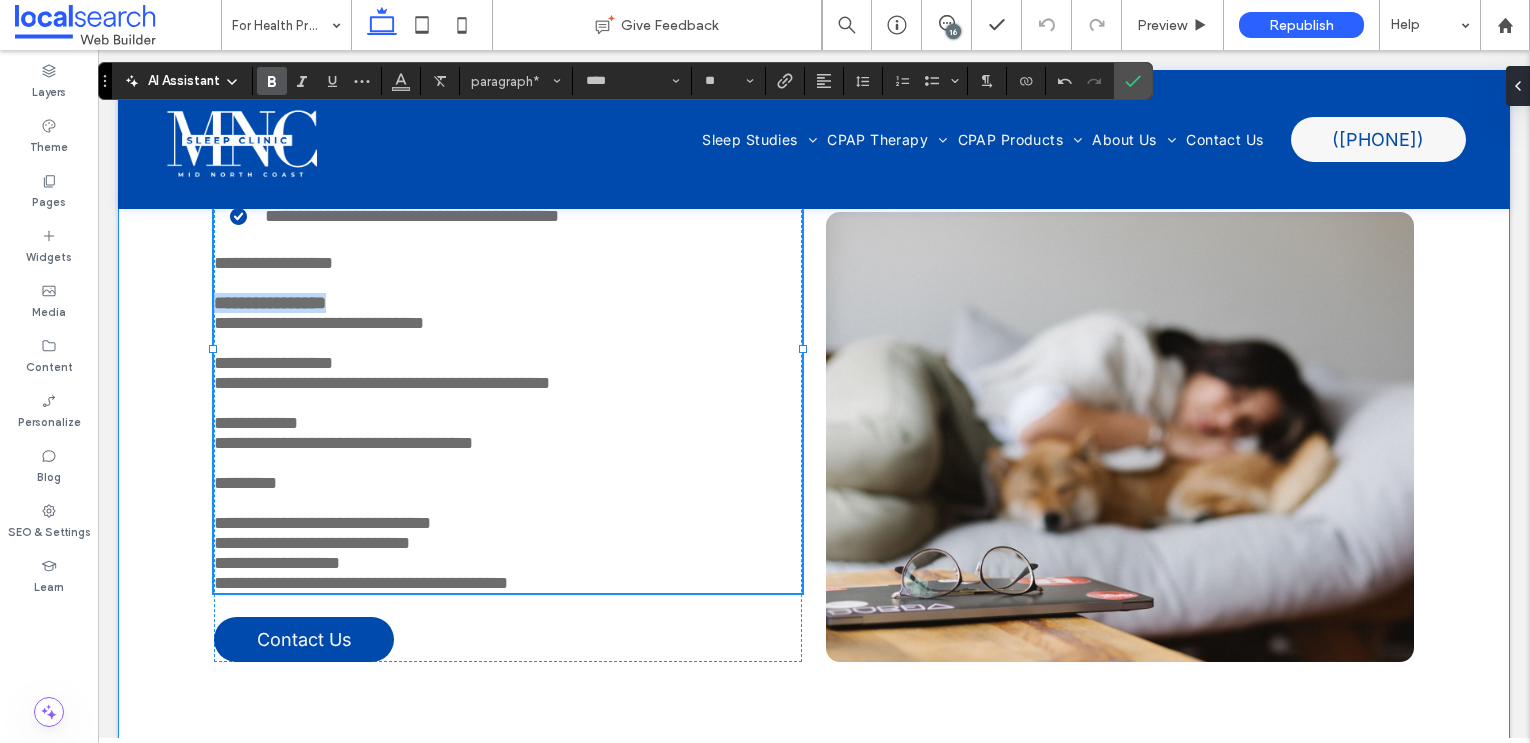 drag, startPoint x: 375, startPoint y: 375, endPoint x: 165, endPoint y: 375, distance: 210 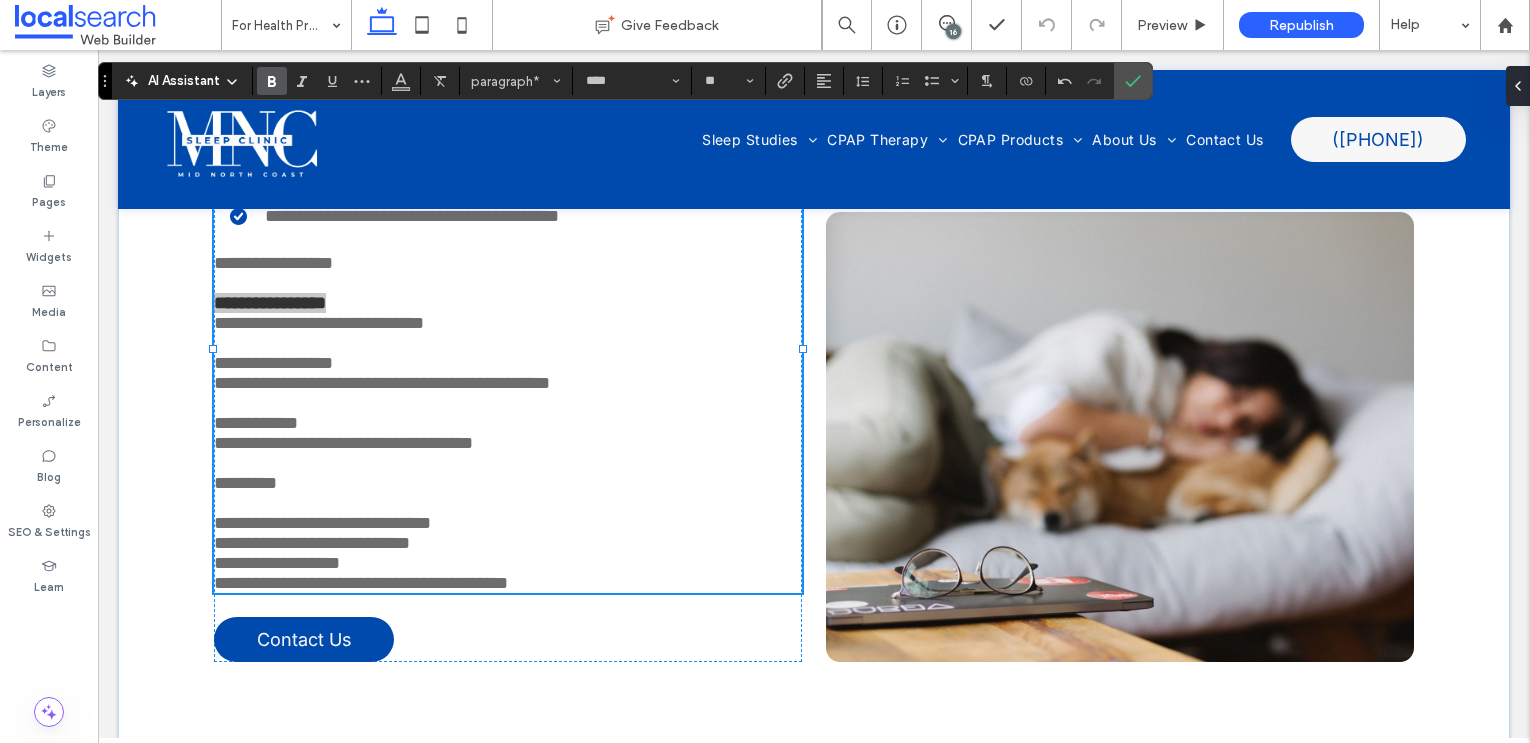 click 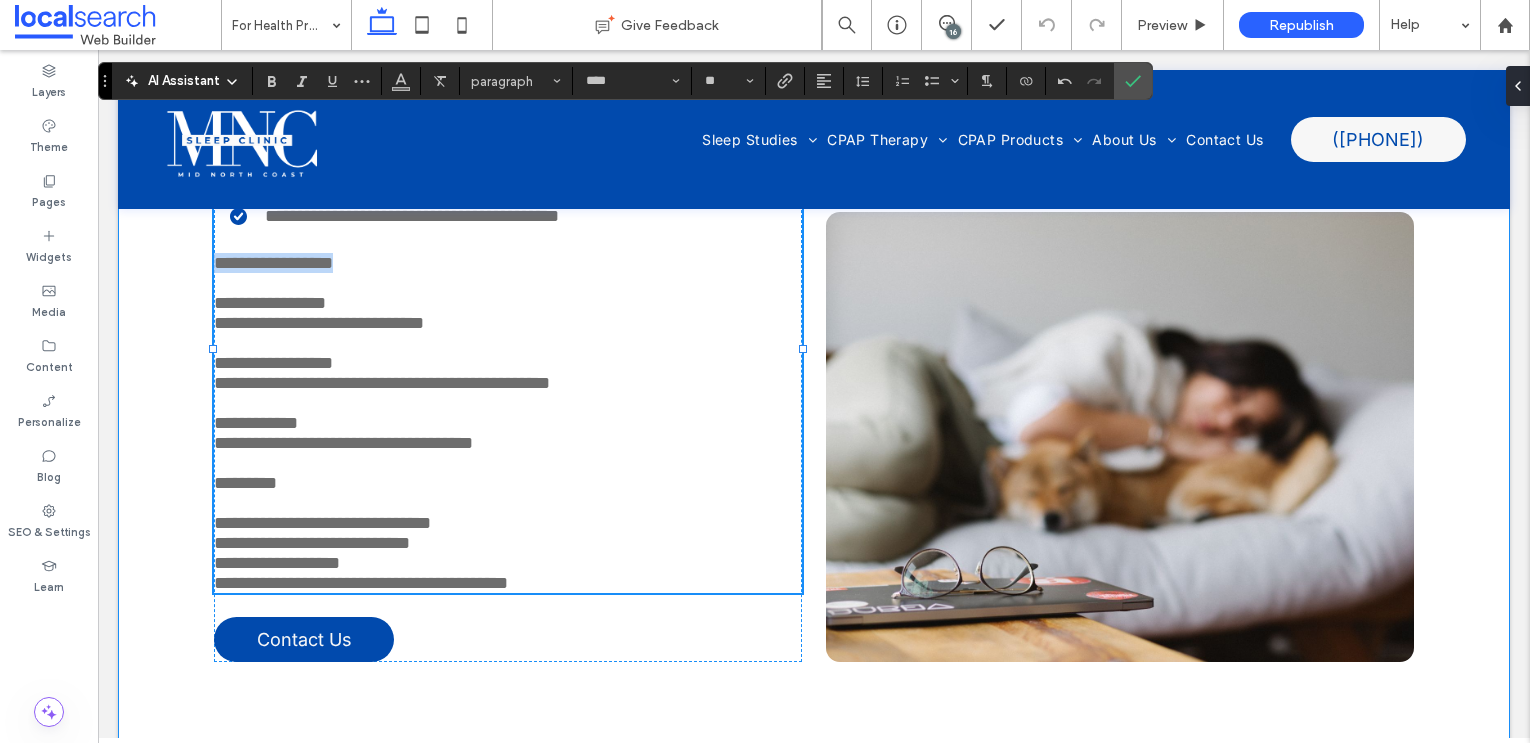drag, startPoint x: 379, startPoint y: 323, endPoint x: 172, endPoint y: 323, distance: 207 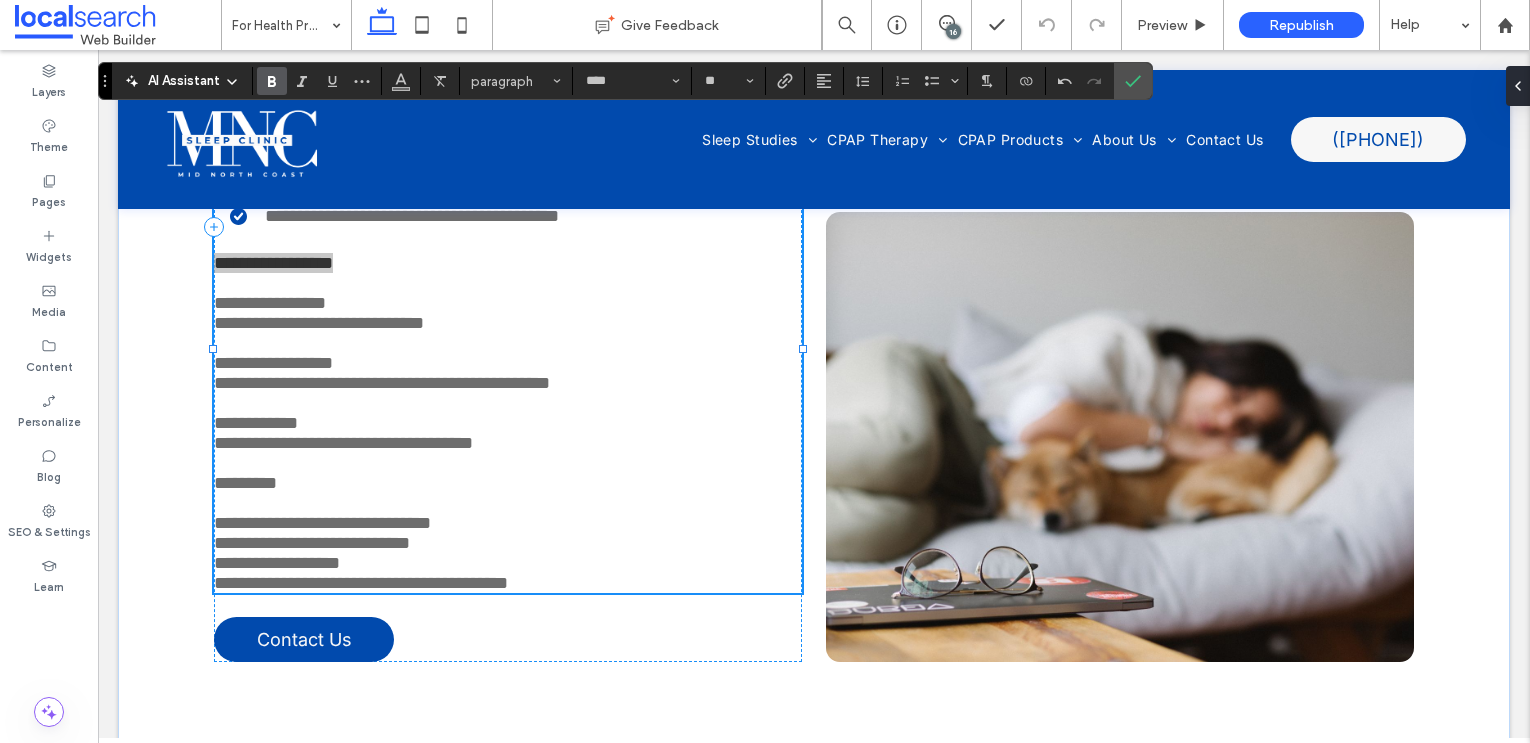 click at bounding box center [272, 81] 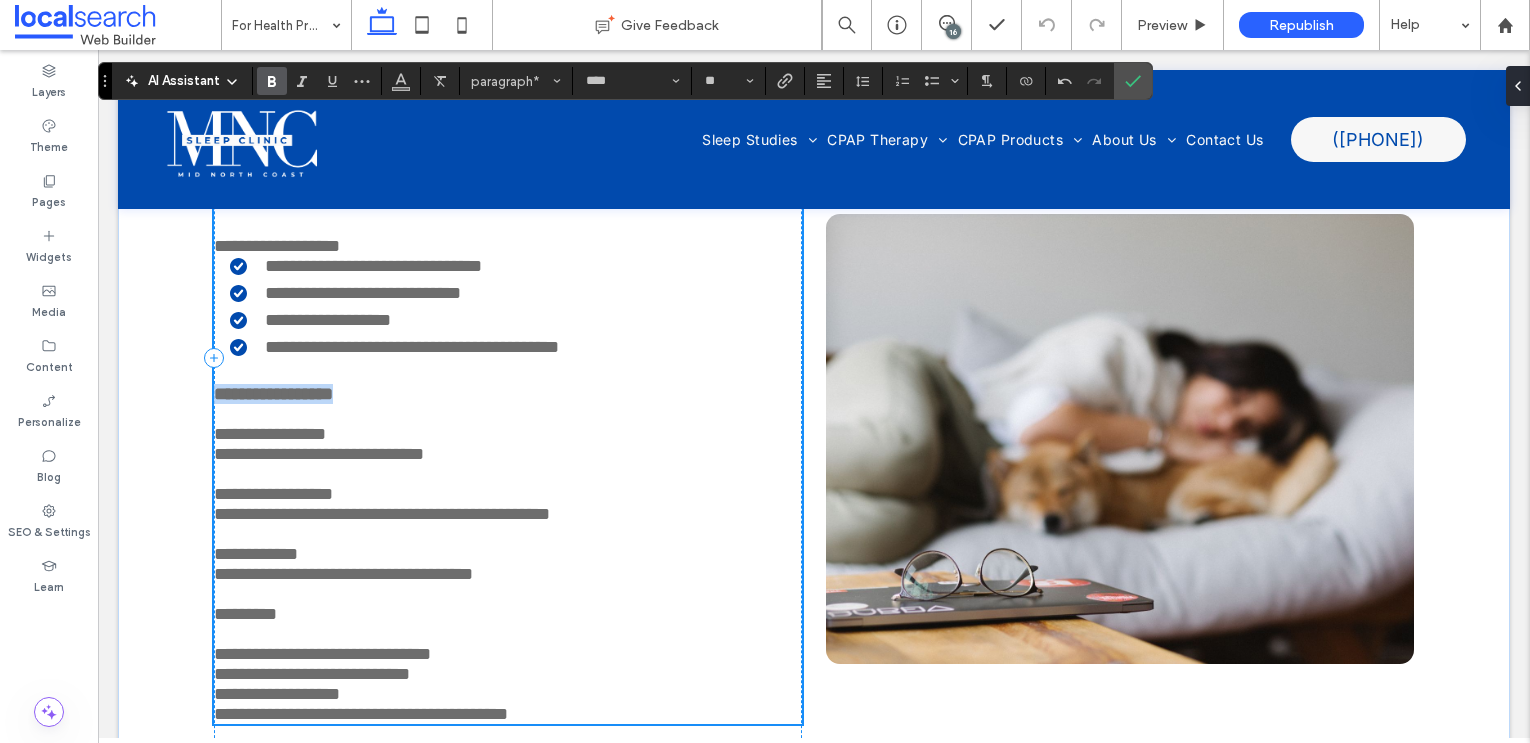scroll, scrollTop: 875, scrollLeft: 0, axis: vertical 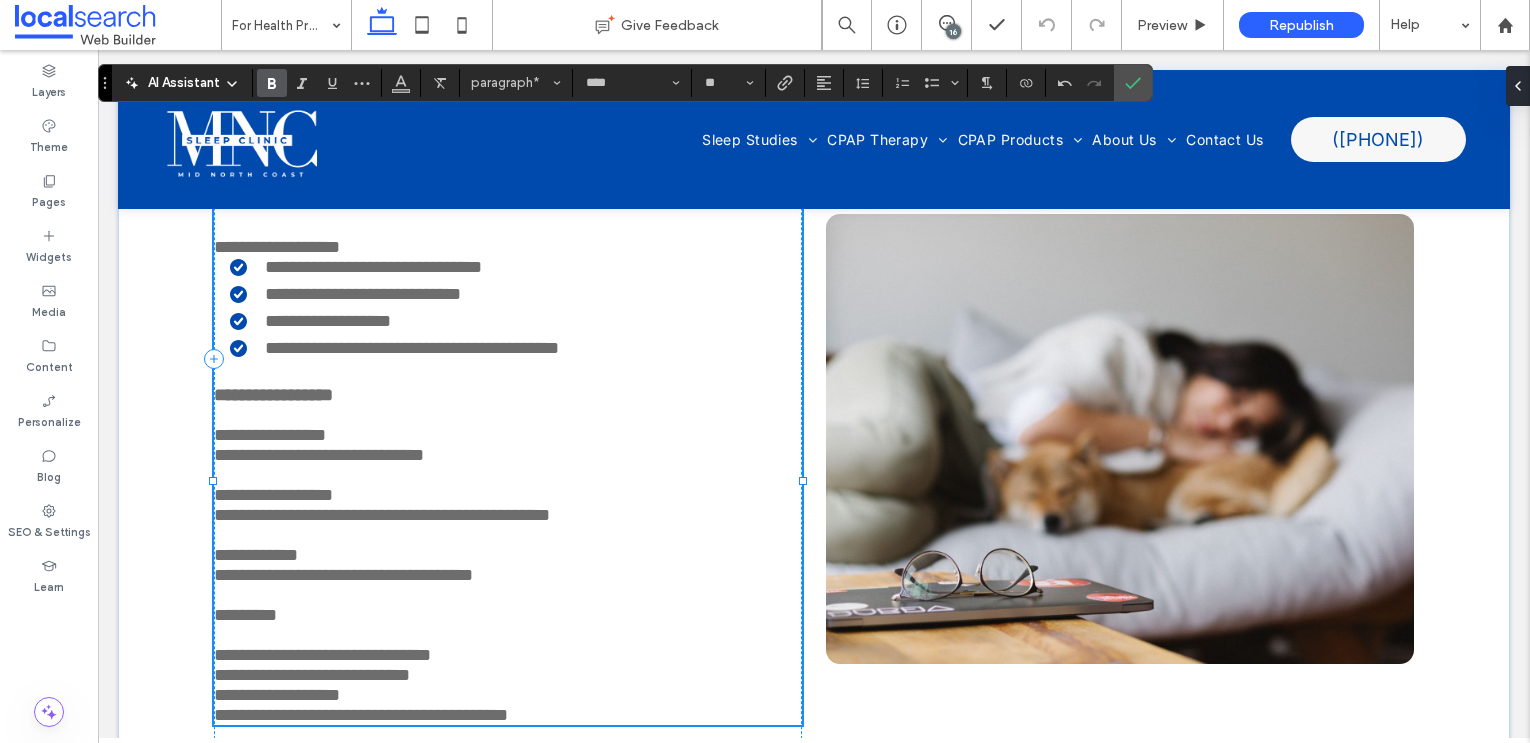 click on "**********" at bounding box center [516, 267] 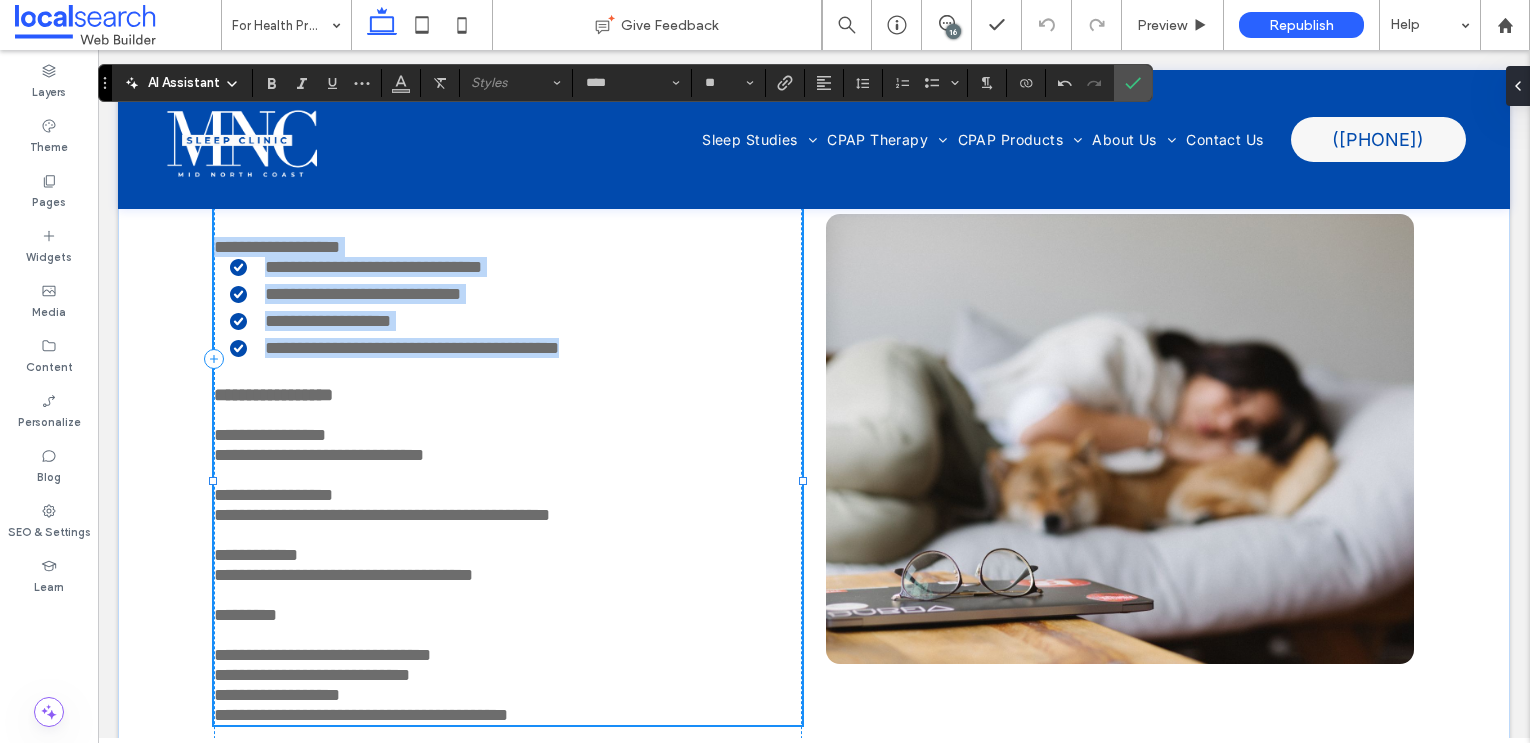 drag, startPoint x: 217, startPoint y: 293, endPoint x: 666, endPoint y: 417, distance: 465.8079 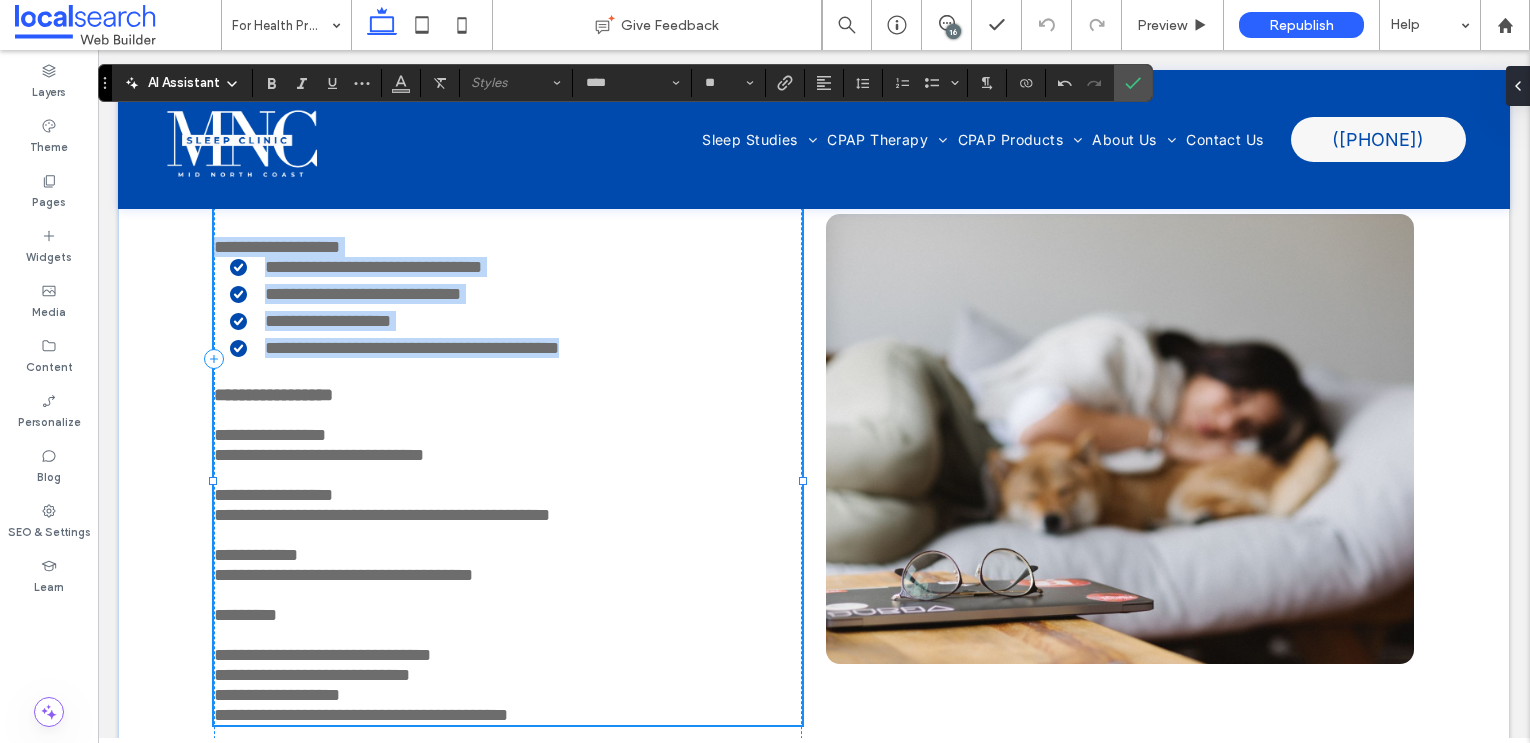 click on "**********" at bounding box center [508, 421] 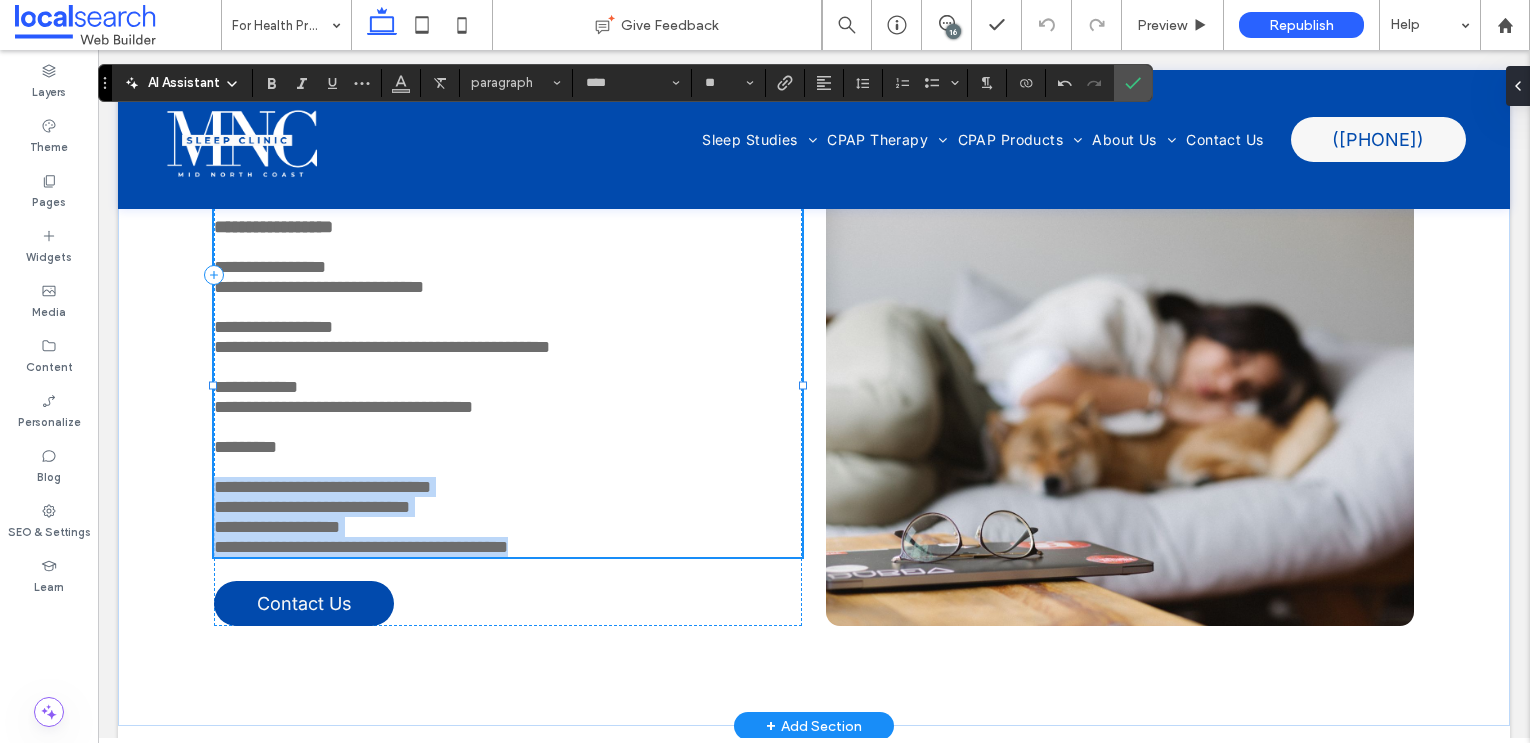 drag, startPoint x: 215, startPoint y: 573, endPoint x: 656, endPoint y: 641, distance: 446.21182 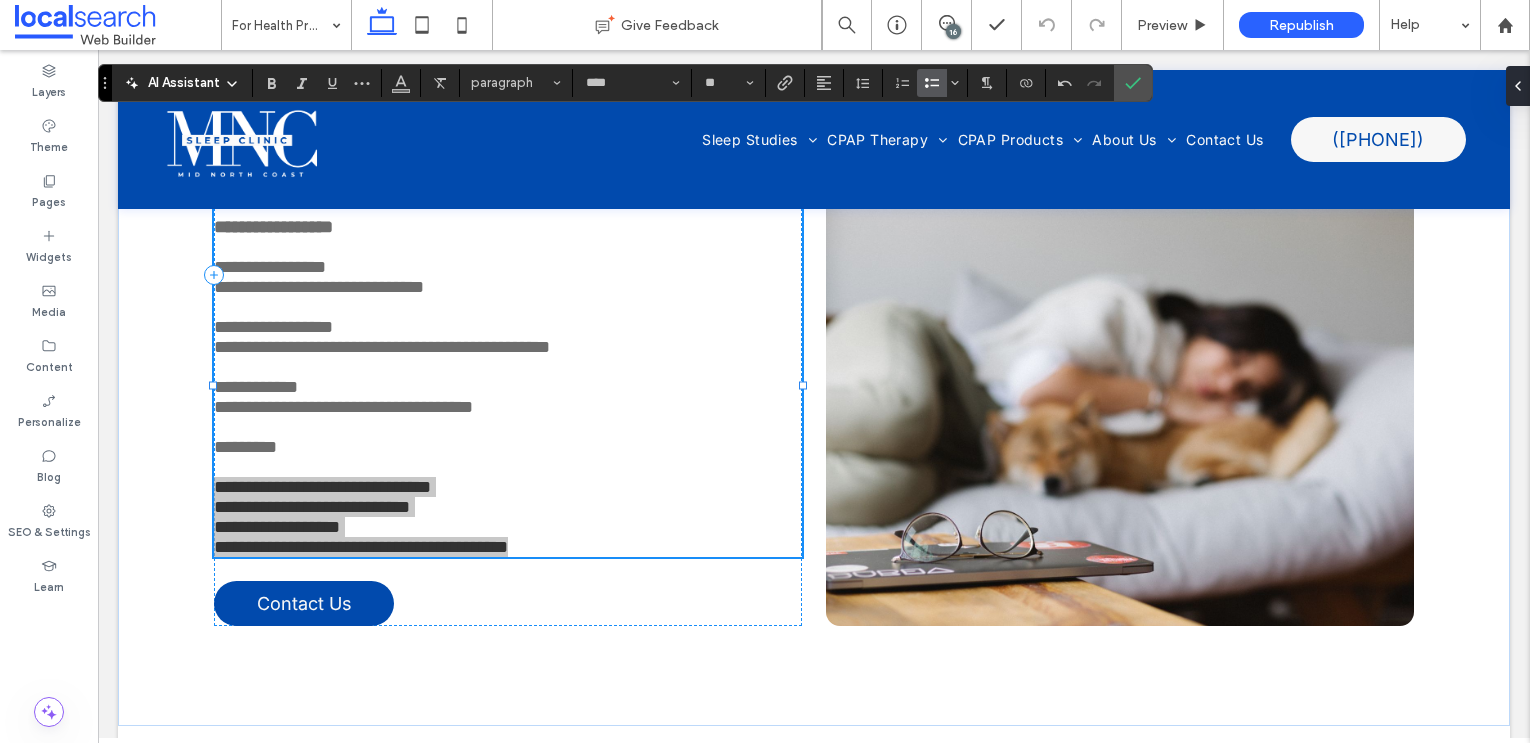 click 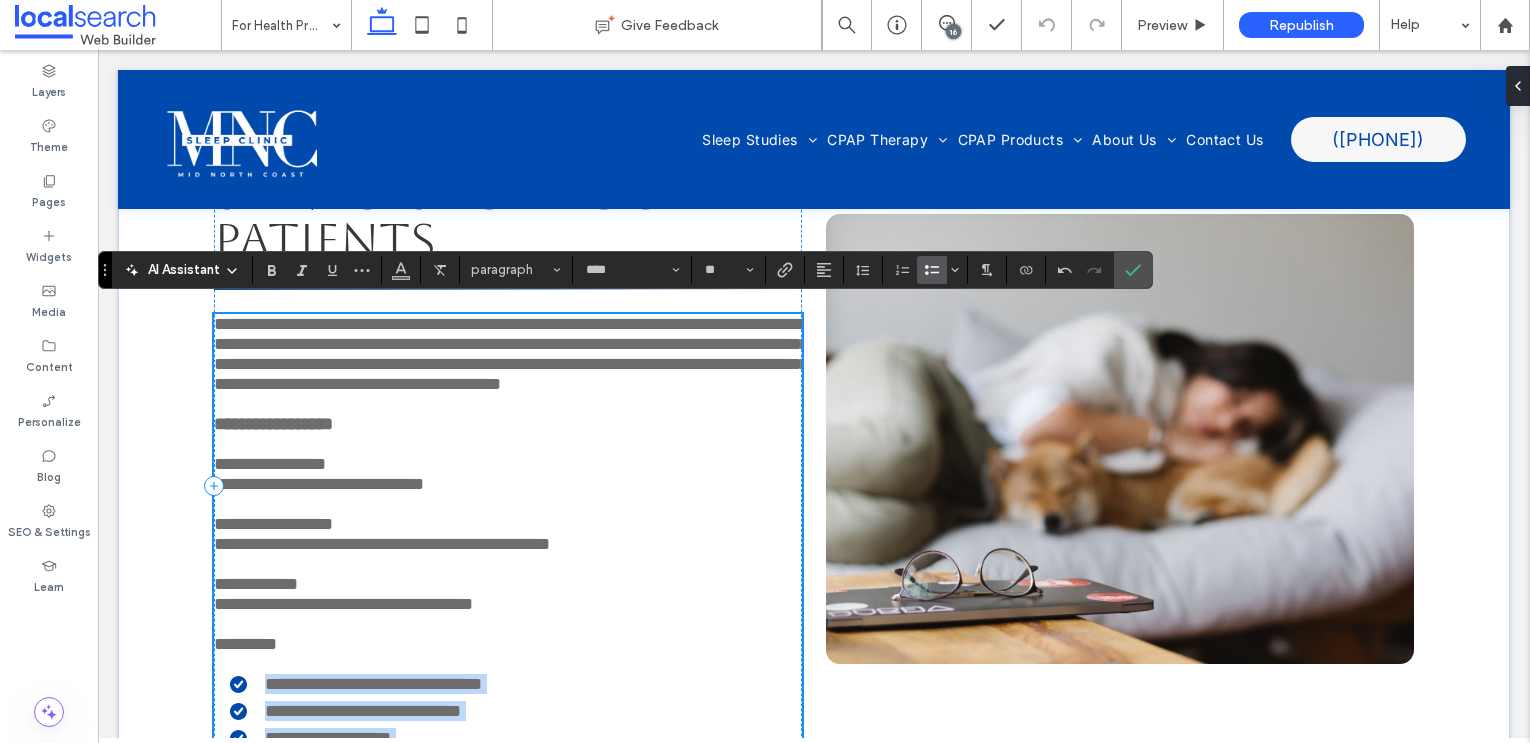 scroll, scrollTop: 677, scrollLeft: 0, axis: vertical 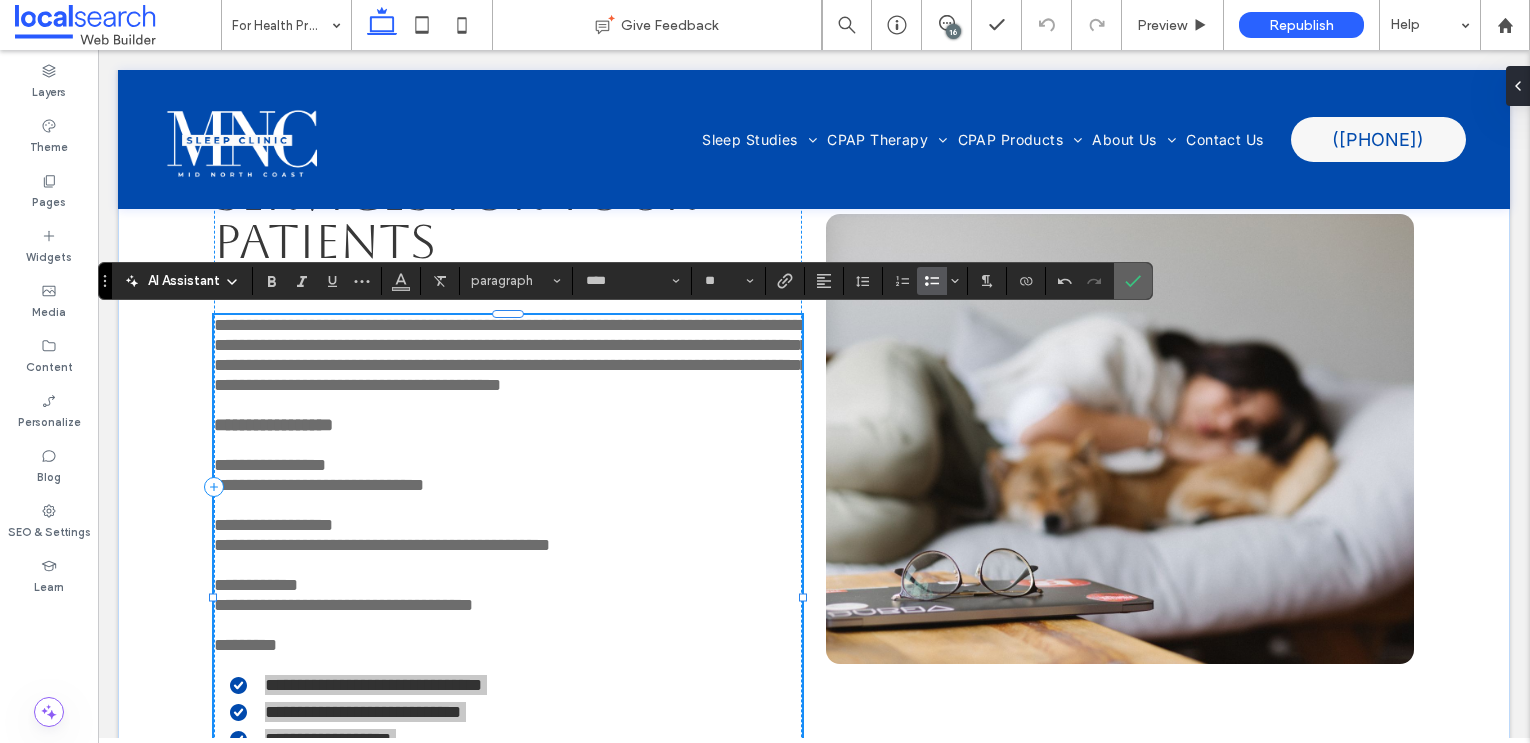 click 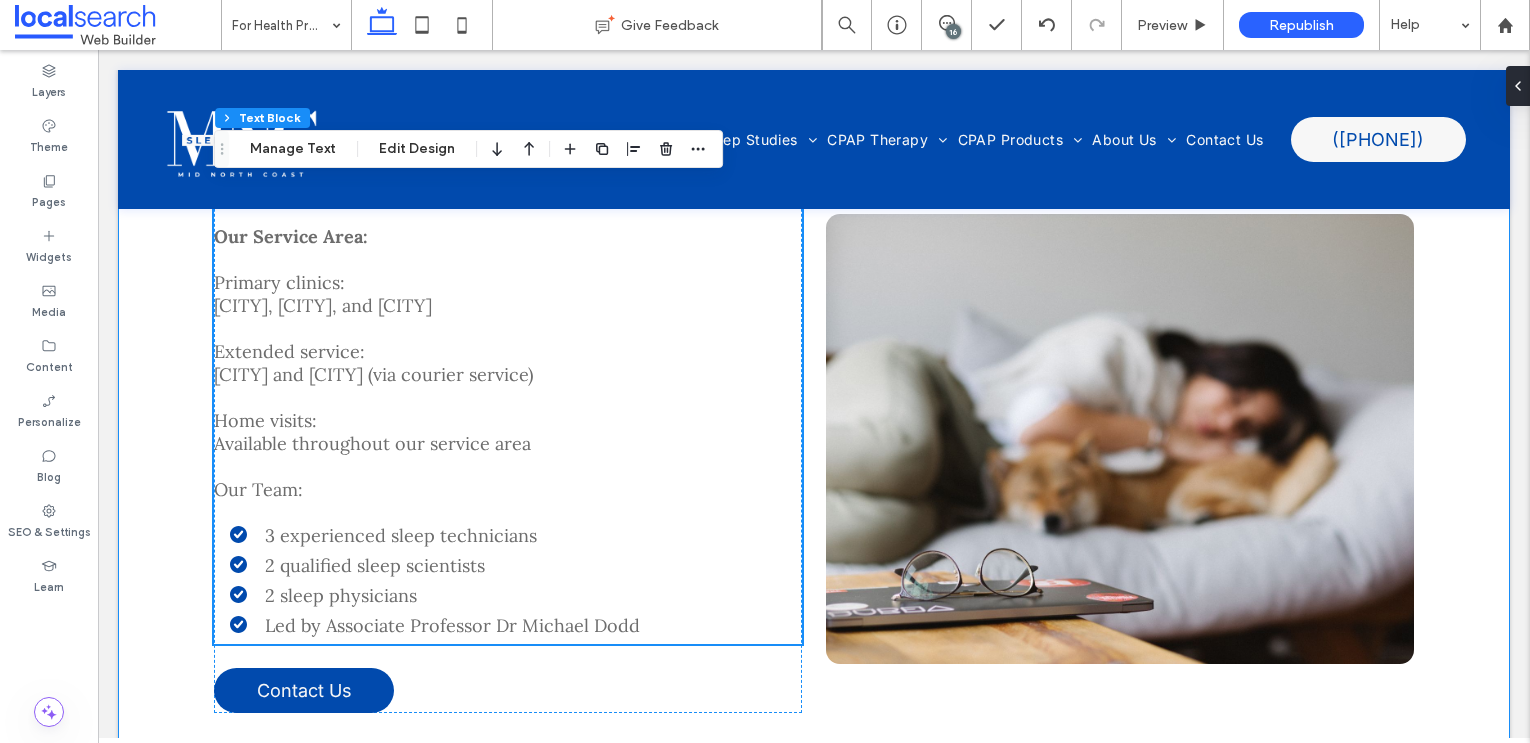 scroll, scrollTop: 906, scrollLeft: 0, axis: vertical 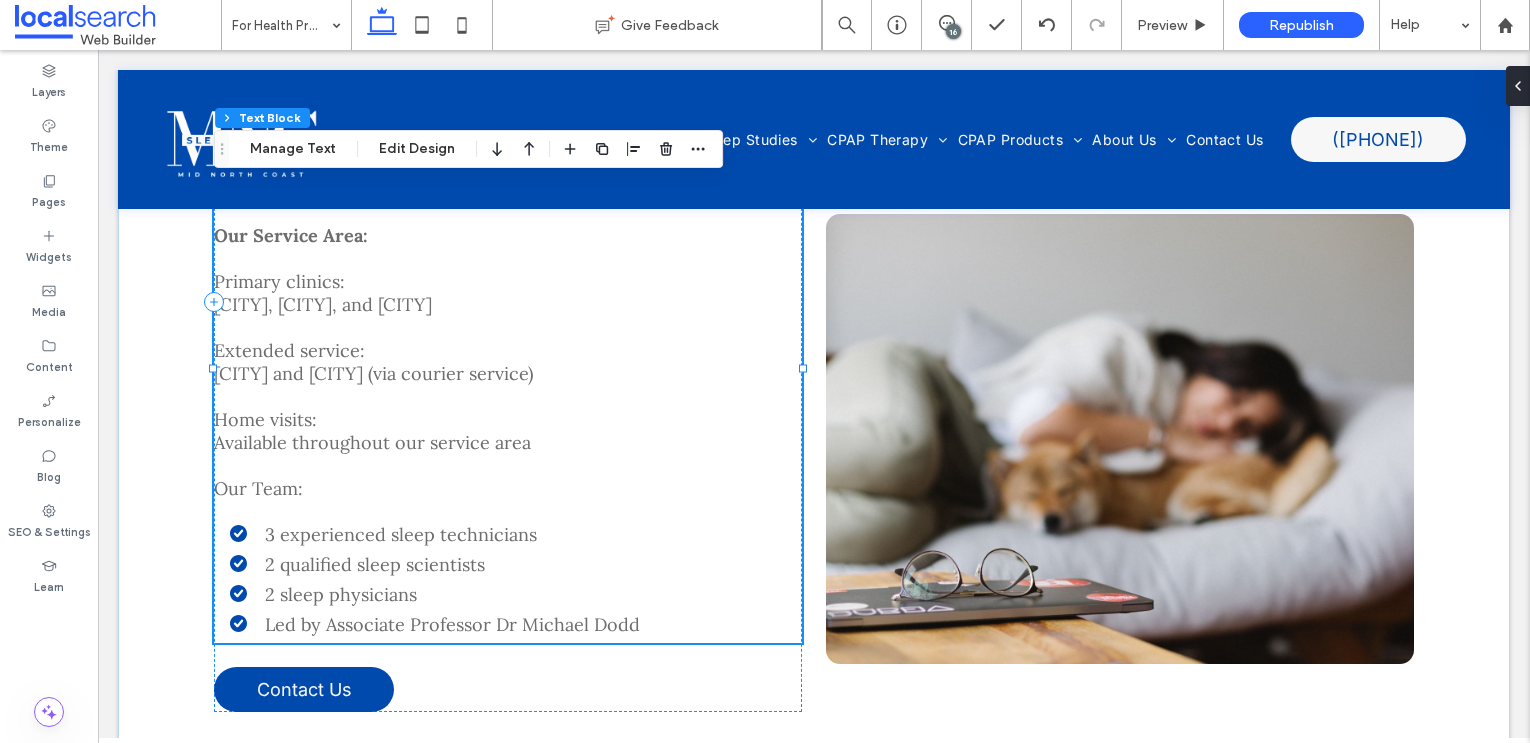click on "Our Team:" at bounding box center [508, 488] 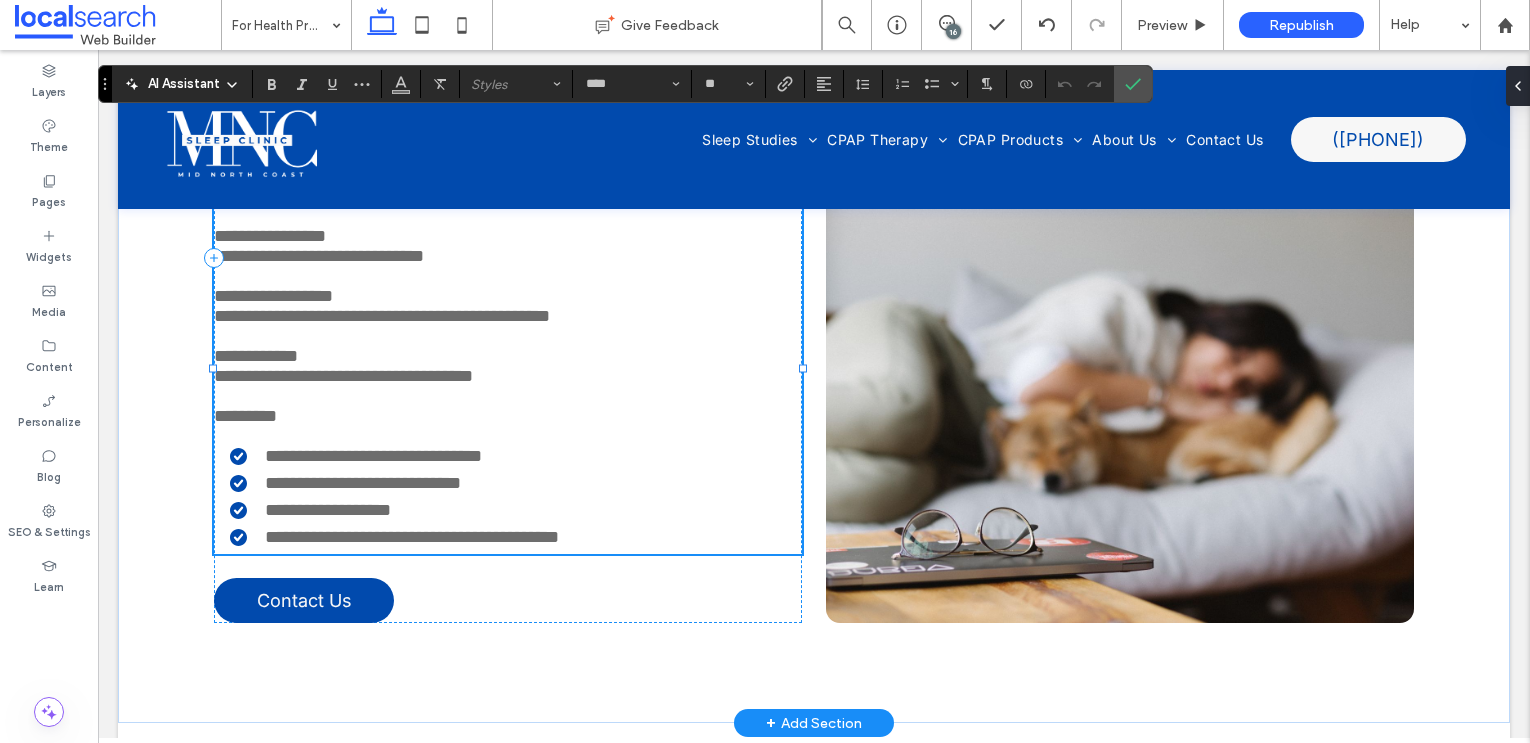 click on "*********" at bounding box center [508, 416] 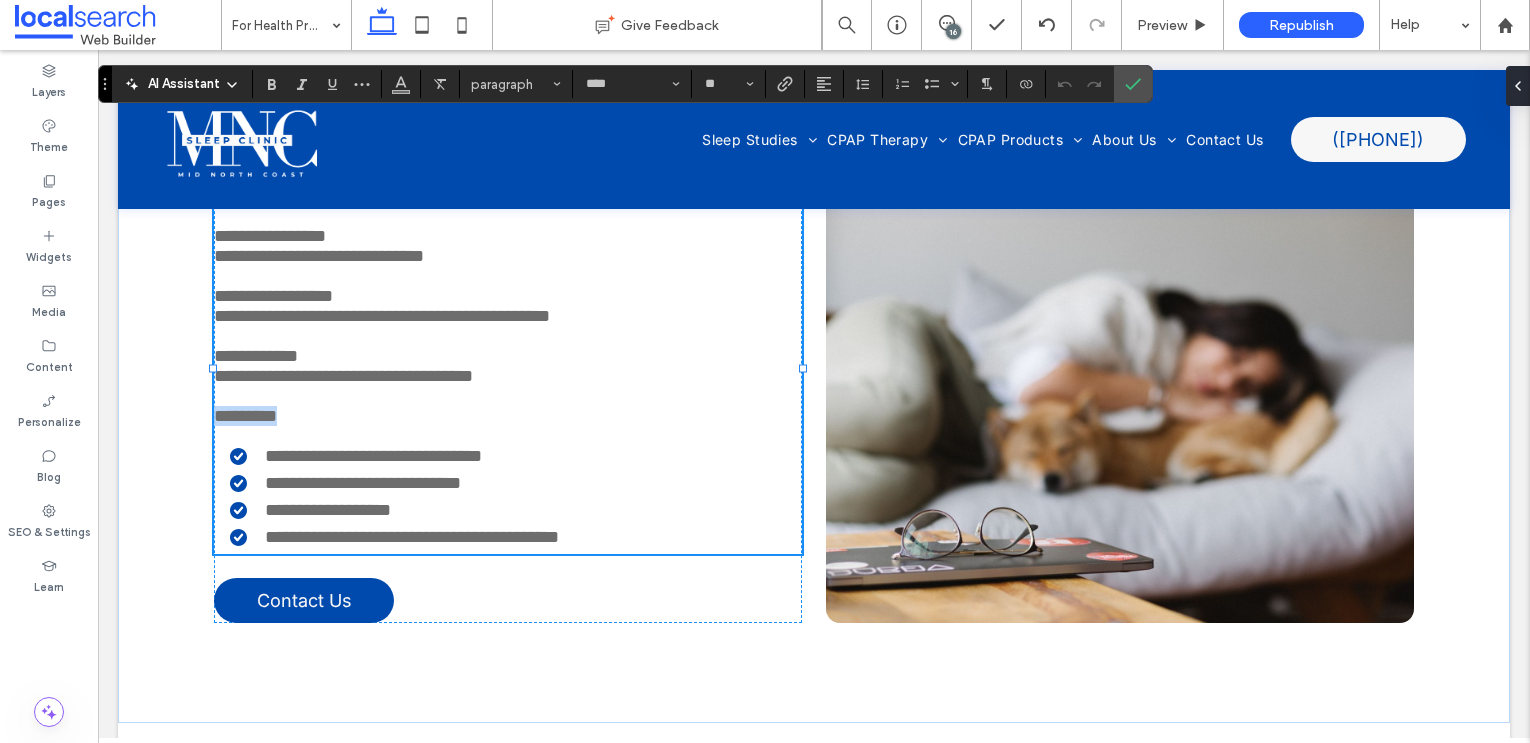 drag, startPoint x: 333, startPoint y: 499, endPoint x: 106, endPoint y: 499, distance: 227 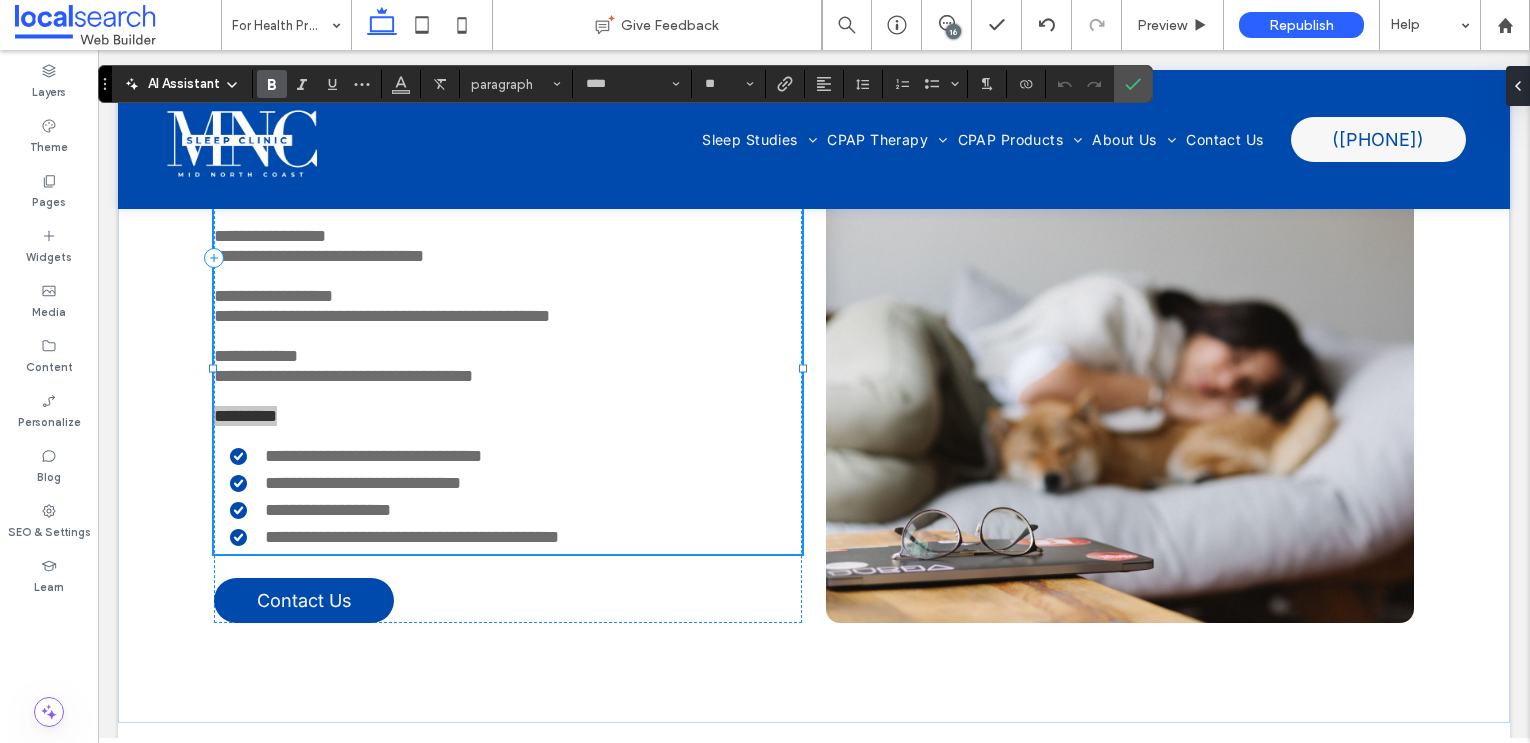 click 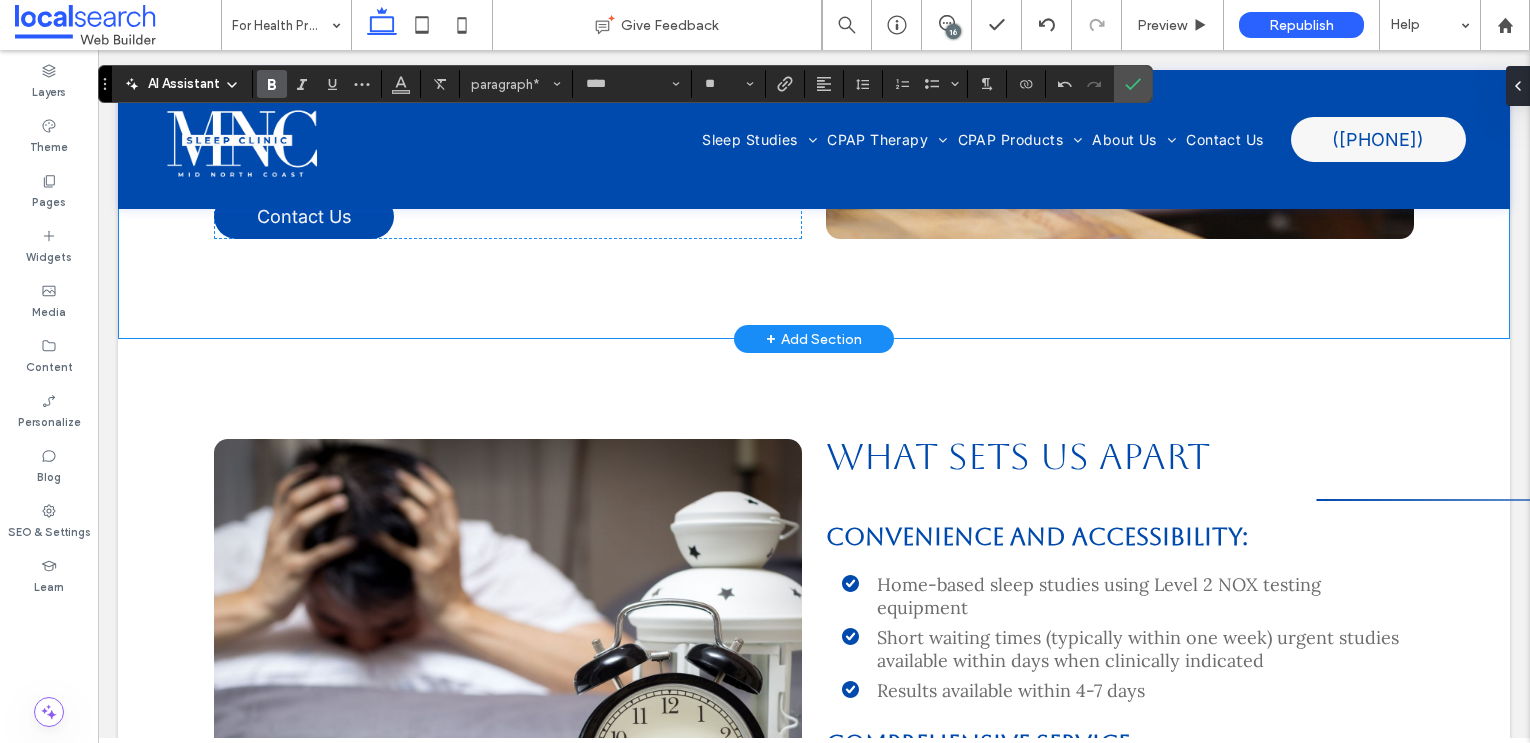 scroll, scrollTop: 1291, scrollLeft: 0, axis: vertical 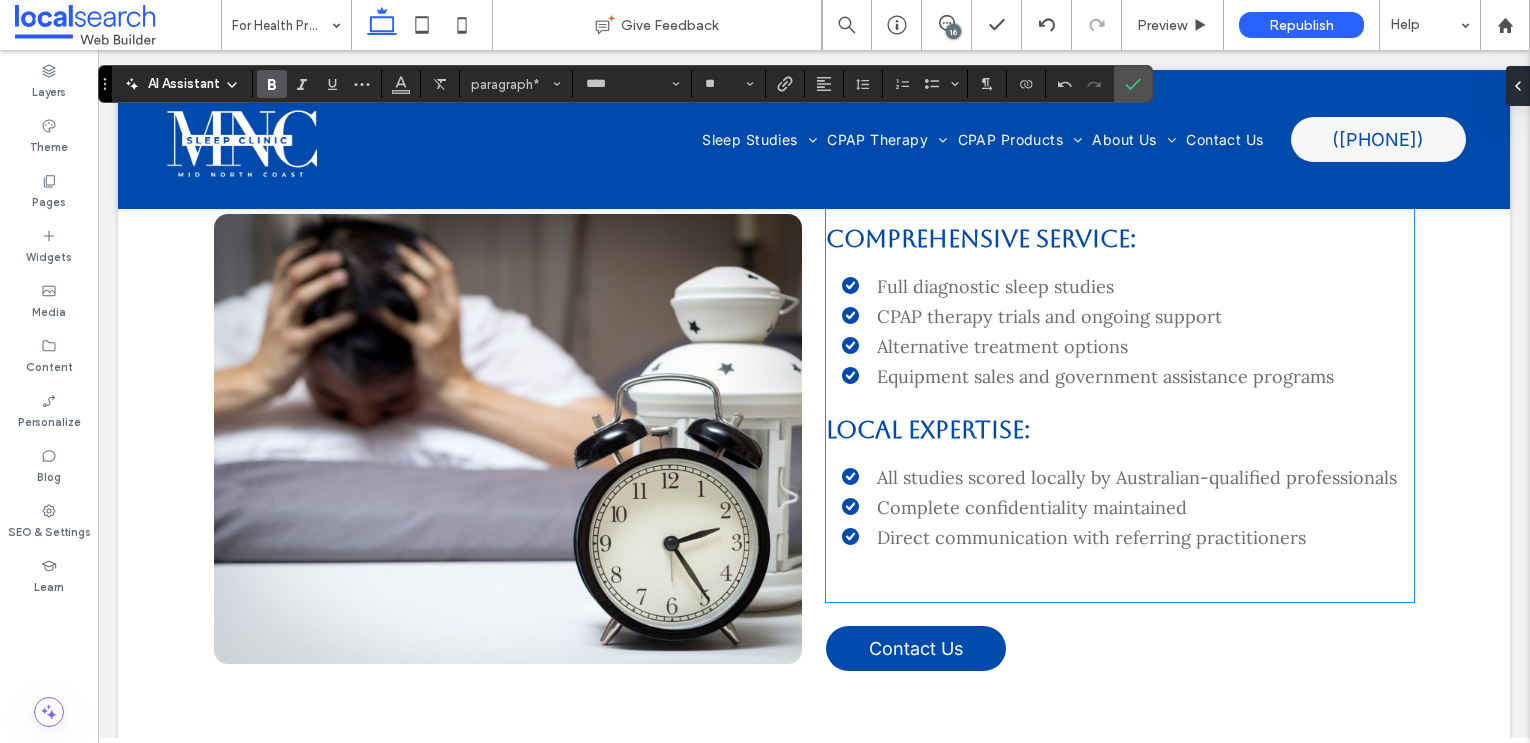click at bounding box center [1120, 590] 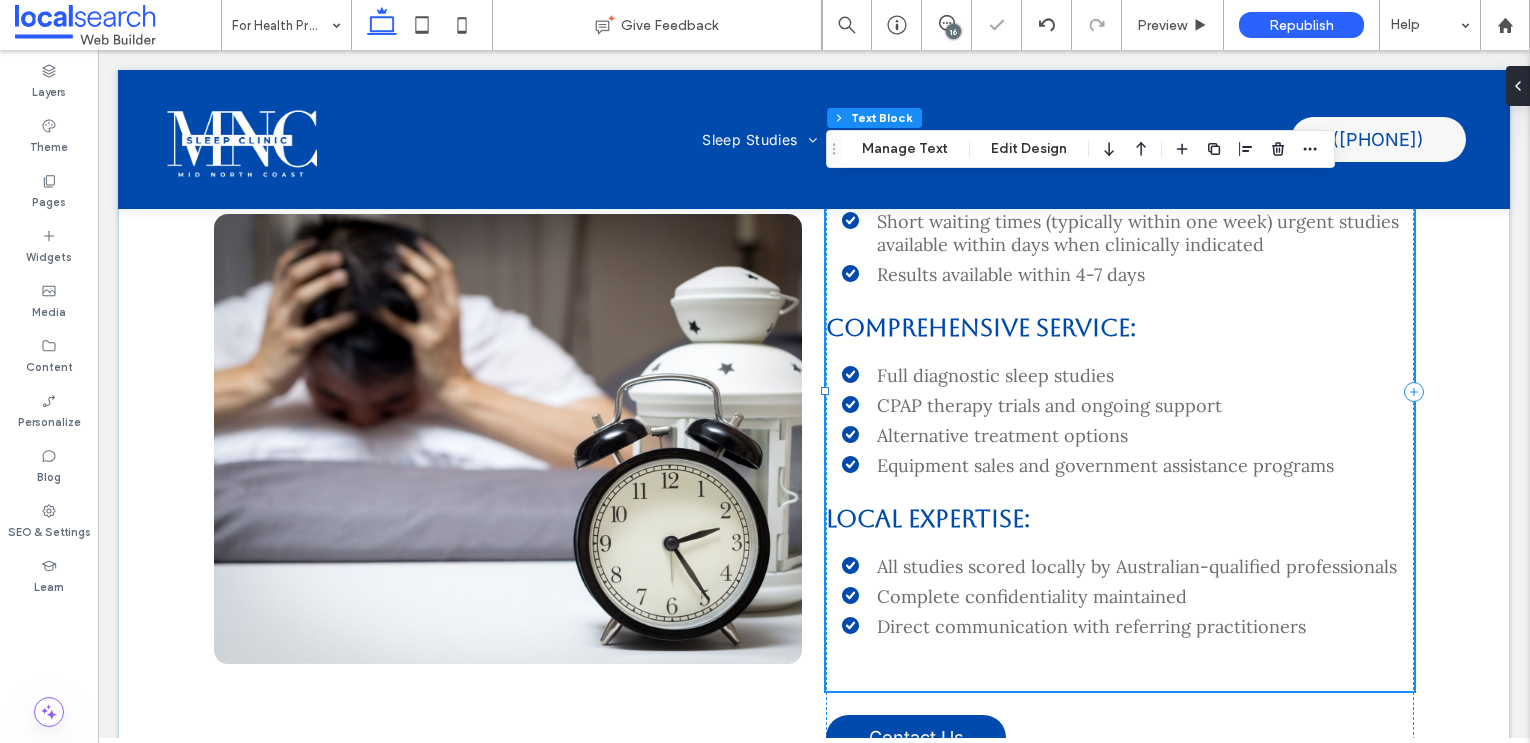 click at bounding box center (1120, 679) 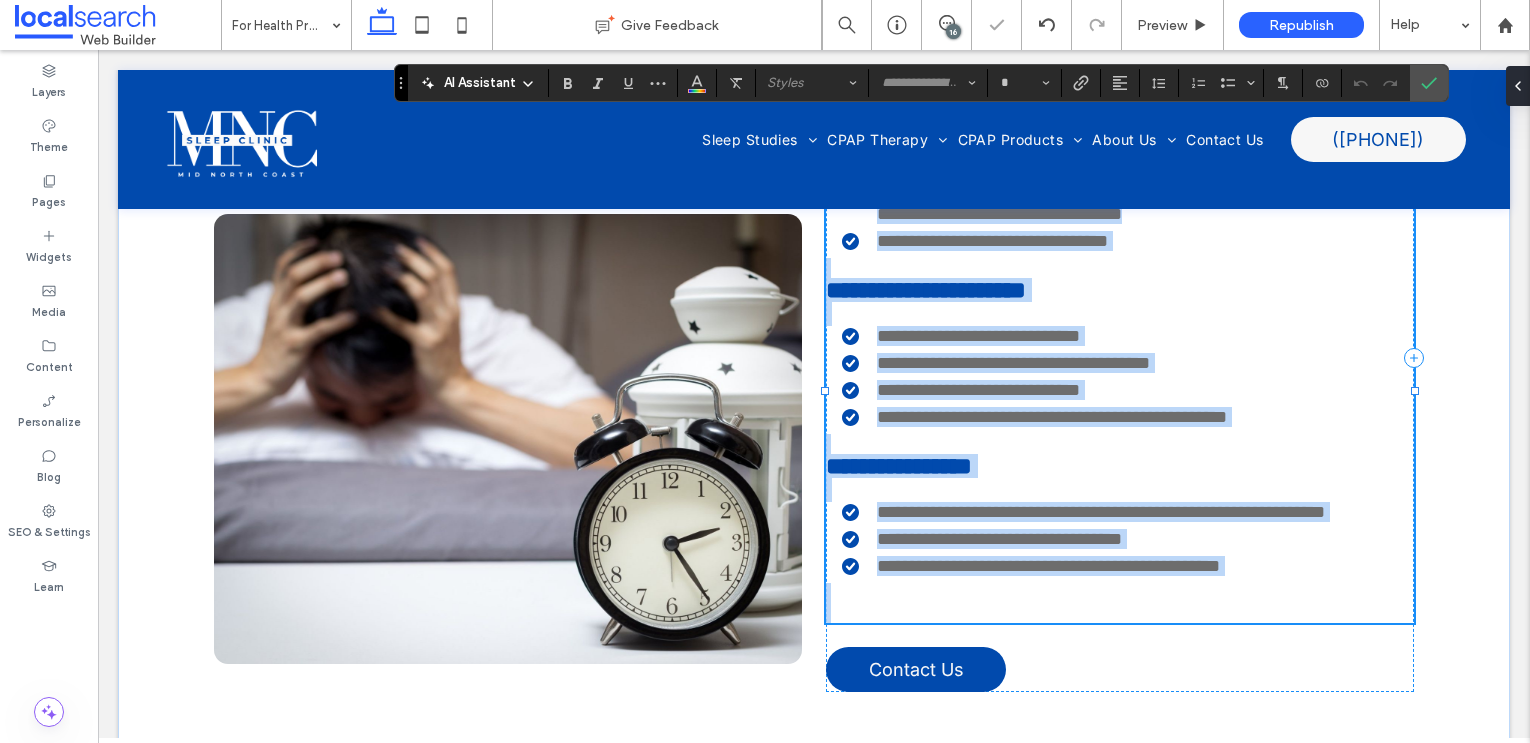 click at bounding box center [1120, 613] 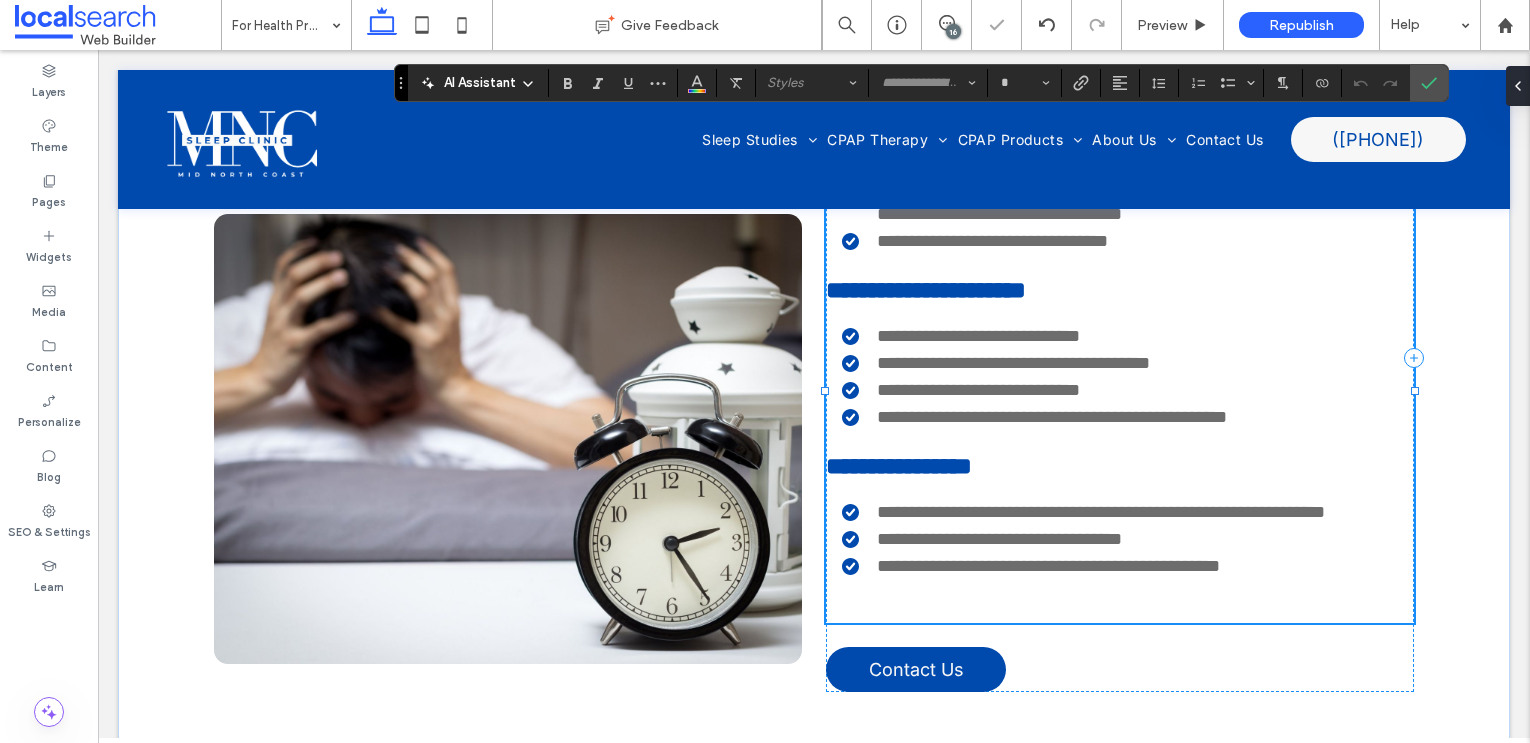 type on "****" 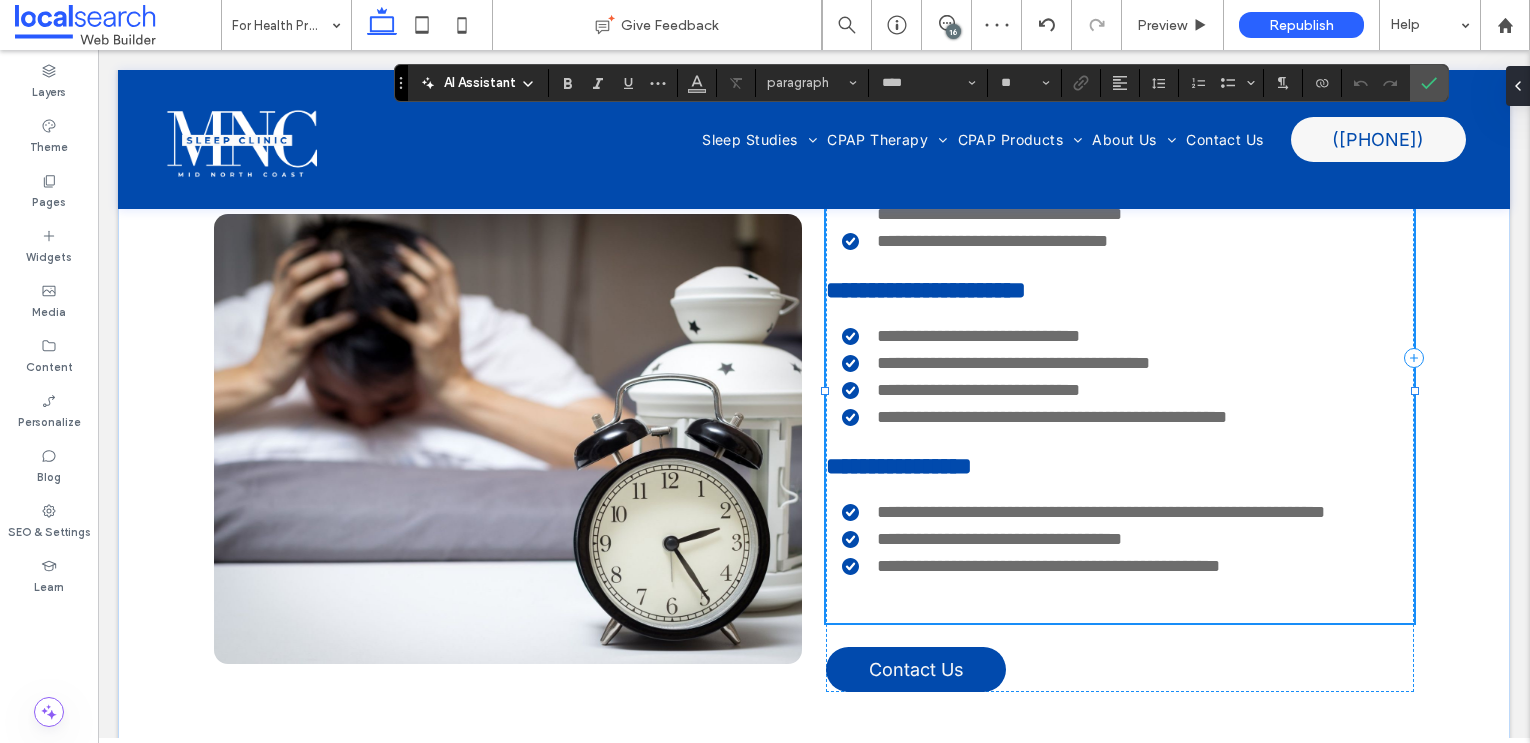 type on "**" 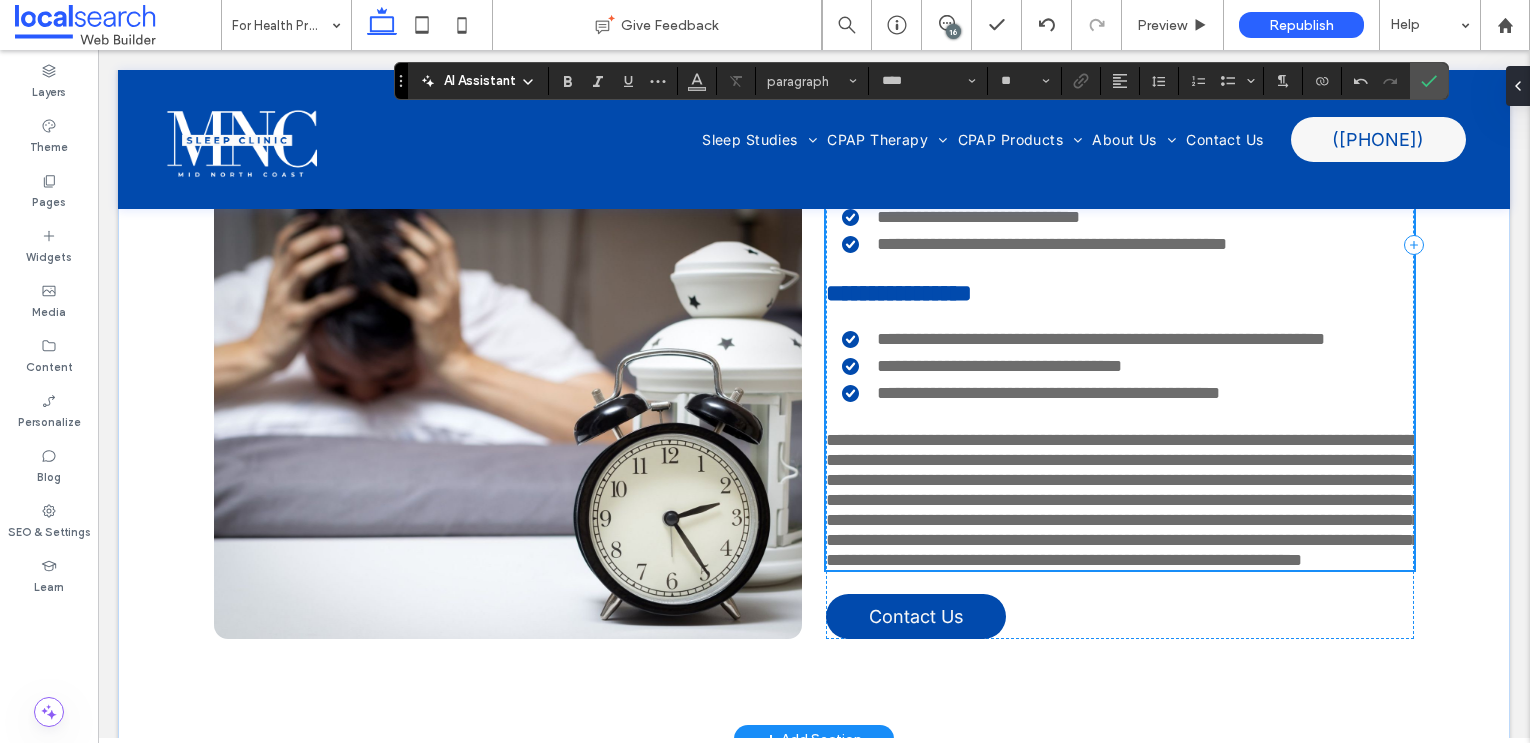 scroll, scrollTop: 1971, scrollLeft: 0, axis: vertical 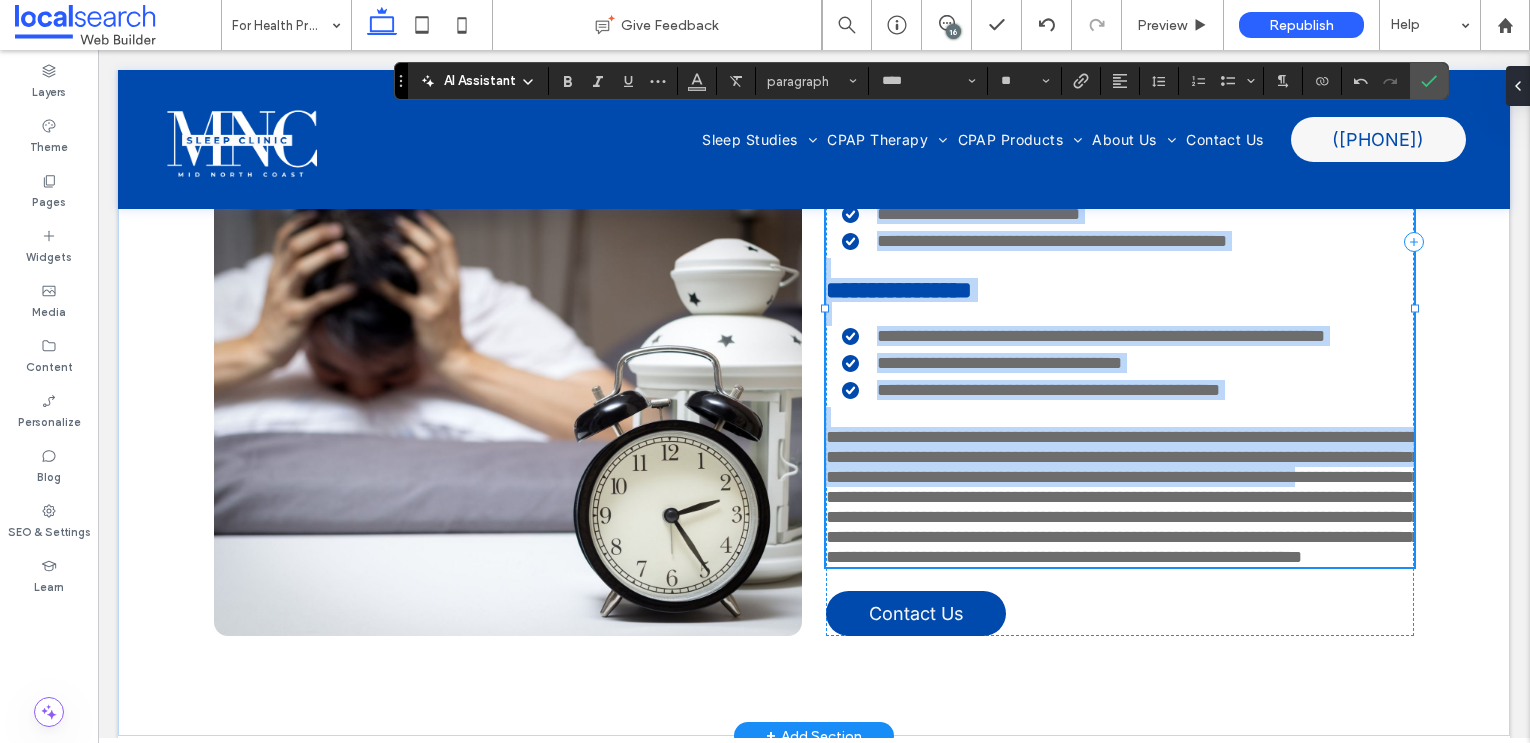 type 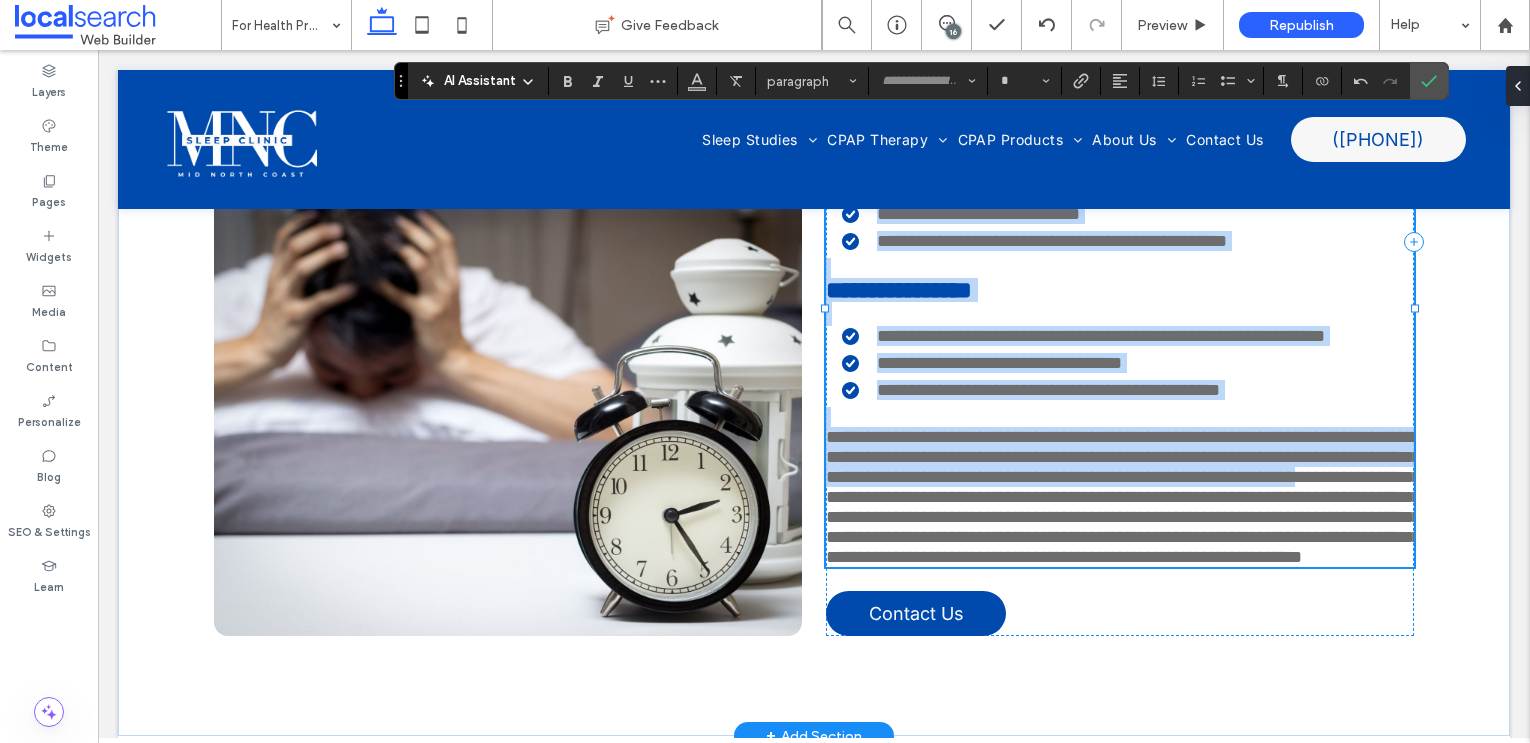 type on "****" 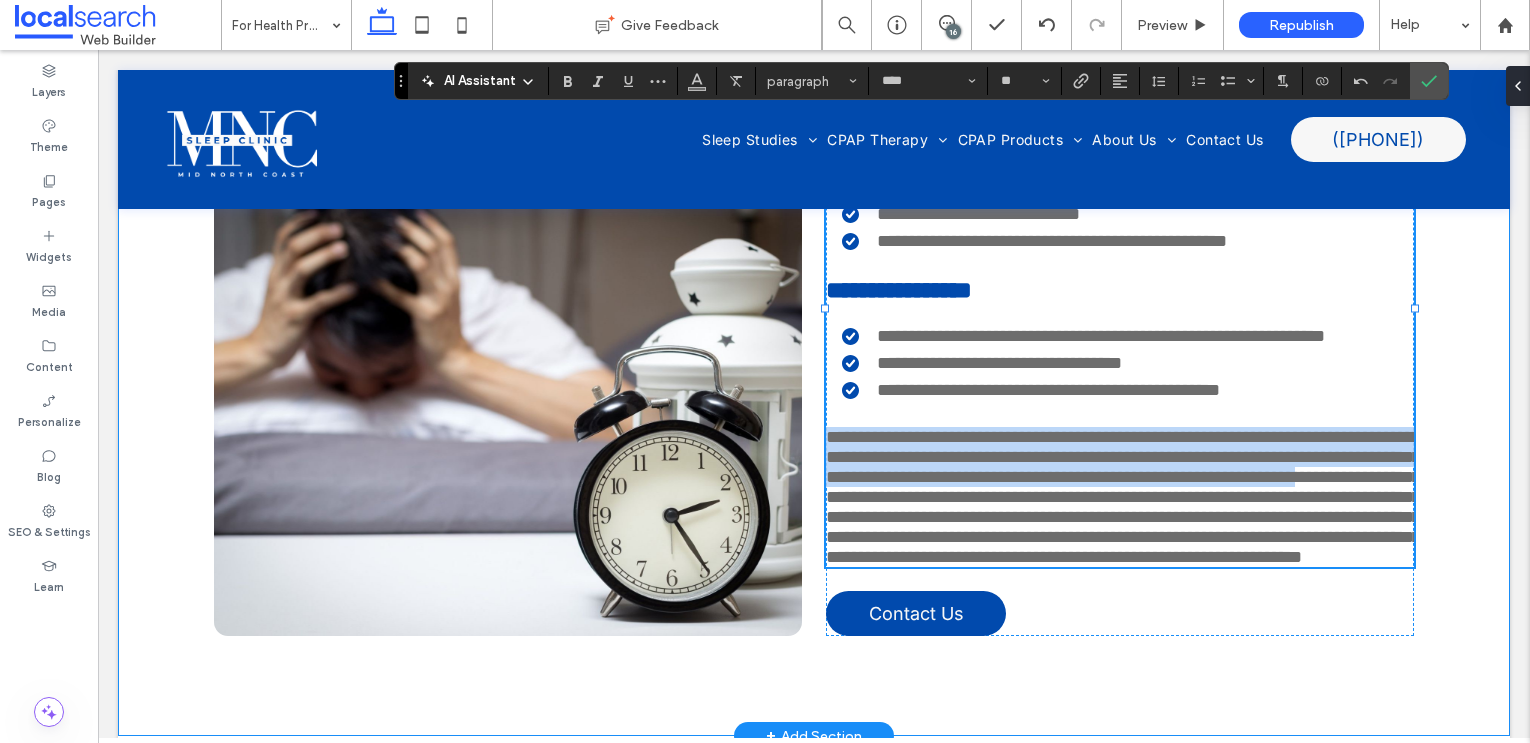 drag, startPoint x: 1097, startPoint y: 566, endPoint x: 816, endPoint y: 495, distance: 289.831 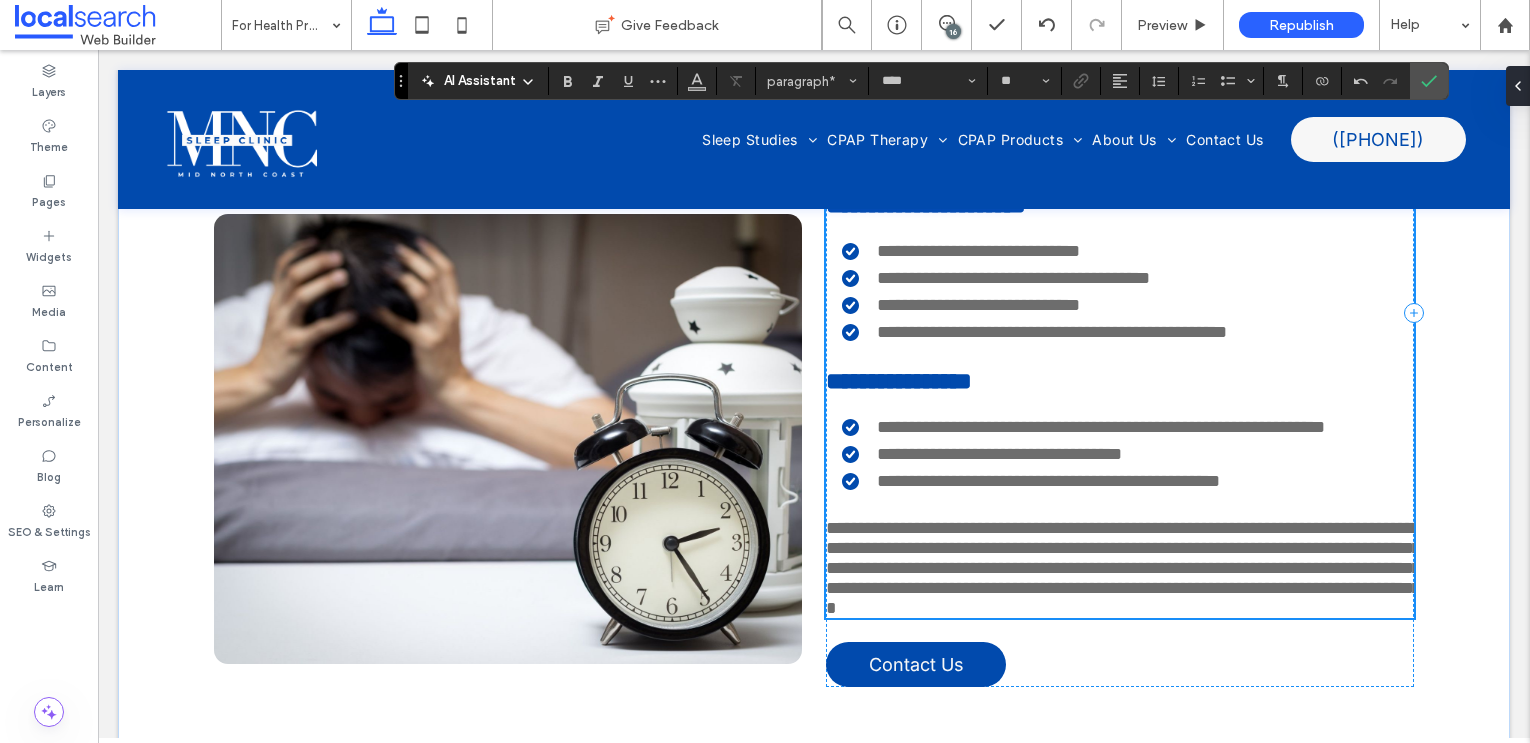 scroll, scrollTop: 1875, scrollLeft: 0, axis: vertical 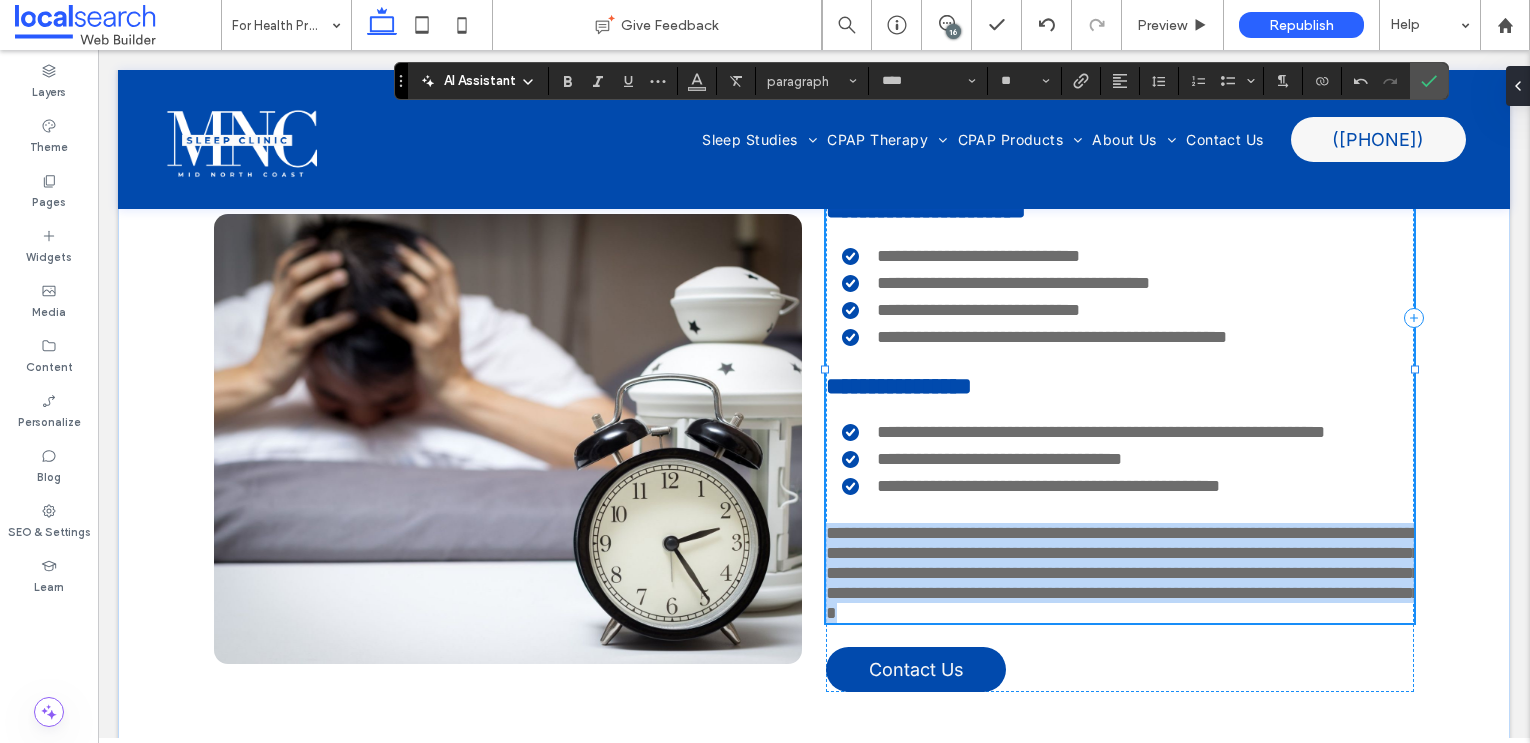 drag, startPoint x: 827, startPoint y: 587, endPoint x: 986, endPoint y: 712, distance: 202.25232 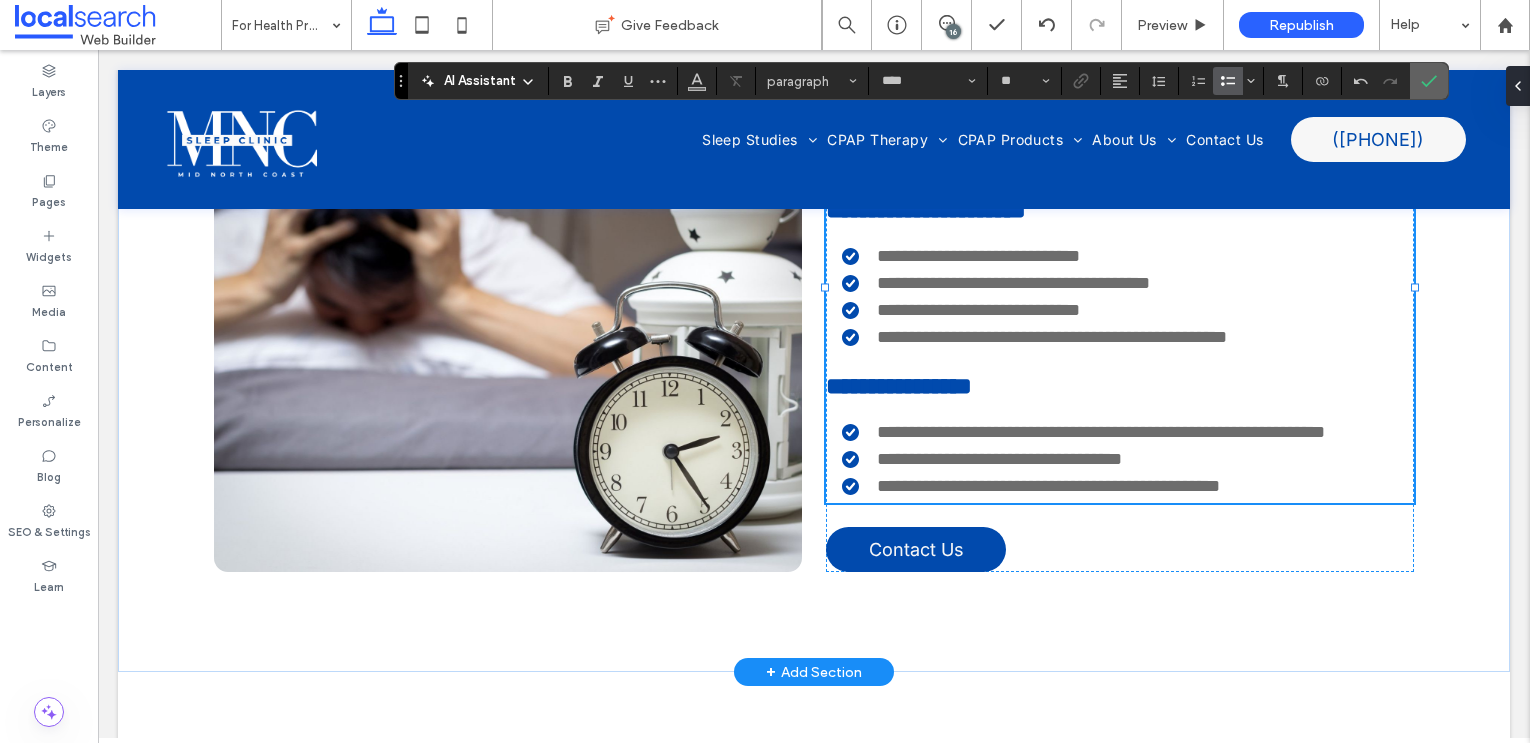 click 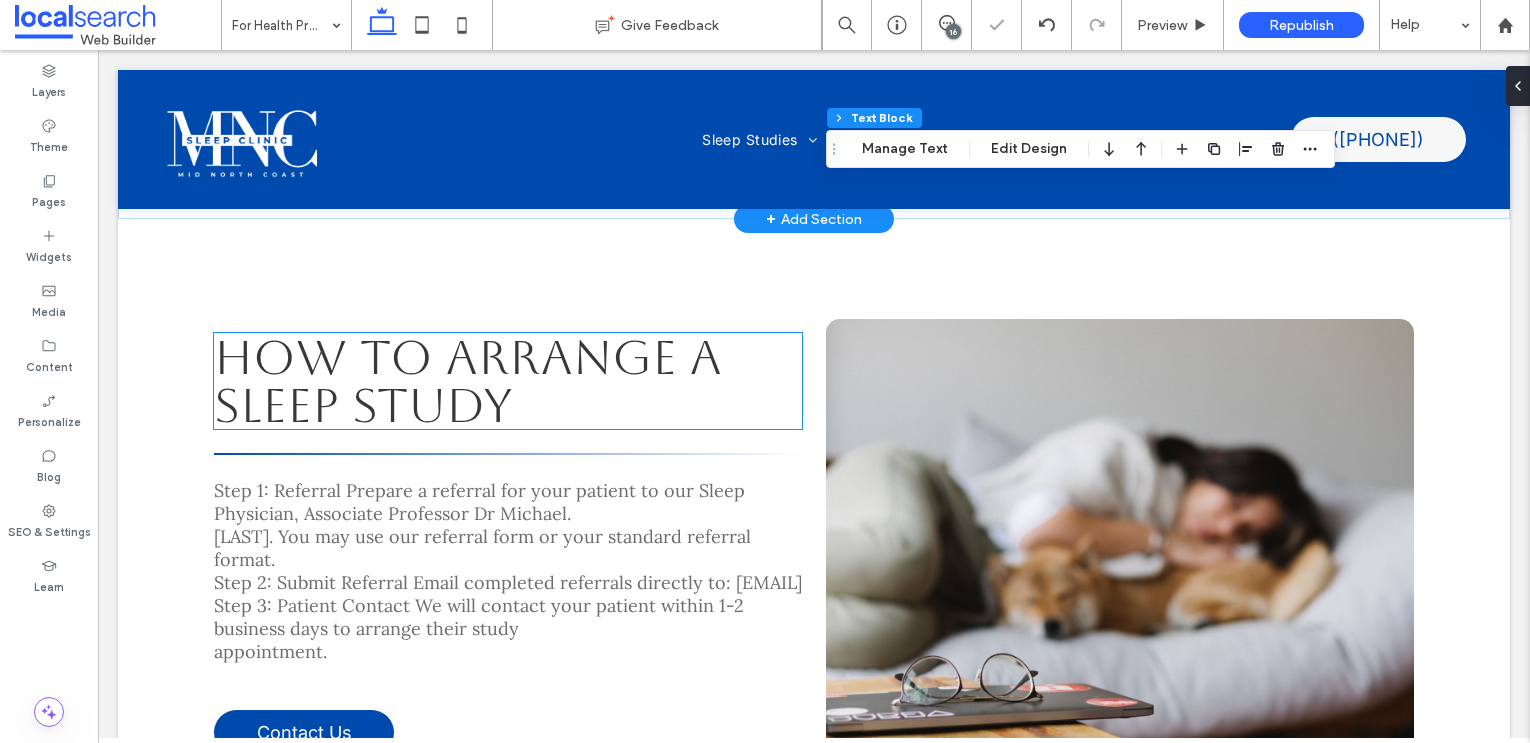 scroll, scrollTop: 2415, scrollLeft: 0, axis: vertical 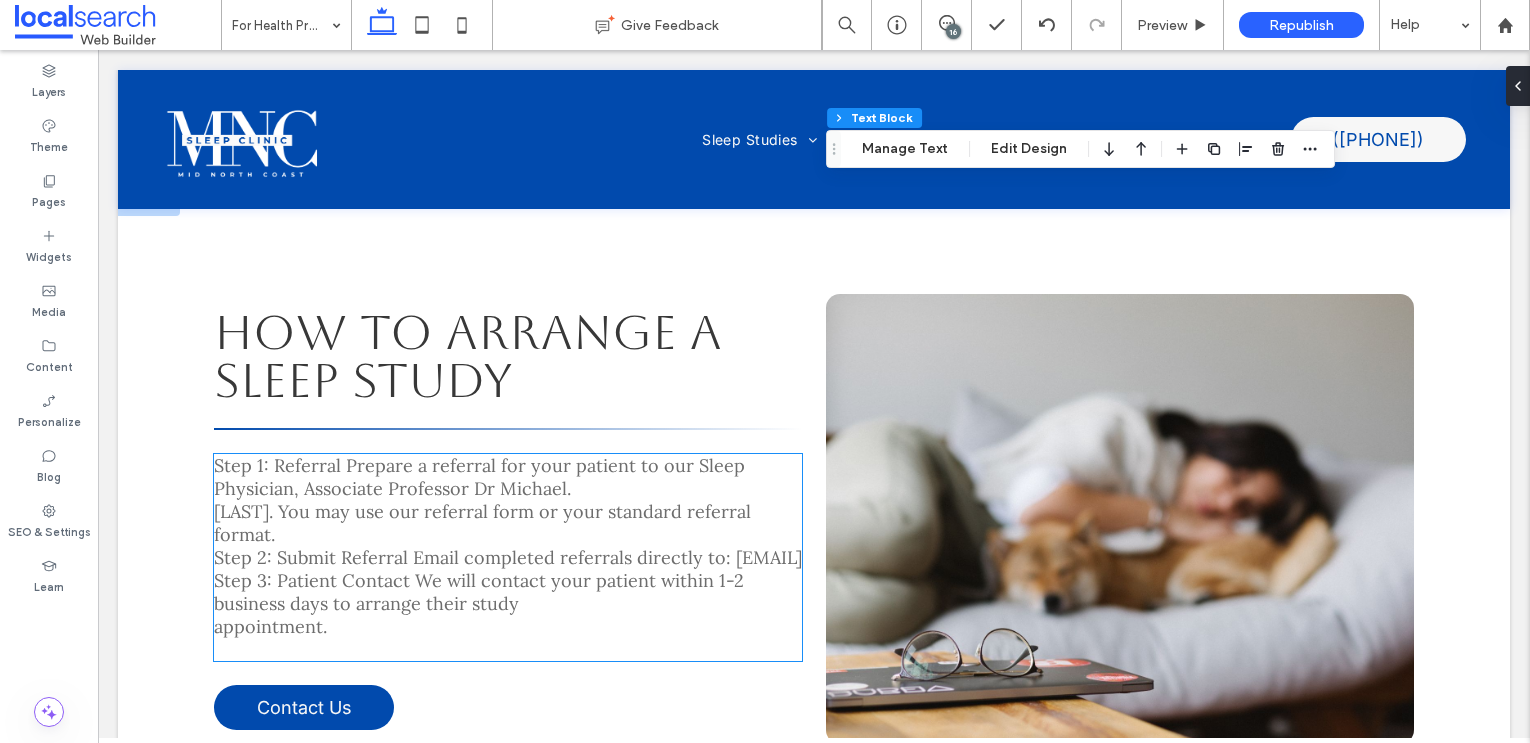 click on "Step 1: Referral Prepare a referral for your patient to our Sleep Physician, Associate Professor Dr Michael." at bounding box center [479, 477] 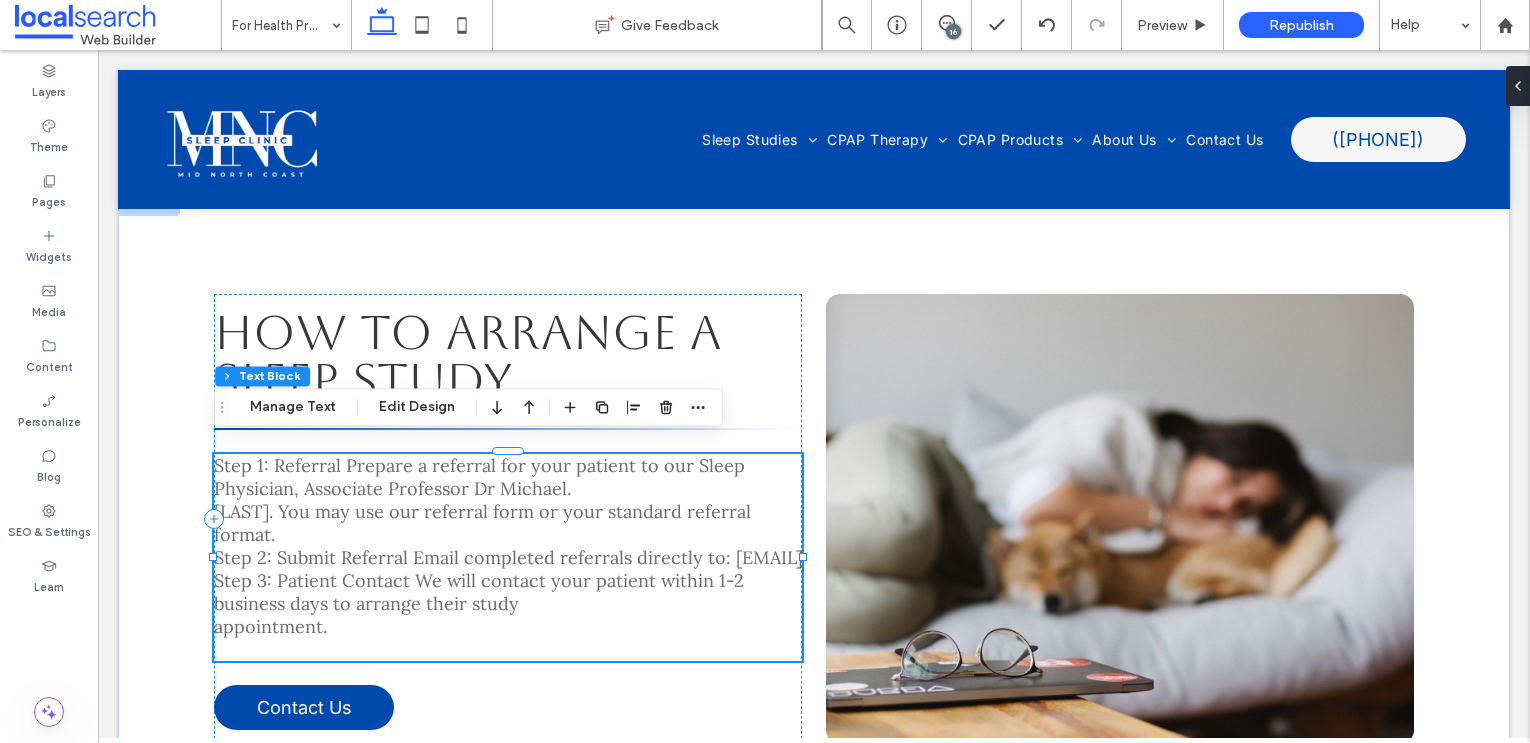 click on "Dodd. You may use our referral form or your standard referral format." at bounding box center (482, 523) 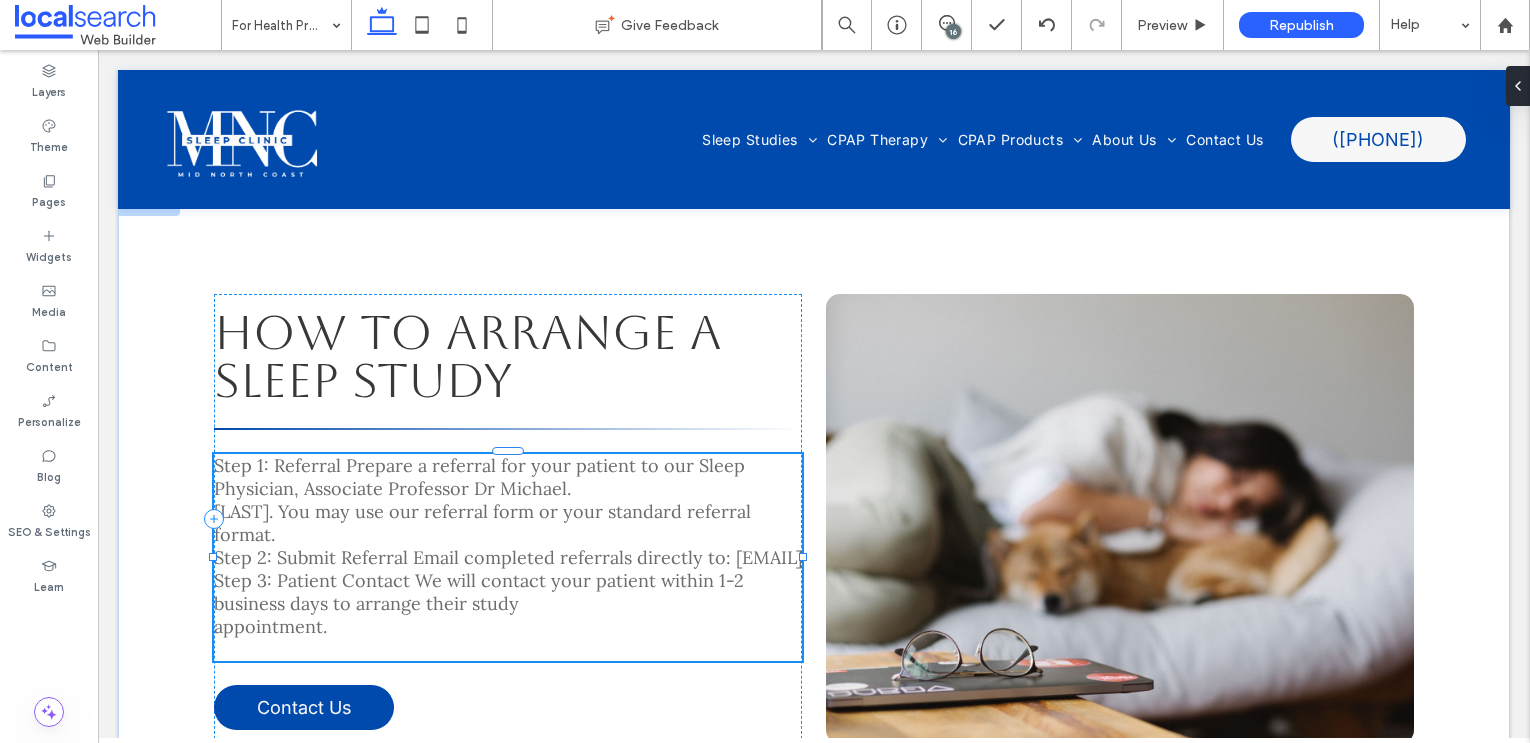 type on "****" 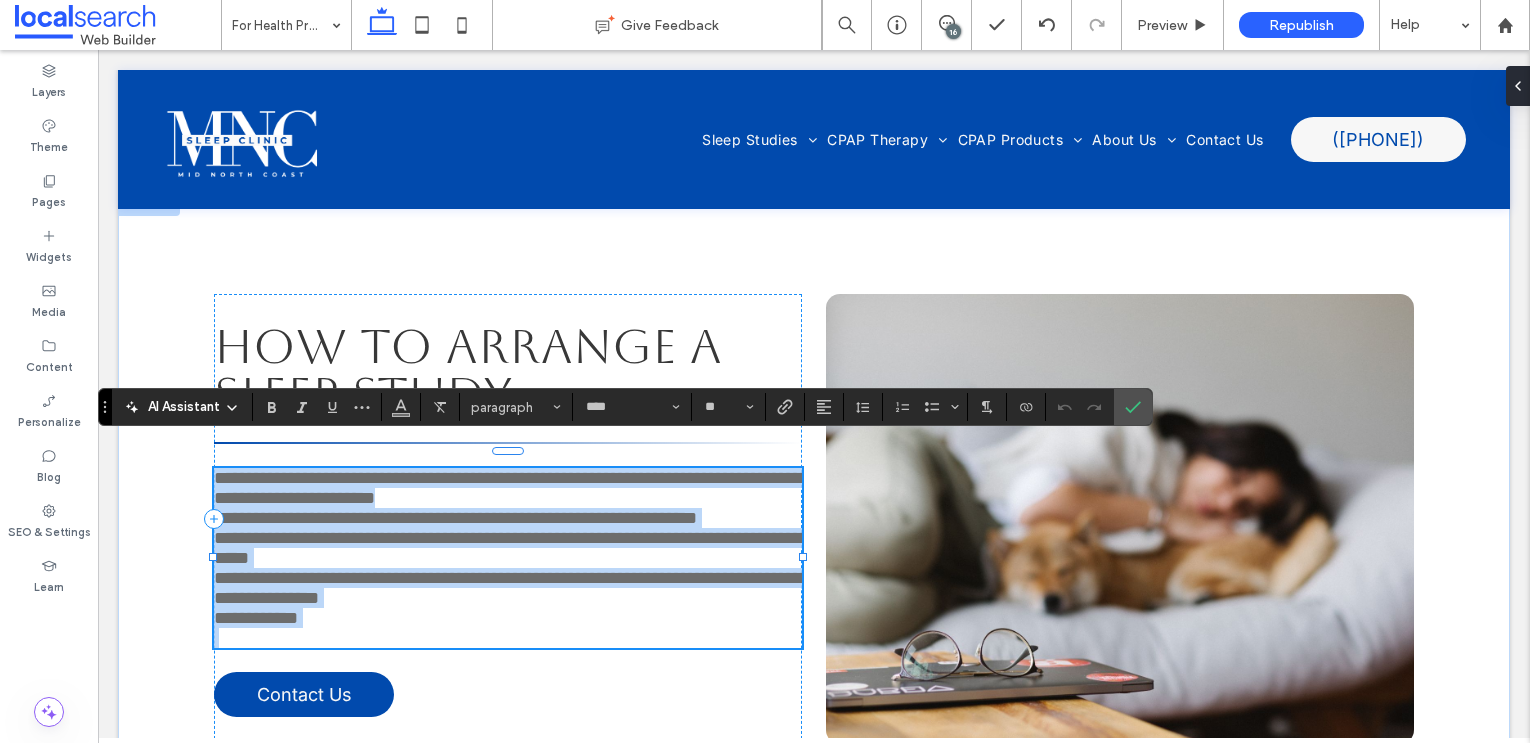 click on "**********" at bounding box center [511, 488] 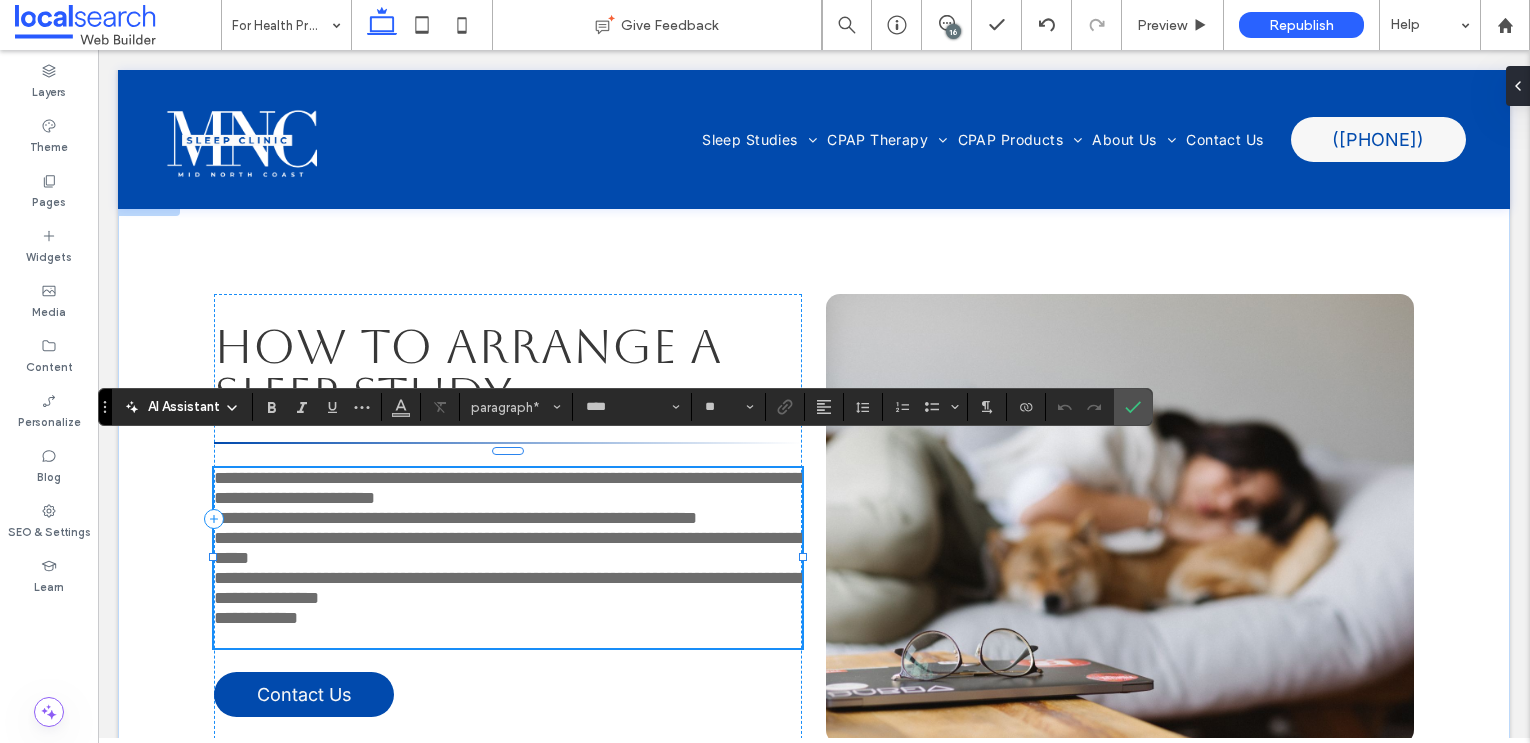 type 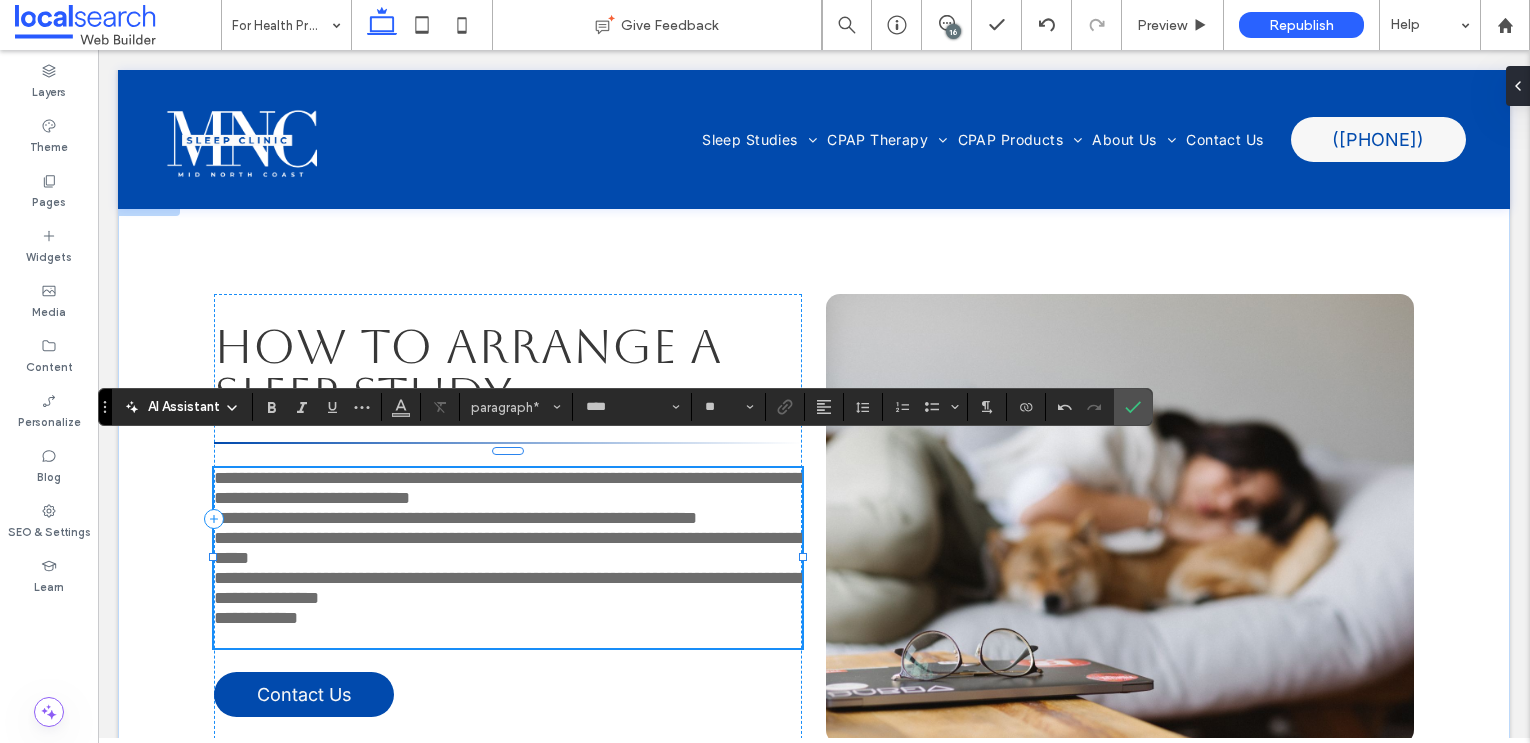 click on "**********" at bounding box center [455, 518] 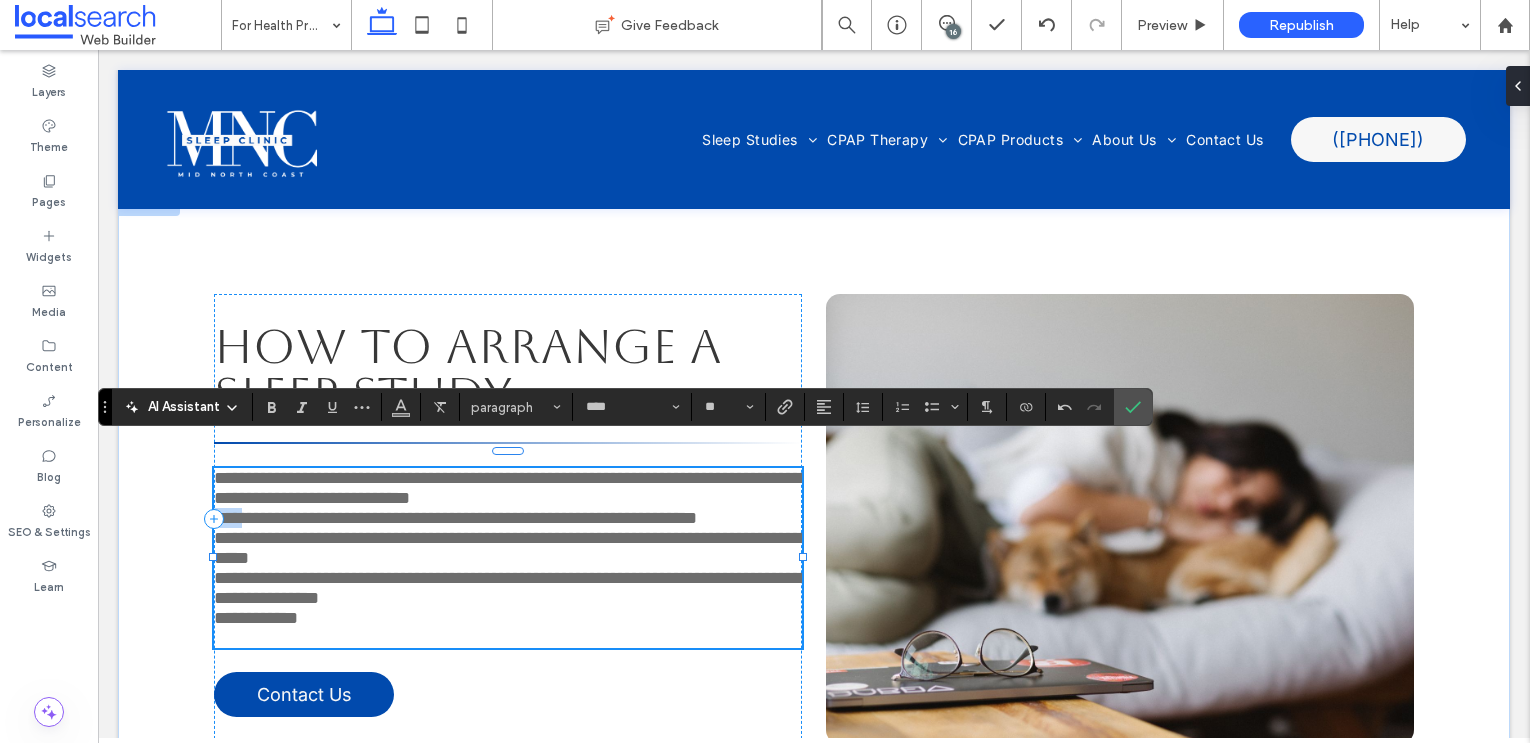 click on "**********" at bounding box center (455, 518) 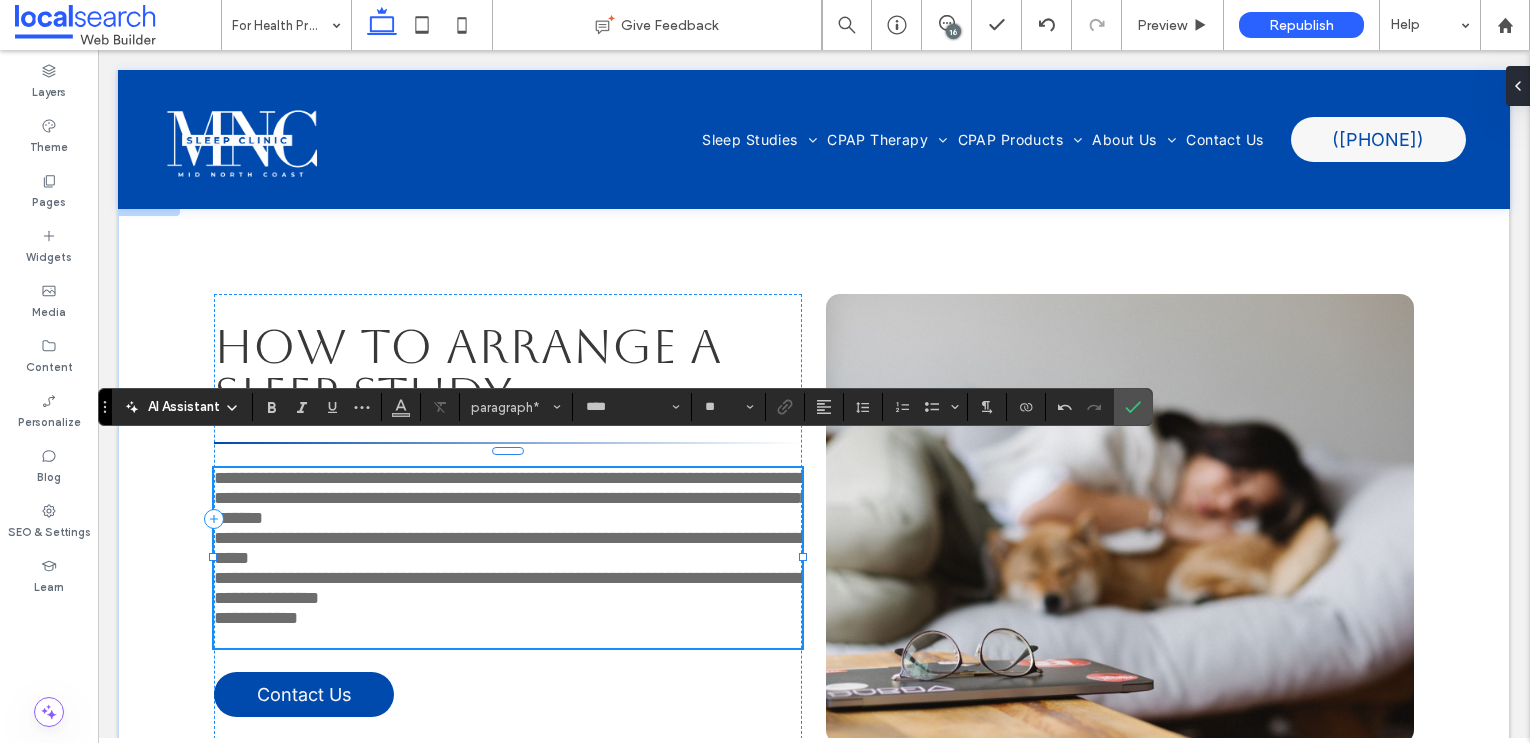 click on "**********" at bounding box center (511, 498) 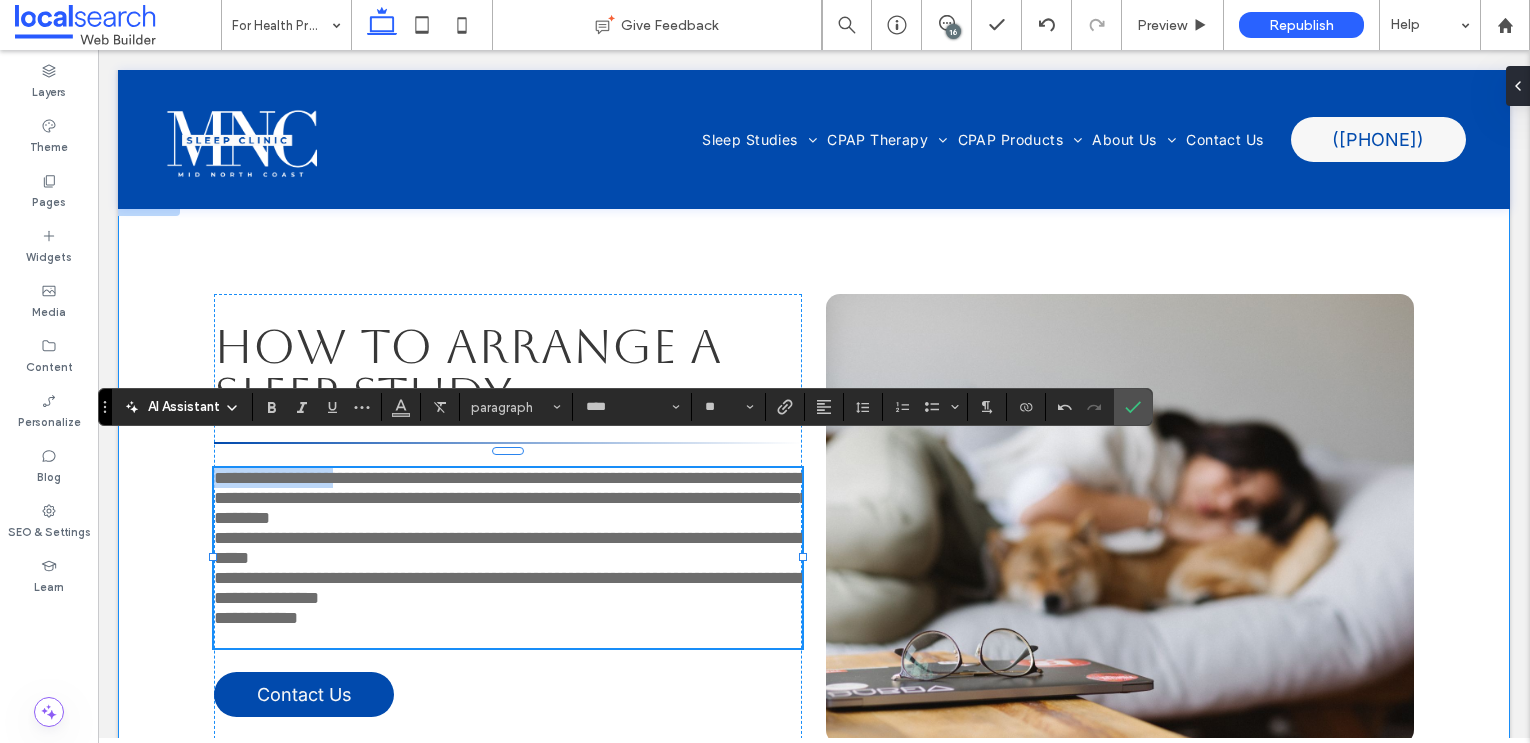 drag, startPoint x: 344, startPoint y: 455, endPoint x: 167, endPoint y: 454, distance: 177.00282 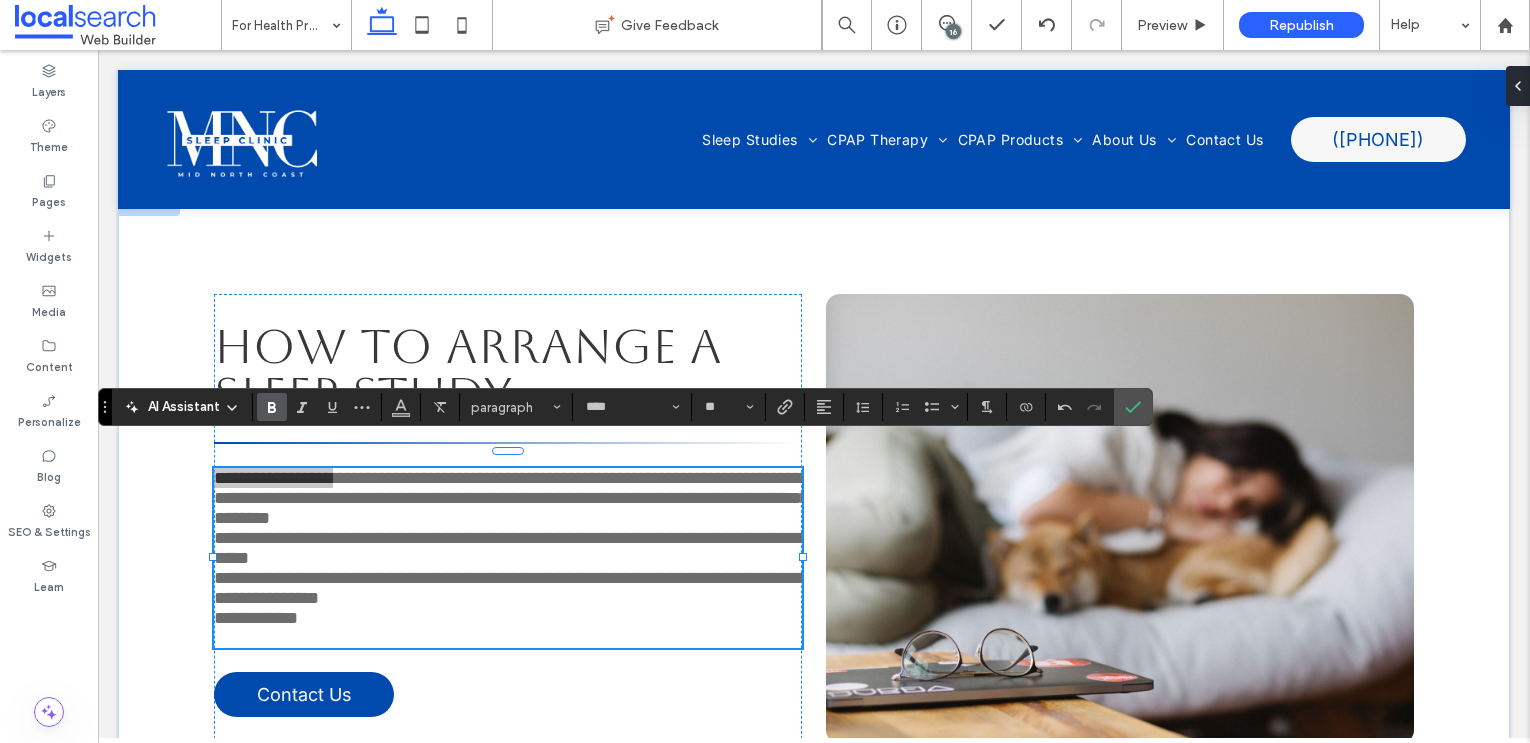 click 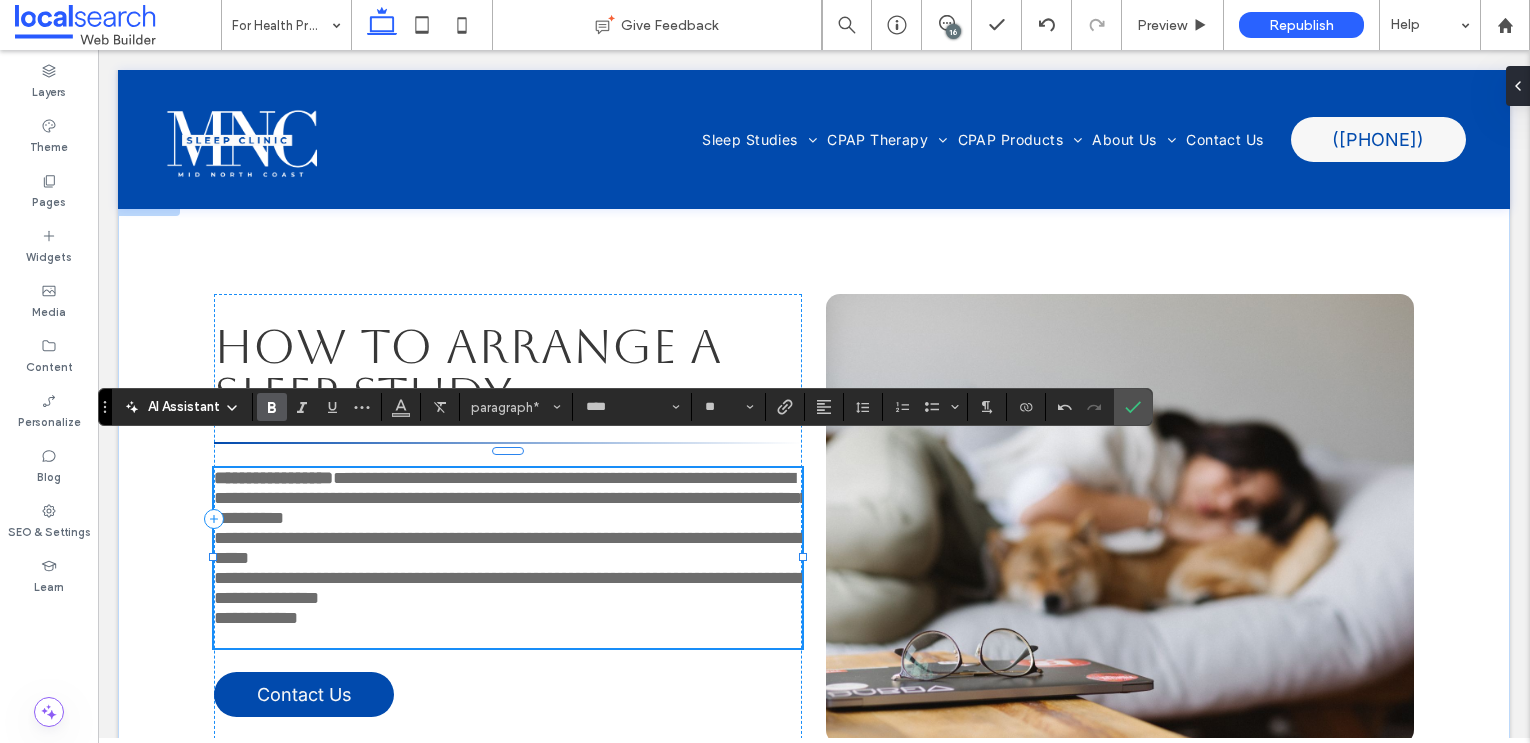 click on "**********" at bounding box center [511, 548] 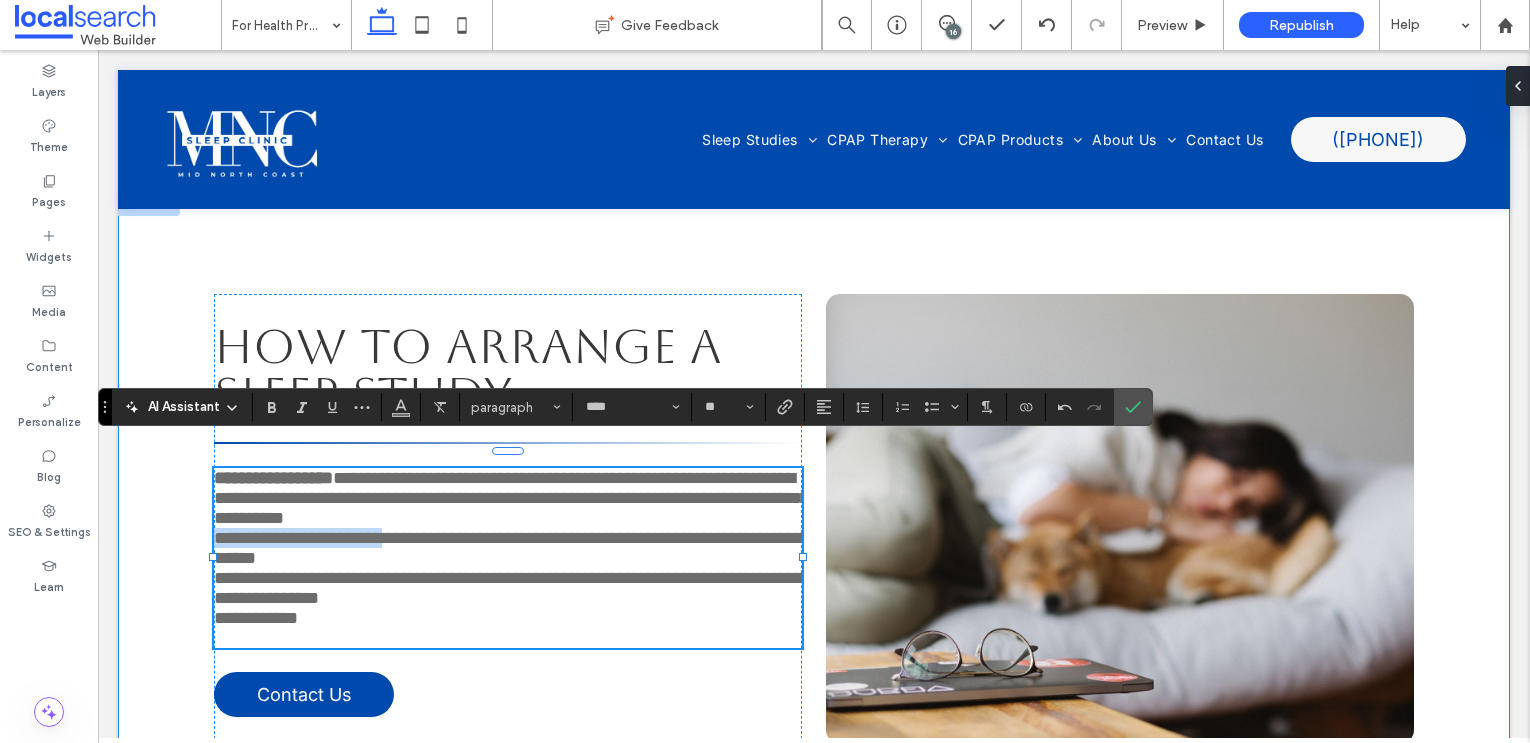 drag, startPoint x: 411, startPoint y: 518, endPoint x: 166, endPoint y: 519, distance: 245.00204 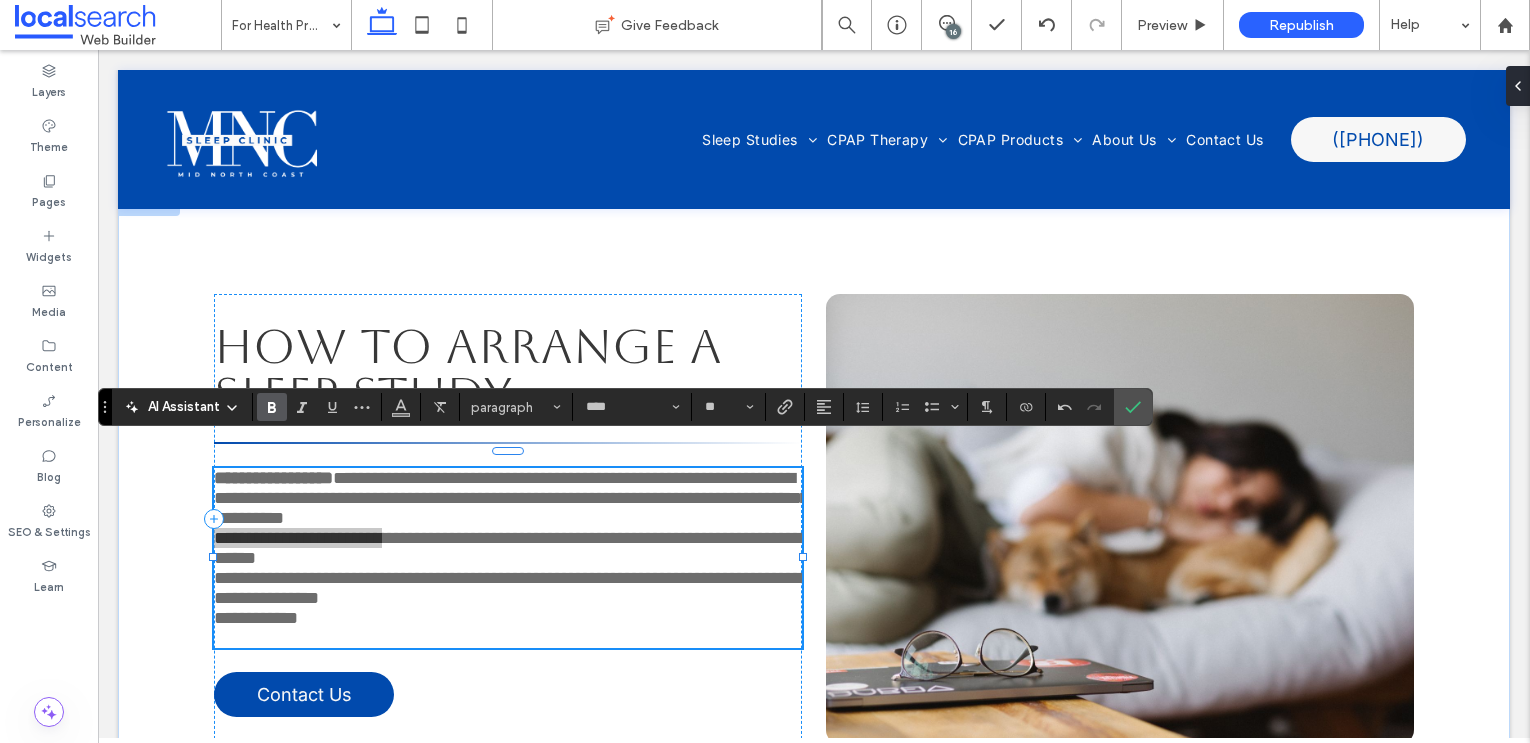 click 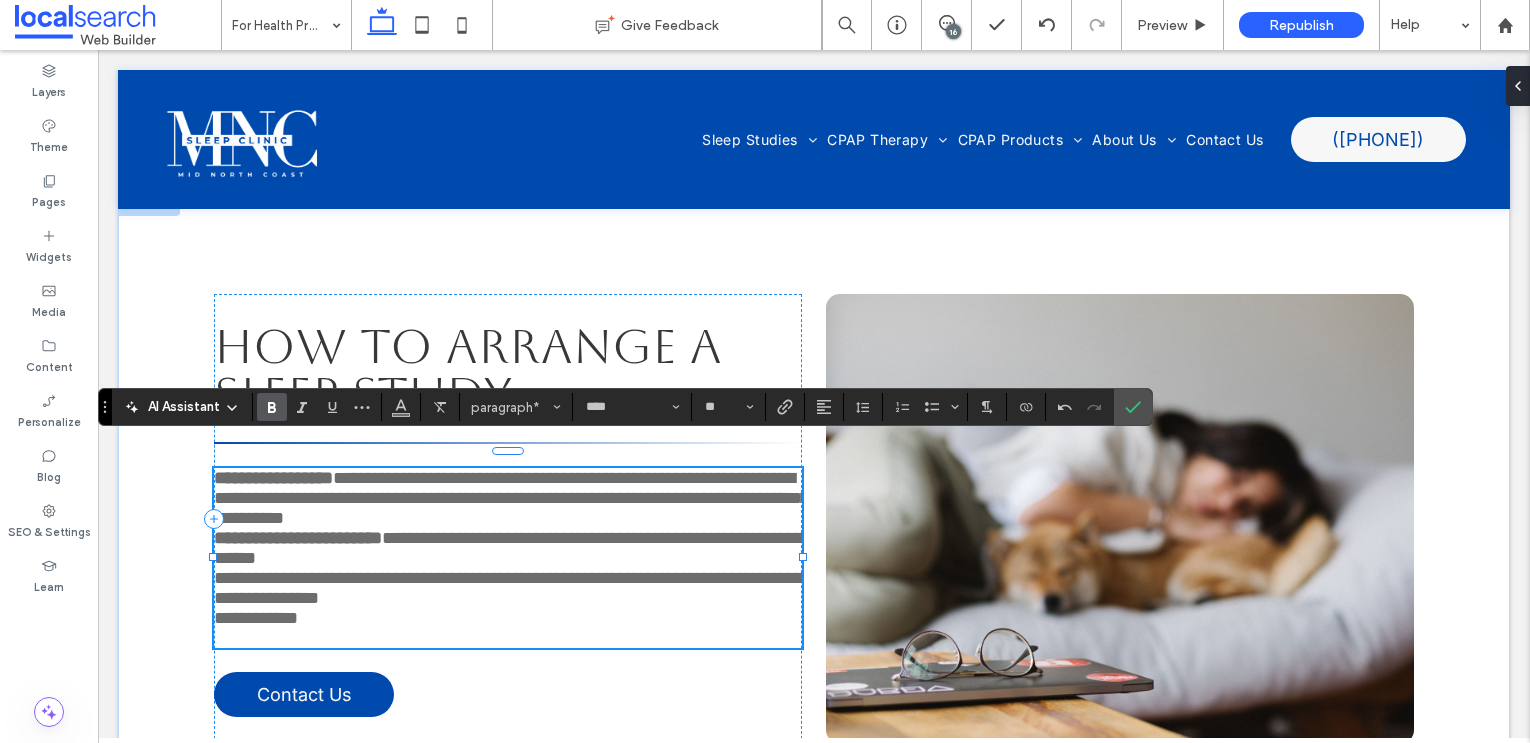 click on "**********" at bounding box center (511, 588) 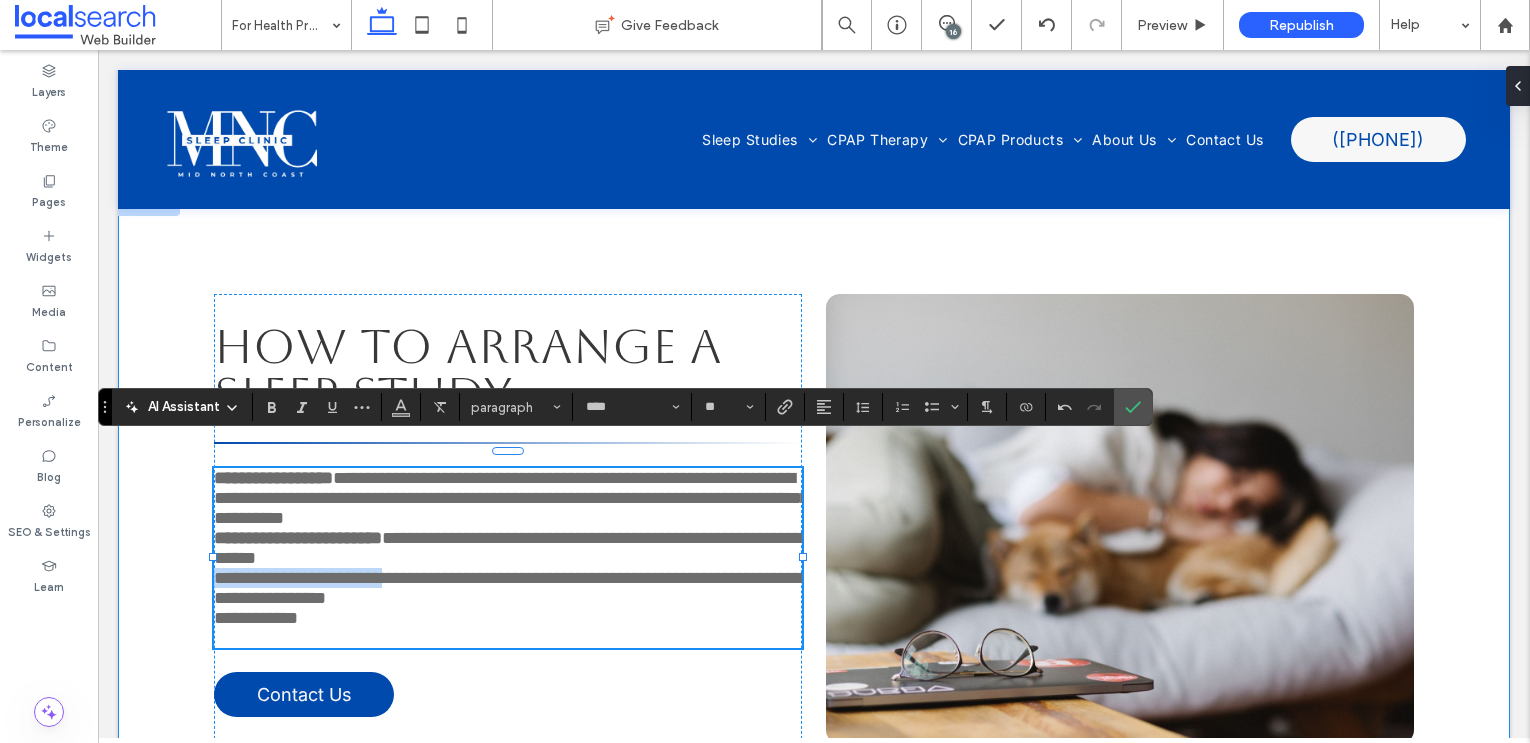 drag, startPoint x: 411, startPoint y: 572, endPoint x: 207, endPoint y: 572, distance: 204 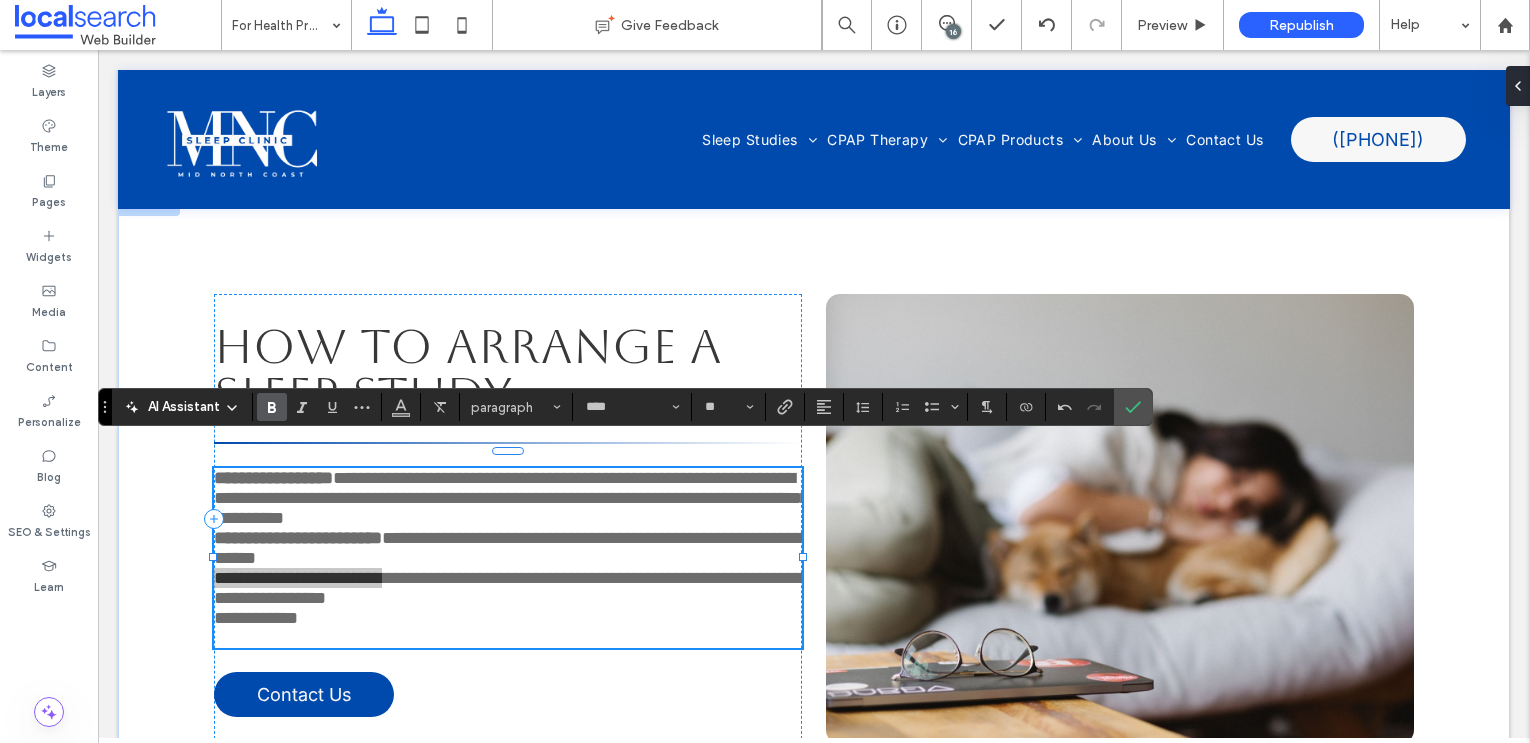 click 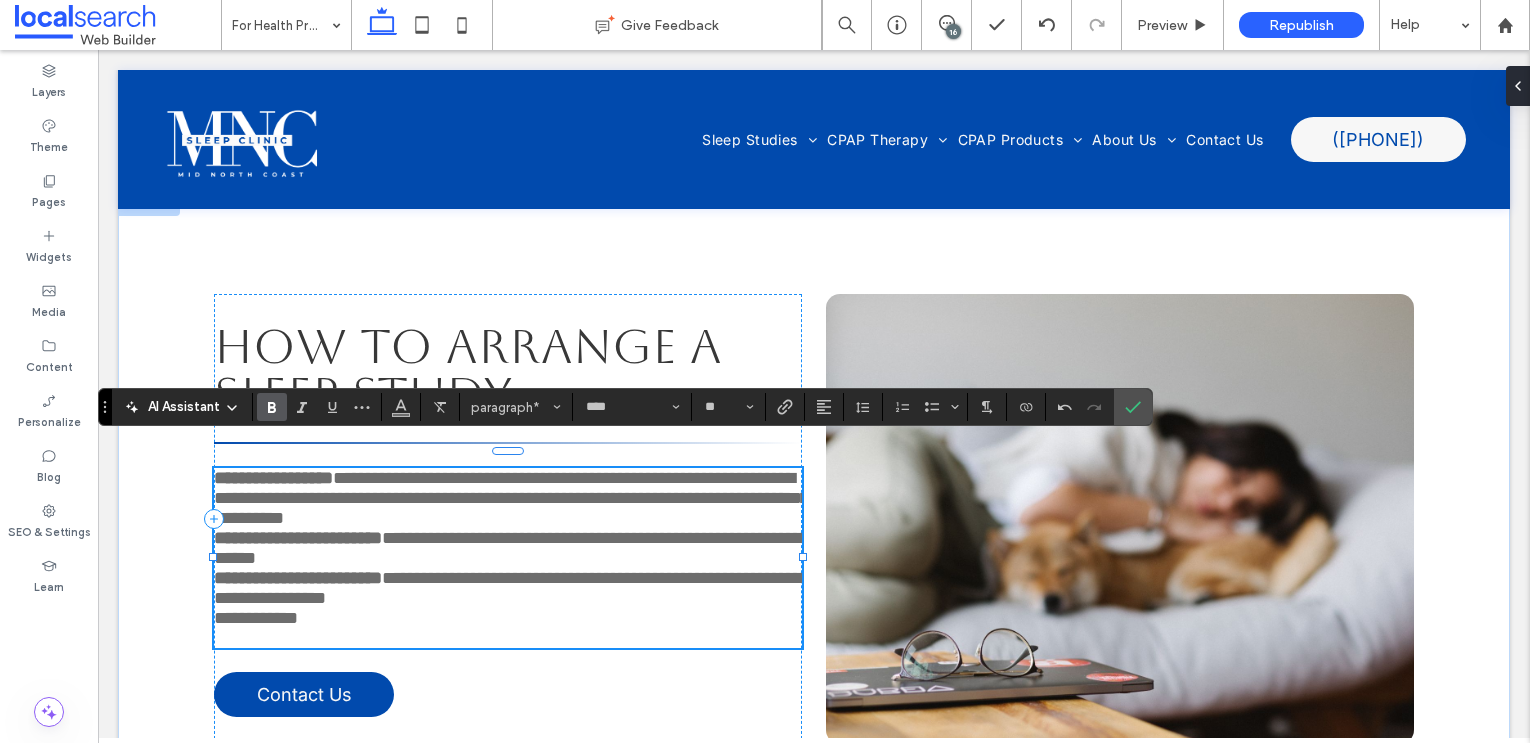 click at bounding box center (508, 638) 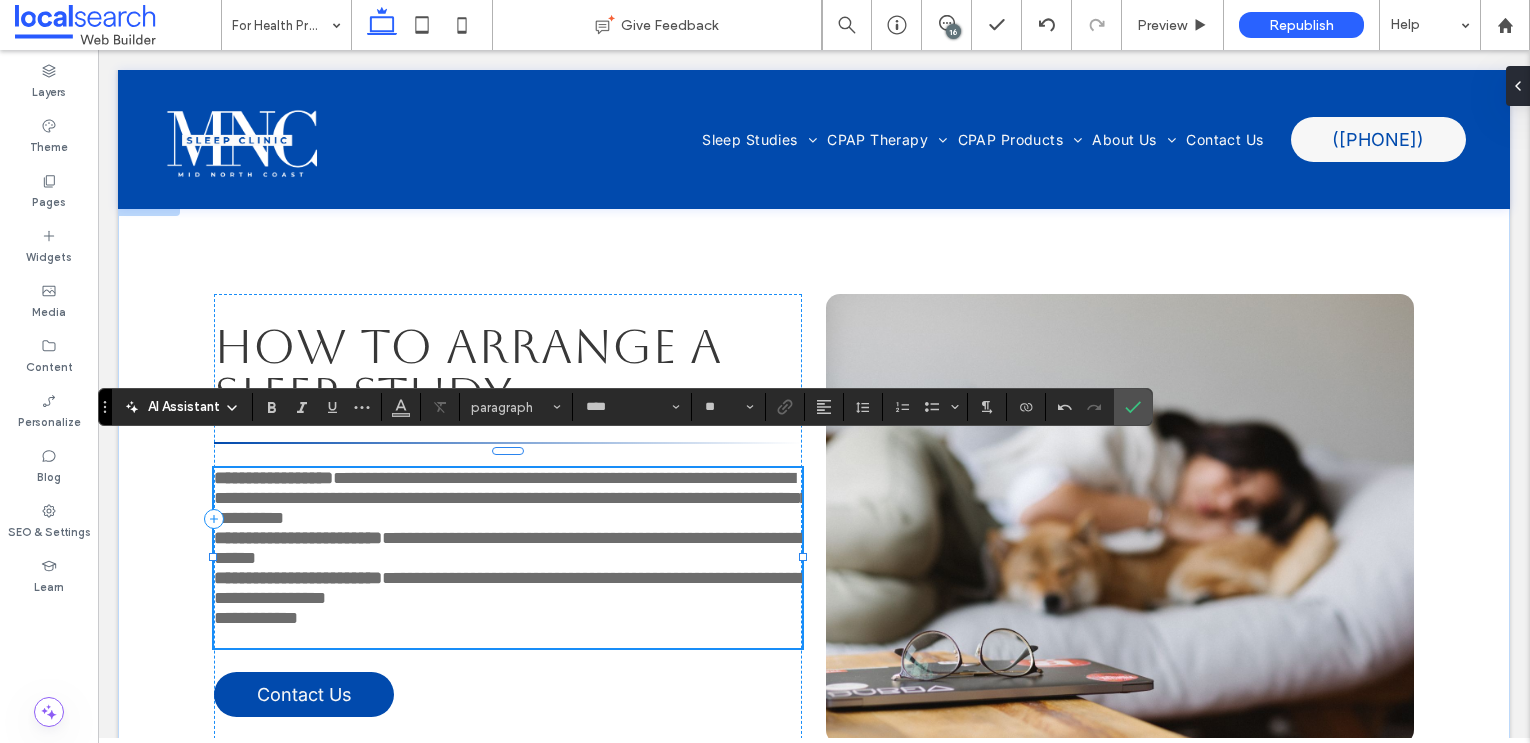 scroll, scrollTop: 2426, scrollLeft: 0, axis: vertical 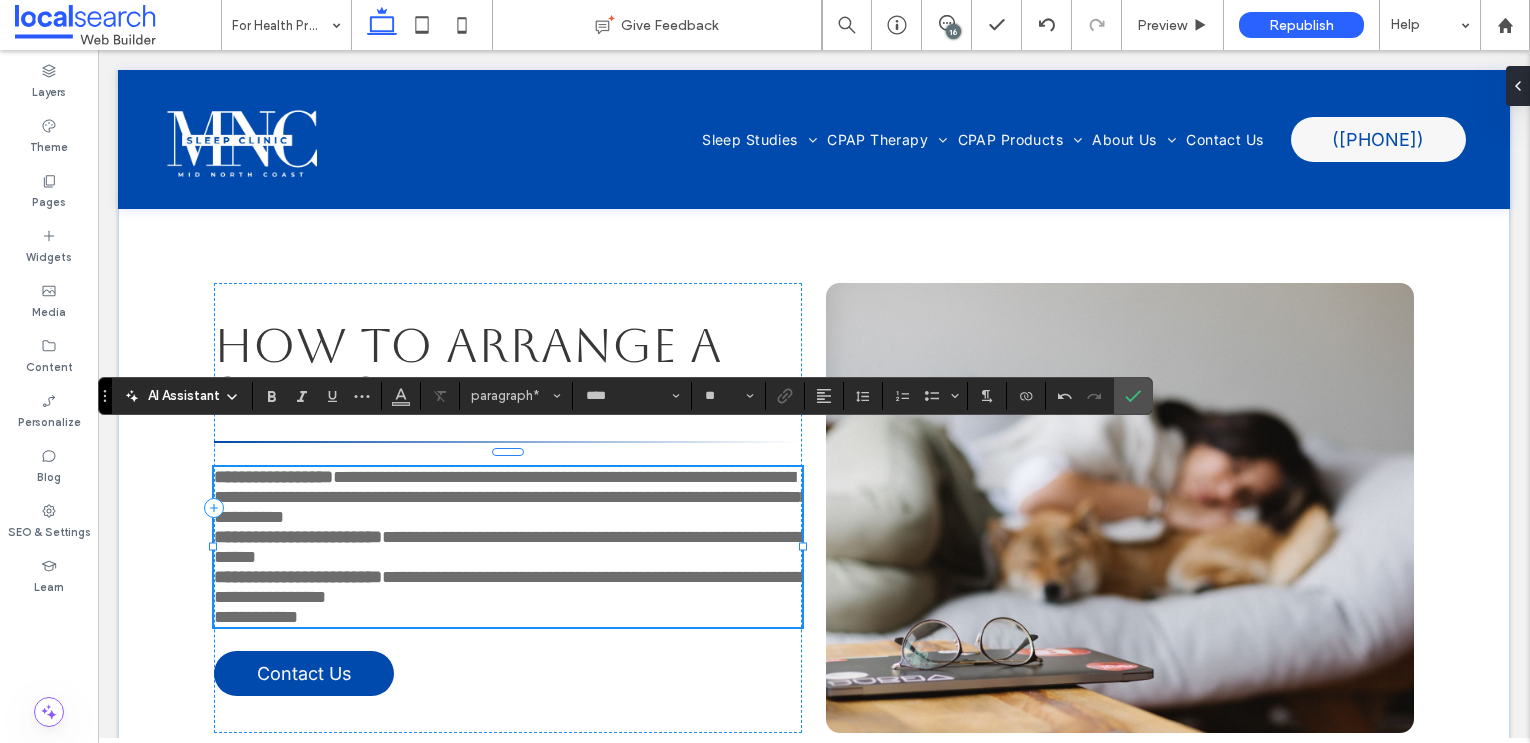 click on "**********" at bounding box center [256, 617] 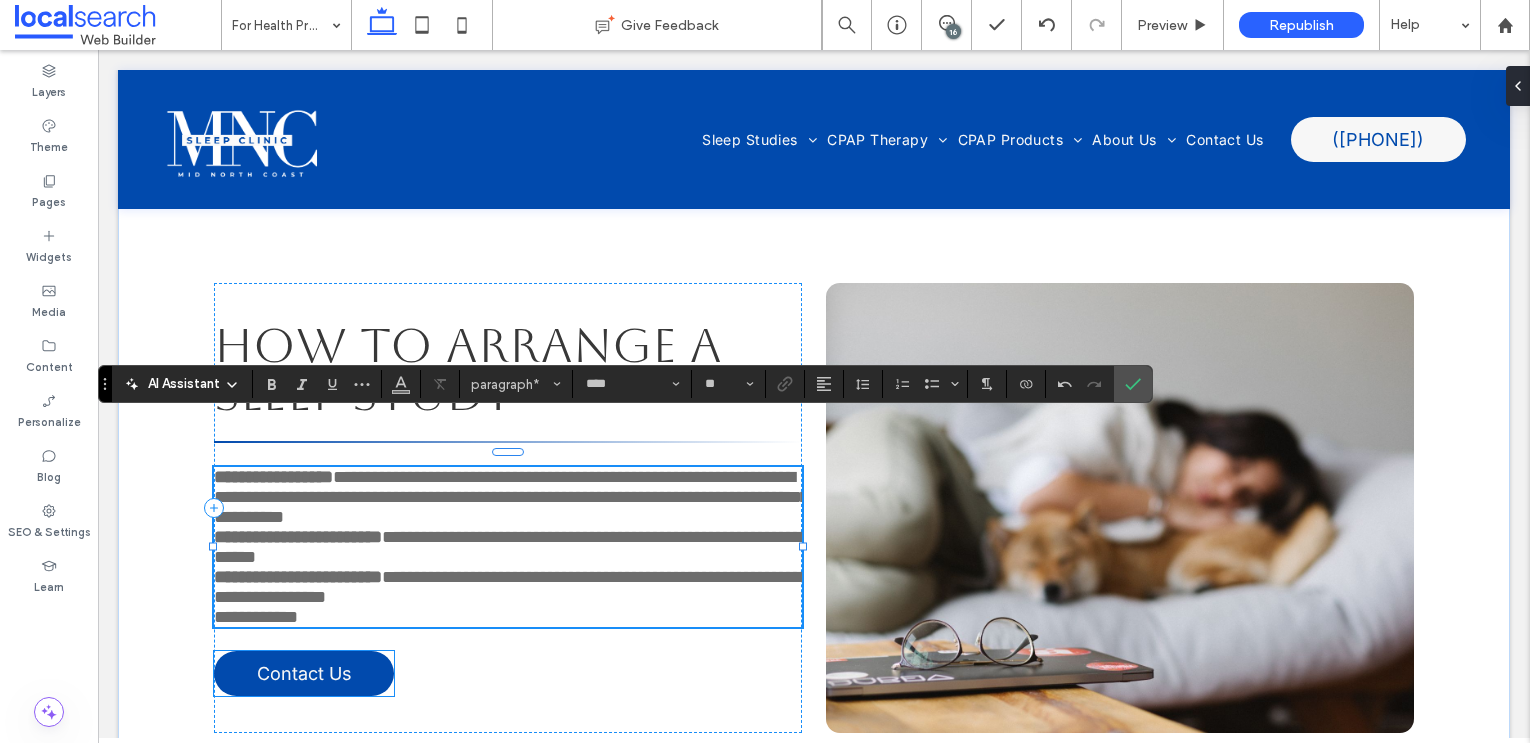 scroll, scrollTop: 2438, scrollLeft: 0, axis: vertical 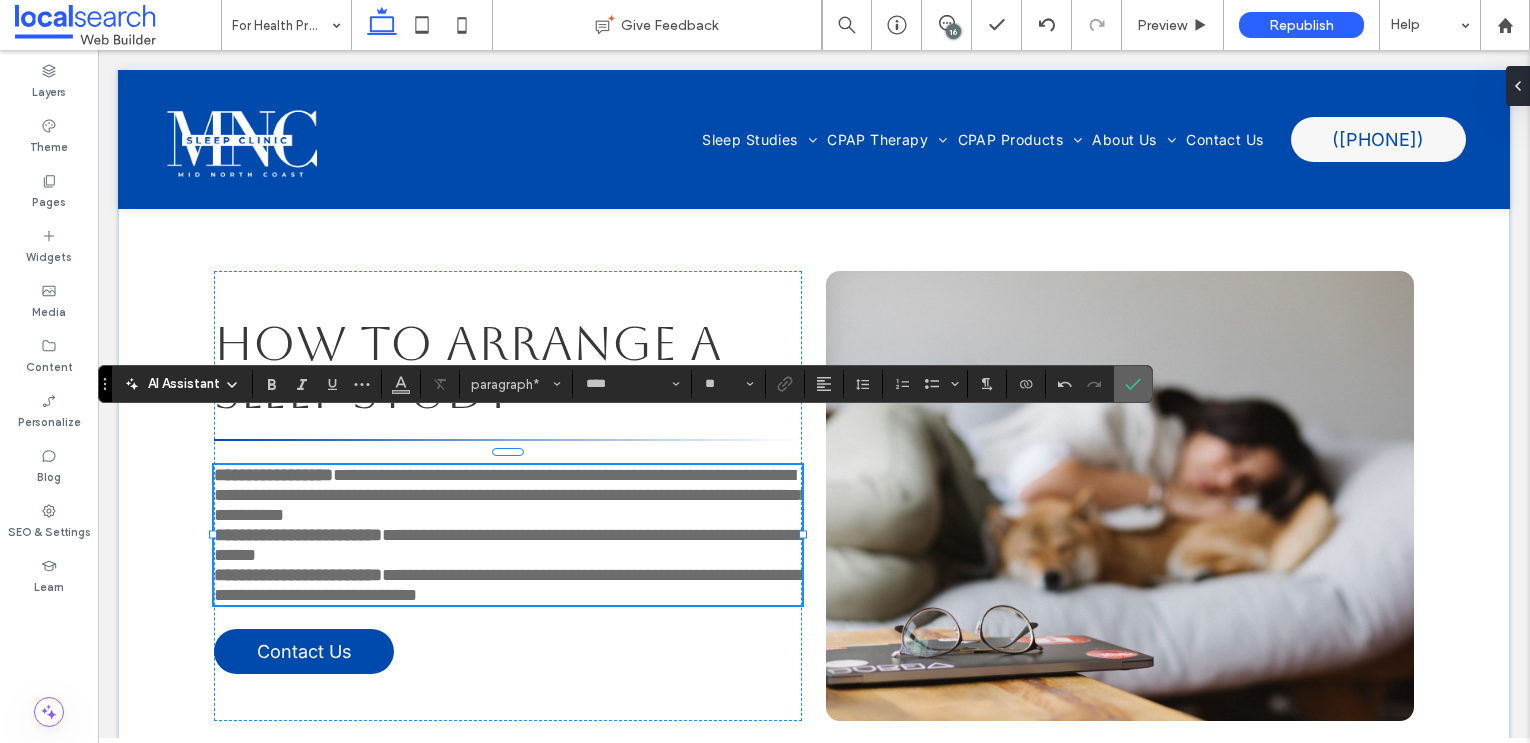 click 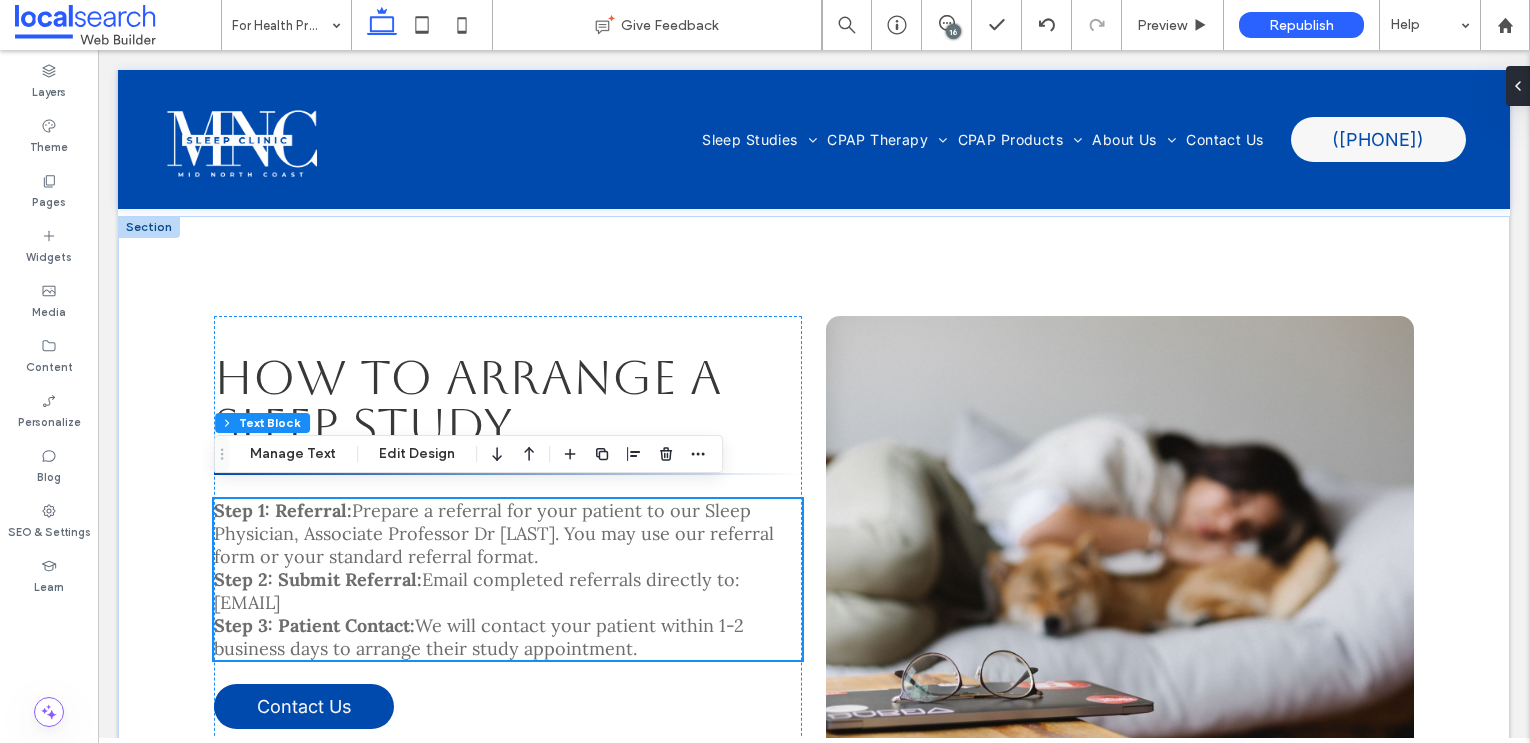 scroll, scrollTop: 2391, scrollLeft: 0, axis: vertical 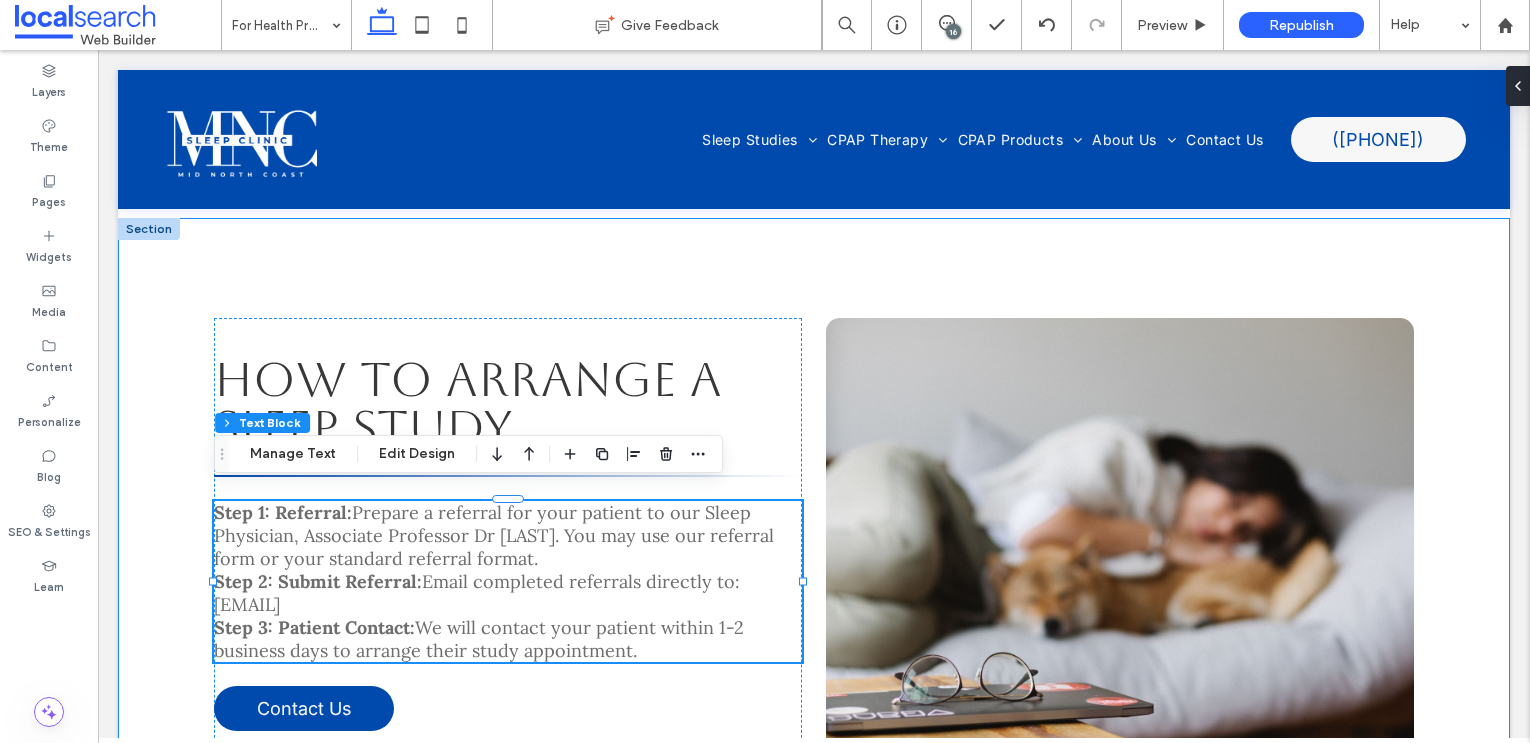 click on "How to Arrange a Sleep Study
Step 1: Referral:  Prepare a referral for your patient to our Sleep Physician, Associate Professor Dr Michael Dodd. You may use our referral form or your standard referral format. Step 2: Submit Referral:  Email completed referrals directly to: admin@mncsleepclinic.com.au Step 3: Patient Contact:  We will contact your patient within 1-2 business days to arrange their study appointment.
Contact Us" at bounding box center (814, 543) 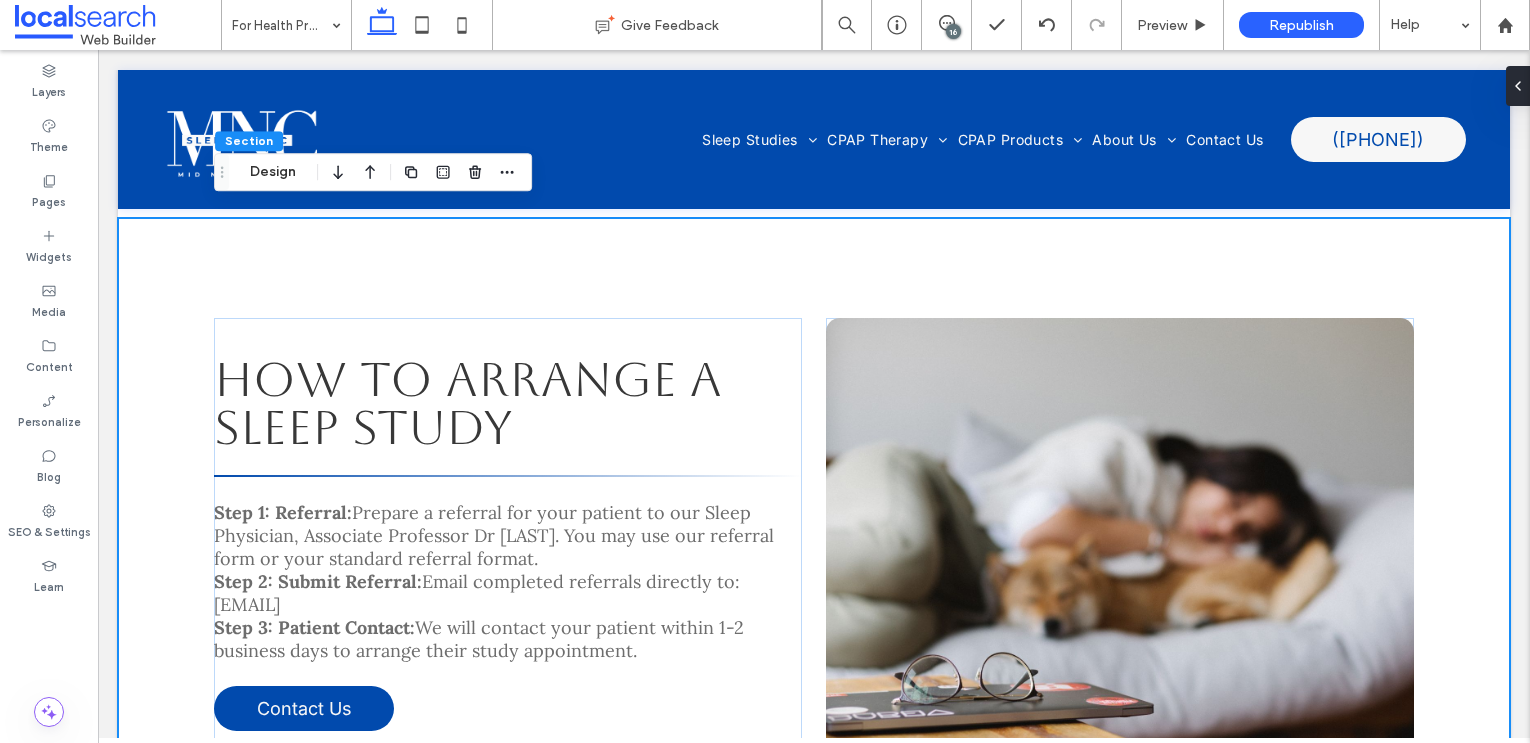 click on "How to Arrange a Sleep Study
Step 1: Referral:  Prepare a referral for your patient to our Sleep Physician, Associate Professor Dr Michael Dodd. You may use our referral form or your standard referral format. Step 2: Submit Referral:  Email completed referrals directly to: admin@mncsleepclinic.com.au Step 3: Patient Contact:  We will contact your patient within 1-2 business days to arrange their study appointment.
Contact Us" at bounding box center (814, 543) 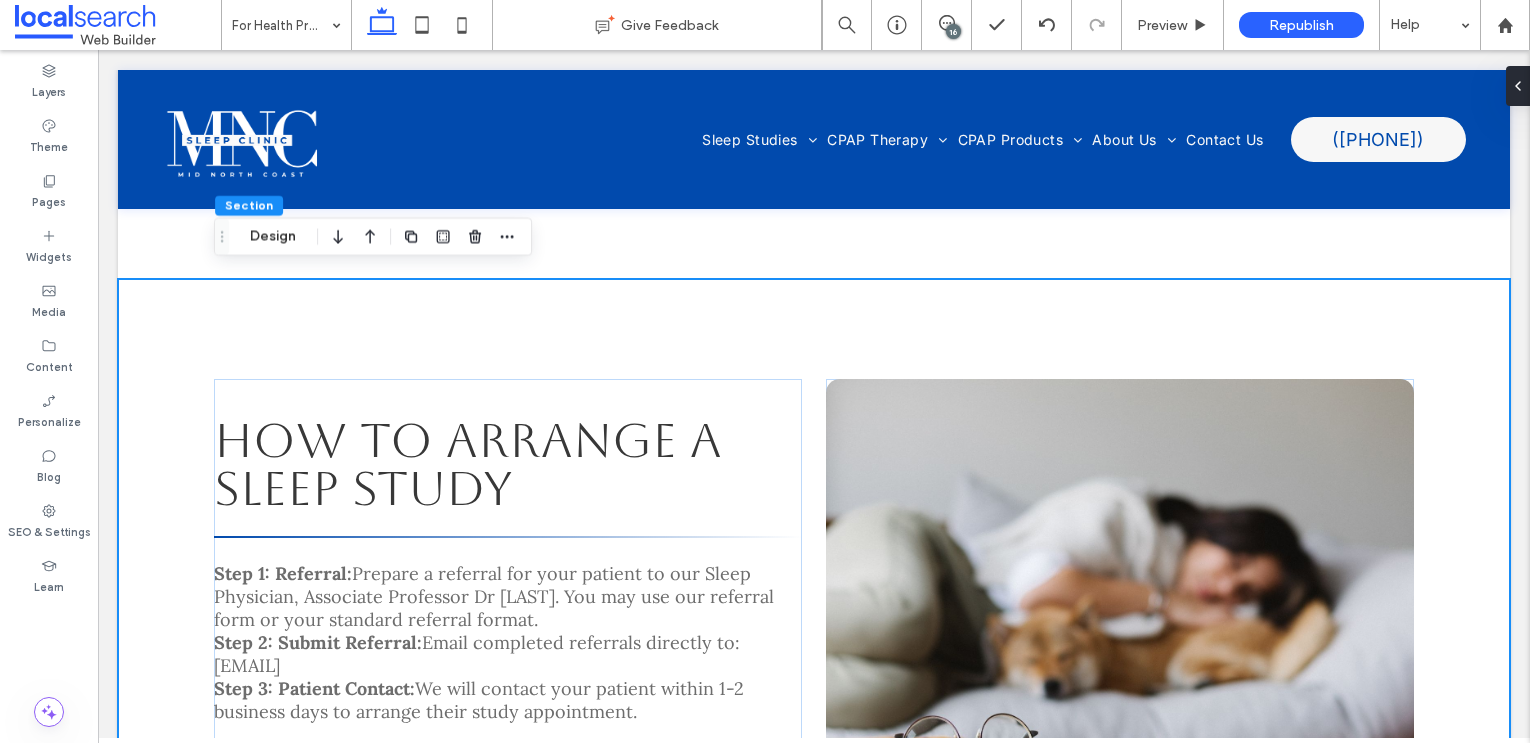 scroll, scrollTop: 2323, scrollLeft: 0, axis: vertical 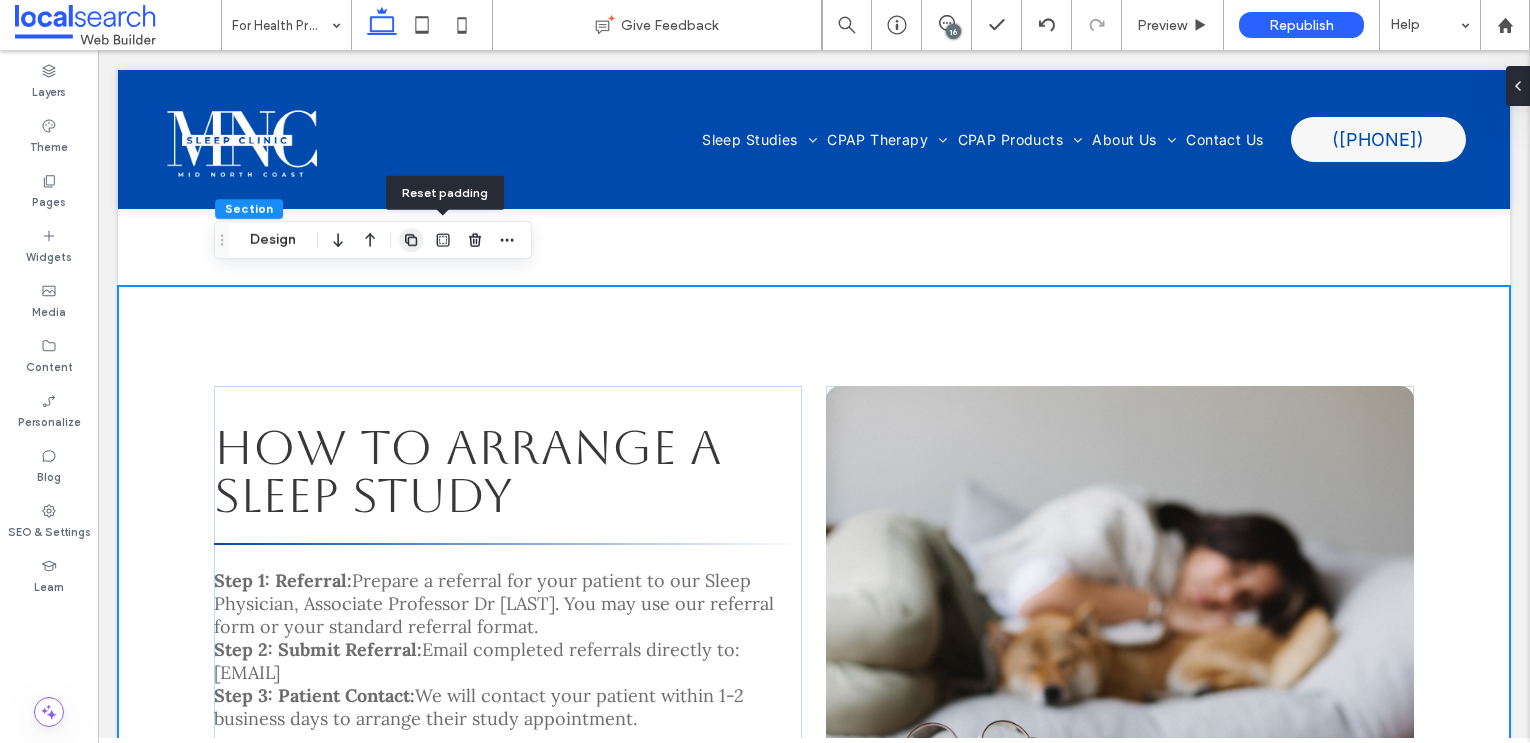 click 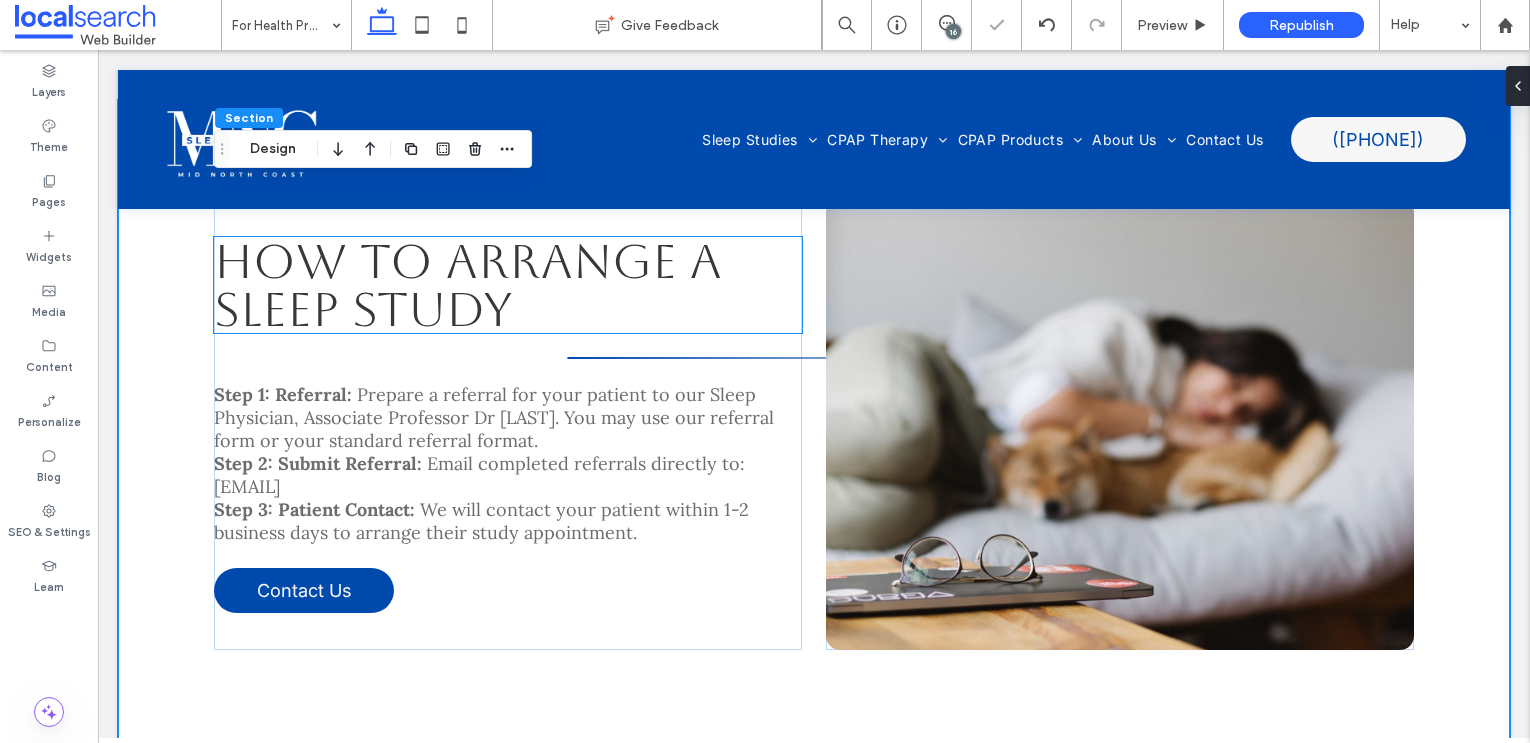 scroll, scrollTop: 3178, scrollLeft: 0, axis: vertical 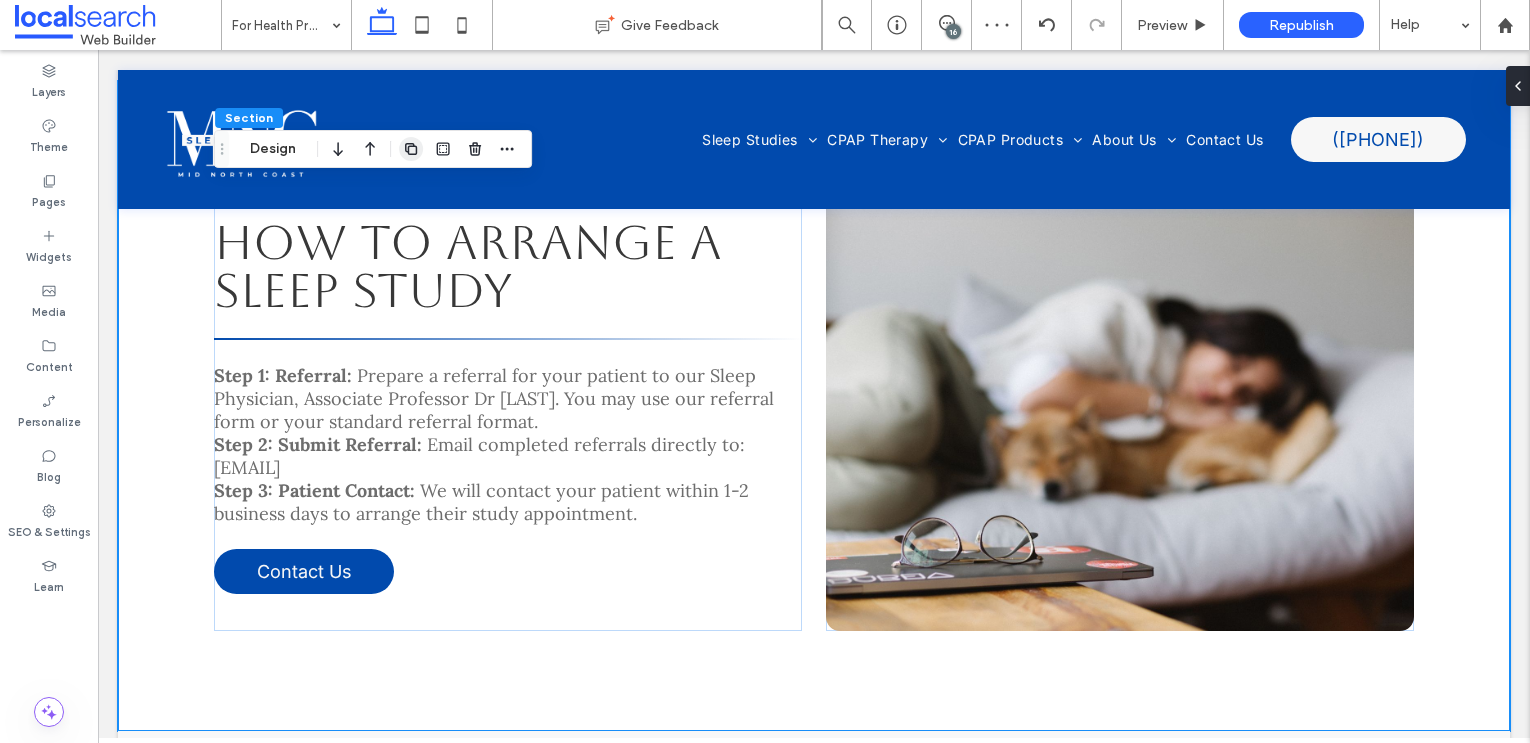 click 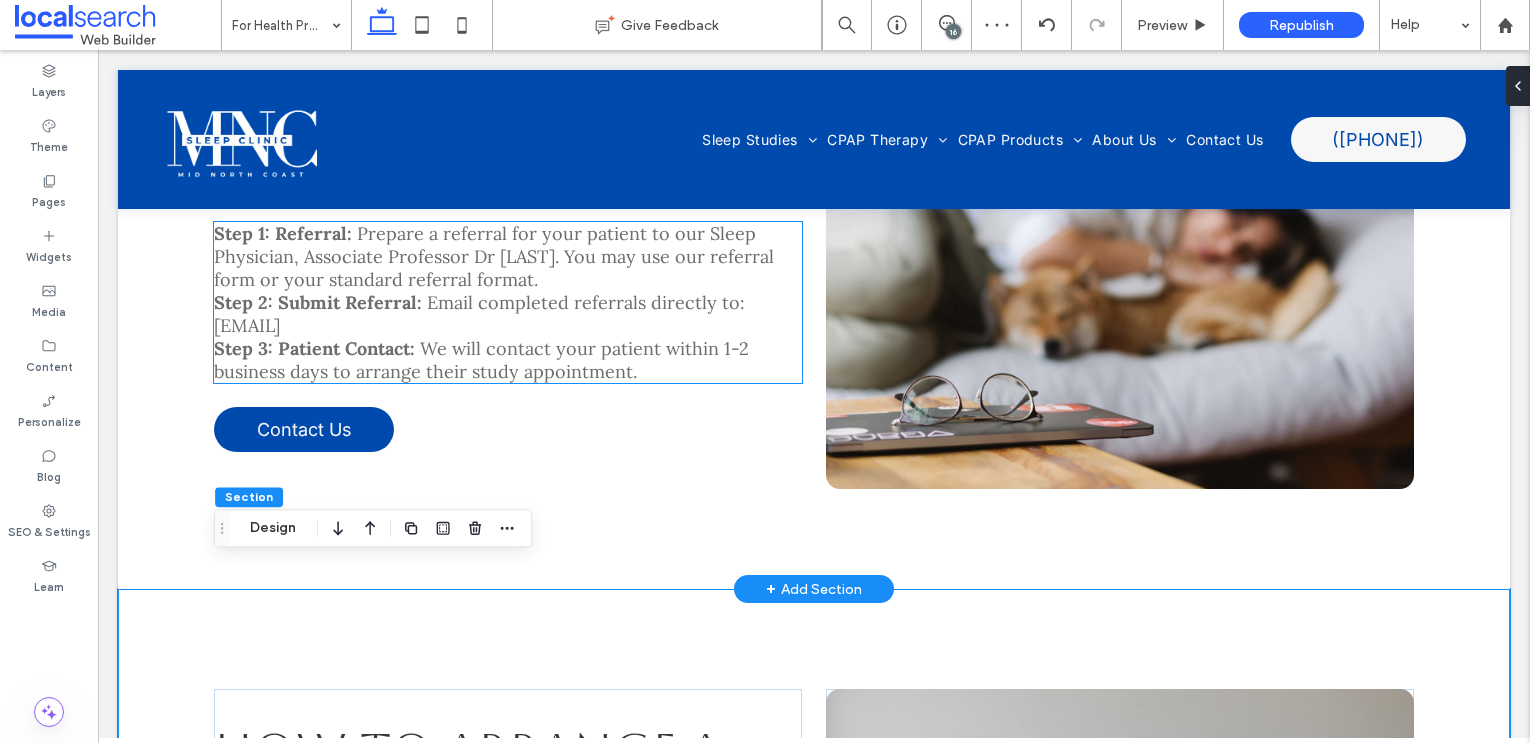 scroll, scrollTop: 3370, scrollLeft: 0, axis: vertical 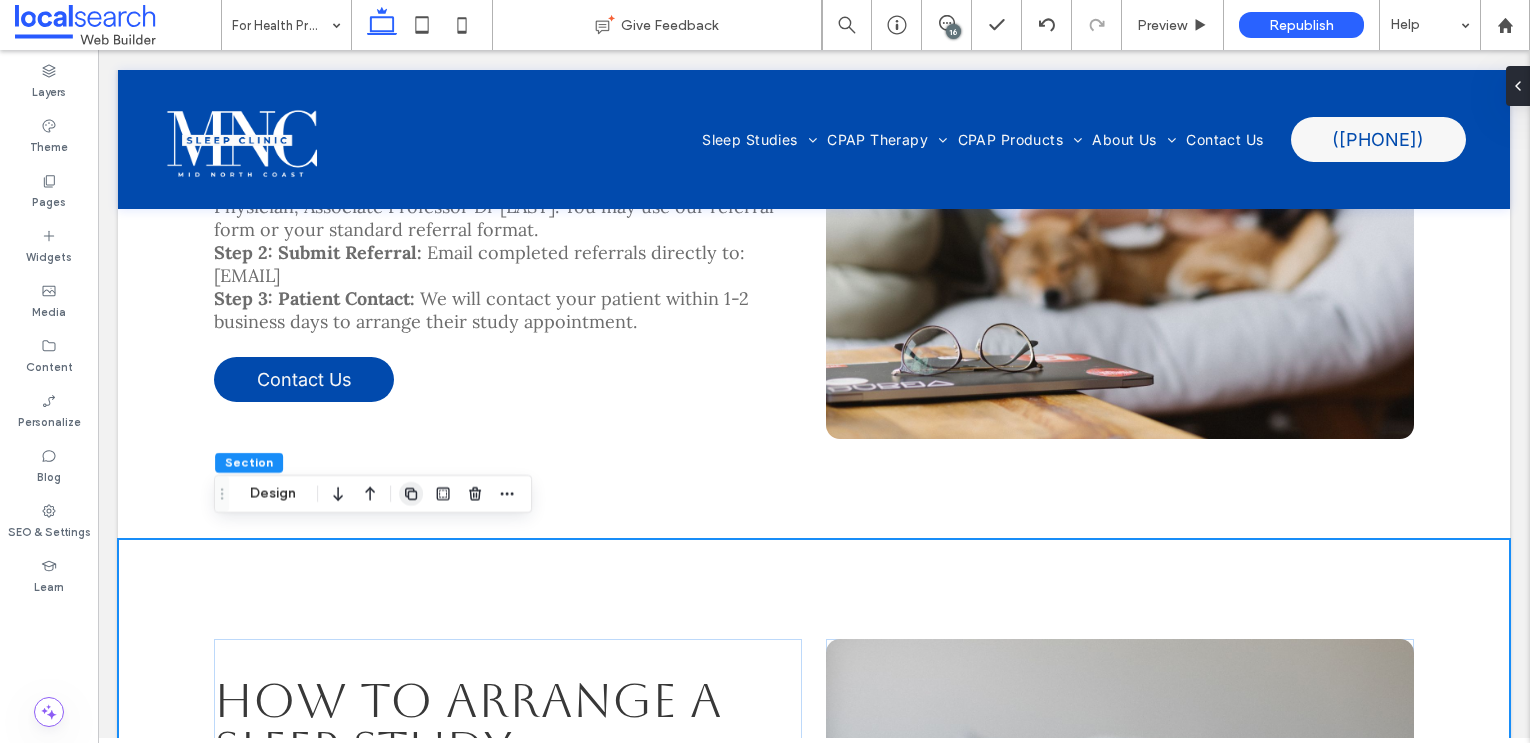 click 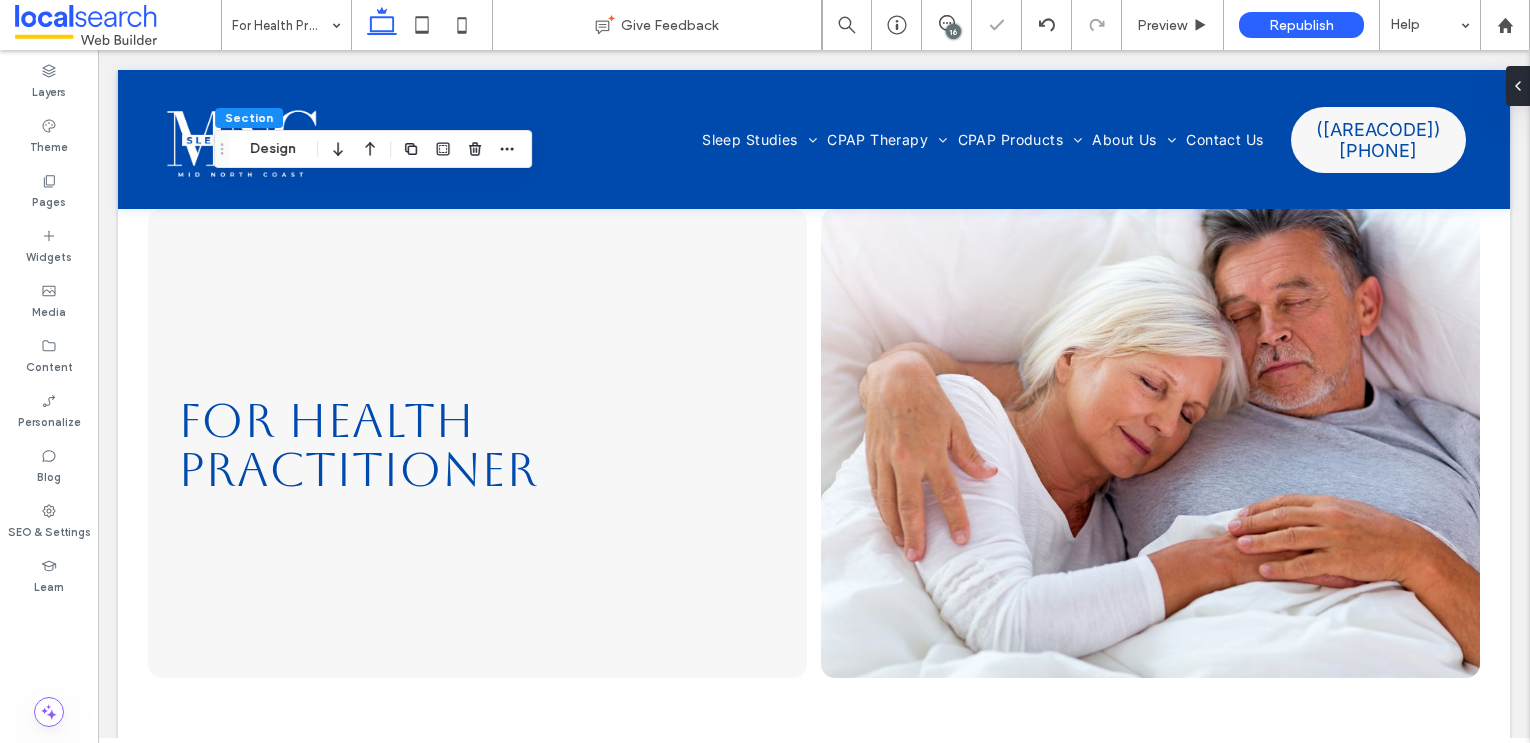 scroll, scrollTop: 4654, scrollLeft: 0, axis: vertical 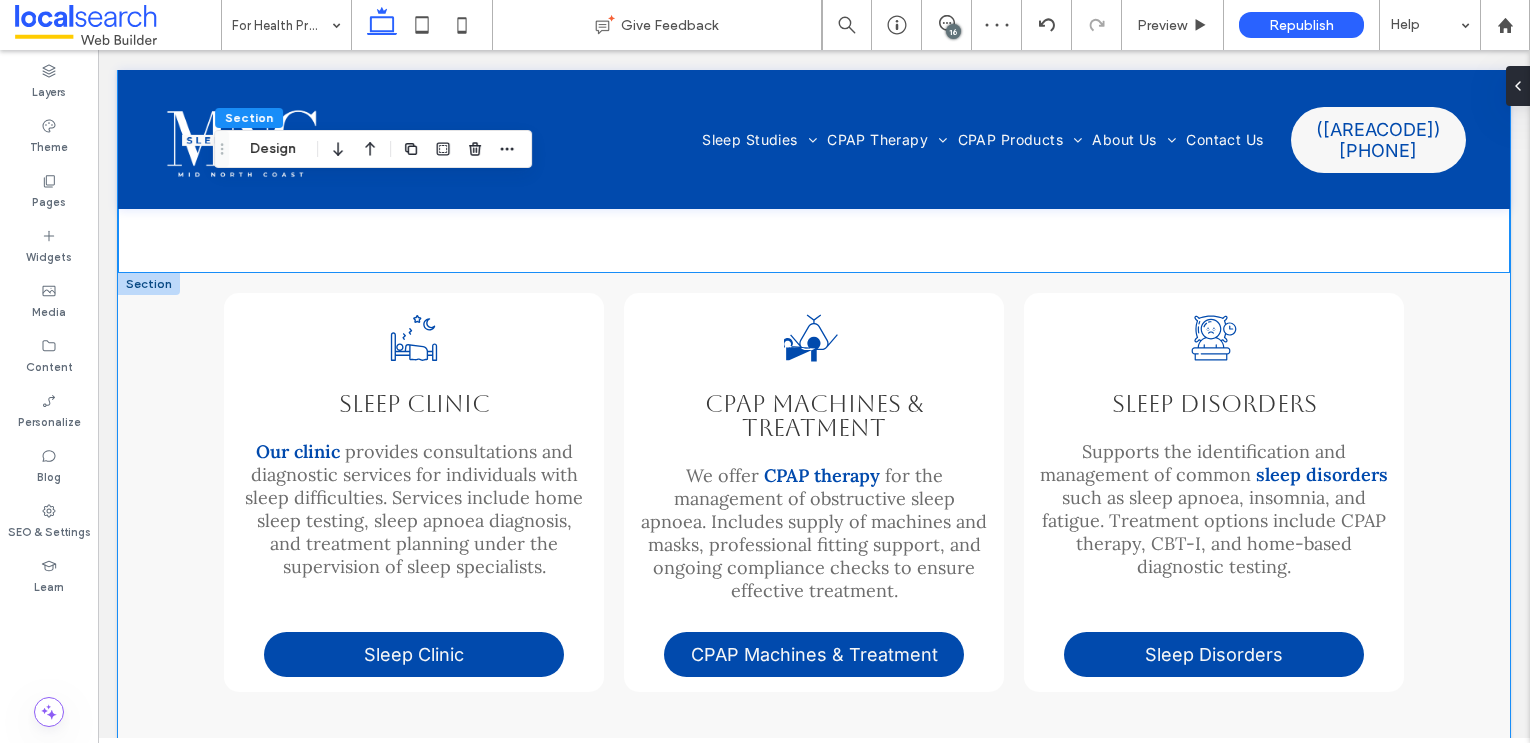 click on "Sleep Clinic Icon
Sleep Clinic Icon
Sleep Clinic
Our clinic   provides consultations and diagnostic services for individuals with sleep difficulties. Services include home sleep testing, sleep apnoea diagnosis, and treatment planning under the supervision of sleep specialists.
Sleep Clinic
CPAP Icon
CPAP Icon
CPAP Machines & Treatment
We offer
CPAP therapy   for the management of obstructive sleep apnoea. Includes supply of machines and masks, professional fitting support, and ongoing compliance checks to ensure effective treatment.
CPAP Machines & Treatment
Sleep Disorder Icon
Sleep Disorder Icon
Sleep Disorders
Supports the identification and management of common
sleep disorders" at bounding box center (814, 532) 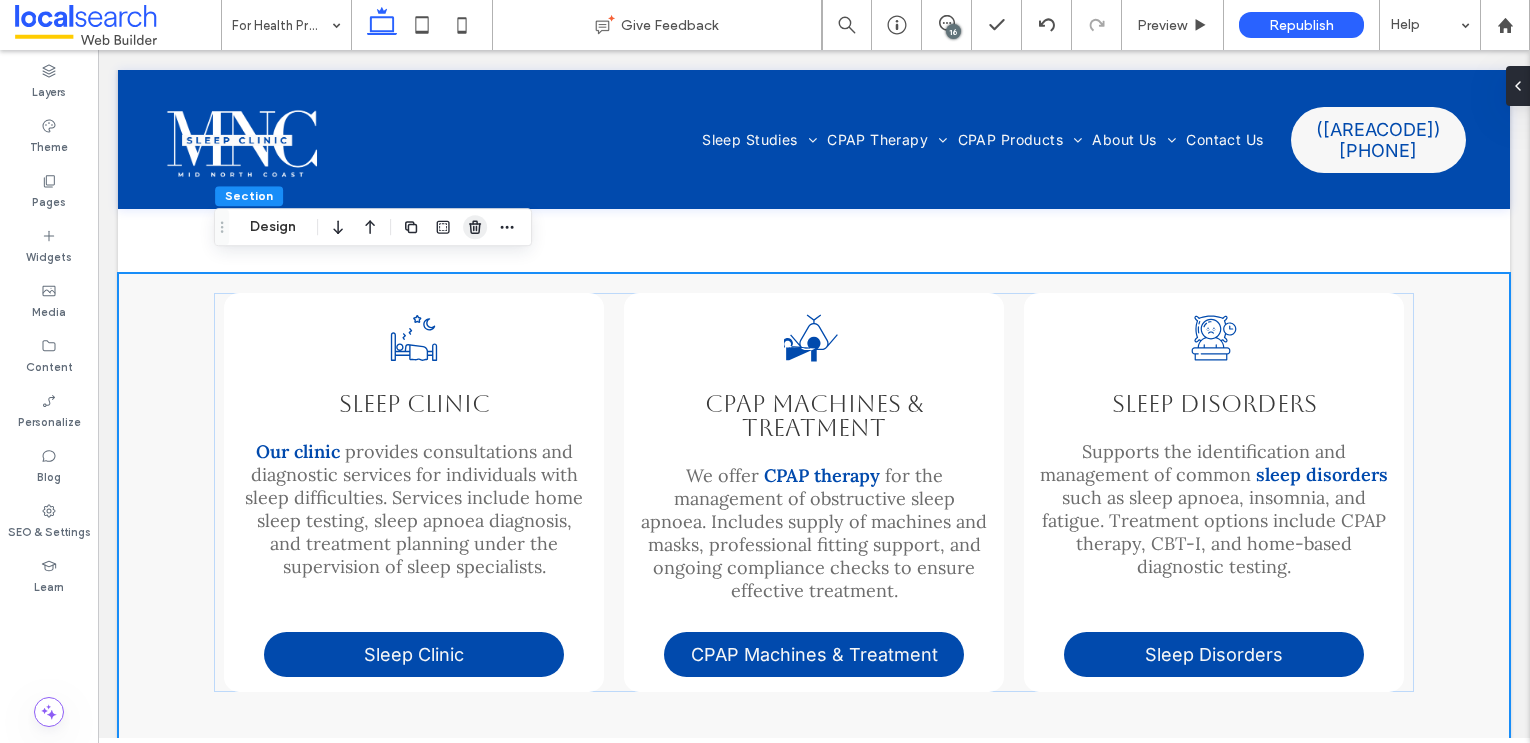 click 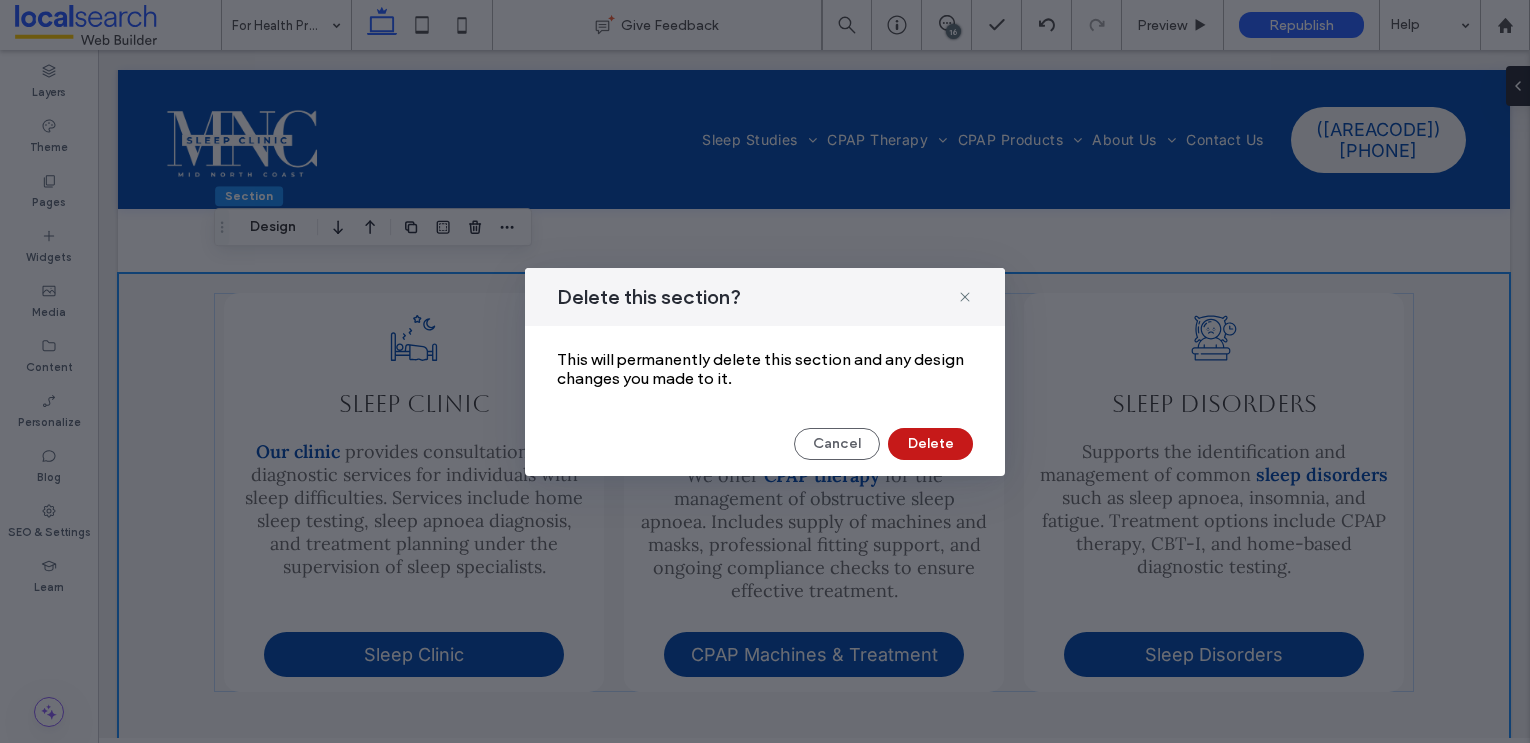 click on "Delete" at bounding box center [930, 444] 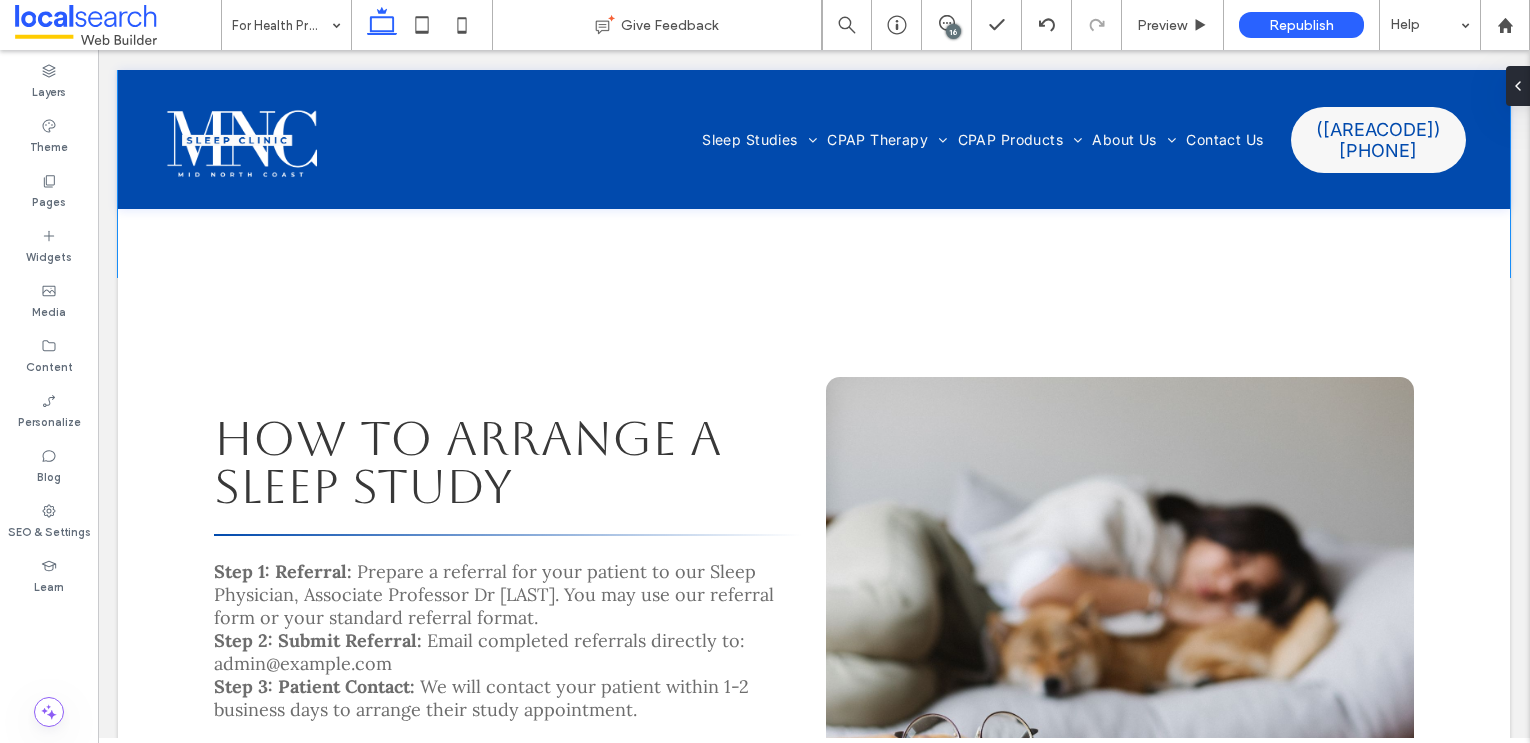 scroll, scrollTop: 2985, scrollLeft: 0, axis: vertical 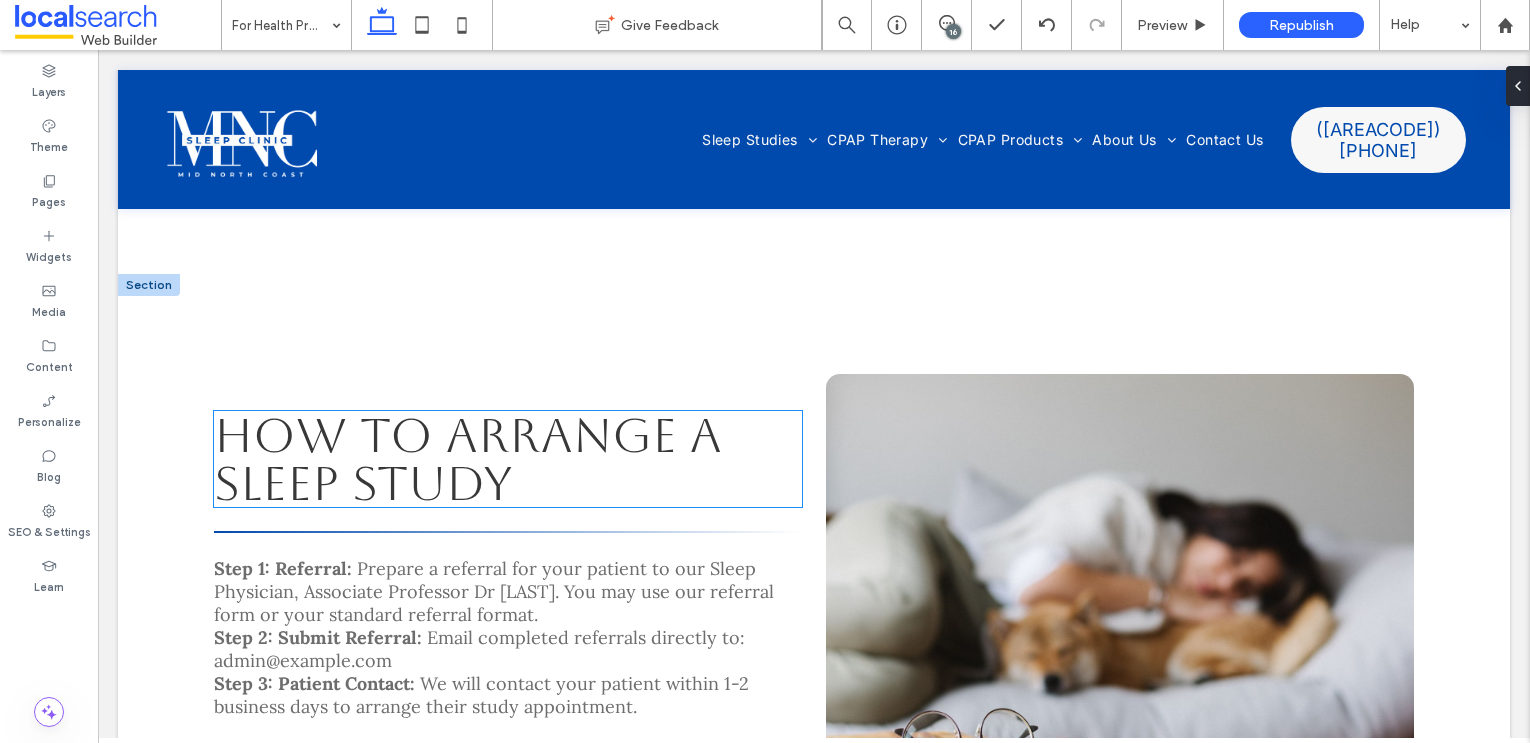 click on "How to Arrange a Sleep Study" at bounding box center (468, 459) 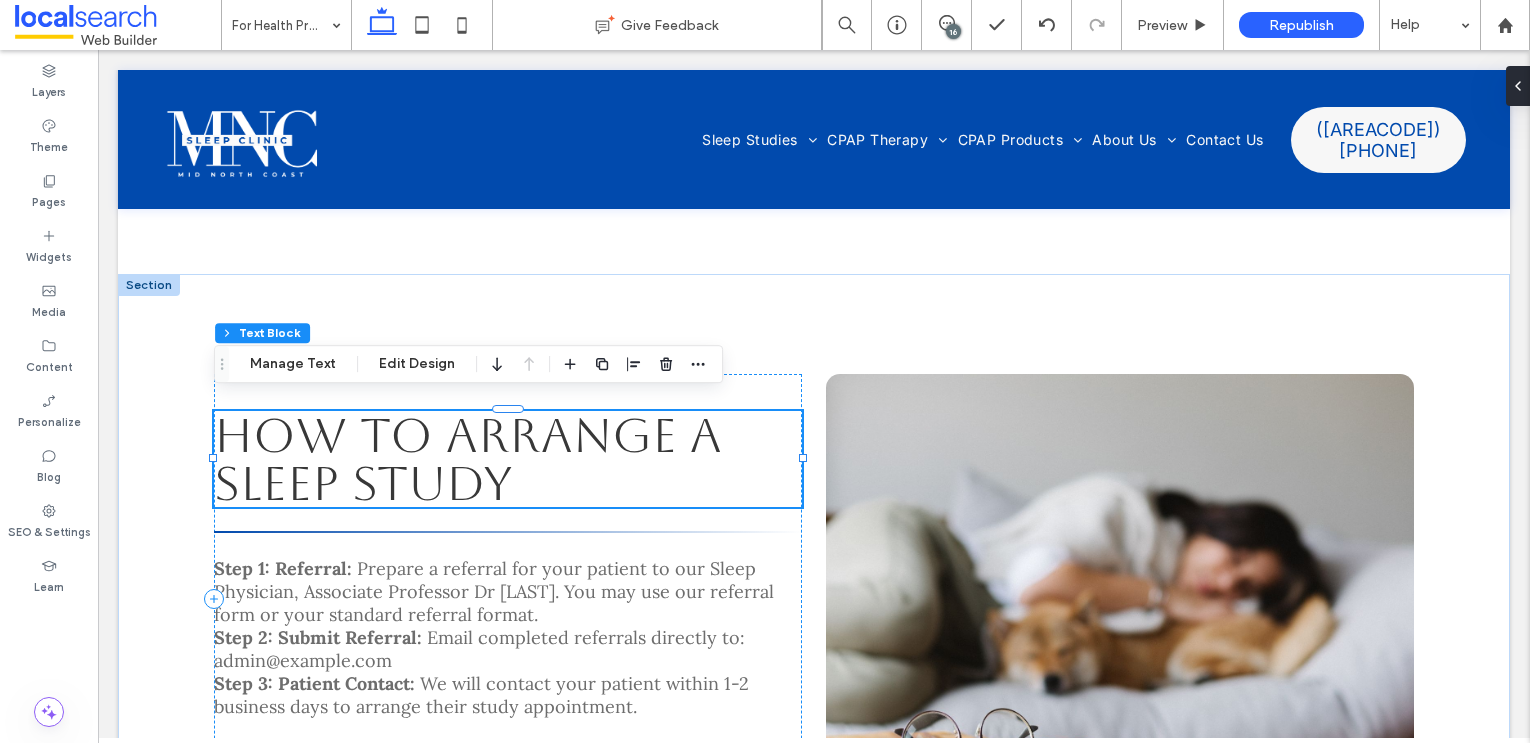 click on "How to Arrange a Sleep Study" at bounding box center [468, 459] 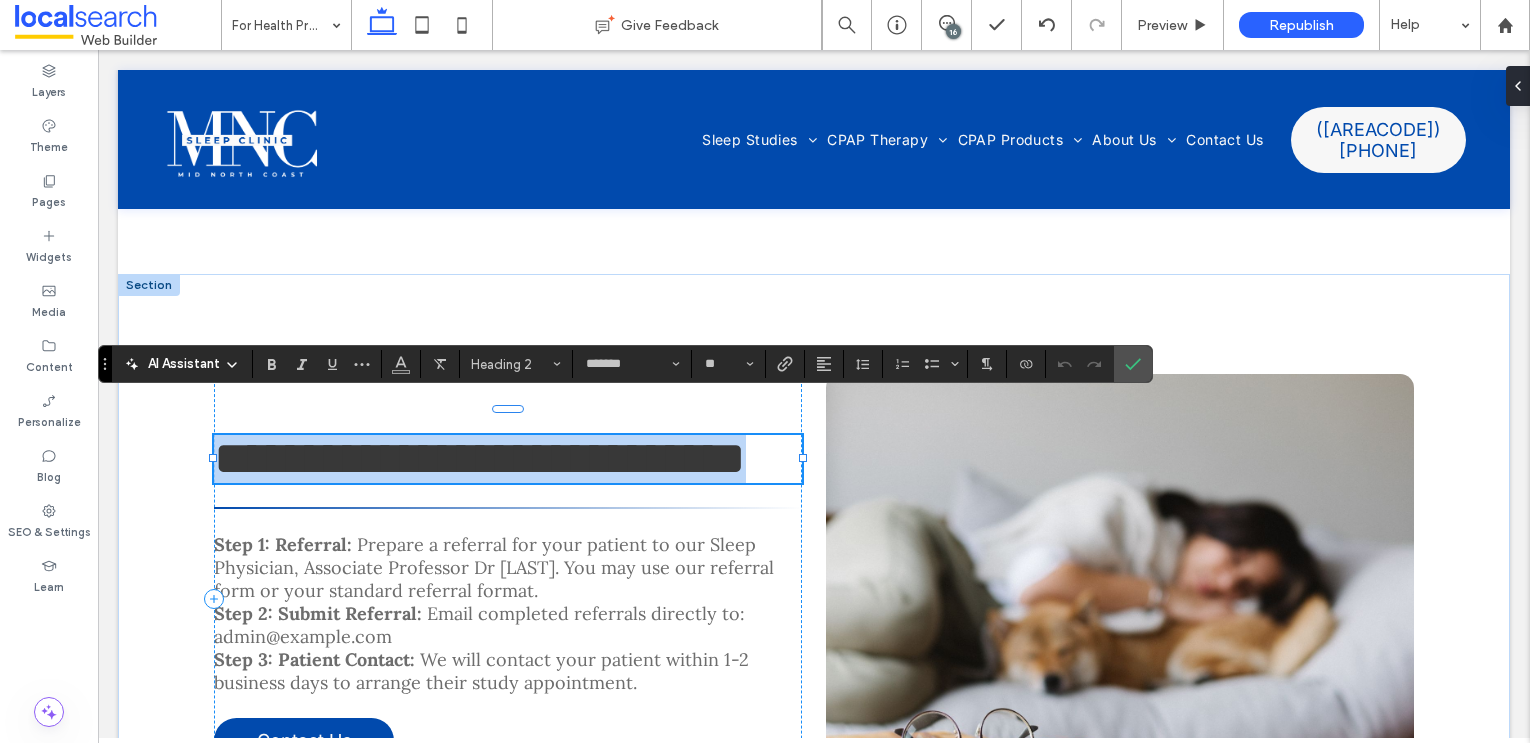 type 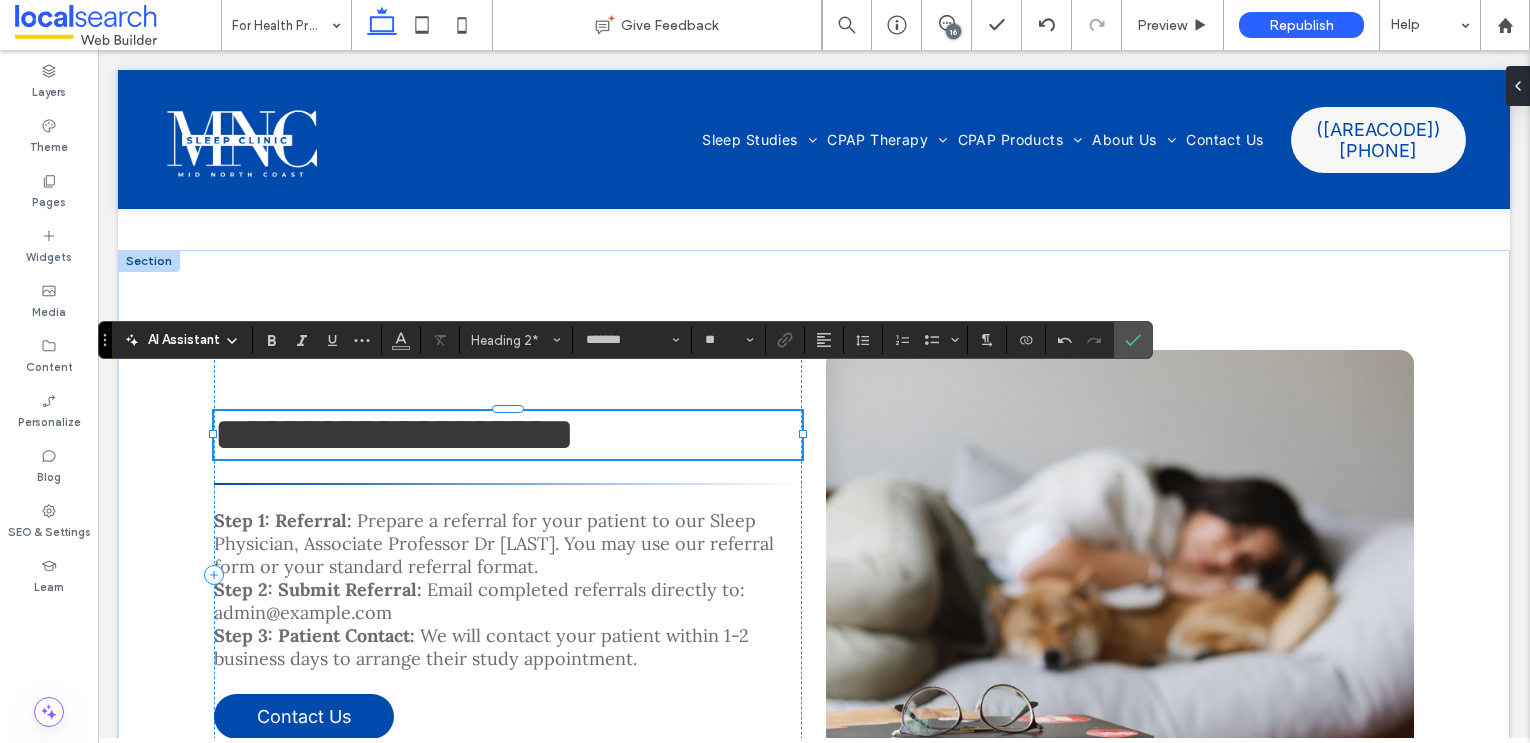 scroll, scrollTop: 2985, scrollLeft: 0, axis: vertical 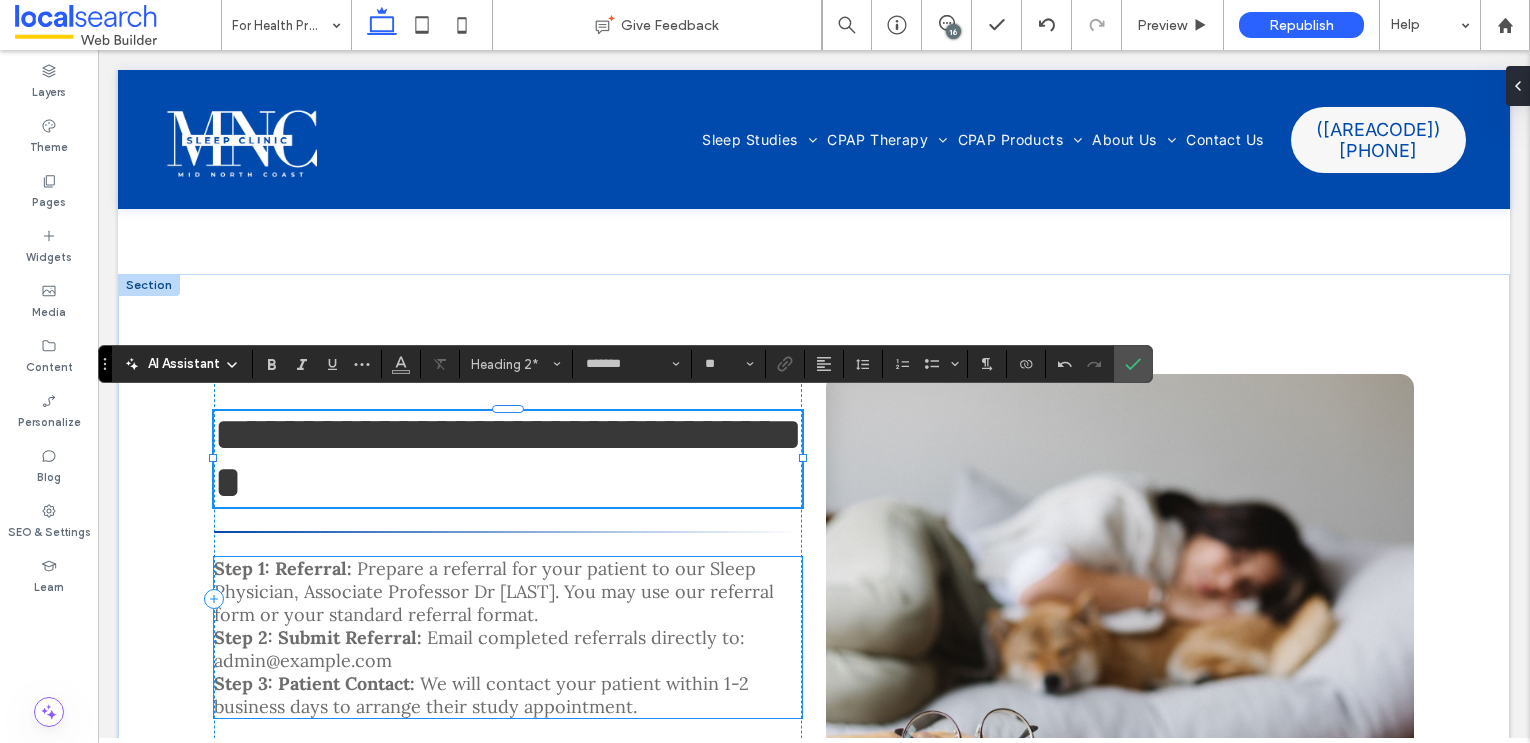 click on "Prepare a referral for your patient to our Sleep Physician, Associate Professor Dr [LAST]. You may use our referral form or your standard referral format." at bounding box center (494, 591) 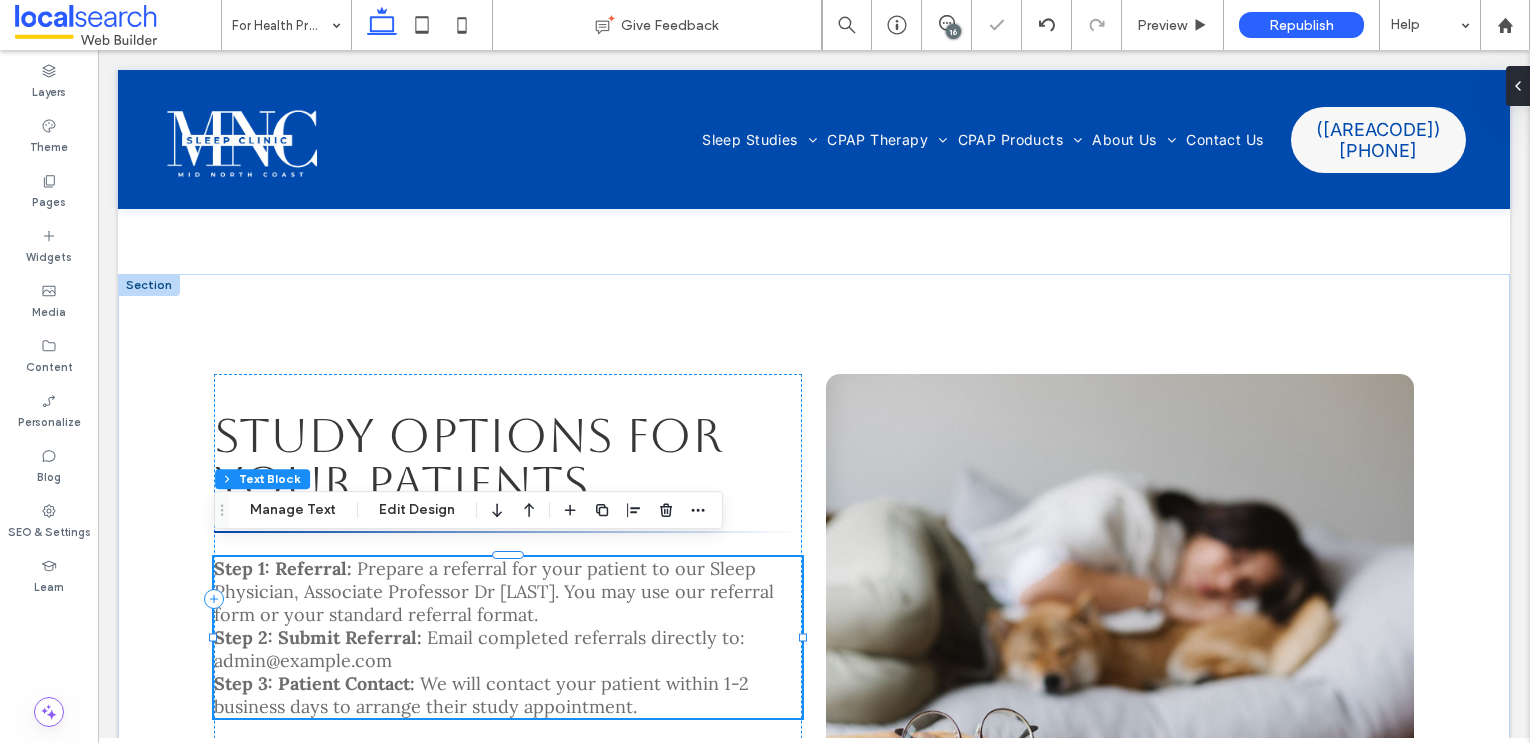click on "Prepare a referral for your patient to our Sleep Physician, Associate Professor Dr [LAST]. You may use our referral form or your standard referral format." at bounding box center [494, 591] 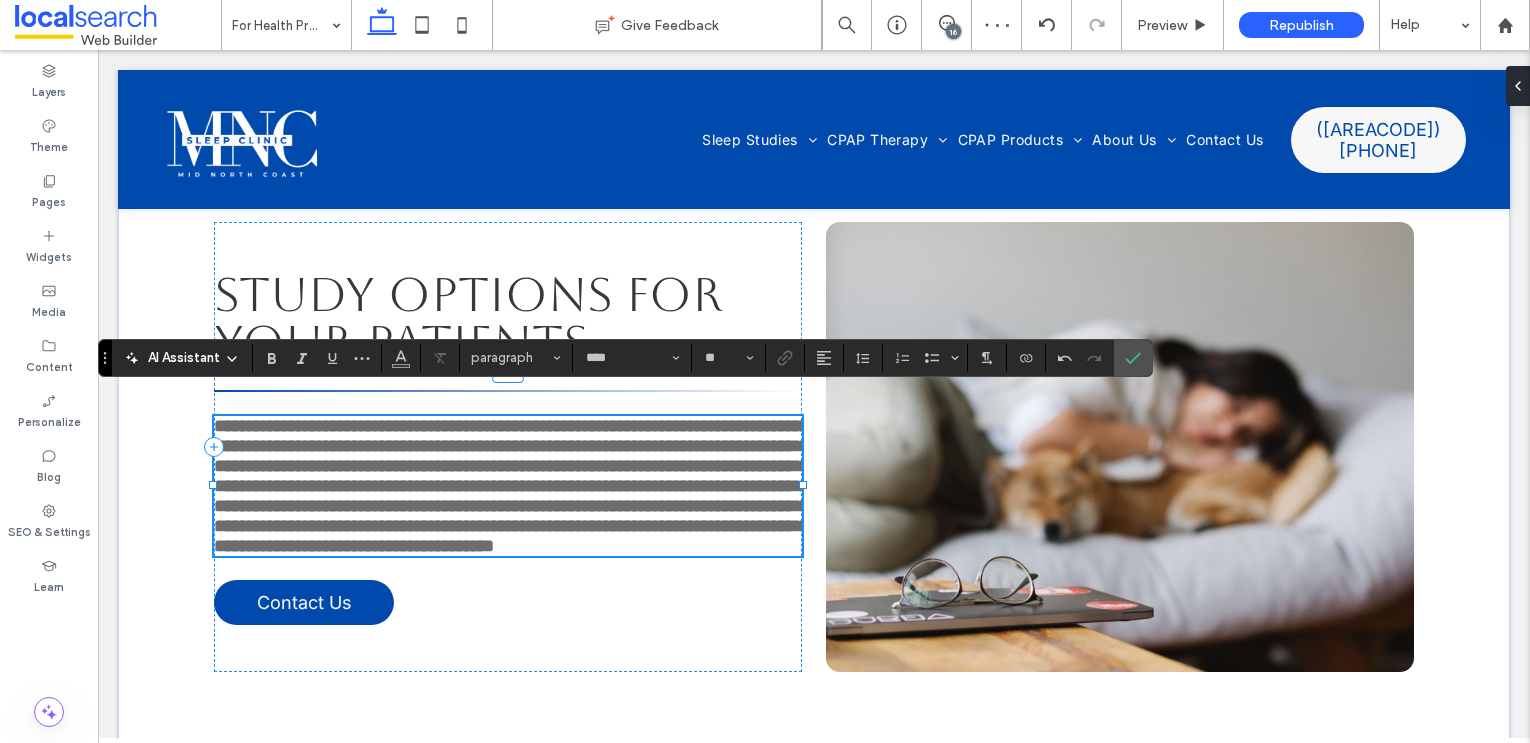 scroll, scrollTop: 3138, scrollLeft: 0, axis: vertical 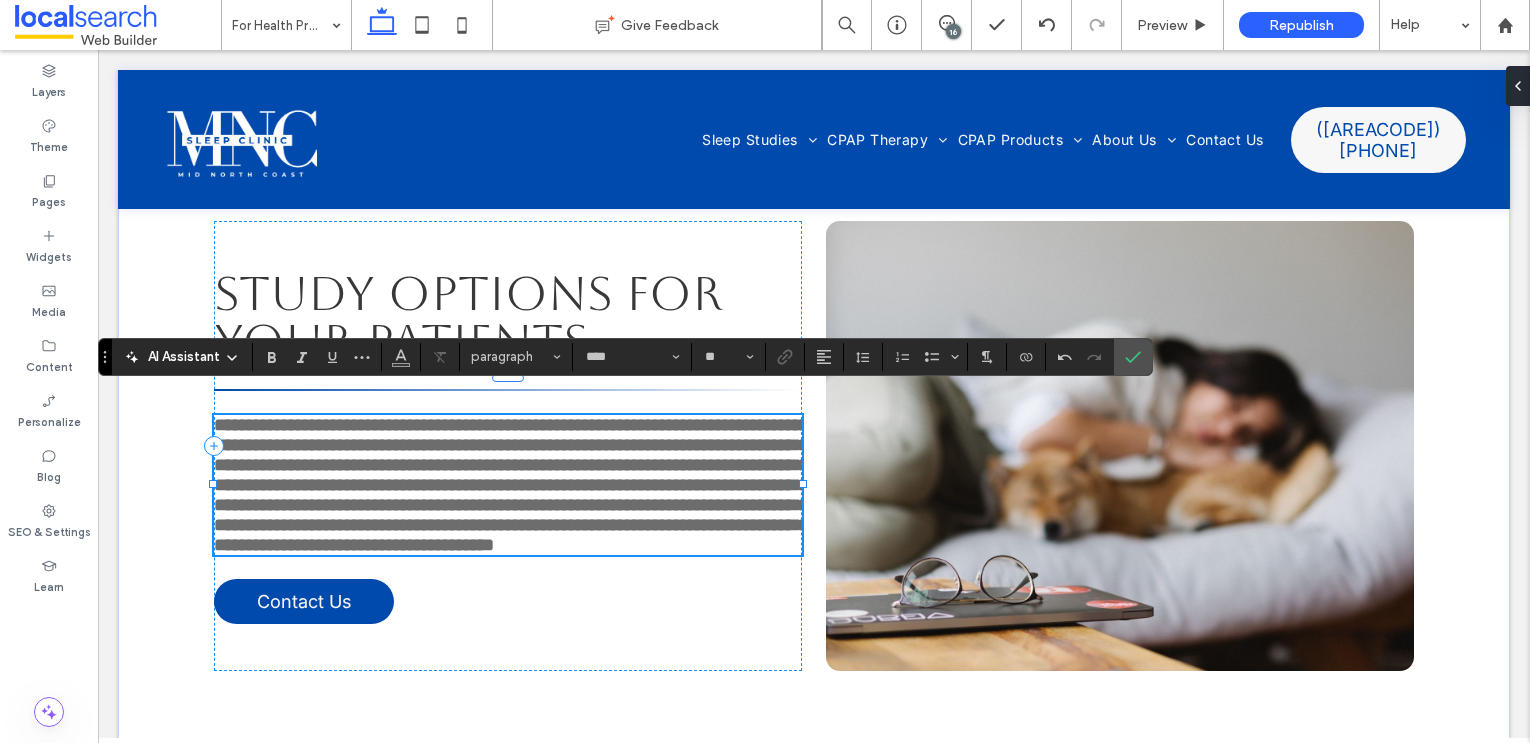 type on "**" 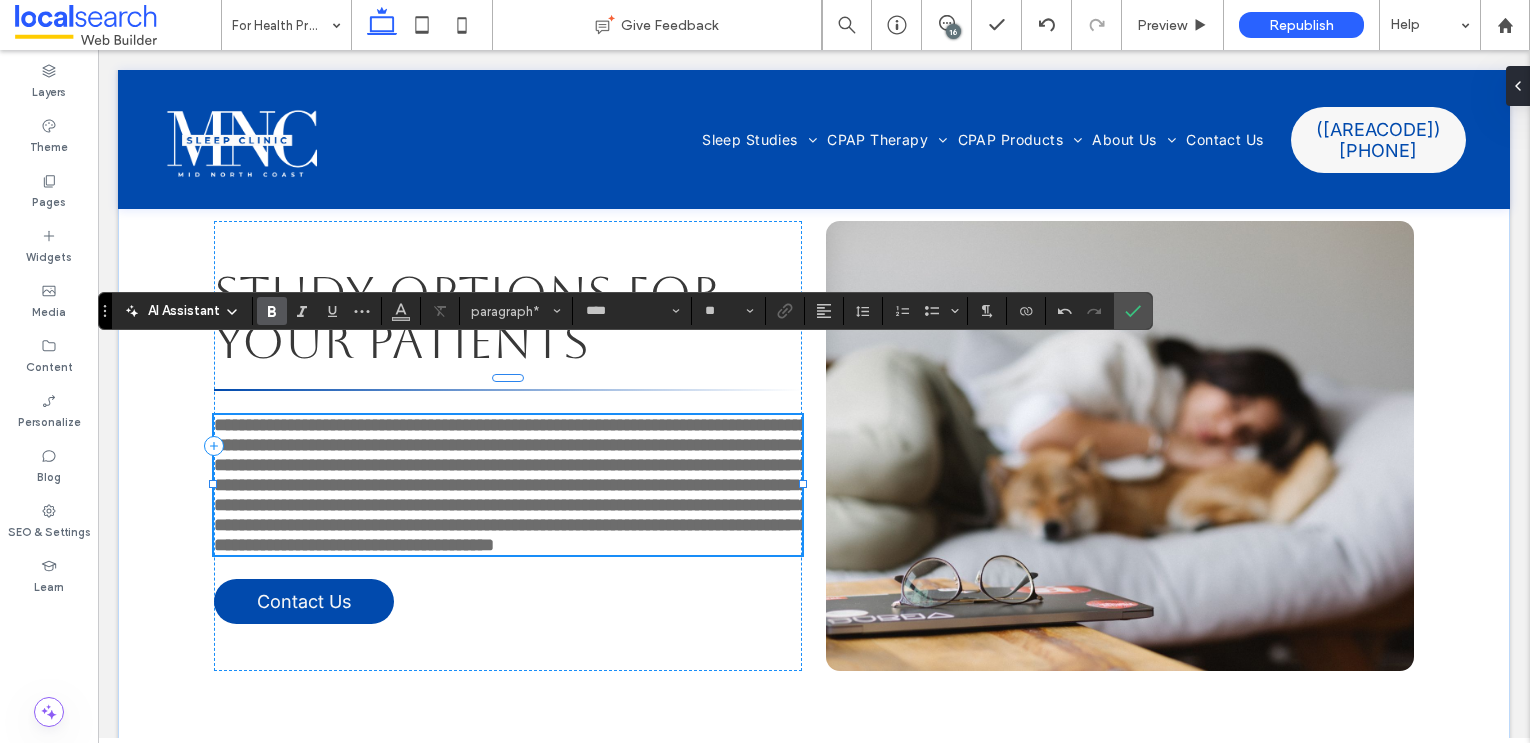 drag, startPoint x: 107, startPoint y: 351, endPoint x: 107, endPoint y: 299, distance: 52 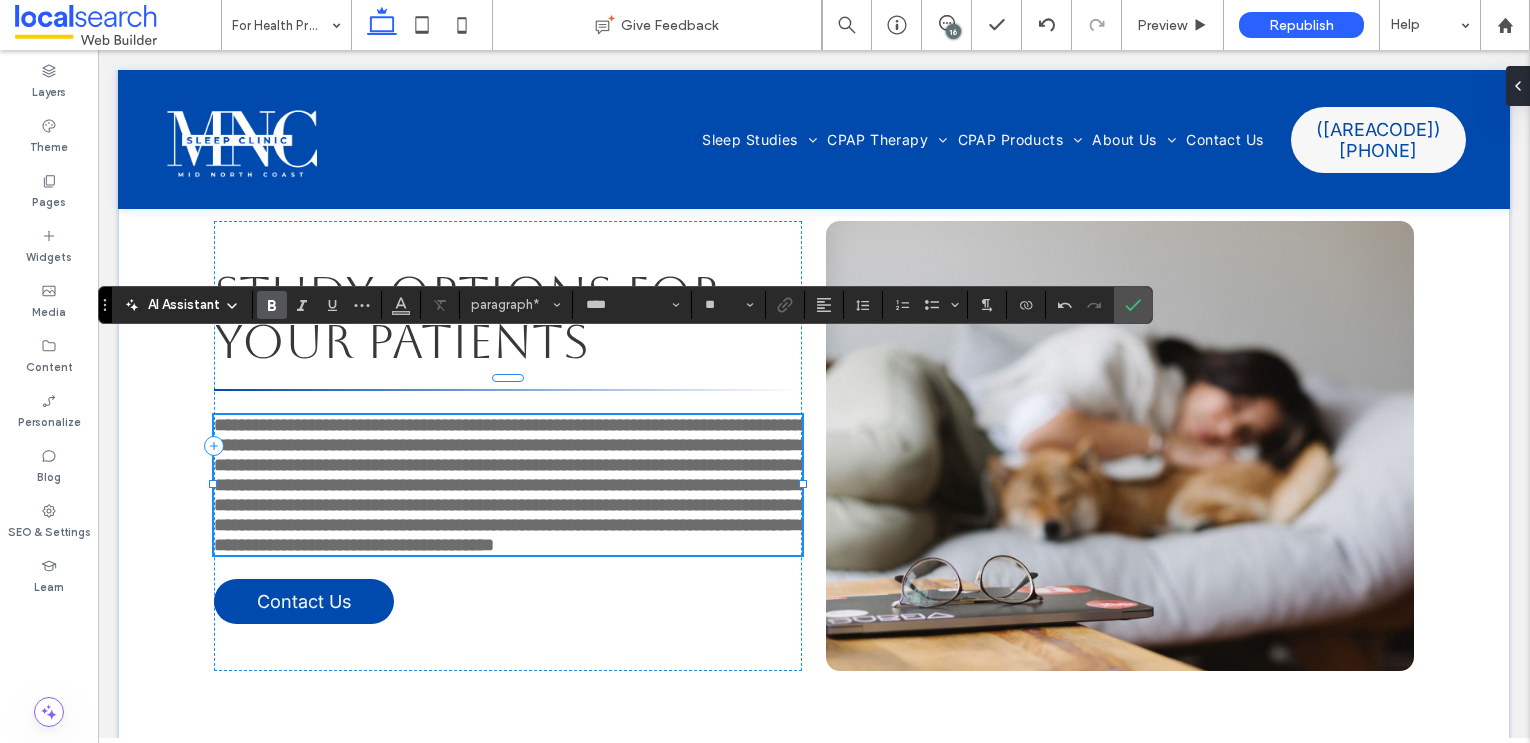 click on "**********" at bounding box center [511, 485] 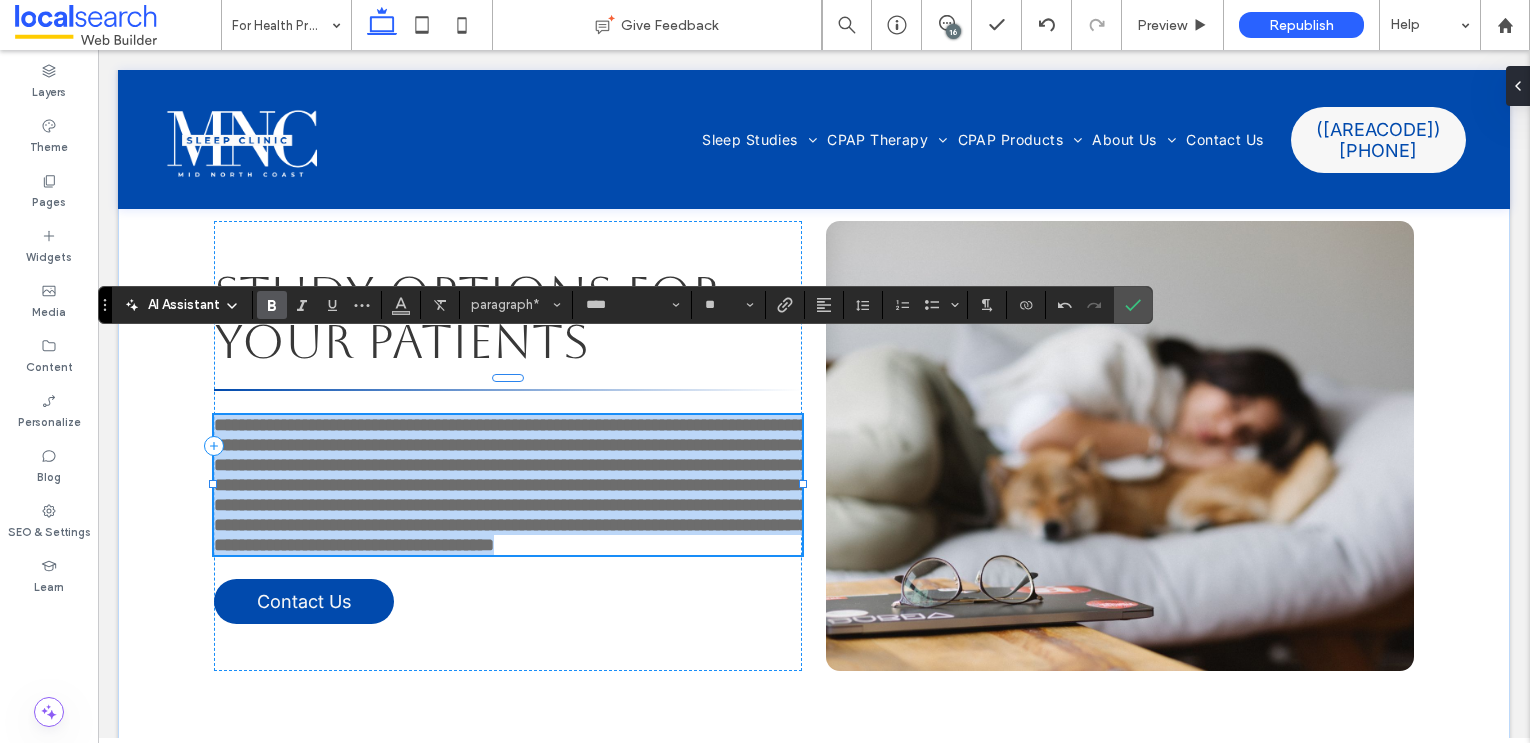 drag, startPoint x: 216, startPoint y: 378, endPoint x: 580, endPoint y: 567, distance: 410.14267 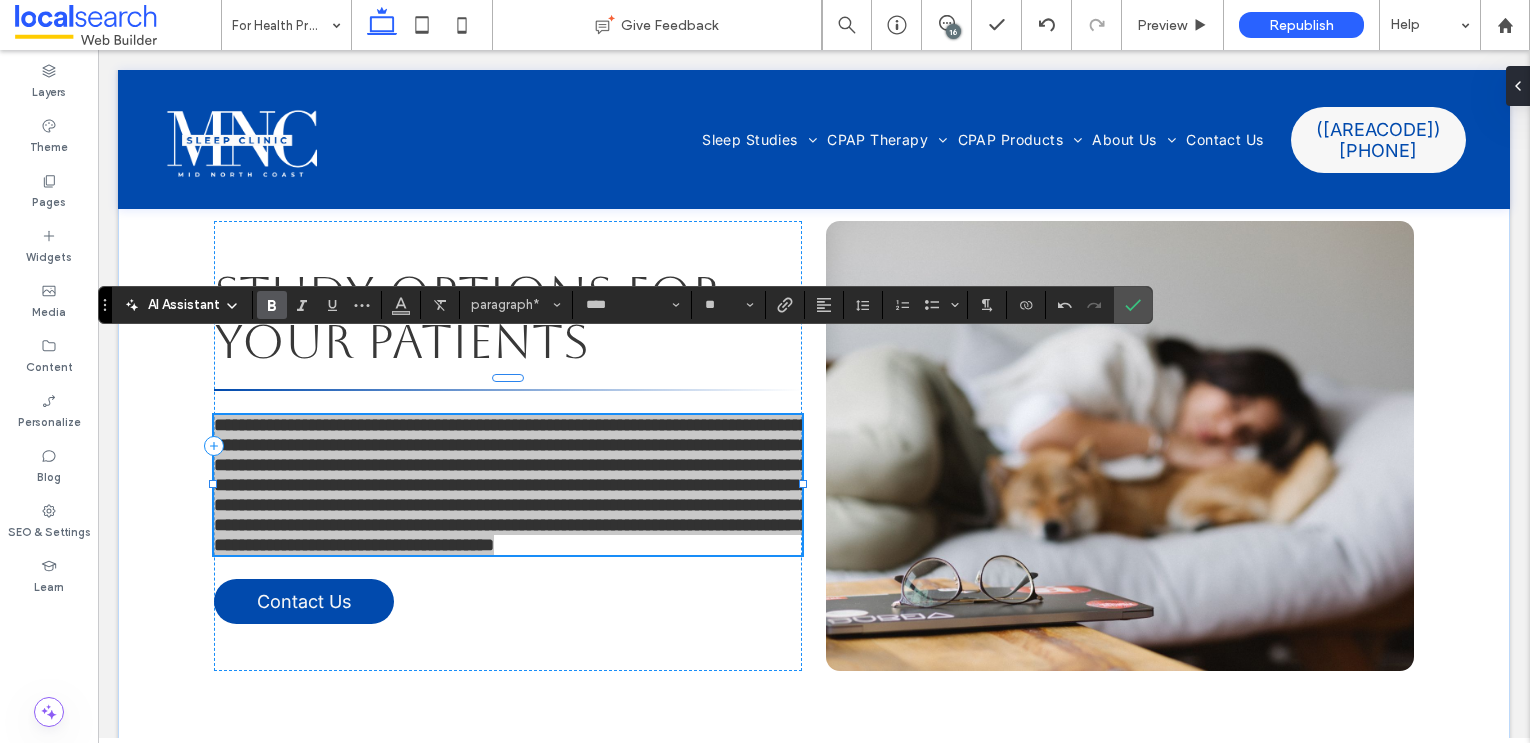 click 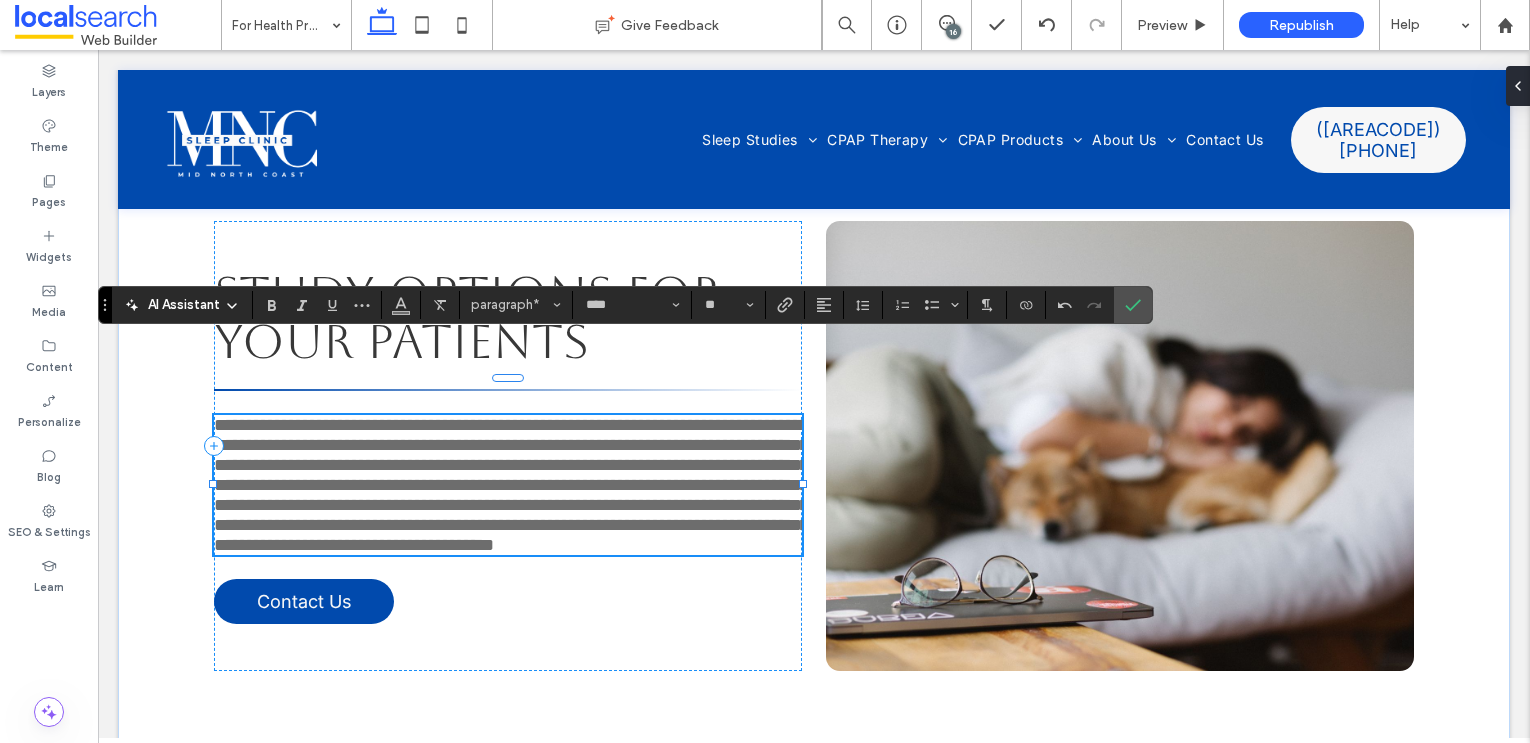 click on "**********" at bounding box center (511, 485) 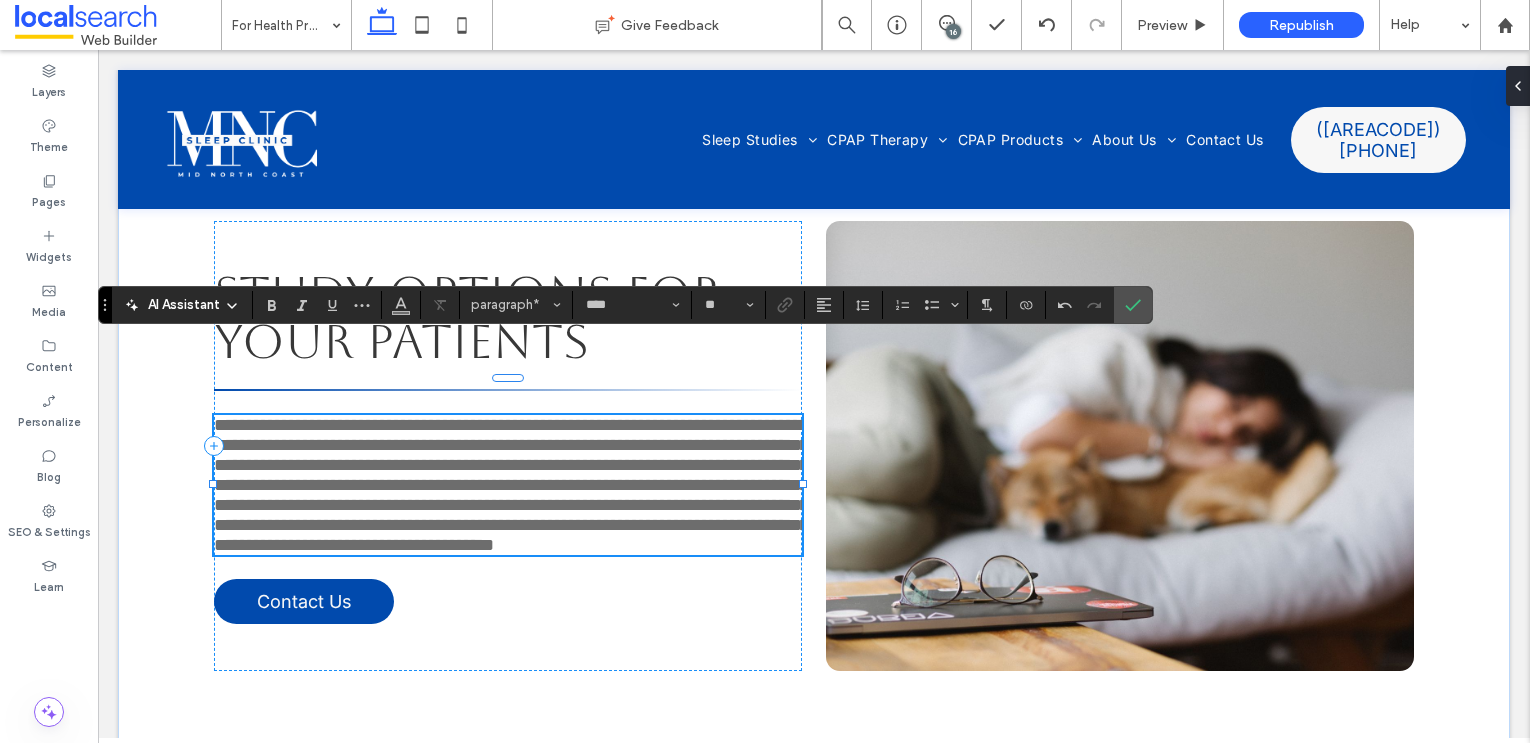 type 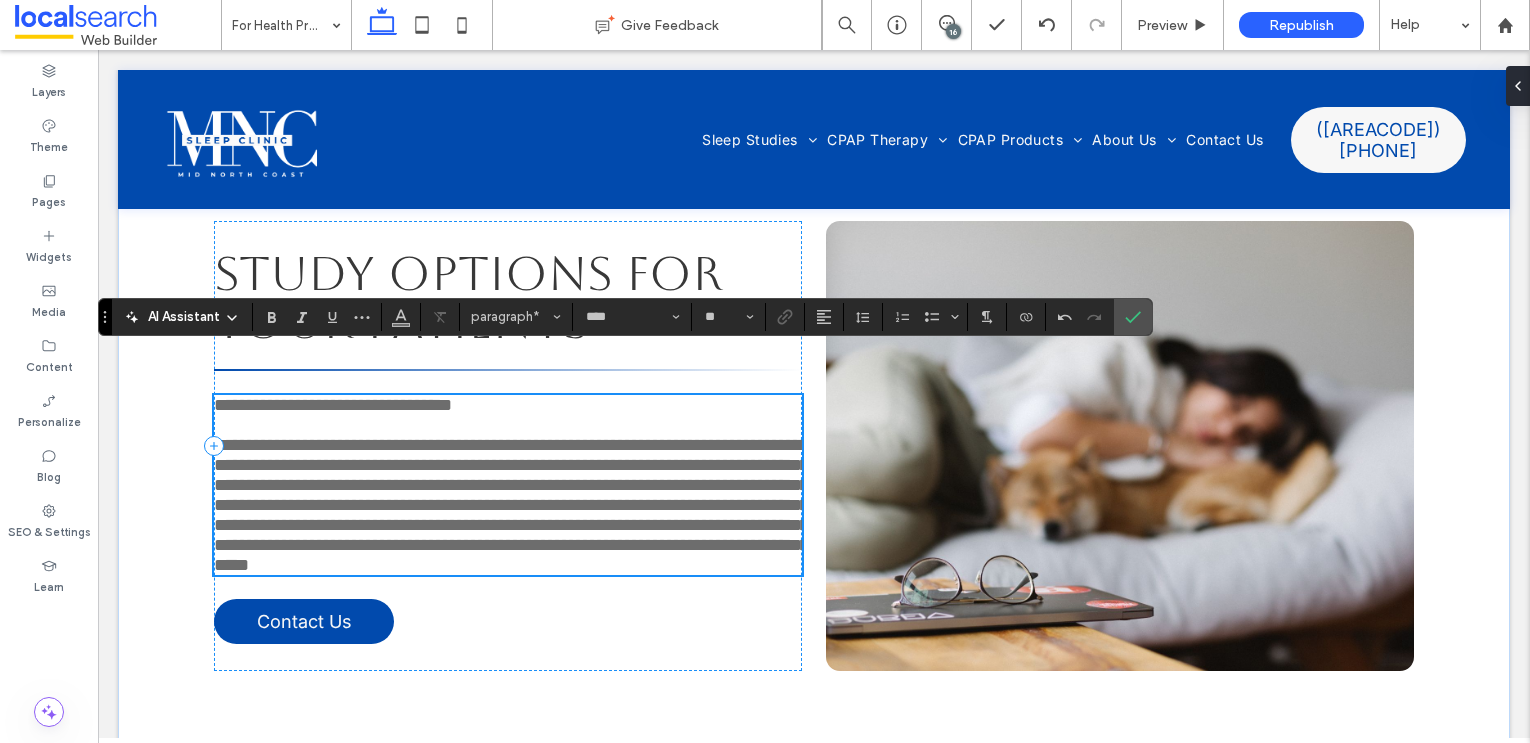 scroll, scrollTop: 3127, scrollLeft: 0, axis: vertical 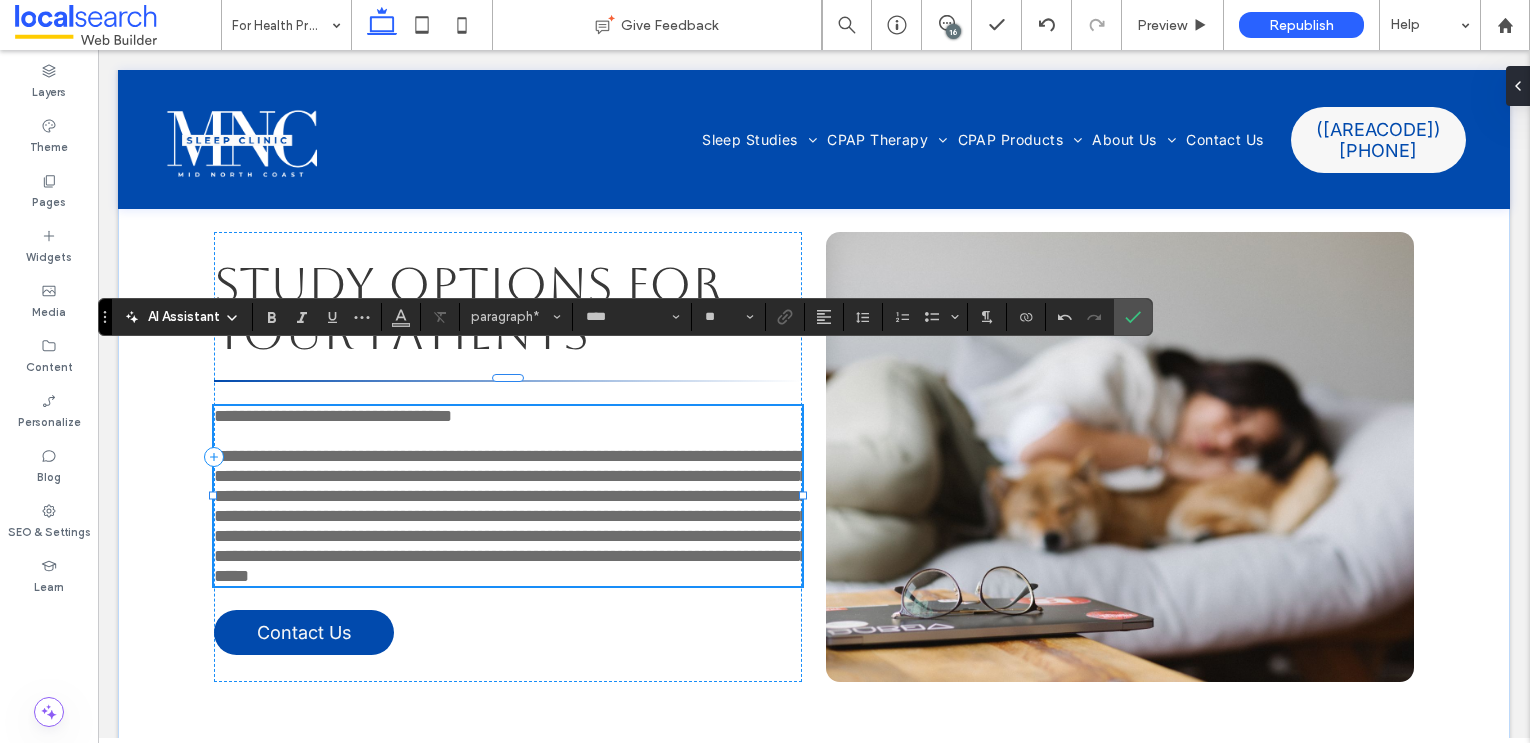 click on "**********" at bounding box center (511, 516) 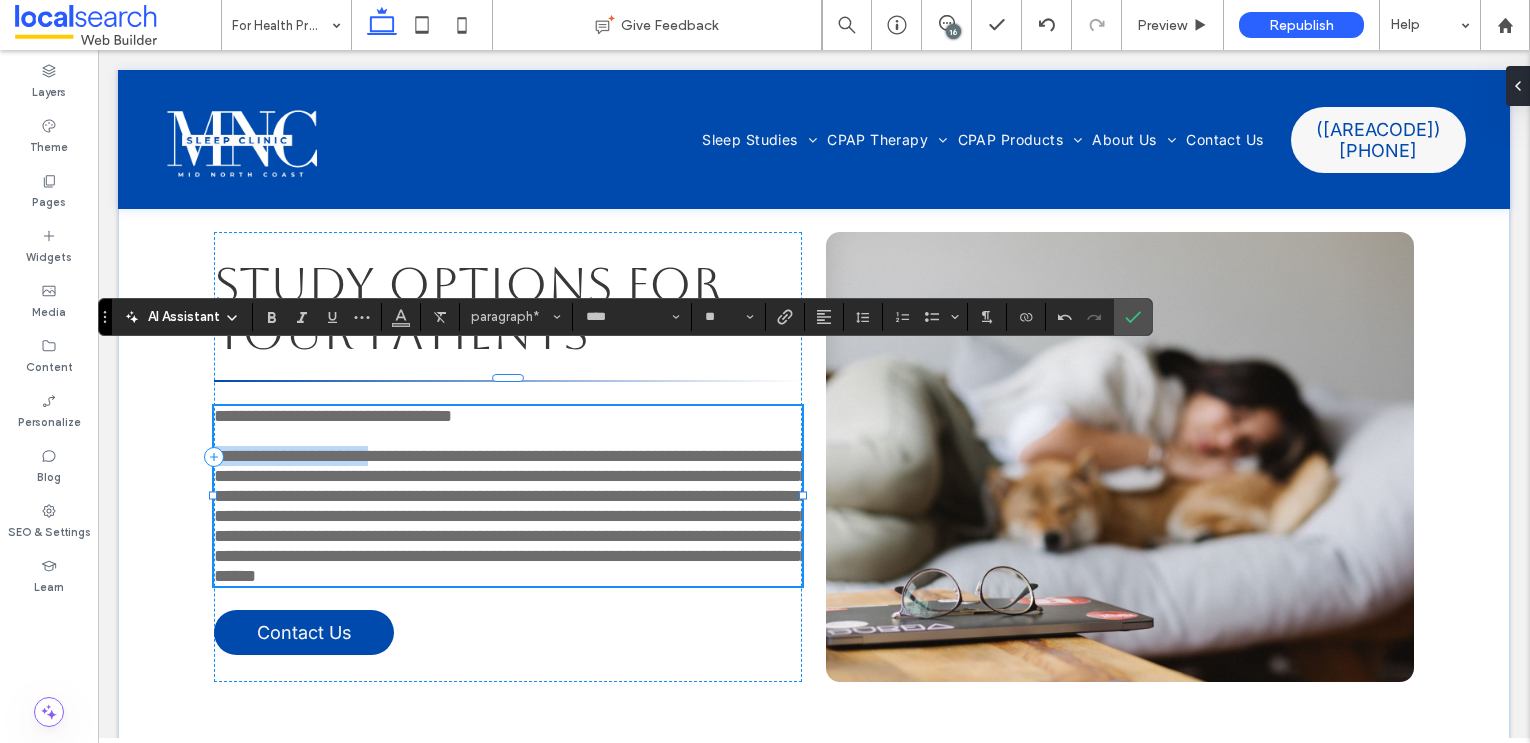 drag, startPoint x: 387, startPoint y: 428, endPoint x: 190, endPoint y: 426, distance: 197.01015 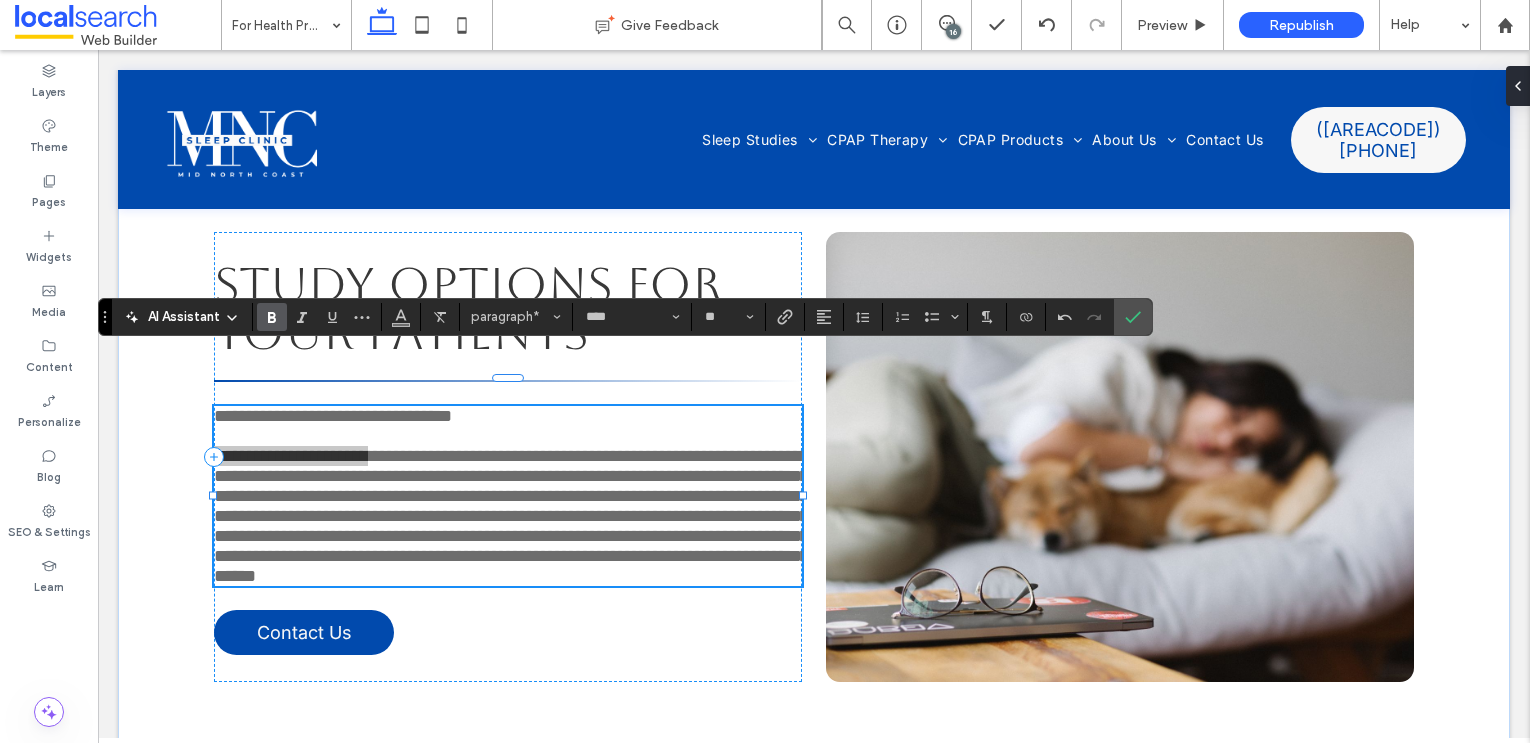 click 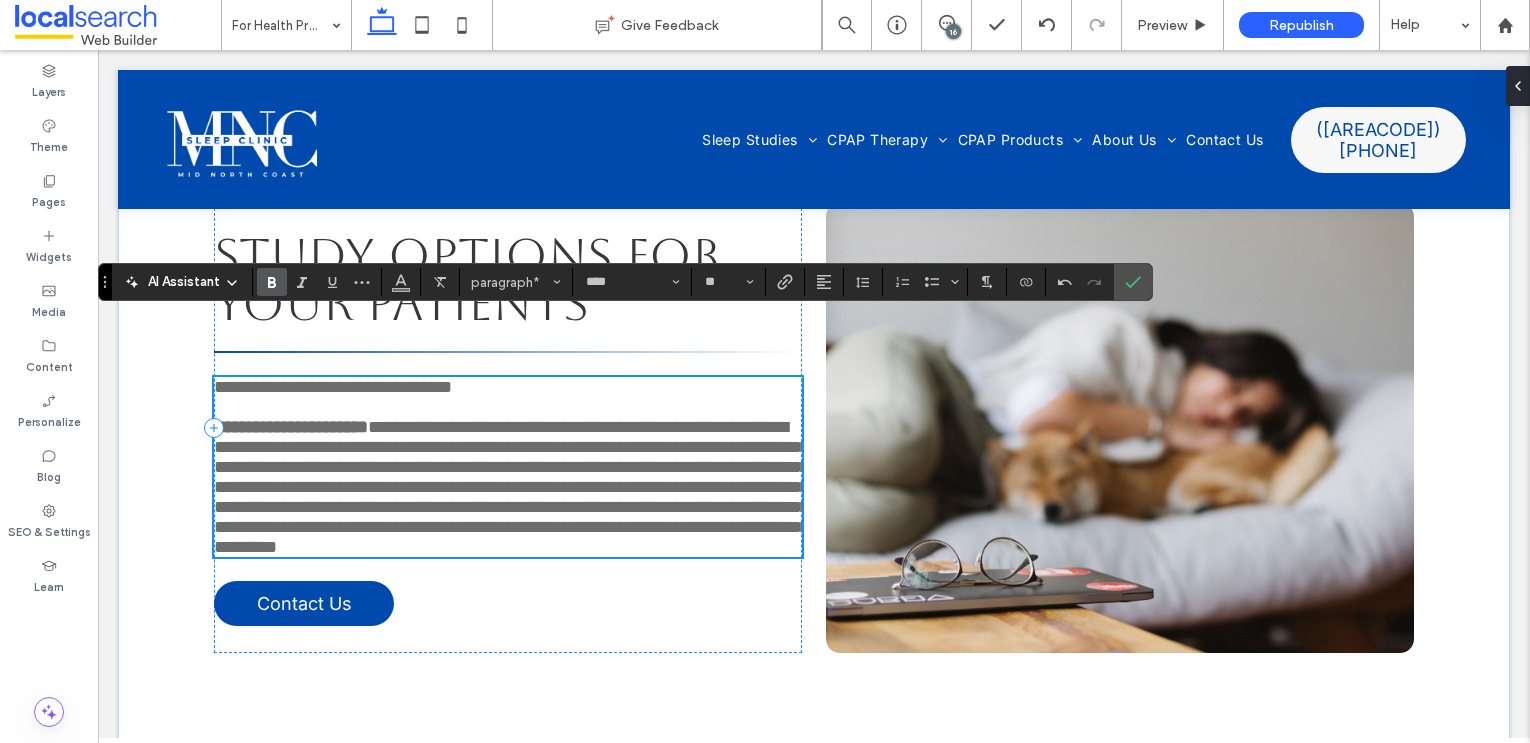 scroll, scrollTop: 3171, scrollLeft: 0, axis: vertical 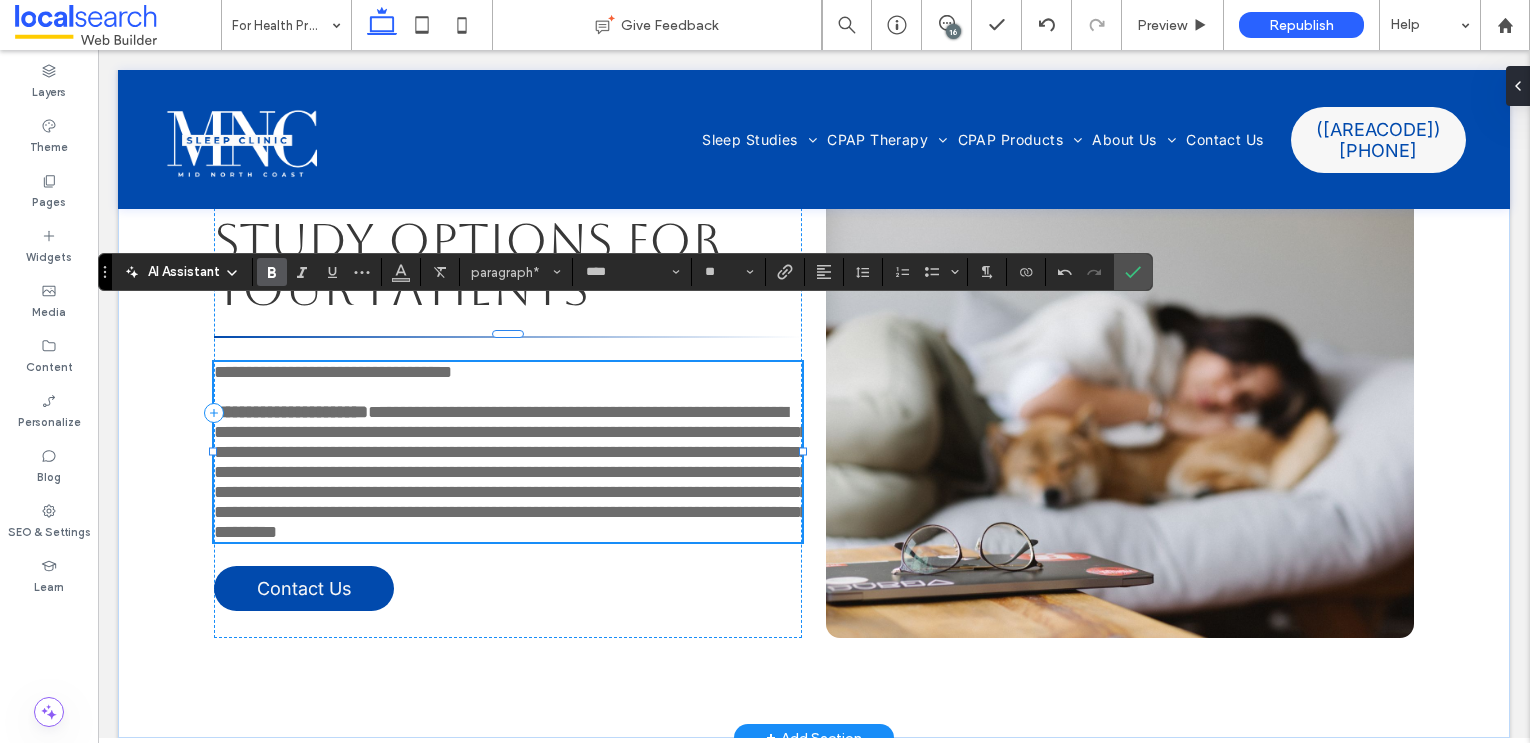 click on "**********" at bounding box center [511, 472] 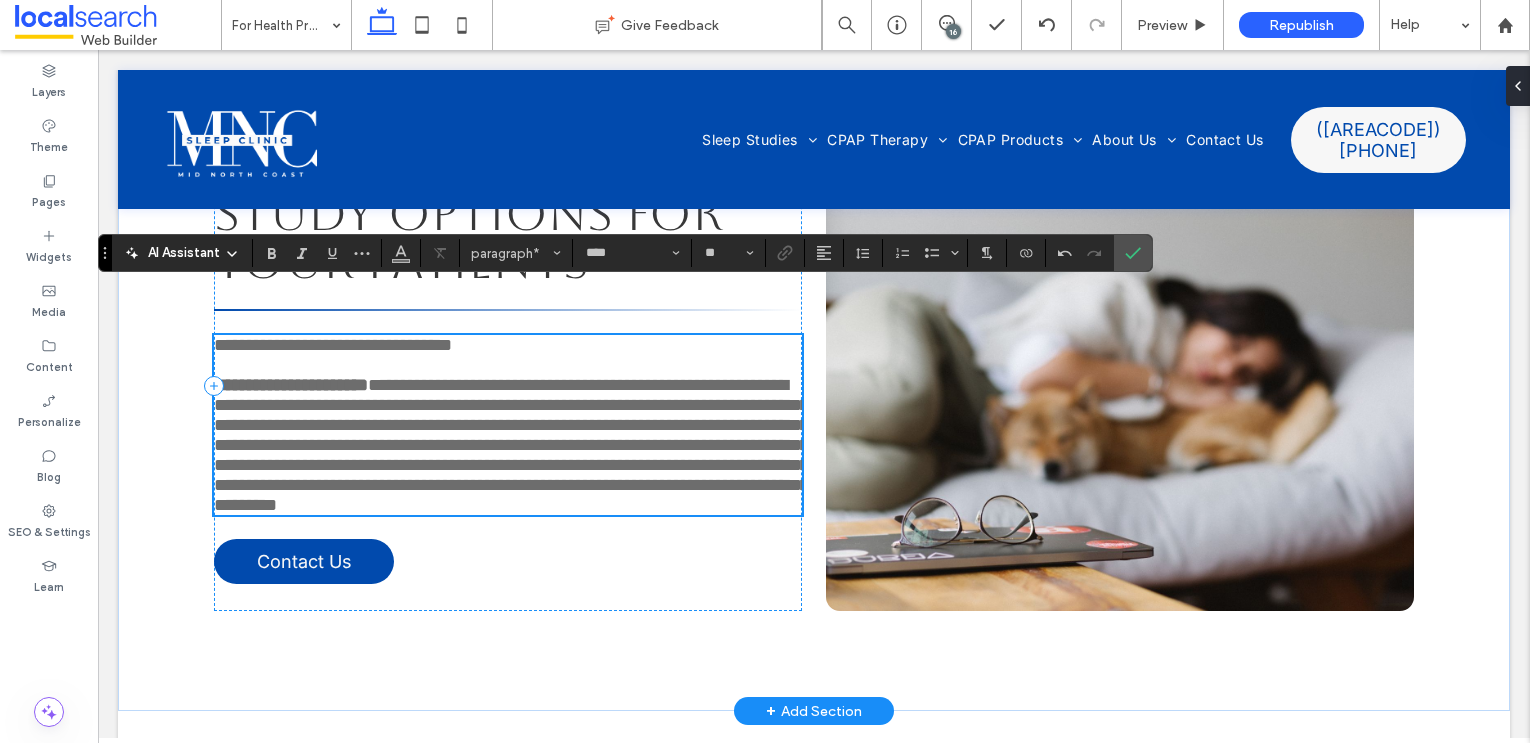 scroll, scrollTop: 3203, scrollLeft: 0, axis: vertical 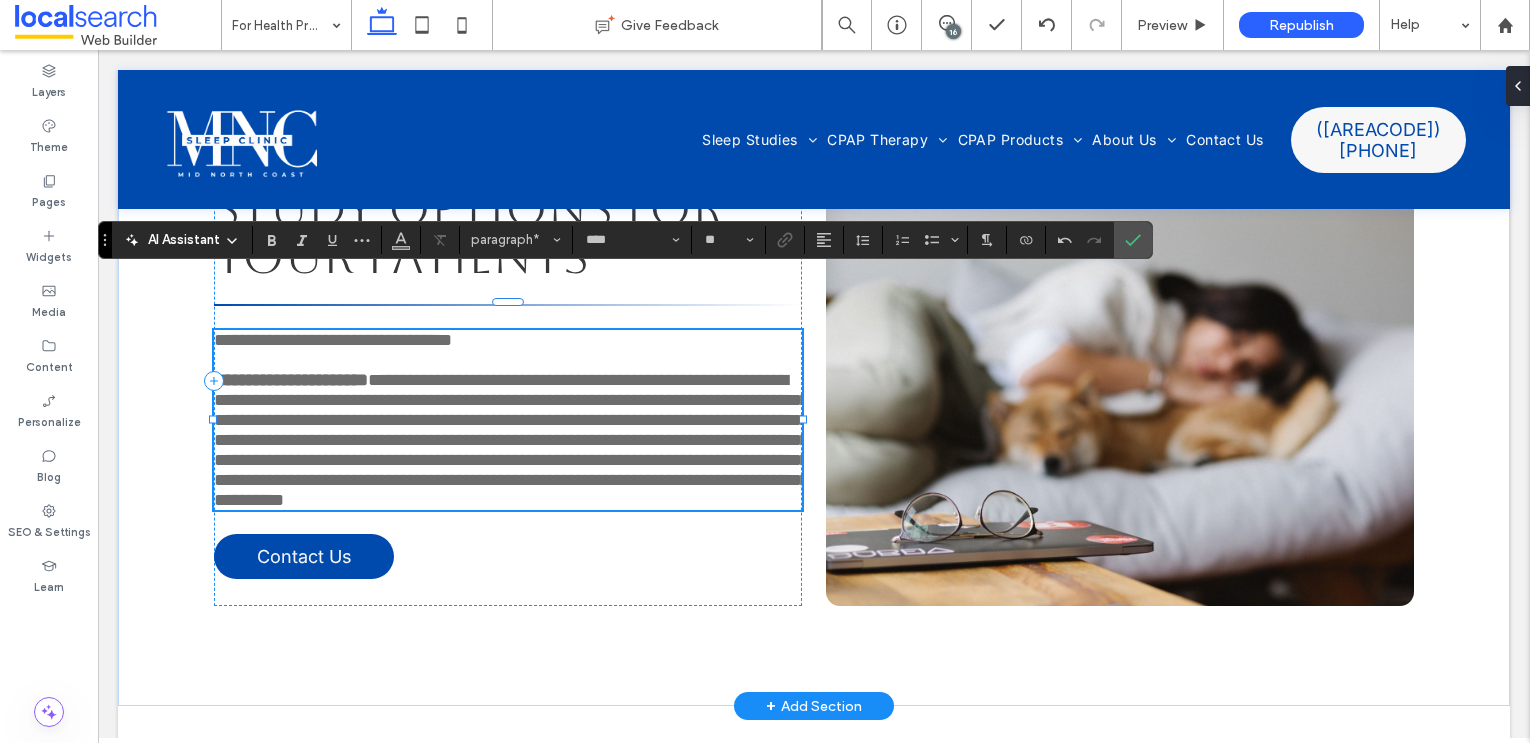 click on "**********" at bounding box center [511, 440] 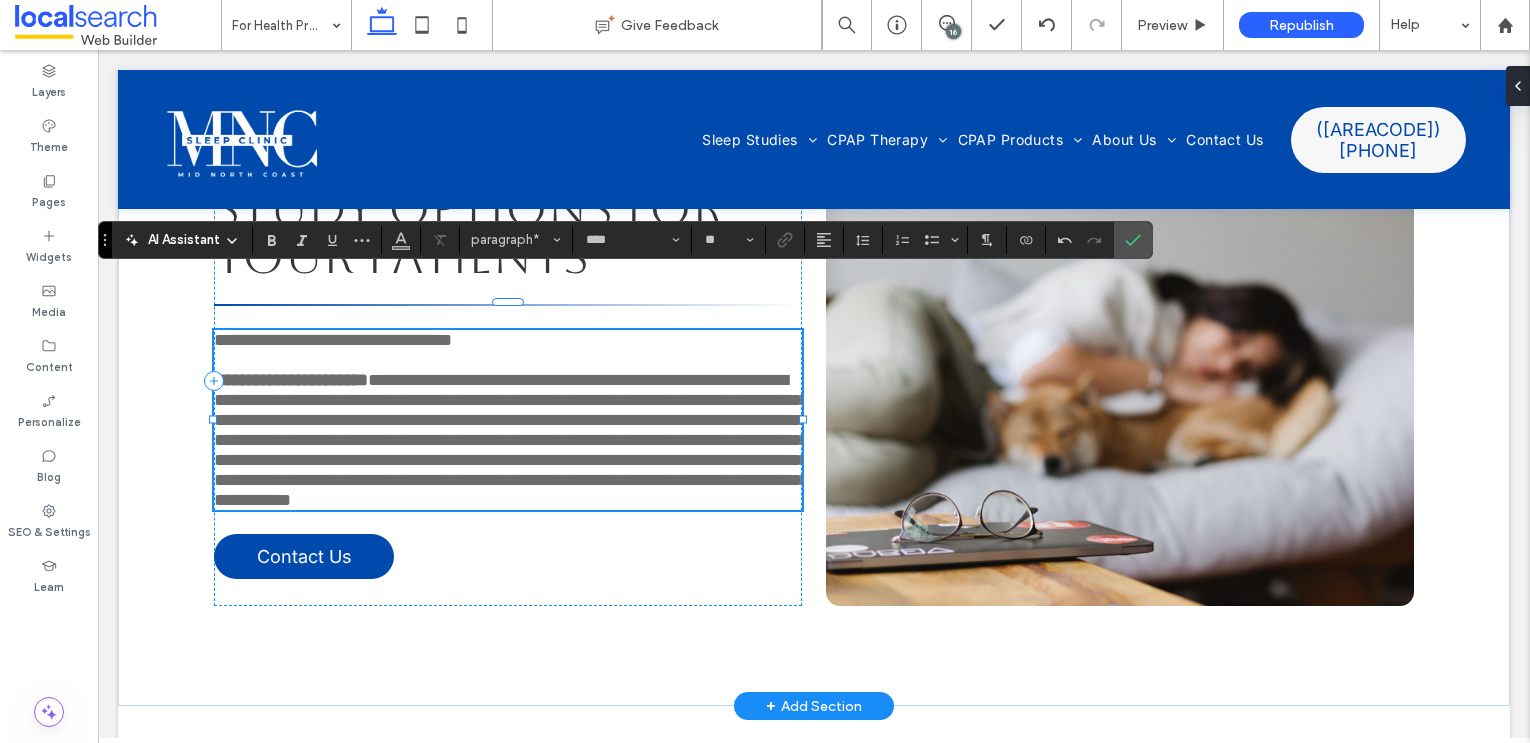 click on "**********" at bounding box center (511, 440) 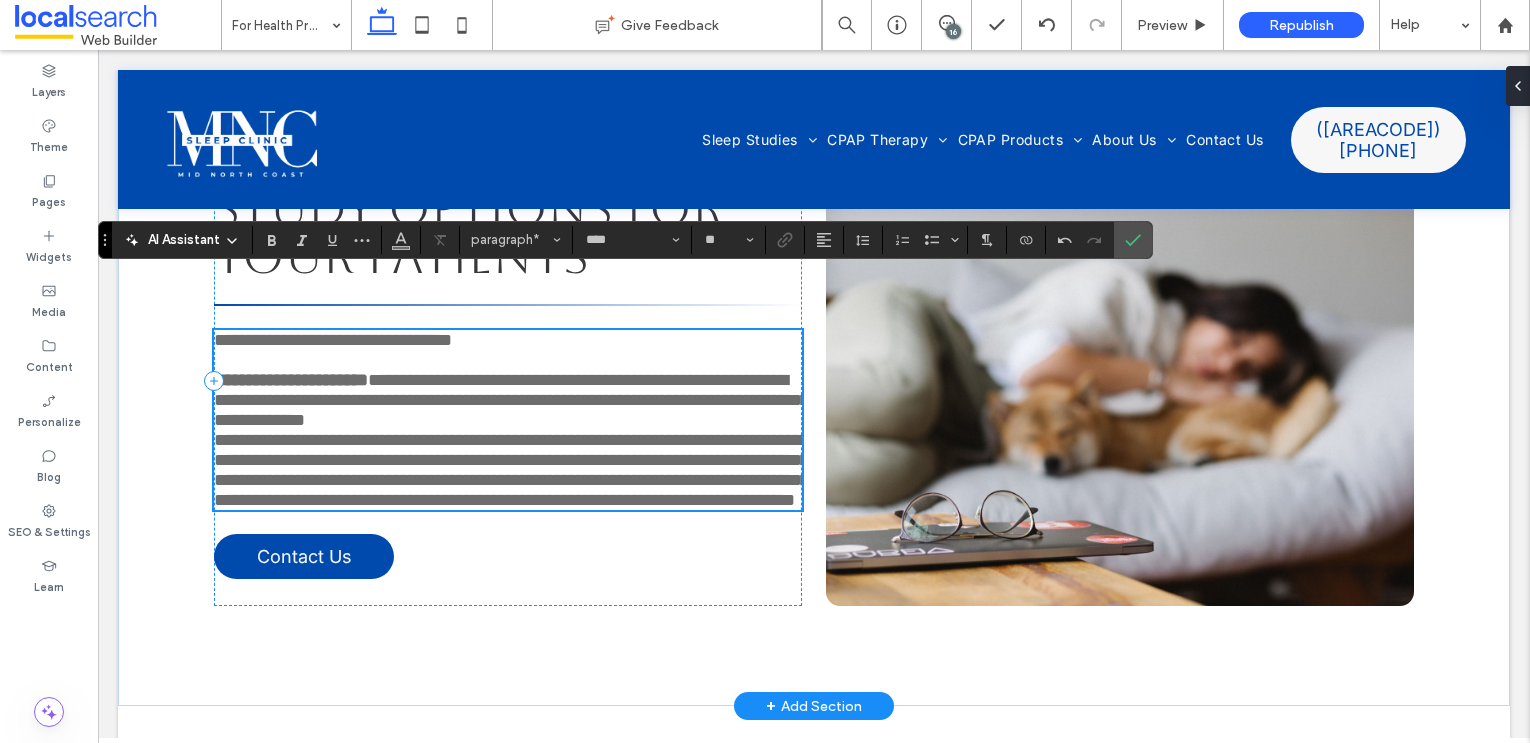 scroll, scrollTop: 3202, scrollLeft: 0, axis: vertical 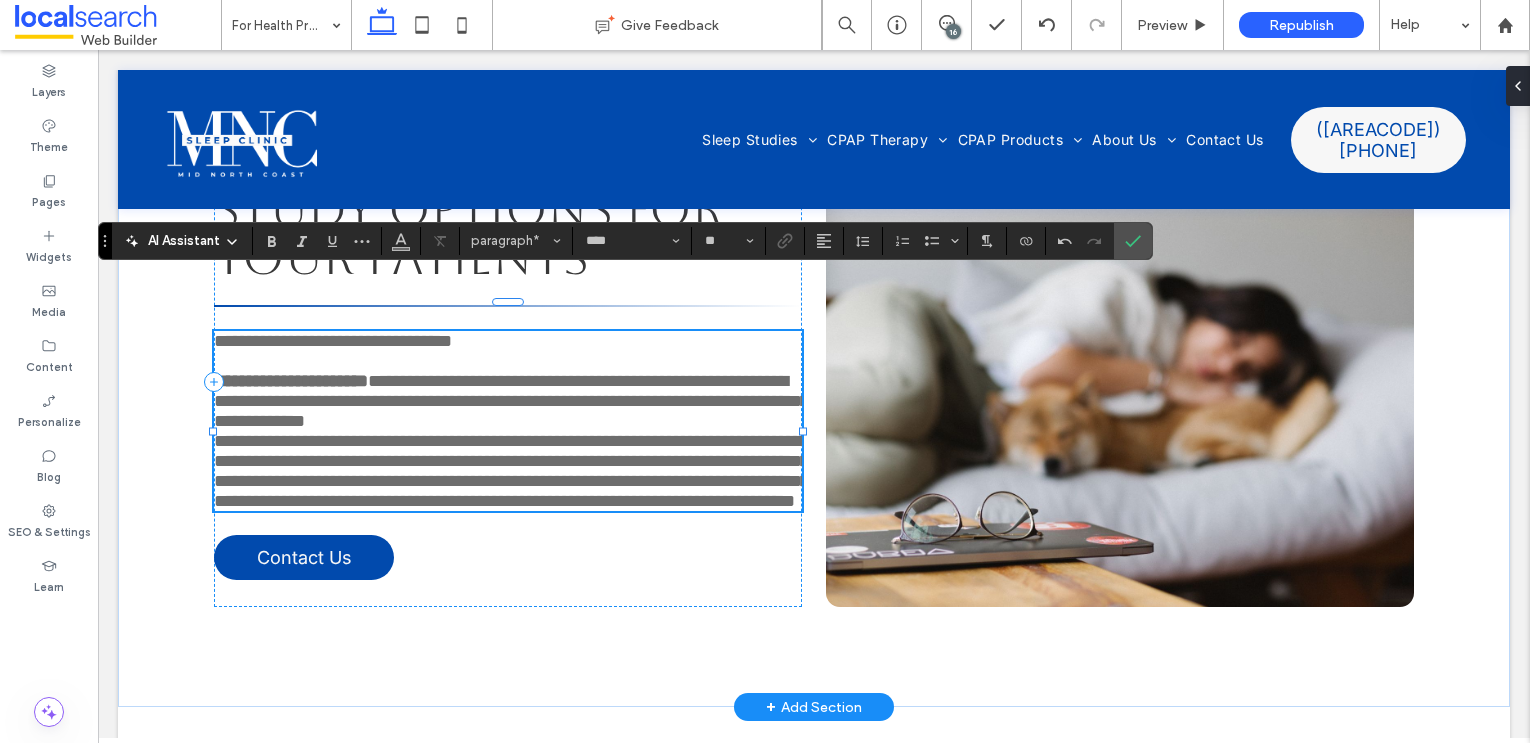 click on "**********" at bounding box center [511, 471] 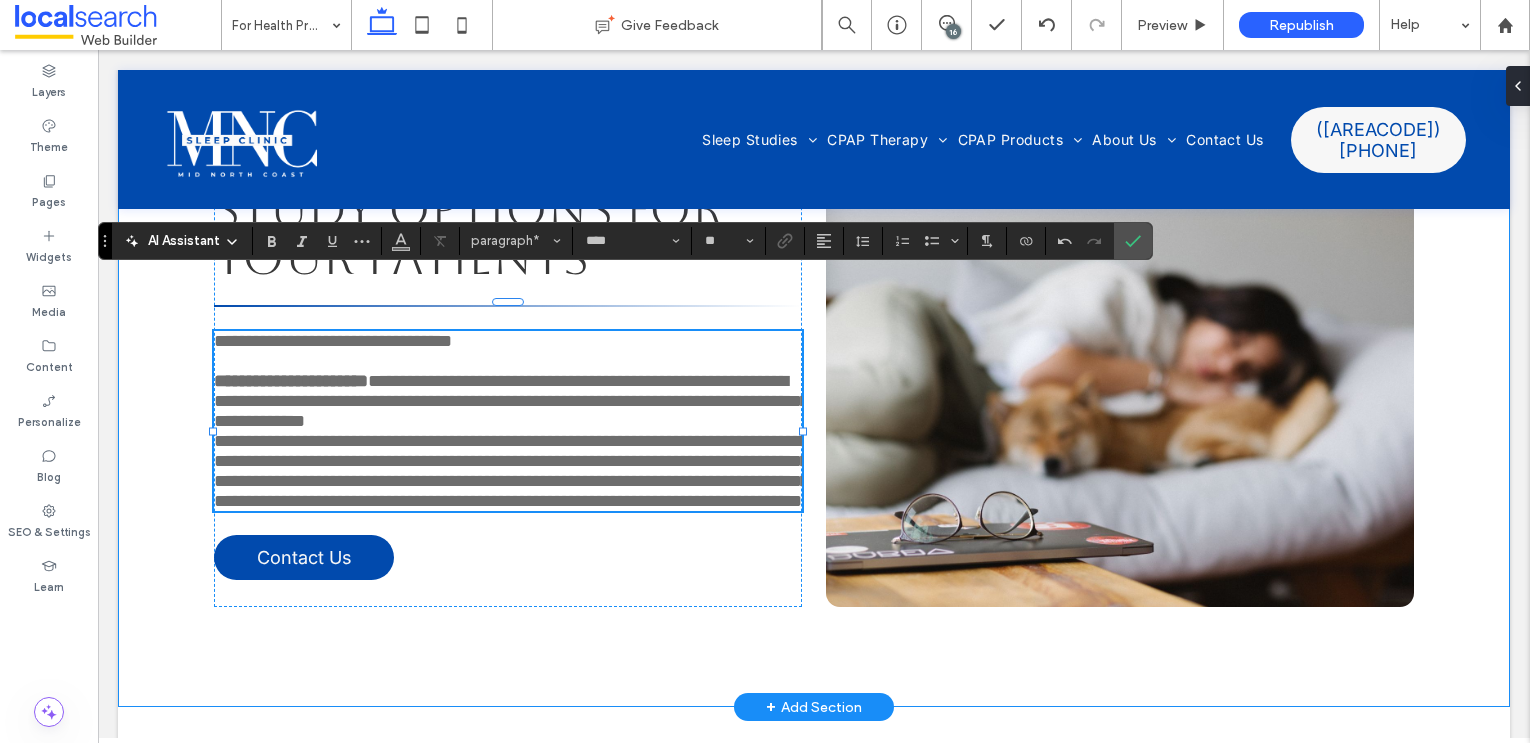 drag, startPoint x: 404, startPoint y: 423, endPoint x: 191, endPoint y: 423, distance: 213 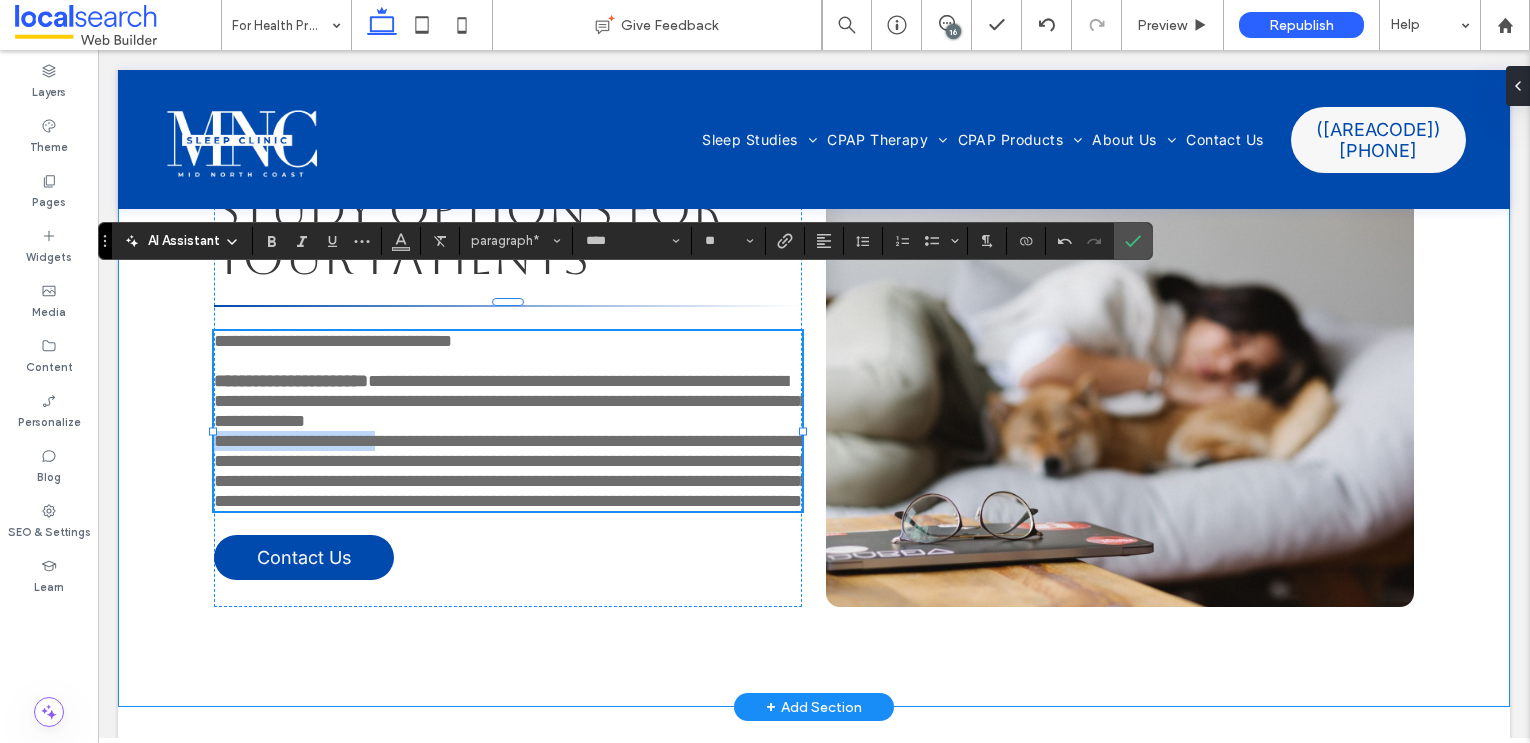 drag, startPoint x: 403, startPoint y: 422, endPoint x: 212, endPoint y: 426, distance: 191.04189 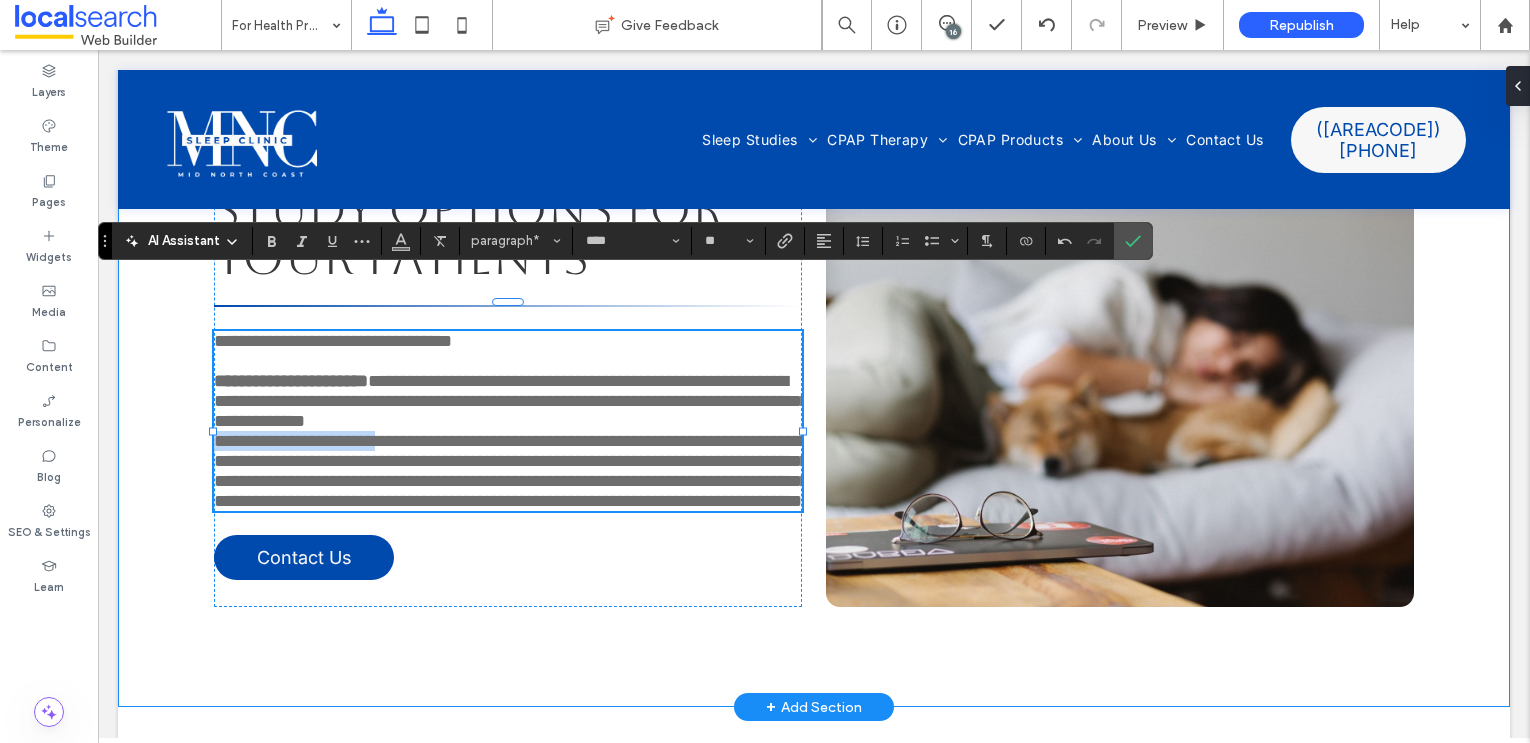 click on "**********" at bounding box center (814, 382) 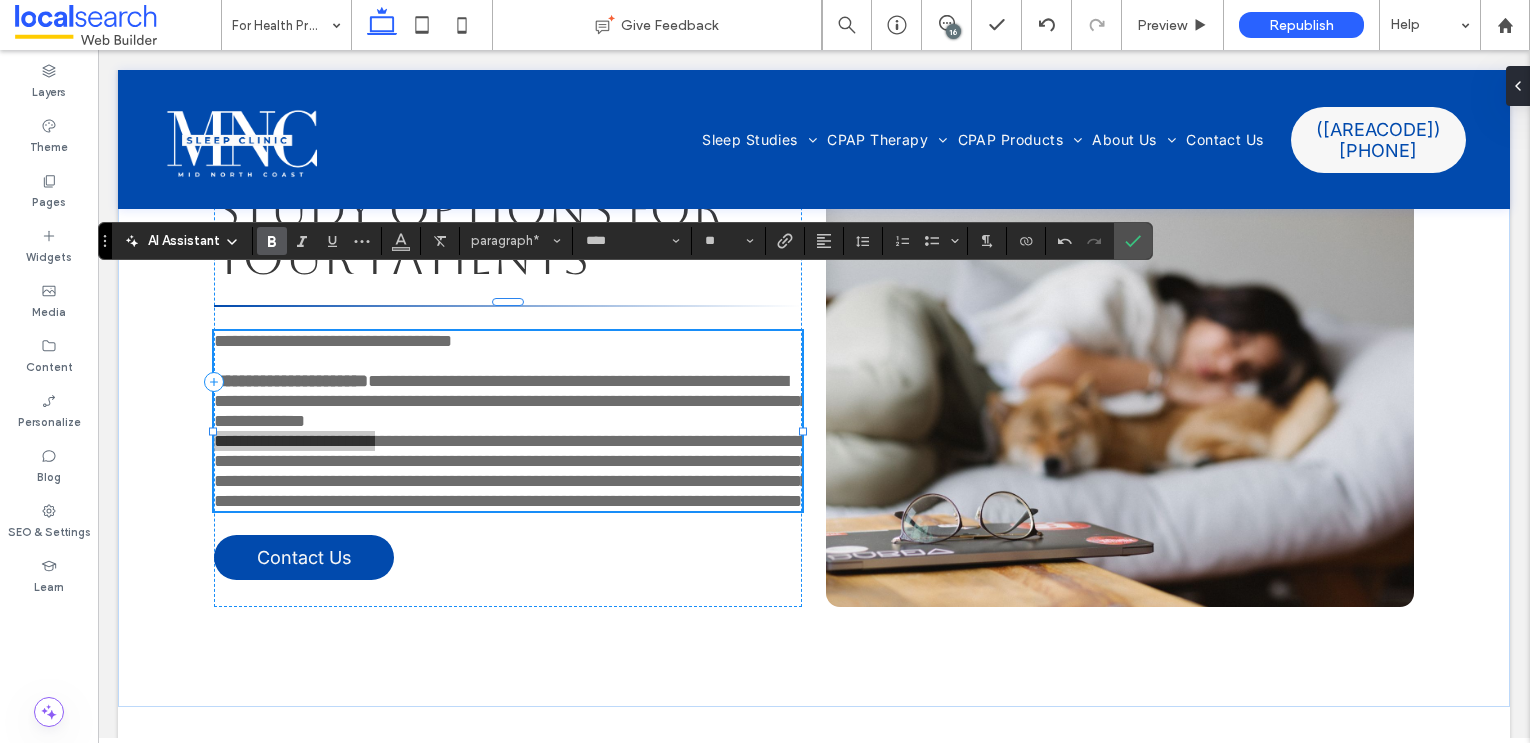 click 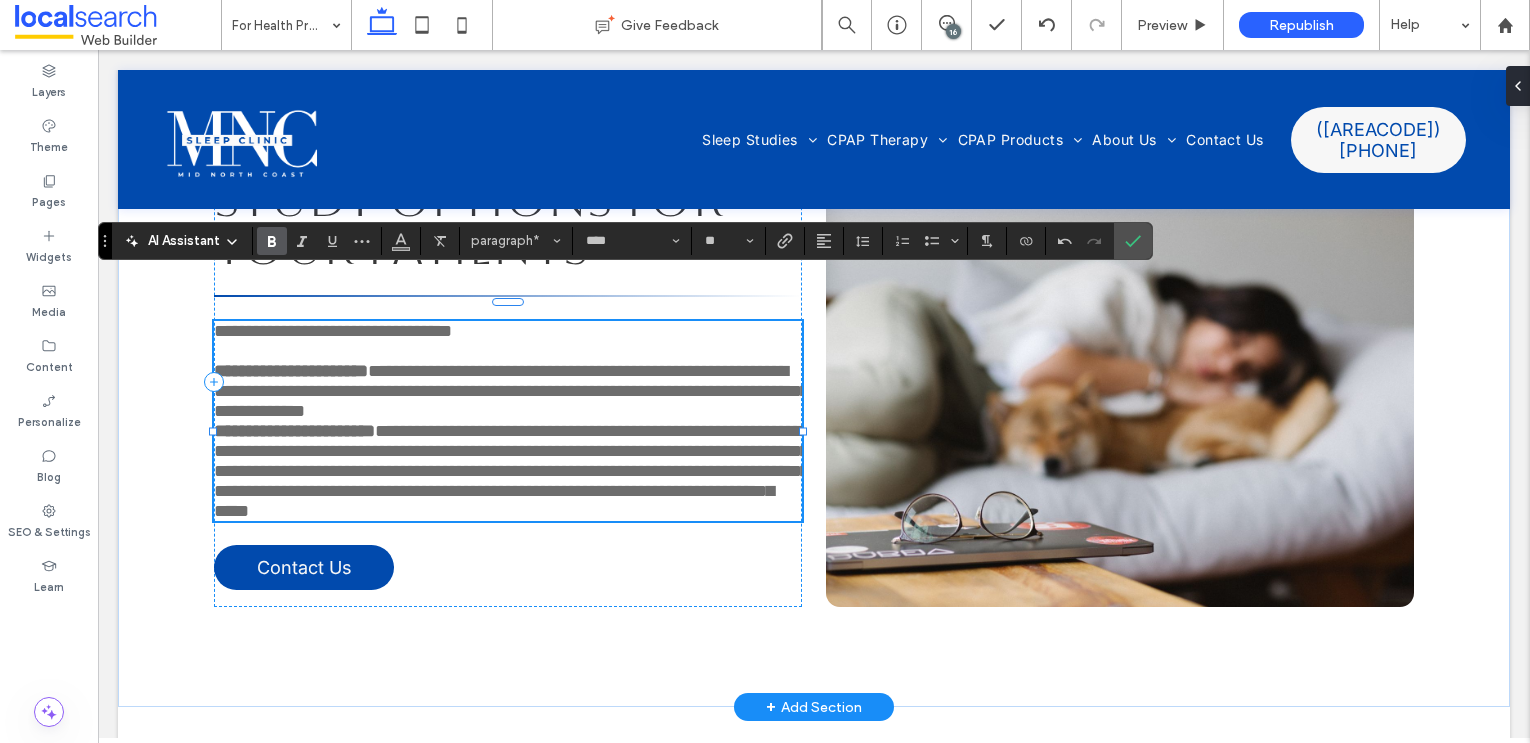 click on "**********" at bounding box center (511, 471) 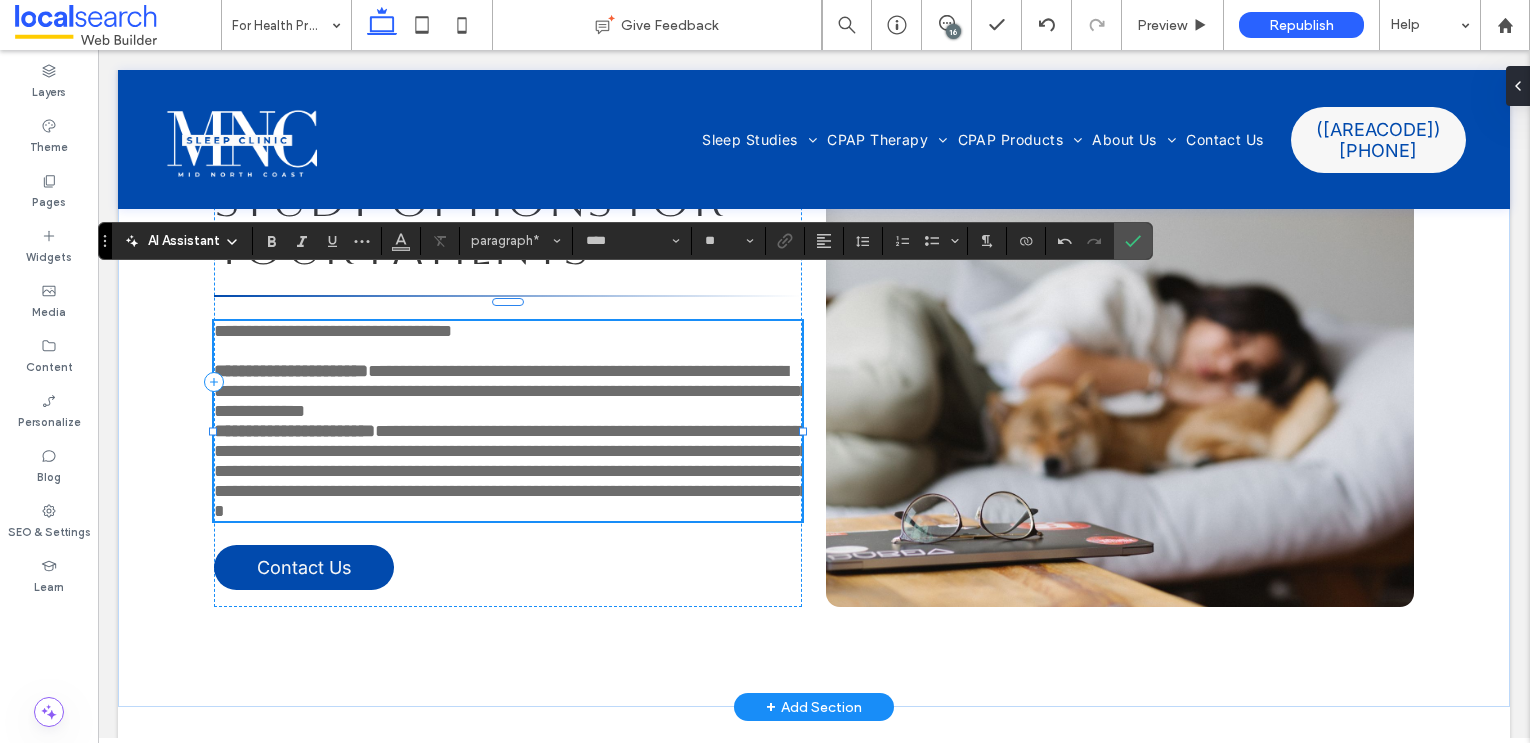 click on "**********" at bounding box center [515, 471] 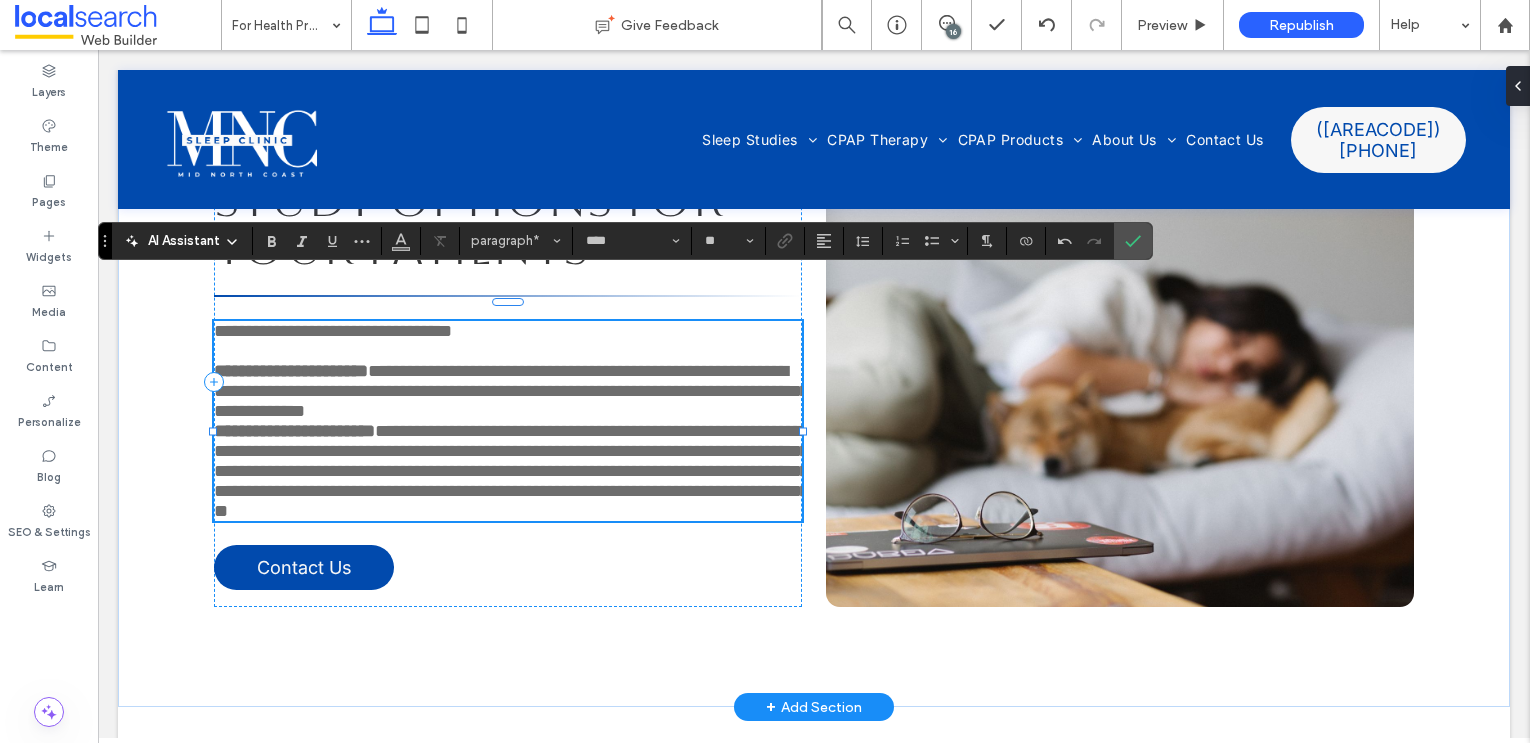 click on "**********" at bounding box center (511, 471) 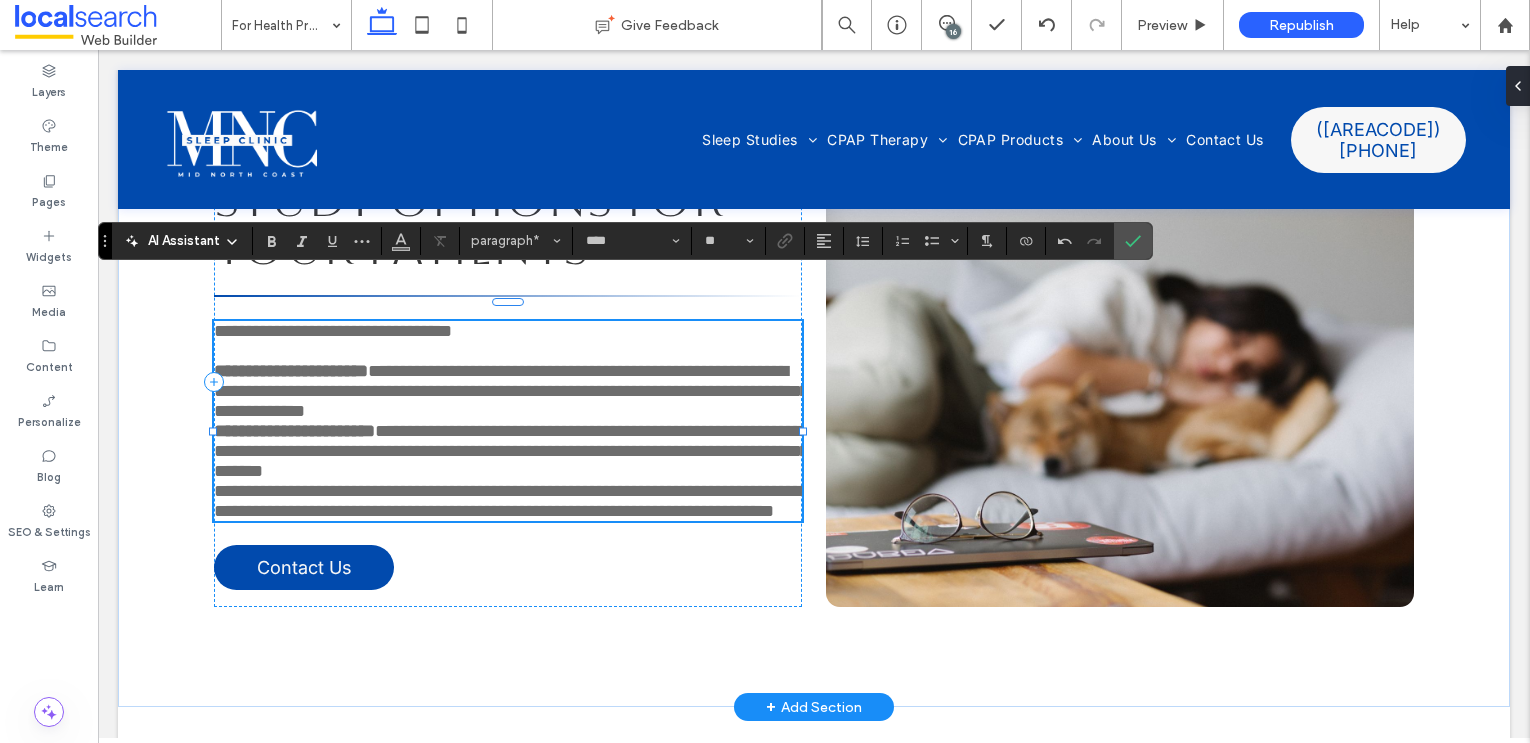 click on "**********" at bounding box center [511, 501] 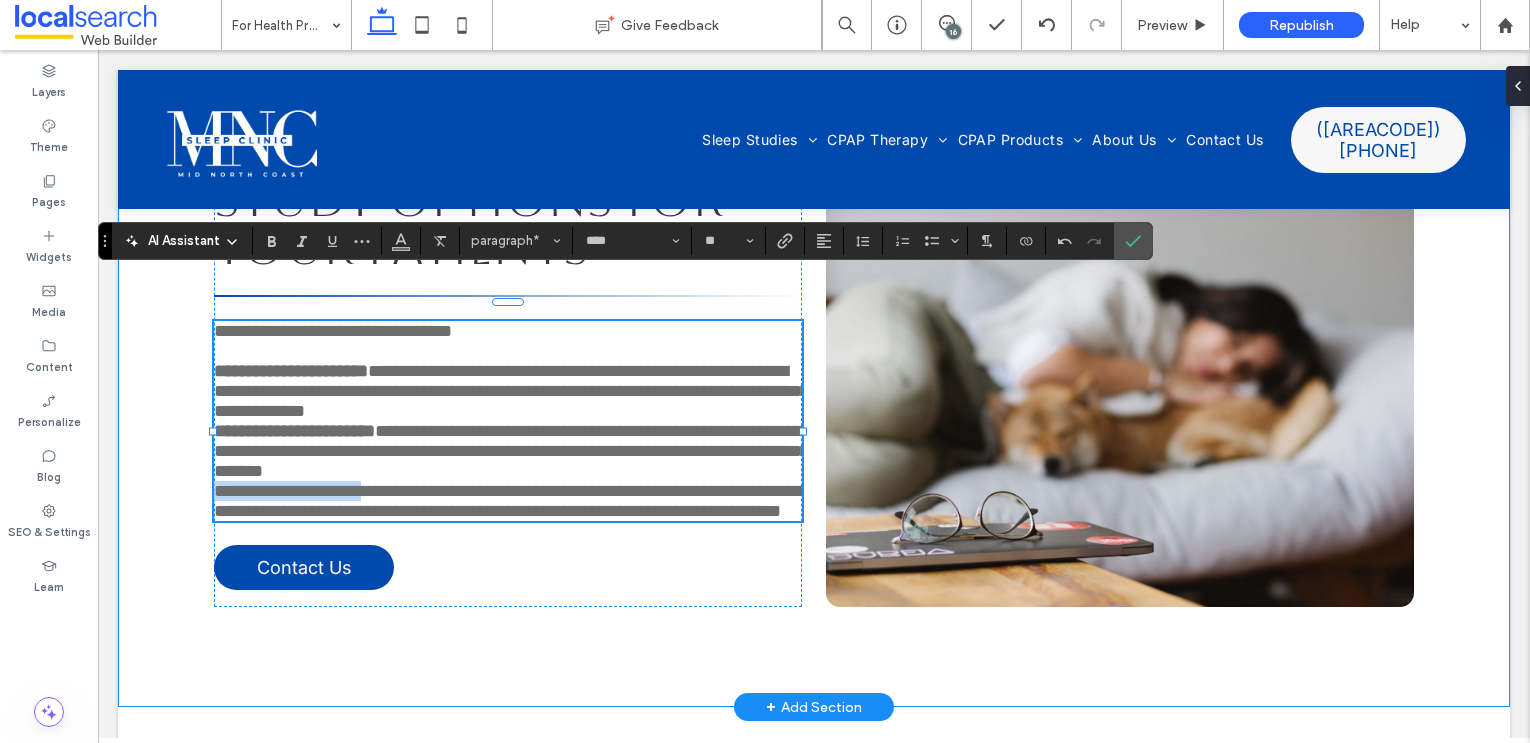 drag, startPoint x: 394, startPoint y: 490, endPoint x: 202, endPoint y: 490, distance: 192 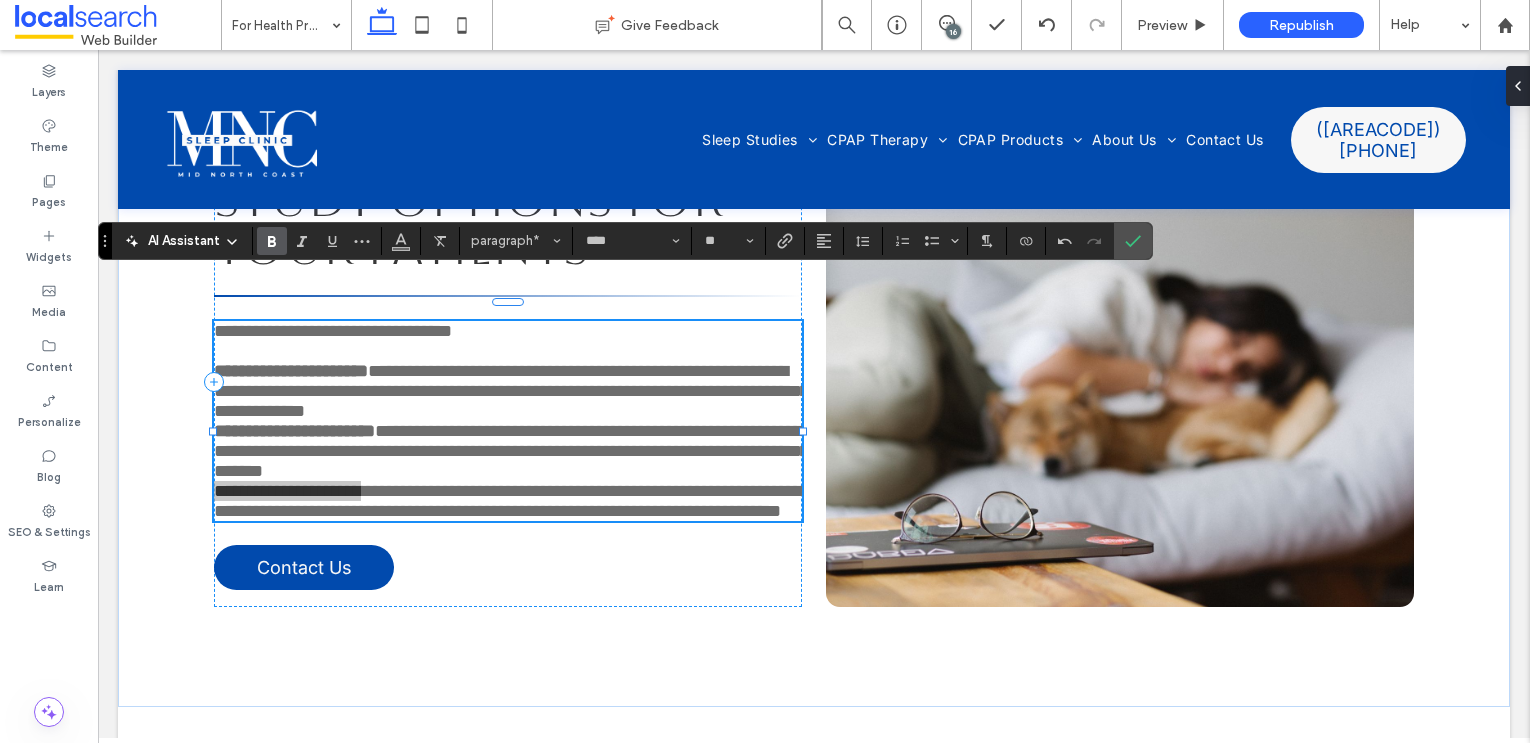 click 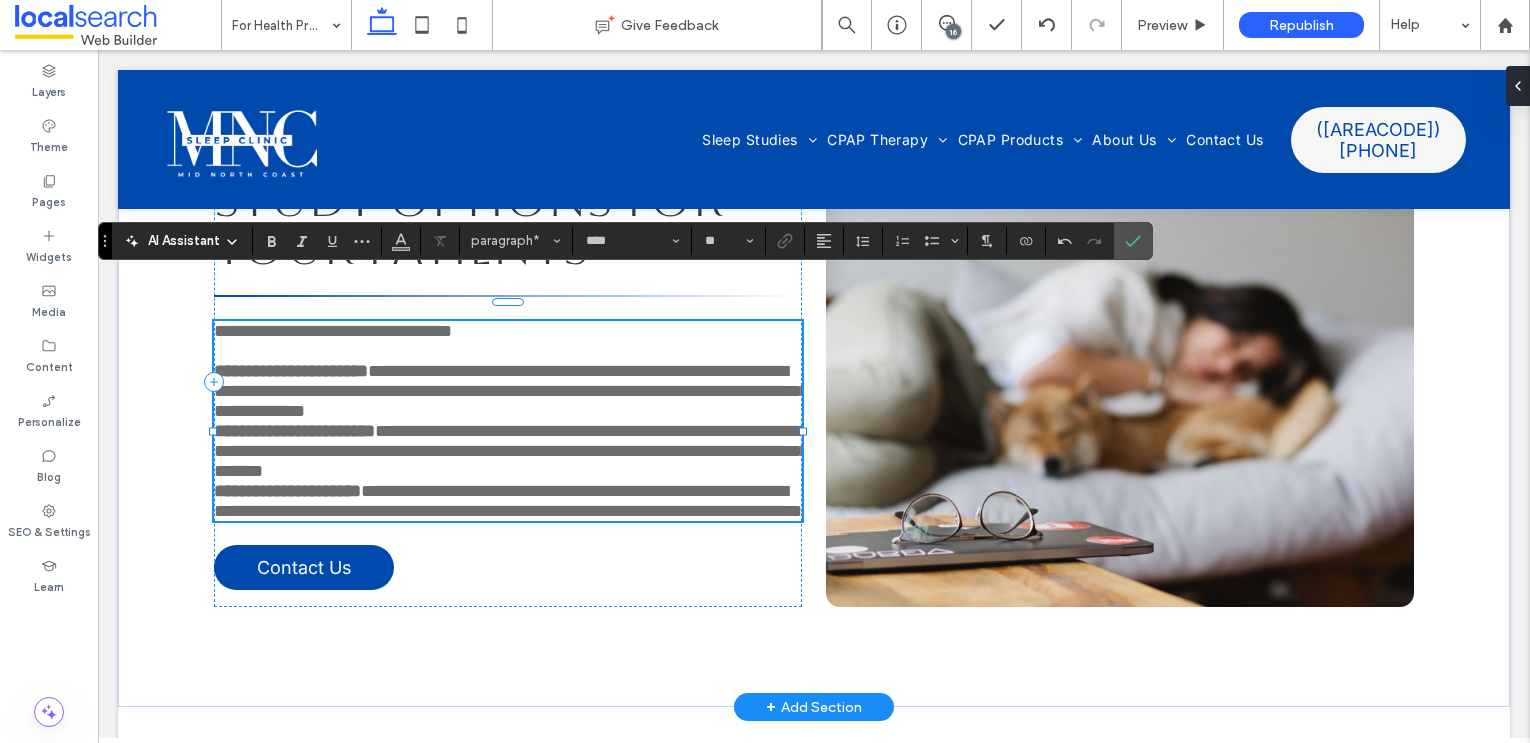click on "**********" at bounding box center [508, 501] 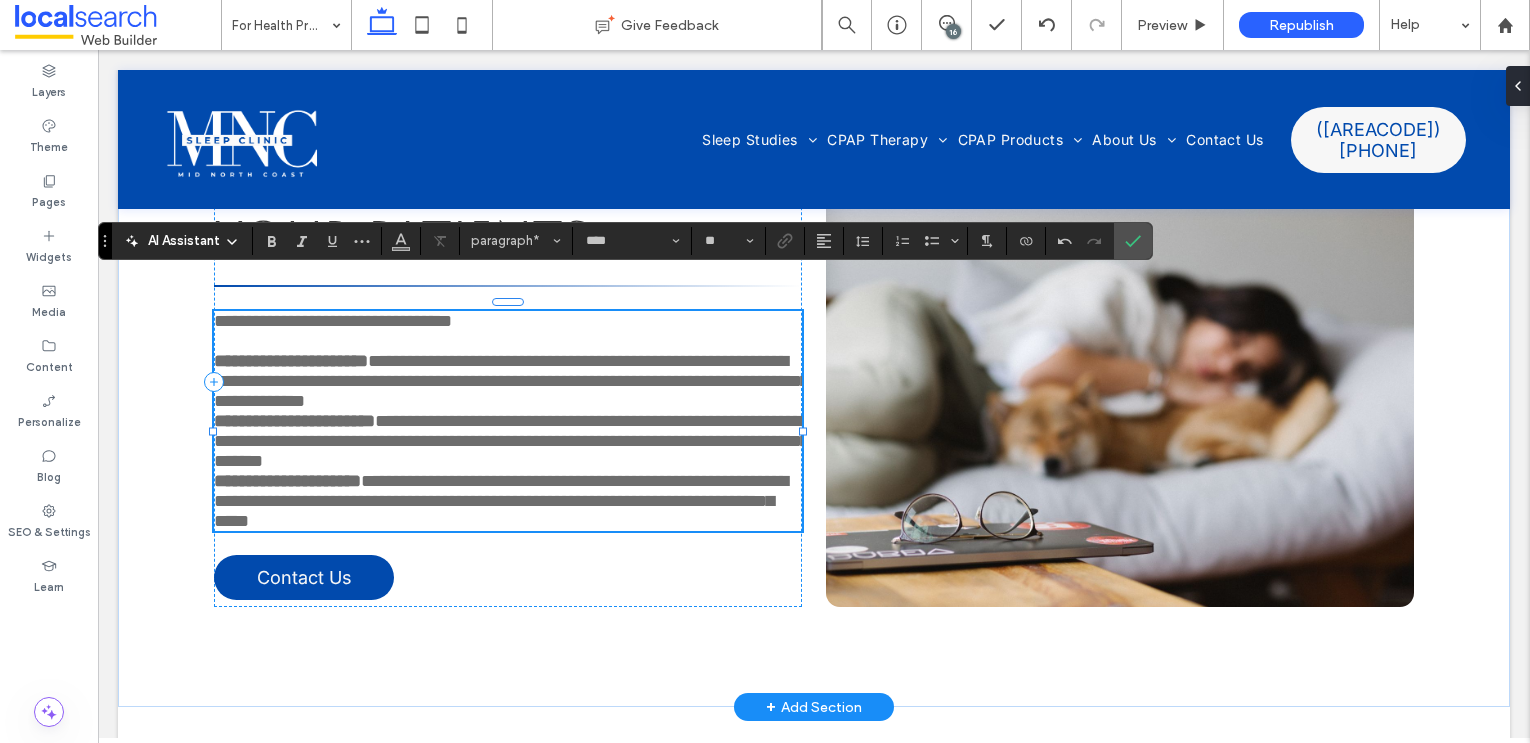 click on "**********" at bounding box center [501, 501] 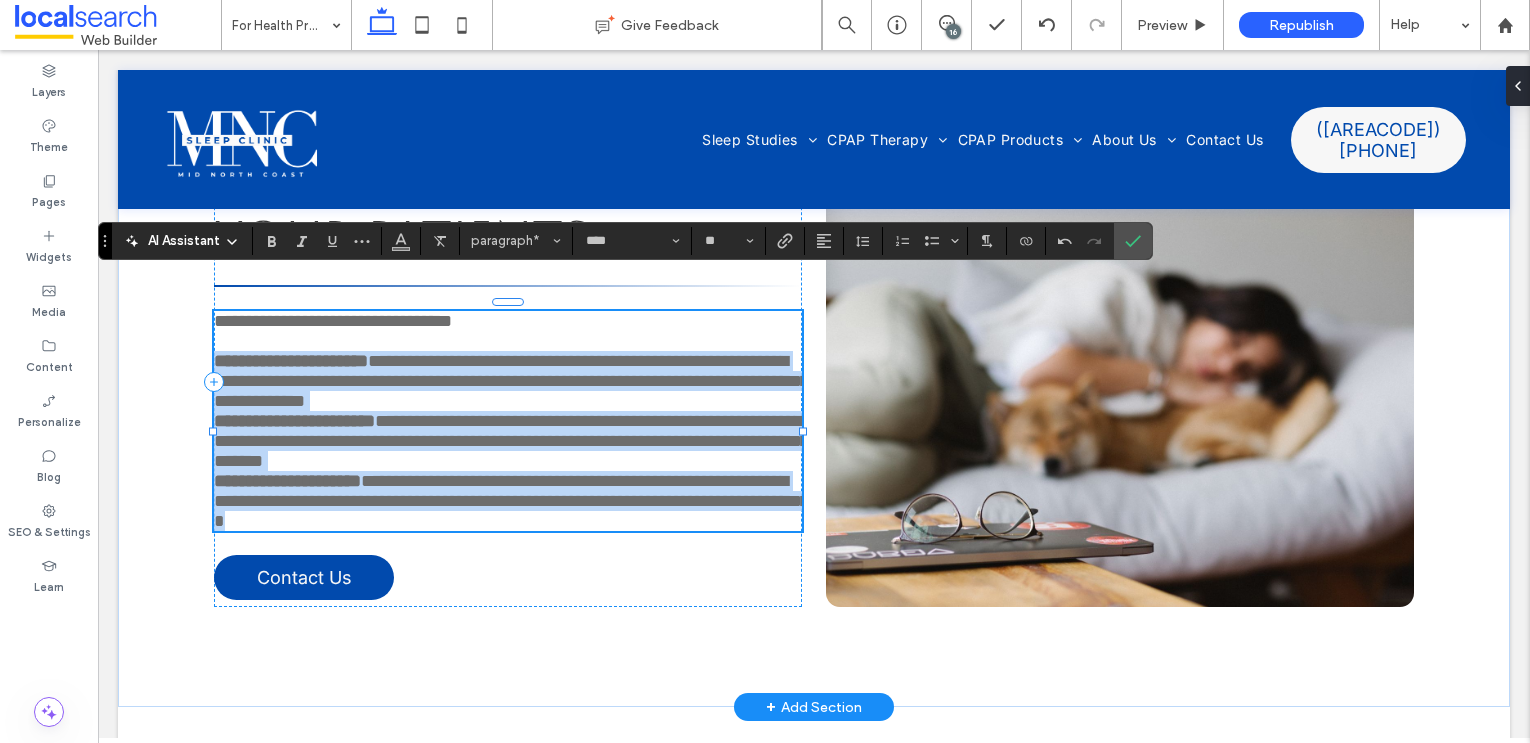 drag, startPoint x: 216, startPoint y: 346, endPoint x: 481, endPoint y: 545, distance: 331.40005 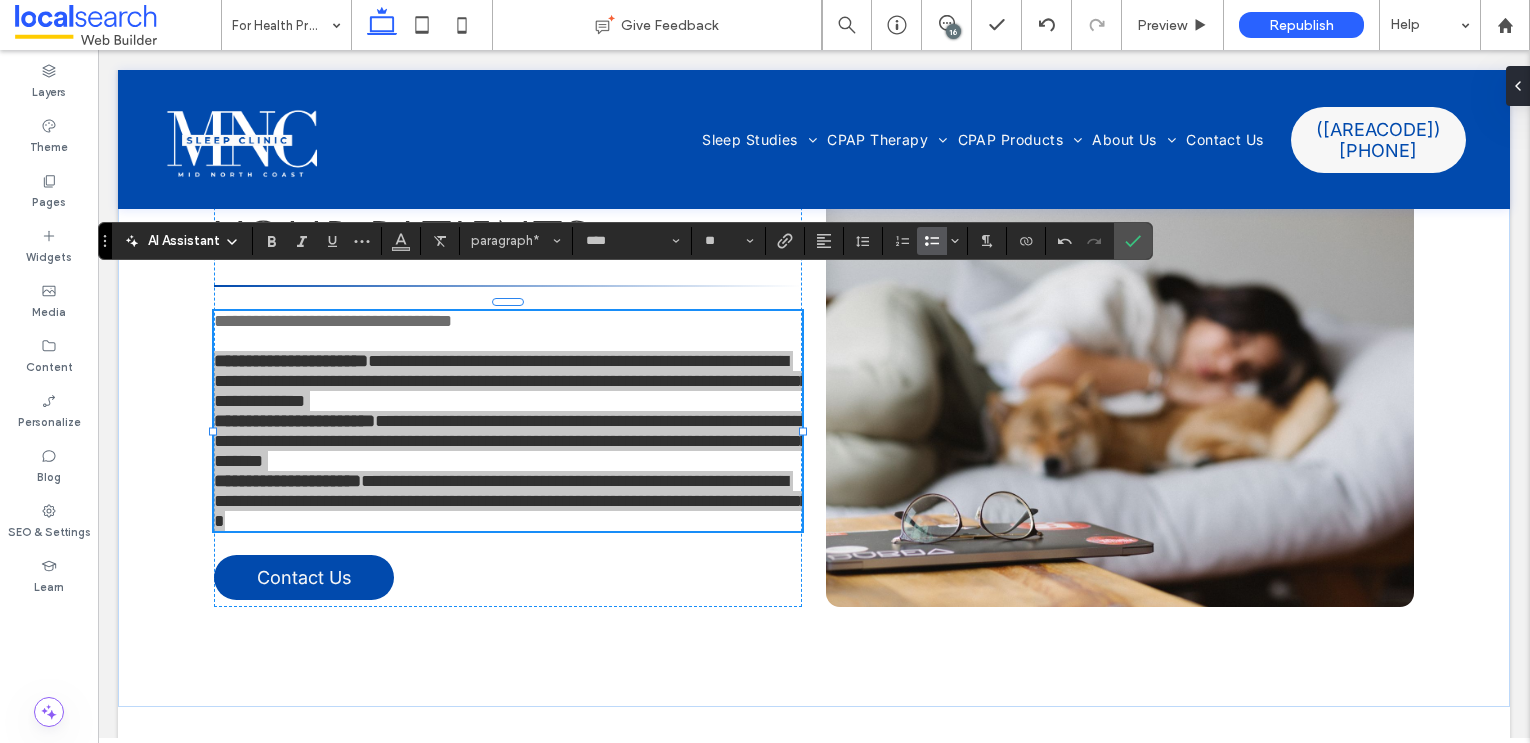 click 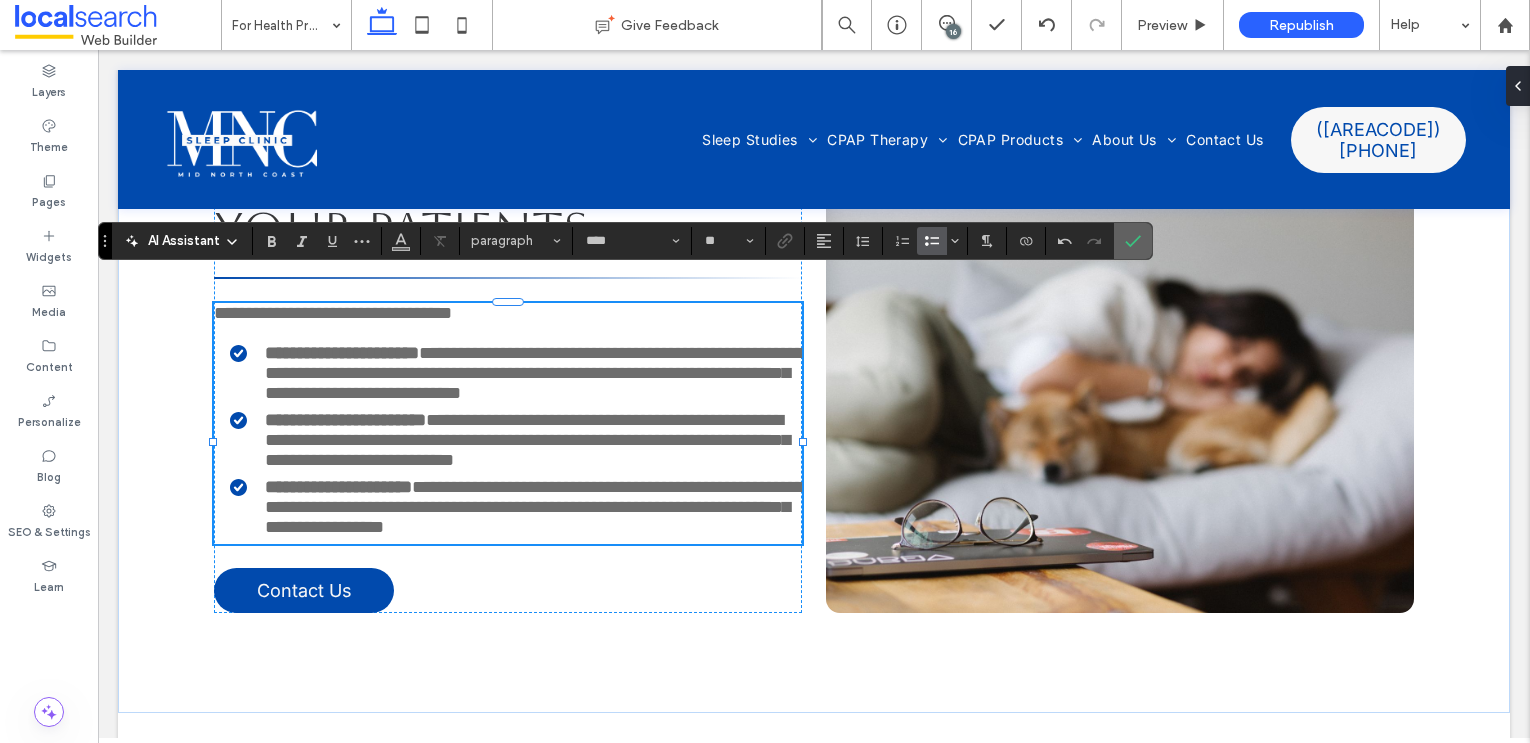 click 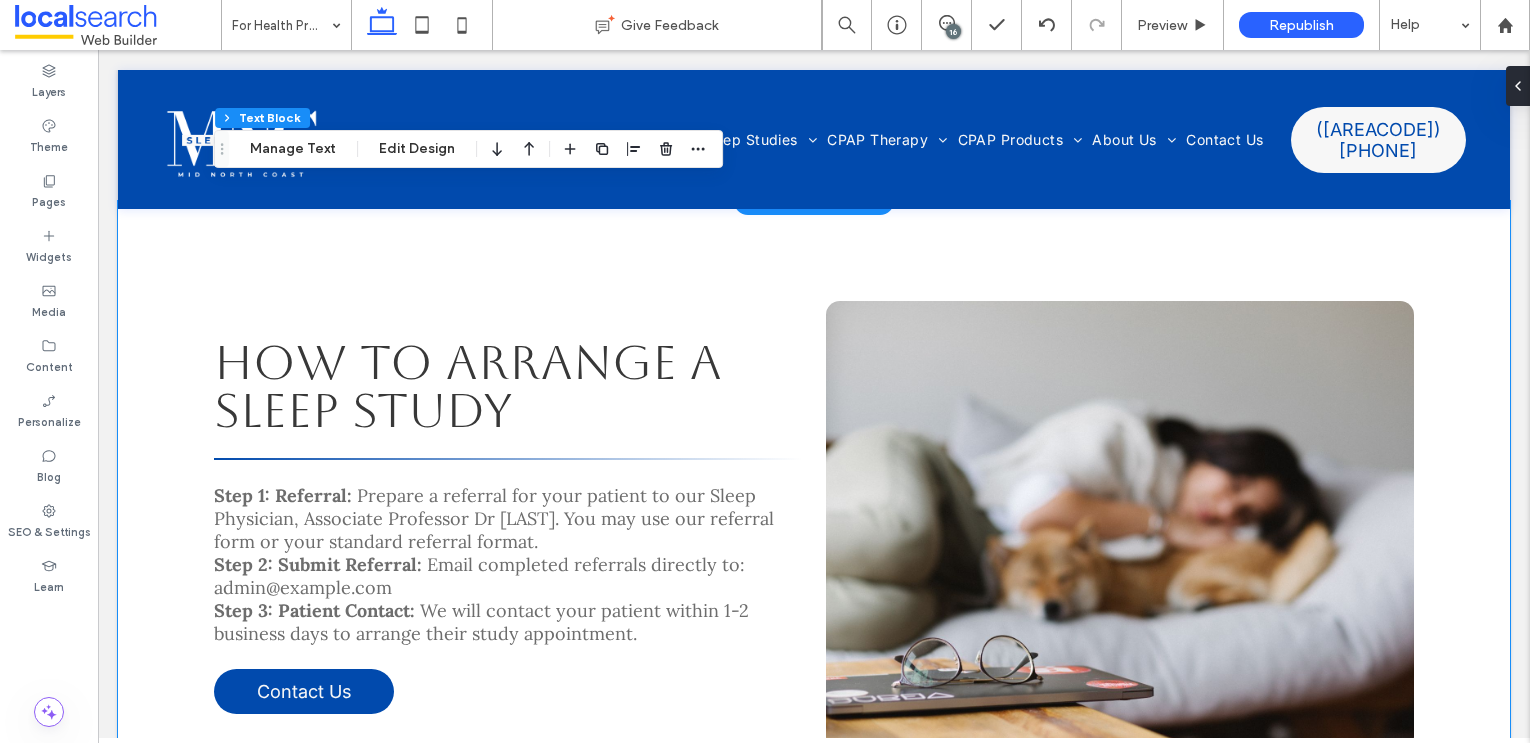 scroll, scrollTop: 3753, scrollLeft: 0, axis: vertical 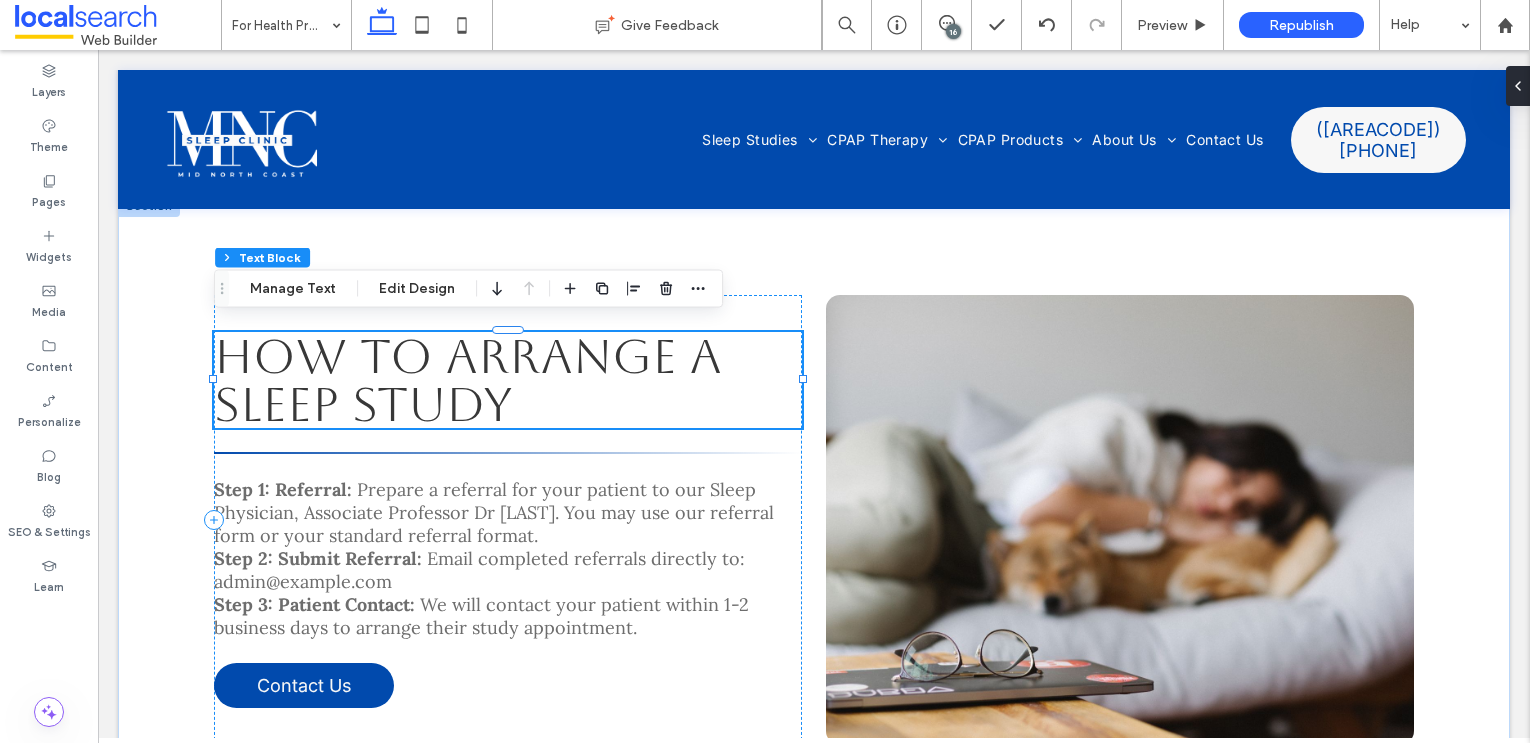 click on "How to Arrange a Sleep Study" at bounding box center [468, 380] 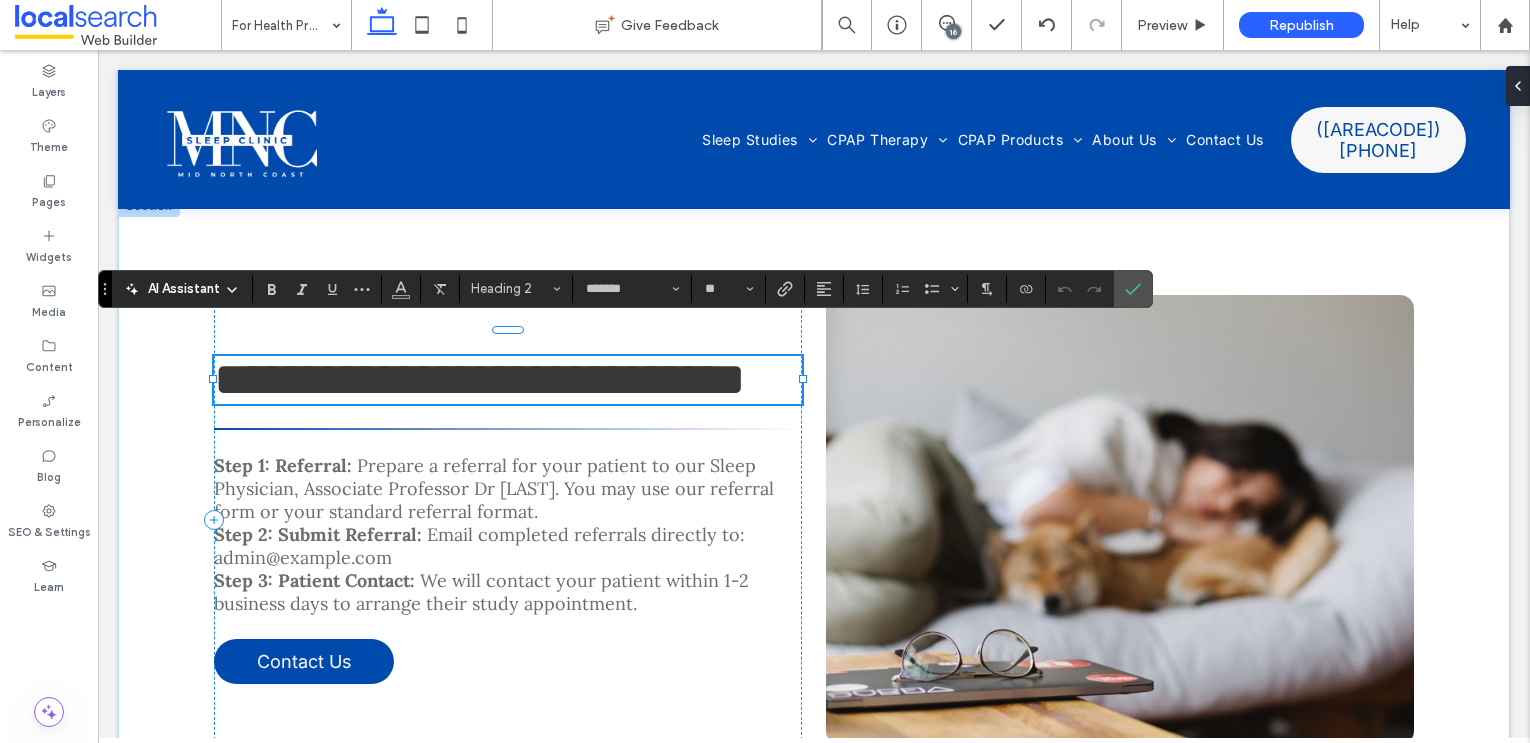 type 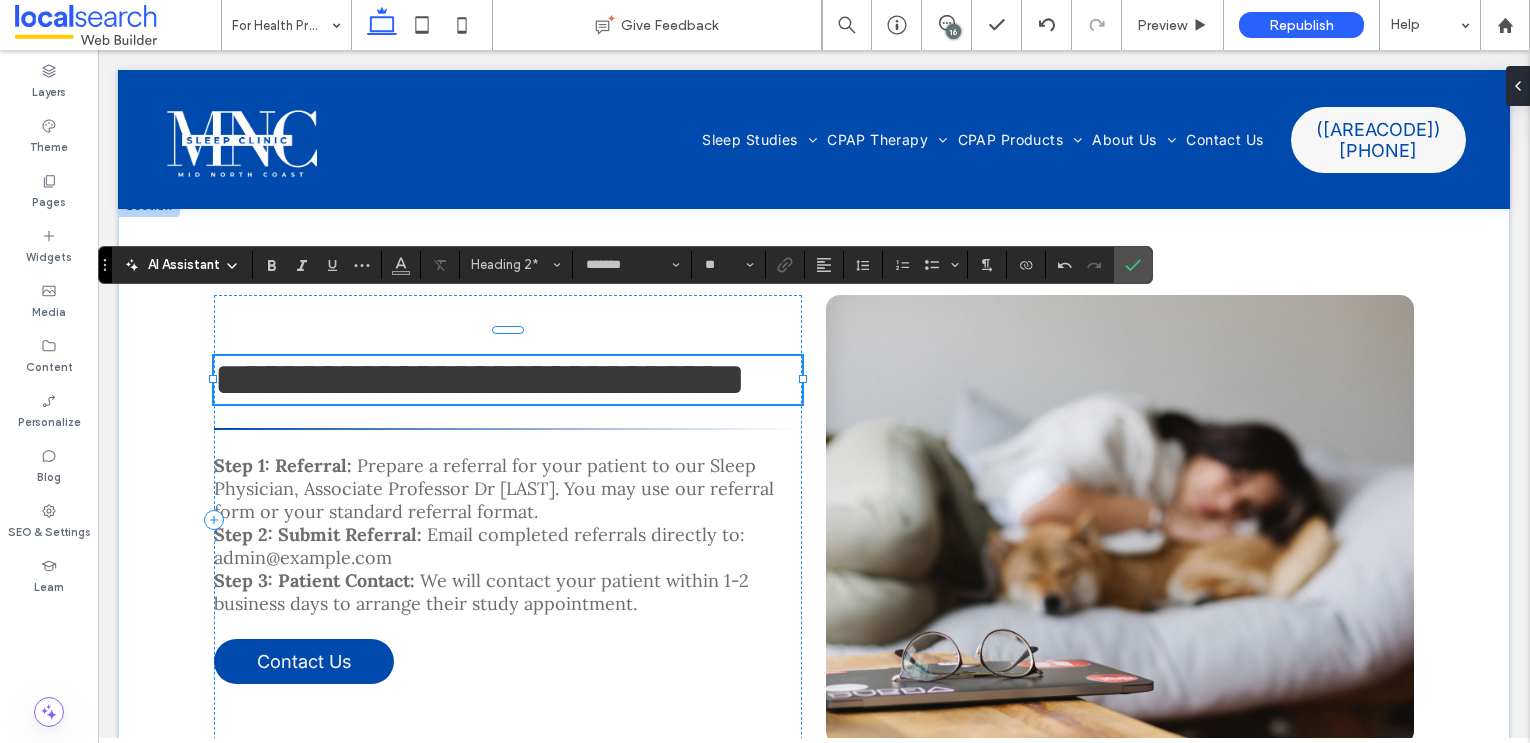 scroll, scrollTop: 3777, scrollLeft: 0, axis: vertical 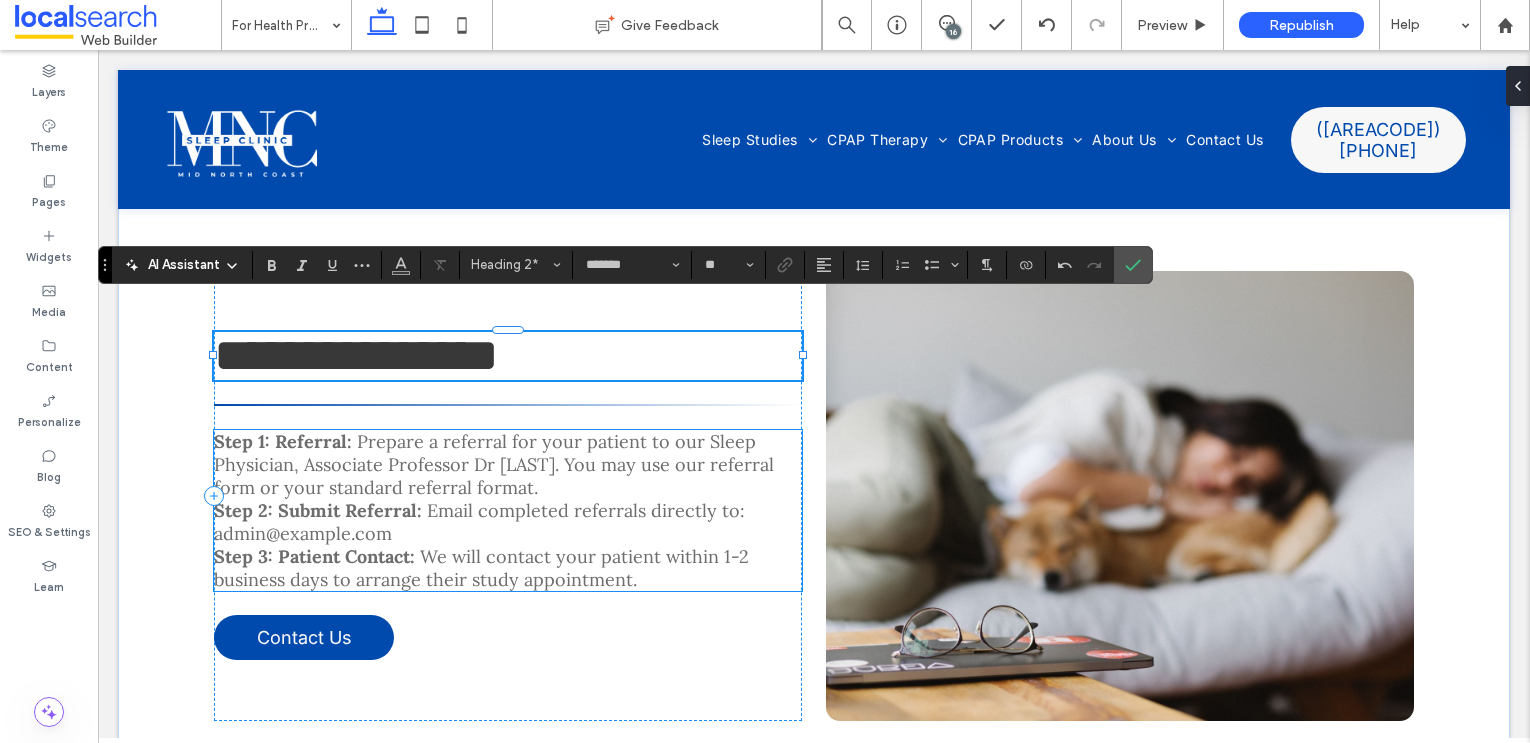 click on "Step 2: Submit Referral:" at bounding box center (318, 510) 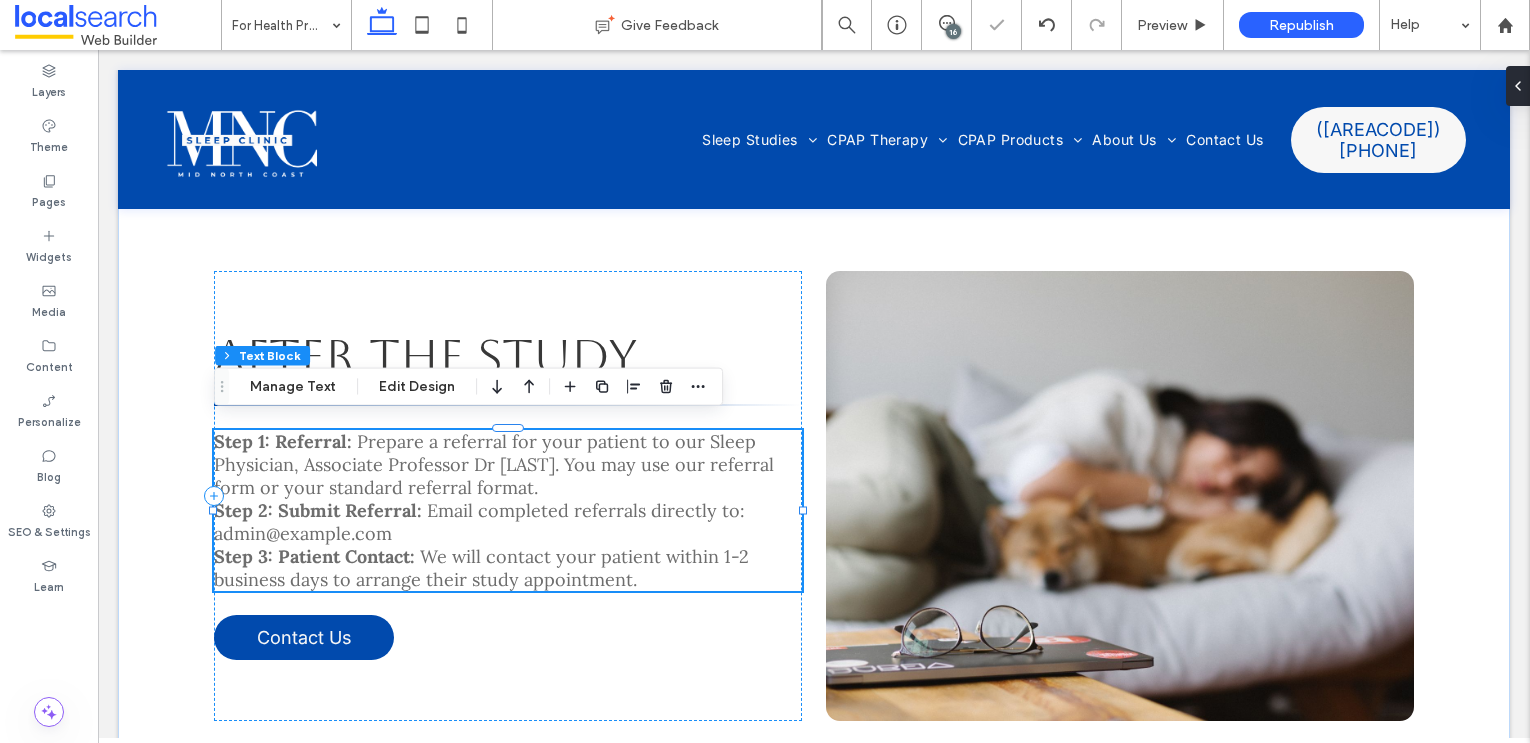 click on "Email completed referrals directly to: admin@example.com" at bounding box center (479, 522) 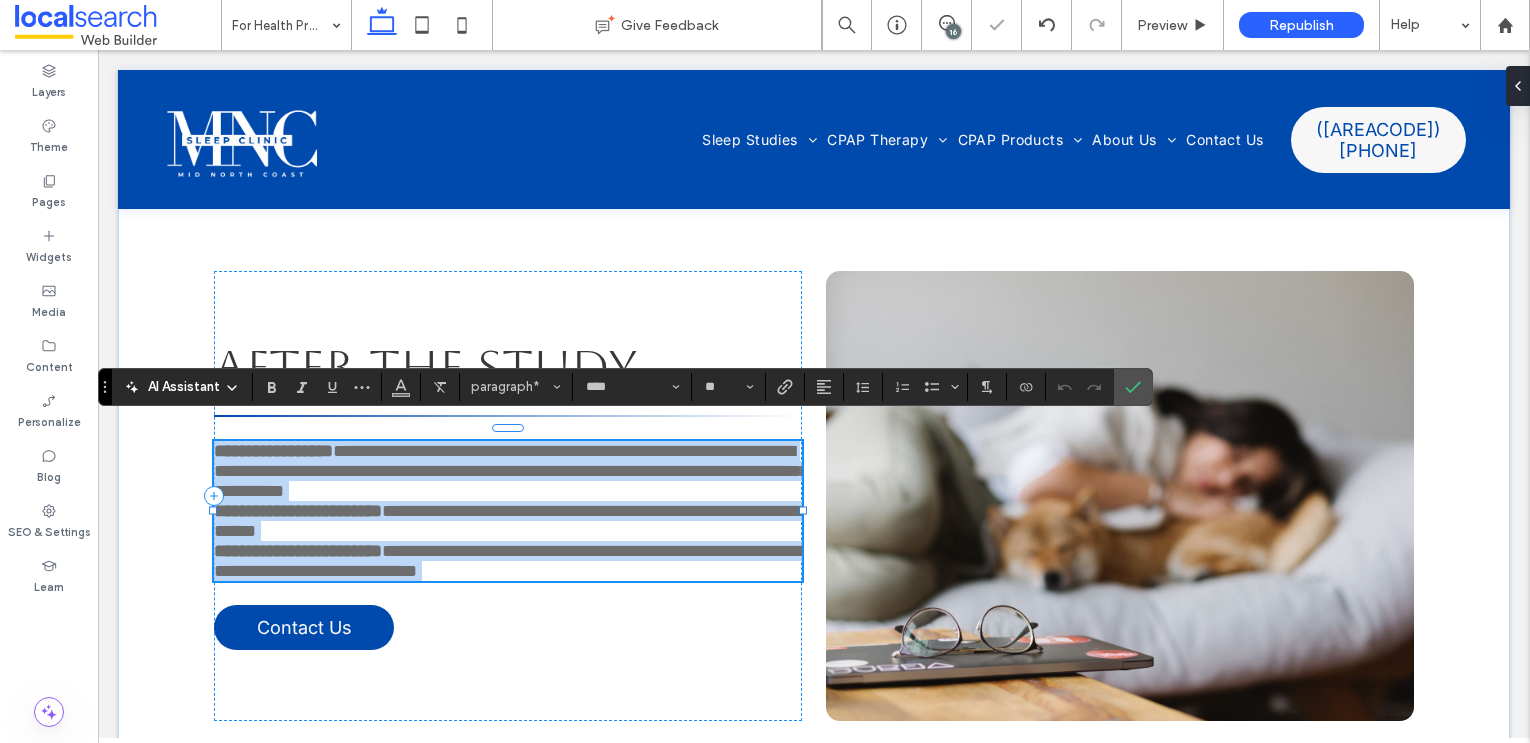 paste 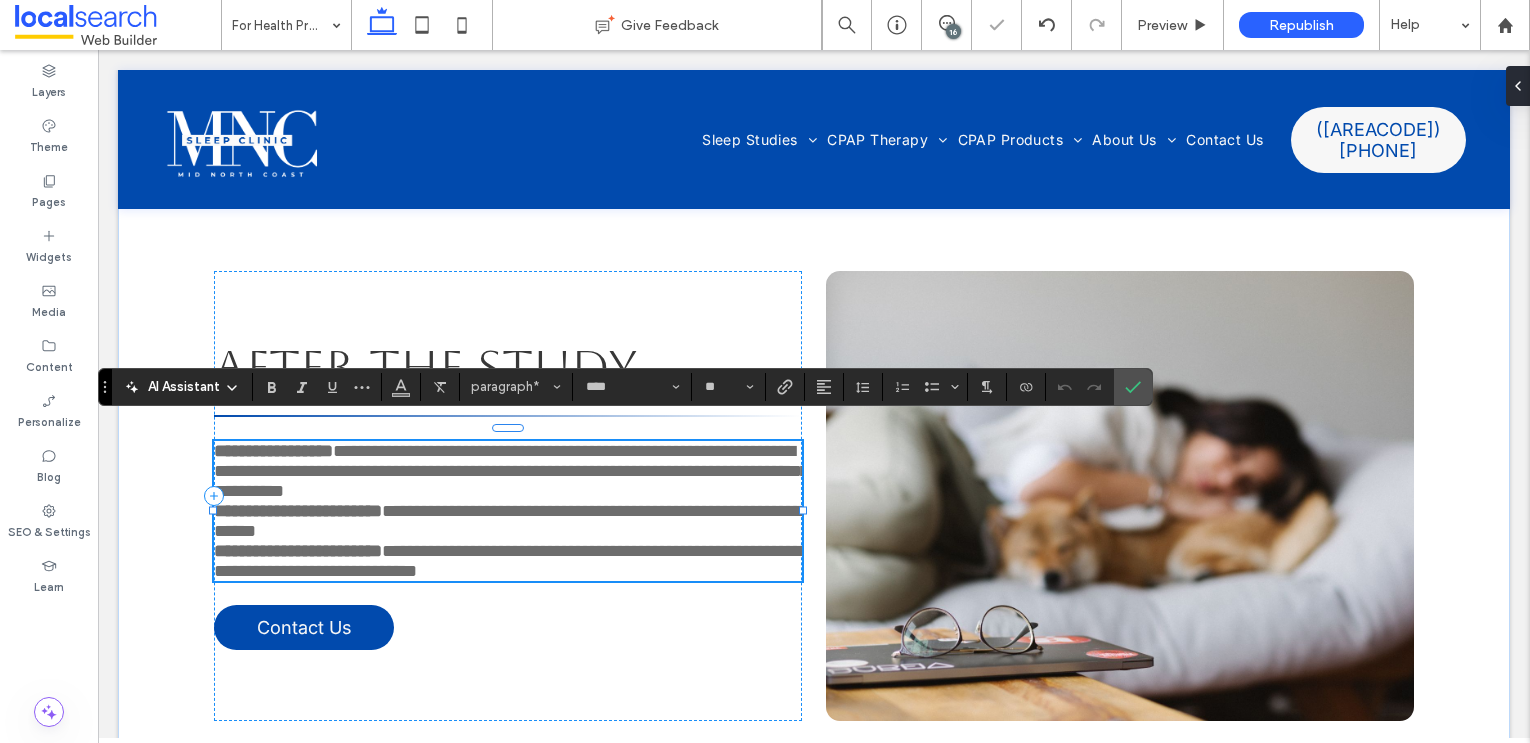 type on "**" 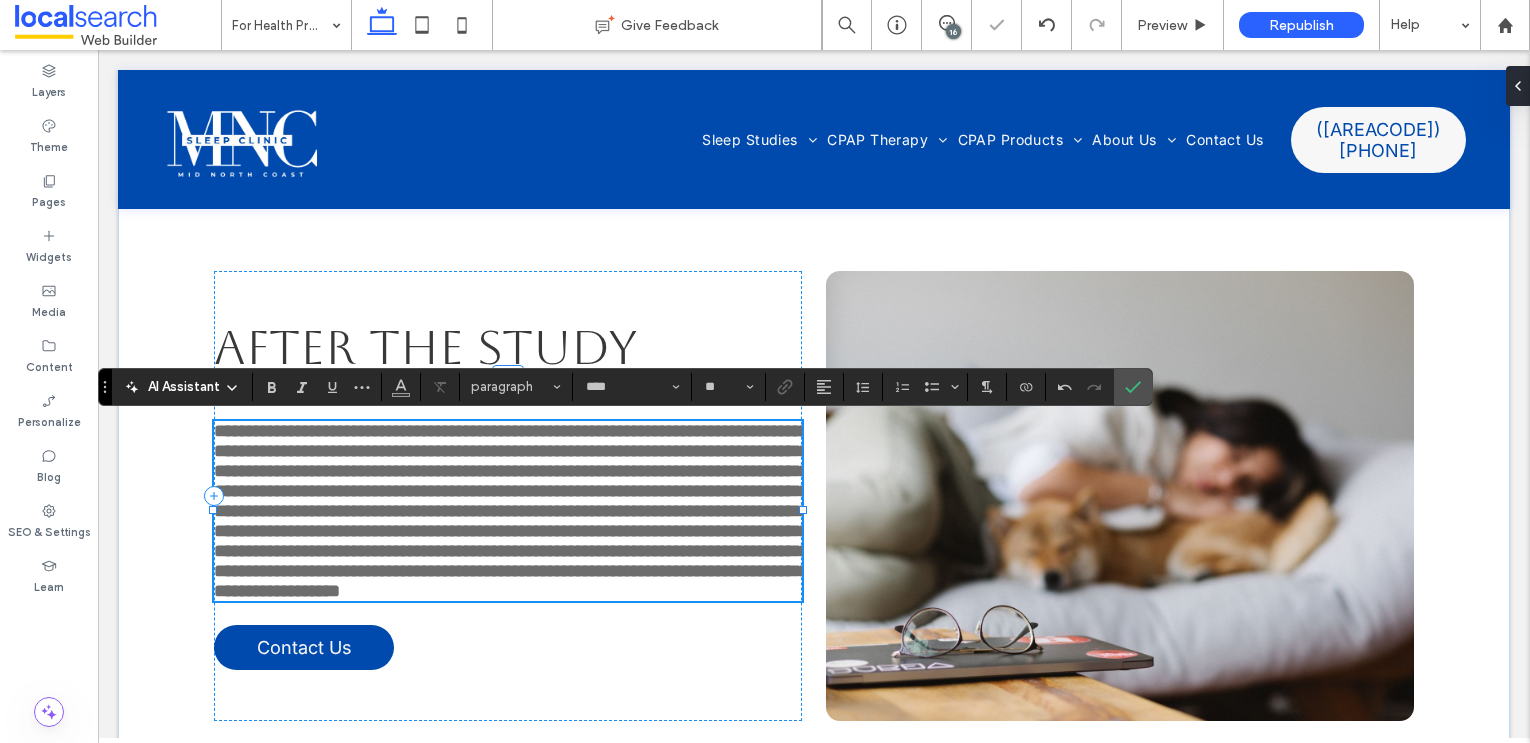 type on "**" 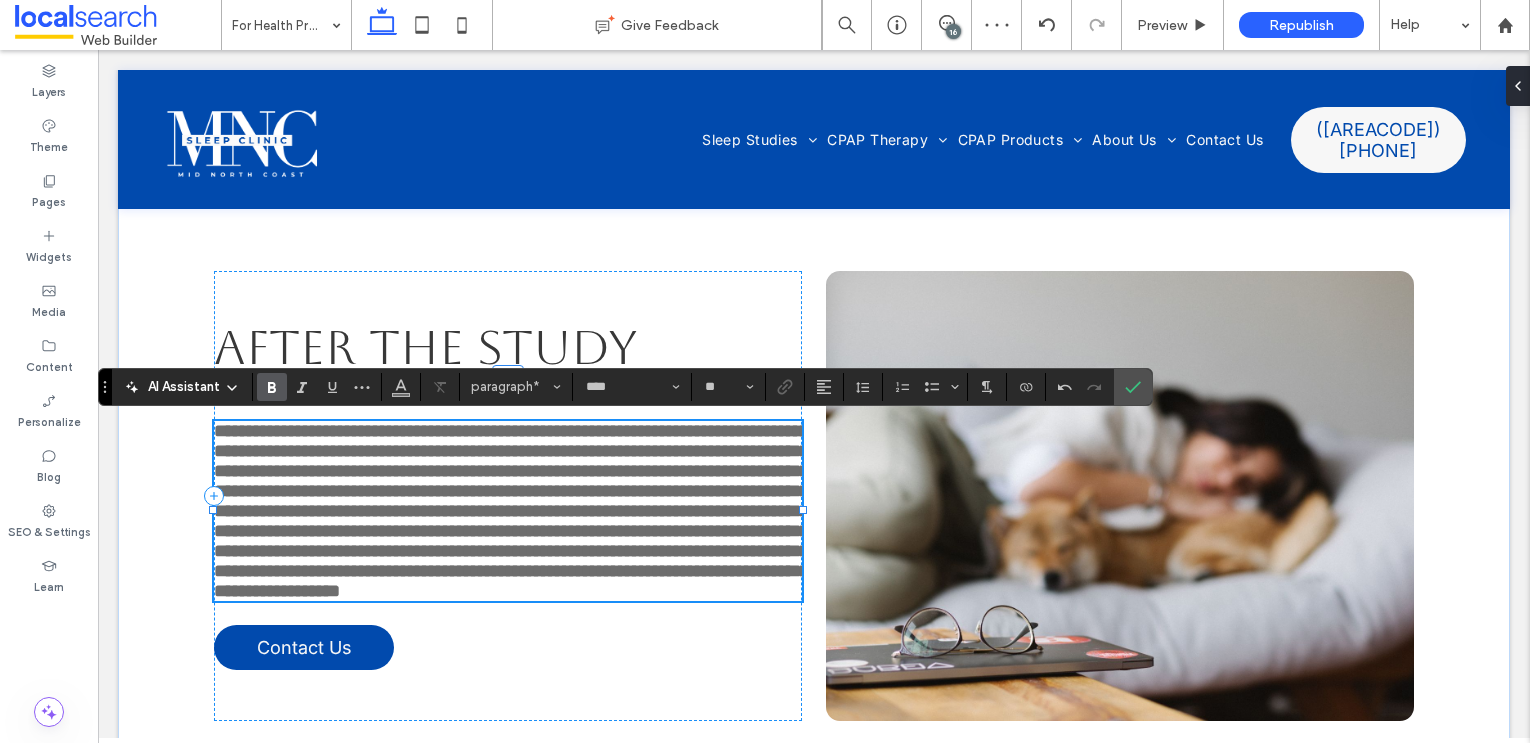 click on "**********" at bounding box center (511, 511) 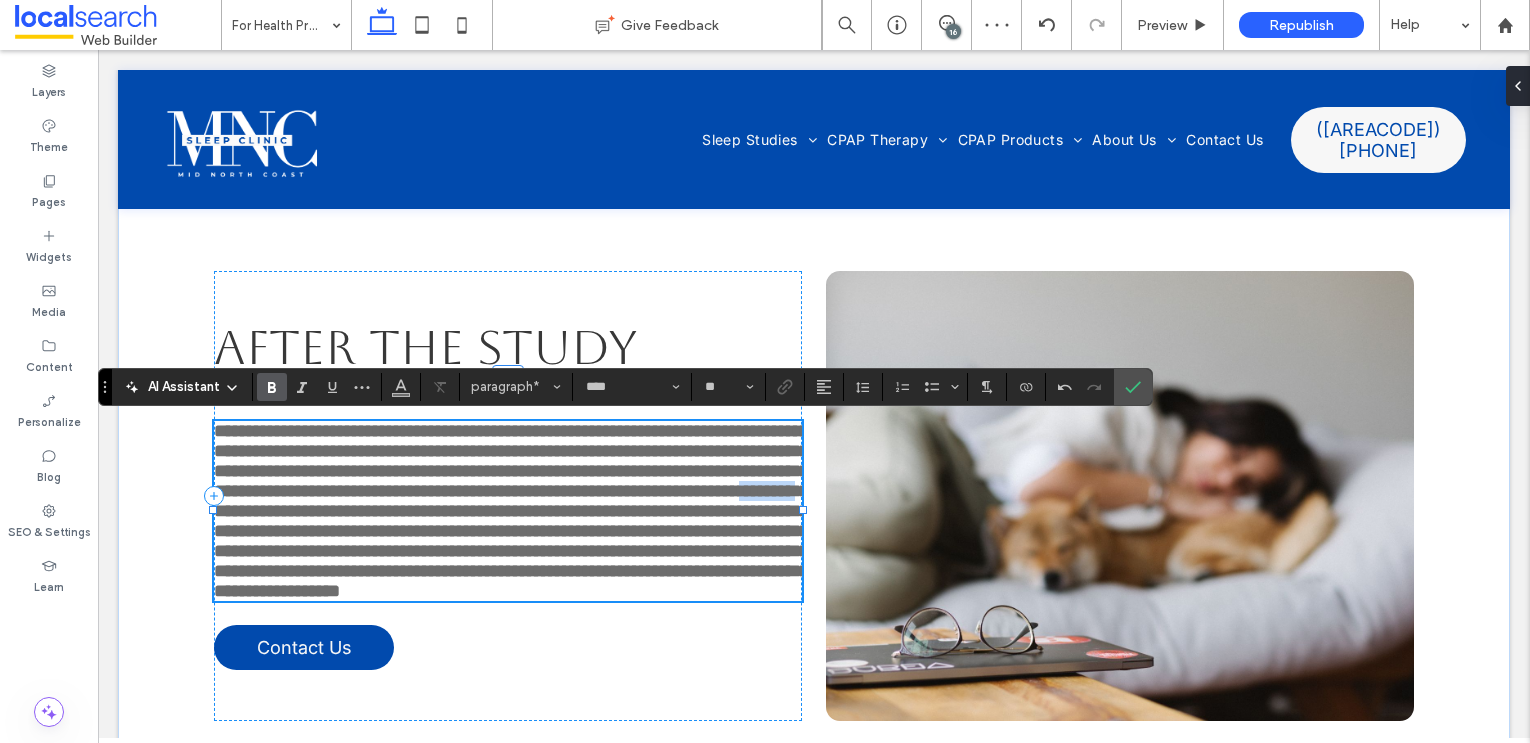 click on "**********" at bounding box center [511, 511] 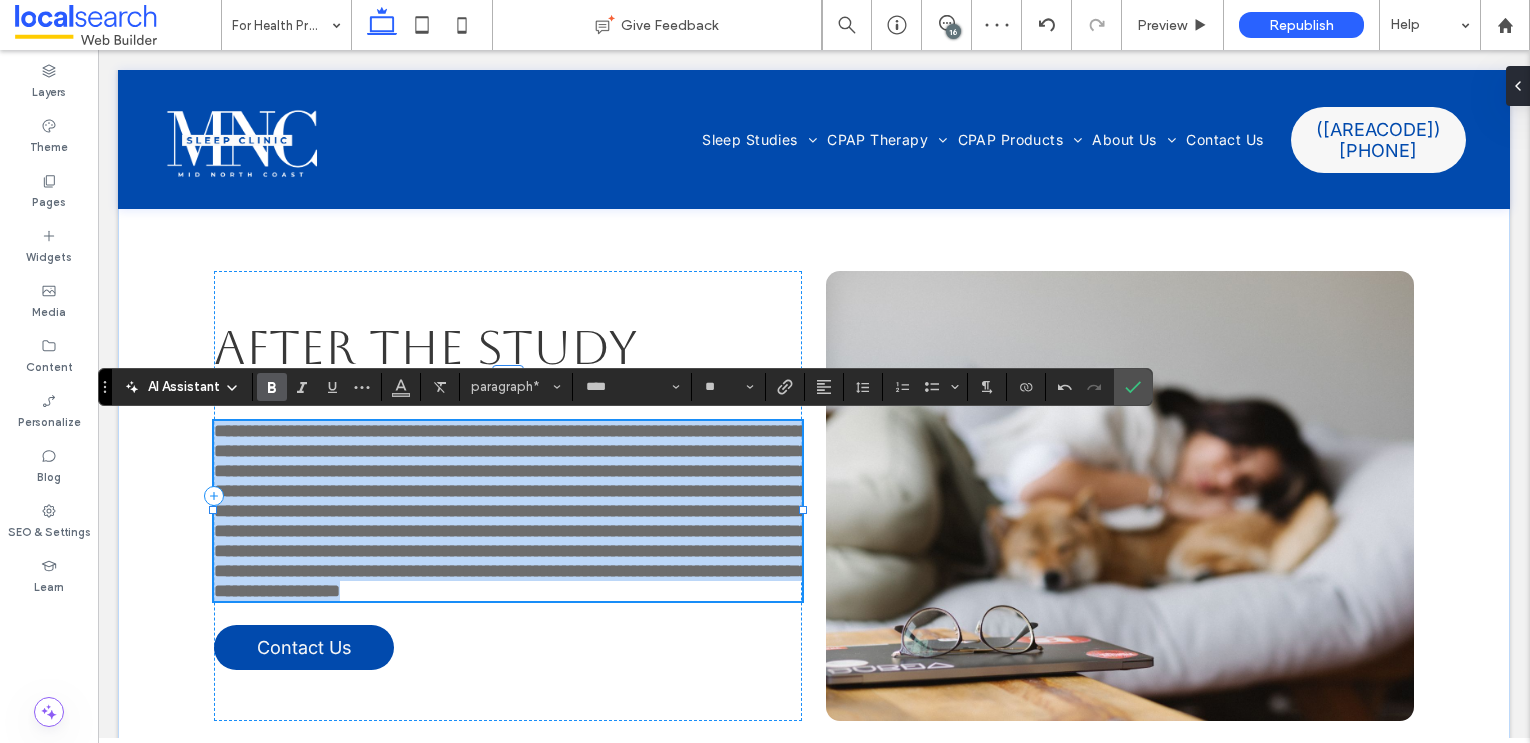 click on "**********" at bounding box center [511, 511] 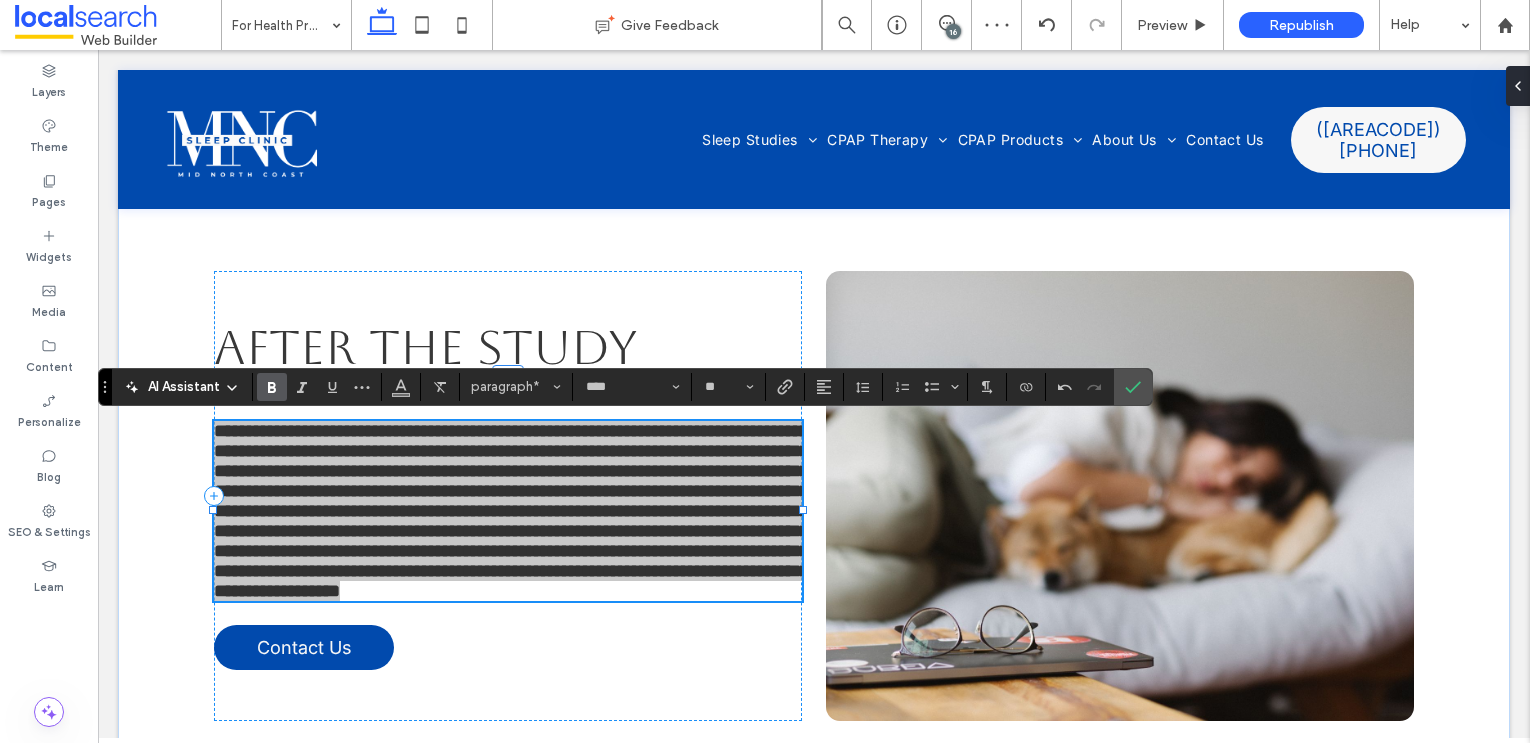 click 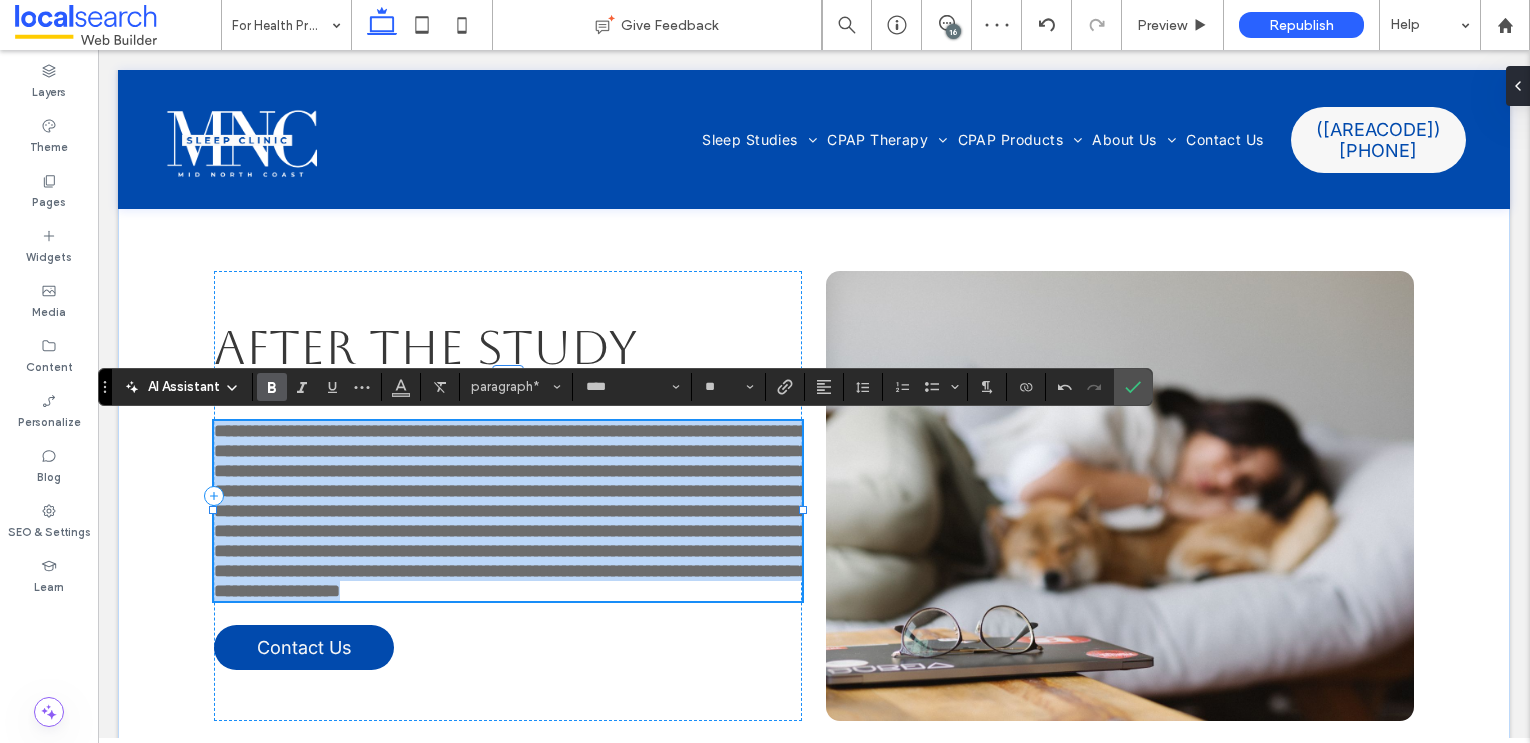 scroll, scrollTop: 3789, scrollLeft: 0, axis: vertical 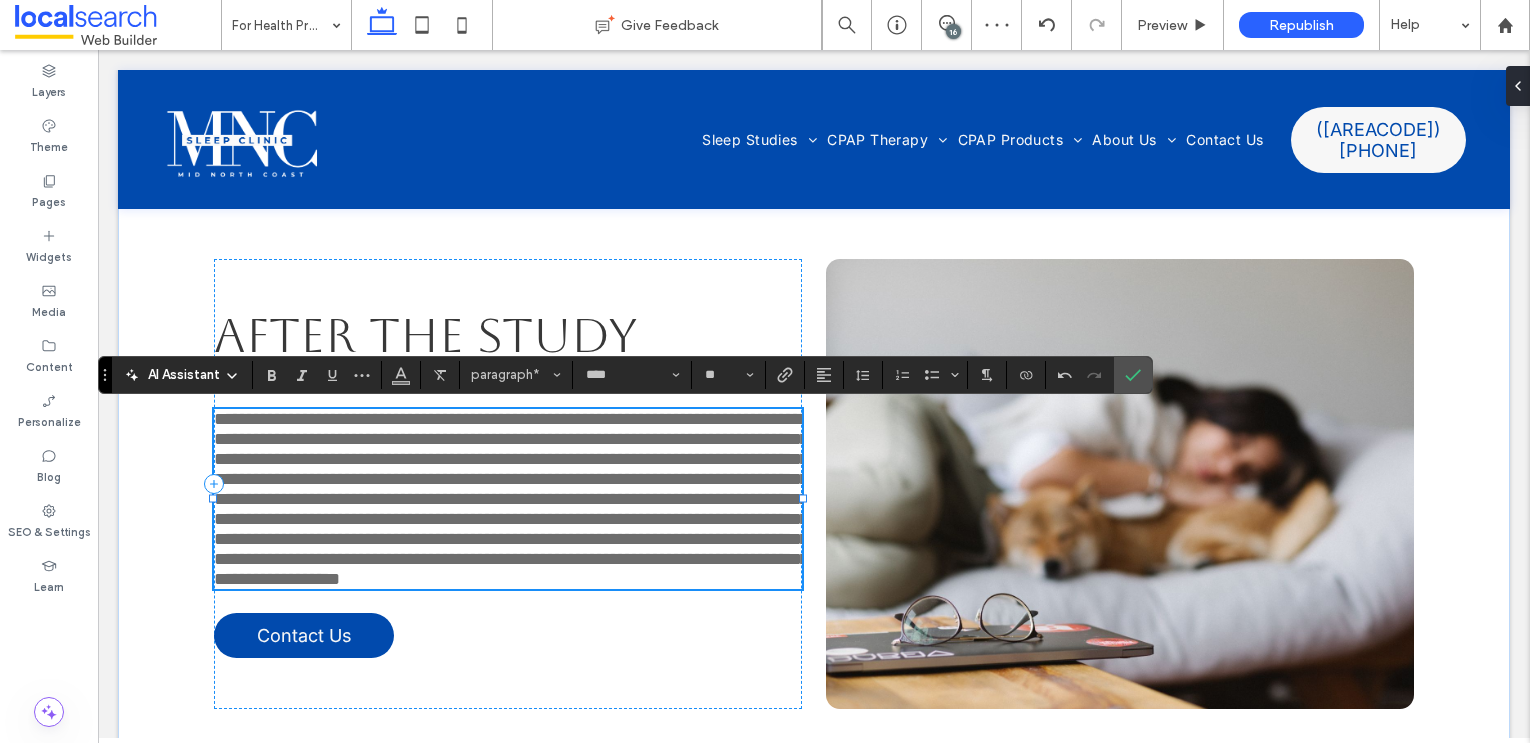 click on "**********" at bounding box center [511, 499] 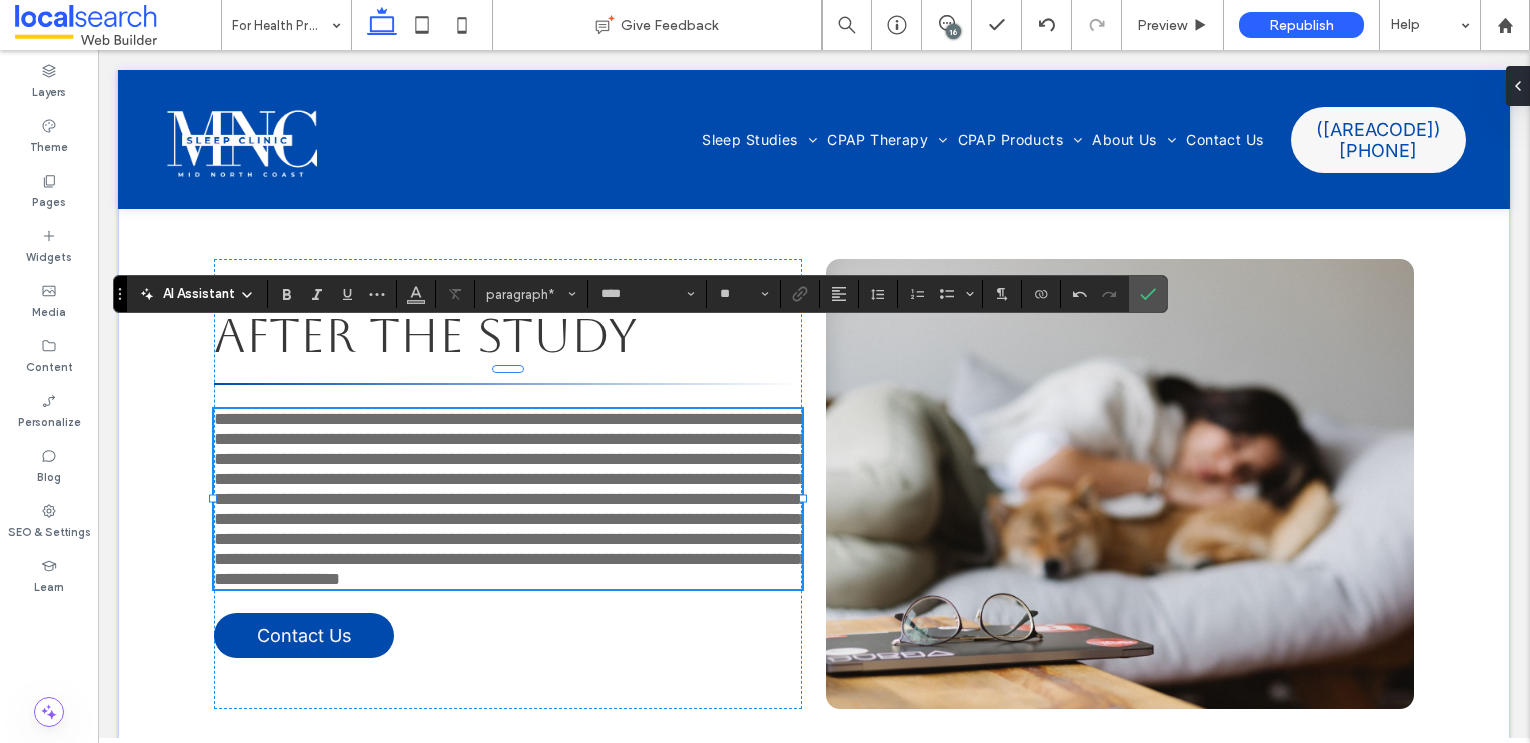 drag, startPoint x: 99, startPoint y: 375, endPoint x: 114, endPoint y: 294, distance: 82.37718 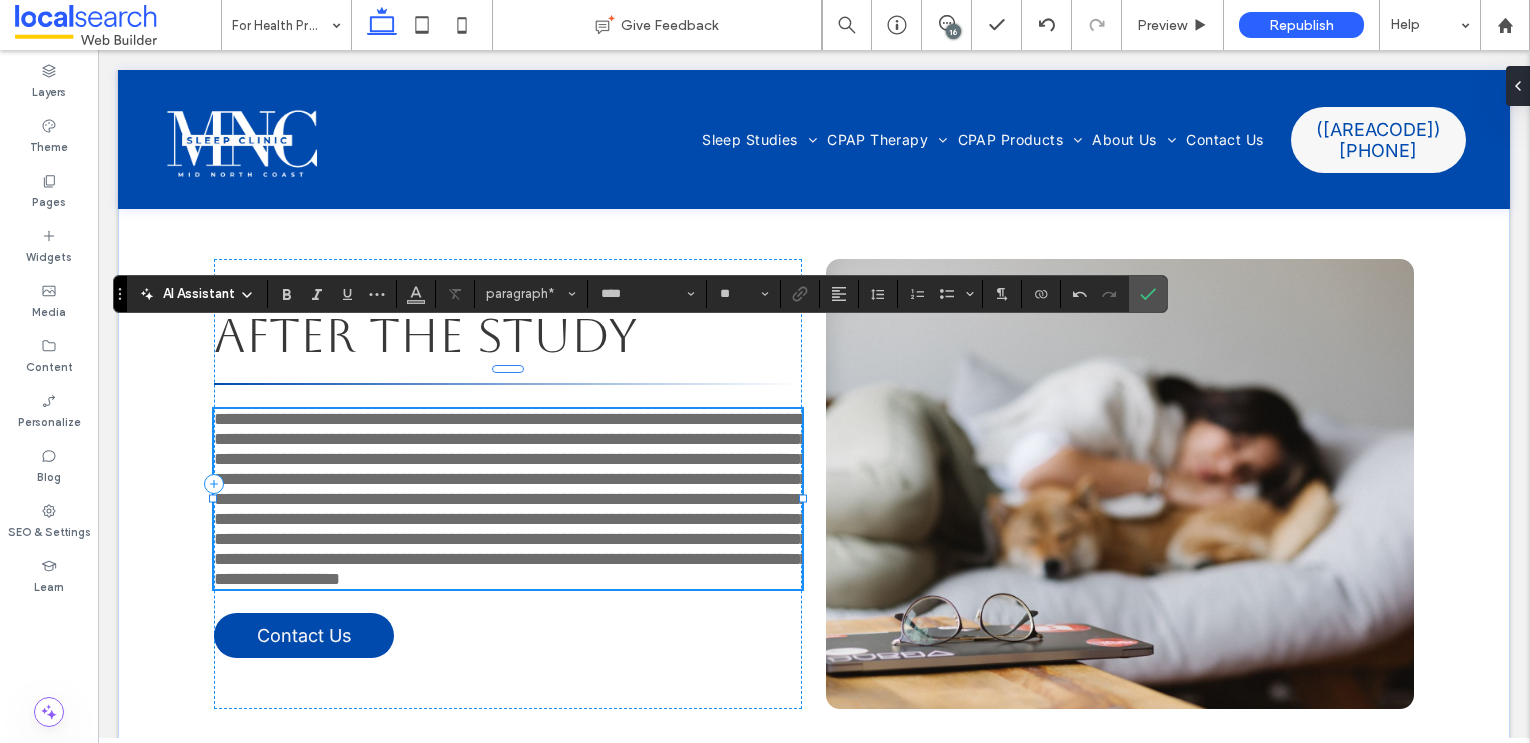 click on "**********" at bounding box center [511, 499] 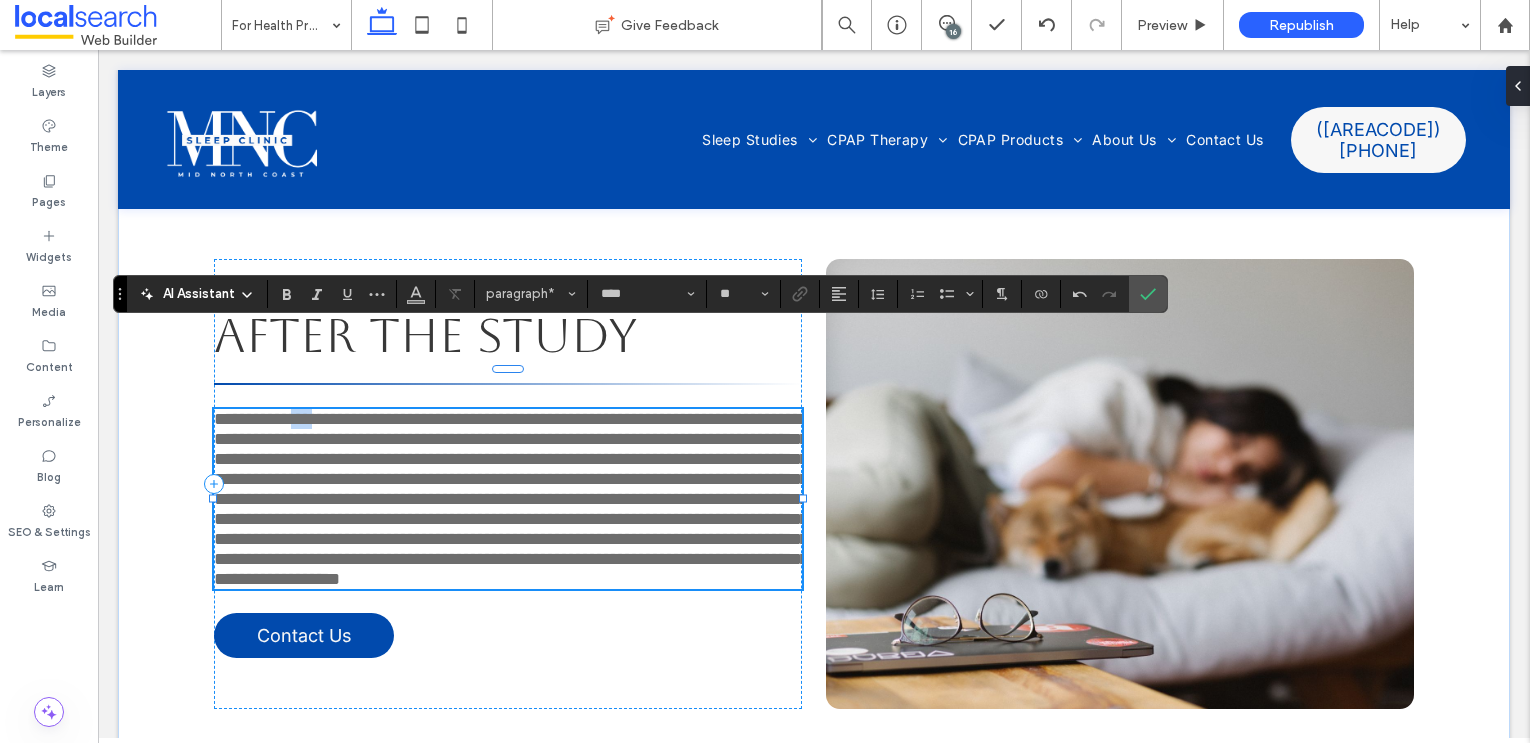 click on "**********" at bounding box center [511, 499] 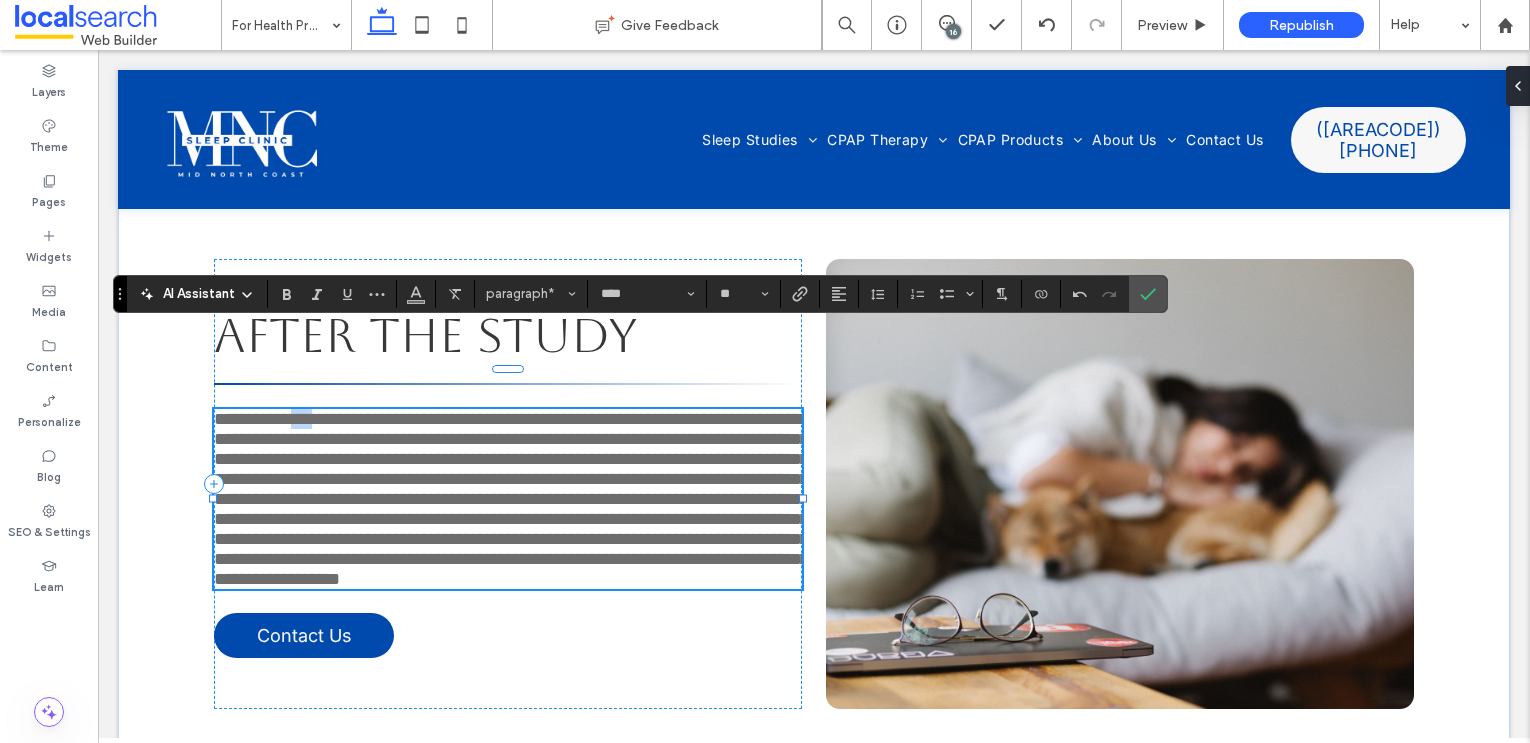 type 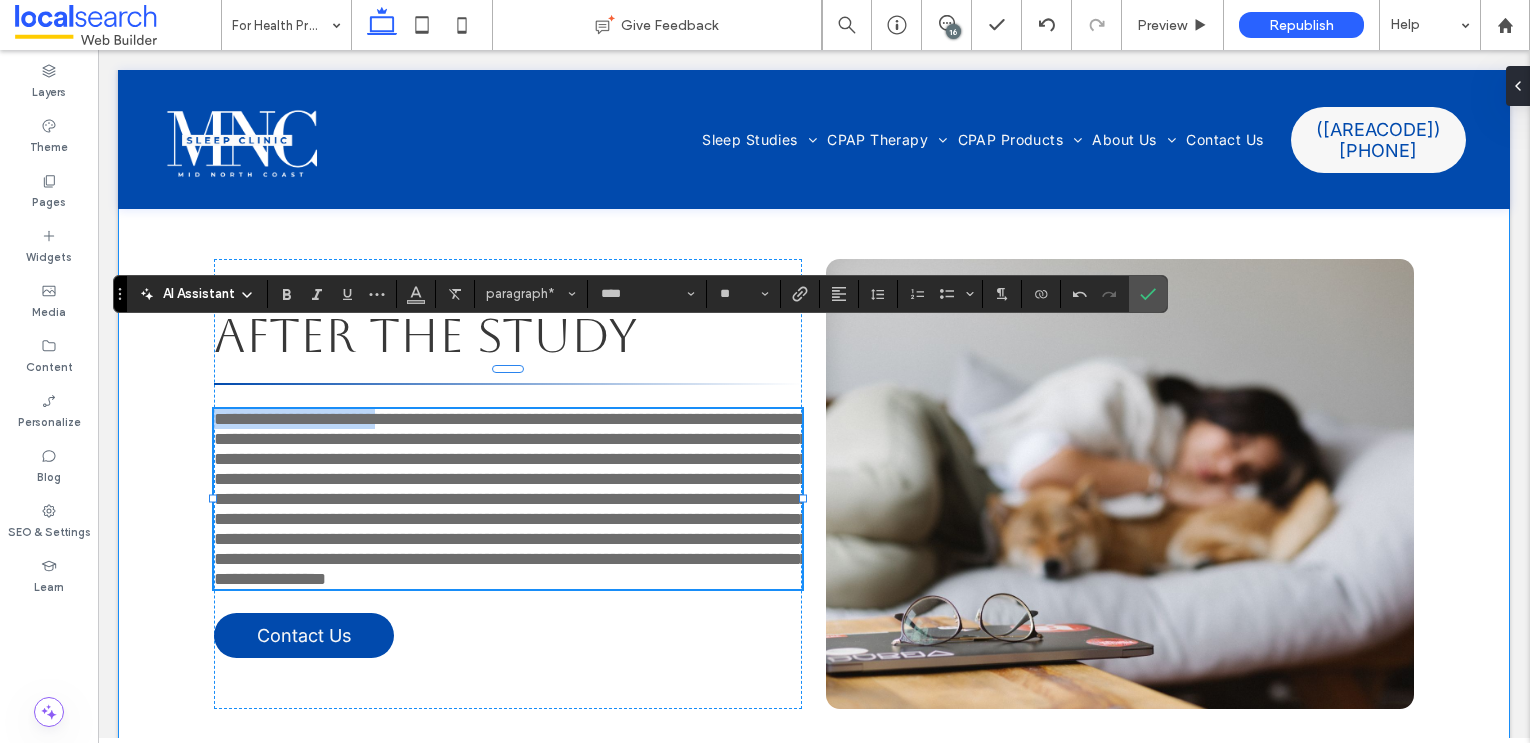 drag, startPoint x: 415, startPoint y: 374, endPoint x: 211, endPoint y: 374, distance: 204 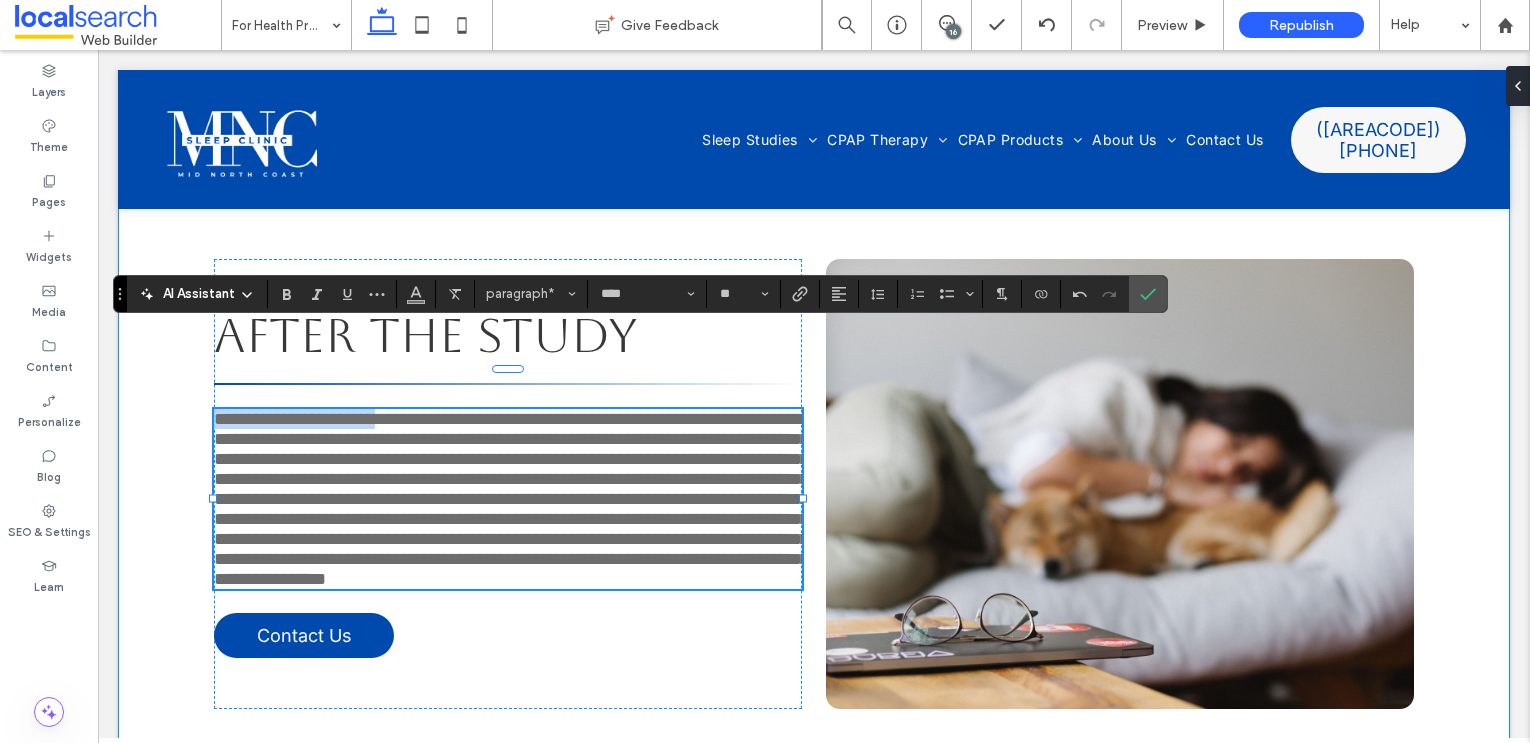 click on "**********" at bounding box center (814, 484) 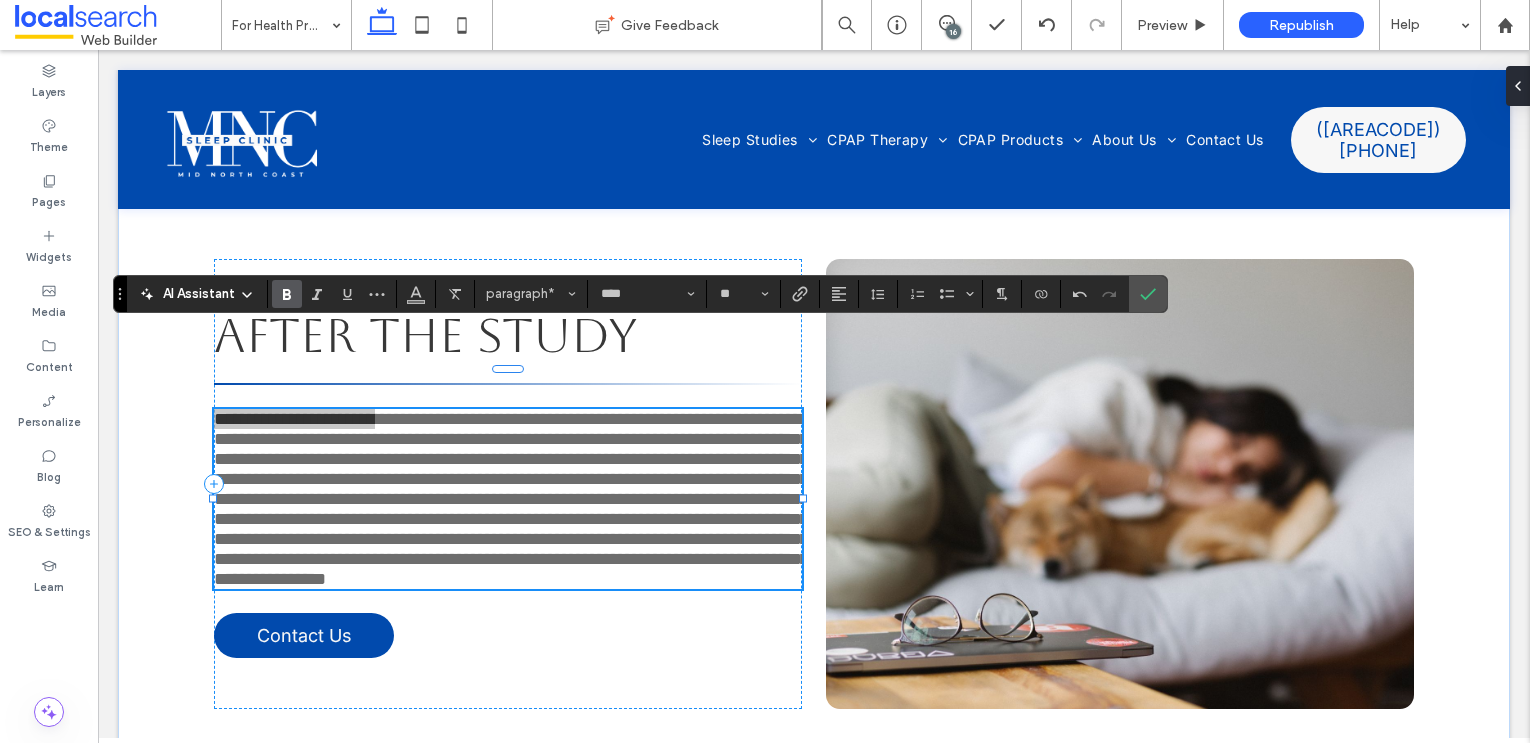 click 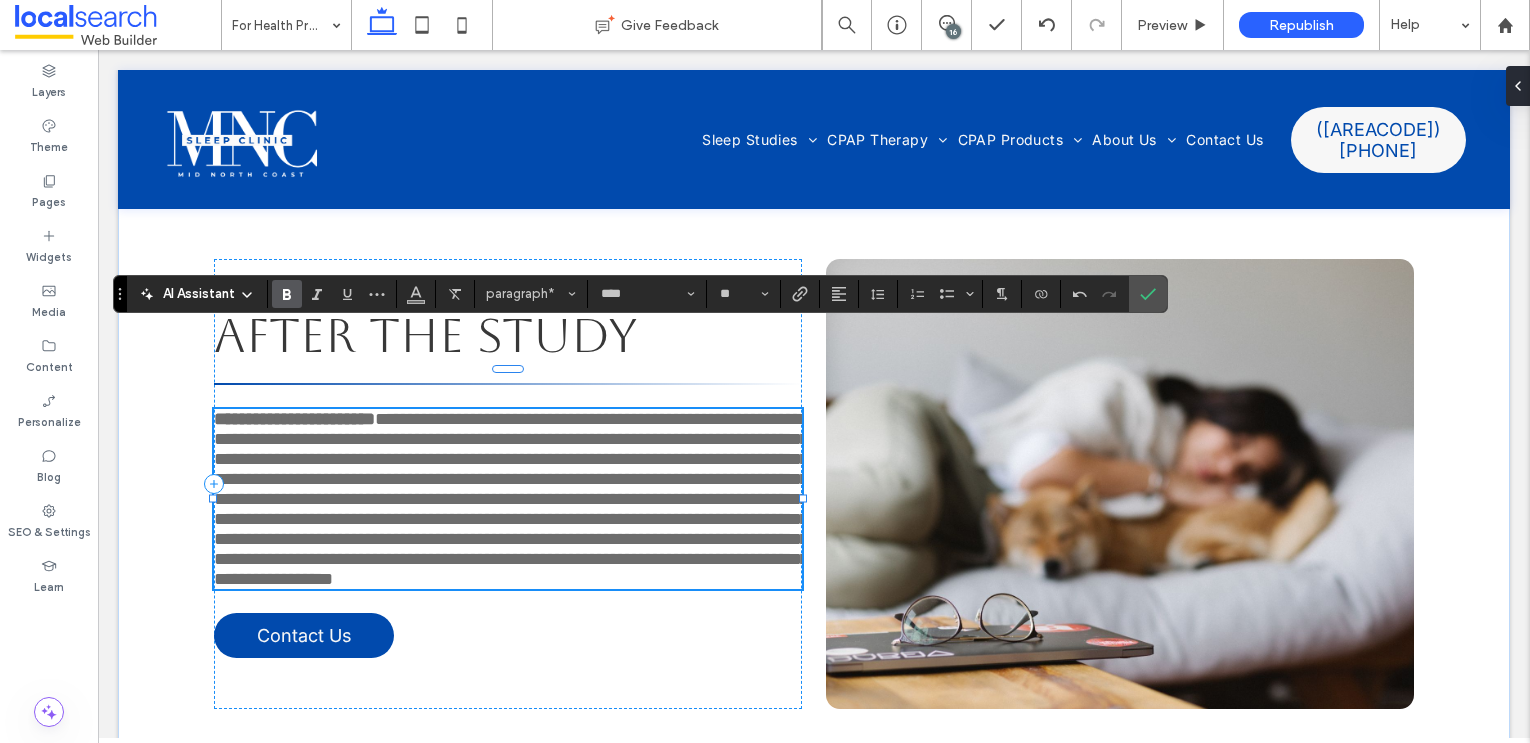 click on "**********" at bounding box center (511, 499) 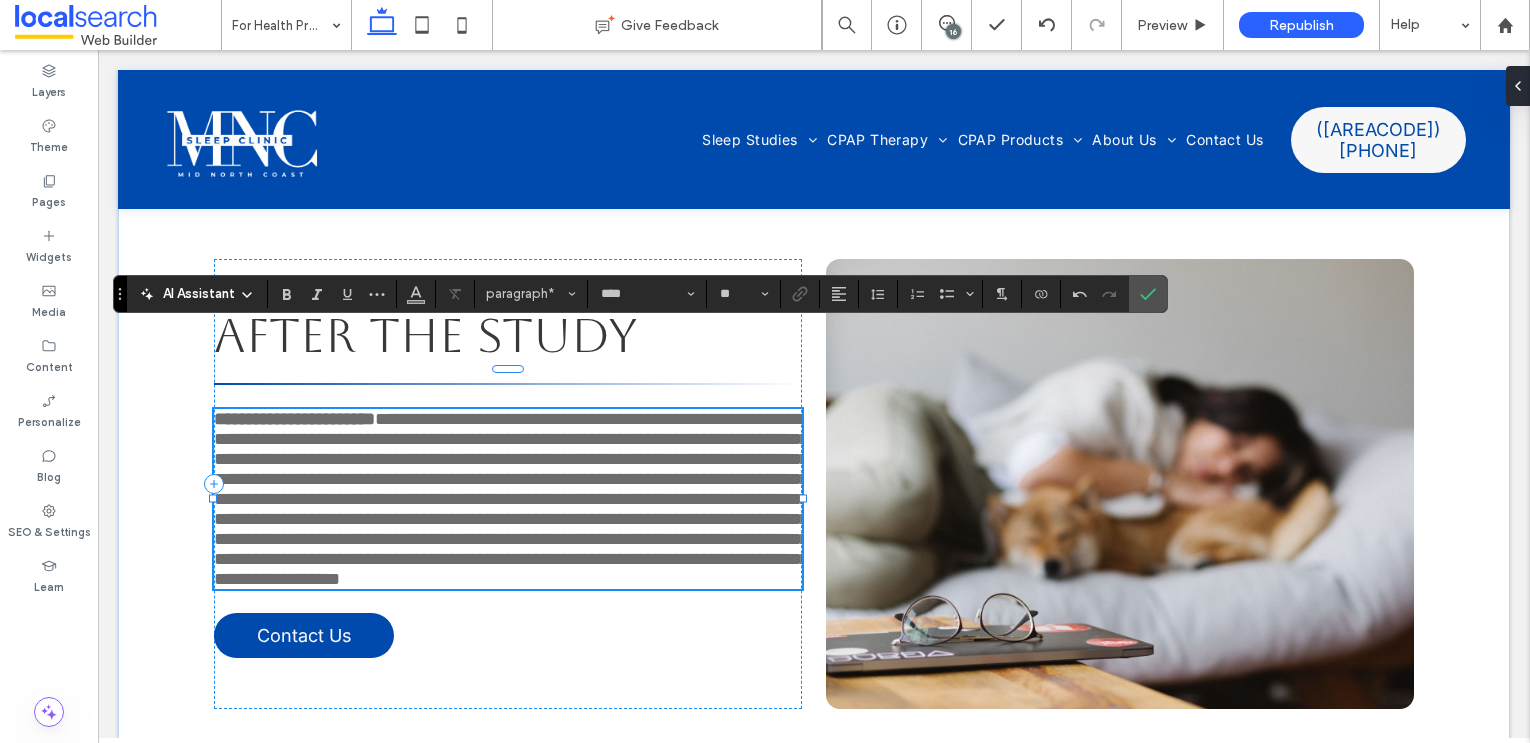 click on "**********" at bounding box center [511, 499] 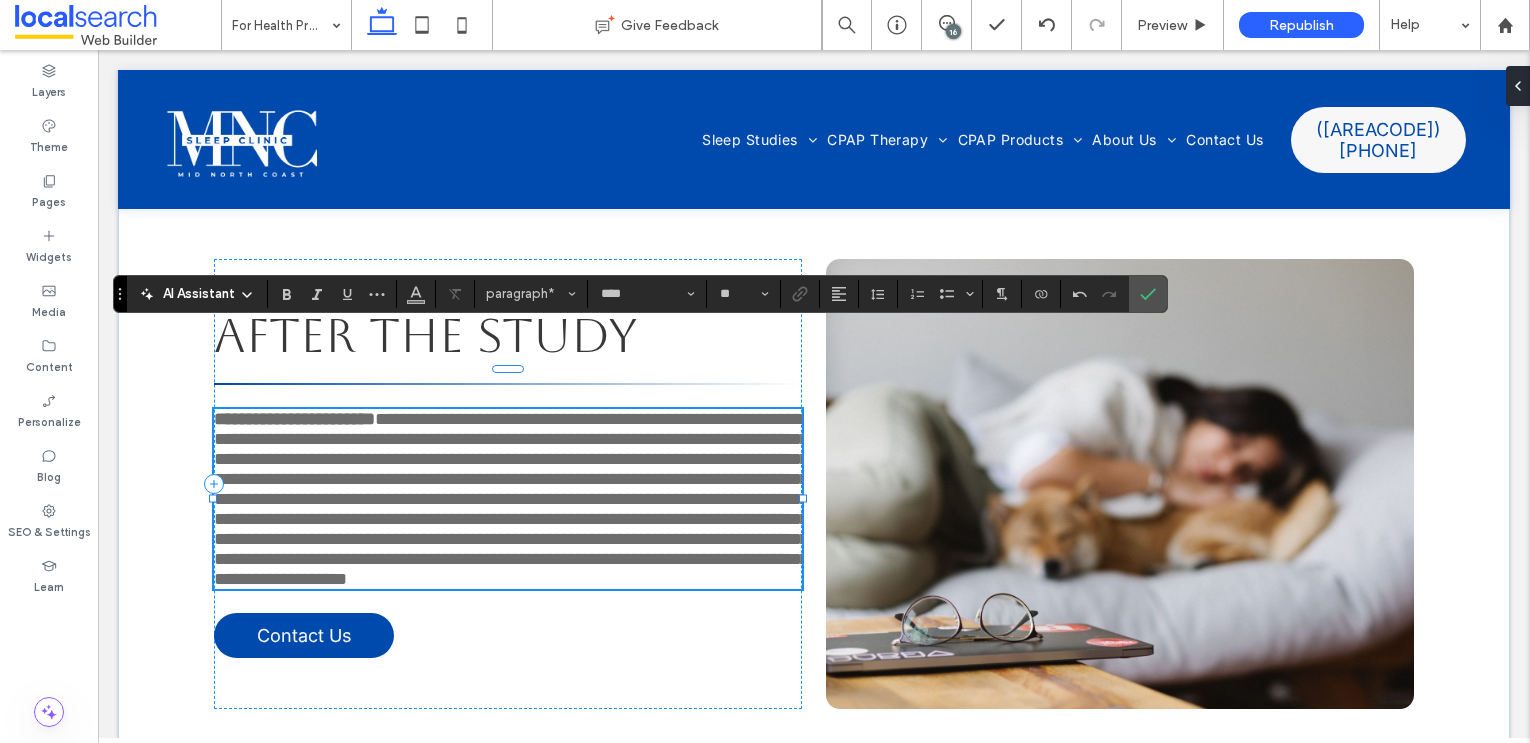 click on "**********" at bounding box center (511, 499) 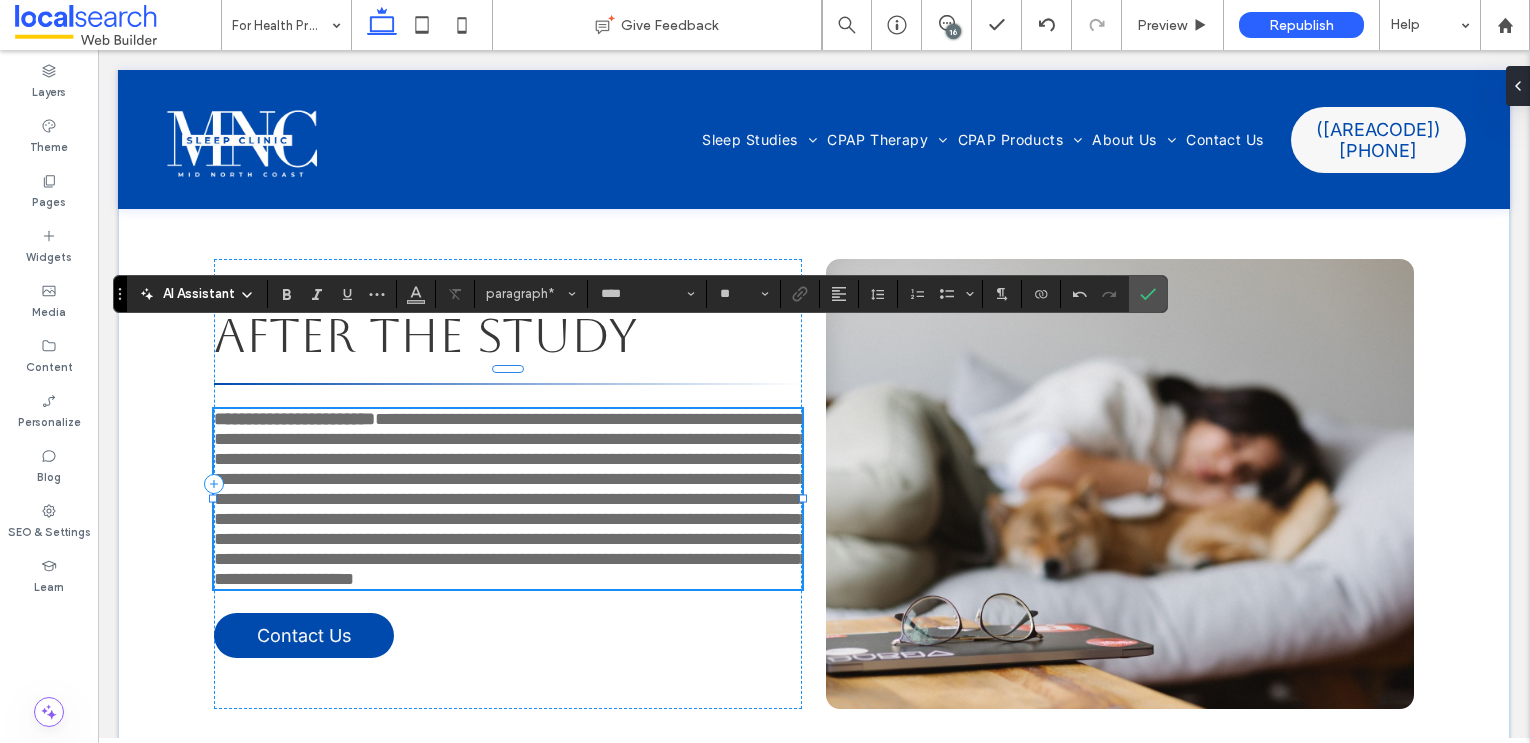 click on "**********" at bounding box center (511, 499) 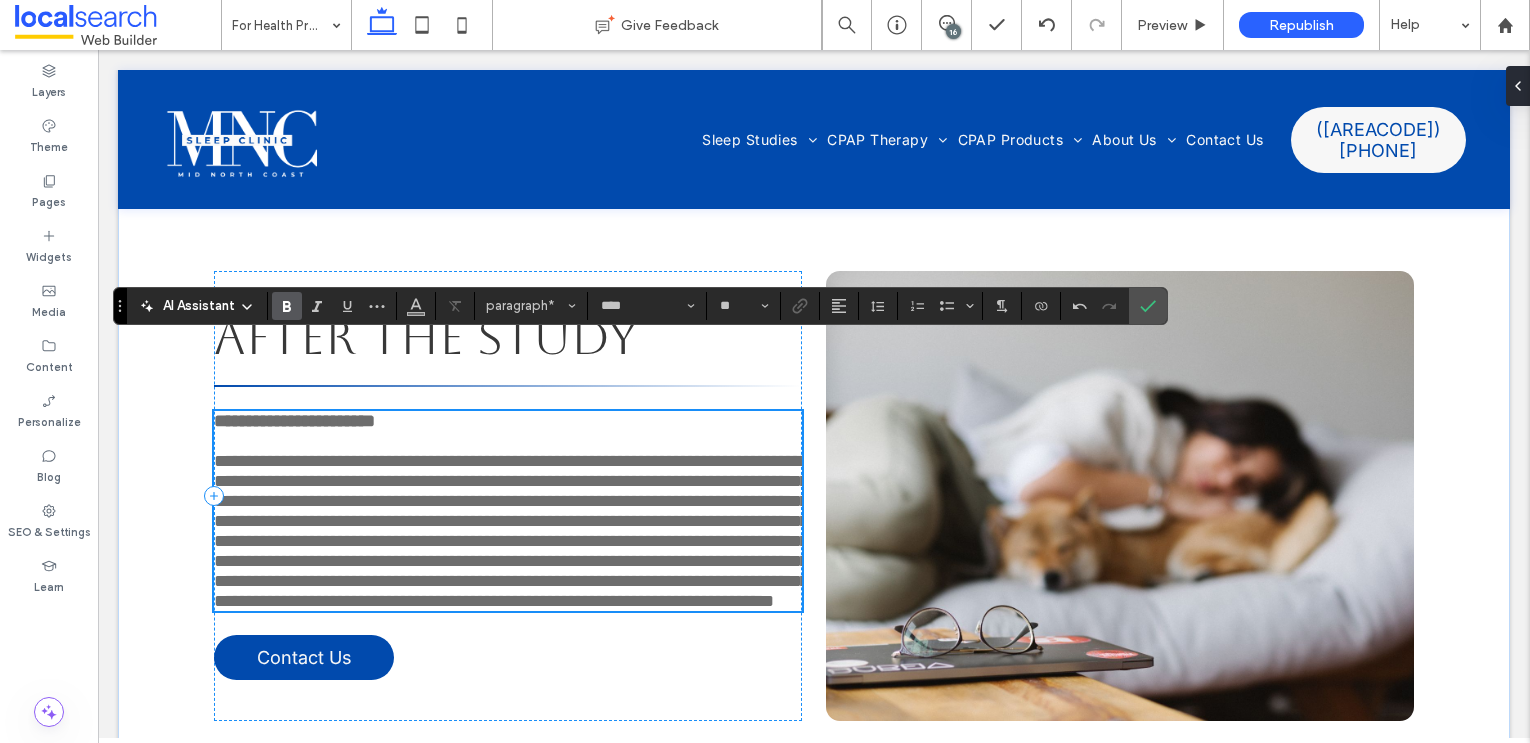 scroll, scrollTop: 3776, scrollLeft: 0, axis: vertical 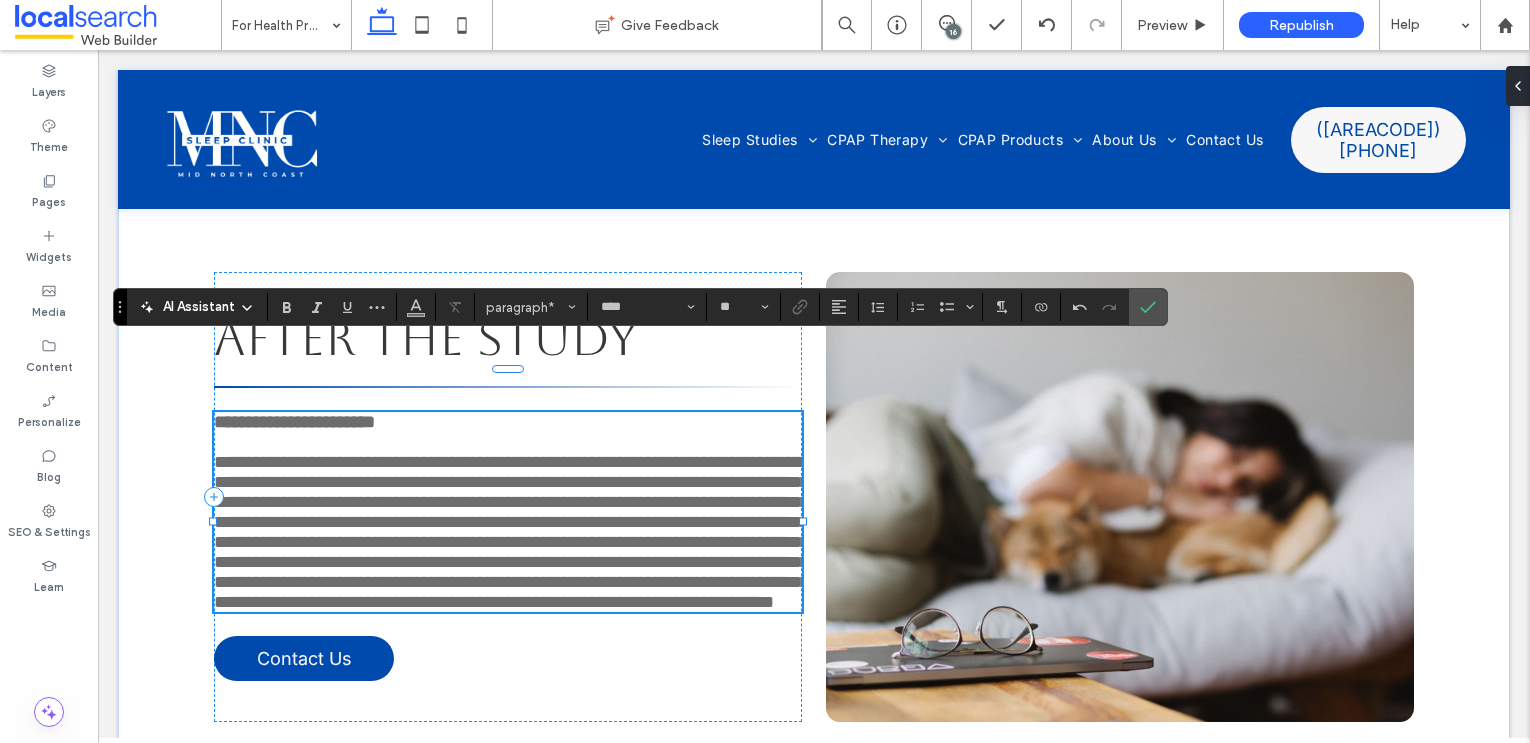 click on "**********" at bounding box center [511, 532] 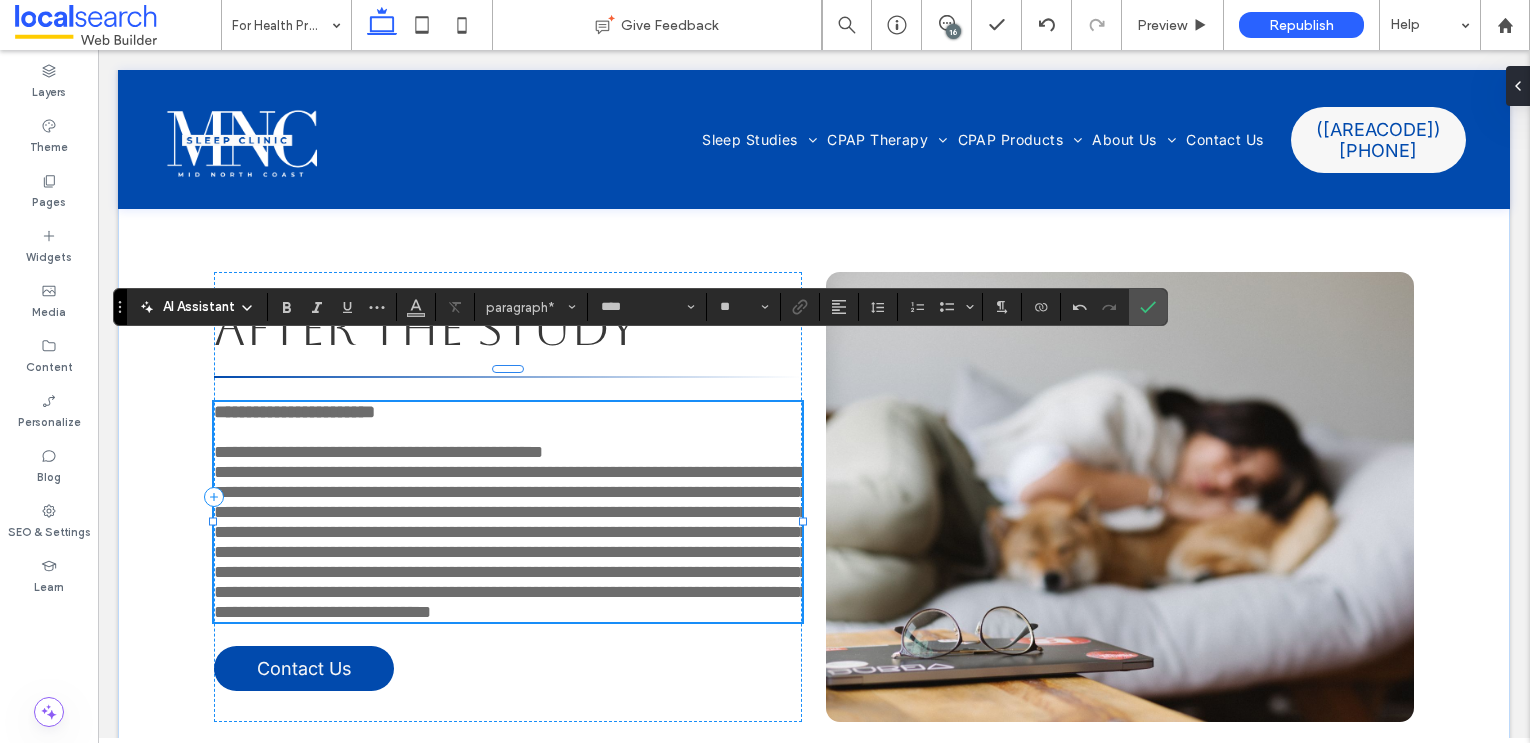 click on "**********" at bounding box center (511, 542) 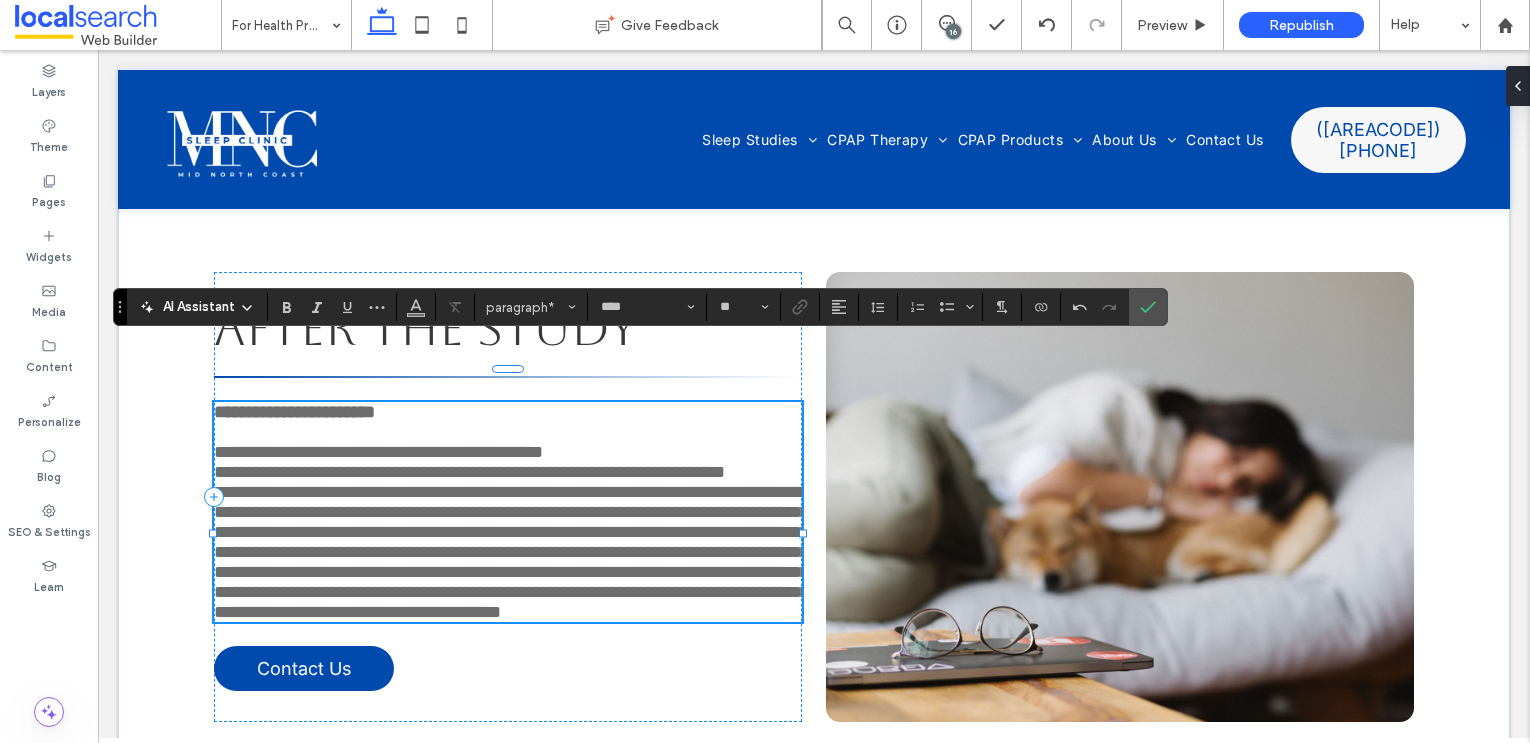 click on "**********" at bounding box center [511, 552] 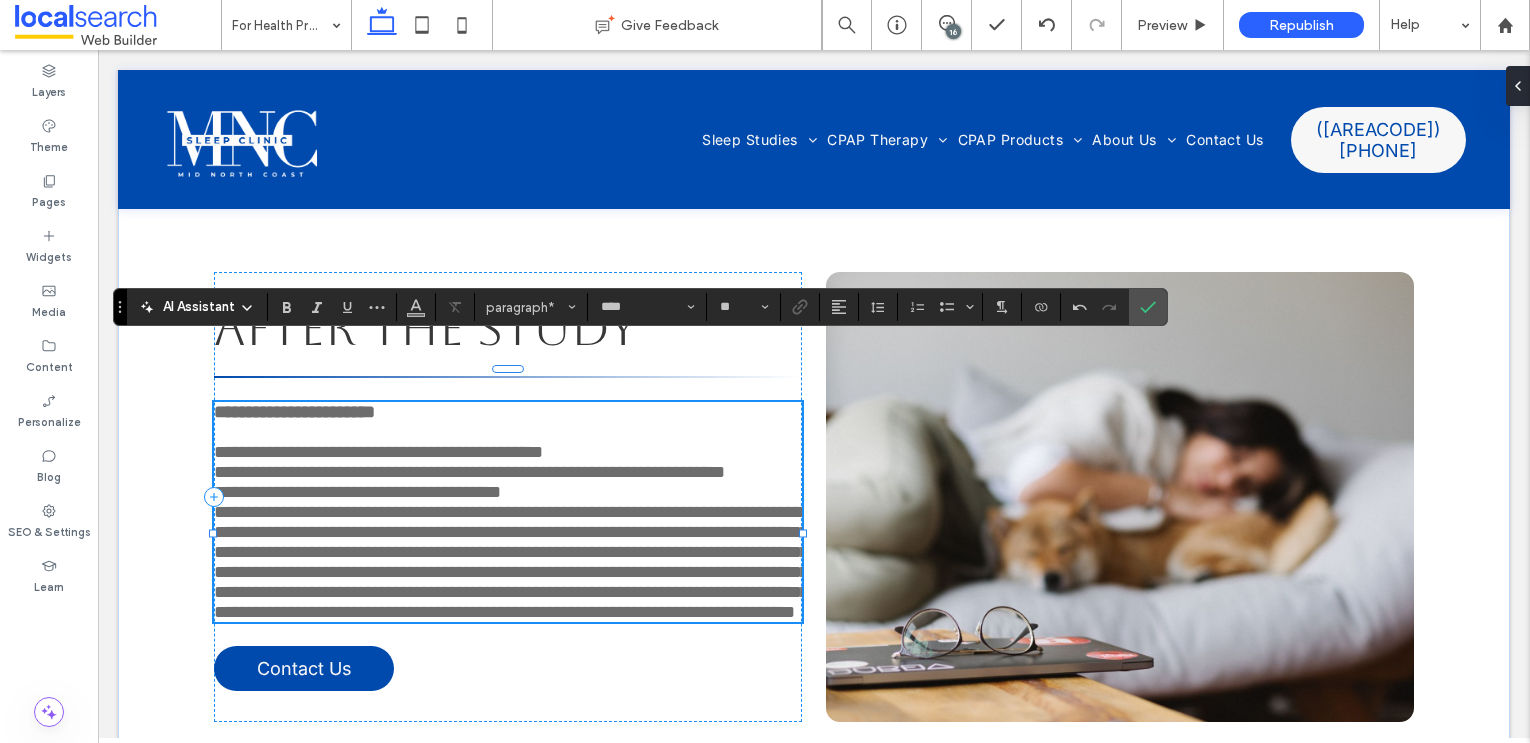 click on "**********" at bounding box center (511, 562) 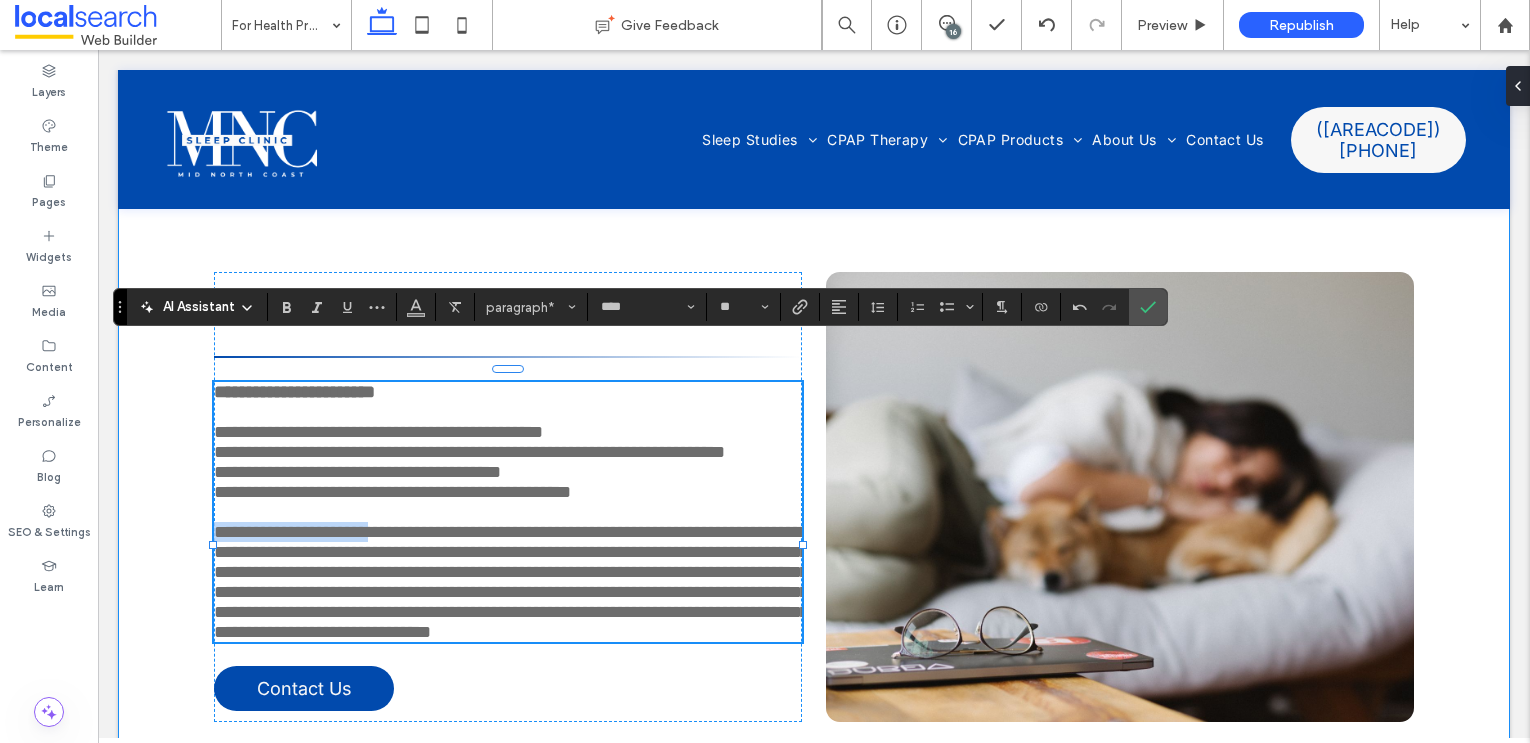 drag, startPoint x: 417, startPoint y: 562, endPoint x: 197, endPoint y: 569, distance: 220.11133 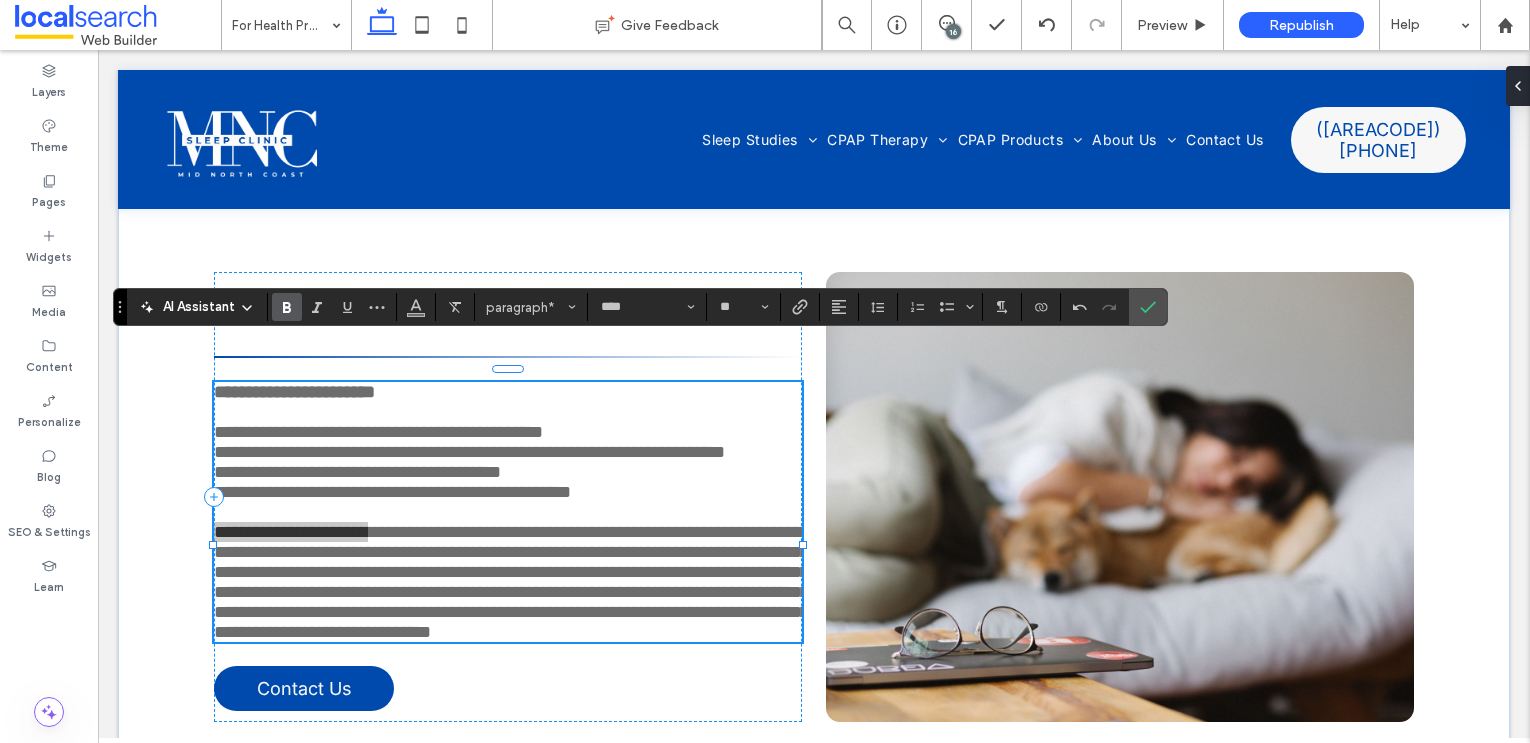 click 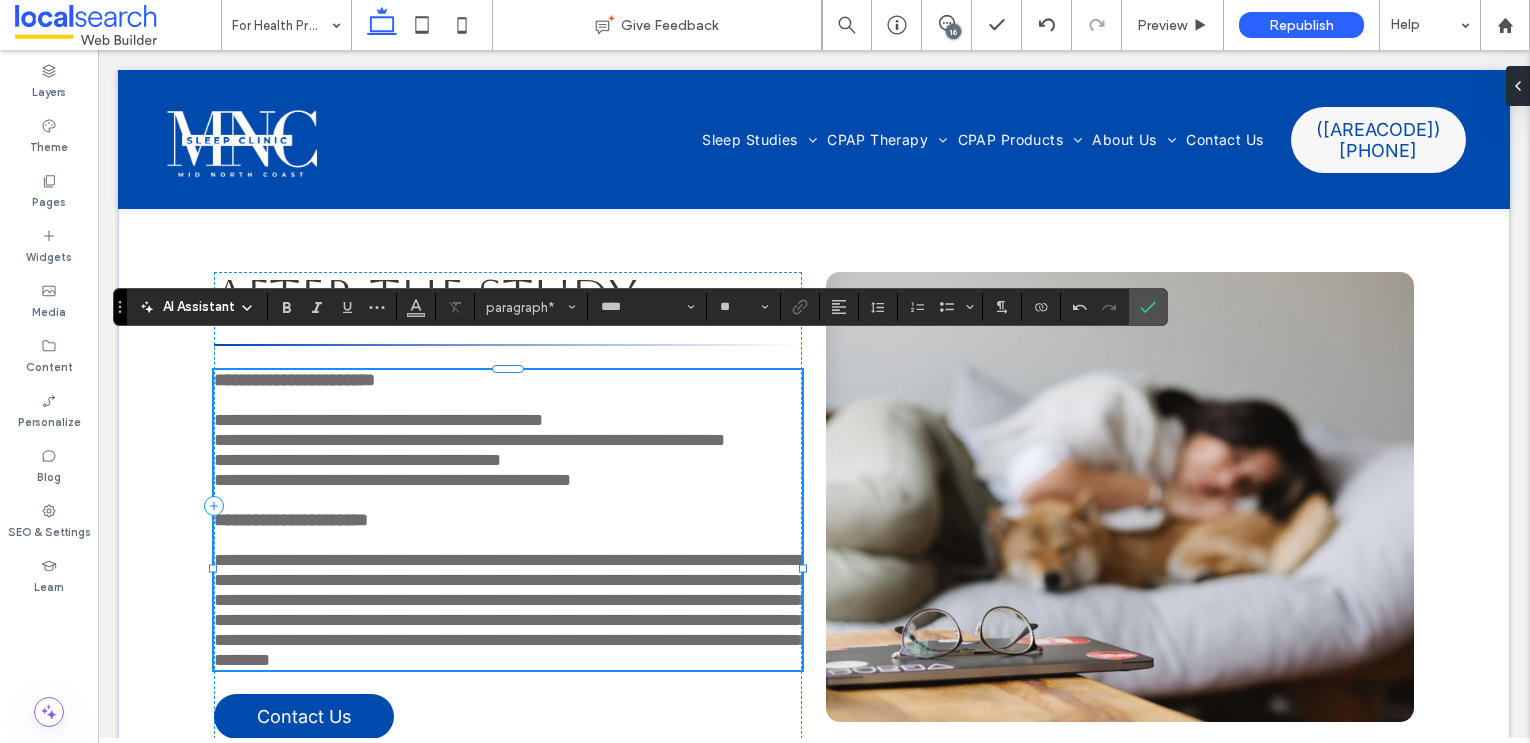 click on "**********" at bounding box center (511, 610) 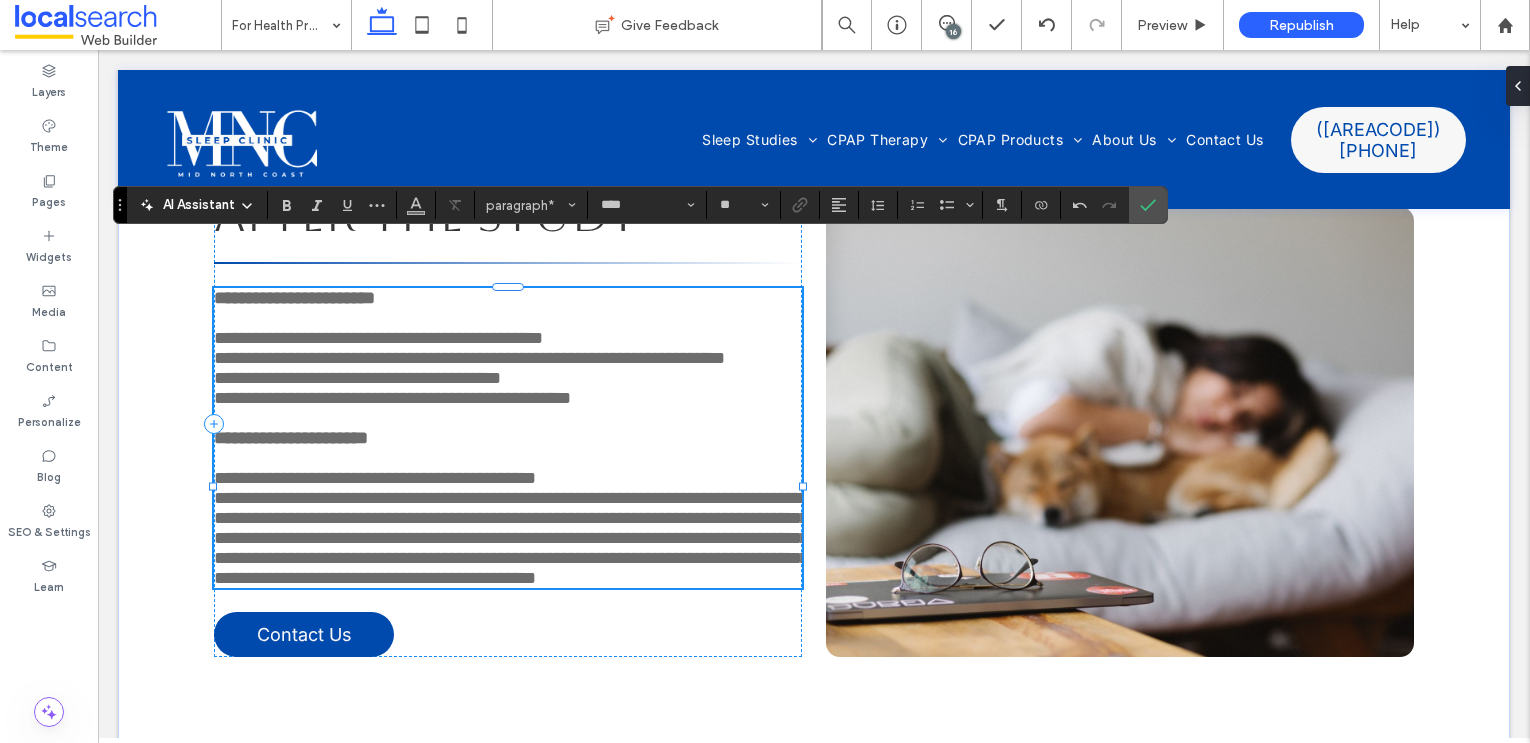 scroll, scrollTop: 3882, scrollLeft: 0, axis: vertical 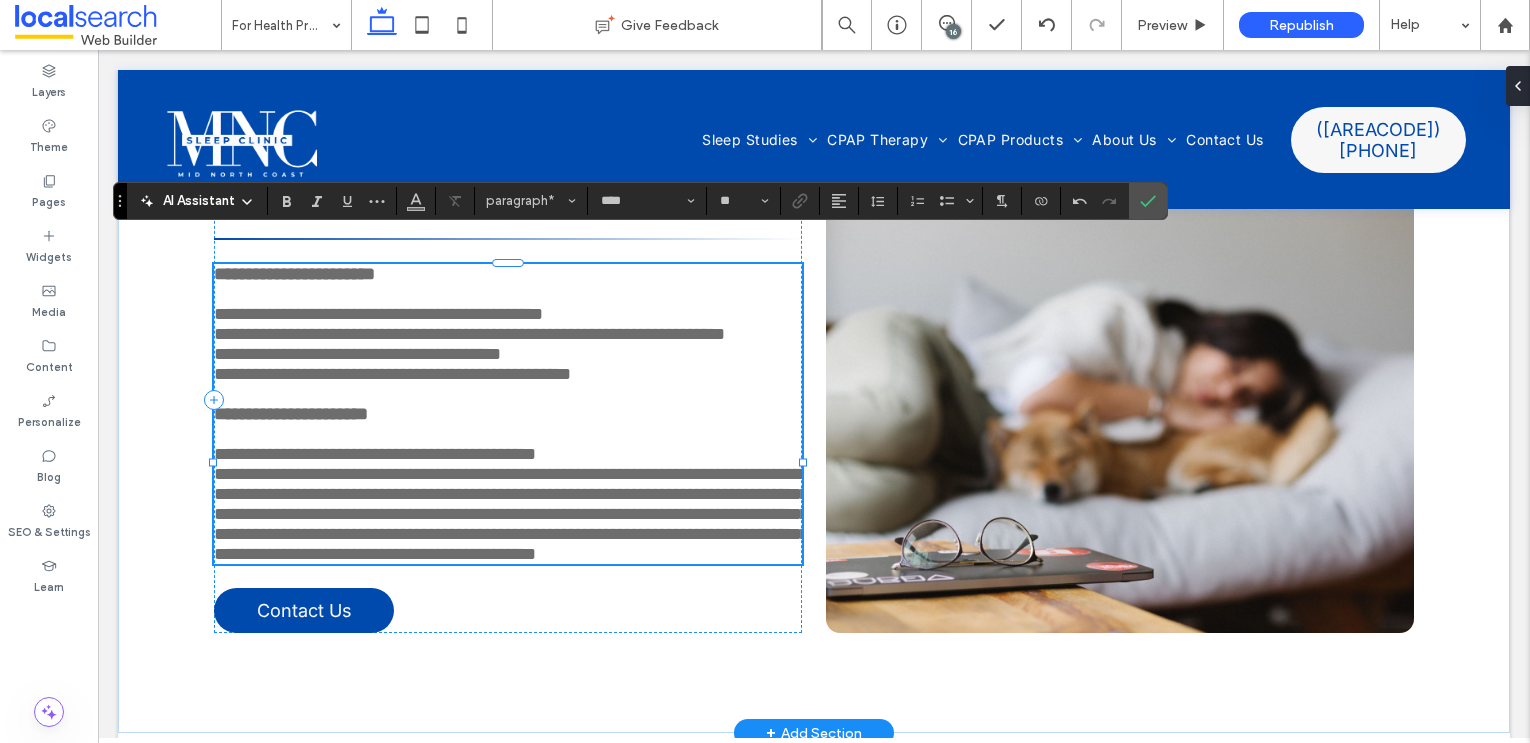 click on "**********" at bounding box center [511, 514] 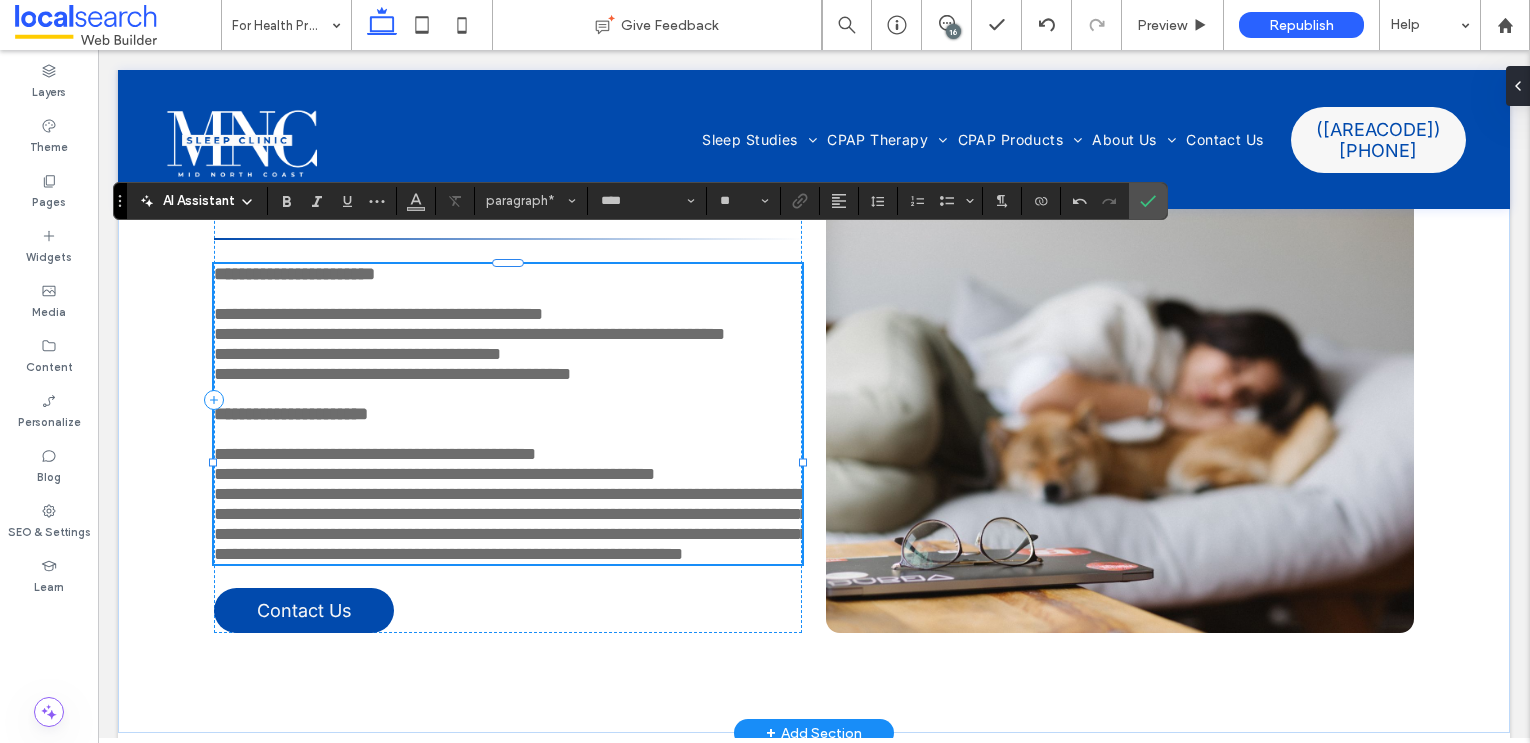 click on "**********" at bounding box center [511, 524] 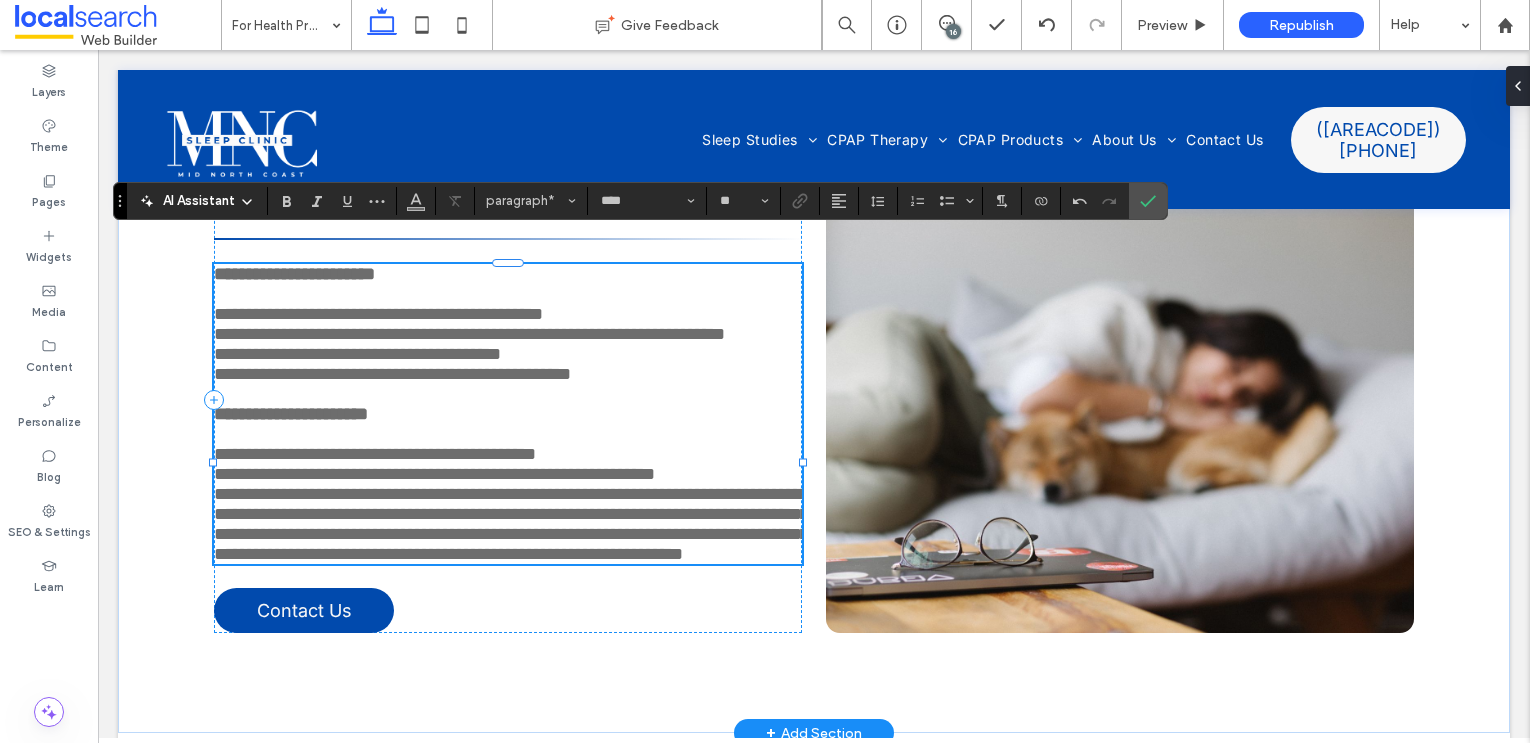 drag, startPoint x: 612, startPoint y: 546, endPoint x: 612, endPoint y: 662, distance: 116 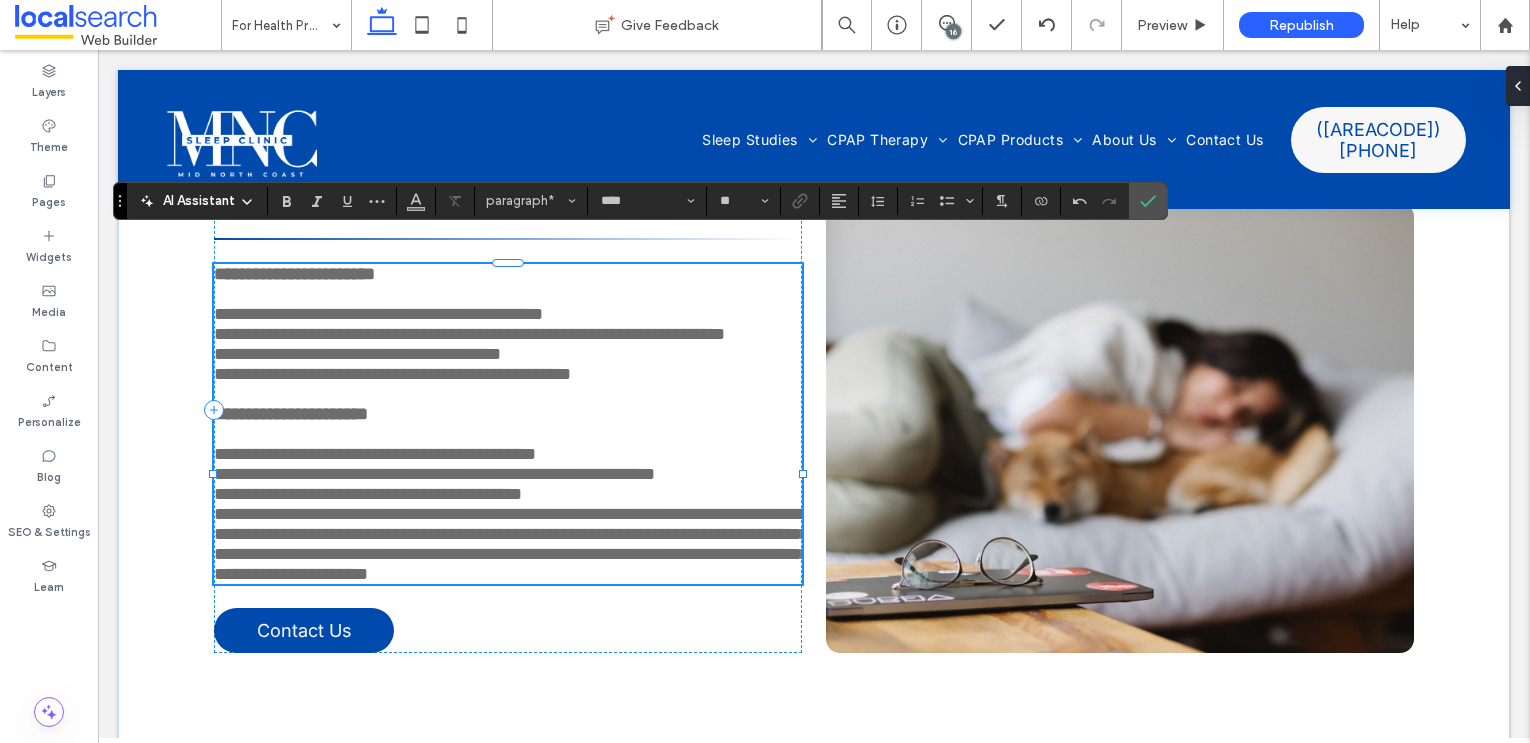 click on "**********" at bounding box center (508, 494) 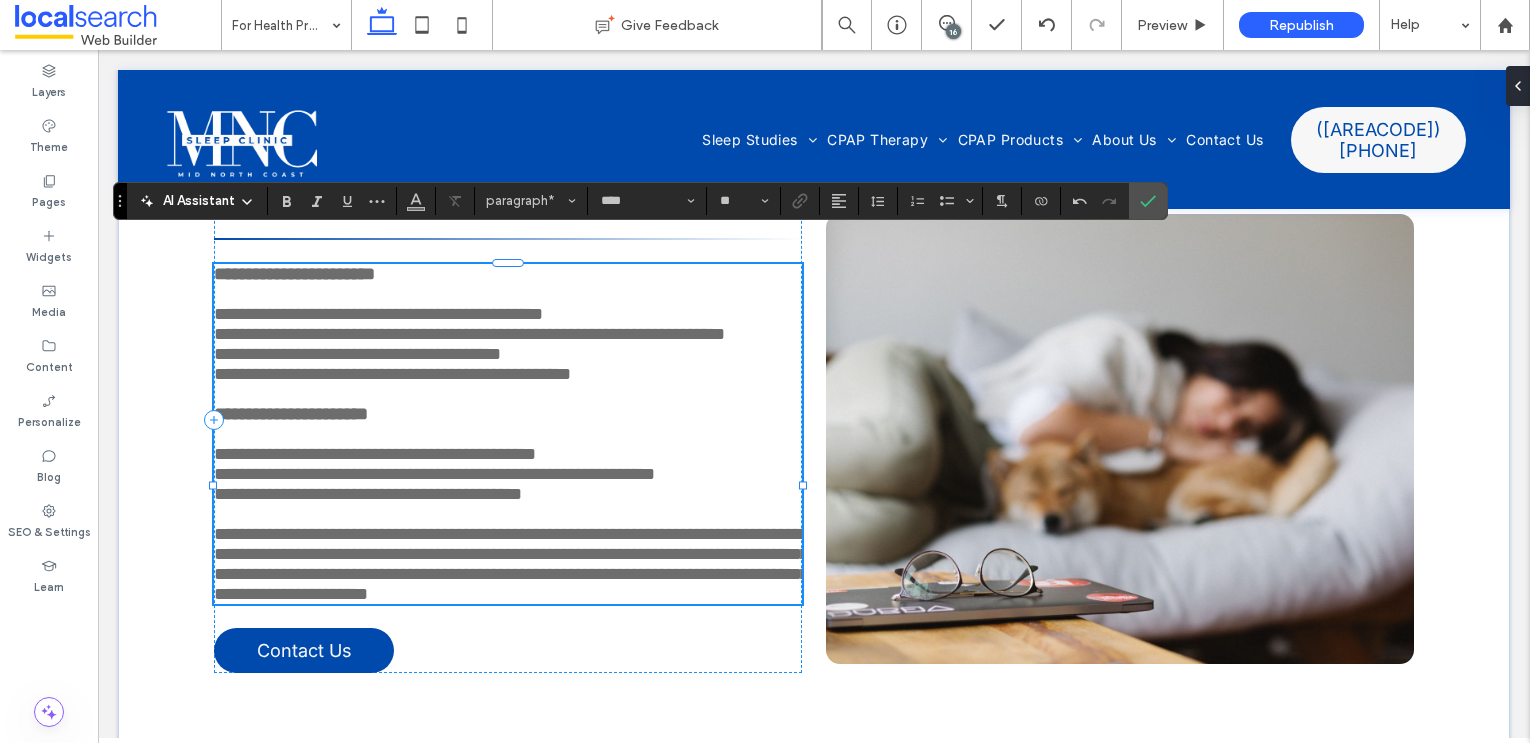 click on "**********" at bounding box center (511, 564) 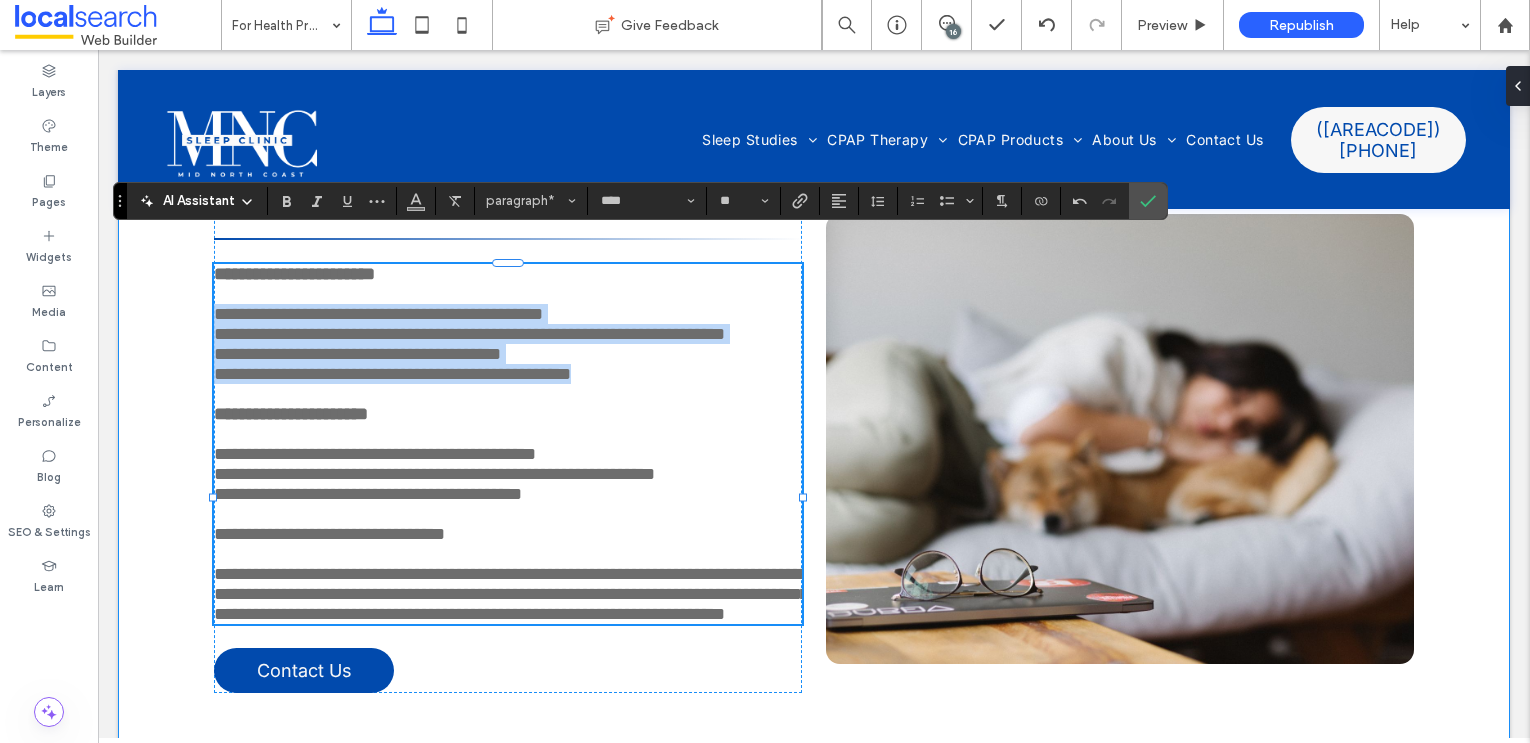 drag, startPoint x: 657, startPoint y: 405, endPoint x: 168, endPoint y: 321, distance: 496.16226 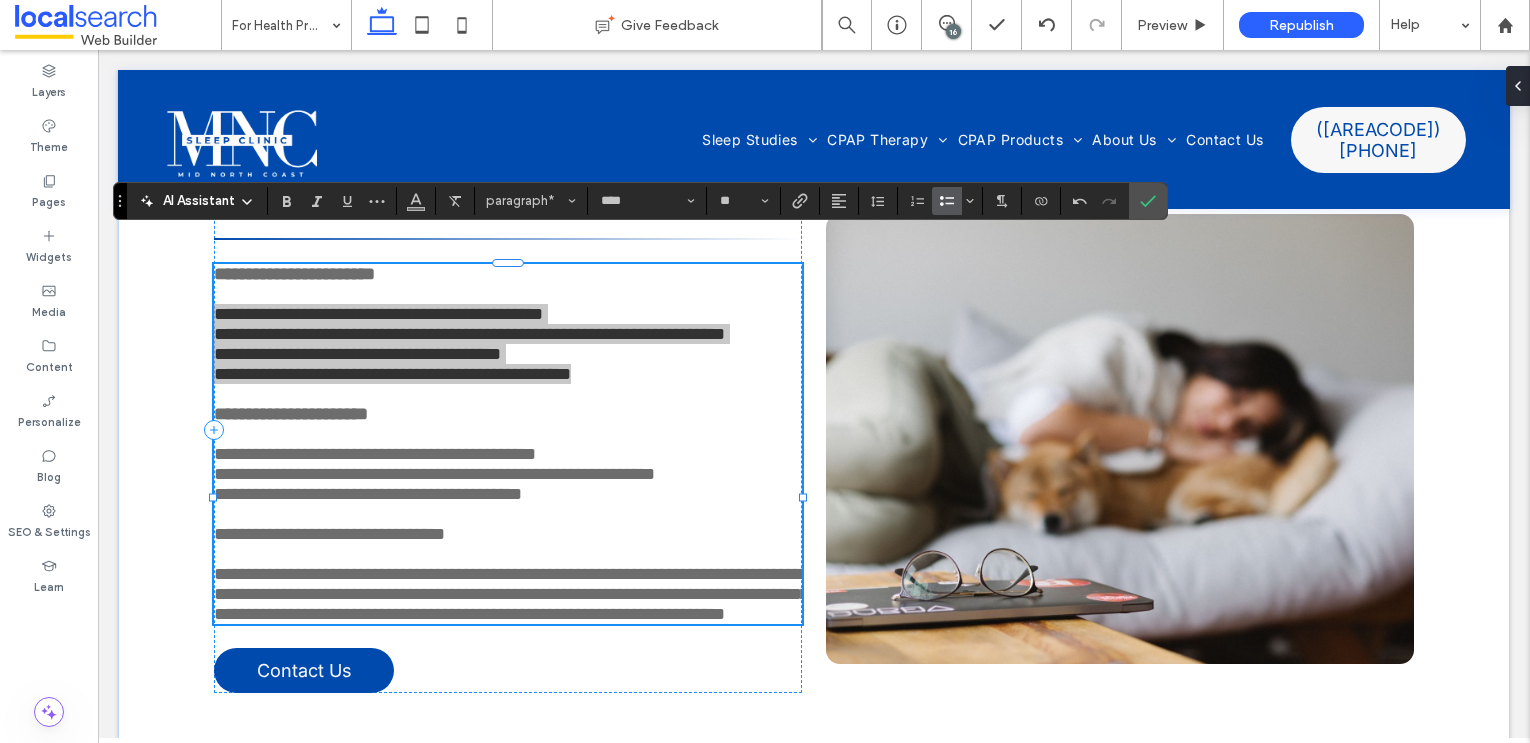 click 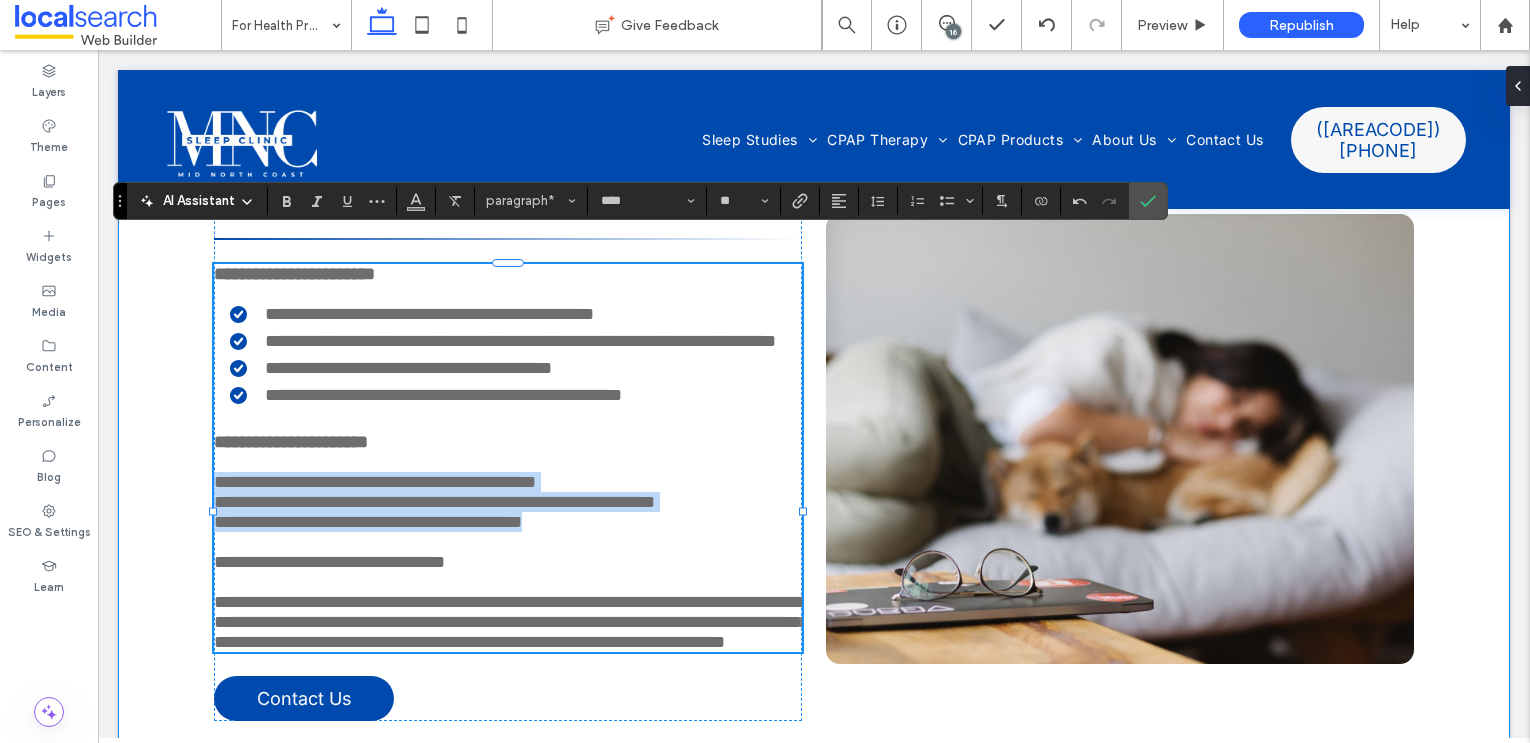 drag, startPoint x: 505, startPoint y: 578, endPoint x: 209, endPoint y: 525, distance: 300.7075 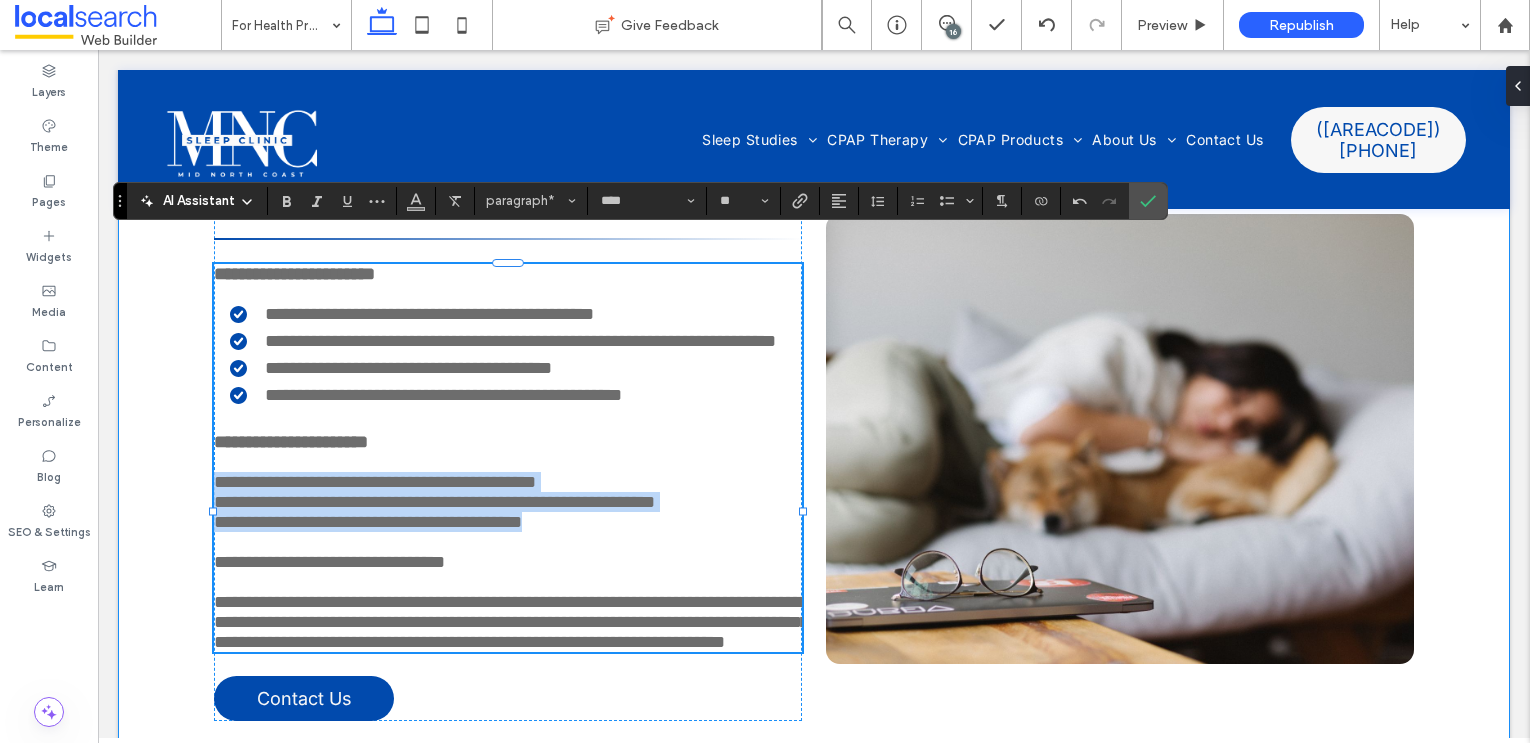 click on "**********" at bounding box center [814, 443] 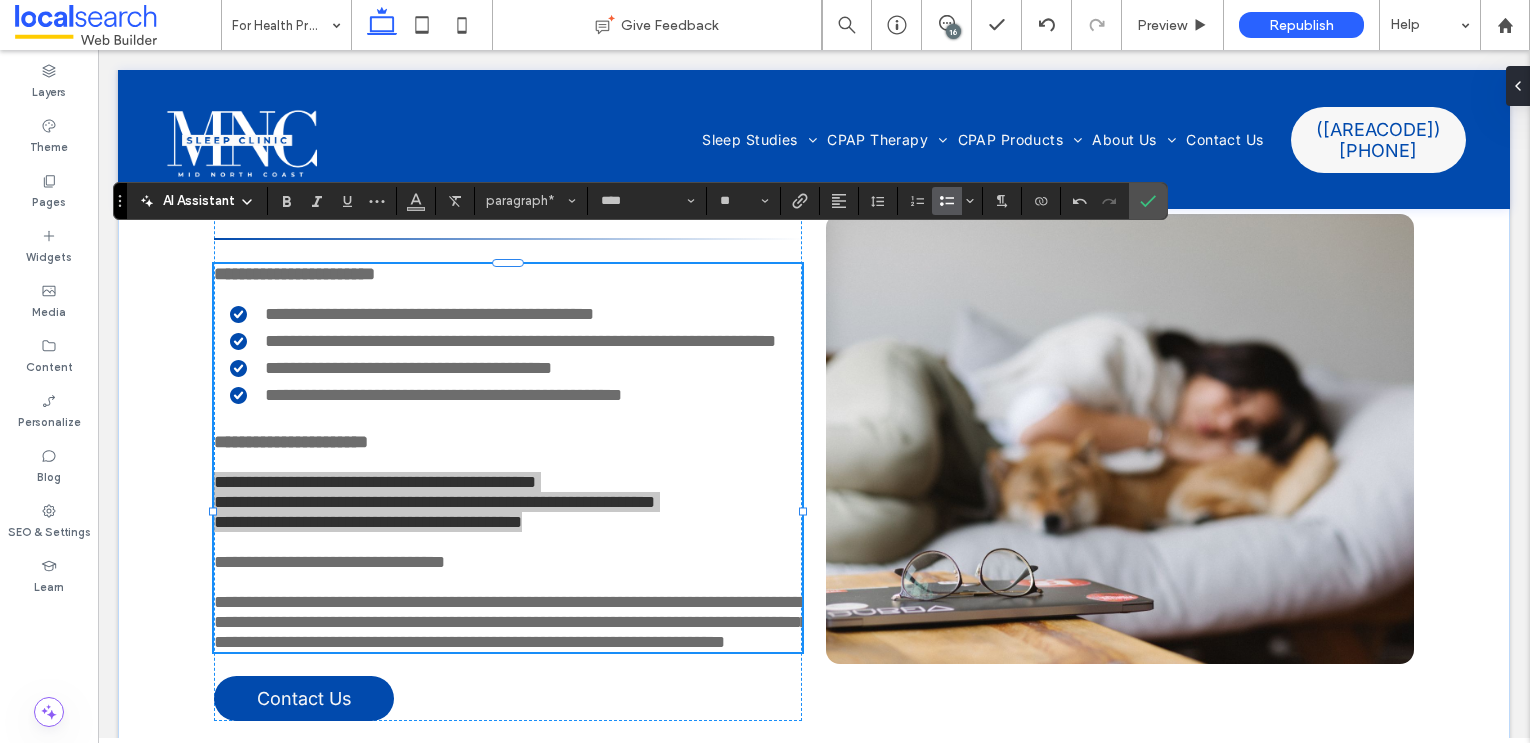 drag, startPoint x: 942, startPoint y: 206, endPoint x: 814, endPoint y: 186, distance: 129.55309 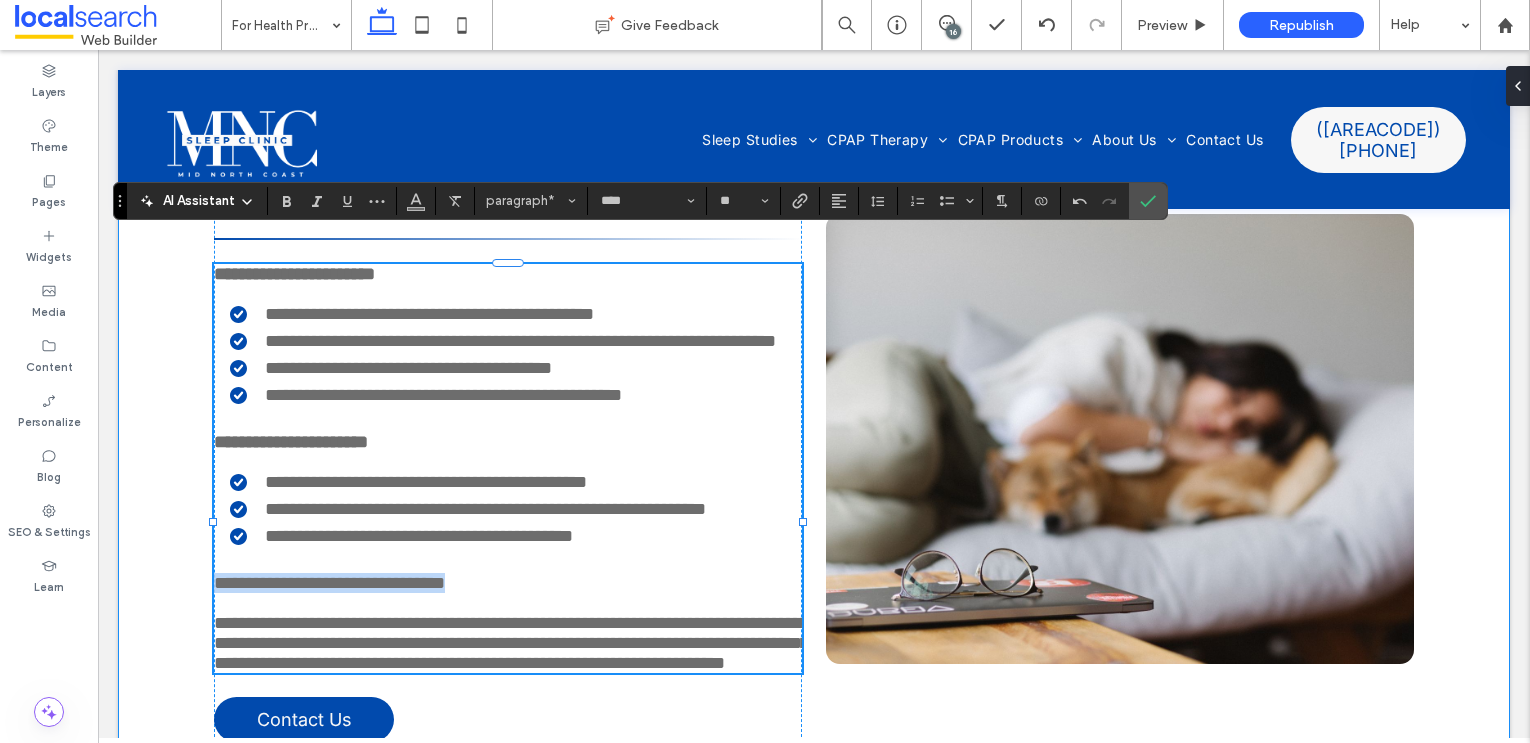 drag, startPoint x: 550, startPoint y: 646, endPoint x: 142, endPoint y: 647, distance: 408.00122 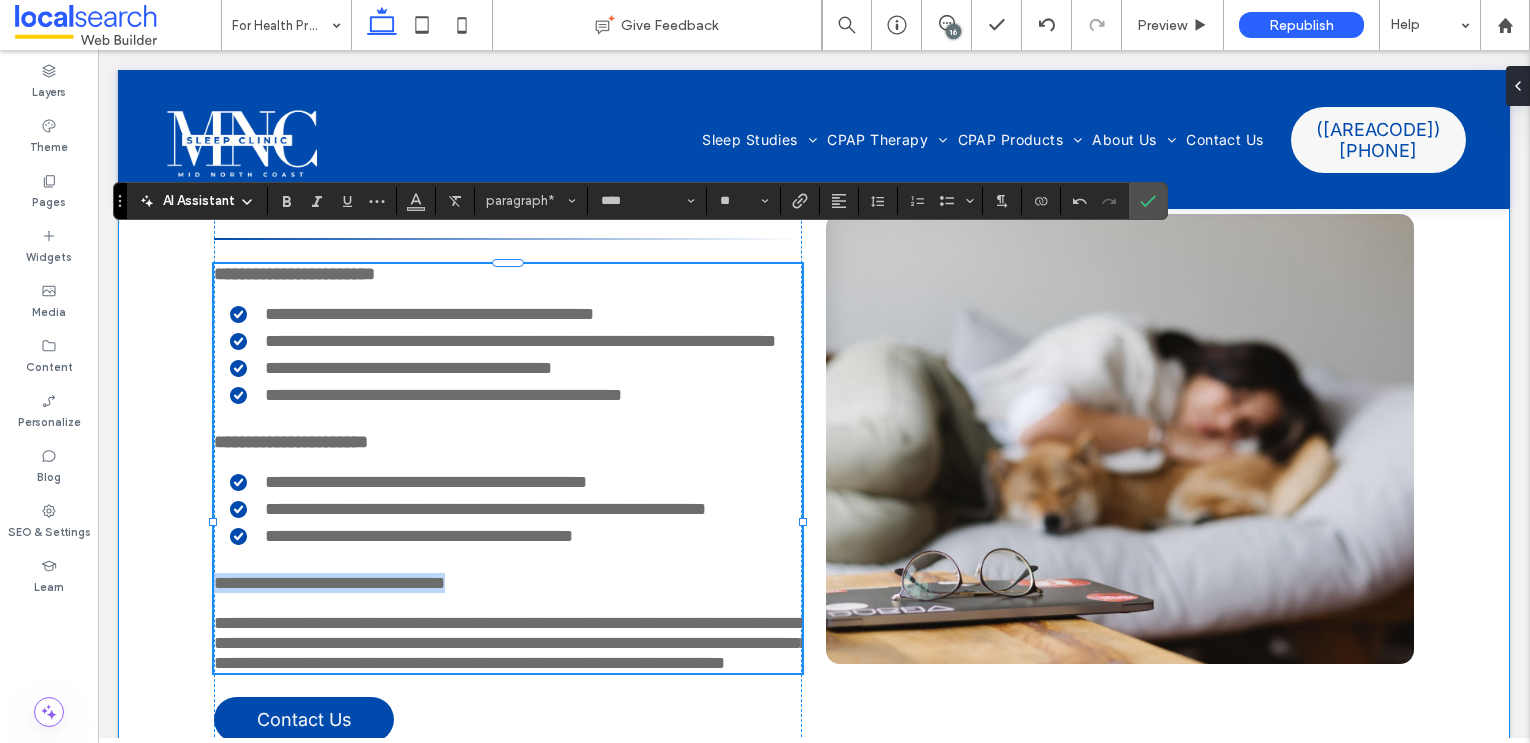 click on "**********" at bounding box center [814, 454] 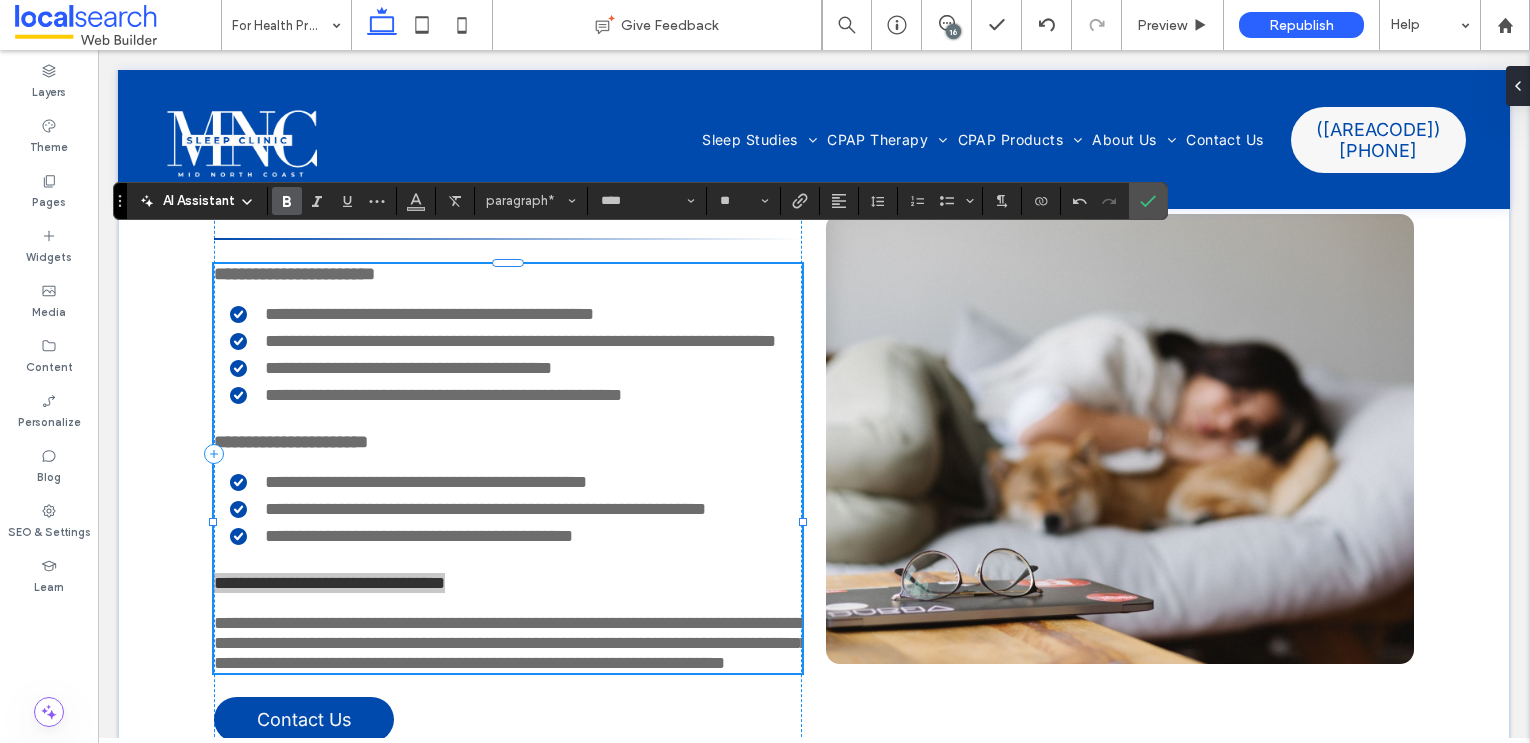 drag, startPoint x: 279, startPoint y: 207, endPoint x: 287, endPoint y: 214, distance: 10.630146 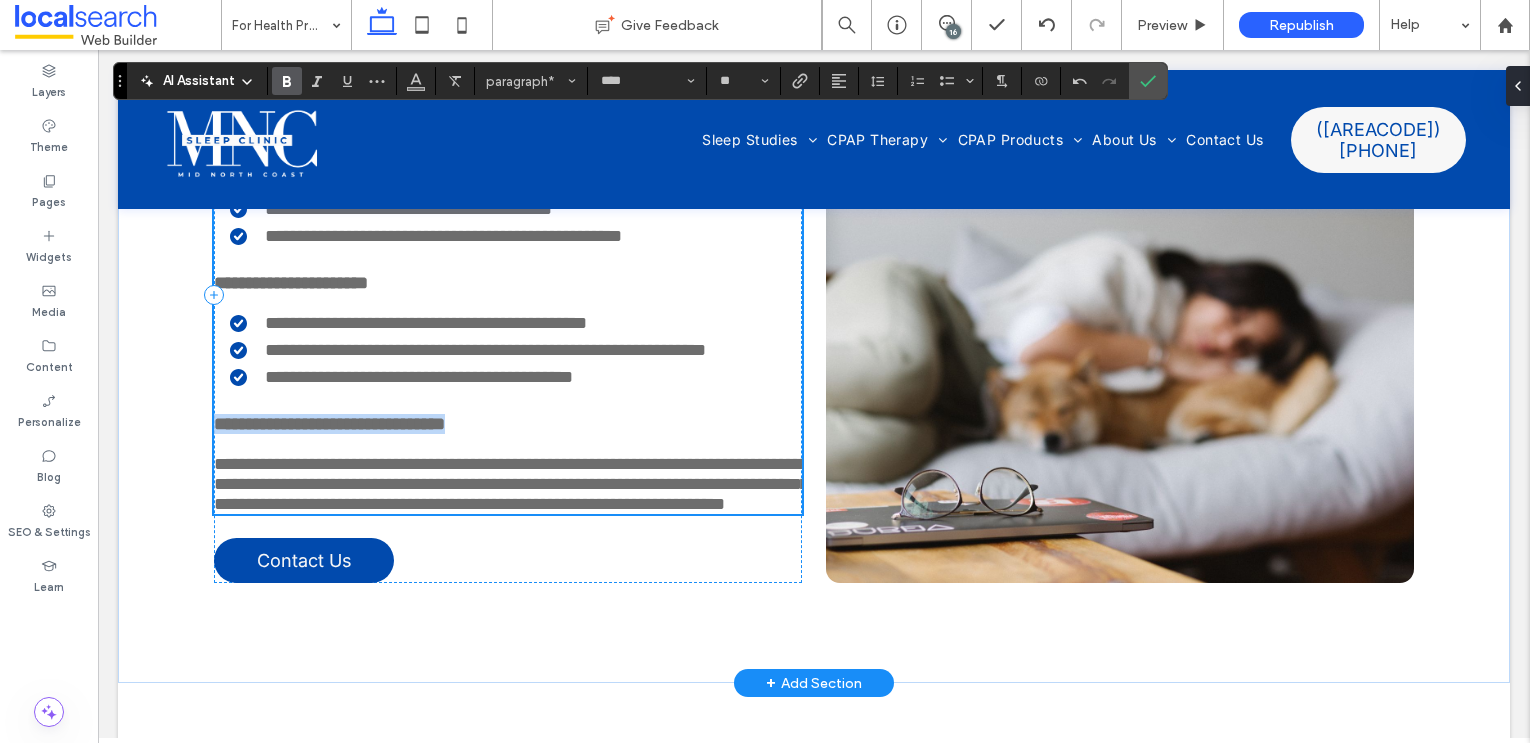 scroll, scrollTop: 4045, scrollLeft: 0, axis: vertical 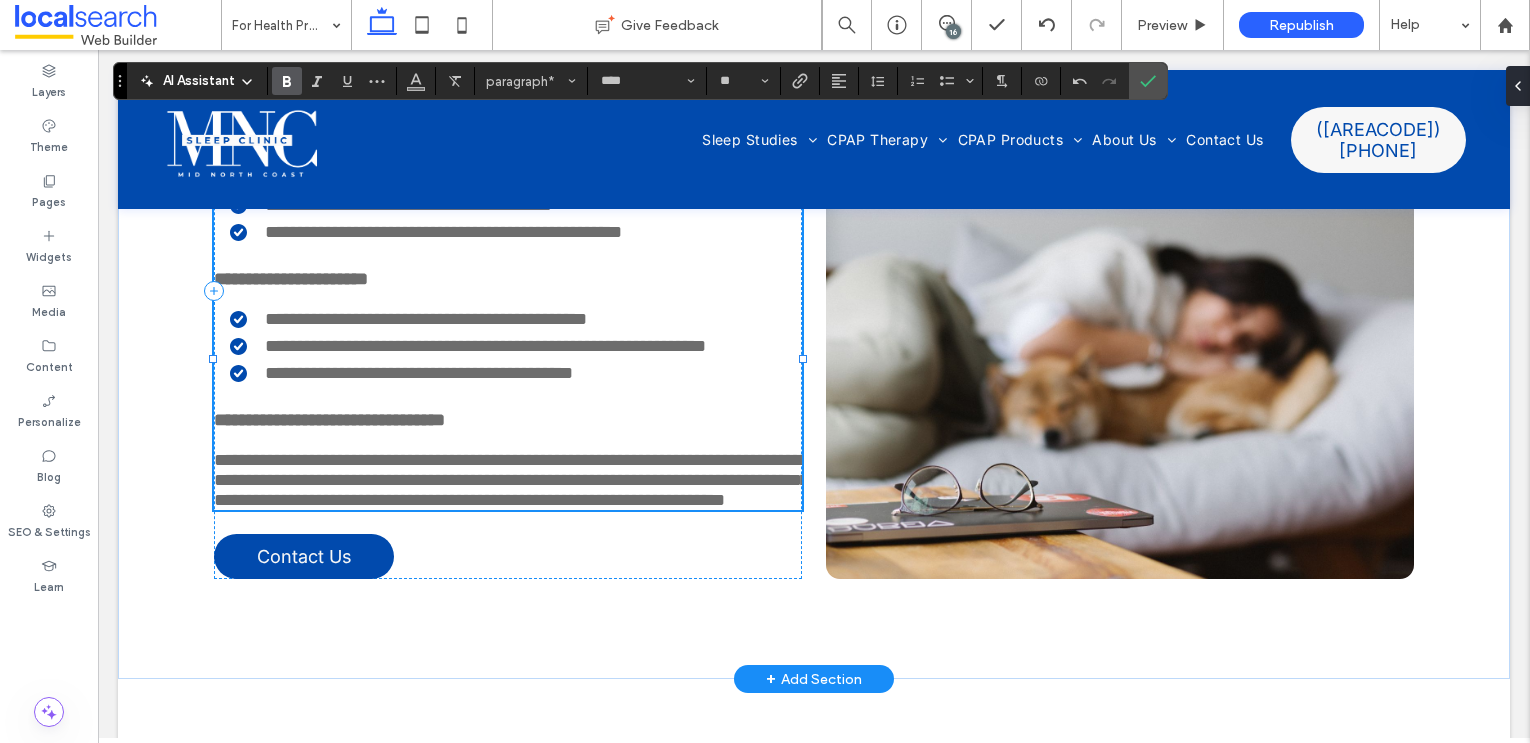 click on "**********" at bounding box center (511, 480) 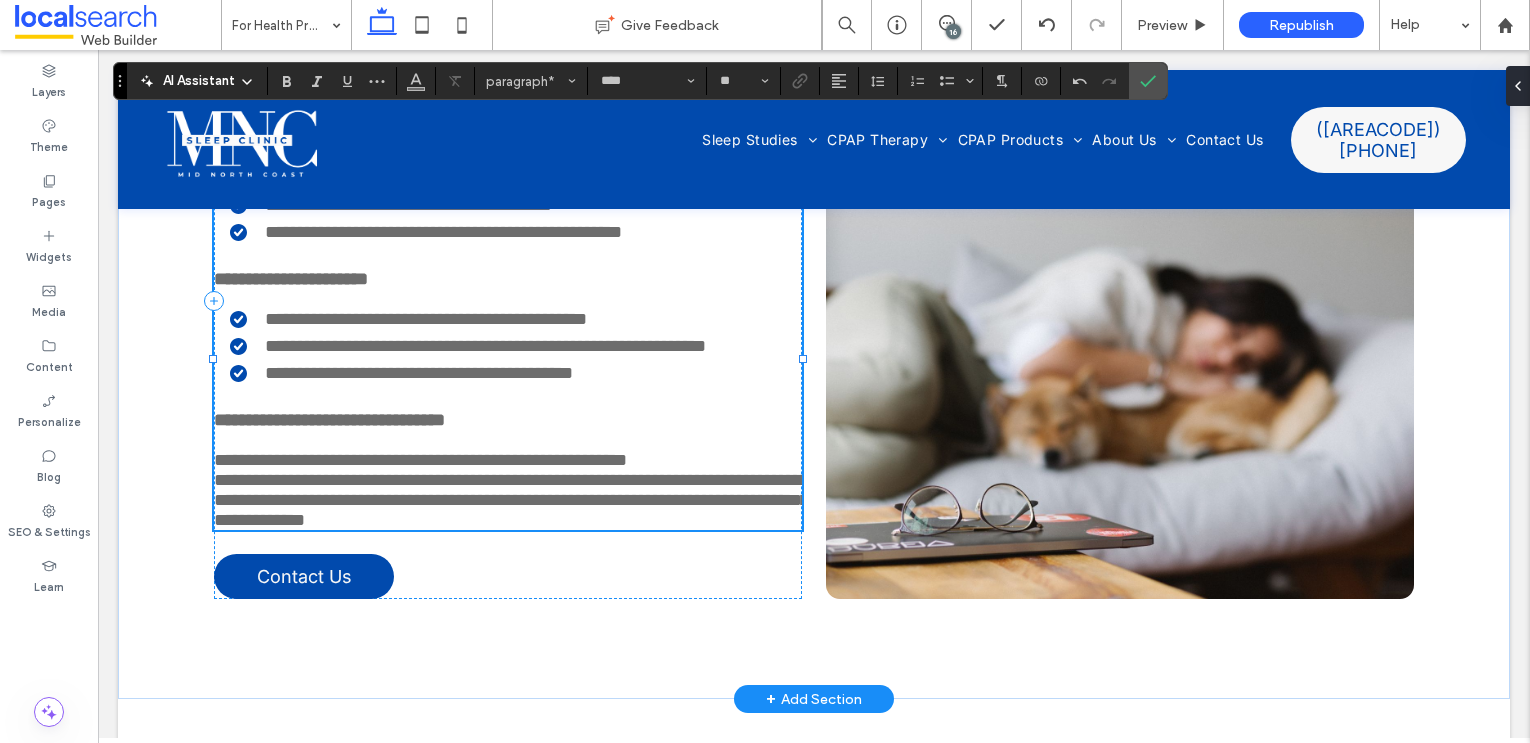 click on "**********" at bounding box center [511, 500] 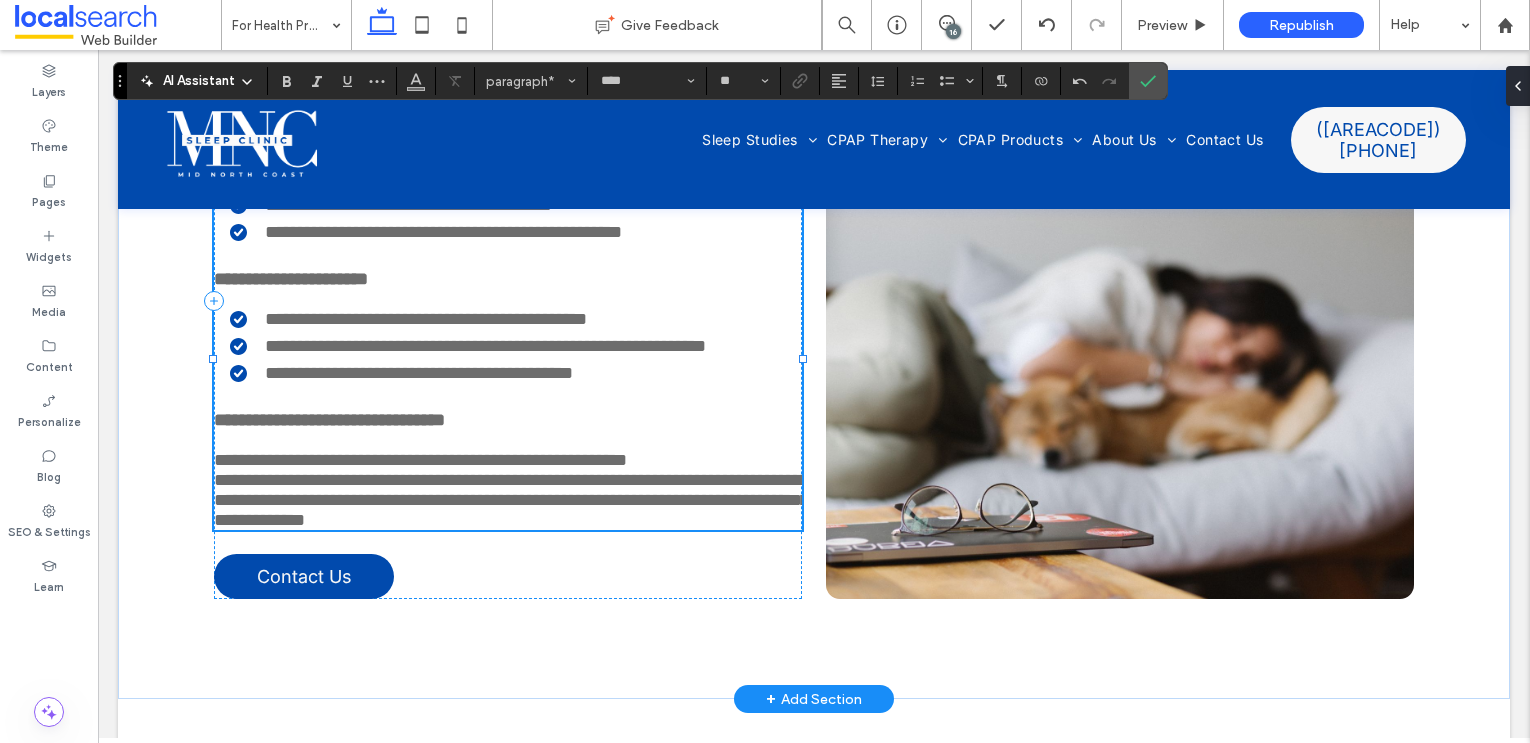 click on "**********" at bounding box center [511, 500] 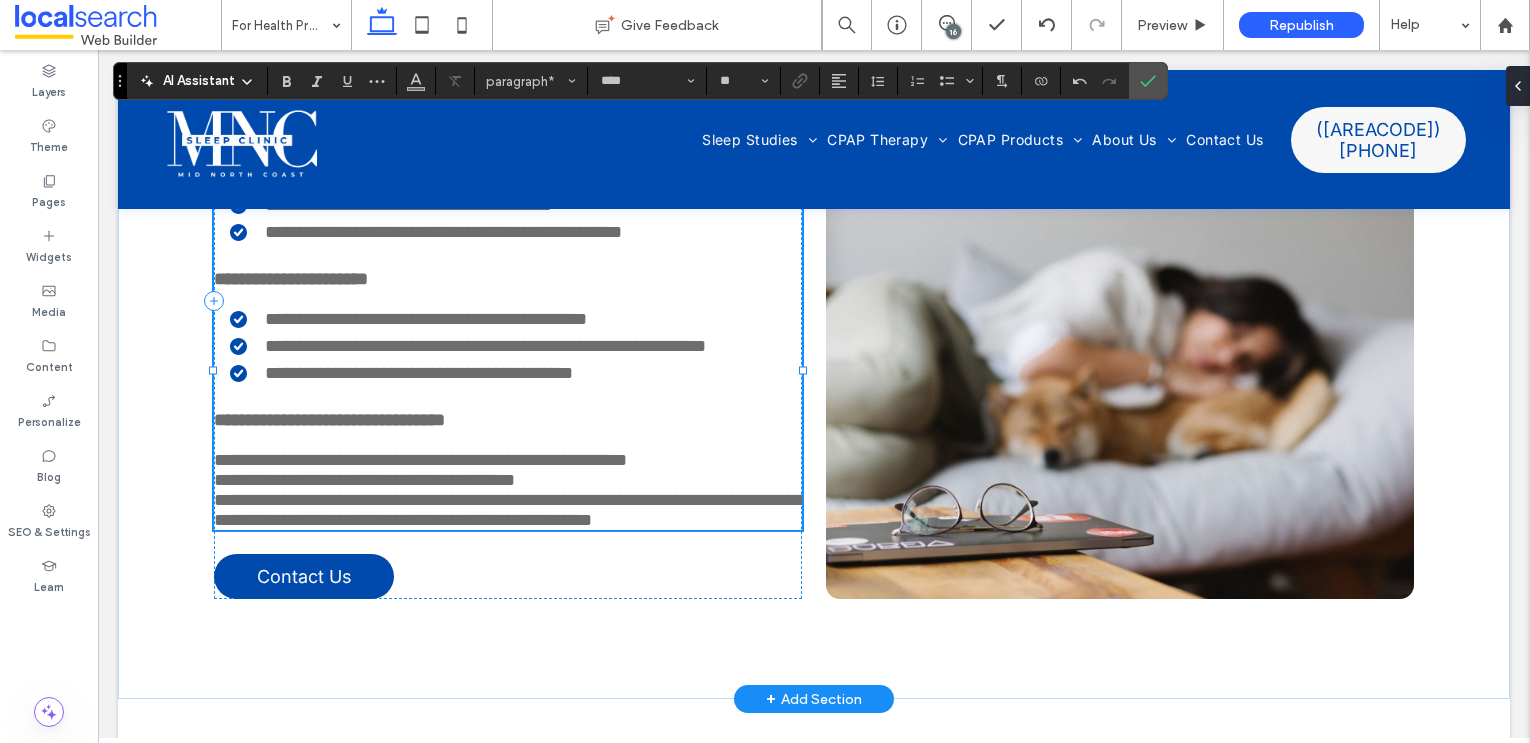 click on "**********" at bounding box center [511, 510] 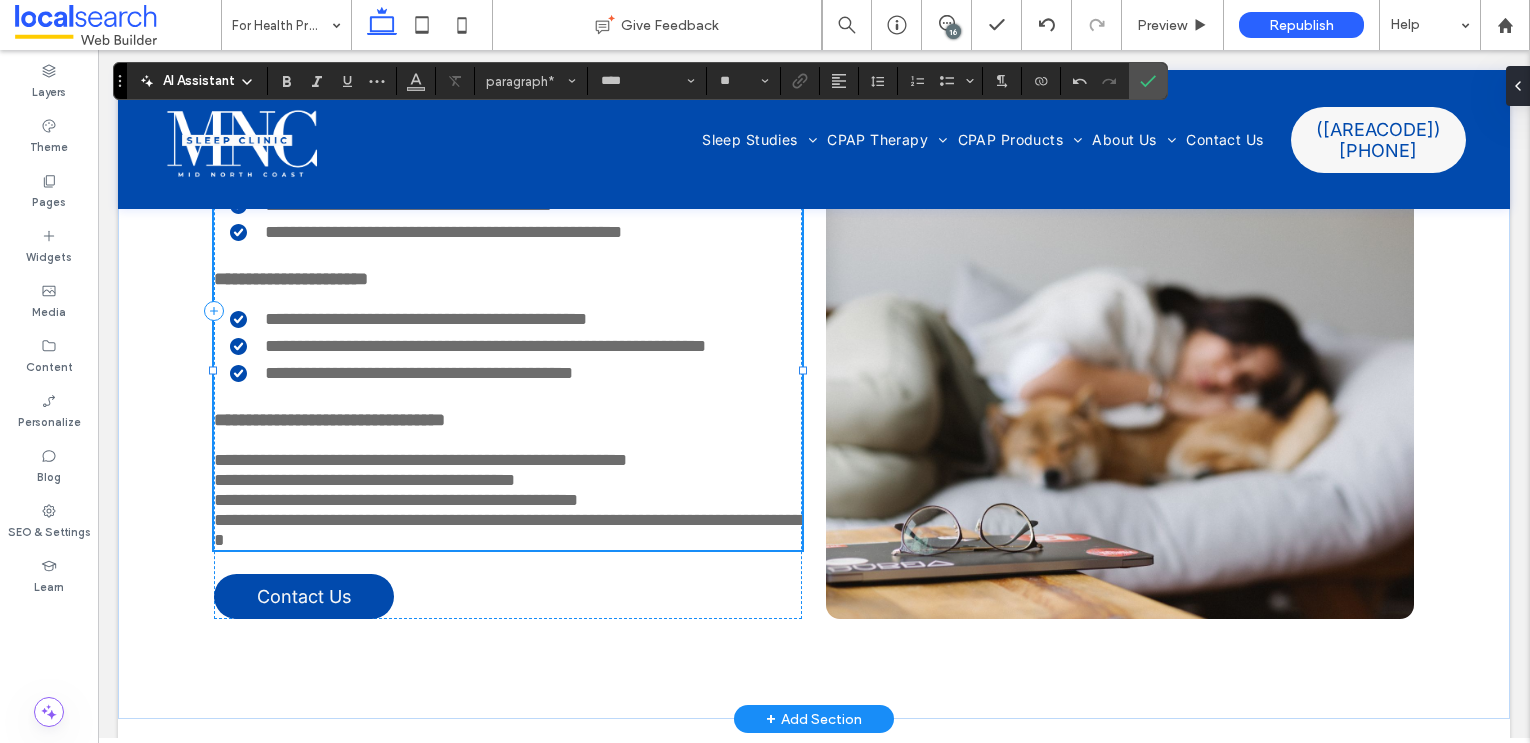 click on "**********" at bounding box center (515, 530) 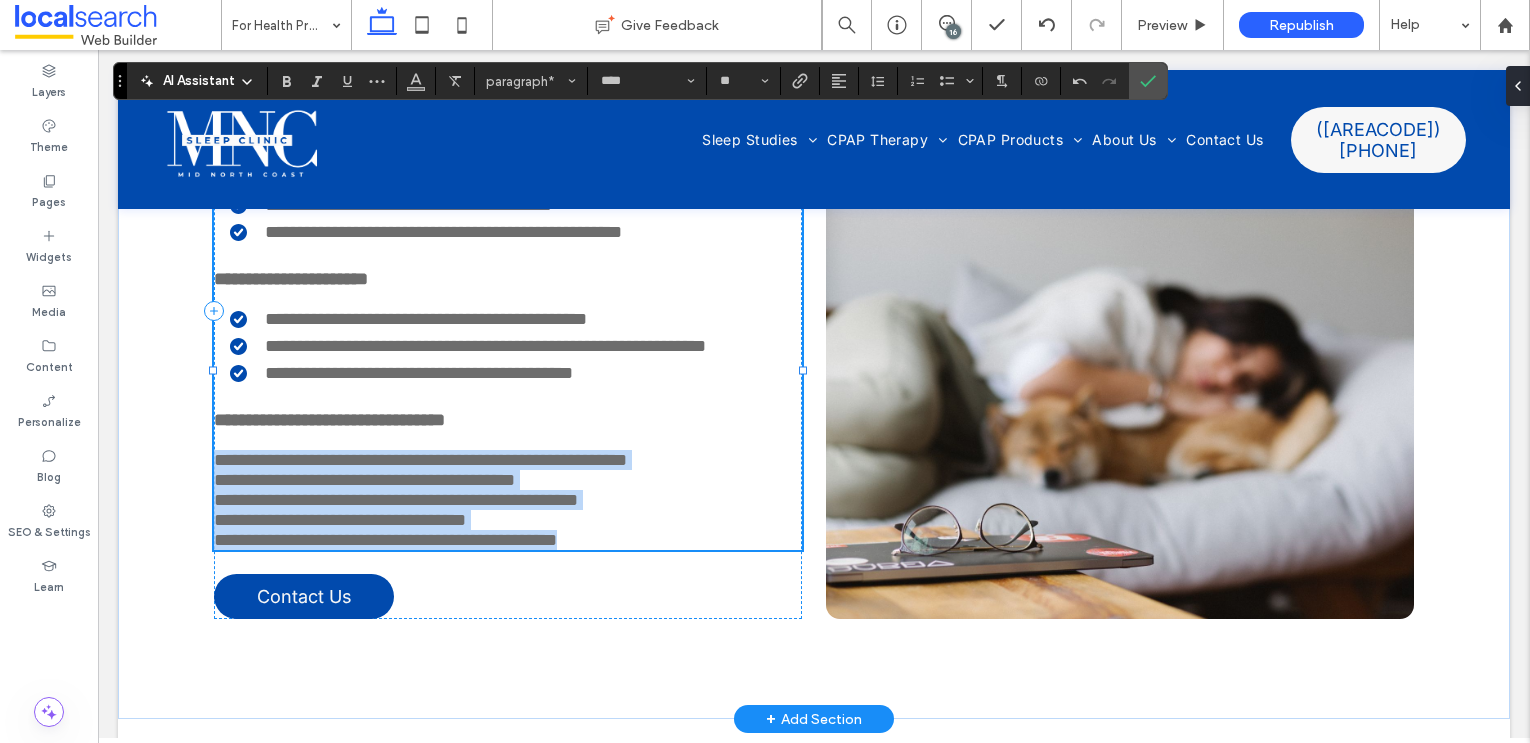 drag, startPoint x: 215, startPoint y: 527, endPoint x: 656, endPoint y: 619, distance: 450.49417 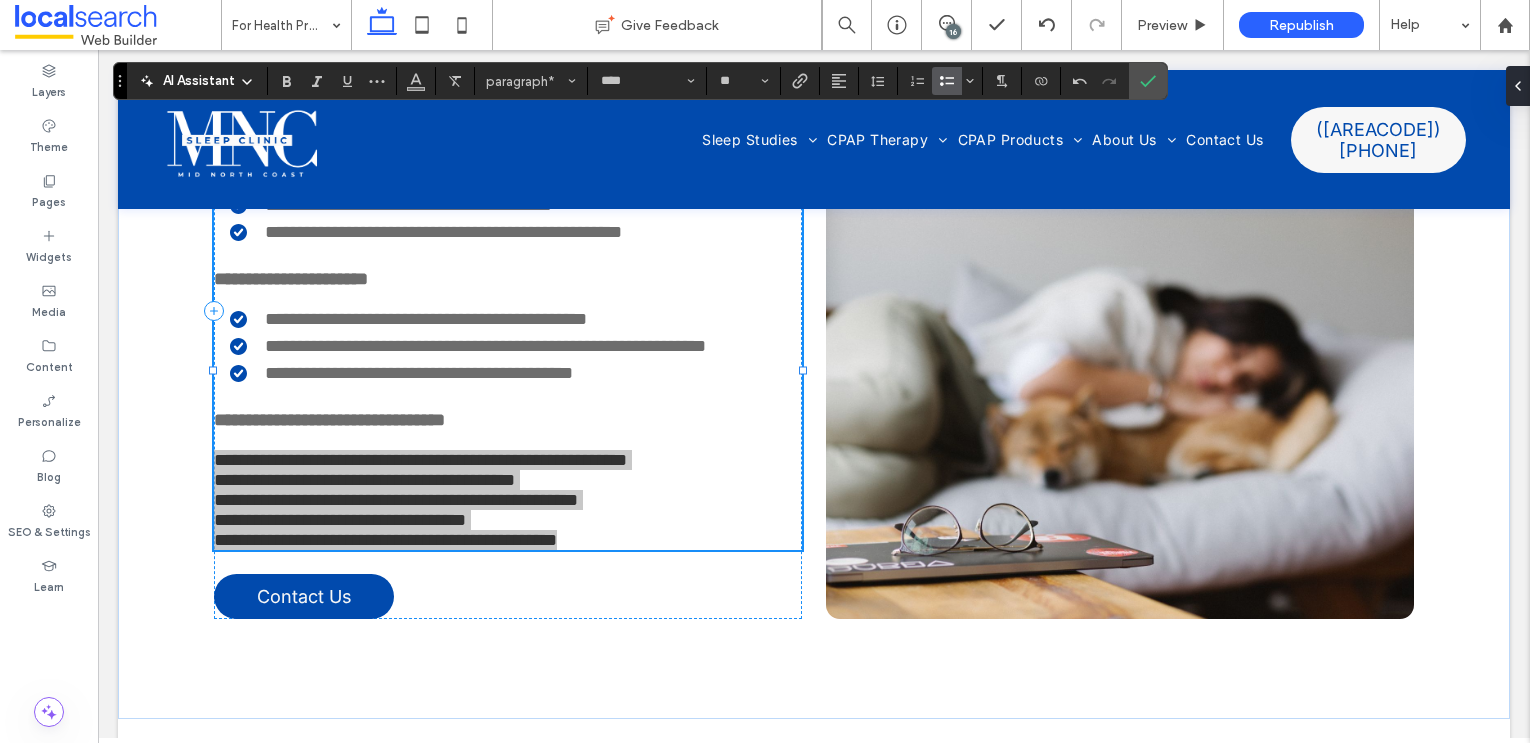 click 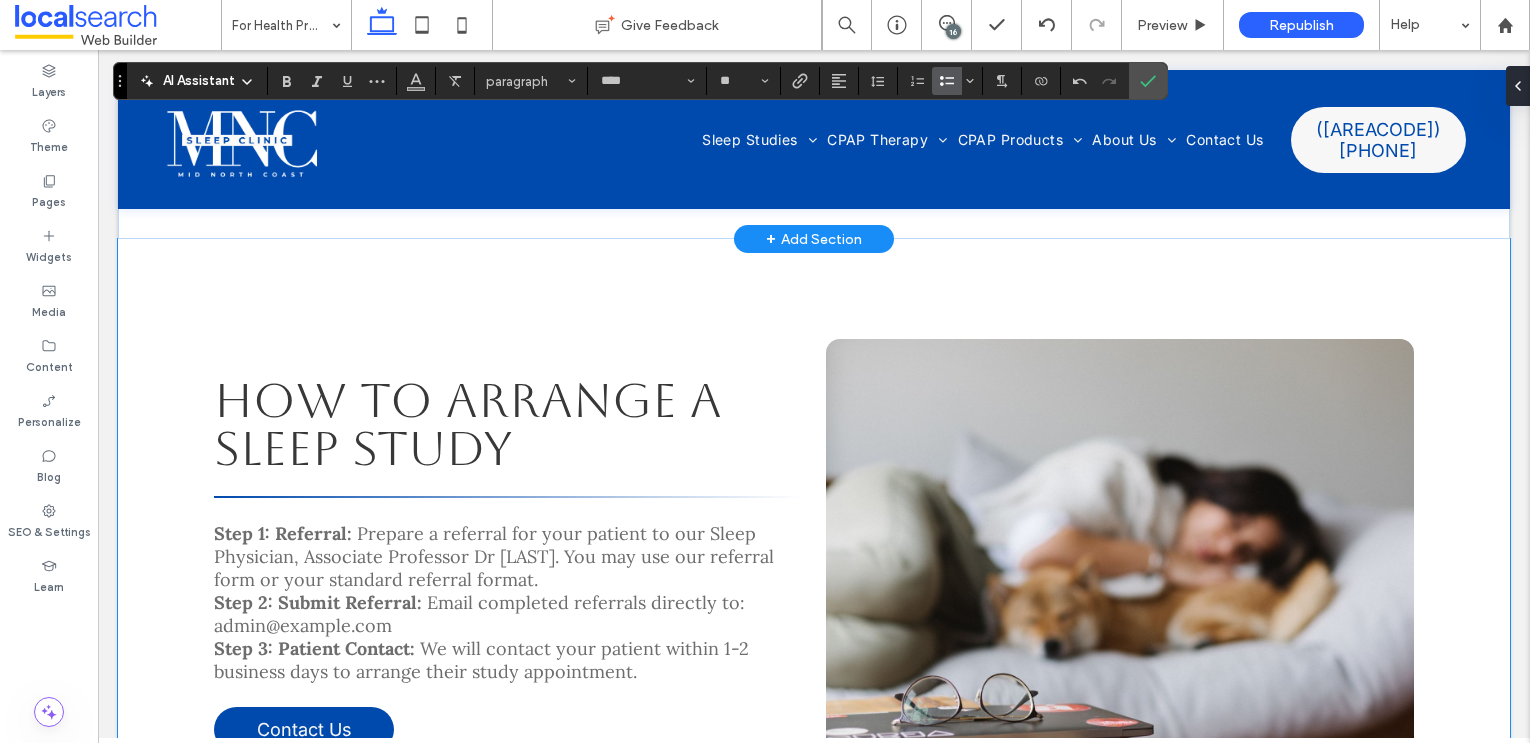 scroll, scrollTop: 4570, scrollLeft: 0, axis: vertical 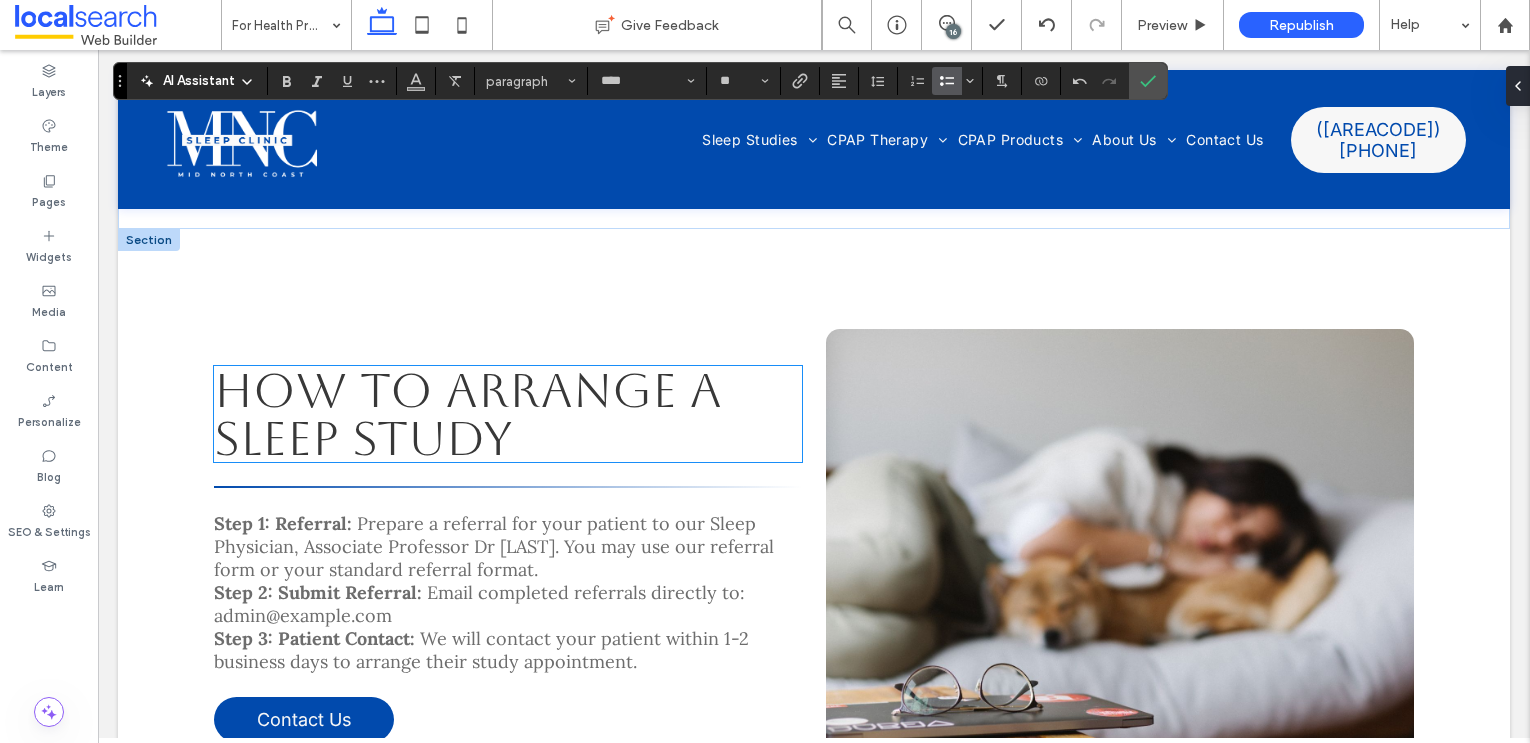click on "How to Arrange a Sleep Study" at bounding box center [468, 414] 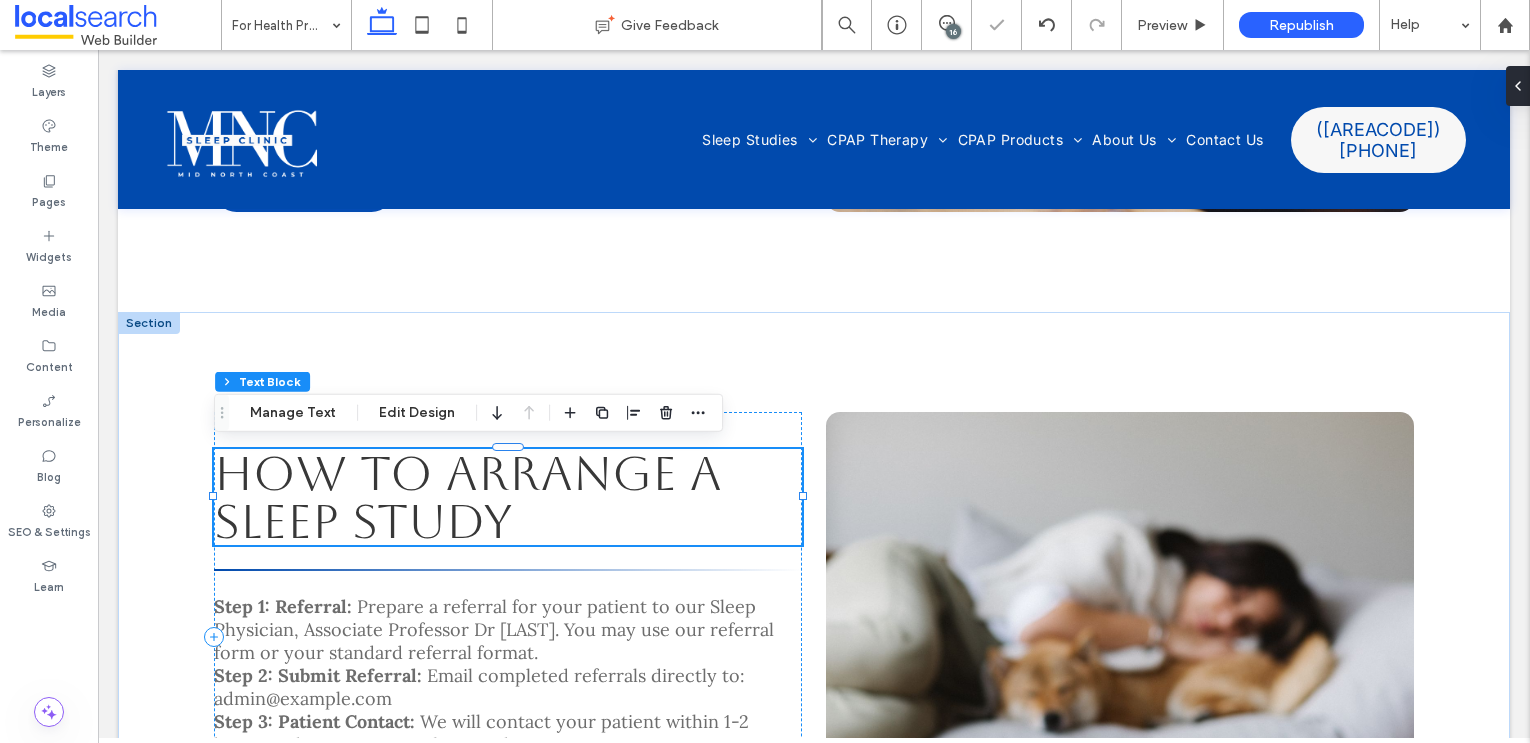 click on "How to Arrange a Sleep Study" at bounding box center (468, 497) 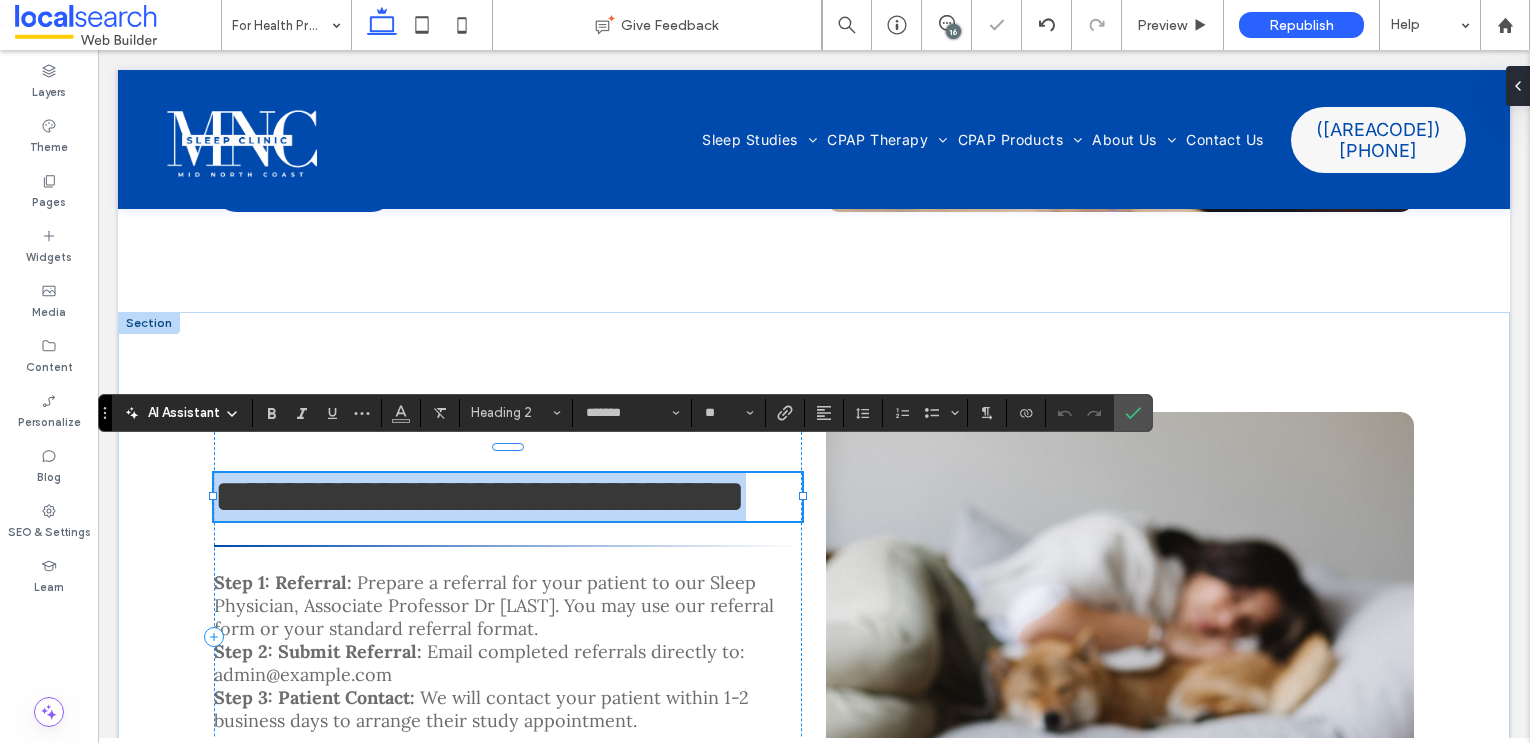 type 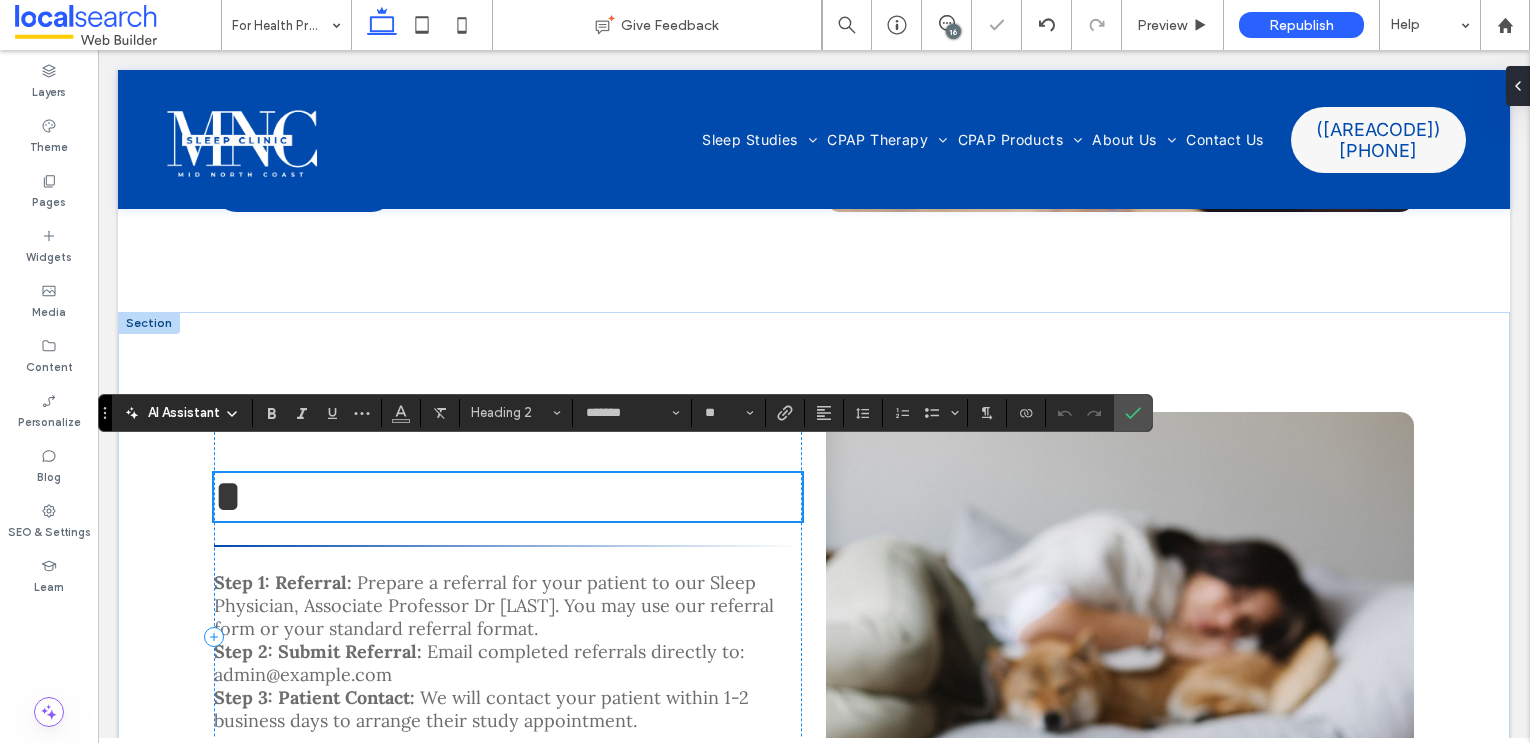 scroll, scrollTop: 4594, scrollLeft: 0, axis: vertical 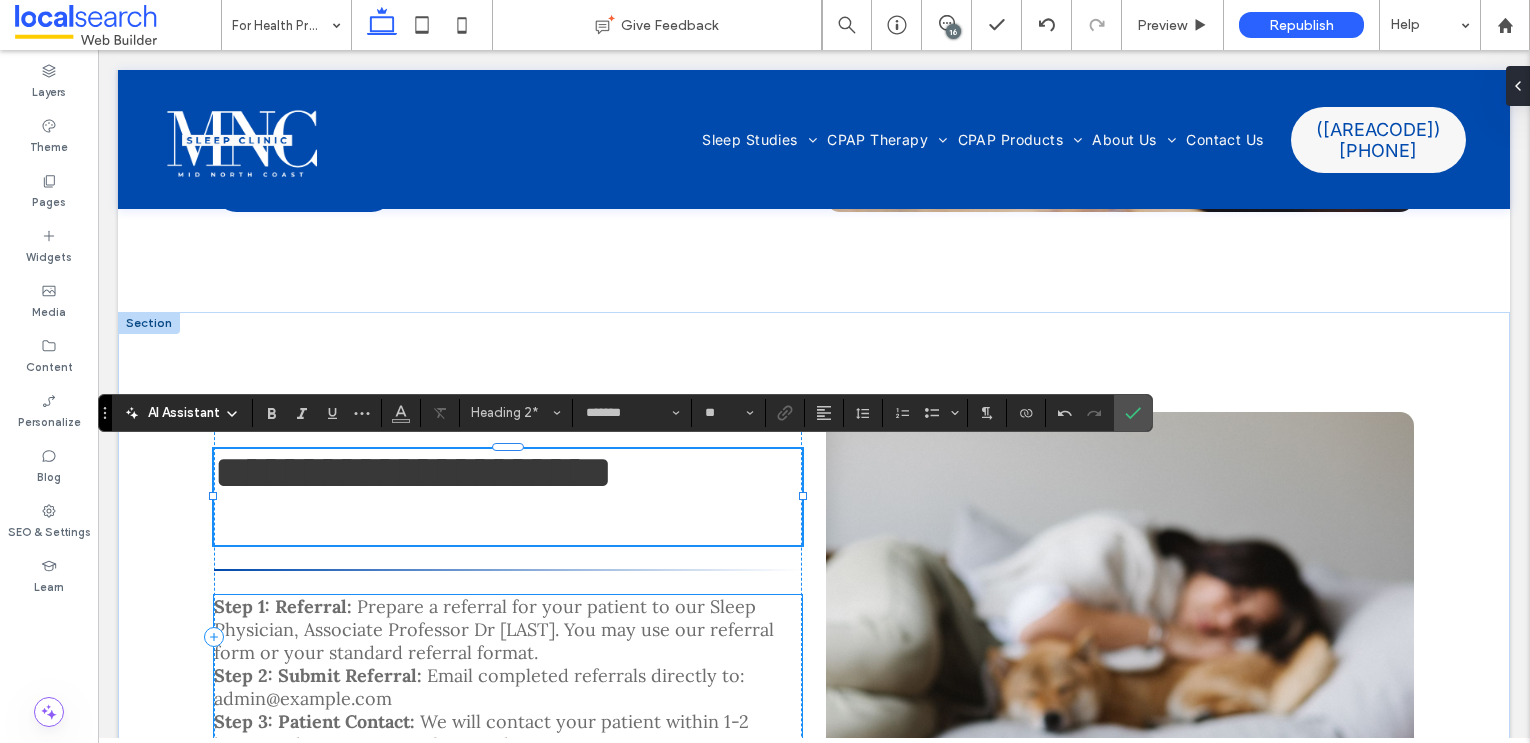 click on "Prepare a referral for your patient to our Sleep Physician, Associate Professor Dr [LAST]. You may use our referral form or your standard referral format." at bounding box center (494, 629) 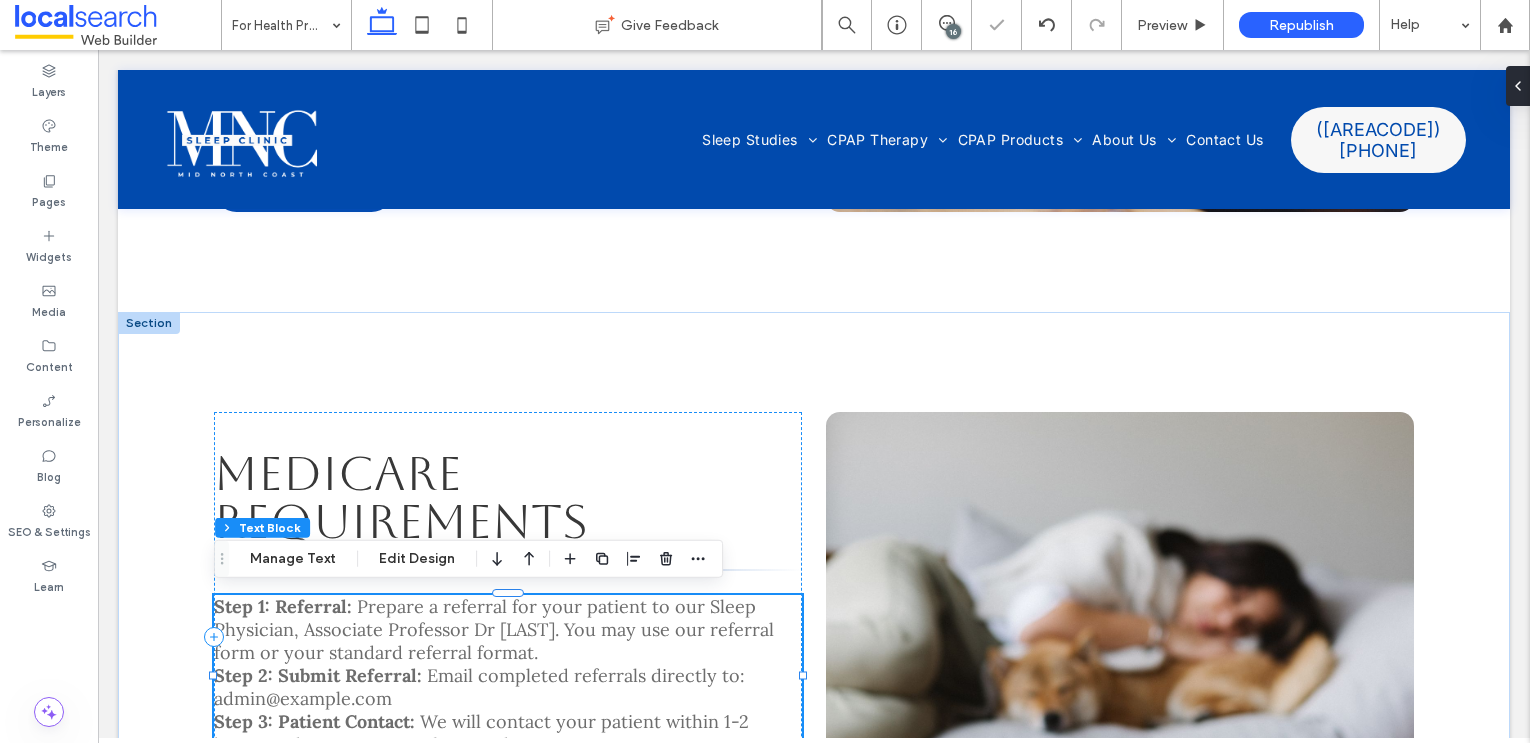 click on "Prepare a referral for your patient to our Sleep Physician, Associate Professor Dr [LAST]. You may use our referral form or your standard referral format." at bounding box center [494, 629] 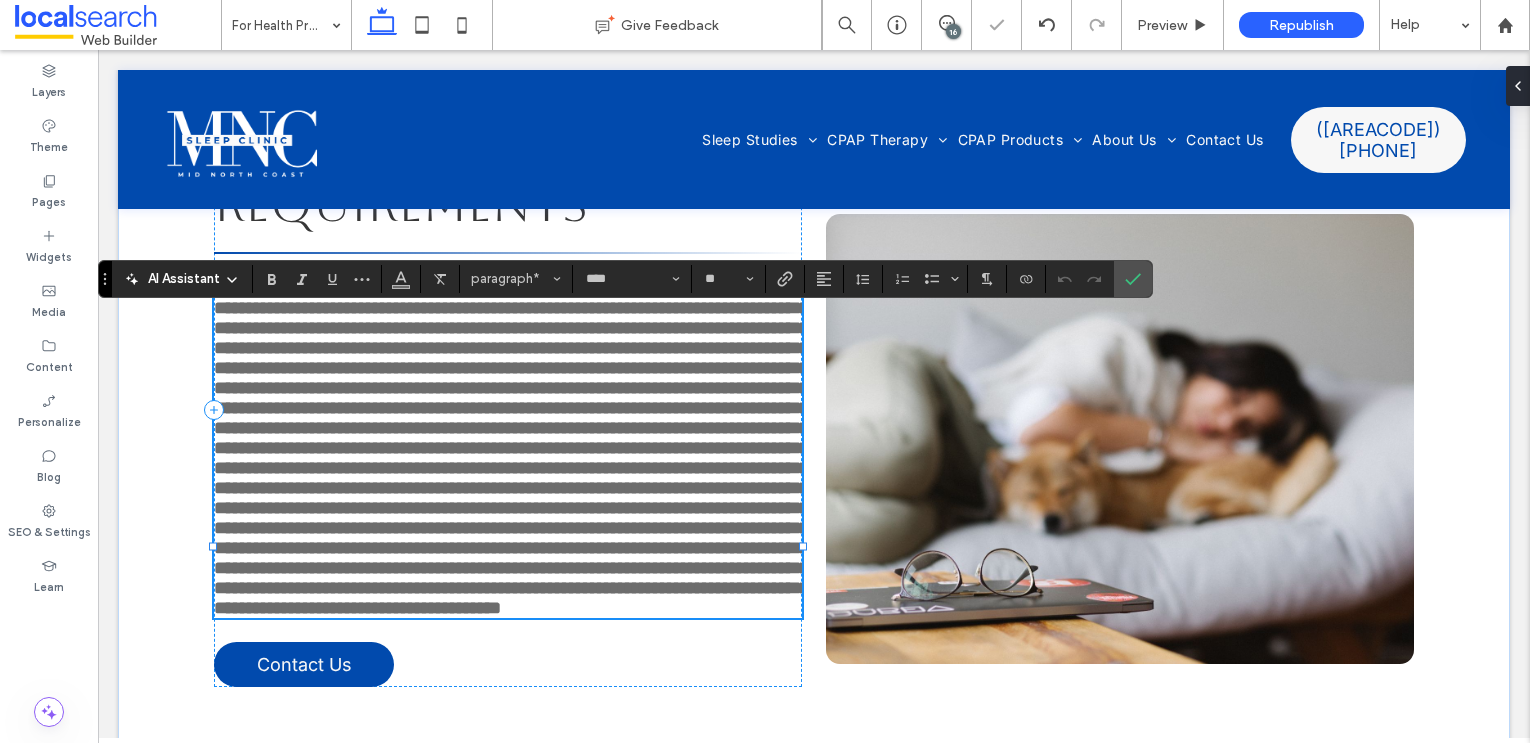 scroll, scrollTop: 5188, scrollLeft: 0, axis: vertical 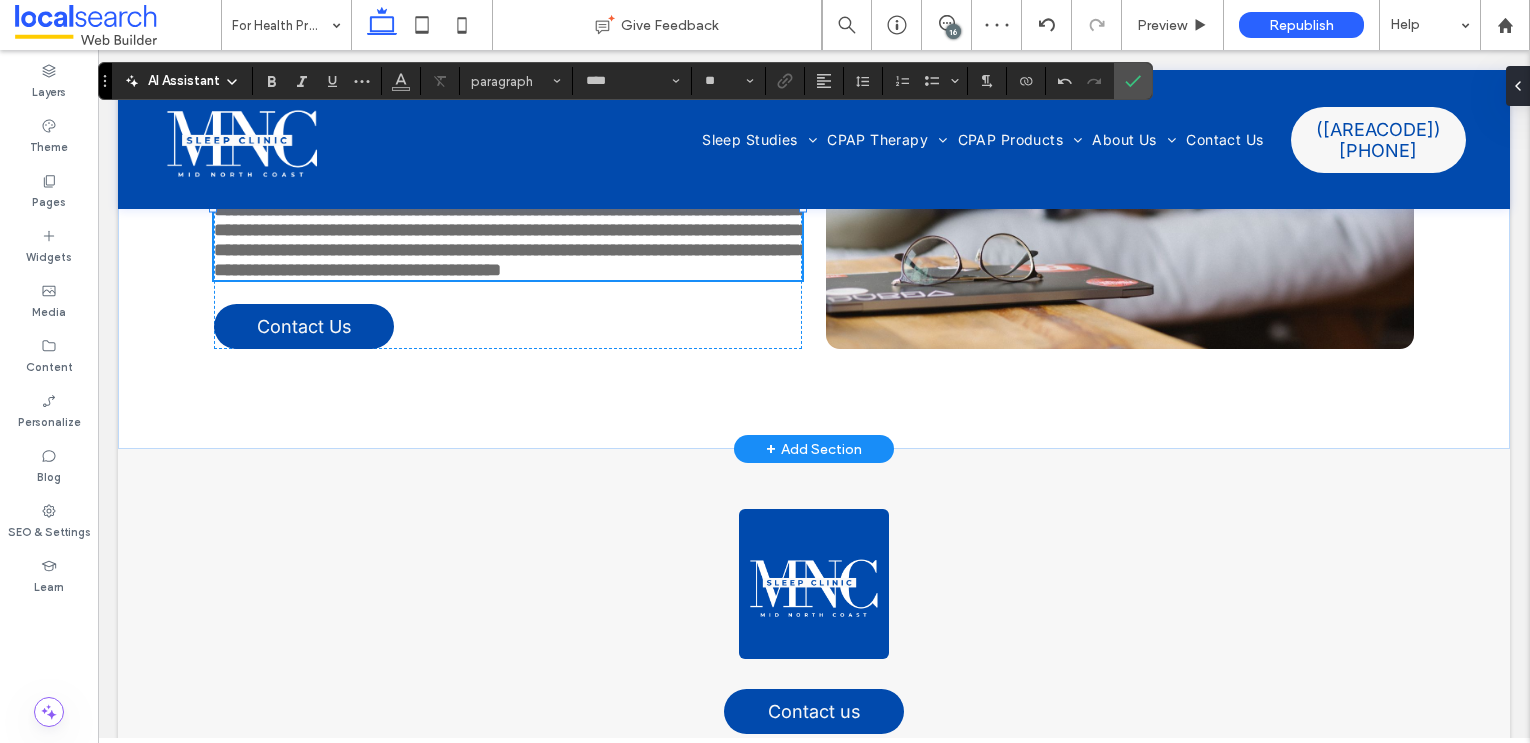 type on "**" 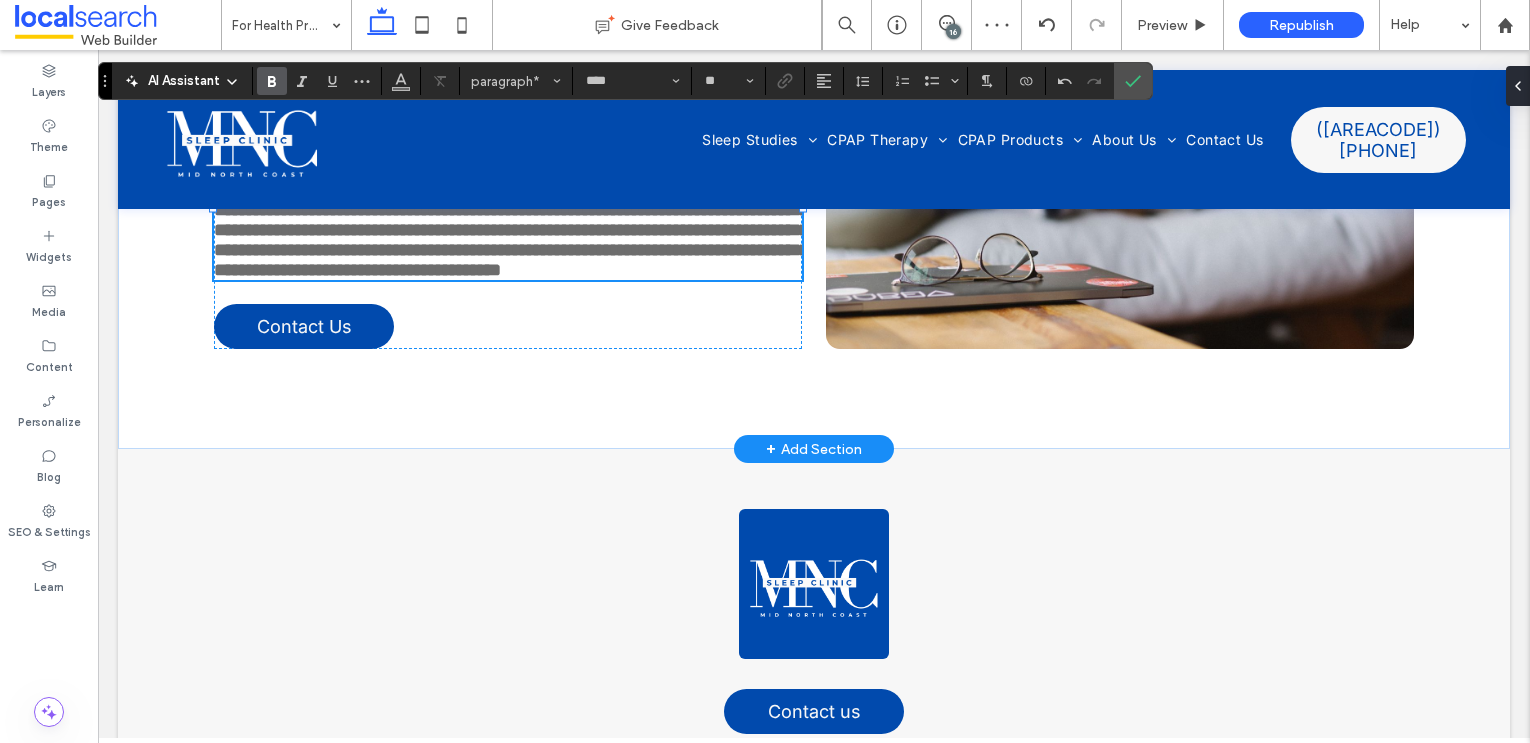 click at bounding box center (511, 110) 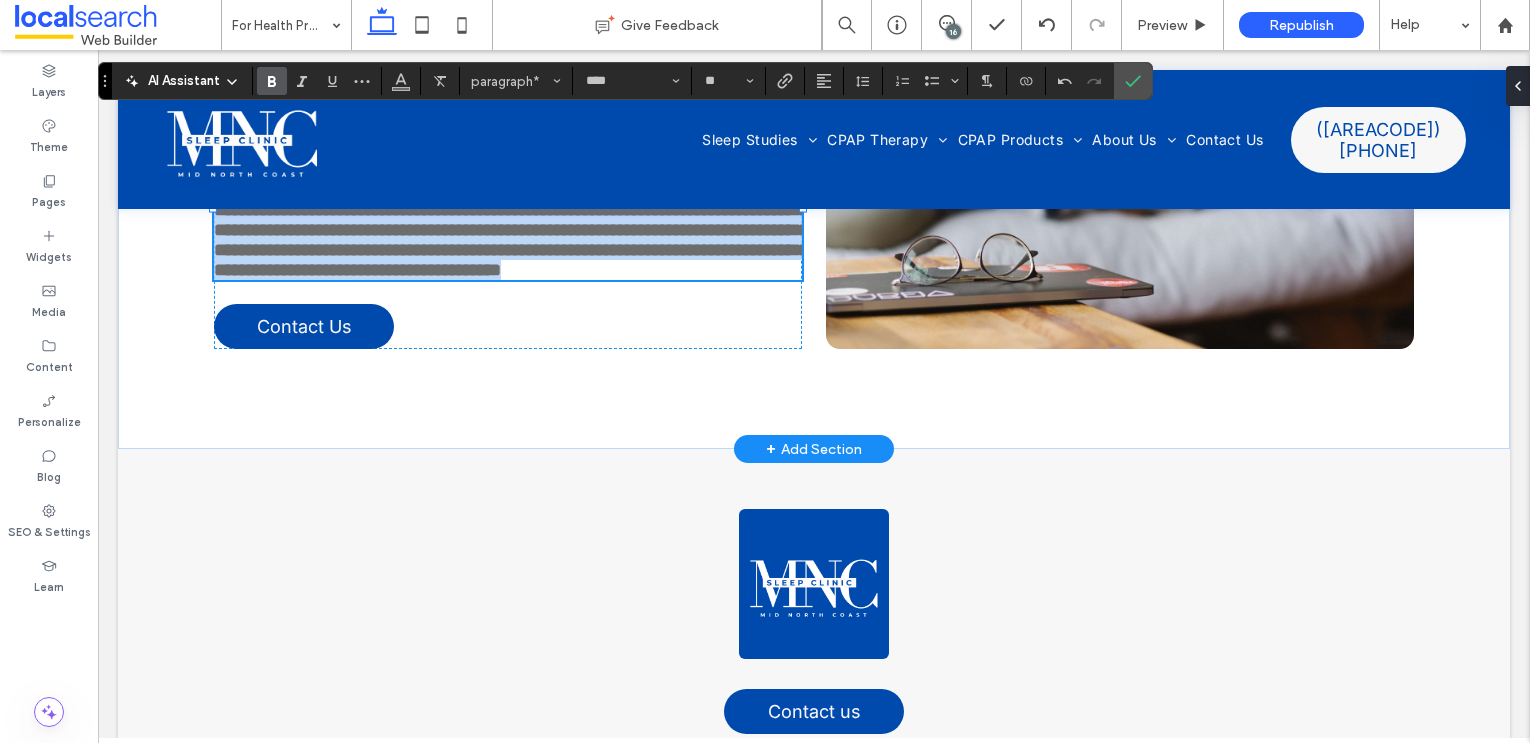 click at bounding box center (511, 110) 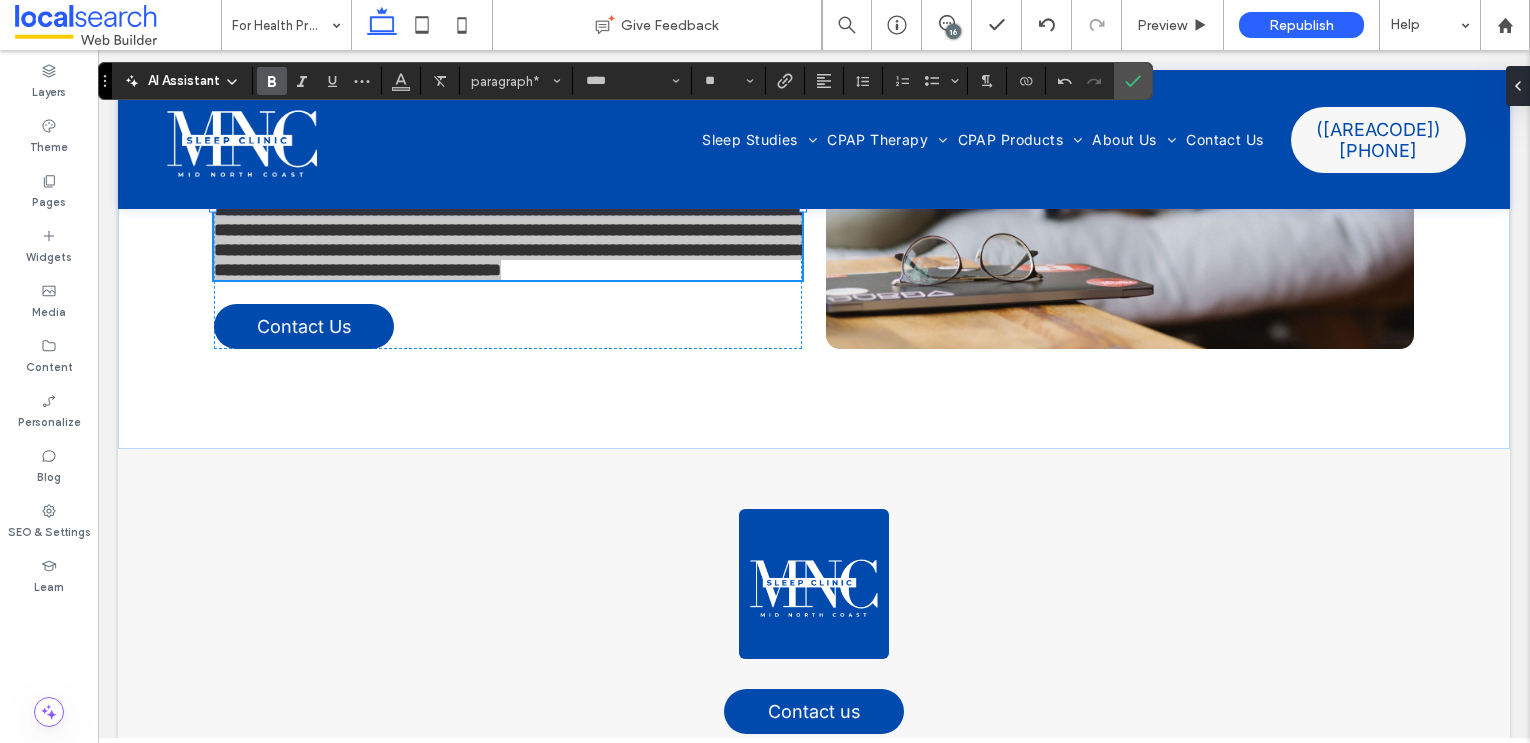 click 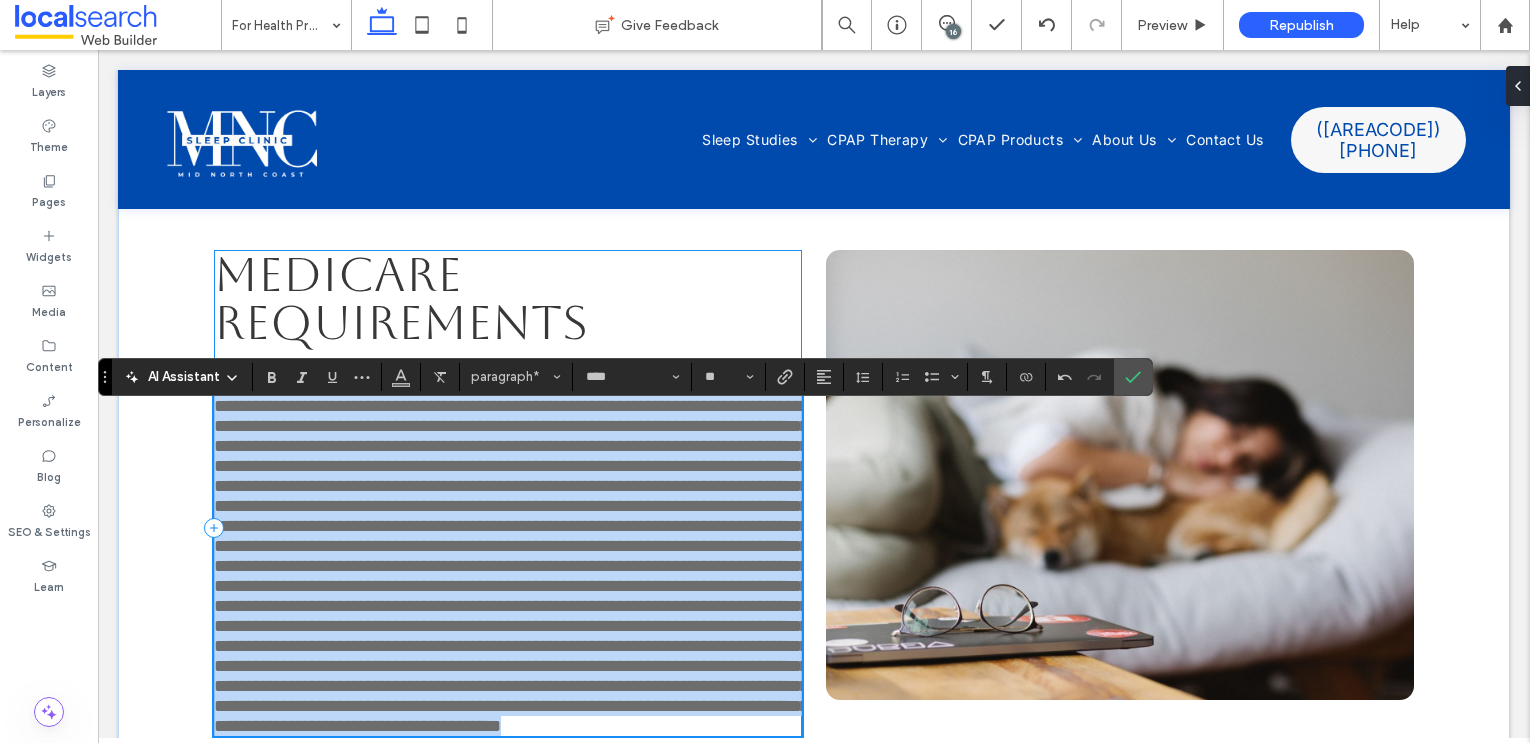 scroll, scrollTop: 4721, scrollLeft: 0, axis: vertical 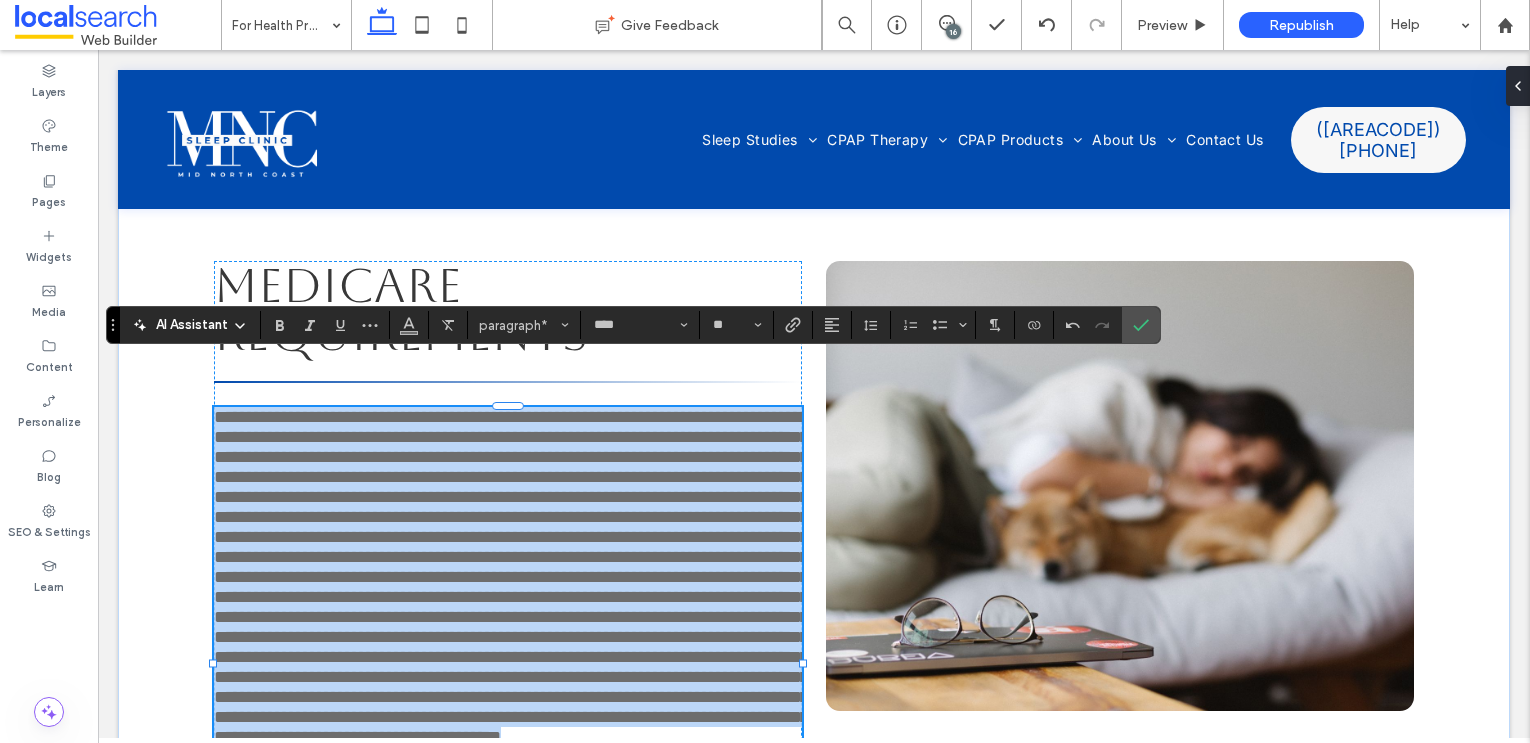 drag, startPoint x: 105, startPoint y: 409, endPoint x: 113, endPoint y: 324, distance: 85.37564 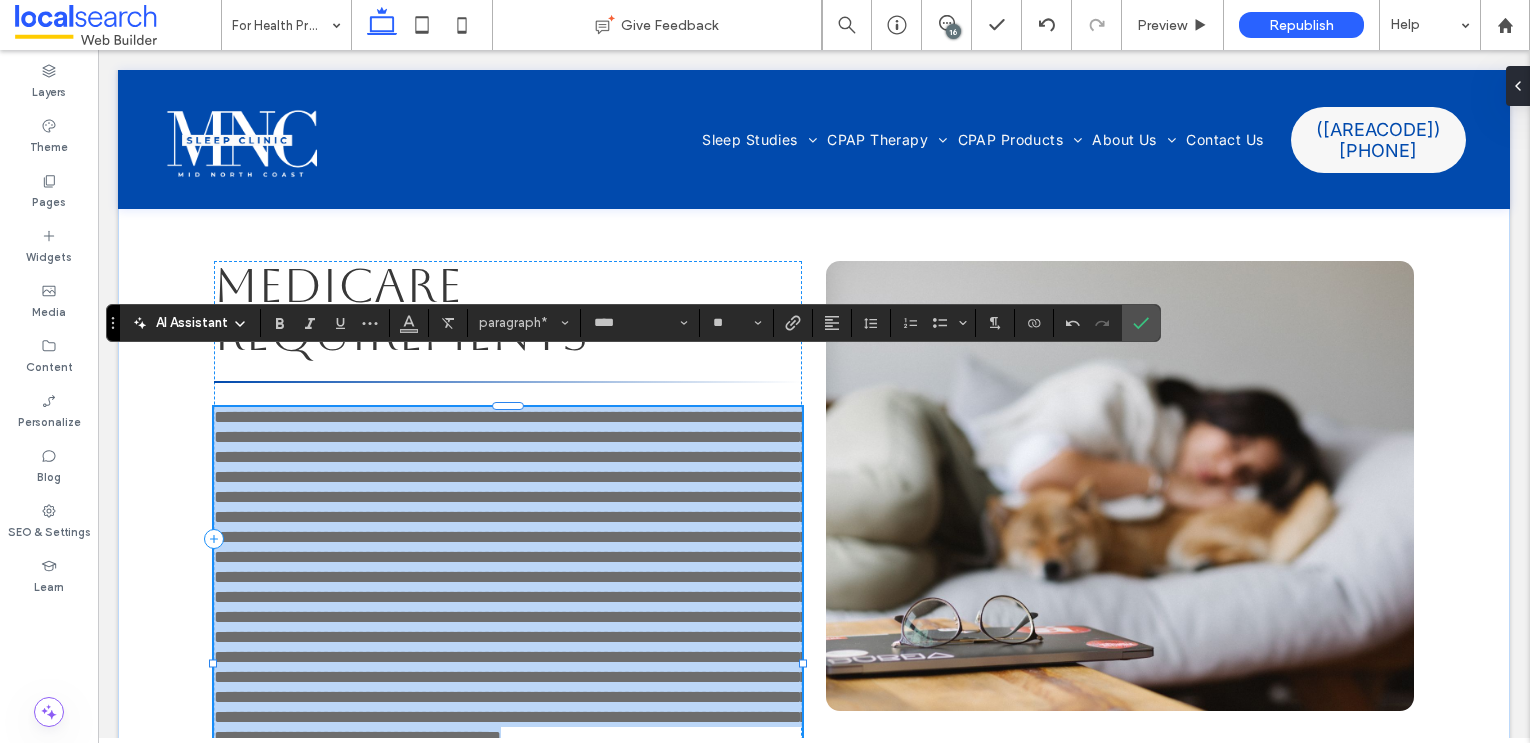 click at bounding box center (511, 577) 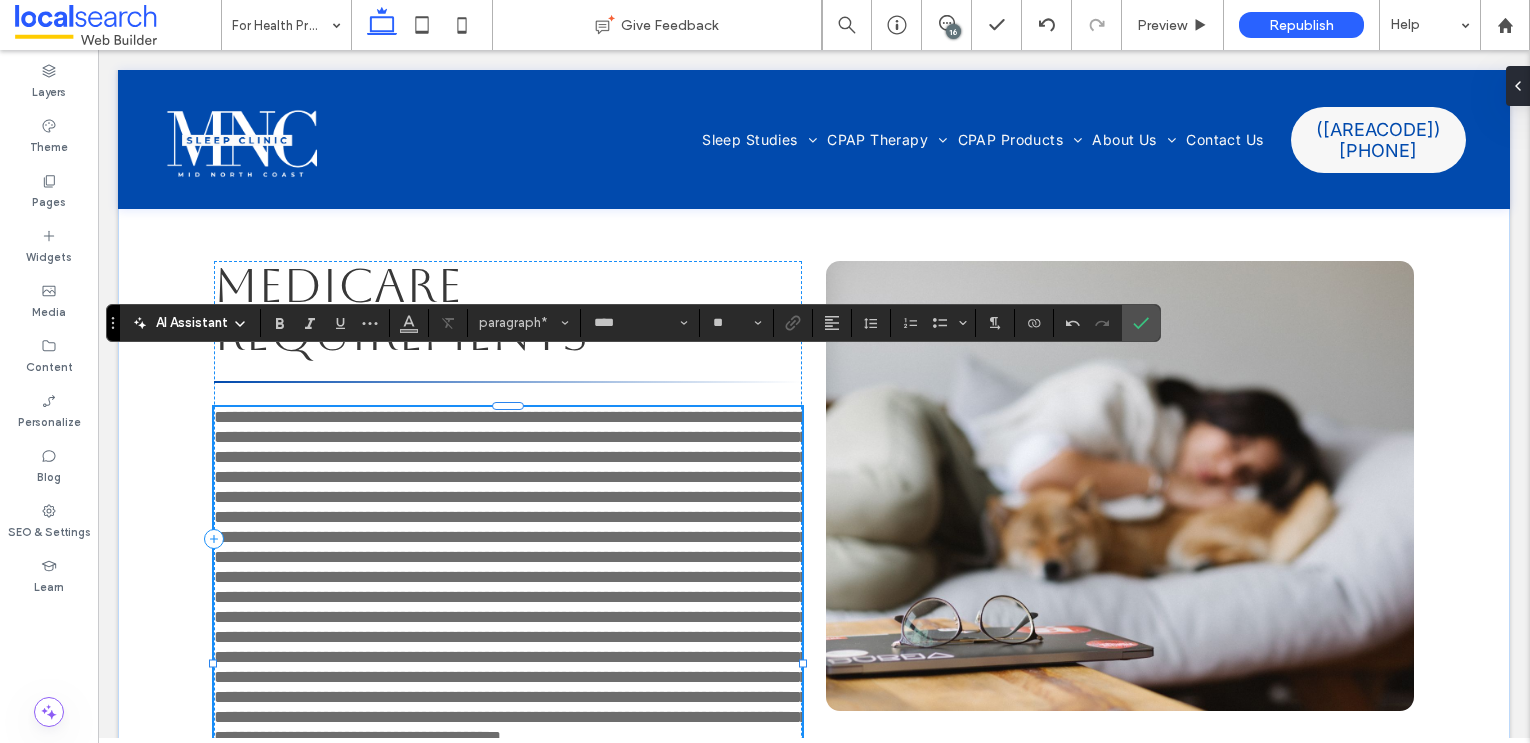 click at bounding box center (511, 577) 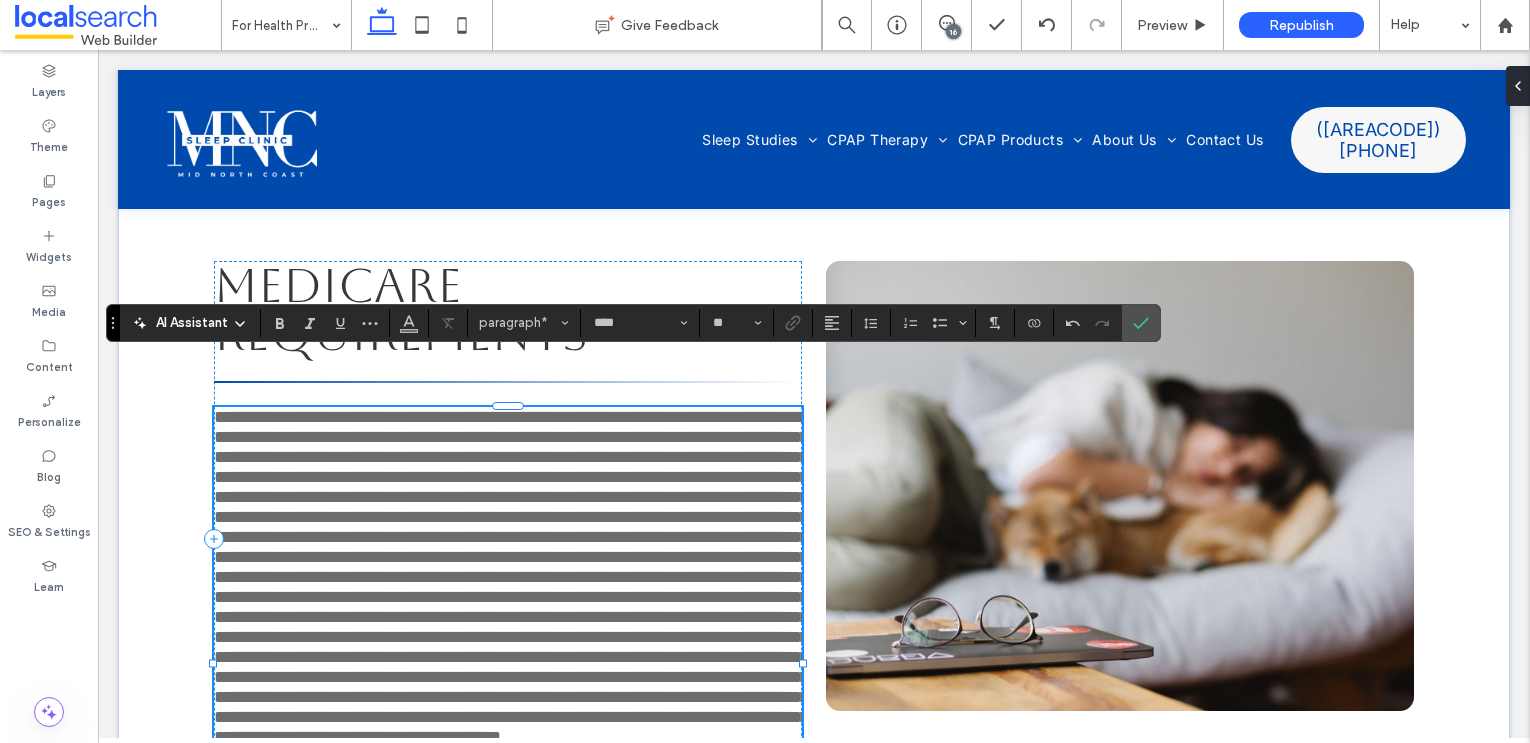 type 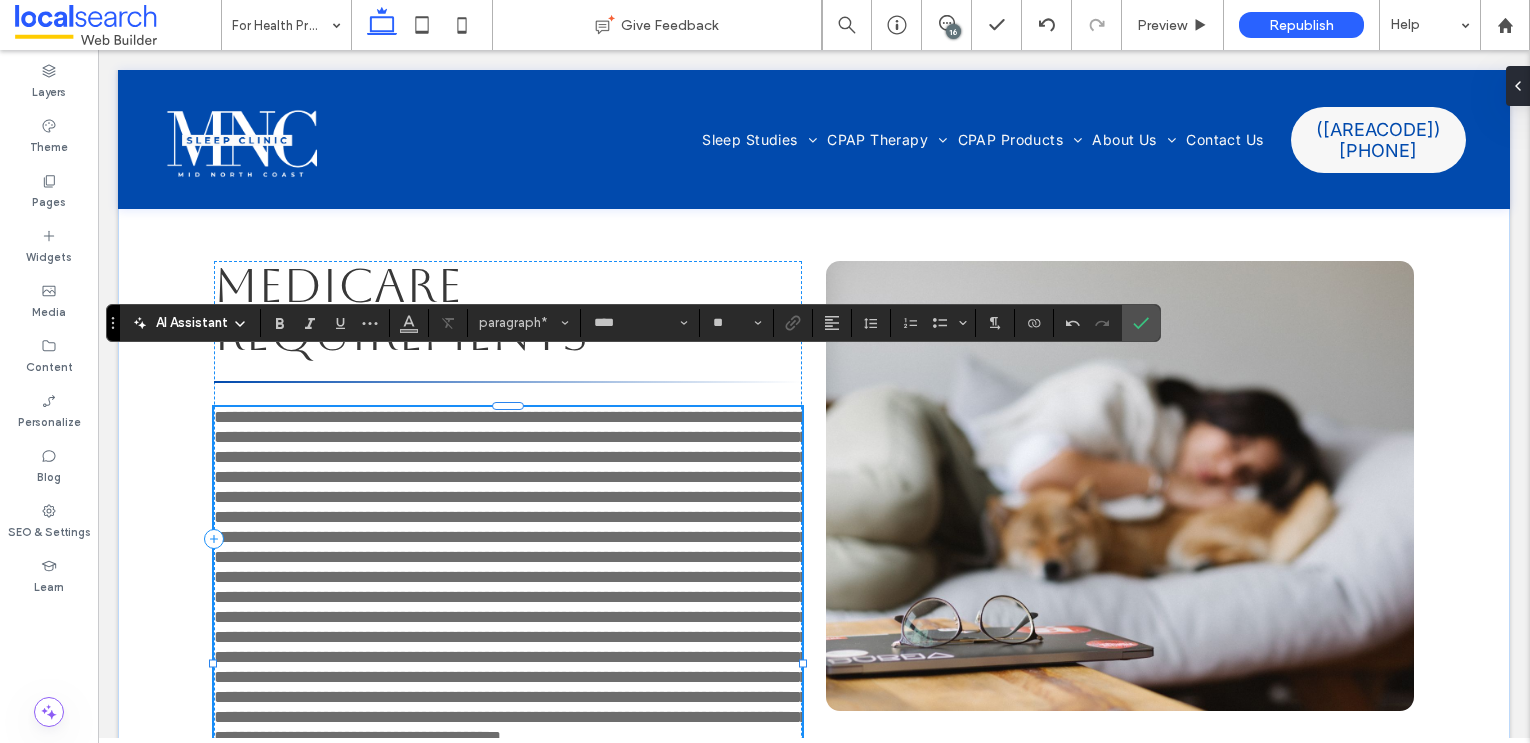 click at bounding box center [511, 577] 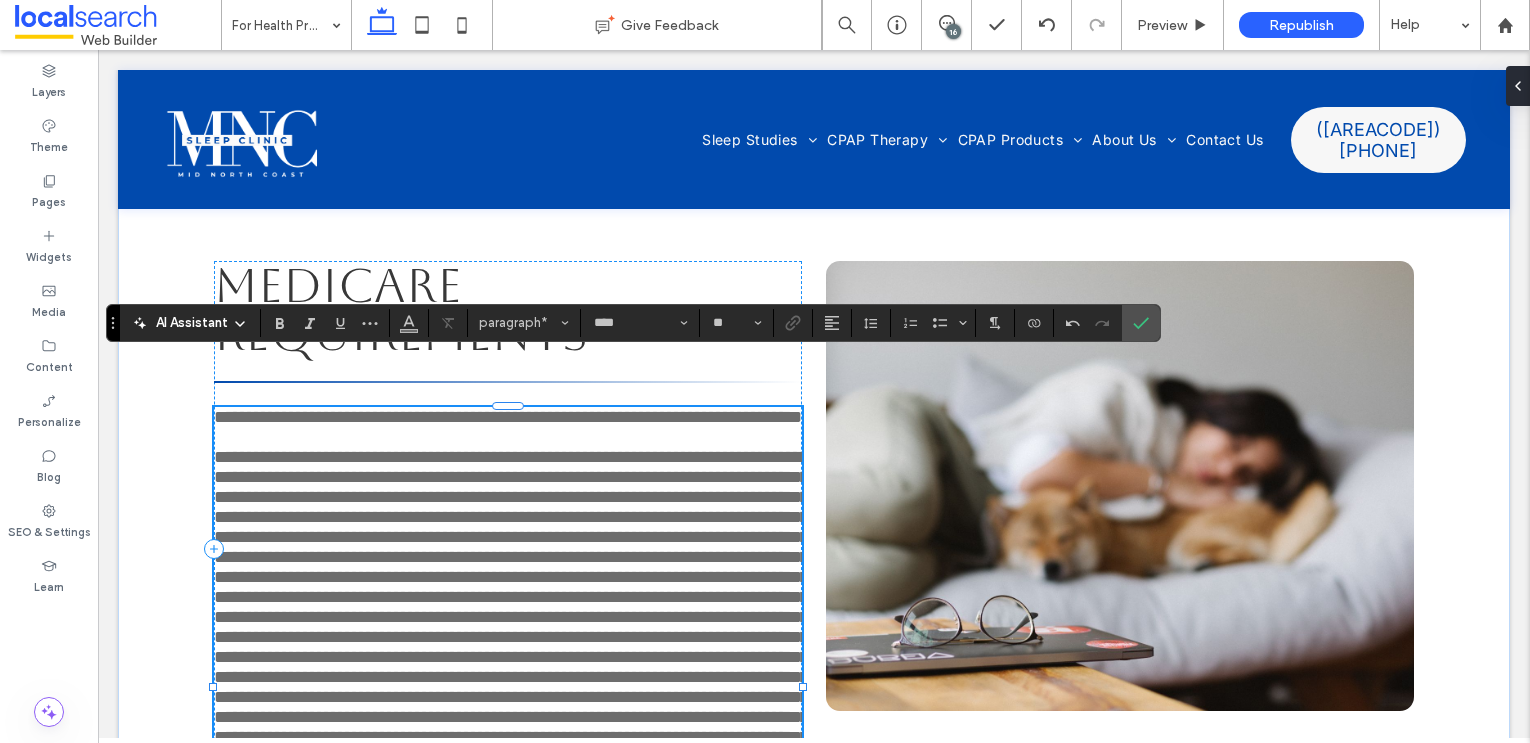 click at bounding box center [511, 607] 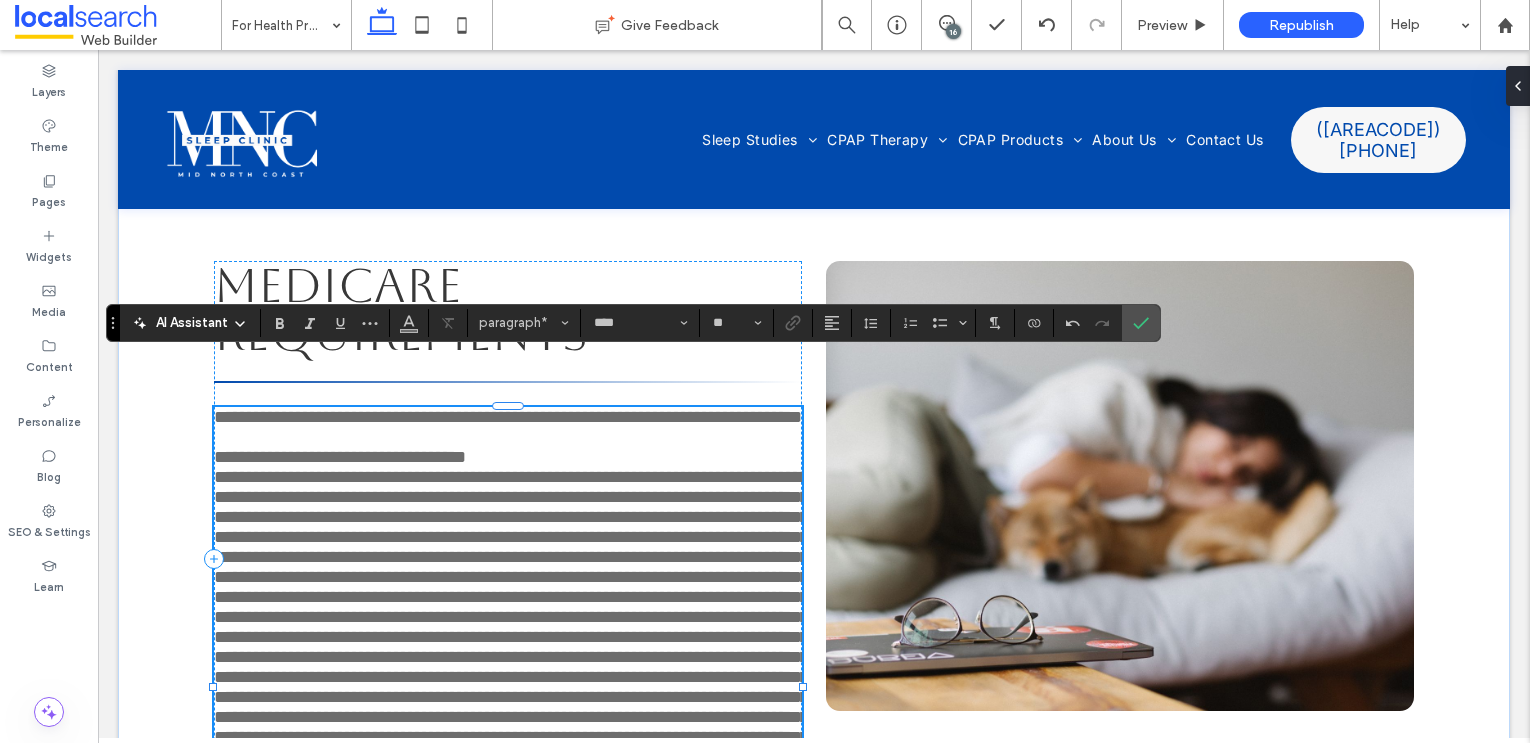 click on "﻿" at bounding box center (511, 627) 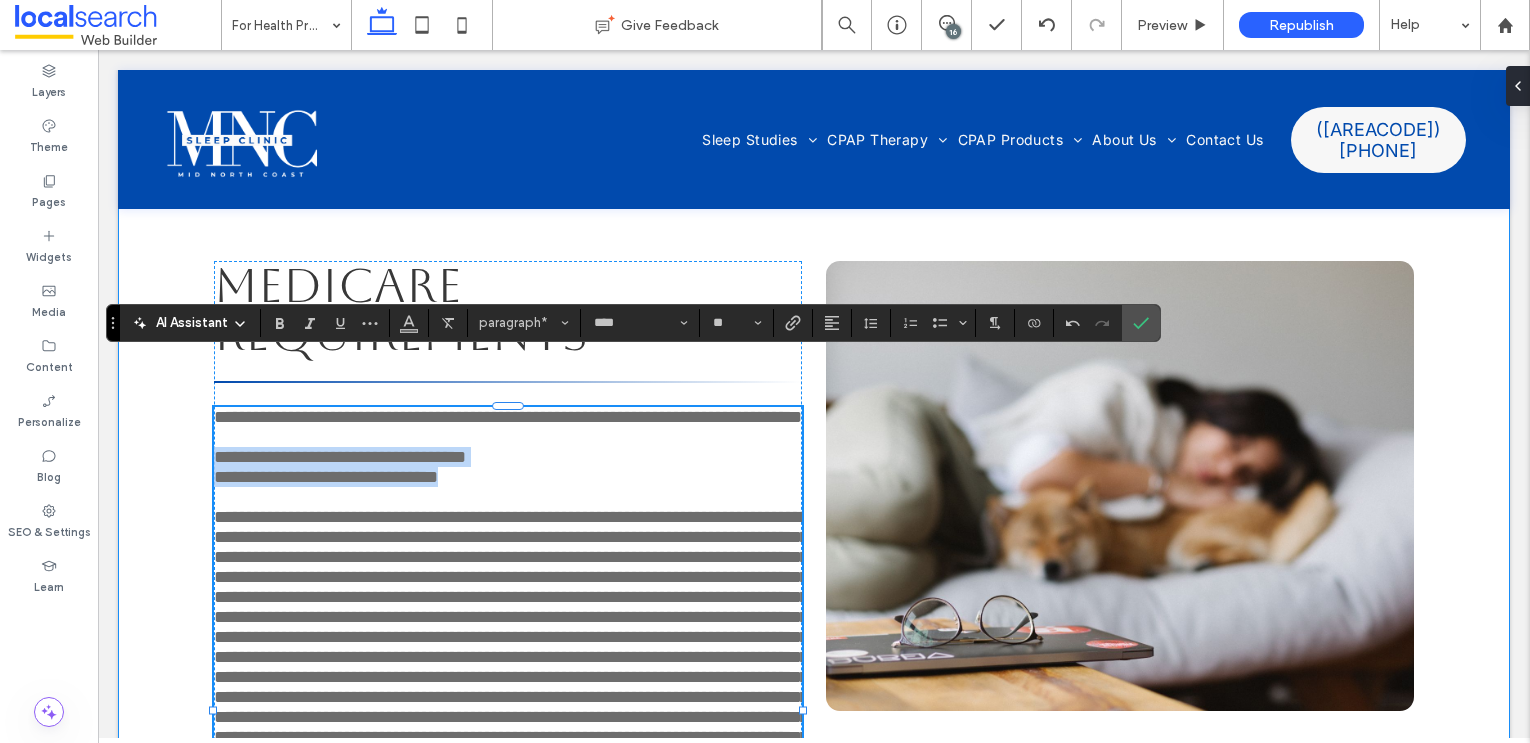 drag, startPoint x: 519, startPoint y: 505, endPoint x: 198, endPoint y: 486, distance: 321.56183 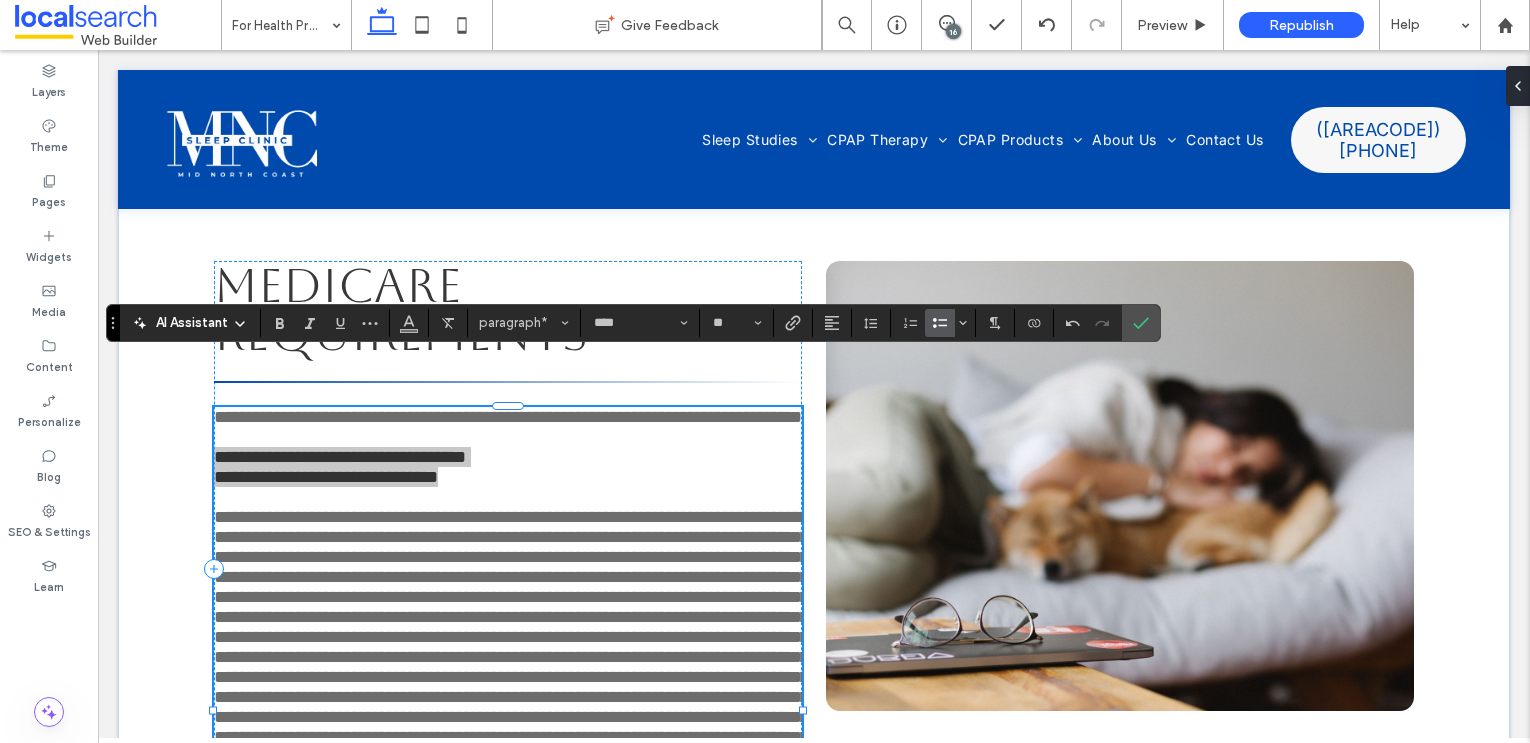 click 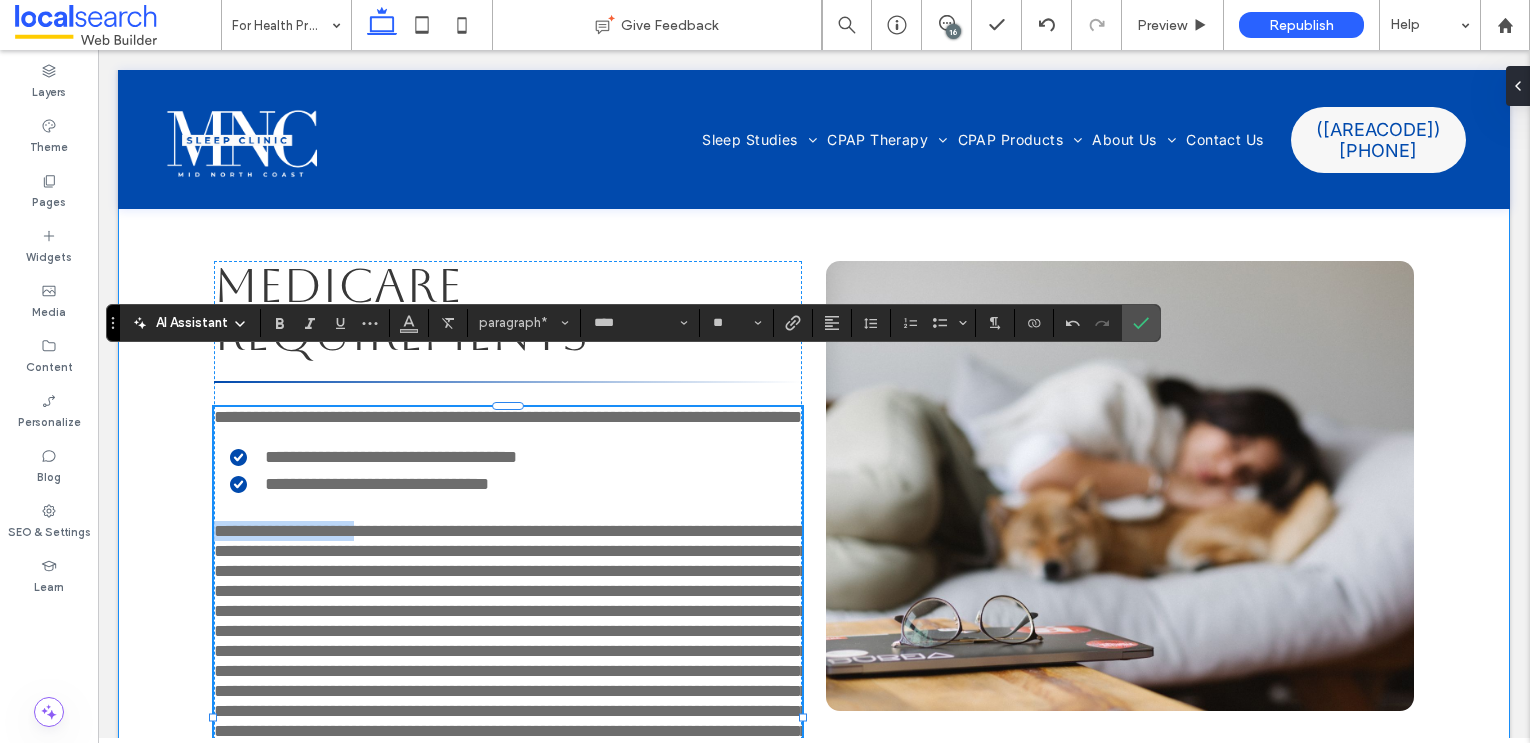 drag, startPoint x: 365, startPoint y: 571, endPoint x: 169, endPoint y: 569, distance: 196.01021 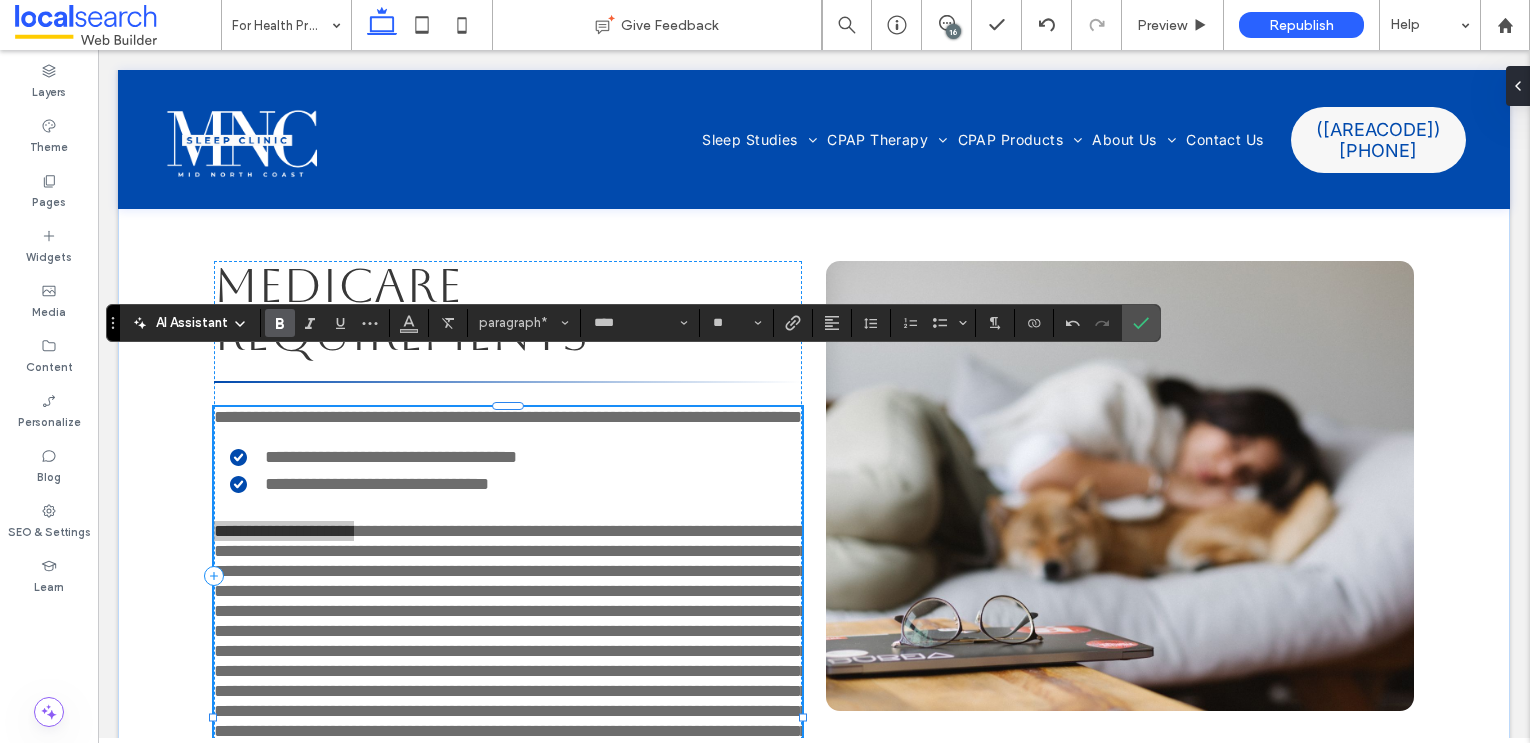 click 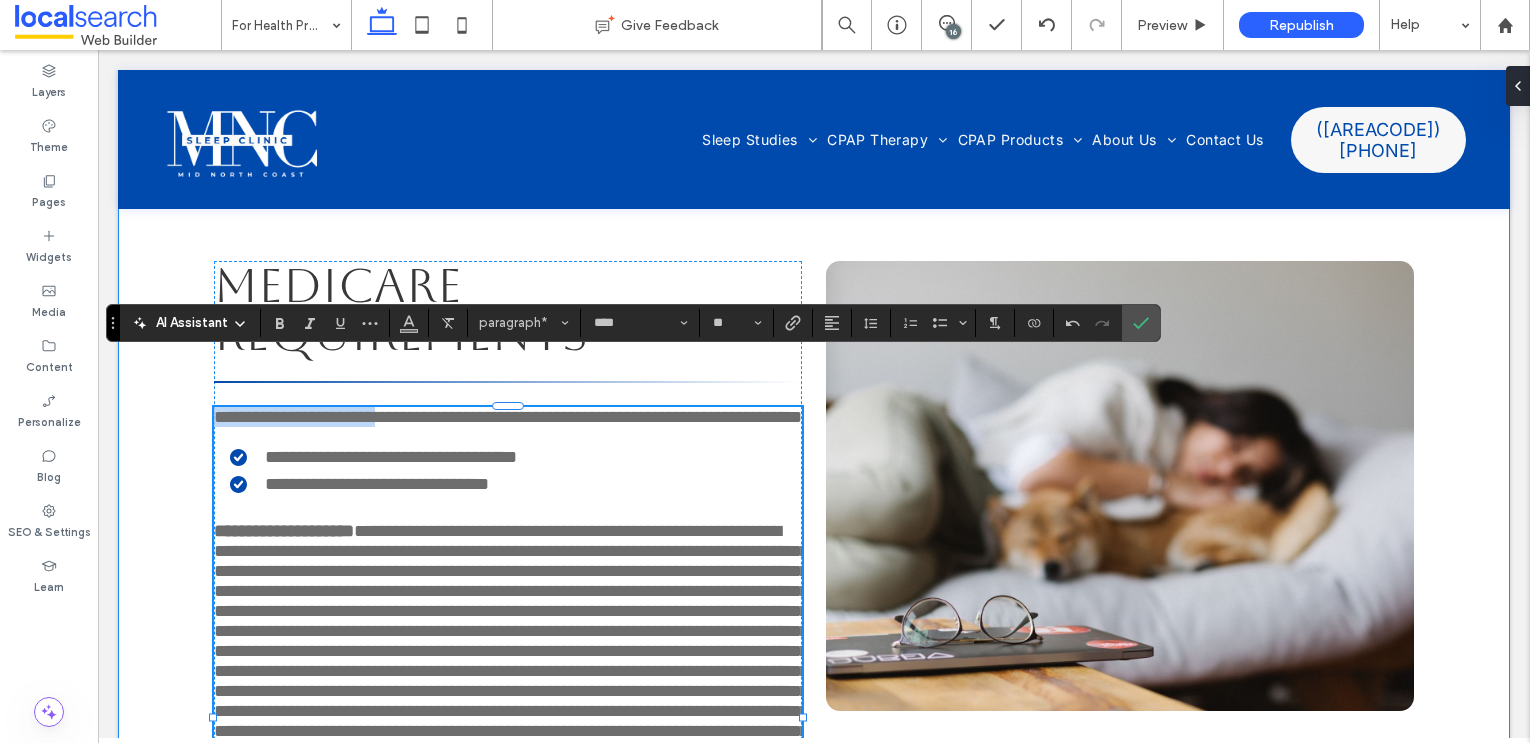 drag, startPoint x: 393, startPoint y: 418, endPoint x: 171, endPoint y: 417, distance: 222.00226 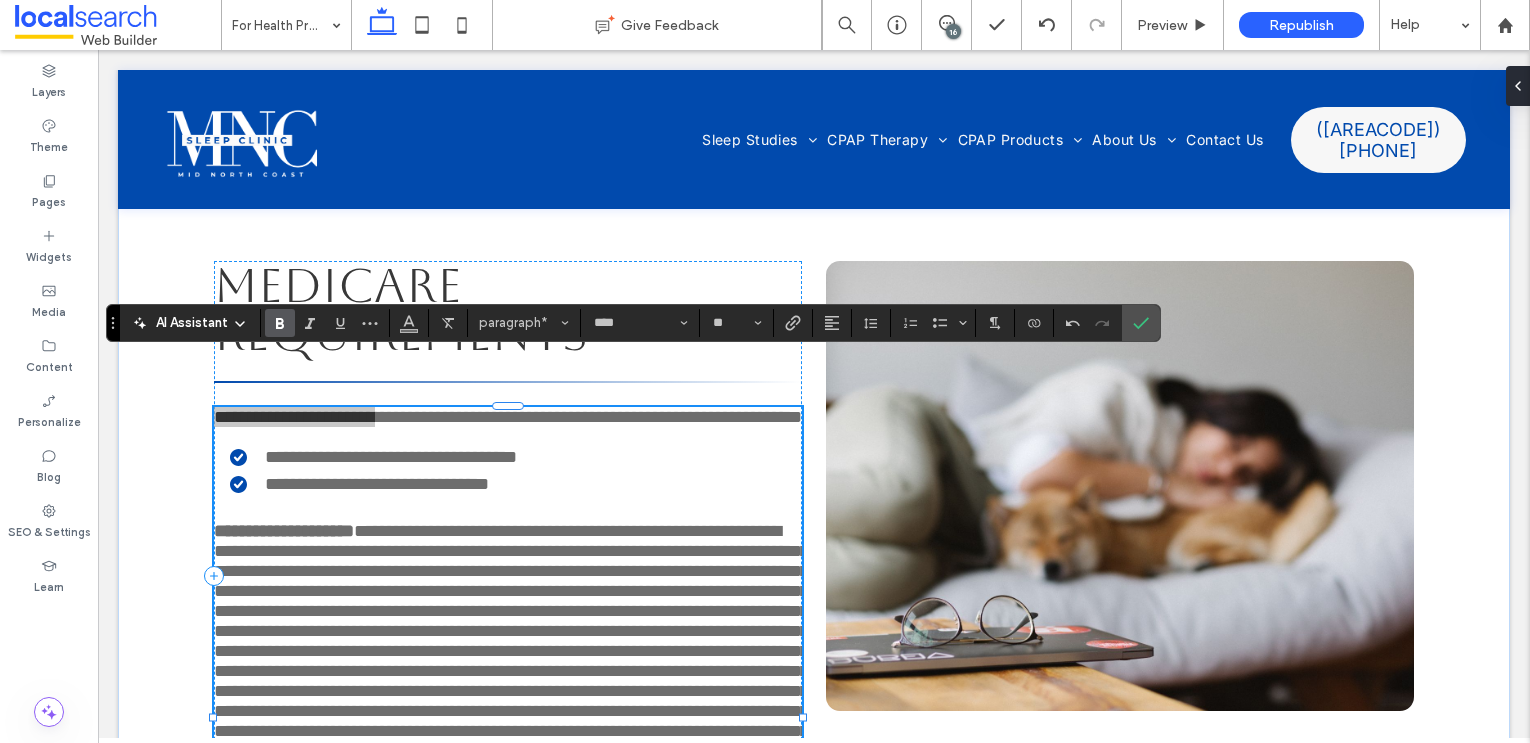 click 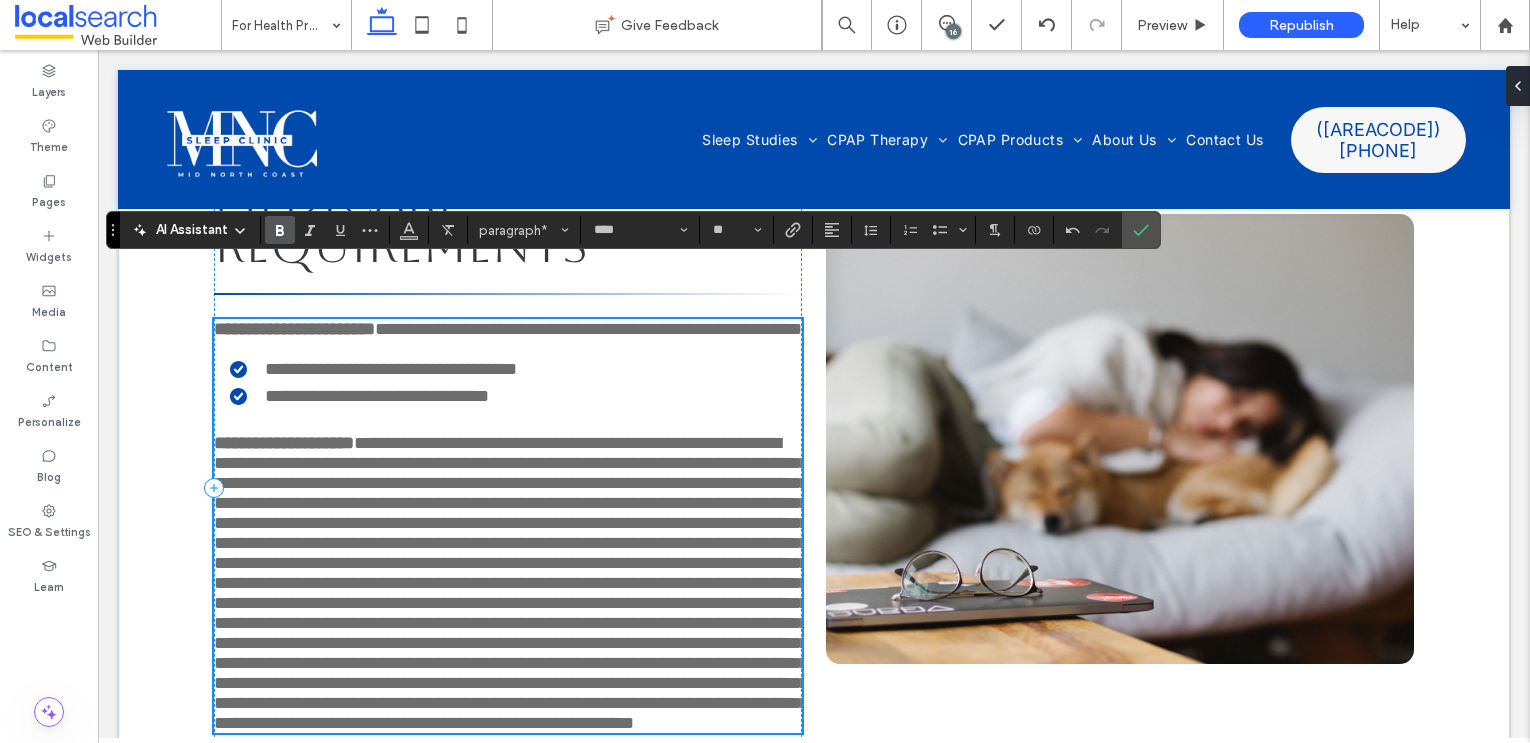scroll, scrollTop: 4816, scrollLeft: 0, axis: vertical 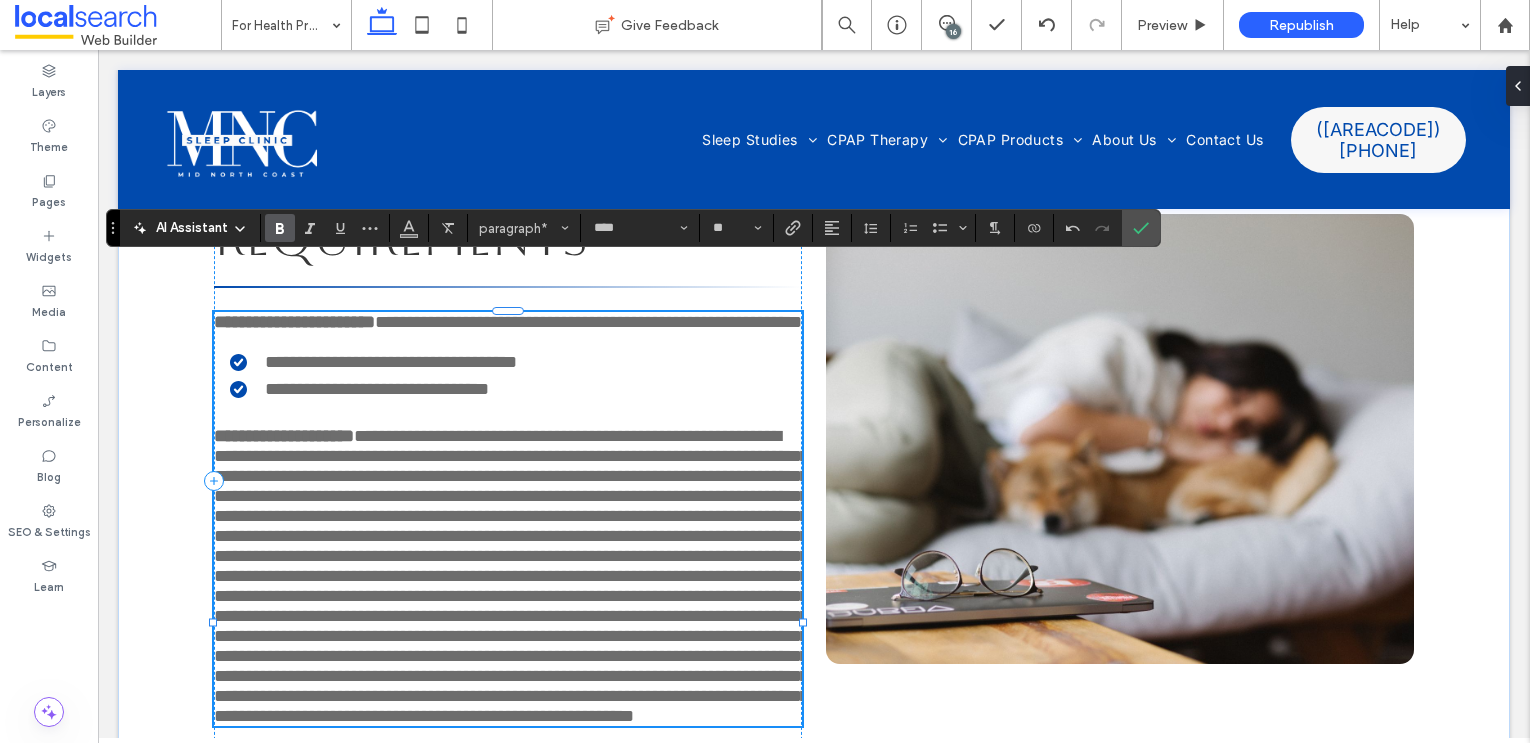 click at bounding box center [511, 576] 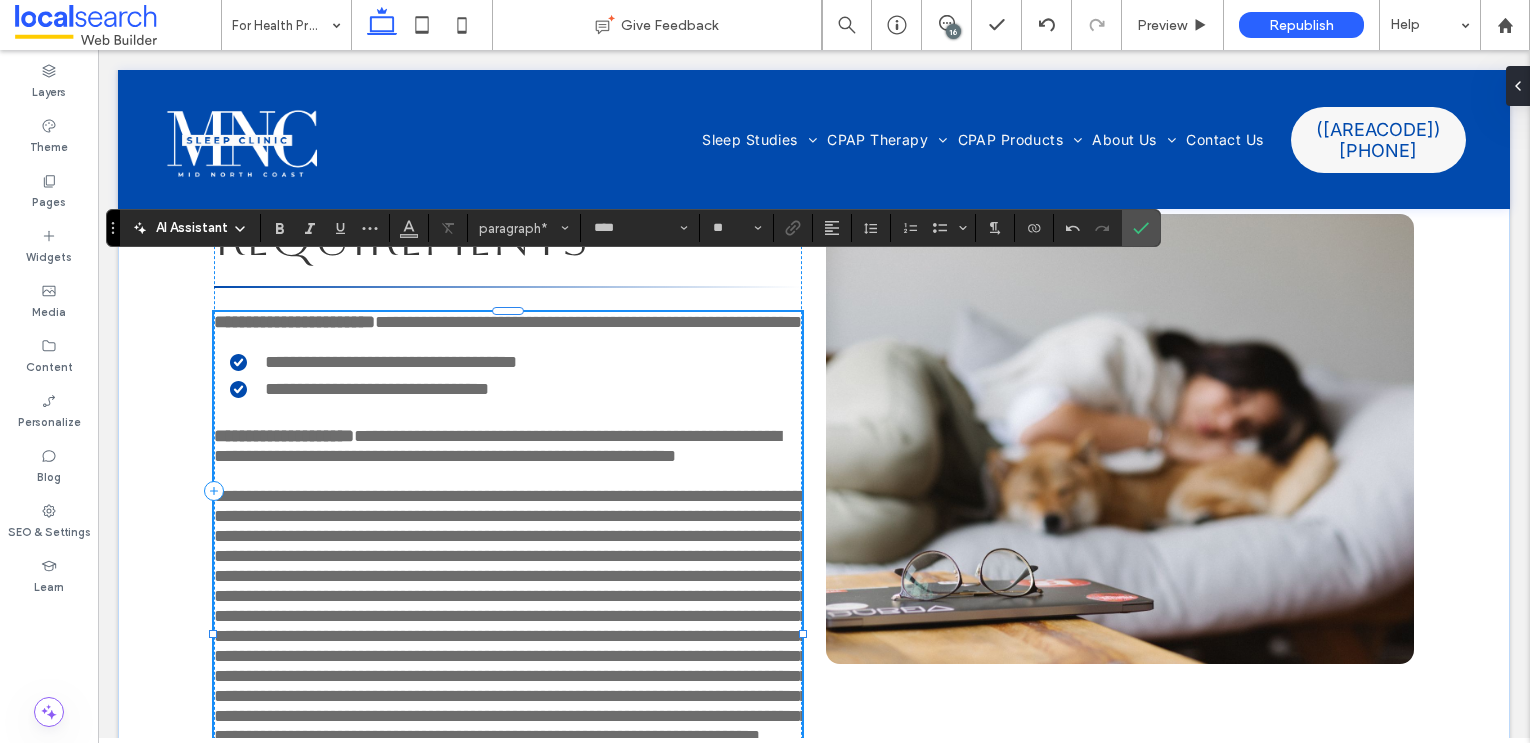 click on "**********" at bounding box center (497, 446) 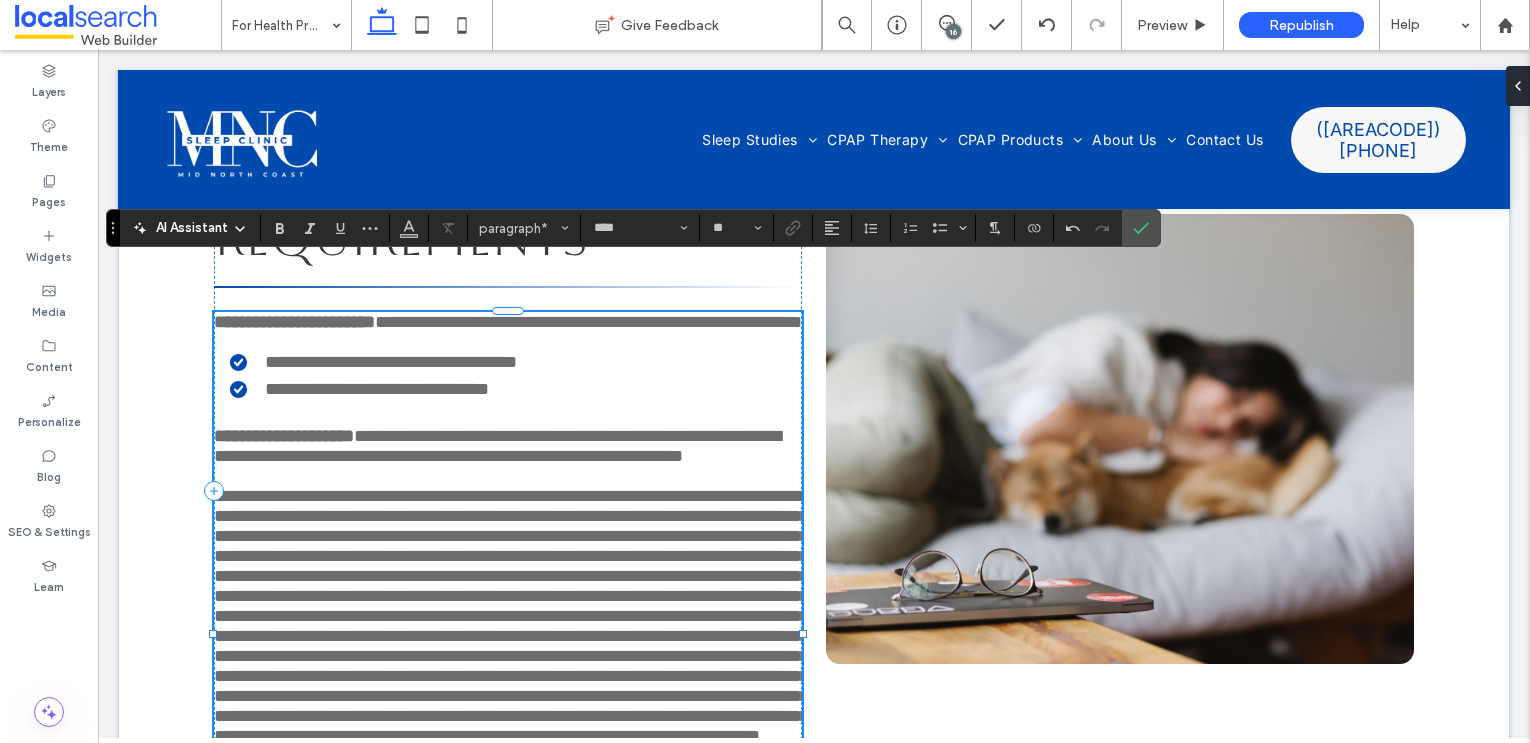 click on "**********" at bounding box center [497, 446] 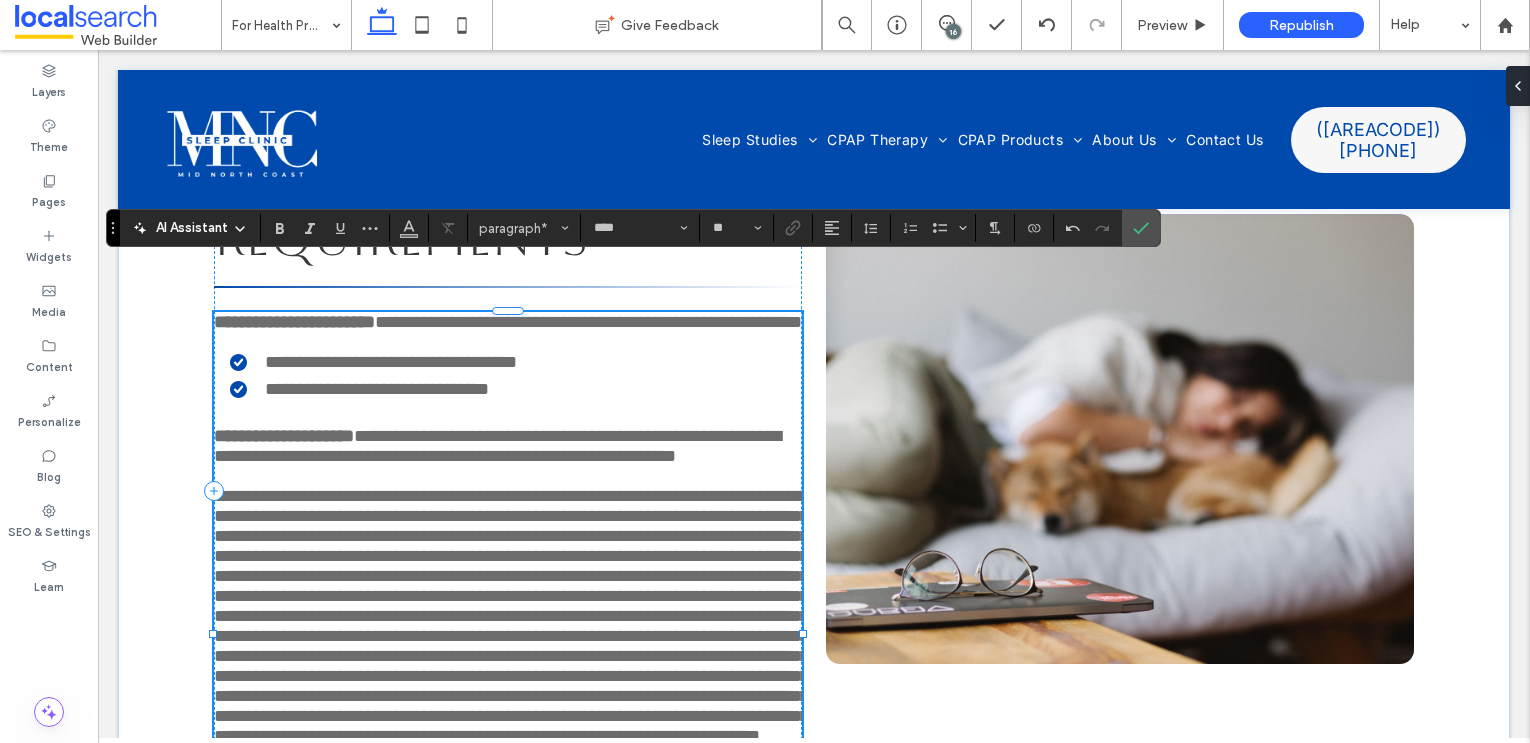click on "**********" at bounding box center (497, 446) 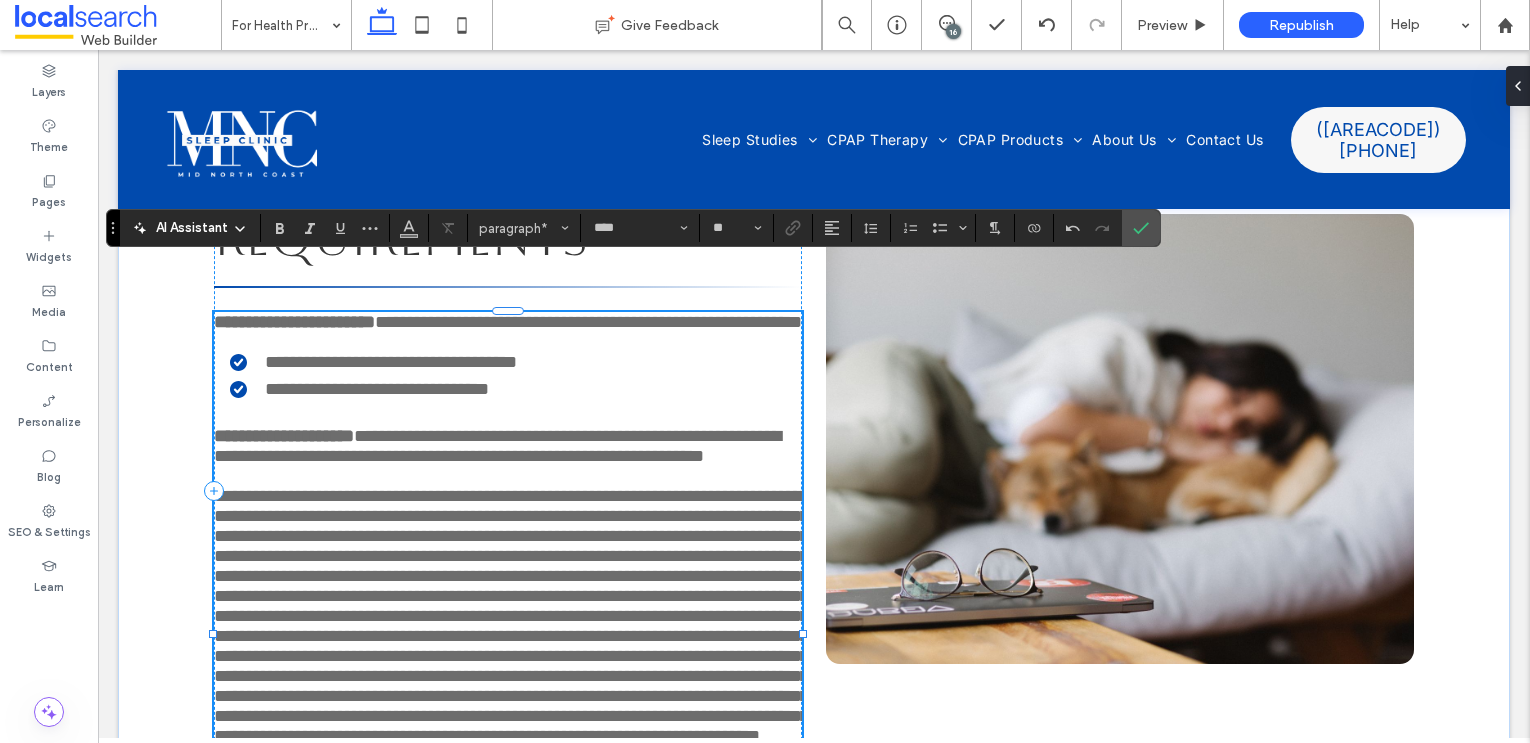 click on "**********" at bounding box center (497, 446) 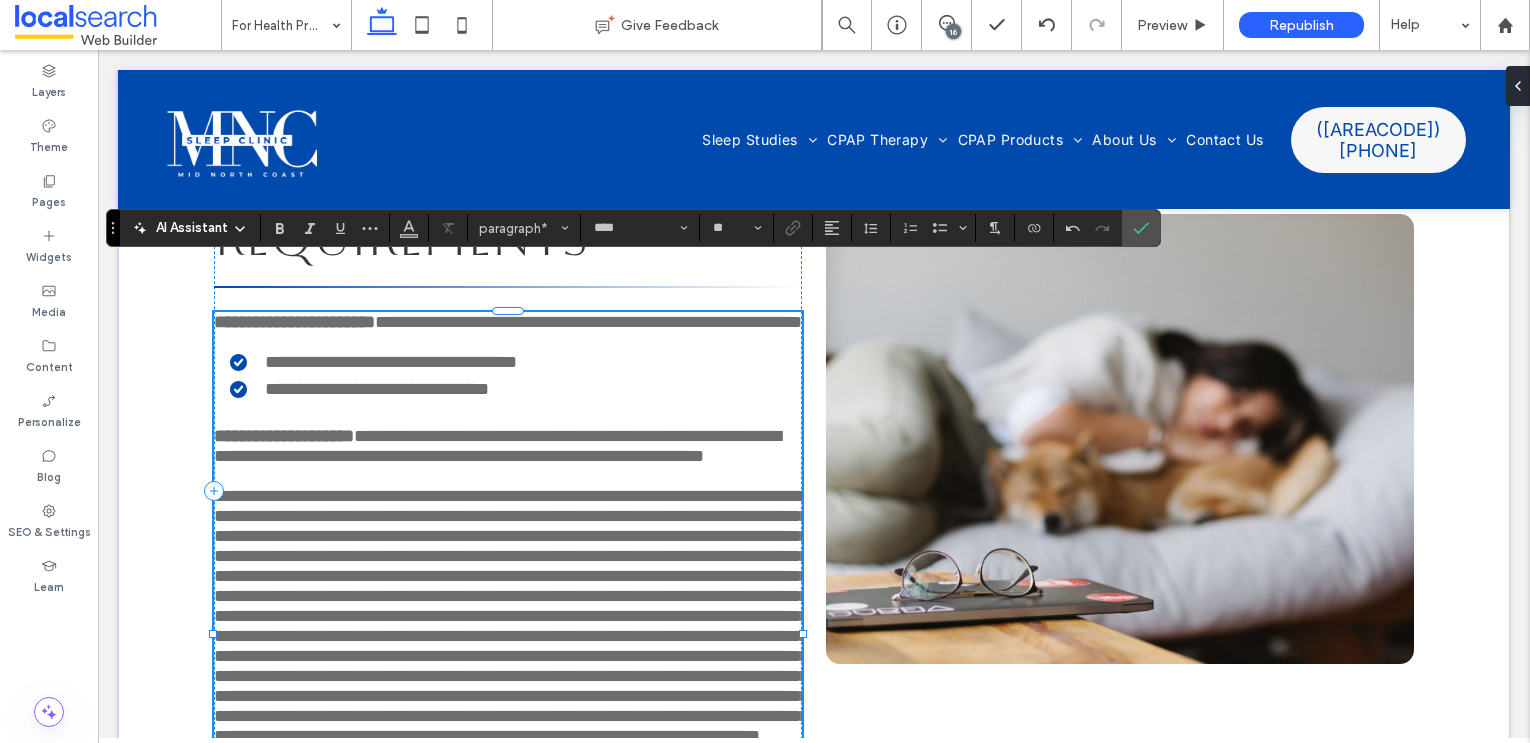 click on "**********" at bounding box center [497, 446] 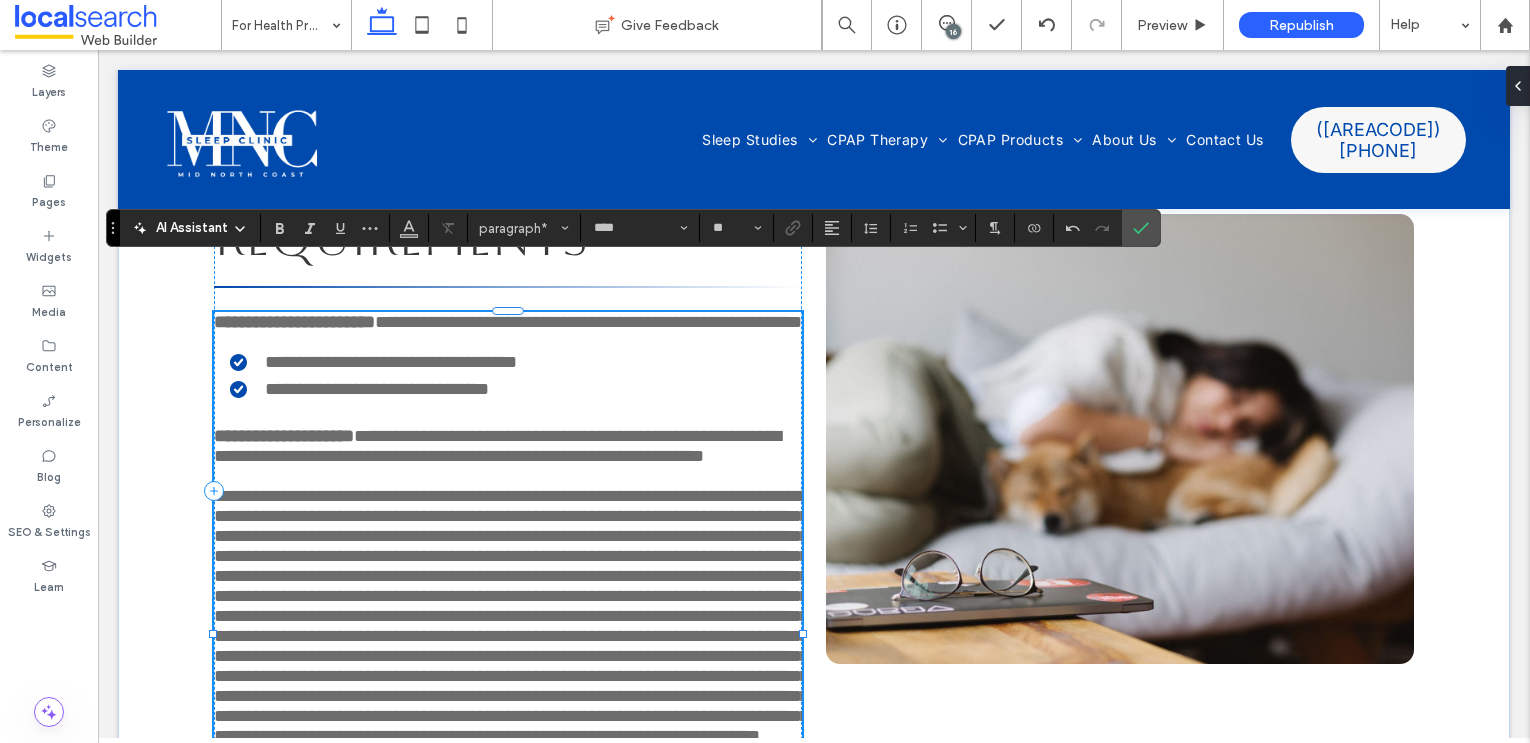 click on "**********" at bounding box center (497, 446) 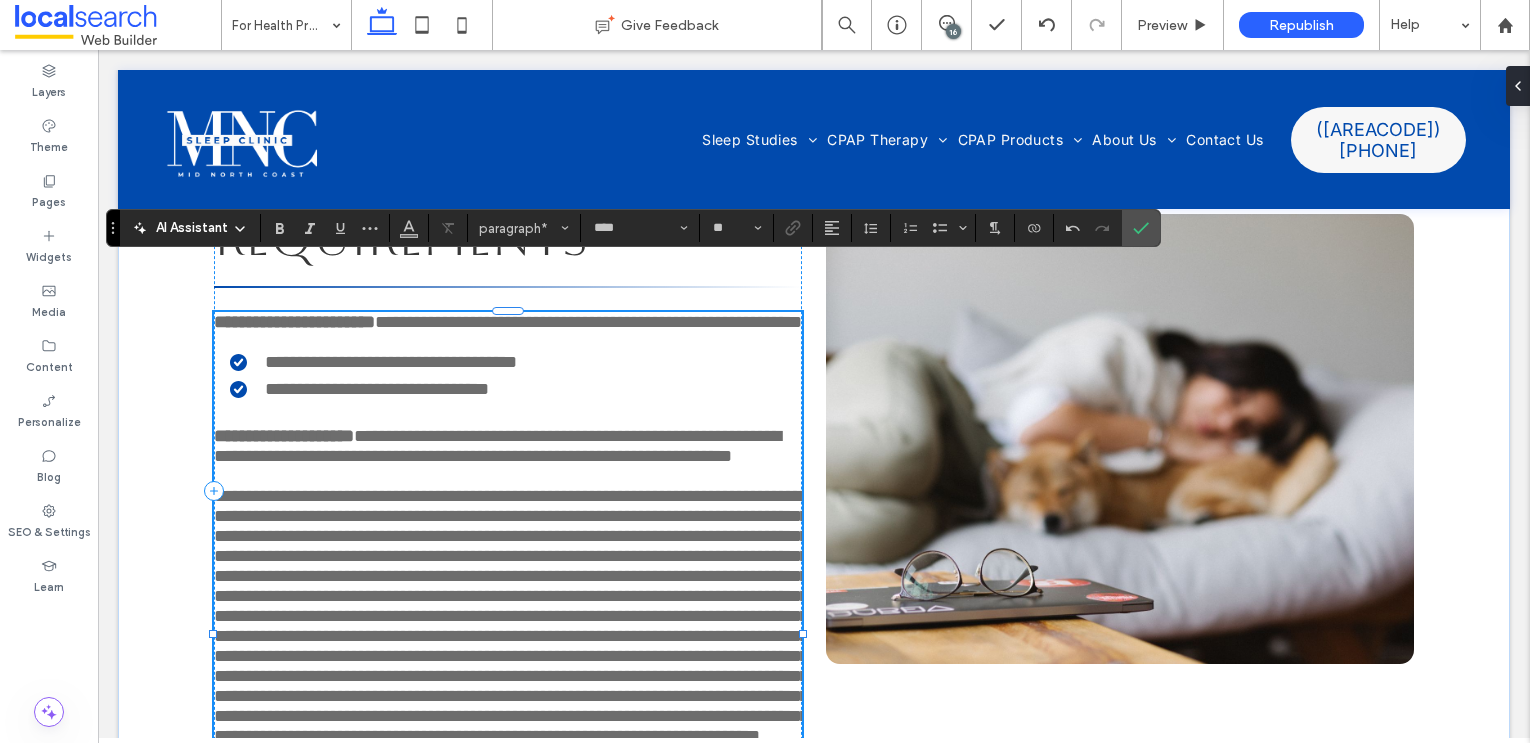 click at bounding box center (511, 616) 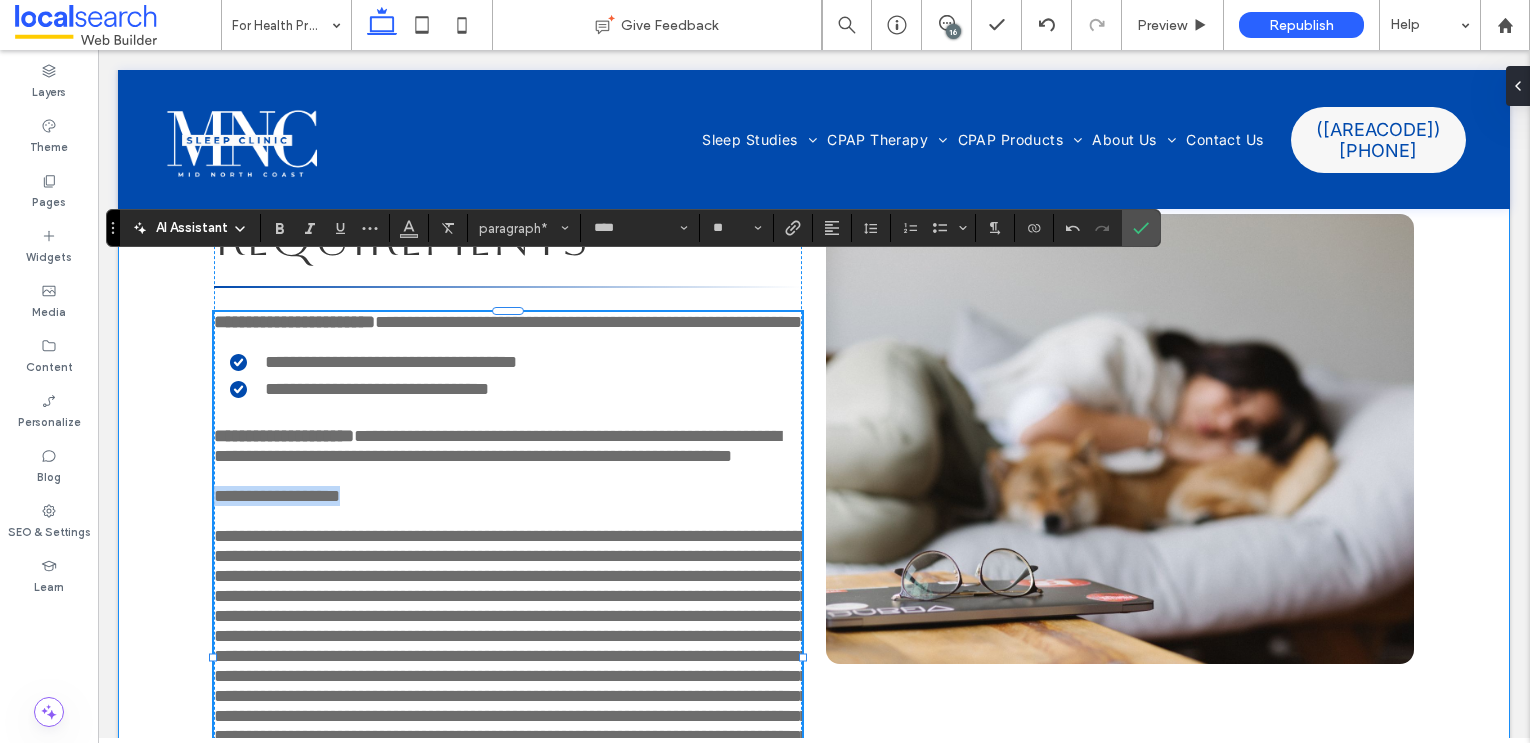 drag, startPoint x: 385, startPoint y: 576, endPoint x: 150, endPoint y: 576, distance: 235 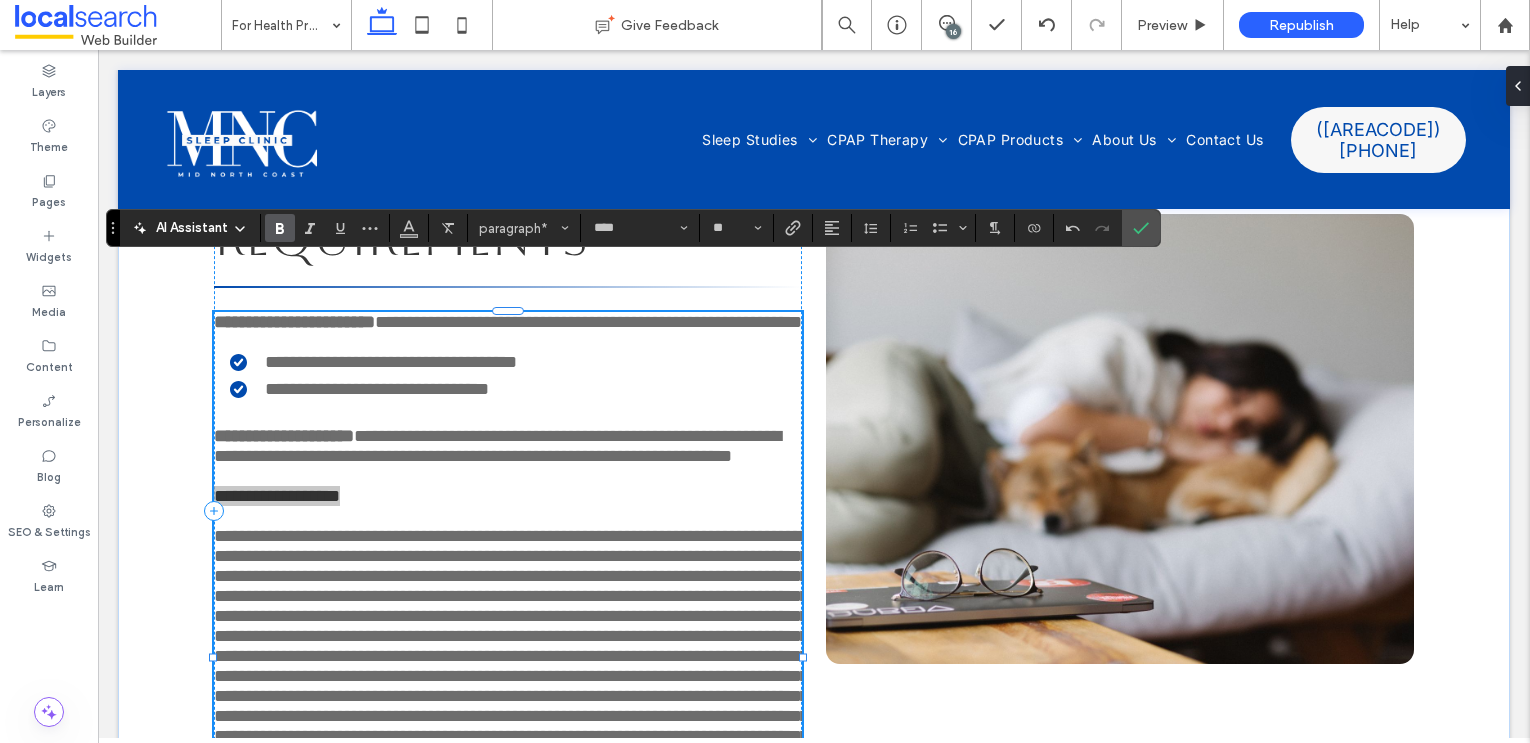 click 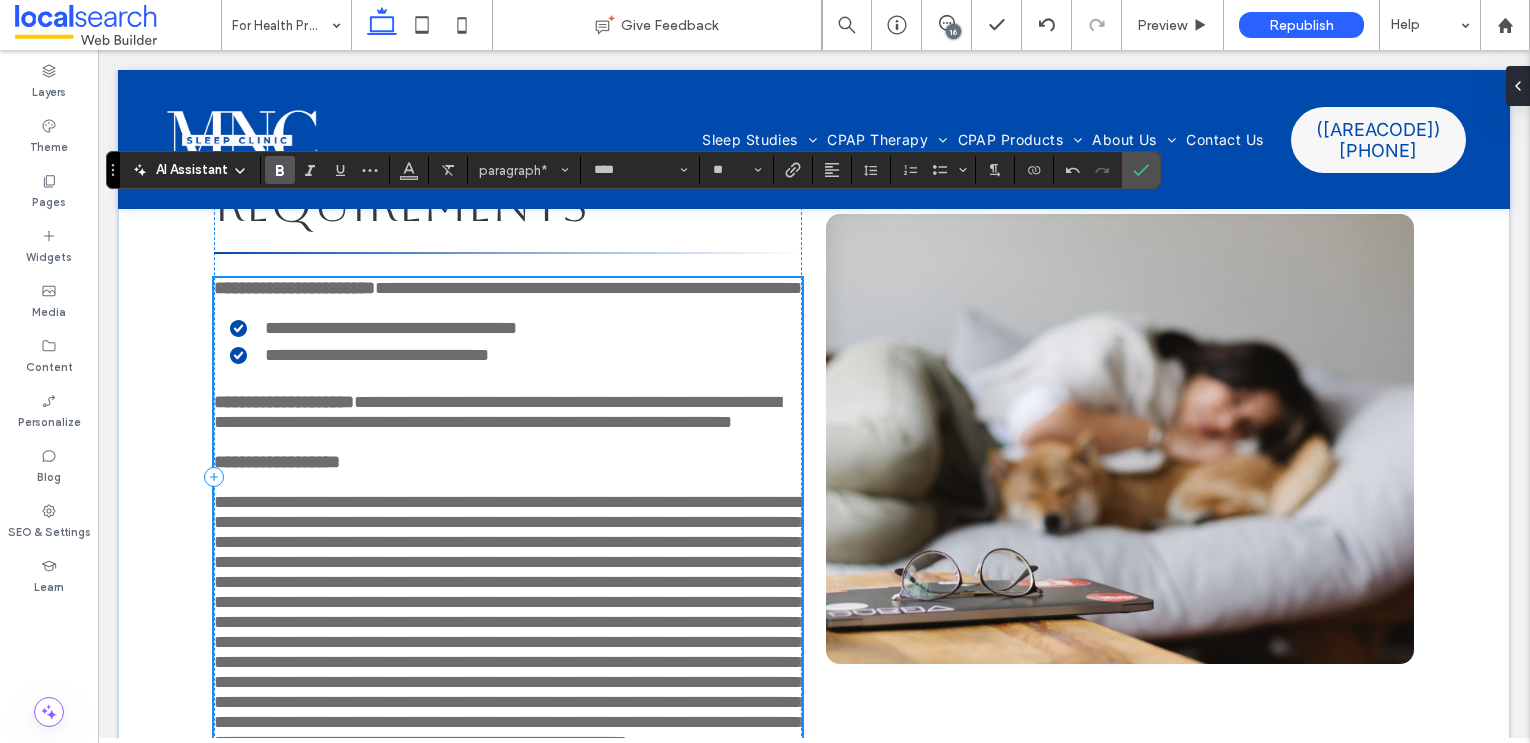 scroll, scrollTop: 4920, scrollLeft: 0, axis: vertical 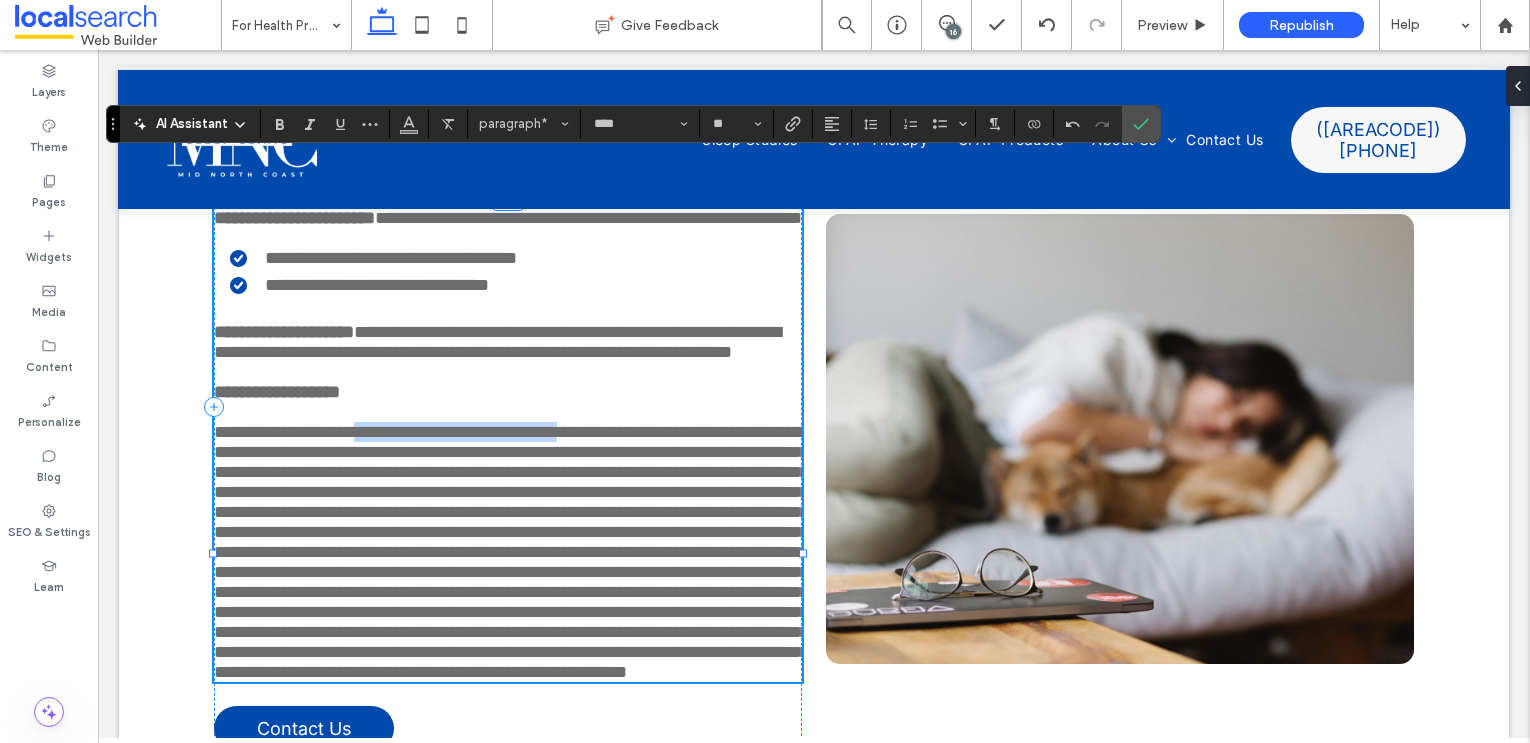 drag, startPoint x: 620, startPoint y: 514, endPoint x: 388, endPoint y: 515, distance: 232.00215 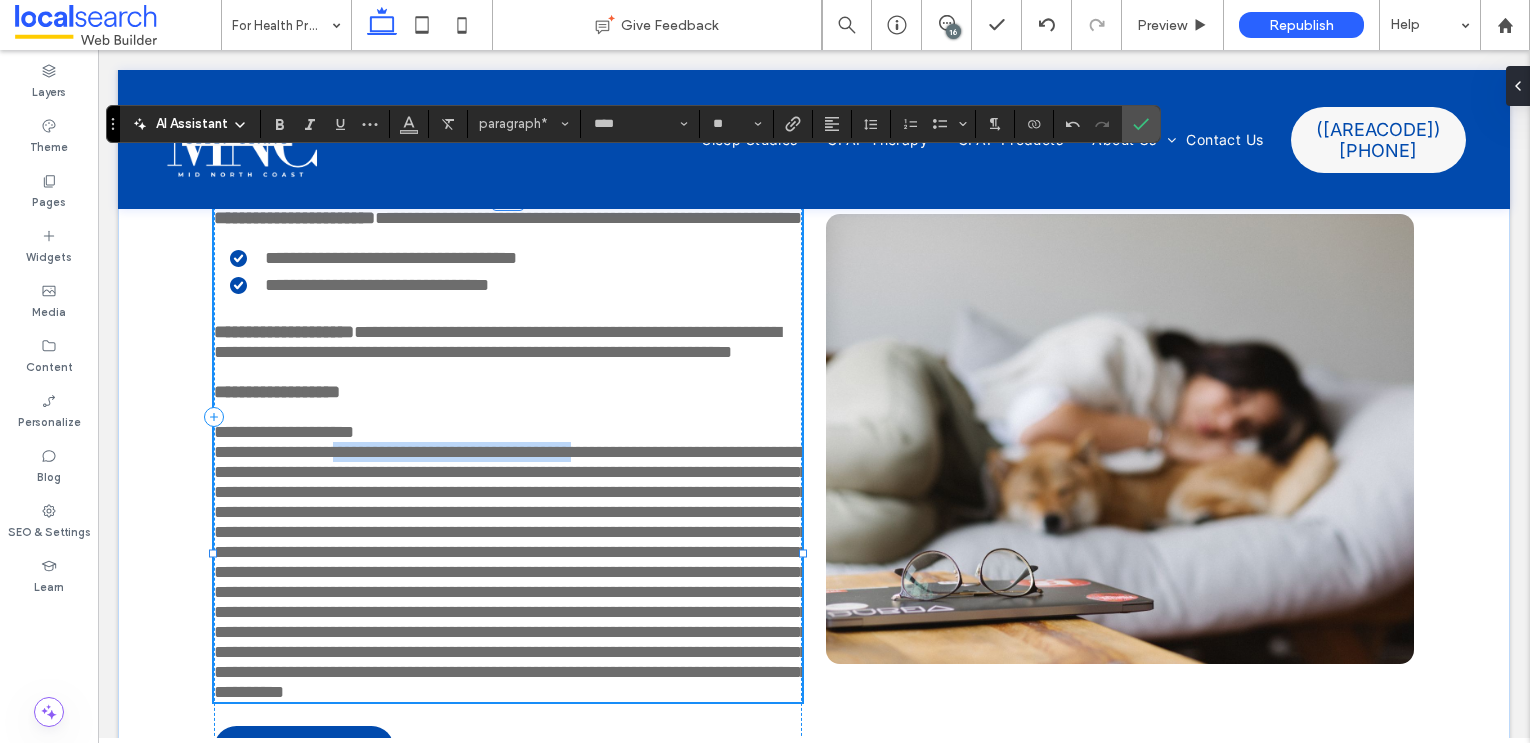 drag, startPoint x: 662, startPoint y: 537, endPoint x: 367, endPoint y: 542, distance: 295.04236 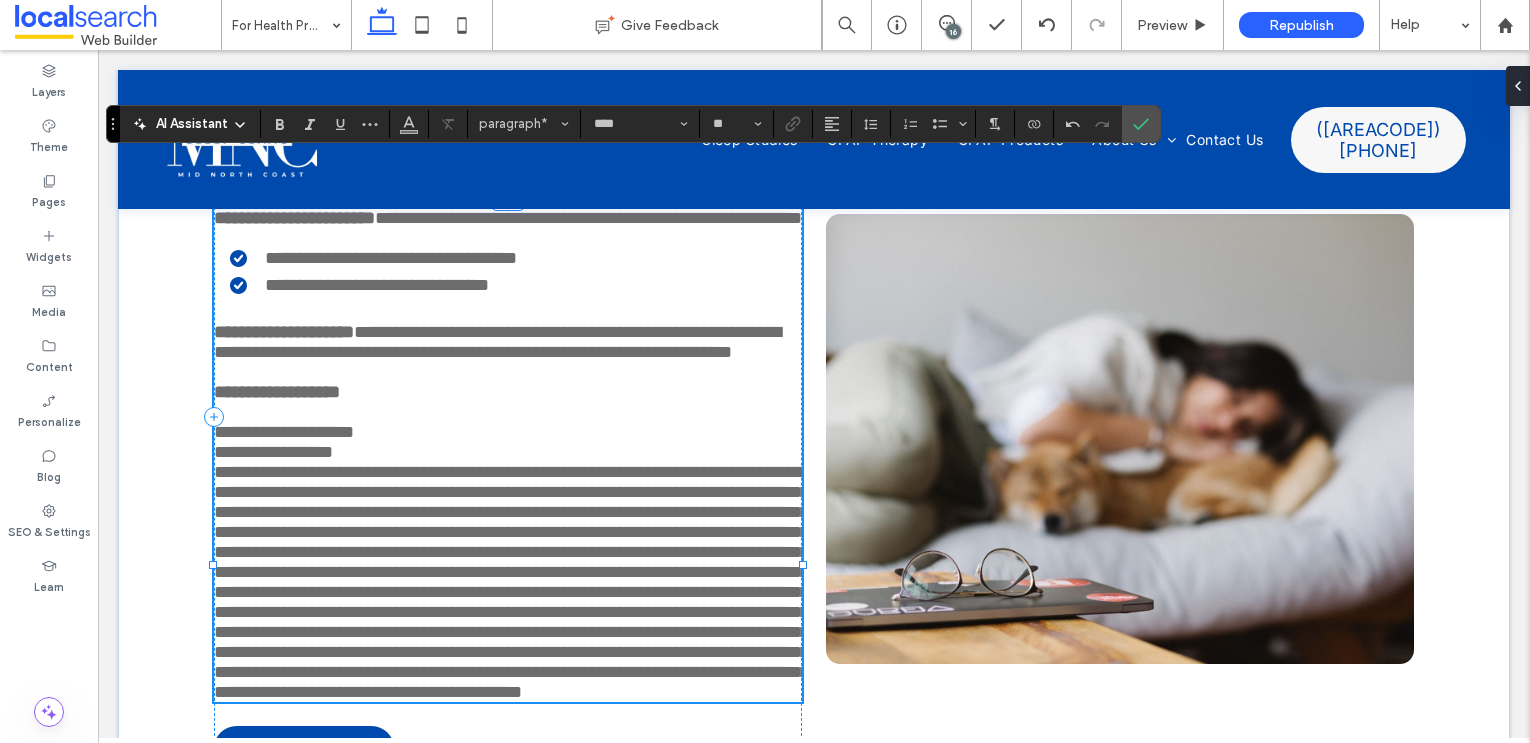 click on "**********" at bounding box center [508, 452] 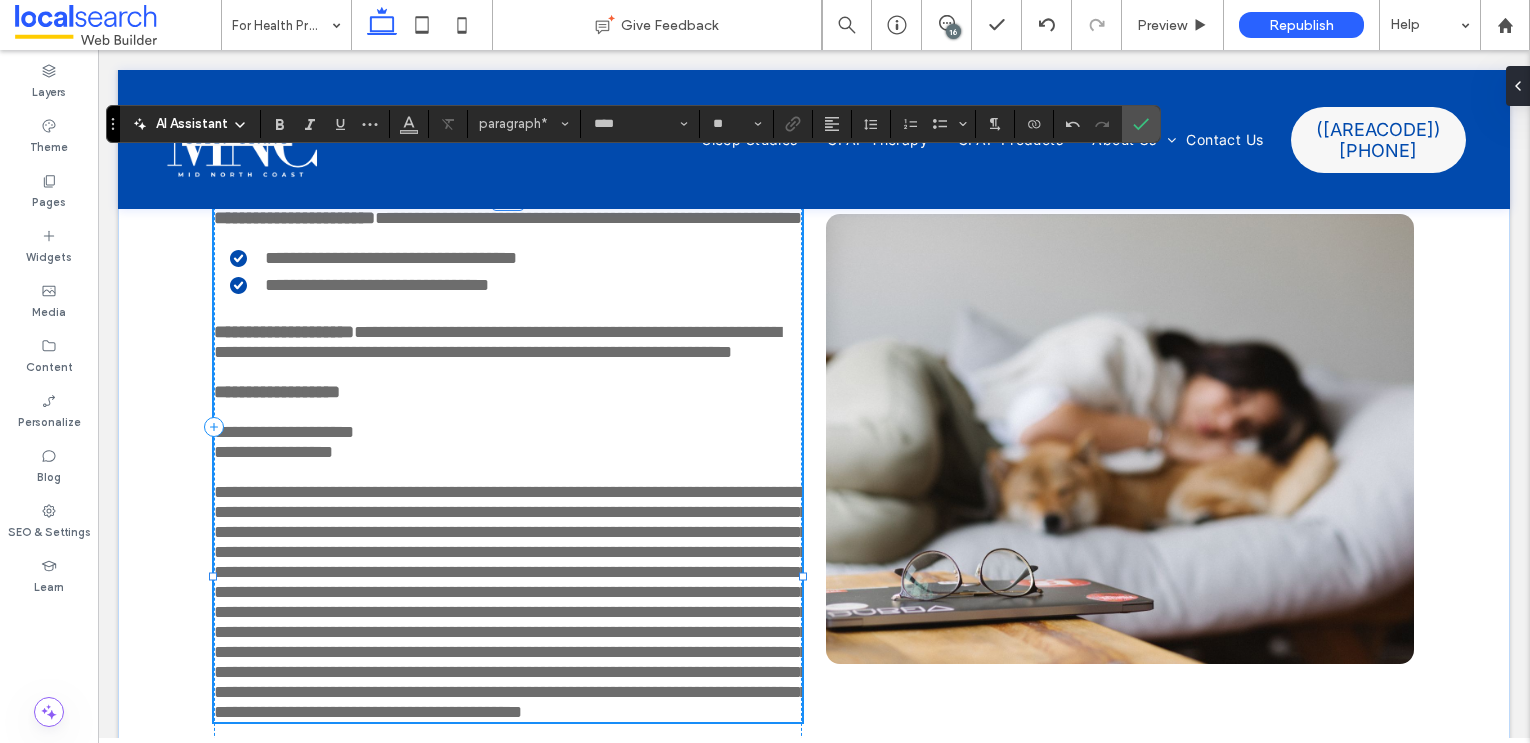 click on "**********" at bounding box center (511, 602) 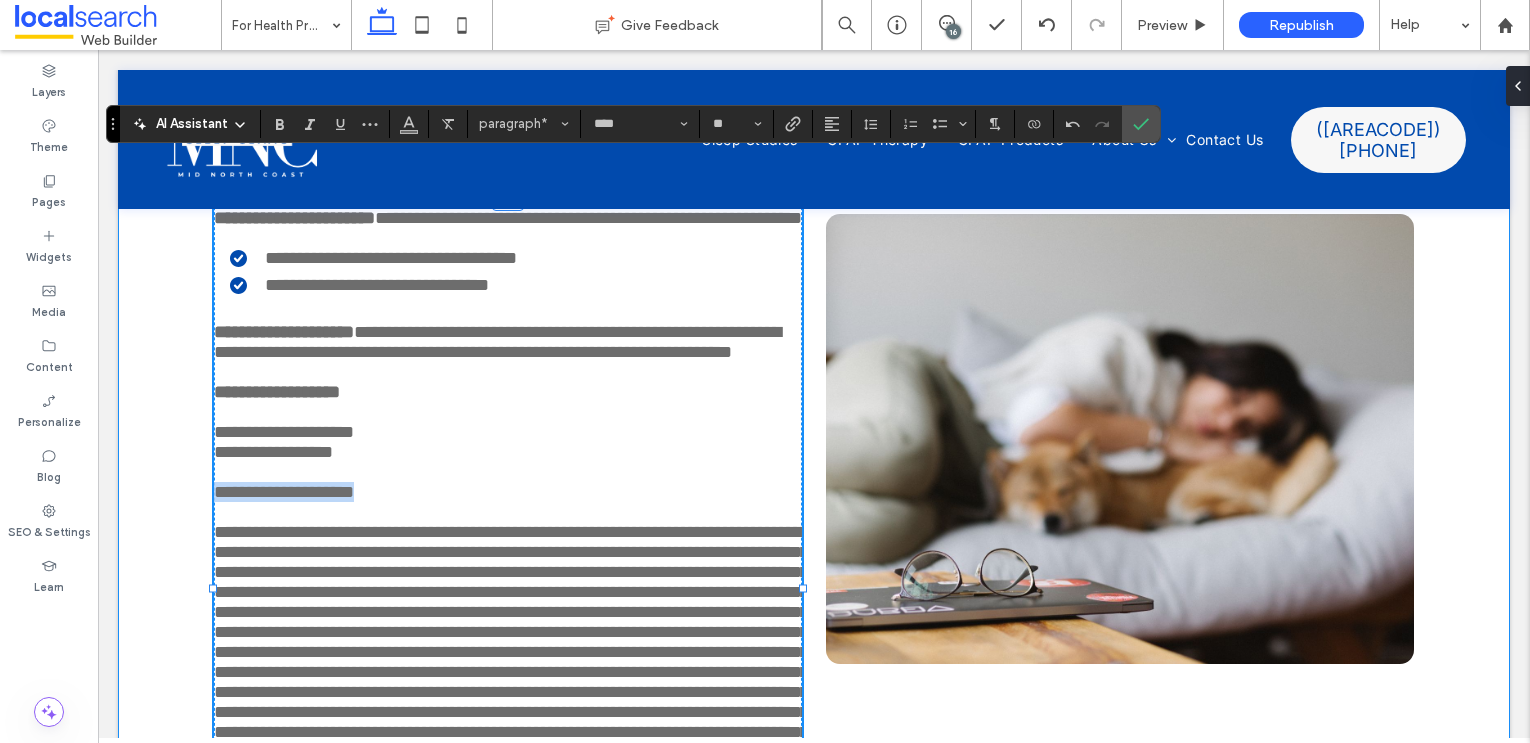 drag, startPoint x: 412, startPoint y: 591, endPoint x: 169, endPoint y: 588, distance: 243.01852 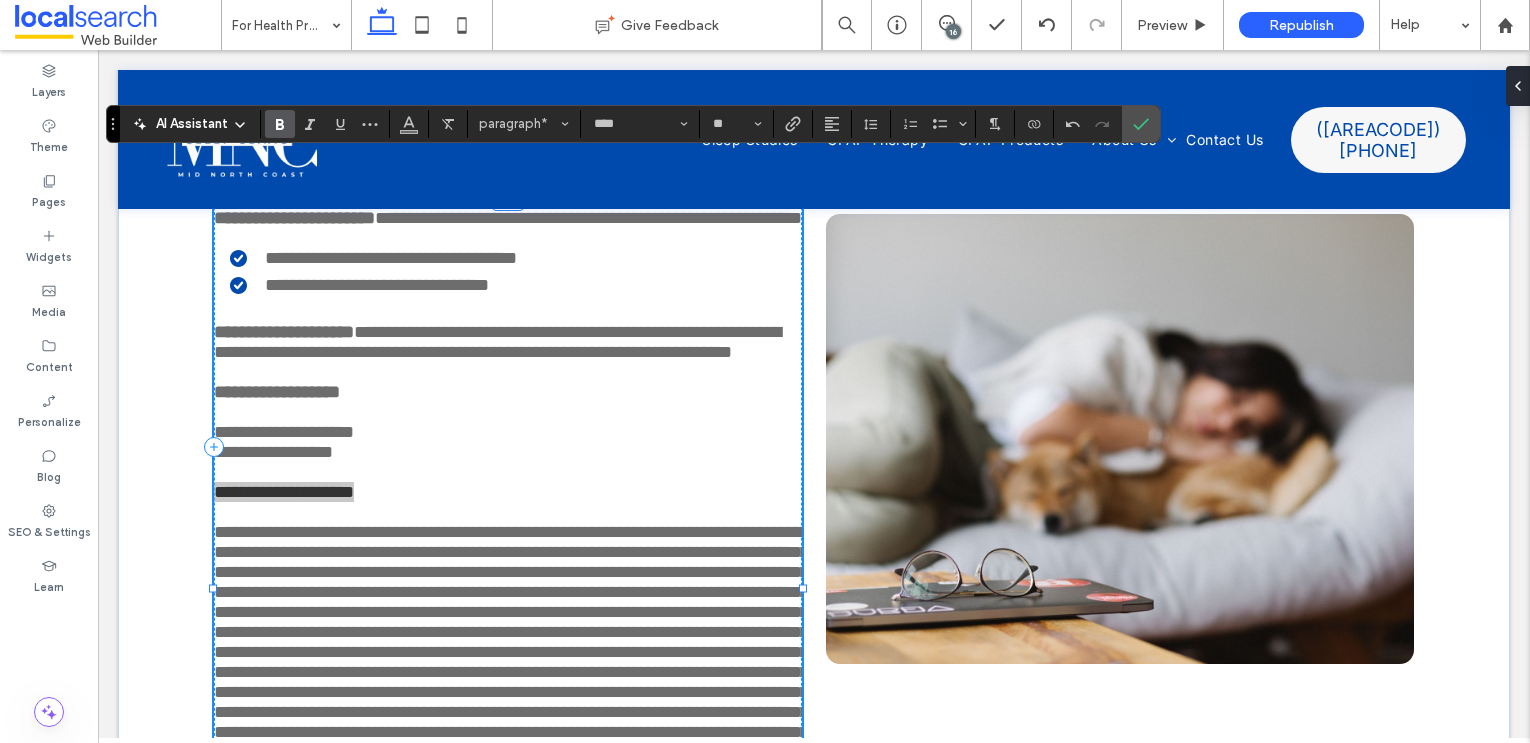 click 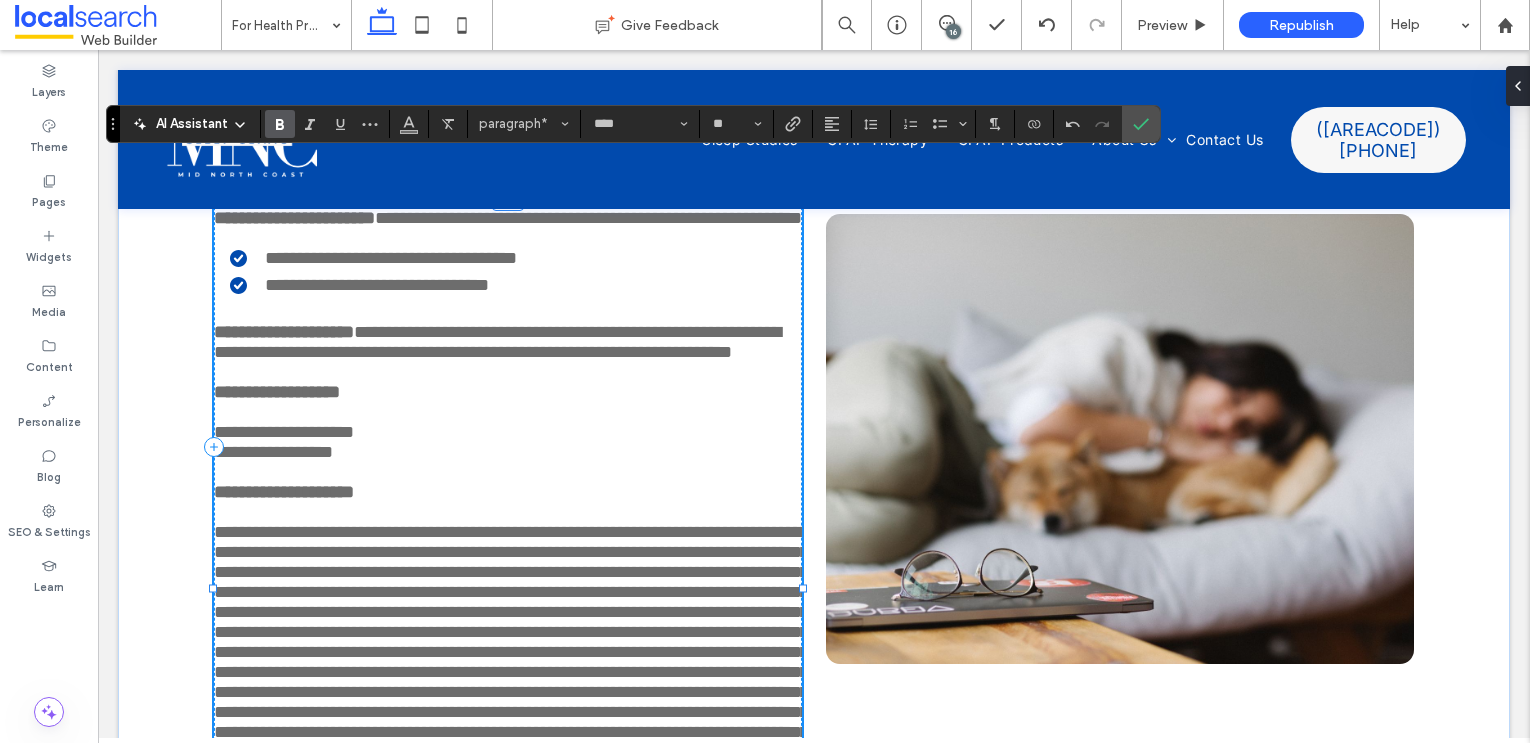 click on "**********" at bounding box center [511, 642] 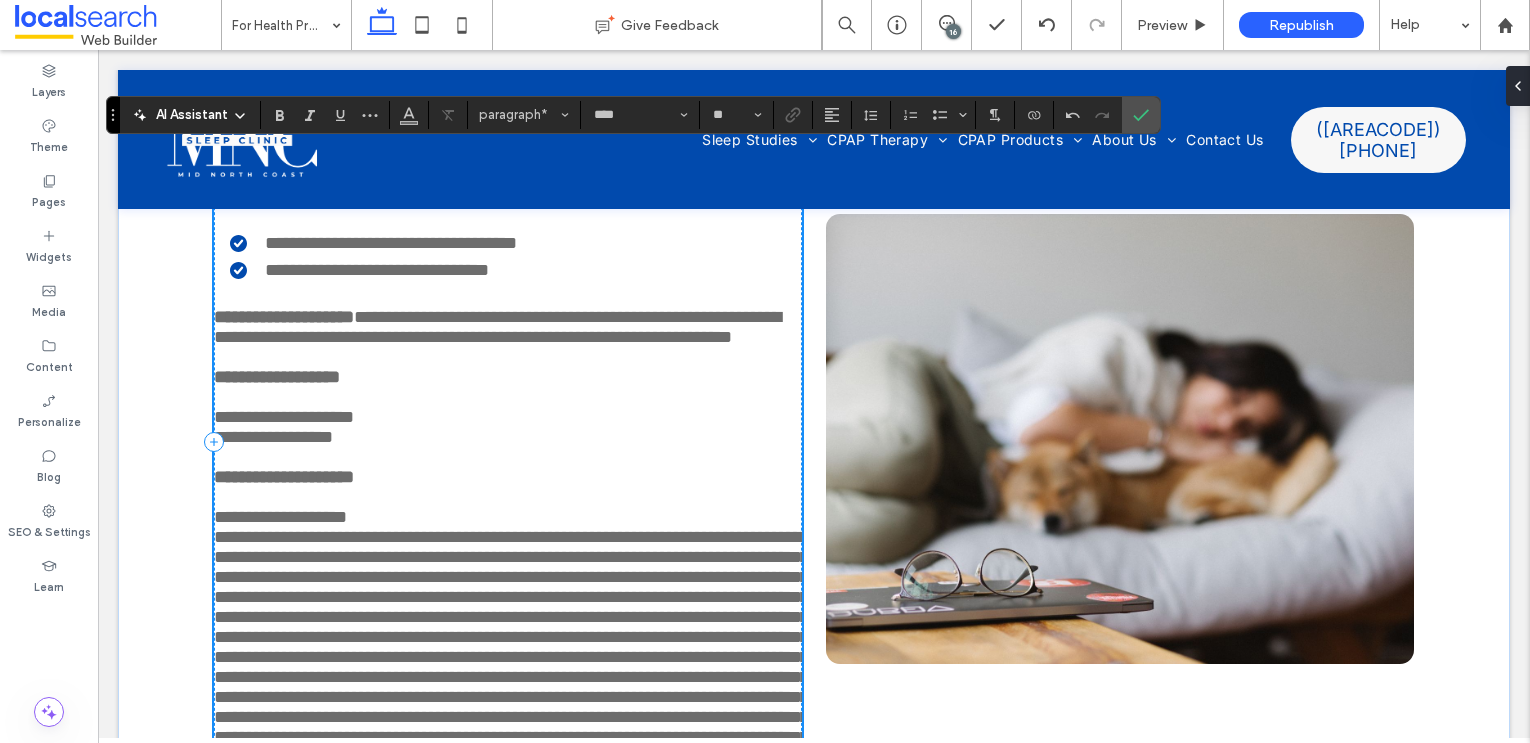scroll, scrollTop: 4939, scrollLeft: 0, axis: vertical 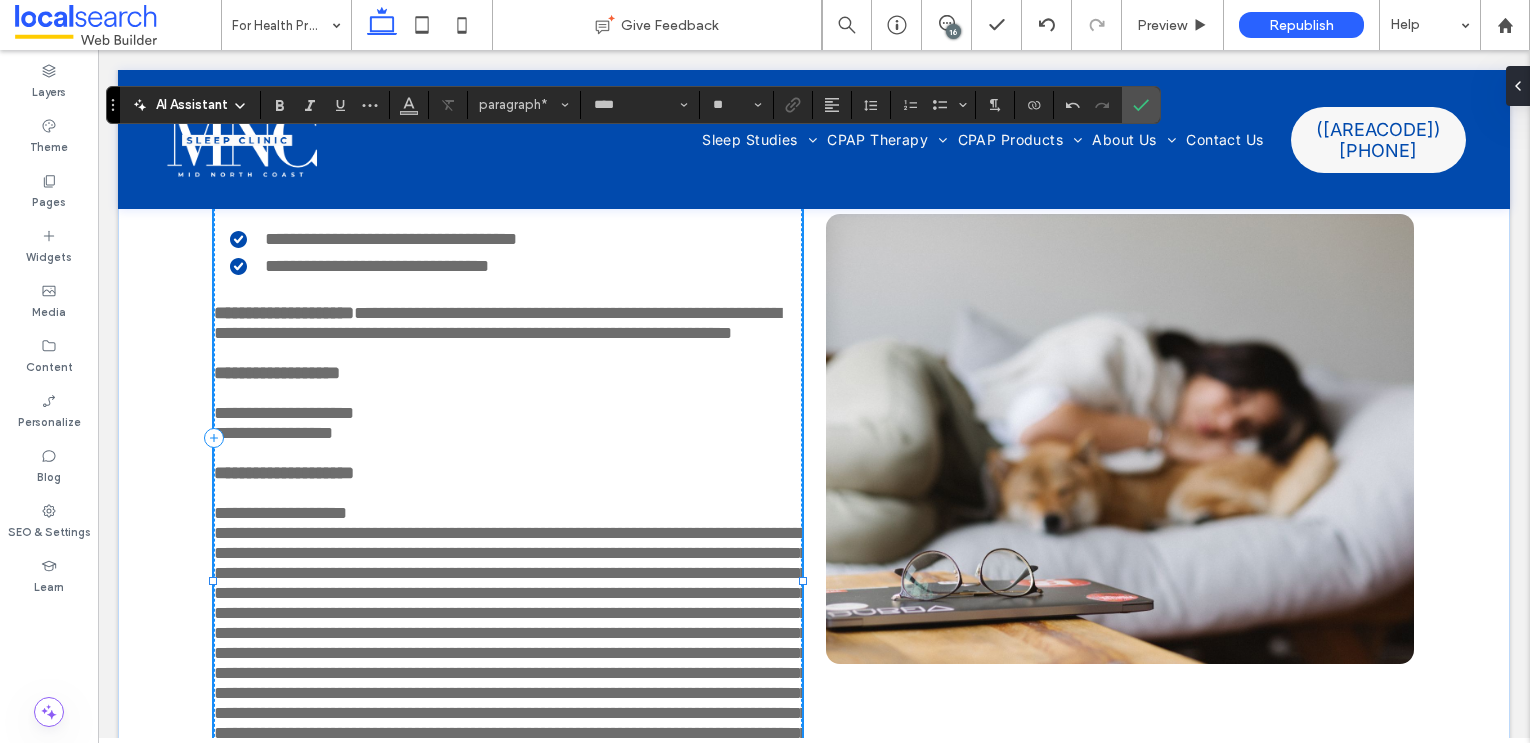 click on "**********" at bounding box center (511, 643) 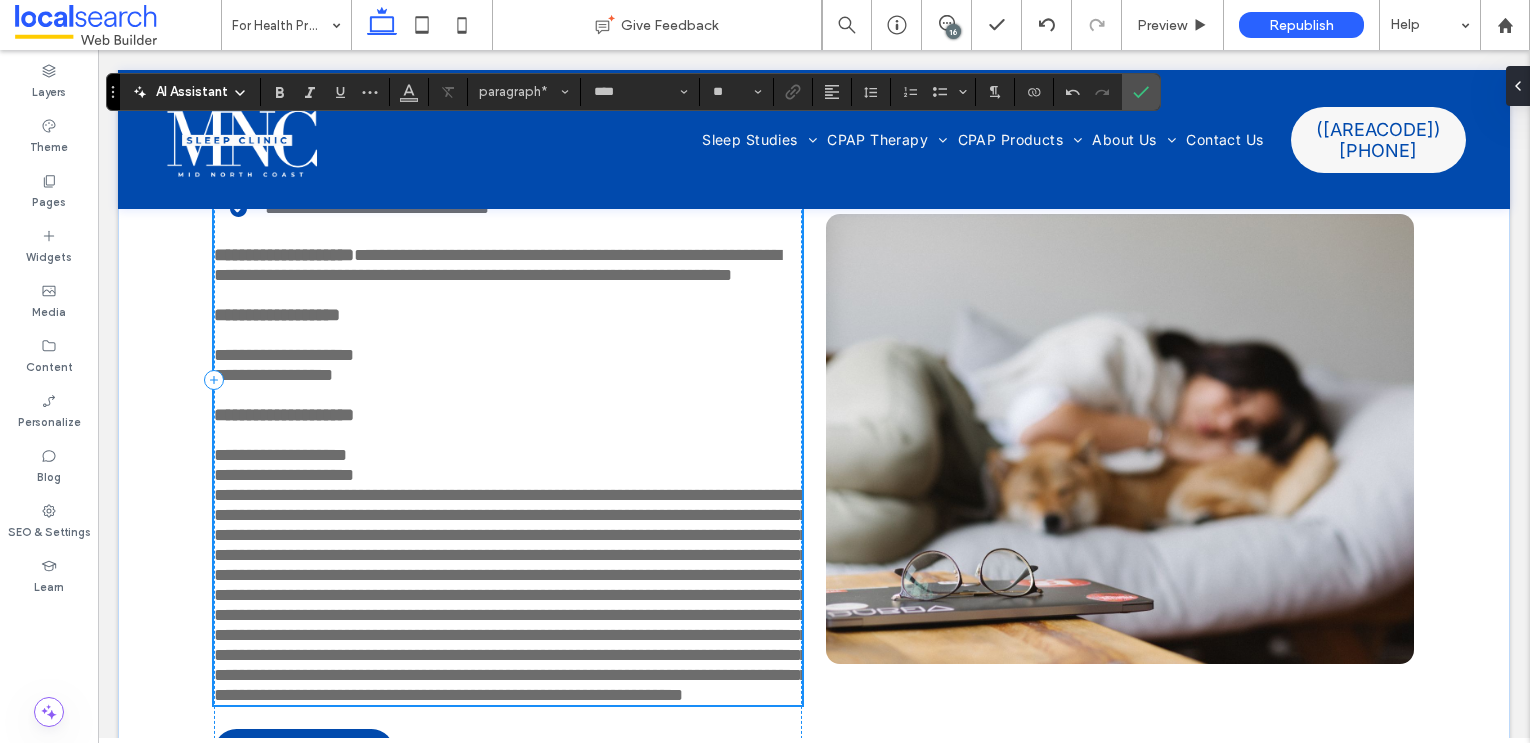 scroll, scrollTop: 5009, scrollLeft: 0, axis: vertical 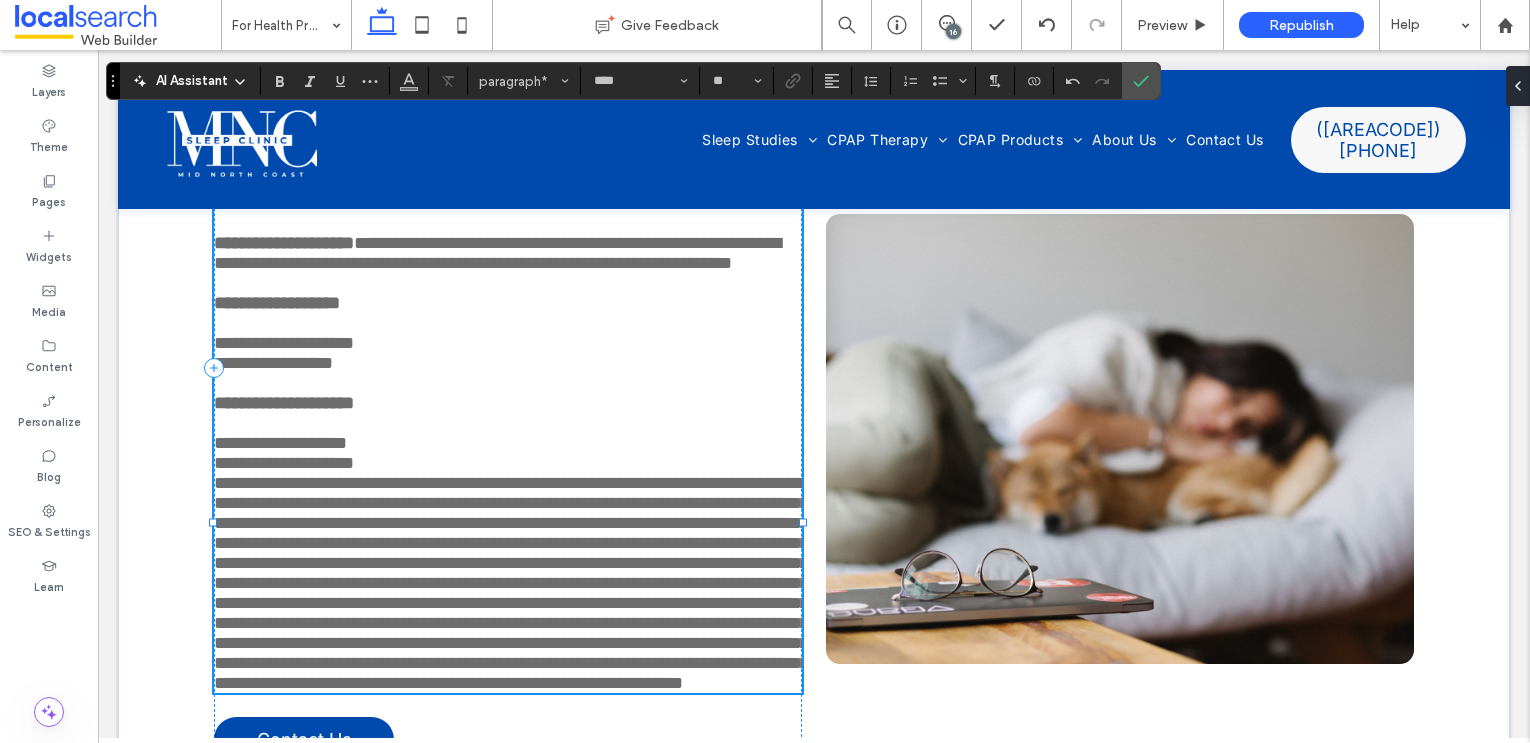 click on "**********" at bounding box center [511, 583] 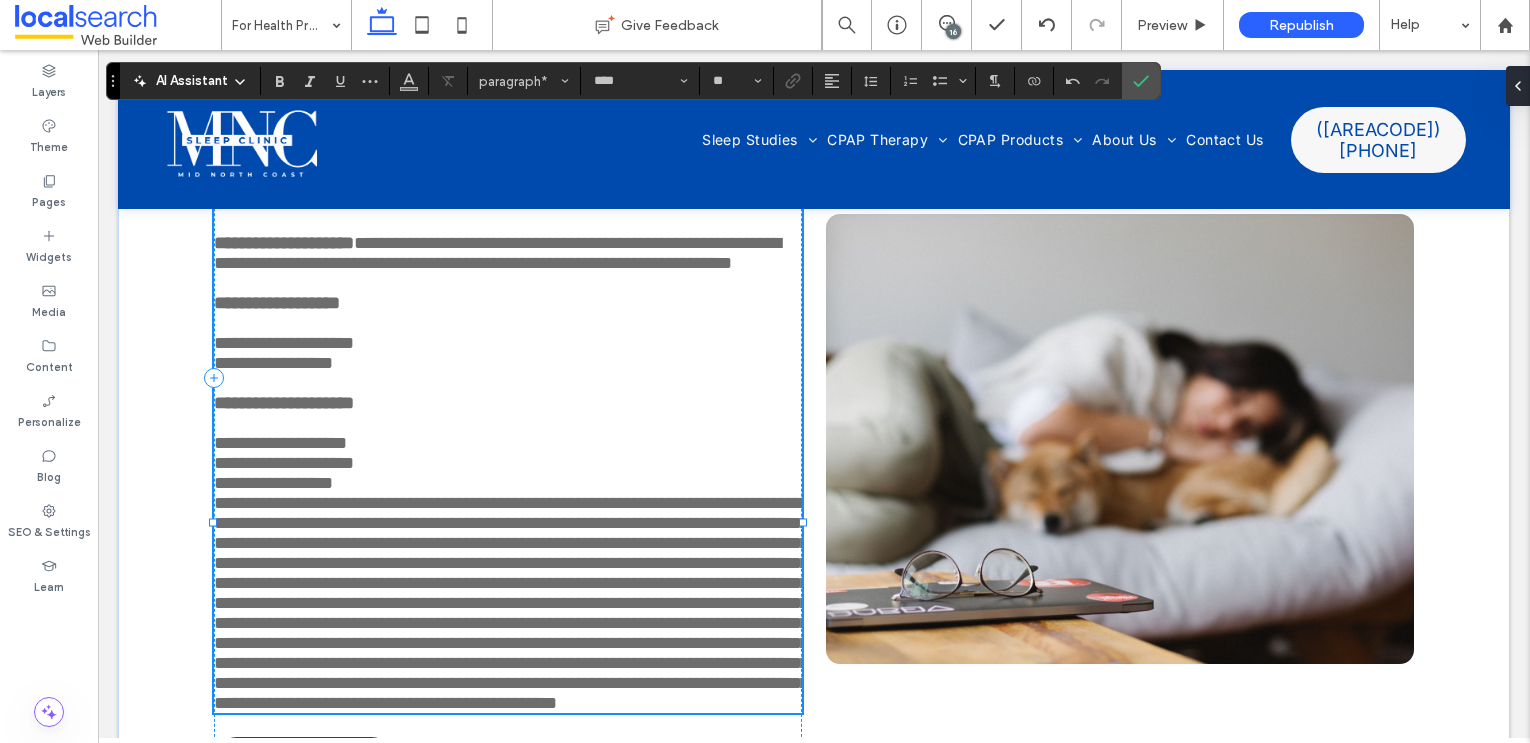 click on "**********" at bounding box center [511, 603] 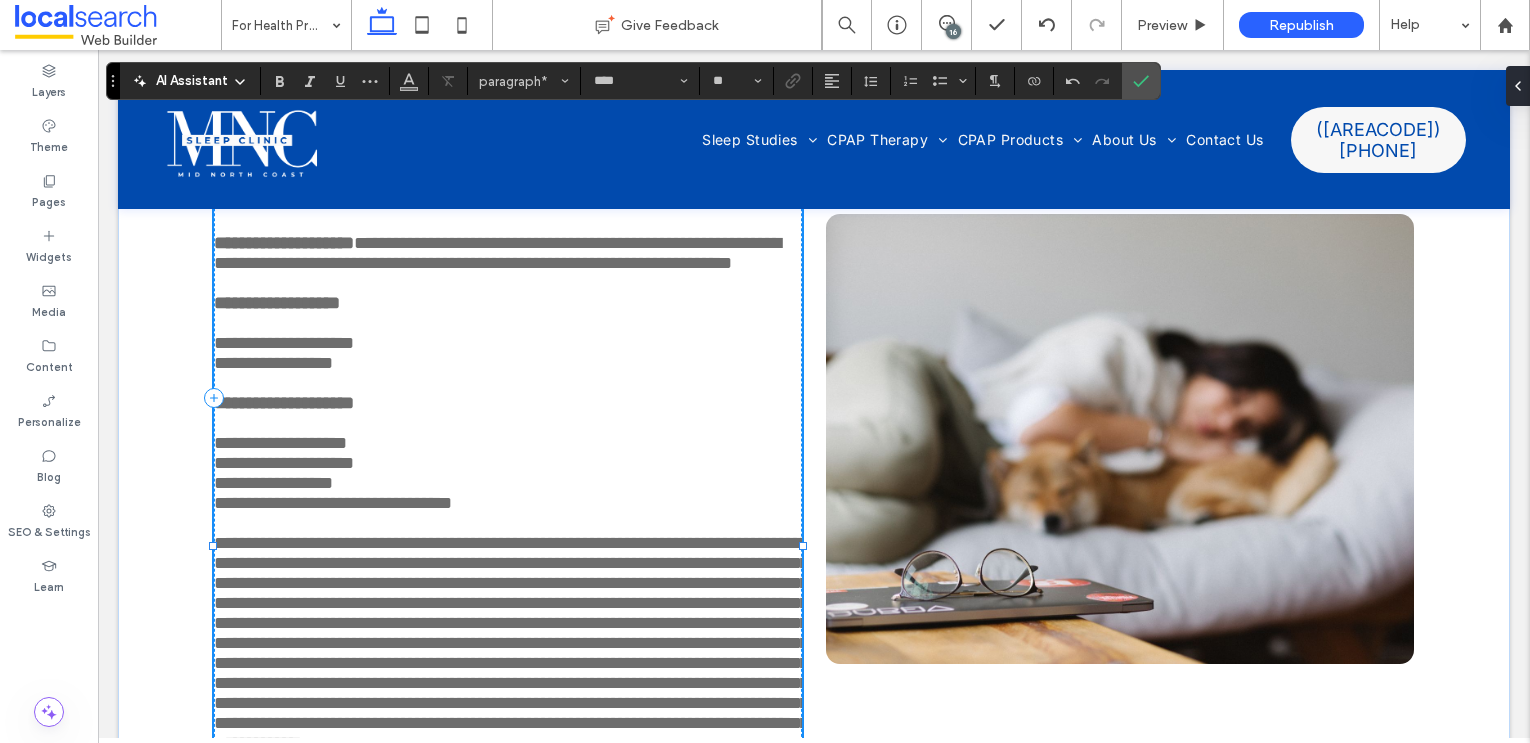 click on "**********" at bounding box center (511, 643) 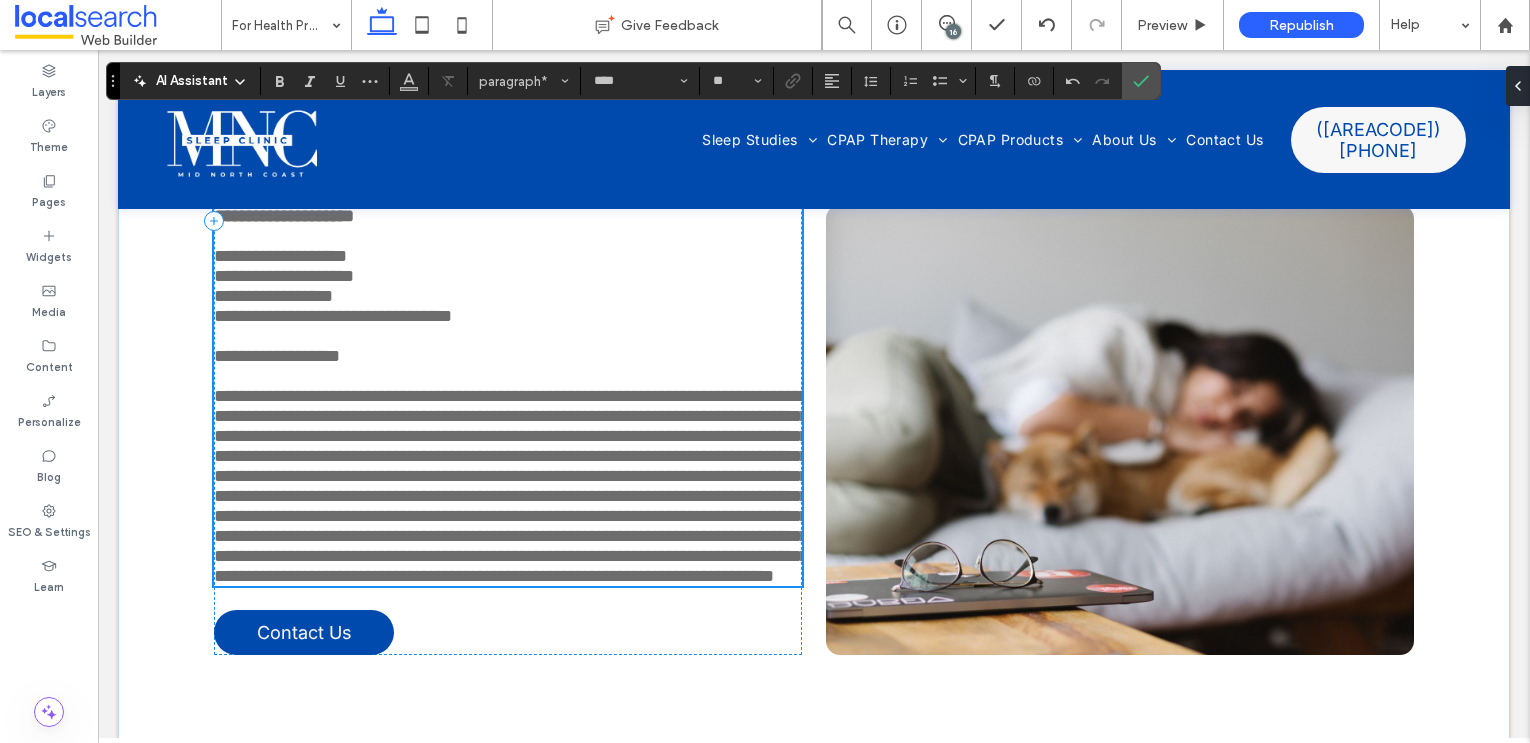 scroll, scrollTop: 5197, scrollLeft: 0, axis: vertical 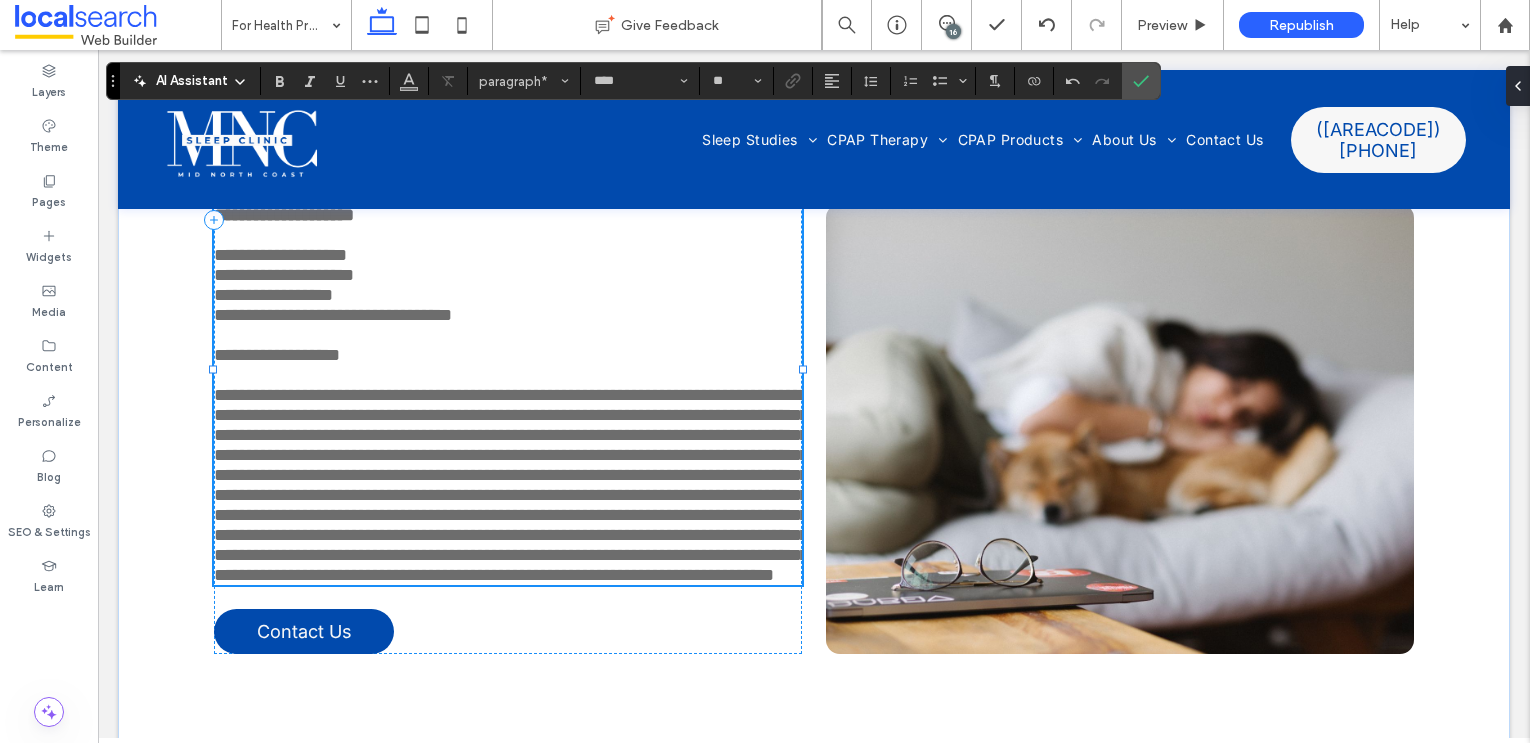 click on "**********" at bounding box center [511, 485] 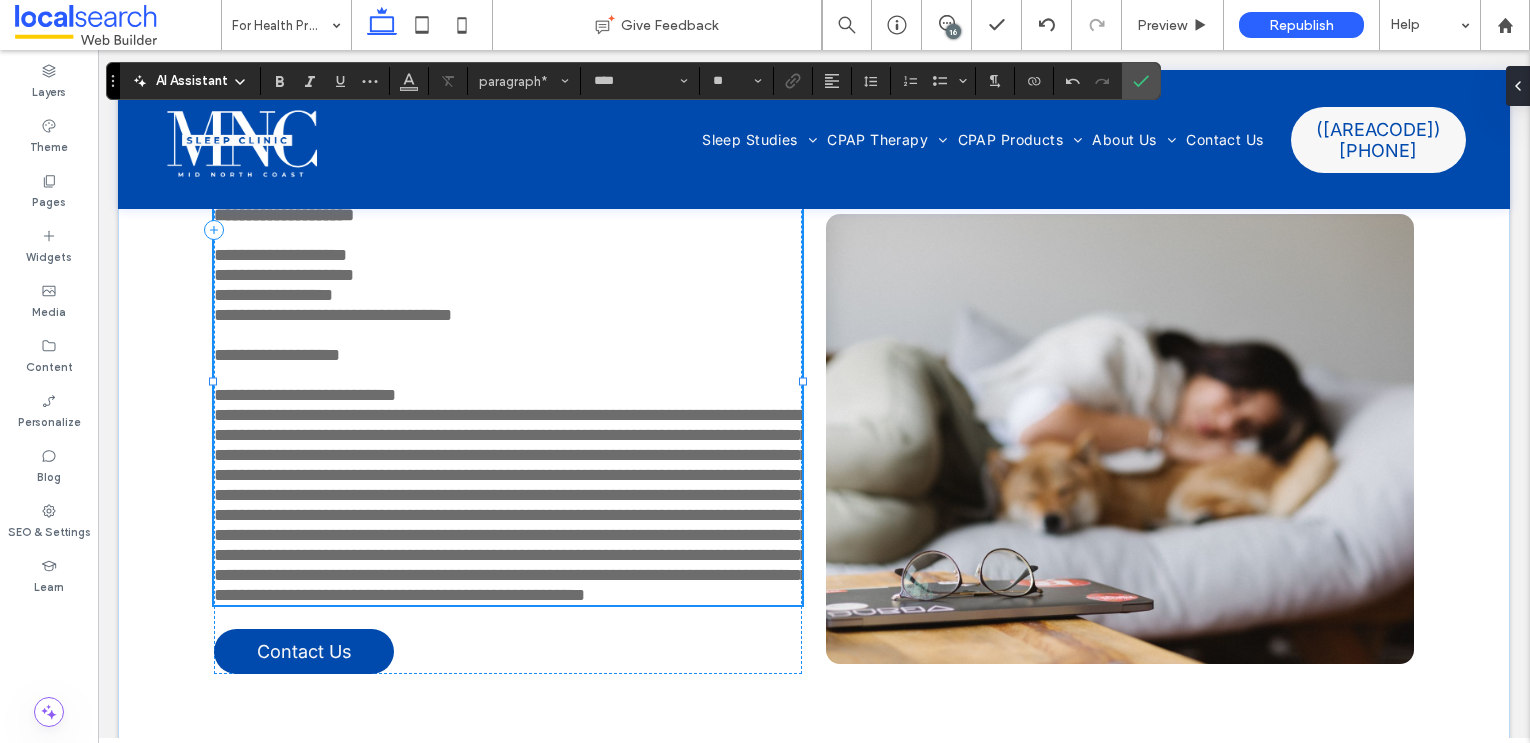 click on "**********" at bounding box center [511, 505] 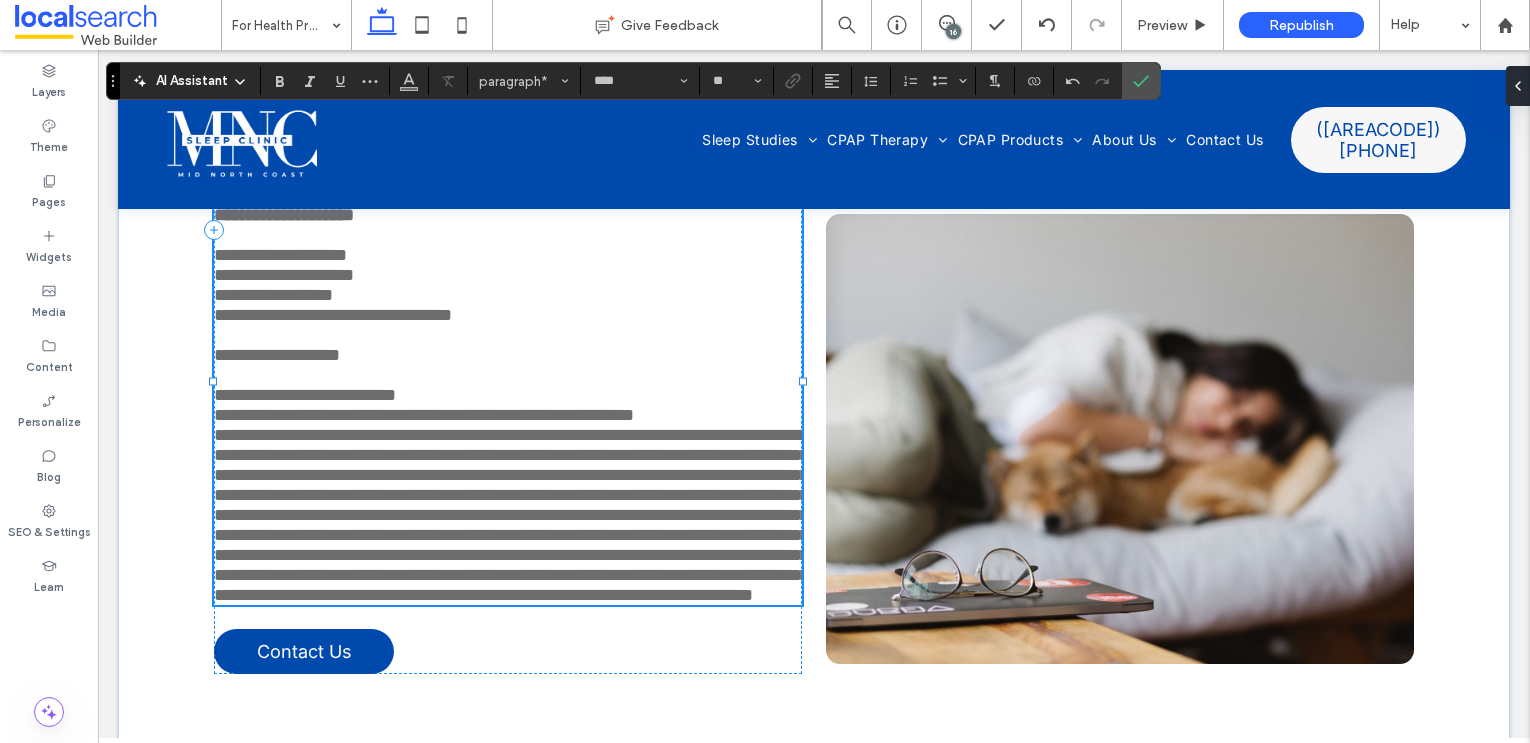 click on "**********" at bounding box center [508, 395] 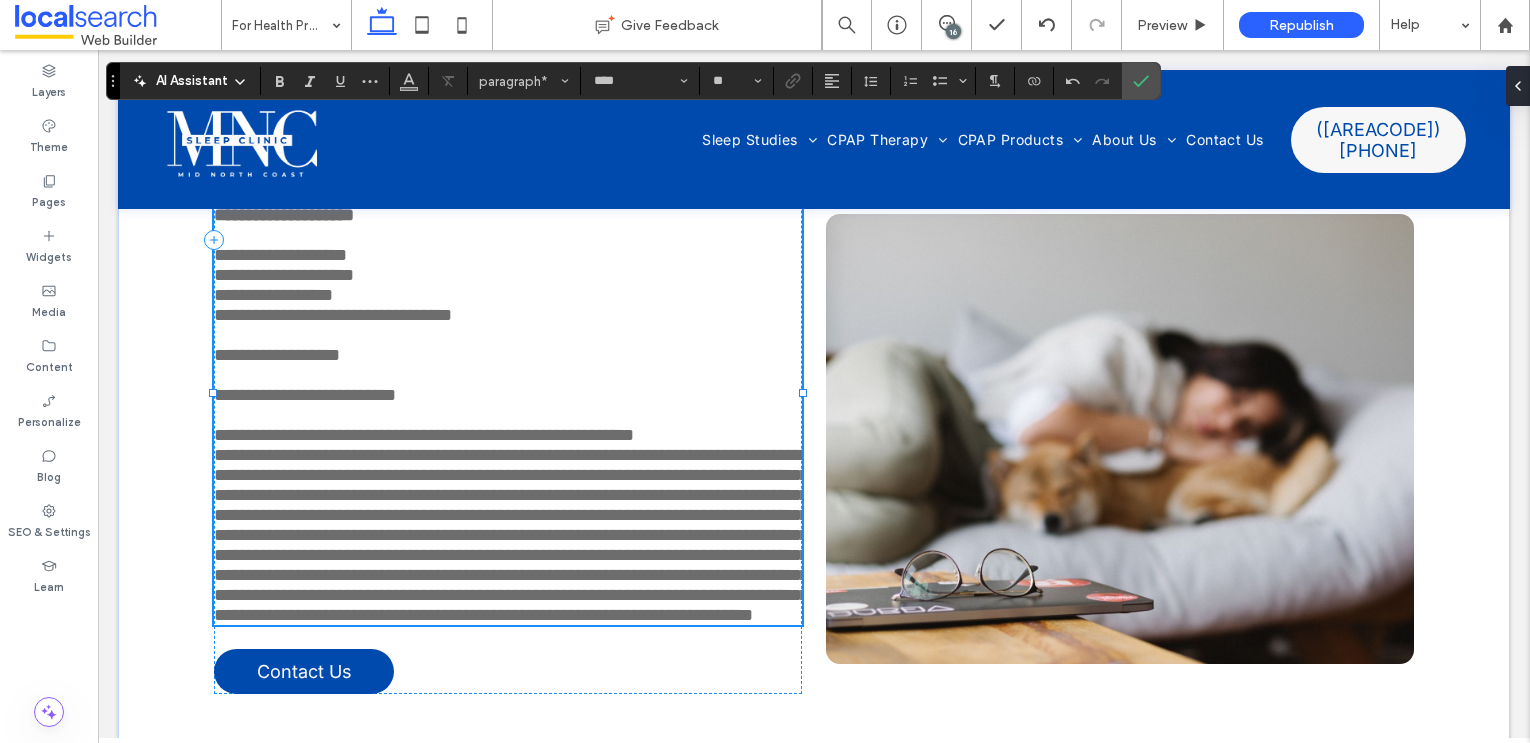 click on "**********" at bounding box center [511, 535] 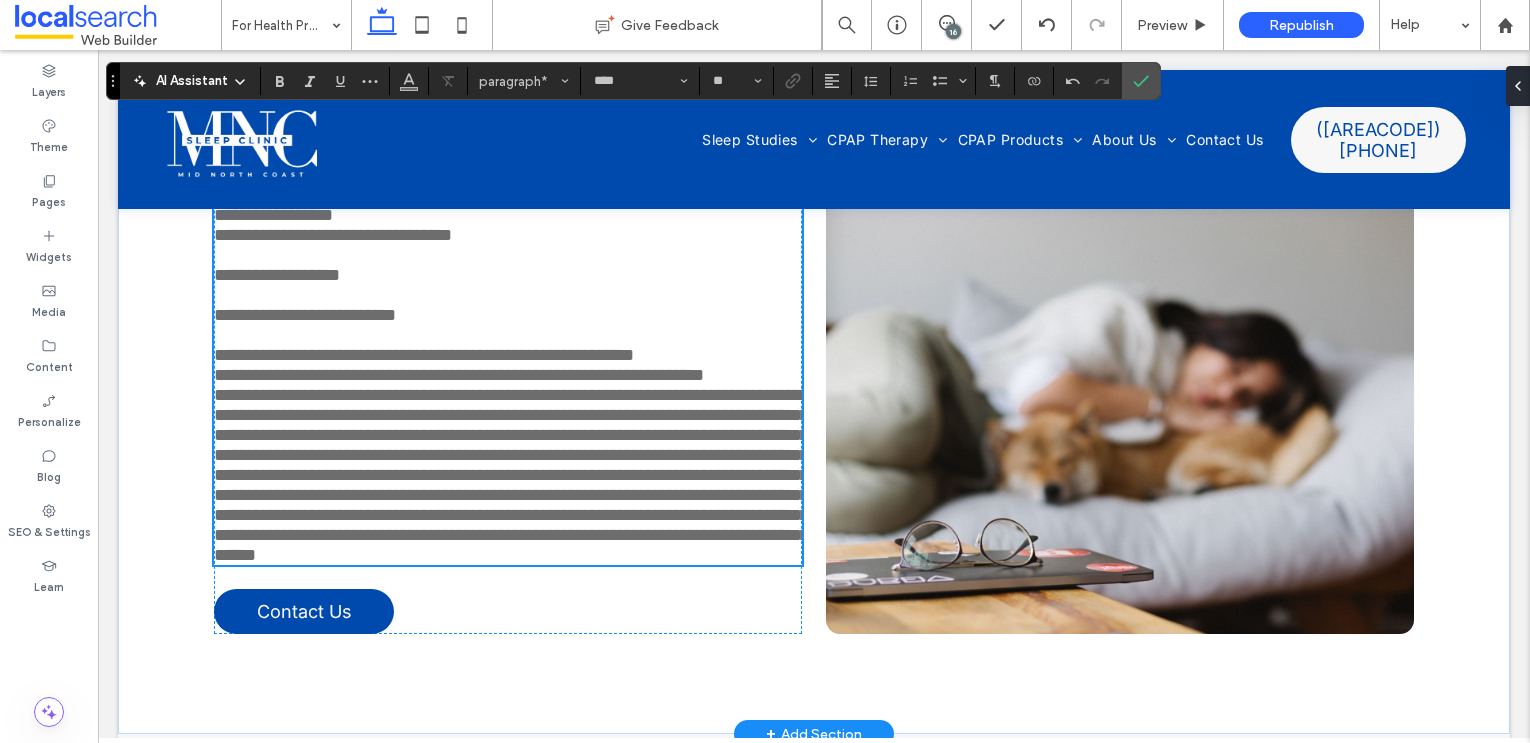 scroll, scrollTop: 5278, scrollLeft: 0, axis: vertical 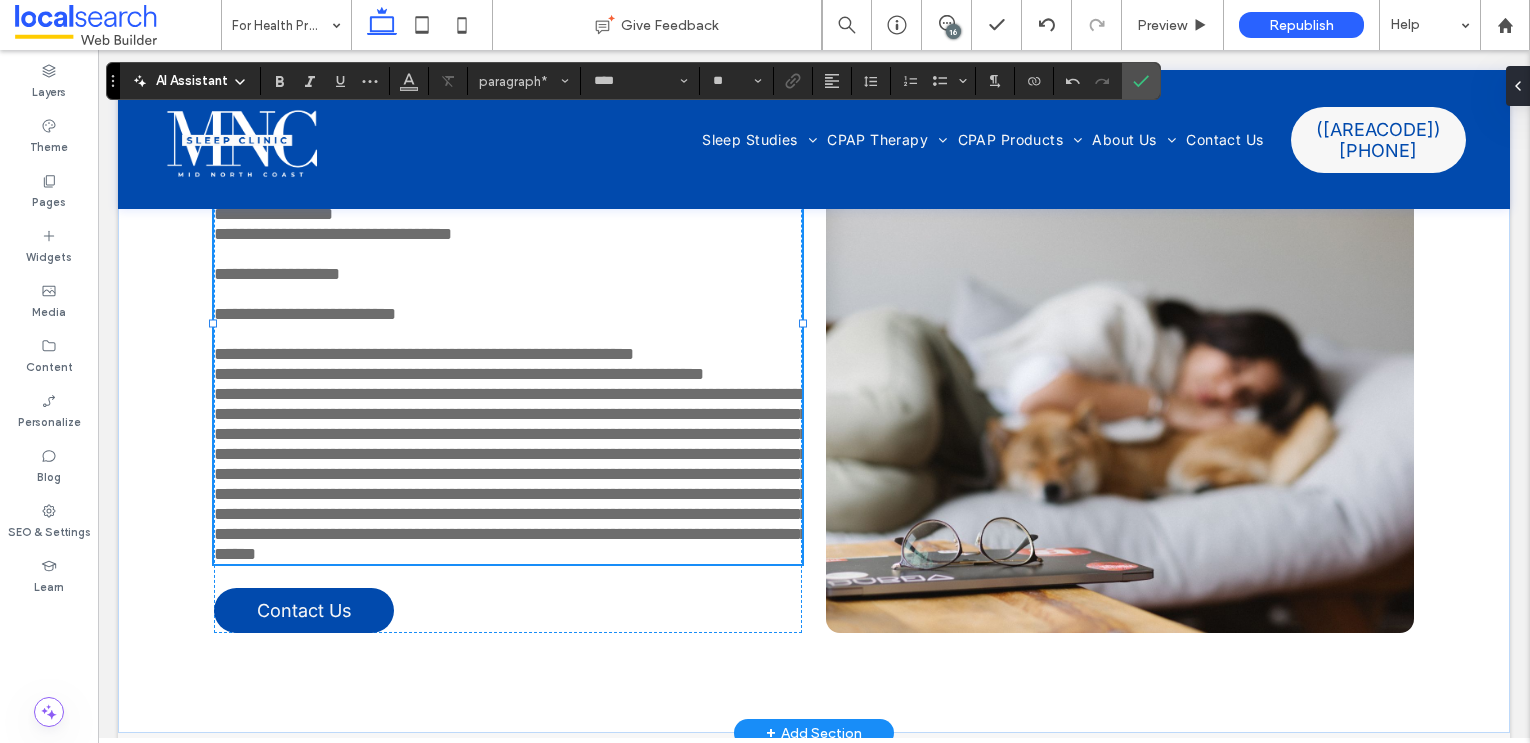 click on "**********" at bounding box center (511, 474) 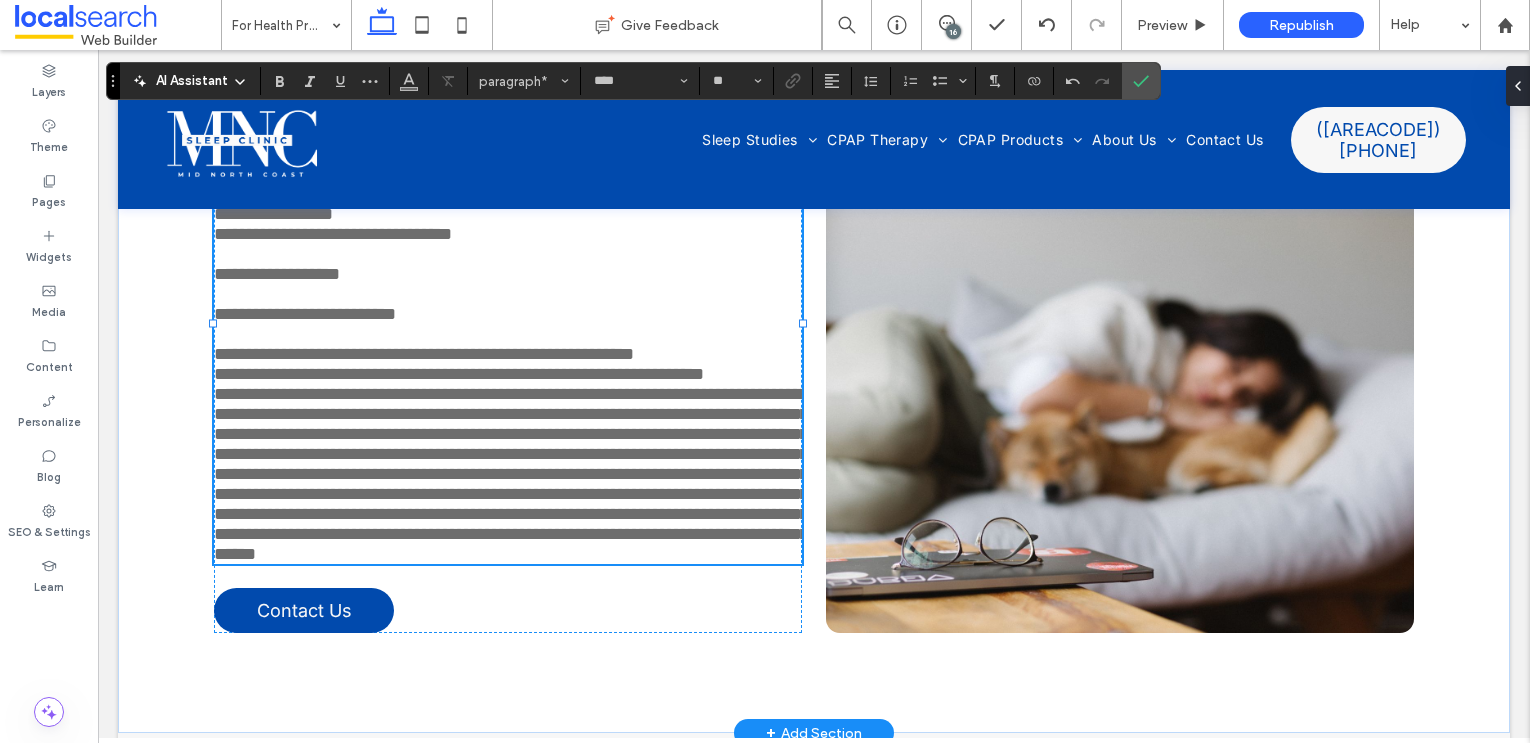 click on "**********" at bounding box center [511, 474] 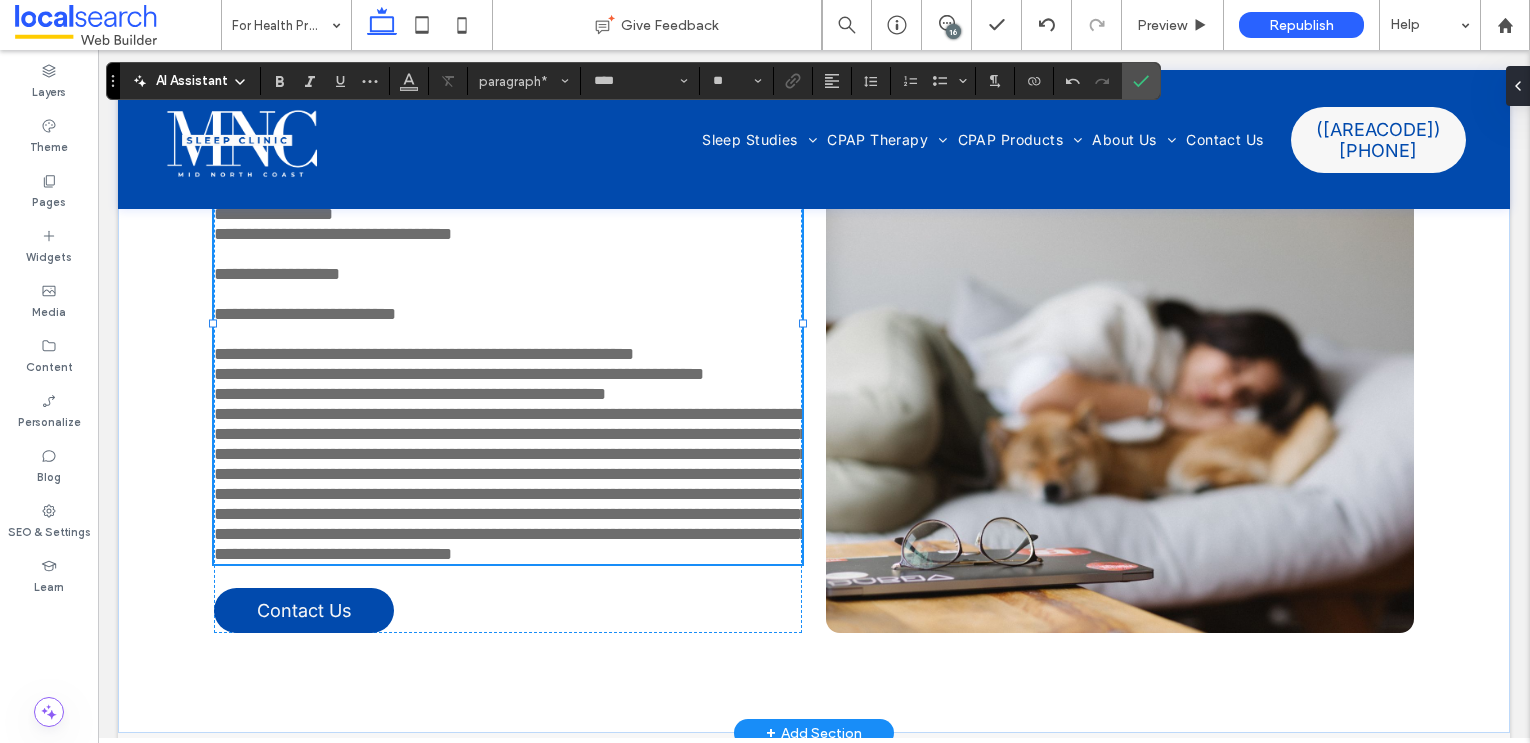 click on "**********" at bounding box center (511, 484) 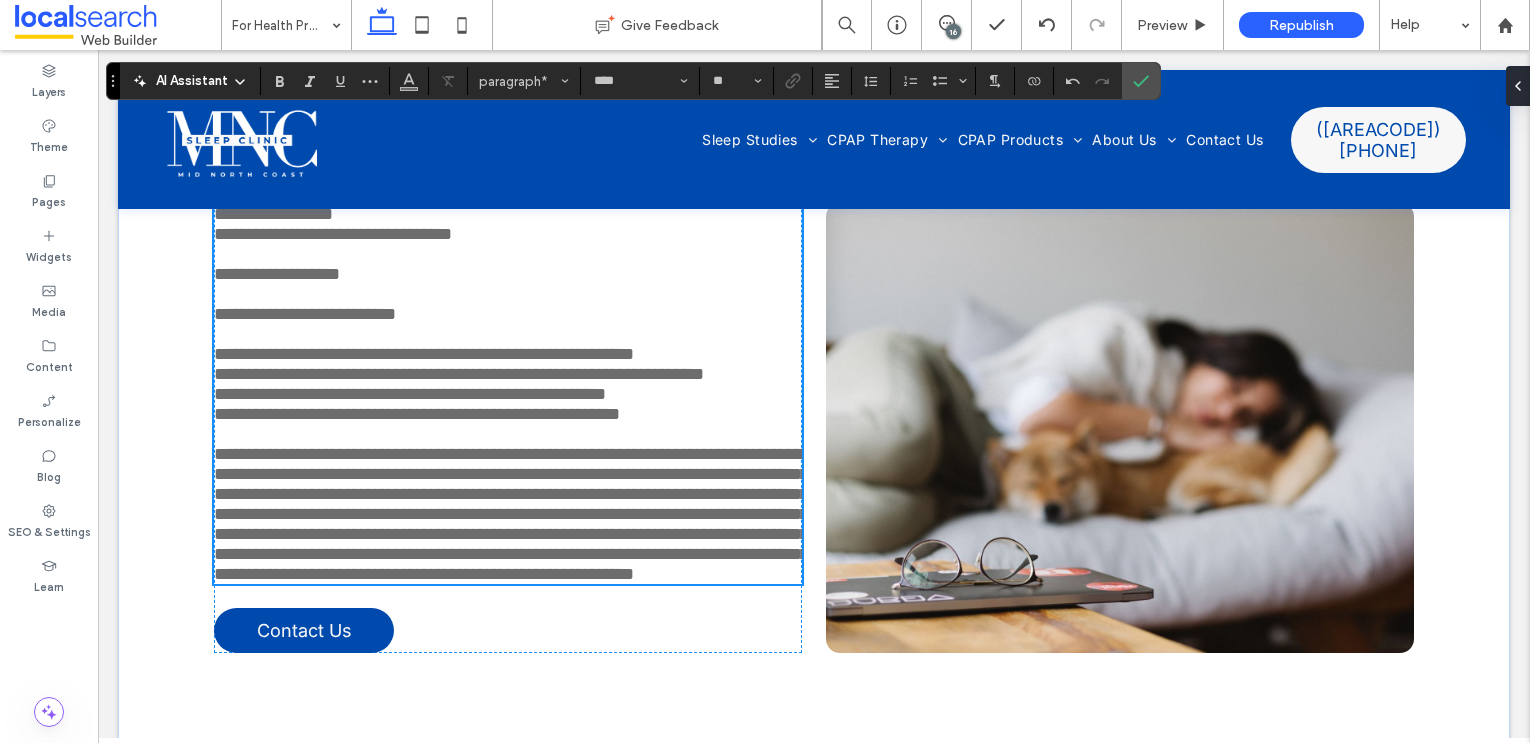 scroll, scrollTop: 5292, scrollLeft: 0, axis: vertical 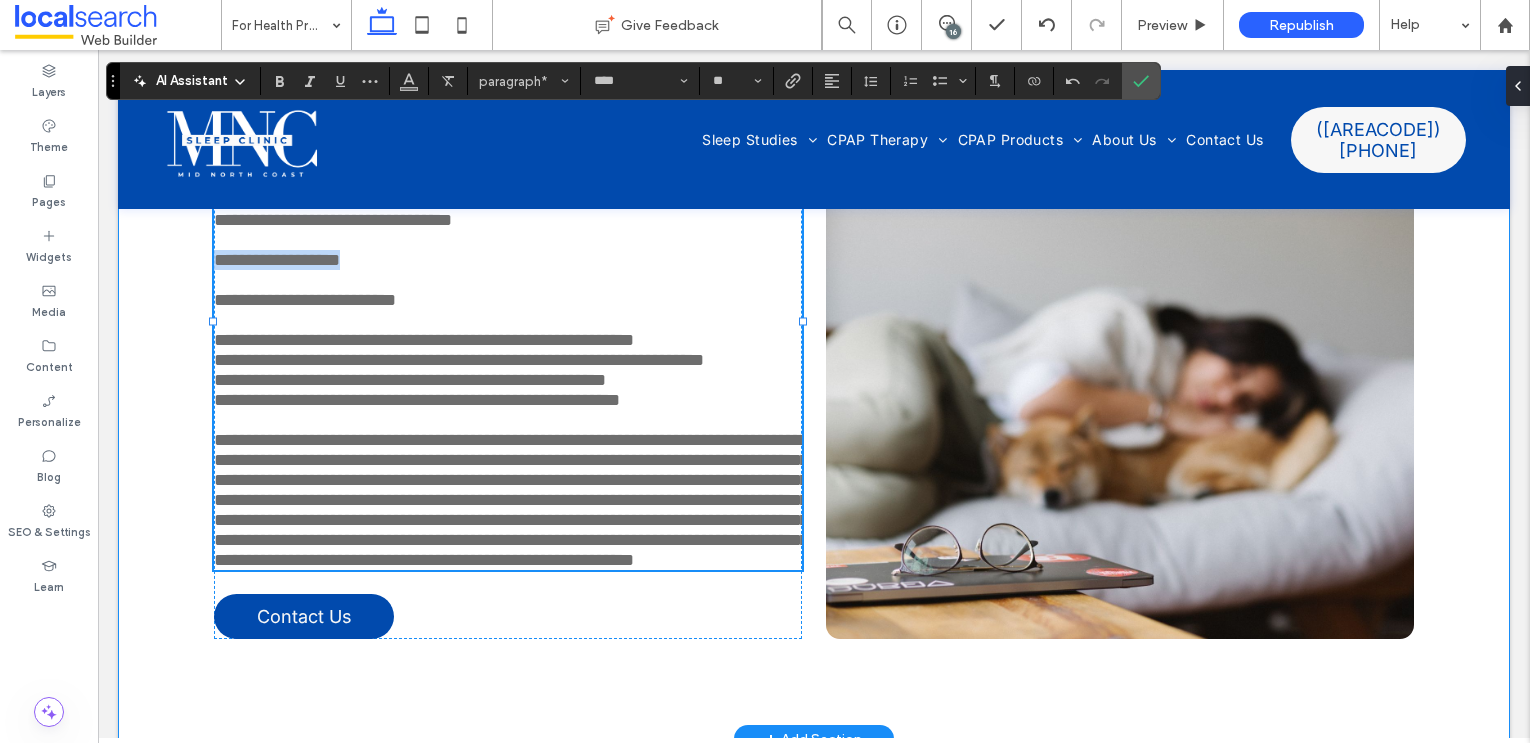 drag, startPoint x: 411, startPoint y: 377, endPoint x: 138, endPoint y: 376, distance: 273.00183 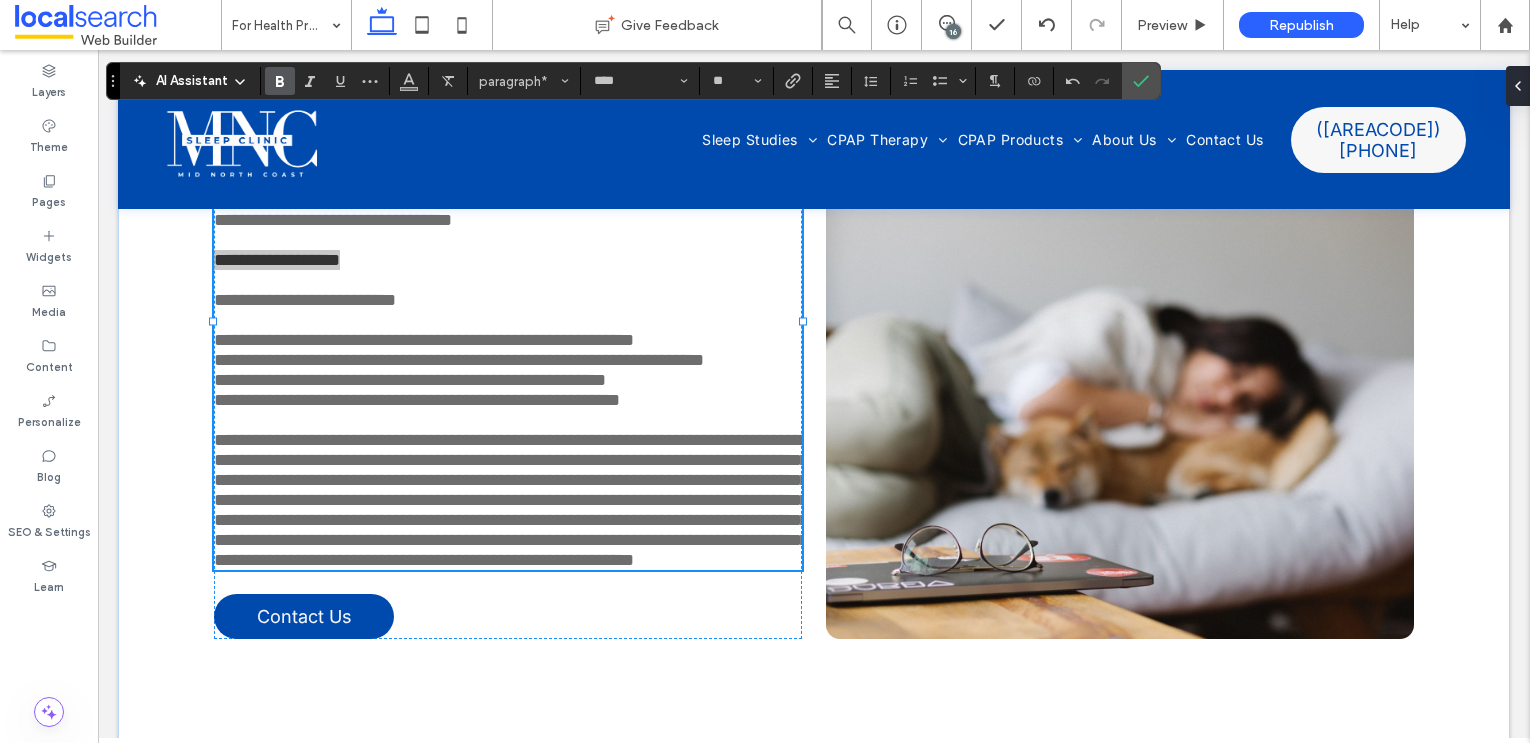 click 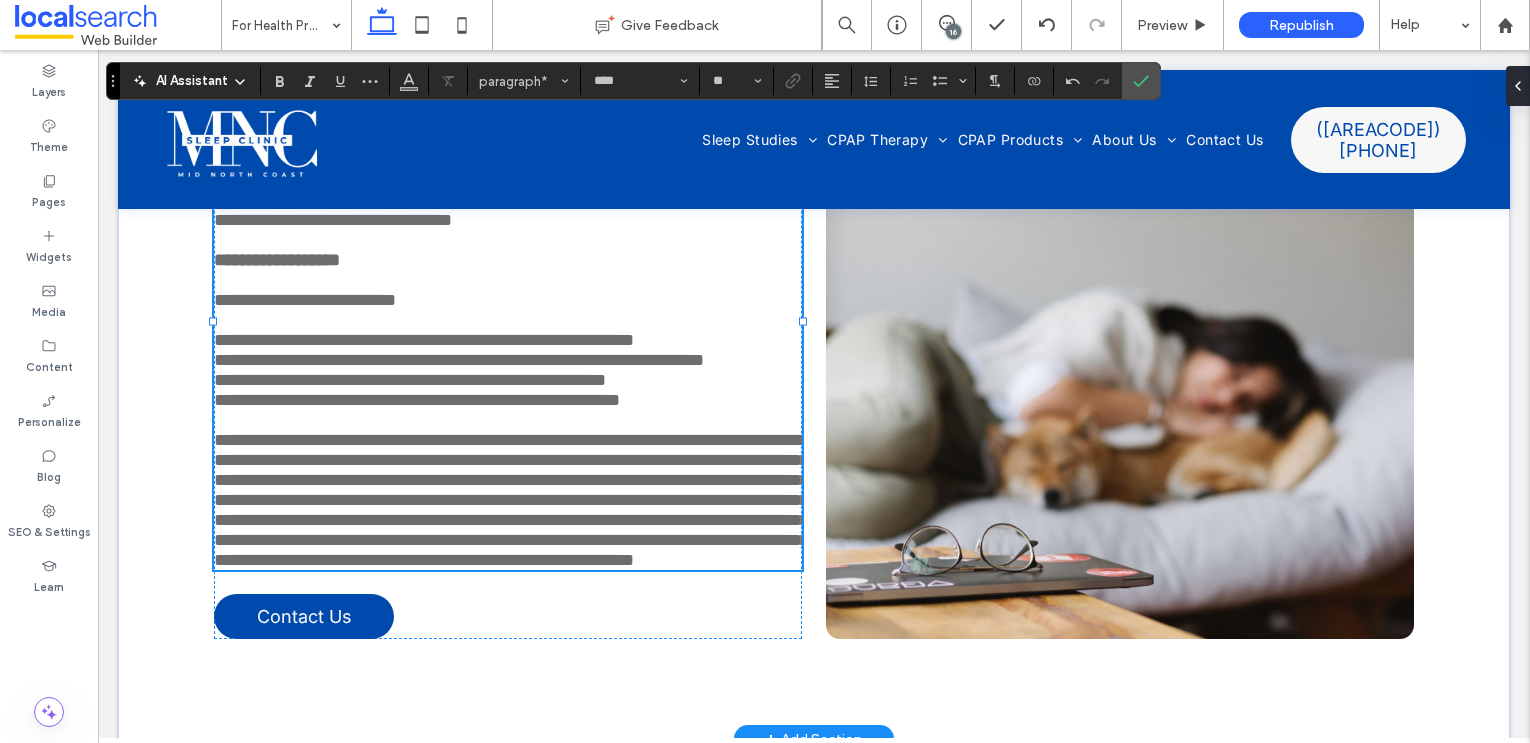 click on "**********" at bounding box center (511, 500) 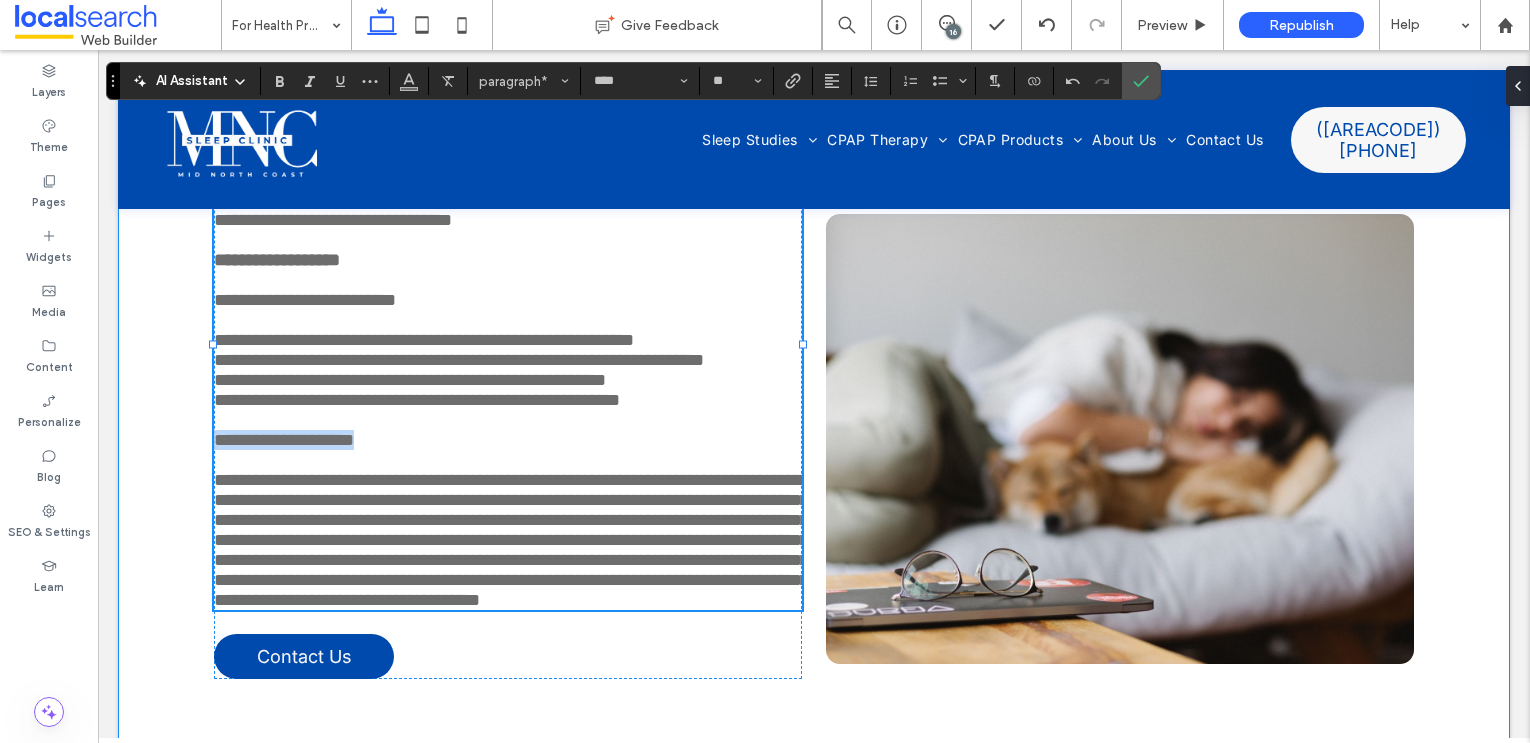 drag, startPoint x: 385, startPoint y: 610, endPoint x: 203, endPoint y: 610, distance: 182 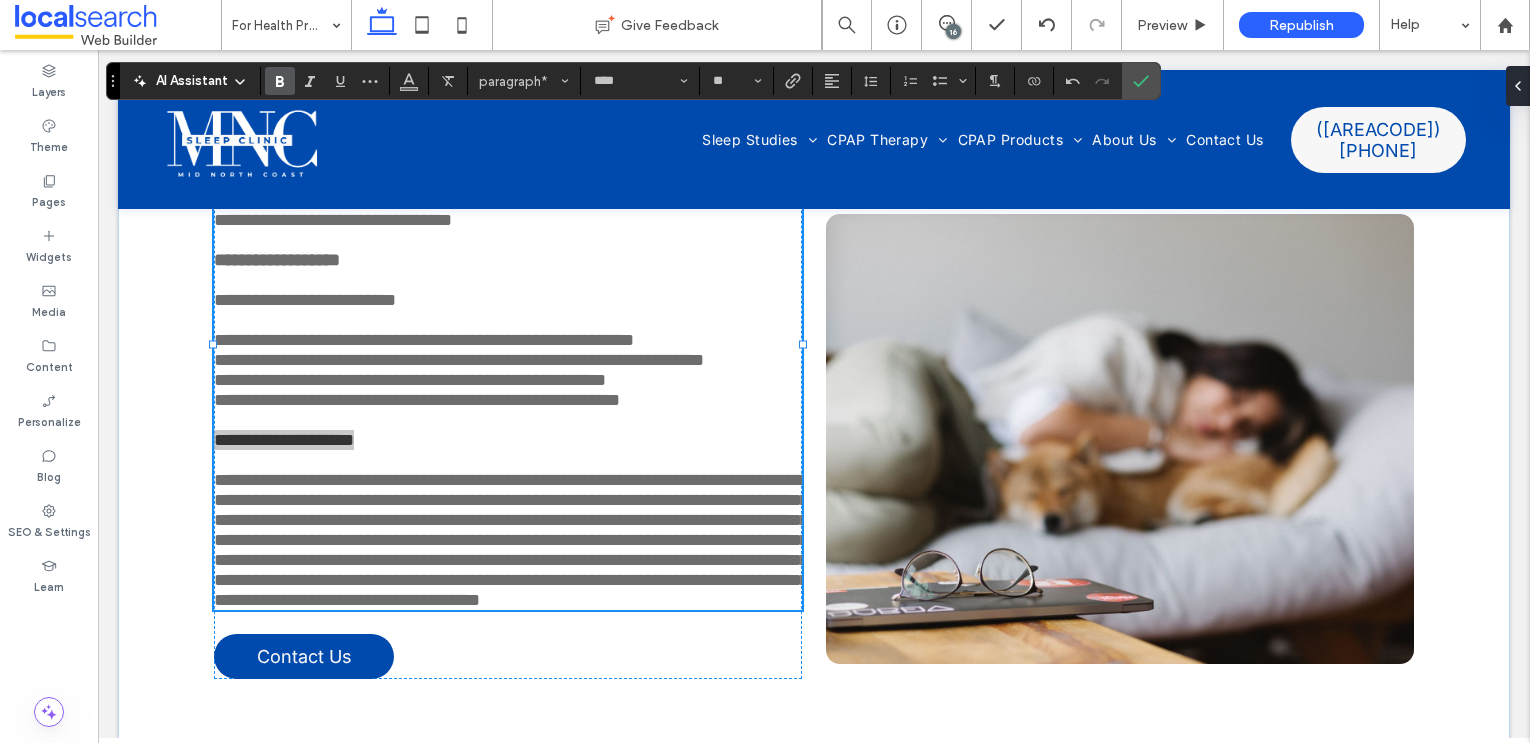 click 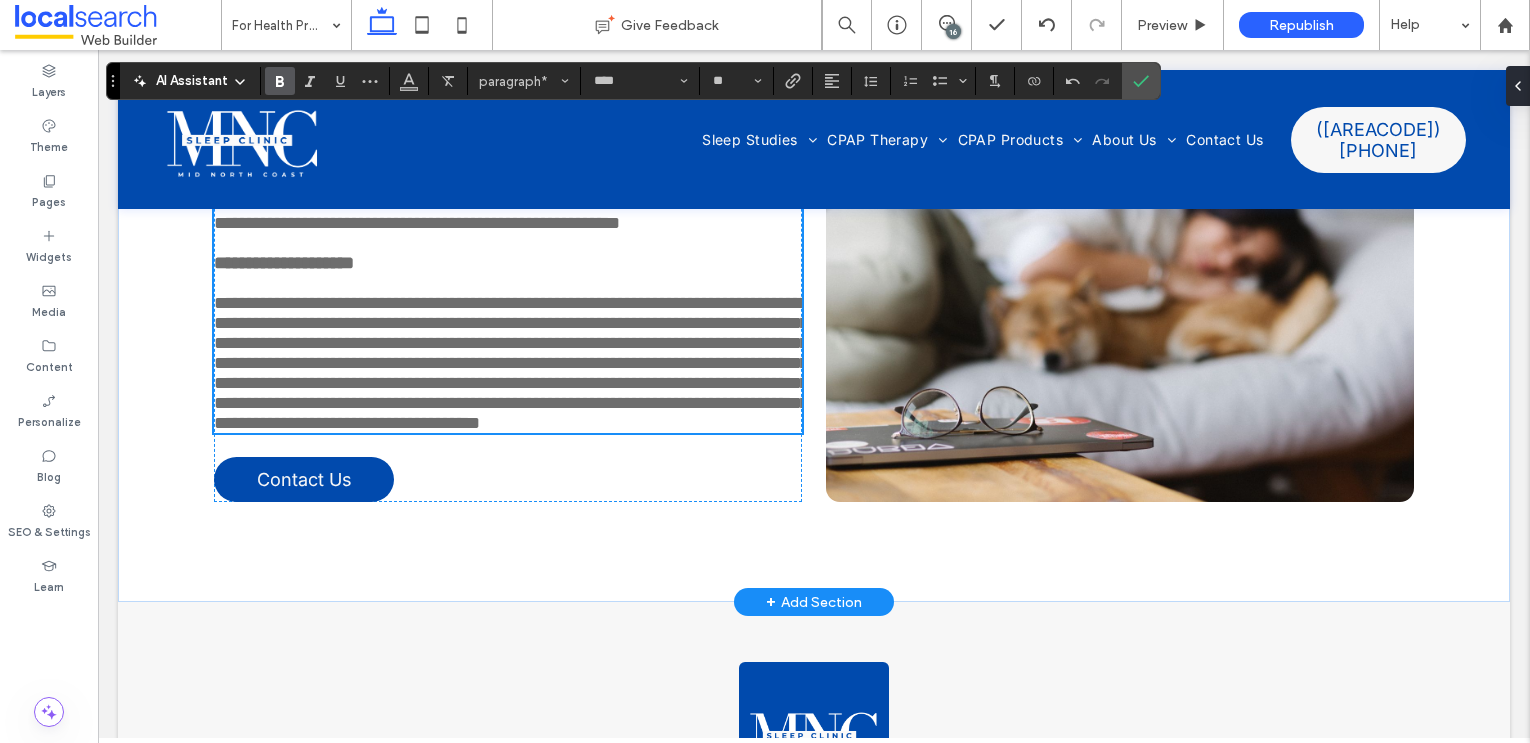 scroll, scrollTop: 5482, scrollLeft: 0, axis: vertical 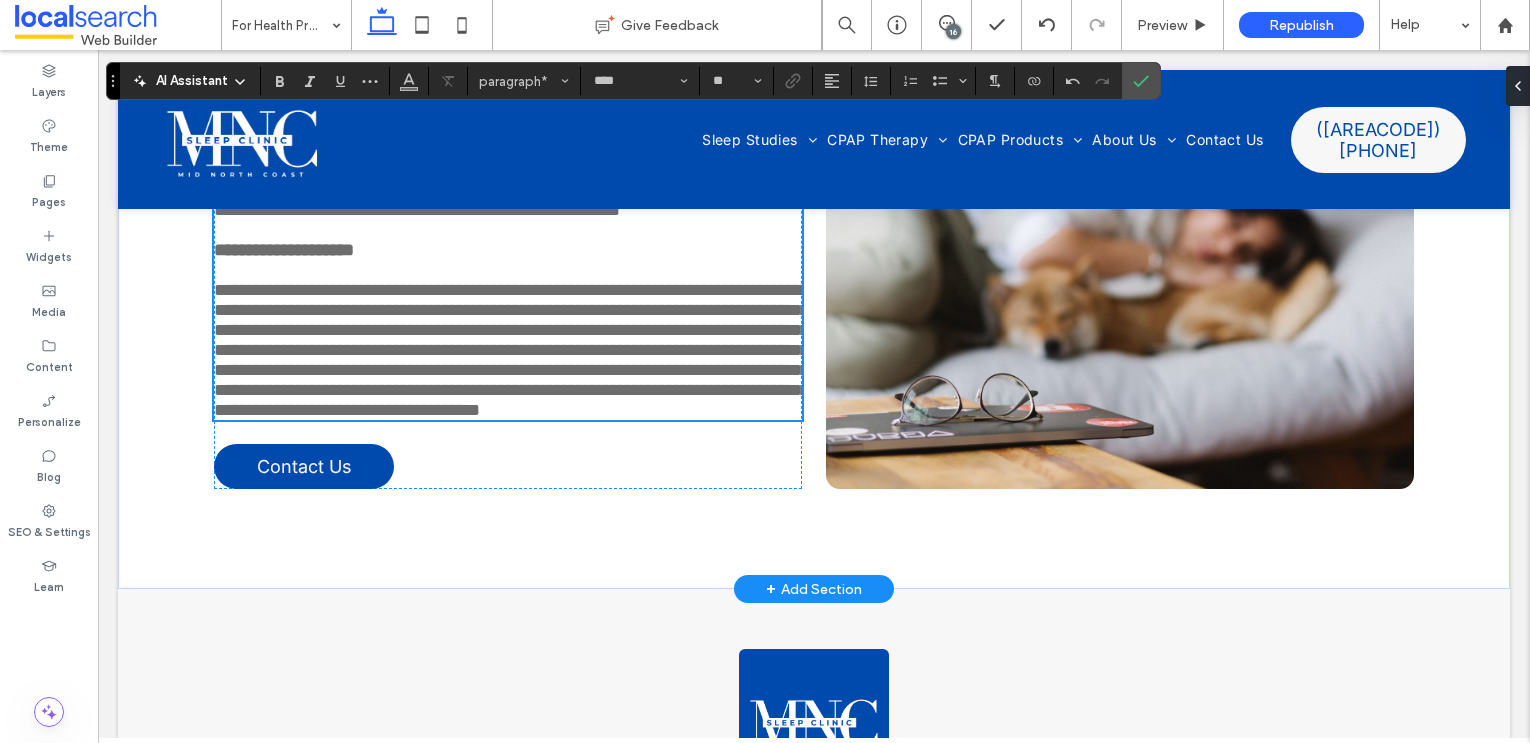click on "**********" at bounding box center (511, 350) 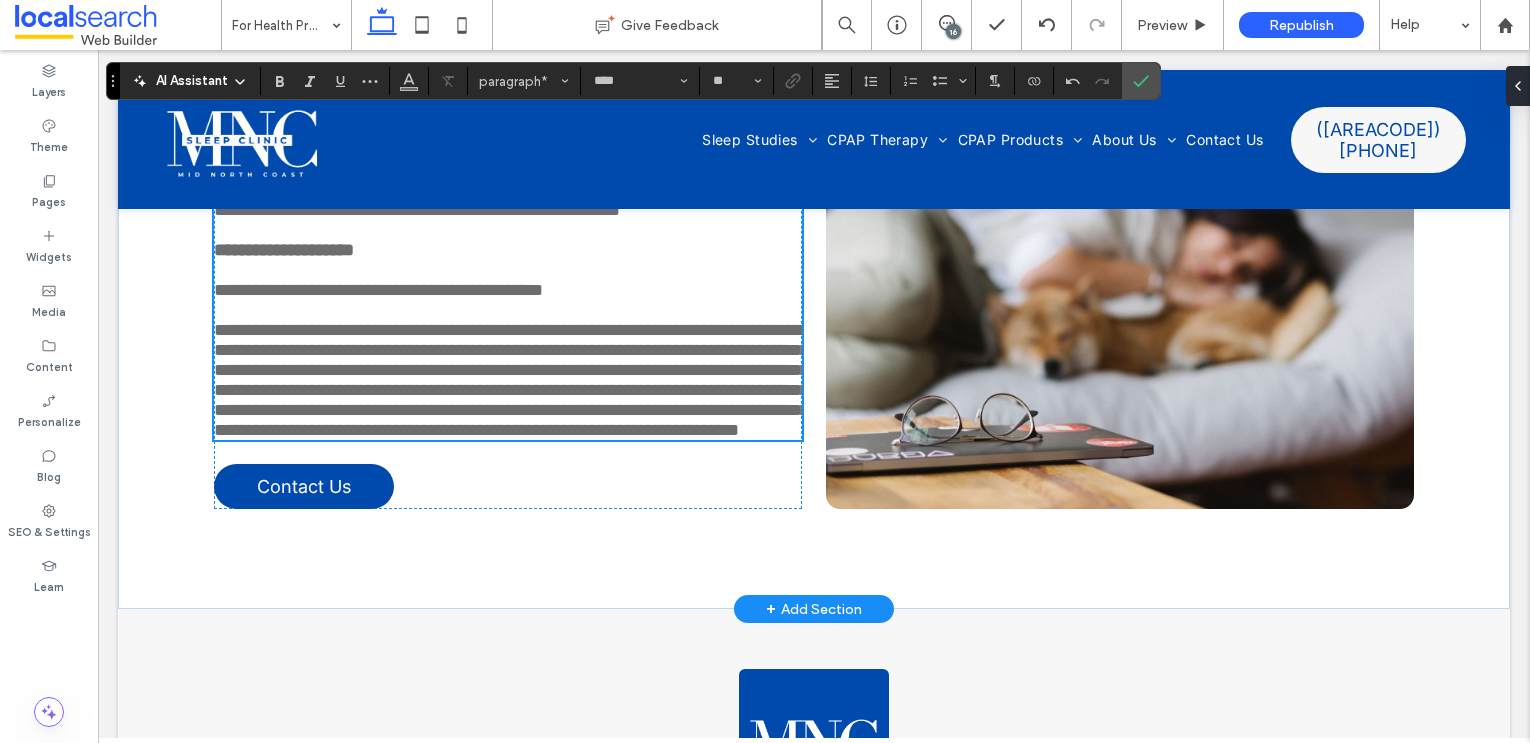 click on "**********" at bounding box center [511, 380] 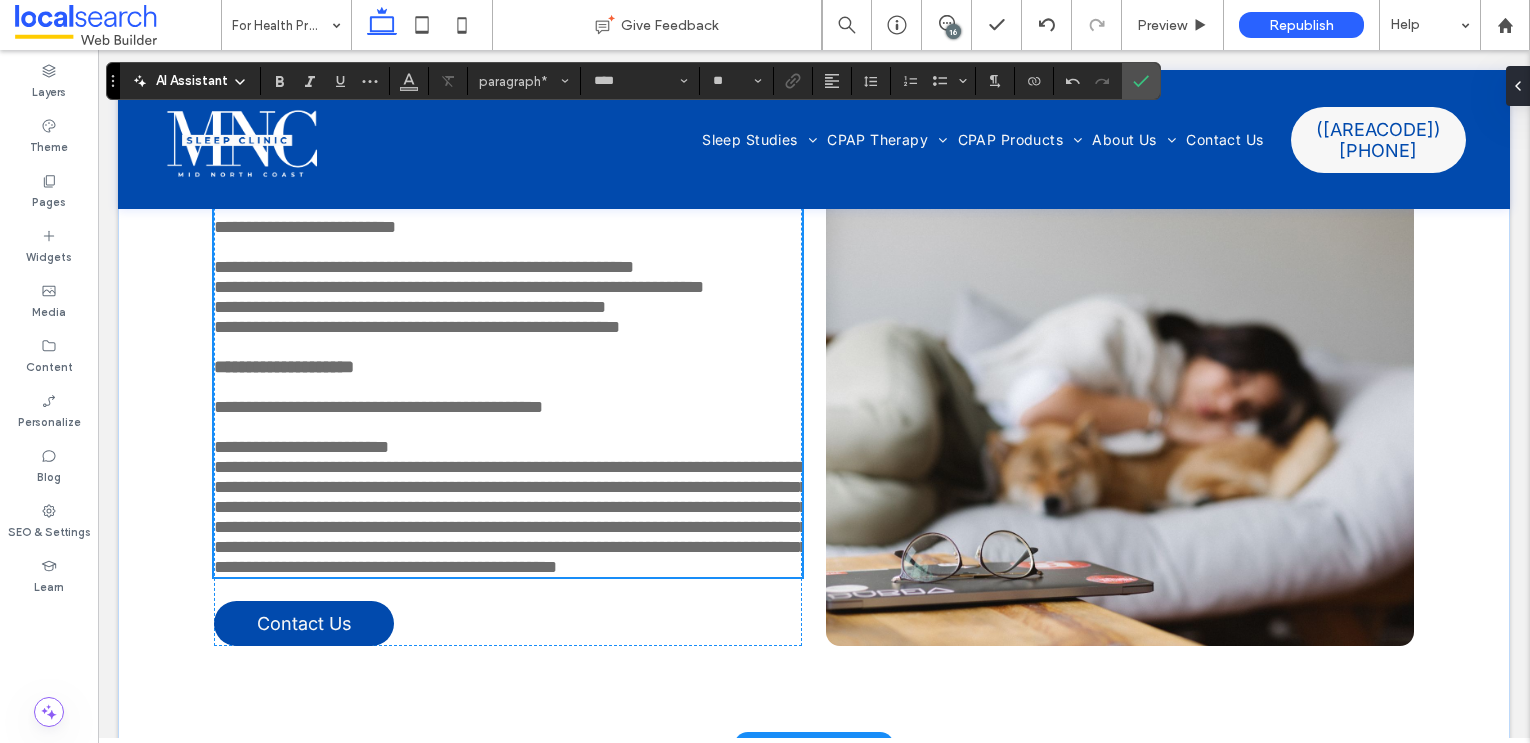 scroll, scrollTop: 5382, scrollLeft: 0, axis: vertical 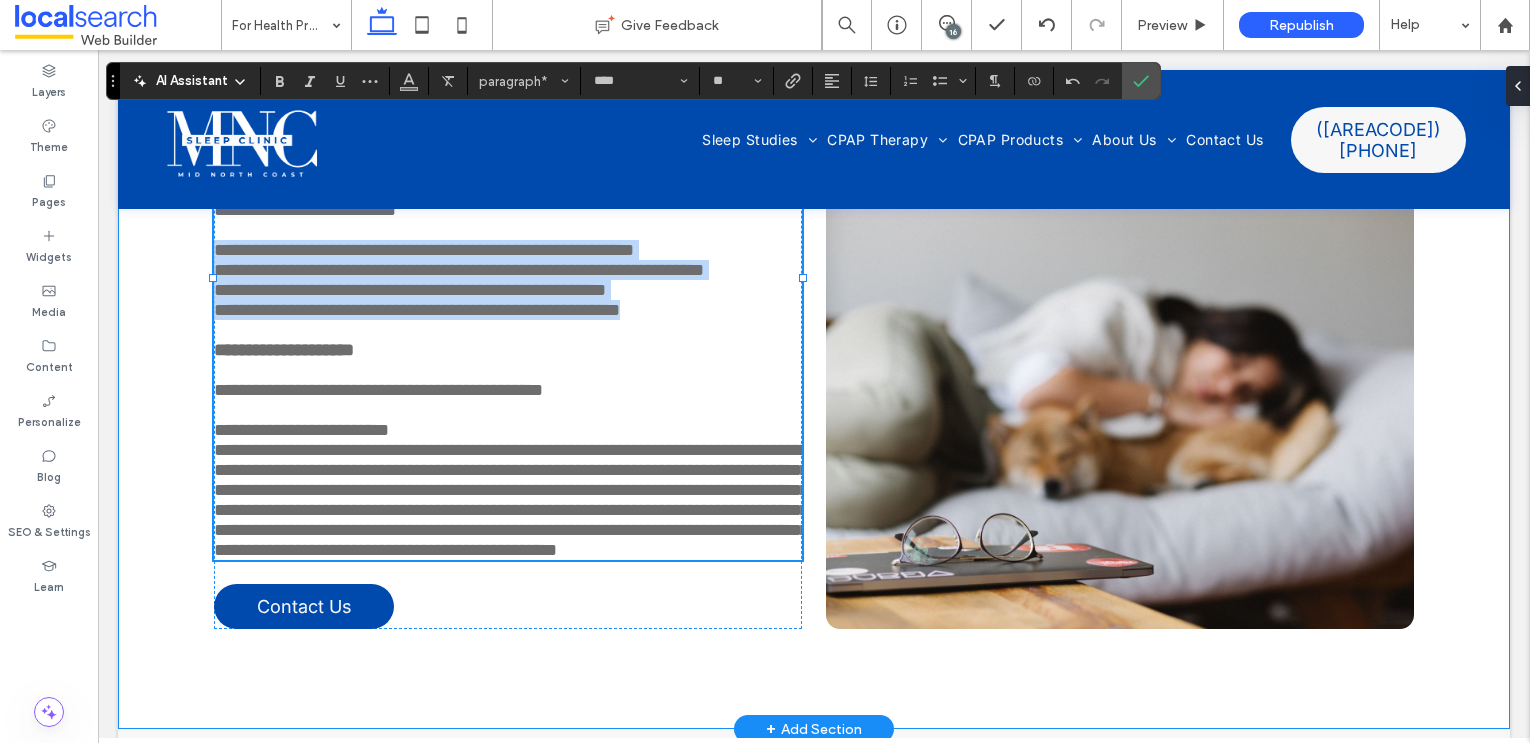 drag, startPoint x: 716, startPoint y: 467, endPoint x: 199, endPoint y: 370, distance: 526.02094 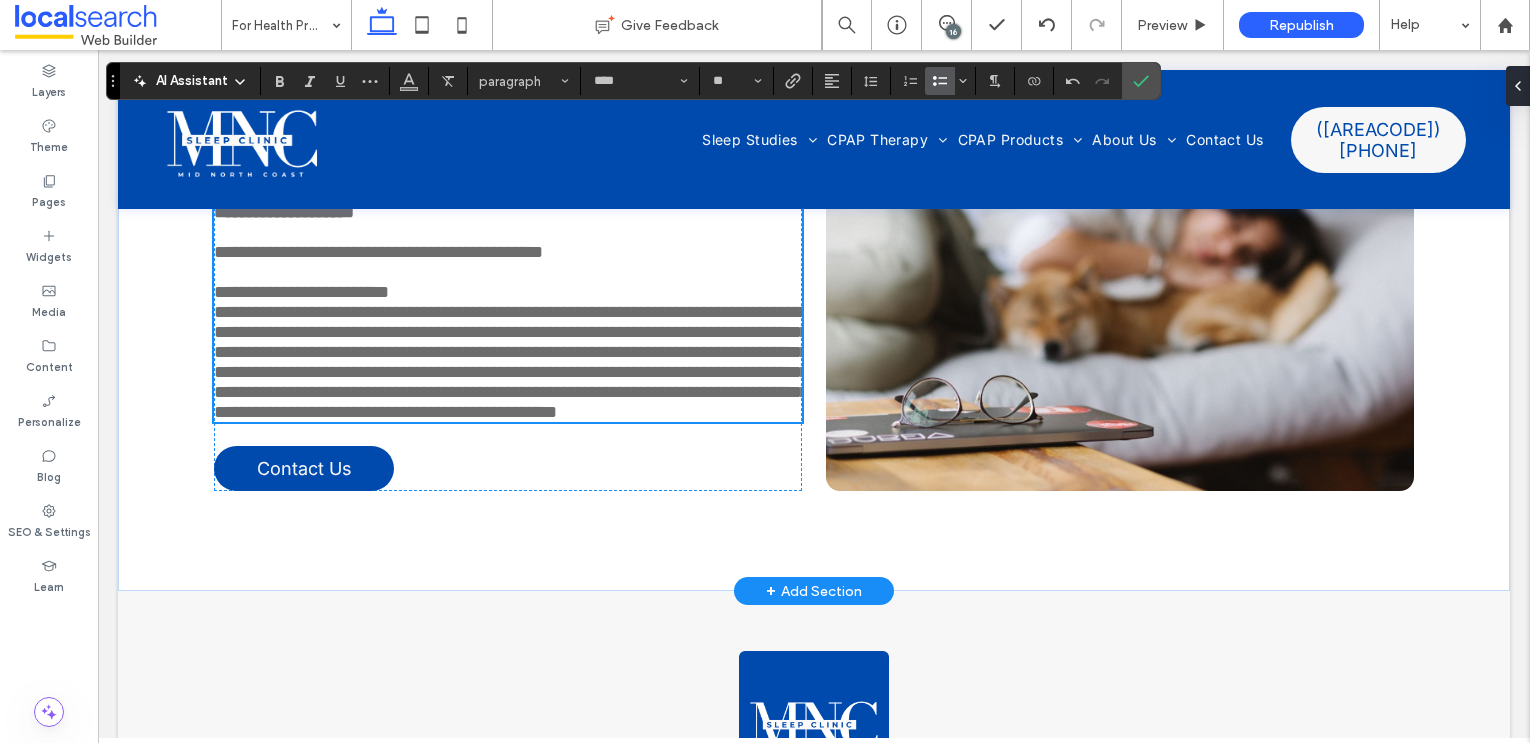 scroll, scrollTop: 5558, scrollLeft: 0, axis: vertical 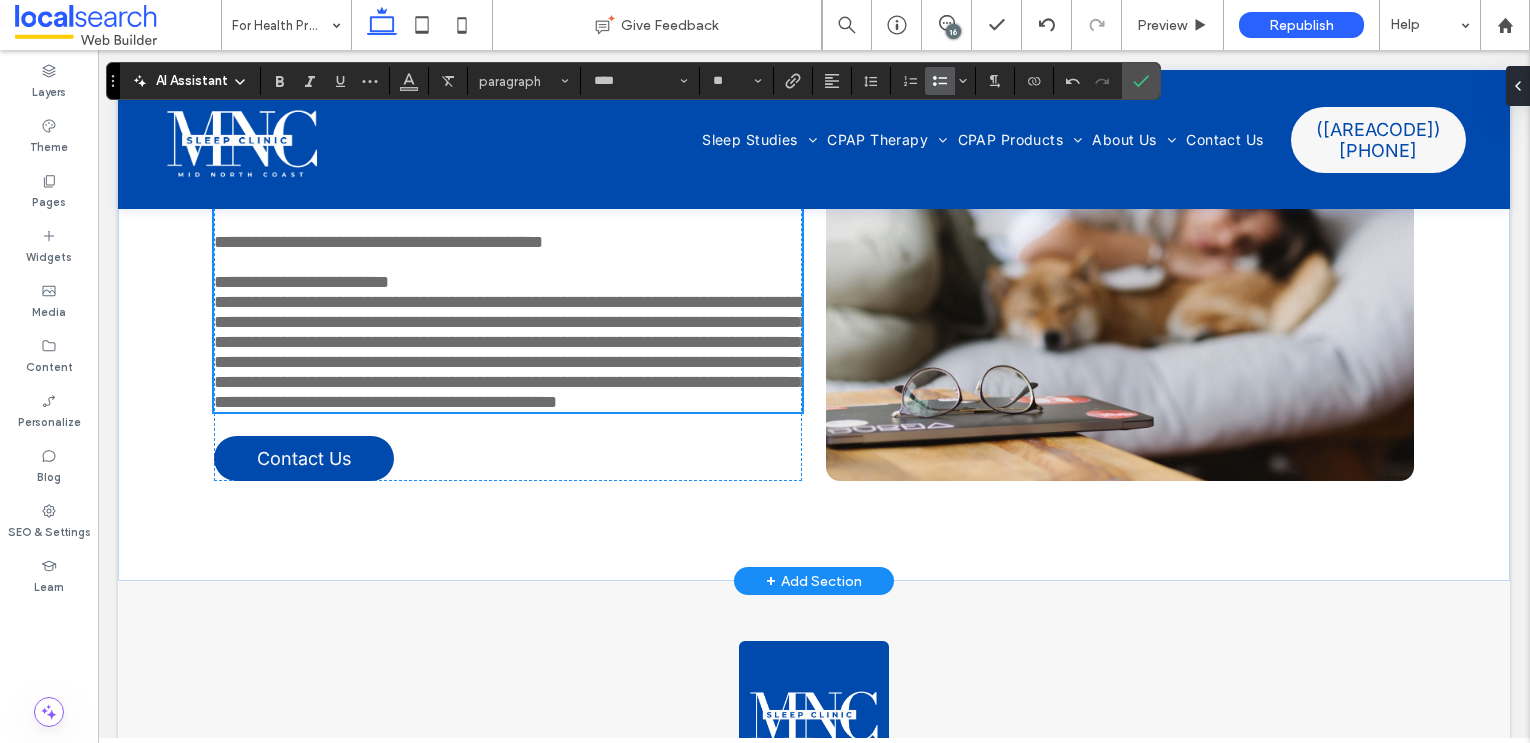 click on "**********" at bounding box center (511, 352) 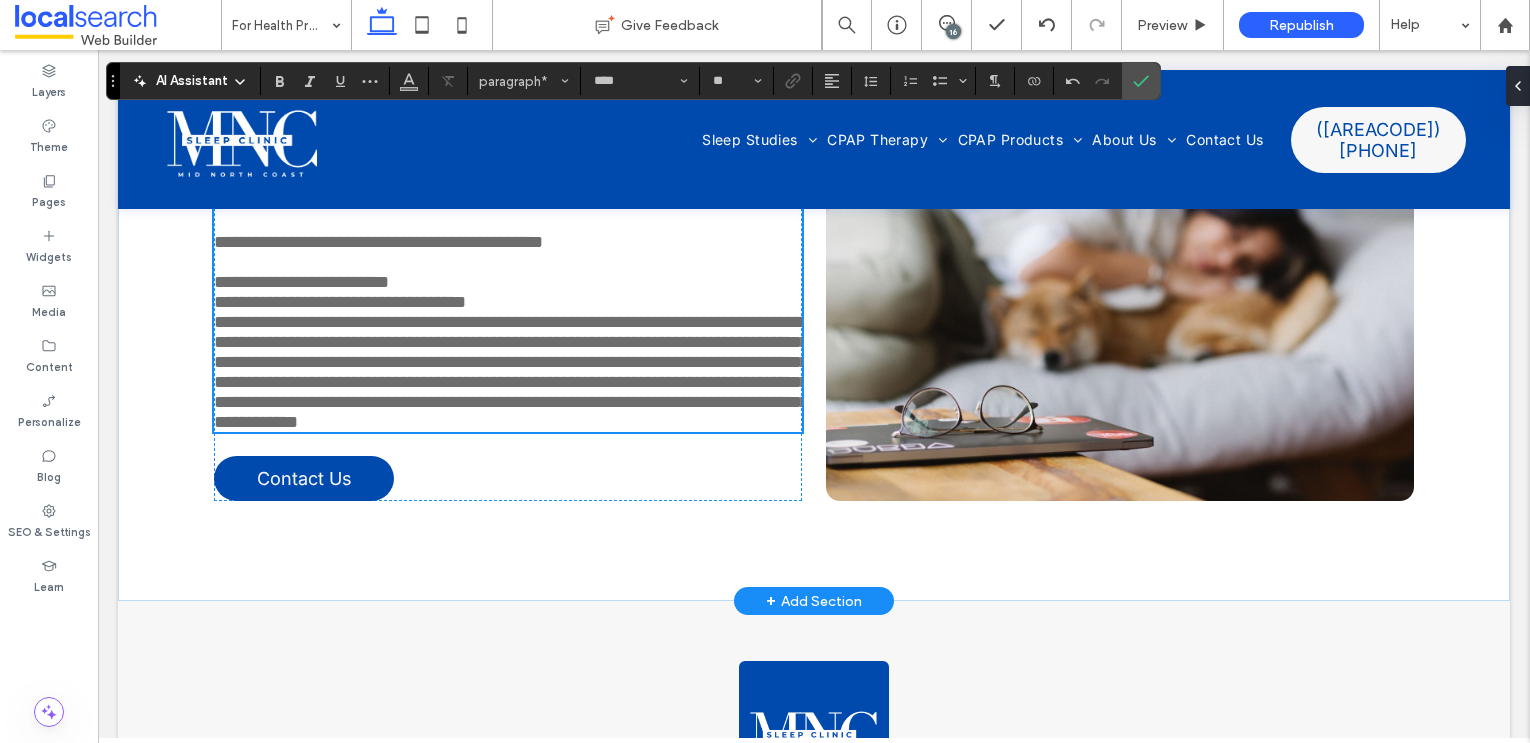 click on "**********" at bounding box center [511, 372] 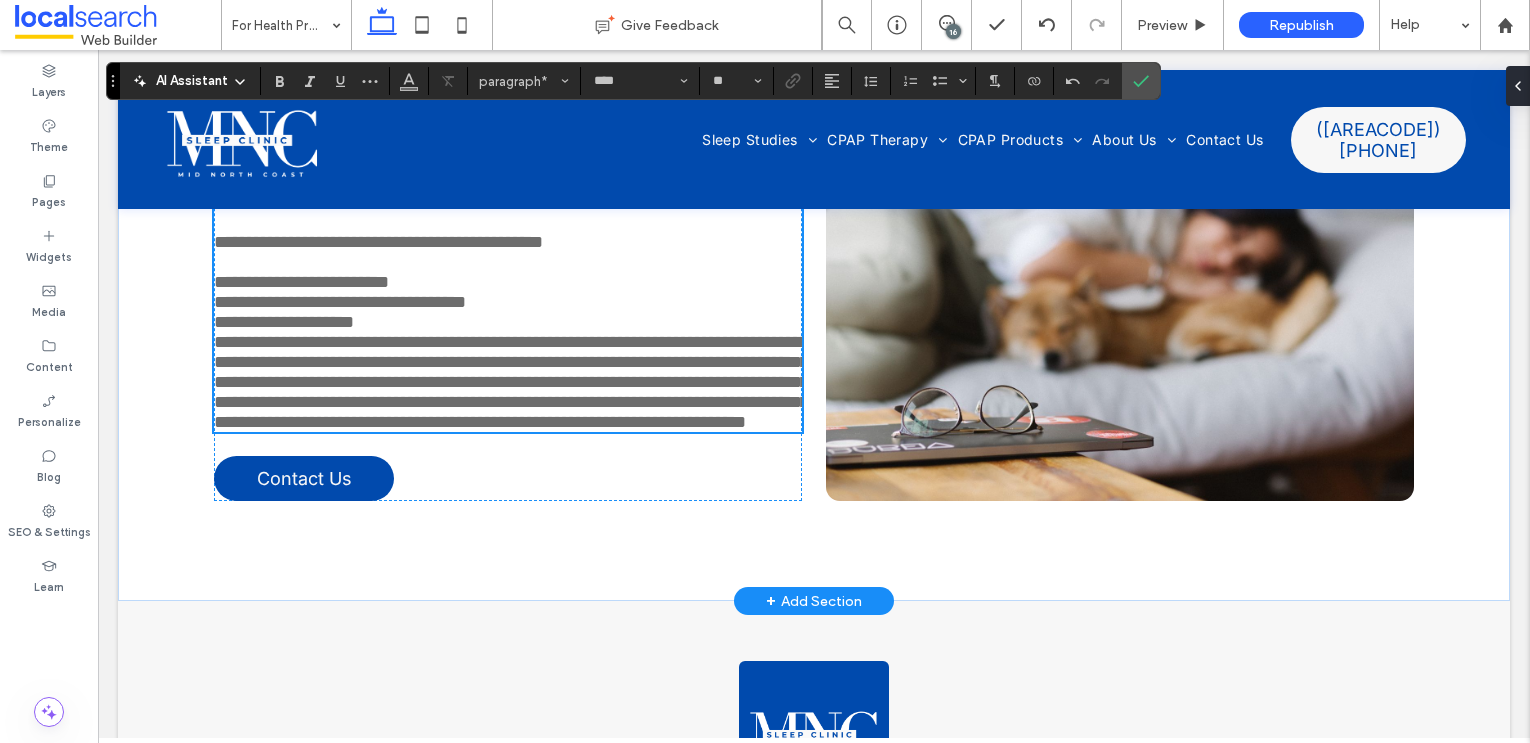 click on "**********" at bounding box center [511, 382] 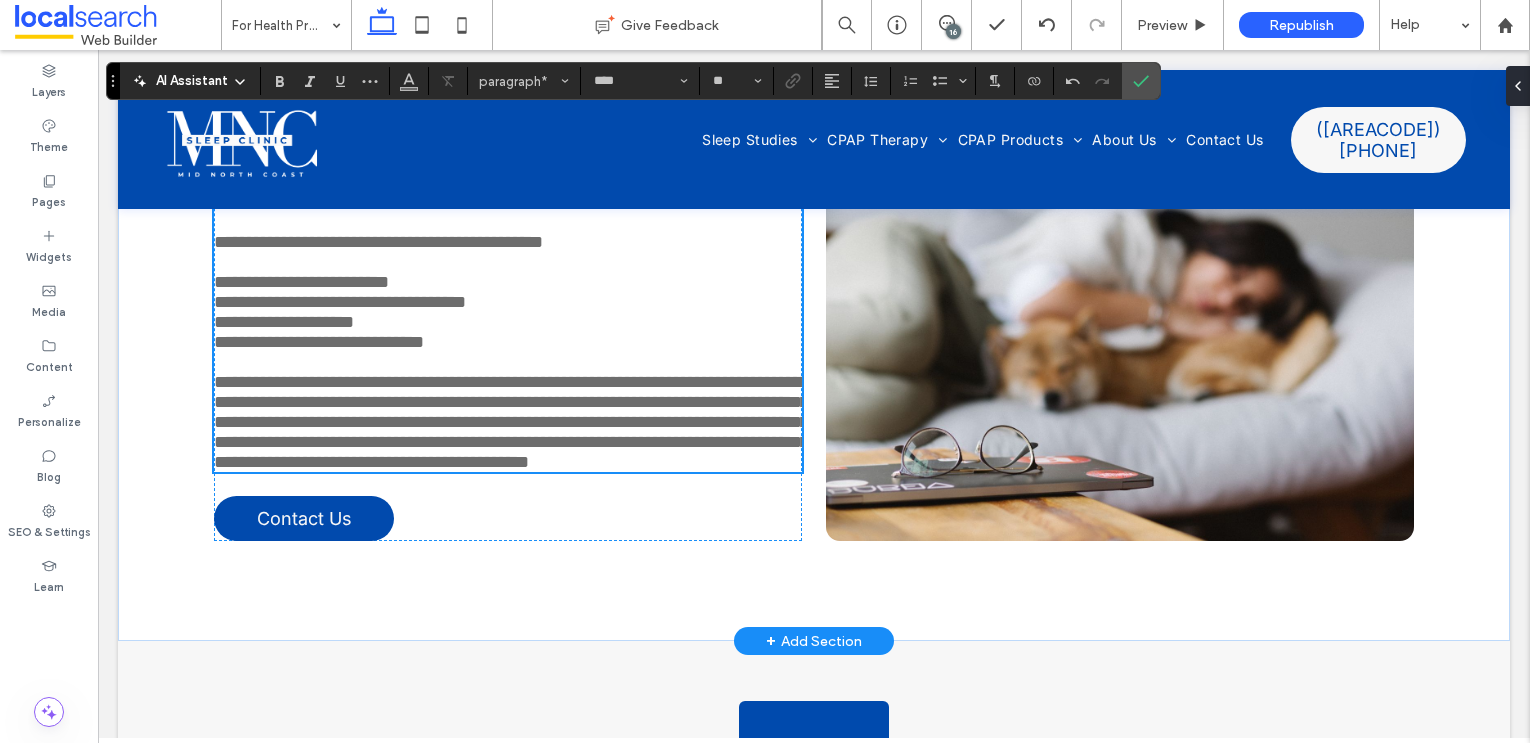 click on "**********" at bounding box center [511, 422] 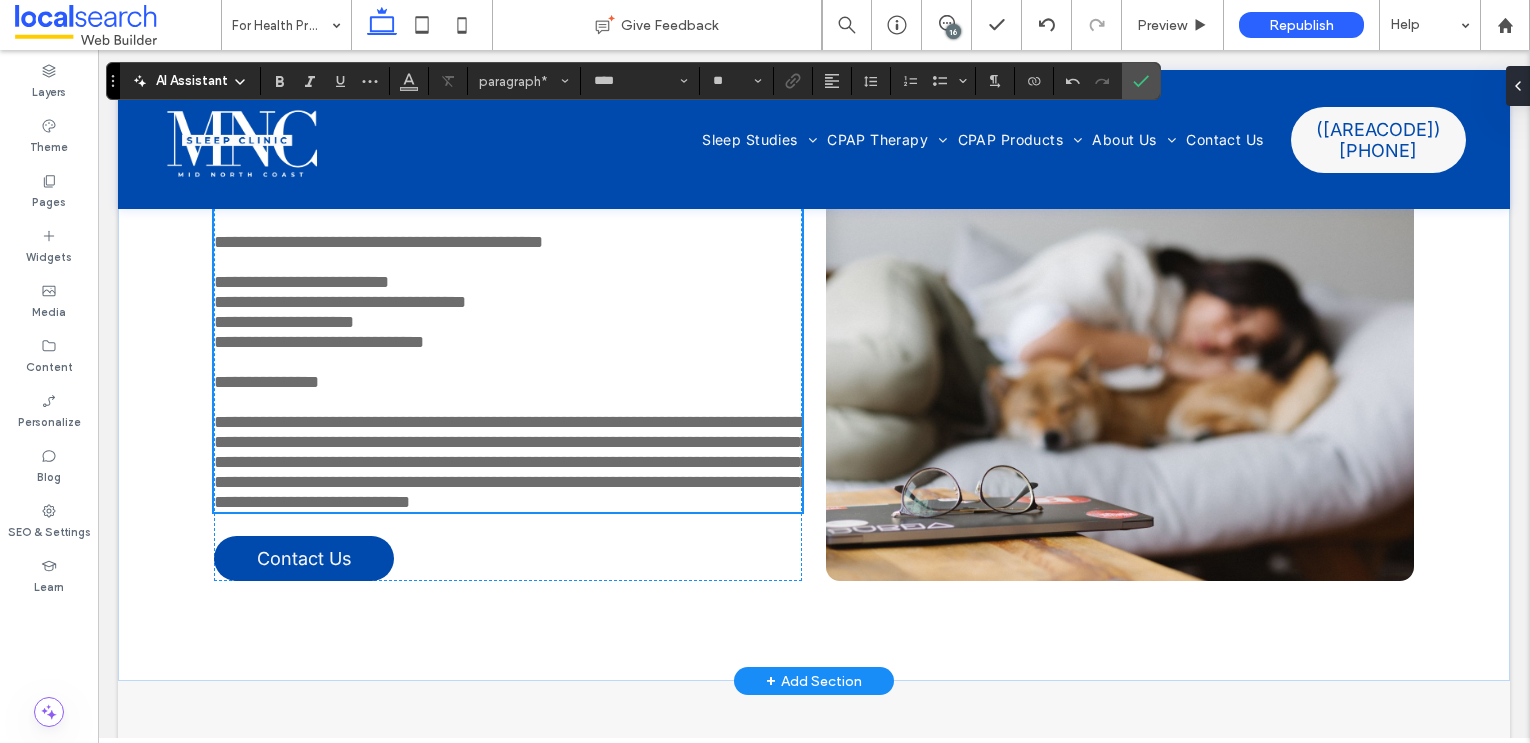 click on "**********" at bounding box center (511, 462) 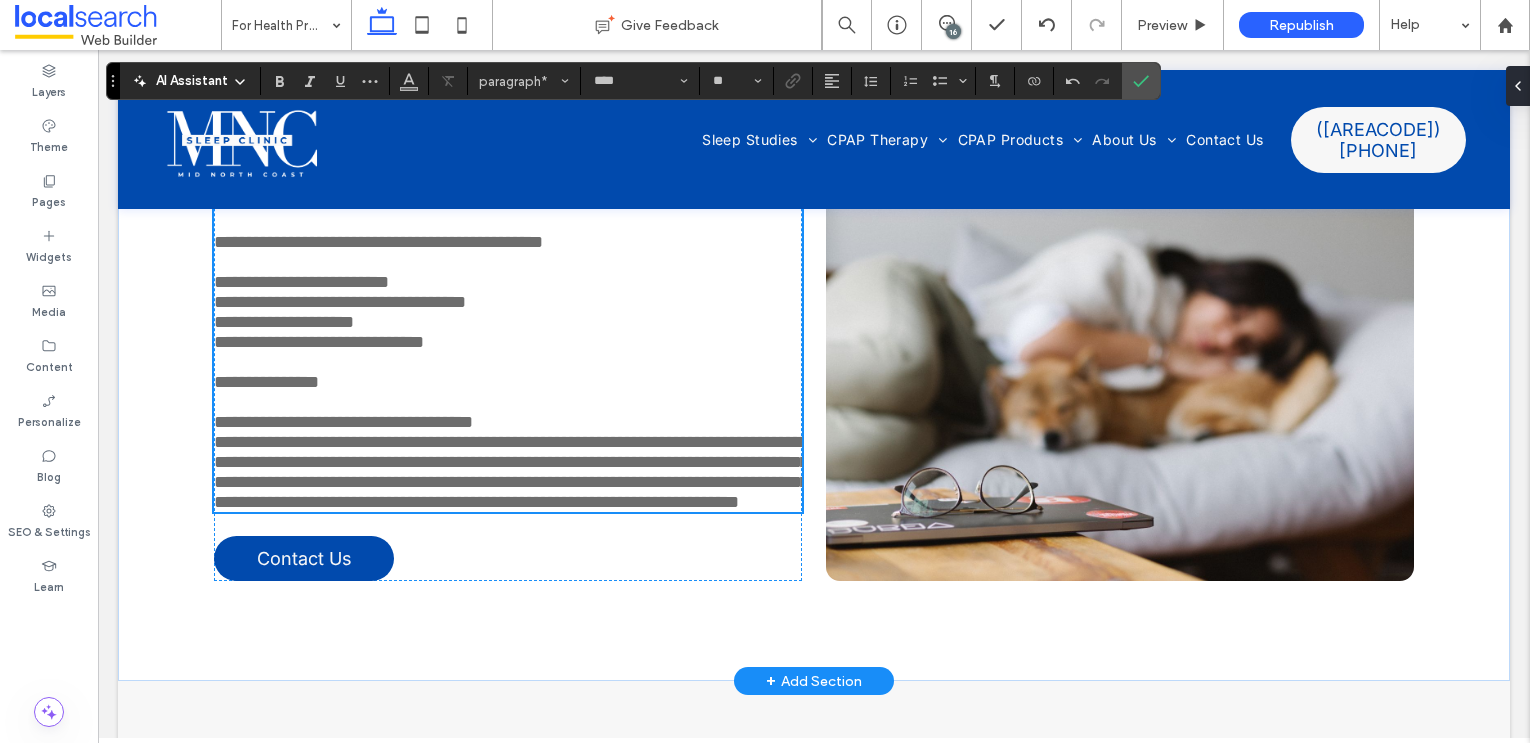 click on "**********" at bounding box center (511, 472) 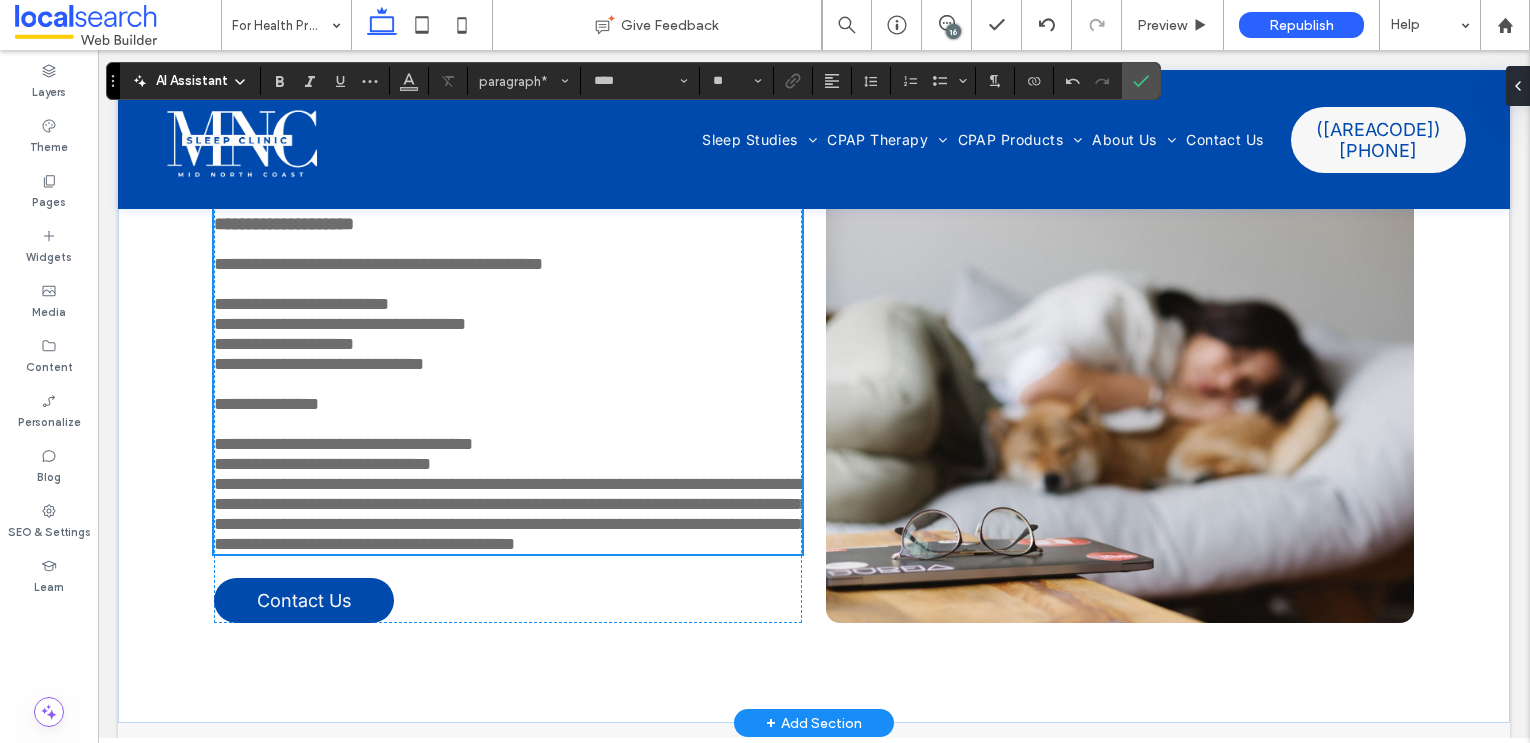 scroll, scrollTop: 5538, scrollLeft: 0, axis: vertical 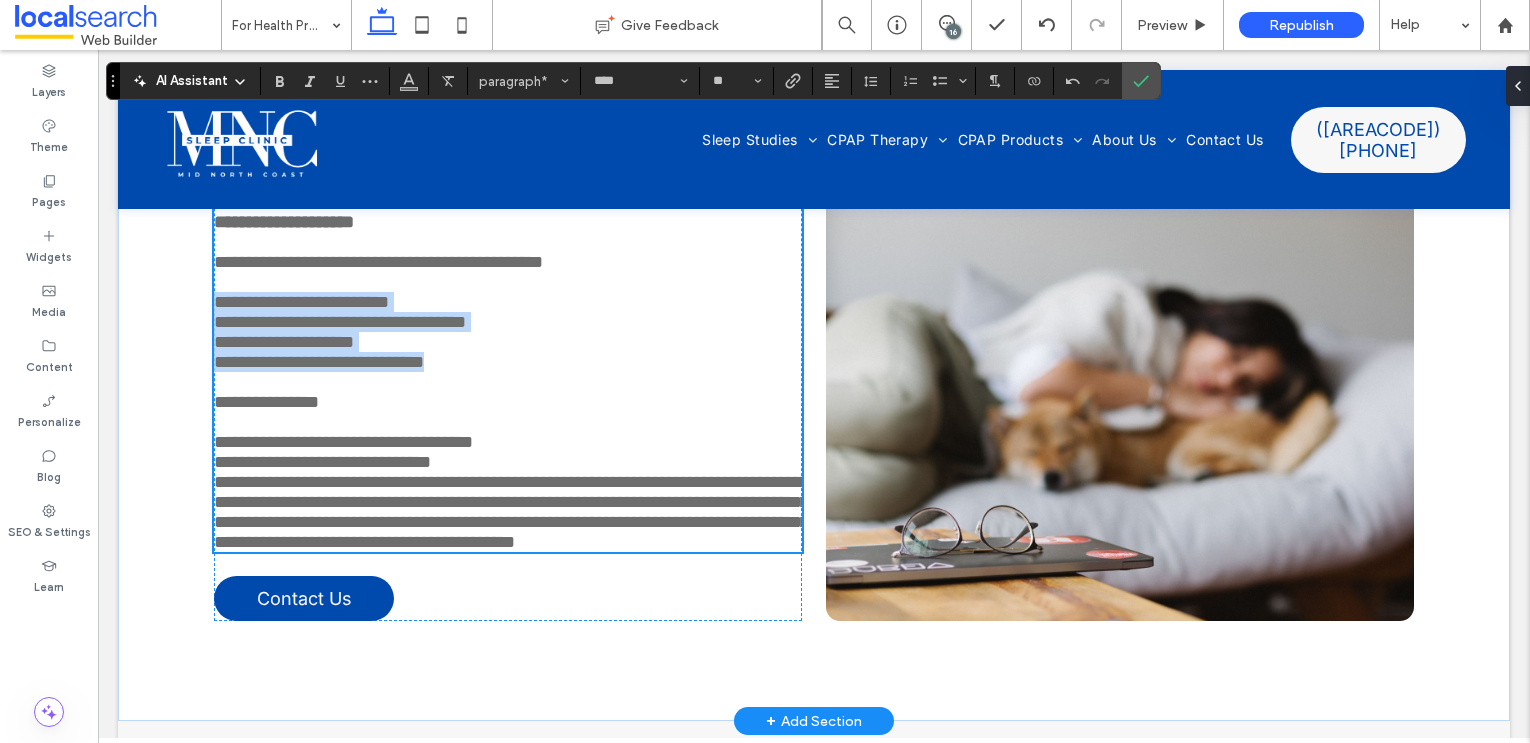 drag, startPoint x: 484, startPoint y: 558, endPoint x: 217, endPoint y: 476, distance: 279.30807 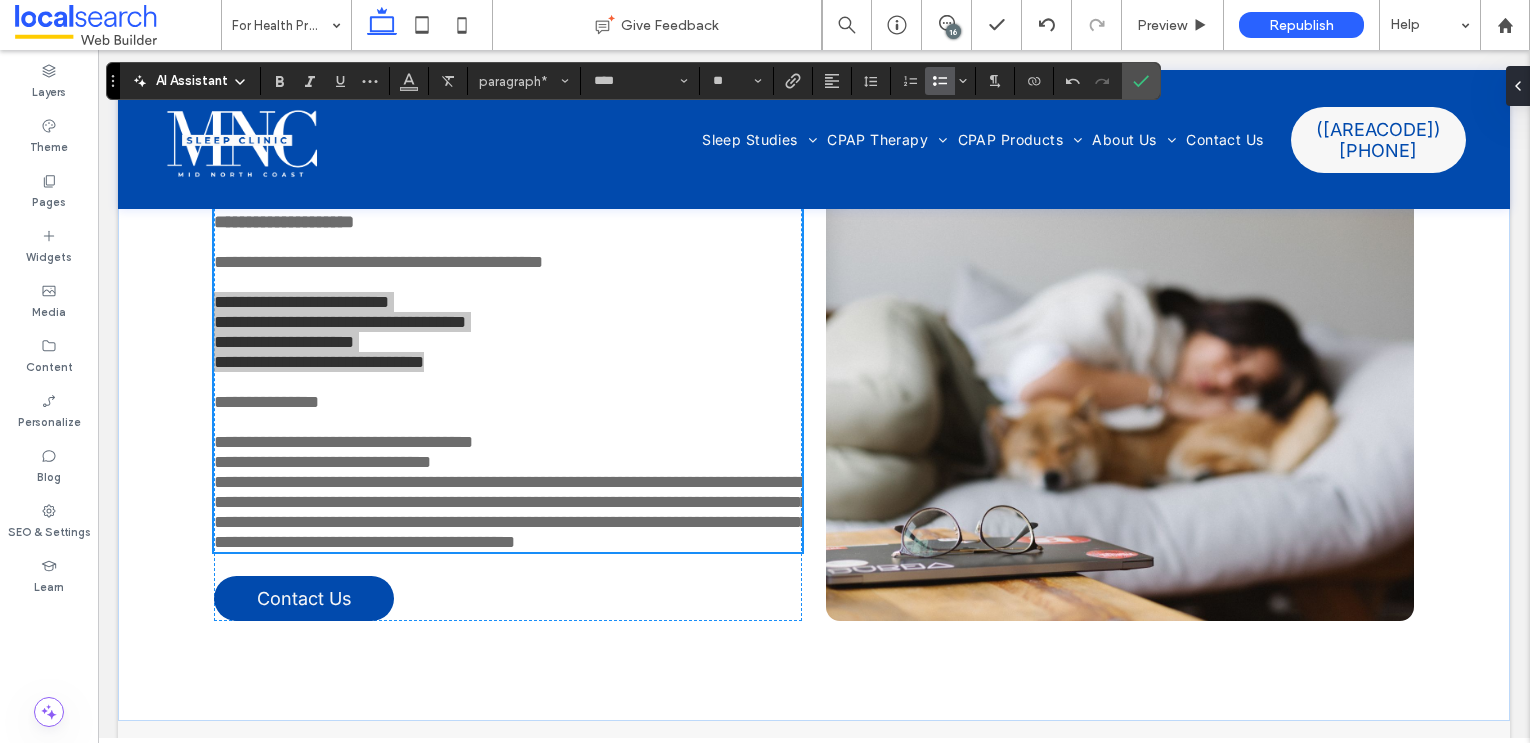 click 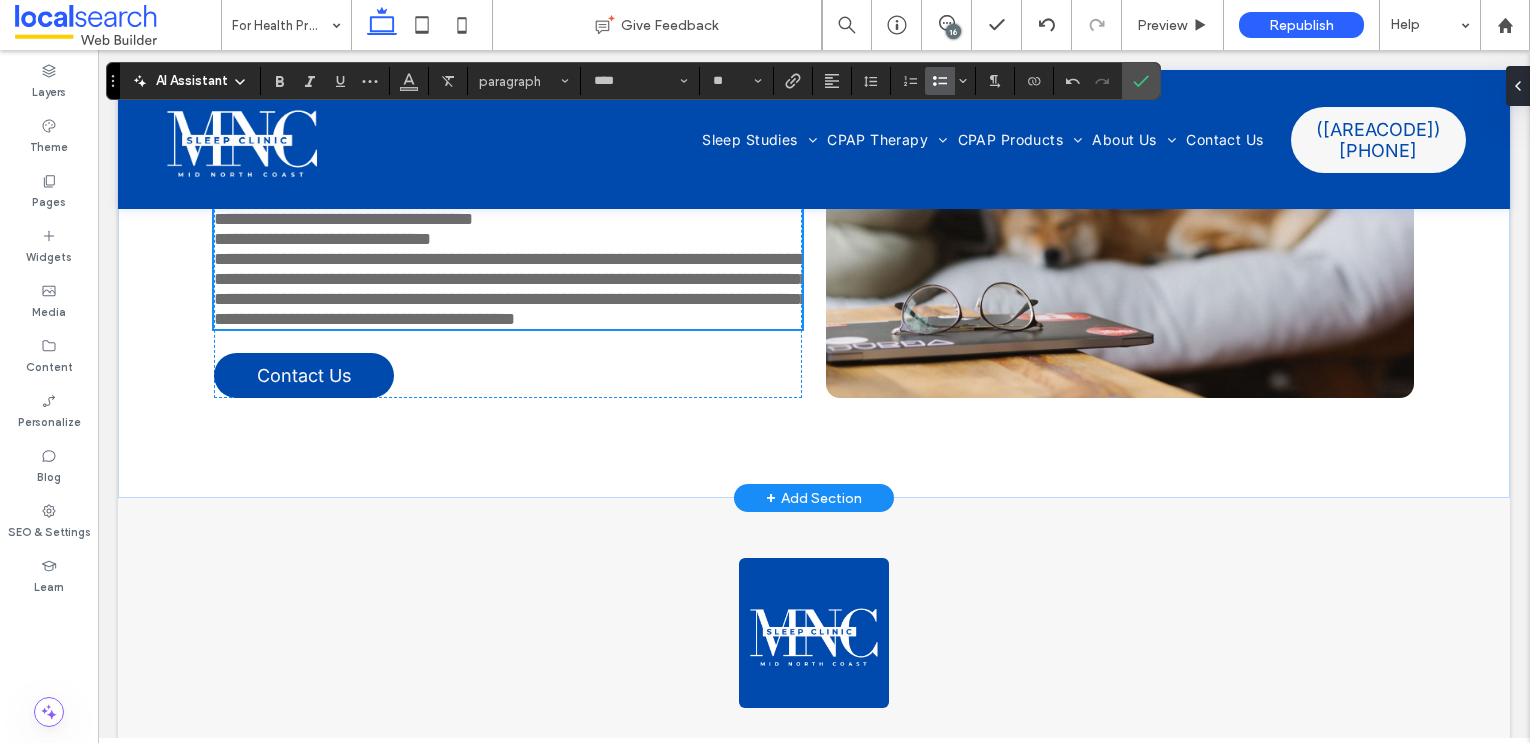 scroll, scrollTop: 5791, scrollLeft: 0, axis: vertical 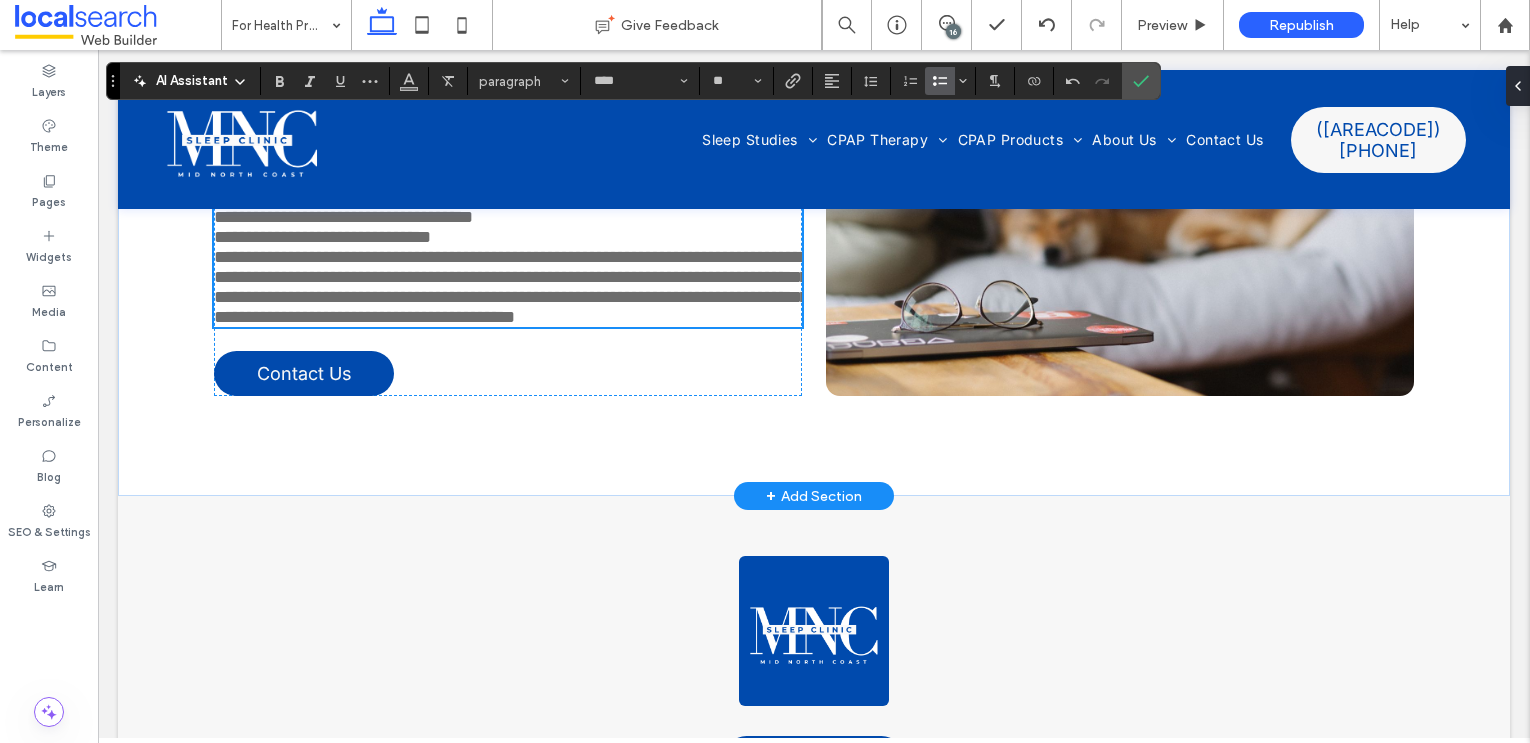 click on "**********" at bounding box center (511, 287) 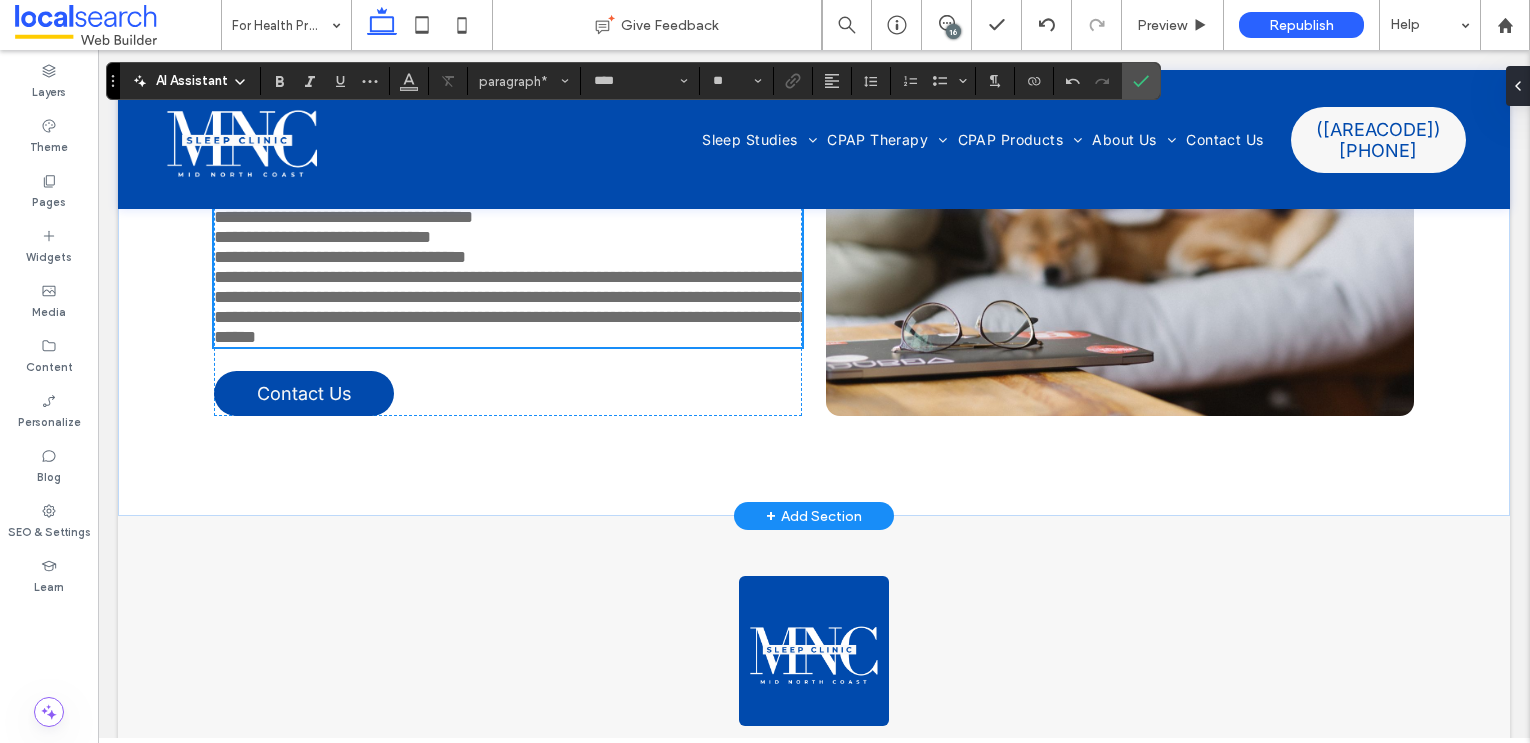 click on "**********" at bounding box center [511, 307] 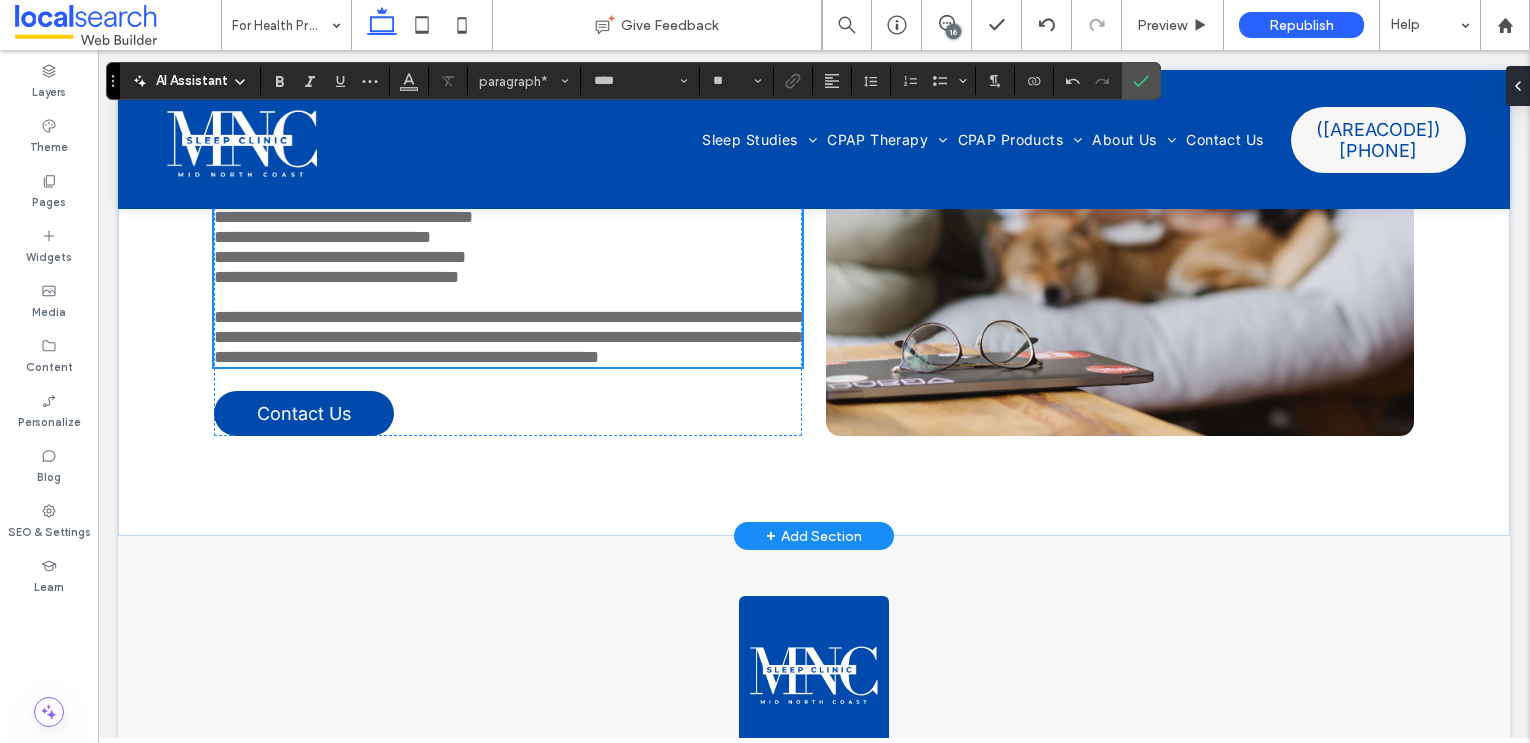 click on "**********" at bounding box center [511, 337] 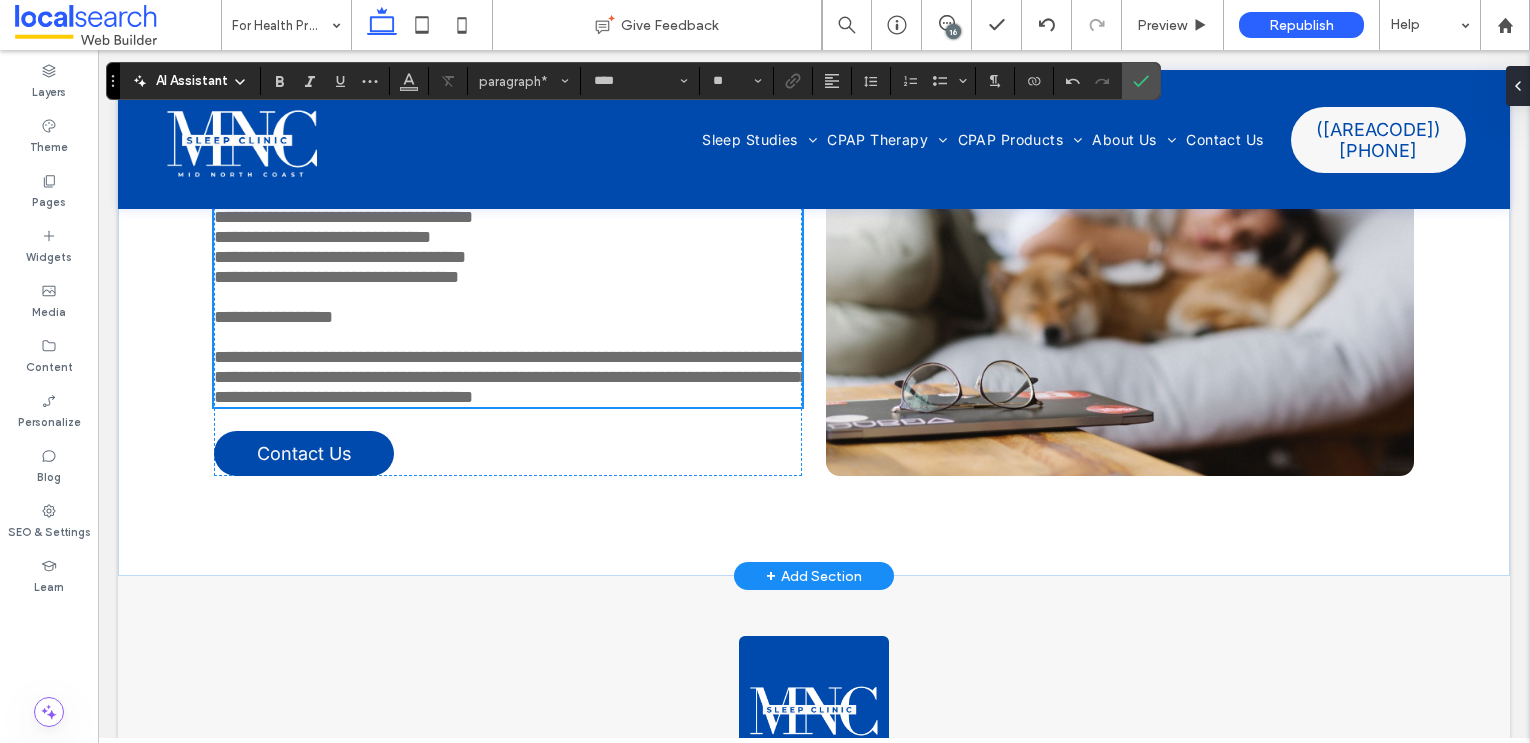 click on "**********" at bounding box center (511, 377) 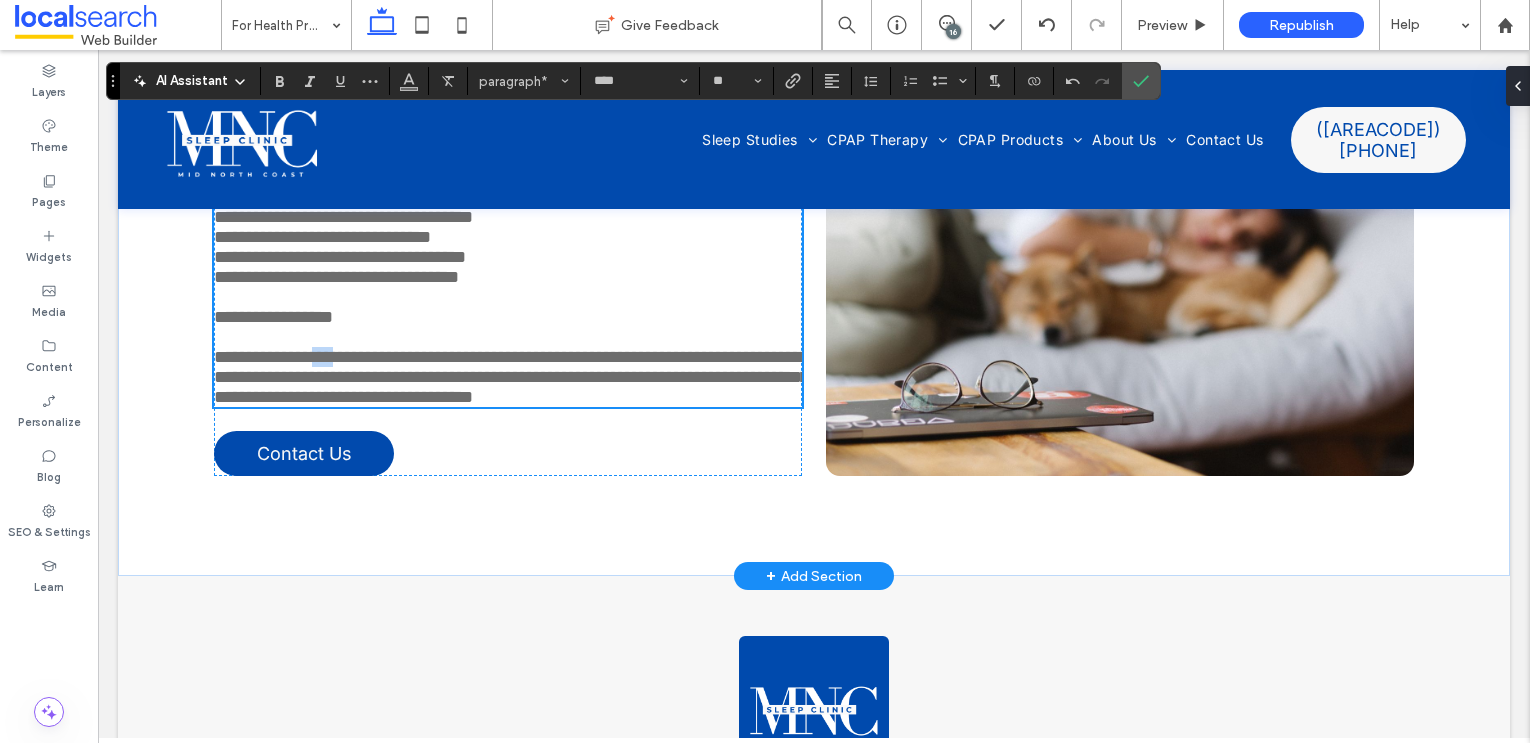 click on "**********" at bounding box center [511, 377] 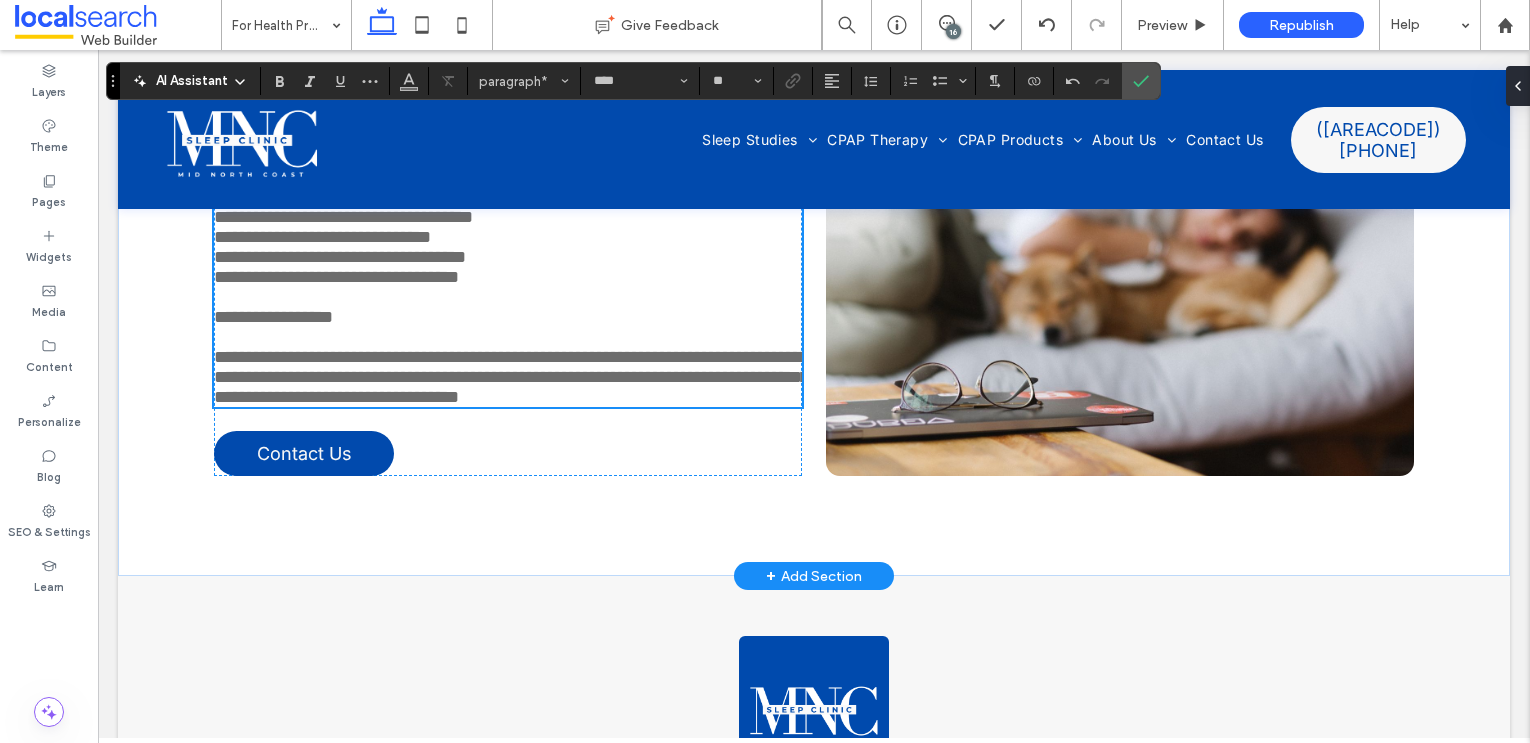 scroll, scrollTop: 5709, scrollLeft: 0, axis: vertical 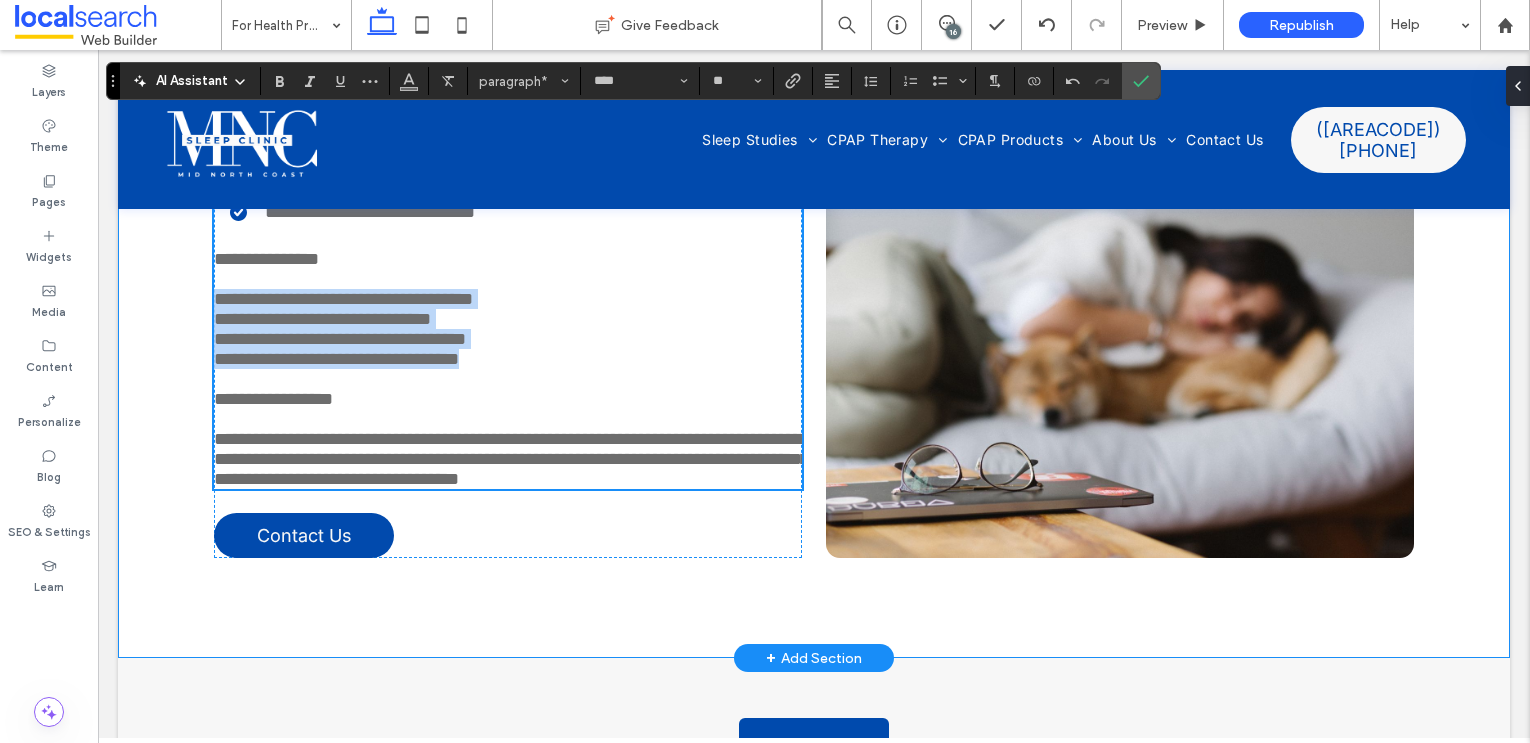 drag, startPoint x: 547, startPoint y: 571, endPoint x: 167, endPoint y: 505, distance: 385.689 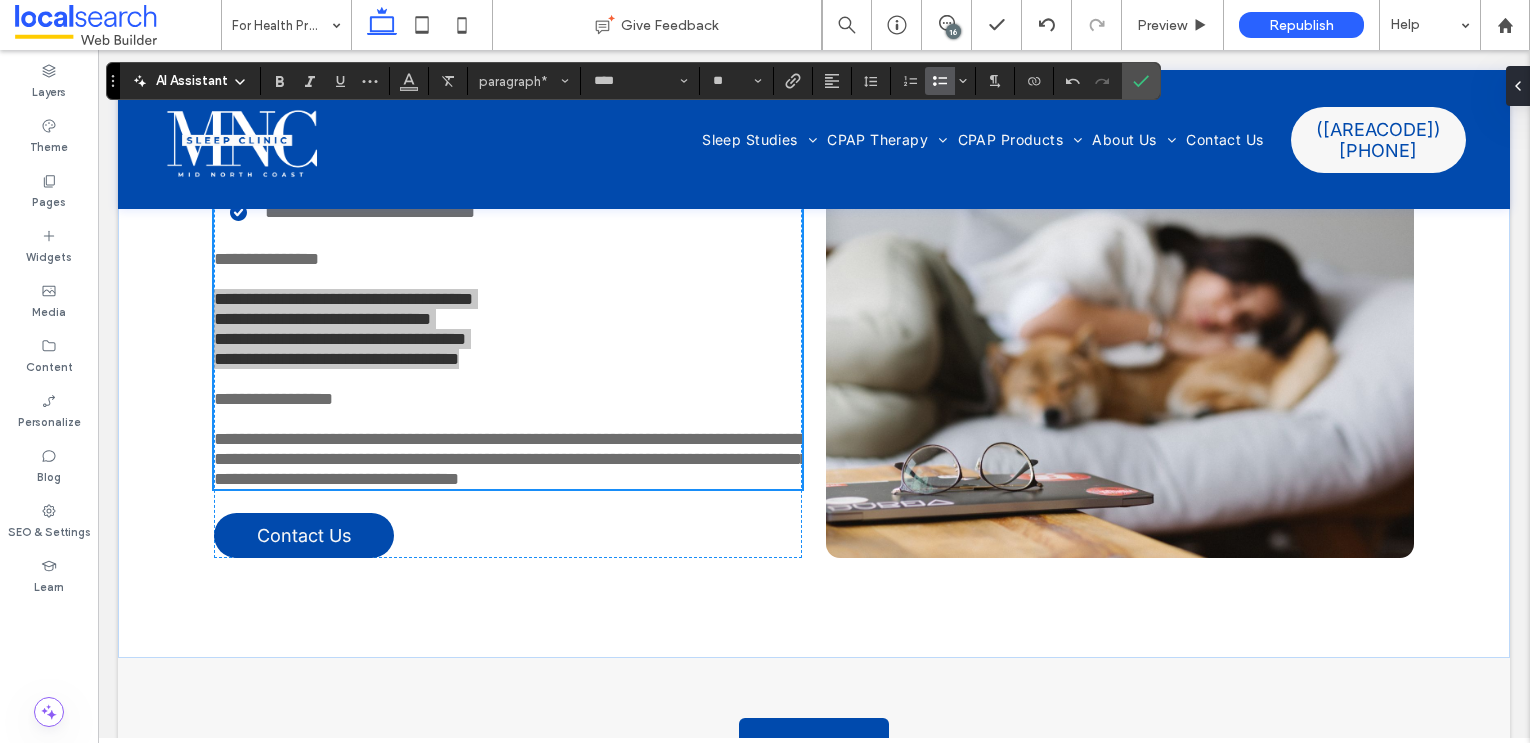 click at bounding box center (940, 81) 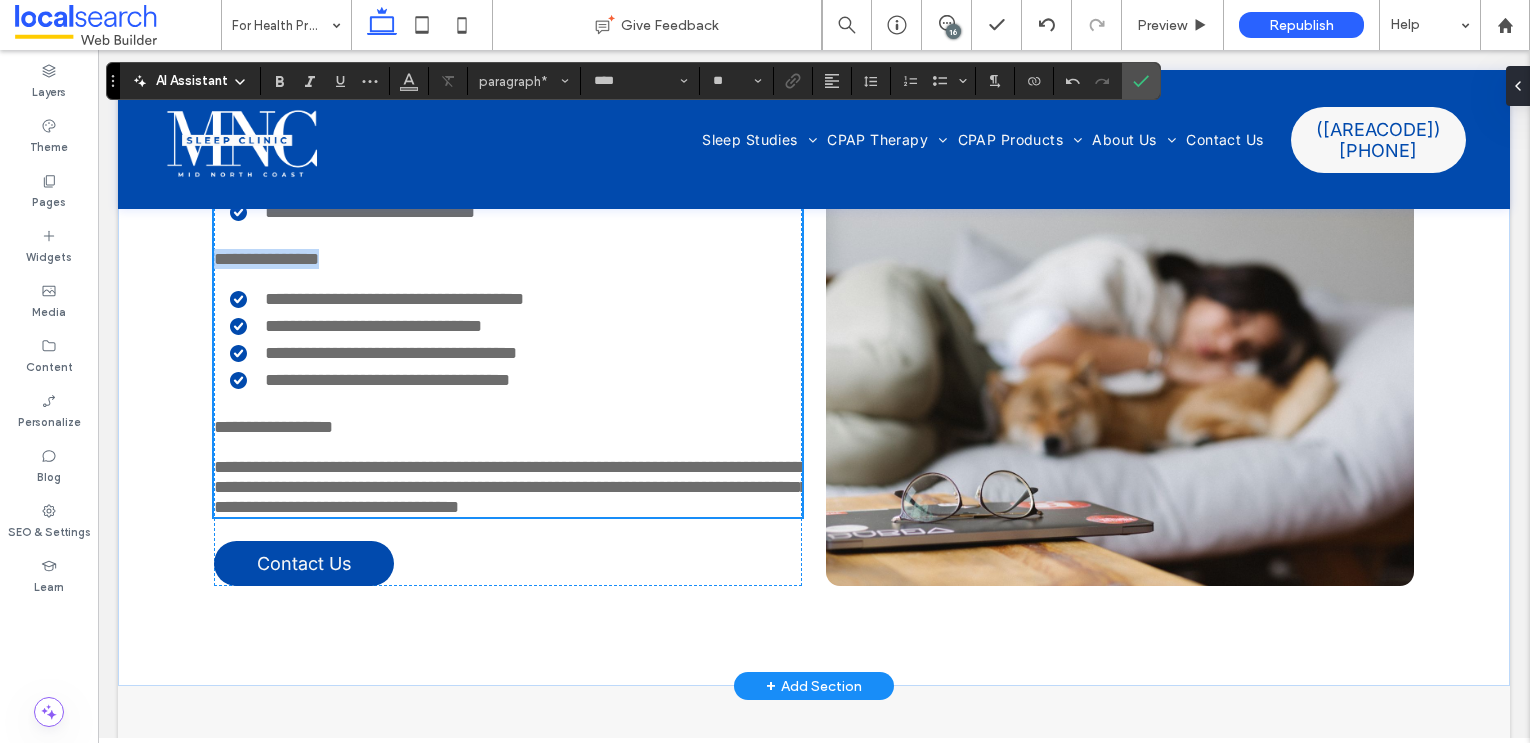 drag, startPoint x: 365, startPoint y: 454, endPoint x: 152, endPoint y: 450, distance: 213.03755 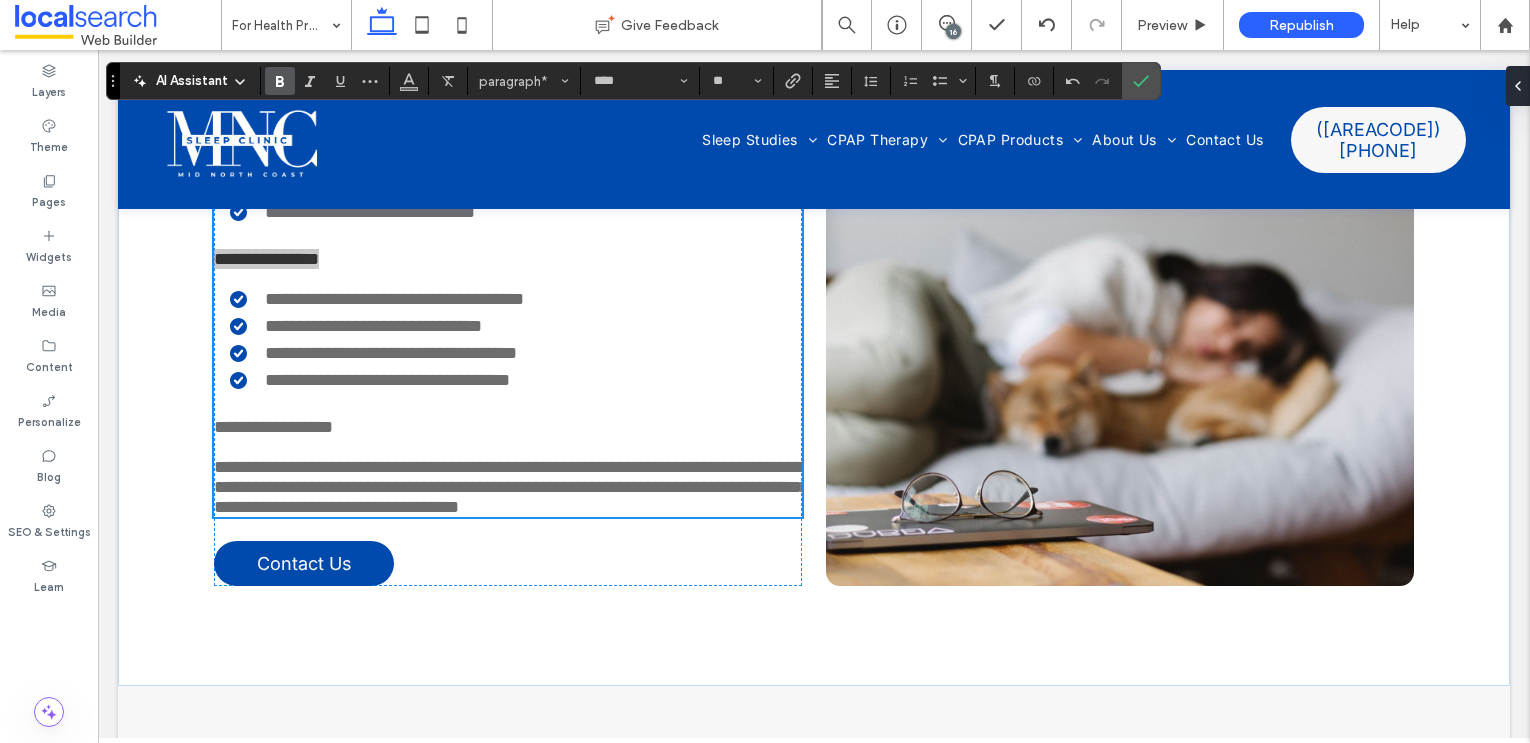 click 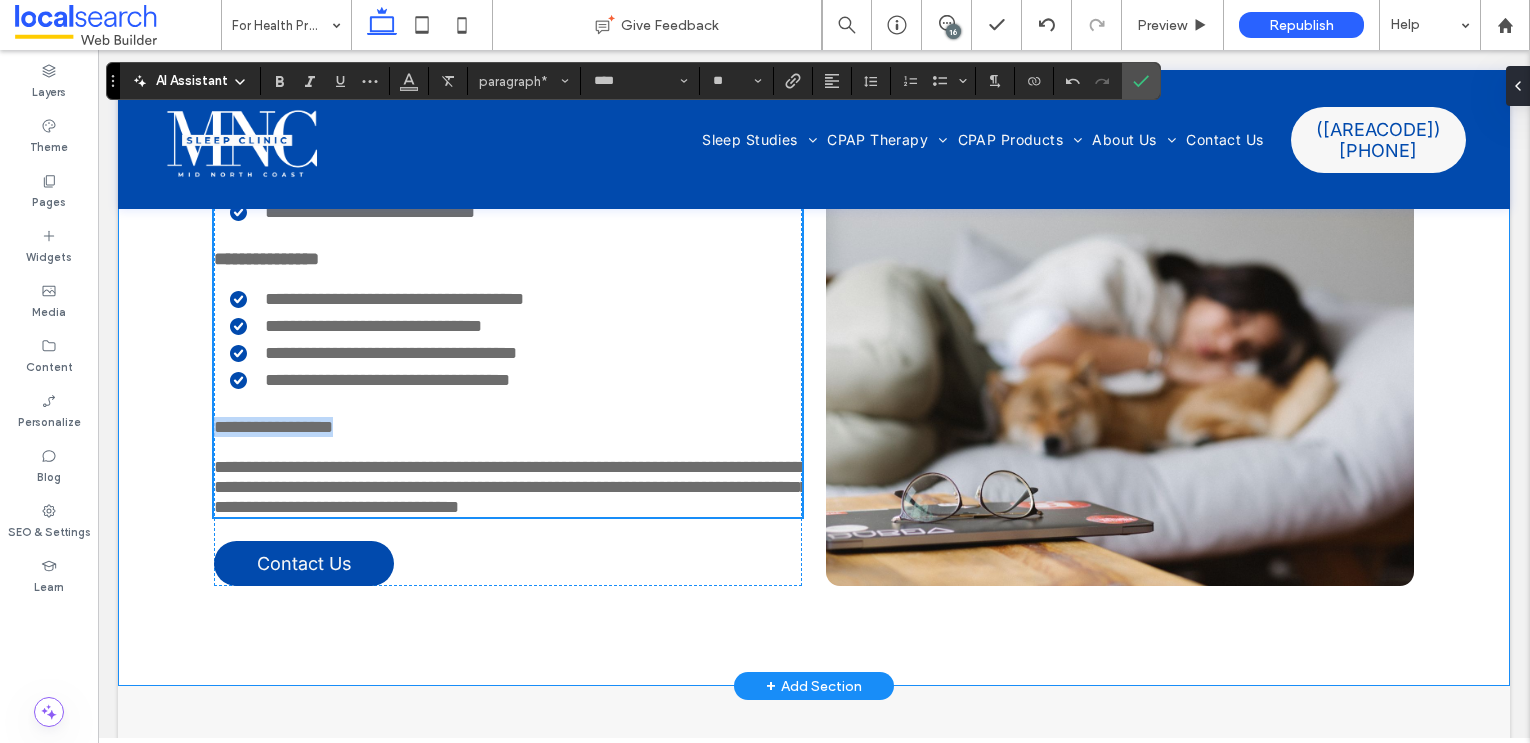 drag, startPoint x: 364, startPoint y: 648, endPoint x: 142, endPoint y: 648, distance: 222 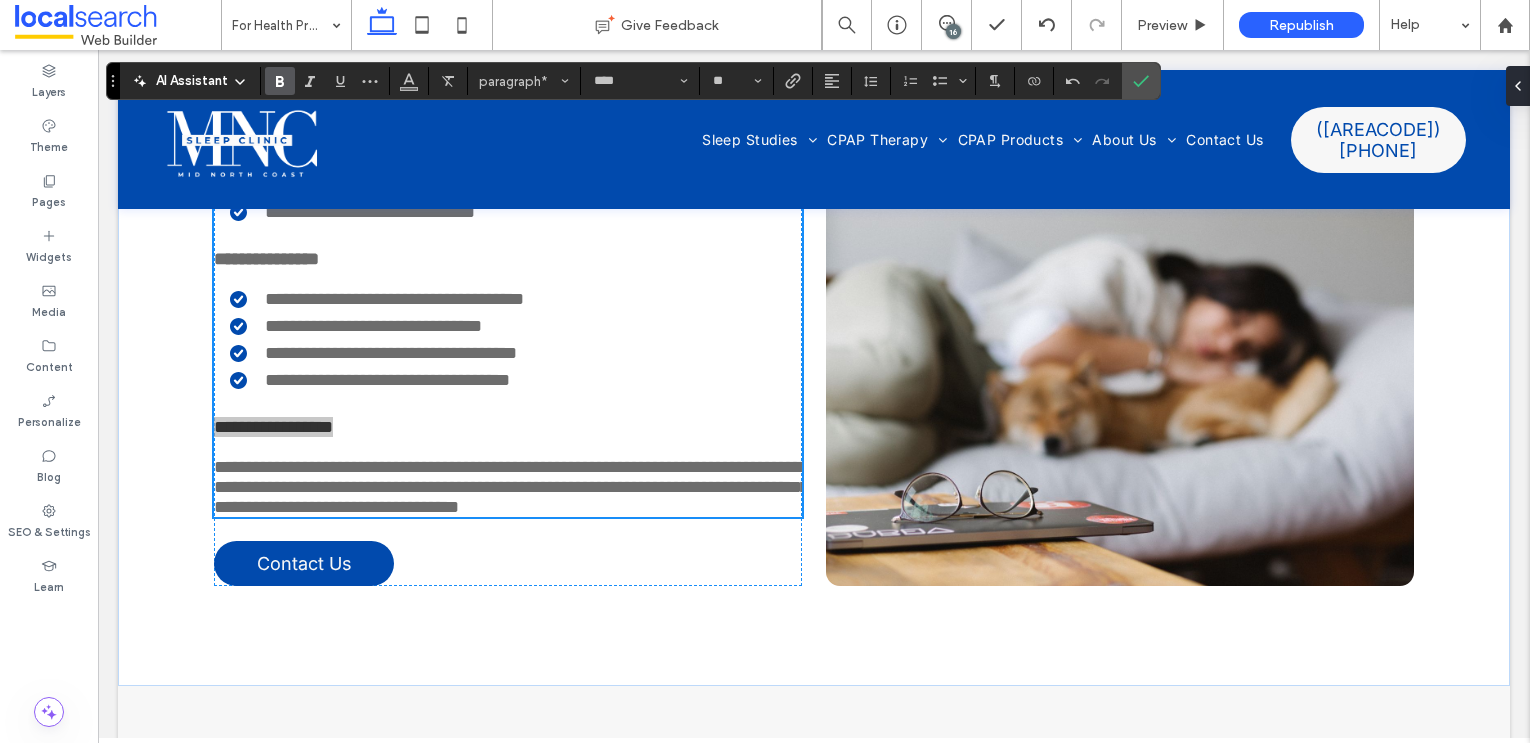 click 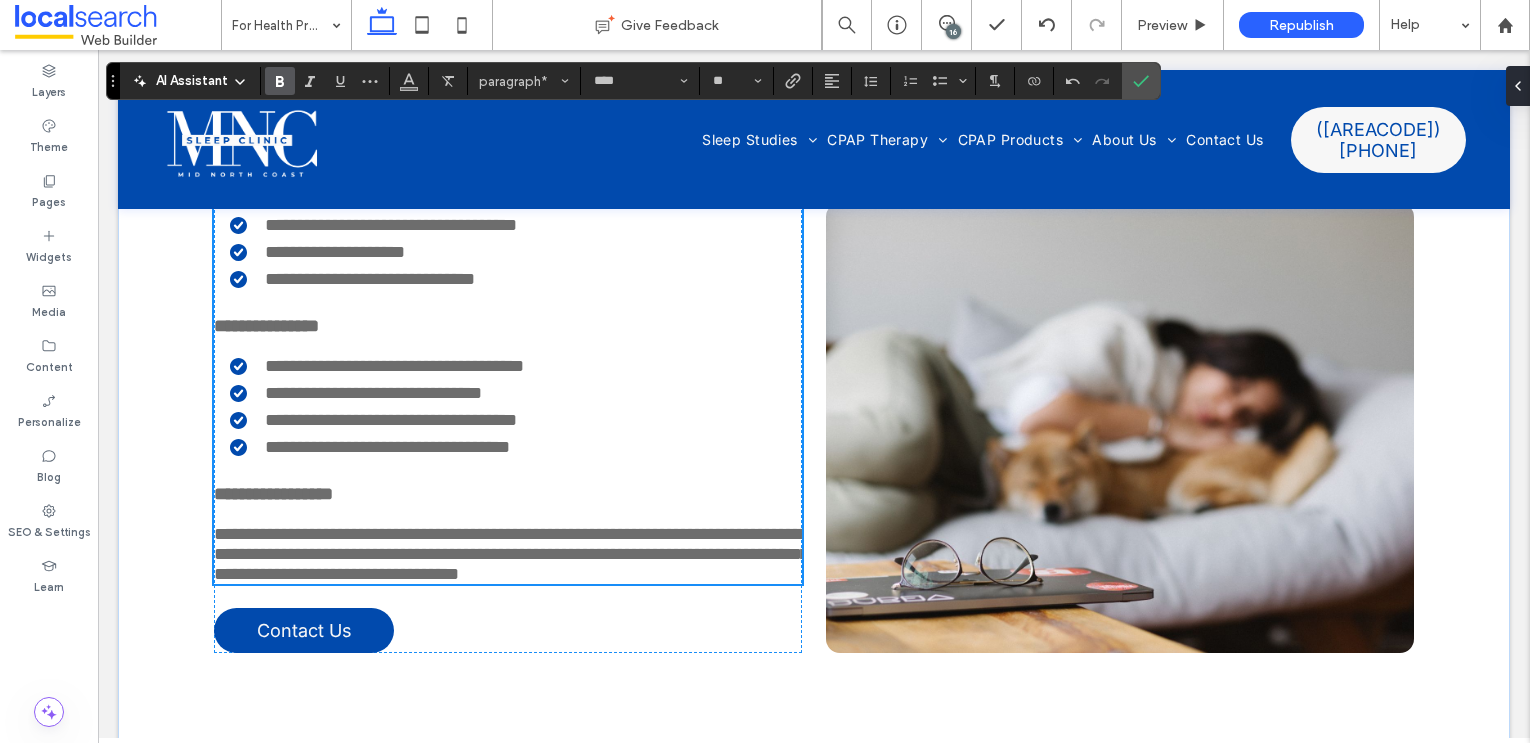 scroll, scrollTop: 5752, scrollLeft: 0, axis: vertical 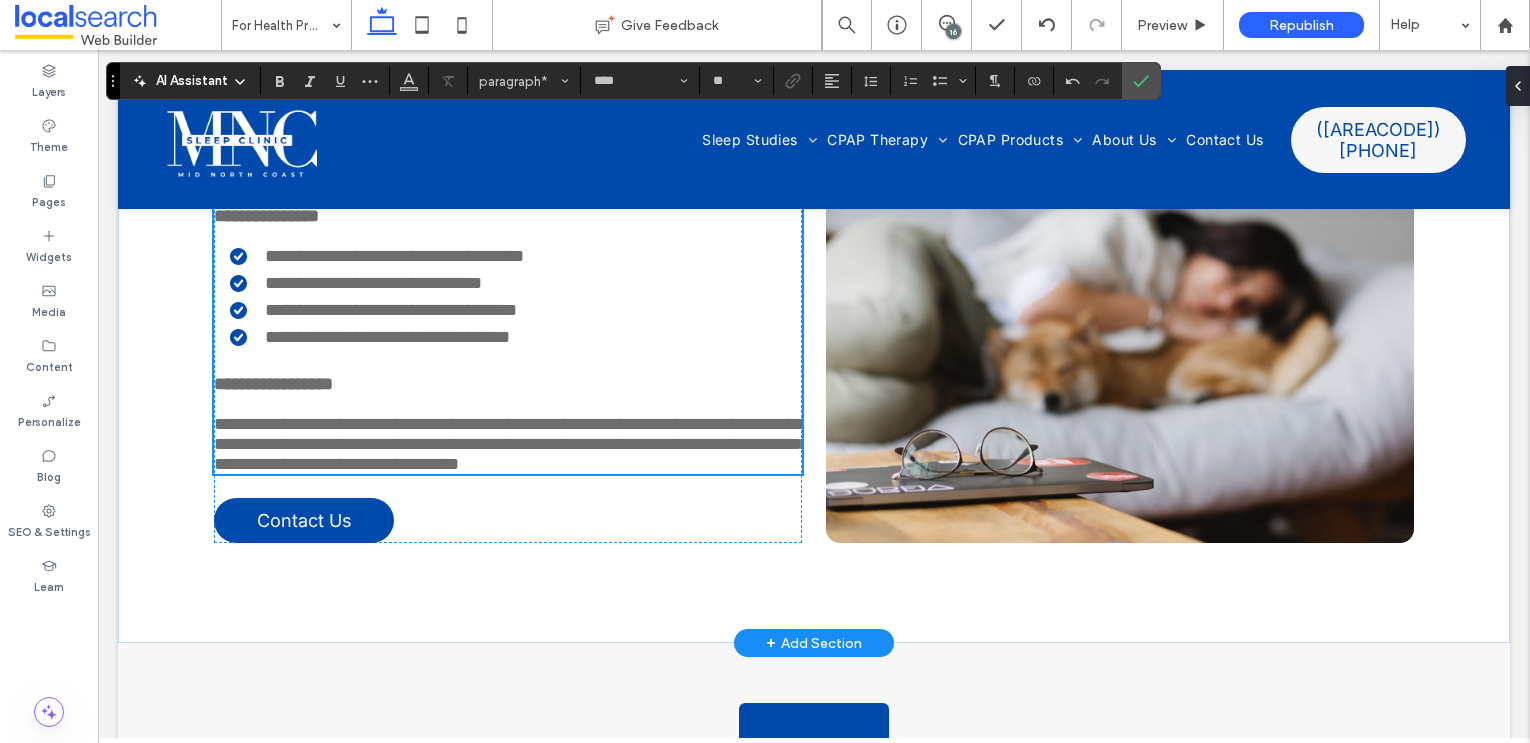 click on "**********" at bounding box center [511, 444] 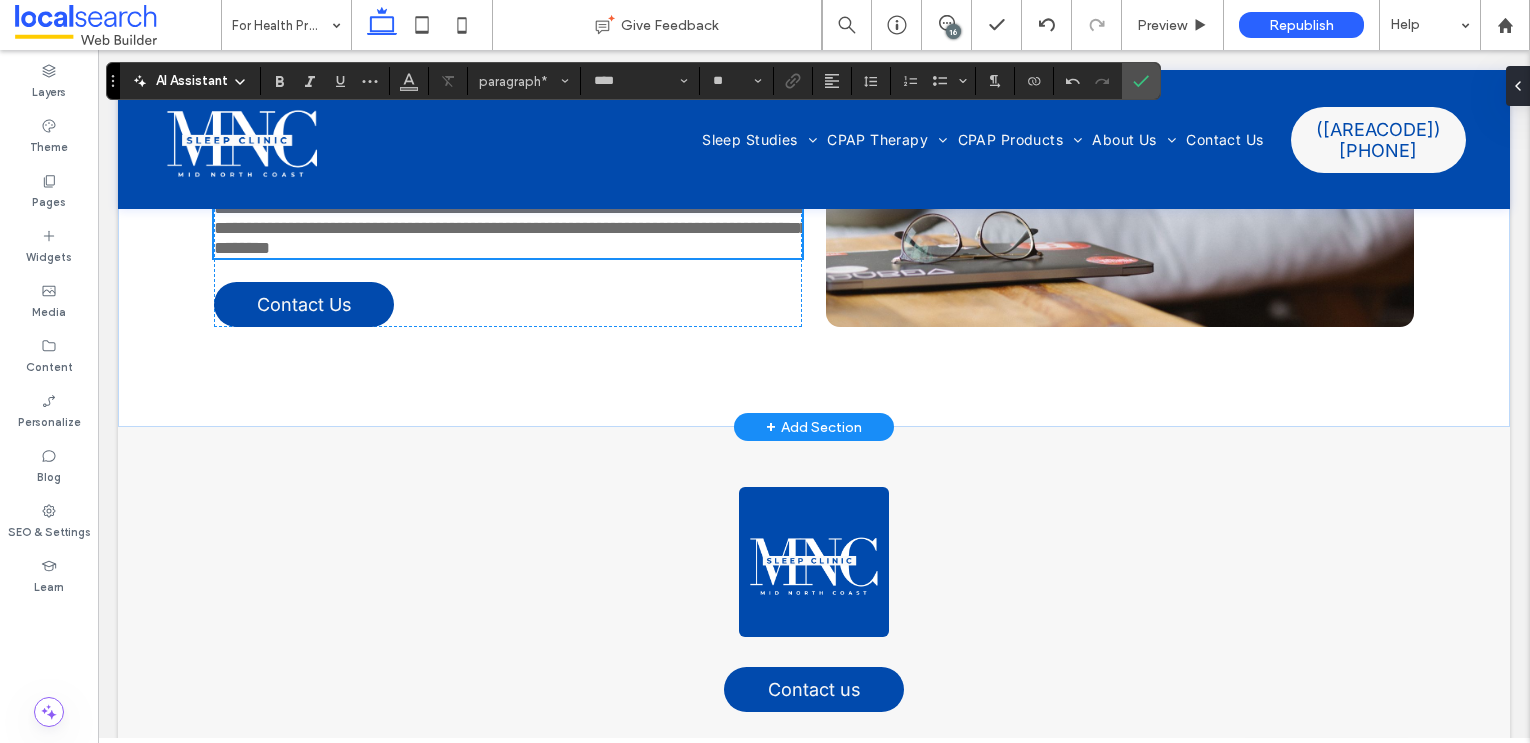 scroll, scrollTop: 6015, scrollLeft: 0, axis: vertical 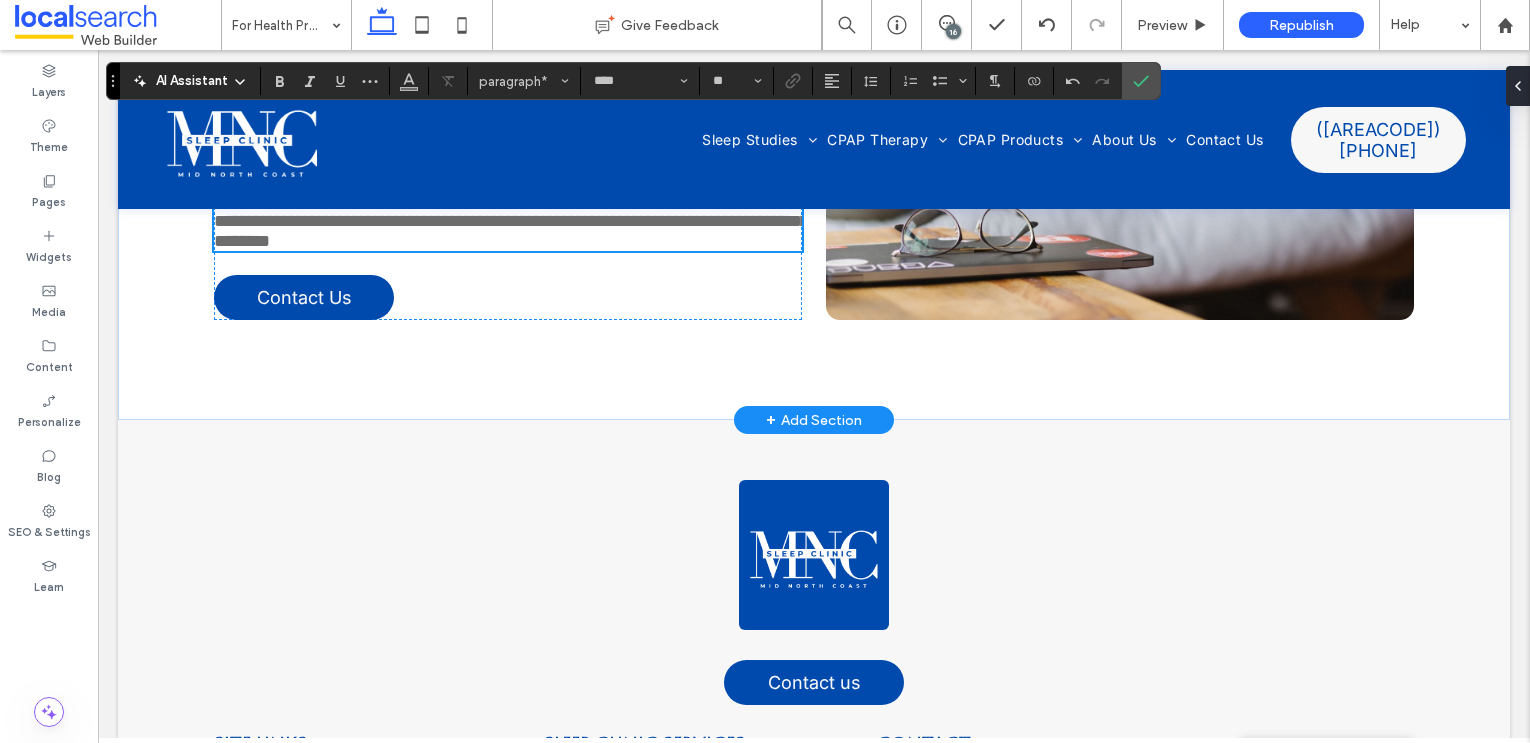 click on "**********" at bounding box center (511, 221) 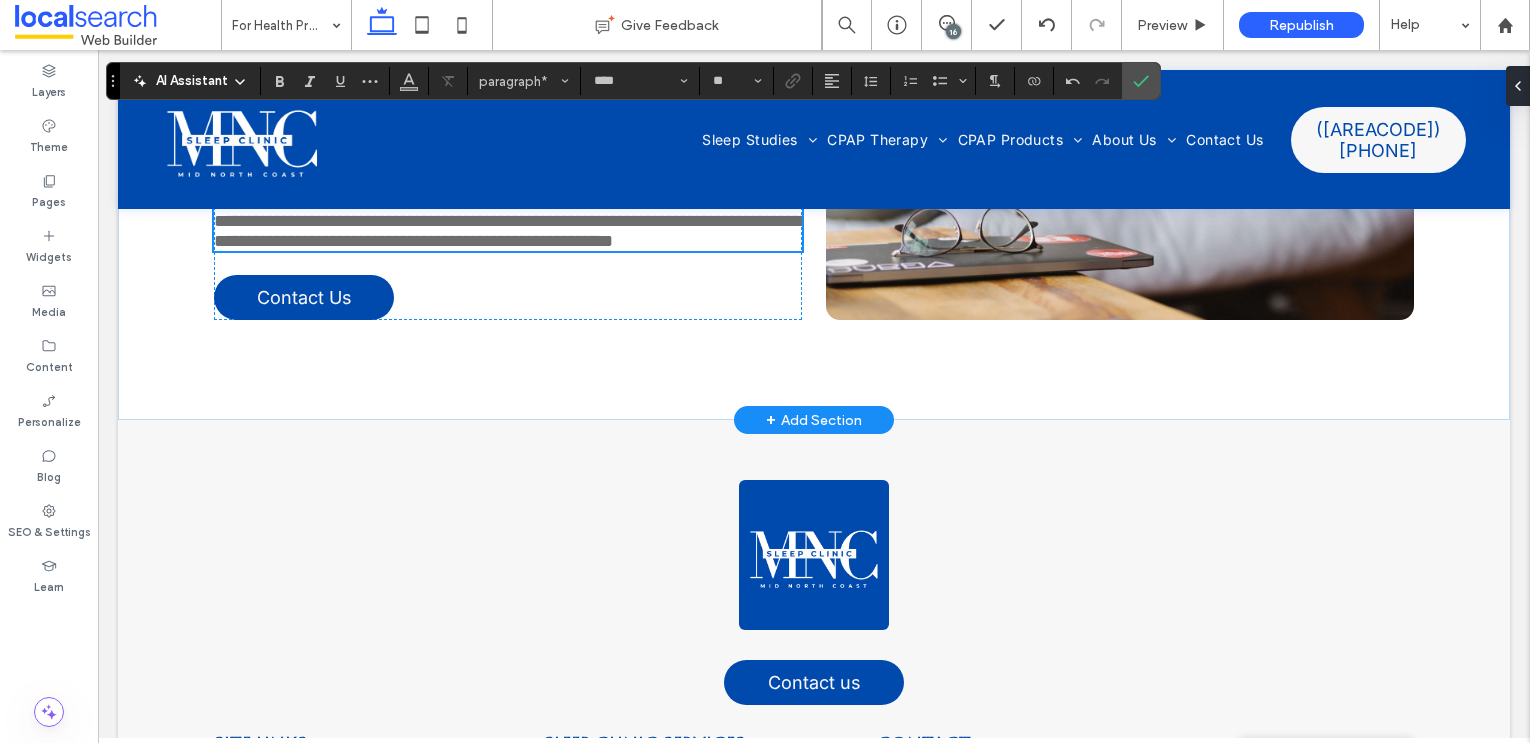 click on "**********" at bounding box center (511, 231) 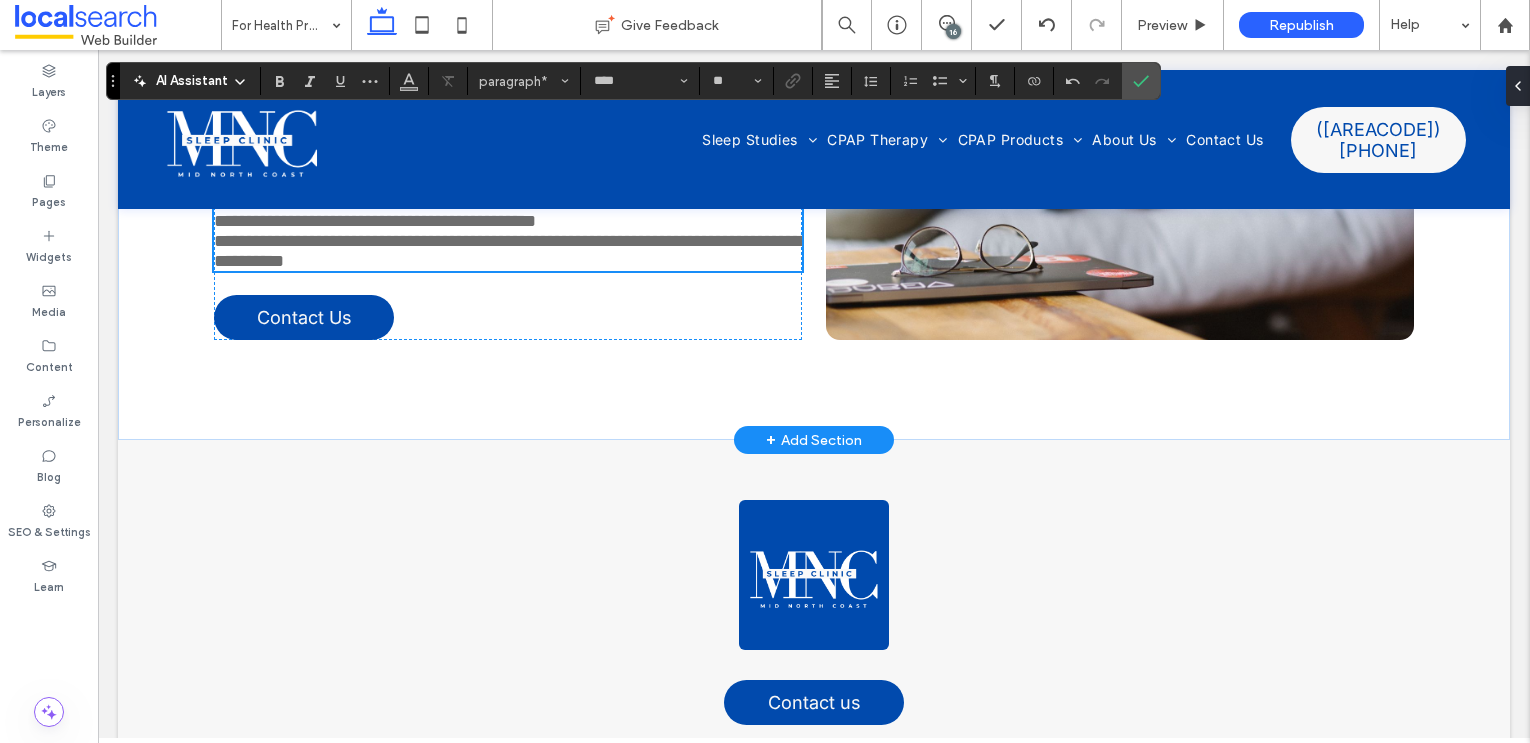 click on "**********" at bounding box center (511, 251) 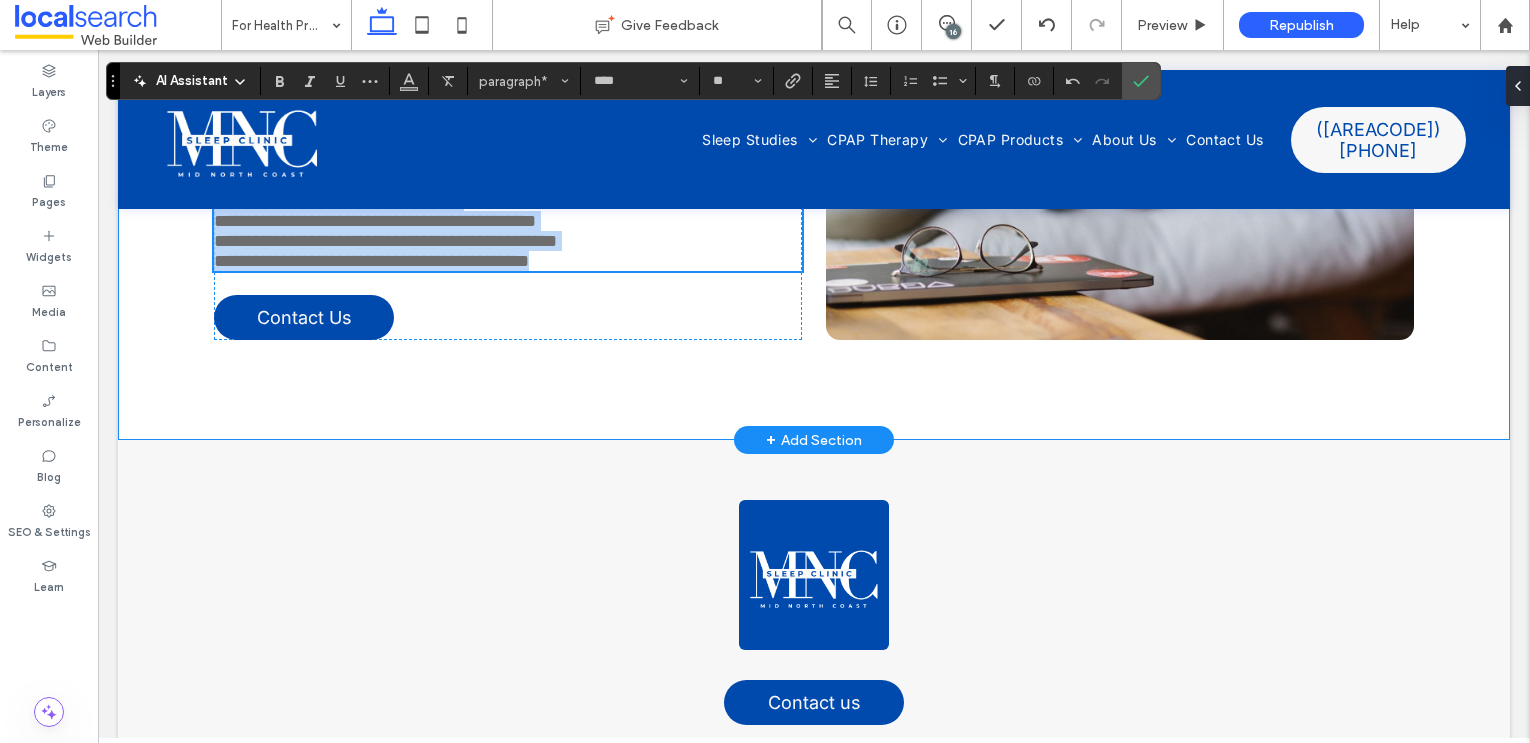 drag, startPoint x: 621, startPoint y: 501, endPoint x: 206, endPoint y: 441, distance: 419.3149 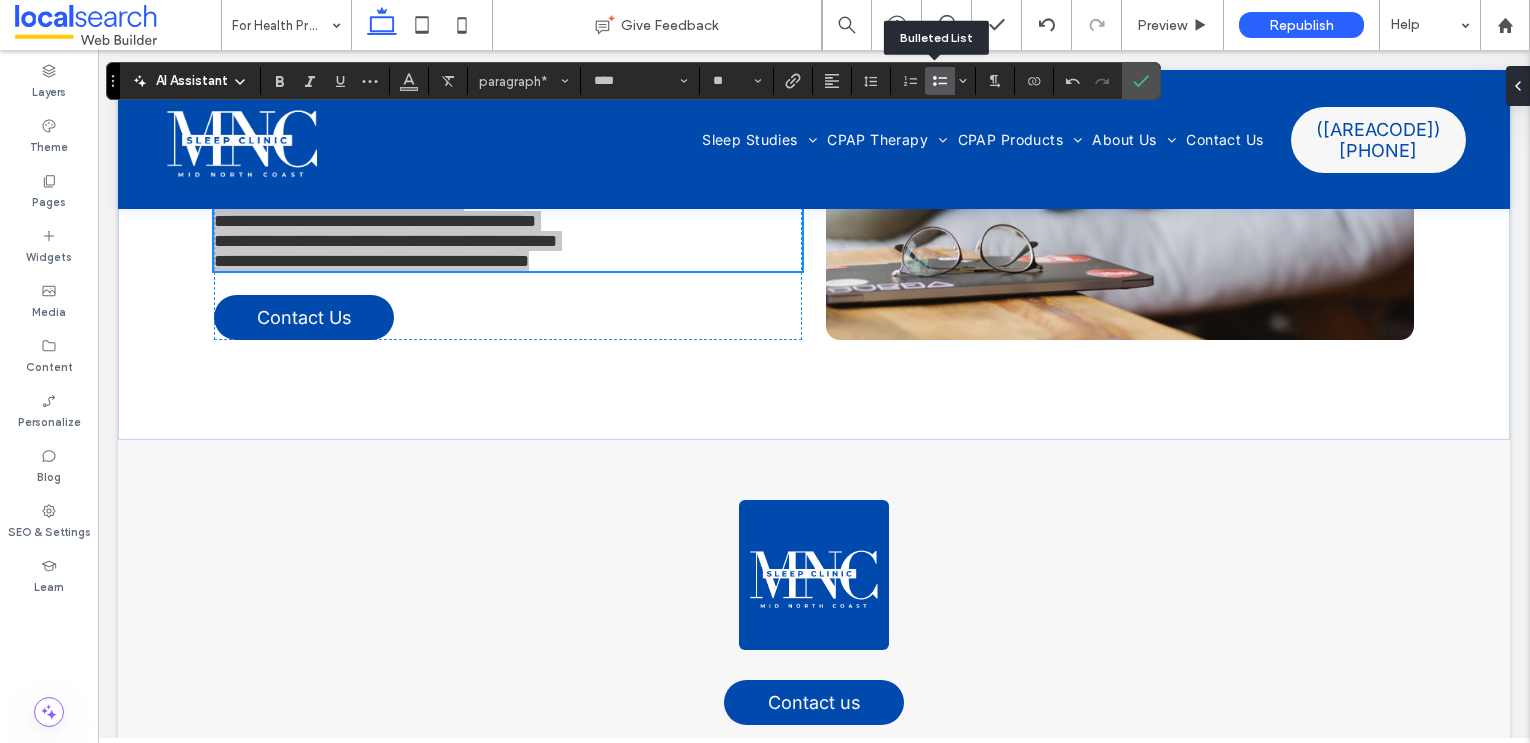 click at bounding box center (936, 81) 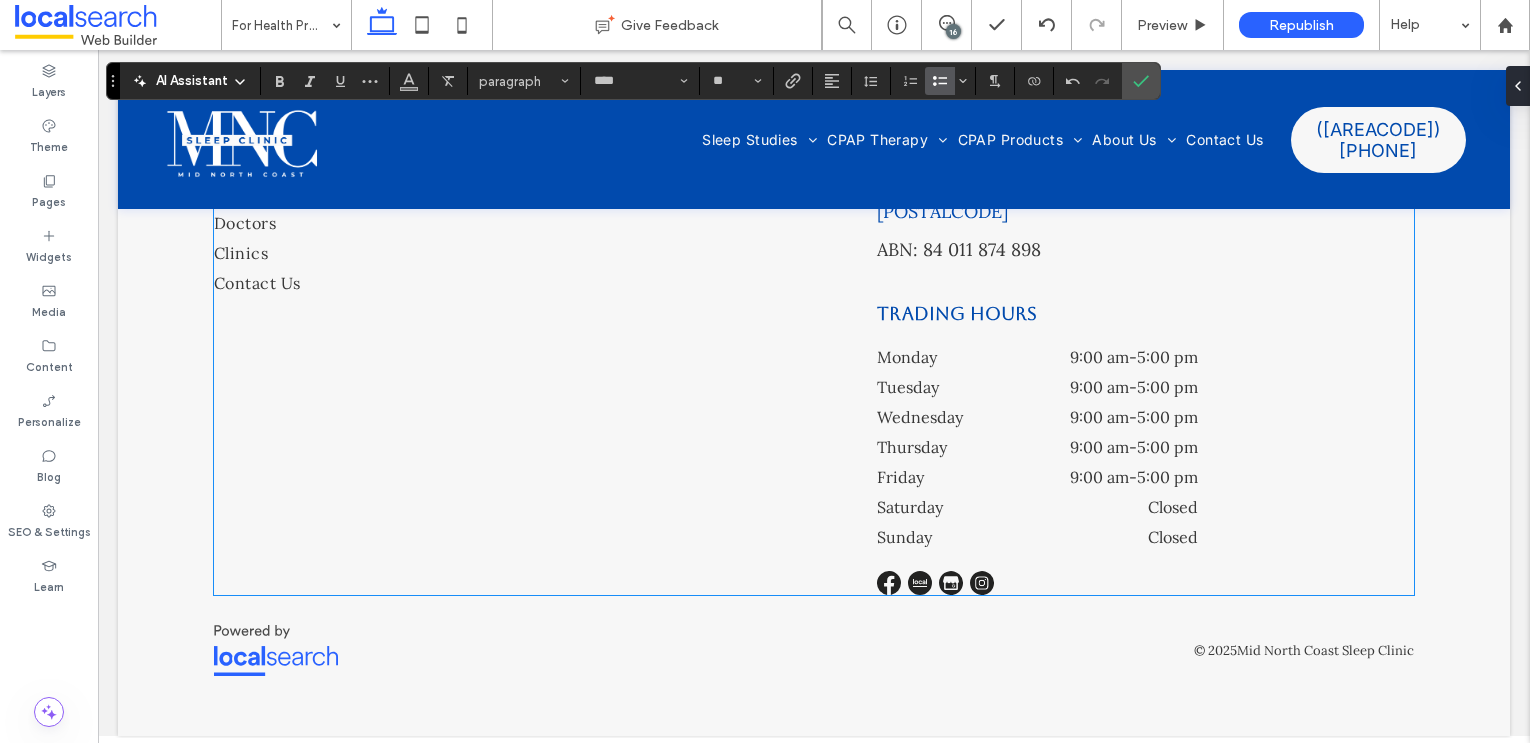 scroll, scrollTop: 6849, scrollLeft: 0, axis: vertical 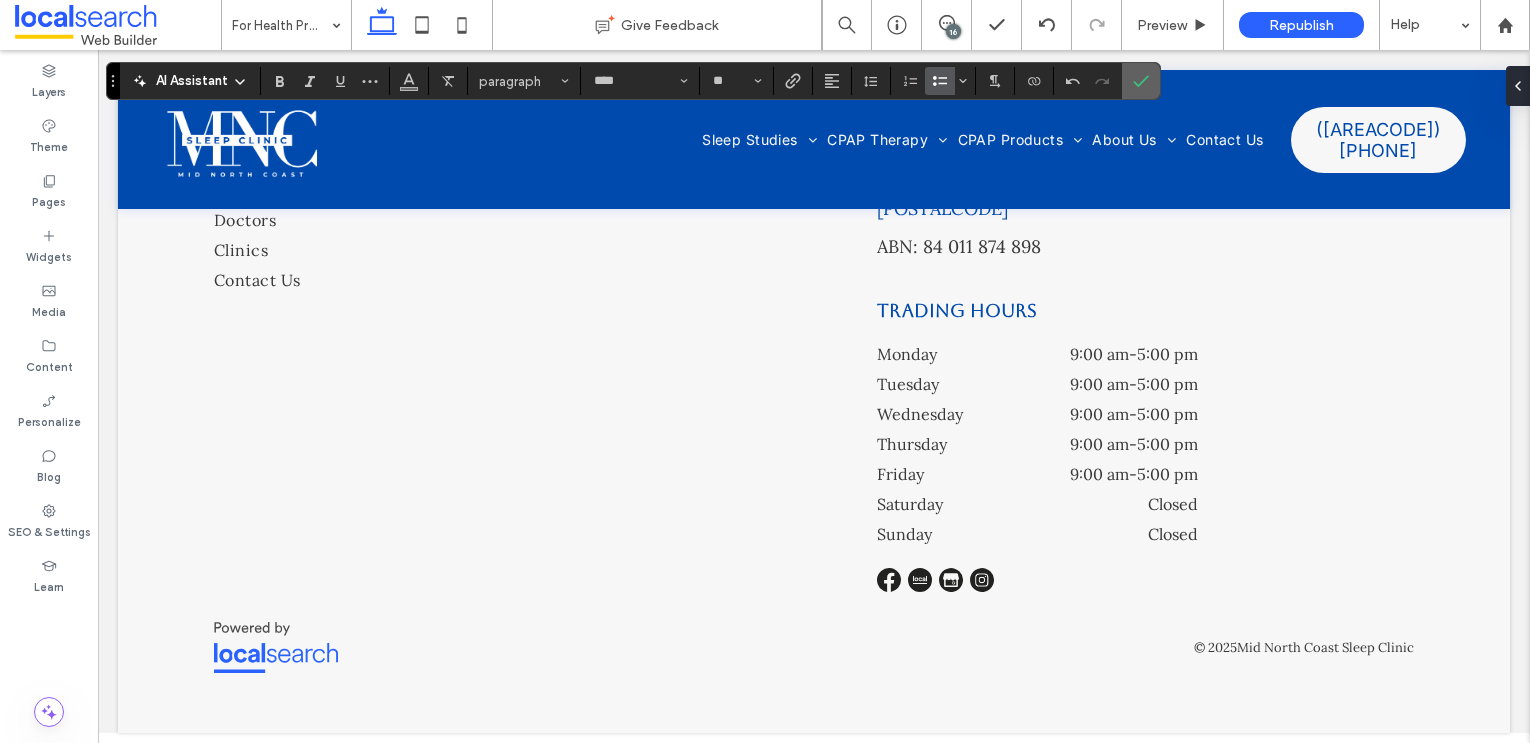 click 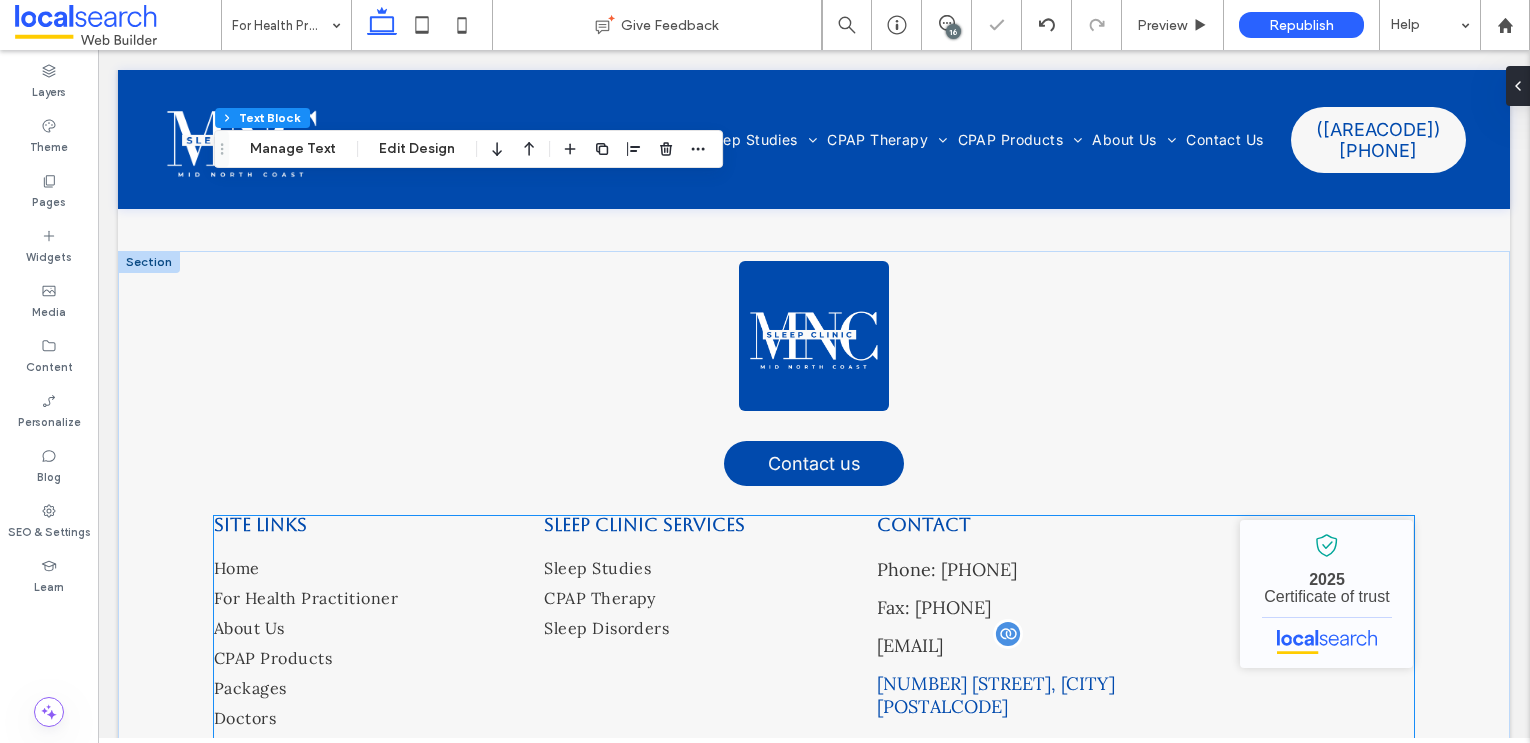scroll, scrollTop: 6501, scrollLeft: 0, axis: vertical 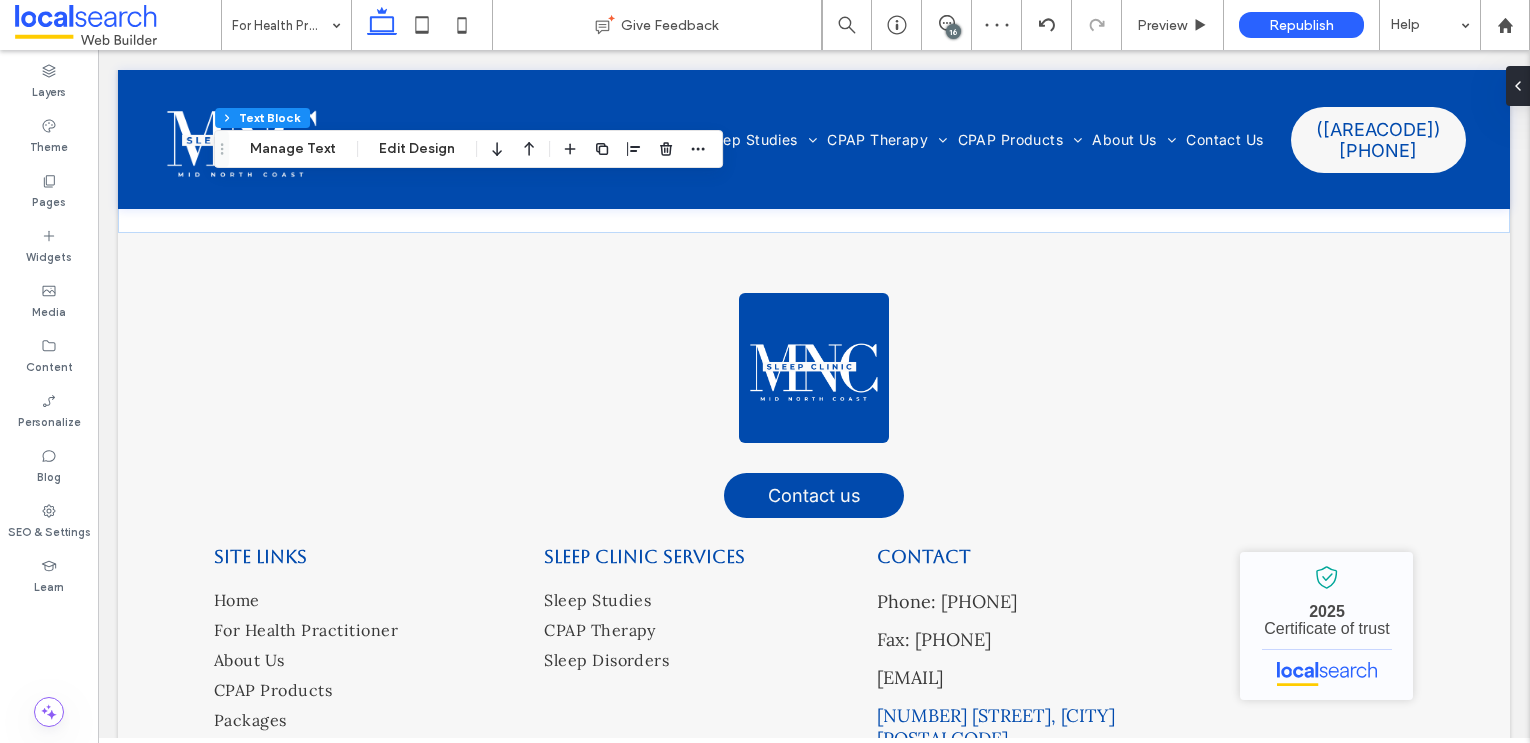 click on "16" at bounding box center (953, 31) 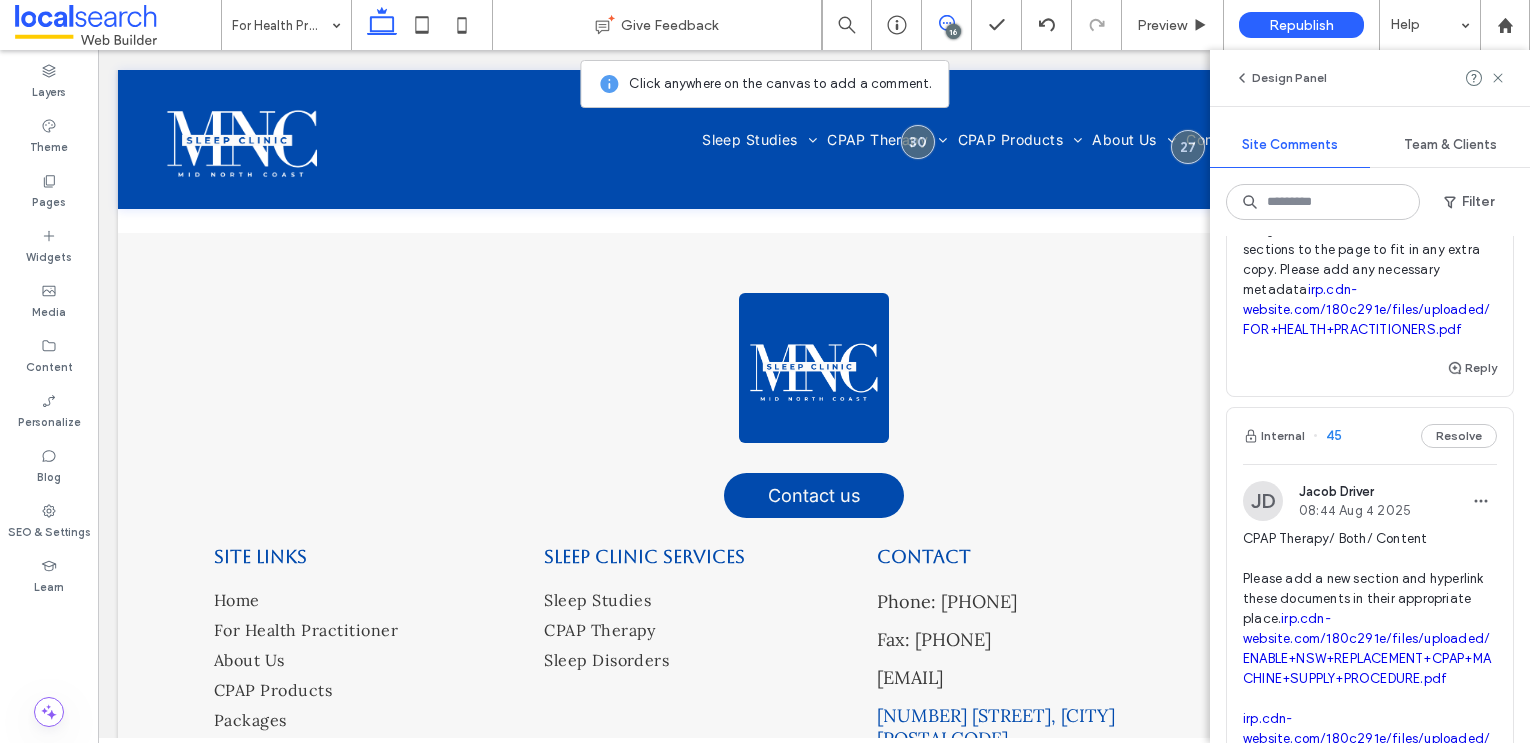 scroll, scrollTop: 1503, scrollLeft: 0, axis: vertical 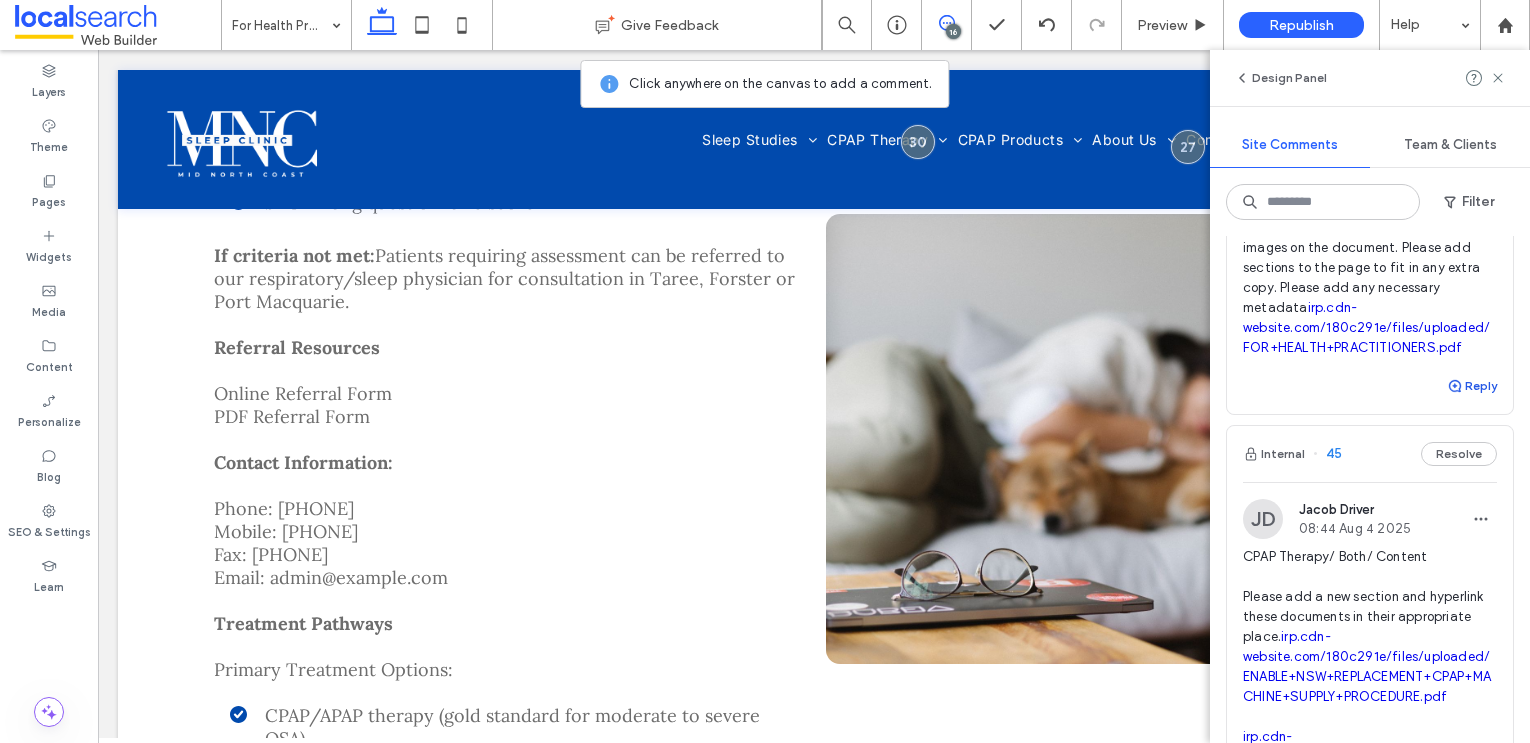 click on "Reply" at bounding box center (1472, 386) 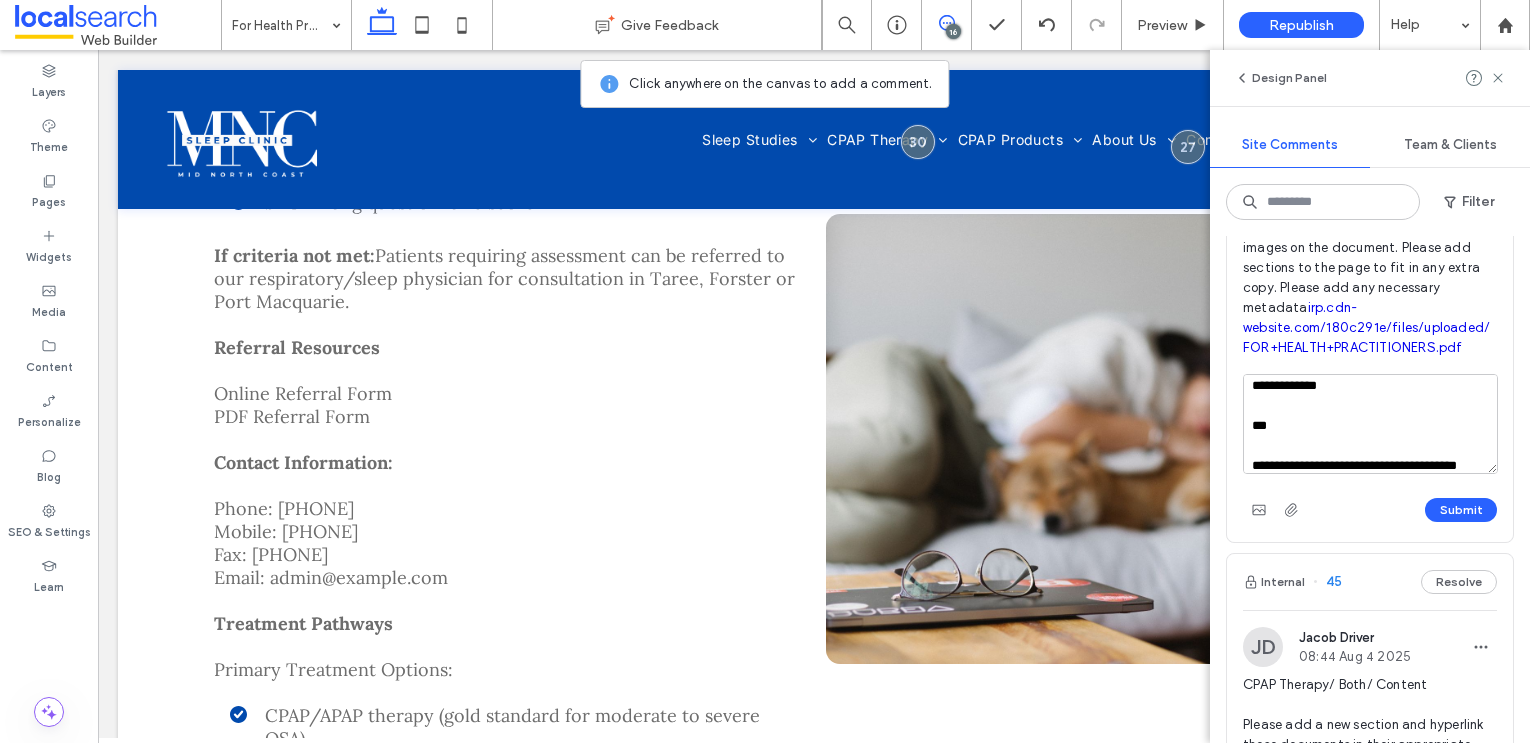 scroll, scrollTop: 27, scrollLeft: 0, axis: vertical 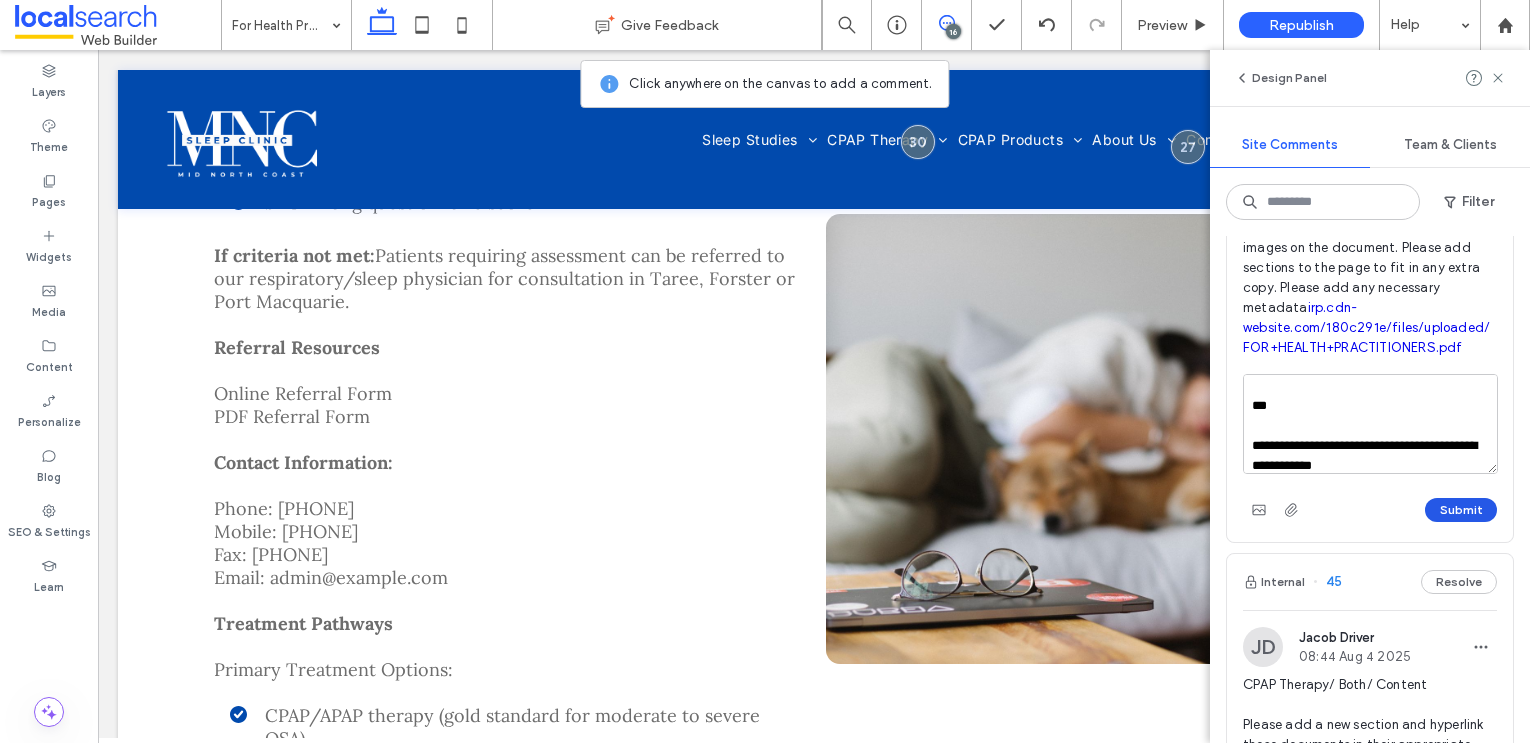 type on "**********" 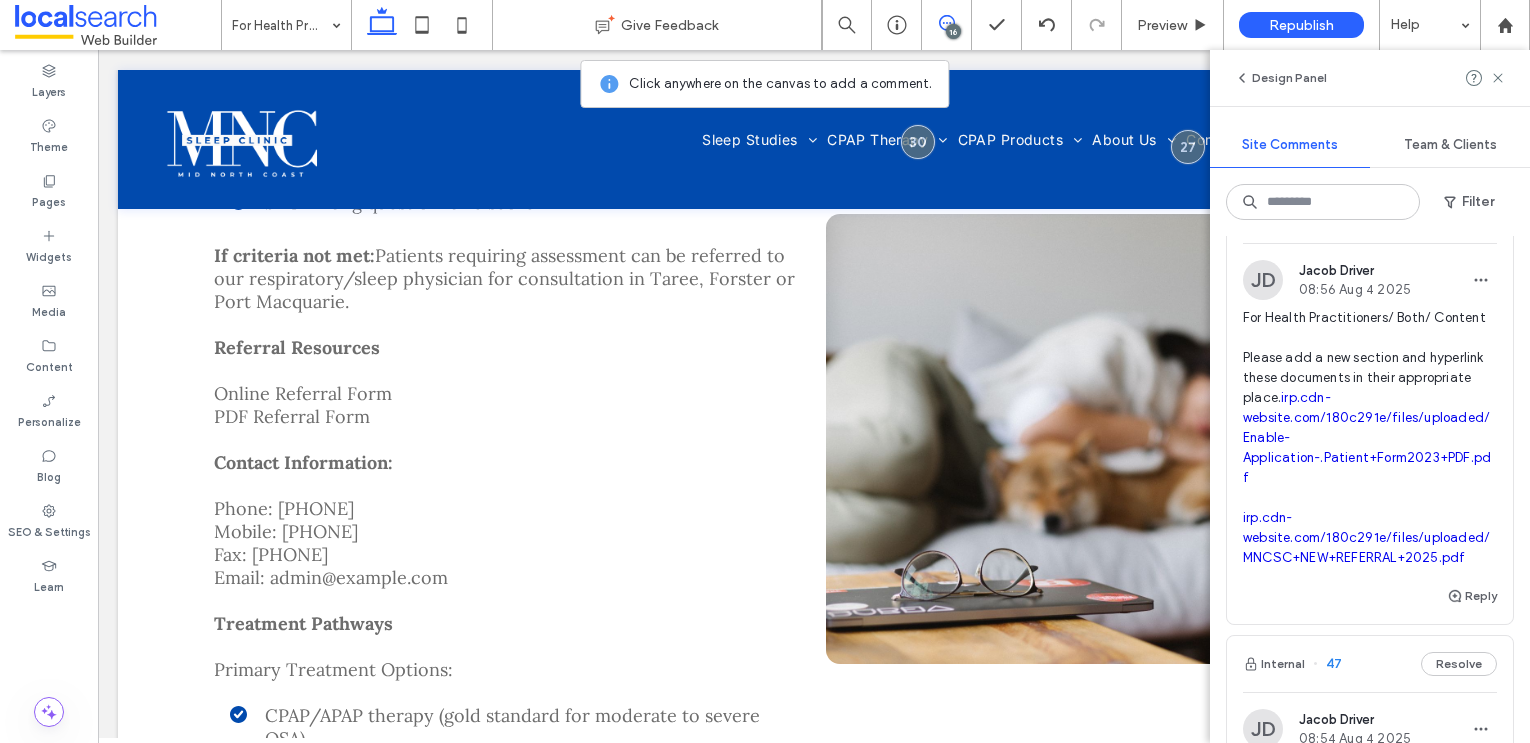 scroll, scrollTop: 897, scrollLeft: 0, axis: vertical 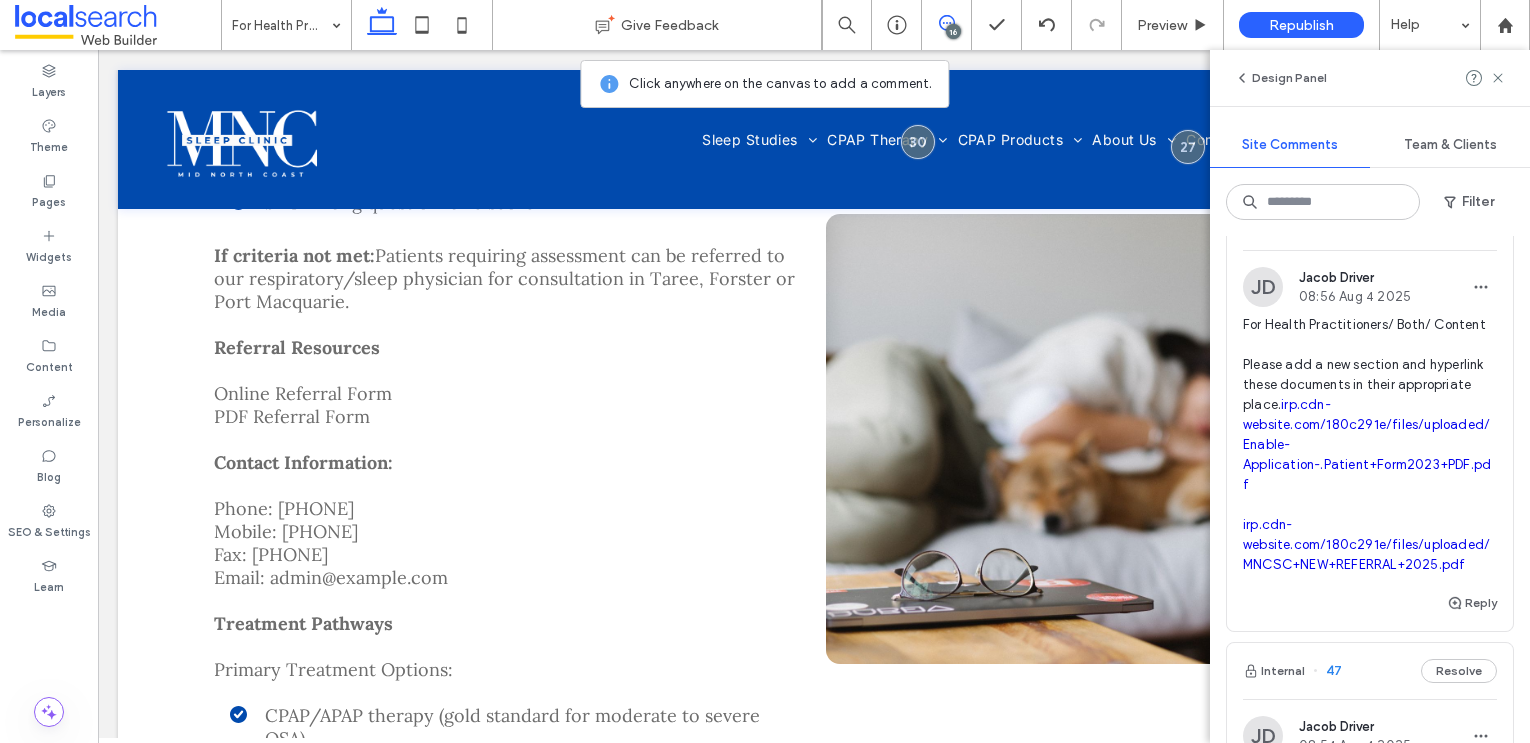 click on "For Health Practitioners/ Both/ Content
Please add a new section and hyperlink these documents in their appropriate place.
irp.cdn-website.com/180c291e/files/uploaded/Enable-Application-.Patient+Form2023+PDF.pdf
irp.cdn-website.com/180c291e/files/uploaded/MNCSC+NEW+REFERRAL+2025.pdf" at bounding box center [1370, 445] 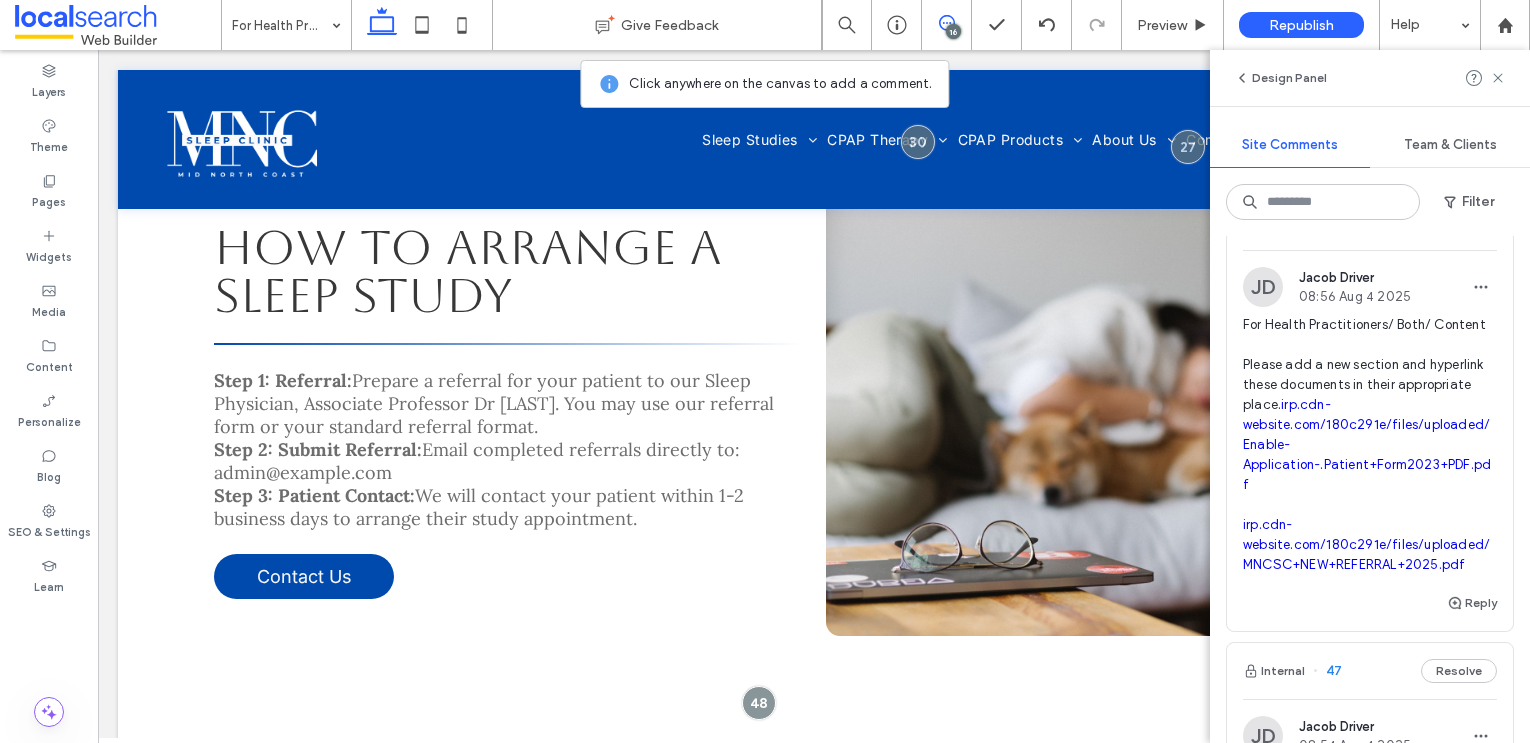 scroll, scrollTop: 2478, scrollLeft: 0, axis: vertical 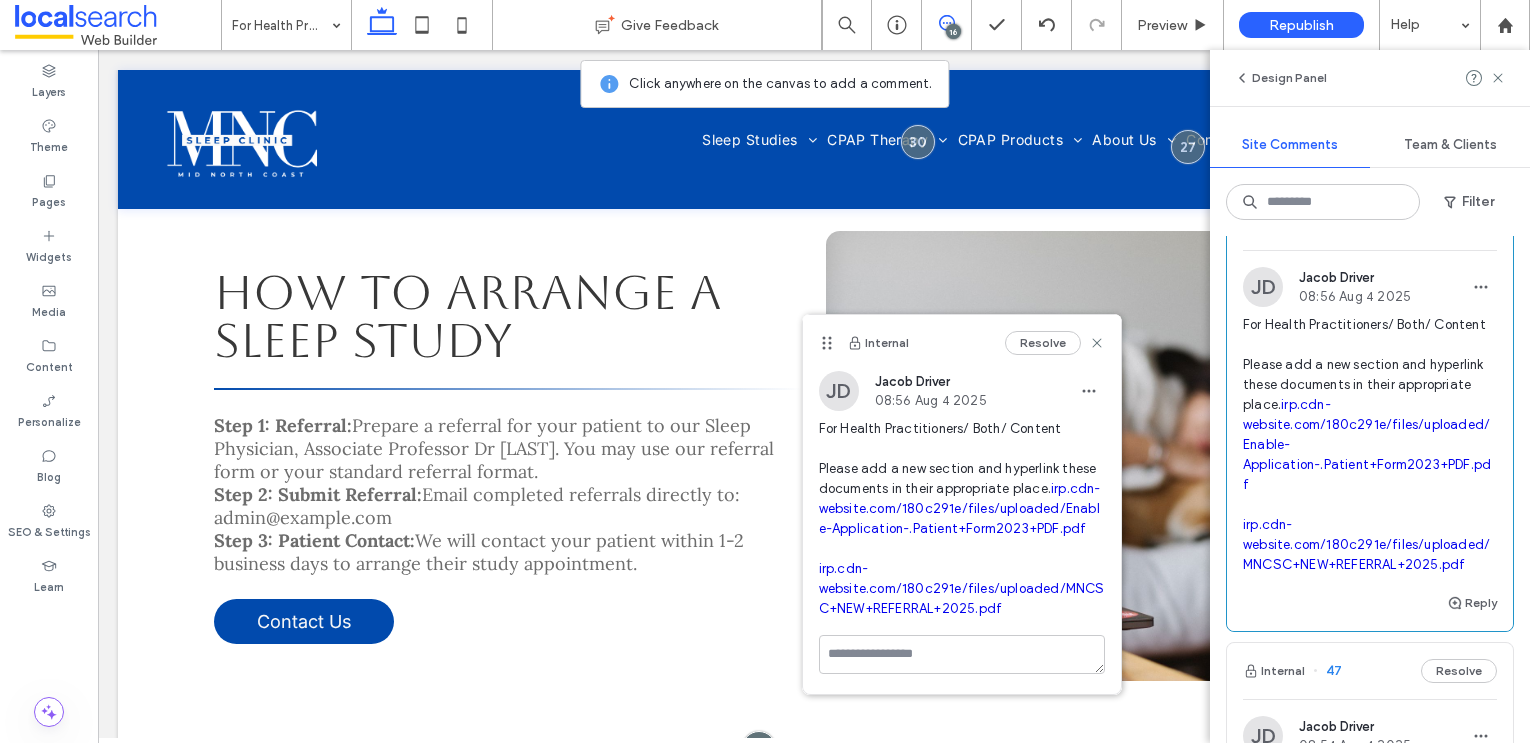 click on "irp.cdn-website.com/180c291e/files/uploaded/Enable-Application-.Patient+Form2023+PDF.pdf" at bounding box center [960, 508] 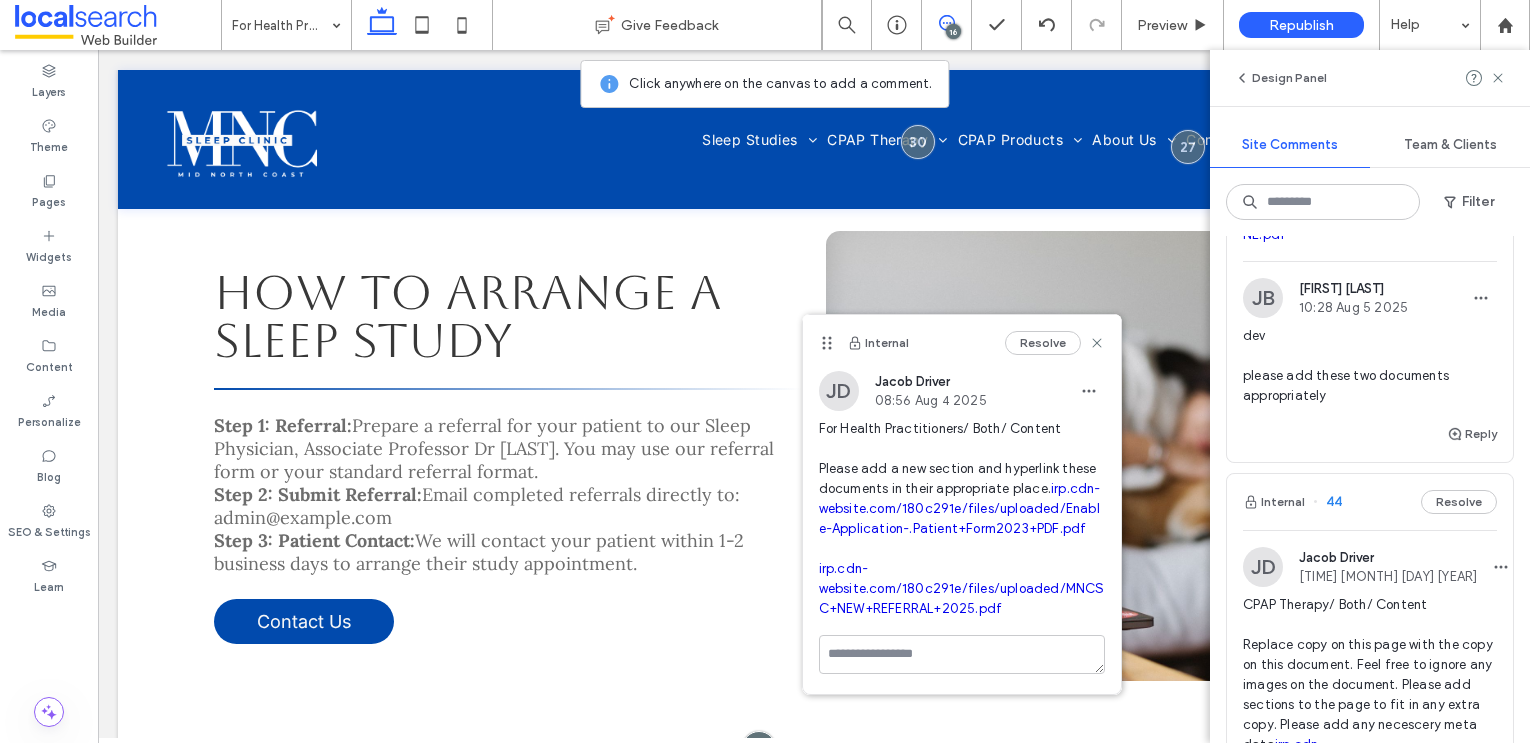scroll, scrollTop: 2324, scrollLeft: 0, axis: vertical 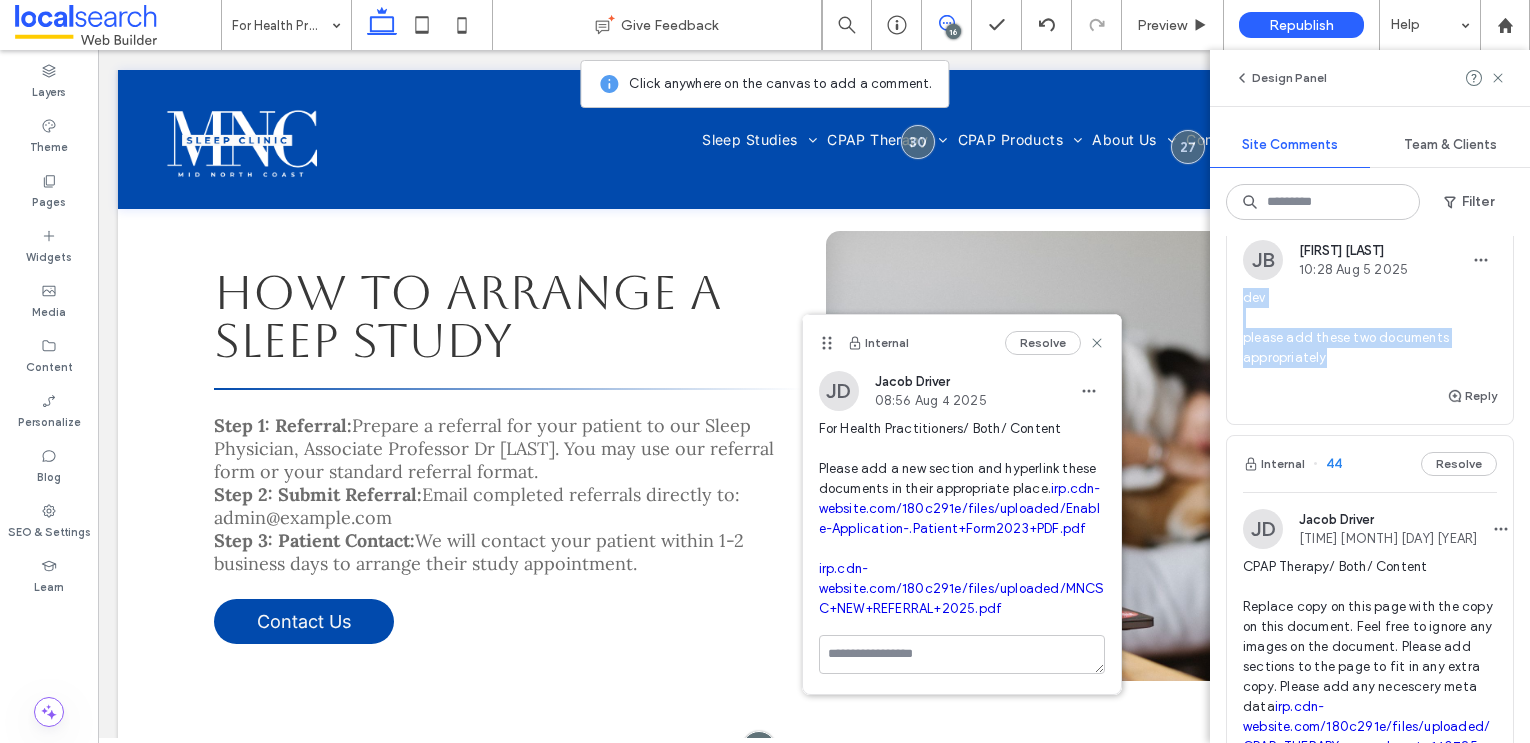 drag, startPoint x: 1338, startPoint y: 553, endPoint x: 1225, endPoint y: 493, distance: 127.94139 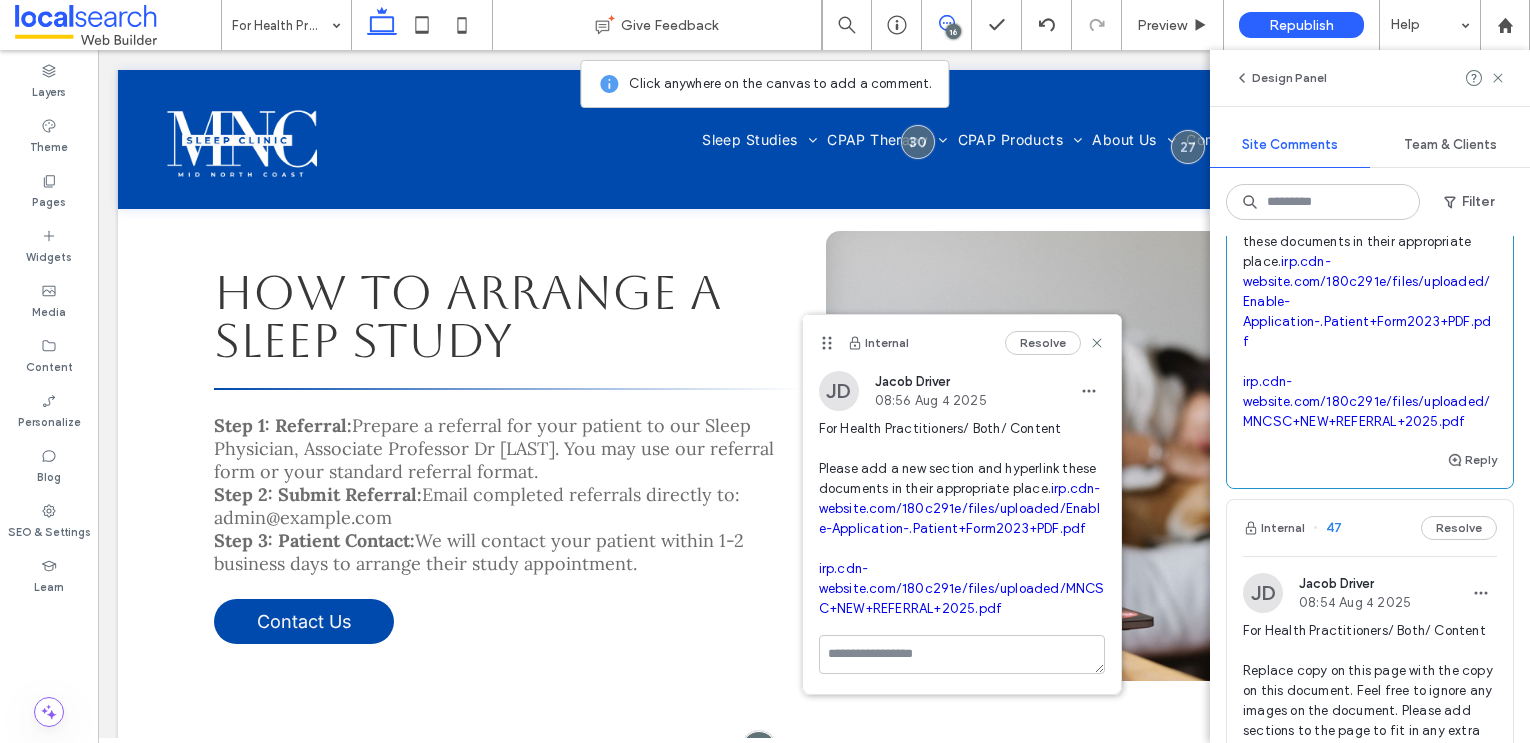 scroll, scrollTop: 1038, scrollLeft: 0, axis: vertical 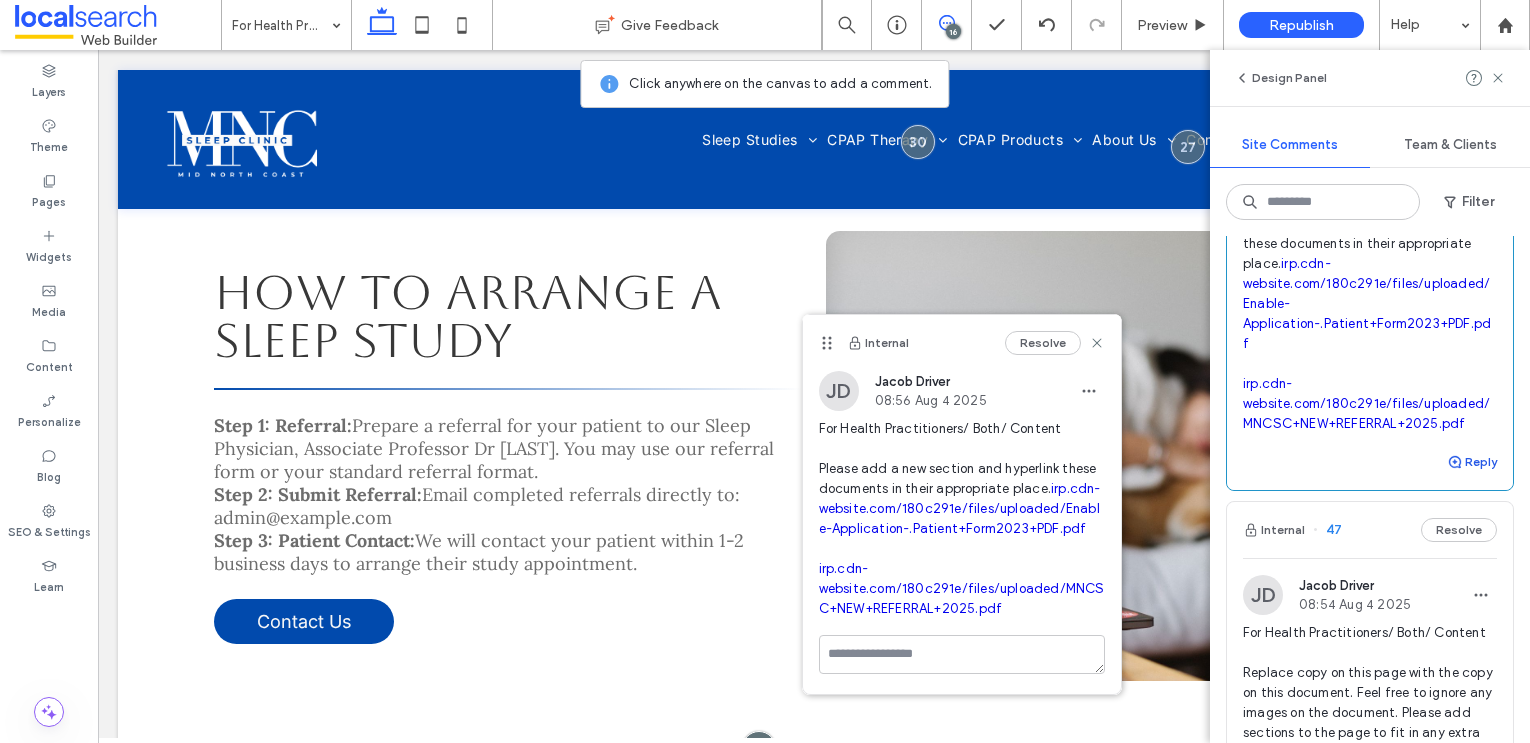 click on "Reply" at bounding box center (1472, 462) 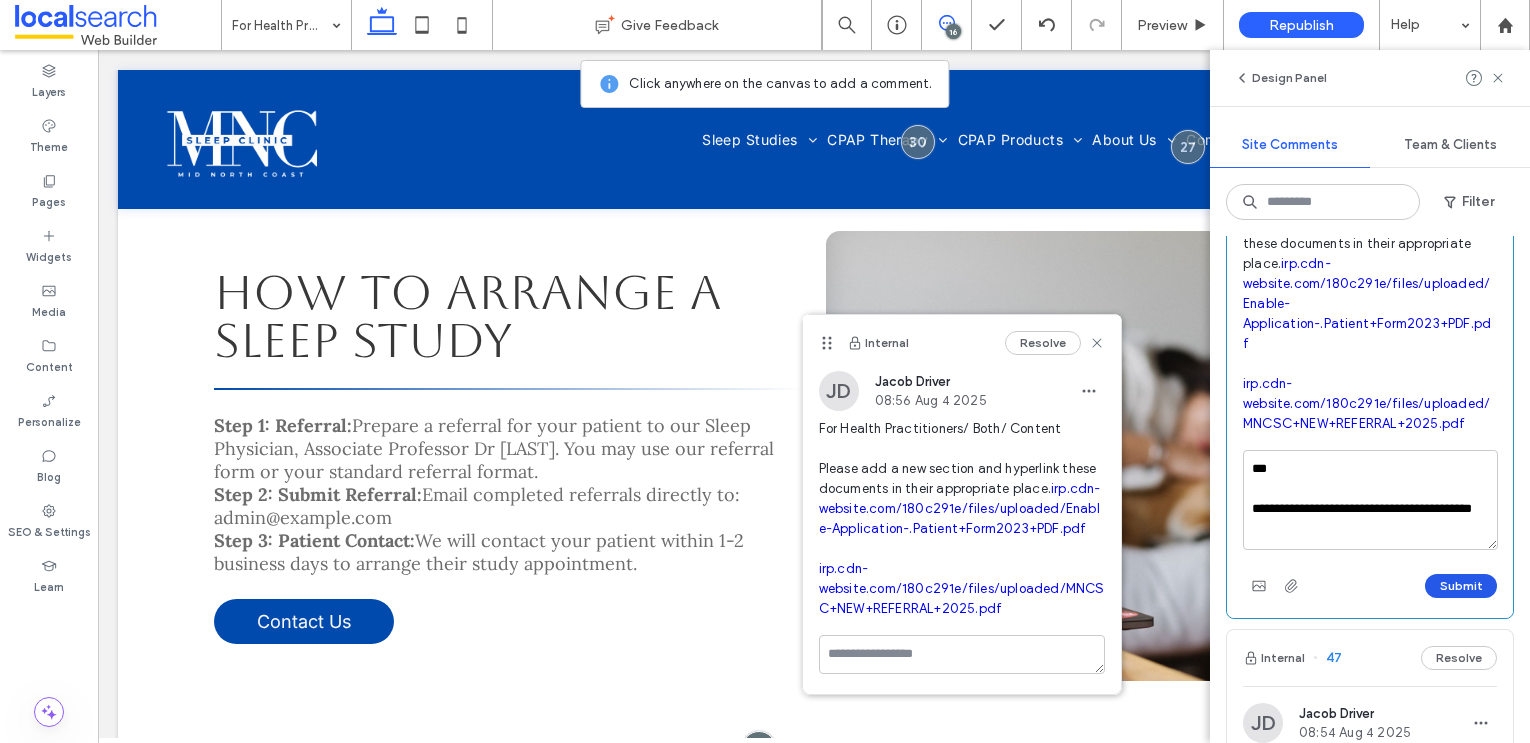 type on "**********" 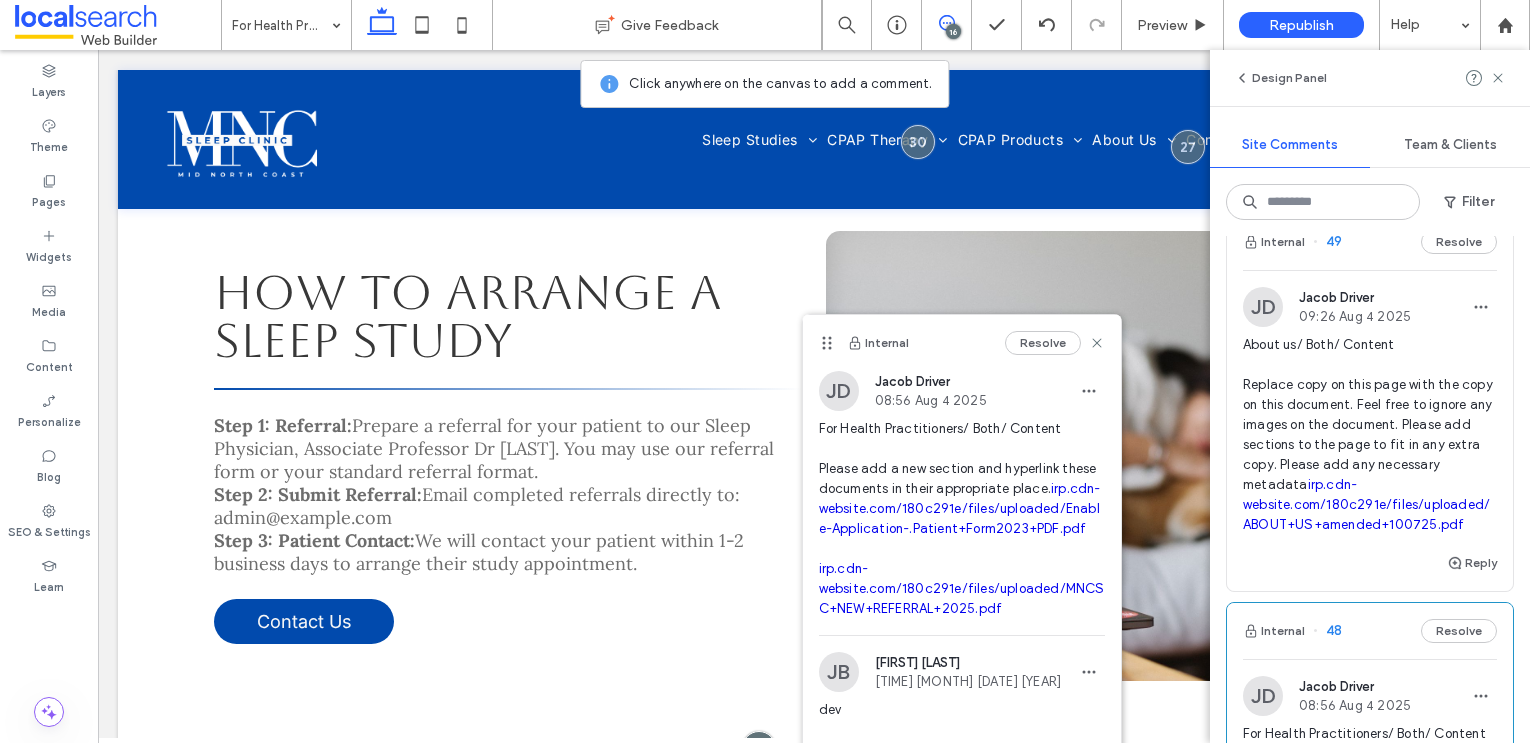 scroll, scrollTop: 478, scrollLeft: 0, axis: vertical 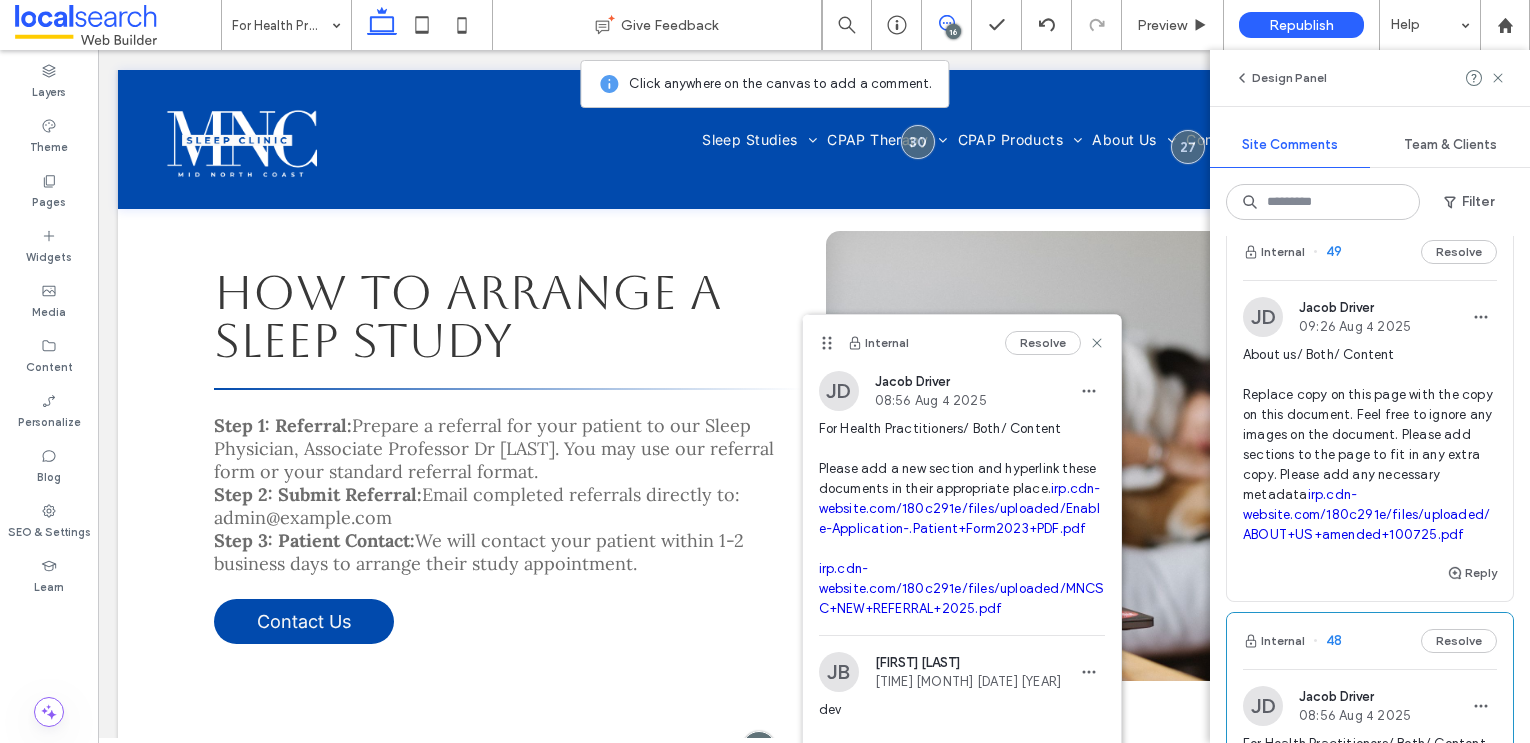 click on "About us/ Both/ Content
Replace copy on this page with the copy on this document. Feel free to ignore any images on the document. Please add sections to the page to fit in any extra copy. Please add any necessary metadata
irp.cdn-website.com/180c291e/files/uploaded/ABOUT+US+amended+100725.pdf" at bounding box center (1370, 445) 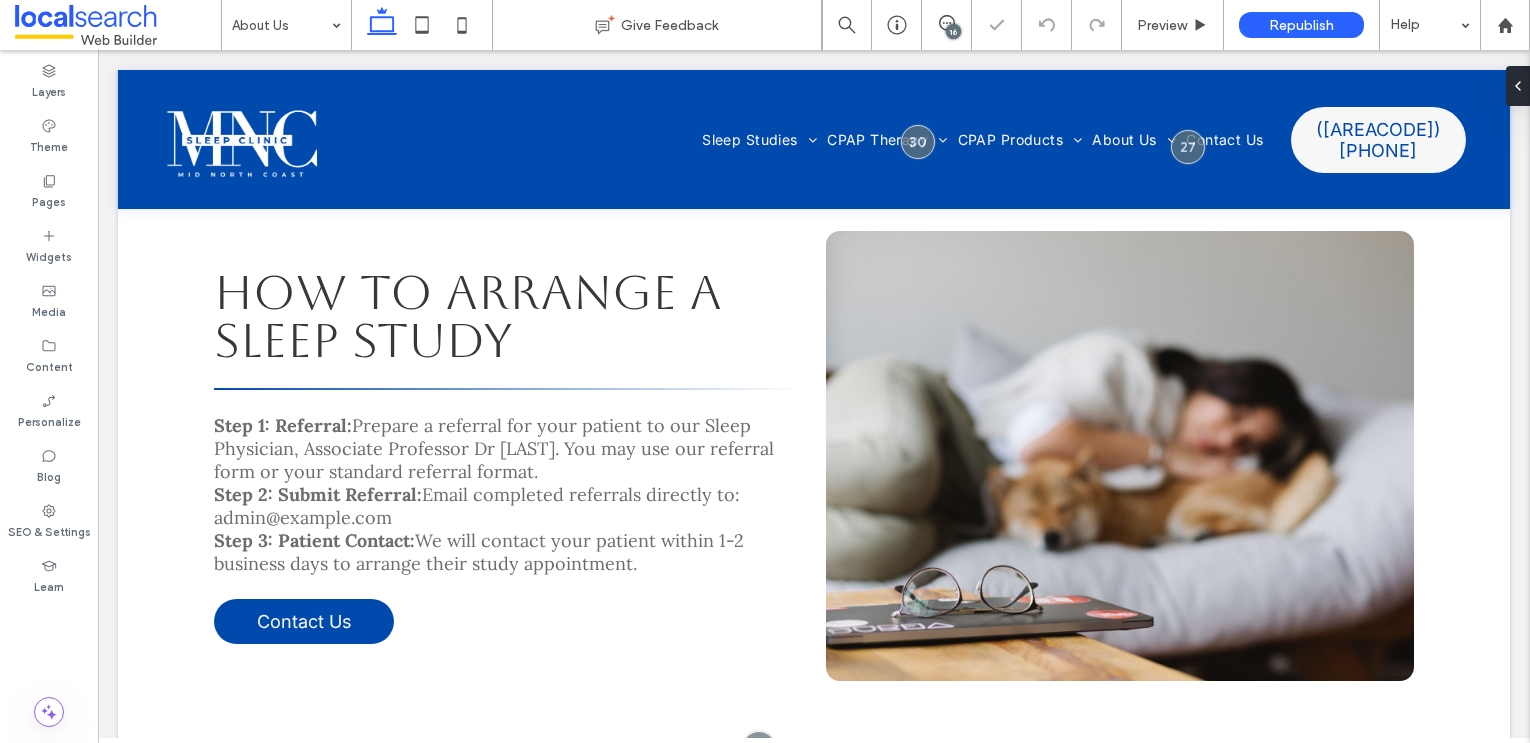 scroll, scrollTop: 0, scrollLeft: 0, axis: both 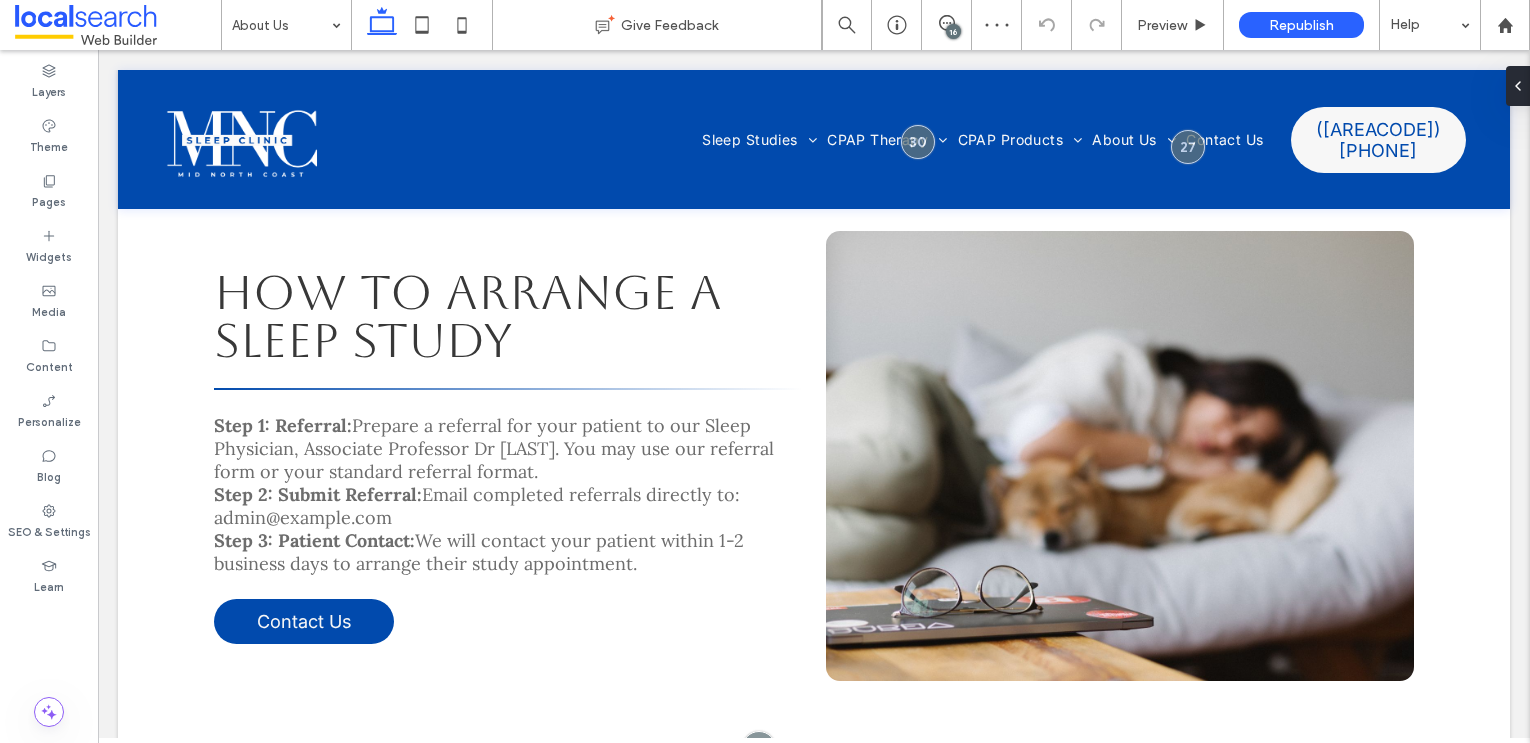click on "16" at bounding box center [953, 31] 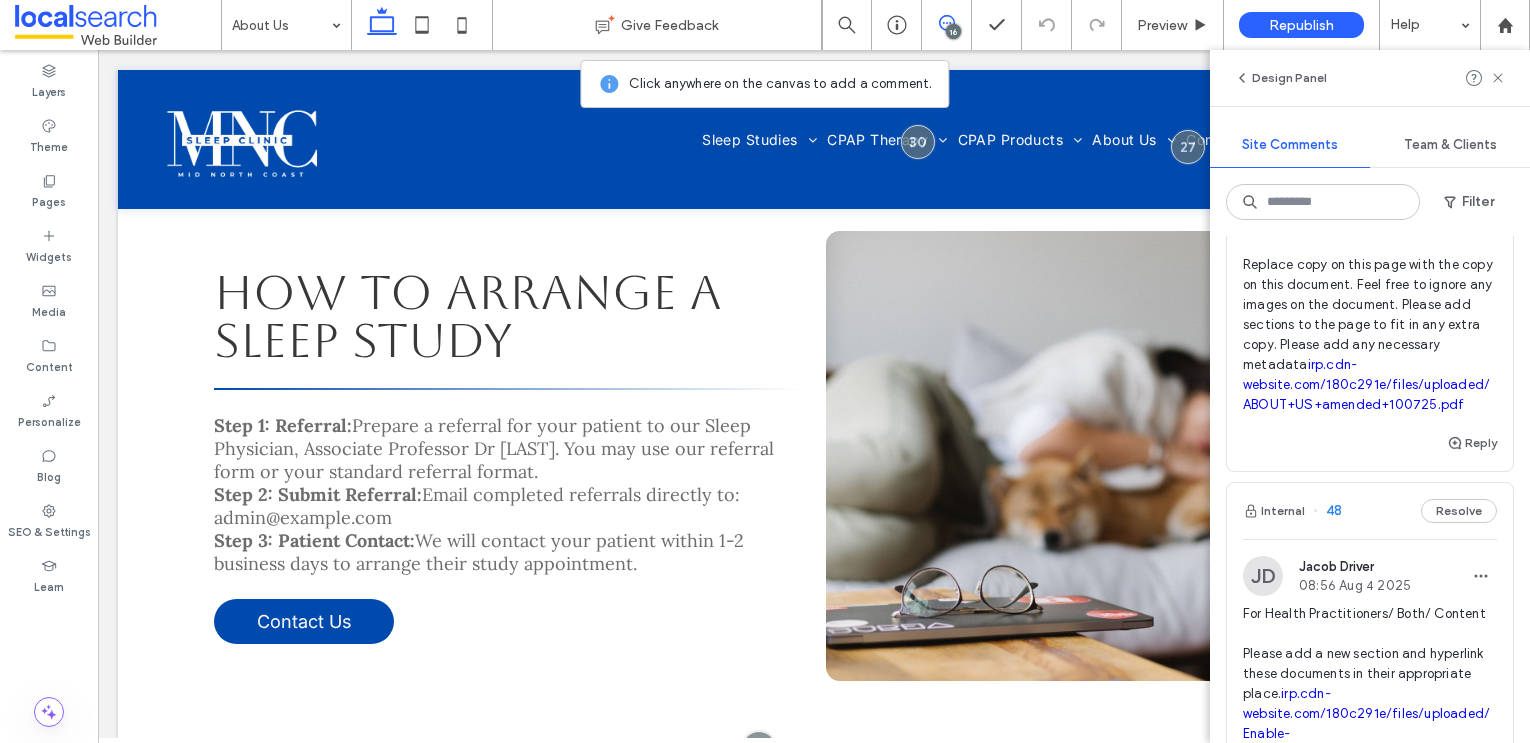 scroll, scrollTop: 567, scrollLeft: 0, axis: vertical 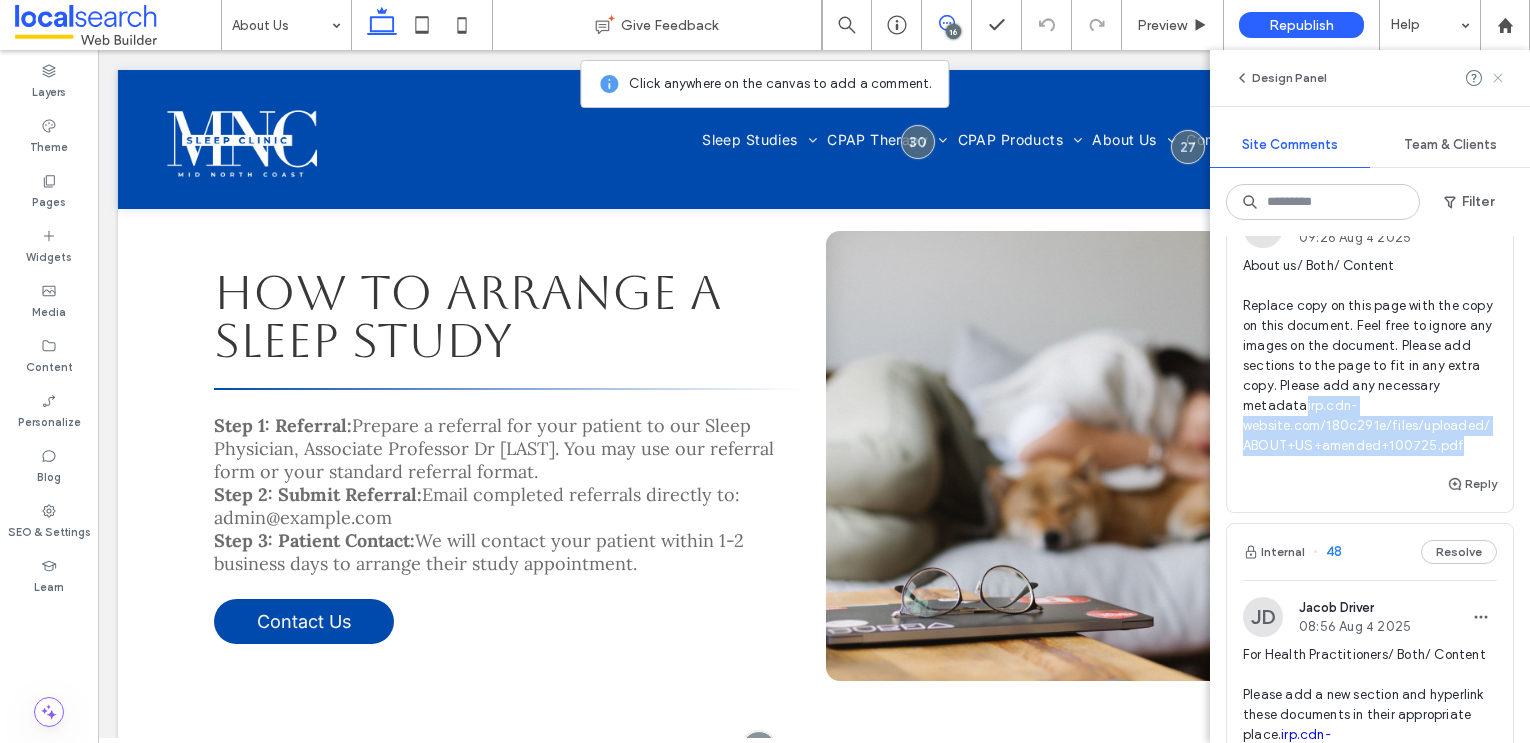 click 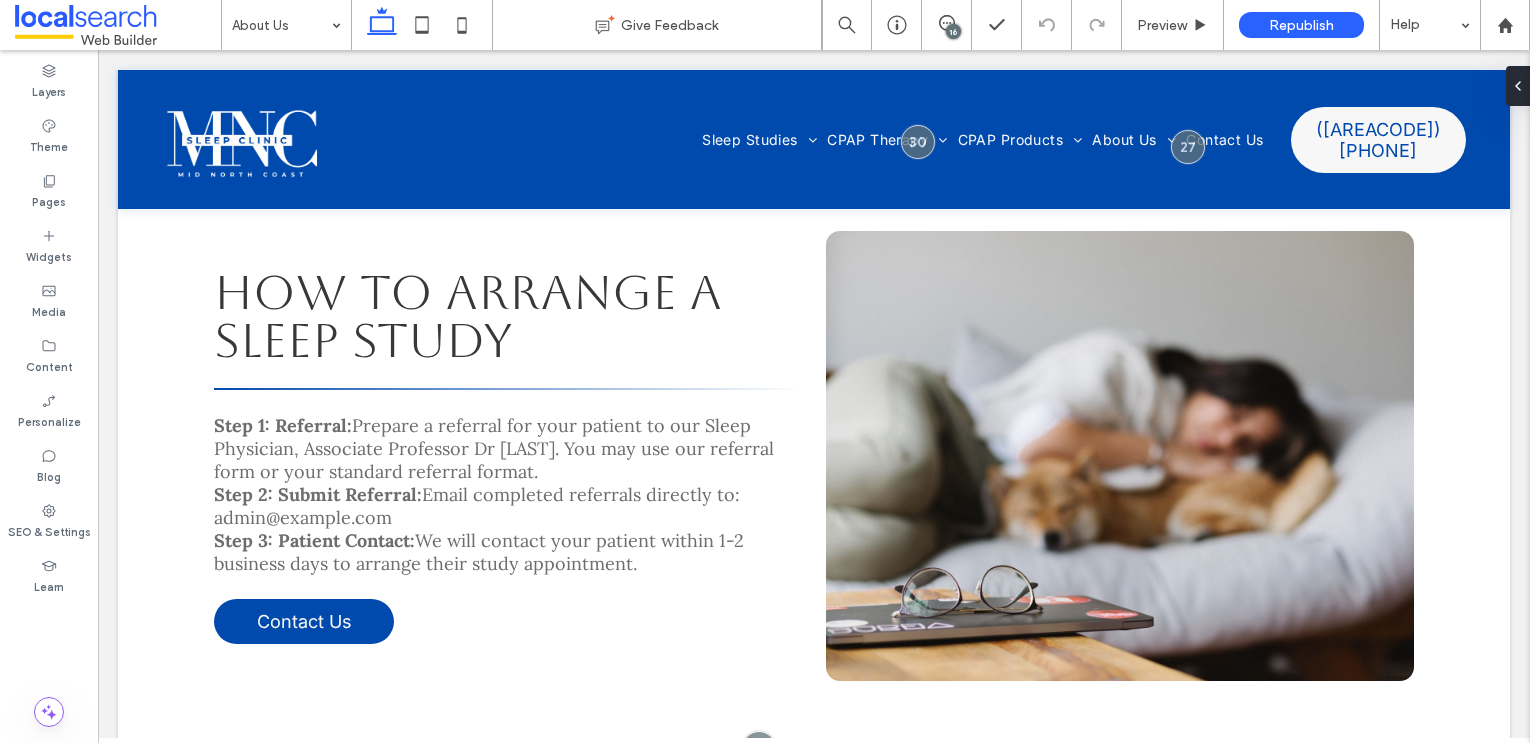 scroll, scrollTop: 0, scrollLeft: 0, axis: both 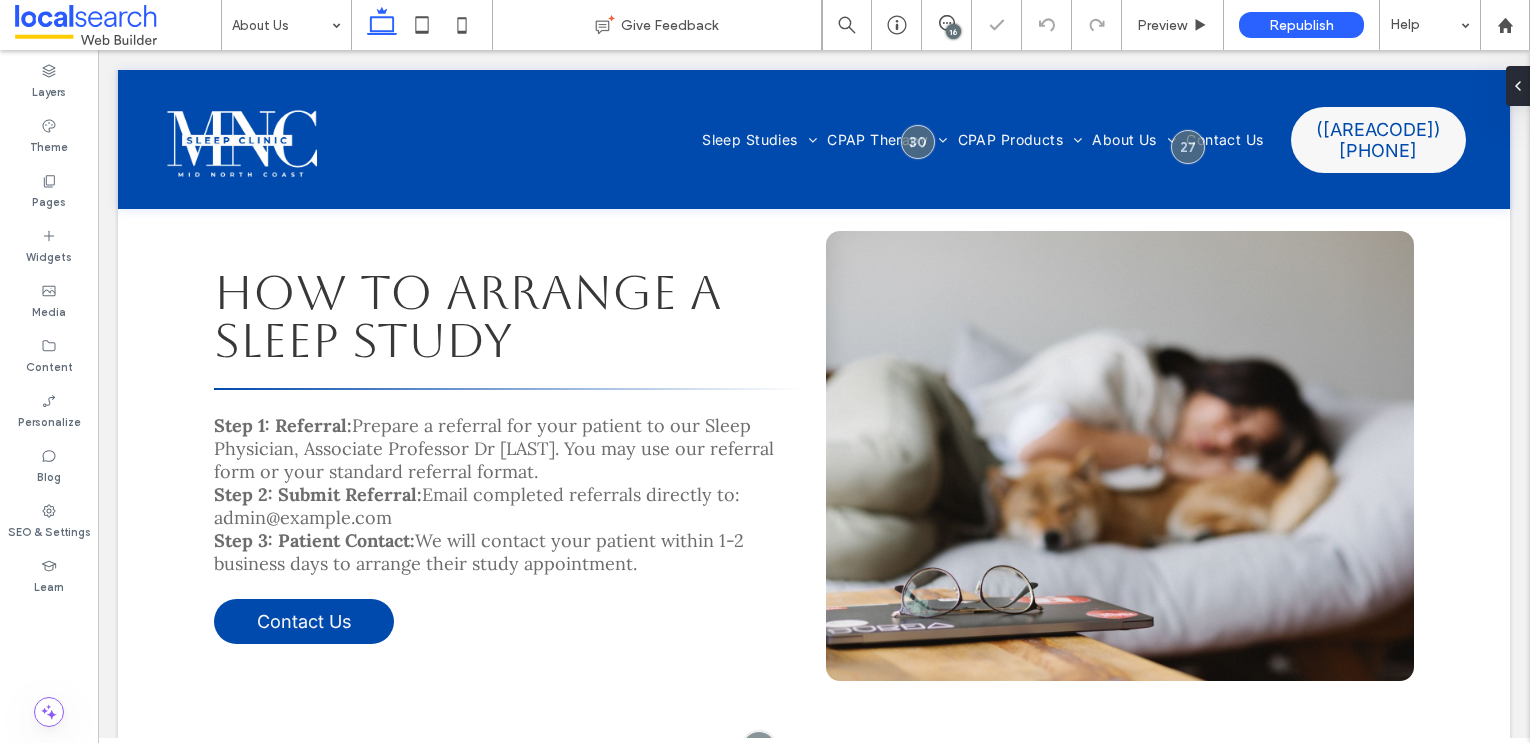 type on "****" 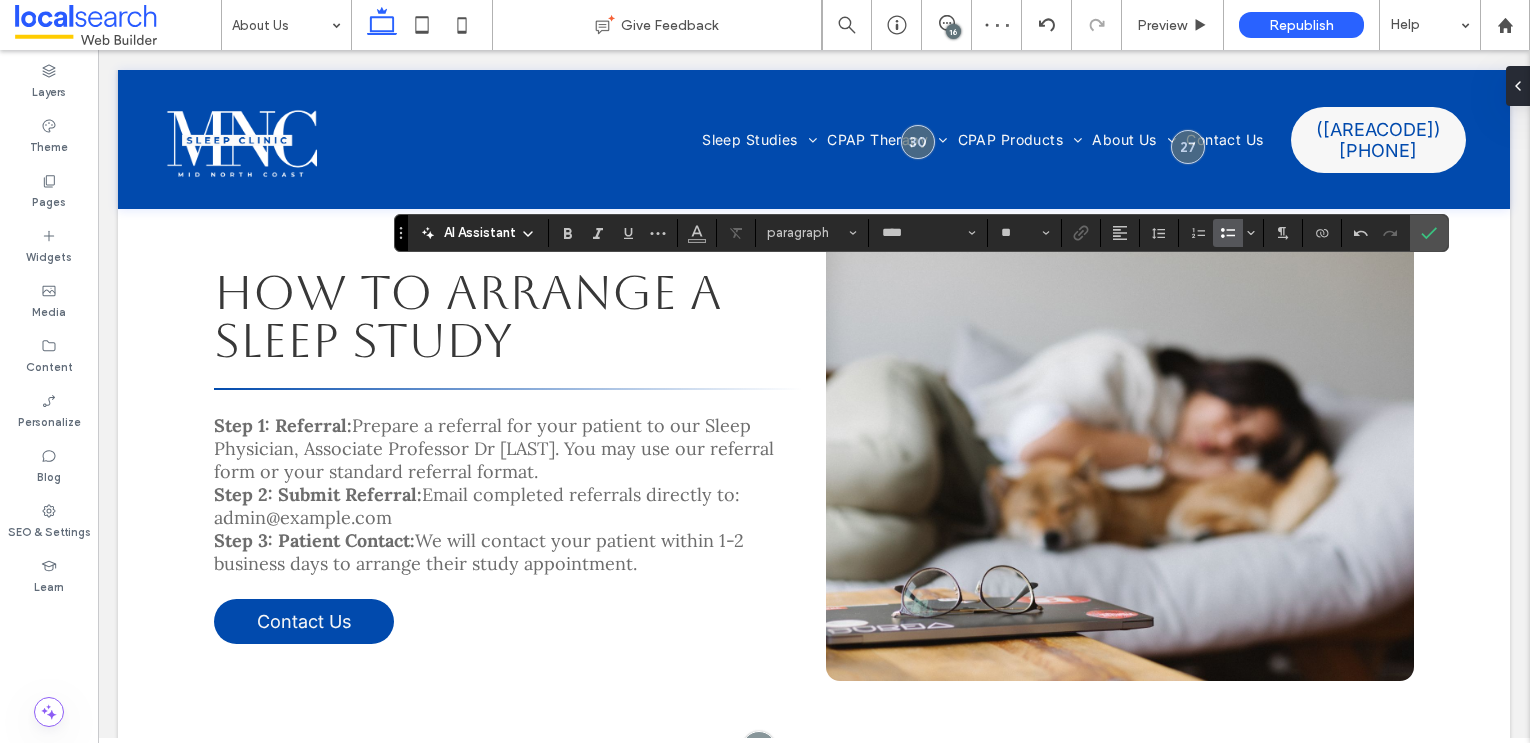 type on "**" 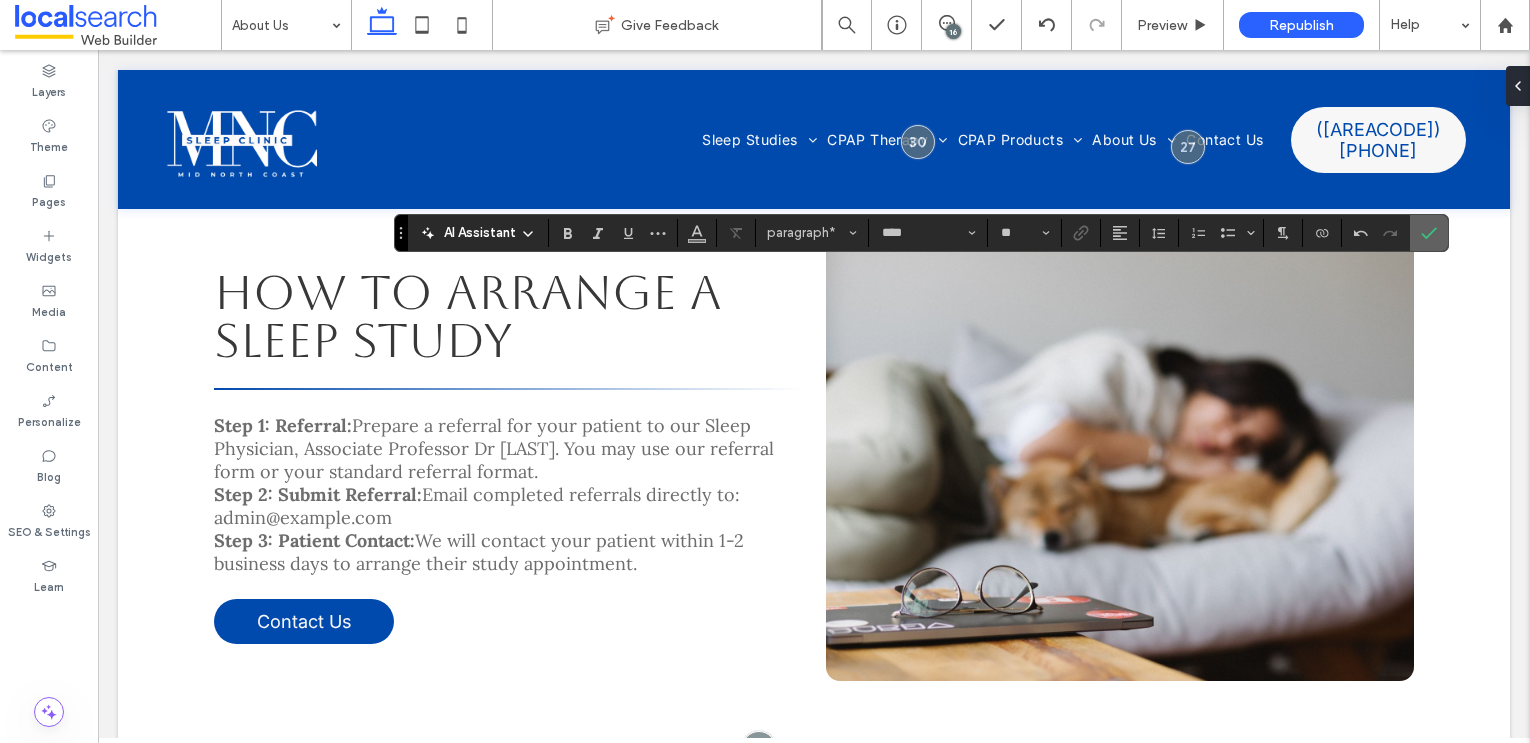 click 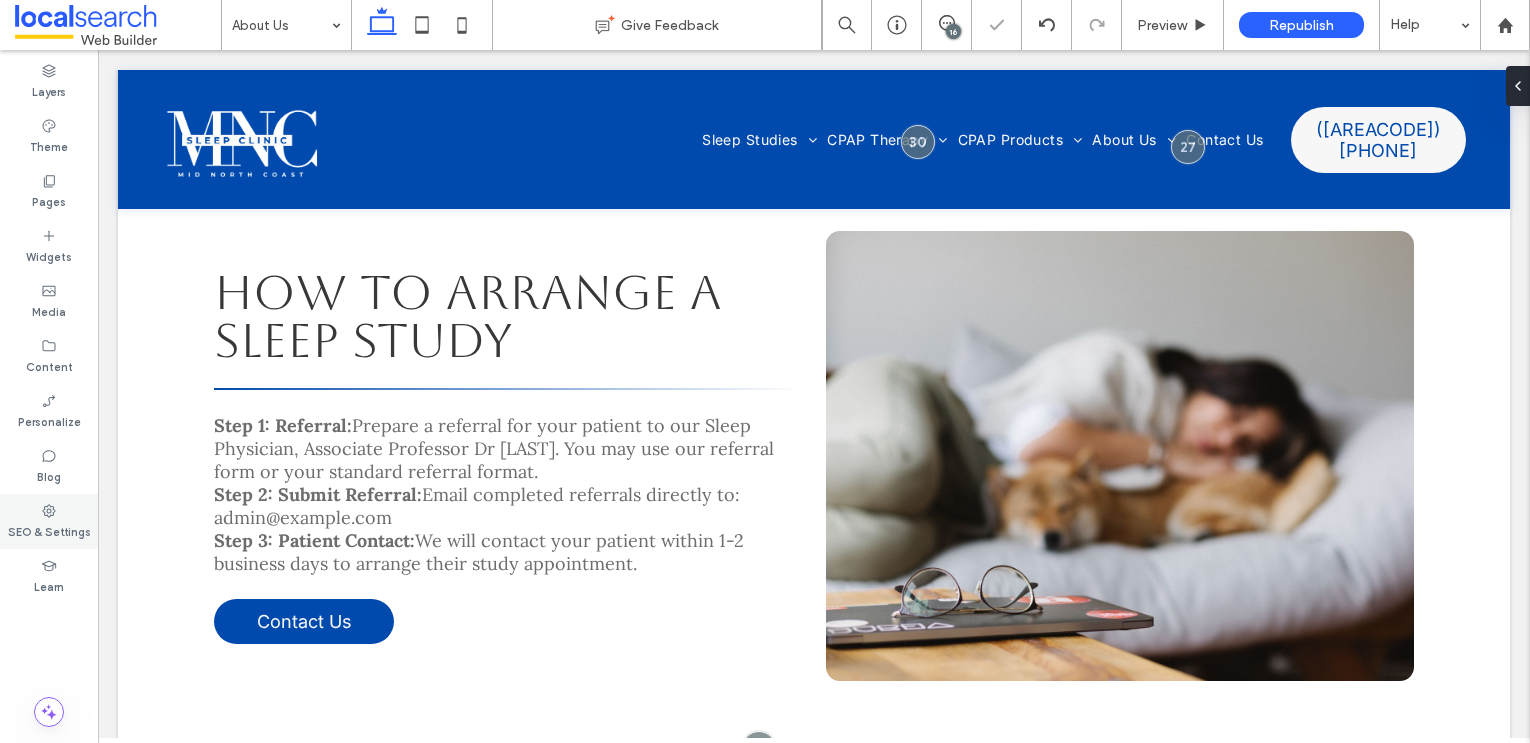 type on "****" 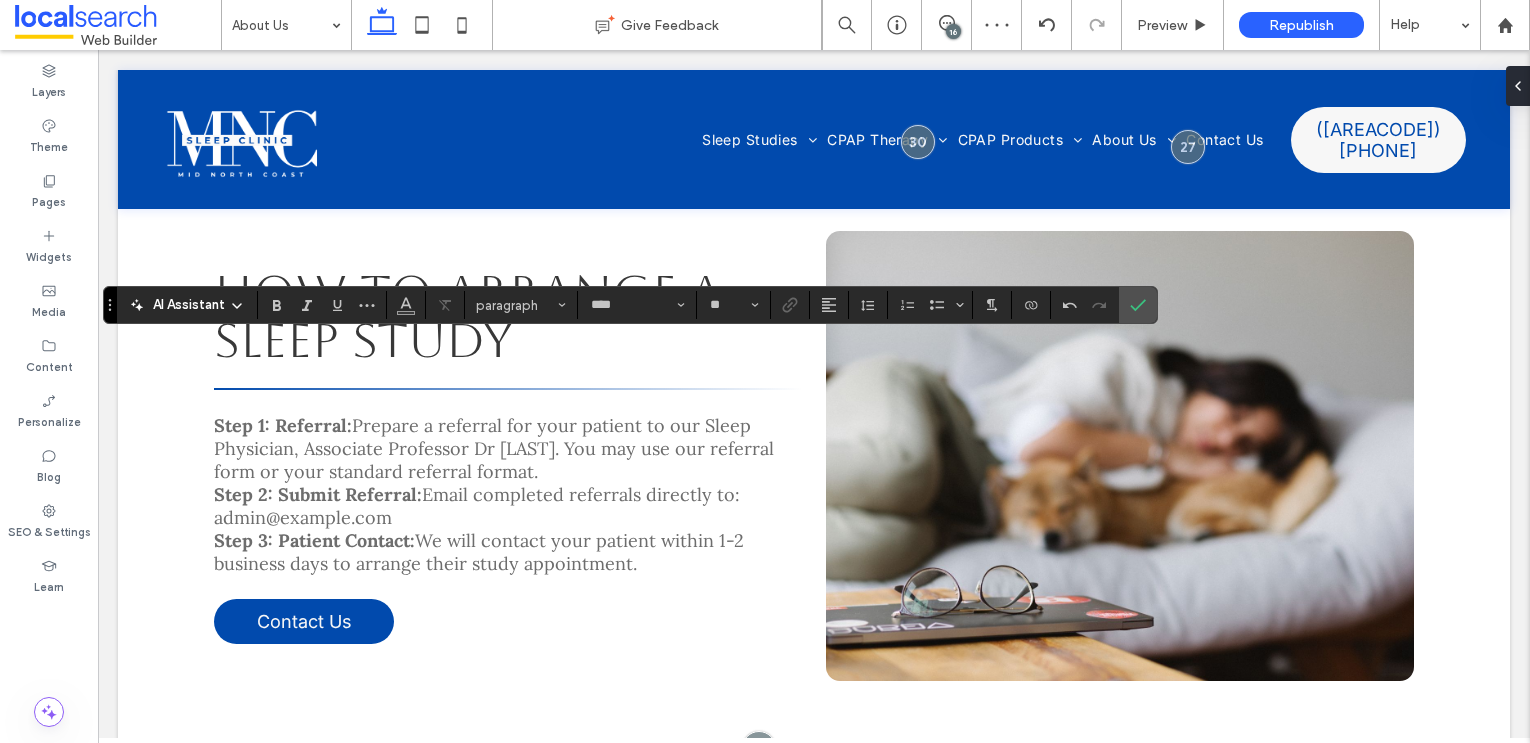 drag, startPoint x: 102, startPoint y: 327, endPoint x: 115, endPoint y: 276, distance: 52.63079 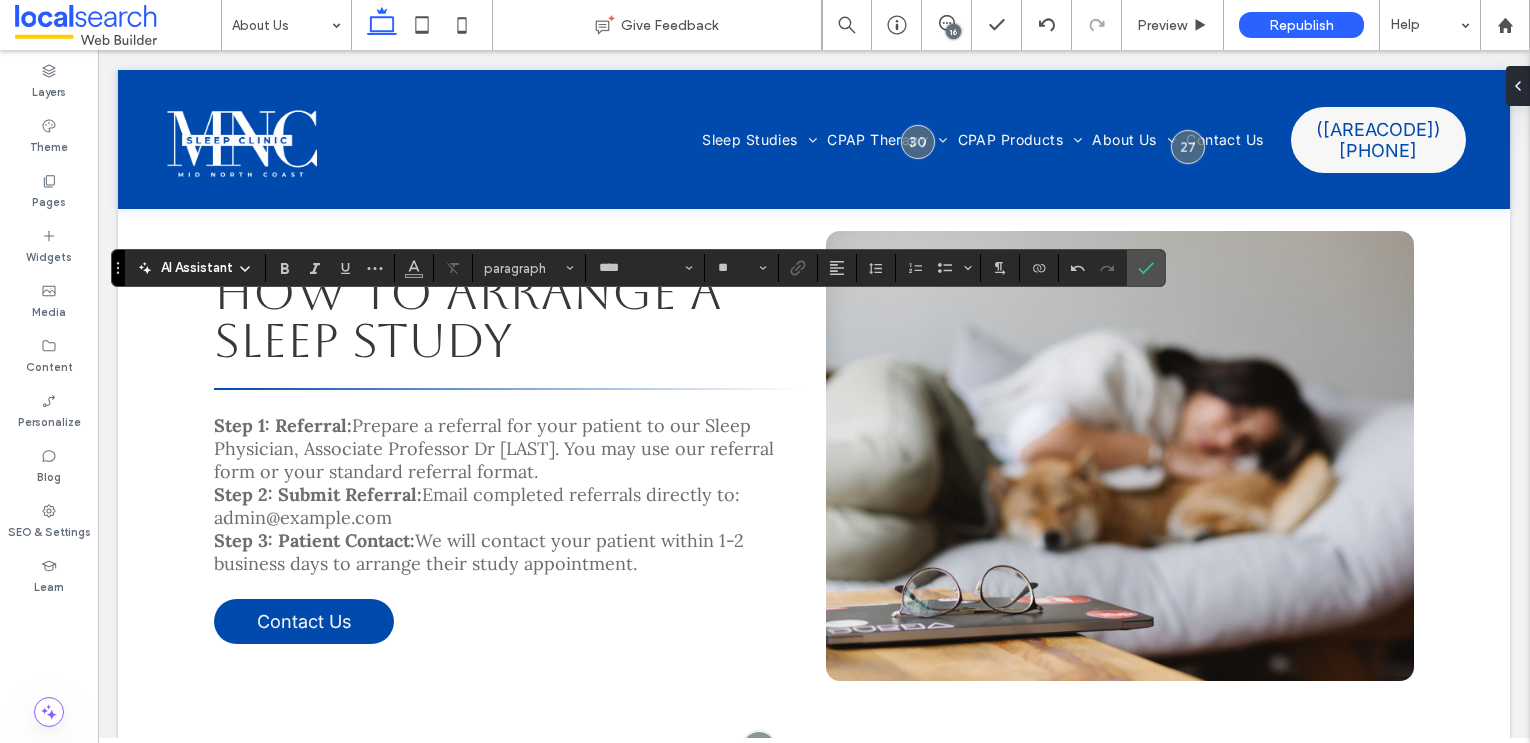 type on "**" 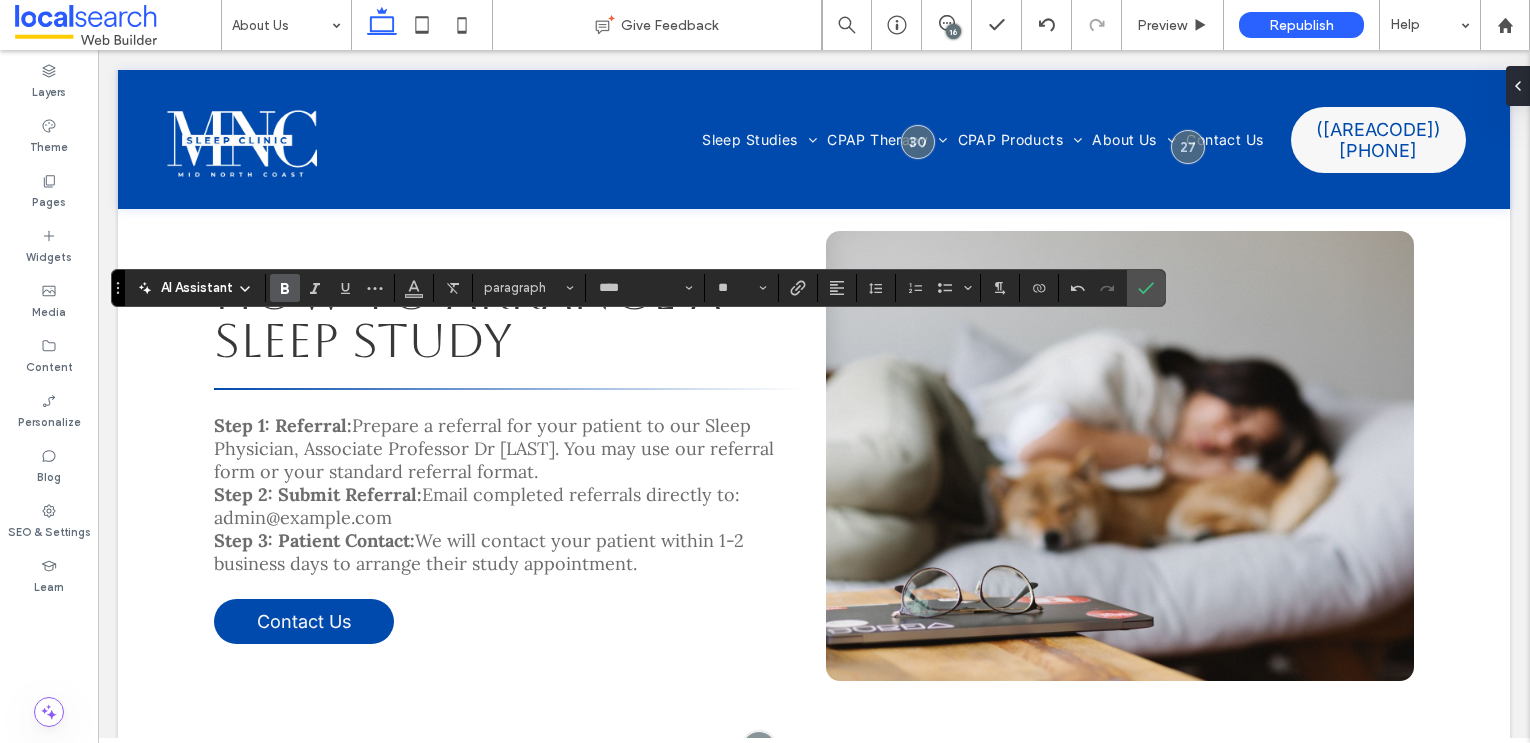 click 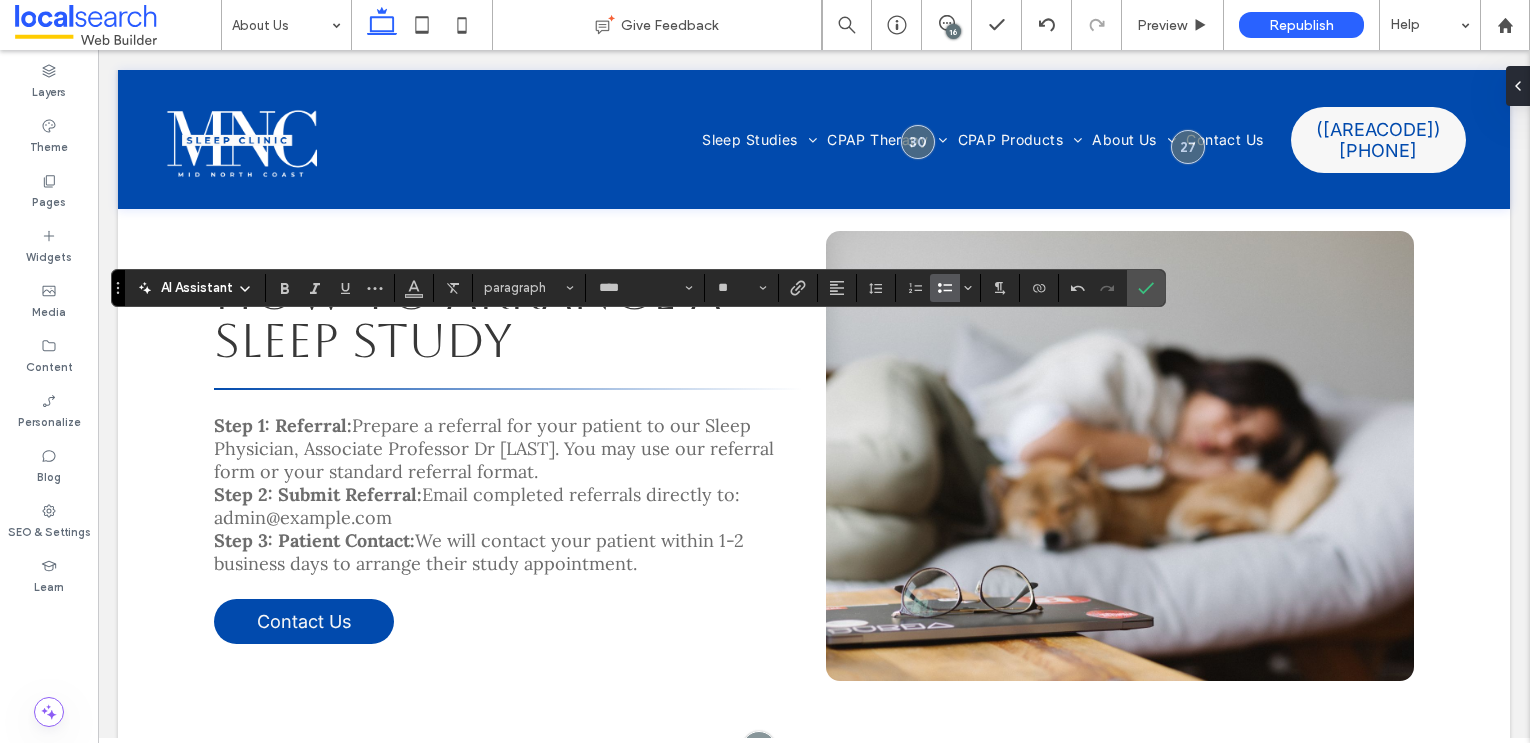 click 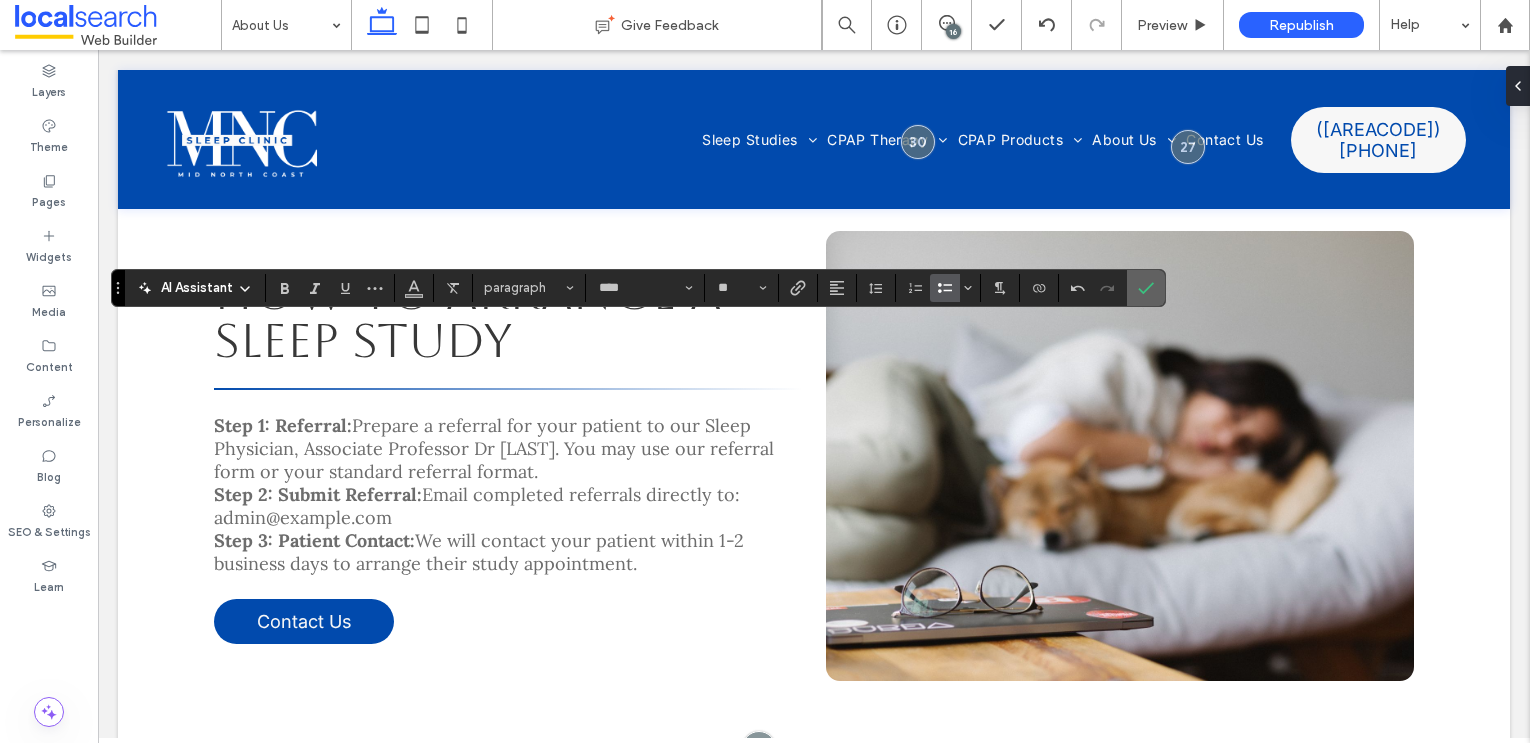 click 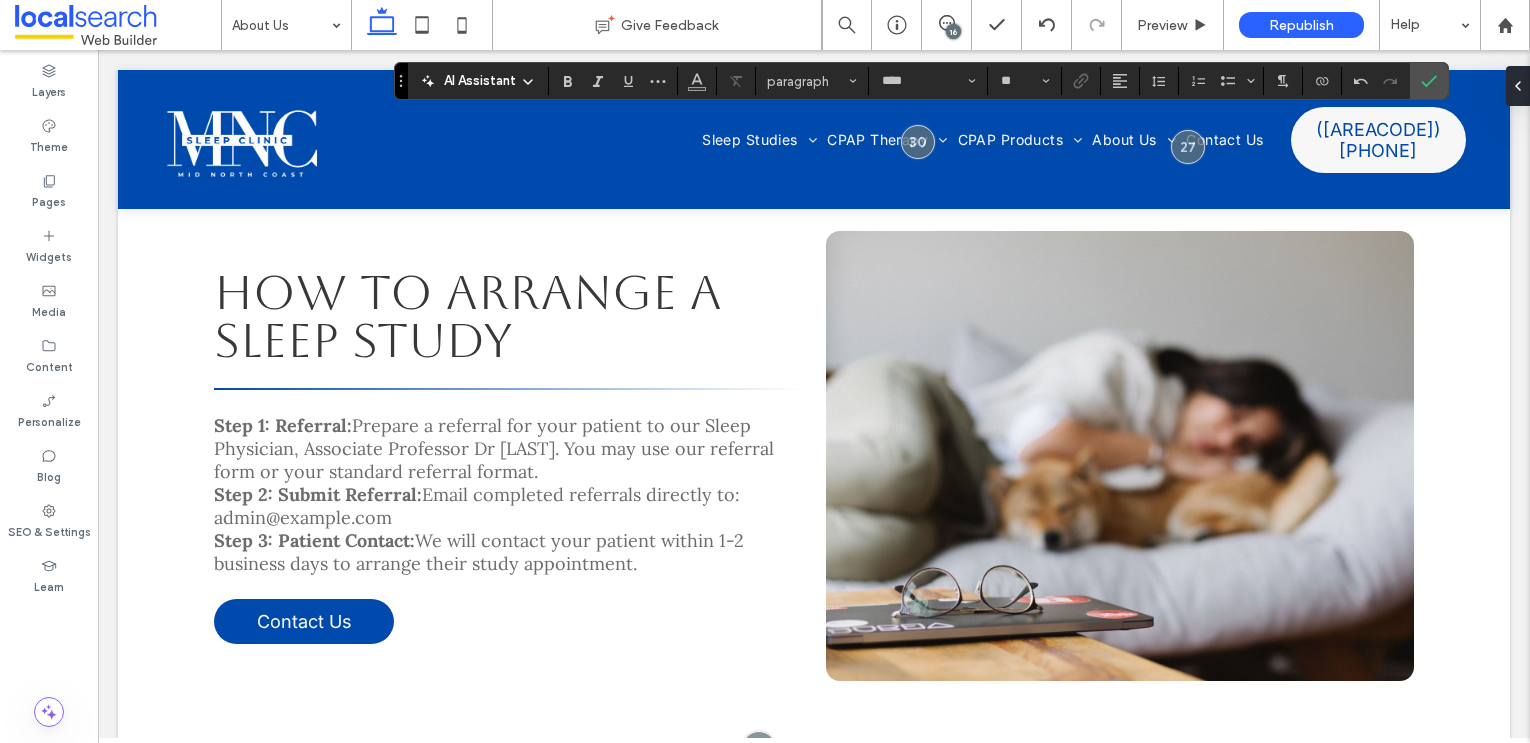 type on "**" 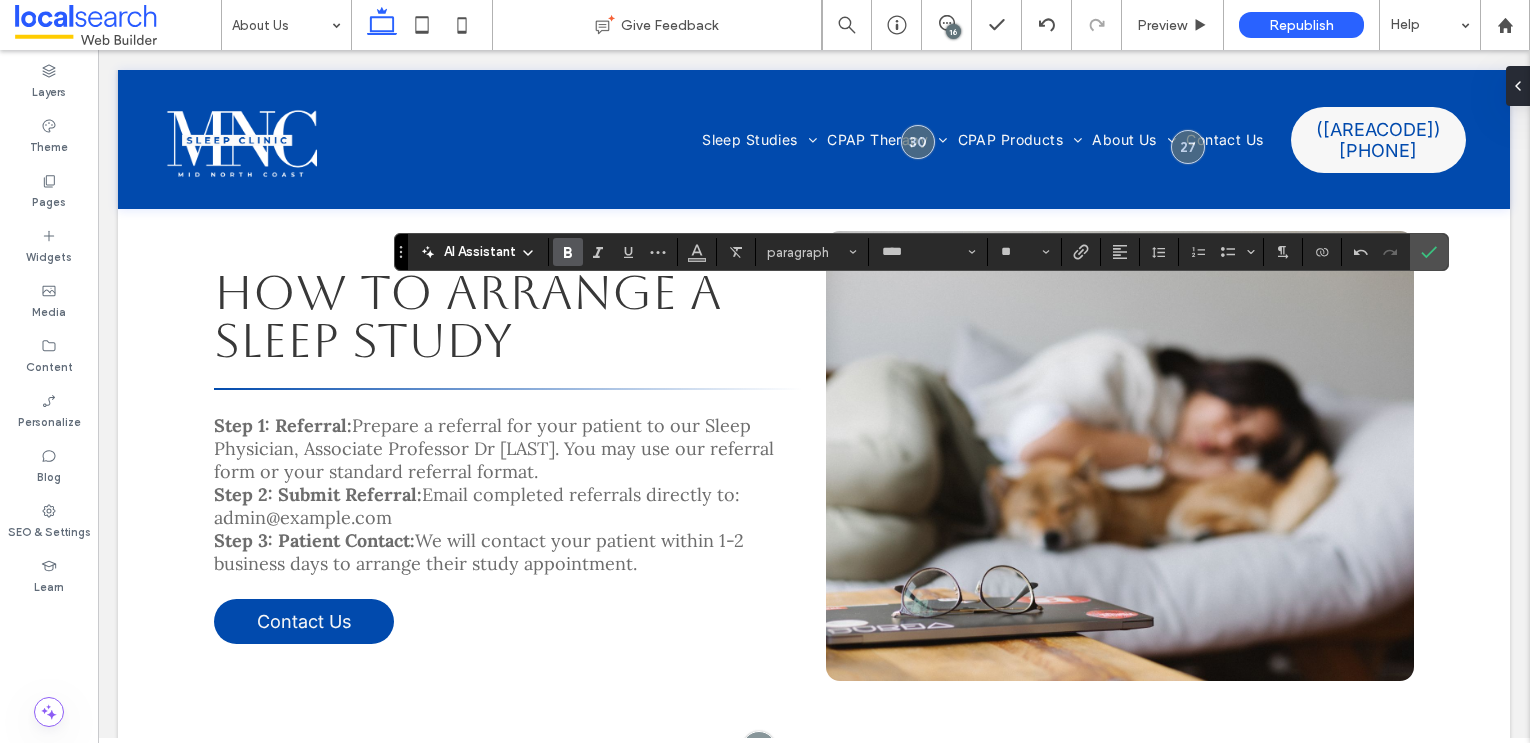 click 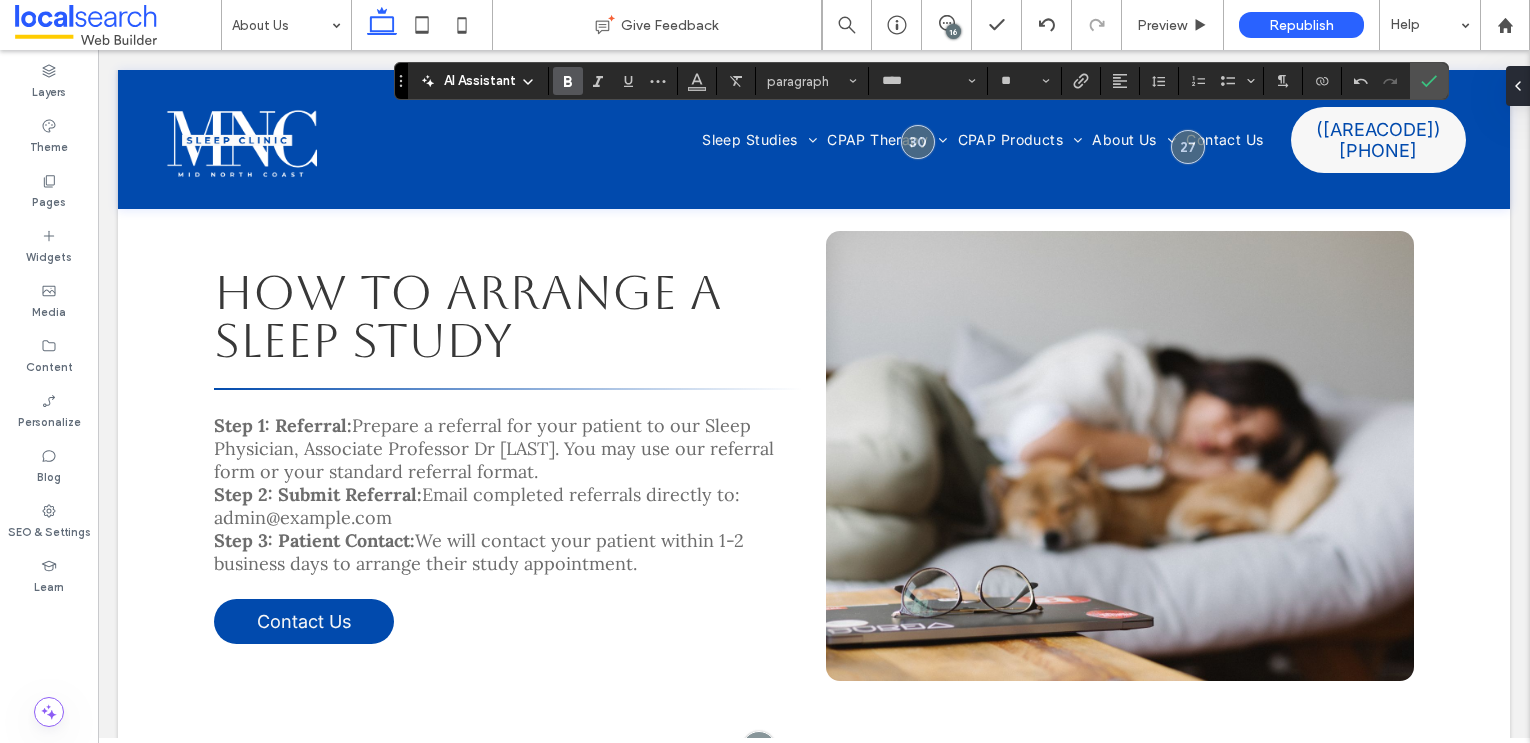 click 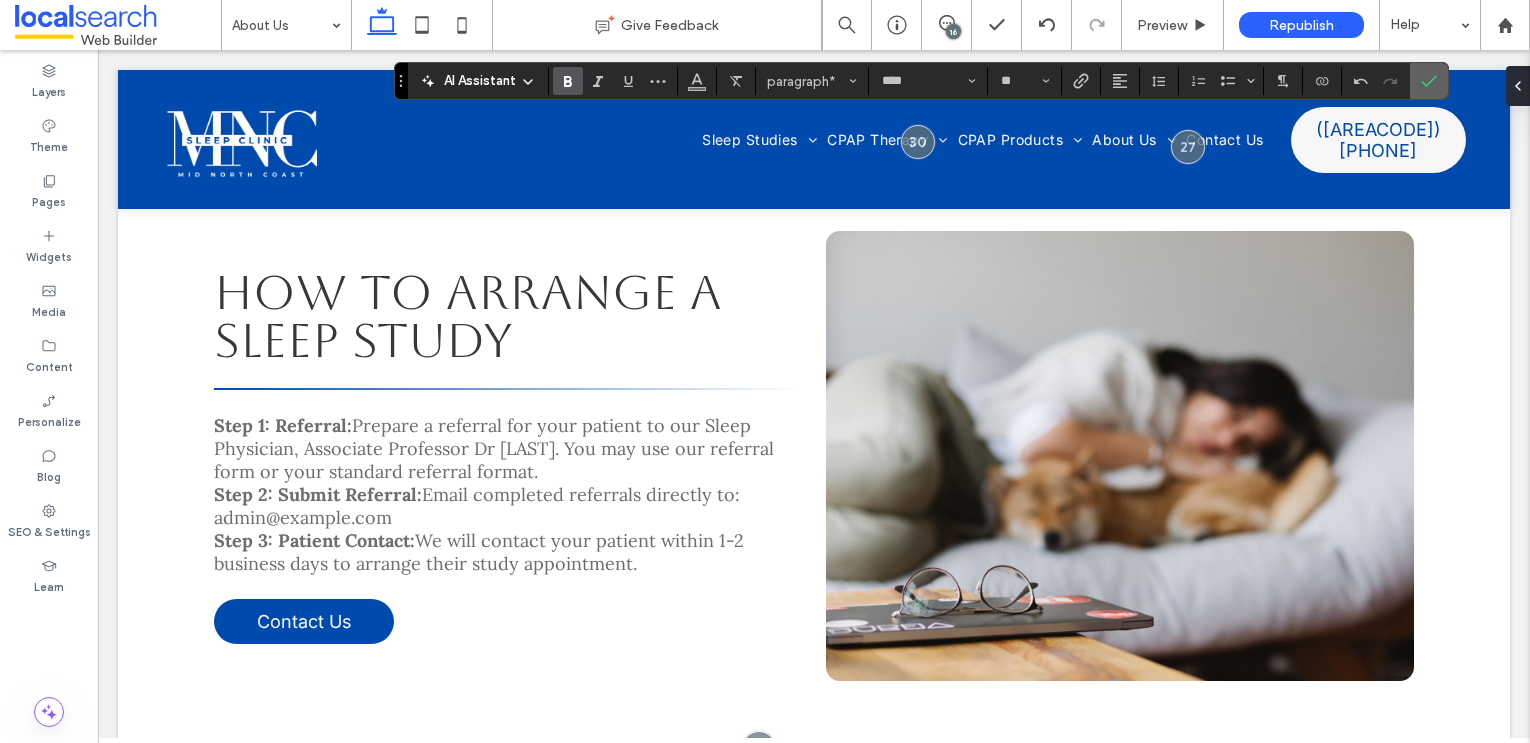 click 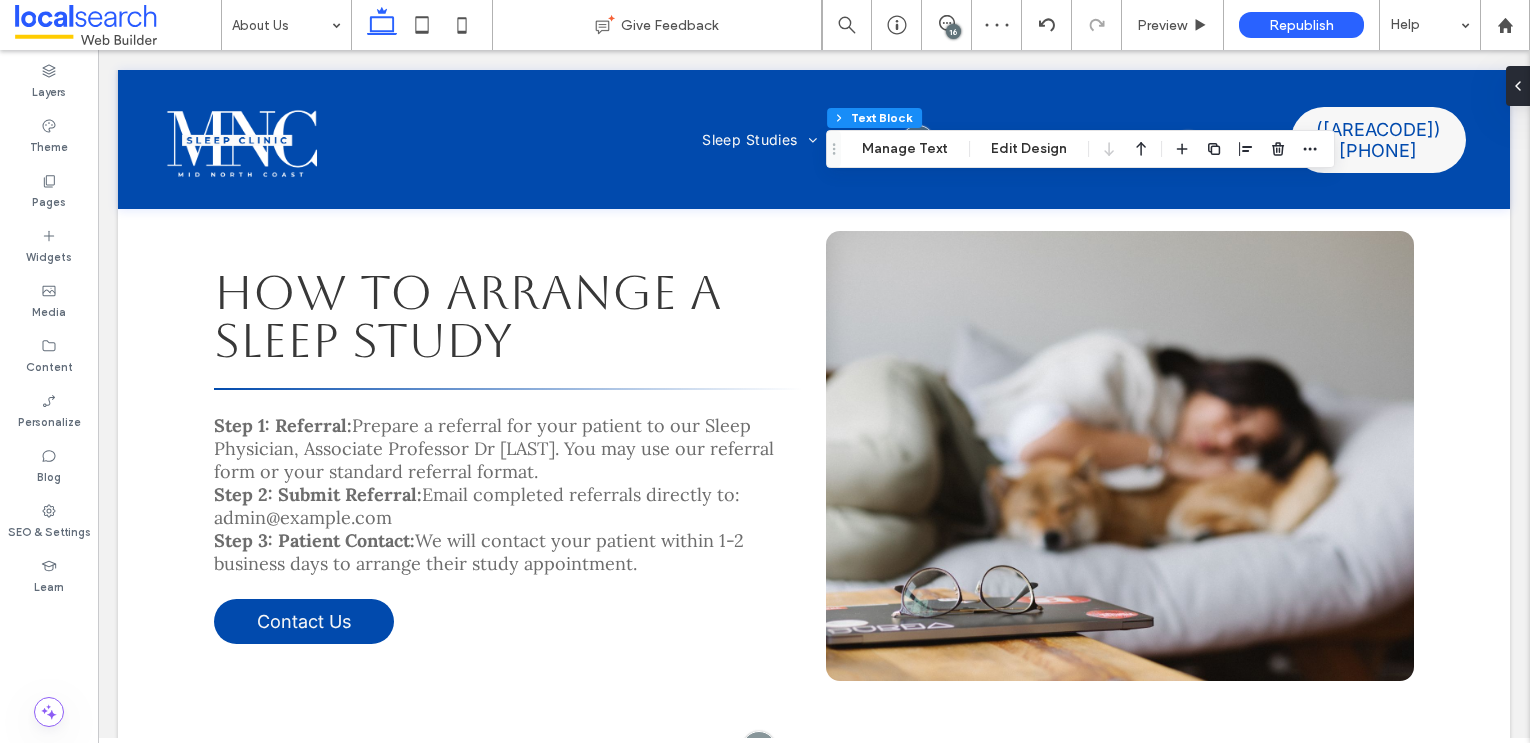 click on "16" at bounding box center (953, 31) 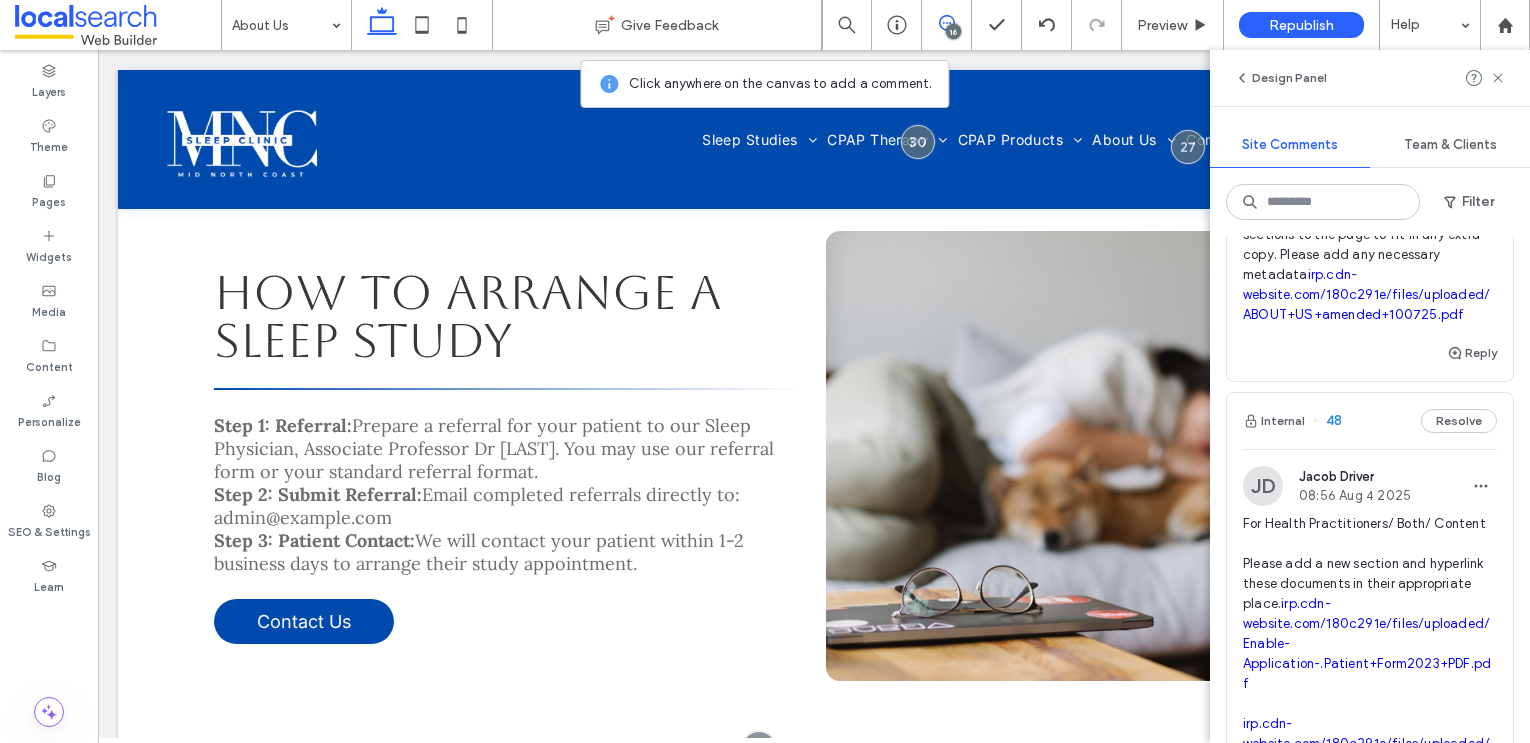 scroll, scrollTop: 663, scrollLeft: 0, axis: vertical 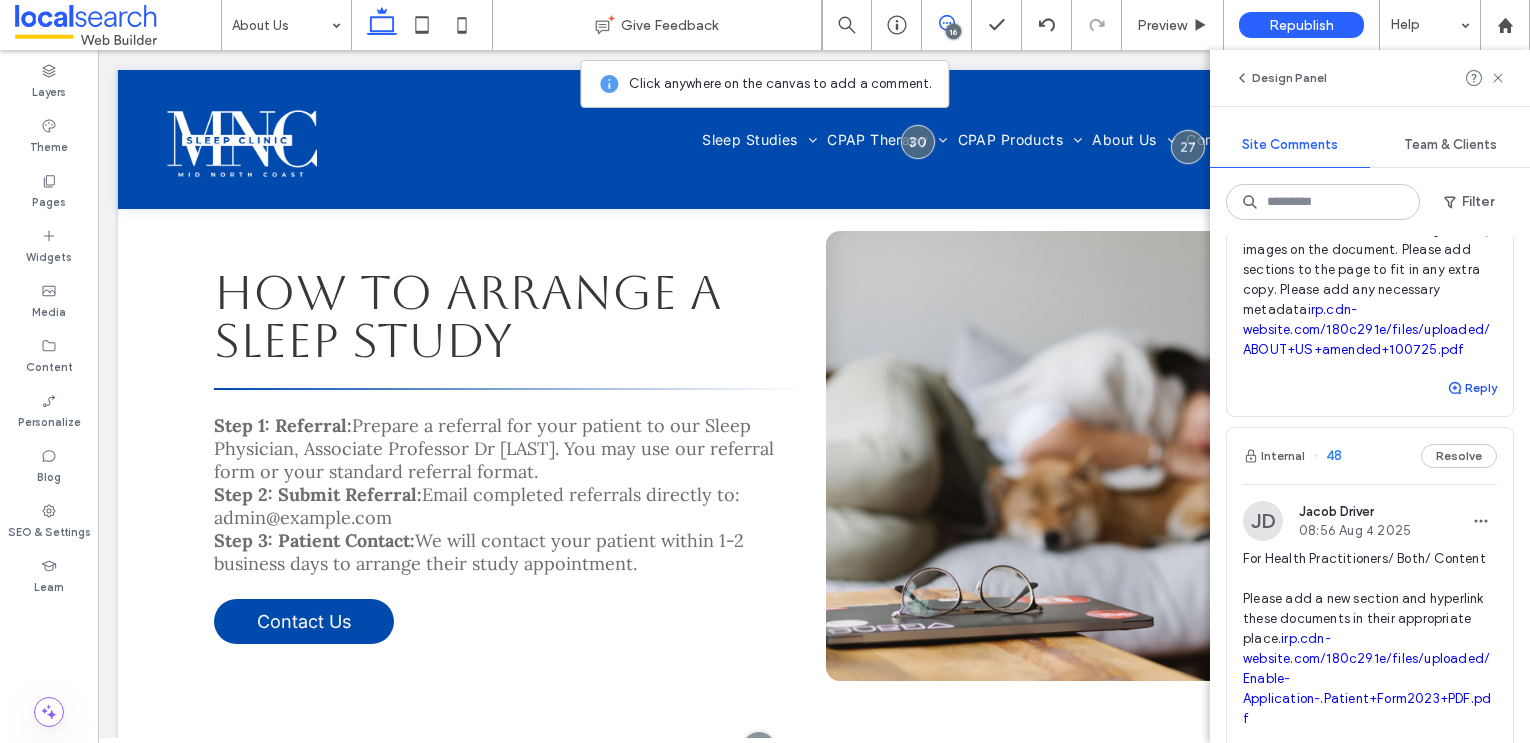 click on "Reply" at bounding box center (1472, 388) 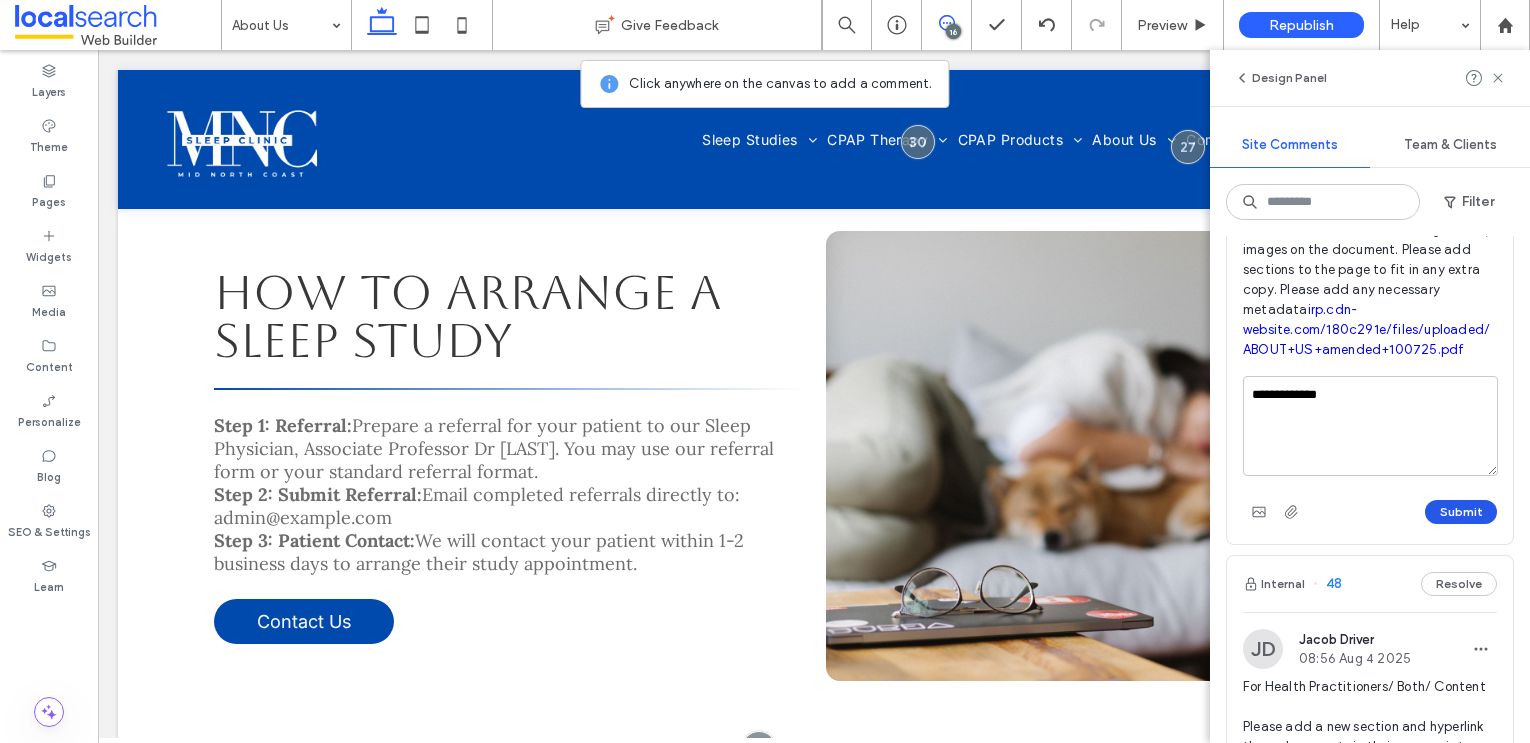 type on "**********" 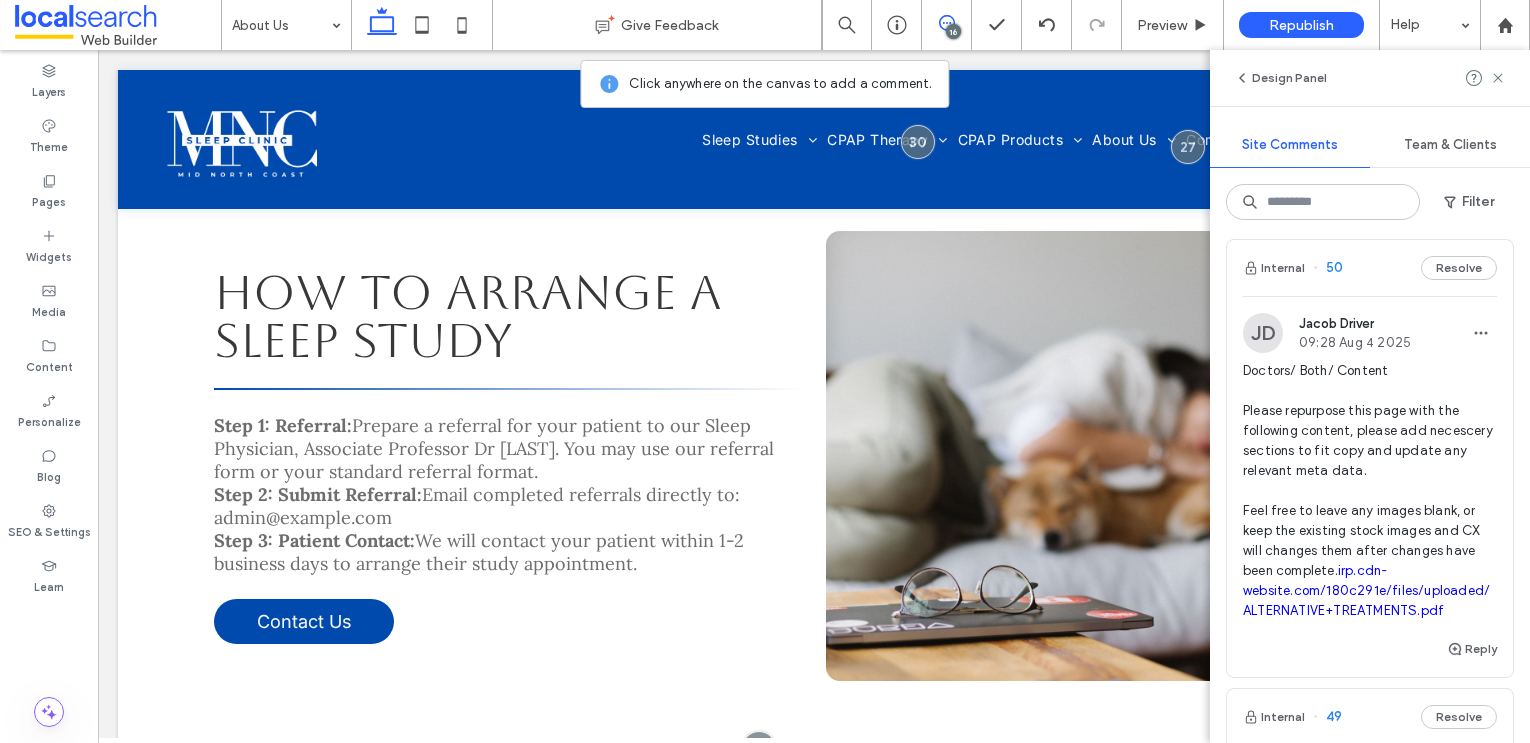 scroll, scrollTop: 6, scrollLeft: 0, axis: vertical 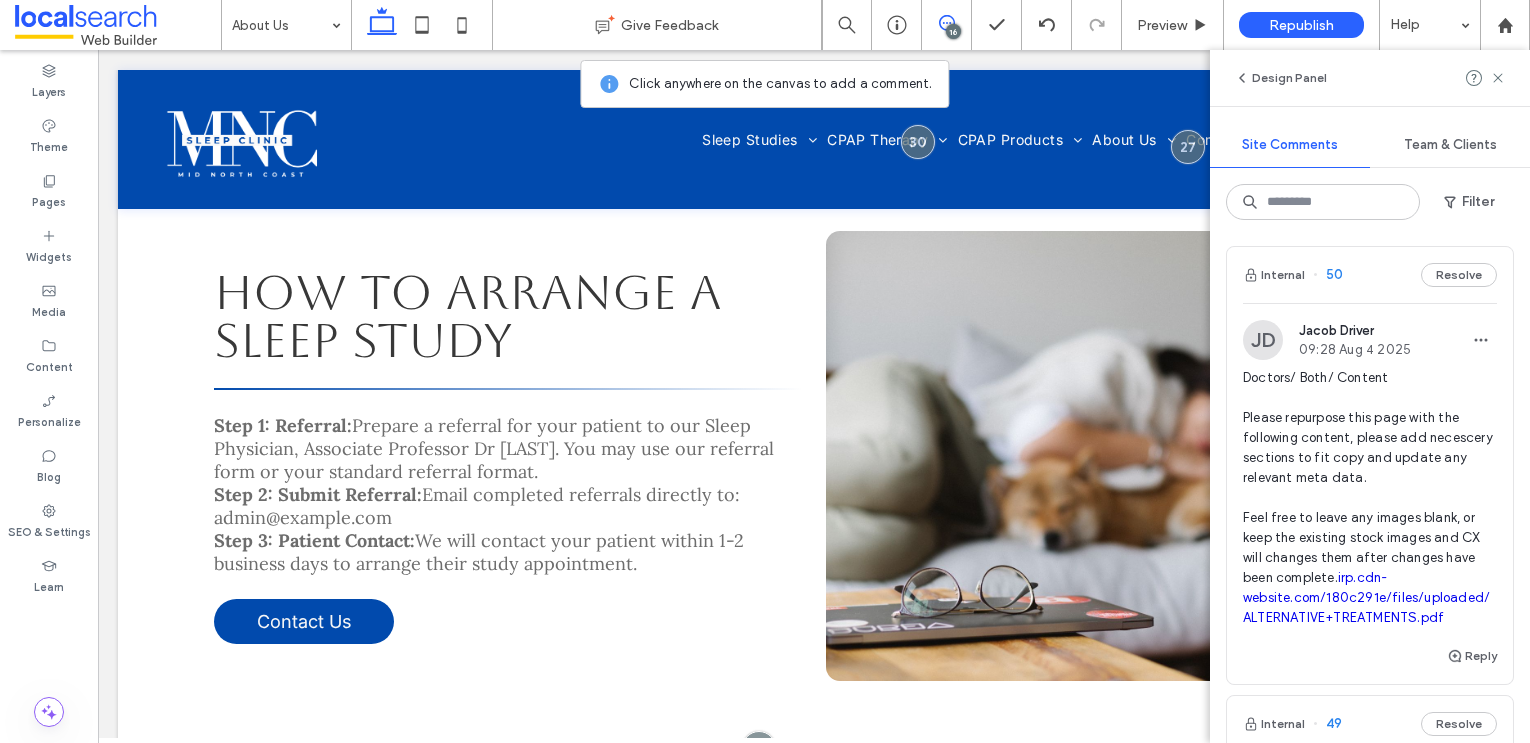 click on "Doctors/ Both/ Content
Please repurpose this page with the following content, please add necescery sections to fit copy and update any relevant meta data.
Feel free to leave any images blank, or keep the existing stock images and CX will changes them after changes have been complete.
irp.cdn-website.com/180c291e/files/uploaded/ALTERNATIVE+TREATMENTS.pdf" at bounding box center [1370, 498] 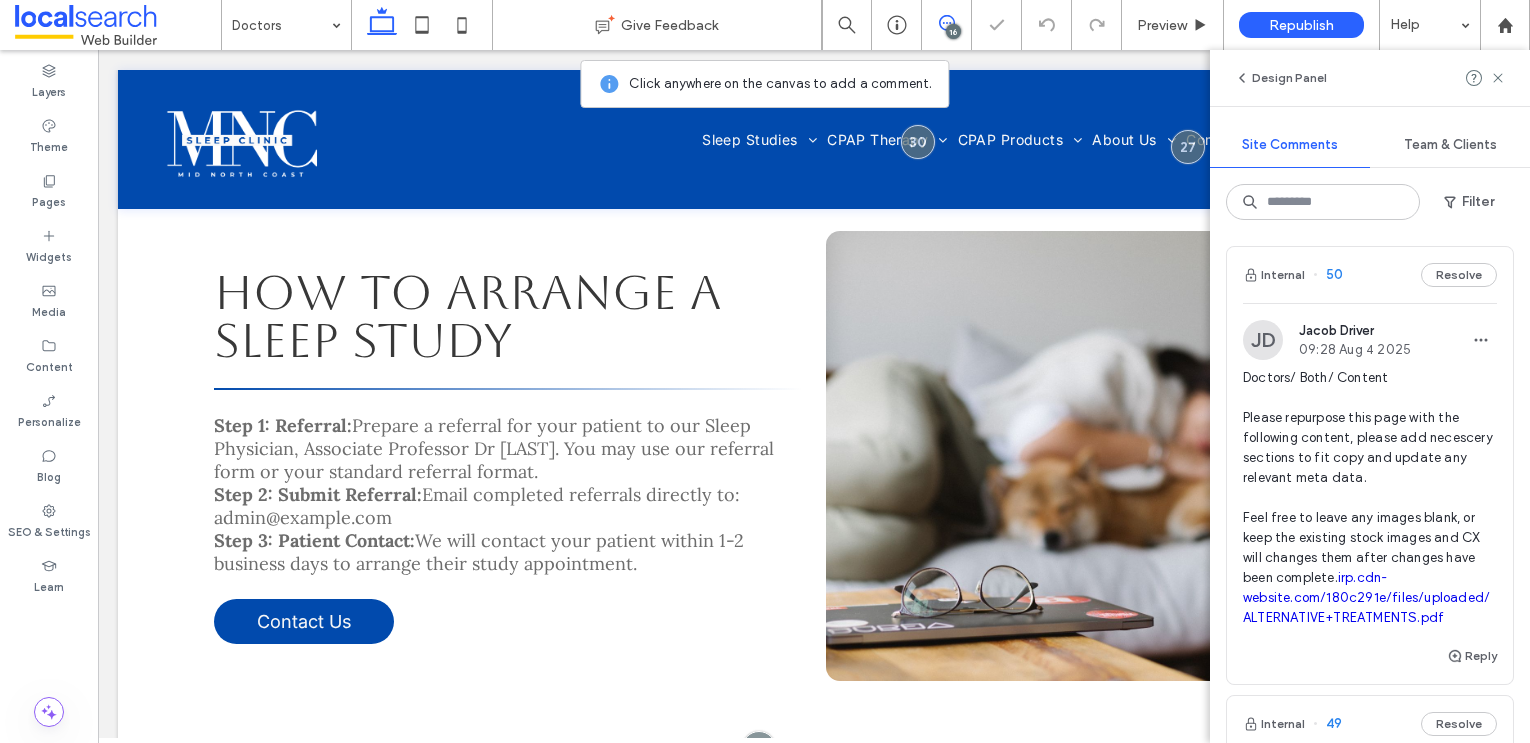 scroll, scrollTop: 0, scrollLeft: 0, axis: both 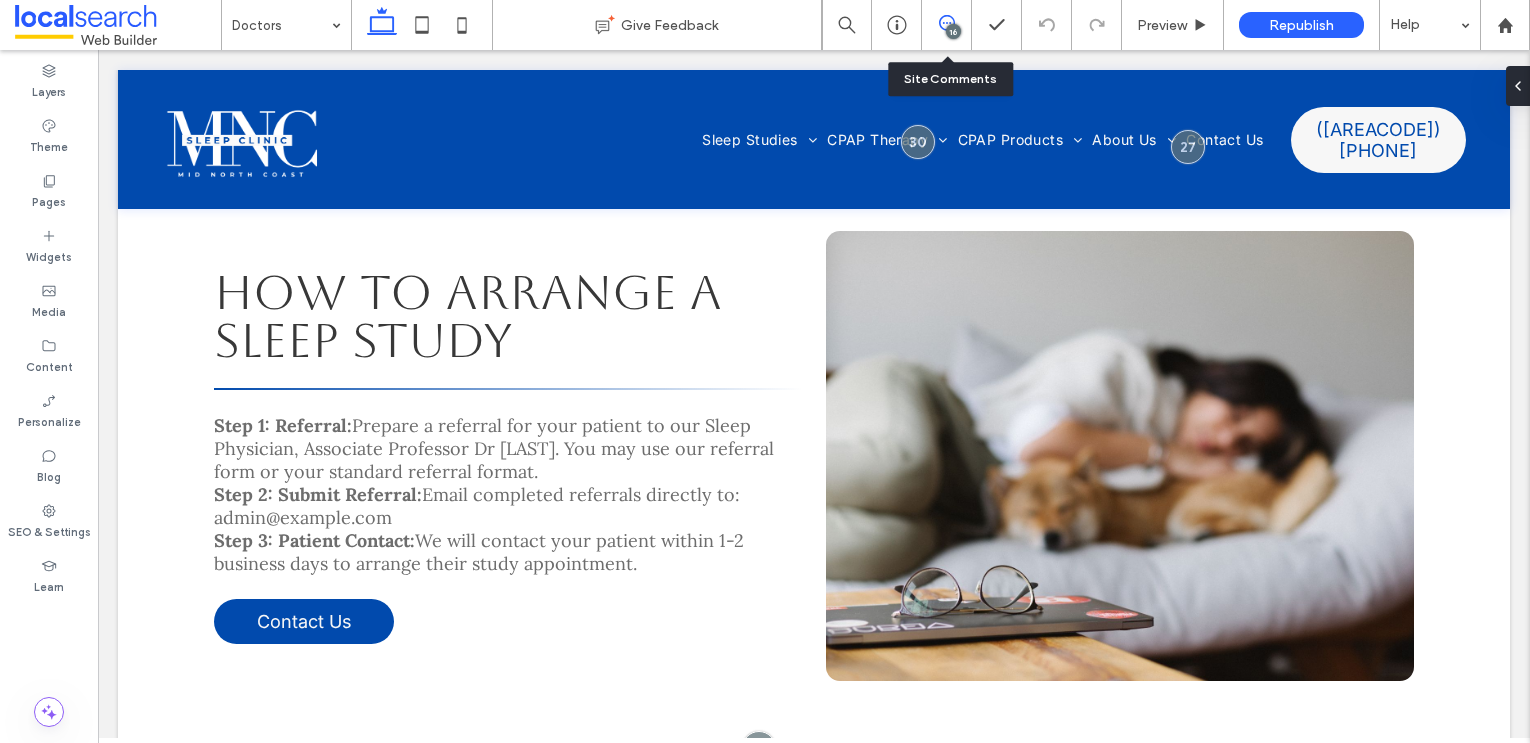 click 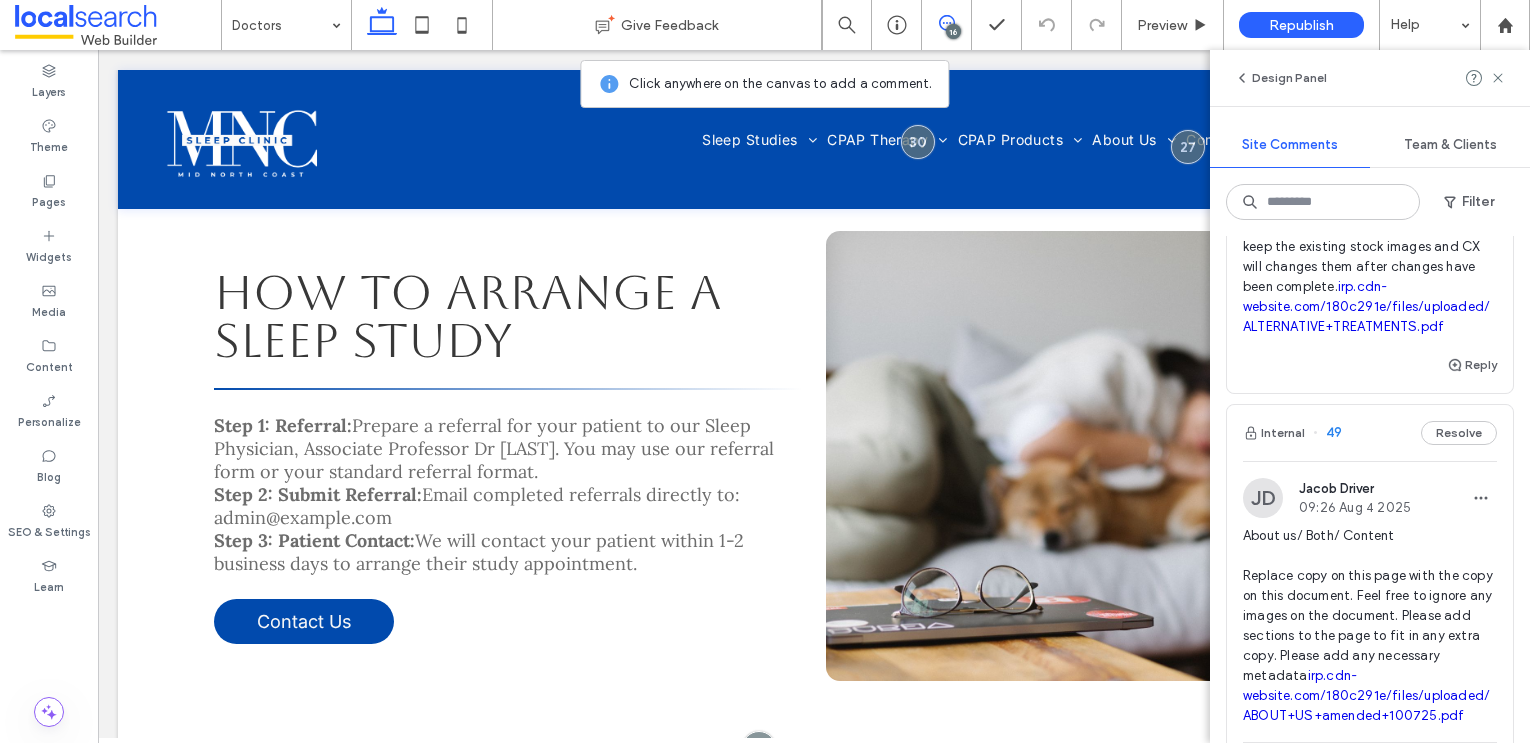 scroll, scrollTop: 294, scrollLeft: 0, axis: vertical 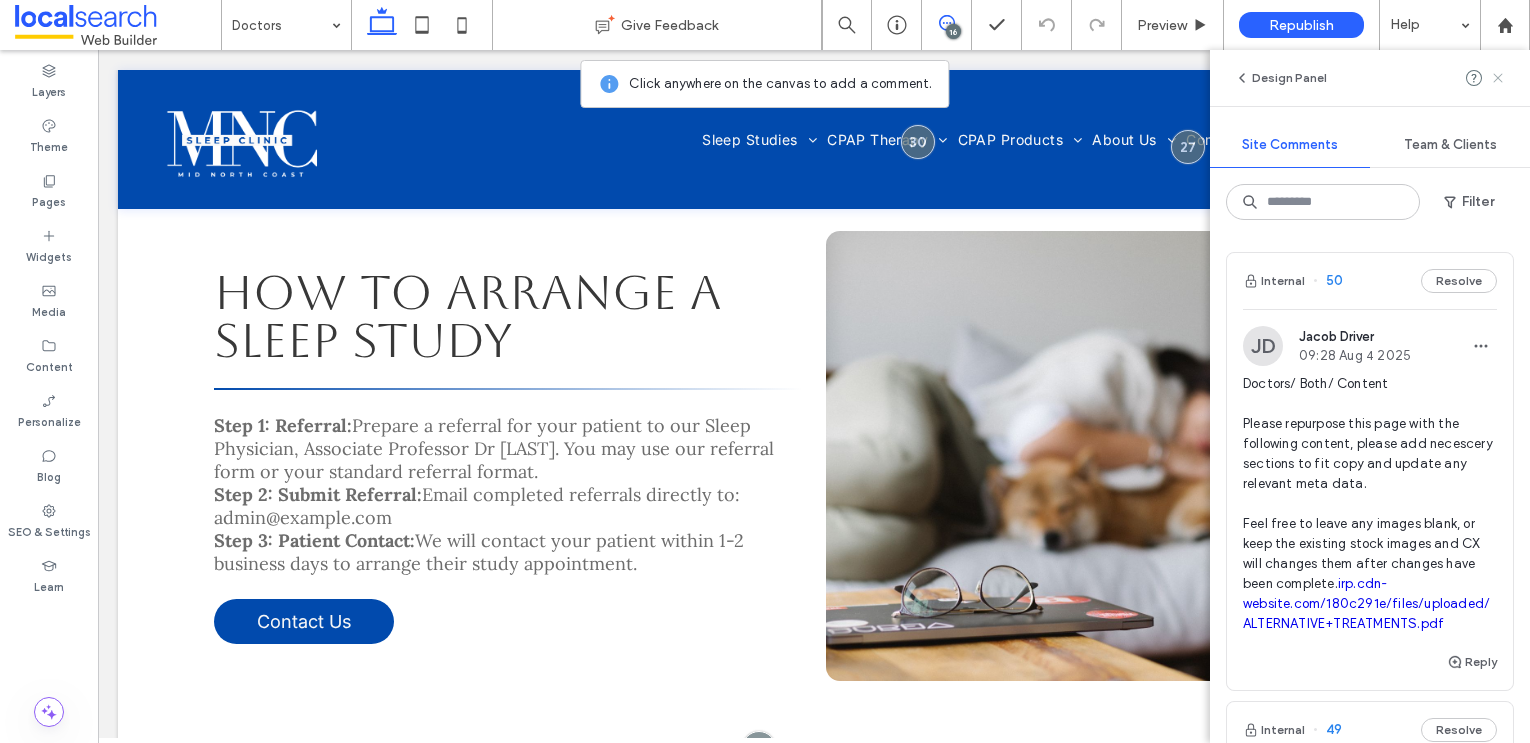 click 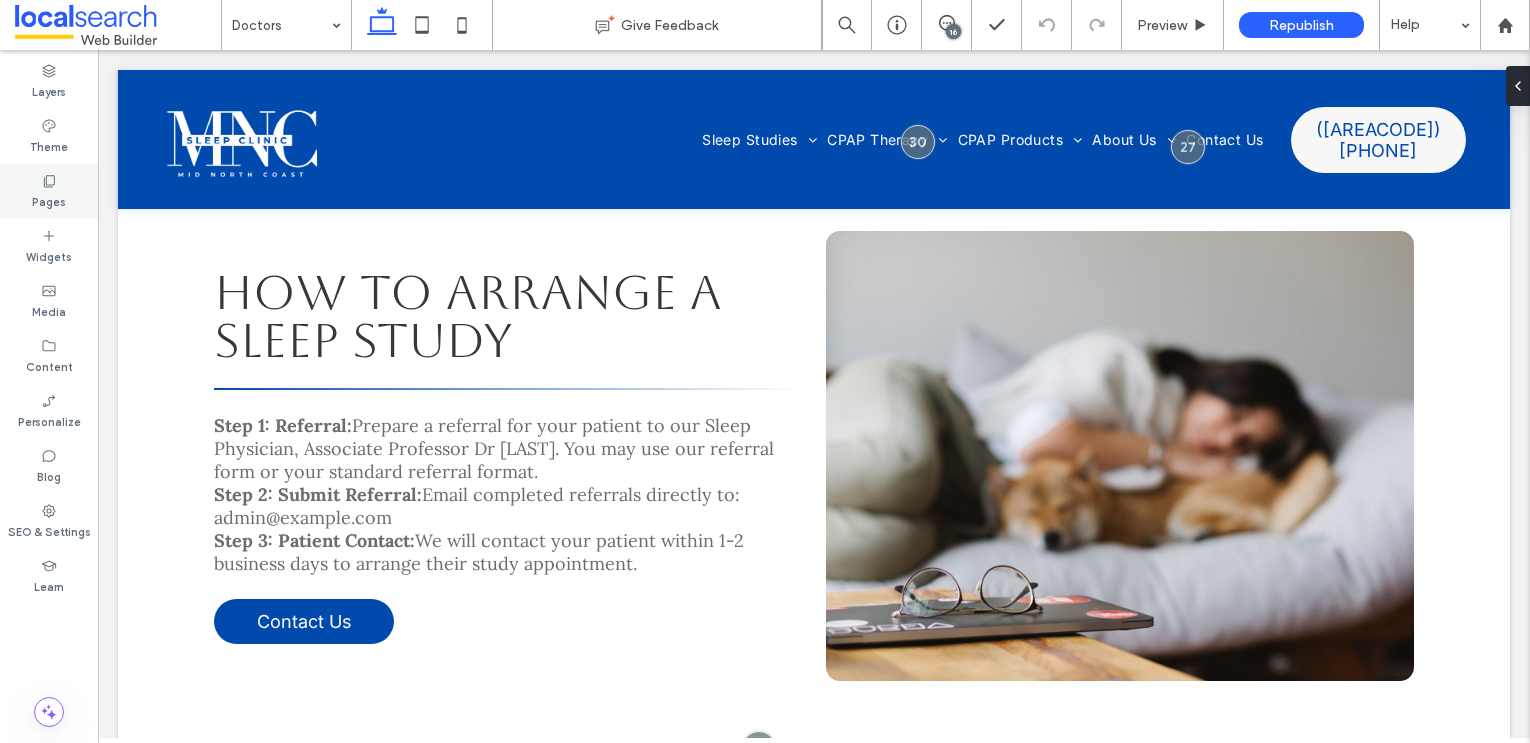 click 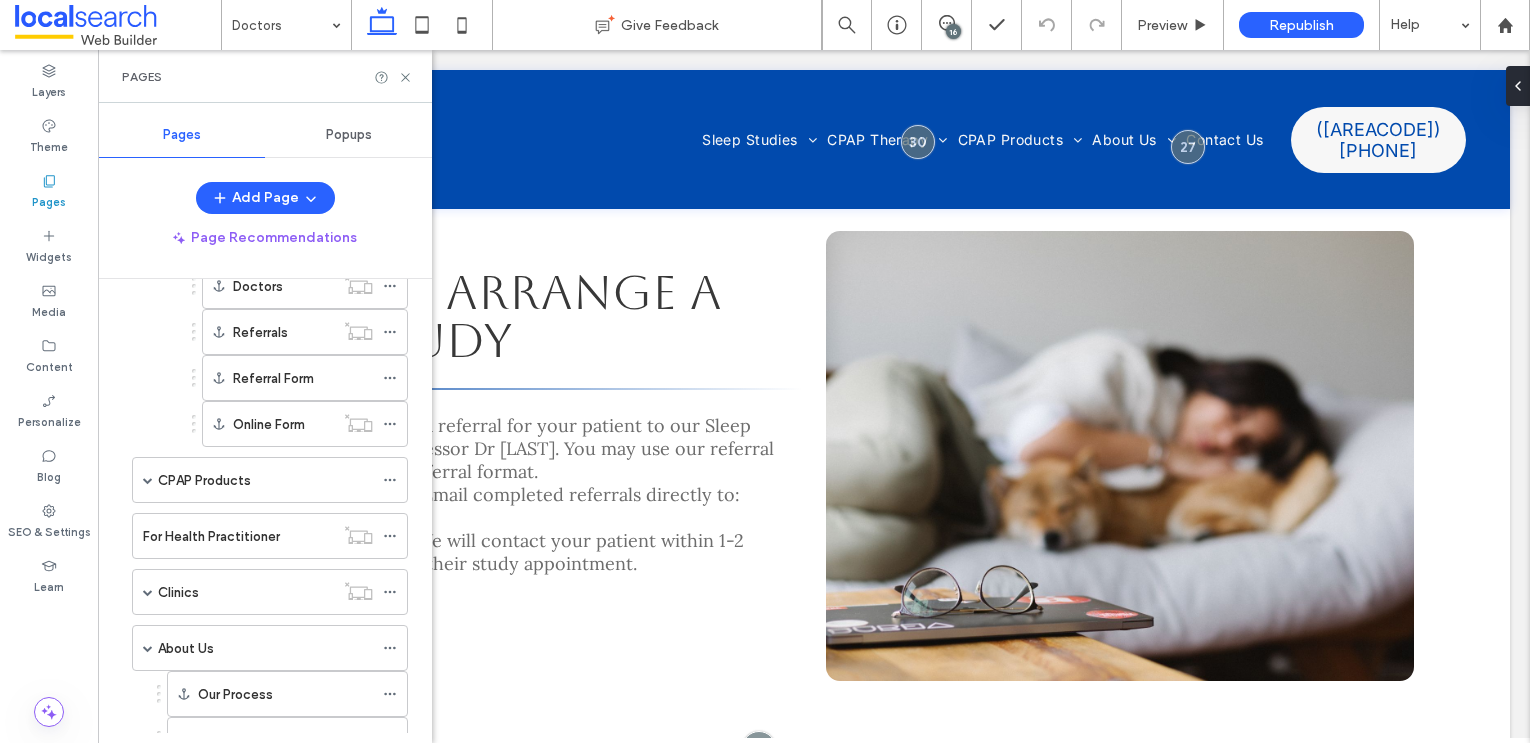 scroll, scrollTop: 257, scrollLeft: 0, axis: vertical 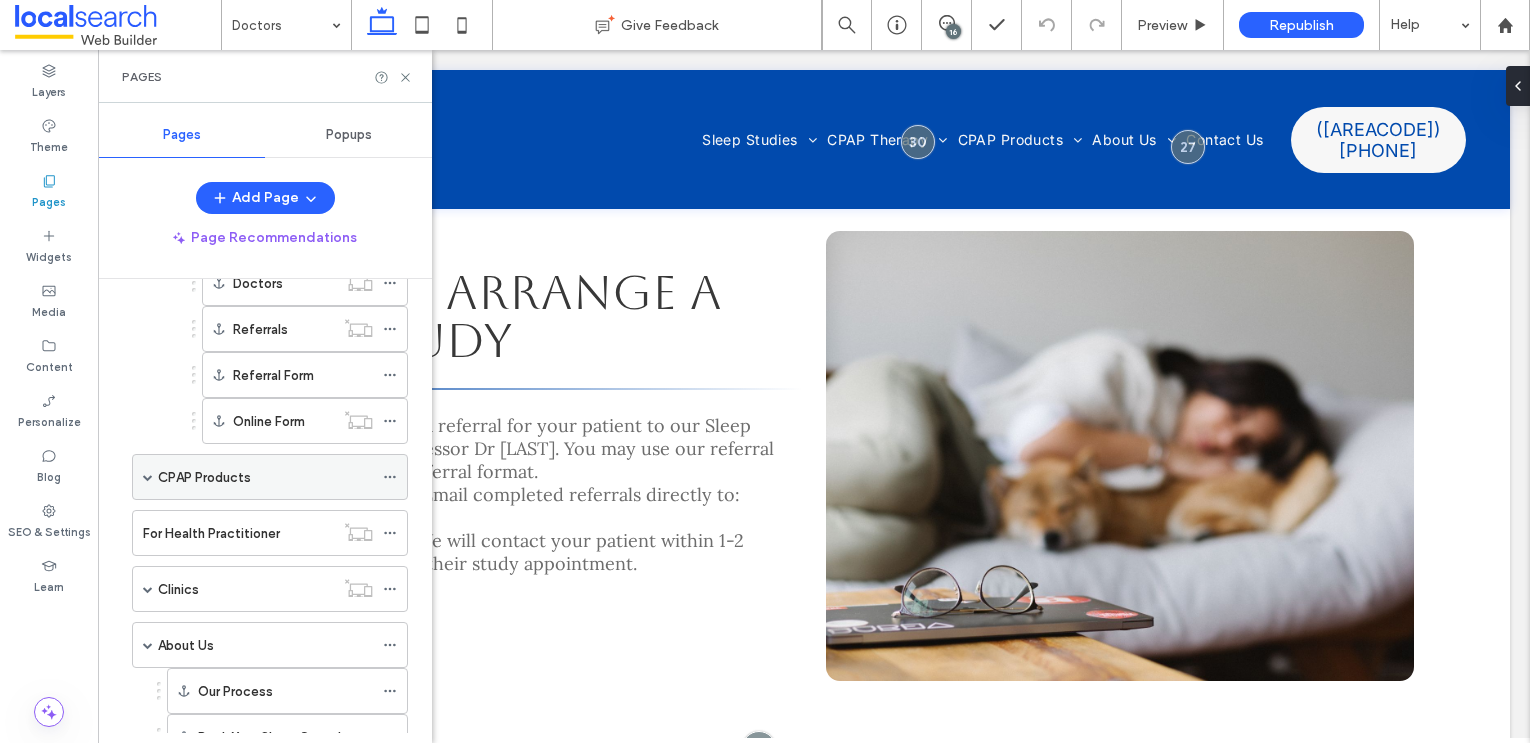 click on "CPAP Products" at bounding box center (270, 477) 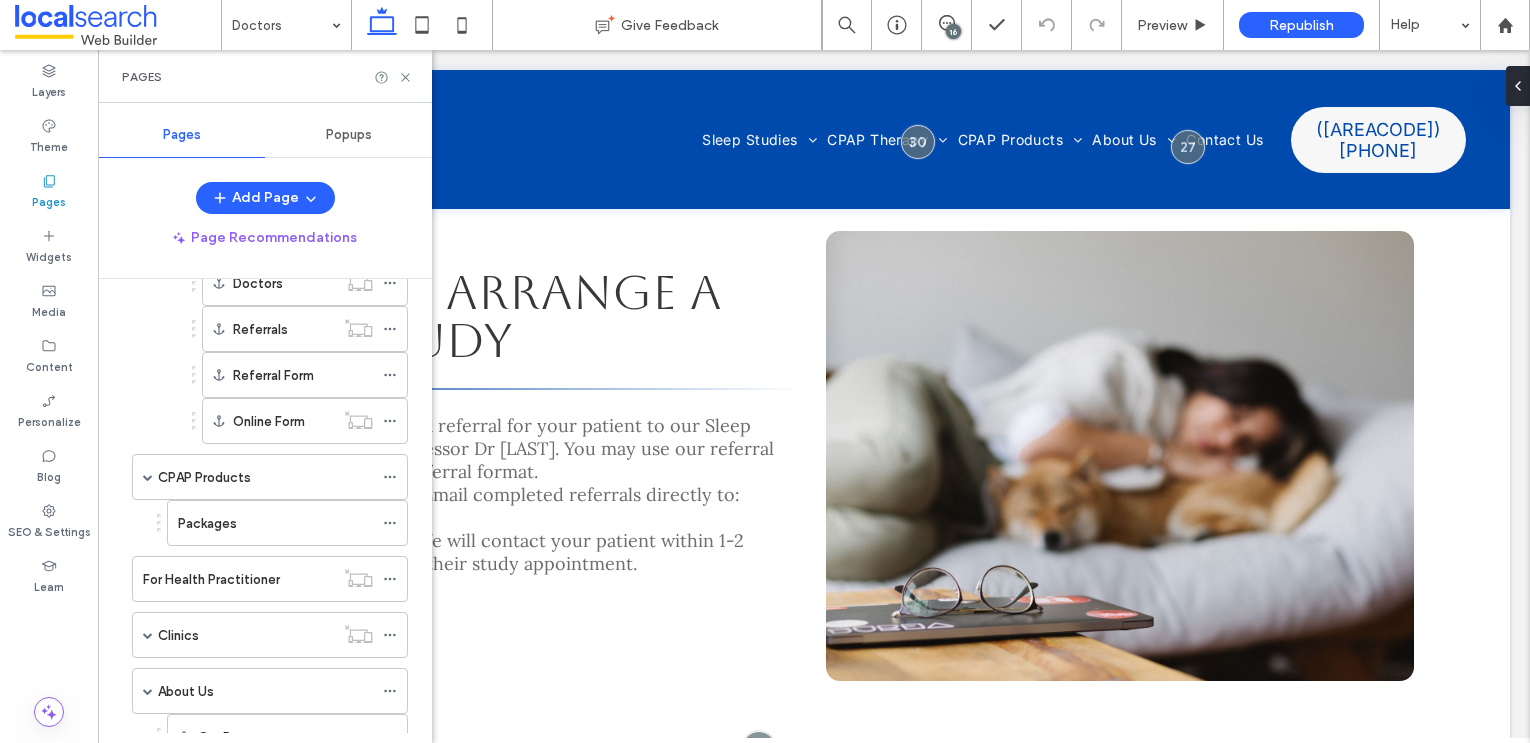 click on "16" at bounding box center (953, 31) 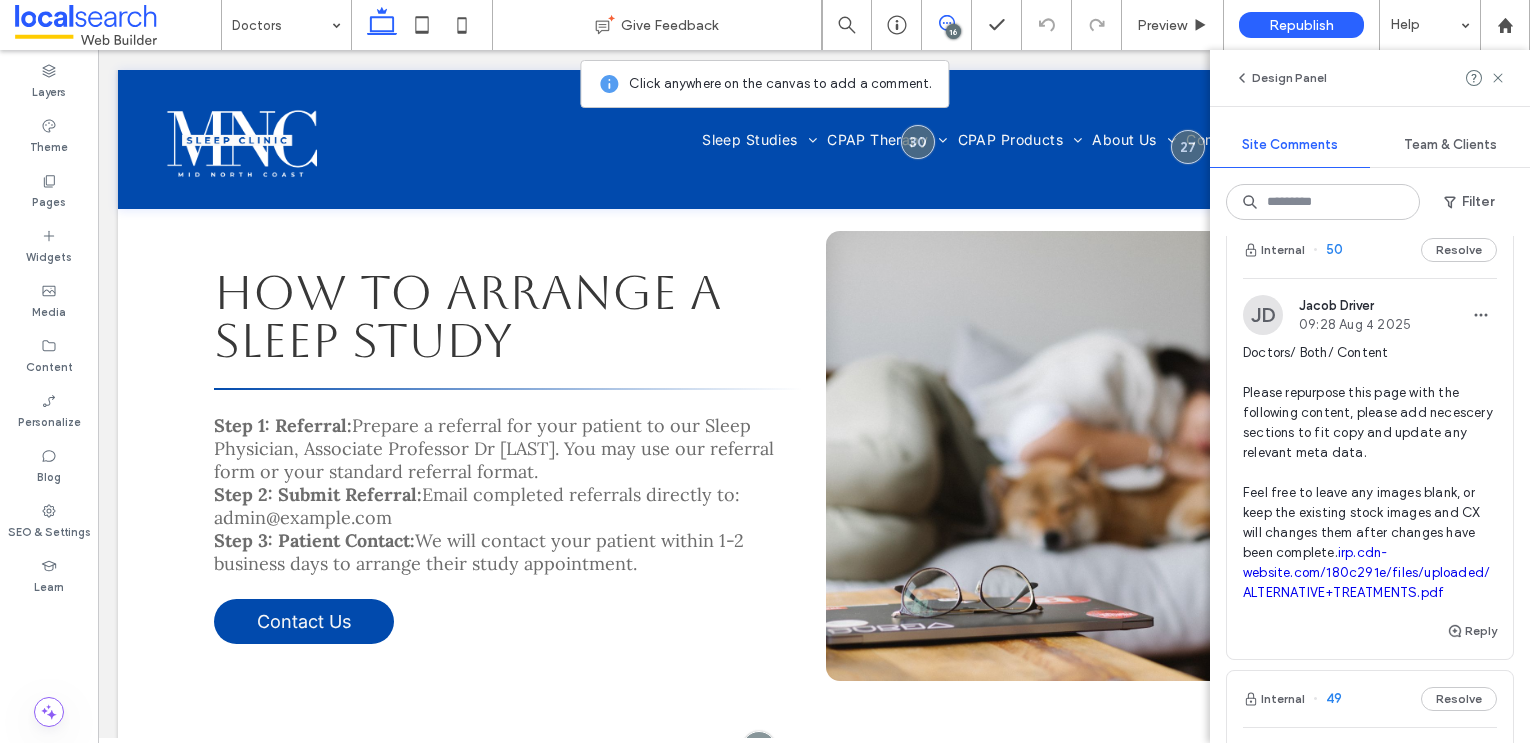 scroll, scrollTop: 34, scrollLeft: 0, axis: vertical 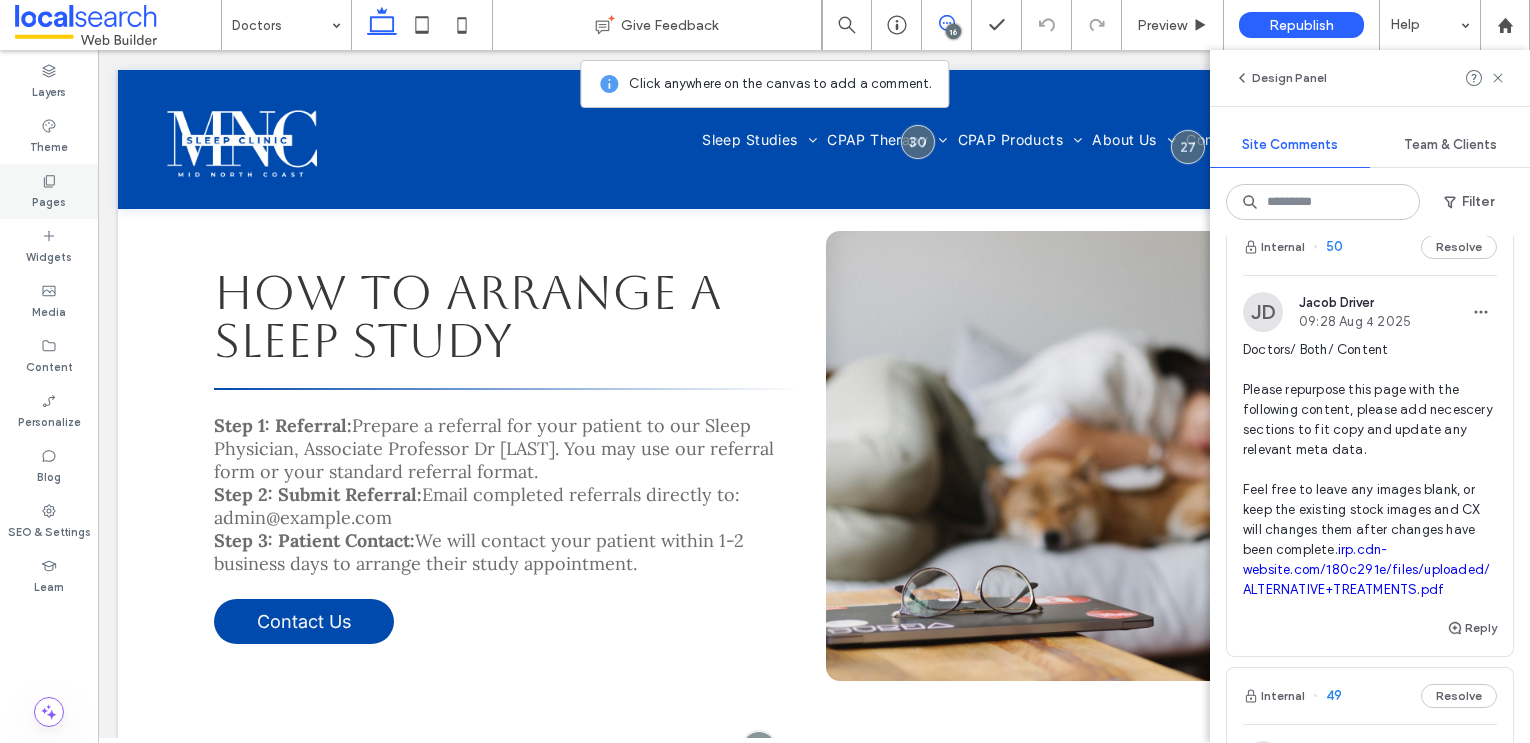 click 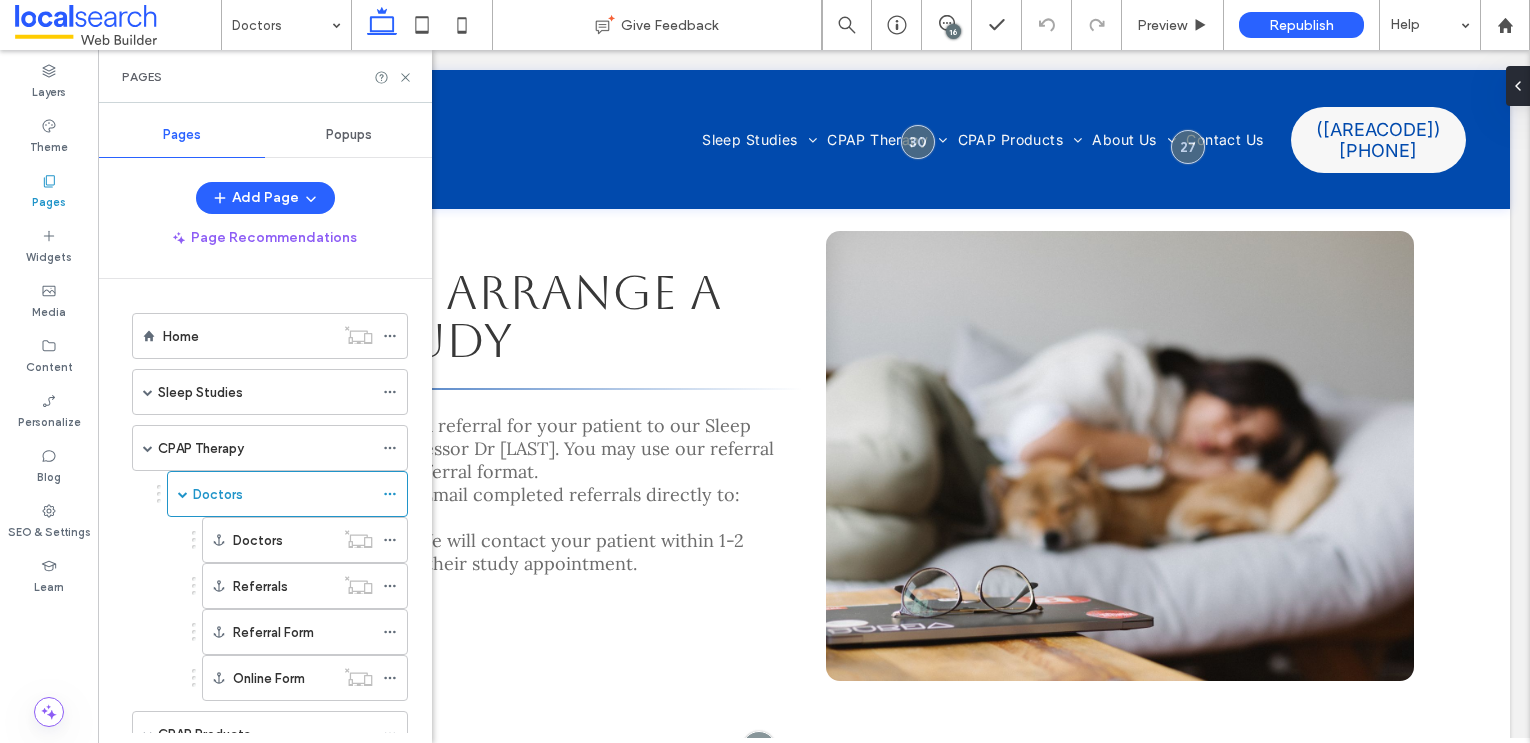 scroll, scrollTop: 0, scrollLeft: 0, axis: both 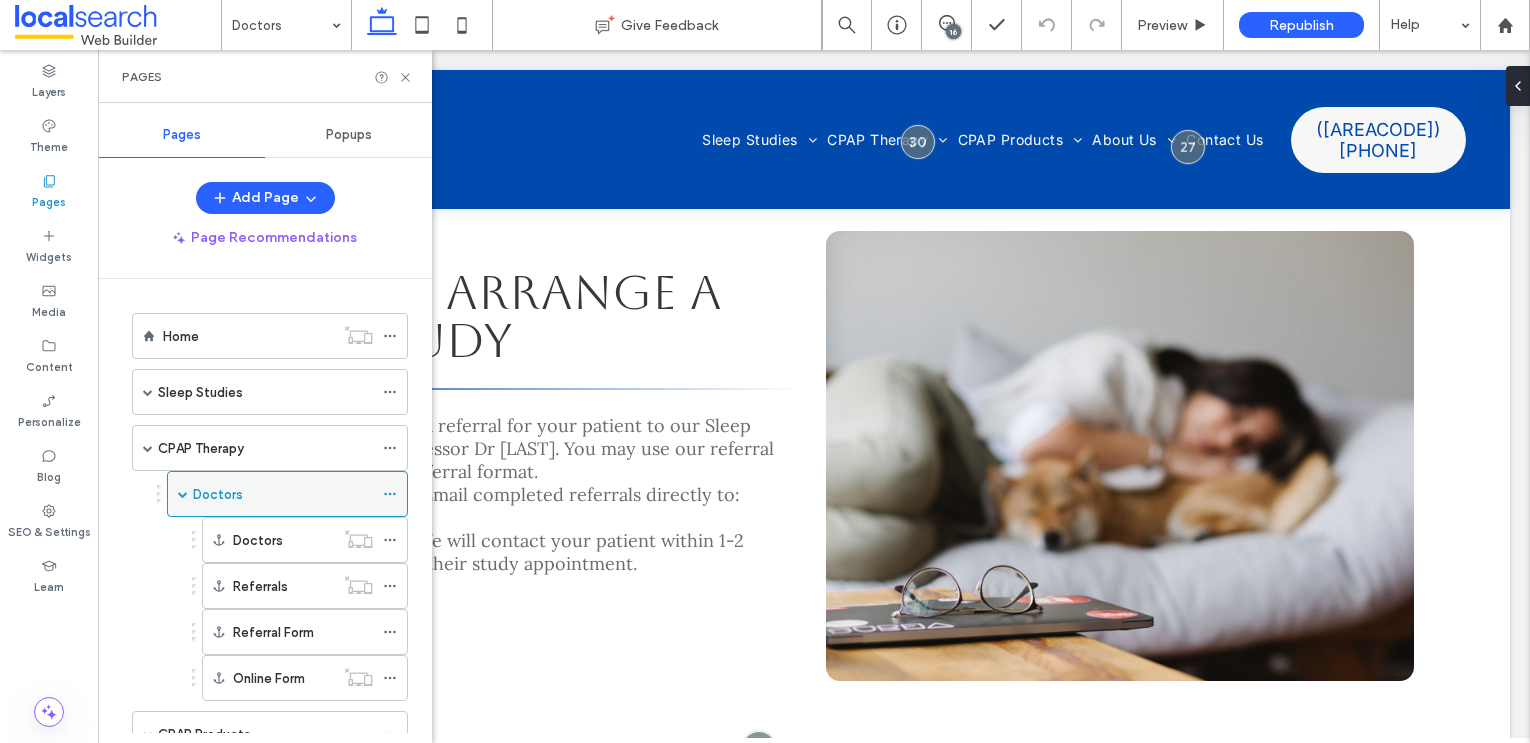 click 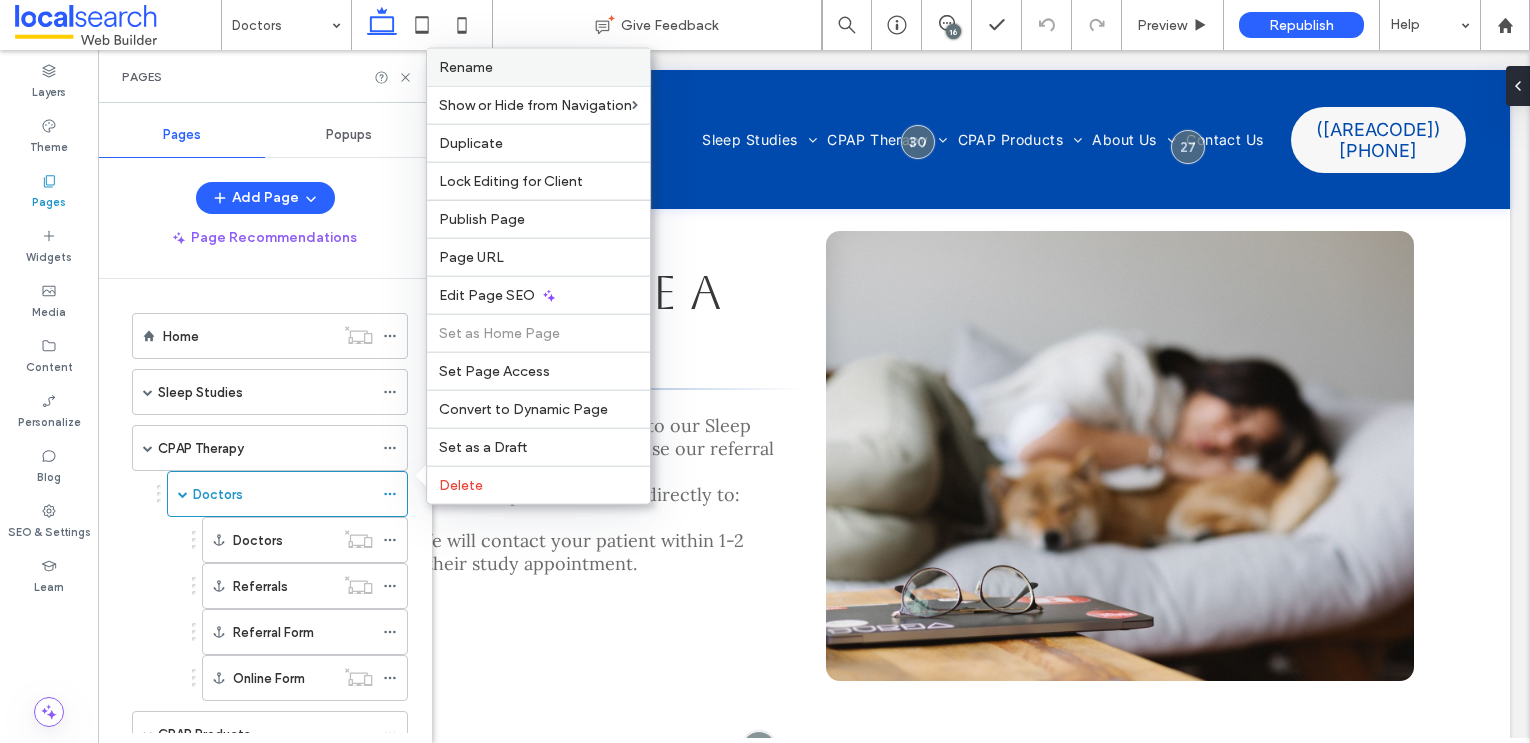 click on "Rename" at bounding box center (466, 67) 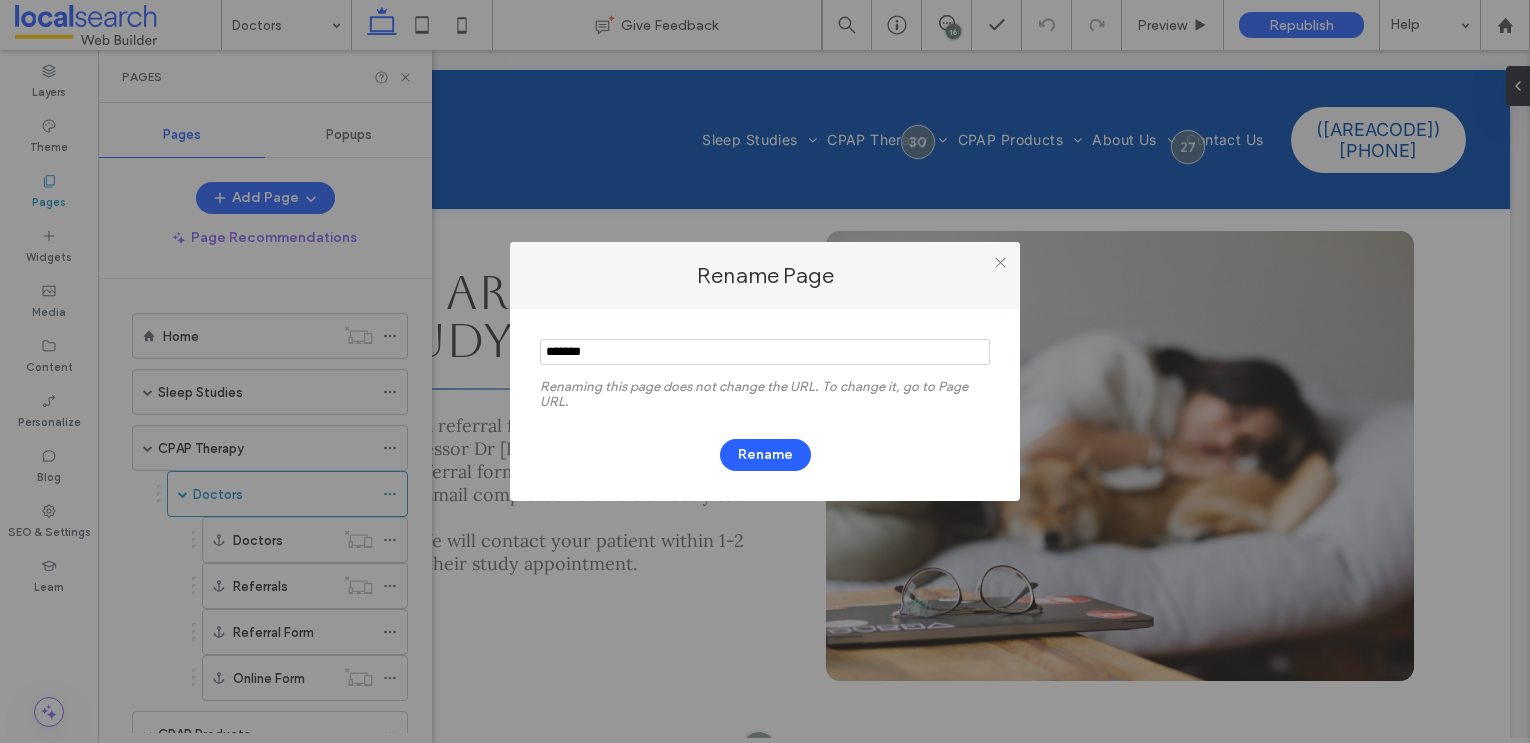 click at bounding box center (765, 352) 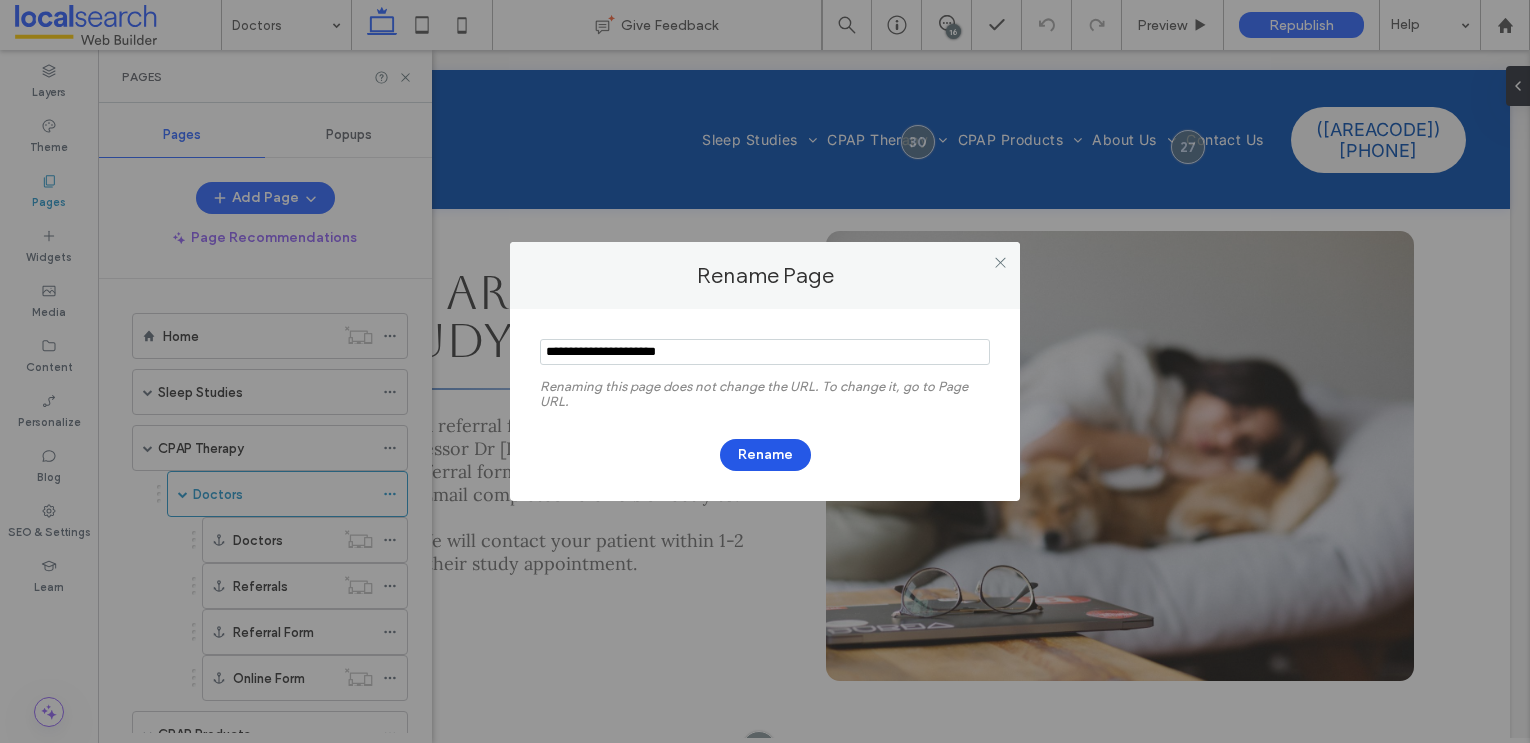 type on "**********" 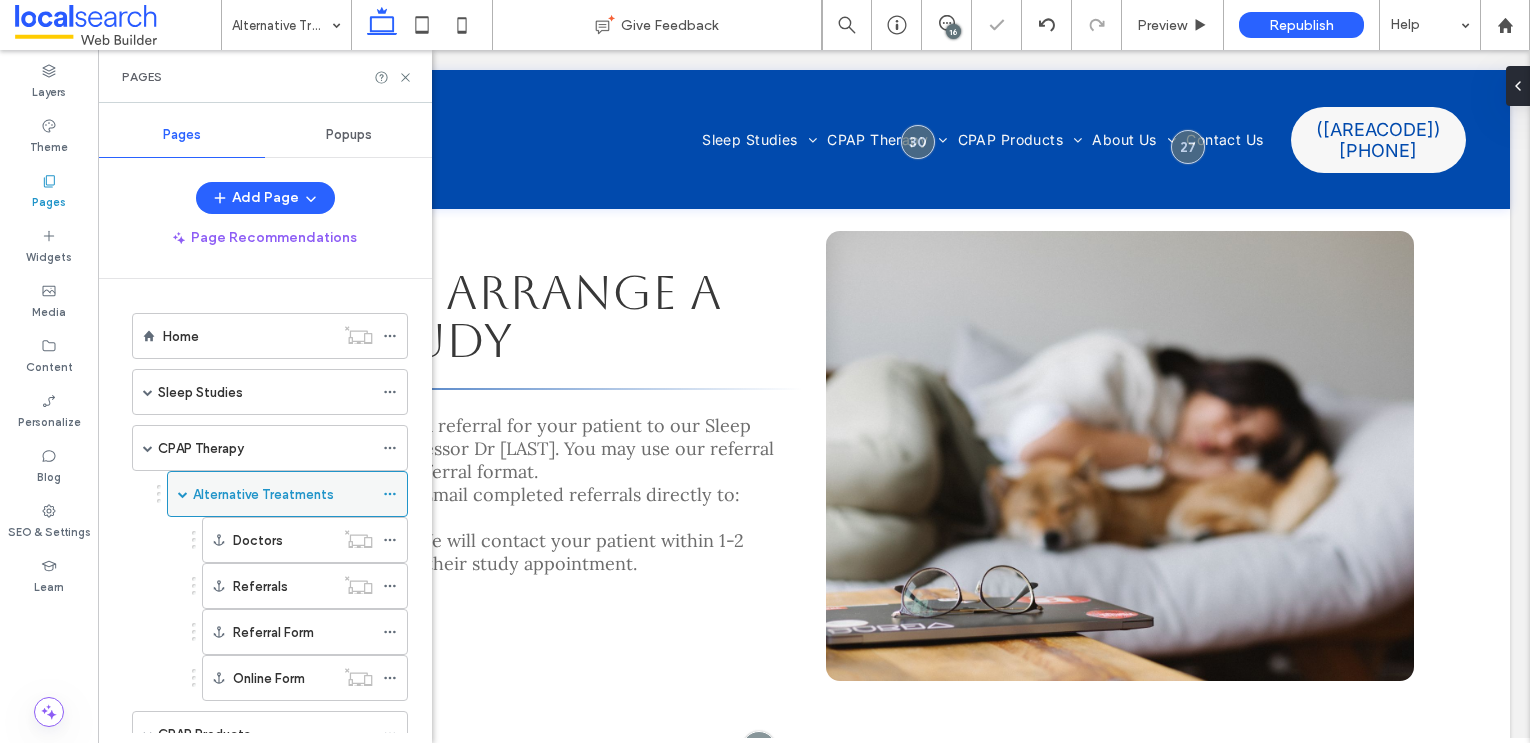 click 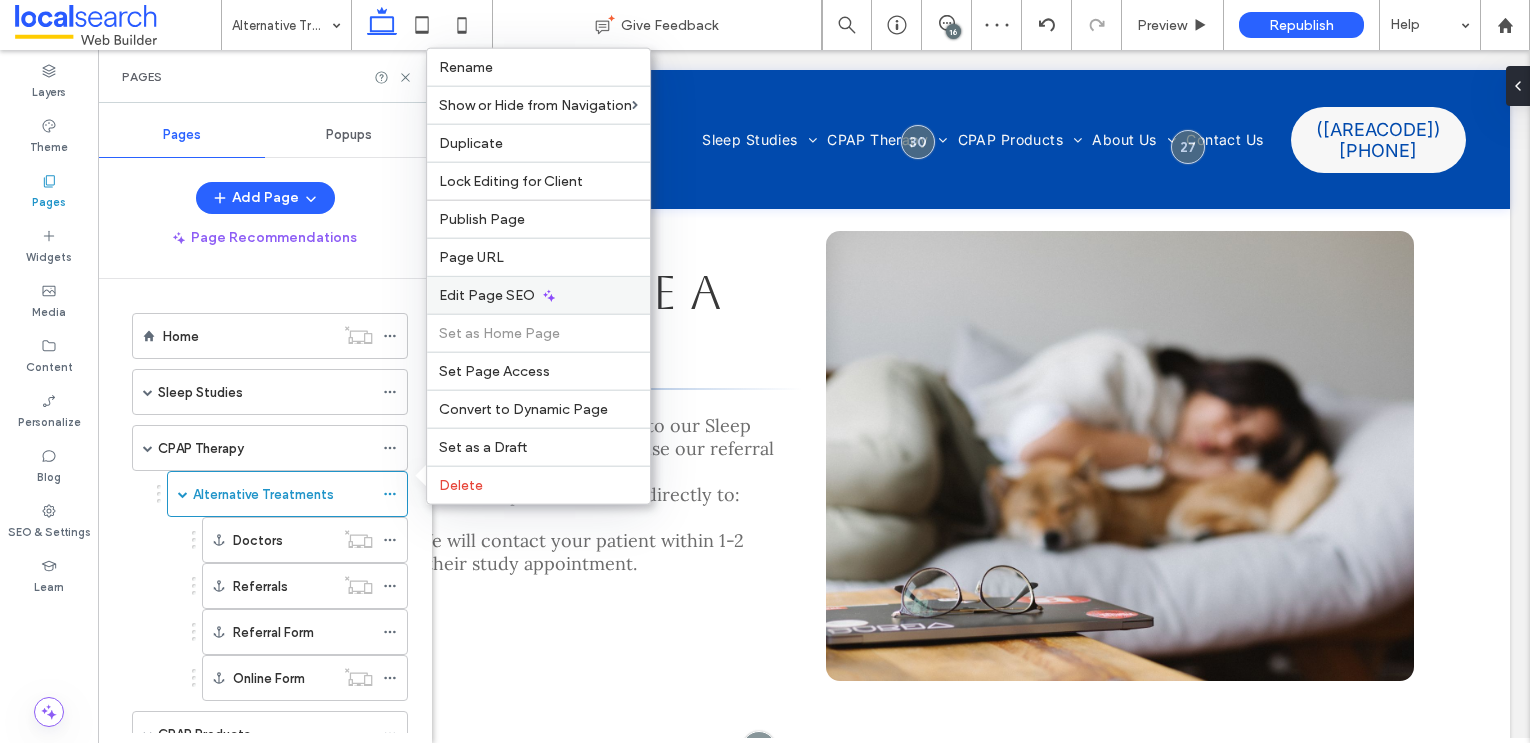 click on "Edit Page SEO" at bounding box center [487, 295] 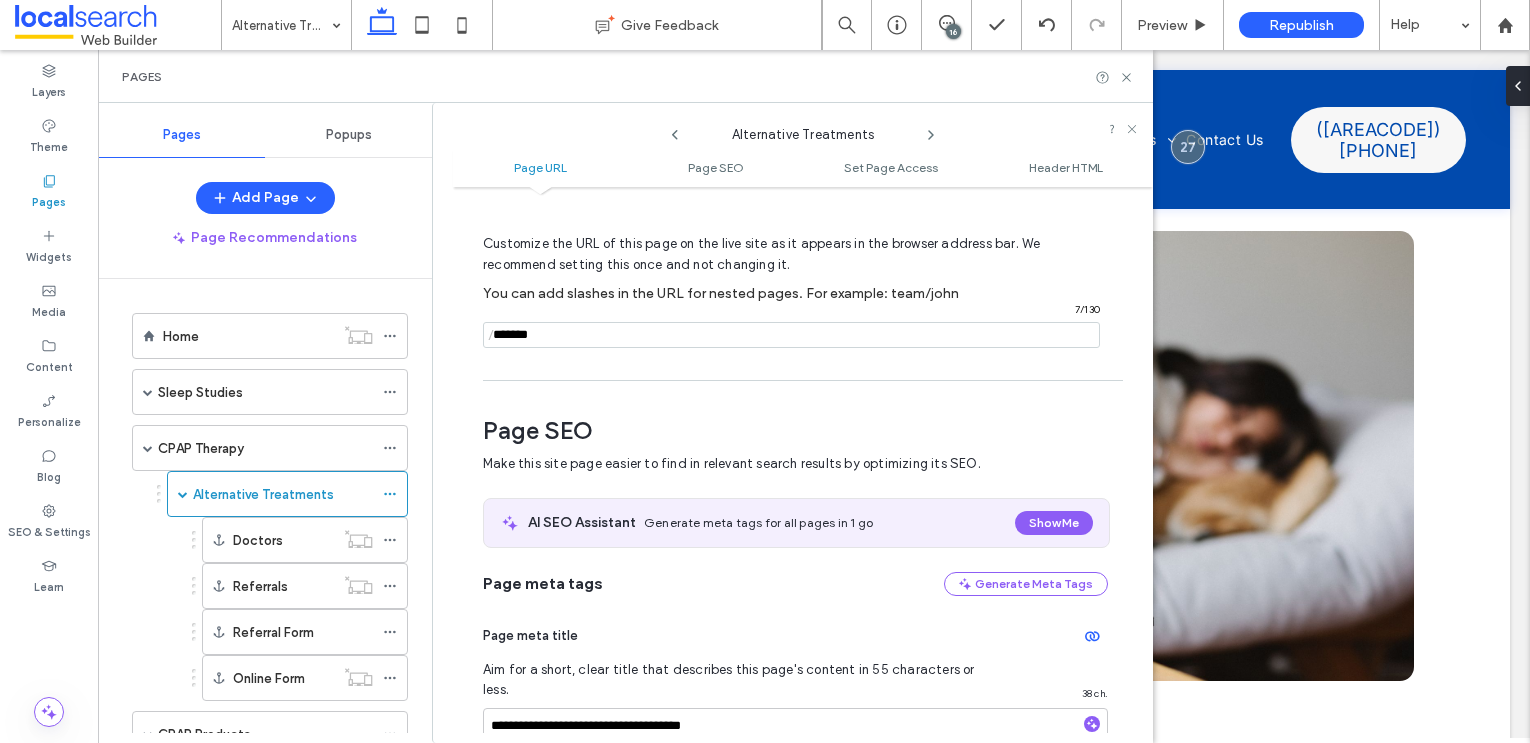 scroll, scrollTop: 67, scrollLeft: 0, axis: vertical 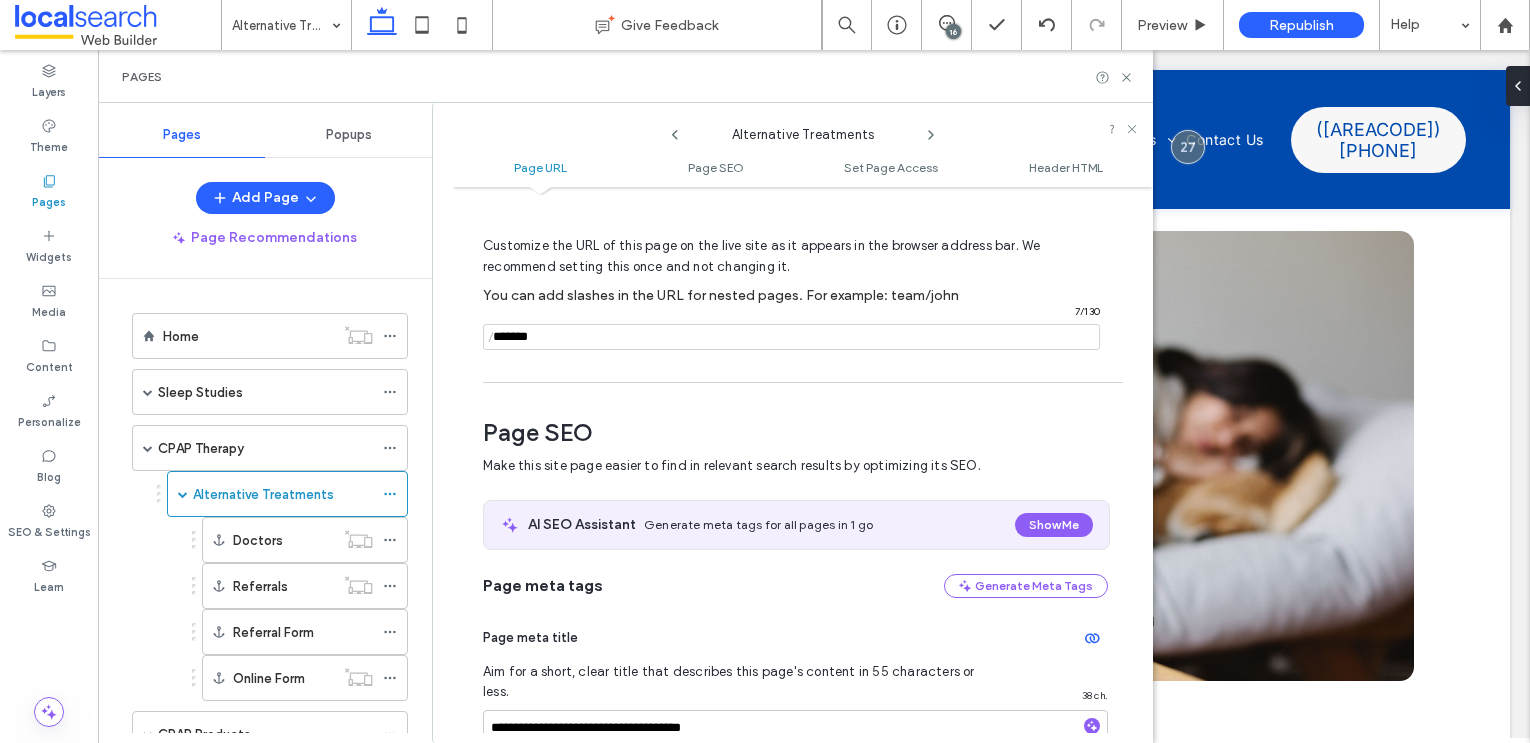 click at bounding box center [791, 337] 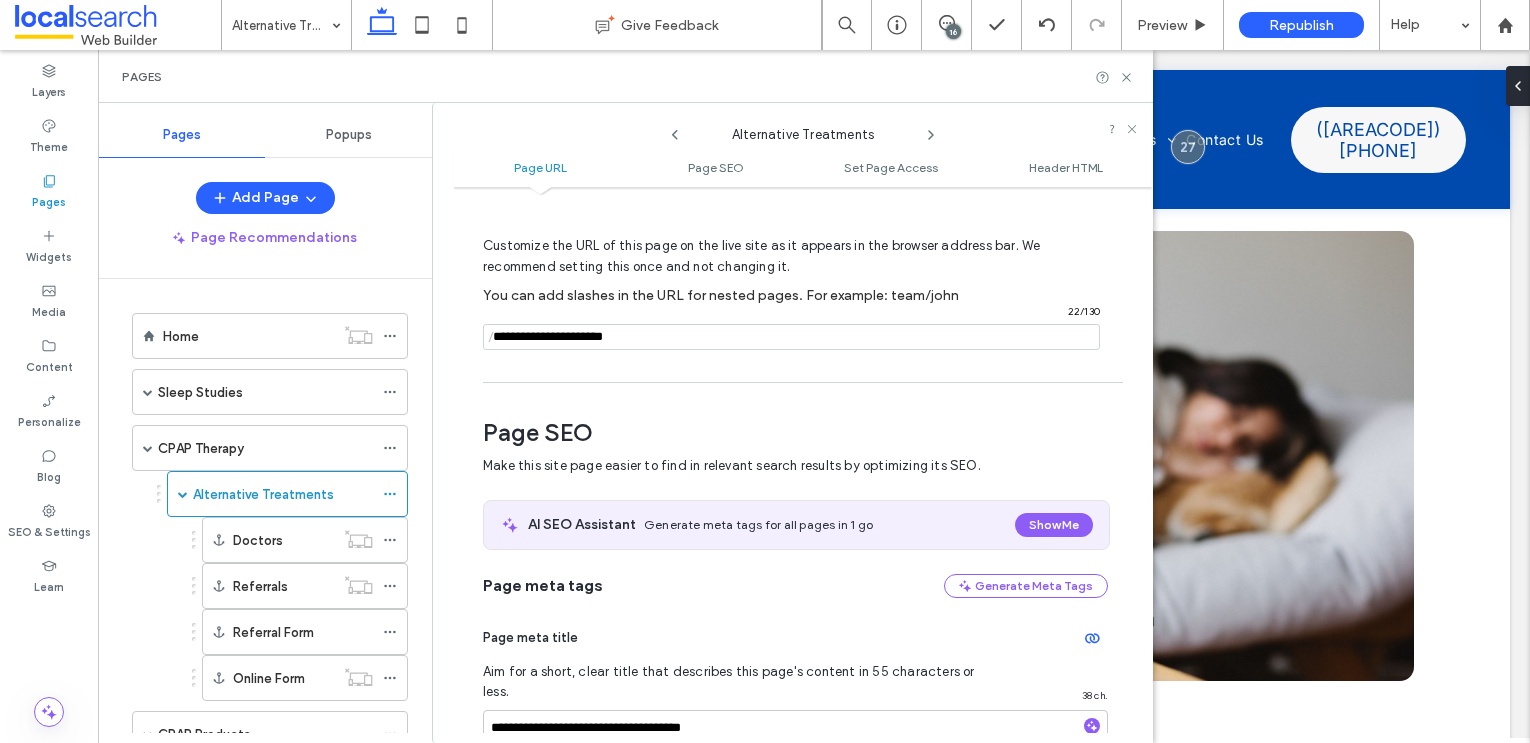 type on "**********" 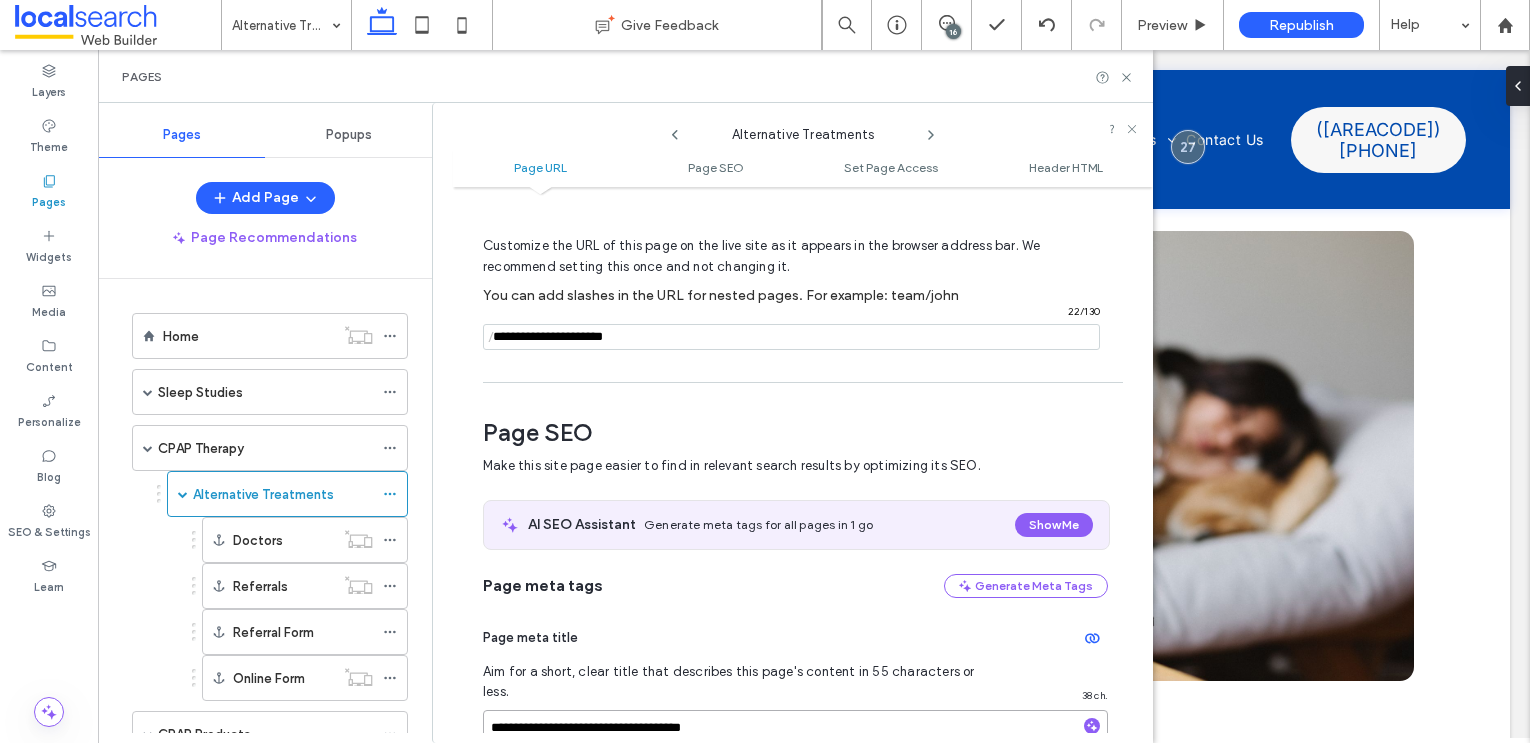 click on "**********" at bounding box center [795, 727] 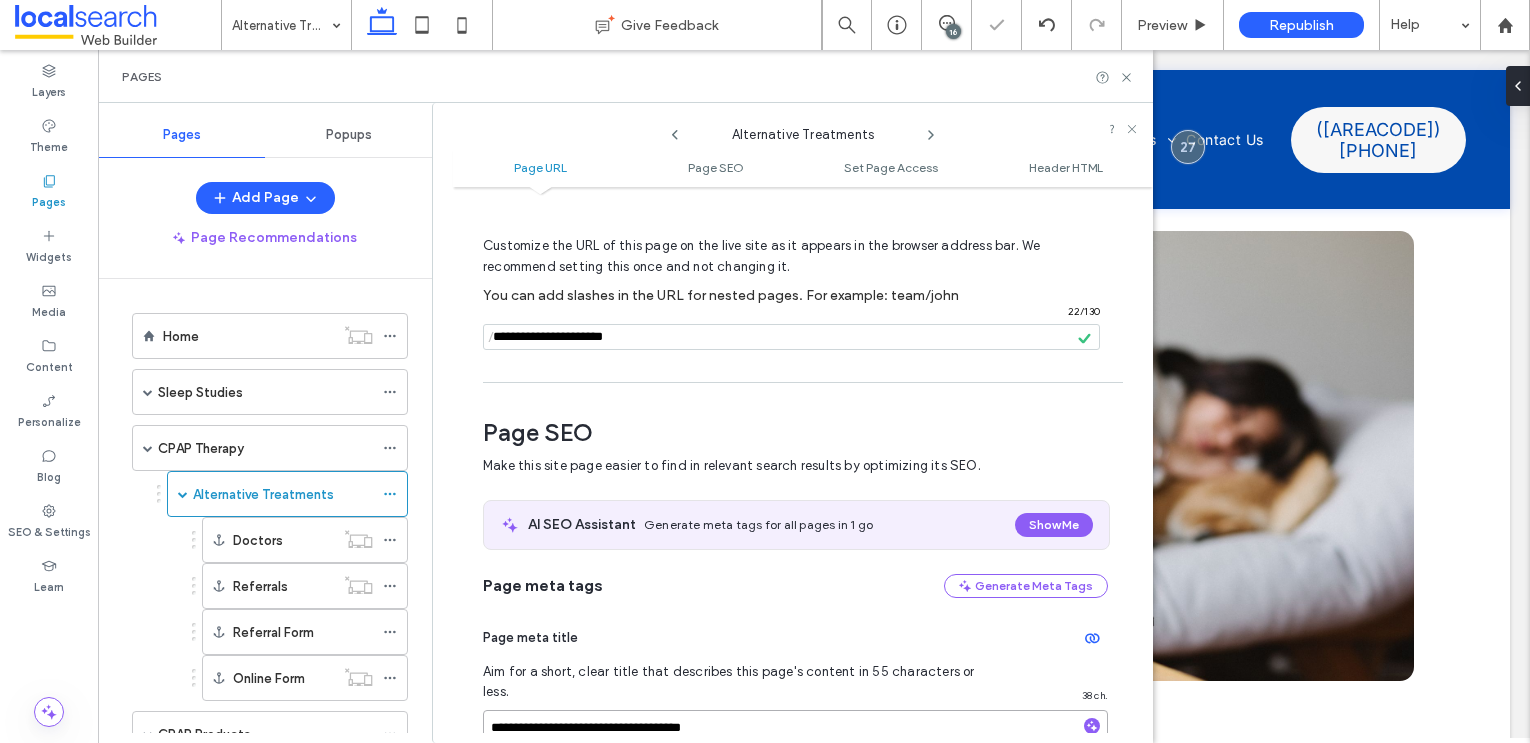 click on "**********" at bounding box center (795, 727) 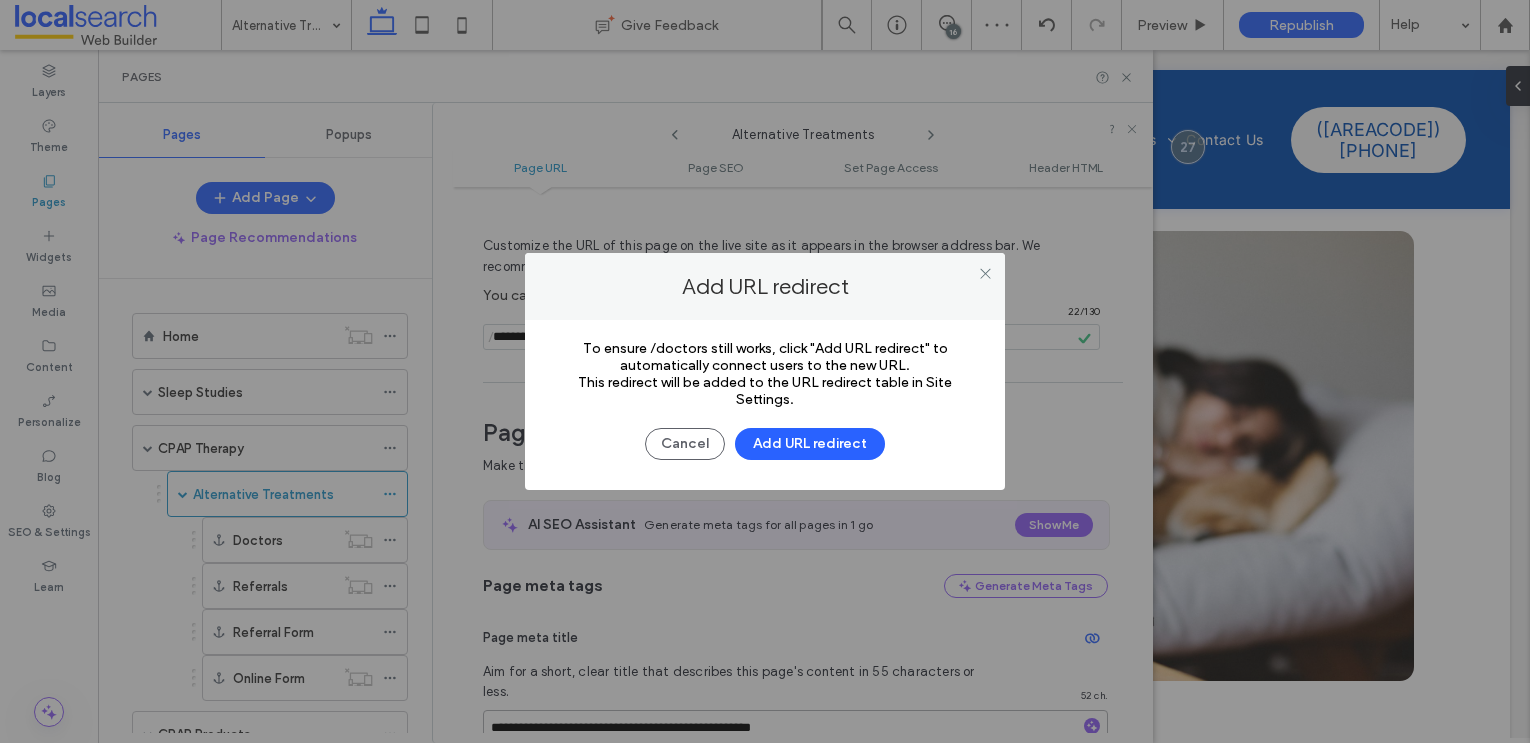 type on "**********" 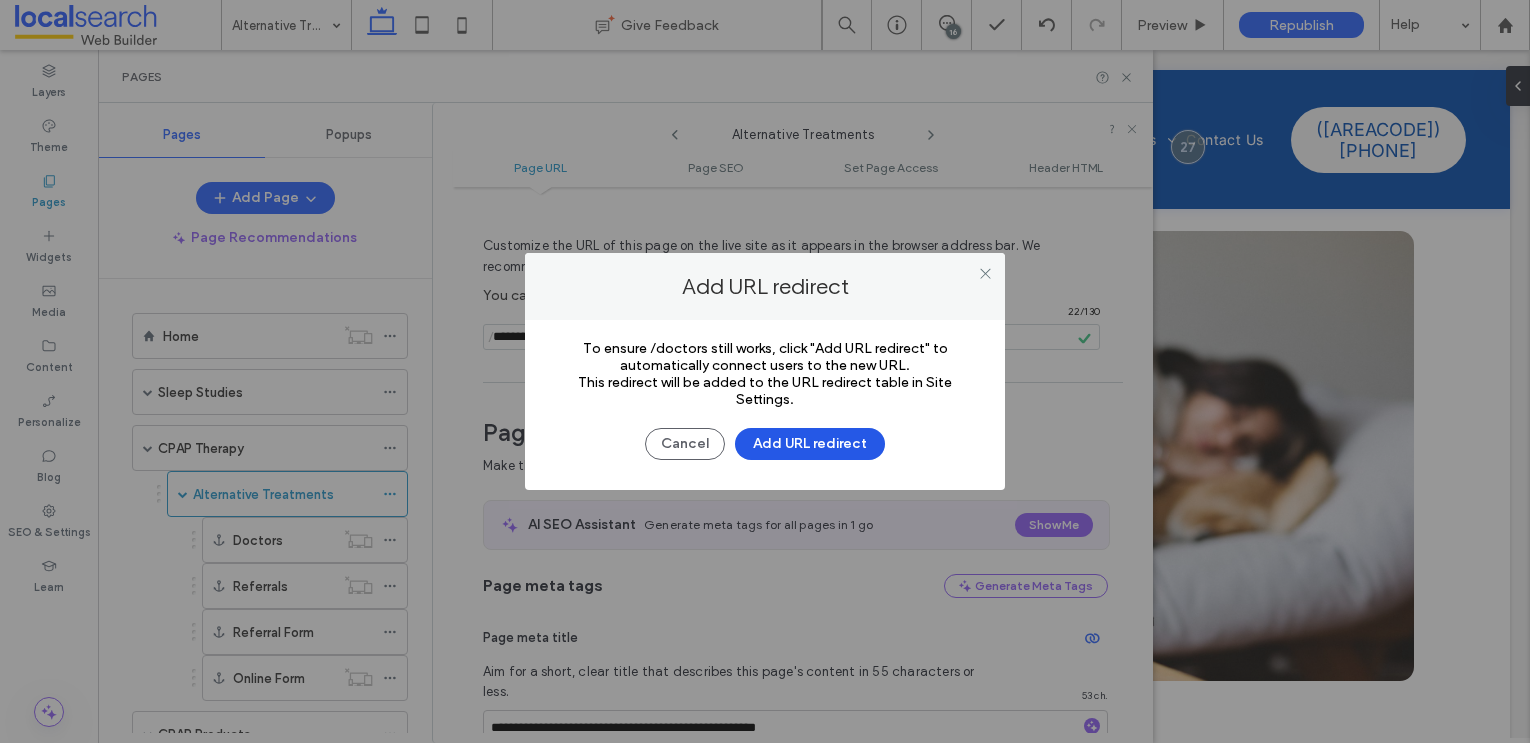click on "Add URL redirect" at bounding box center [810, 444] 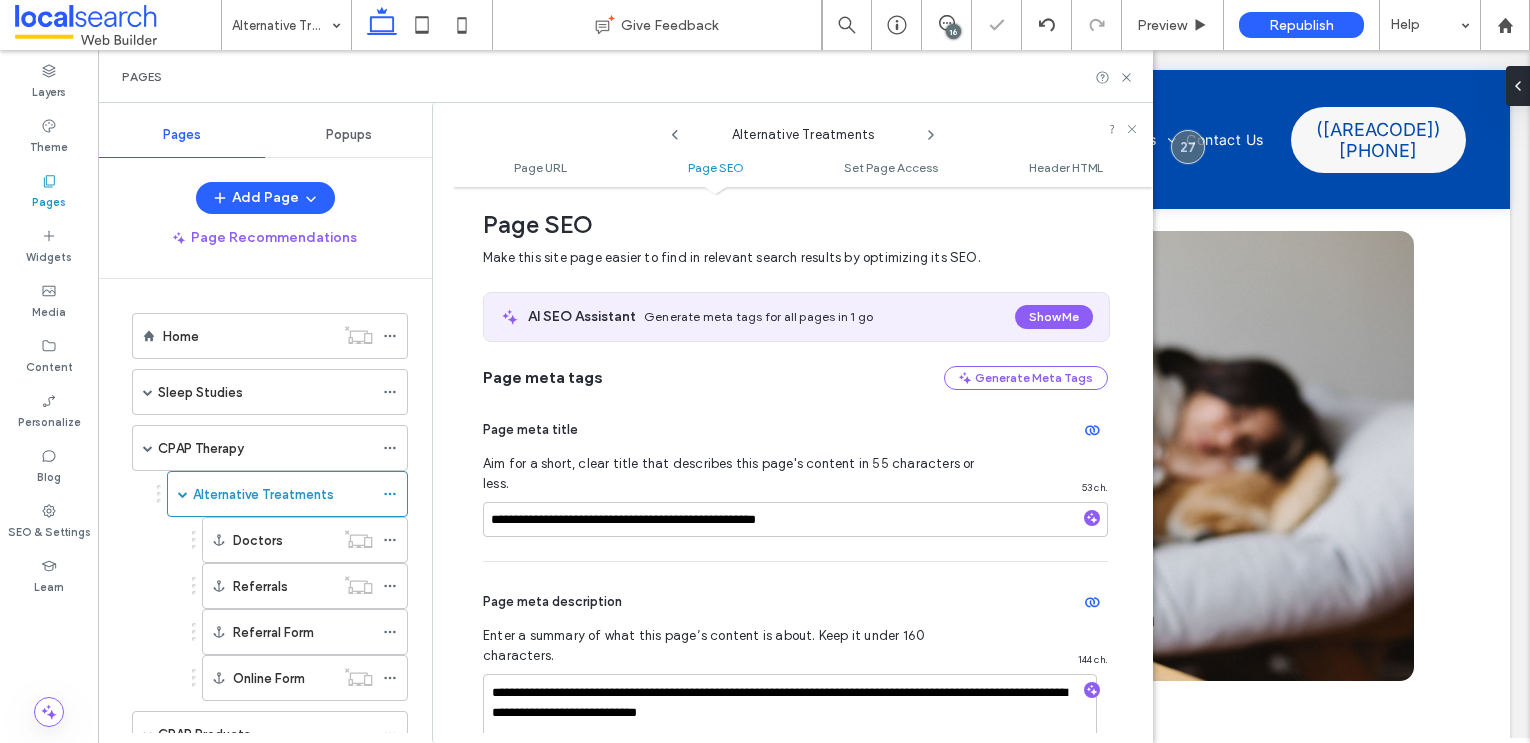 scroll, scrollTop: 348, scrollLeft: 0, axis: vertical 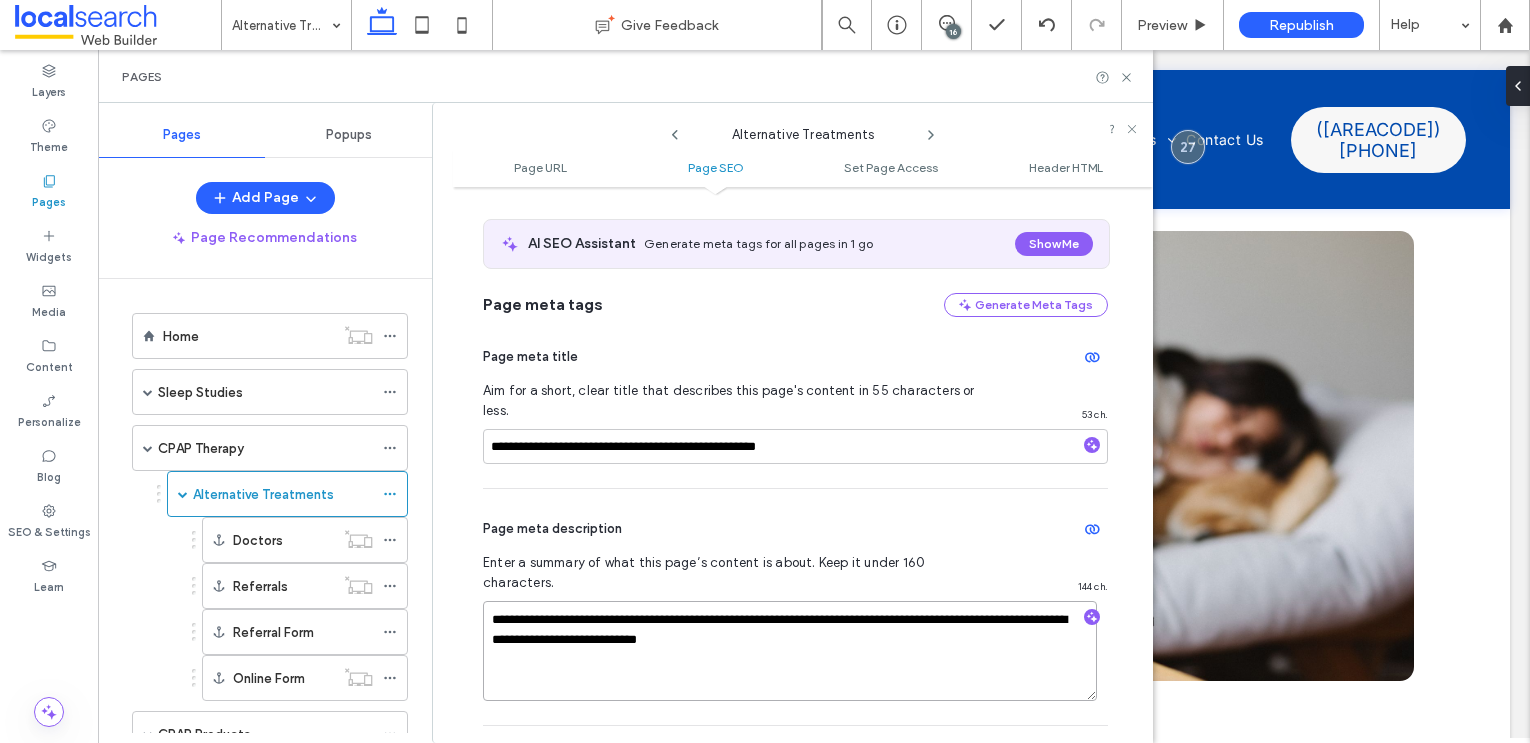 drag, startPoint x: 565, startPoint y: 579, endPoint x: 416, endPoint y: 578, distance: 149.00336 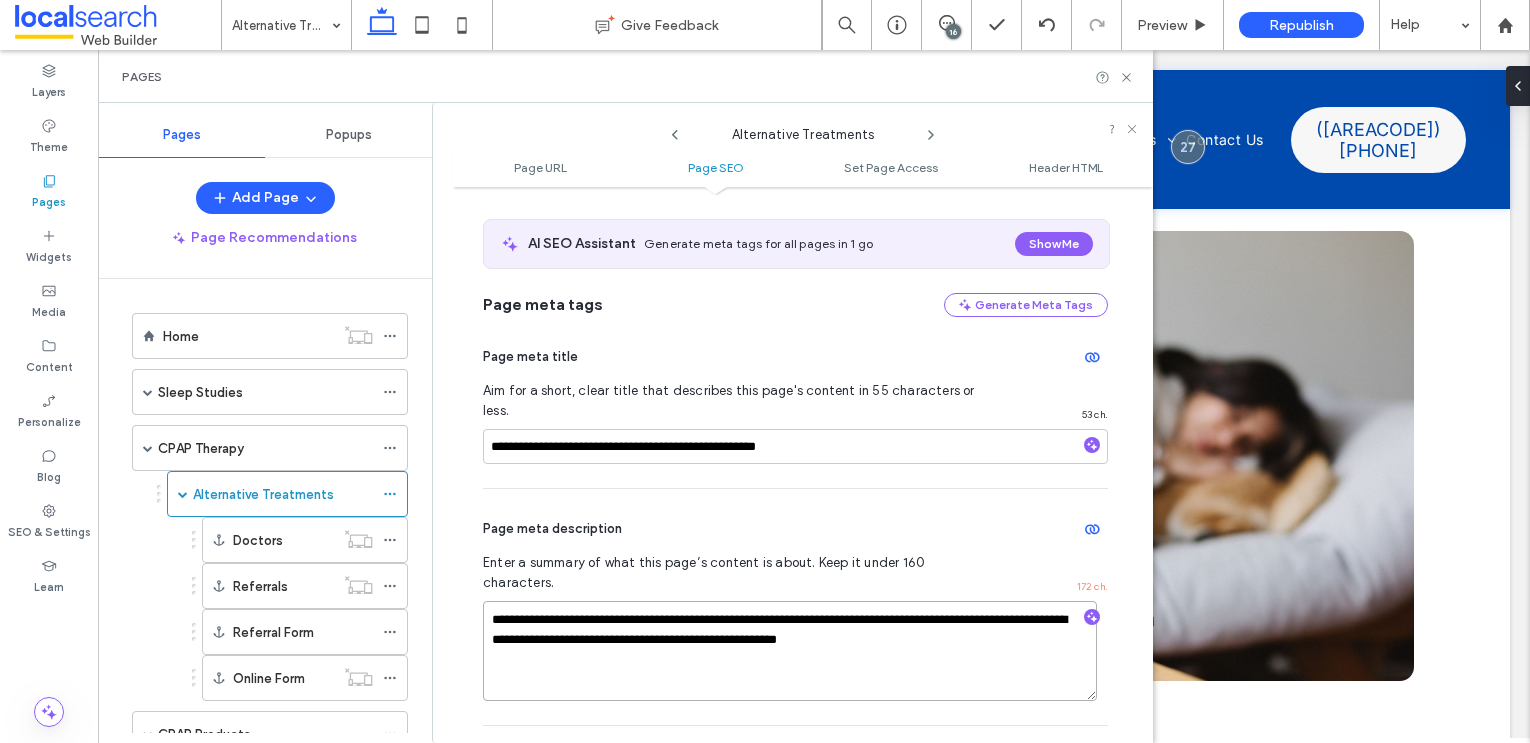 drag, startPoint x: 822, startPoint y: 603, endPoint x: 1046, endPoint y: 603, distance: 224 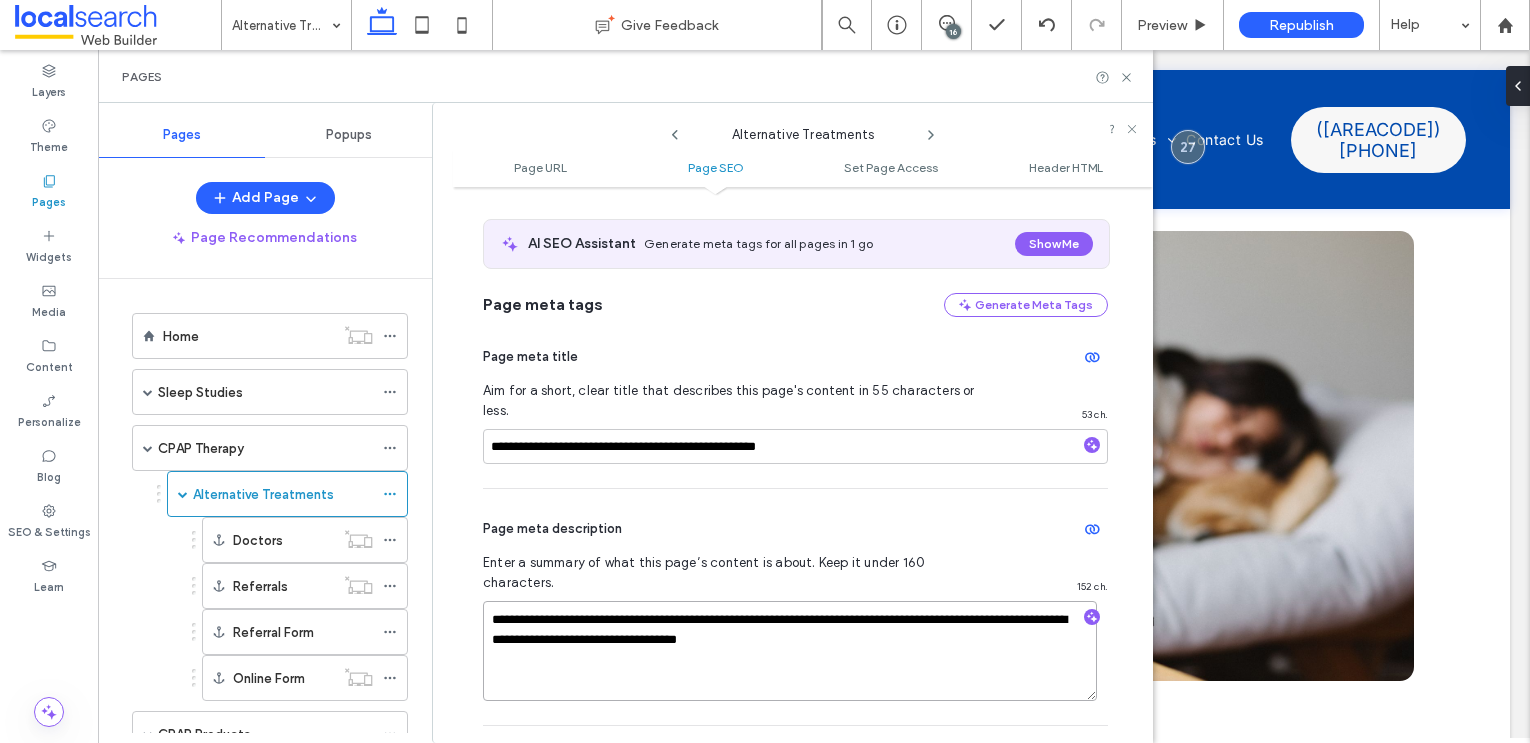 click on "**********" at bounding box center [790, 651] 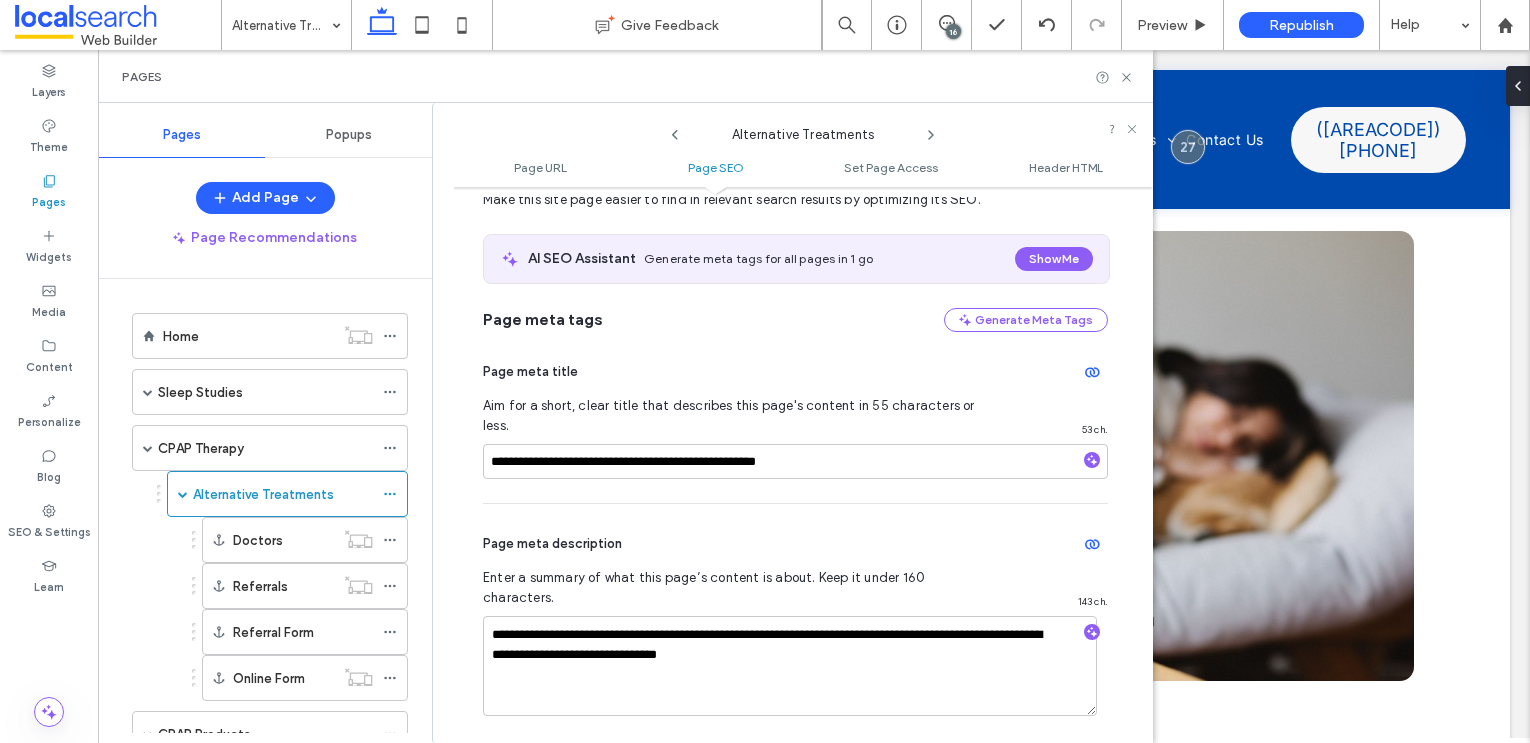 scroll, scrollTop: 336, scrollLeft: 0, axis: vertical 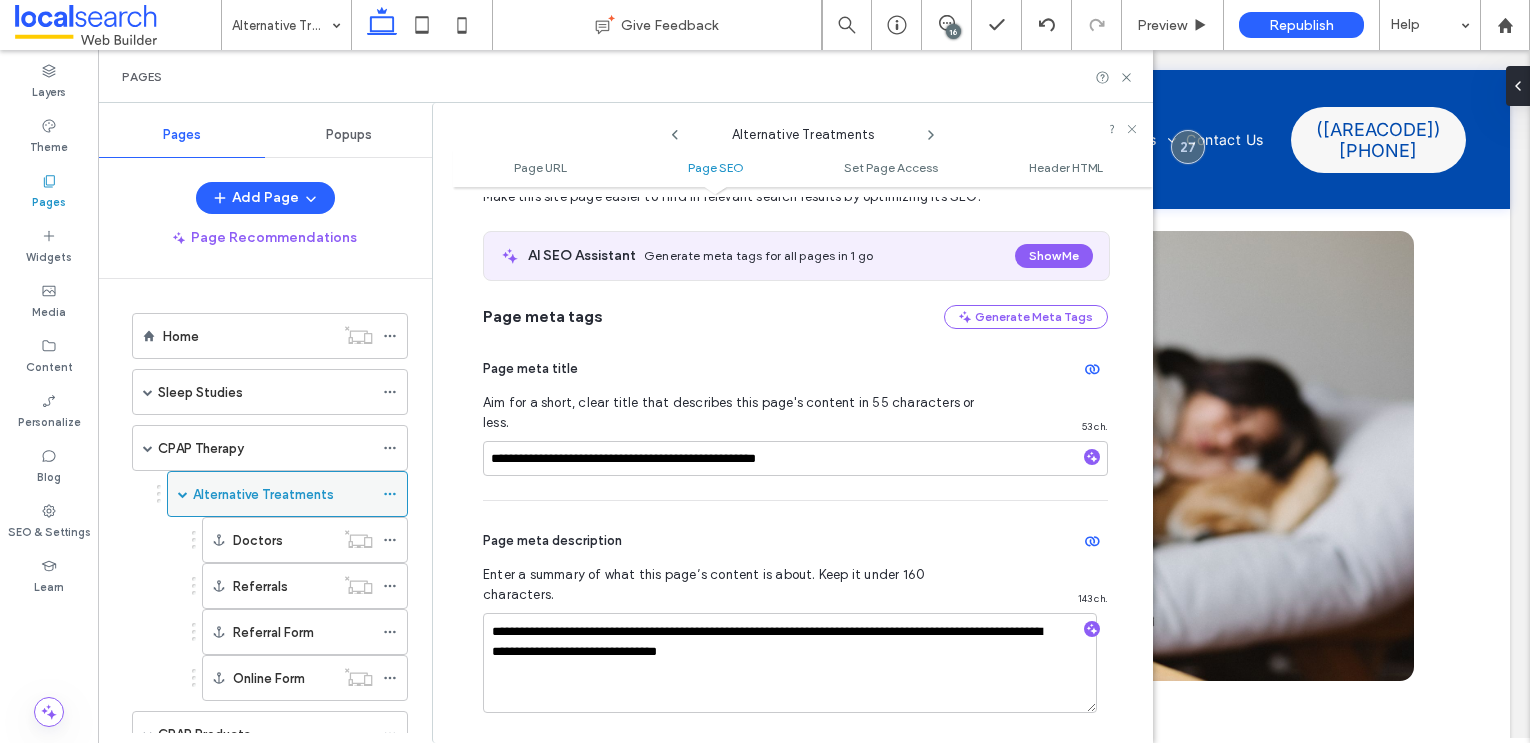 click on "Alternative Treatments" at bounding box center (283, 494) 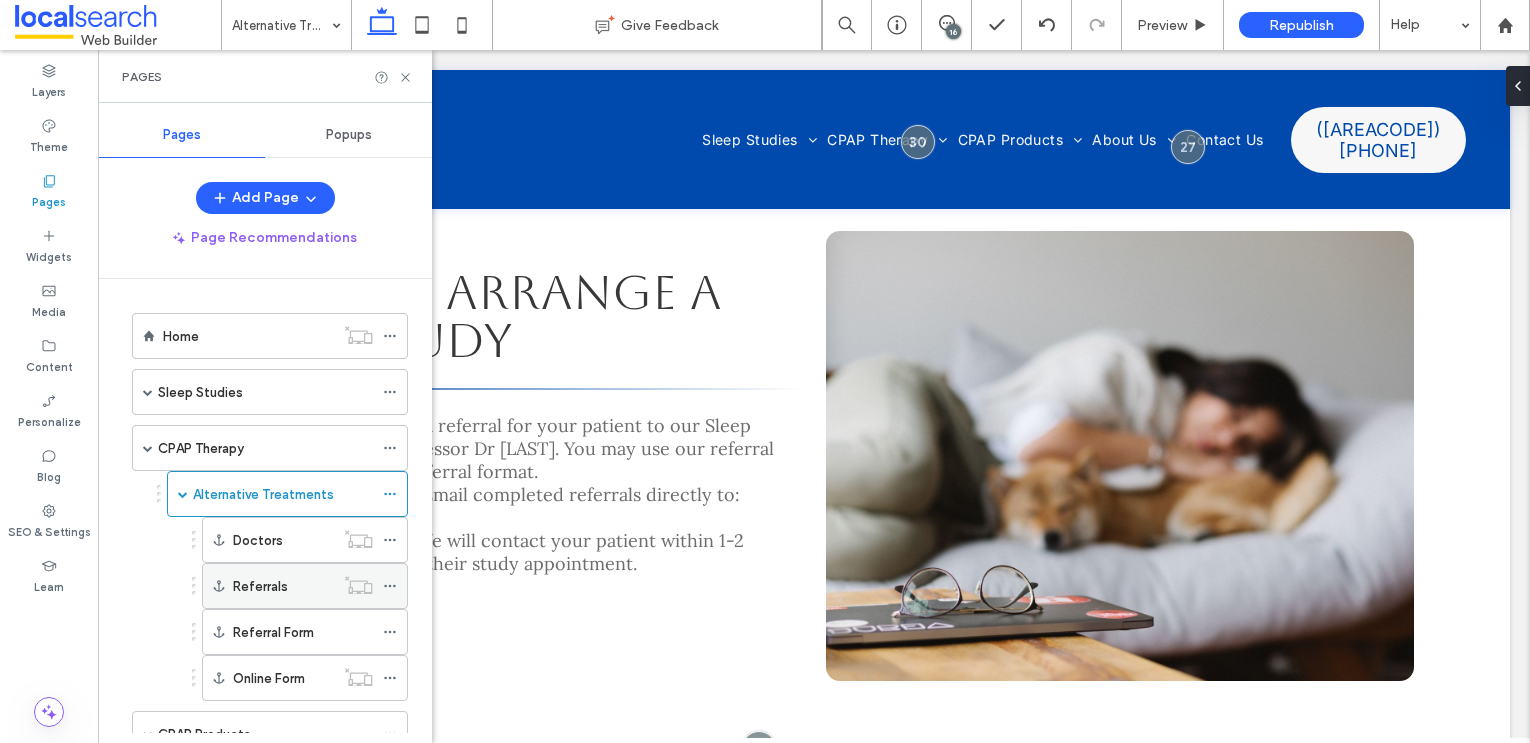 click on "Referrals" at bounding box center (260, 586) 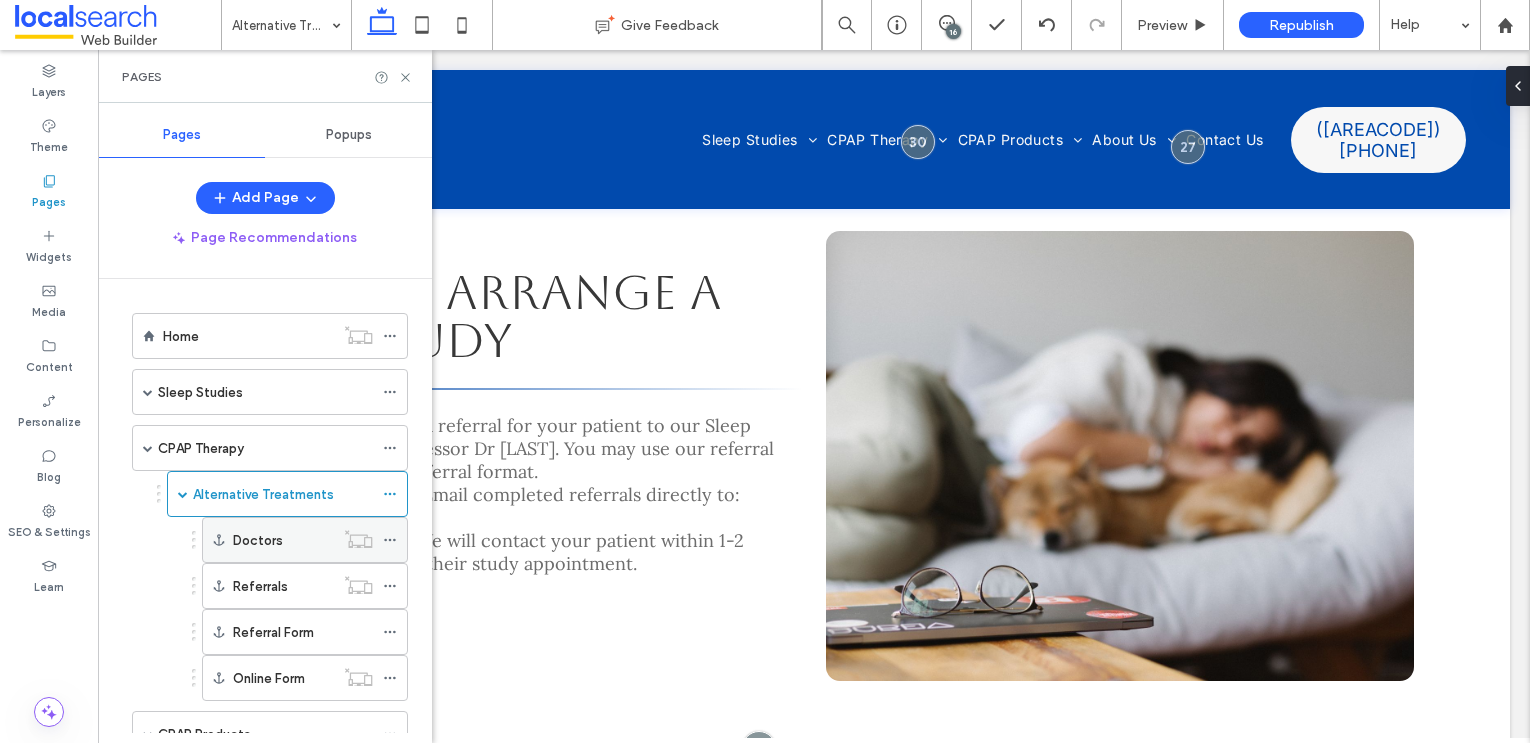 click on "Doctors" at bounding box center [258, 540] 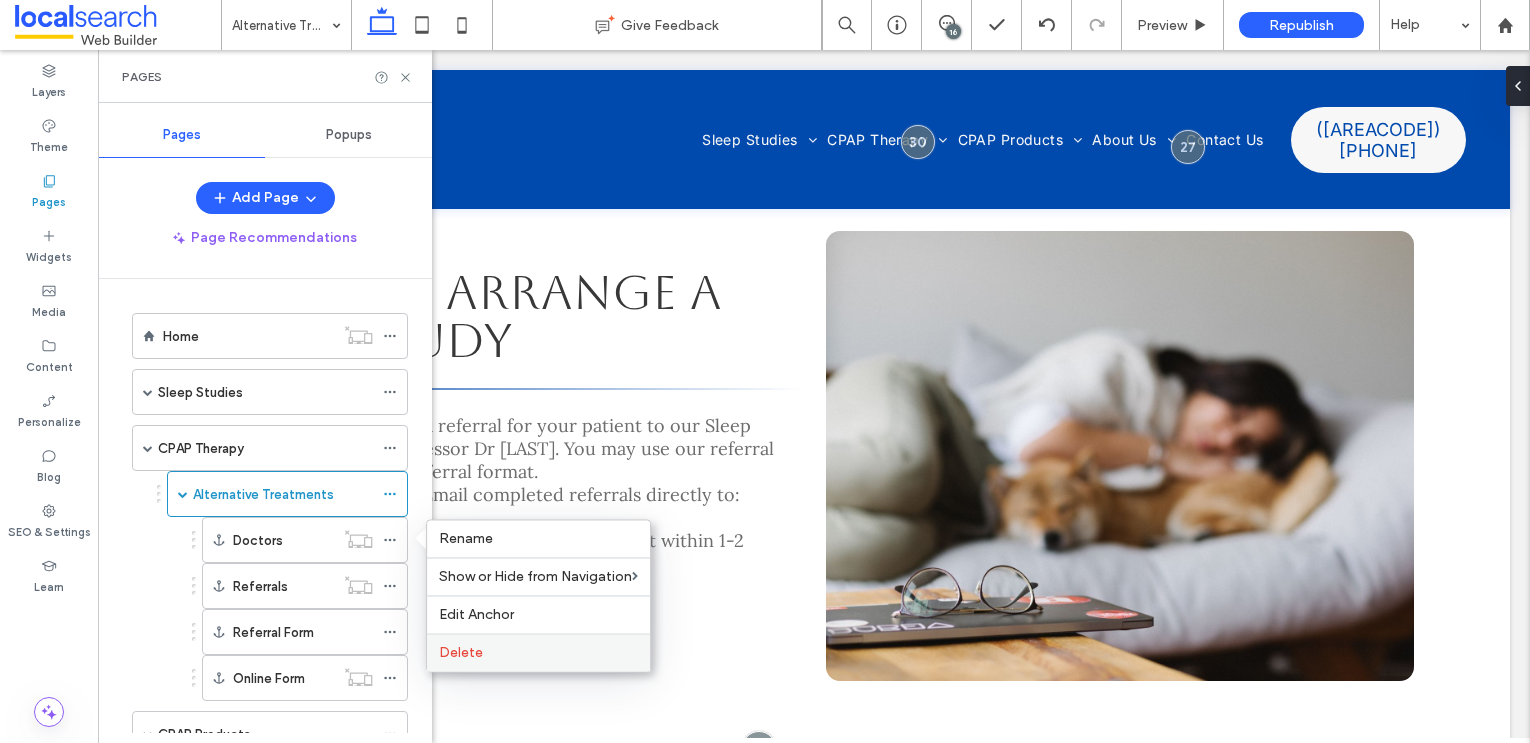 click on "Delete" at bounding box center (538, 652) 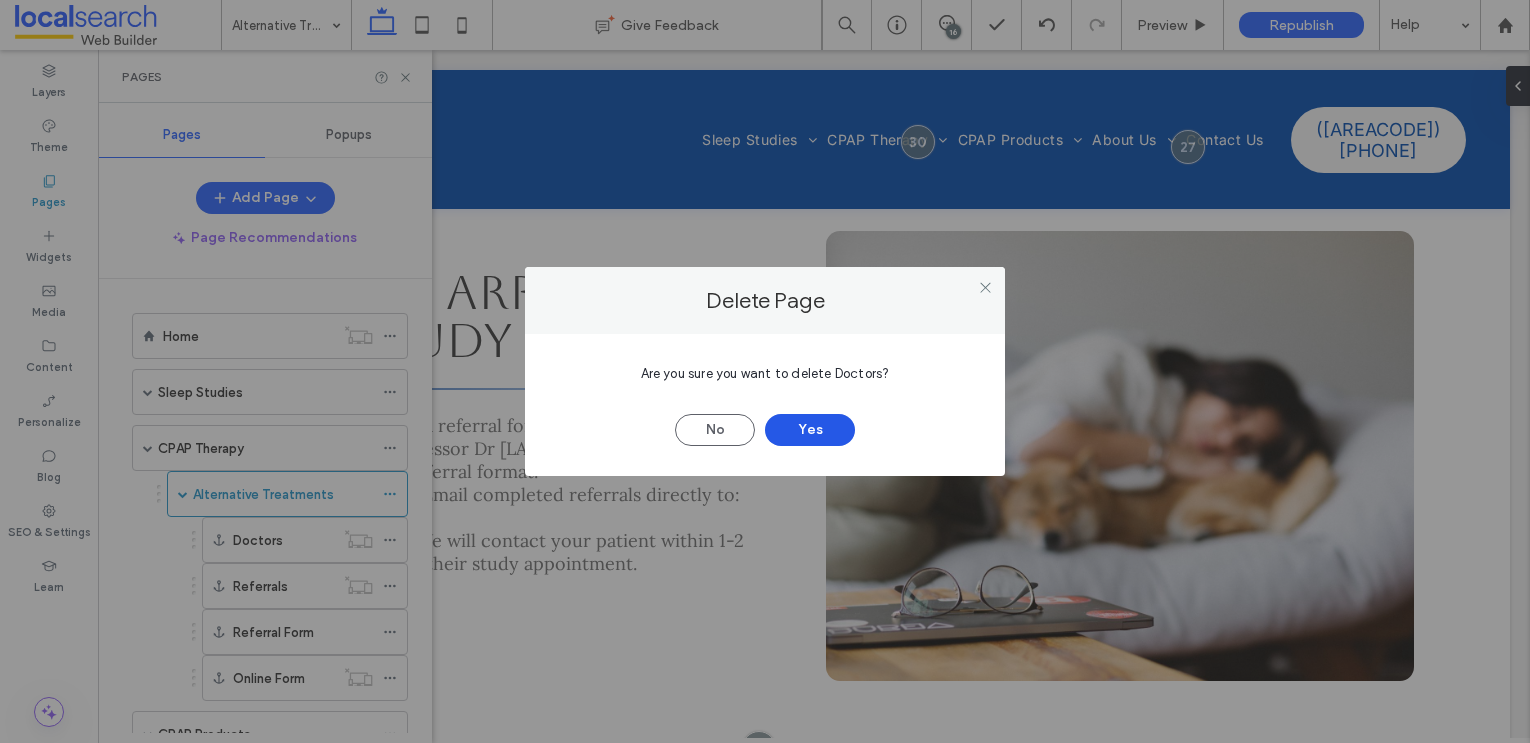 click on "Yes" at bounding box center [810, 430] 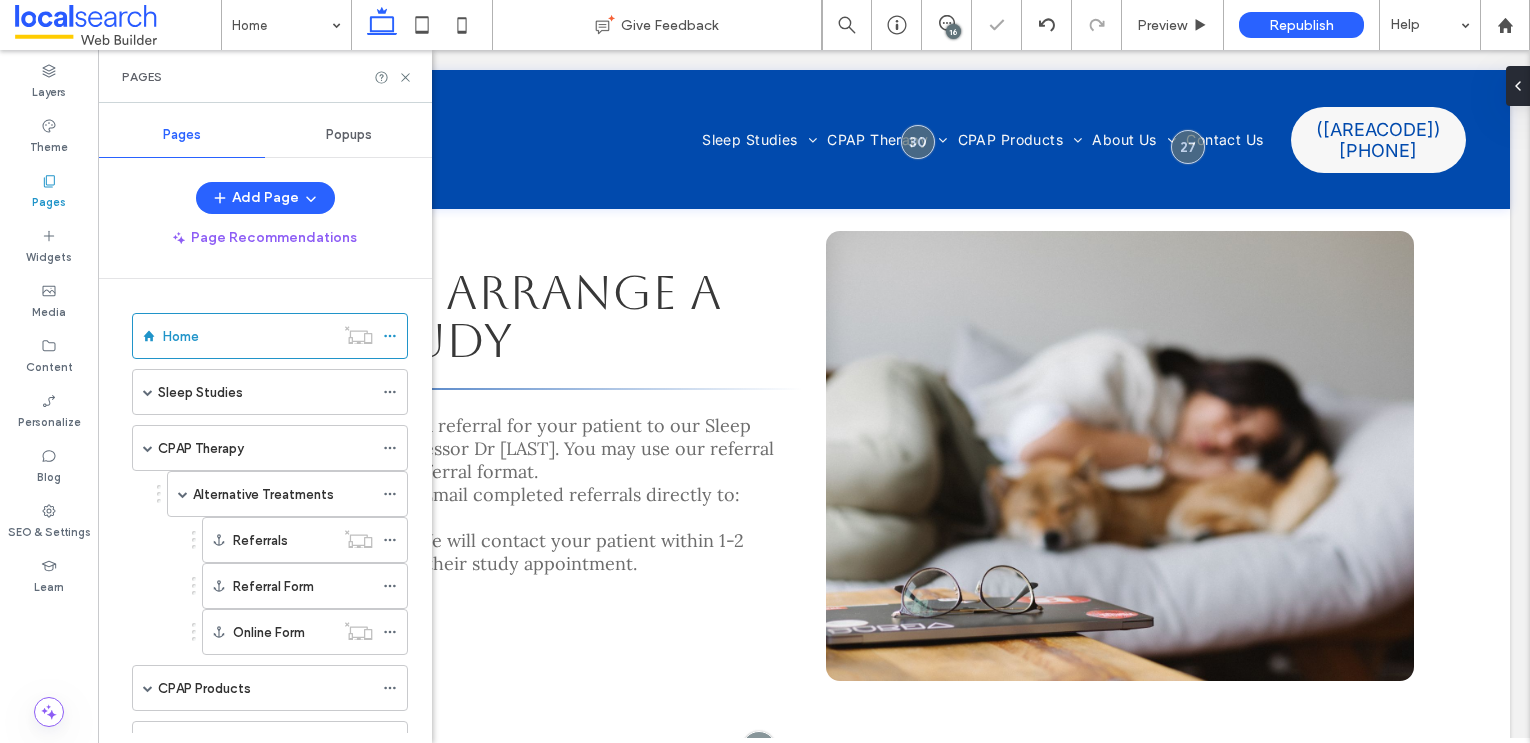 click at bounding box center [765, 371] 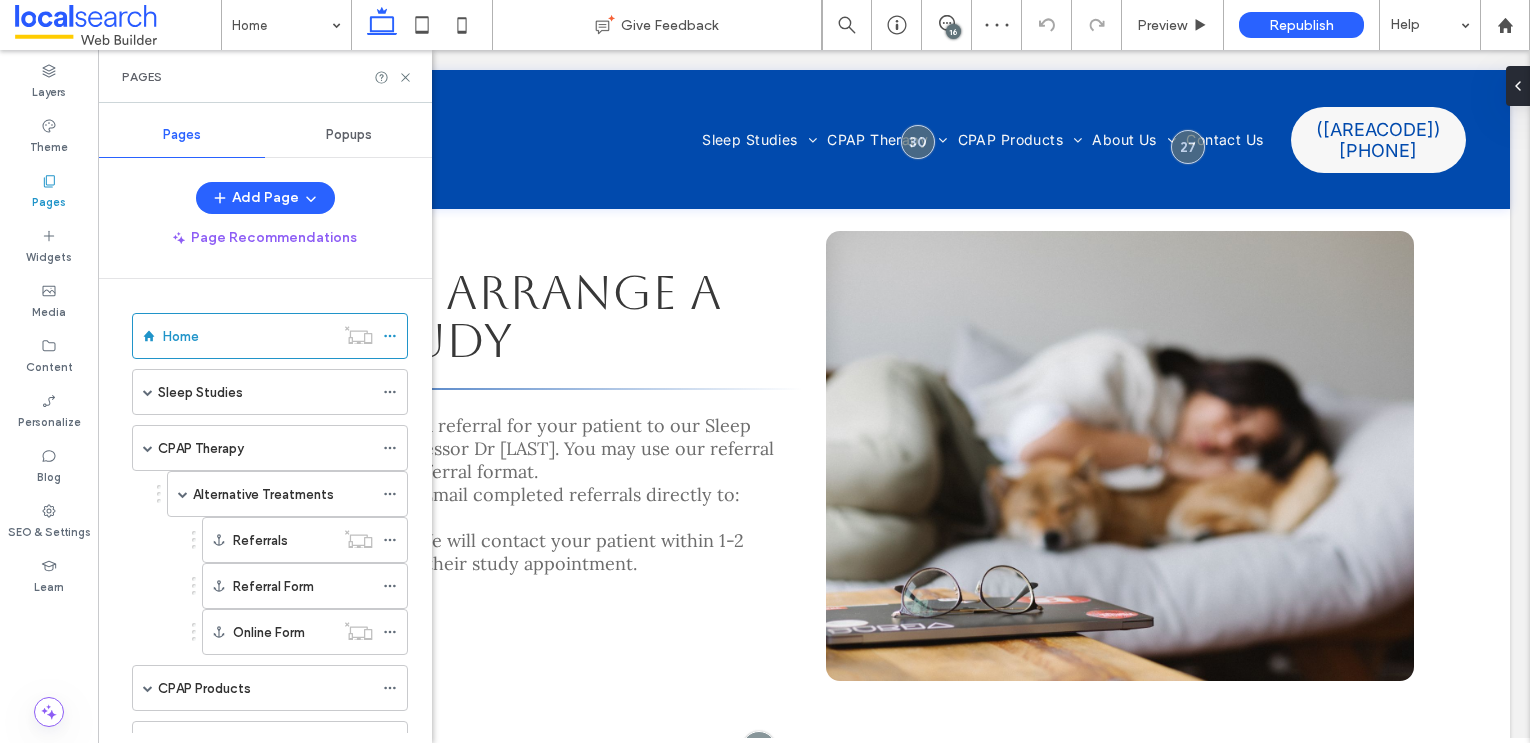 click 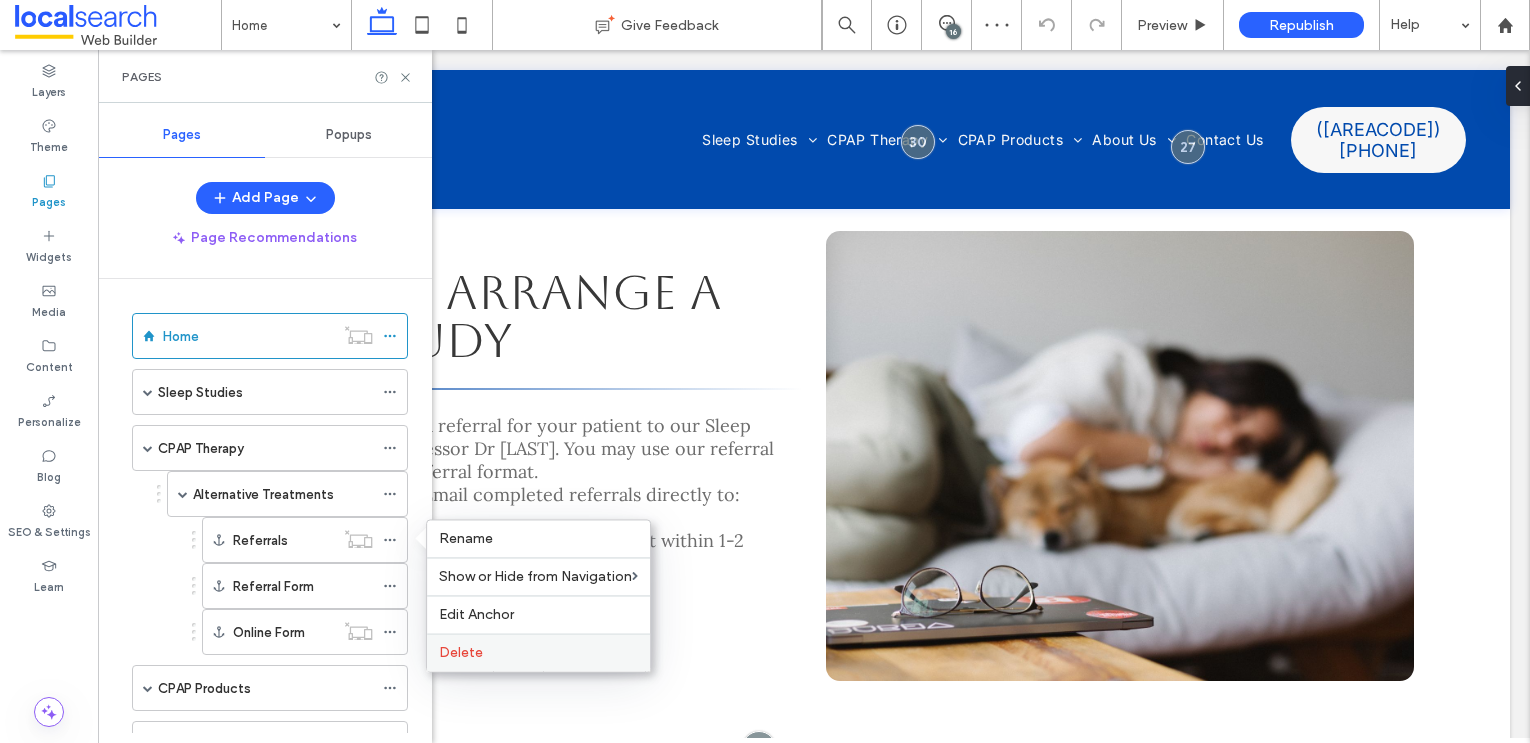 click on "Delete" at bounding box center (461, 652) 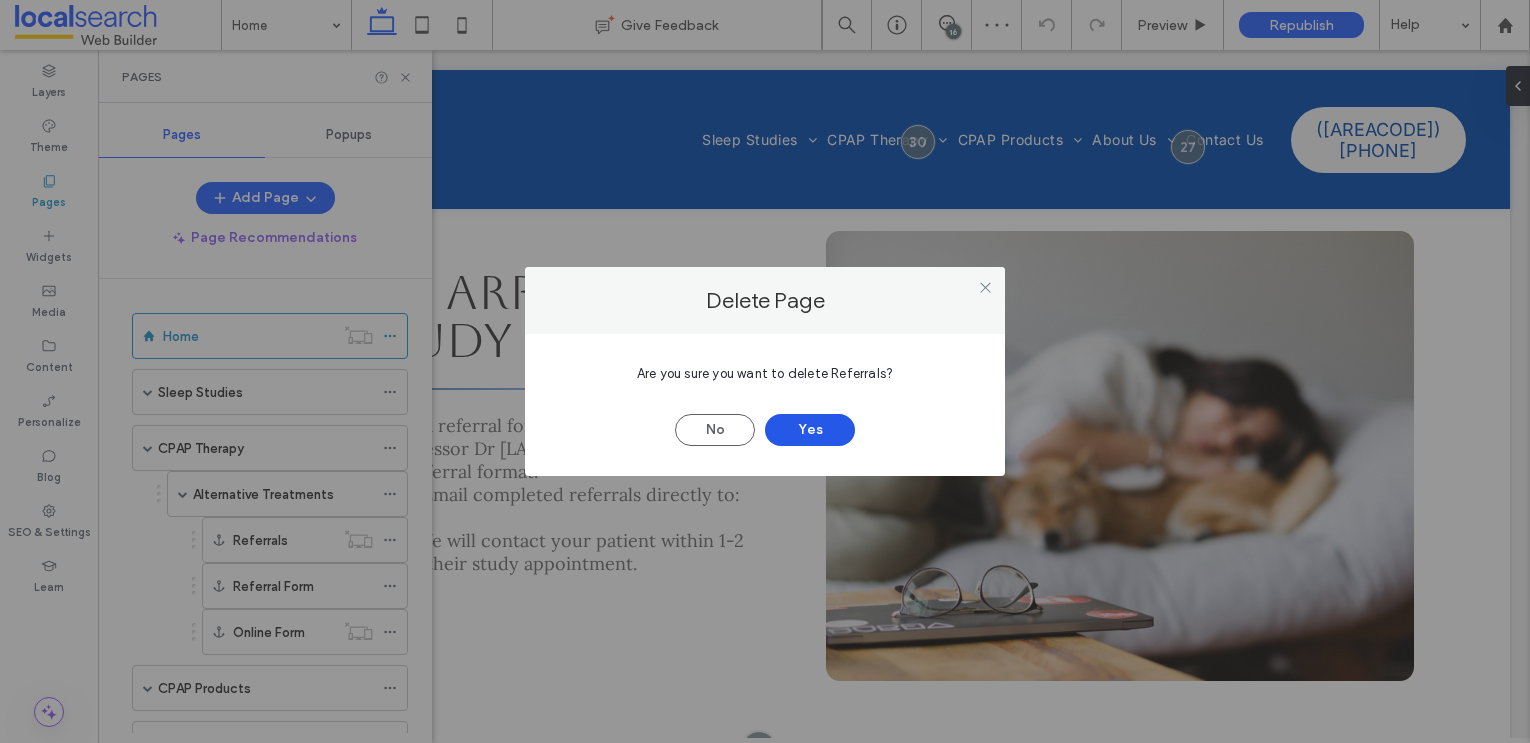click on "Yes" at bounding box center [810, 430] 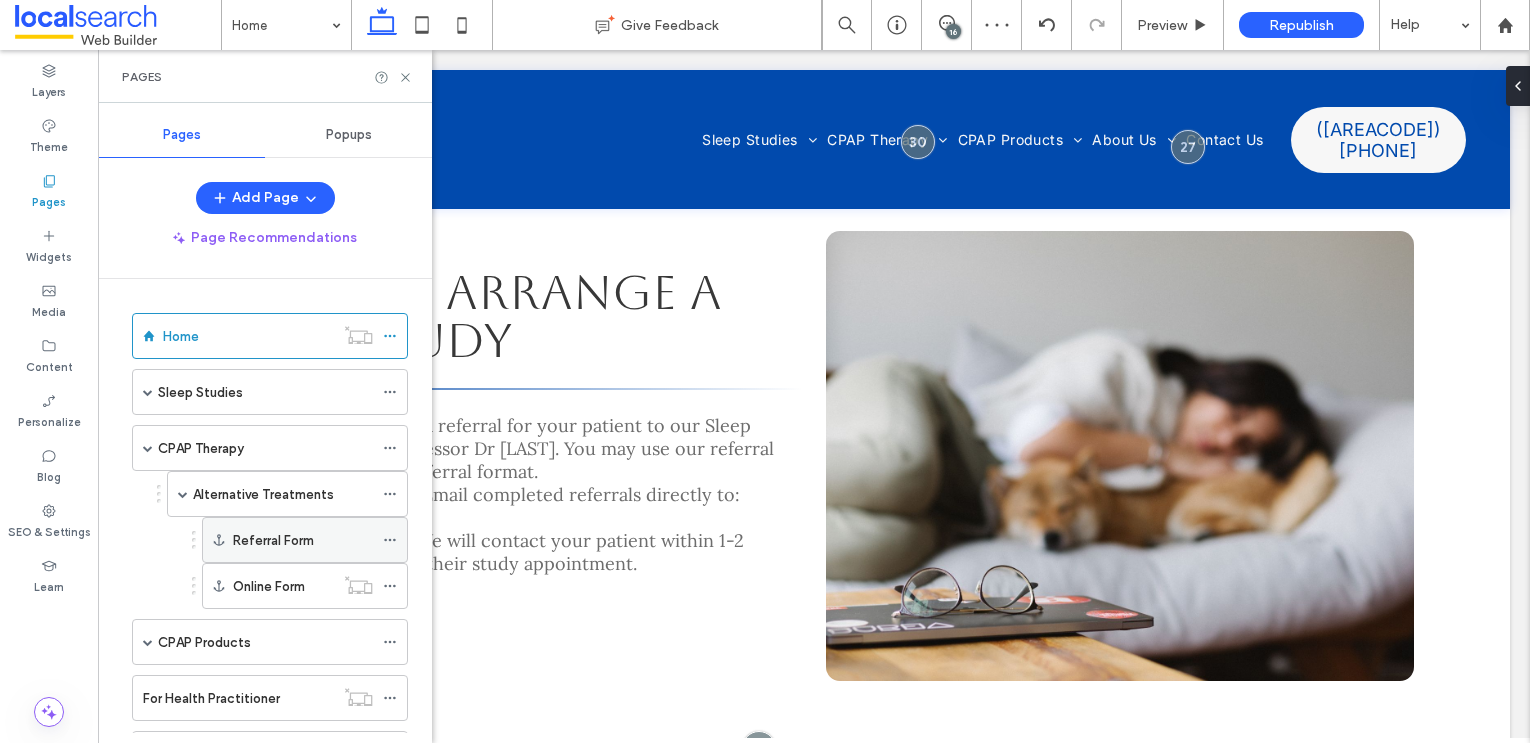 click 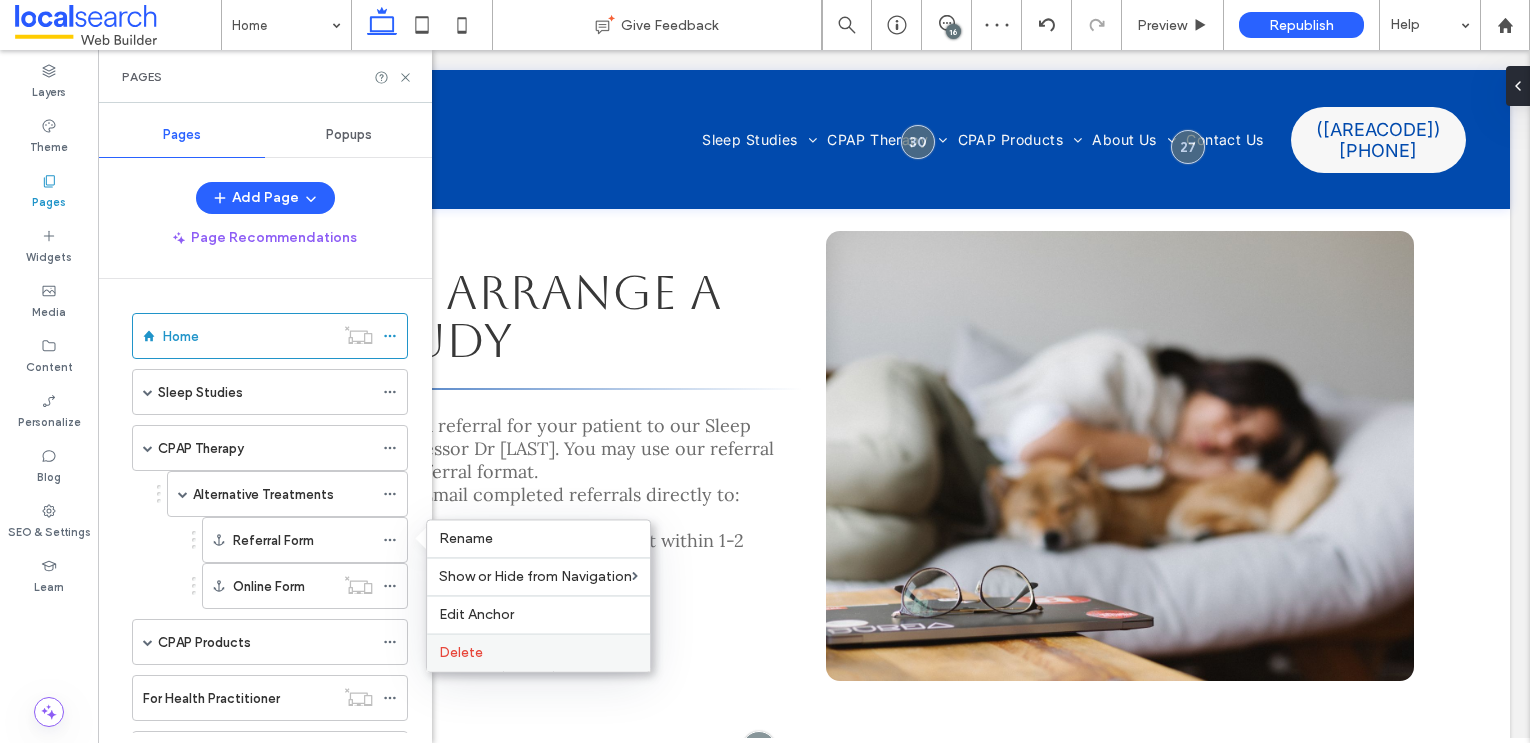 click on "Delete" at bounding box center (461, 652) 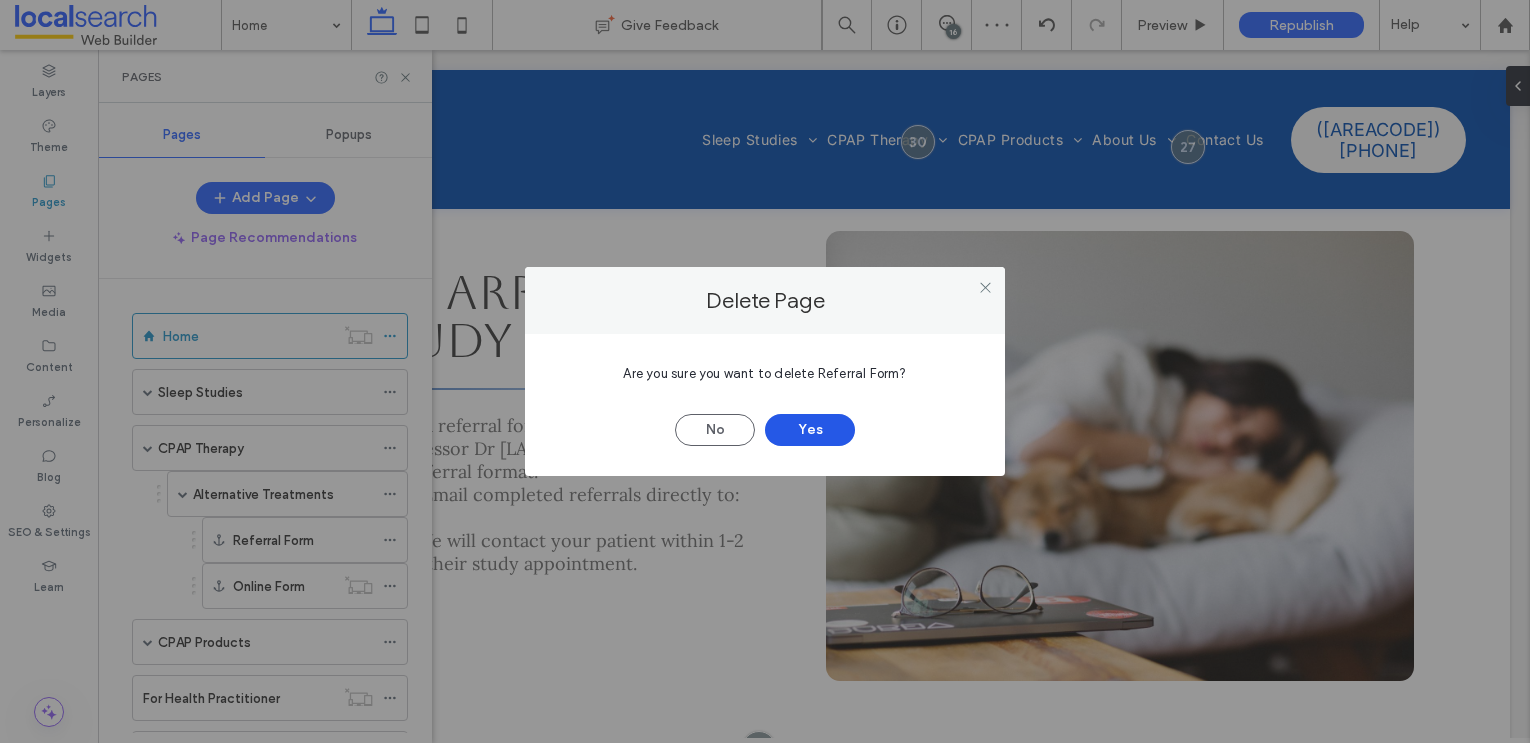 click on "Yes" at bounding box center [810, 430] 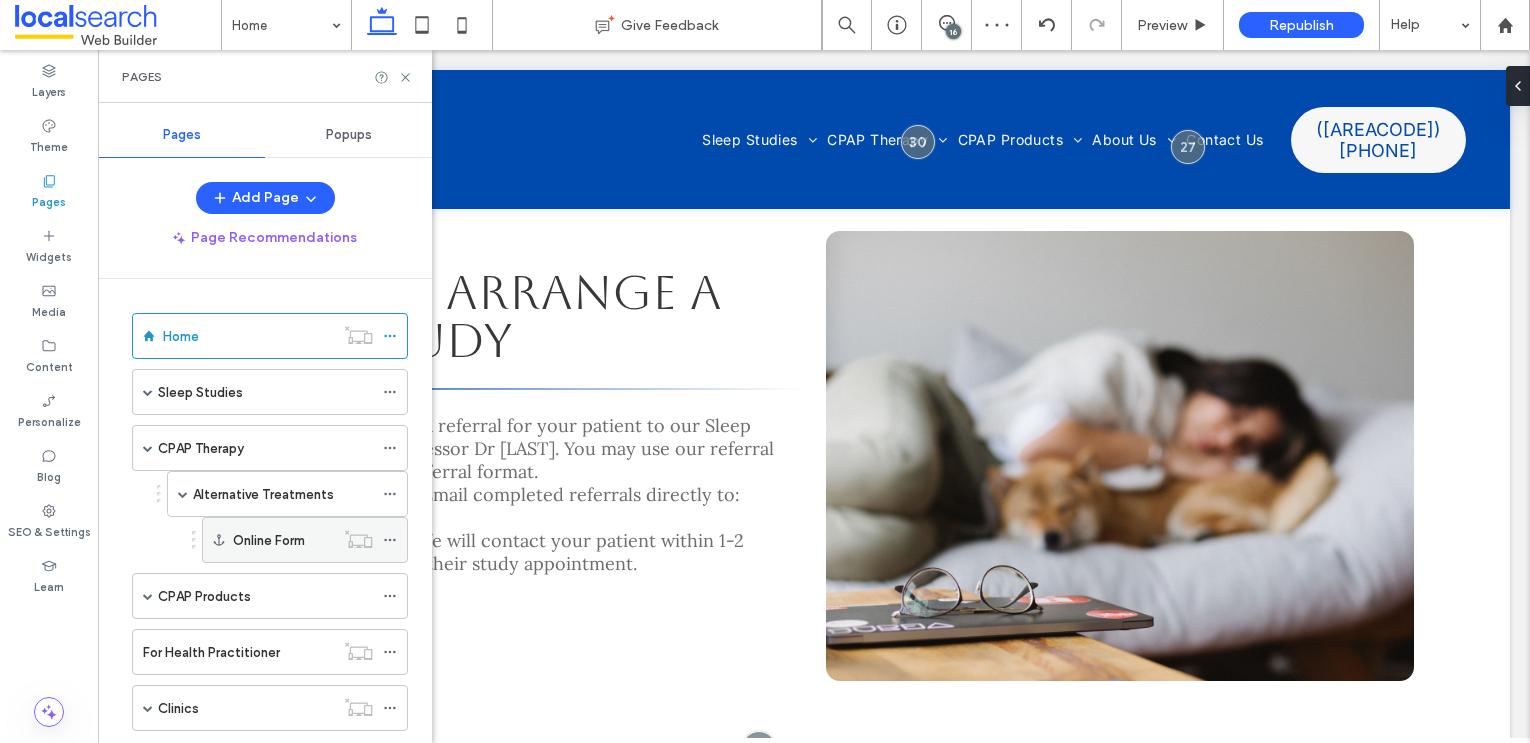 click 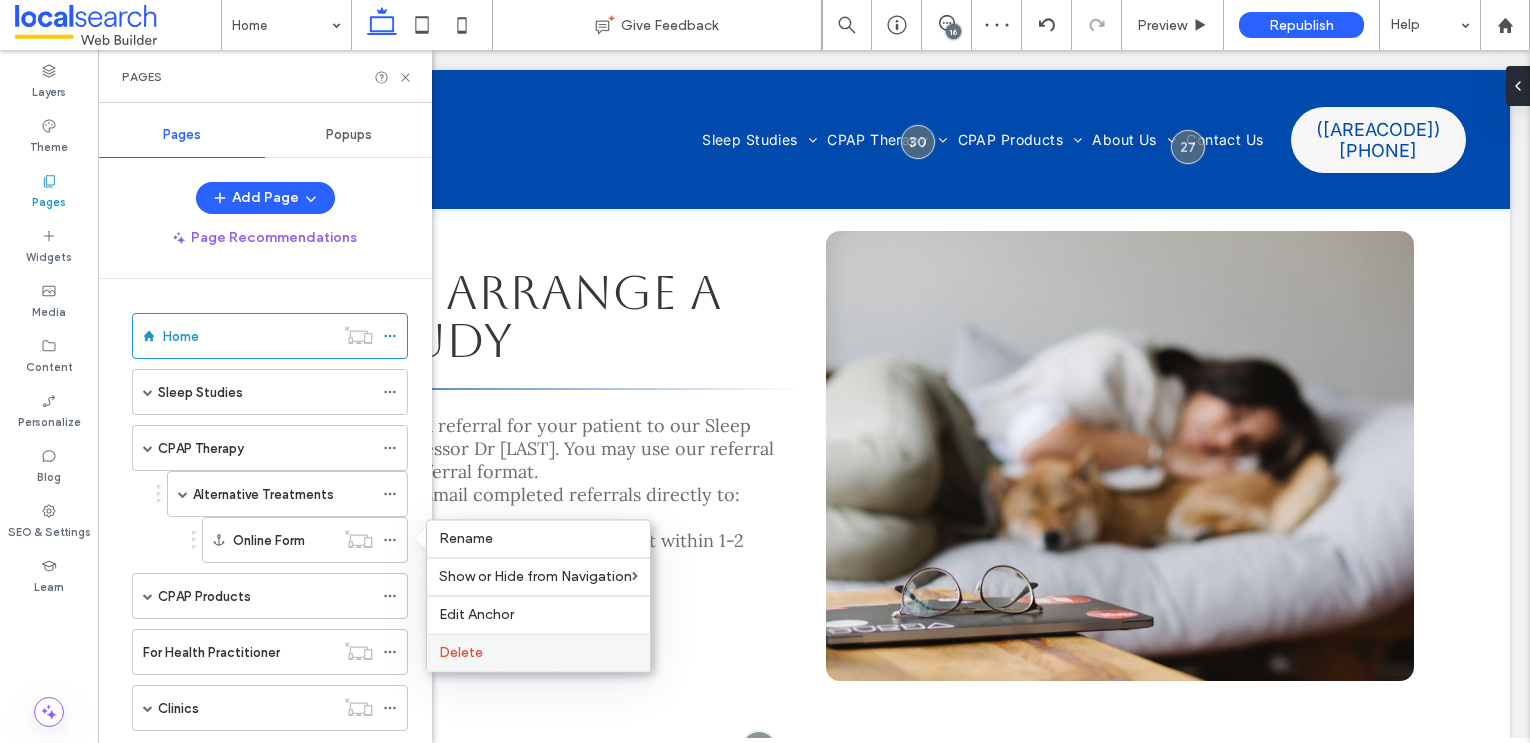 click on "Delete" at bounding box center (461, 652) 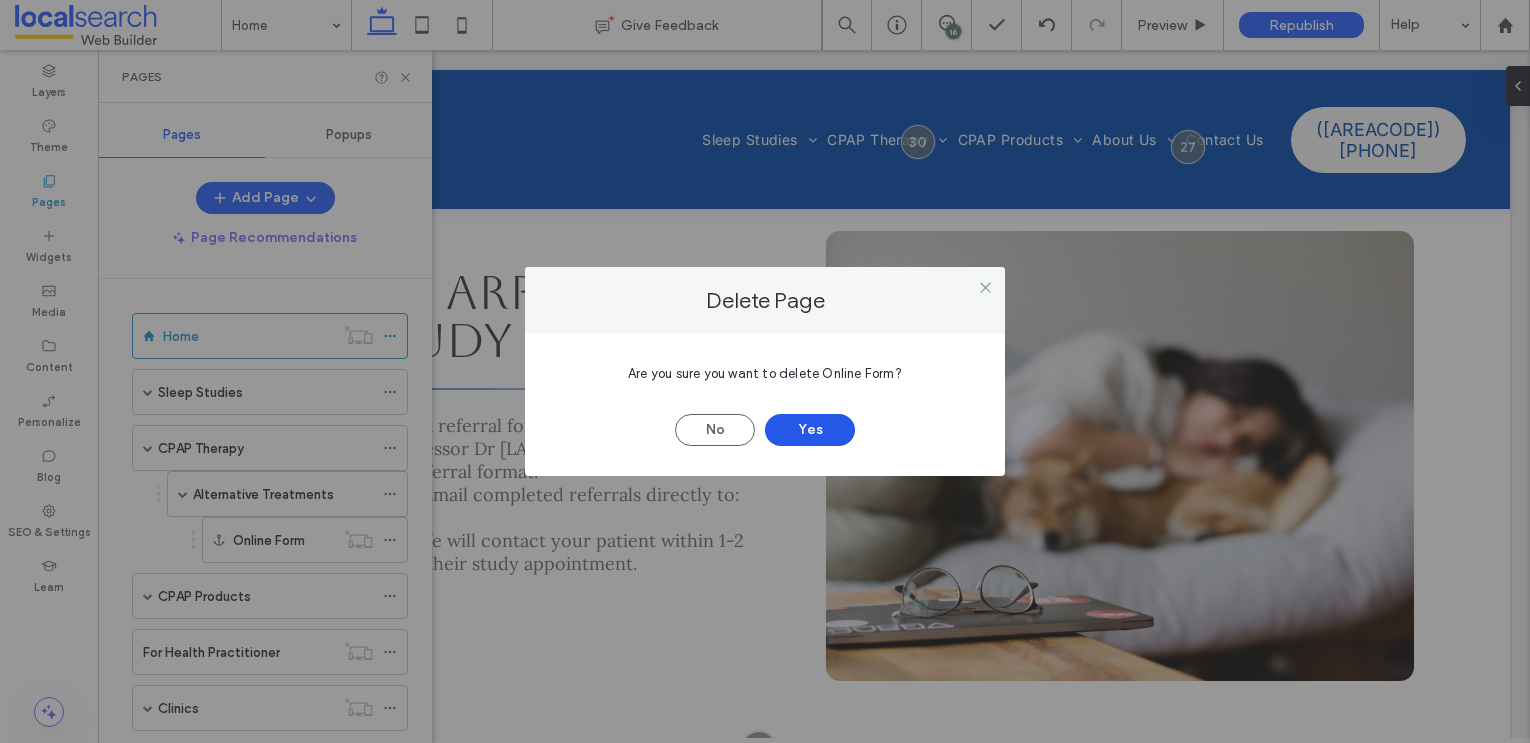click on "Yes" at bounding box center [810, 430] 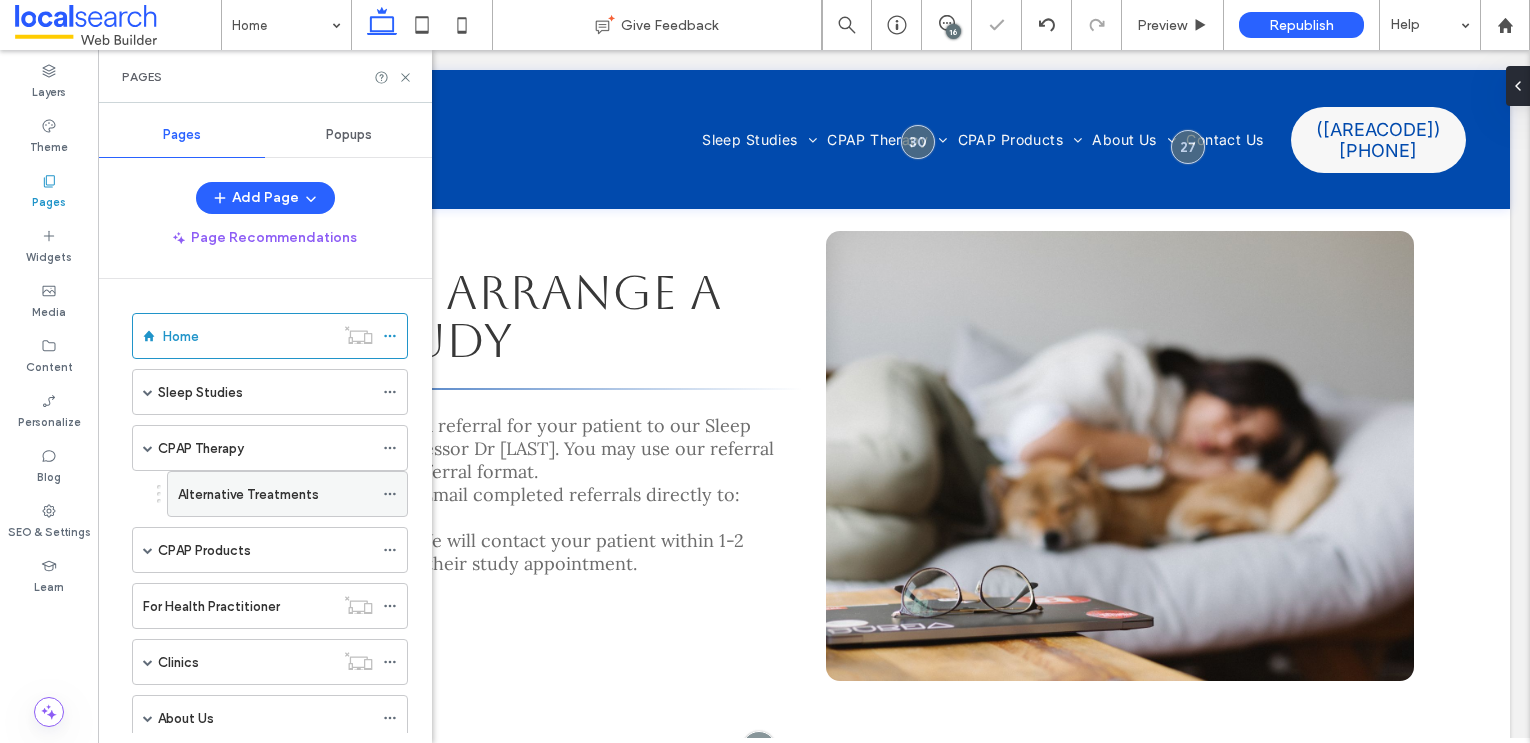 click on "Alternative Treatments" at bounding box center [248, 494] 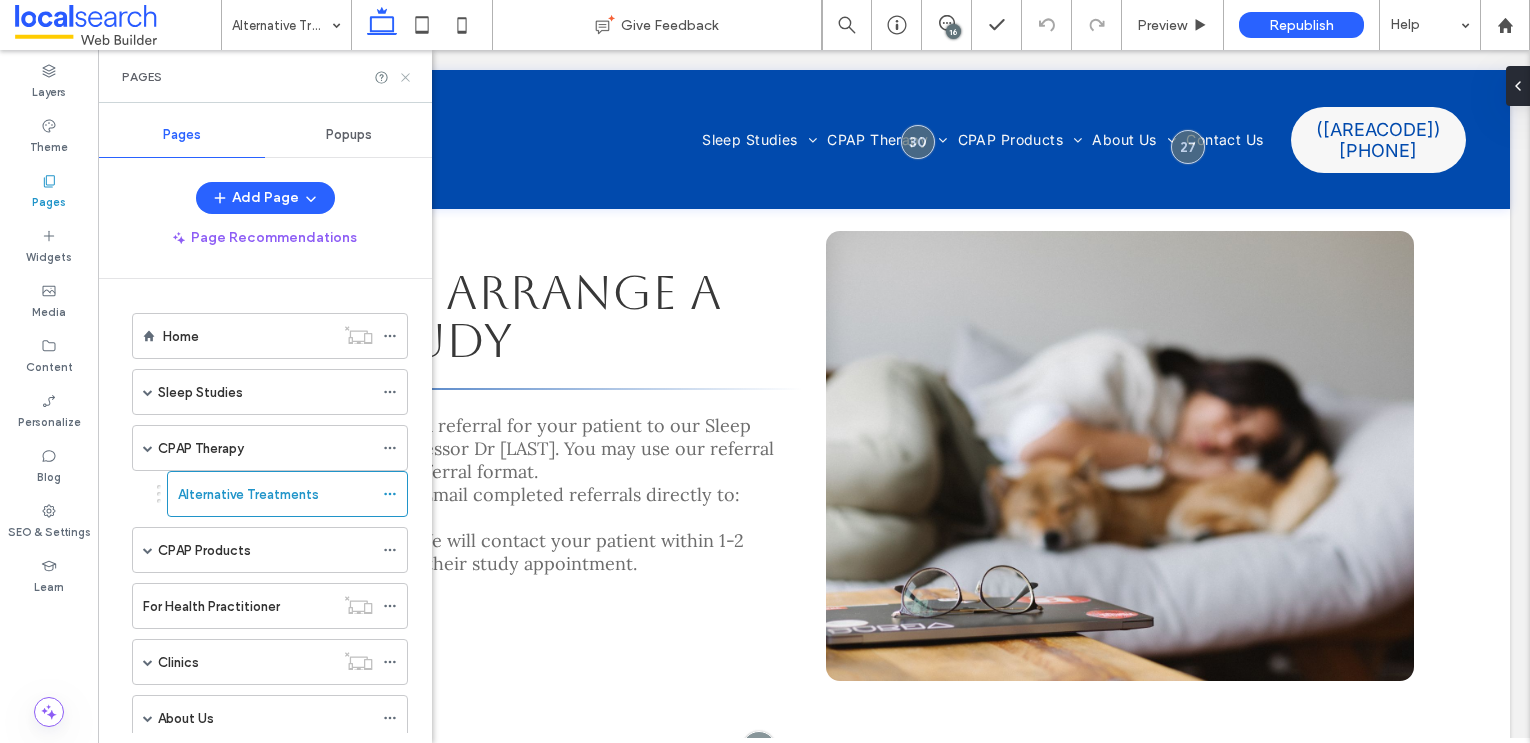 click 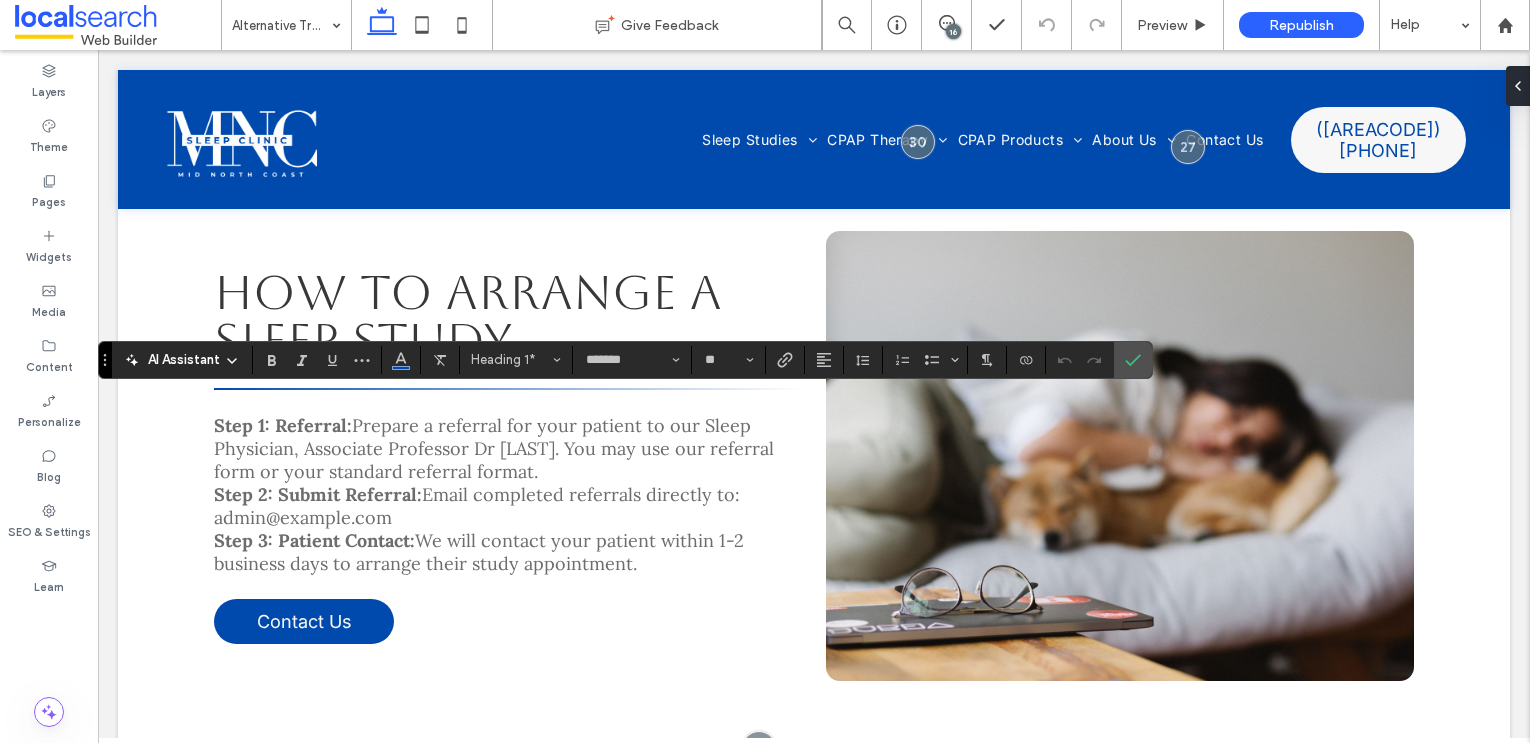 type on "**" 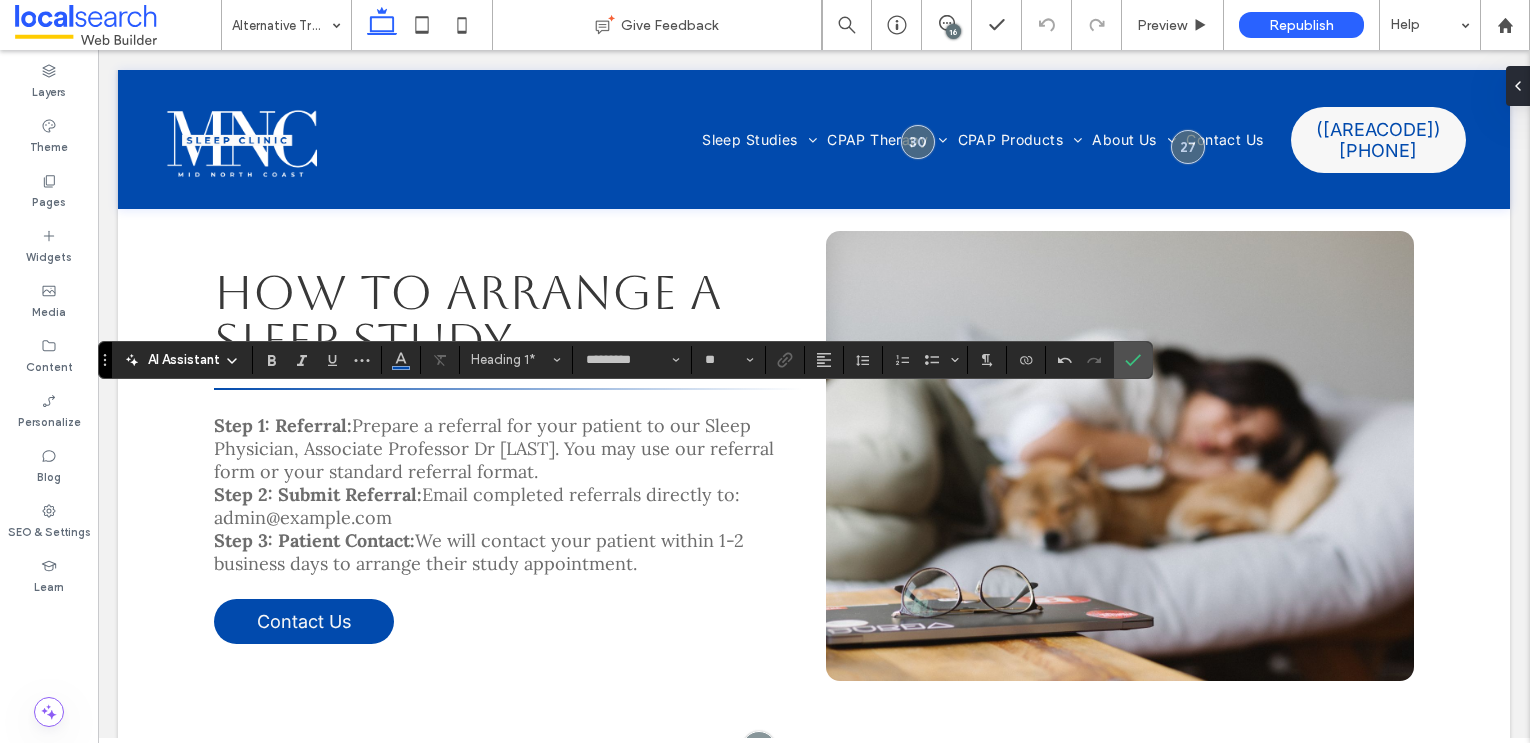 type on "*******" 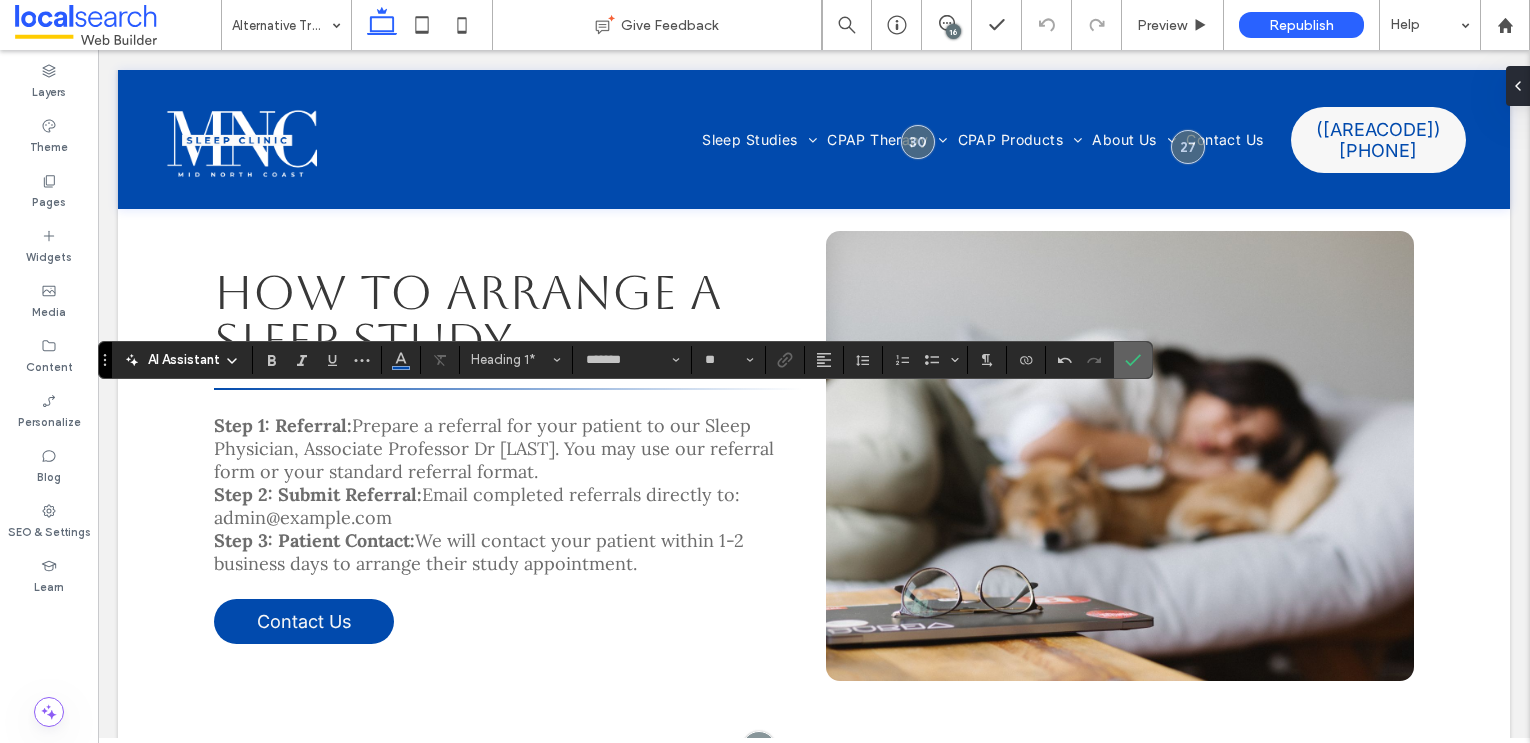 click 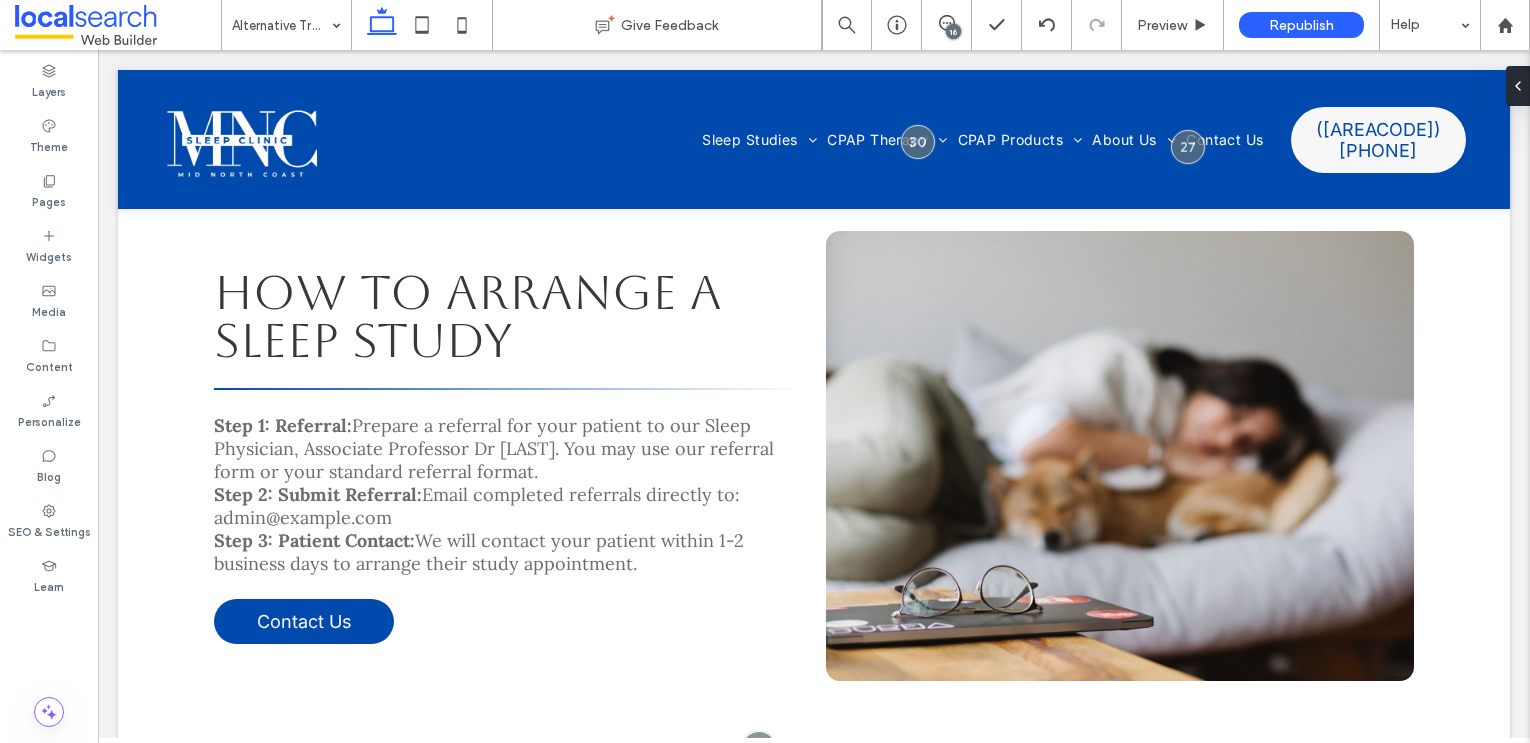 type on "*******" 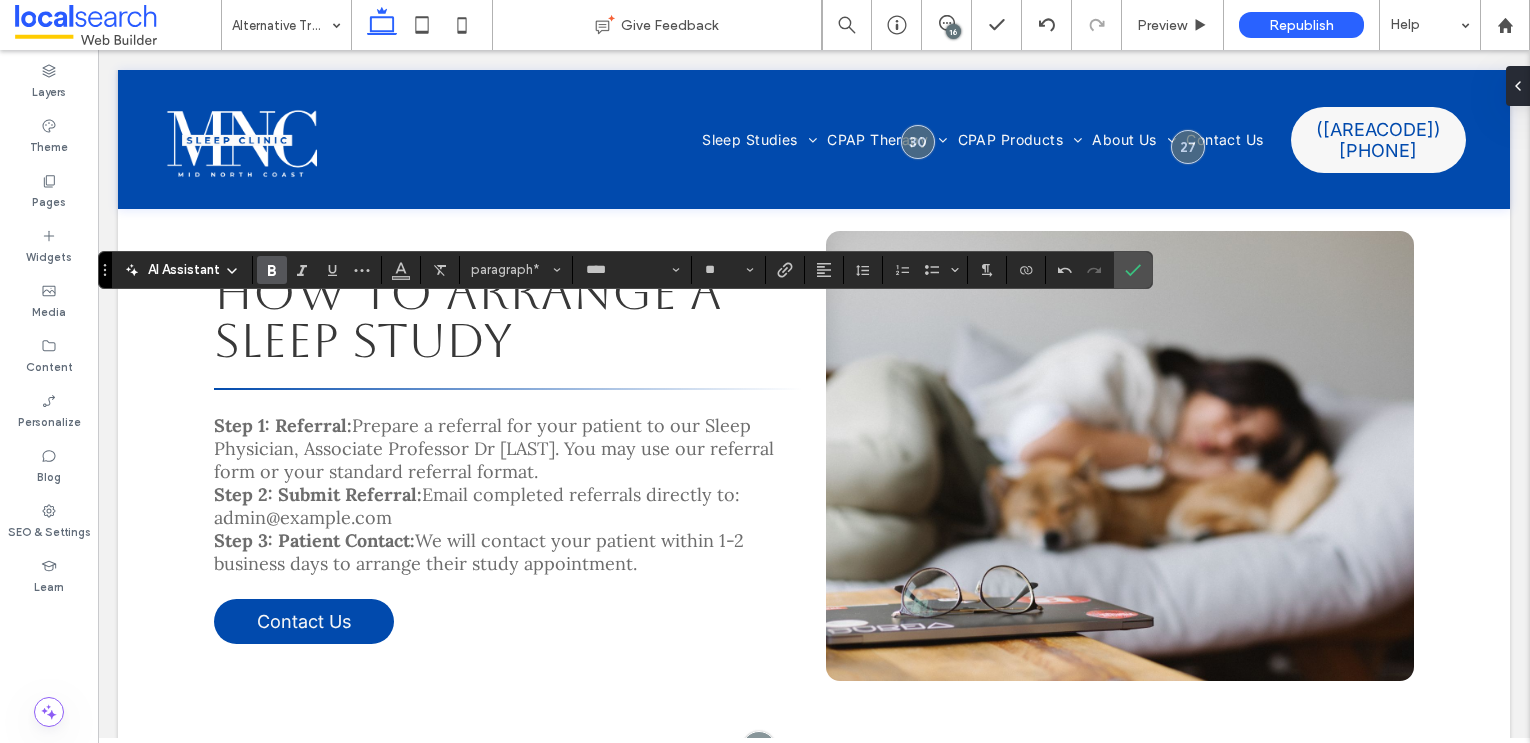 click at bounding box center [268, 270] 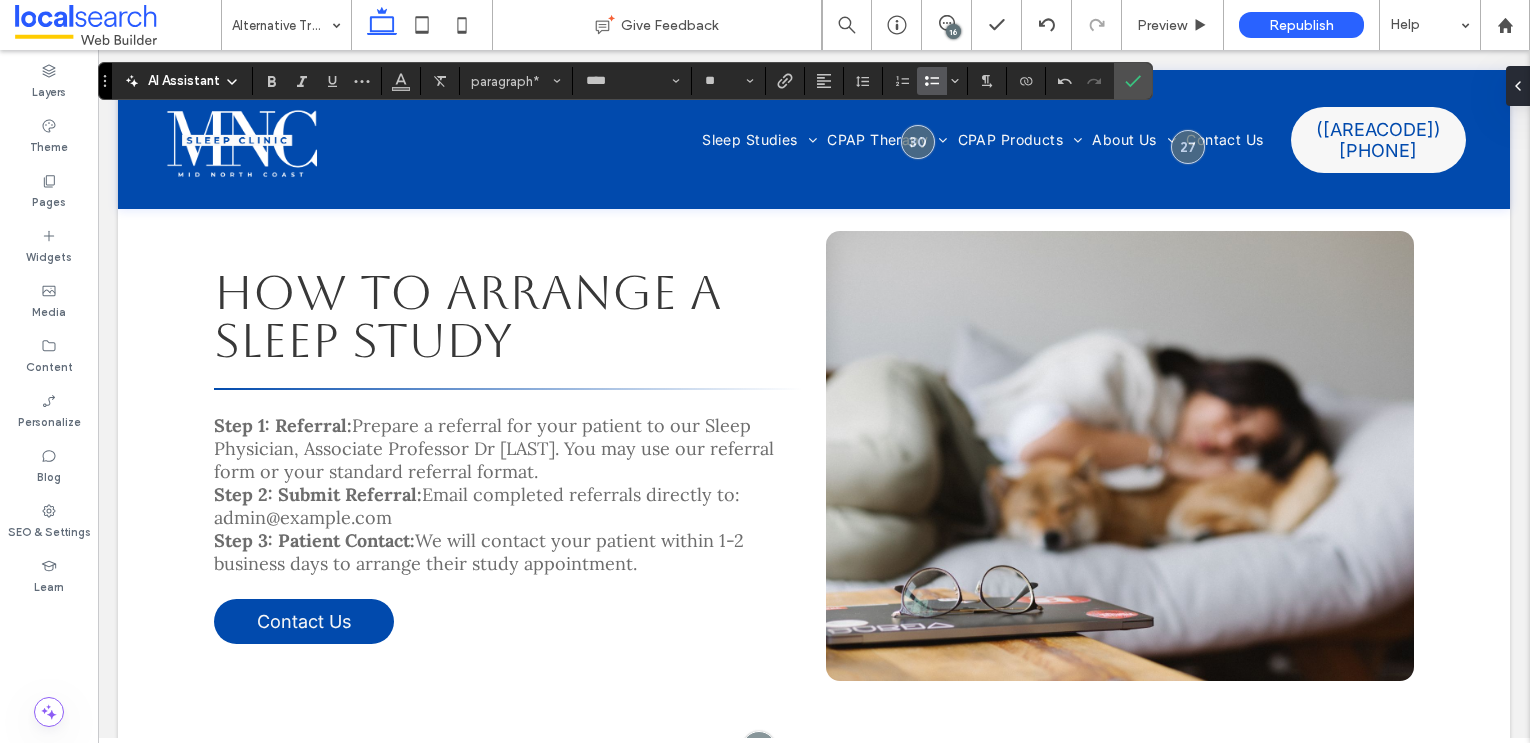 click 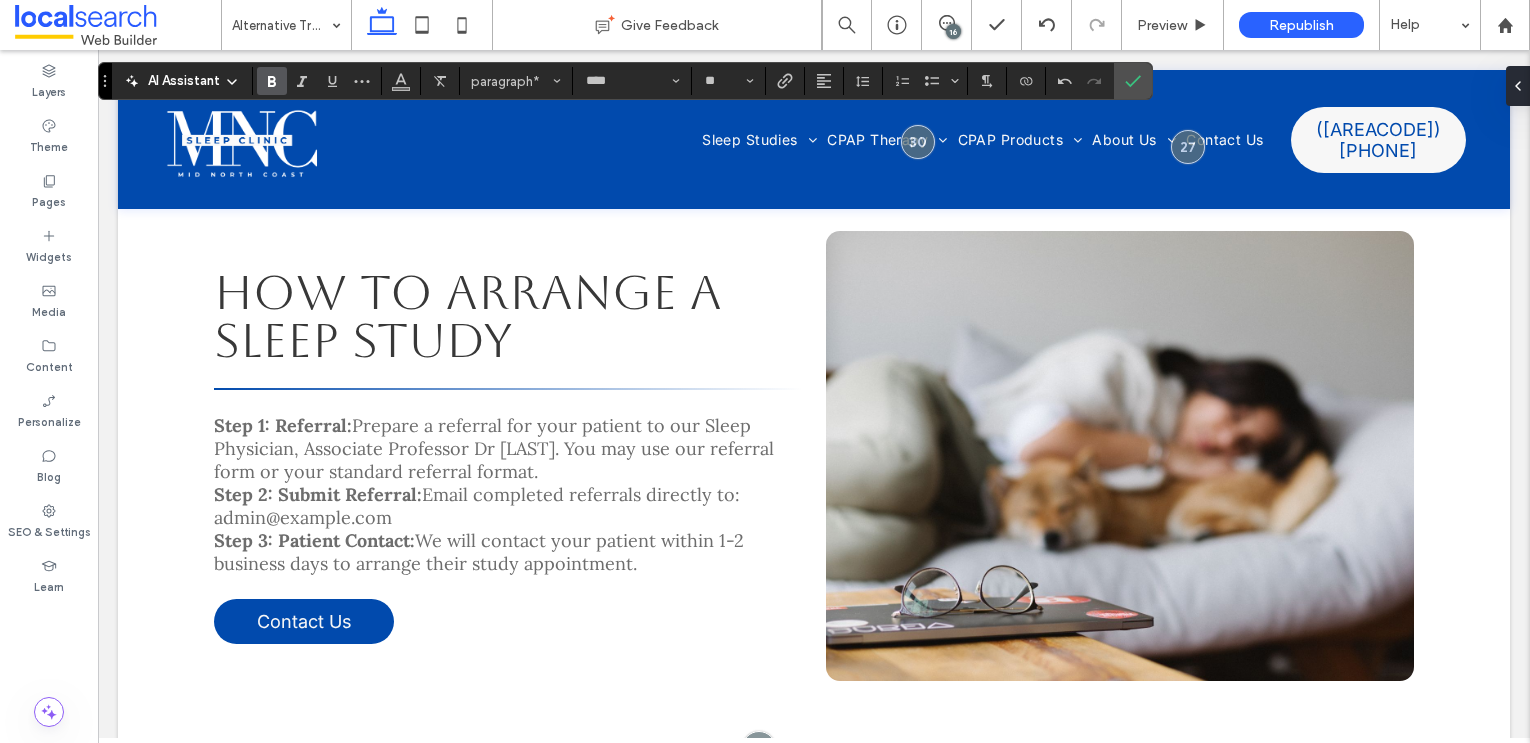 click 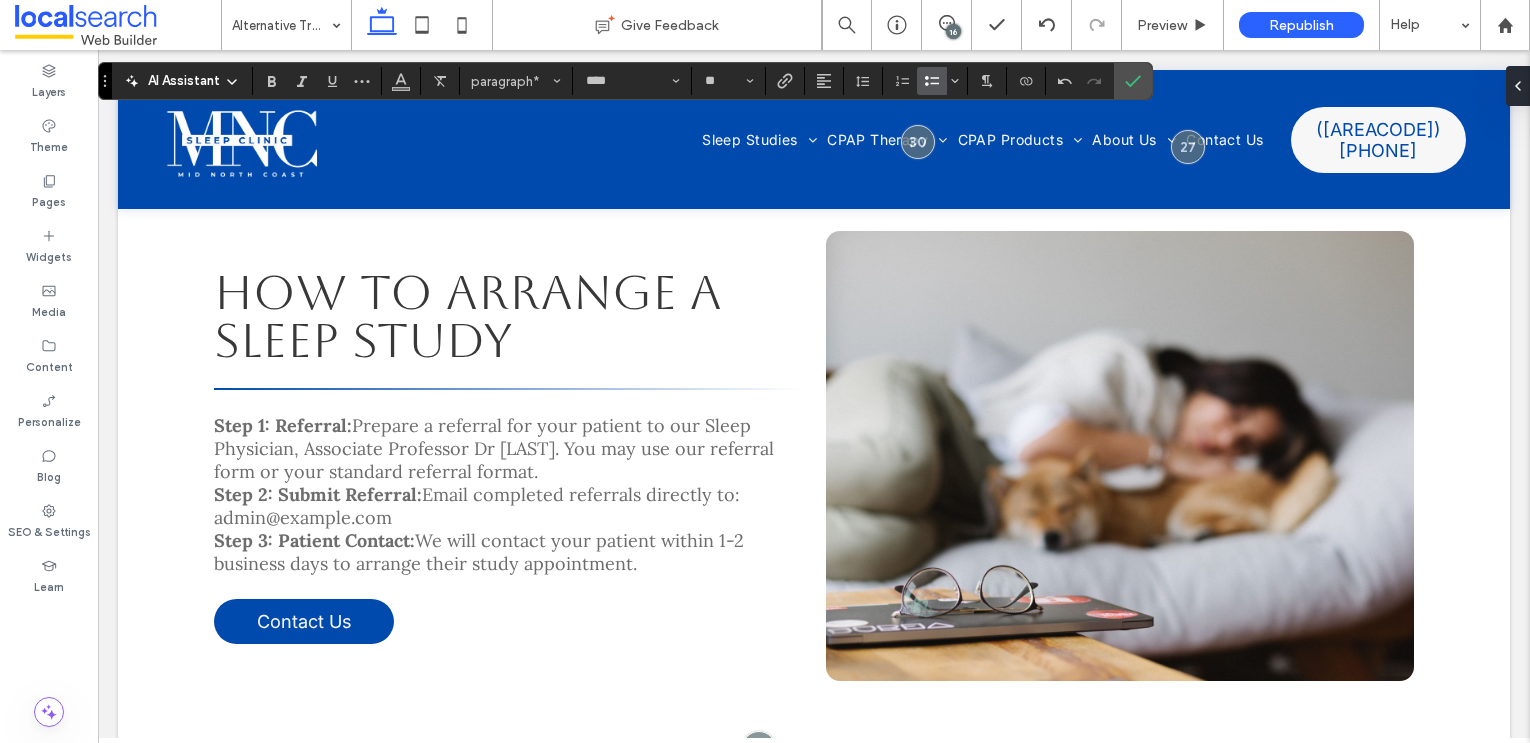 click 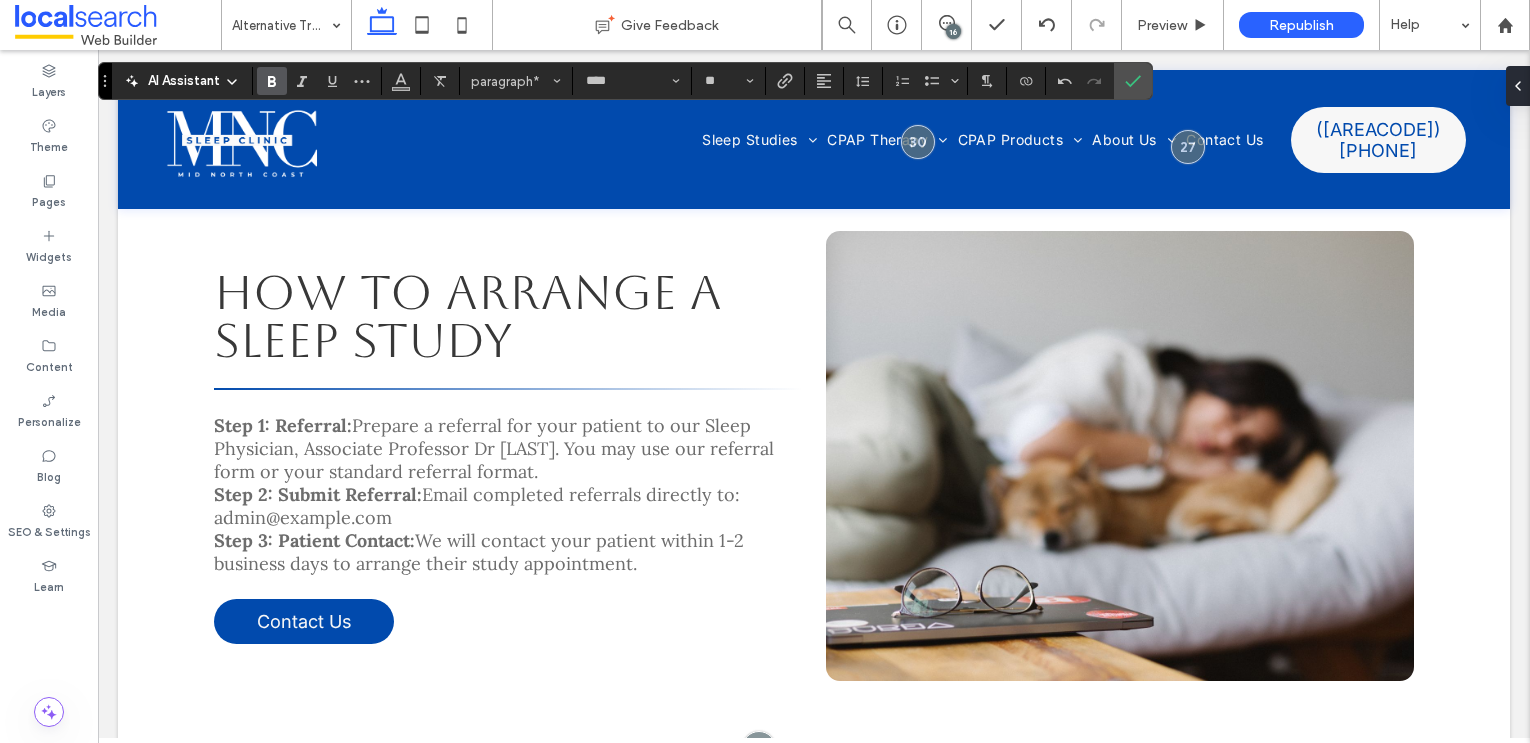 click 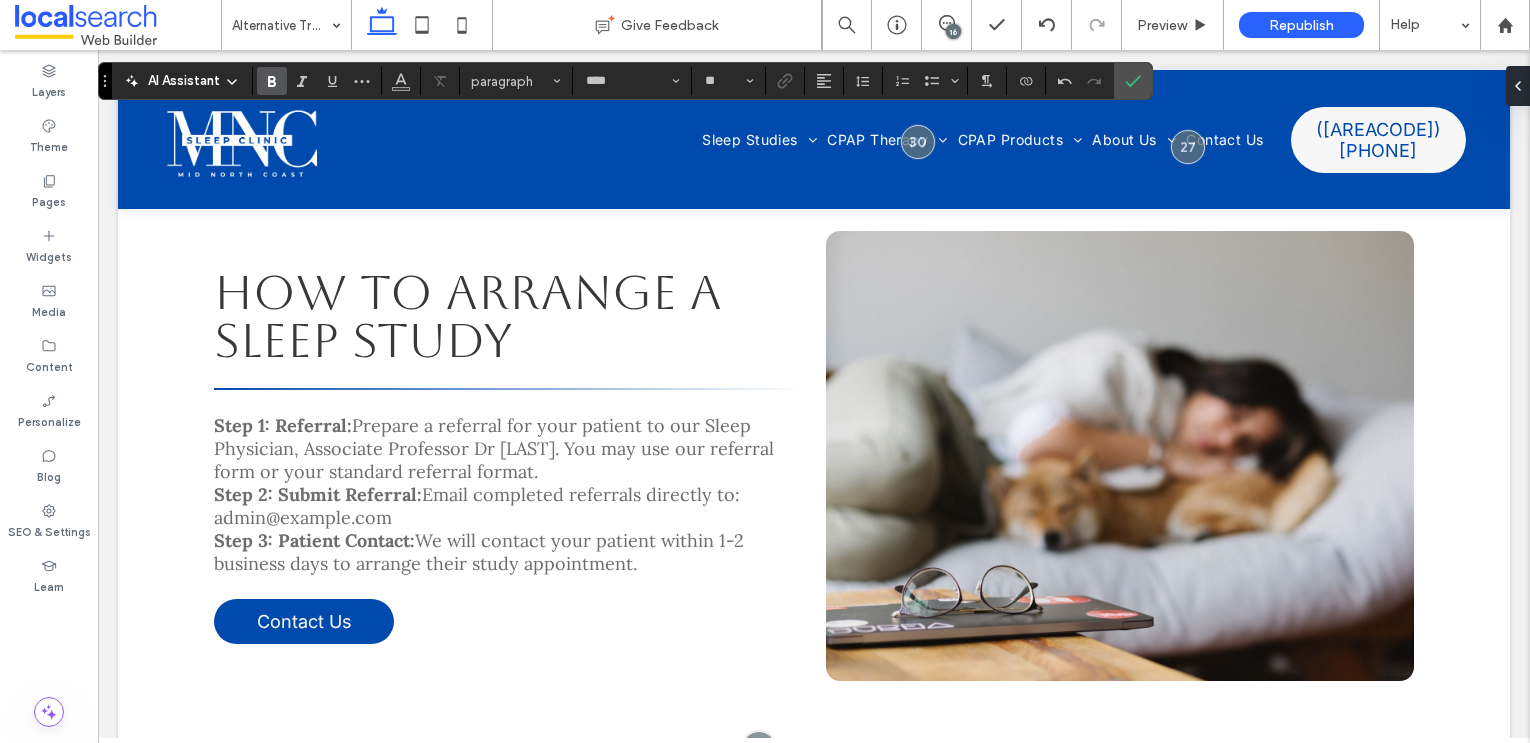type on "**" 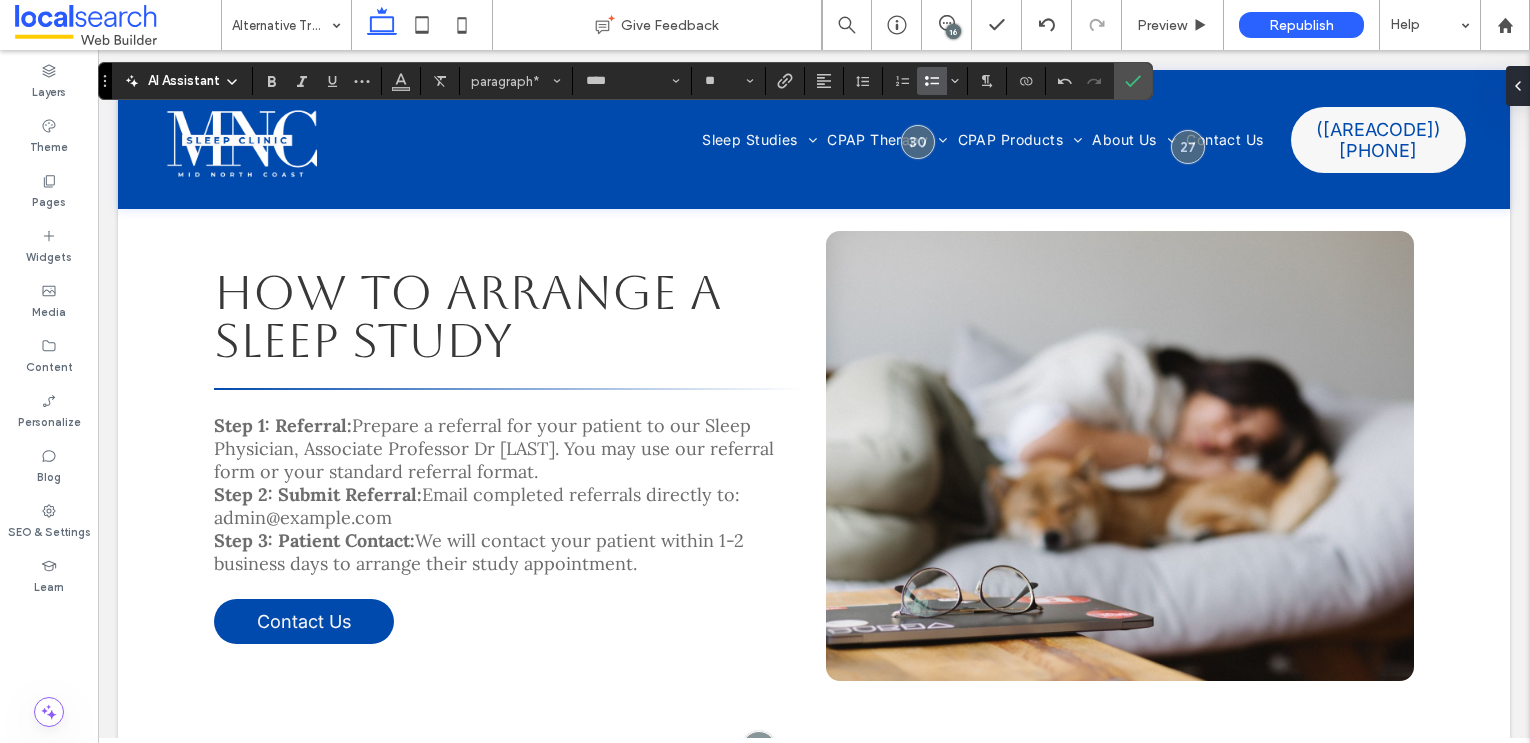 click 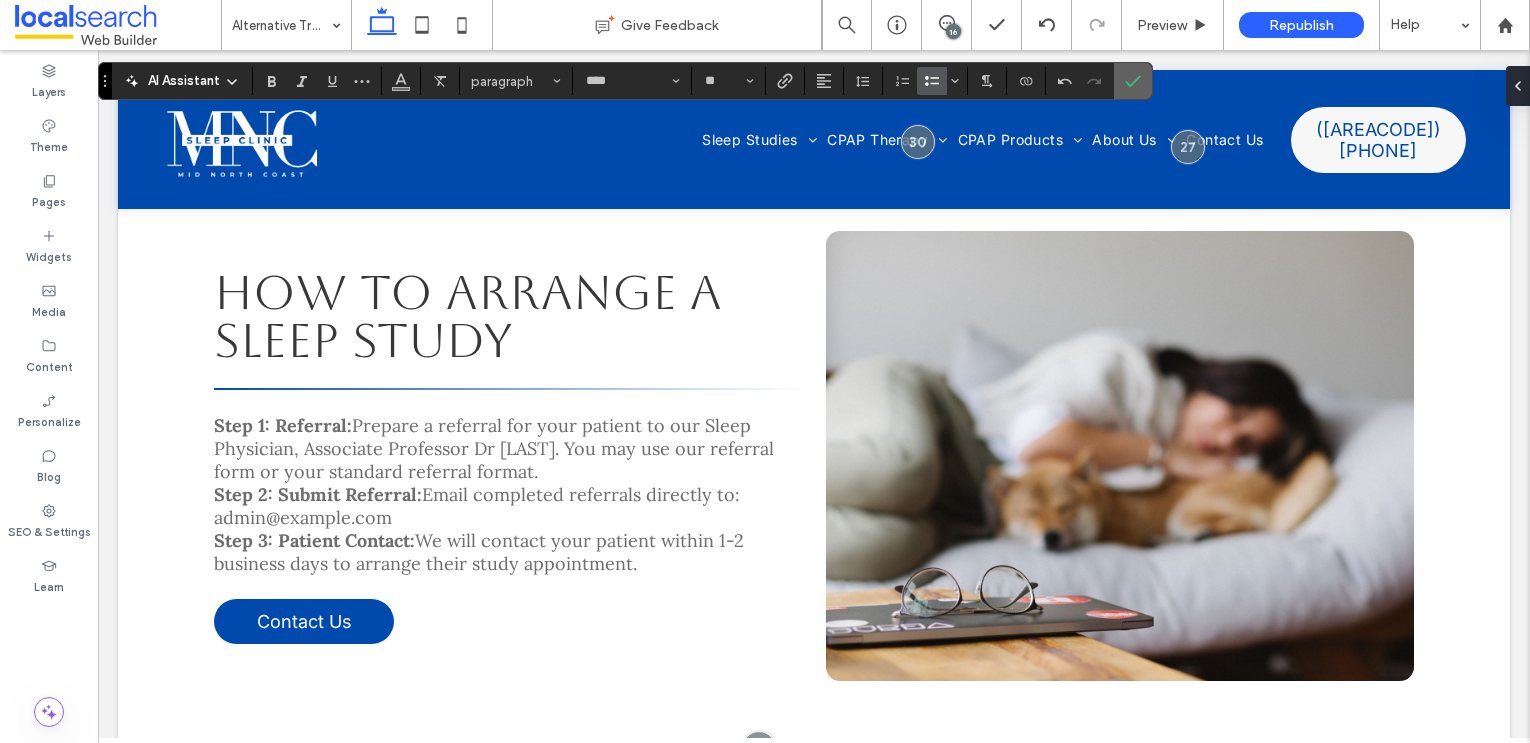 click 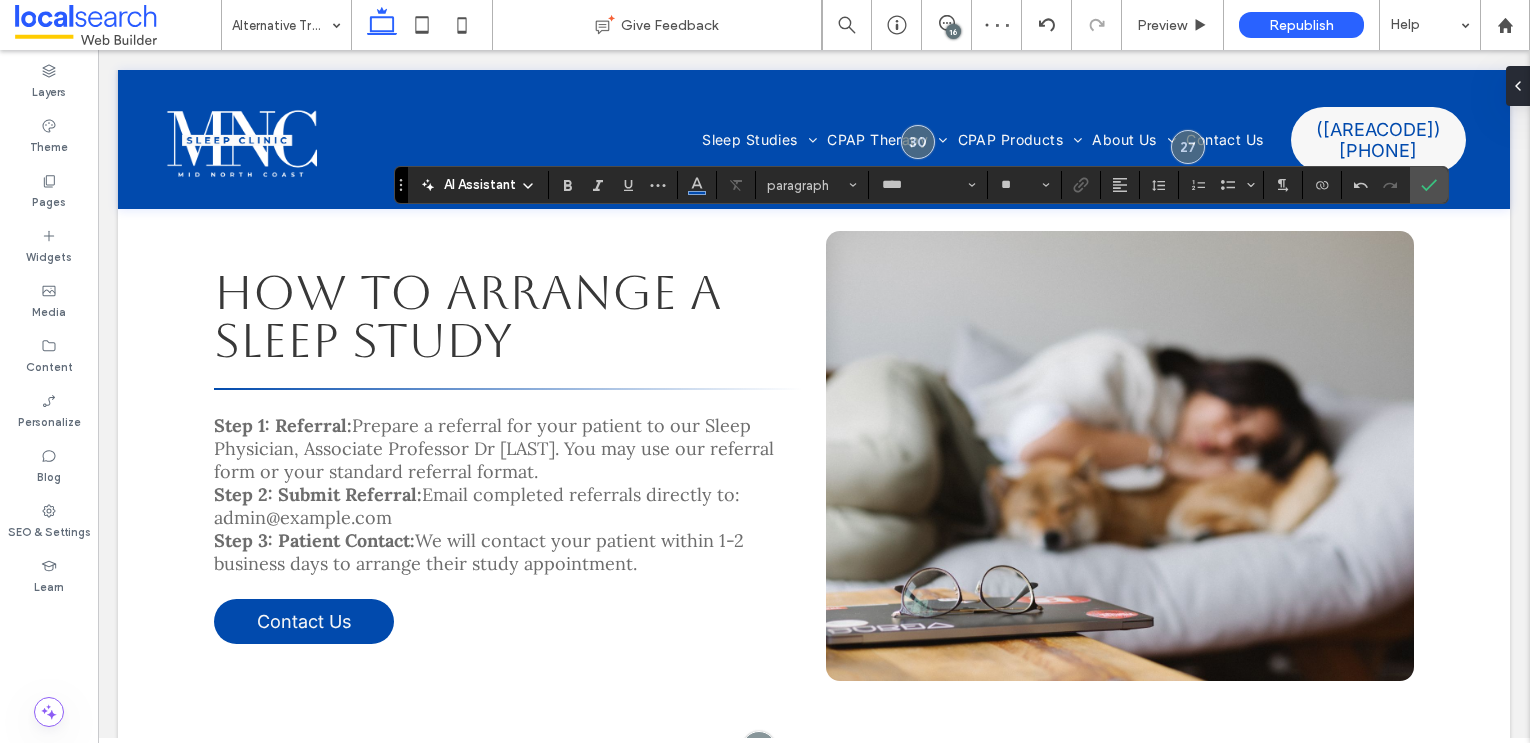 type on "**" 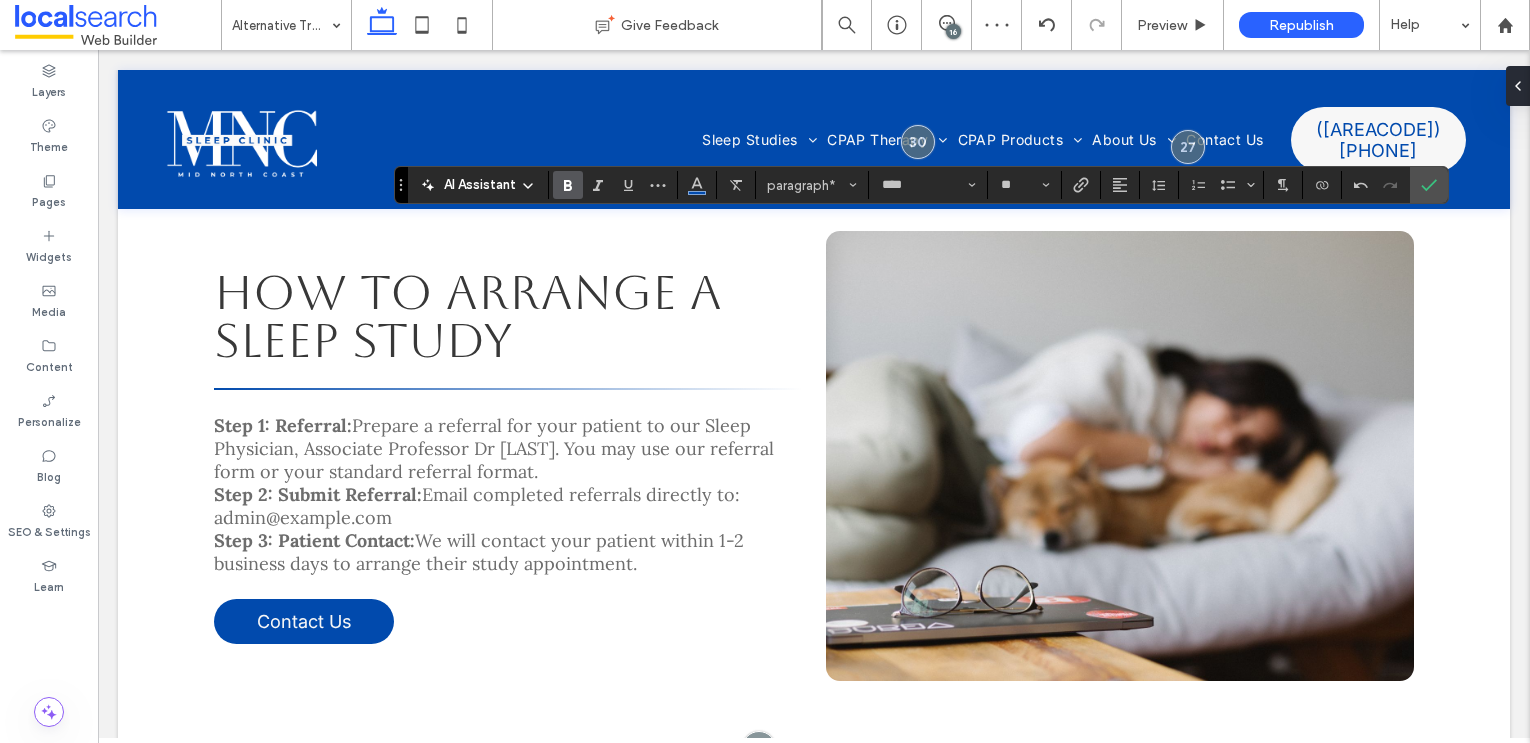click 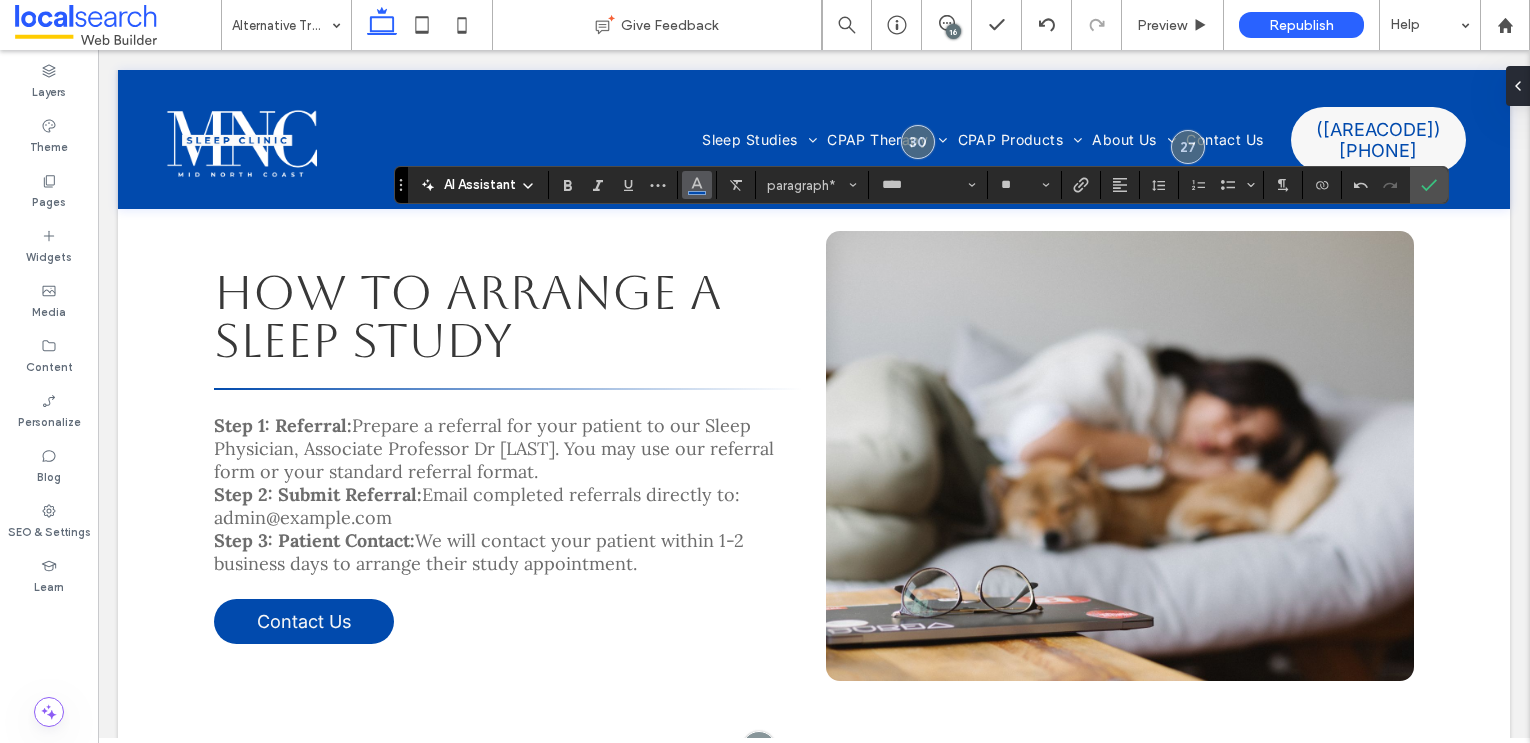 click 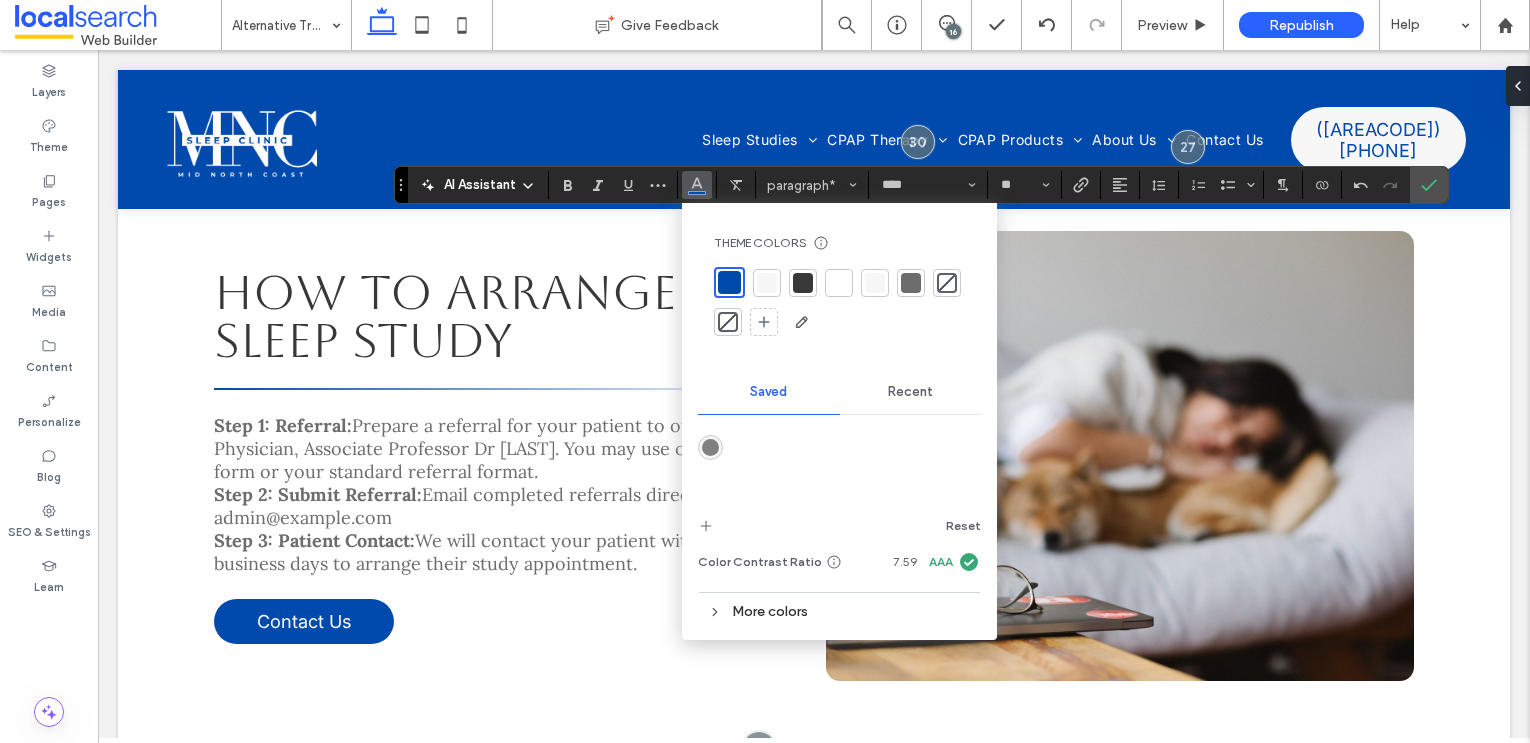 click at bounding box center [803, 283] 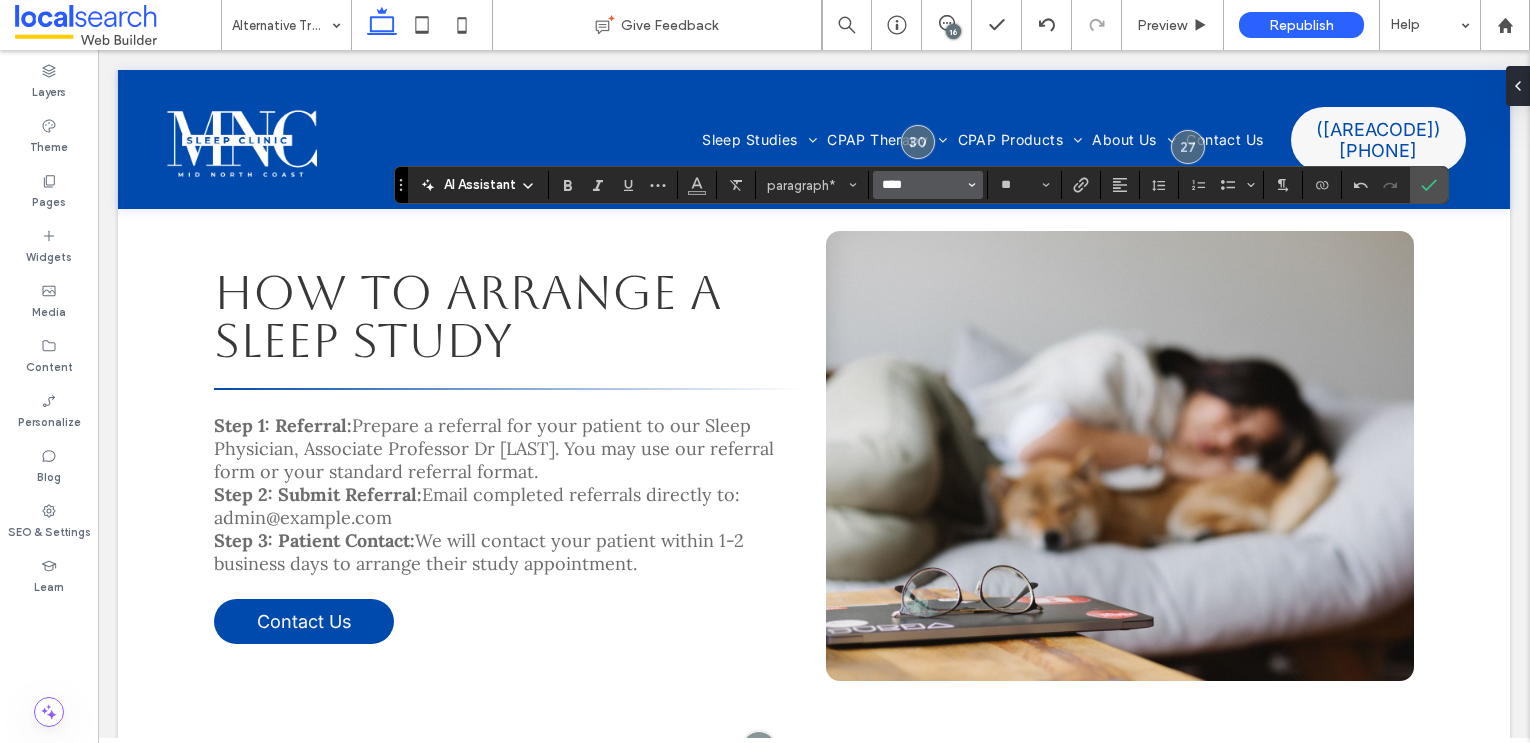 click on "****" at bounding box center [922, 185] 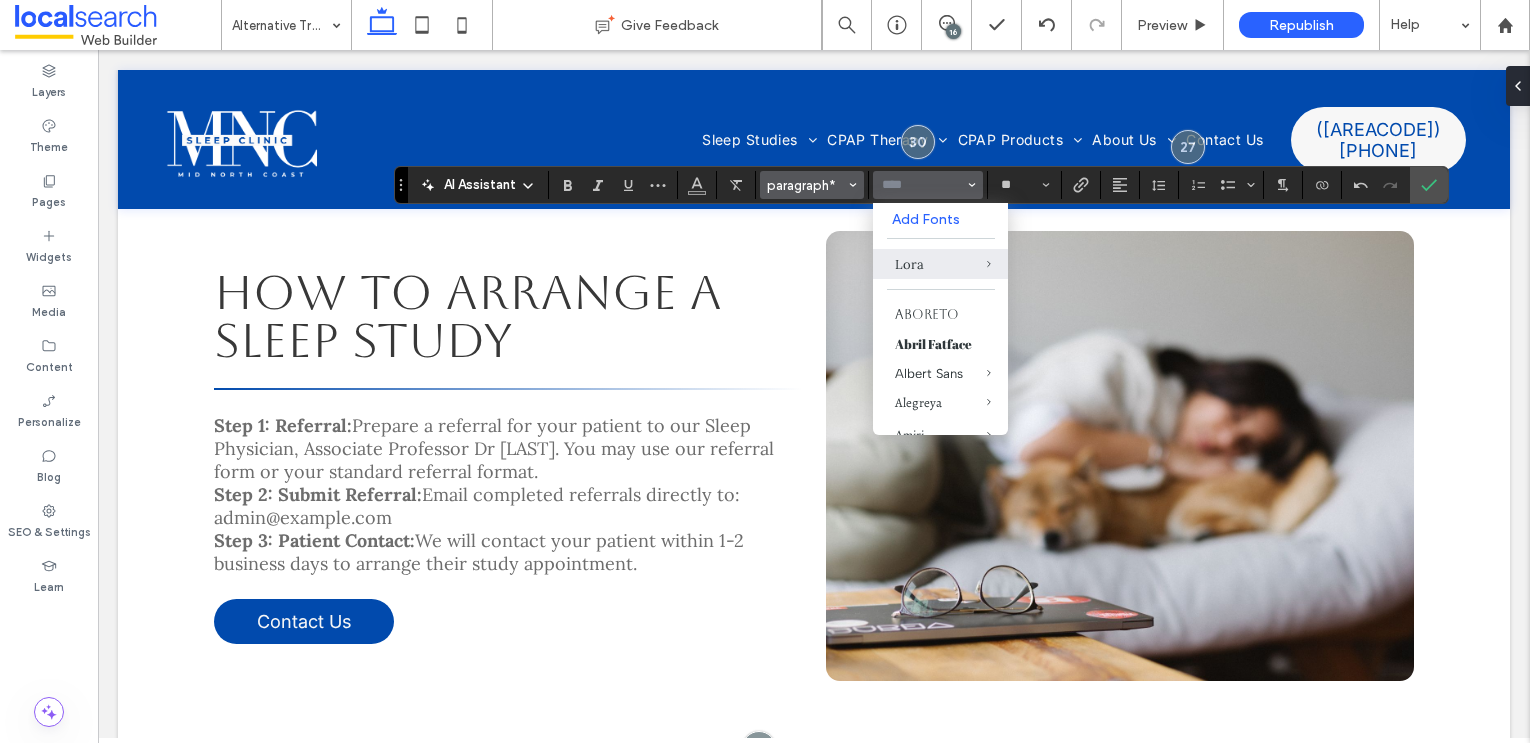 click on "paragraph*" at bounding box center (806, 185) 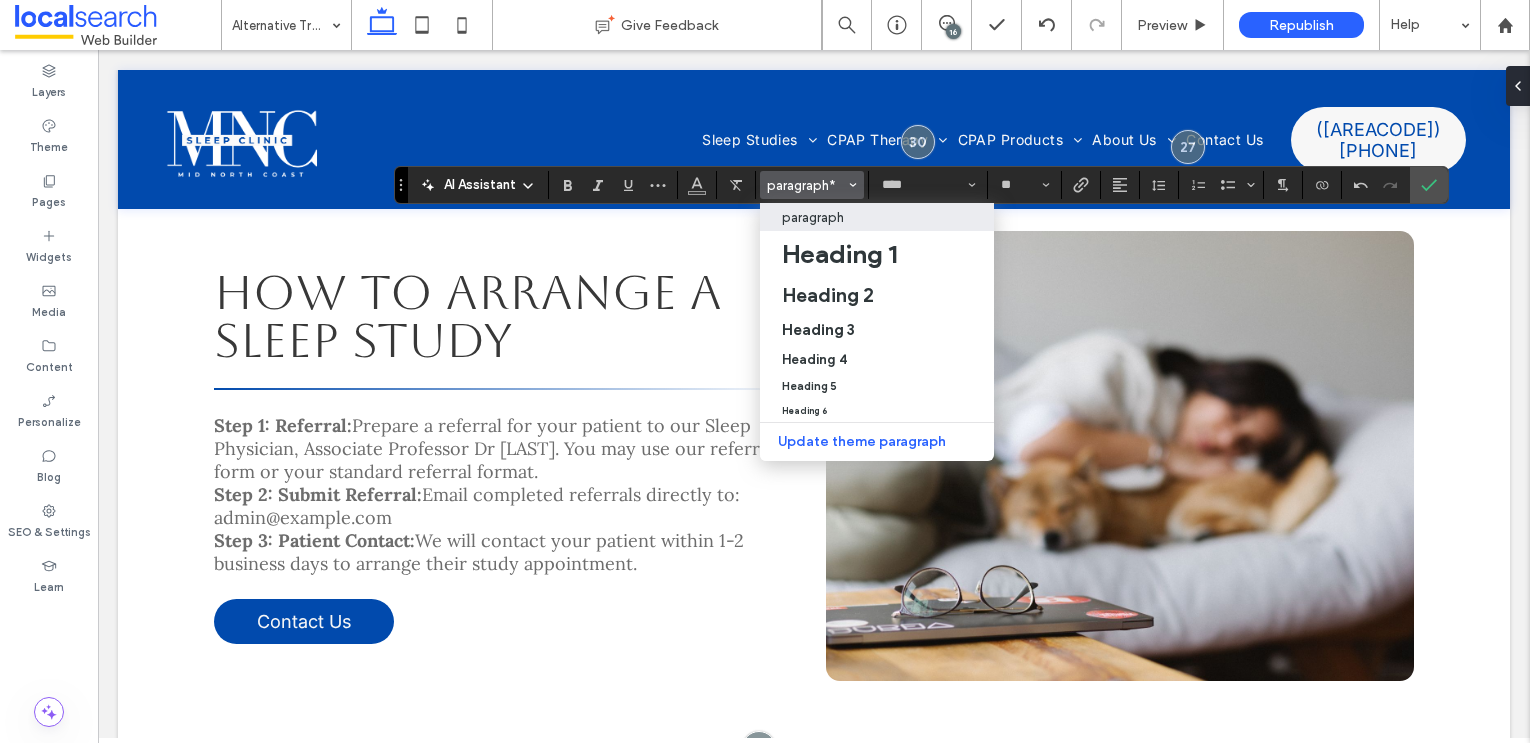click on "paragraph" at bounding box center (813, 217) 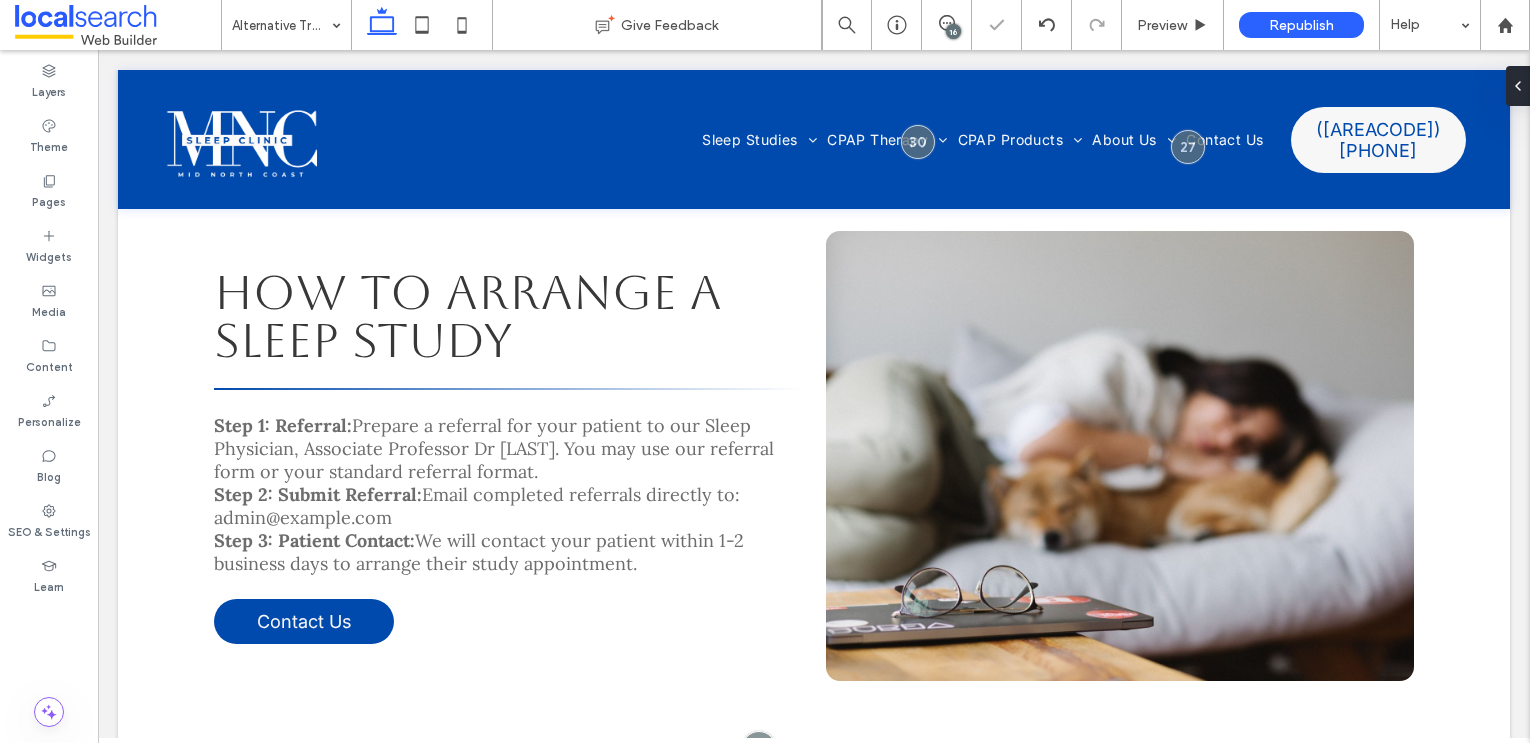 type on "****" 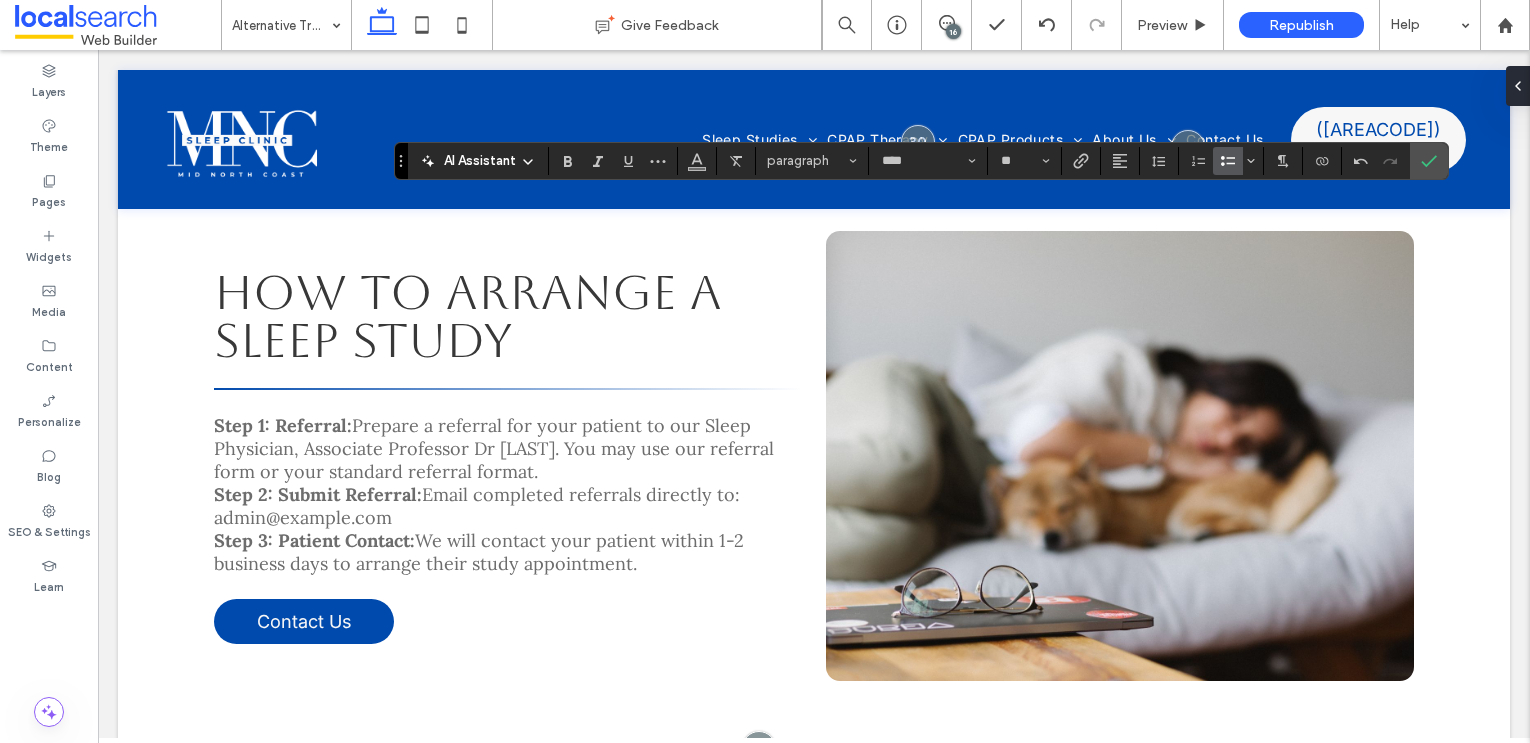click at bounding box center [1228, 161] 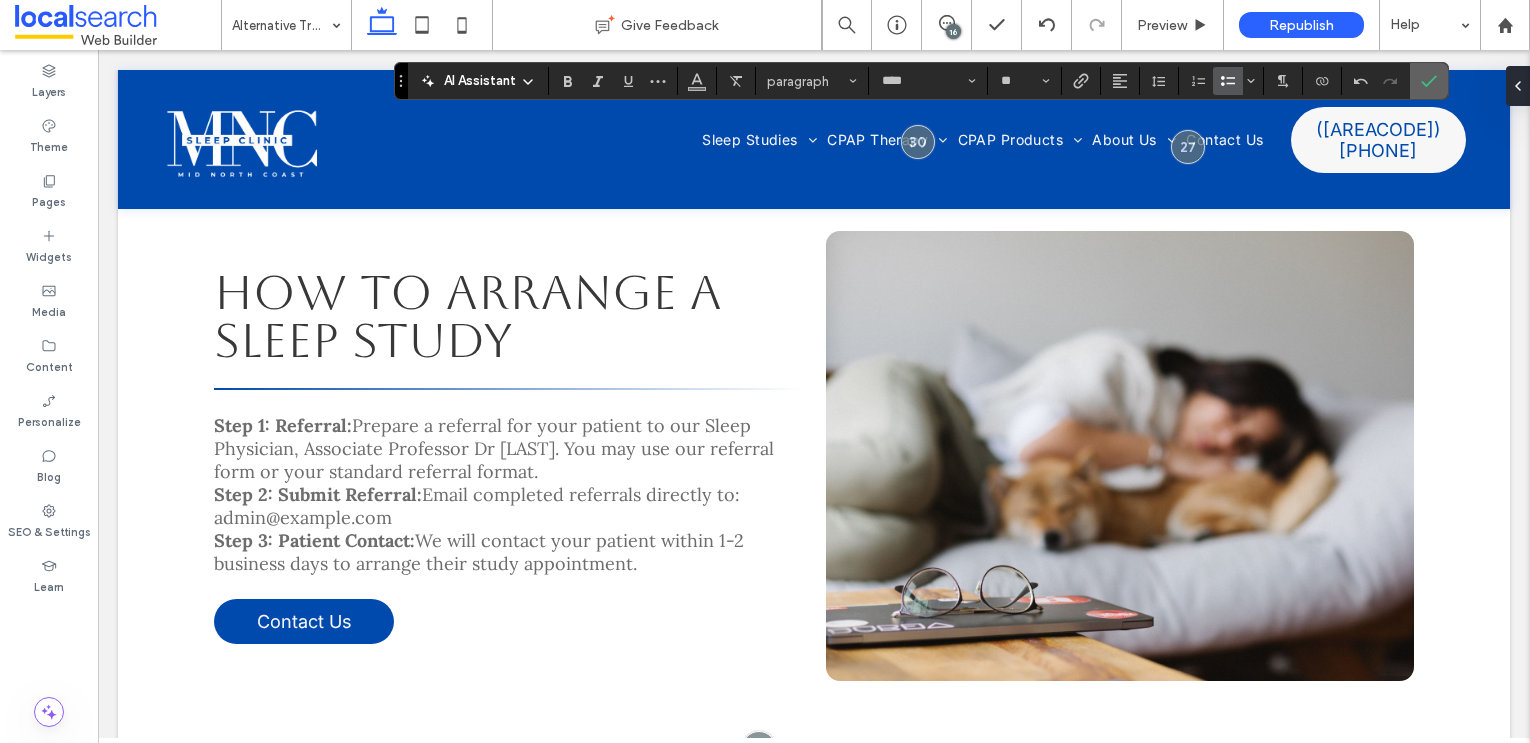 click at bounding box center (1429, 81) 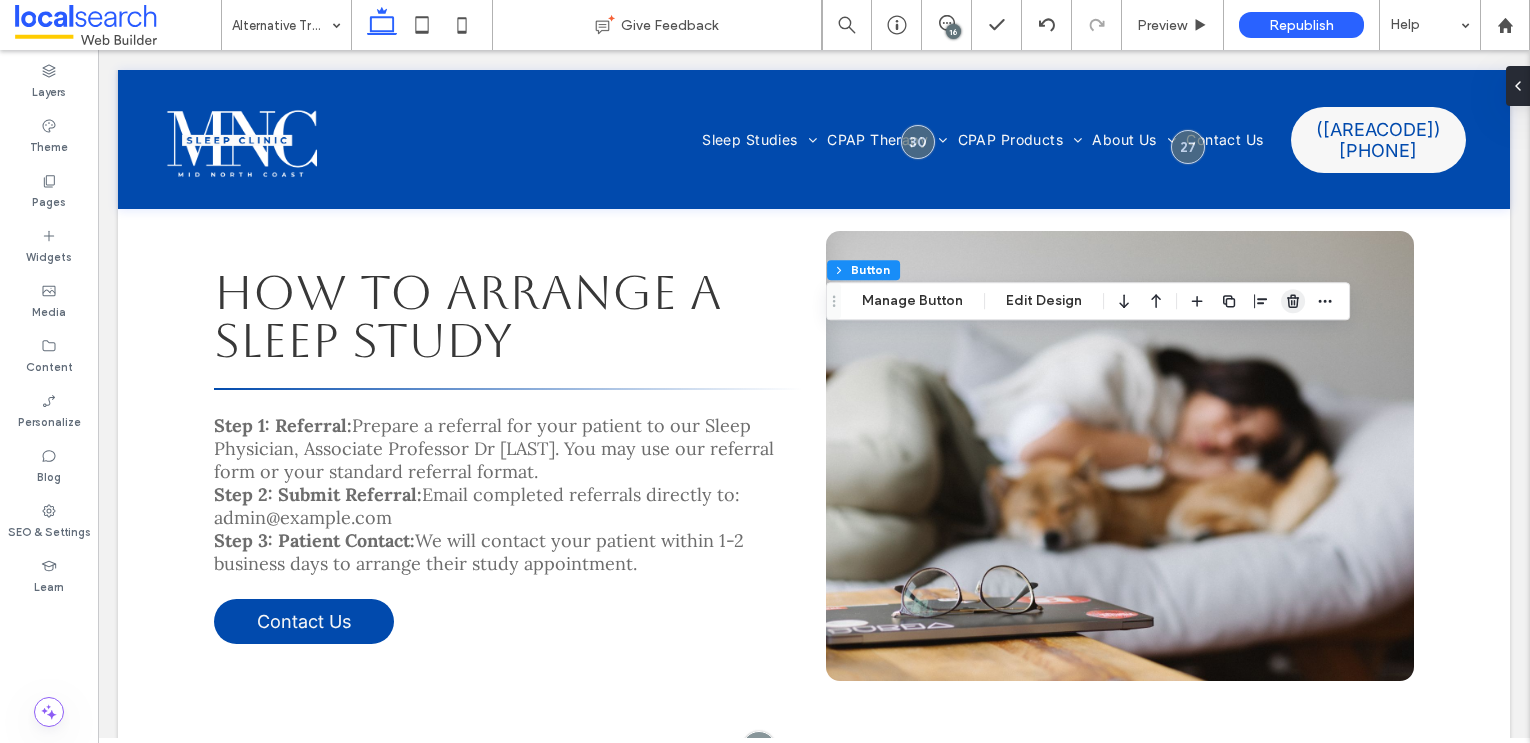 click 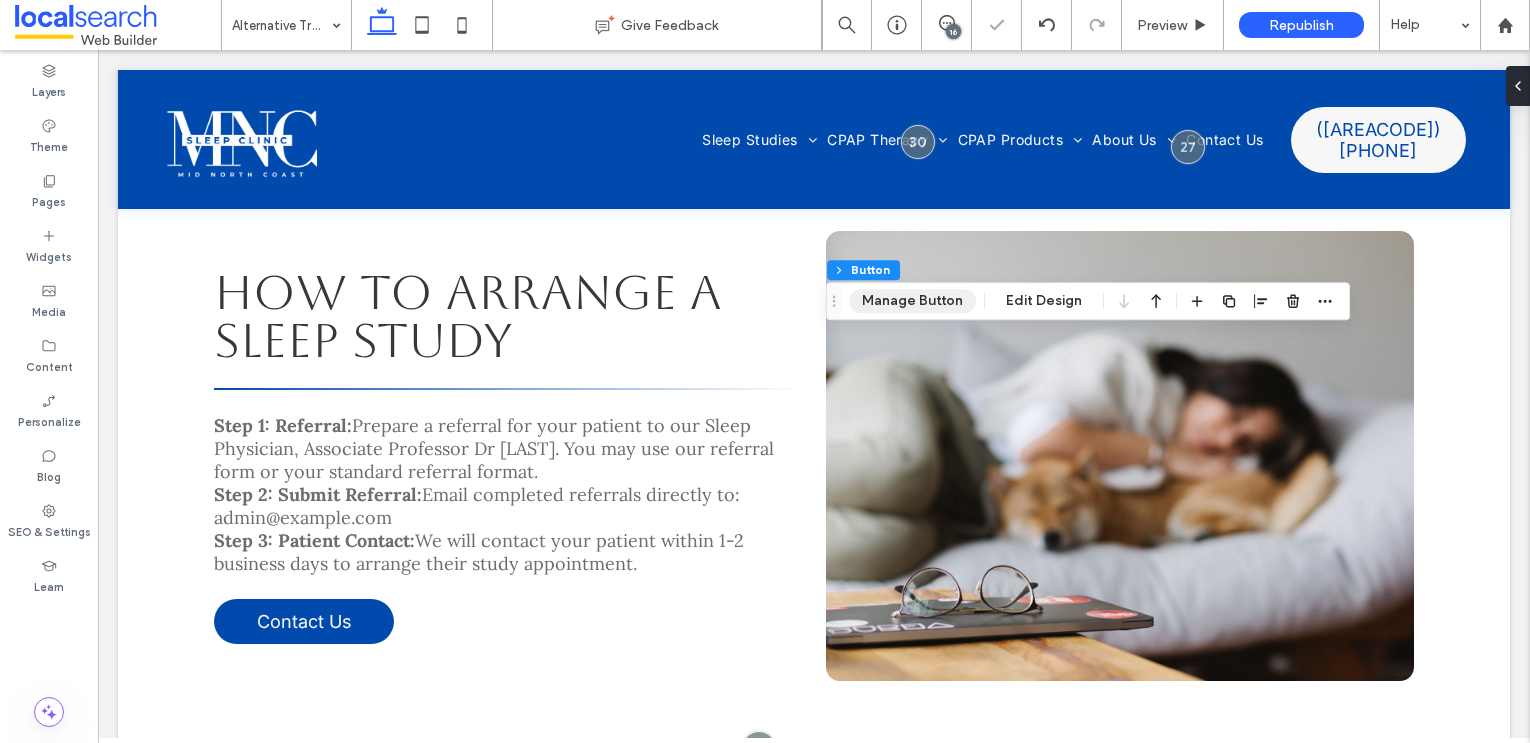 click on "Manage Button" at bounding box center [912, 301] 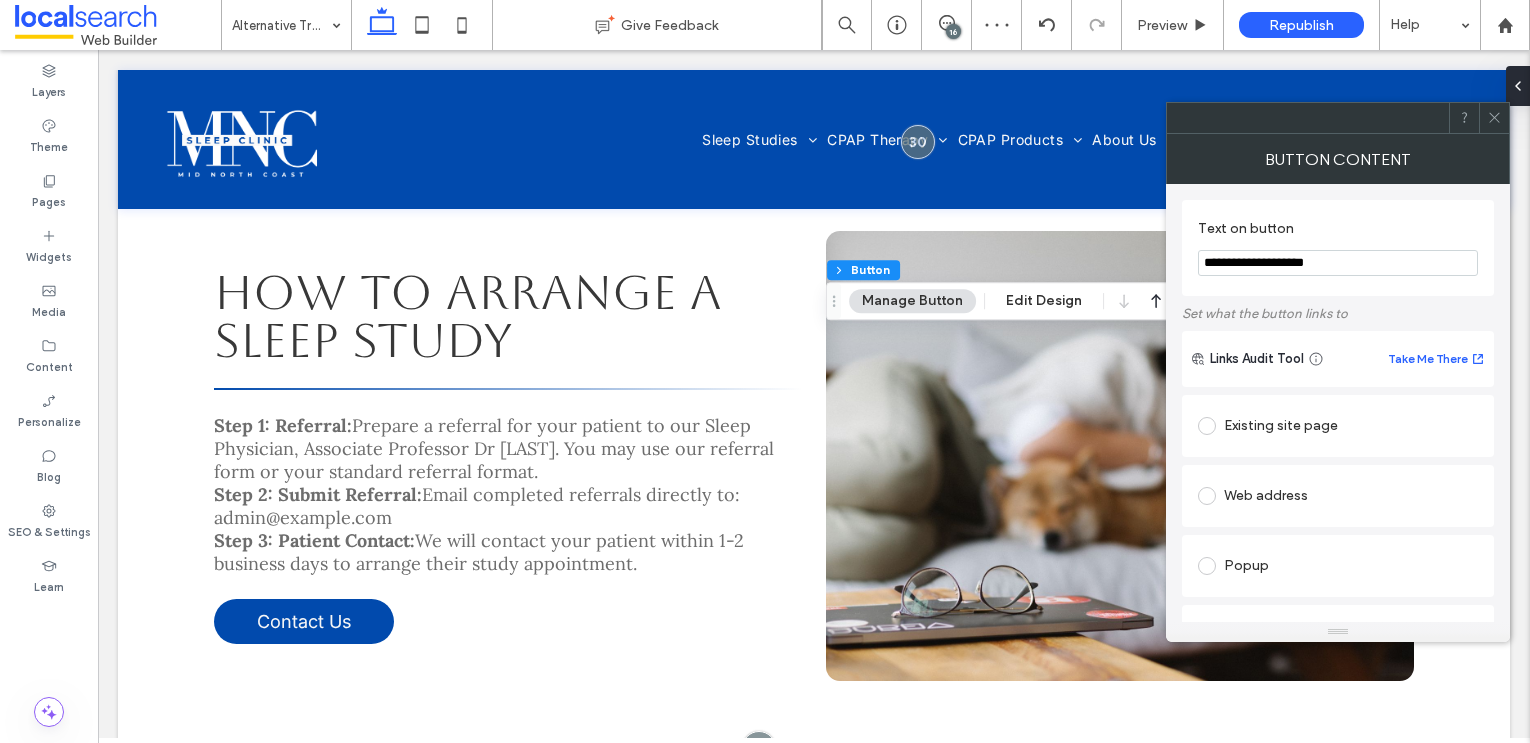 click at bounding box center (1207, 426) 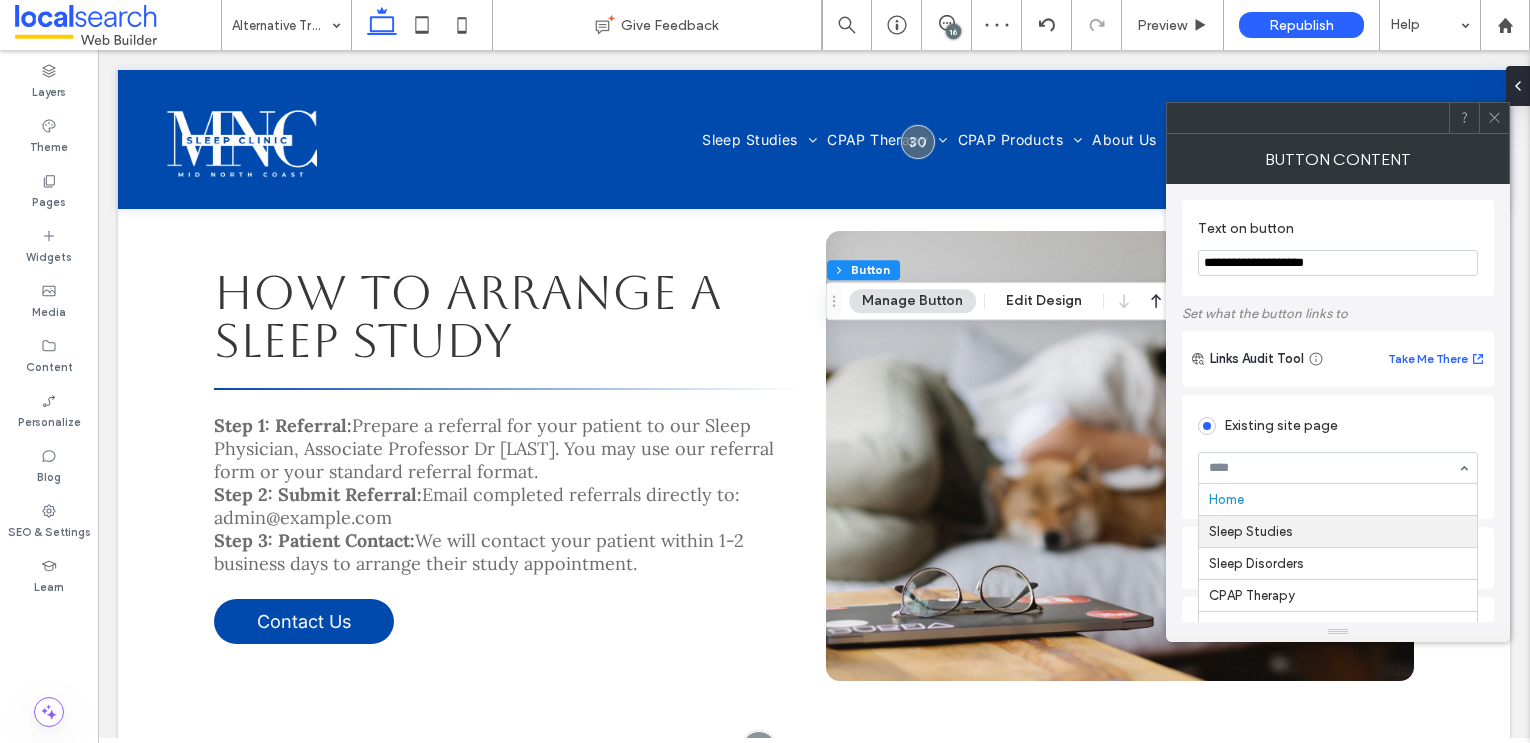 scroll, scrollTop: 347, scrollLeft: 0, axis: vertical 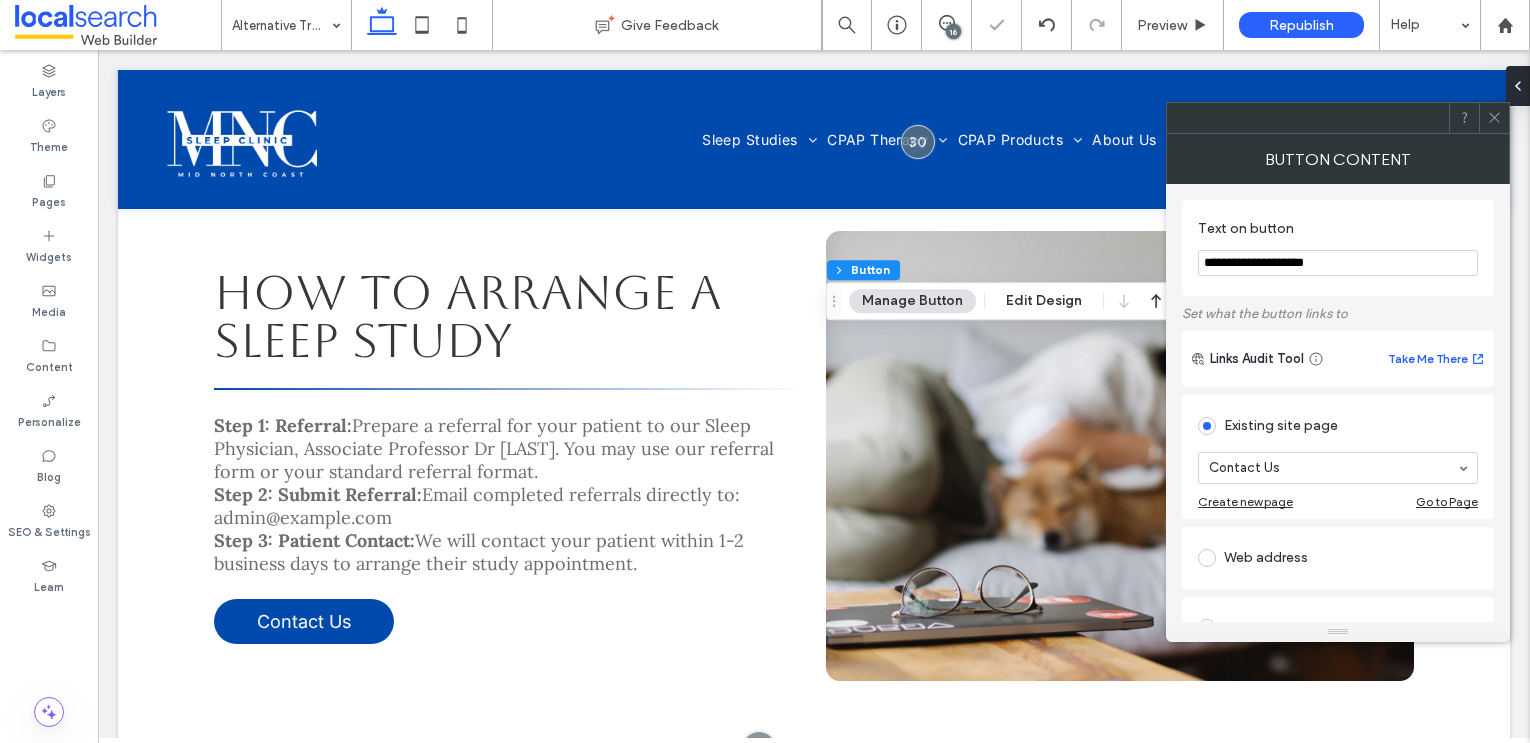 click on "**********" at bounding box center [1338, 263] 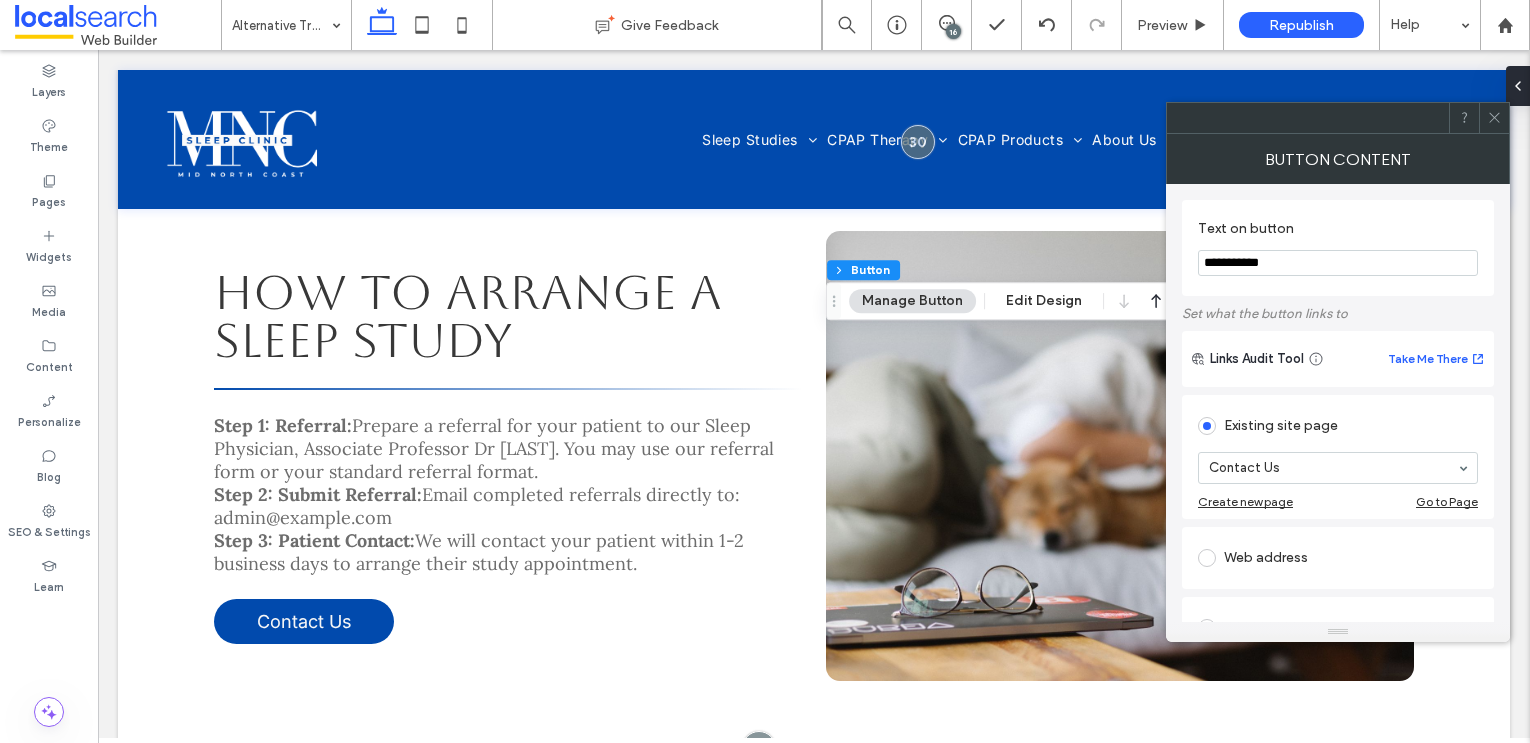 click on "**********" at bounding box center [1338, 263] 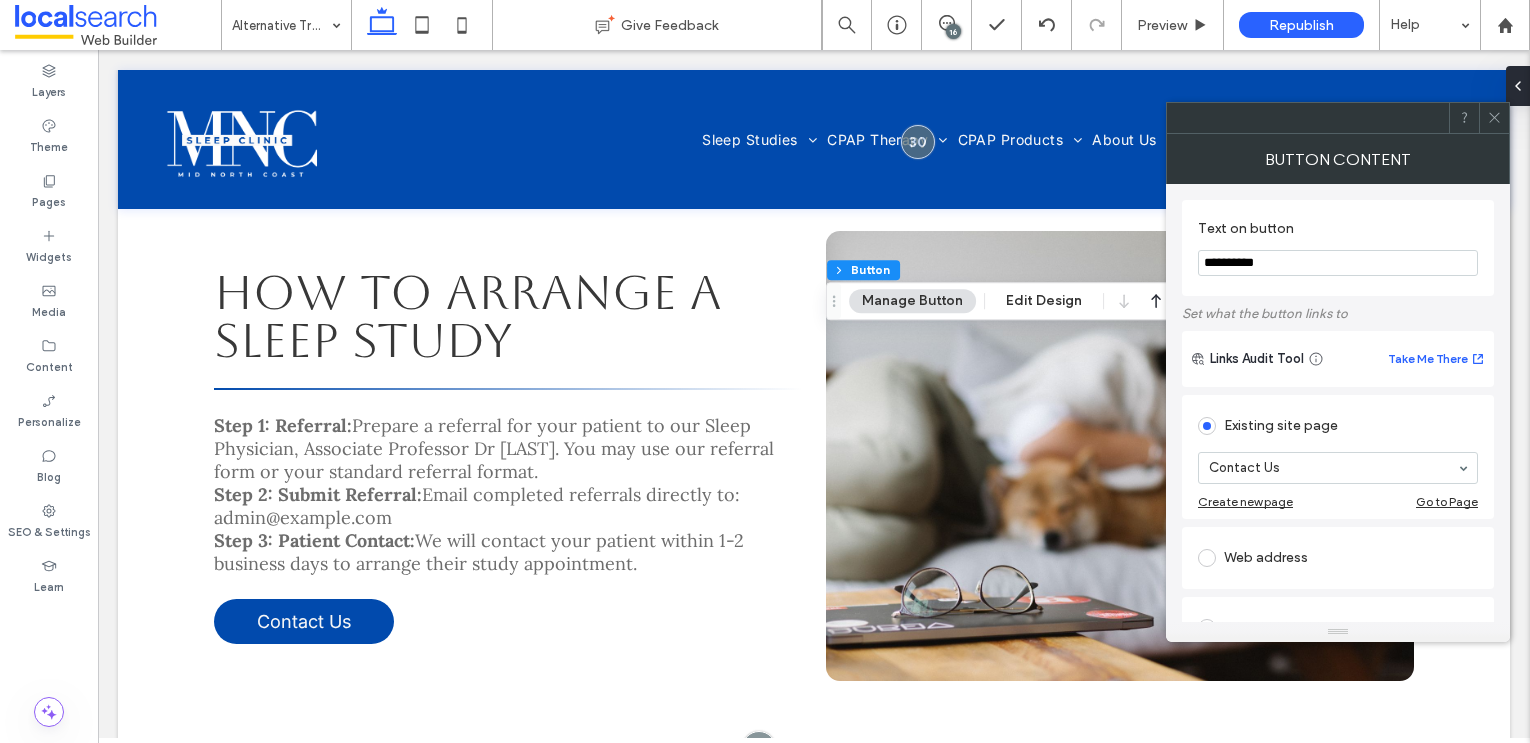 type on "**********" 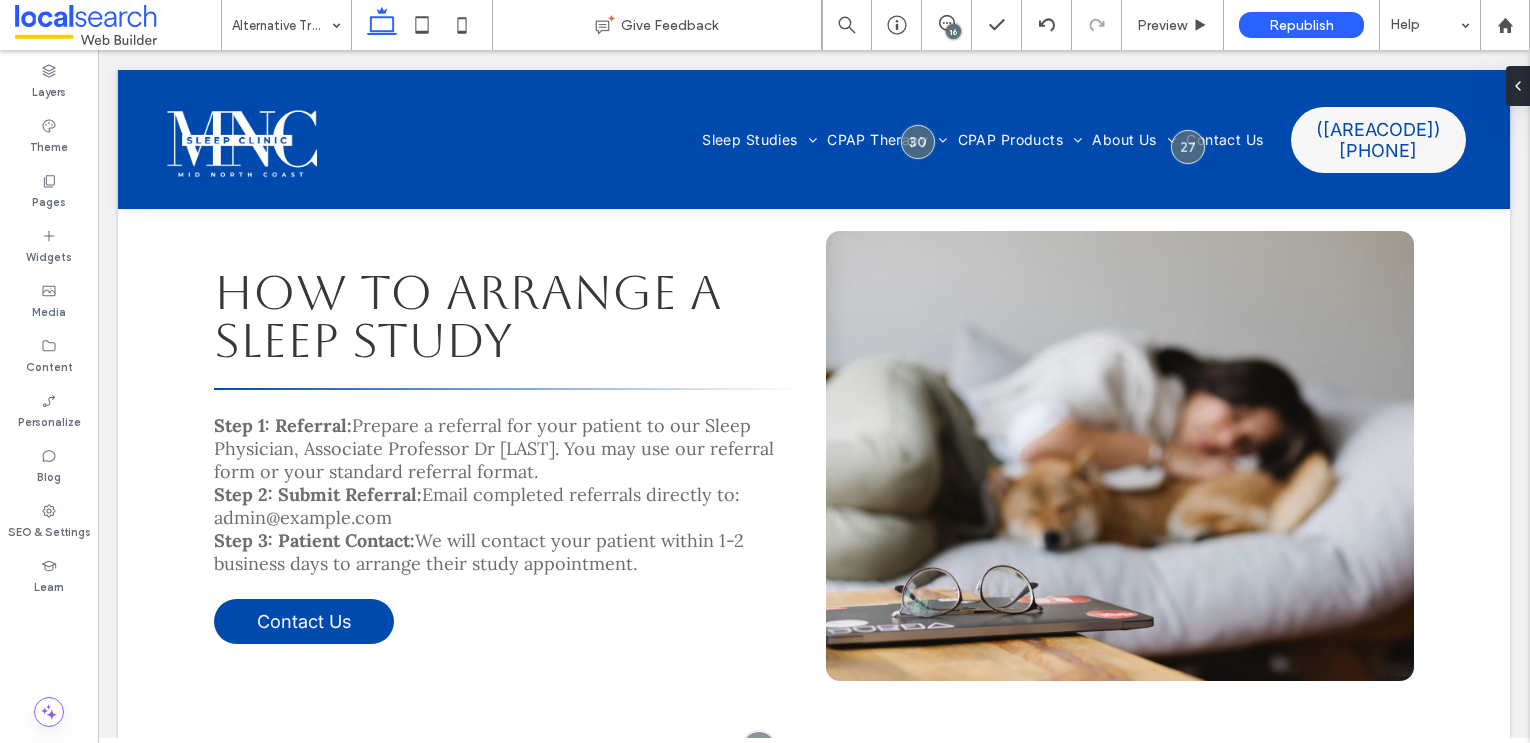 type on "*******" 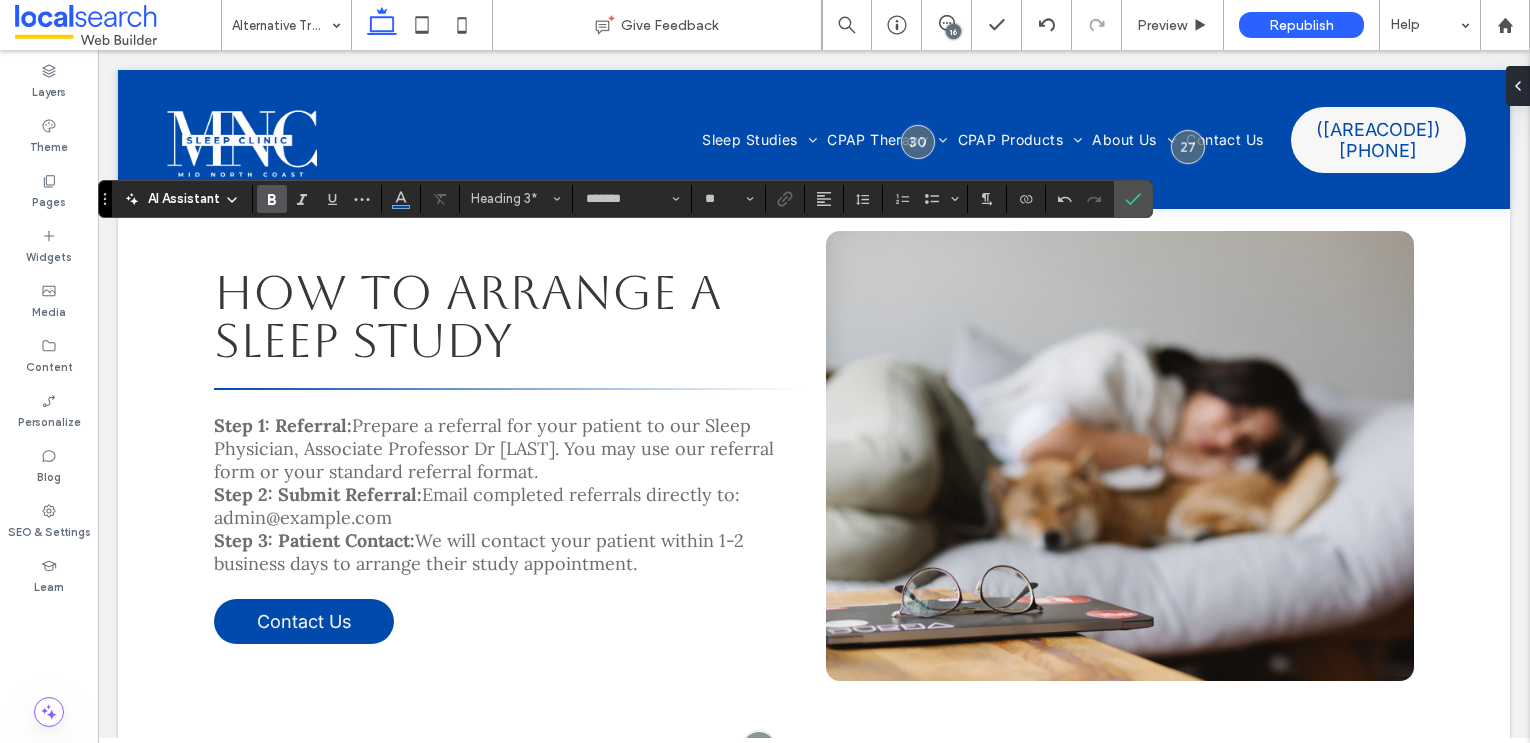type on "**" 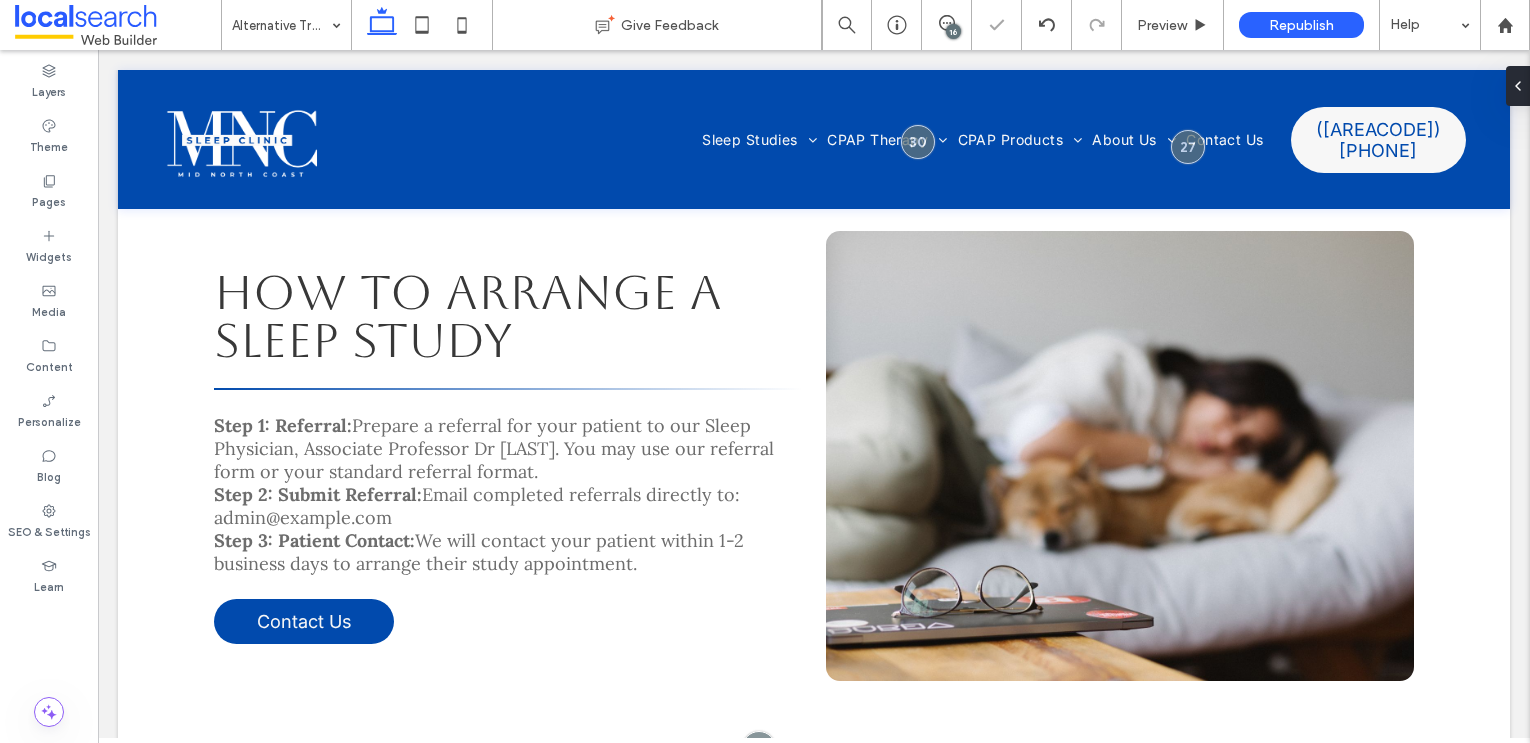 type on "****" 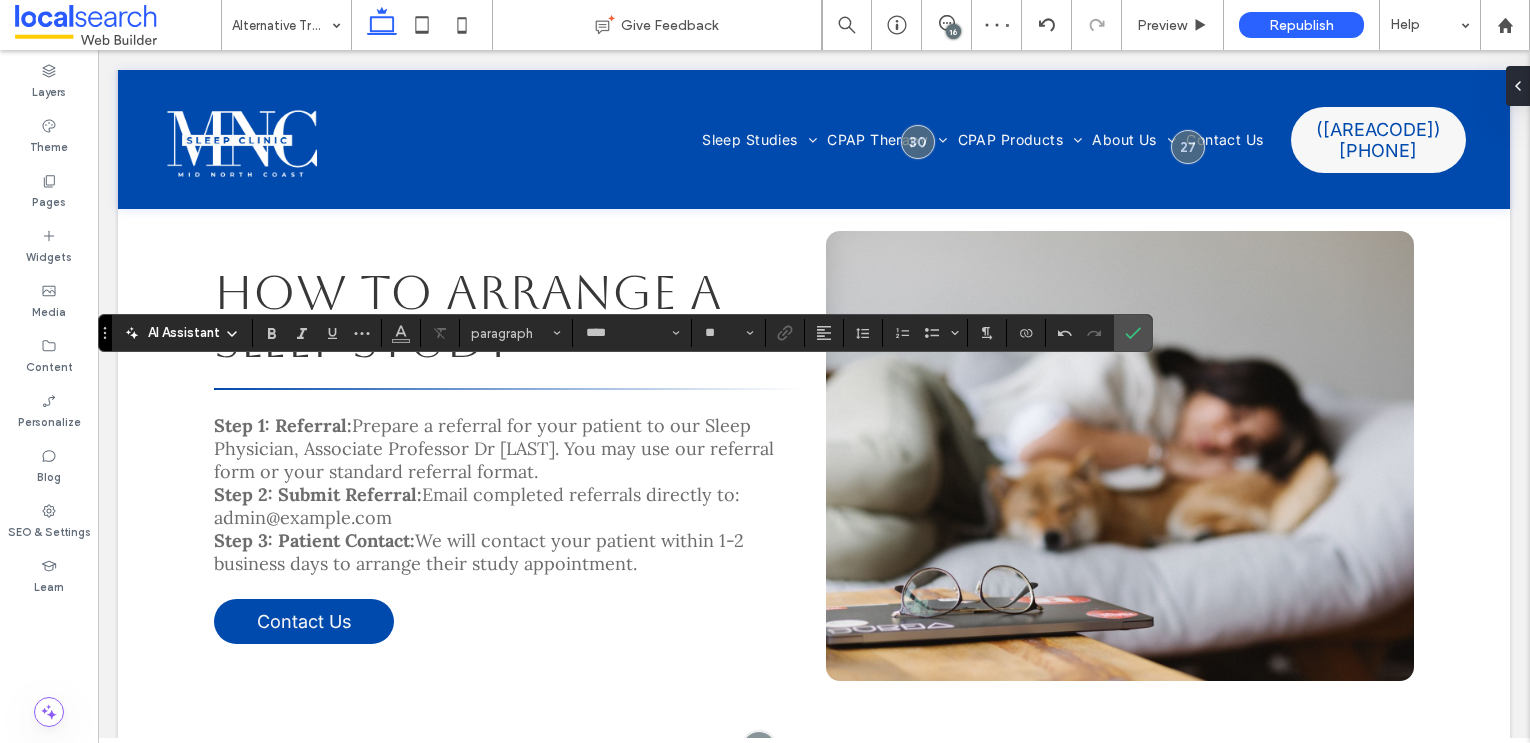 type on "**" 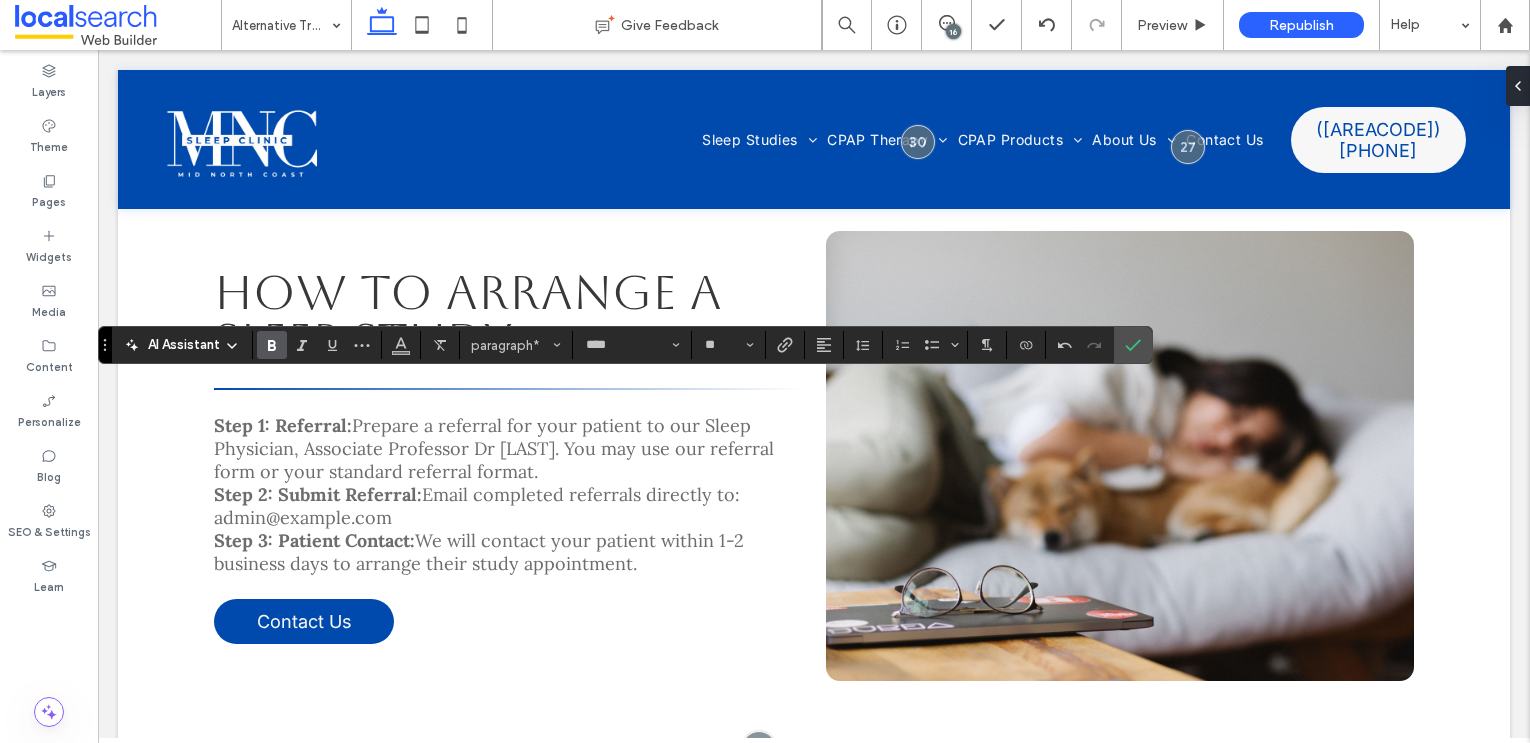 click 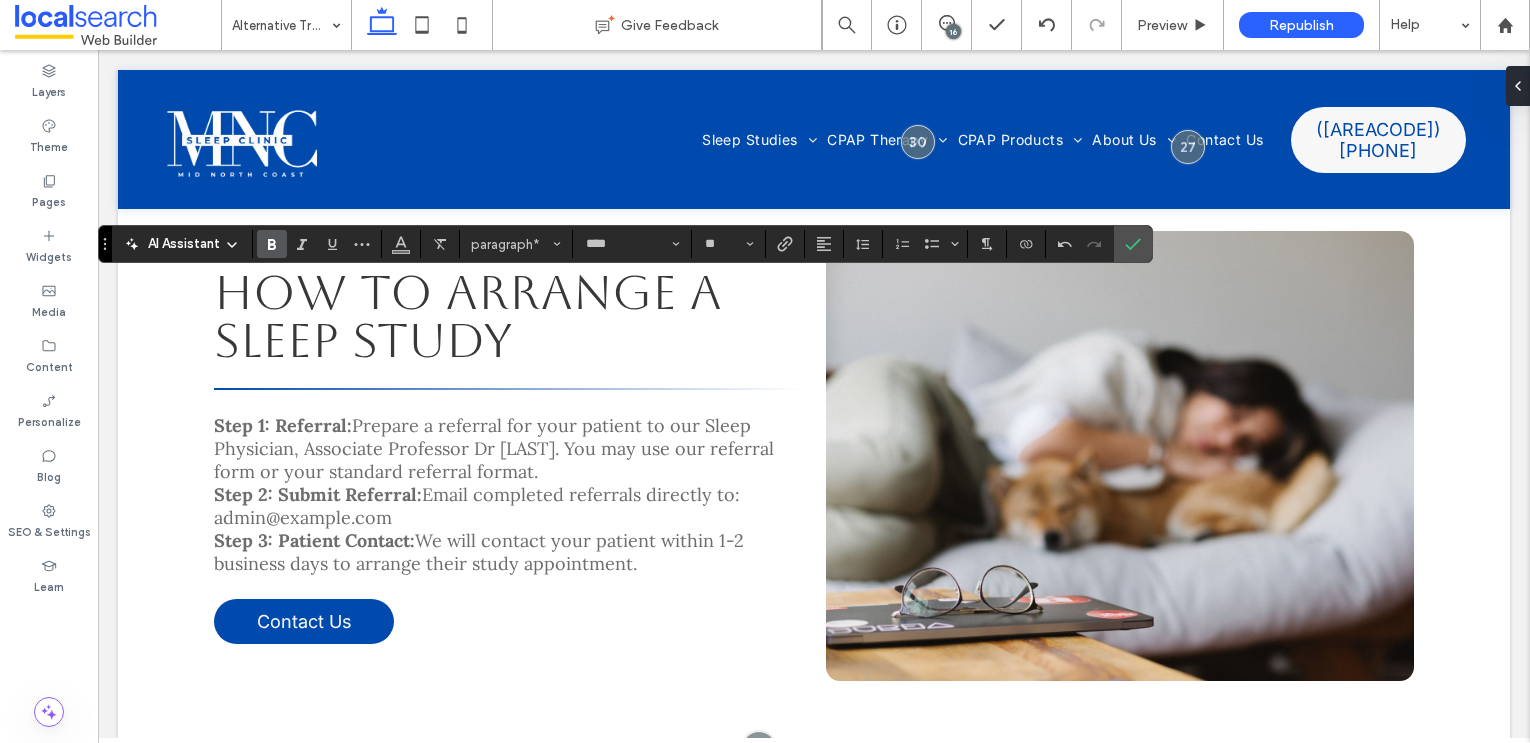 click at bounding box center (272, 244) 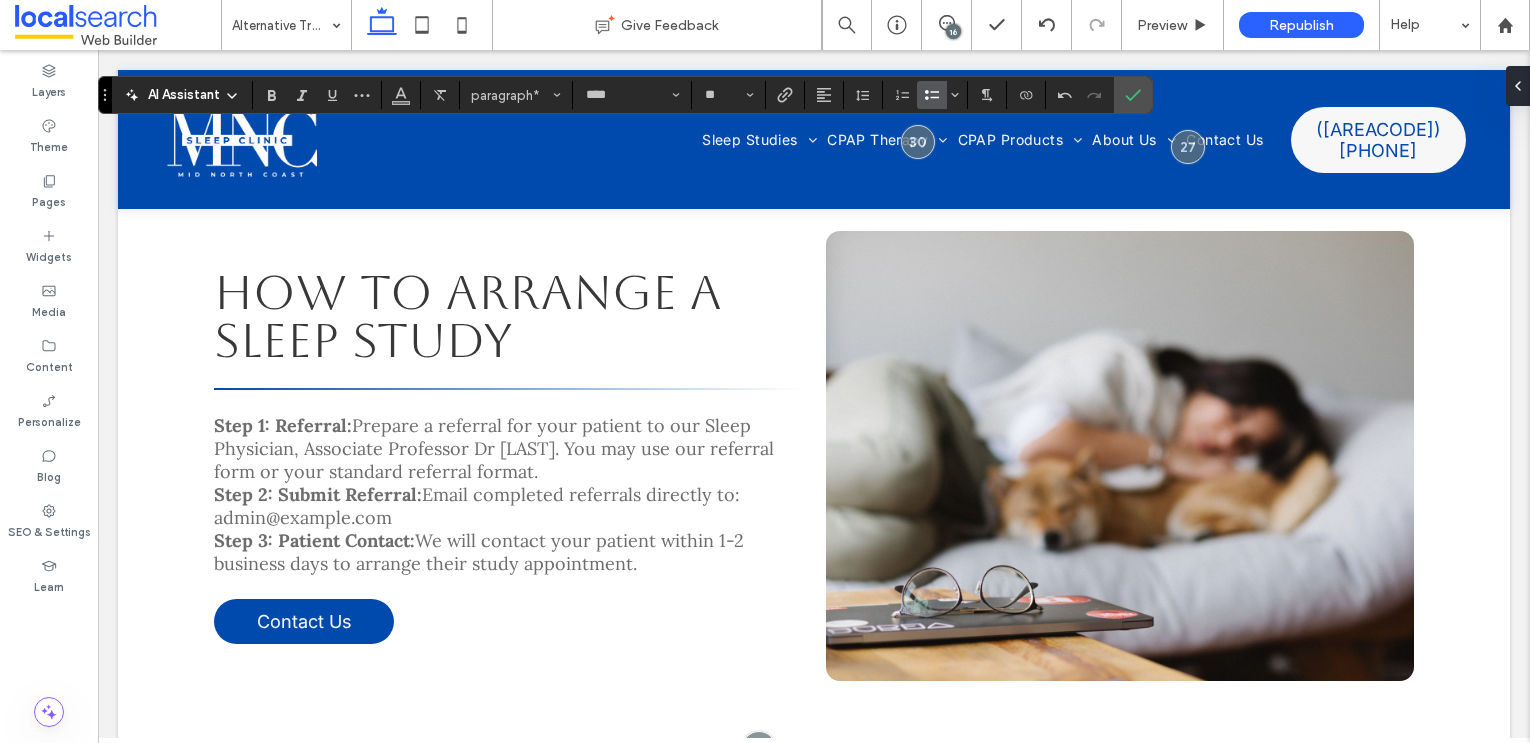 click 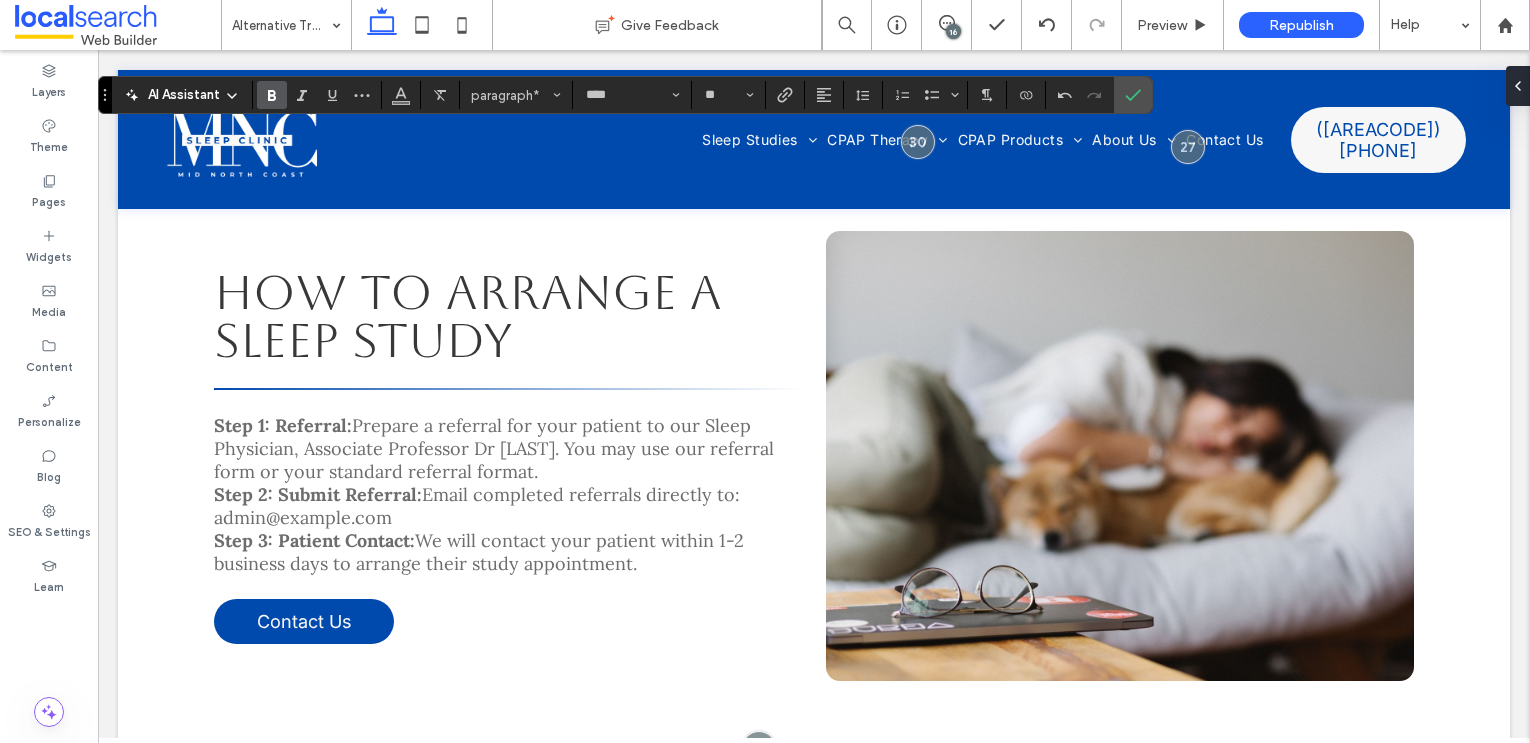click 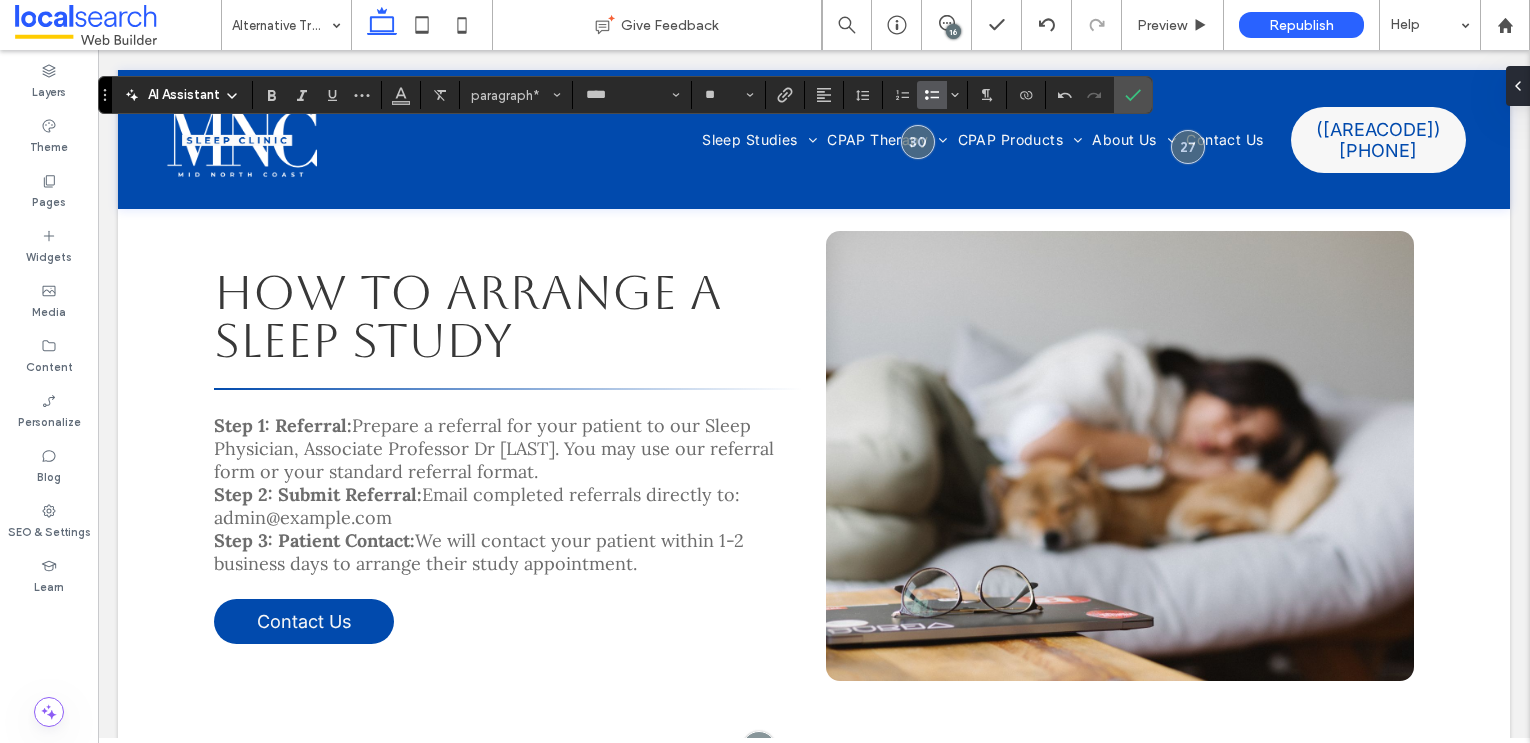 click at bounding box center [928, 95] 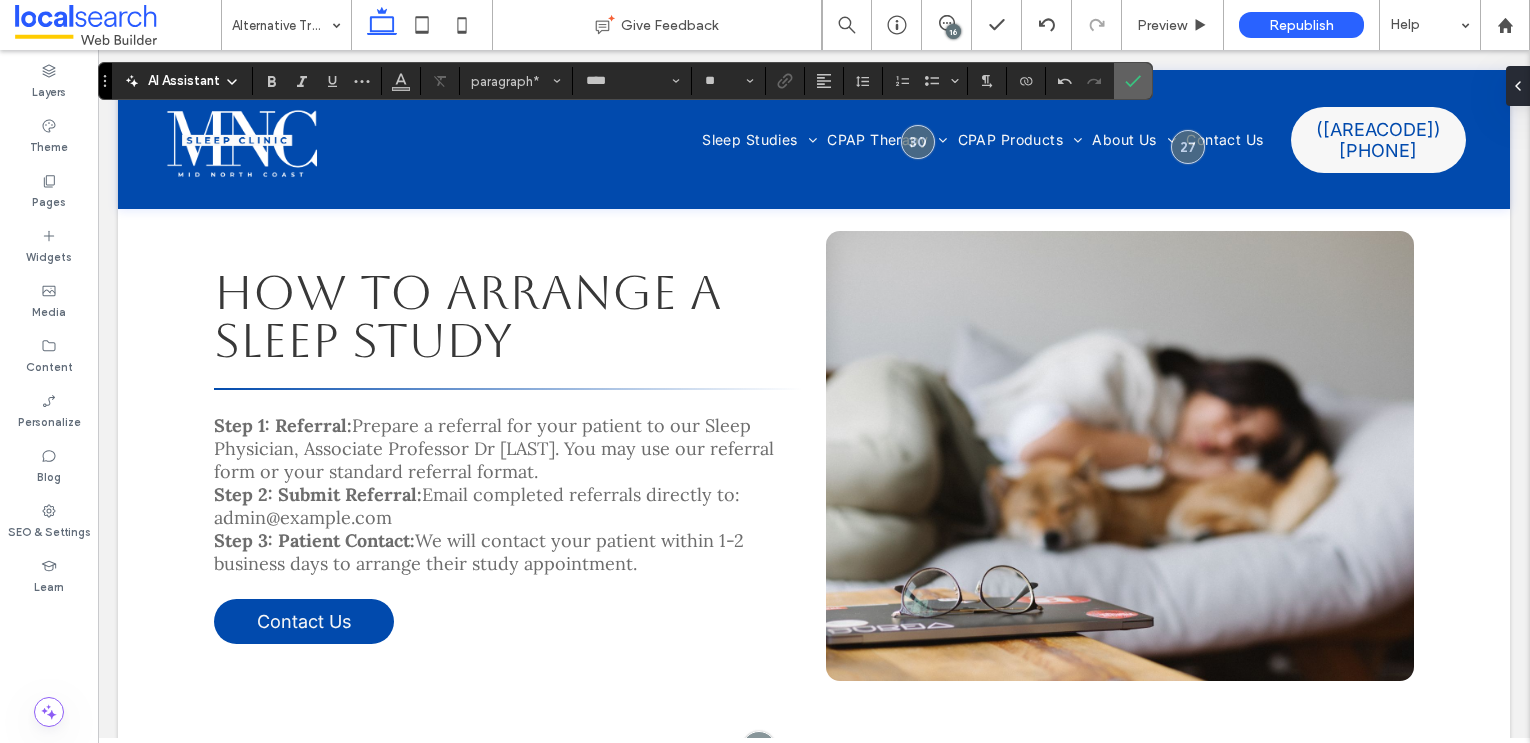 click 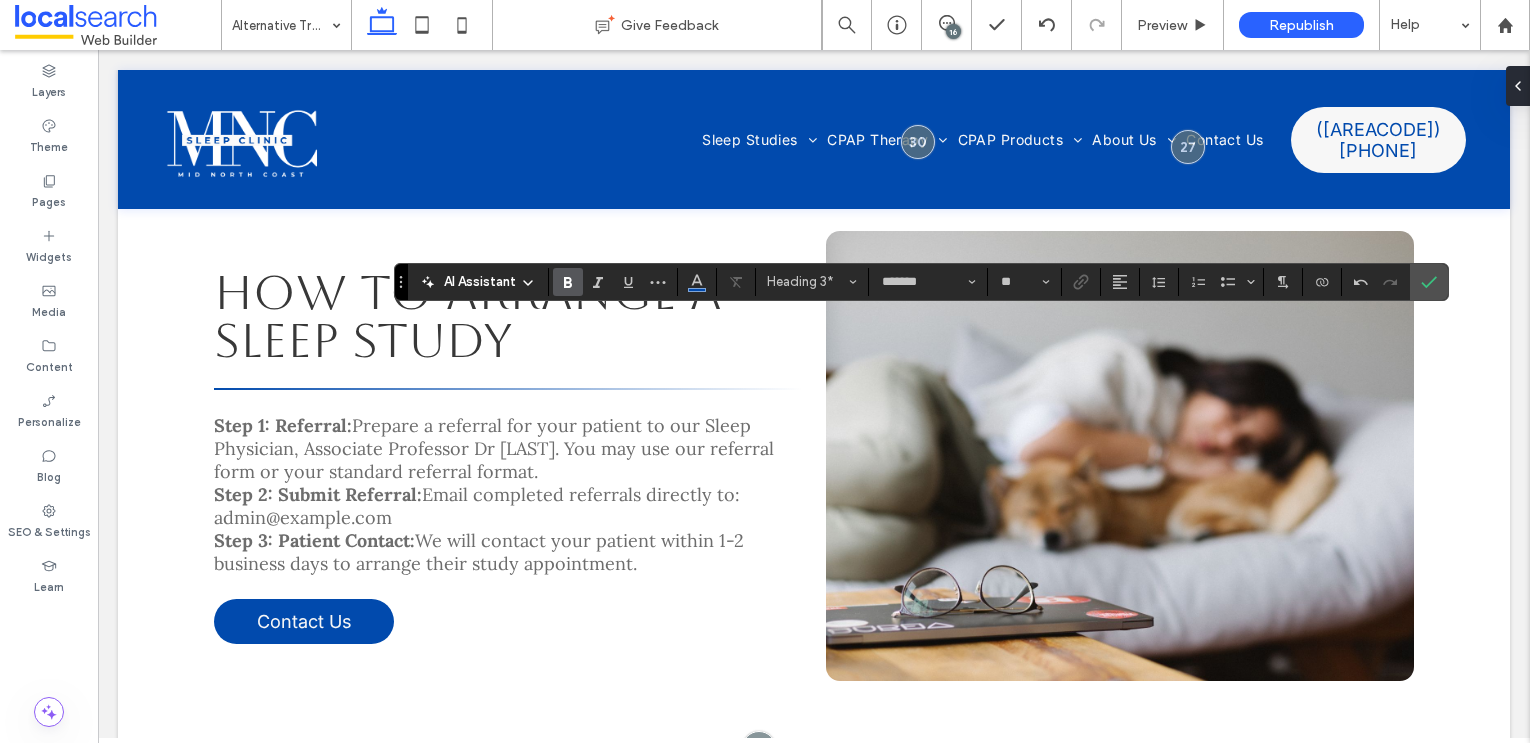type on "**" 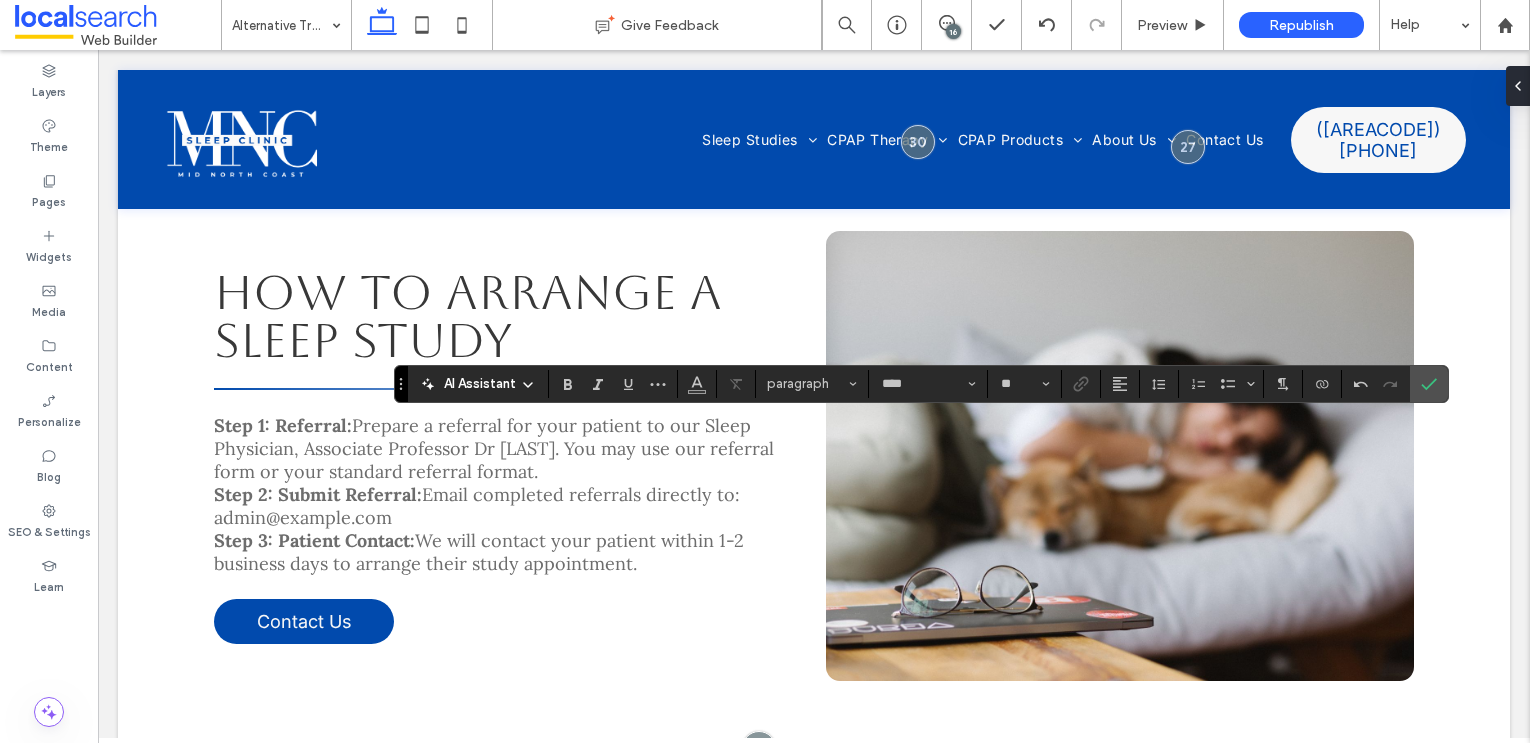 type on "**" 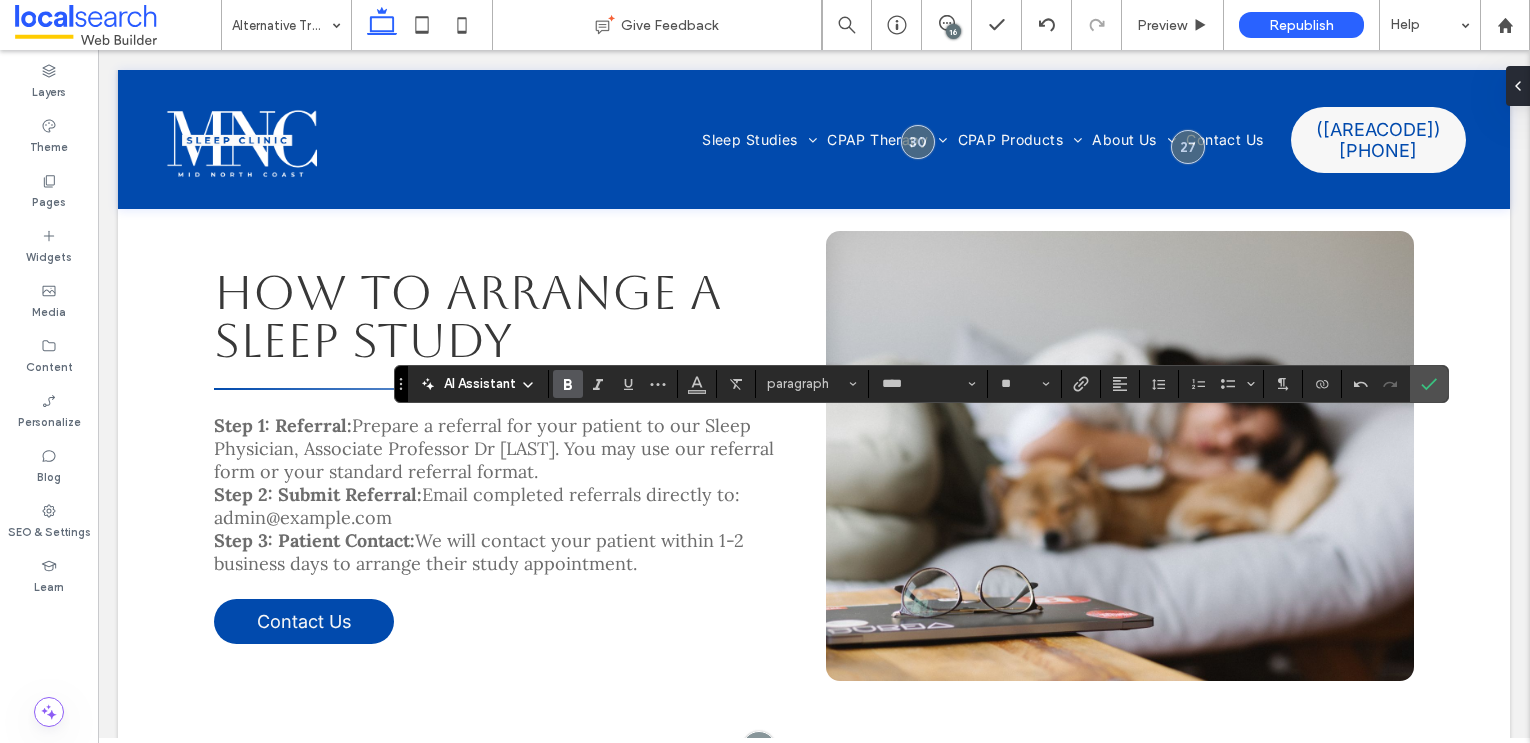 click 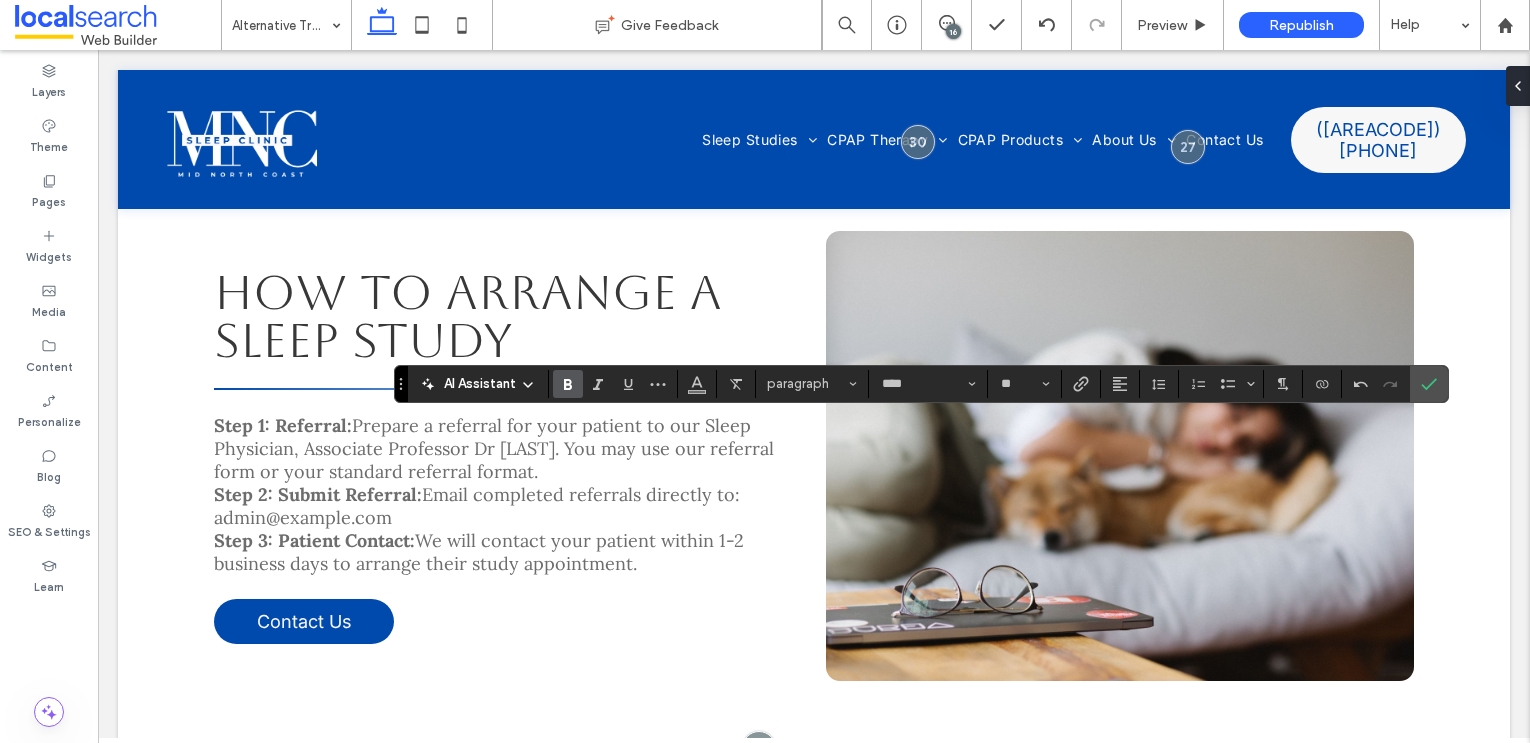 click at bounding box center (568, 384) 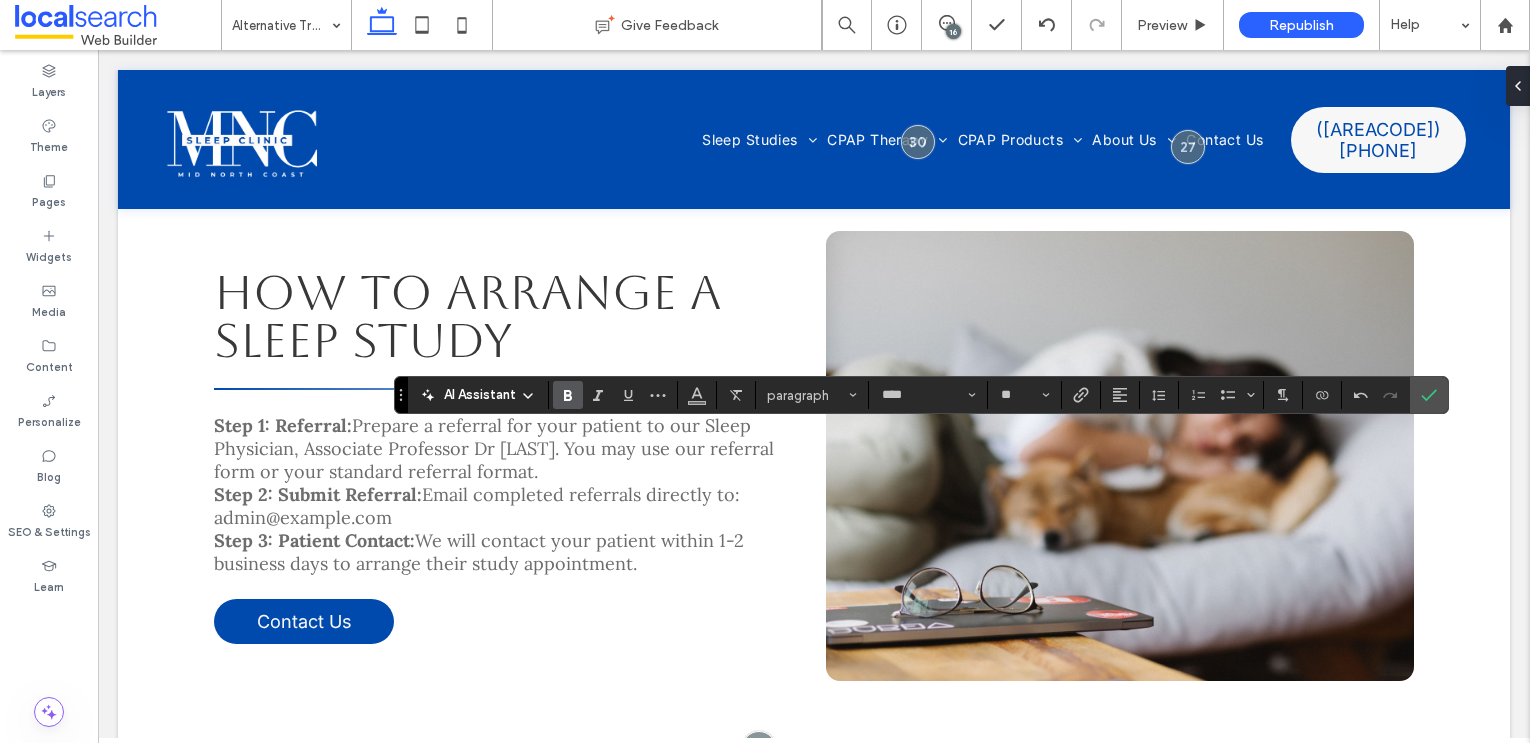 click 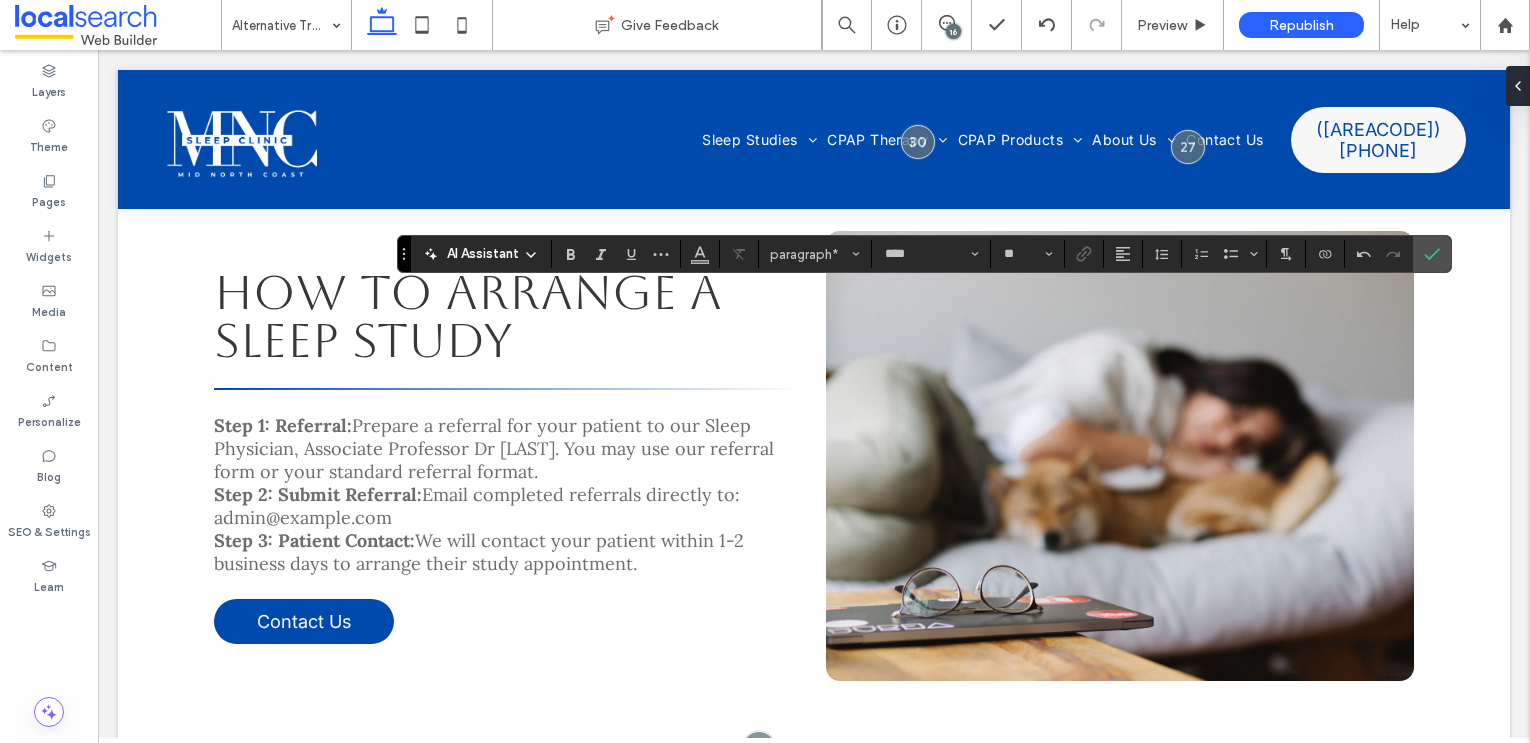drag, startPoint x: 399, startPoint y: 310, endPoint x: 402, endPoint y: 233, distance: 77.05842 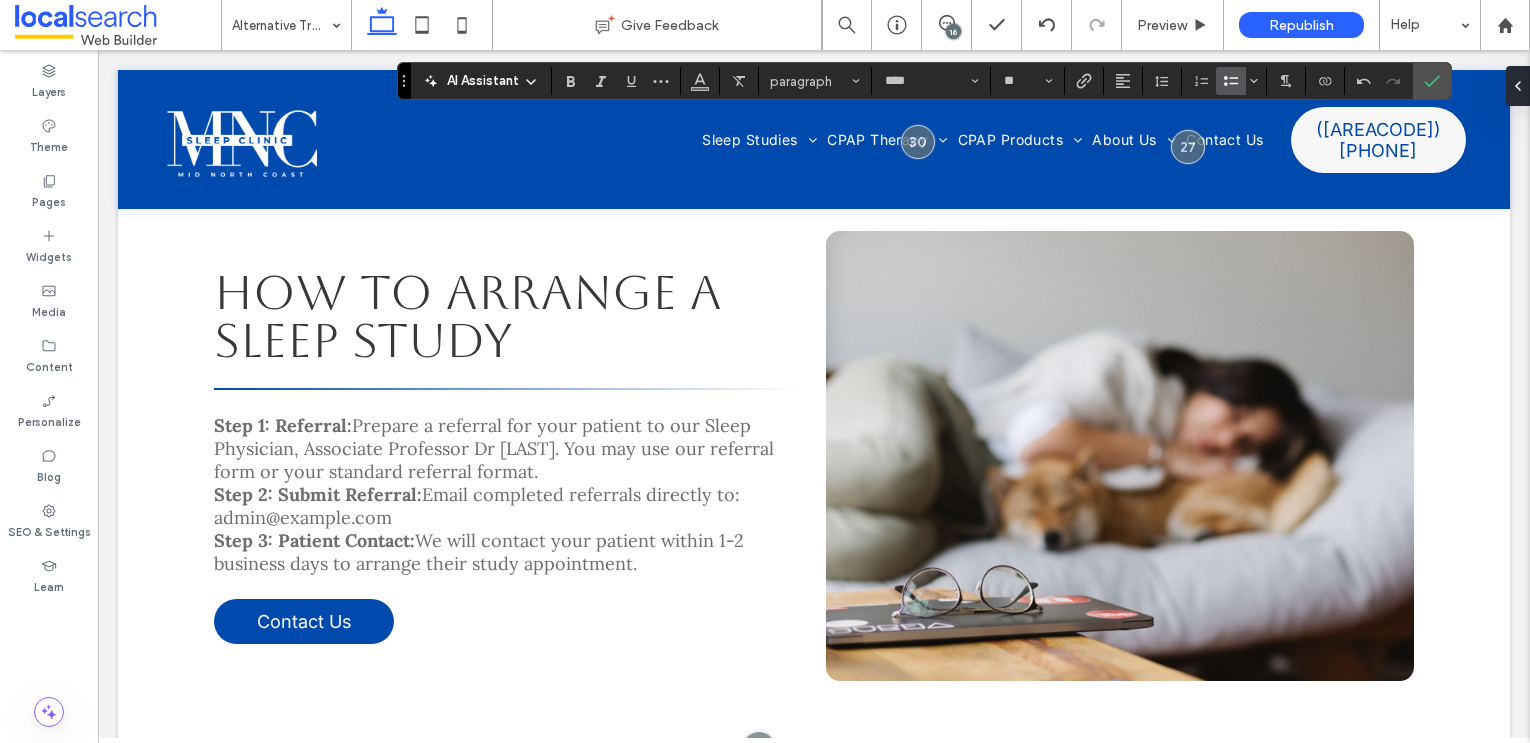 click 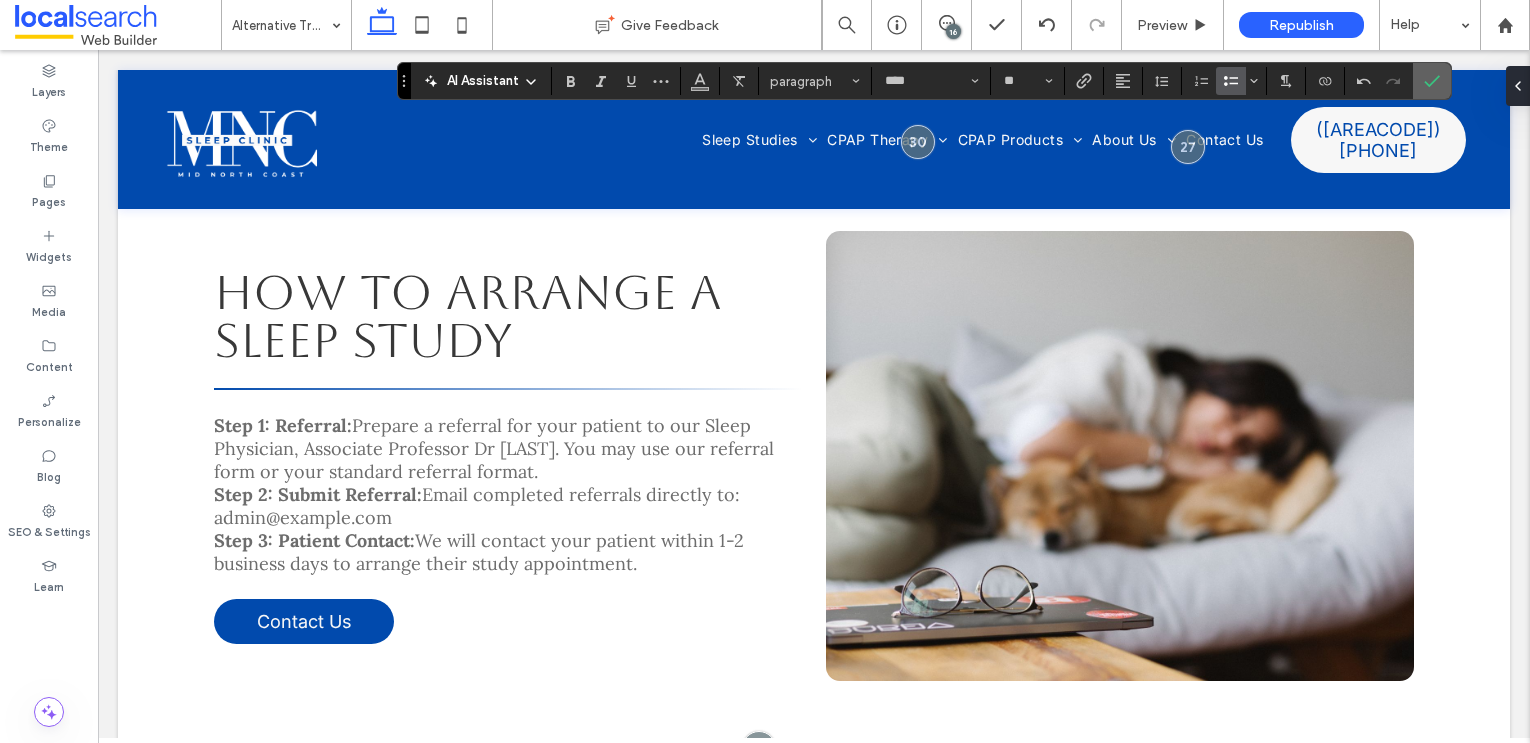 click 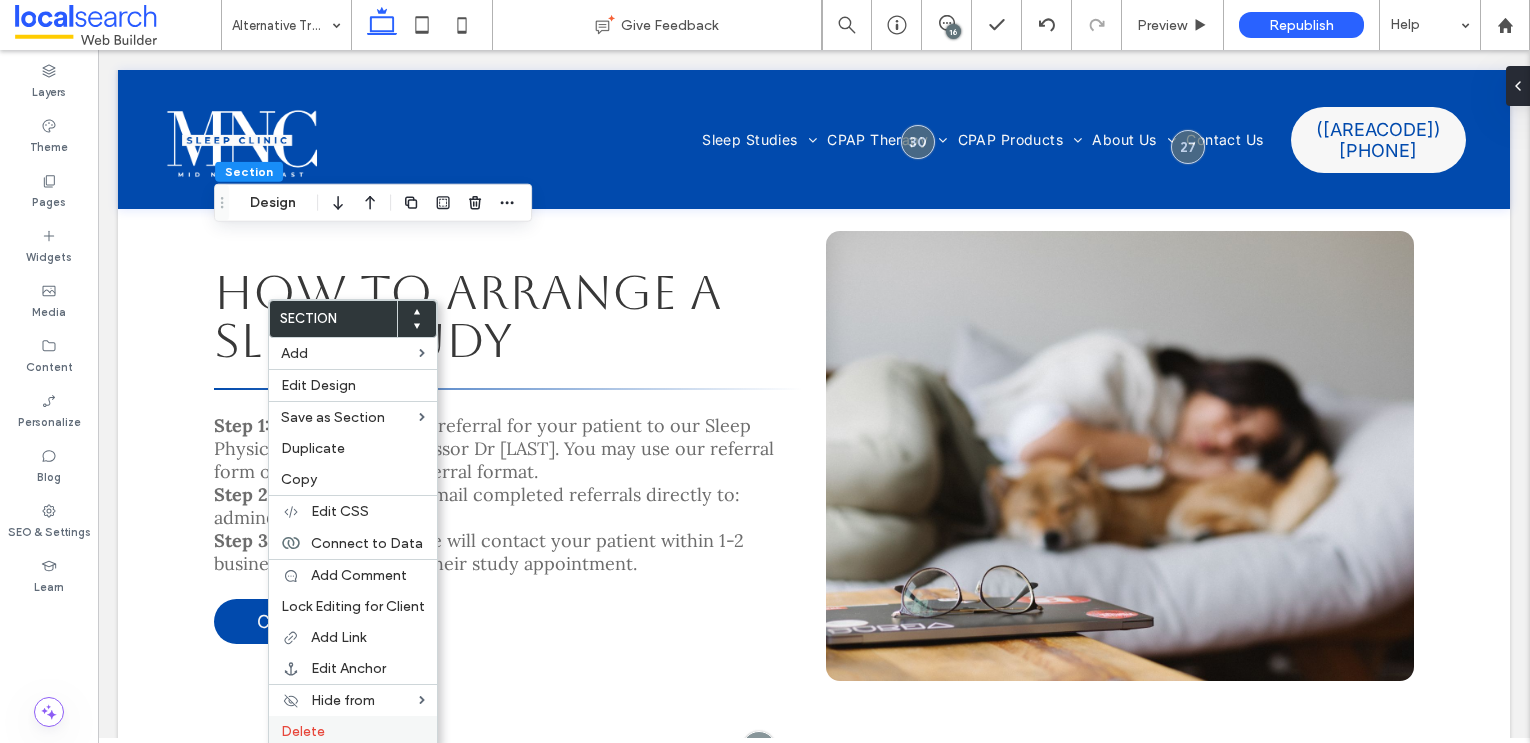 click on "Delete" at bounding box center (353, 731) 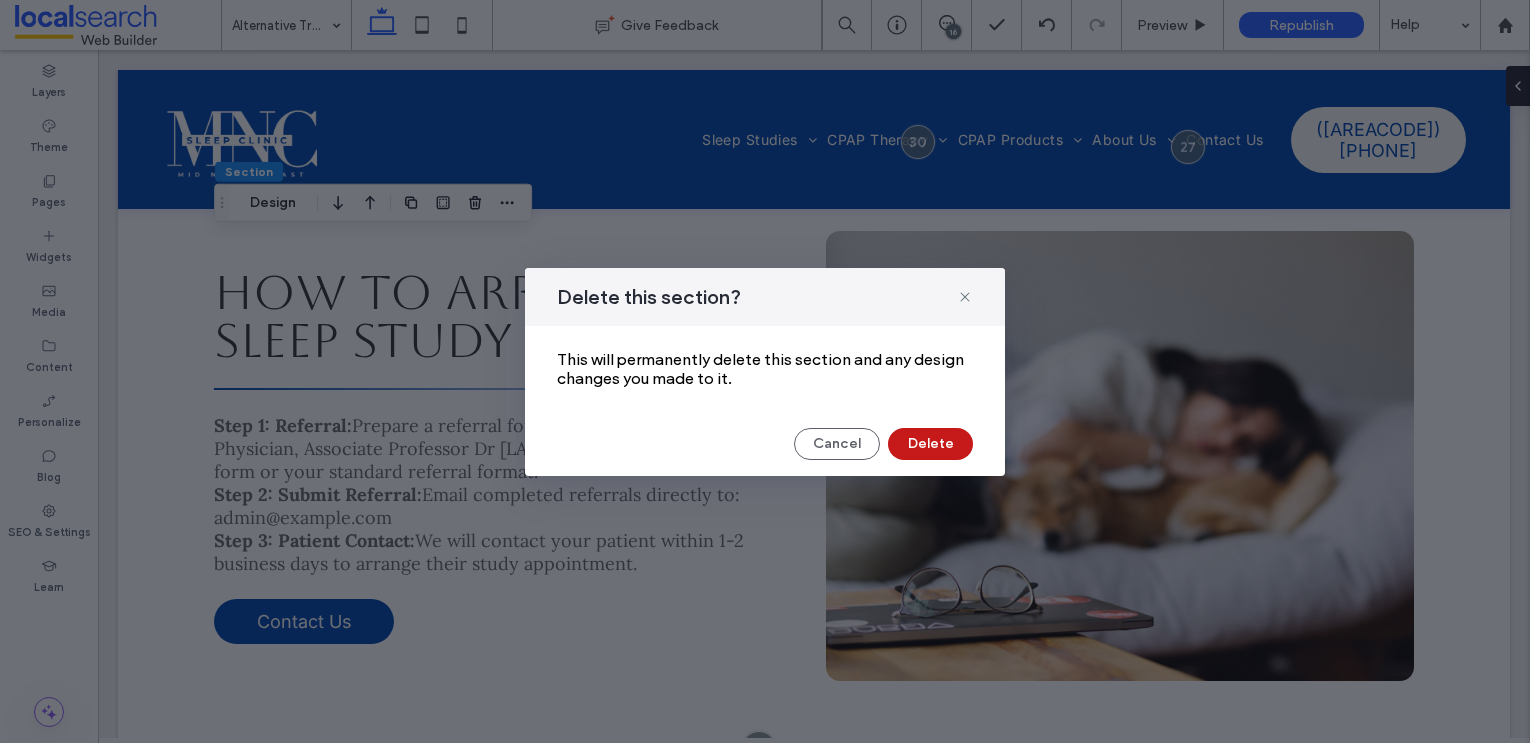 click on "Delete" at bounding box center [930, 444] 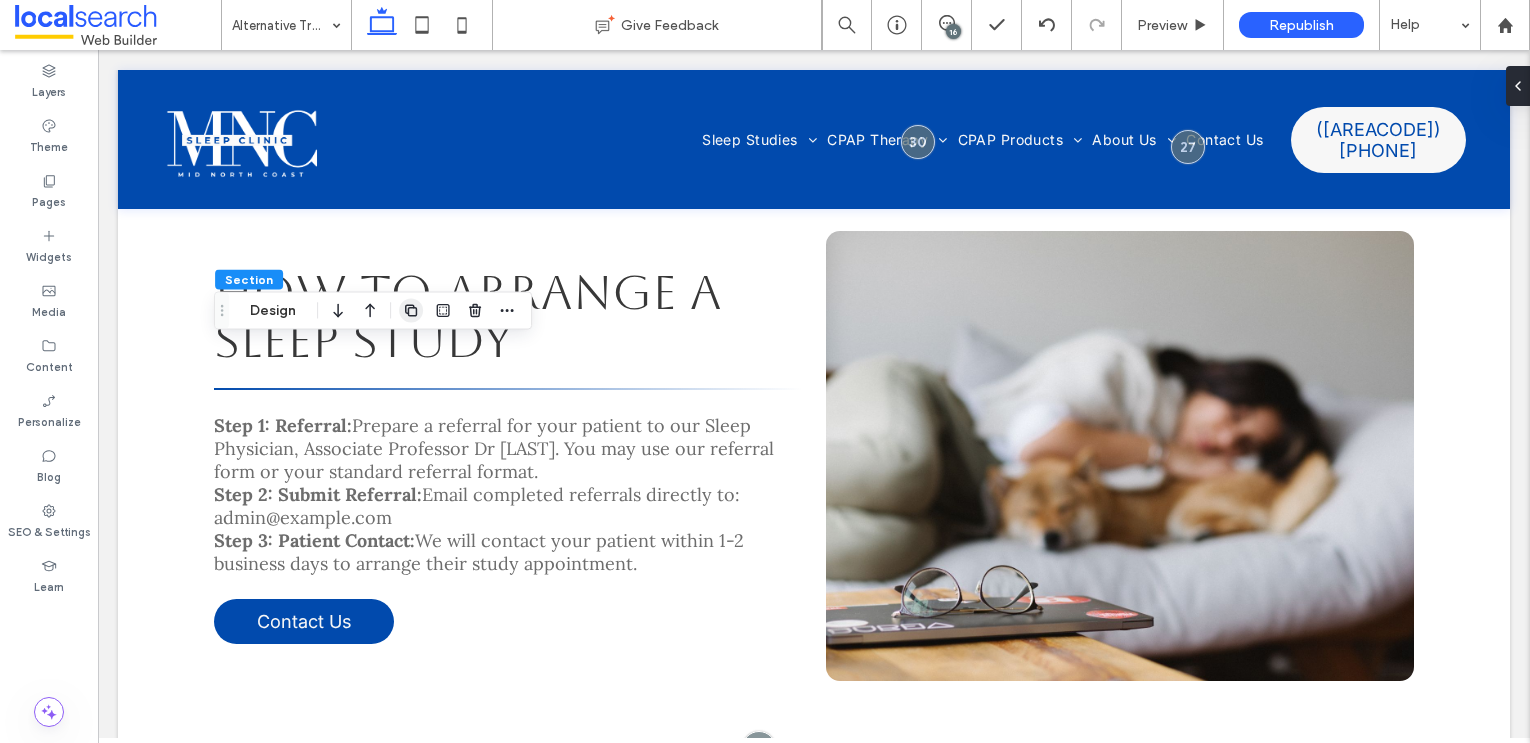 click 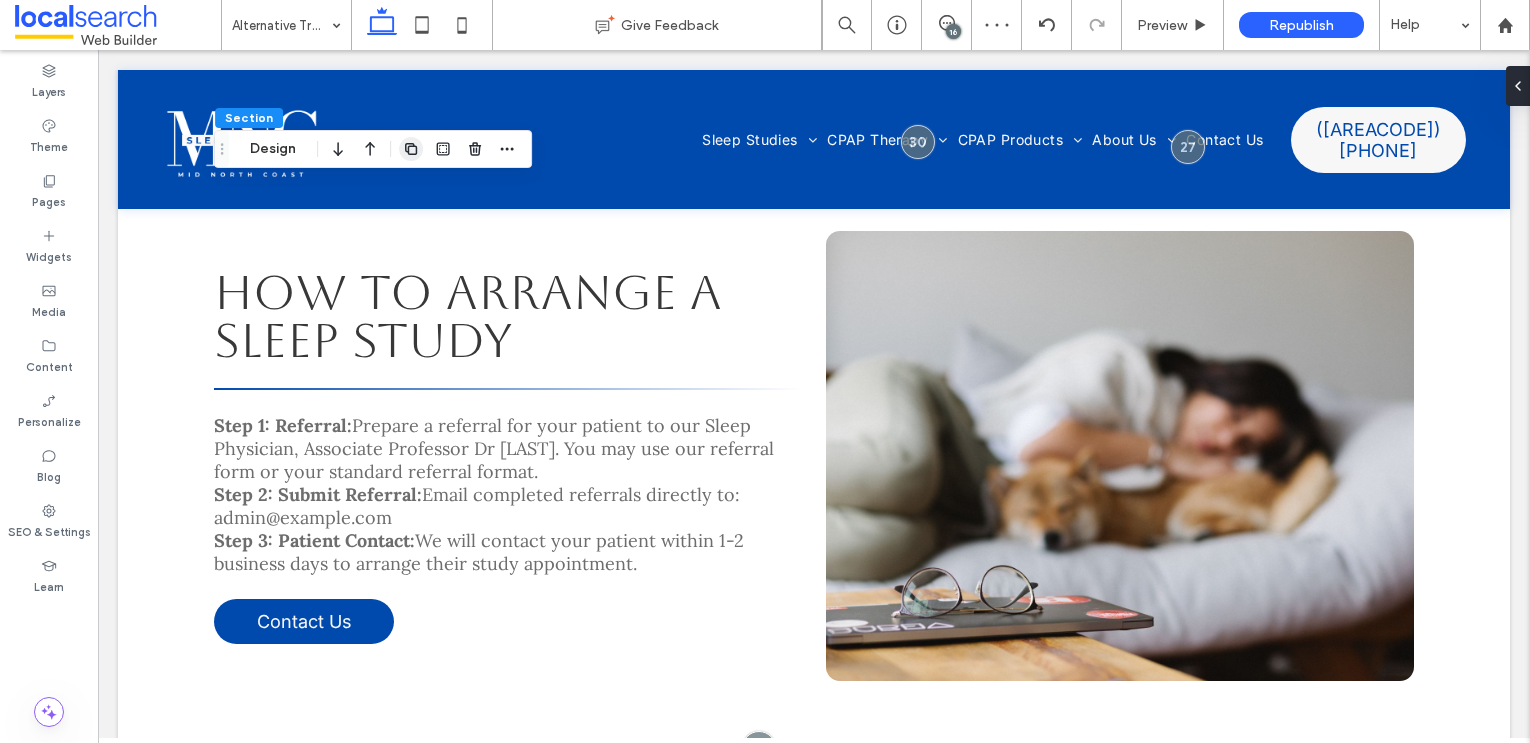 click 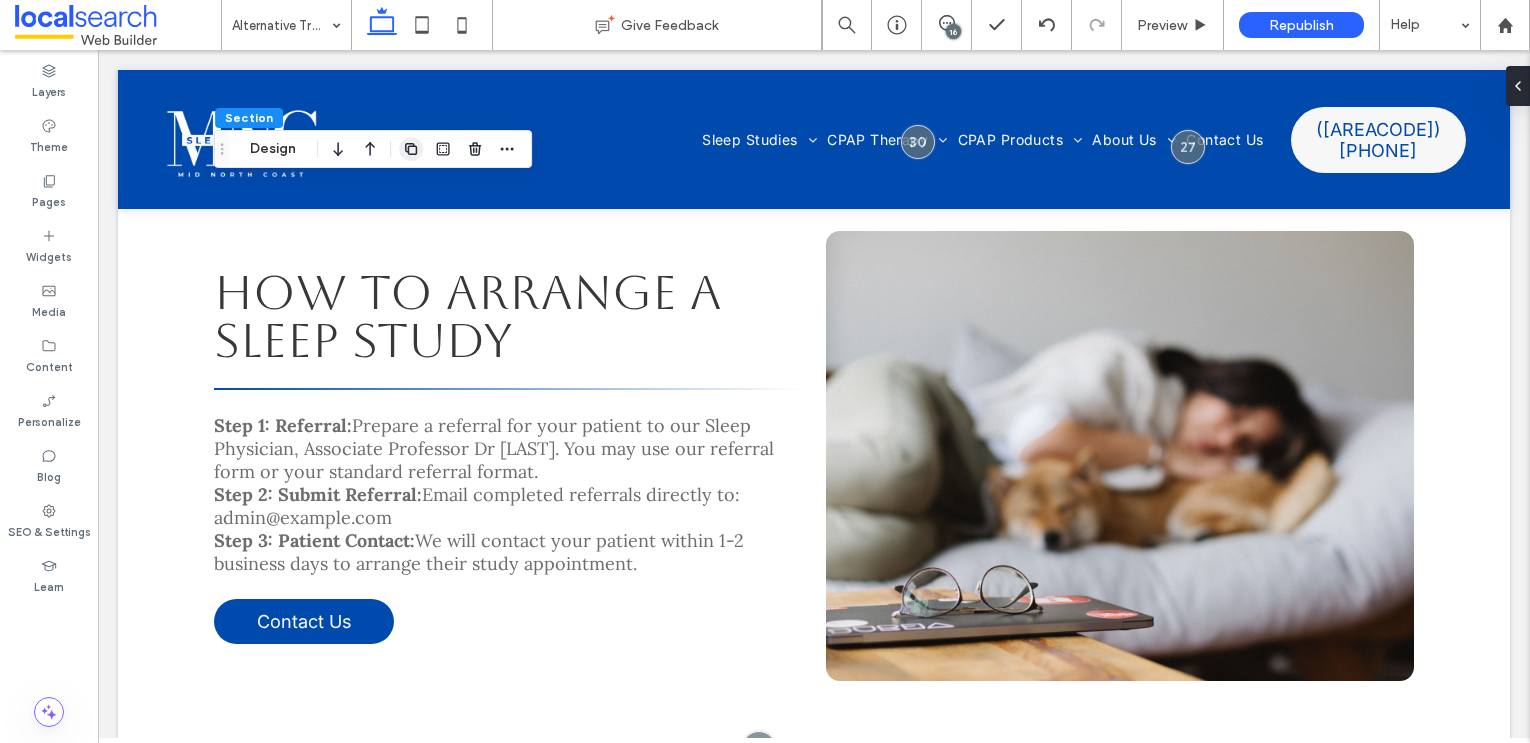 click at bounding box center (411, 149) 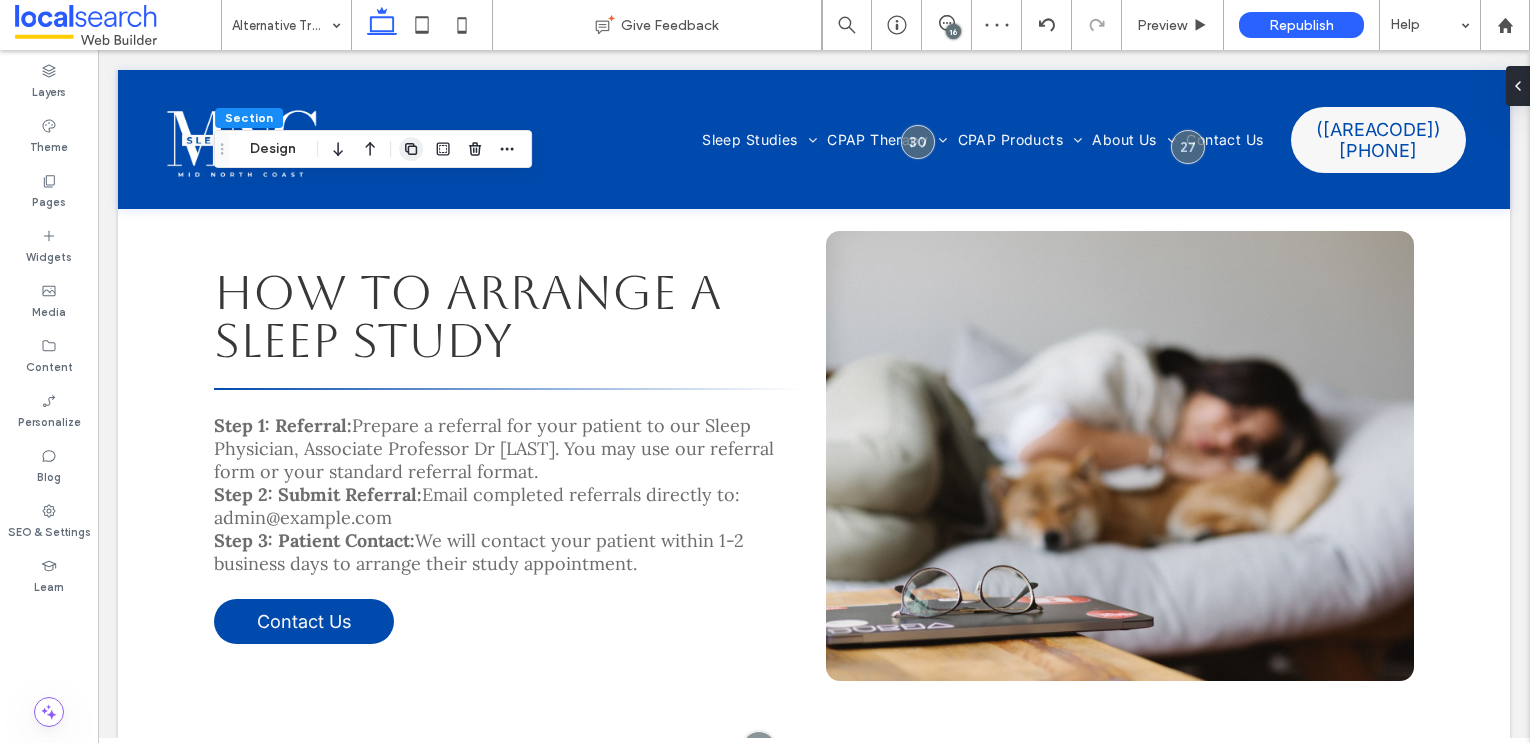 click 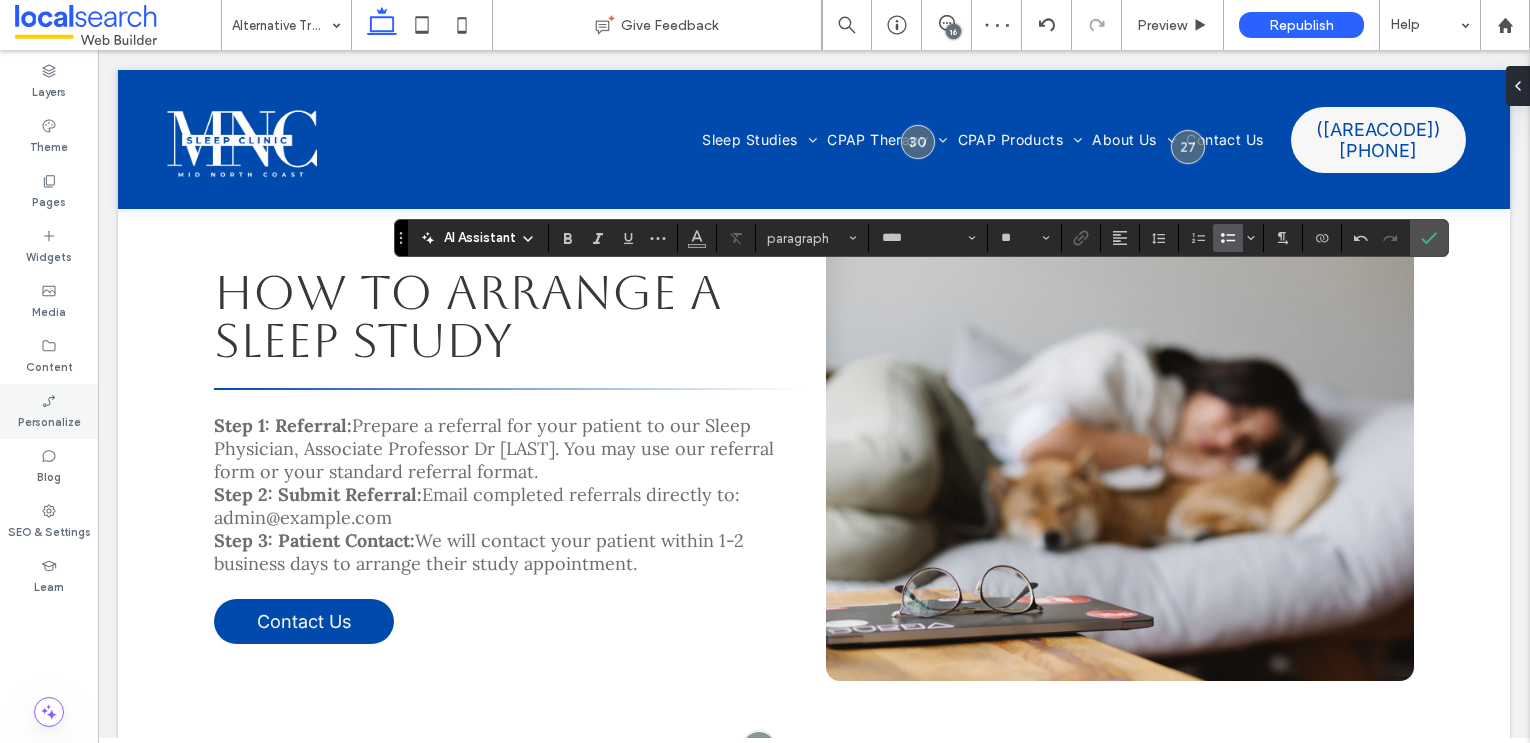 type on "**" 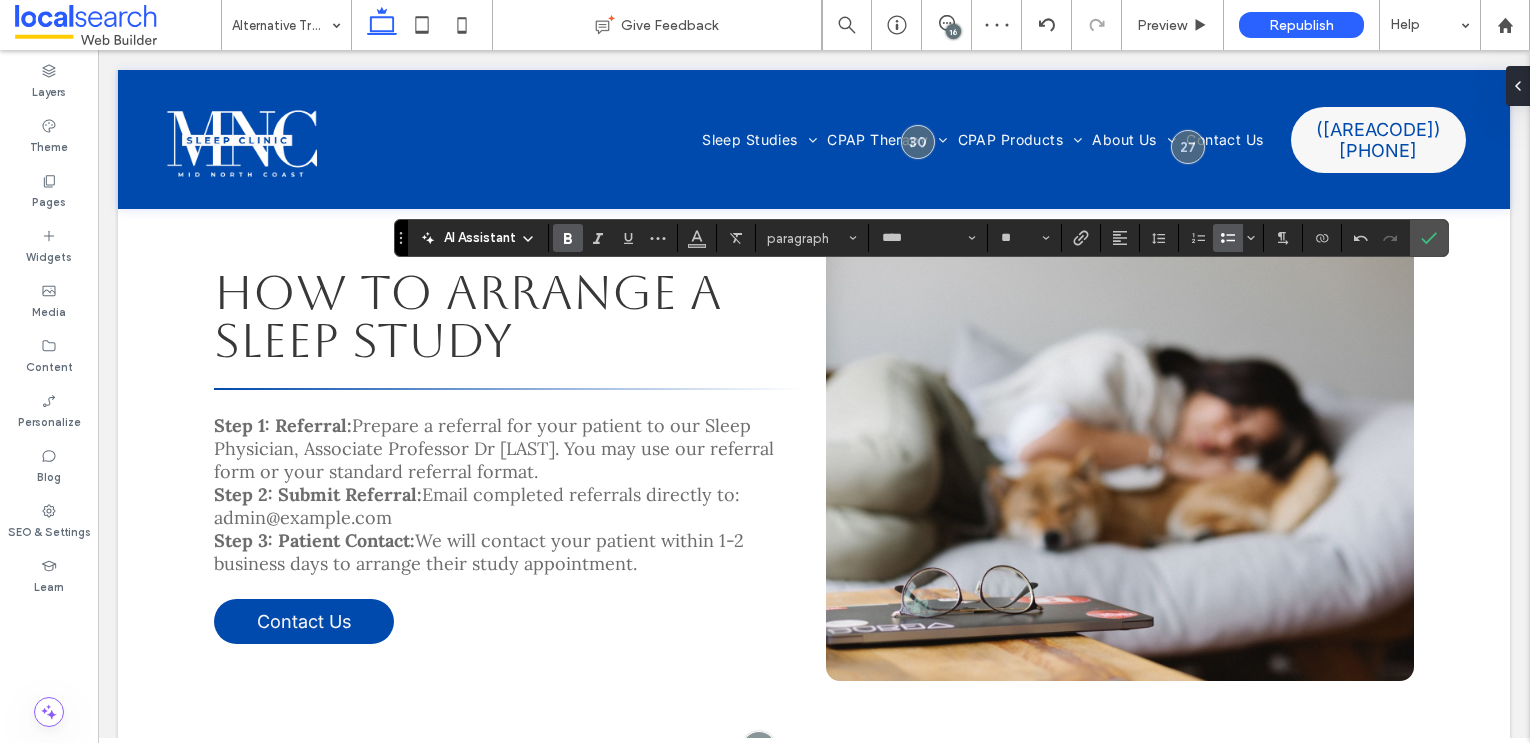 click 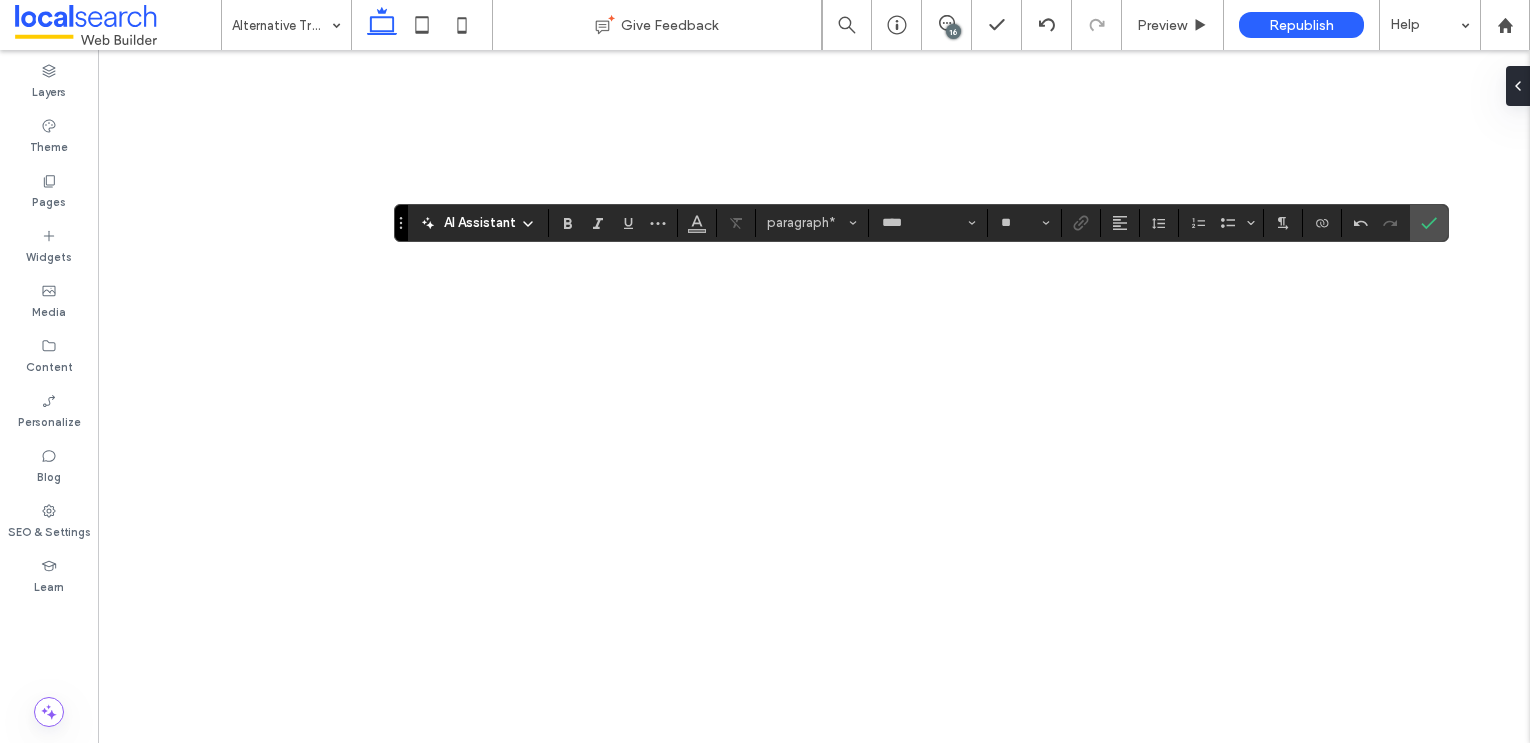 scroll, scrollTop: 0, scrollLeft: 0, axis: both 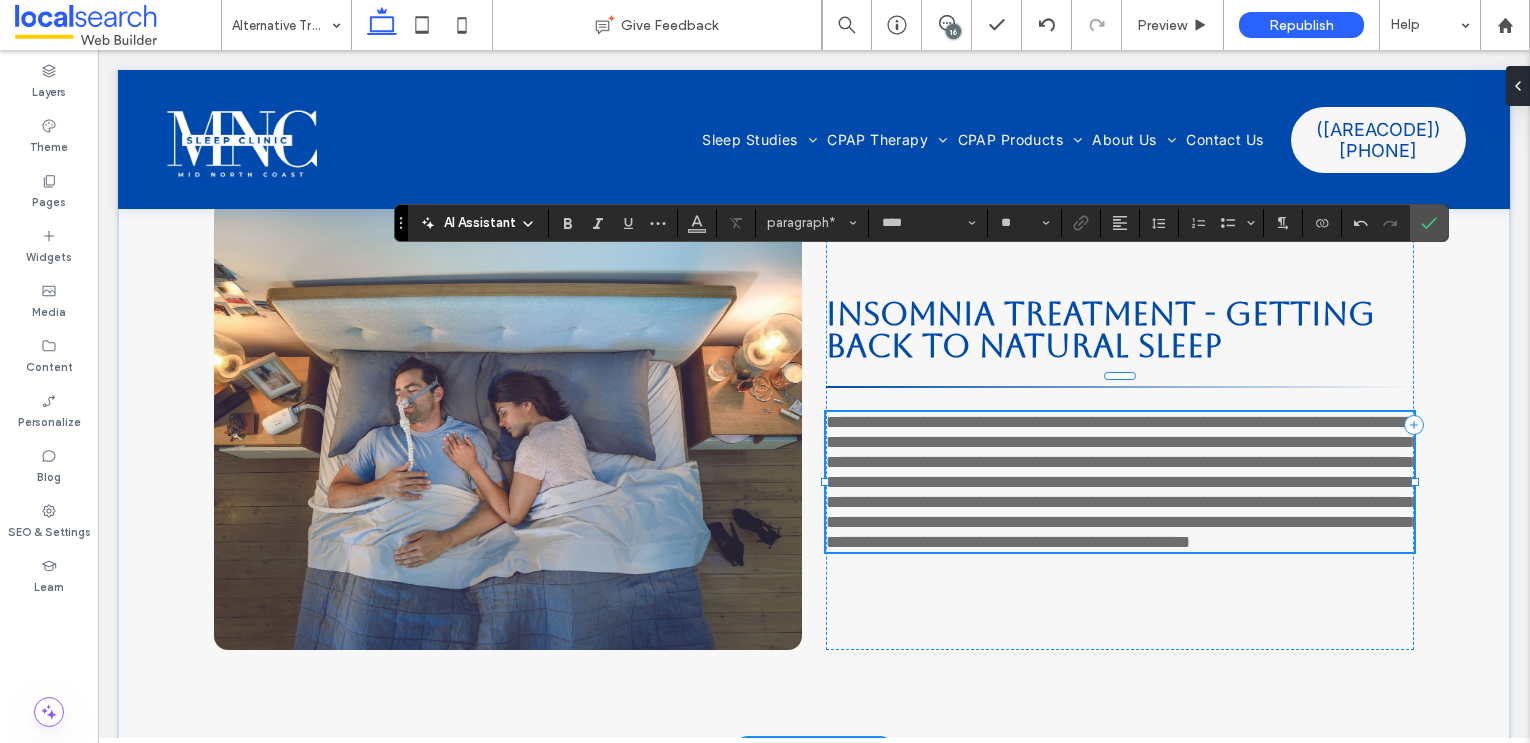 click on "**********" at bounding box center (1123, 482) 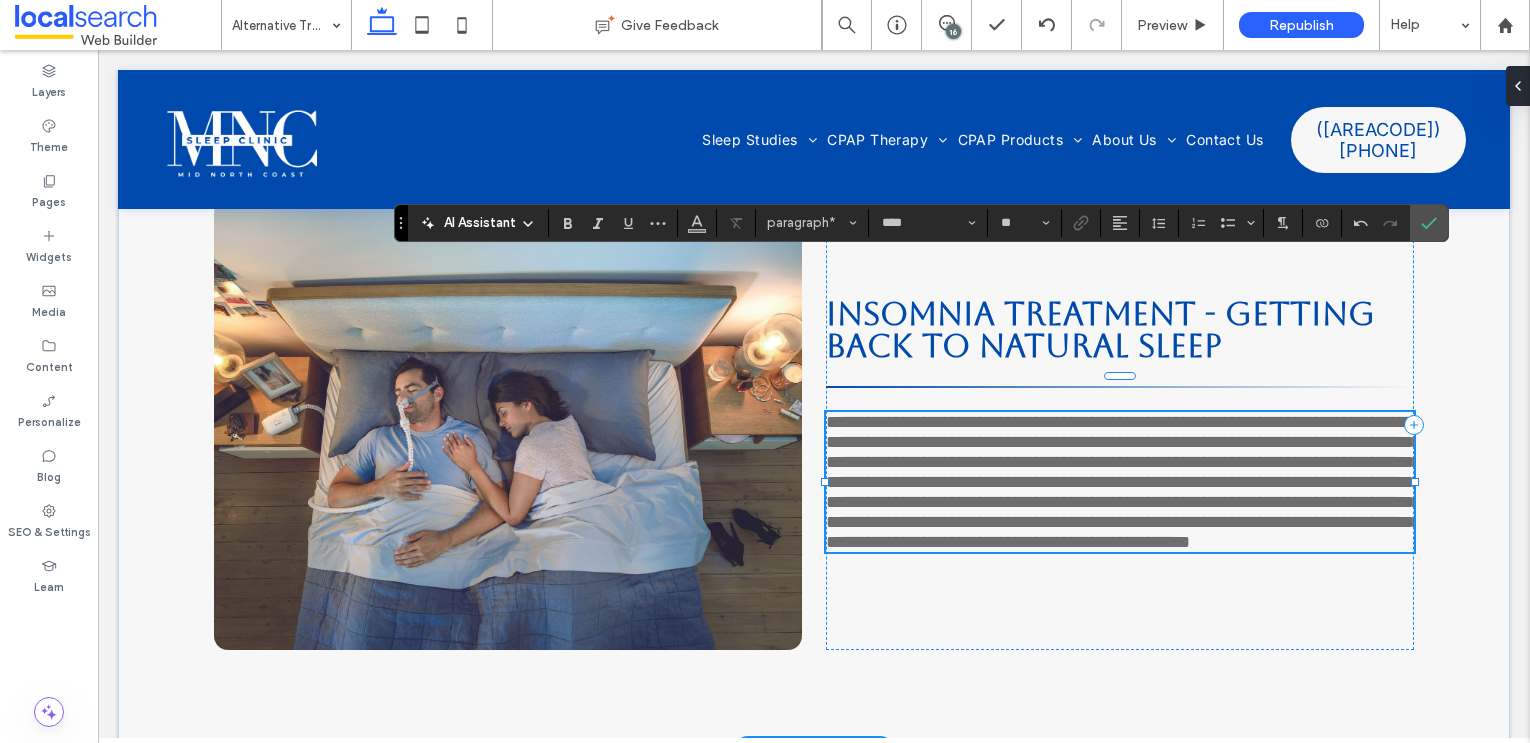 type 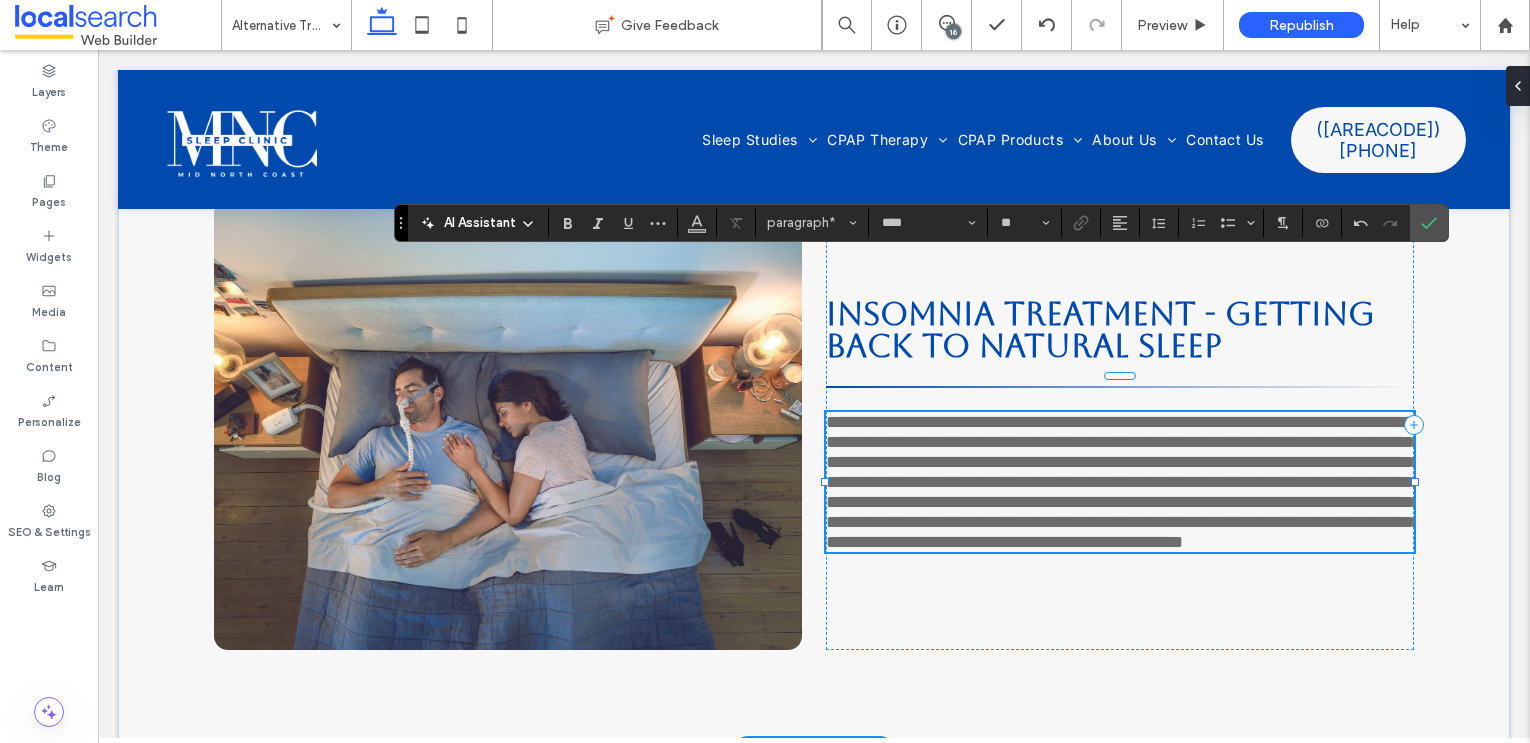 click on "**********" at bounding box center [1123, 482] 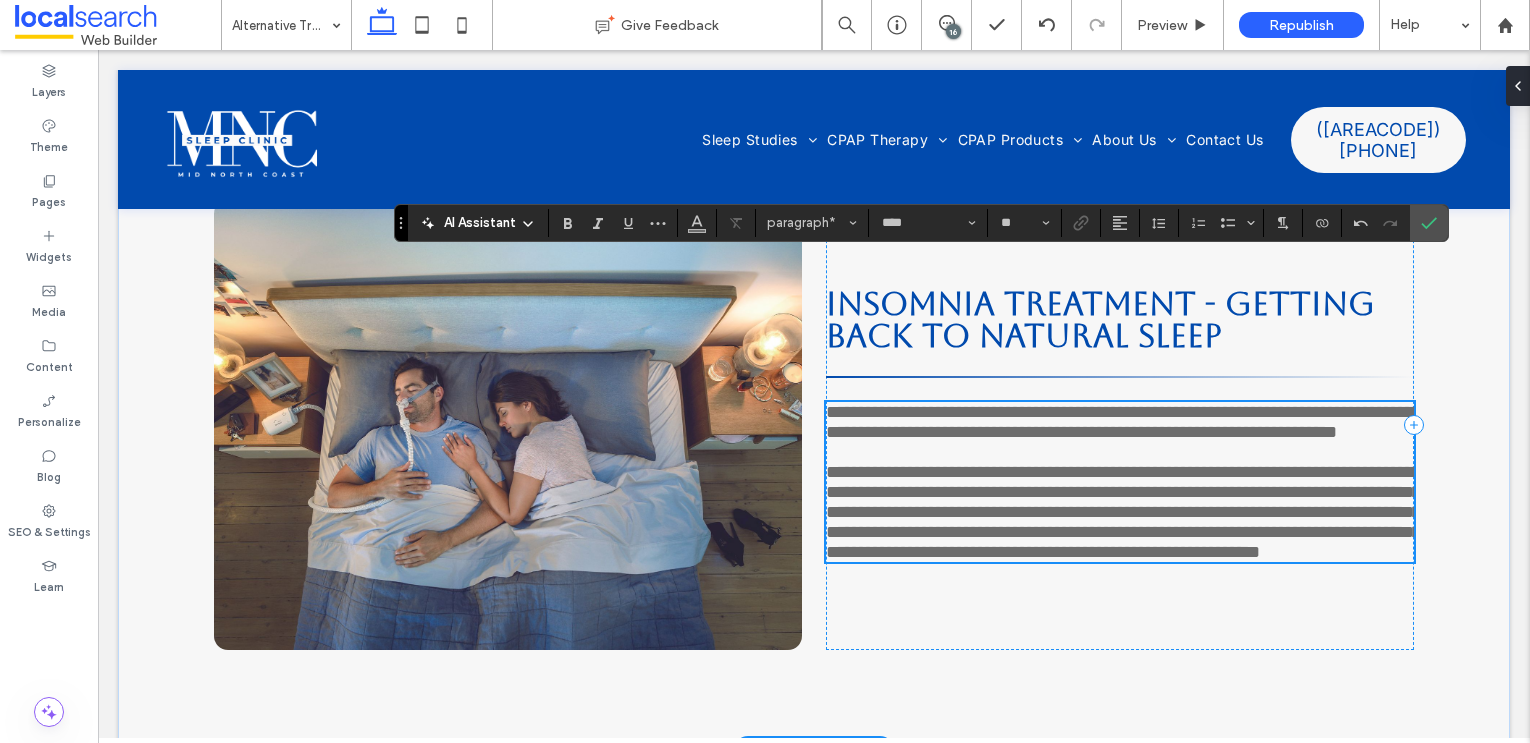 scroll, scrollTop: 4789, scrollLeft: 0, axis: vertical 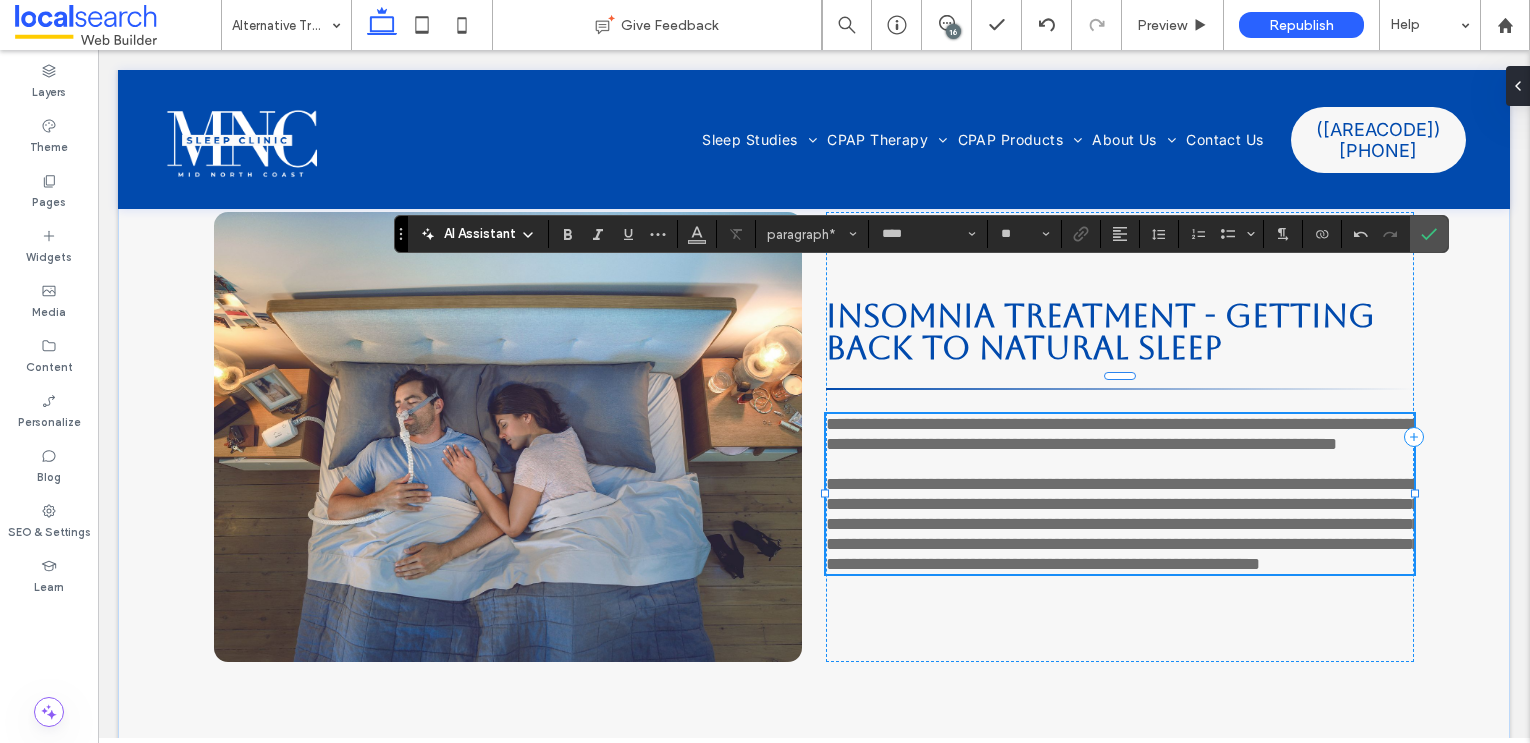 click on "**********" at bounding box center (1123, 524) 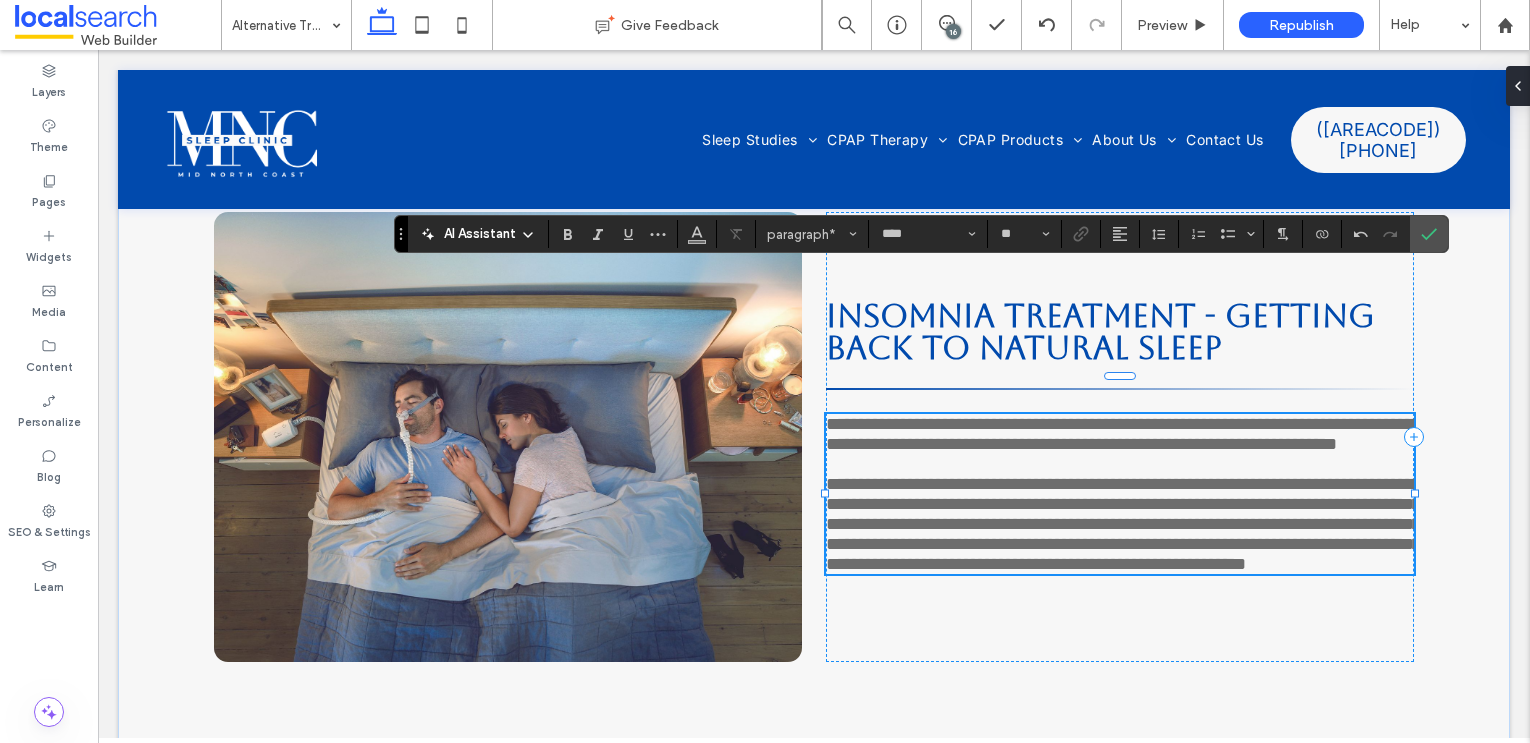click on "**********" at bounding box center [1123, 524] 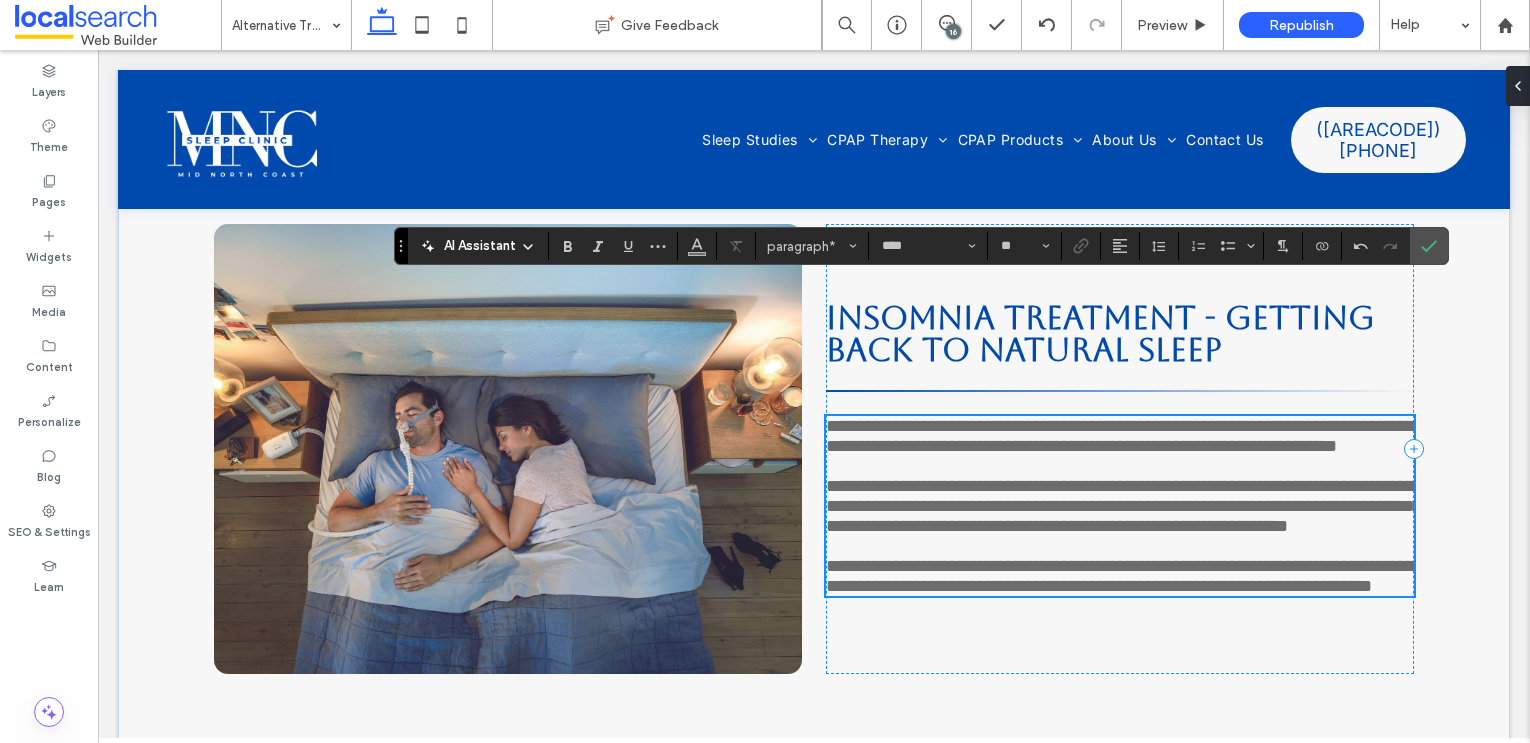scroll, scrollTop: 4766, scrollLeft: 0, axis: vertical 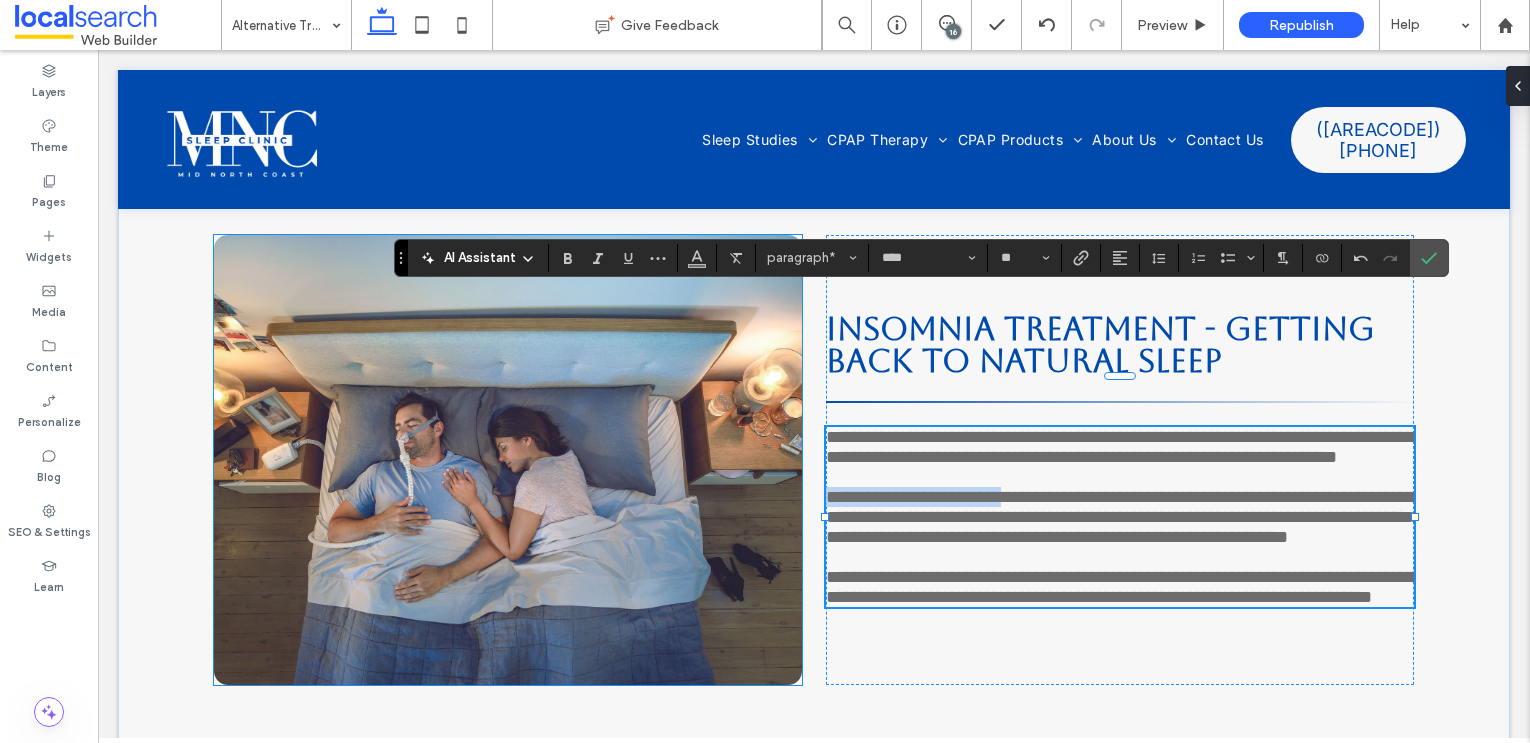 drag, startPoint x: 1054, startPoint y: 424, endPoint x: 796, endPoint y: 422, distance: 258.00775 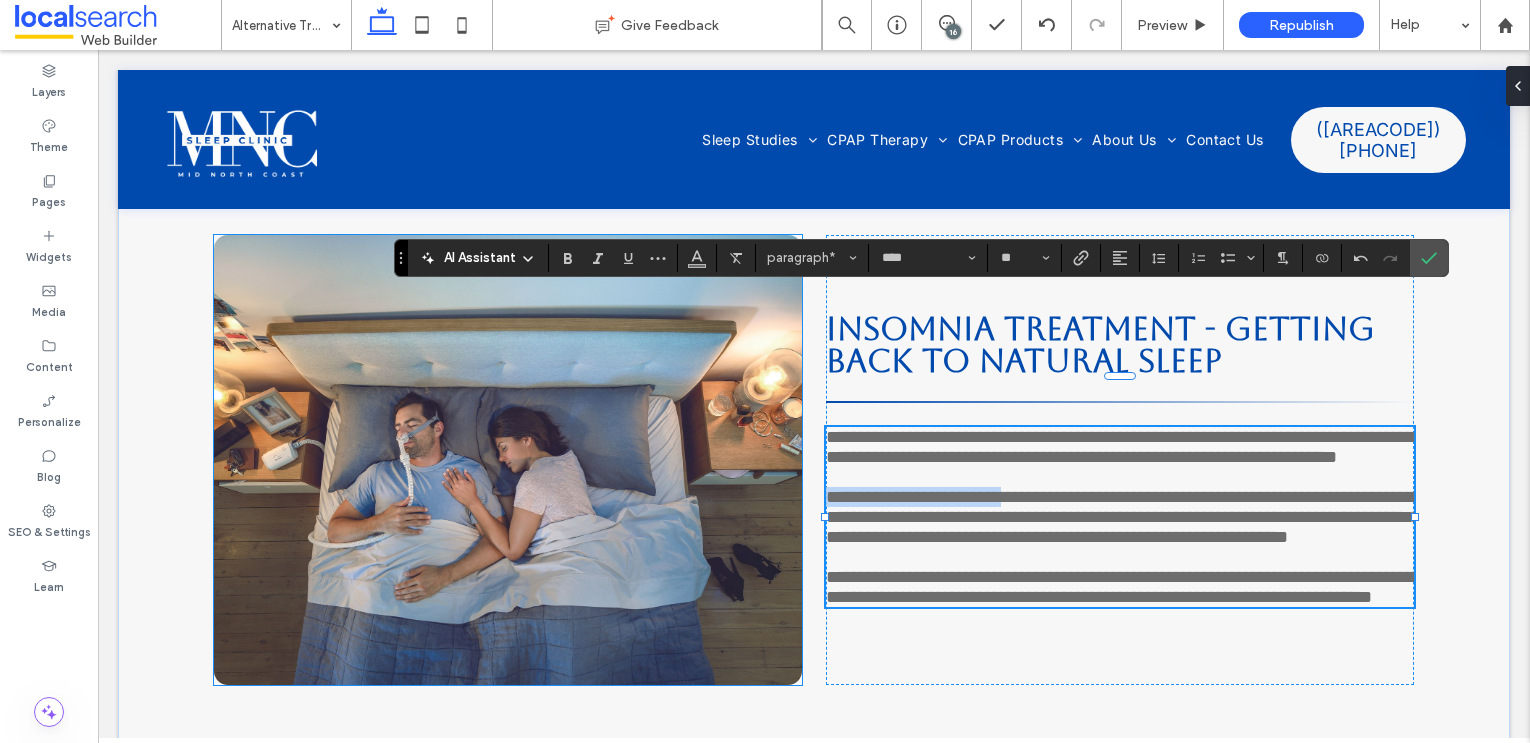 click on "**********" at bounding box center [814, 460] 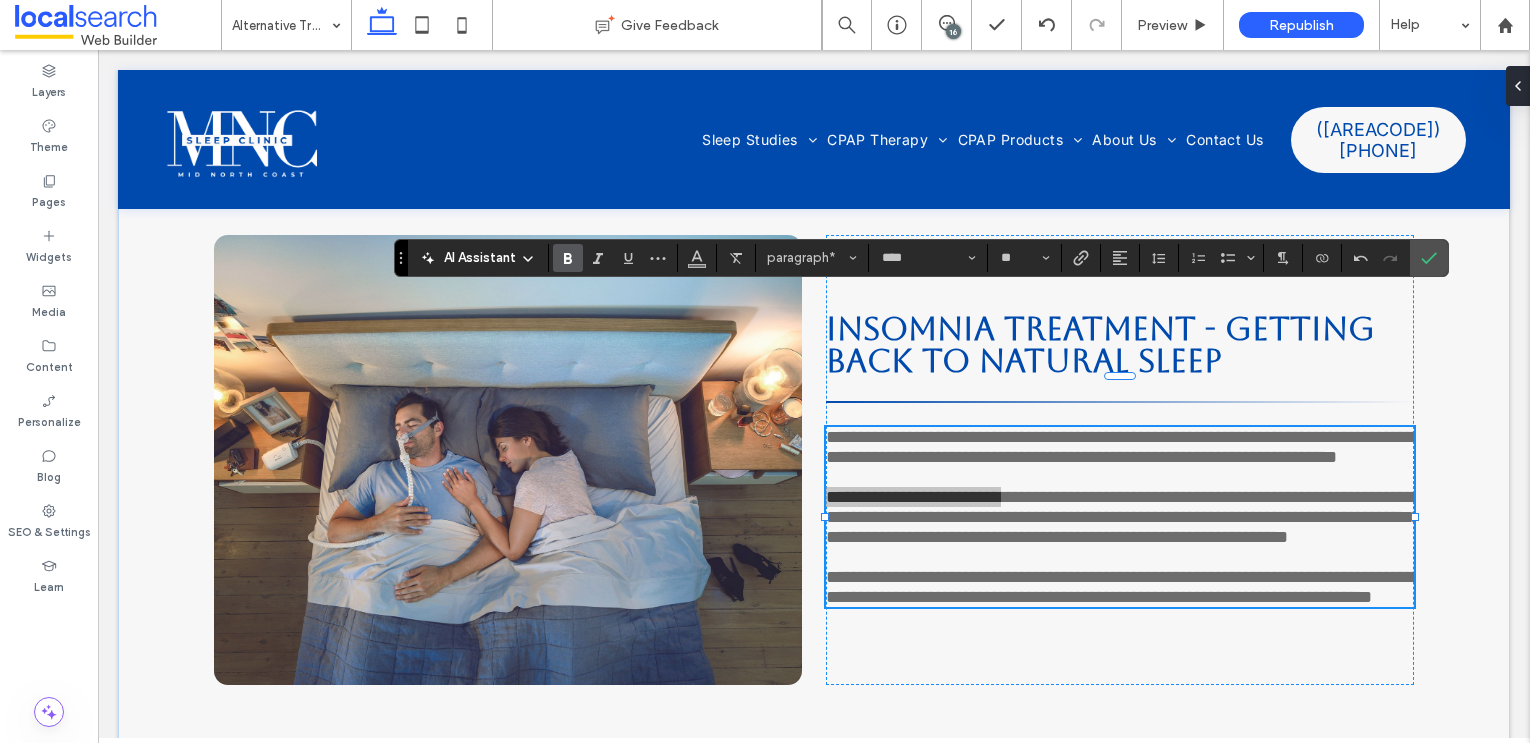 click at bounding box center [568, 258] 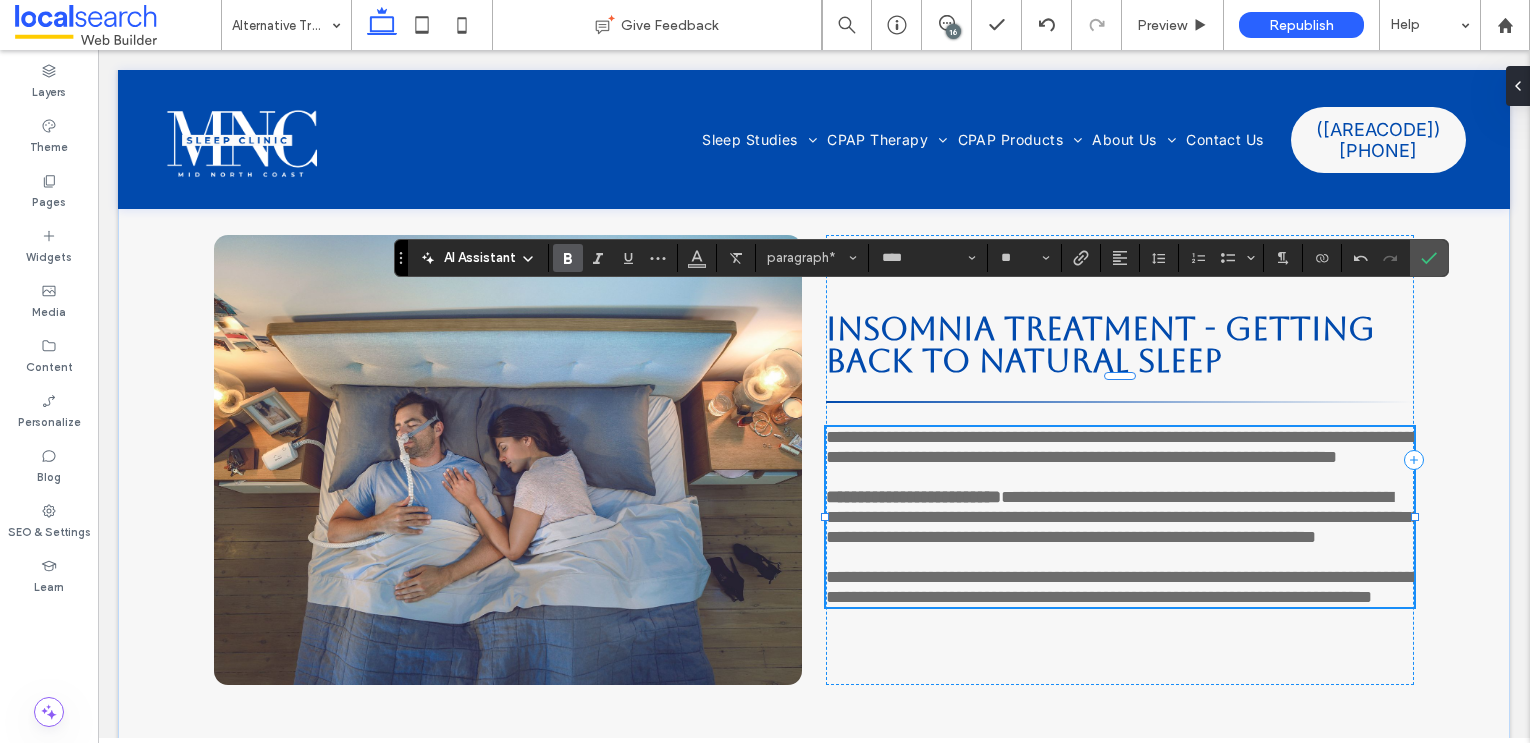 click on "**********" at bounding box center [1123, 587] 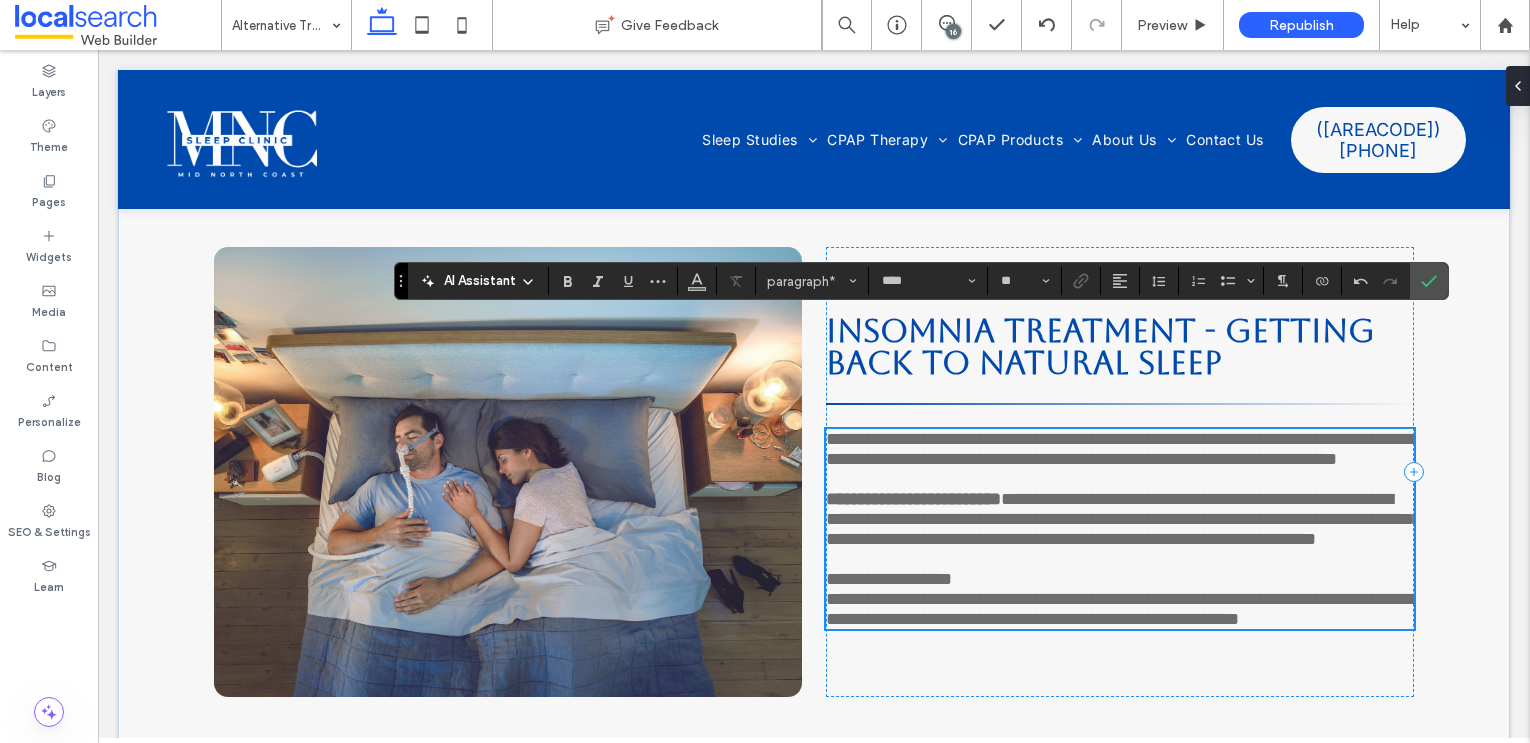 scroll, scrollTop: 4742, scrollLeft: 0, axis: vertical 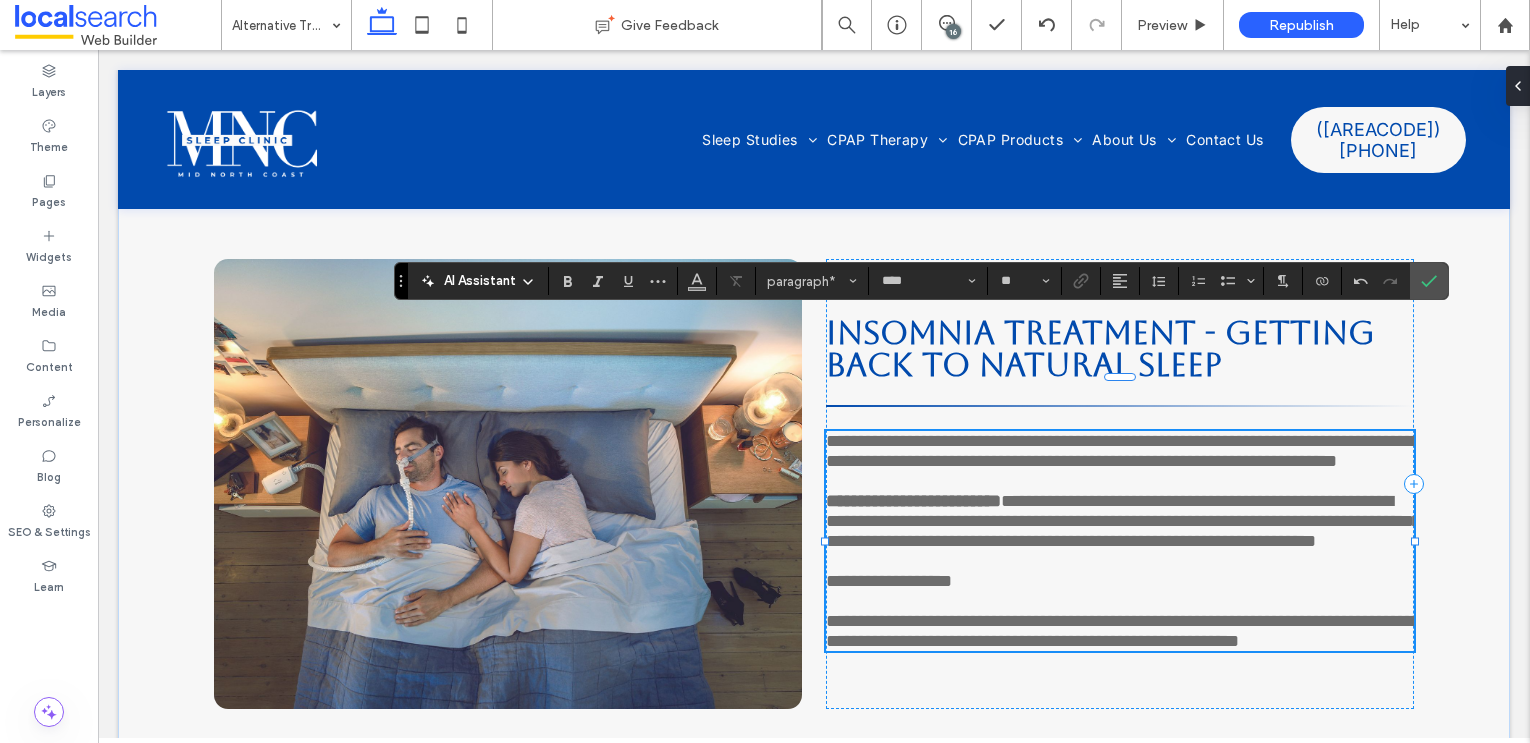 click on "**********" at bounding box center [1123, 631] 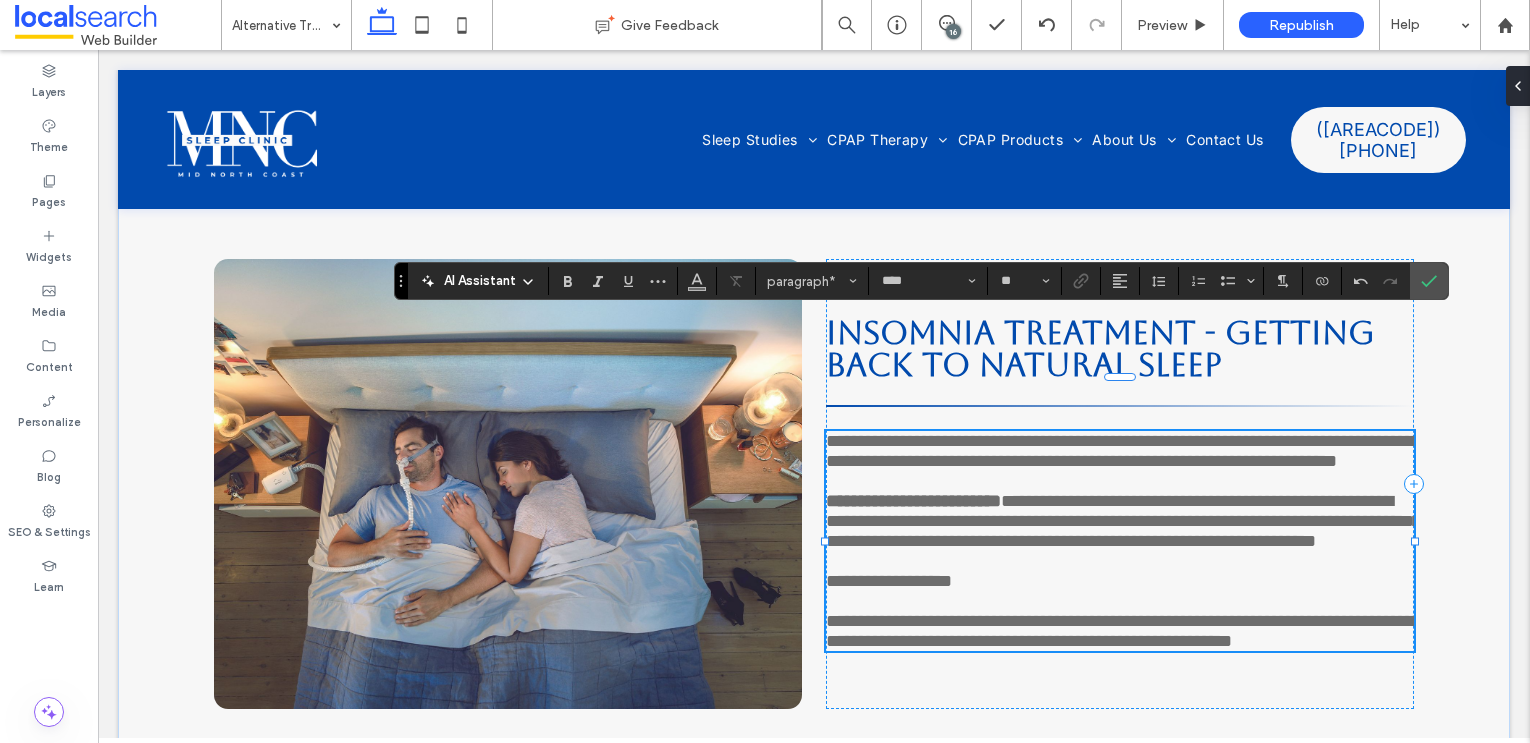 click on "**********" at bounding box center (1123, 631) 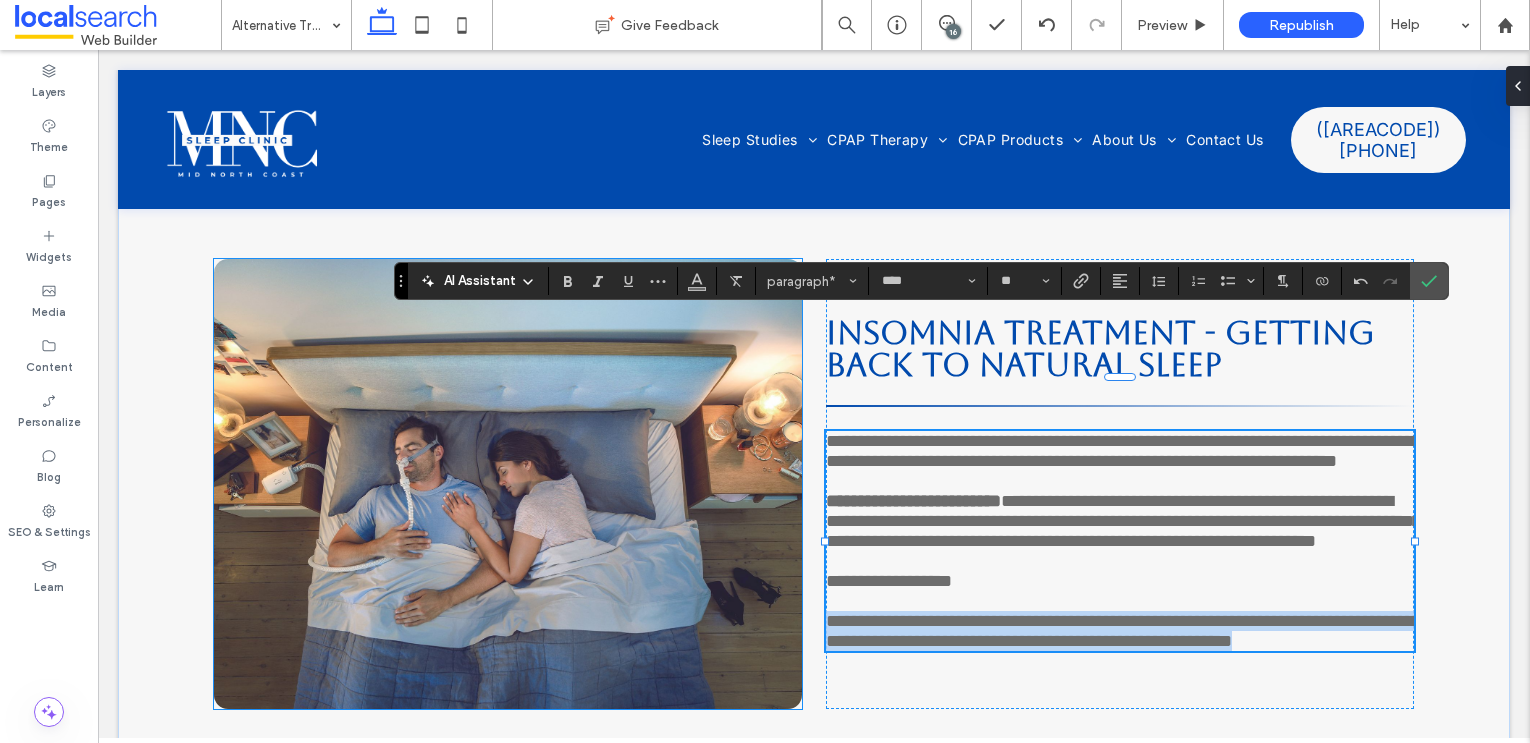 drag, startPoint x: 1018, startPoint y: 638, endPoint x: 793, endPoint y: 587, distance: 230.70761 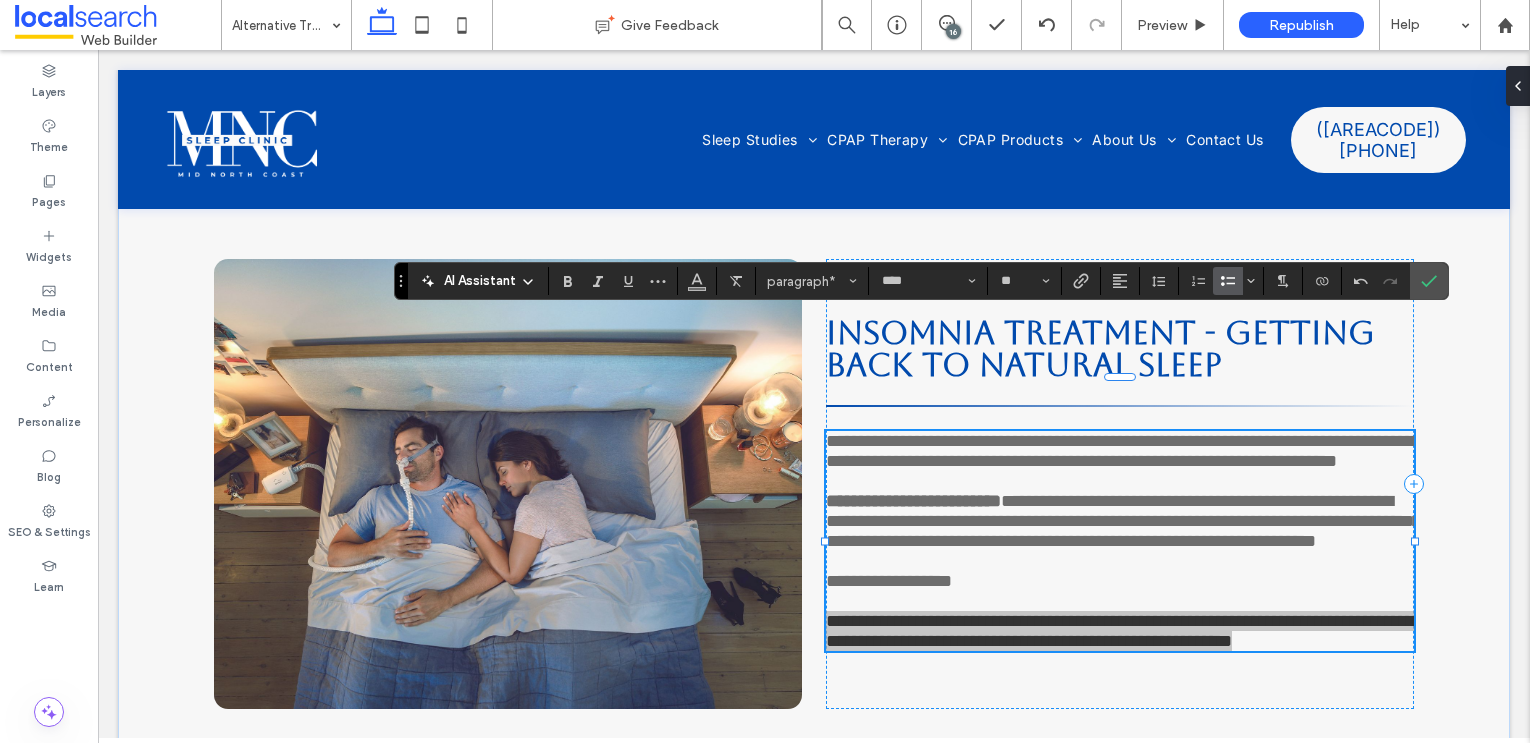 click 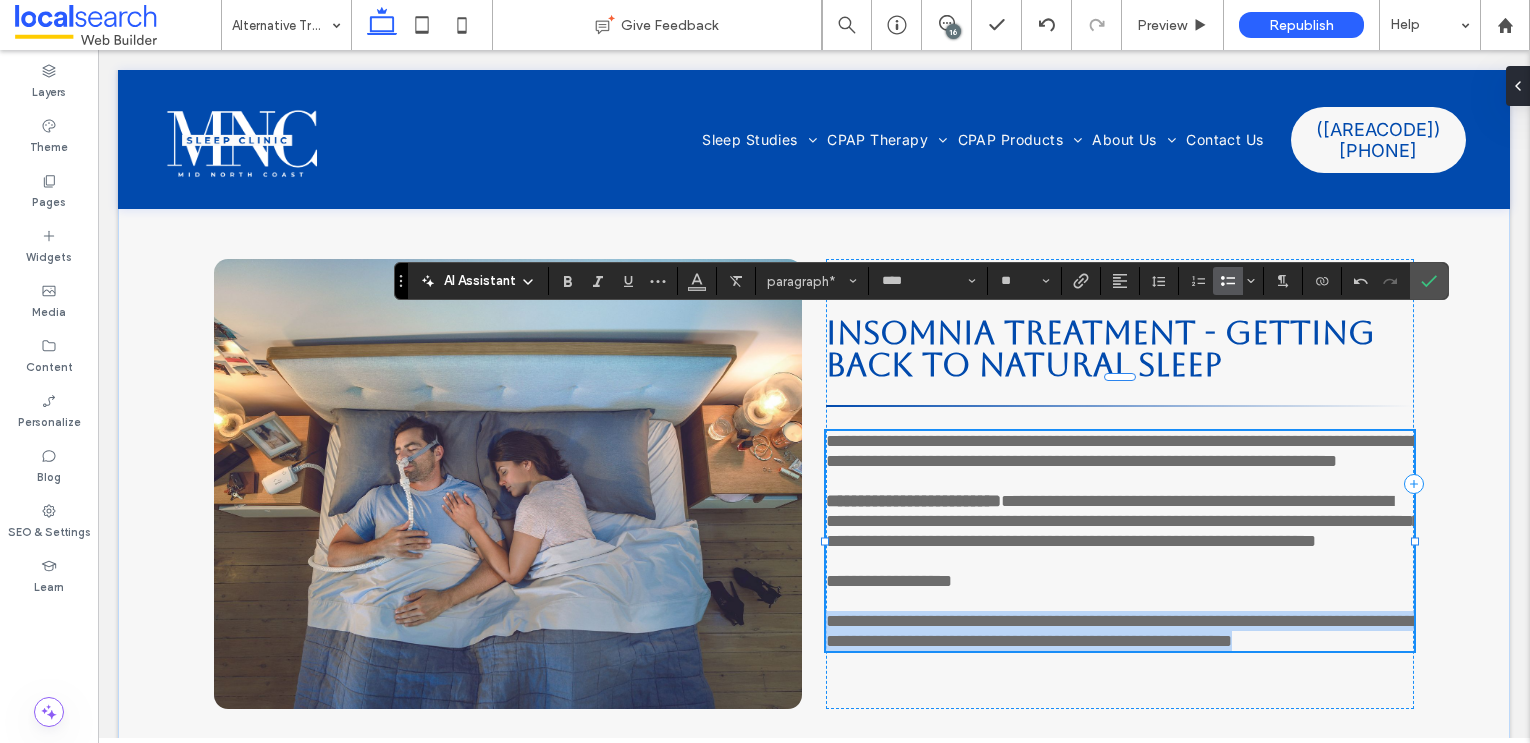 scroll, scrollTop: 4738, scrollLeft: 0, axis: vertical 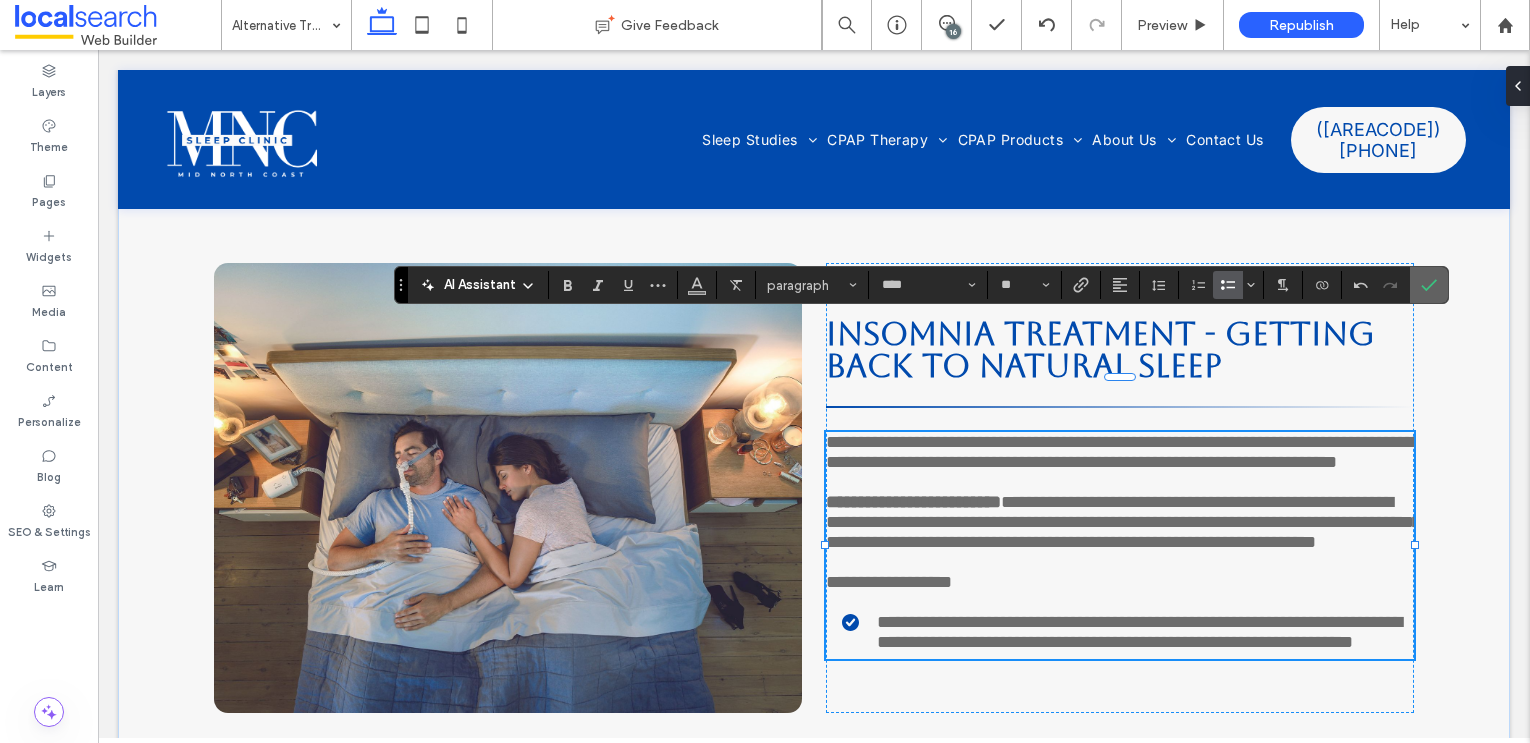 click at bounding box center (1429, 285) 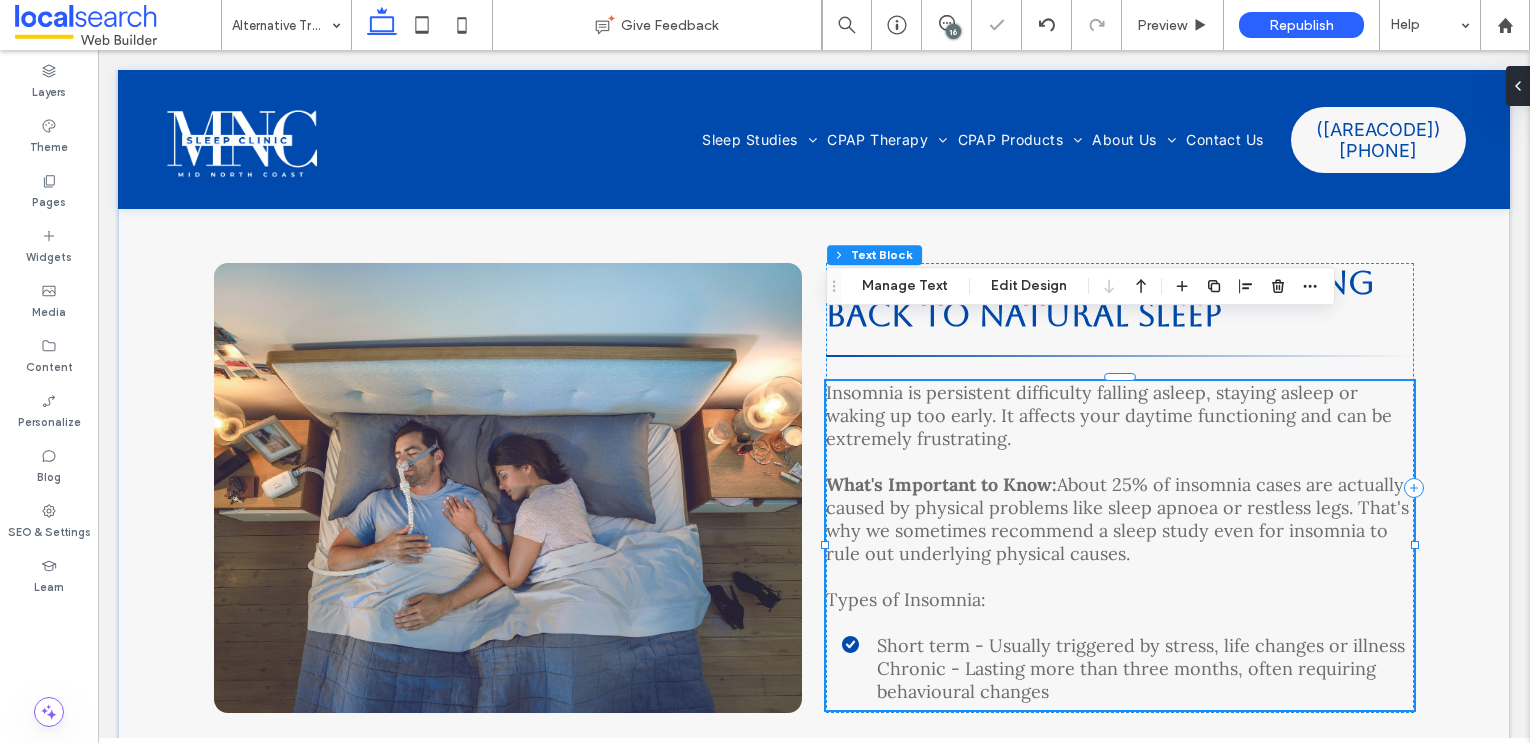 click on "Short term - Usually triggered by stress, life changes or illness Chronic - Lasting more than three months, often requiring behavioural changes" at bounding box center [1141, 668] 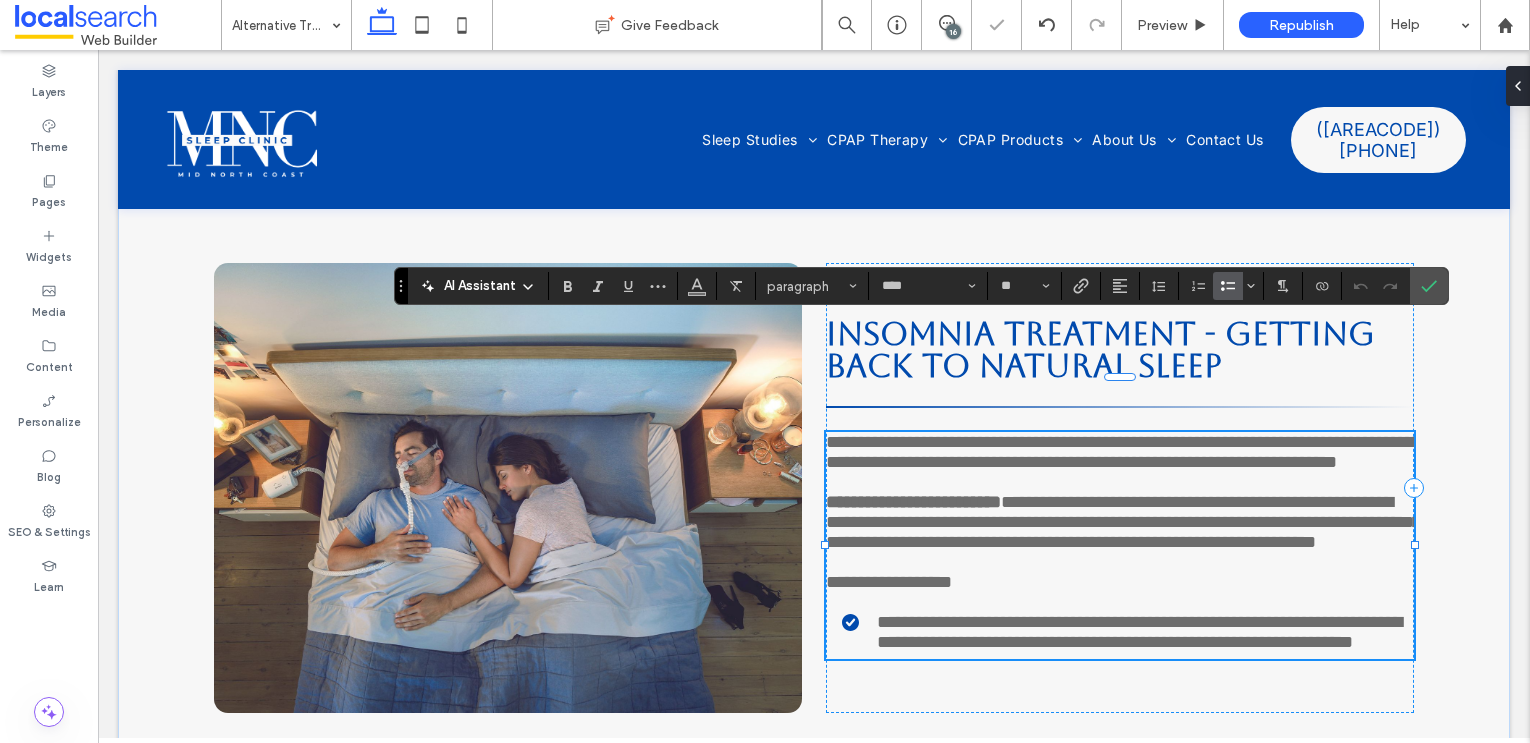 click on "**********" at bounding box center (1139, 632) 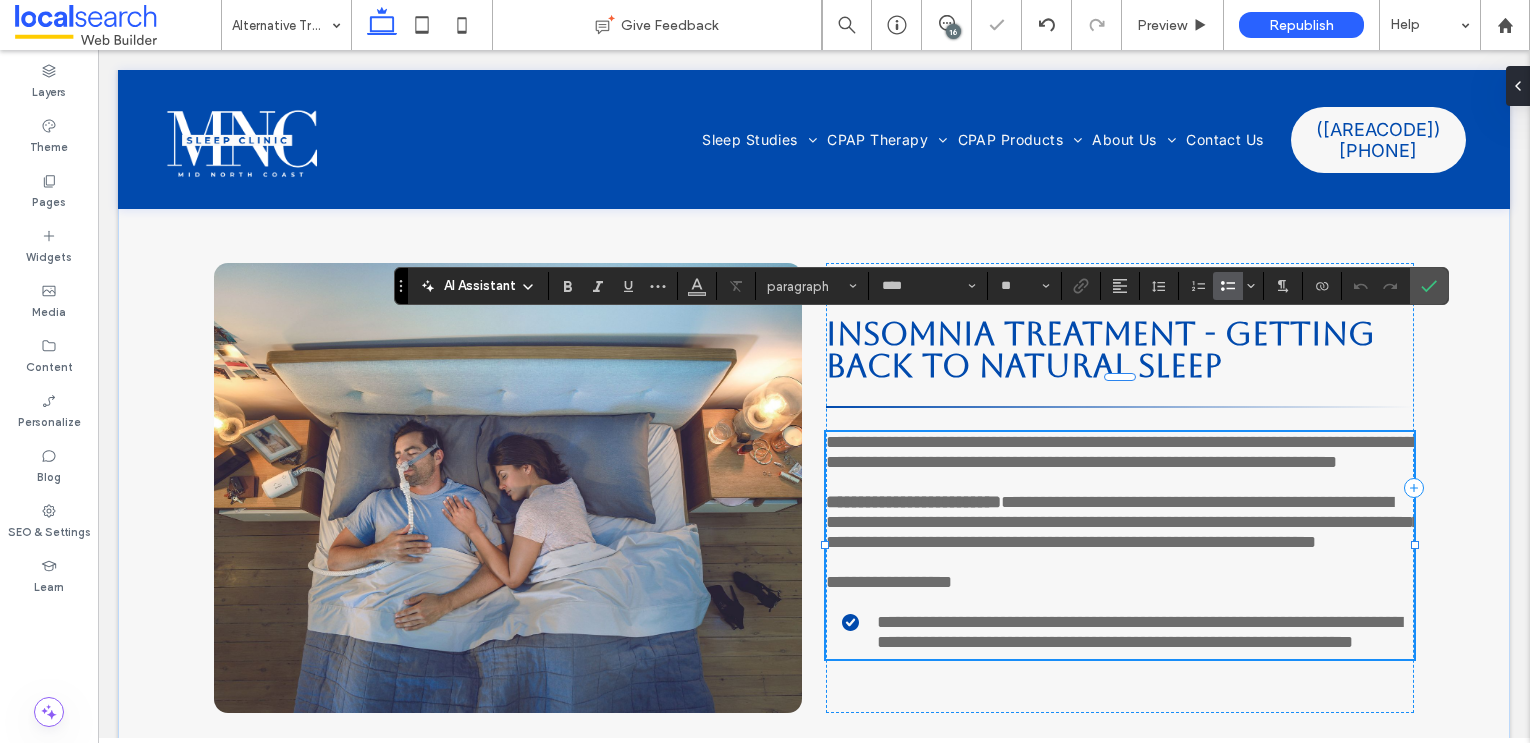 type 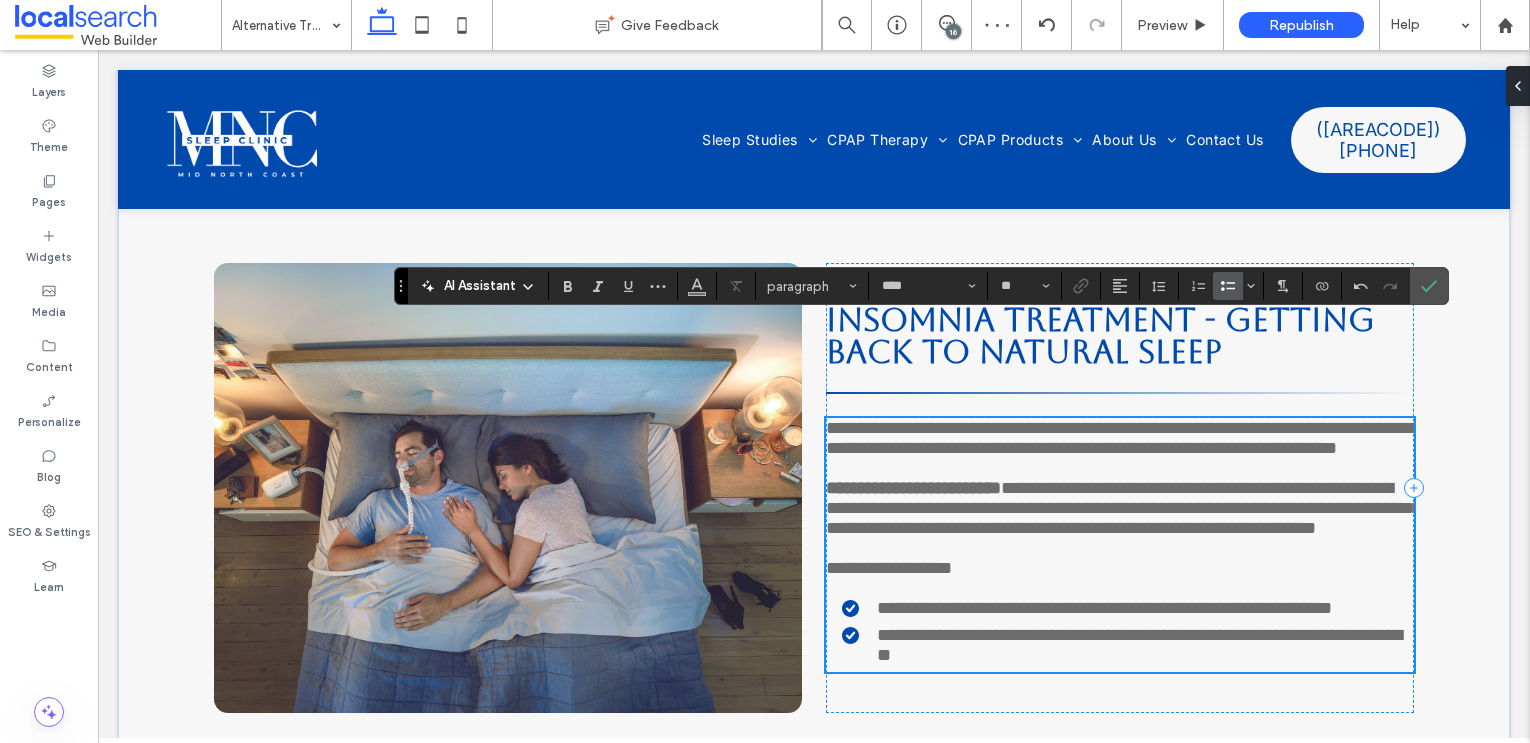 scroll, scrollTop: 4737, scrollLeft: 0, axis: vertical 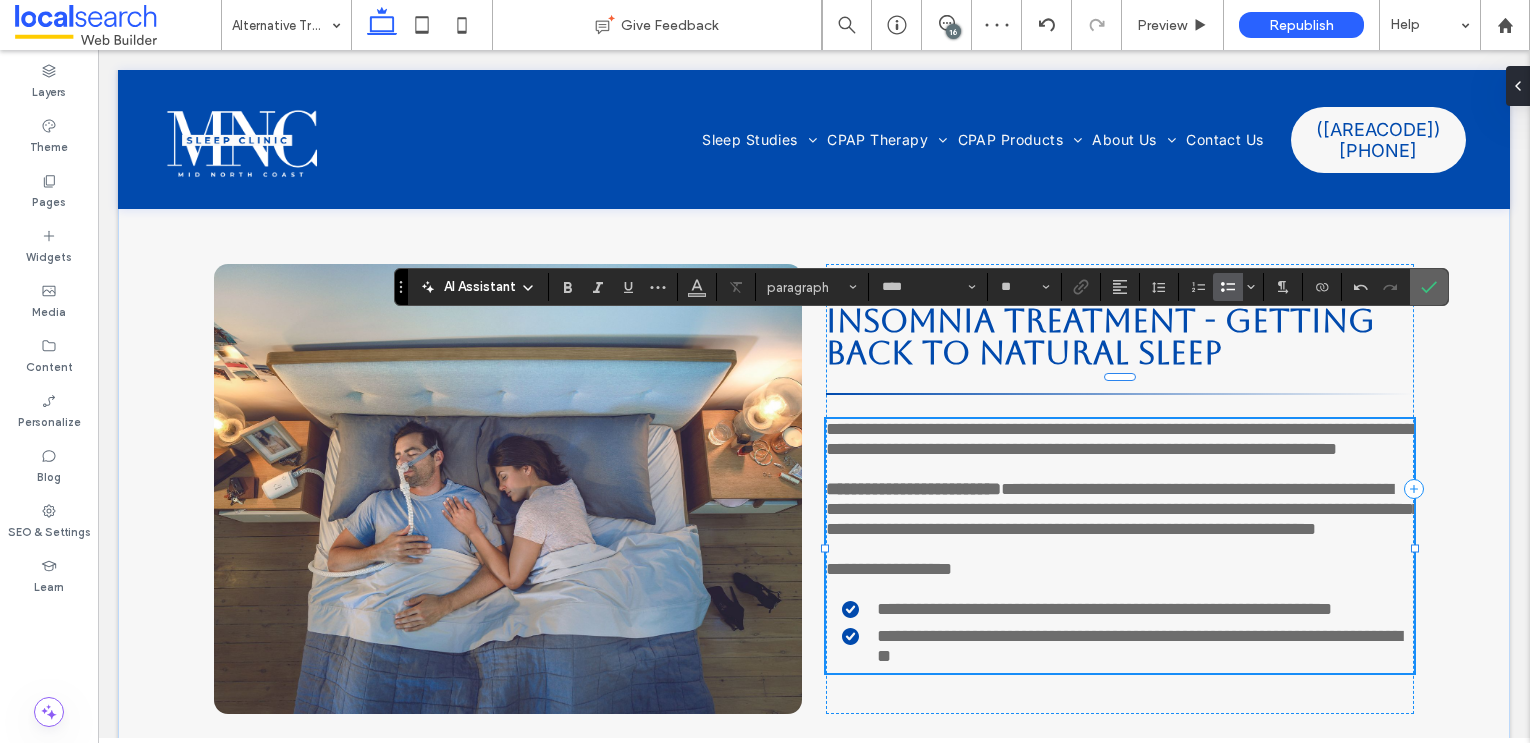 click at bounding box center [1429, 287] 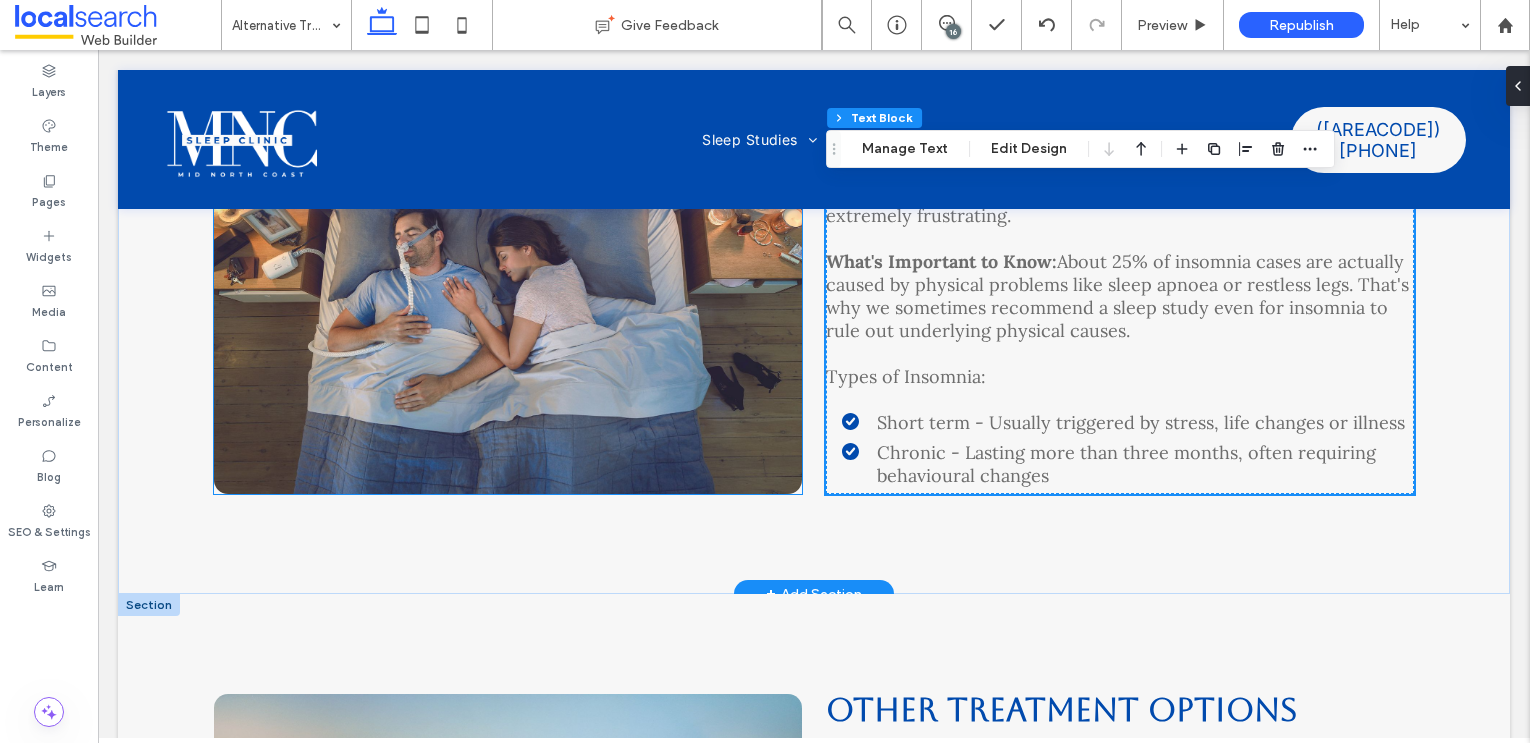 scroll, scrollTop: 4996, scrollLeft: 0, axis: vertical 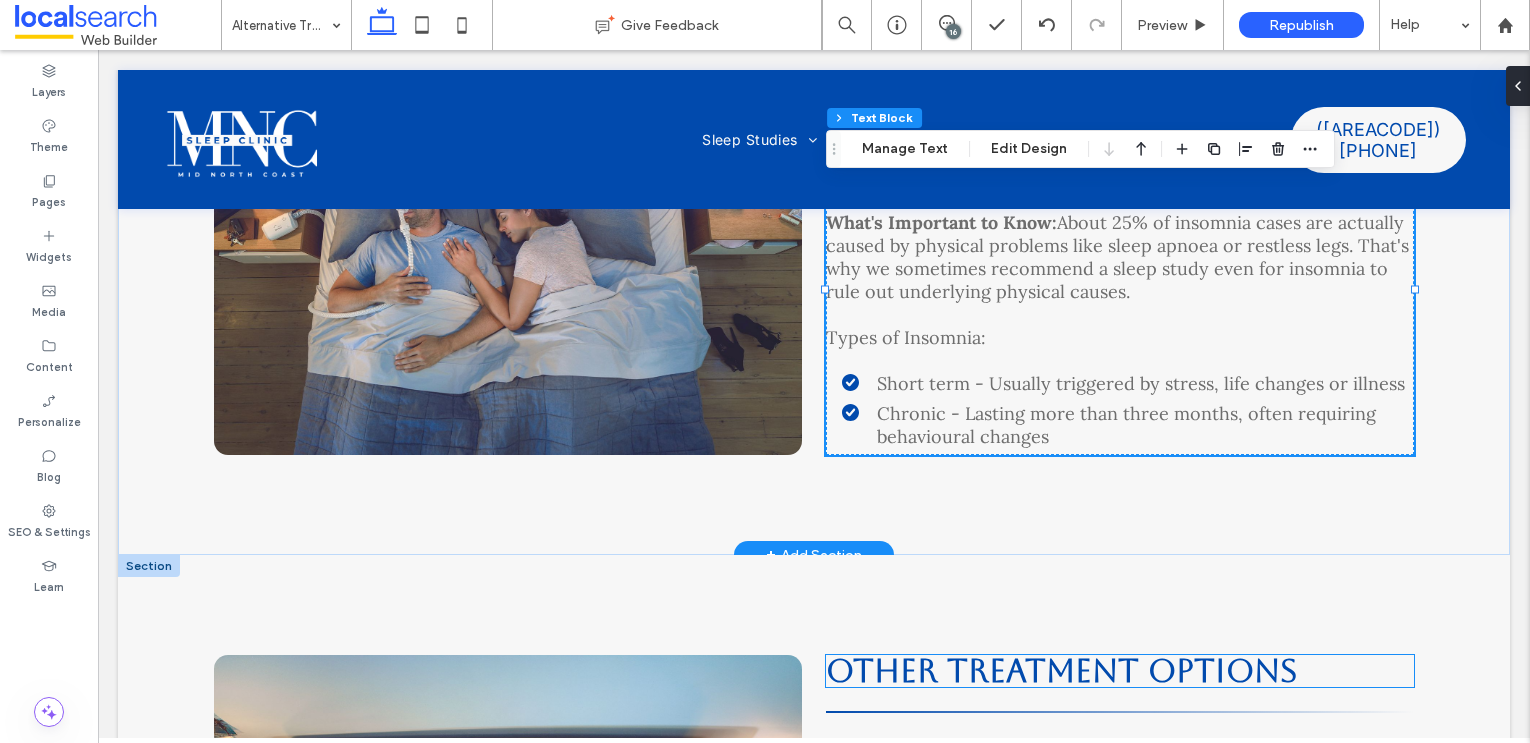 click on "ther Treatment Options" at bounding box center (1075, 670) 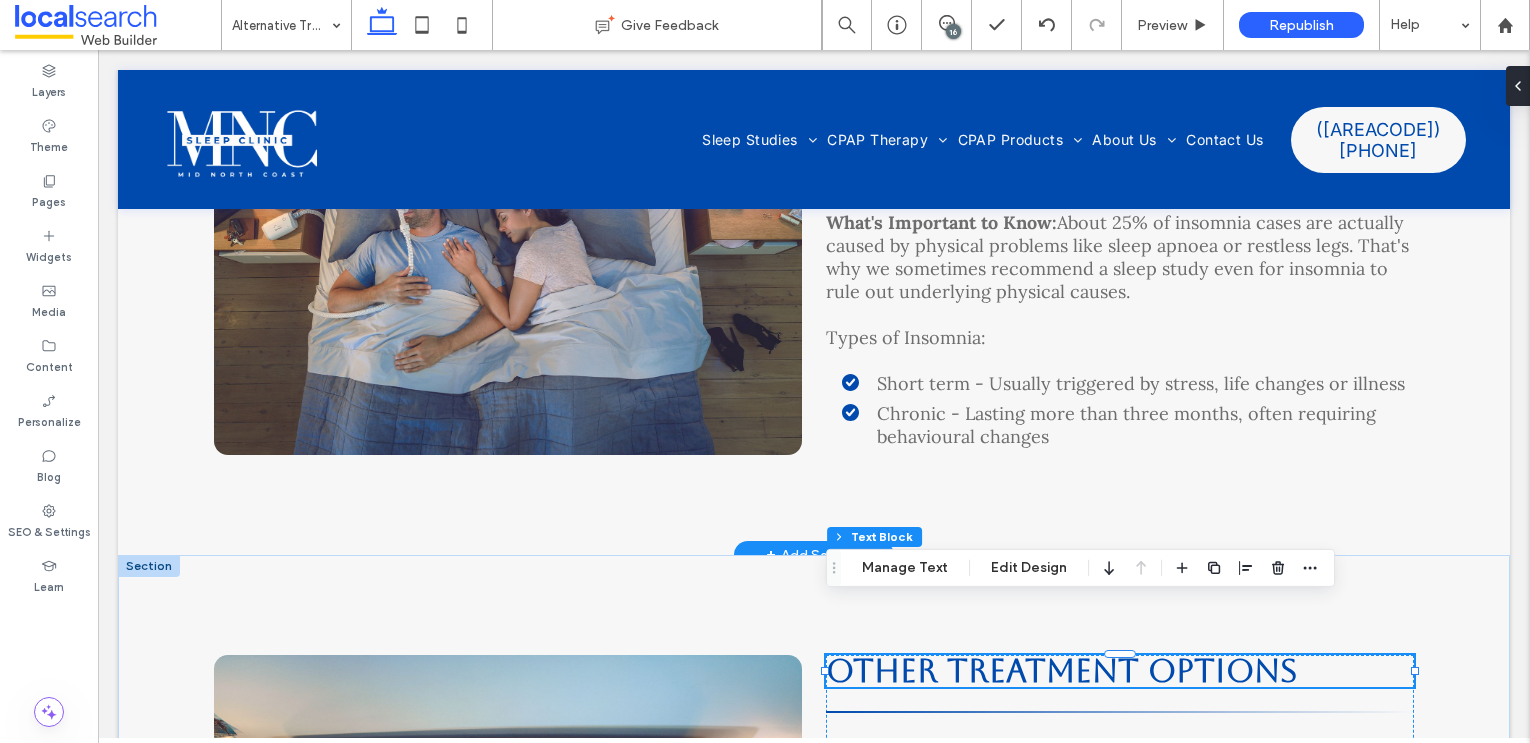 click on "ther Treatment Options" at bounding box center (1075, 670) 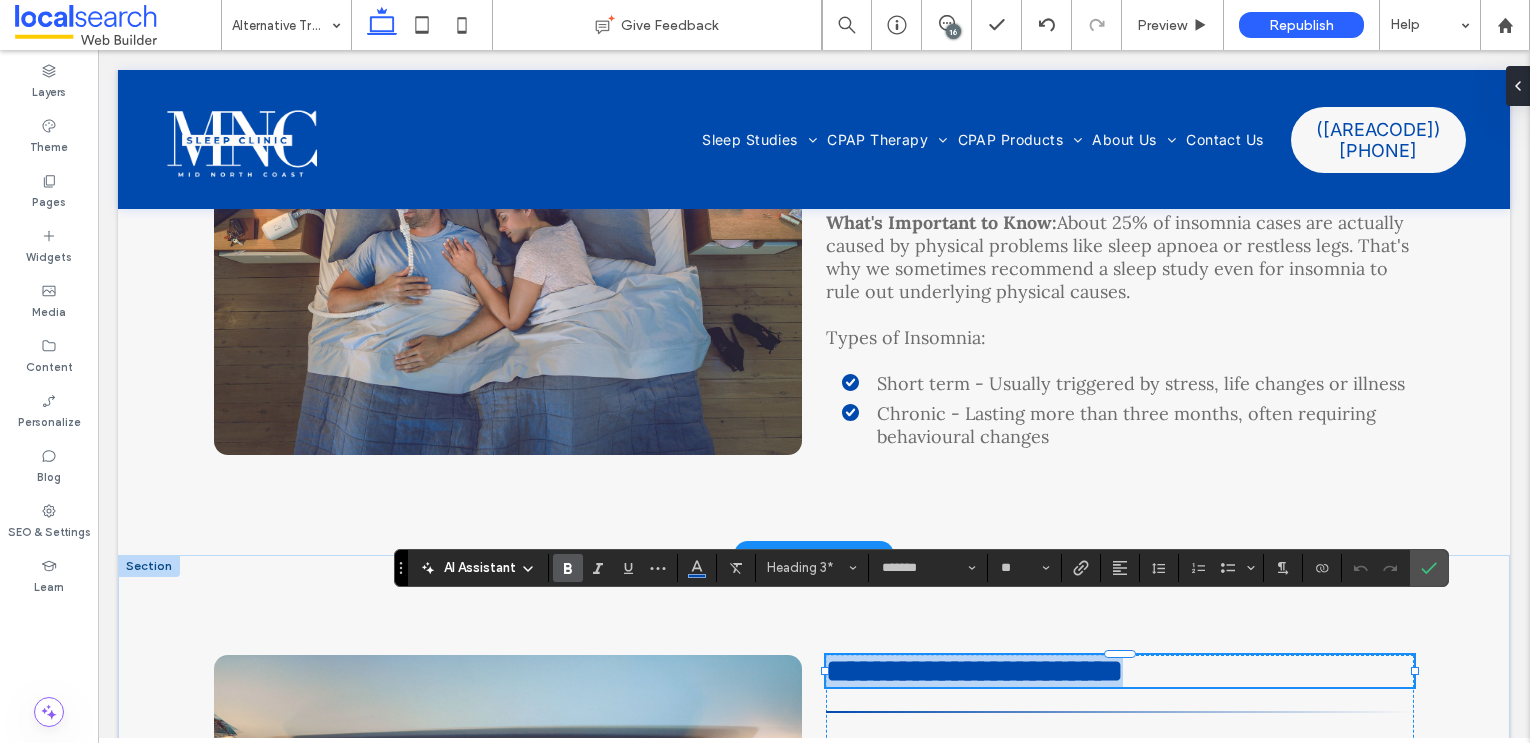type 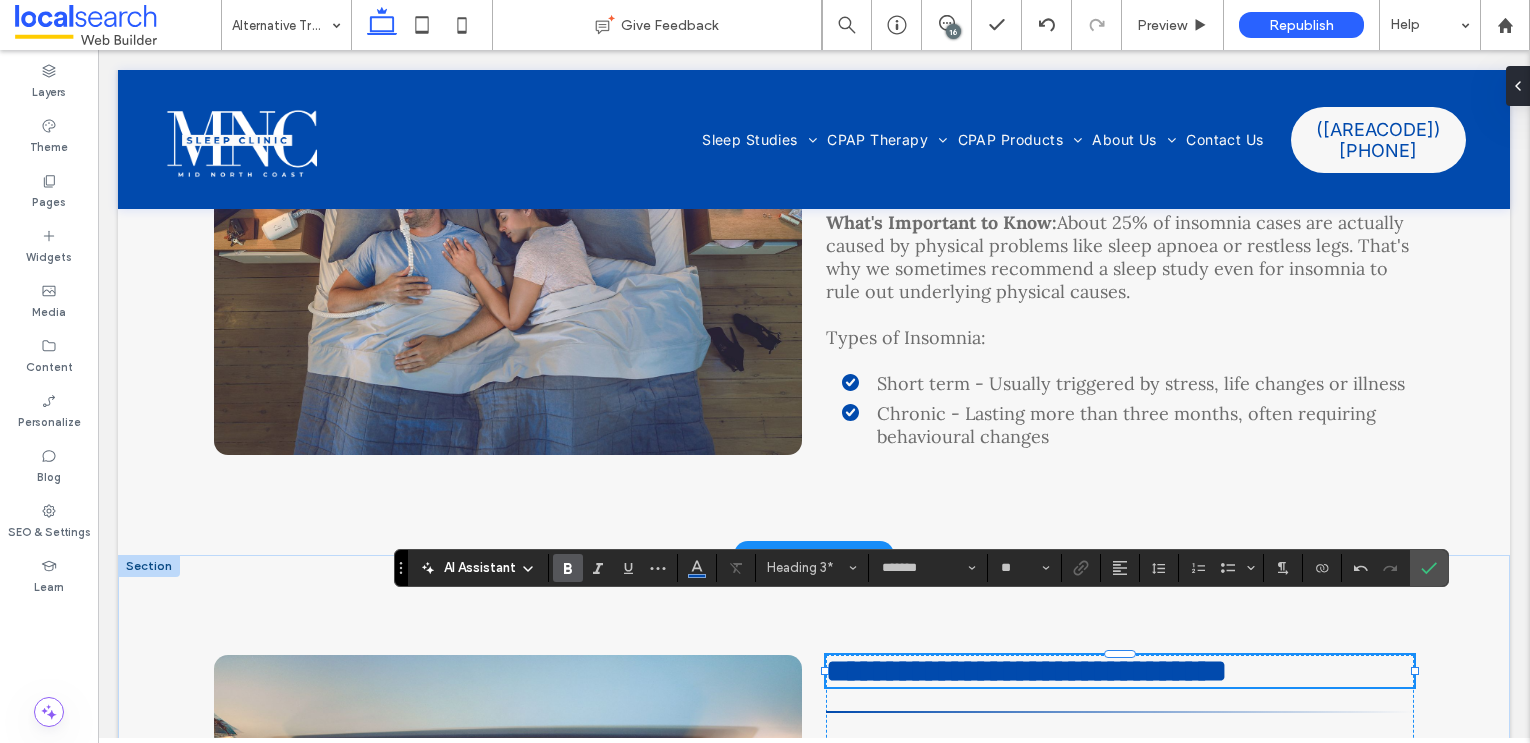 scroll, scrollTop: 2, scrollLeft: 0, axis: vertical 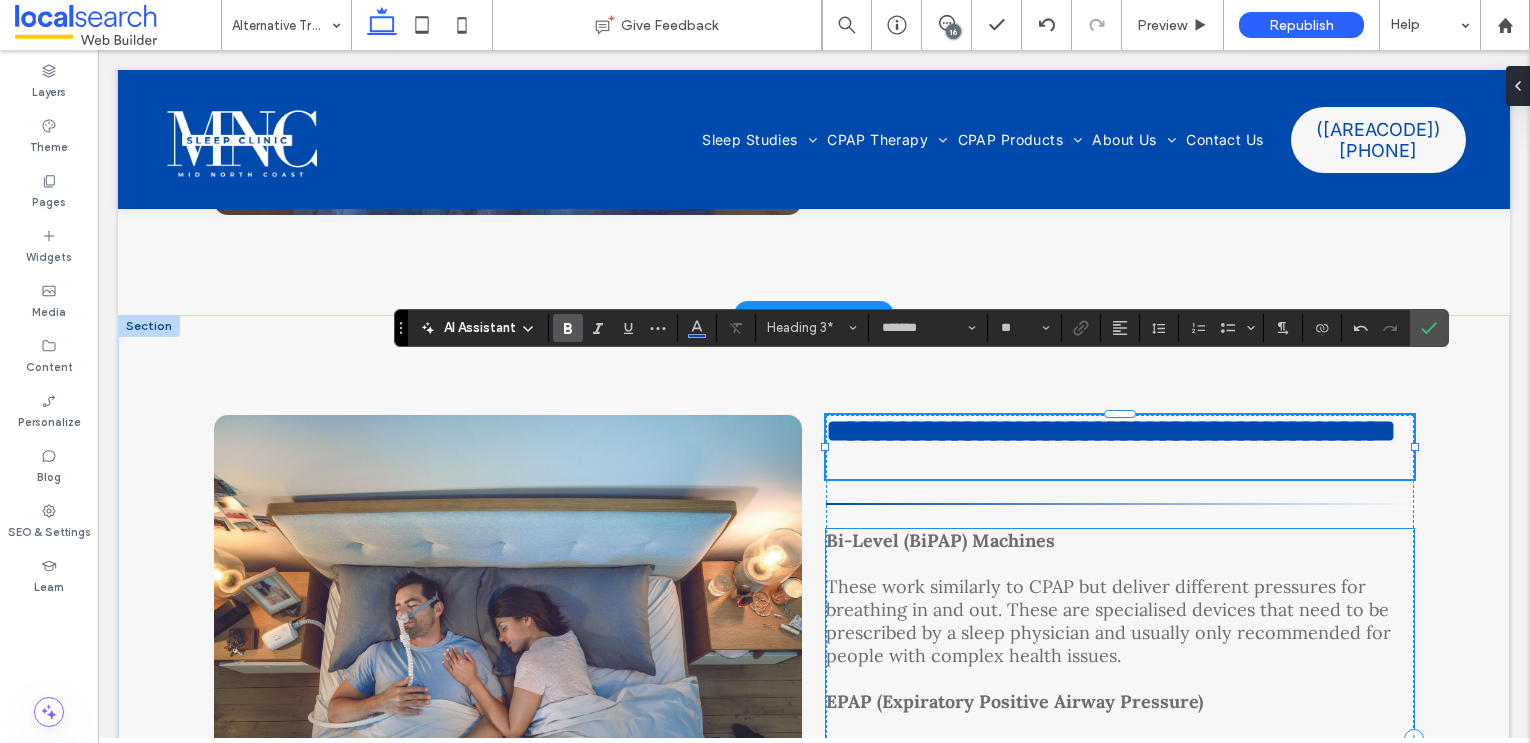 click on "These work similarly to CPAP but deliver different pressures for breathing in and out. These are specialised devices that need to be prescribed by a sleep physician and usually only recommended for people with complex health issues." at bounding box center (1108, 621) 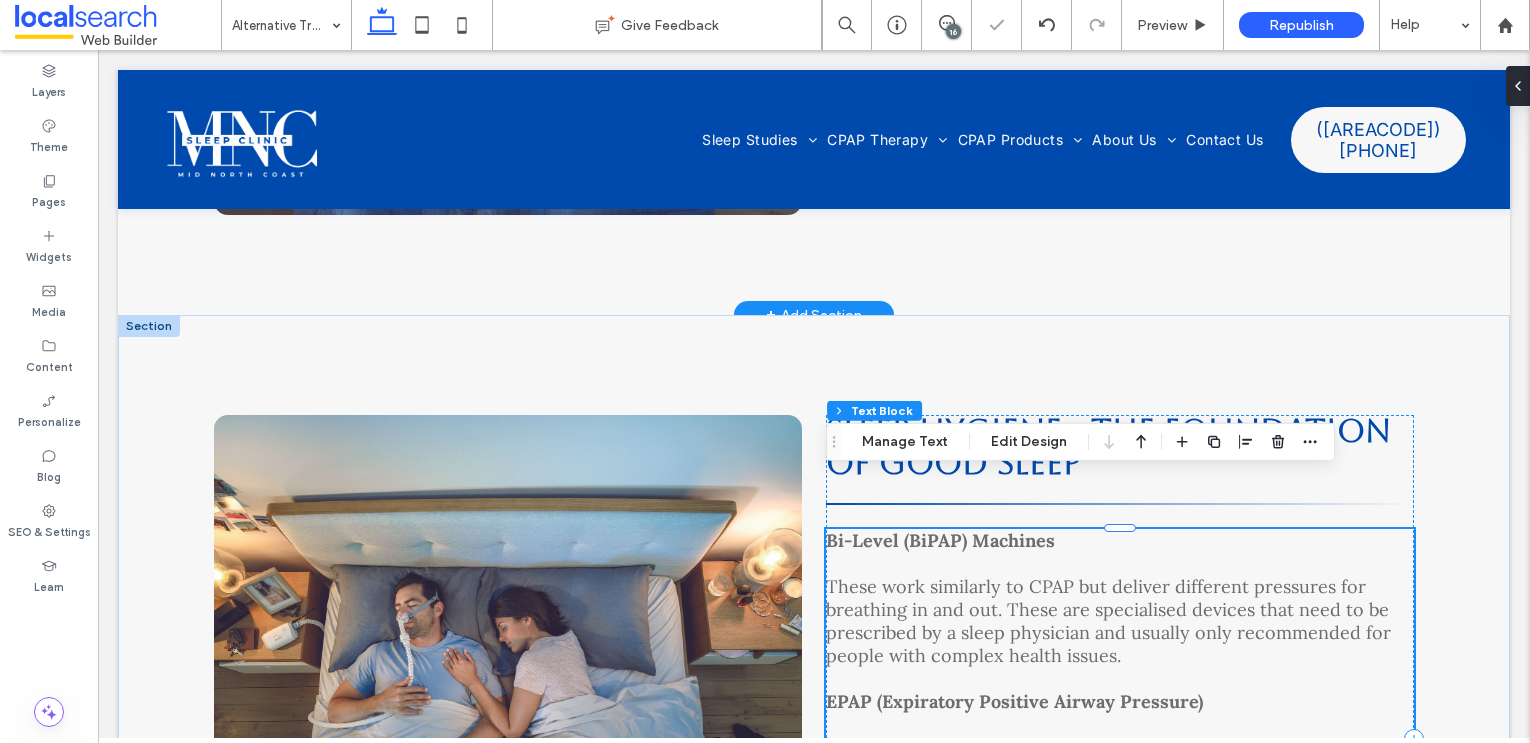 click on "These work similarly to CPAP but deliver different pressures for breathing in and out. These are specialised devices that need to be prescribed by a sleep physician and usually only recommended for people with complex health issues." at bounding box center (1108, 621) 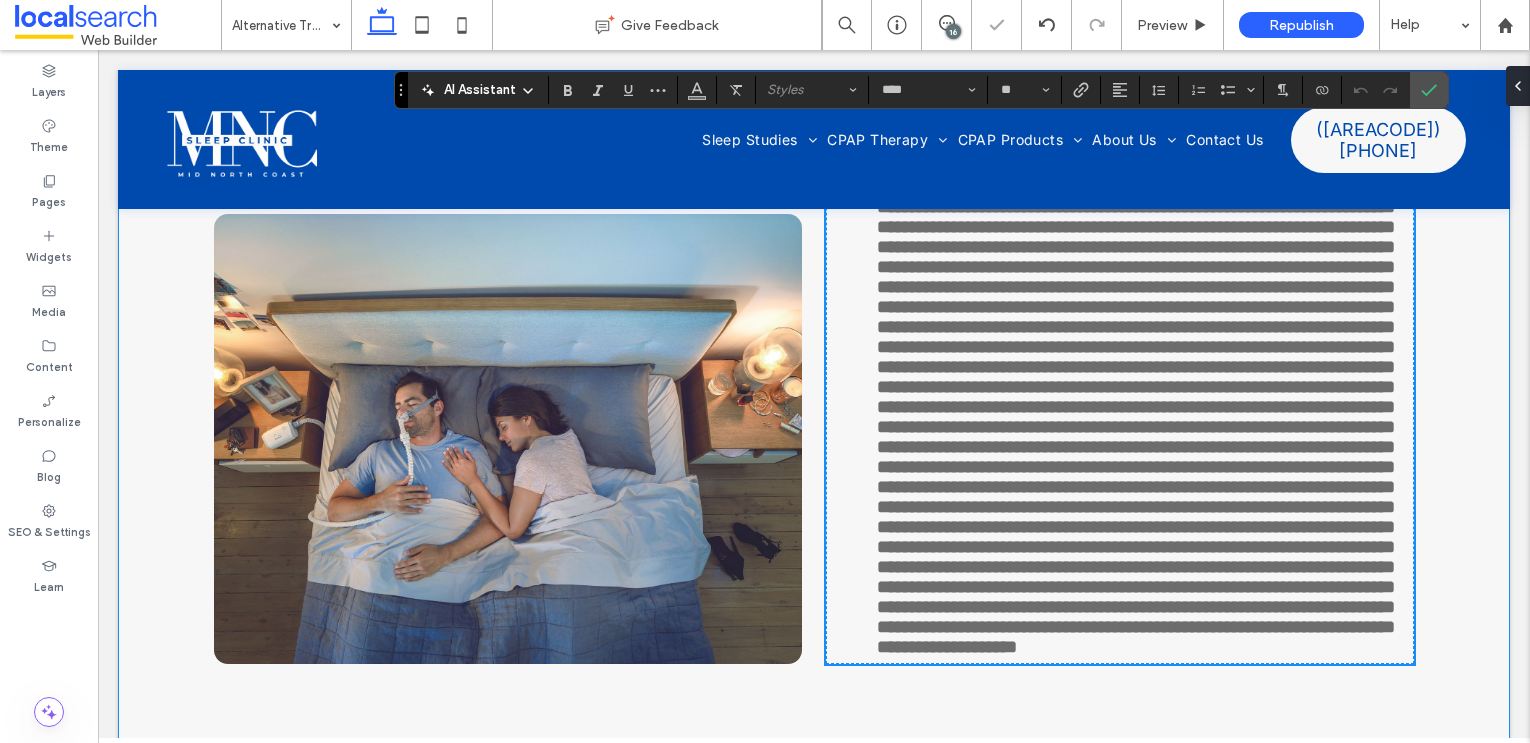 scroll, scrollTop: 5936, scrollLeft: 0, axis: vertical 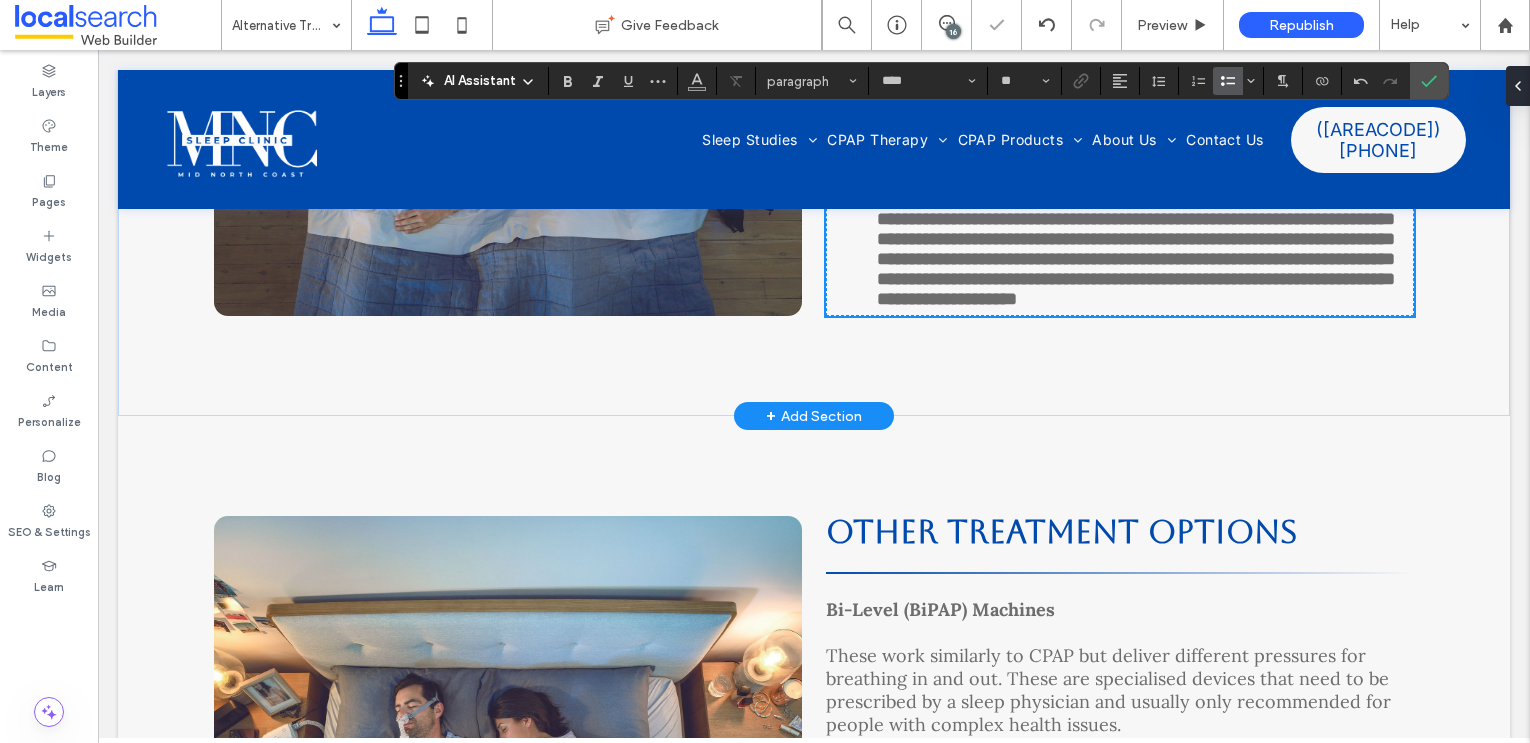 type on "**" 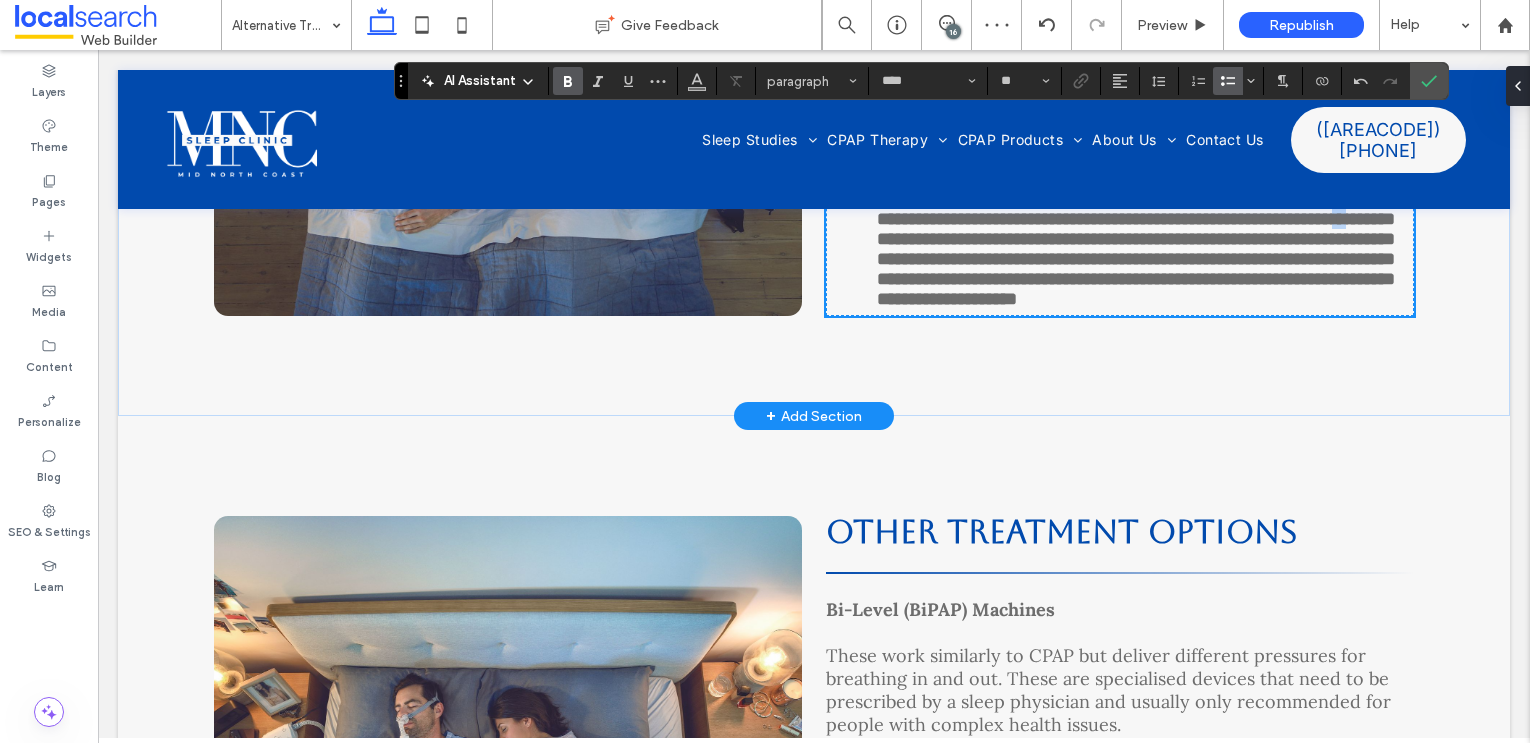 click at bounding box center [1136, 69] 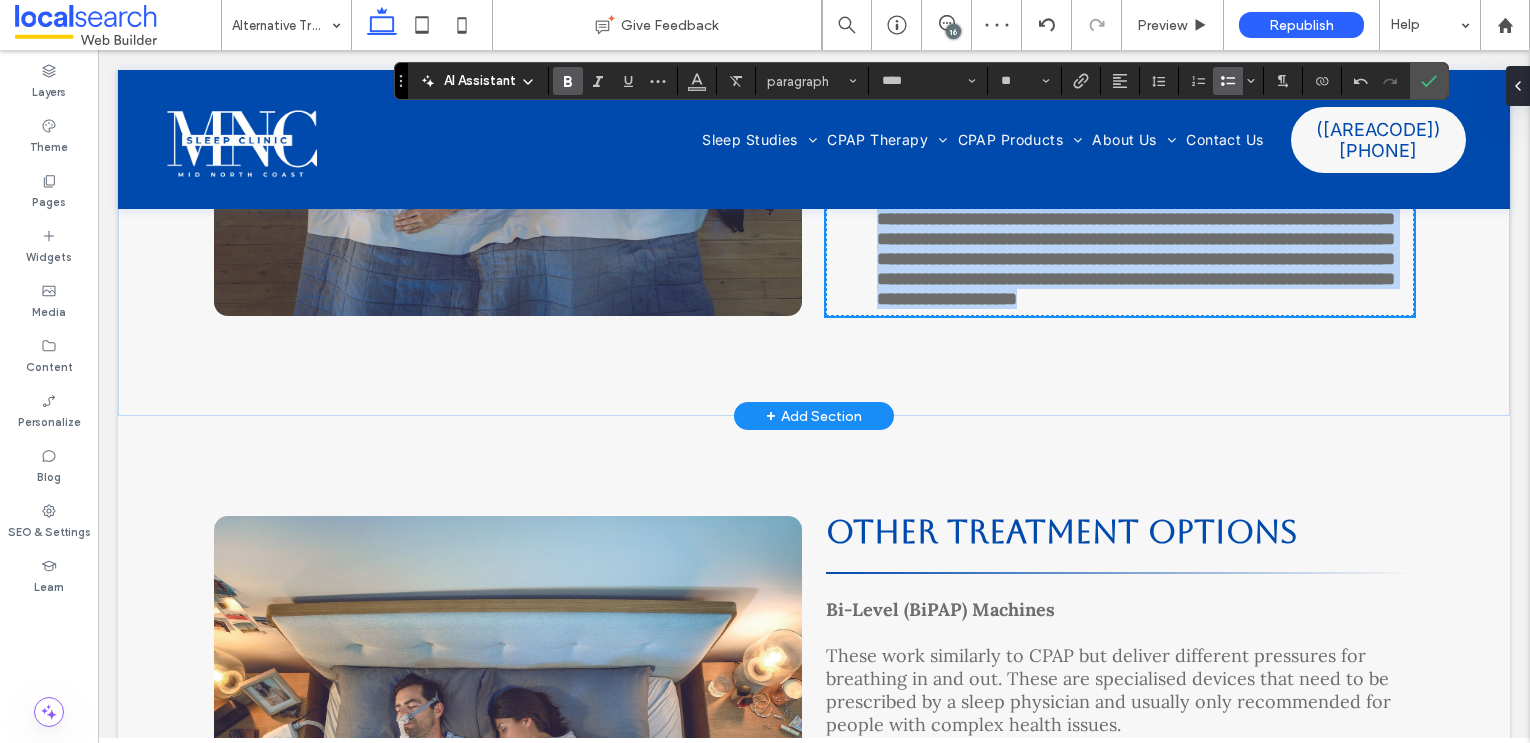 click at bounding box center (1136, 69) 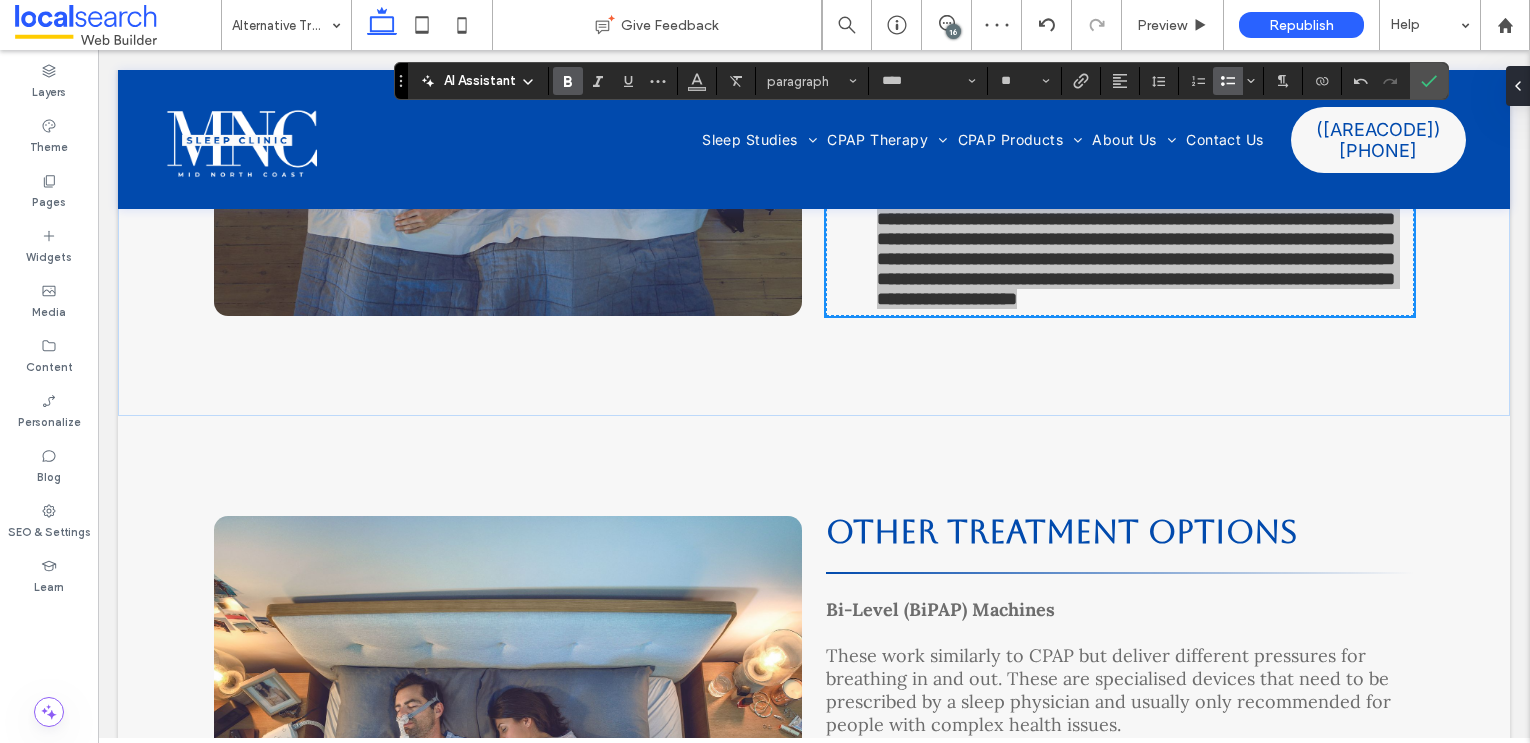 drag, startPoint x: 567, startPoint y: 81, endPoint x: 865, endPoint y: 217, distance: 327.56677 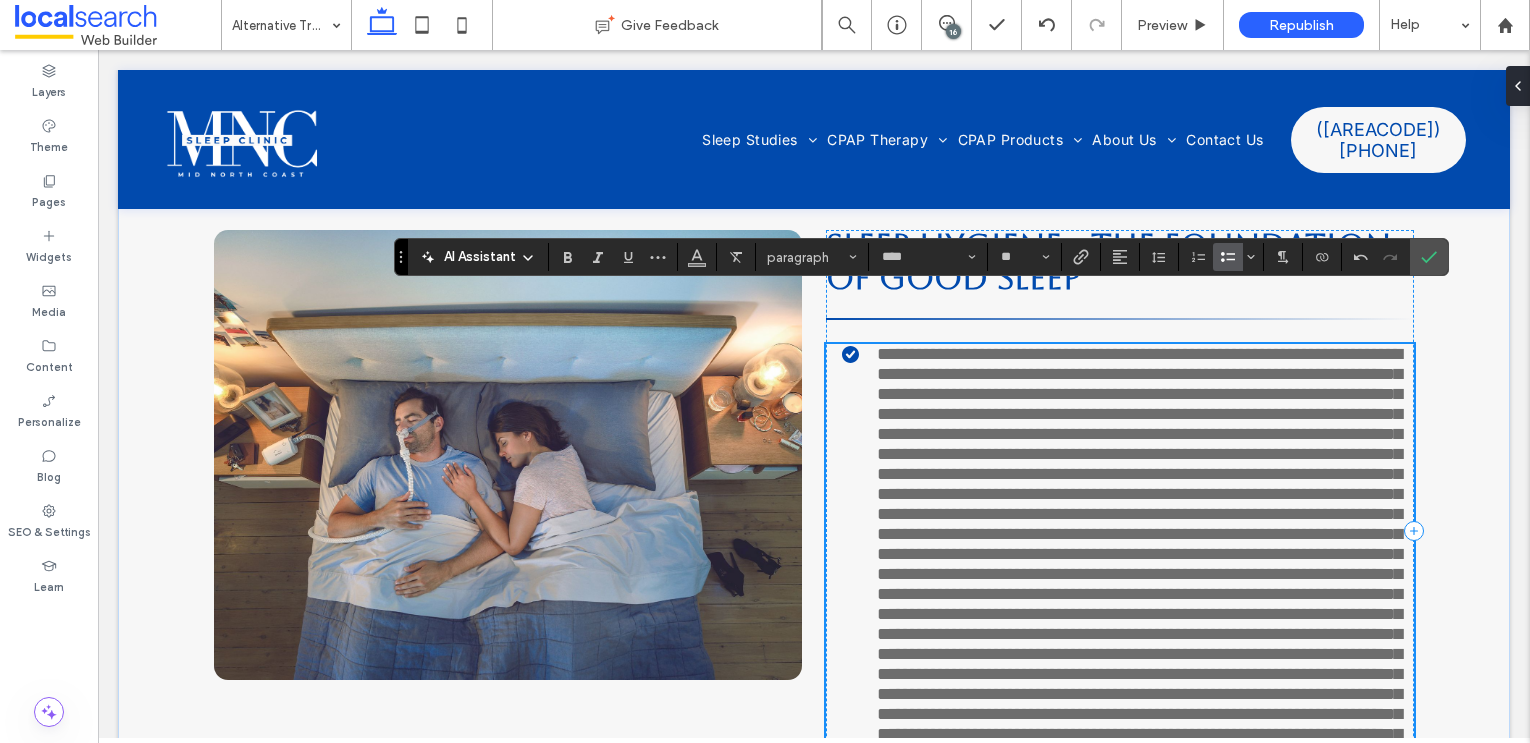 scroll, scrollTop: 5401, scrollLeft: 0, axis: vertical 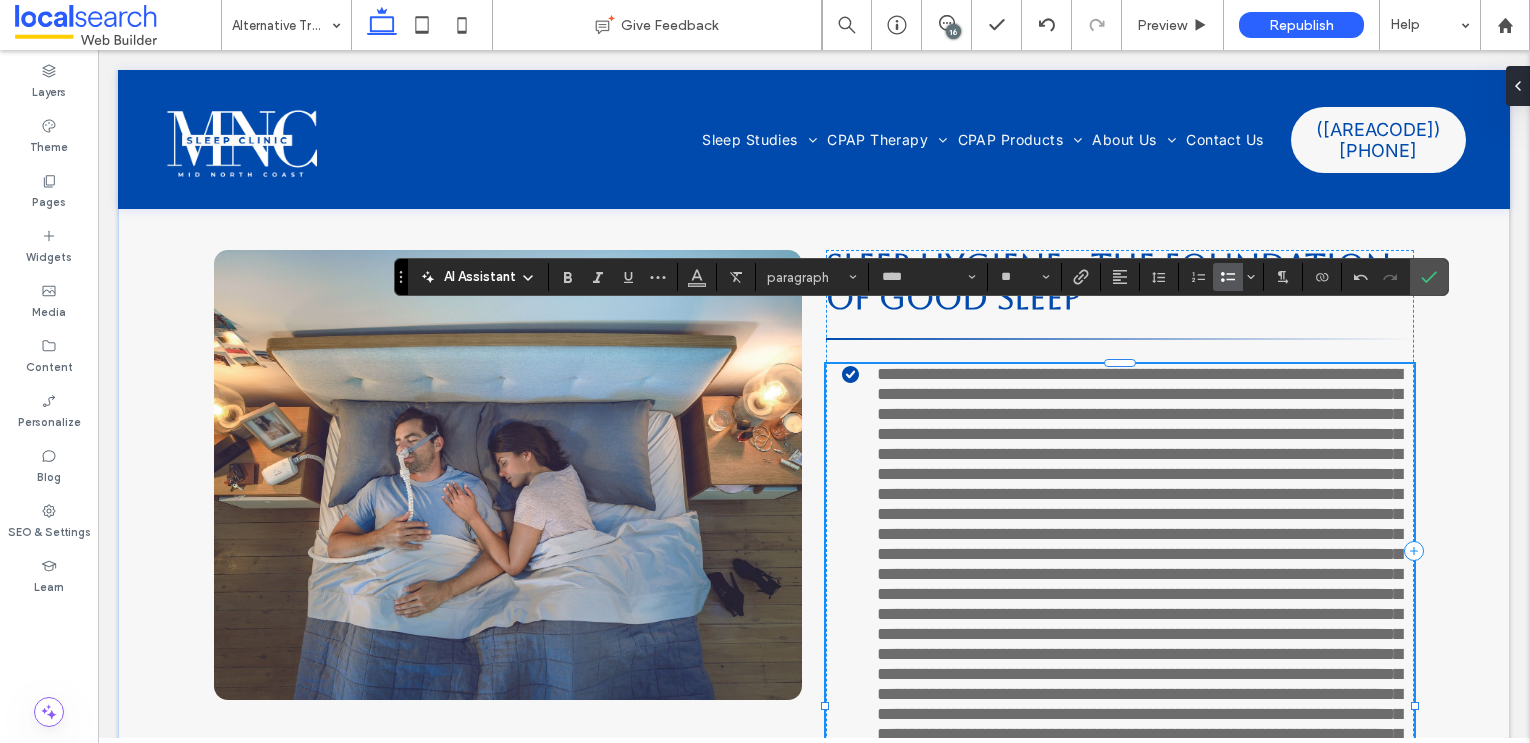 click at bounding box center [1139, 604] 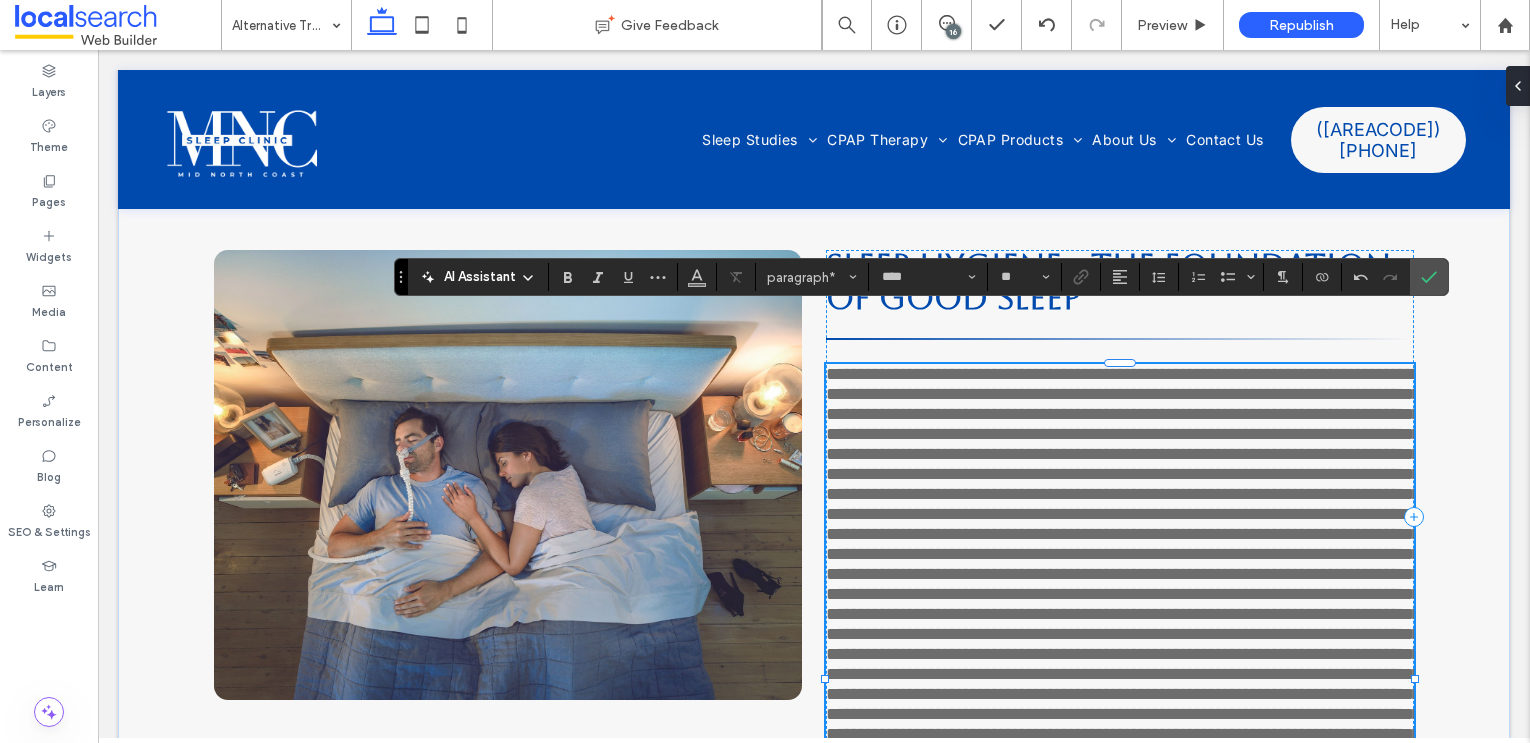 click at bounding box center [1123, 574] 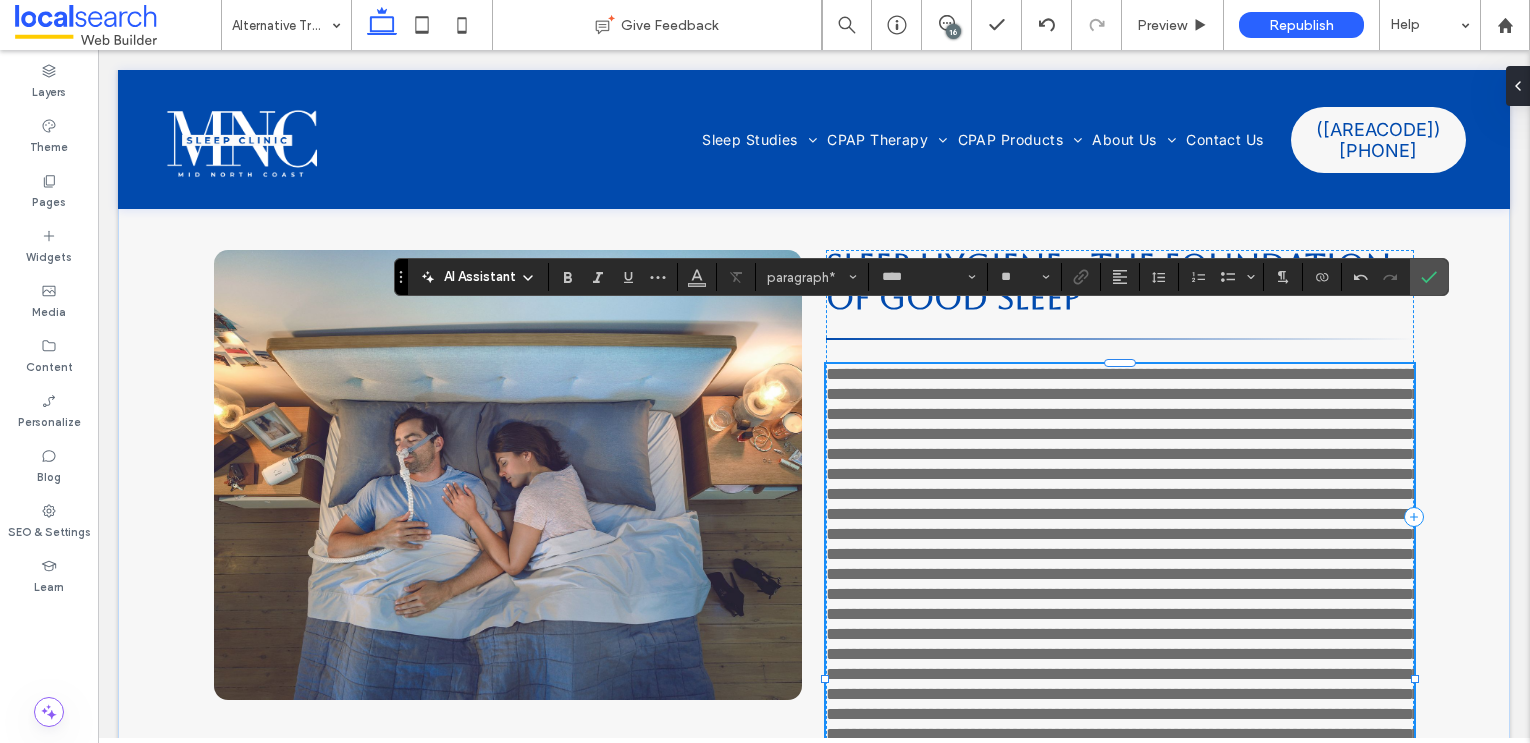 click at bounding box center (1123, 574) 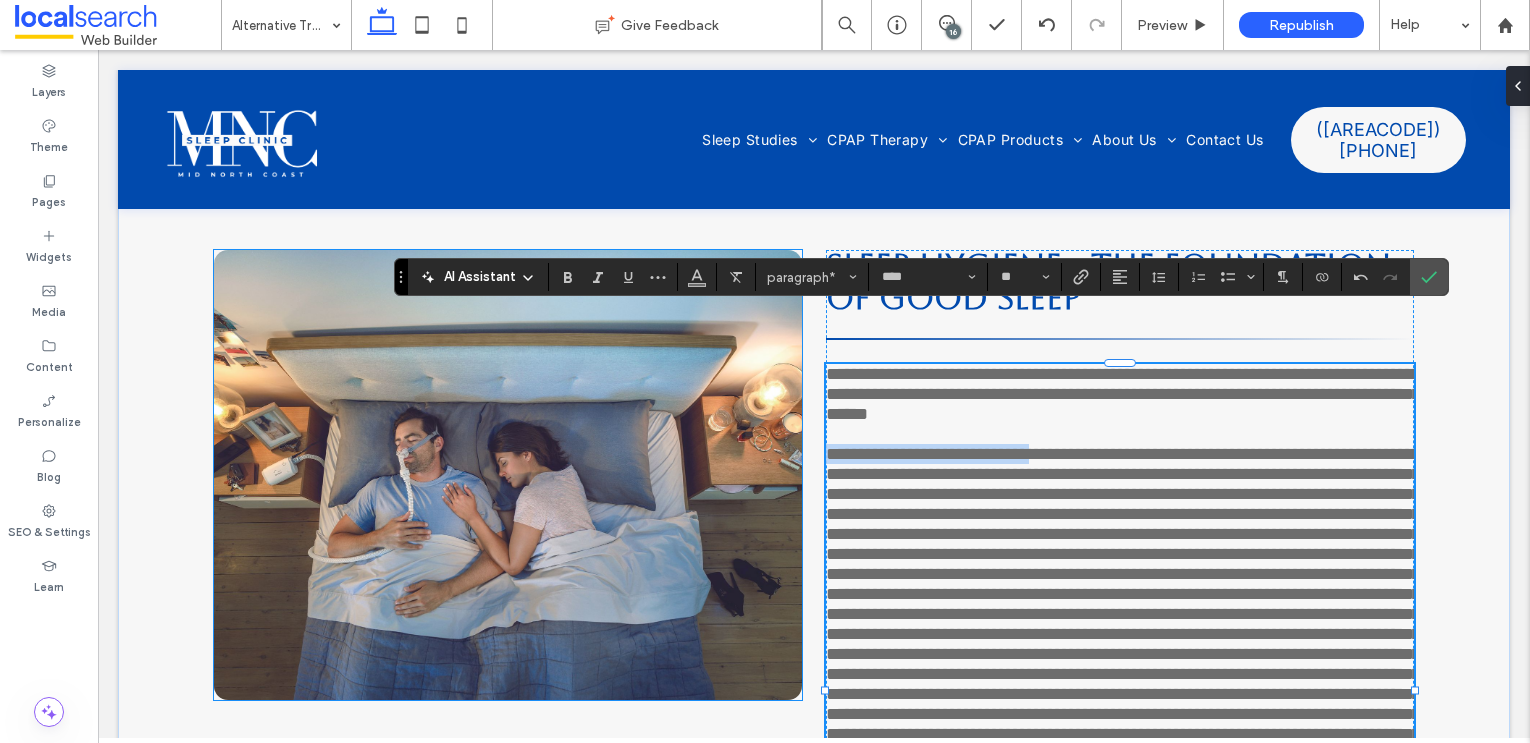 drag, startPoint x: 1081, startPoint y: 417, endPoint x: 789, endPoint y: 417, distance: 292 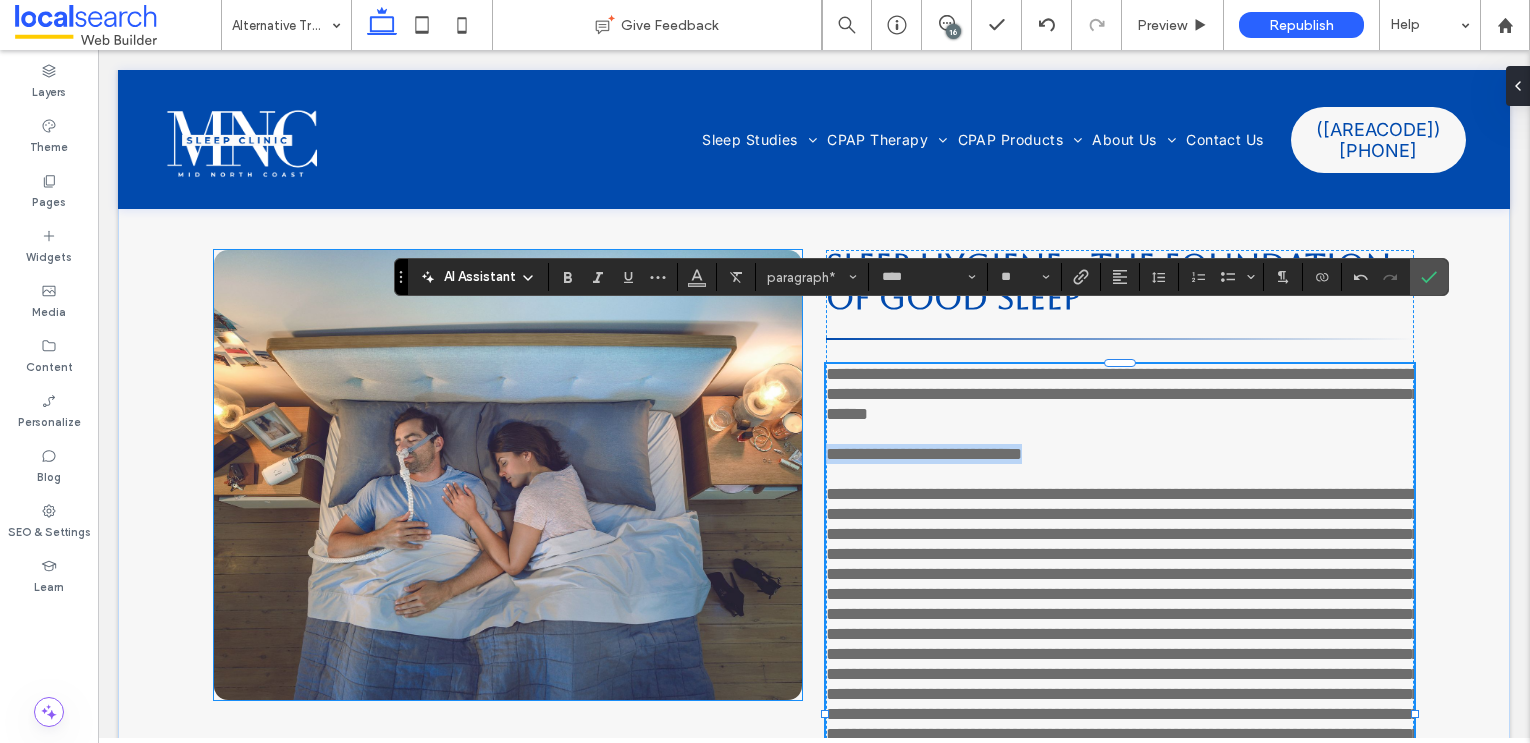 drag, startPoint x: 1101, startPoint y: 413, endPoint x: 795, endPoint y: 404, distance: 306.13232 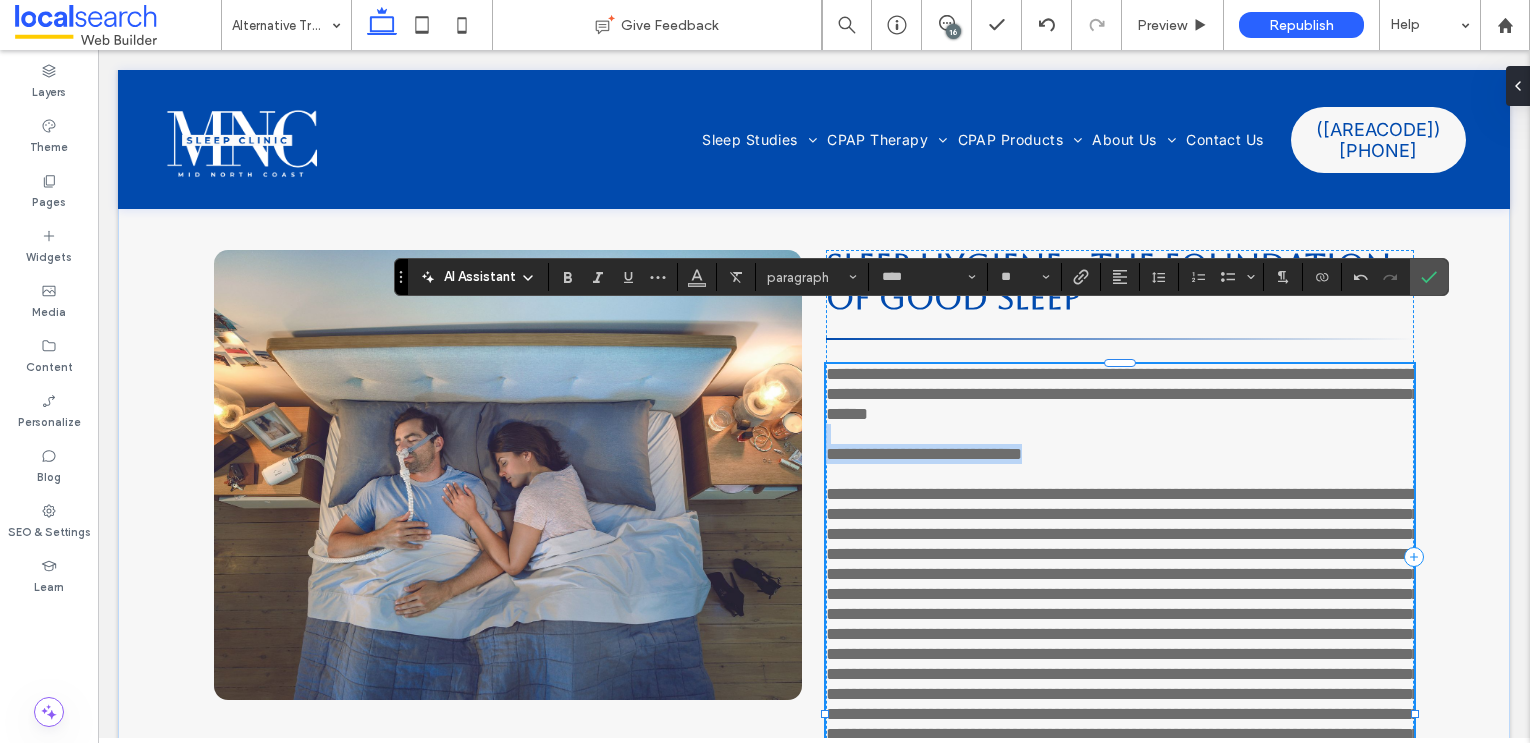 click on "**********" at bounding box center (924, 454) 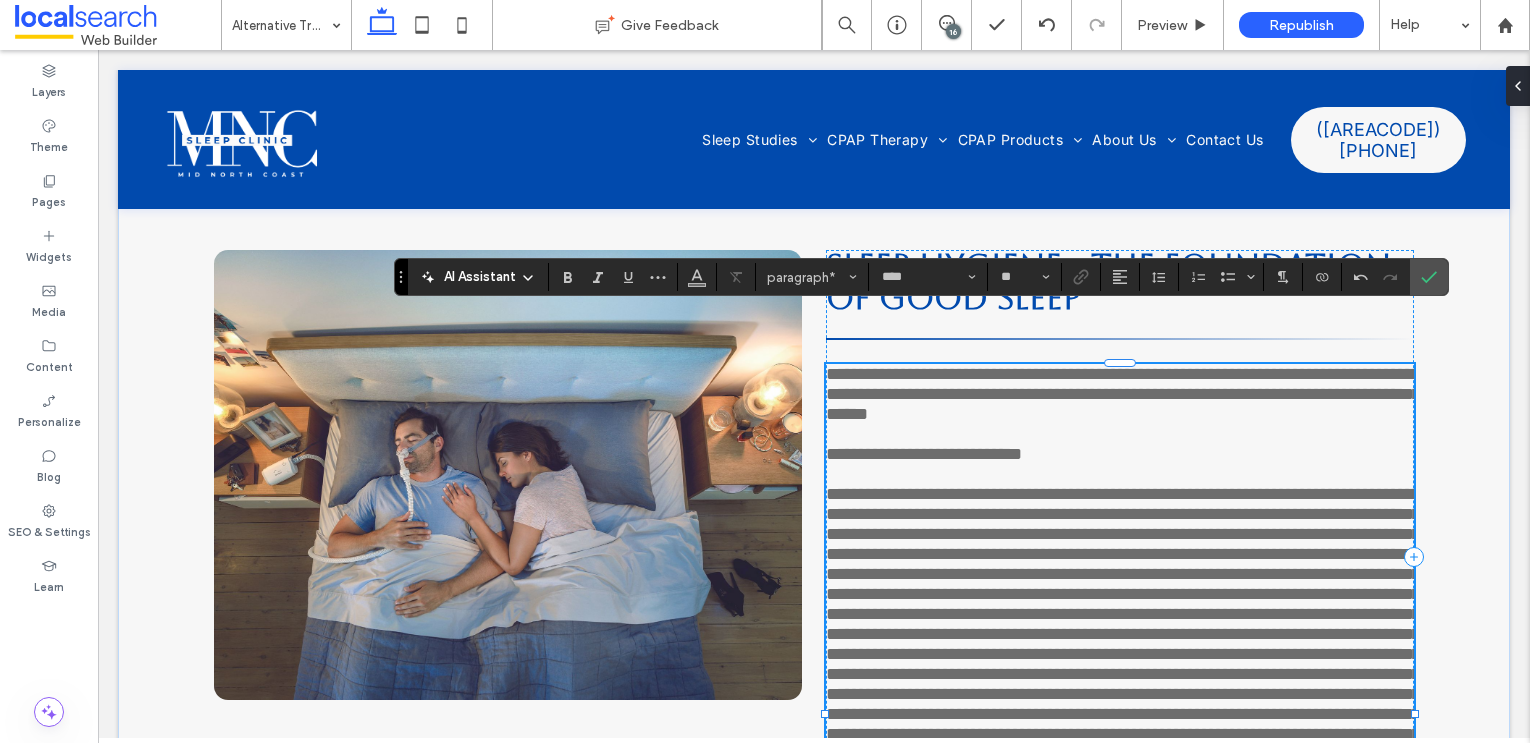 click on "**********" at bounding box center [924, 454] 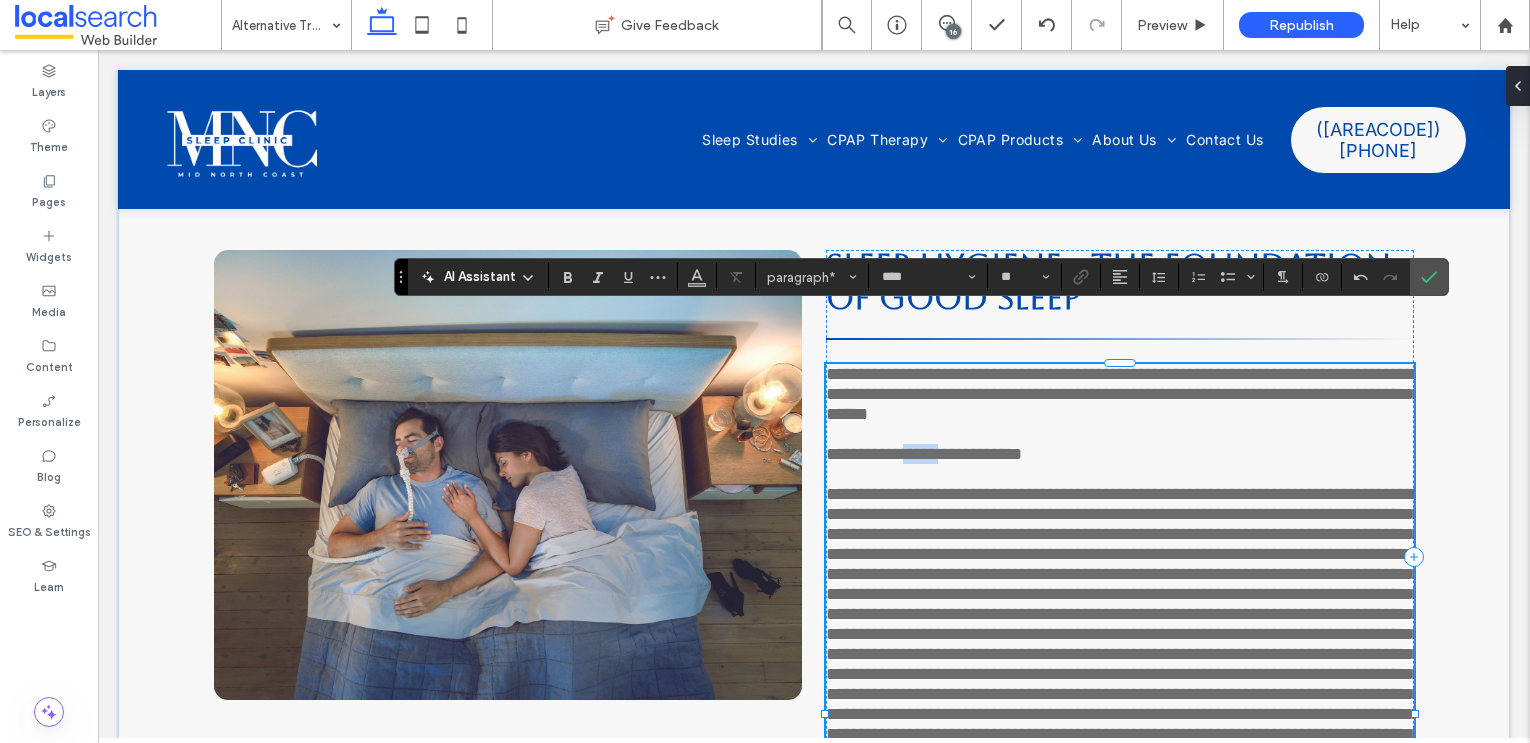 click on "**********" at bounding box center (924, 454) 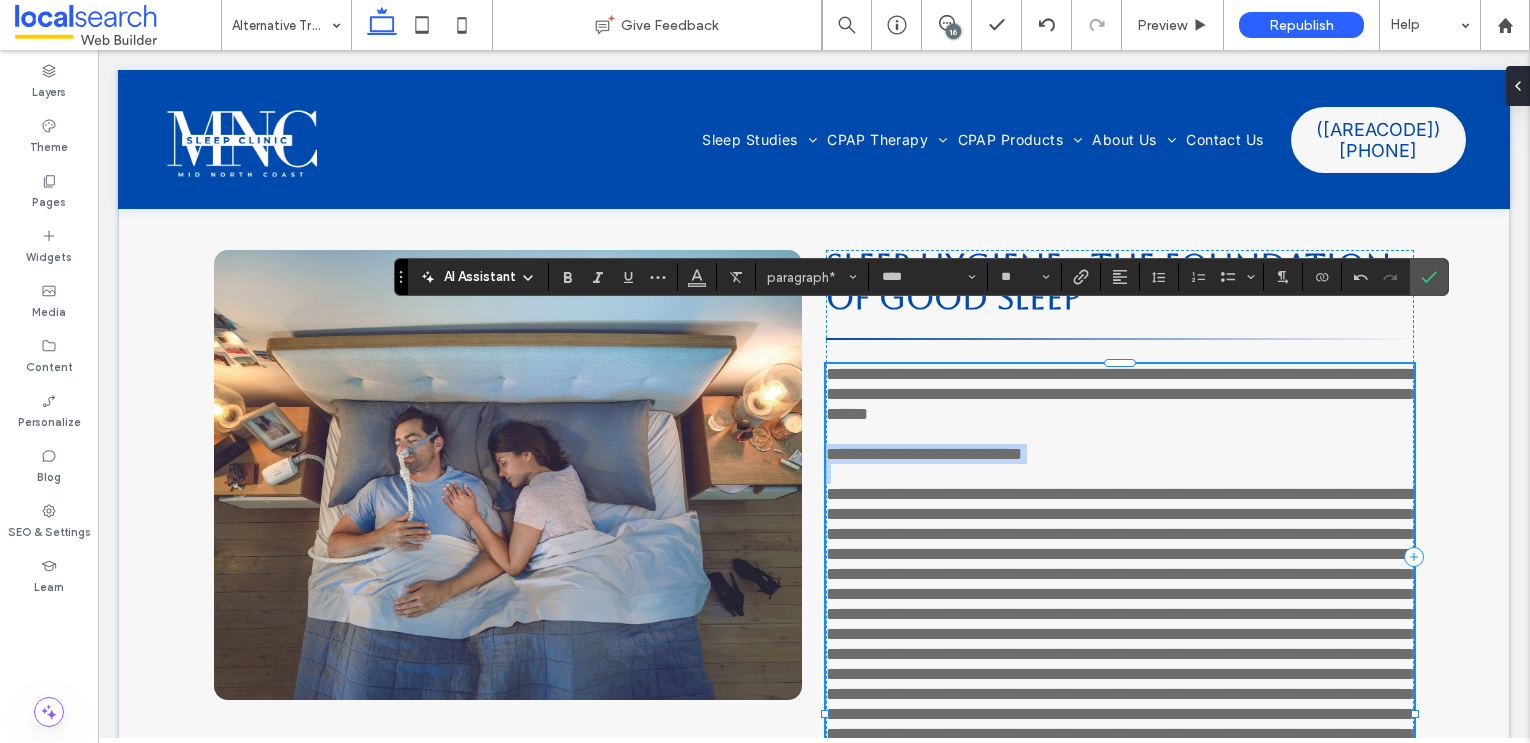 click on "**********" at bounding box center (924, 454) 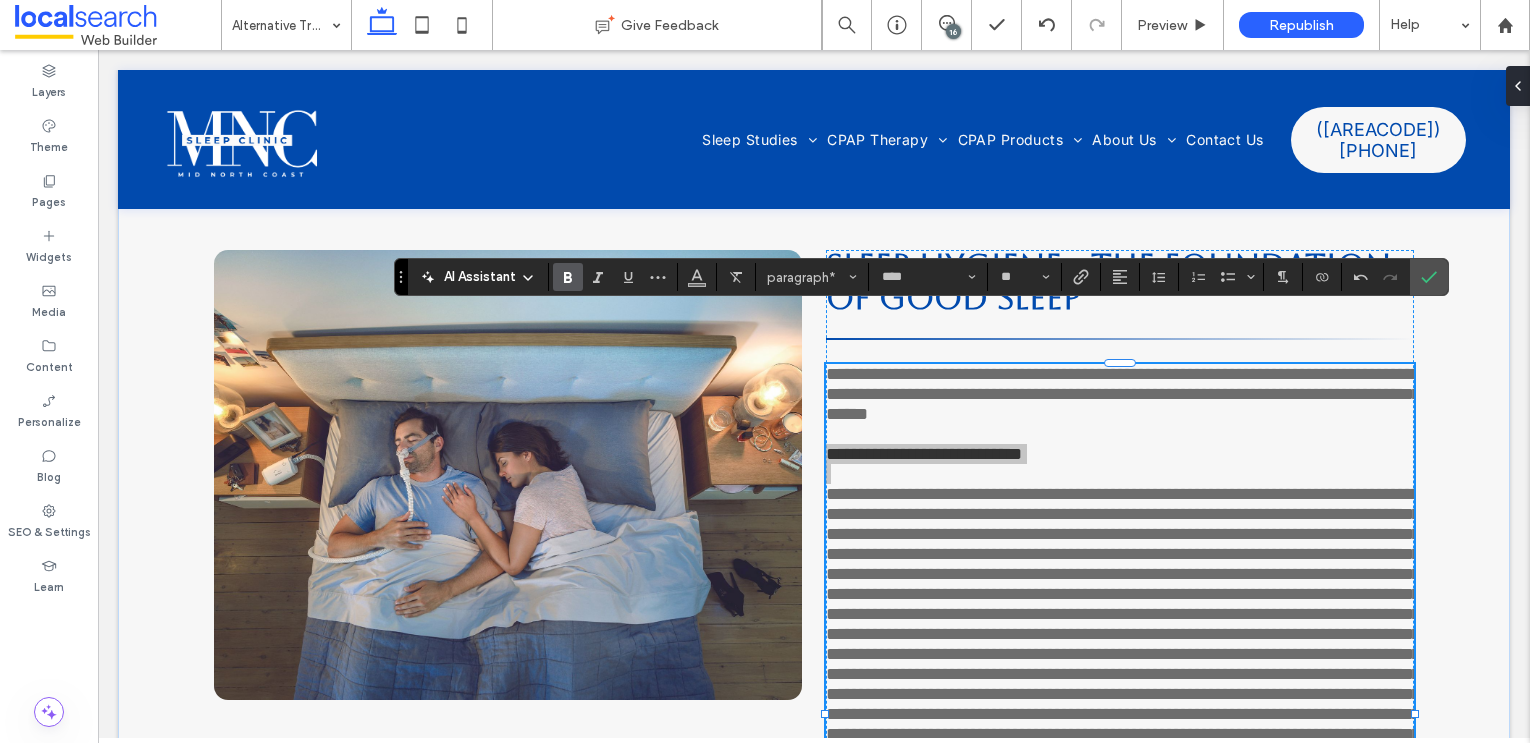 click 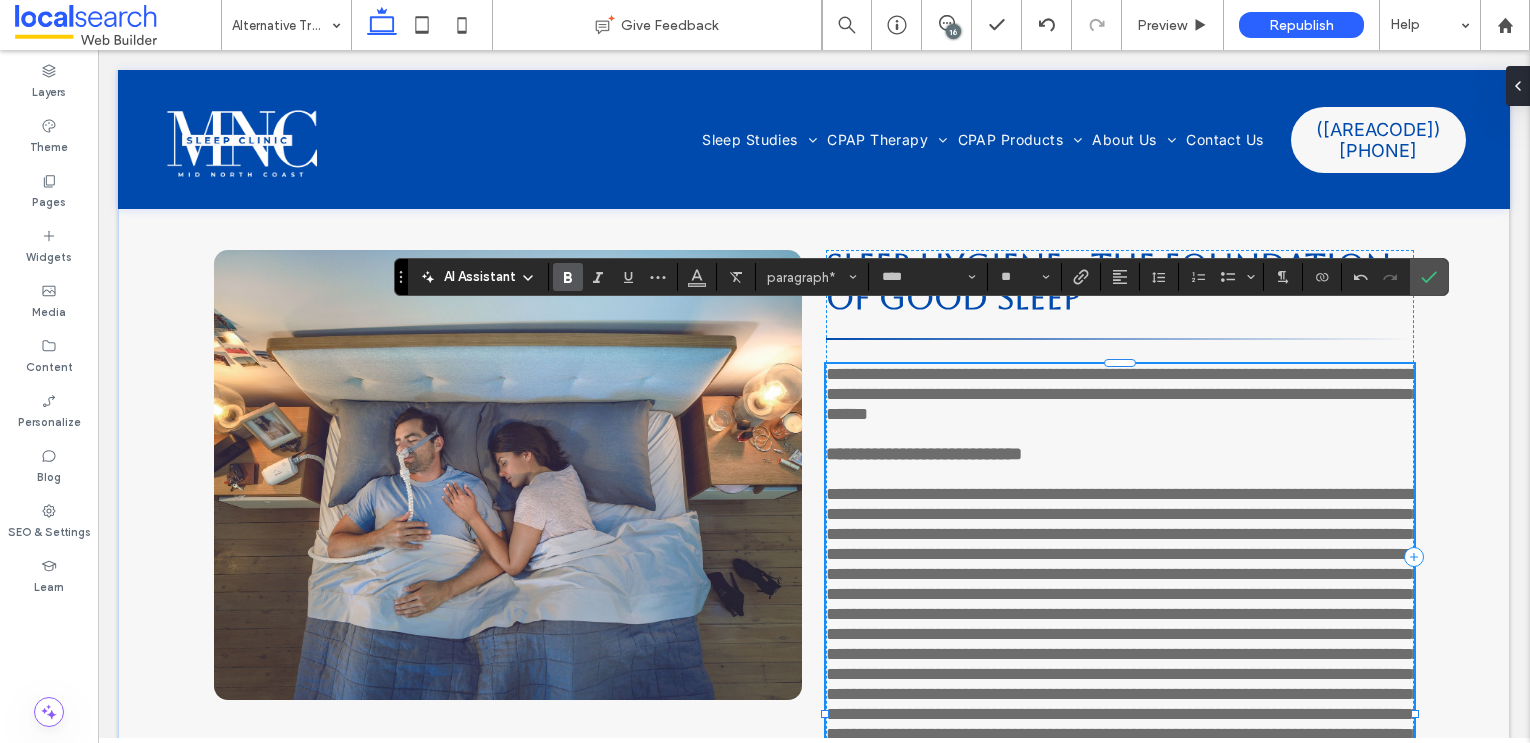 click at bounding box center [1123, 674] 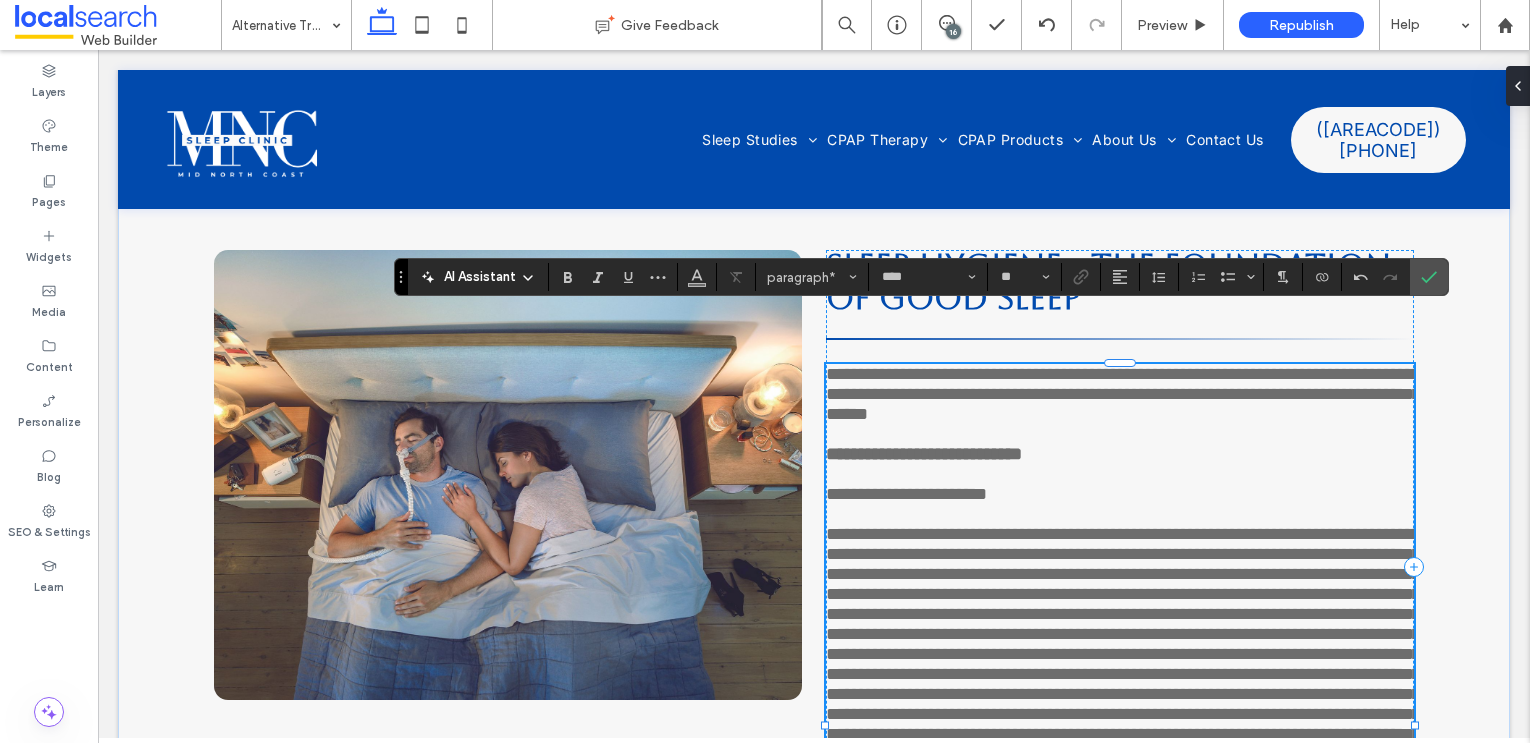 click at bounding box center [1123, 704] 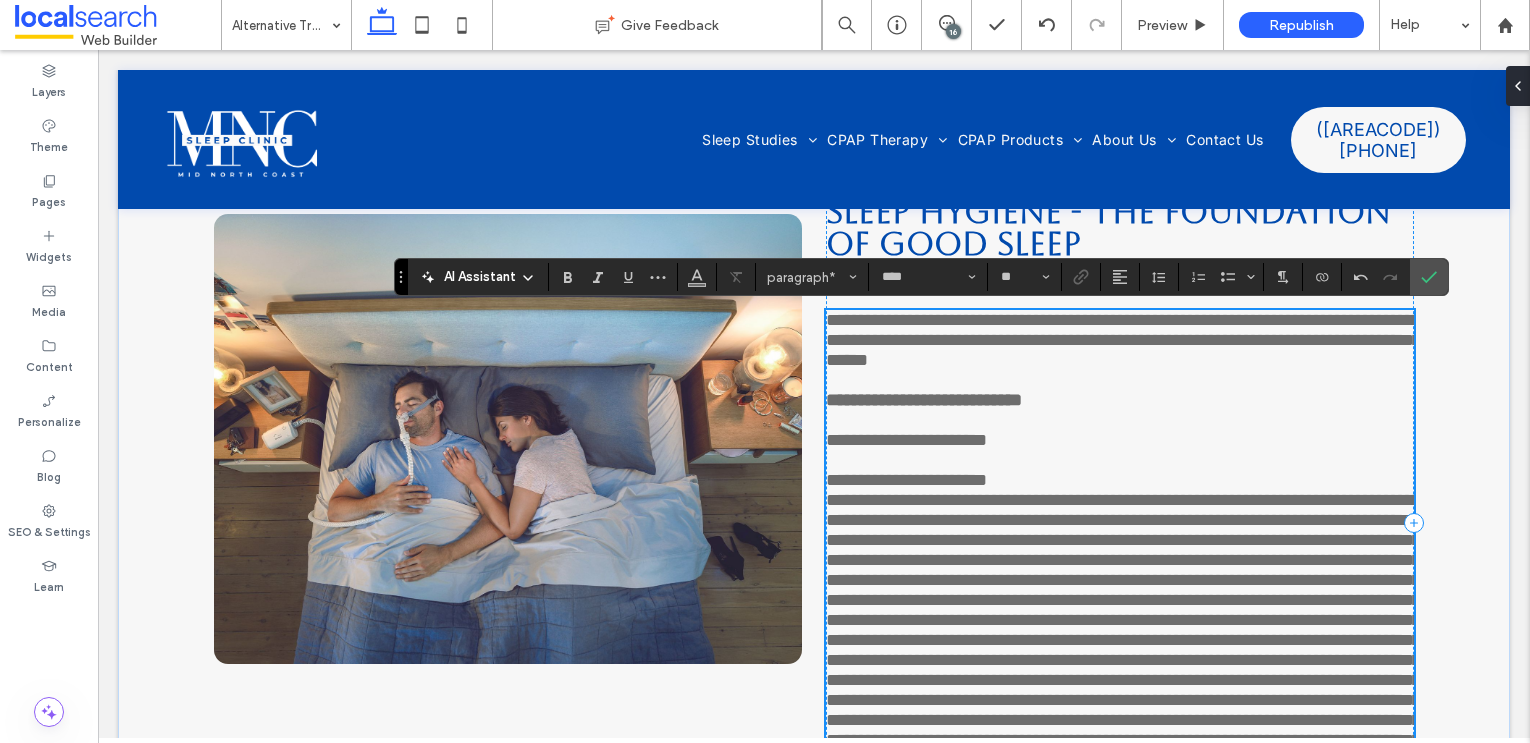 scroll, scrollTop: 5470, scrollLeft: 0, axis: vertical 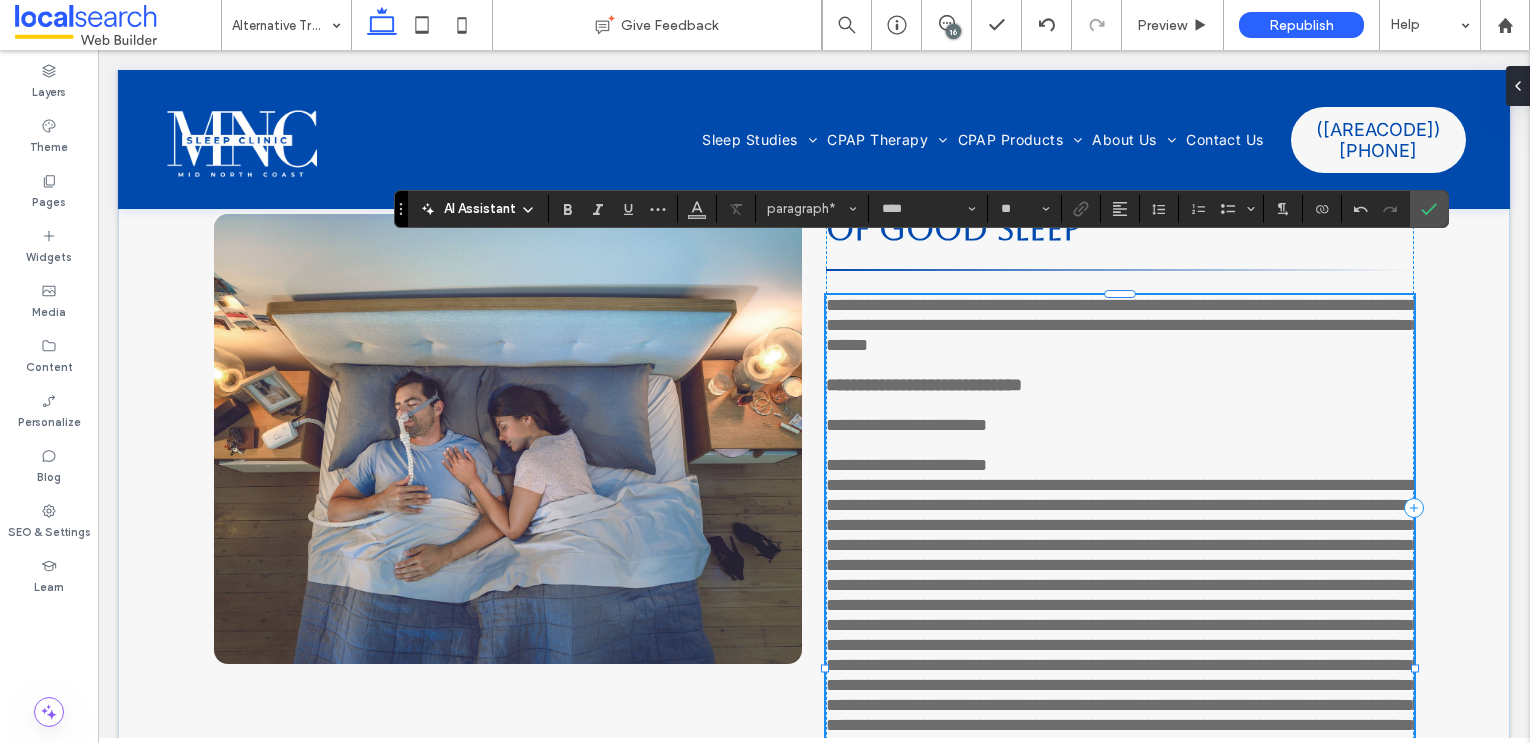 click at bounding box center [1123, 655] 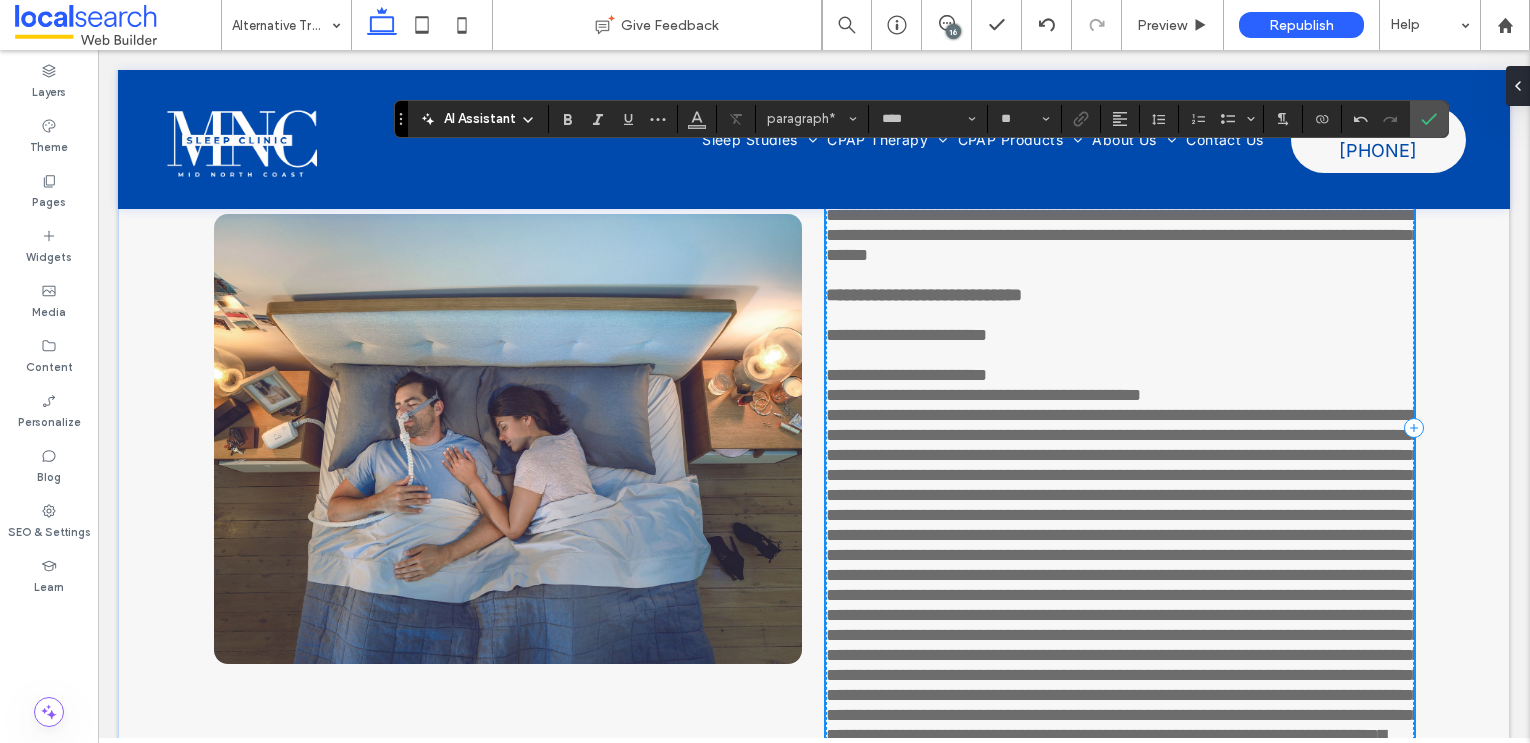 scroll, scrollTop: 5562, scrollLeft: 0, axis: vertical 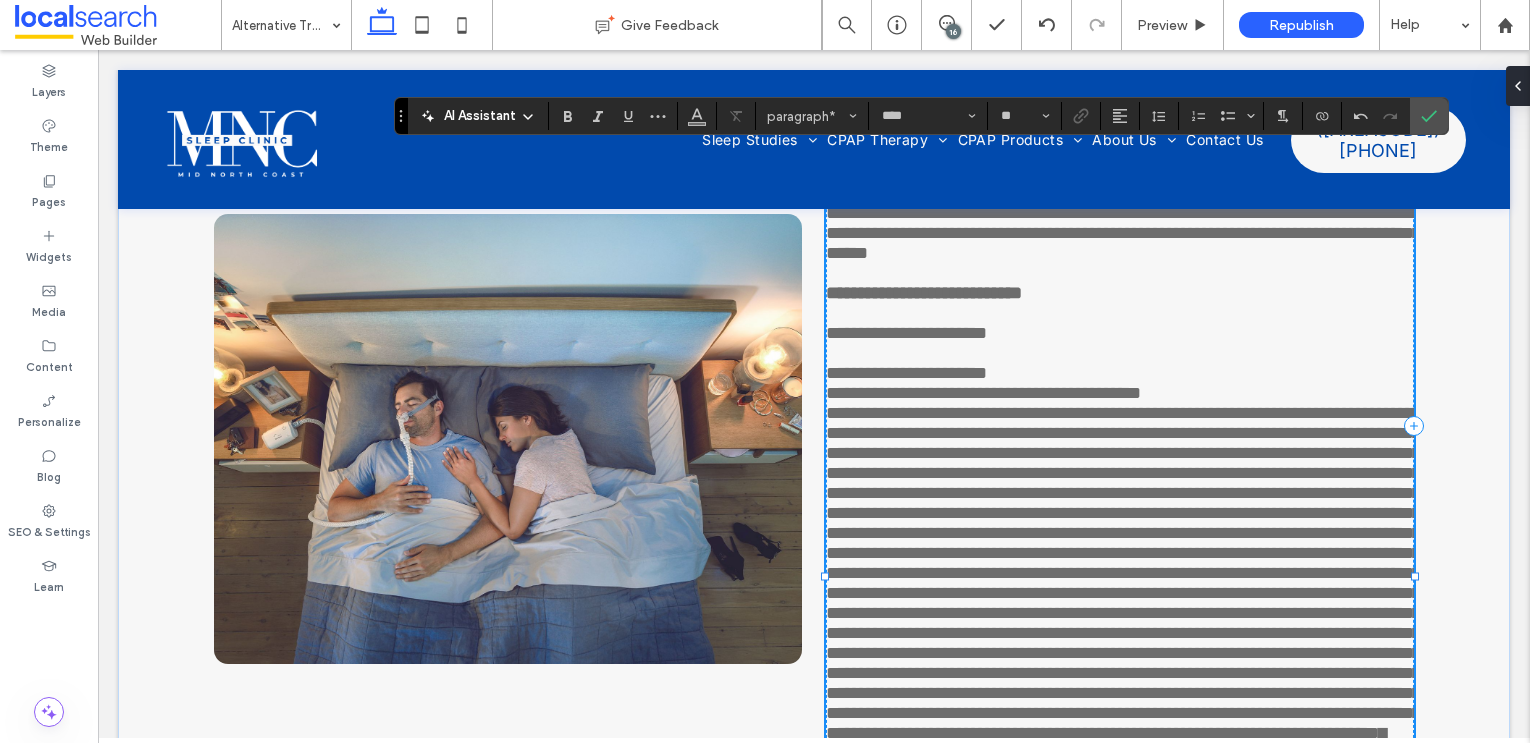 click at bounding box center (1123, 583) 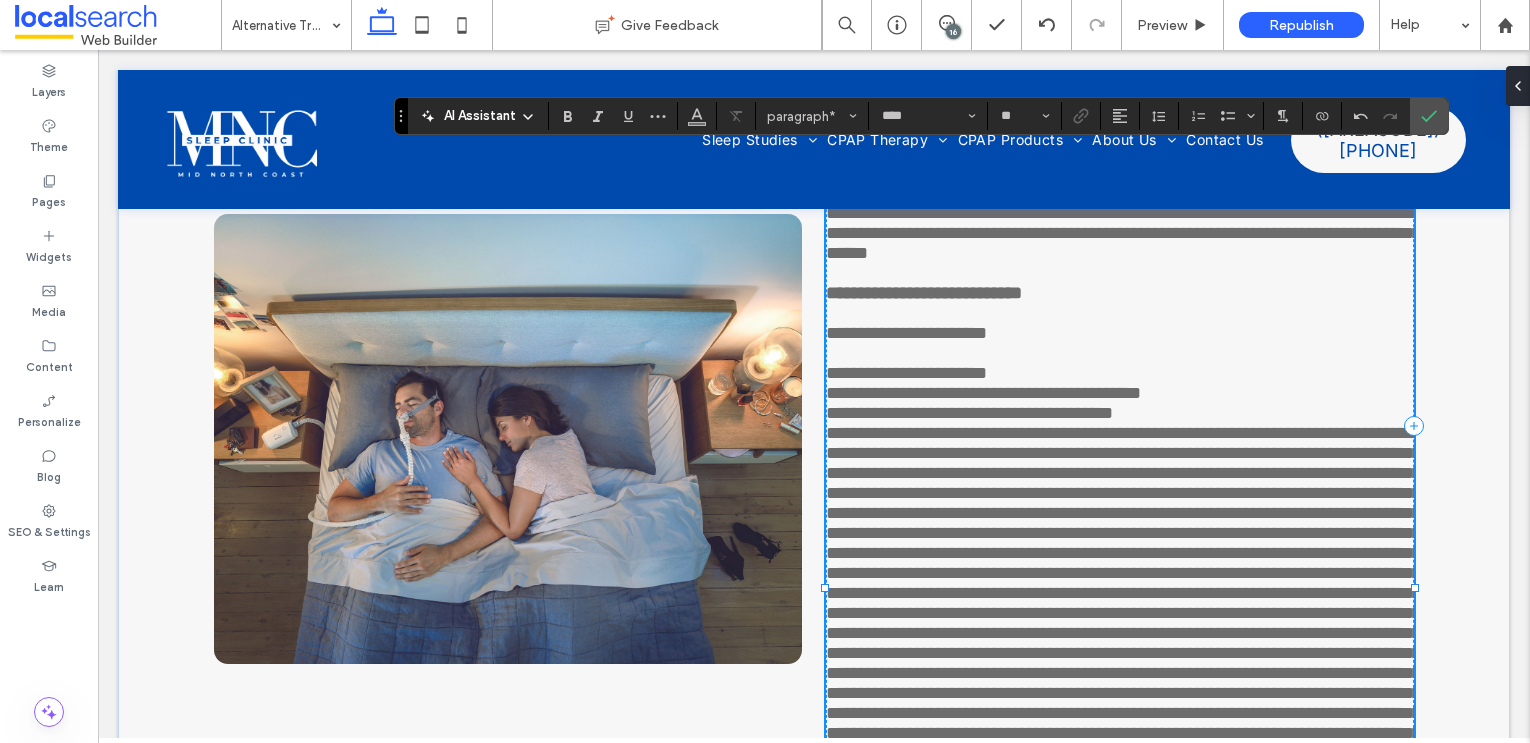 click at bounding box center [1123, 593] 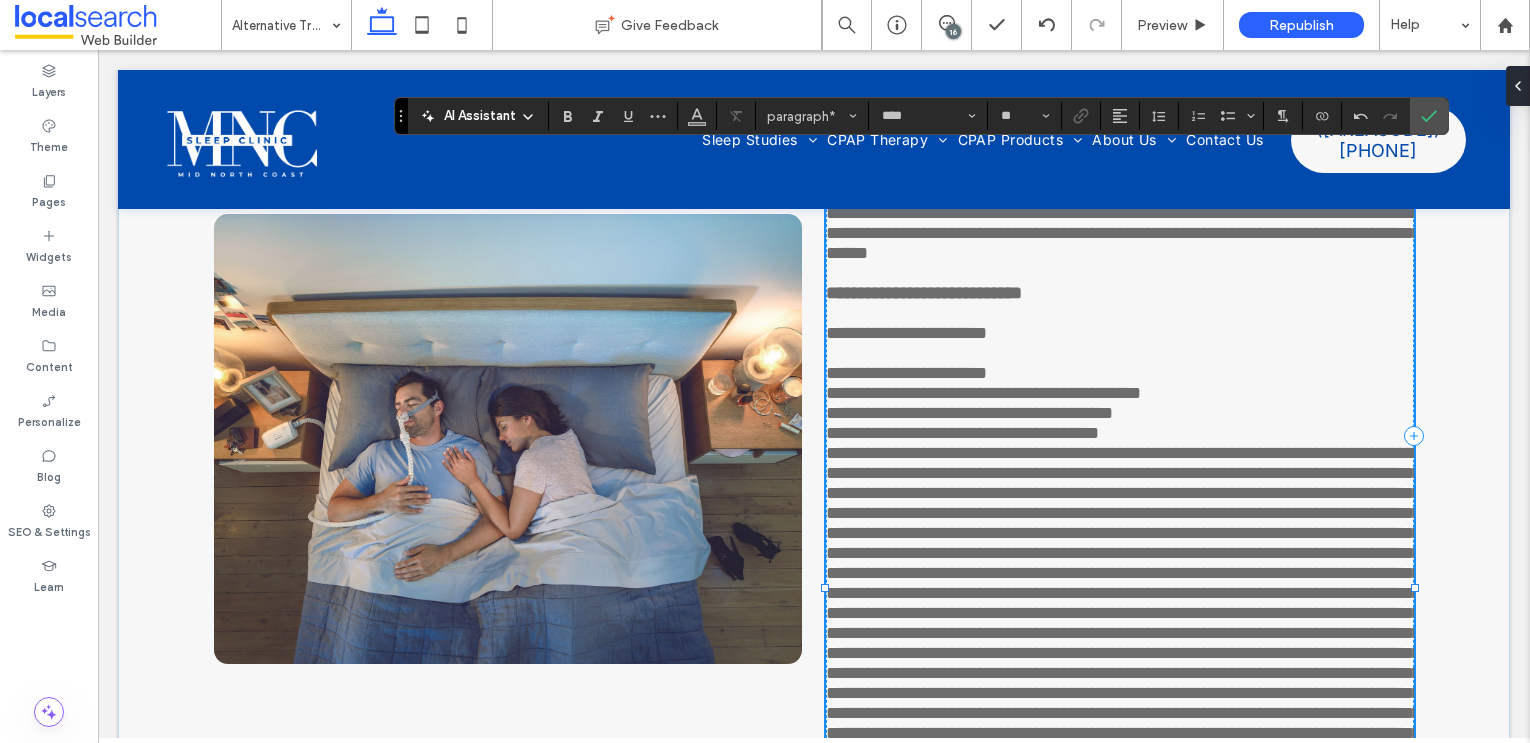 click on "﻿" at bounding box center (1123, 613) 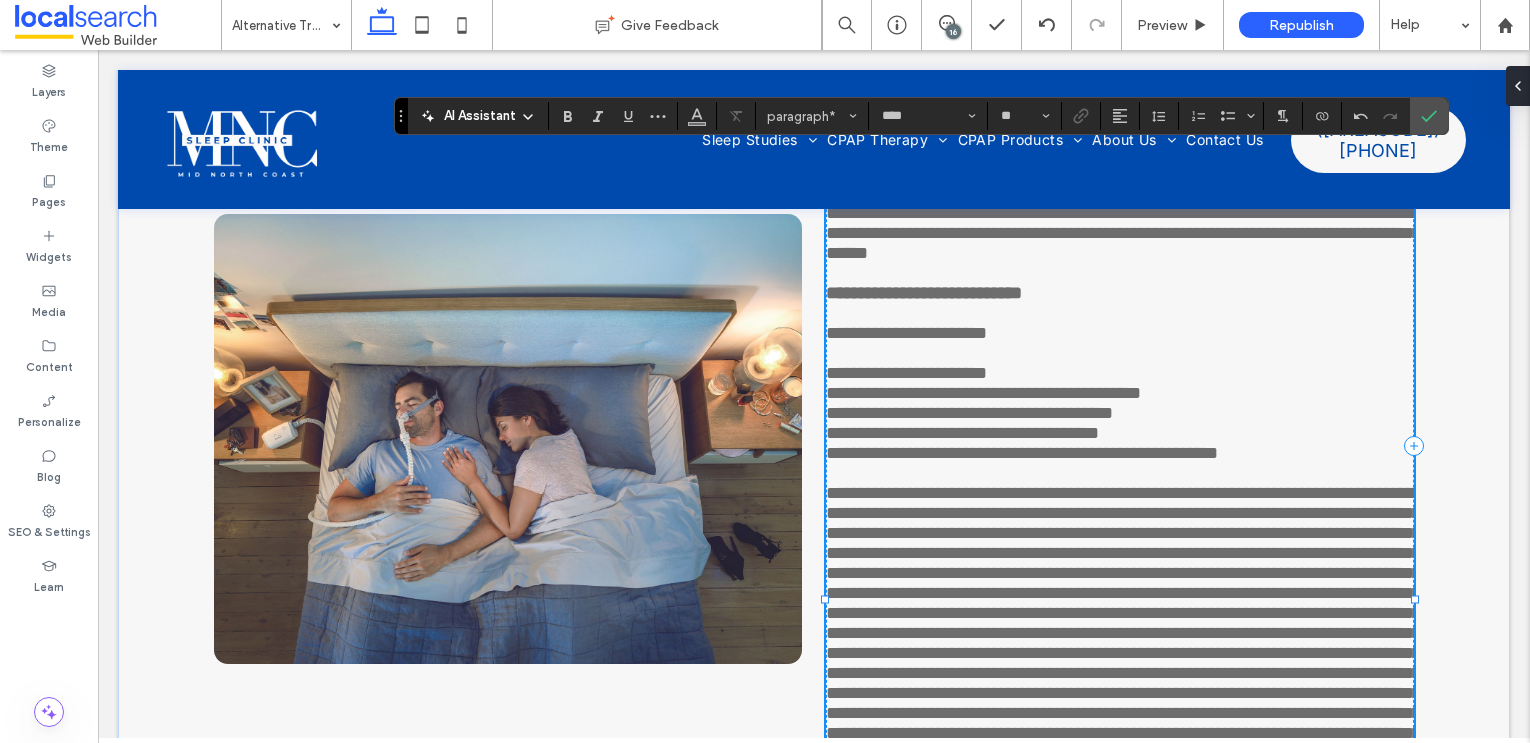 click on "﻿" at bounding box center (1123, 643) 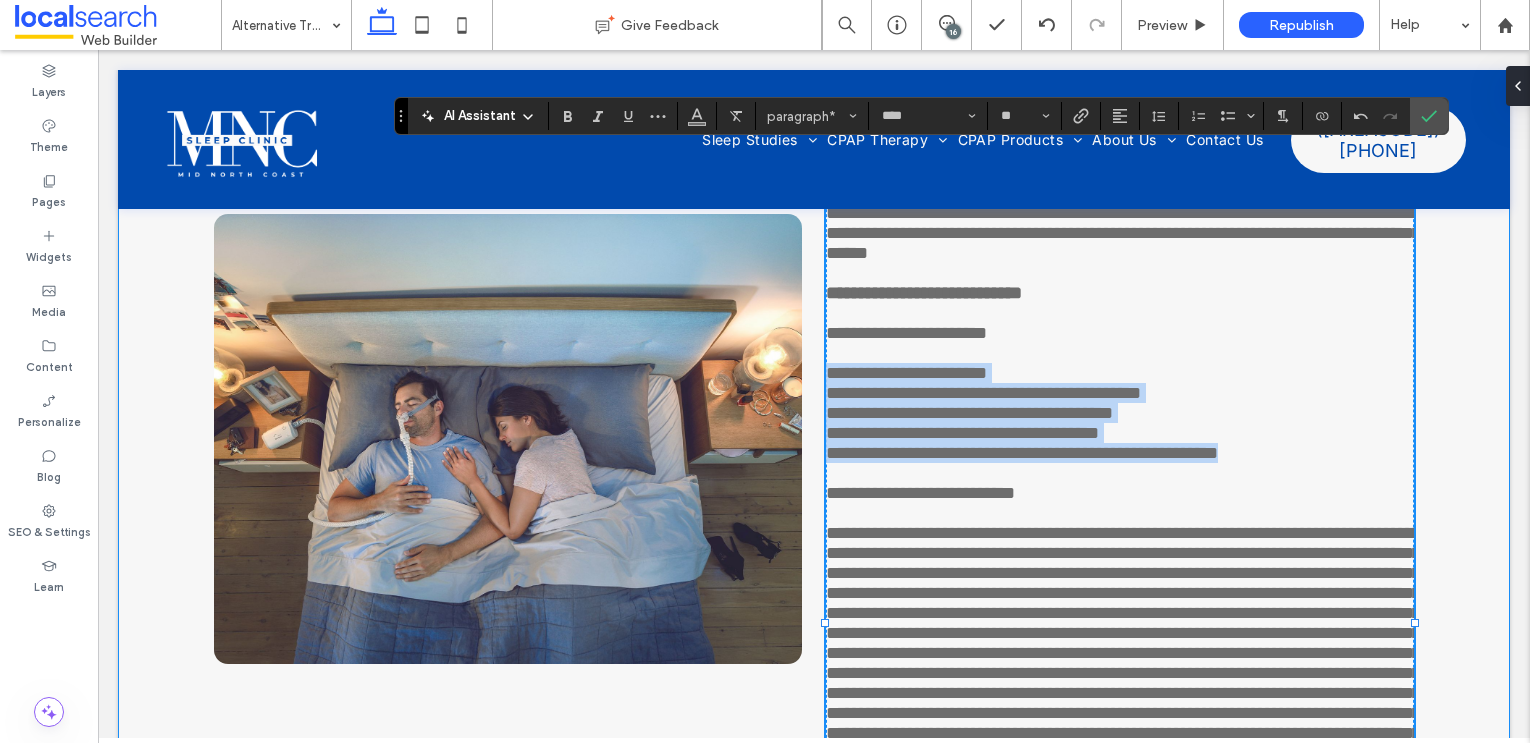 drag, startPoint x: 1323, startPoint y: 442, endPoint x: 822, endPoint y: 358, distance: 507.9931 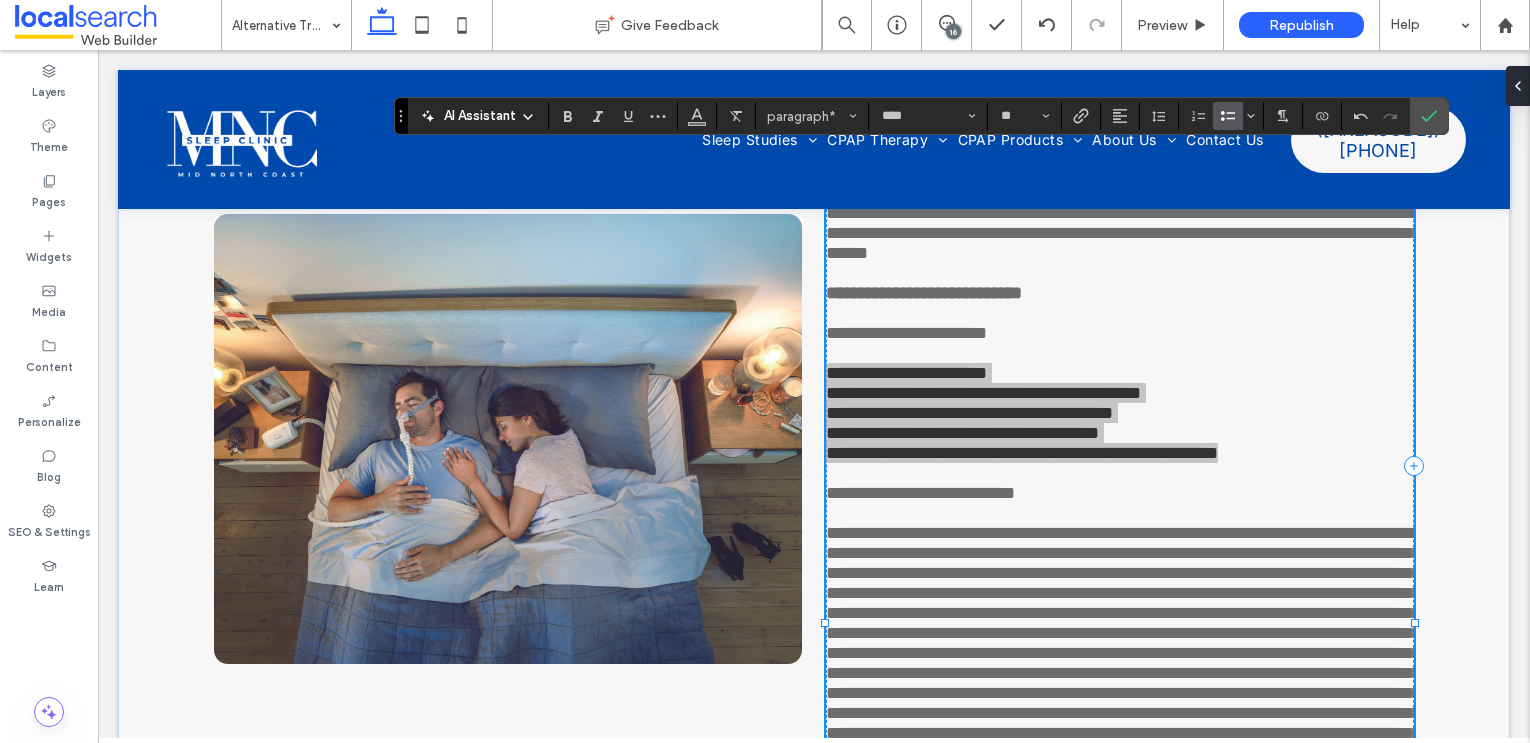drag, startPoint x: 1216, startPoint y: 114, endPoint x: 1084, endPoint y: 109, distance: 132.09467 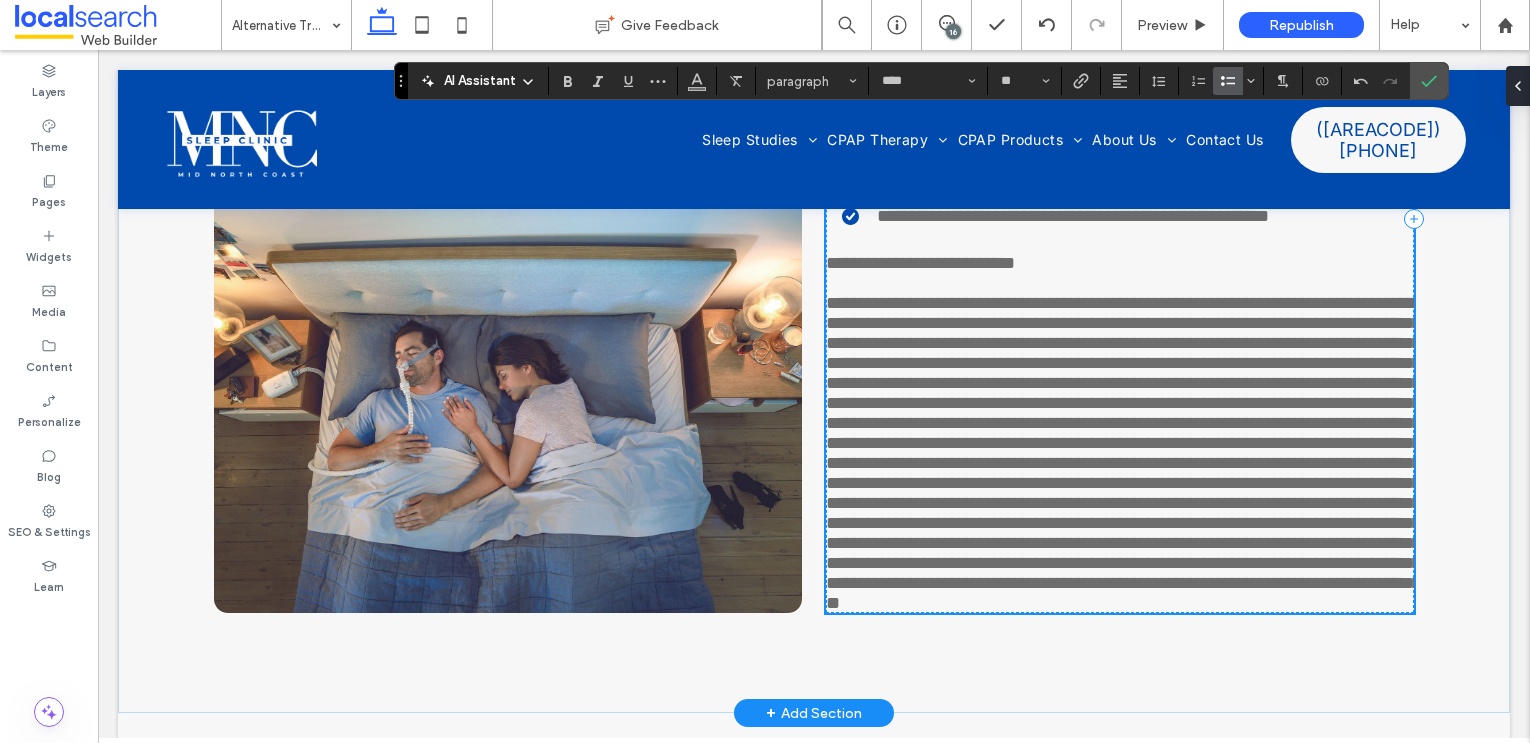 scroll, scrollTop: 5830, scrollLeft: 0, axis: vertical 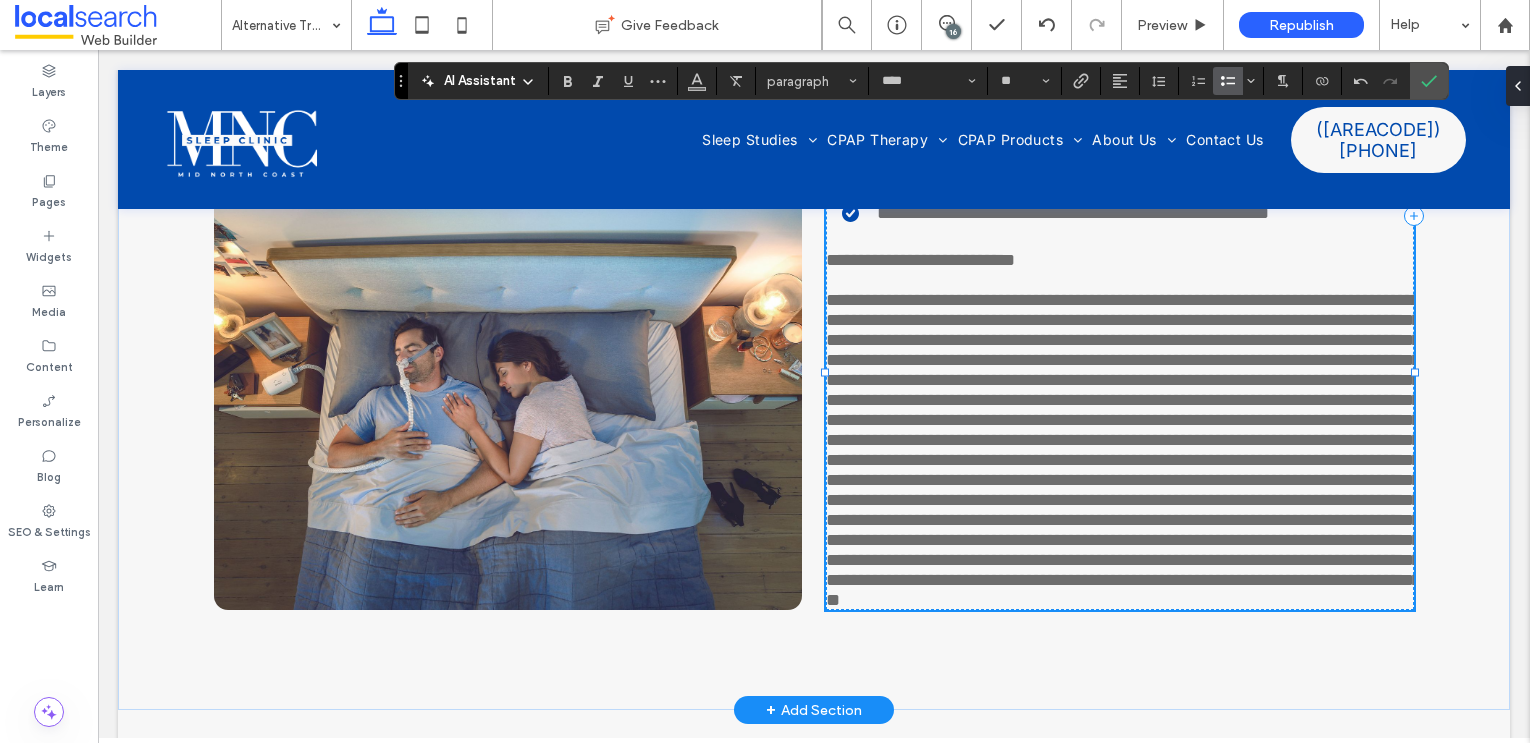 click at bounding box center (1123, 450) 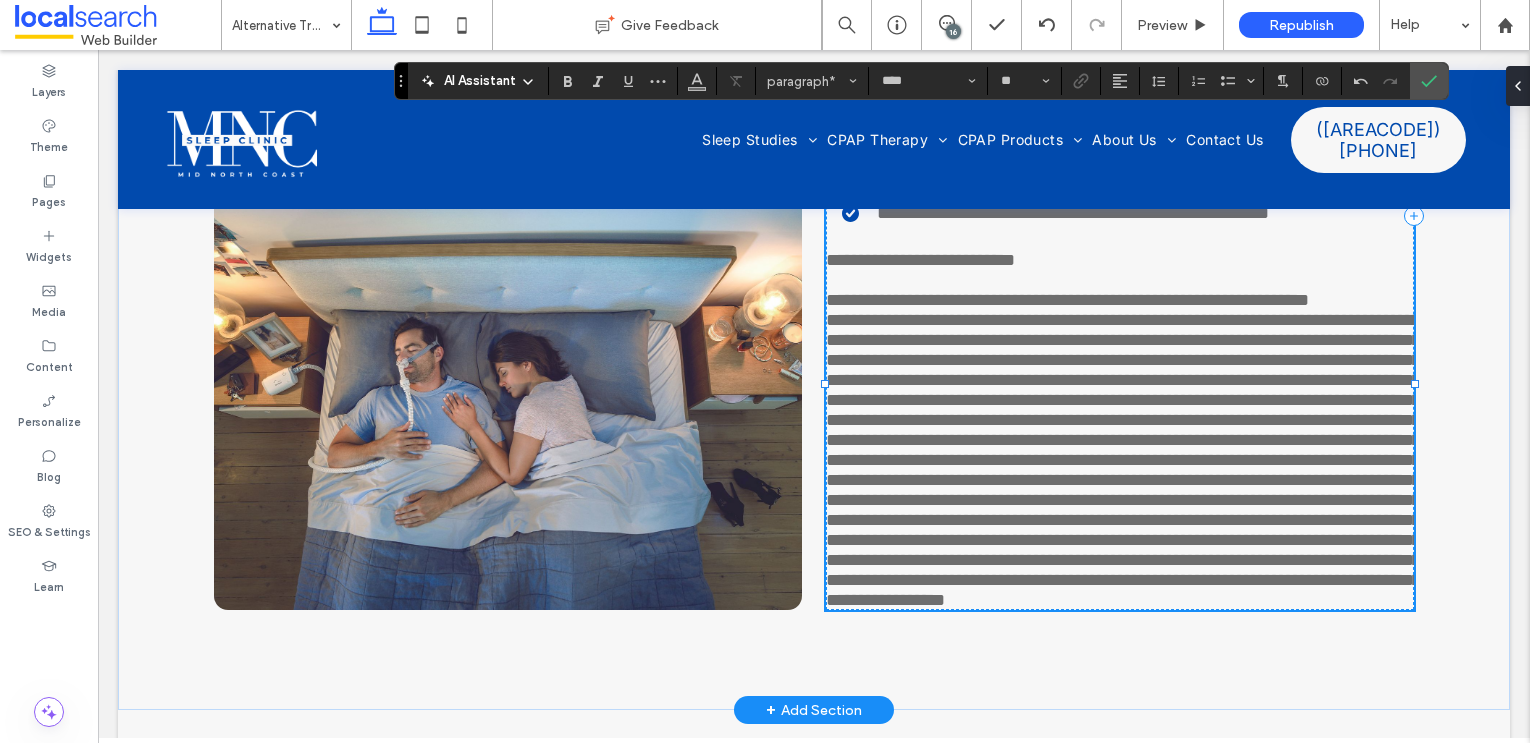 click on "﻿" at bounding box center [1123, 460] 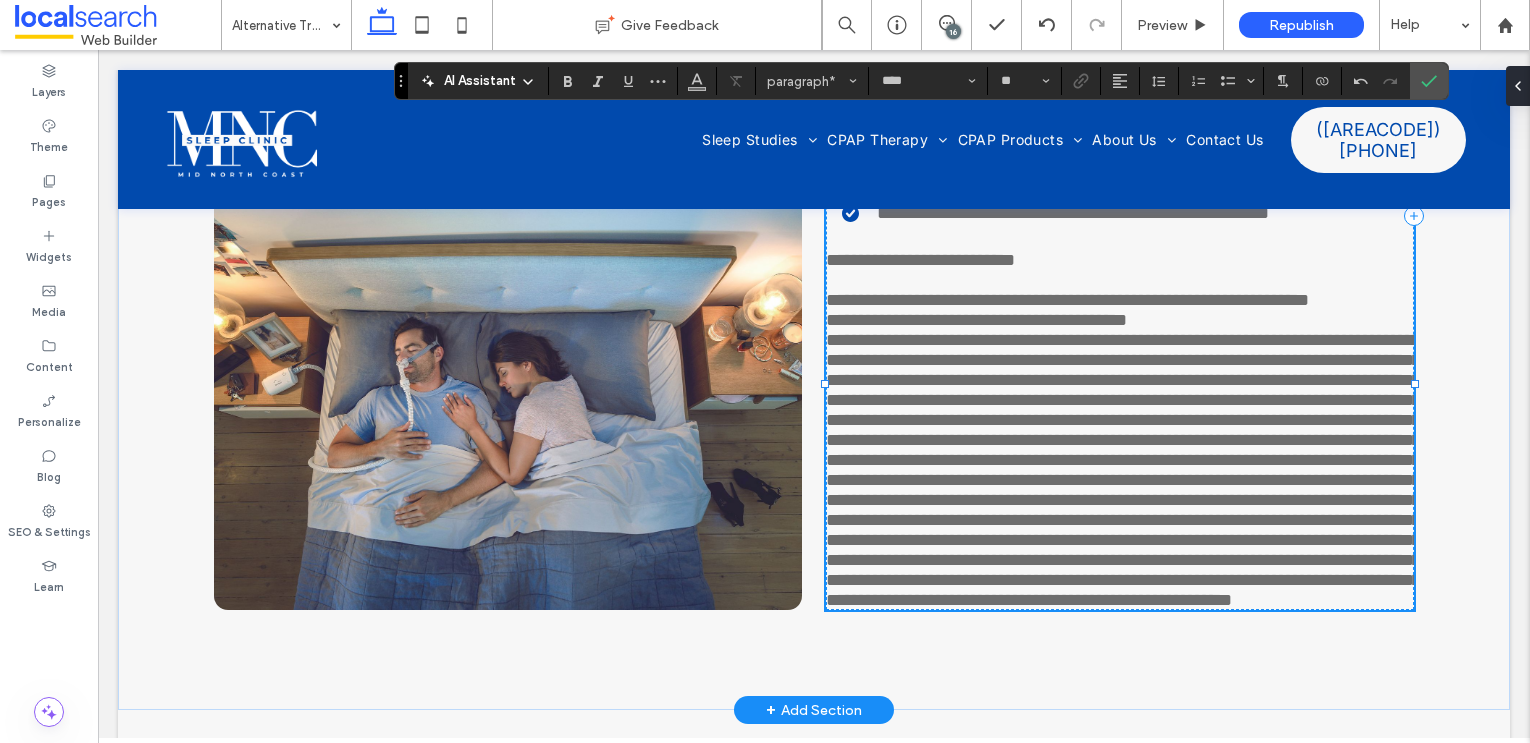 click at bounding box center (1123, 470) 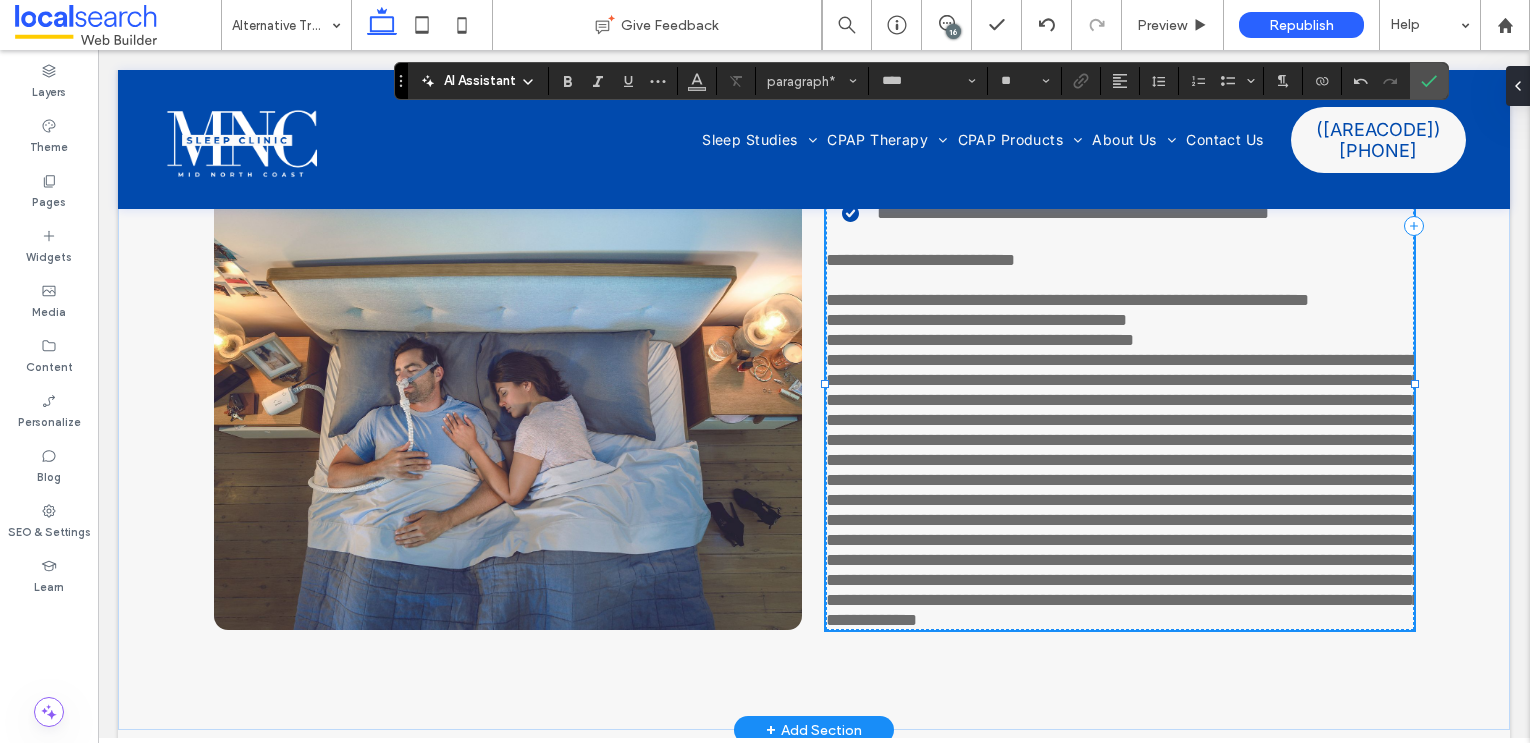 click on "﻿" at bounding box center (1123, 490) 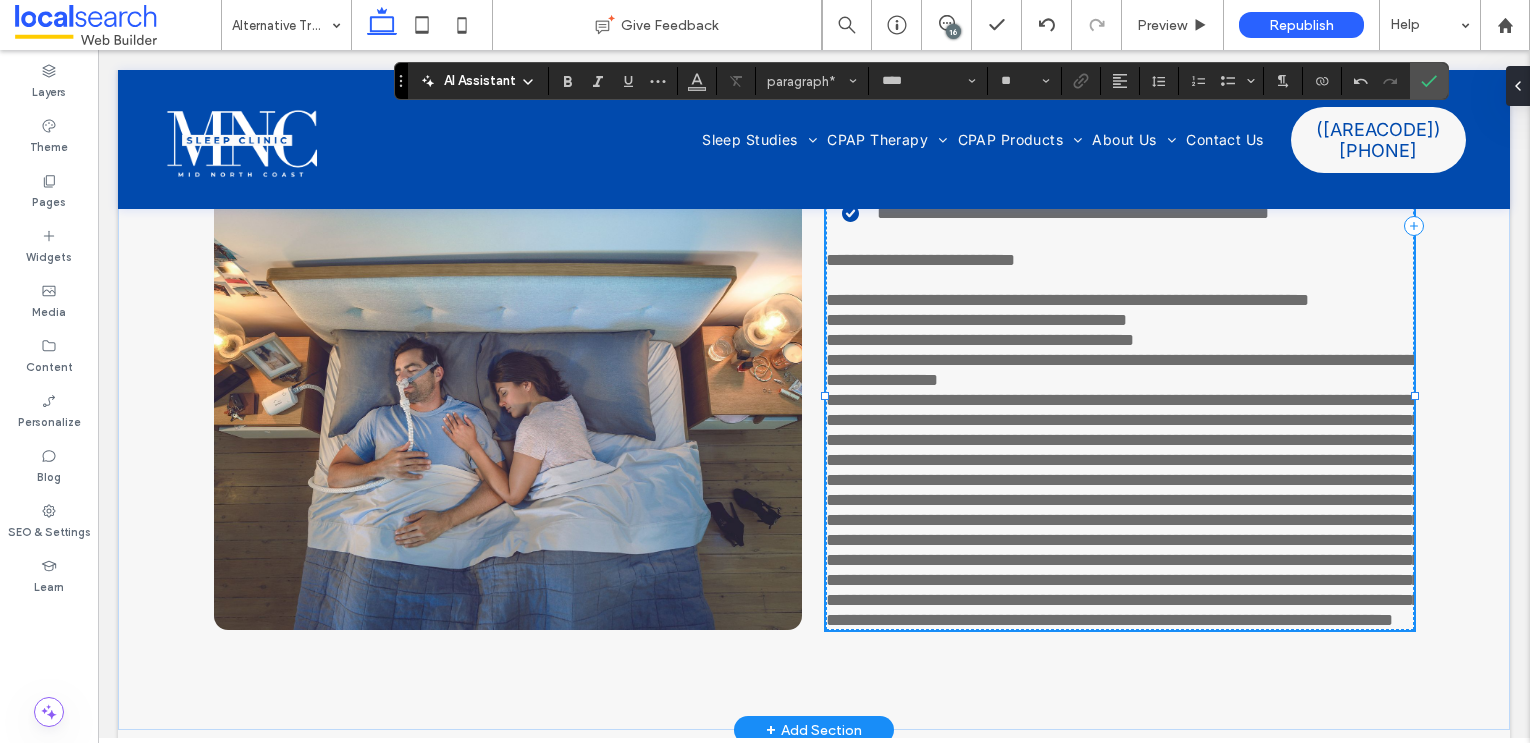 click on "**********" at bounding box center (1120, 370) 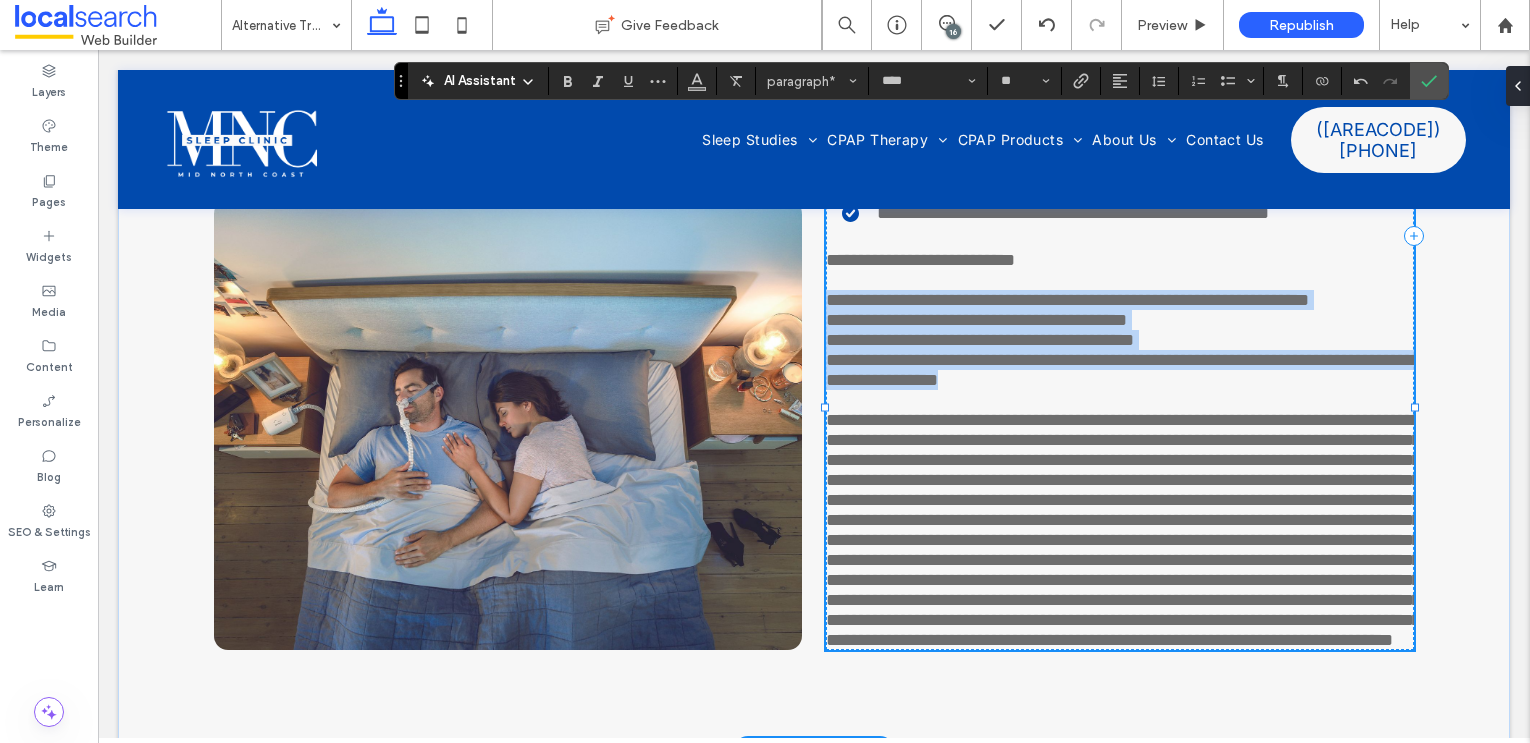 drag, startPoint x: 1098, startPoint y: 429, endPoint x: 829, endPoint y: 303, distance: 297.04712 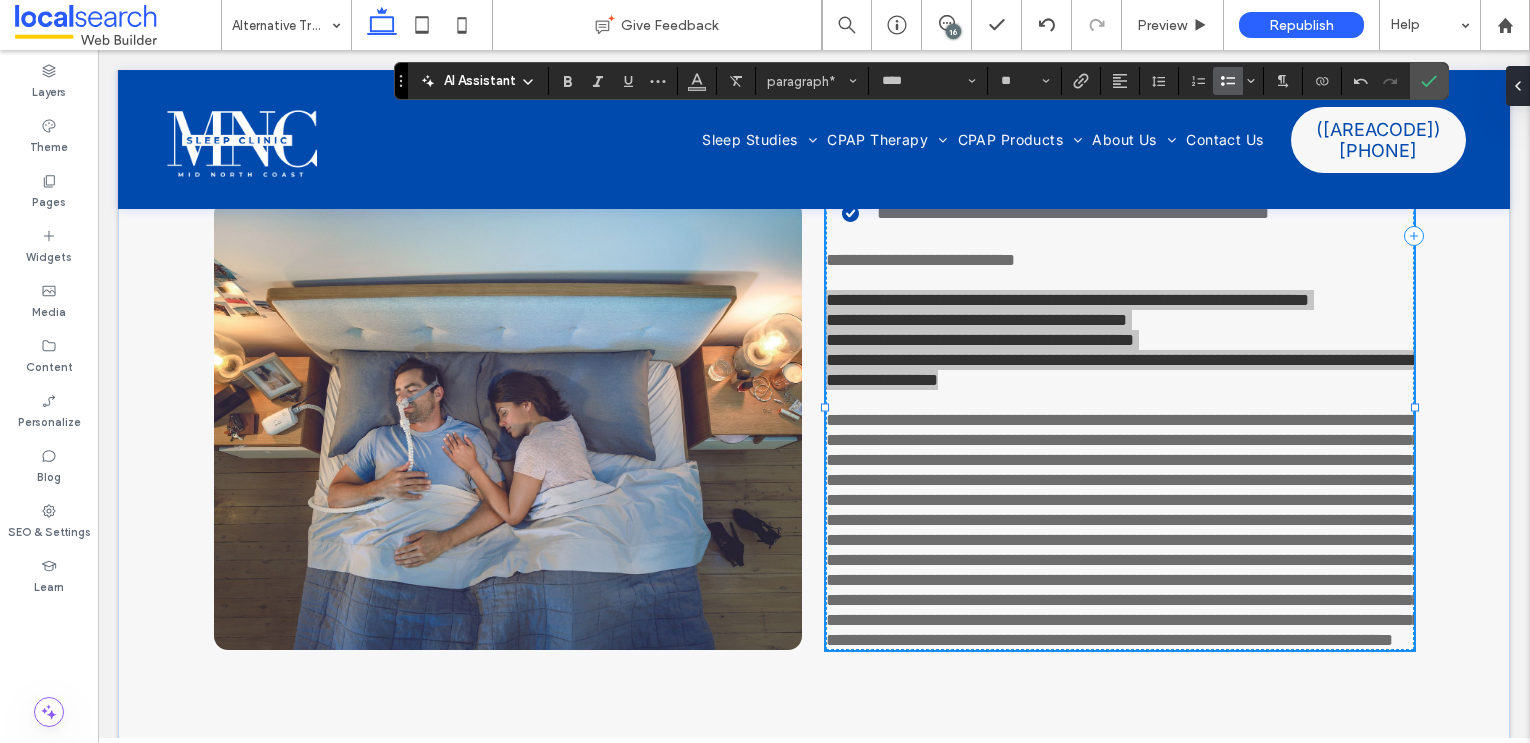 click at bounding box center (1228, 81) 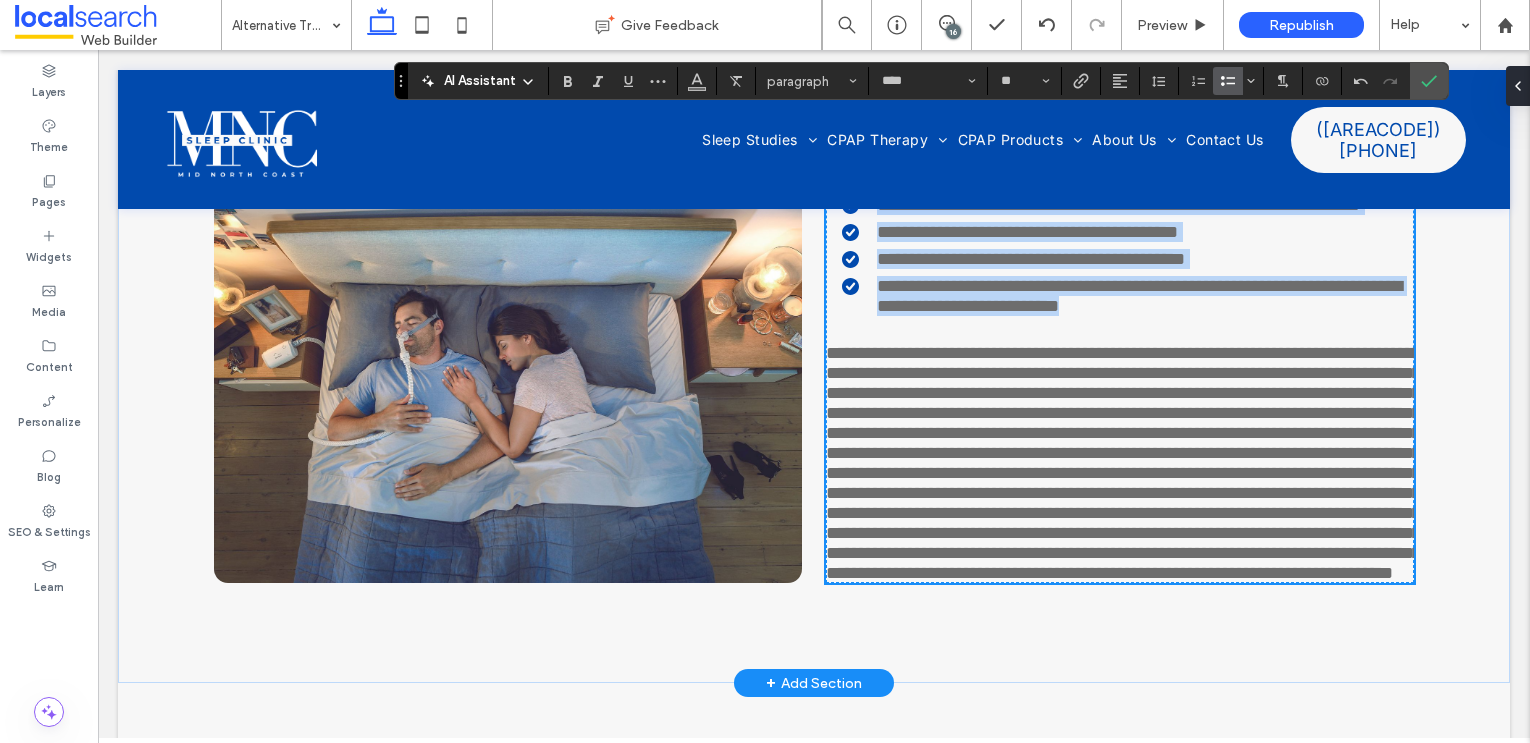scroll, scrollTop: 5927, scrollLeft: 0, axis: vertical 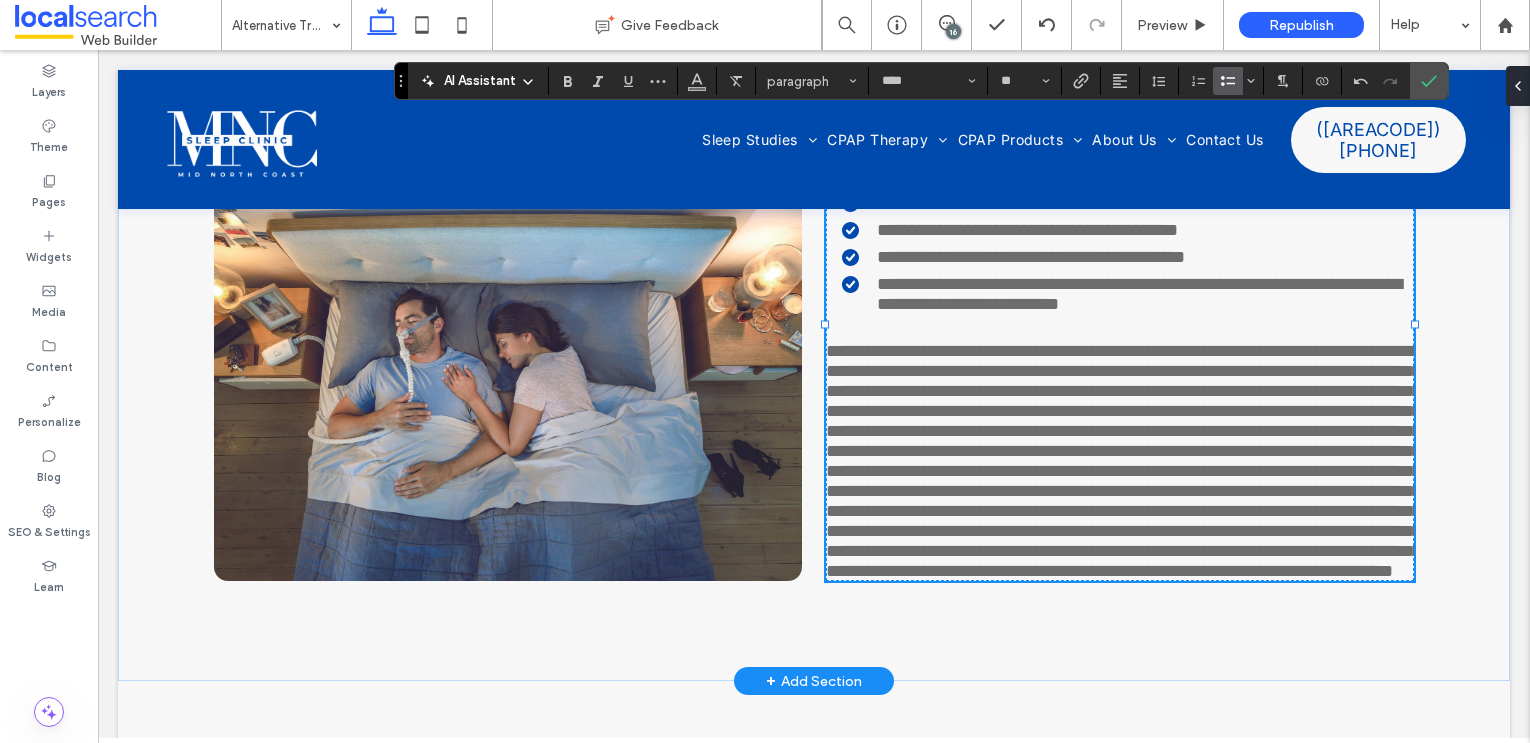 click on "**********" at bounding box center [1123, 461] 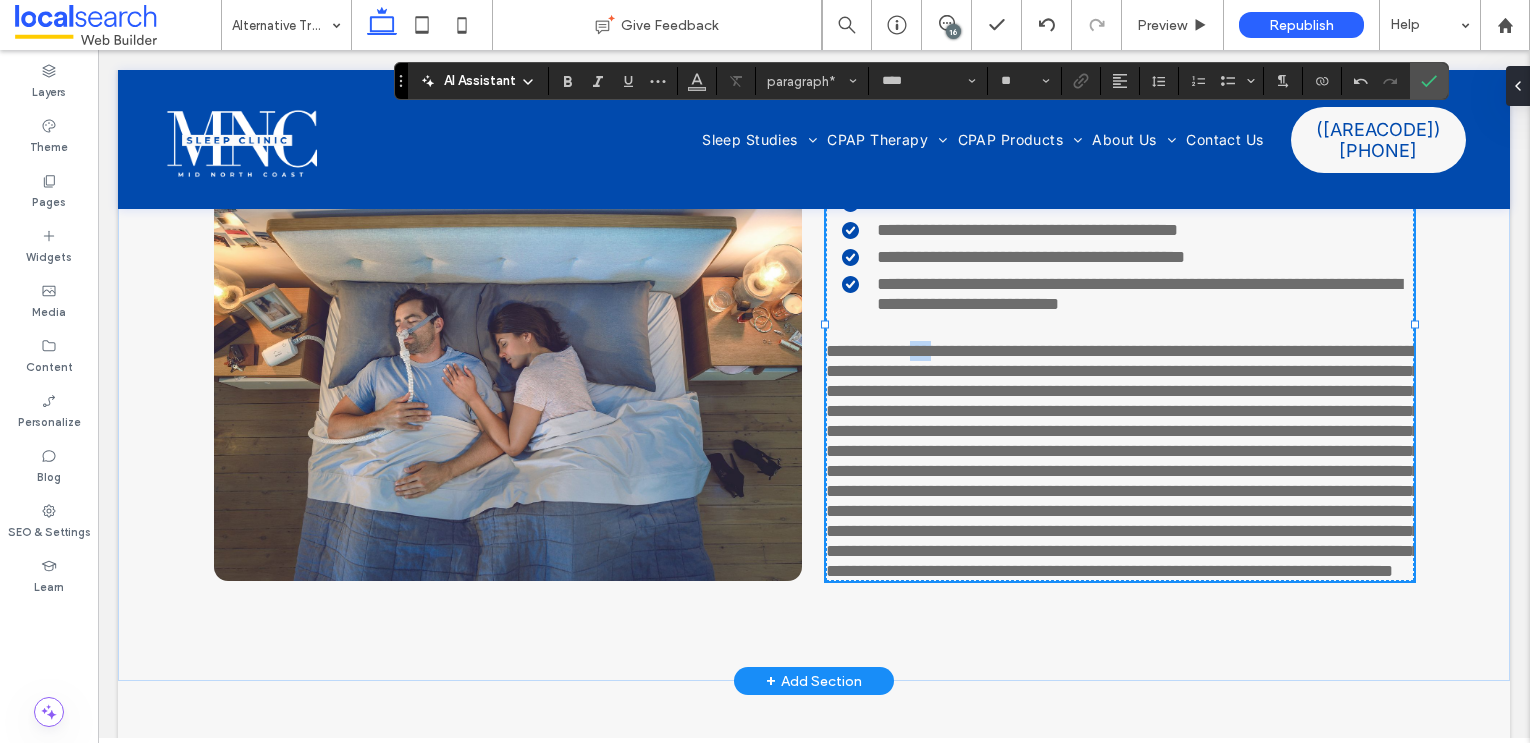 click on "**********" at bounding box center [1123, 461] 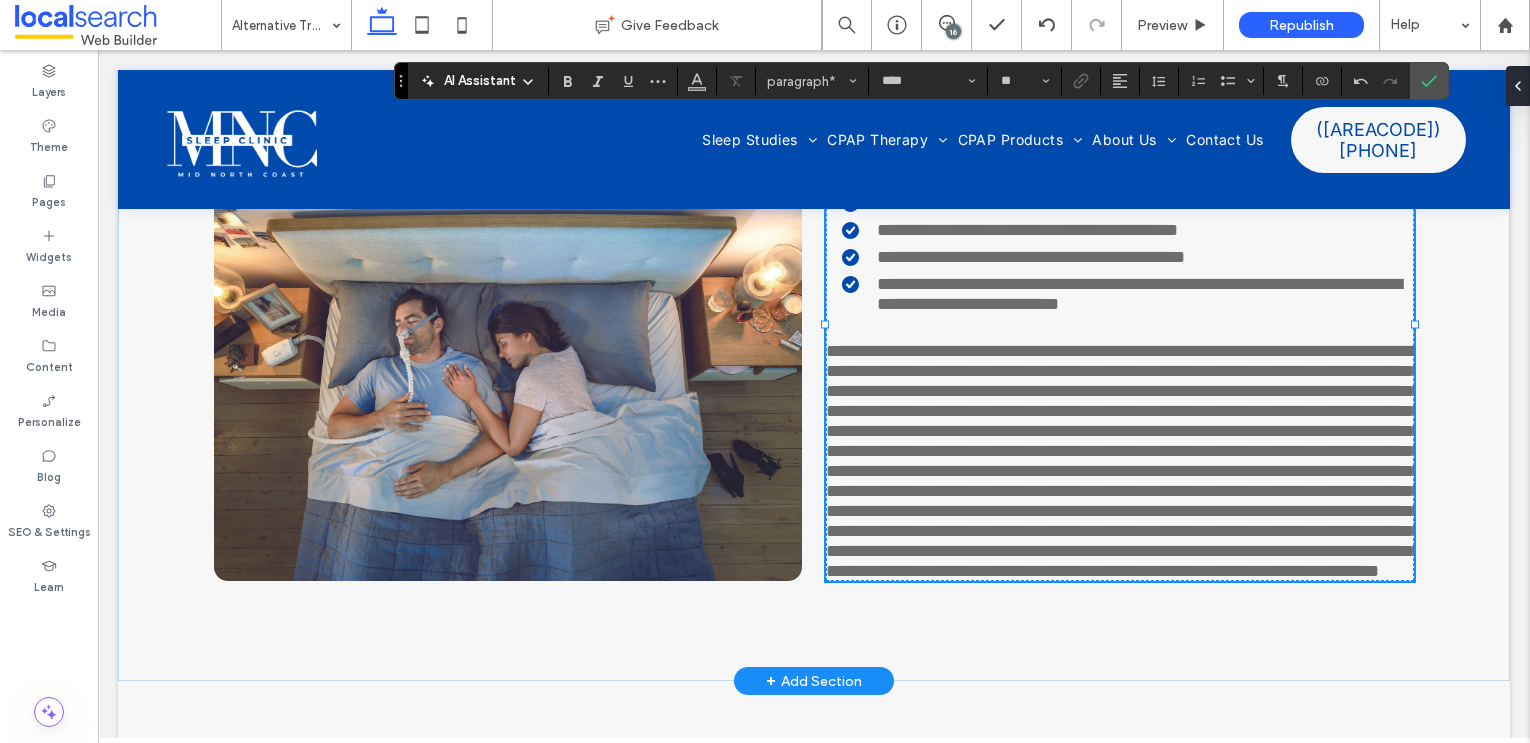 click on "**********" at bounding box center [1123, 461] 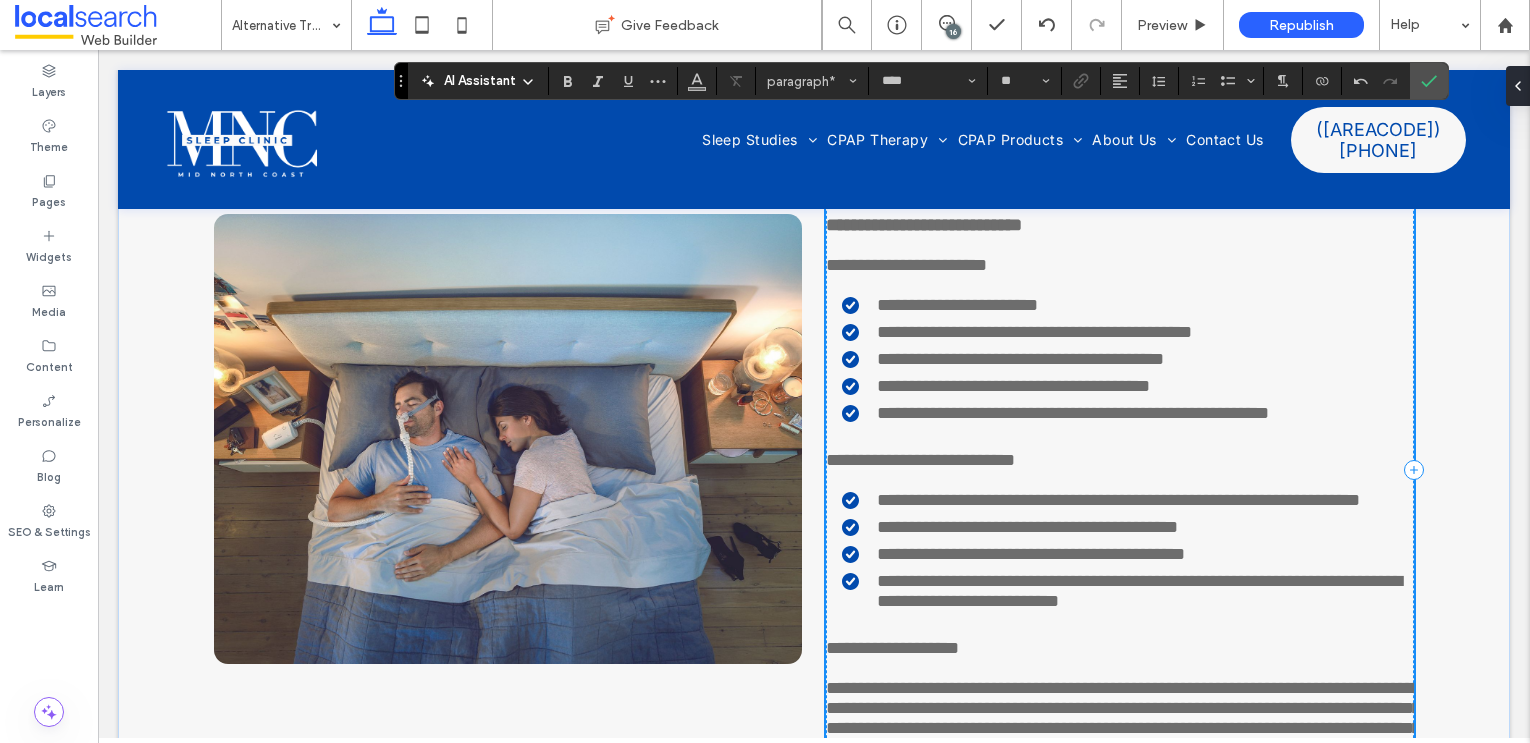 scroll, scrollTop: 5612, scrollLeft: 0, axis: vertical 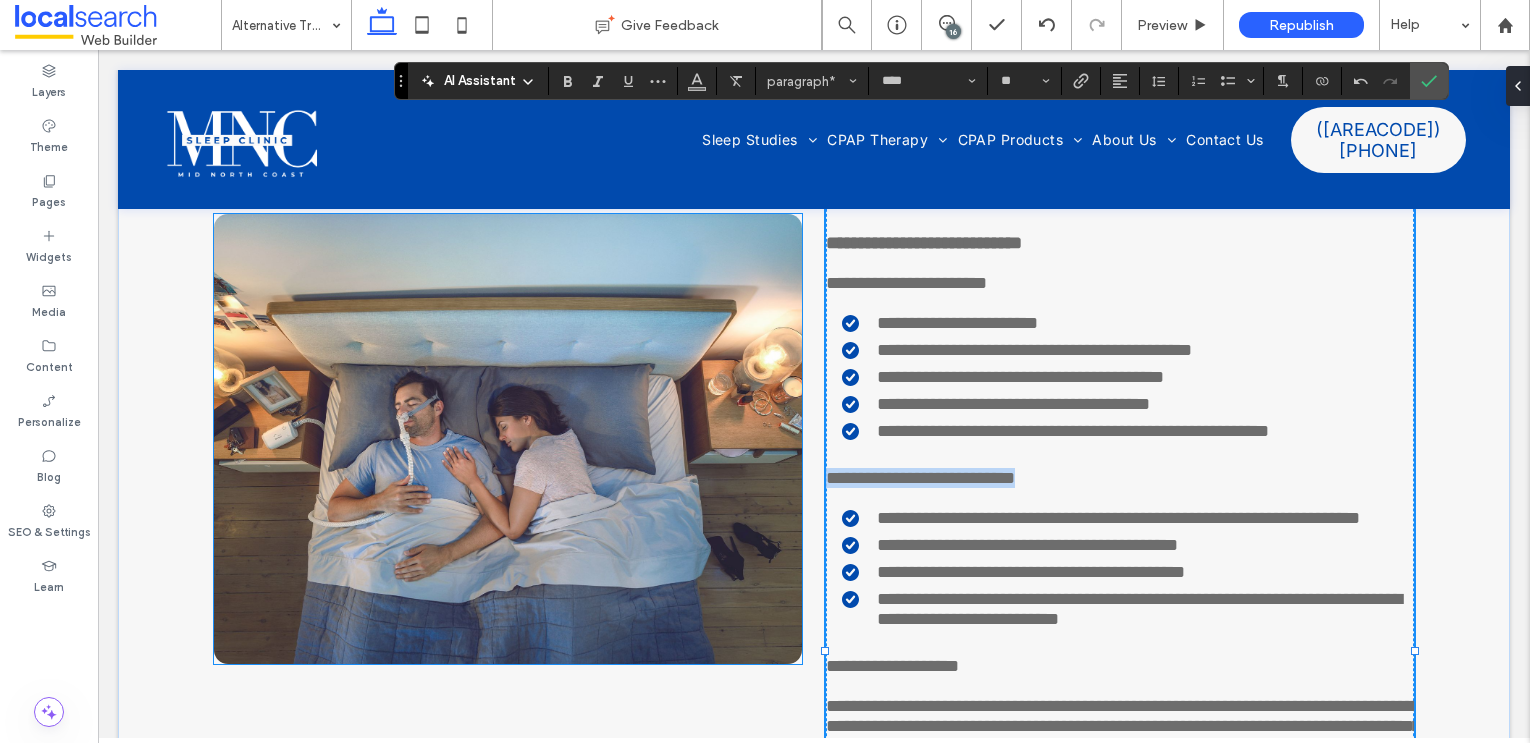 drag, startPoint x: 1073, startPoint y: 477, endPoint x: 776, endPoint y: 475, distance: 297.00674 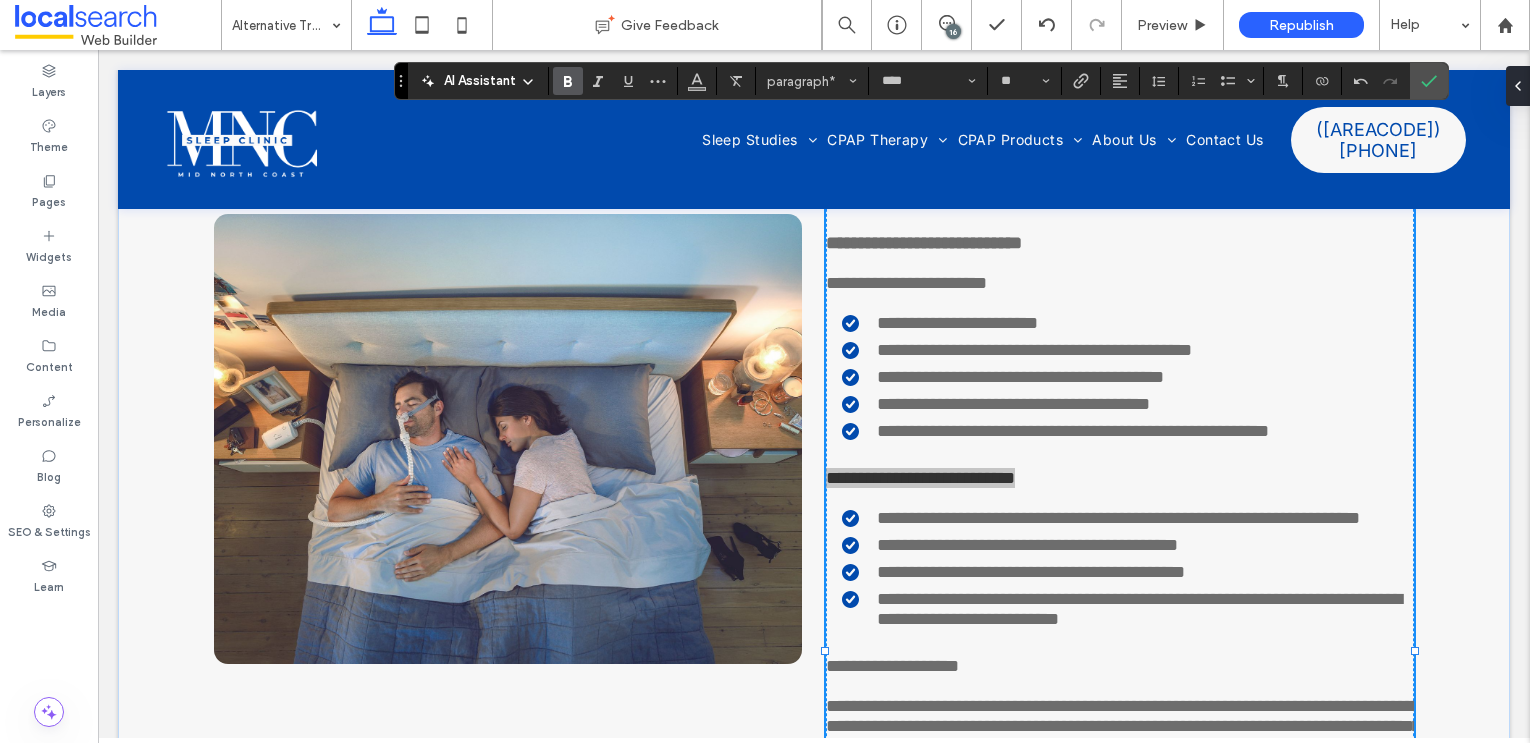 click 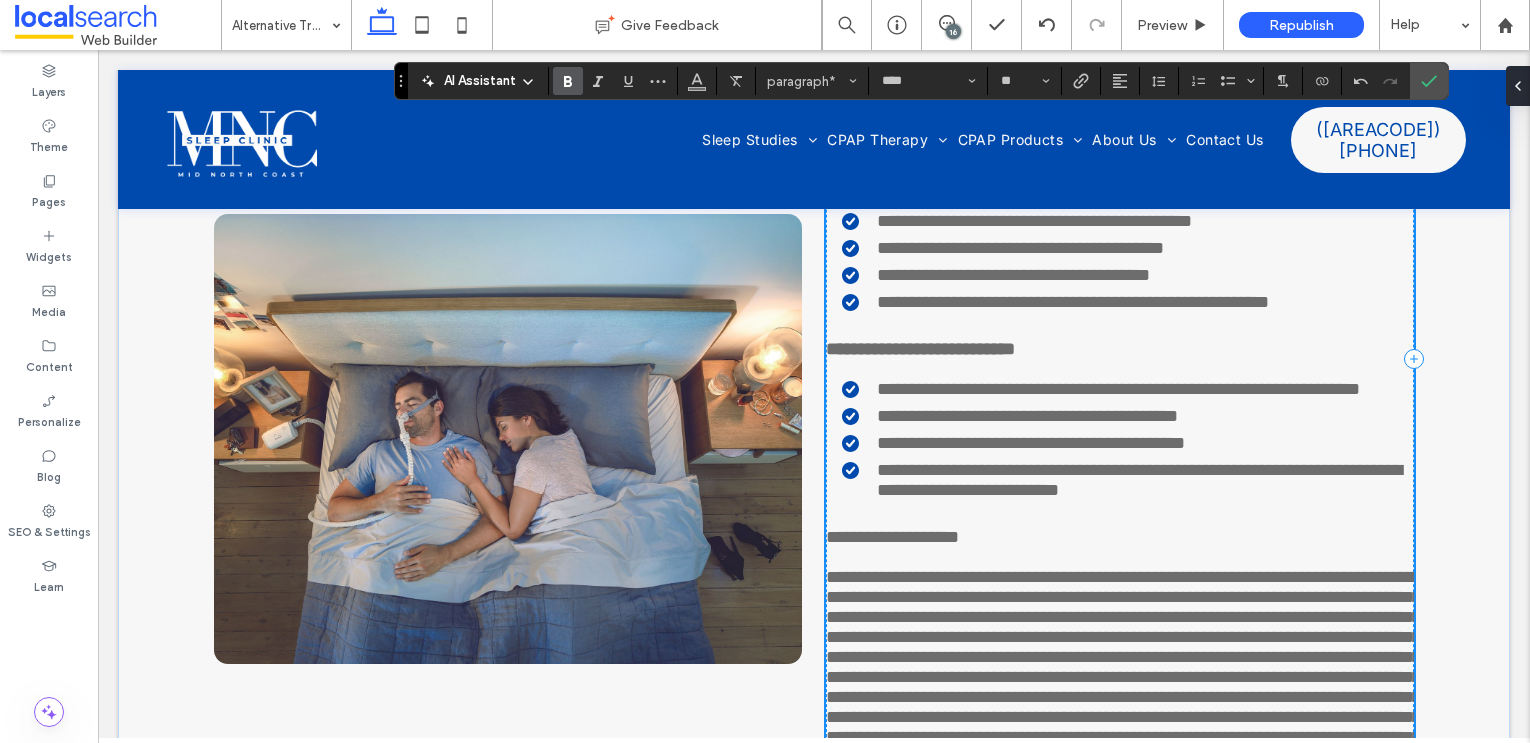 scroll, scrollTop: 5747, scrollLeft: 0, axis: vertical 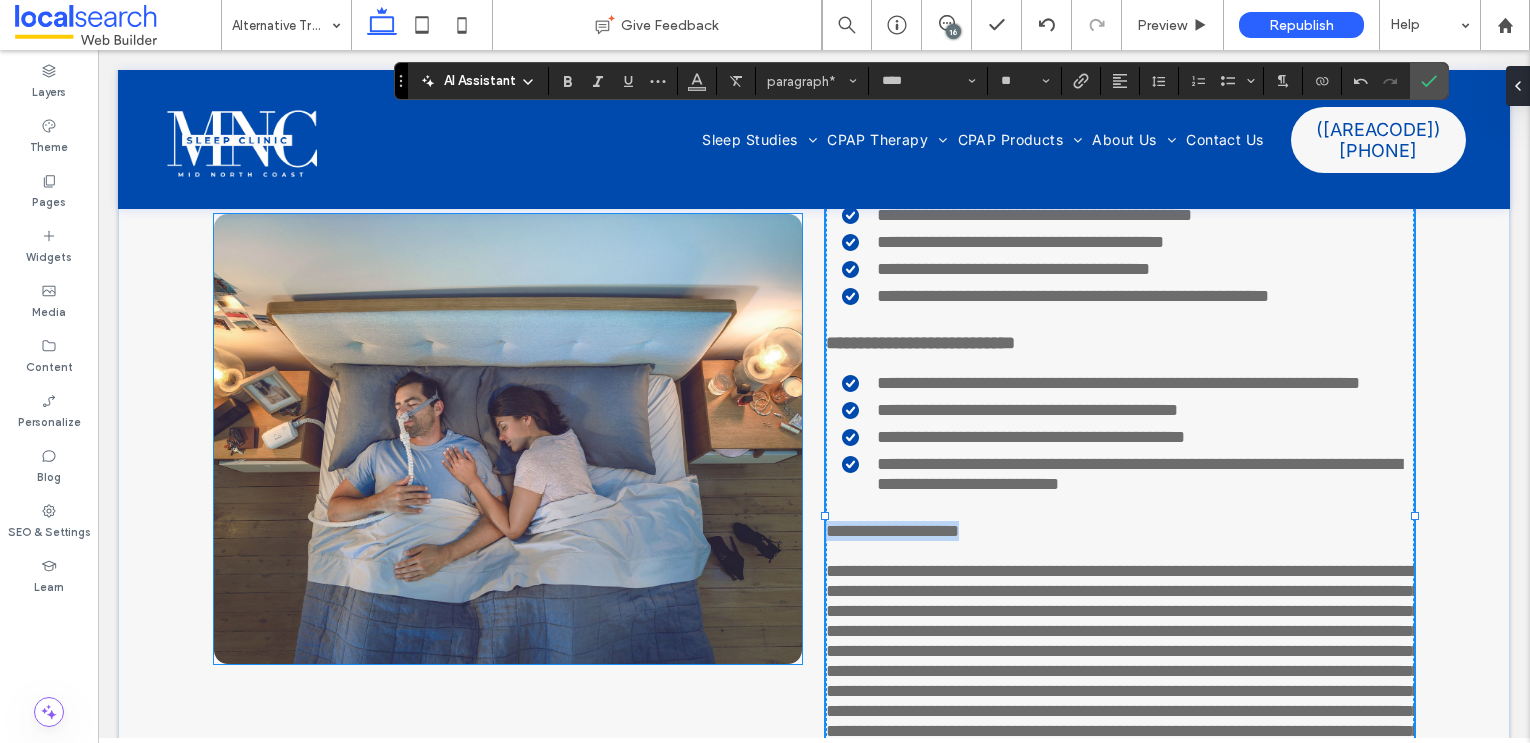 drag, startPoint x: 1022, startPoint y: 576, endPoint x: 764, endPoint y: 576, distance: 258 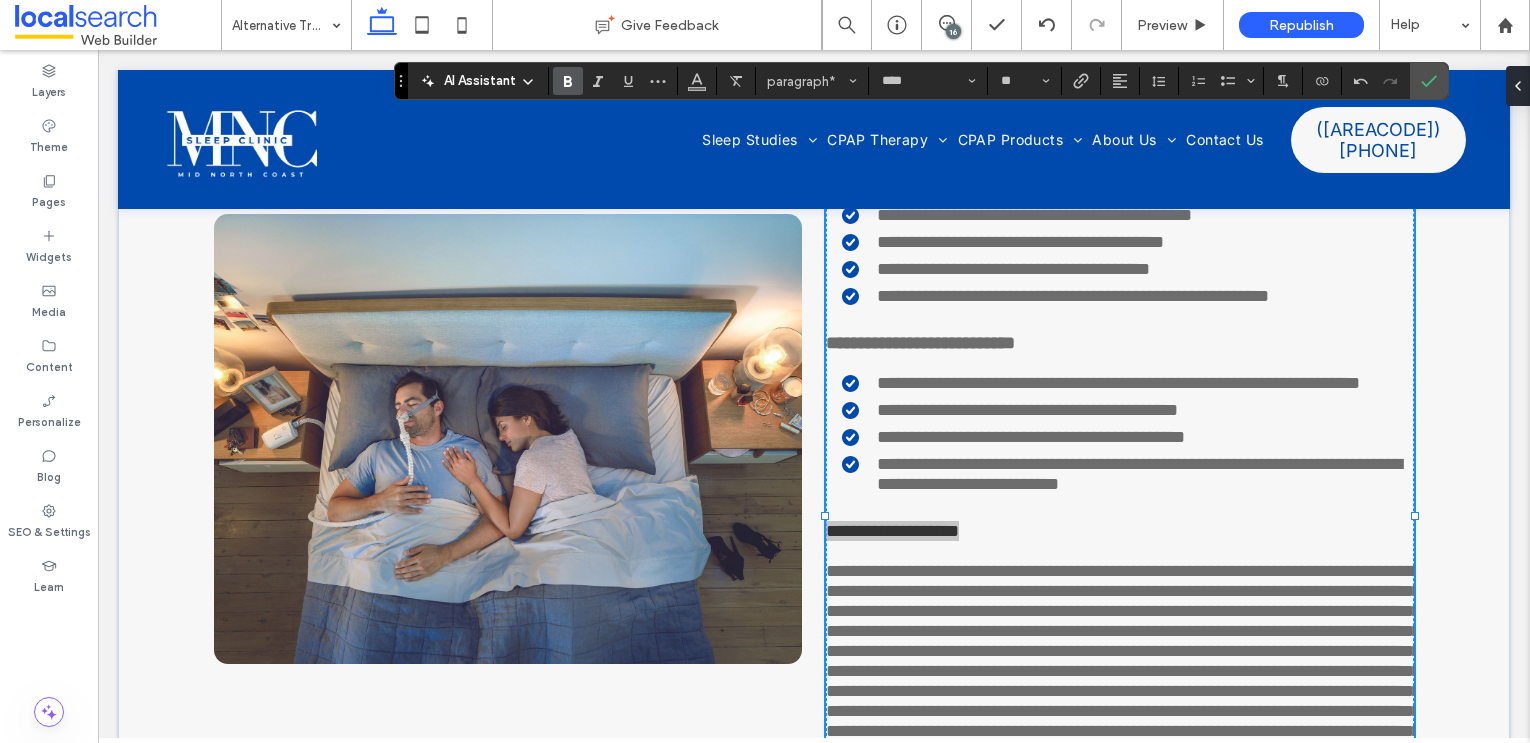 drag, startPoint x: 569, startPoint y: 77, endPoint x: 547, endPoint y: 69, distance: 23.409399 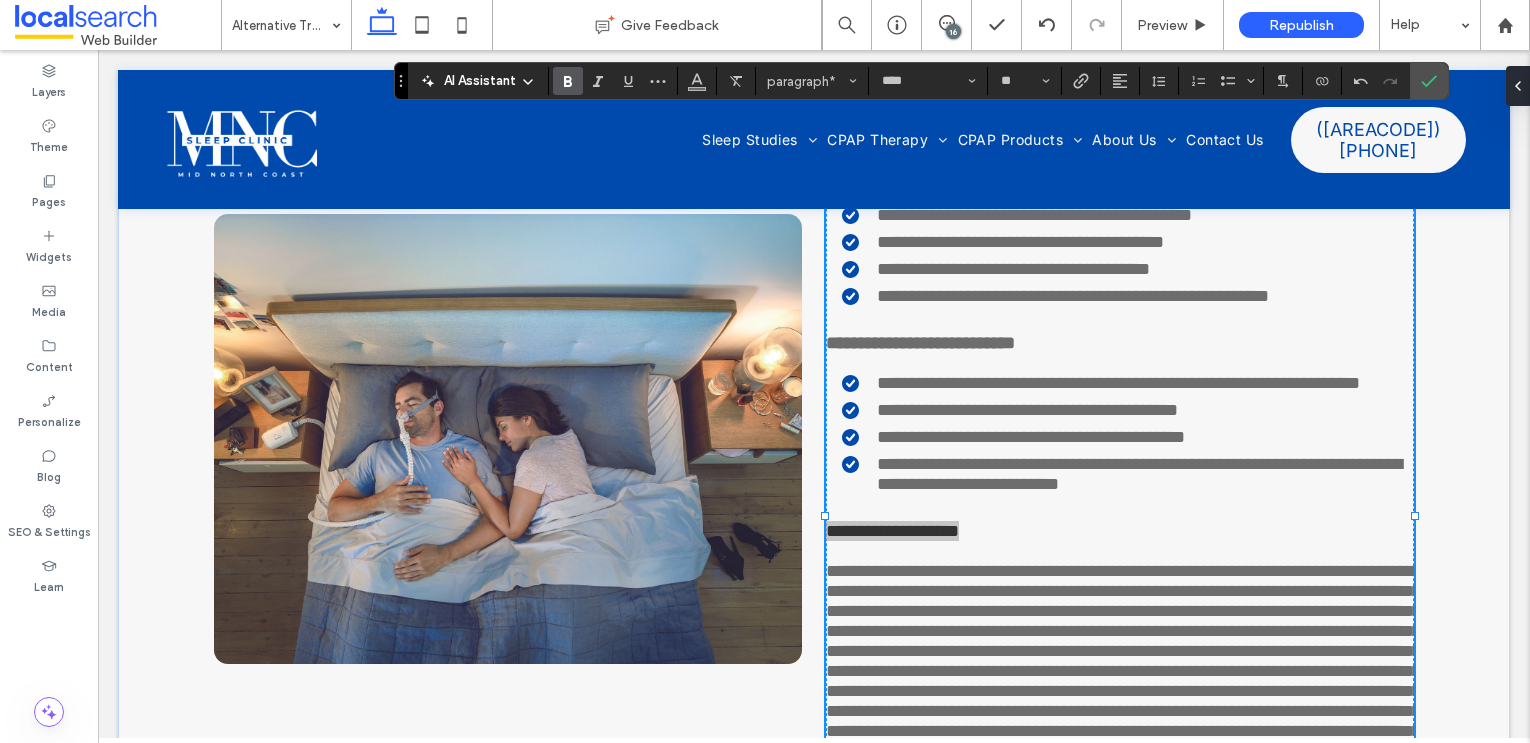 click 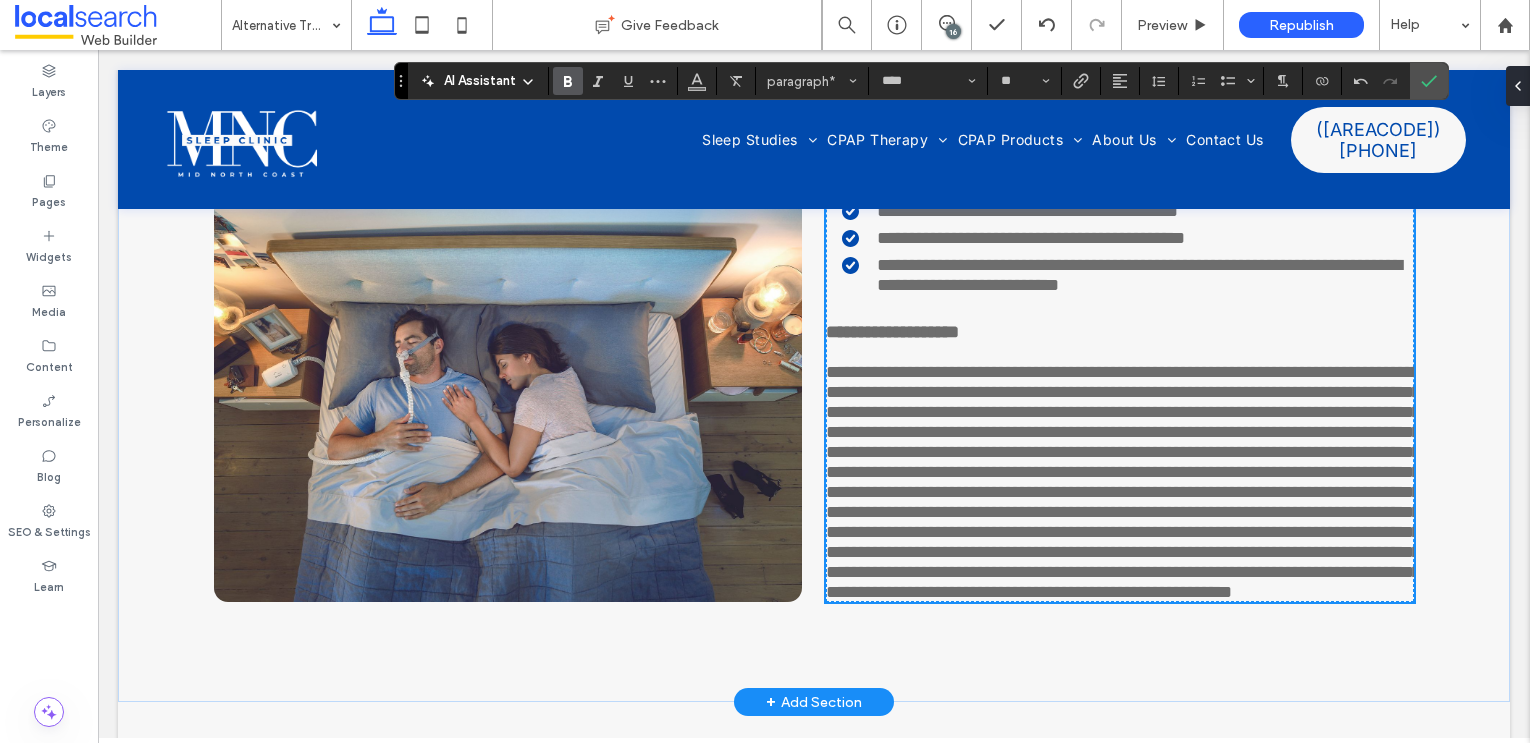 scroll, scrollTop: 5952, scrollLeft: 0, axis: vertical 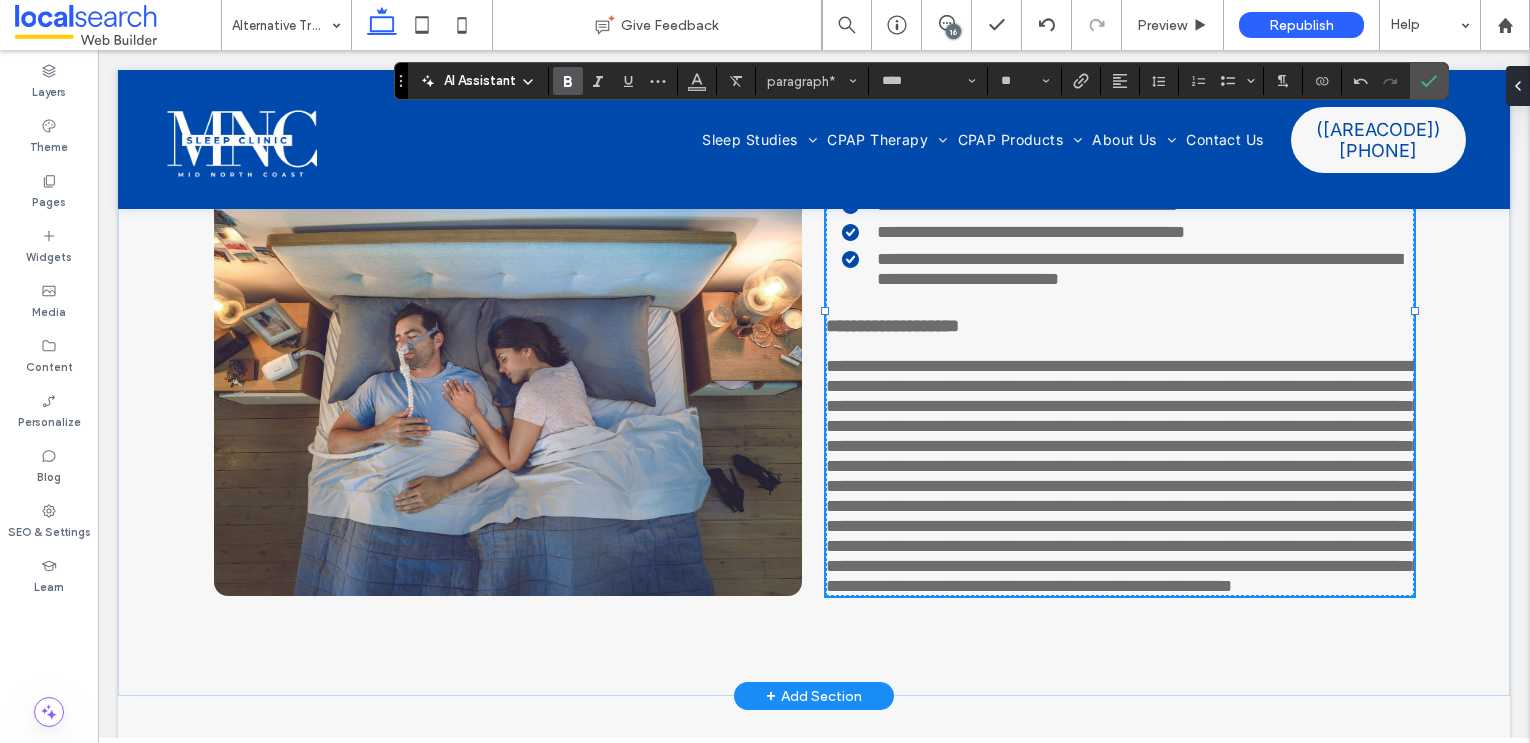 click on "**********" at bounding box center [1123, 476] 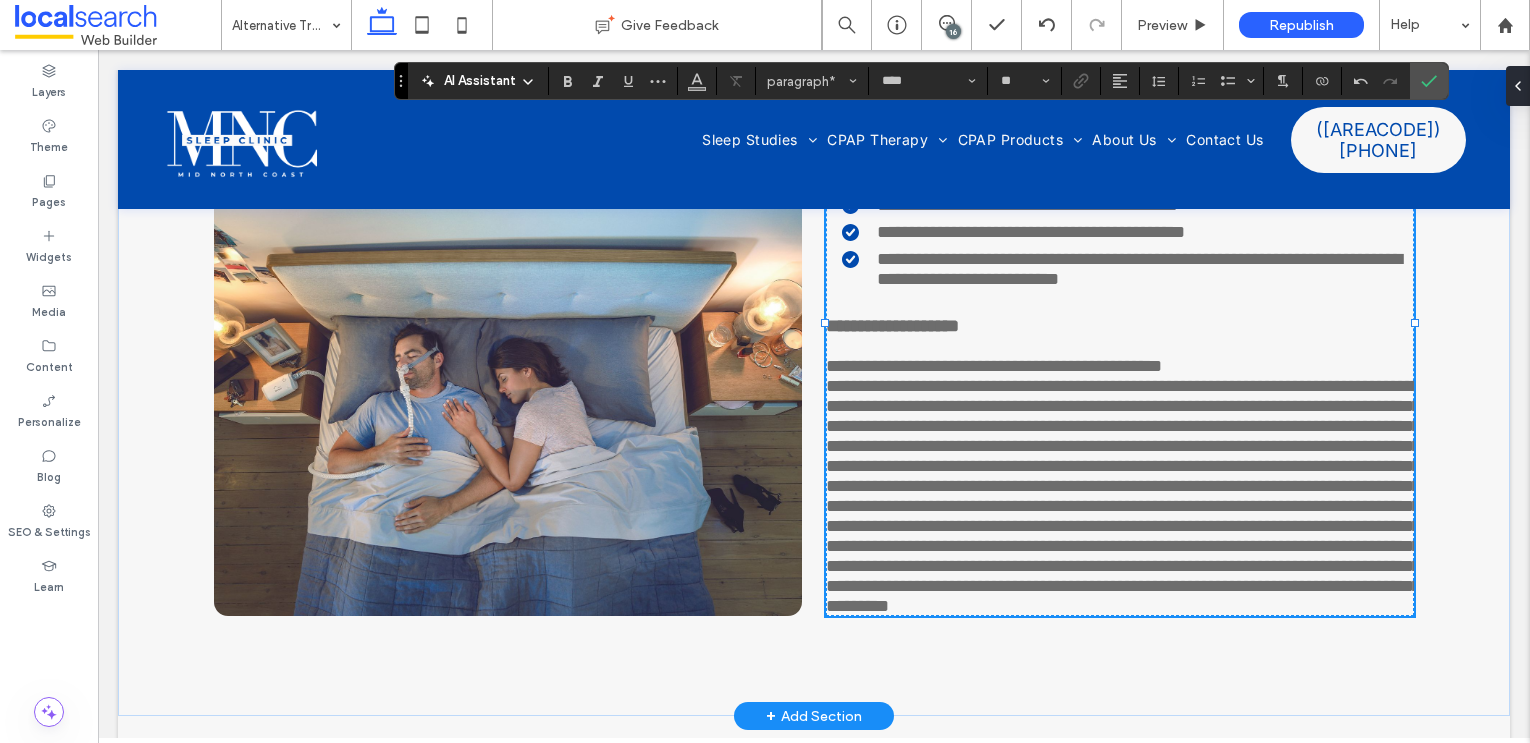 click on "**********" at bounding box center [1123, 496] 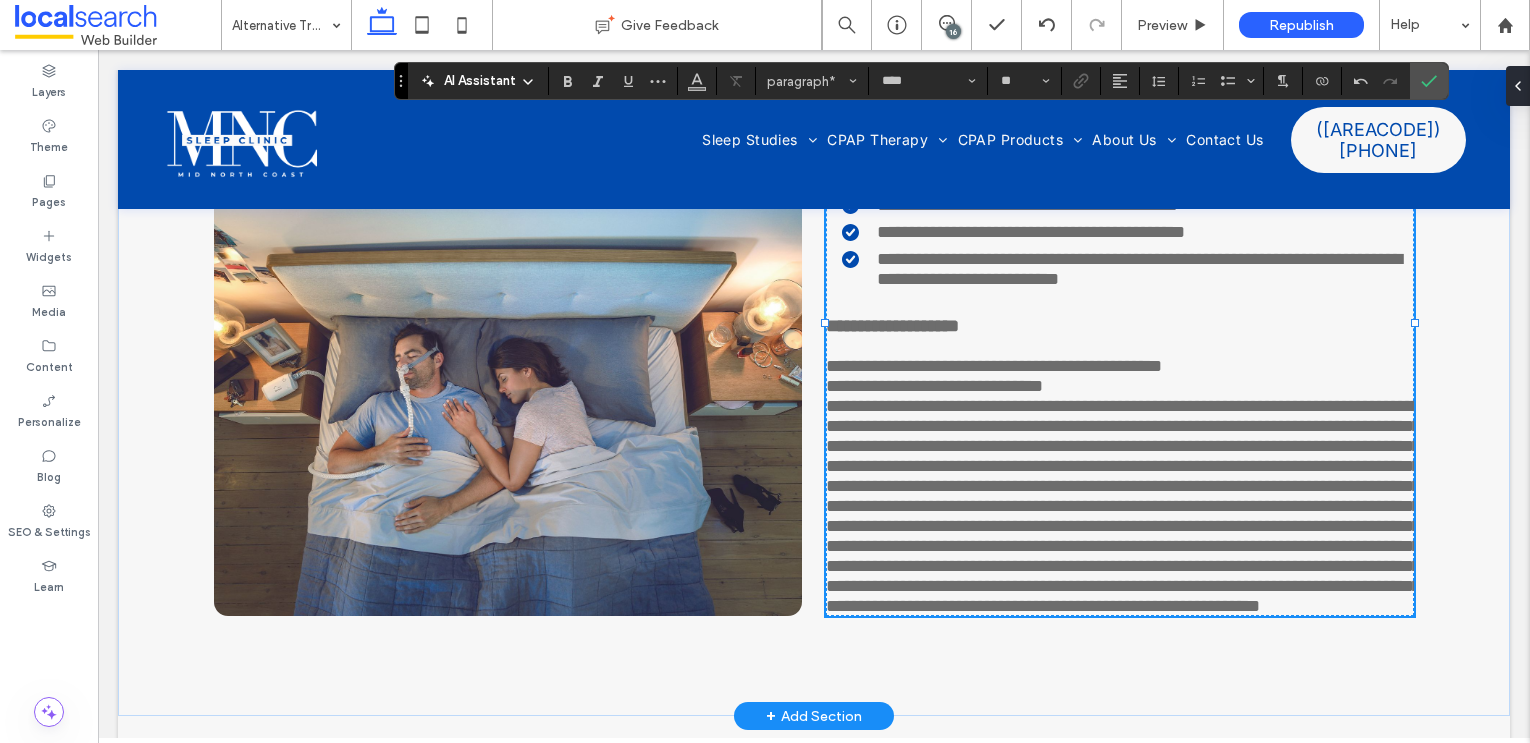 click on "**********" at bounding box center [1123, 506] 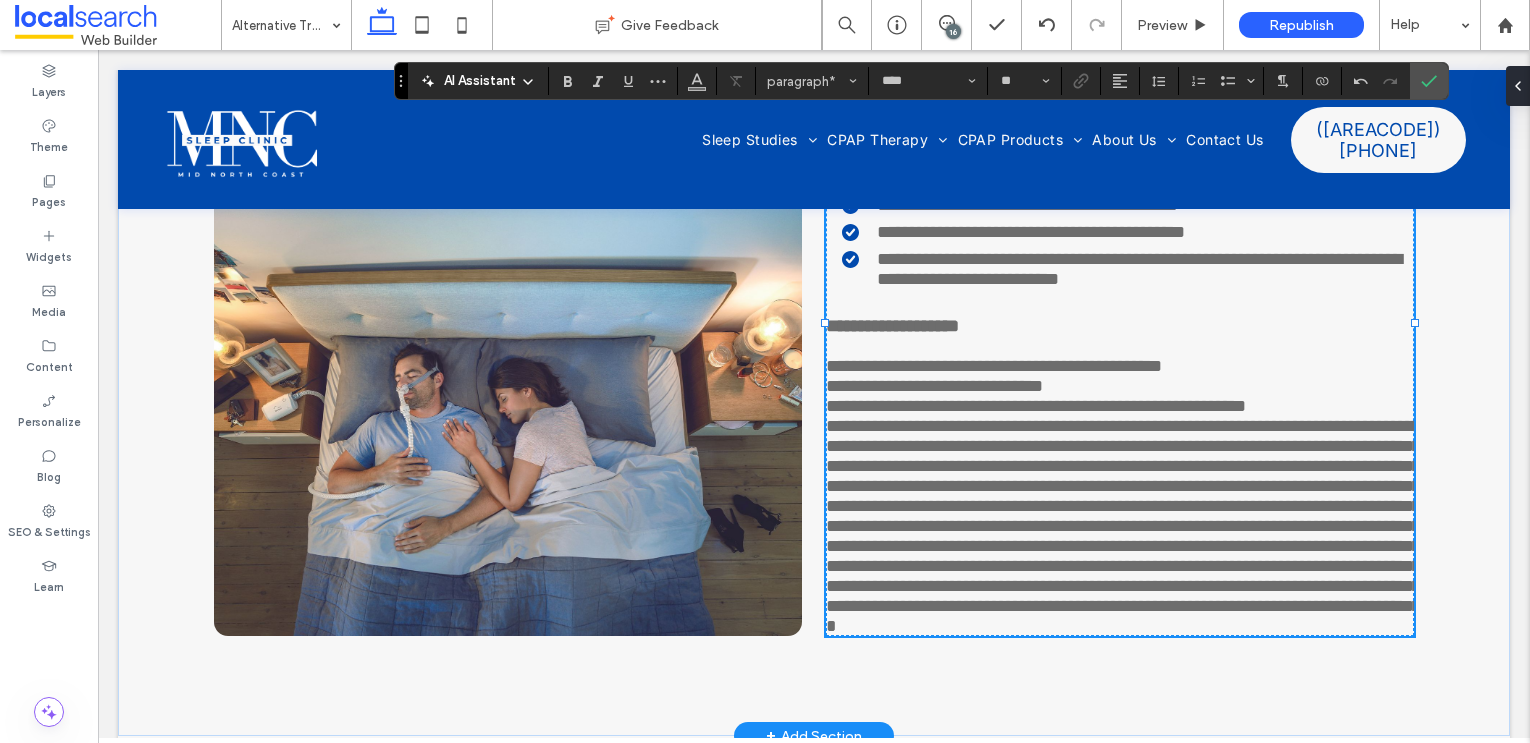 click on "**********" at bounding box center [1127, 526] 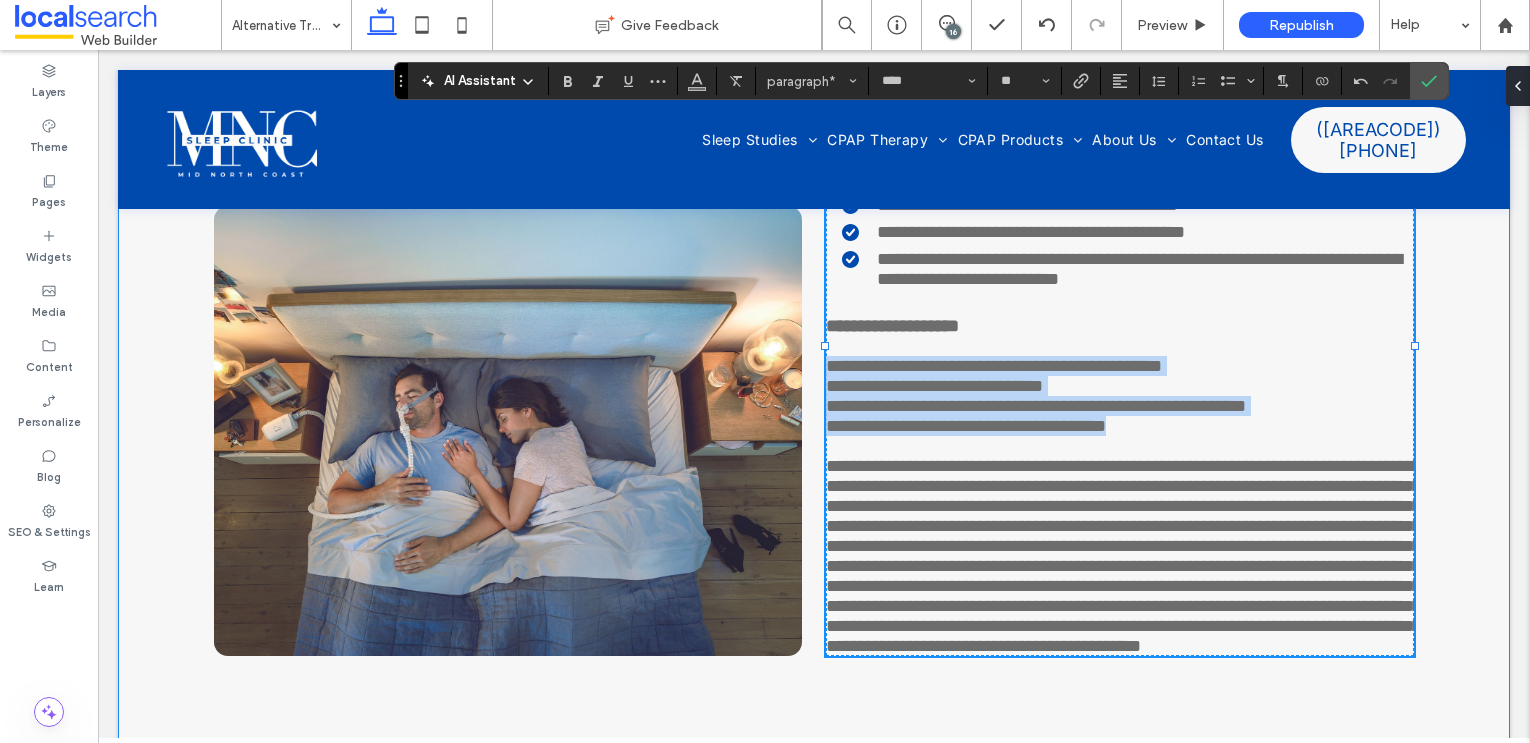 drag, startPoint x: 1189, startPoint y: 482, endPoint x: 821, endPoint y: 422, distance: 372.85922 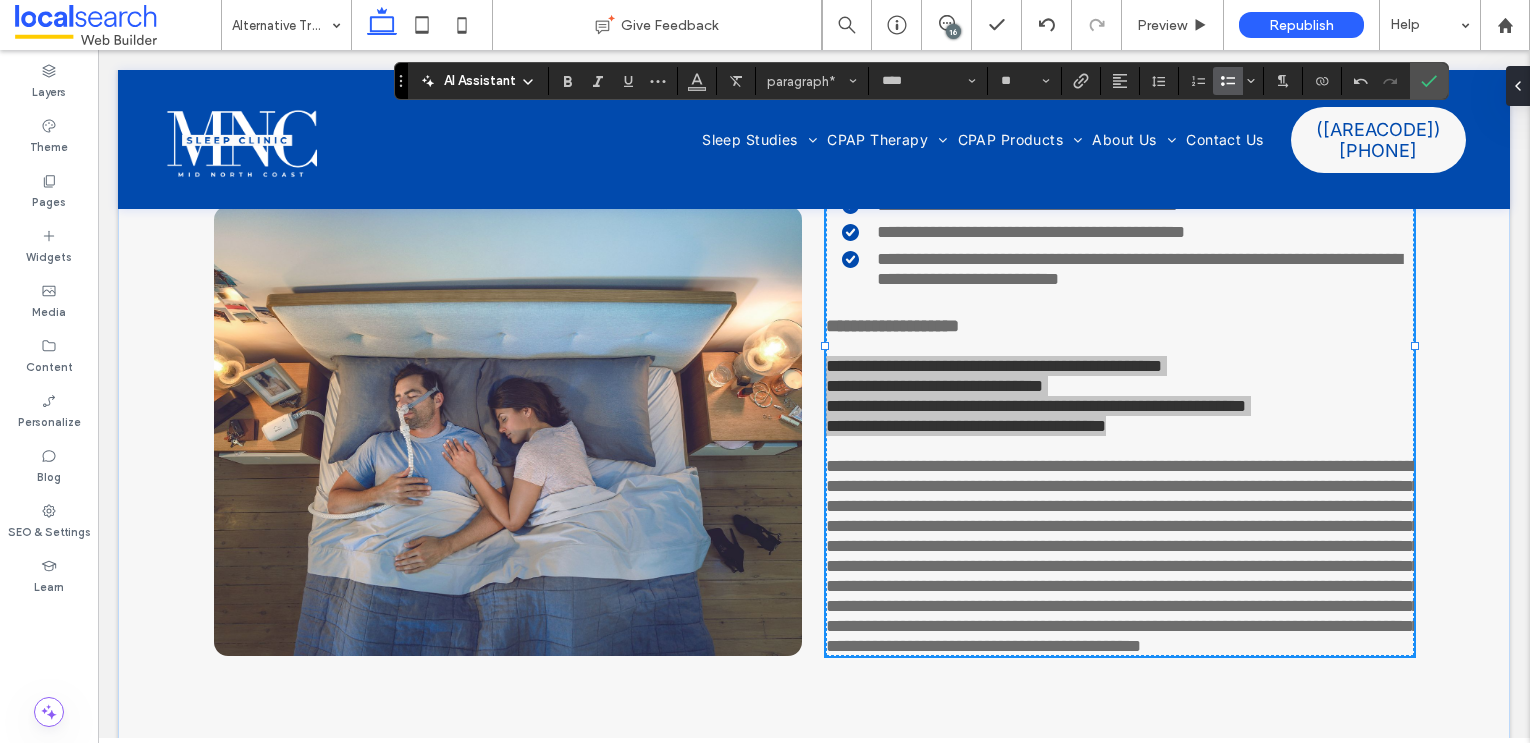 click 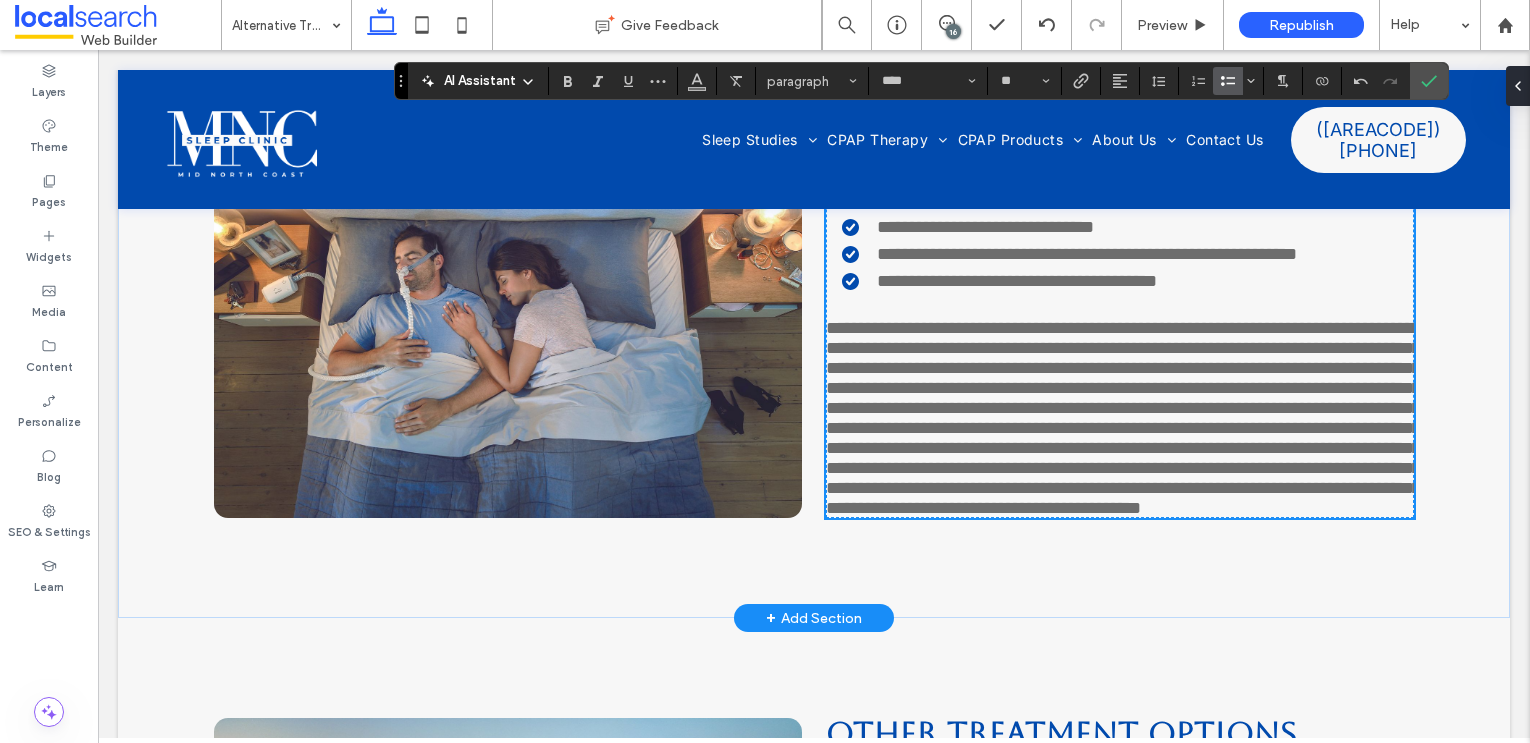 scroll, scrollTop: 6123, scrollLeft: 0, axis: vertical 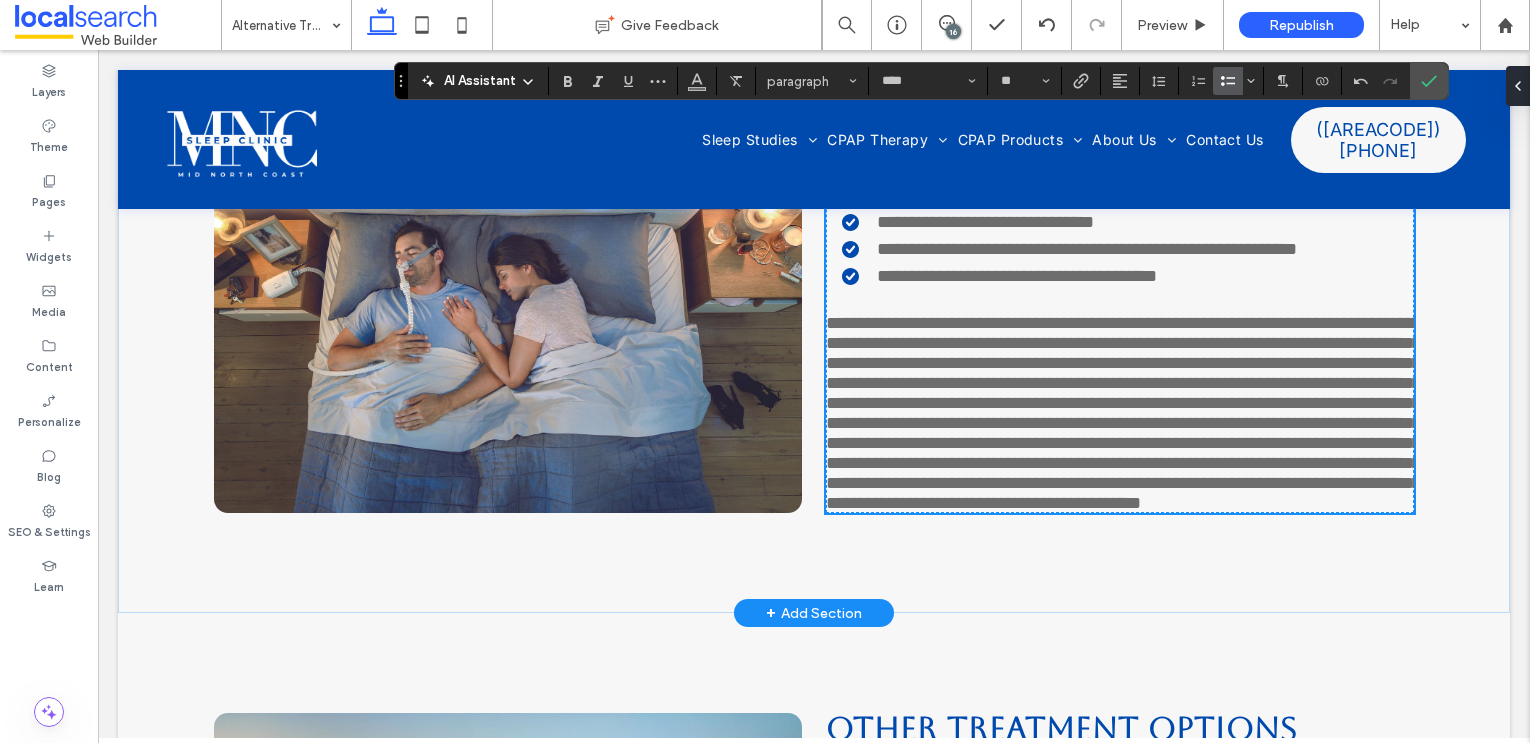 click on "**********" at bounding box center [1123, 413] 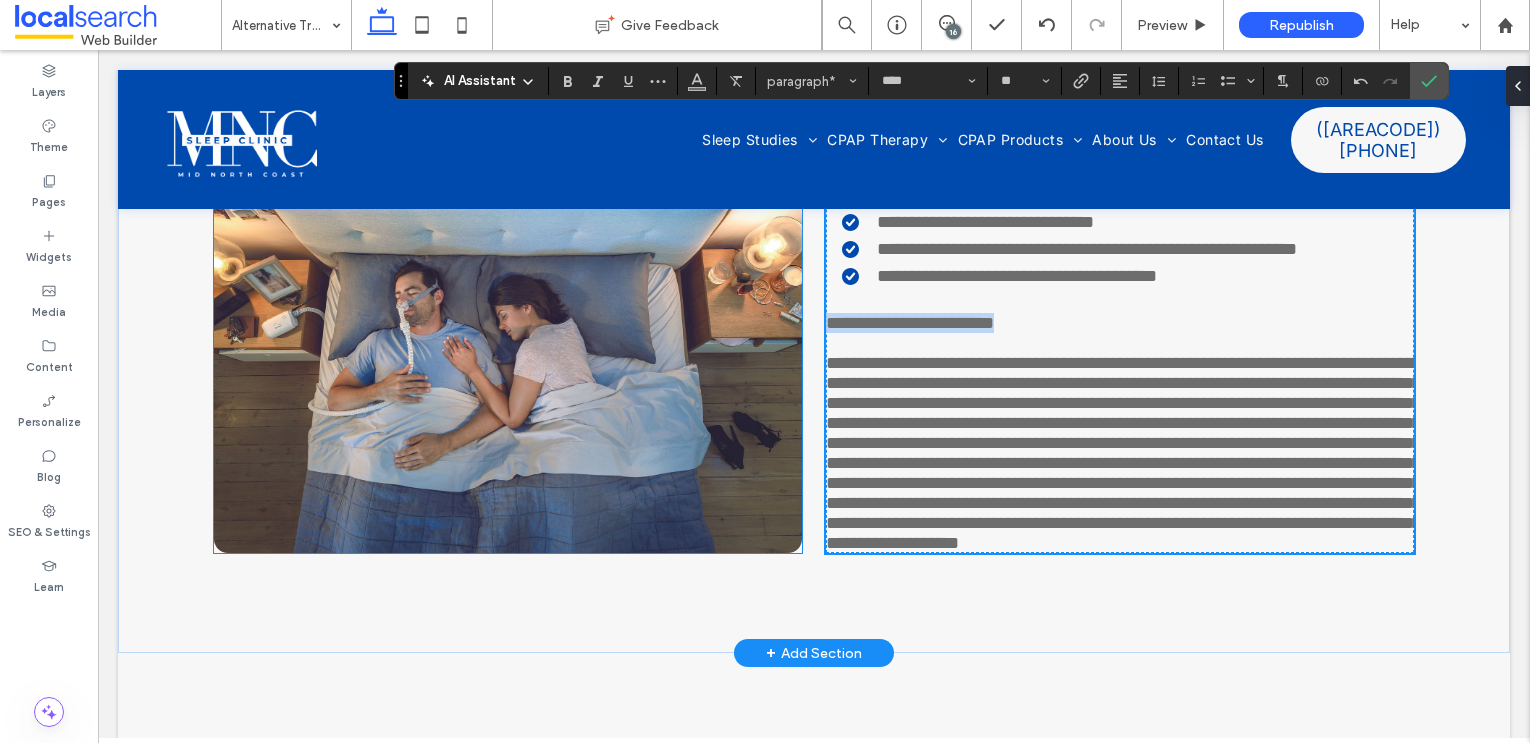 drag, startPoint x: 1084, startPoint y: 387, endPoint x: 762, endPoint y: 387, distance: 322 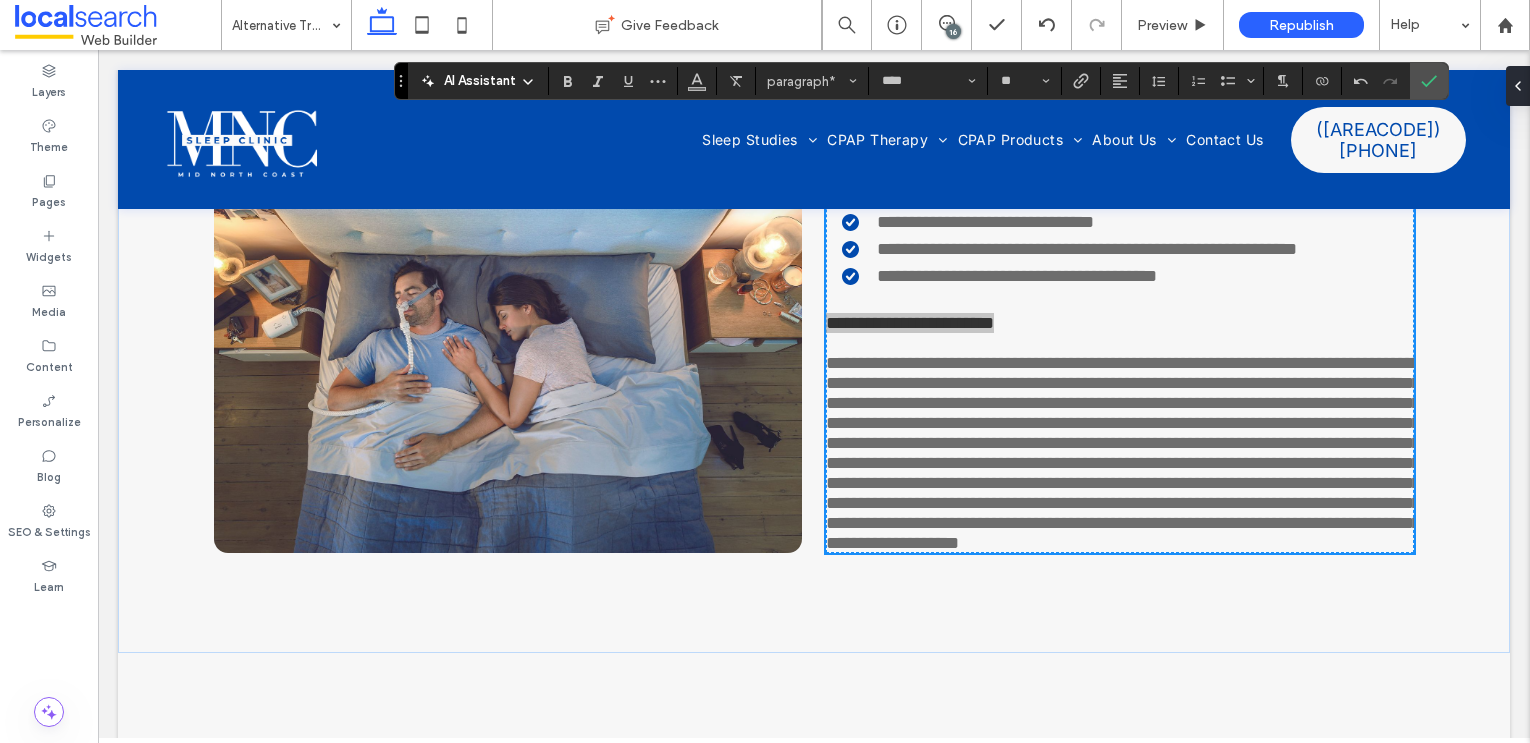 drag, startPoint x: 575, startPoint y: 83, endPoint x: 612, endPoint y: 95, distance: 38.8973 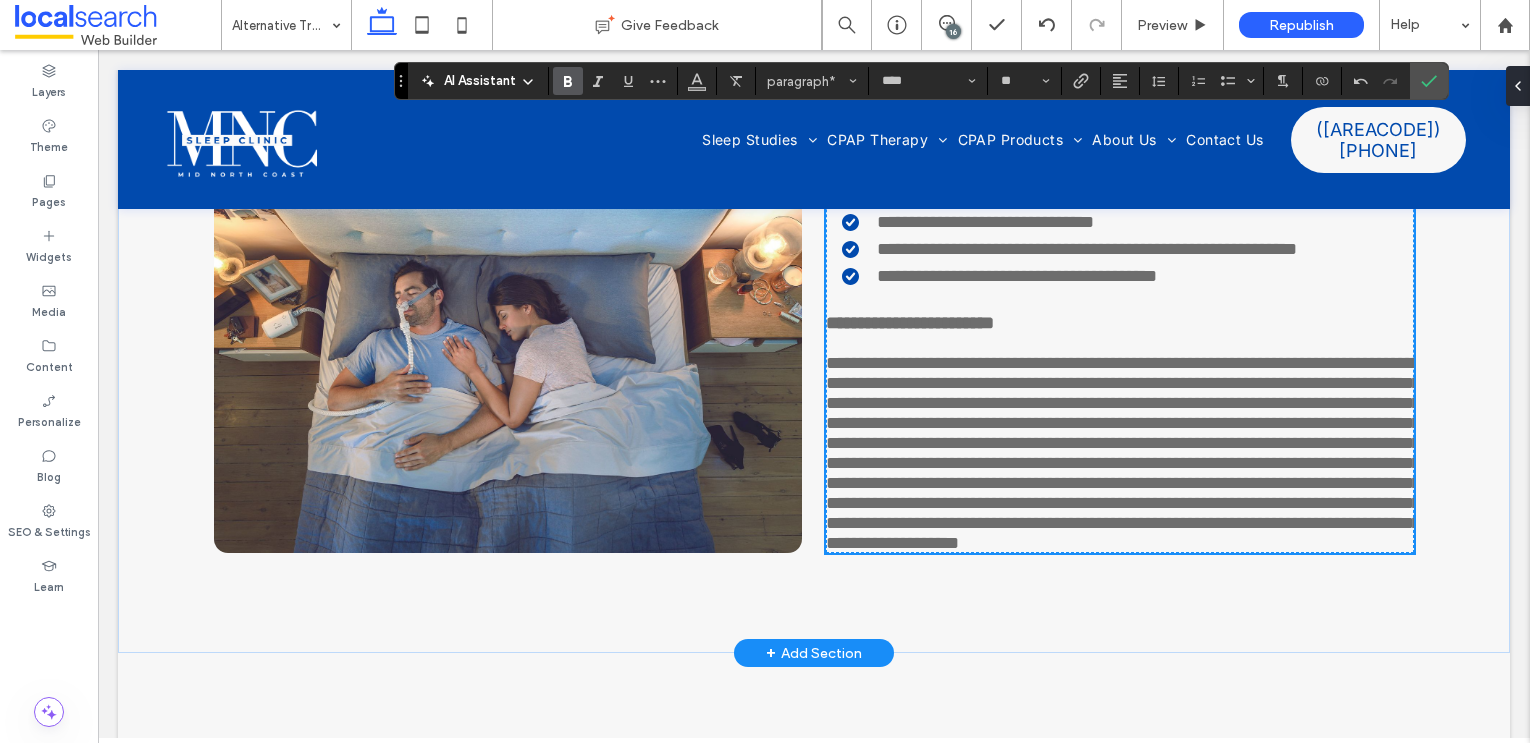 click on "**********" at bounding box center [1123, 453] 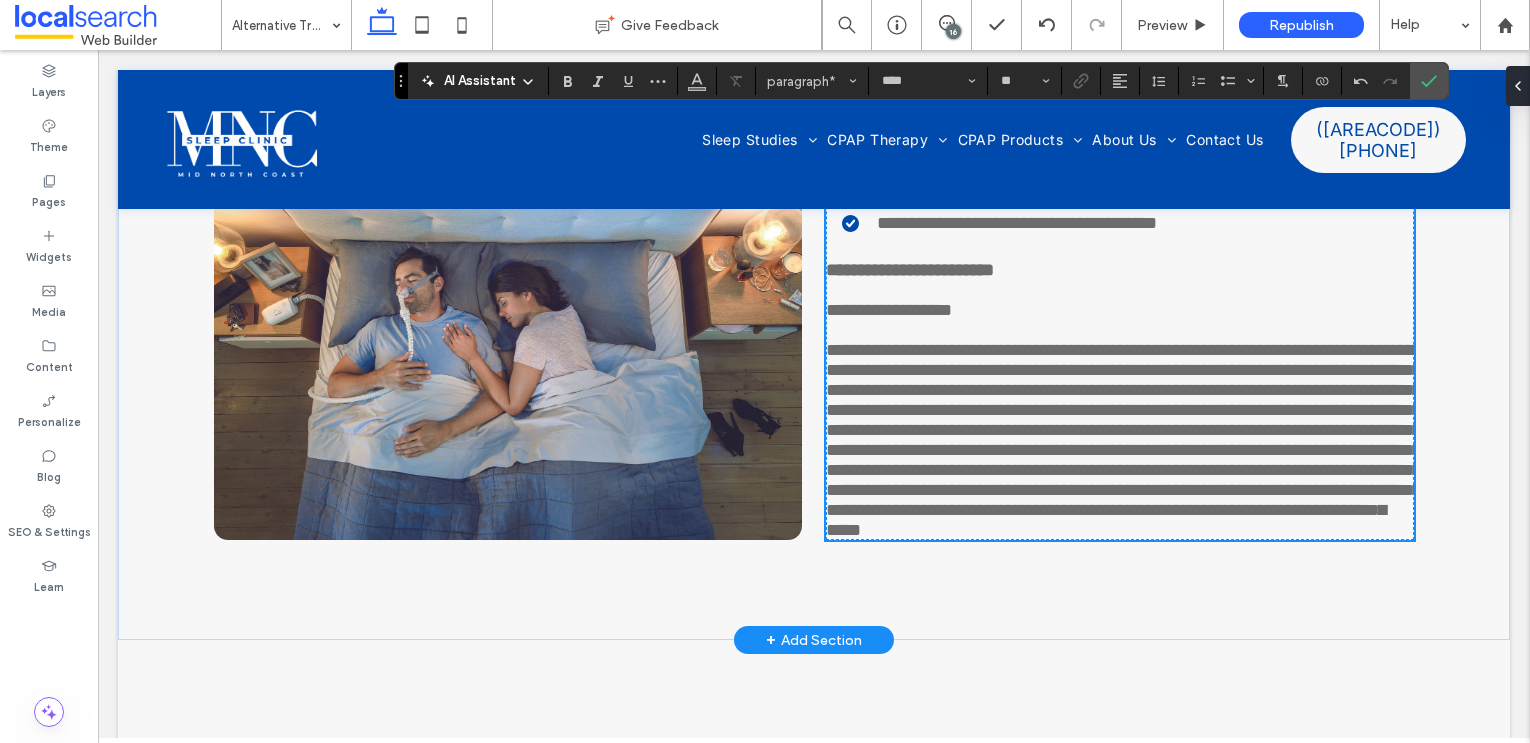 scroll, scrollTop: 6217, scrollLeft: 0, axis: vertical 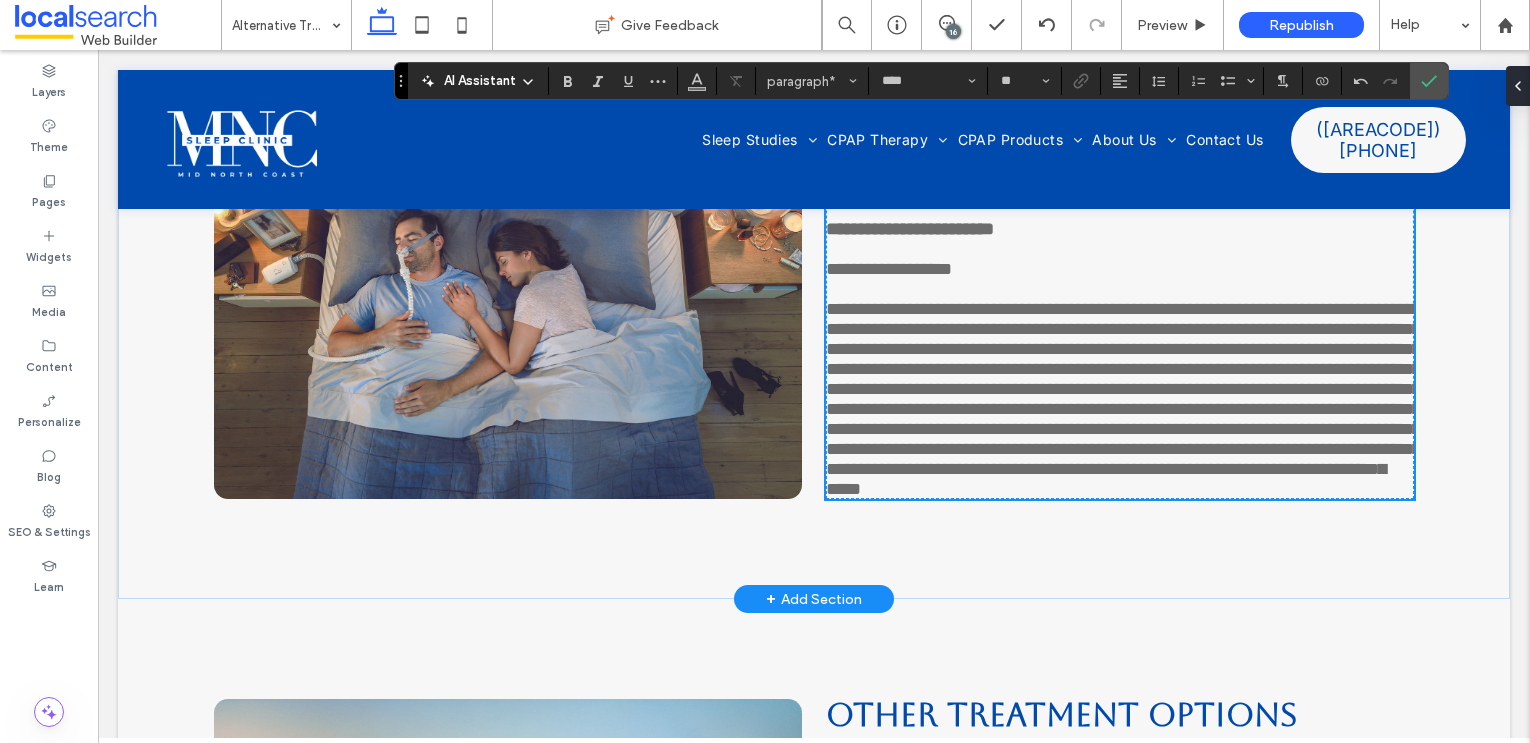 click on "**********" at bounding box center (1123, 399) 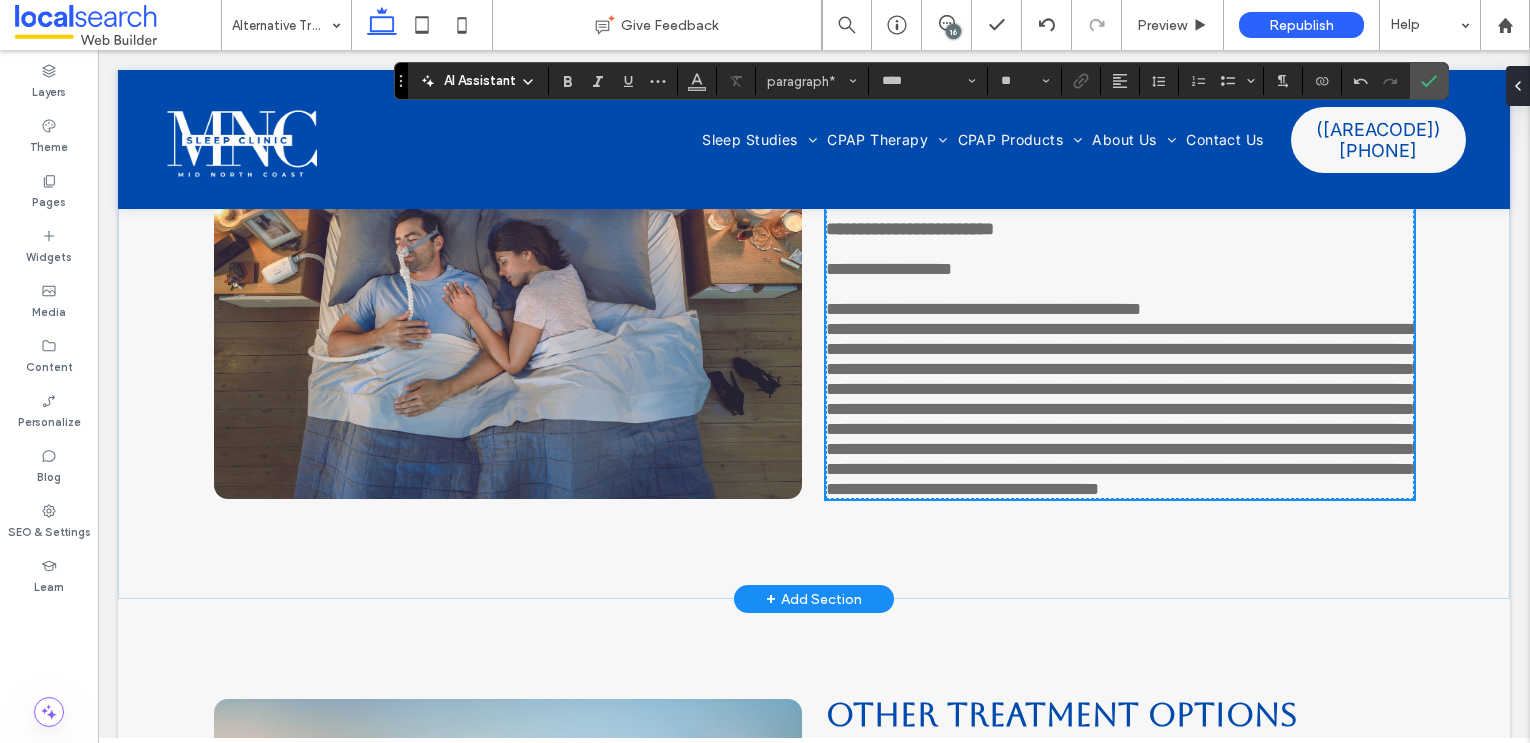 click on "**********" at bounding box center (1123, 409) 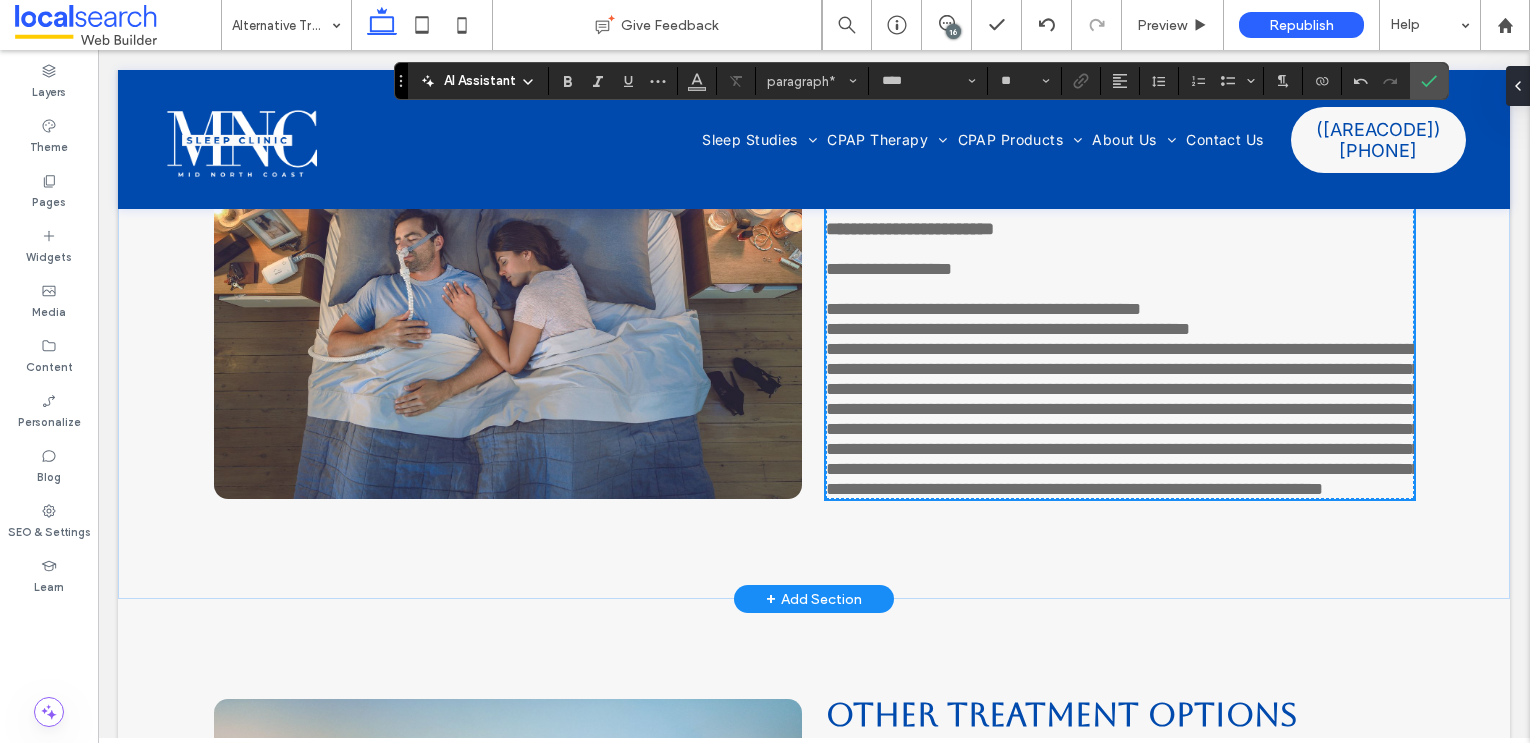 click on "**********" at bounding box center (1123, 419) 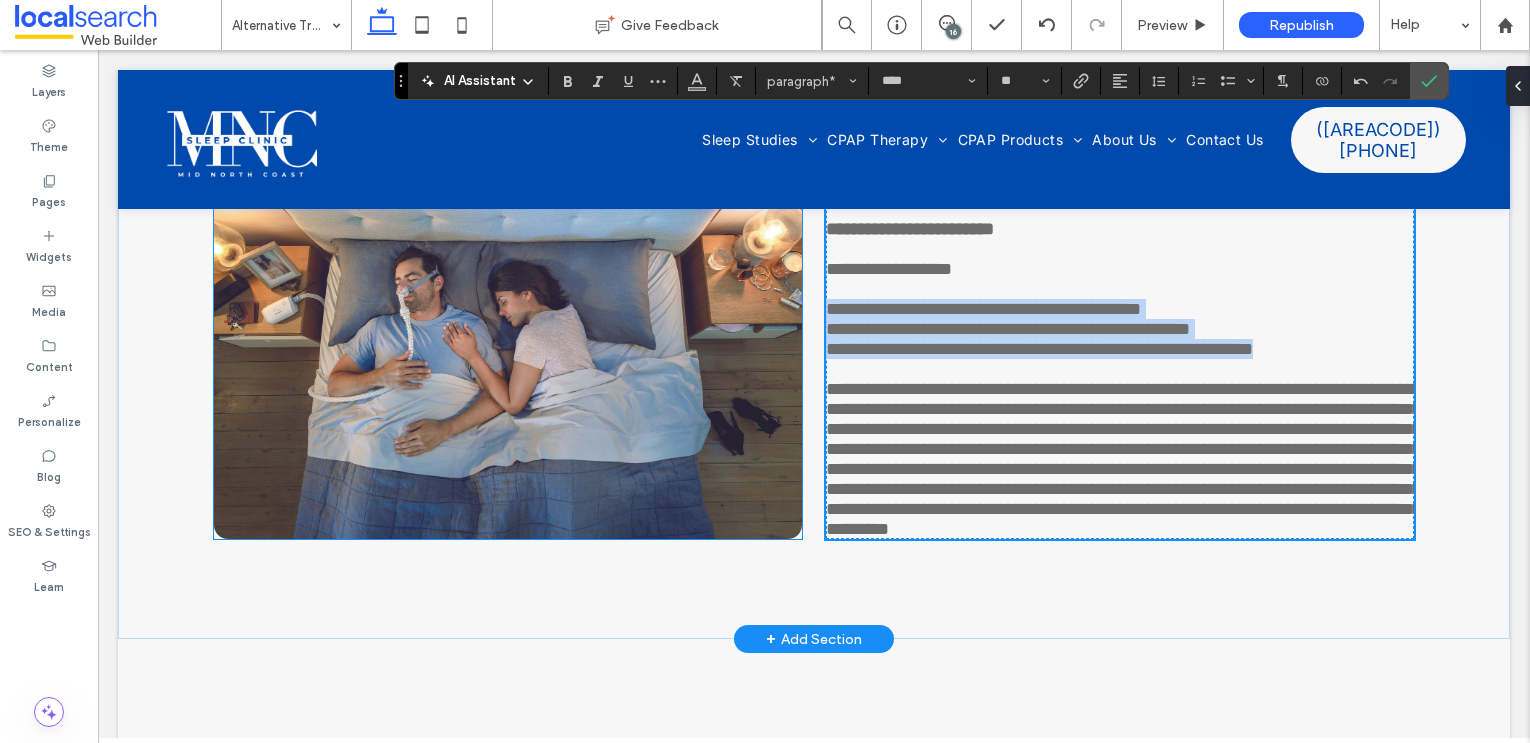 drag, startPoint x: 1370, startPoint y: 436, endPoint x: 793, endPoint y: 394, distance: 578.52655 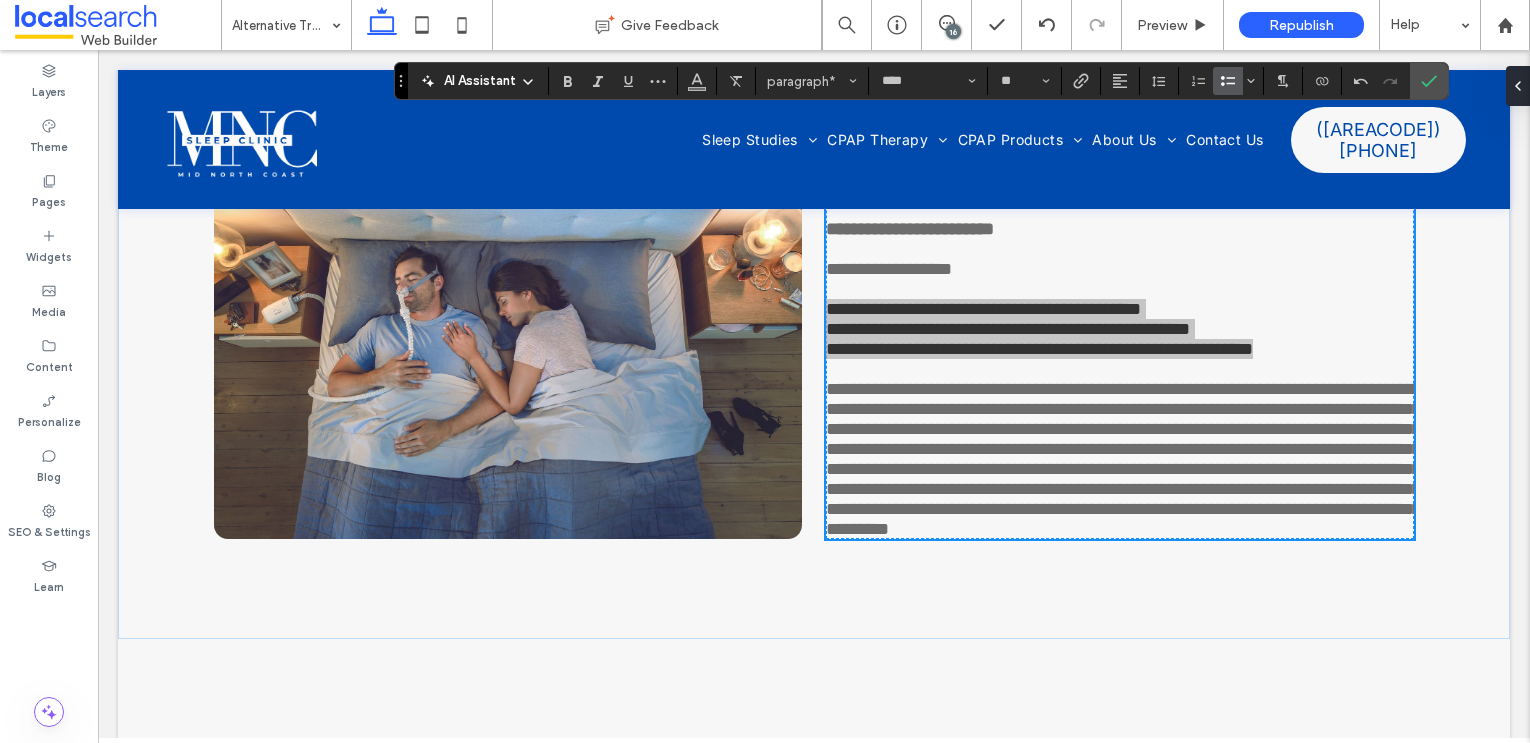 click at bounding box center (1228, 81) 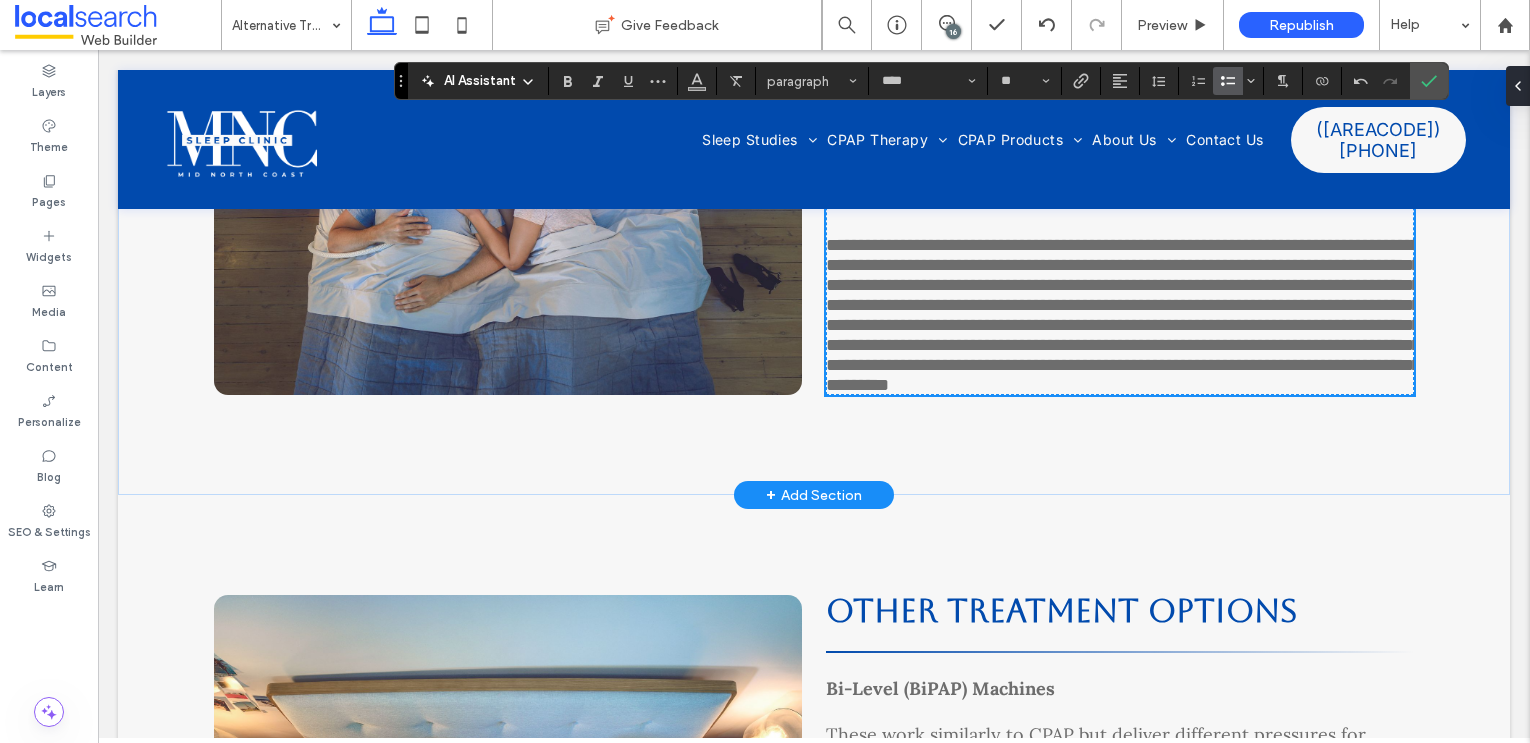 scroll, scrollTop: 6384, scrollLeft: 0, axis: vertical 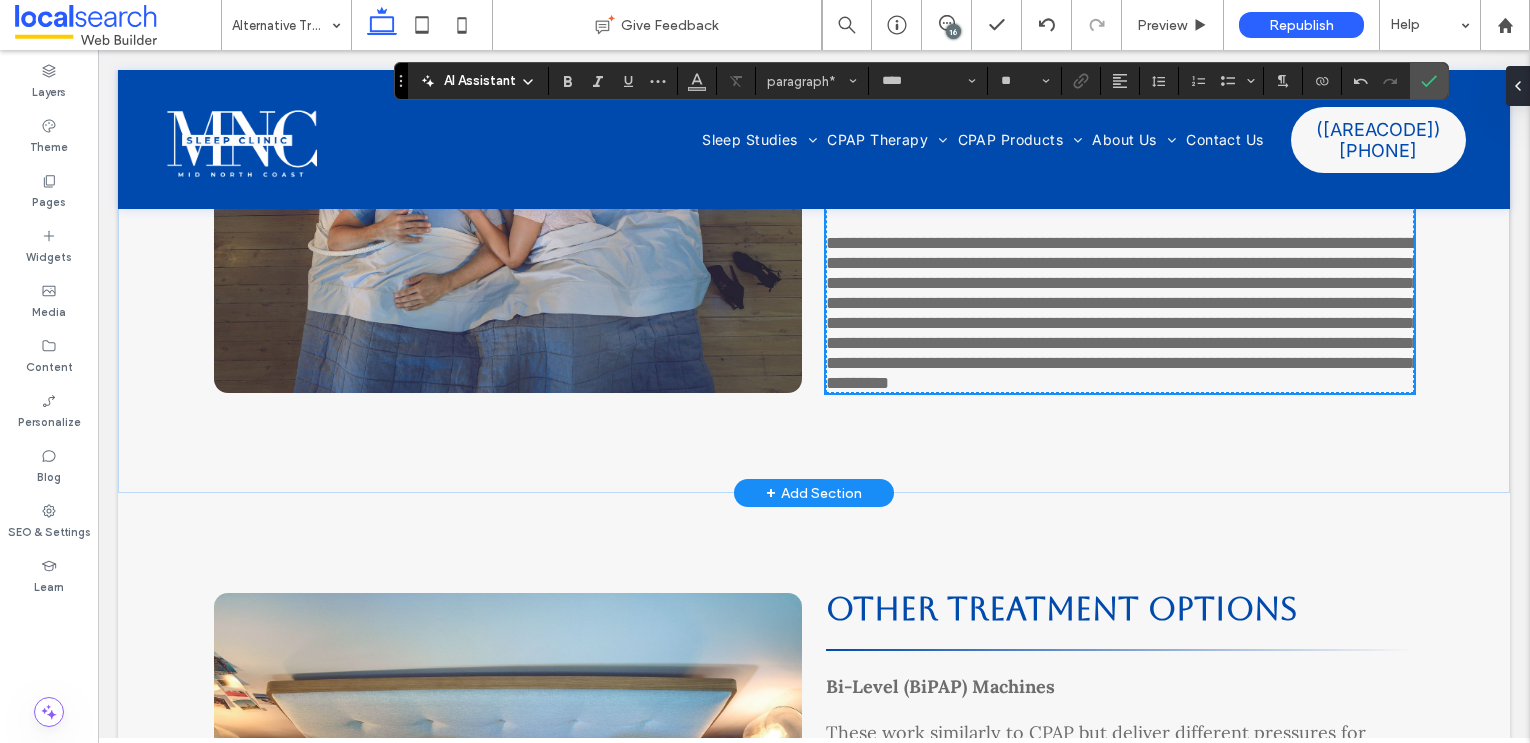click on "**********" at bounding box center (1123, 313) 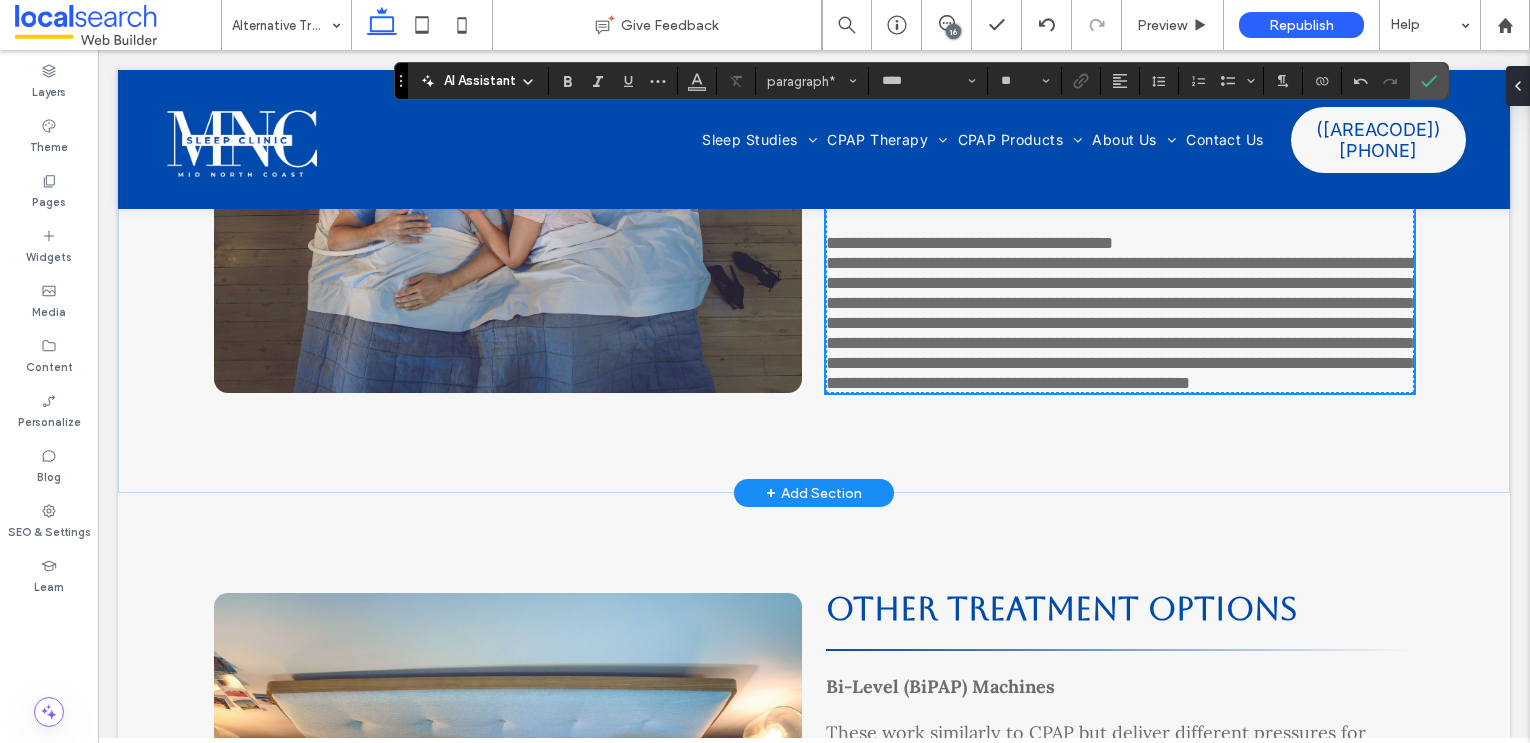 click on "**********" at bounding box center [1123, 323] 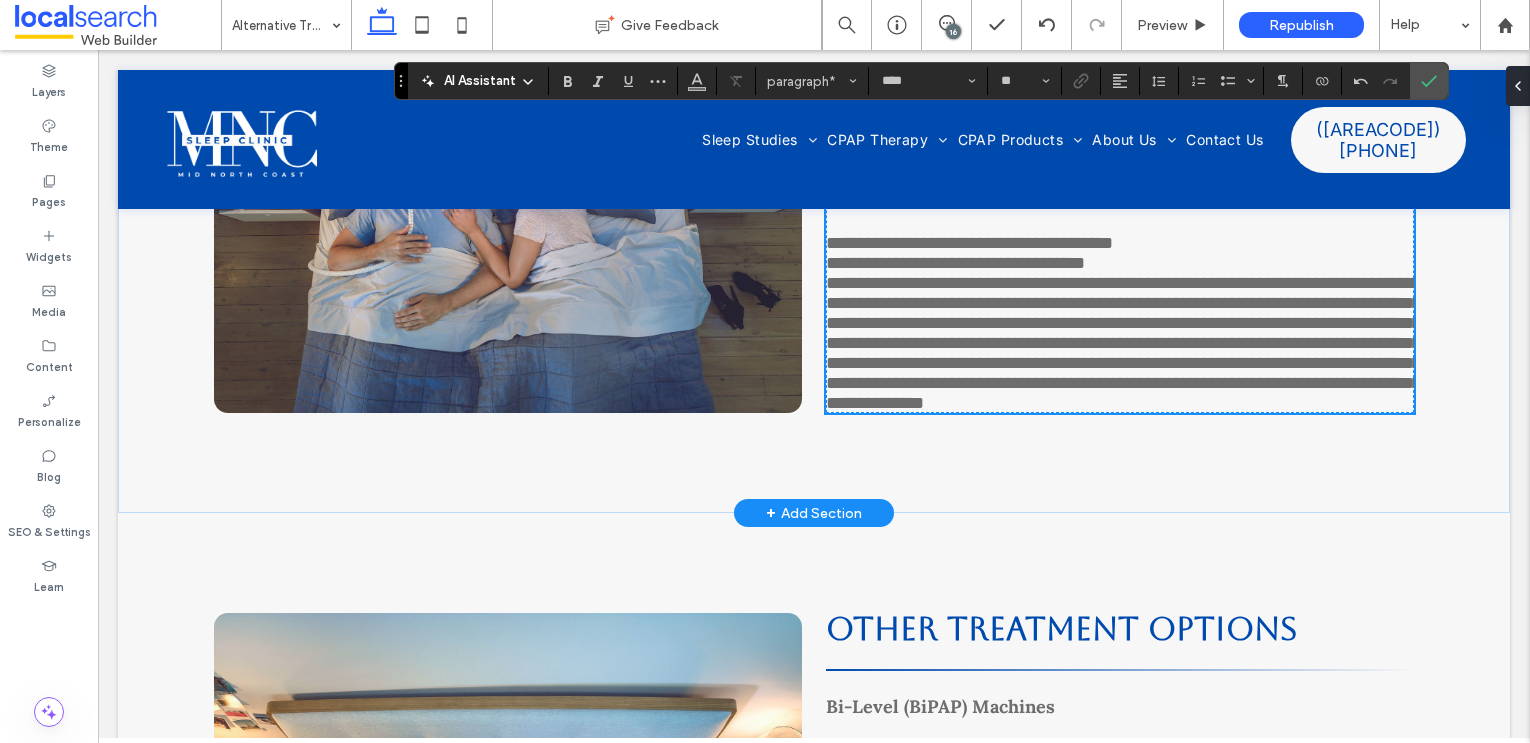 click on "**********" at bounding box center (1123, 343) 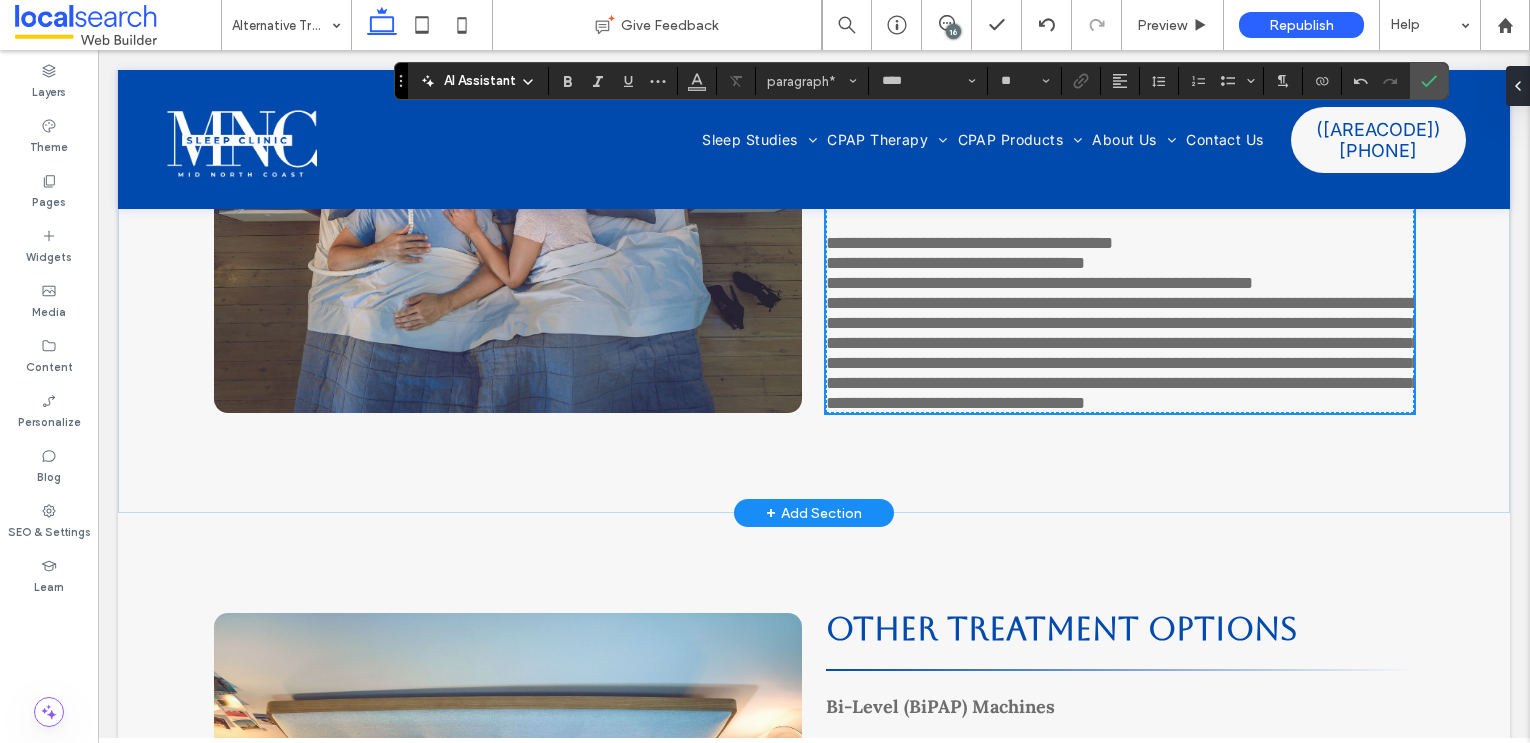 click on "**********" at bounding box center (1123, 353) 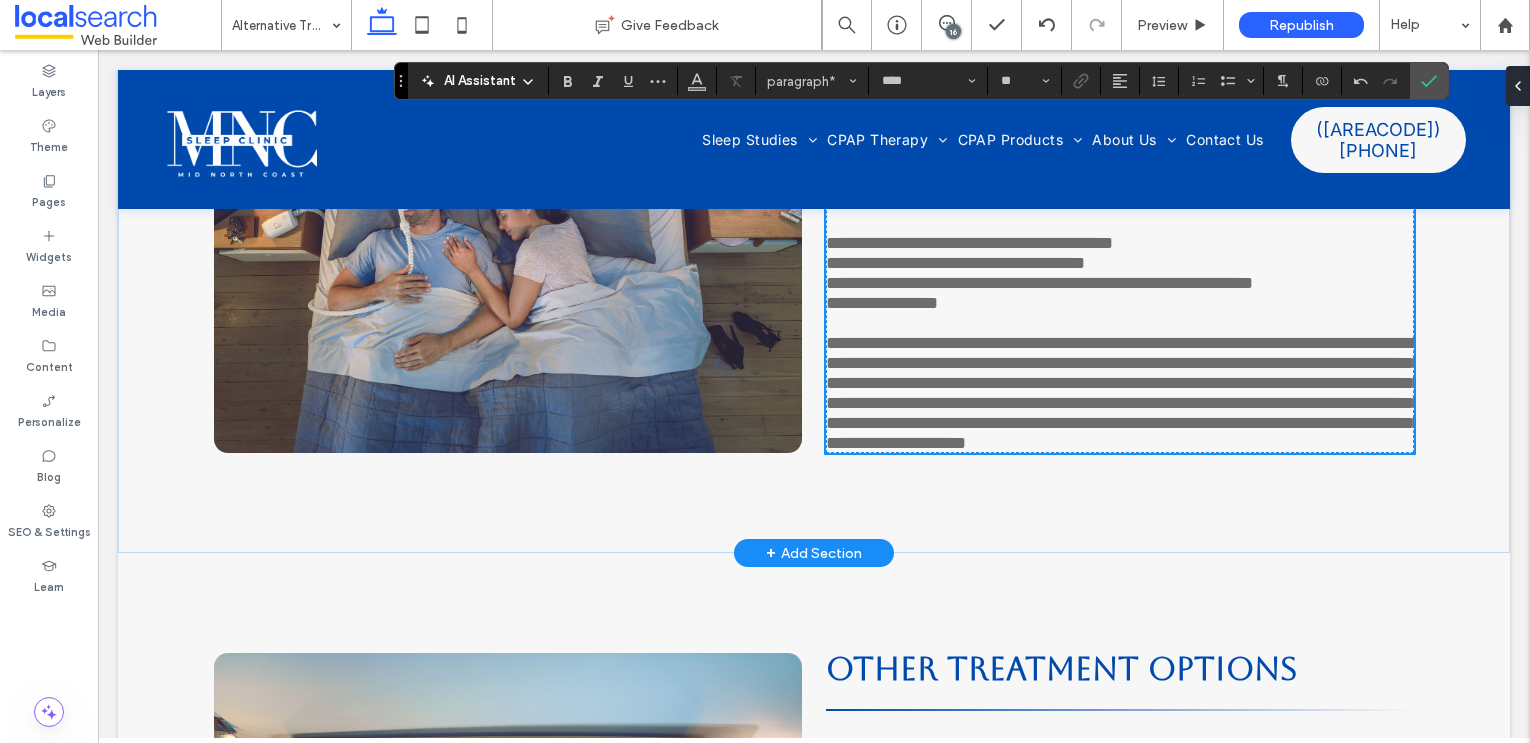 click on "**********" at bounding box center (1123, 393) 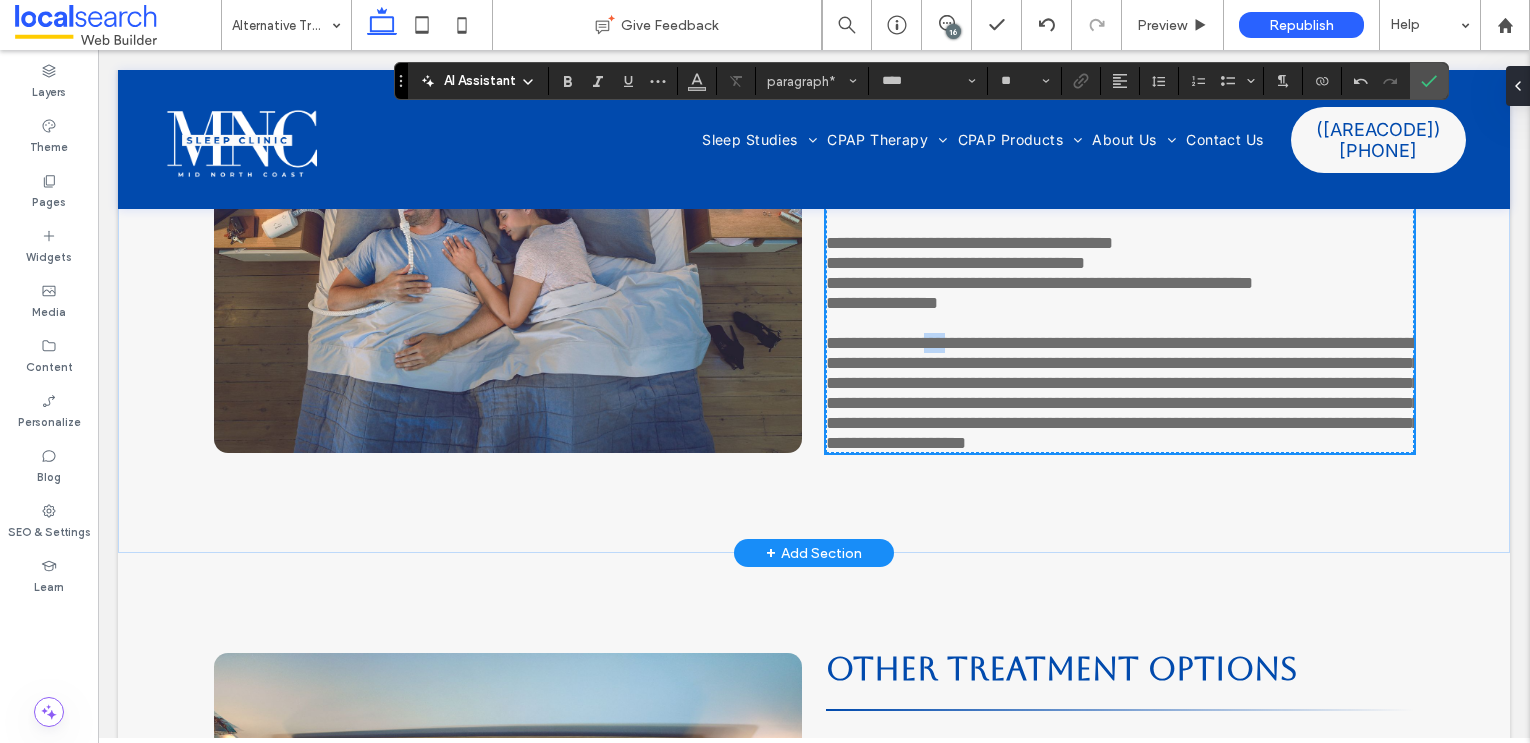 click on "**********" at bounding box center (1123, 393) 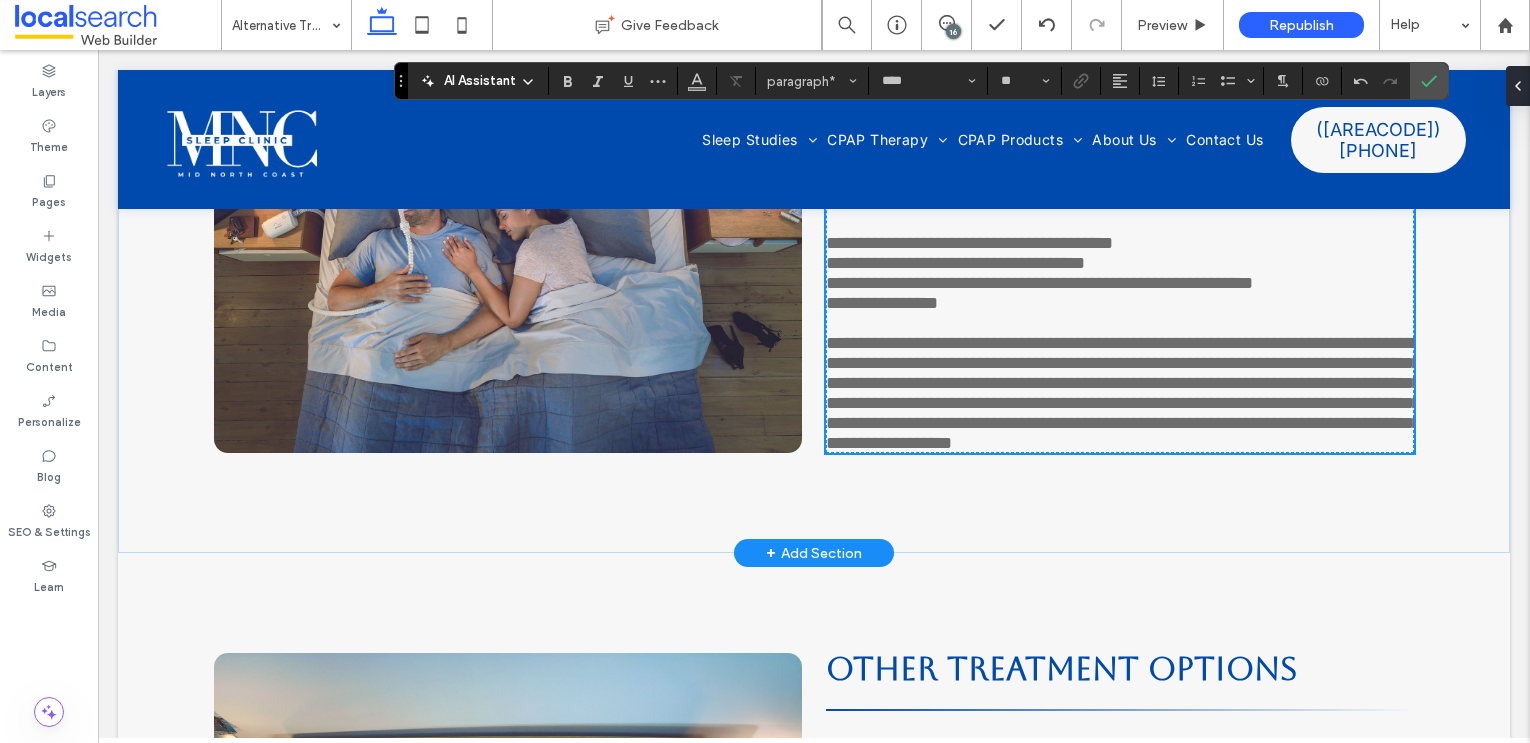click on "**********" at bounding box center (969, 243) 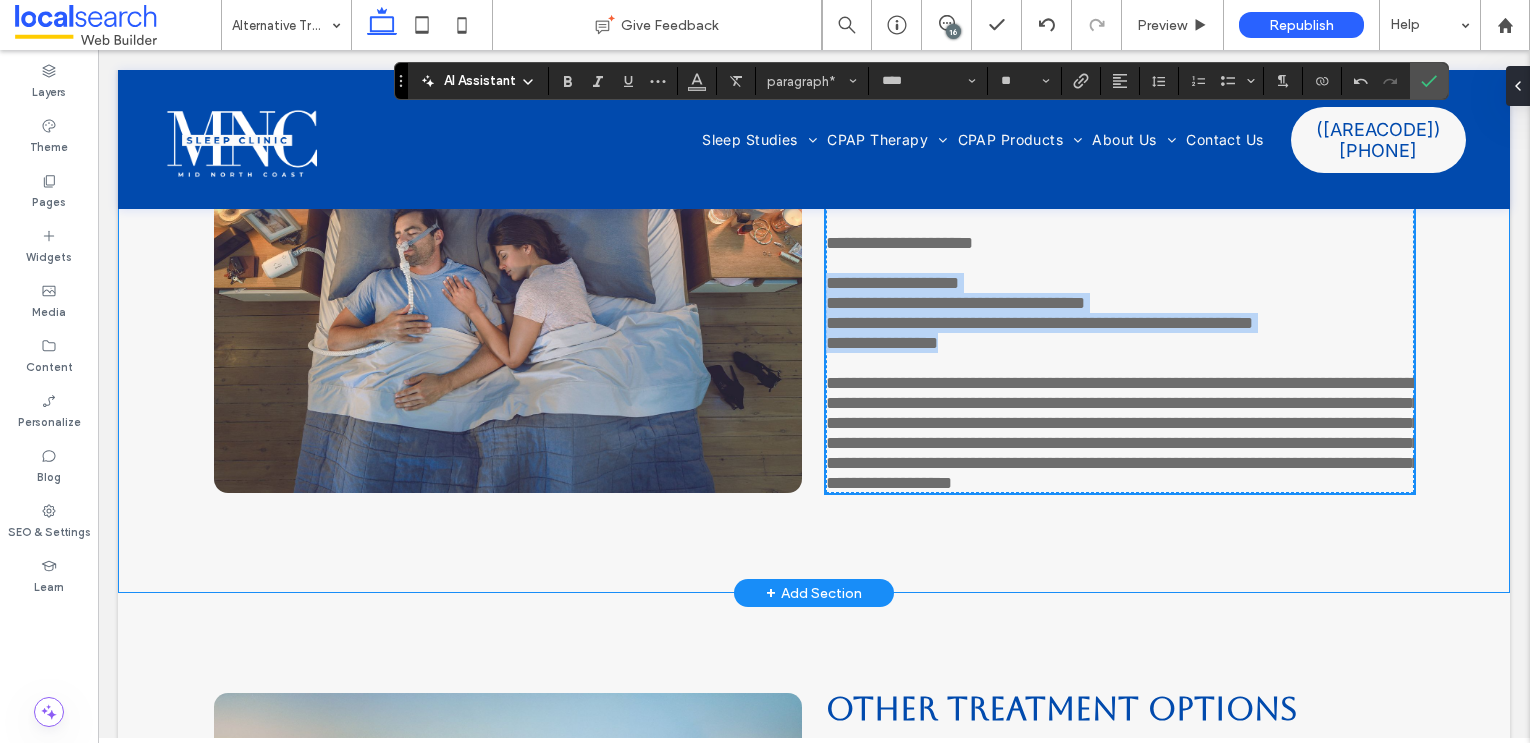 drag, startPoint x: 975, startPoint y: 455, endPoint x: 812, endPoint y: 389, distance: 175.85506 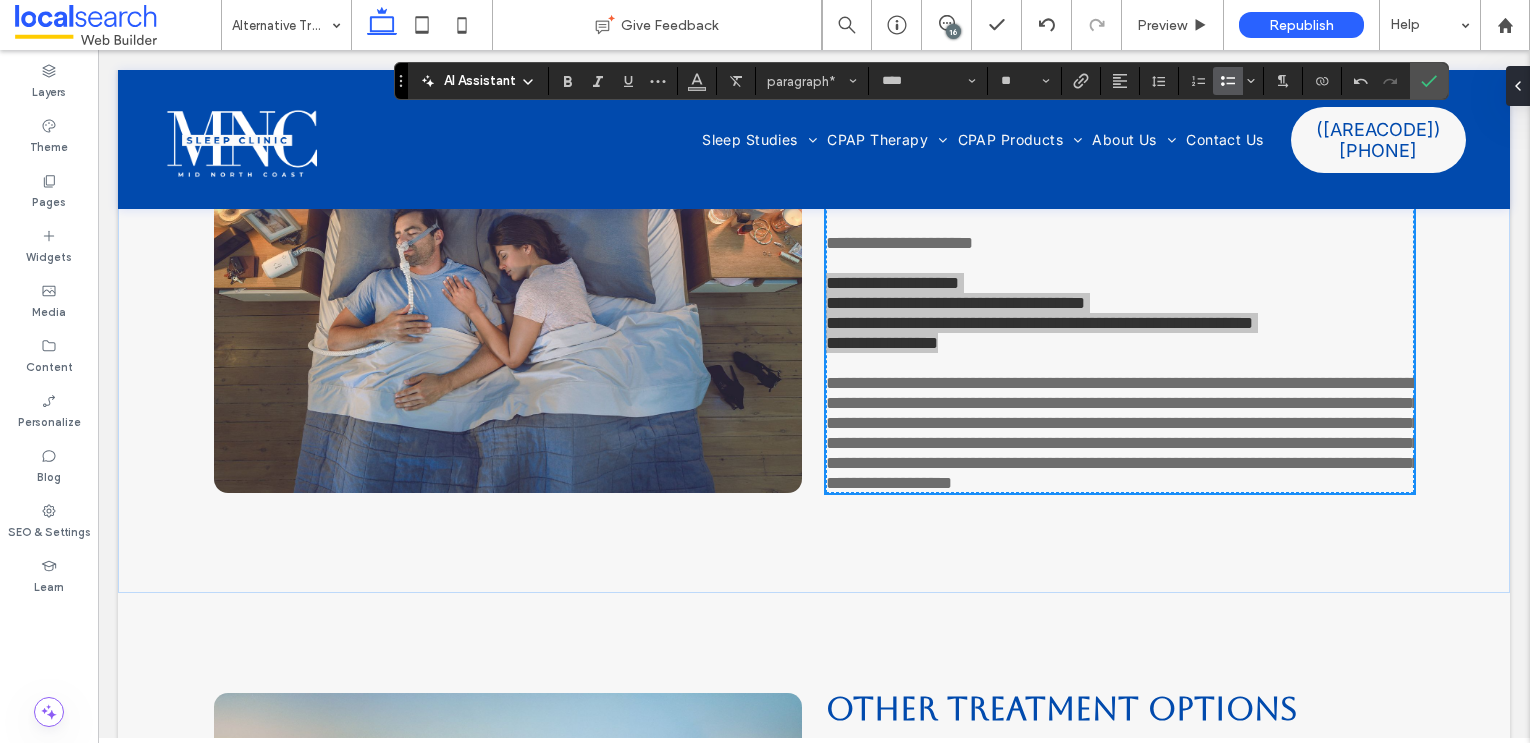 drag, startPoint x: 1215, startPoint y: 77, endPoint x: 1007, endPoint y: 199, distance: 241.13896 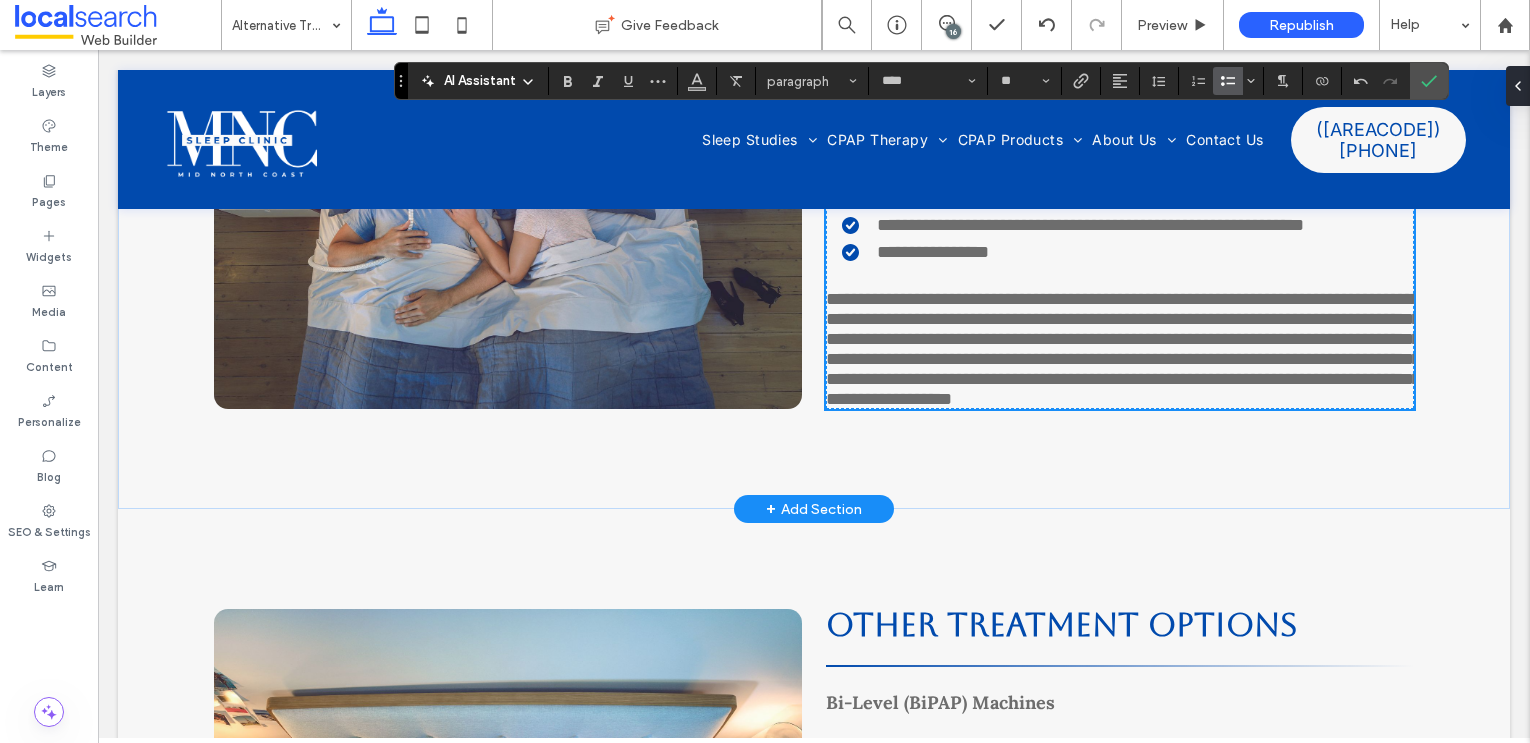scroll, scrollTop: 6511, scrollLeft: 0, axis: vertical 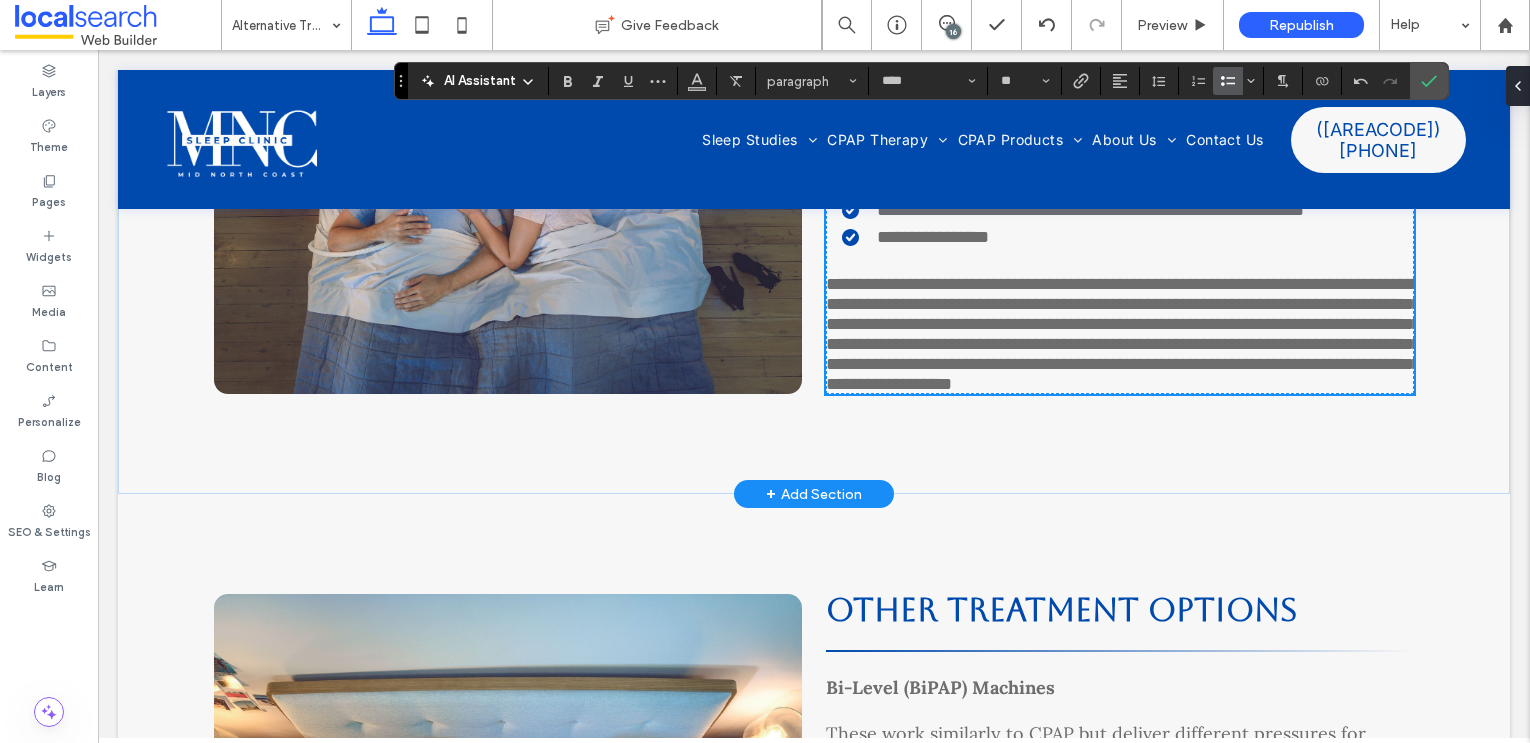 click on "**********" at bounding box center [1123, 334] 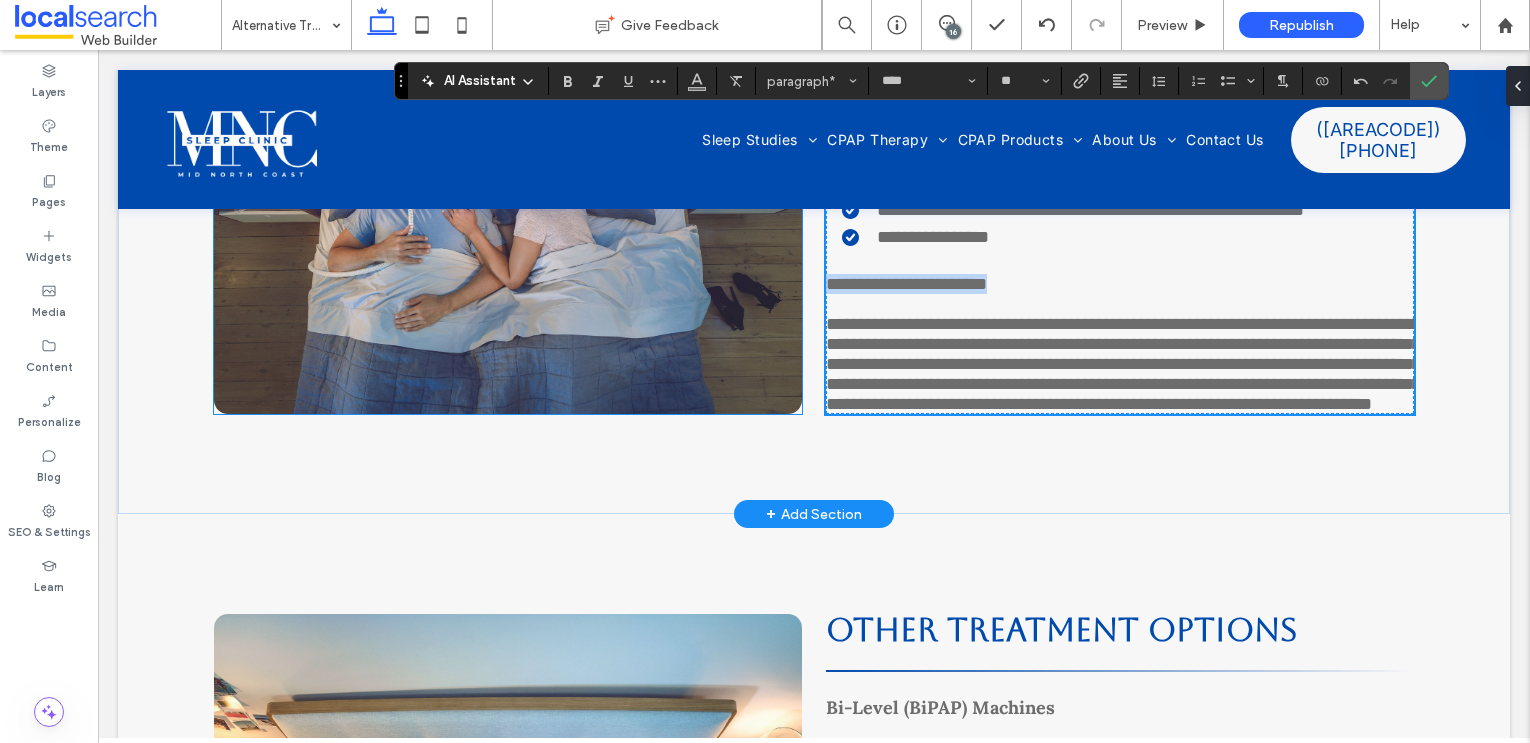drag, startPoint x: 1053, startPoint y: 400, endPoint x: 799, endPoint y: 400, distance: 254 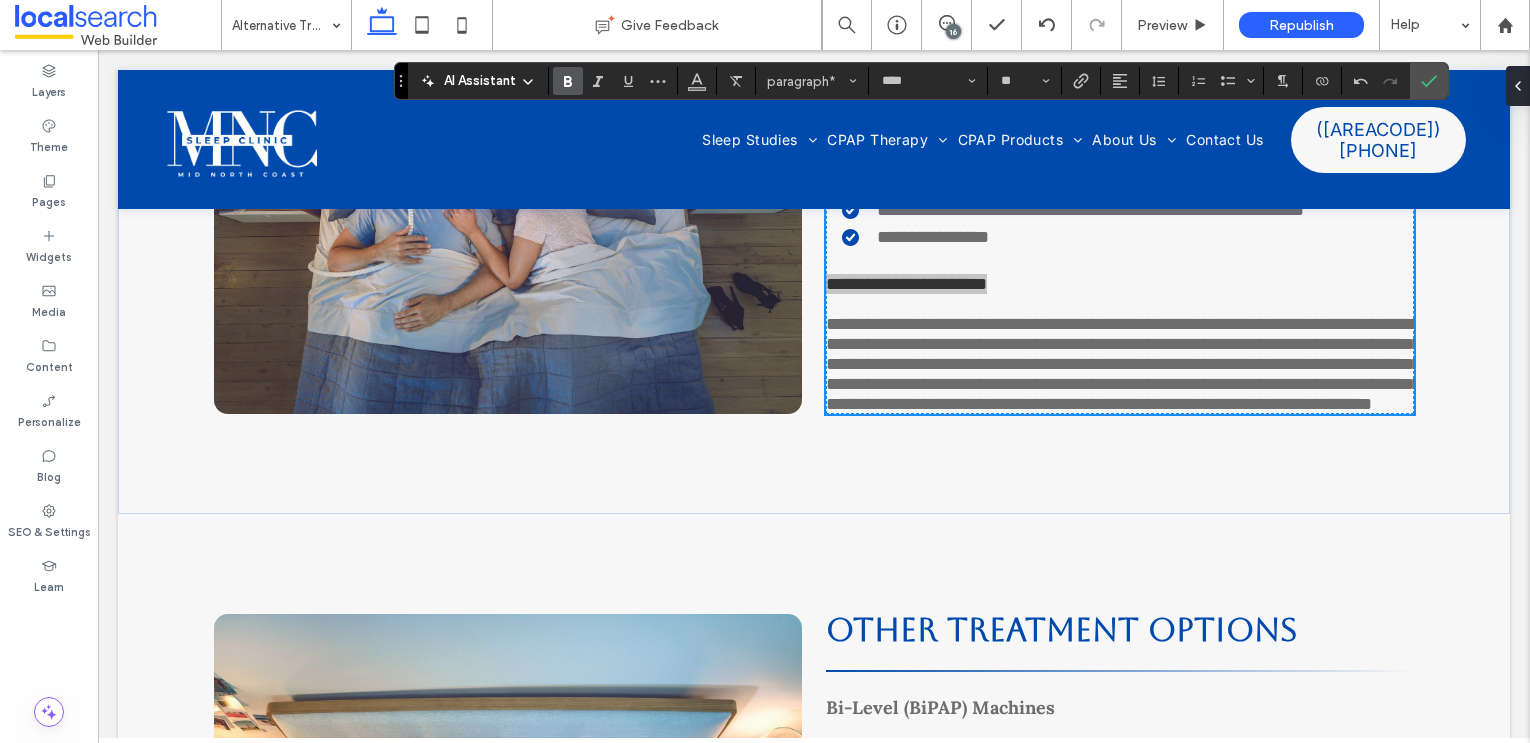 click 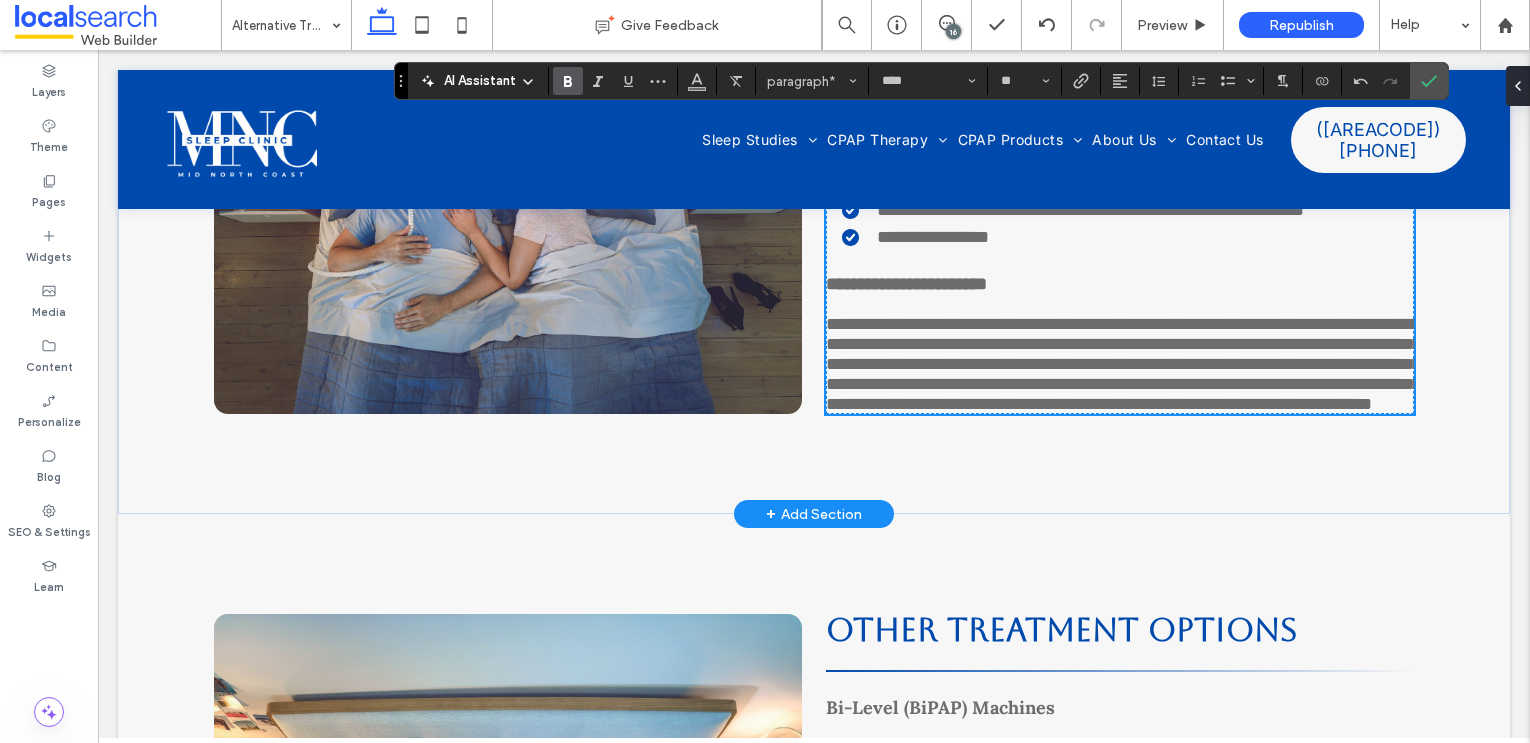 click on "**********" at bounding box center (1123, 364) 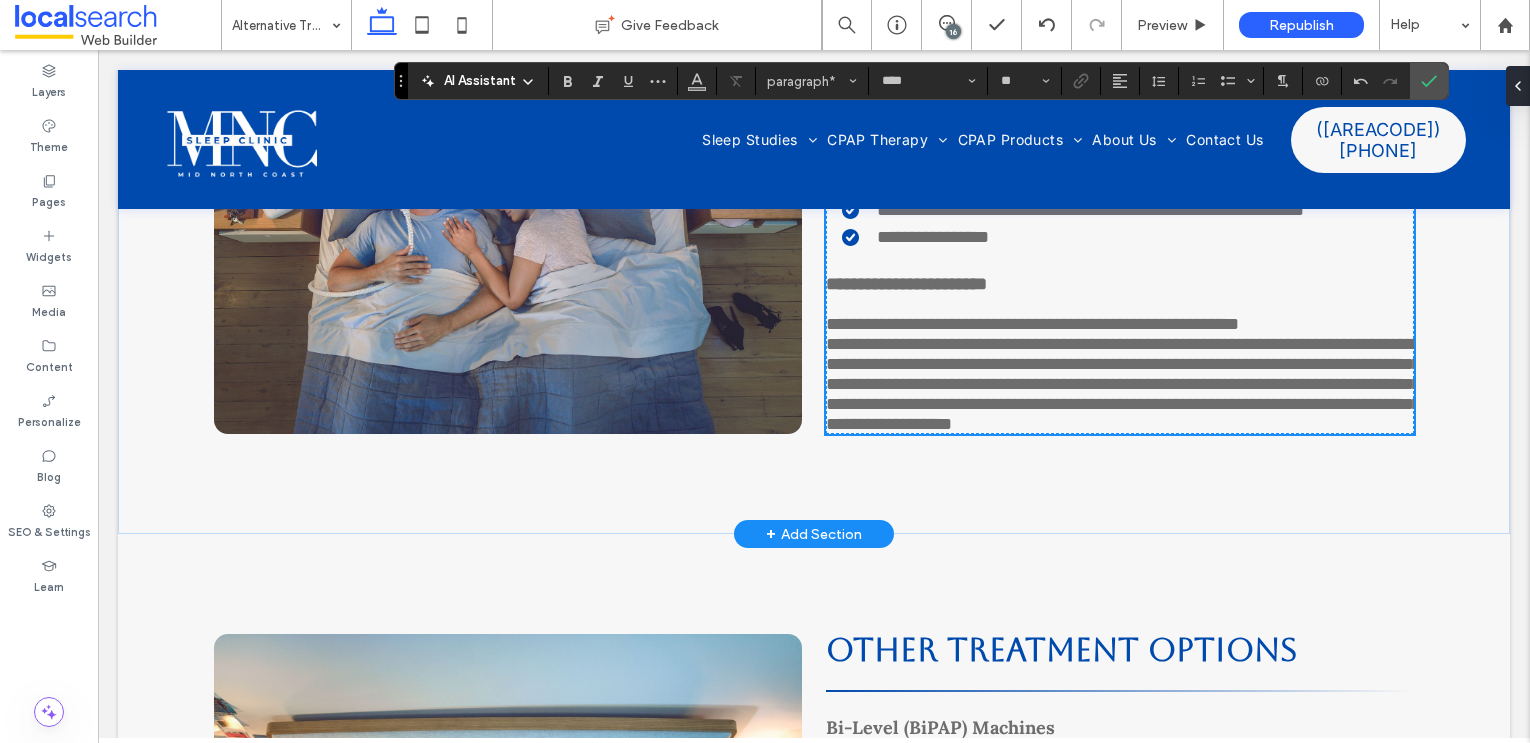 click on "**********" at bounding box center (1123, 384) 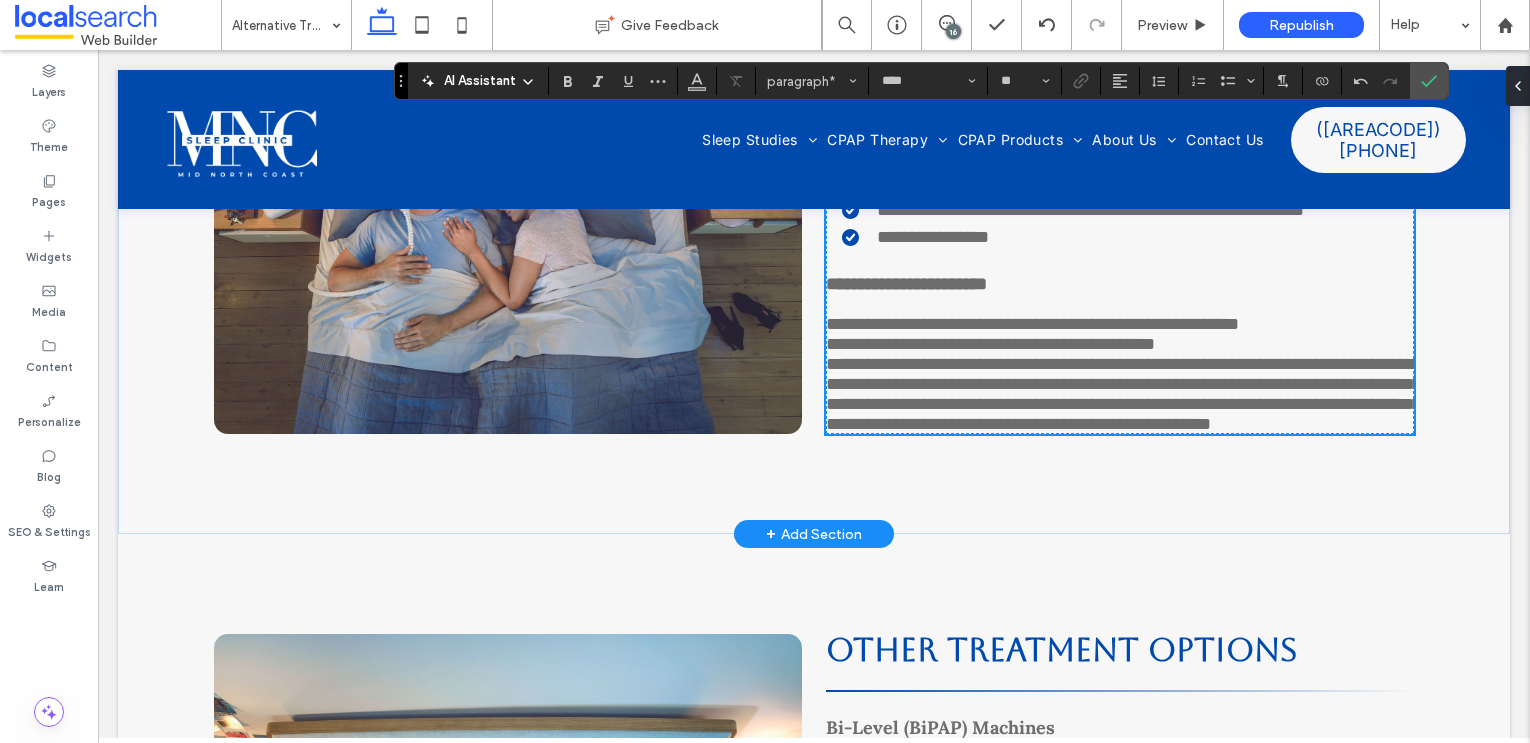 click on "**********" at bounding box center (1123, 394) 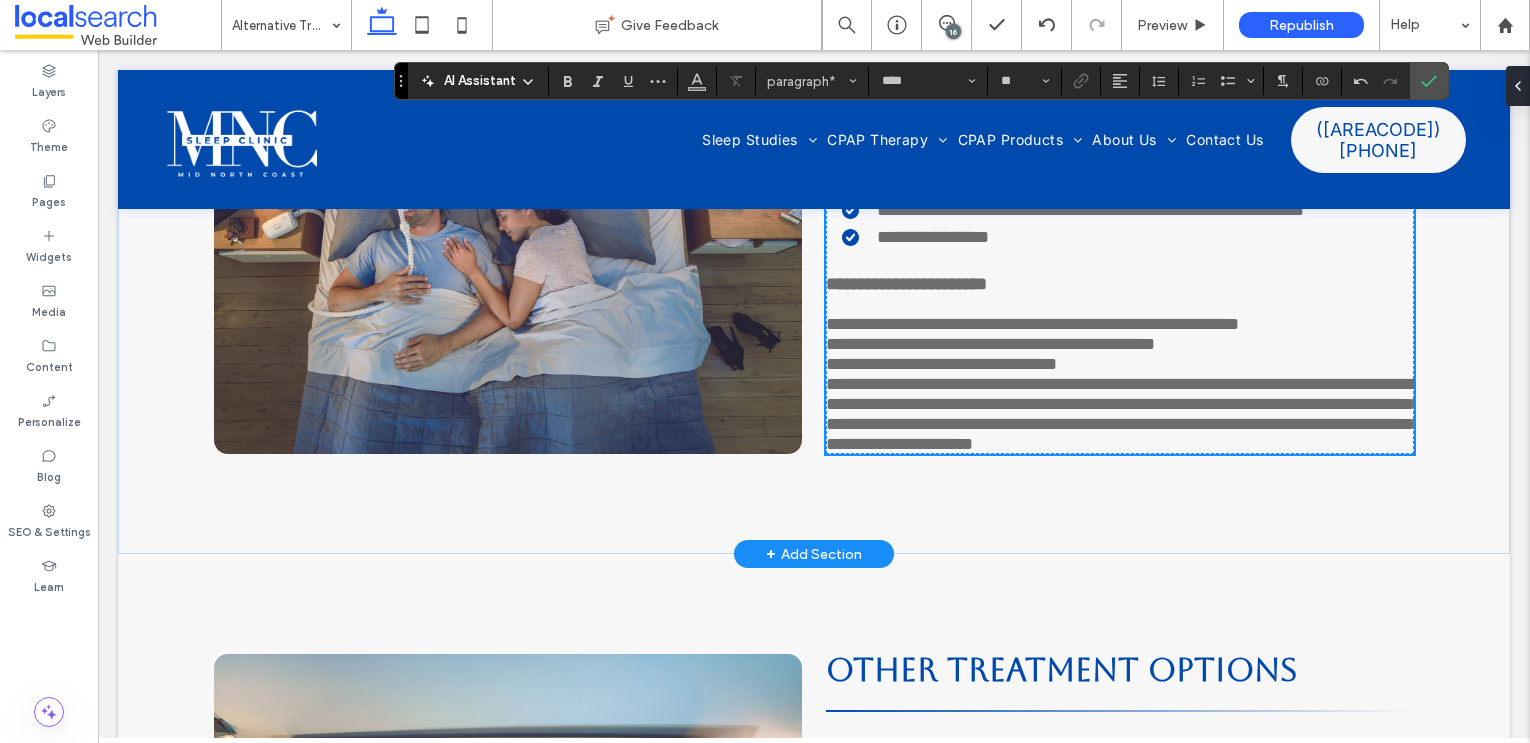 click on "**********" at bounding box center (1123, 414) 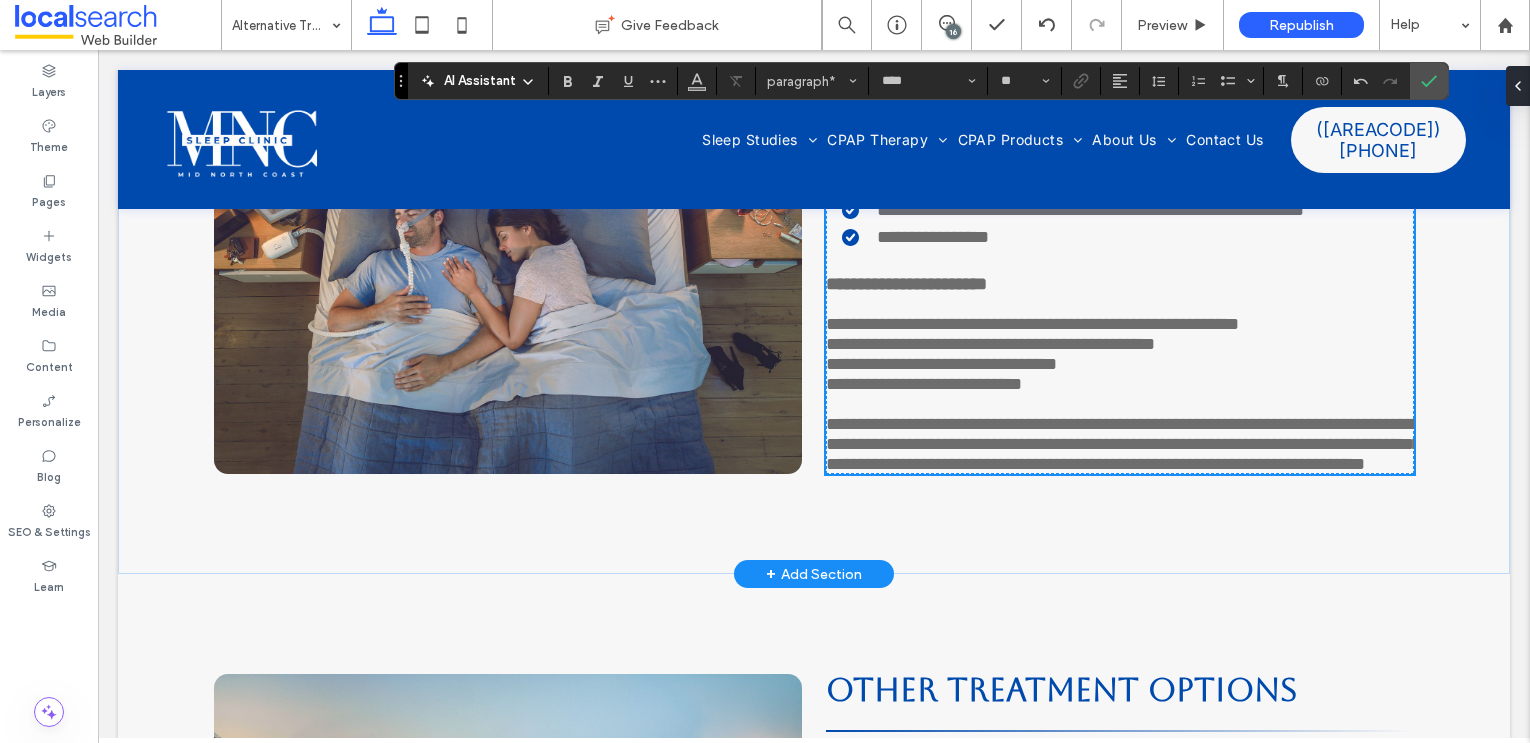 click on "**********" at bounding box center (1123, 444) 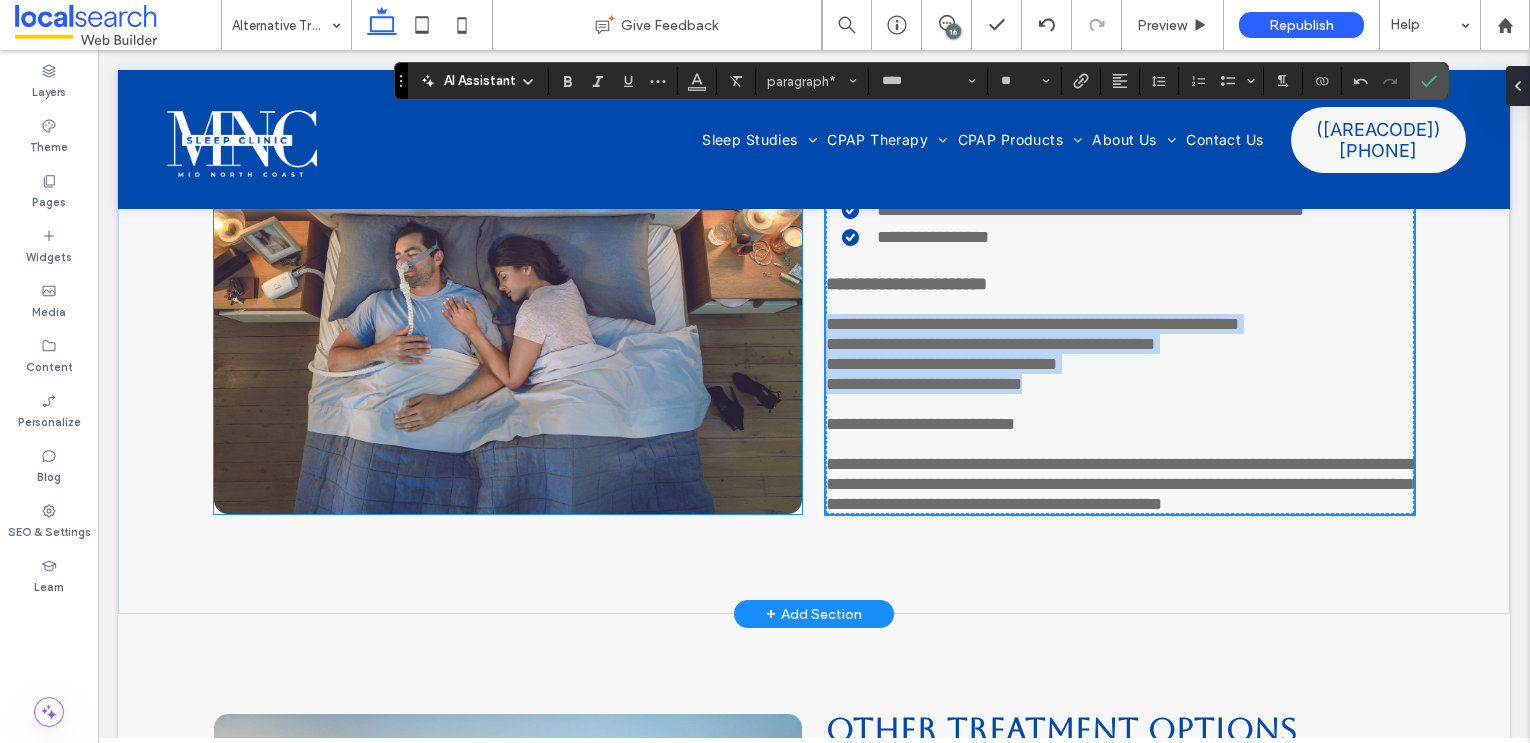drag, startPoint x: 1091, startPoint y: 524, endPoint x: 783, endPoint y: 452, distance: 316.30365 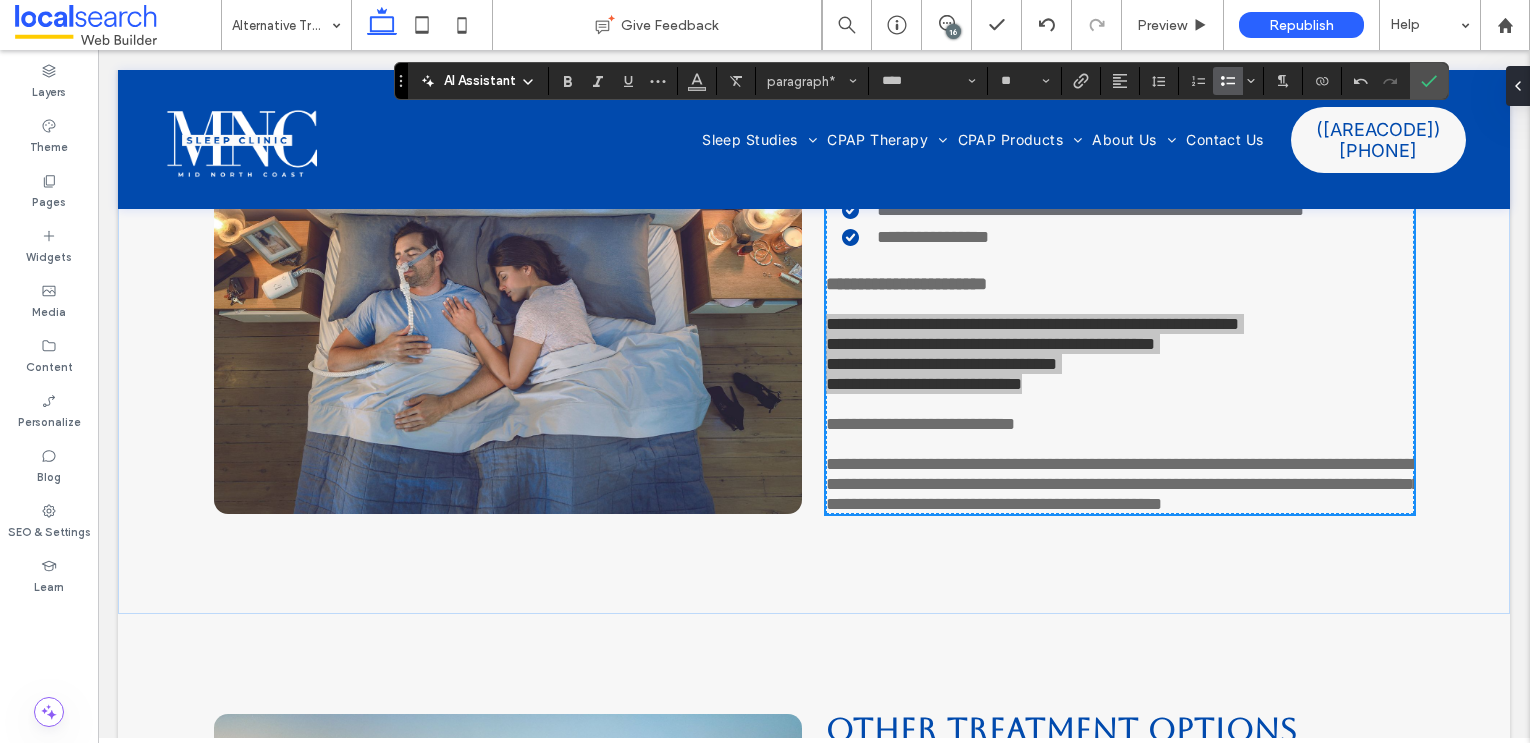 click 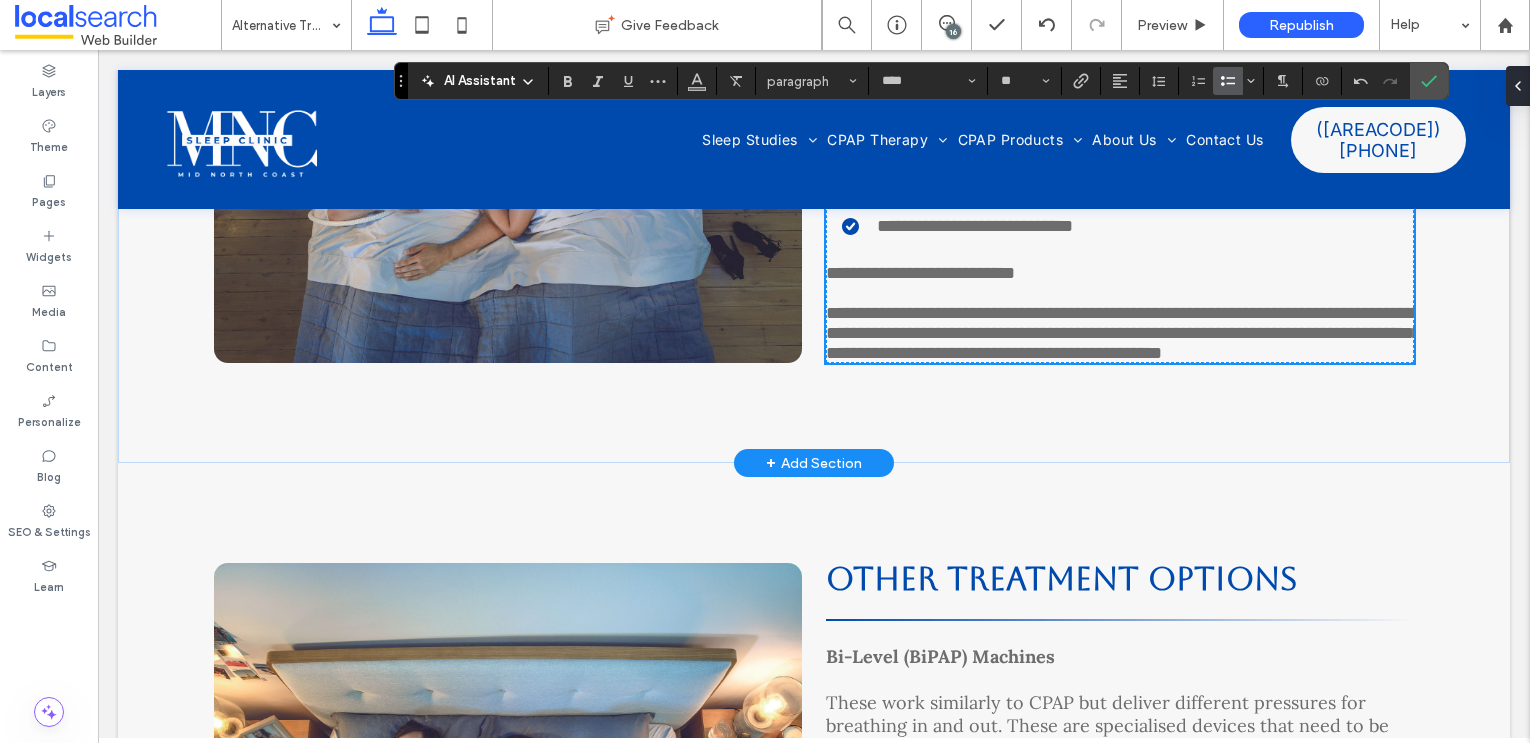 scroll, scrollTop: 6712, scrollLeft: 0, axis: vertical 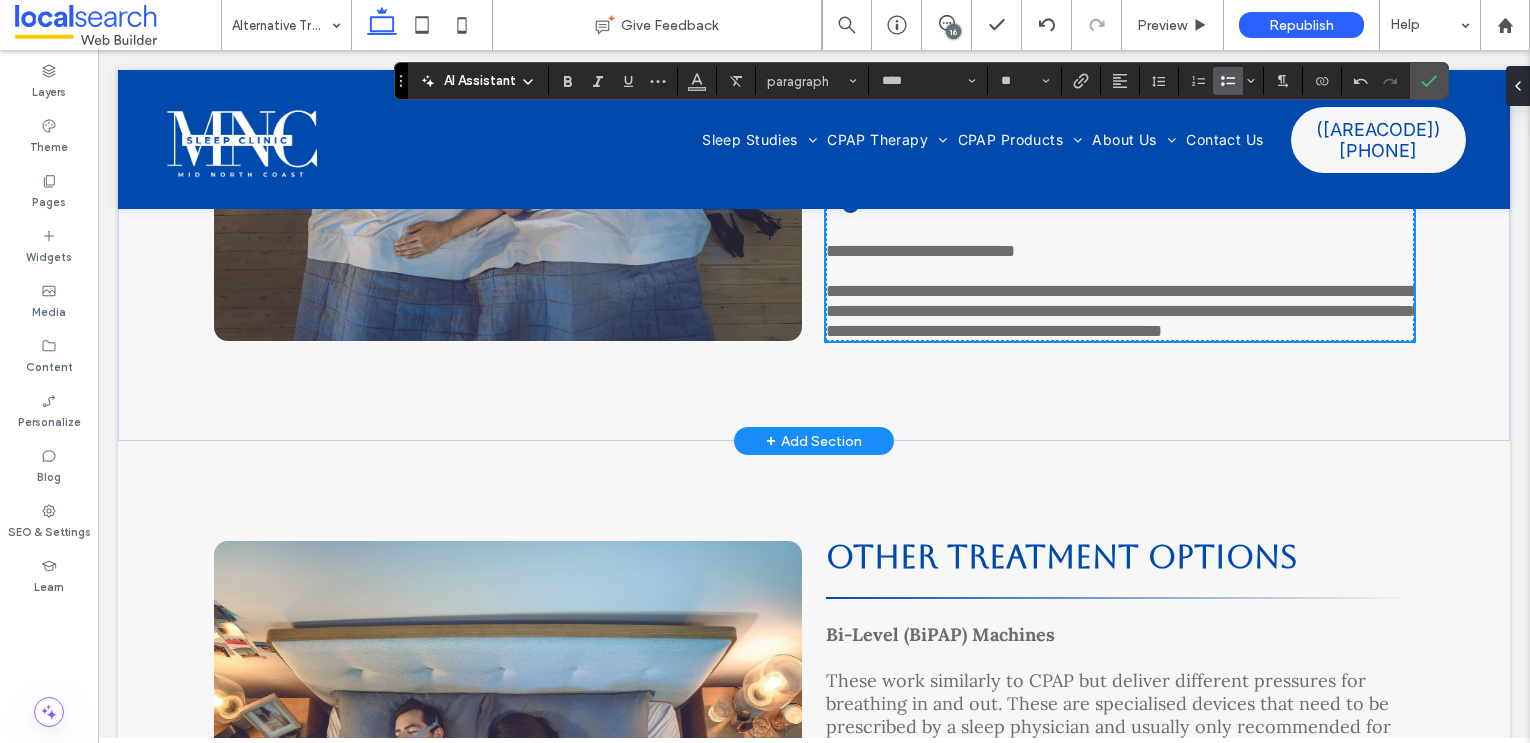 click on "**********" at bounding box center (1123, 311) 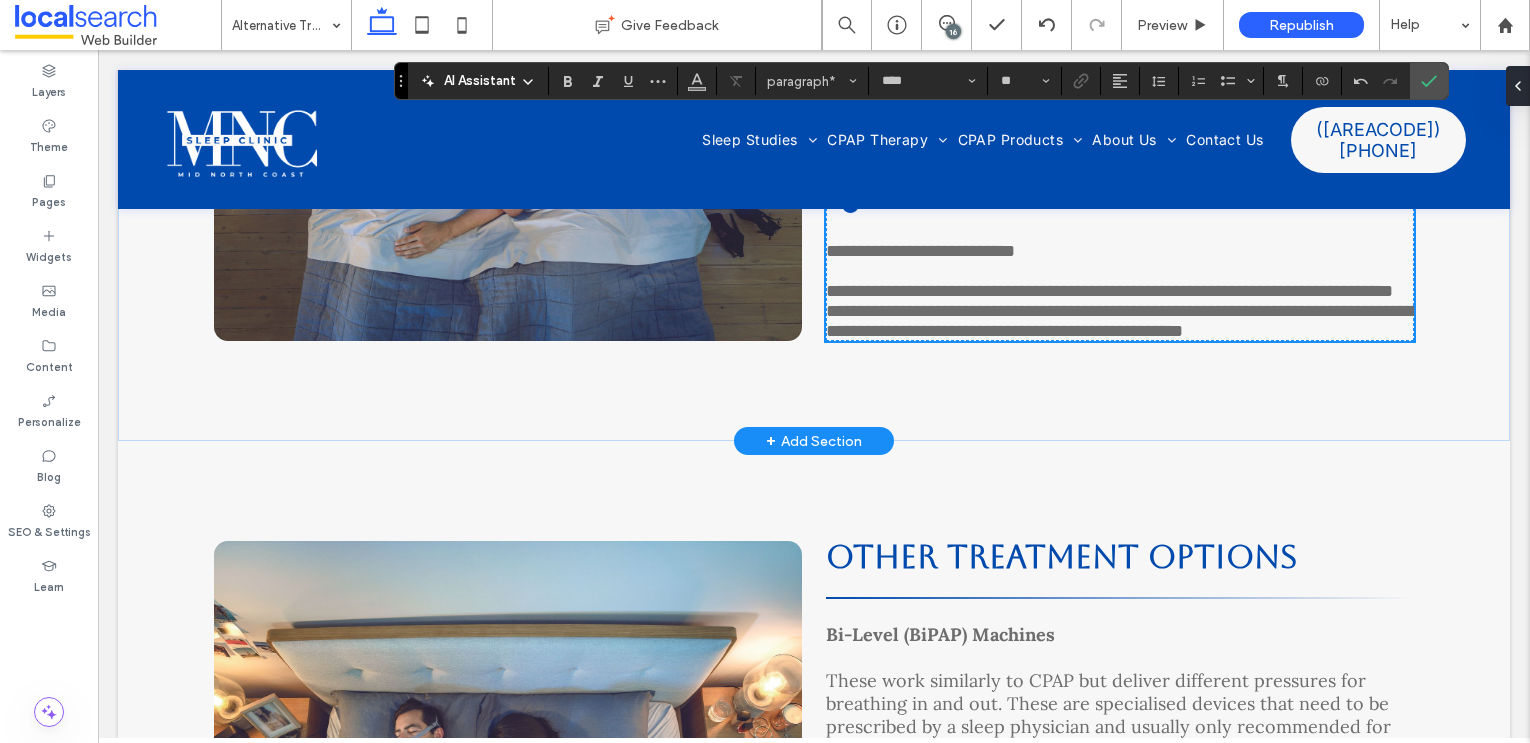 click on "**********" at bounding box center [1123, 321] 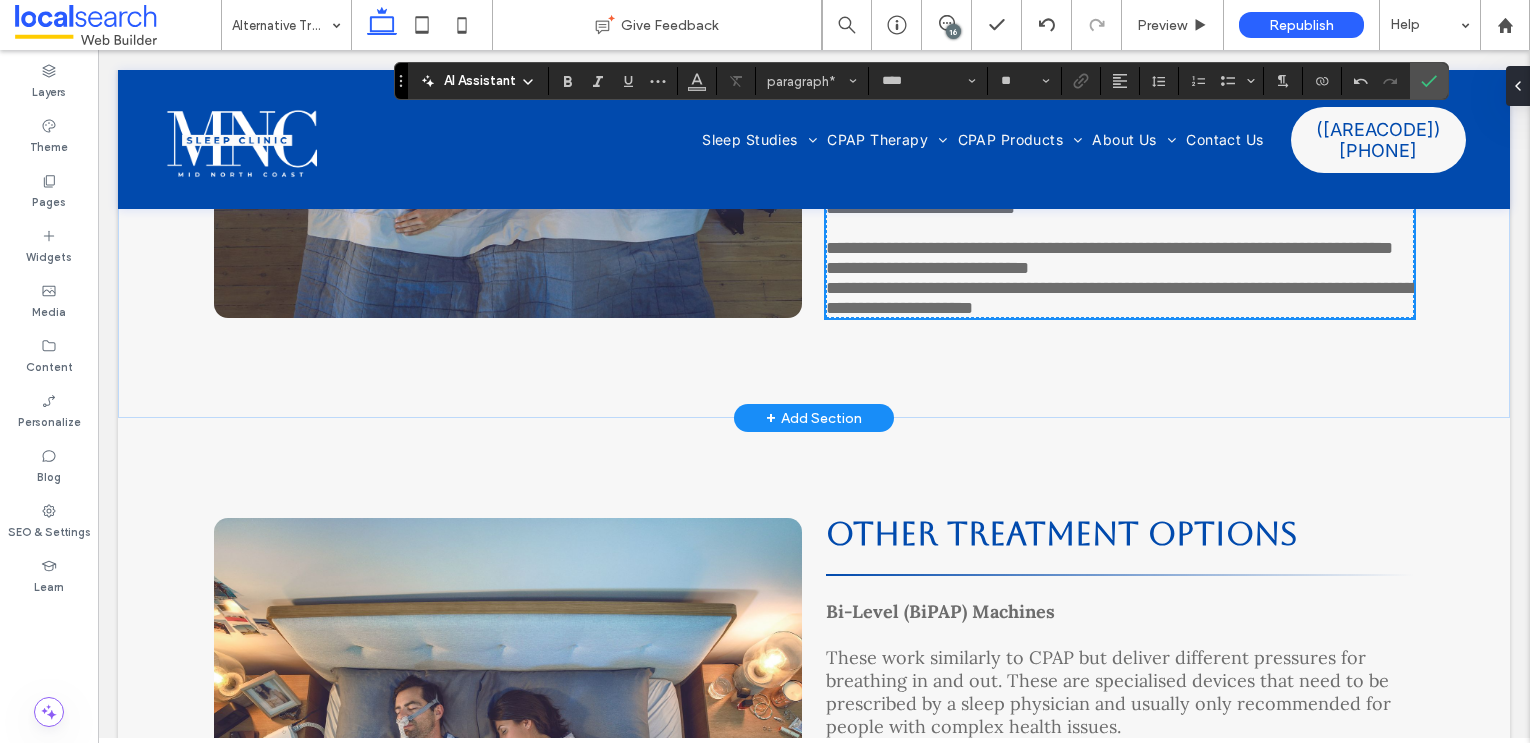 scroll, scrollTop: 6765, scrollLeft: 0, axis: vertical 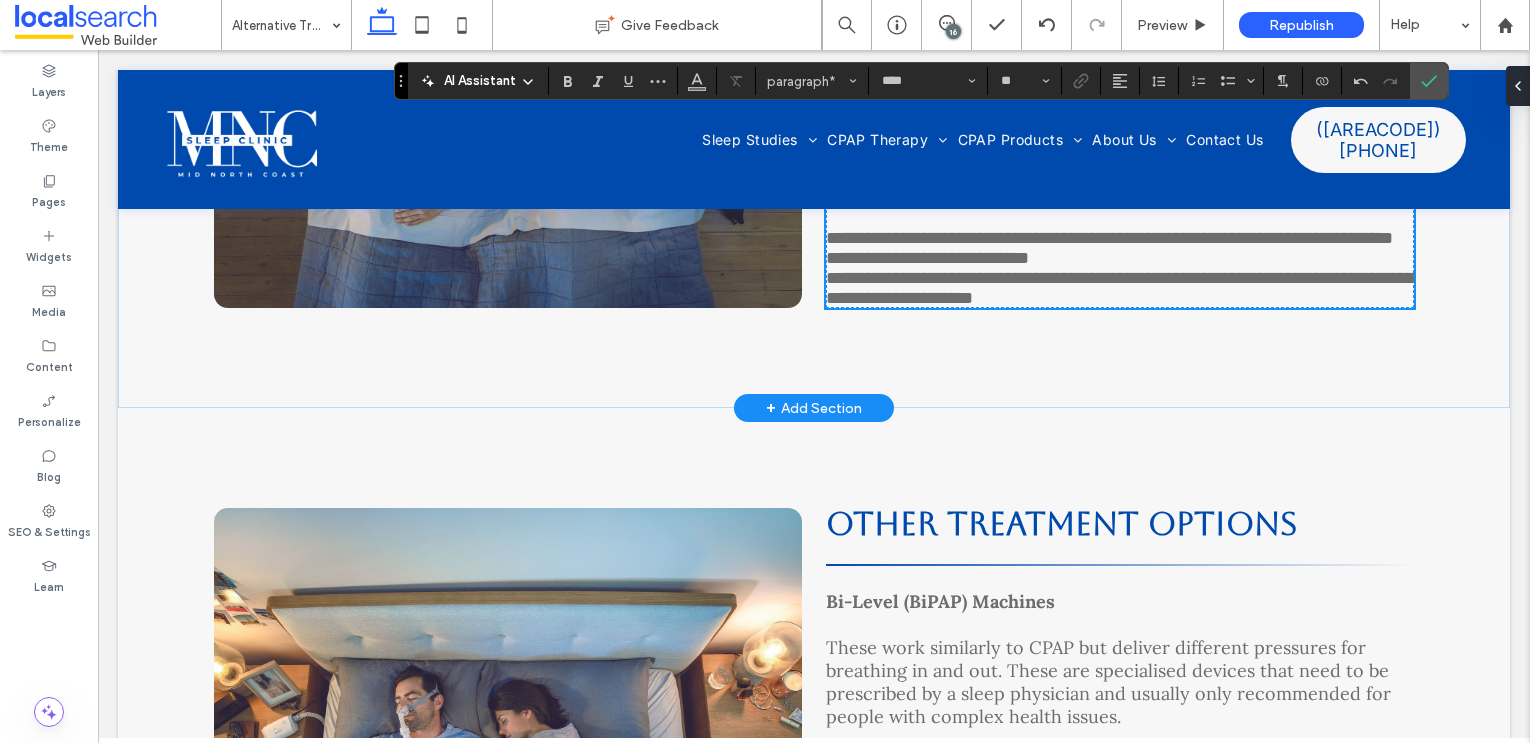 click on "**********" at bounding box center [1123, 288] 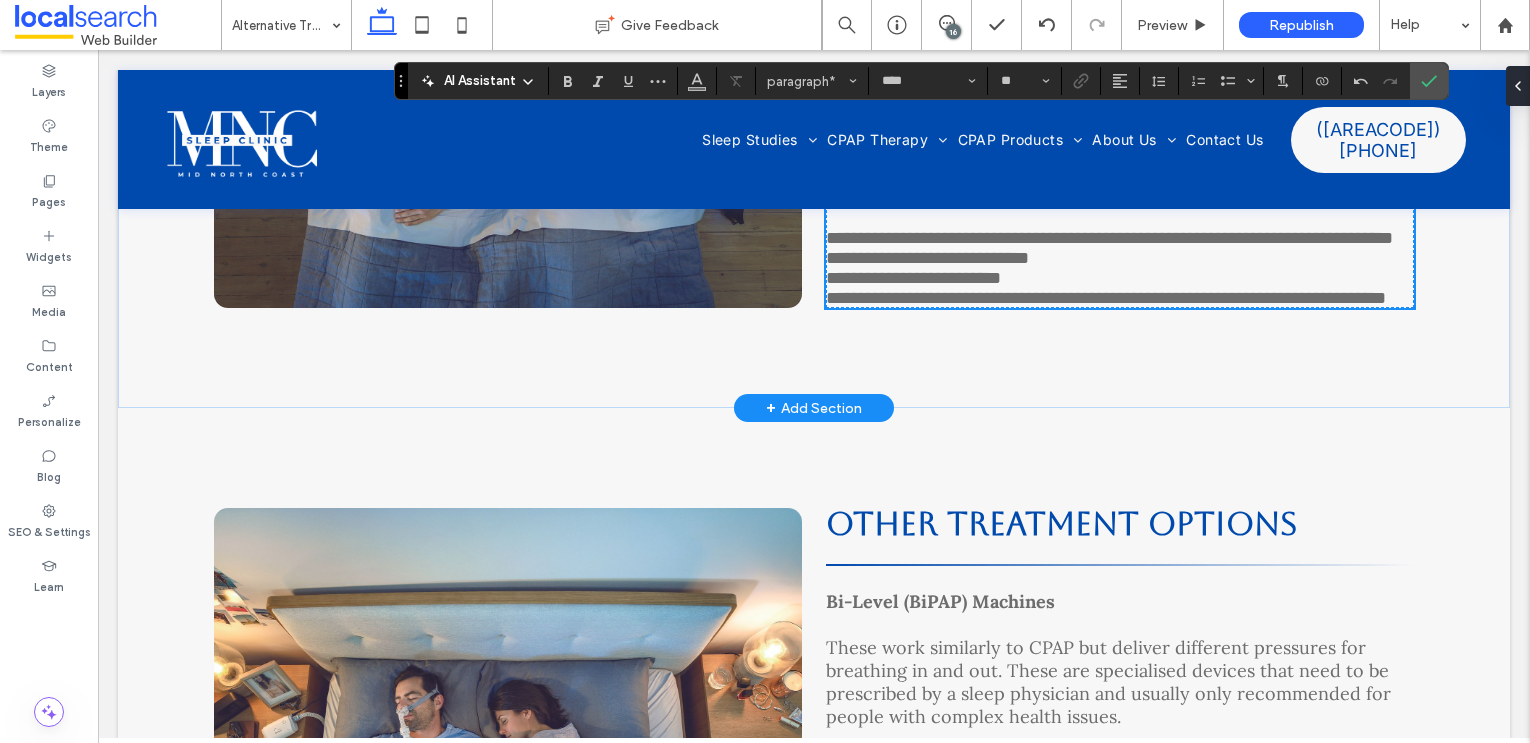 click on "**********" at bounding box center (1106, 298) 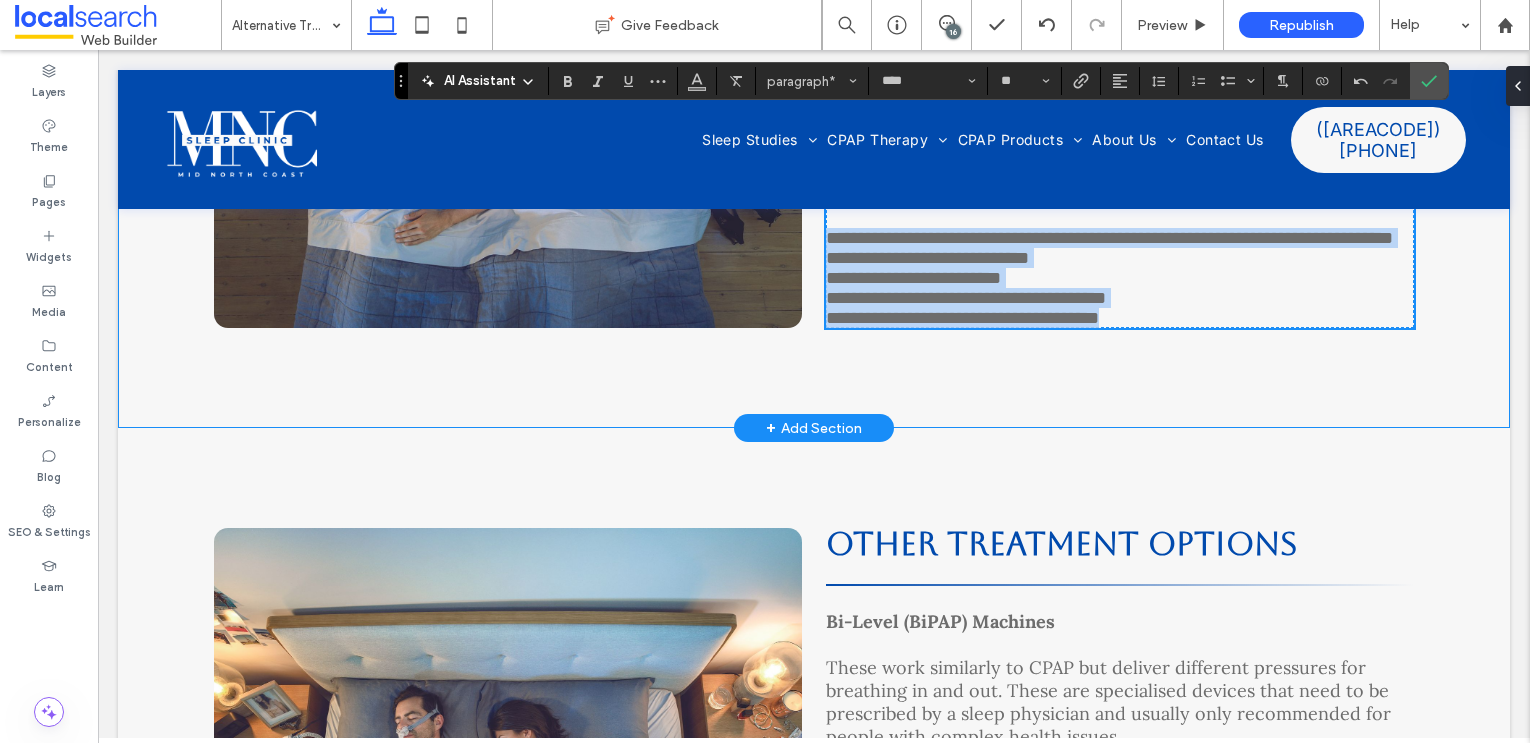 drag, startPoint x: 1200, startPoint y: 511, endPoint x: 822, endPoint y: 389, distance: 397.2002 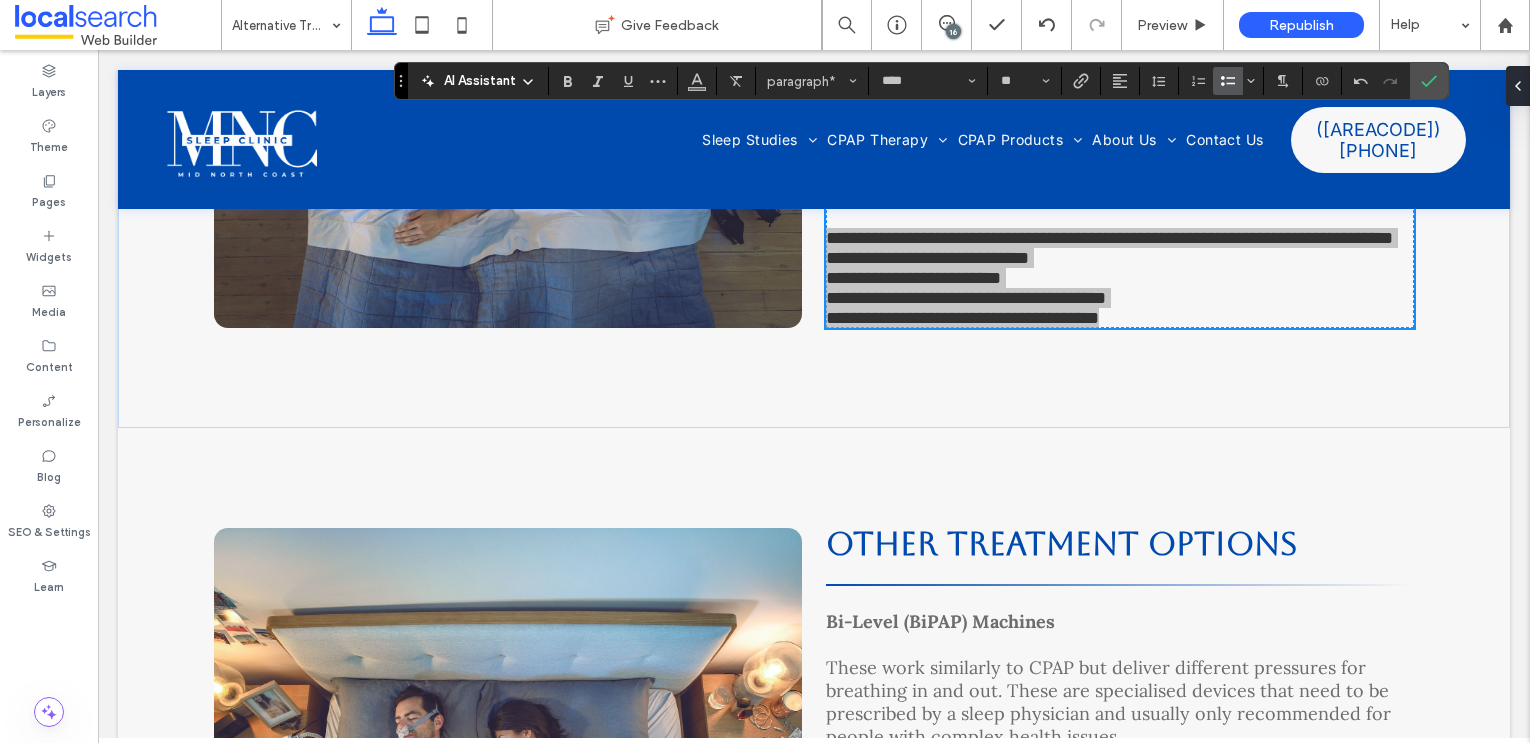 click 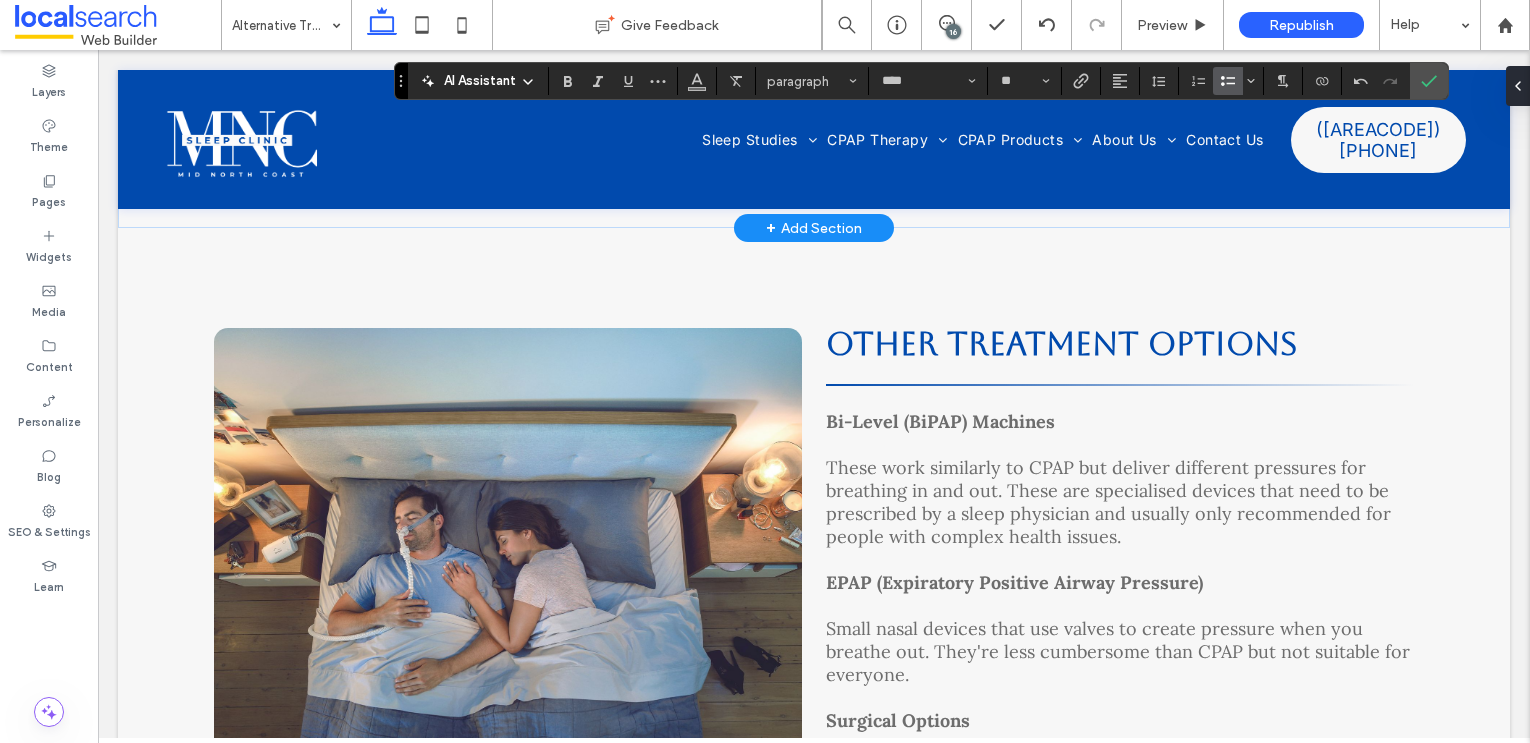 scroll, scrollTop: 7028, scrollLeft: 0, axis: vertical 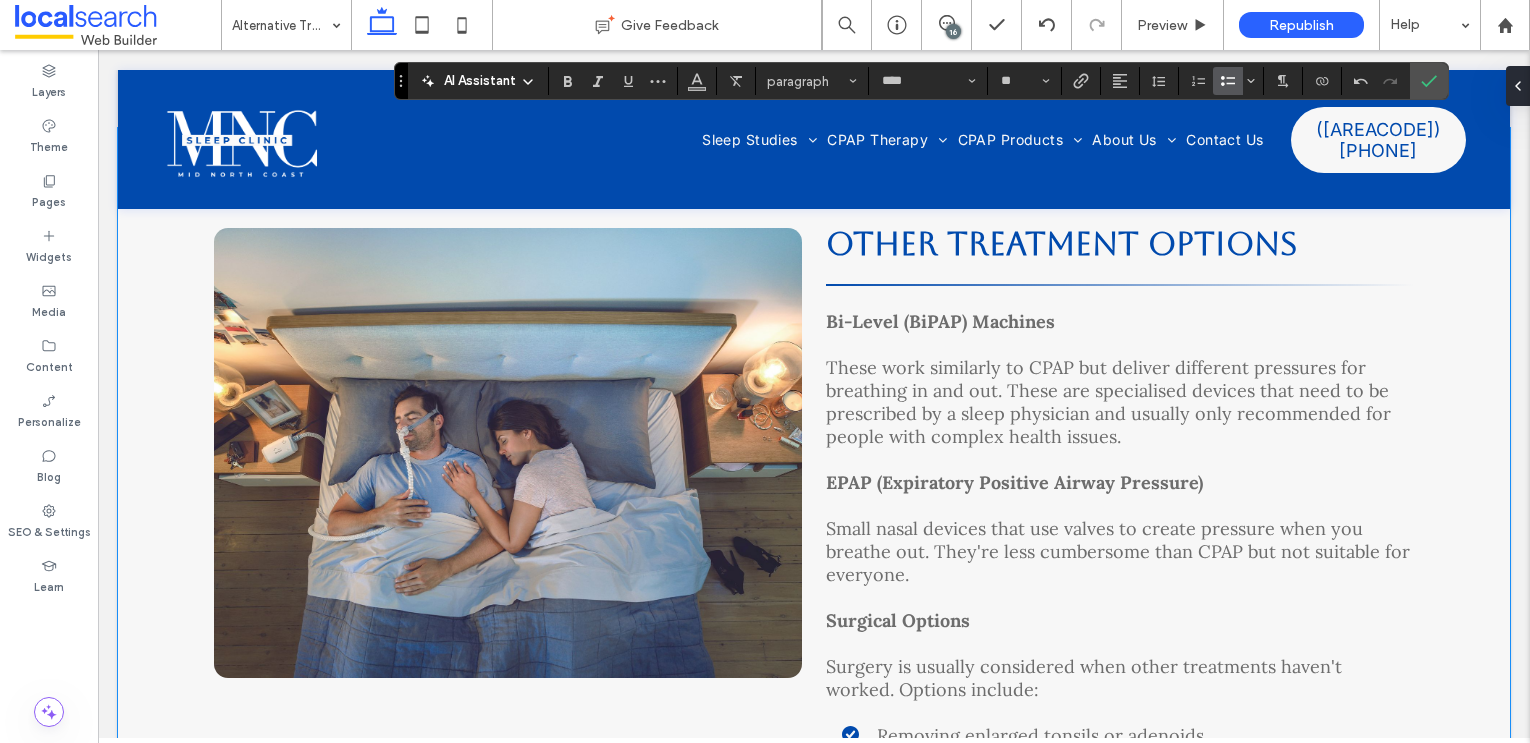 click on "Button
O ther Treatment Options
Bi-Level (BiPAP) Machines These work similarly to CPAP but deliver different pressures for breathing in and out. These are specialised devices that need to be prescribed by a sleep physician and usually only recommended for people with complex health issues. EPAP (Expiratory Positive Airway Pressure) Small nasal devices that use valves to create pressure when you breathe out. They're less cumbersome than CPAP but not suitable for everyone. Surgical Options Surgery is usually considered when other treatments haven't worked. Options include:   Removing enlarged tonsils or adenoids Correcting structural abnormalities Procedures to stiffen soft tissues In severe cases, more extensive reconstructive surgery" at bounding box center (814, 536) 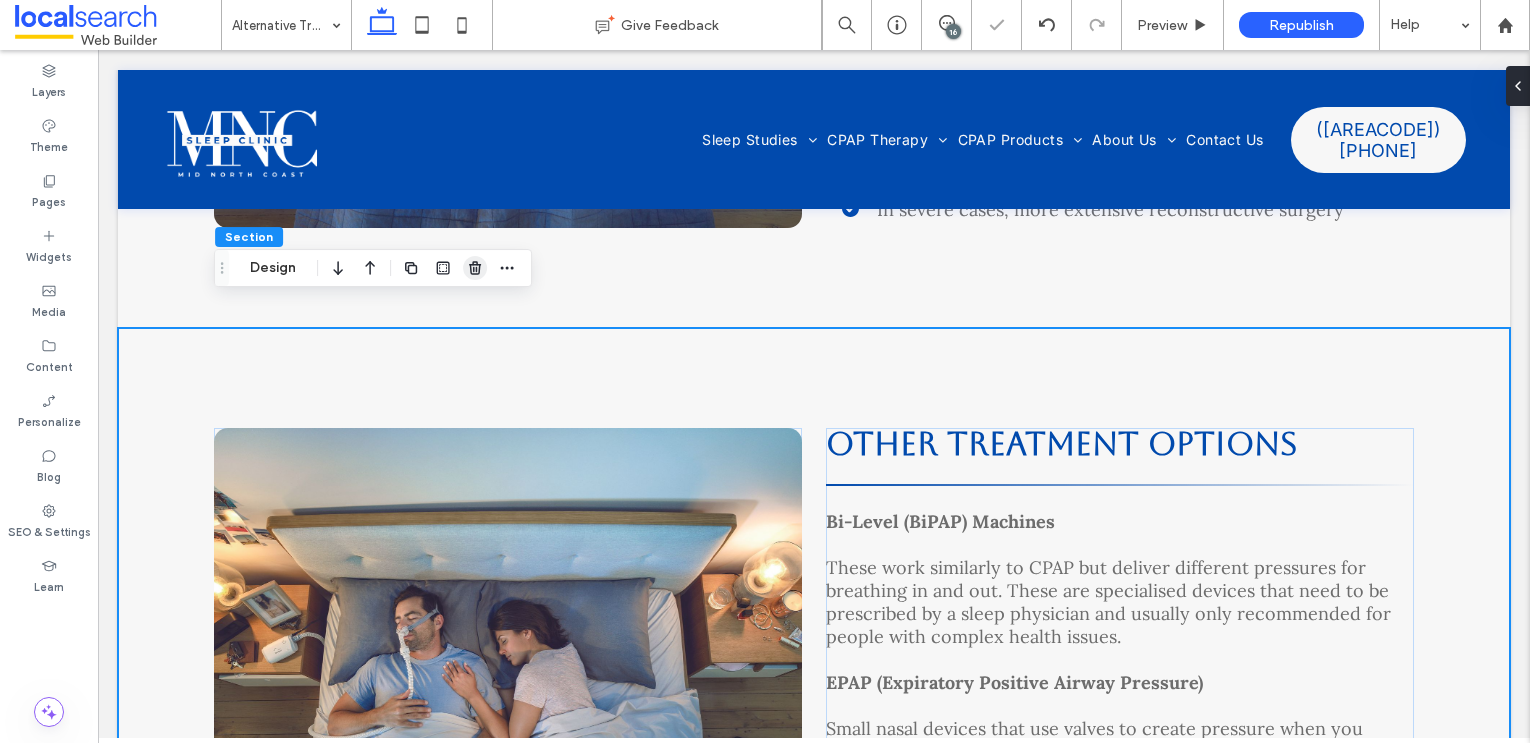 click 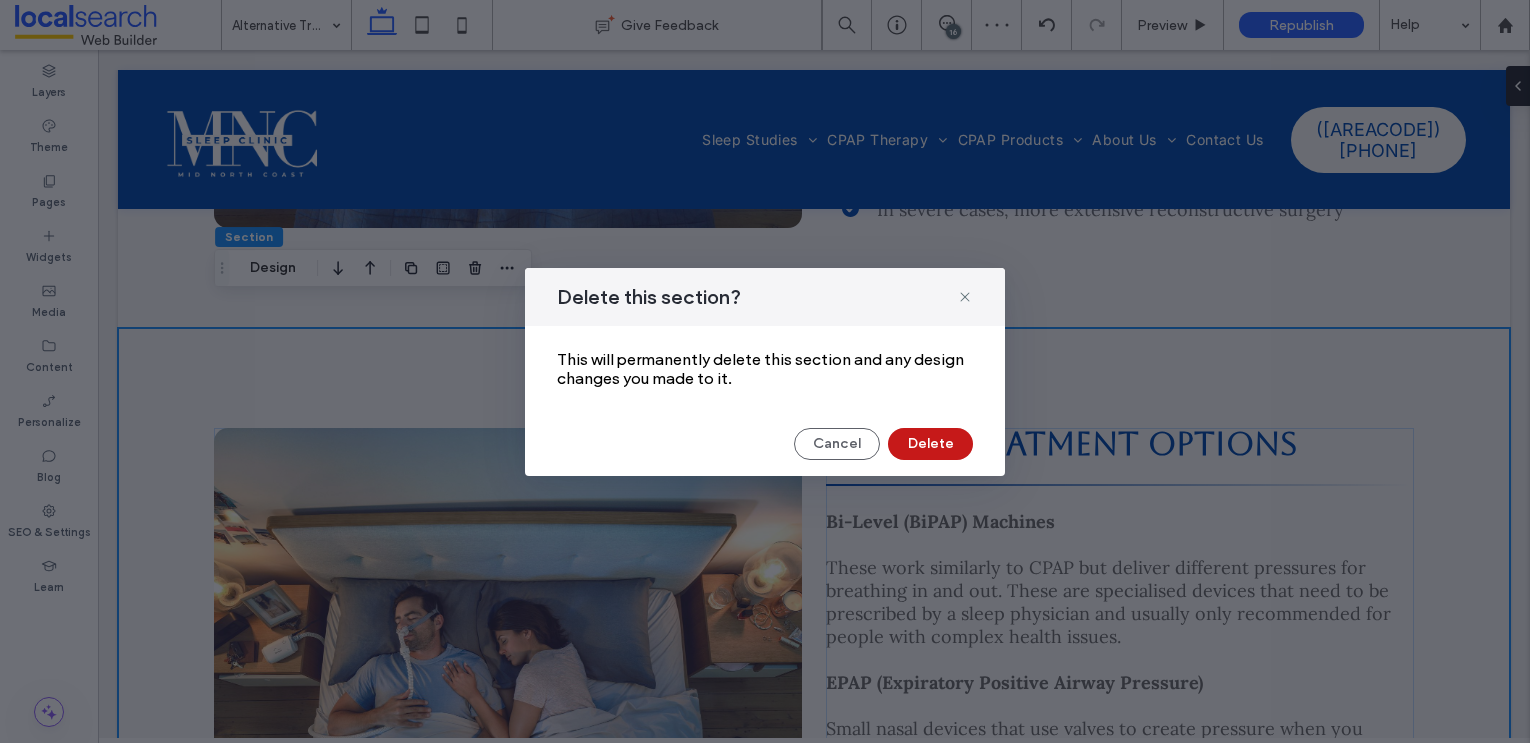 drag, startPoint x: 933, startPoint y: 443, endPoint x: 835, endPoint y: 393, distance: 110.01818 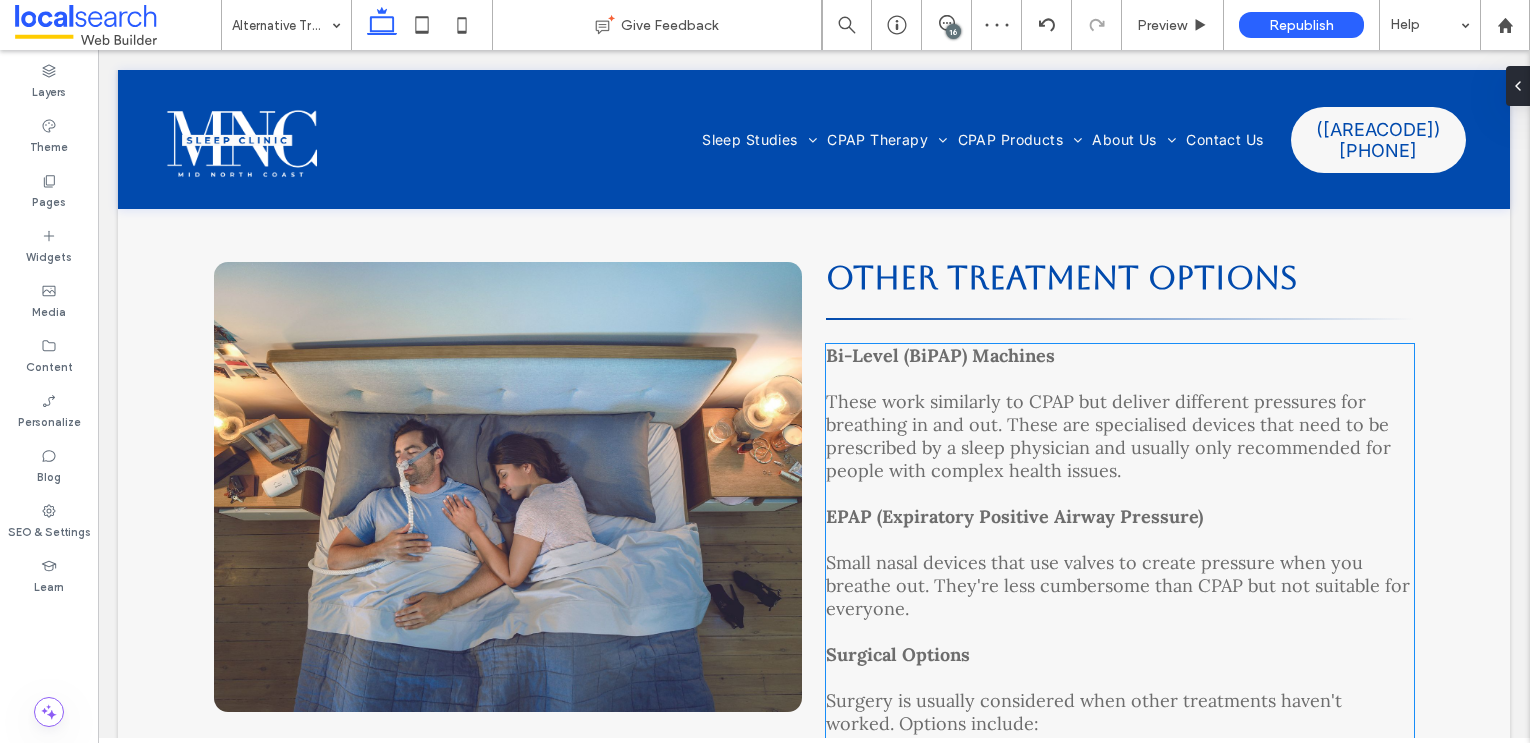 scroll, scrollTop: 7277, scrollLeft: 0, axis: vertical 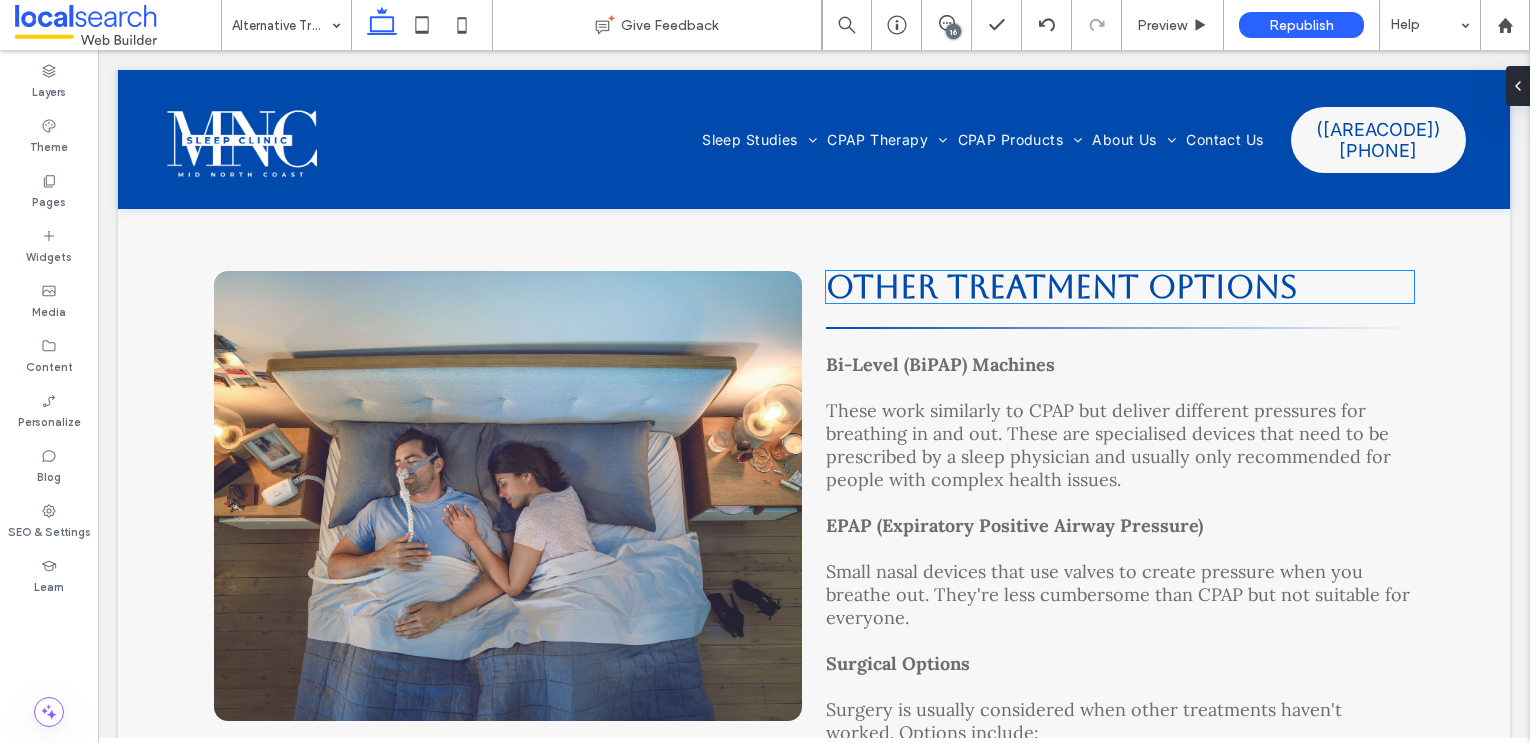 click on "ther Treatment Options" at bounding box center [1075, 286] 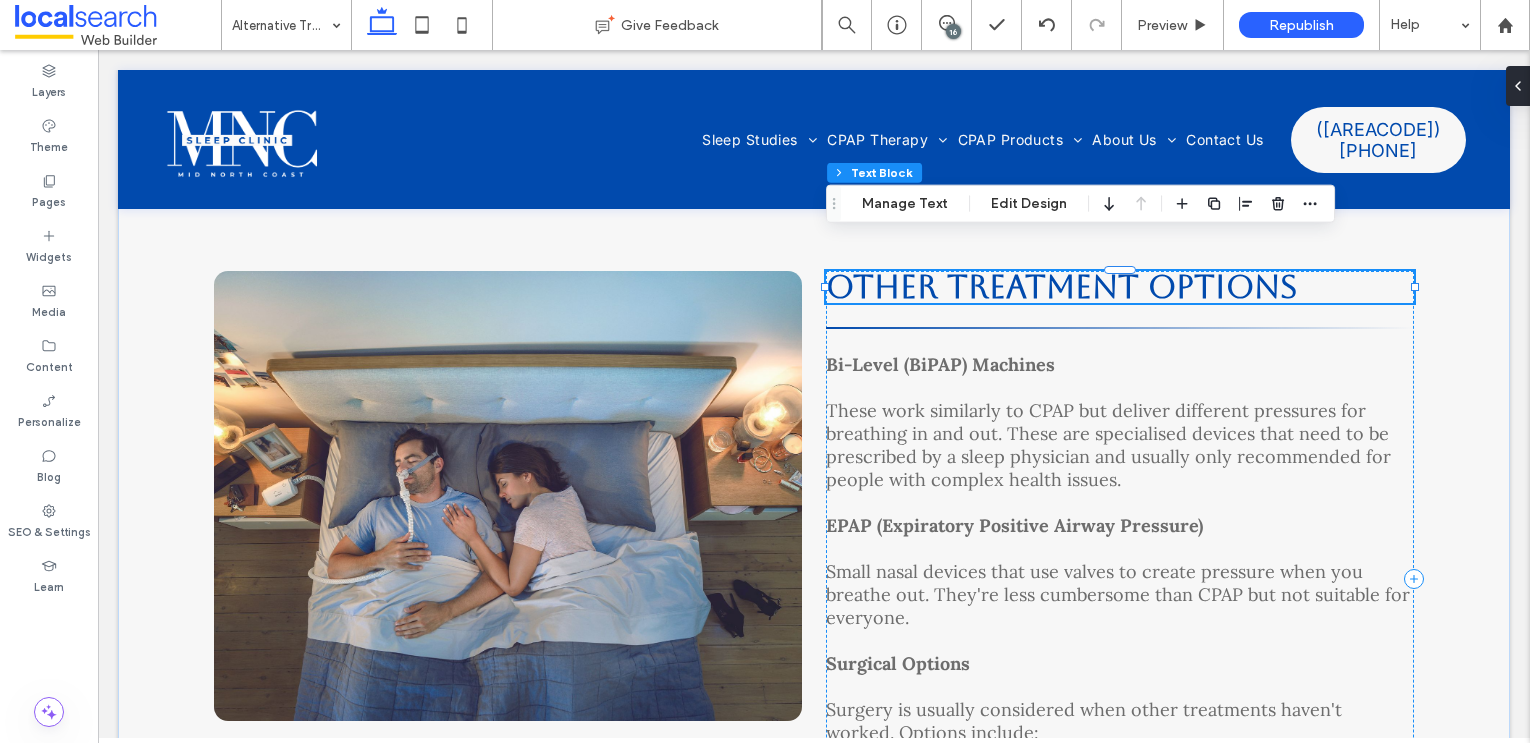 click at bounding box center [1120, 303] 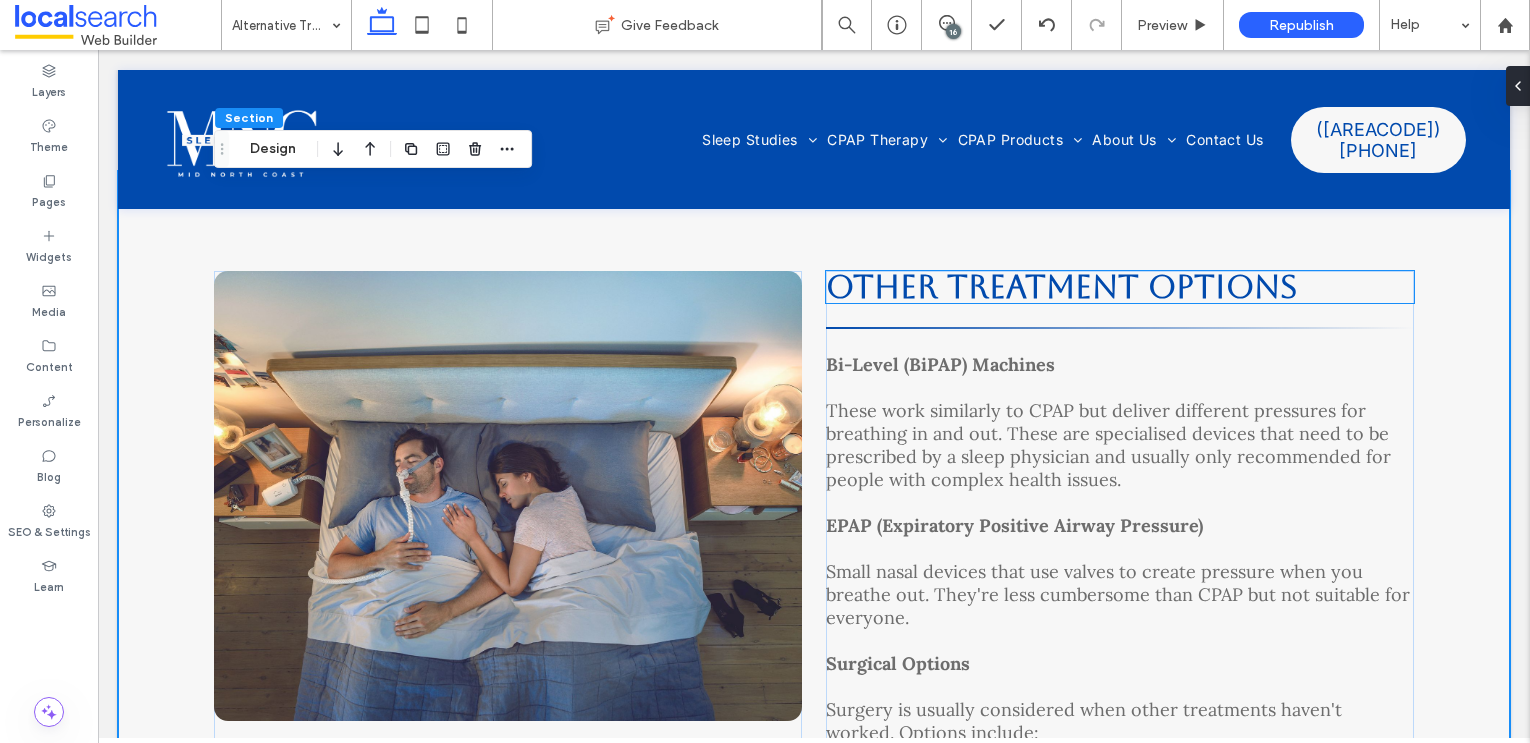 click on "ther Treatment Options" at bounding box center [1075, 286] 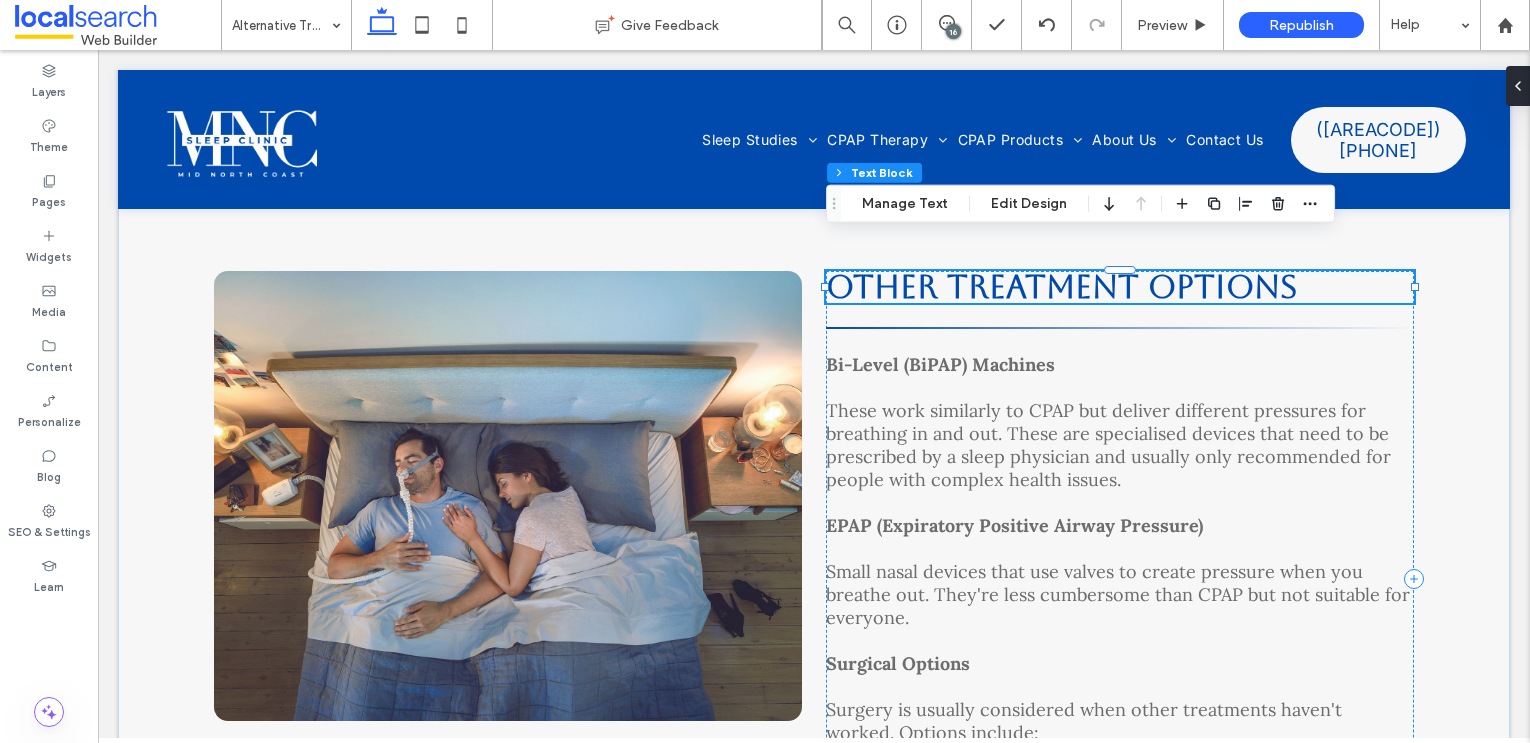 click on "ther Treatment Options" at bounding box center [1075, 286] 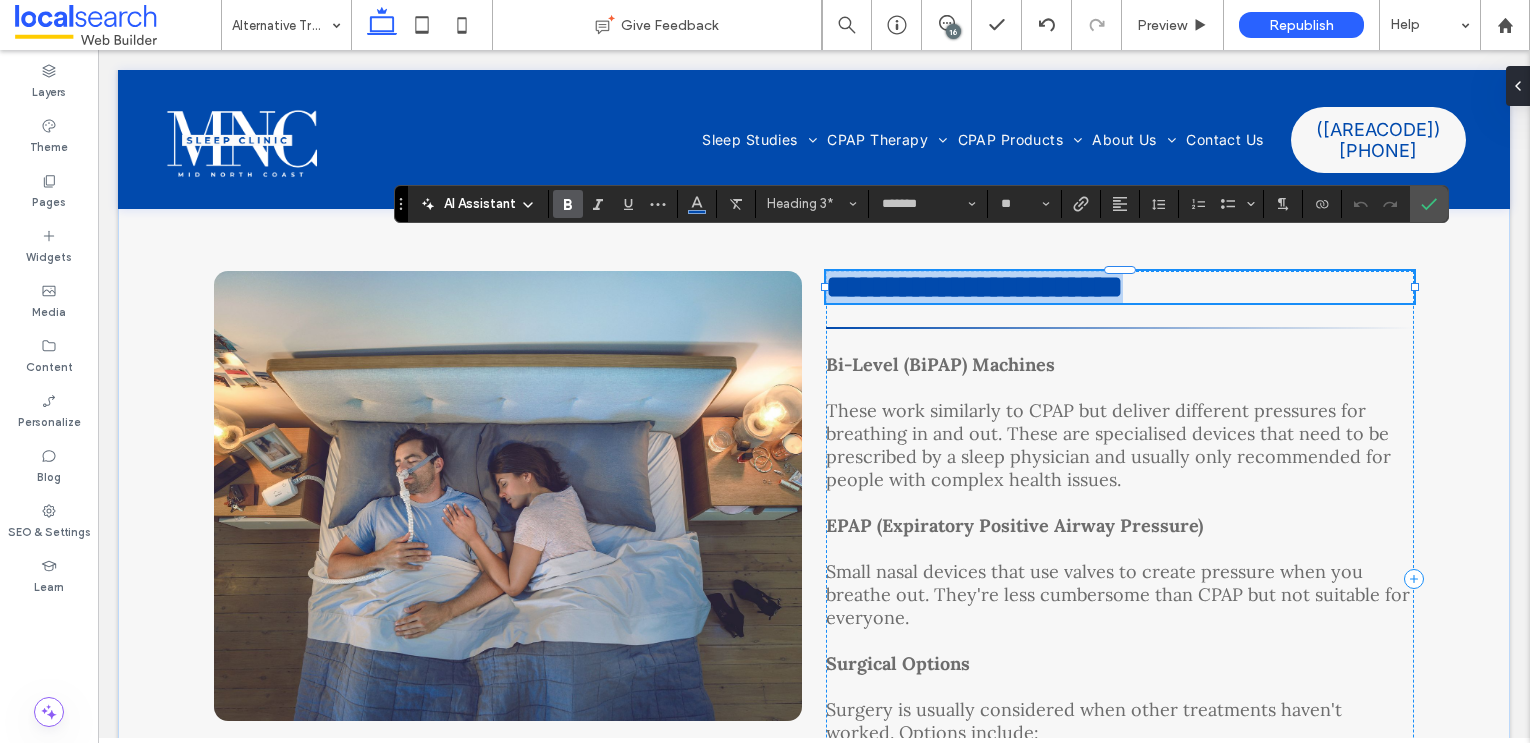 type 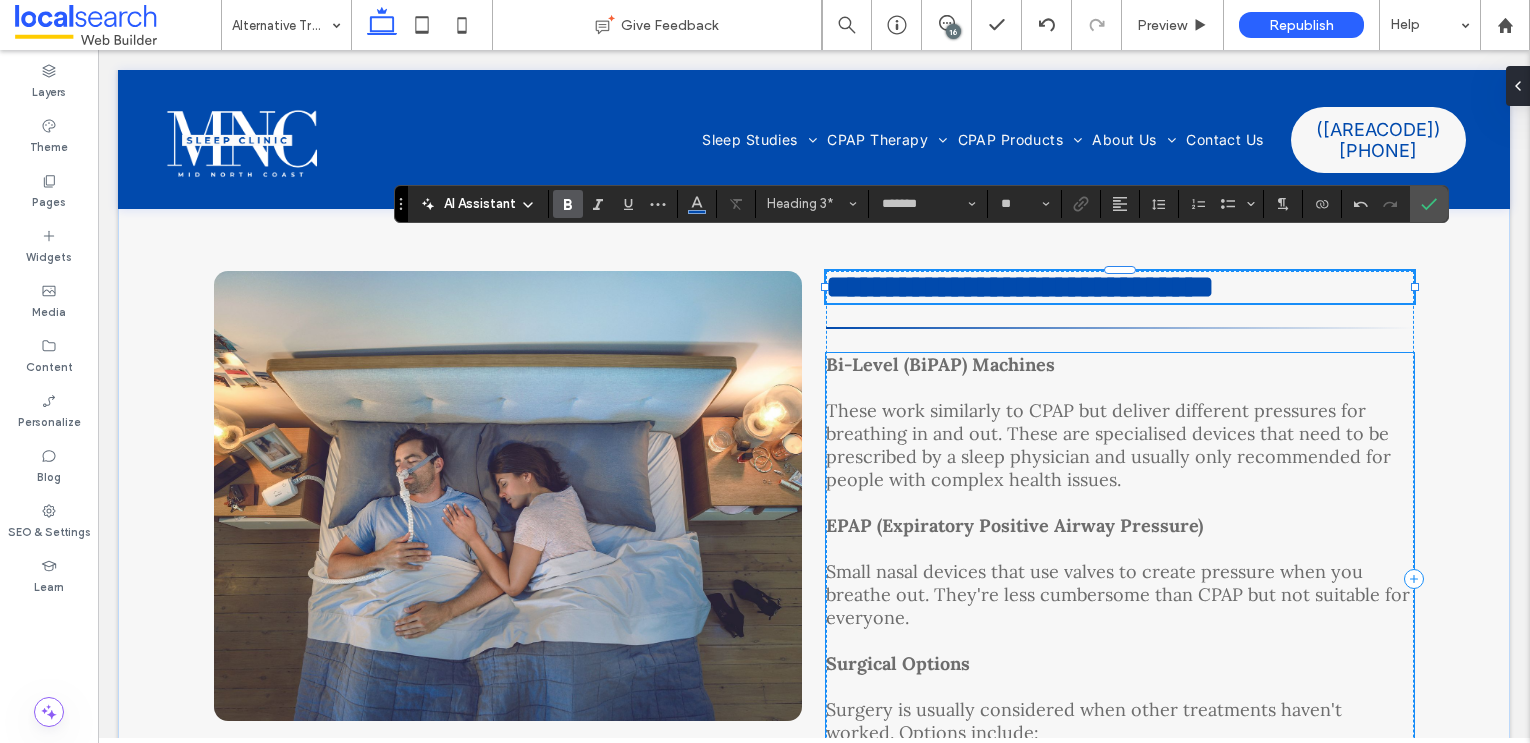 click on "These work similarly to CPAP but deliver different pressures for breathing in and out. These are specialised devices that need to be prescribed by a sleep physician and usually only recommended for people with complex health issues." at bounding box center [1108, 445] 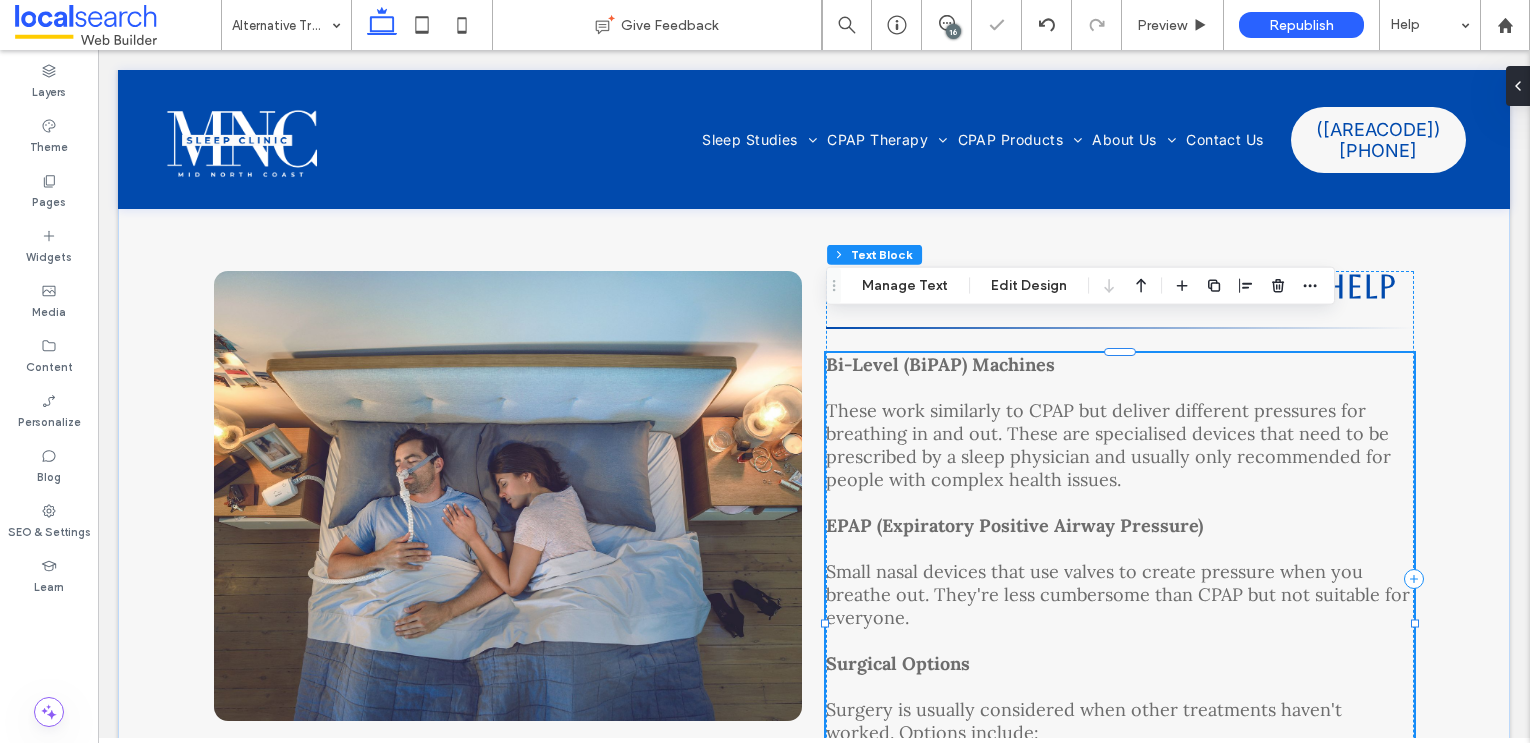 click on "These work similarly to CPAP but deliver different pressures for breathing in and out. These are specialised devices that need to be prescribed by a sleep physician and usually only recommended for people with complex health issues." at bounding box center [1108, 445] 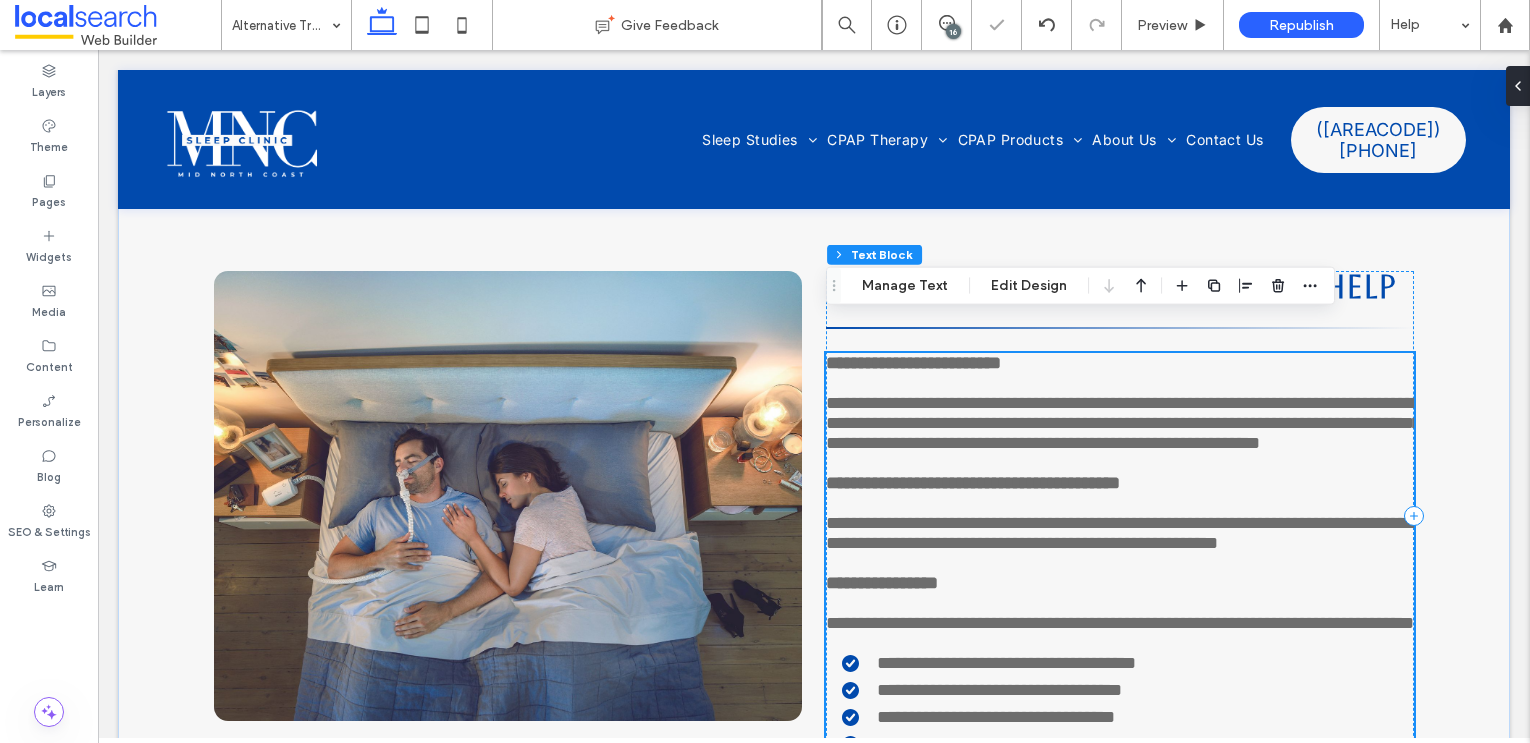 scroll, scrollTop: 7473, scrollLeft: 0, axis: vertical 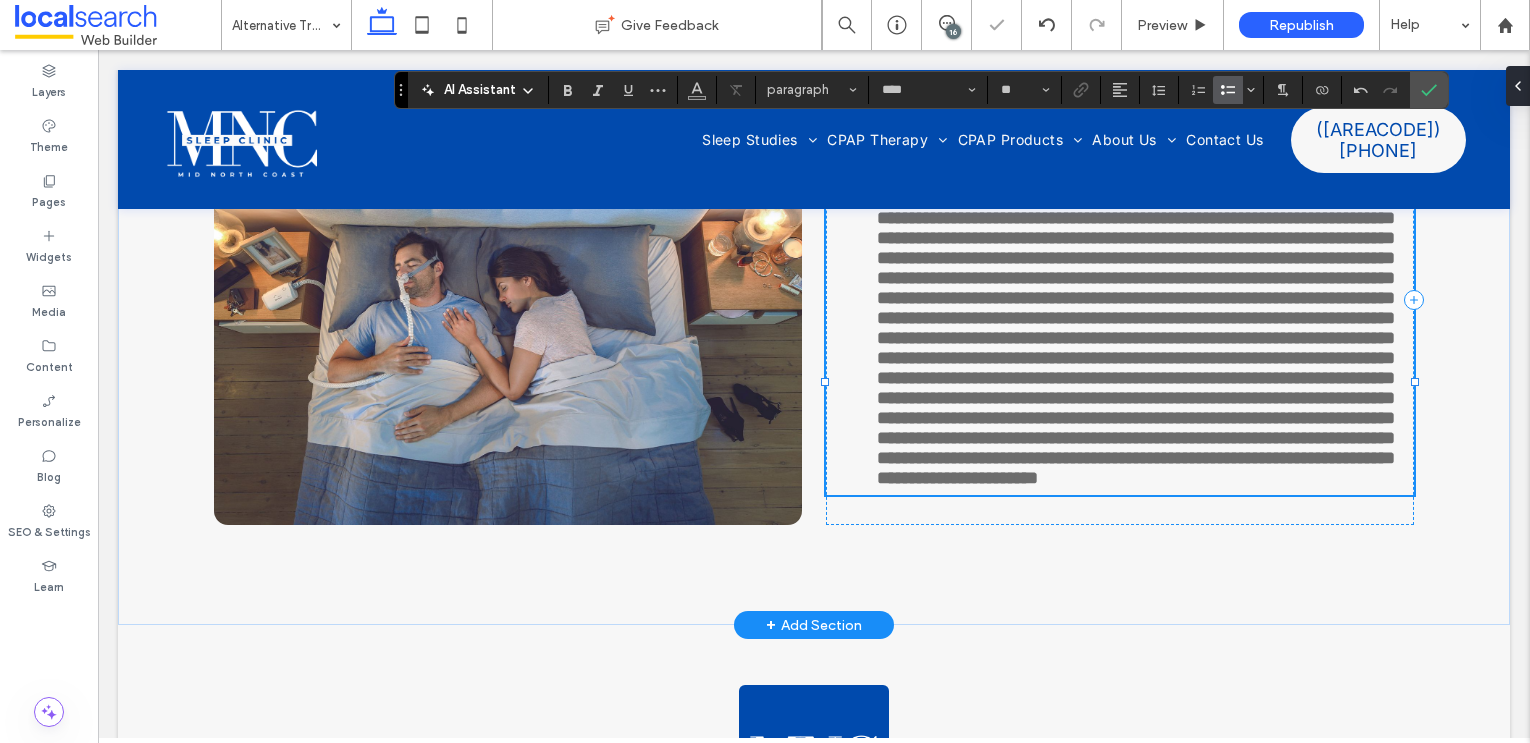 type on "**" 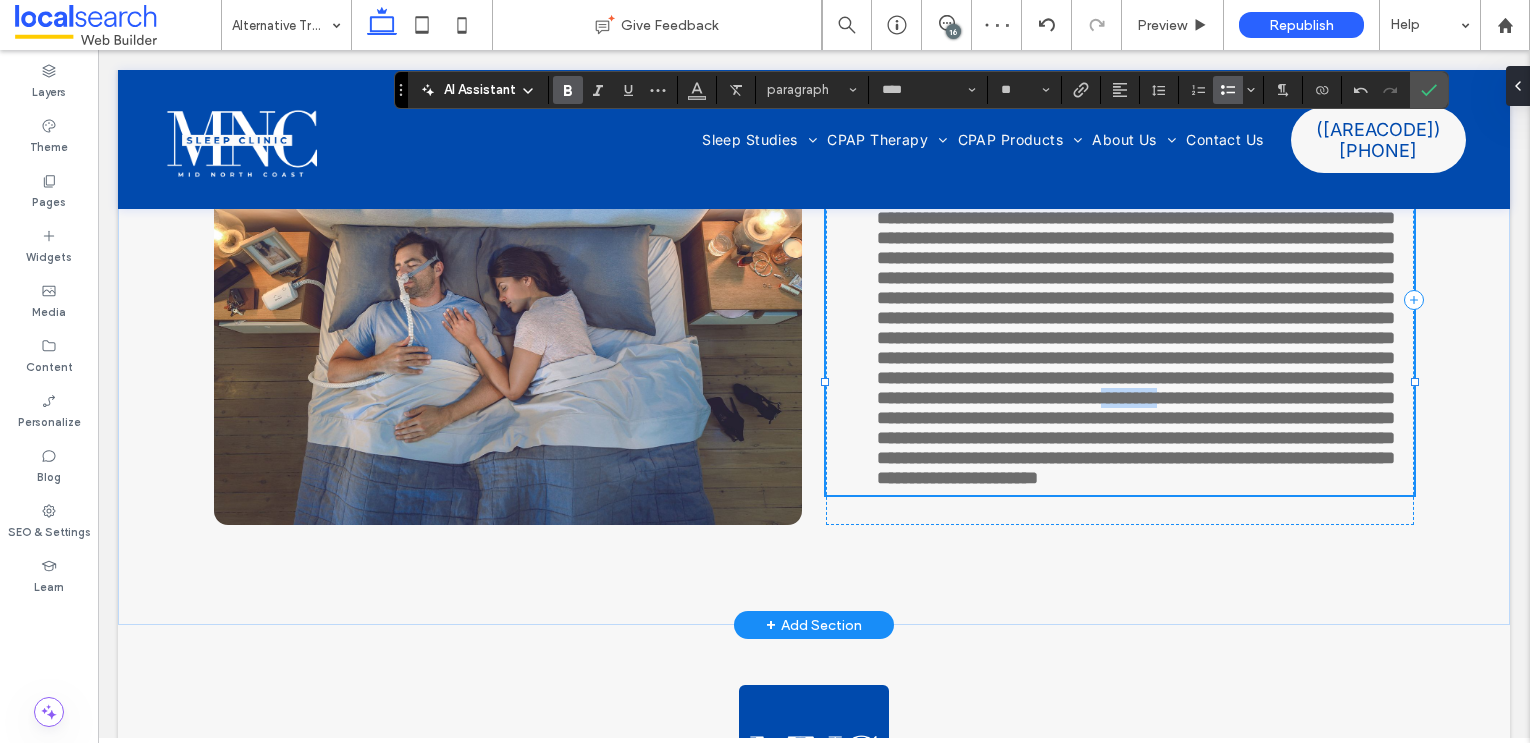 click at bounding box center (1136, 338) 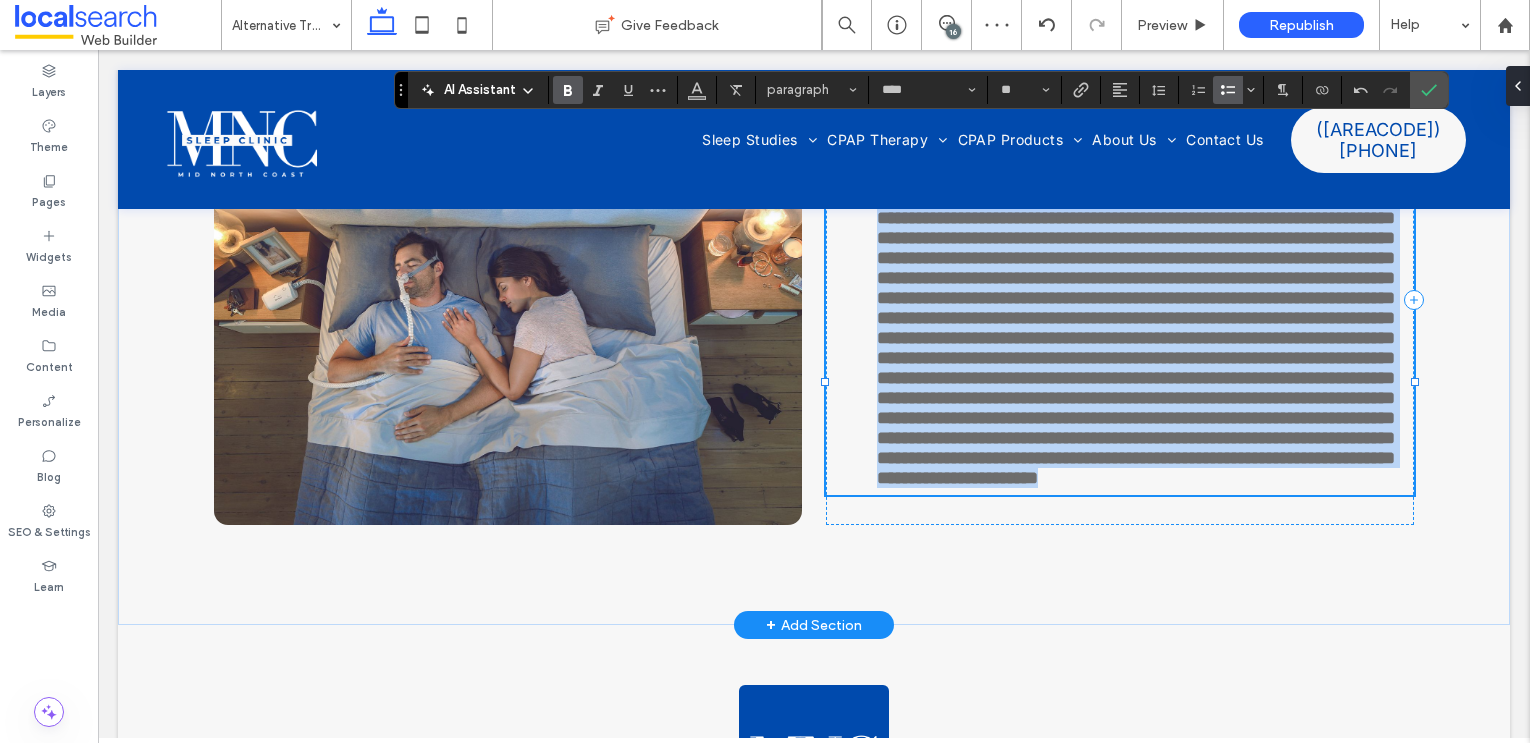 click at bounding box center [1136, 338] 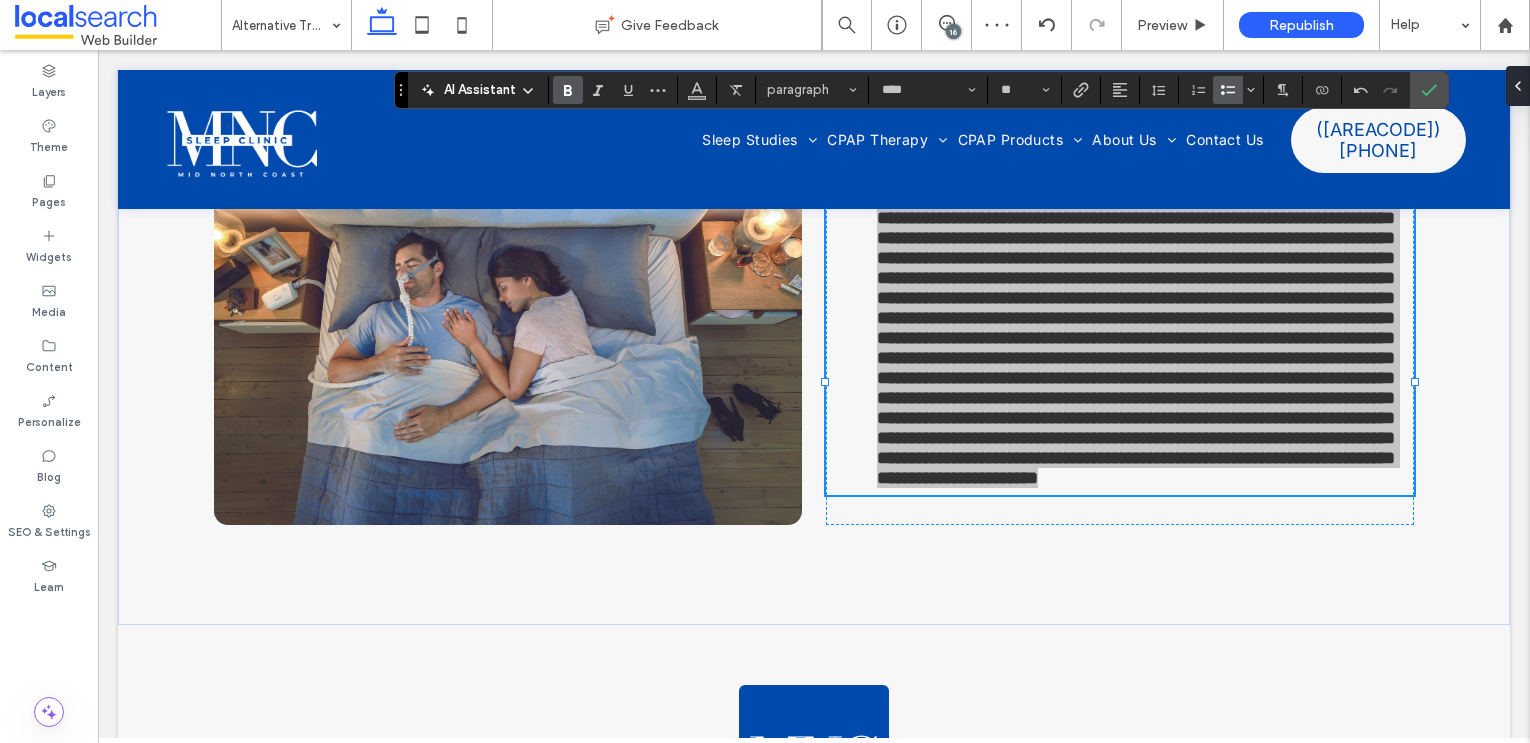 click 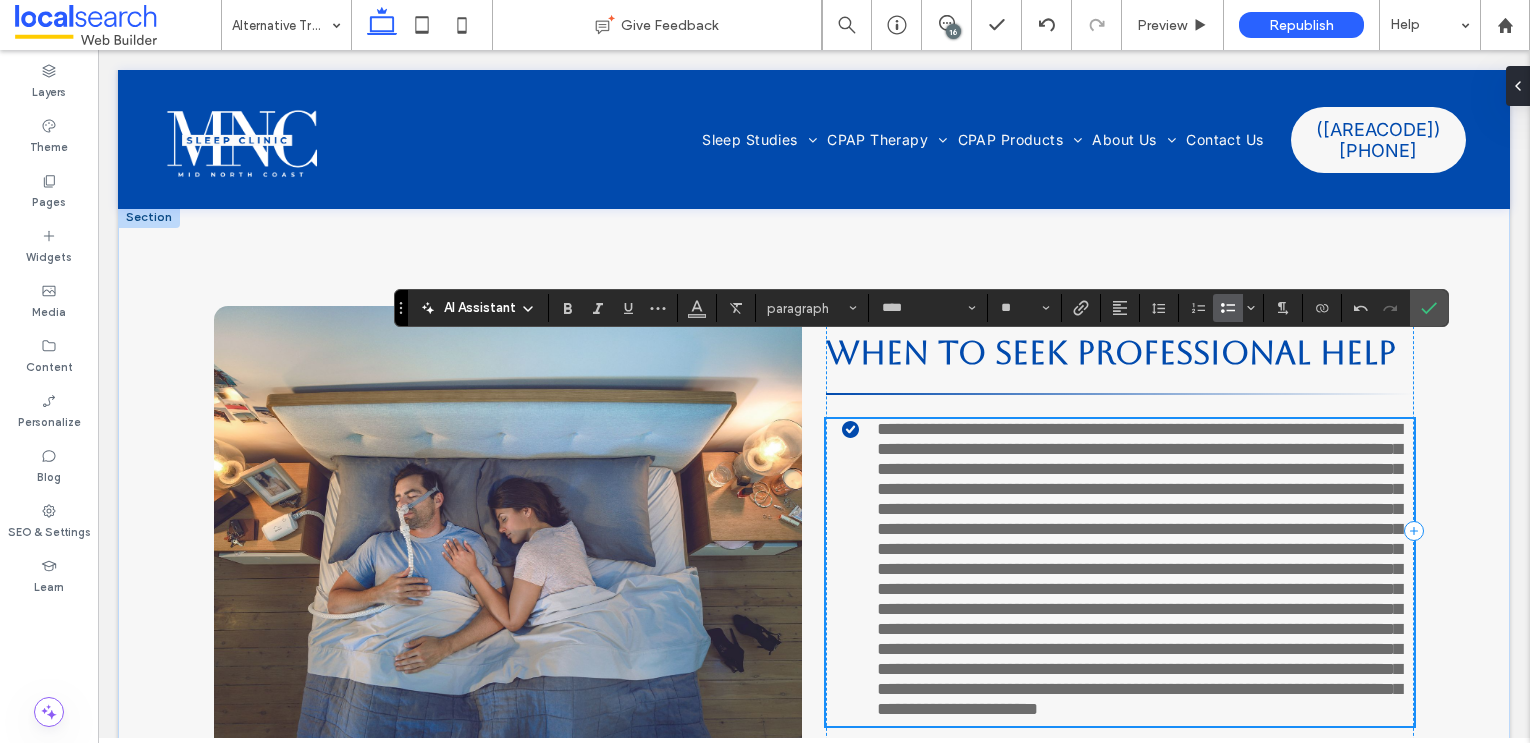 scroll, scrollTop: 7238, scrollLeft: 0, axis: vertical 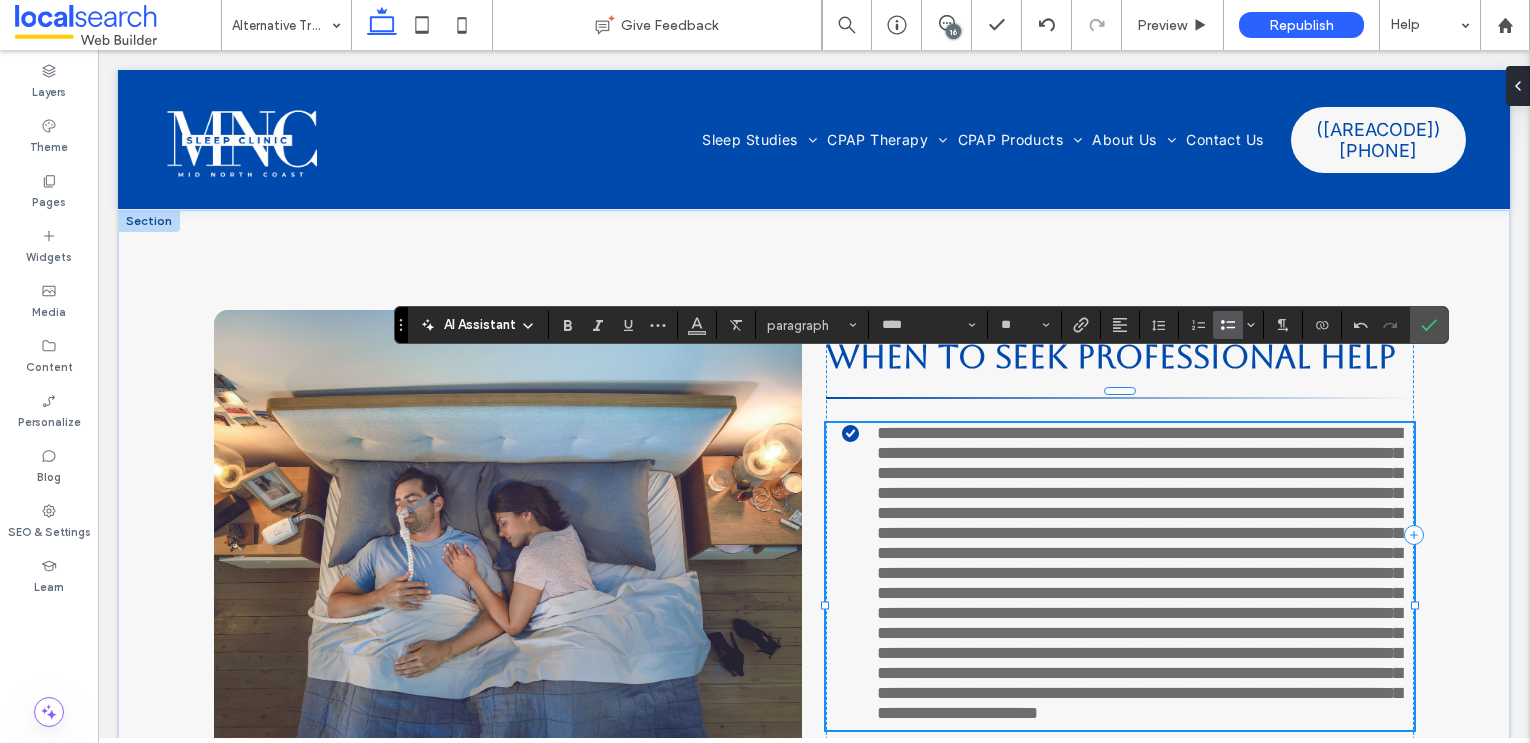 click at bounding box center (1139, 573) 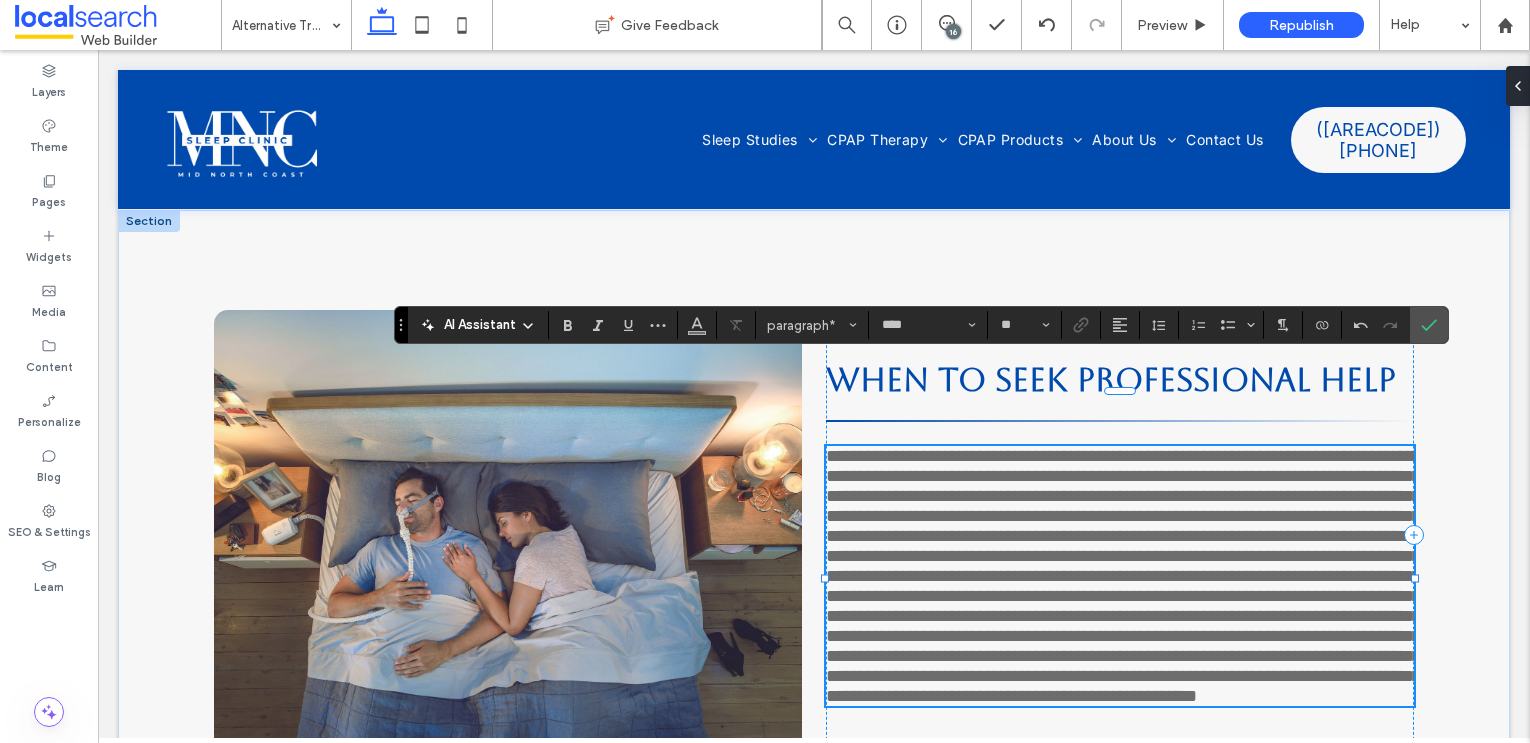 click at bounding box center [1123, 576] 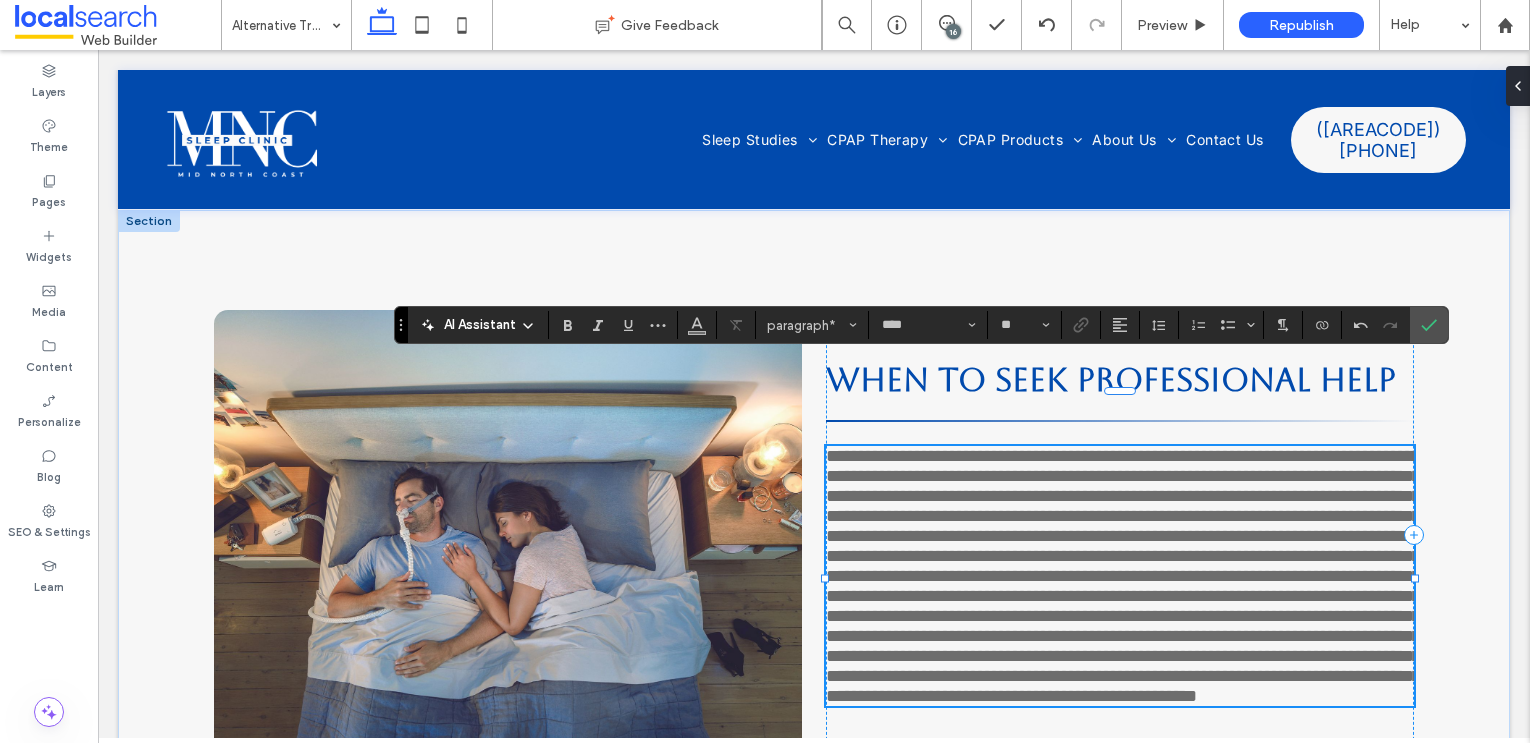 type 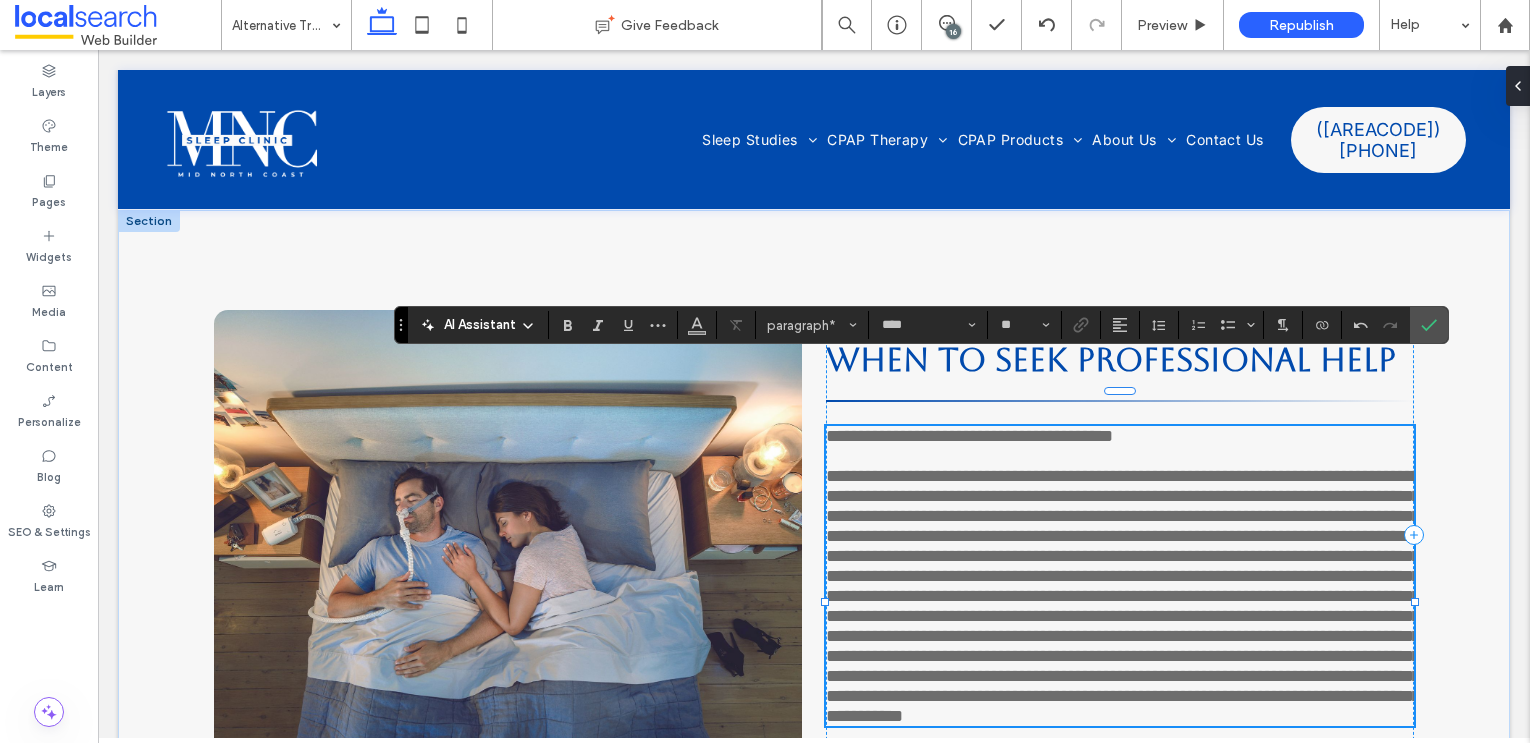 click on "﻿" at bounding box center (1123, 596) 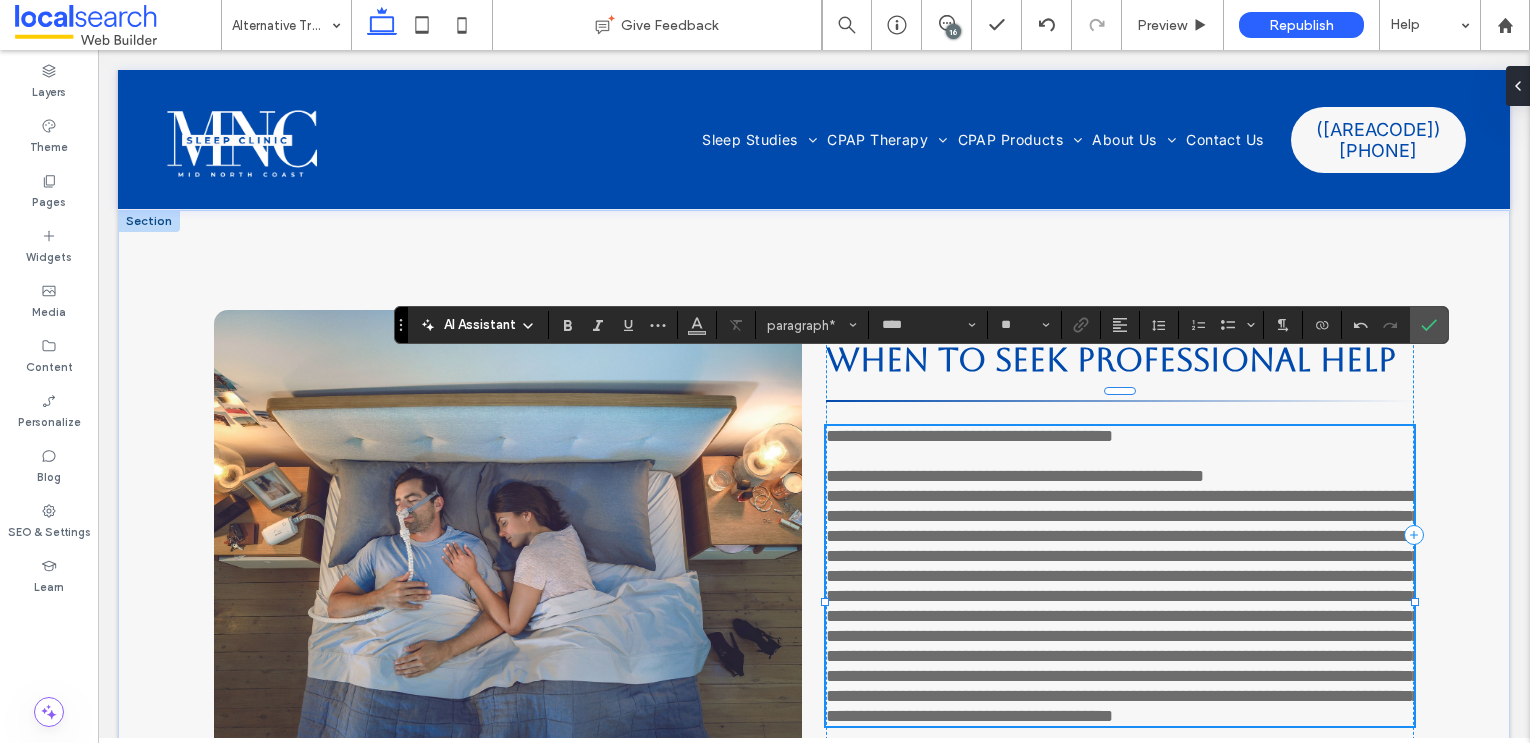 click on "**********" at bounding box center (1123, 606) 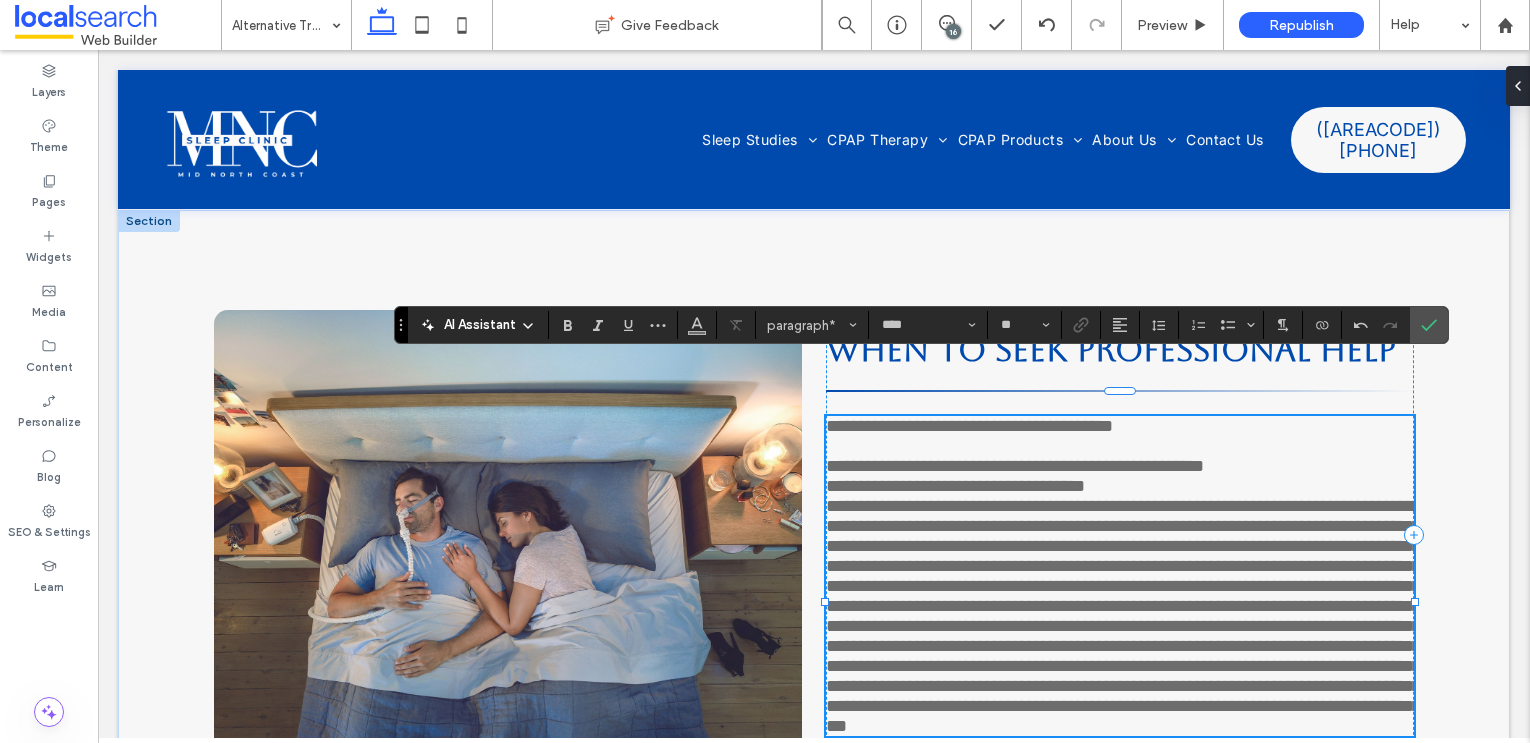 click on "**********" at bounding box center [1123, 616] 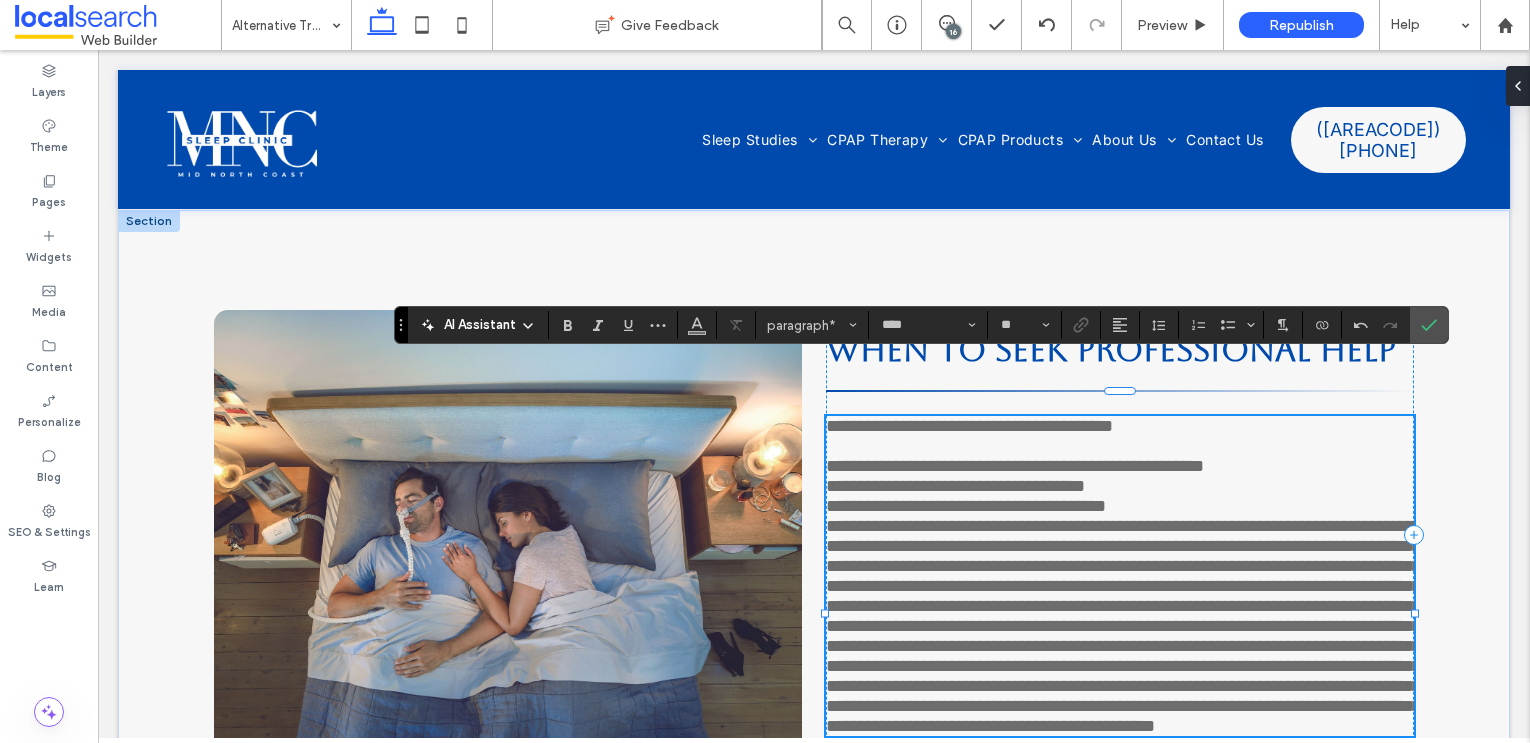 click on "**********" at bounding box center (1123, 626) 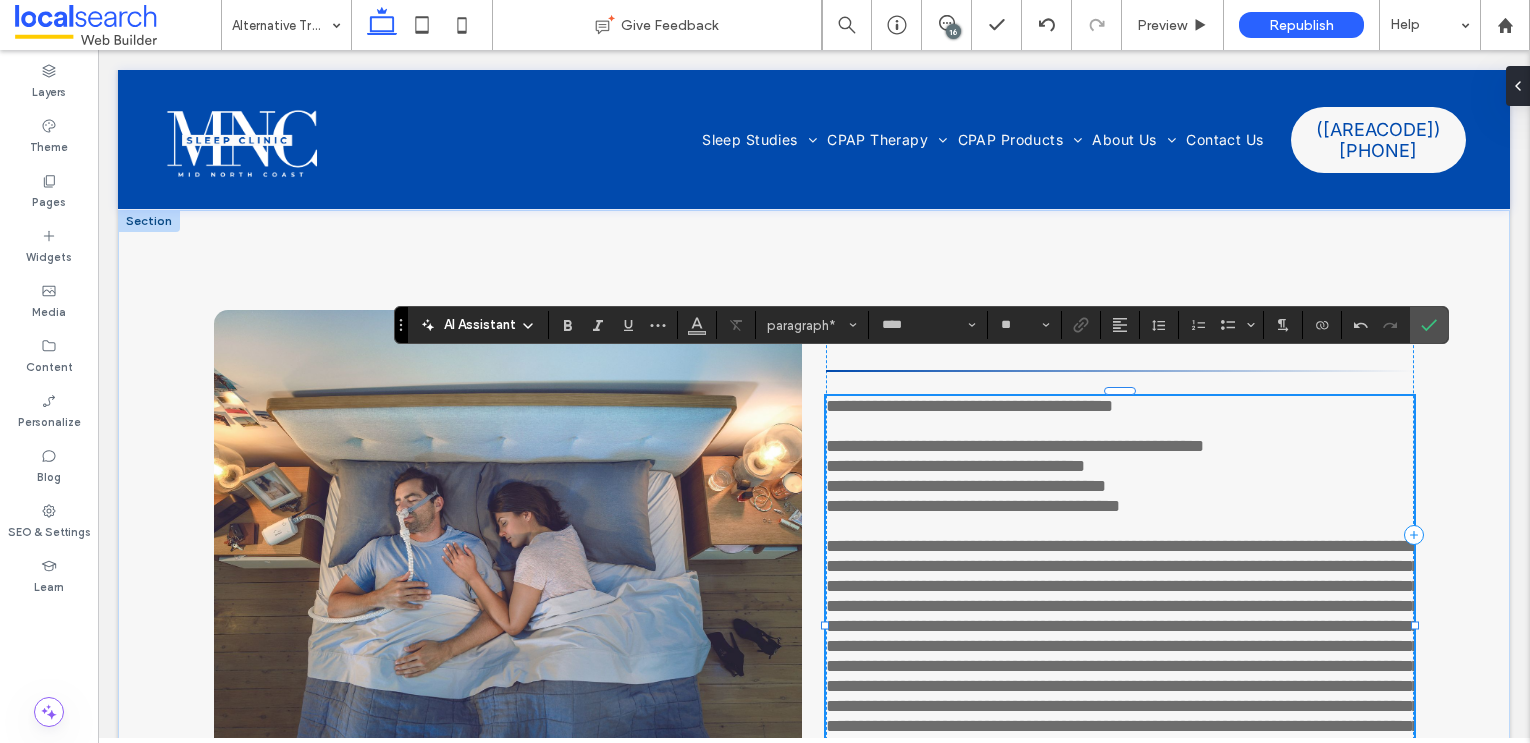click on "**********" at bounding box center [1123, 646] 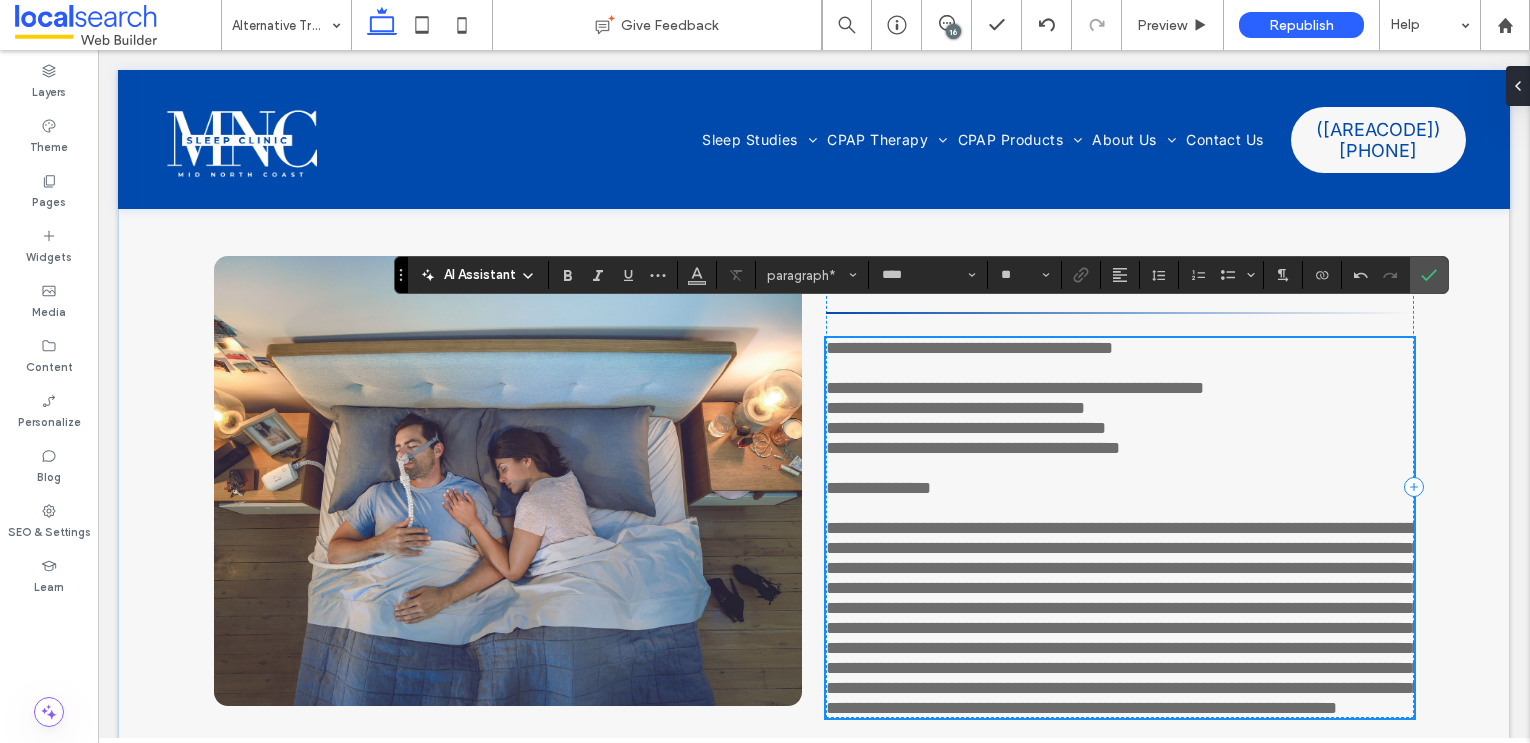 scroll, scrollTop: 7293, scrollLeft: 0, axis: vertical 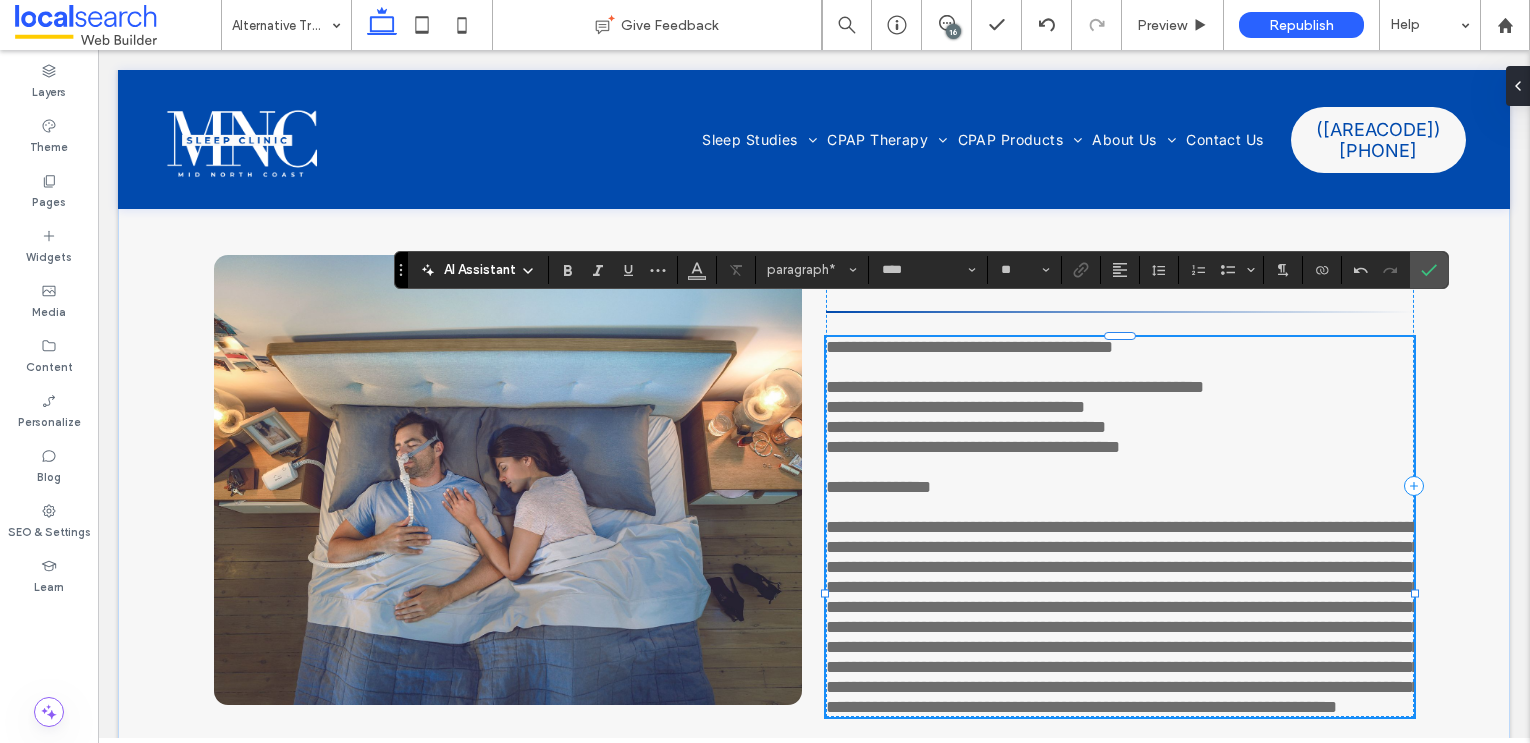 click on "**********" at bounding box center [1123, 617] 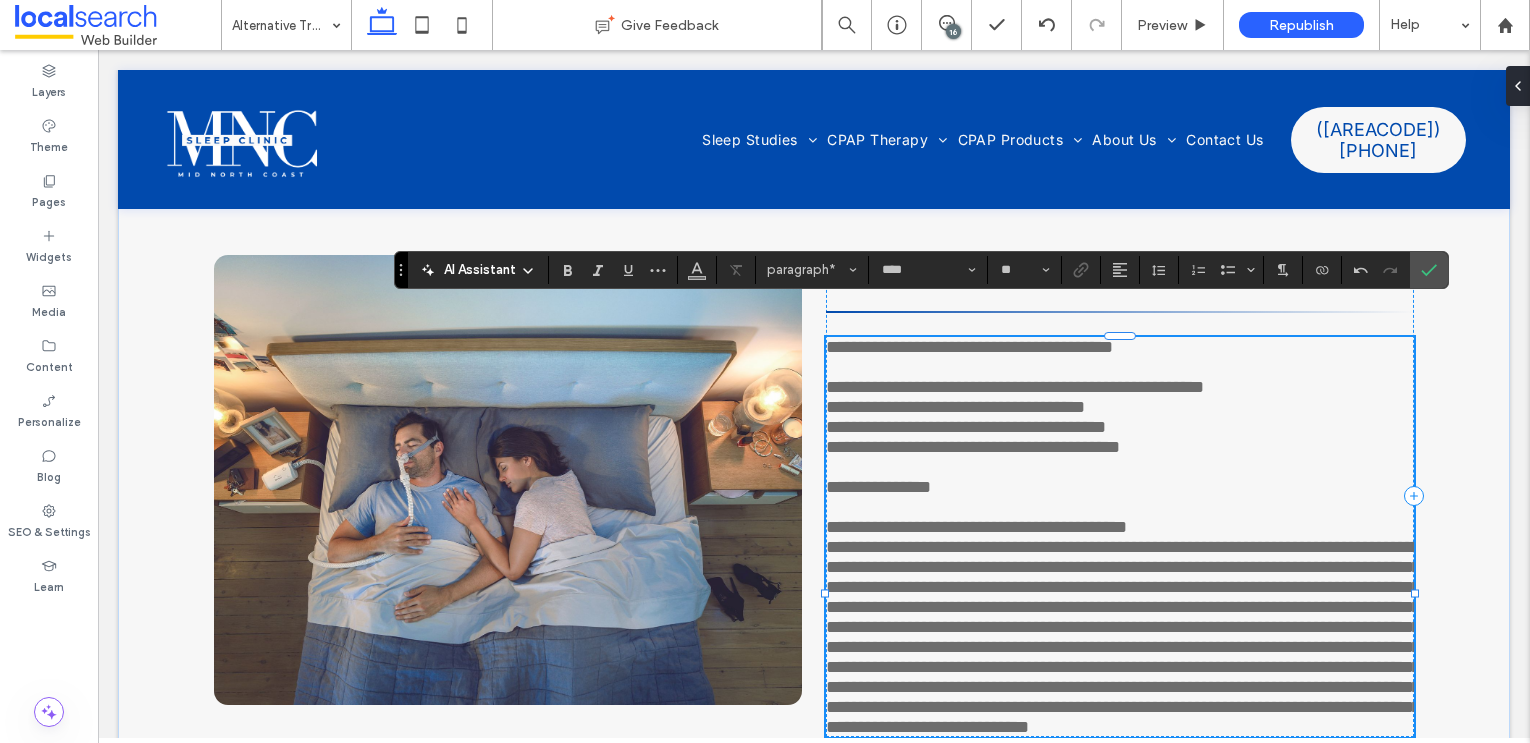 click on "**********" at bounding box center [1123, 637] 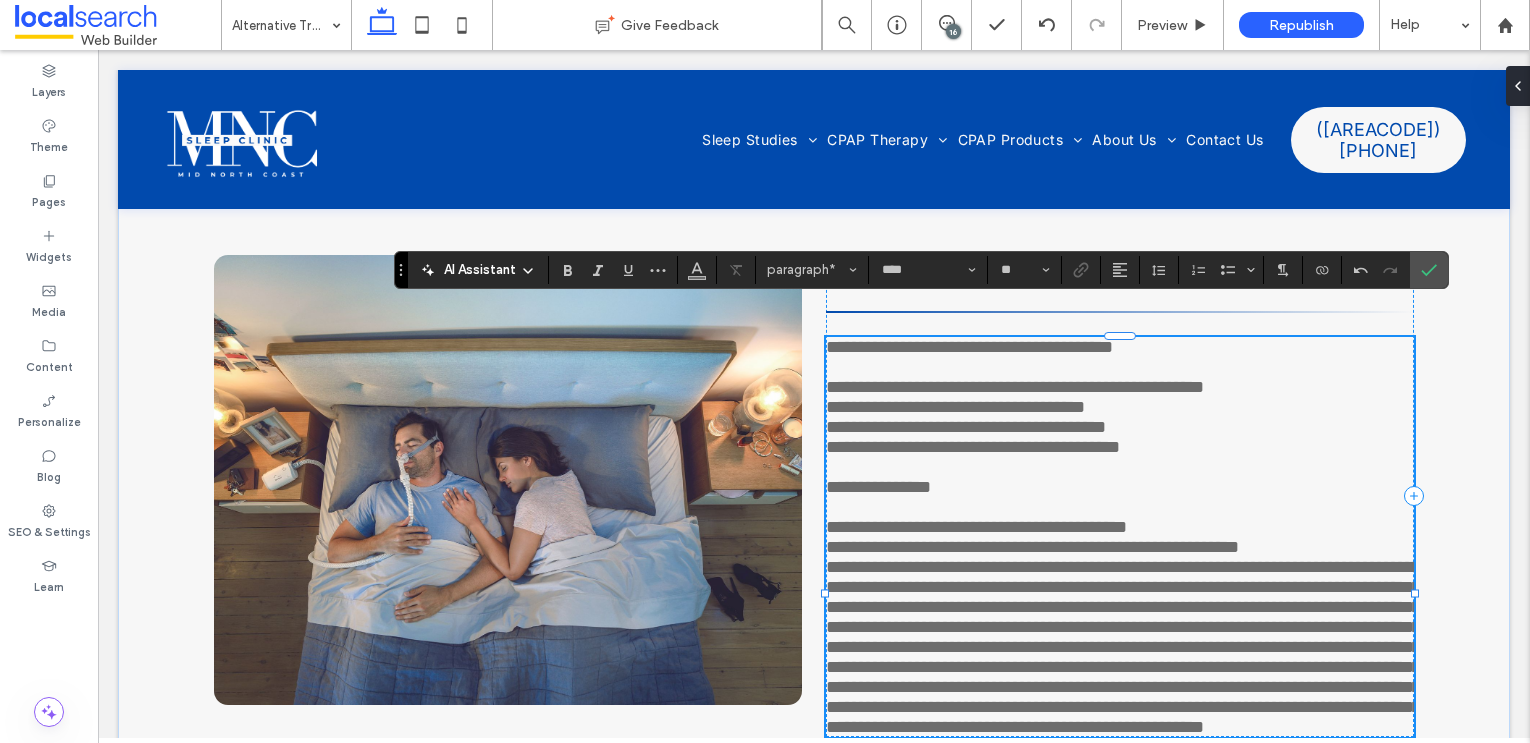 click on "**********" at bounding box center (1123, 647) 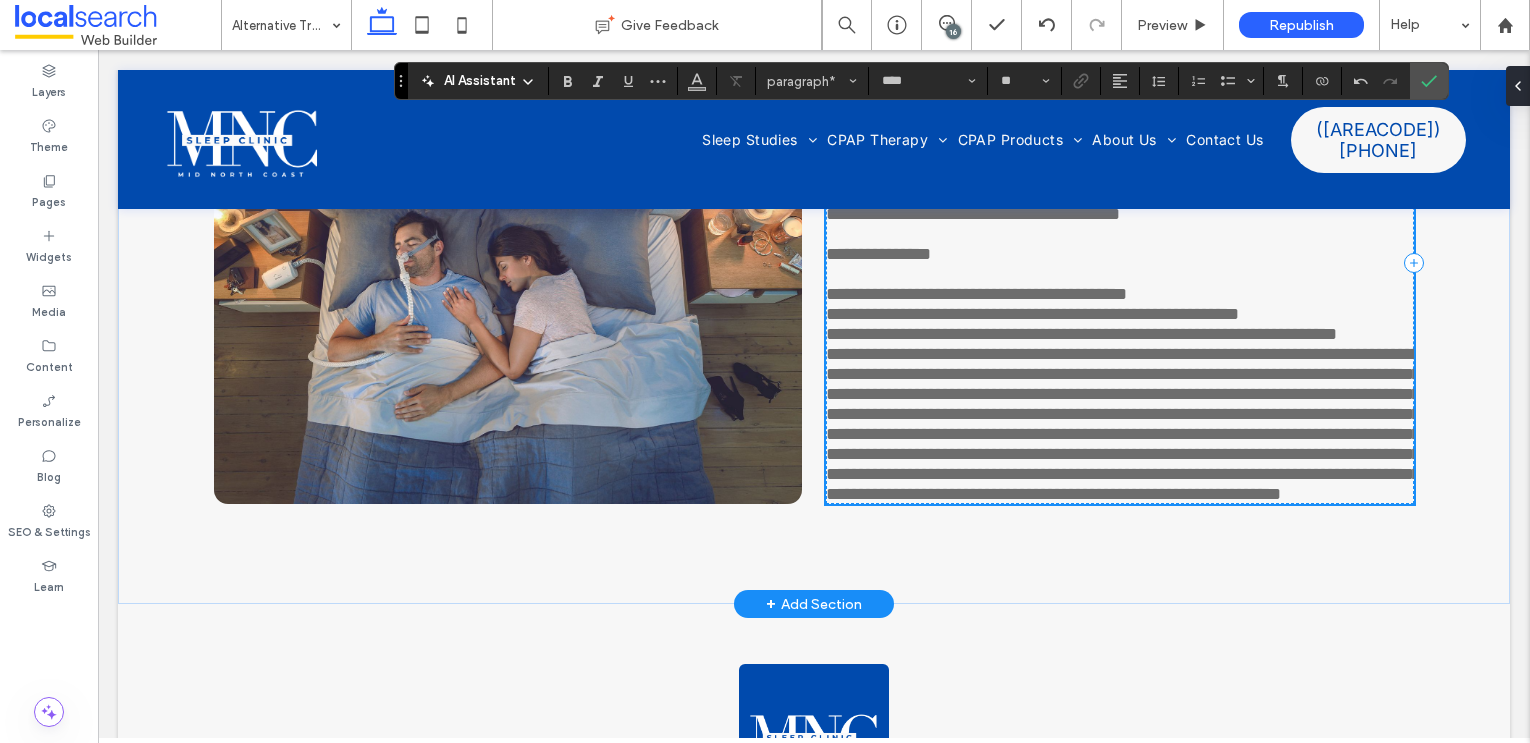 scroll, scrollTop: 7527, scrollLeft: 0, axis: vertical 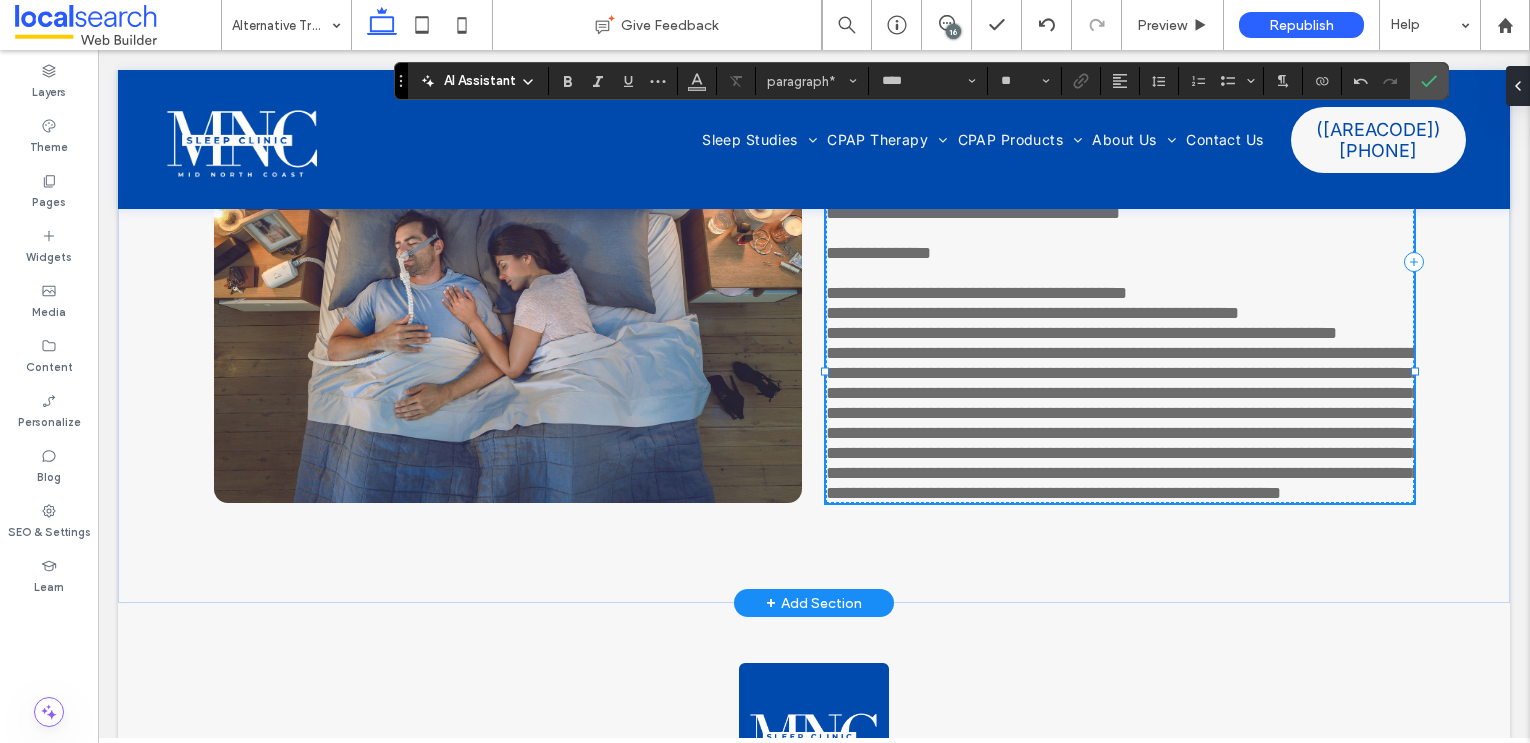 drag, startPoint x: 1244, startPoint y: 381, endPoint x: 1244, endPoint y: 393, distance: 12 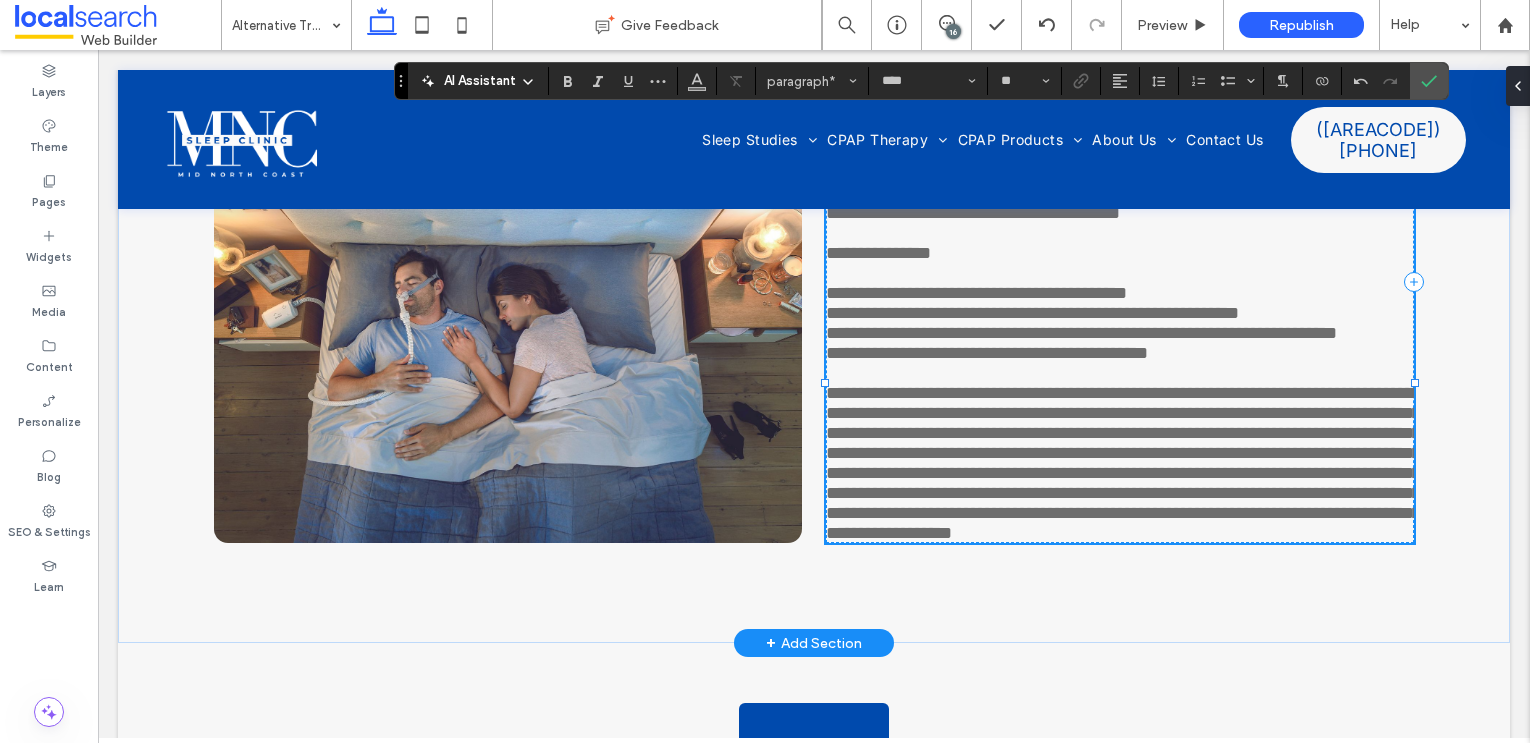 click on "**********" at bounding box center (1123, 463) 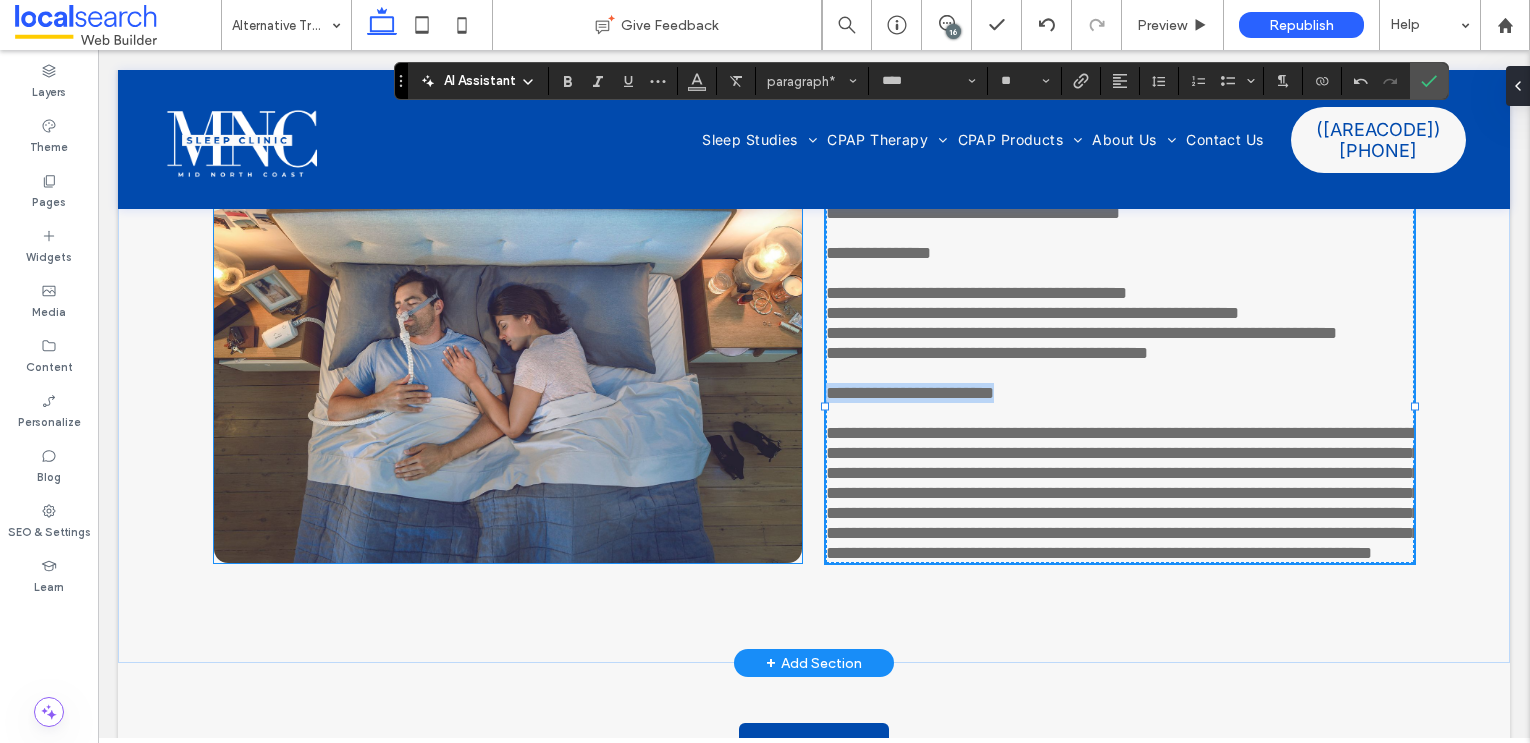drag, startPoint x: 1034, startPoint y: 439, endPoint x: 784, endPoint y: 439, distance: 250 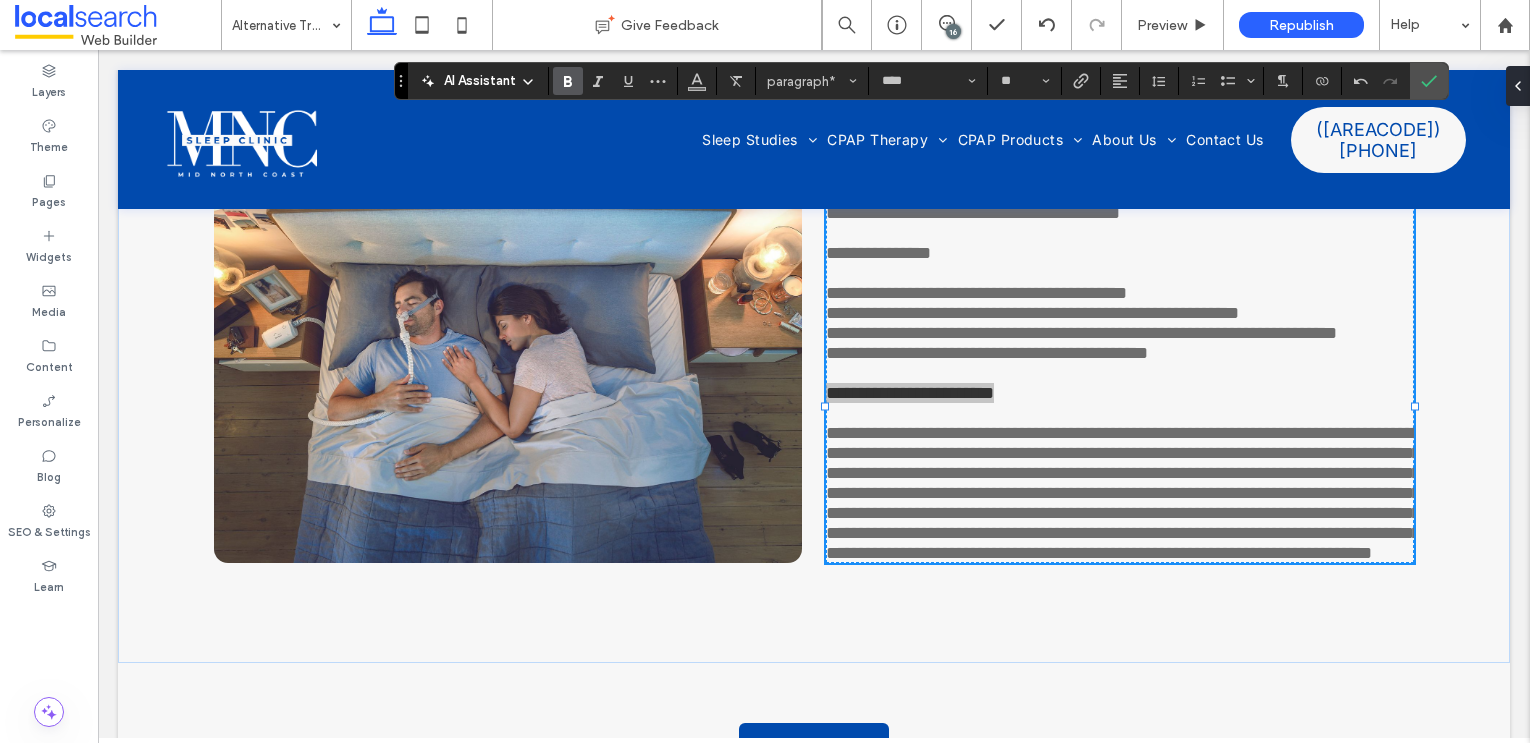 drag, startPoint x: 571, startPoint y: 78, endPoint x: 513, endPoint y: 51, distance: 63.97656 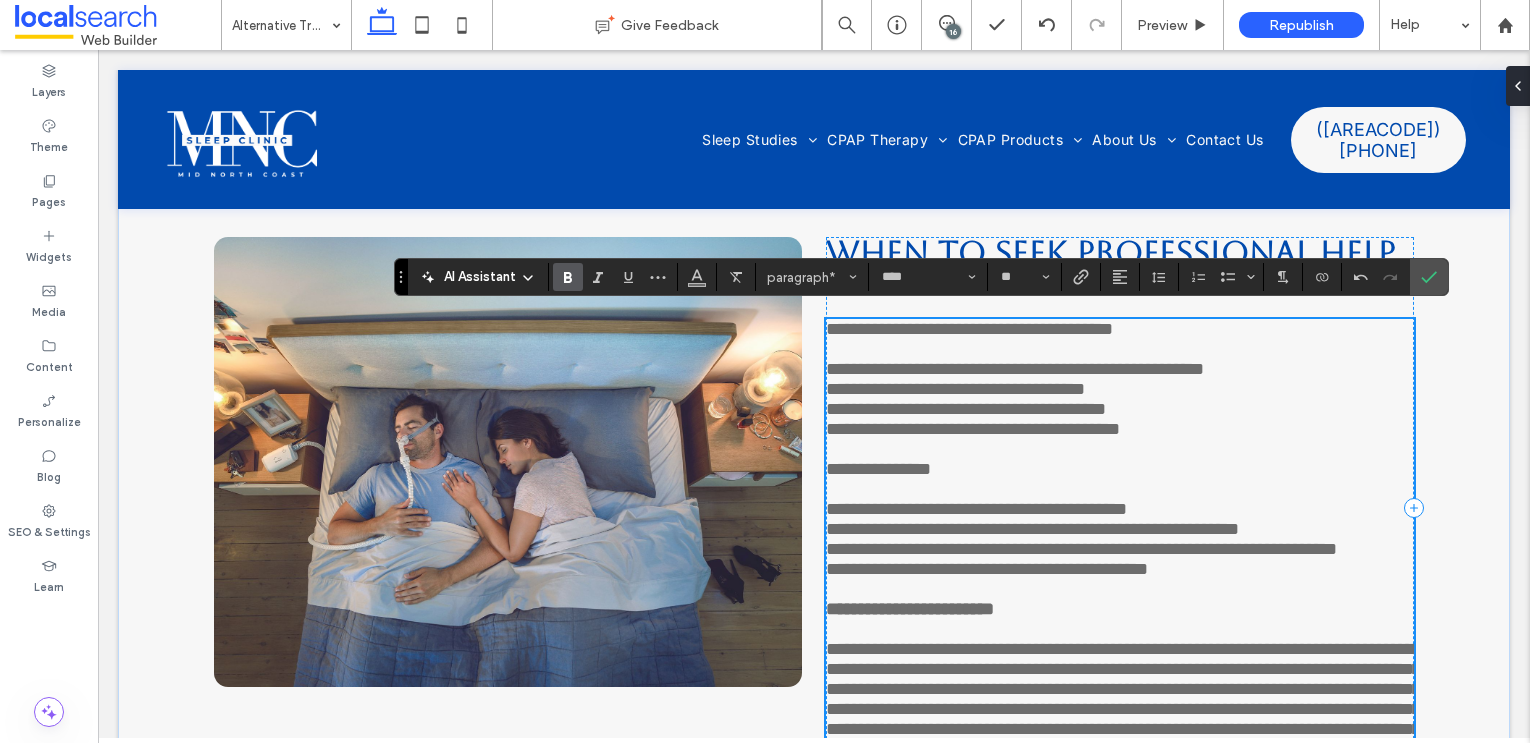 scroll, scrollTop: 7323, scrollLeft: 0, axis: vertical 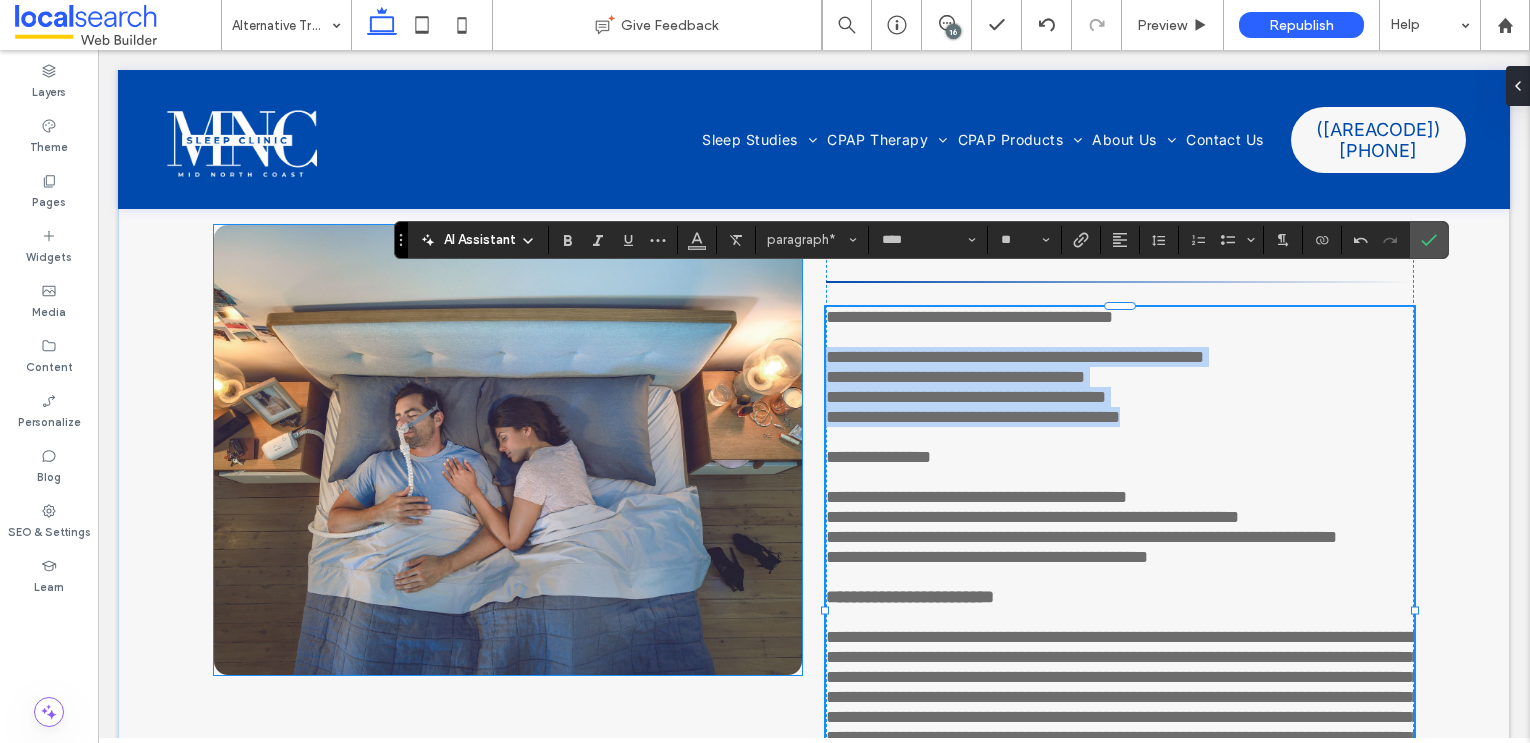 drag, startPoint x: 1223, startPoint y: 402, endPoint x: 780, endPoint y: 326, distance: 449.47192 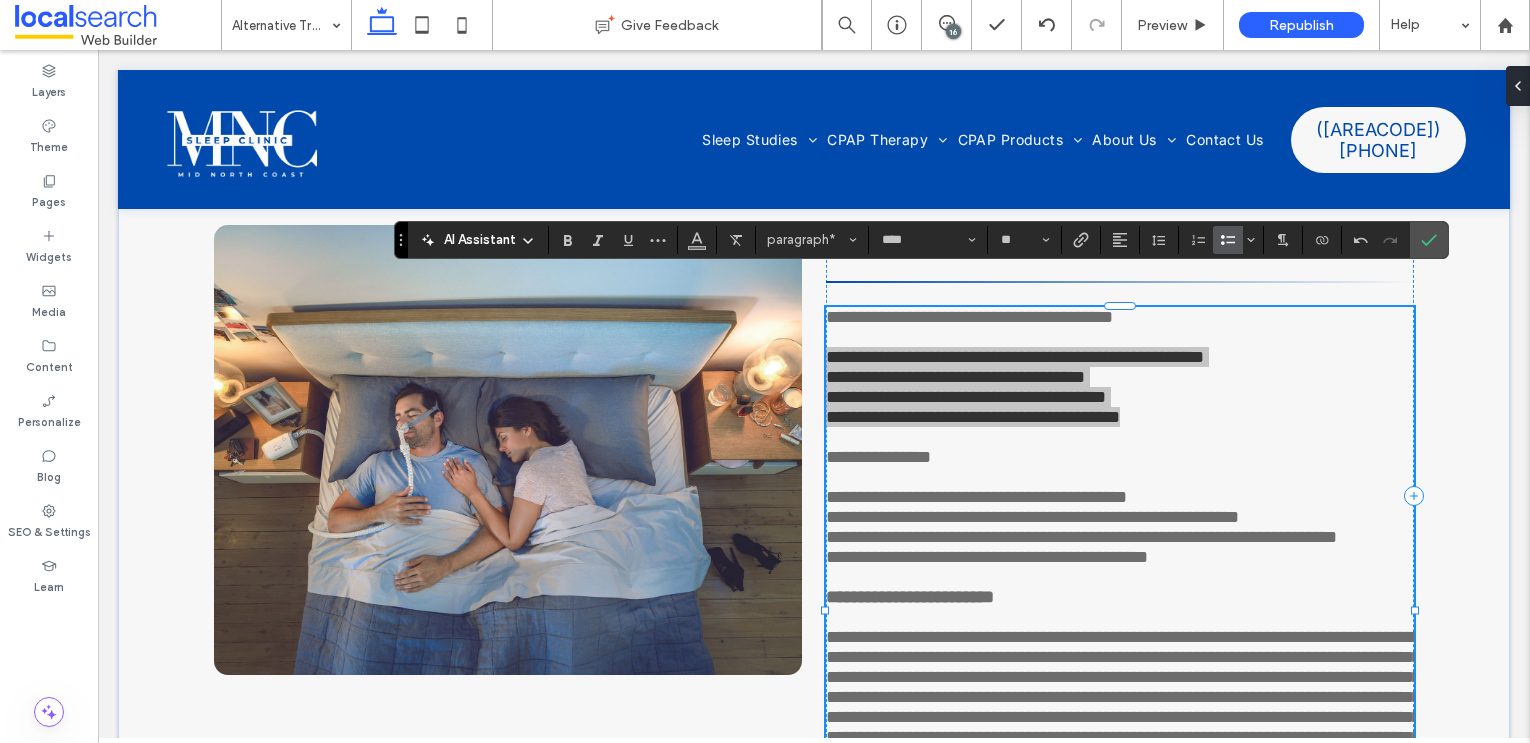 click 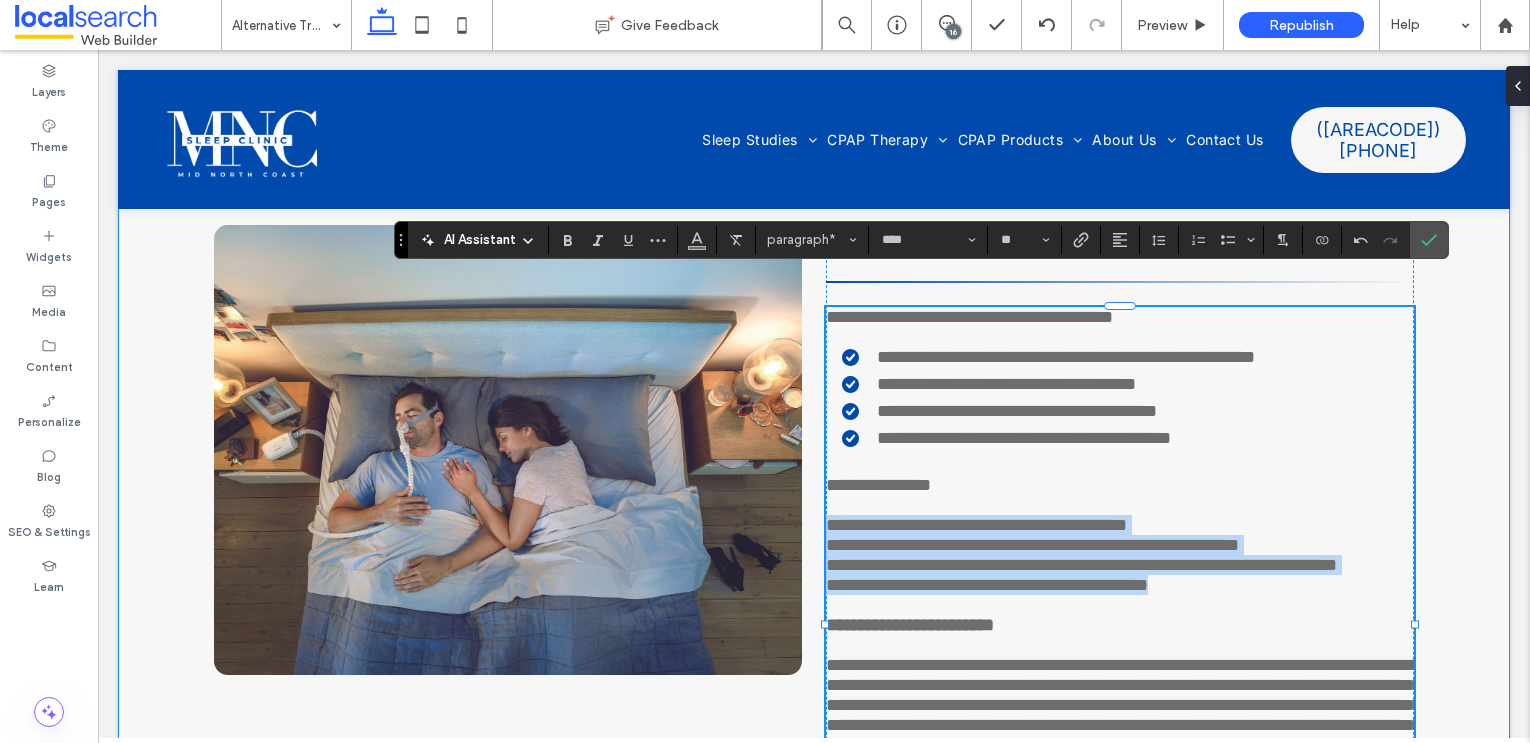 drag, startPoint x: 1269, startPoint y: 615, endPoint x: 808, endPoint y: 520, distance: 470.68674 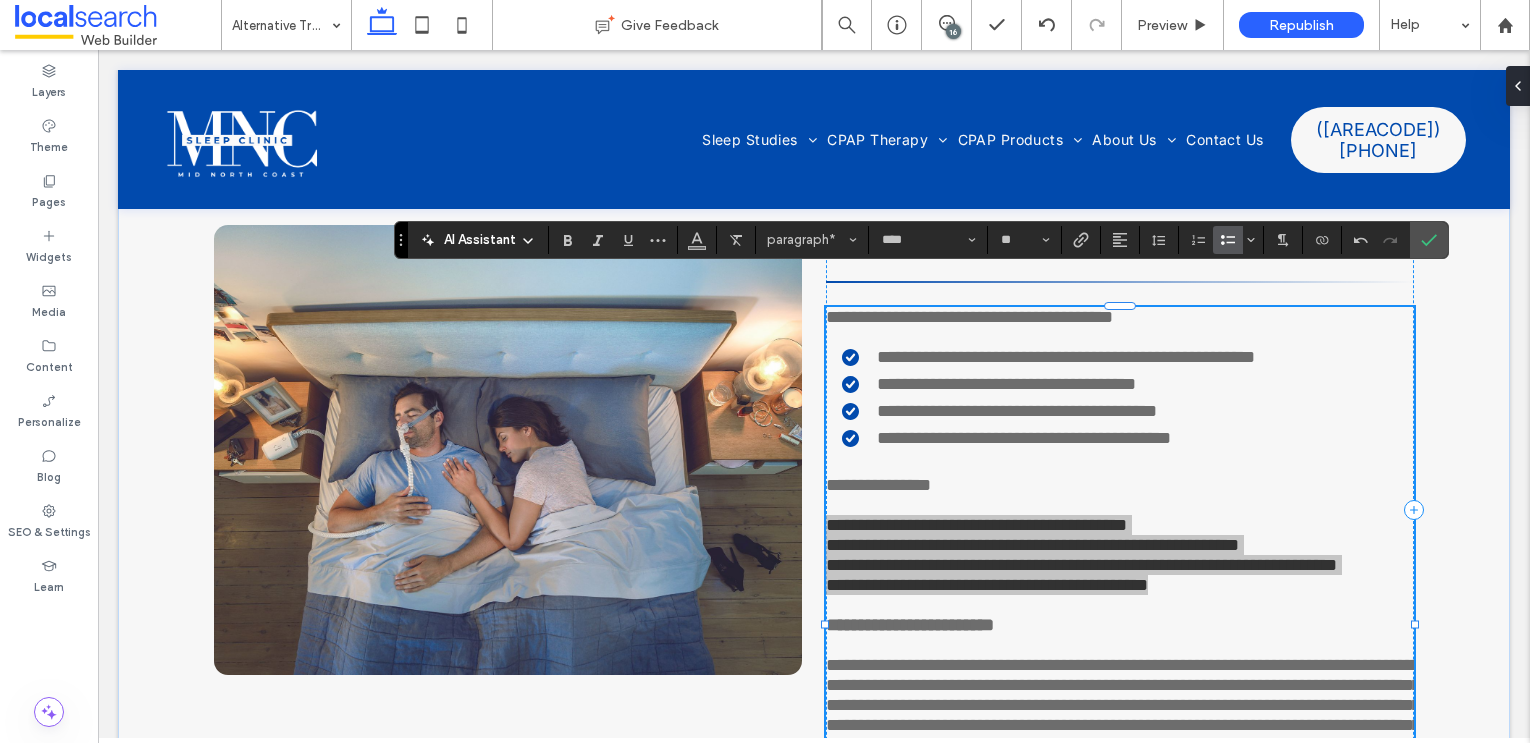 click 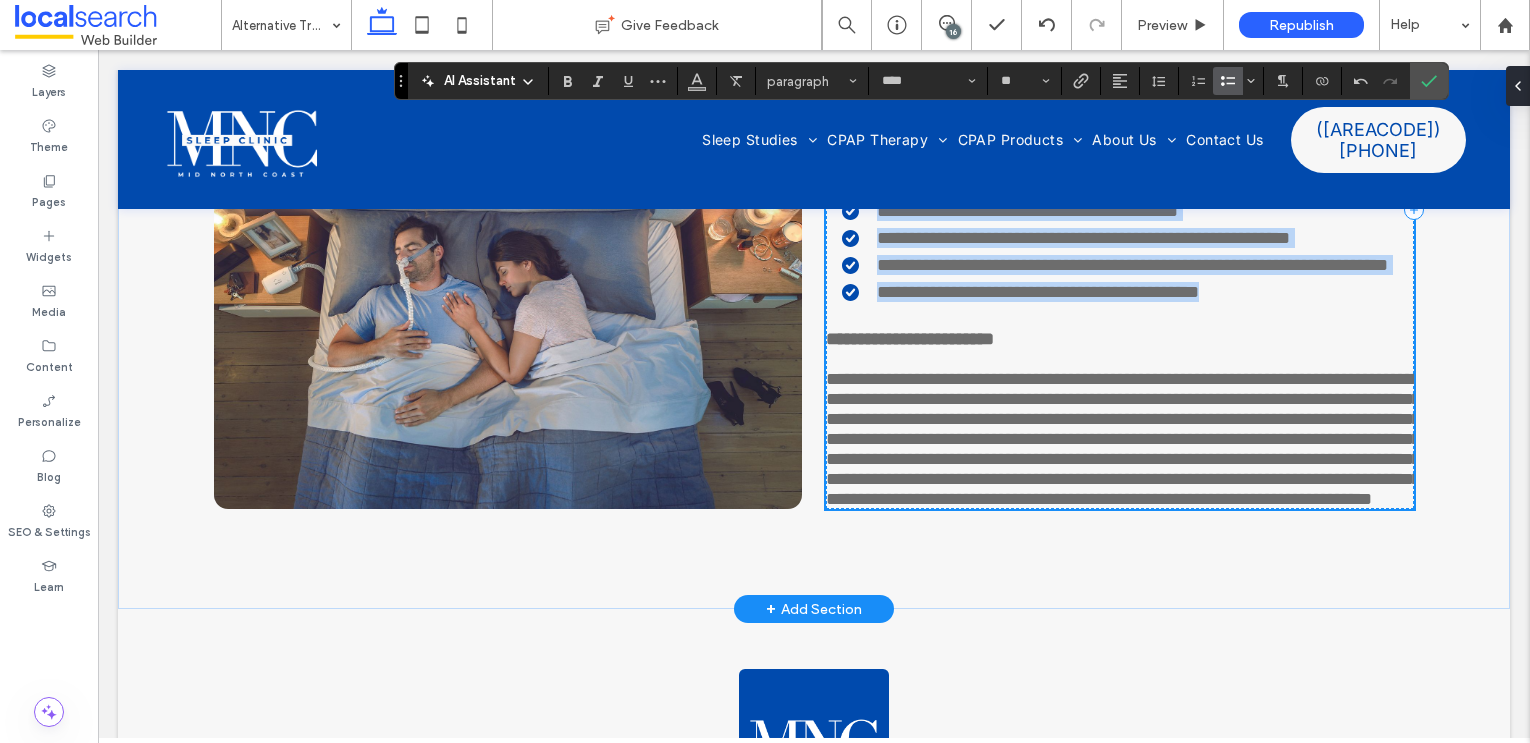 scroll, scrollTop: 7642, scrollLeft: 0, axis: vertical 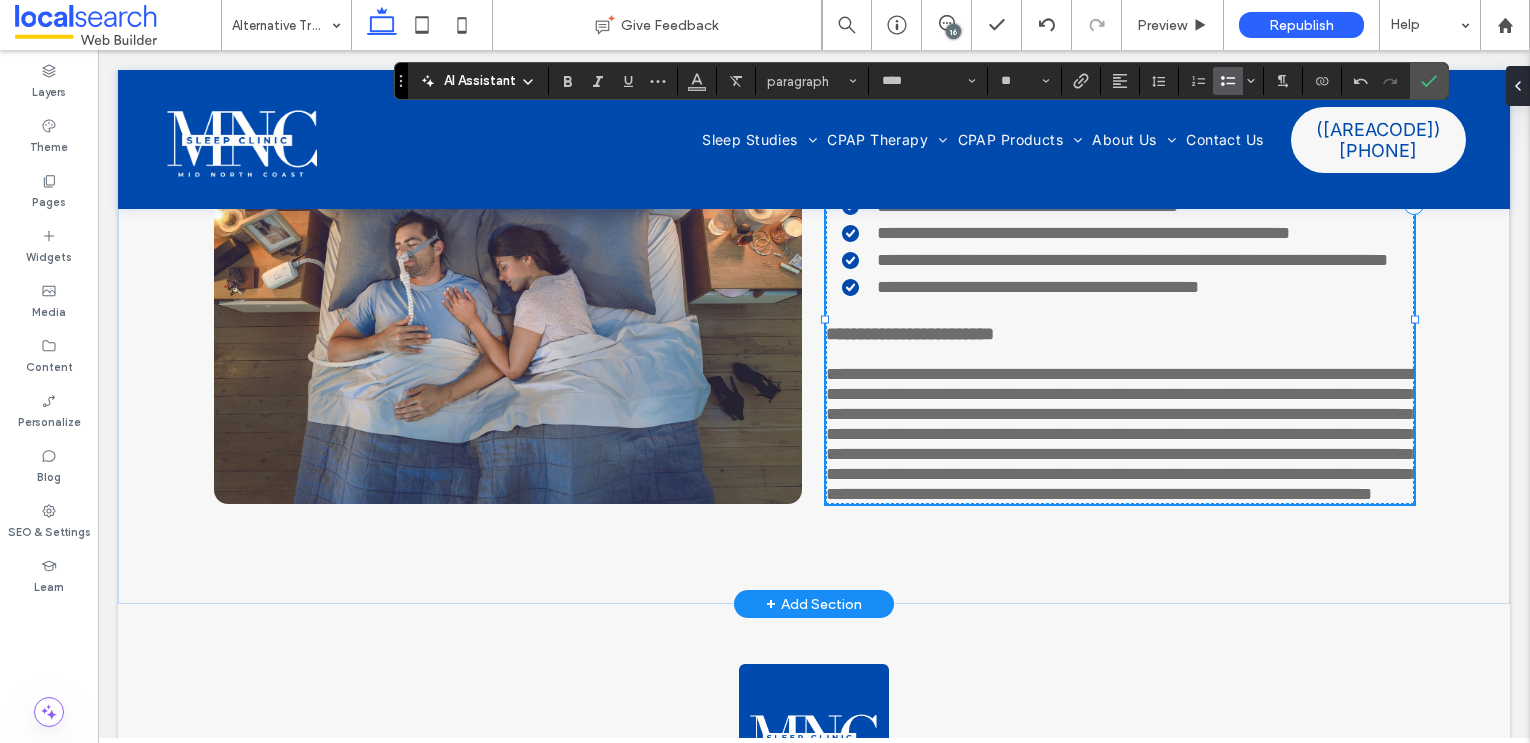 click on "**********" at bounding box center (1123, 434) 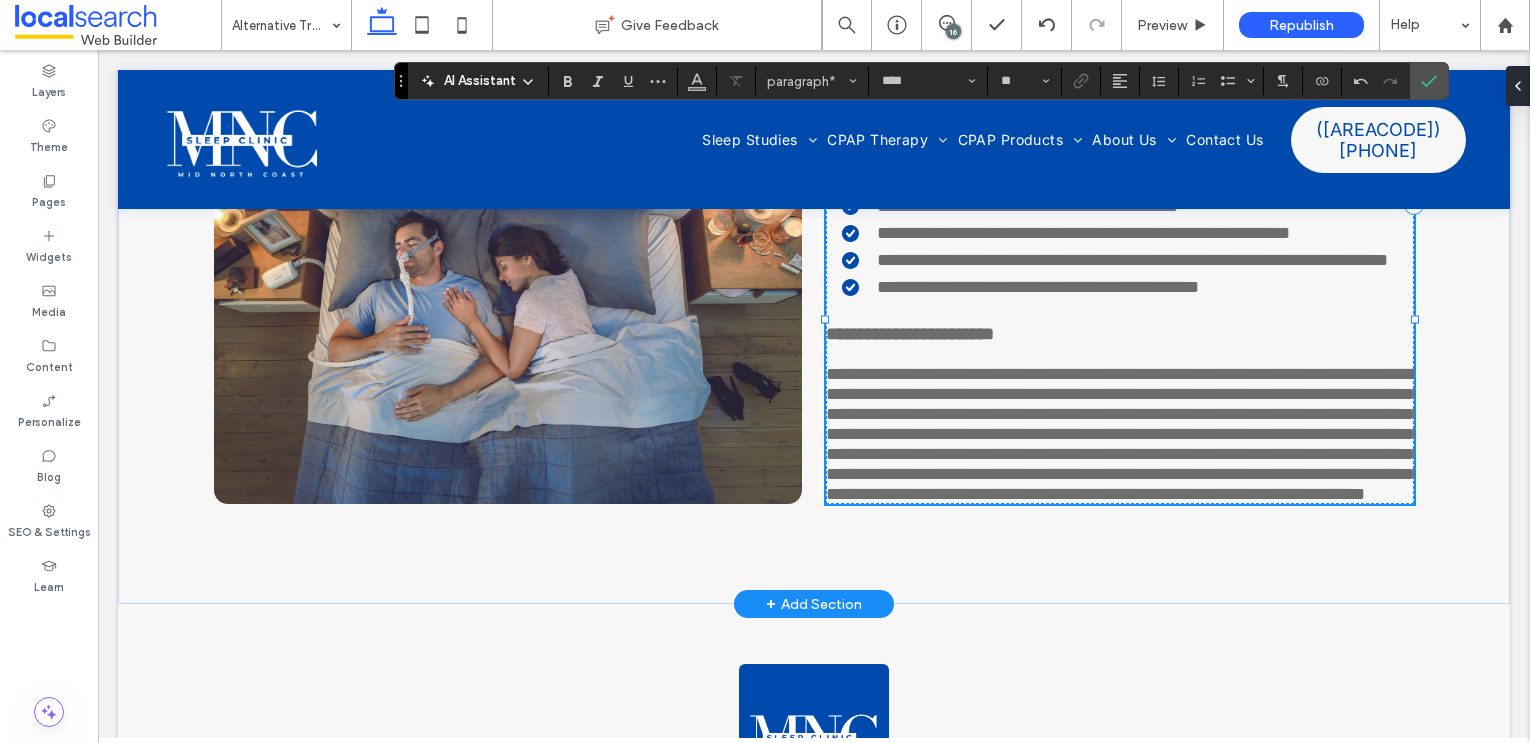 click on "**********" at bounding box center (1123, 434) 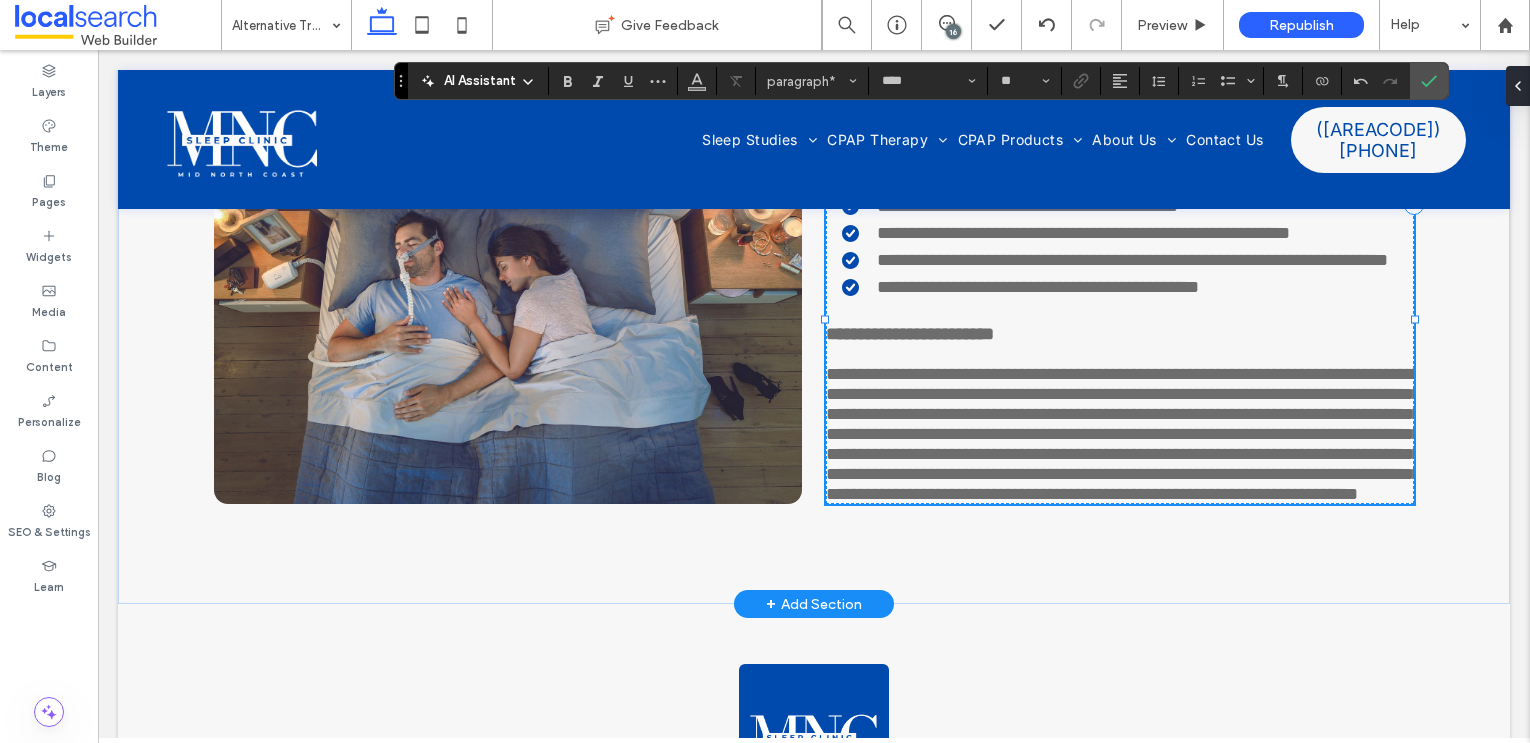 click on "**********" at bounding box center [1123, 434] 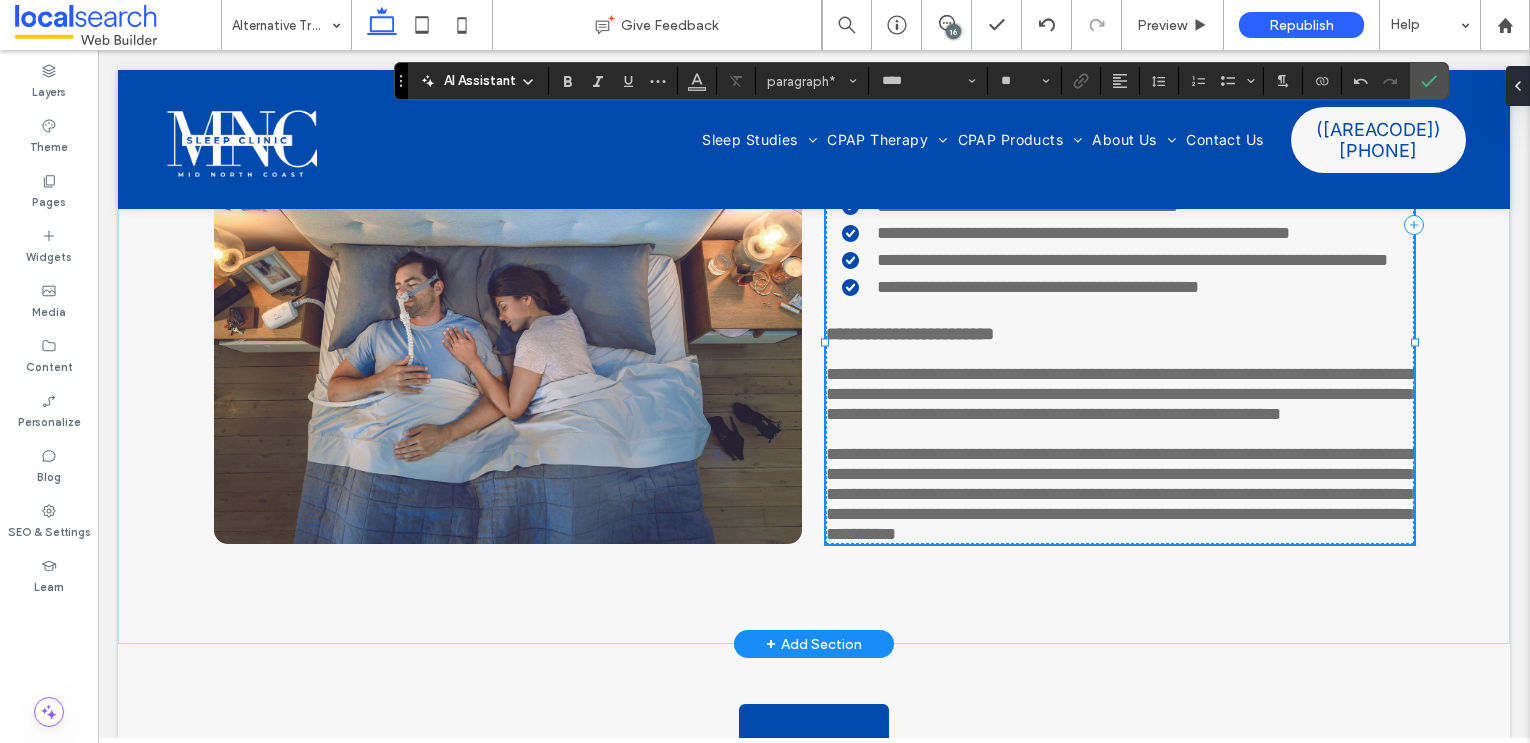 click on "**********" at bounding box center [1123, 494] 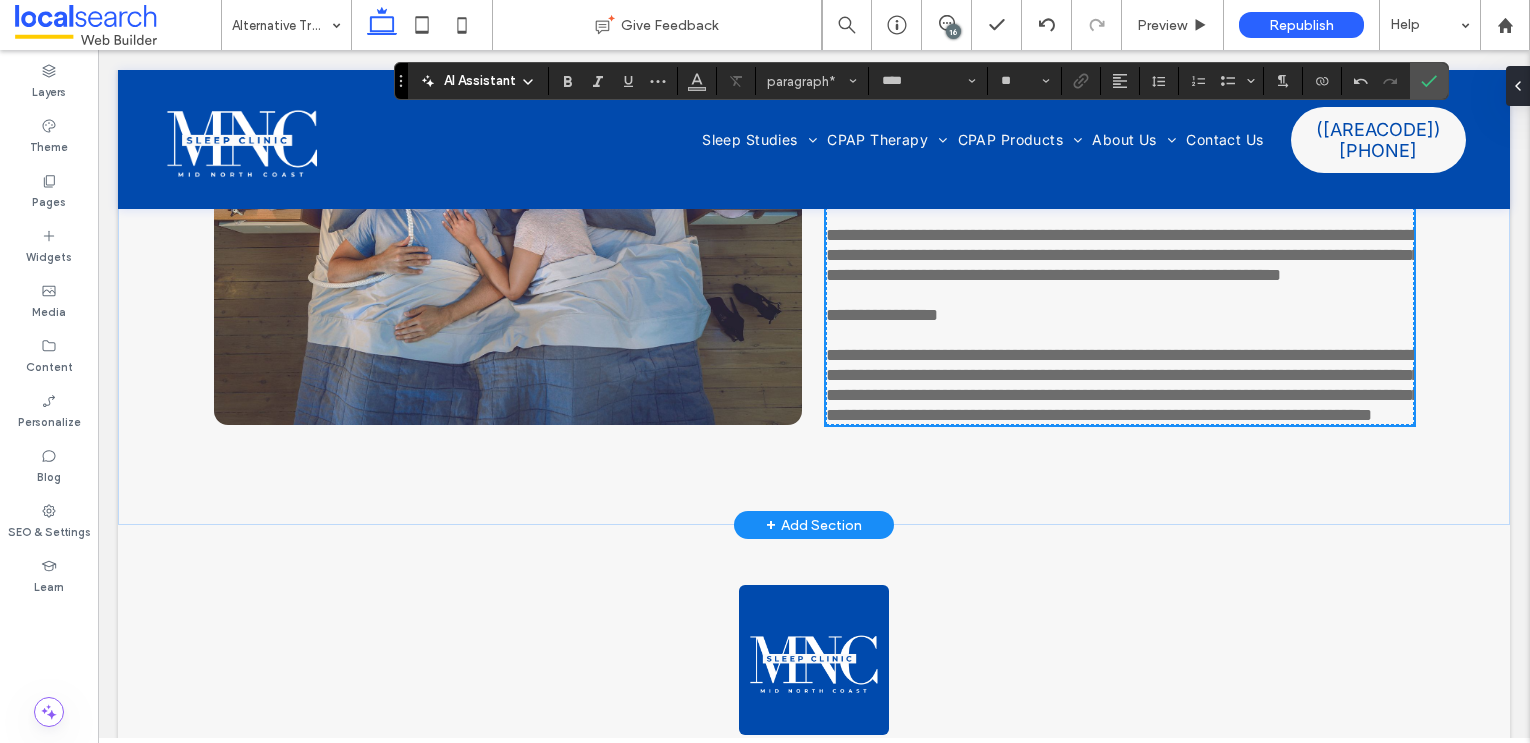 scroll, scrollTop: 7786, scrollLeft: 0, axis: vertical 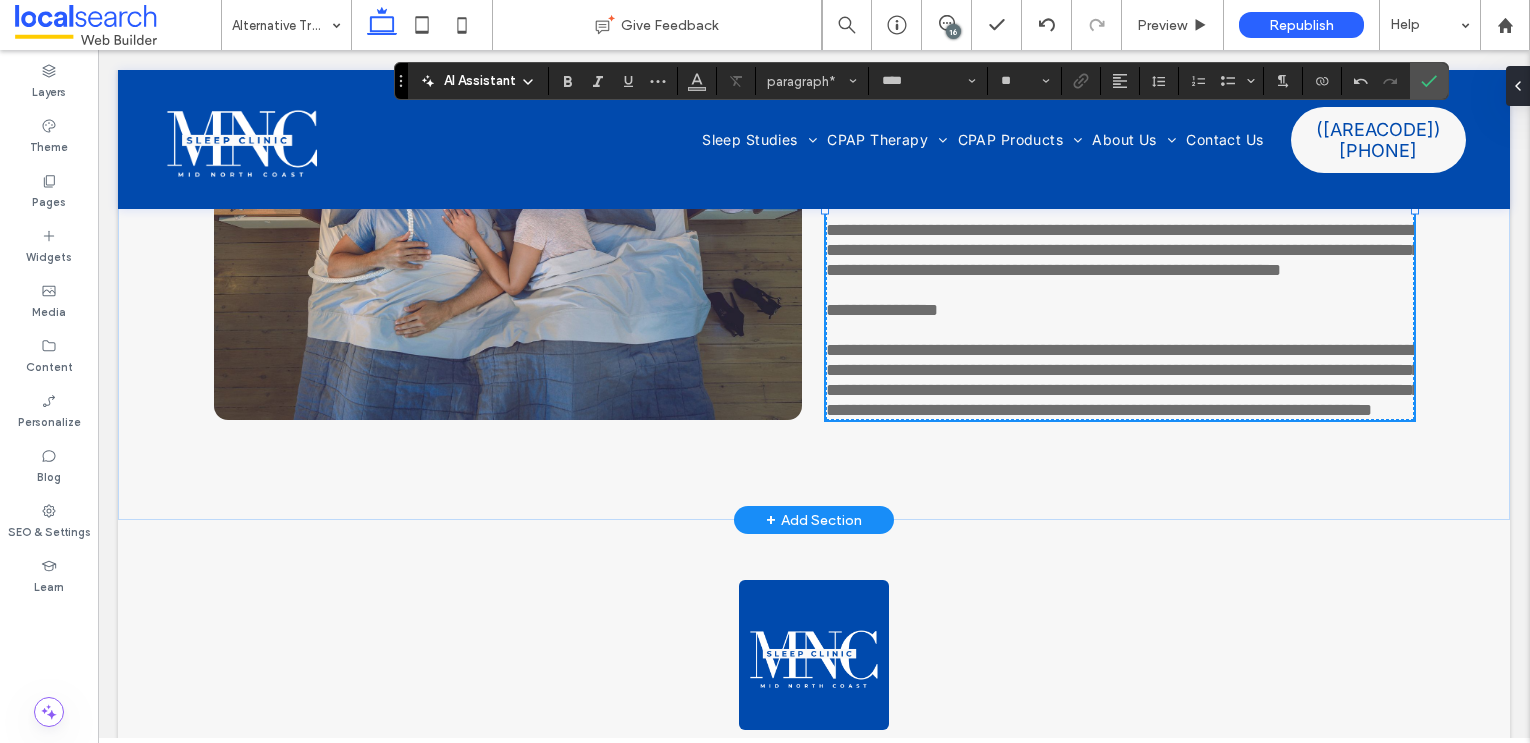 click on "**********" at bounding box center (1123, 380) 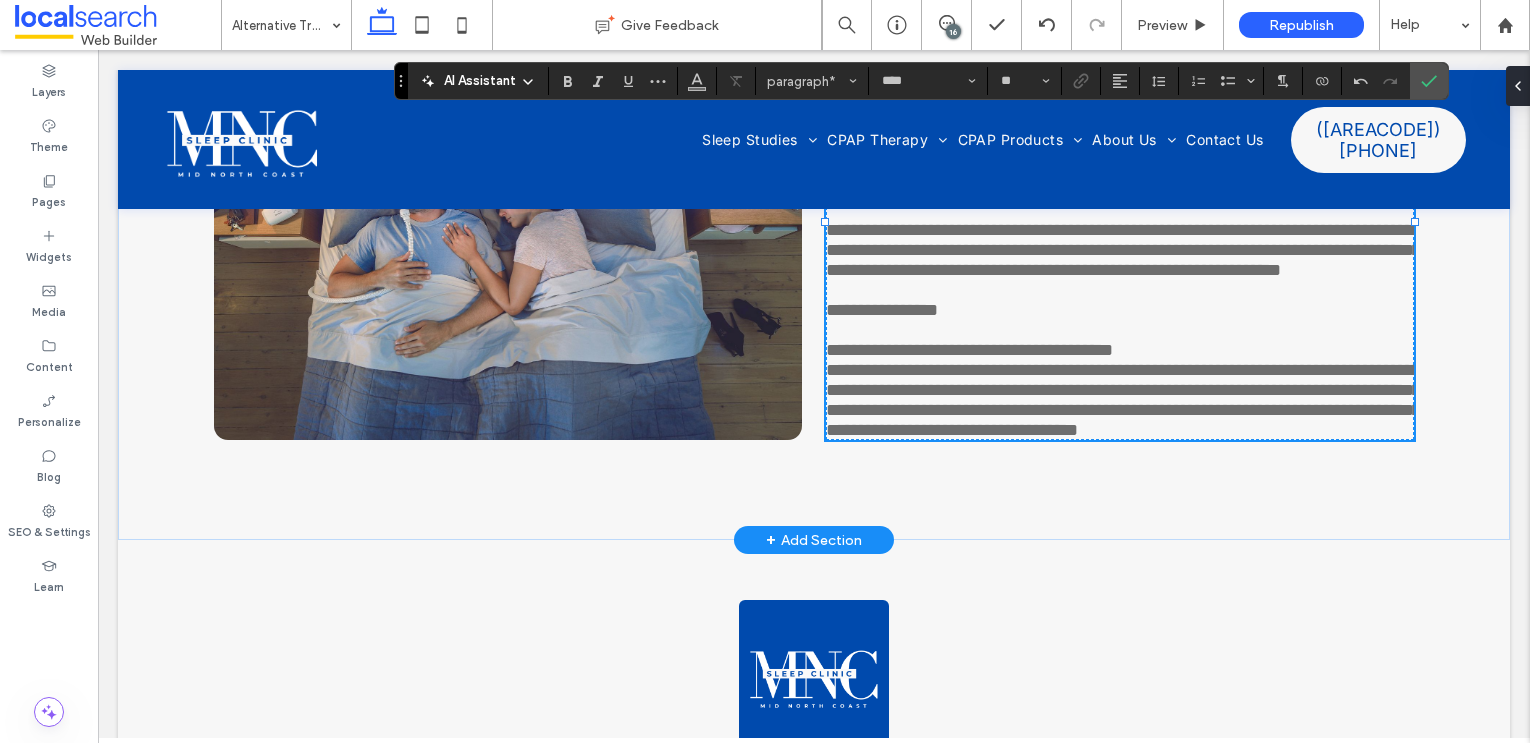 click on "**********" at bounding box center [1123, 400] 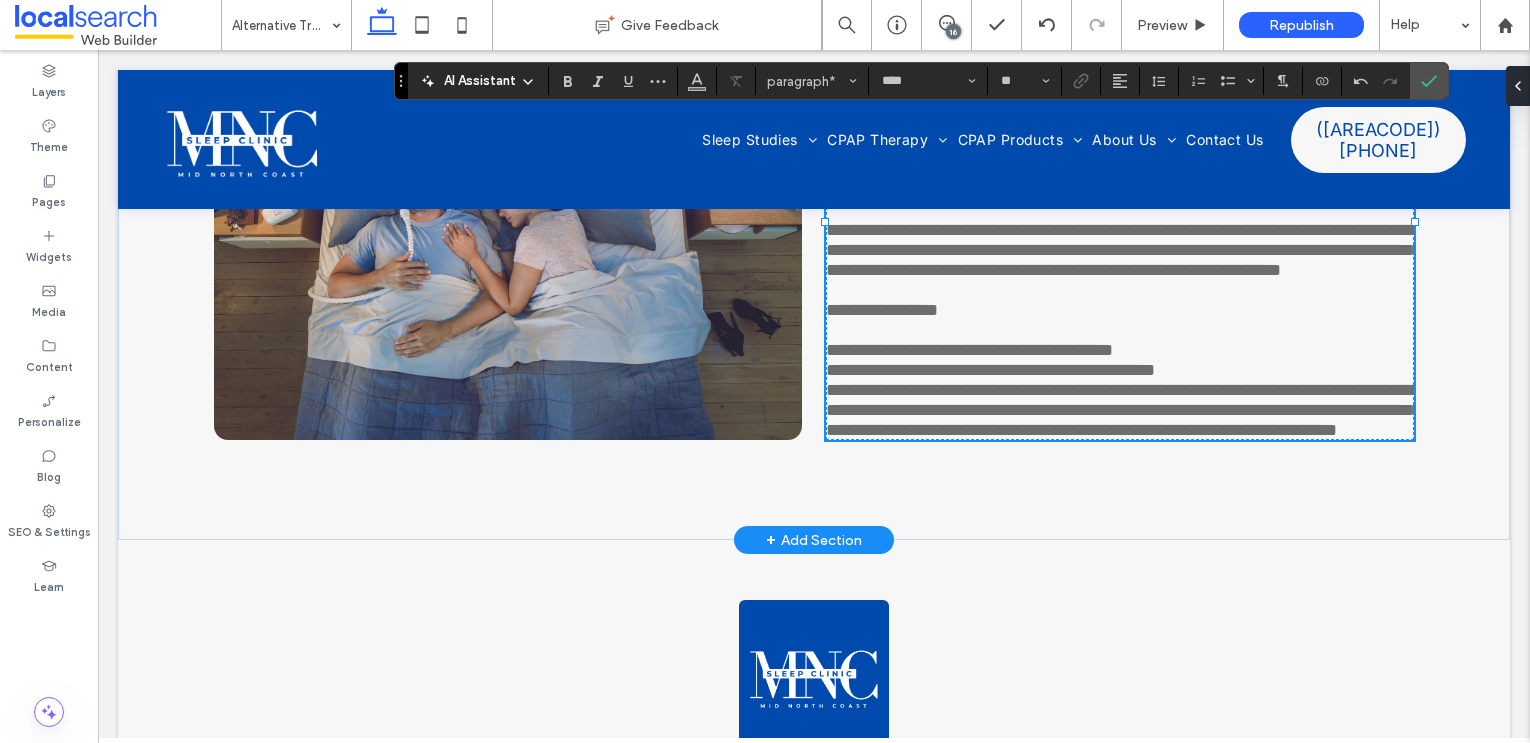 click on "**********" at bounding box center [1123, 410] 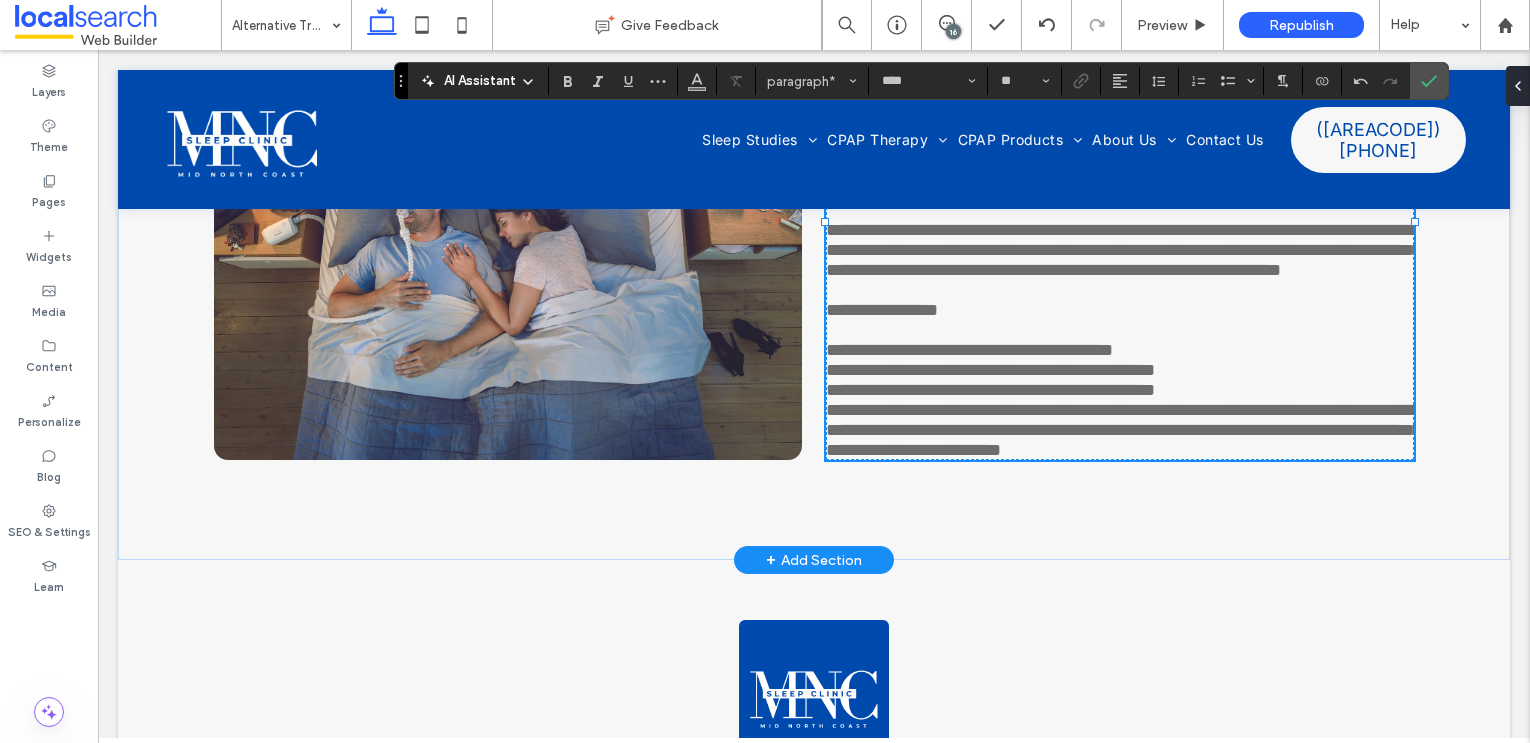 click on "**********" at bounding box center (1123, 430) 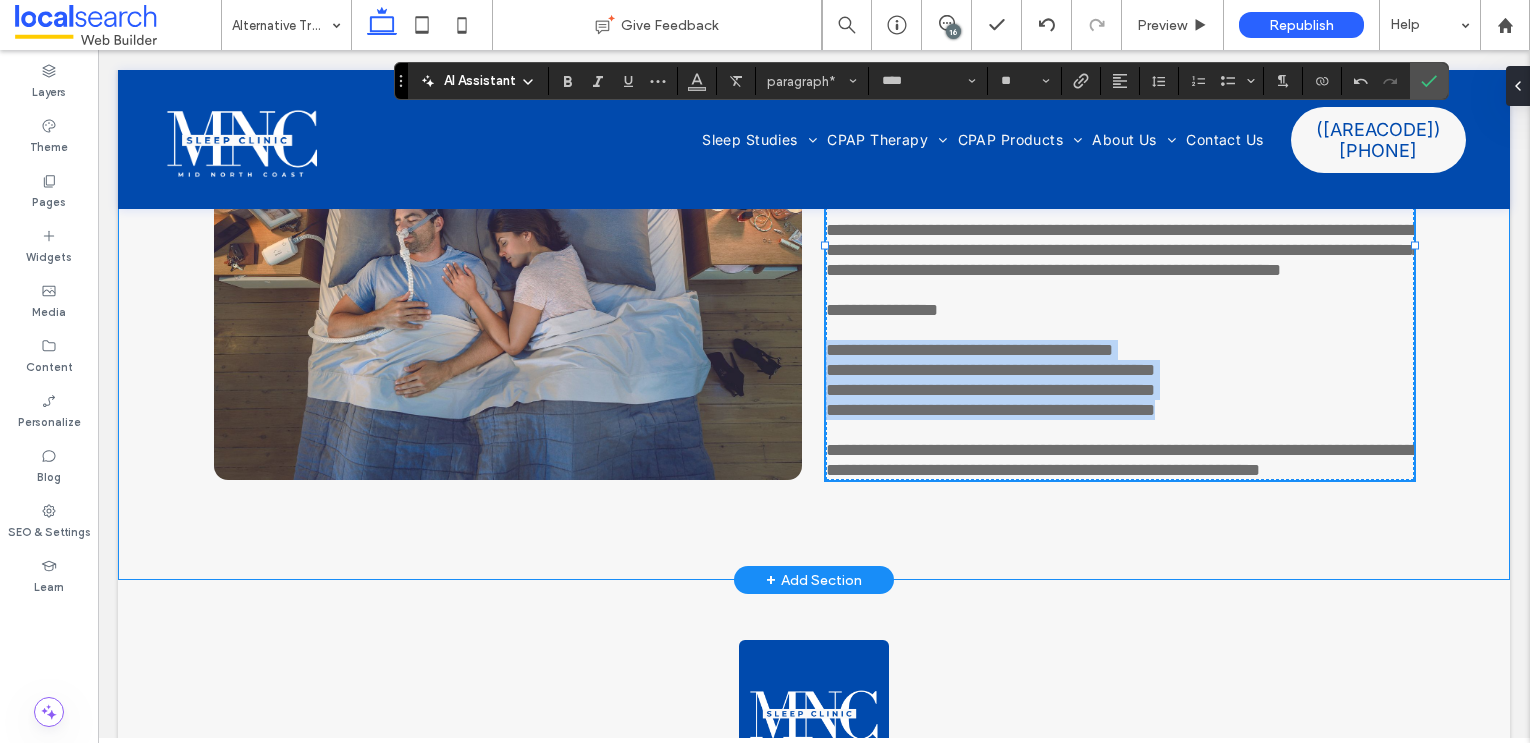 drag, startPoint x: 1237, startPoint y: 510, endPoint x: 804, endPoint y: 434, distance: 439.61914 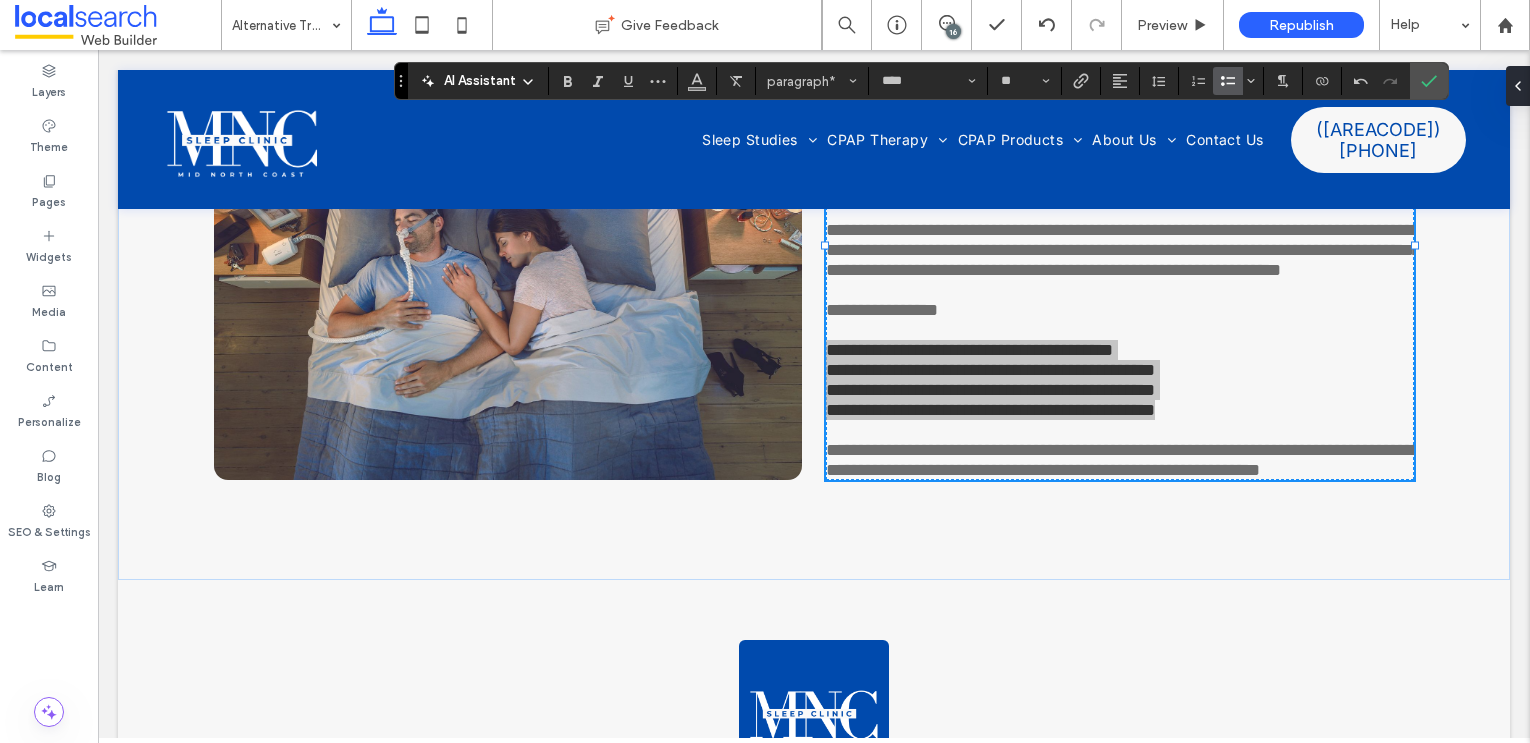 drag, startPoint x: 1215, startPoint y: 79, endPoint x: 1117, endPoint y: 54, distance: 101.13852 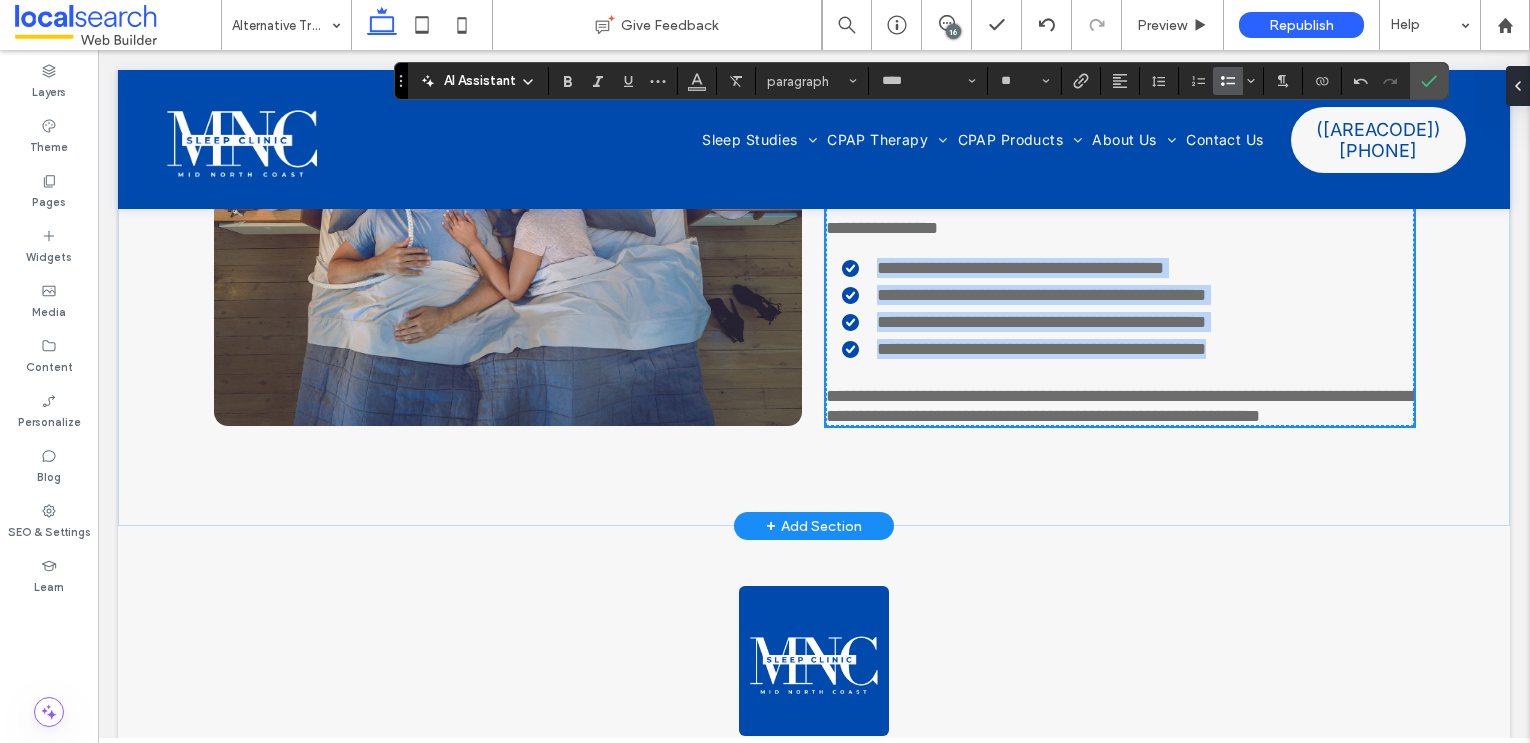 scroll, scrollTop: 7869, scrollLeft: 0, axis: vertical 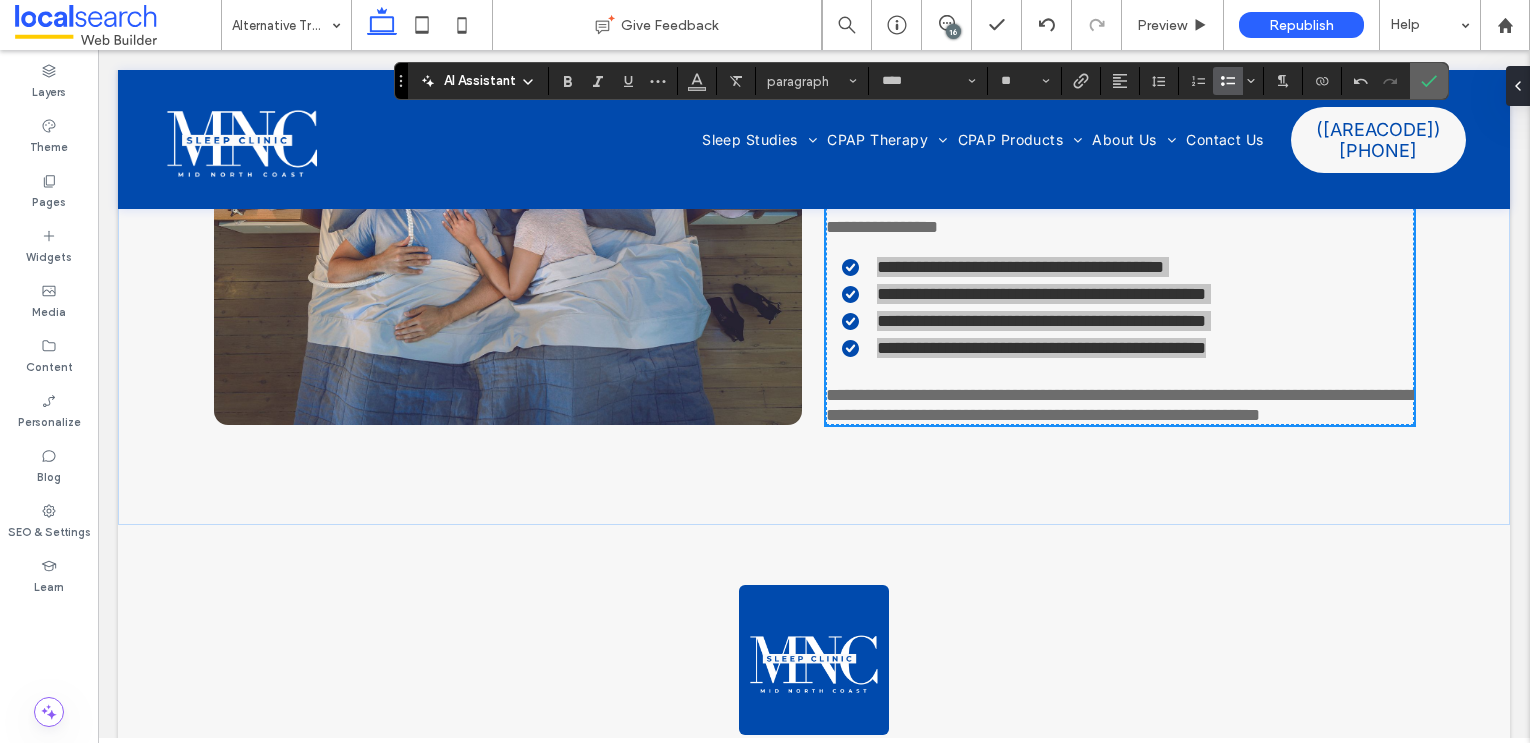 click 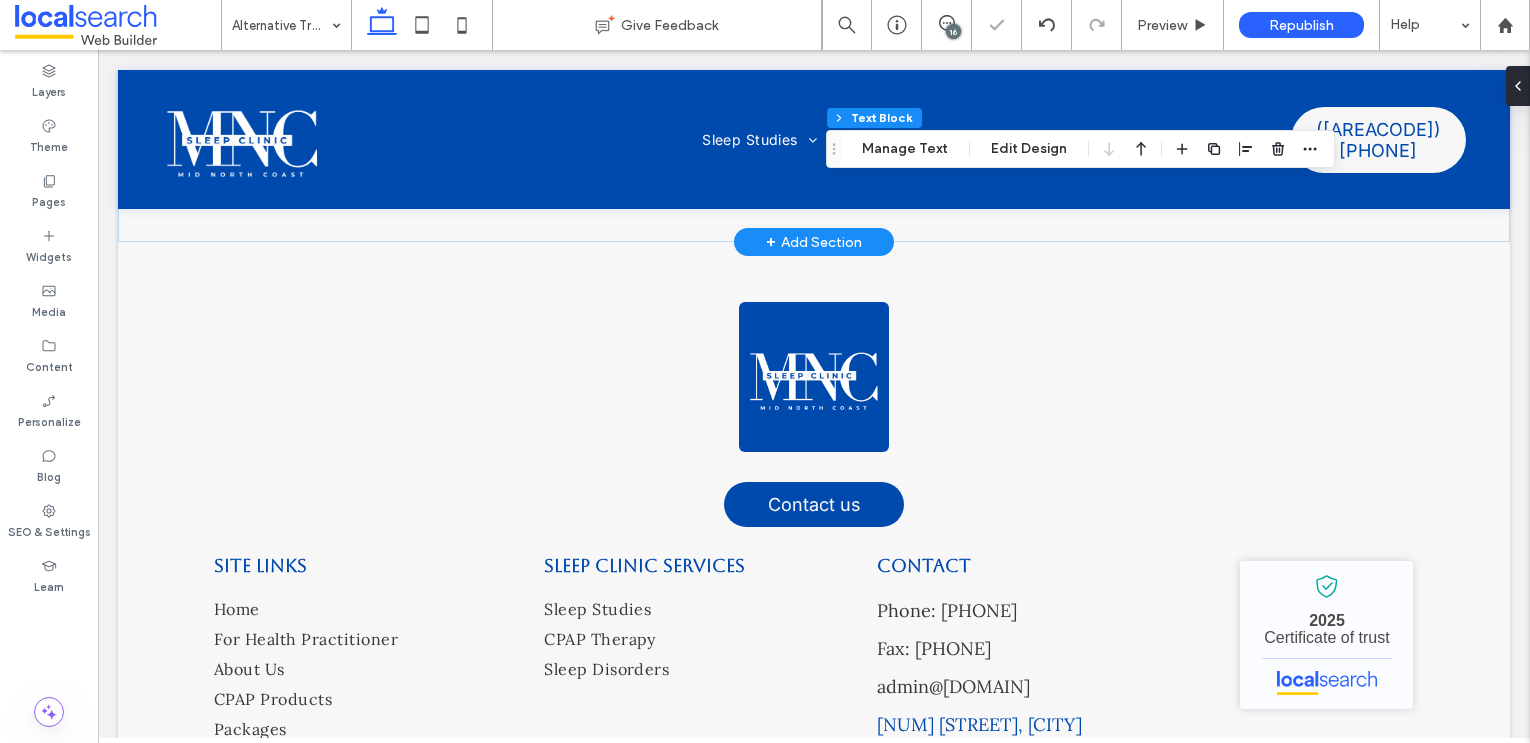 scroll, scrollTop: 8321, scrollLeft: 0, axis: vertical 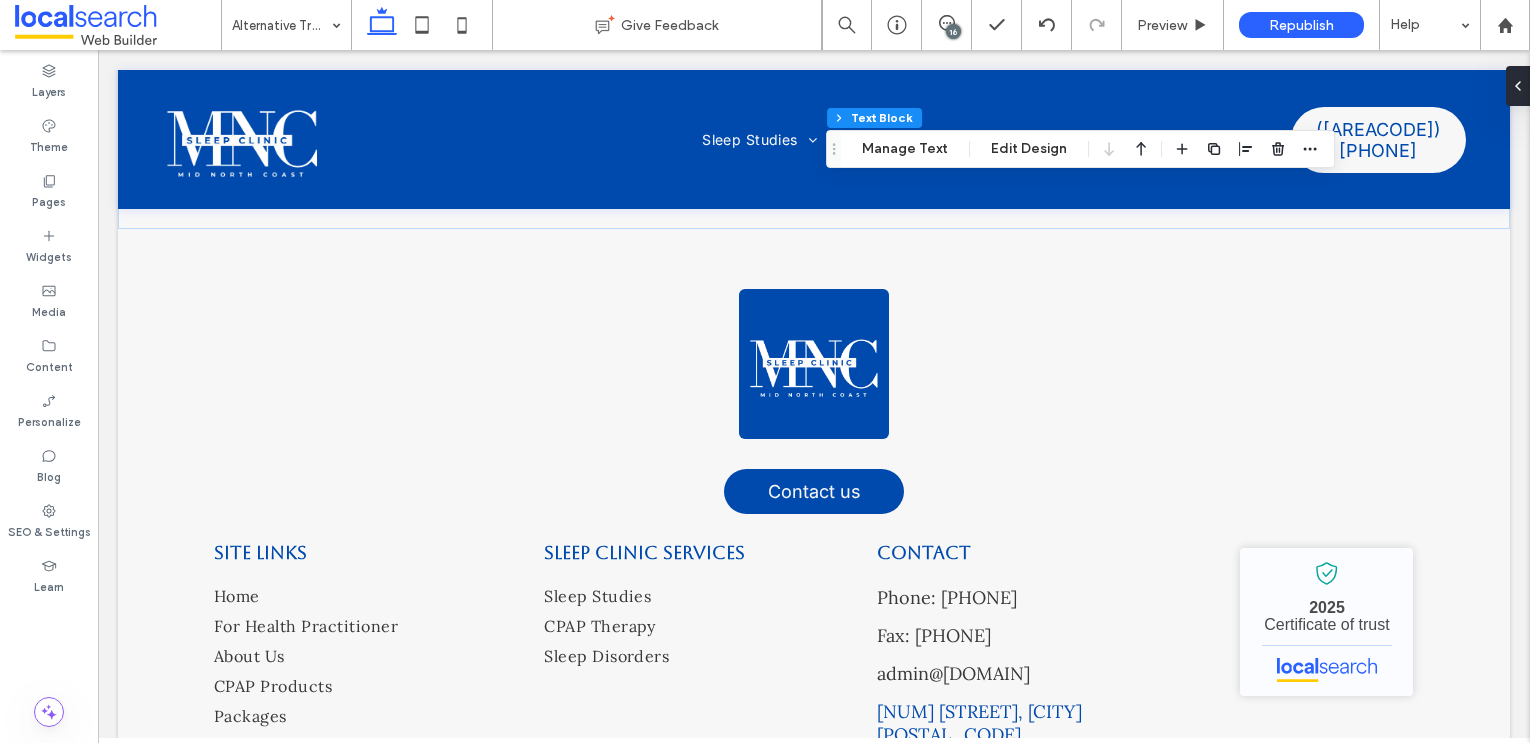 click on "16" at bounding box center [953, 31] 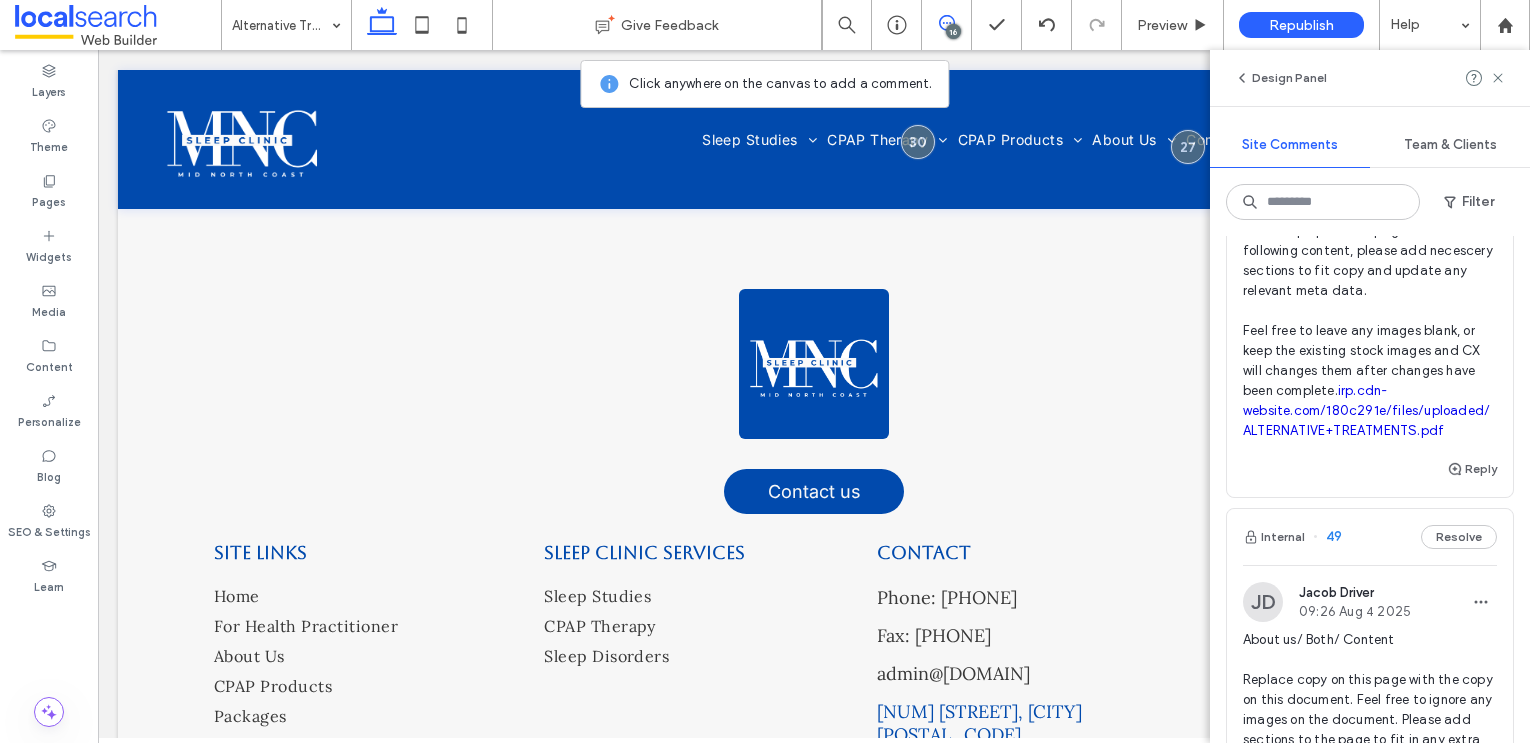 scroll, scrollTop: 194, scrollLeft: 0, axis: vertical 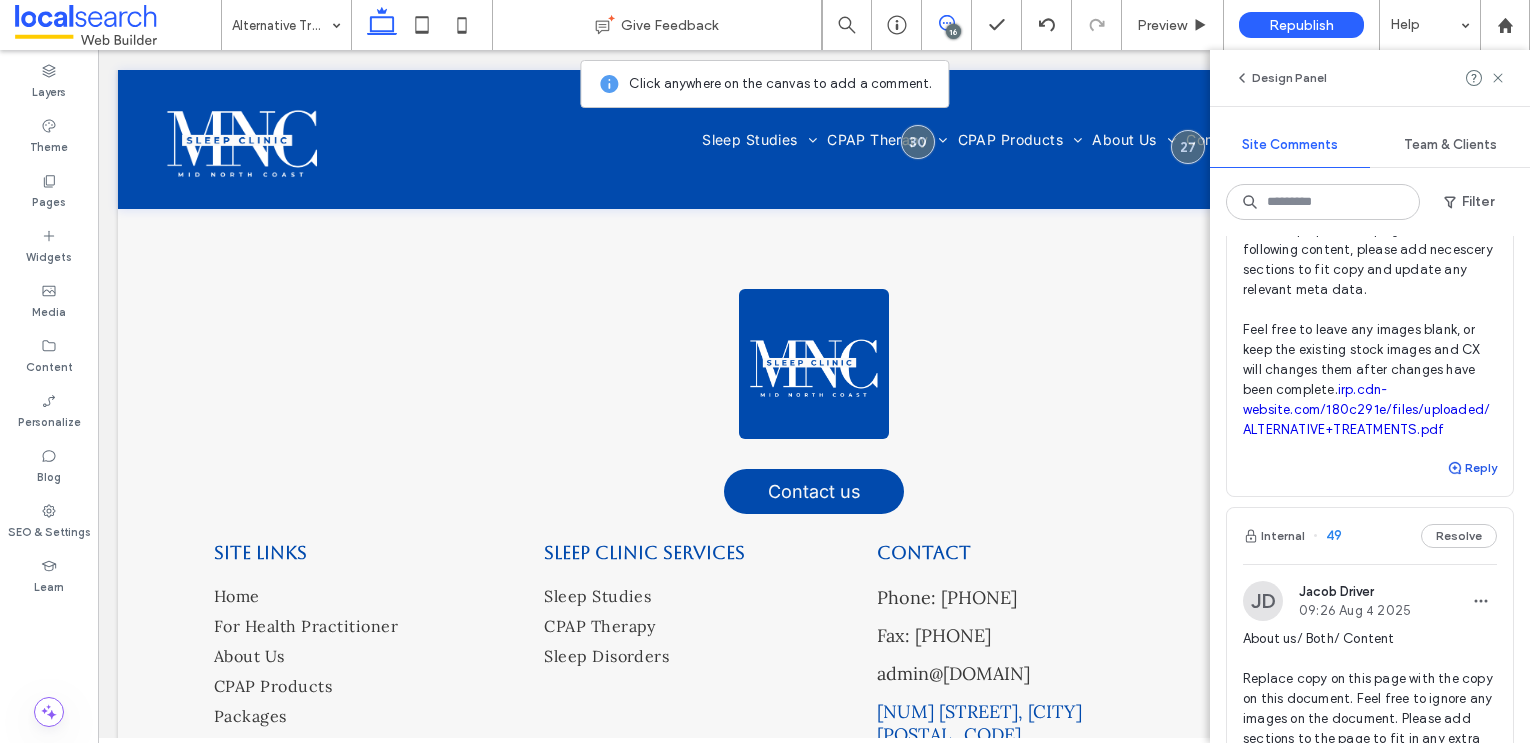 click on "Reply" at bounding box center (1472, 468) 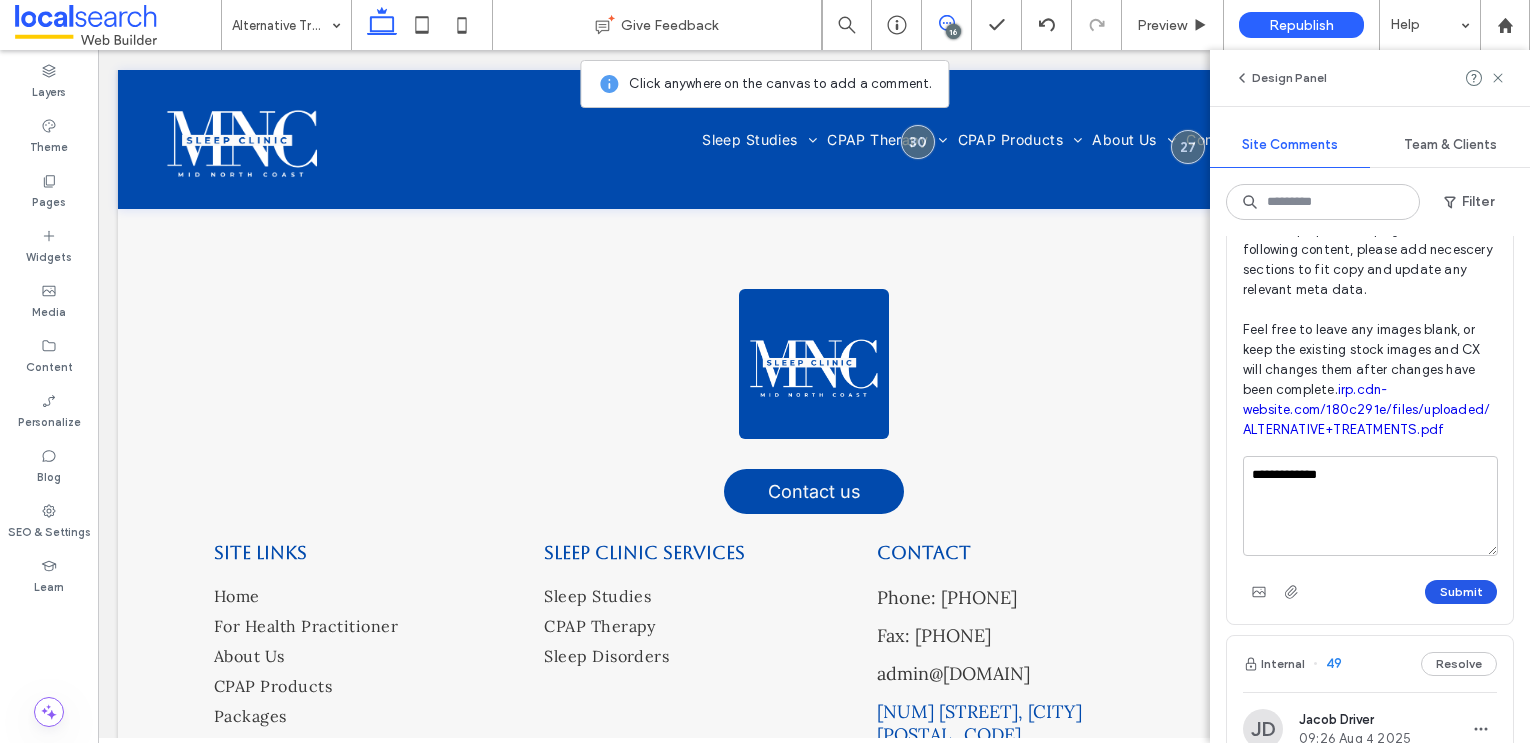 type on "**********" 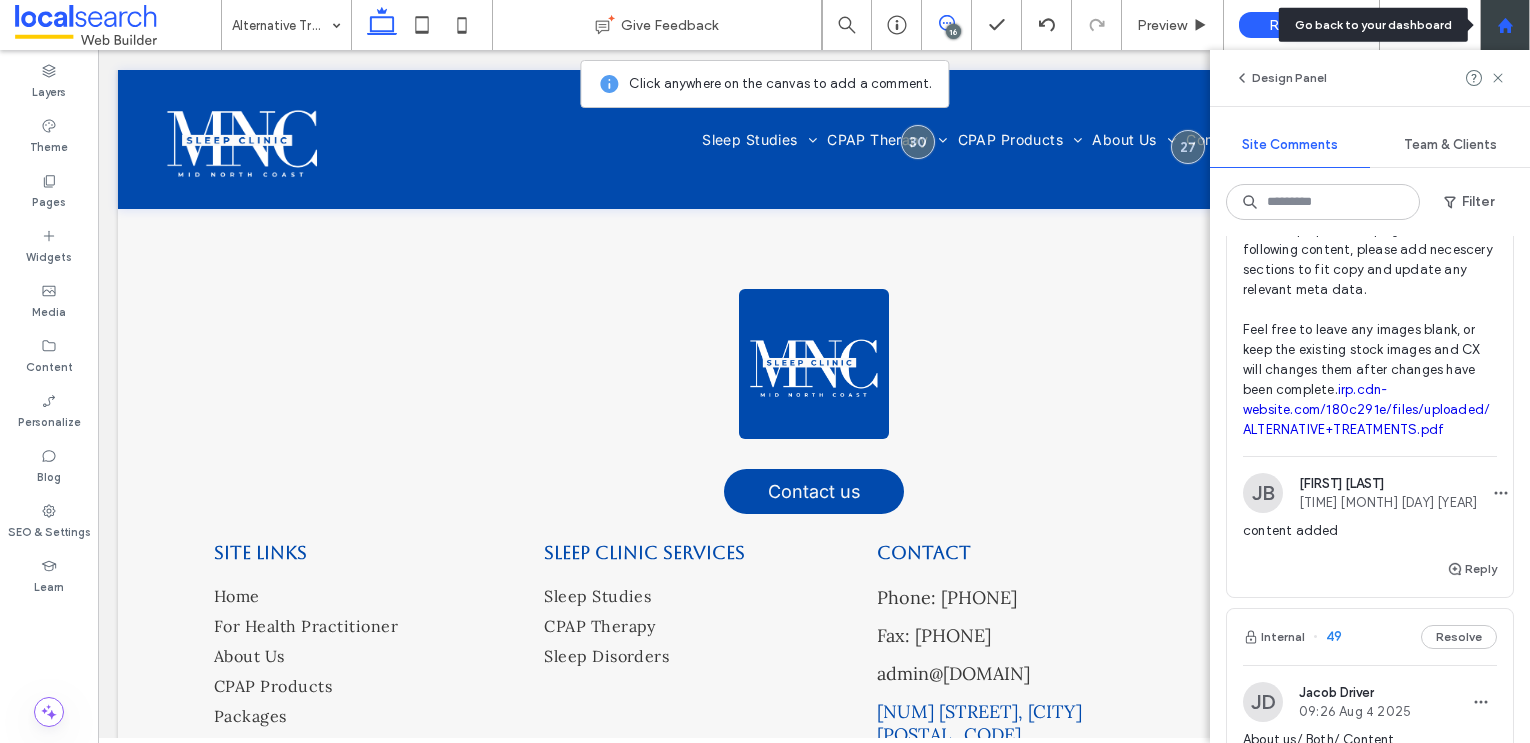 click at bounding box center (1505, 25) 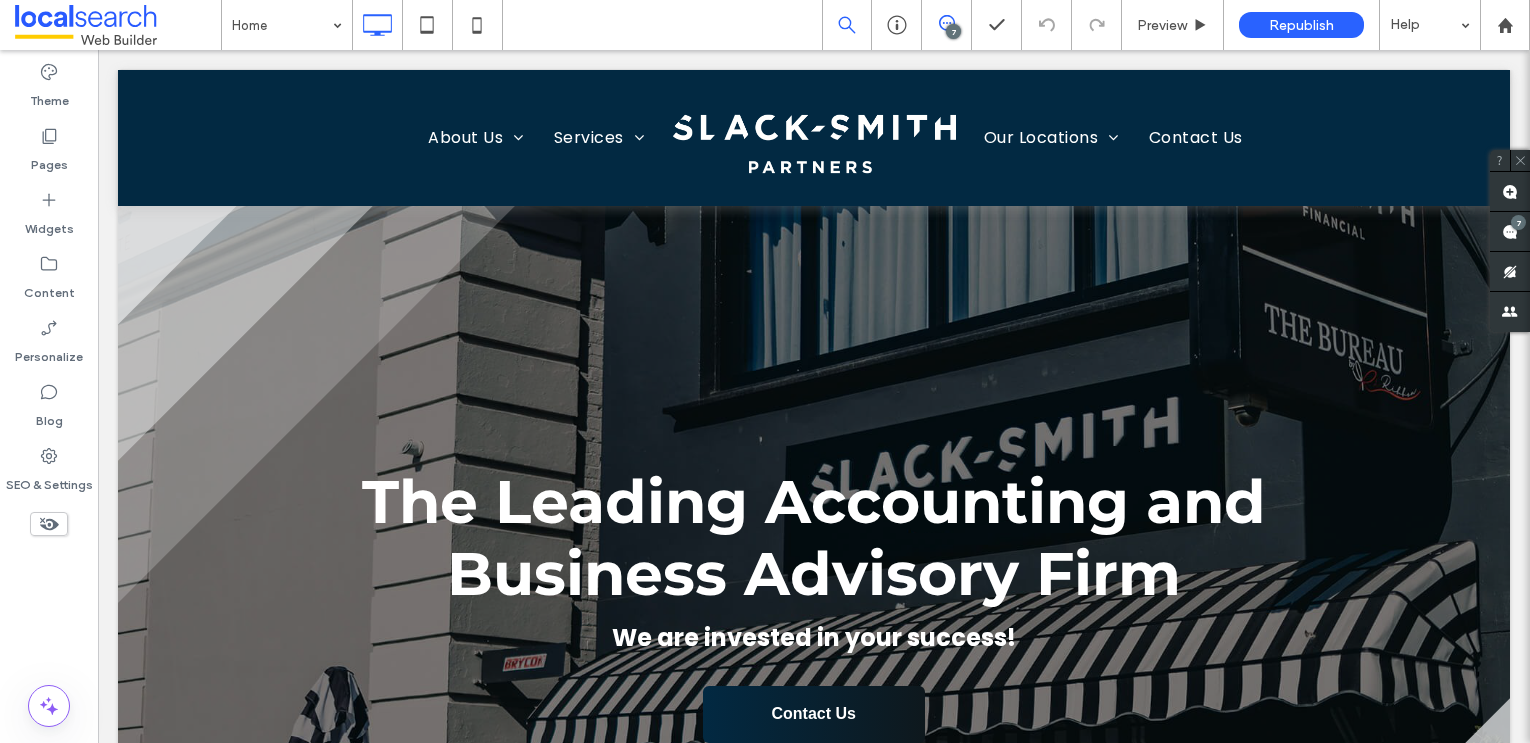 scroll, scrollTop: 0, scrollLeft: 0, axis: both 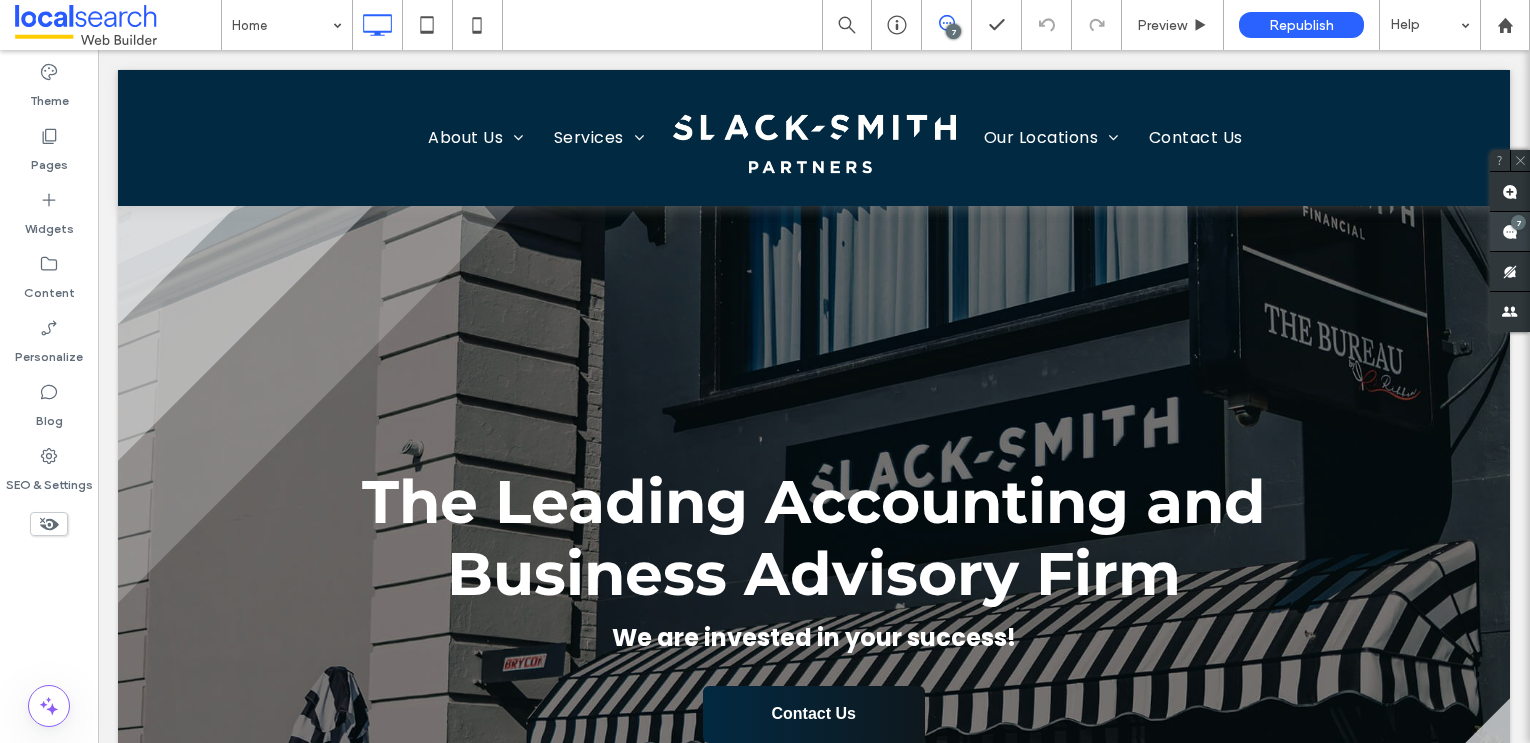 click 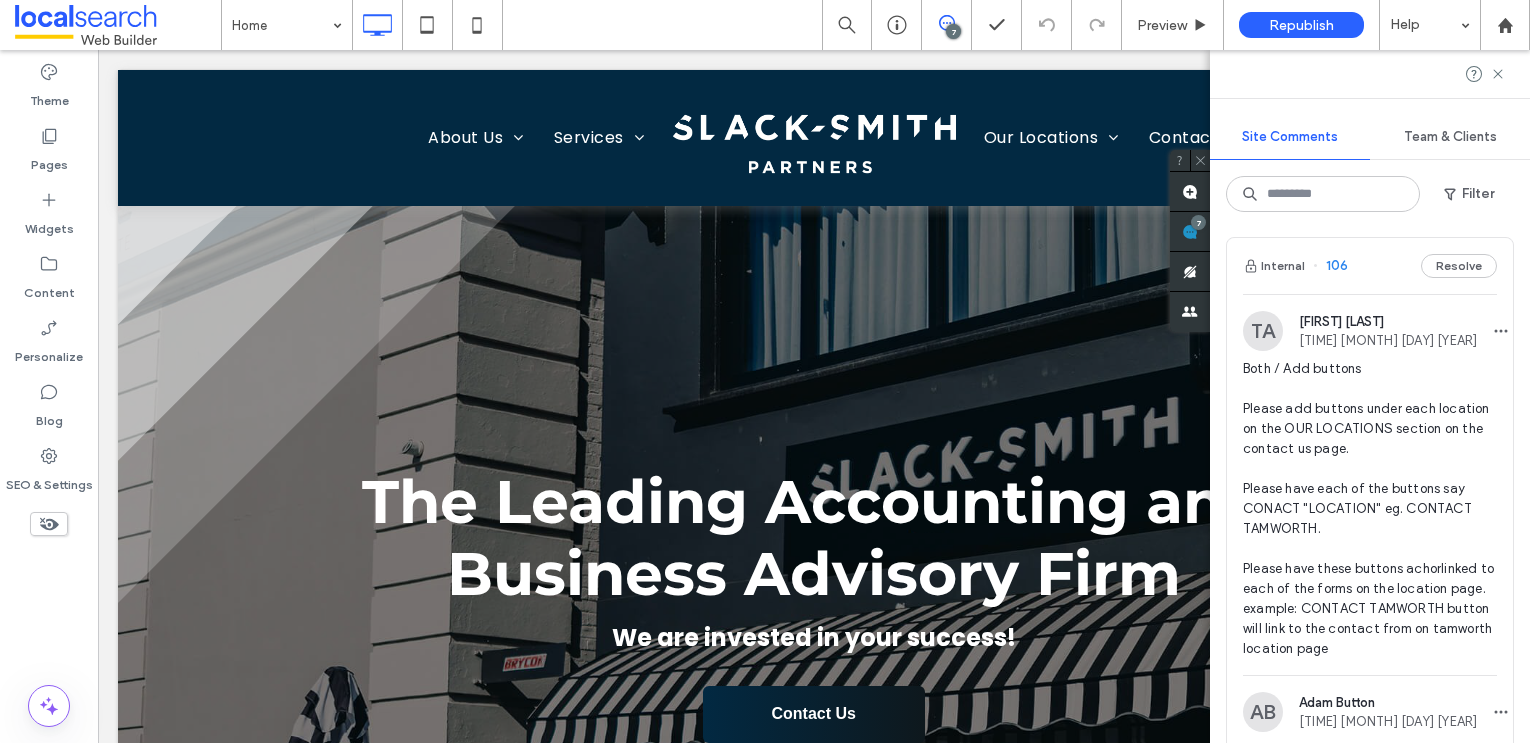 scroll, scrollTop: 0, scrollLeft: 0, axis: both 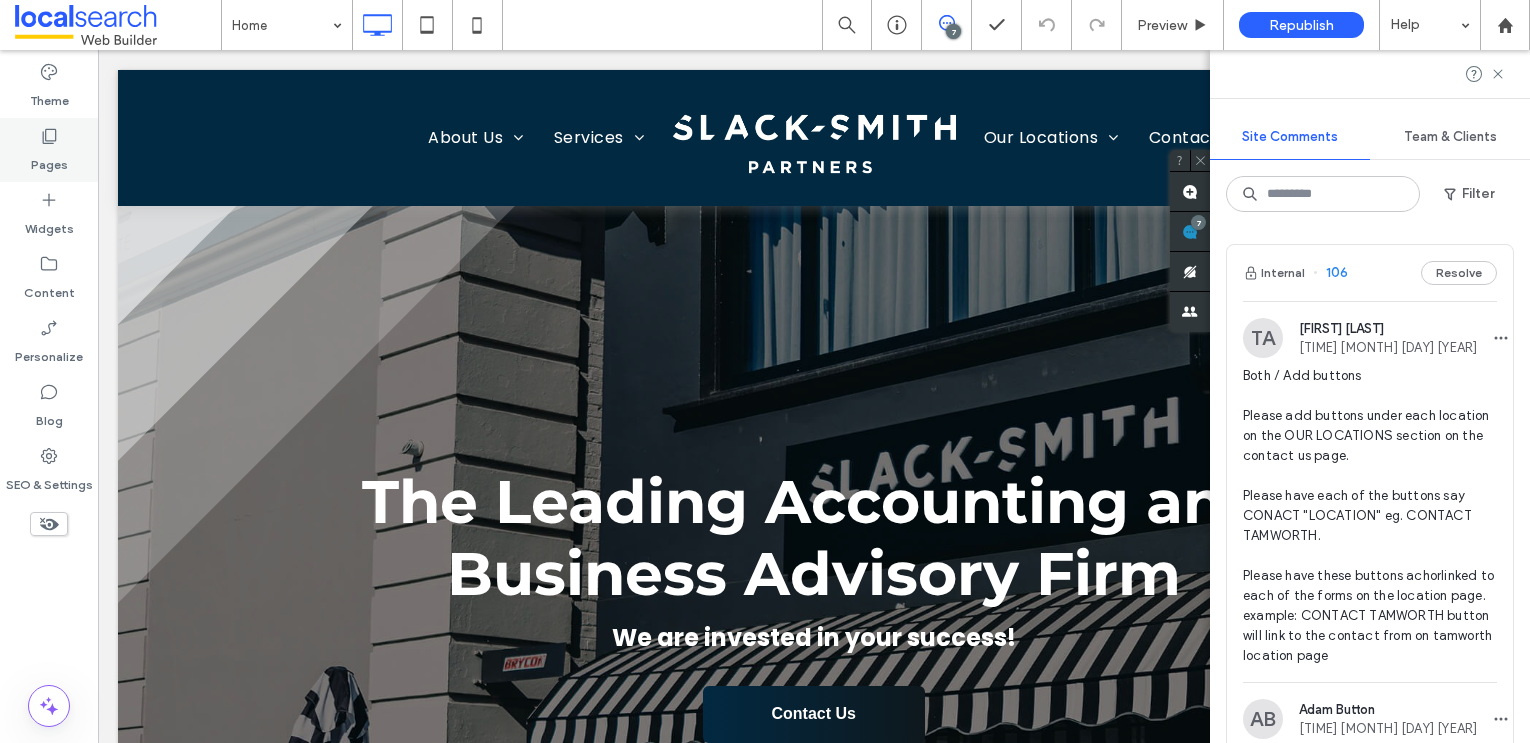 click 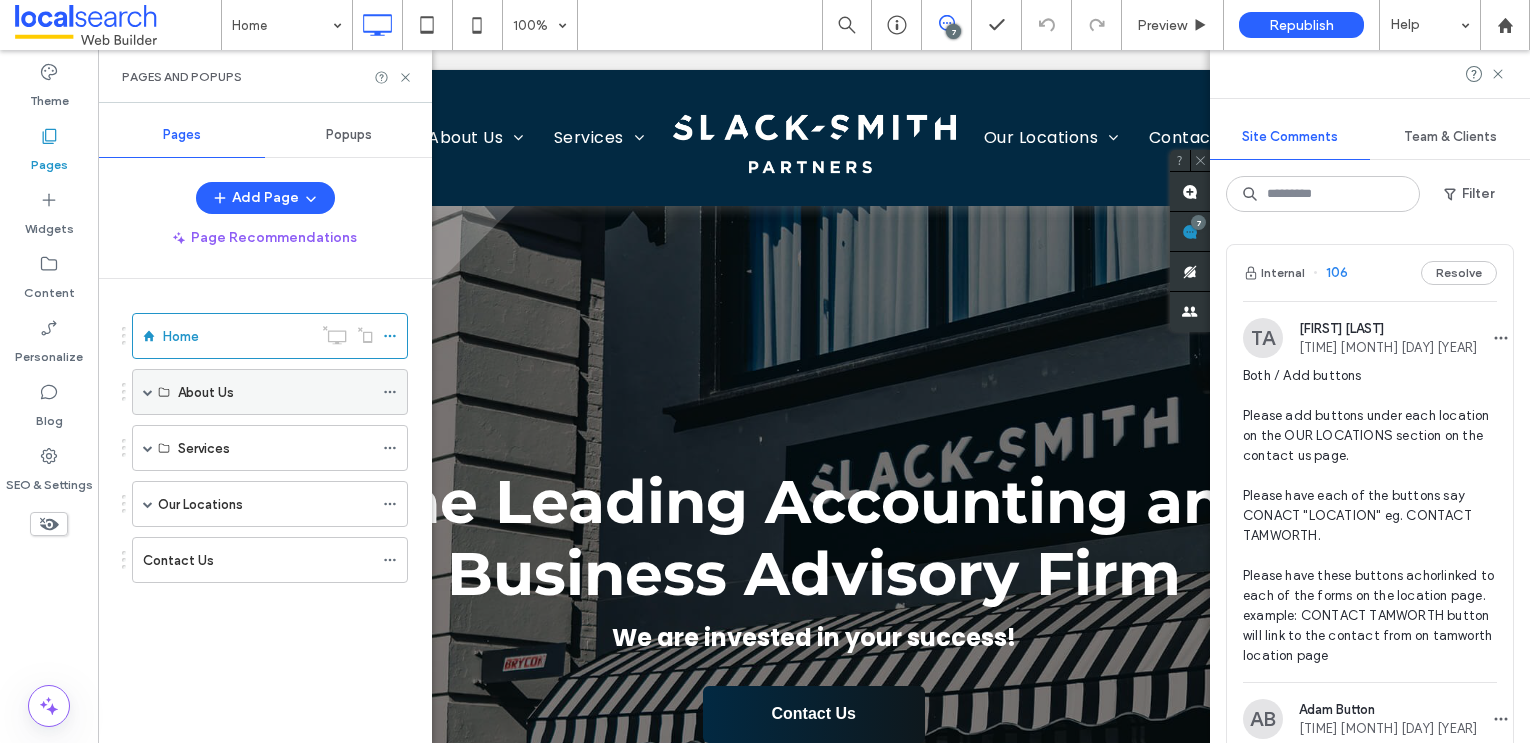 click at bounding box center [148, 392] 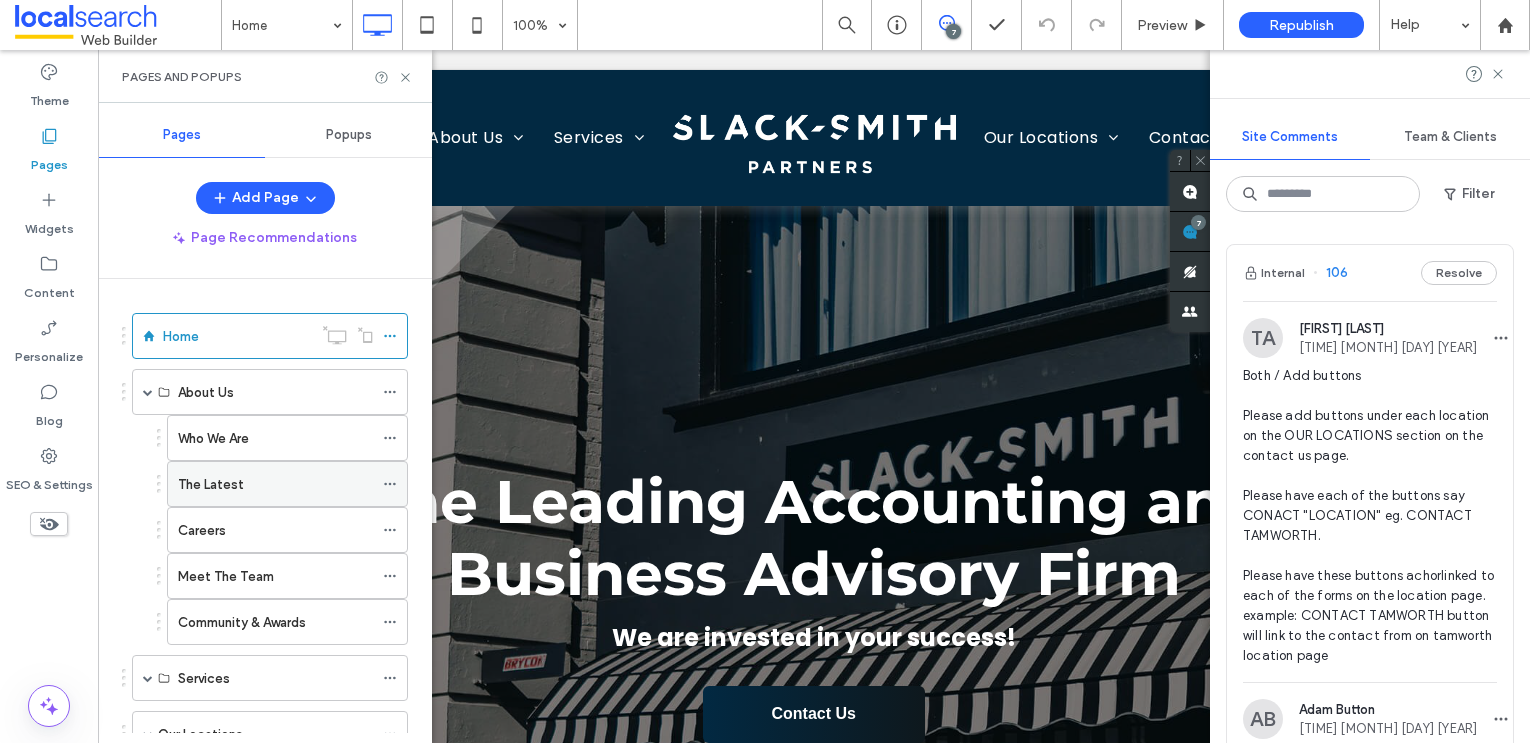 scroll, scrollTop: 119, scrollLeft: 0, axis: vertical 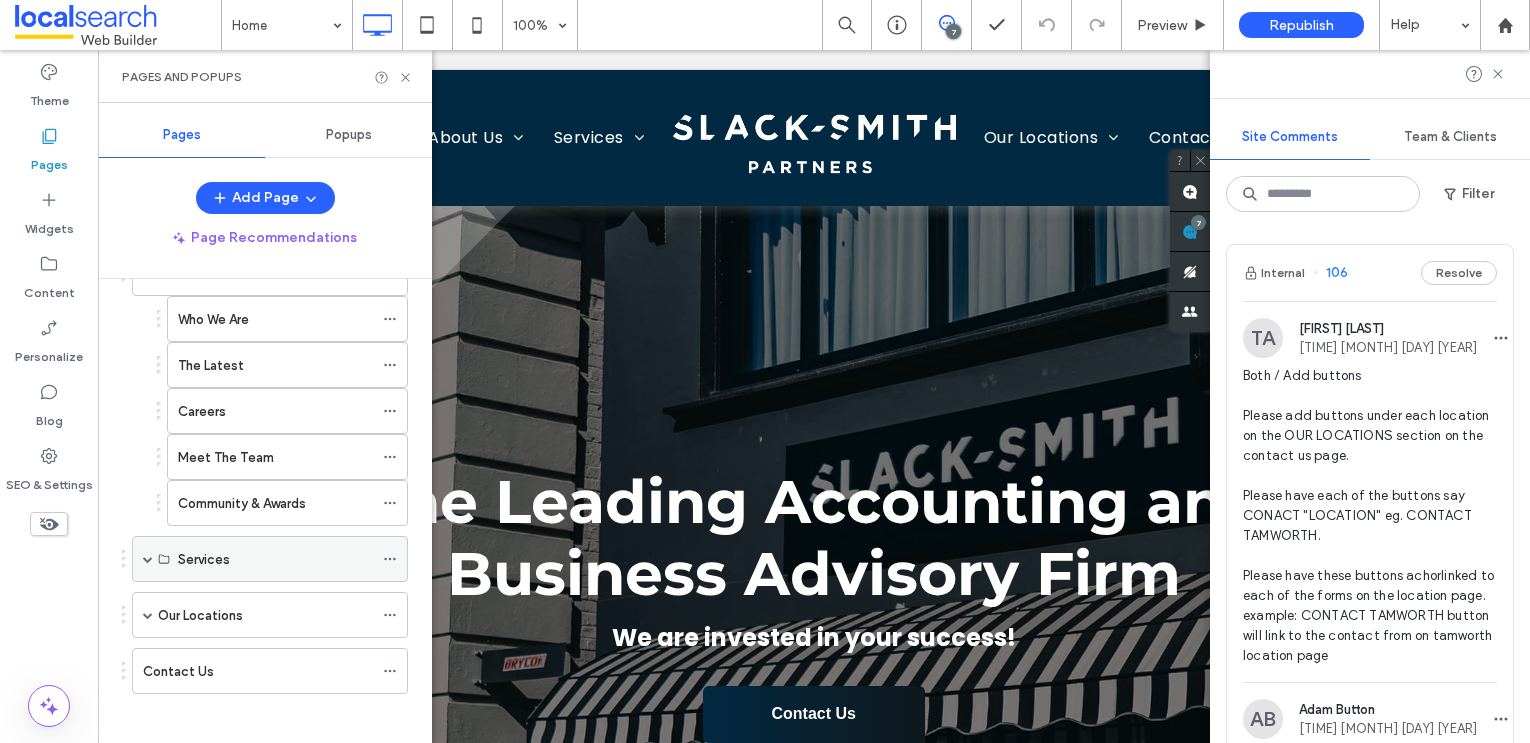 click at bounding box center [148, 559] 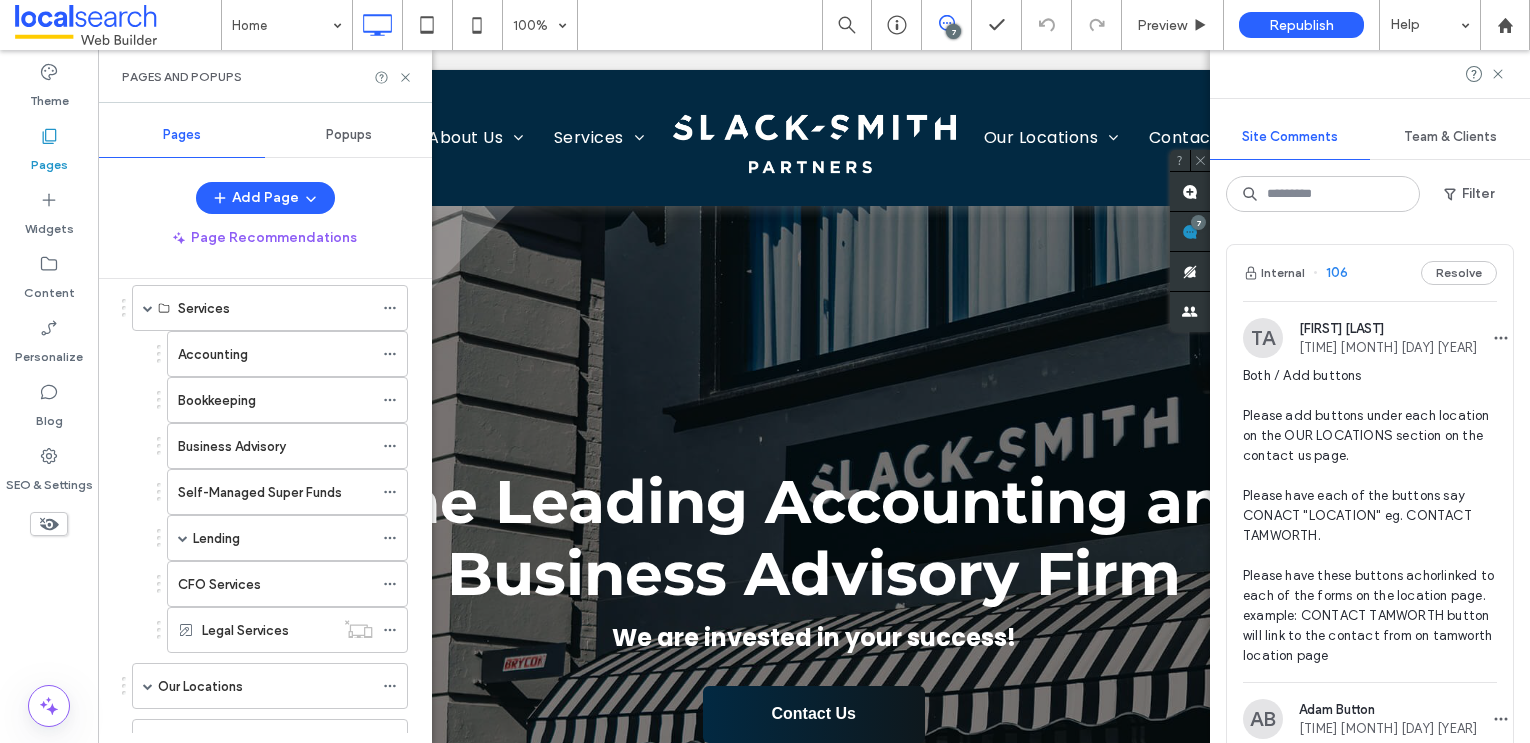 scroll, scrollTop: 369, scrollLeft: 0, axis: vertical 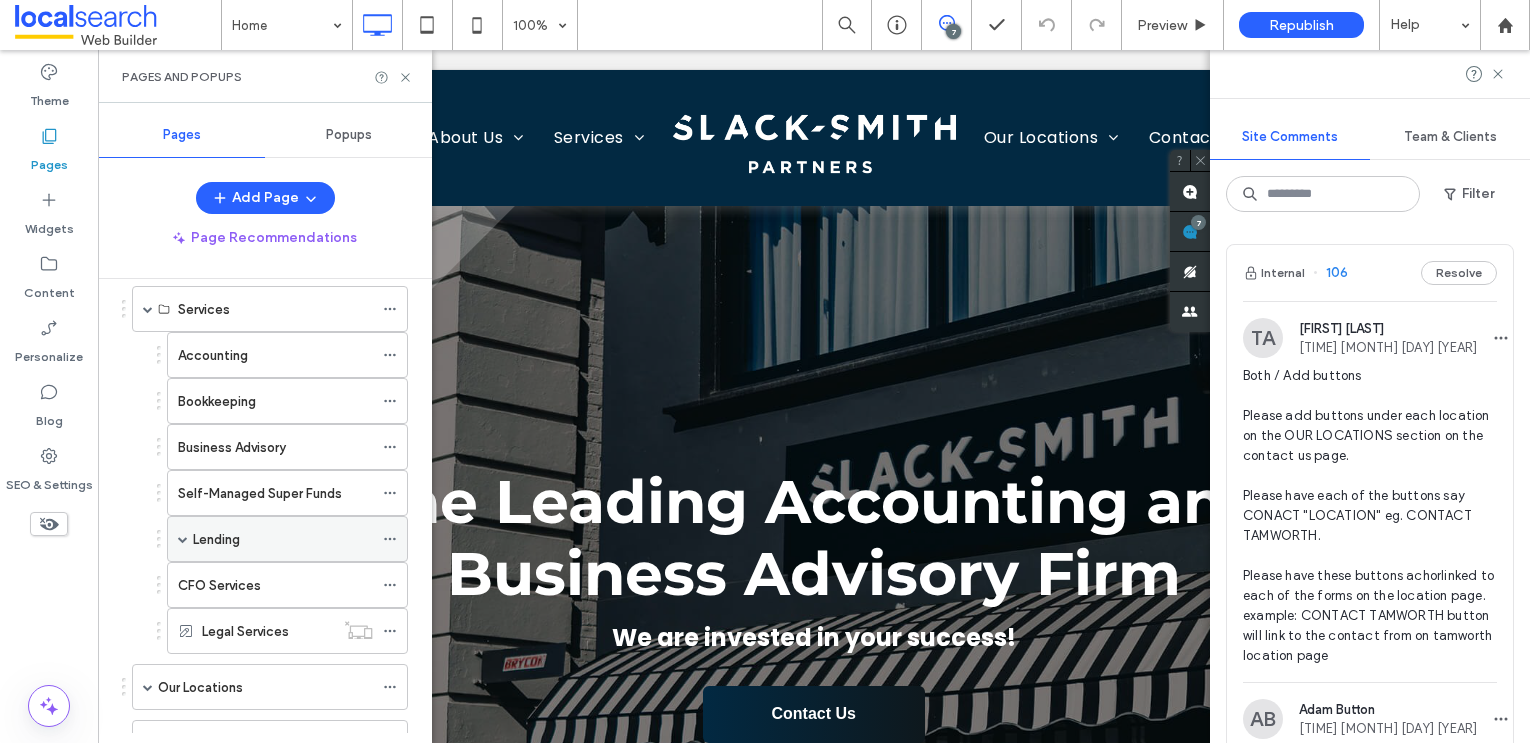 click at bounding box center (183, 539) 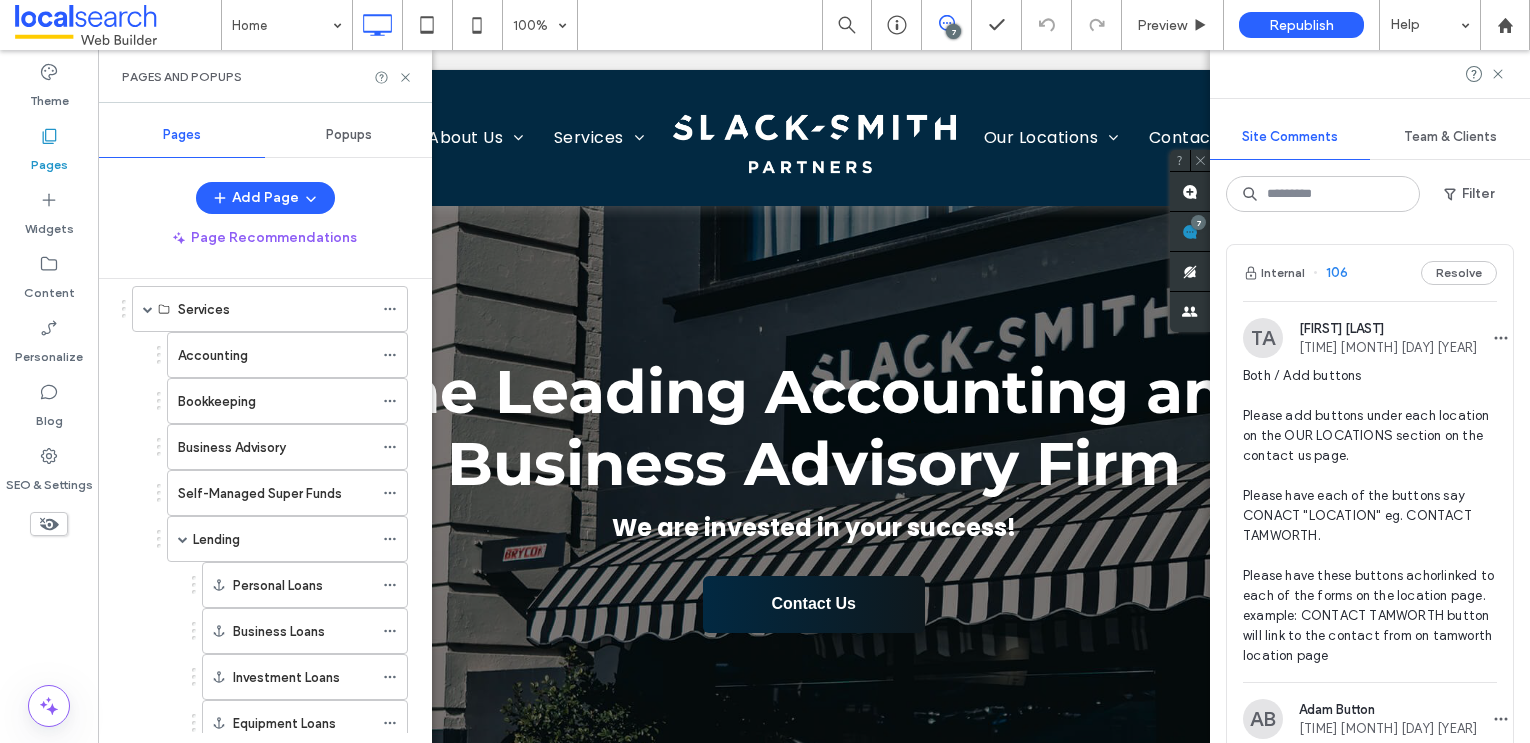 scroll, scrollTop: 118, scrollLeft: 0, axis: vertical 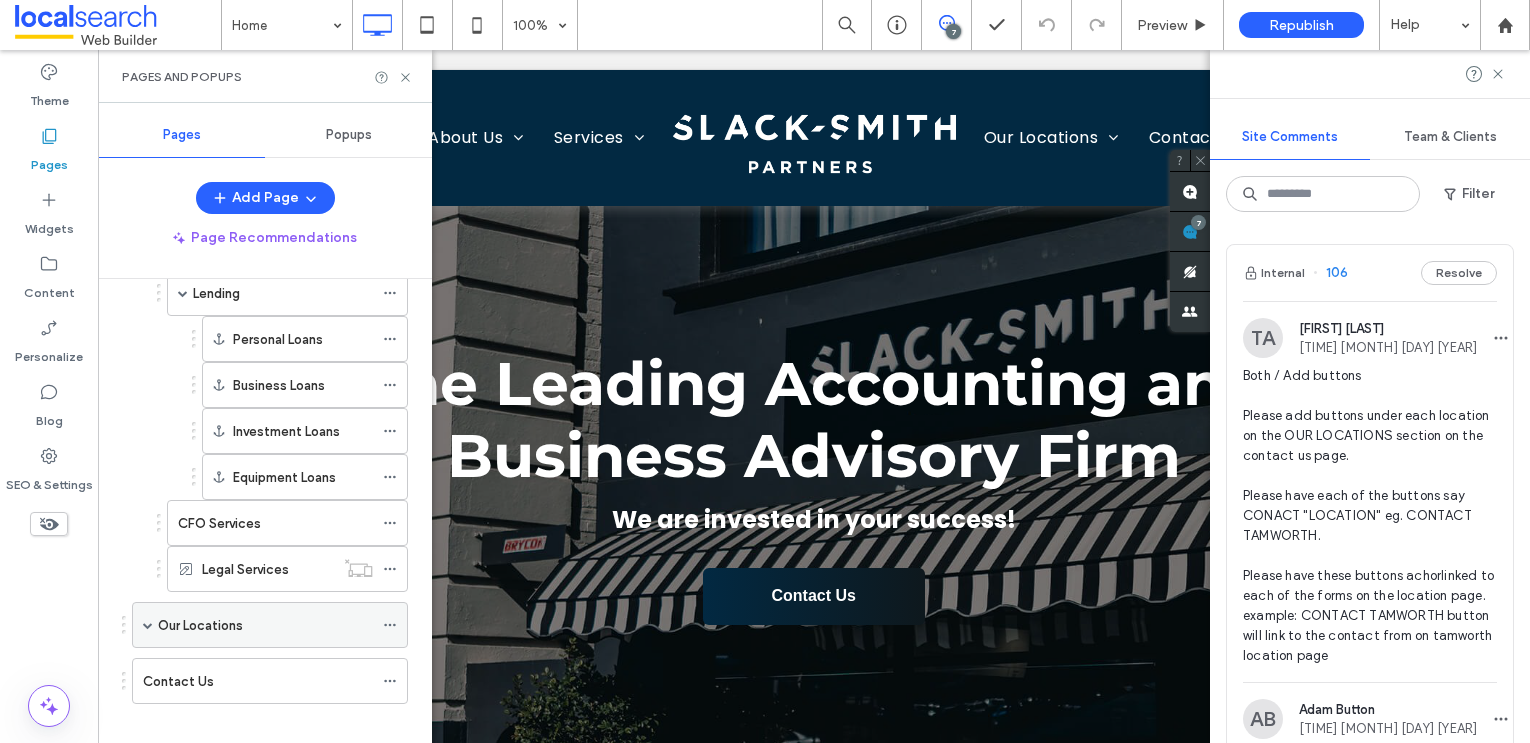 click at bounding box center (148, 625) 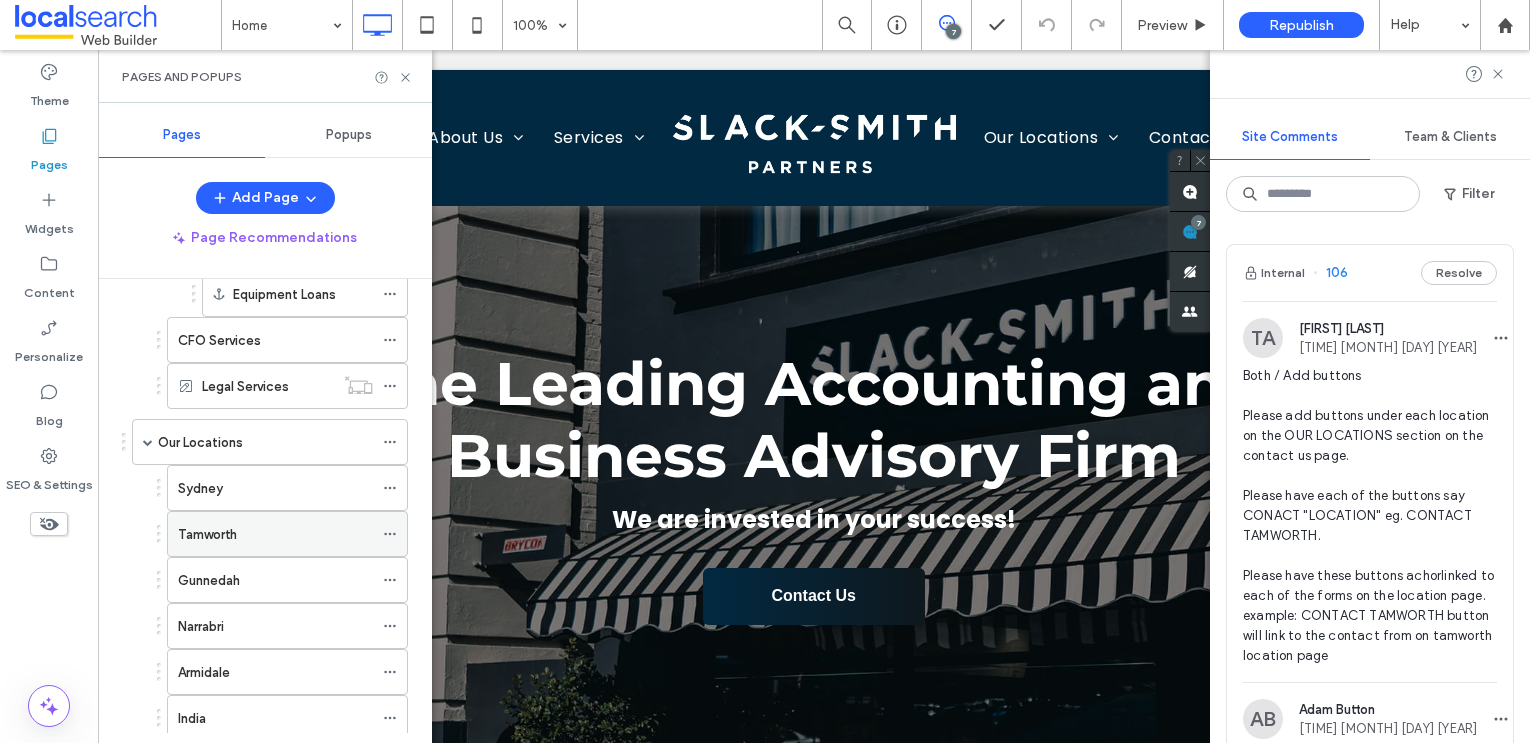 scroll, scrollTop: 804, scrollLeft: 0, axis: vertical 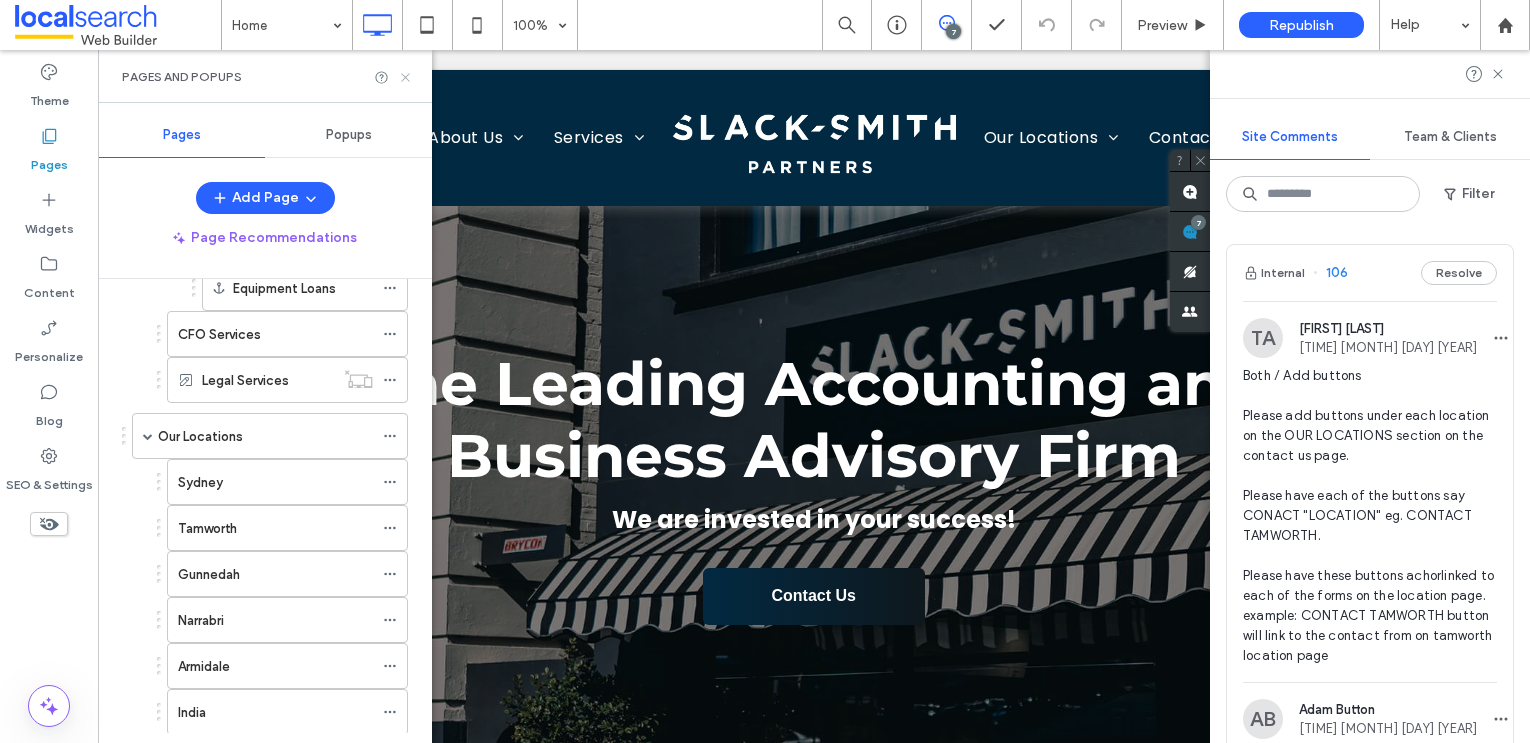 drag, startPoint x: 406, startPoint y: 73, endPoint x: 322, endPoint y: 39, distance: 90.62009 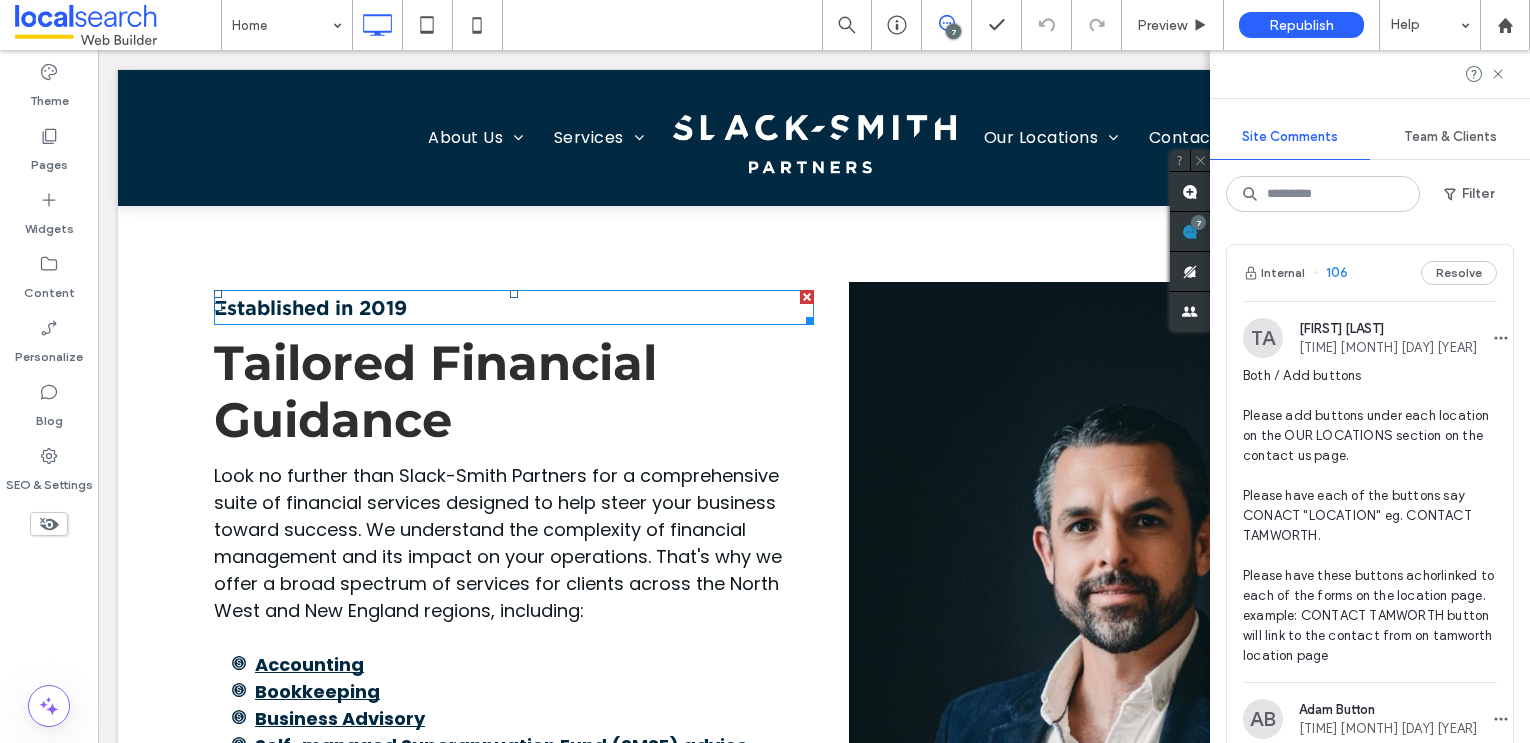 scroll, scrollTop: 774, scrollLeft: 0, axis: vertical 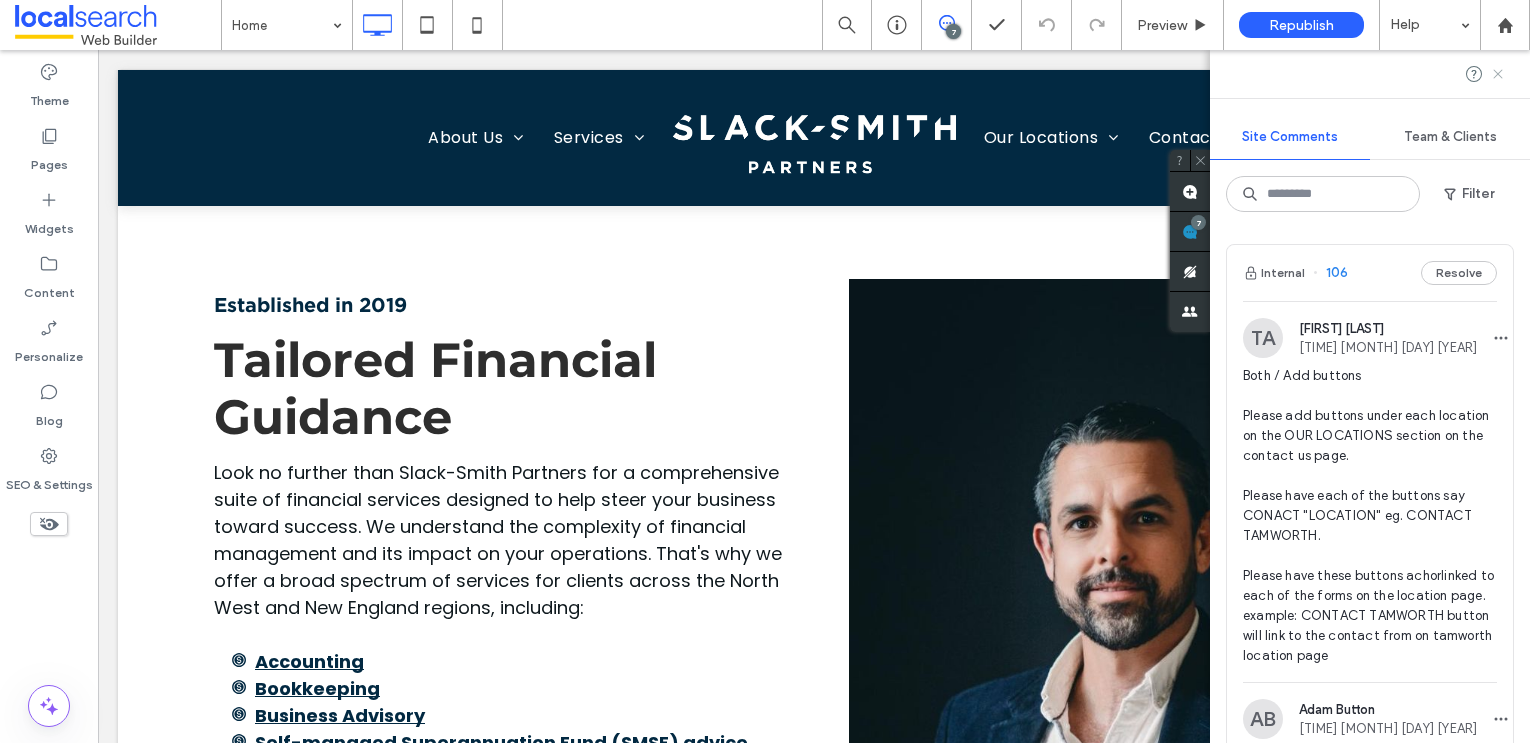 click 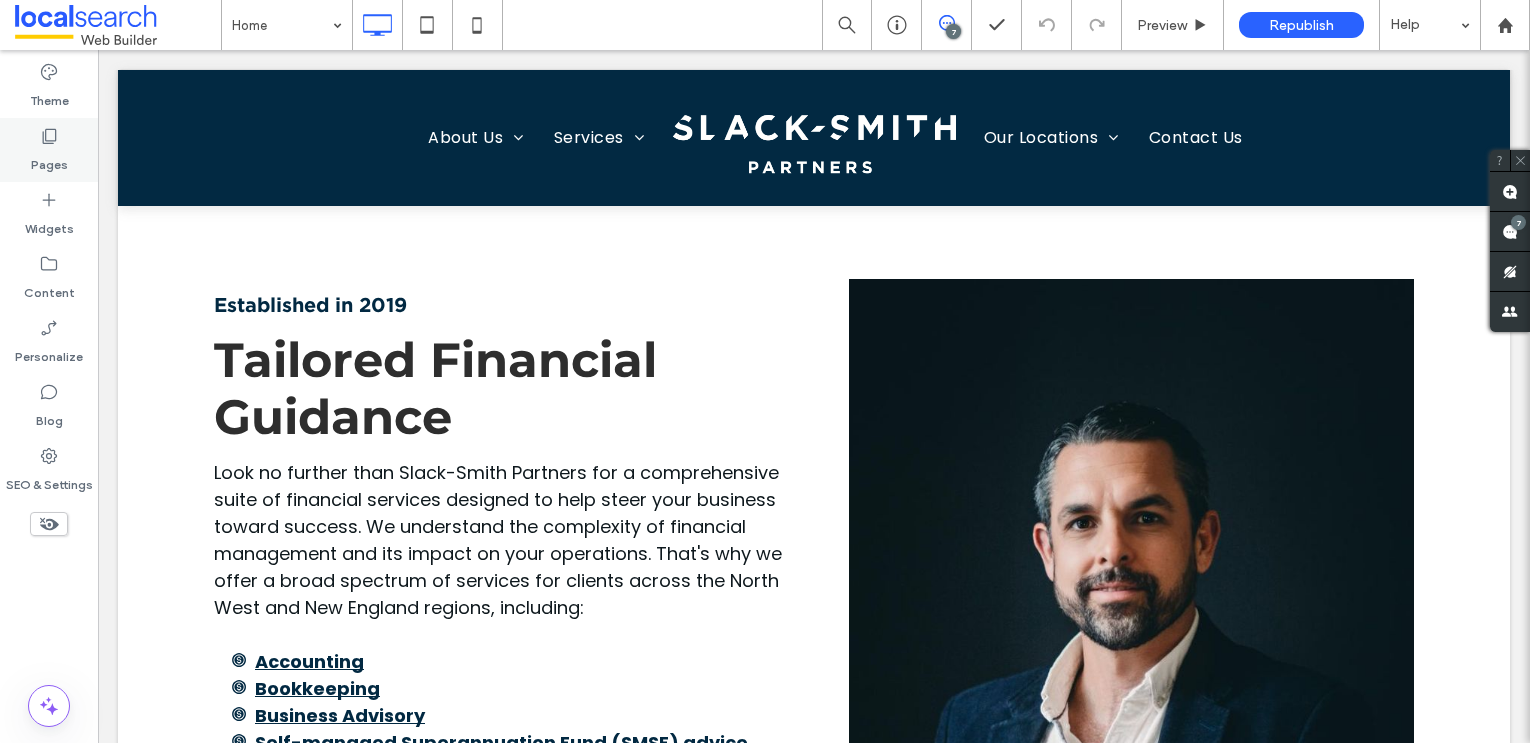 click 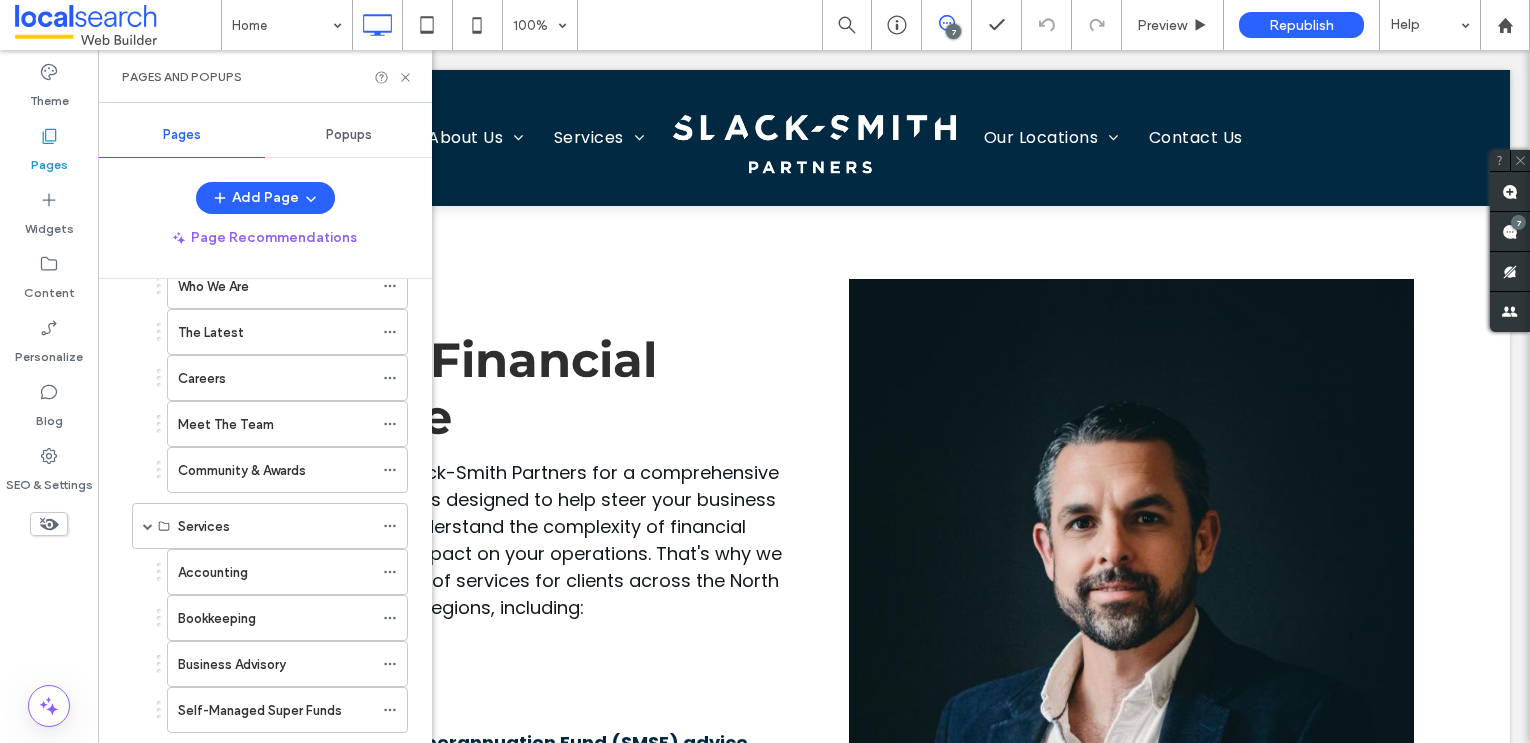 scroll, scrollTop: 121, scrollLeft: 0, axis: vertical 